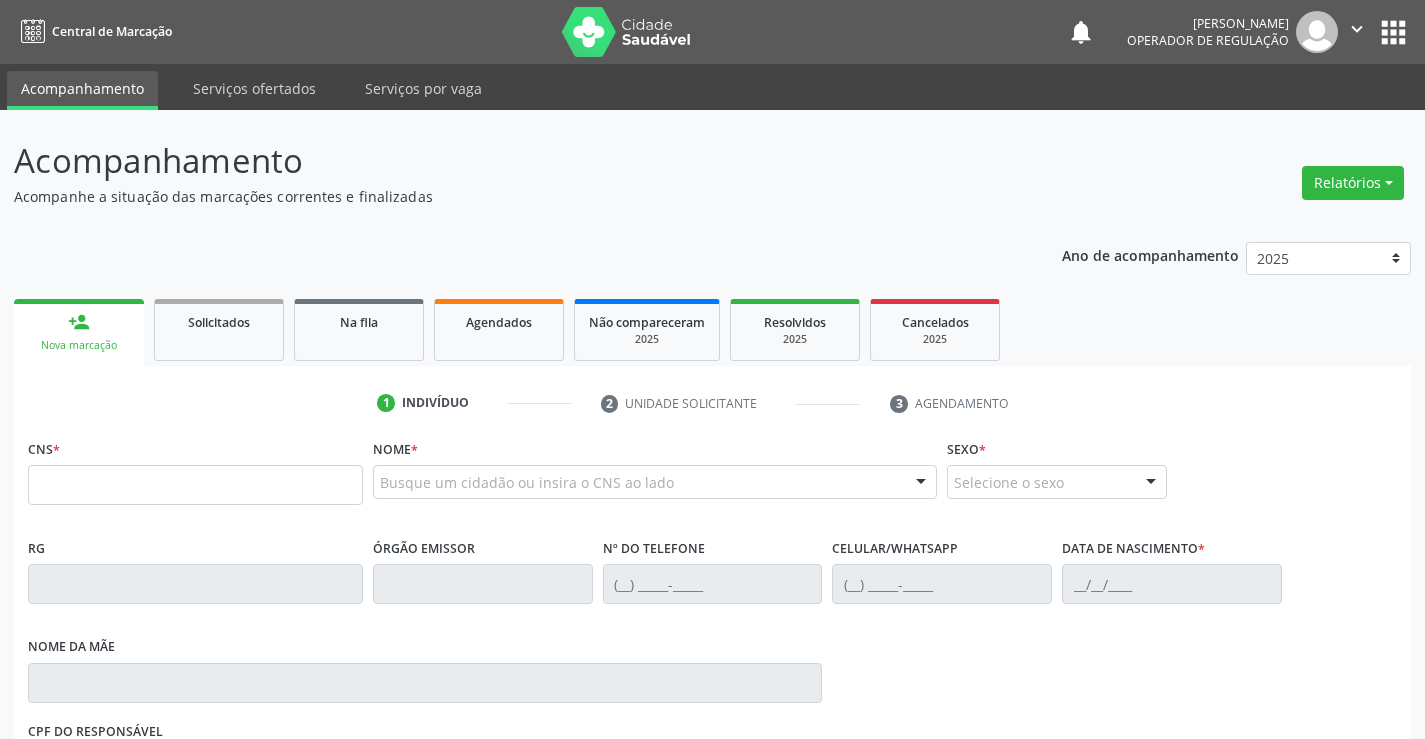 scroll, scrollTop: 0, scrollLeft: 0, axis: both 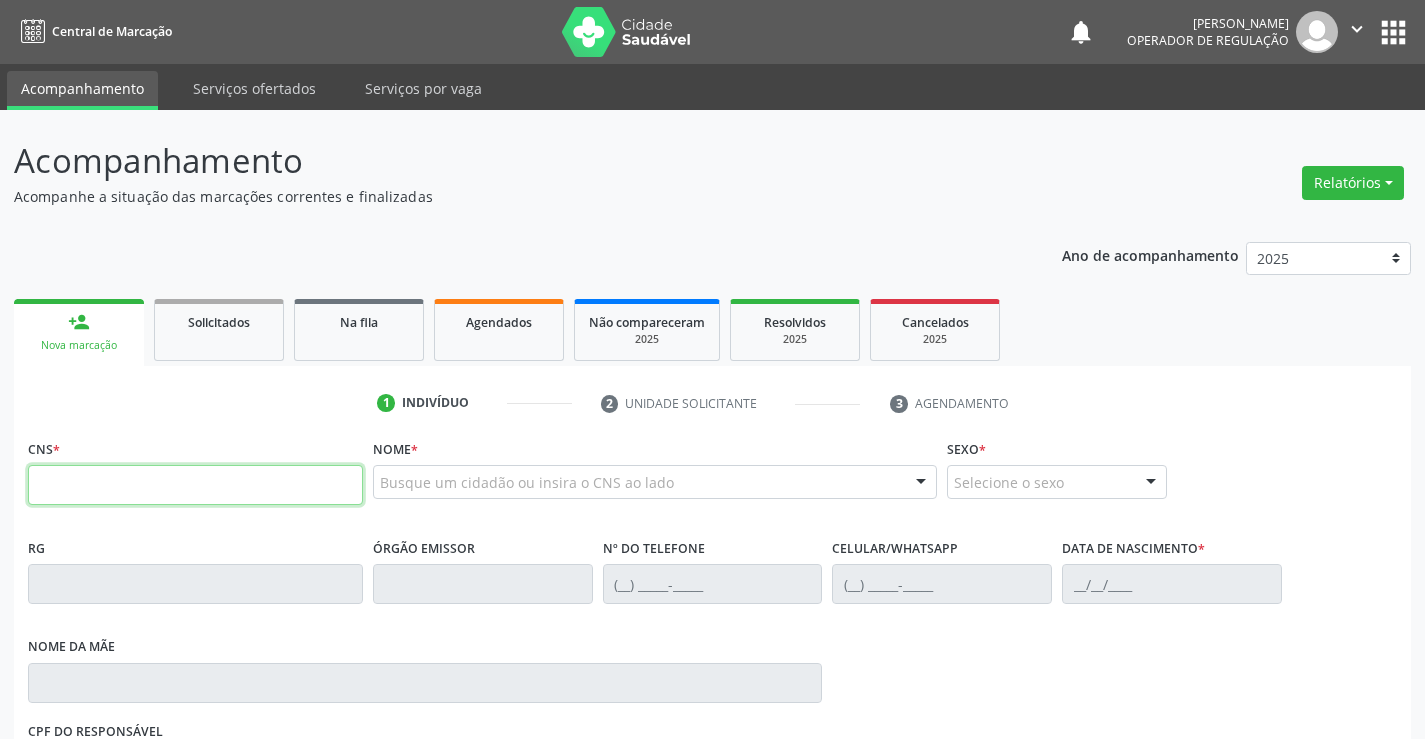 click at bounding box center (195, 485) 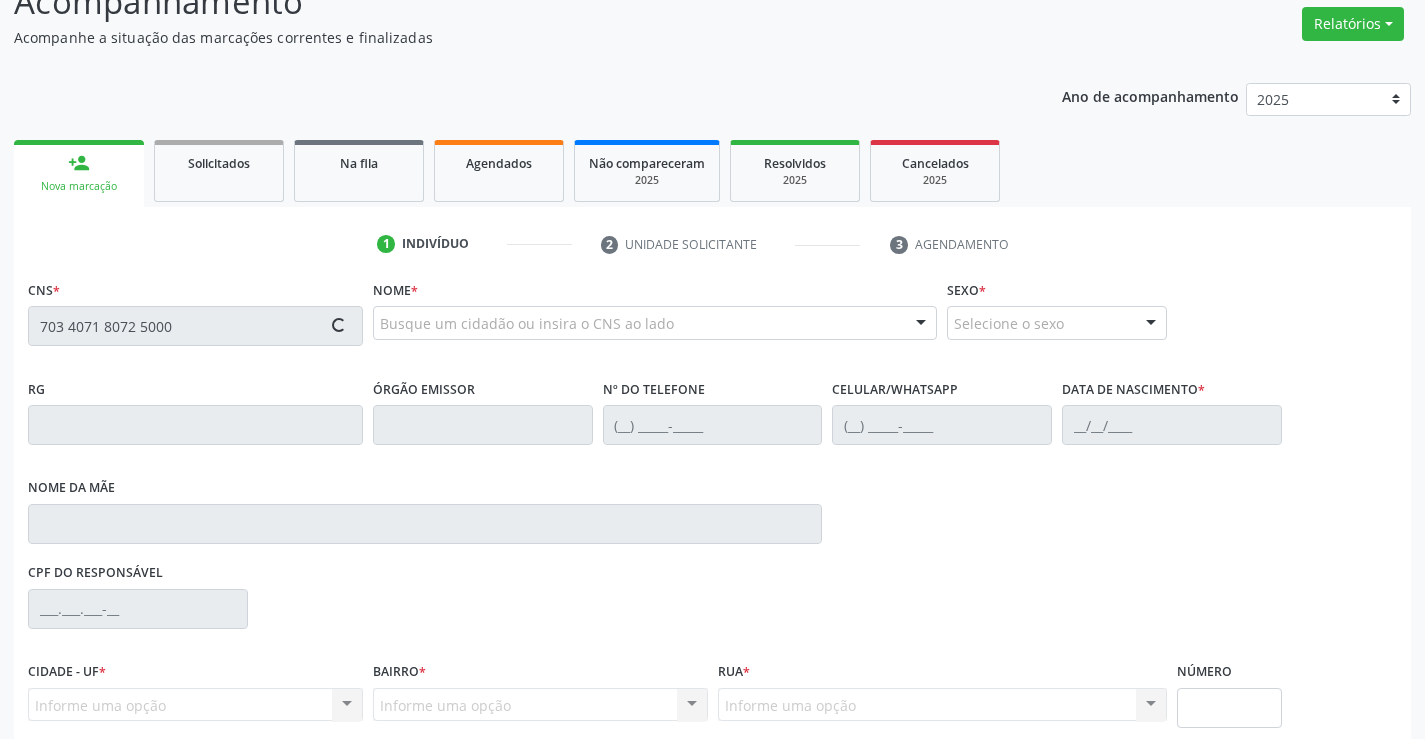 scroll, scrollTop: 331, scrollLeft: 0, axis: vertical 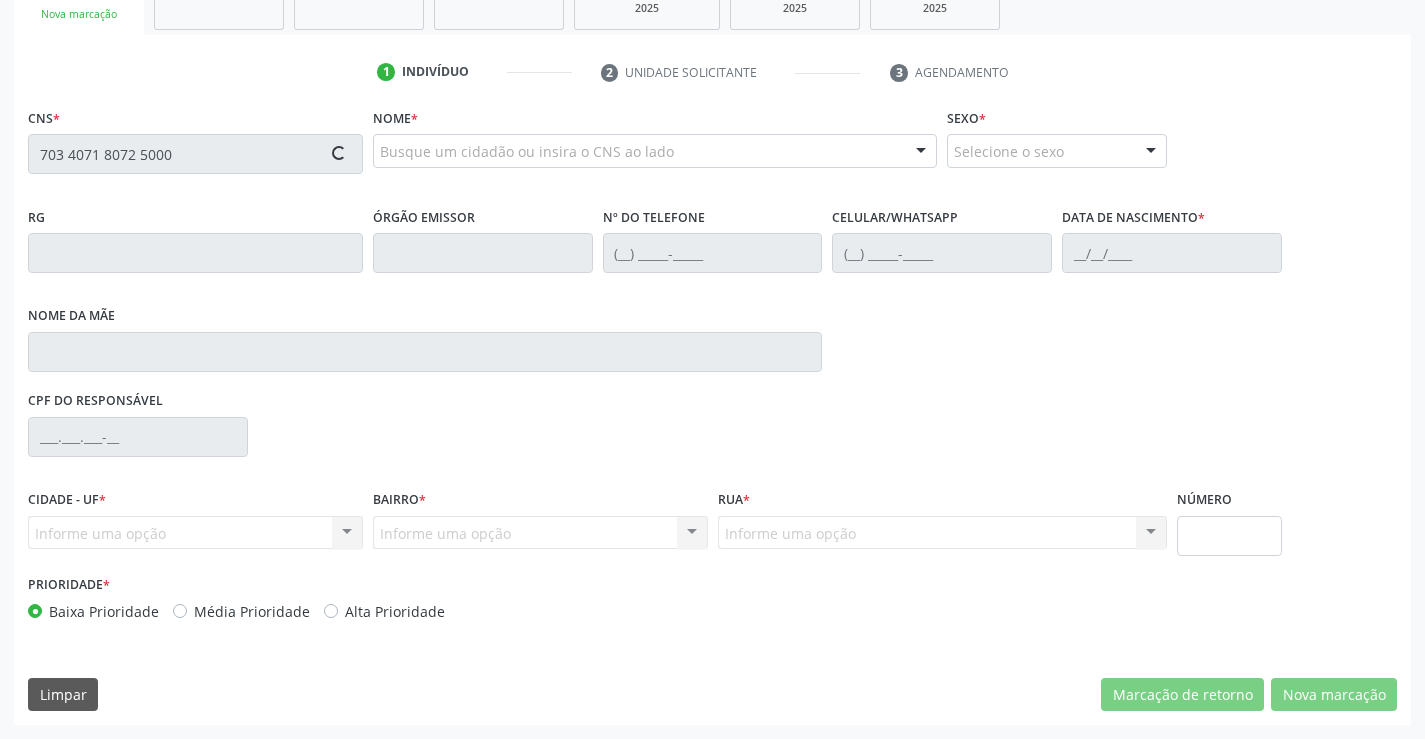 type on "703 4071 8072 5000" 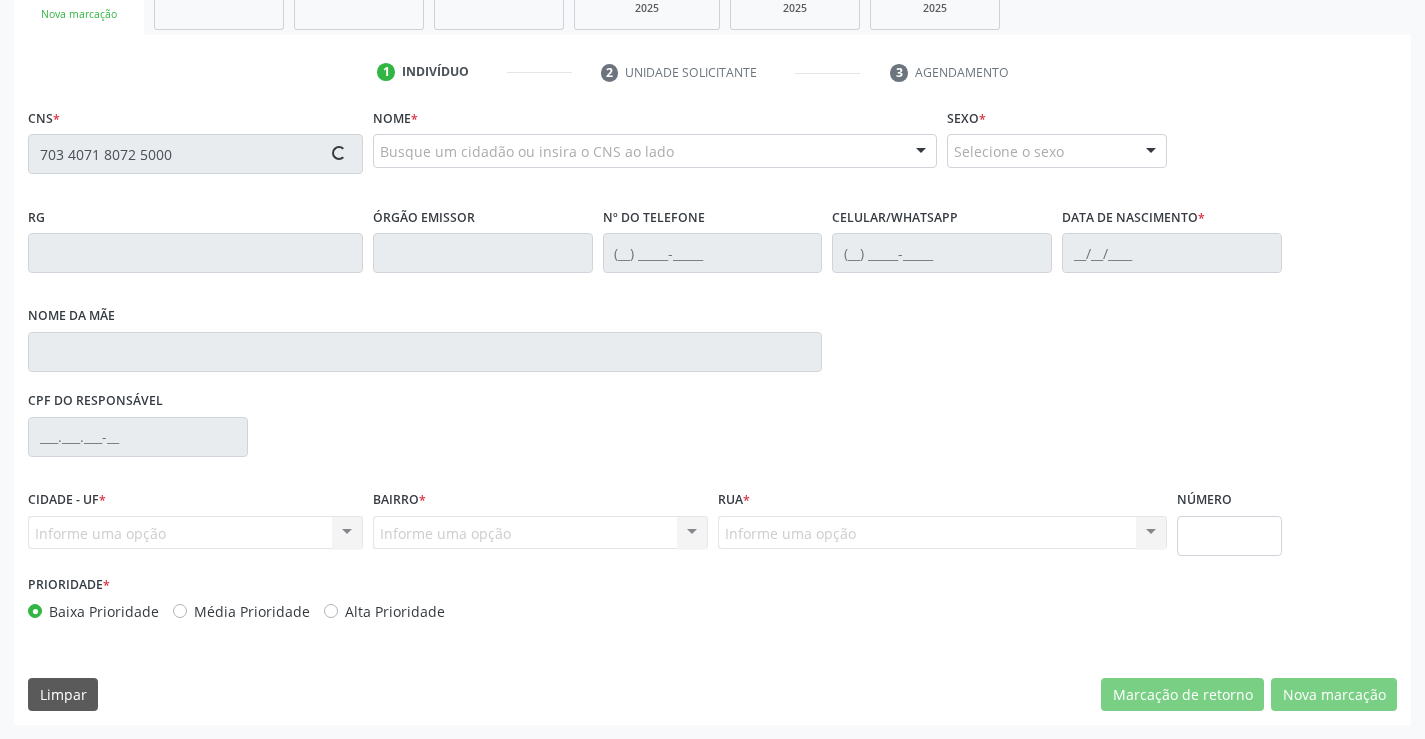 type 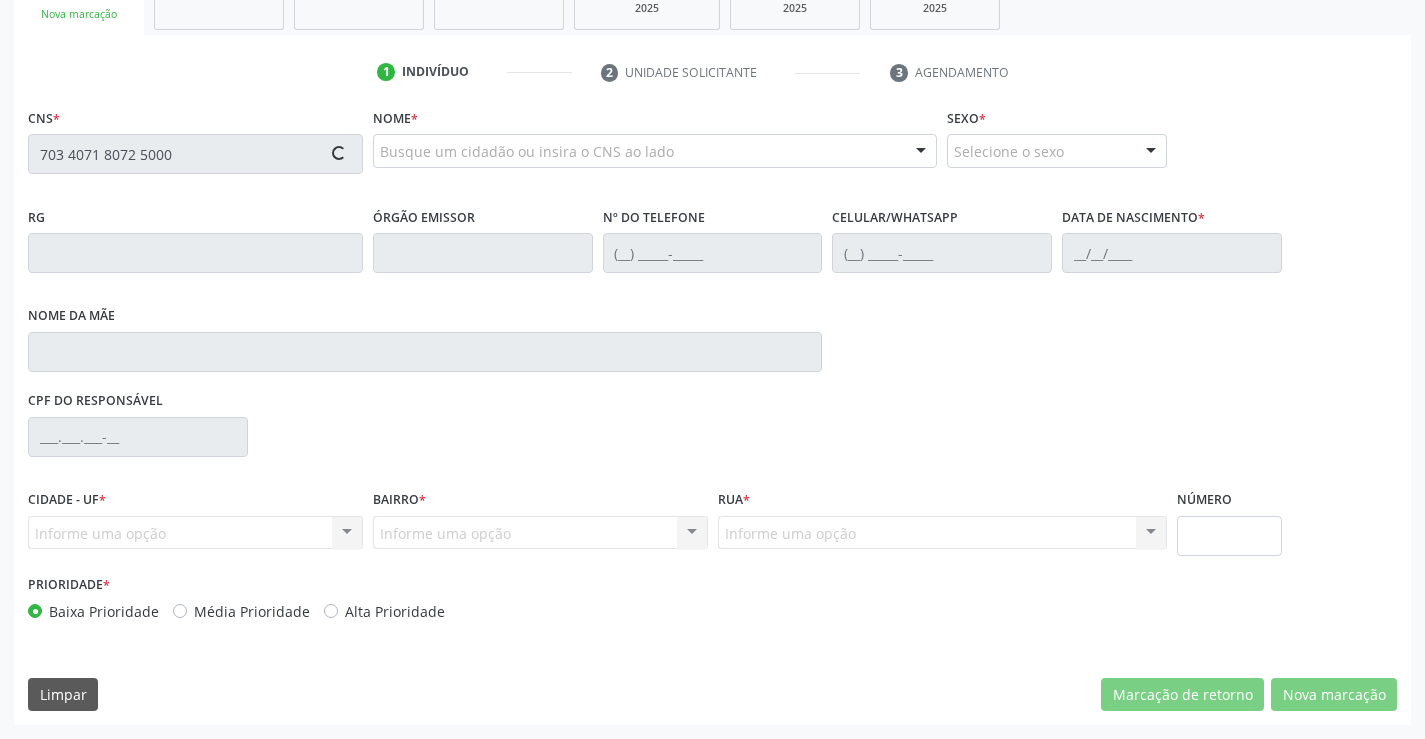 type 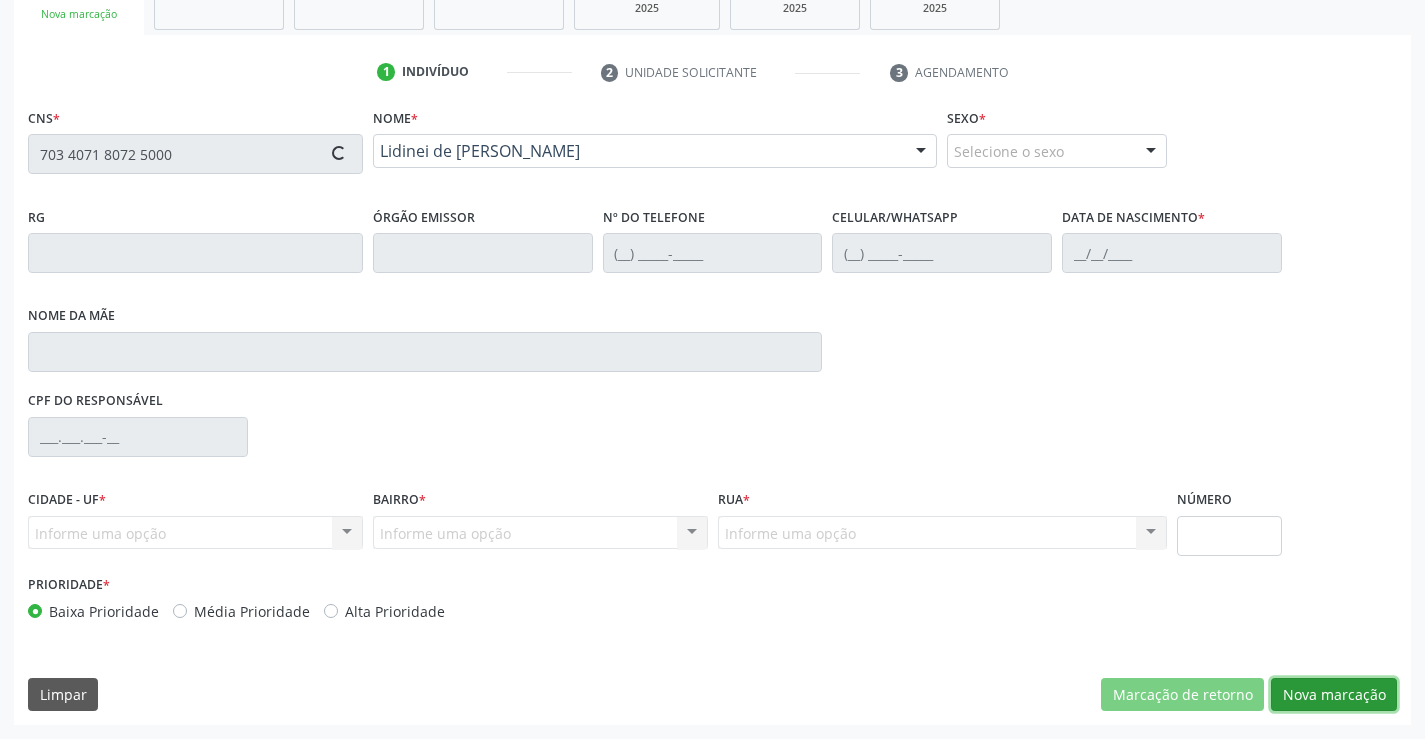 click on "Nova marcação" at bounding box center [1334, 695] 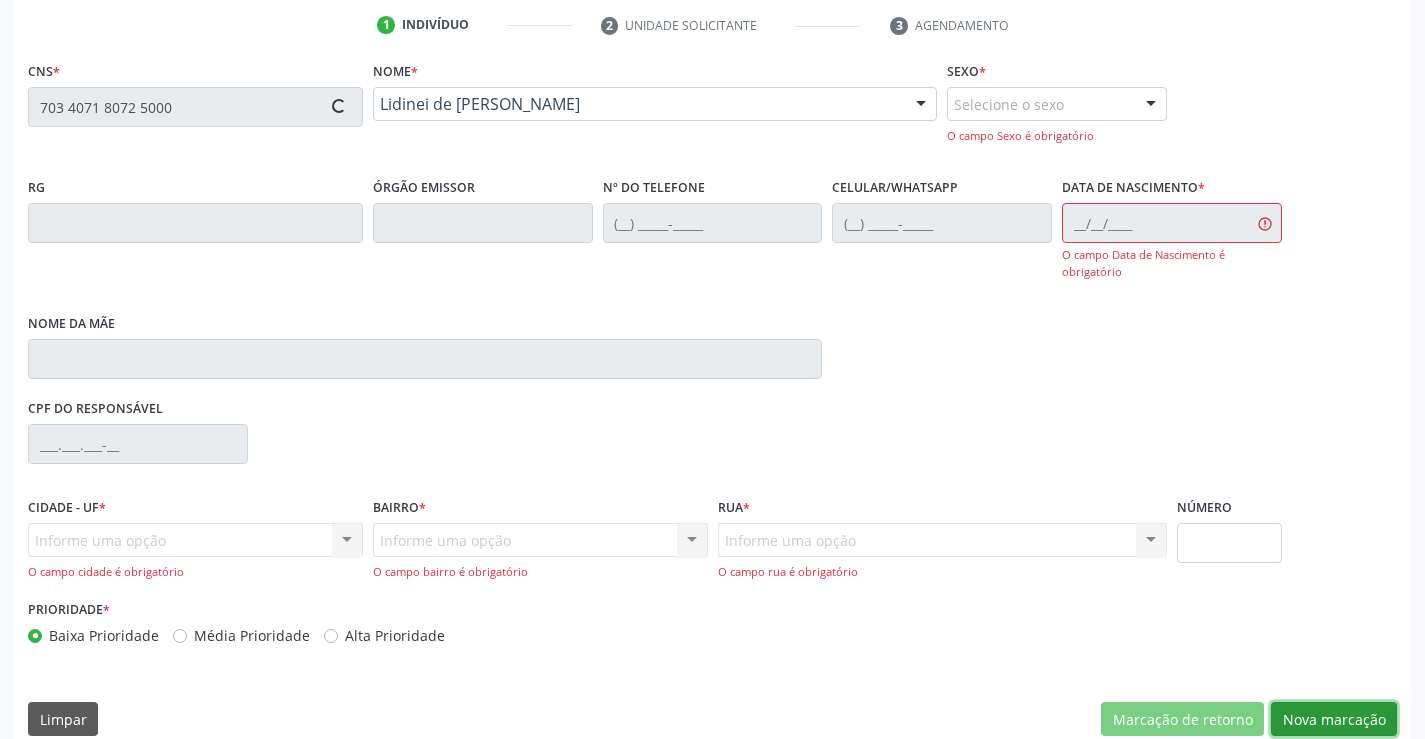 scroll, scrollTop: 403, scrollLeft: 0, axis: vertical 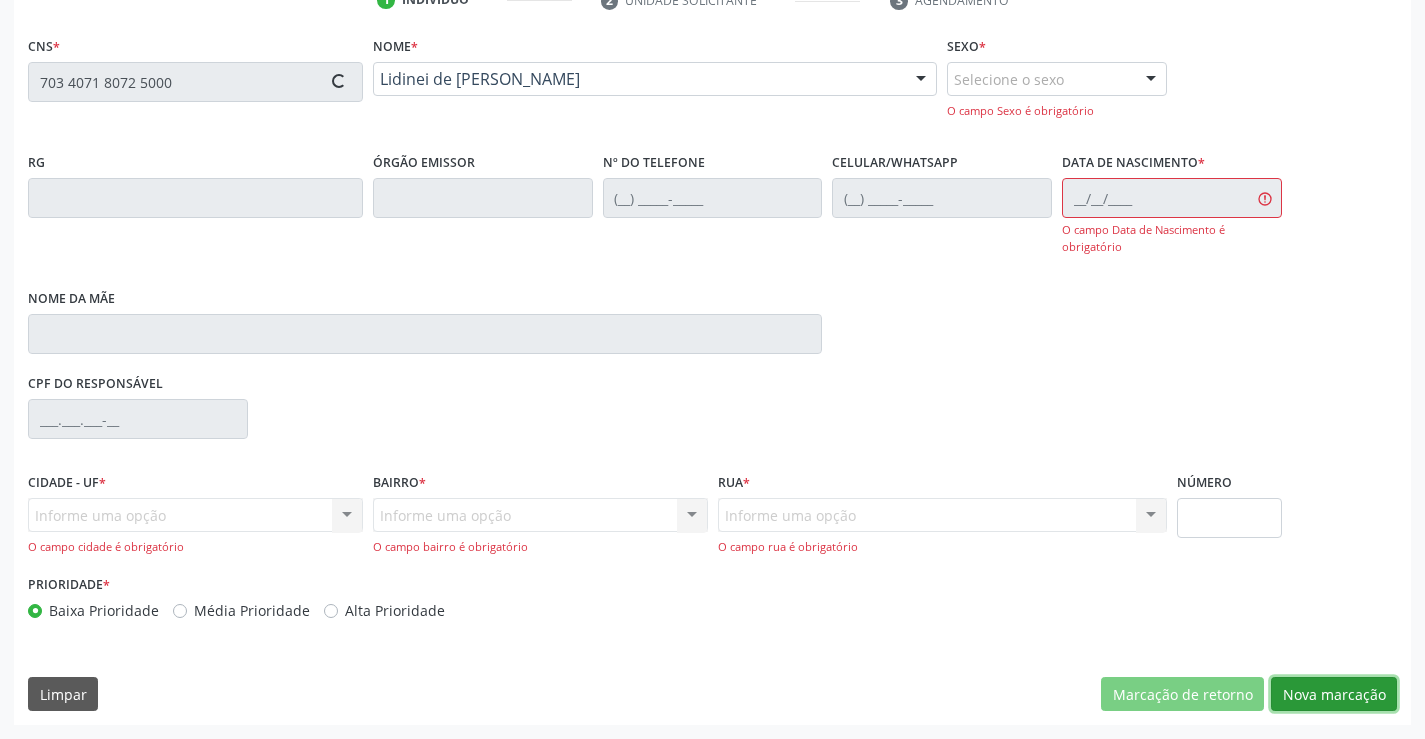 type on "(74) 98808-4806" 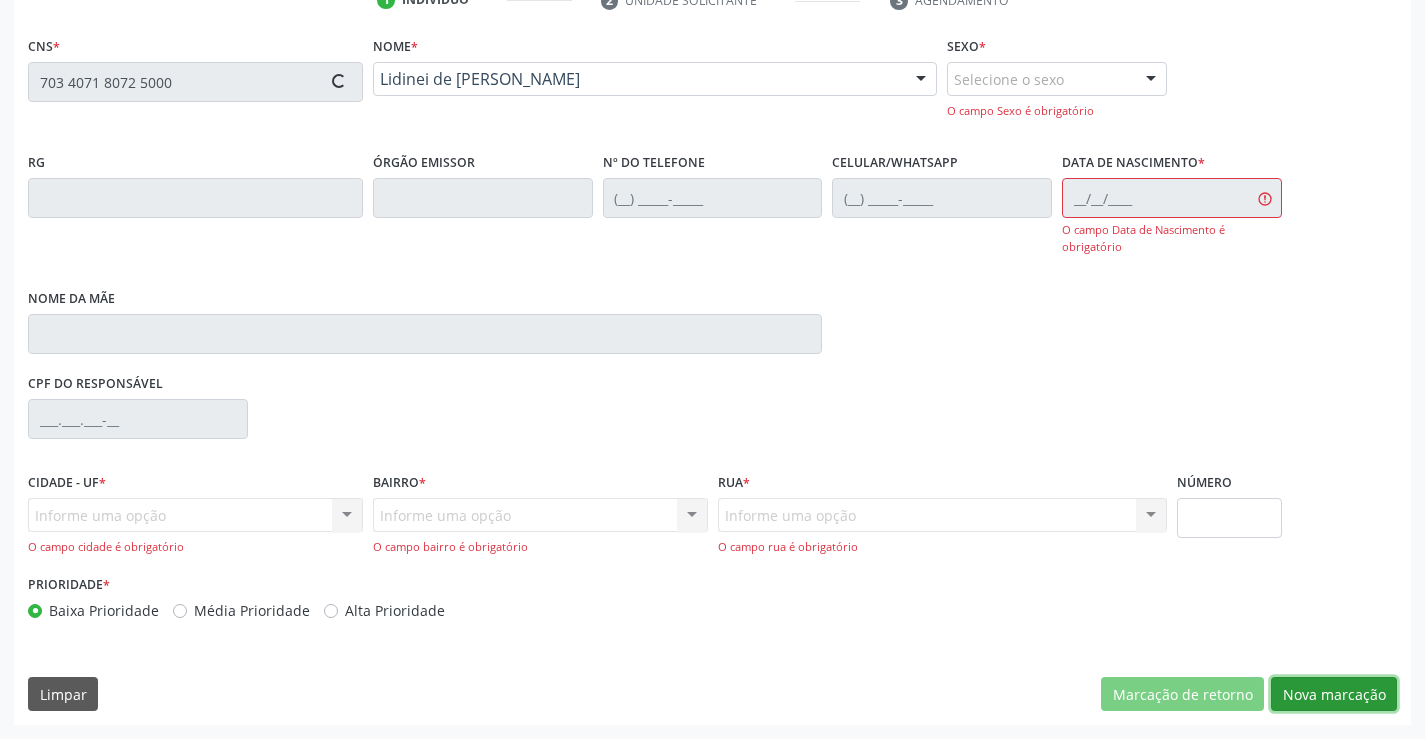 type on "02/03/1997" 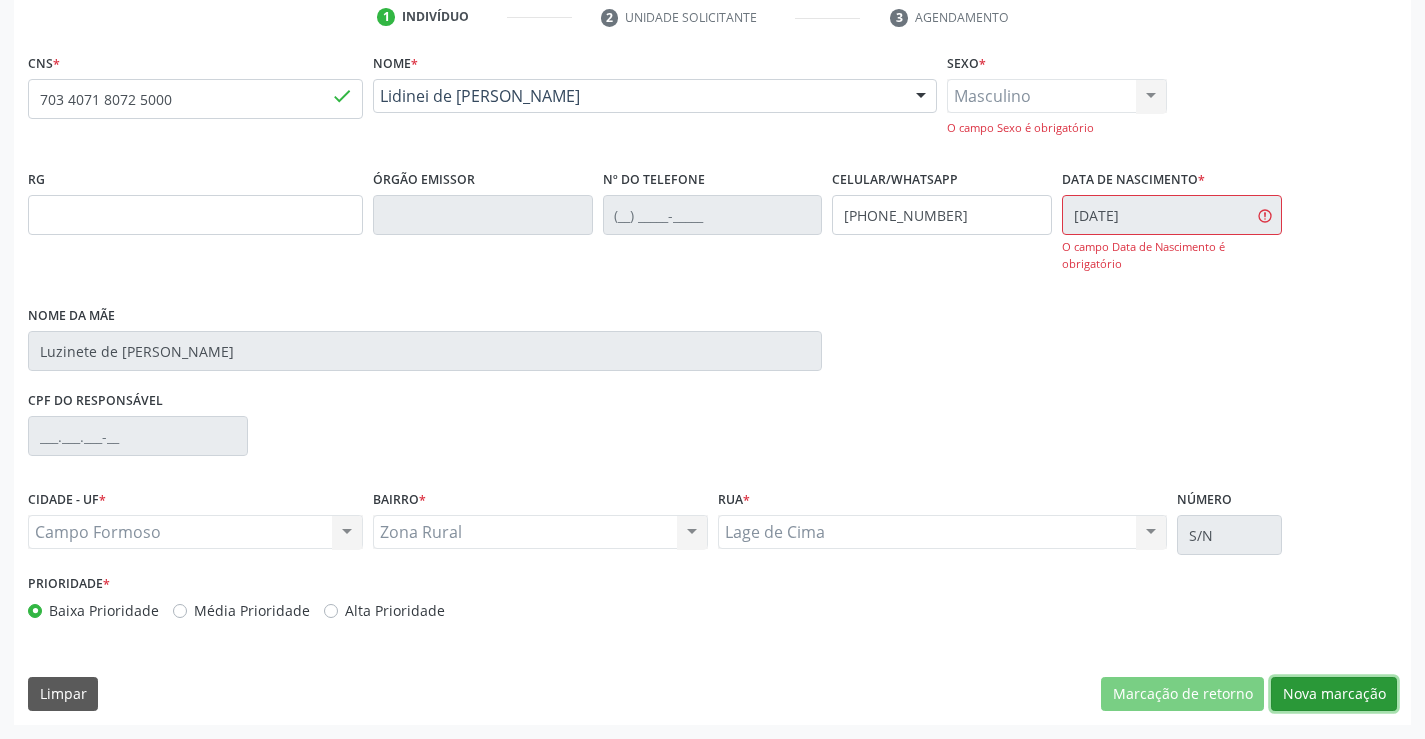 scroll, scrollTop: 386, scrollLeft: 0, axis: vertical 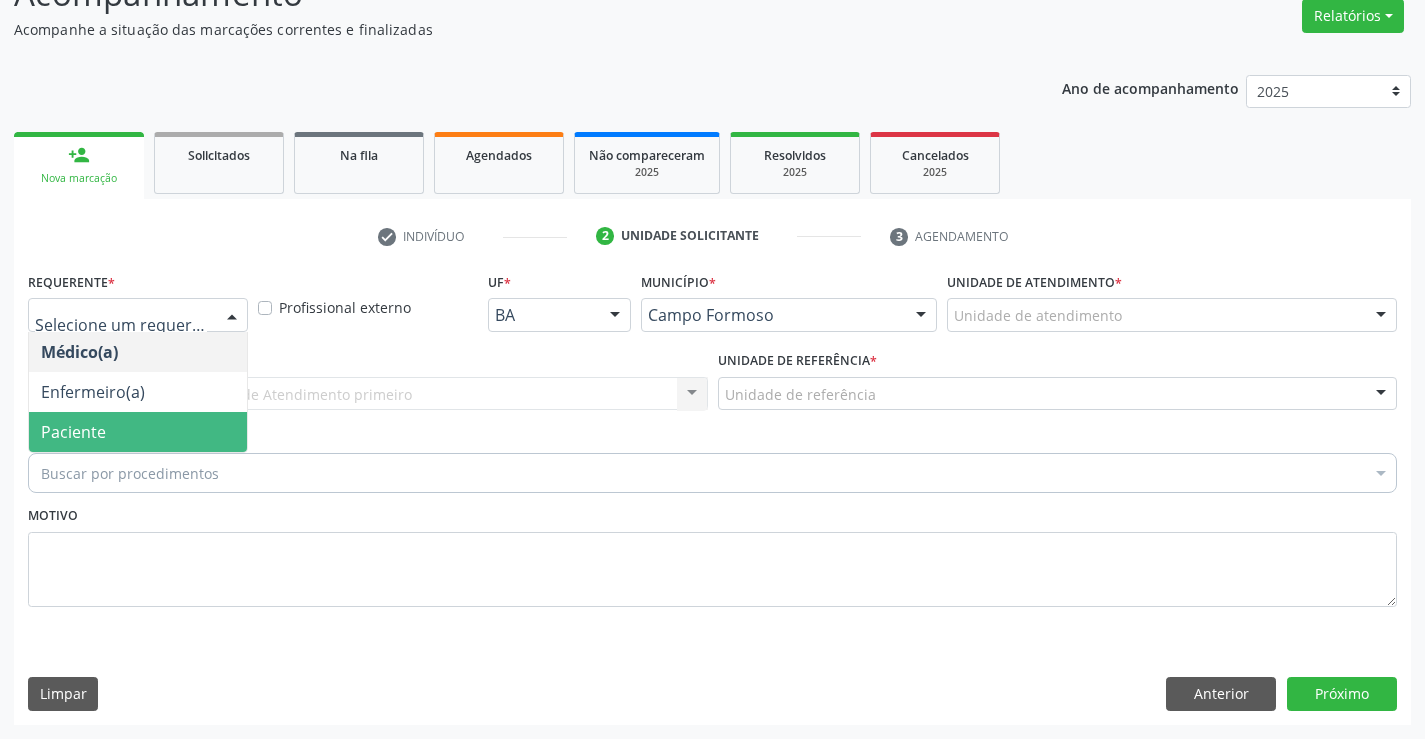 drag, startPoint x: 142, startPoint y: 425, endPoint x: 274, endPoint y: 386, distance: 137.64084 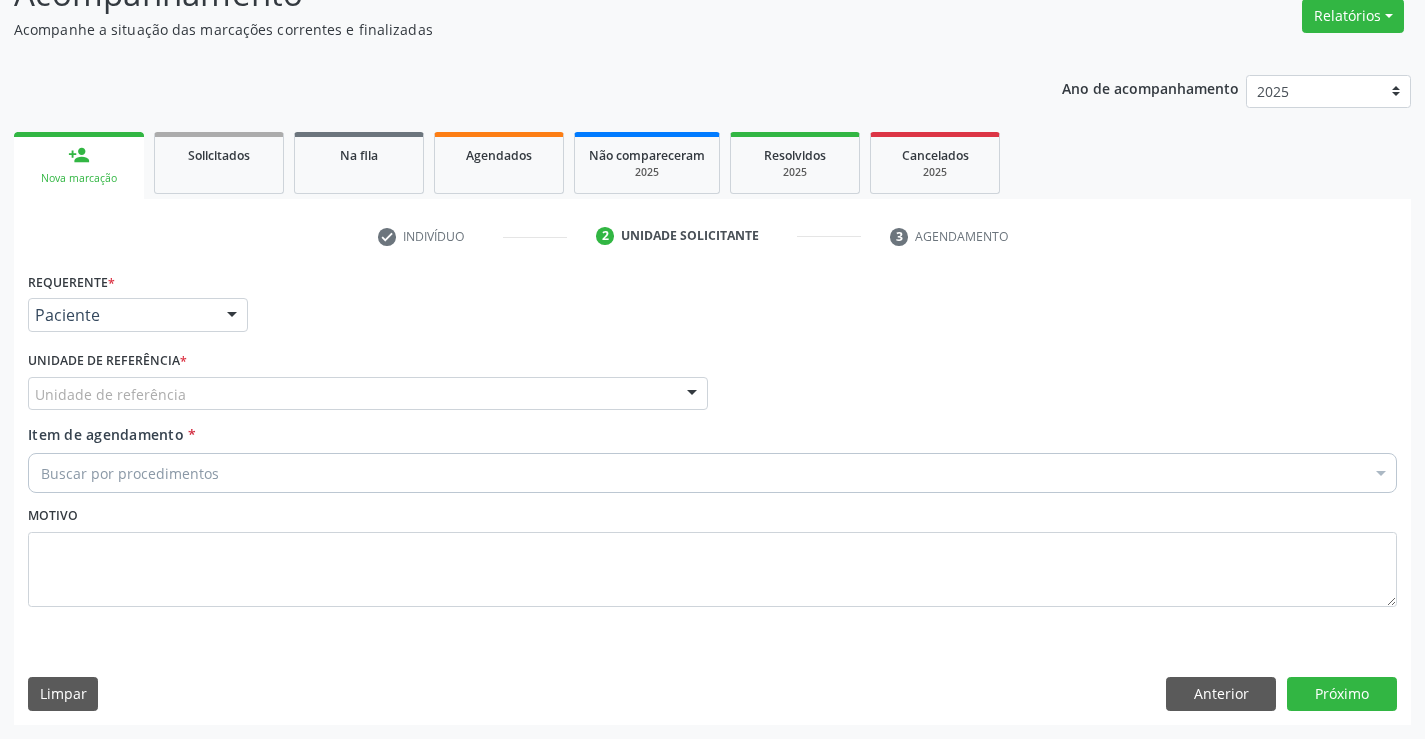 drag, startPoint x: 274, startPoint y: 386, endPoint x: 299, endPoint y: 488, distance: 105.01904 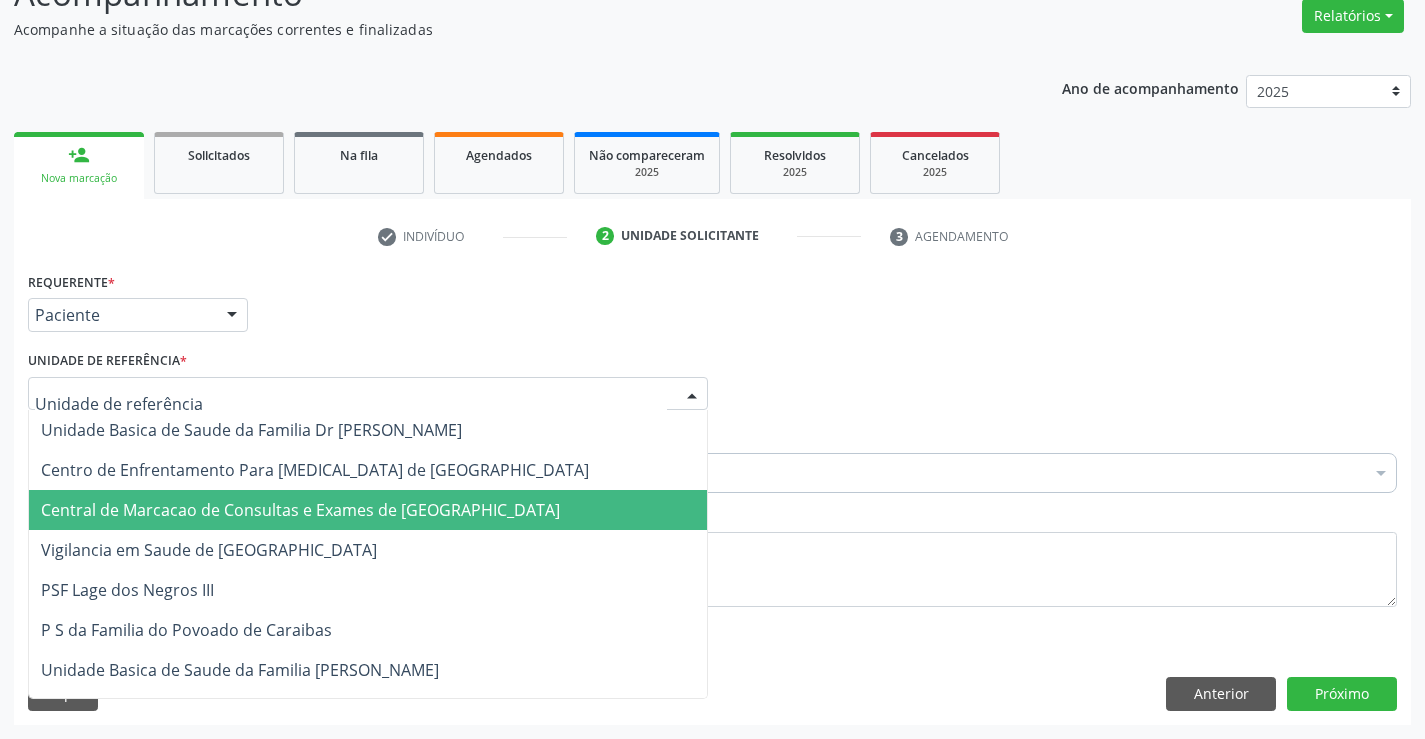 drag, startPoint x: 304, startPoint y: 520, endPoint x: 333, endPoint y: 485, distance: 45.453274 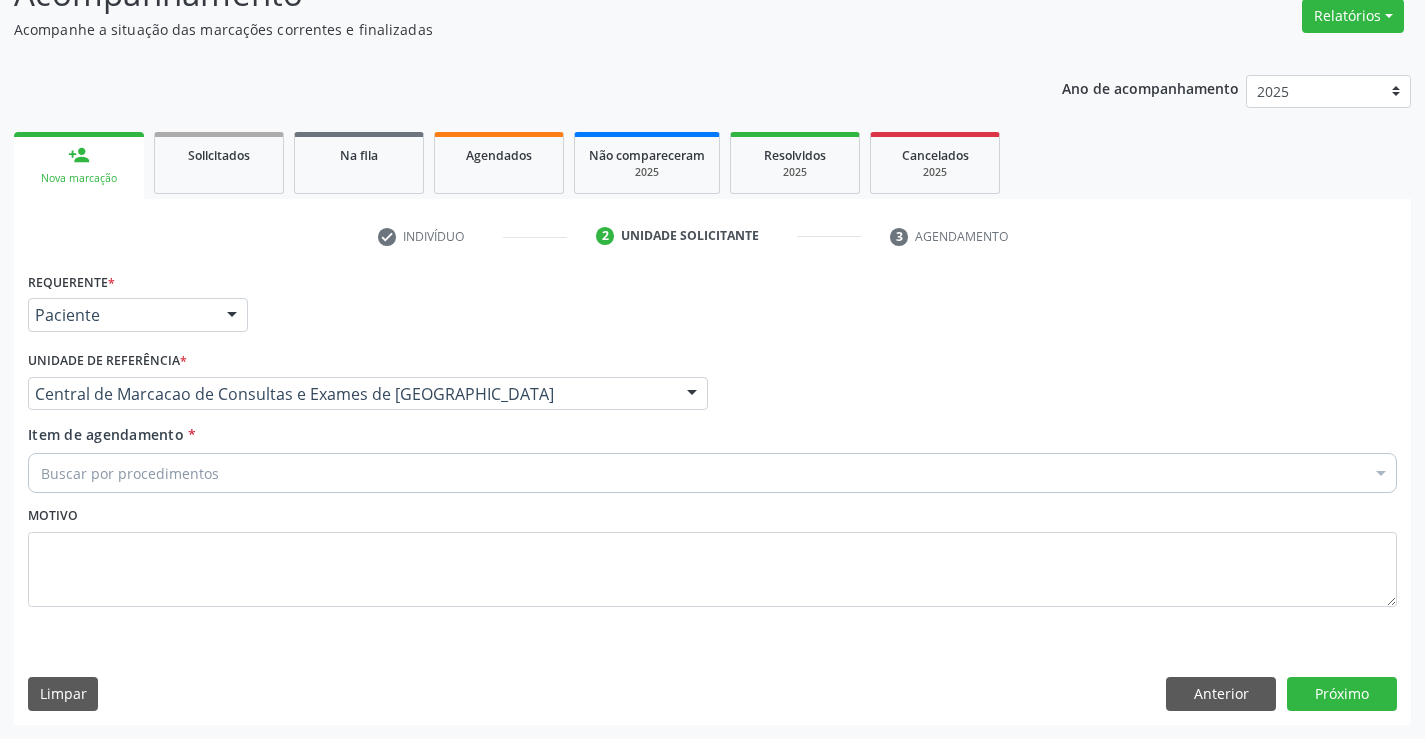 click on "Buscar por procedimentos" at bounding box center [712, 473] 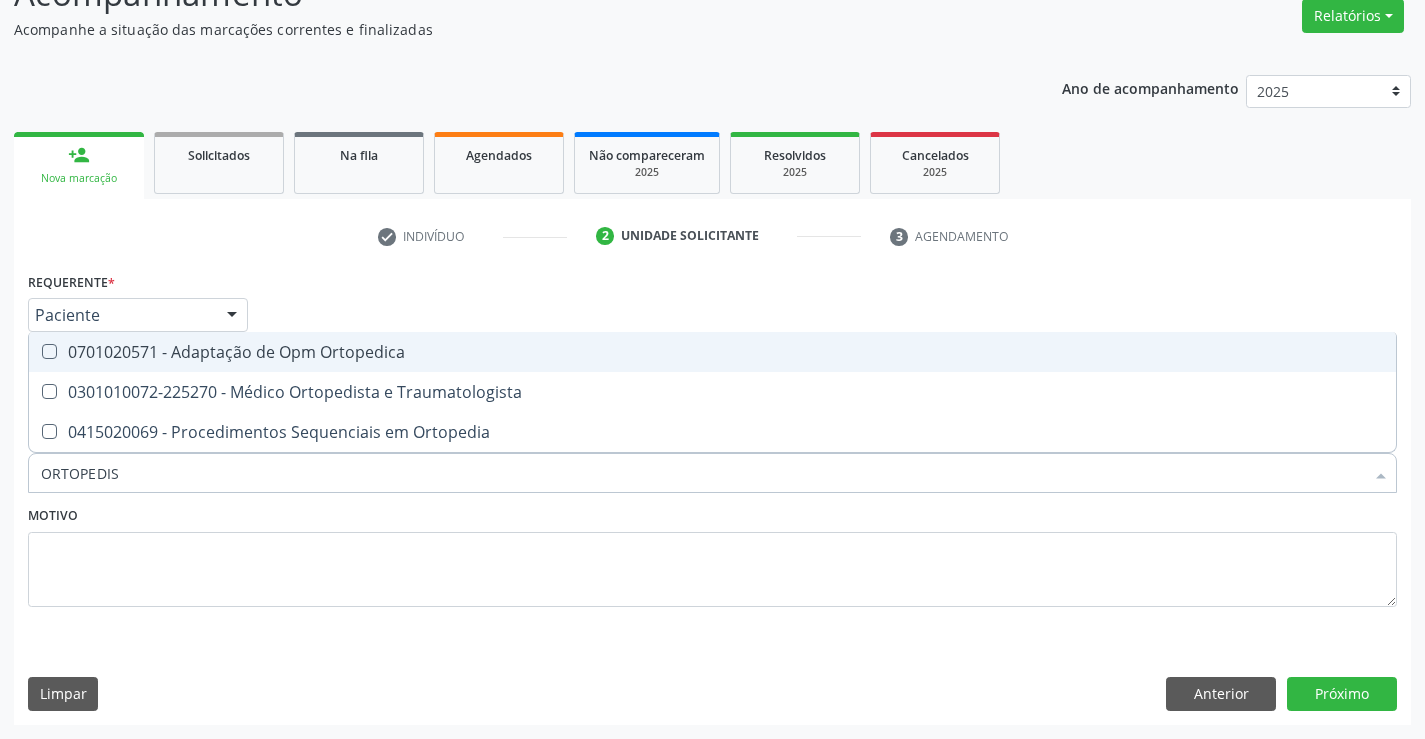 type on "ORTOPEDIST" 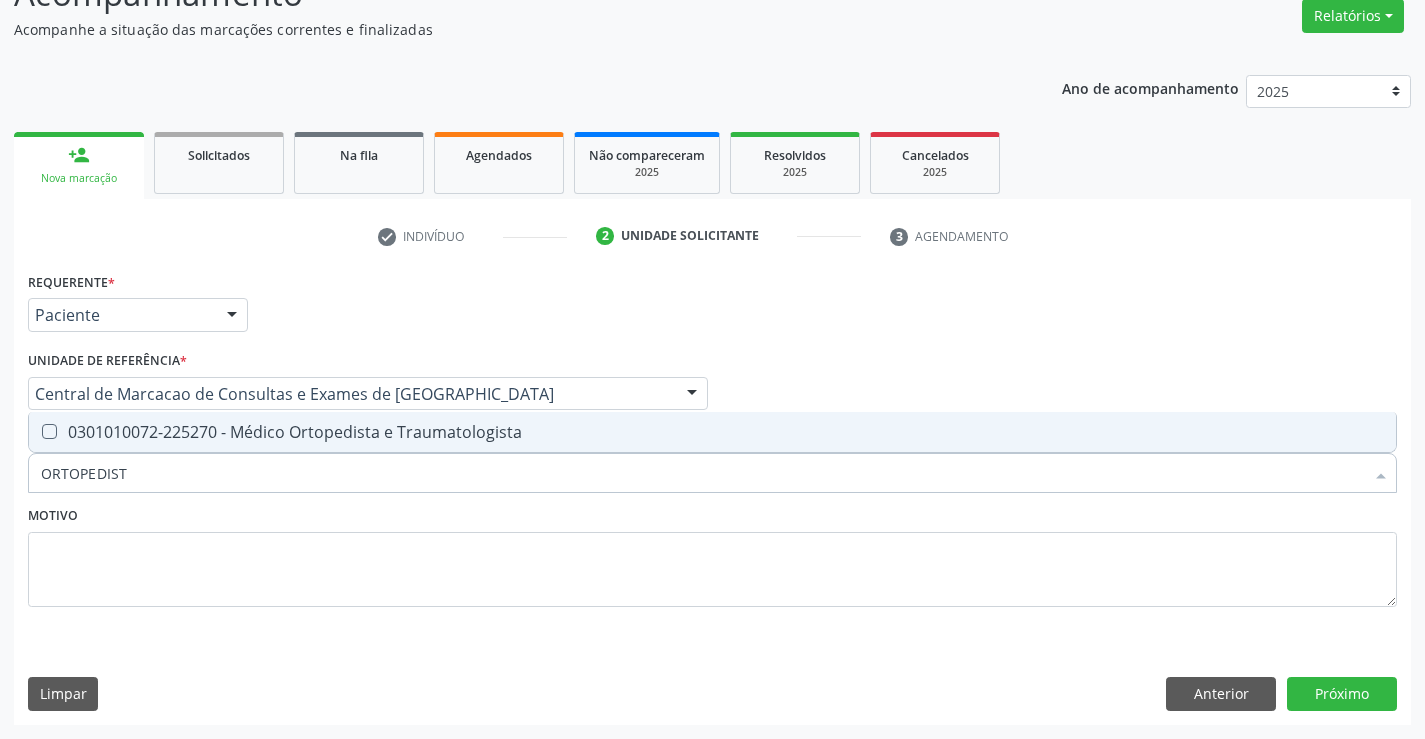 click on "0301010072-225270 - Médico Ortopedista e Traumatologista" at bounding box center (712, 432) 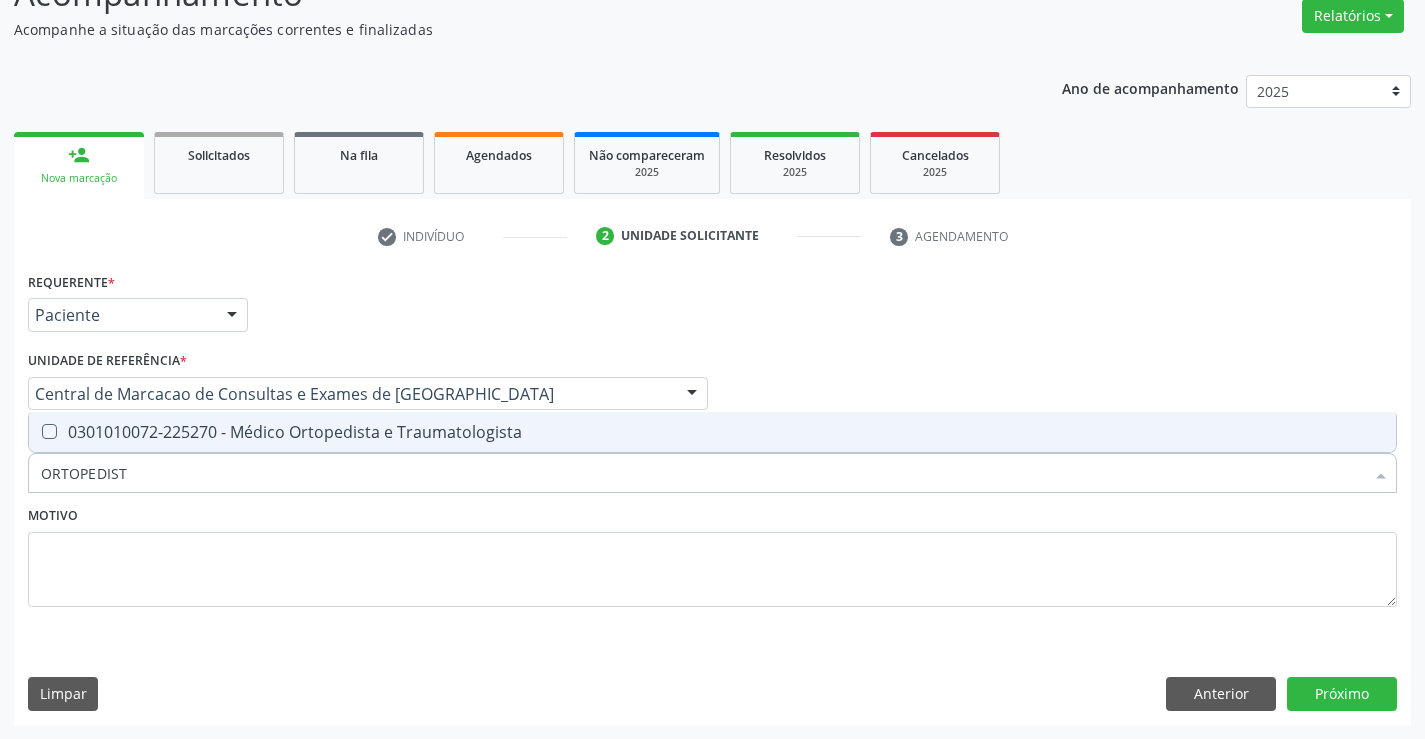 checkbox on "true" 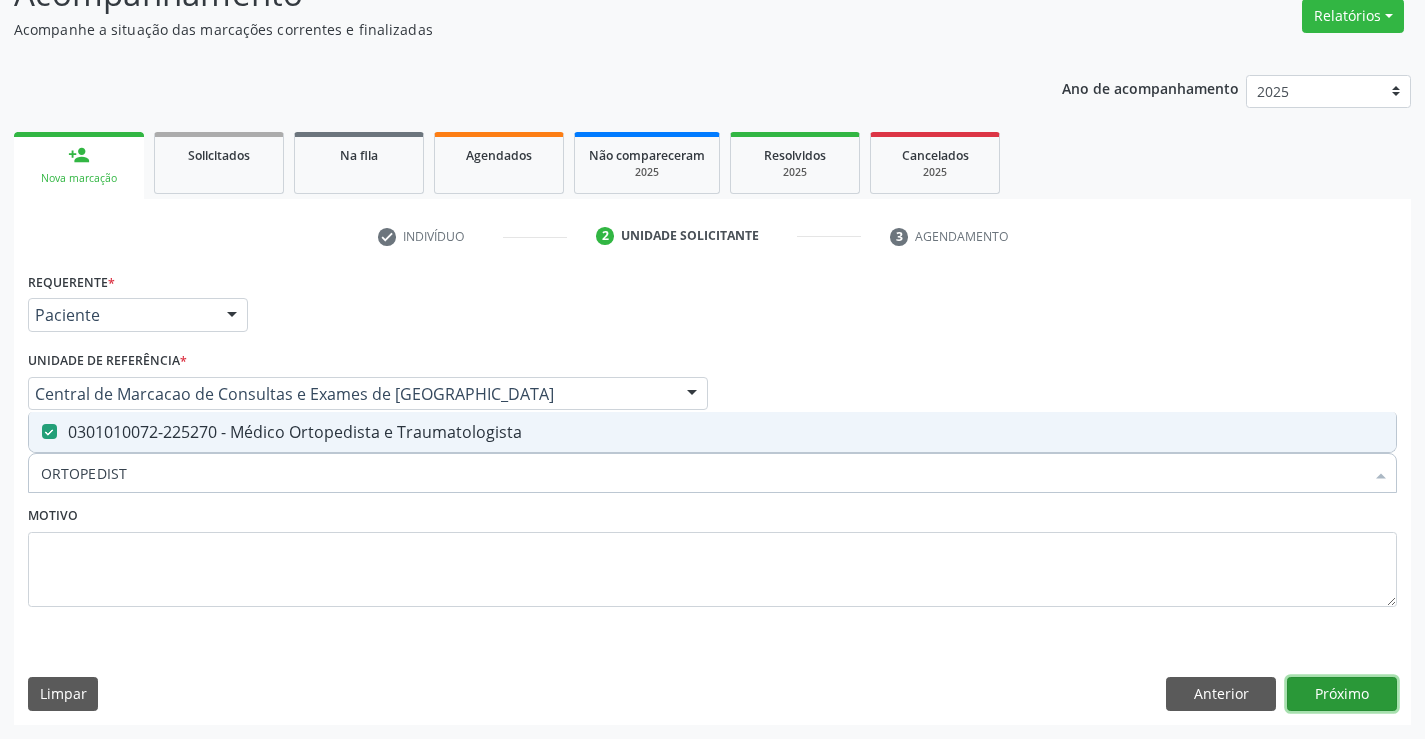 click on "Próximo" at bounding box center [1342, 694] 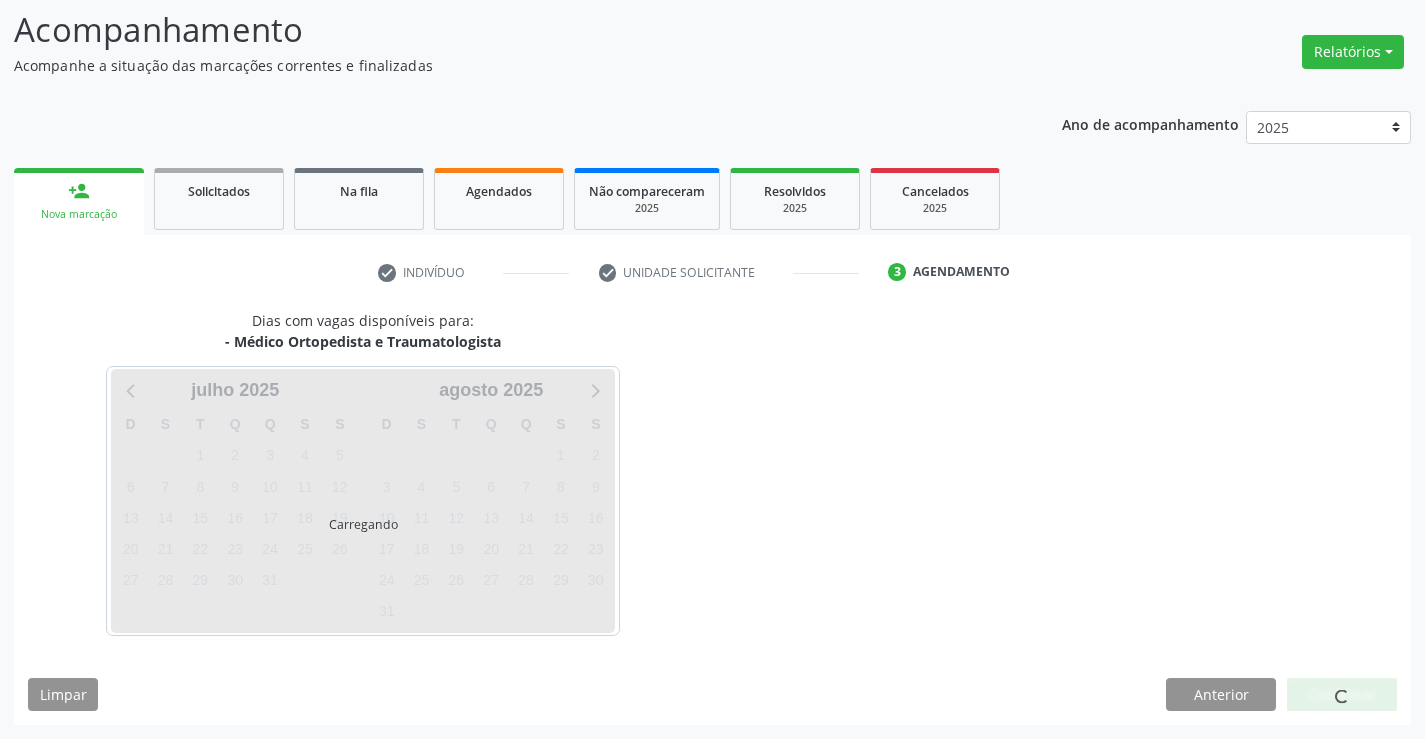 scroll, scrollTop: 131, scrollLeft: 0, axis: vertical 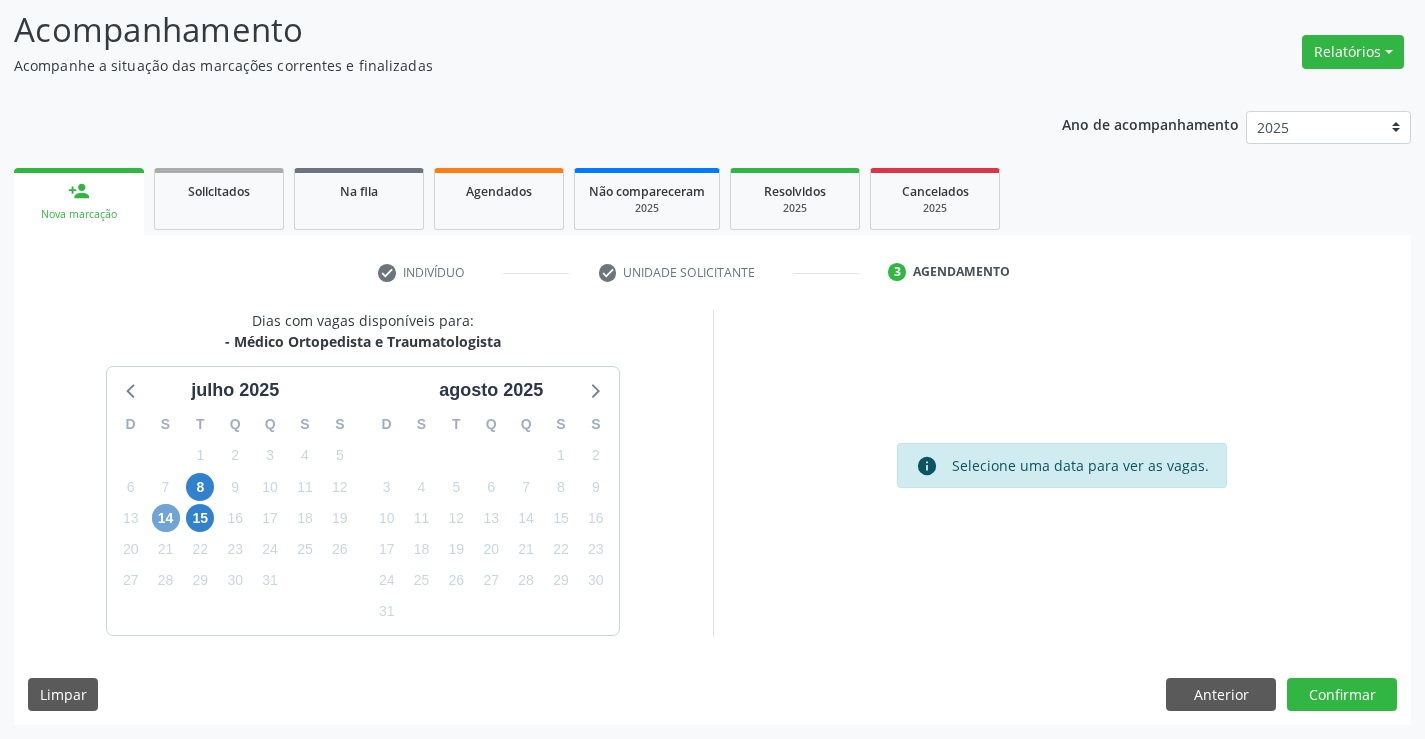 click on "14" at bounding box center (166, 518) 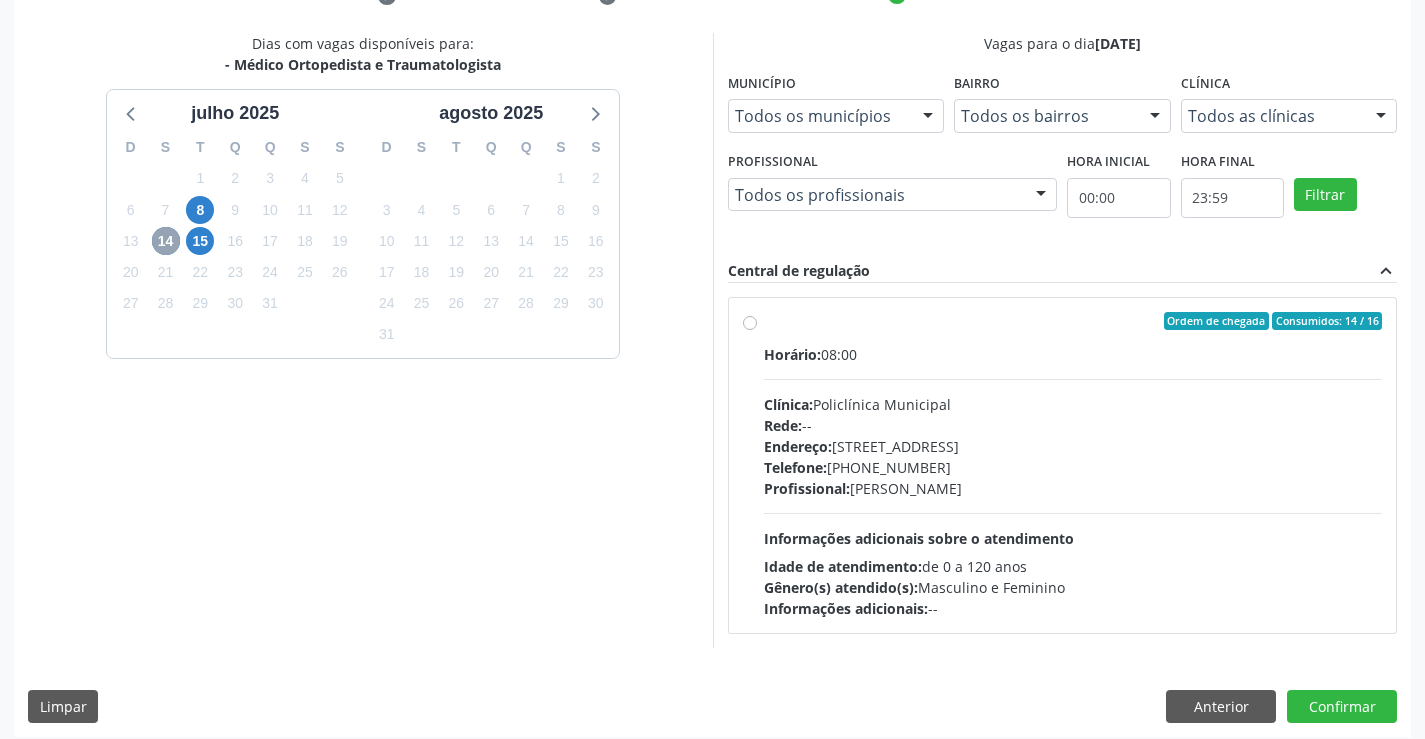 scroll, scrollTop: 420, scrollLeft: 0, axis: vertical 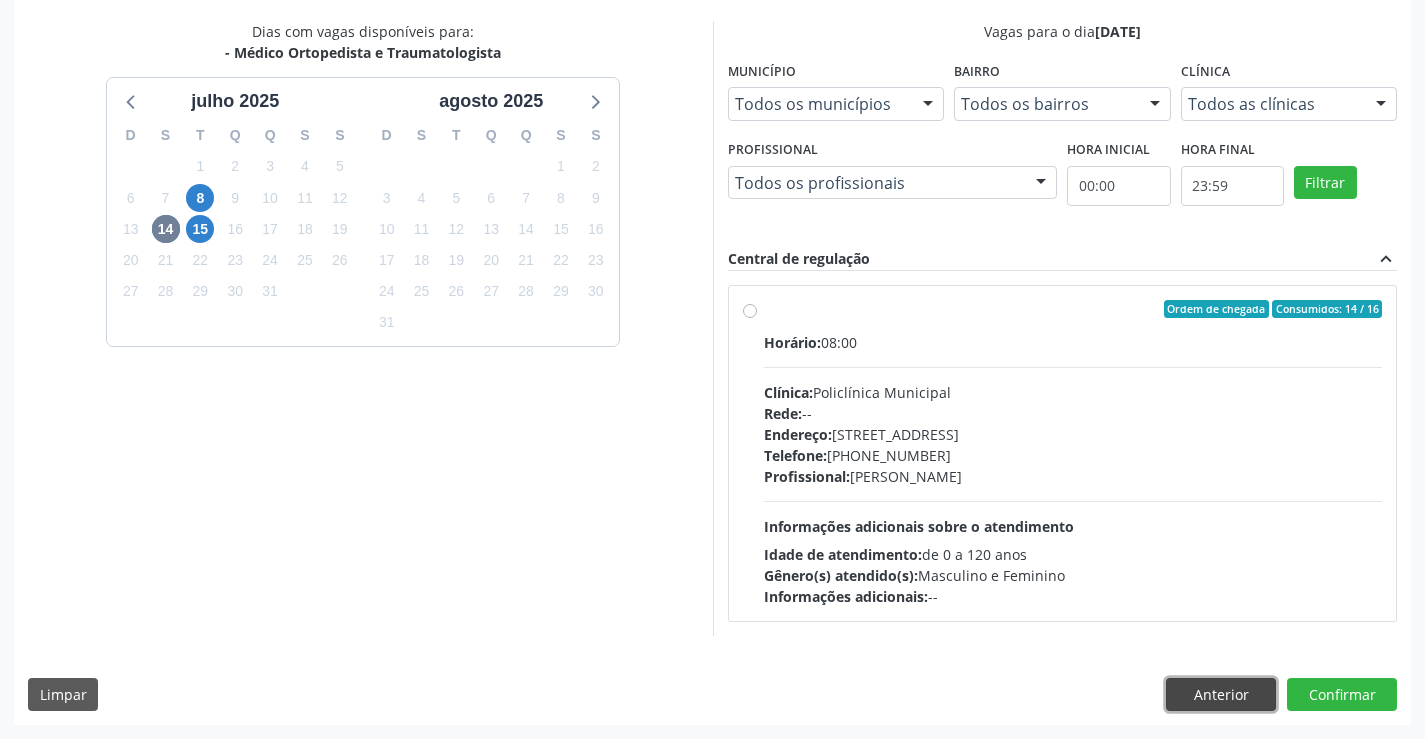 click on "Anterior" at bounding box center [1221, 695] 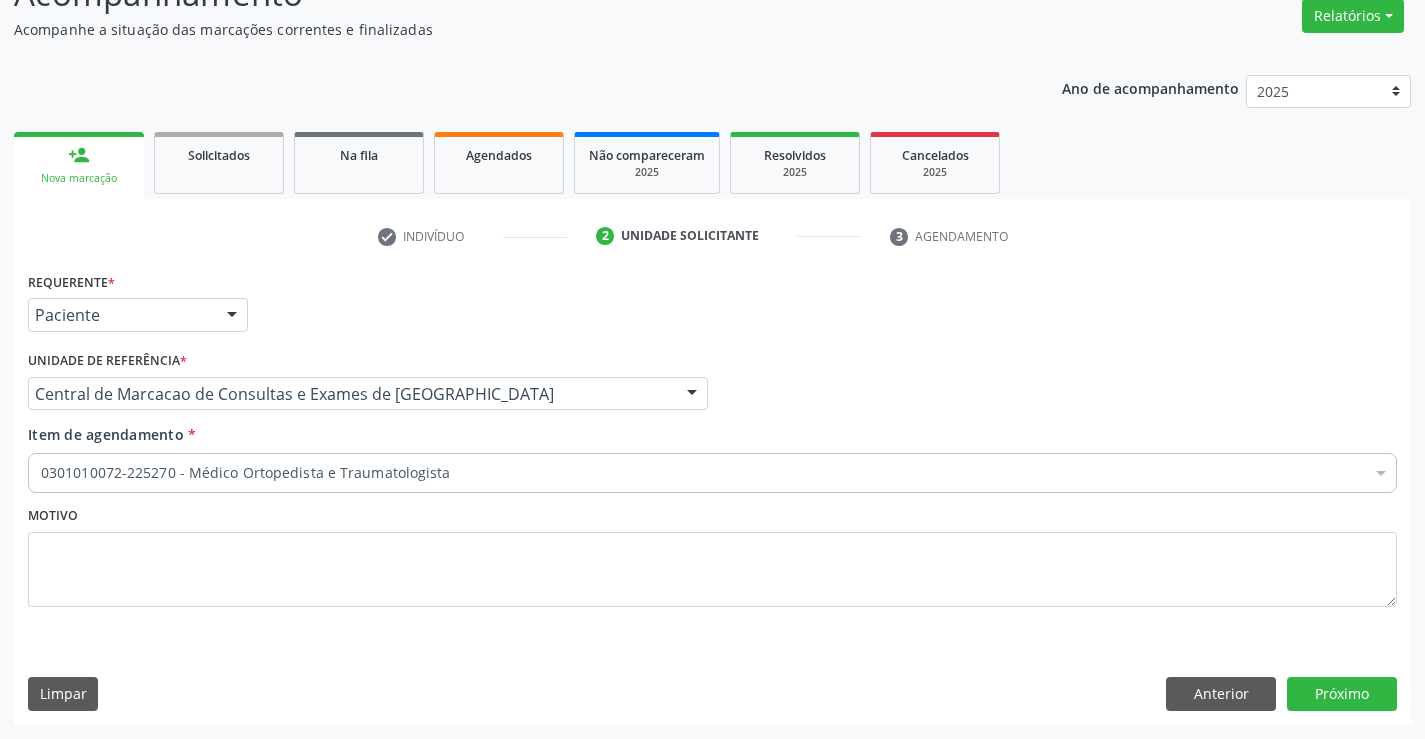scroll, scrollTop: 167, scrollLeft: 0, axis: vertical 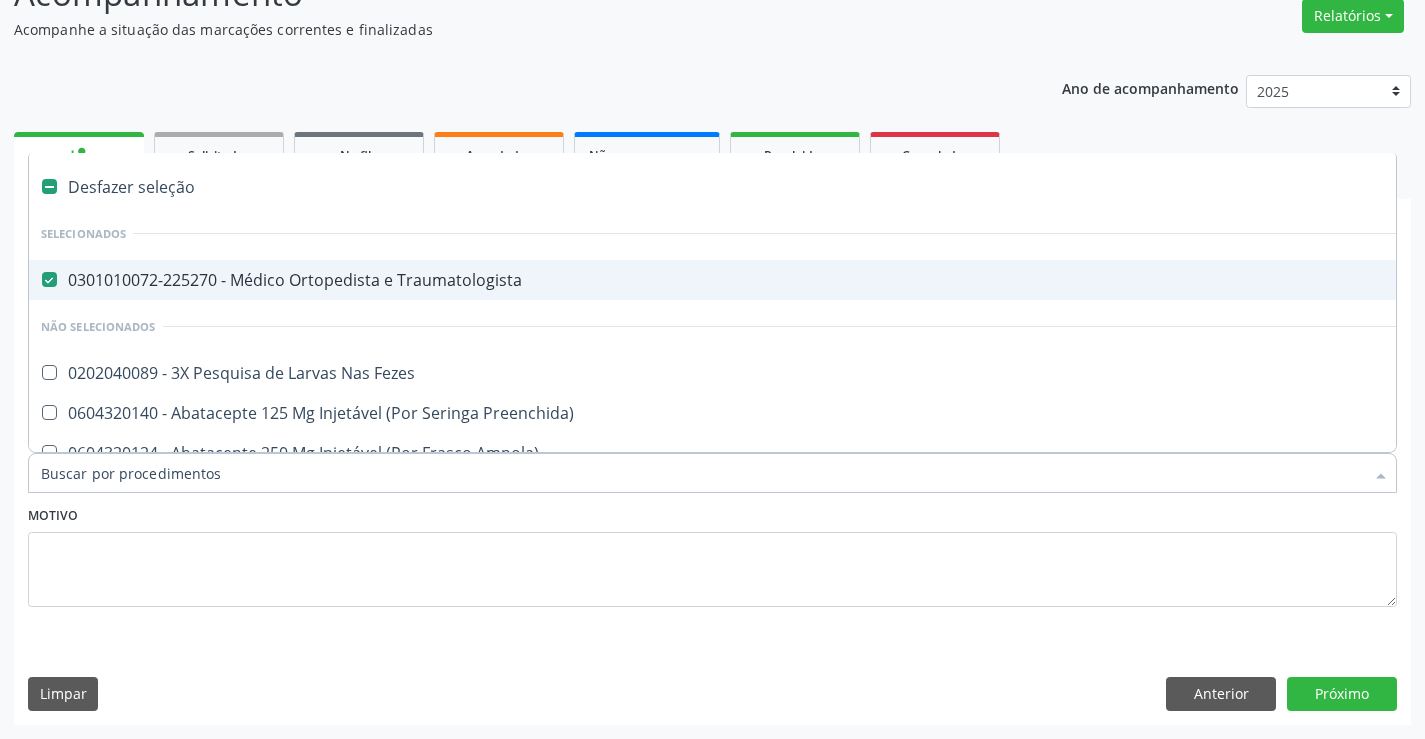 drag, startPoint x: 259, startPoint y: 281, endPoint x: 152, endPoint y: 443, distance: 194.14685 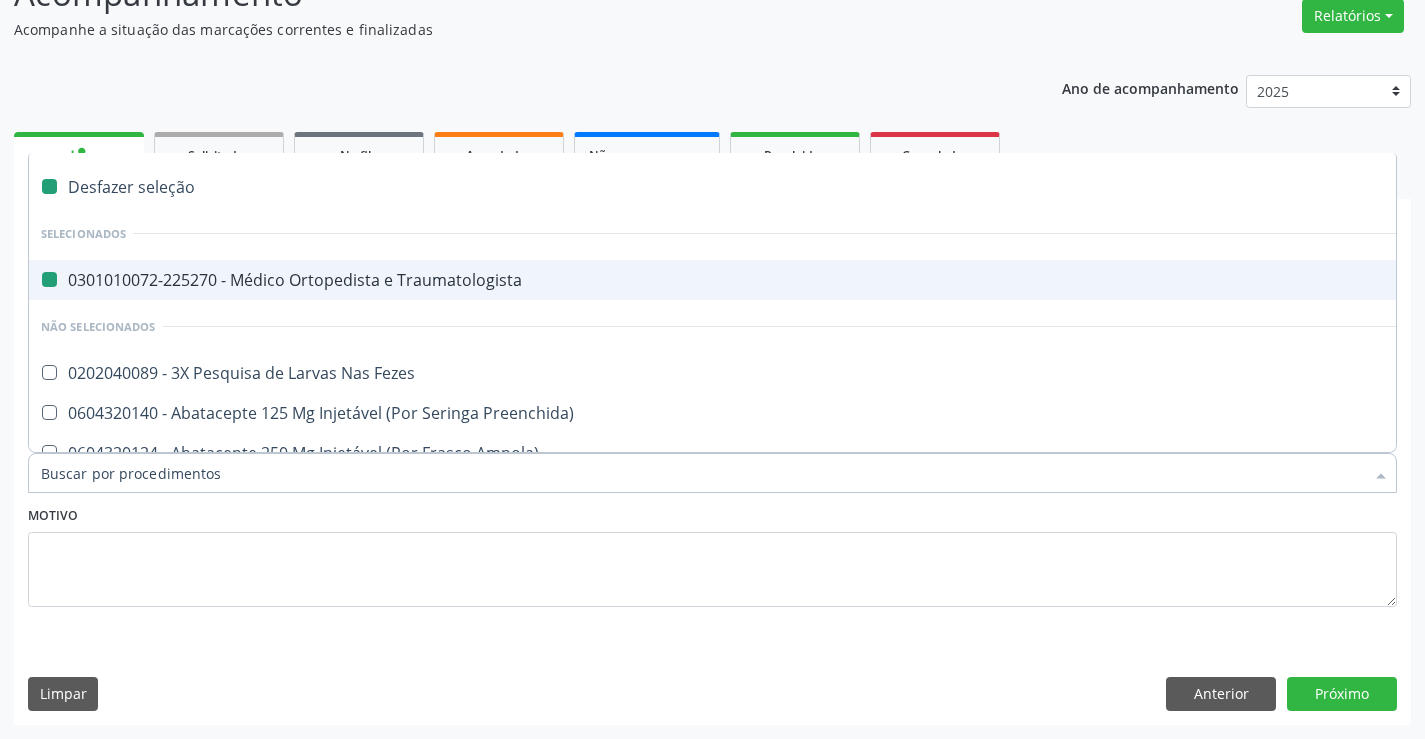 checkbox on "false" 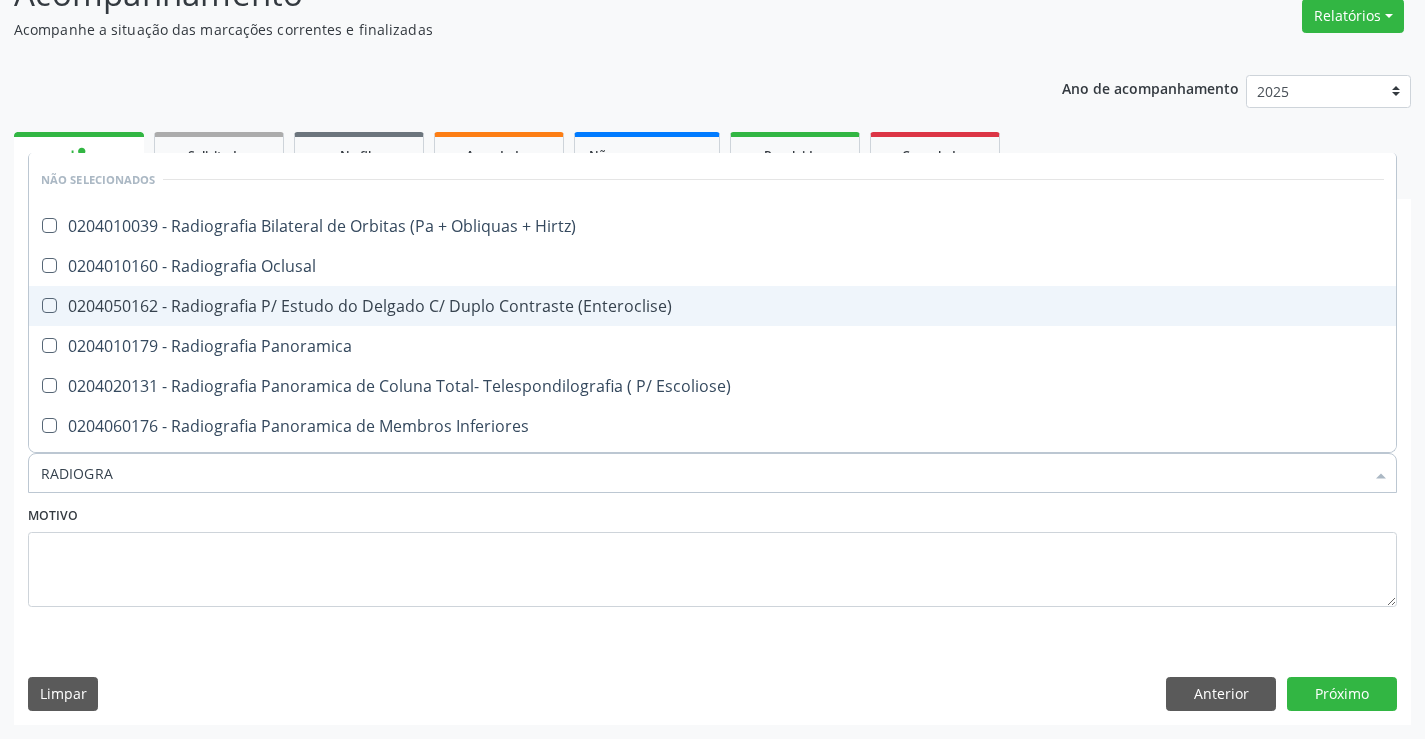 type on "RADIOGRAF" 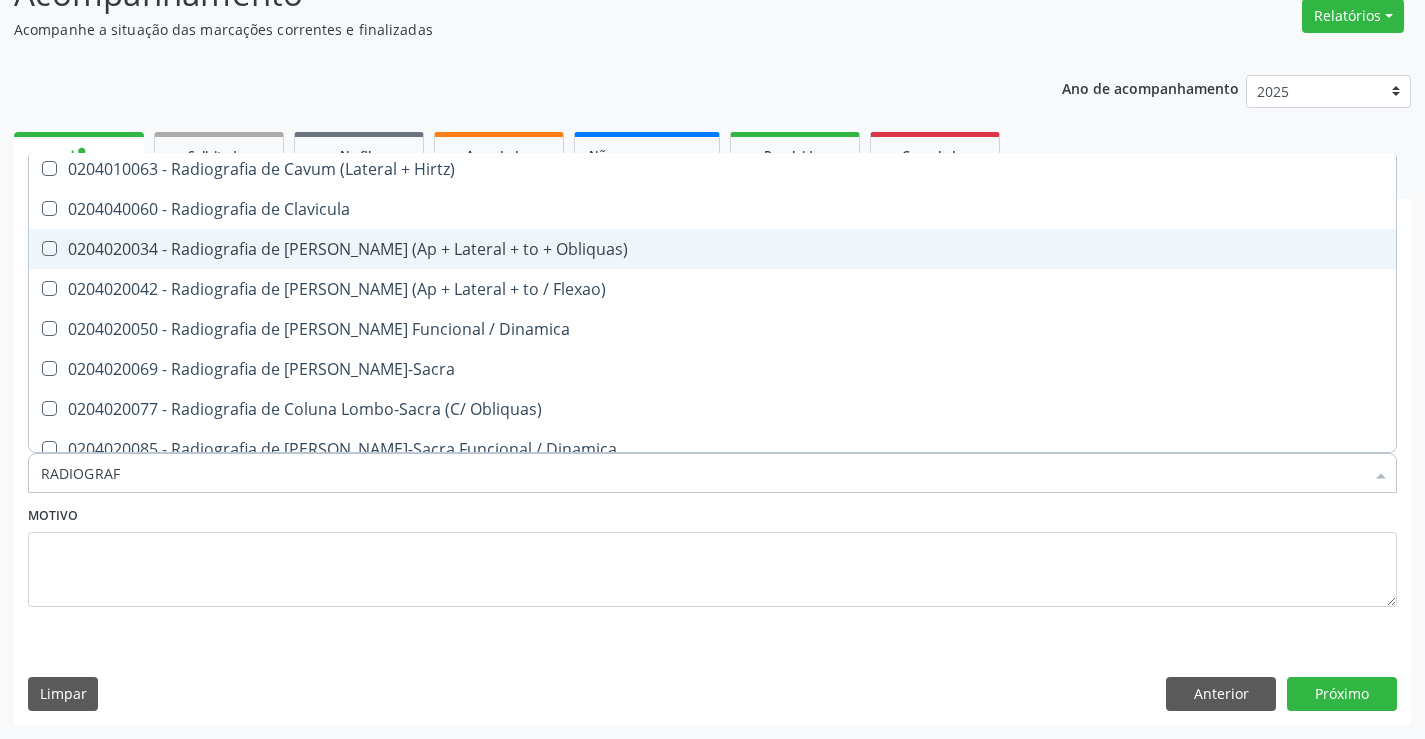 scroll, scrollTop: 1000, scrollLeft: 0, axis: vertical 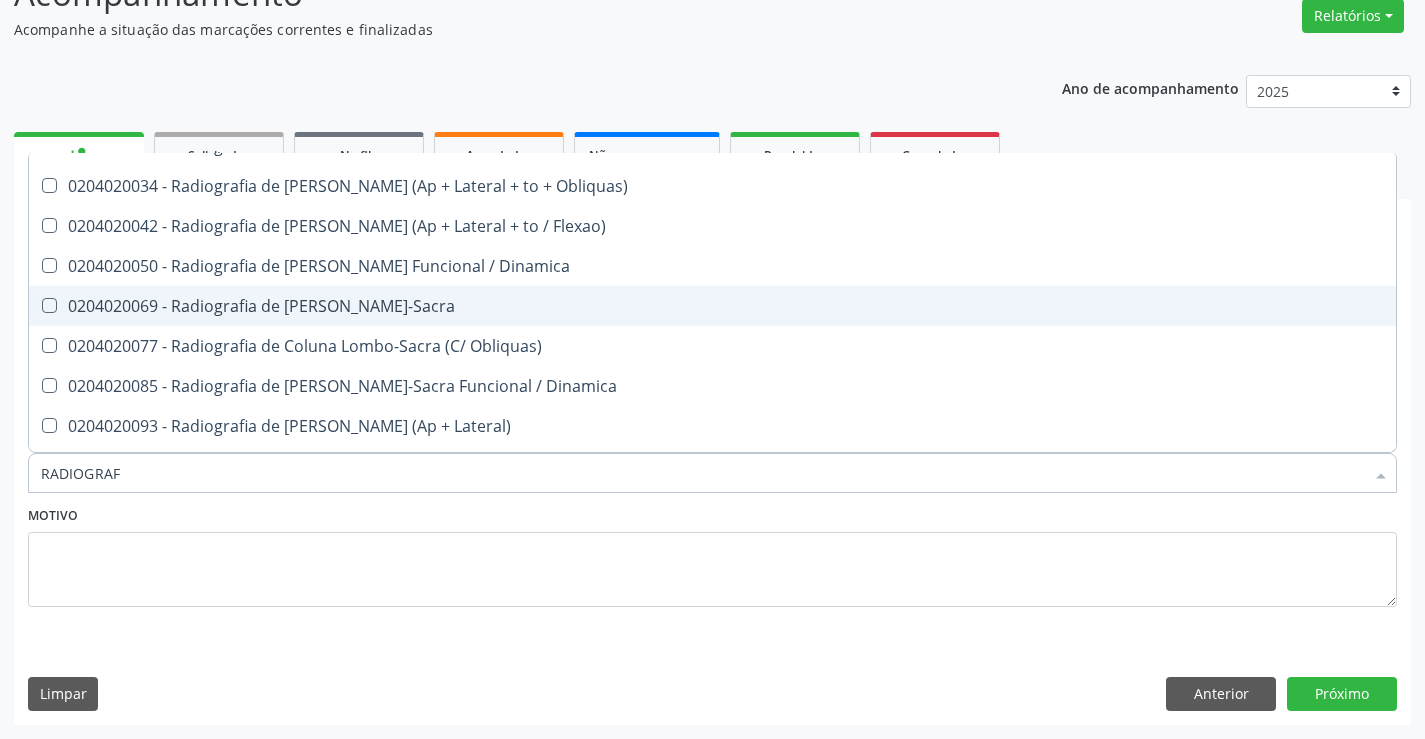 click on "0204020069 - Radiografia de [PERSON_NAME]-Sacra" at bounding box center (712, 306) 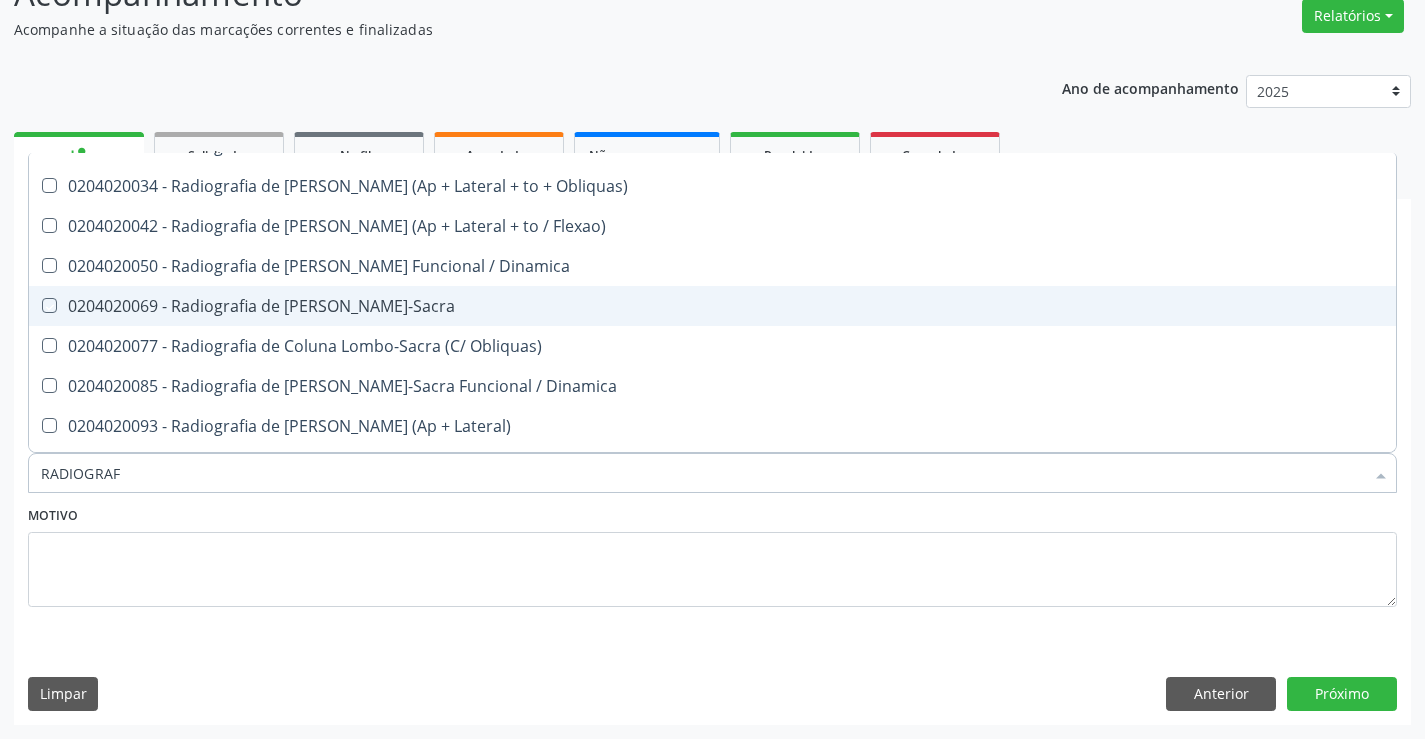 checkbox on "true" 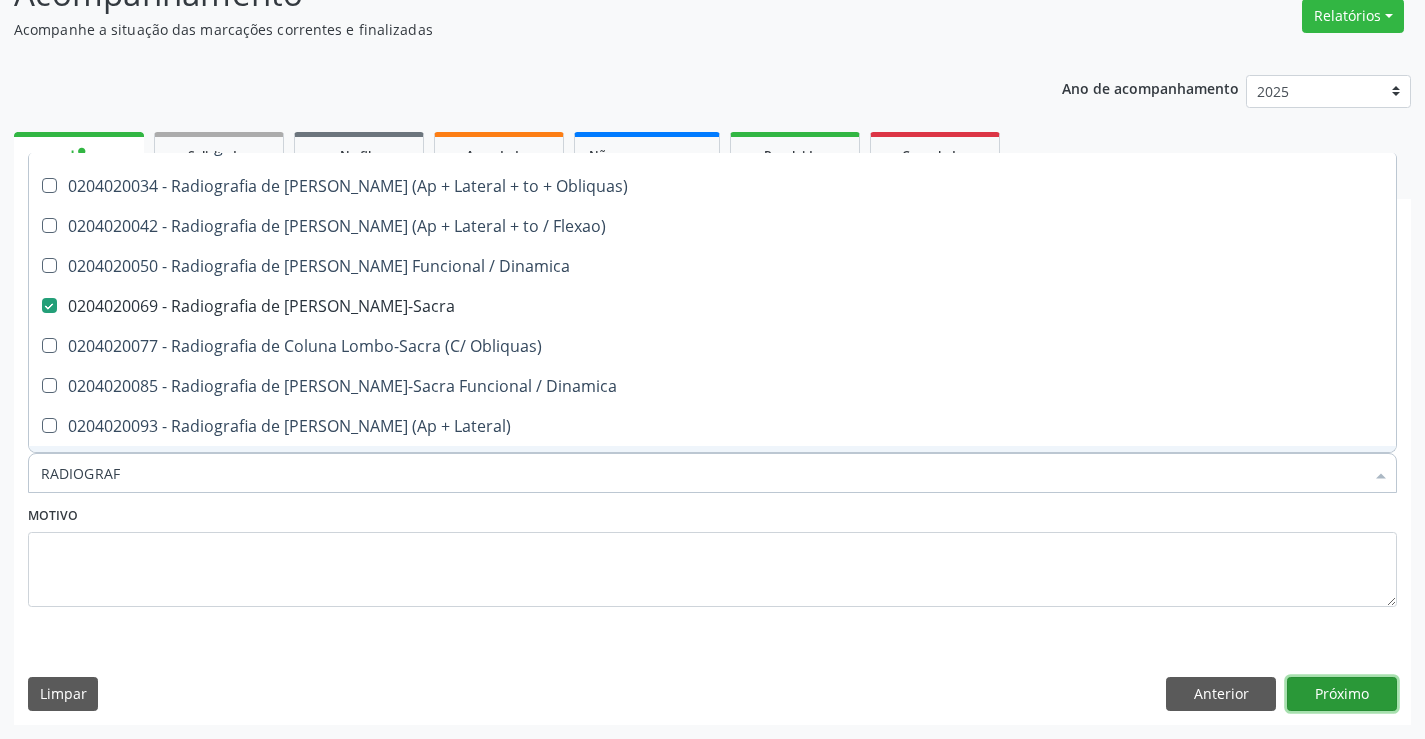 click on "Próximo" at bounding box center [1342, 694] 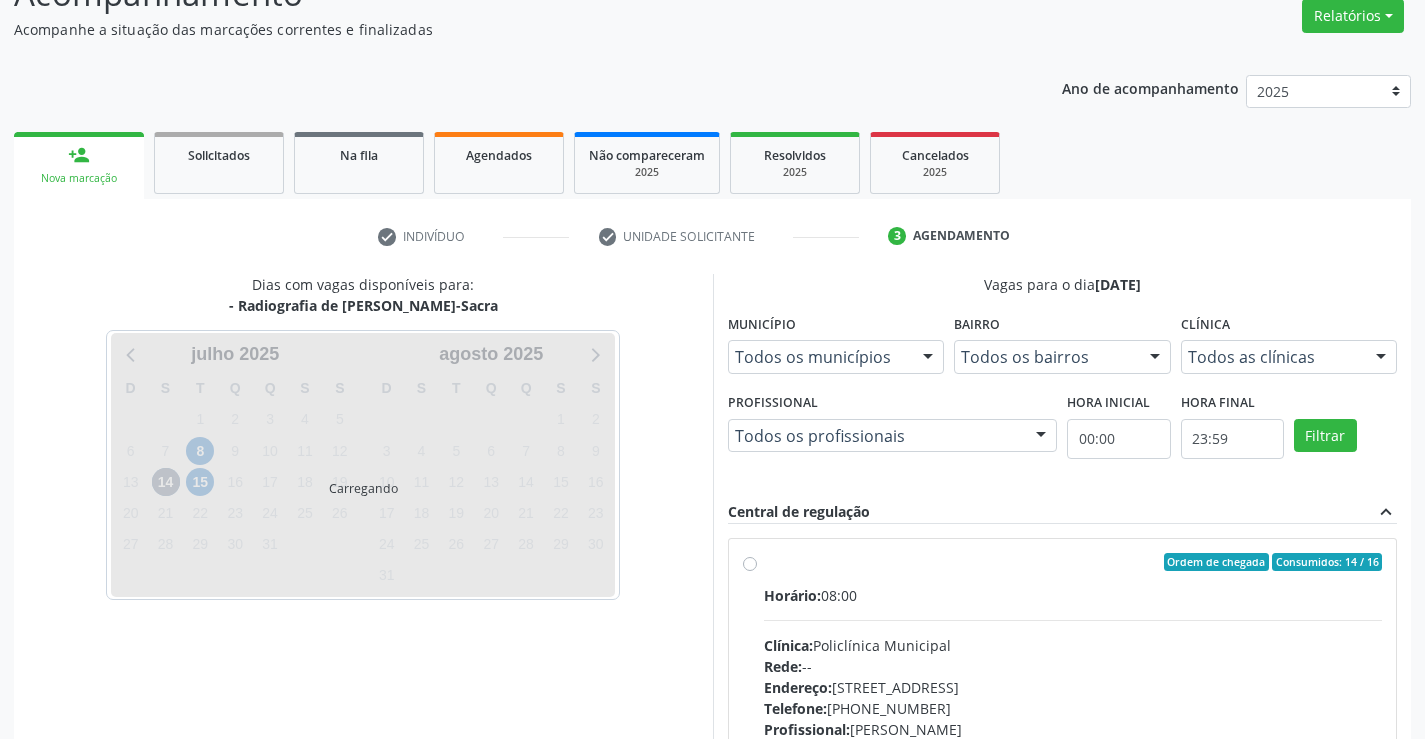 scroll, scrollTop: 0, scrollLeft: 0, axis: both 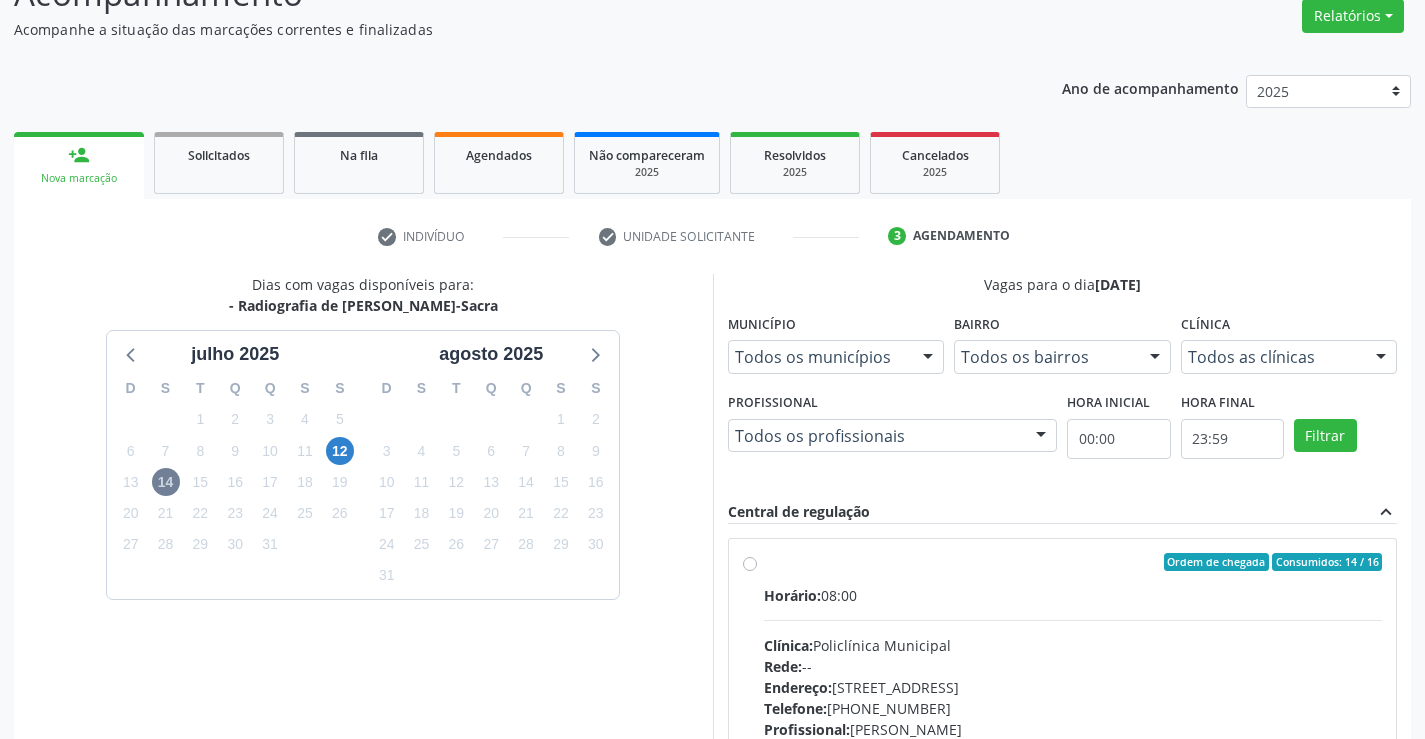 click on "12" at bounding box center [339, 451] 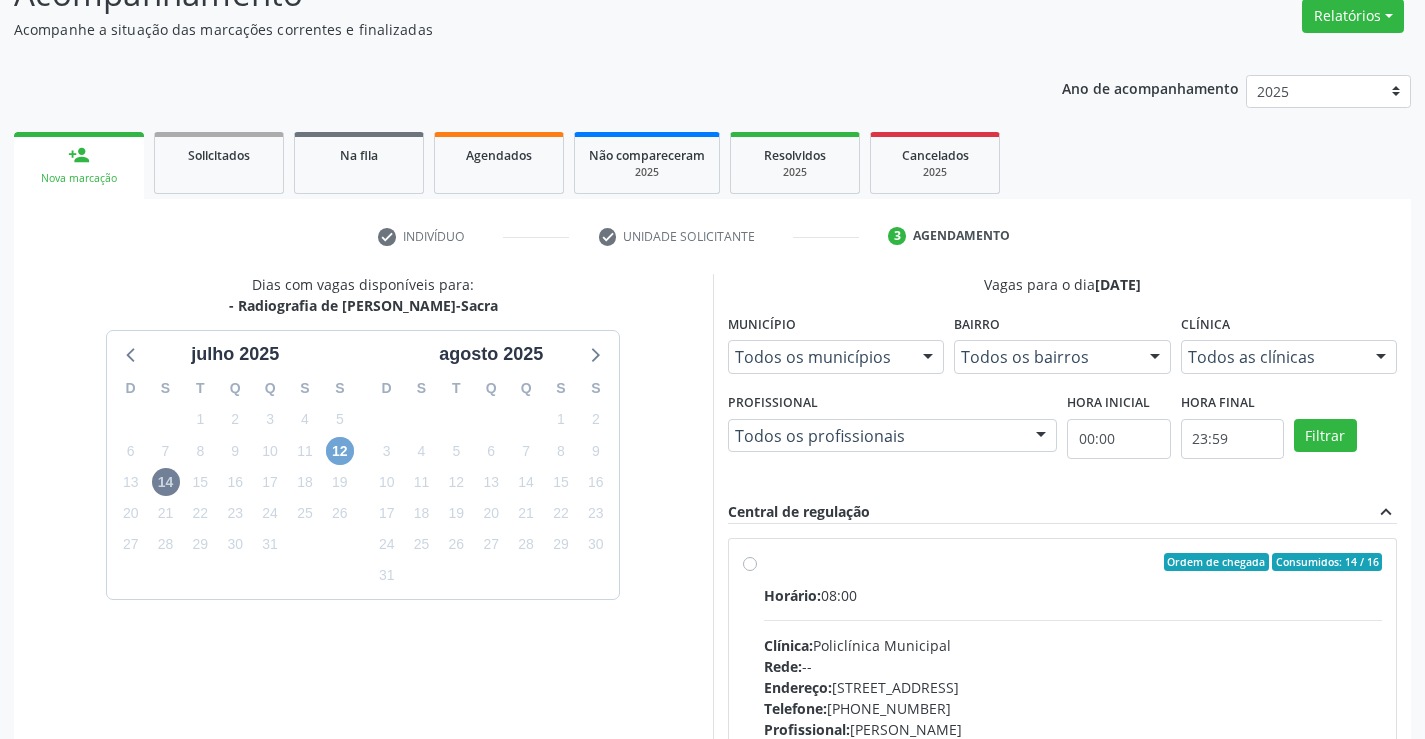 click on "12" at bounding box center [340, 451] 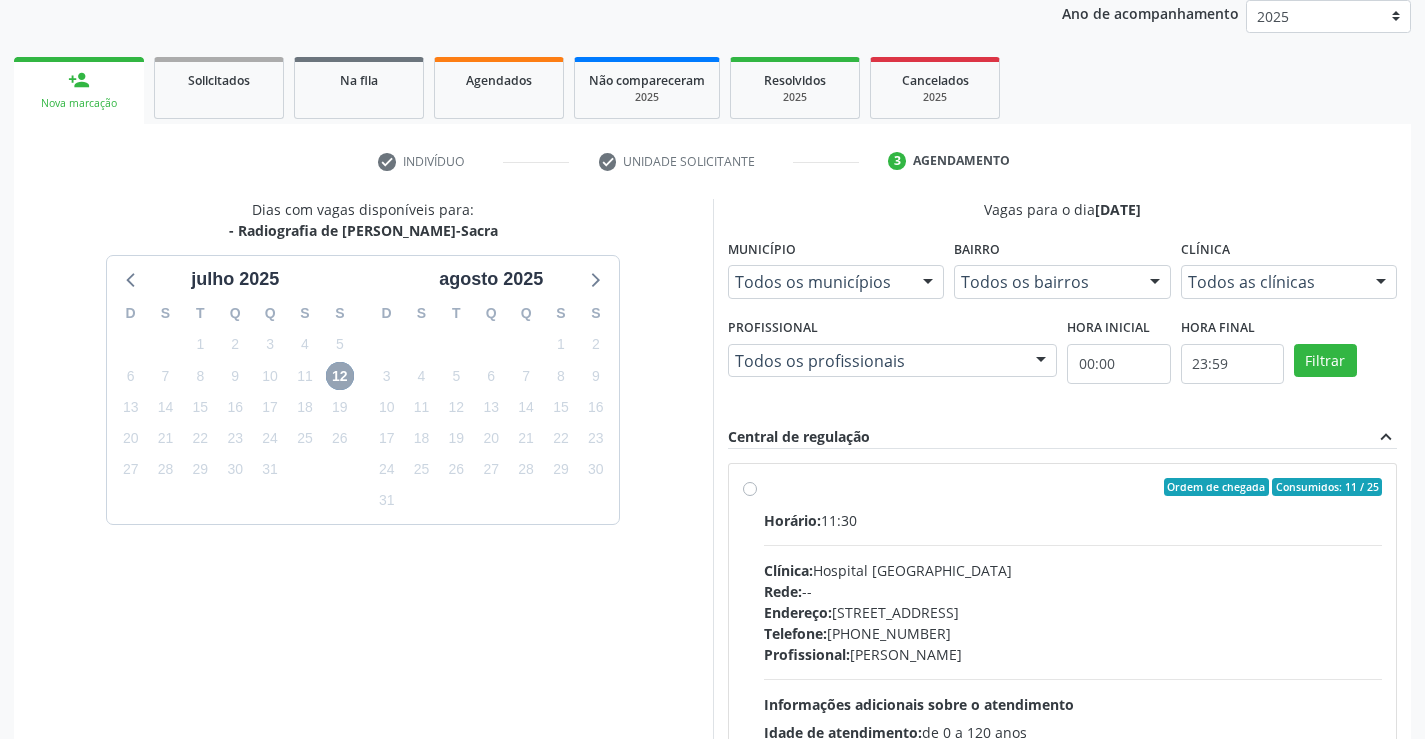 scroll, scrollTop: 420, scrollLeft: 0, axis: vertical 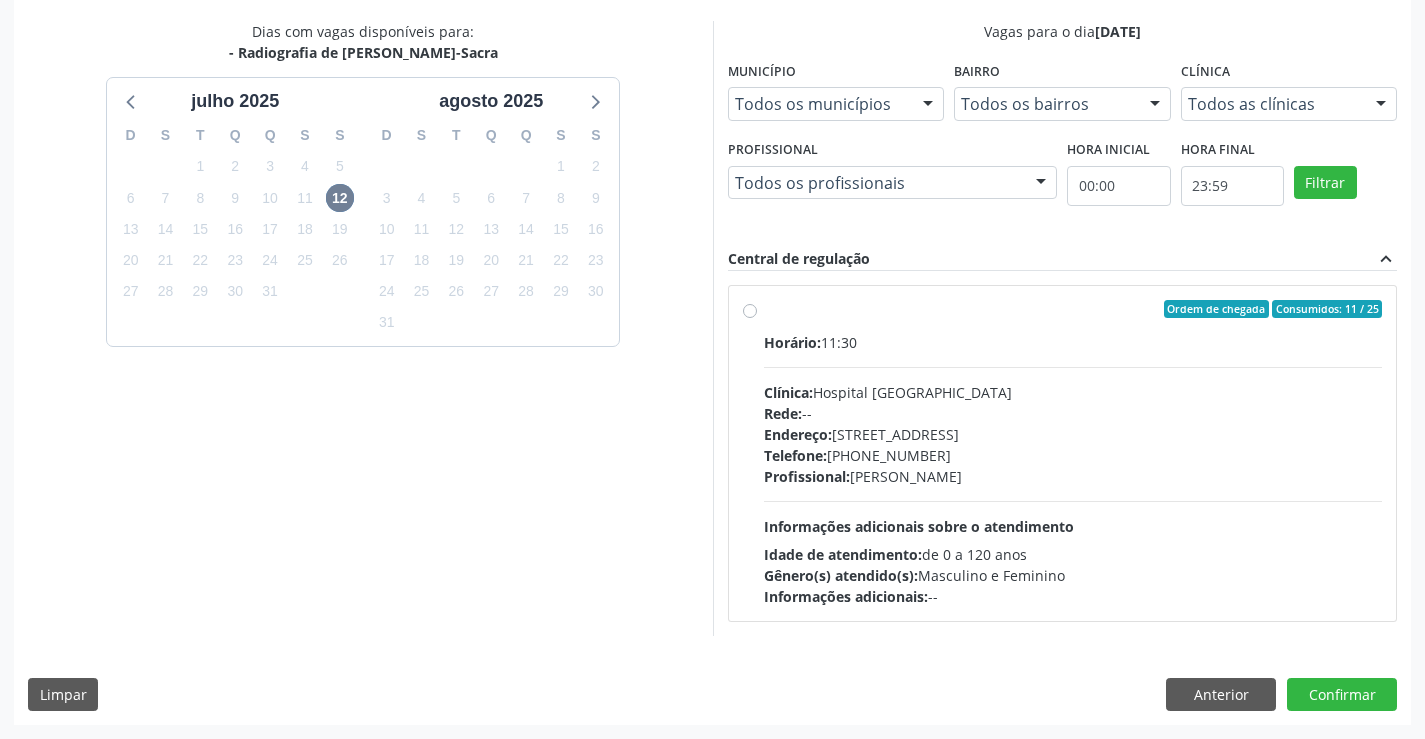 click on "Endereço:   [STREET_ADDRESS]" at bounding box center (1073, 434) 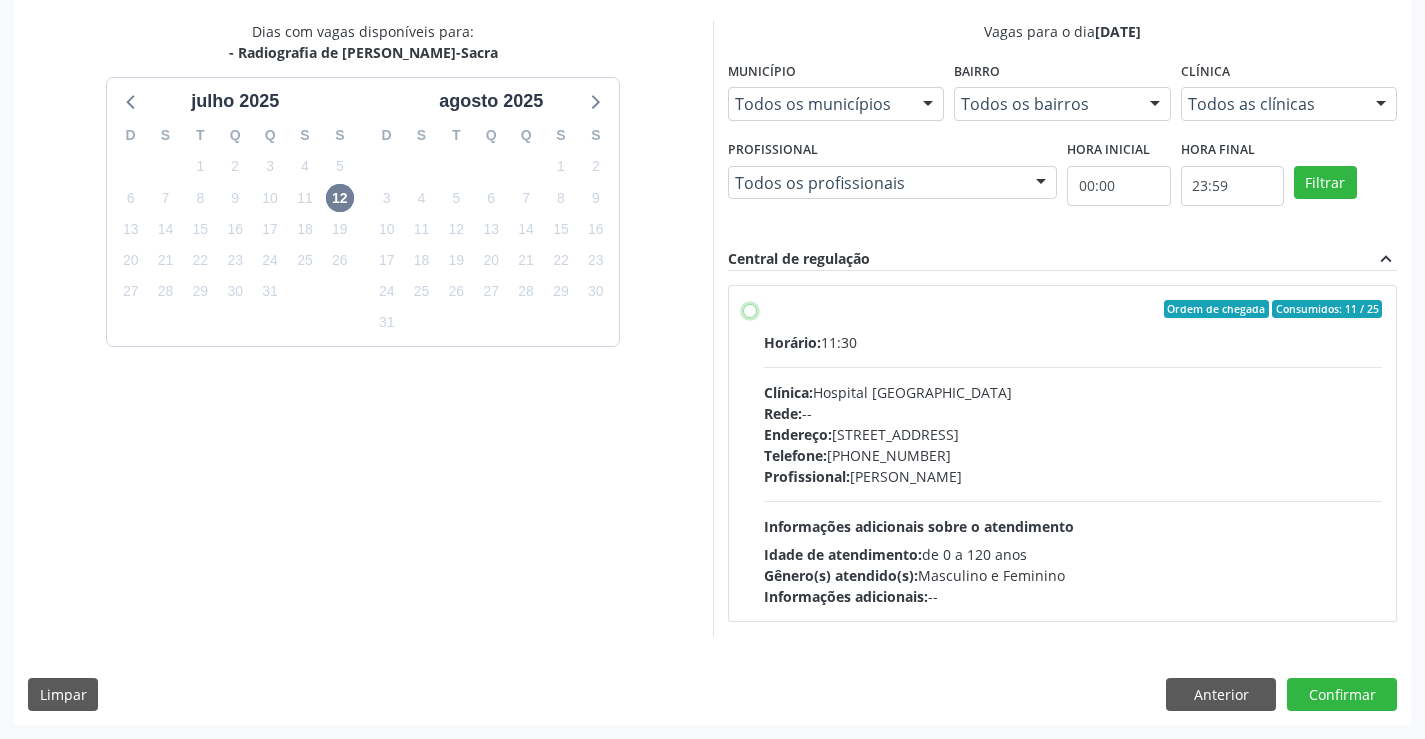 click on "Ordem de chegada
Consumidos: 11 / 25
Horário:   11:30
Clínica:  Hospital Sao Francisco
Rede:
--
Endereço:   Blocos, nº 258, Centro, Campo Formoso - BA
Telefone:   (74) 36451217
Profissional:
Joel da Rocha Almeida
Informações adicionais sobre o atendimento
Idade de atendimento:
de 0 a 120 anos
Gênero(s) atendido(s):
Masculino e Feminino
Informações adicionais:
--" at bounding box center [750, 309] 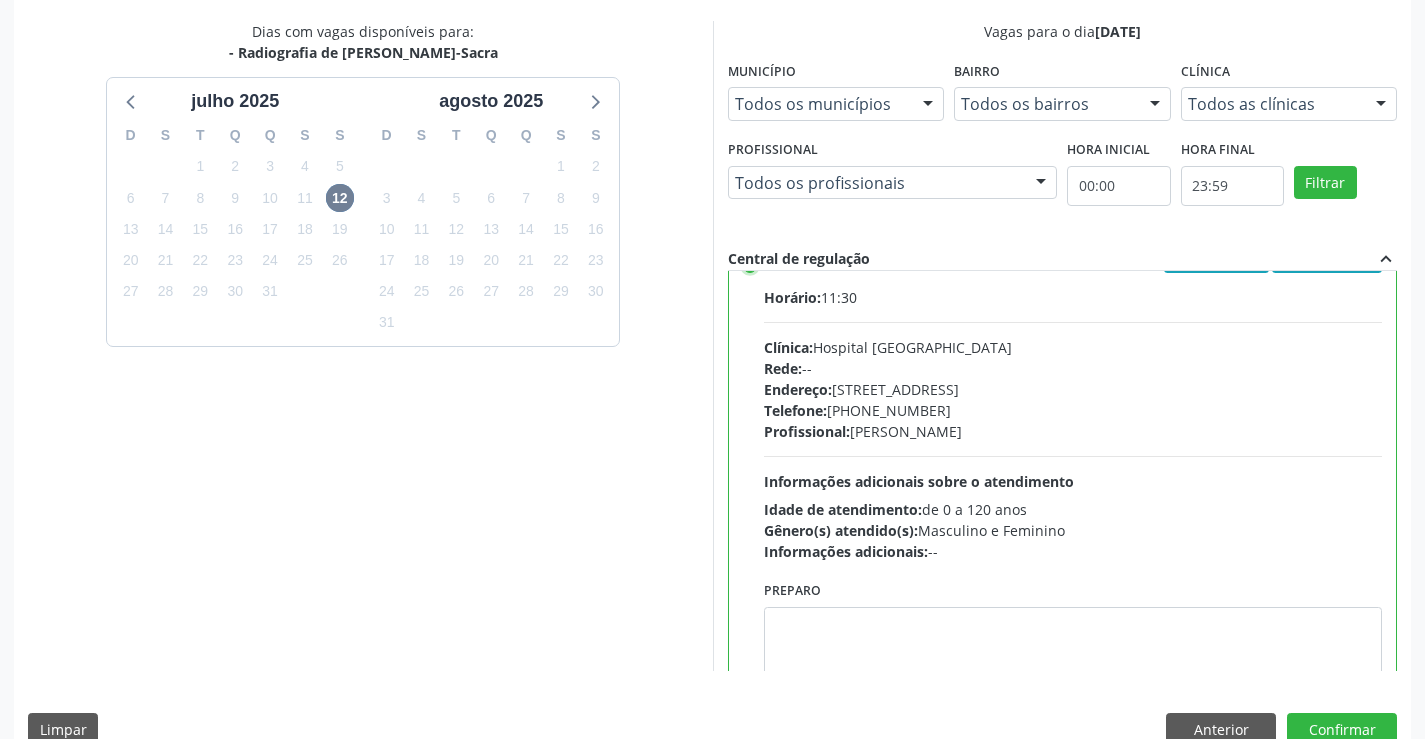scroll, scrollTop: 0, scrollLeft: 0, axis: both 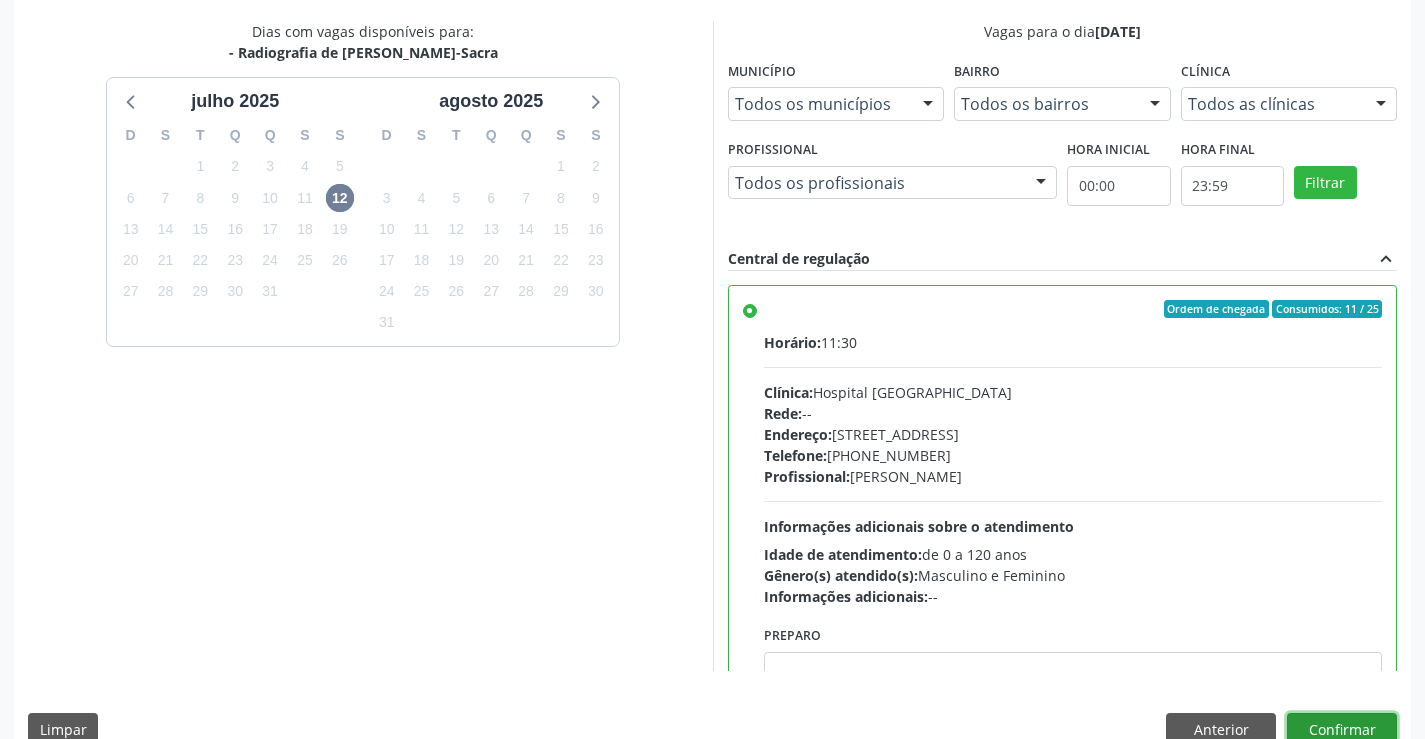 click on "Confirmar" at bounding box center (1342, 730) 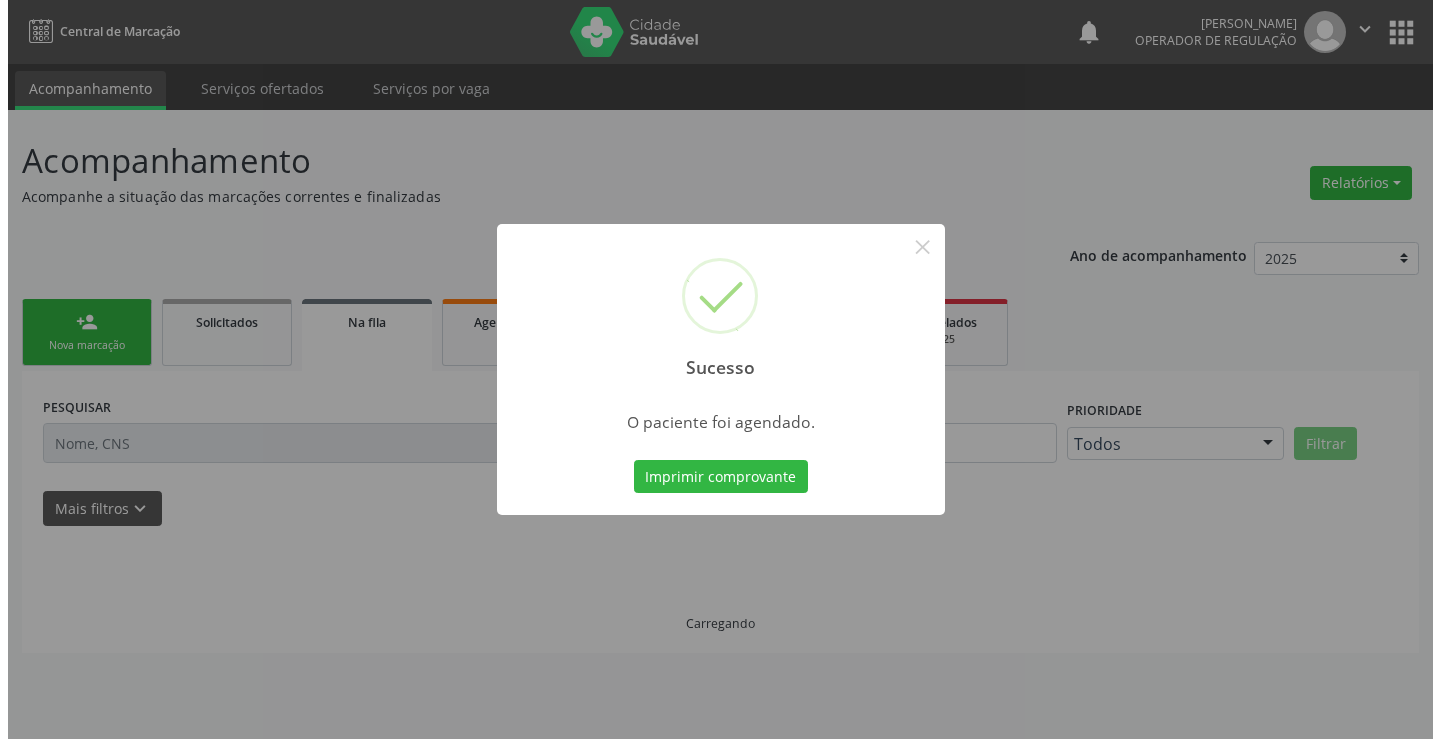 scroll, scrollTop: 0, scrollLeft: 0, axis: both 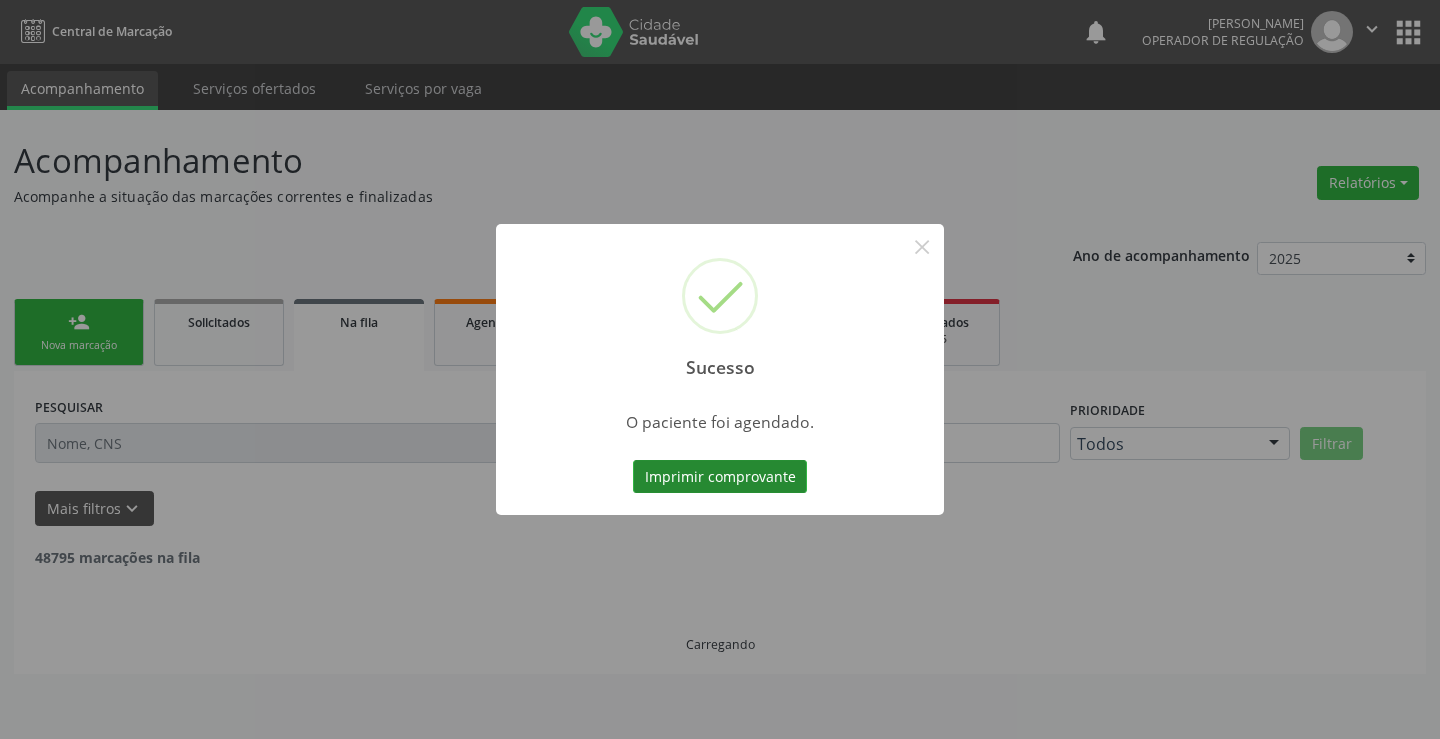 click on "Imprimir comprovante" at bounding box center (720, 477) 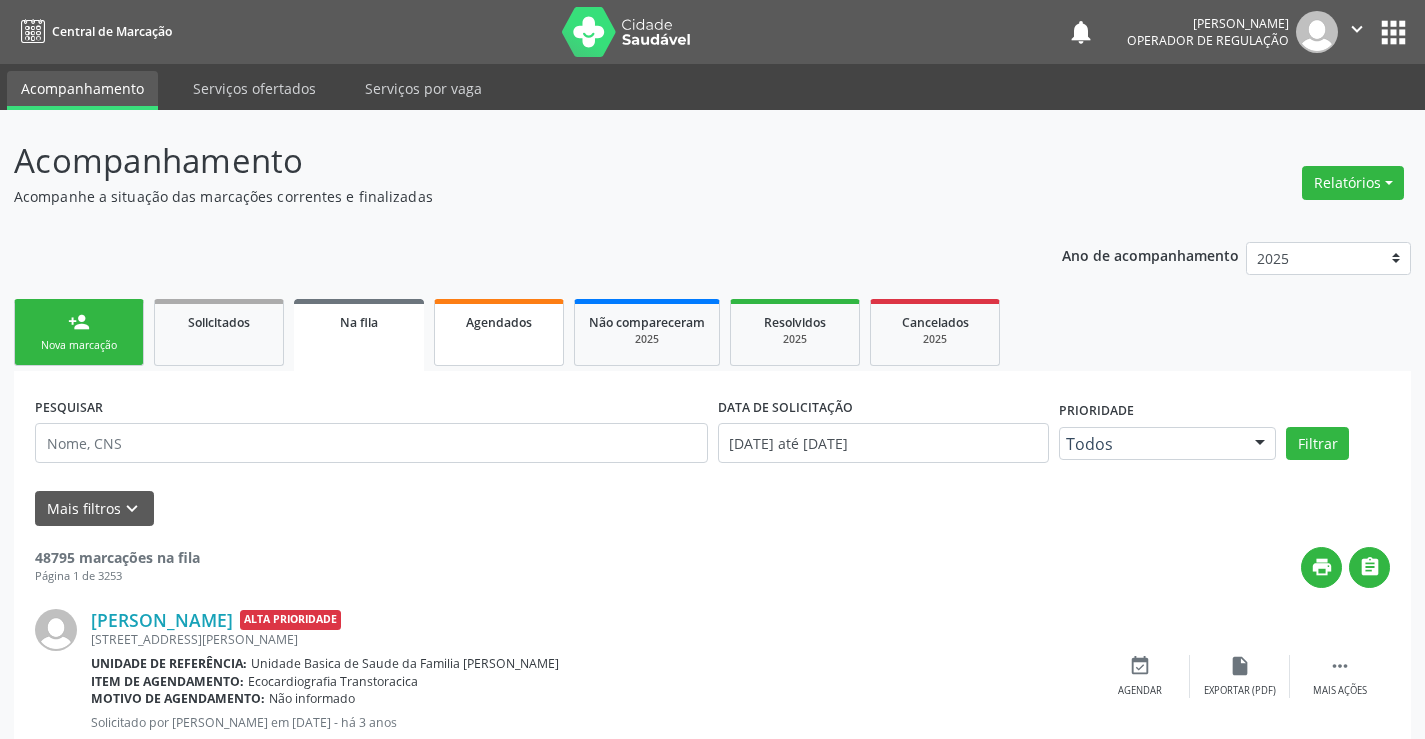click on "Agendados" at bounding box center (499, 322) 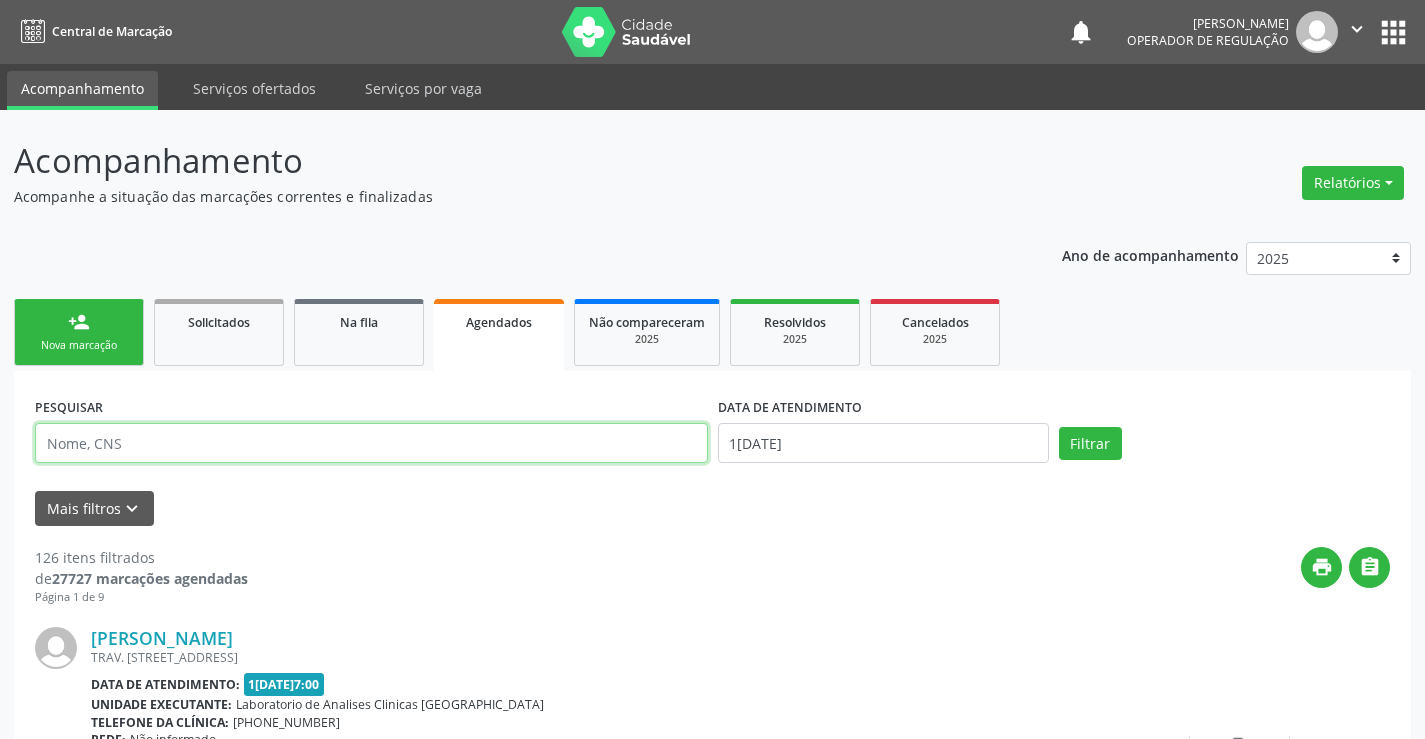 click at bounding box center (371, 443) 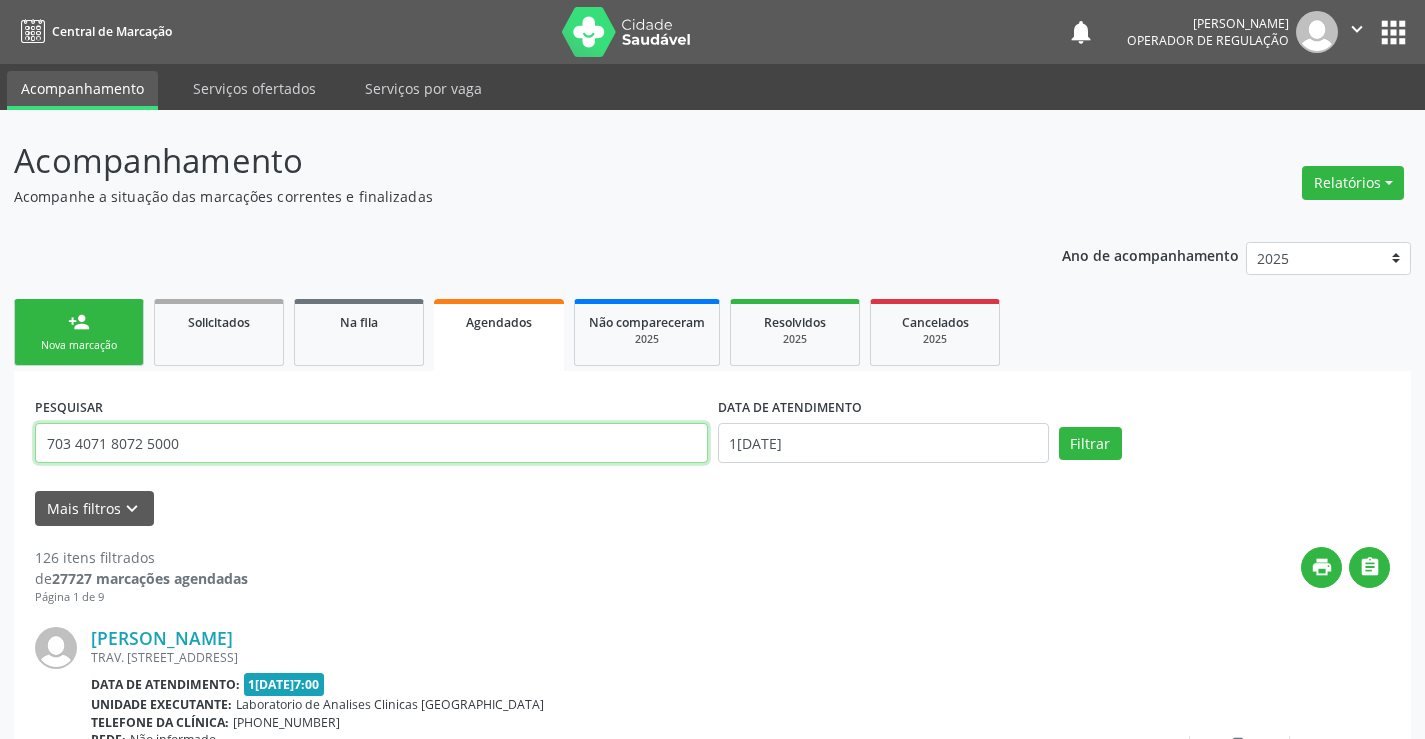 type on "703 4071 8072 5000" 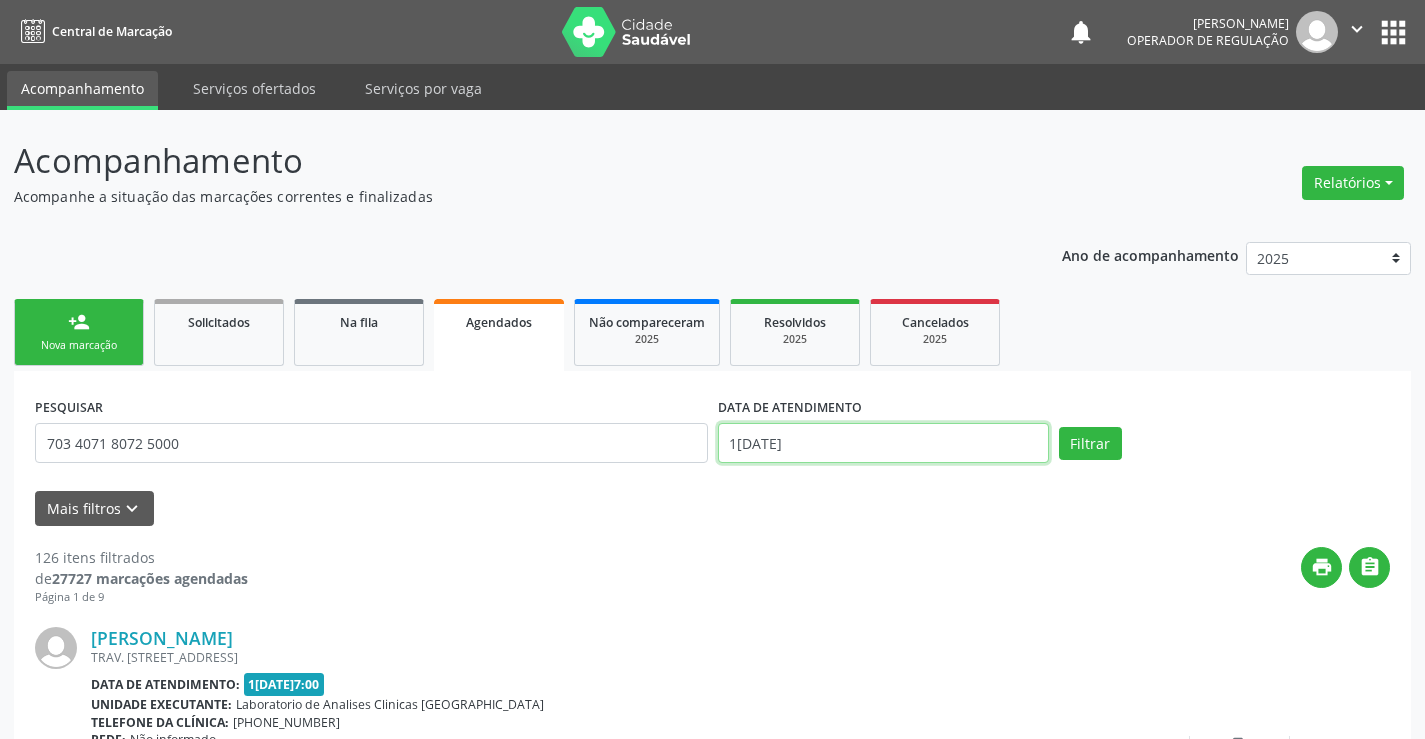 click on "10/07/2025" at bounding box center [883, 443] 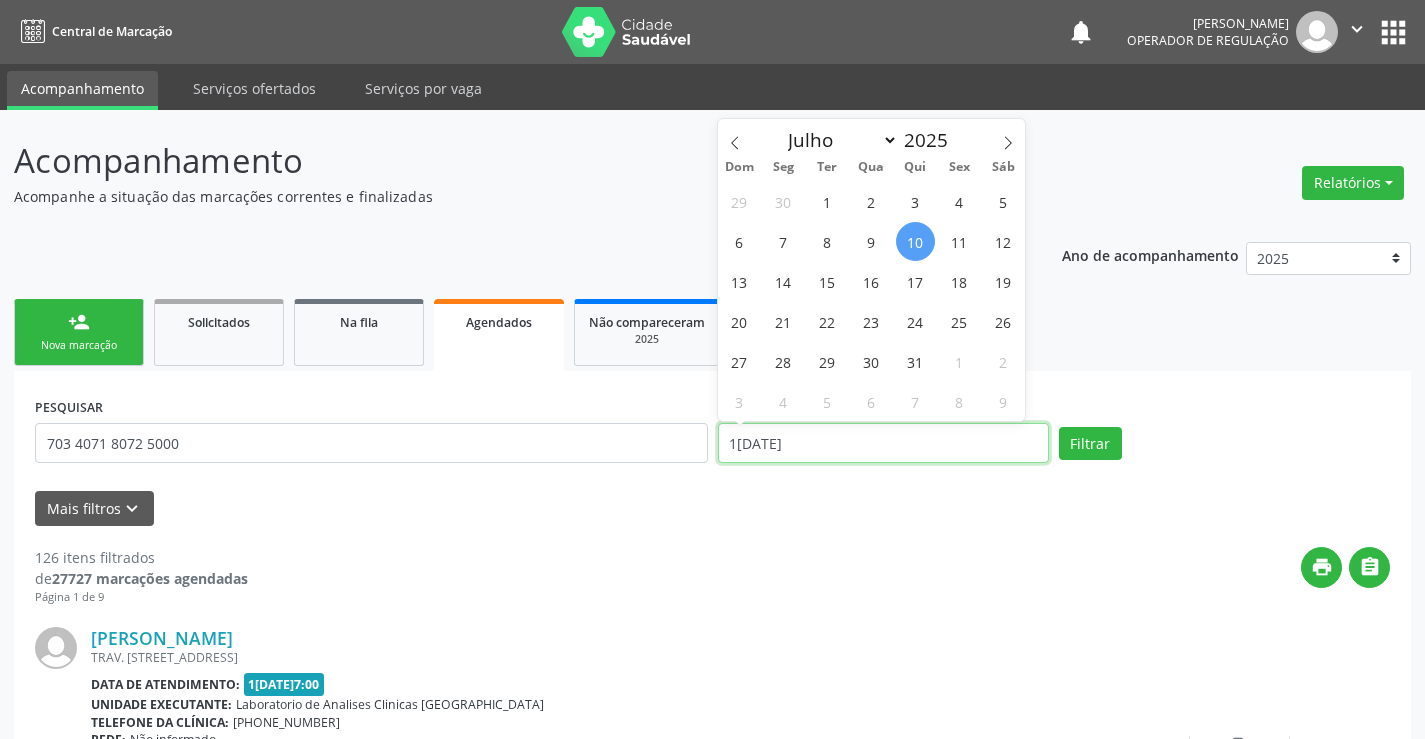 type 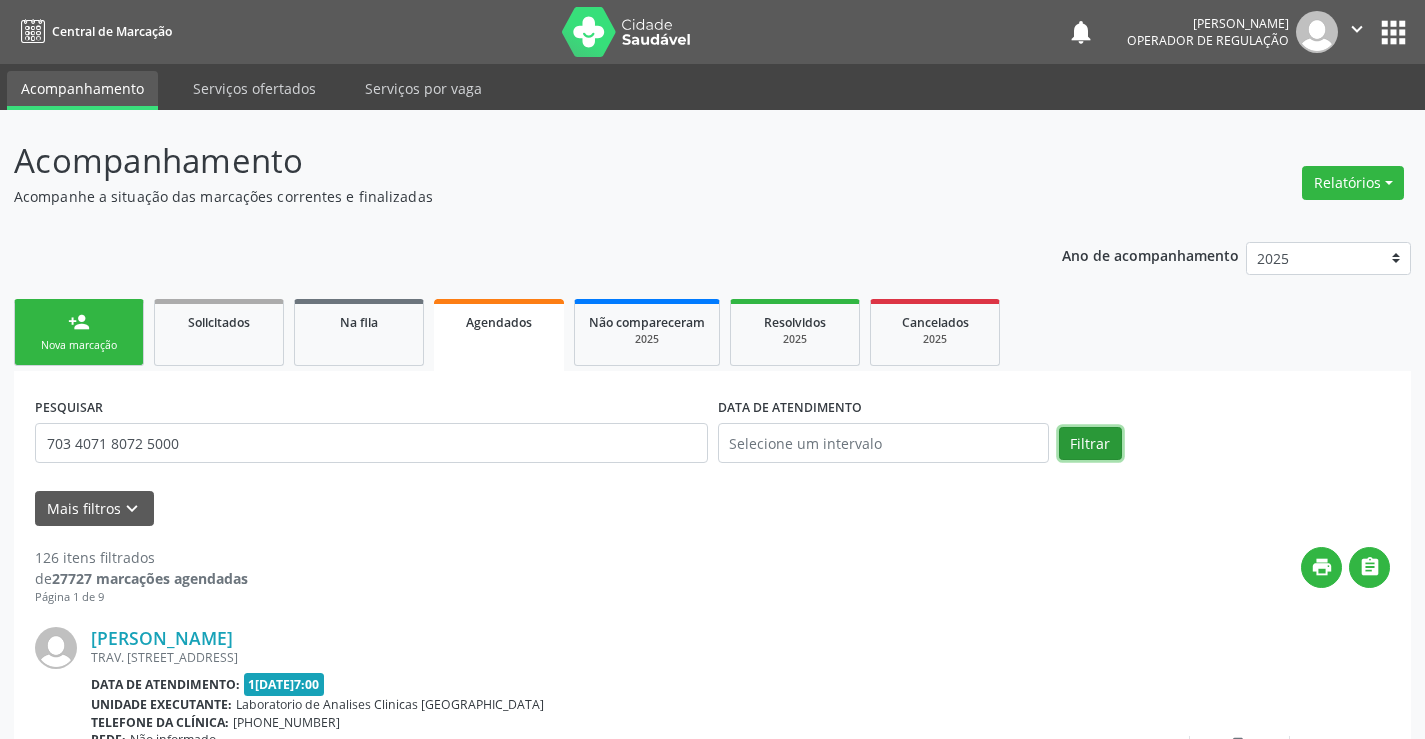 click on "Filtrar" at bounding box center (1090, 444) 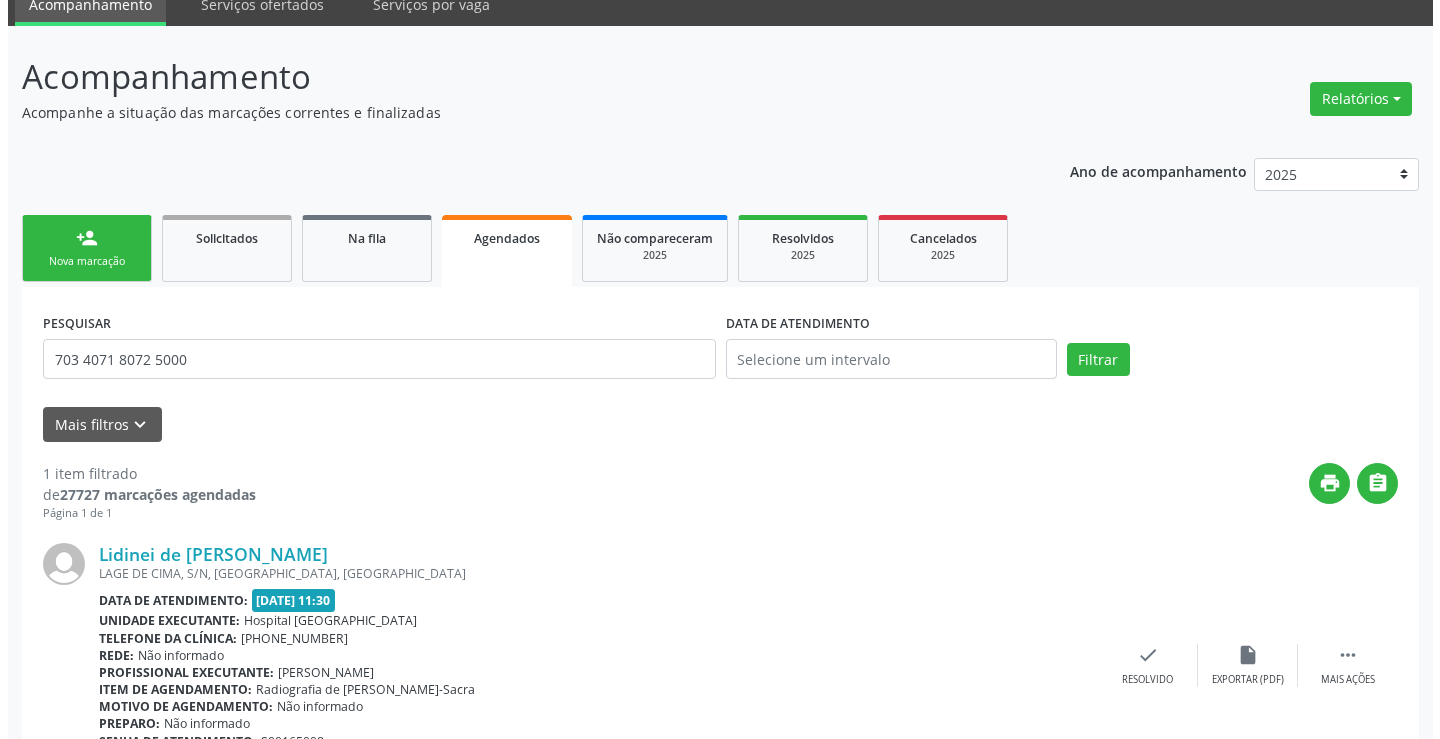 scroll, scrollTop: 189, scrollLeft: 0, axis: vertical 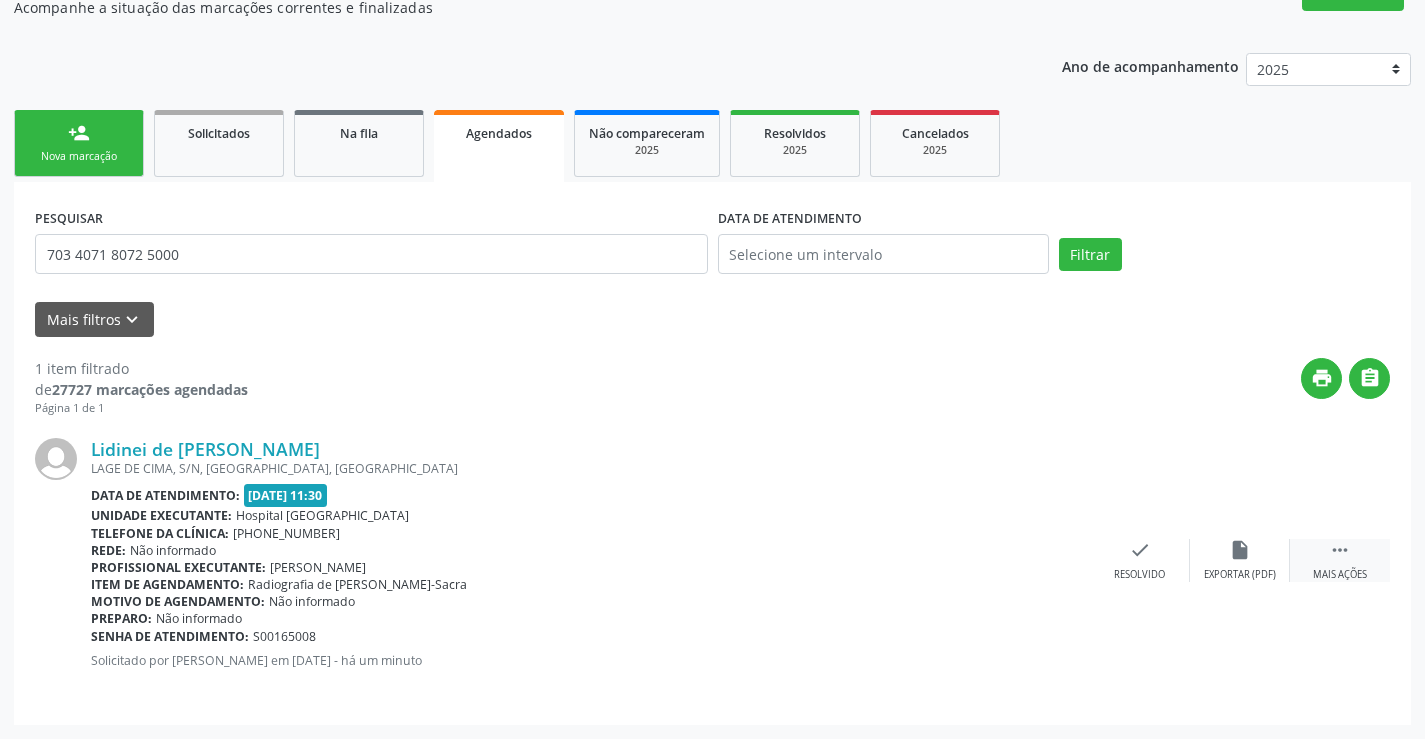 click on "" at bounding box center [1340, 550] 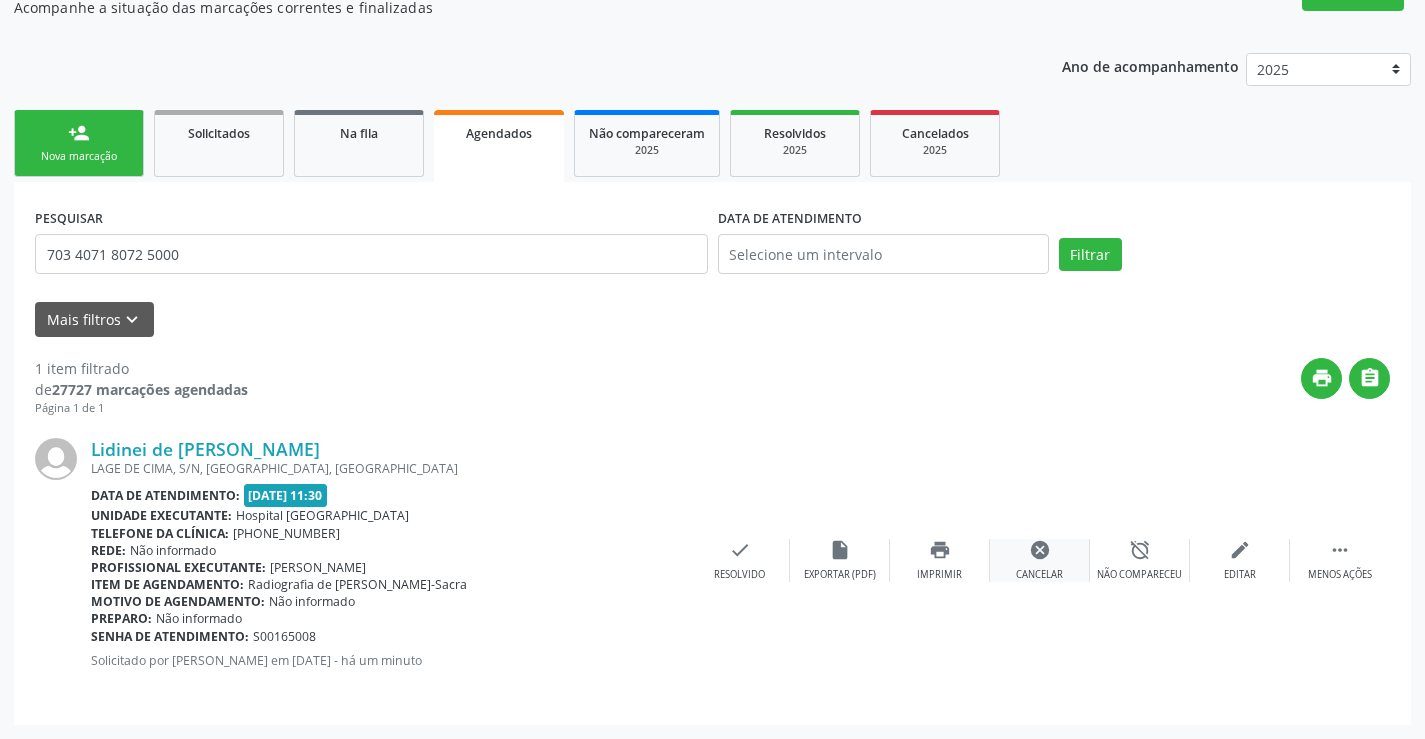 click on "cancel
Cancelar" at bounding box center (1040, 560) 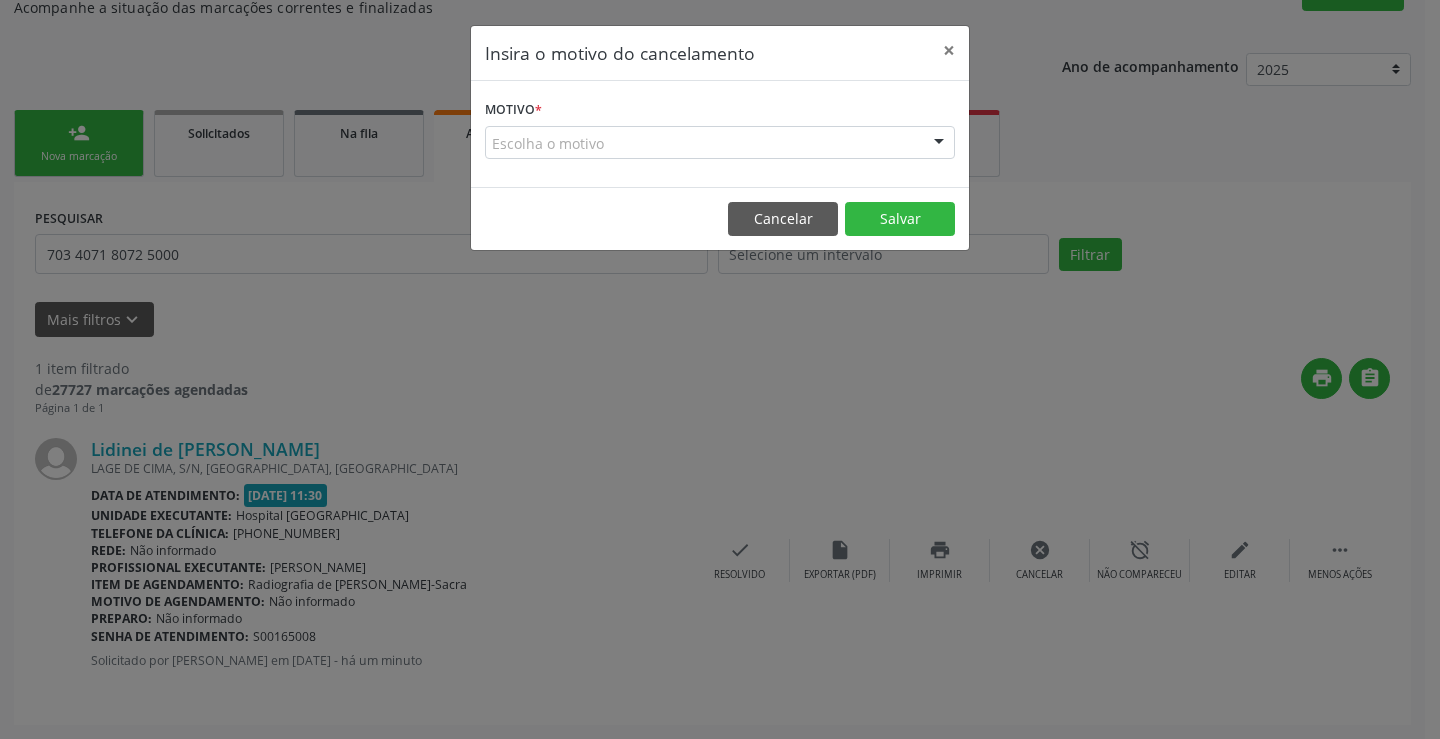 click on "Escolha o motivo" at bounding box center [720, 143] 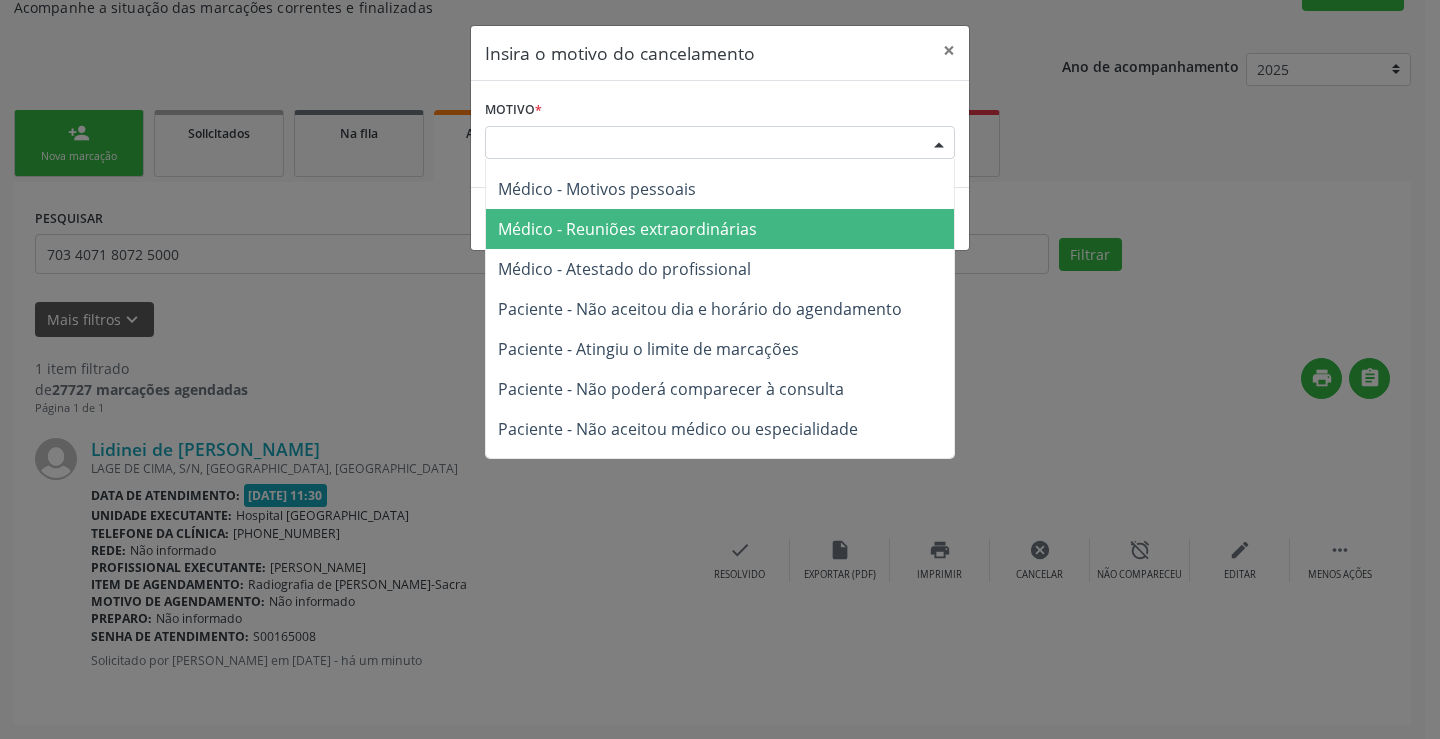 scroll, scrollTop: 100, scrollLeft: 0, axis: vertical 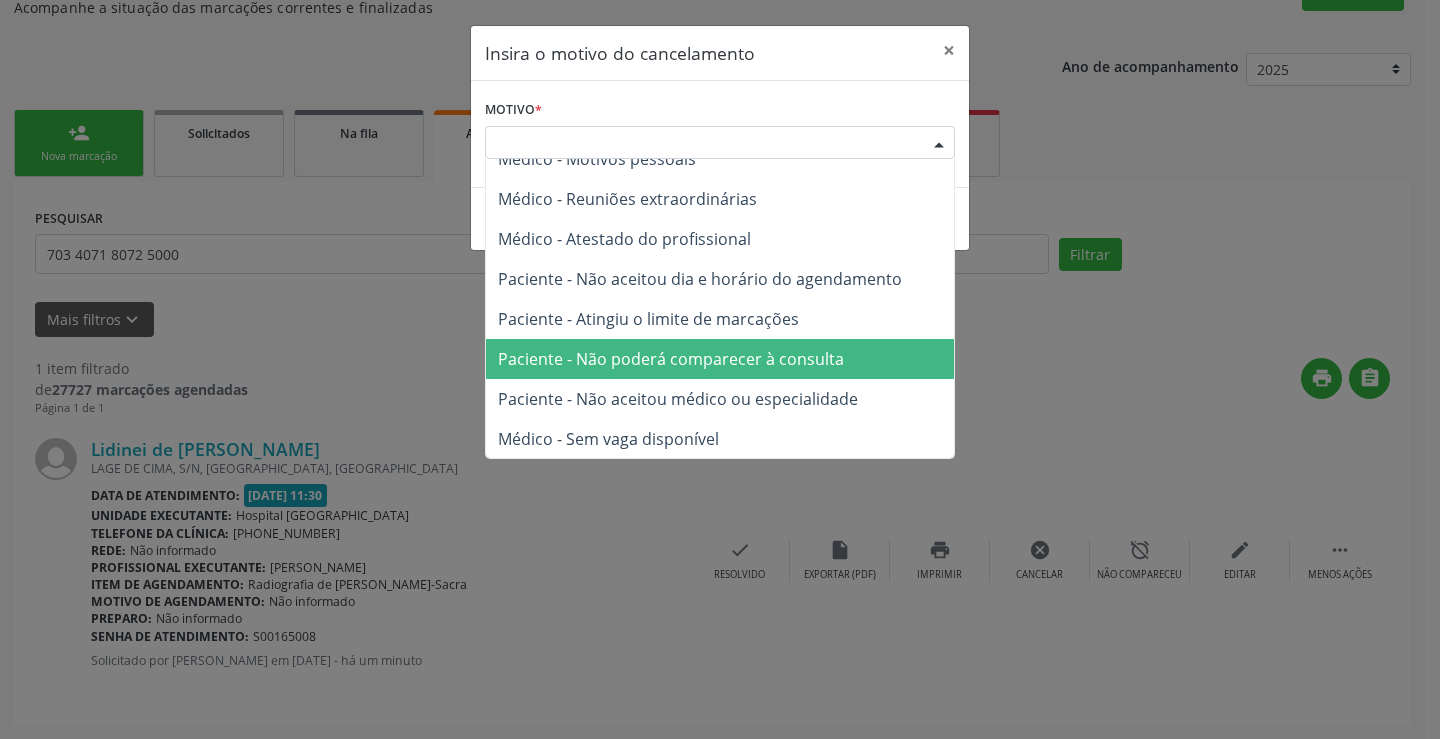 drag, startPoint x: 727, startPoint y: 354, endPoint x: 797, endPoint y: 268, distance: 110.88733 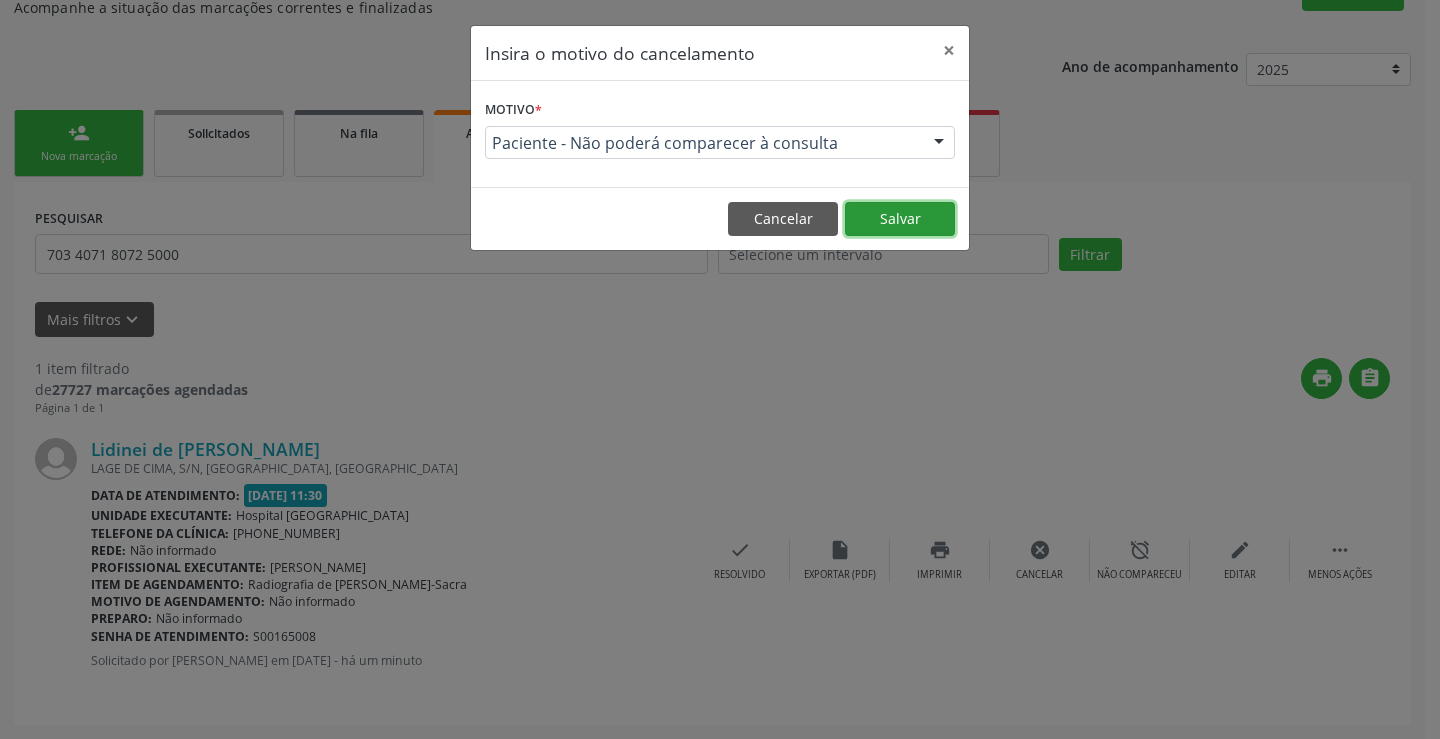 click on "Salvar" at bounding box center (900, 219) 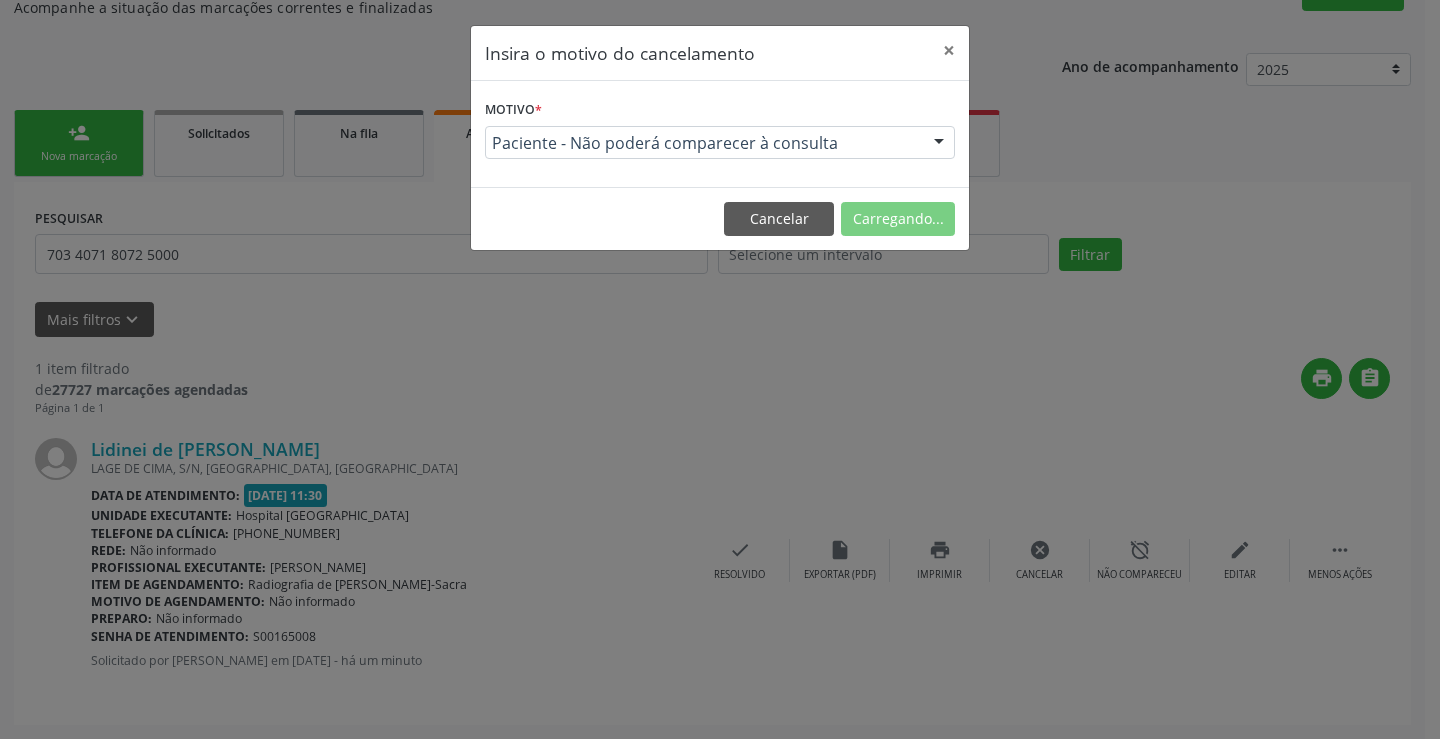 scroll, scrollTop: 0, scrollLeft: 0, axis: both 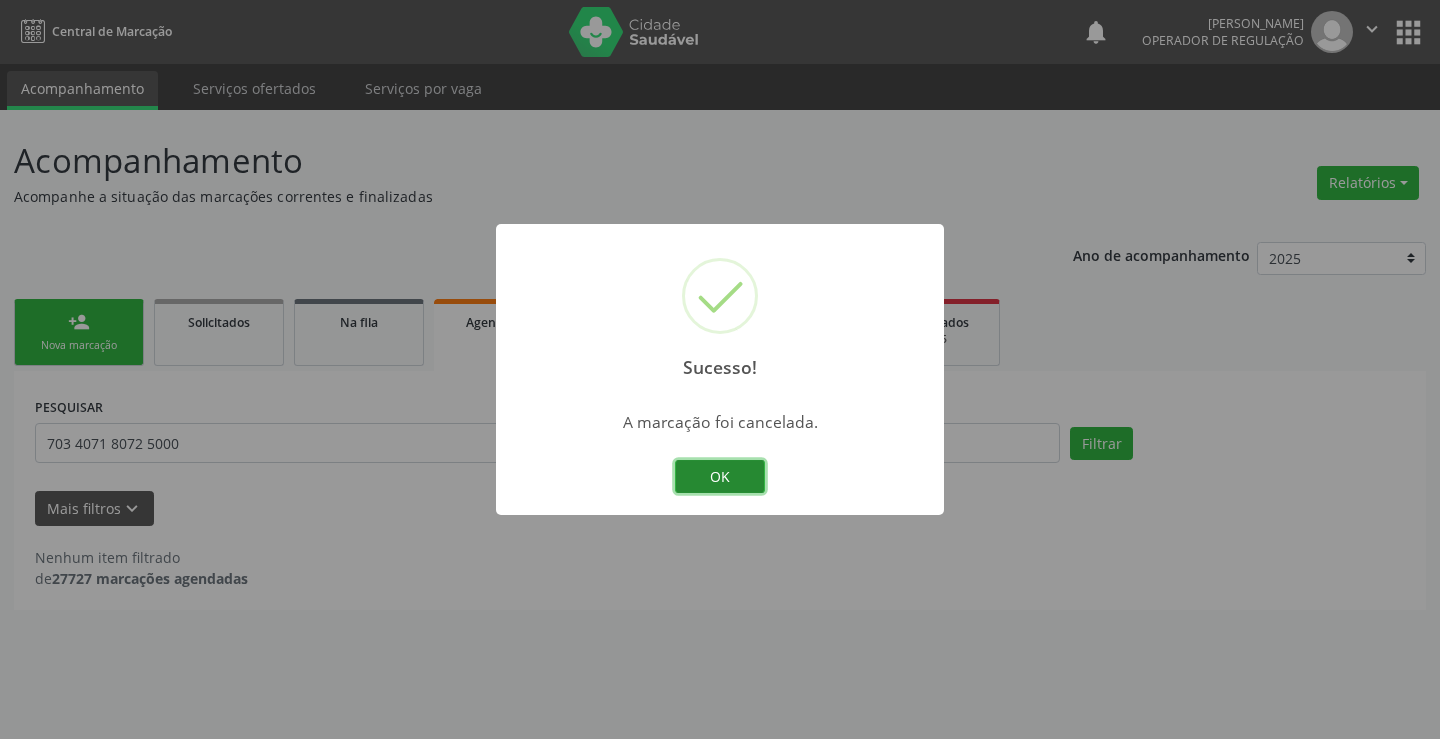 click on "OK" at bounding box center [720, 477] 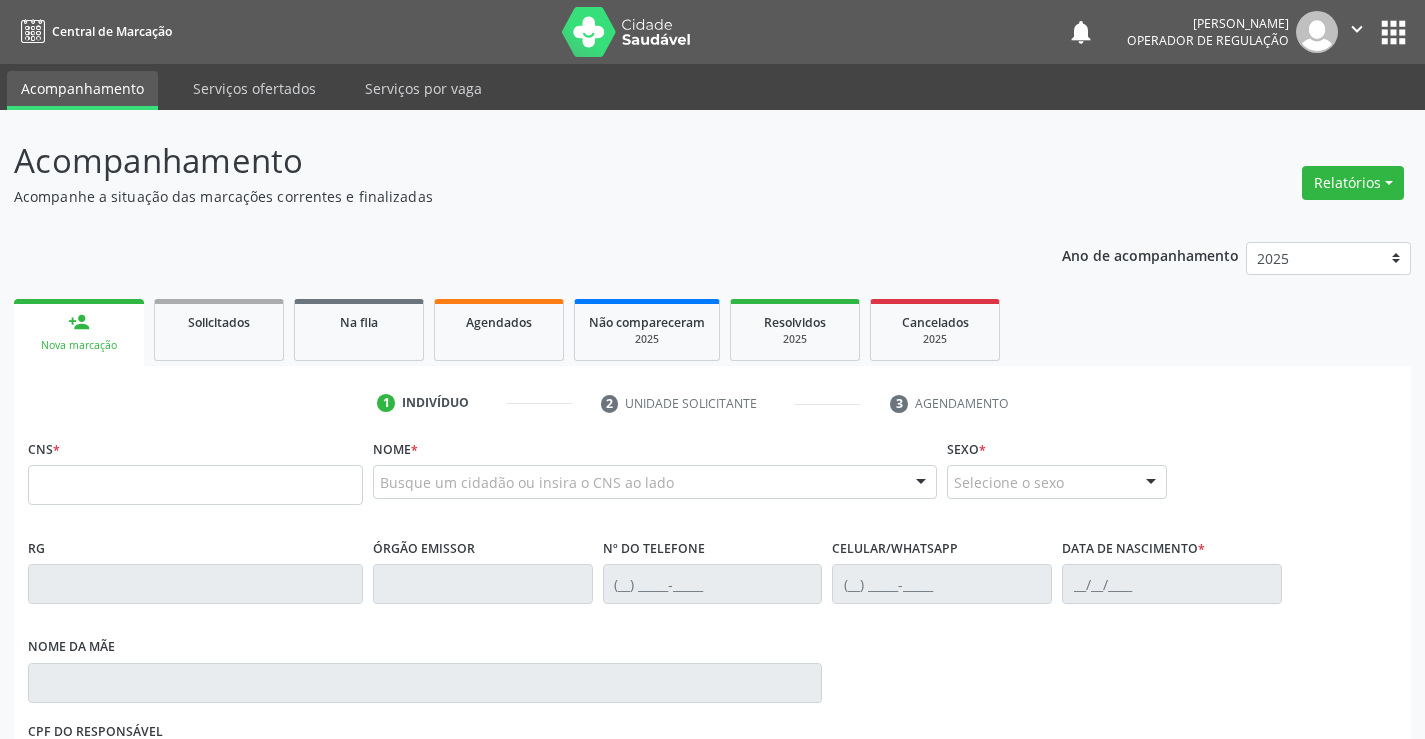 scroll, scrollTop: 0, scrollLeft: 0, axis: both 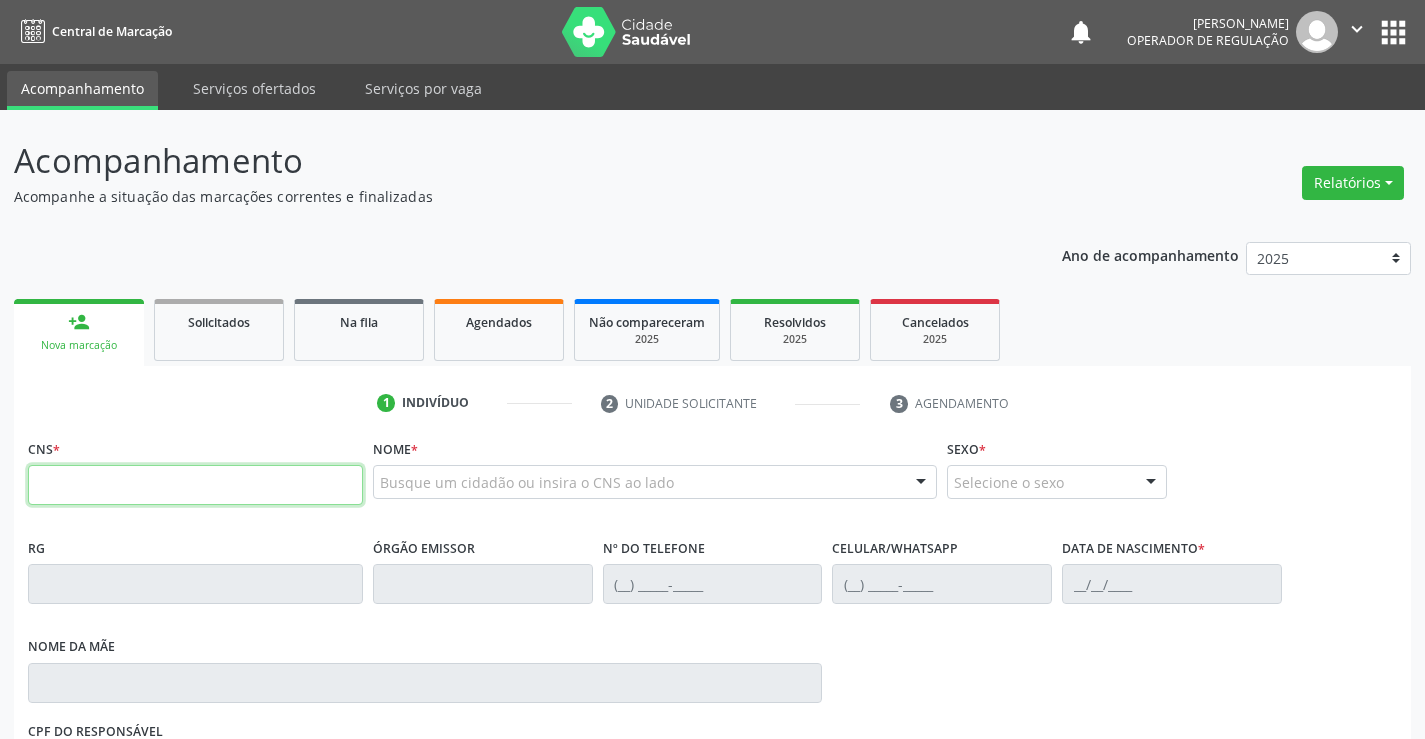 click at bounding box center [195, 485] 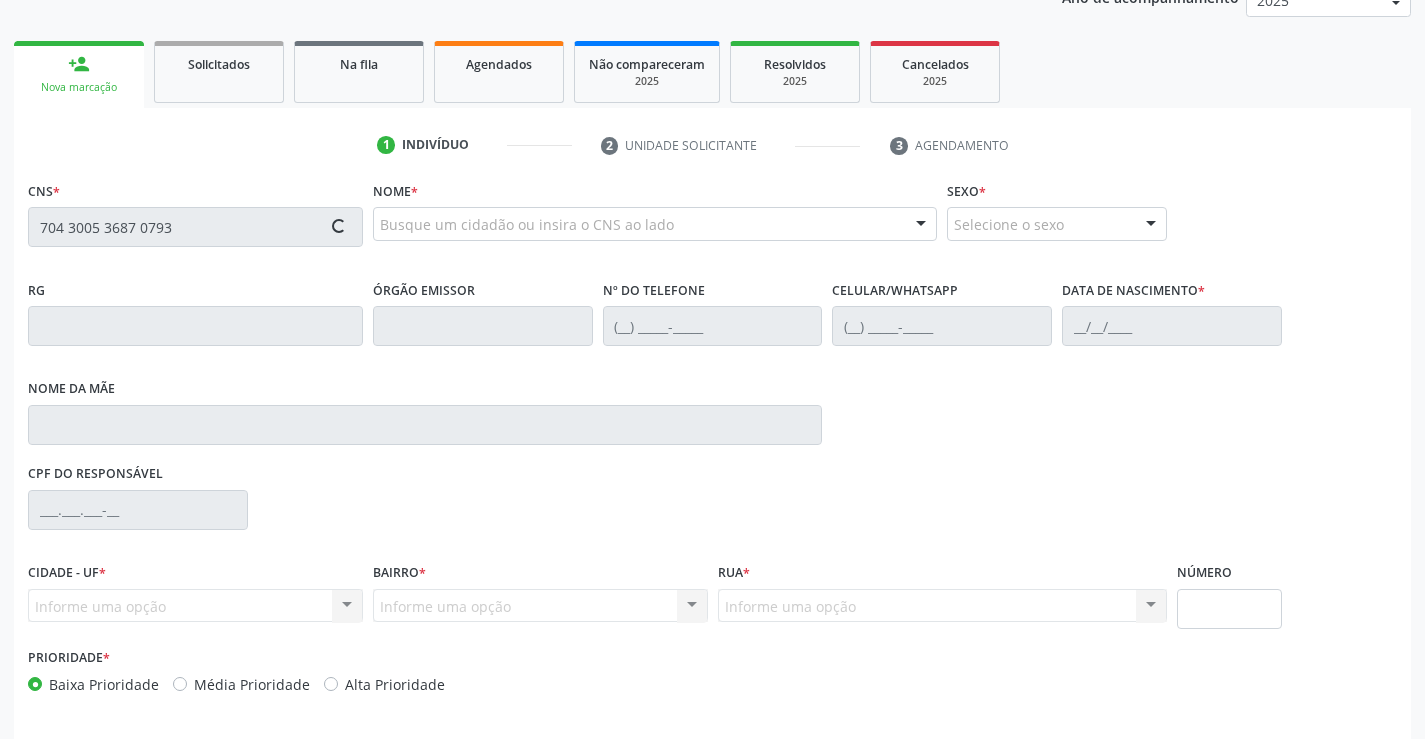 scroll, scrollTop: 331, scrollLeft: 0, axis: vertical 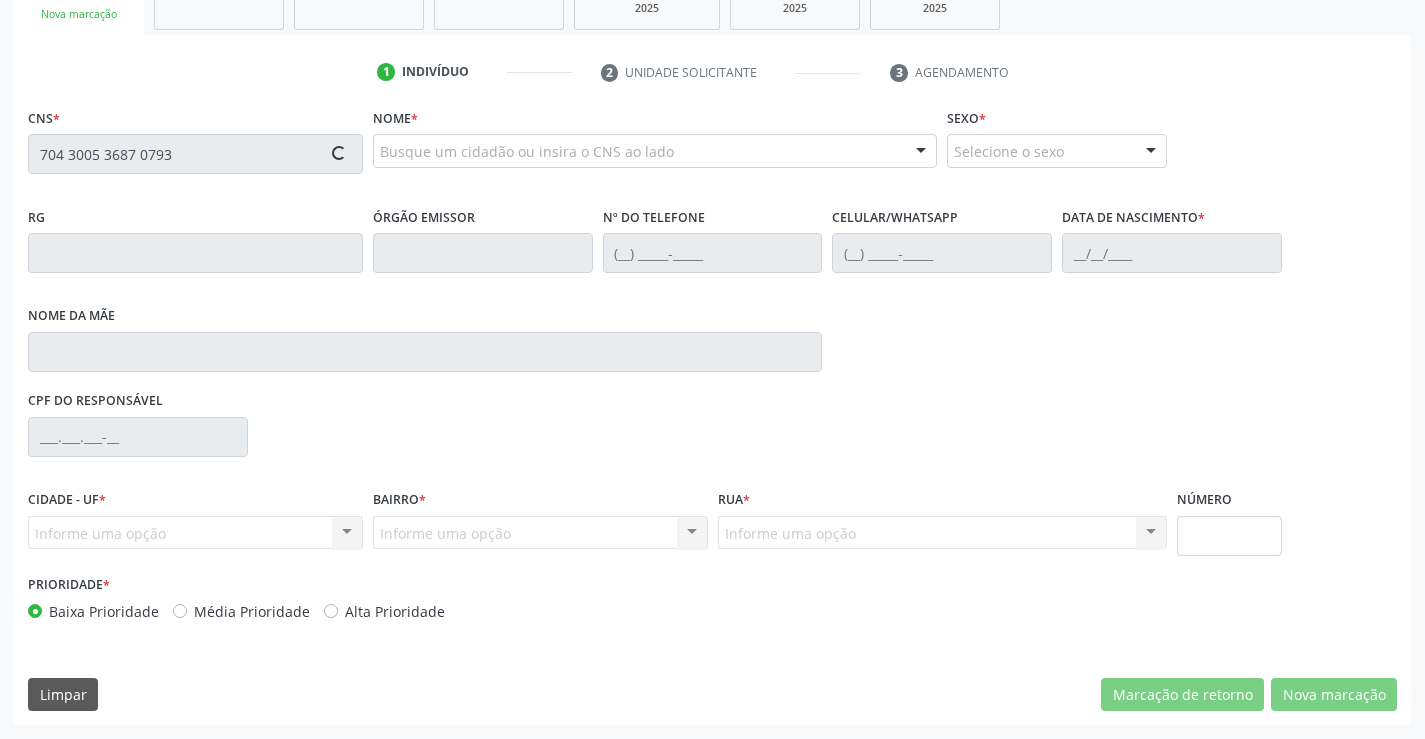 type on "704 3005 3687 0793" 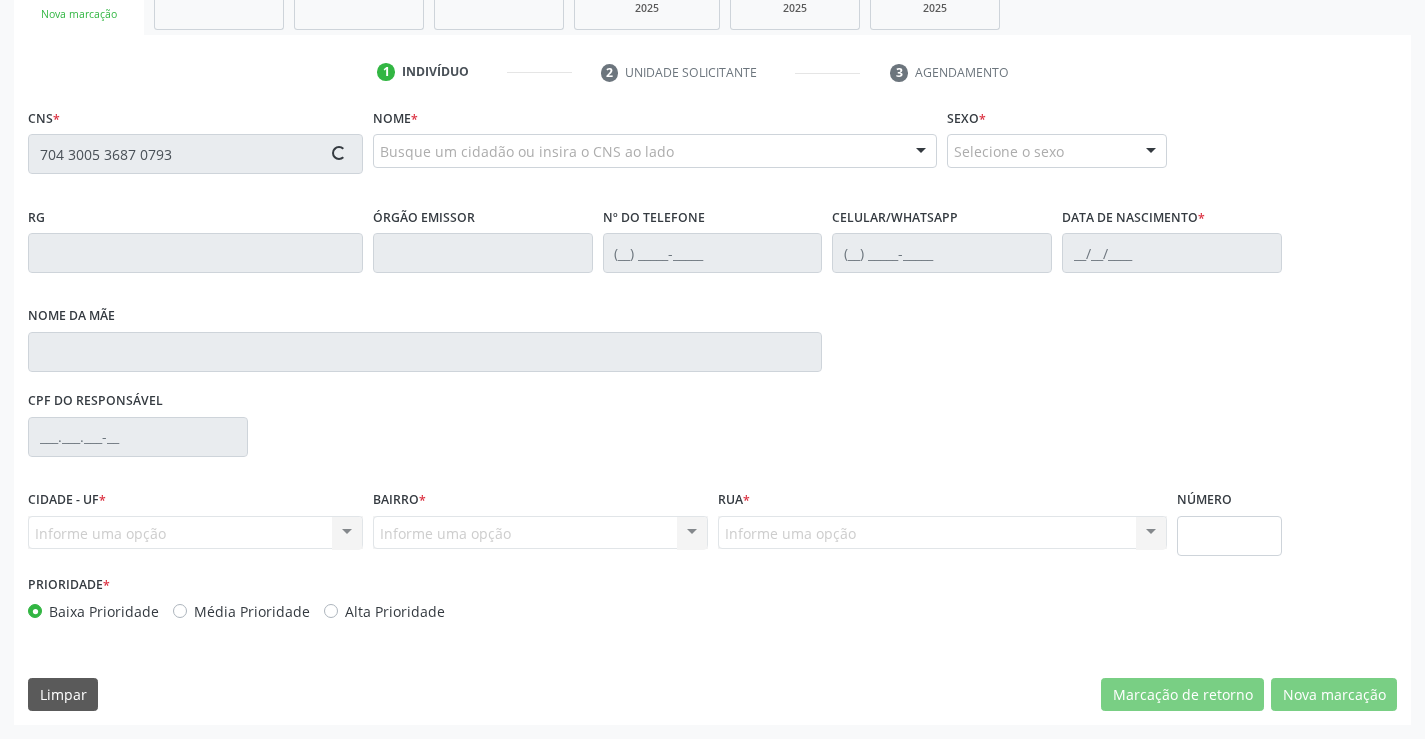 type 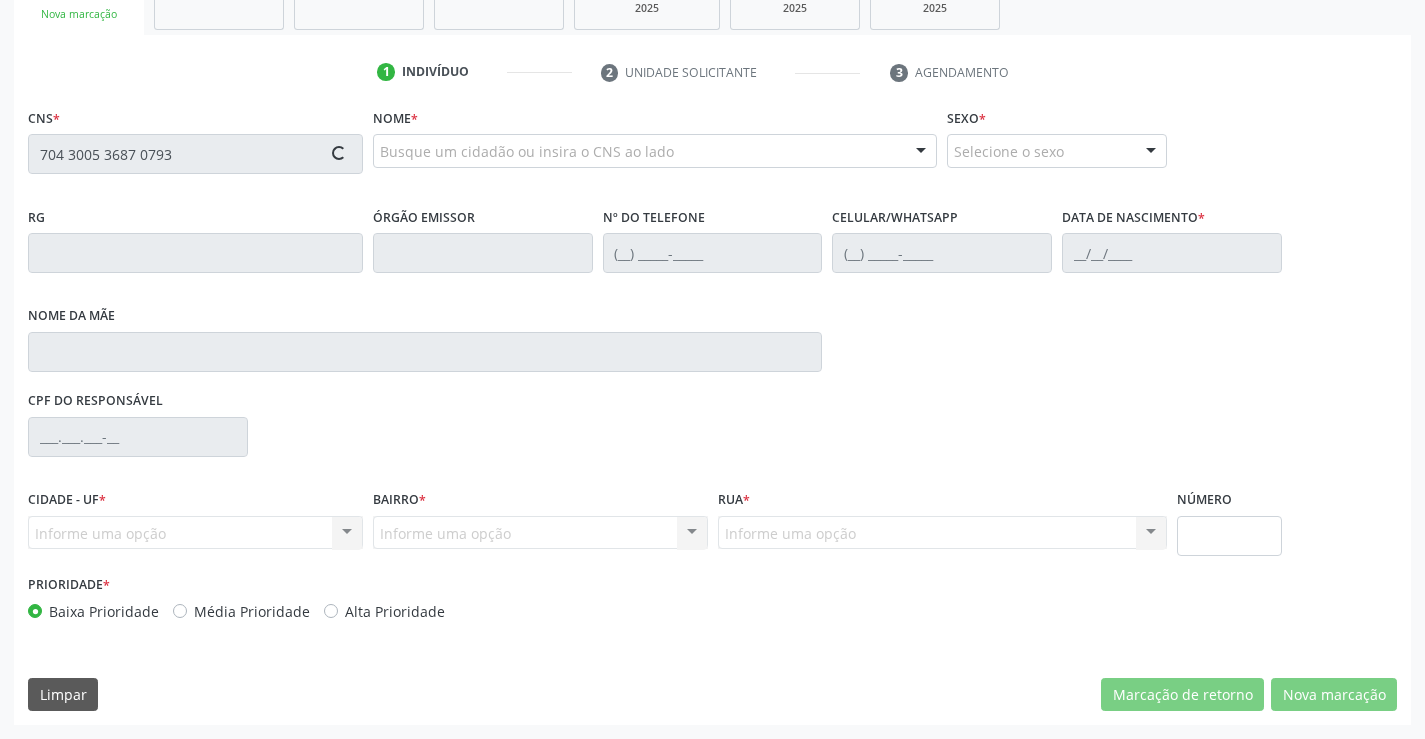 type 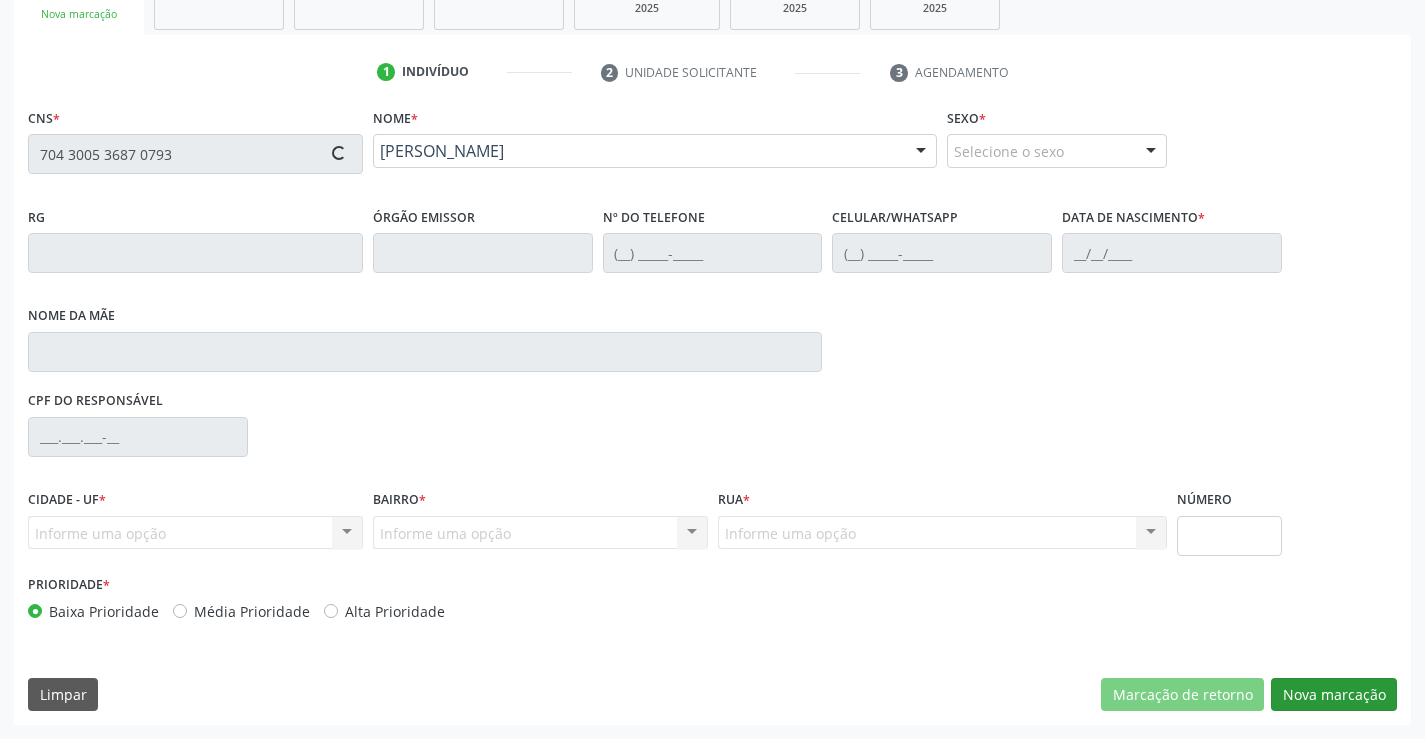 type on "081972438" 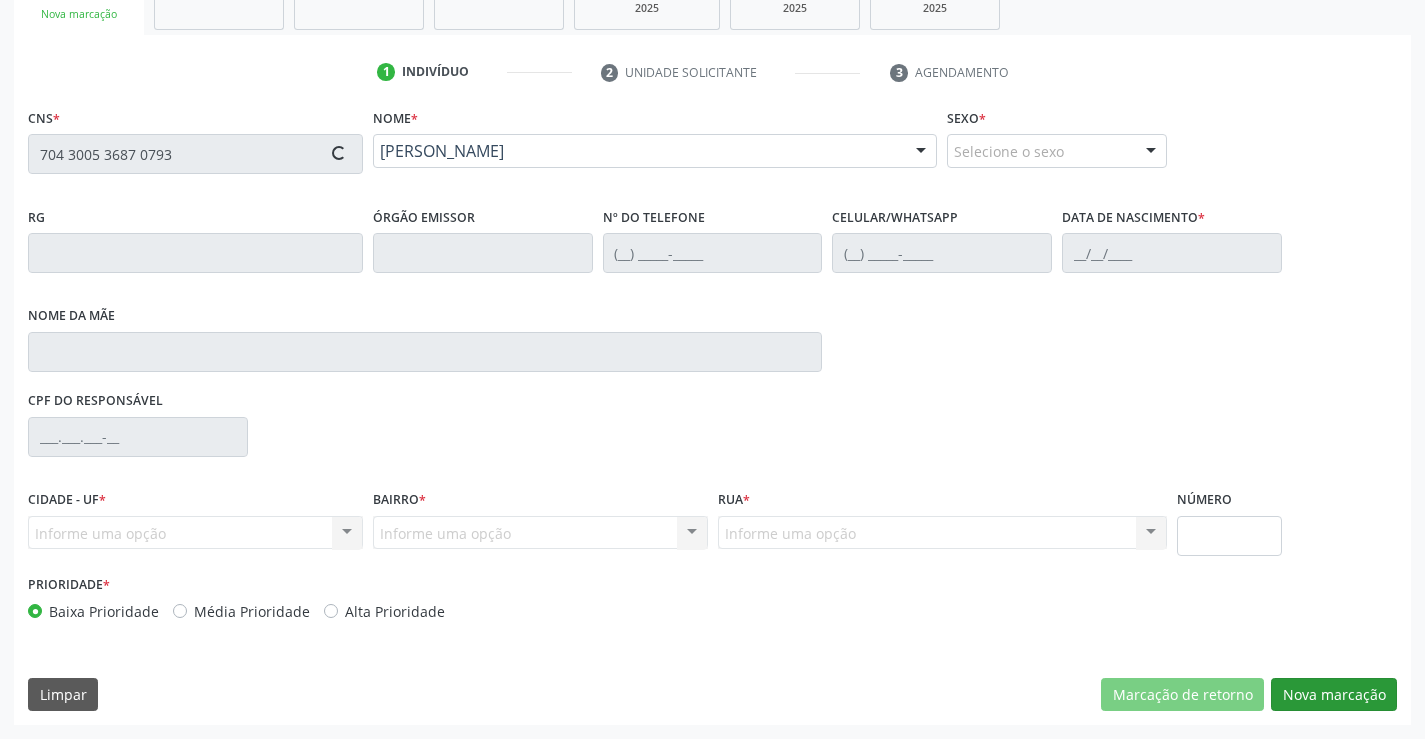type on "(74) 8827-5475" 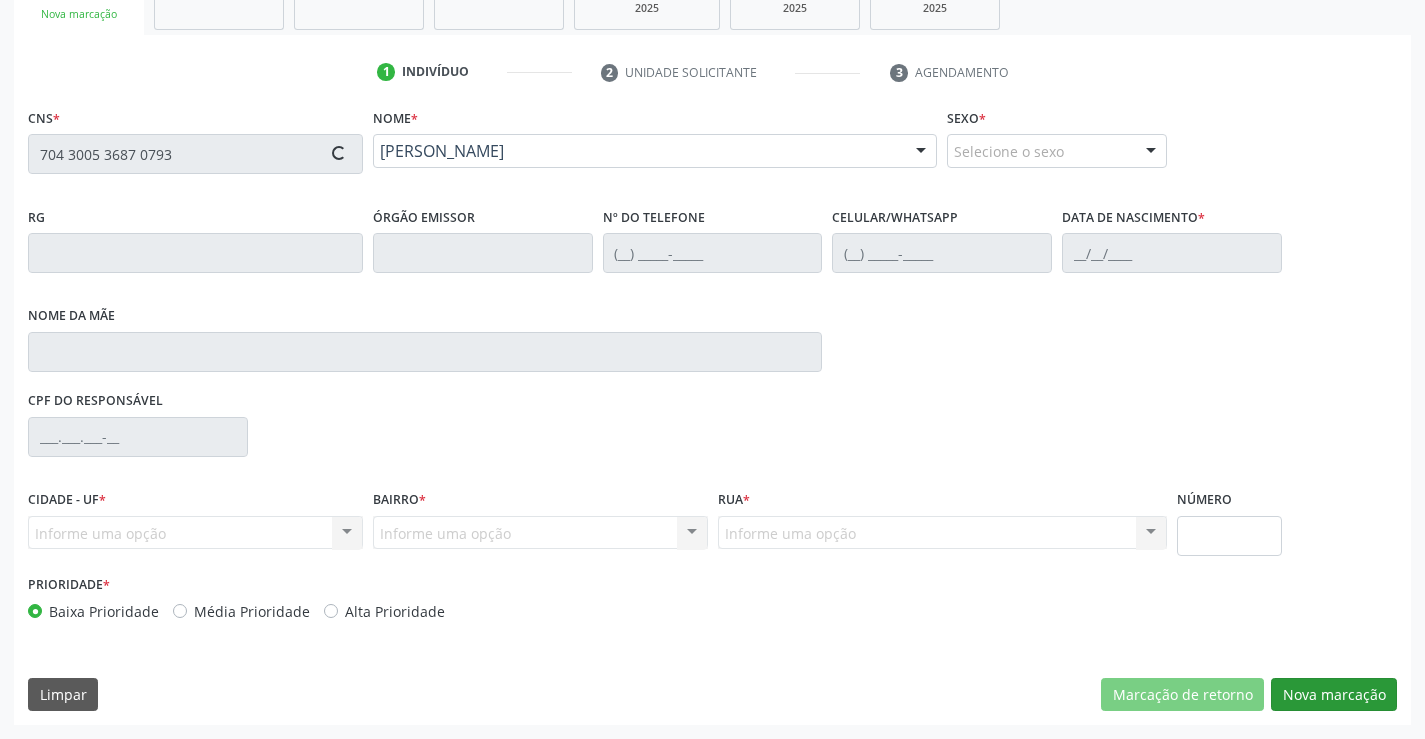 type on "(74) 8827-5475" 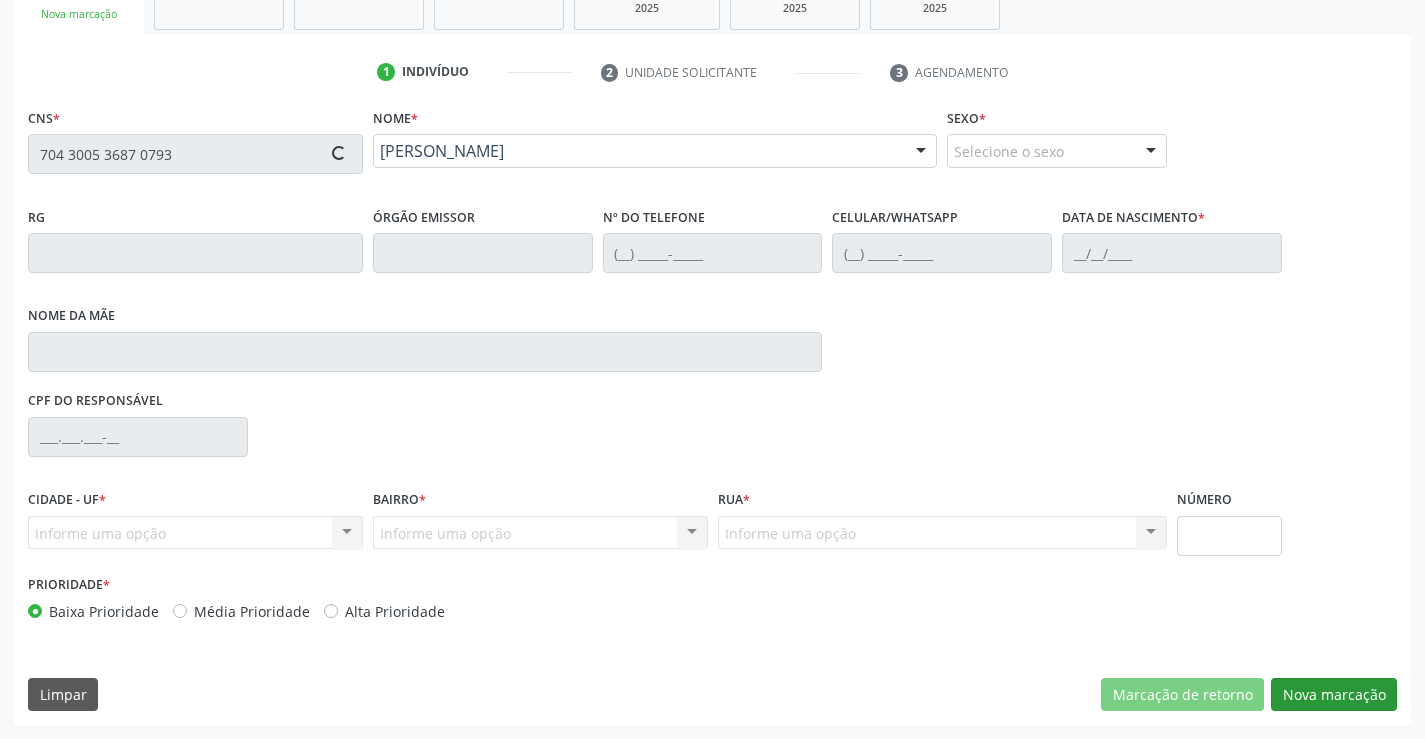type on "796.568.115-34" 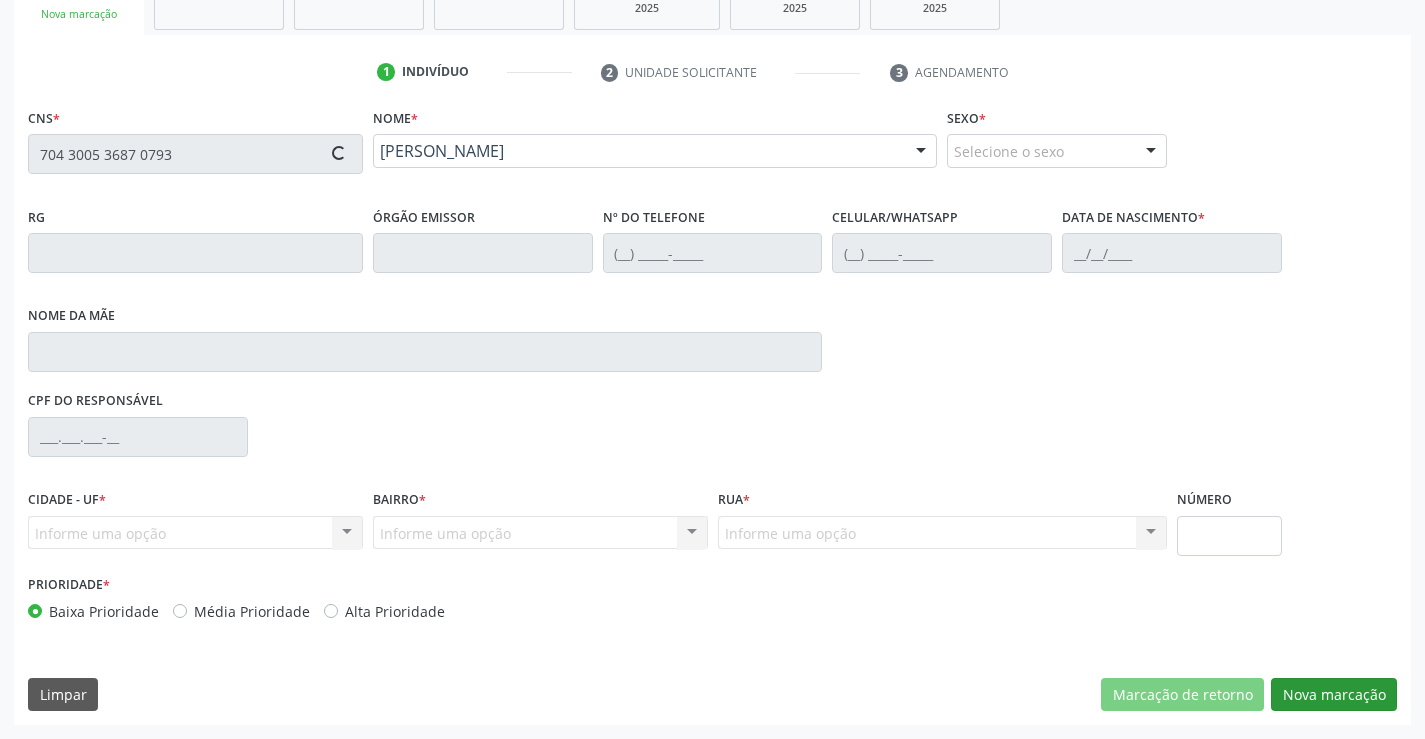type on "S/N" 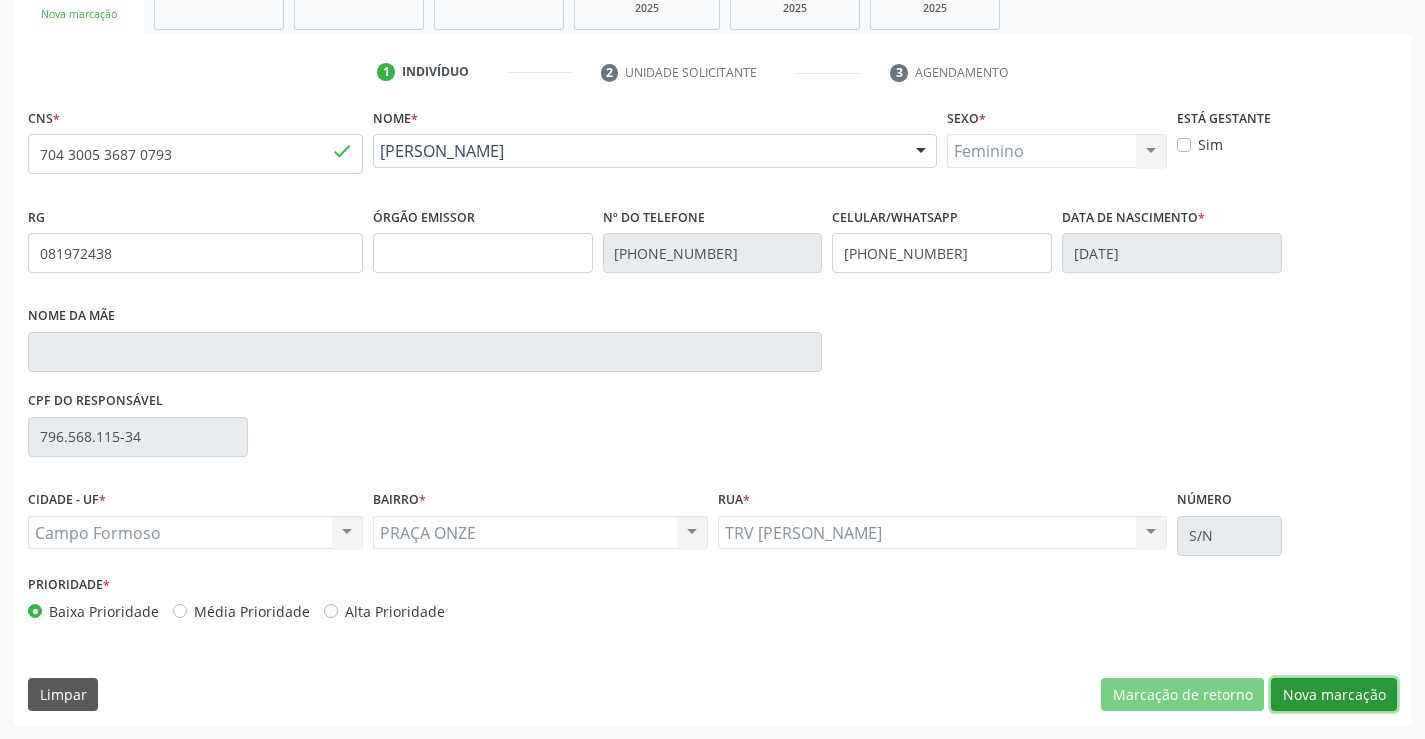 click on "Nova marcação" at bounding box center [1334, 695] 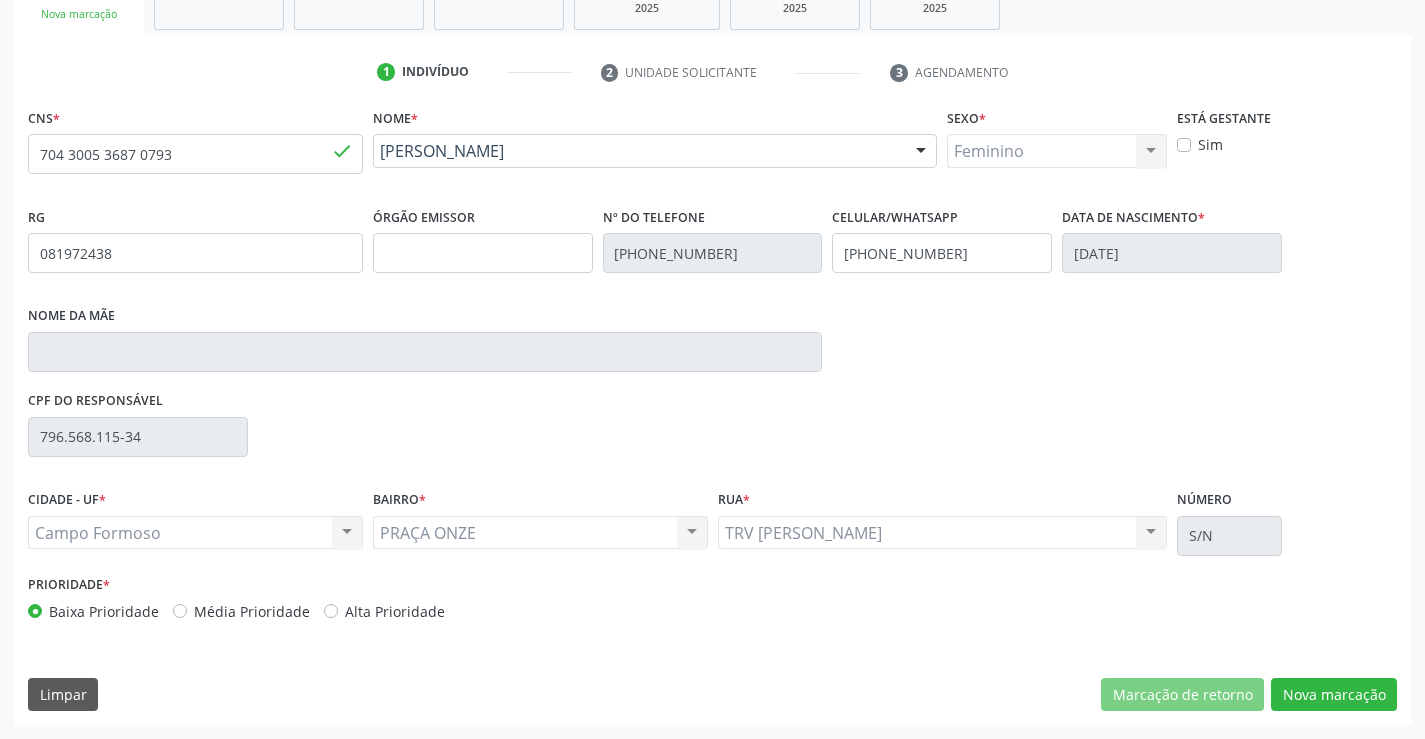 scroll, scrollTop: 167, scrollLeft: 0, axis: vertical 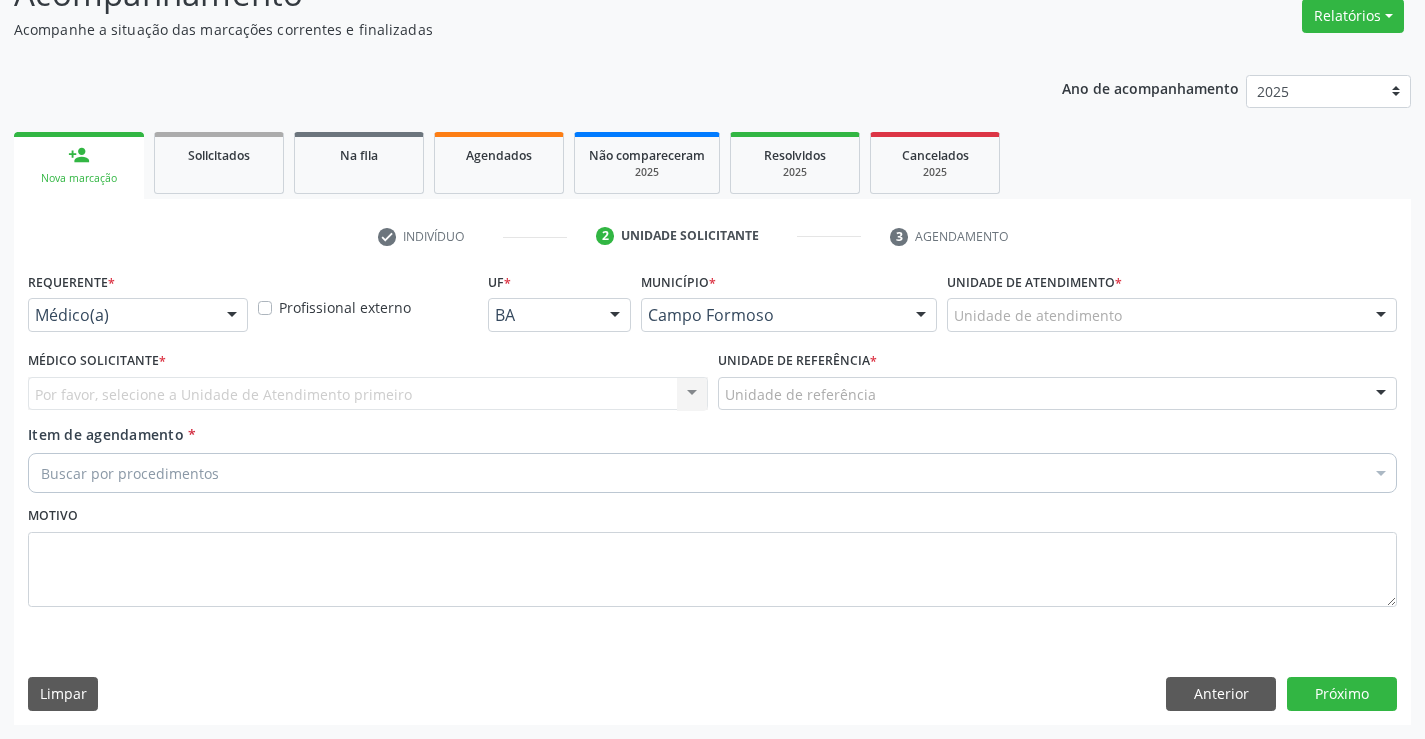 click on "Médico(a)" at bounding box center (138, 315) 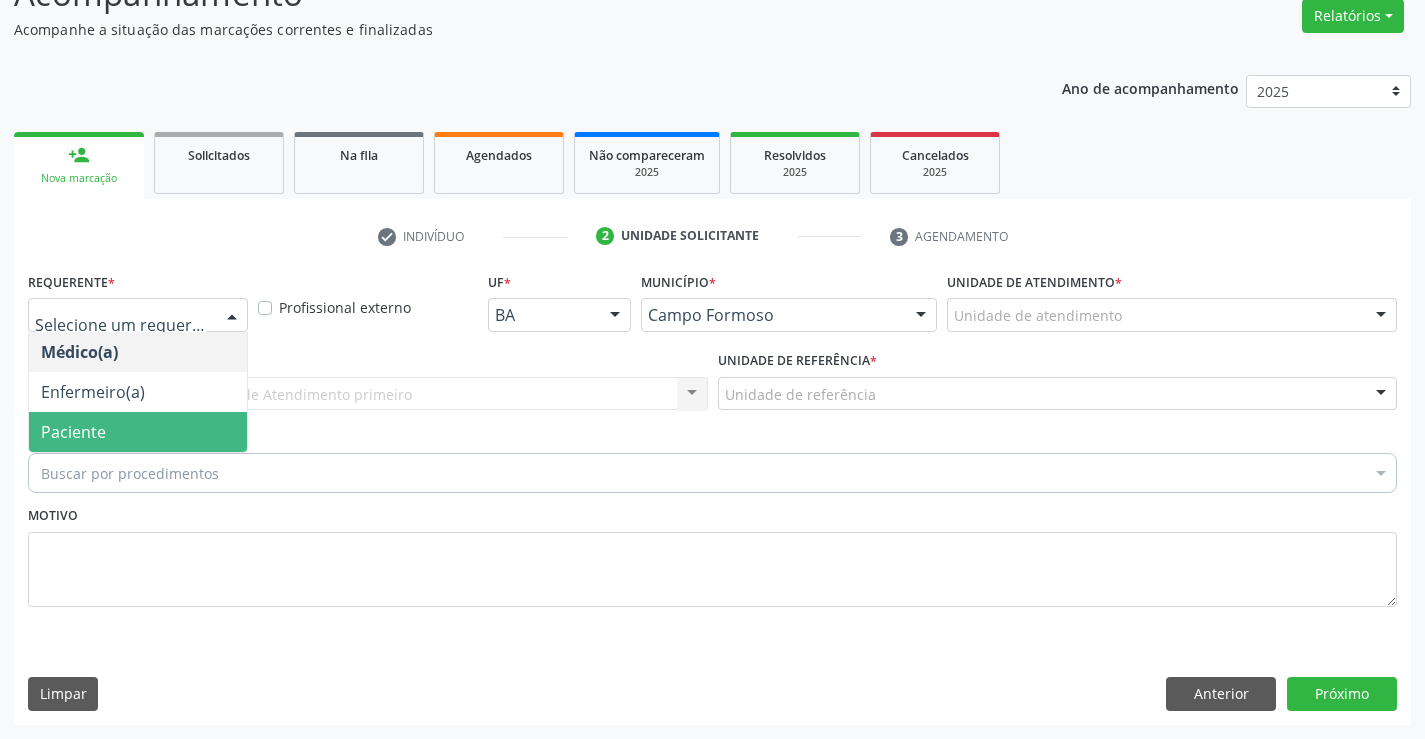 click on "Paciente" at bounding box center (138, 432) 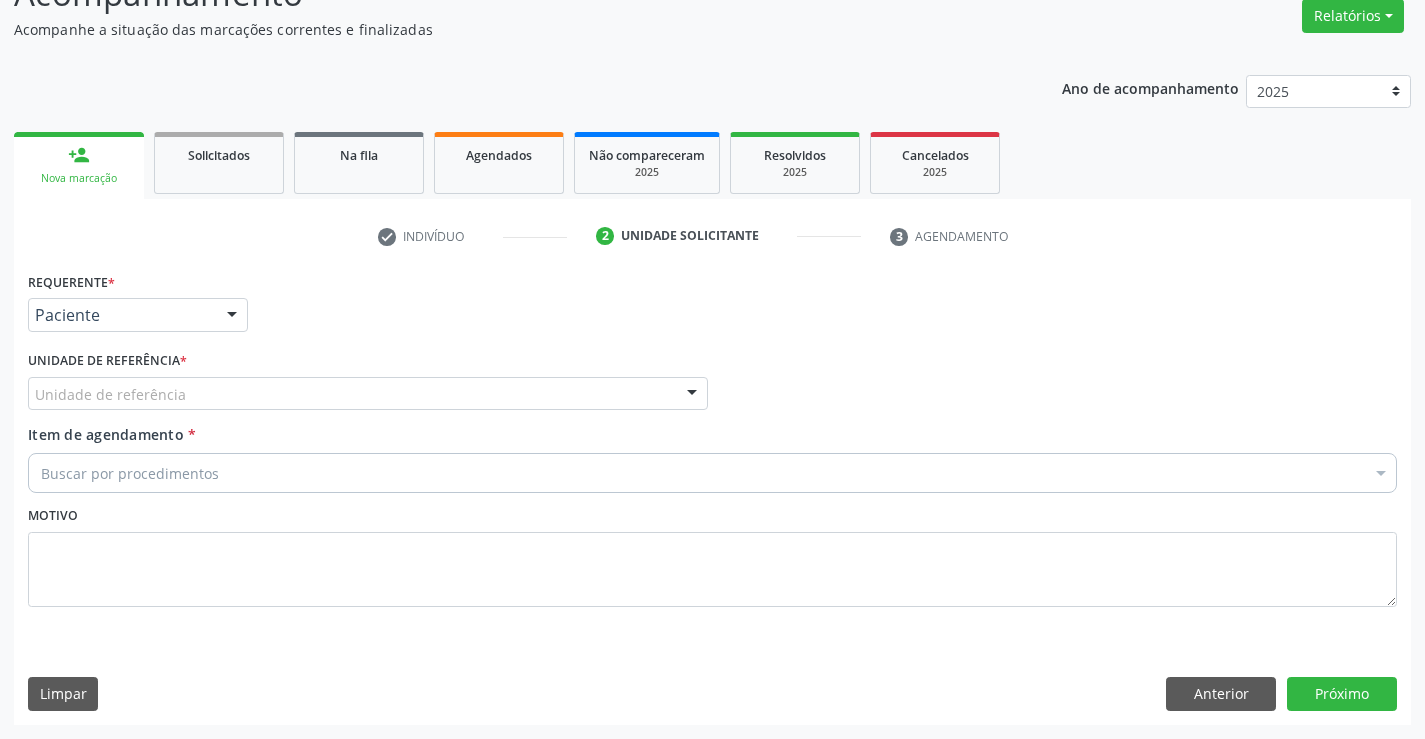 click on "Unidade de referência" at bounding box center (368, 394) 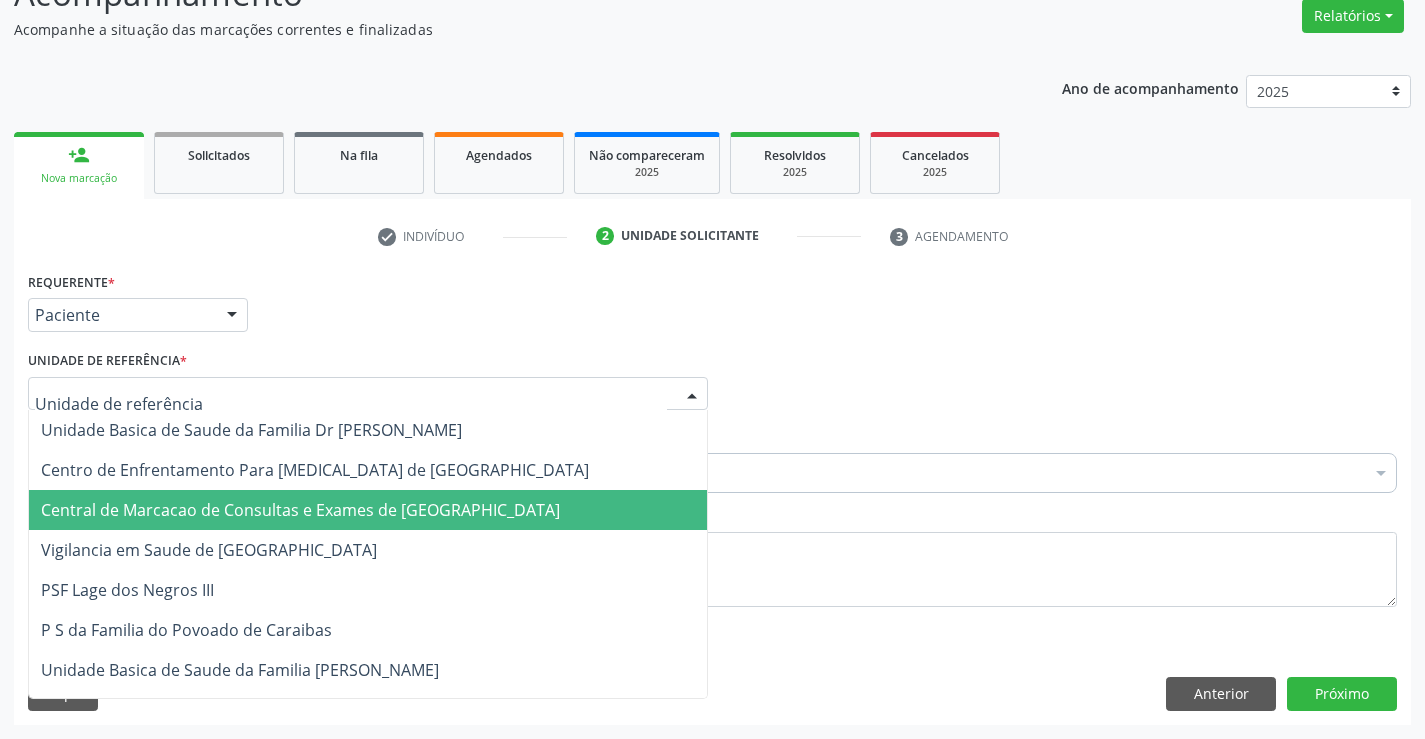 click on "Central de Marcacao de Consultas e Exames de [GEOGRAPHIC_DATA]" at bounding box center (368, 510) 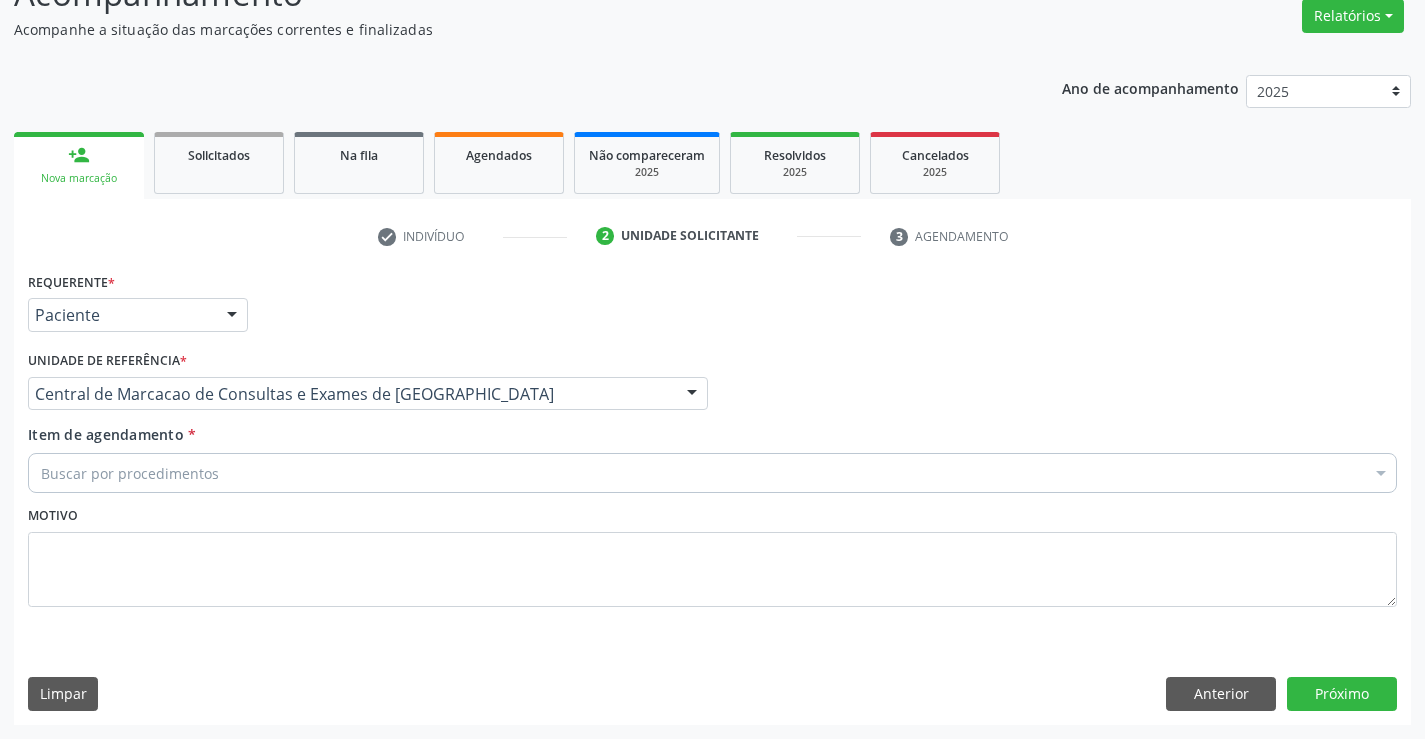 click on "Buscar por procedimentos" at bounding box center [712, 473] 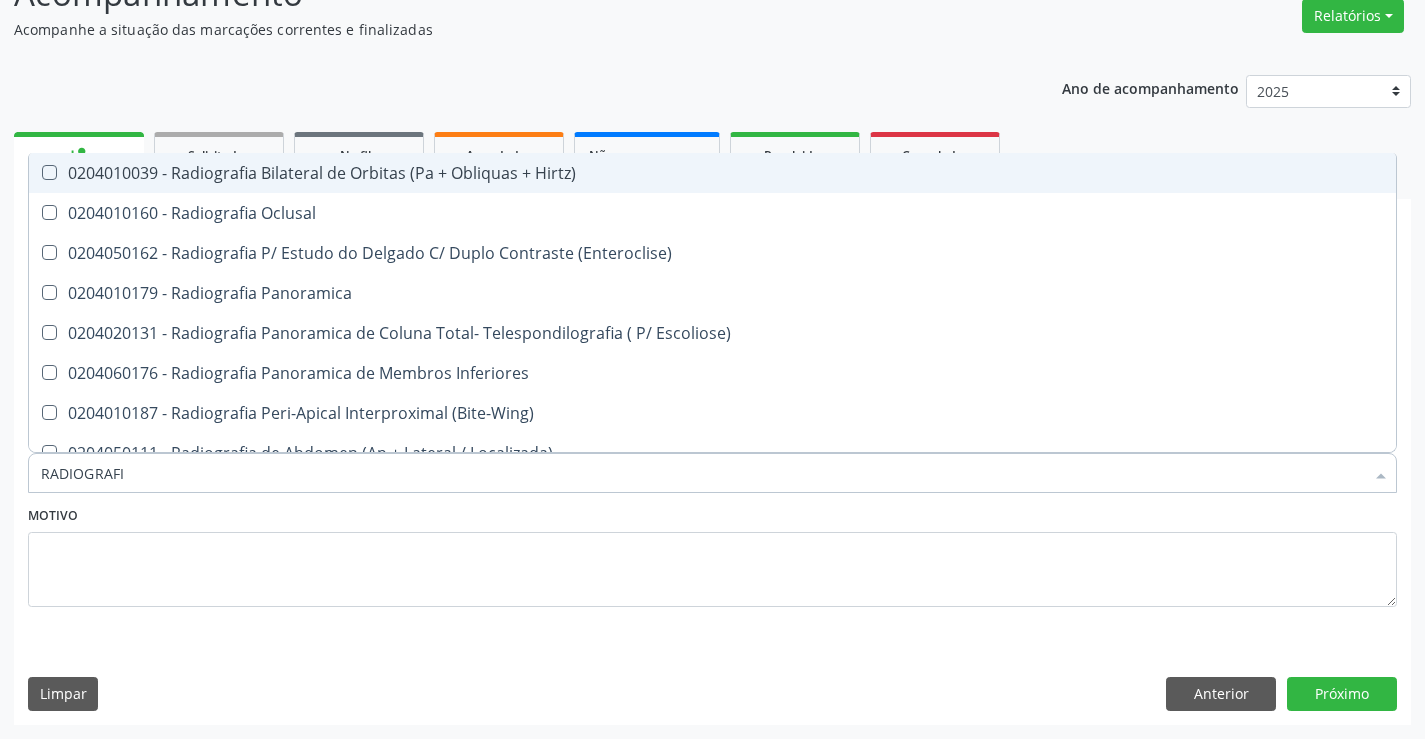 type on "RADIOGRAFIA" 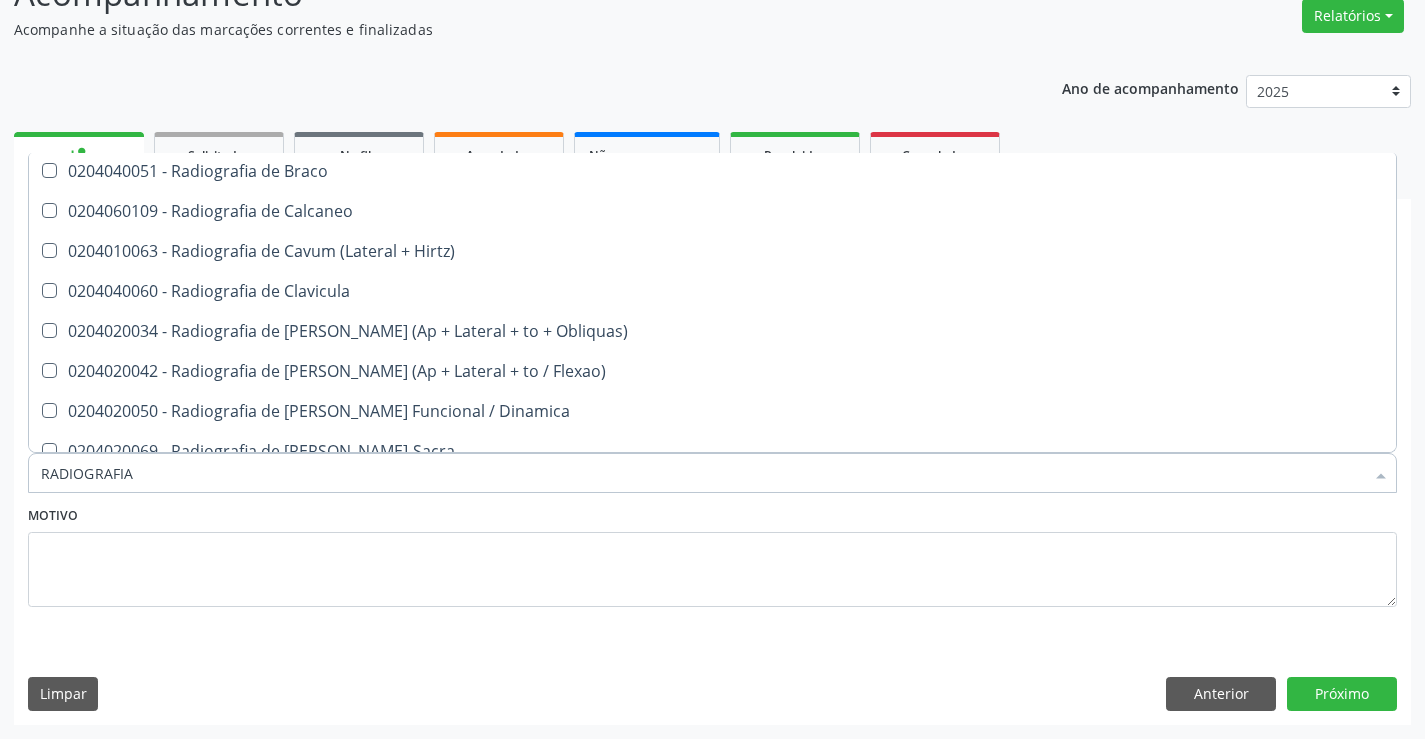 scroll, scrollTop: 800, scrollLeft: 0, axis: vertical 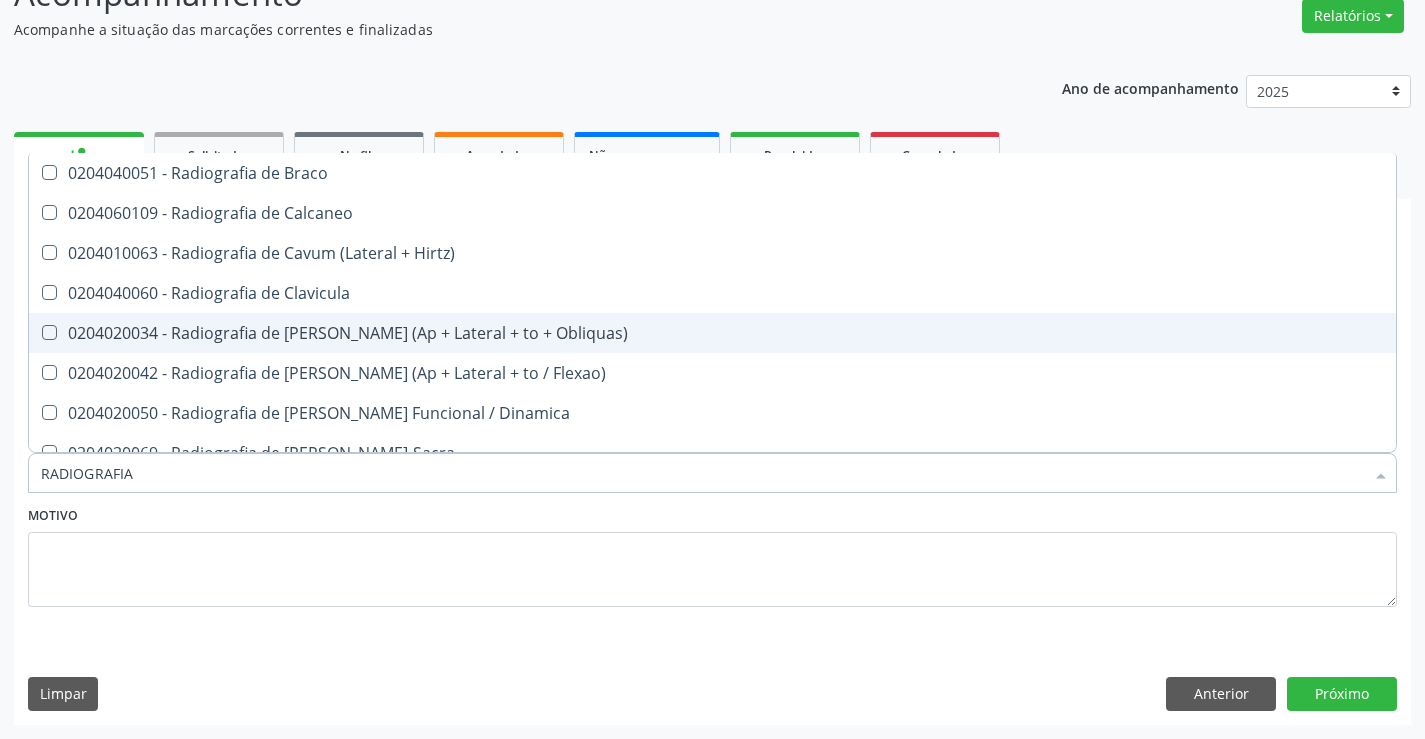 click on "0204020034 - Radiografia de [PERSON_NAME] (Ap + Lateral + to + Obliquas)" at bounding box center (712, 333) 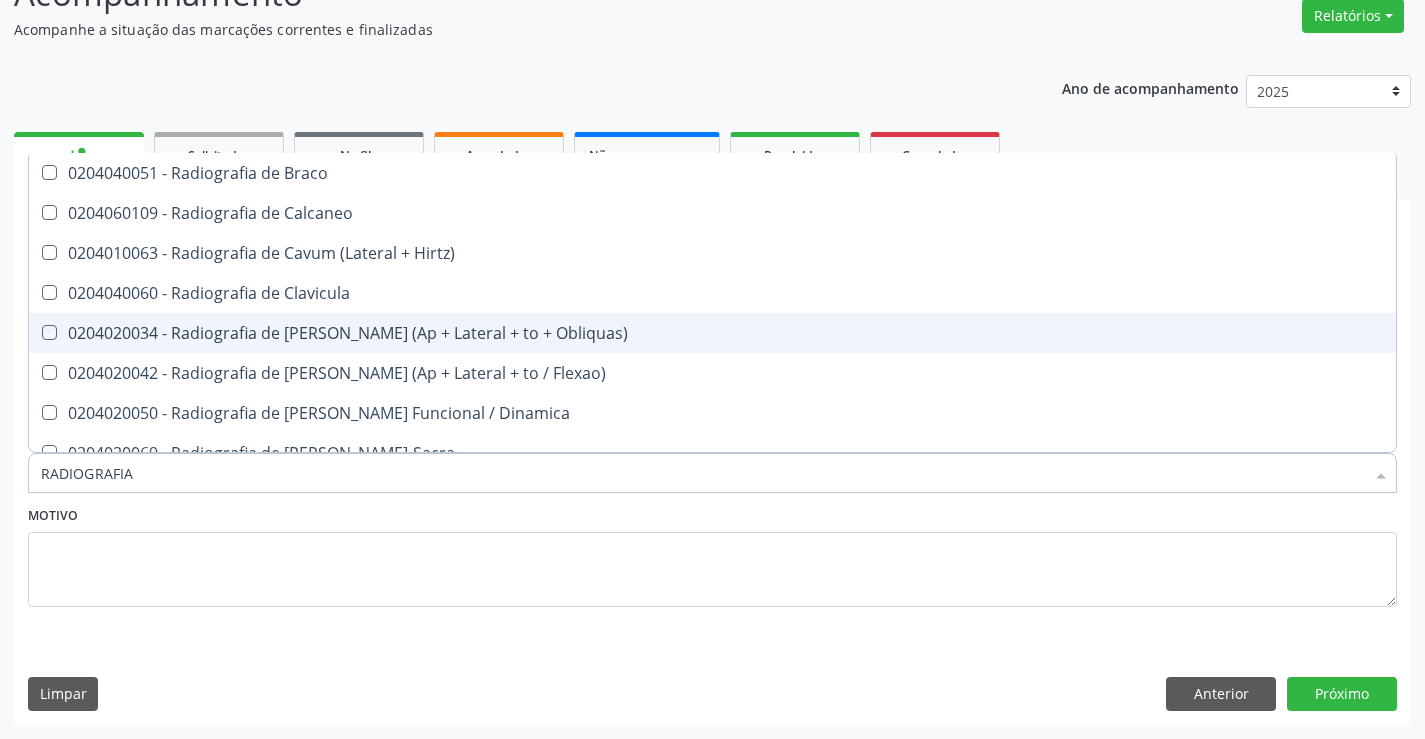 checkbox on "true" 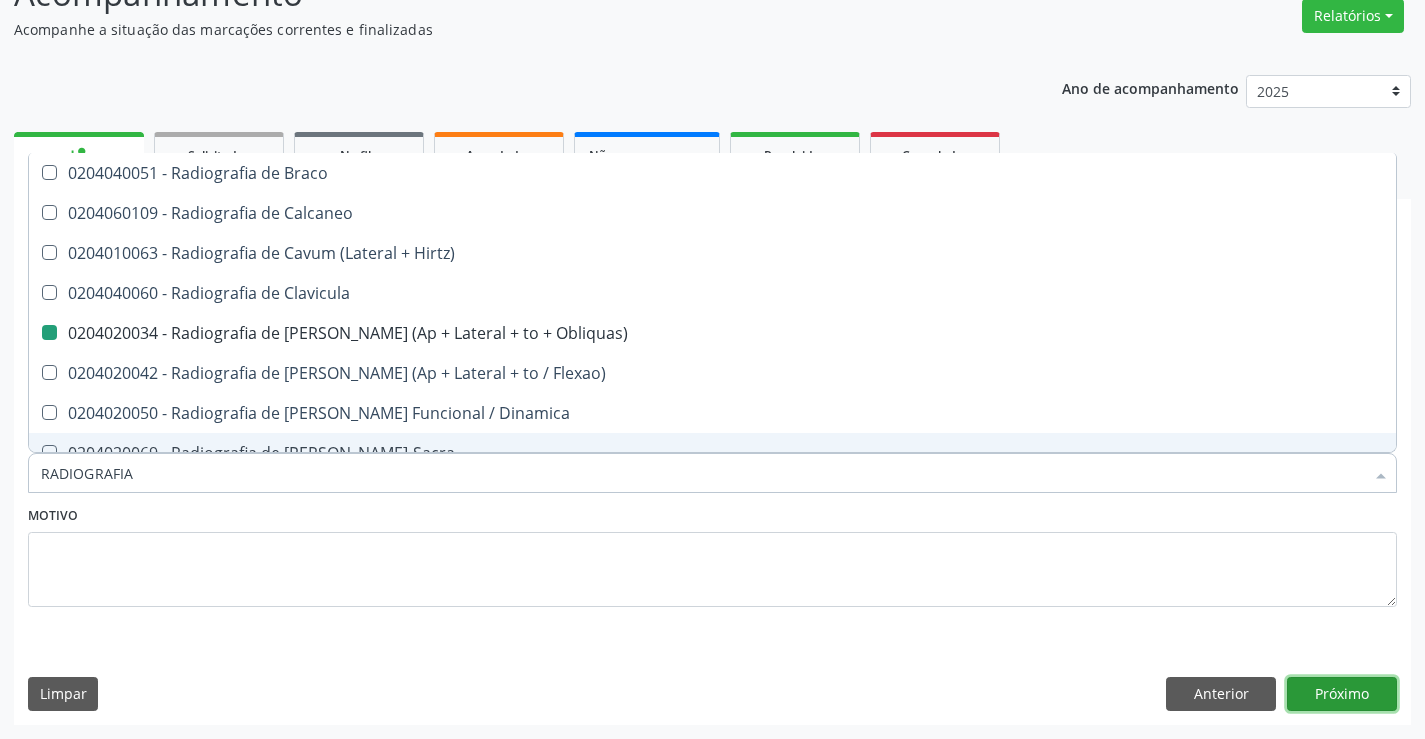 click on "Próximo" at bounding box center (1342, 694) 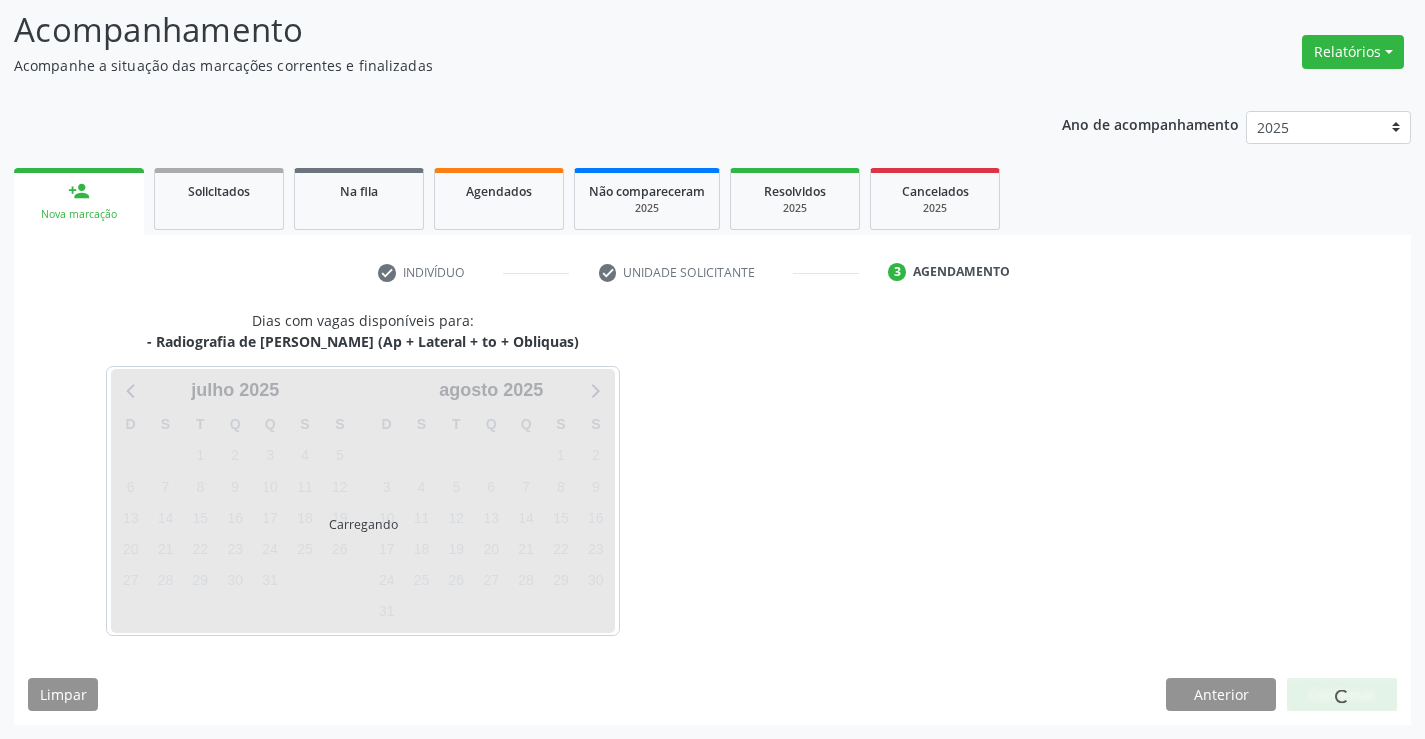 scroll, scrollTop: 131, scrollLeft: 0, axis: vertical 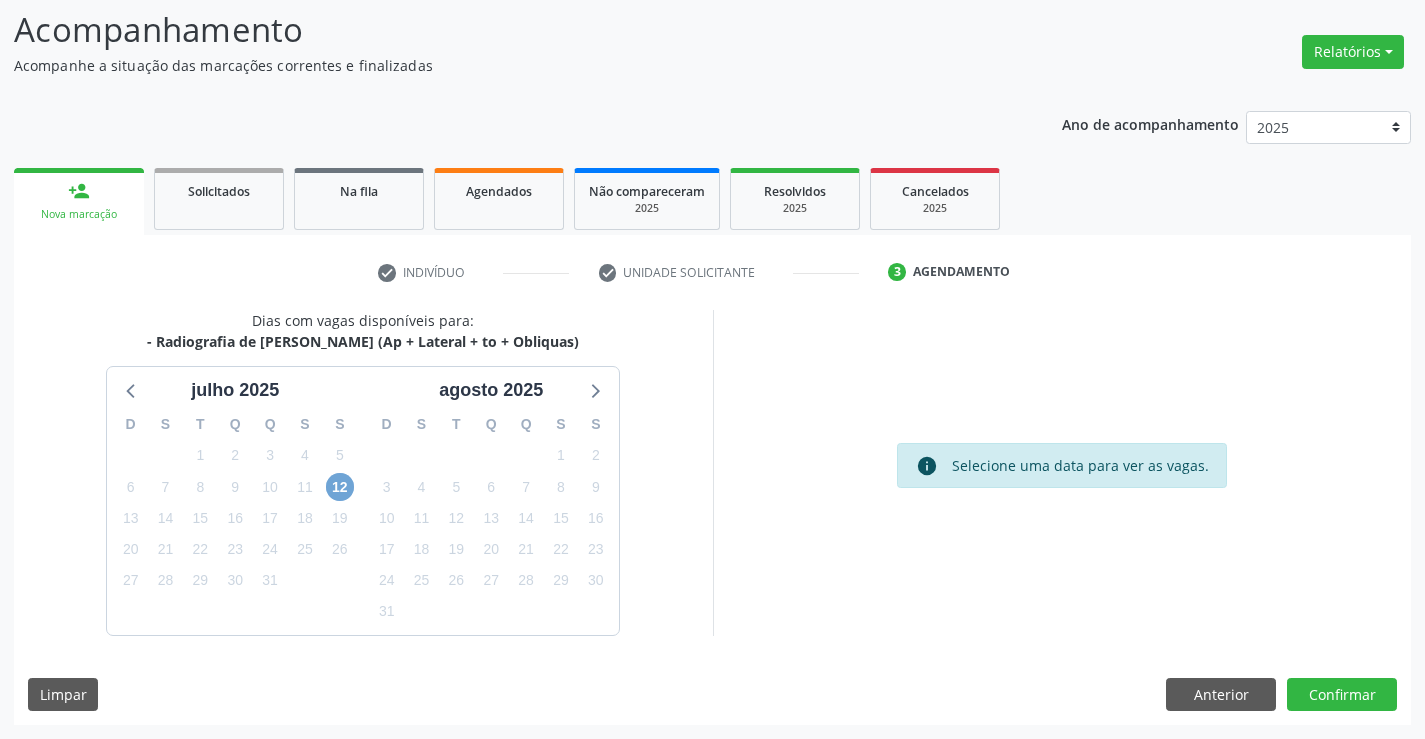 click on "12" at bounding box center (340, 487) 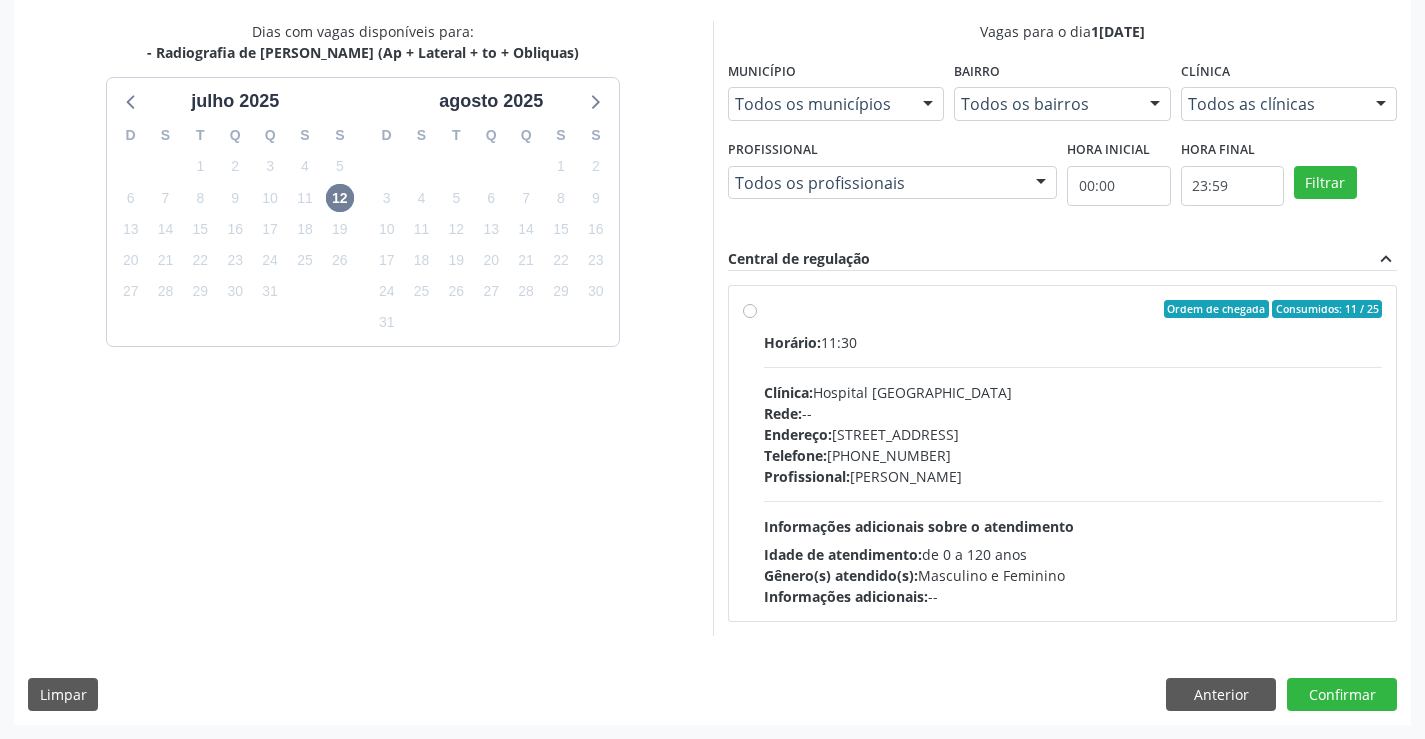 click on "Profissional:
Joel da Rocha Almeida" at bounding box center (1073, 476) 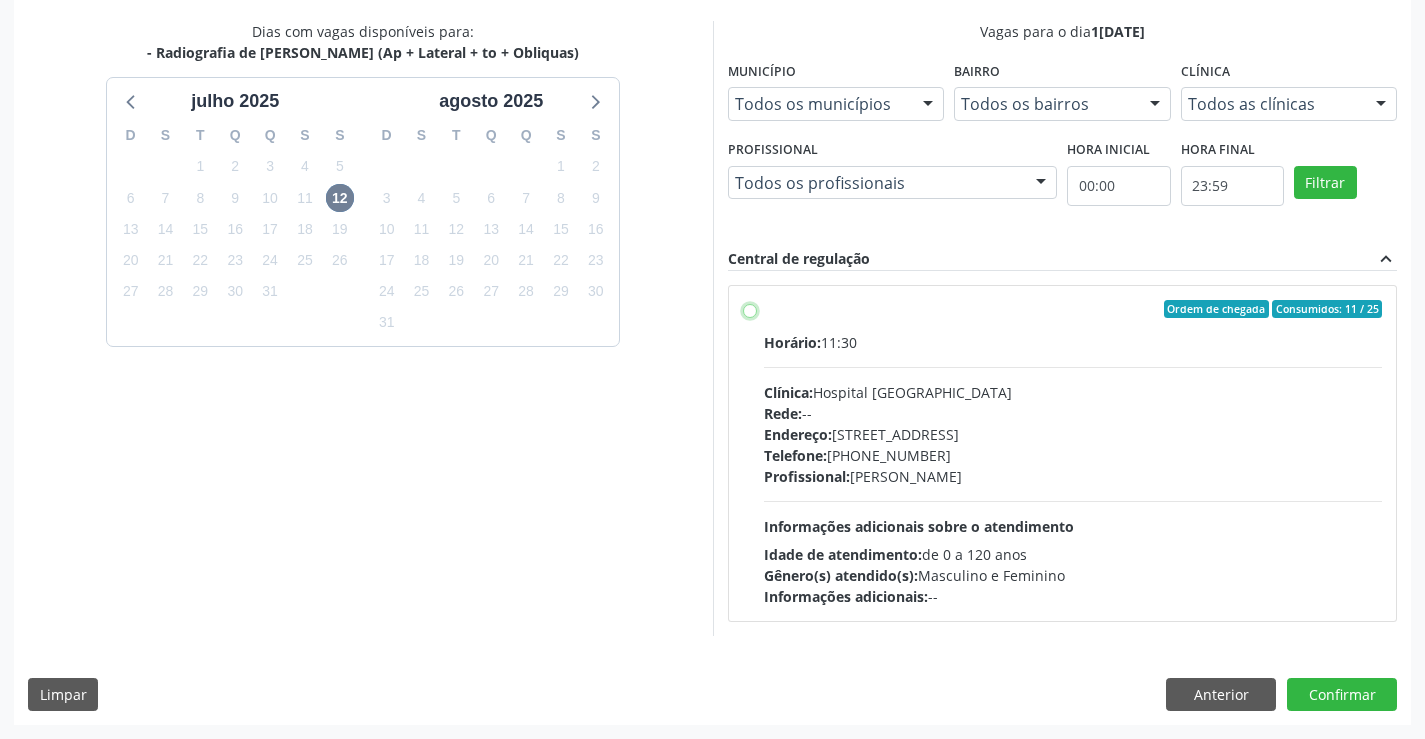 click on "Ordem de chegada
Consumidos: 11 / 25
Horário:   11:30
Clínica:  Hospital Sao Francisco
Rede:
--
Endereço:   Blocos, nº 258, Centro, Campo Formoso - BA
Telefone:   (74) 36451217
Profissional:
Joel da Rocha Almeida
Informações adicionais sobre o atendimento
Idade de atendimento:
de 0 a 120 anos
Gênero(s) atendido(s):
Masculino e Feminino
Informações adicionais:
--" at bounding box center [750, 309] 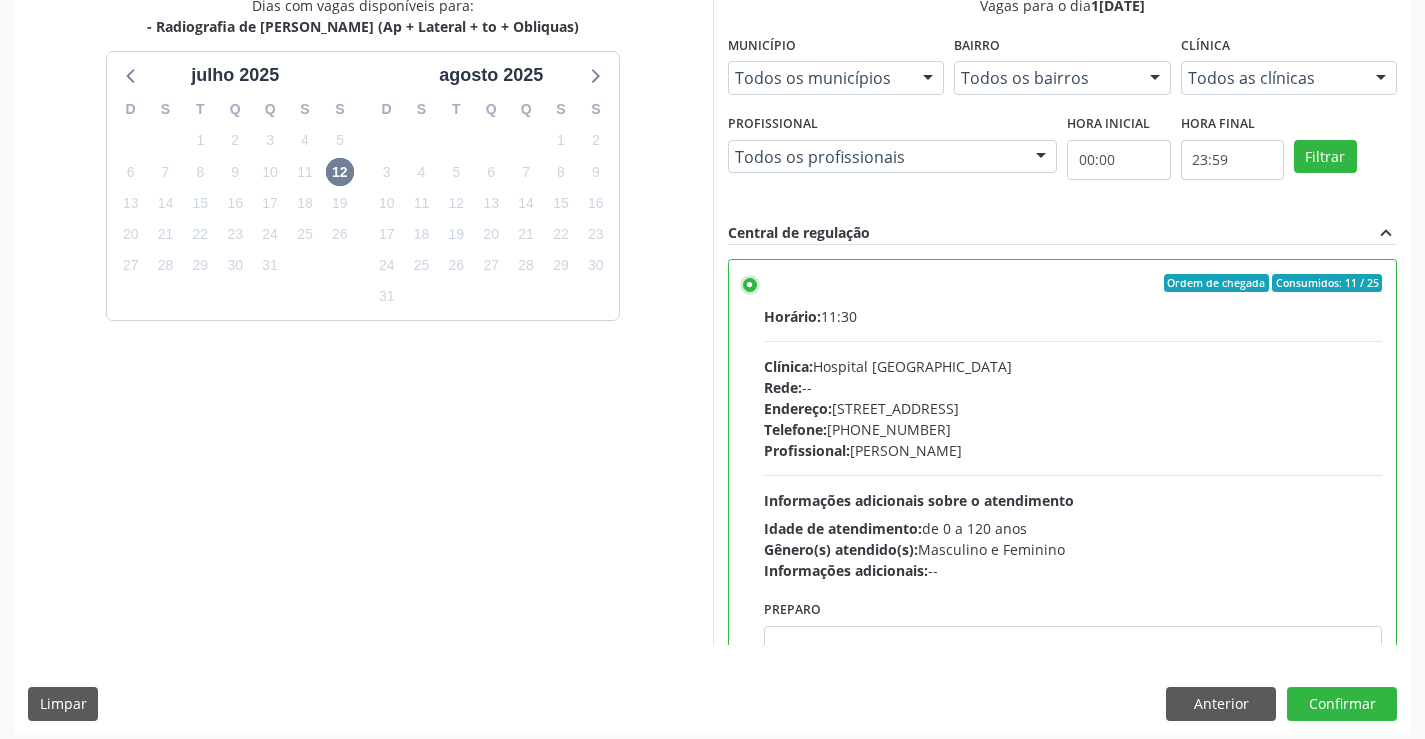 scroll, scrollTop: 456, scrollLeft: 0, axis: vertical 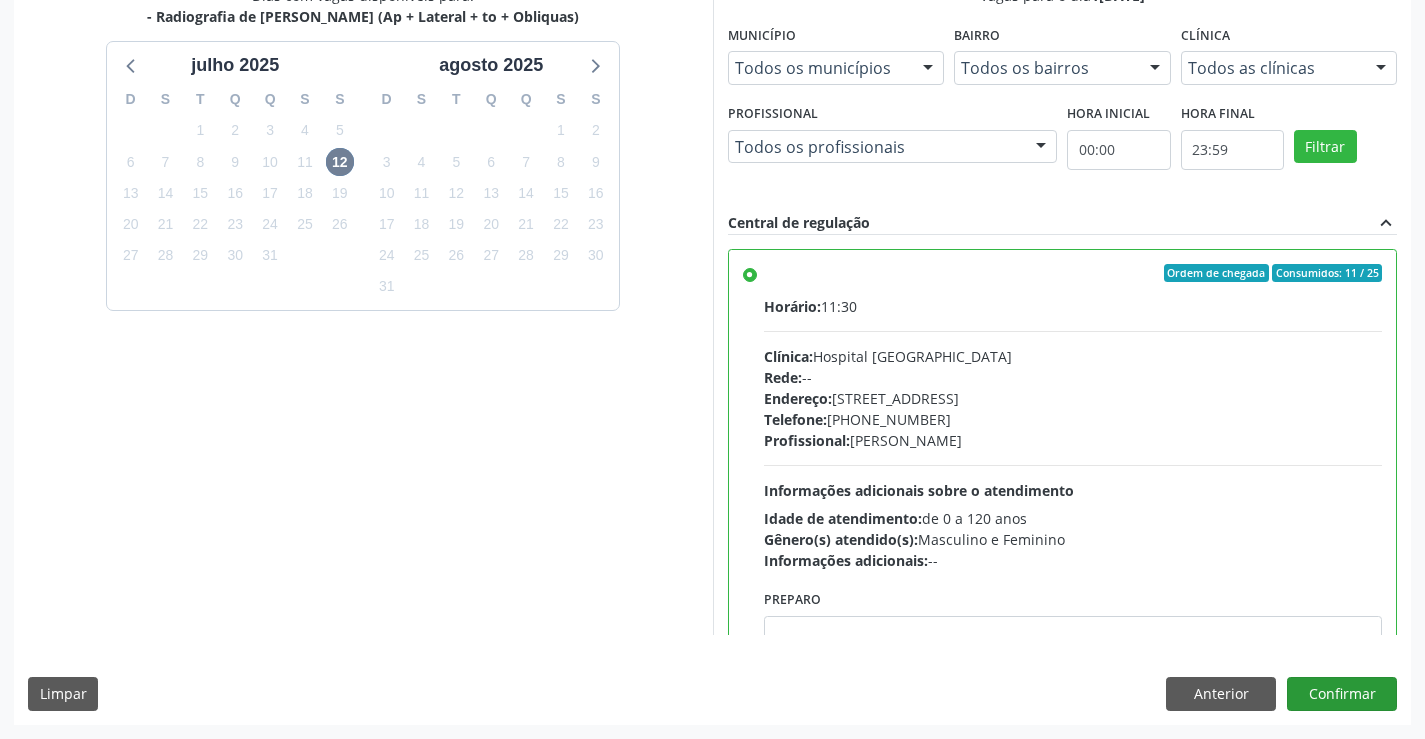 click on "Dias com vagas disponíveis para:
- Radiografia de Coluna Cervical (Ap + Lateral + to + Obliquas)
julho 2025 D S T Q Q S S 29 30 1 2 3 4 5 6 7 8 9 10 11 12 13 14 15 16 17 18 19 20 21 22 23 24 25 26 27 28 29 30 31 1 2 3 4 5 6 7 8 9 agosto 2025 D S T Q Q S S 27 28 29 30 31 1 2 3 4 5 6 7 8 9 10 11 12 13 14 15 16 17 18 19 20 21 22 23 24 25 26 27 28 29 30 31 1 2 3 4 5 6
Vagas para o dia
12/07/2025
Município
Todos os municípios         Todos os municípios   Campo Formoso - BA
Nenhum resultado encontrado para: "   "
Não há nenhuma opção para ser exibida.
Bairro
Todos os bairros         Todos os bairros   Centro
Nenhum resultado encontrado para: "   "
Não há nenhuma opção para ser exibida.
Clínica
Todos as clínicas         Todos as clínicas   Hospital Sao Francisco
Nenhum resultado encontrado para: "   "" at bounding box center [712, 354] 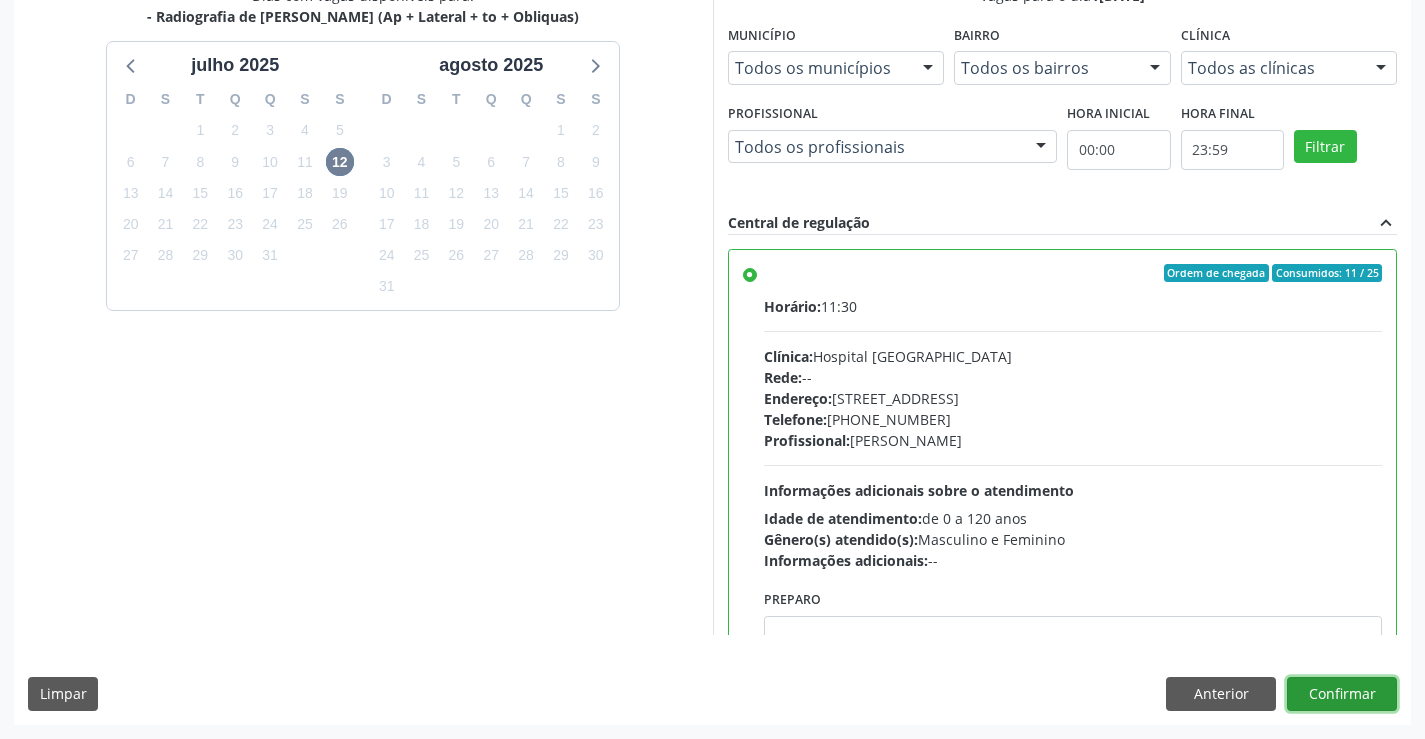 click on "Confirmar" at bounding box center (1342, 694) 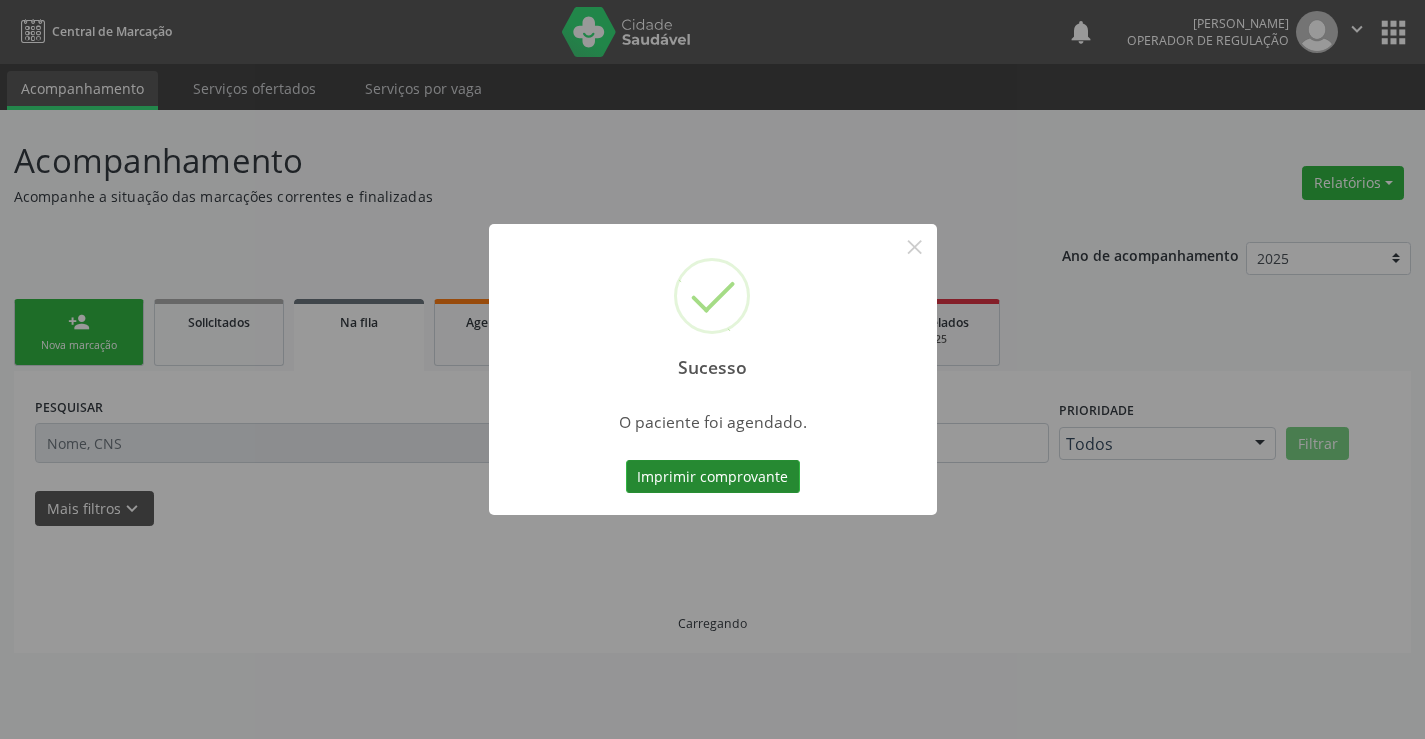 scroll, scrollTop: 0, scrollLeft: 0, axis: both 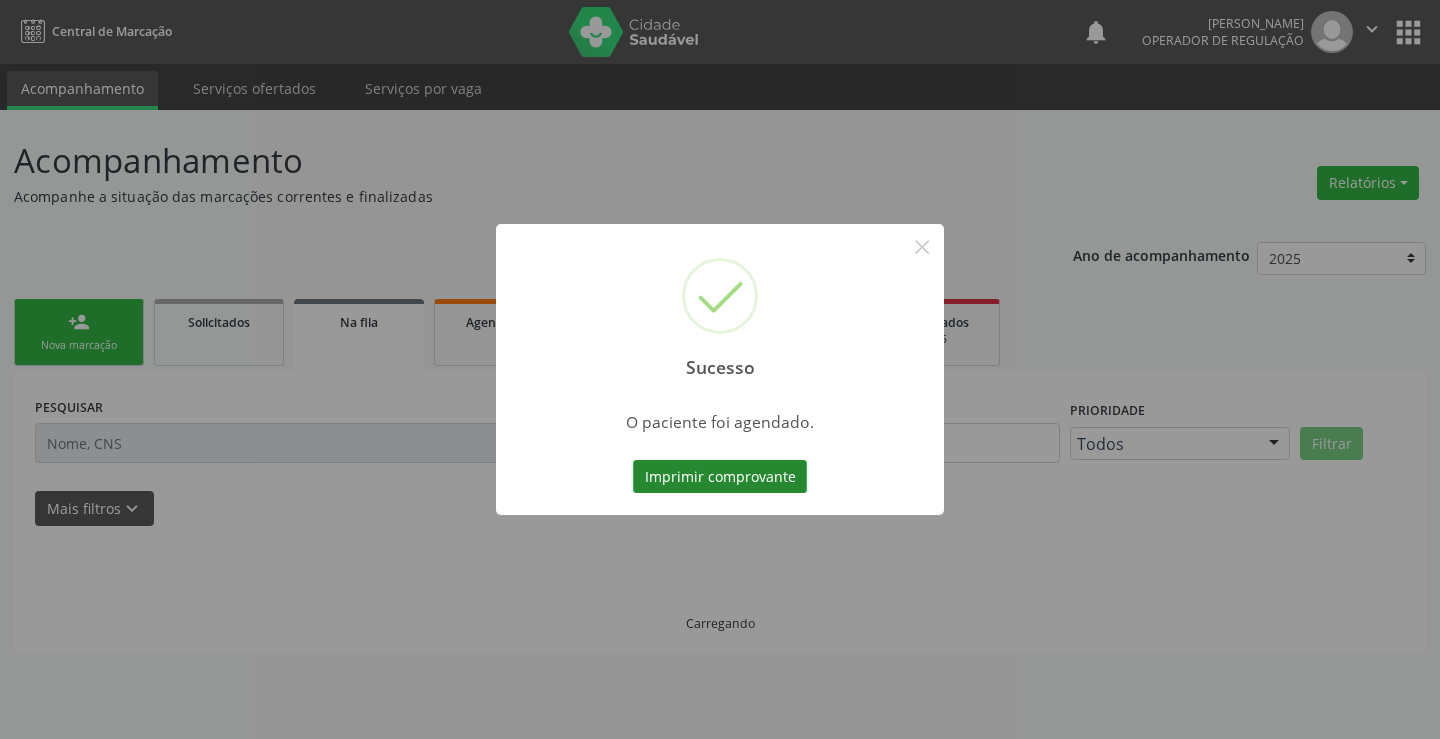 click on "Imprimir comprovante" at bounding box center [720, 477] 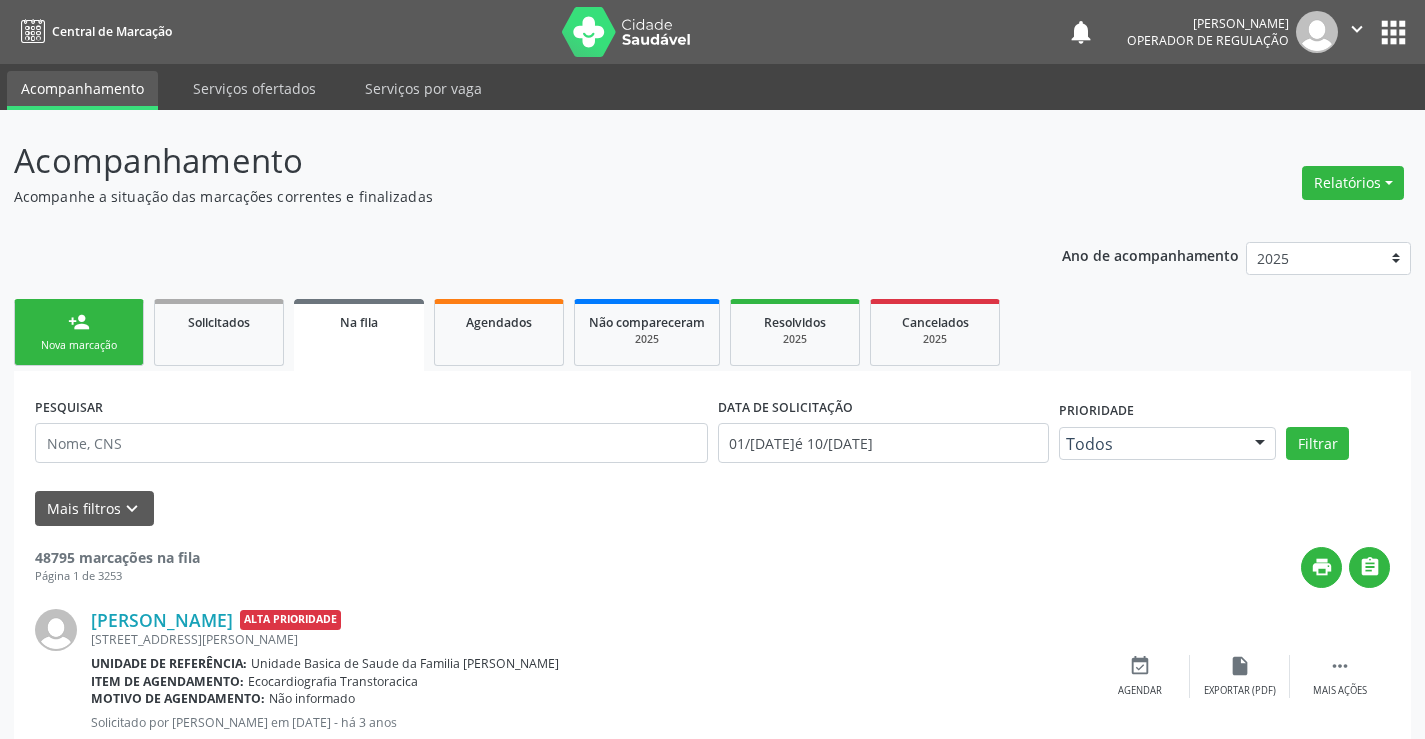 click on "person_add
Nova marcação" at bounding box center (79, 332) 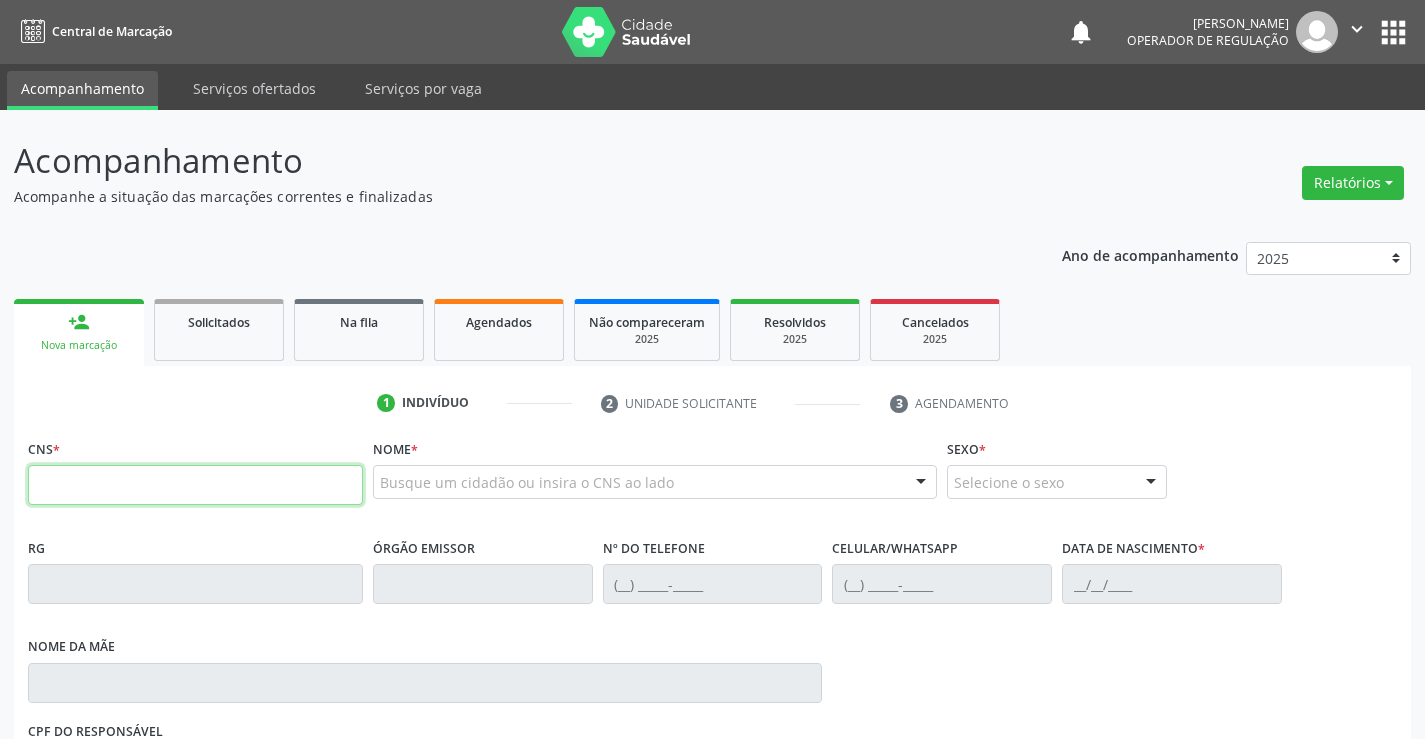 click at bounding box center (195, 485) 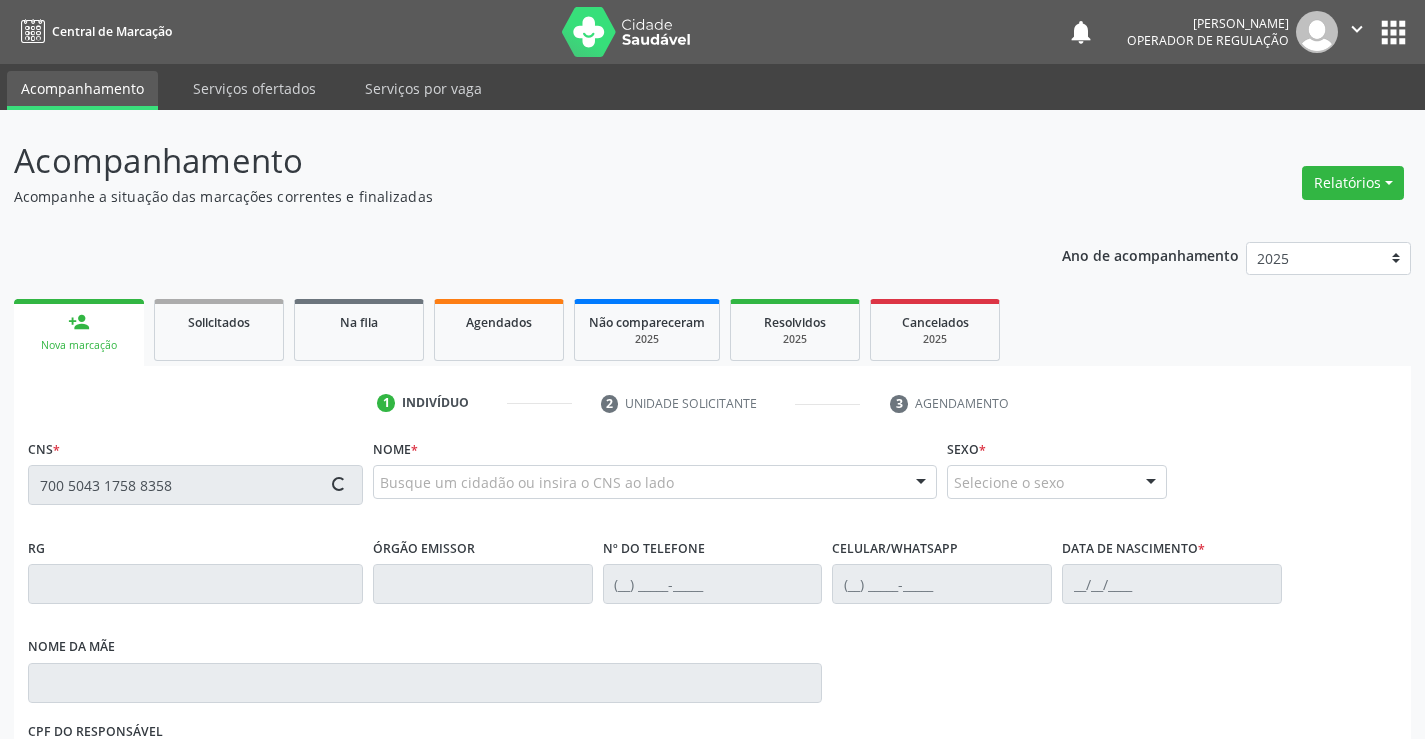 type on "700 5043 1758 8358" 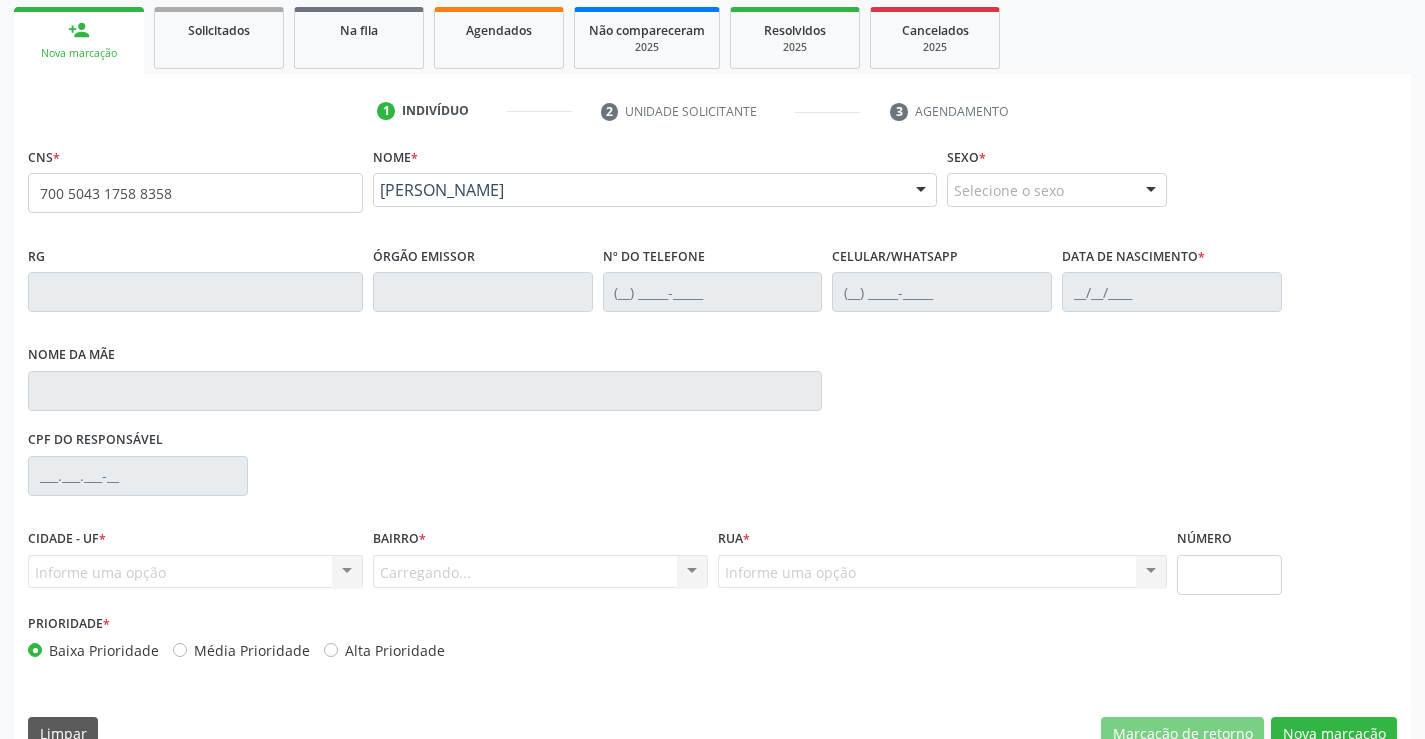 scroll, scrollTop: 300, scrollLeft: 0, axis: vertical 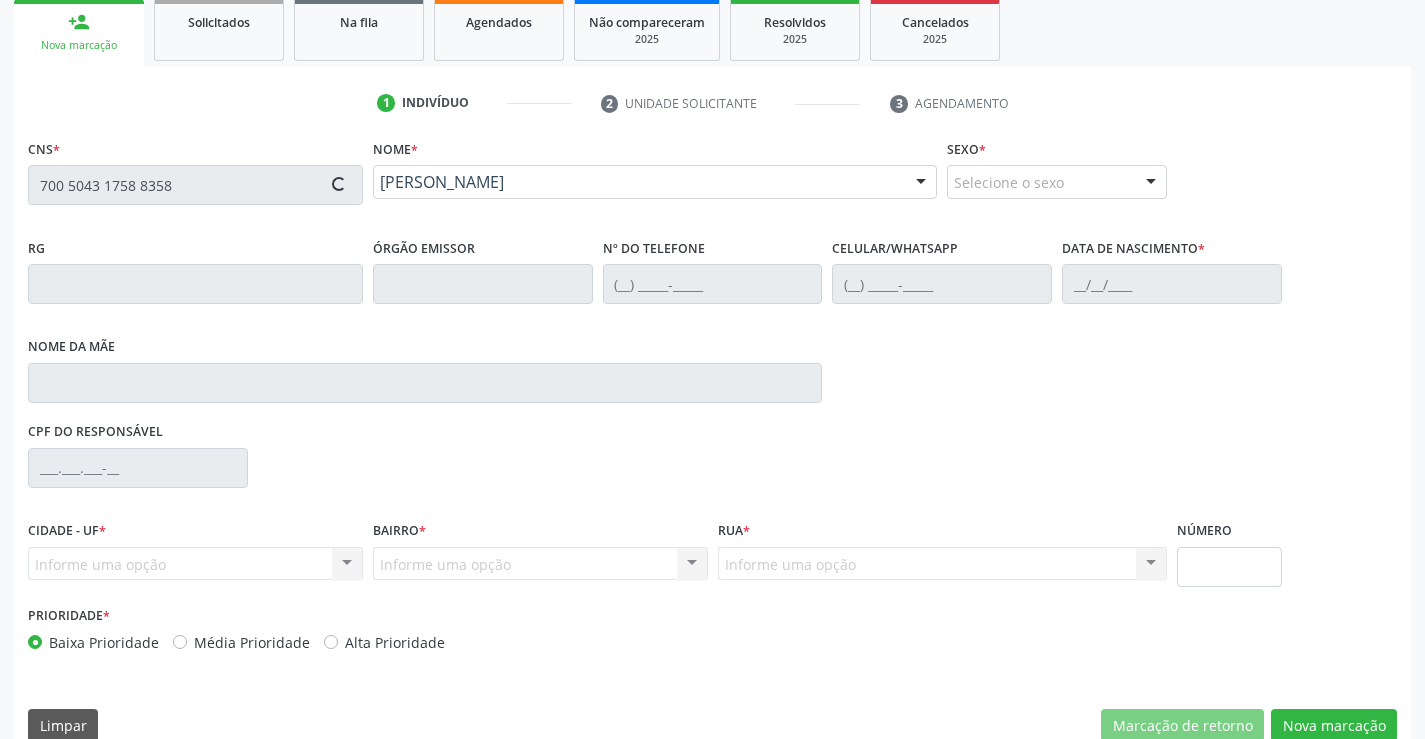 type on "007673450" 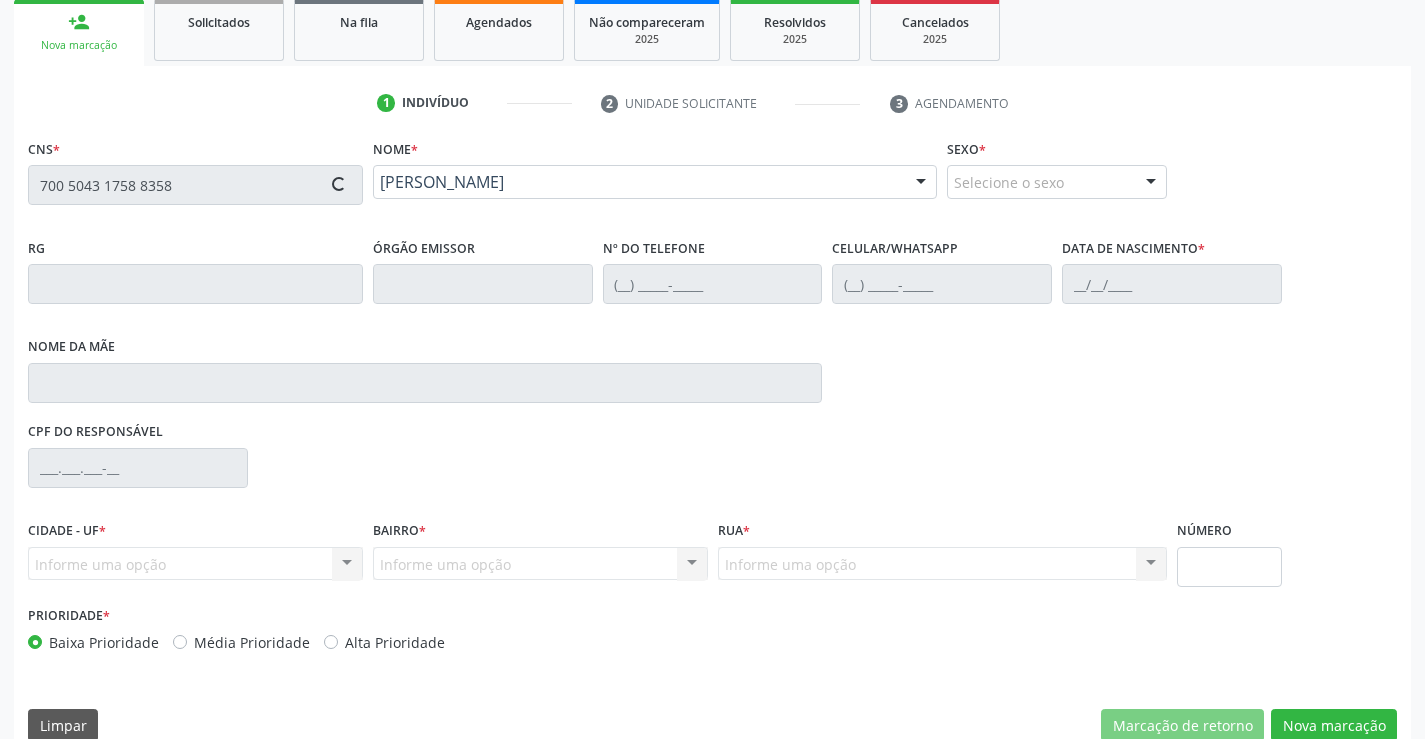 type on "(74) 99118-3928" 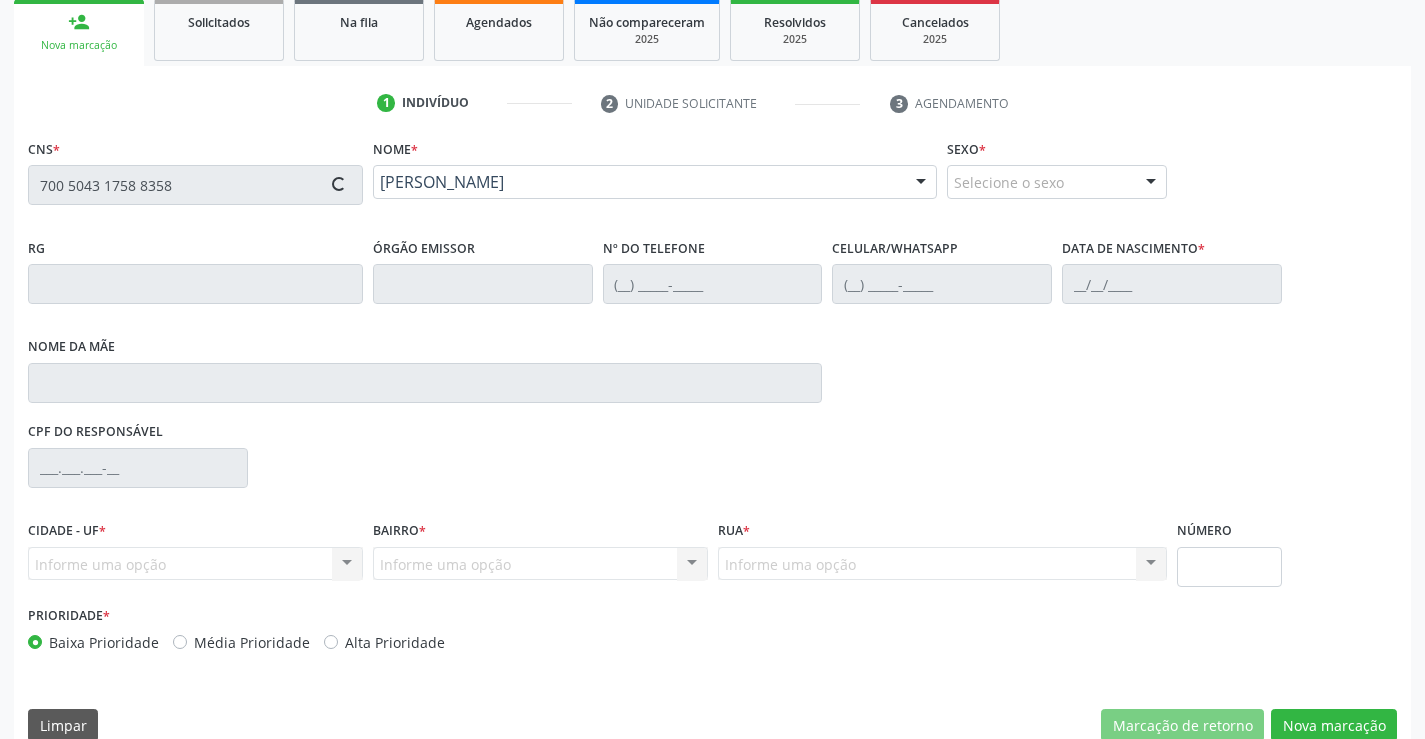 type on "(74) 99118-3928" 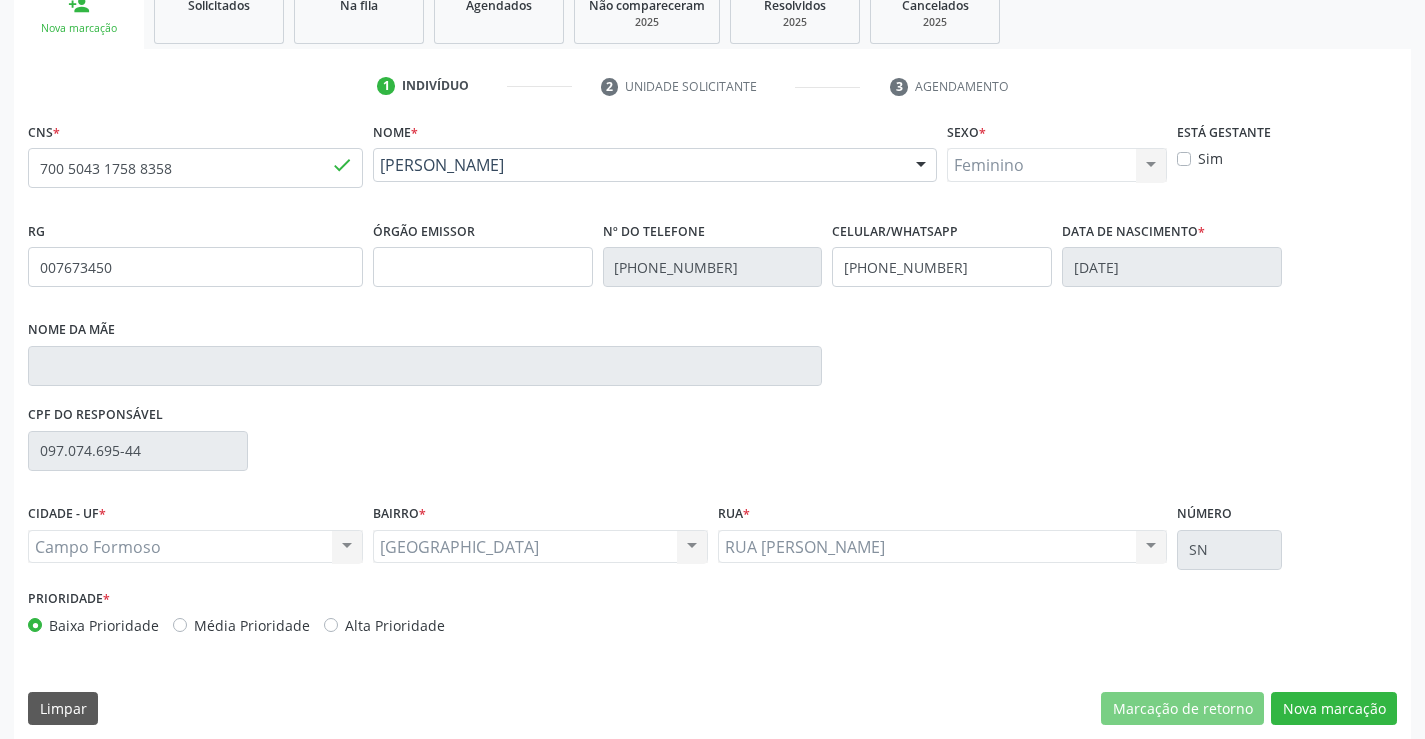scroll, scrollTop: 331, scrollLeft: 0, axis: vertical 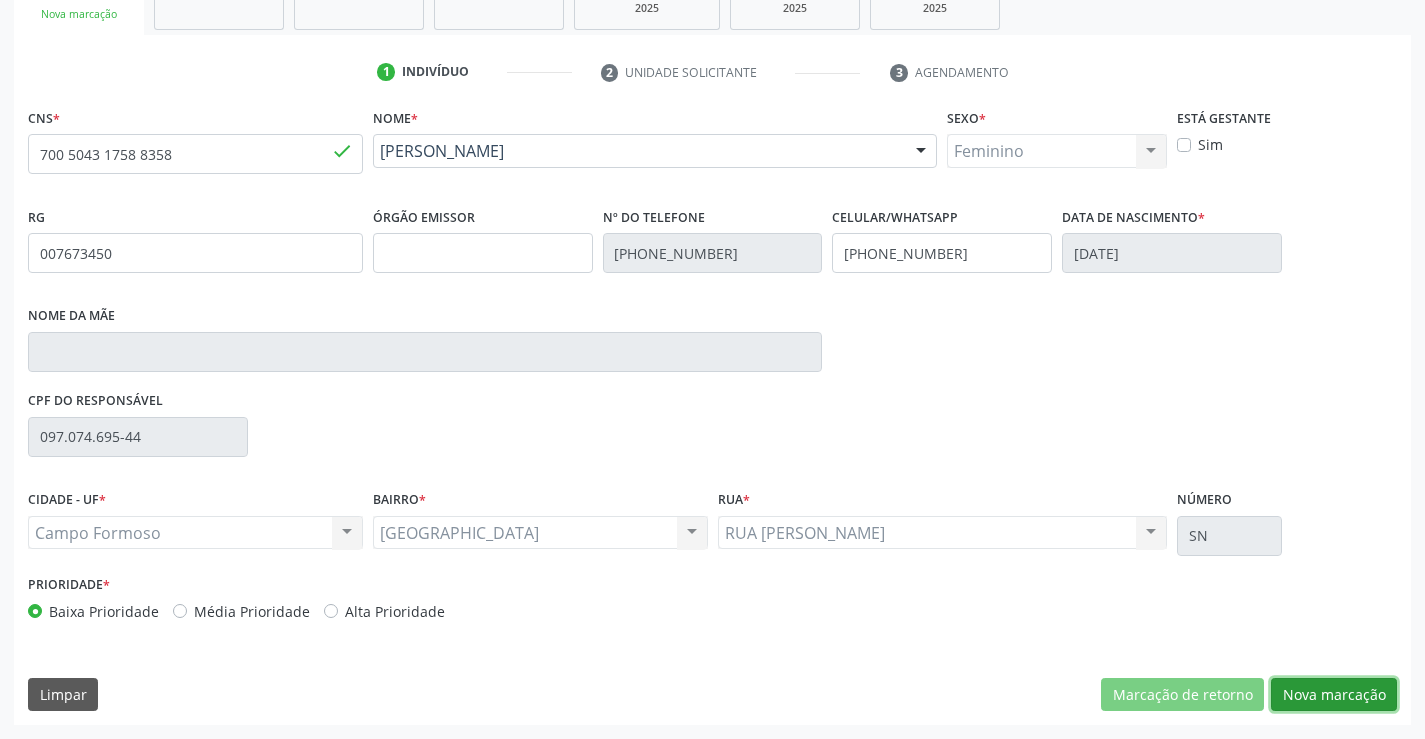 click on "Nova marcação" at bounding box center [1334, 695] 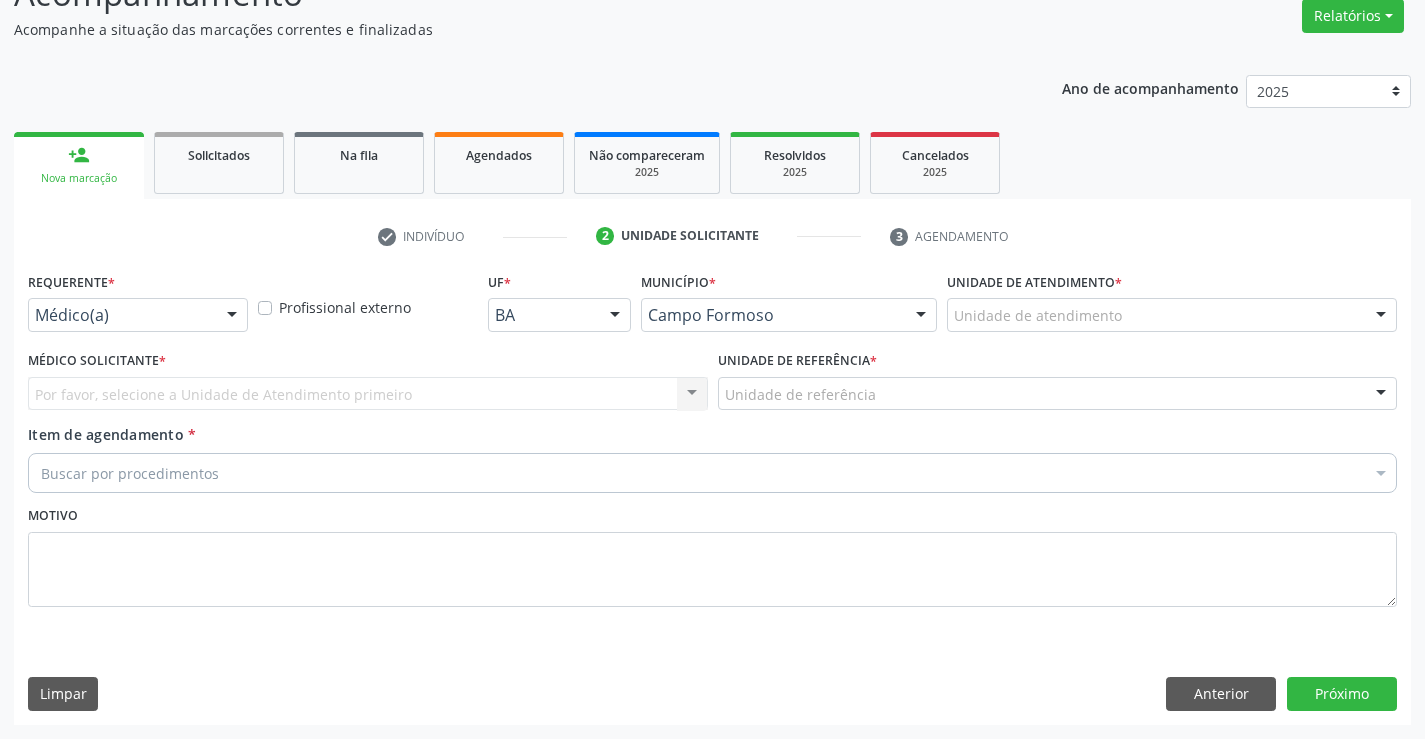 scroll, scrollTop: 167, scrollLeft: 0, axis: vertical 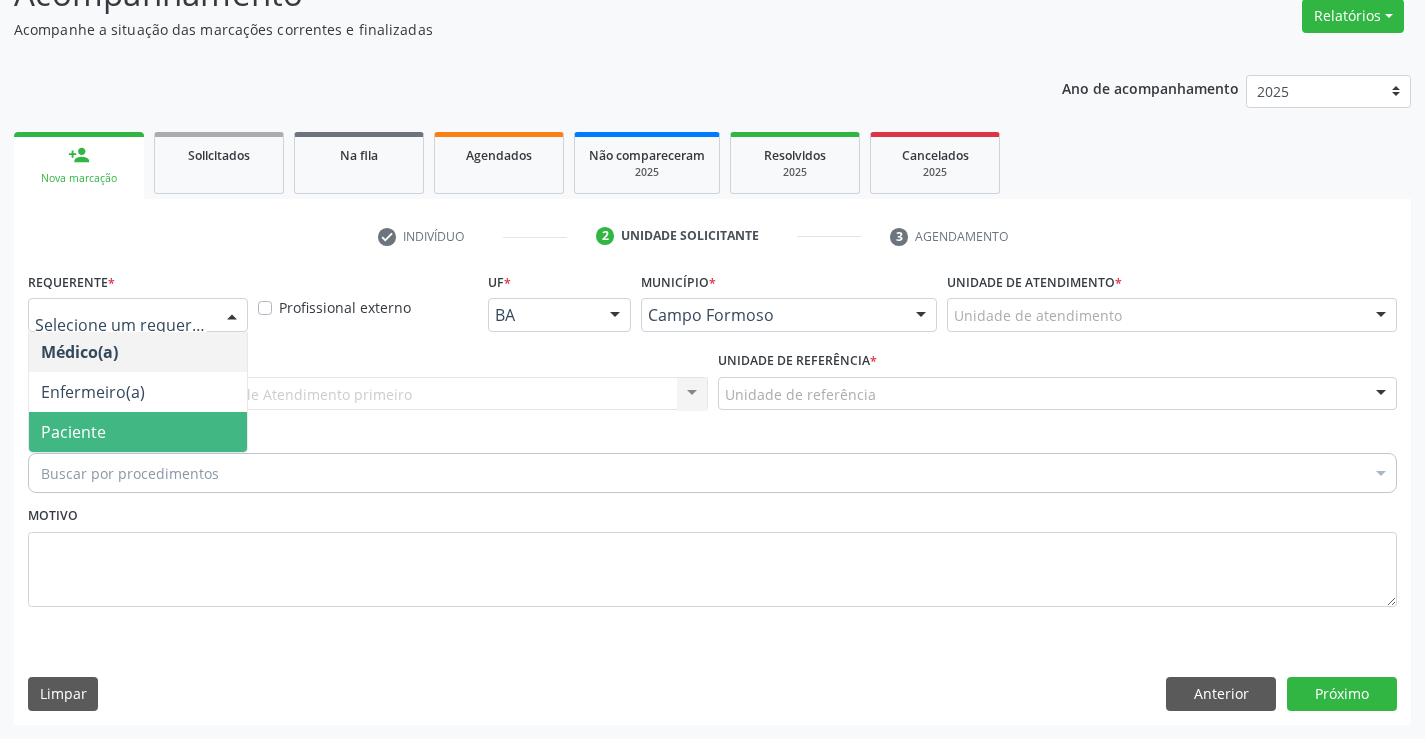 click on "Paciente" at bounding box center (138, 432) 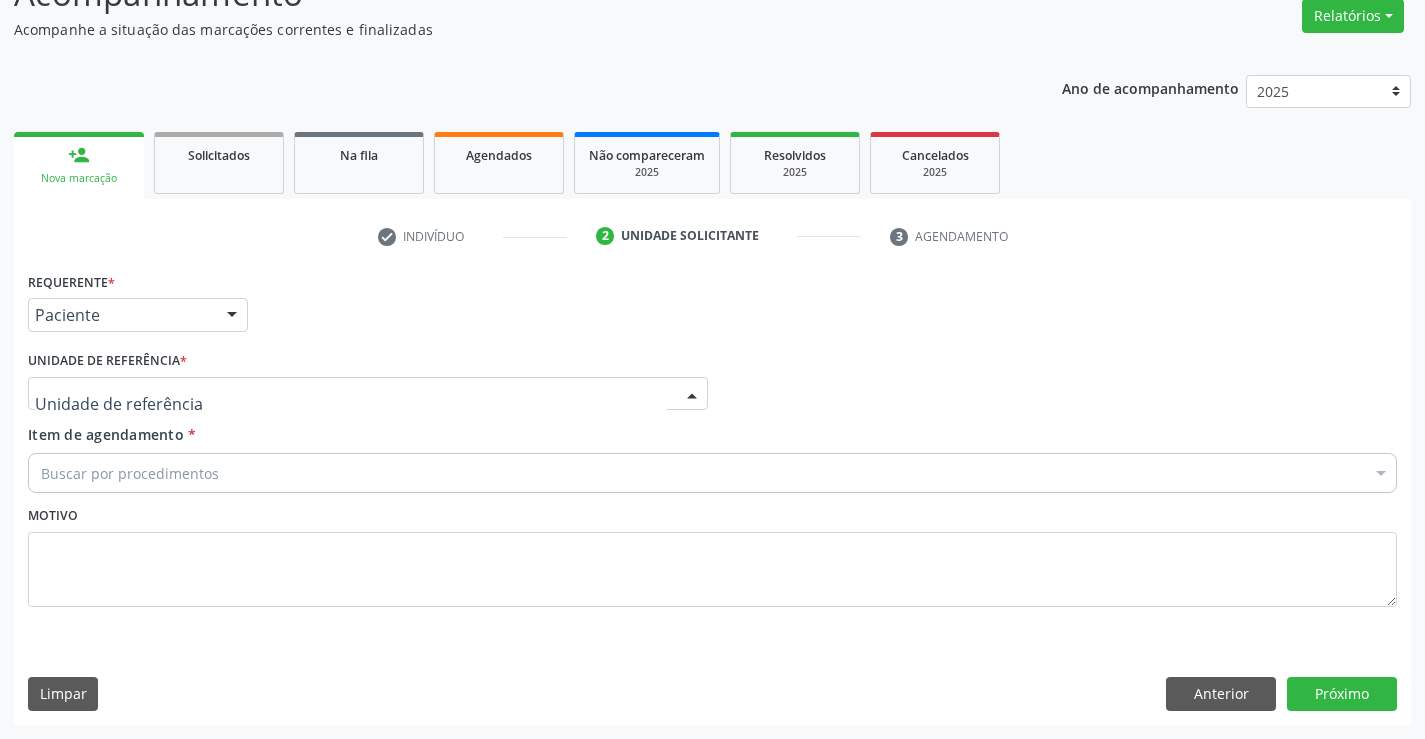 click at bounding box center (368, 394) 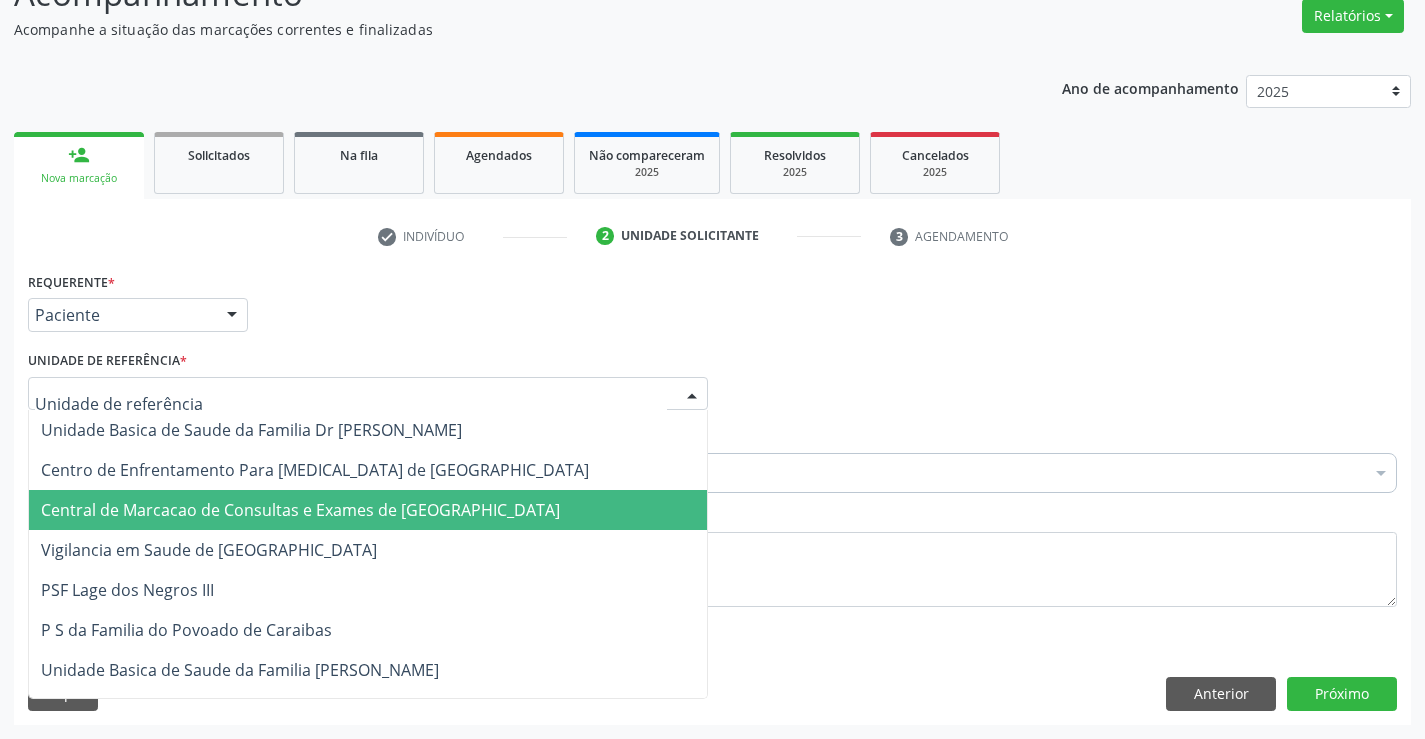 drag, startPoint x: 273, startPoint y: 521, endPoint x: 280, endPoint y: 495, distance: 26.925823 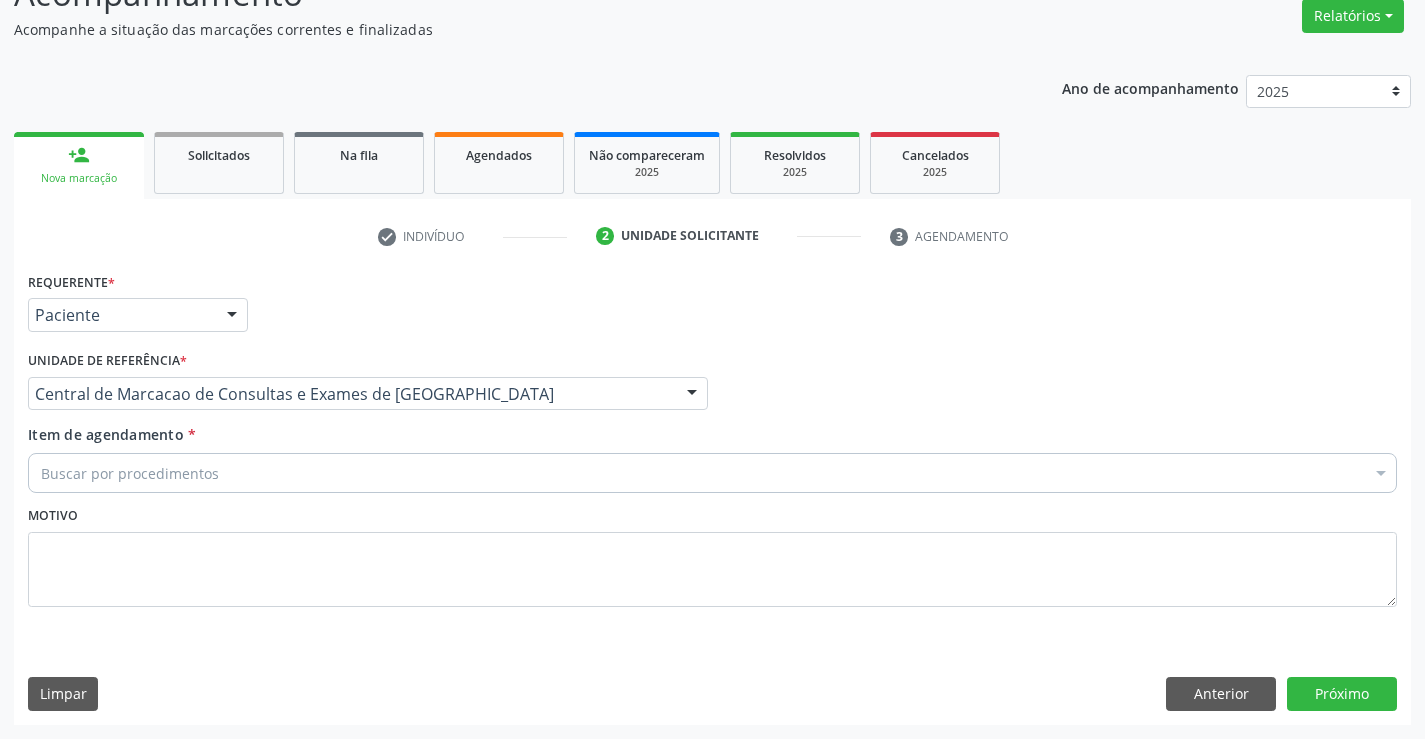 click on "Buscar por procedimentos" at bounding box center [712, 473] 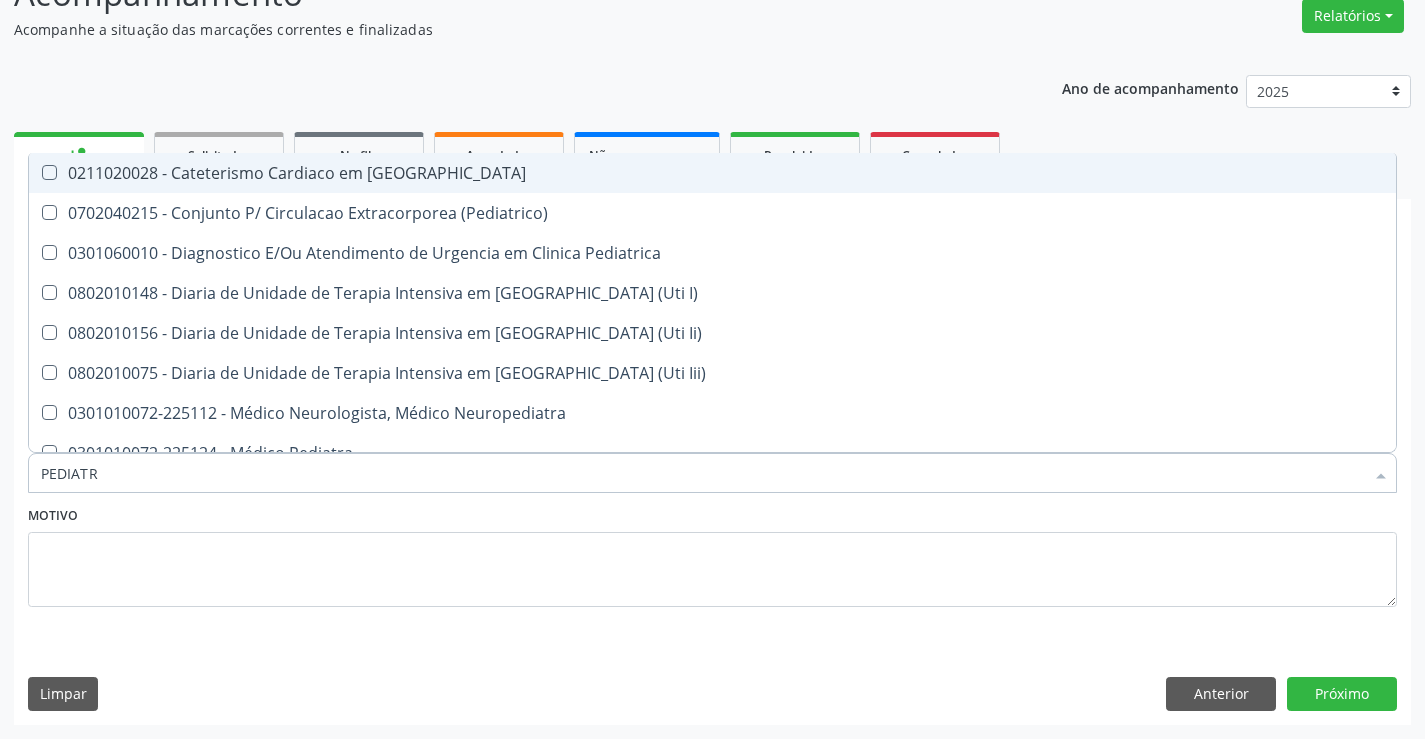type on "PEDIATRA" 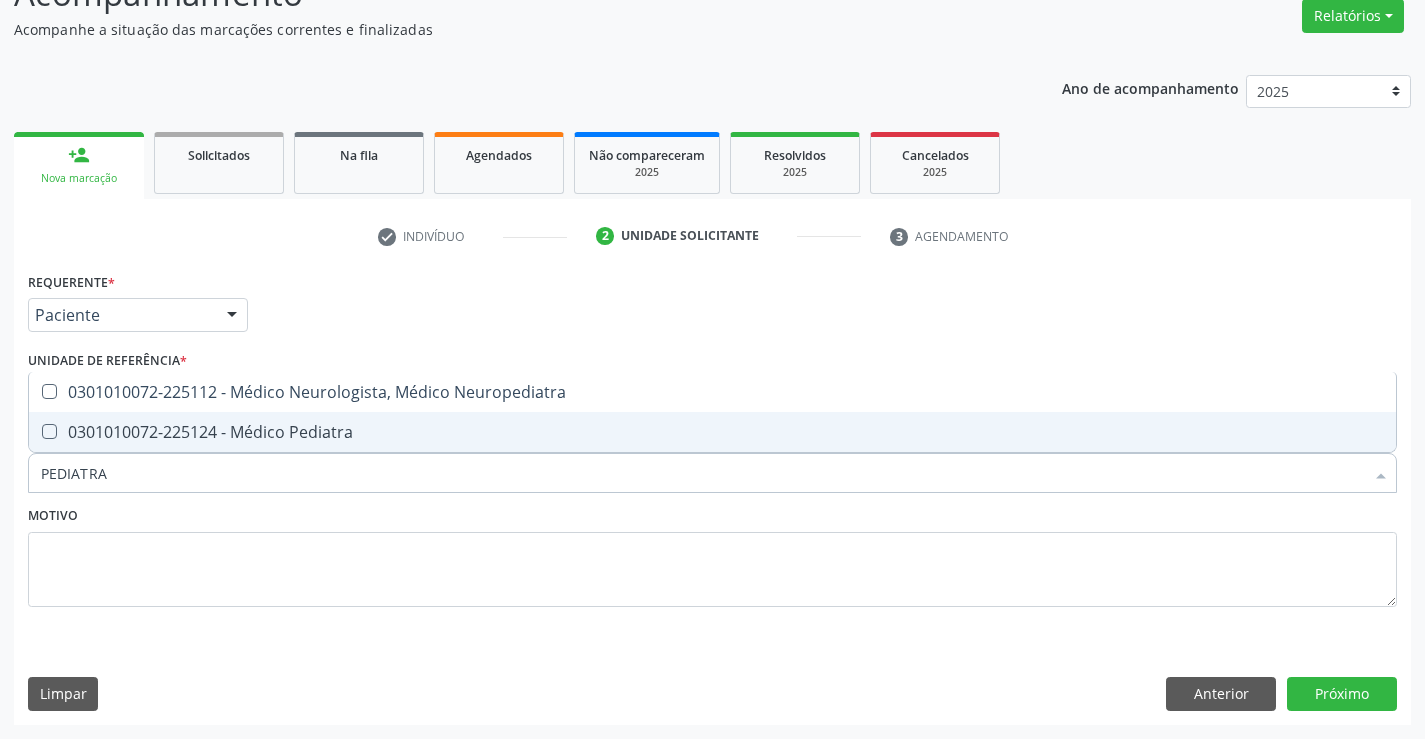 click on "0301010072-225124 - Médico Pediatra" at bounding box center (712, 432) 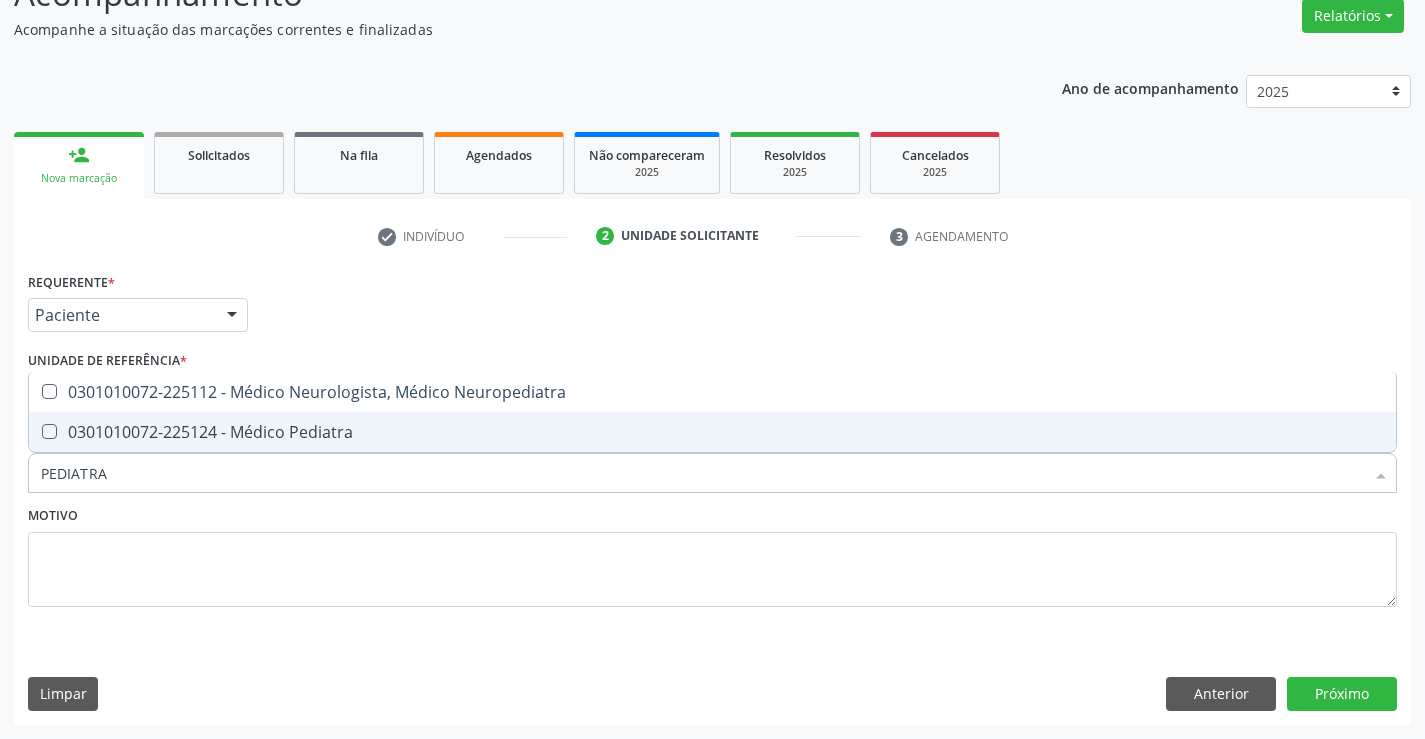 checkbox on "true" 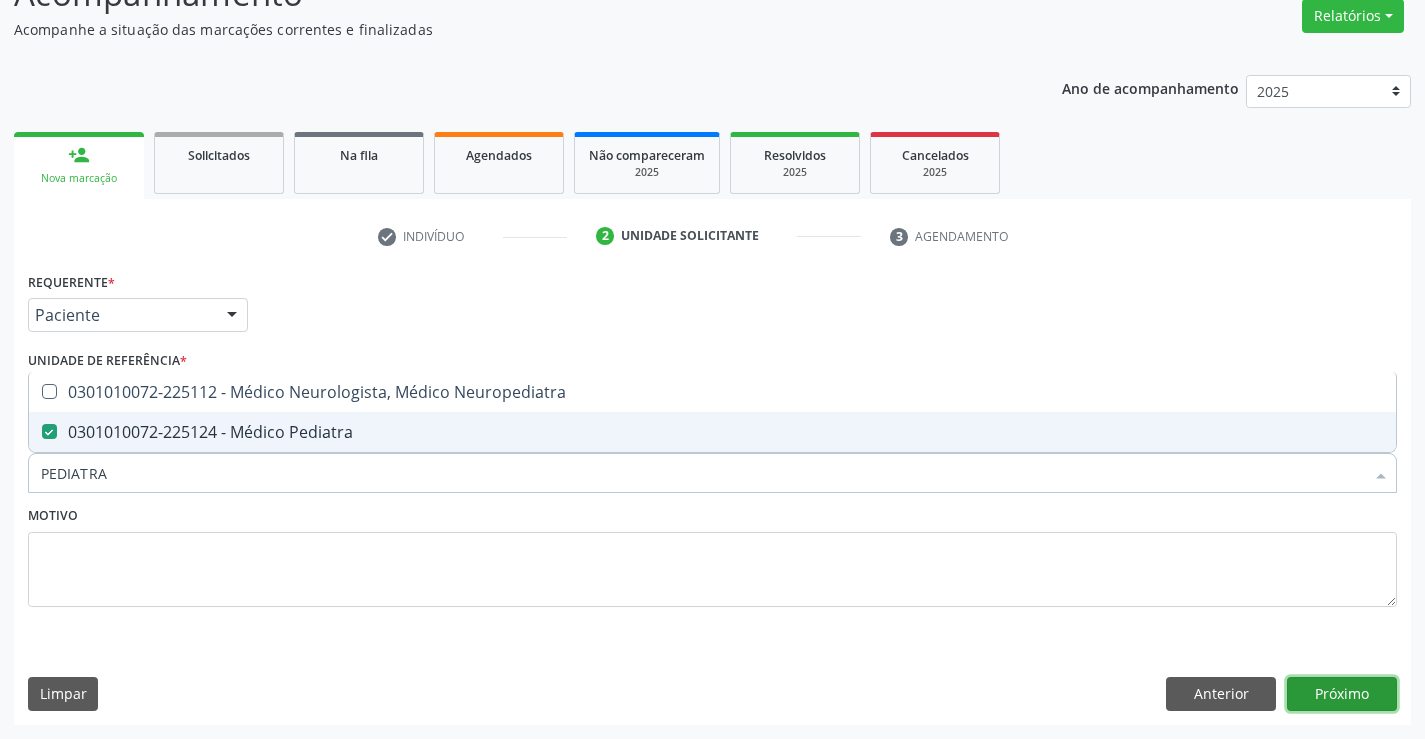 click on "Próximo" at bounding box center [1342, 694] 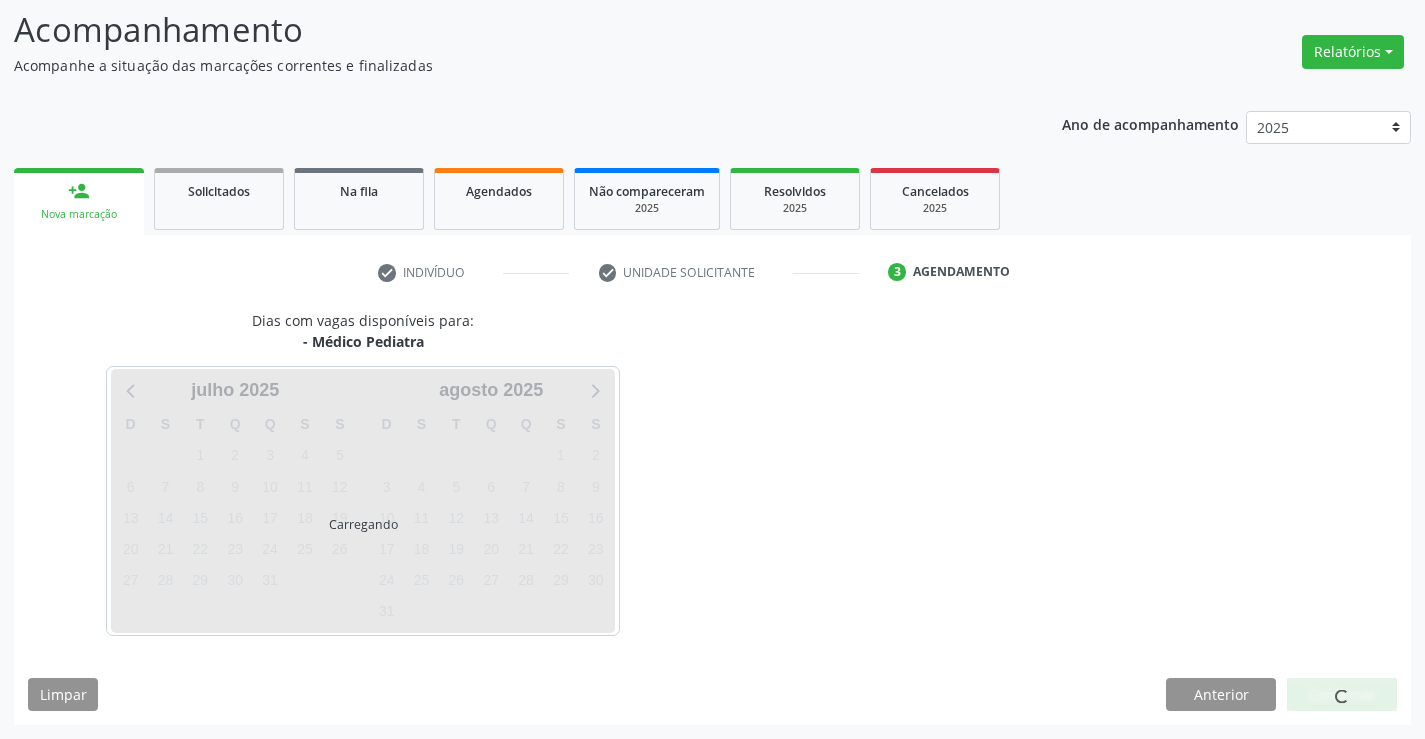 scroll, scrollTop: 131, scrollLeft: 0, axis: vertical 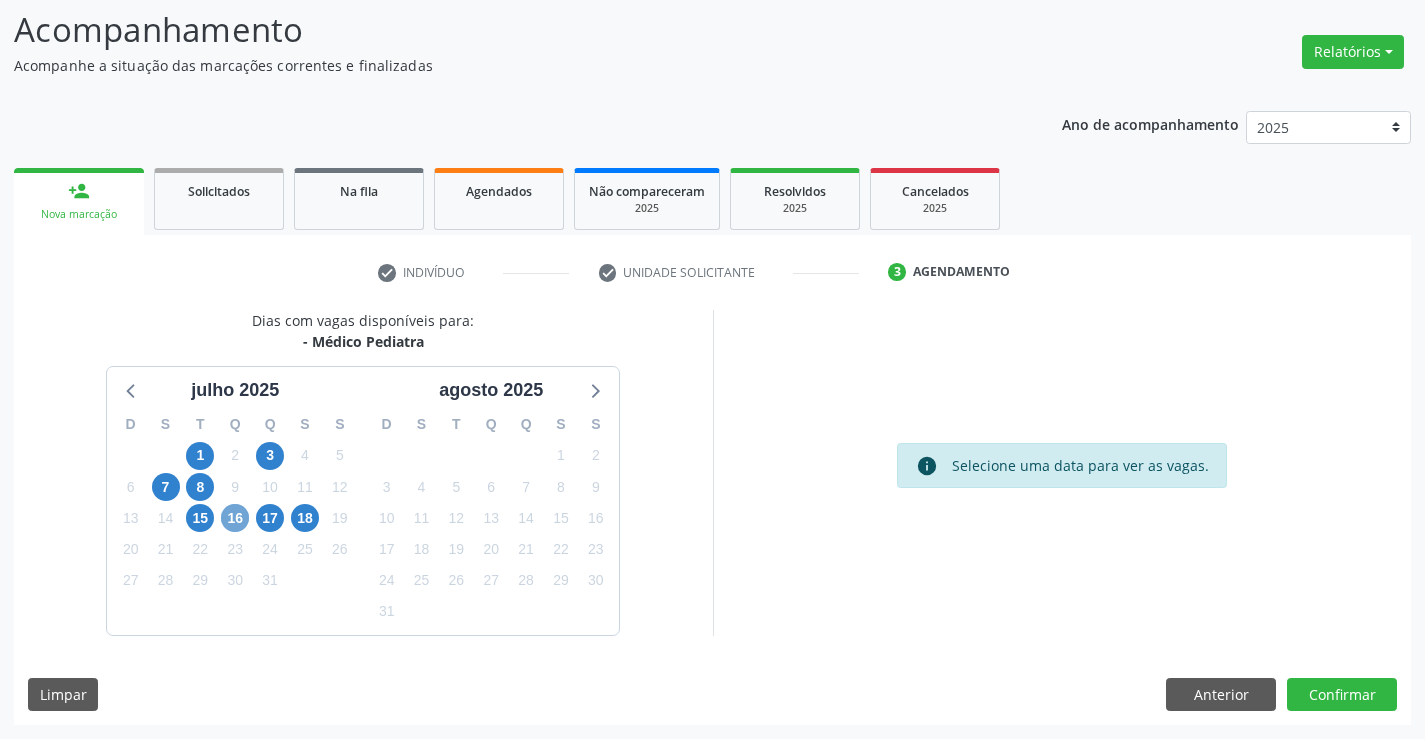 click on "16" at bounding box center [235, 518] 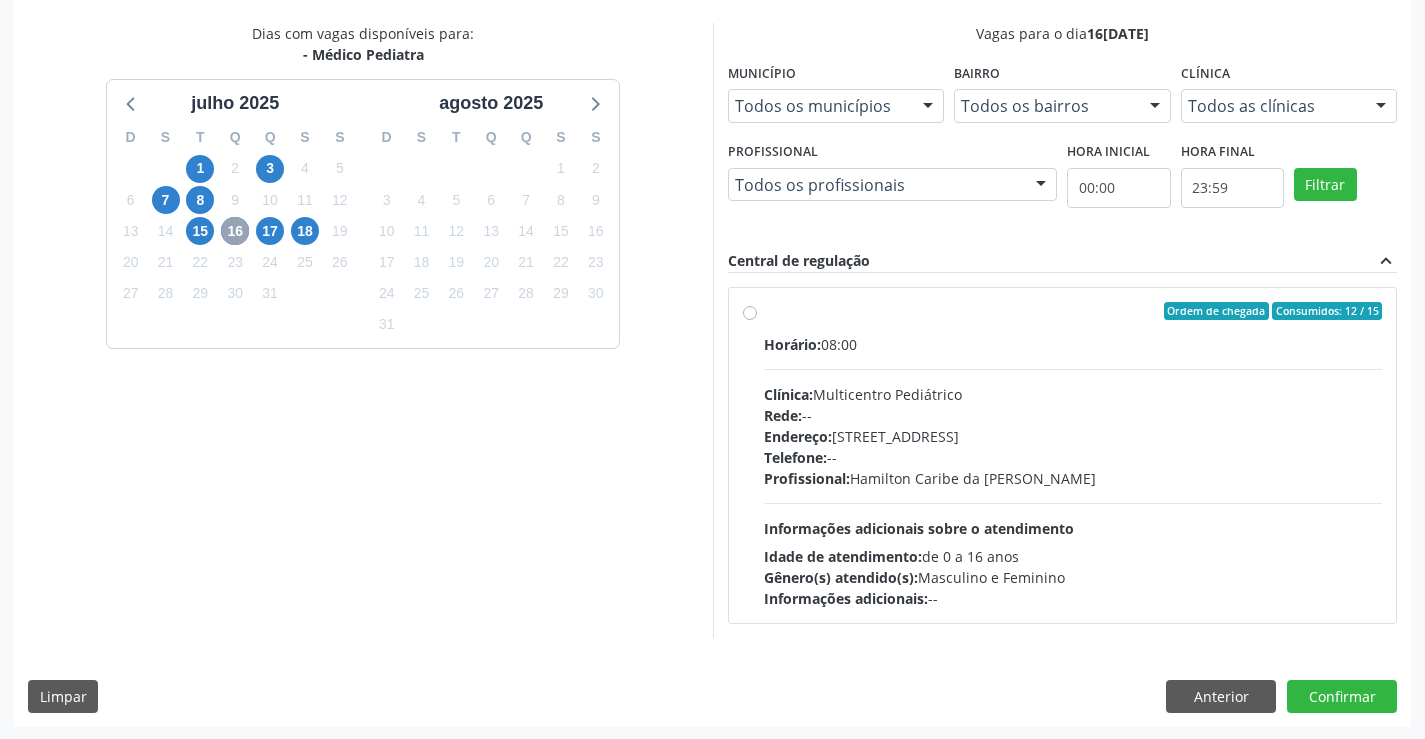 scroll, scrollTop: 420, scrollLeft: 0, axis: vertical 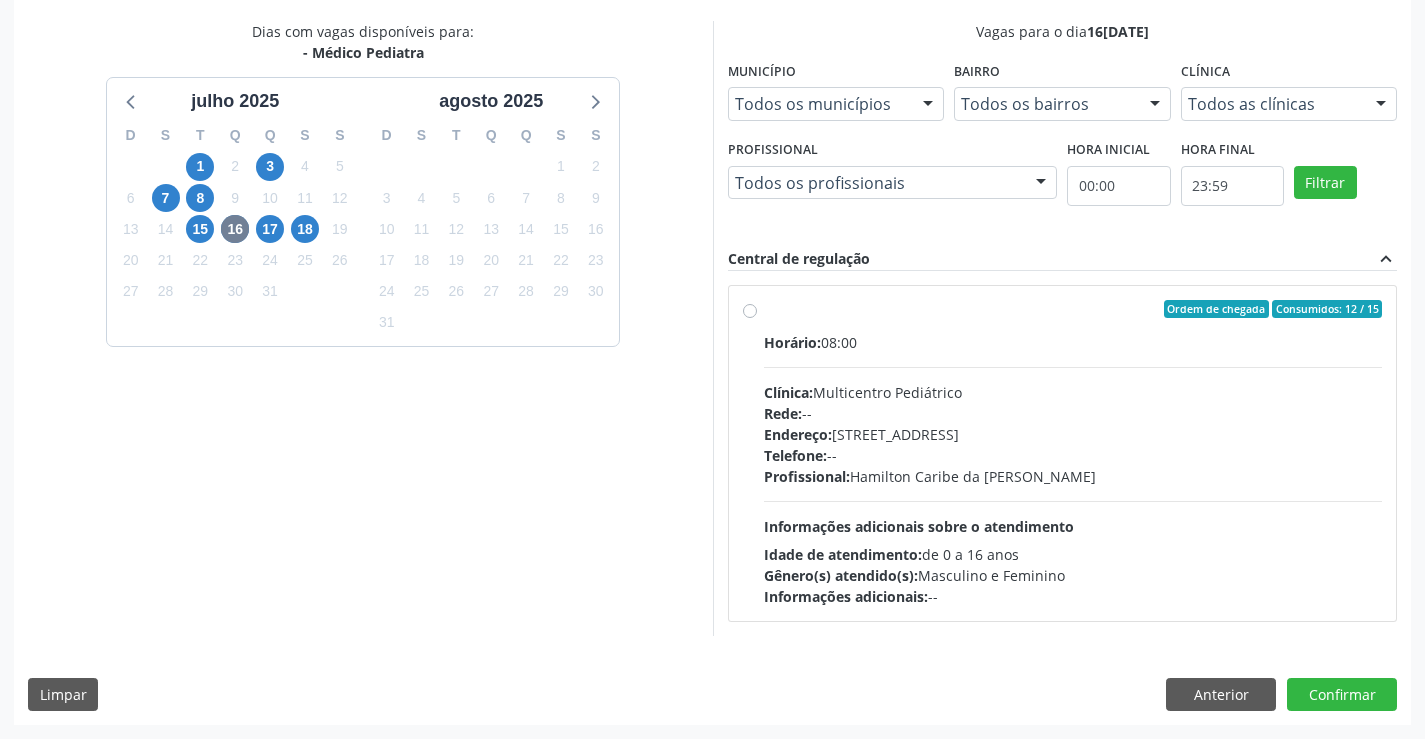 click on "Endereço:   Antigo Casa Grande, nº 37, Centro, Campo Formoso - BA" at bounding box center [1073, 434] 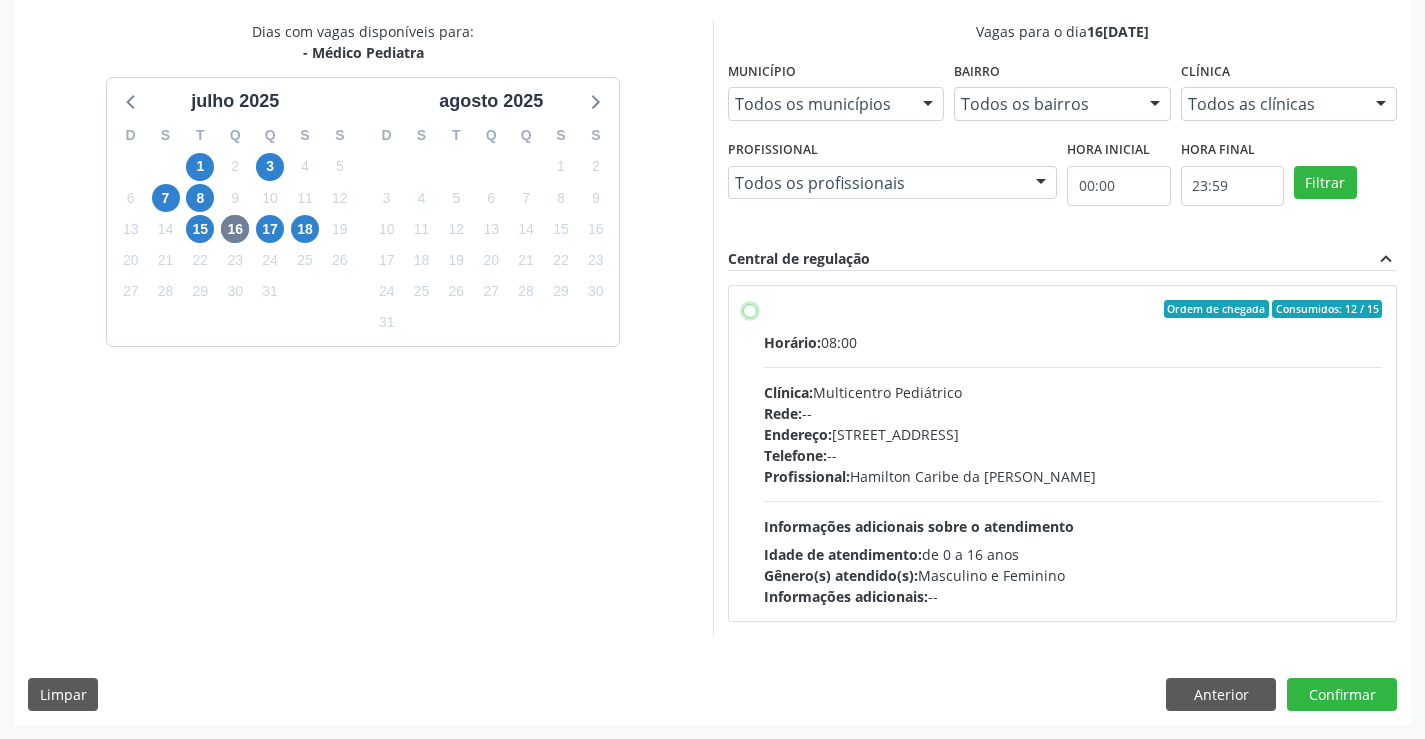 click on "Ordem de chegada
Consumidos: 12 / 15
Horário:   08:00
Clínica:  Multicentro Pediátrico
Rede:
--
Endereço:   Antigo Casa Grande, nº 37, Centro, Campo Formoso - BA
Telefone:   --
Profissional:
Hamilton Caribe da Silva
Informações adicionais sobre o atendimento
Idade de atendimento:
de 0 a 16 anos
Gênero(s) atendido(s):
Masculino e Feminino
Informações adicionais:
--" at bounding box center (750, 309) 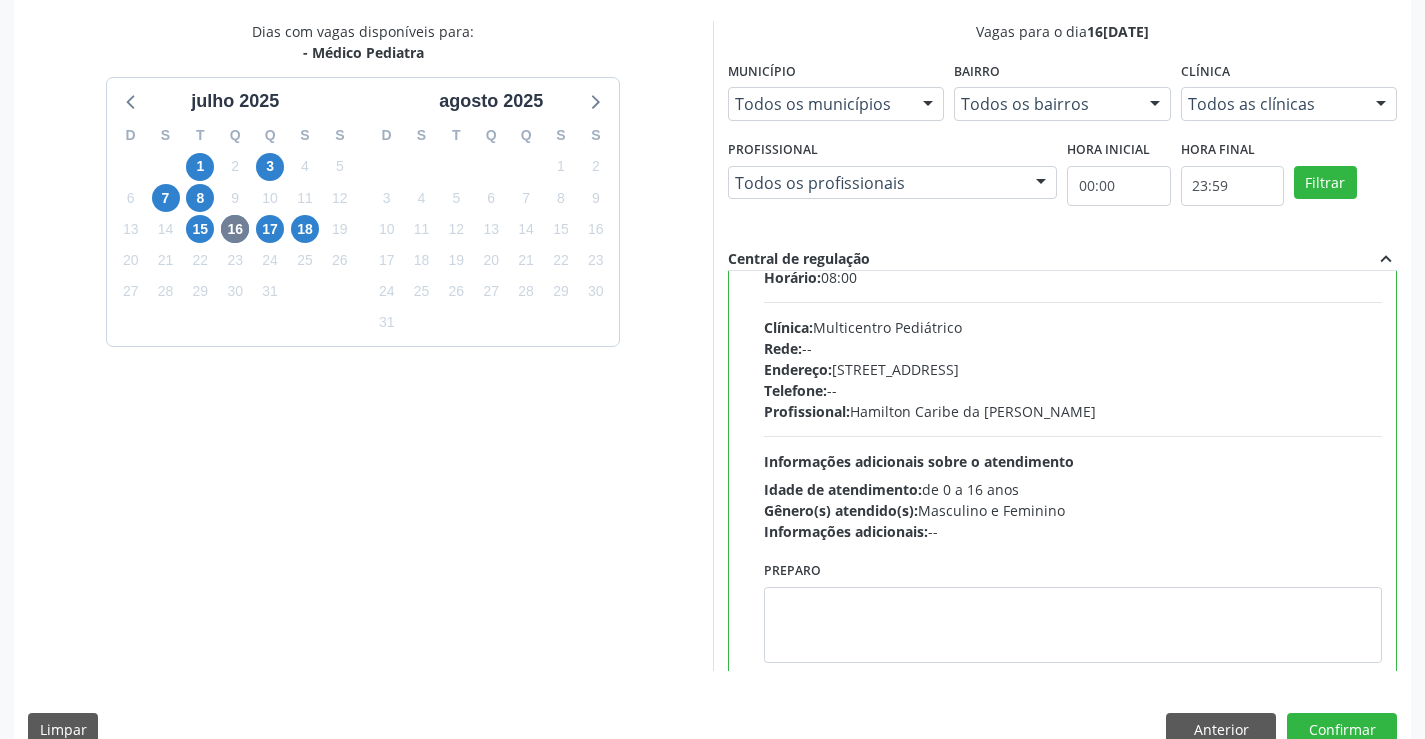 scroll, scrollTop: 99, scrollLeft: 0, axis: vertical 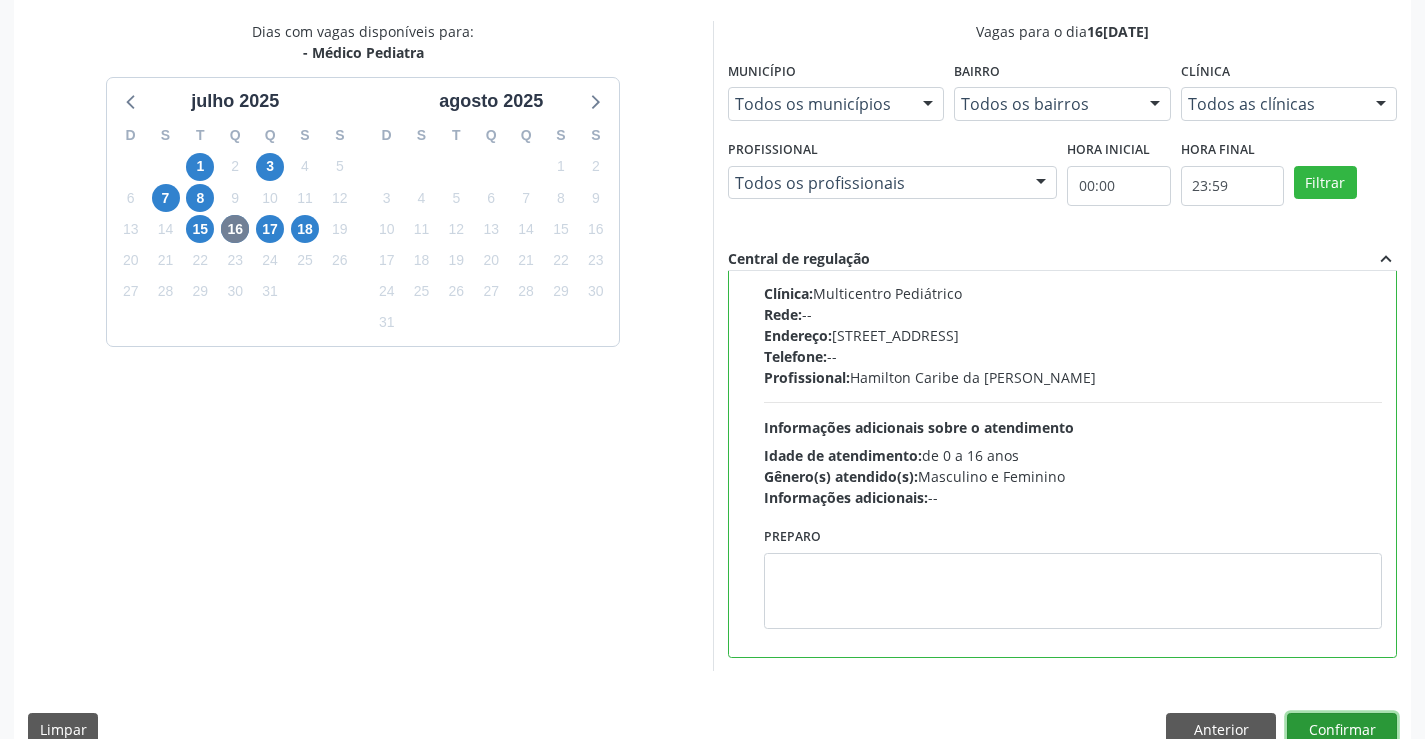 click on "Confirmar" at bounding box center [1342, 730] 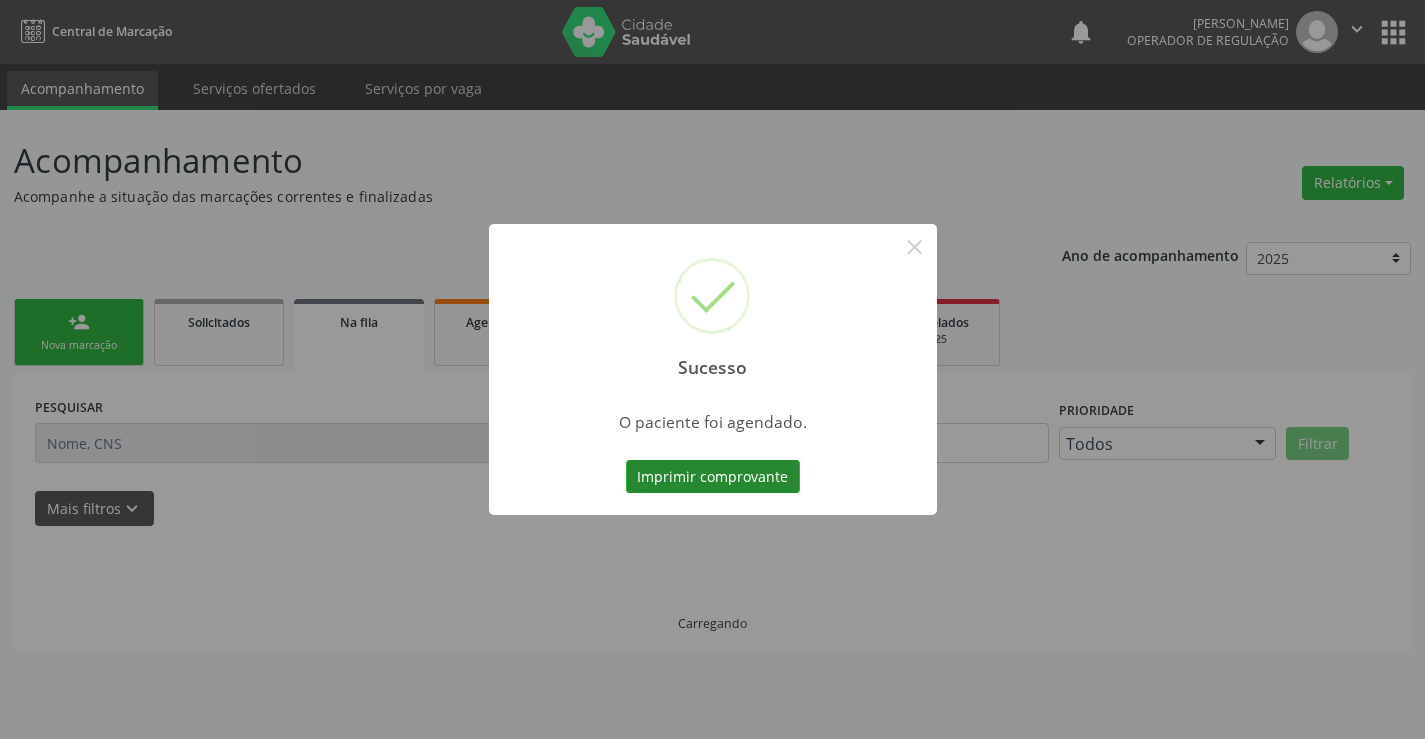 scroll, scrollTop: 0, scrollLeft: 0, axis: both 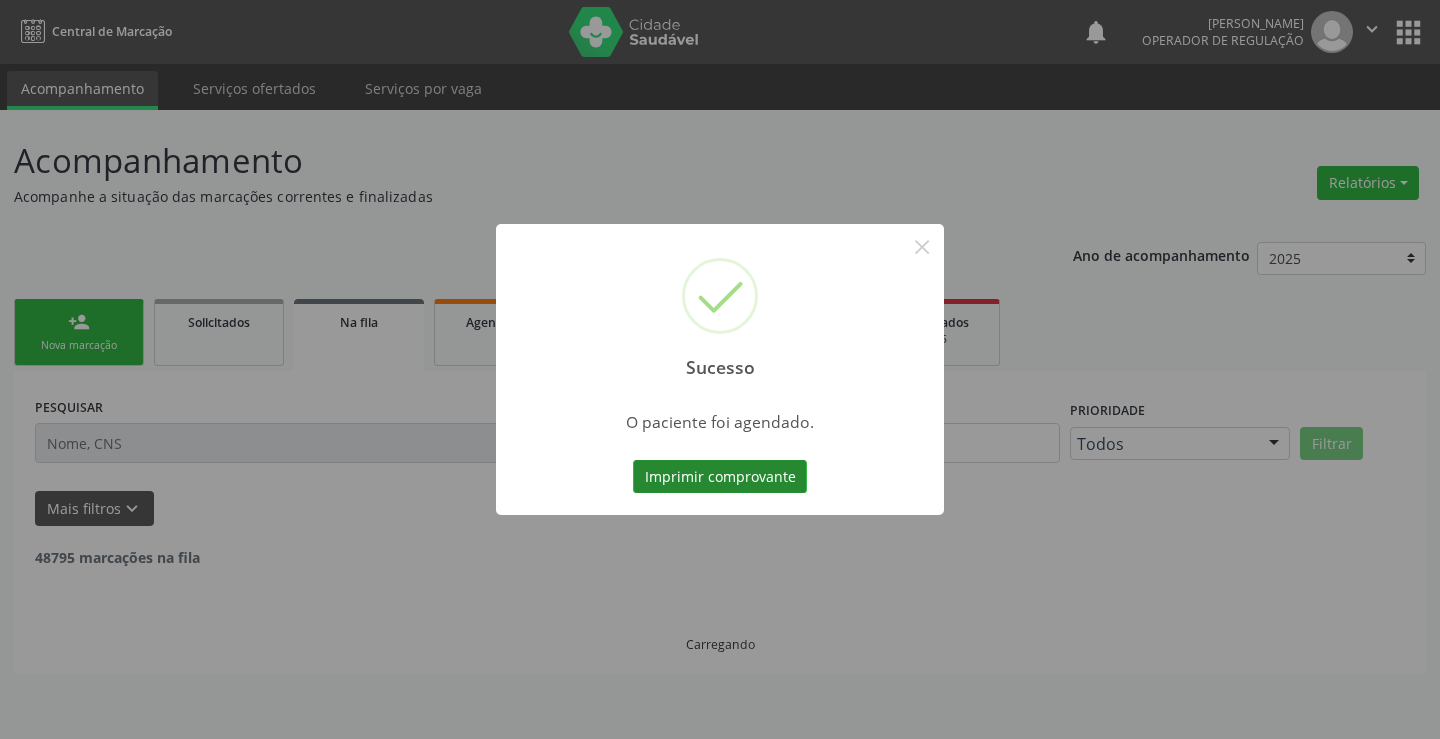 click on "Imprimir comprovante" at bounding box center (720, 477) 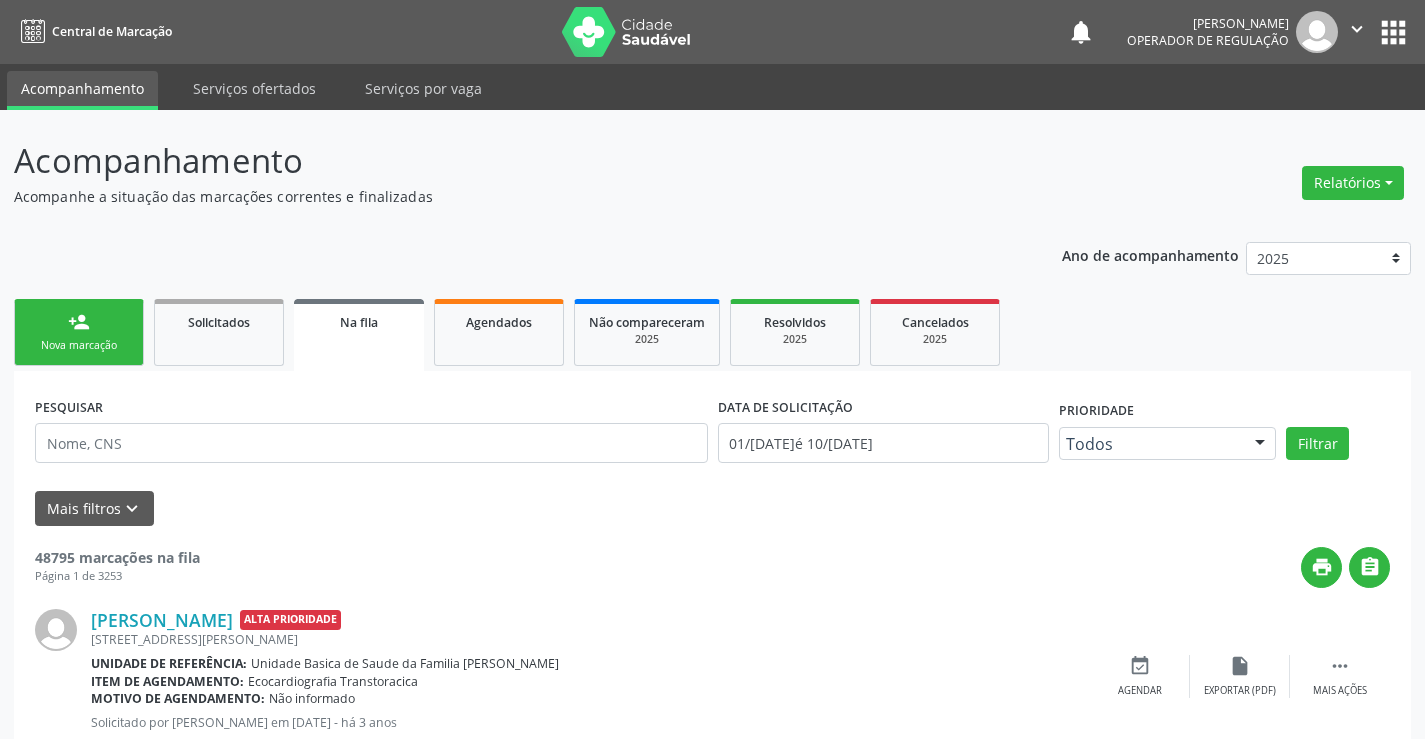 drag, startPoint x: 16, startPoint y: 314, endPoint x: 31, endPoint y: 324, distance: 18.027756 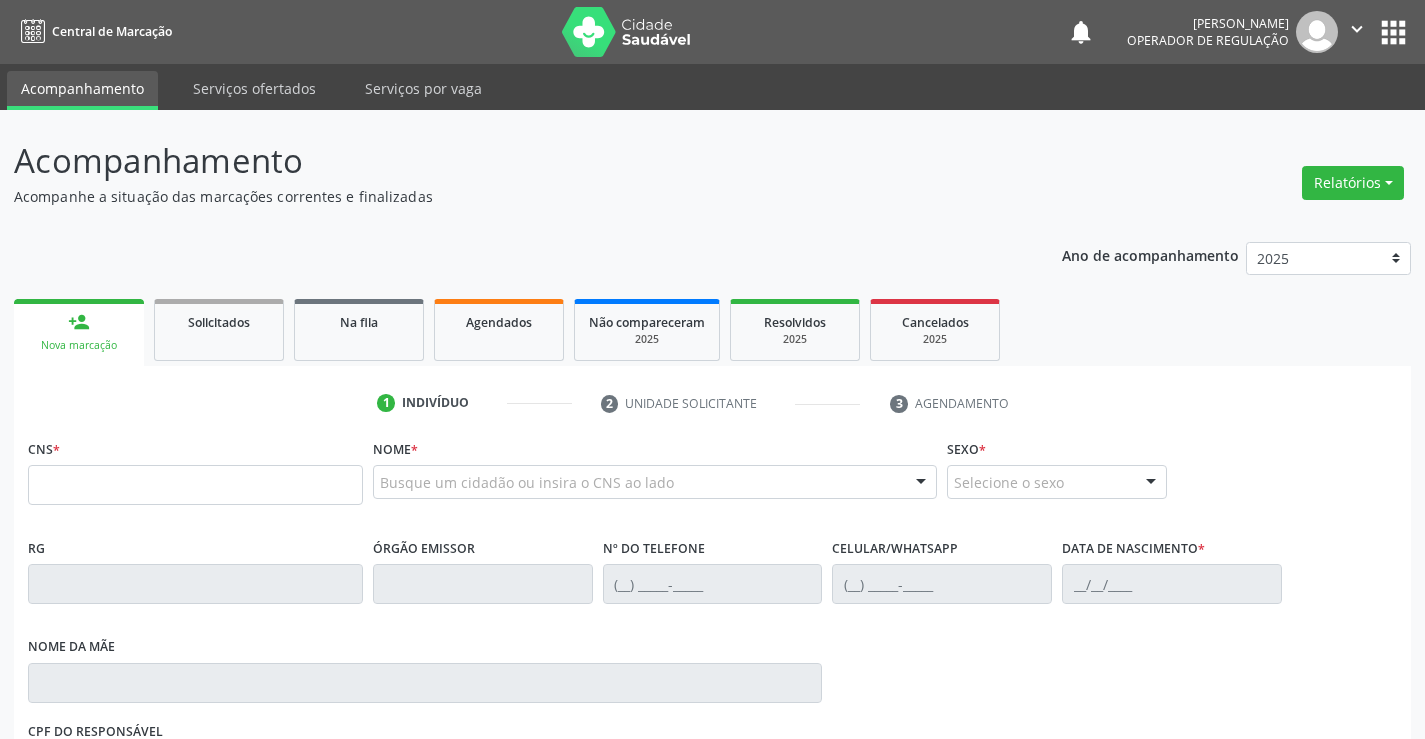click on "CNS
*" at bounding box center [195, 476] 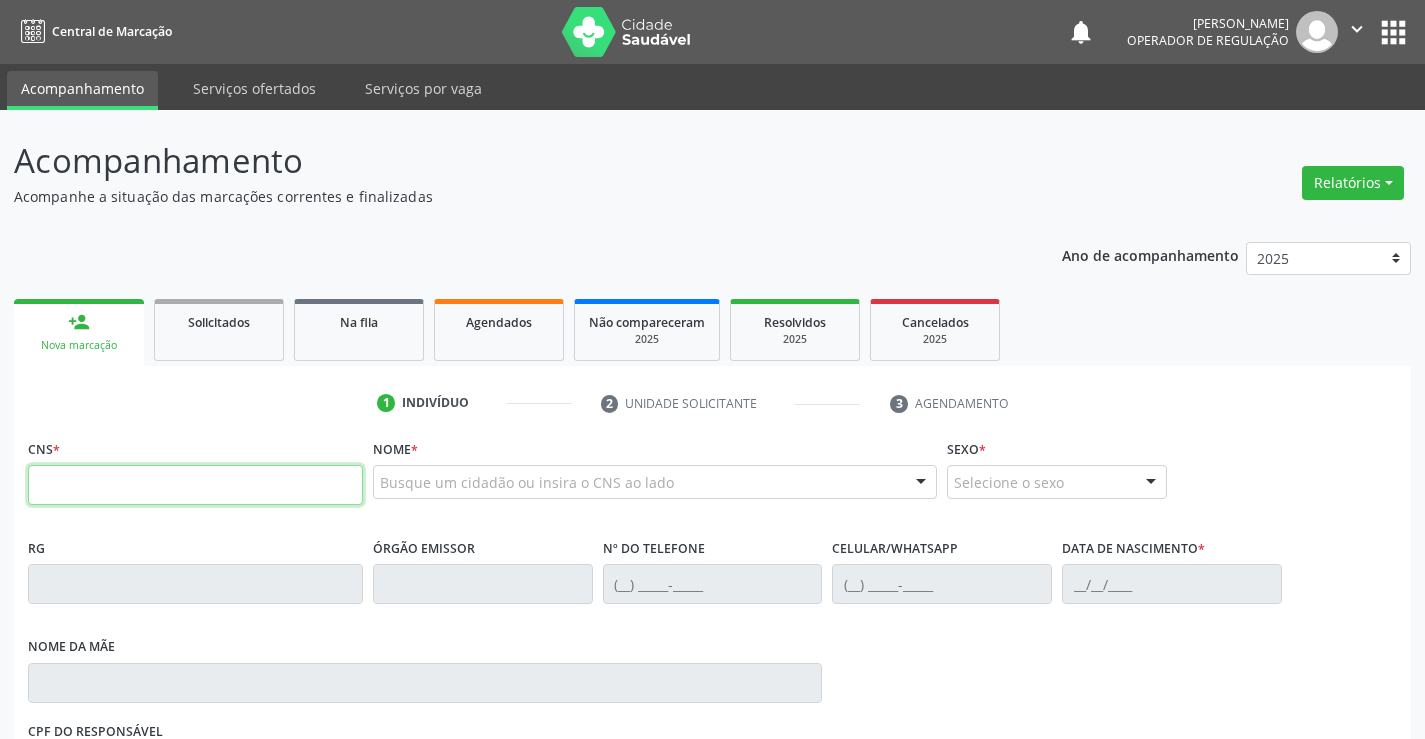 click at bounding box center (195, 485) 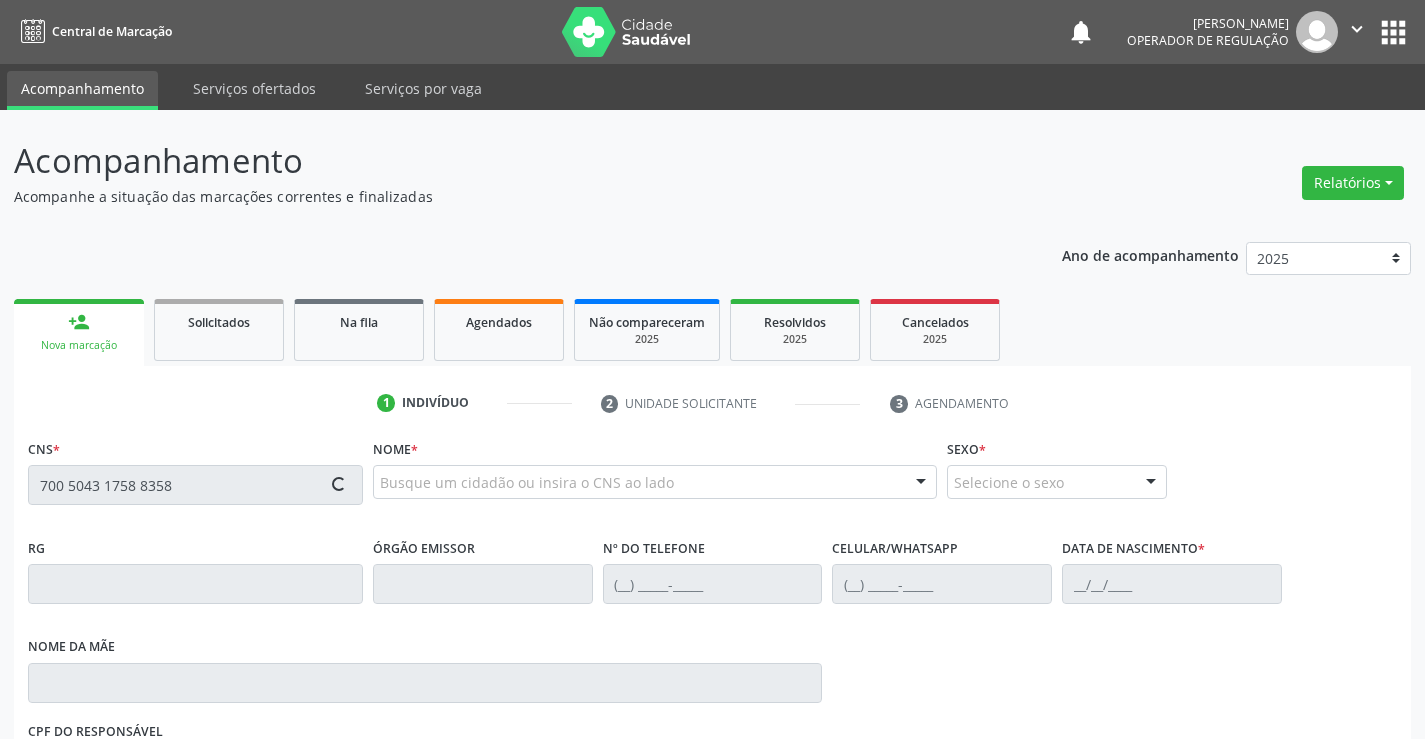 type on "700 5043 1758 8358" 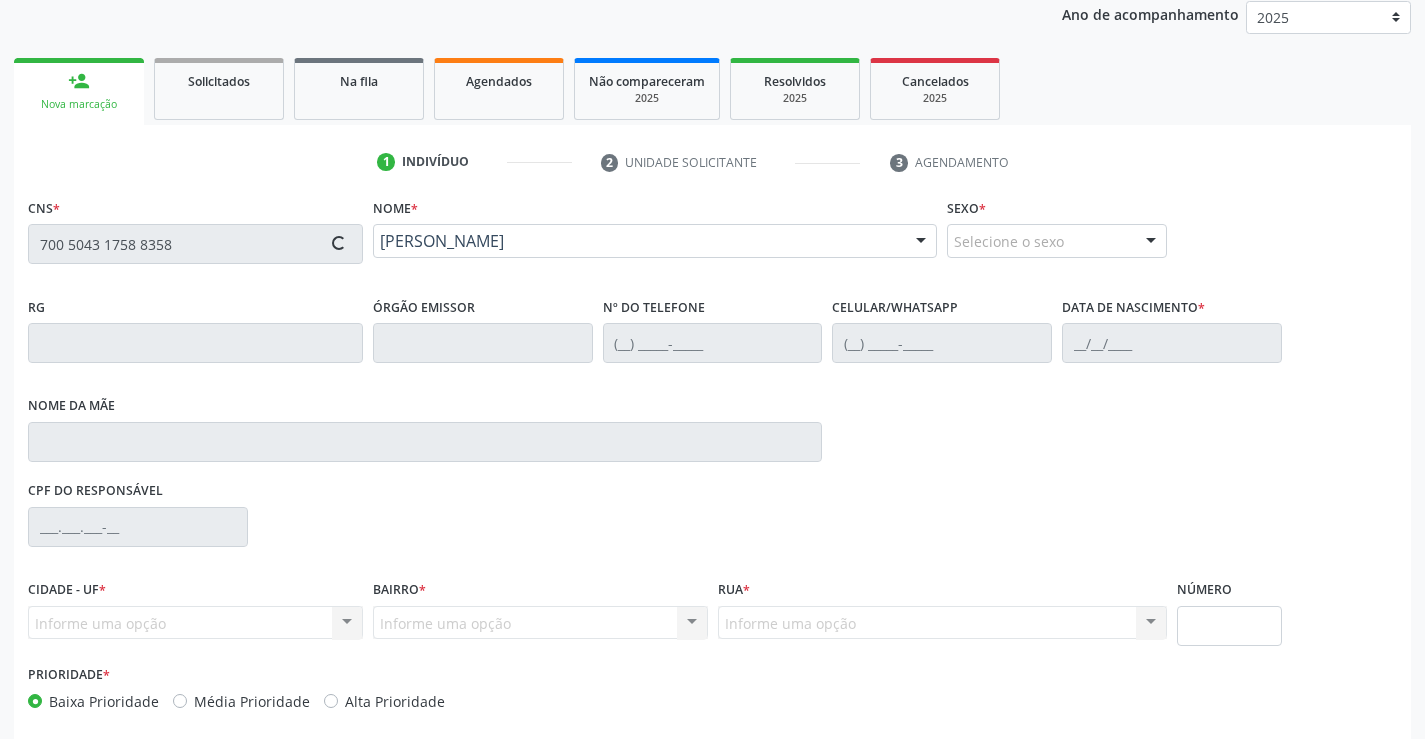 scroll, scrollTop: 331, scrollLeft: 0, axis: vertical 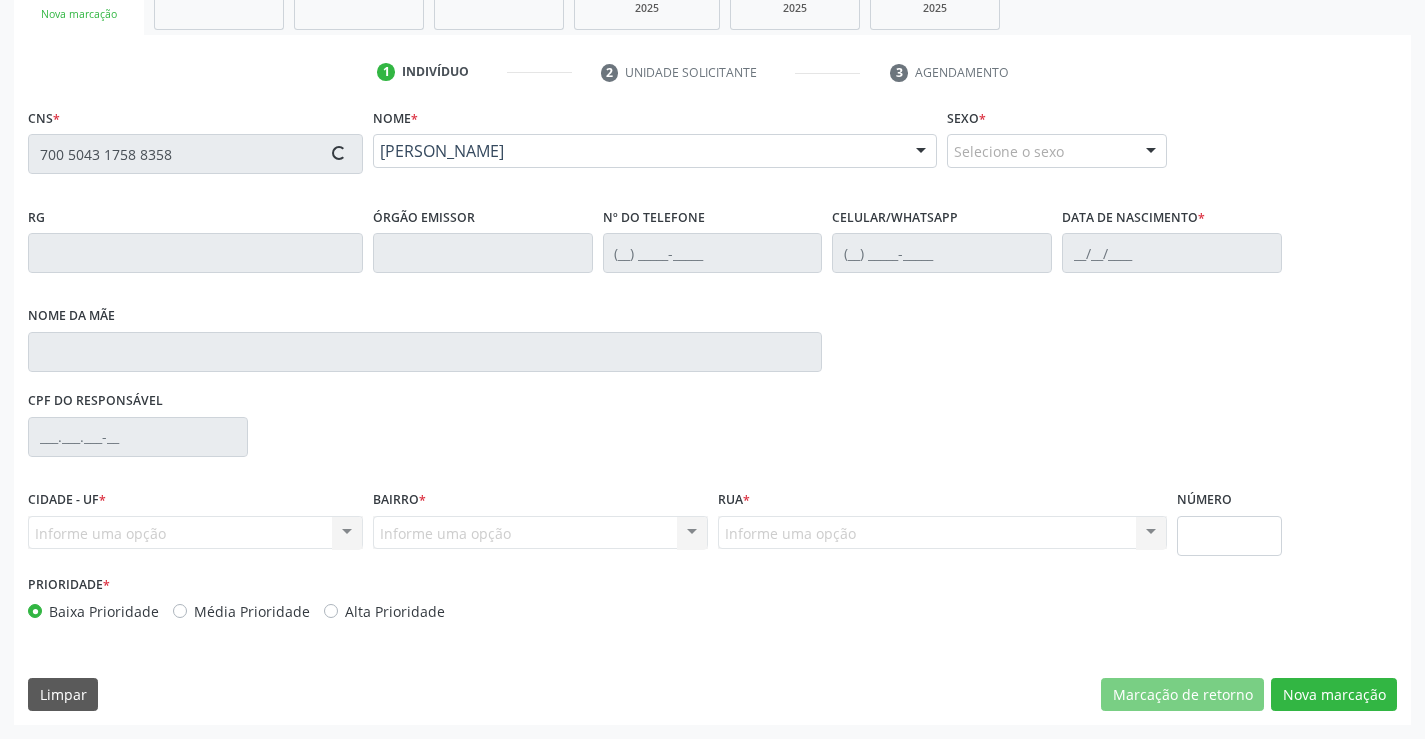 type on "007673450" 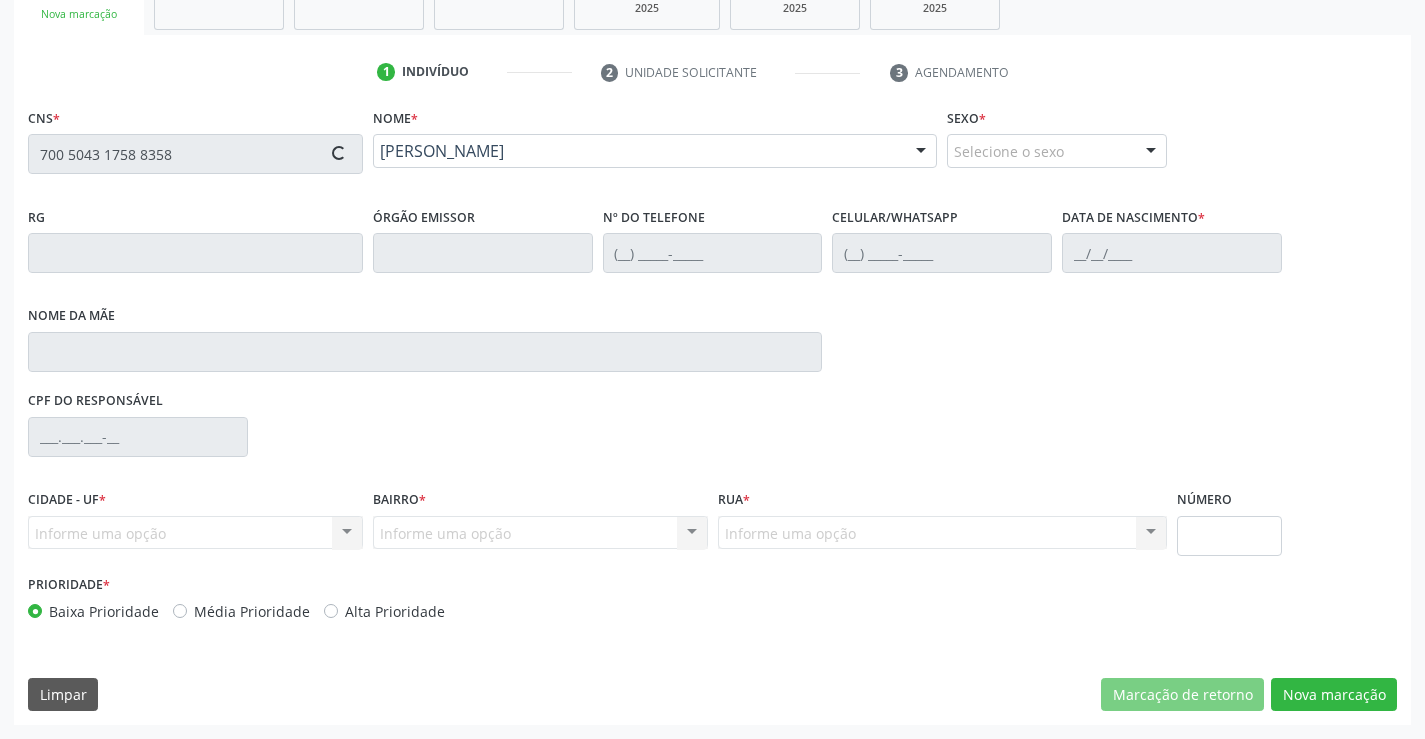type on "(74) 99118-3928" 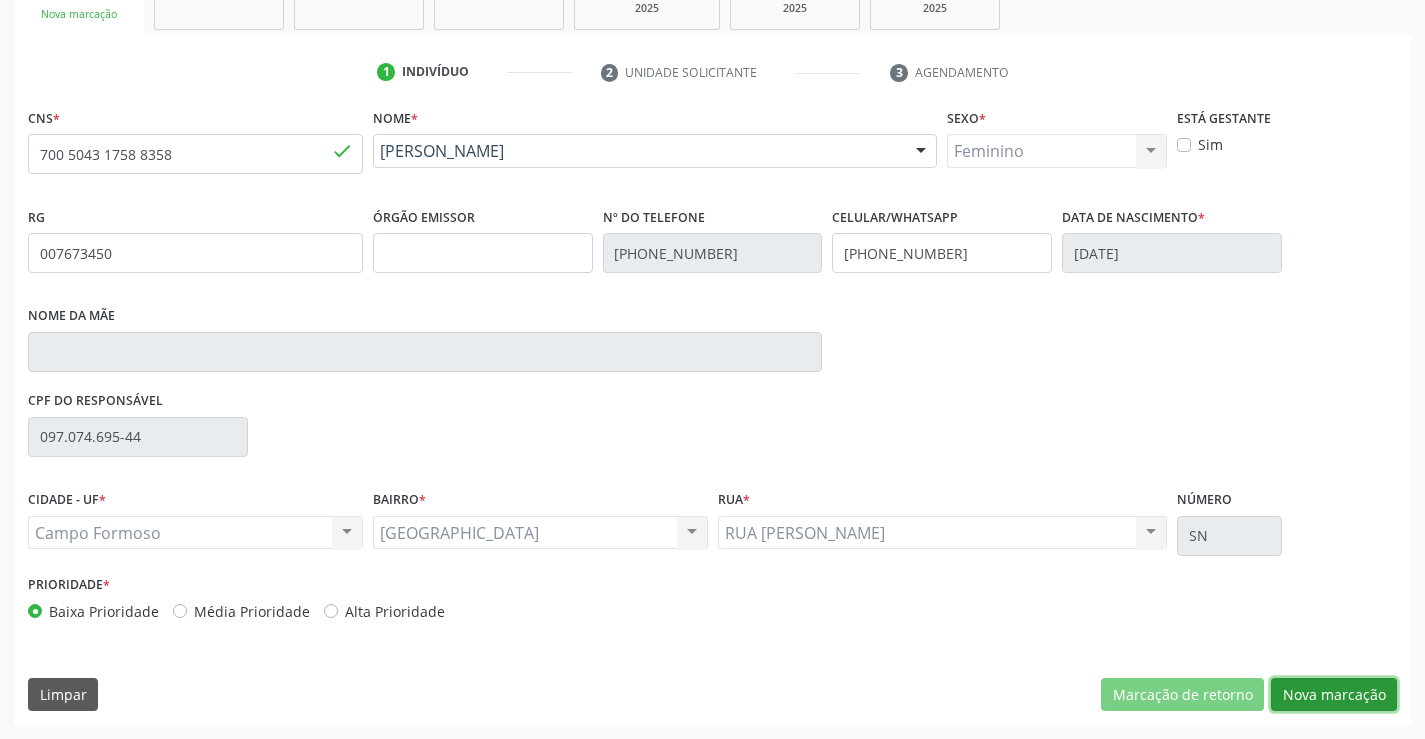 click on "Nova marcação" at bounding box center [1334, 695] 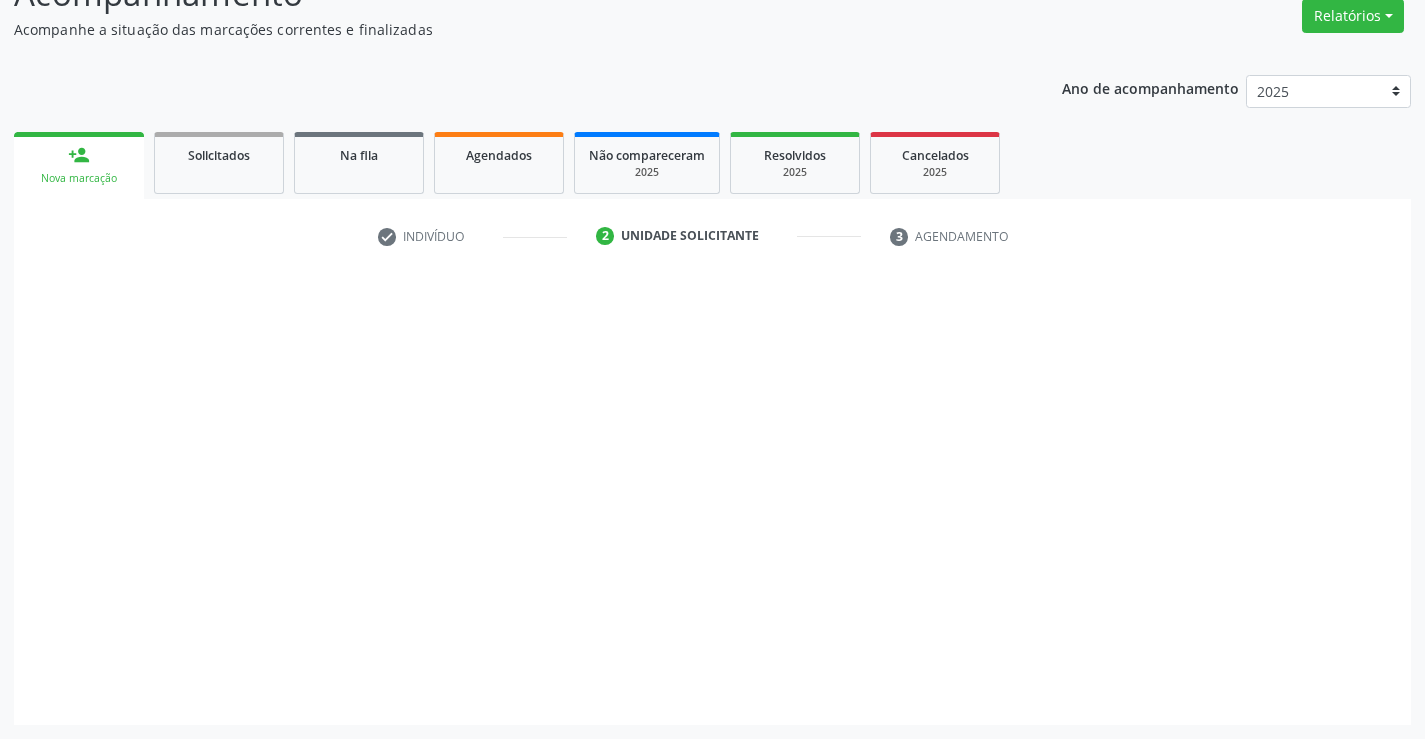 scroll, scrollTop: 167, scrollLeft: 0, axis: vertical 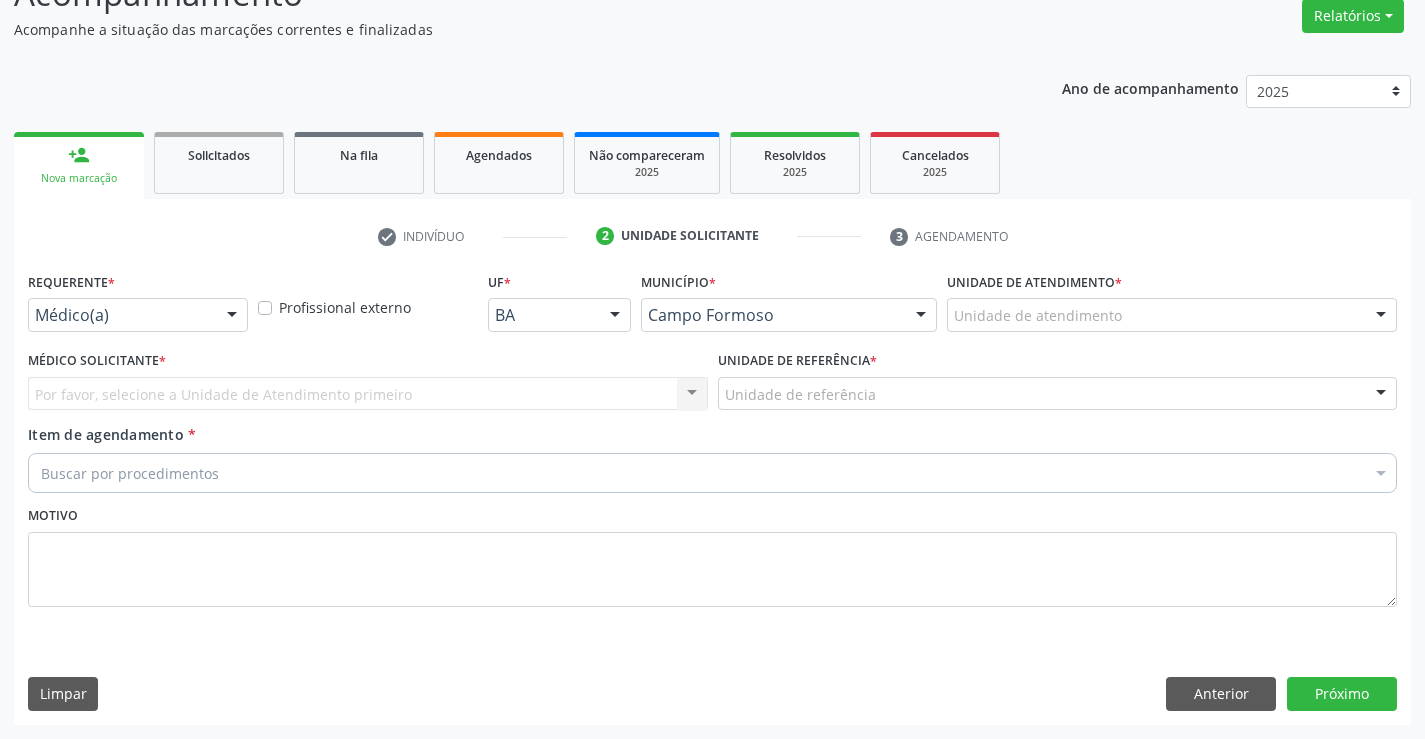 click on "Médico(a)" at bounding box center (138, 315) 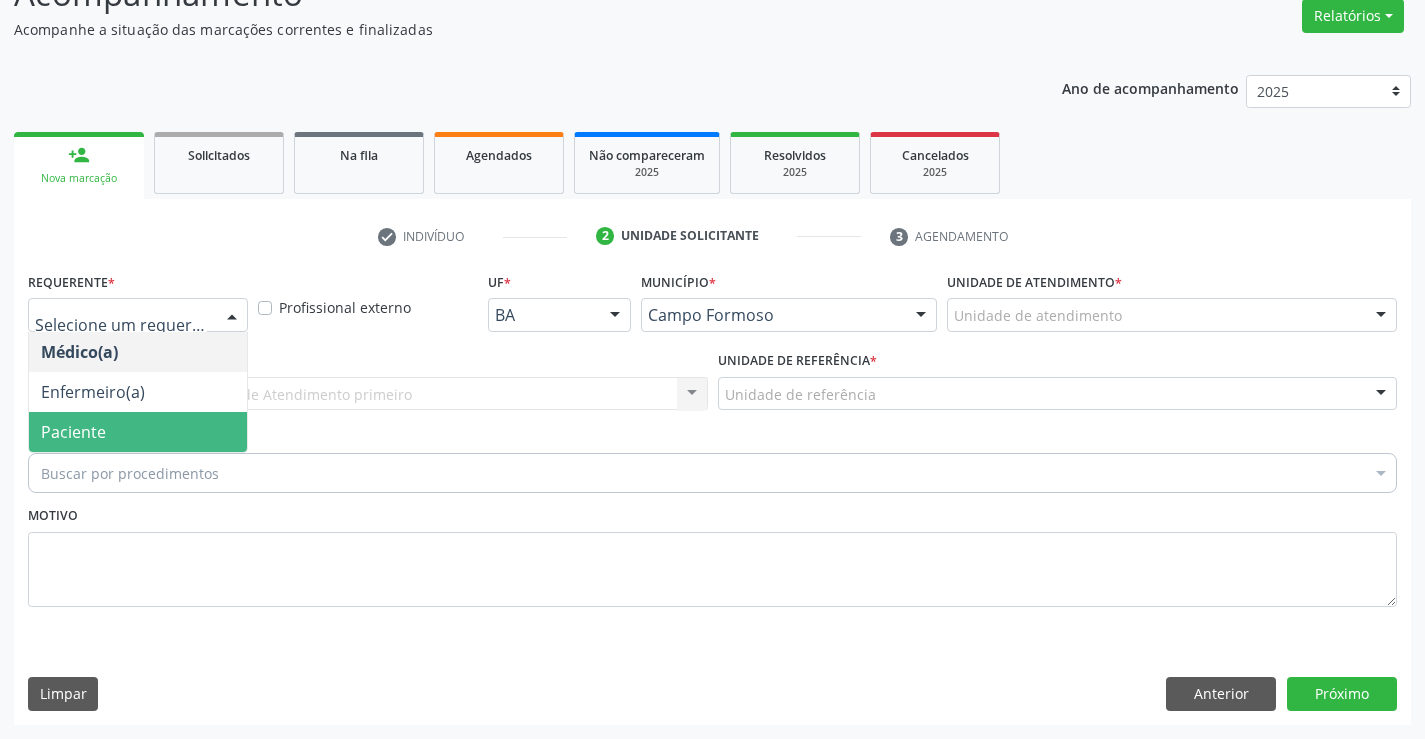 click on "Paciente" at bounding box center (73, 432) 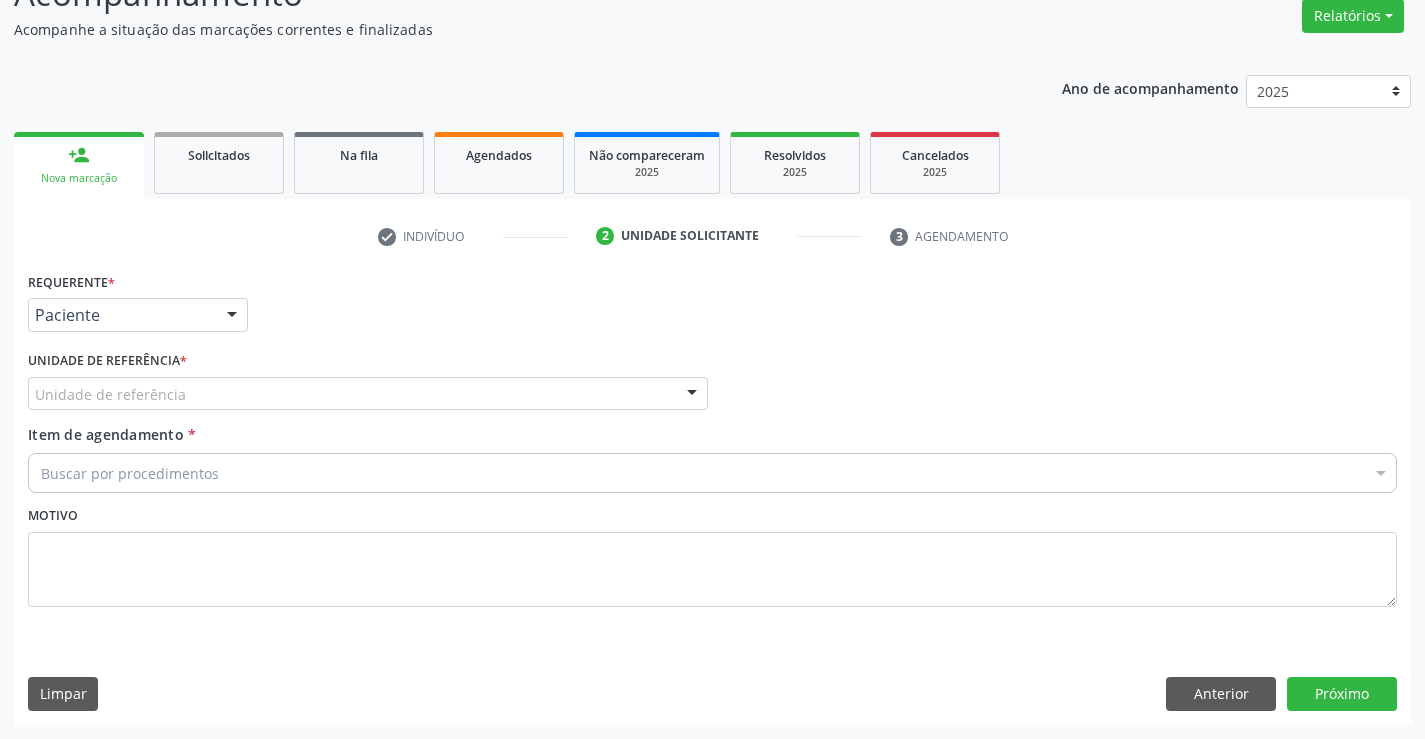 click on "Unidade de referência" at bounding box center [368, 394] 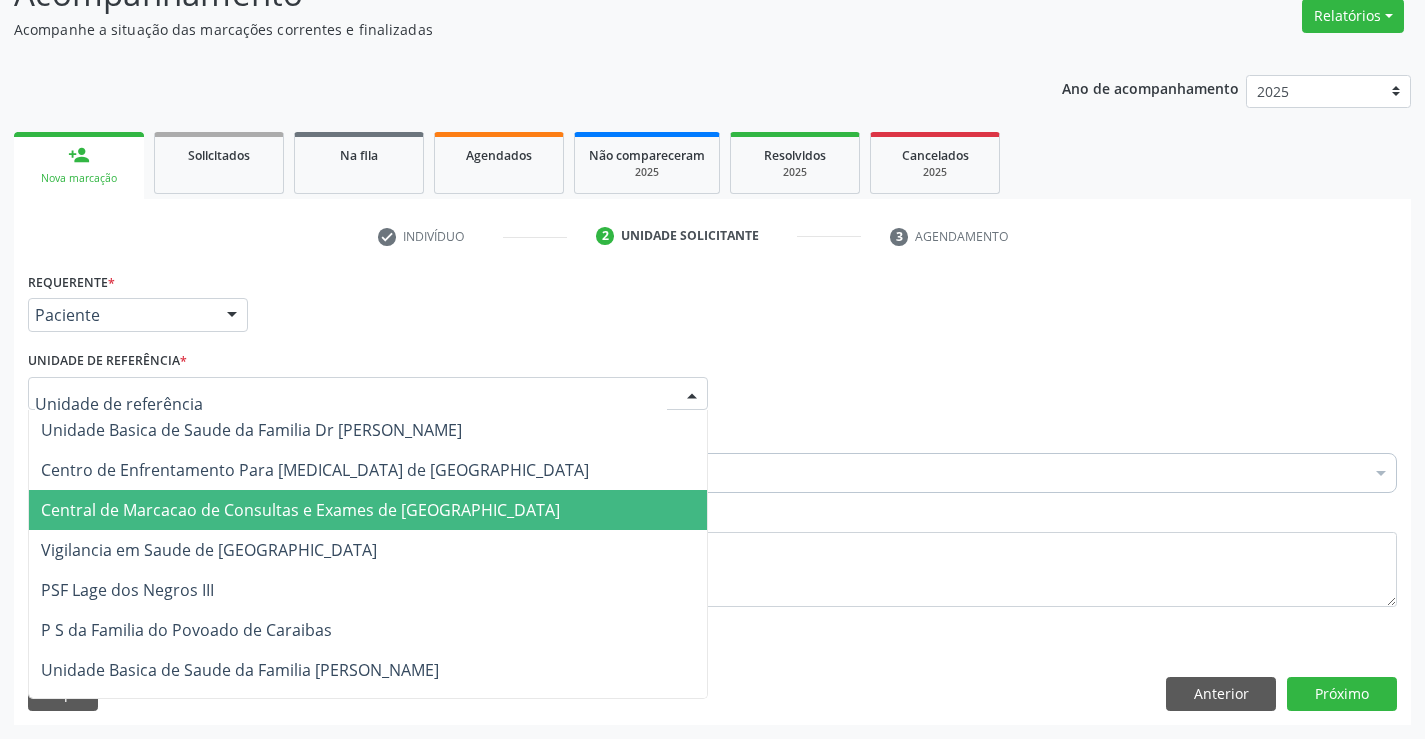 click on "Central de Marcacao de Consultas e Exames de [GEOGRAPHIC_DATA]" at bounding box center (300, 510) 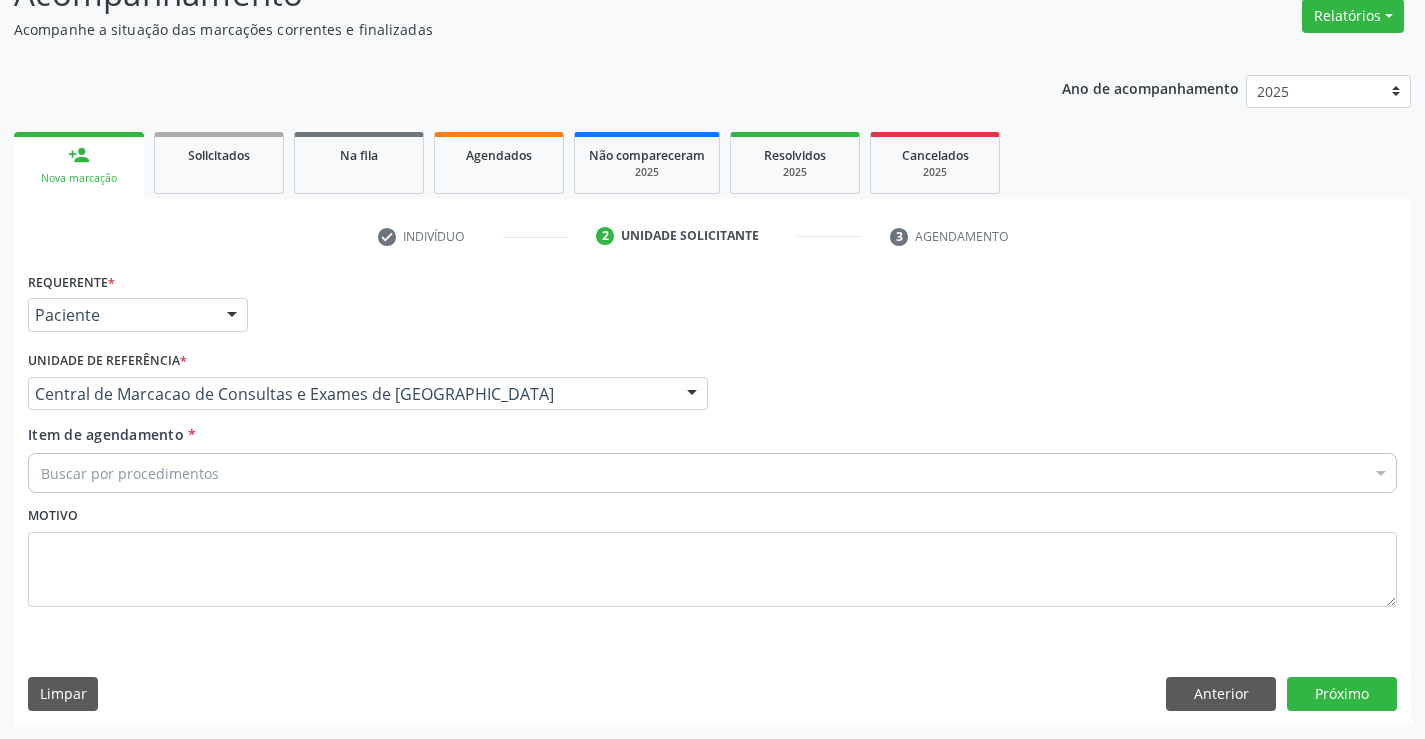 click on "Buscar por procedimentos" at bounding box center (712, 473) 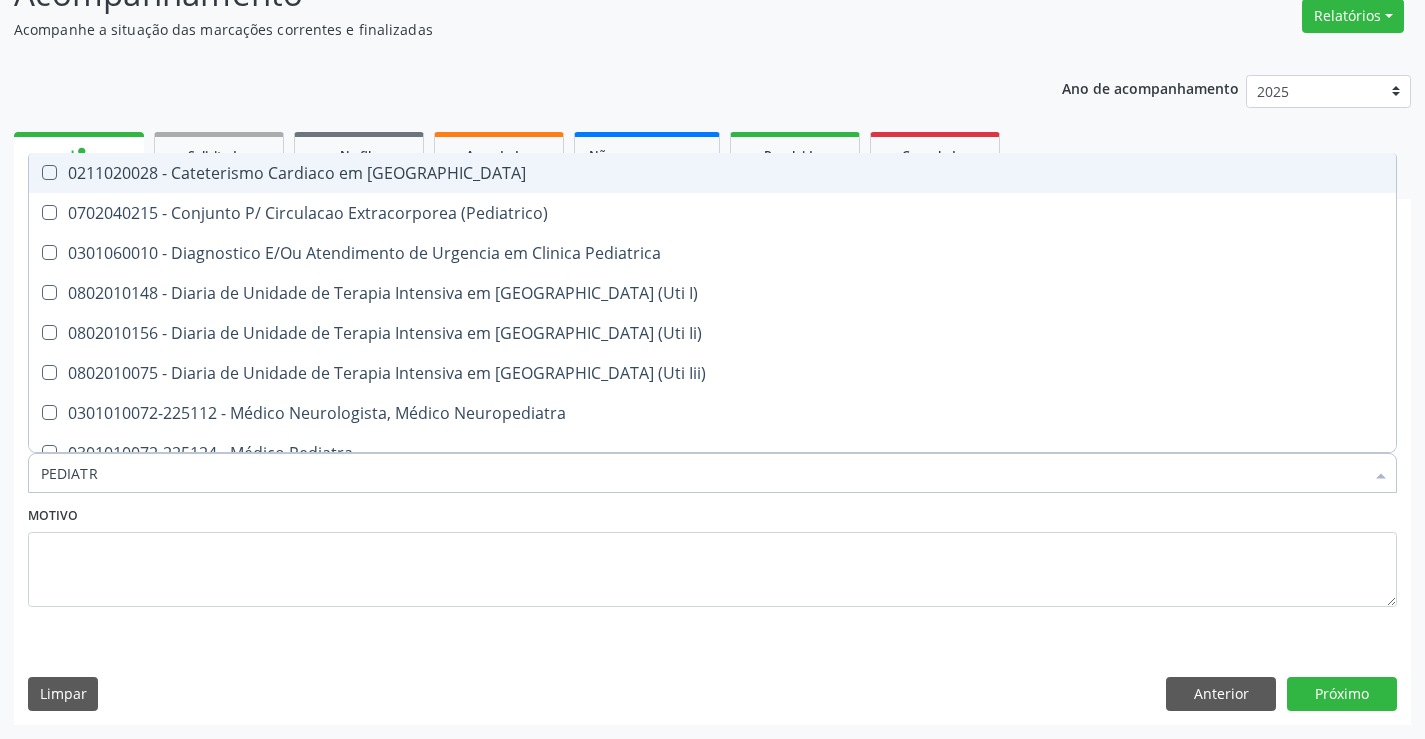 type on "PEDIATRA" 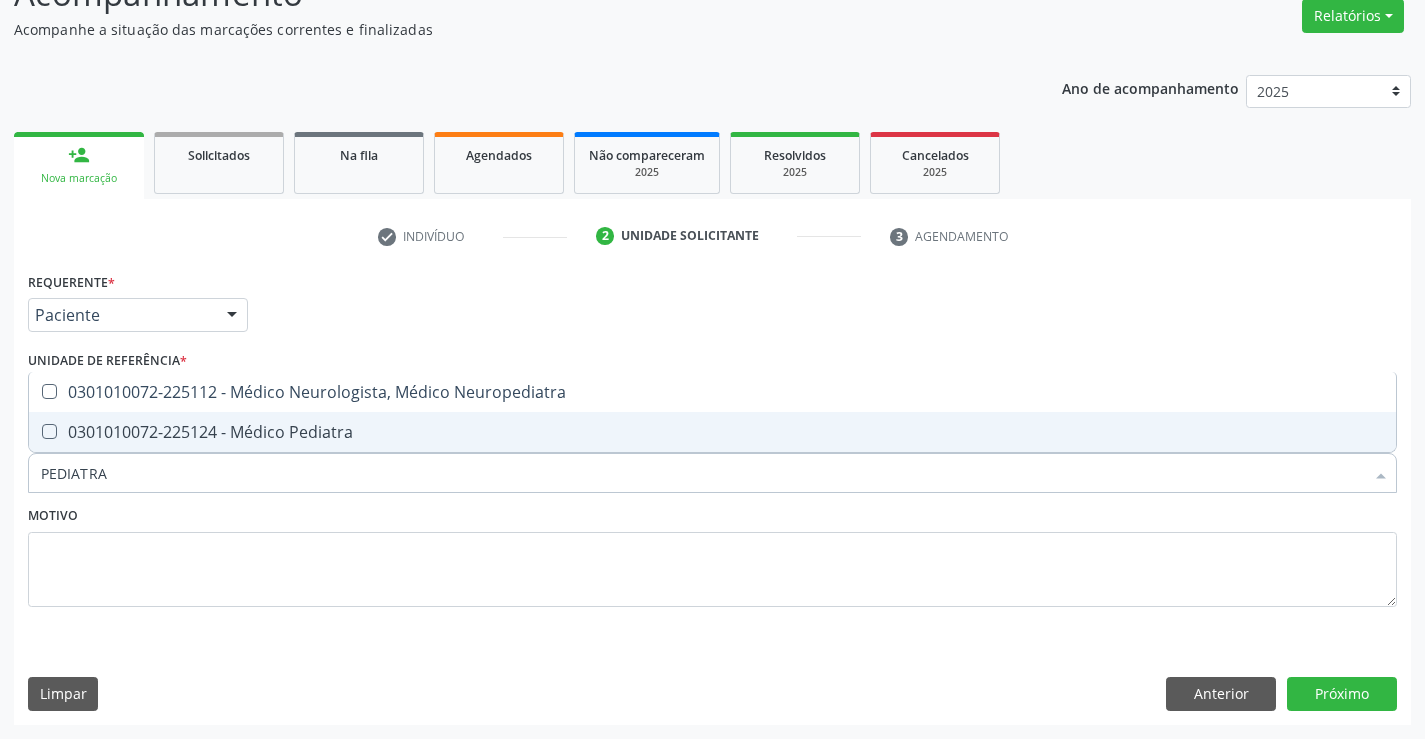 click on "0301010072-225124 - Médico Pediatra" at bounding box center [712, 432] 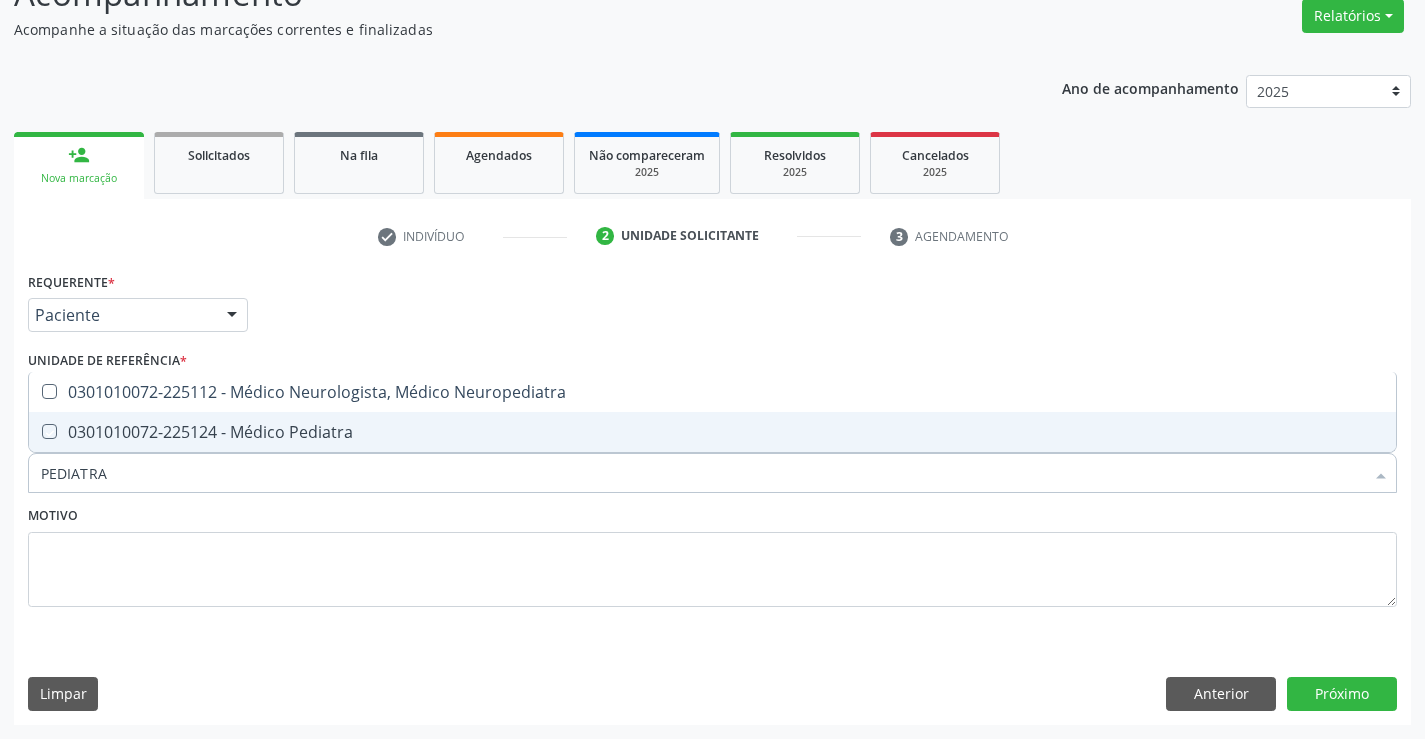 checkbox on "true" 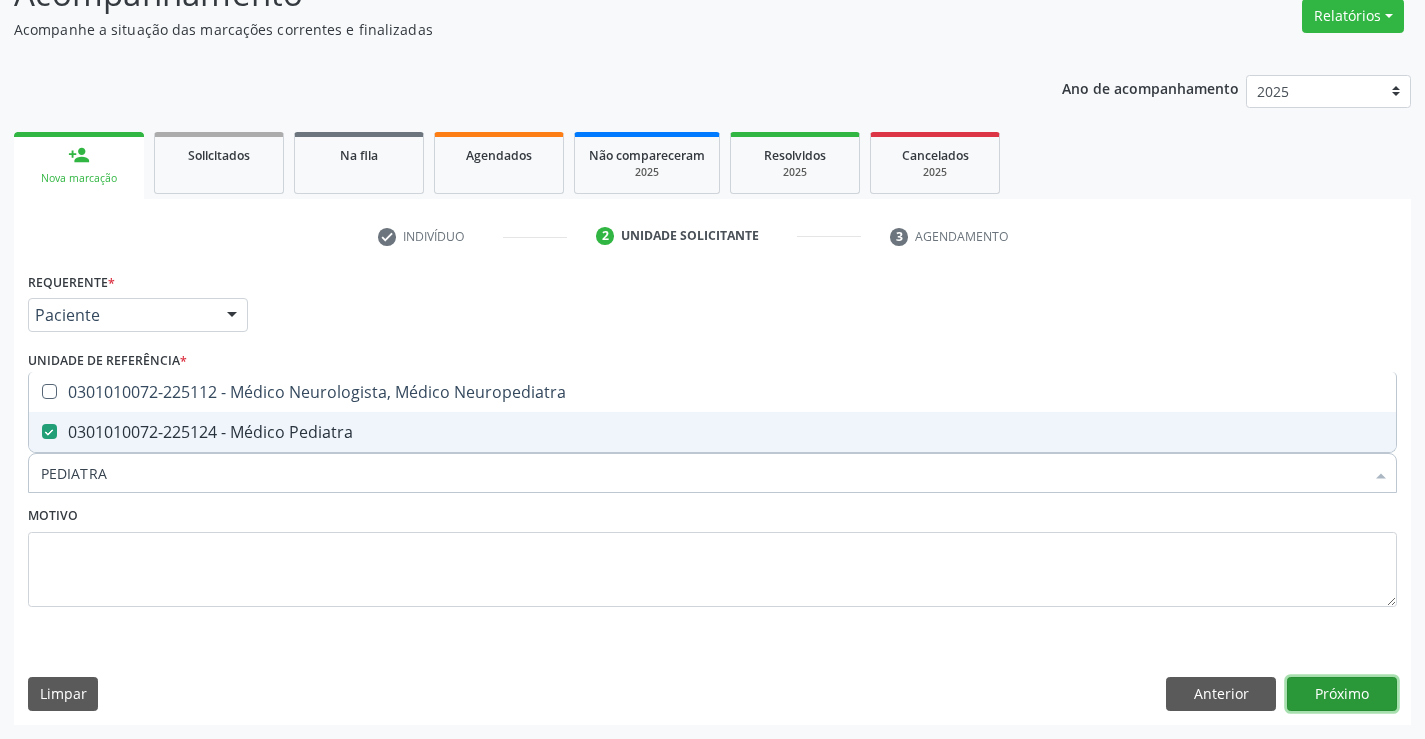 drag, startPoint x: 1326, startPoint y: 706, endPoint x: 1178, endPoint y: 736, distance: 151.00993 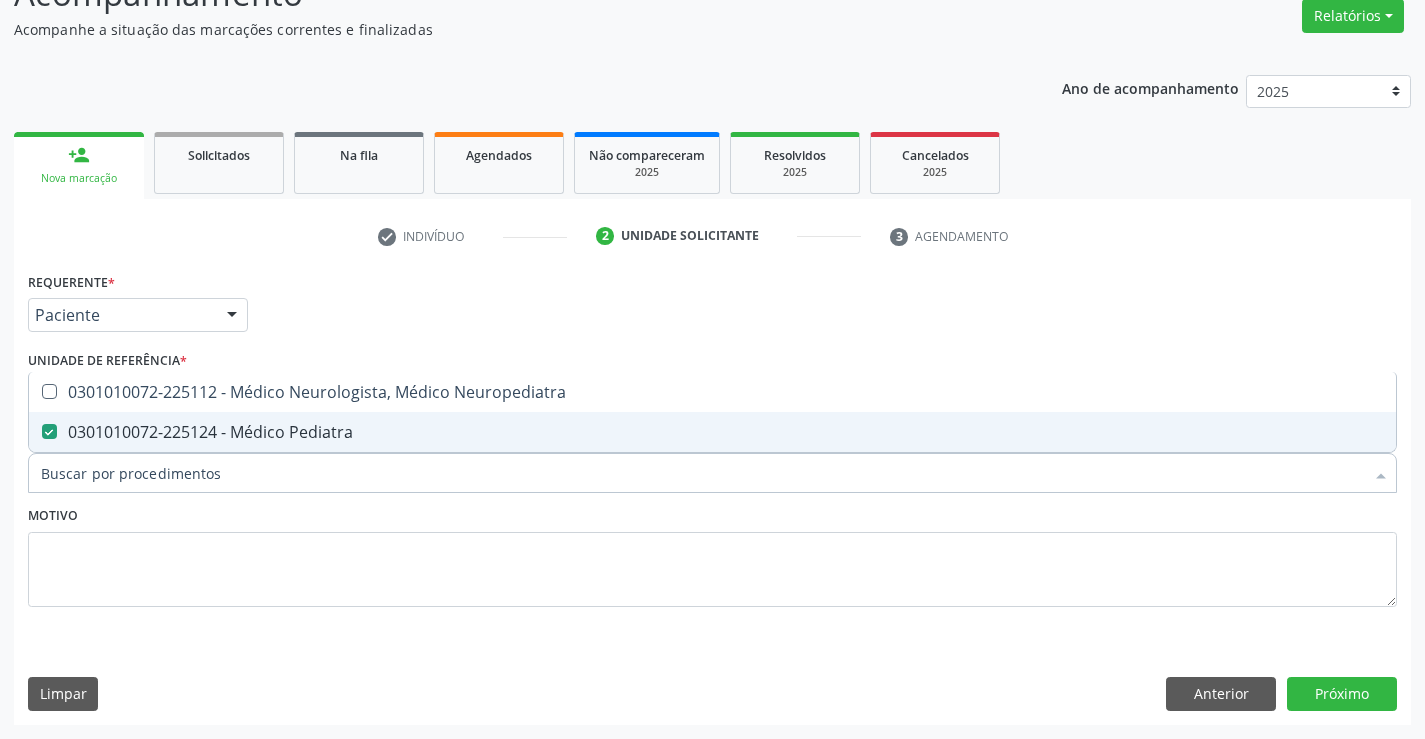 scroll, scrollTop: 131, scrollLeft: 0, axis: vertical 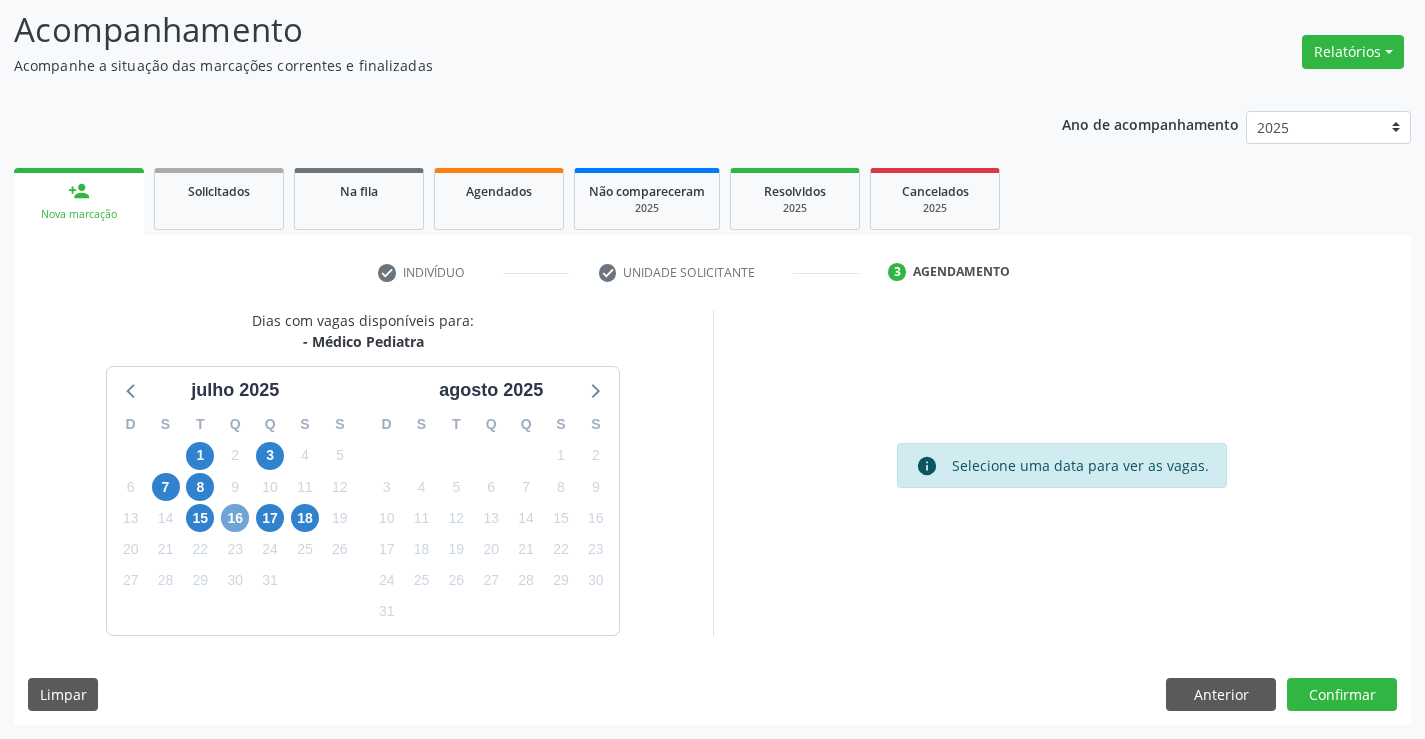 click on "16" at bounding box center [235, 518] 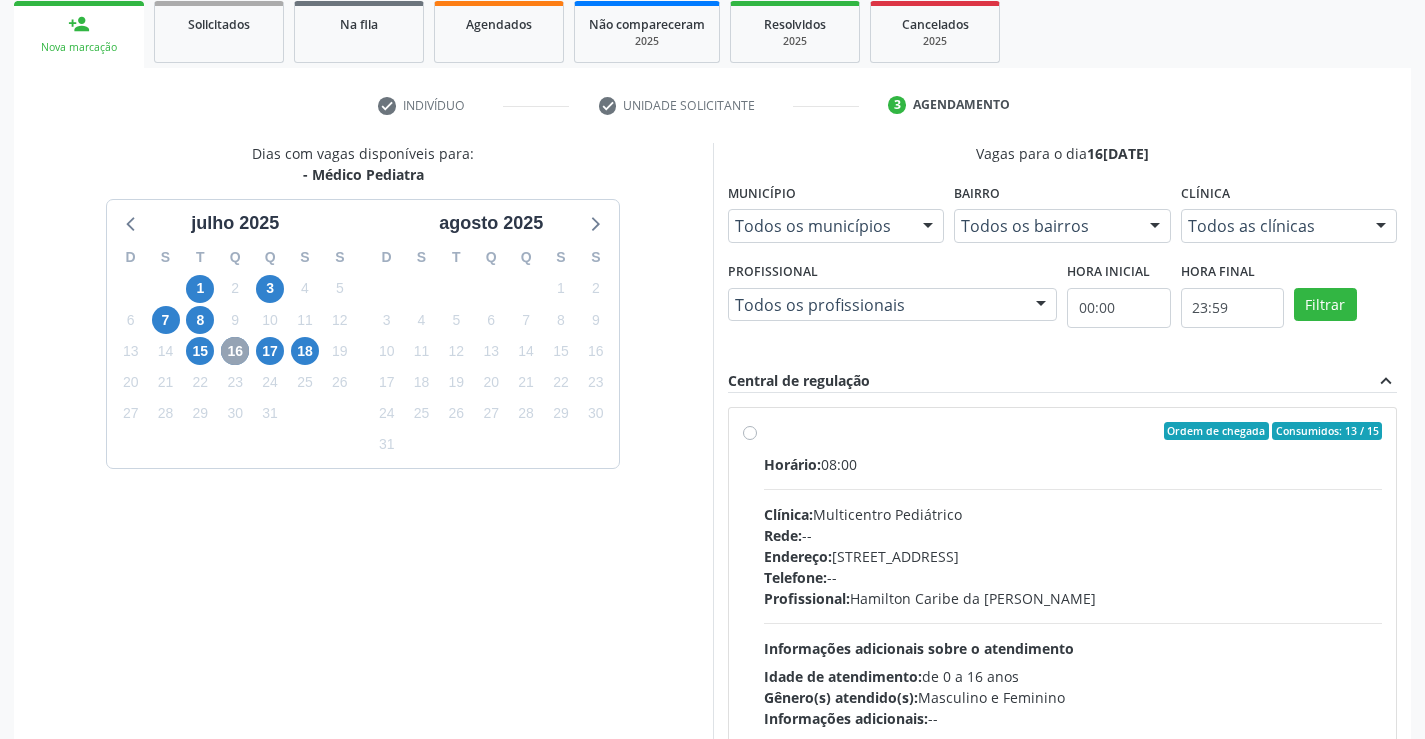 scroll, scrollTop: 331, scrollLeft: 0, axis: vertical 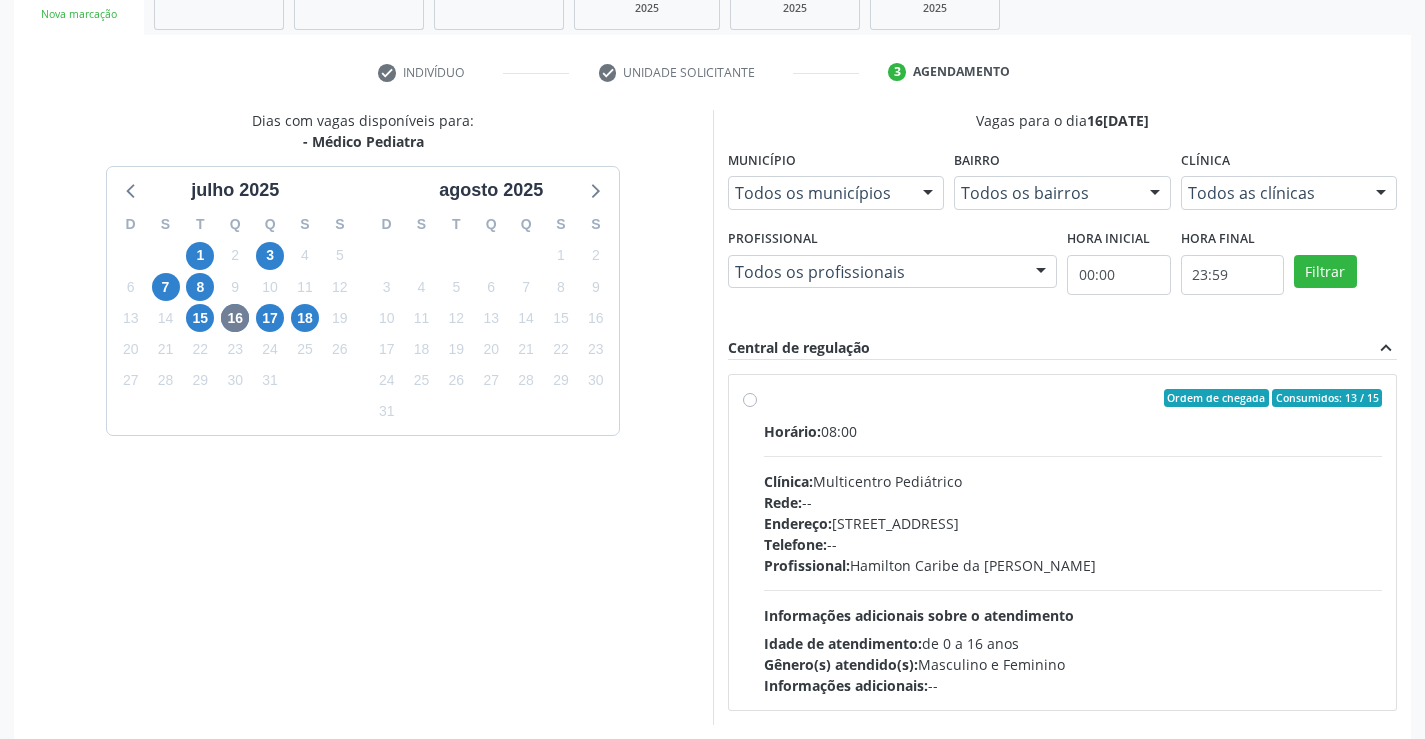 click on "Rede:
--" at bounding box center (1073, 502) 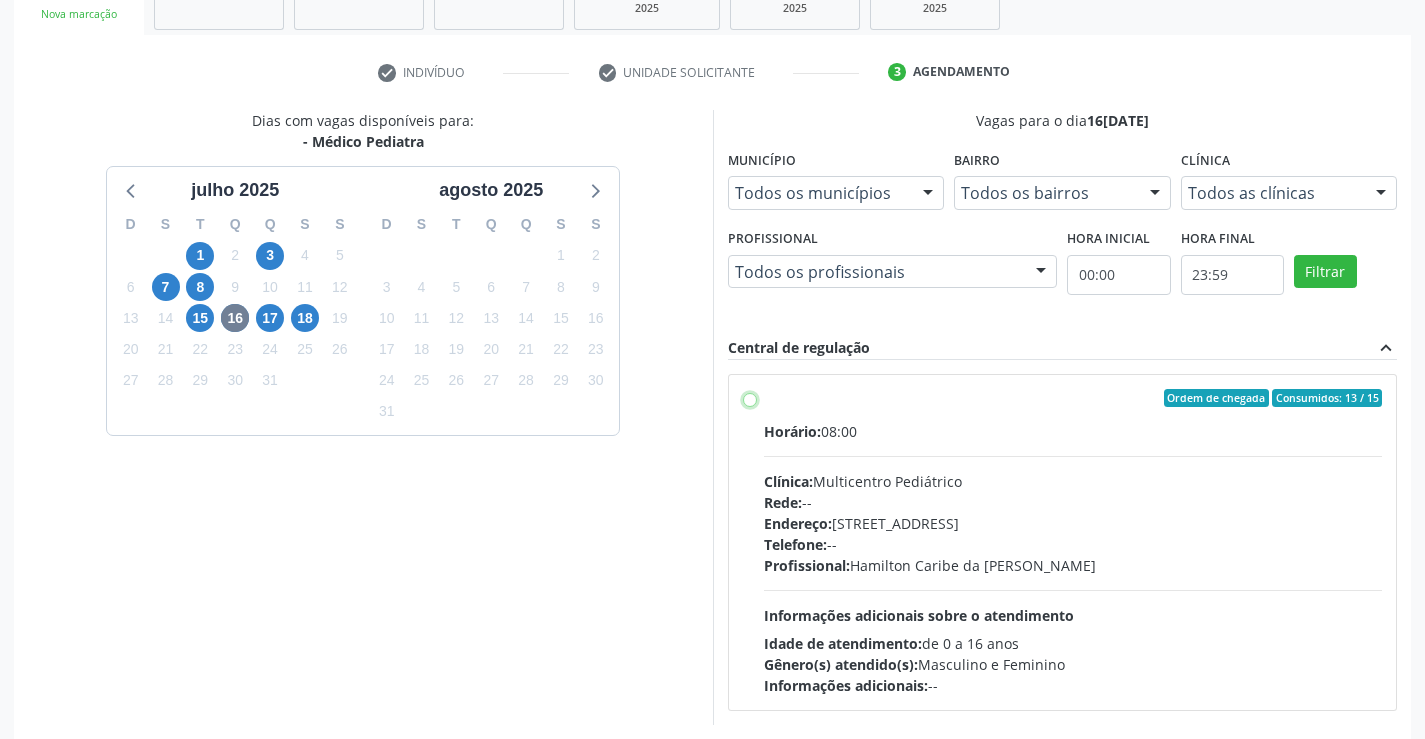 click on "Ordem de chegada
Consumidos: 13 / 15
Horário:   08:00
Clínica:  Multicentro Pediátrico
Rede:
--
Endereço:   Antigo Casa Grande, nº 37, Centro, Campo Formoso - BA
Telefone:   --
Profissional:
Hamilton Caribe da Silva
Informações adicionais sobre o atendimento
Idade de atendimento:
de 0 a 16 anos
Gênero(s) atendido(s):
Masculino e Feminino
Informações adicionais:
--" at bounding box center (750, 398) 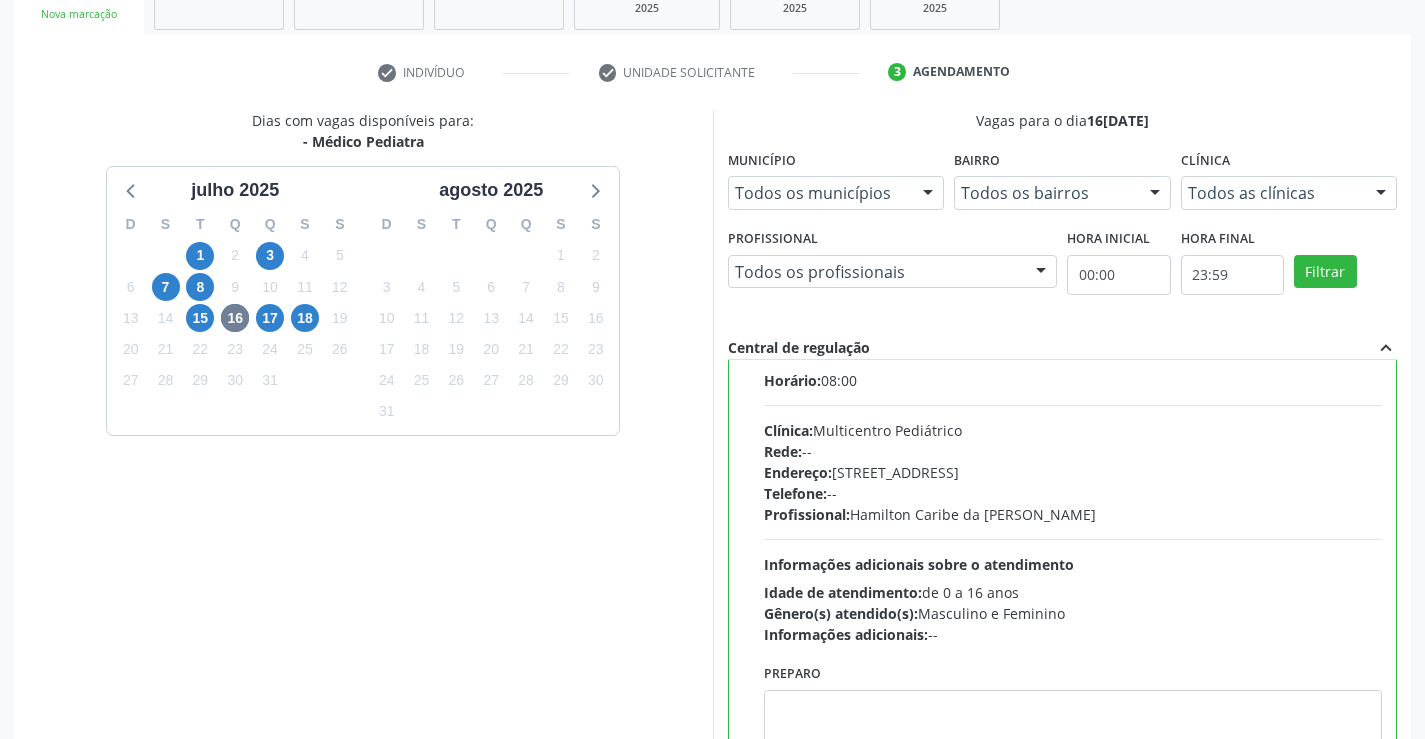 scroll, scrollTop: 99, scrollLeft: 0, axis: vertical 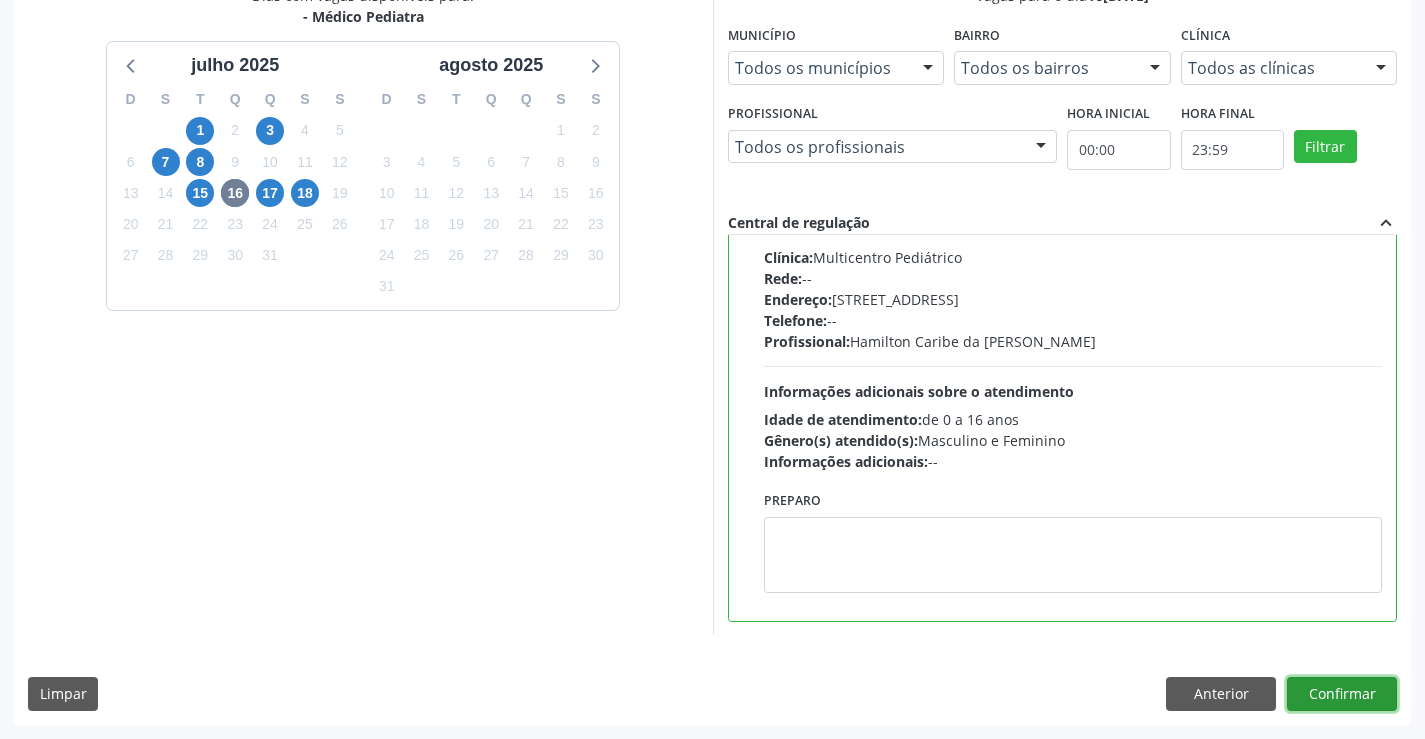 click on "Confirmar" at bounding box center (1342, 694) 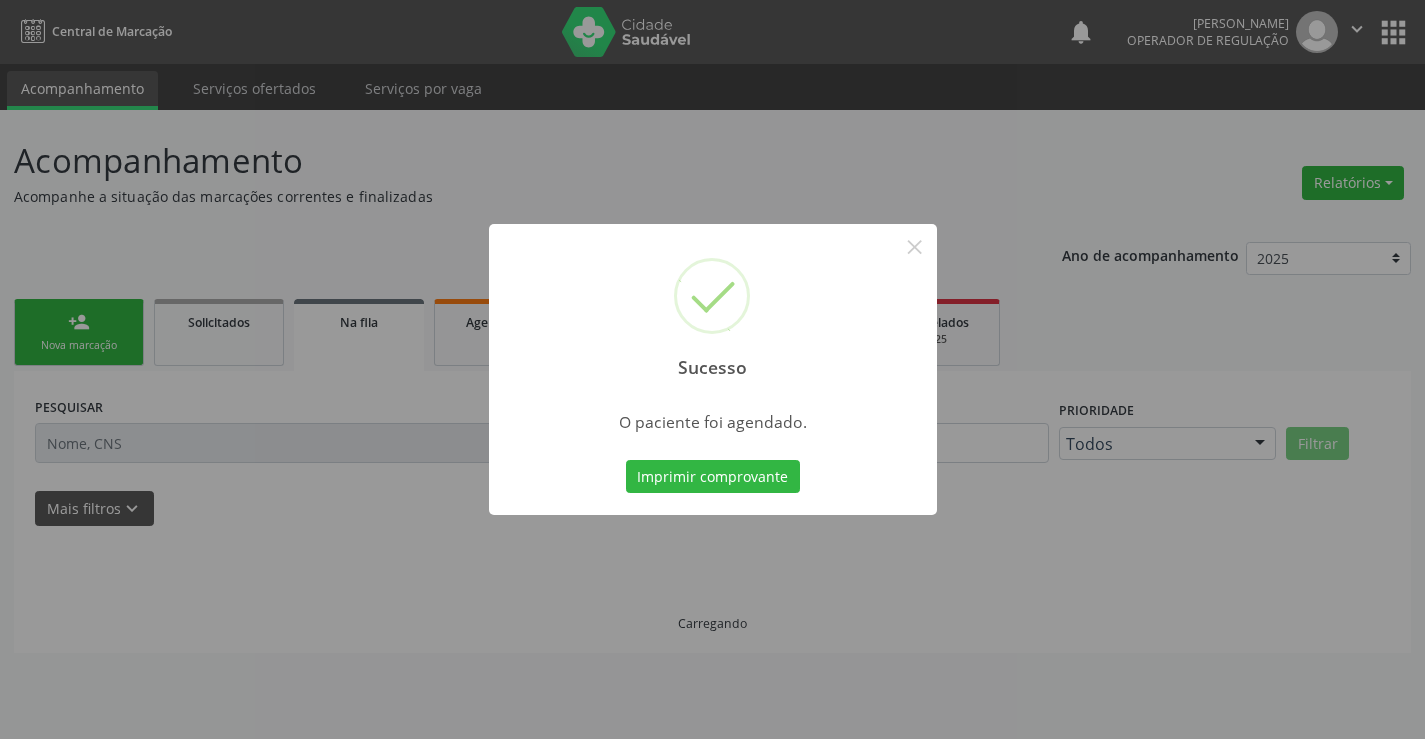 scroll, scrollTop: 0, scrollLeft: 0, axis: both 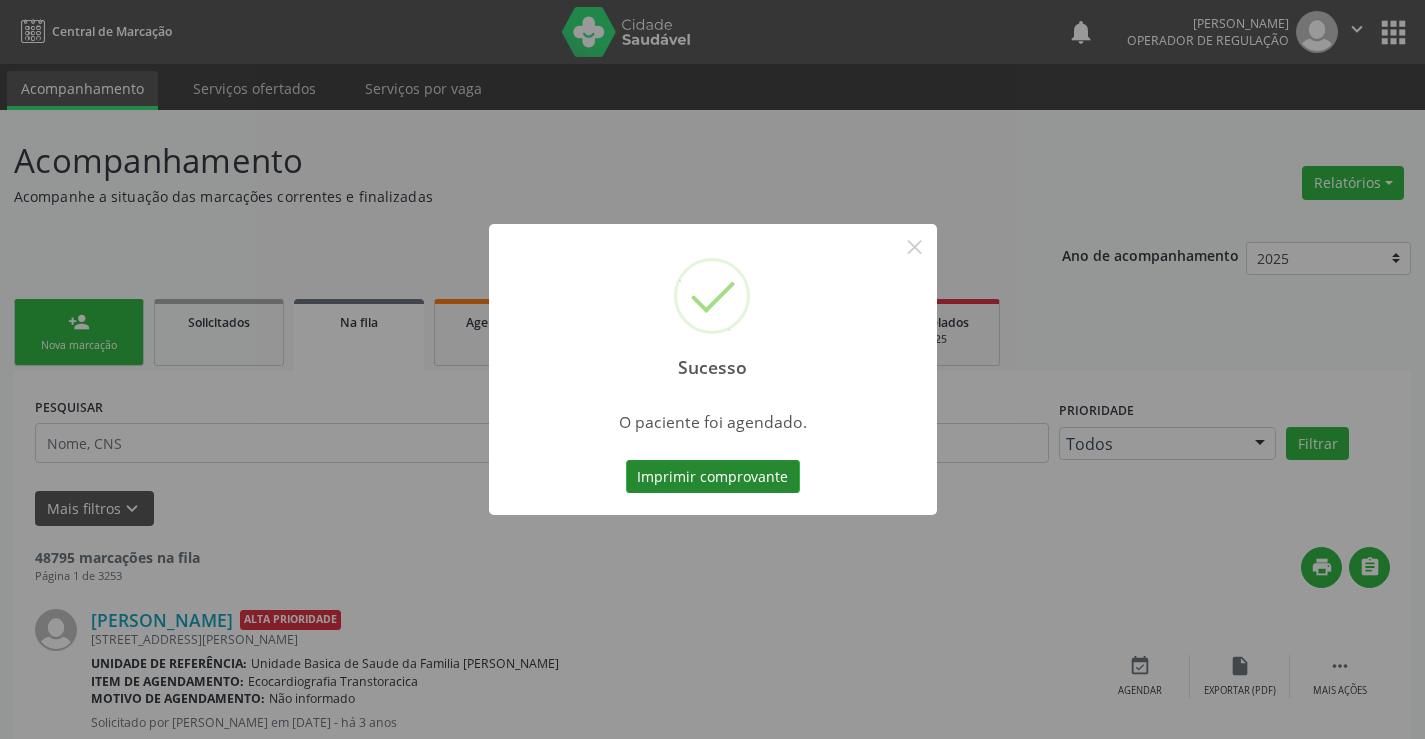 click on "Imprimir comprovante" at bounding box center (713, 477) 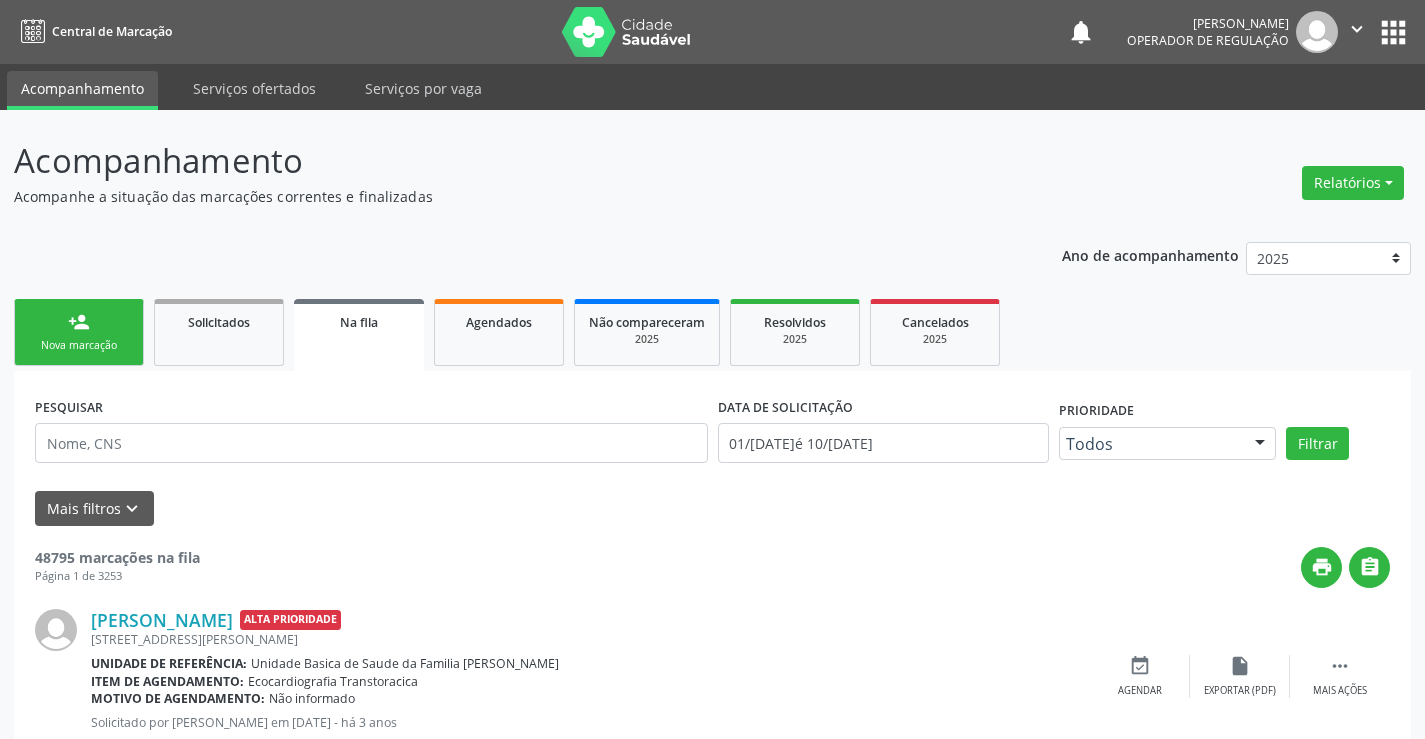 click on "Nova marcação" at bounding box center (79, 345) 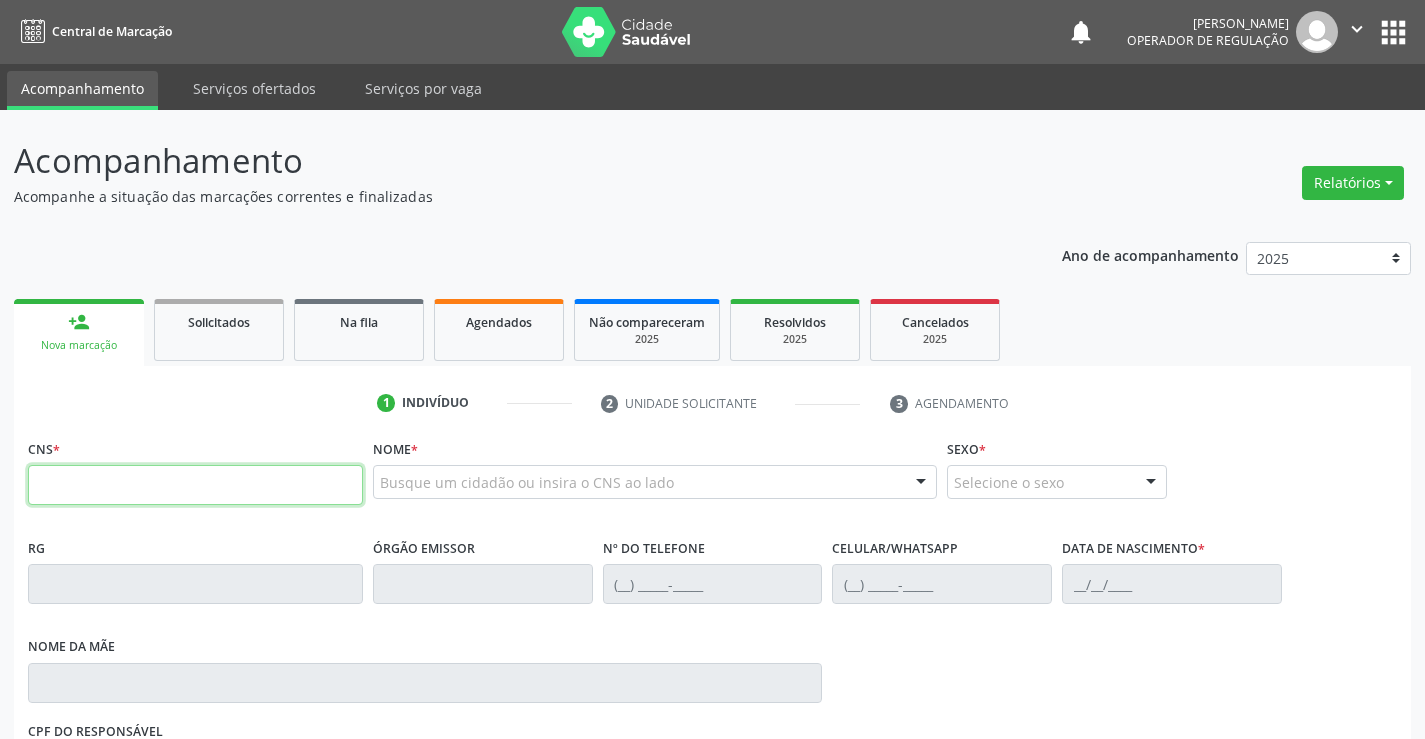 click at bounding box center [195, 485] 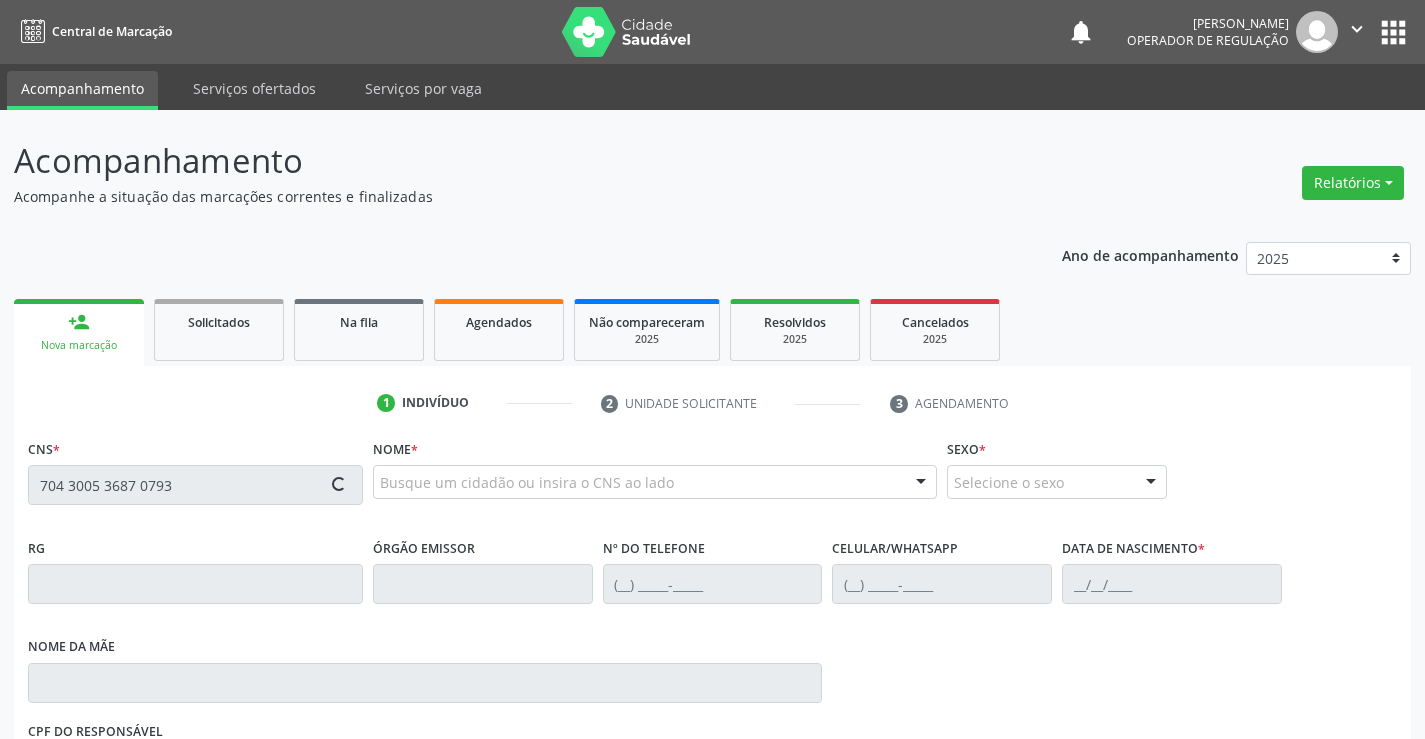 type on "704 3005 3687 0793" 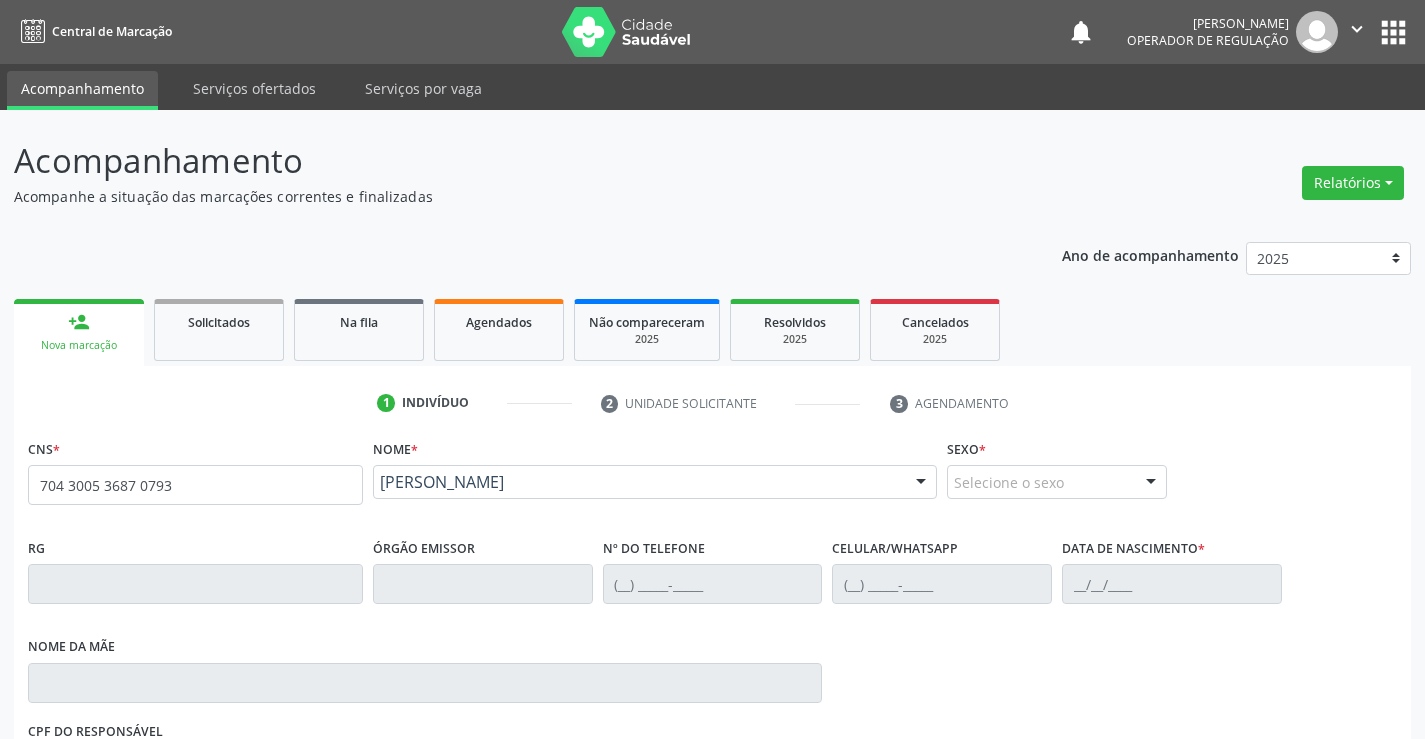 scroll, scrollTop: 331, scrollLeft: 0, axis: vertical 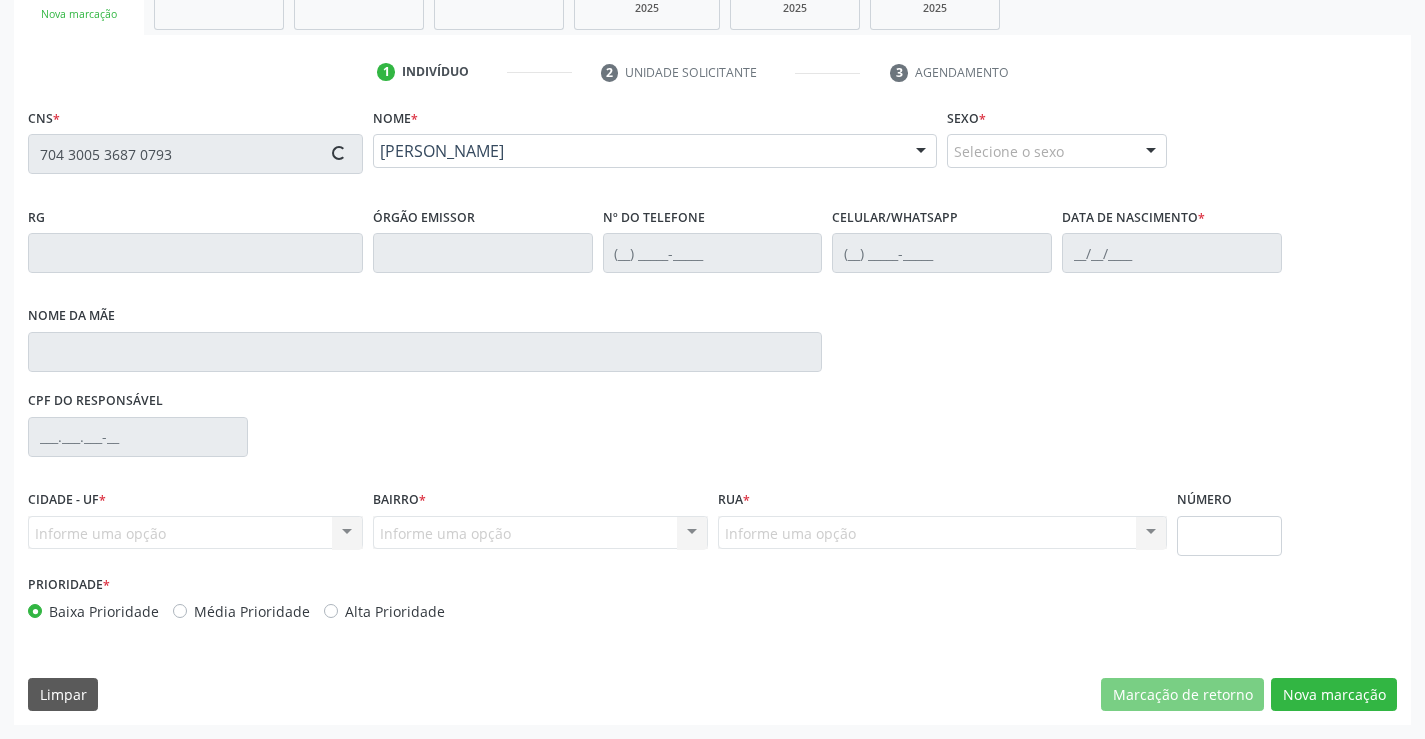 type on "081972438" 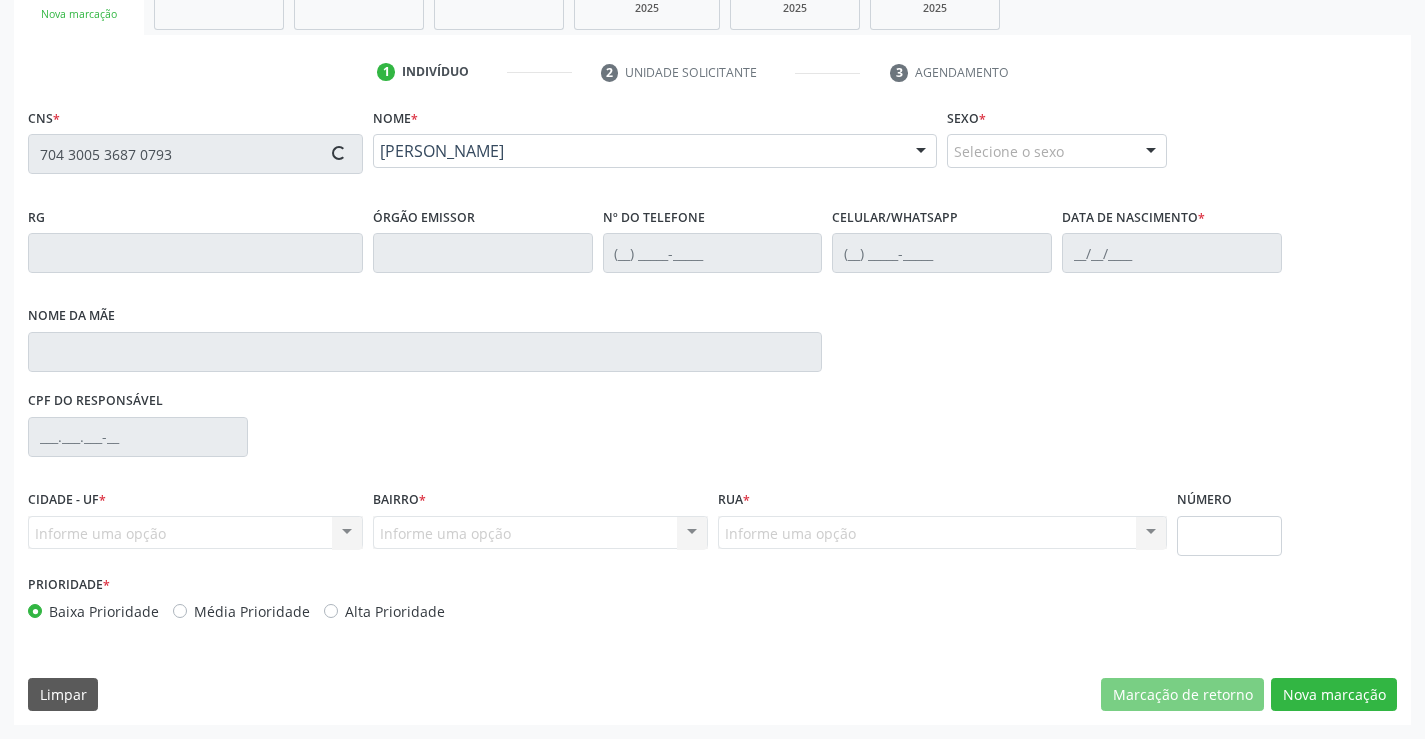 type on "(74) 8827-5475" 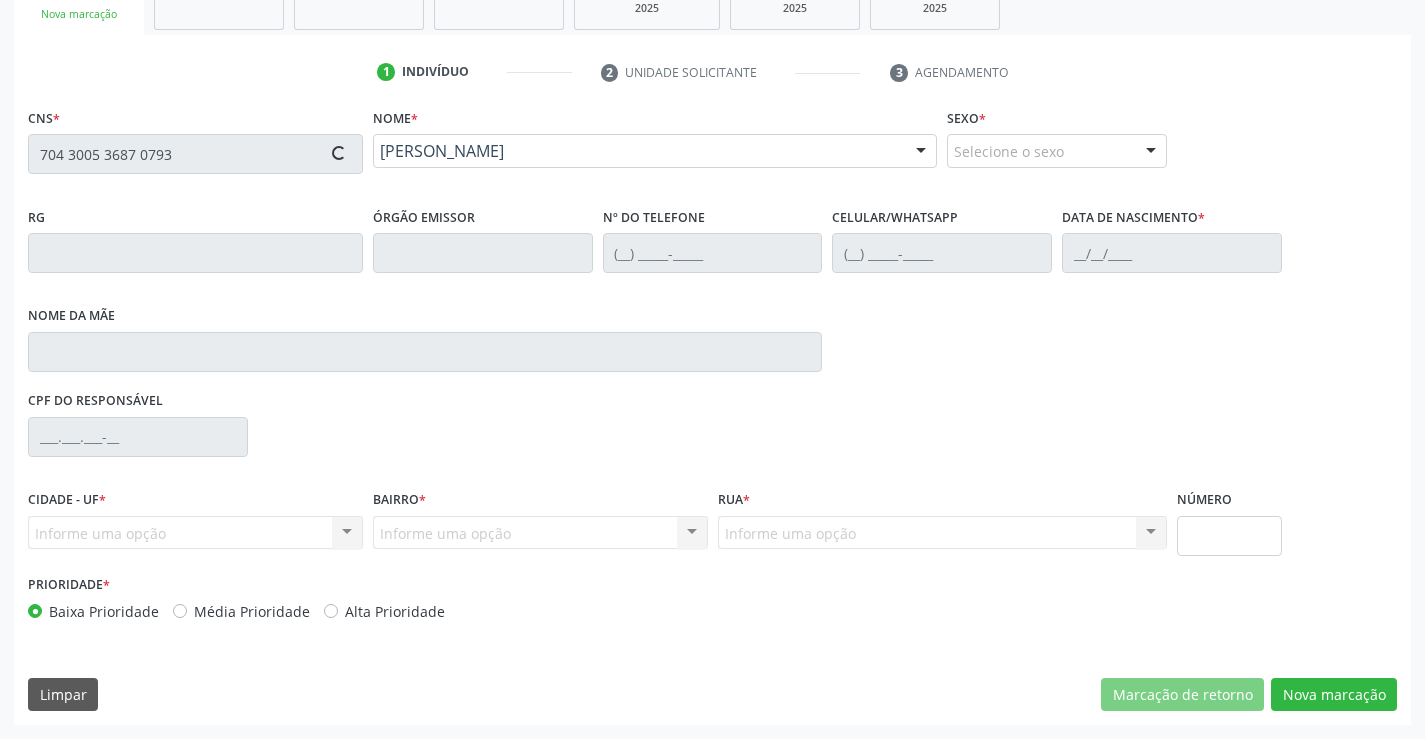 type on "(74) 8827-5475" 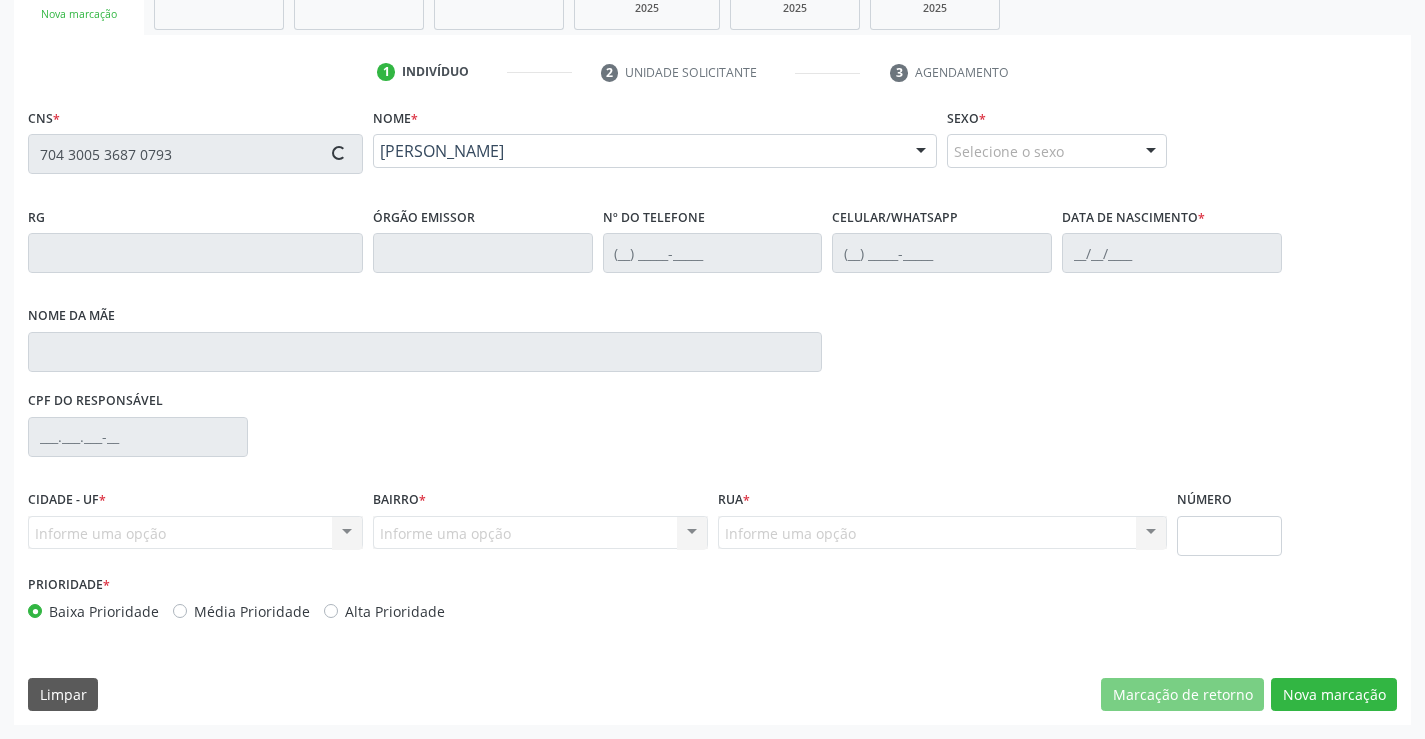 type on "29/11/1975" 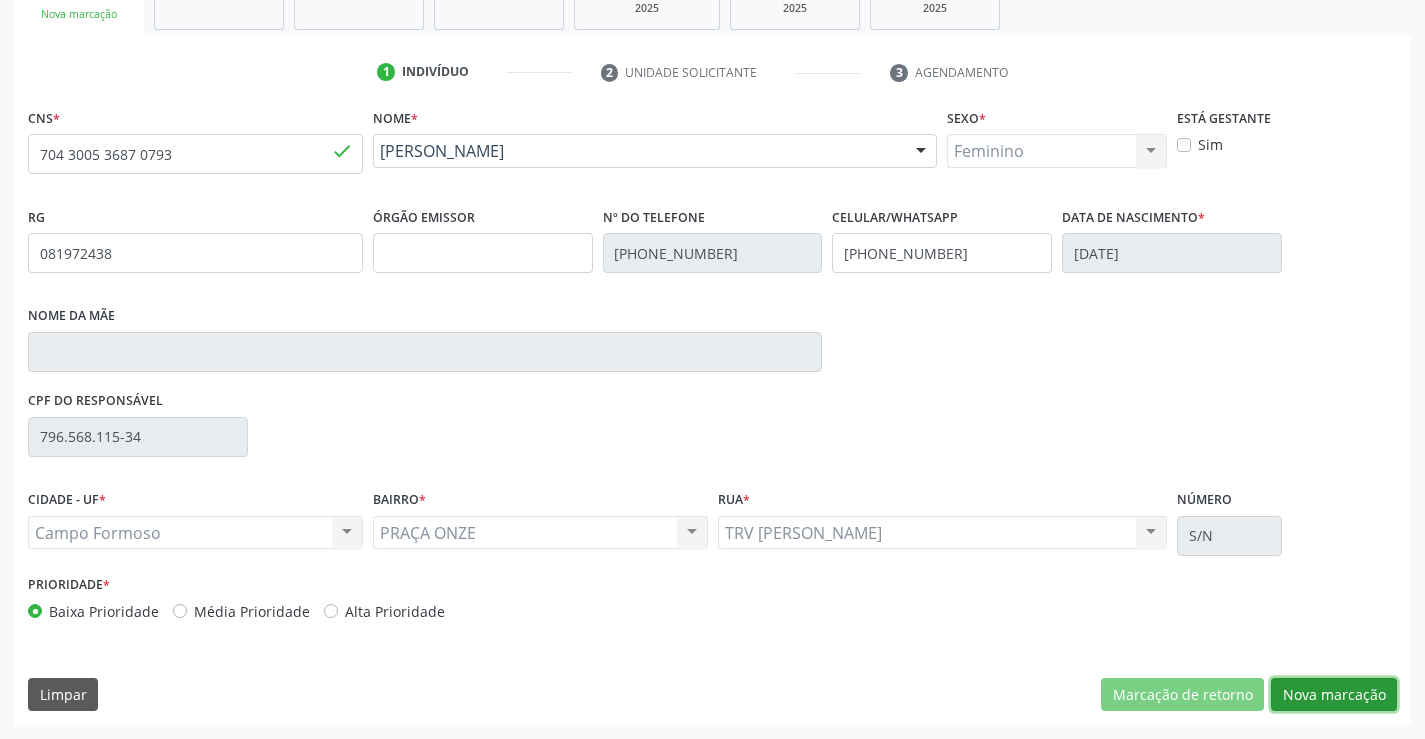 drag, startPoint x: 1325, startPoint y: 697, endPoint x: 683, endPoint y: 523, distance: 665.1616 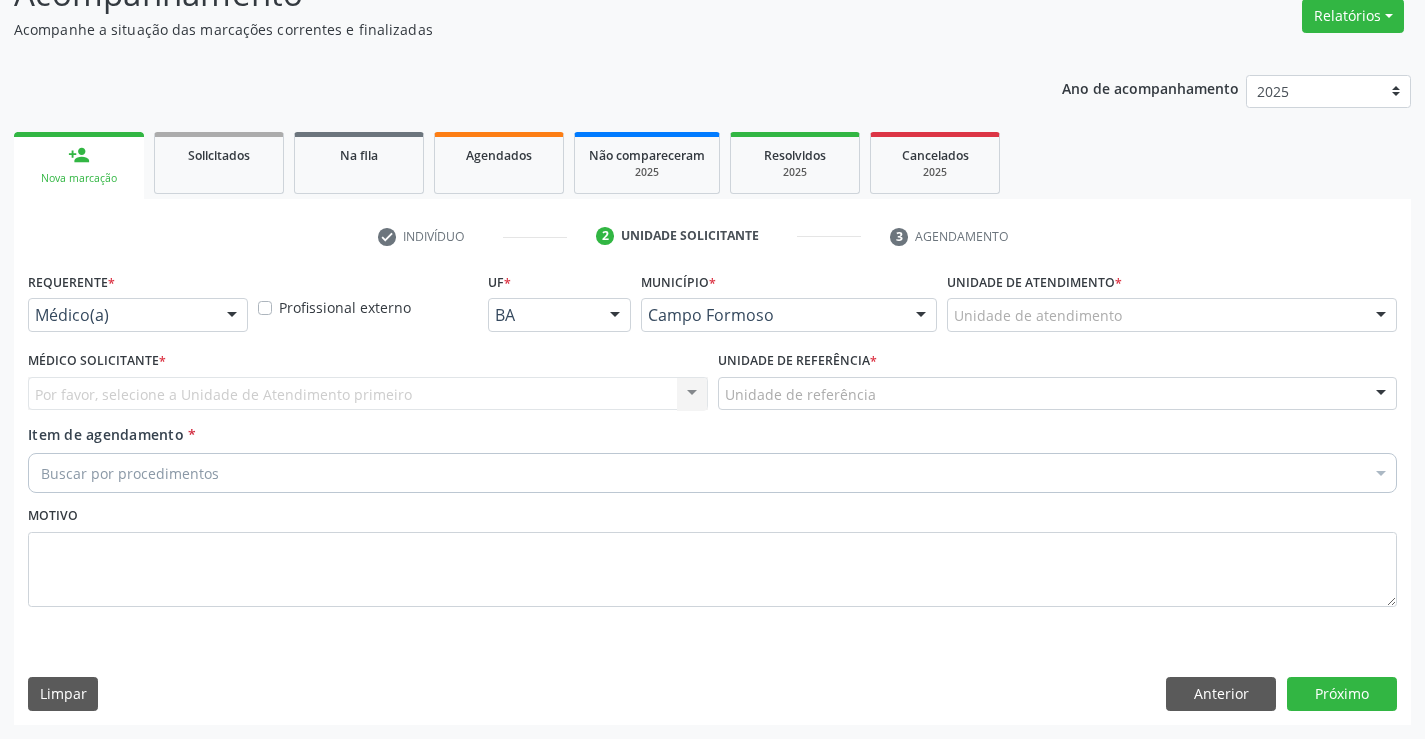 scroll, scrollTop: 167, scrollLeft: 0, axis: vertical 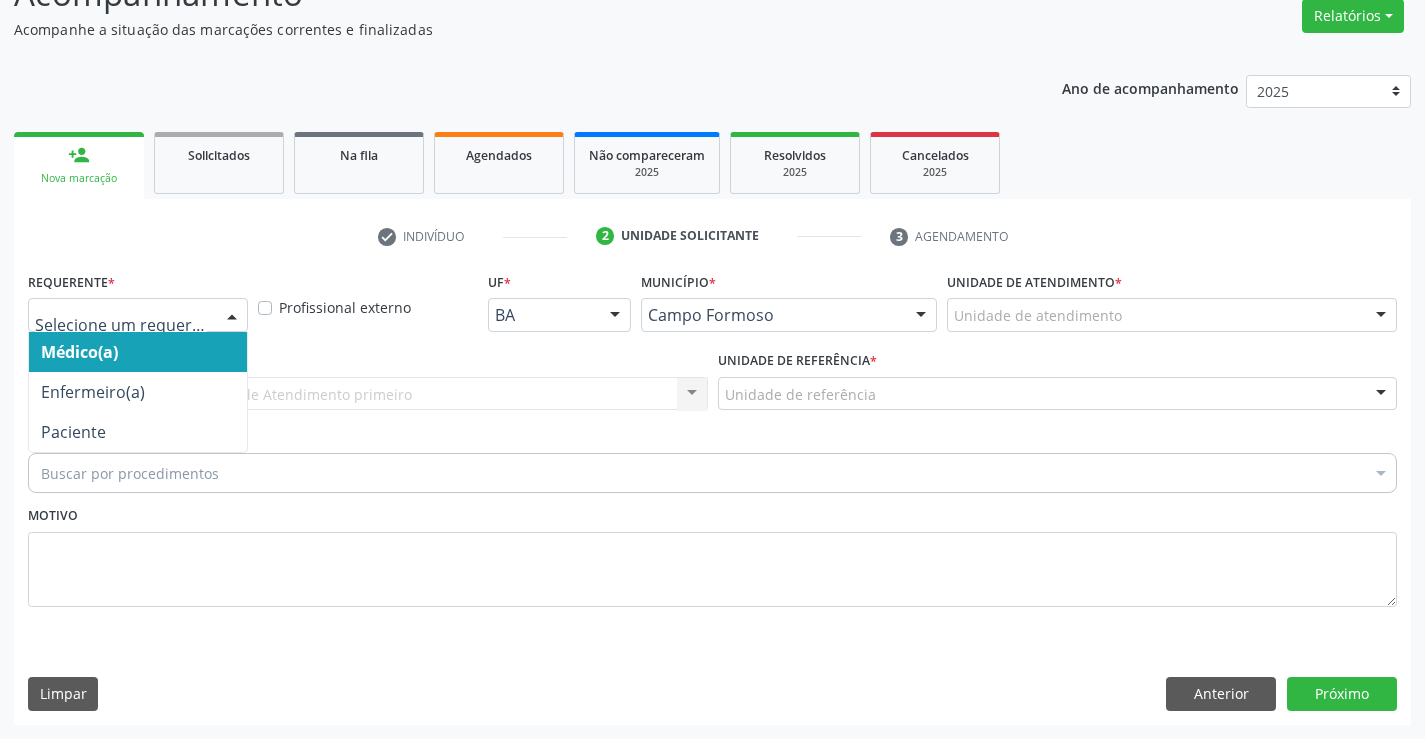 drag, startPoint x: 223, startPoint y: 322, endPoint x: 162, endPoint y: 400, distance: 99.0202 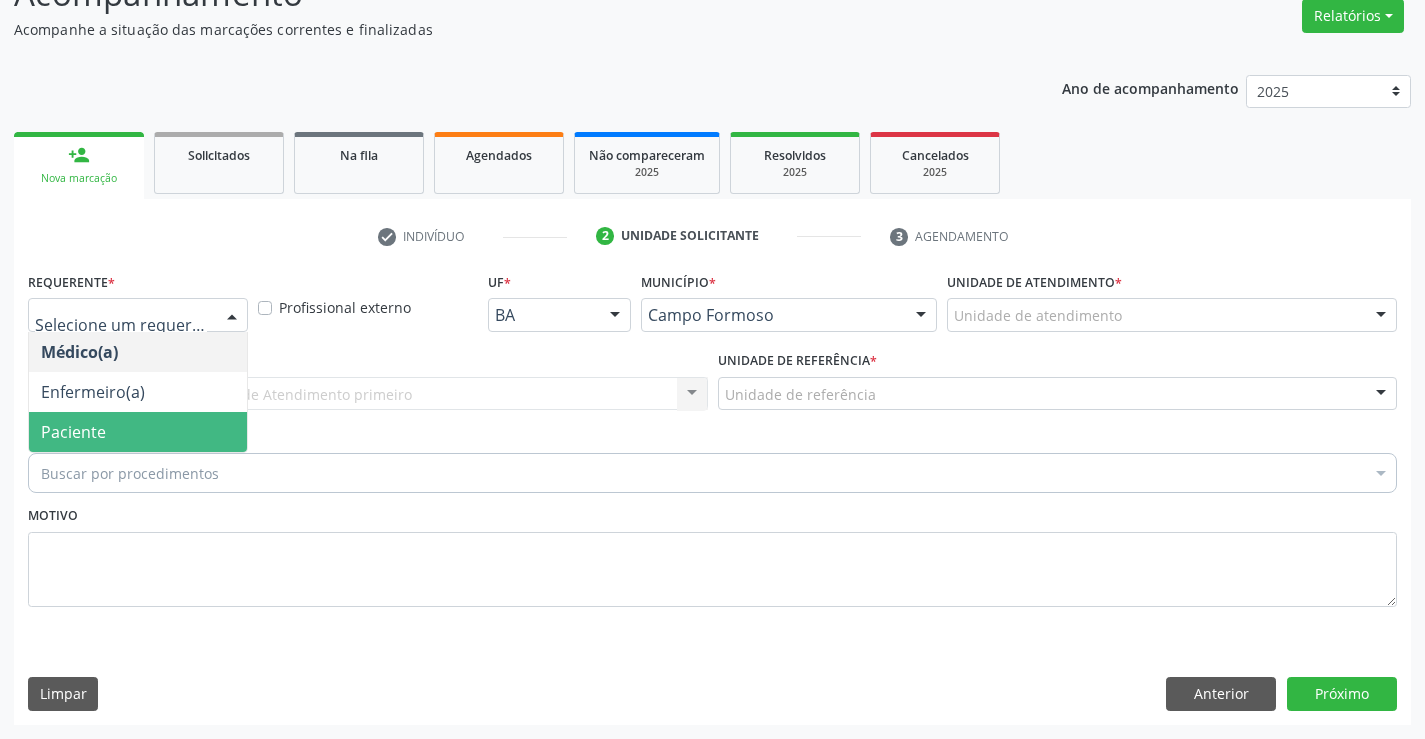 click on "Paciente" at bounding box center (138, 432) 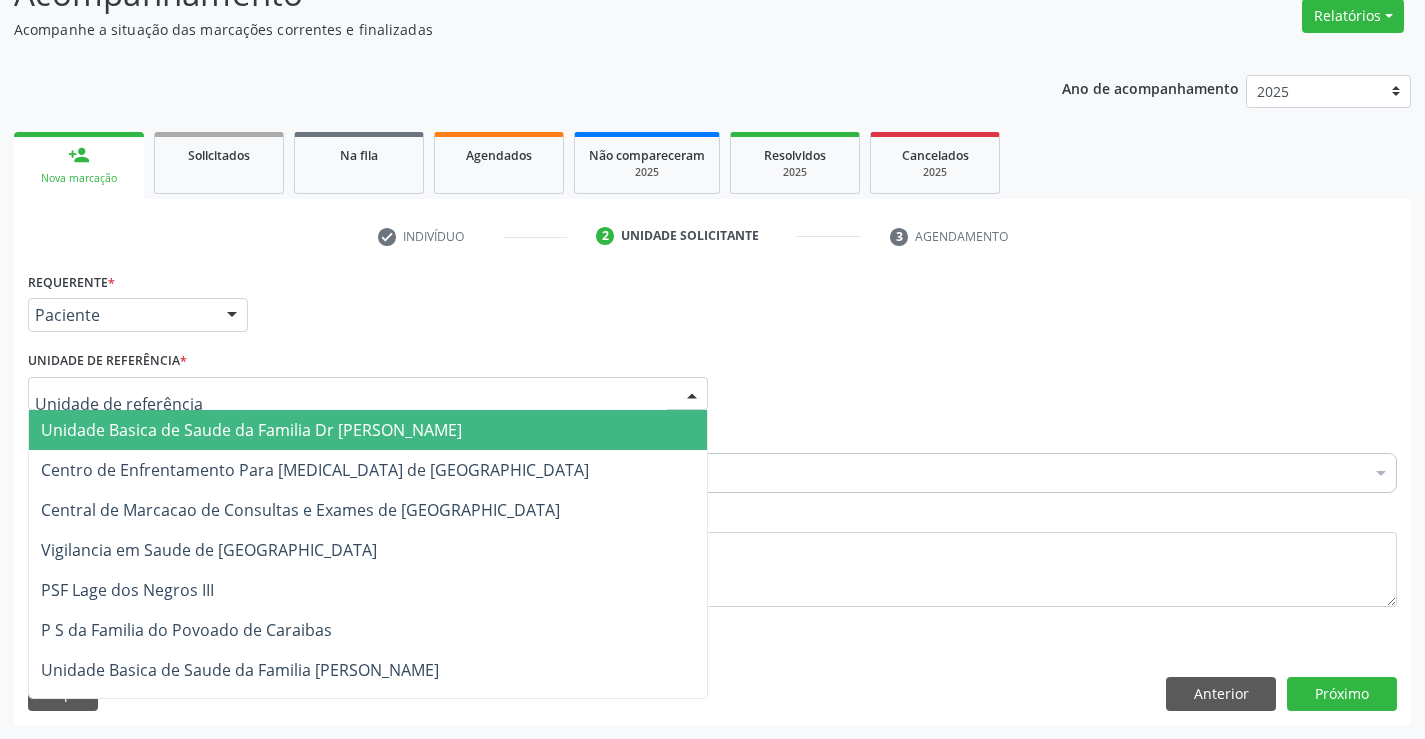 click at bounding box center (368, 394) 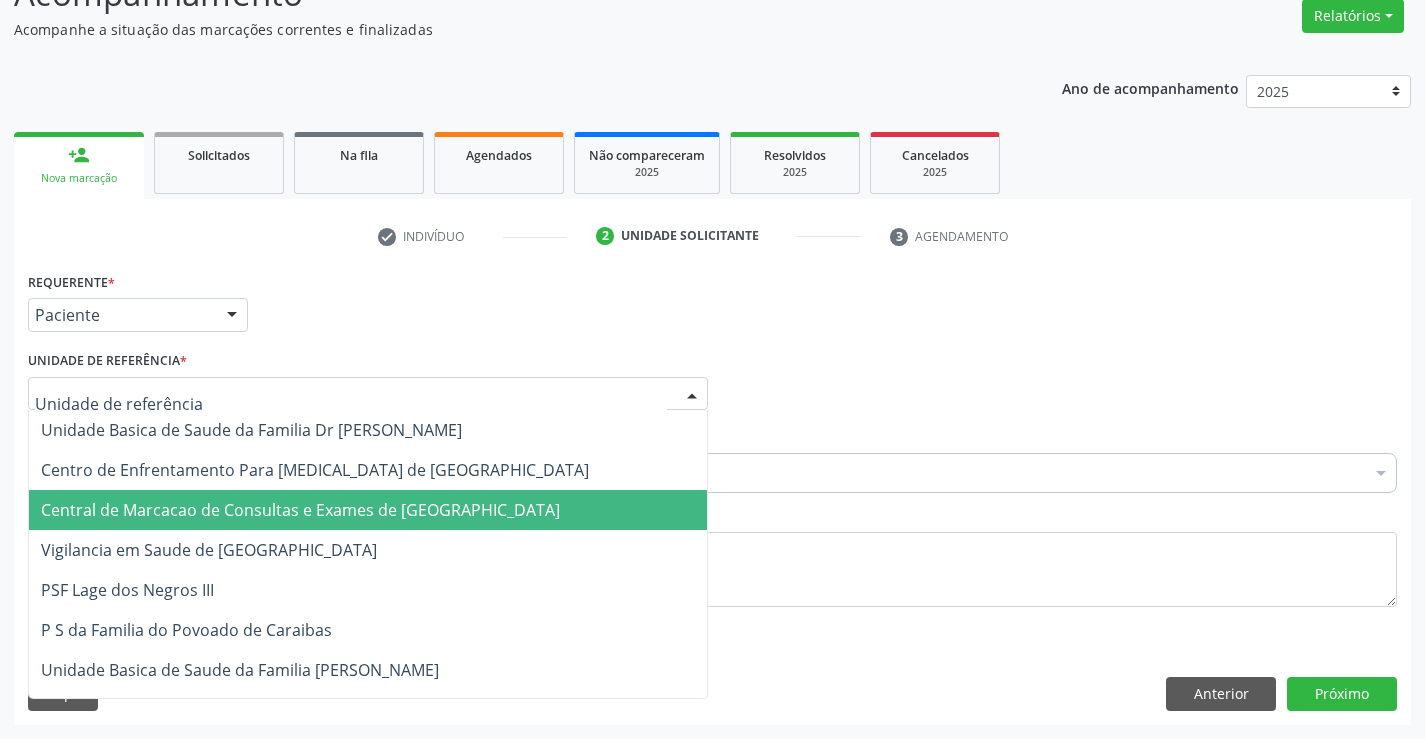 drag, startPoint x: 292, startPoint y: 507, endPoint x: 317, endPoint y: 482, distance: 35.35534 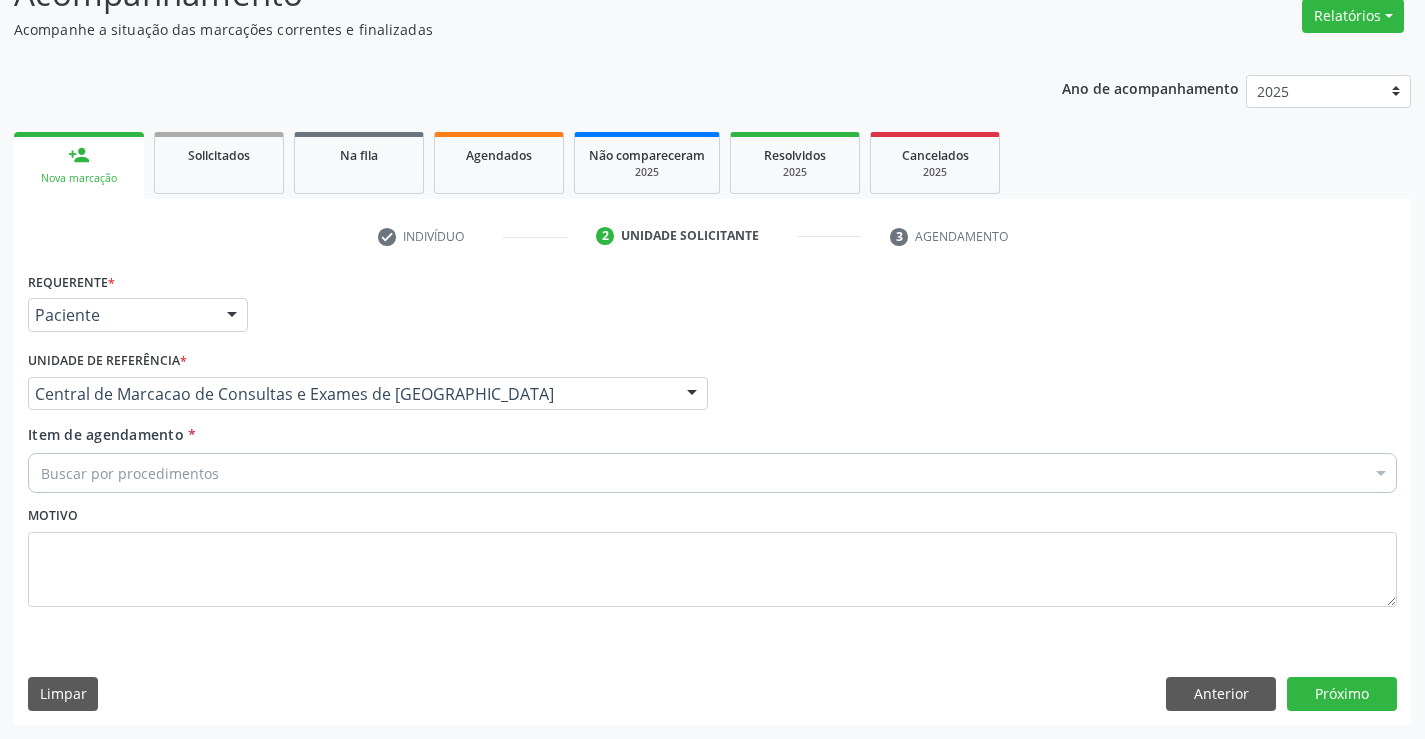 click on "Buscar por procedimentos" at bounding box center [712, 473] 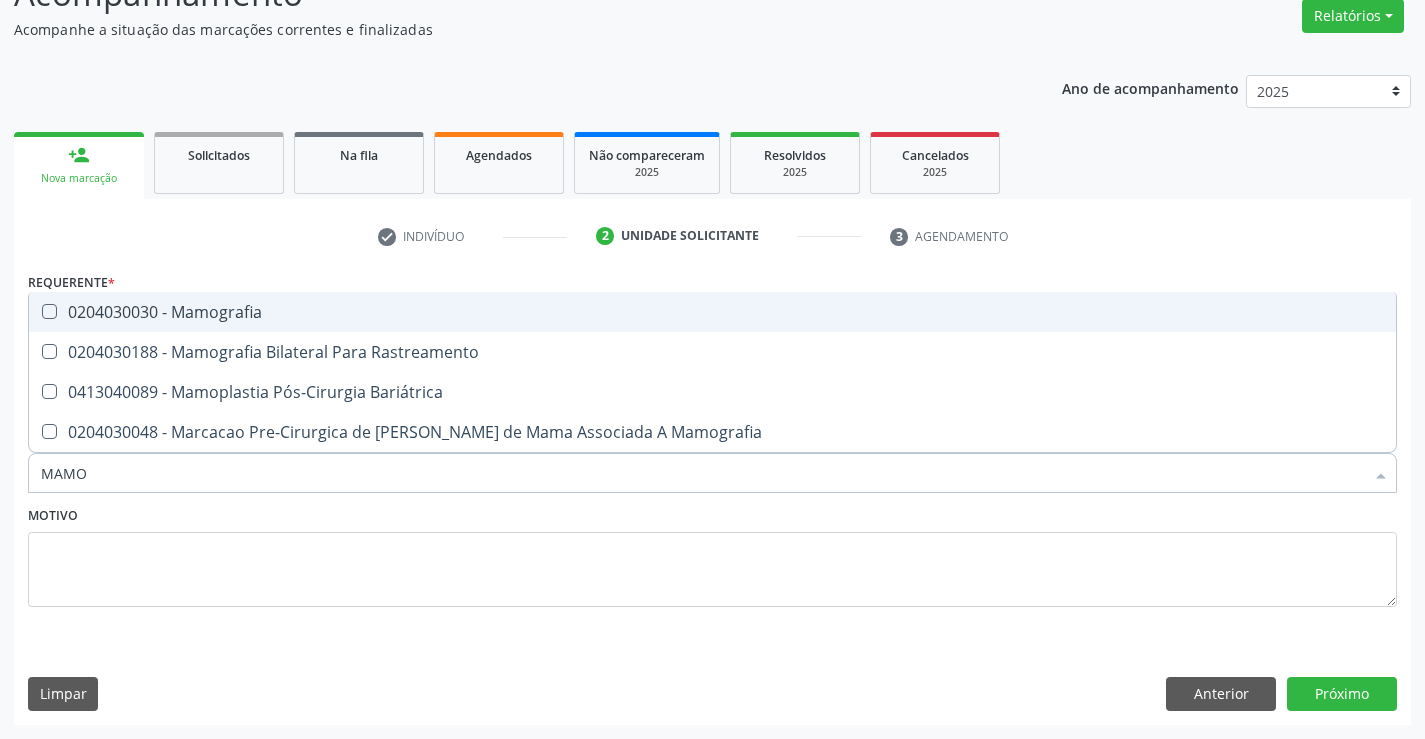 type on "MAMOG" 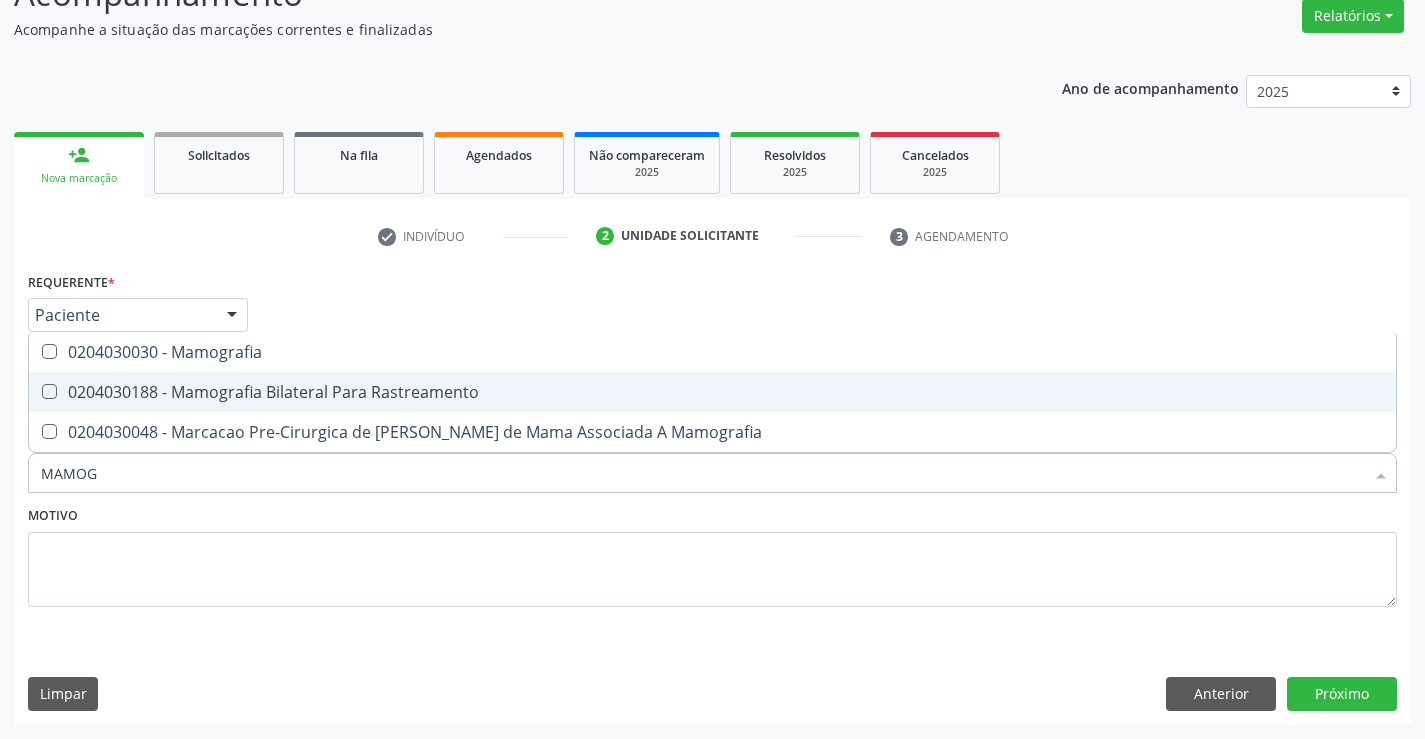 click on "0204030188 - Mamografia Bilateral Para Rastreamento" at bounding box center [712, 392] 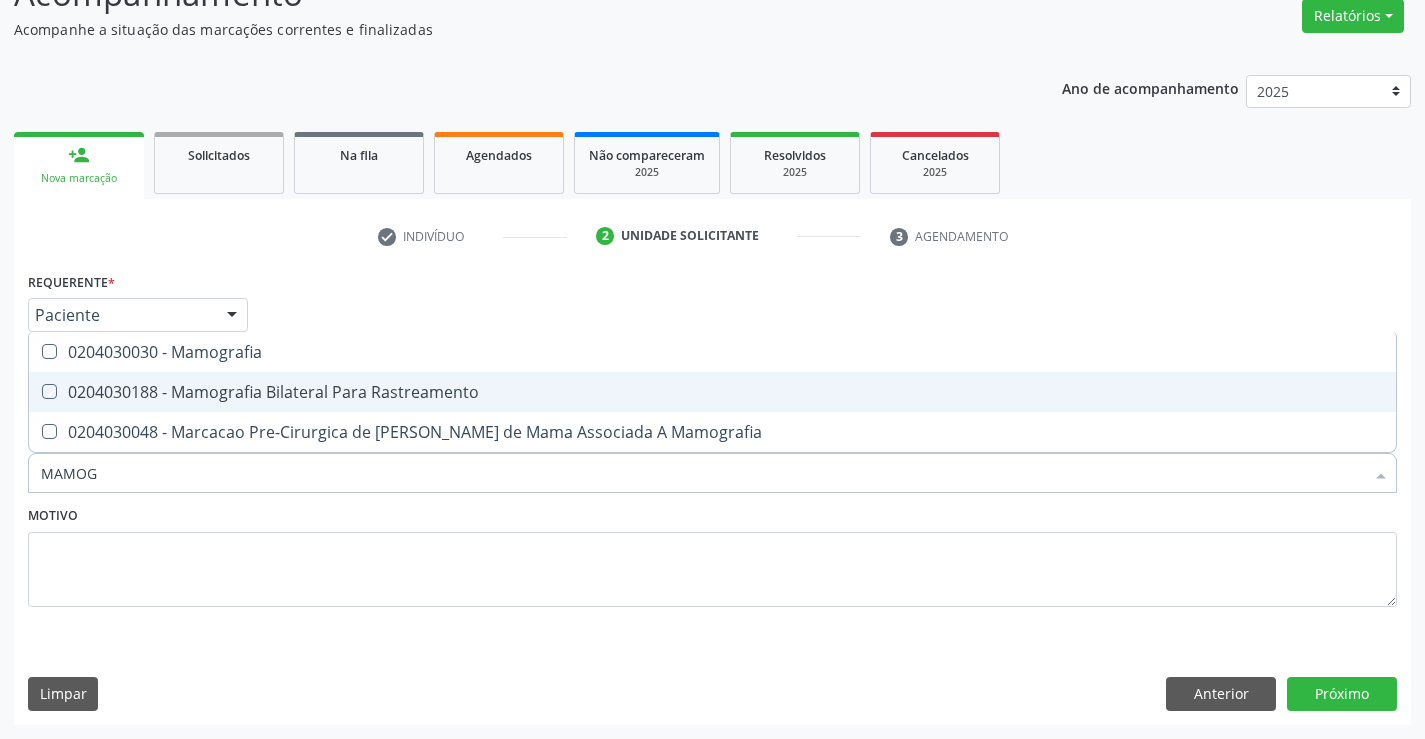 checkbox on "true" 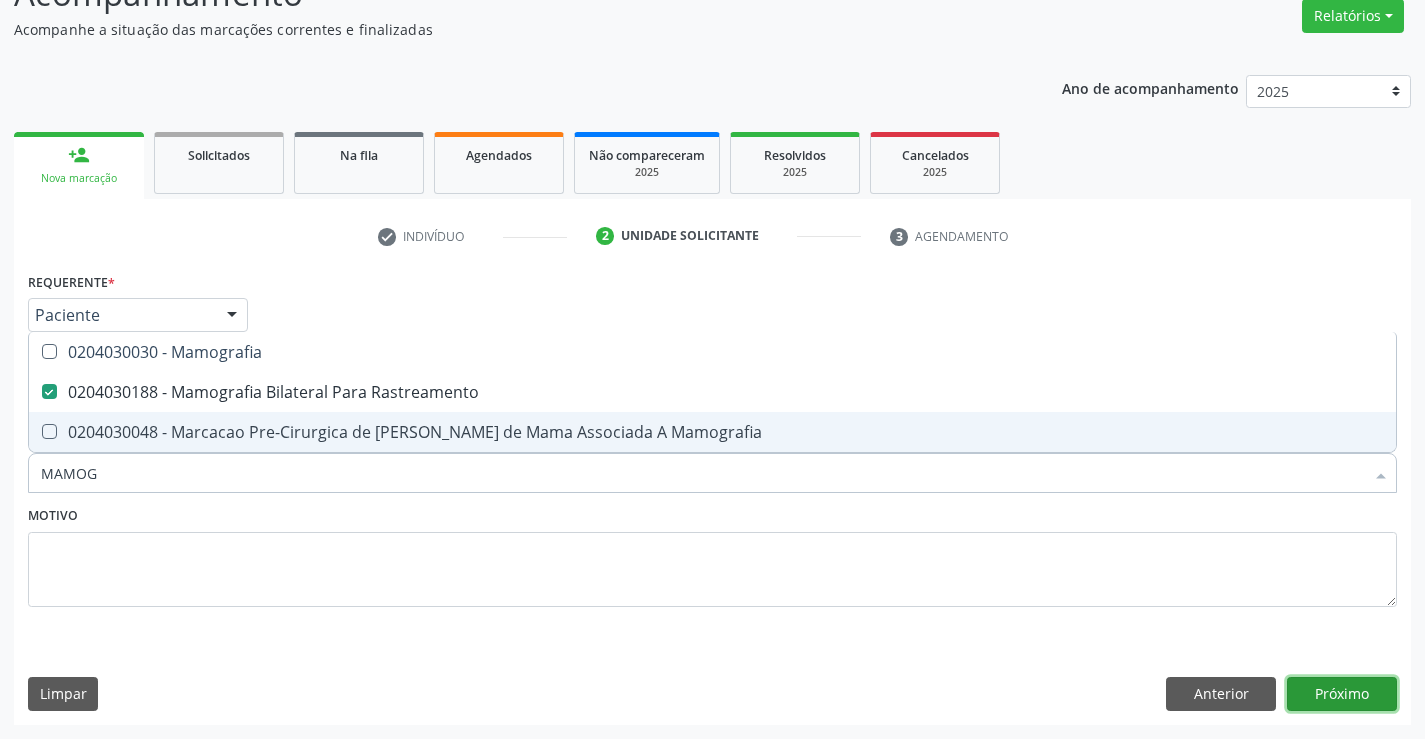 click on "Próximo" at bounding box center (1342, 694) 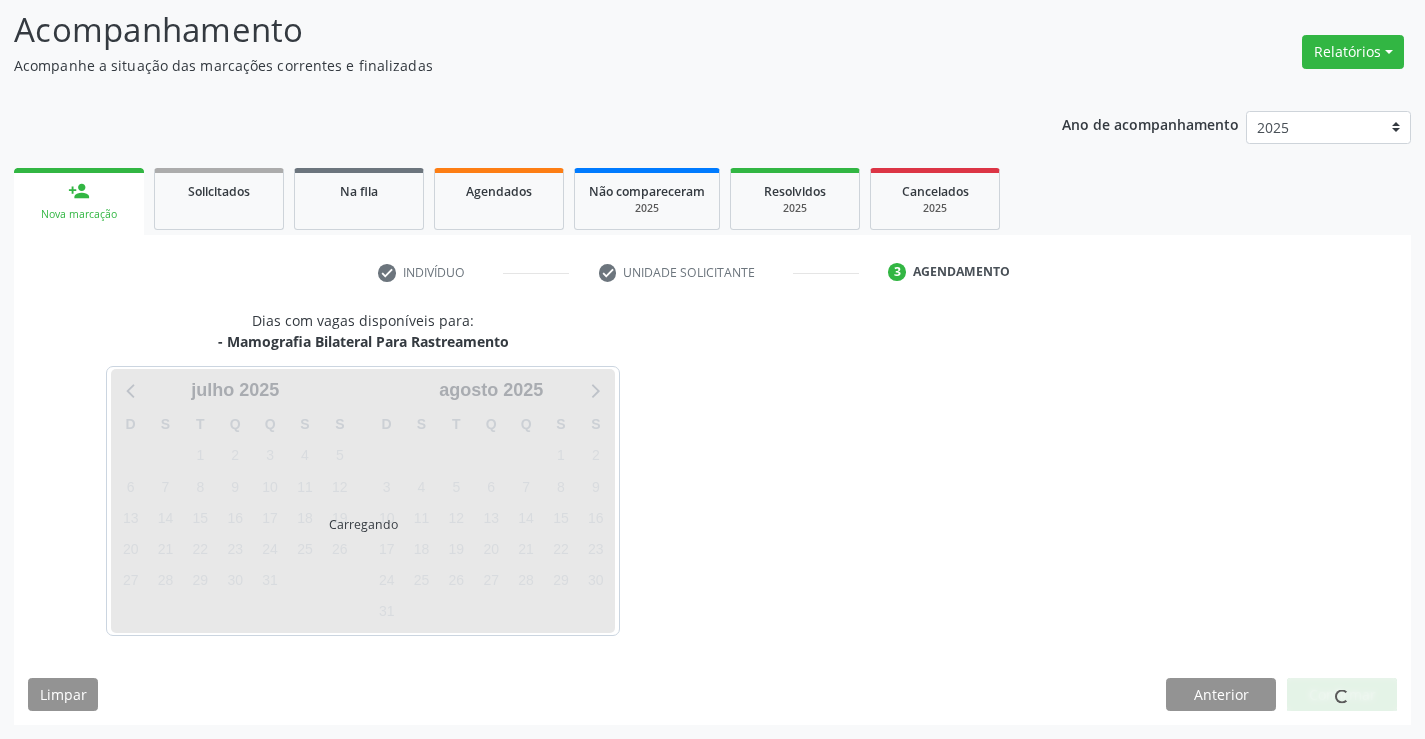 scroll, scrollTop: 131, scrollLeft: 0, axis: vertical 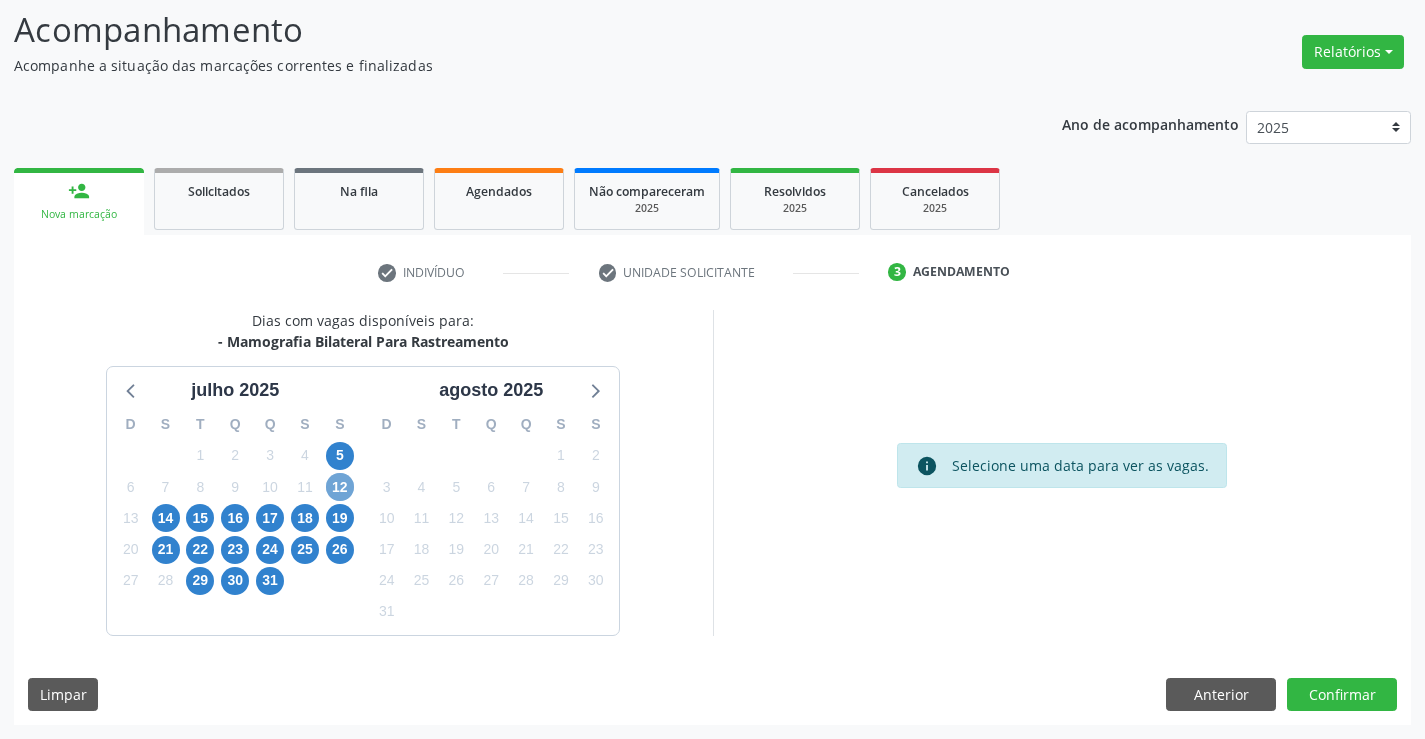 click on "12" at bounding box center [340, 487] 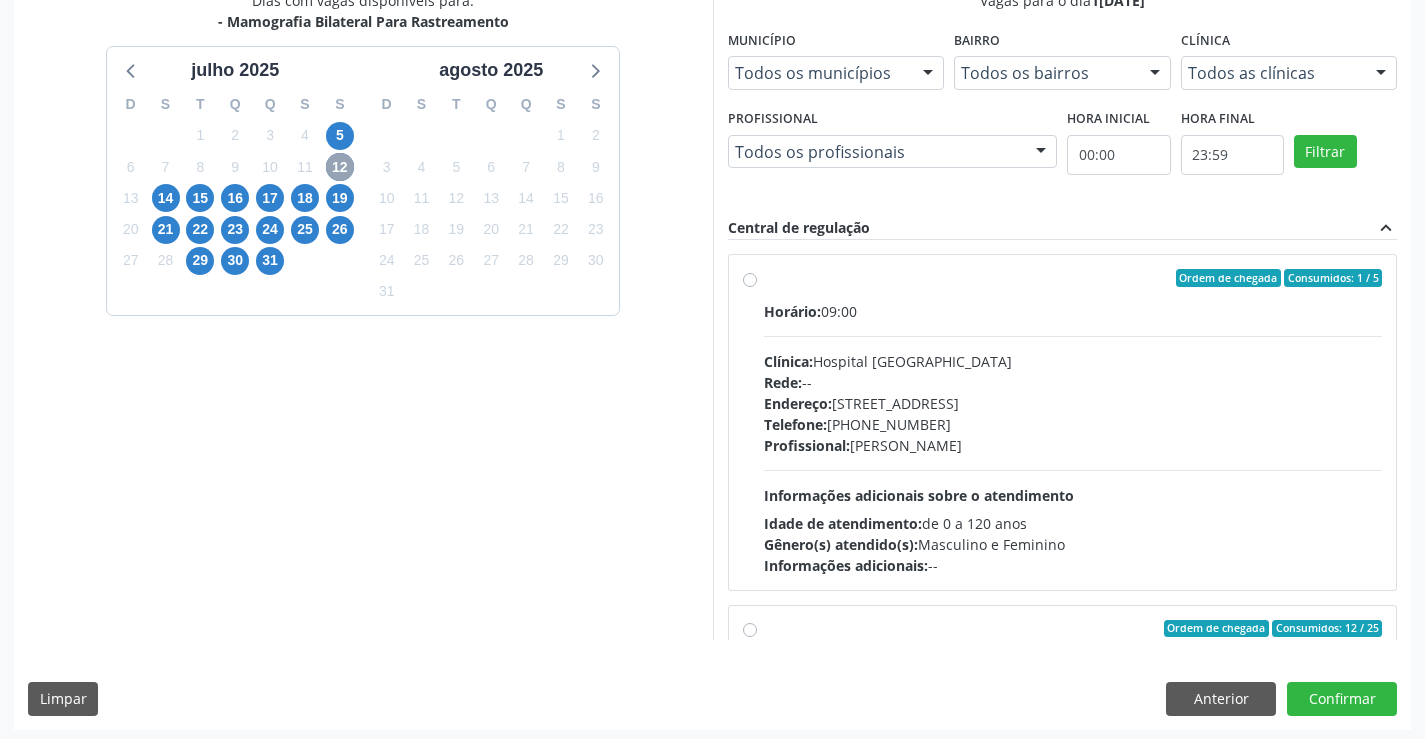 scroll, scrollTop: 456, scrollLeft: 0, axis: vertical 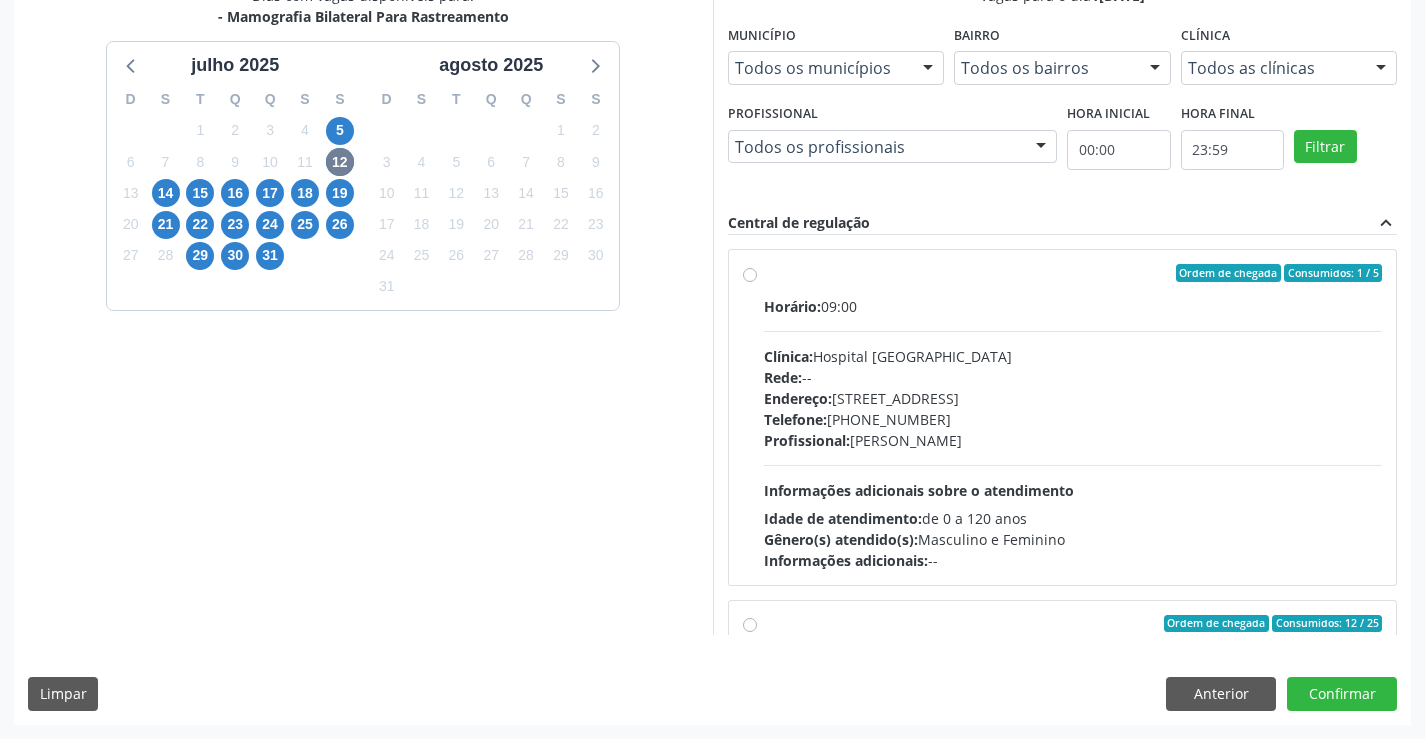 click on "Telefone:   (74) 36451217" at bounding box center (1073, 419) 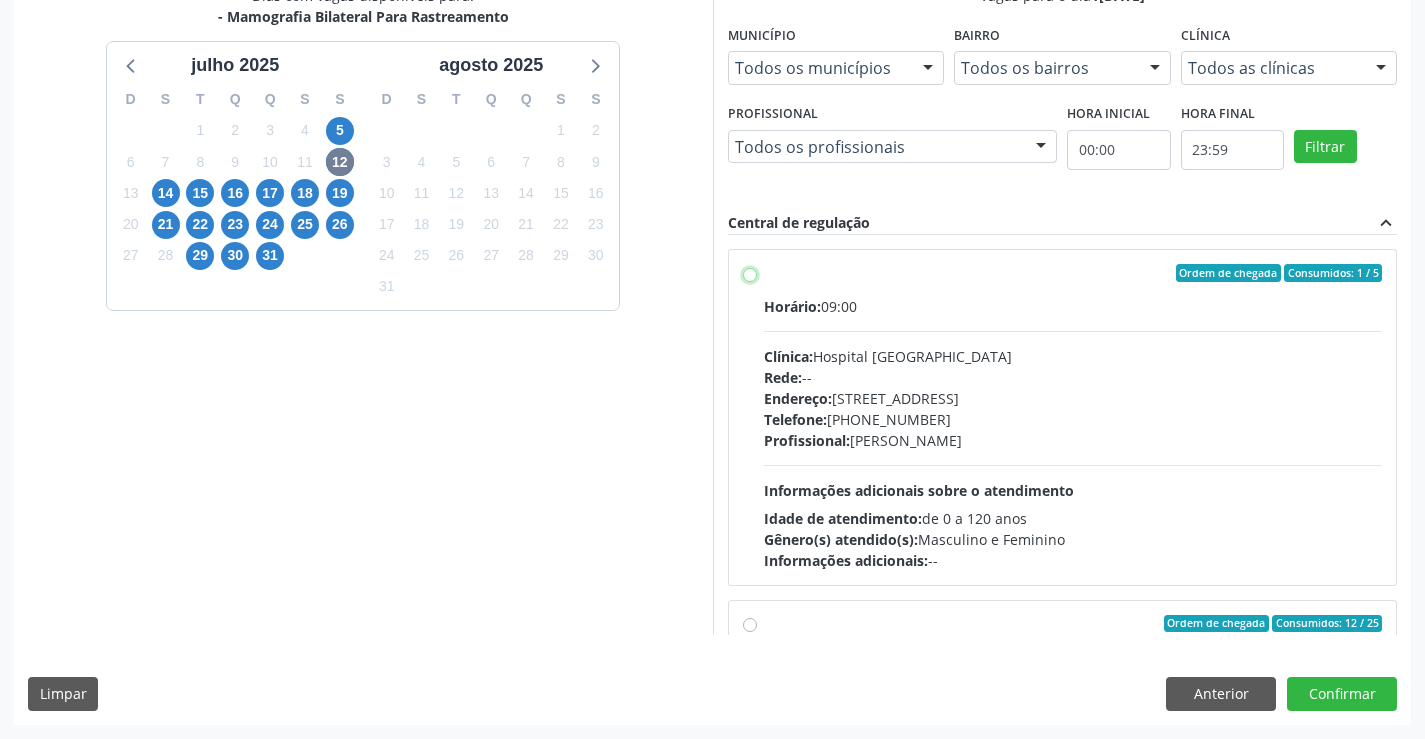 click on "Ordem de chegada
Consumidos: 1 / 5
Horário:   09:00
Clínica:  Hospital Sao Francisco
Rede:
--
Endereço:   Blocos, nº 258, Centro, Campo Formoso - BA
Telefone:   (74) 36451217
Profissional:
Joel da Rocha Almeida
Informações adicionais sobre o atendimento
Idade de atendimento:
de 0 a 120 anos
Gênero(s) atendido(s):
Masculino e Feminino
Informações adicionais:
--" at bounding box center (750, 273) 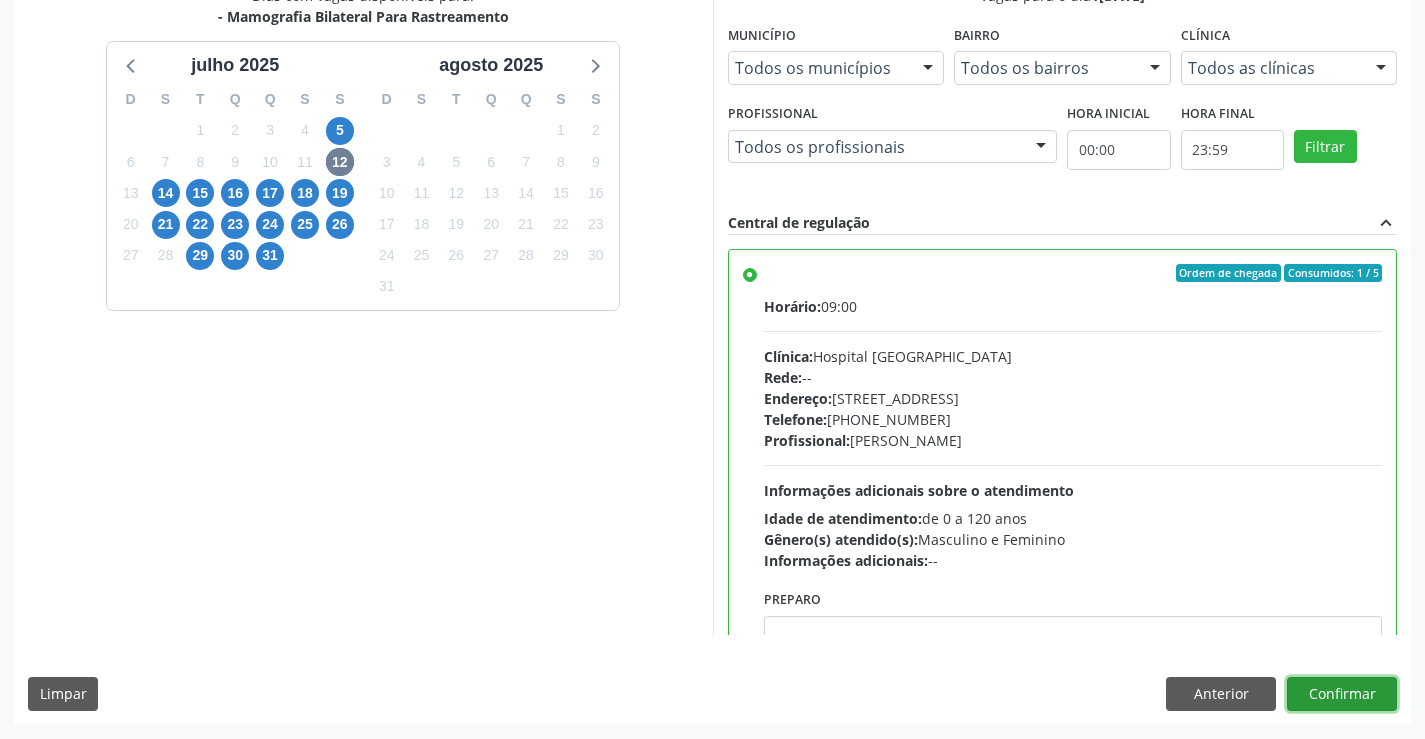 click on "Confirmar" at bounding box center [1342, 694] 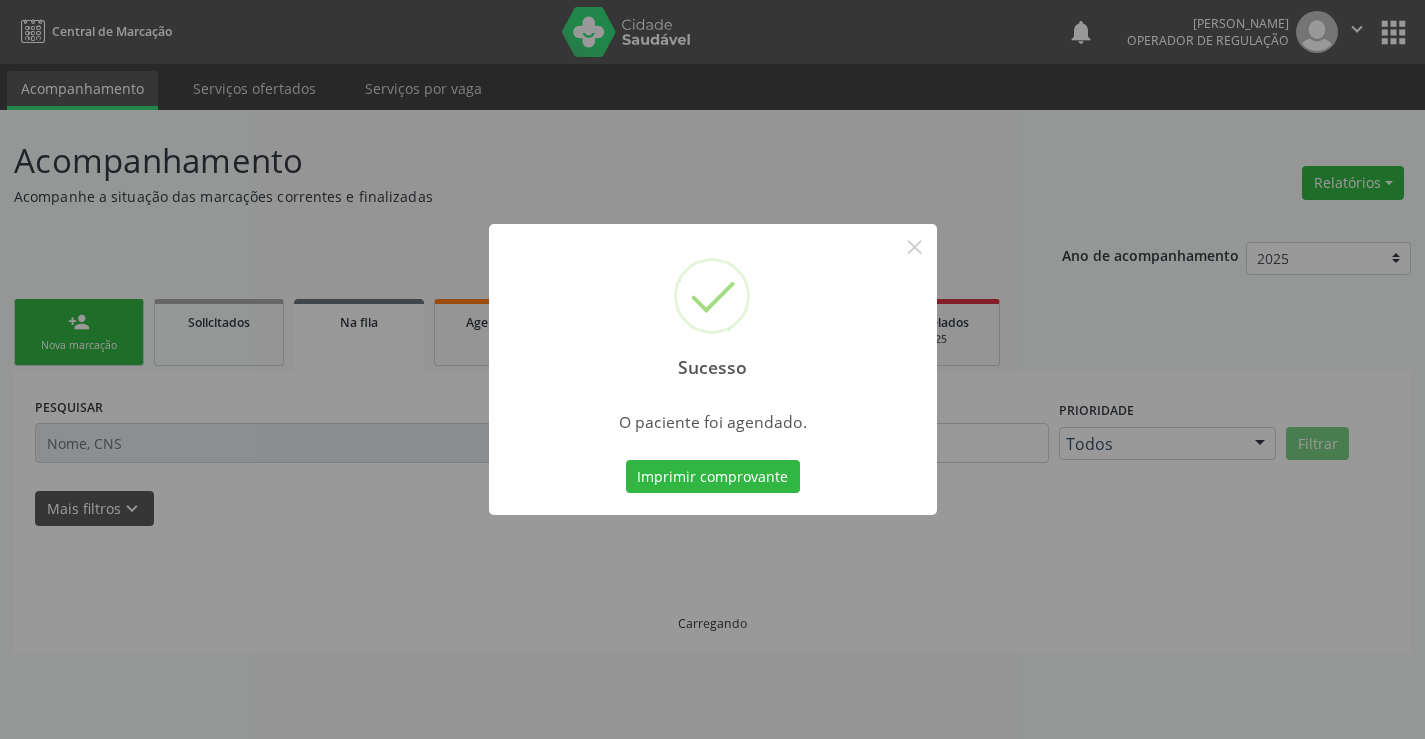 scroll, scrollTop: 0, scrollLeft: 0, axis: both 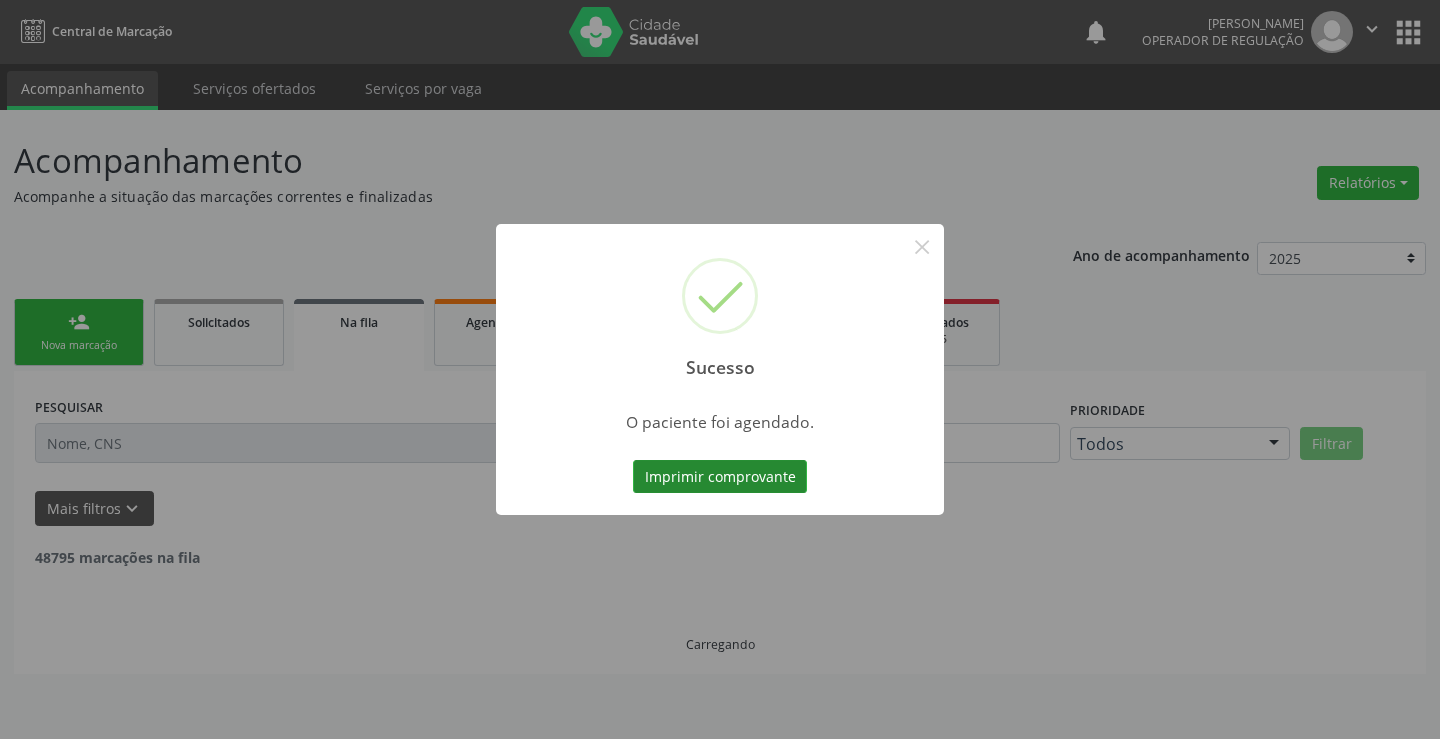 click on "Imprimir comprovante" at bounding box center [720, 477] 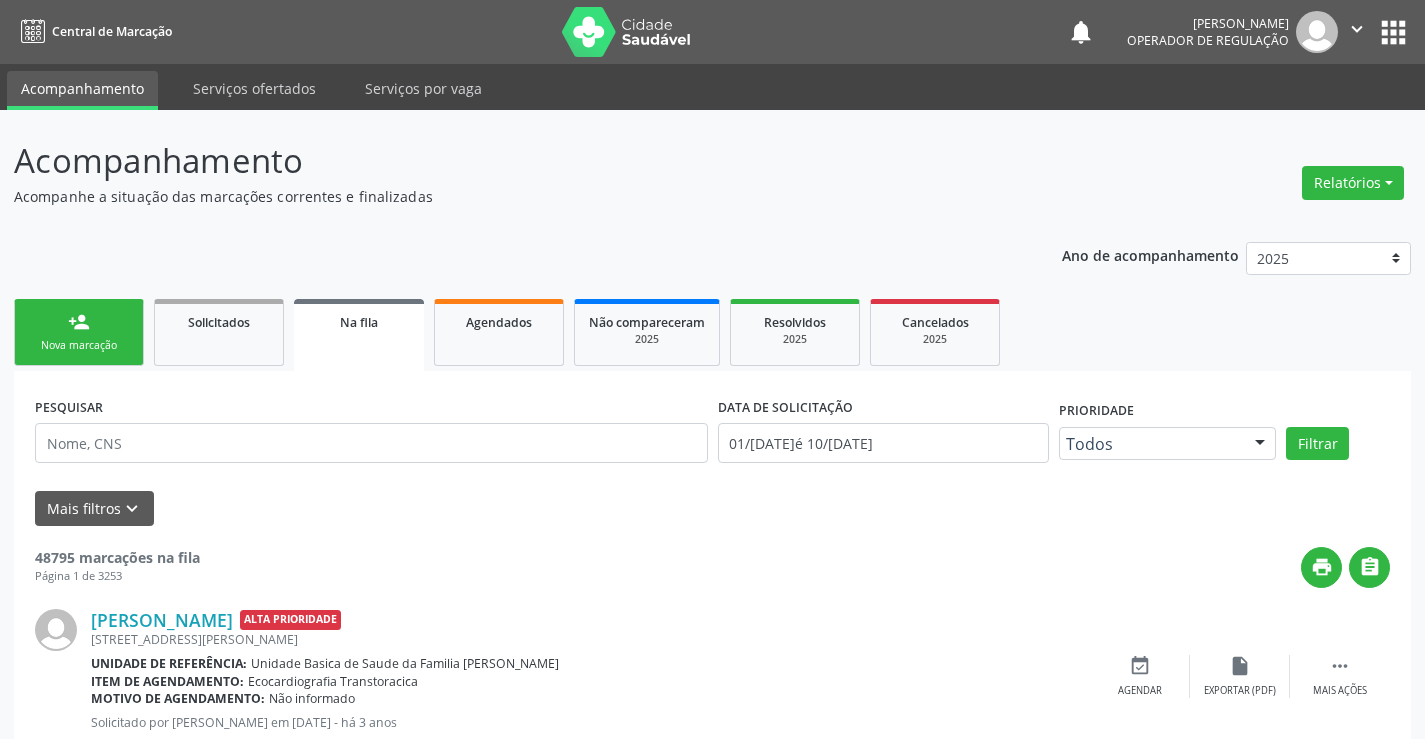 click on "person_add
Nova marcação" at bounding box center [79, 332] 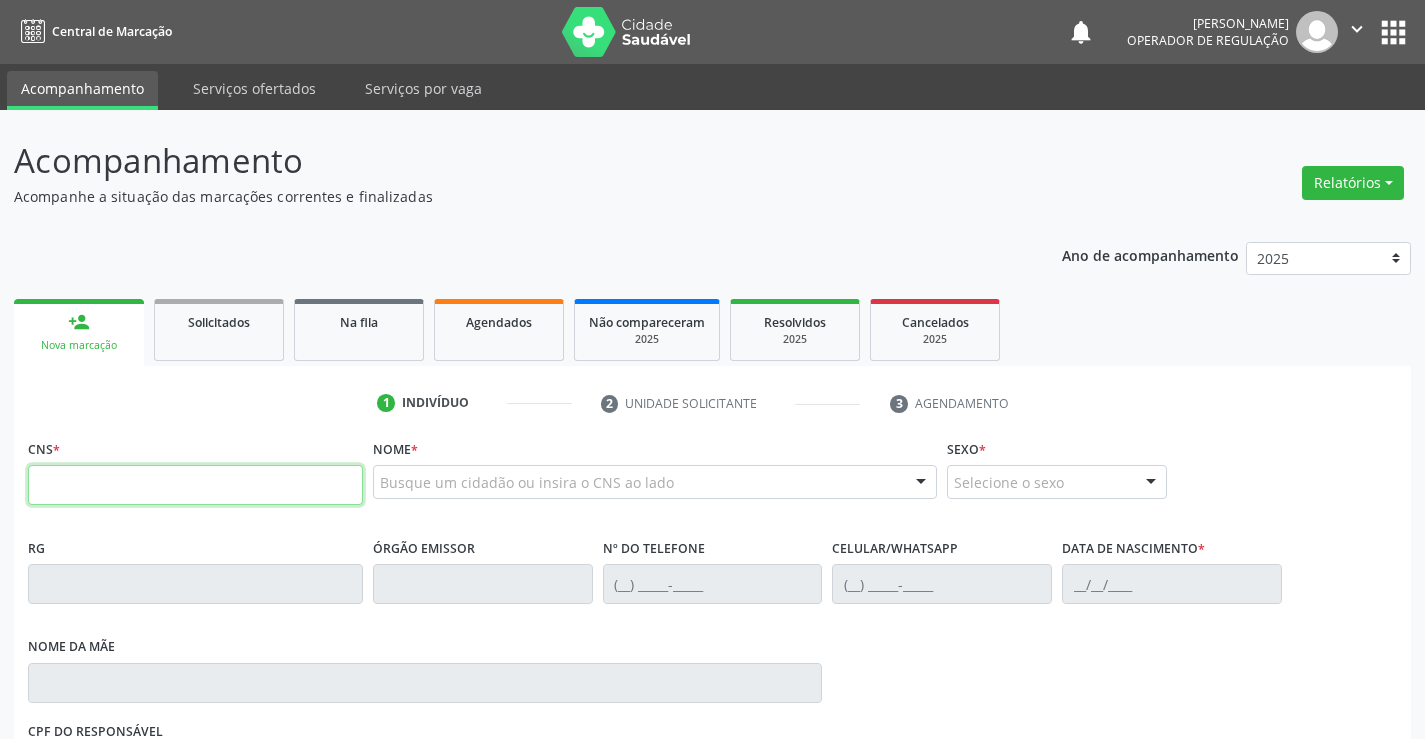 click at bounding box center [195, 485] 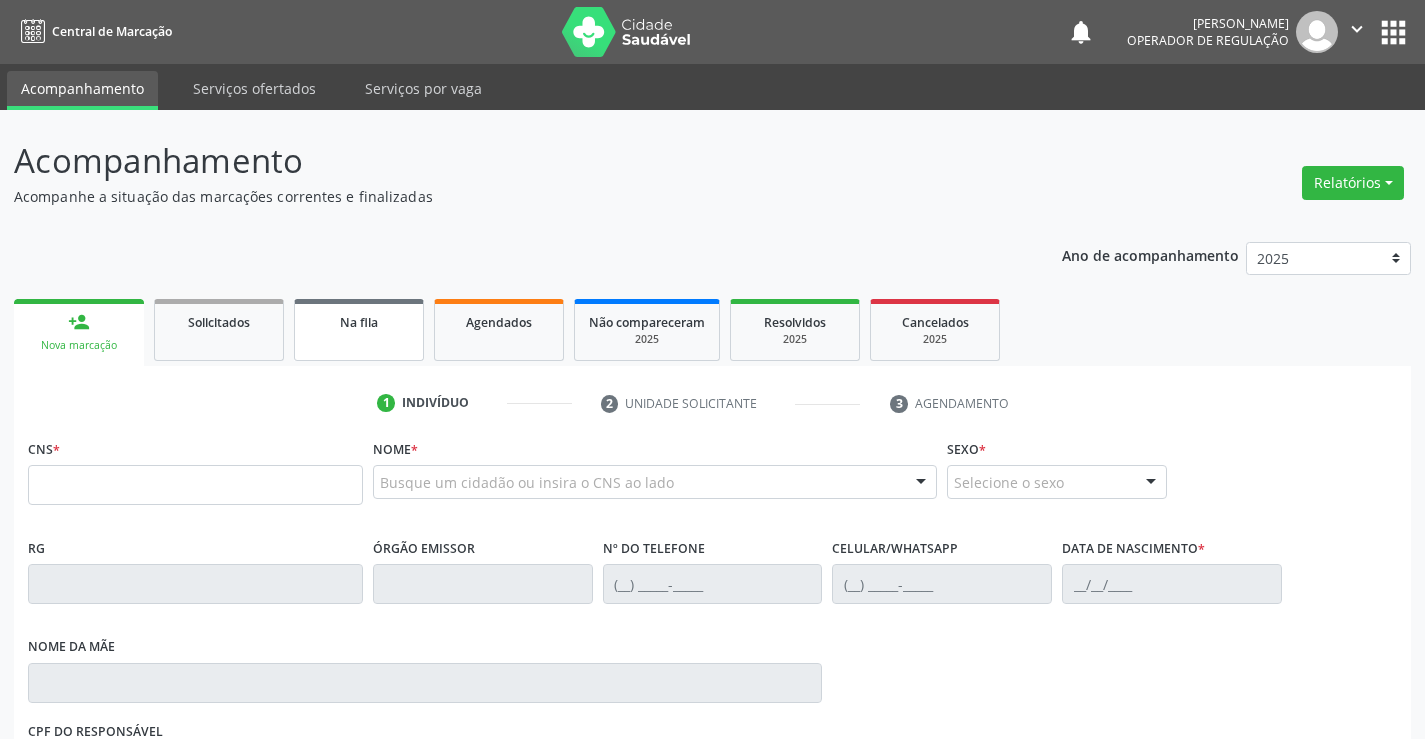 click on "Na fila" at bounding box center [359, 330] 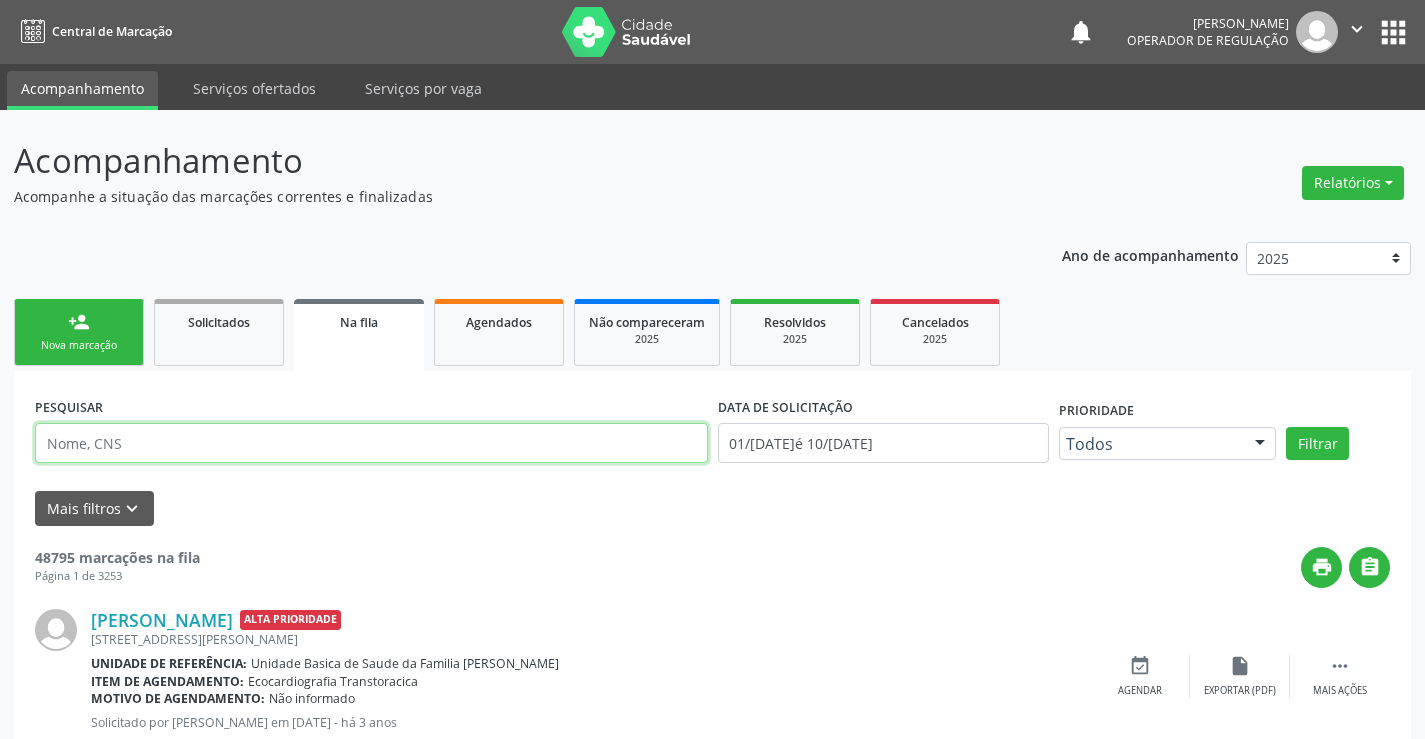 click at bounding box center [371, 443] 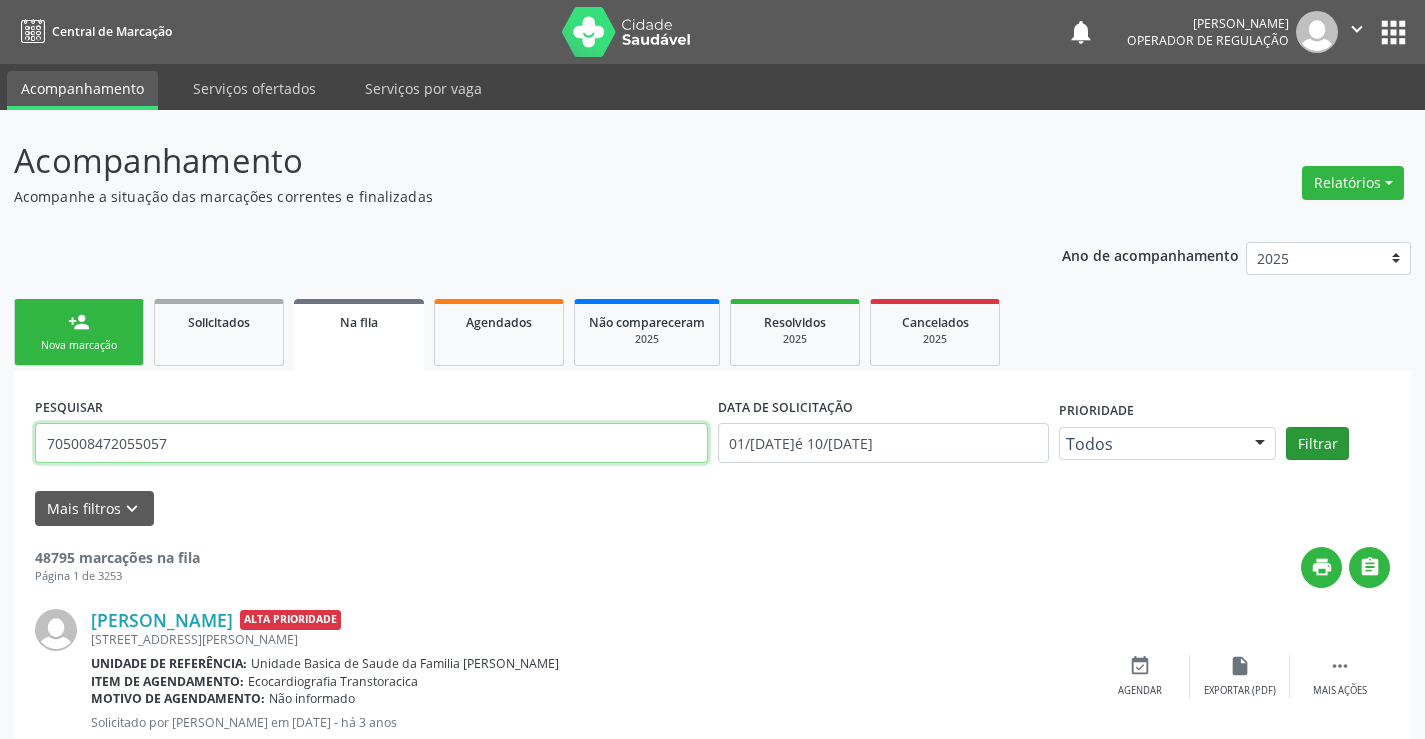 type on "705008472055057" 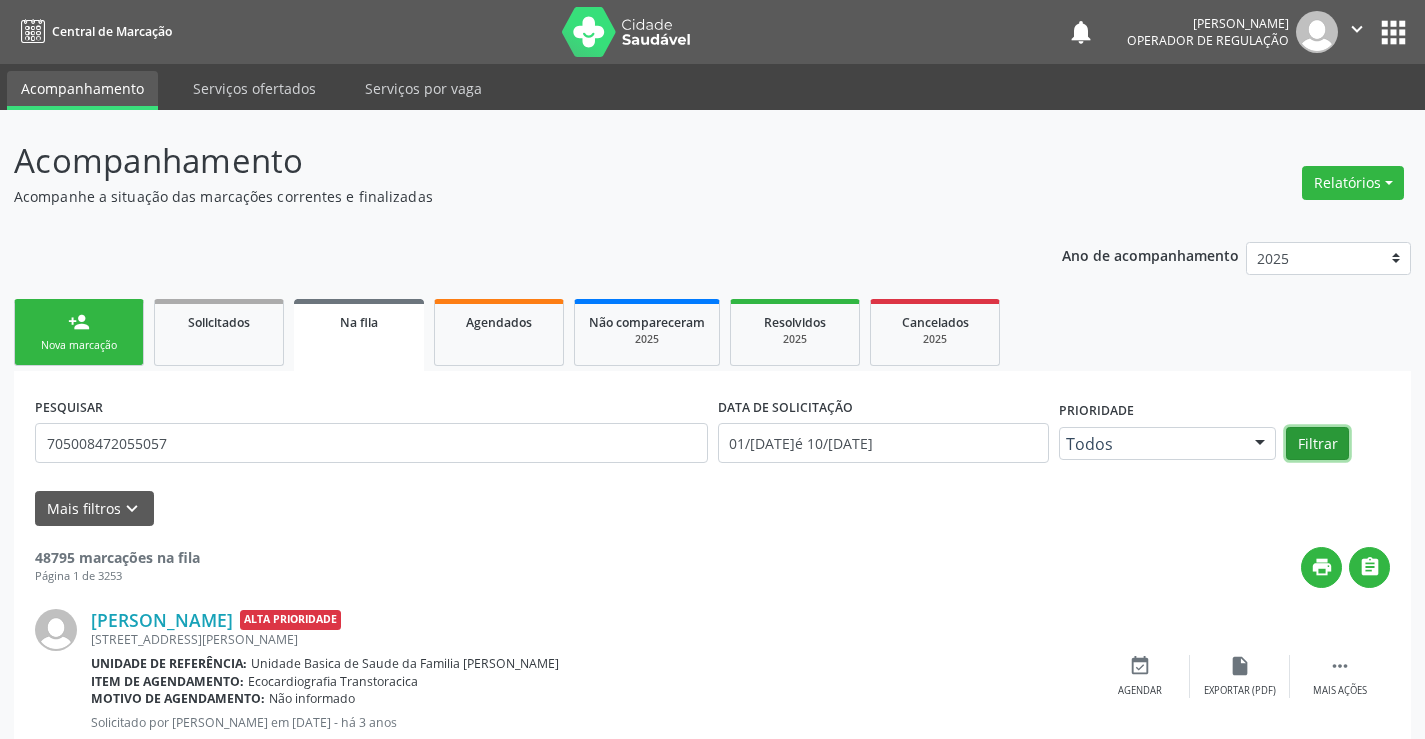 click on "Filtrar" at bounding box center [1317, 444] 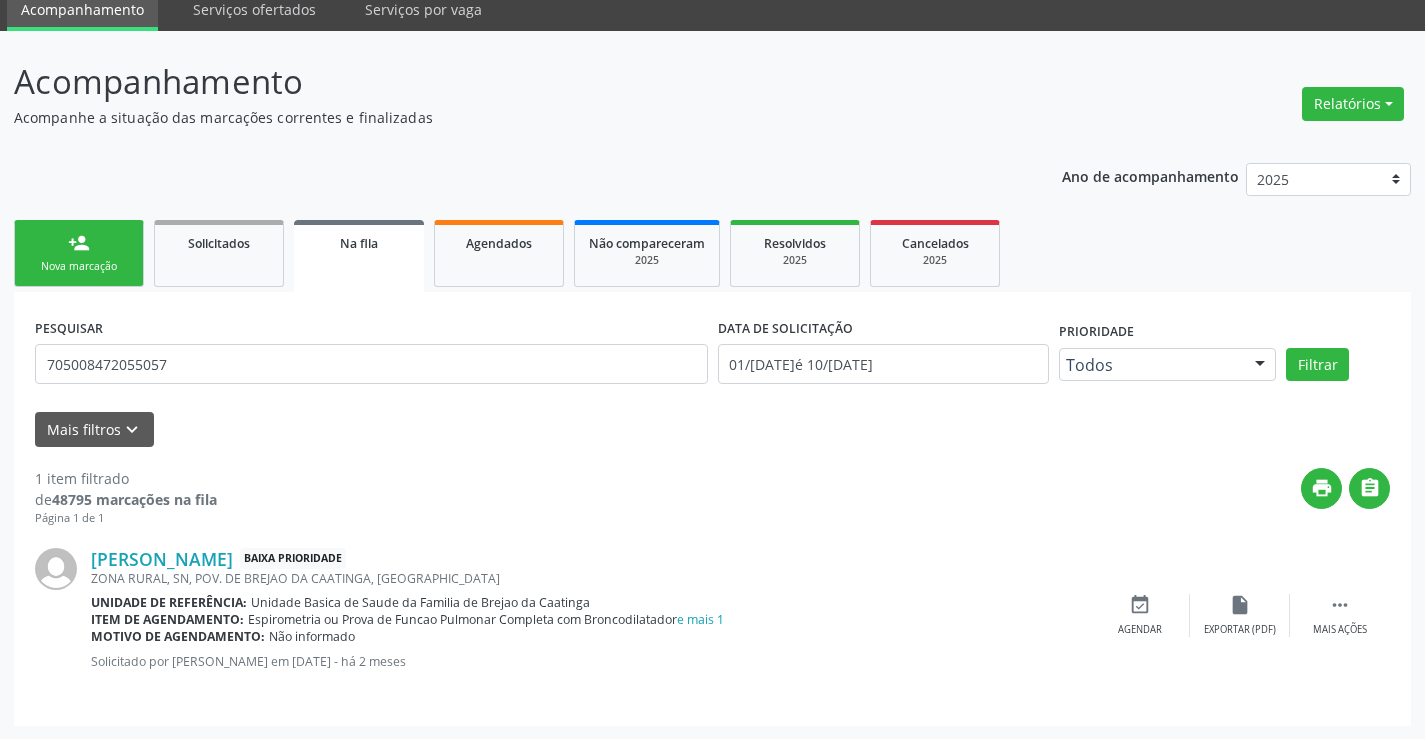 scroll, scrollTop: 80, scrollLeft: 0, axis: vertical 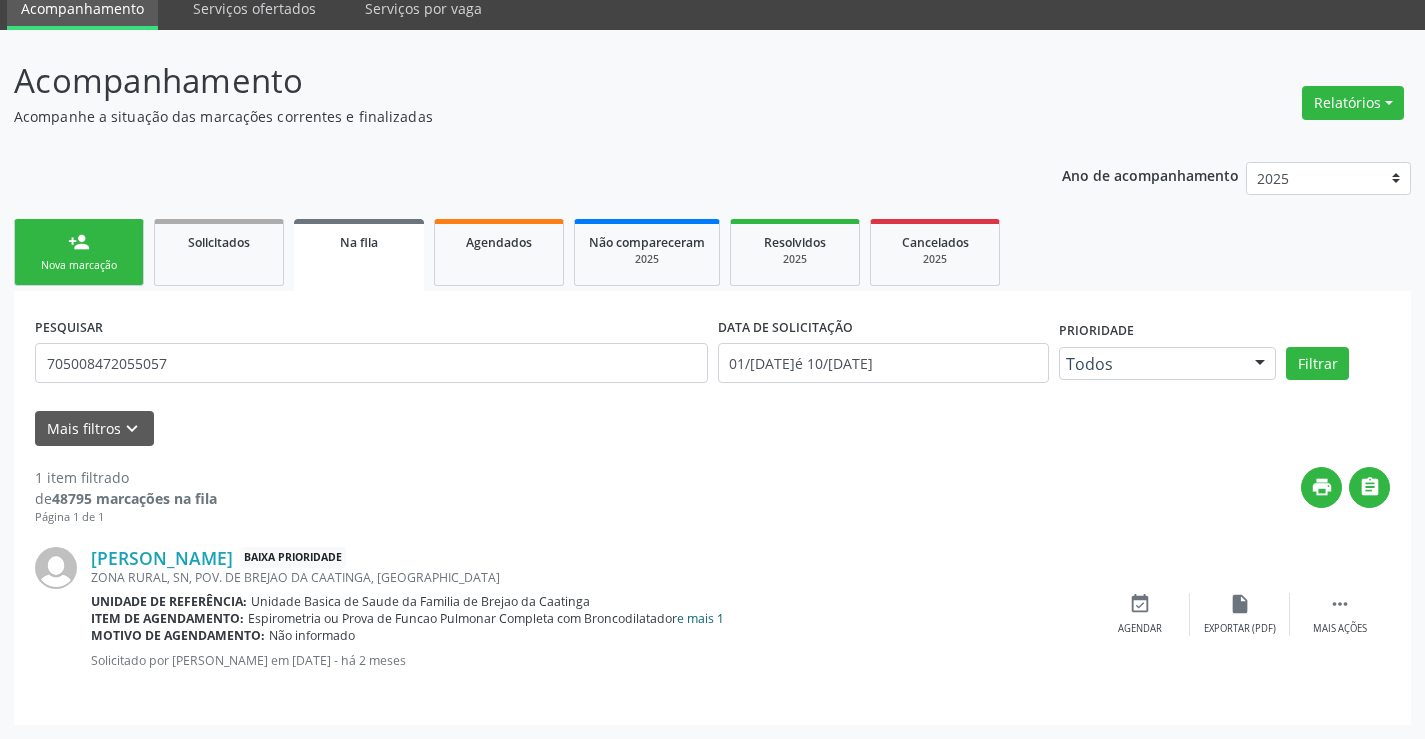 click on "e mais 1" at bounding box center [700, 618] 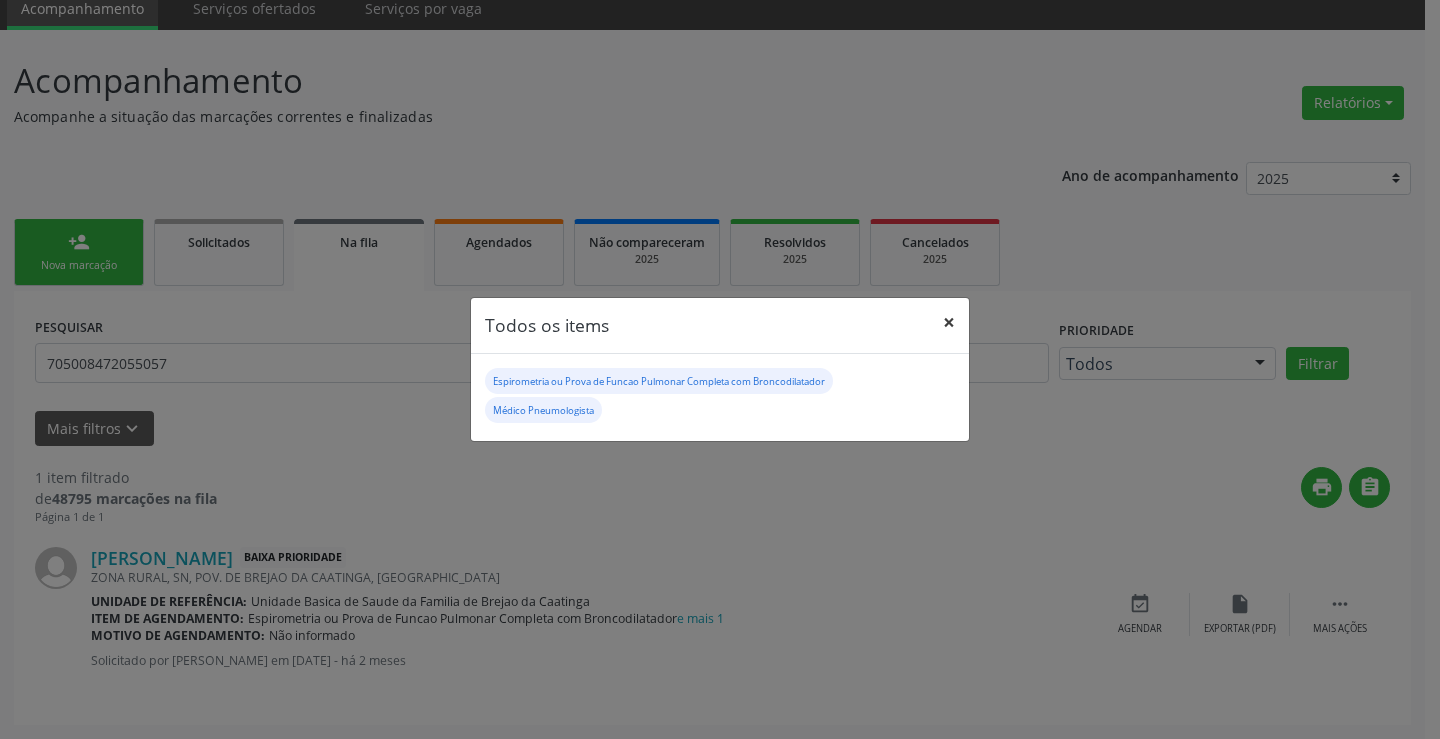 click on "×" at bounding box center (949, 322) 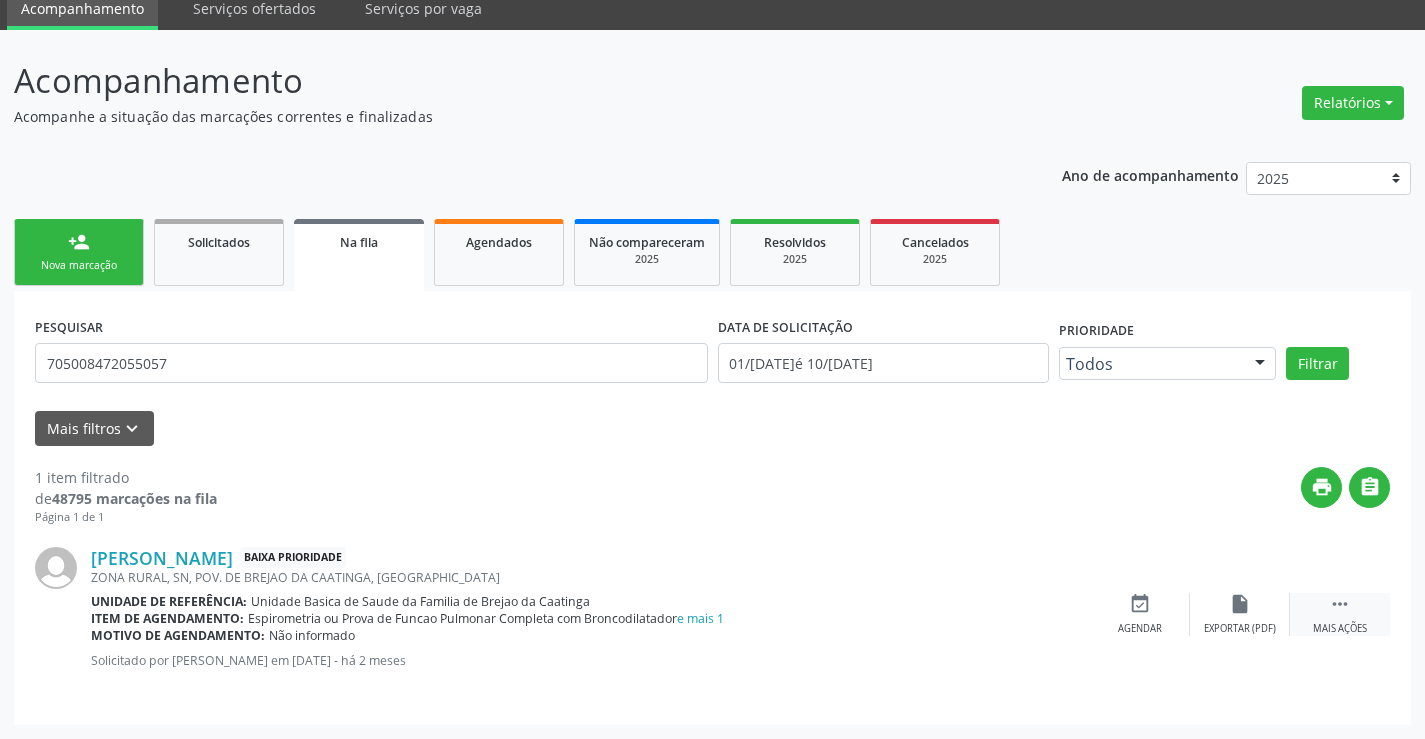 click on "" at bounding box center [1340, 604] 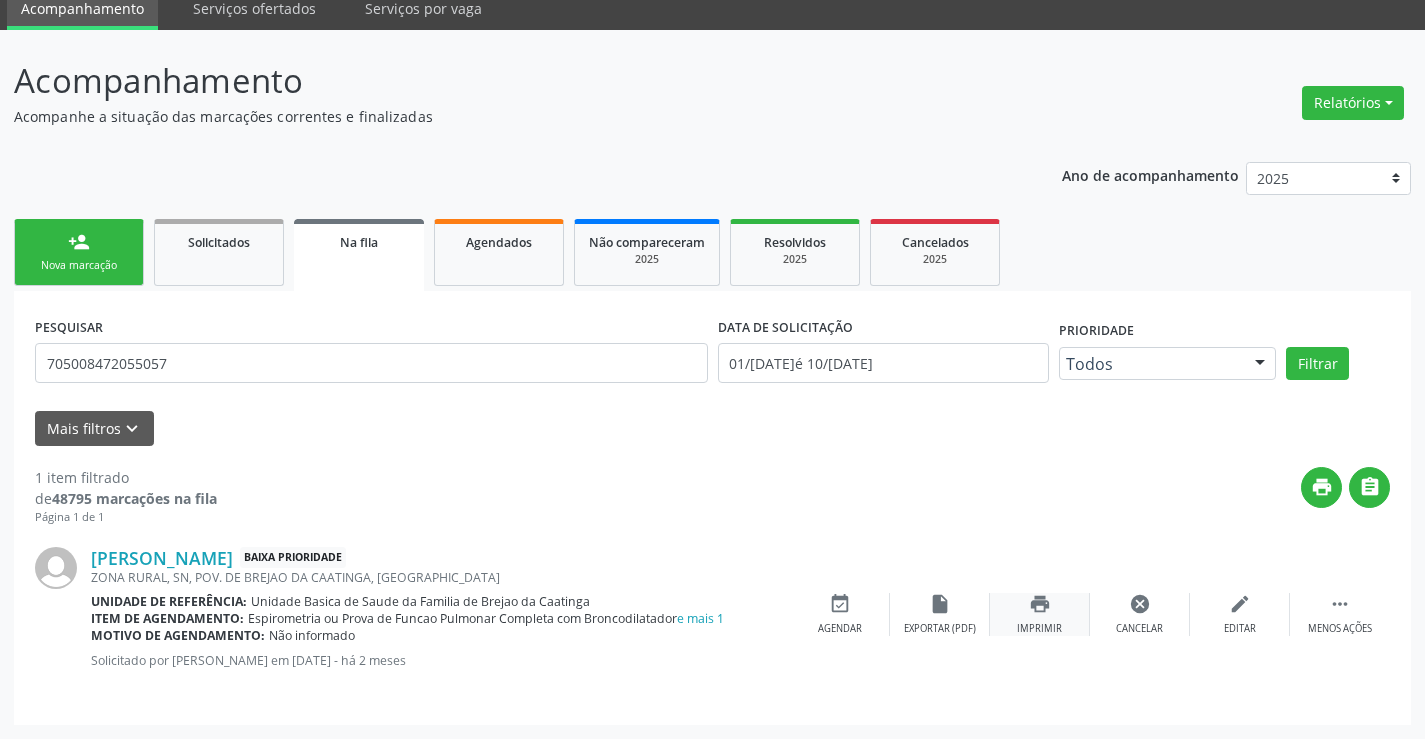 click on "print" at bounding box center [1040, 604] 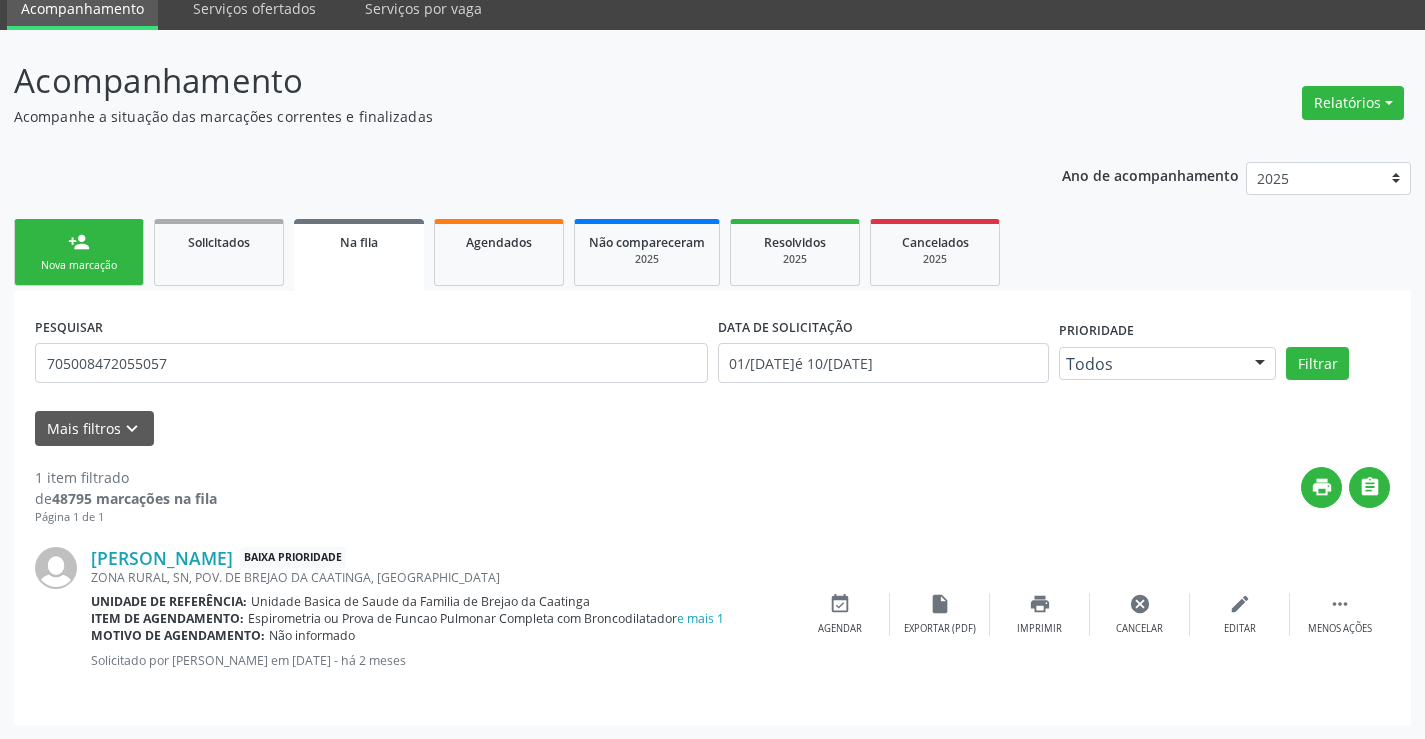 click on "person_add
Nova marcação" at bounding box center [79, 252] 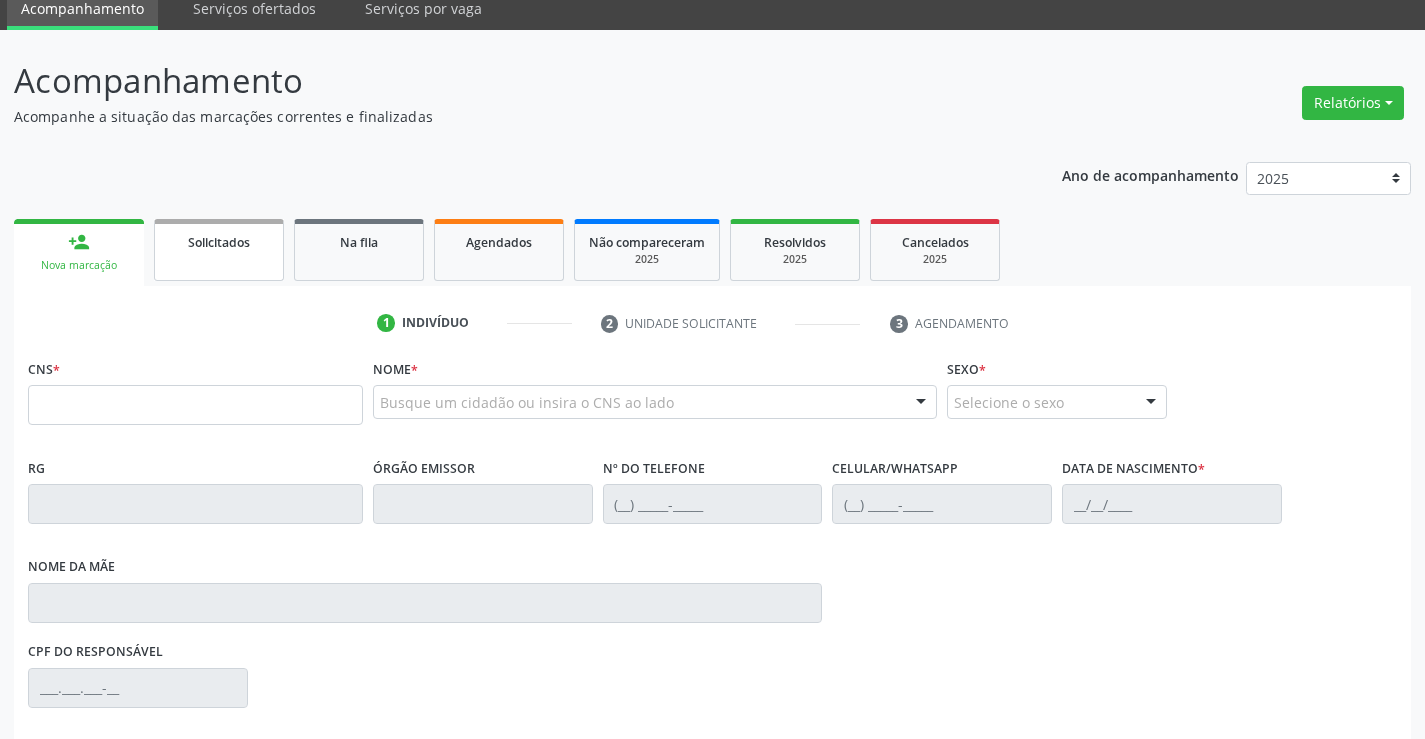 click on "person_add
Nova marcação" at bounding box center [79, 252] 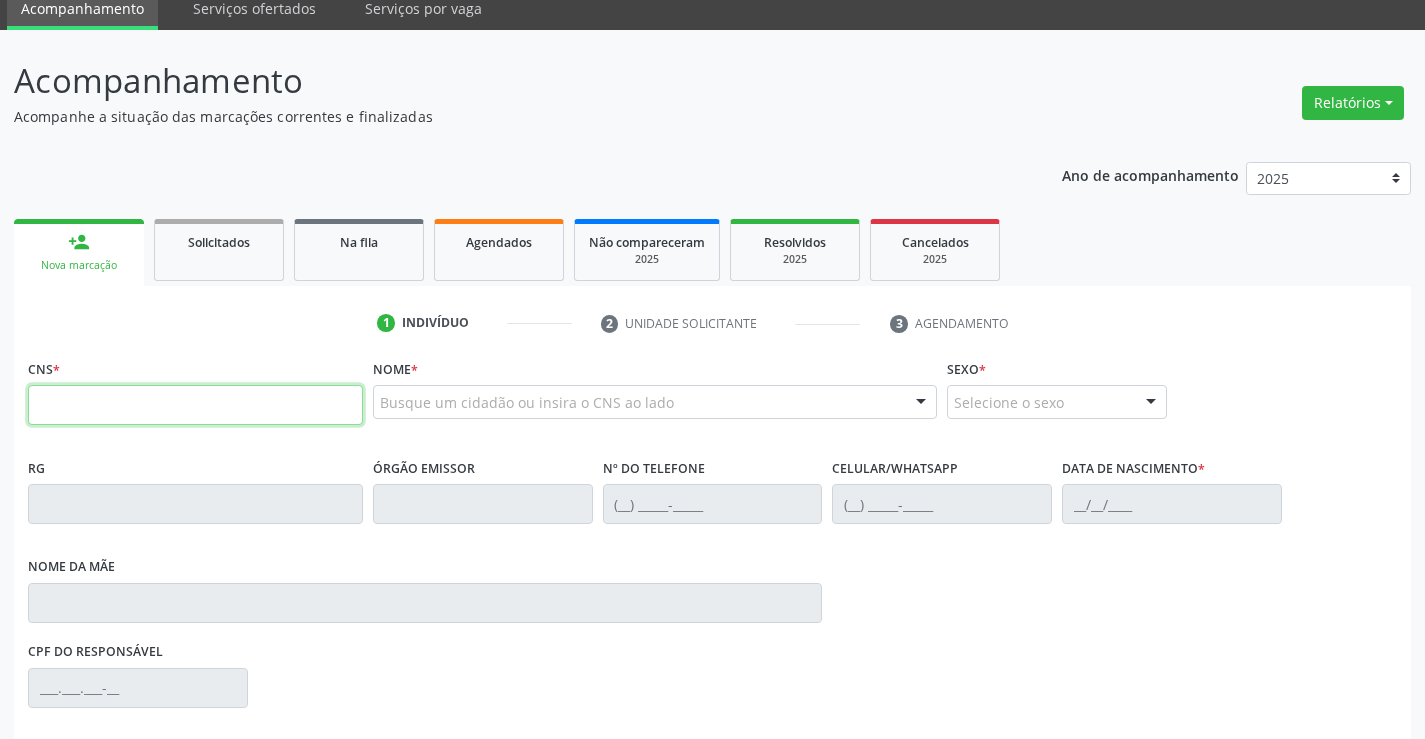 click at bounding box center [195, 405] 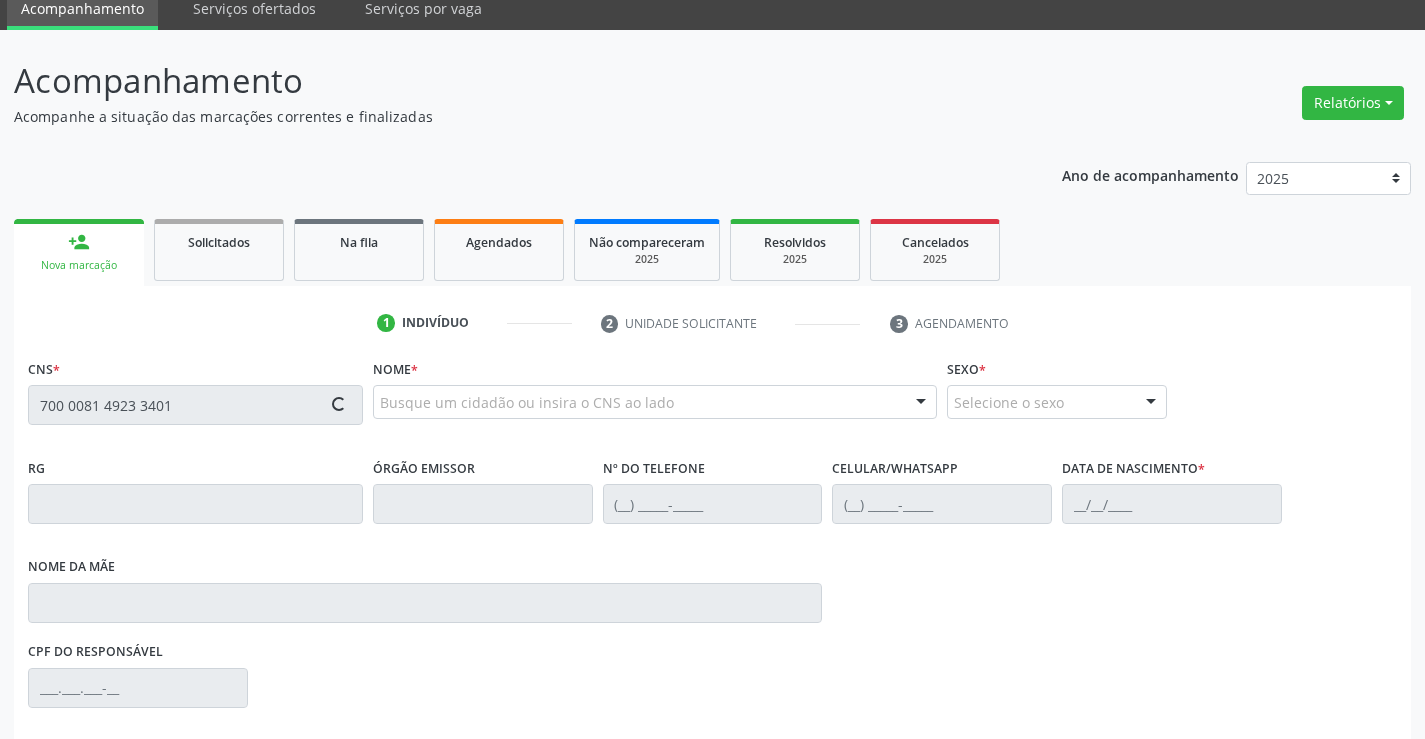 type on "700 0081 4923 3401" 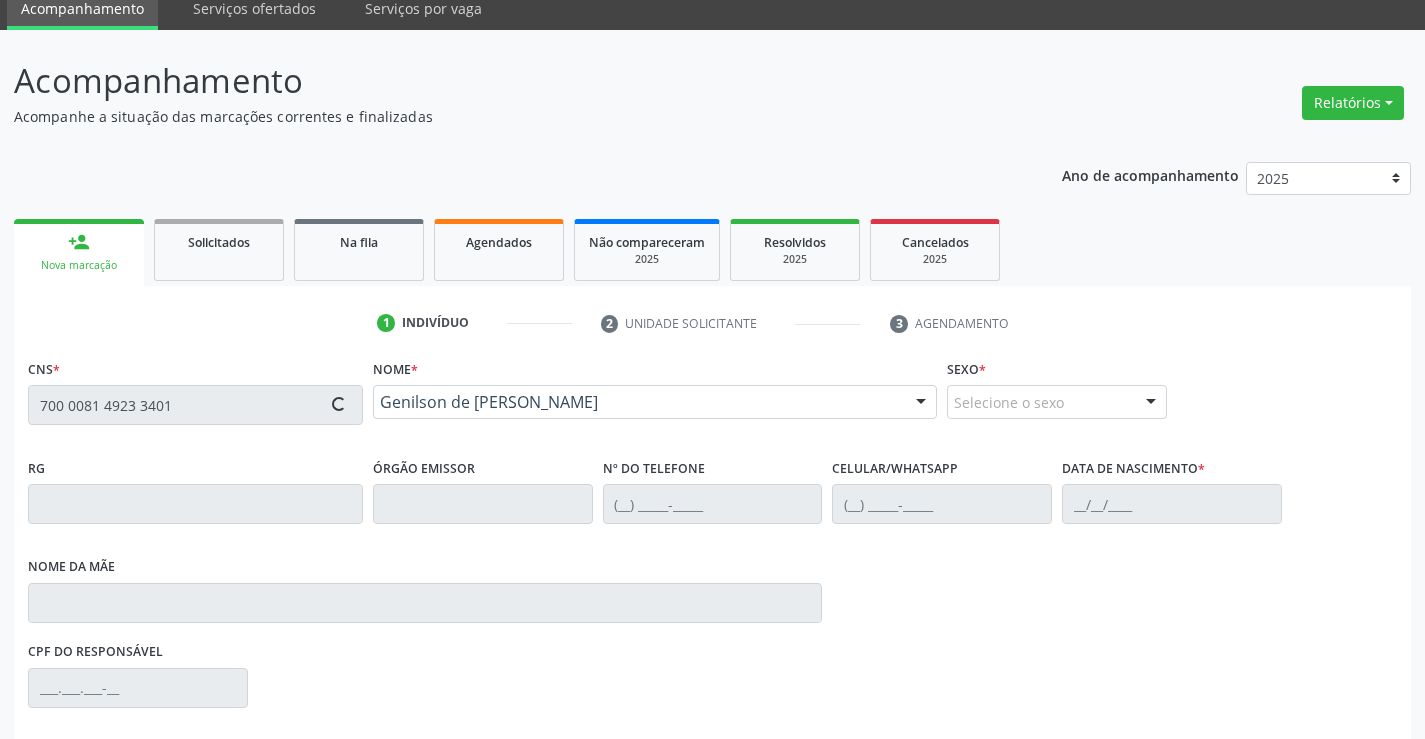 type on "1343541760" 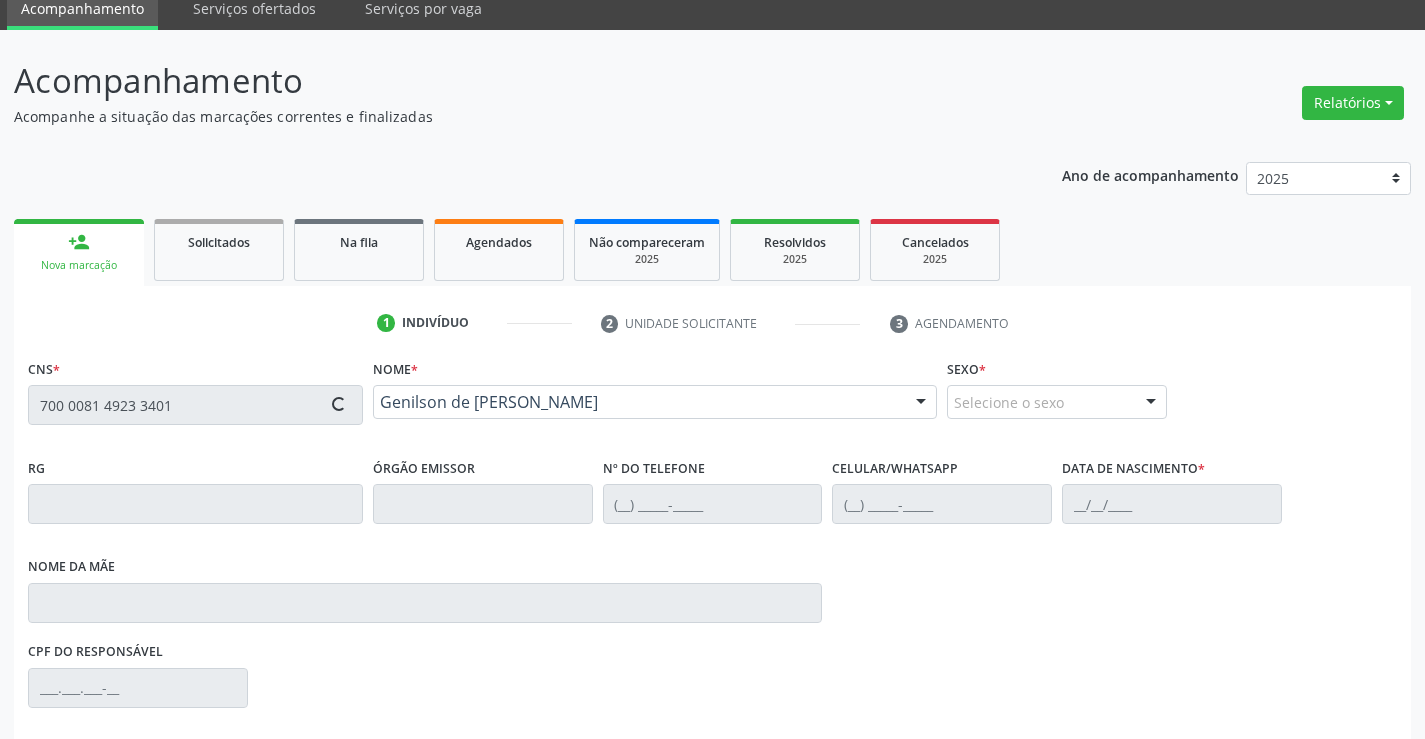 type on "(74) 9933-7681" 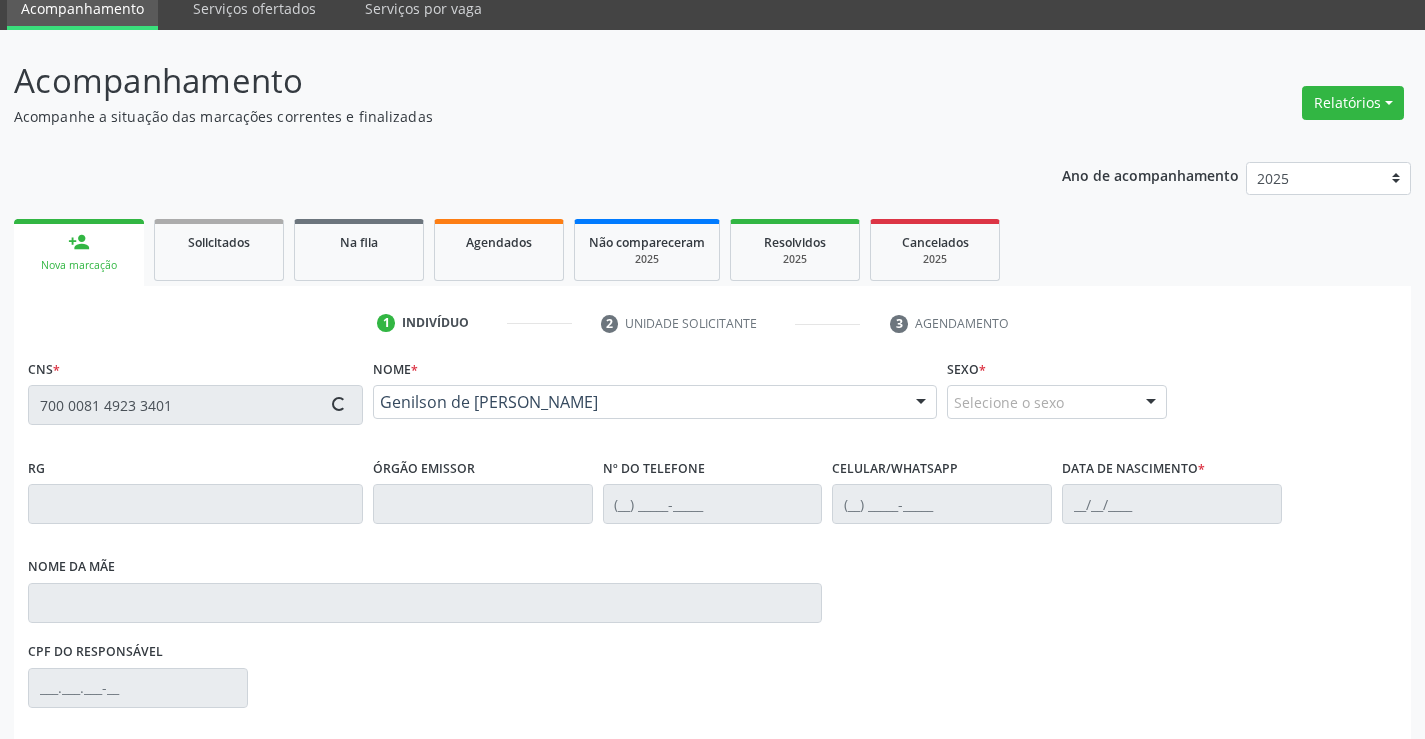 type on "15/07/1979" 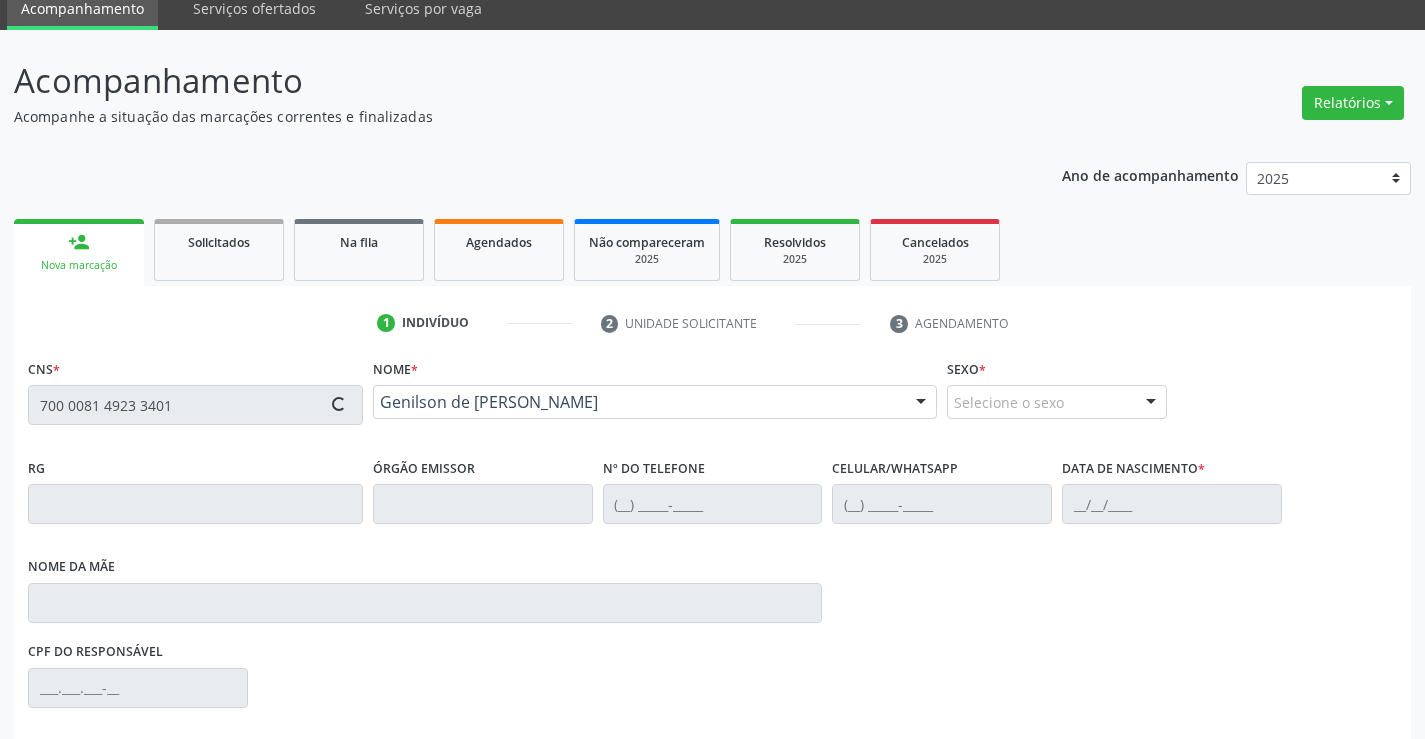 type on "S/N" 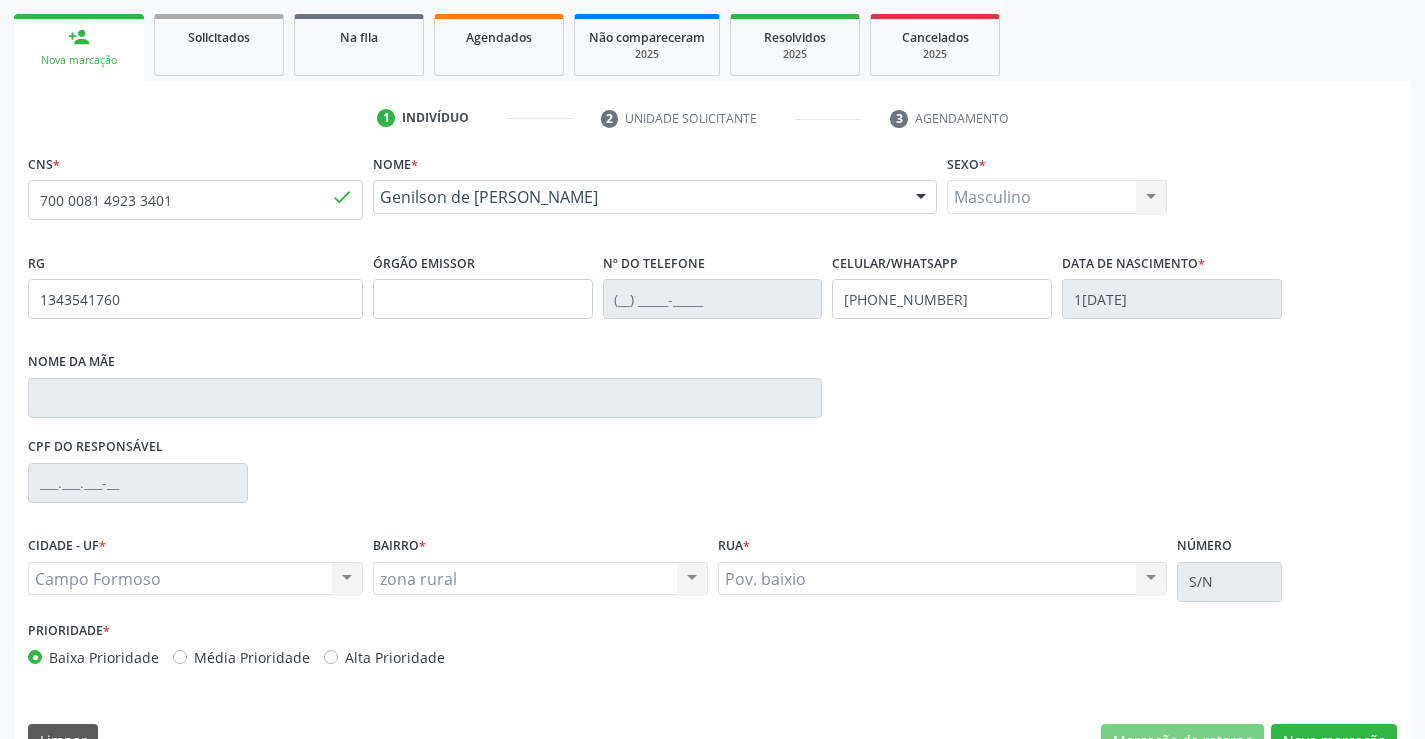 scroll, scrollTop: 331, scrollLeft: 0, axis: vertical 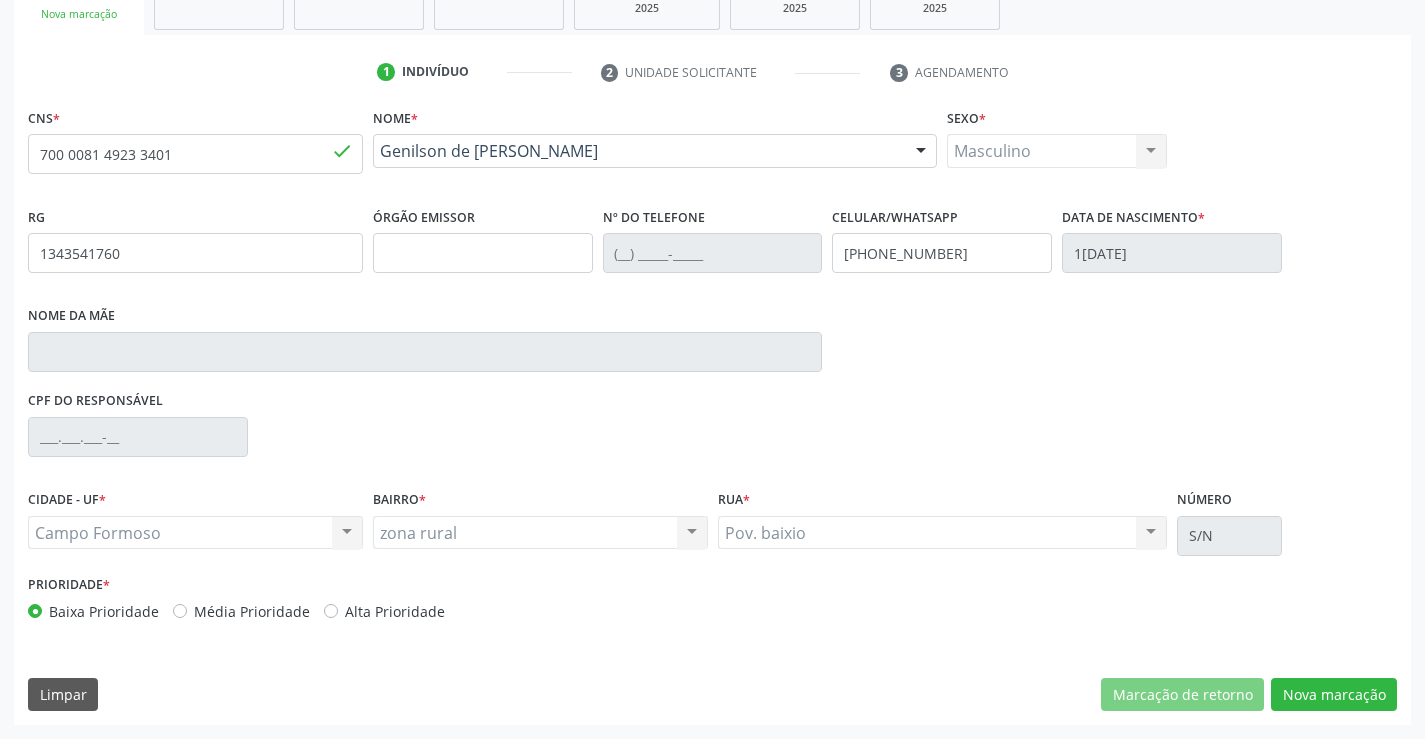 click on "CNS
*
700 0081 4923 3401       done
Nome
*
Genilson de Jesus Silva
Genilson de Jesus Silva
CNS:
700 0081 4923 3401
CPF:    --   Nascimento:
15/07/1979
Nenhum resultado encontrado para: "   "
Digite o nome ou CNS para buscar um indivíduo
Sexo
*
Masculino         Masculino   Feminino
Nenhum resultado encontrado para: "   "
Não há nenhuma opção para ser exibida.
RG
1343541760
Órgão emissor
Nº do Telefone
Celular/WhatsApp
(74) 9933-7681
Data de nascimento
*
15/07/1979
Nome da mãe
CPF do responsável
CIDADE - UF
*
Campo Formoso         Campo Formoso
Nenhum resultado encontrado para: "   "
BAIRRO" at bounding box center [712, 414] 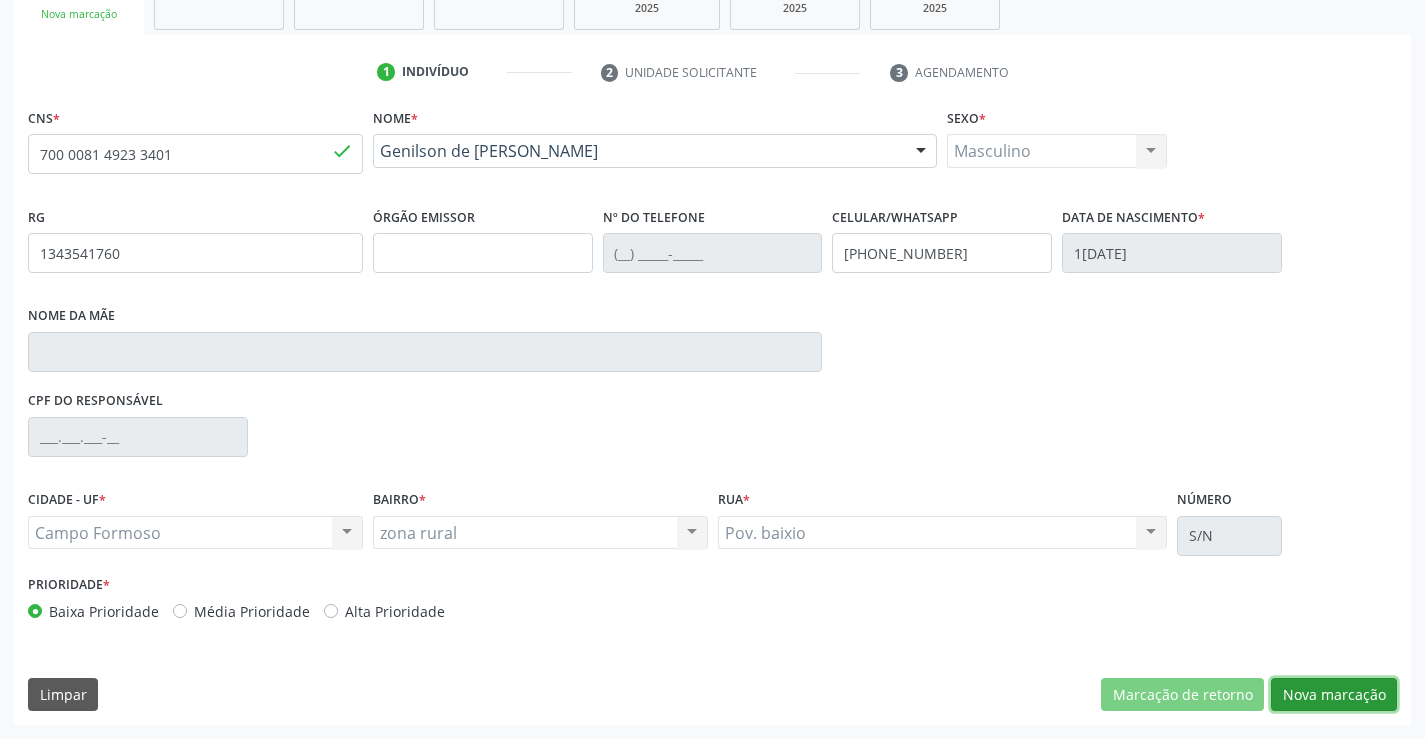 click on "Nova marcação" at bounding box center [1334, 695] 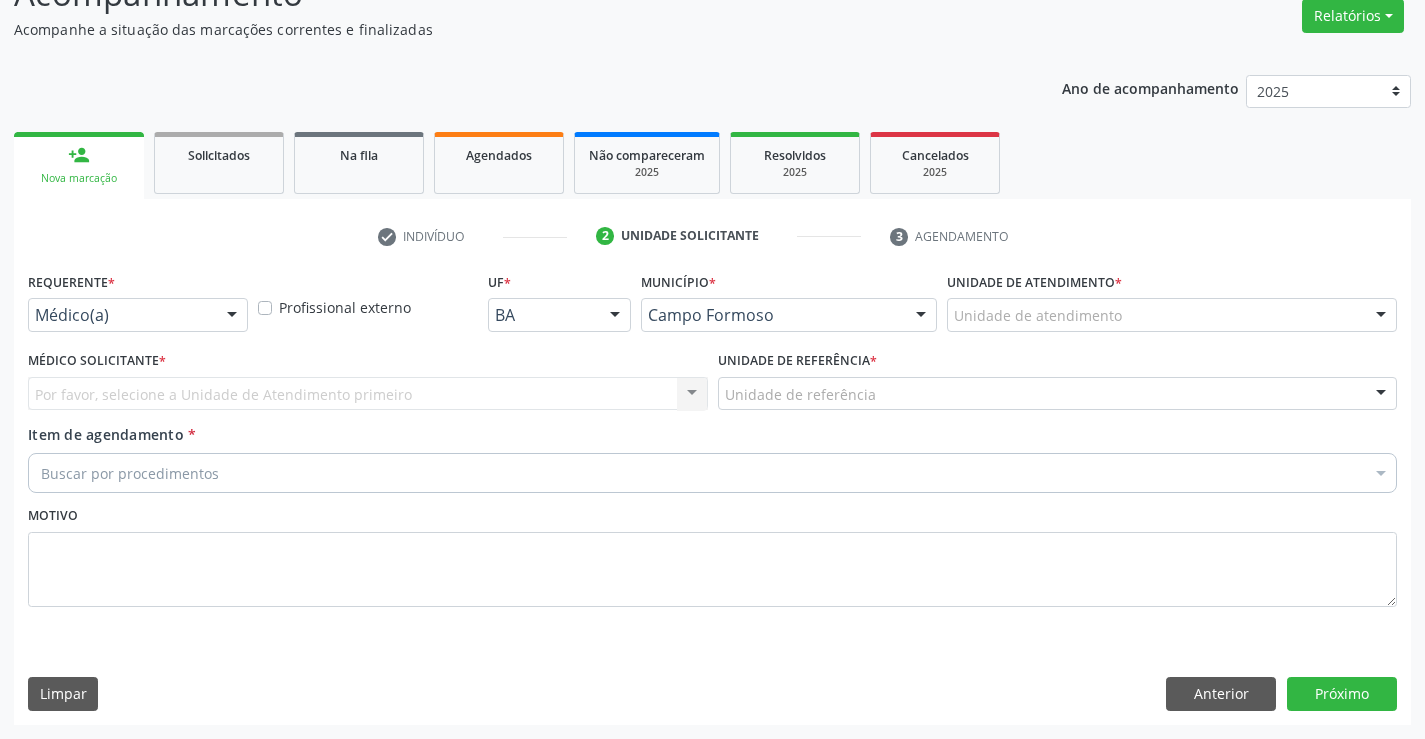 scroll, scrollTop: 167, scrollLeft: 0, axis: vertical 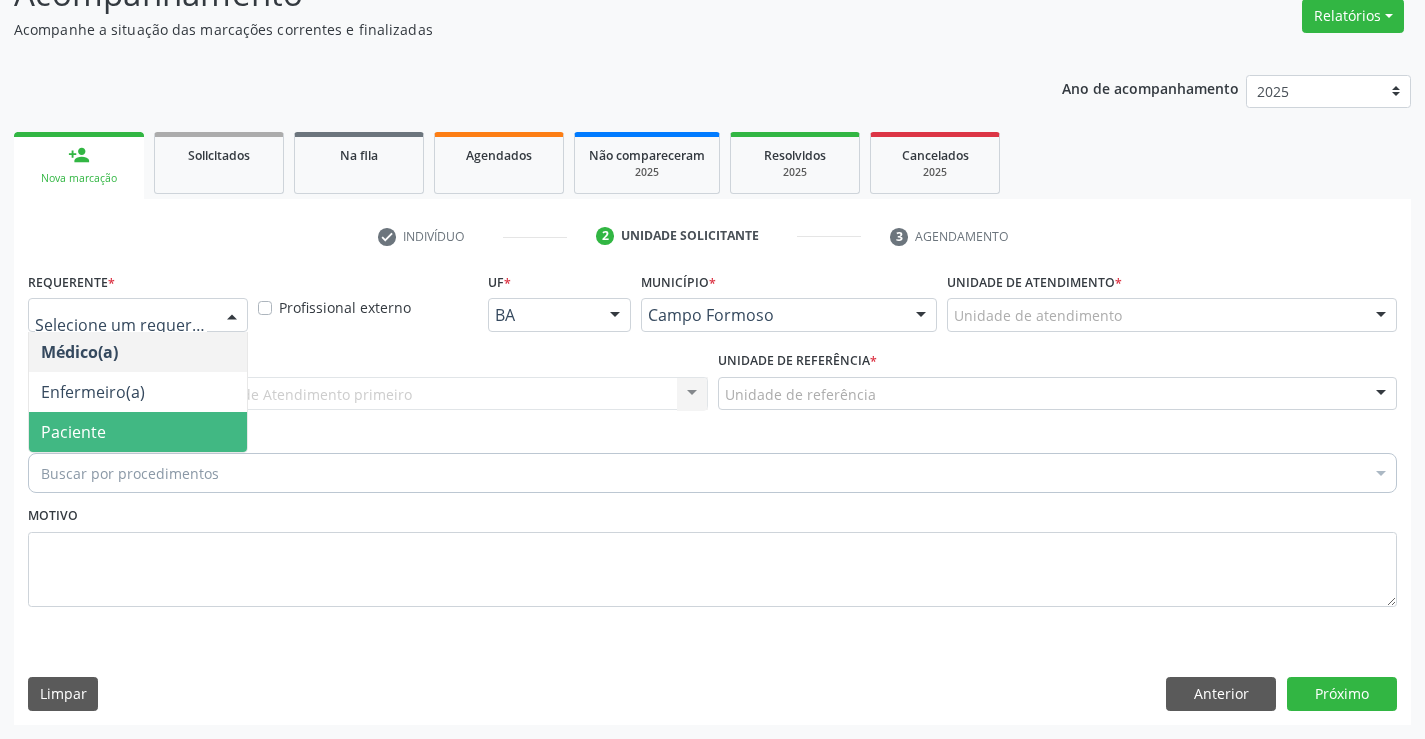 click on "Paciente" at bounding box center [138, 432] 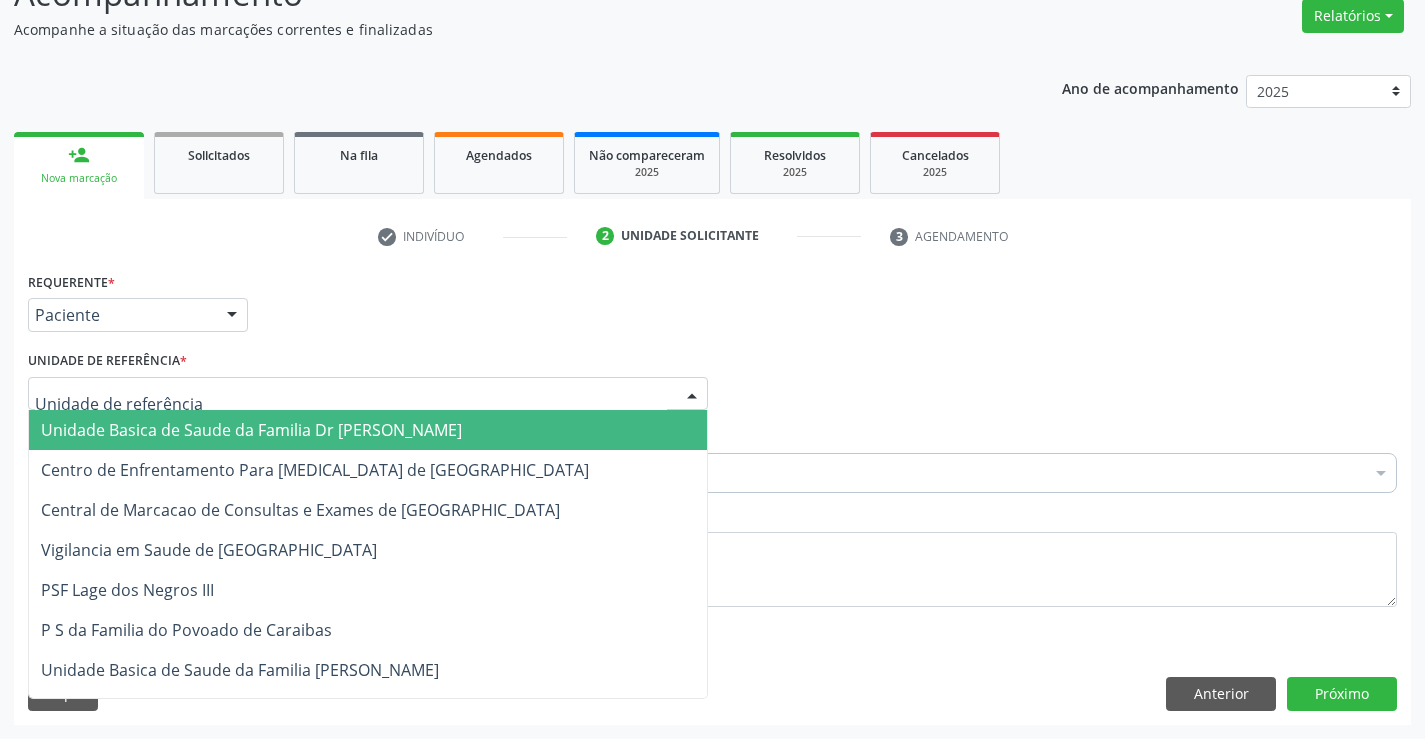 click at bounding box center [368, 394] 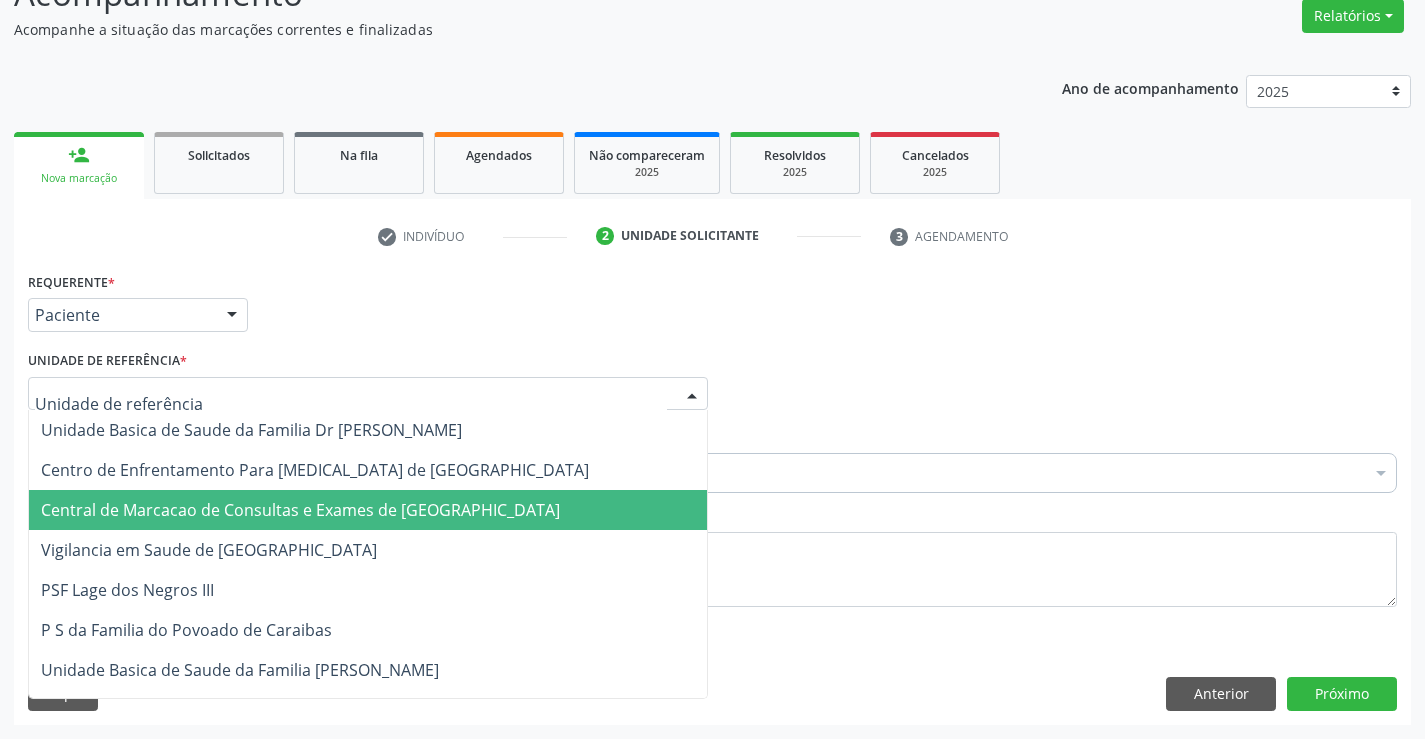click on "Central de Marcacao de Consultas e Exames de [GEOGRAPHIC_DATA]" at bounding box center (300, 510) 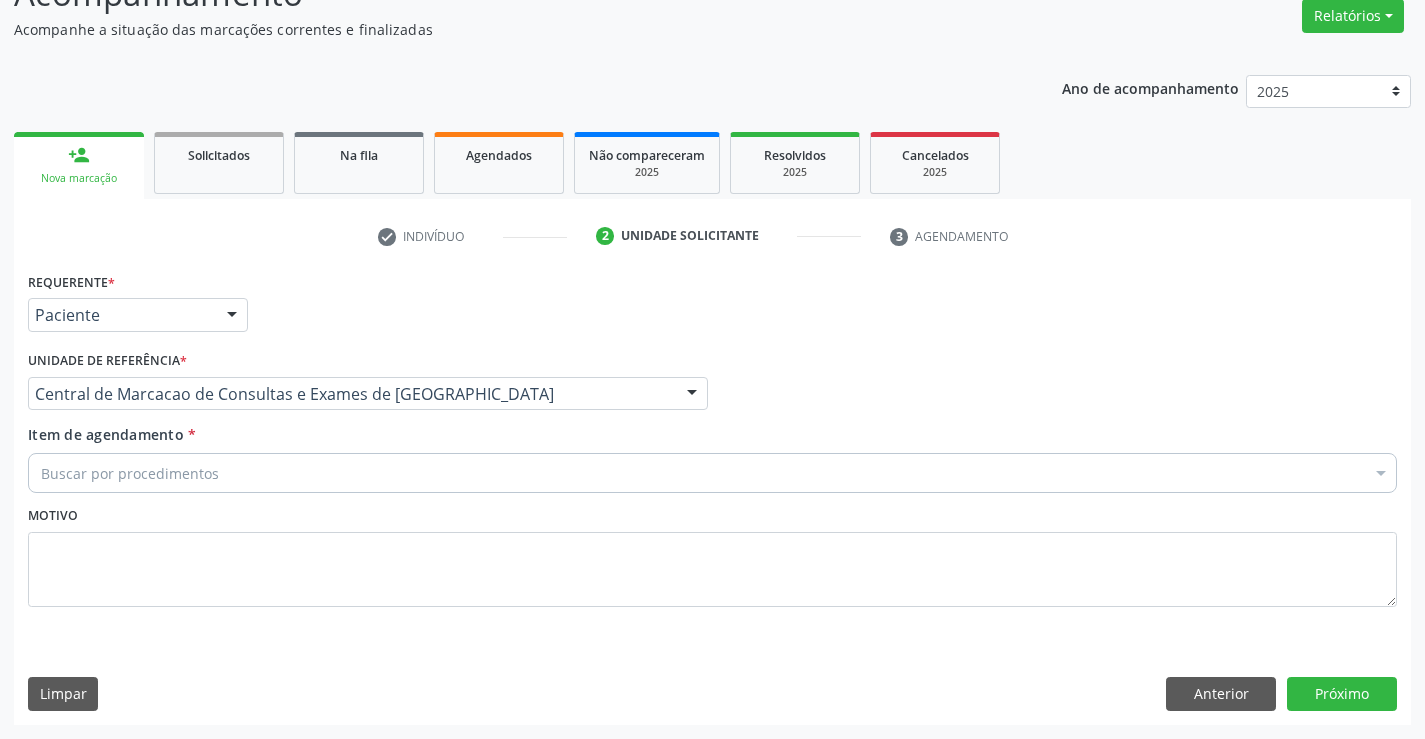 click on "Buscar por procedimentos" at bounding box center (712, 473) 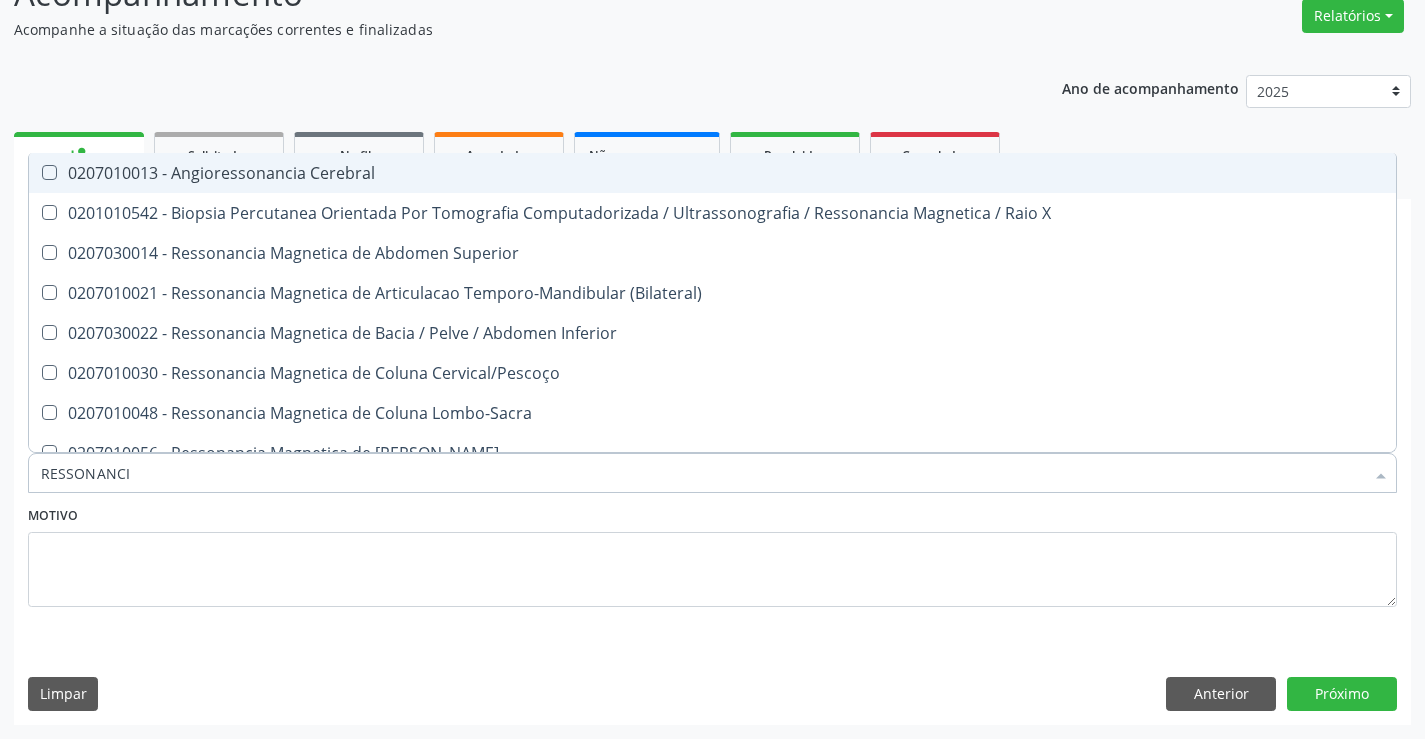 type on "RESSONANCIA" 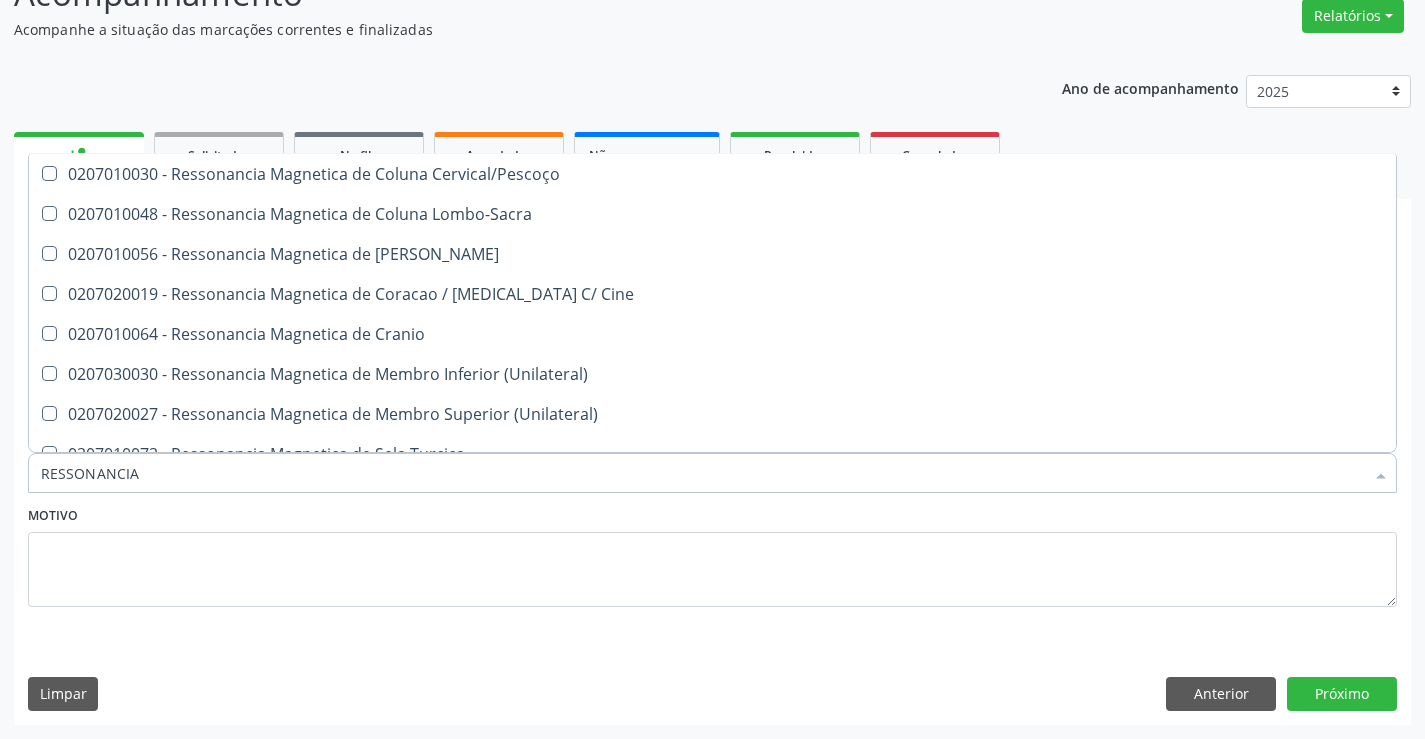 scroll, scrollTop: 200, scrollLeft: 0, axis: vertical 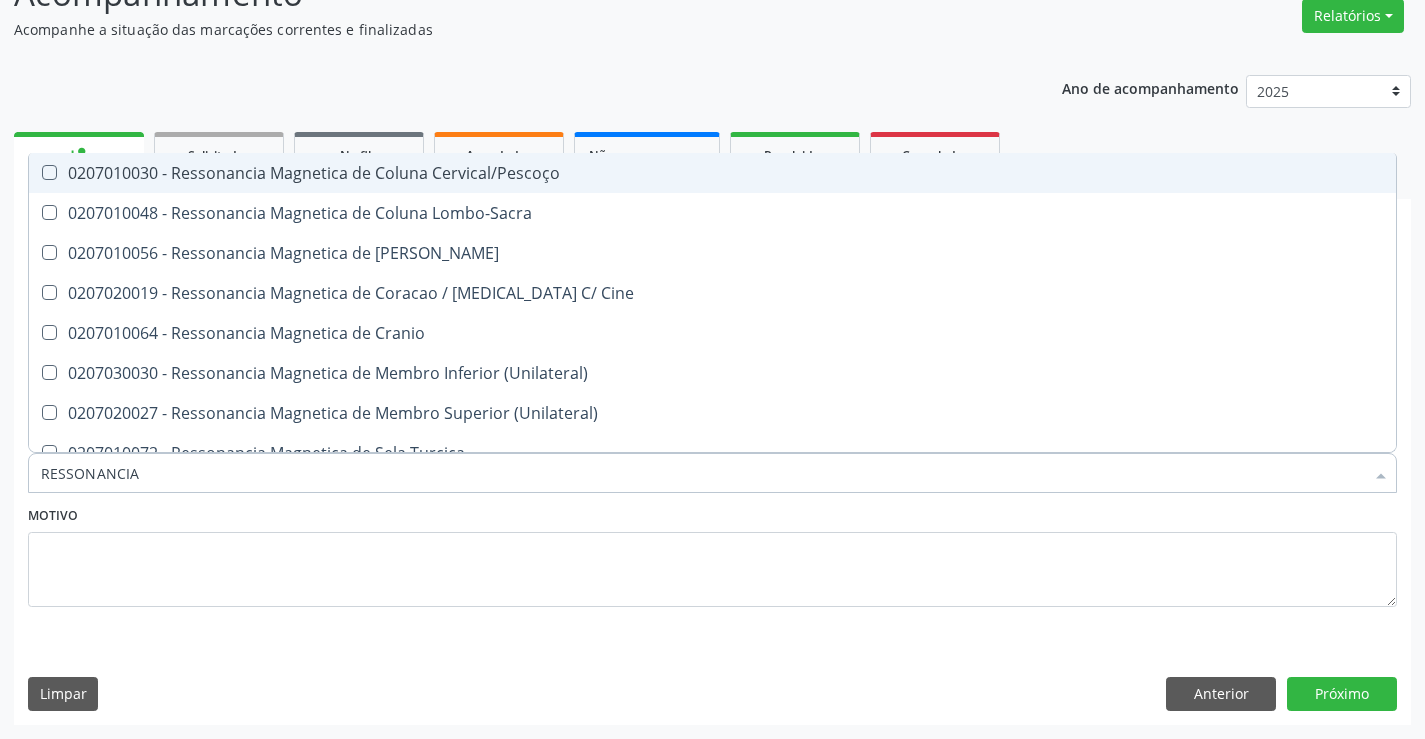 click on "0207010030 - Ressonancia Magnetica de Coluna Cervical/Pescoço" at bounding box center (712, 173) 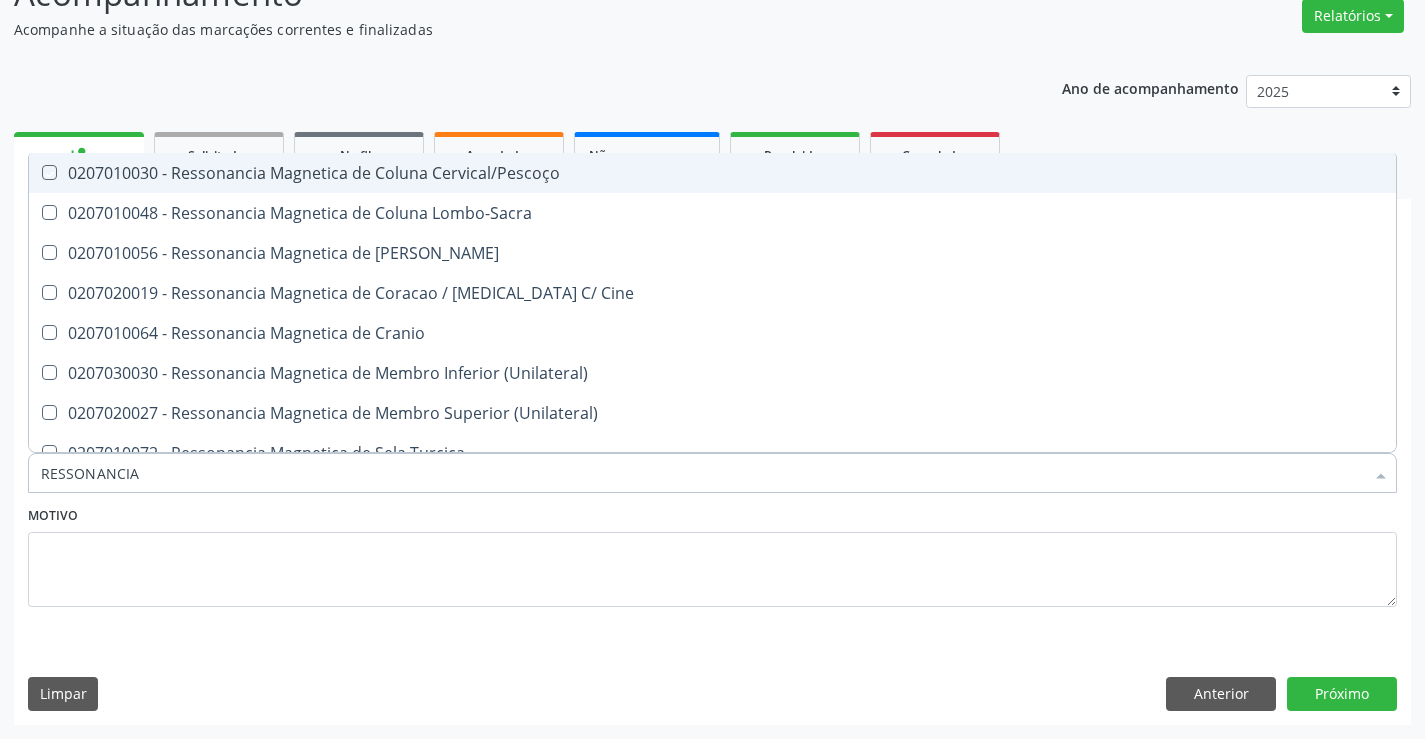 checkbox on "true" 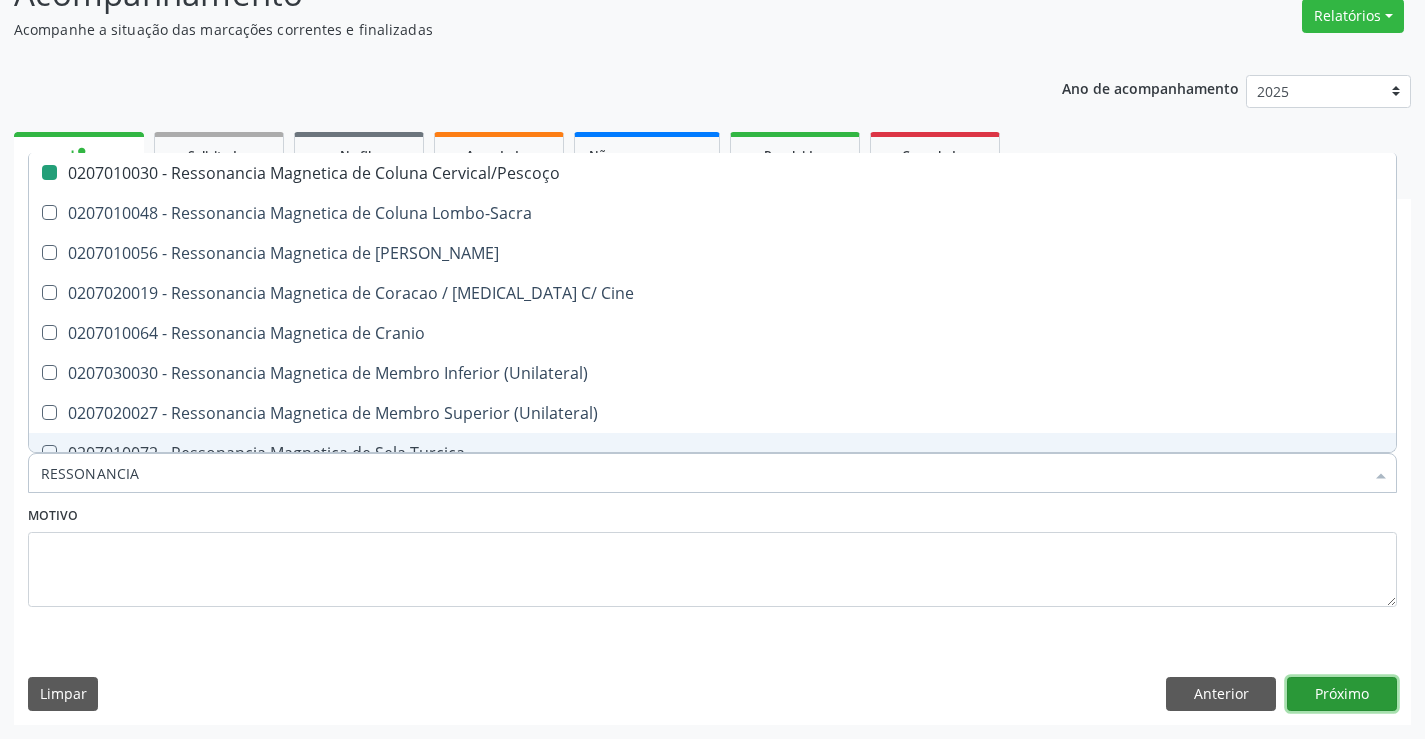 click on "Próximo" at bounding box center (1342, 694) 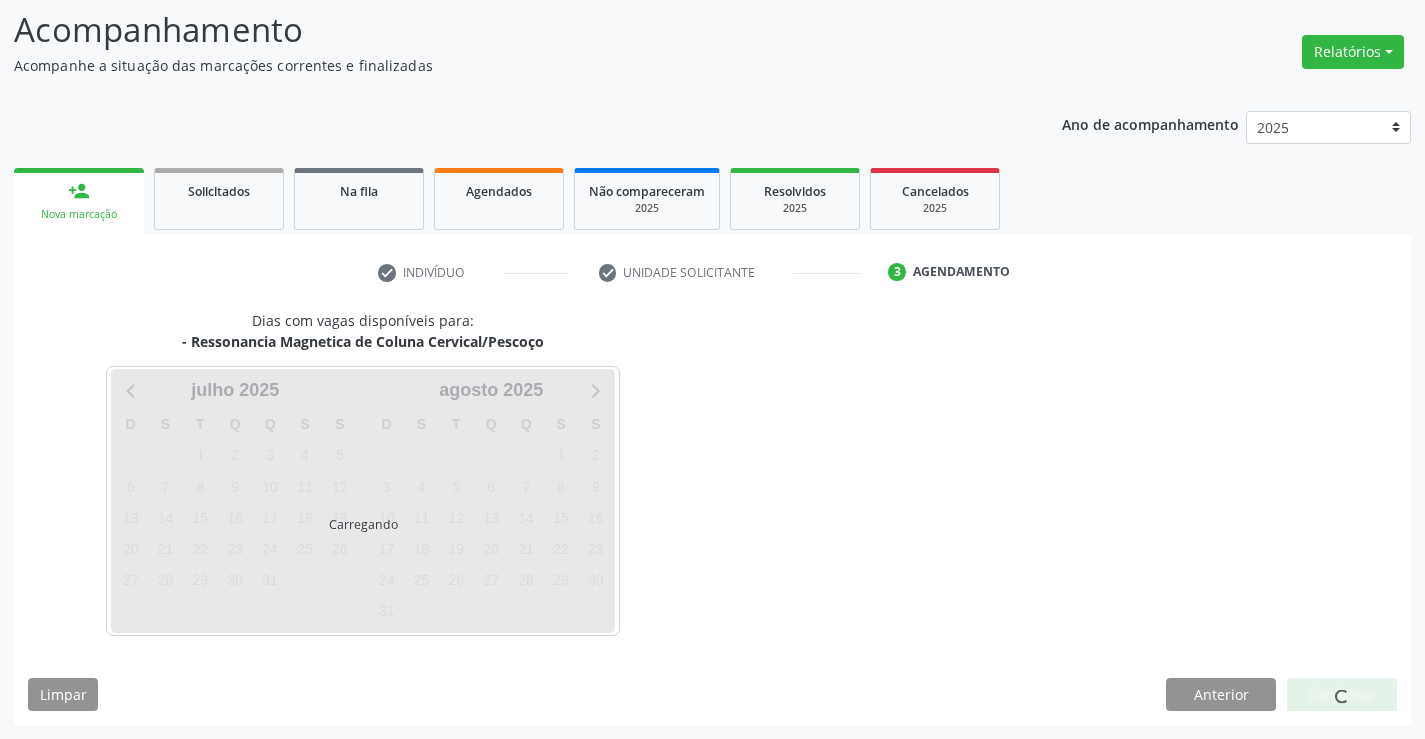 scroll, scrollTop: 131, scrollLeft: 0, axis: vertical 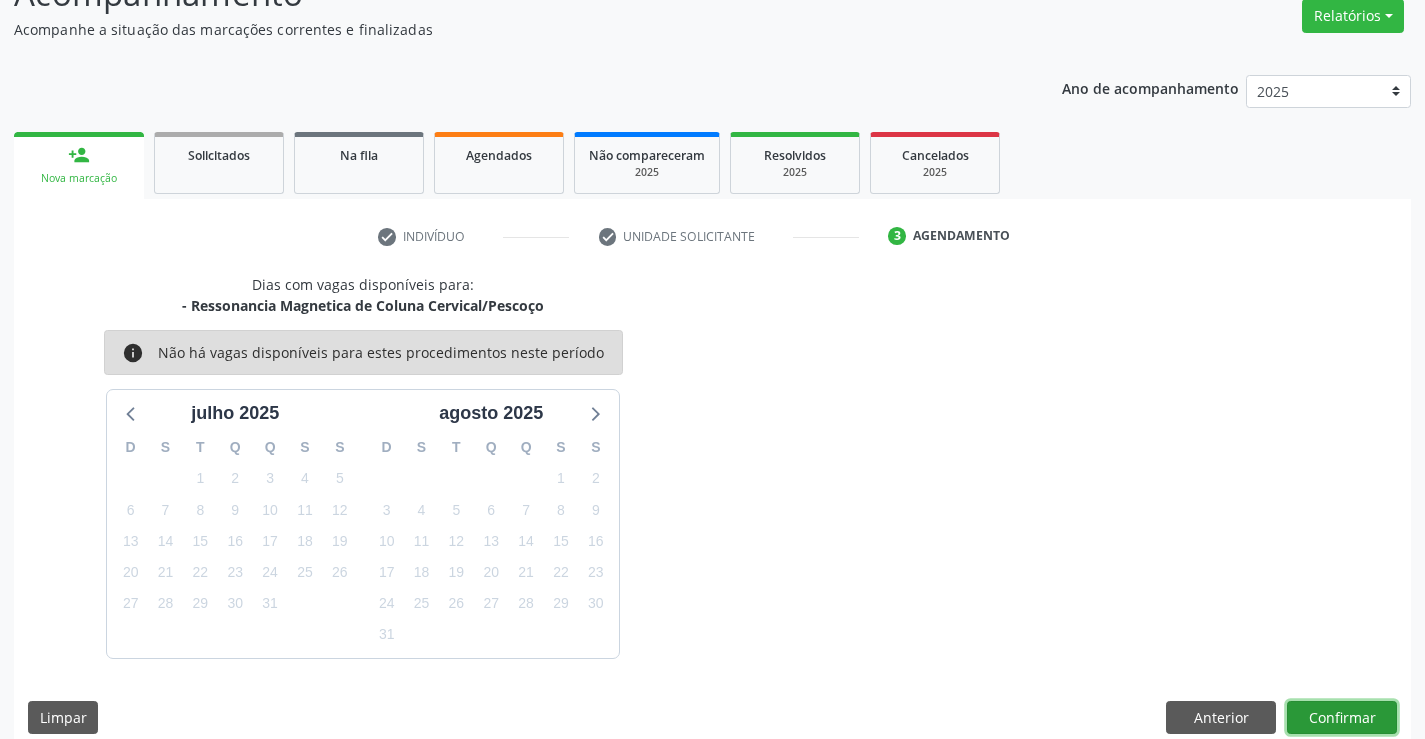 click on "Confirmar" at bounding box center (1342, 718) 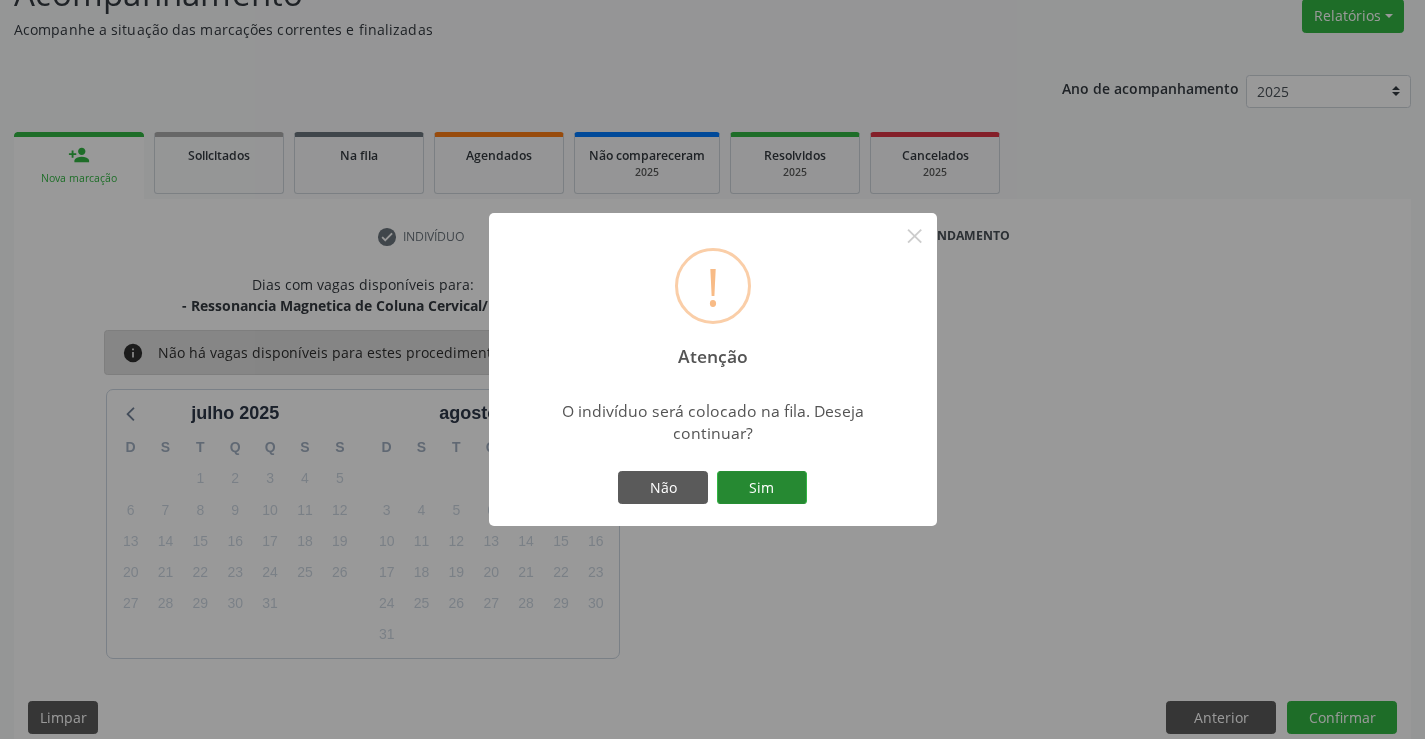 click on "Sim" at bounding box center [762, 488] 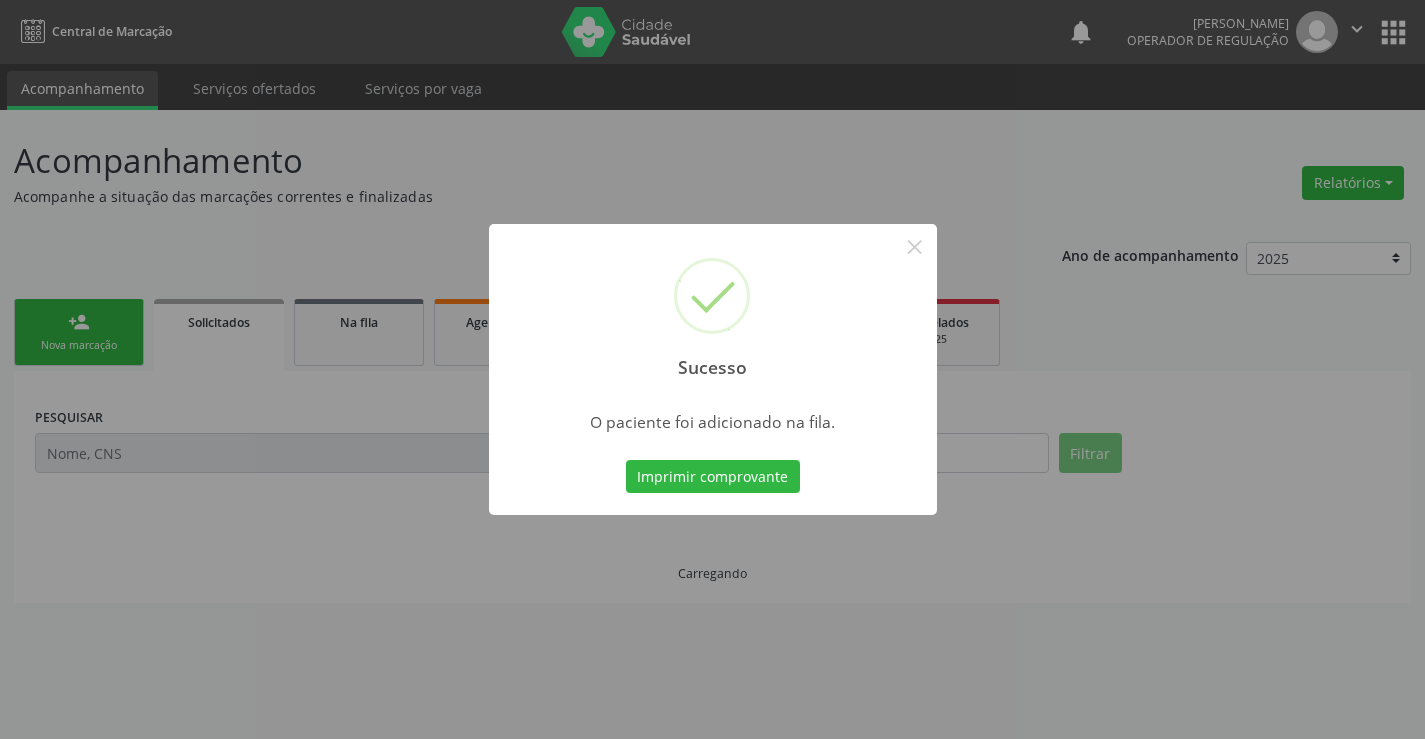 scroll, scrollTop: 0, scrollLeft: 0, axis: both 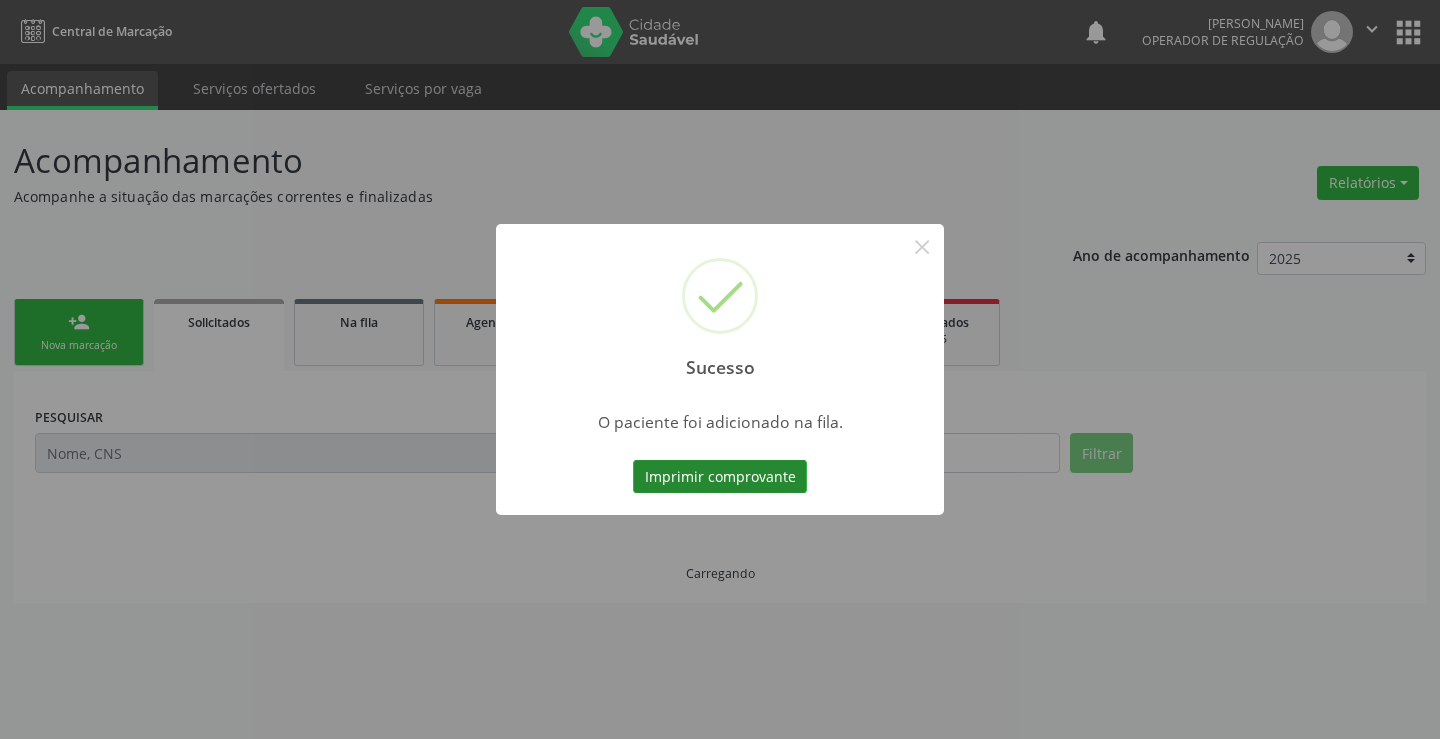 click on "Imprimir comprovante" at bounding box center [720, 477] 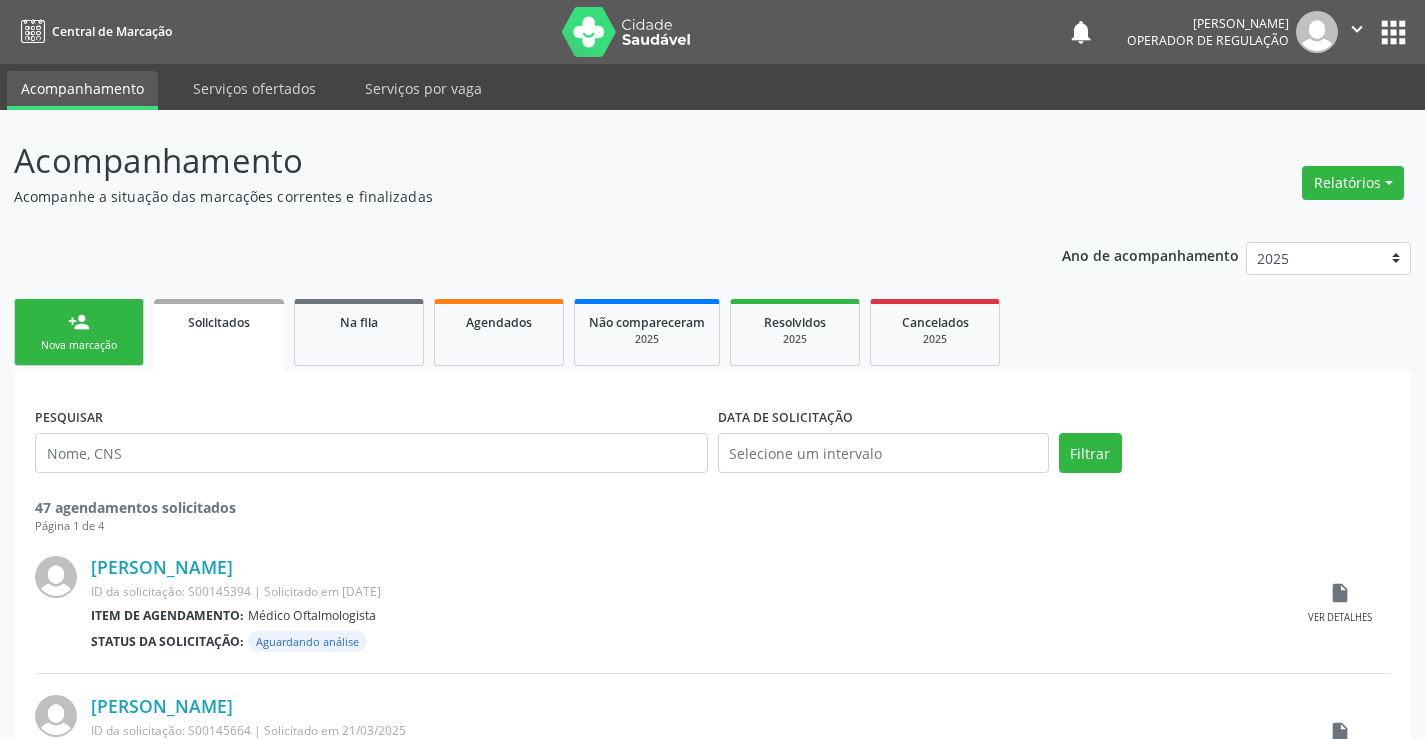 click on "person_add
Nova marcação" at bounding box center [79, 332] 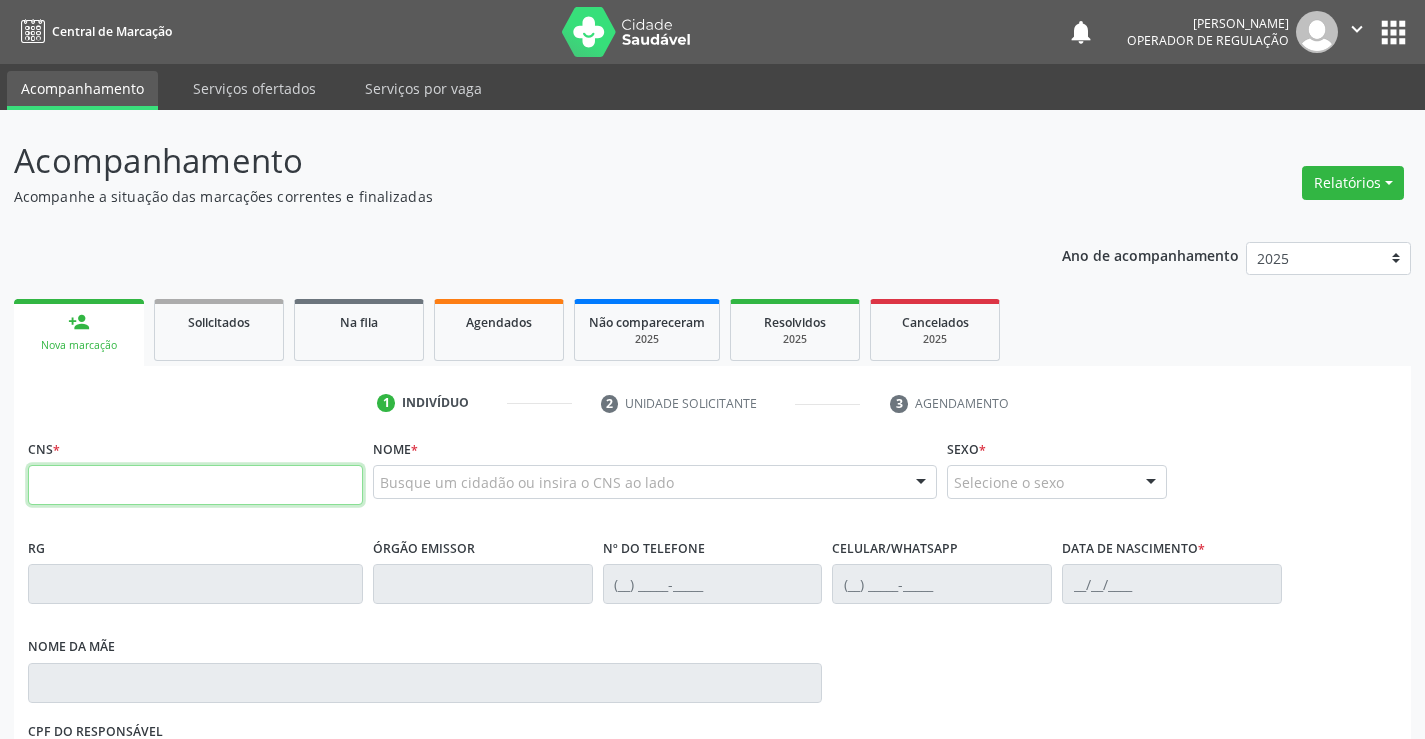 click at bounding box center (195, 485) 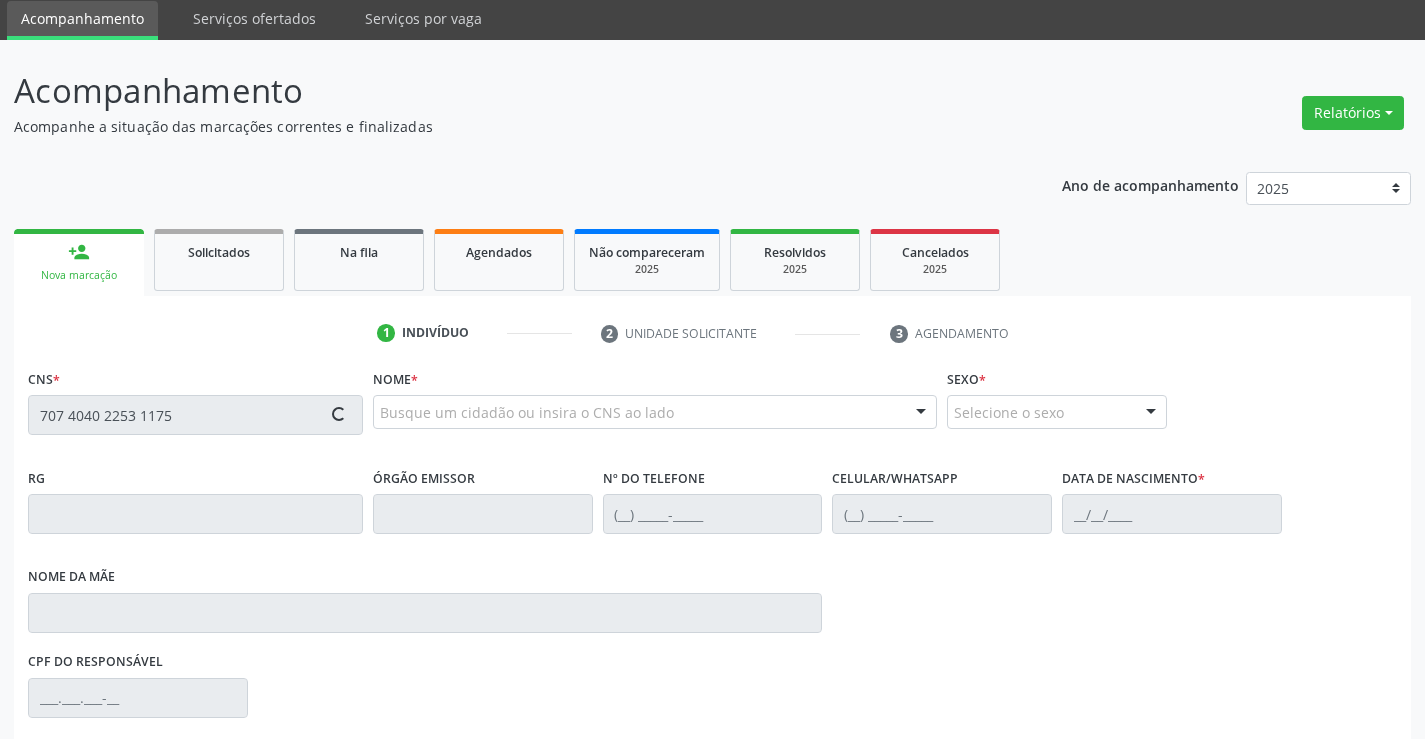 type on "707 4040 2253 1175" 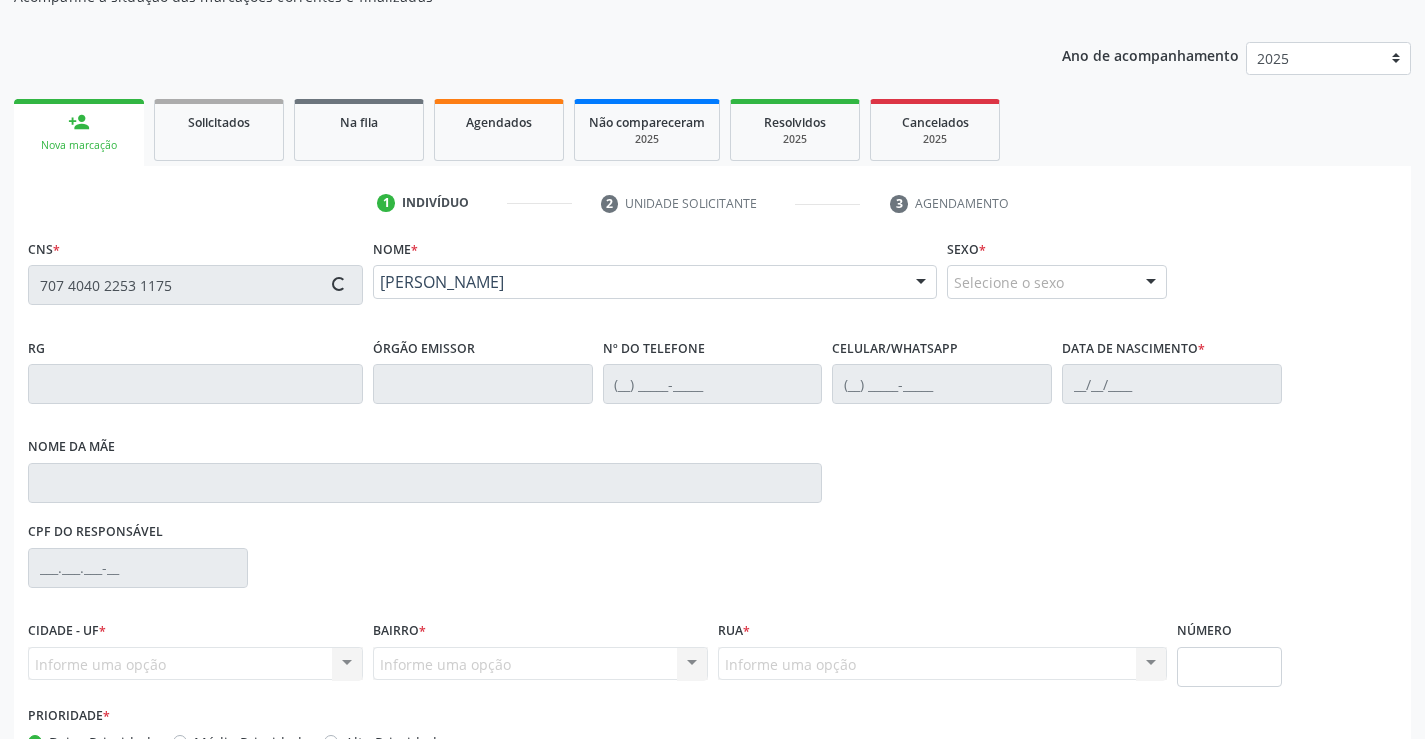 scroll, scrollTop: 331, scrollLeft: 0, axis: vertical 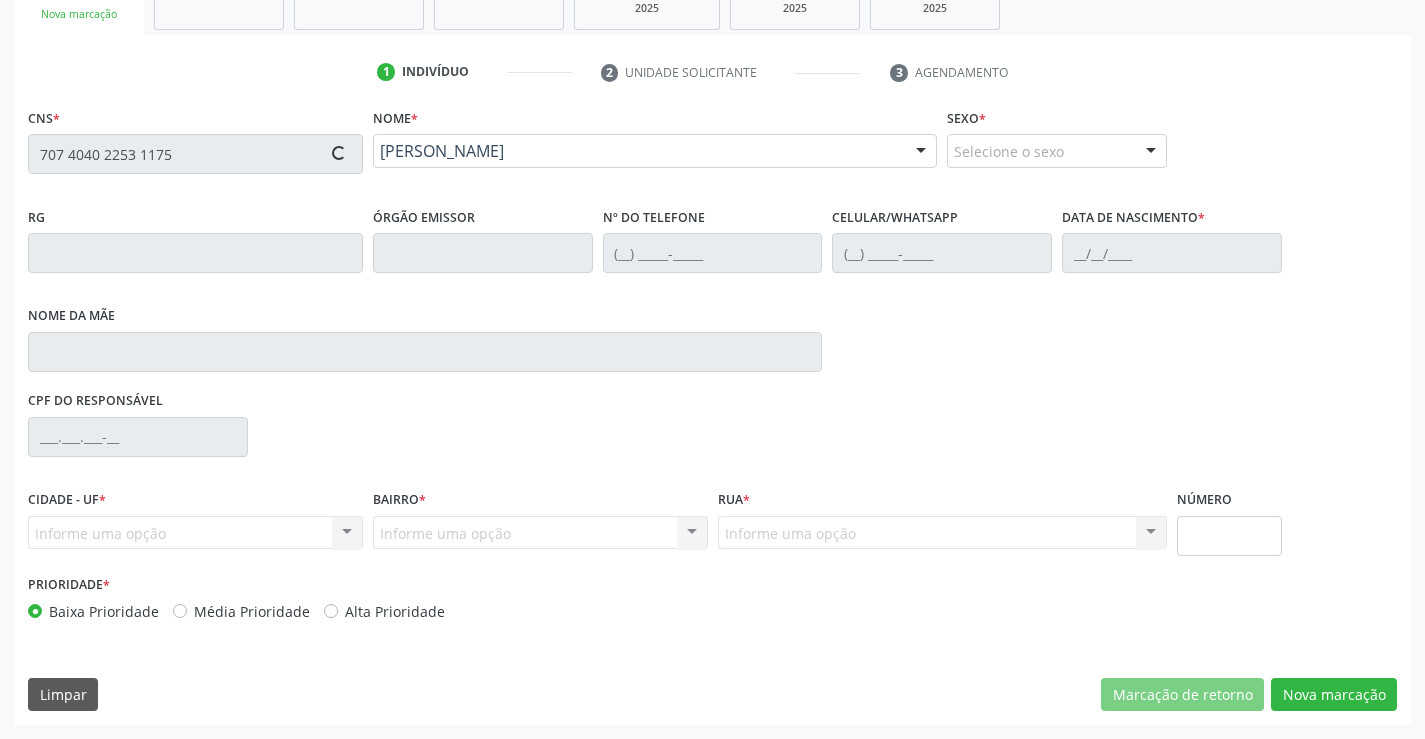 type on "(74) 98818-8575" 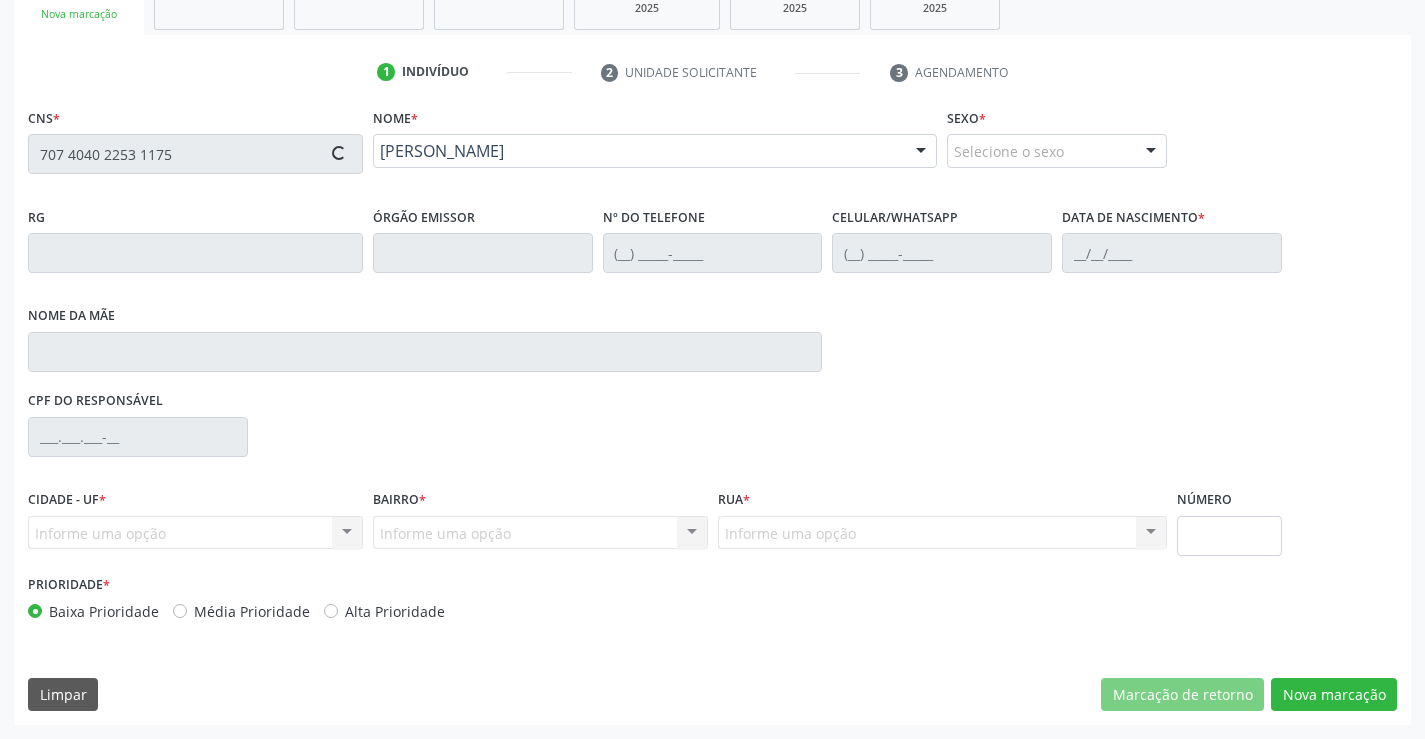 type on "(74) 98818-8575" 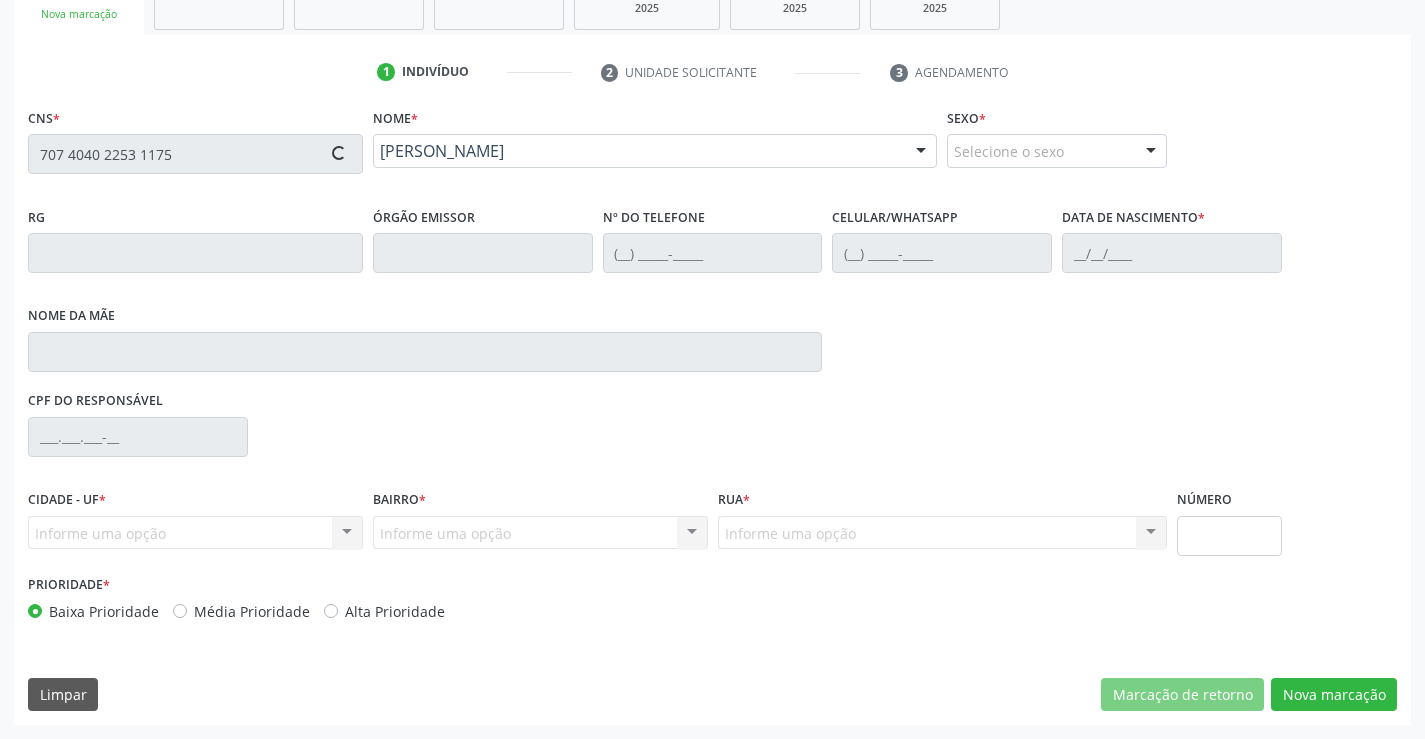 type on "14/10/2022" 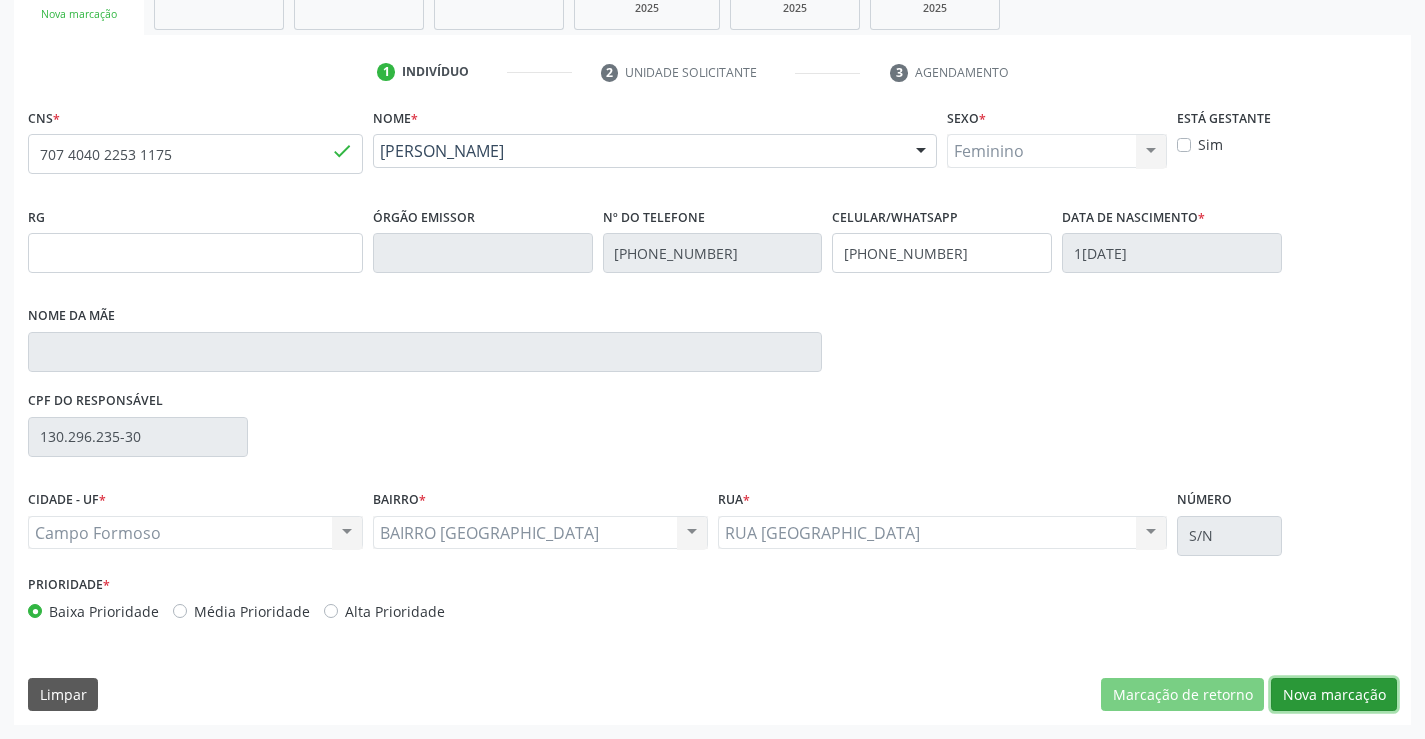 click on "Nova marcação" at bounding box center (1334, 695) 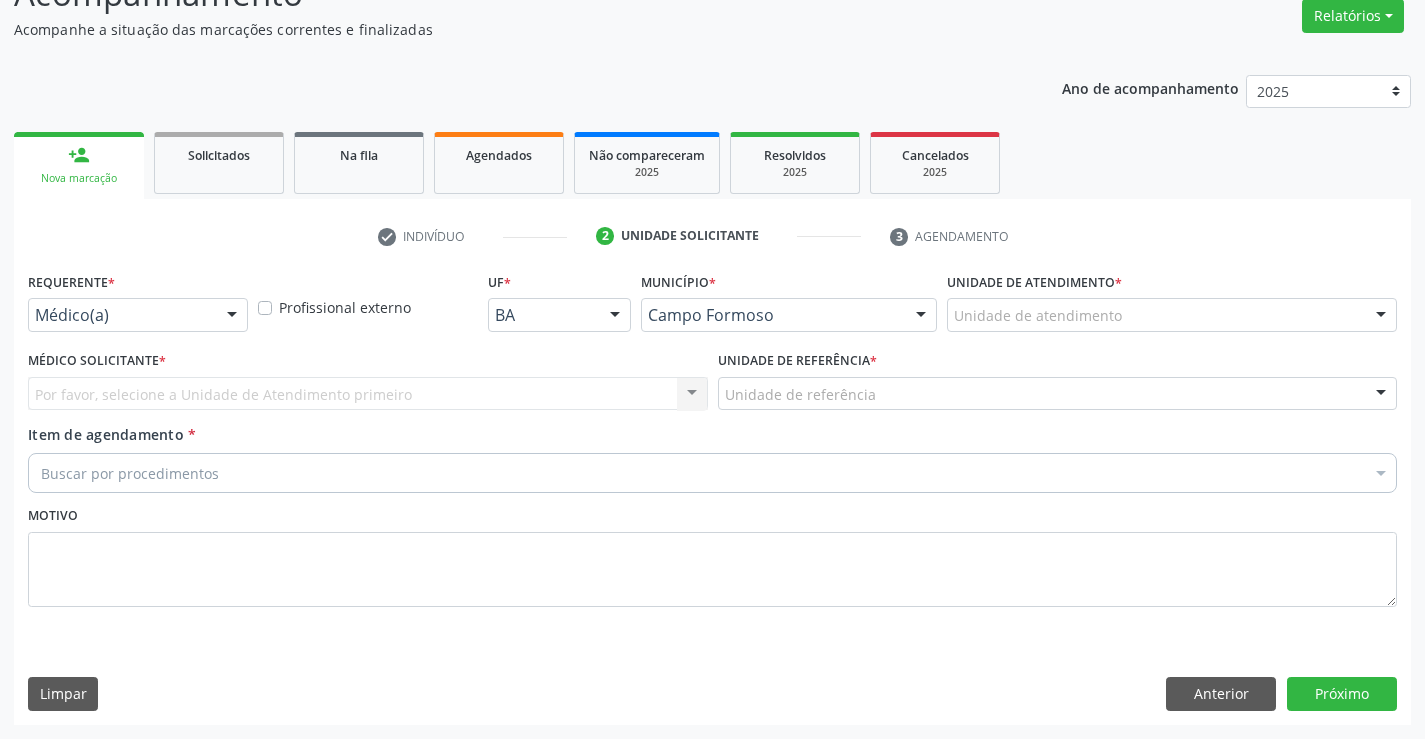 scroll, scrollTop: 167, scrollLeft: 0, axis: vertical 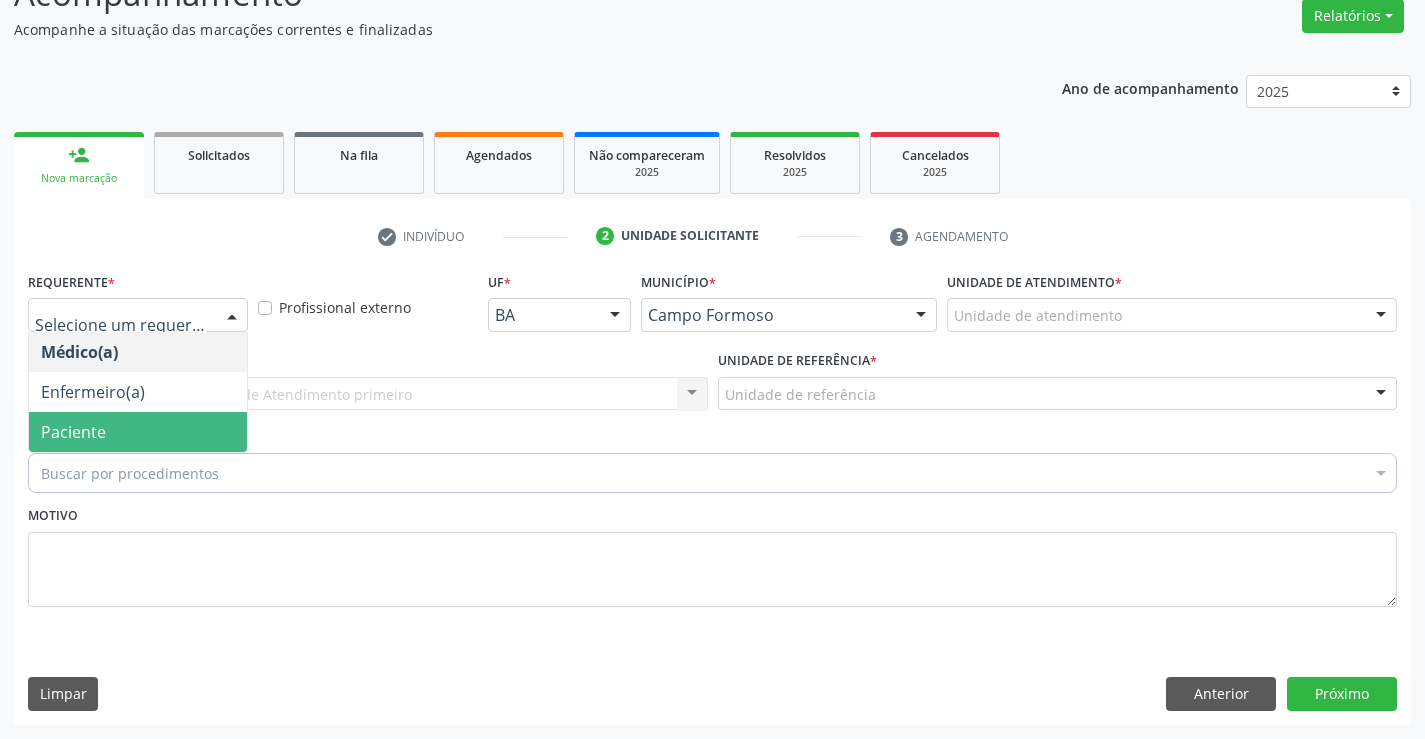 drag, startPoint x: 91, startPoint y: 439, endPoint x: 253, endPoint y: 395, distance: 167.869 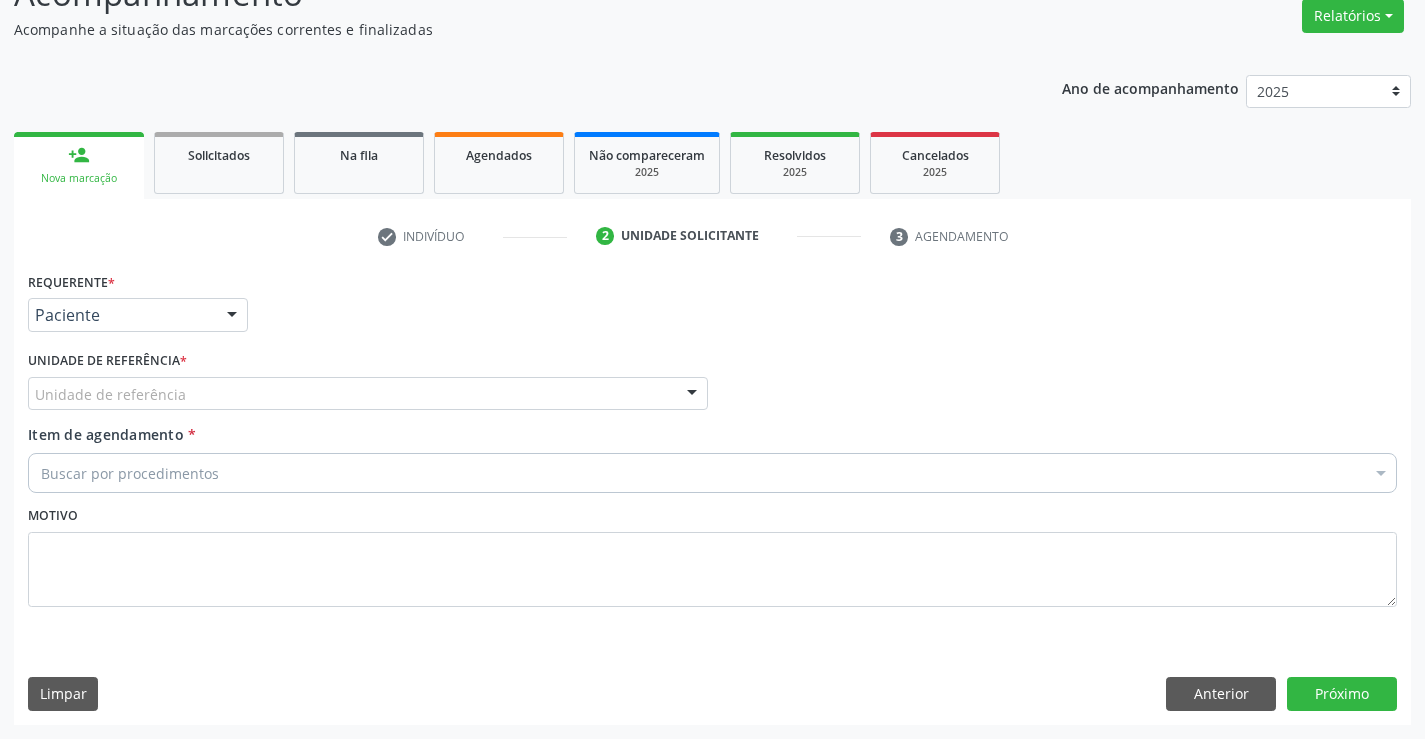drag, startPoint x: 262, startPoint y: 388, endPoint x: 282, endPoint y: 442, distance: 57.58472 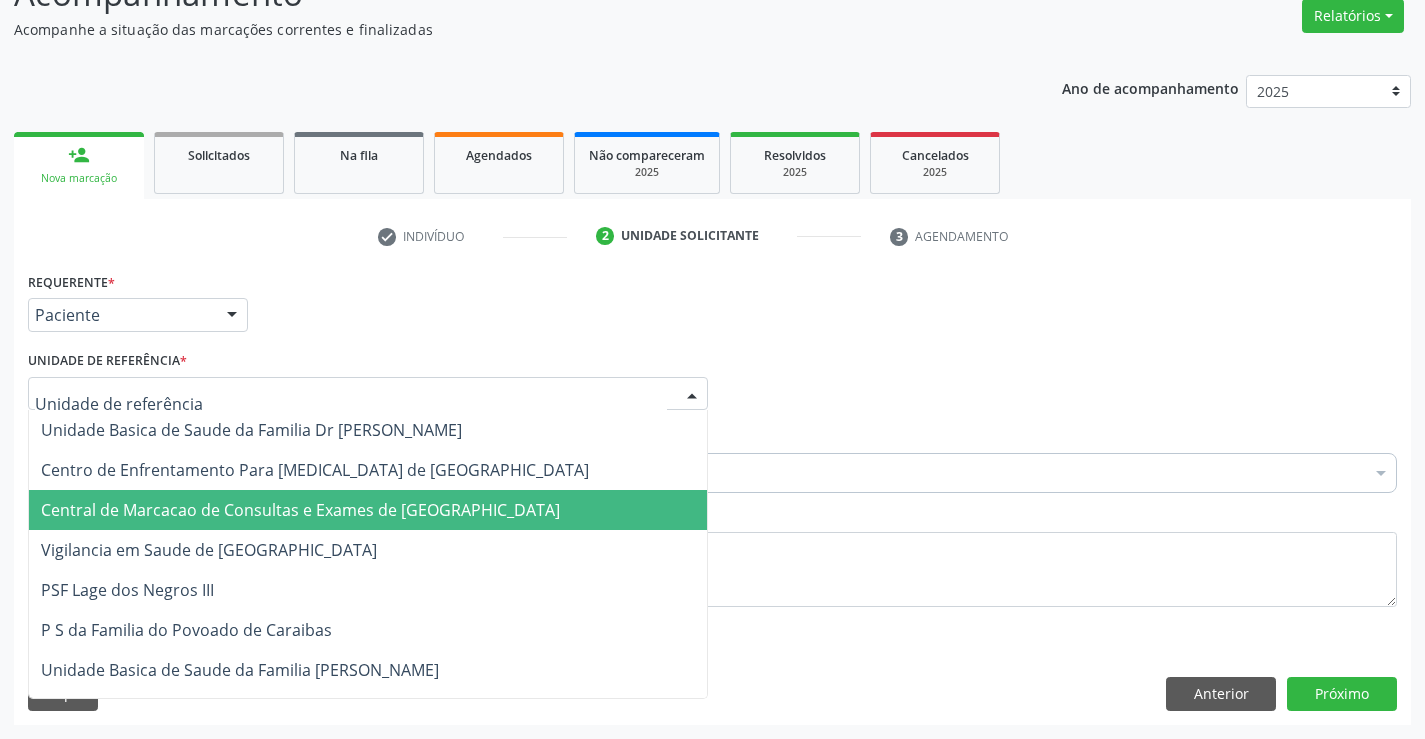 click on "Central de Marcacao de Consultas e Exames de [GEOGRAPHIC_DATA]" at bounding box center [300, 510] 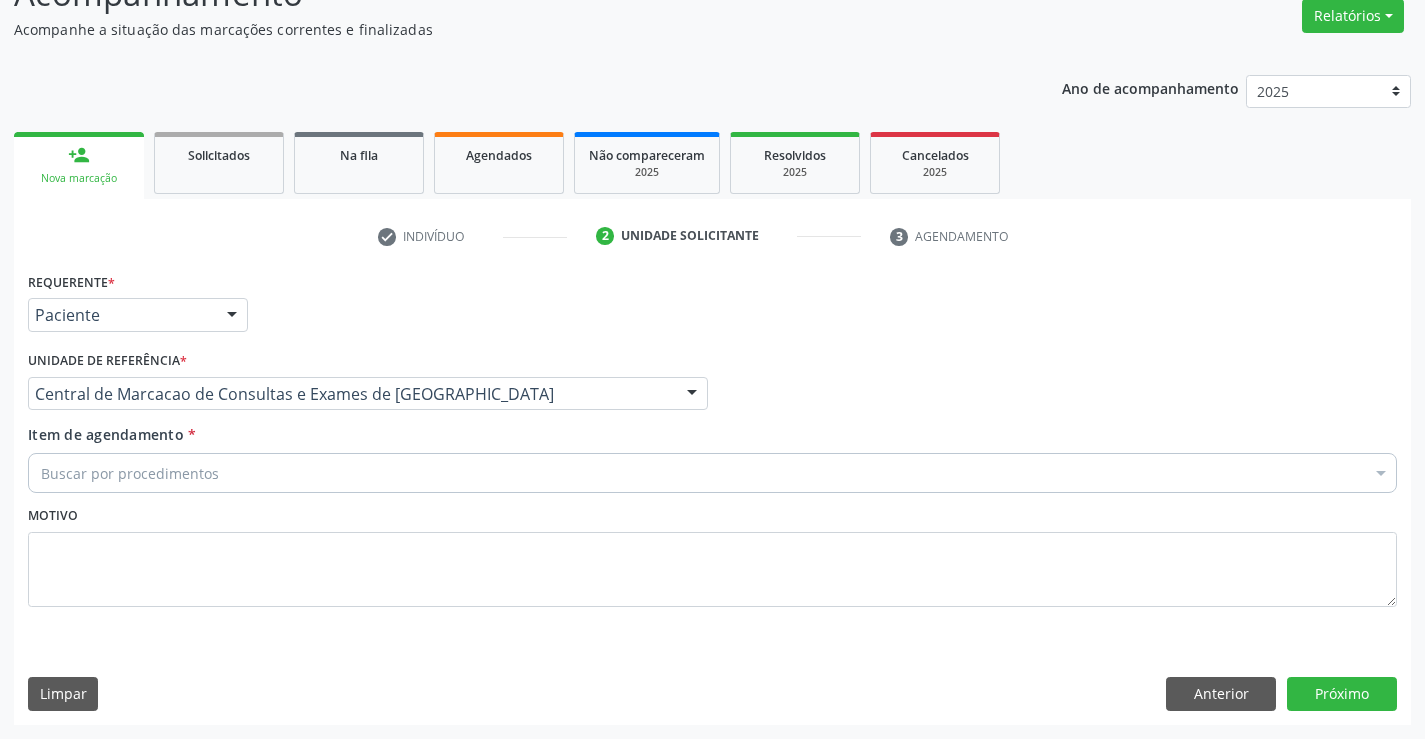 click on "Buscar por procedimentos" at bounding box center (712, 473) 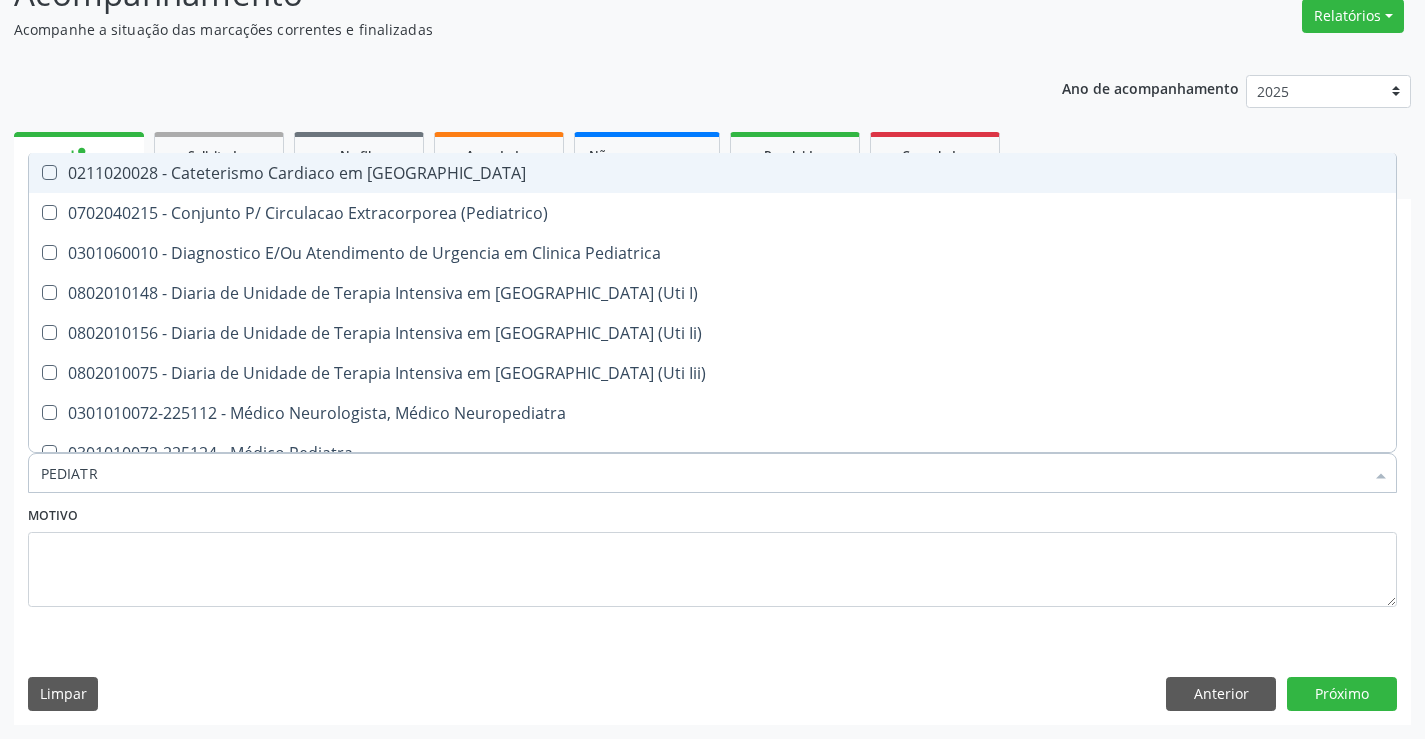type on "PEDIATRA" 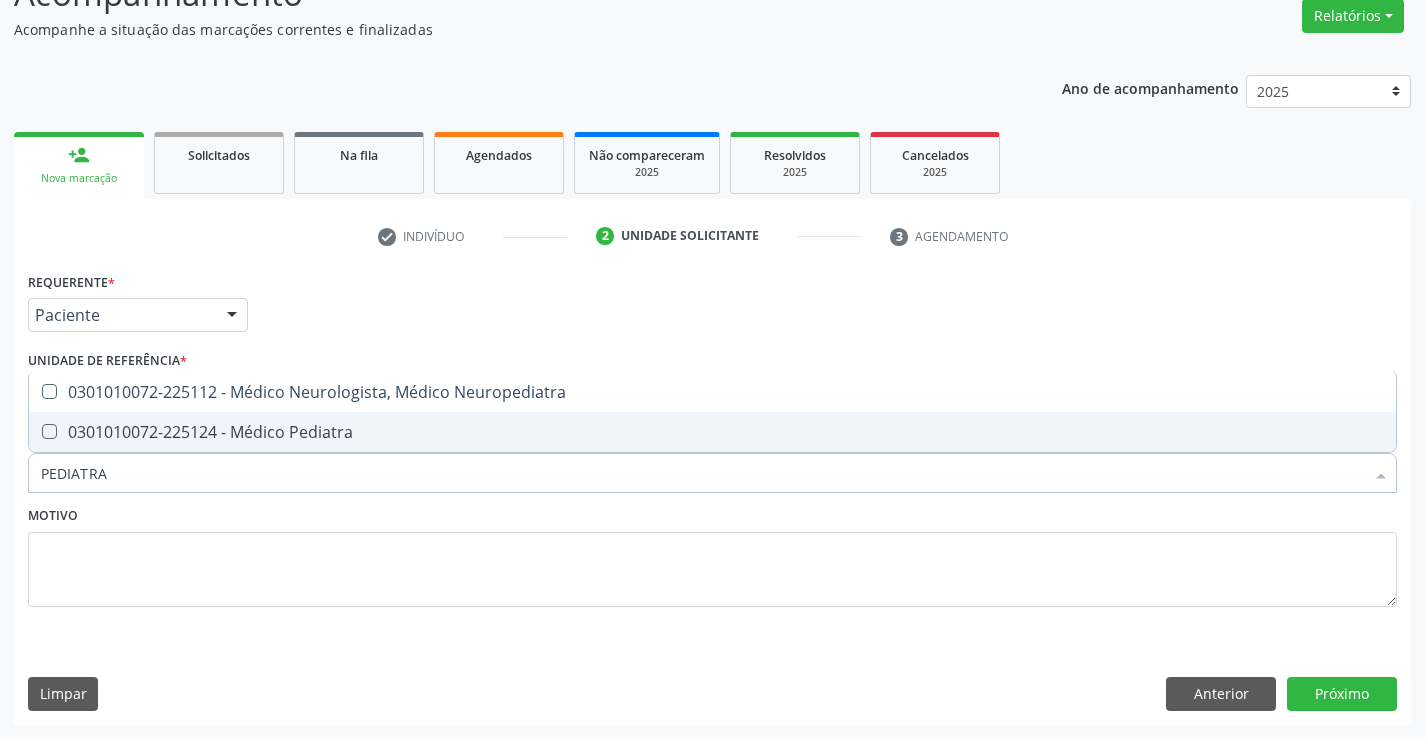 click on "0301010072-225124 - Médico Pediatra" at bounding box center (712, 432) 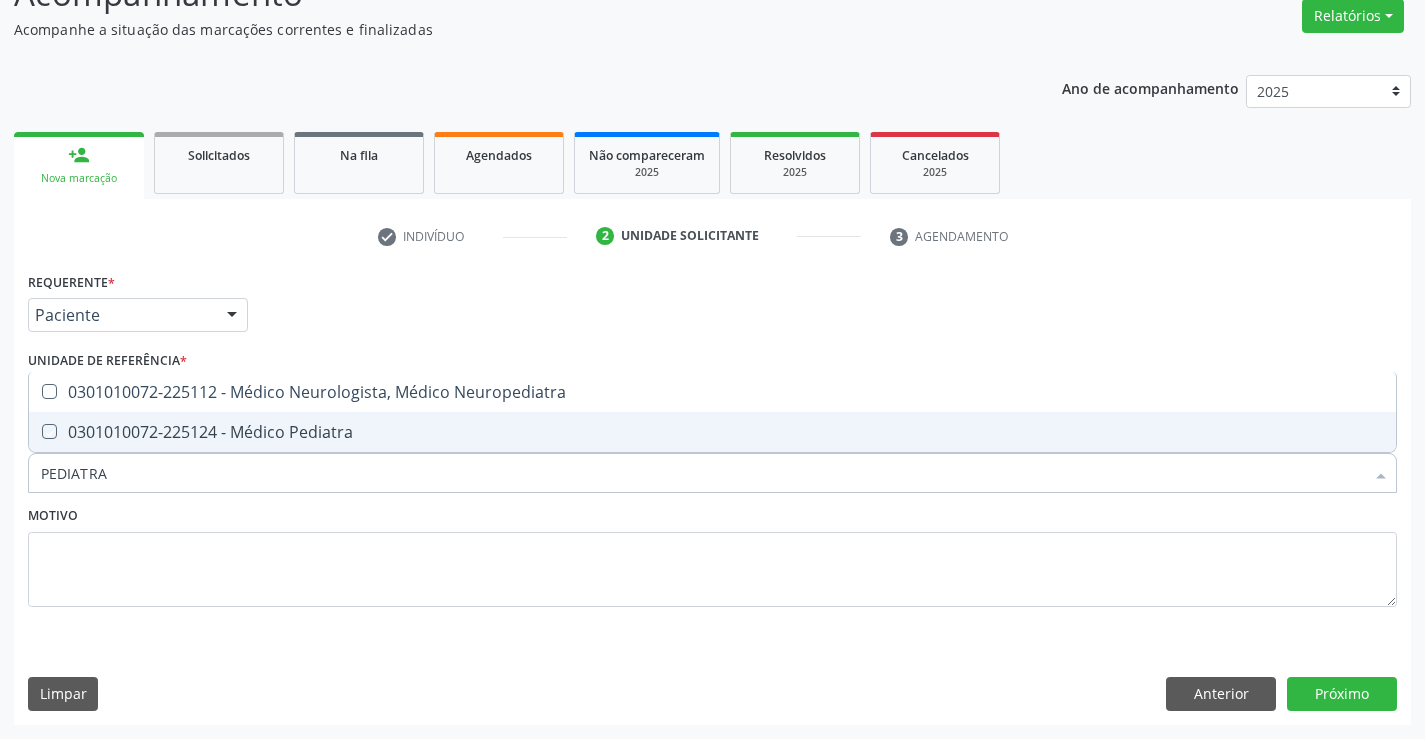 checkbox on "true" 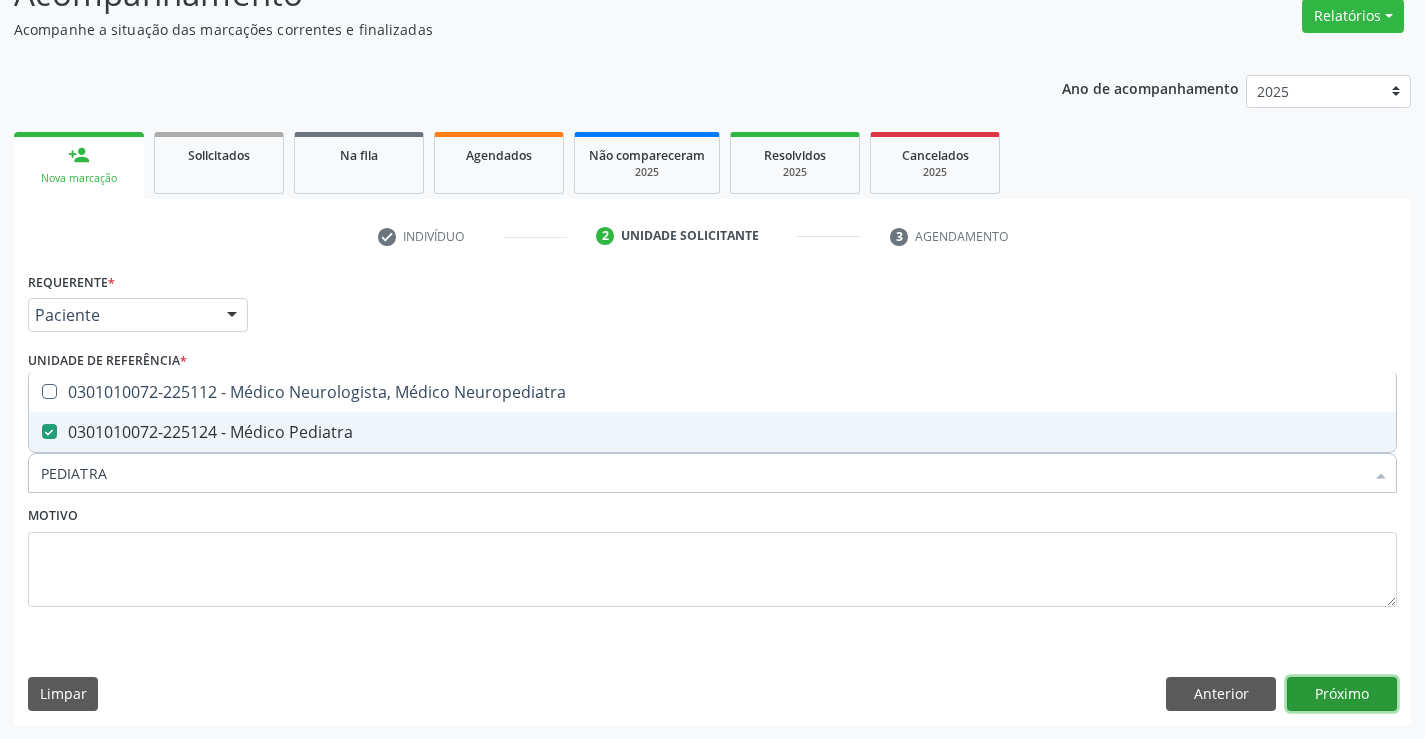 click on "Próximo" at bounding box center (1342, 694) 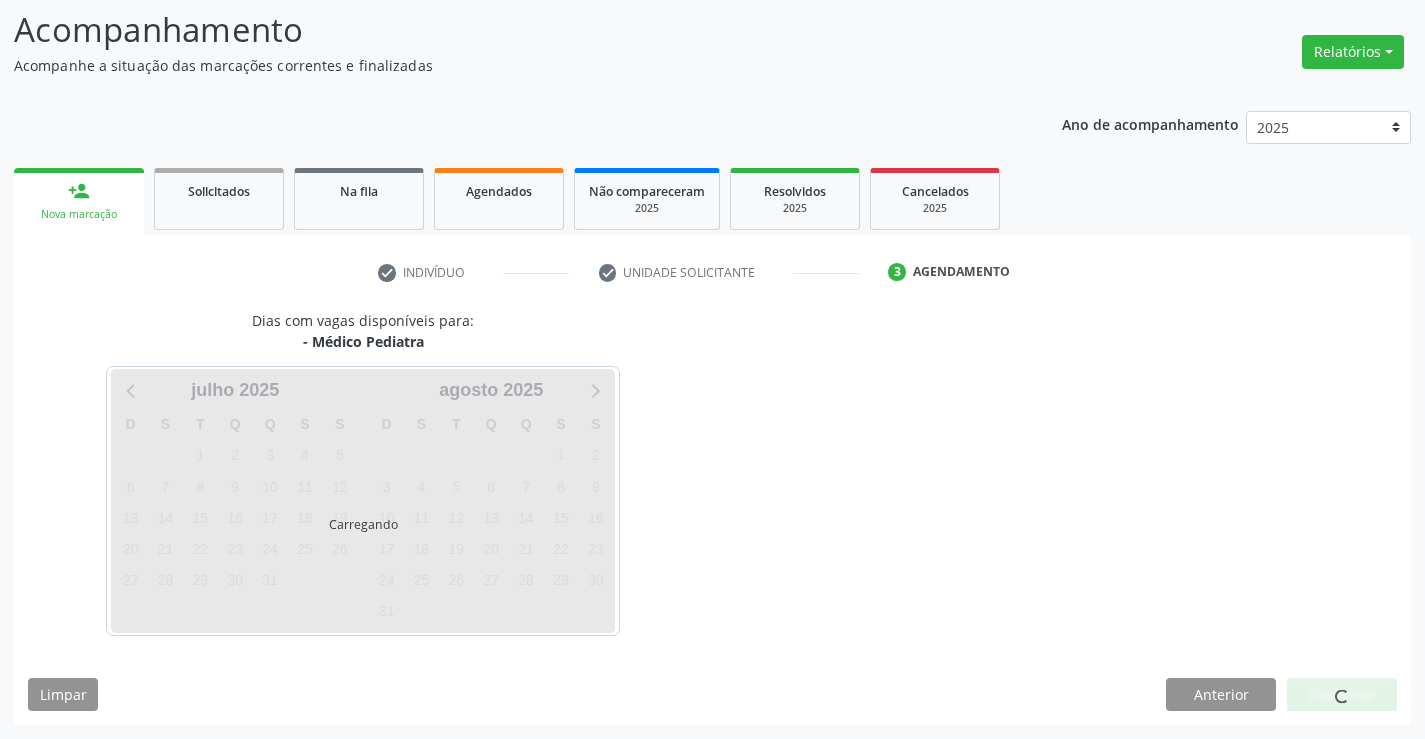 scroll, scrollTop: 131, scrollLeft: 0, axis: vertical 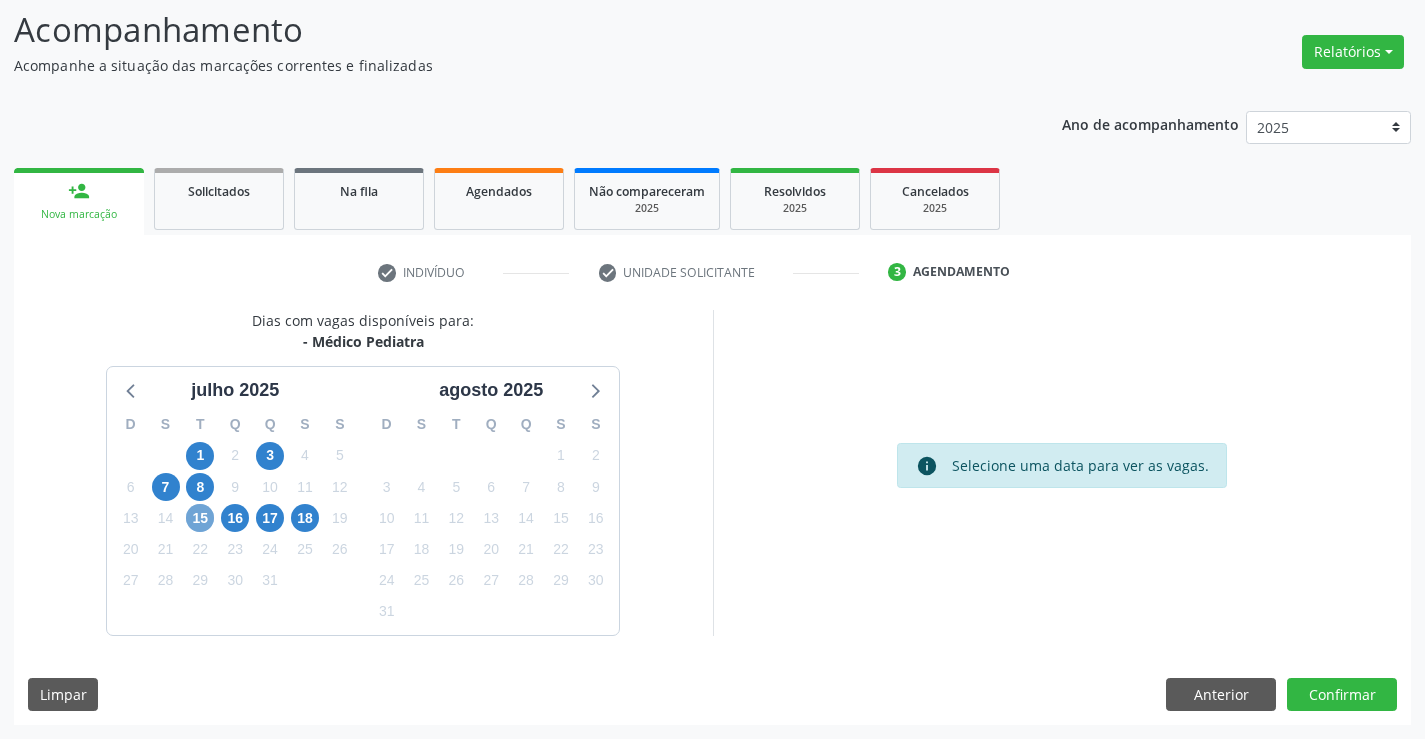 click on "15" at bounding box center (200, 518) 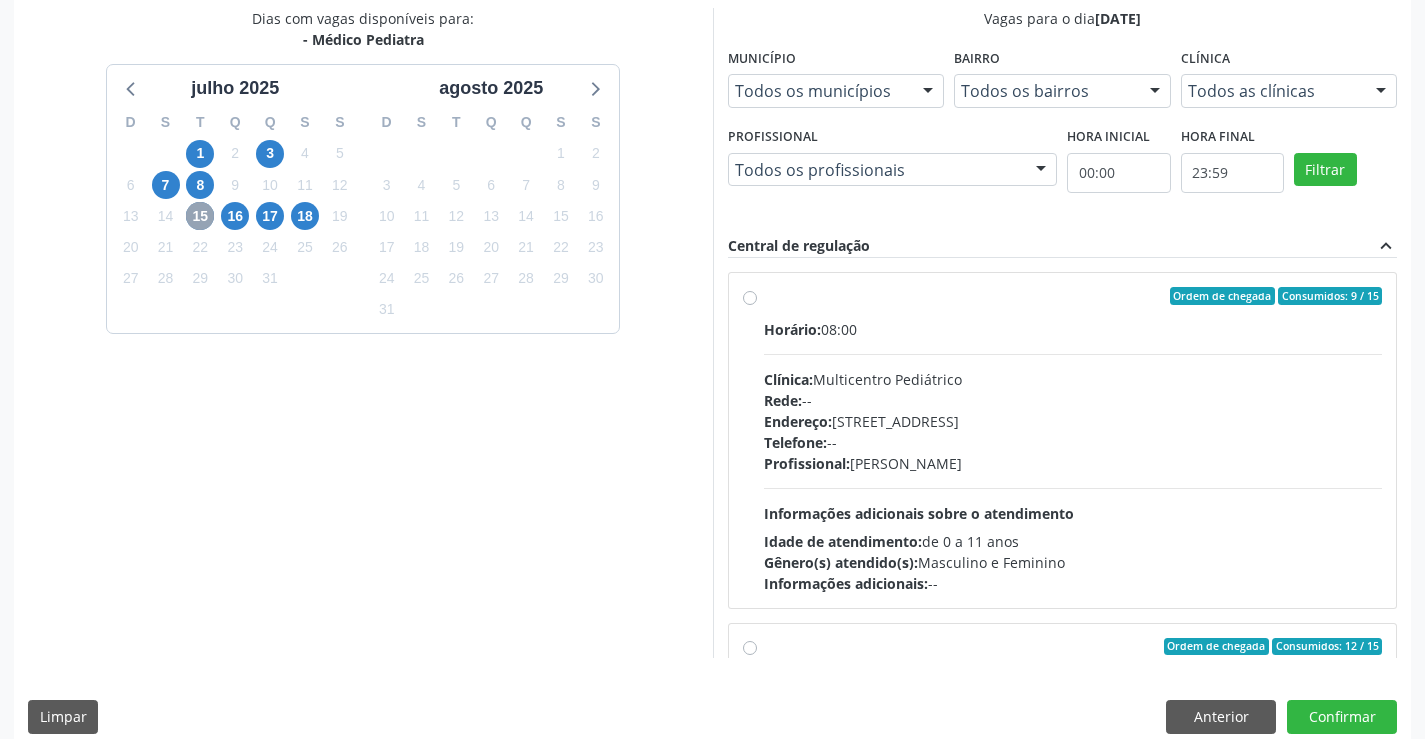 scroll, scrollTop: 456, scrollLeft: 0, axis: vertical 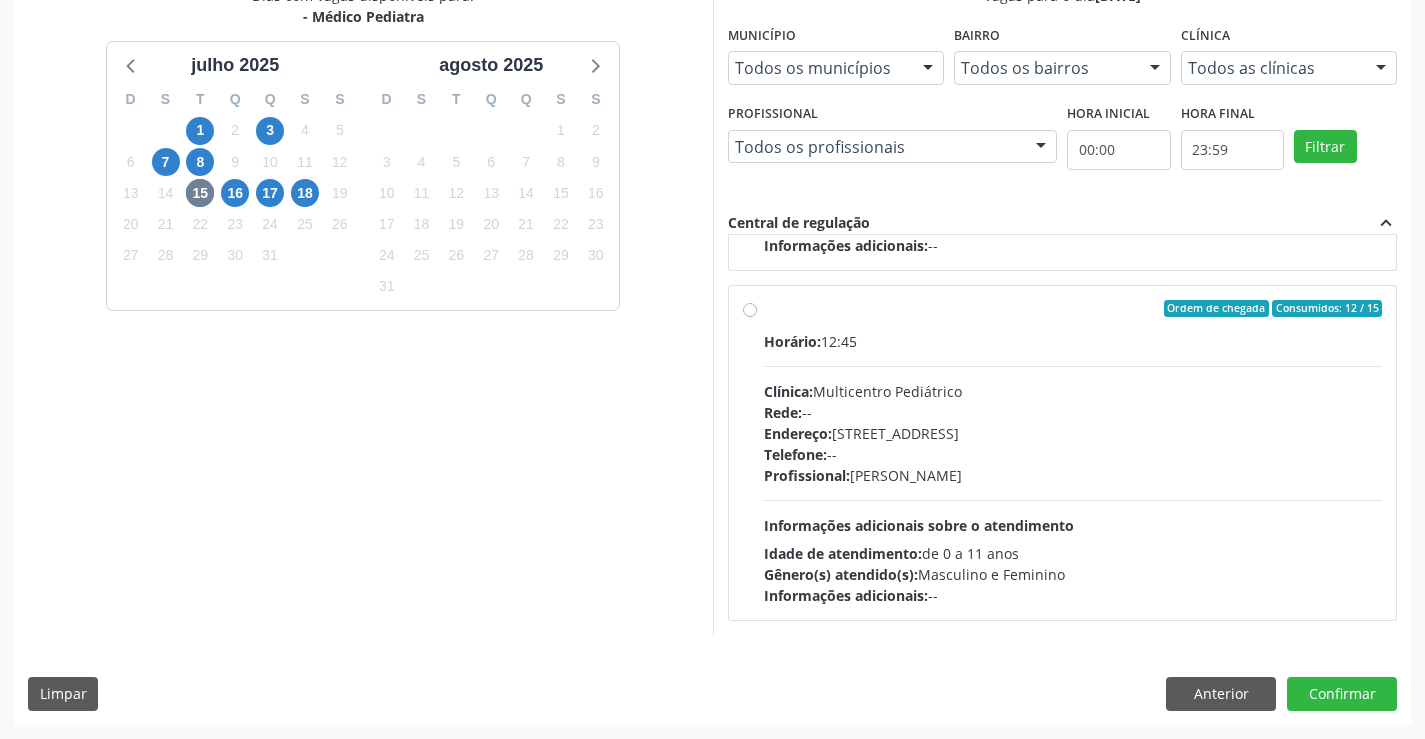 click on "Endereço:   Antigo Casa Grande, nº 37, Centro, Campo Formoso - BA" at bounding box center [1073, 433] 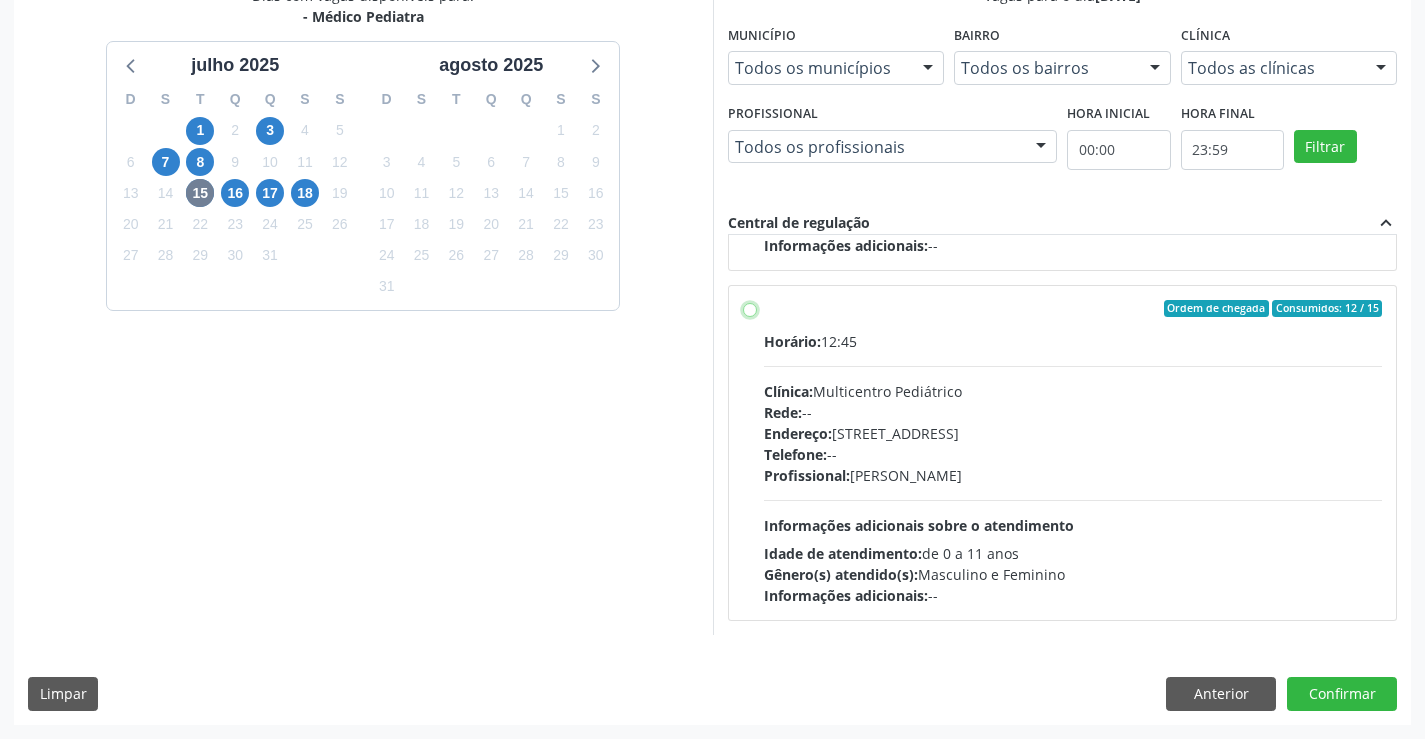 click on "Ordem de chegada
Consumidos: 12 / 15
Horário:   12:45
Clínica:  Multicentro Pediátrico
Rede:
--
Endereço:   Antigo Casa Grande, nº 37, Centro, Campo Formoso - BA
Telefone:   --
Profissional:
Maria Ubaldina Silva Calixto Sobreira
Informações adicionais sobre o atendimento
Idade de atendimento:
de 0 a 11 anos
Gênero(s) atendido(s):
Masculino e Feminino
Informações adicionais:
--" at bounding box center [750, 309] 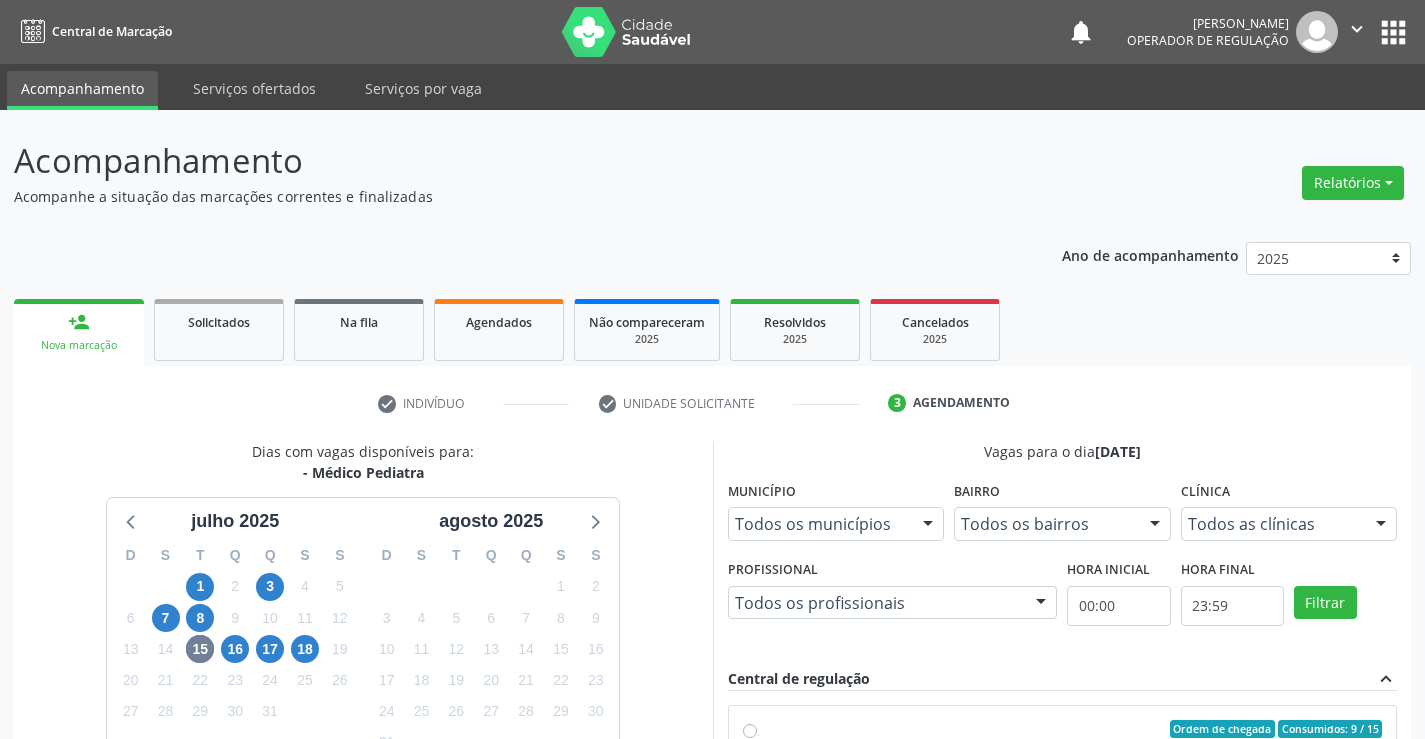 scroll, scrollTop: 456, scrollLeft: 0, axis: vertical 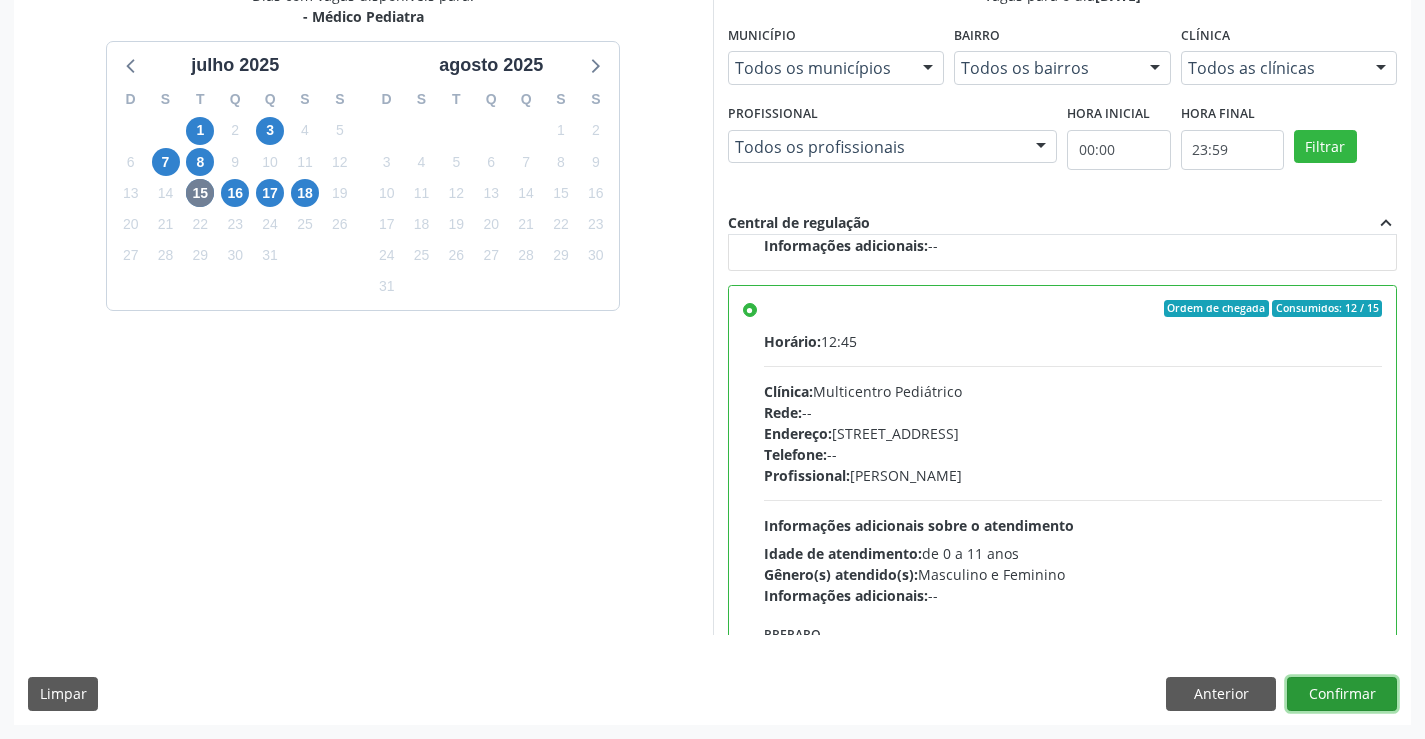 click on "Confirmar" at bounding box center [1342, 694] 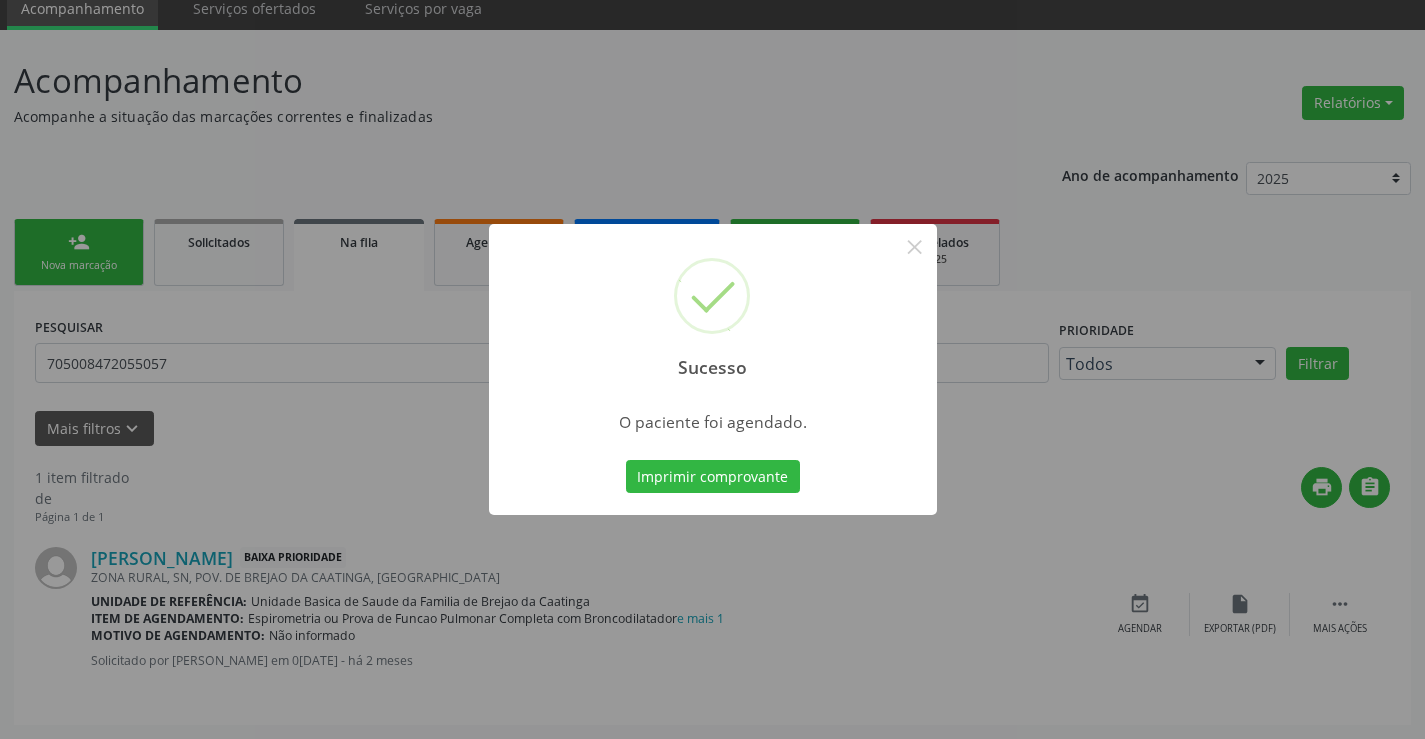 scroll, scrollTop: 0, scrollLeft: 0, axis: both 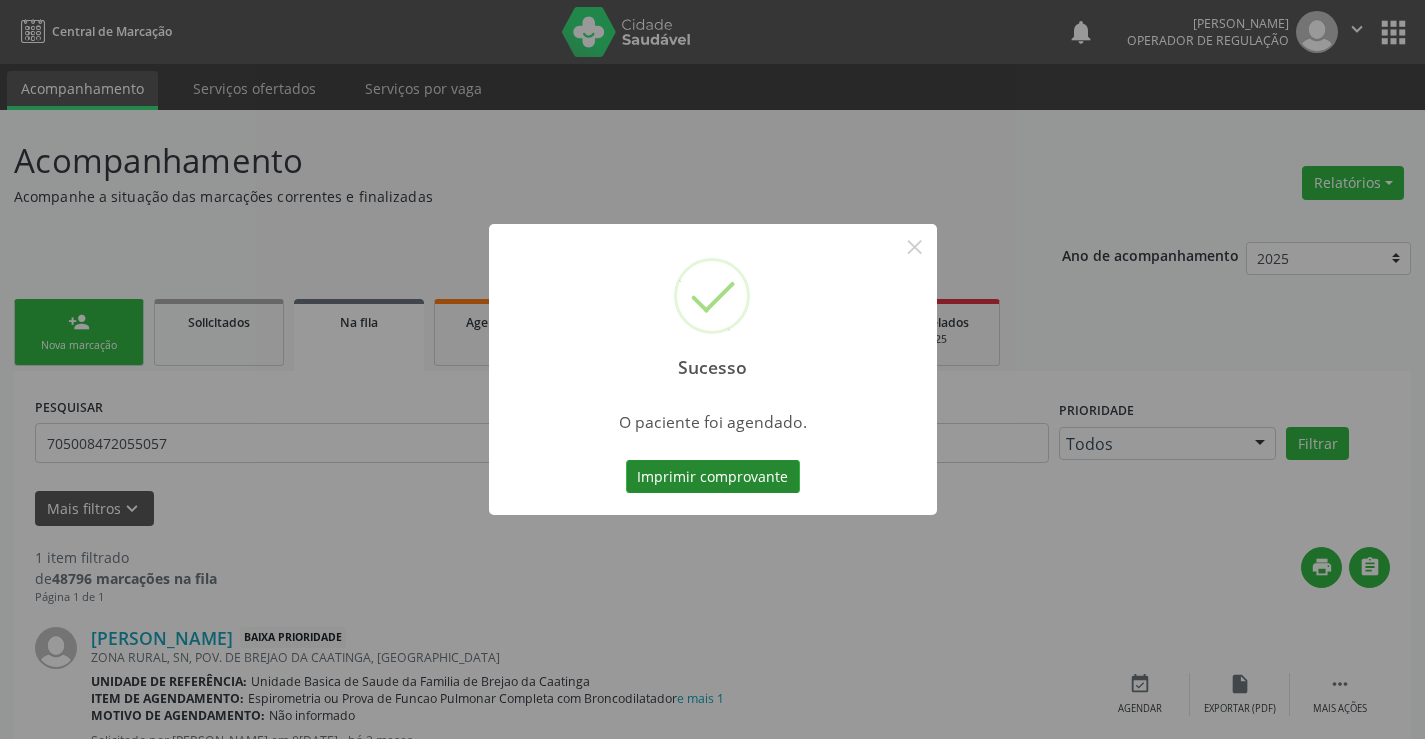 click on "Imprimir comprovante" at bounding box center [713, 477] 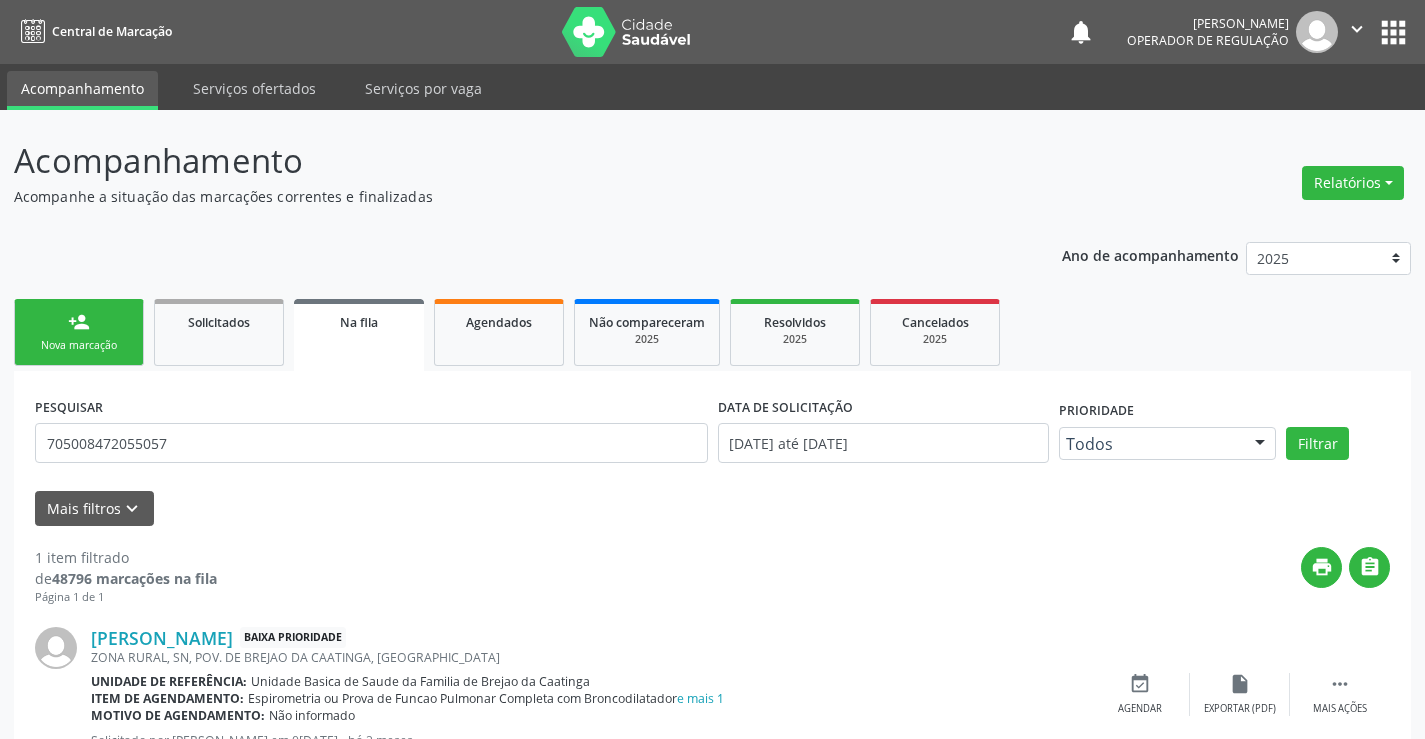 click on "person_add
Nova marcação" at bounding box center (79, 332) 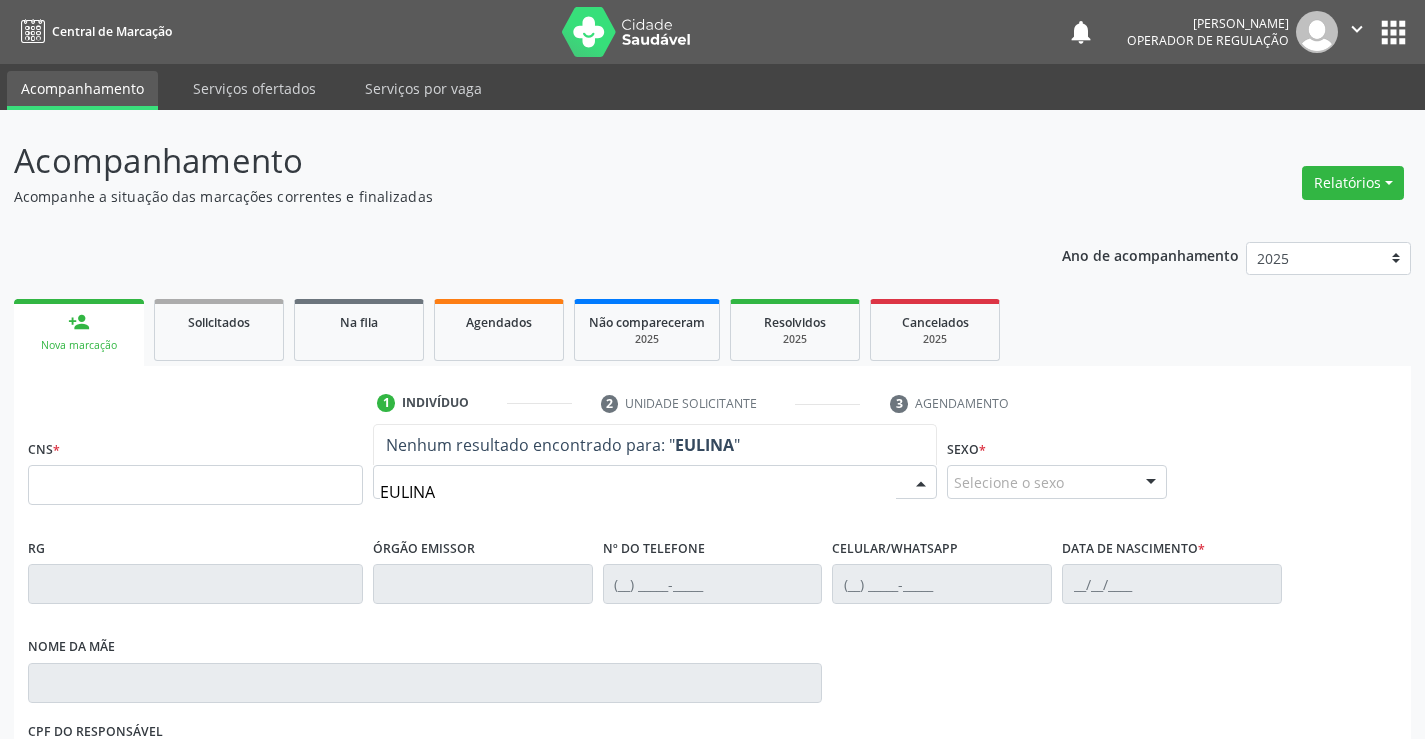type on "EULINA" 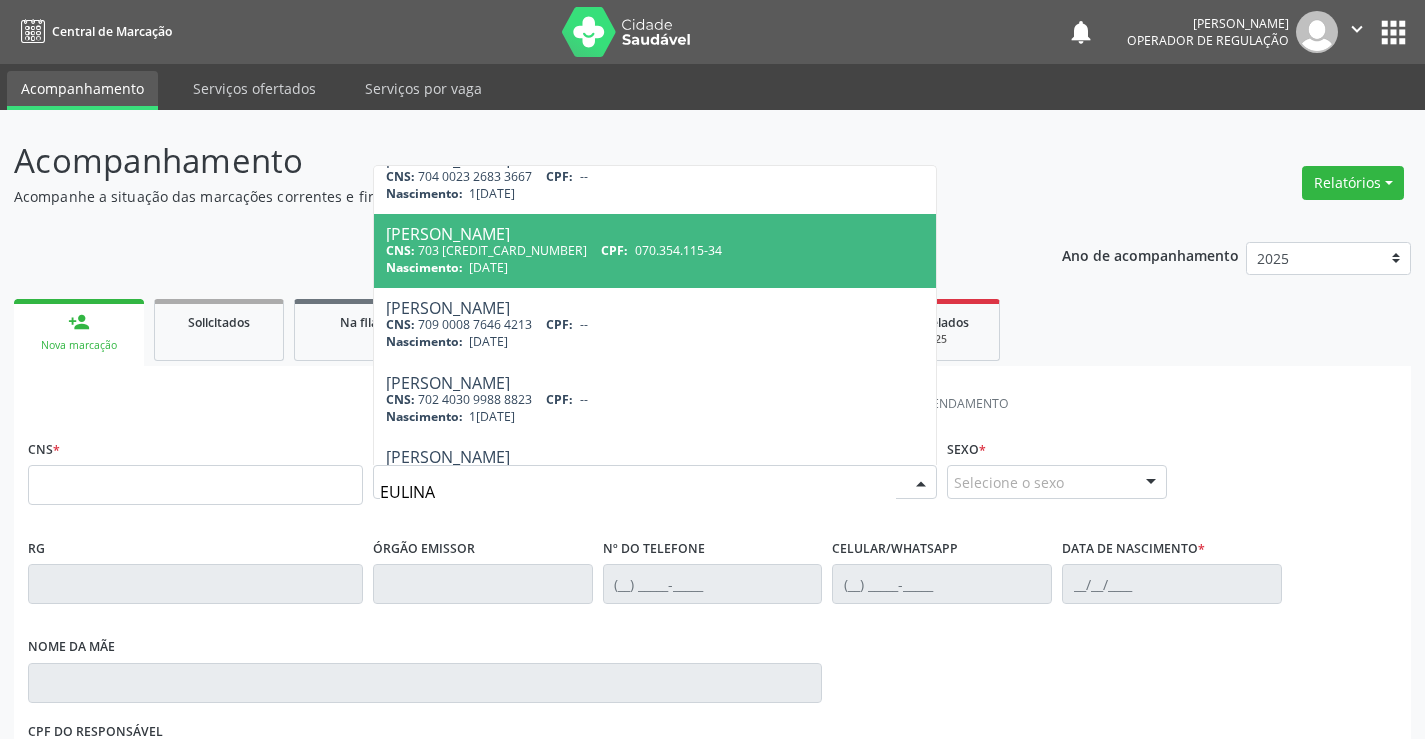 scroll, scrollTop: 200, scrollLeft: 0, axis: vertical 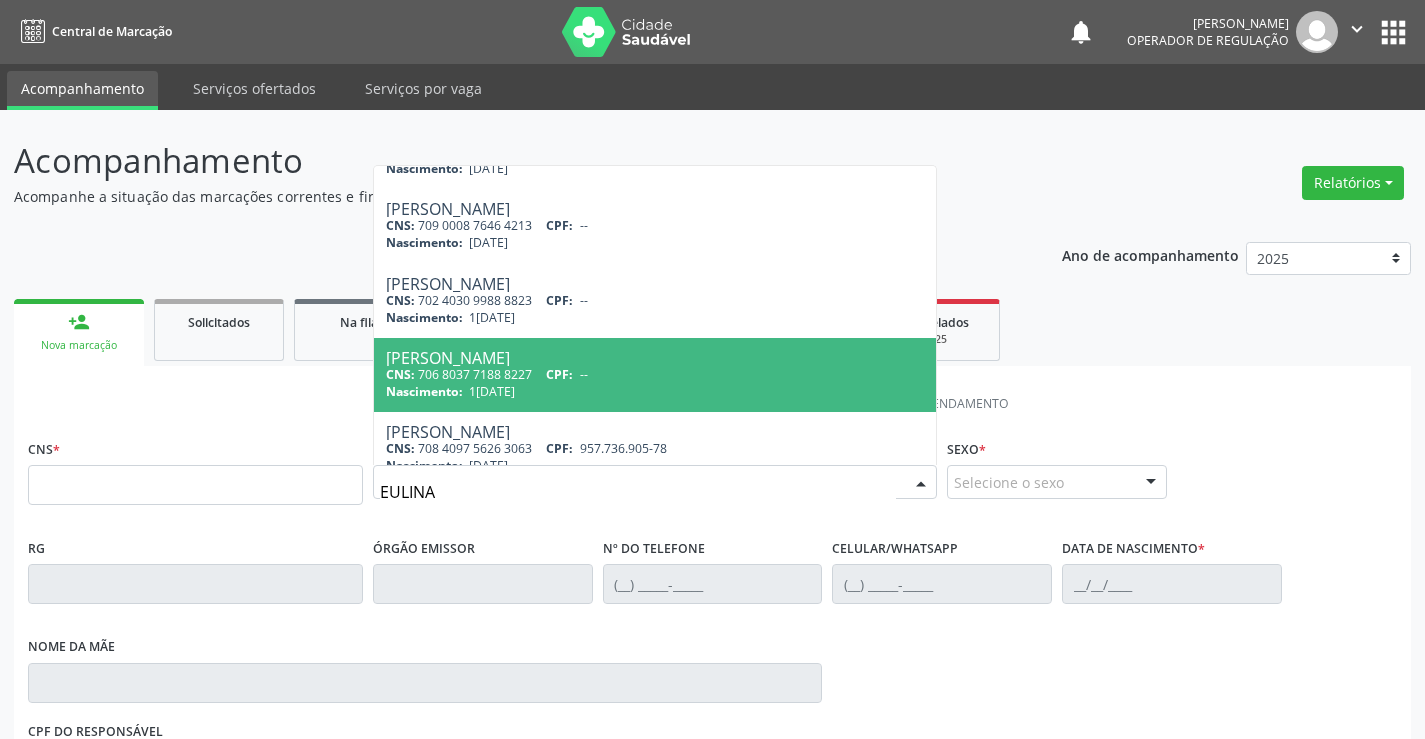click on "Eulina Lirio Vieira" at bounding box center [655, 358] 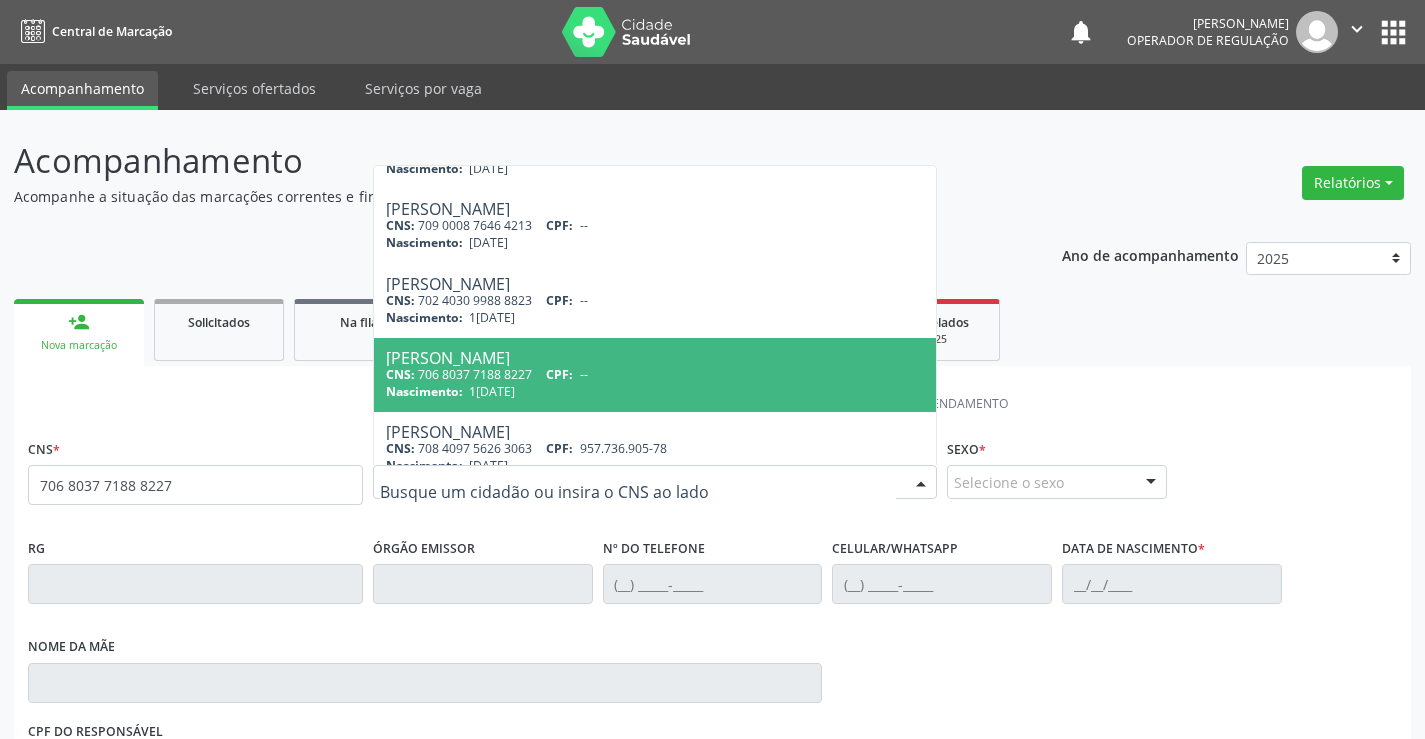 scroll, scrollTop: 0, scrollLeft: 0, axis: both 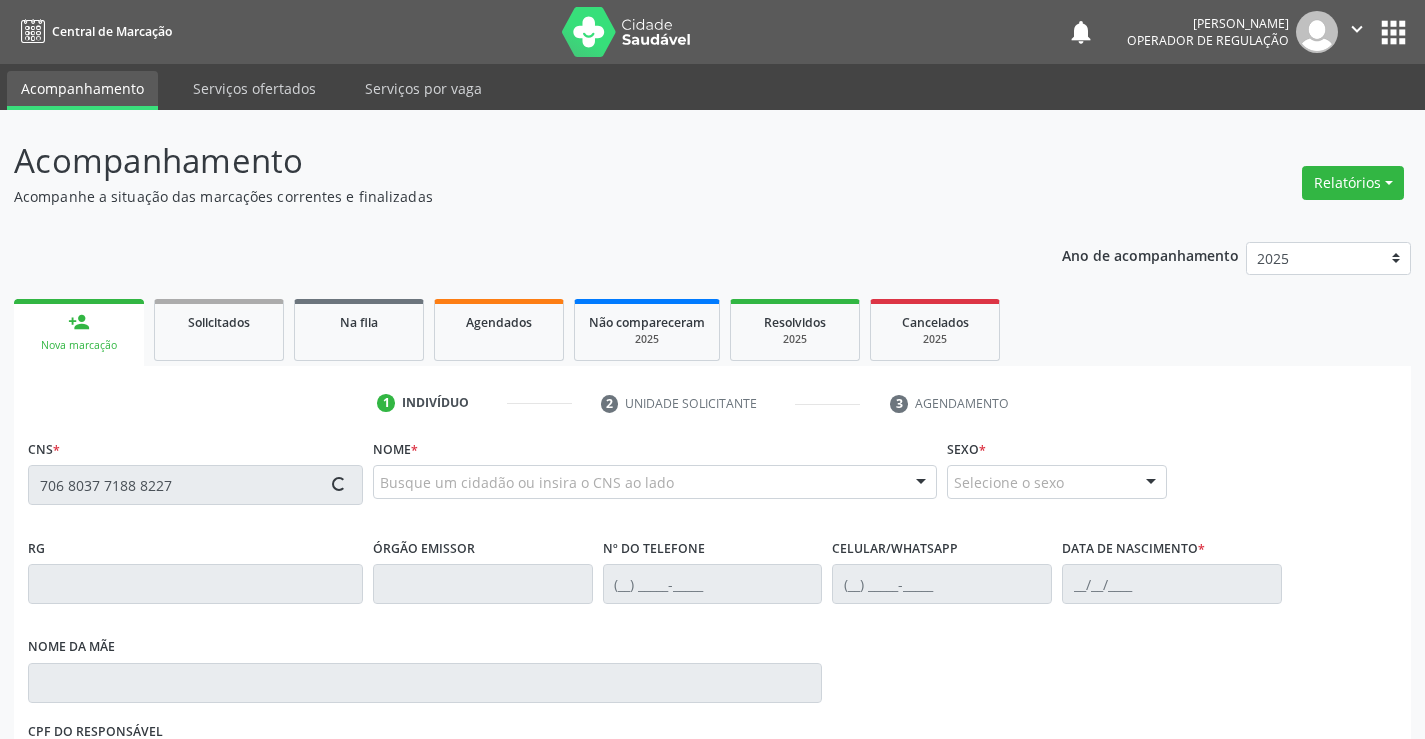 type on "706 8037 7188 8227" 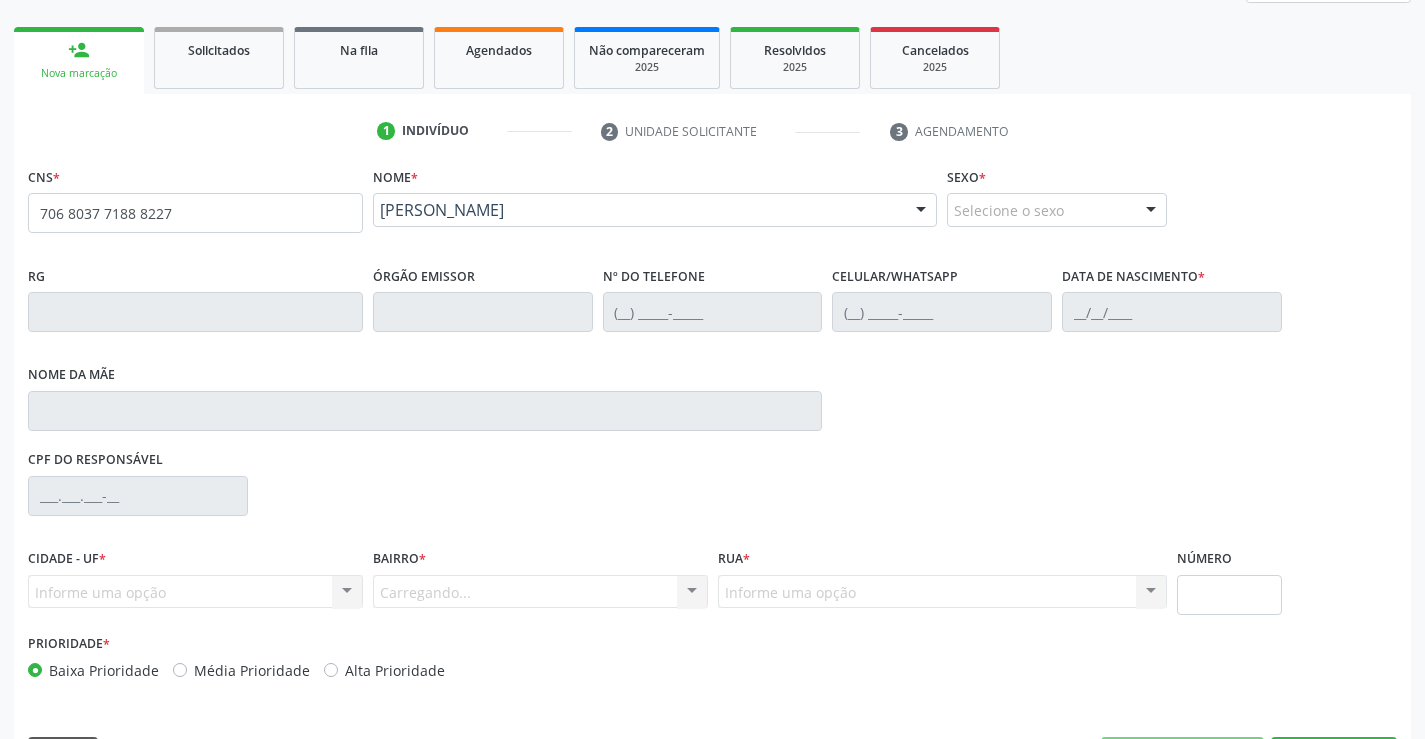 scroll, scrollTop: 331, scrollLeft: 0, axis: vertical 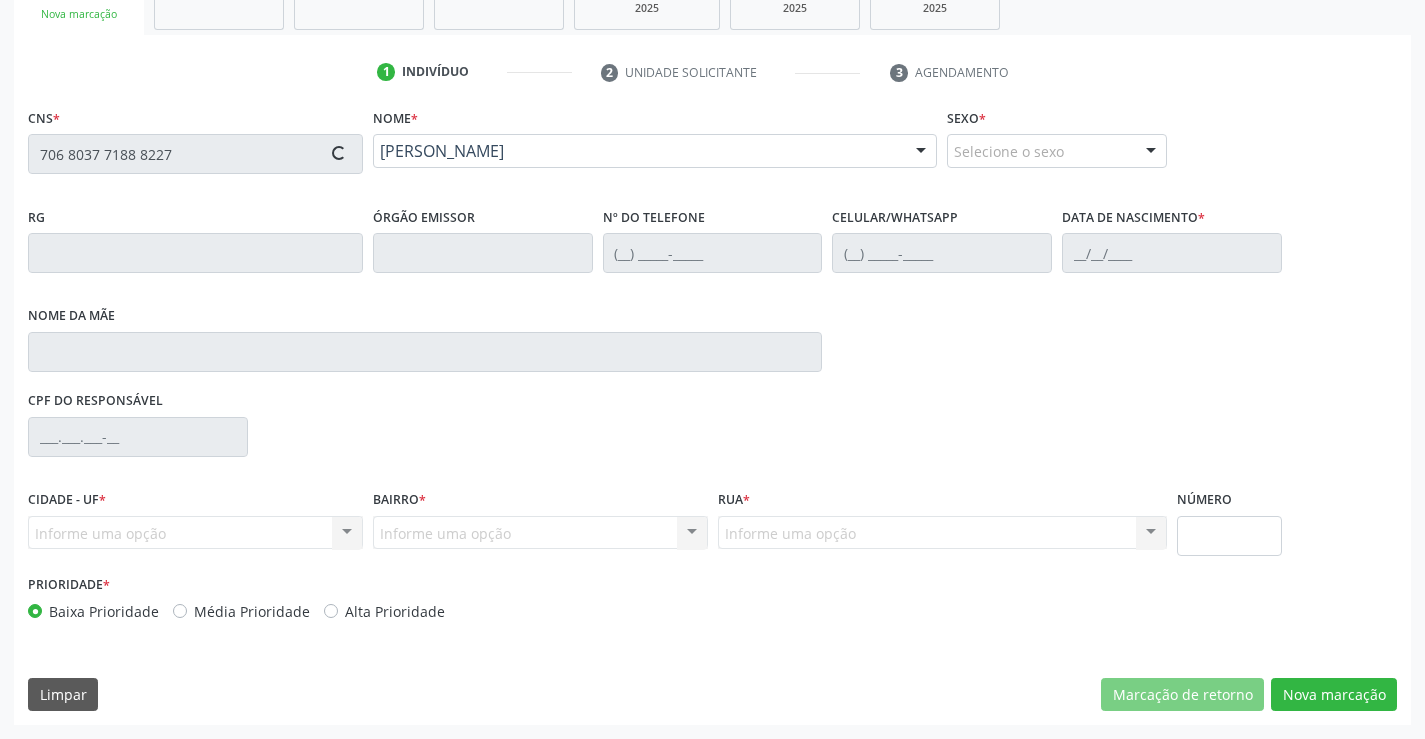 type on "17/03/1957" 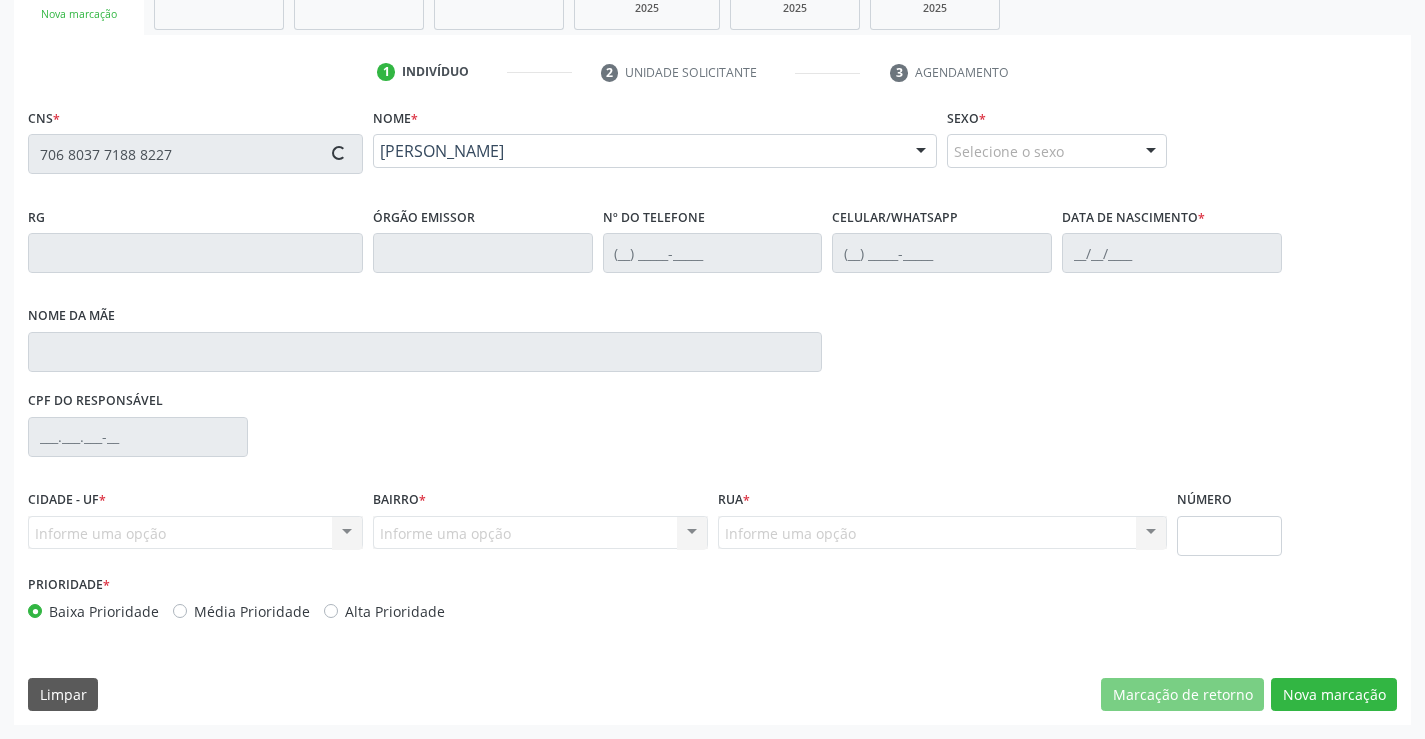 type on "SN" 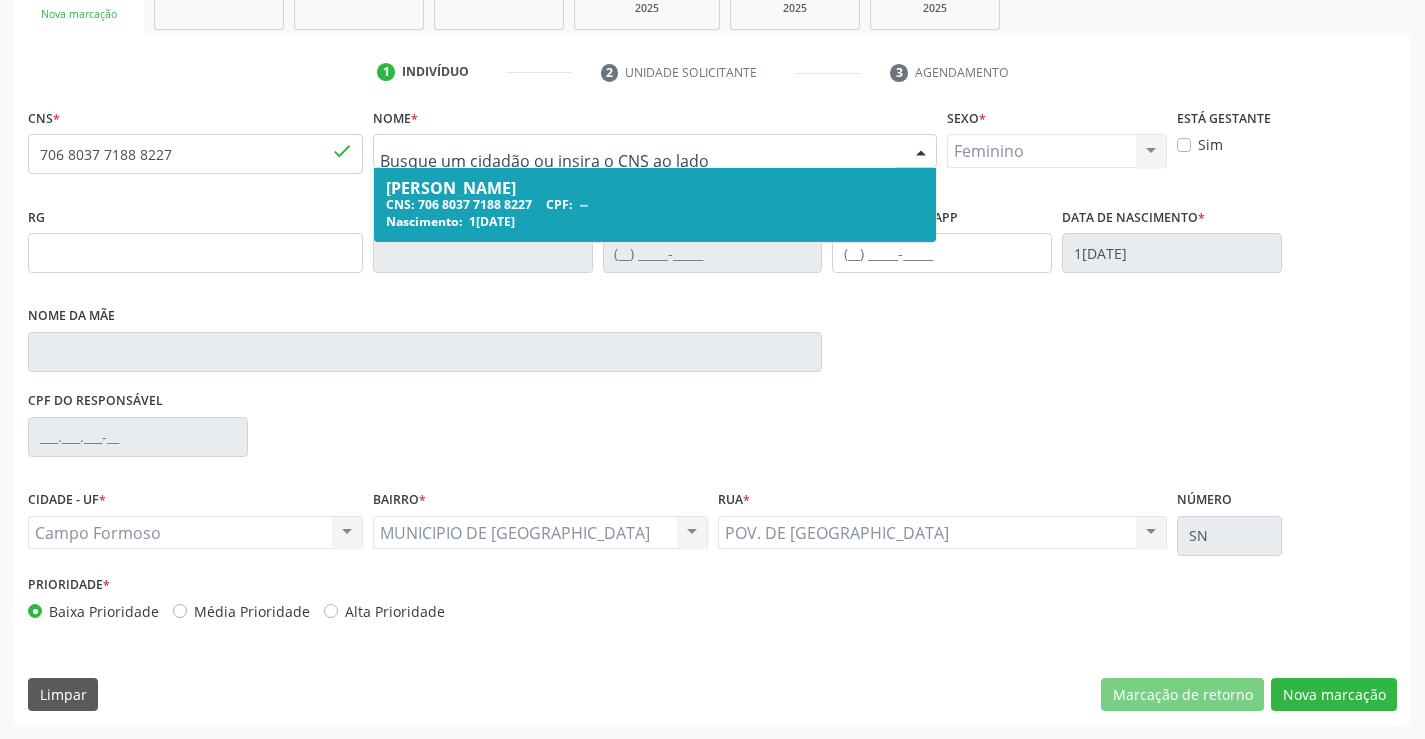 drag, startPoint x: 519, startPoint y: 147, endPoint x: 438, endPoint y: 157, distance: 81.61495 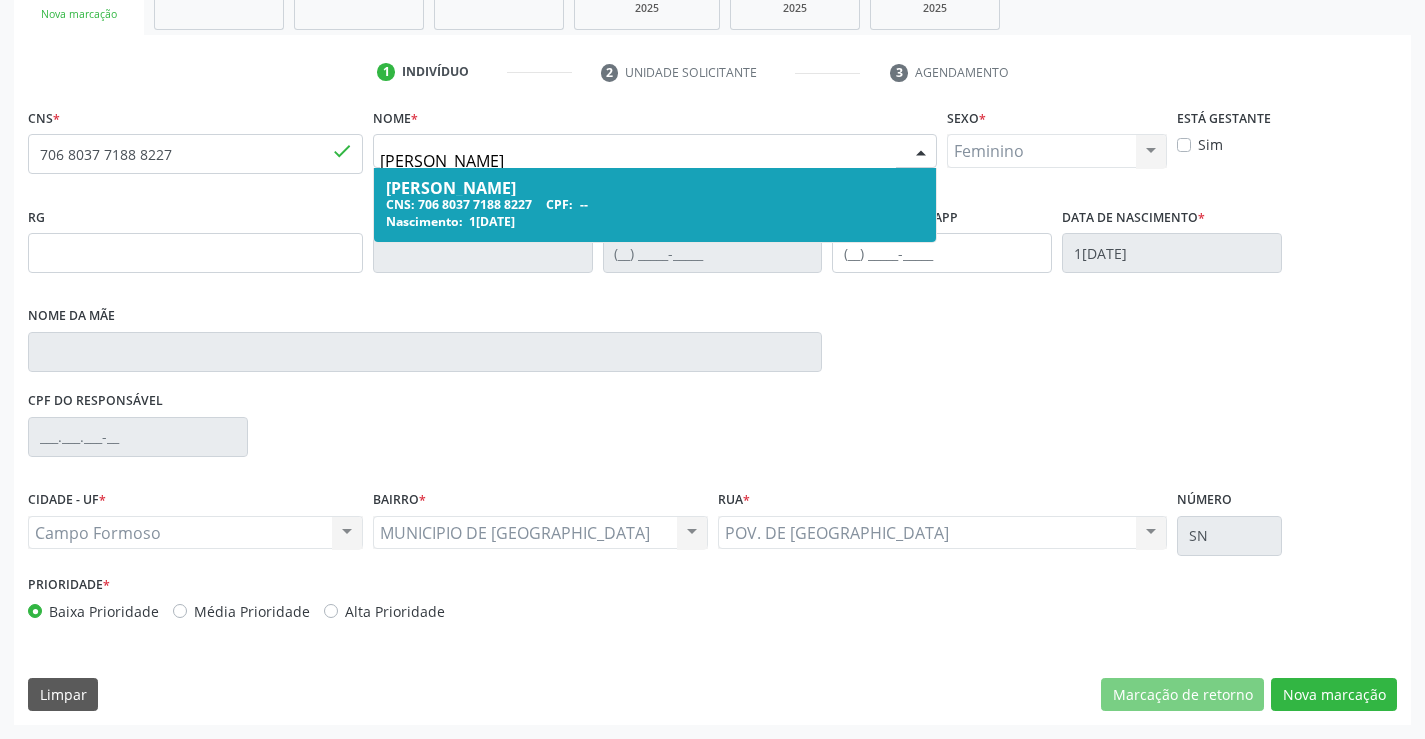 type on "EULINA LOPES" 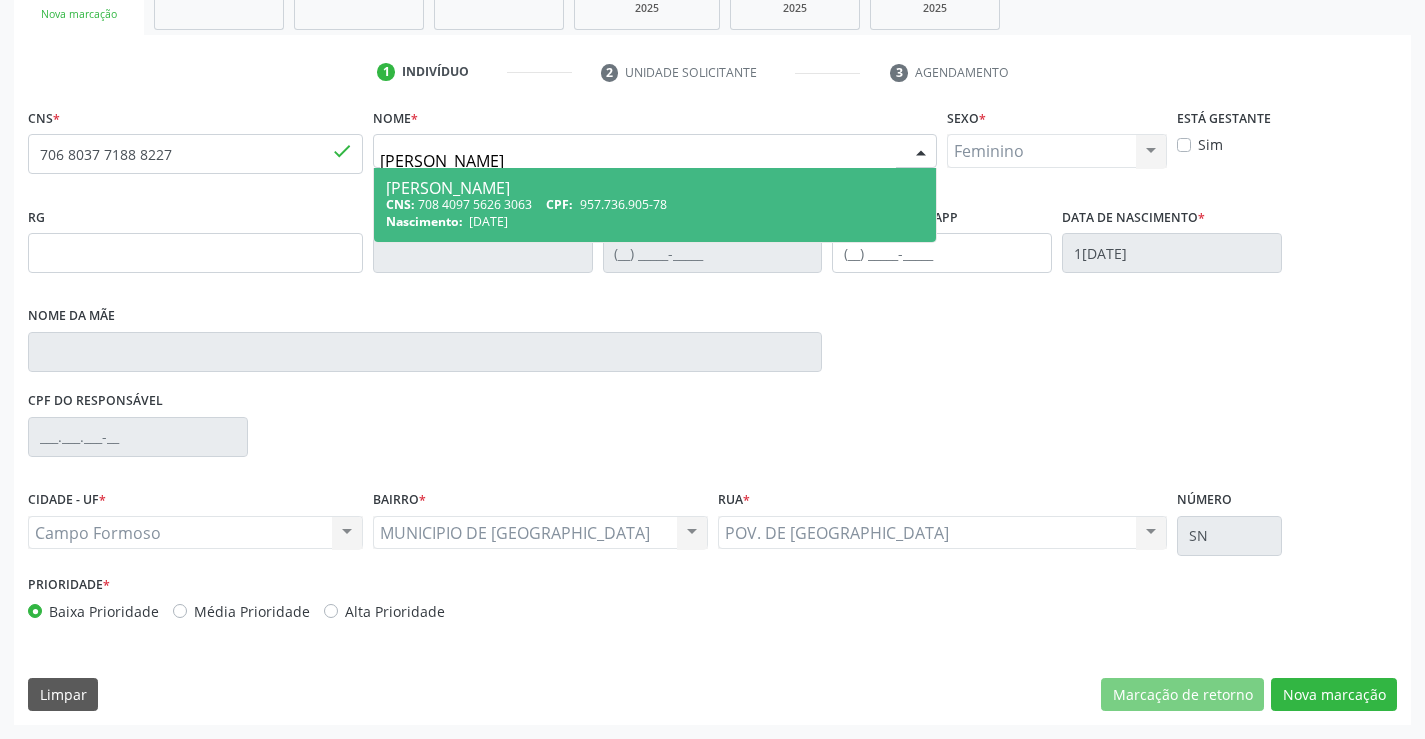 click on "Eulina Lopes dos Santos" at bounding box center [655, 188] 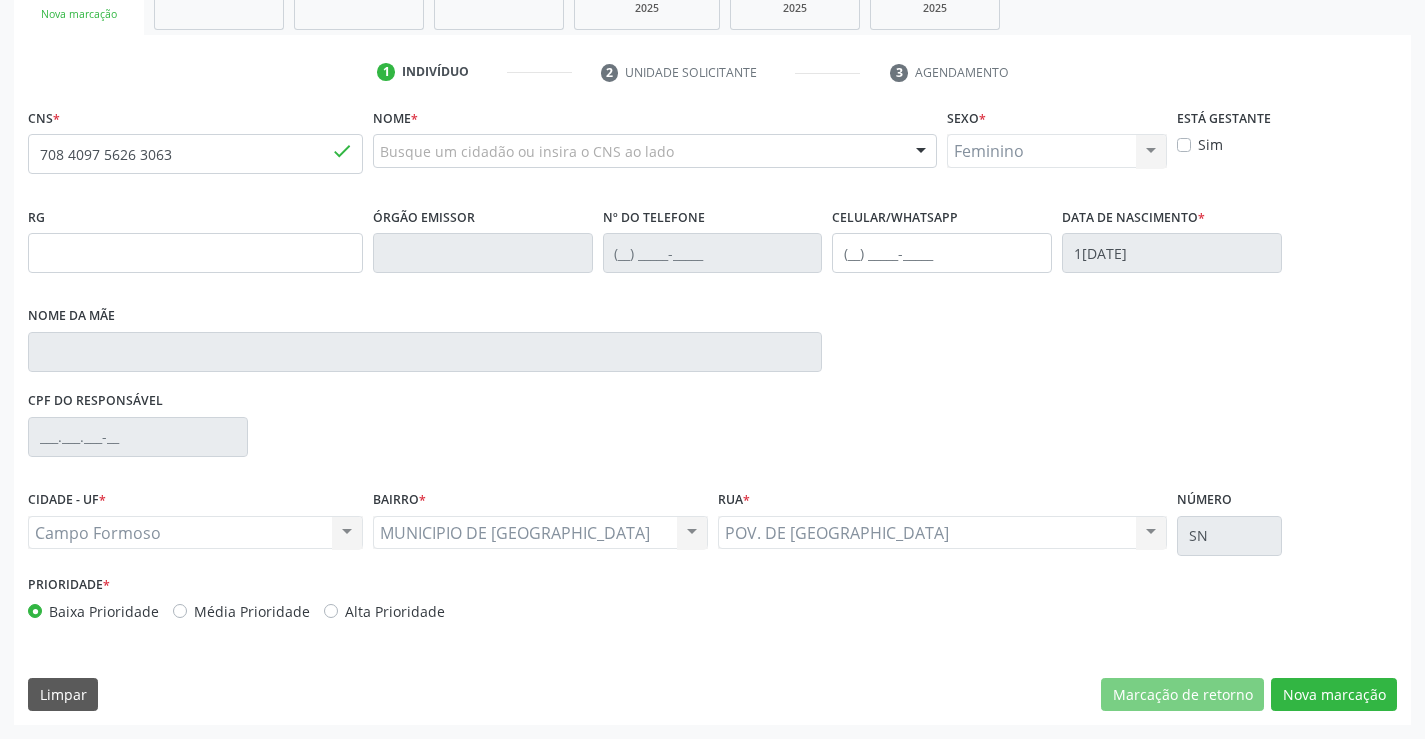 type 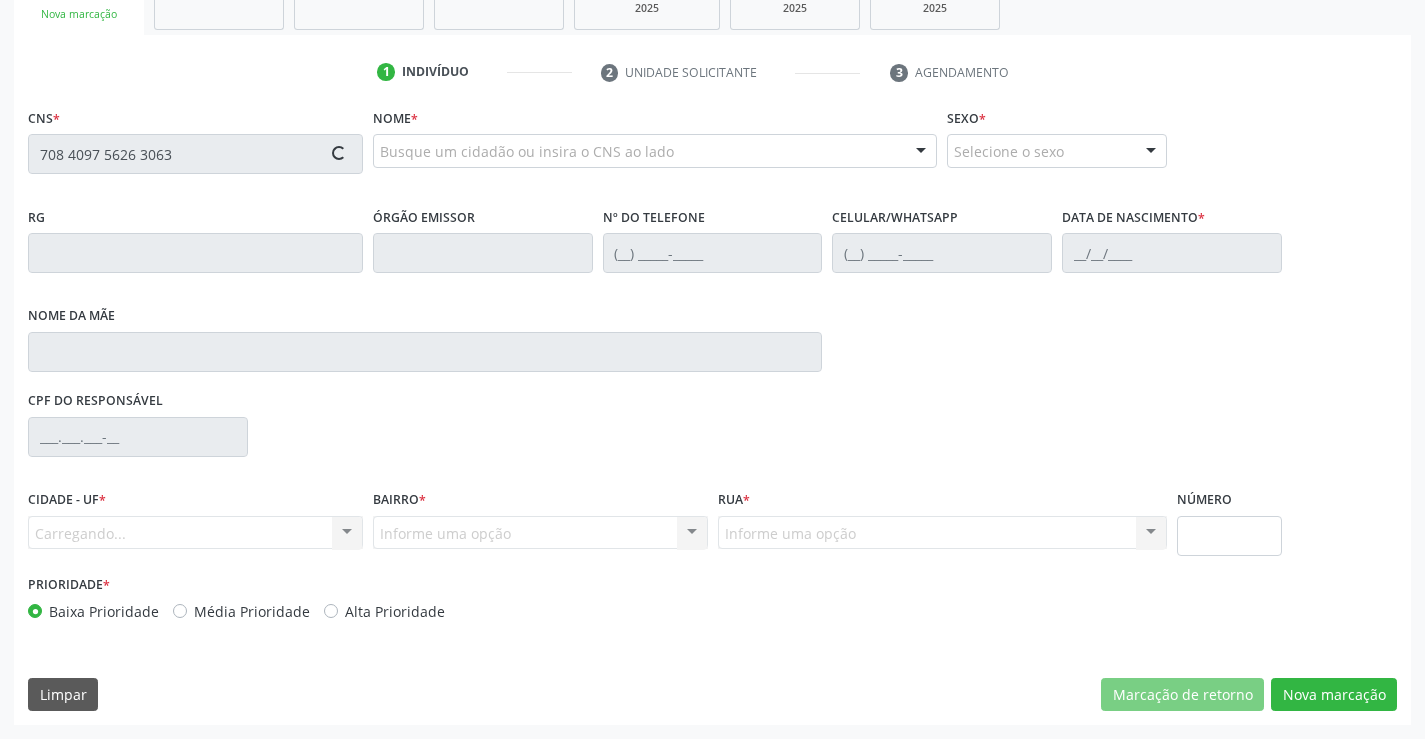 type on "708 4097 5626 3063" 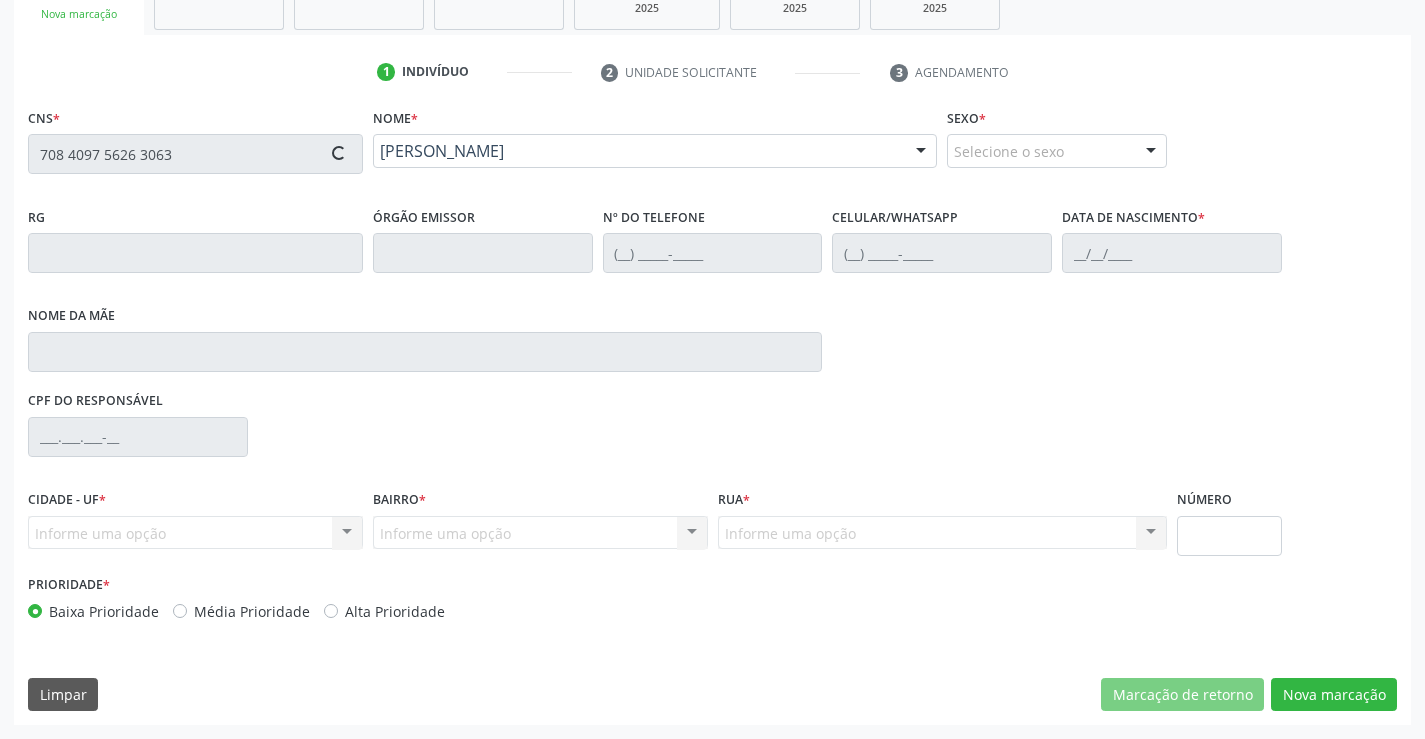 type on "0502224657" 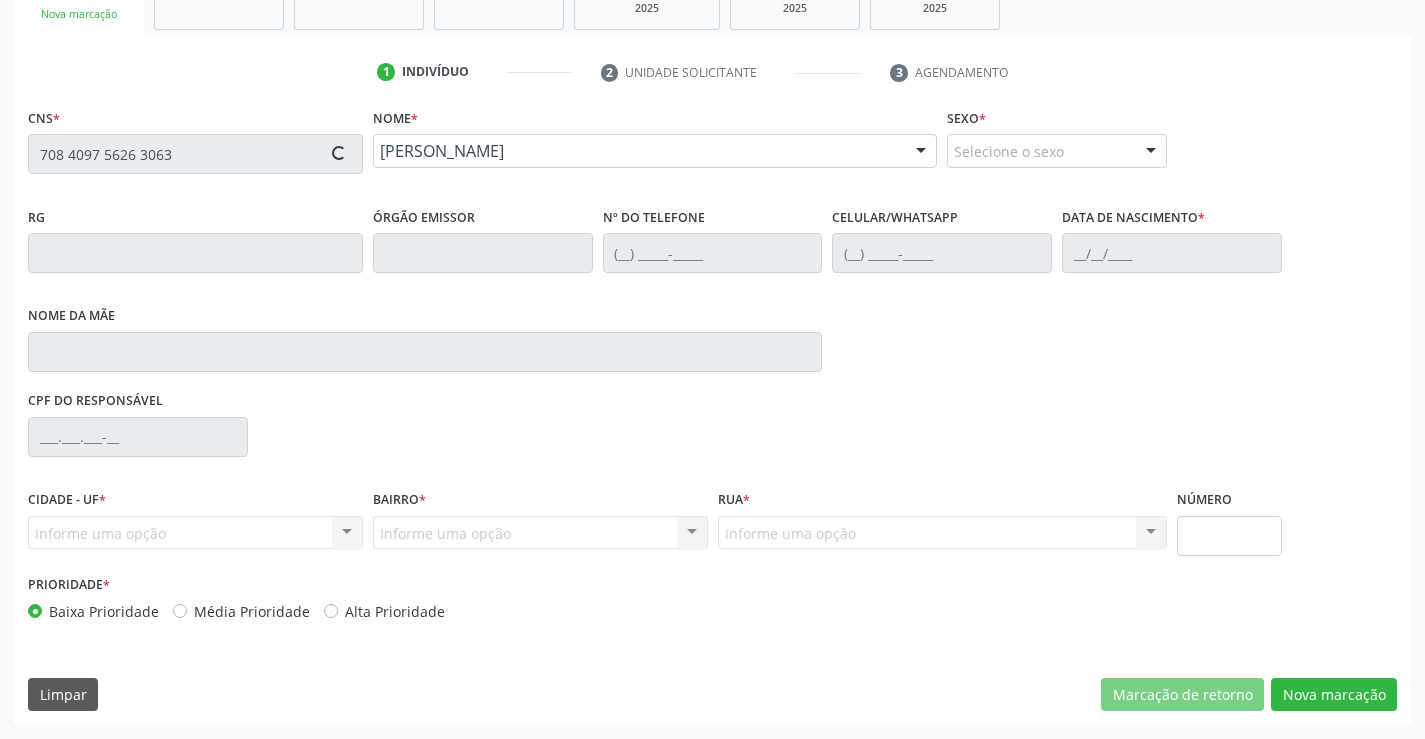 type on "(74) 99100-5422" 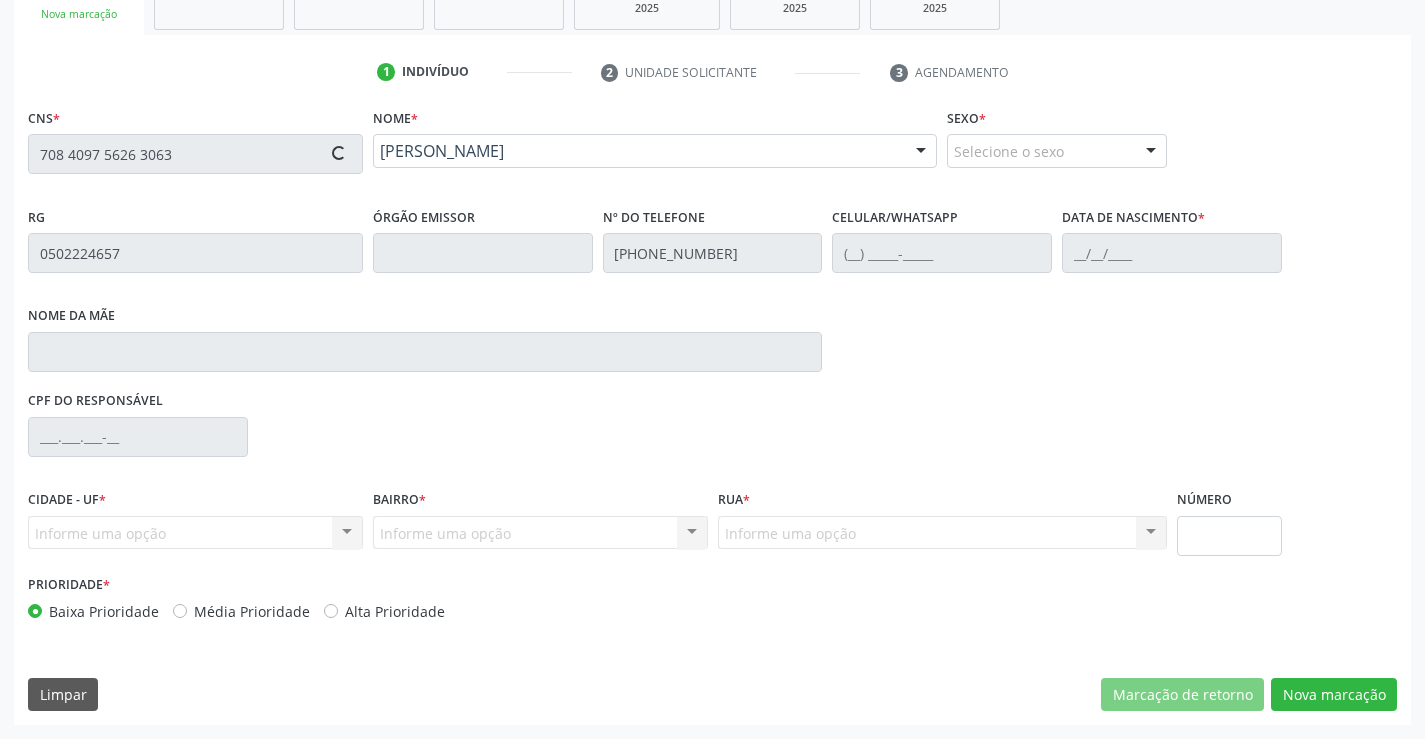 type on "(74) 99148-1220" 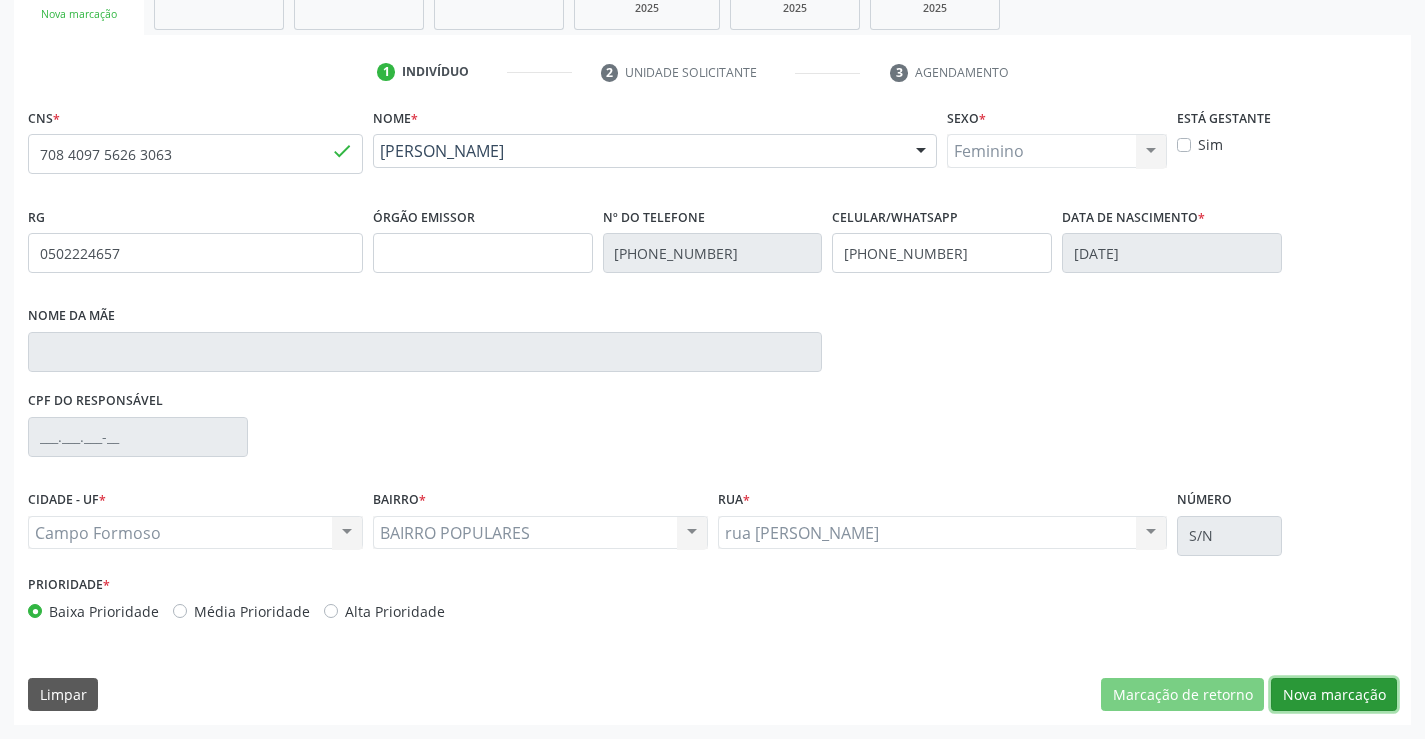 click on "Nova marcação" at bounding box center [1334, 695] 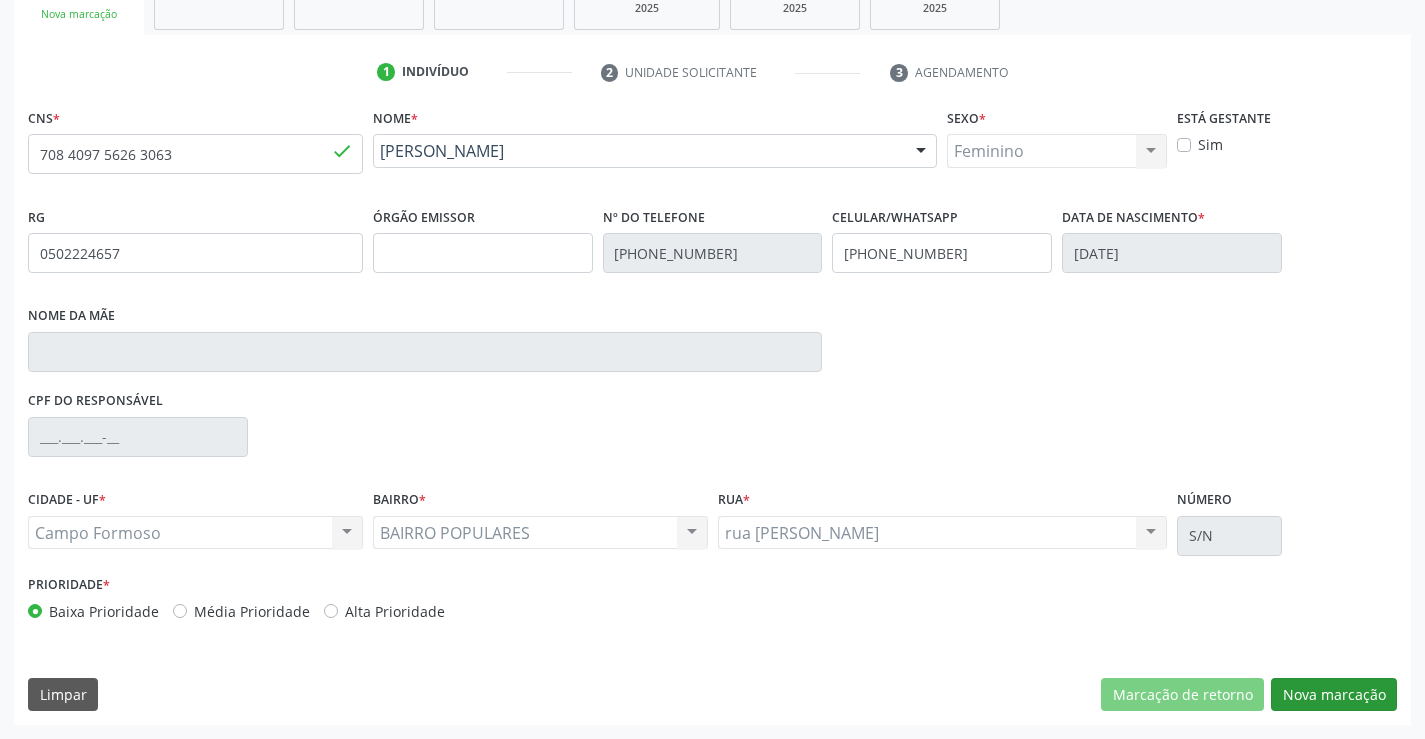 scroll, scrollTop: 167, scrollLeft: 0, axis: vertical 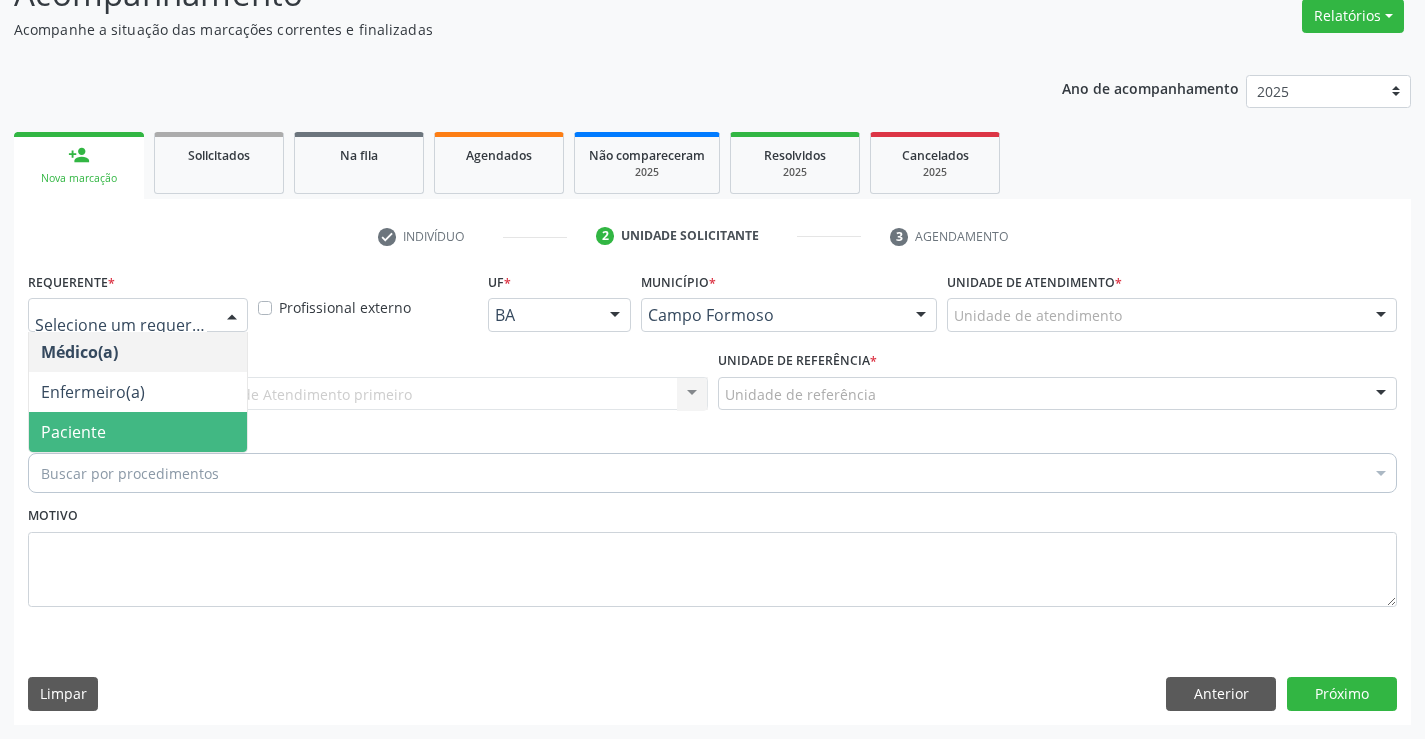 click on "Paciente" at bounding box center [138, 432] 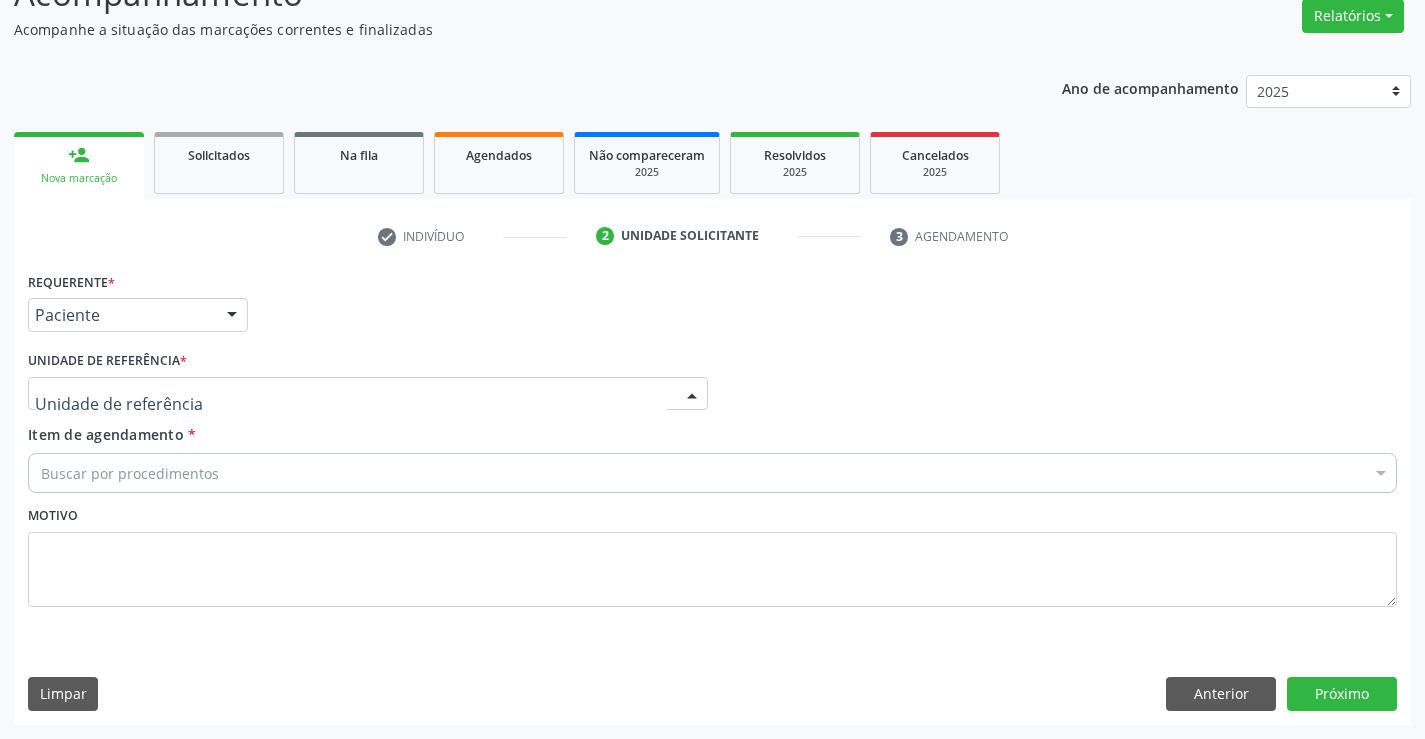 click at bounding box center [368, 394] 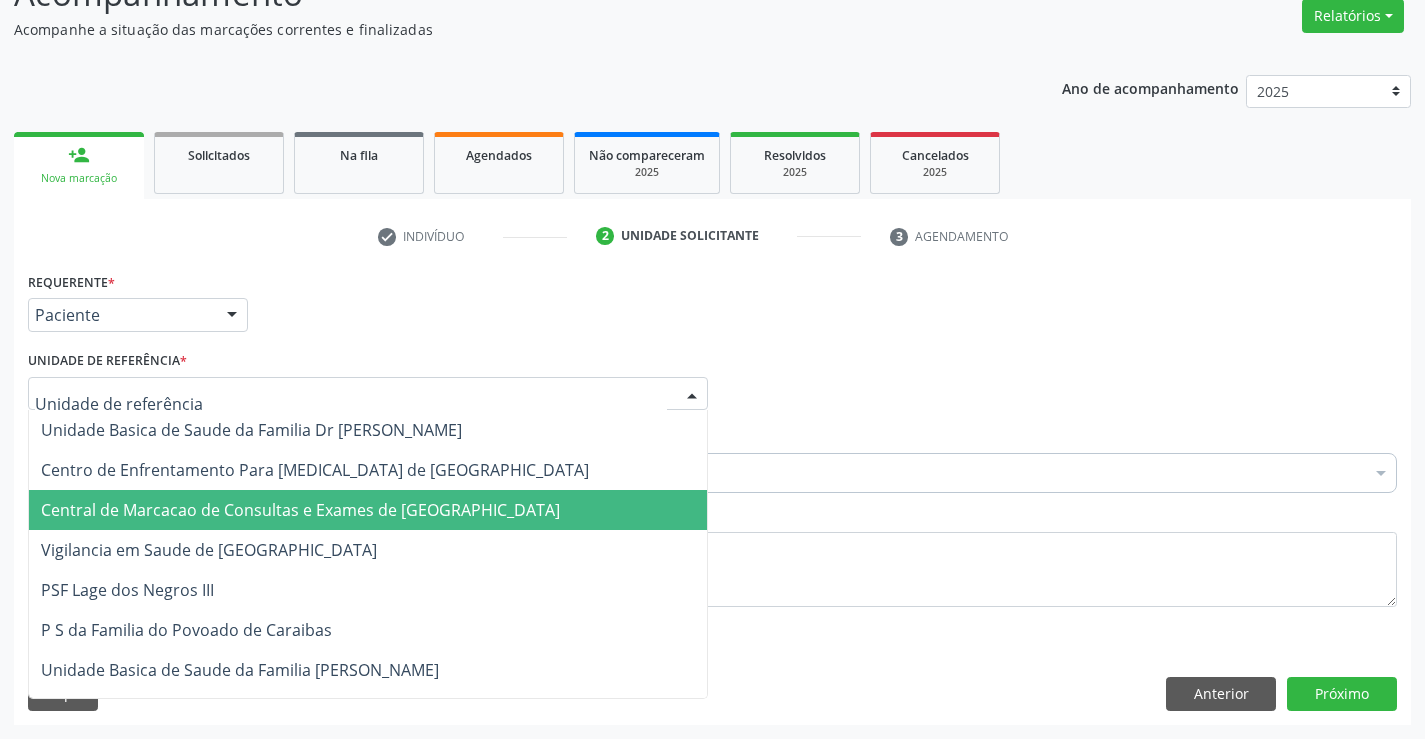 click on "Central de Marcacao de Consultas e Exames de [GEOGRAPHIC_DATA]" at bounding box center [300, 510] 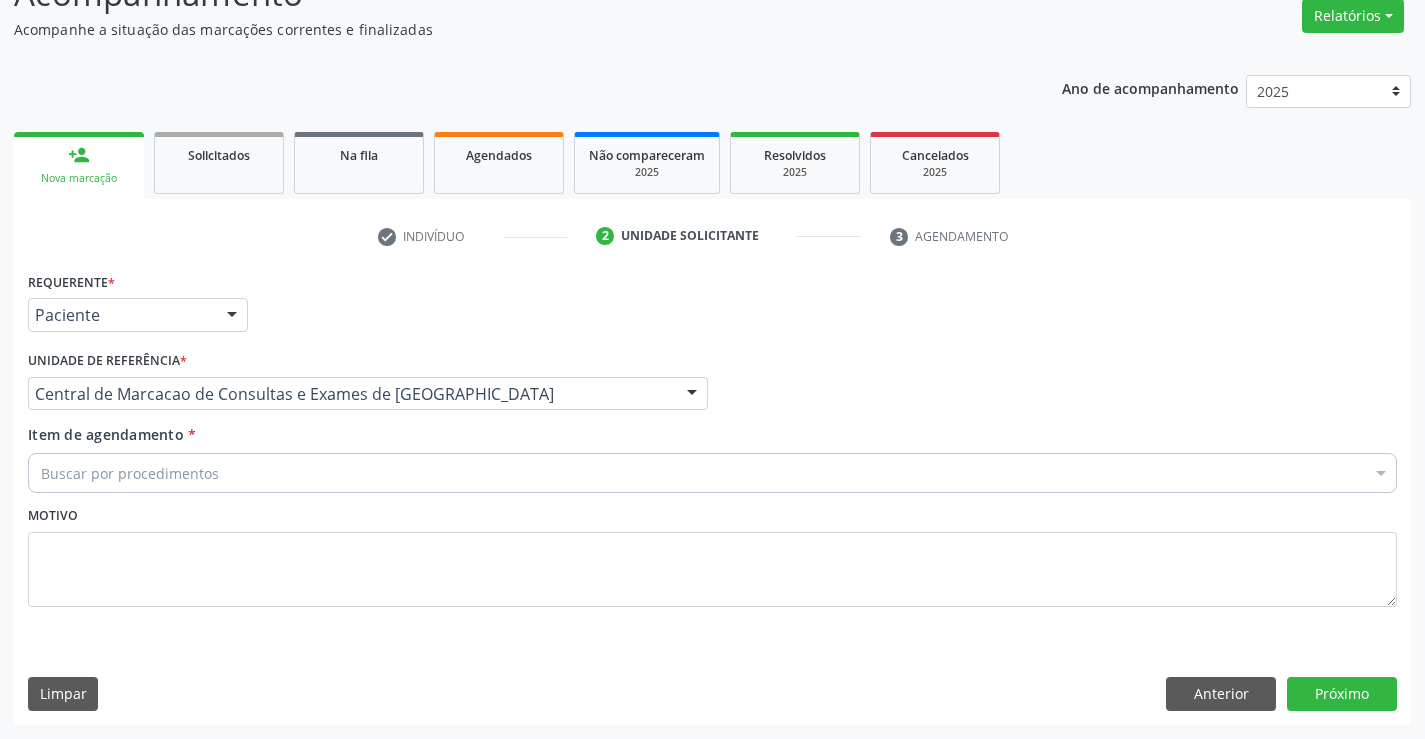 click on "Buscar por procedimentos" at bounding box center [712, 473] 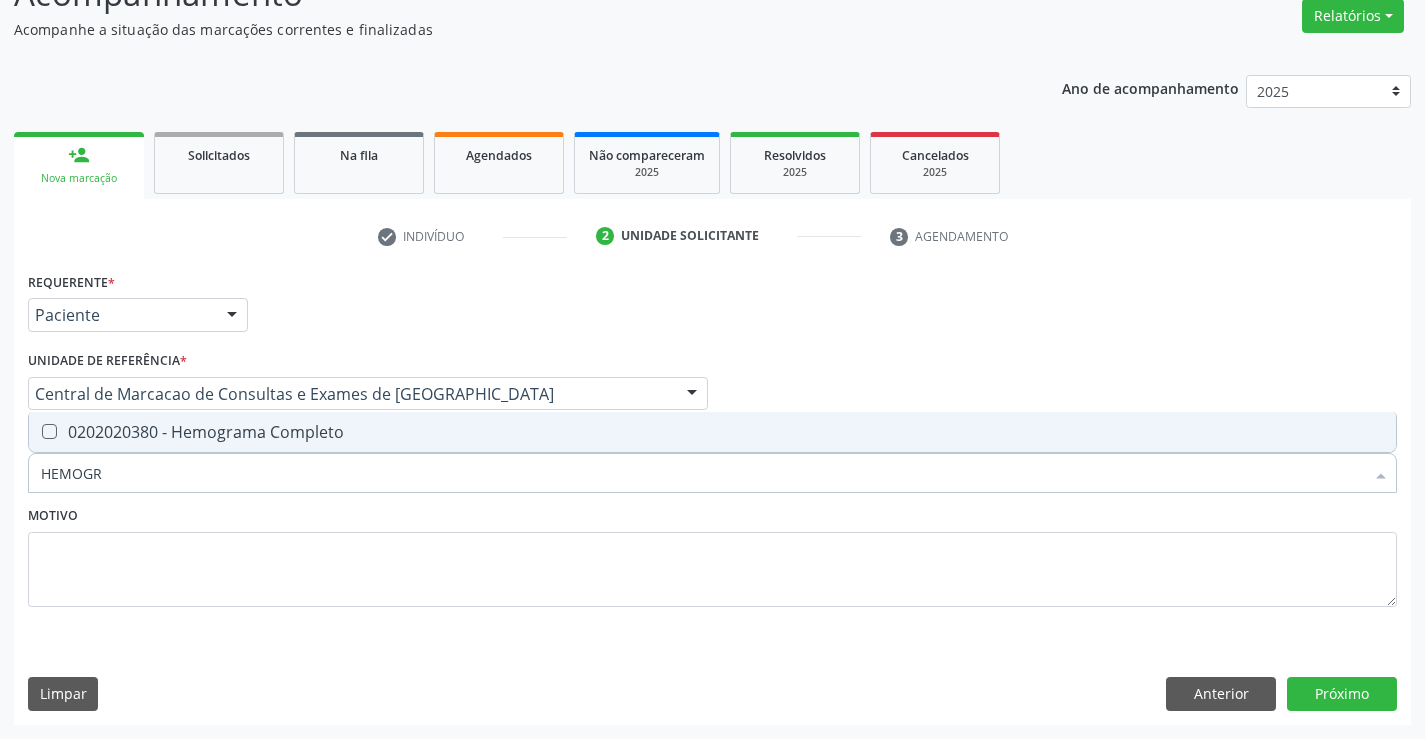 type on "HEMOGRA" 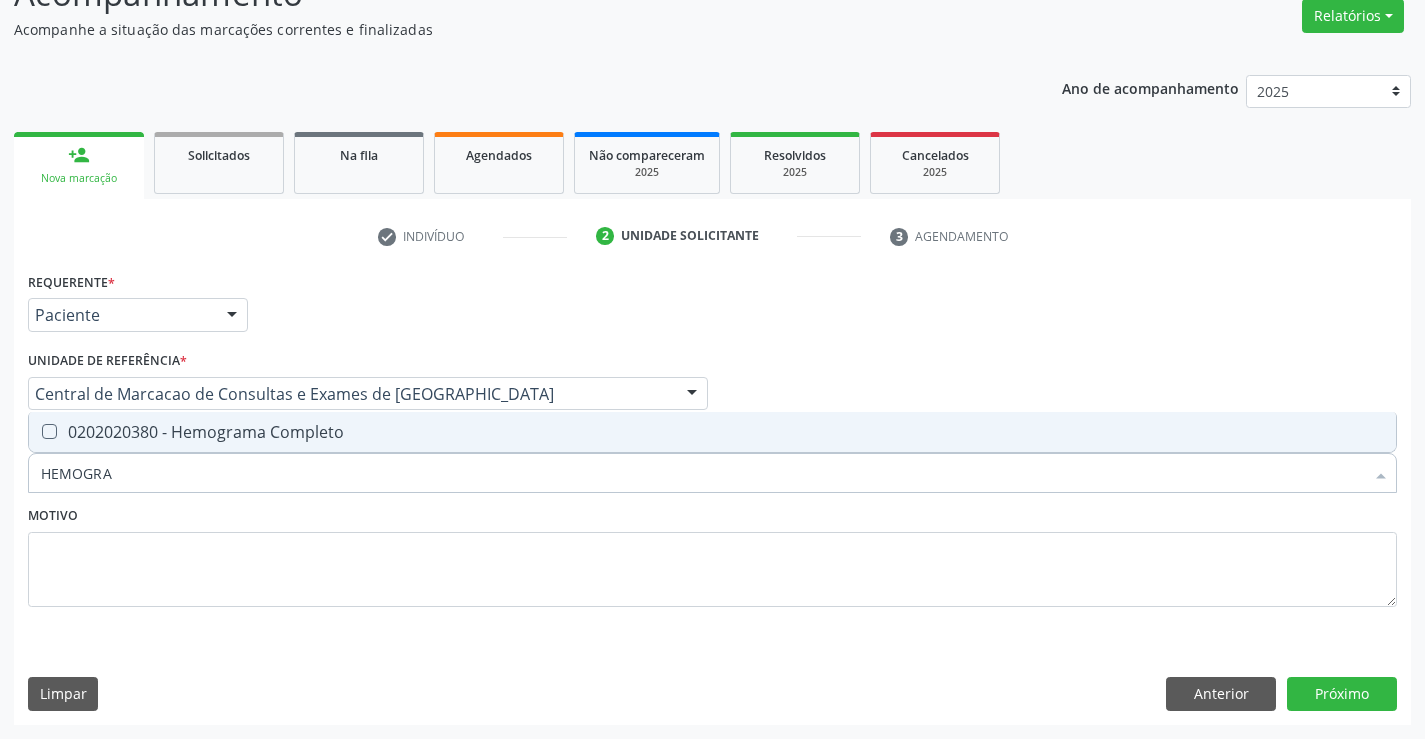 click on "HEMOGRA" at bounding box center [702, 473] 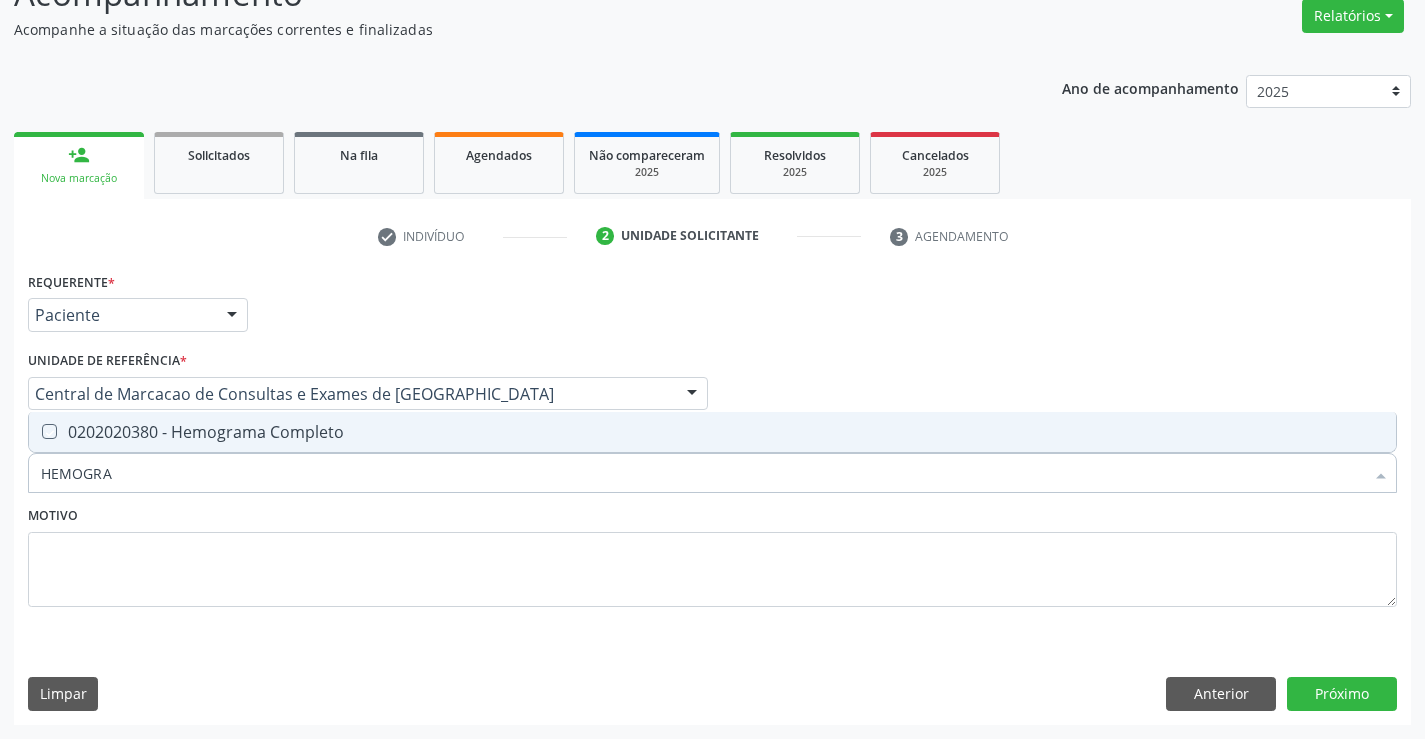 checkbox on "true" 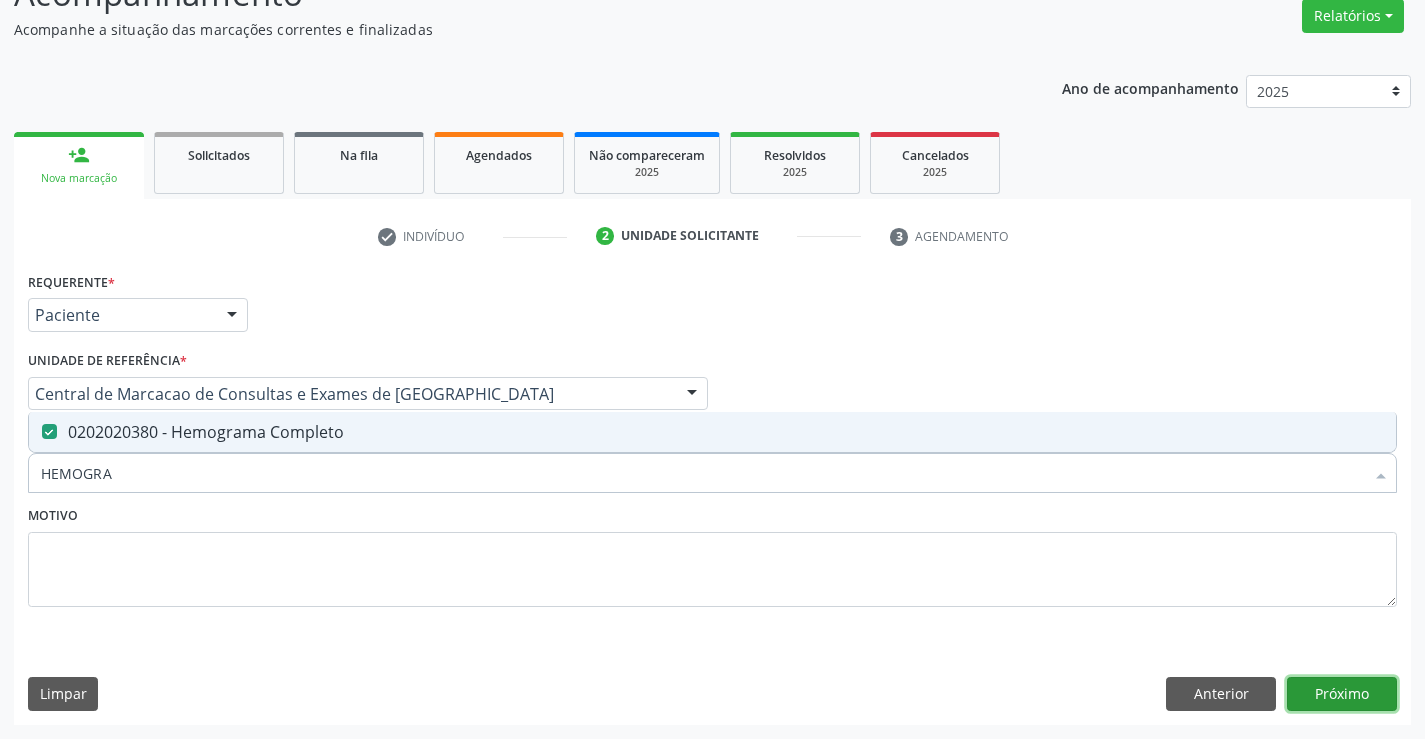 click on "Próximo" at bounding box center [1342, 694] 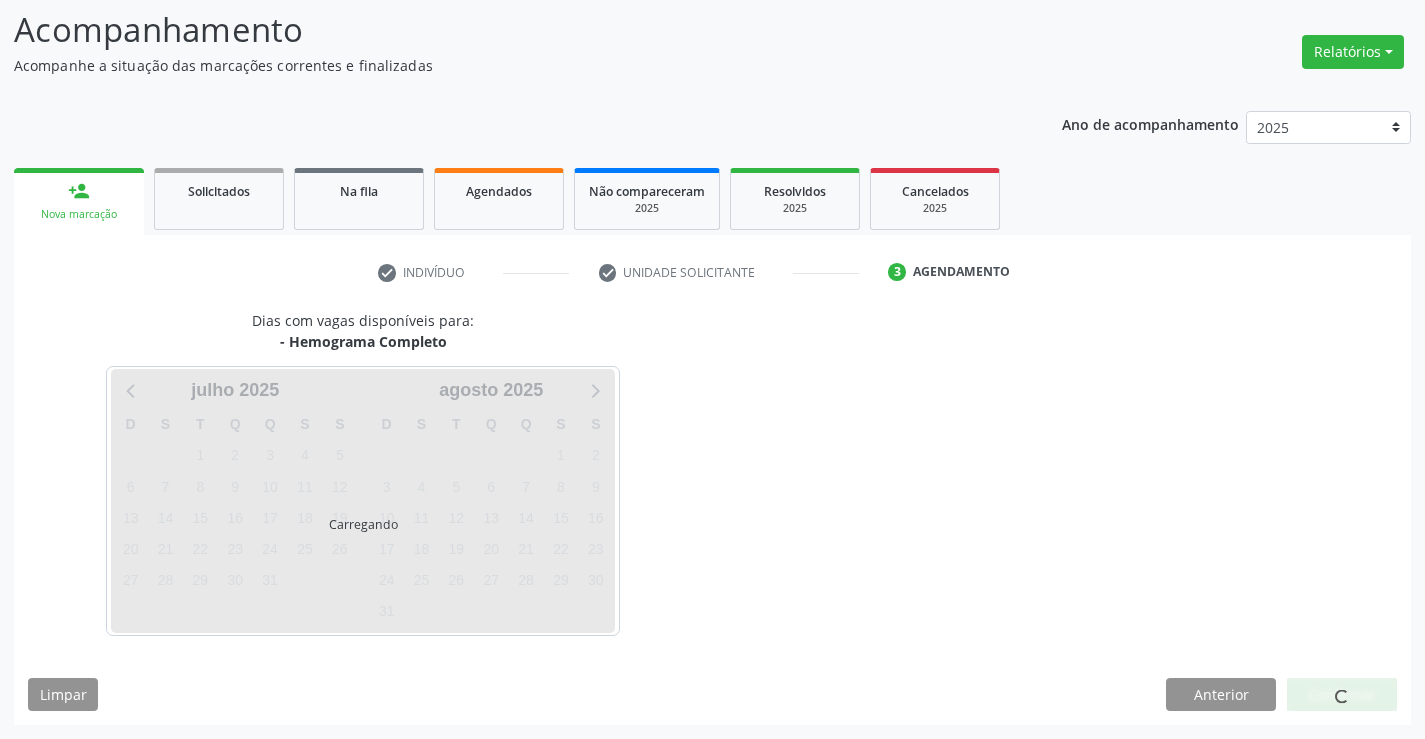 scroll, scrollTop: 131, scrollLeft: 0, axis: vertical 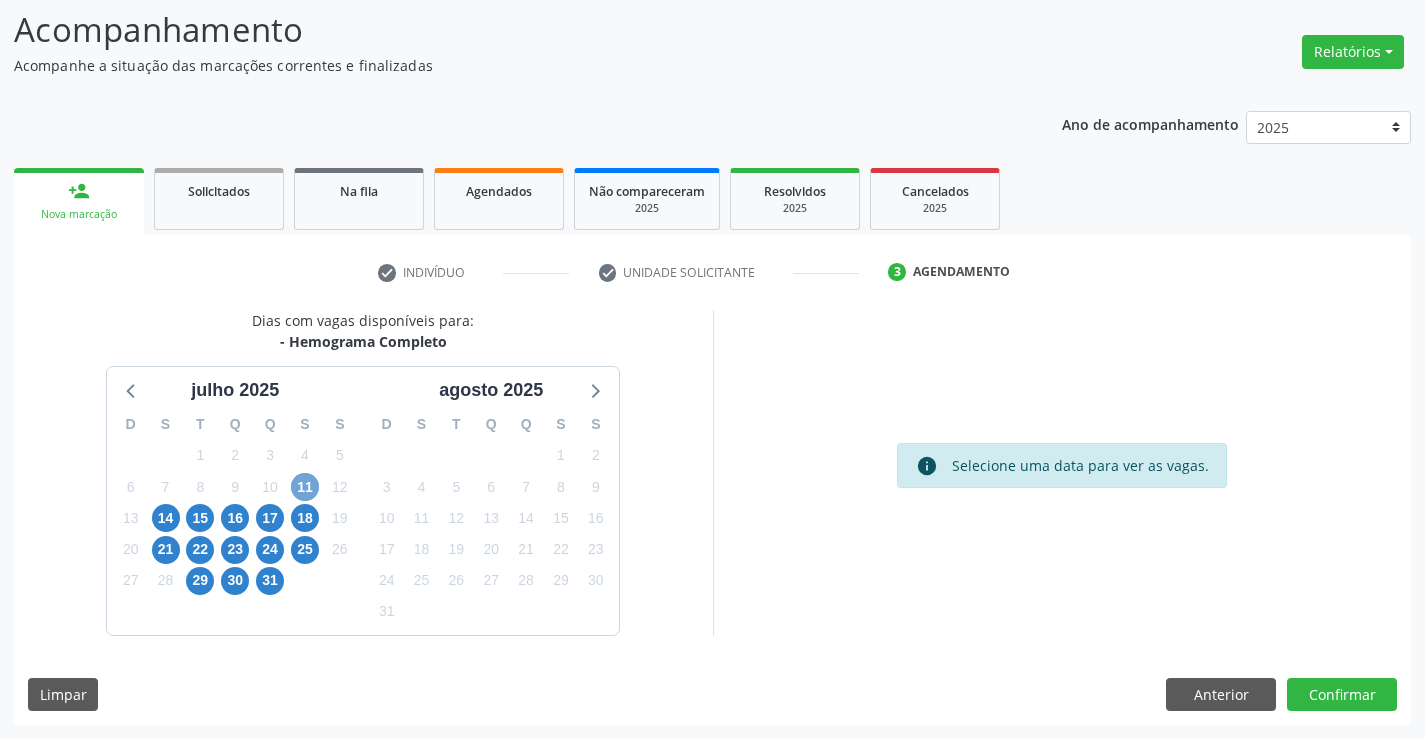 click on "11" at bounding box center (305, 487) 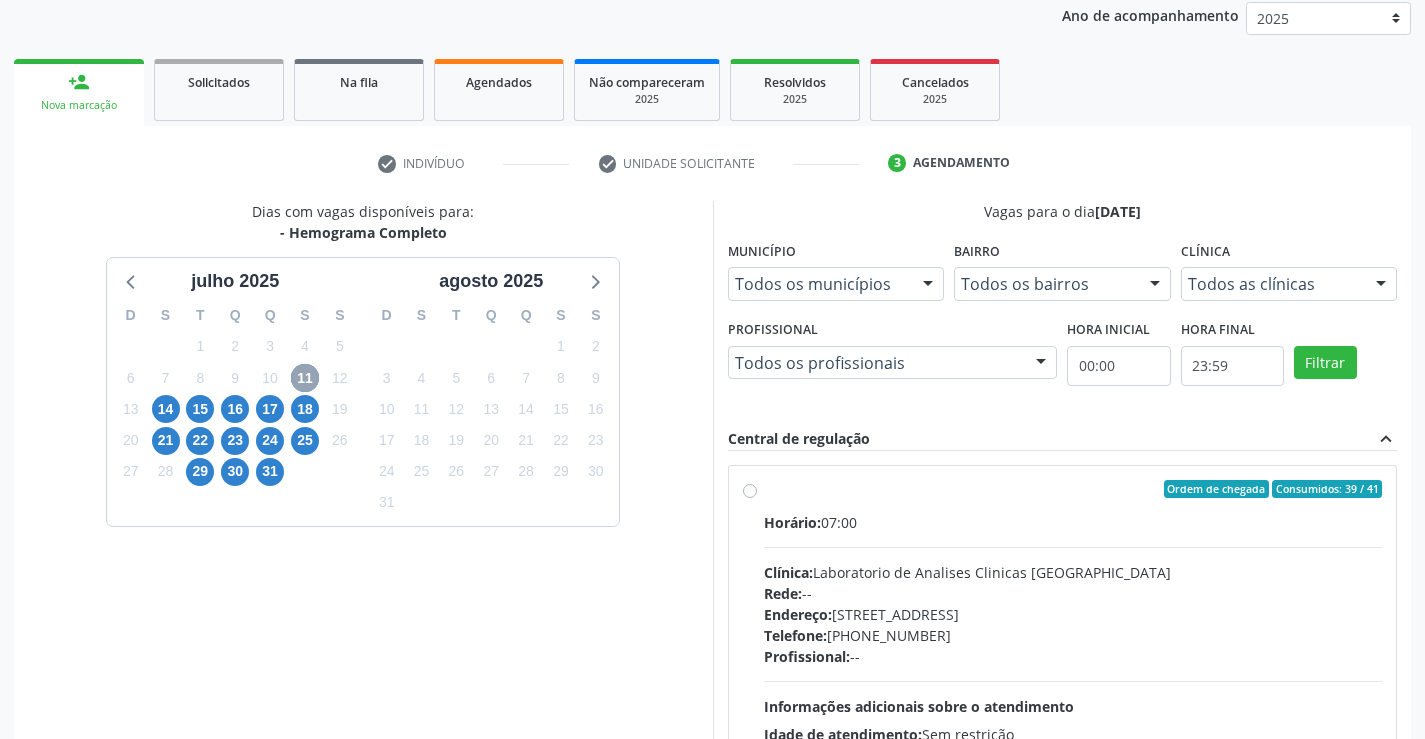 scroll, scrollTop: 331, scrollLeft: 0, axis: vertical 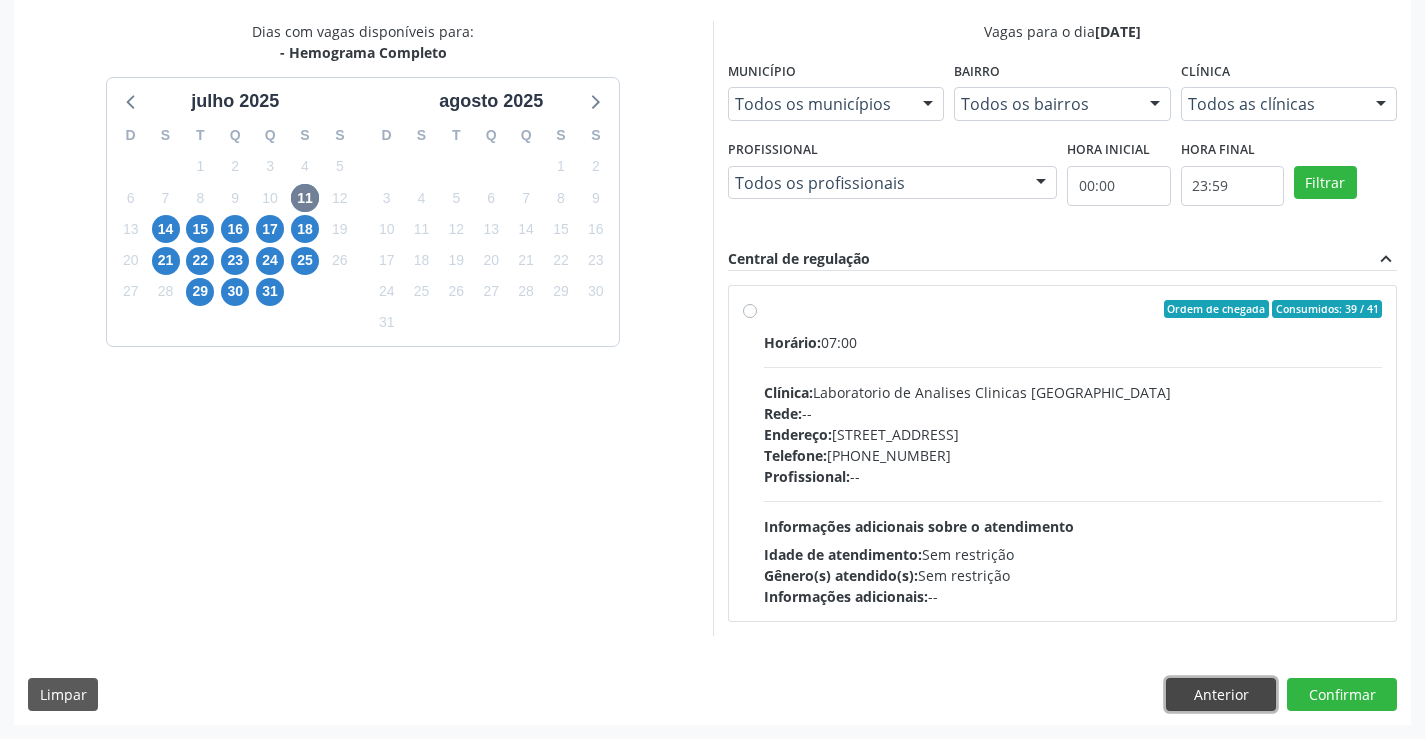 click on "Anterior" at bounding box center [1221, 695] 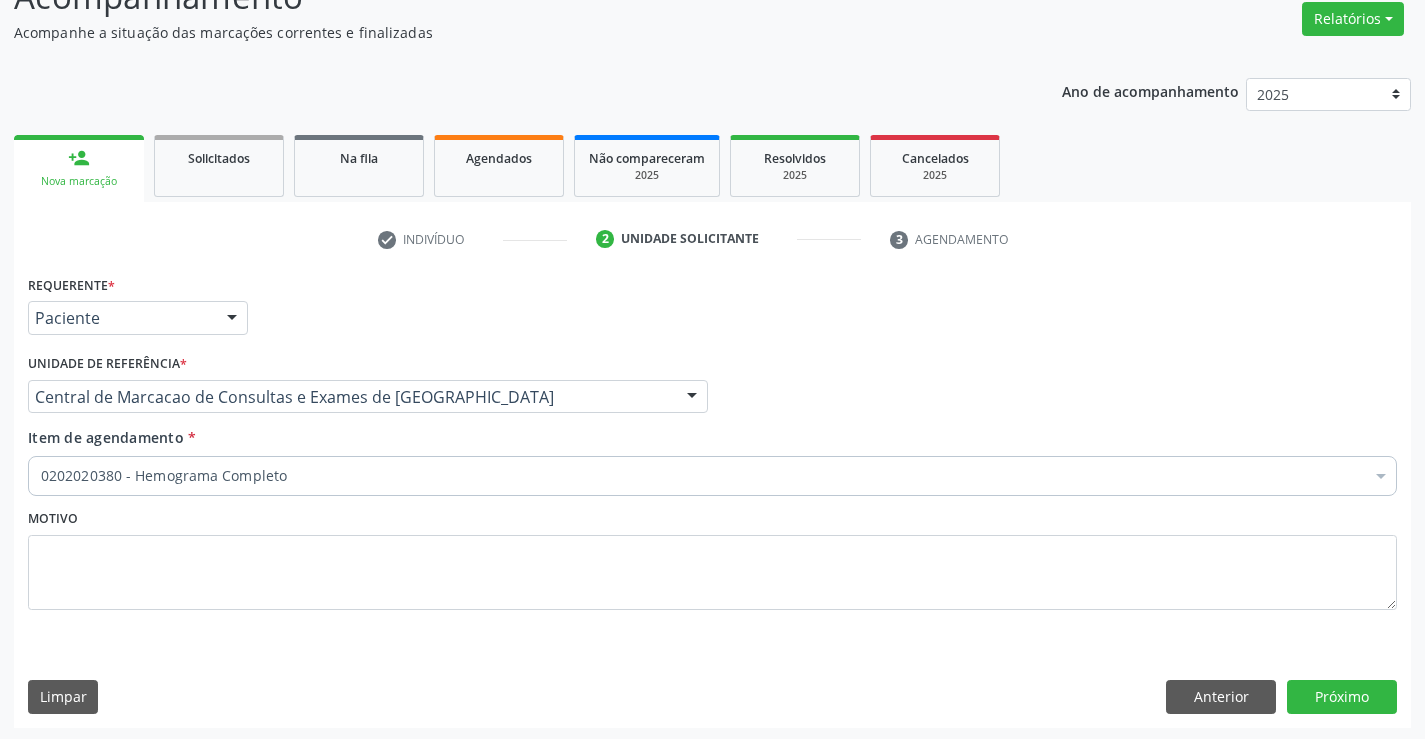 scroll, scrollTop: 167, scrollLeft: 0, axis: vertical 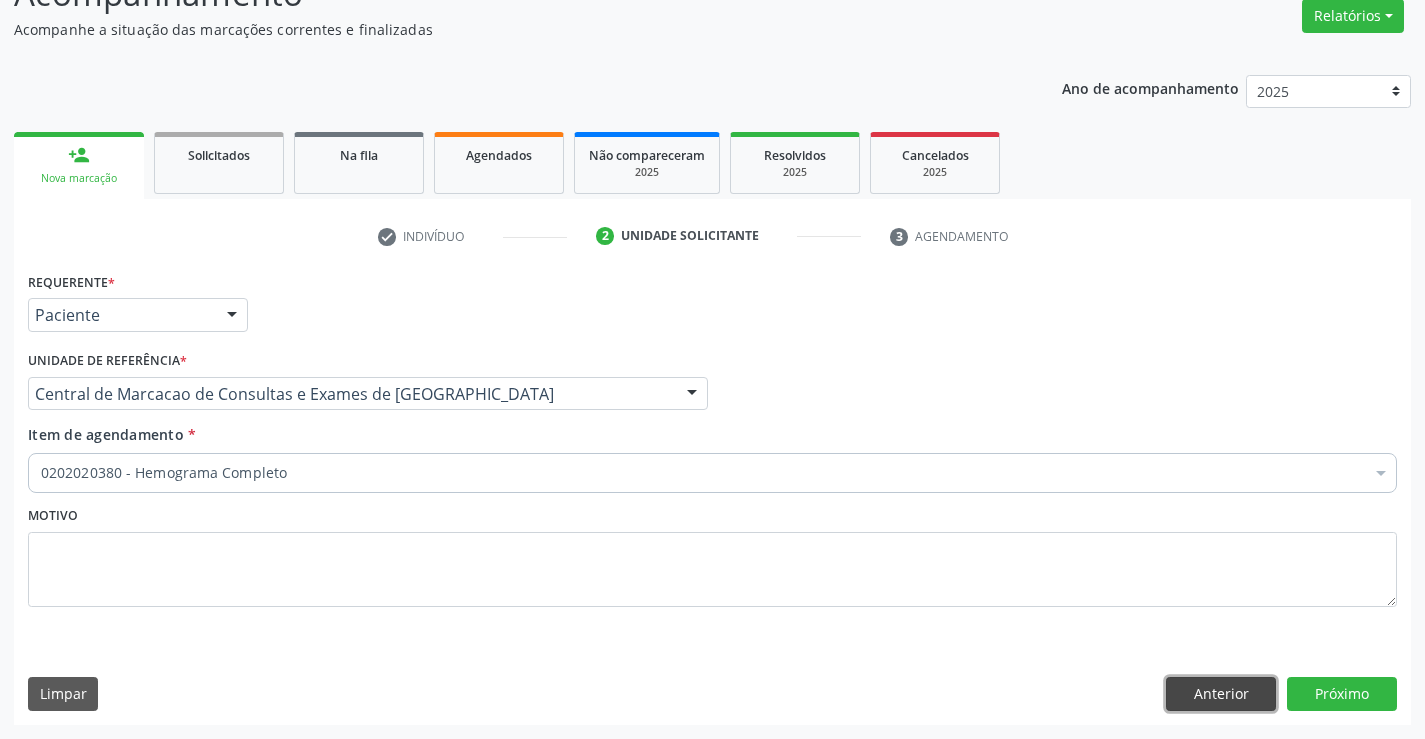 click on "Anterior" at bounding box center (1221, 694) 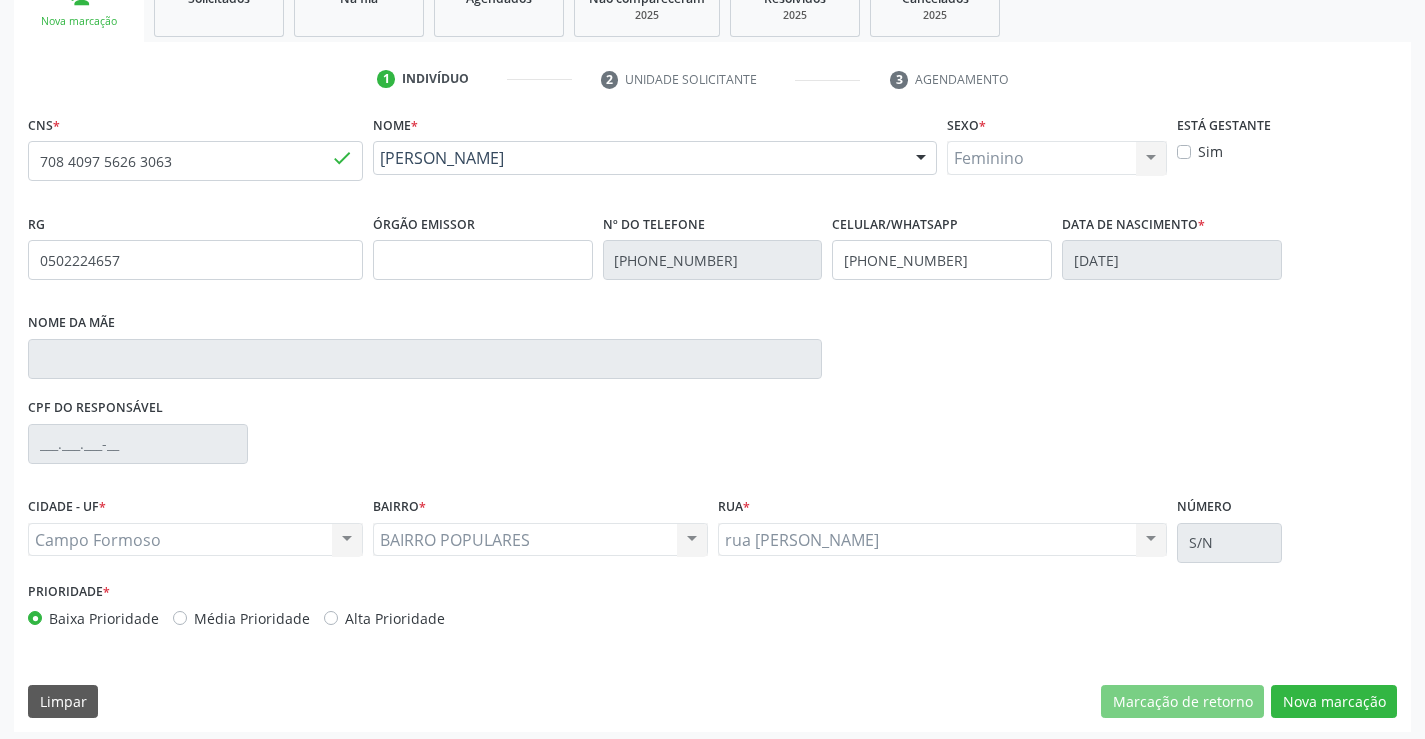 scroll, scrollTop: 331, scrollLeft: 0, axis: vertical 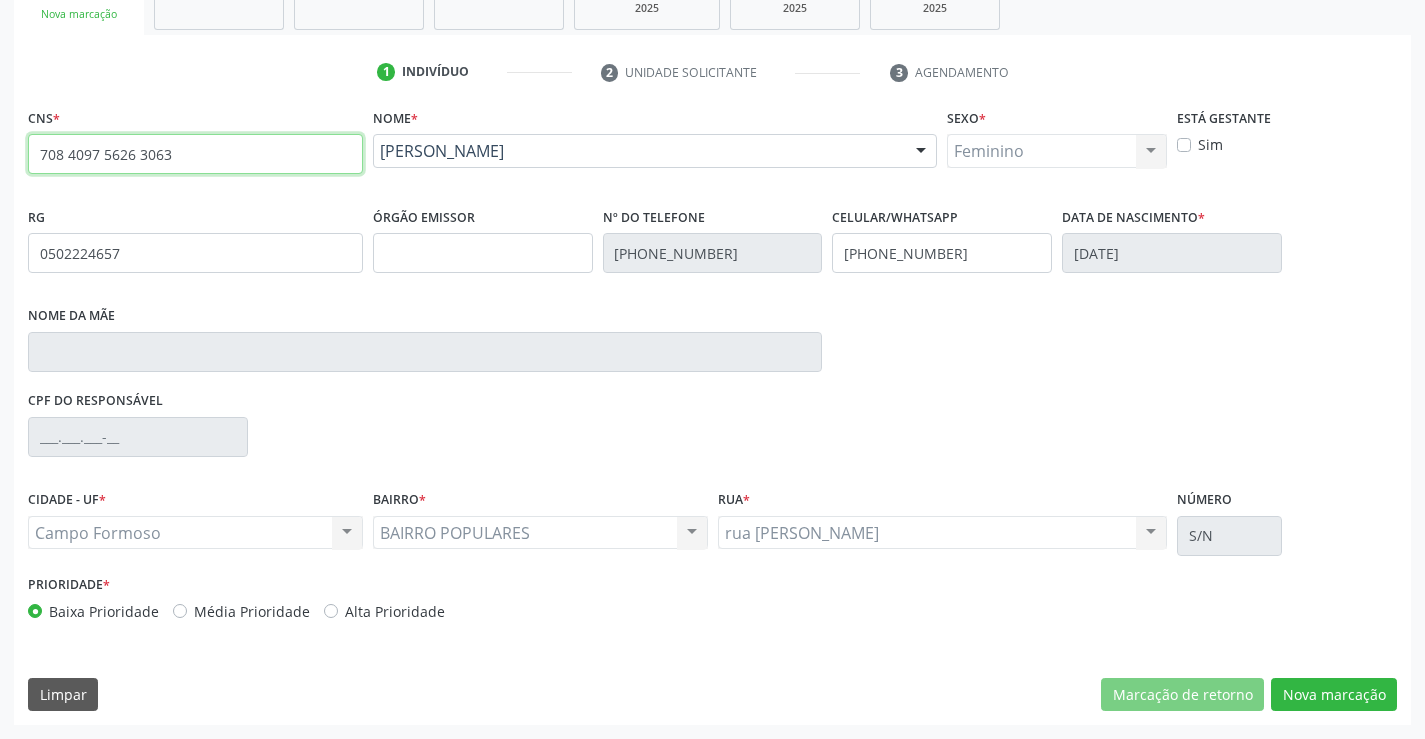 click on "708 4097 5626 3063" at bounding box center (195, 154) 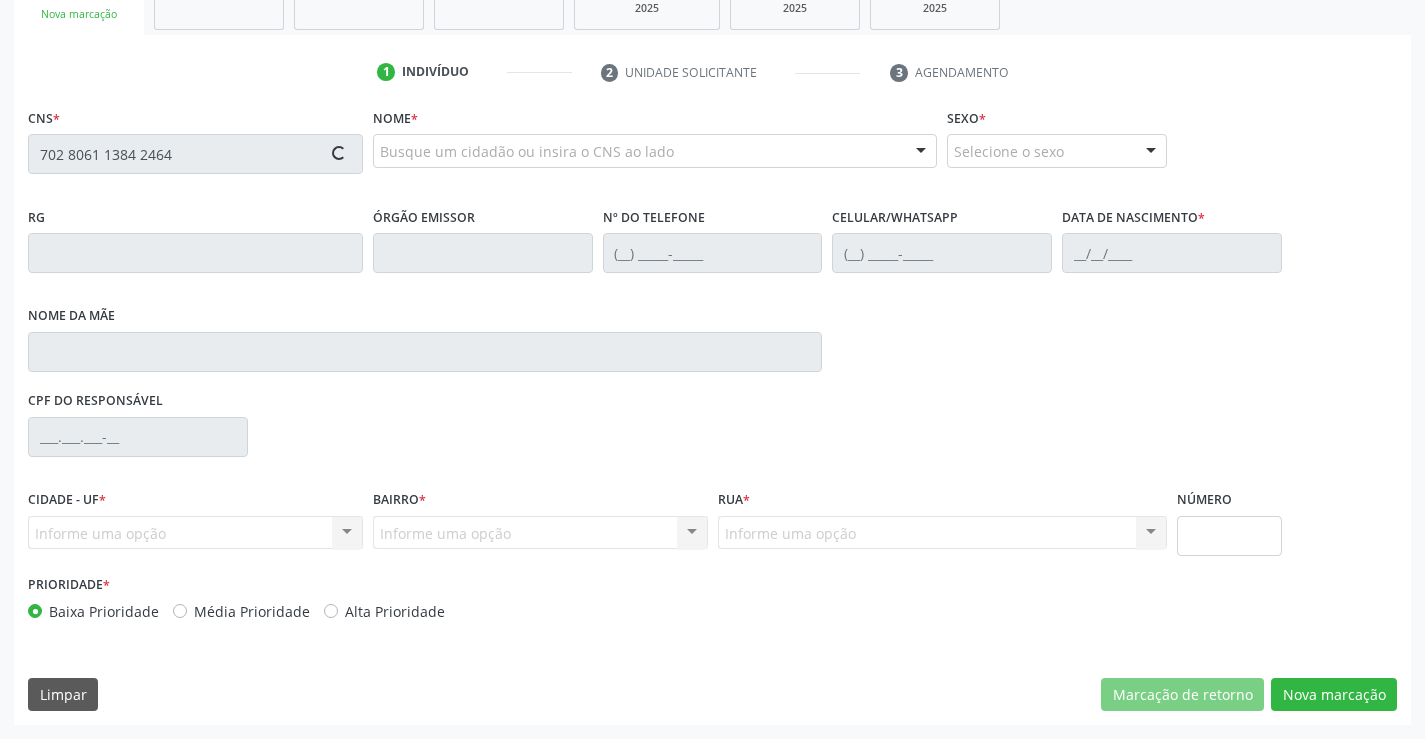 type on "702 8061 1384 2464" 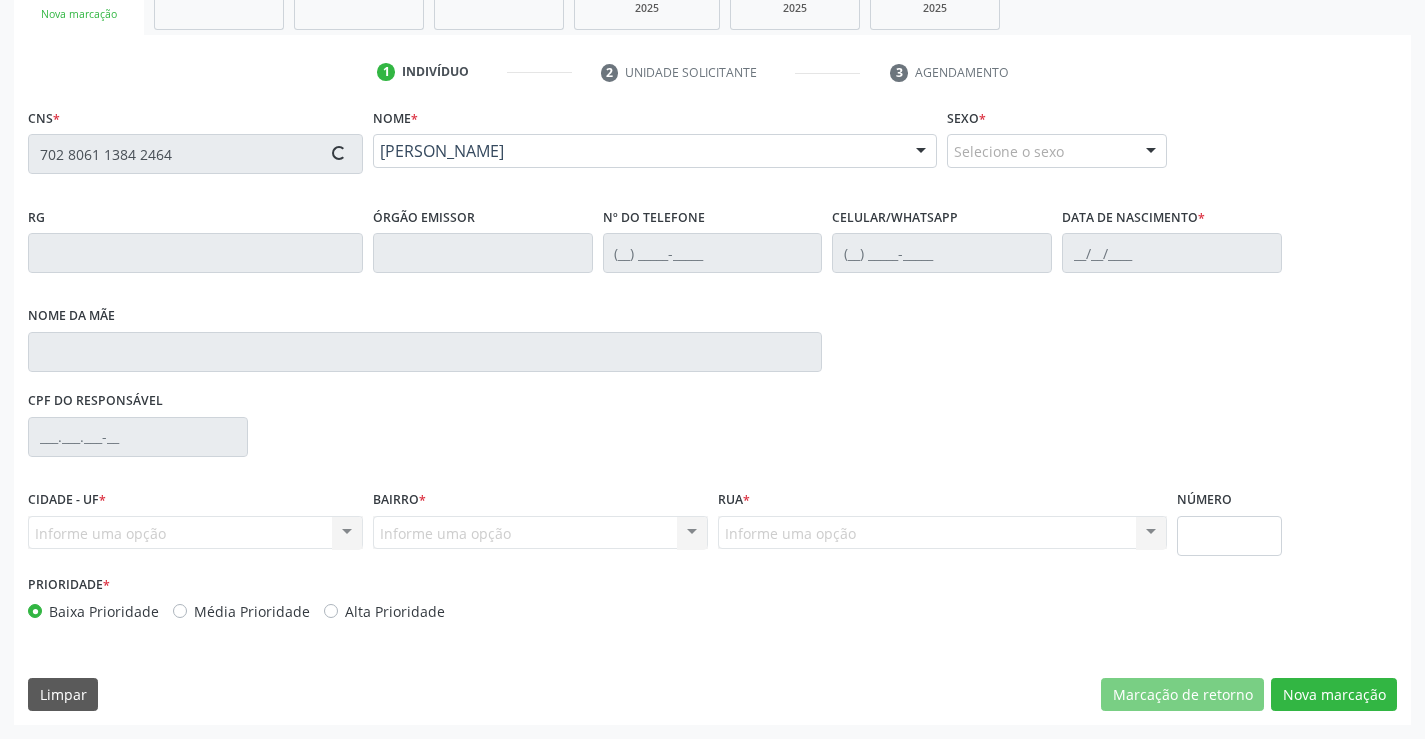 type on "1343656664" 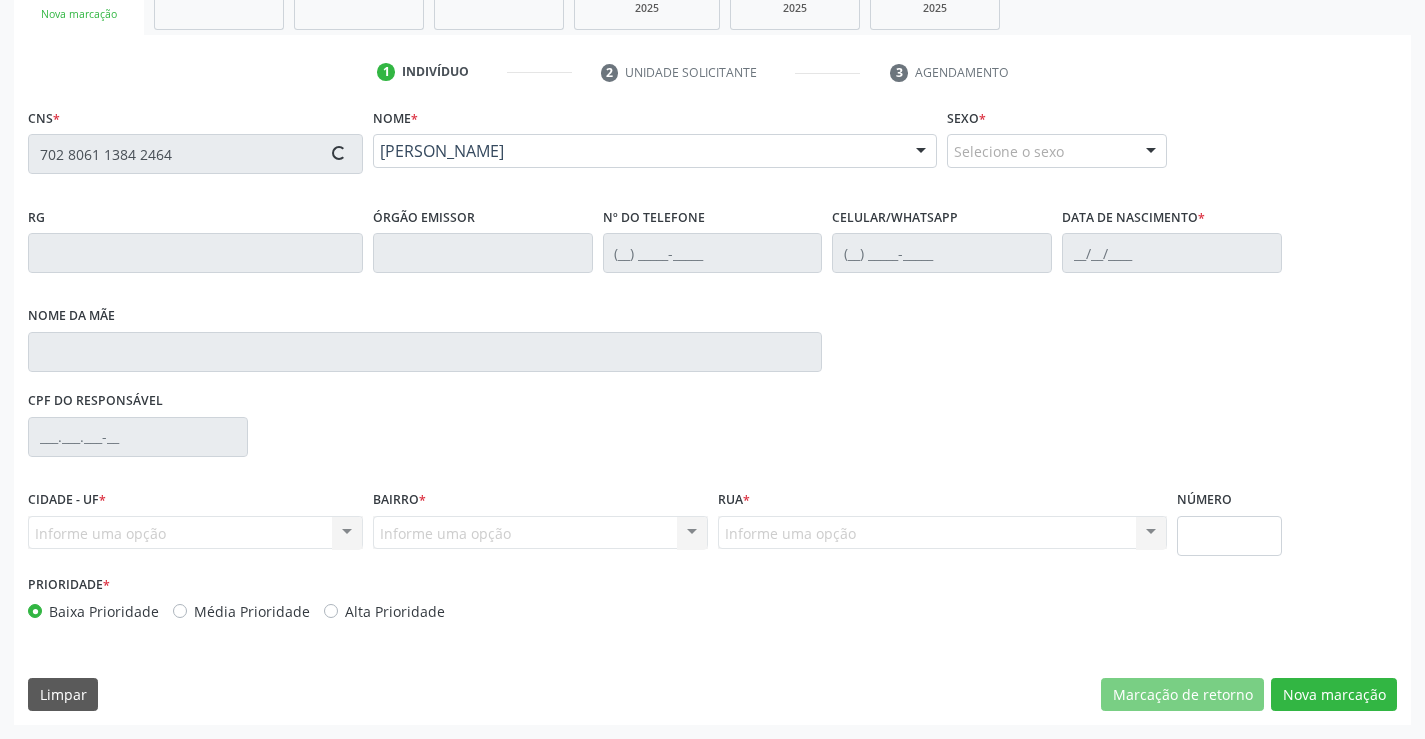 type on "20/07/1985" 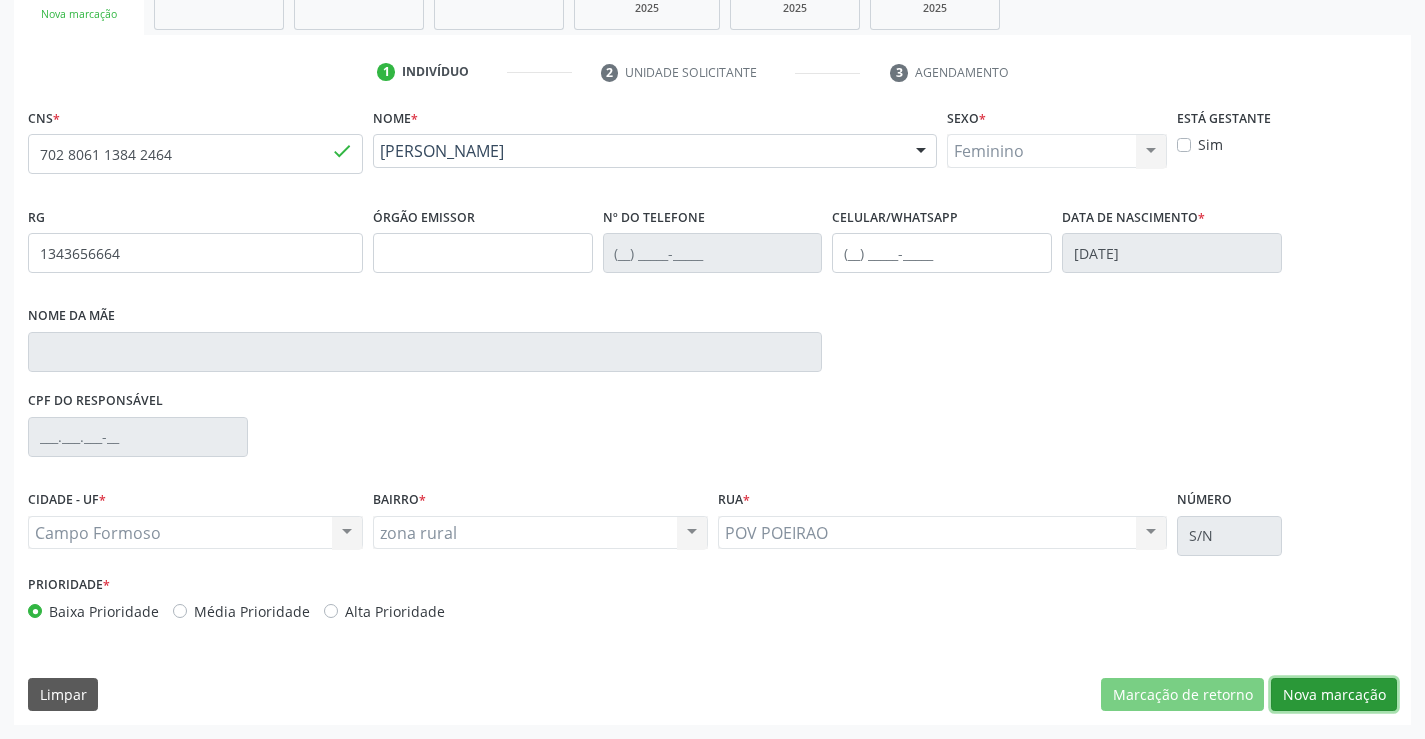 click on "Nova marcação" at bounding box center [1334, 695] 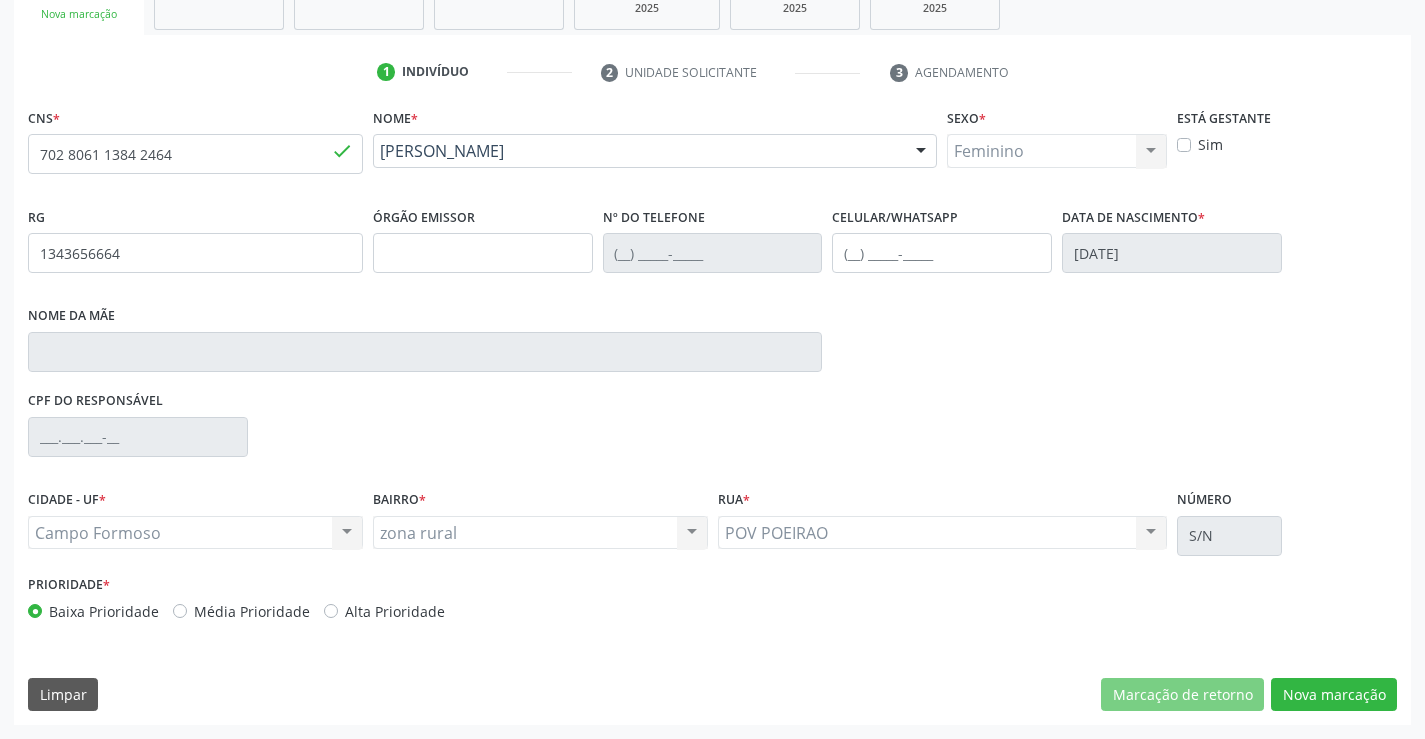 scroll, scrollTop: 167, scrollLeft: 0, axis: vertical 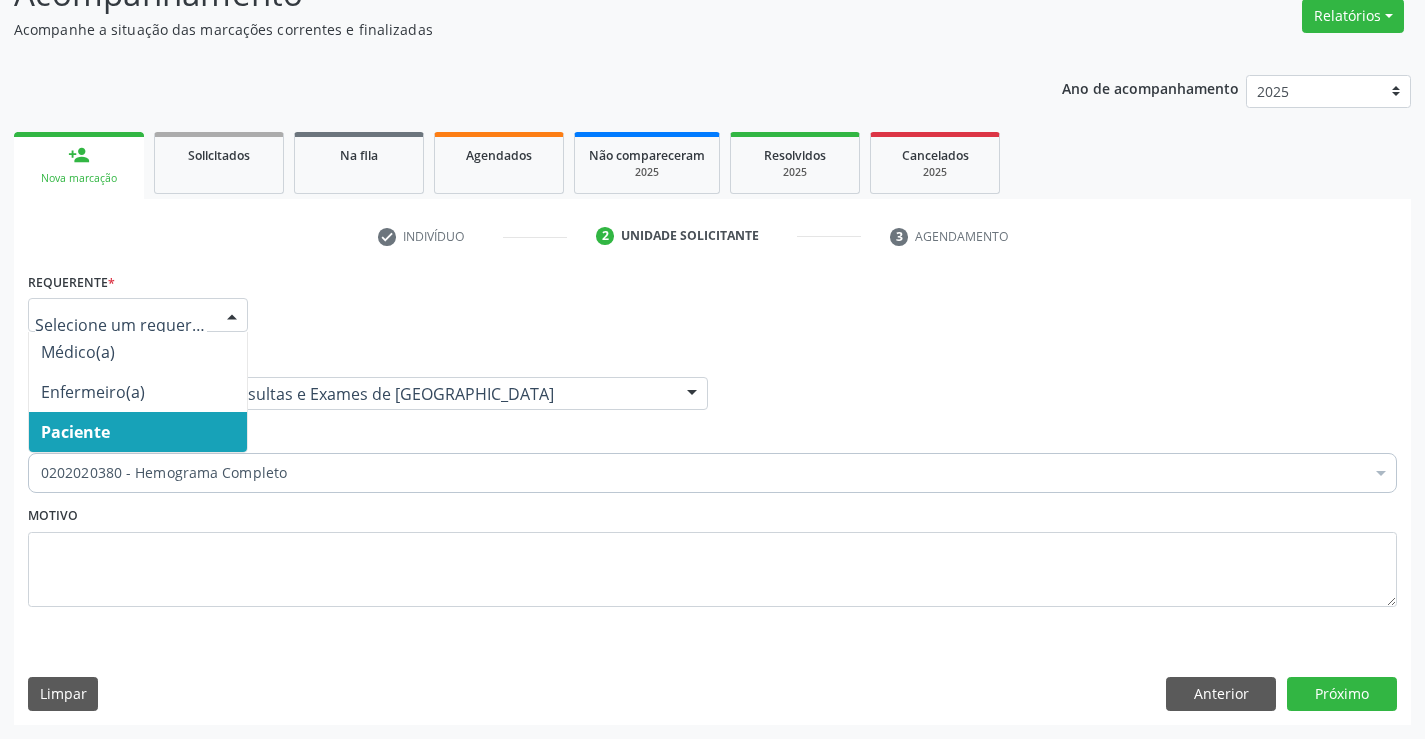 click at bounding box center (138, 315) 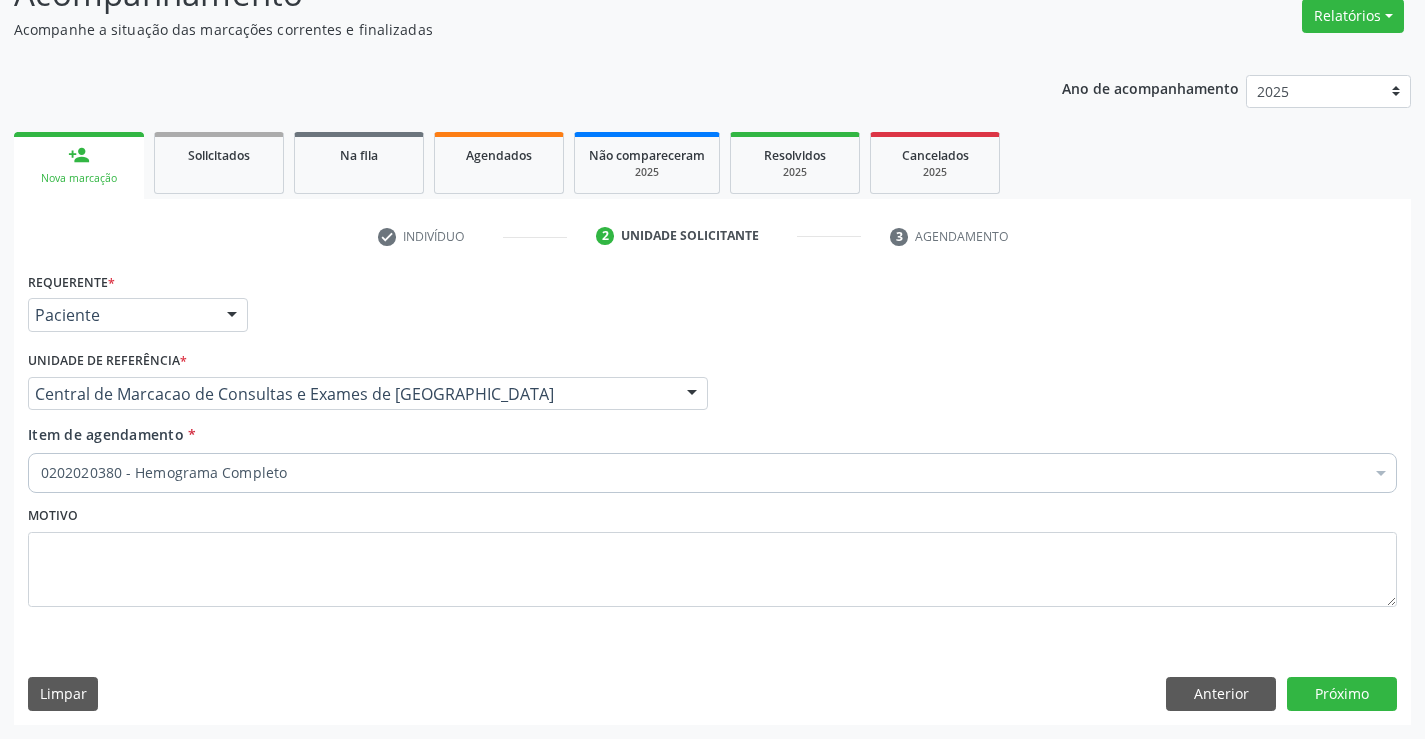 drag, startPoint x: 310, startPoint y: 393, endPoint x: 292, endPoint y: 472, distance: 81.02469 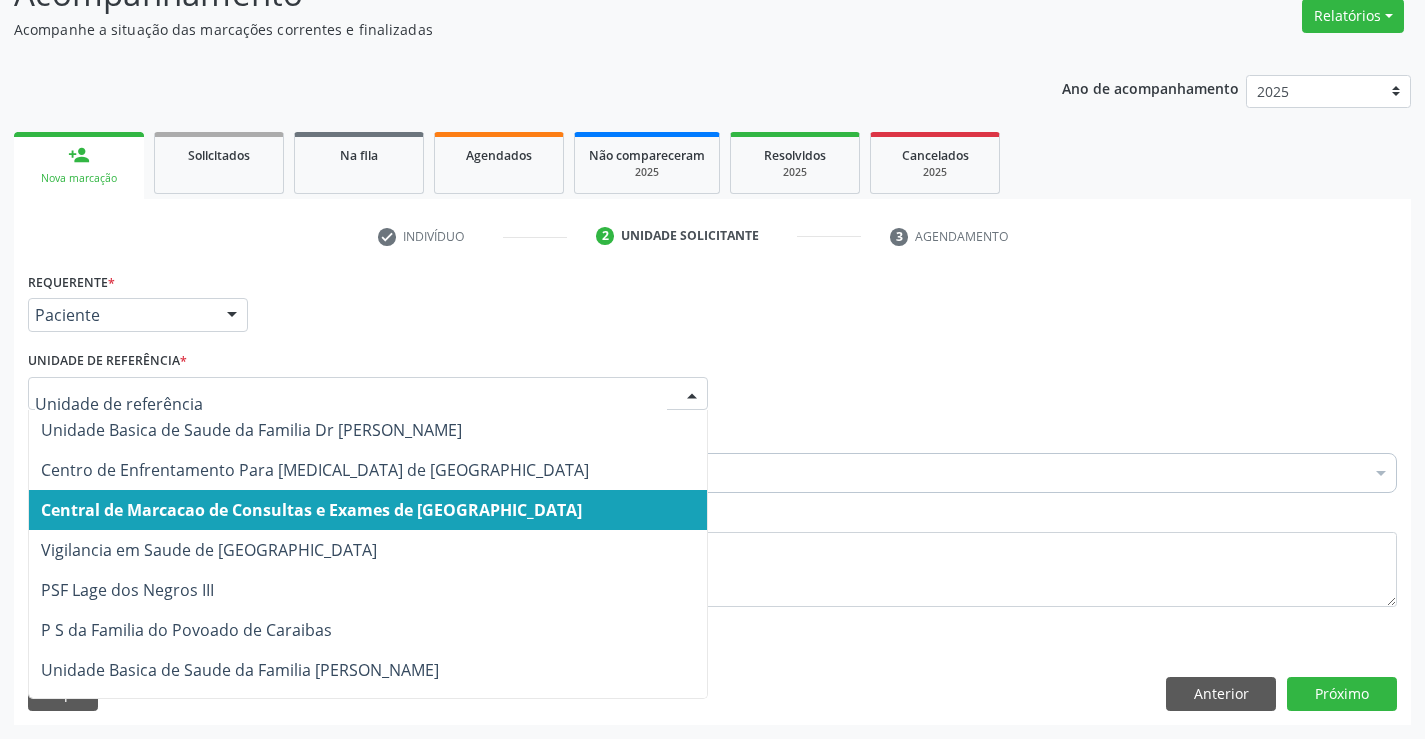 click on "Central de Marcacao de Consultas e Exames de [GEOGRAPHIC_DATA]" at bounding box center (311, 510) 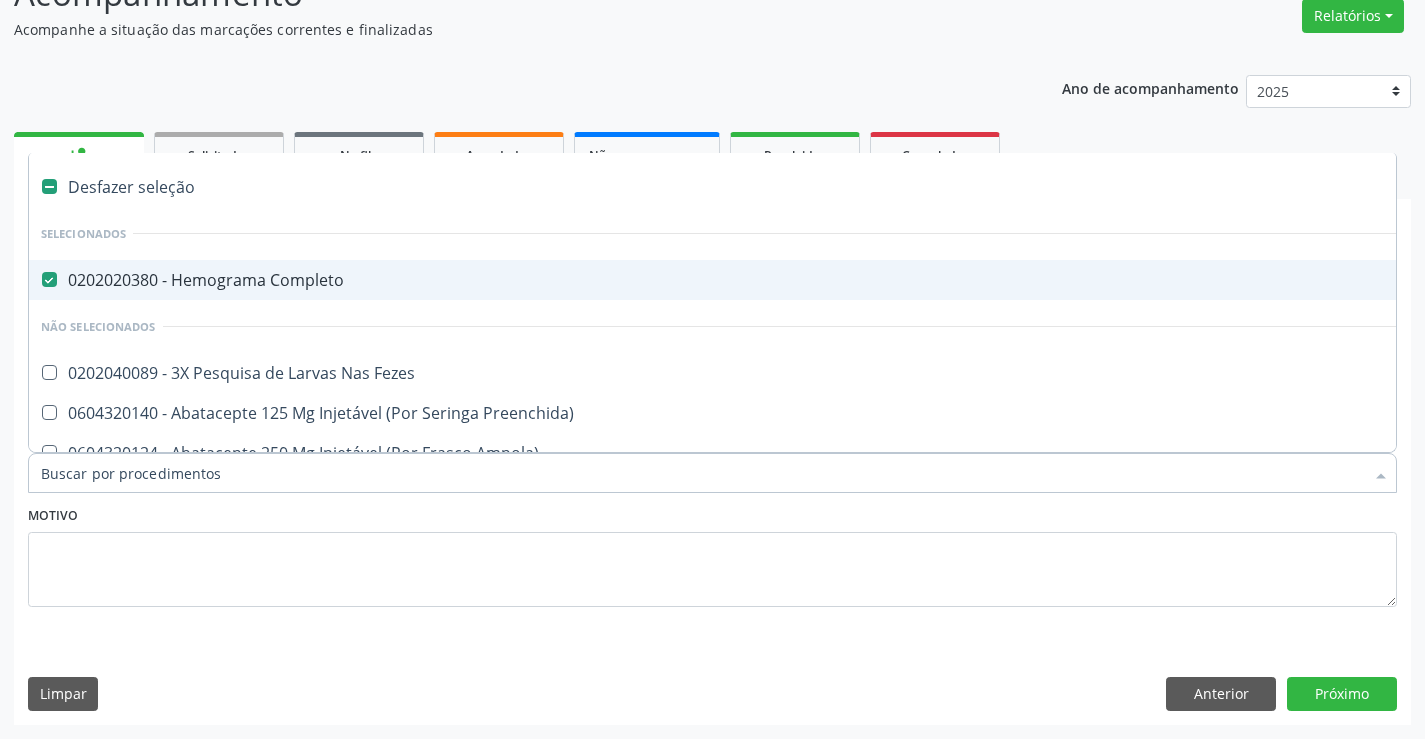 click on "0202020380 - Hemograma Completo" at bounding box center (819, 280) 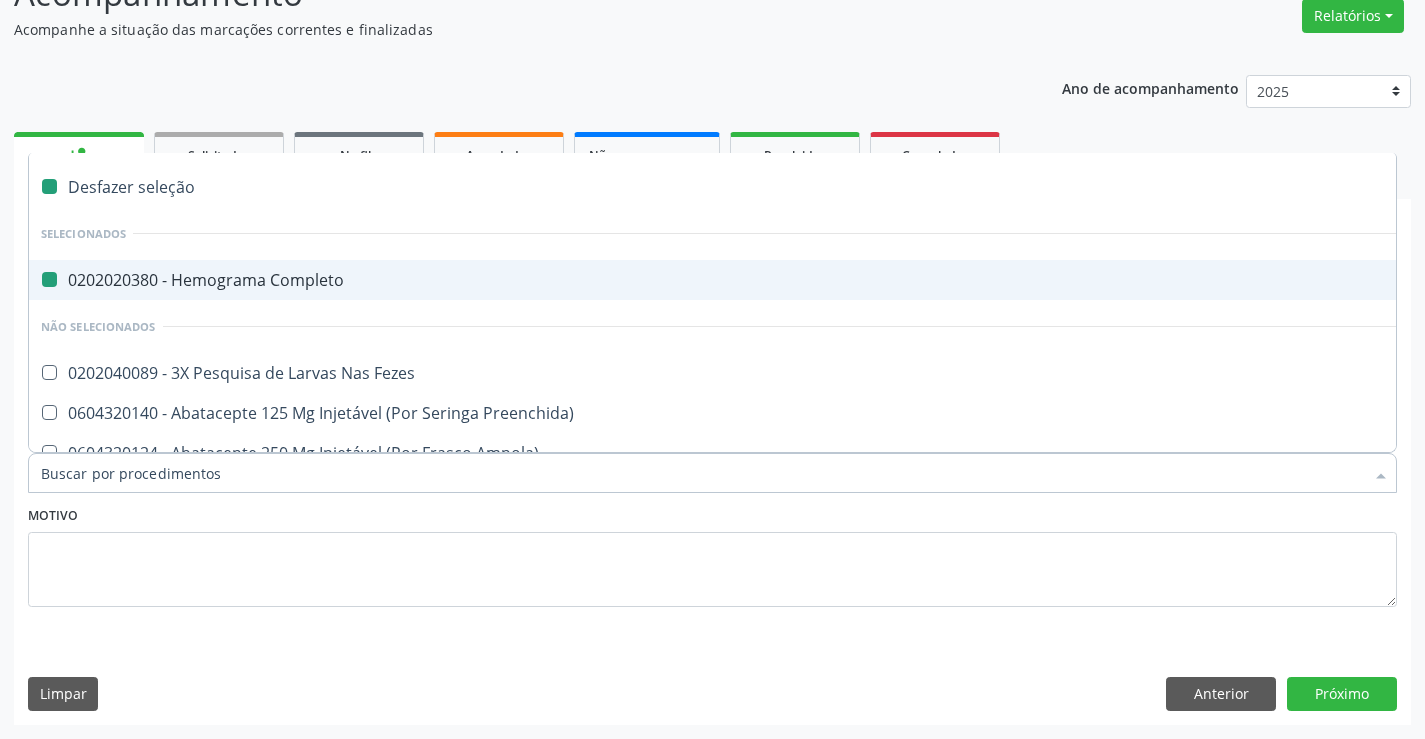 checkbox on "false" 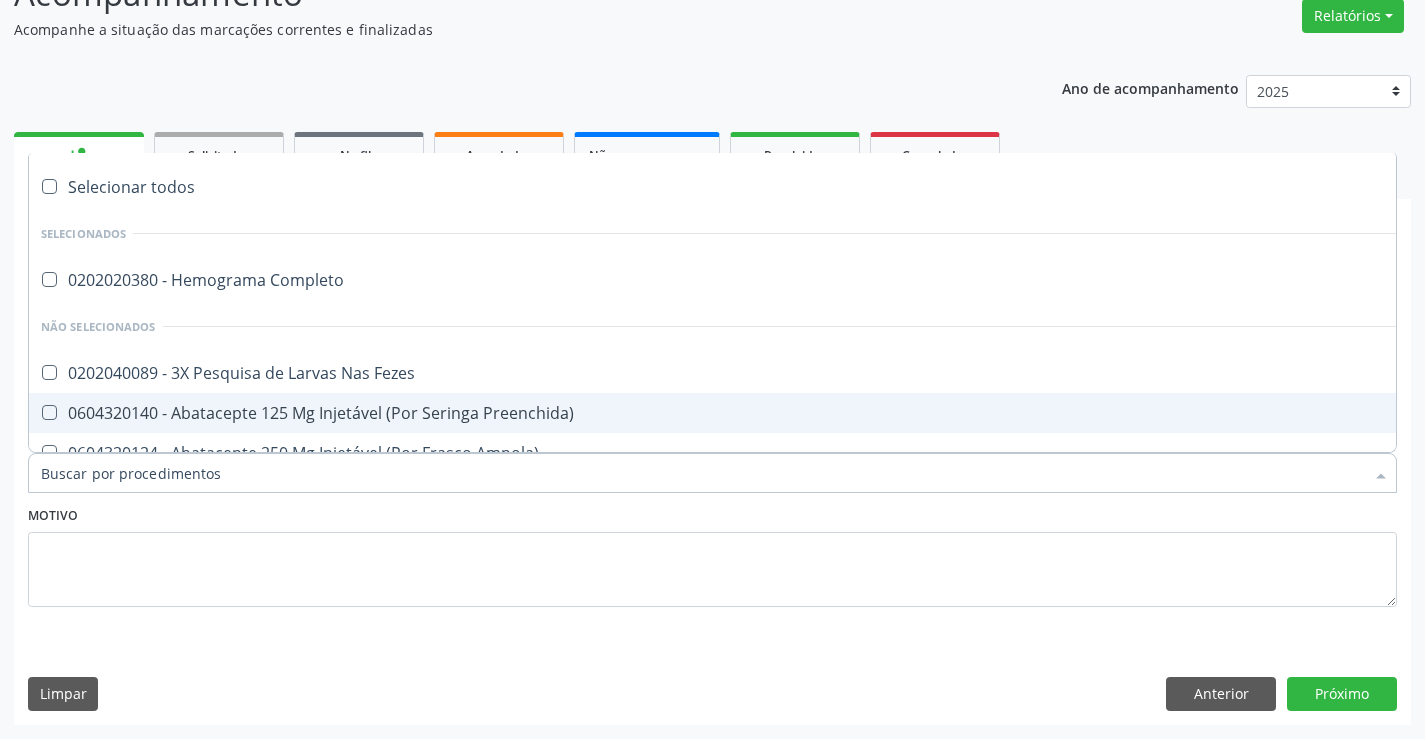 click on "Item de agendamento
*" at bounding box center [702, 473] 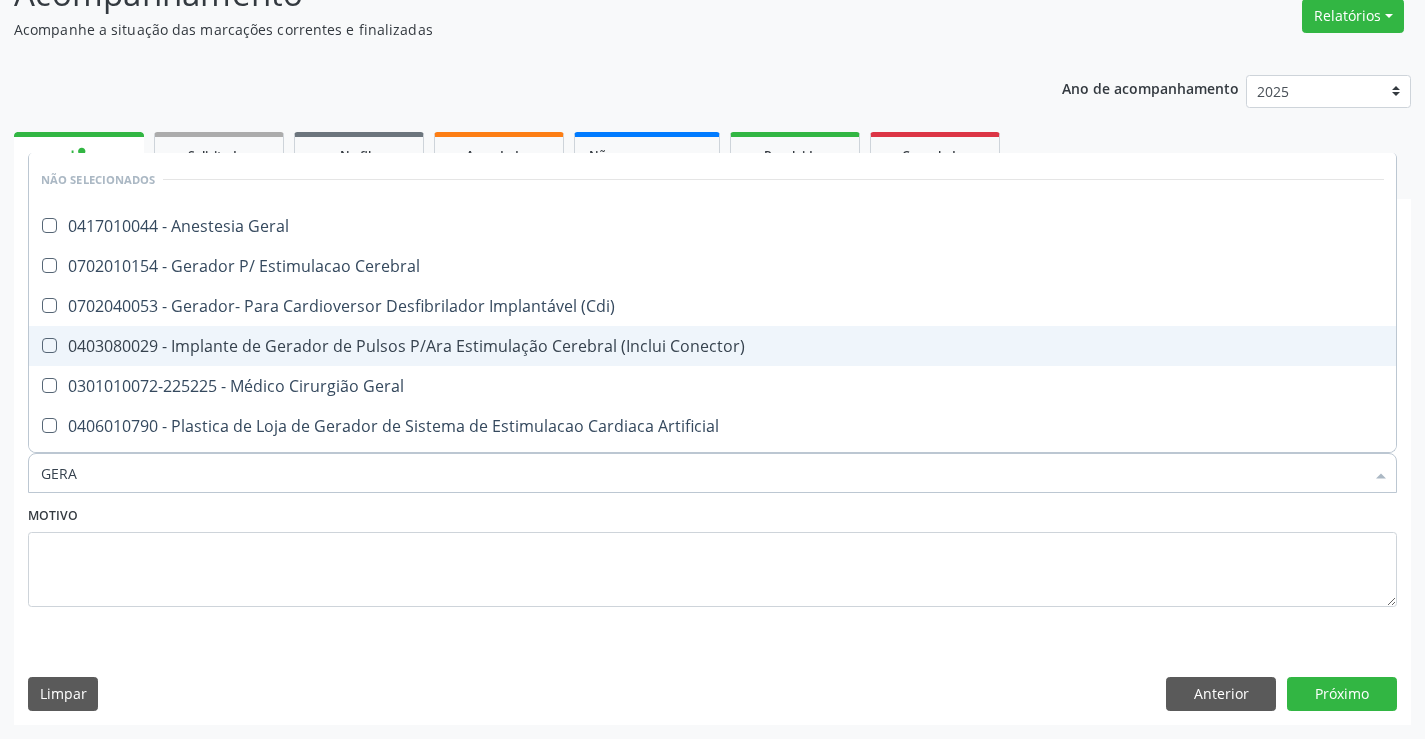 type on "GERAL" 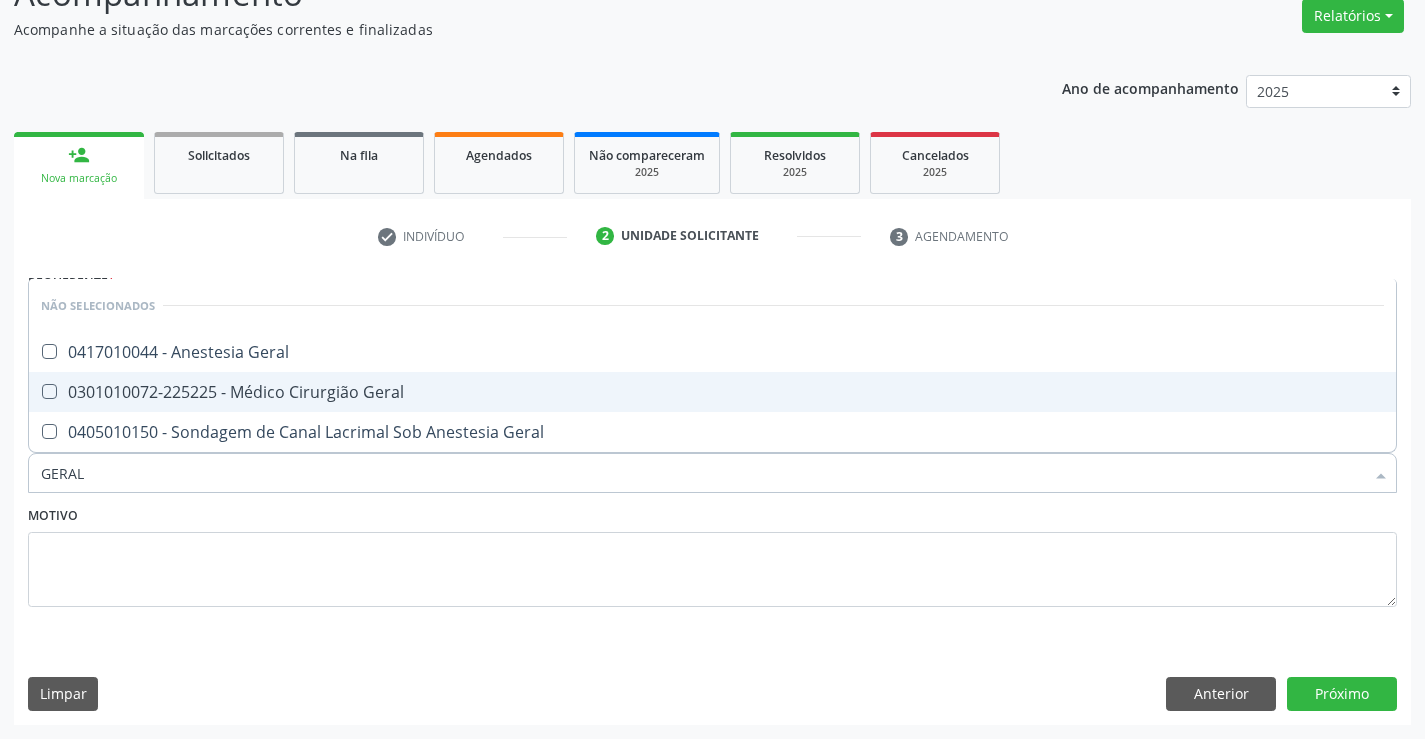 click on "0301010072-225225 - Médico Cirurgião Geral" at bounding box center [712, 392] 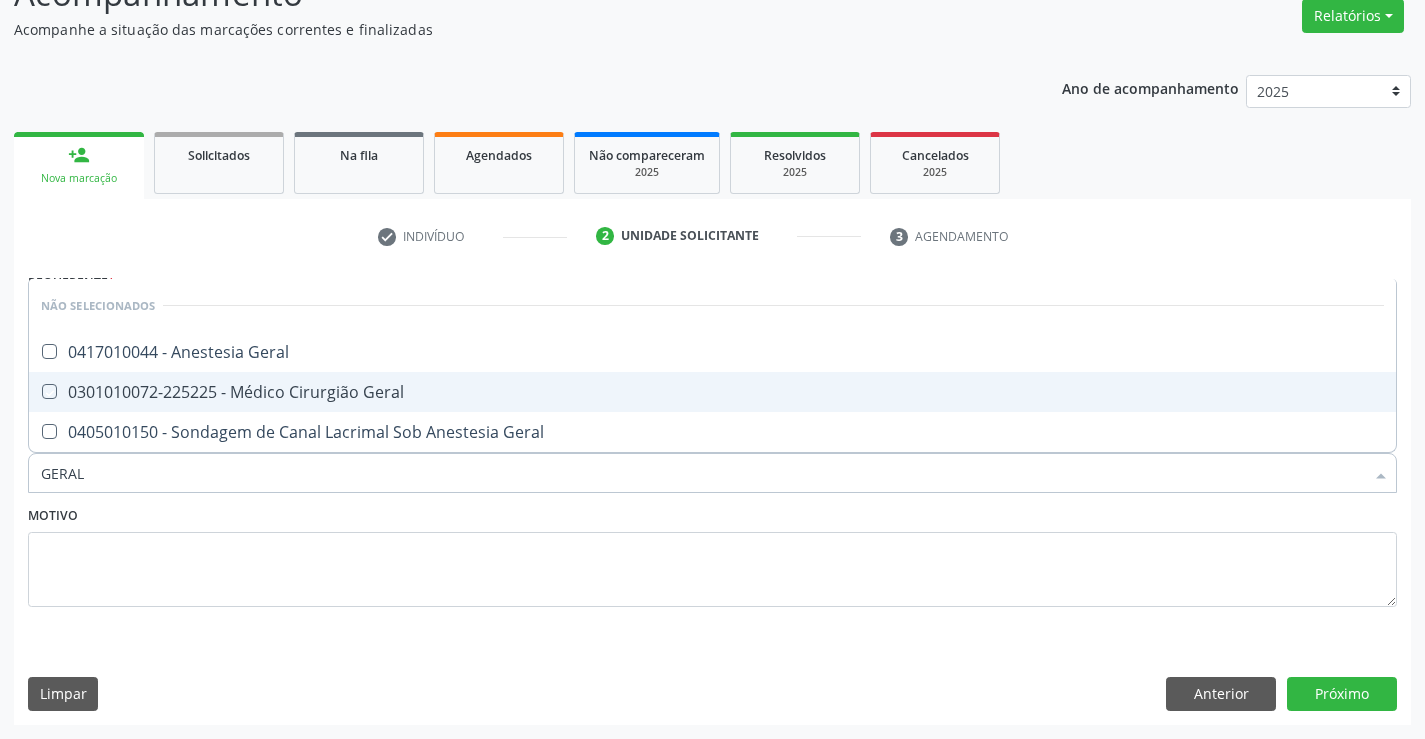 checkbox on "true" 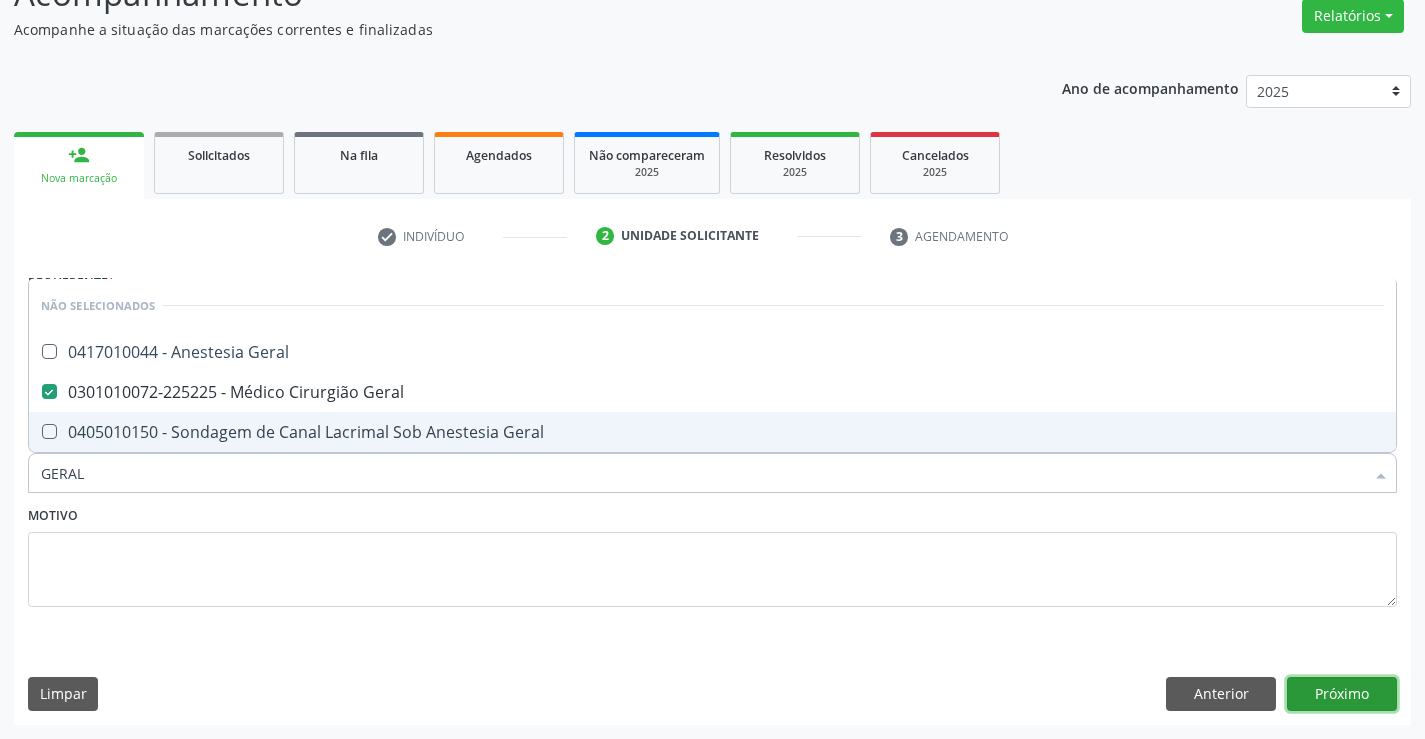 click on "Próximo" at bounding box center [1342, 694] 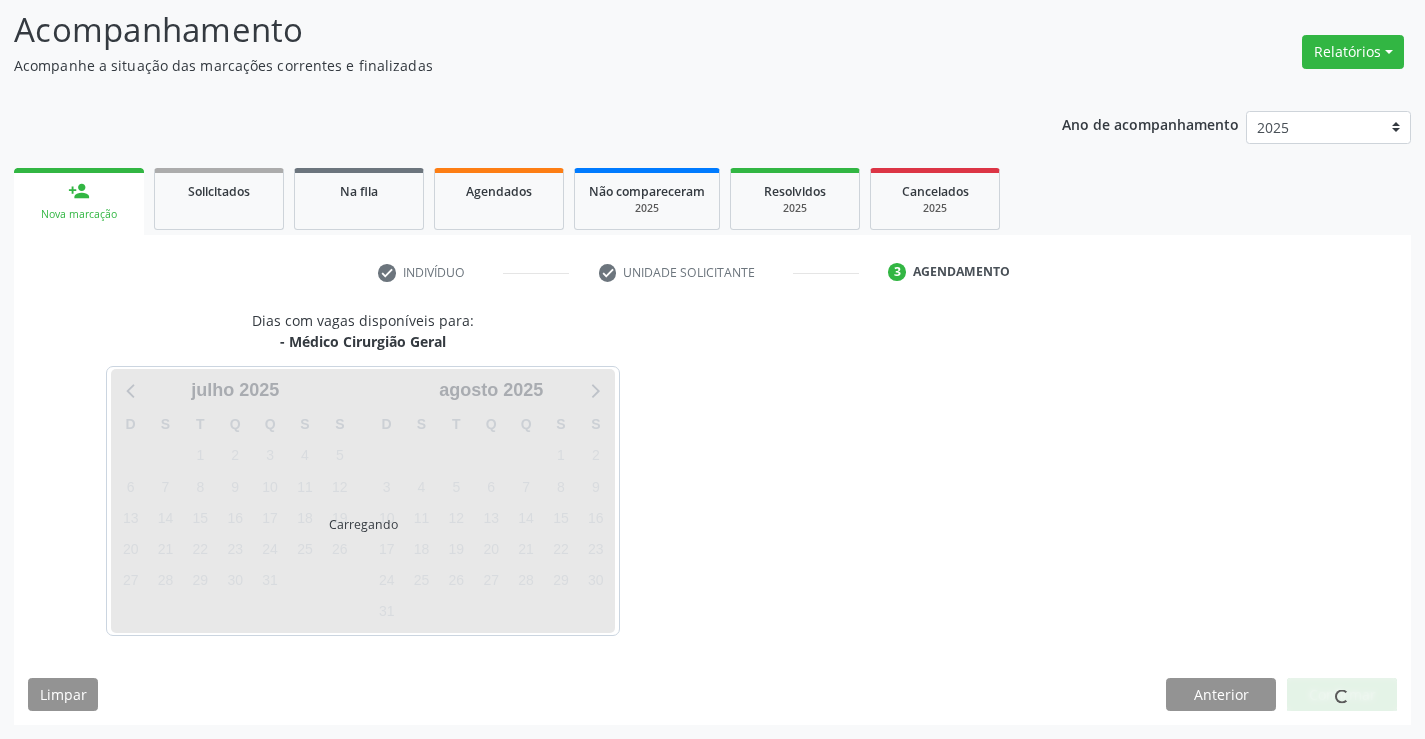 scroll, scrollTop: 131, scrollLeft: 0, axis: vertical 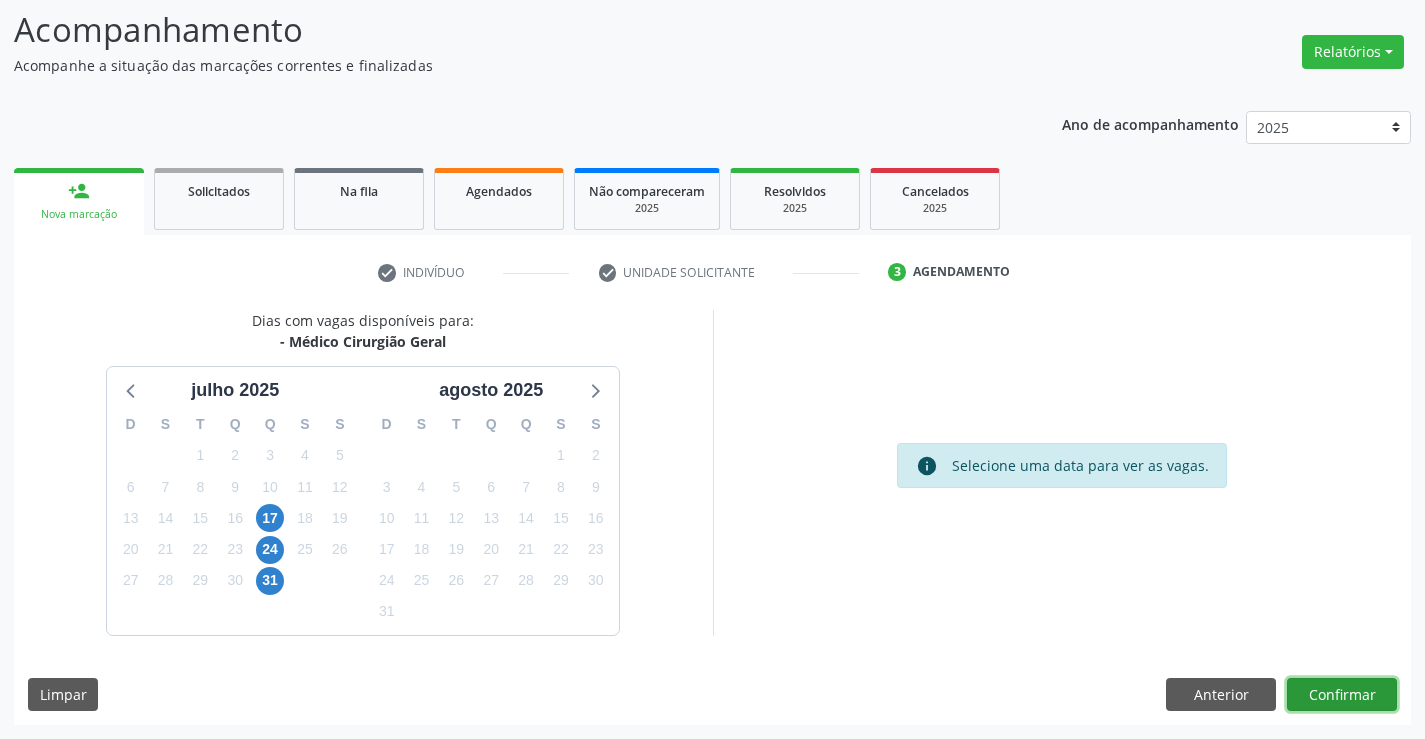 click on "Confirmar" at bounding box center [1342, 695] 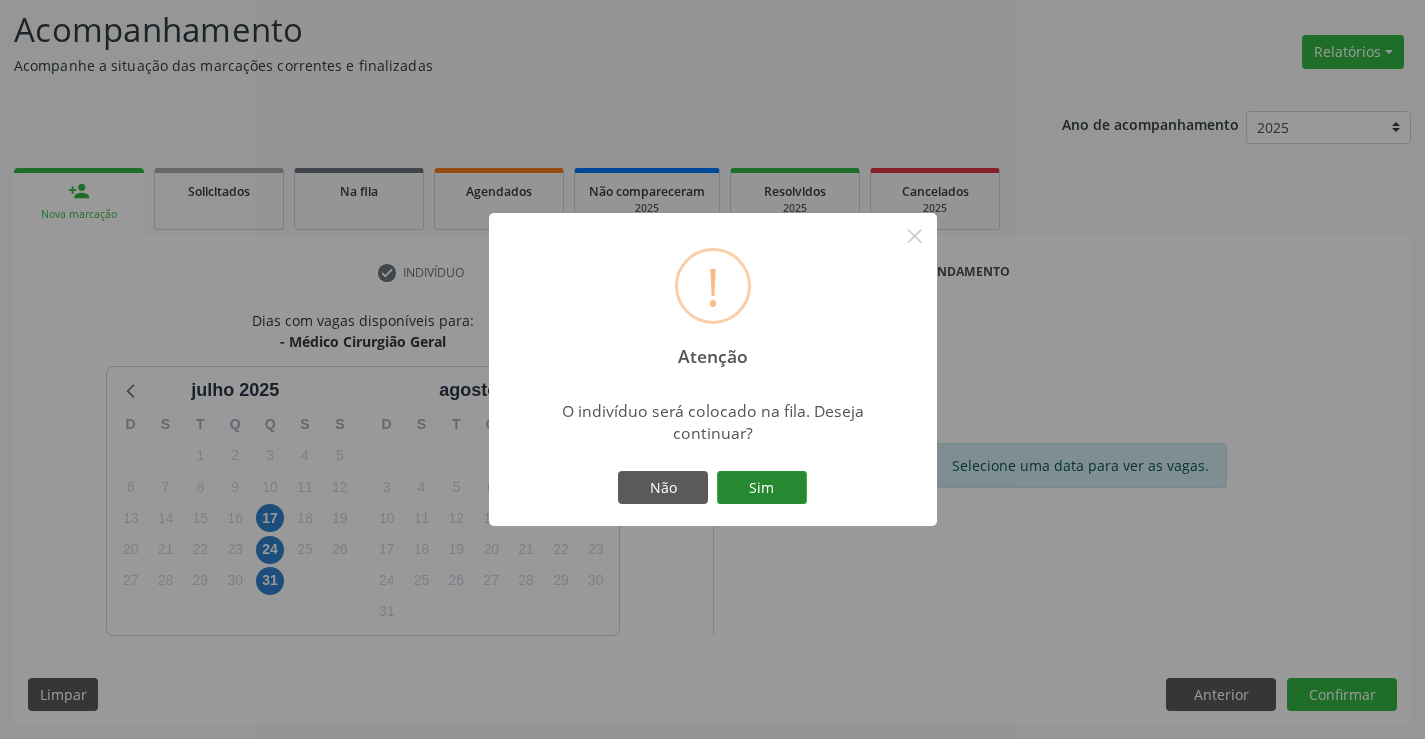 click on "Sim" at bounding box center [762, 488] 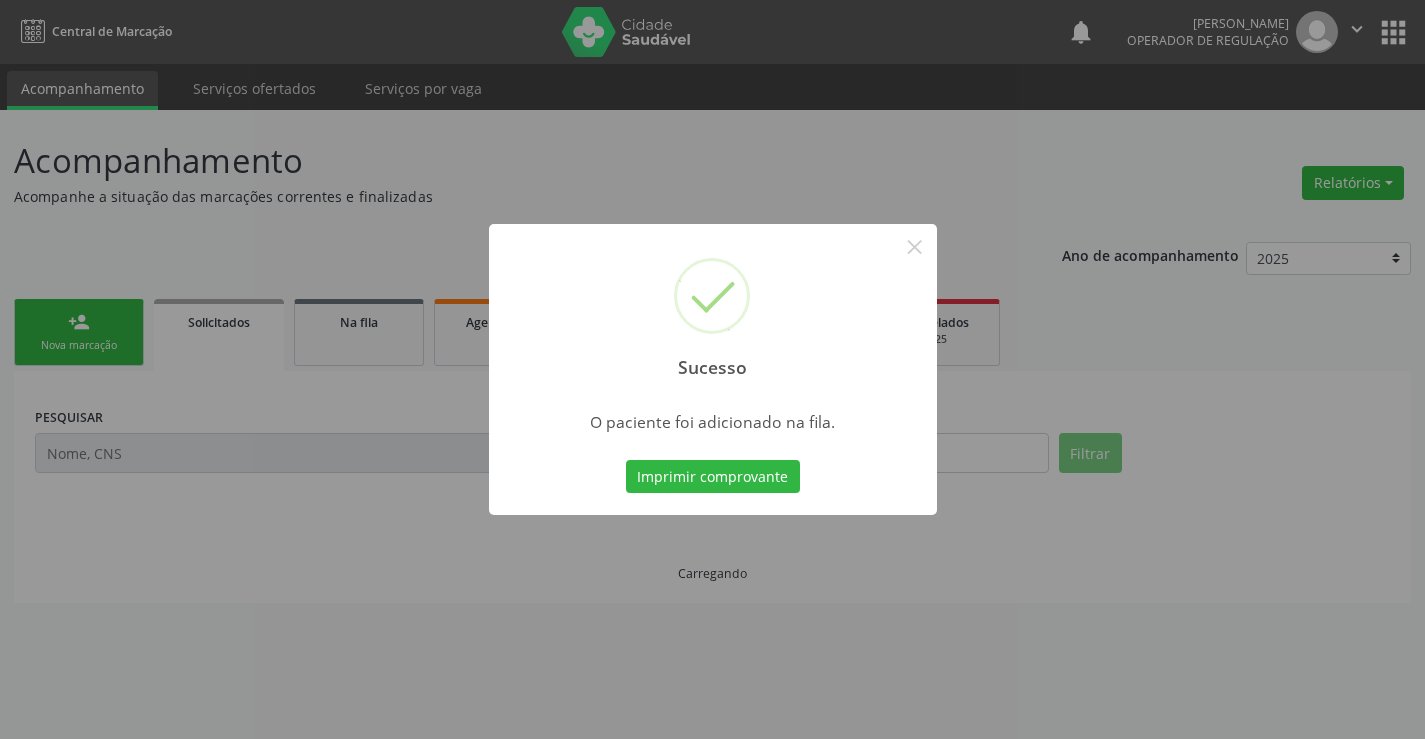 scroll, scrollTop: 0, scrollLeft: 0, axis: both 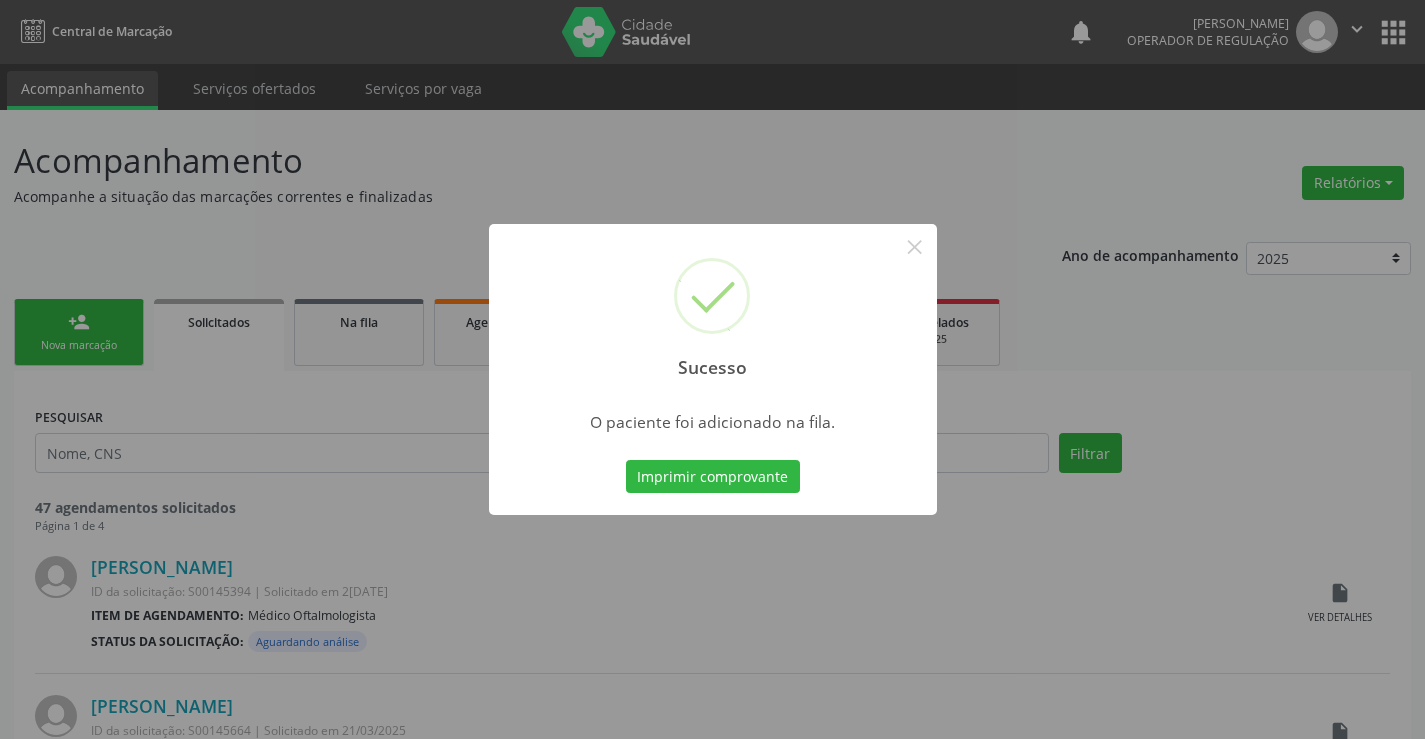 type 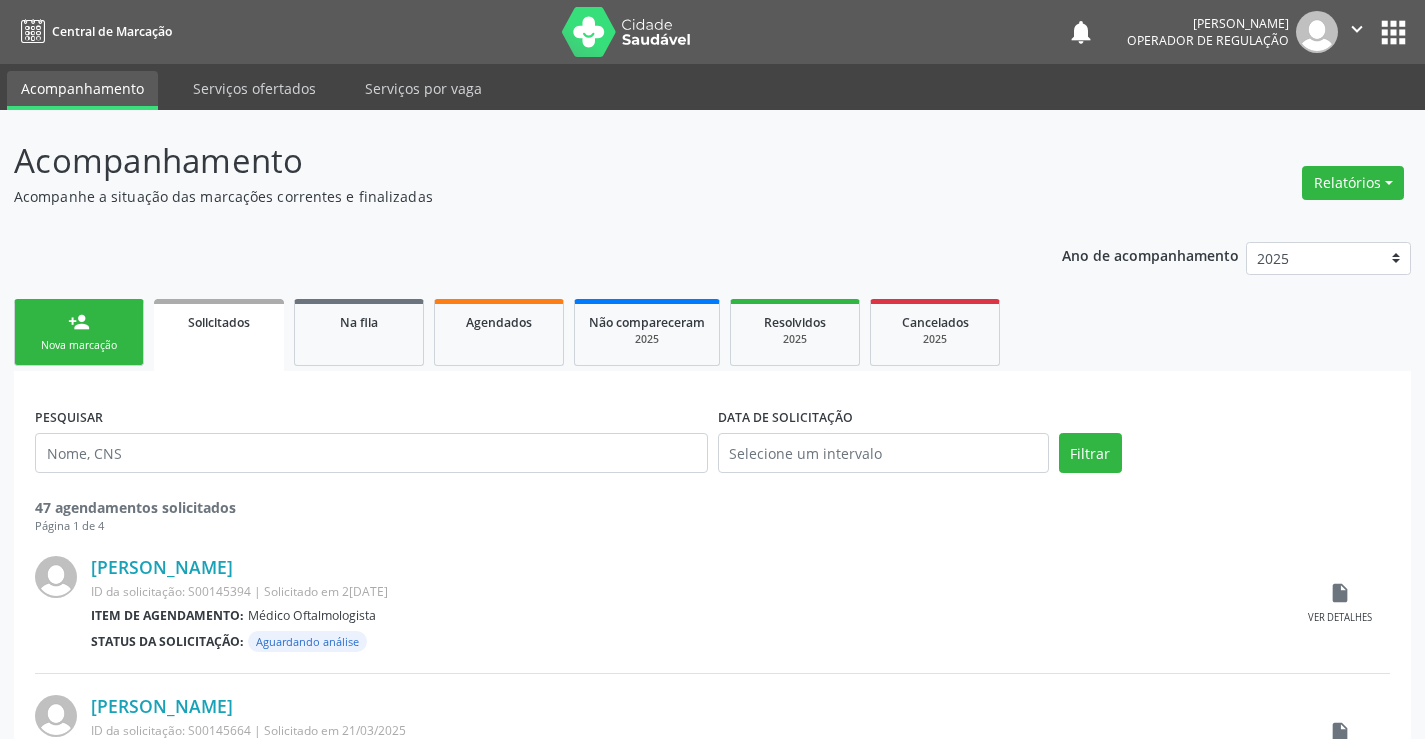 click on "person_add
Nova marcação" at bounding box center [79, 332] 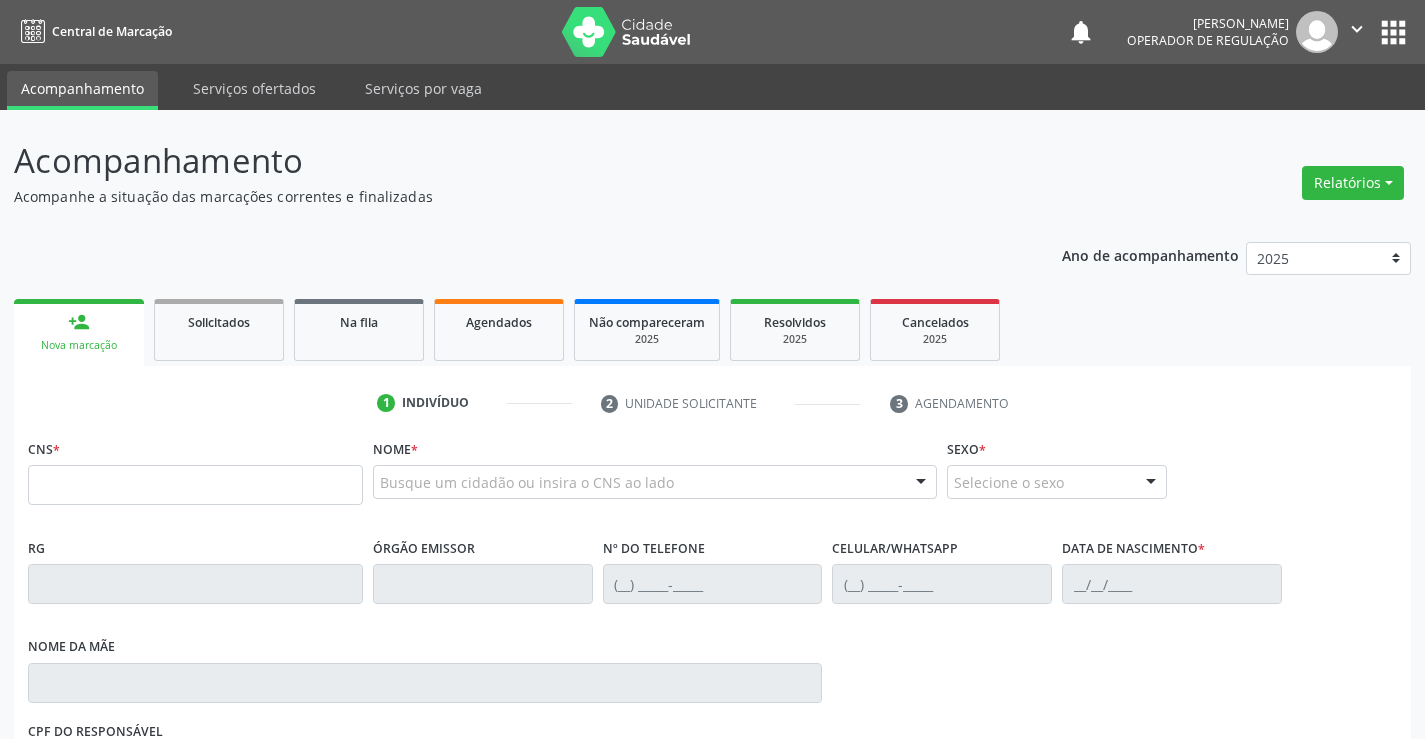 click on "CNS
*" at bounding box center (195, 476) 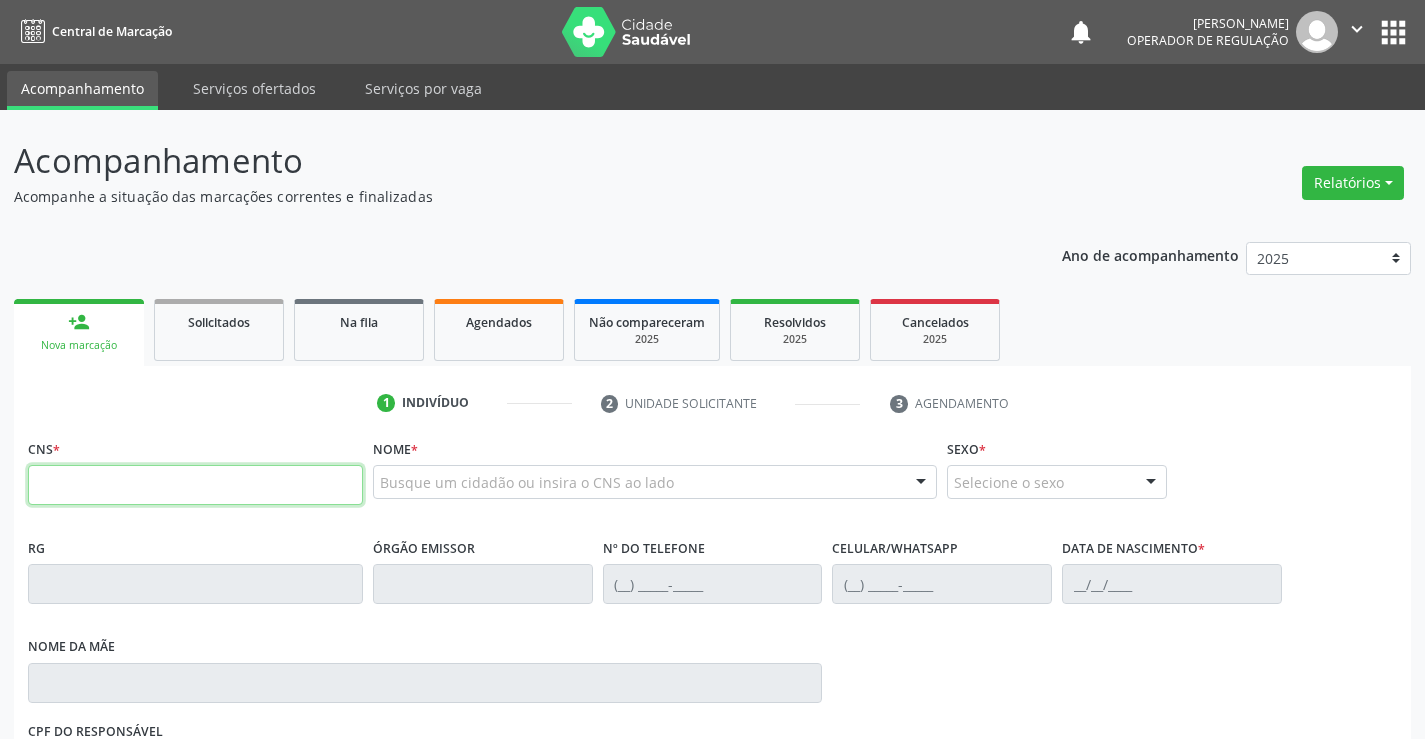 click at bounding box center [195, 485] 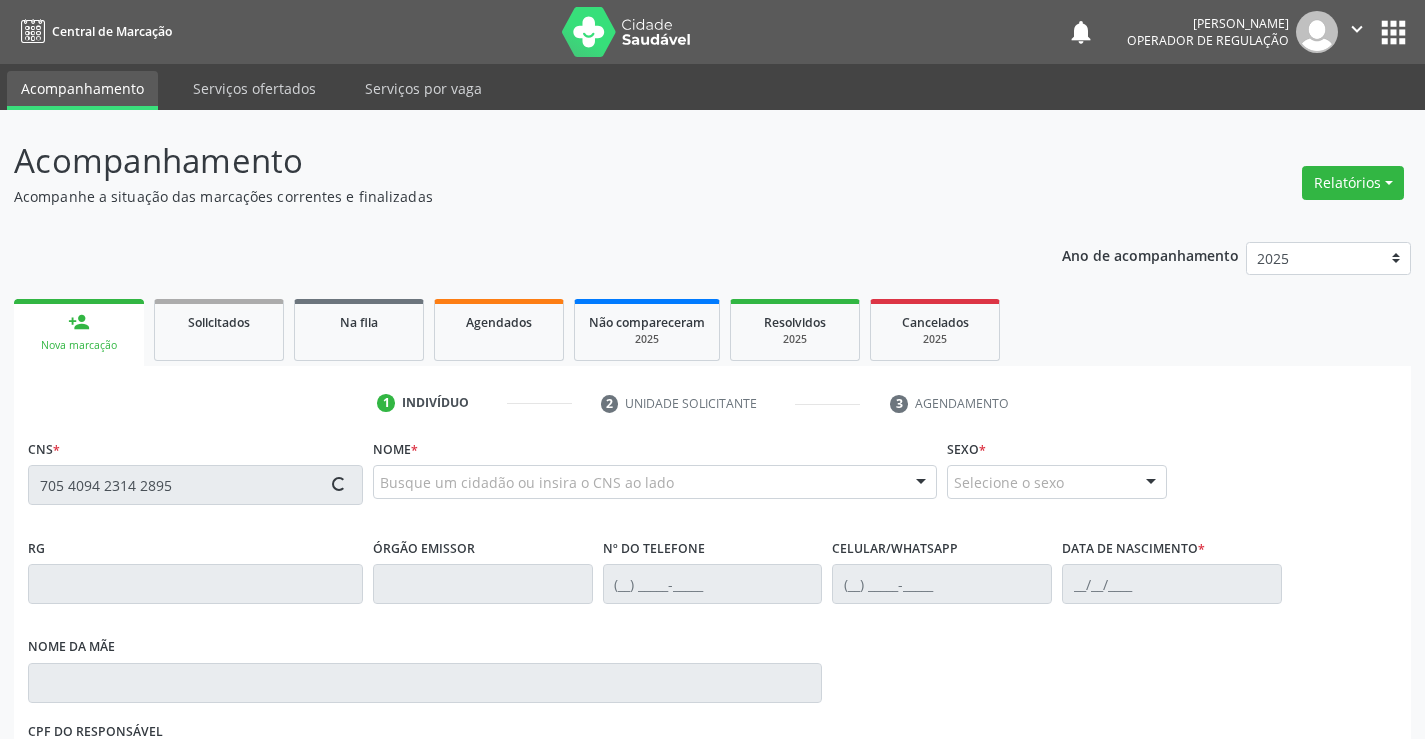 type on "705 4094 2314 2895" 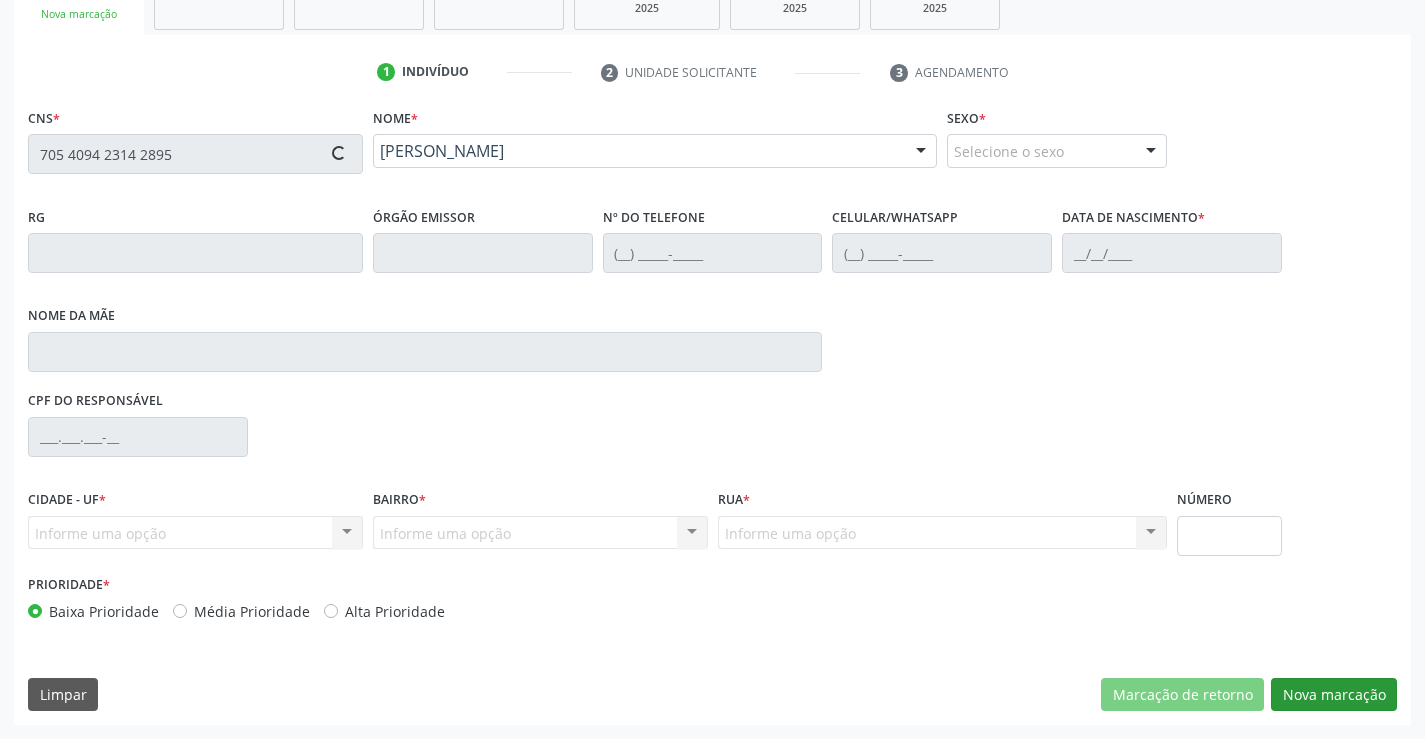 type on "1277144990" 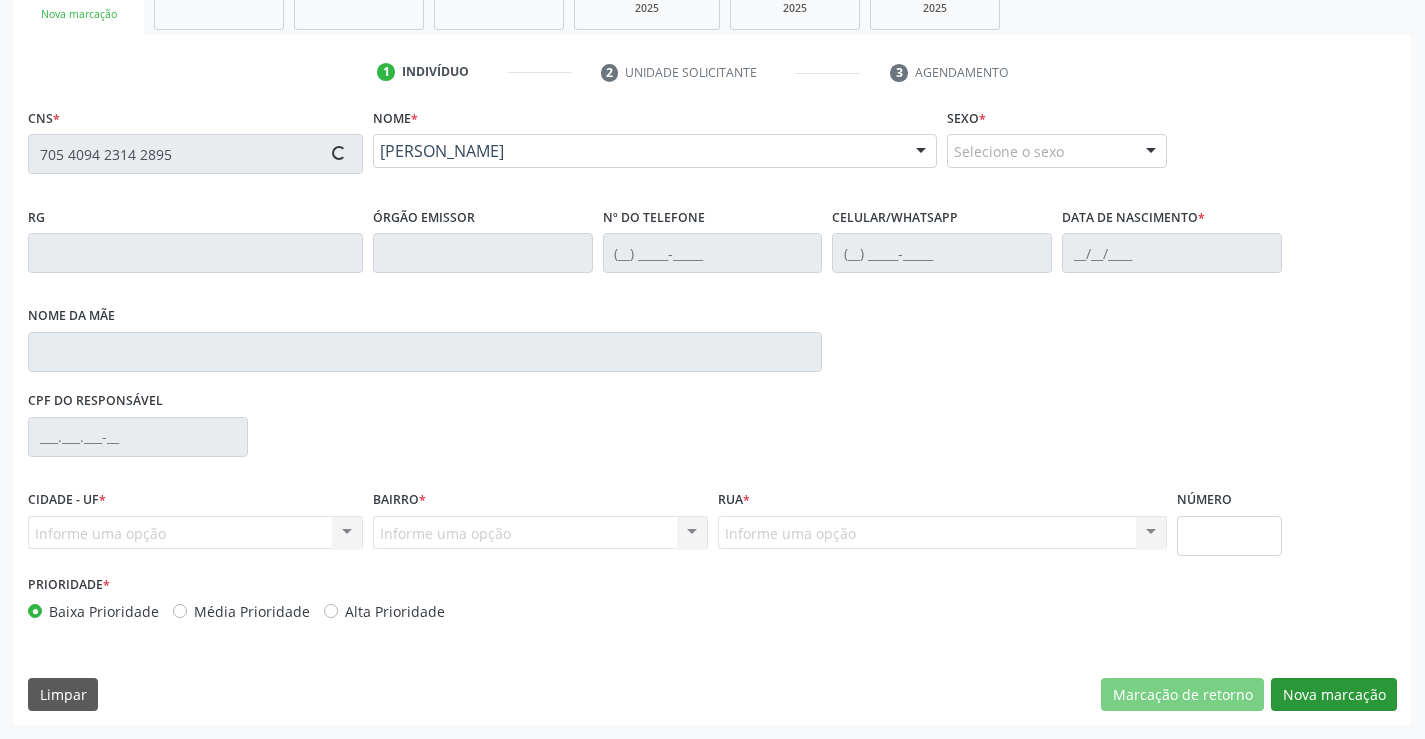 type on "(74) 98826-1820" 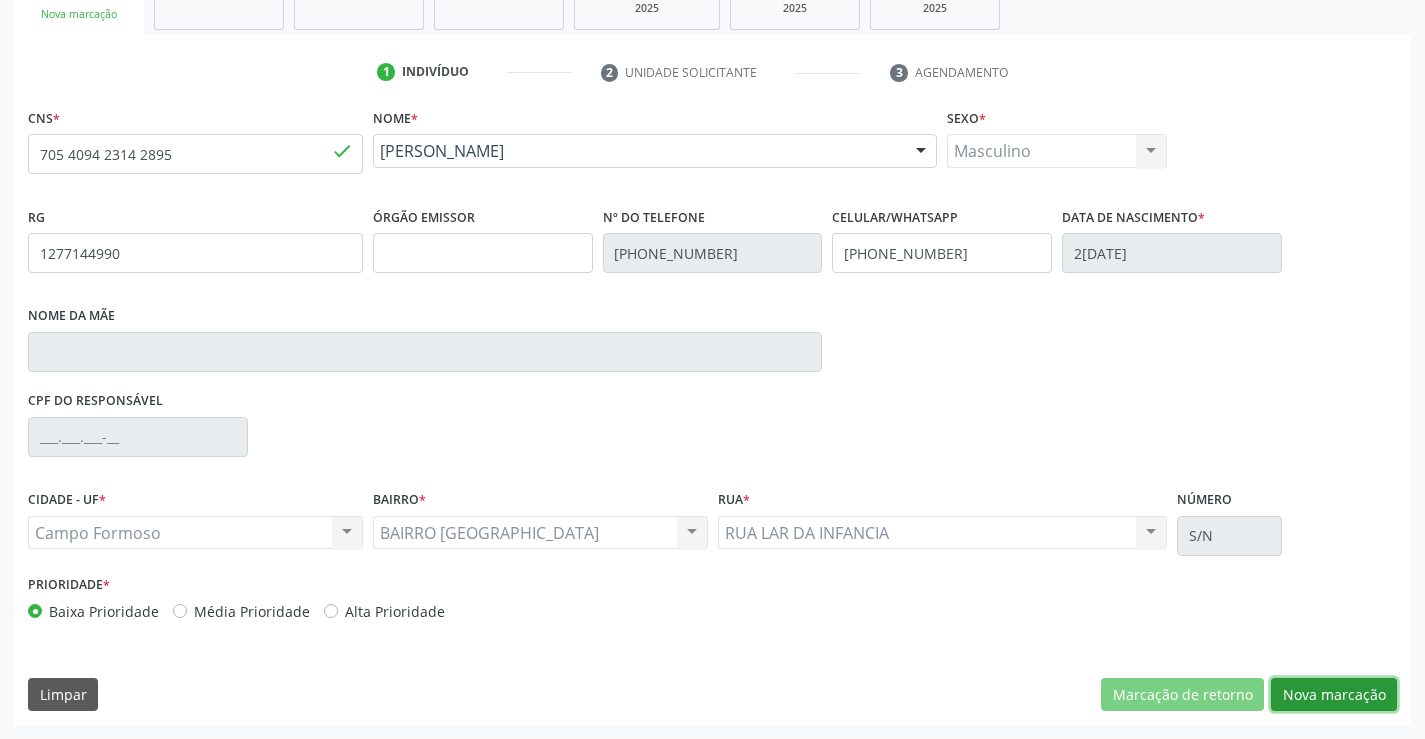 click on "Nova marcação" at bounding box center (1334, 695) 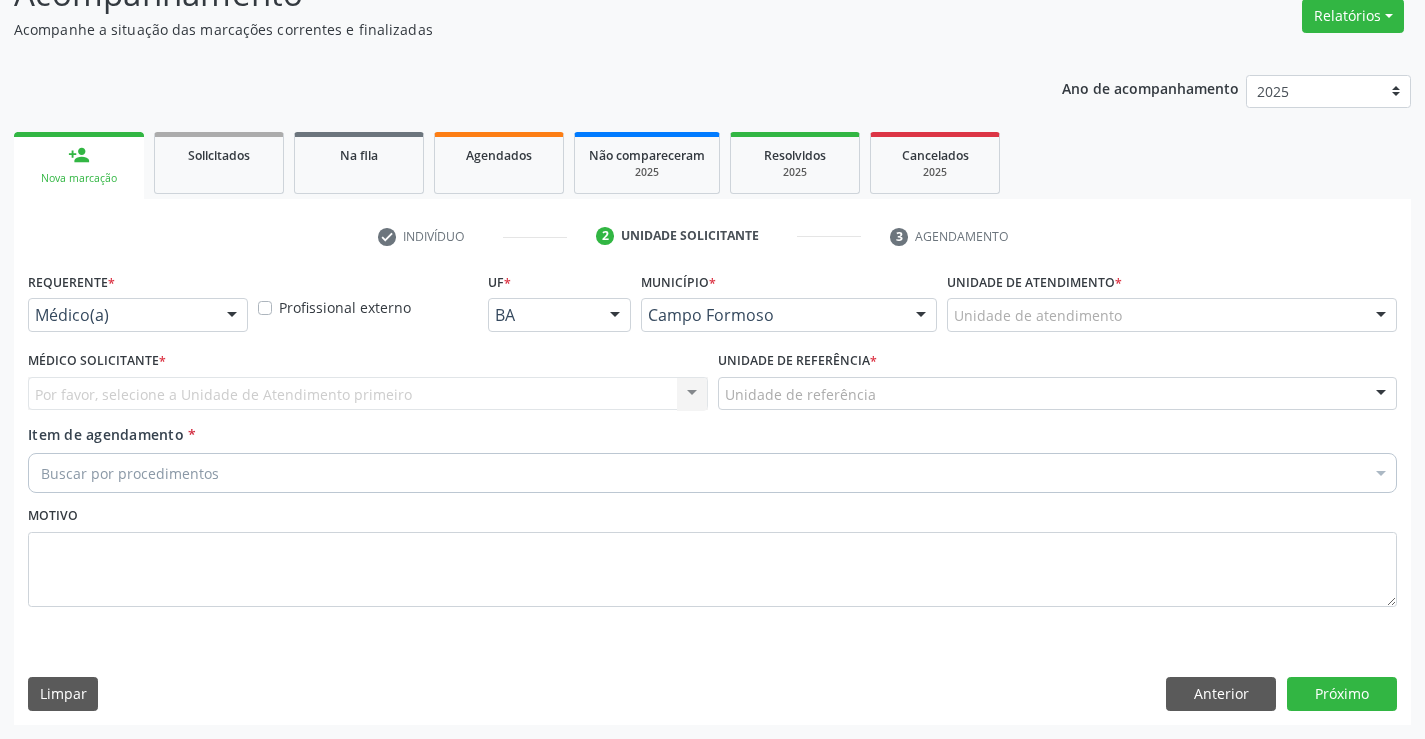 scroll, scrollTop: 167, scrollLeft: 0, axis: vertical 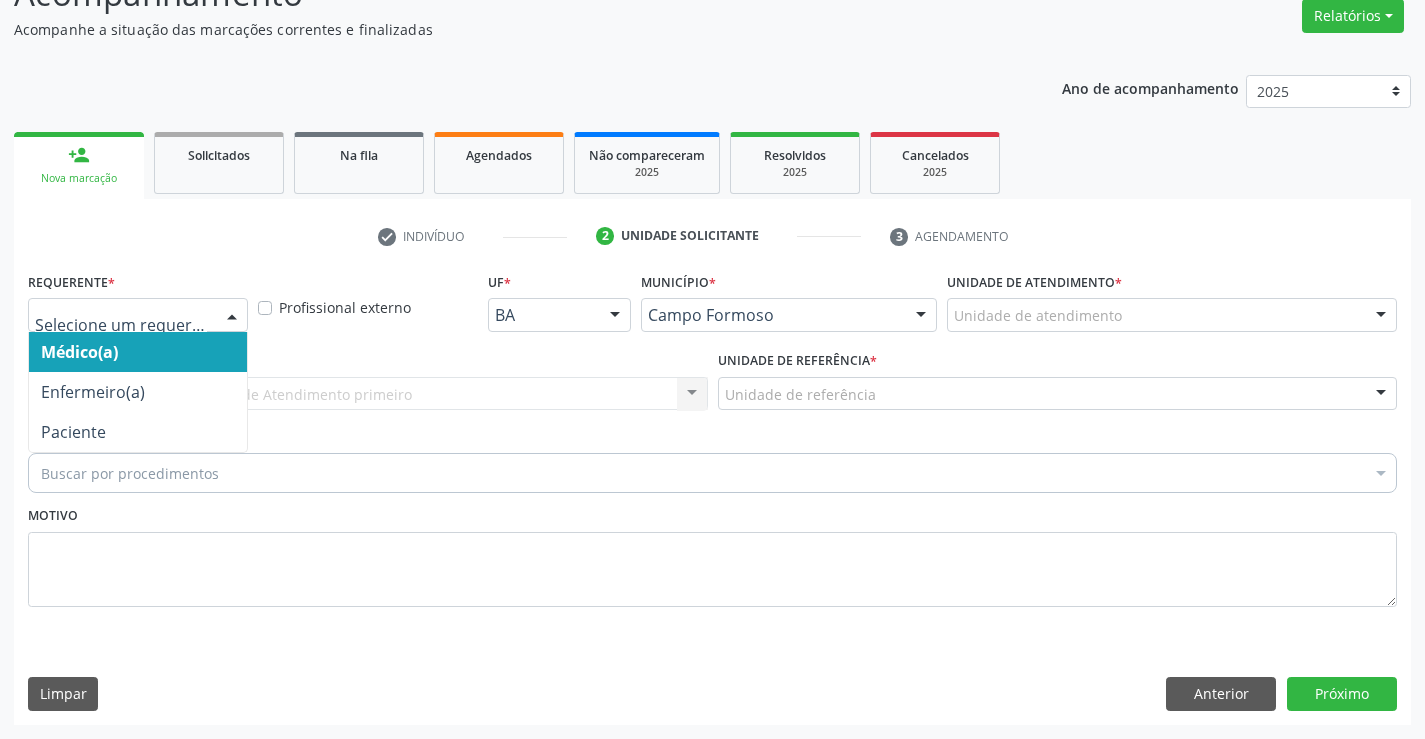 click at bounding box center (138, 315) 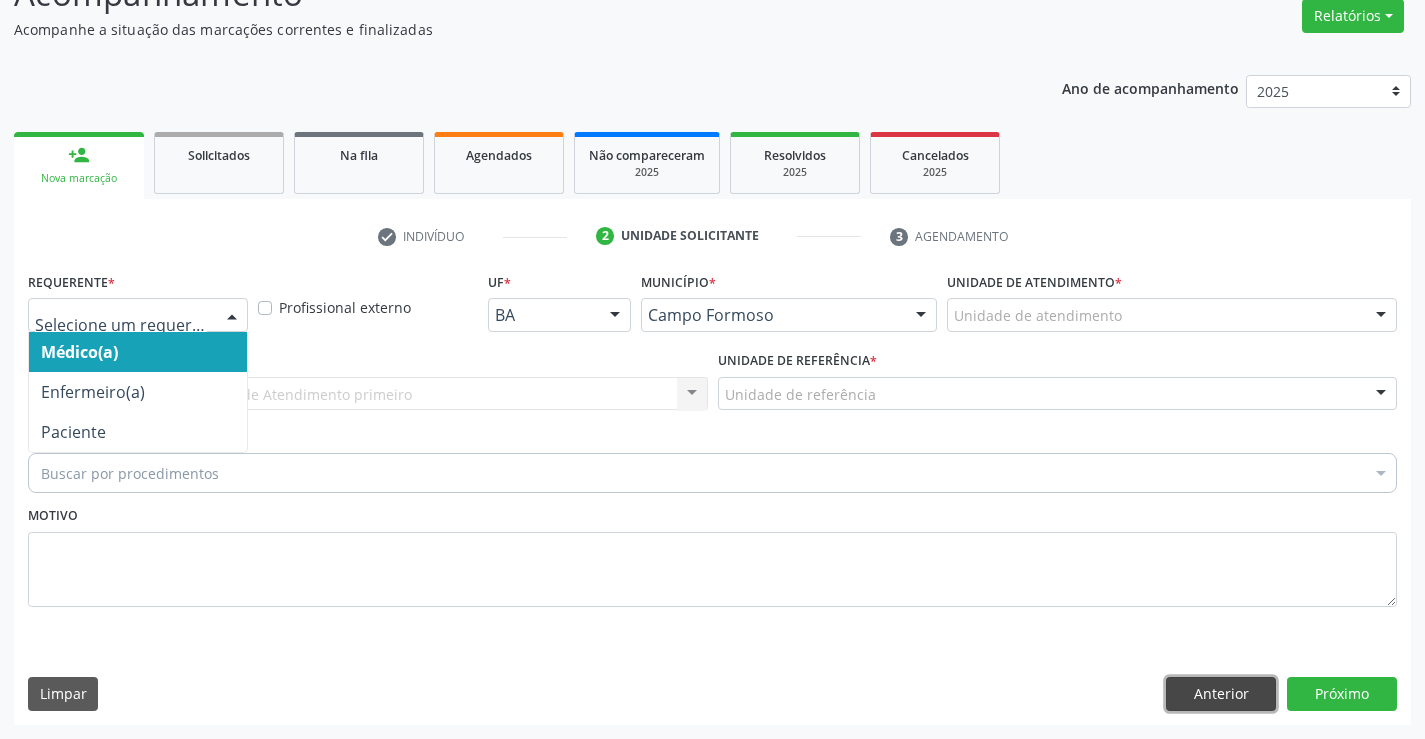 click on "Anterior" at bounding box center [1221, 694] 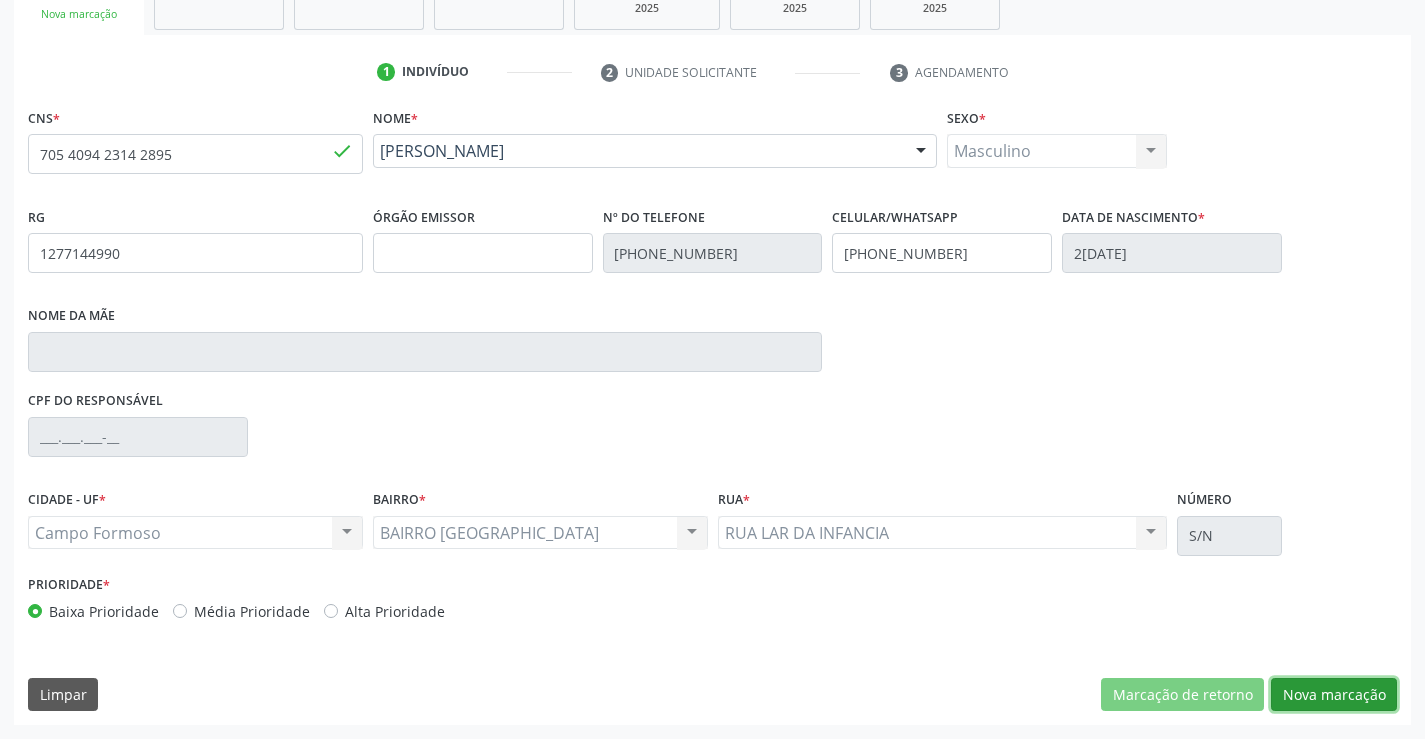 drag, startPoint x: 1321, startPoint y: 680, endPoint x: 723, endPoint y: 531, distance: 616.2832 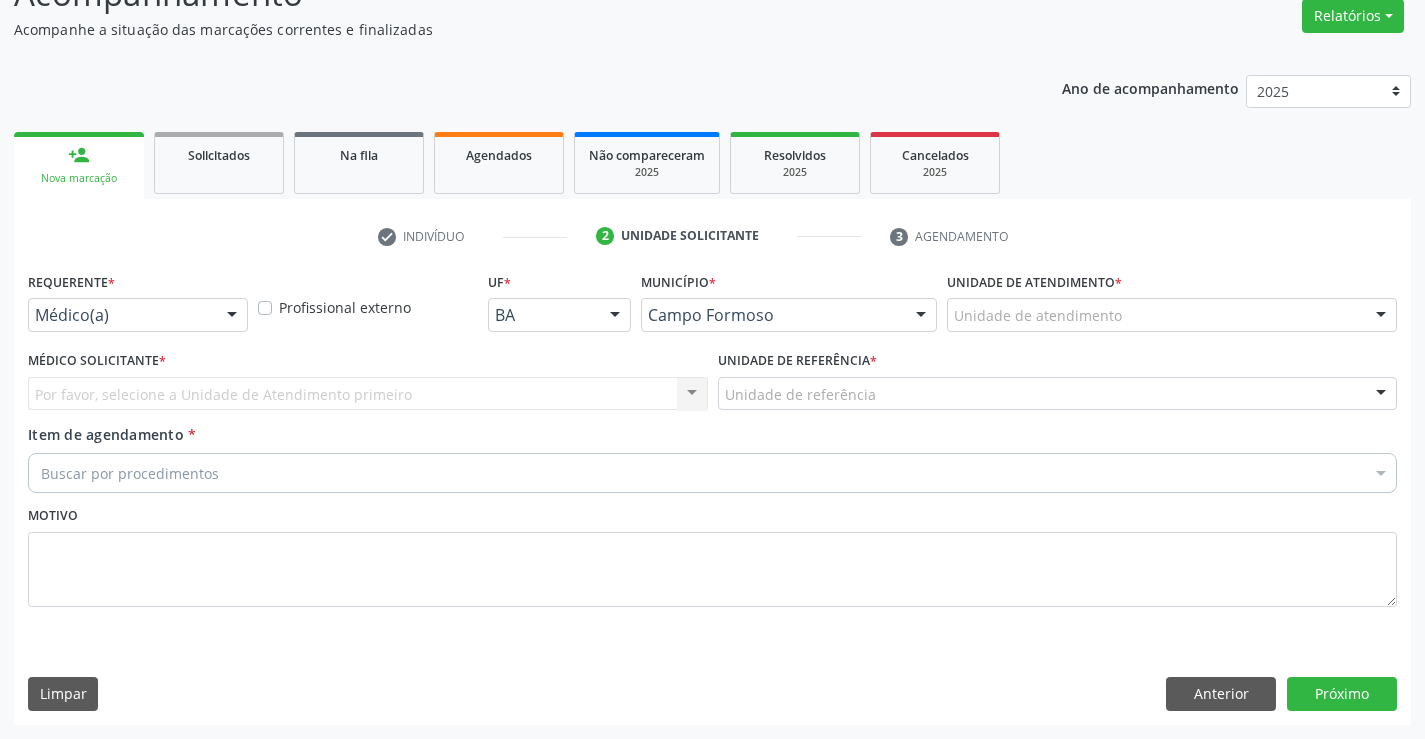 scroll, scrollTop: 167, scrollLeft: 0, axis: vertical 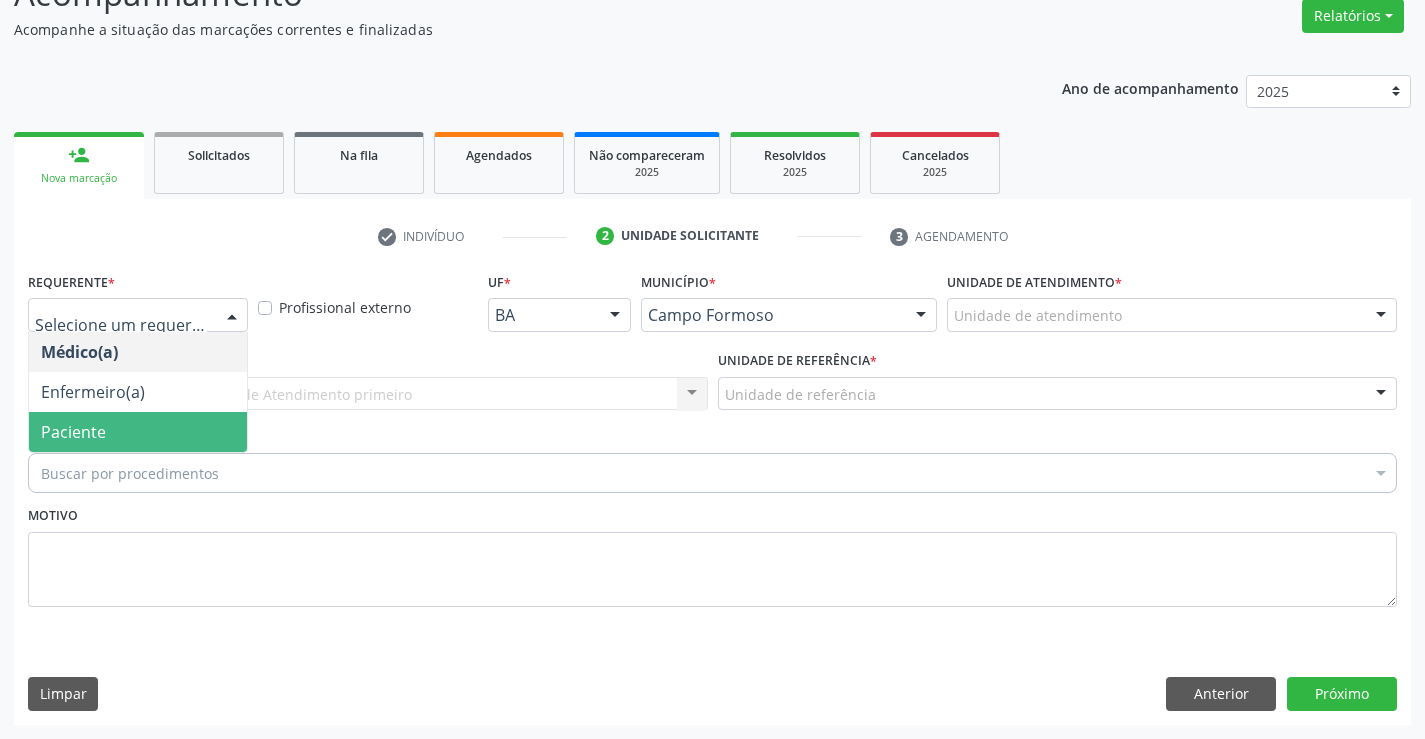 click on "Paciente" at bounding box center [138, 432] 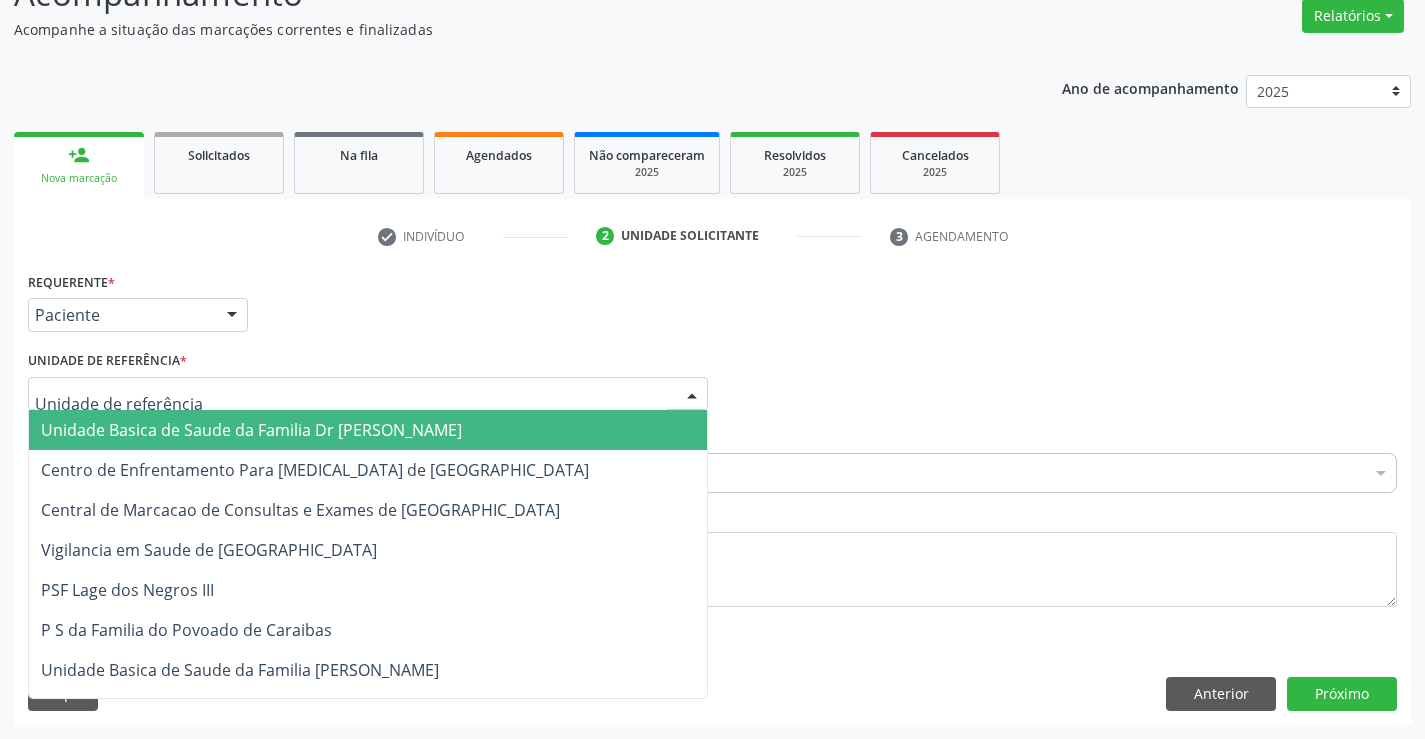 click at bounding box center (368, 394) 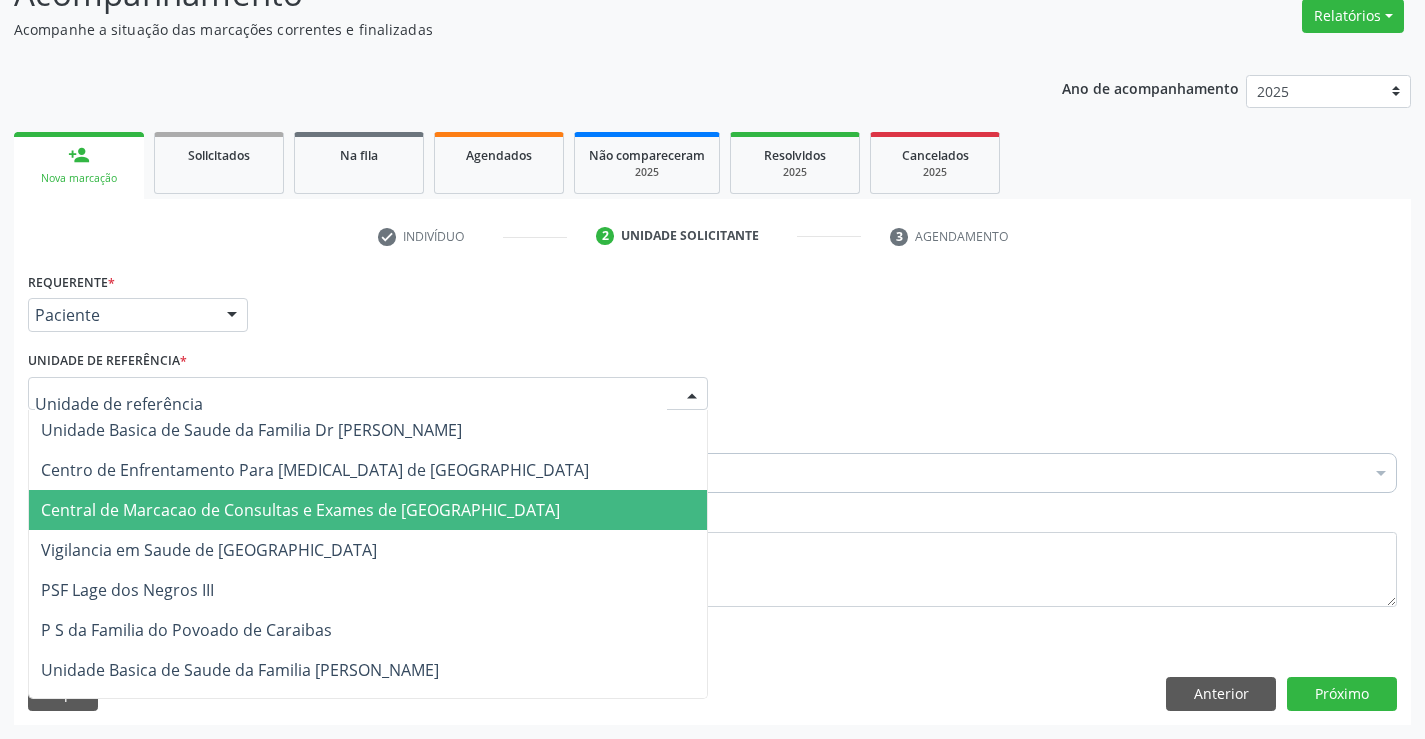 click on "Central de Marcacao de Consultas e Exames de [GEOGRAPHIC_DATA]" at bounding box center [300, 510] 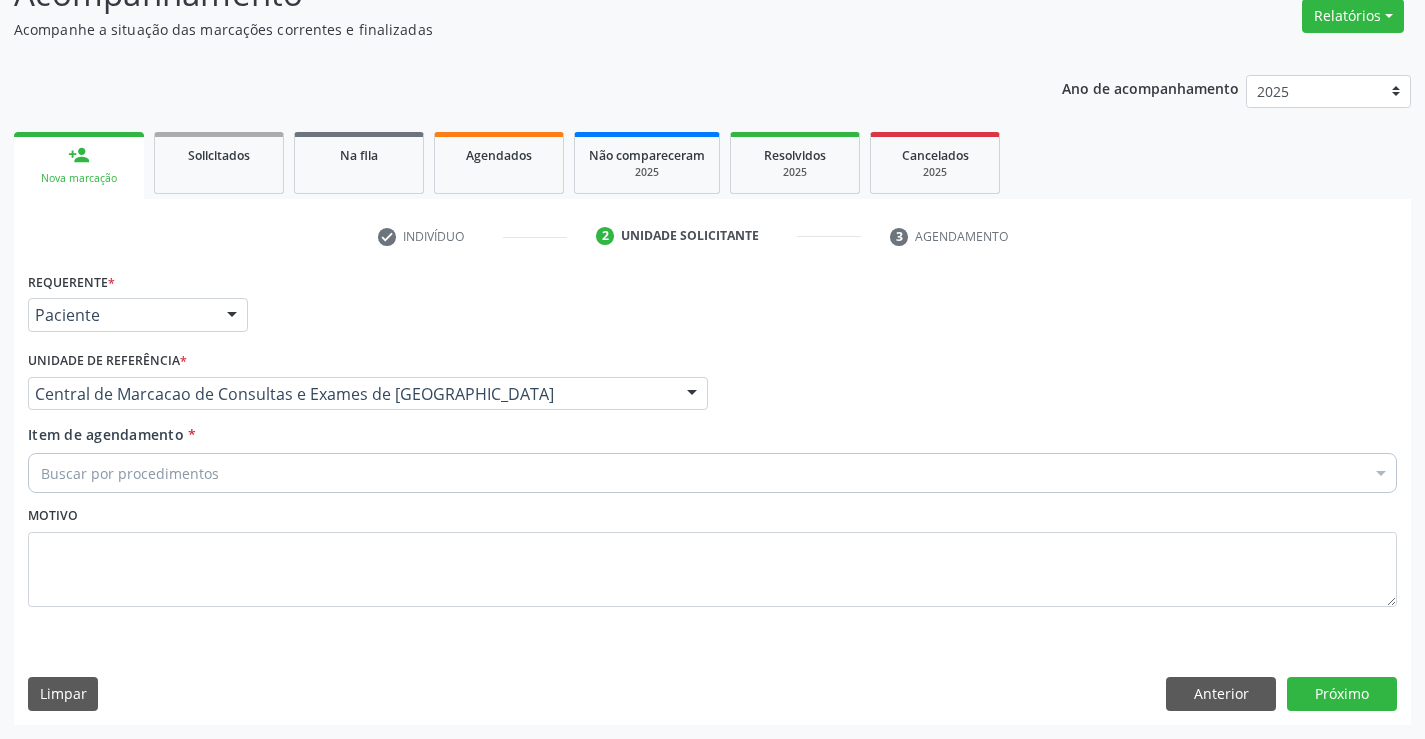 click on "Buscar por procedimentos" at bounding box center (712, 473) 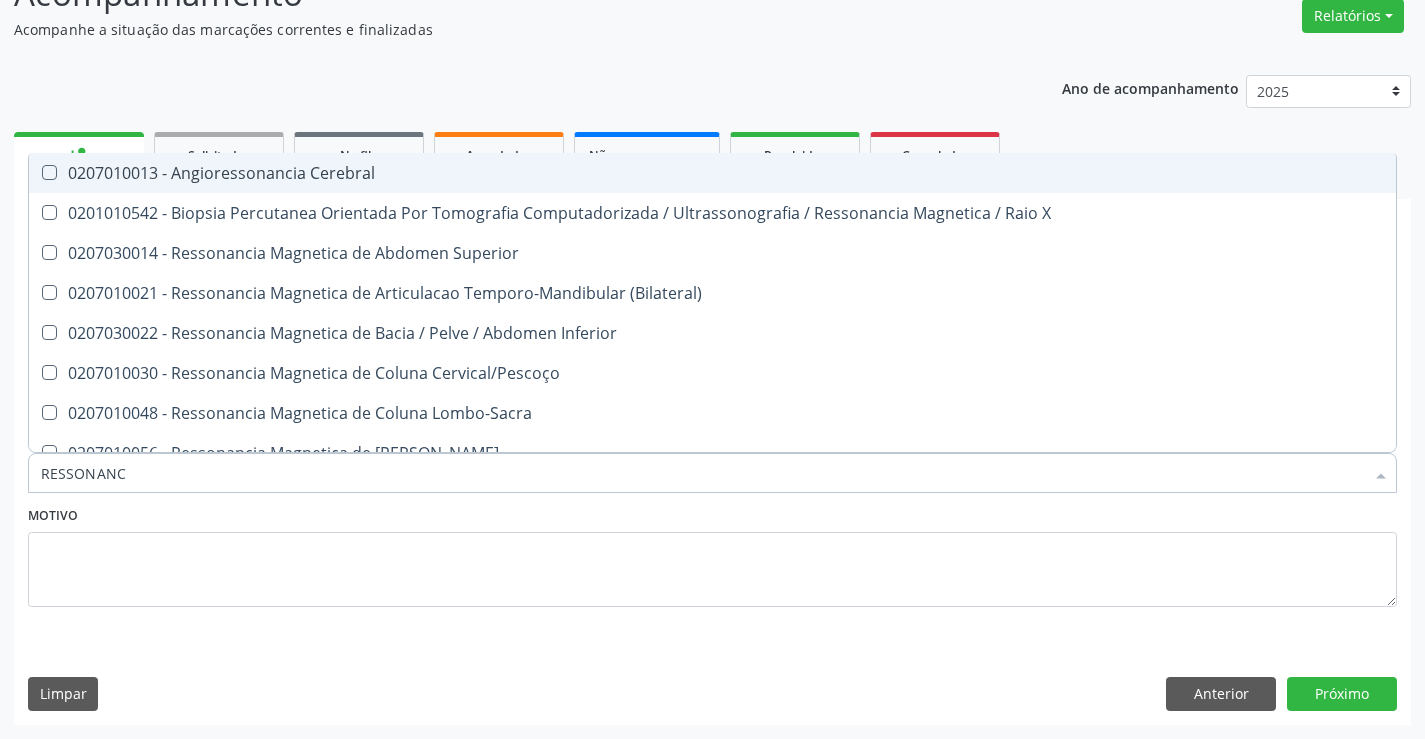 type on "RESSONAN" 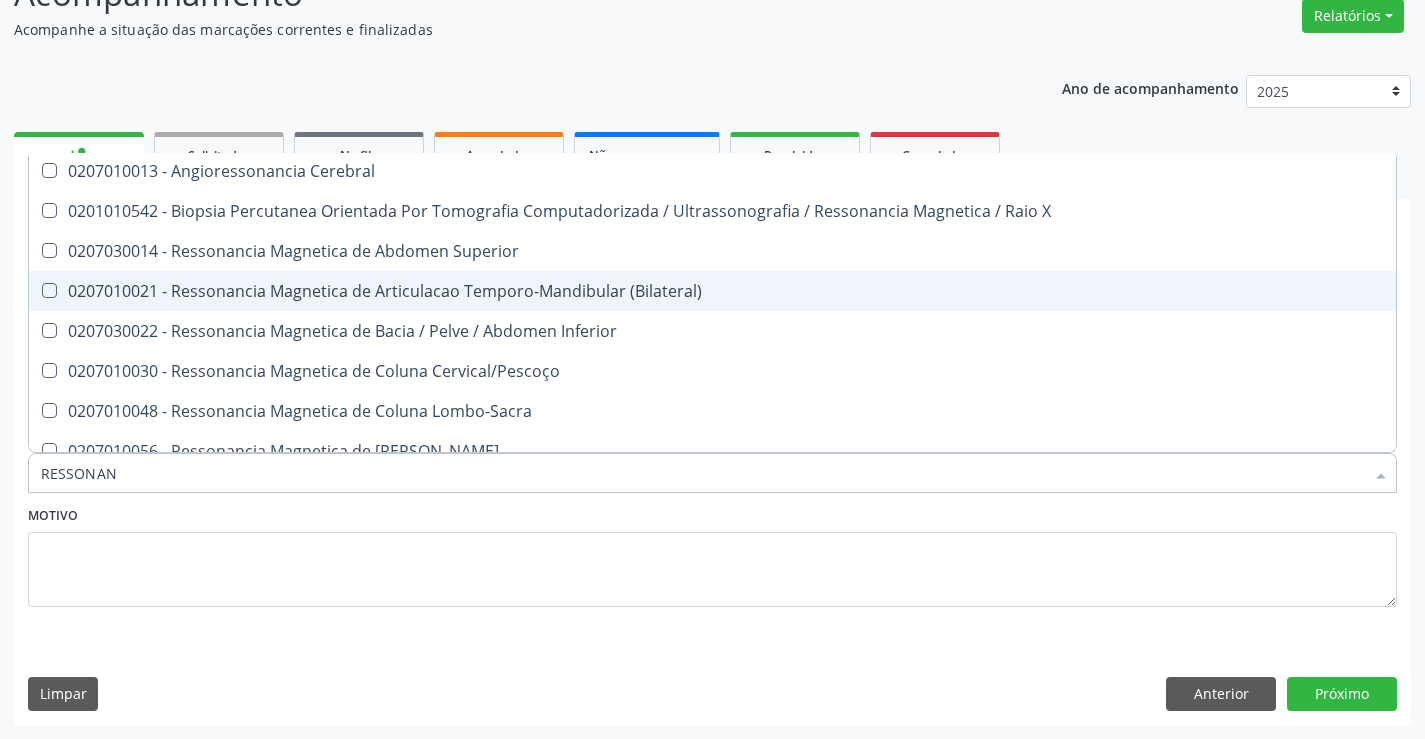 scroll, scrollTop: 0, scrollLeft: 0, axis: both 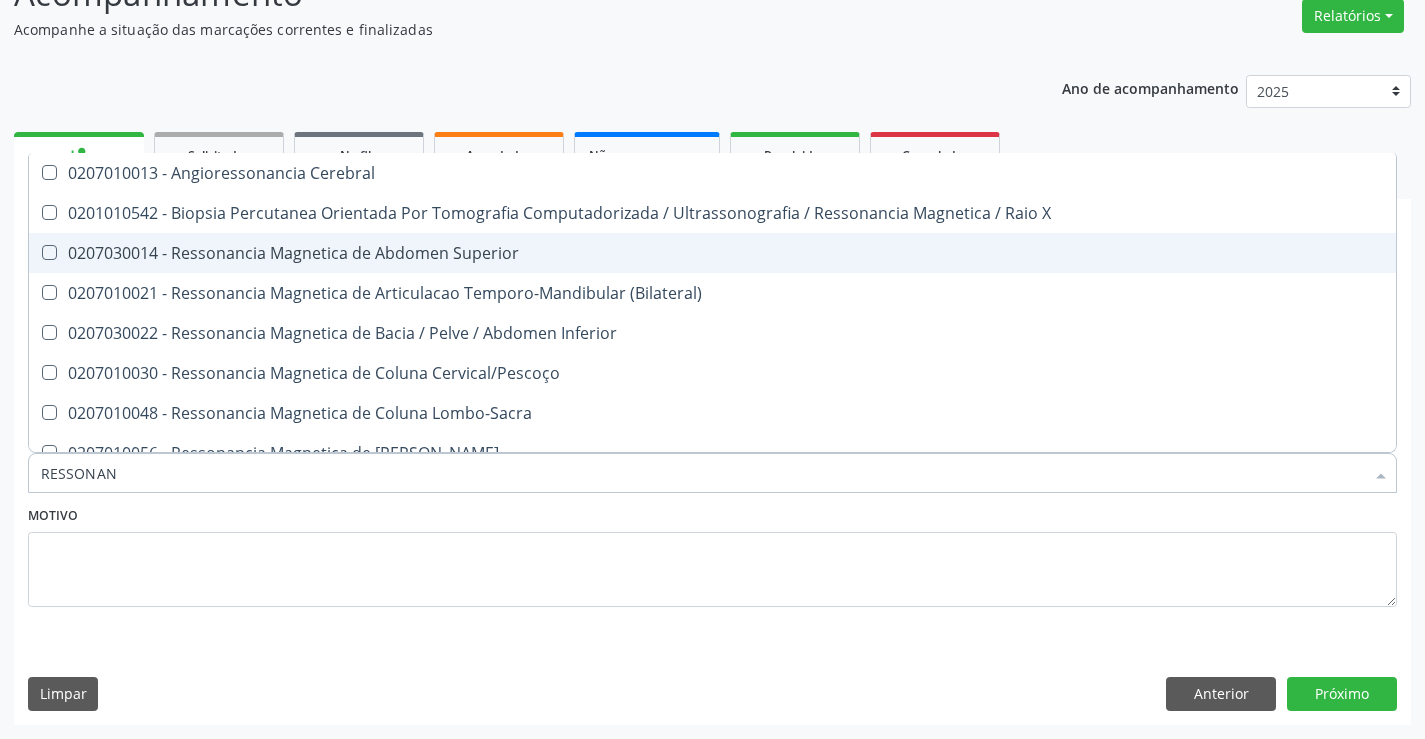 click on "0207030014 - Ressonancia Magnetica de Abdomen Superior" at bounding box center (712, 253) 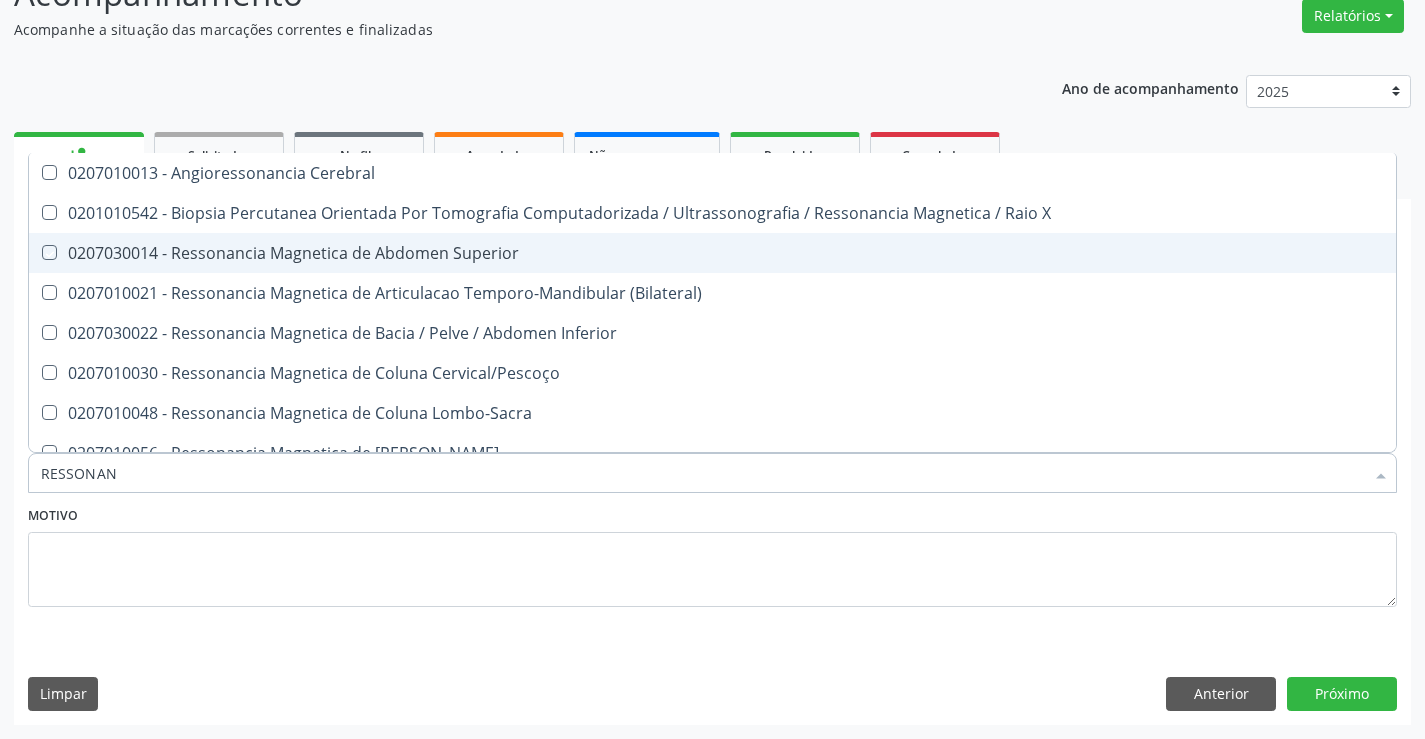 checkbox on "true" 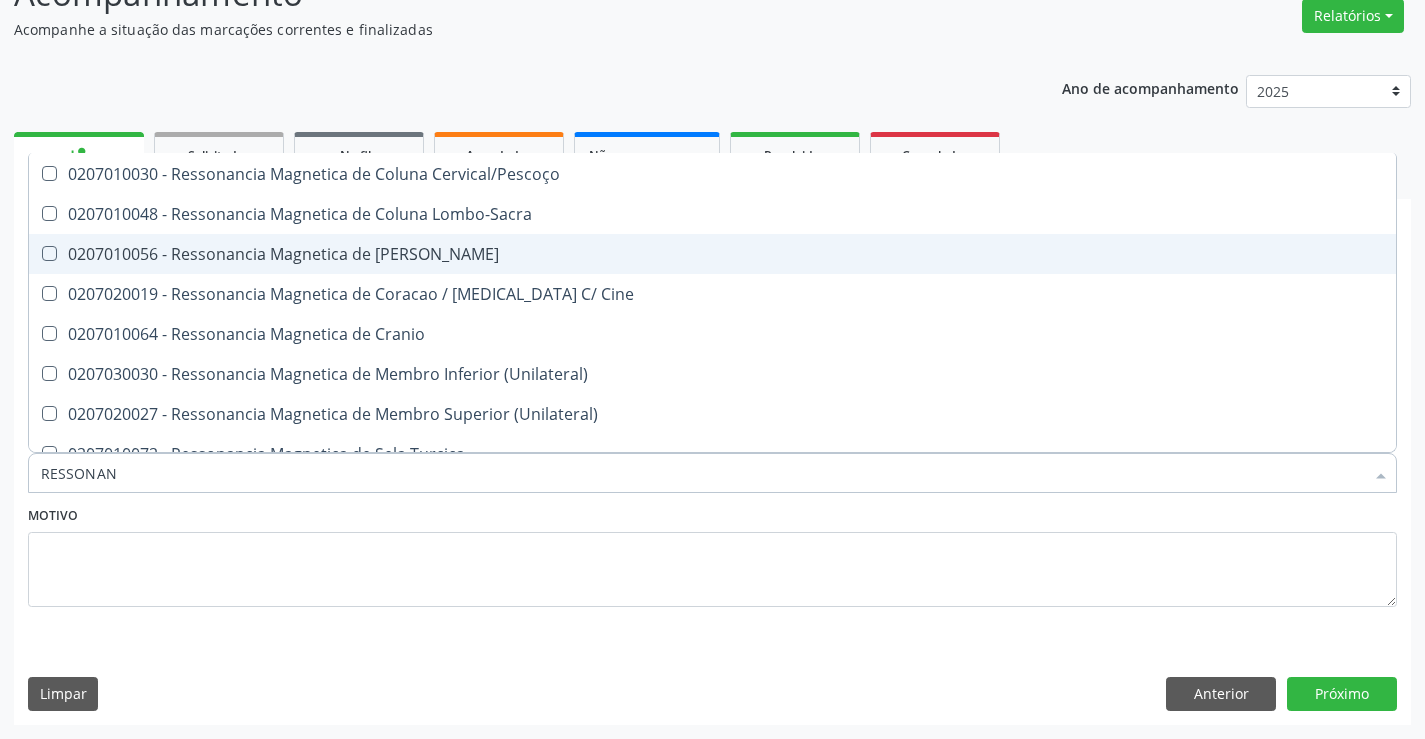 scroll, scrollTop: 200, scrollLeft: 0, axis: vertical 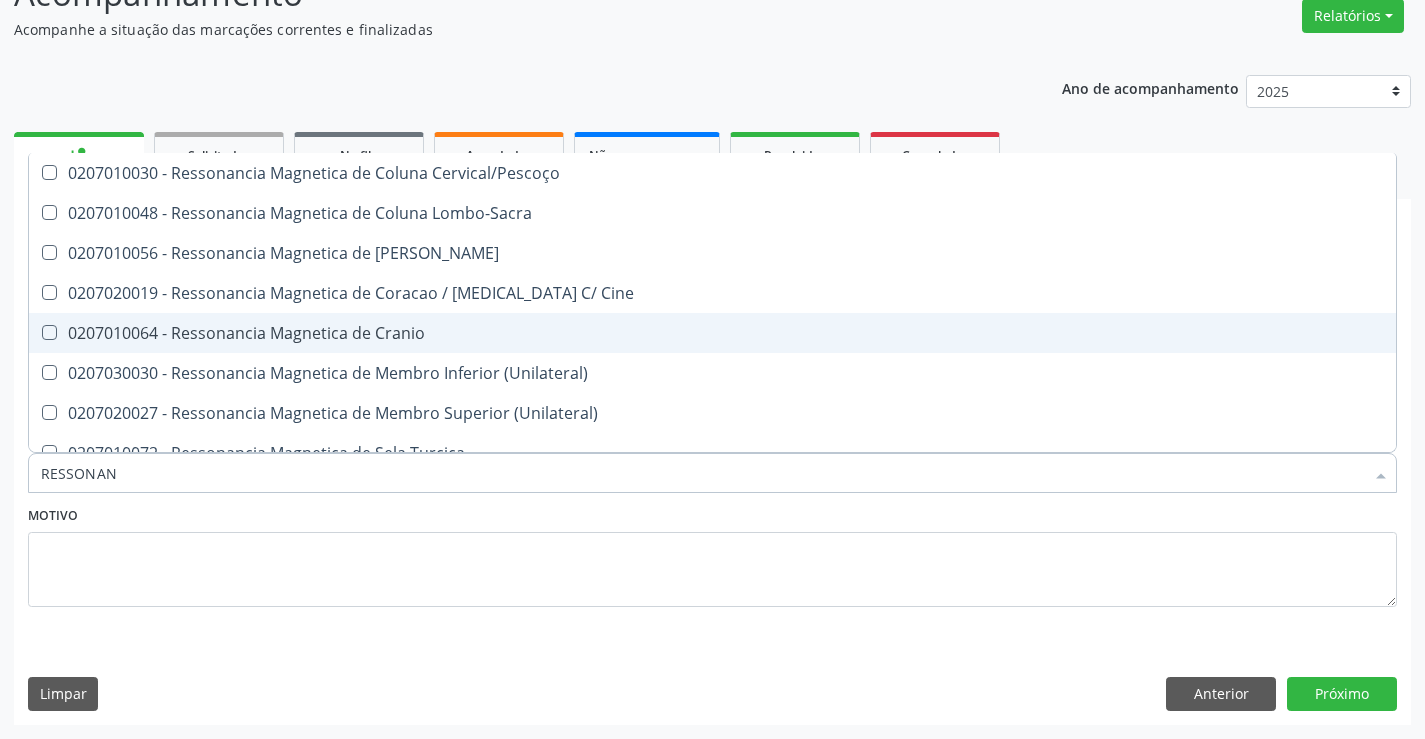 click on "0207010064 - Ressonancia Magnetica de Cranio" at bounding box center [712, 333] 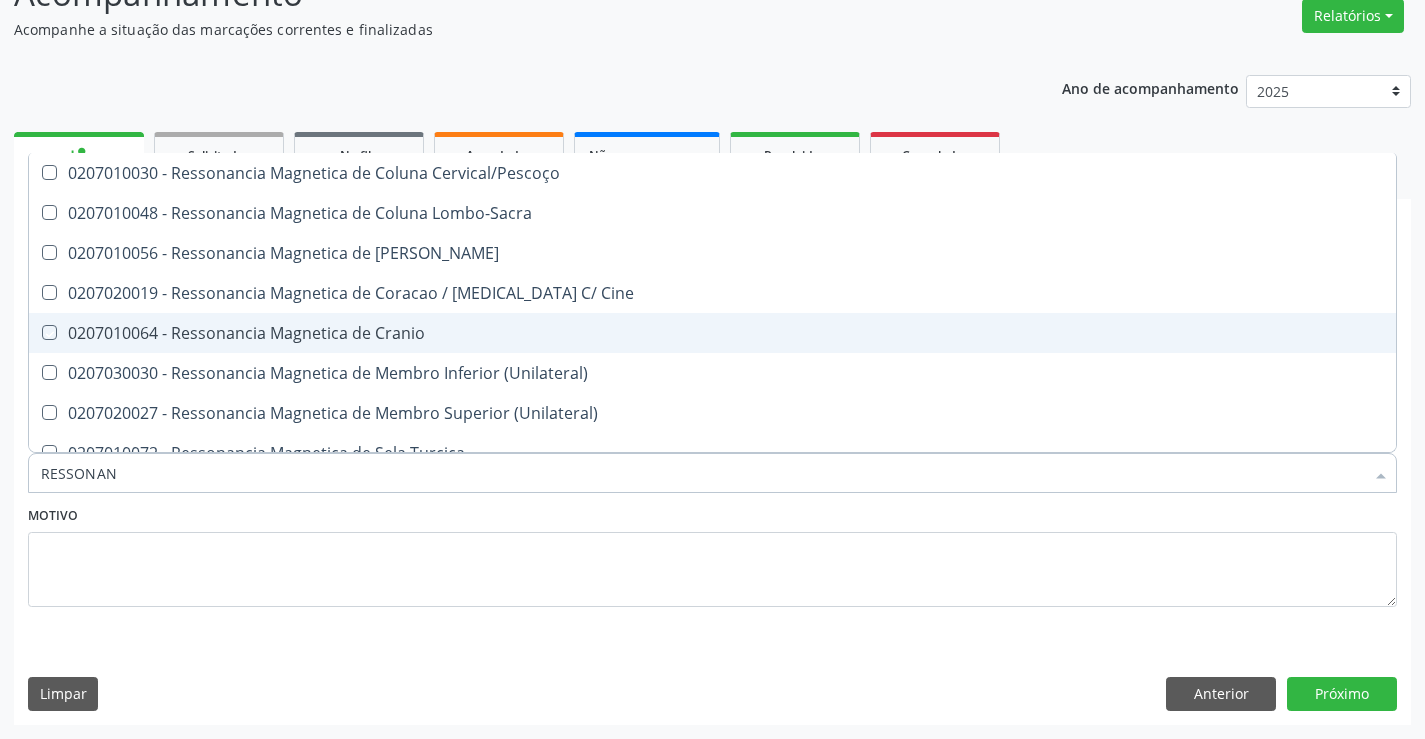 checkbox on "true" 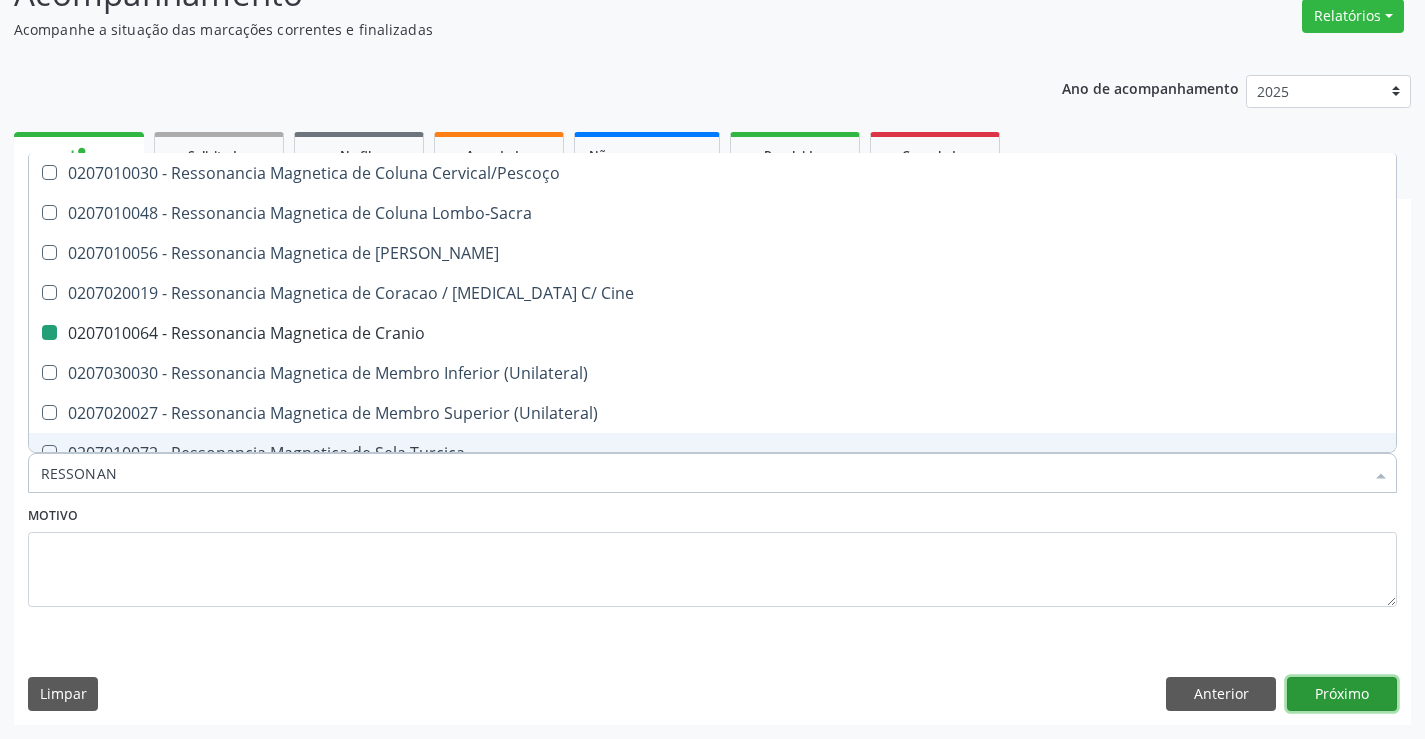click on "Próximo" at bounding box center (1342, 694) 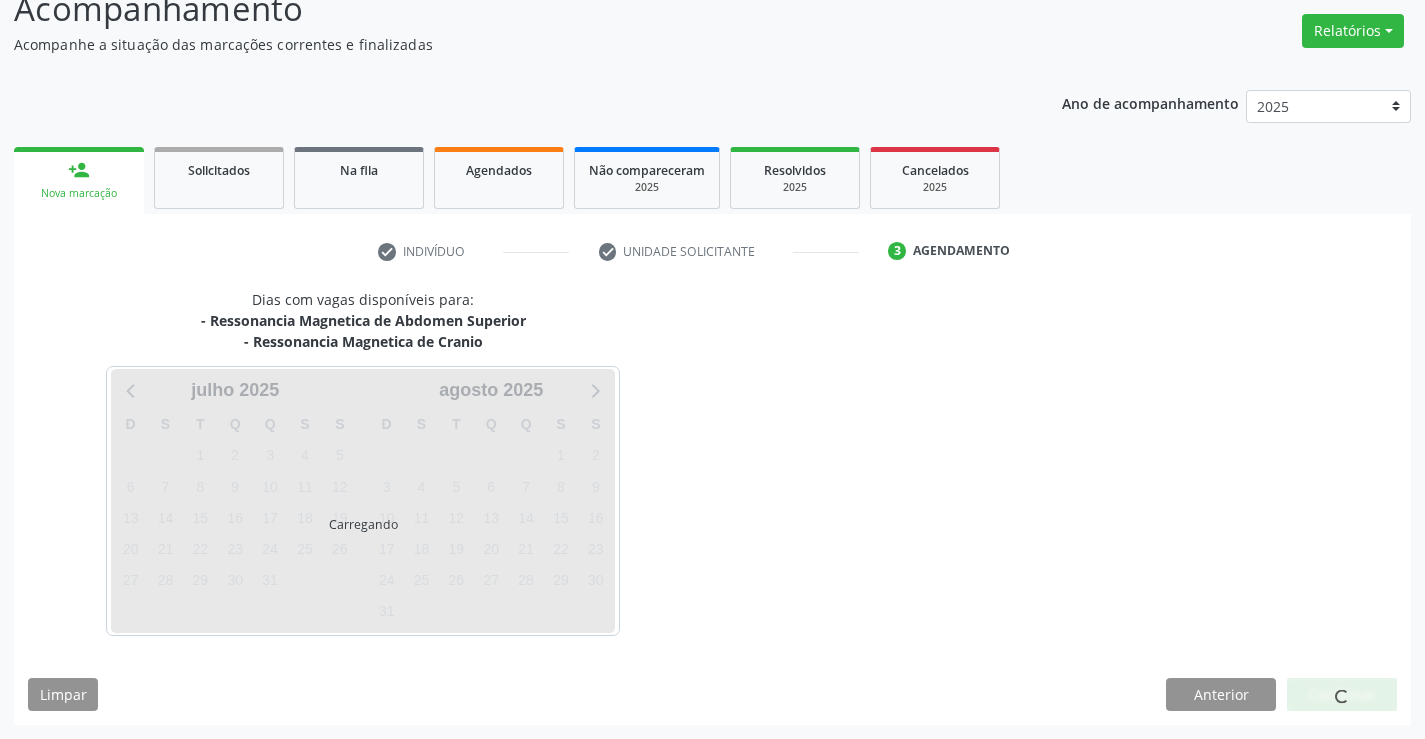 scroll, scrollTop: 152, scrollLeft: 0, axis: vertical 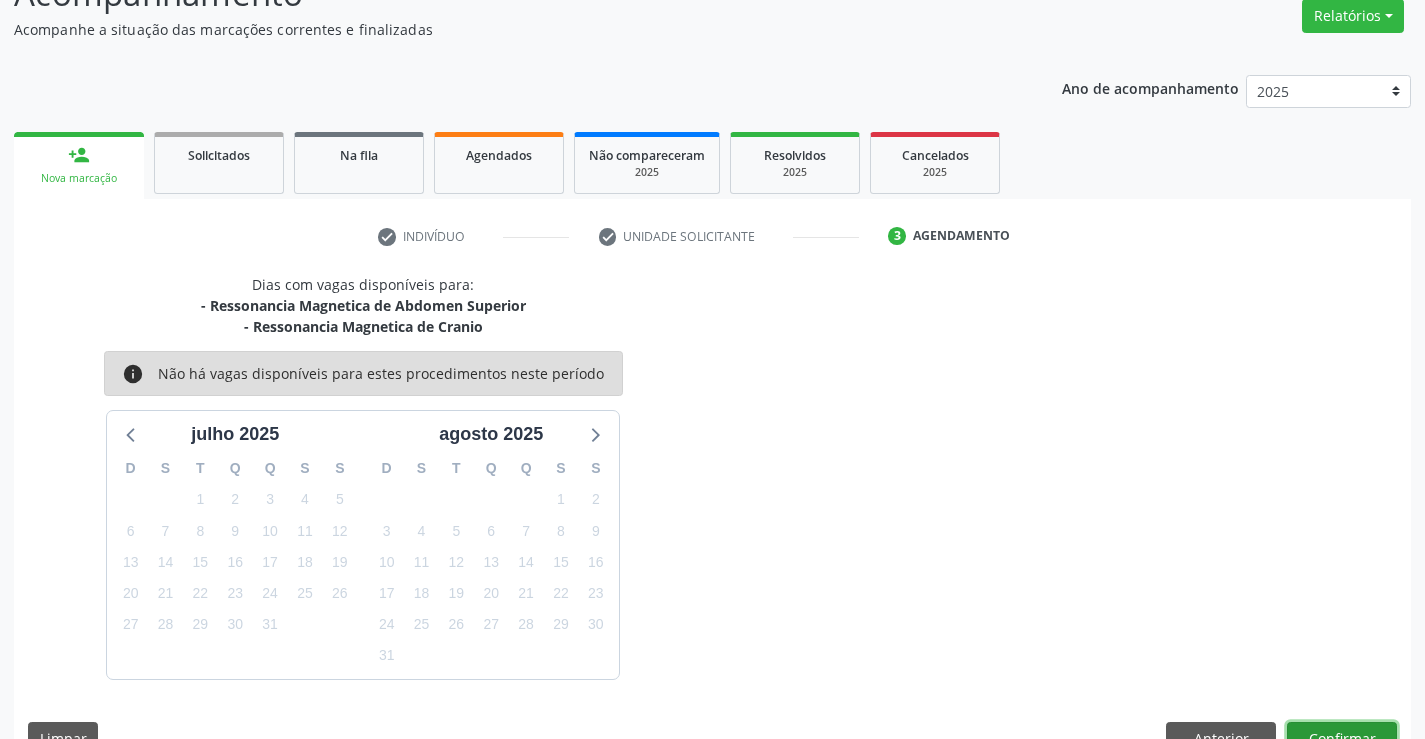 click on "Confirmar" at bounding box center (1342, 739) 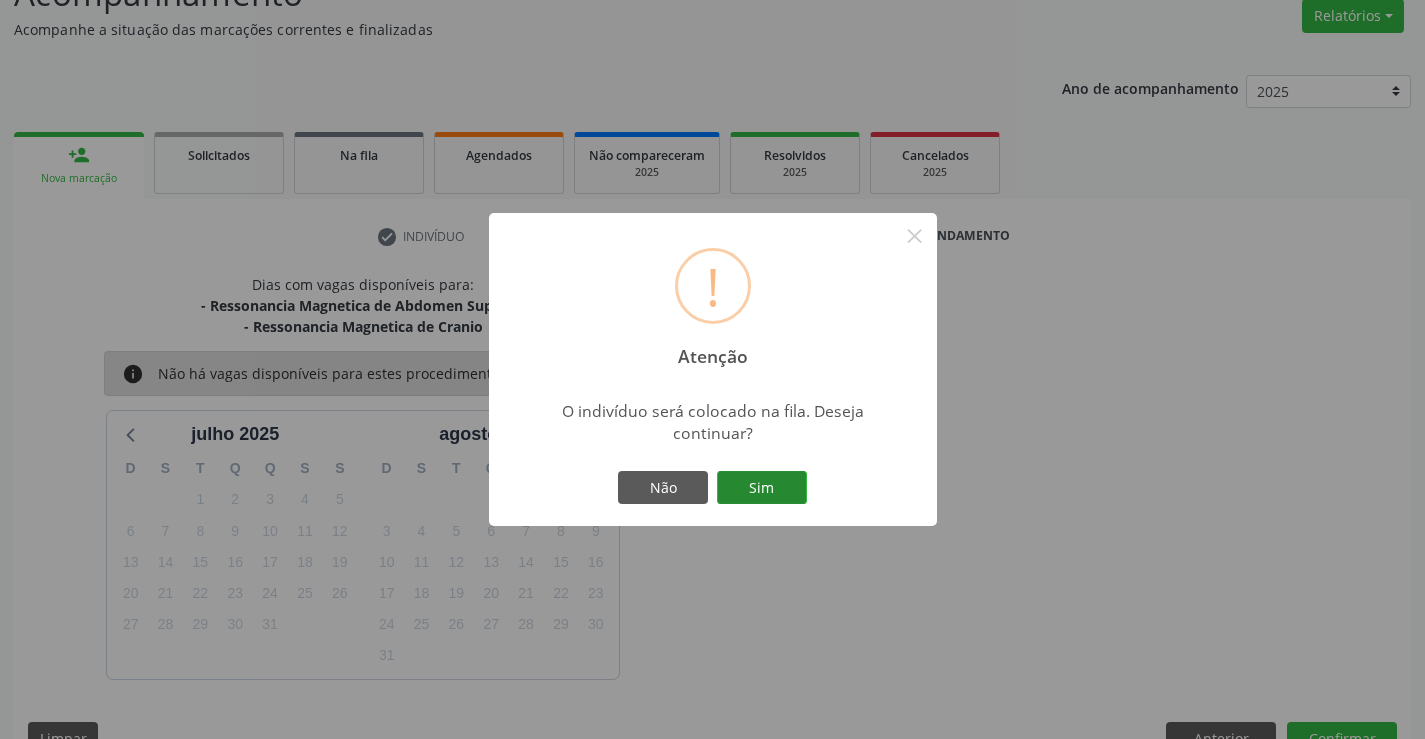 click on "Sim" at bounding box center [762, 488] 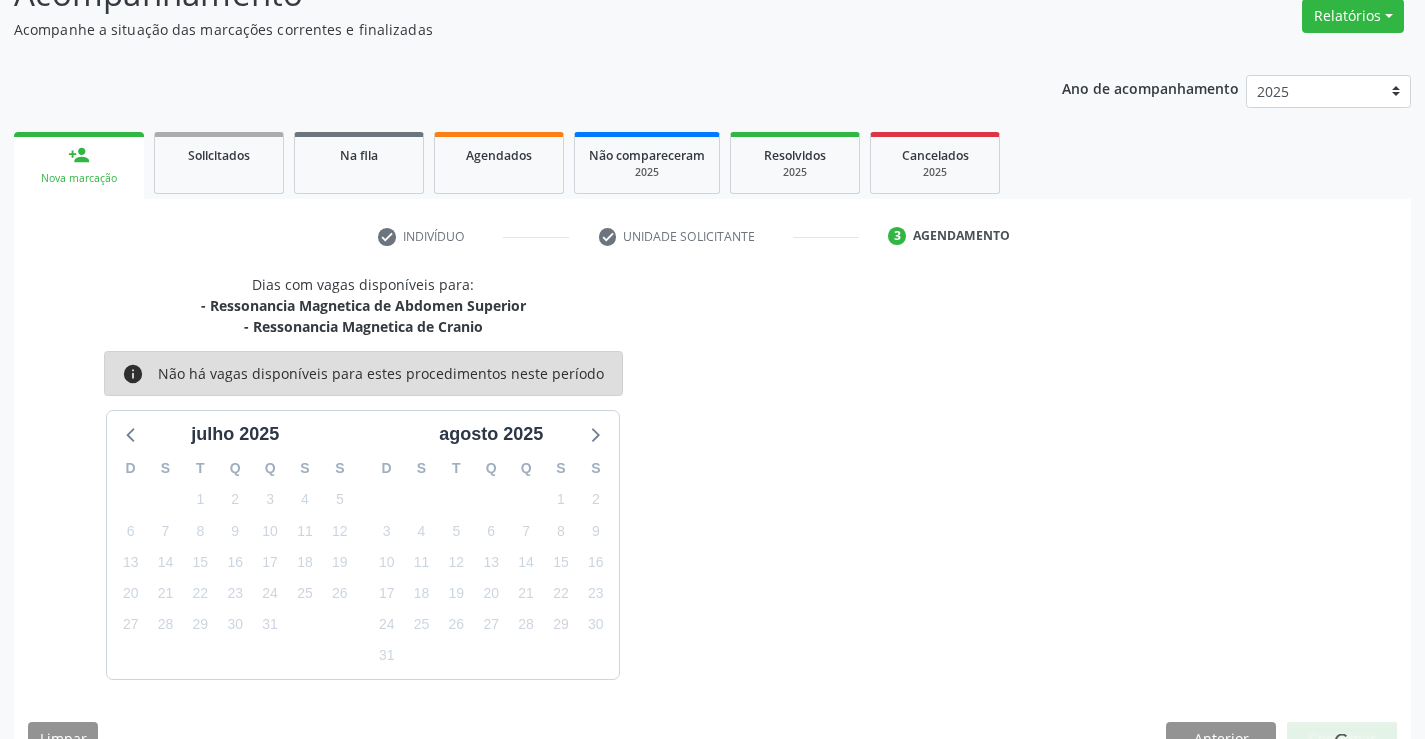 scroll, scrollTop: 0, scrollLeft: 0, axis: both 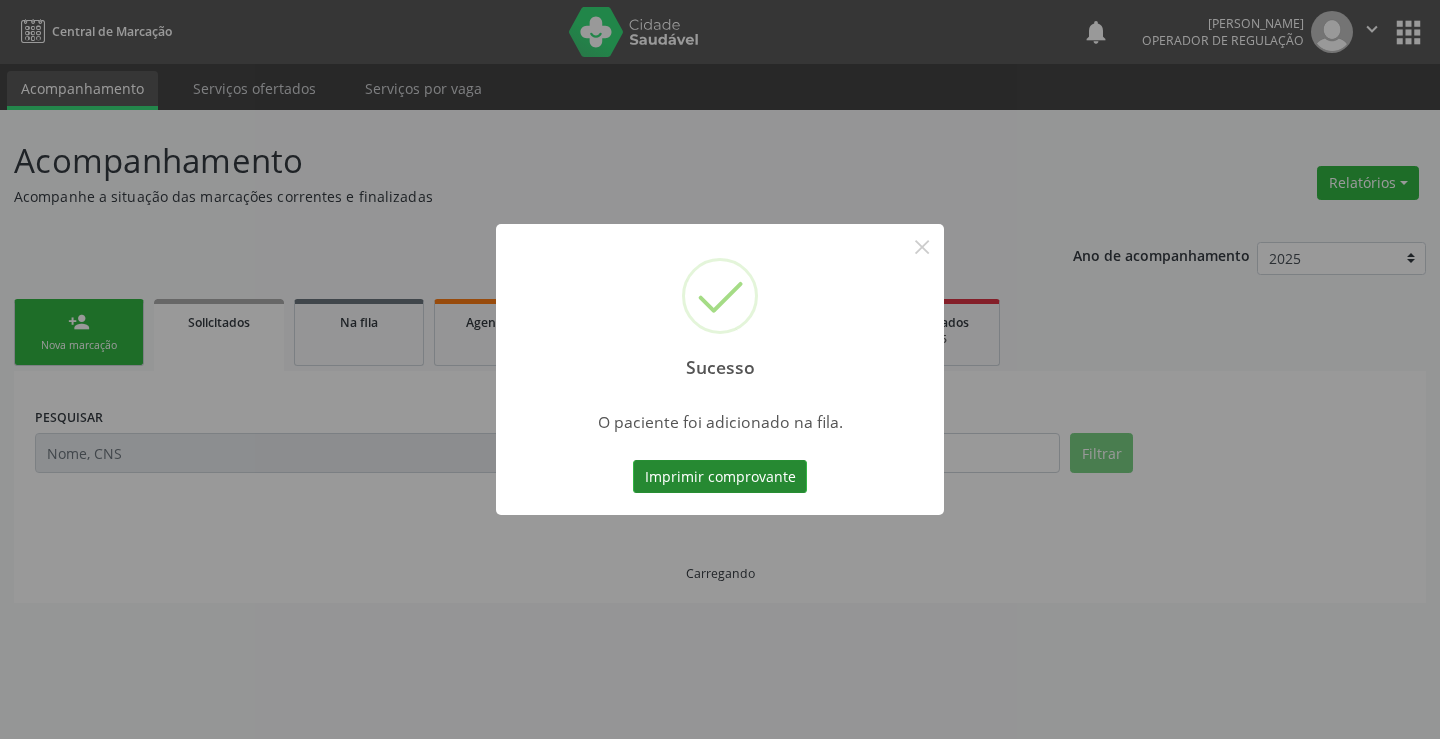 click on "Imprimir comprovante" at bounding box center [720, 477] 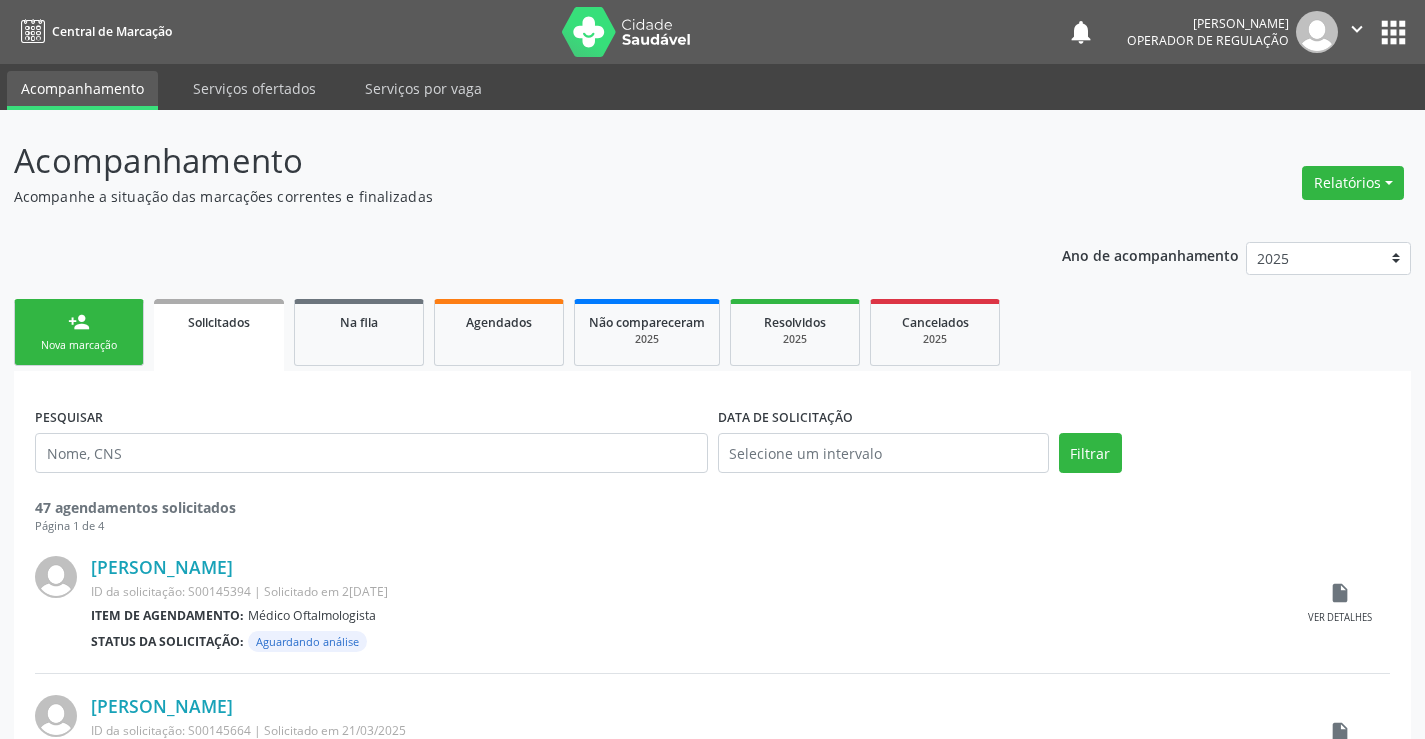 click on "person_add
Nova marcação" at bounding box center (79, 332) 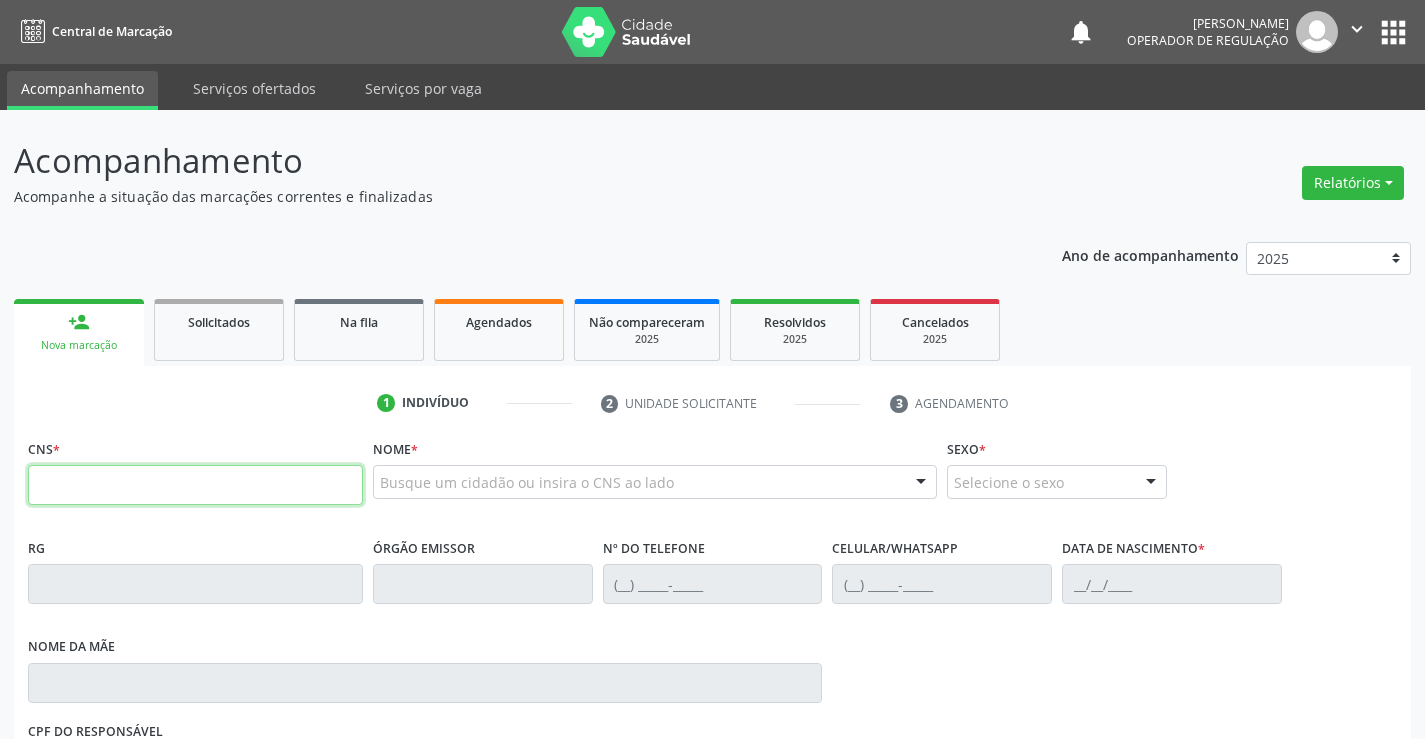 click at bounding box center (195, 485) 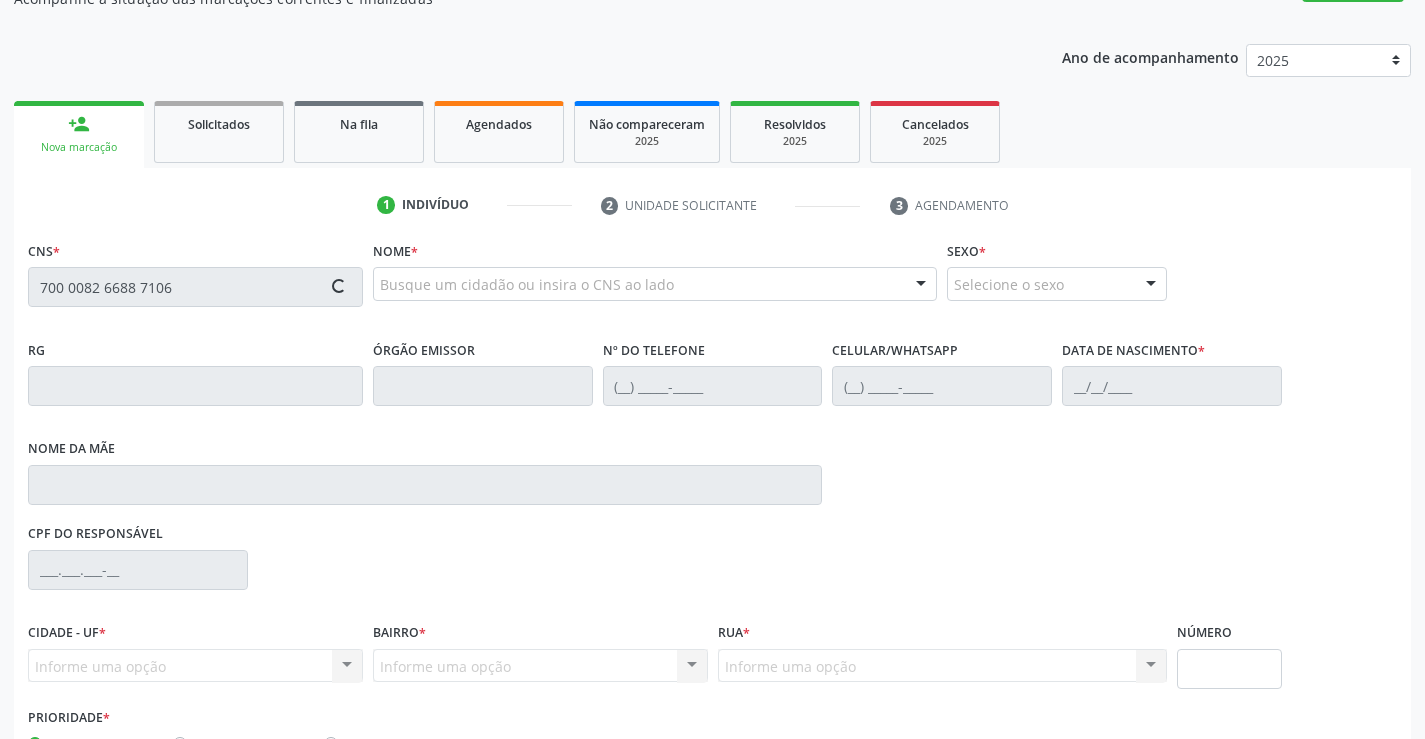 scroll, scrollTop: 200, scrollLeft: 0, axis: vertical 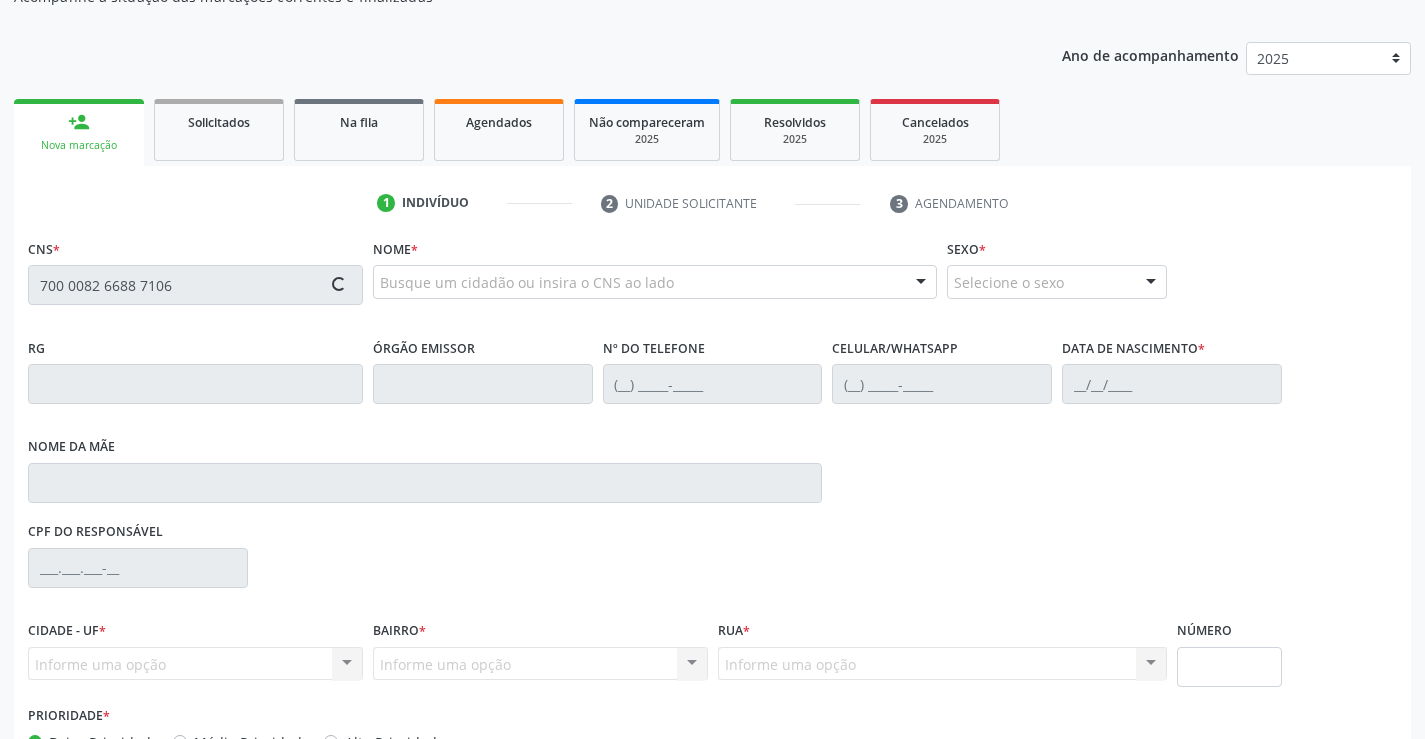 type on "700 0082 6688 7106" 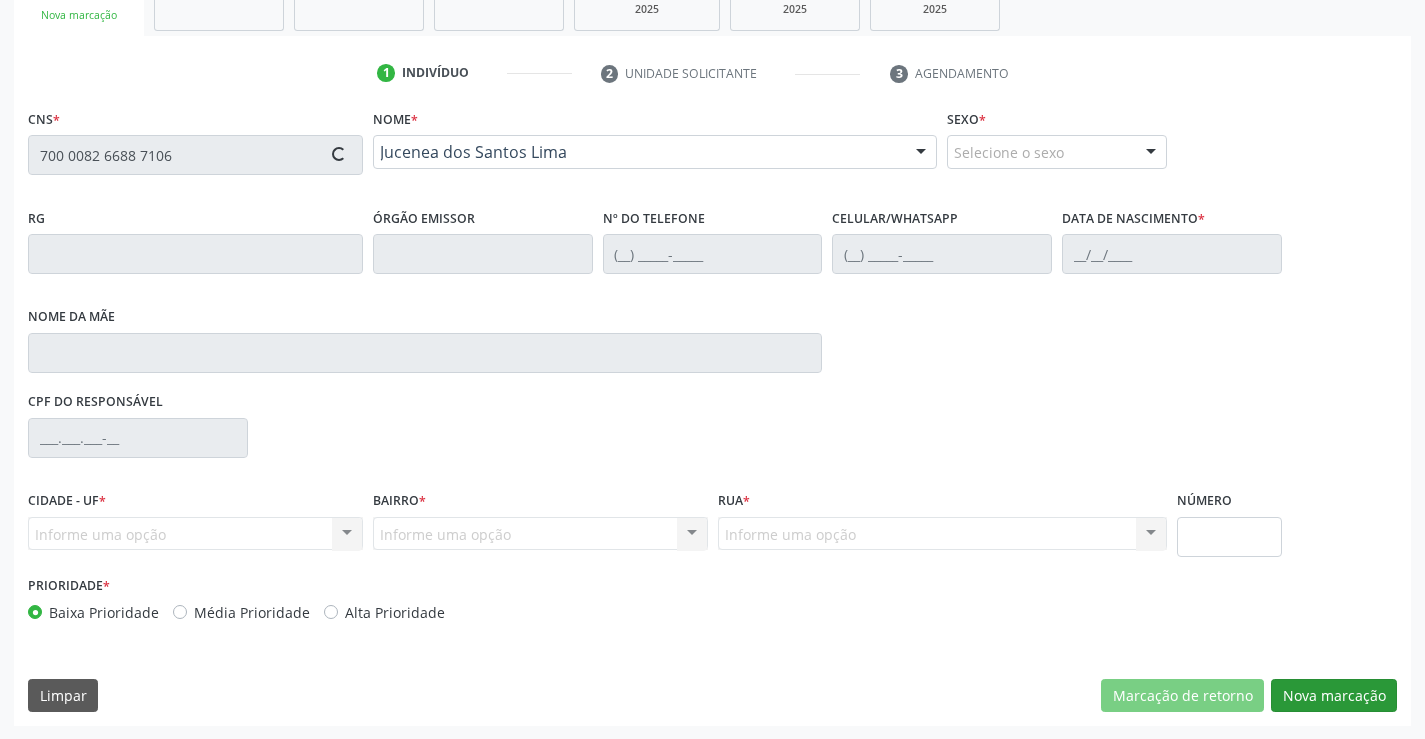 type on "1275649939" 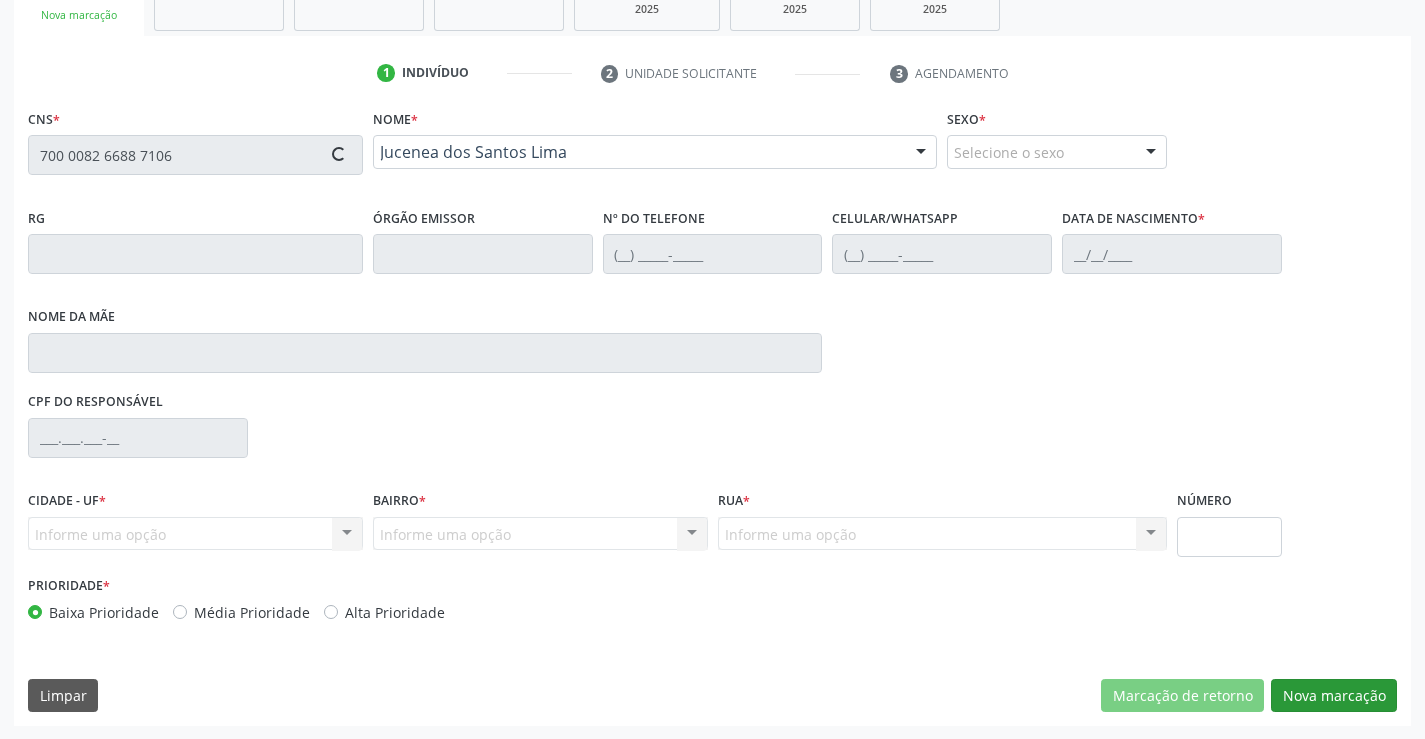 type on "(74) 99948-9959" 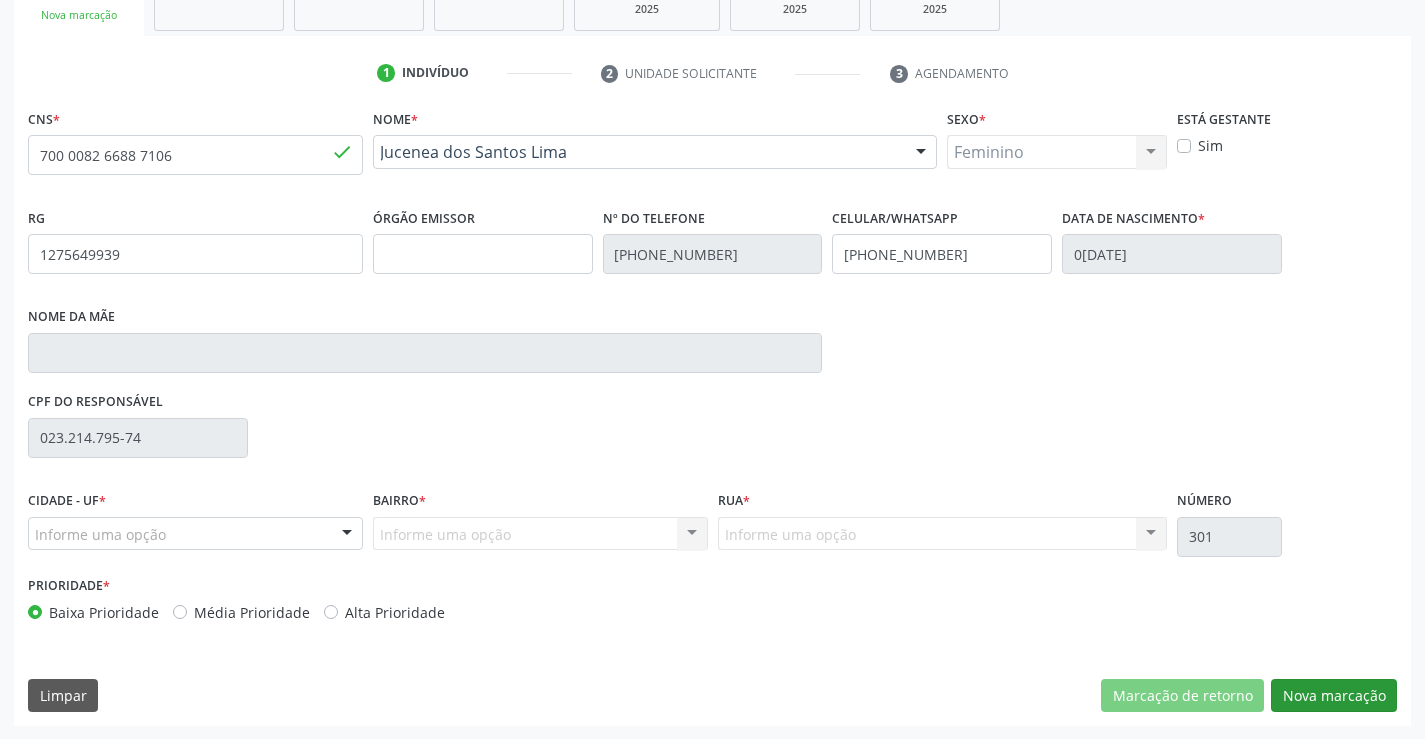 scroll, scrollTop: 331, scrollLeft: 0, axis: vertical 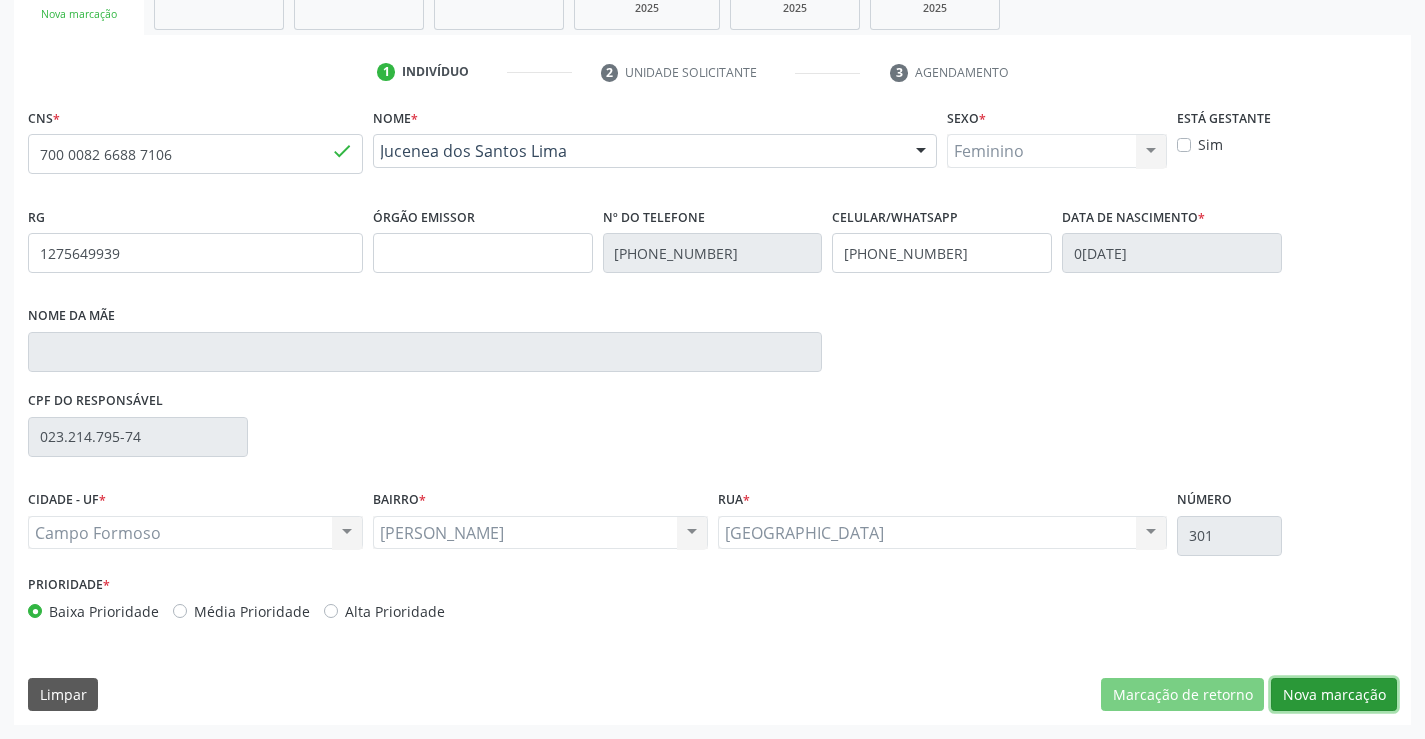 click on "Nova marcação" at bounding box center (1334, 695) 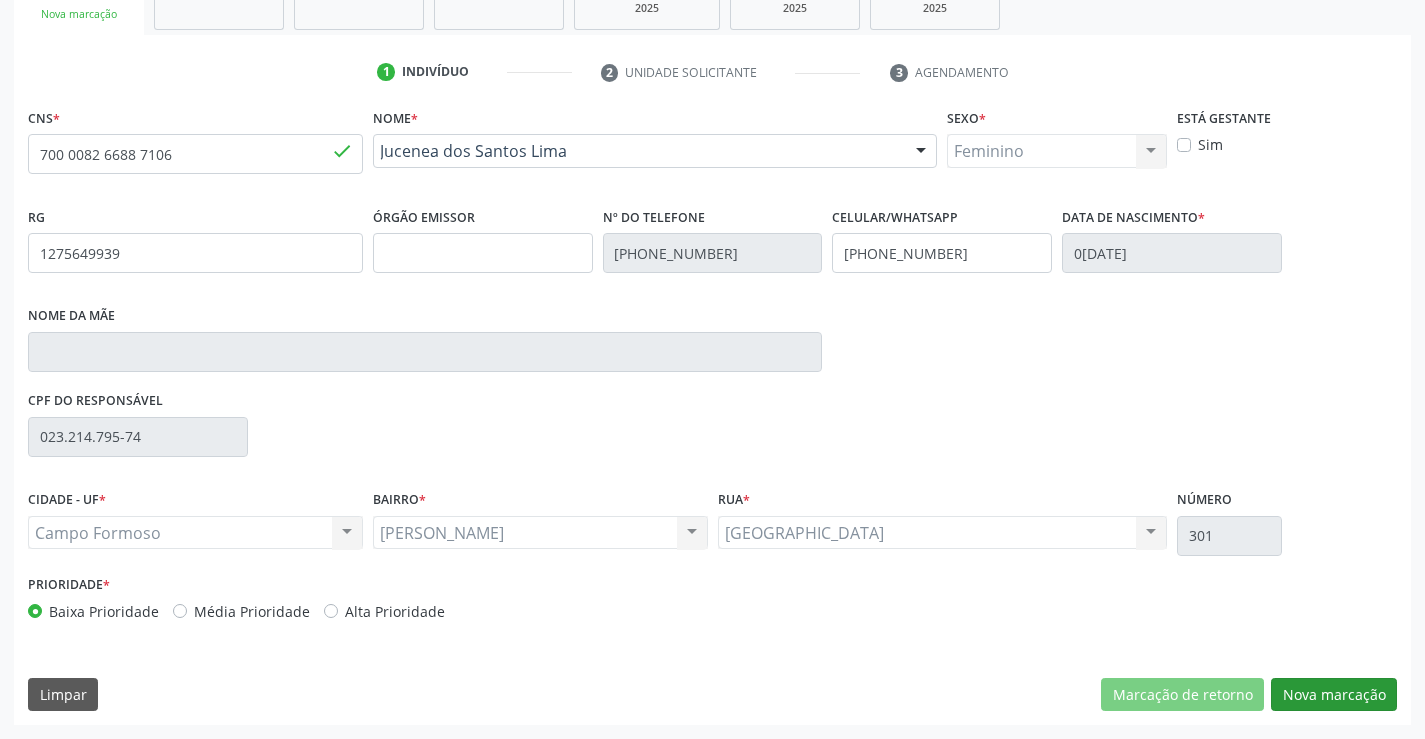 scroll, scrollTop: 167, scrollLeft: 0, axis: vertical 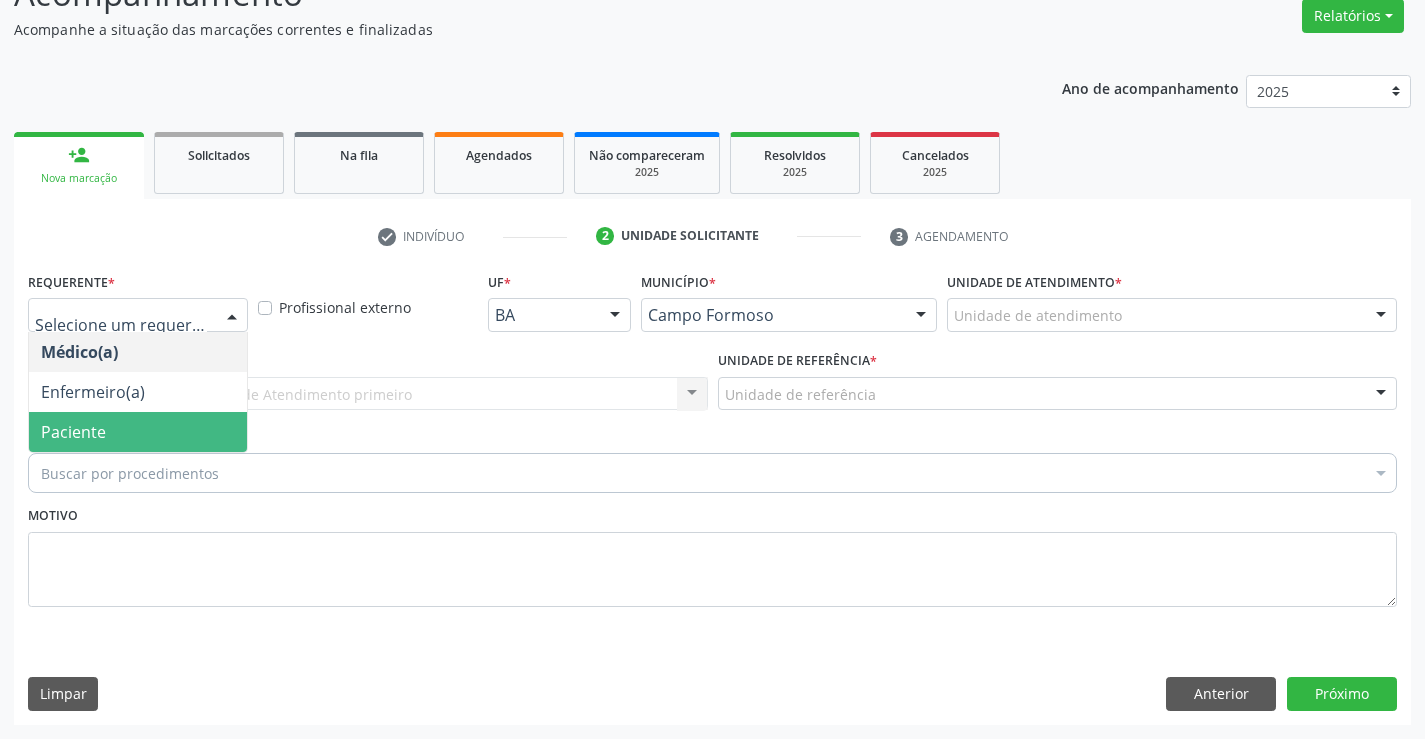 click on "Paciente" at bounding box center [73, 432] 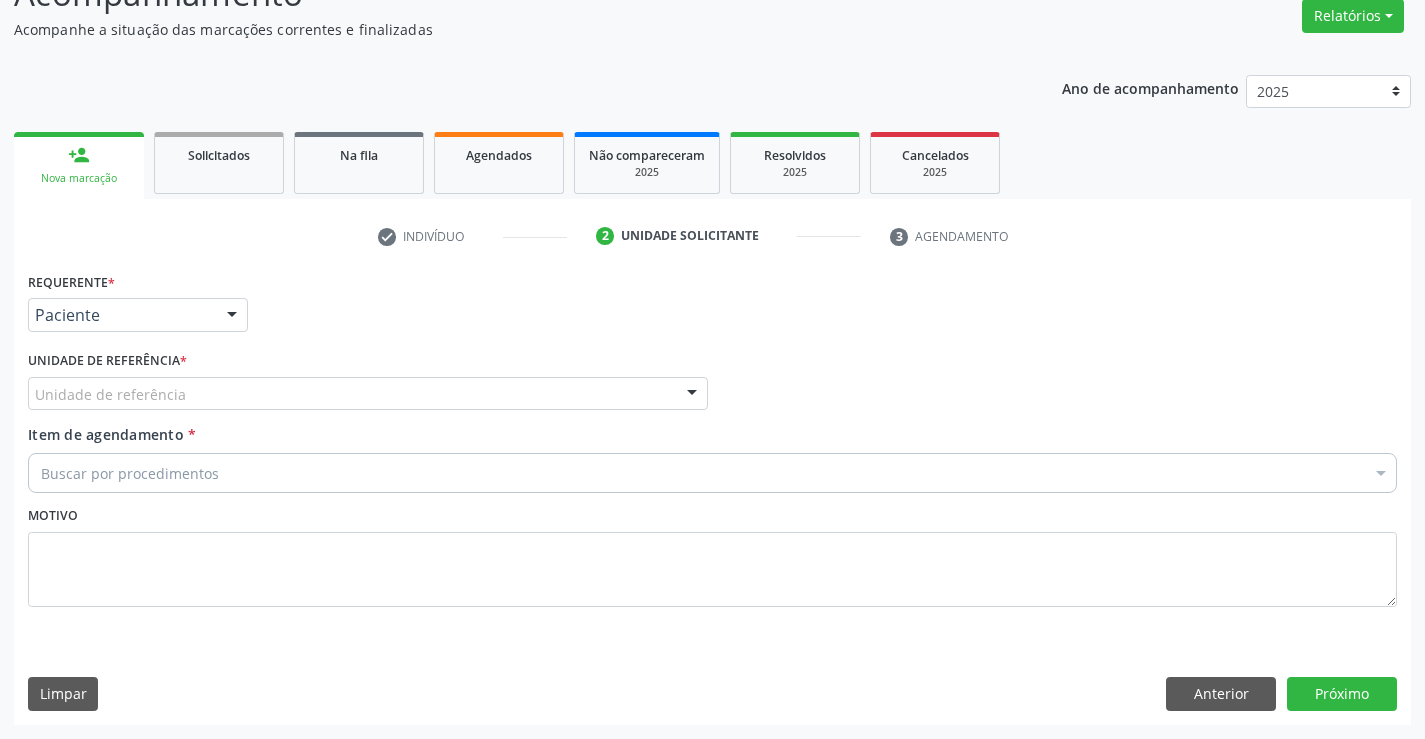 drag, startPoint x: 255, startPoint y: 398, endPoint x: 249, endPoint y: 412, distance: 15.231546 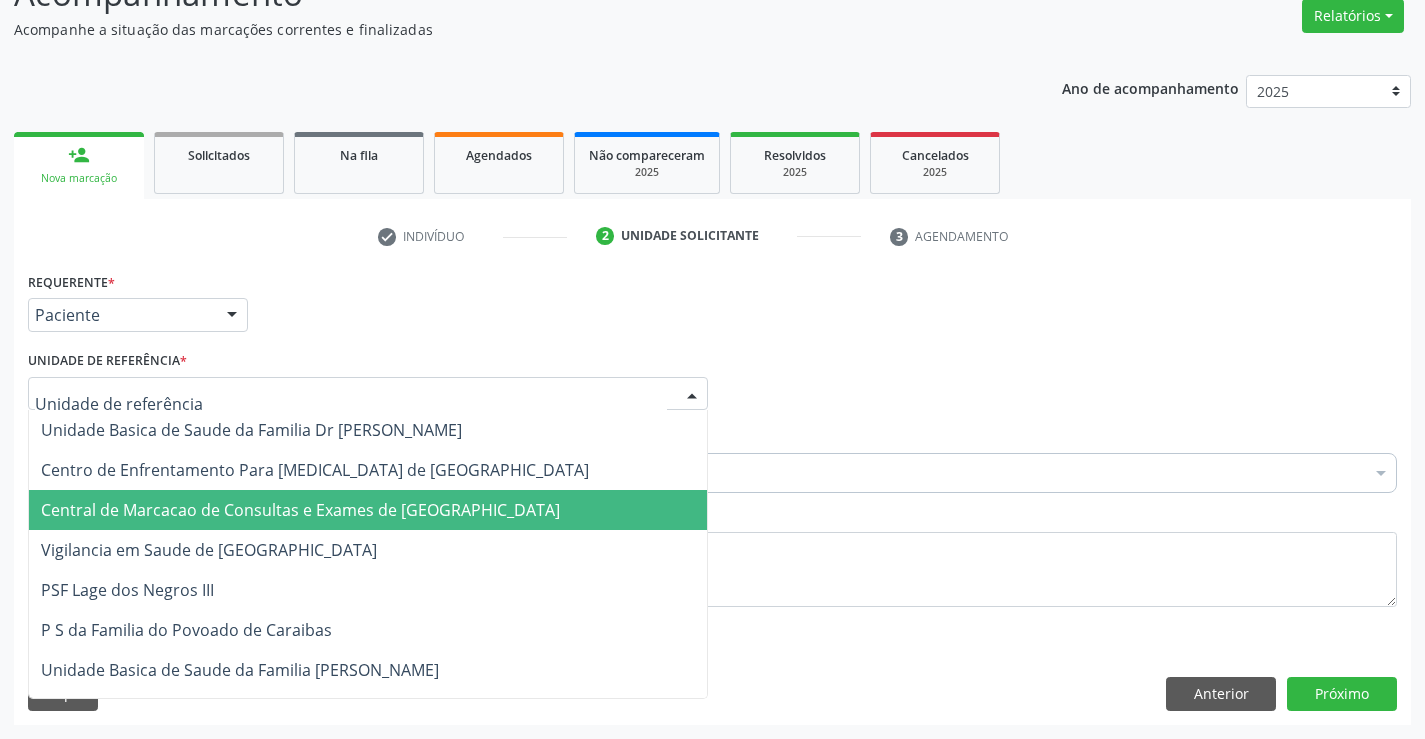 click on "Central de Marcacao de Consultas e Exames de [GEOGRAPHIC_DATA]" at bounding box center (300, 510) 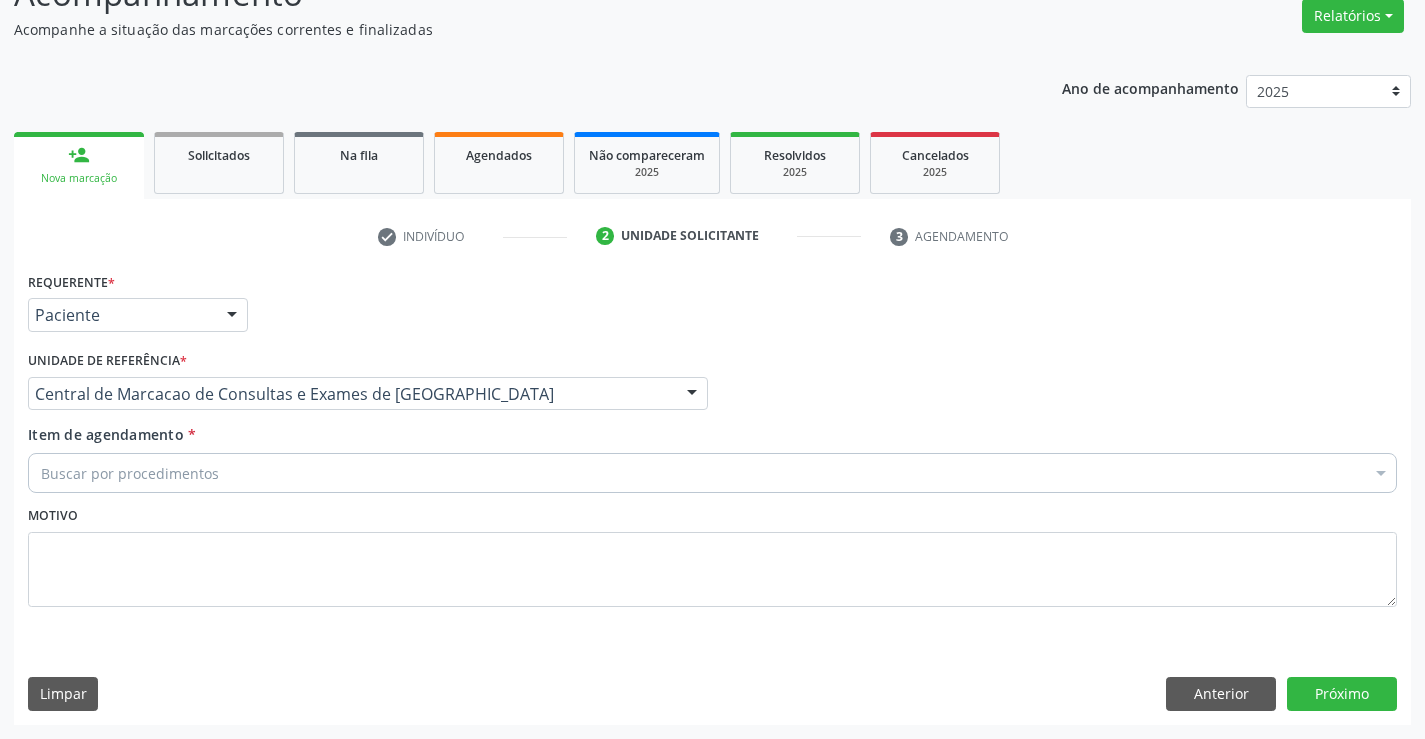 click on "Buscar por procedimentos" at bounding box center (712, 473) 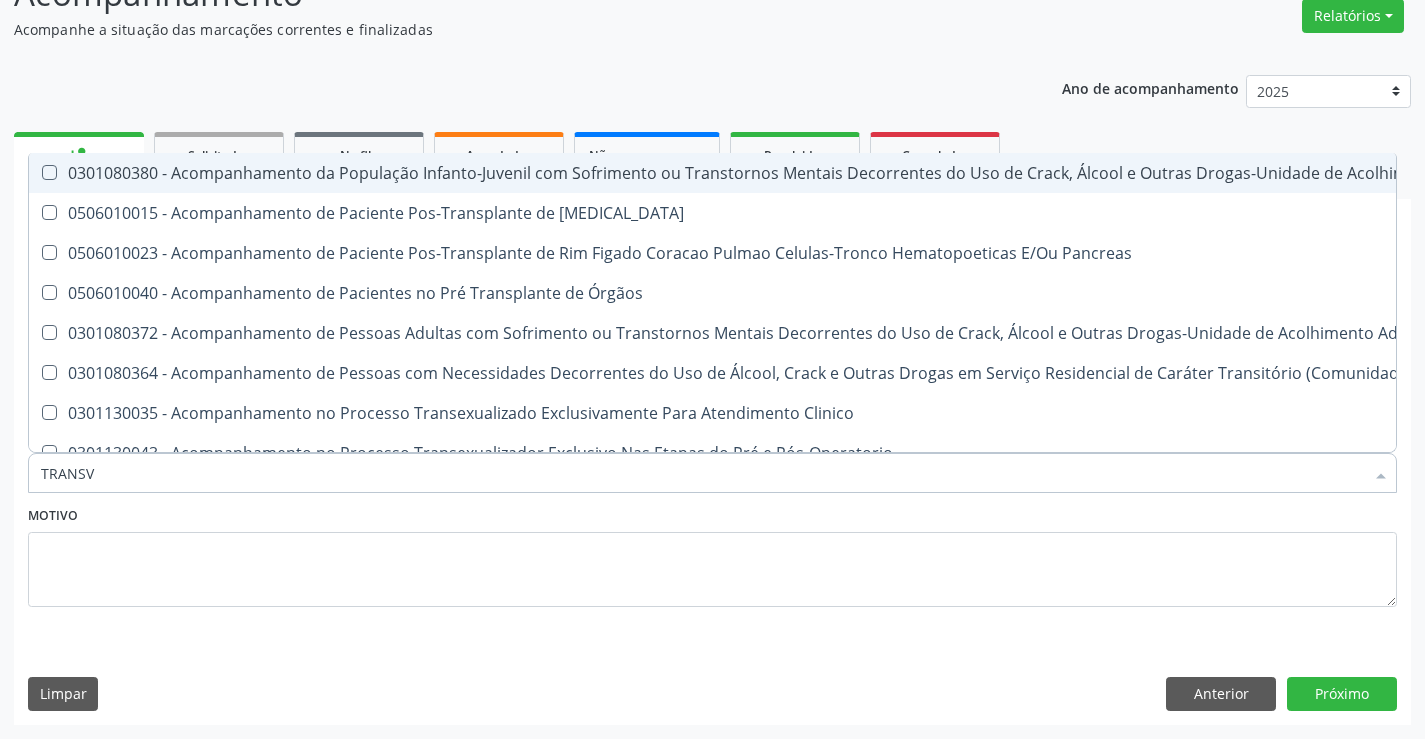 type on "TRANSVA" 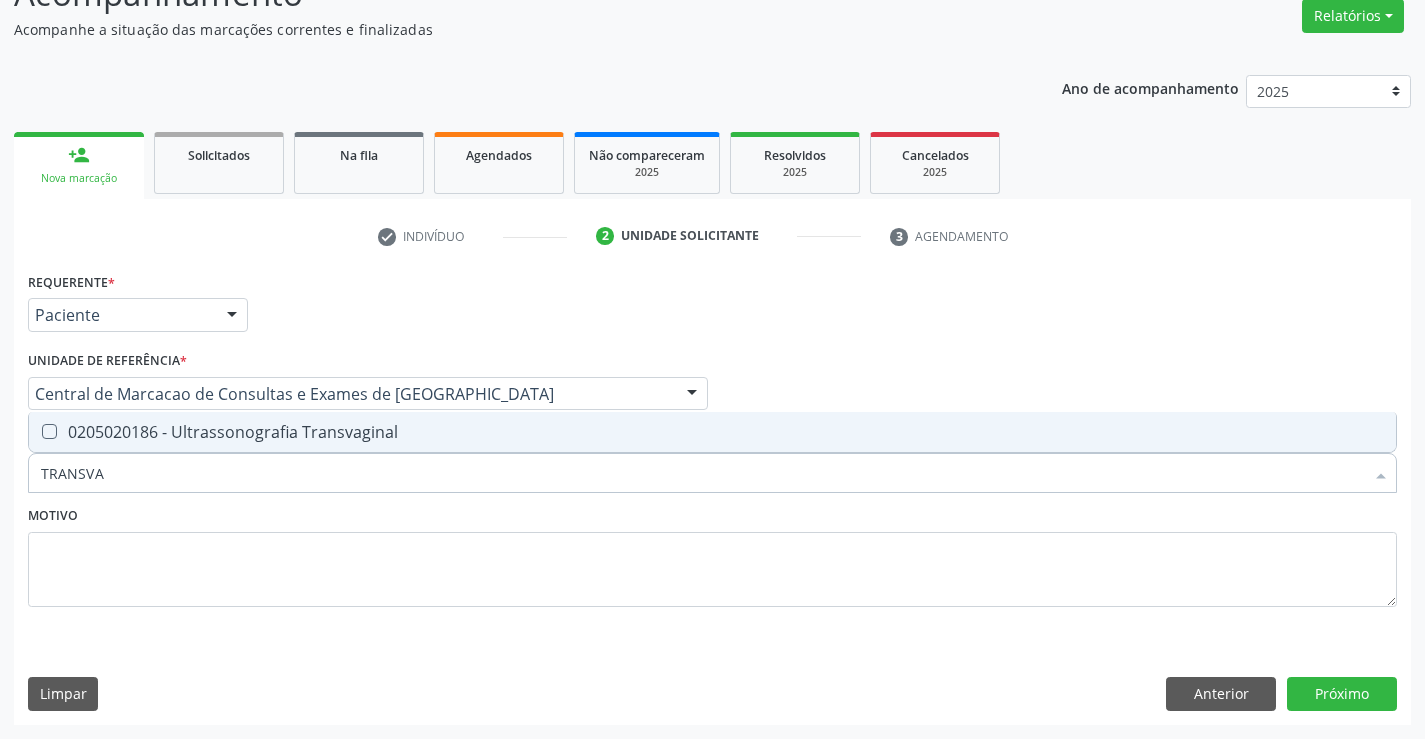 click on "0205020186 - Ultrassonografia Transvaginal" at bounding box center [712, 432] 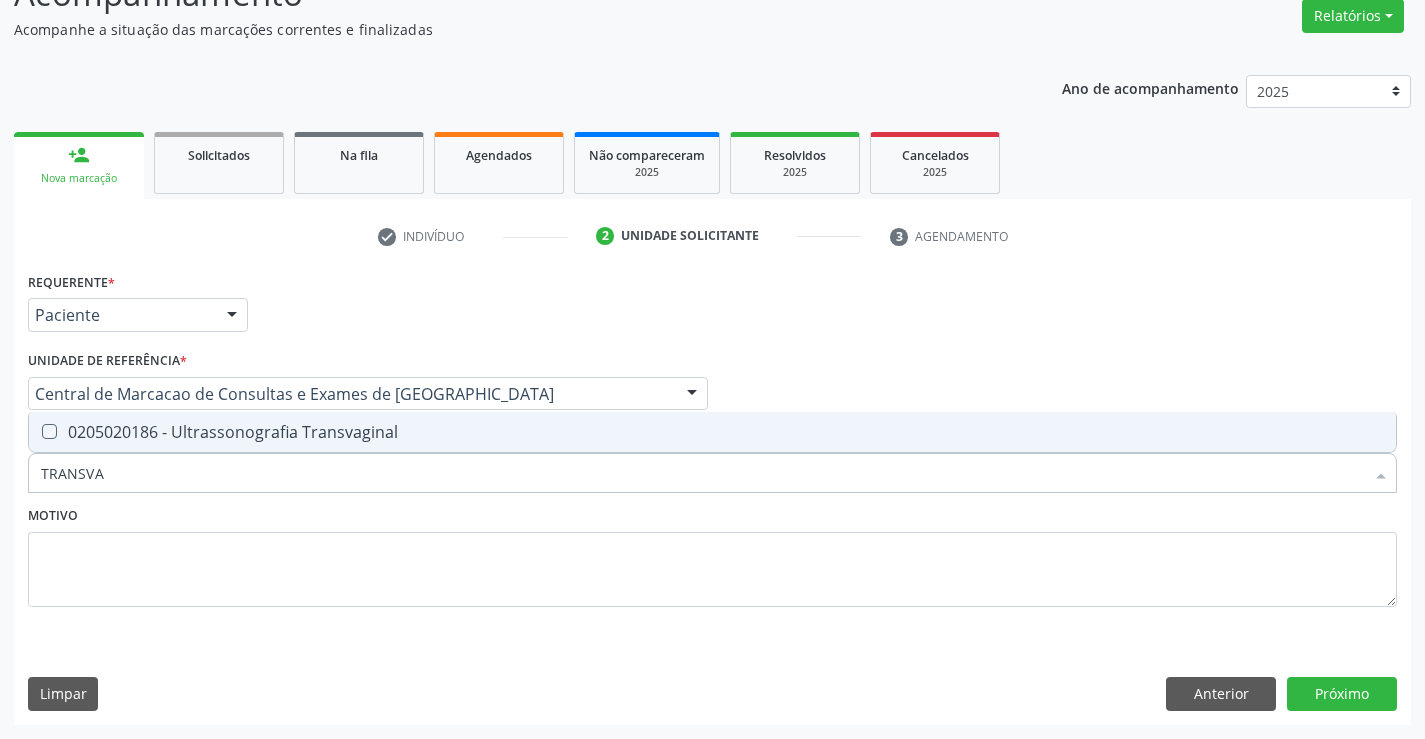 checkbox on "true" 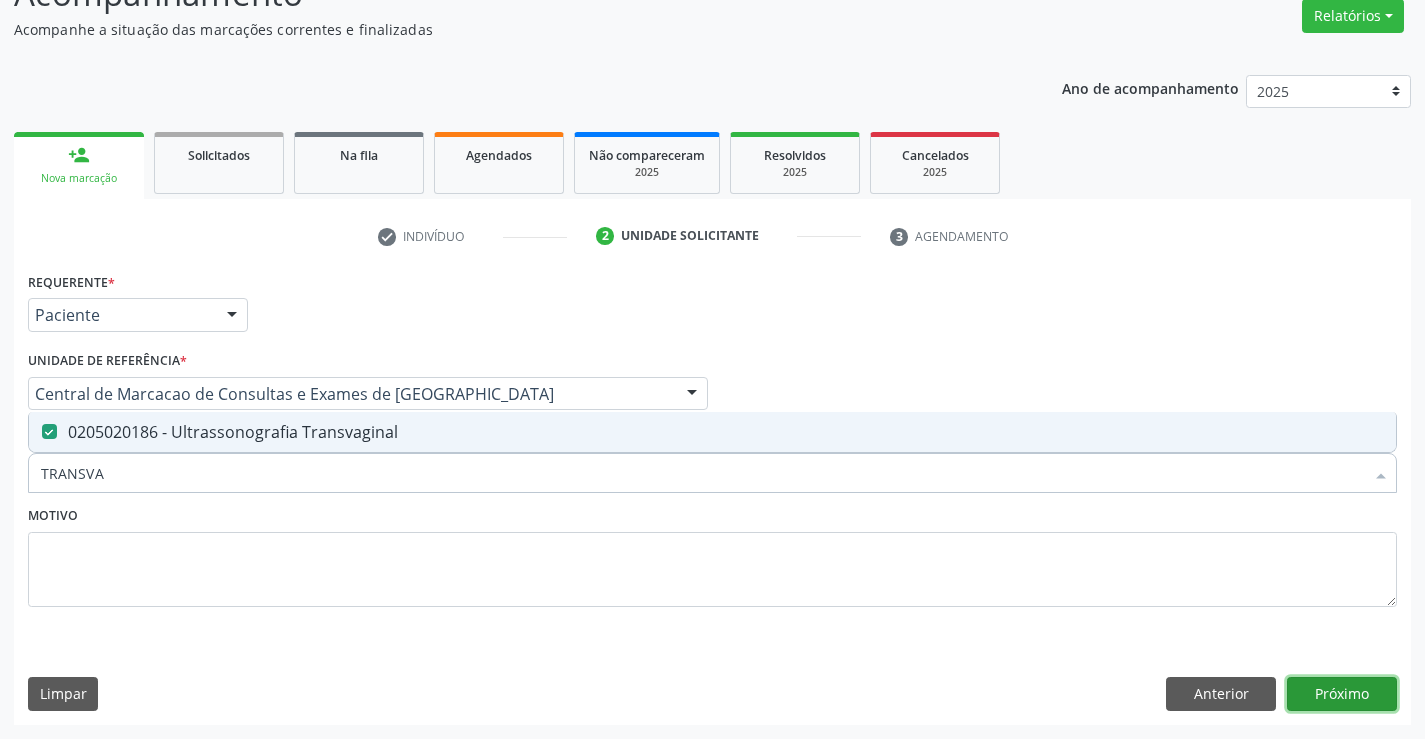 click on "Próximo" at bounding box center (1342, 694) 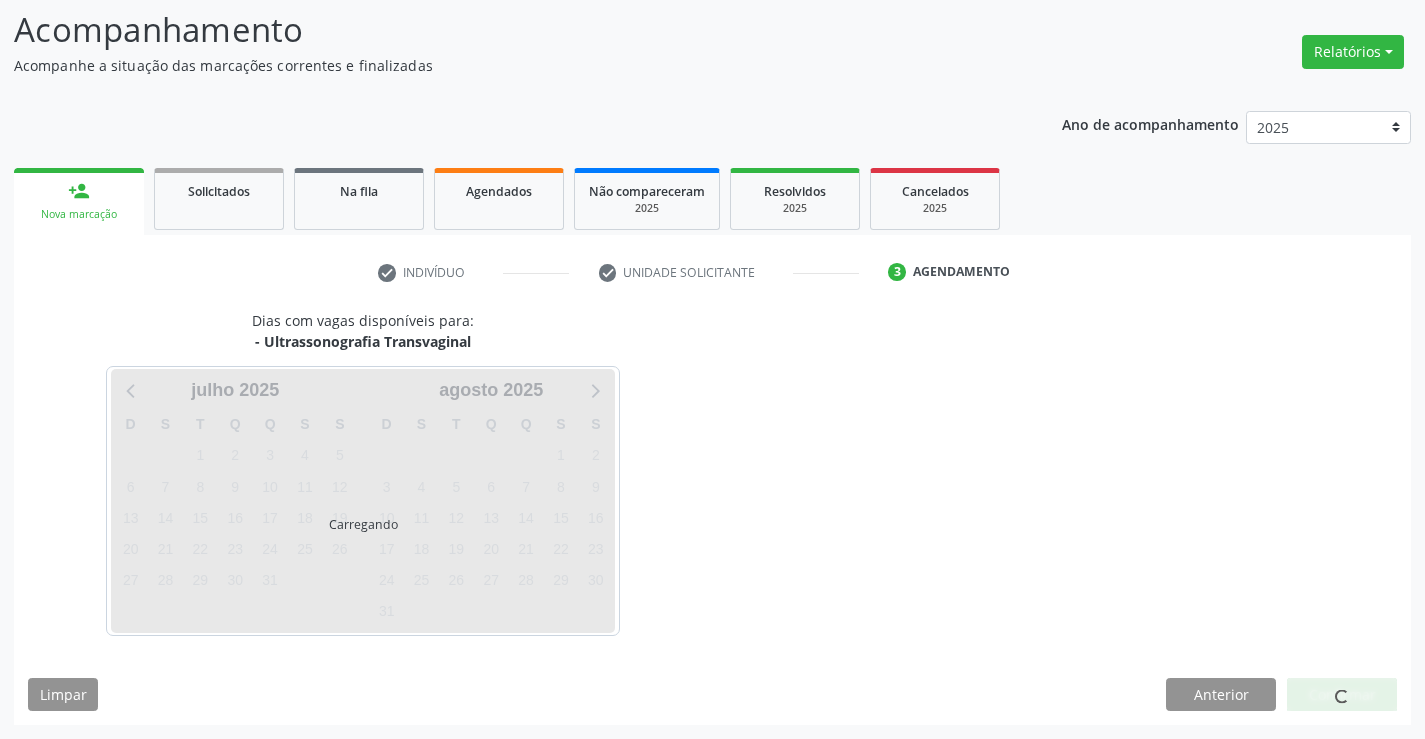 scroll, scrollTop: 131, scrollLeft: 0, axis: vertical 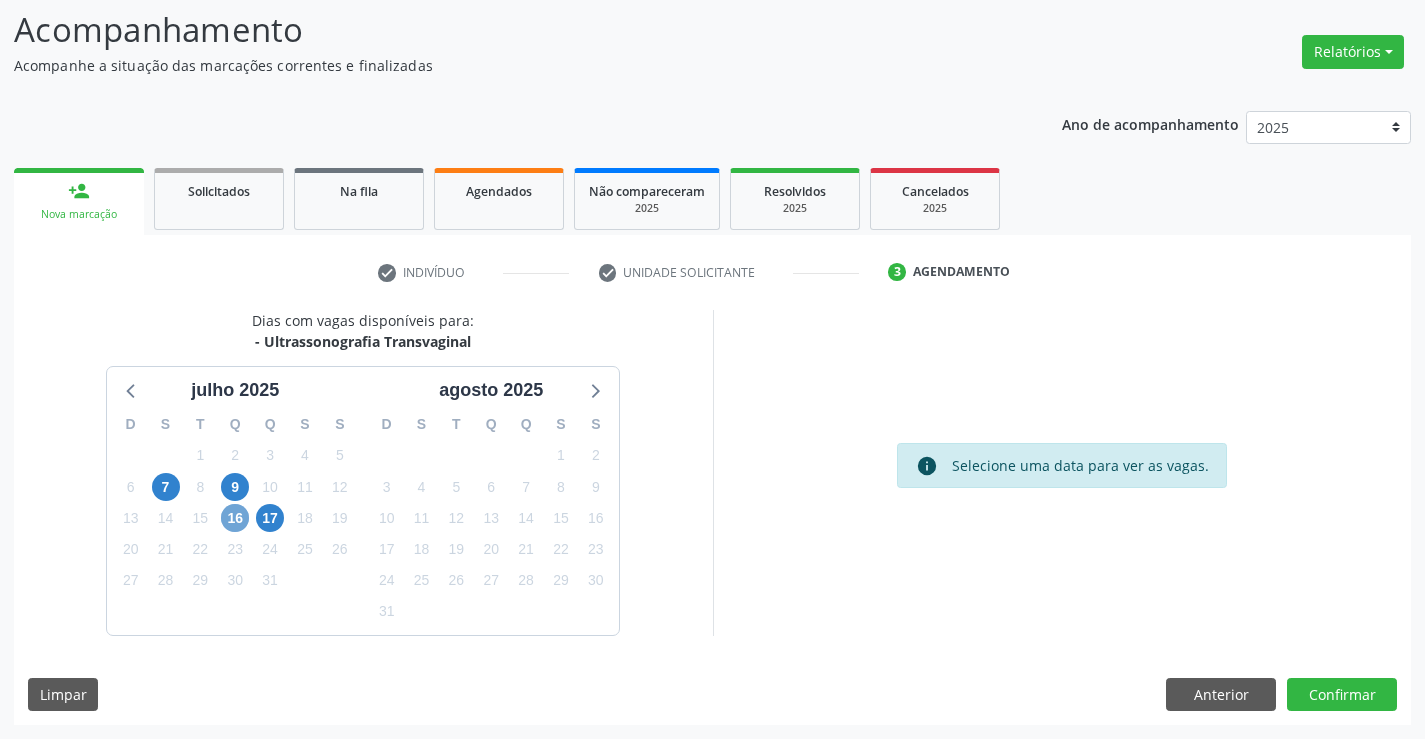 click on "16" at bounding box center [235, 518] 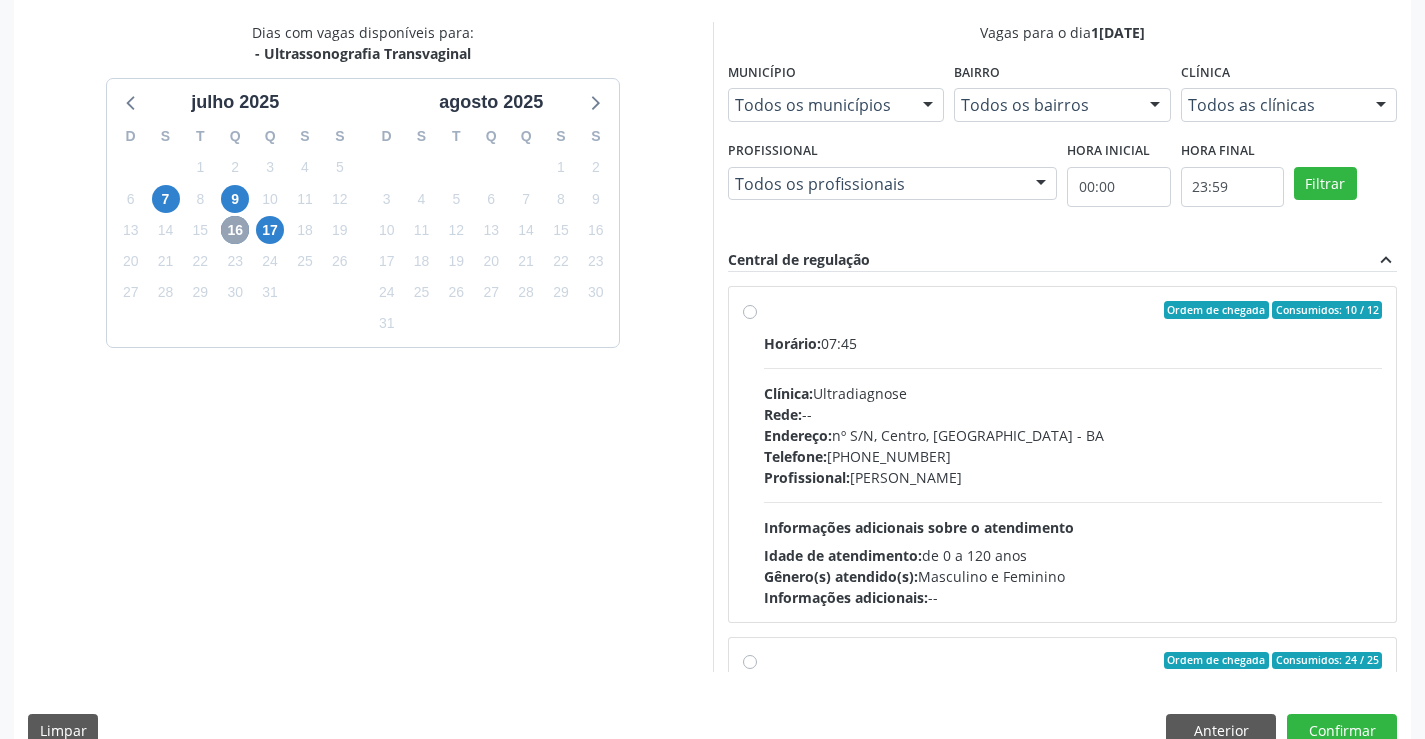 scroll, scrollTop: 431, scrollLeft: 0, axis: vertical 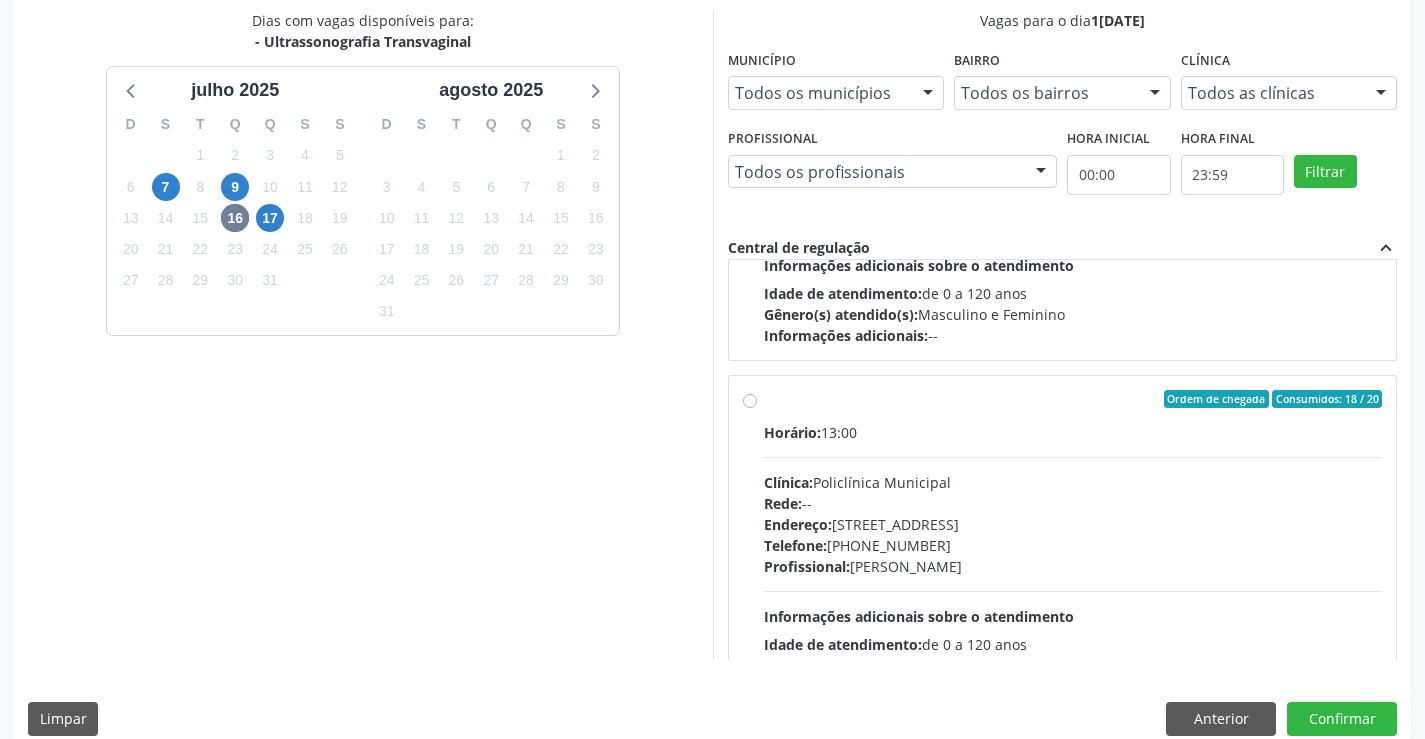 drag, startPoint x: 919, startPoint y: 507, endPoint x: 1025, endPoint y: 524, distance: 107.35455 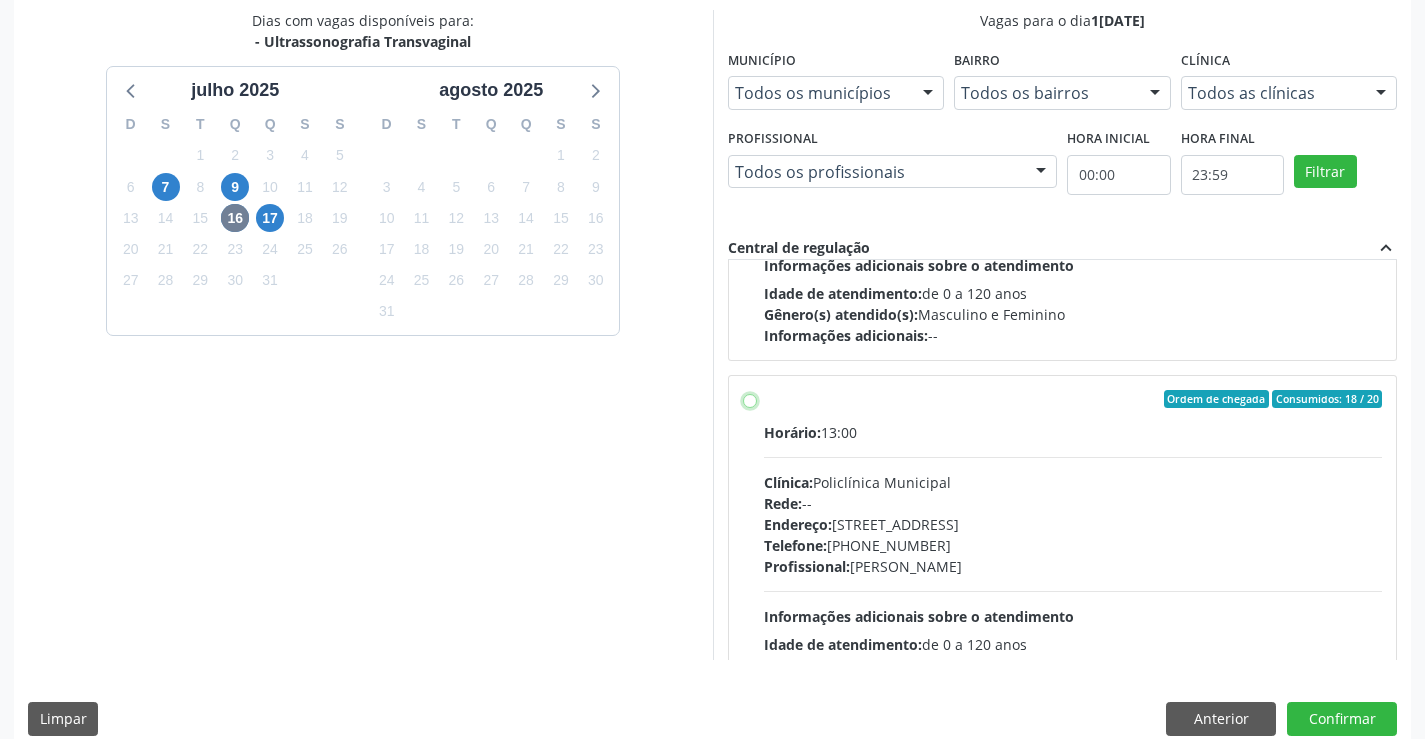 click on "Ordem de chegada
Consumidos: 18 / 20
Horário:   13:00
Clínica:  Policlínica Municipal
Rede:
--
Endereço:   Predio, nº 386, Centro, Campo Formoso - BA
Telefone:   (74) 6451312
Profissional:
Orlindo Carvalho dos Santos
Informações adicionais sobre o atendimento
Idade de atendimento:
de 0 a 120 anos
Gênero(s) atendido(s):
Masculino e Feminino
Informações adicionais:
--" at bounding box center [750, 399] 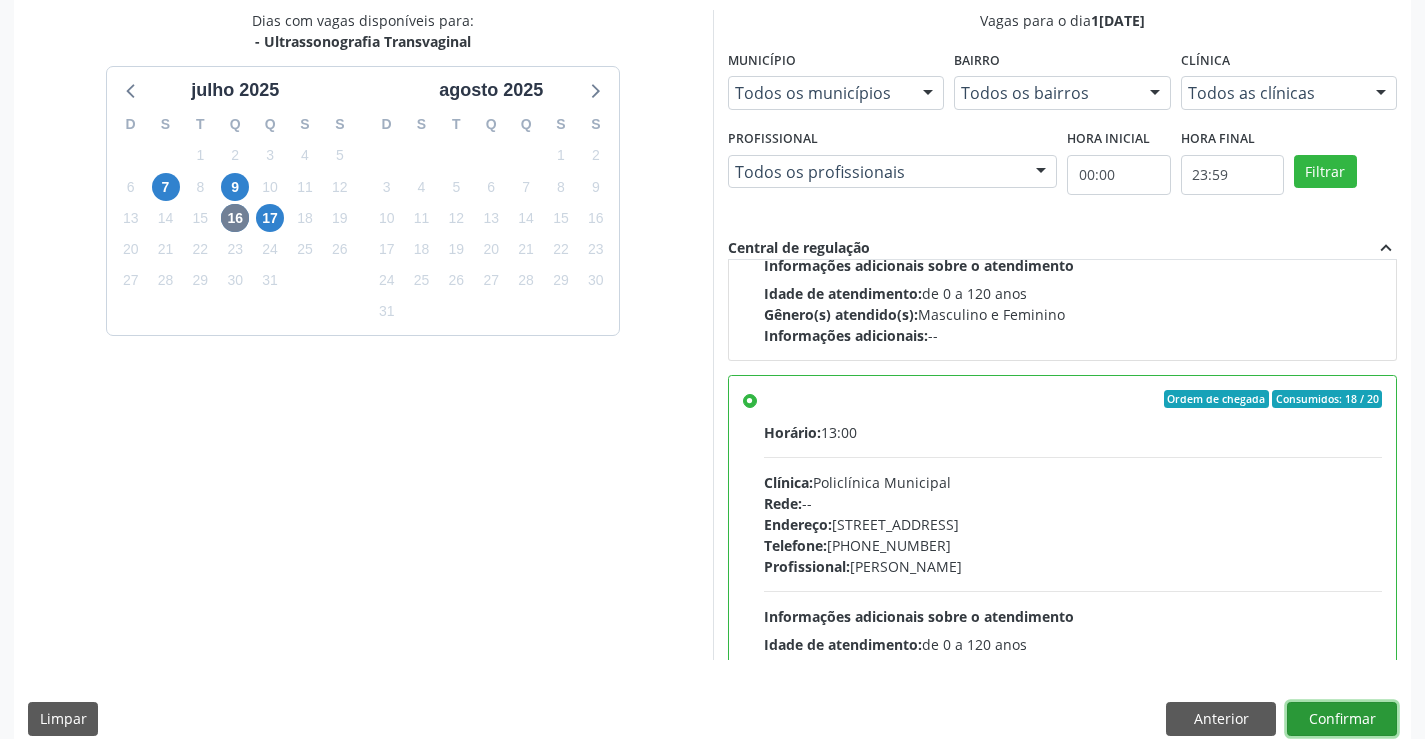 click on "Confirmar" at bounding box center [1342, 719] 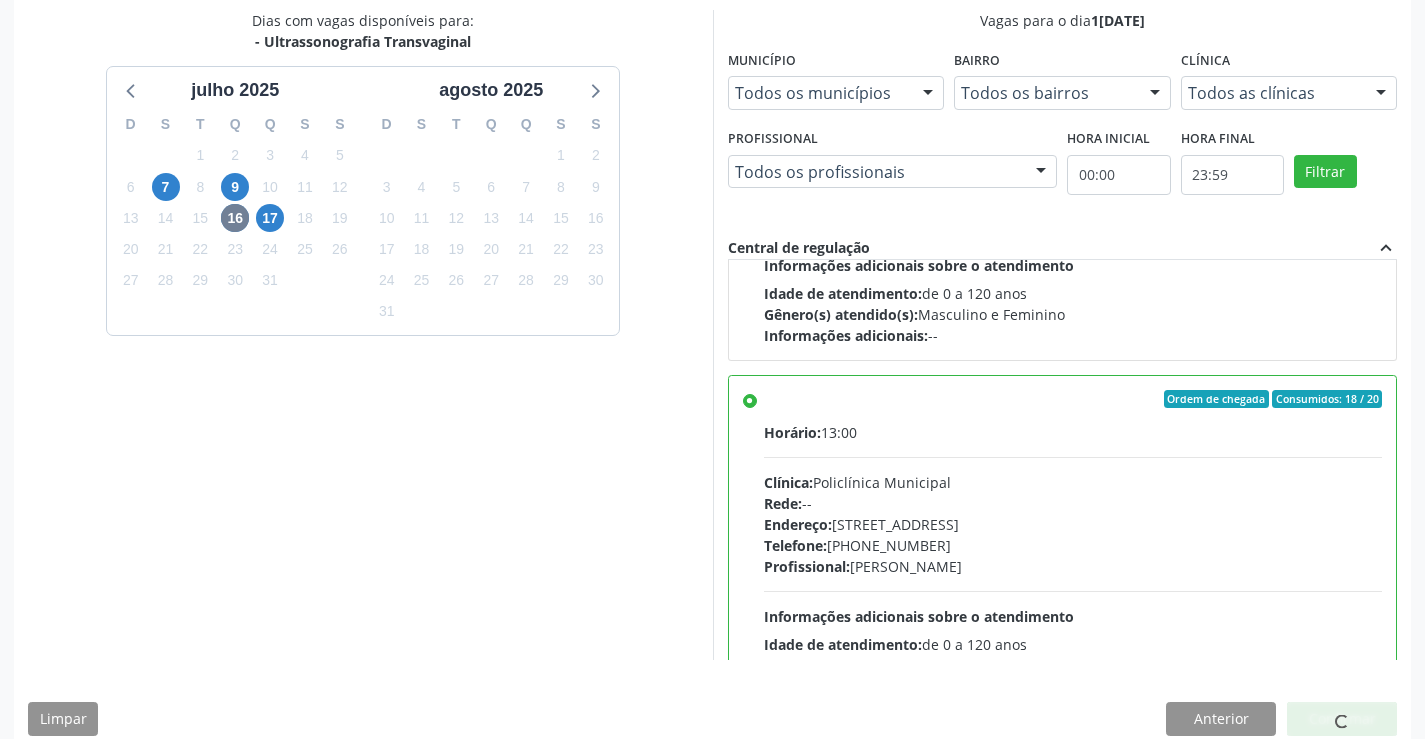 scroll, scrollTop: 0, scrollLeft: 0, axis: both 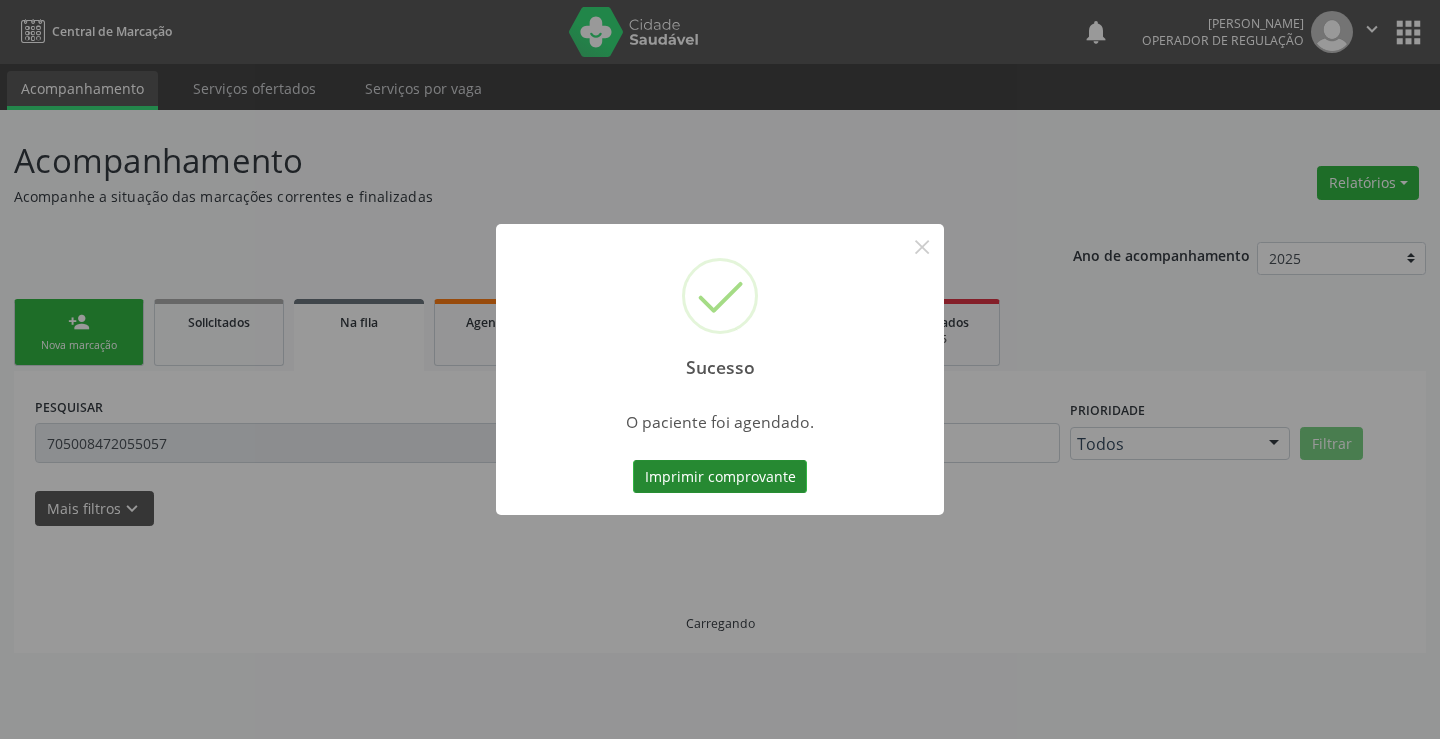 click on "Imprimir comprovante" at bounding box center [720, 477] 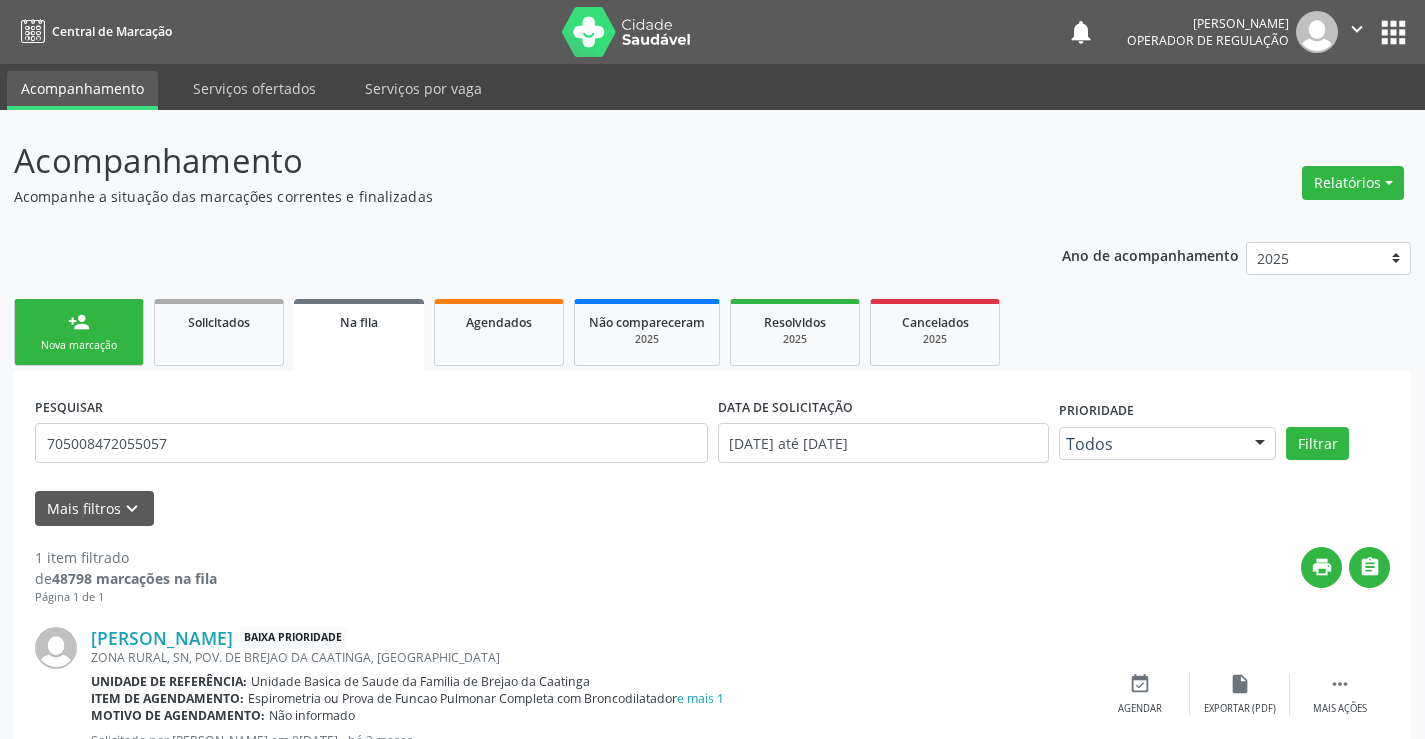 click on "person_add
Nova marcação" at bounding box center (79, 332) 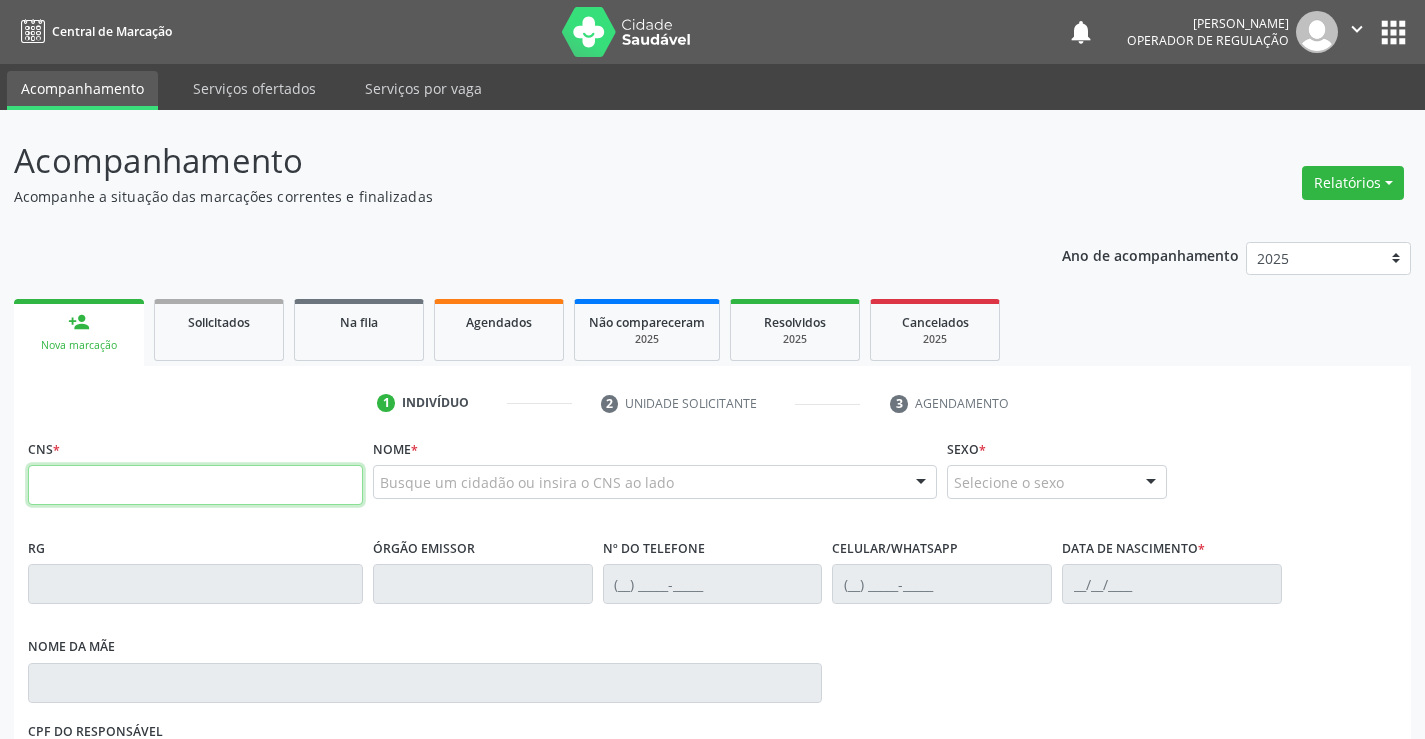 click at bounding box center [195, 485] 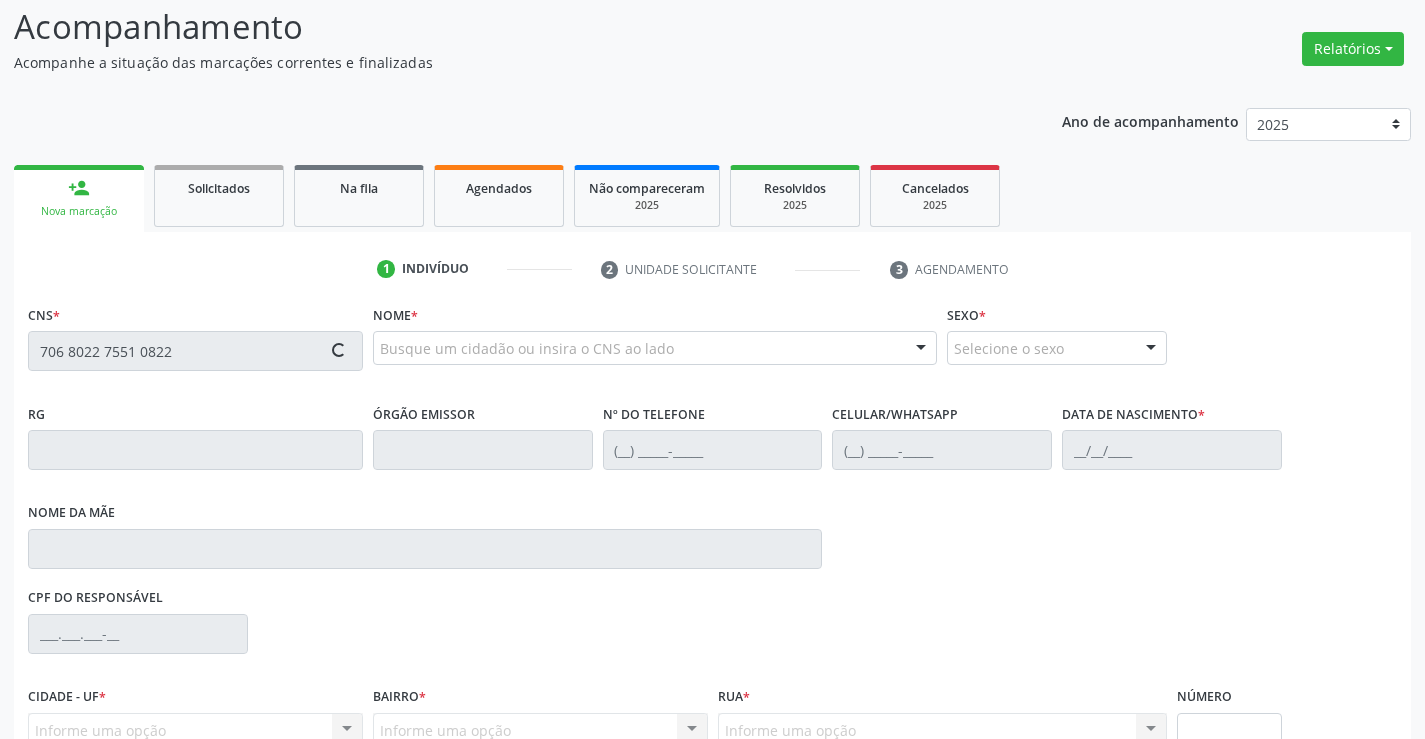 scroll, scrollTop: 331, scrollLeft: 0, axis: vertical 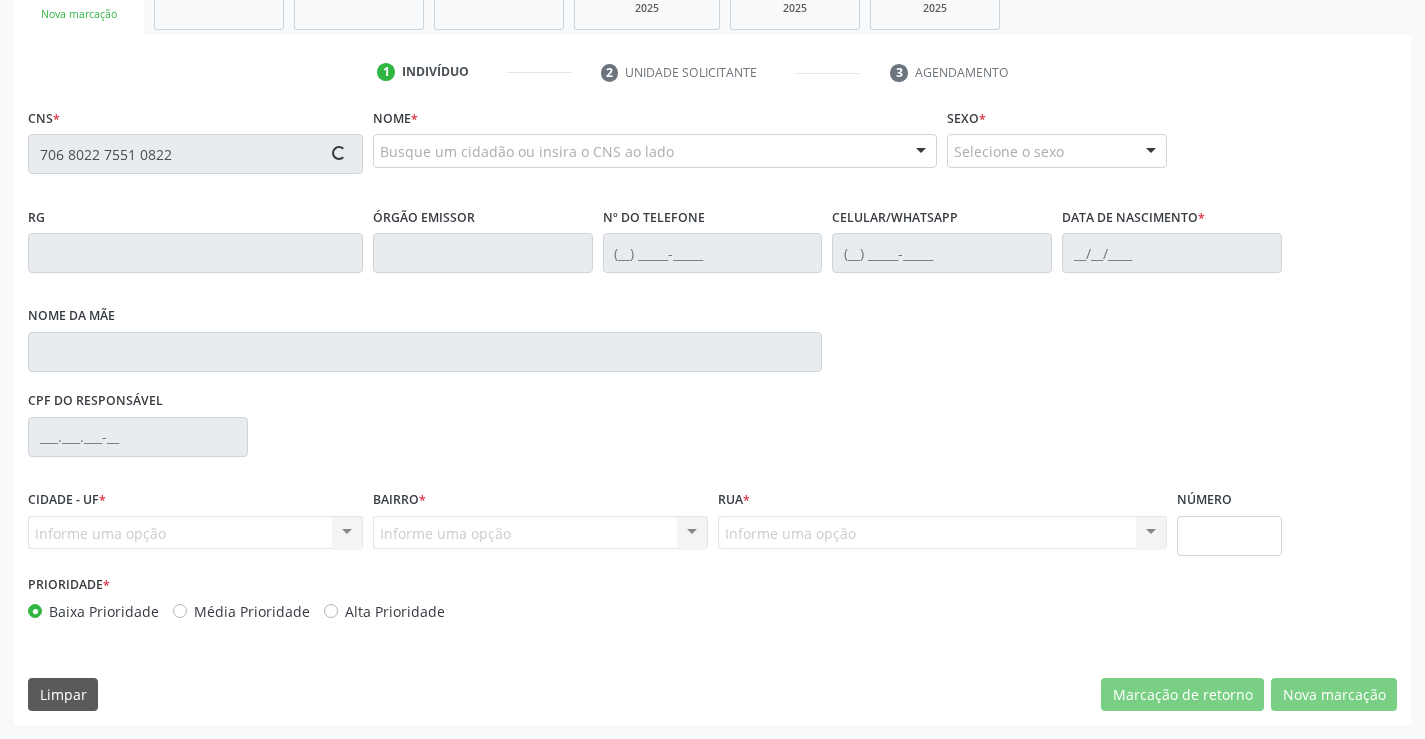 type on "706 8022 7551 0822" 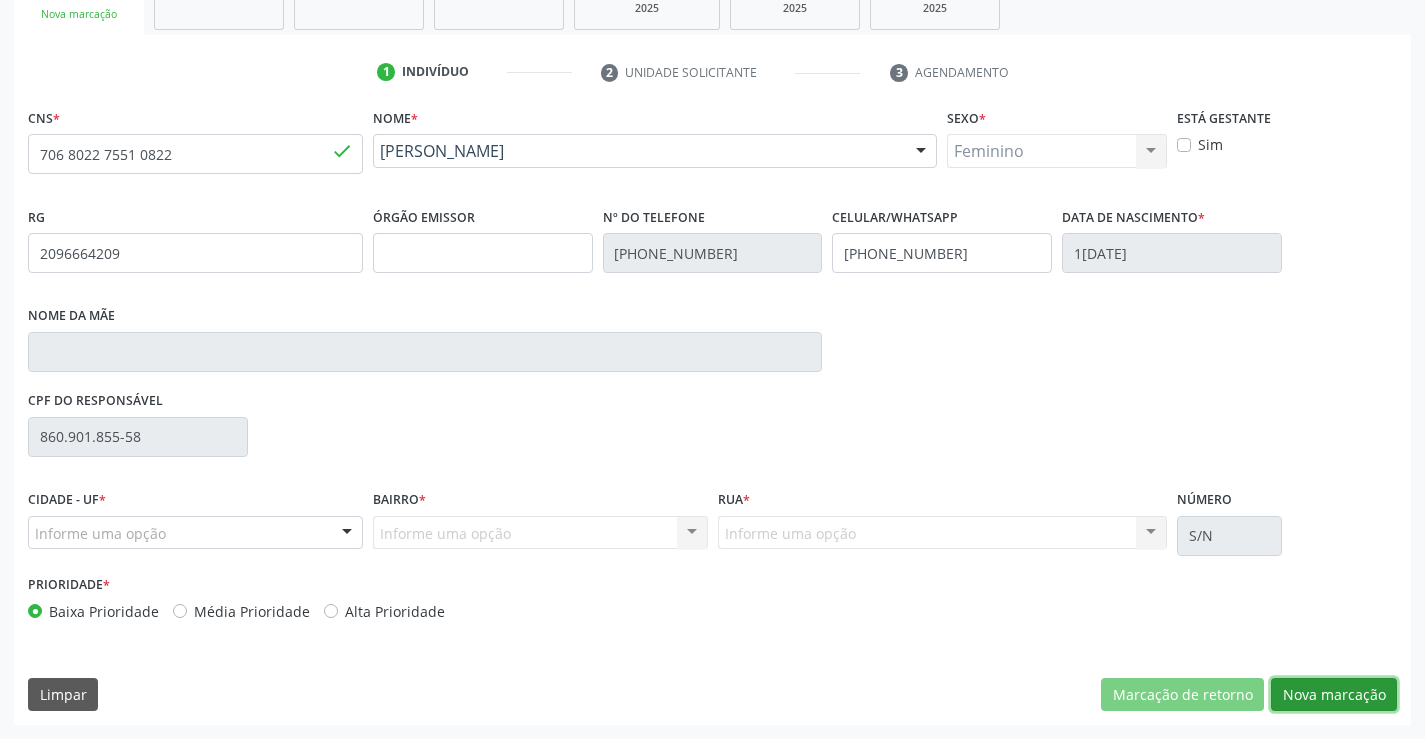 click on "Nova marcação" at bounding box center [1334, 695] 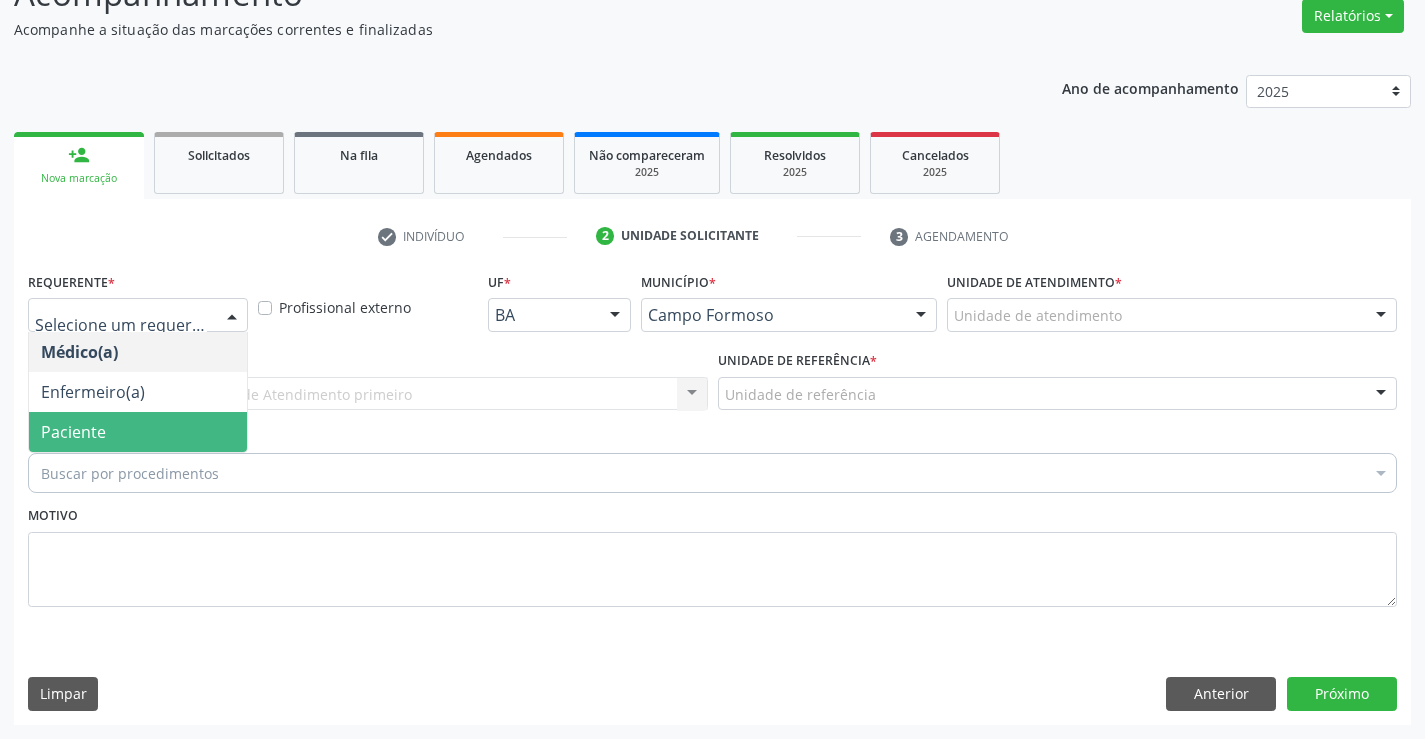drag, startPoint x: 129, startPoint y: 425, endPoint x: 276, endPoint y: 410, distance: 147.76332 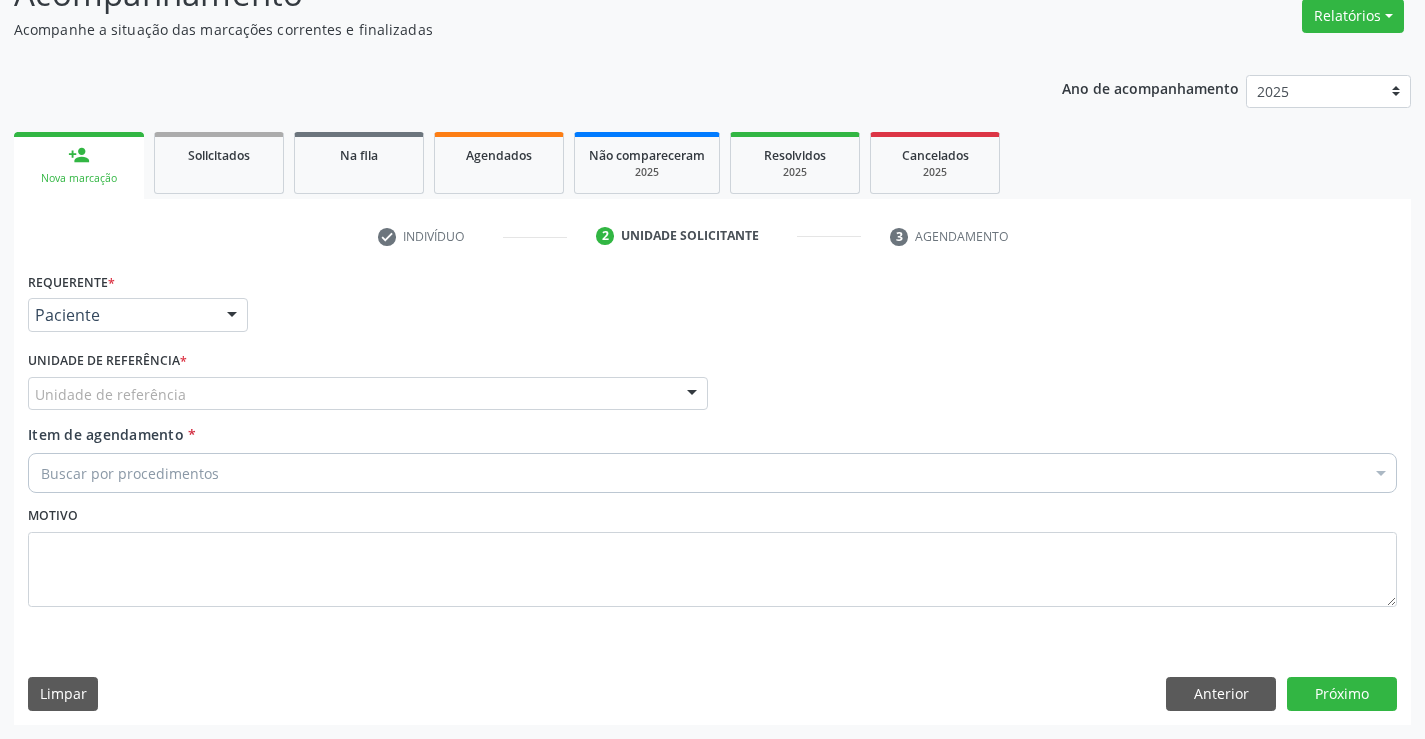 click on "Unidade de referência" at bounding box center (368, 394) 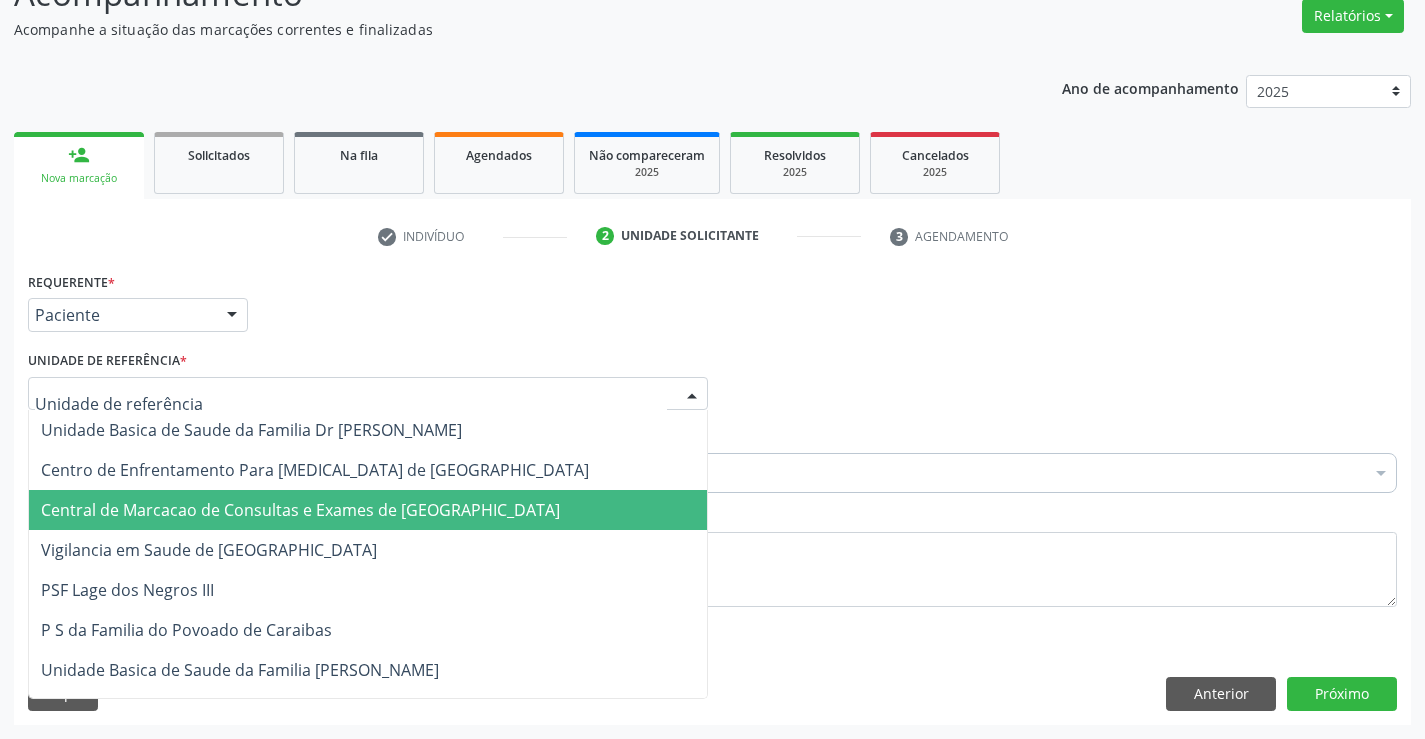 click on "Central de Marcacao de Consultas e Exames de [GEOGRAPHIC_DATA]" at bounding box center [368, 510] 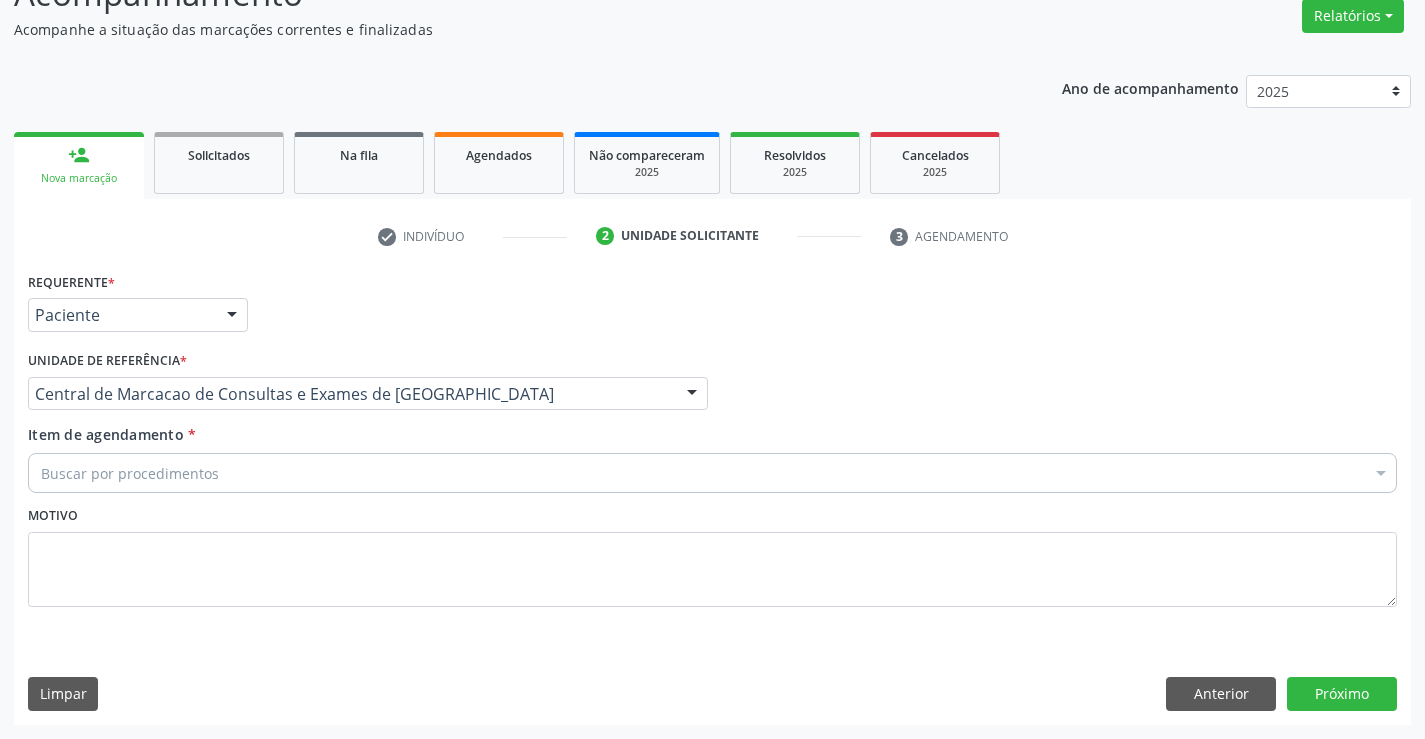 click on "Buscar por procedimentos" at bounding box center (712, 473) 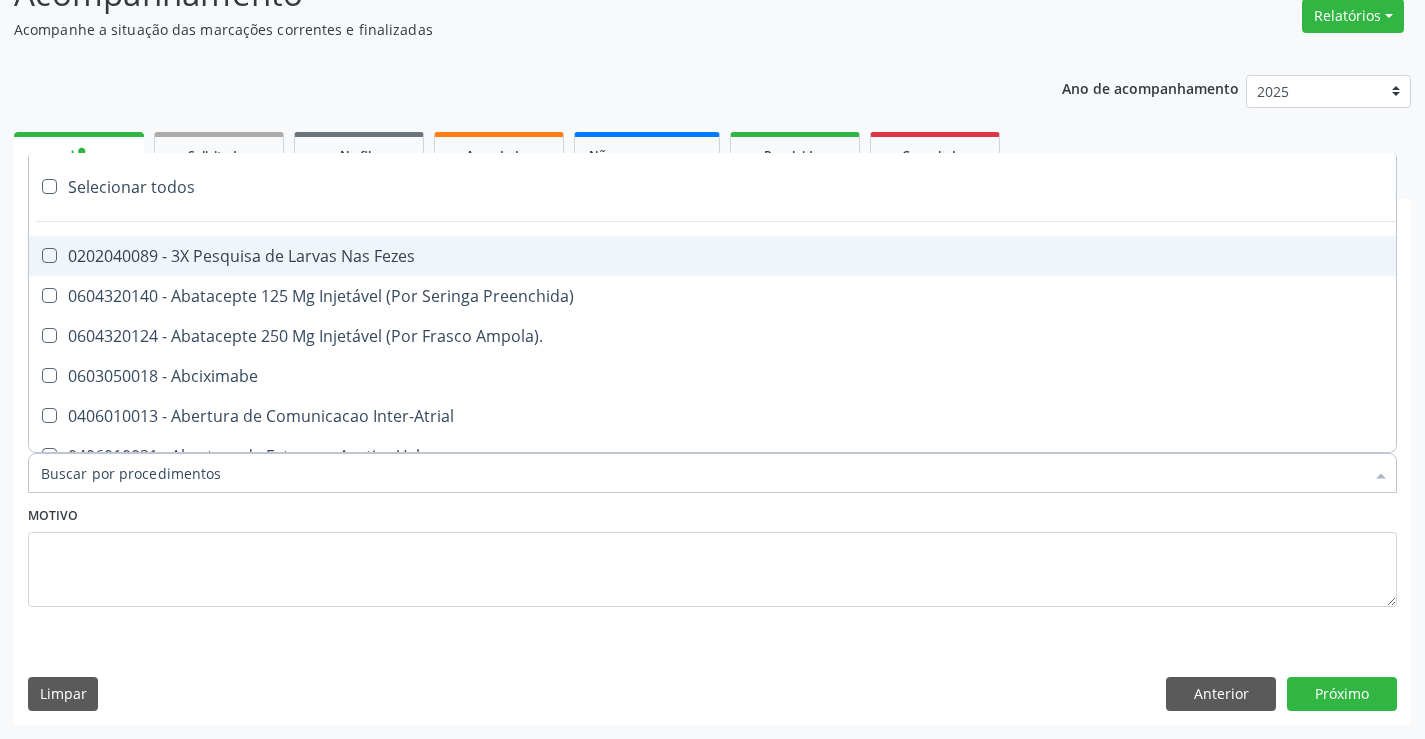 type on "n" 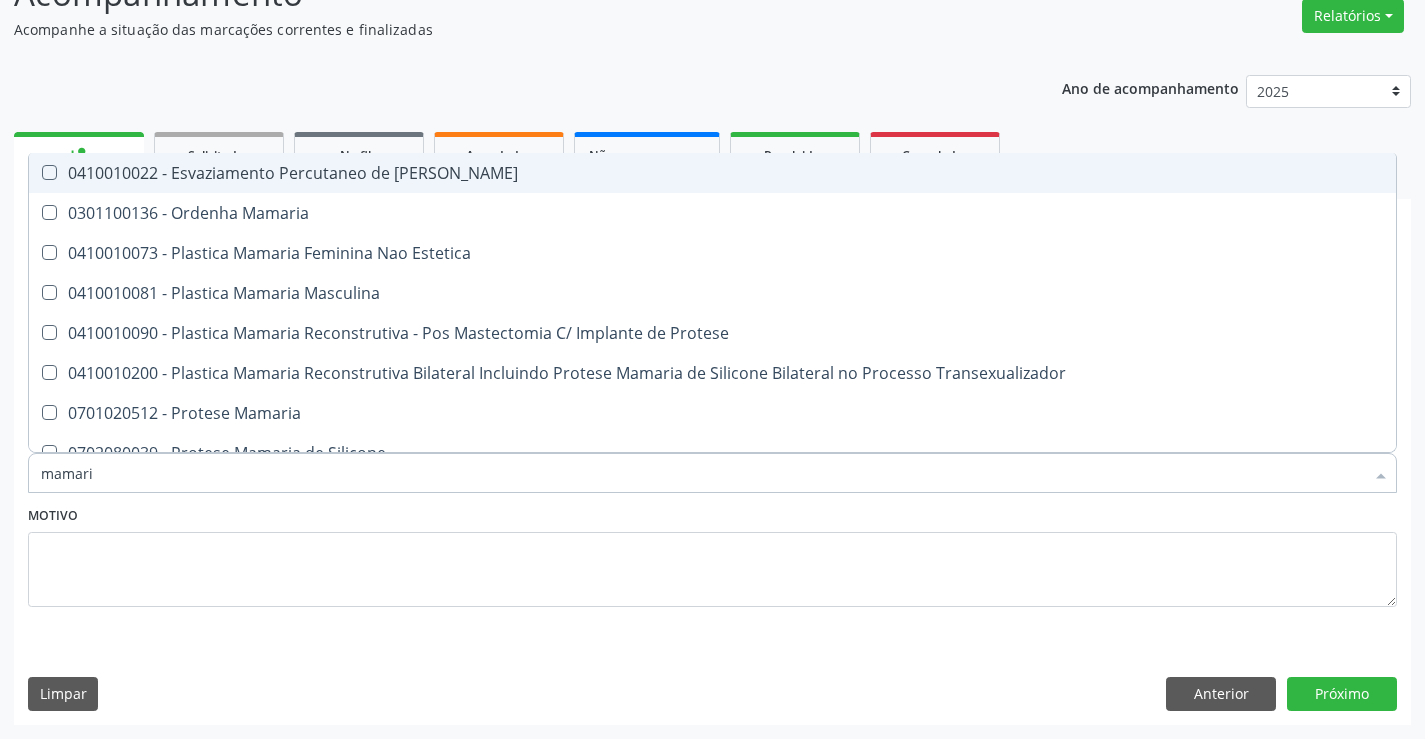 type on "mamaria" 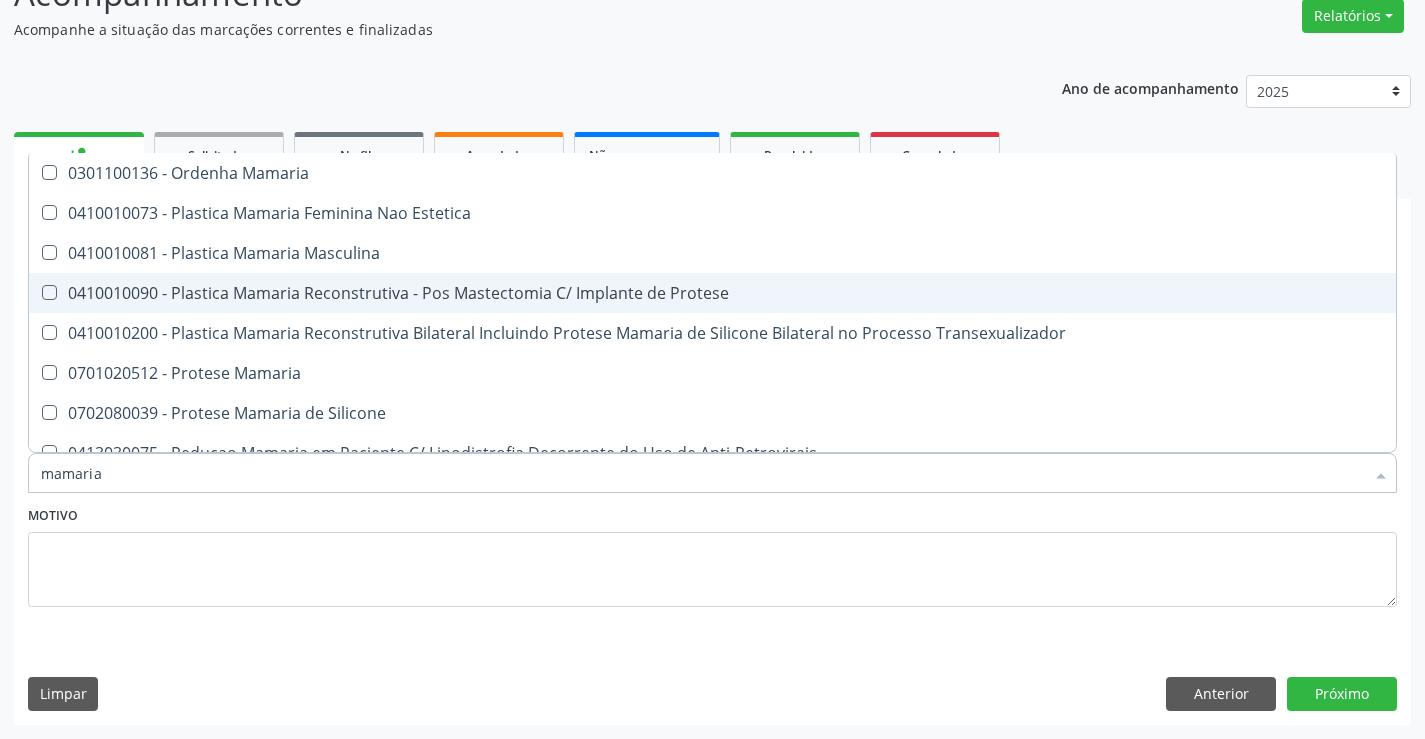 scroll, scrollTop: 61, scrollLeft: 0, axis: vertical 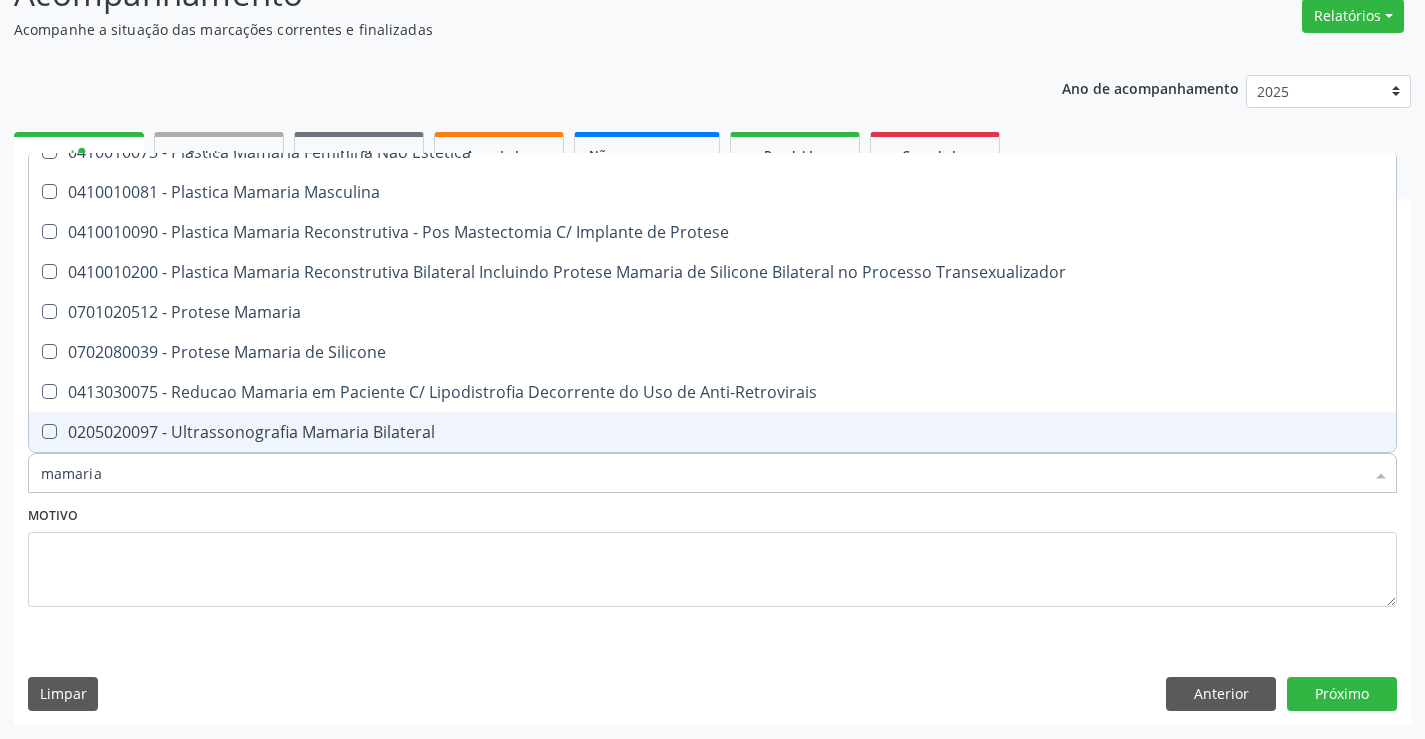 click on "0205020097 - Ultrassonografia Mamaria Bilateral" at bounding box center [712, 432] 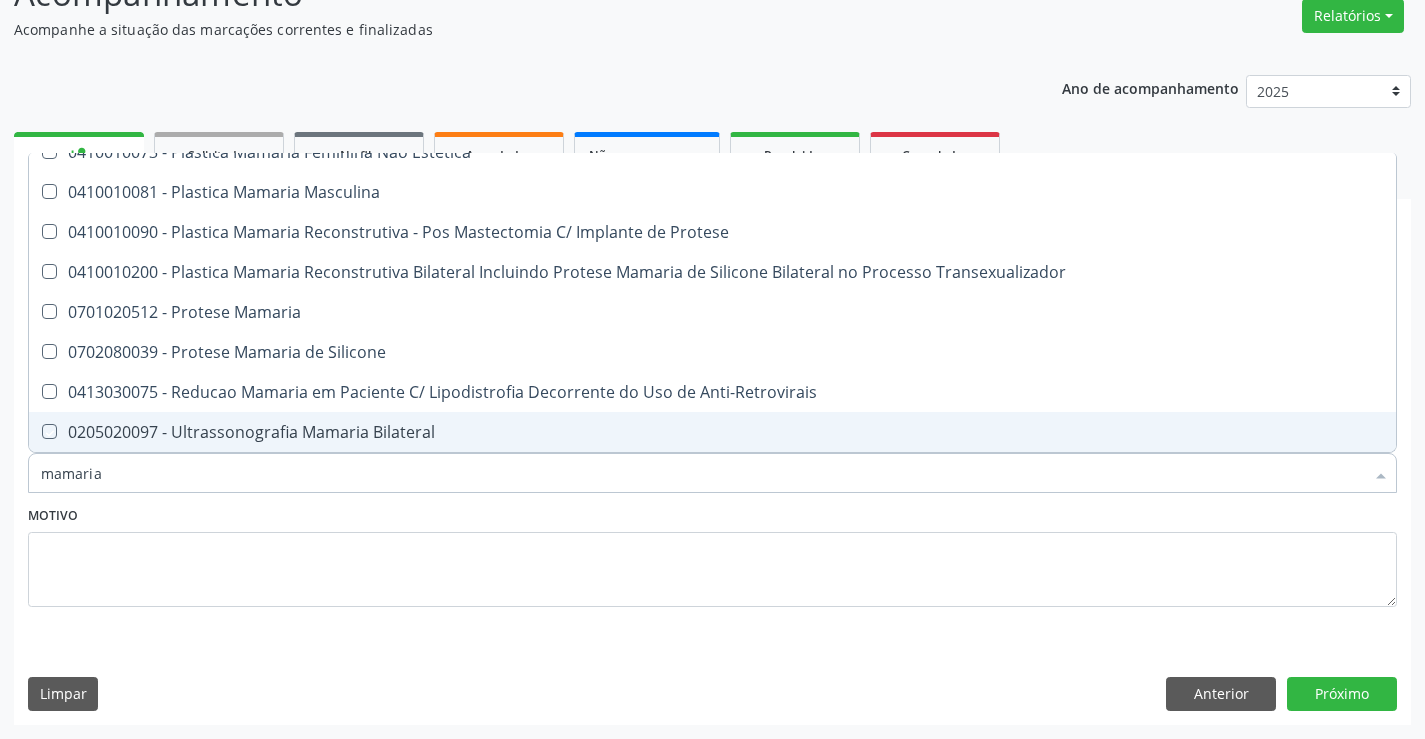 checkbox on "true" 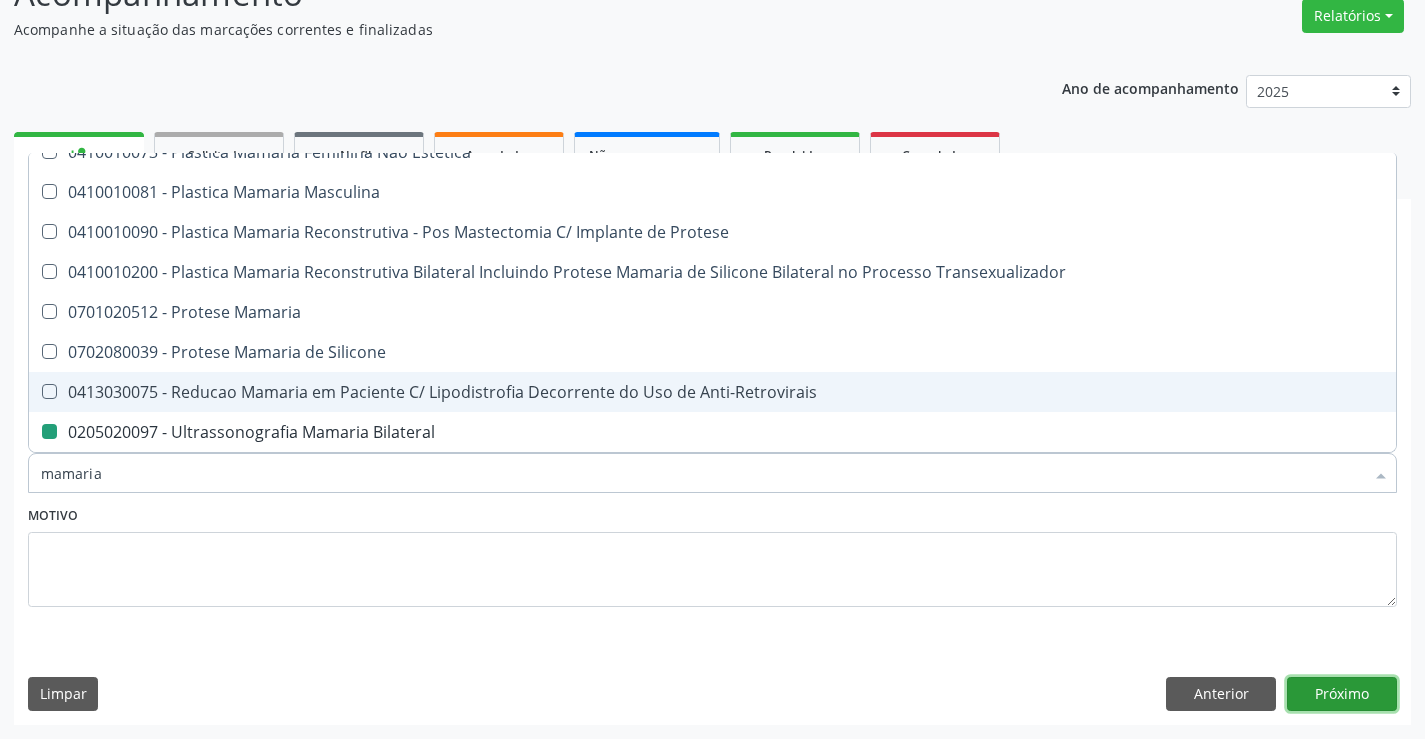 click on "Próximo" at bounding box center [1342, 694] 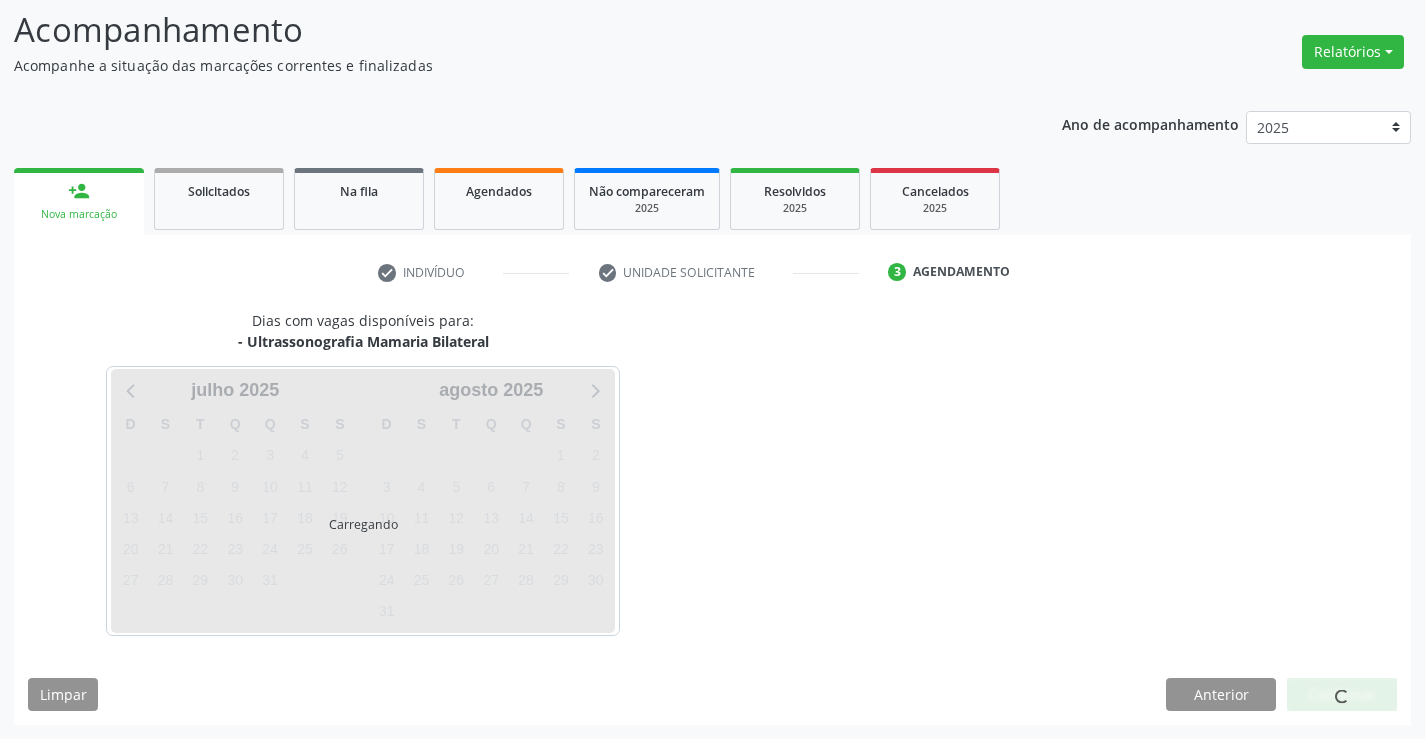 scroll, scrollTop: 131, scrollLeft: 0, axis: vertical 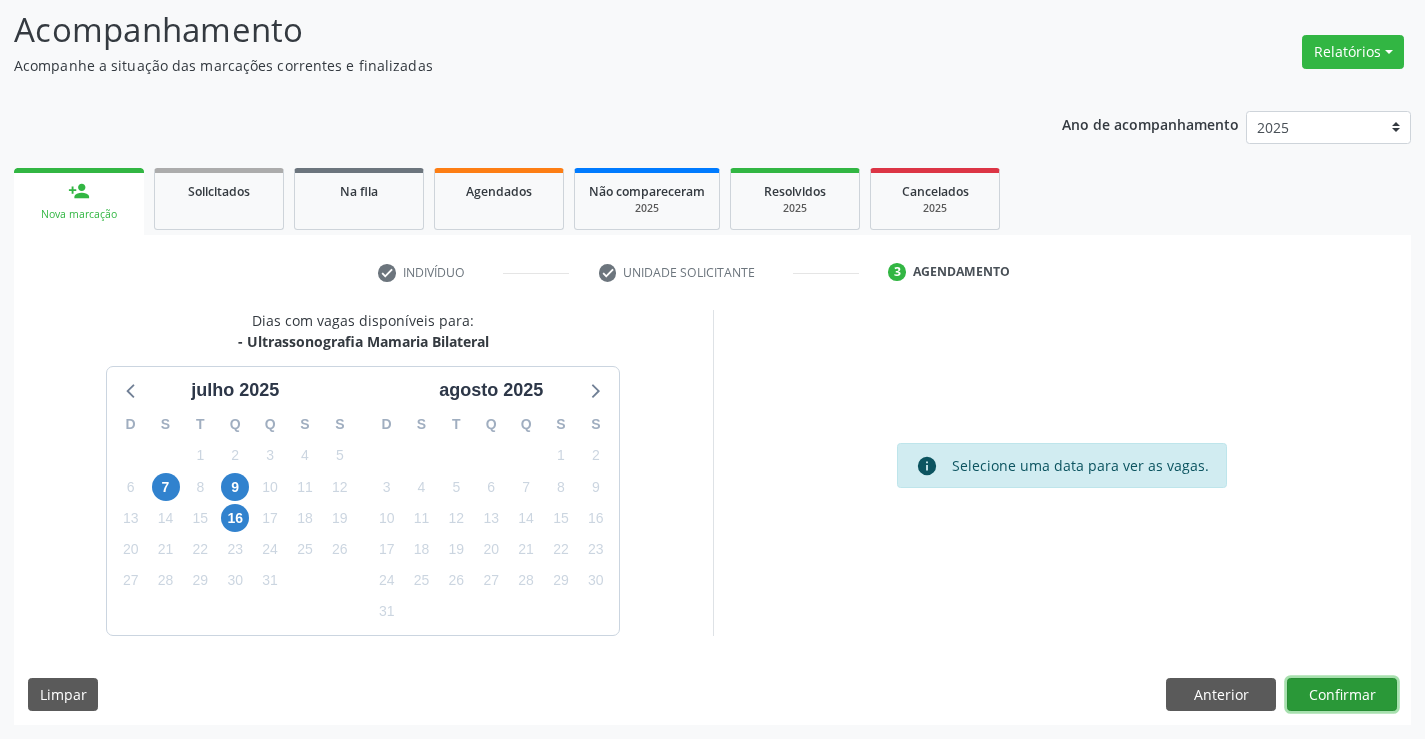 click on "Confirmar" at bounding box center [1342, 695] 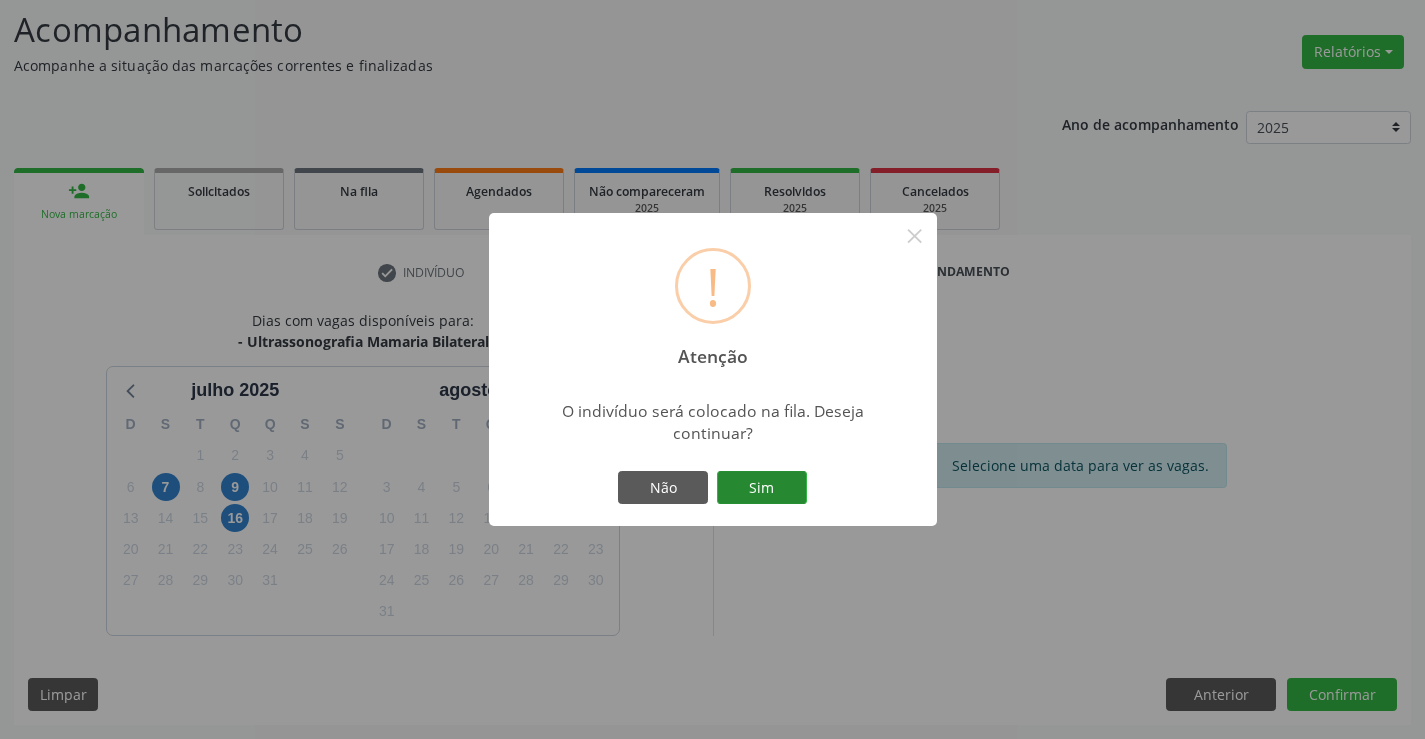 click on "Sim" at bounding box center (762, 488) 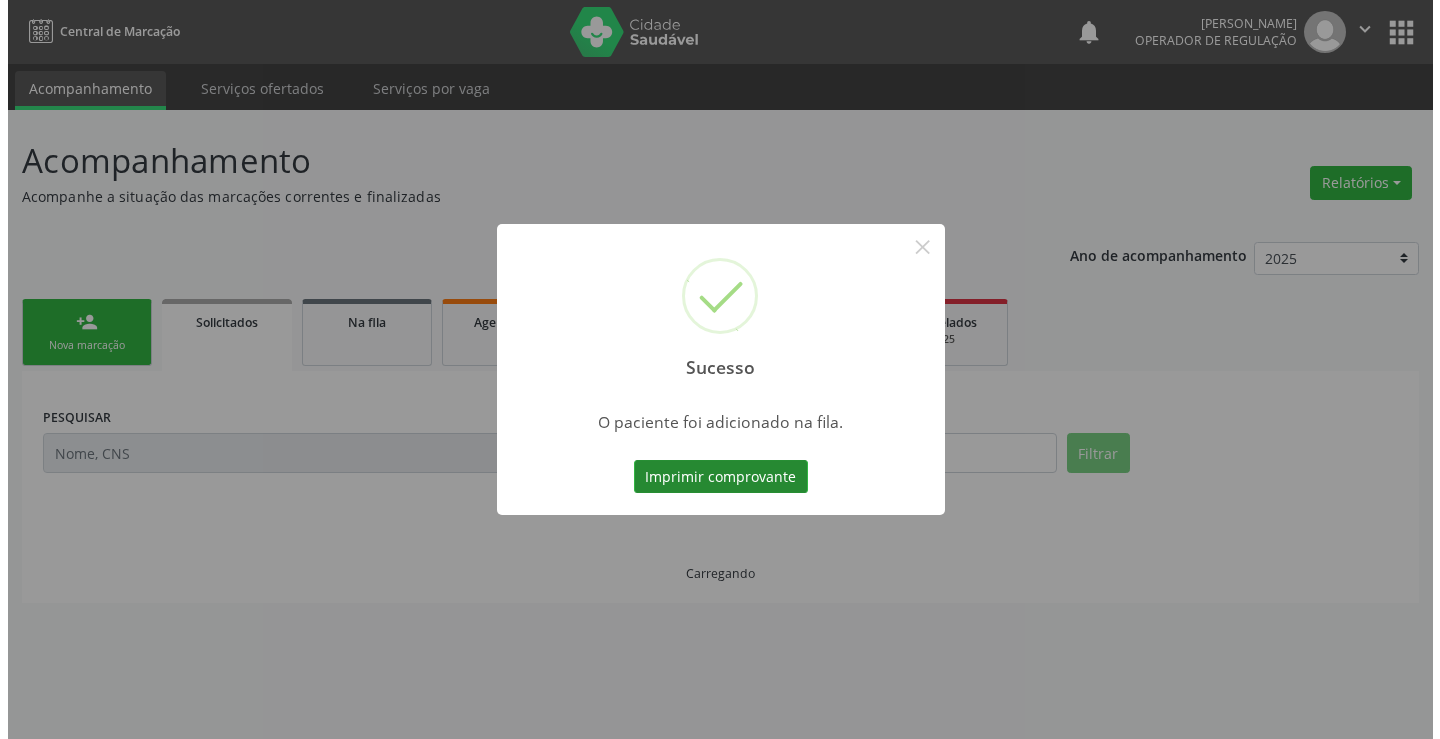 scroll, scrollTop: 0, scrollLeft: 0, axis: both 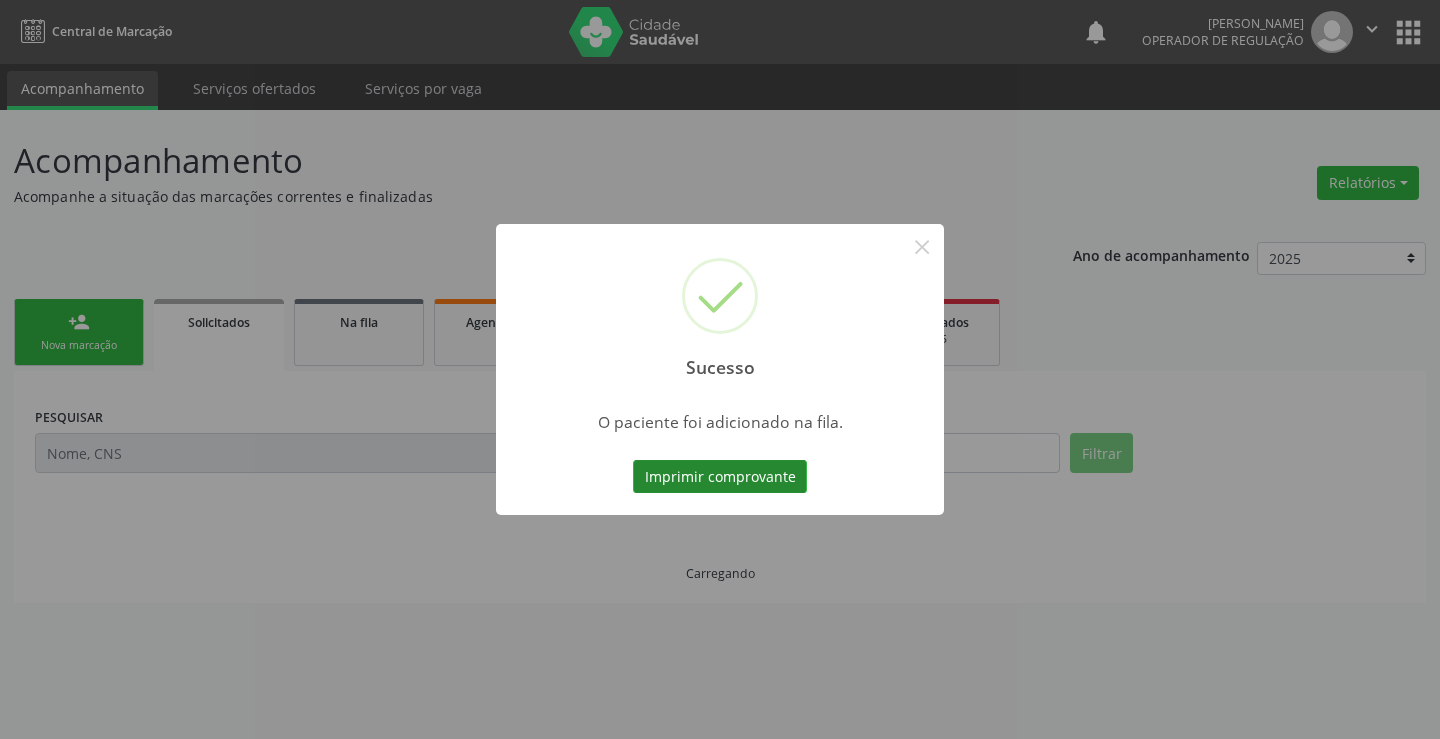 click on "Imprimir comprovante" at bounding box center (720, 477) 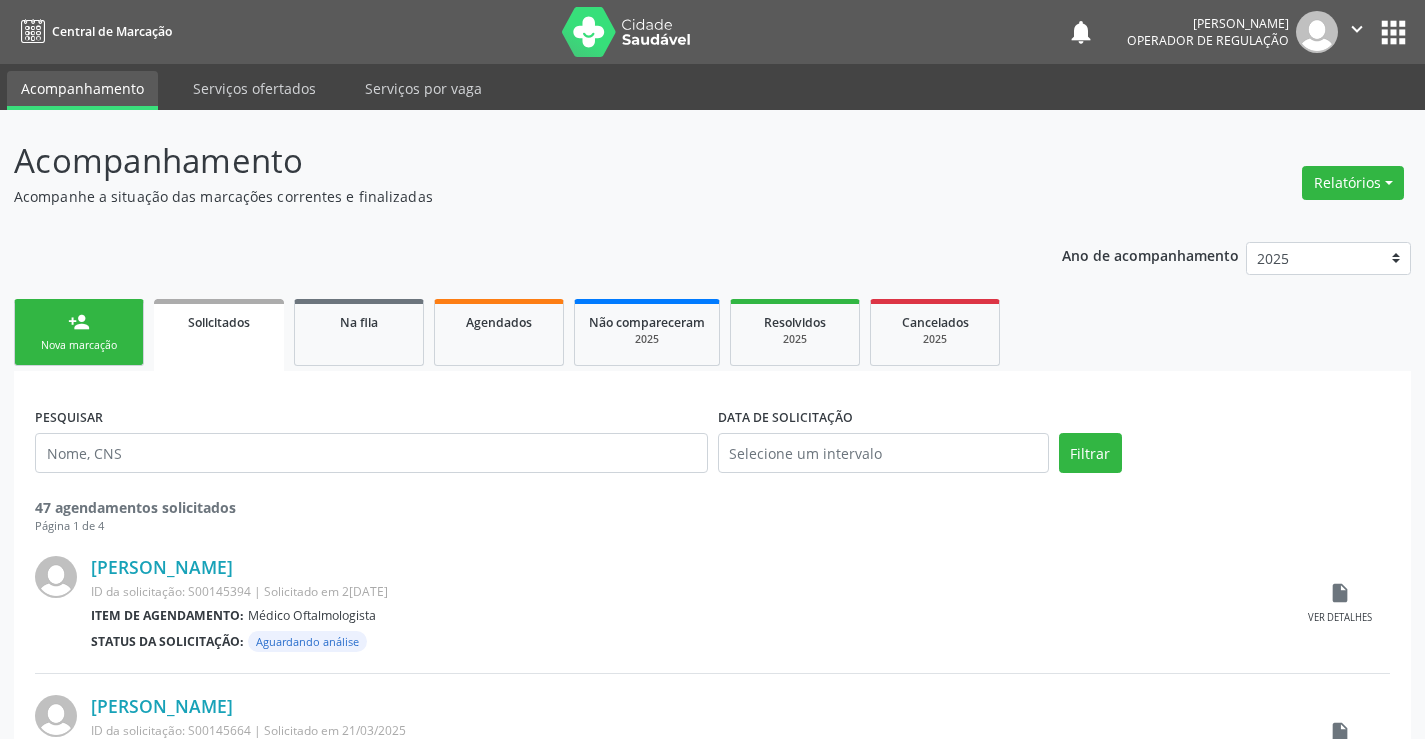 scroll, scrollTop: 0, scrollLeft: 0, axis: both 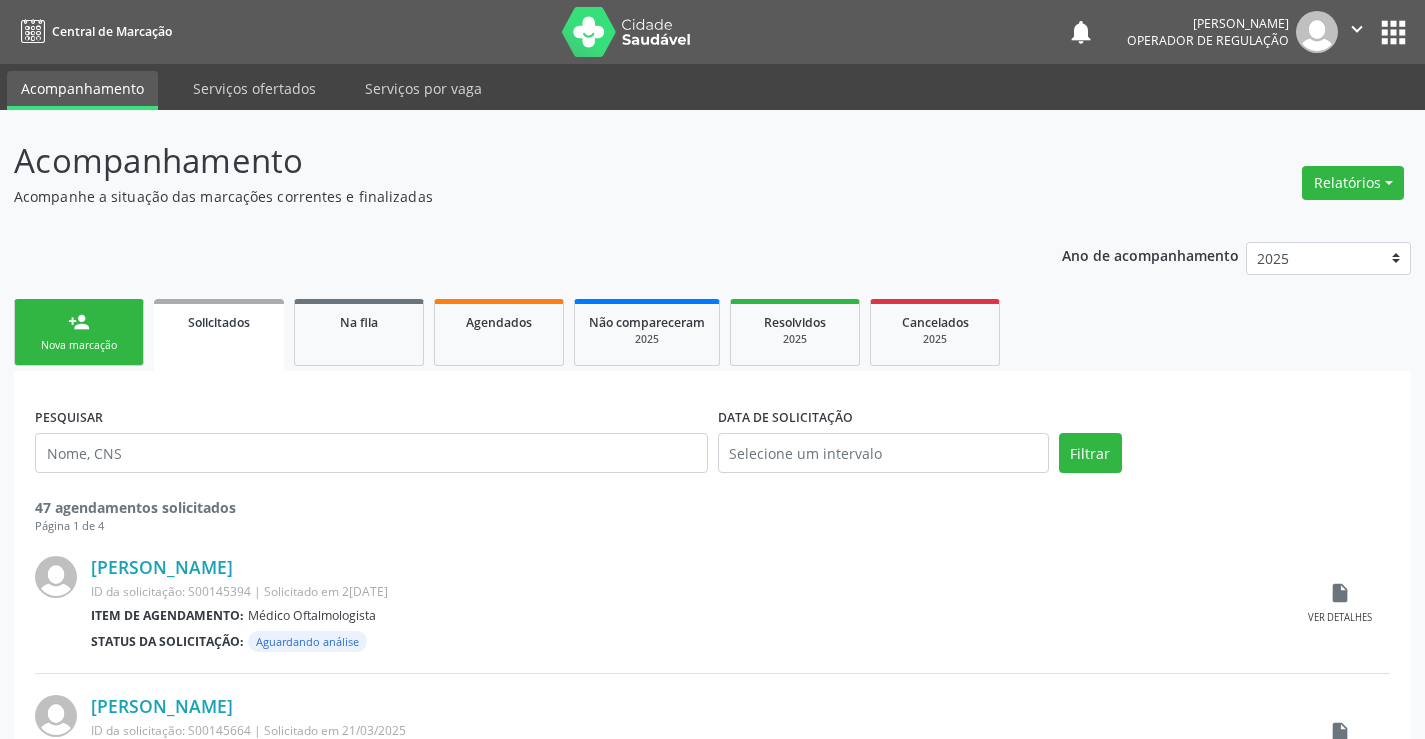 click on "person_add
Nova marcação" at bounding box center (79, 332) 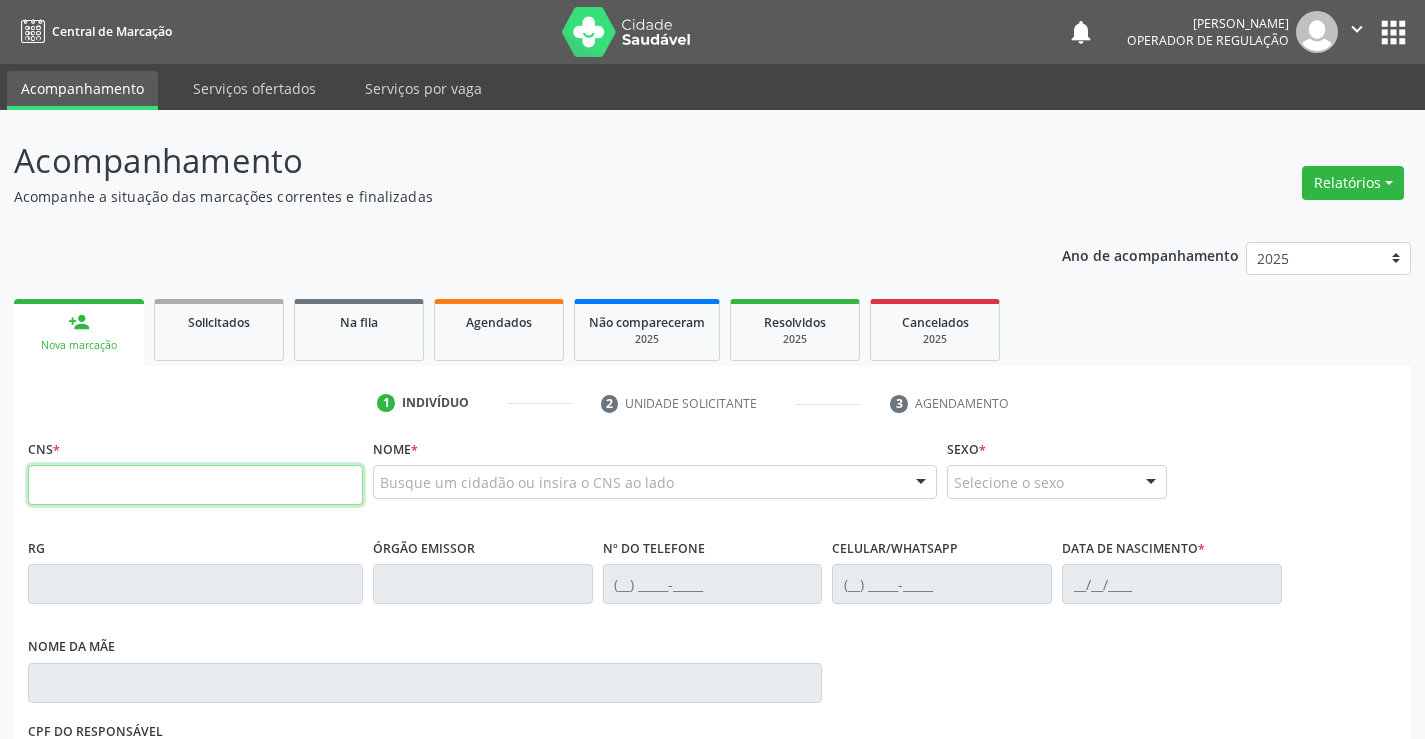 click at bounding box center (195, 485) 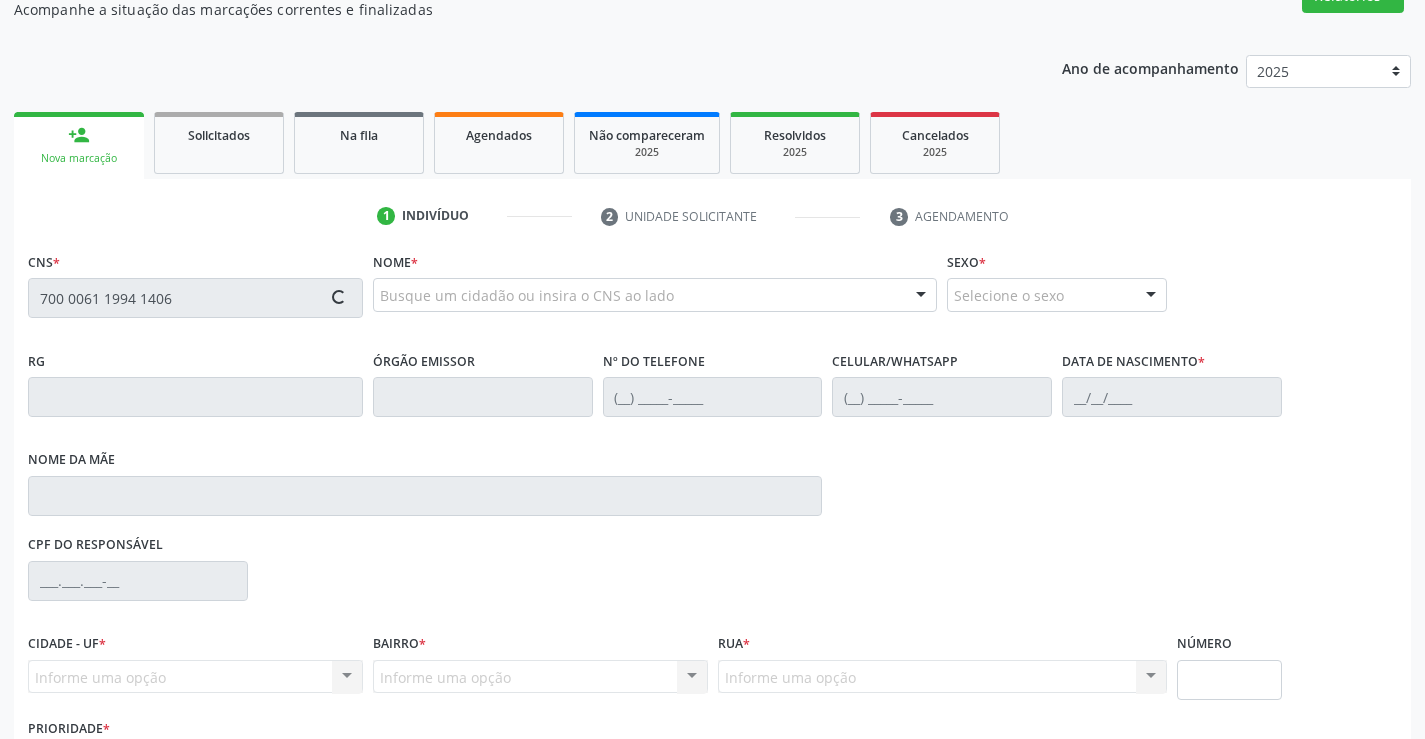 scroll, scrollTop: 331, scrollLeft: 0, axis: vertical 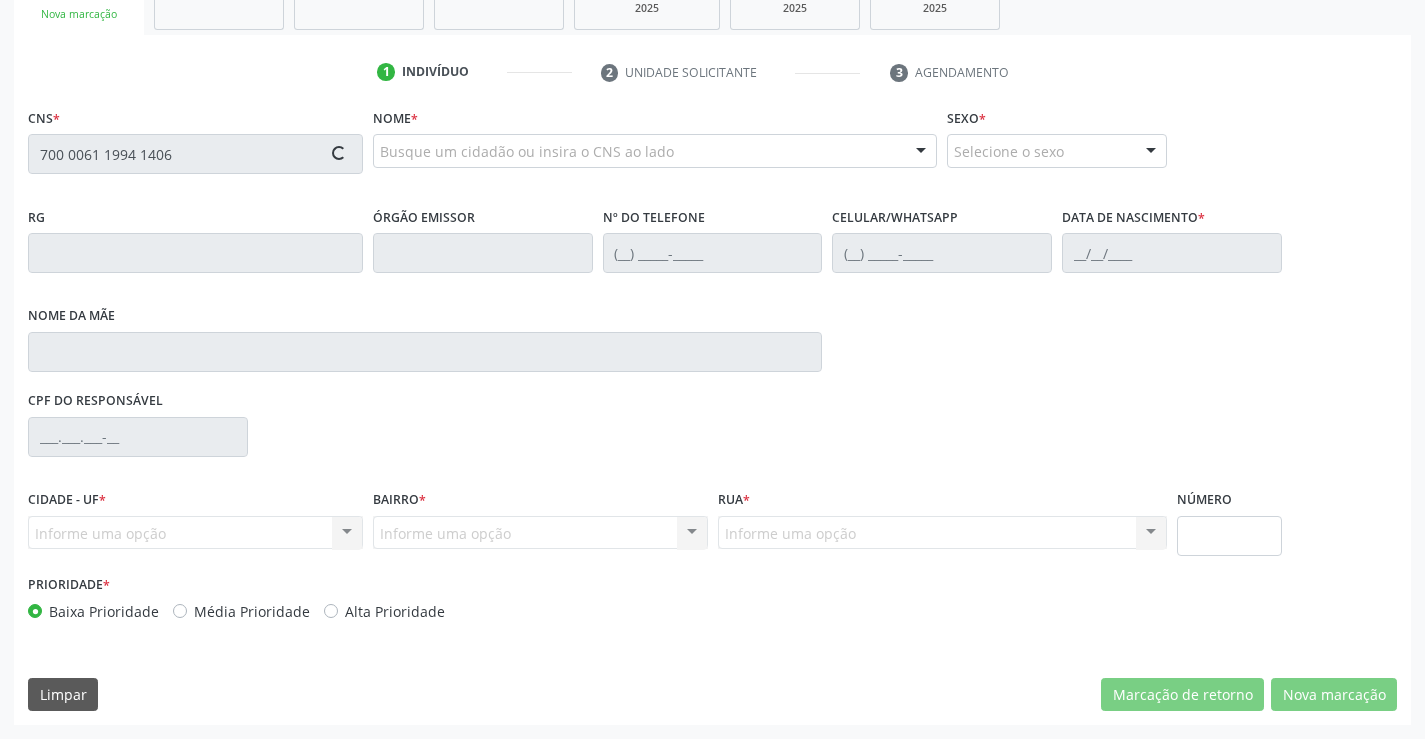 type on "700 0061 1994 1406" 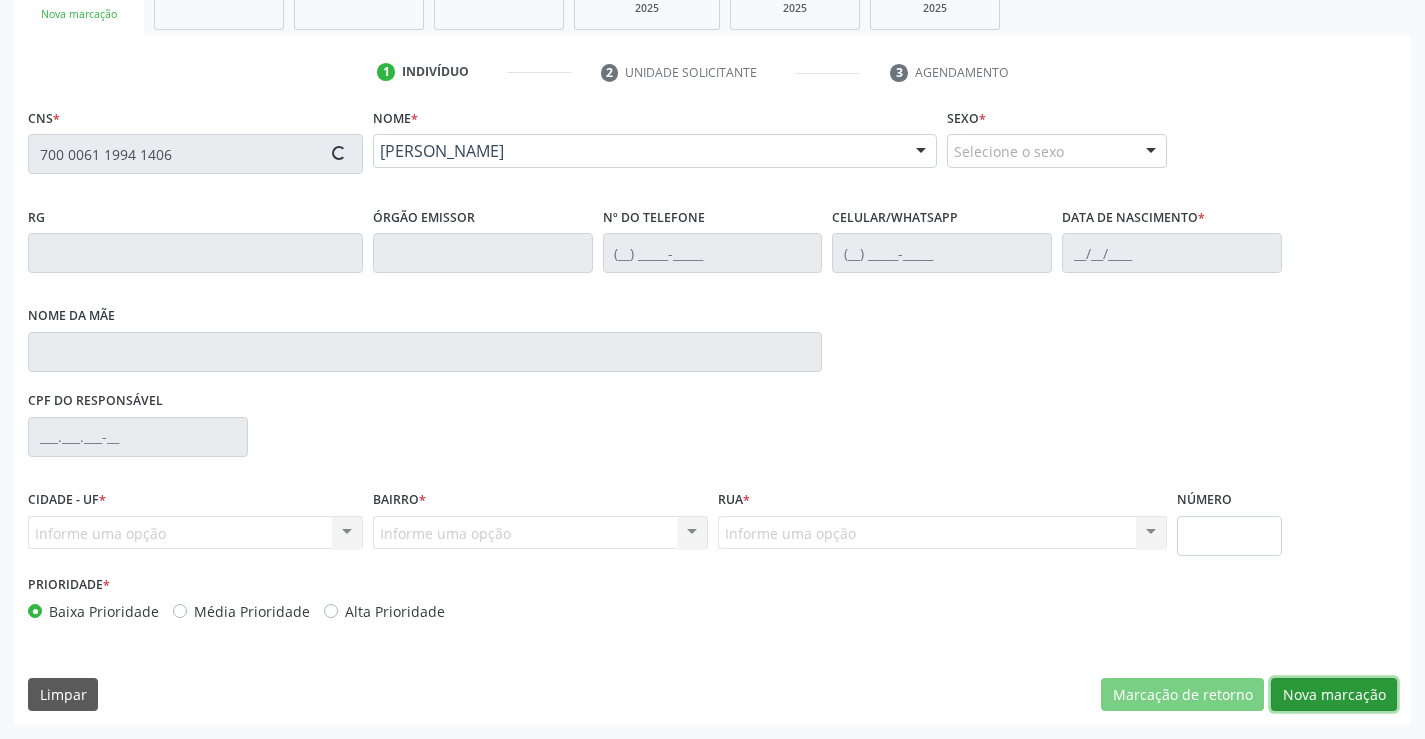 drag, startPoint x: 1364, startPoint y: 692, endPoint x: 1095, endPoint y: 634, distance: 275.18176 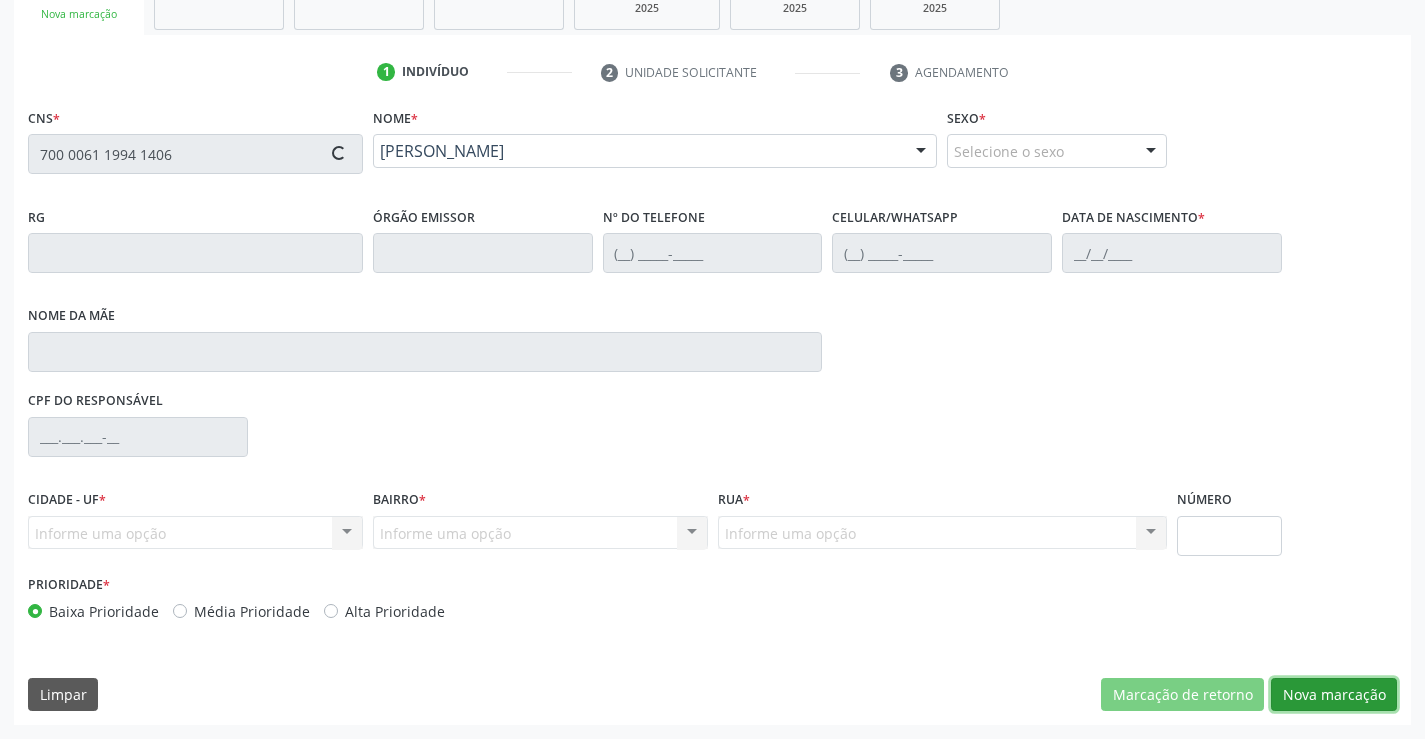 type on "0584616554" 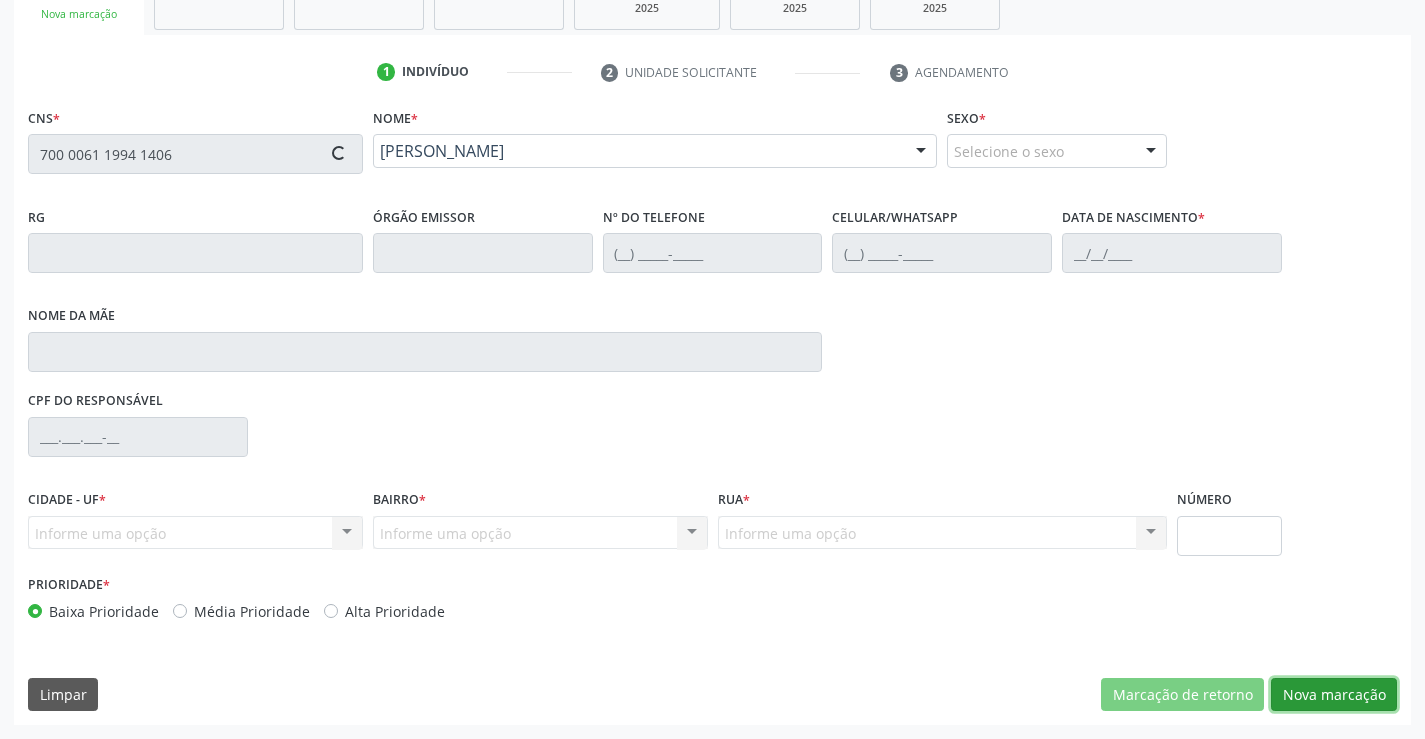 type on "[PHONE_NUMBER]" 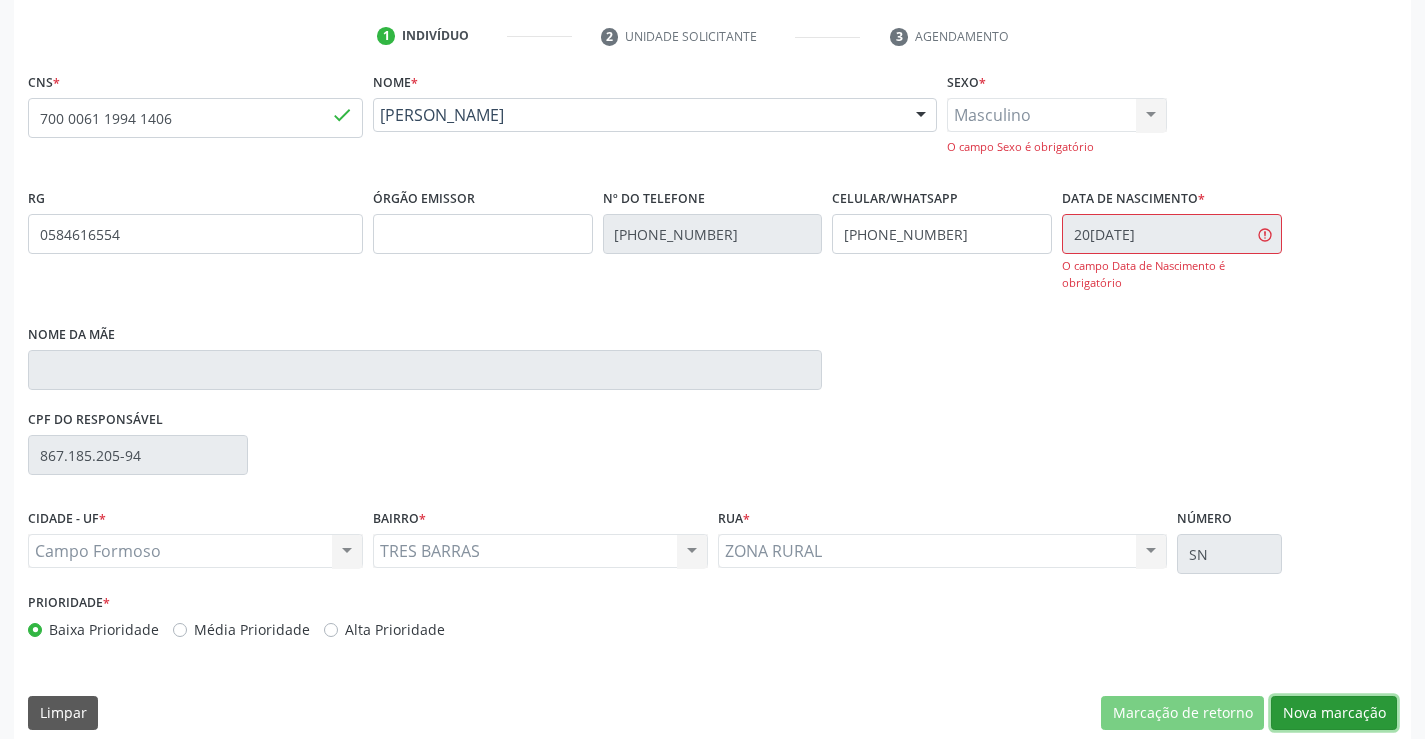 scroll, scrollTop: 386, scrollLeft: 0, axis: vertical 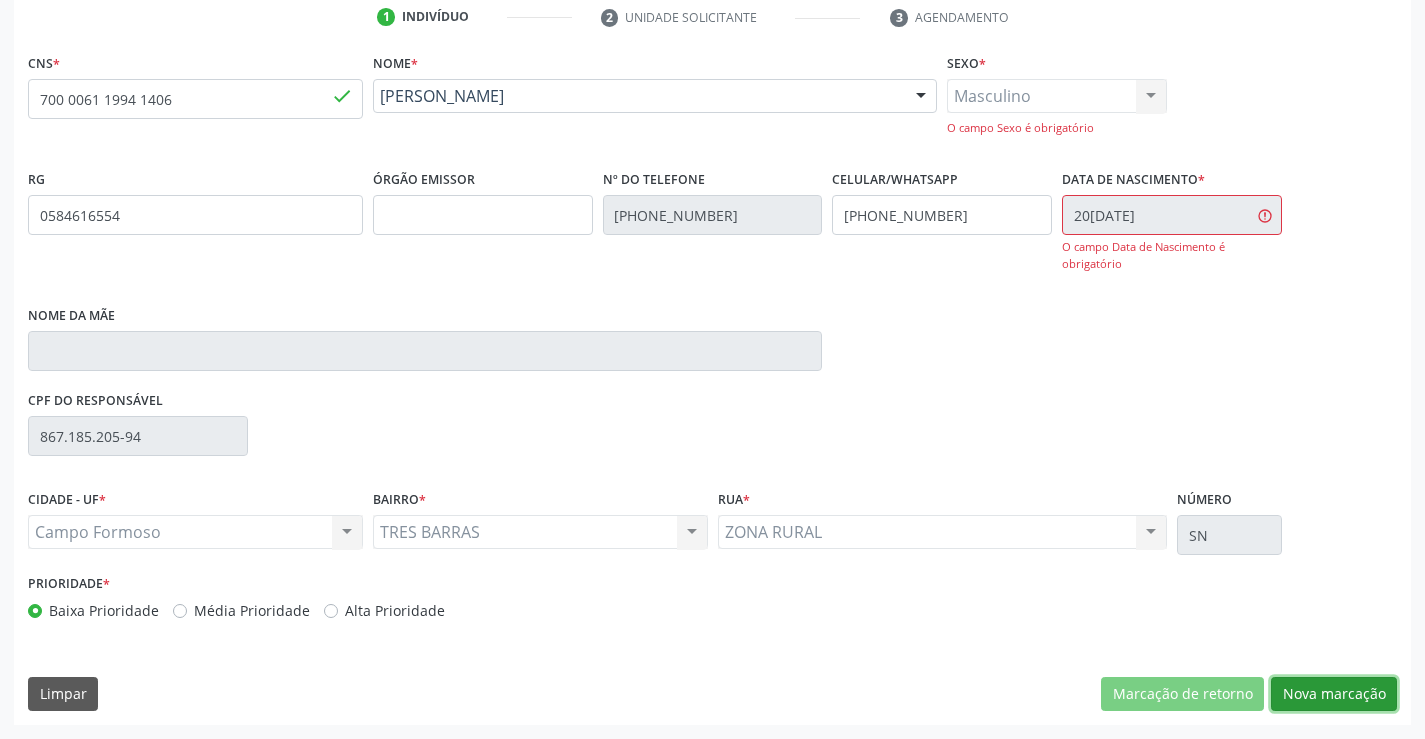 click on "Nova marcação" at bounding box center (1334, 694) 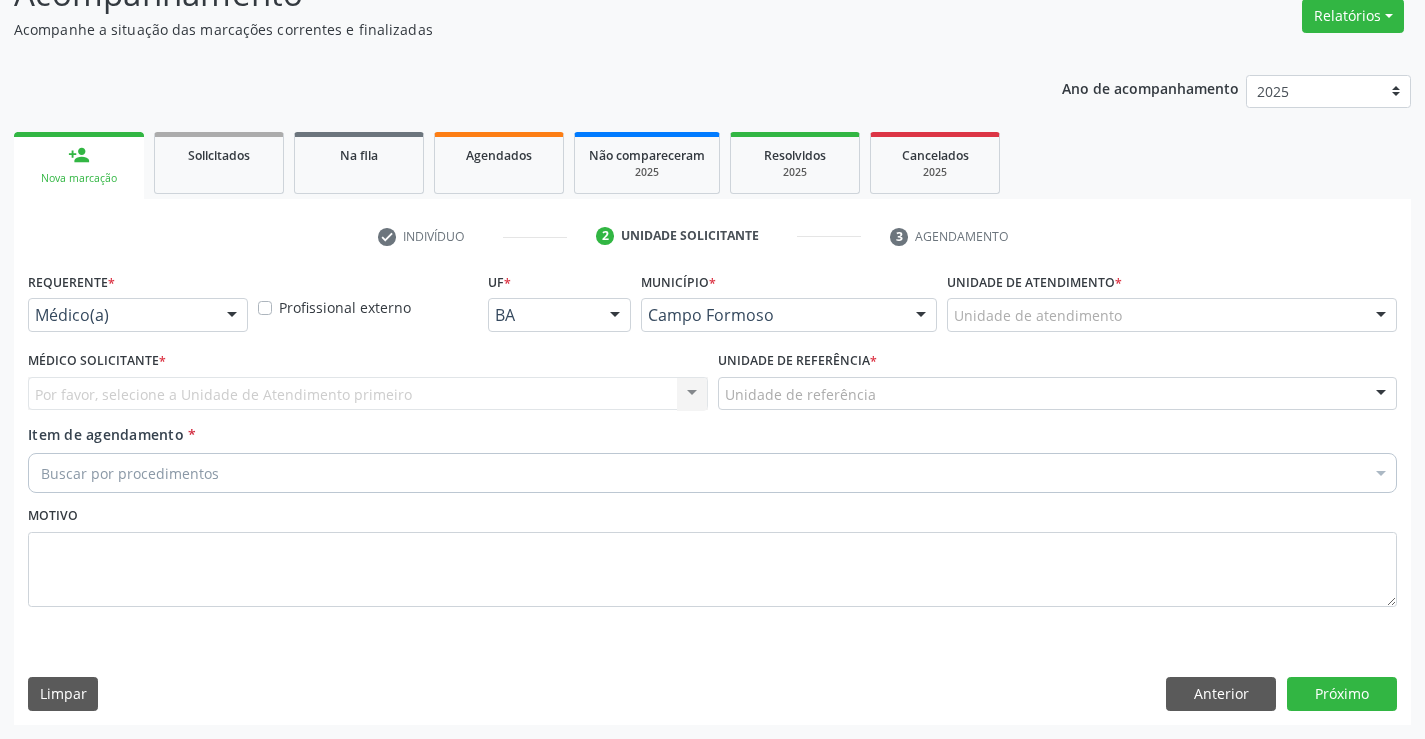 scroll, scrollTop: 167, scrollLeft: 0, axis: vertical 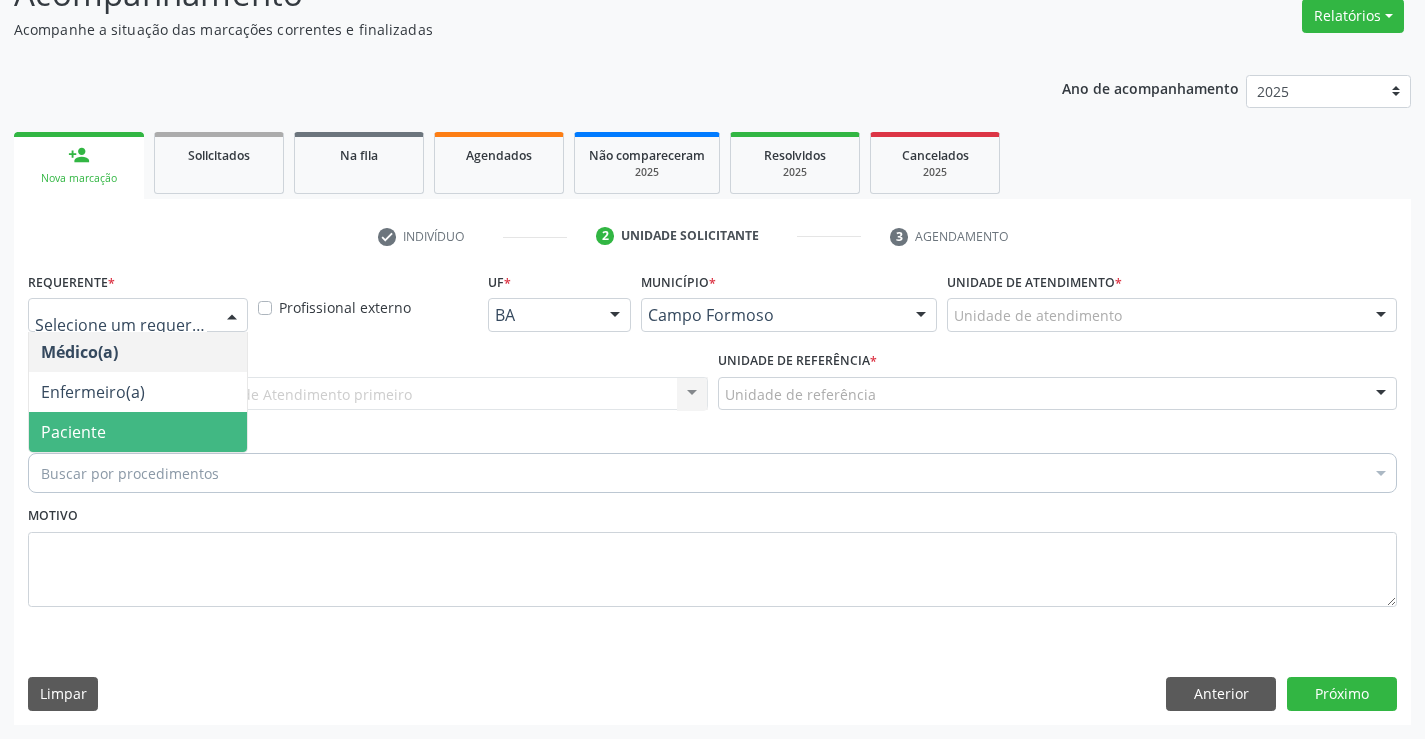 click on "Paciente" at bounding box center [138, 432] 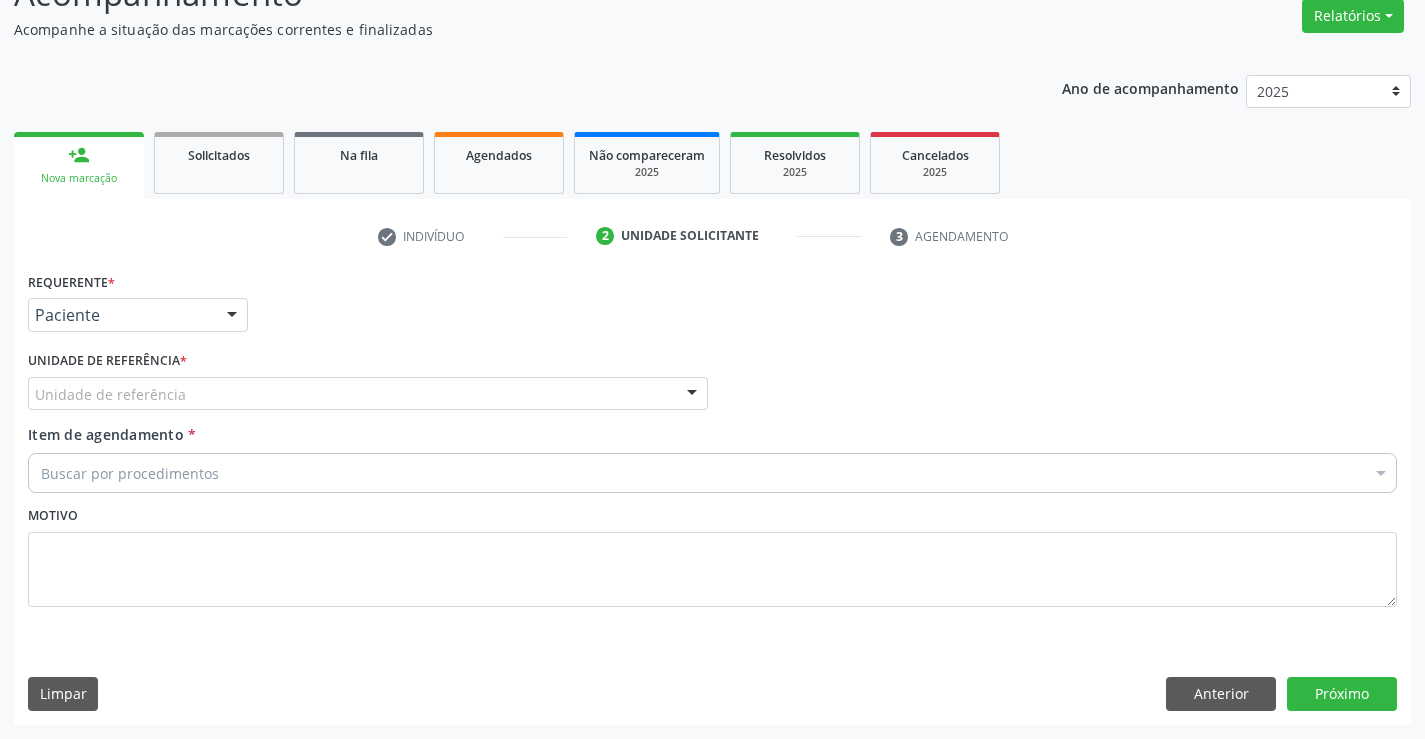 drag, startPoint x: 202, startPoint y: 393, endPoint x: 199, endPoint y: 439, distance: 46.09772 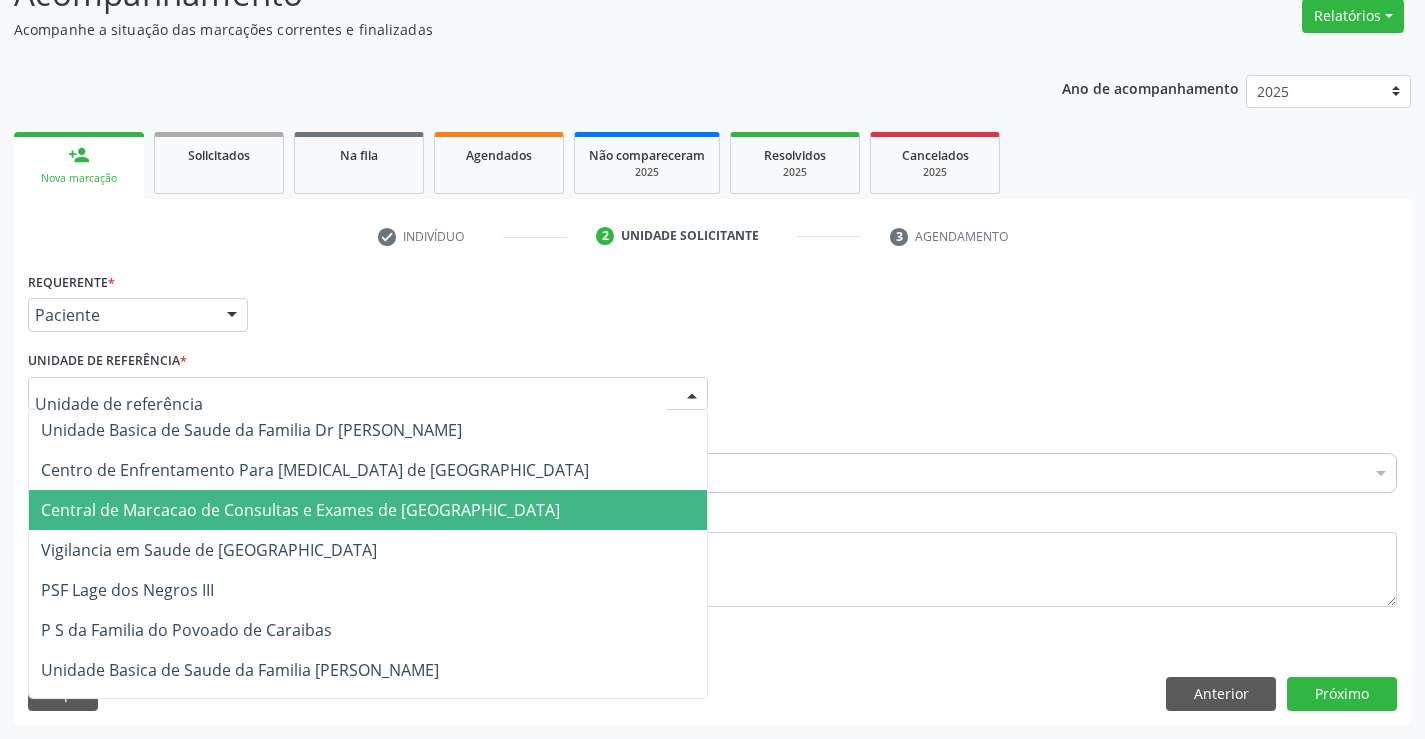 click on "Central de Marcacao de Consultas e Exames de [GEOGRAPHIC_DATA]" at bounding box center (368, 510) 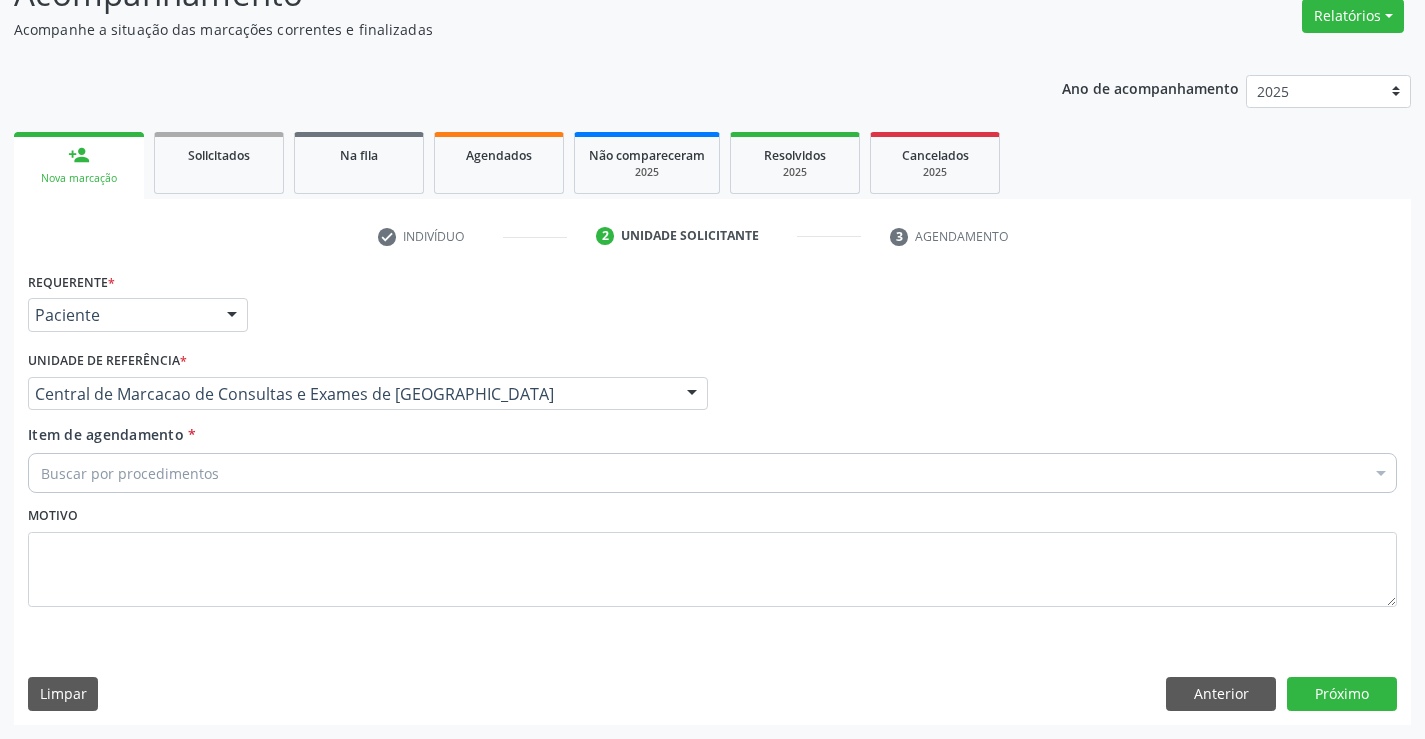 click on "Buscar por procedimentos" at bounding box center [712, 473] 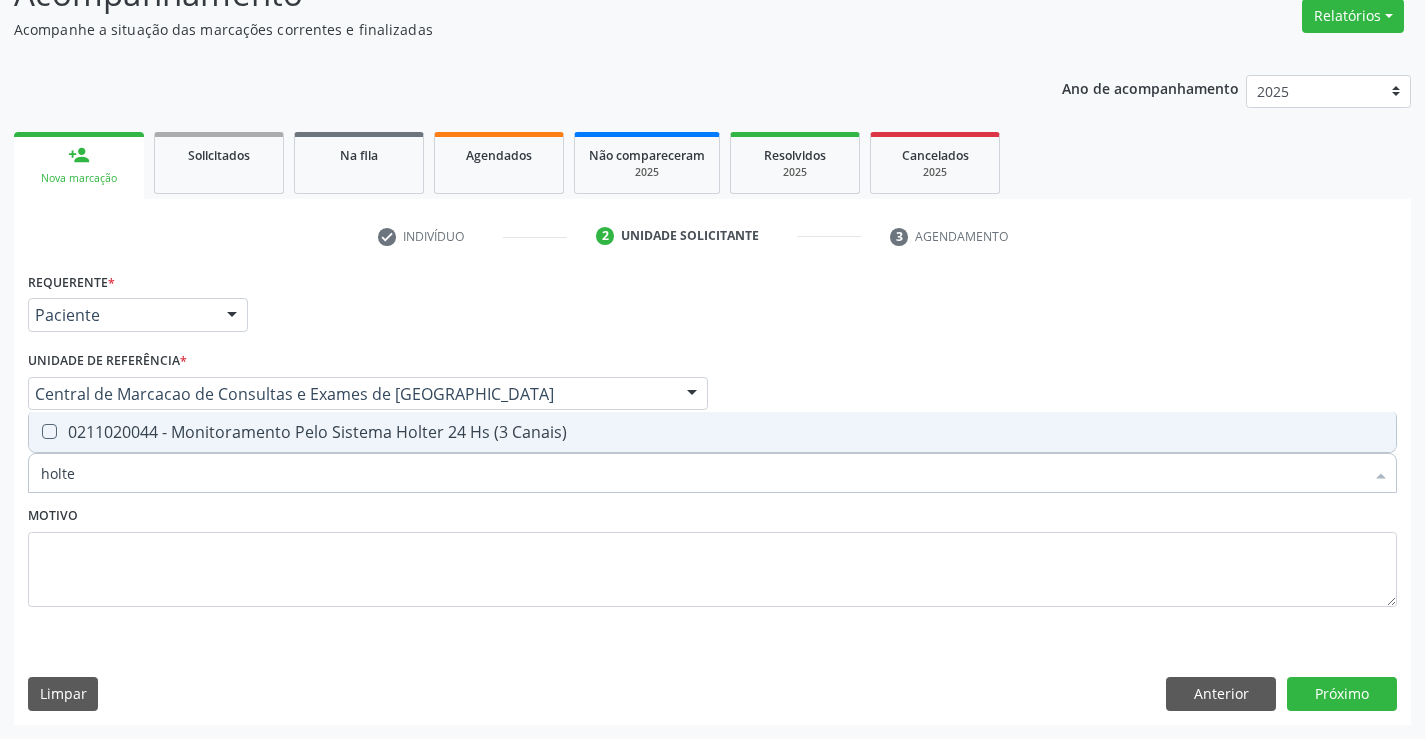 type on "holter" 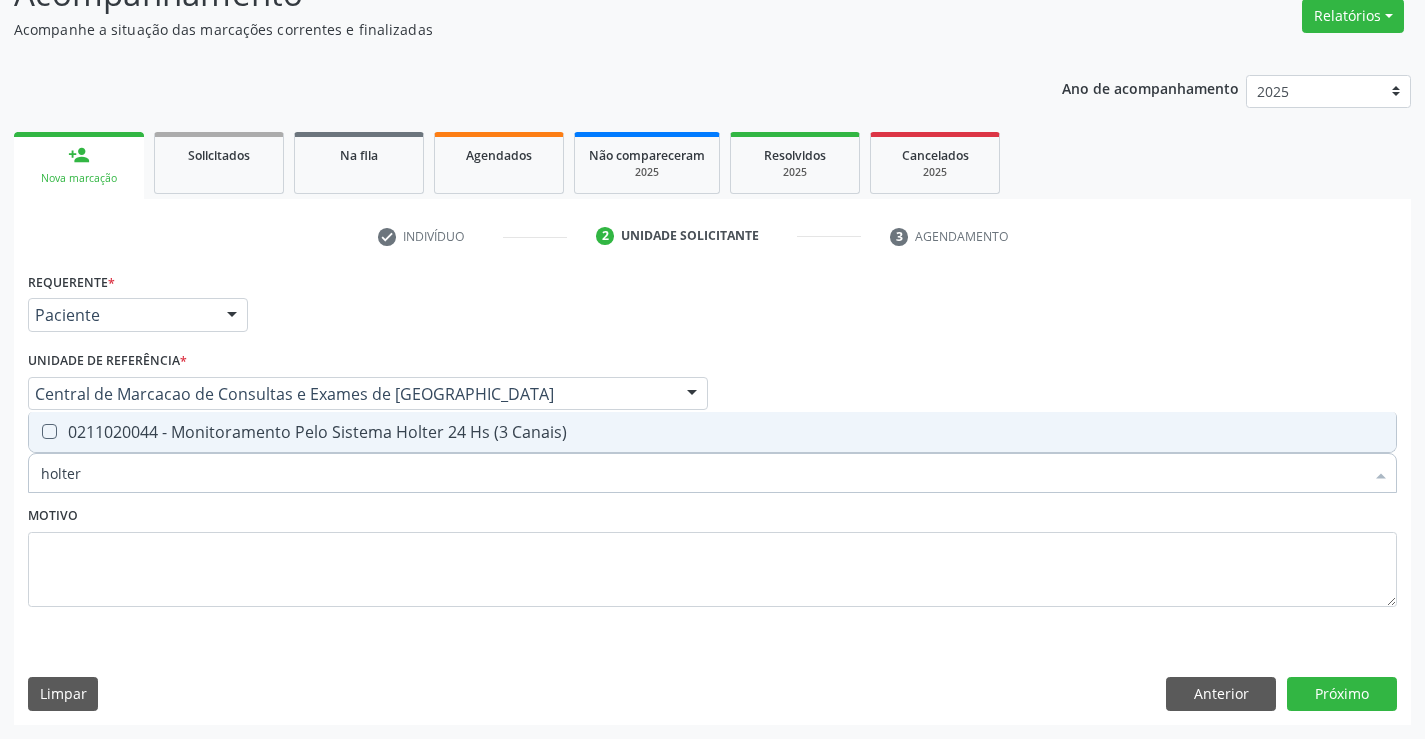 click on "0211020044 - Monitoramento Pelo Sistema Holter 24 Hs (3 Canais)" at bounding box center [712, 432] 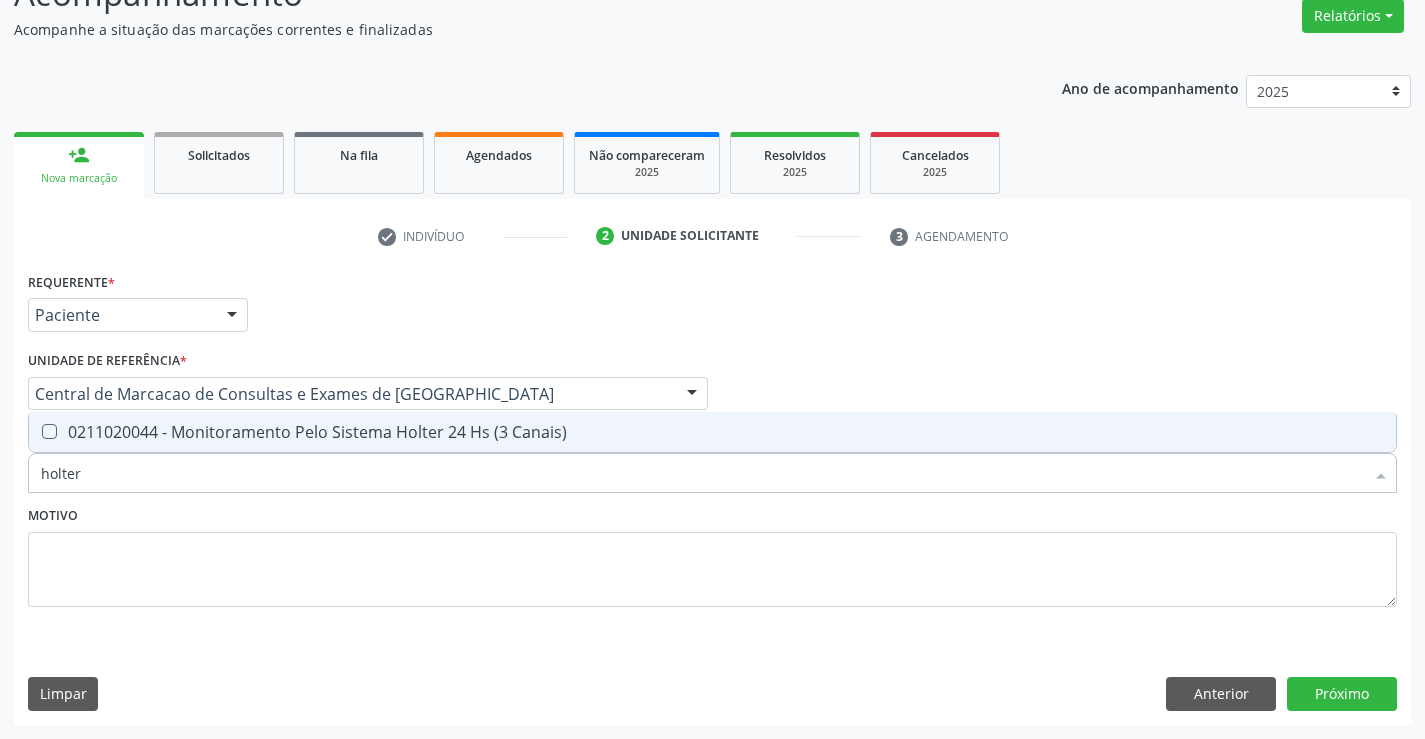 checkbox on "true" 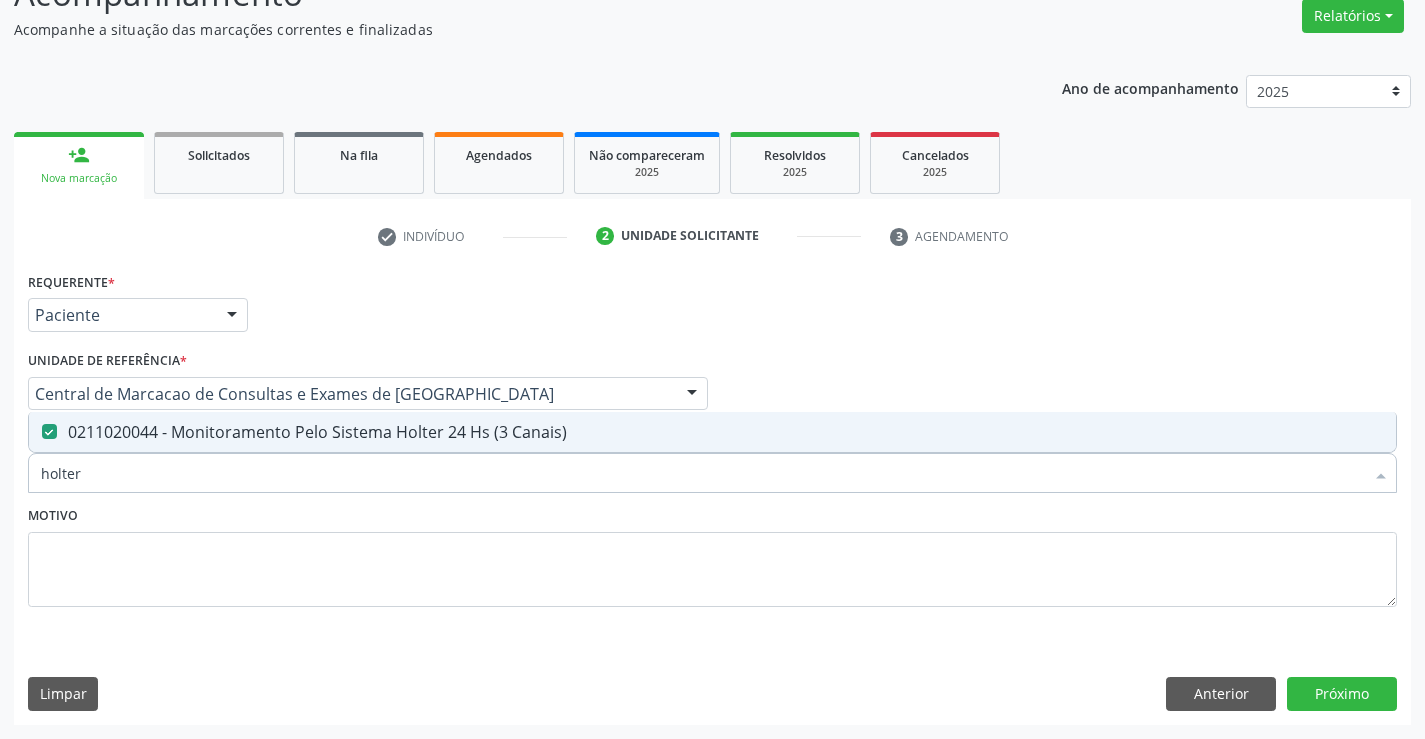 click on "holter" at bounding box center (702, 473) 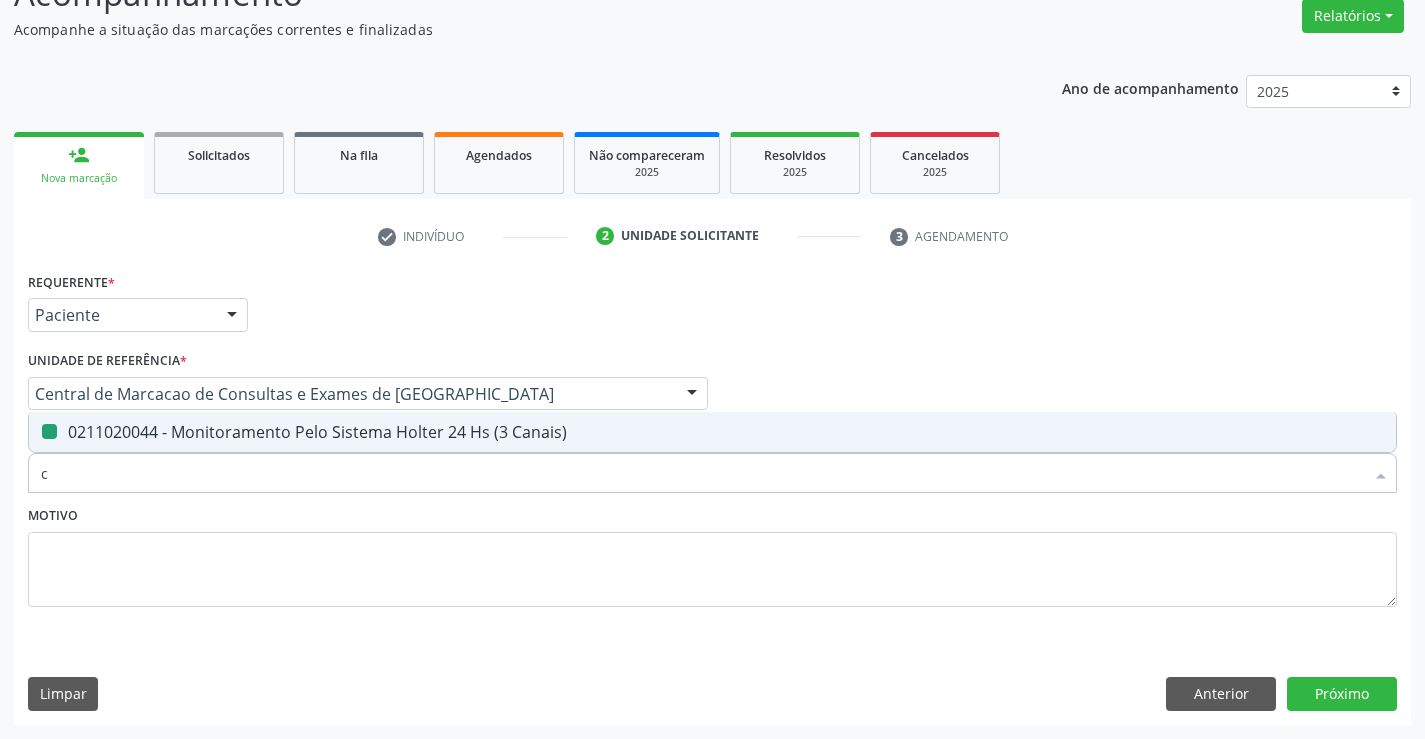 type on "ca" 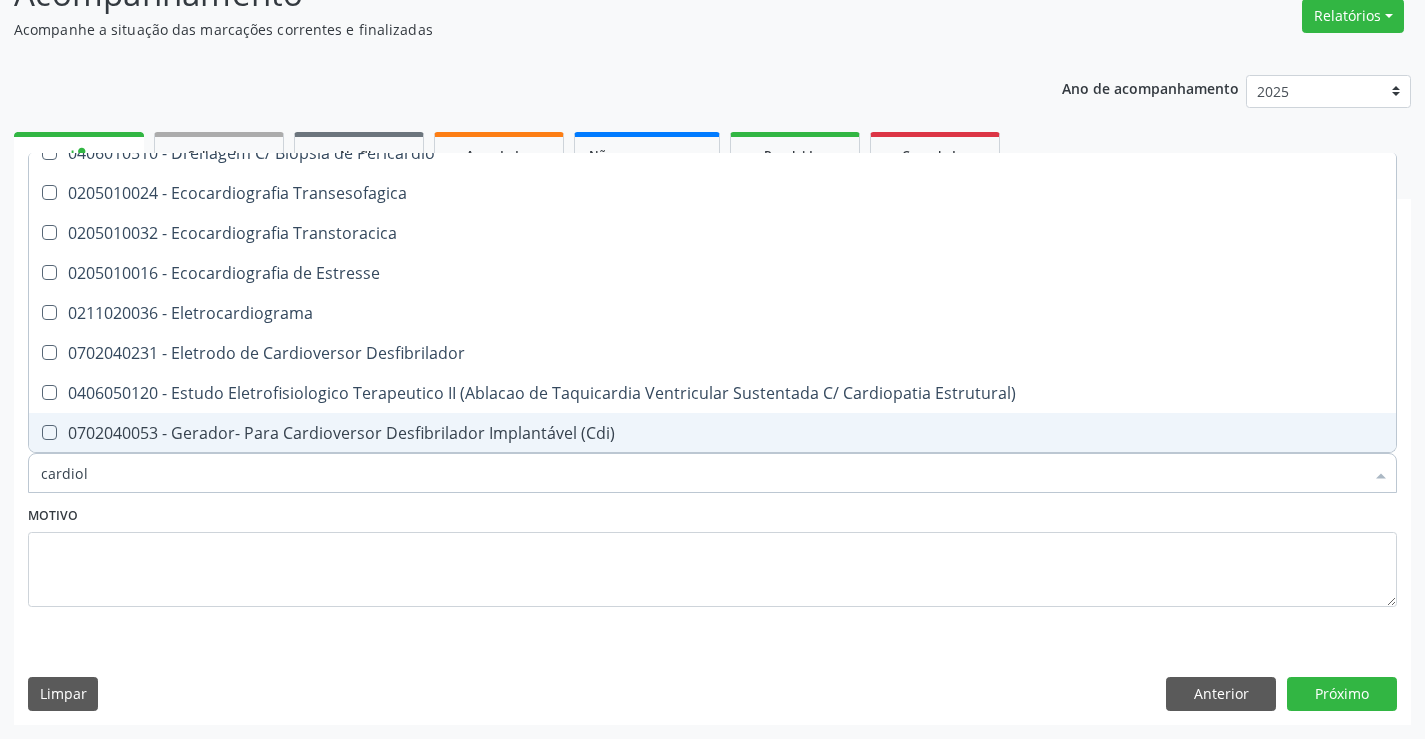 scroll, scrollTop: 0, scrollLeft: 0, axis: both 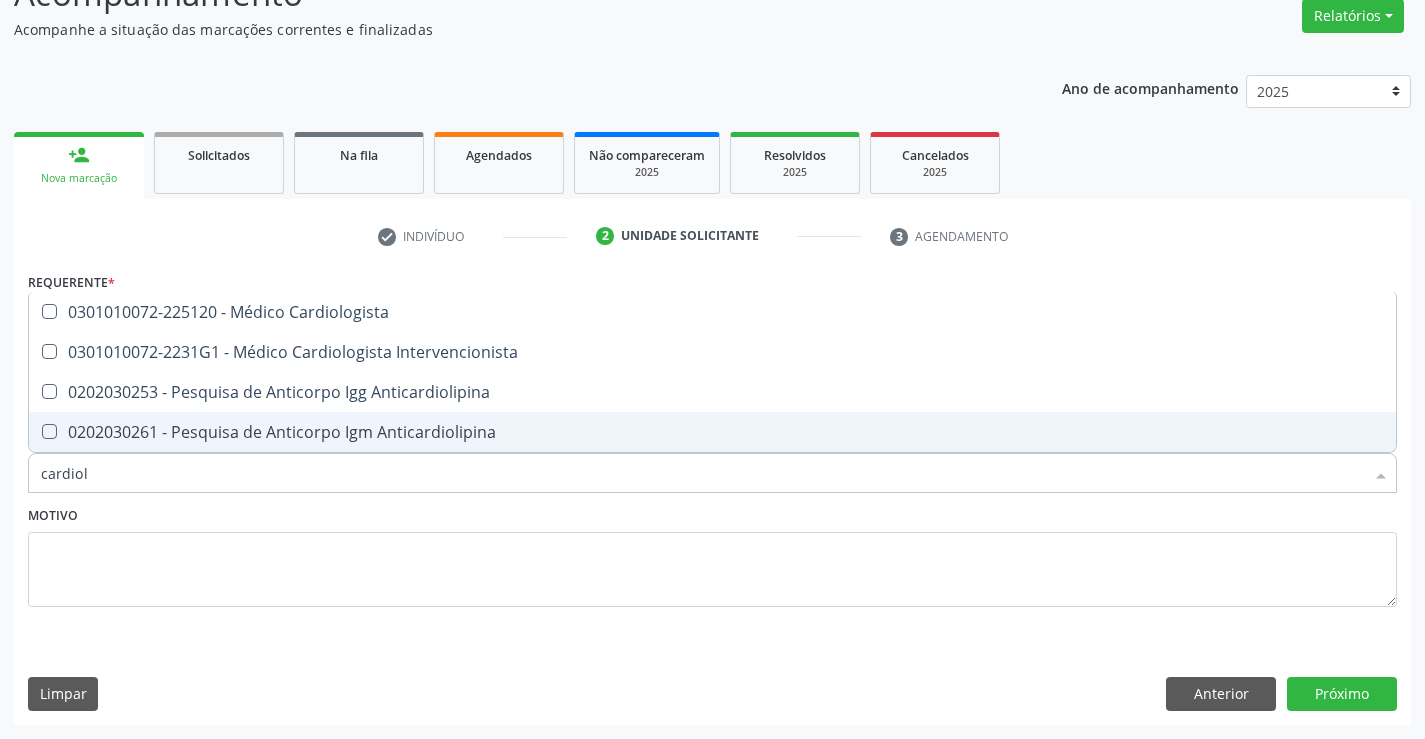 type on "cardiolo" 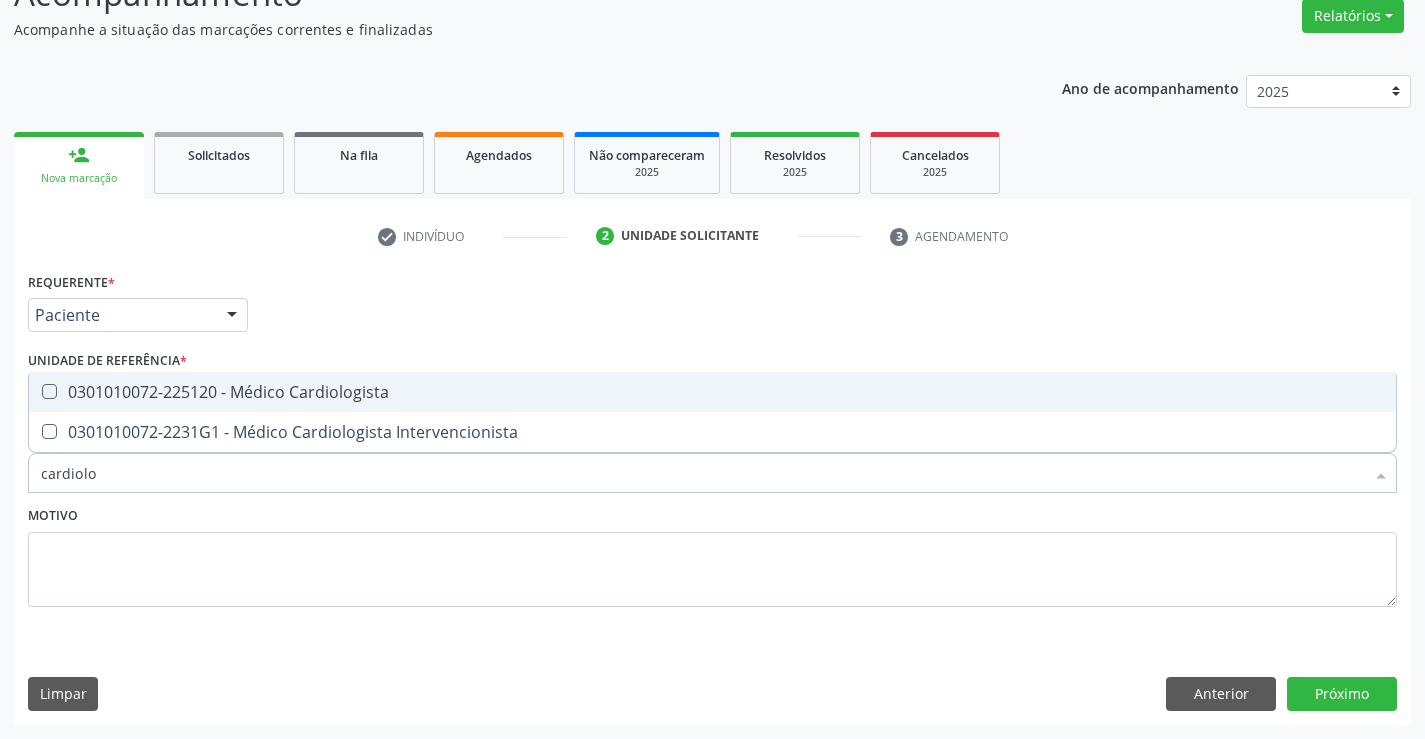 click on "0301010072-225120 - Médico Cardiologista" at bounding box center (712, 392) 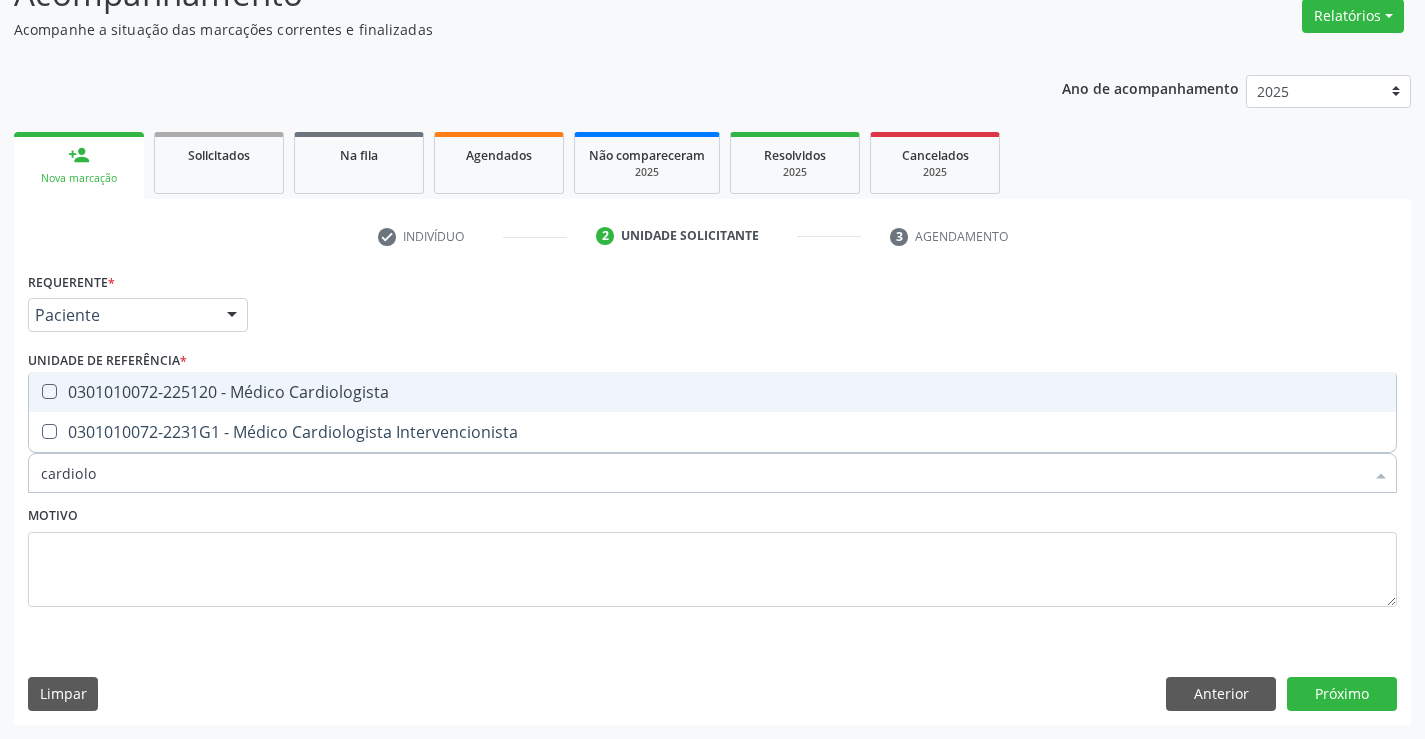 checkbox on "true" 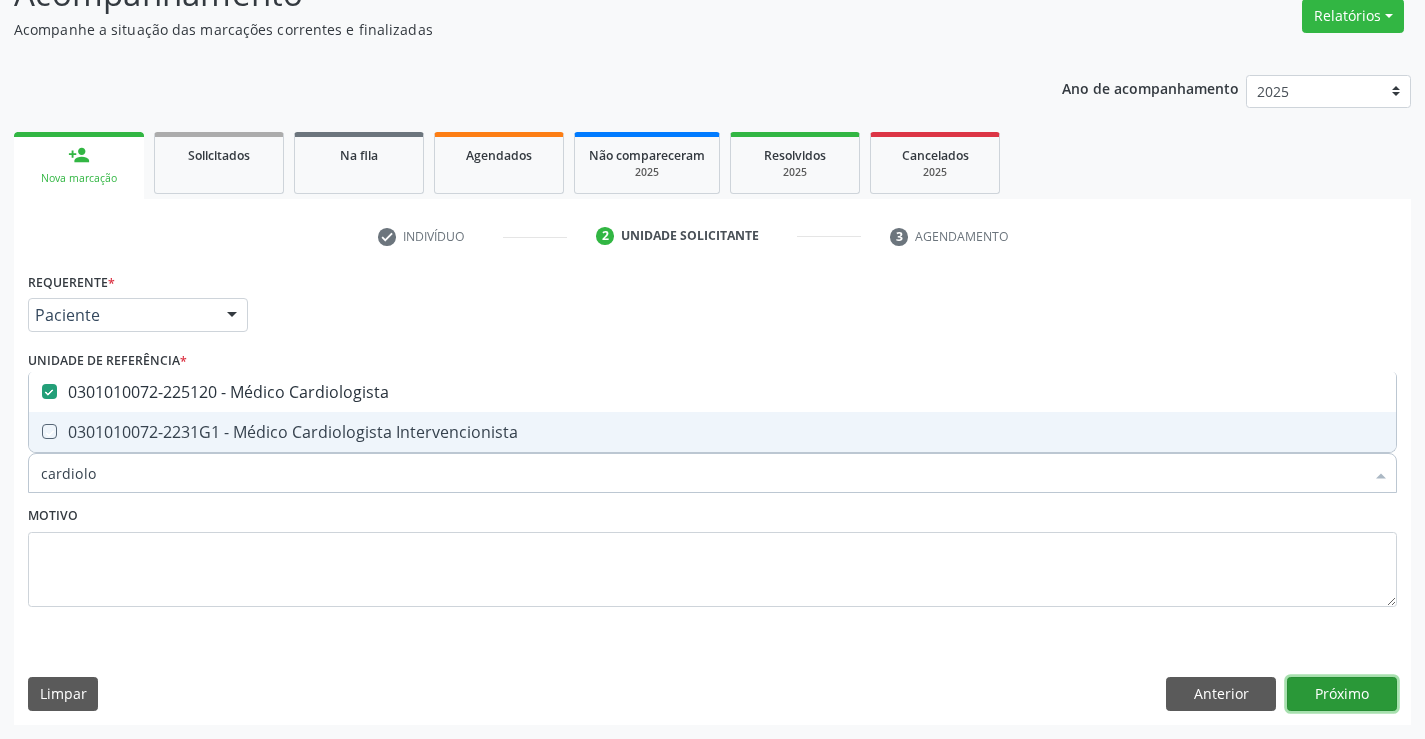 click on "Próximo" at bounding box center [1342, 694] 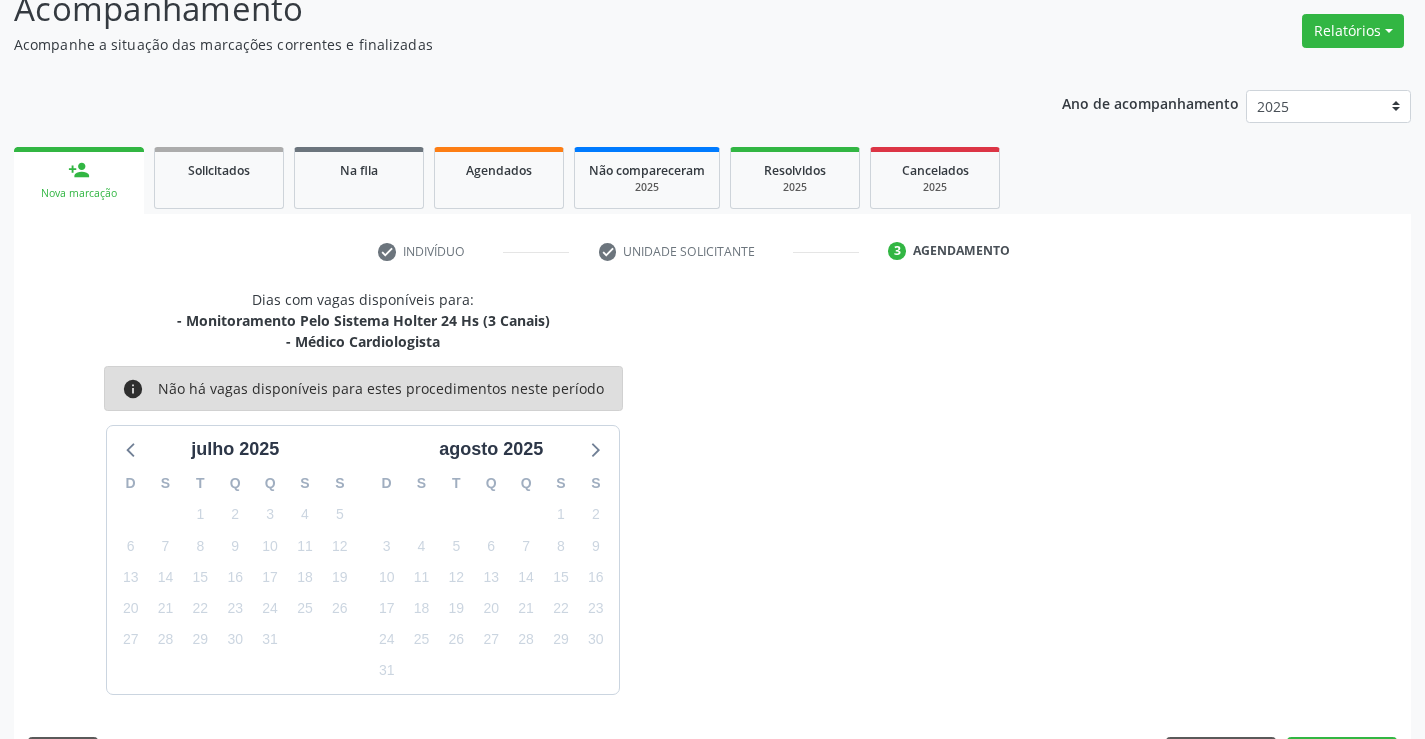 scroll, scrollTop: 167, scrollLeft: 0, axis: vertical 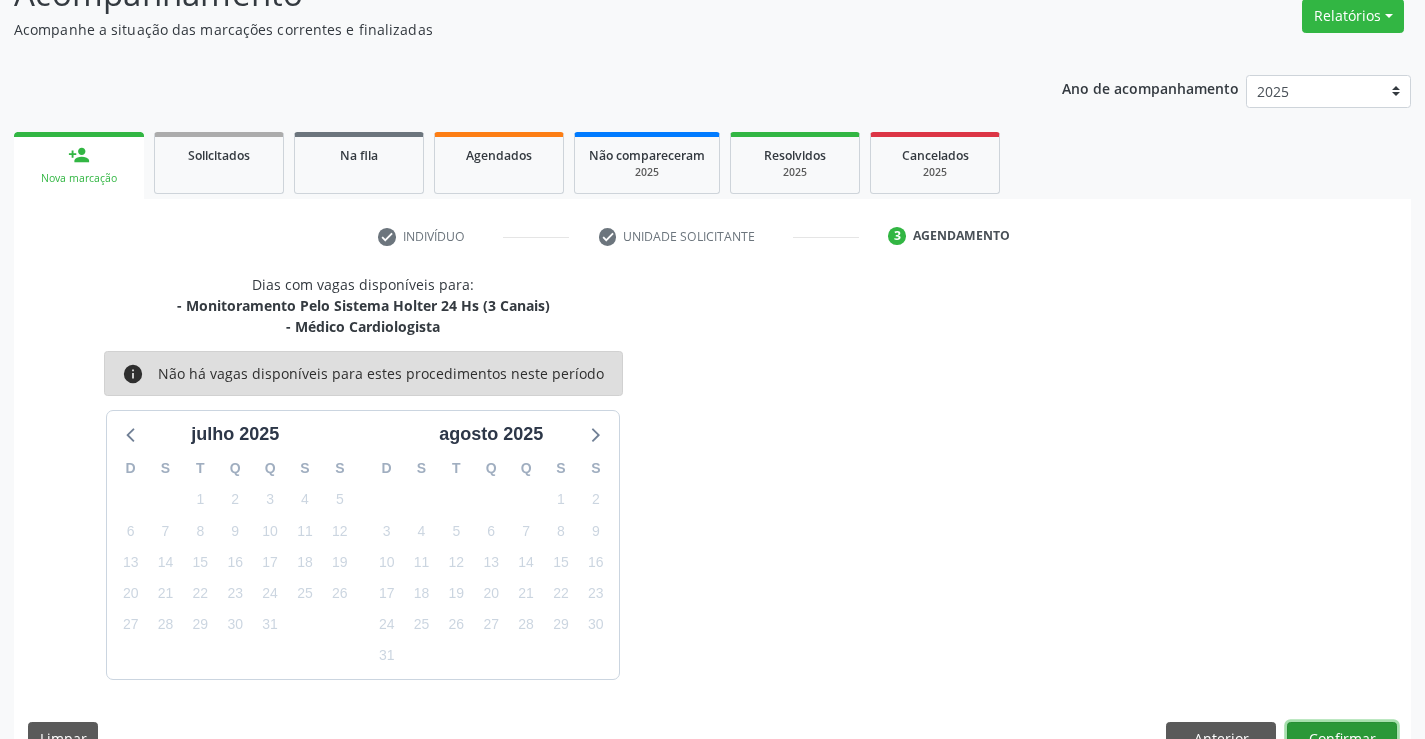 click on "Confirmar" at bounding box center [1342, 739] 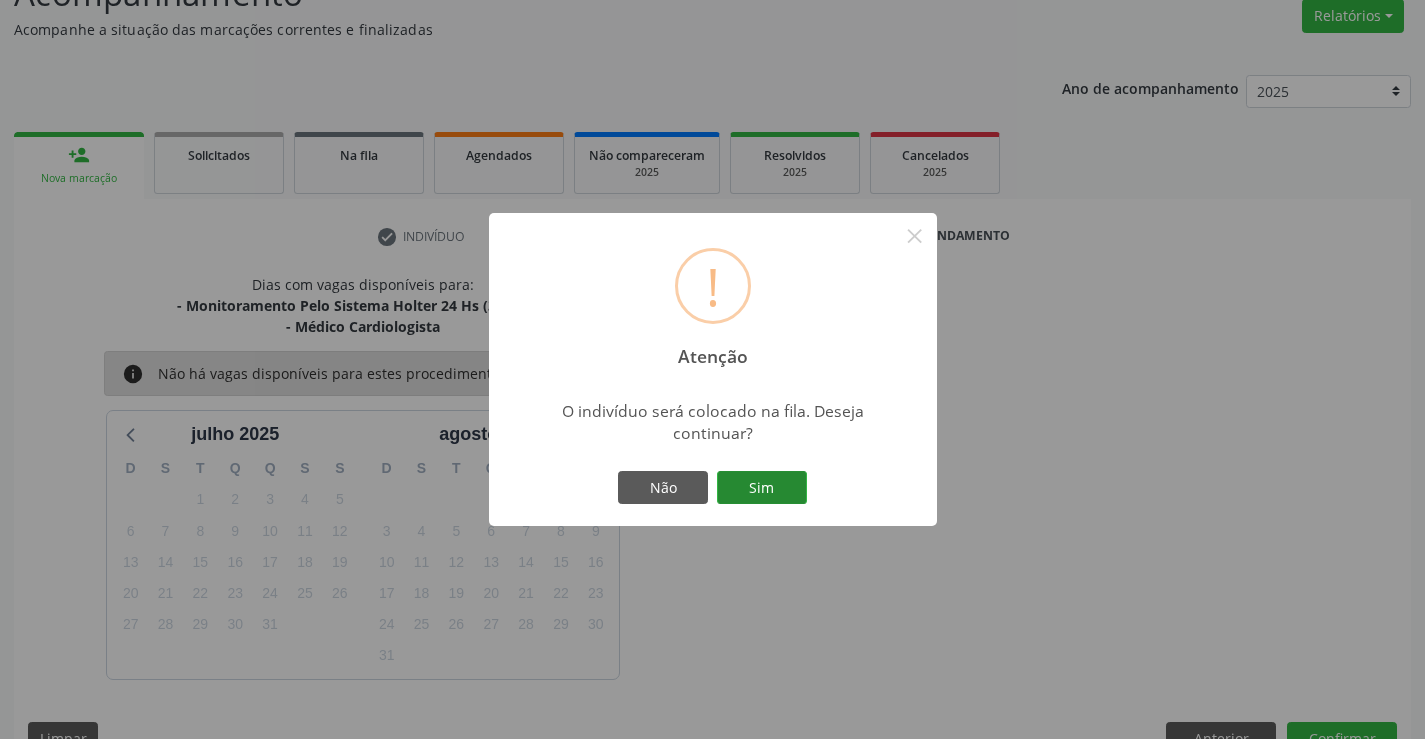 click on "Sim" at bounding box center [762, 488] 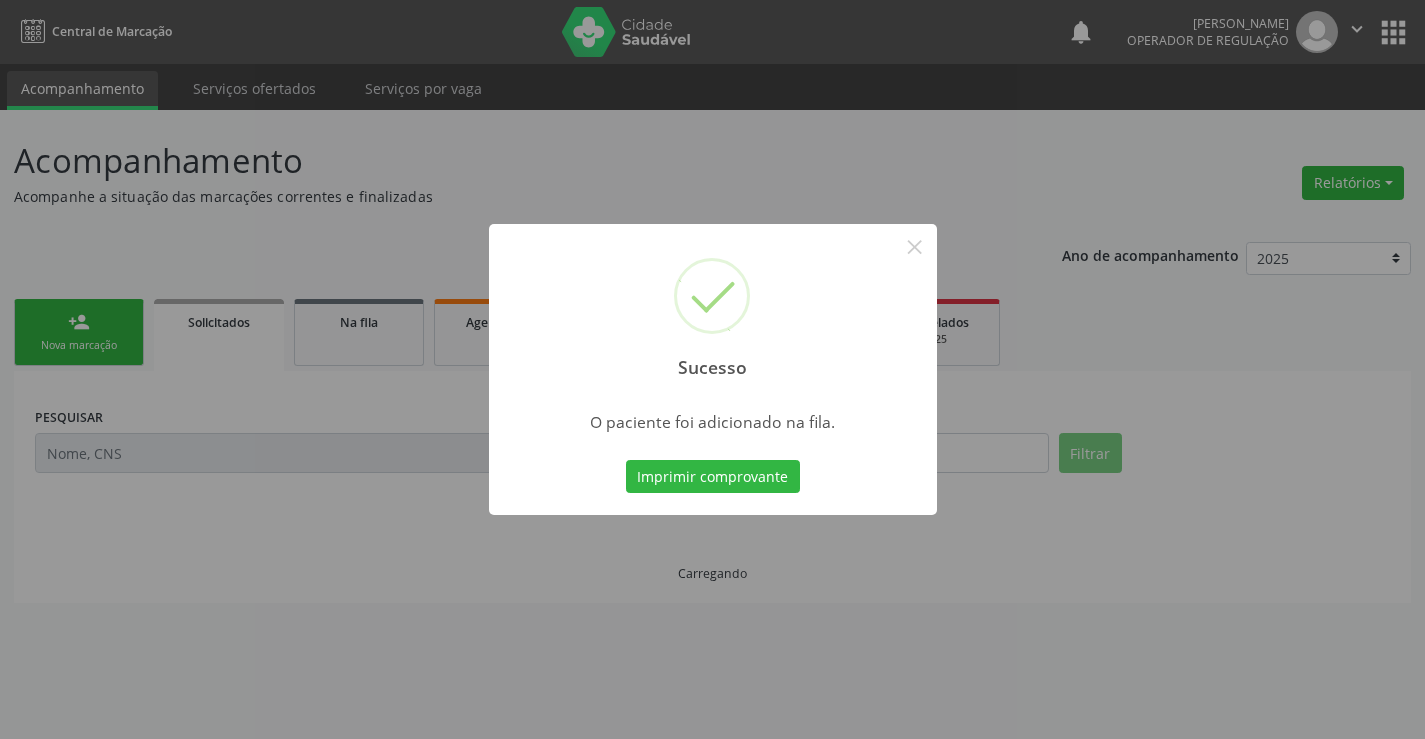 scroll, scrollTop: 0, scrollLeft: 0, axis: both 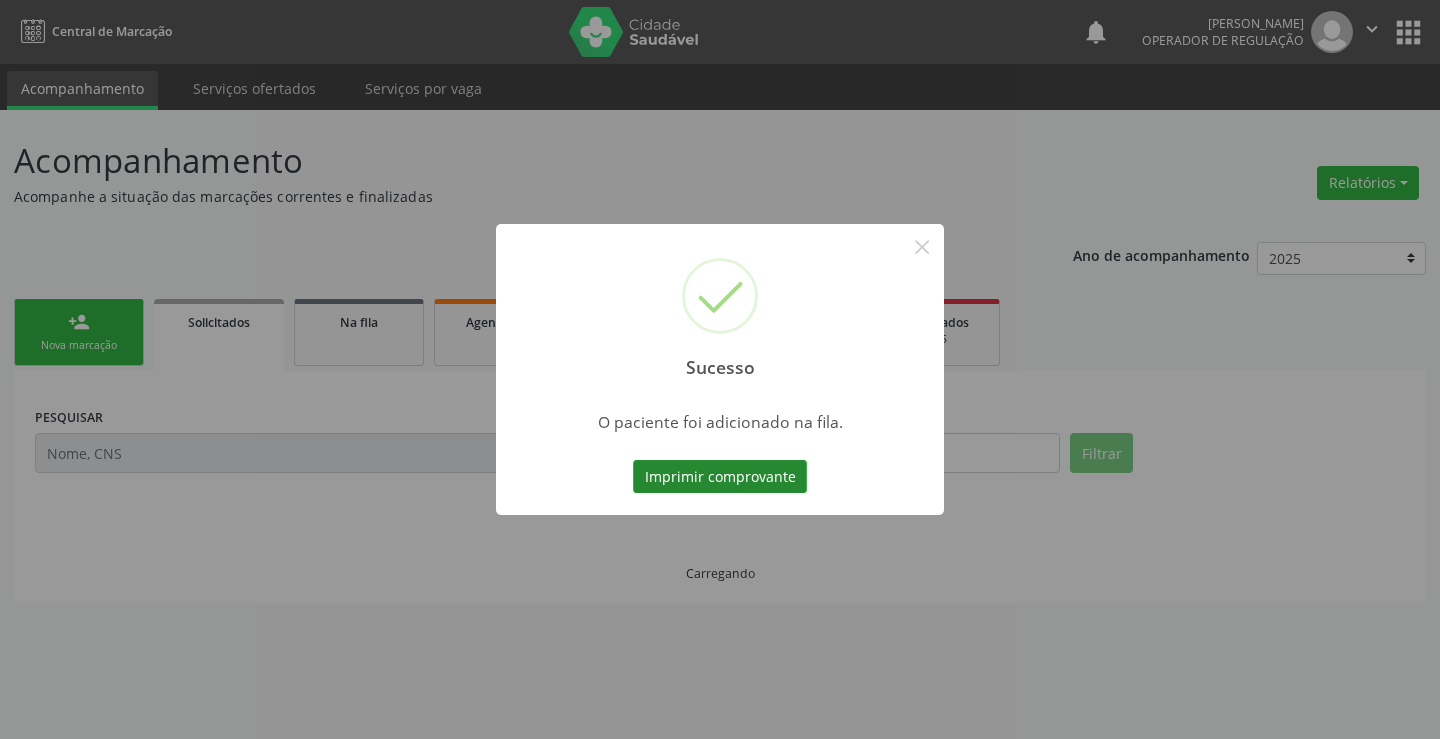 click on "Imprimir comprovante" at bounding box center [720, 477] 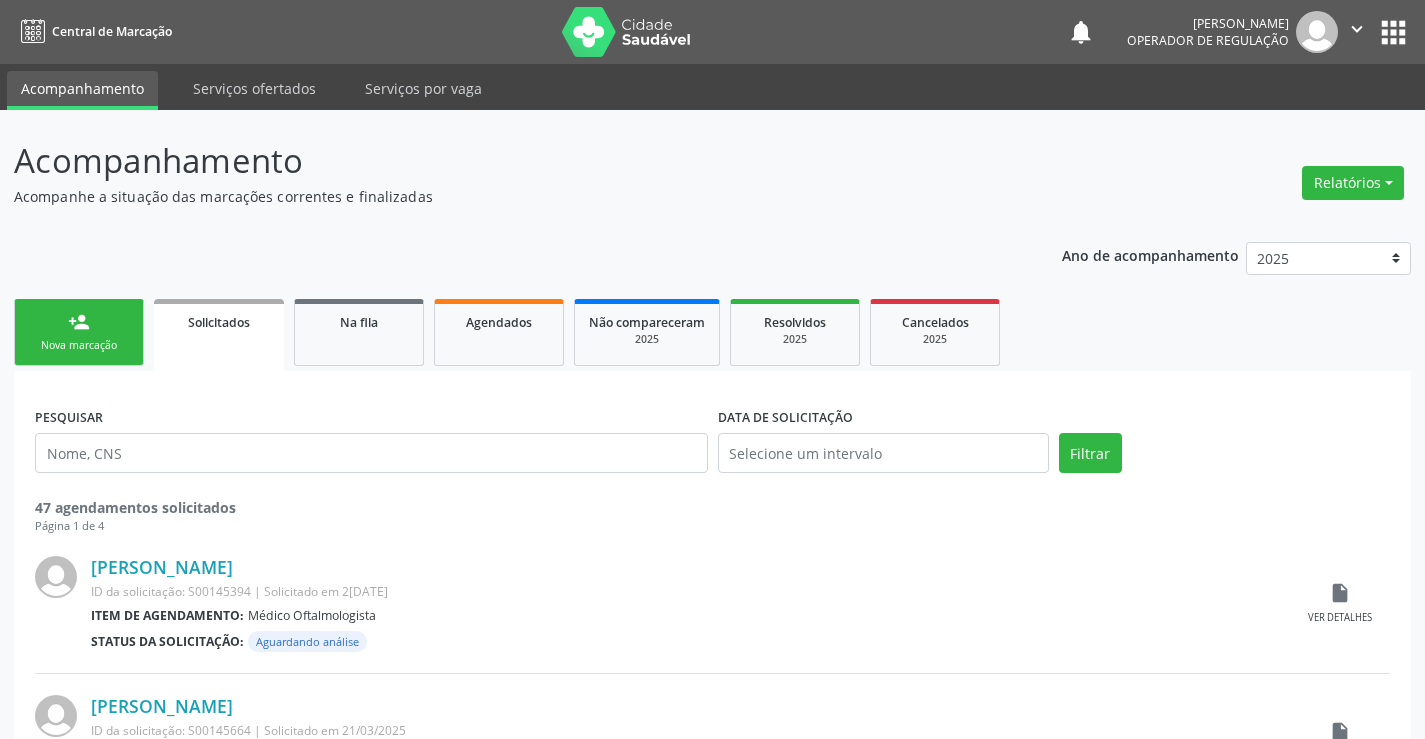 click on "person_add
Nova marcação" at bounding box center (79, 332) 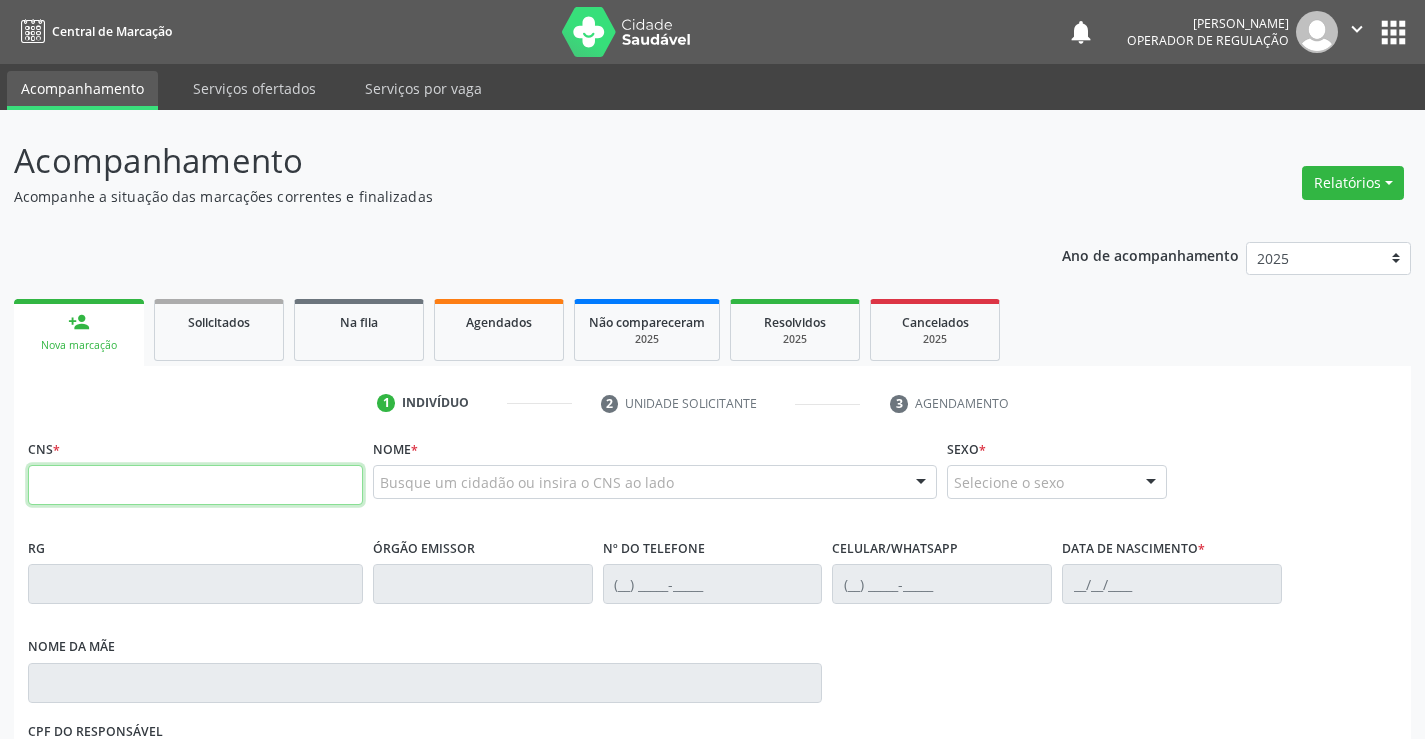 click at bounding box center (195, 485) 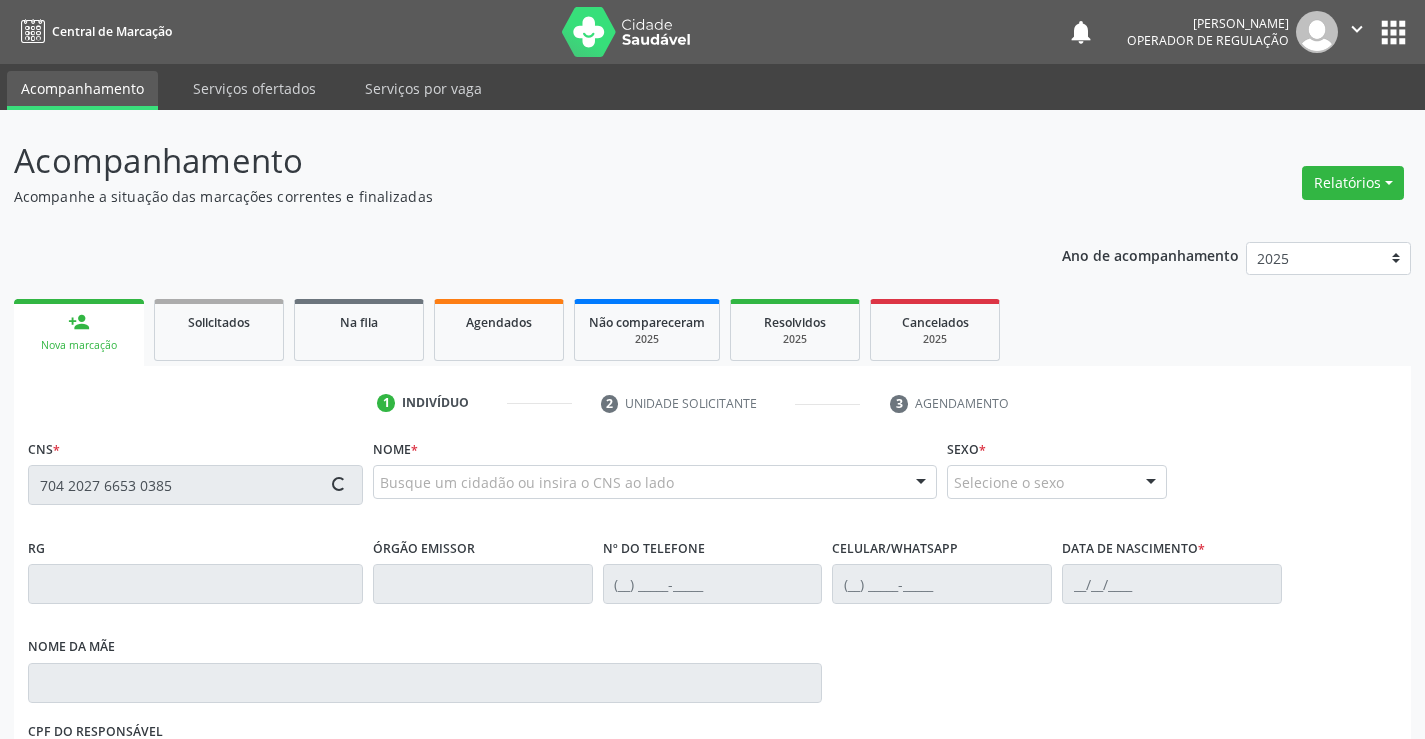 type on "704 2027 6653 0385" 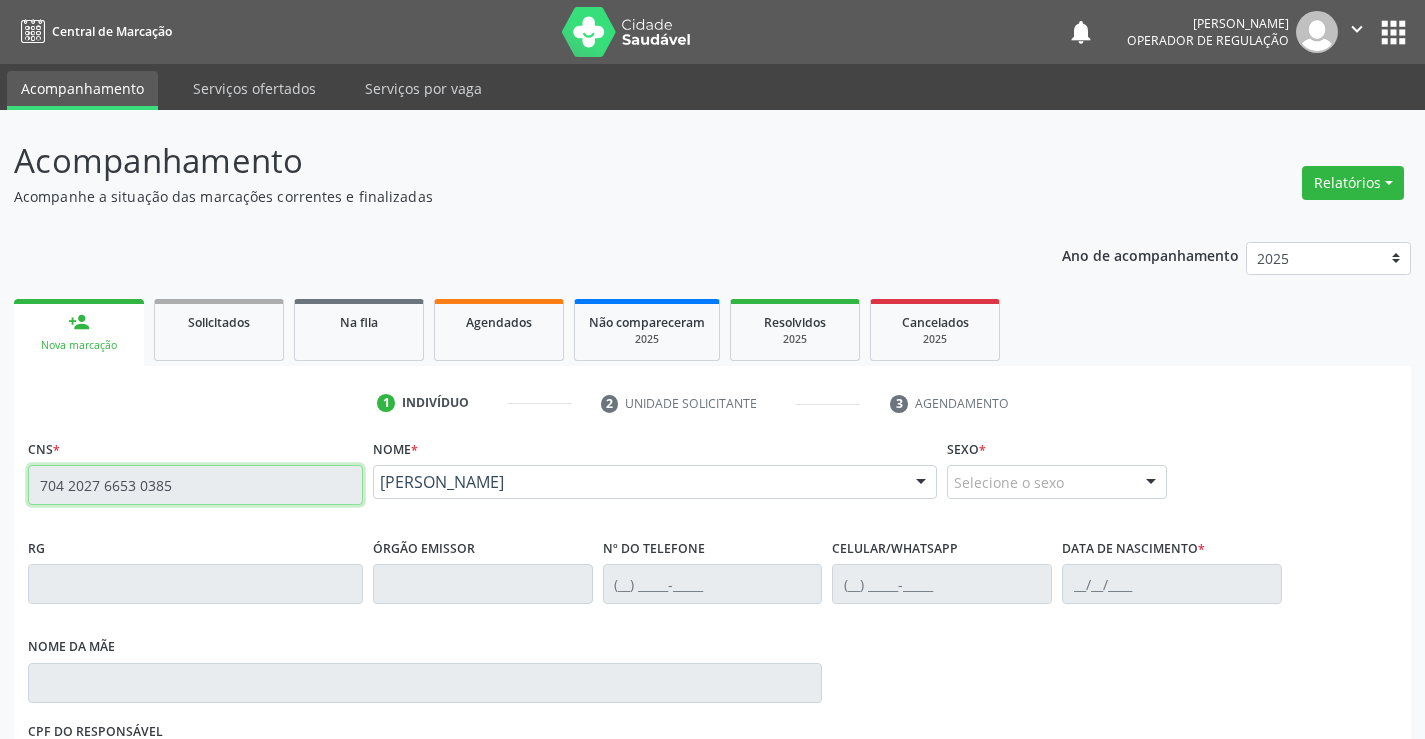 type on "9804789" 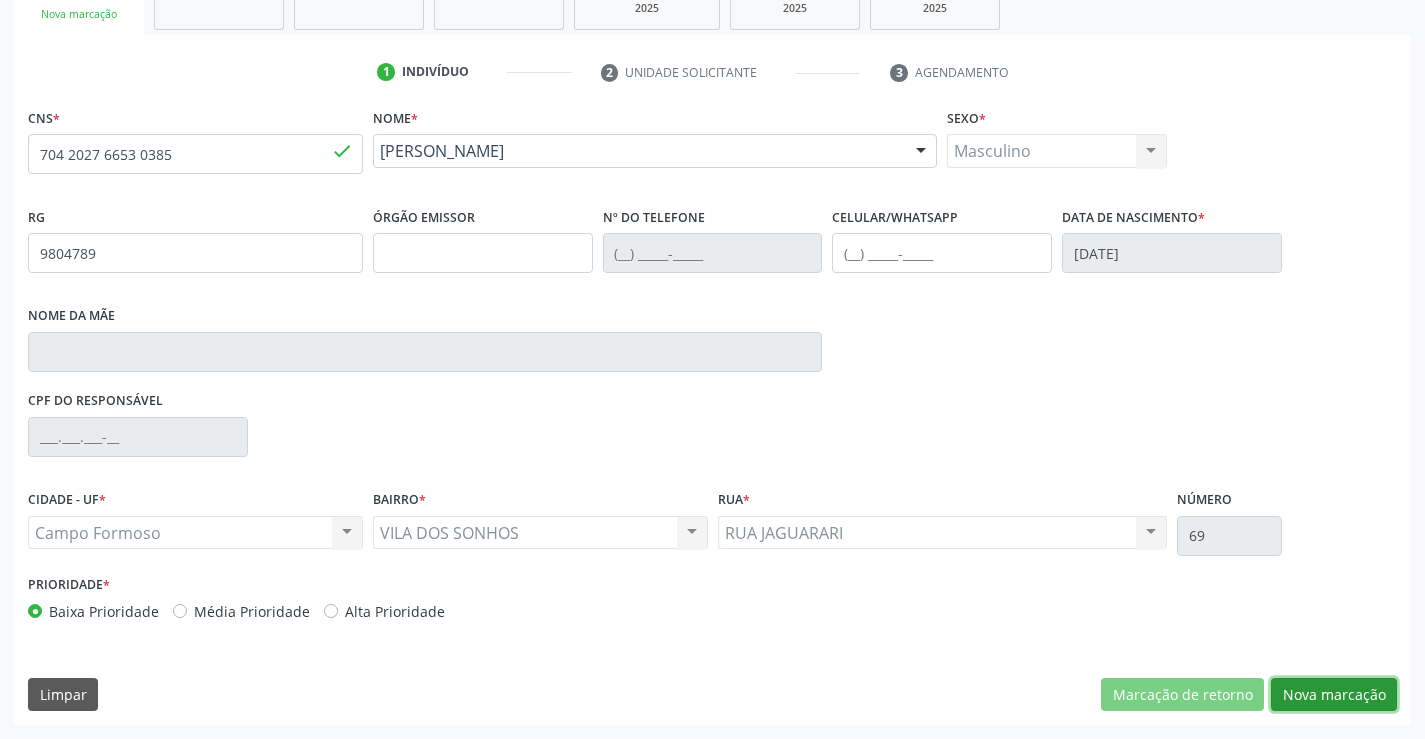 click on "Nova marcação" at bounding box center (1334, 695) 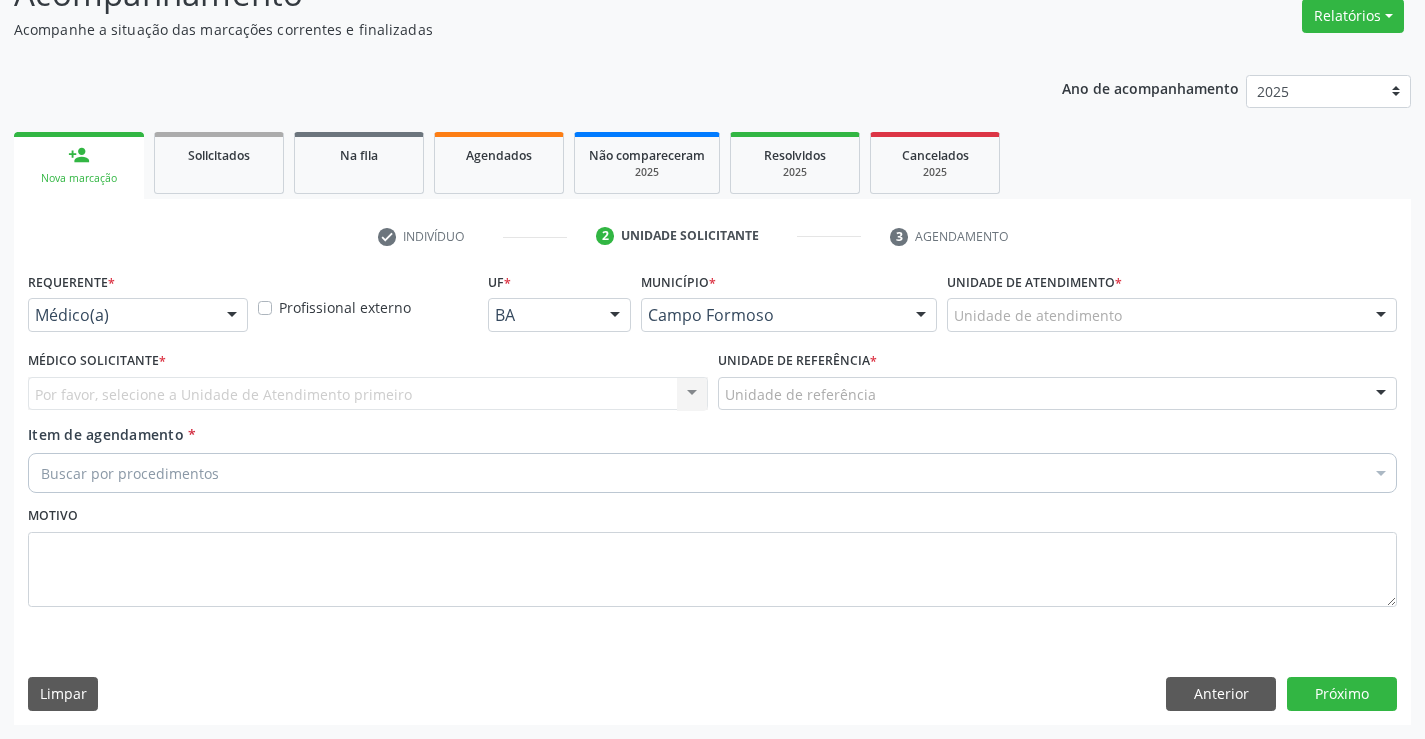 scroll, scrollTop: 167, scrollLeft: 0, axis: vertical 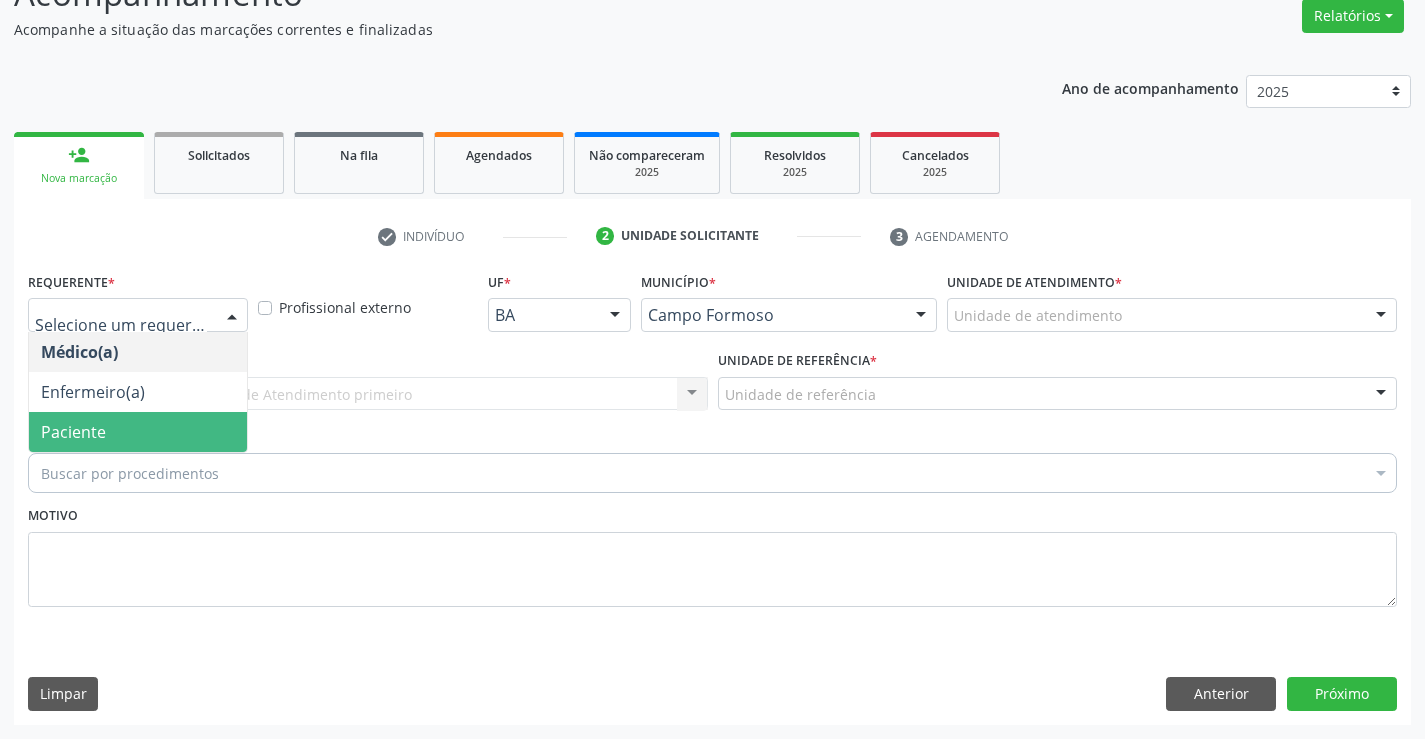 drag, startPoint x: 105, startPoint y: 418, endPoint x: 234, endPoint y: 395, distance: 131.03435 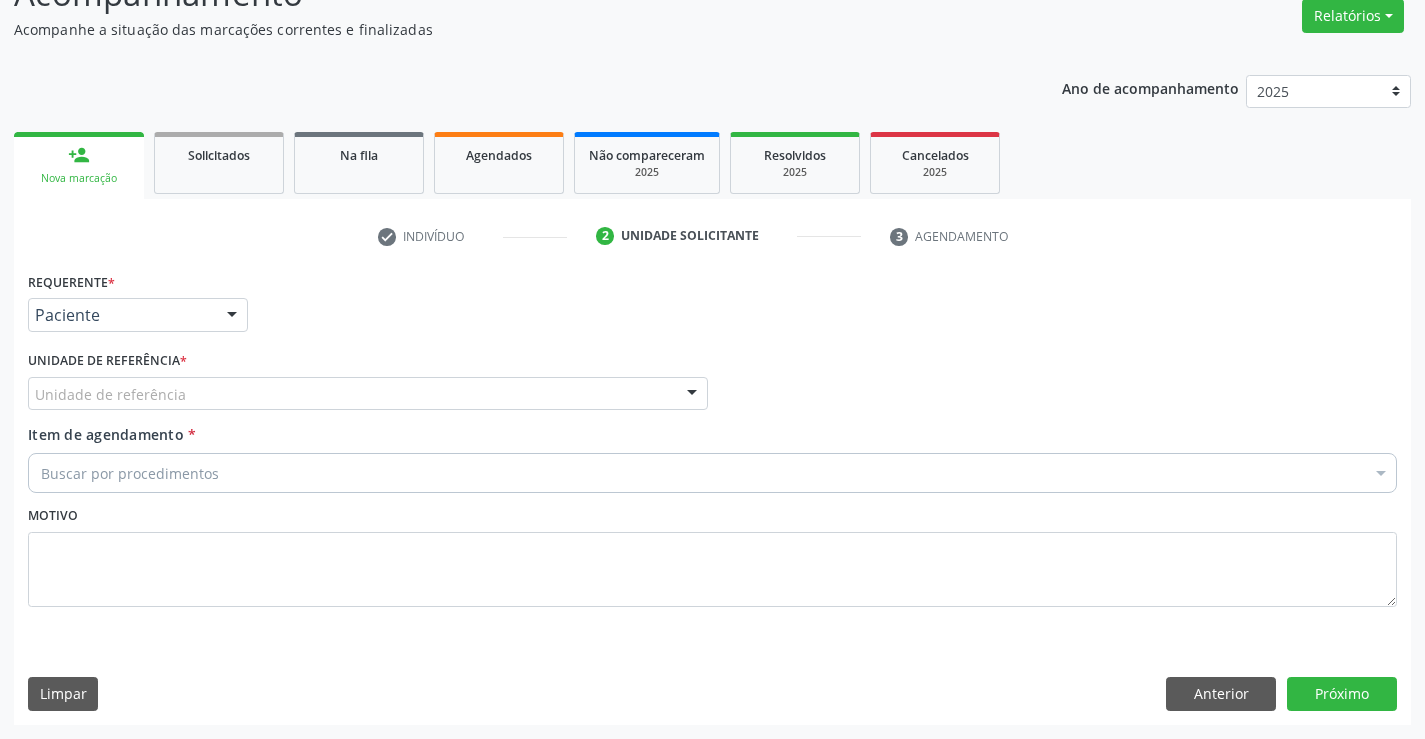 click on "Unidade de referência" at bounding box center (368, 394) 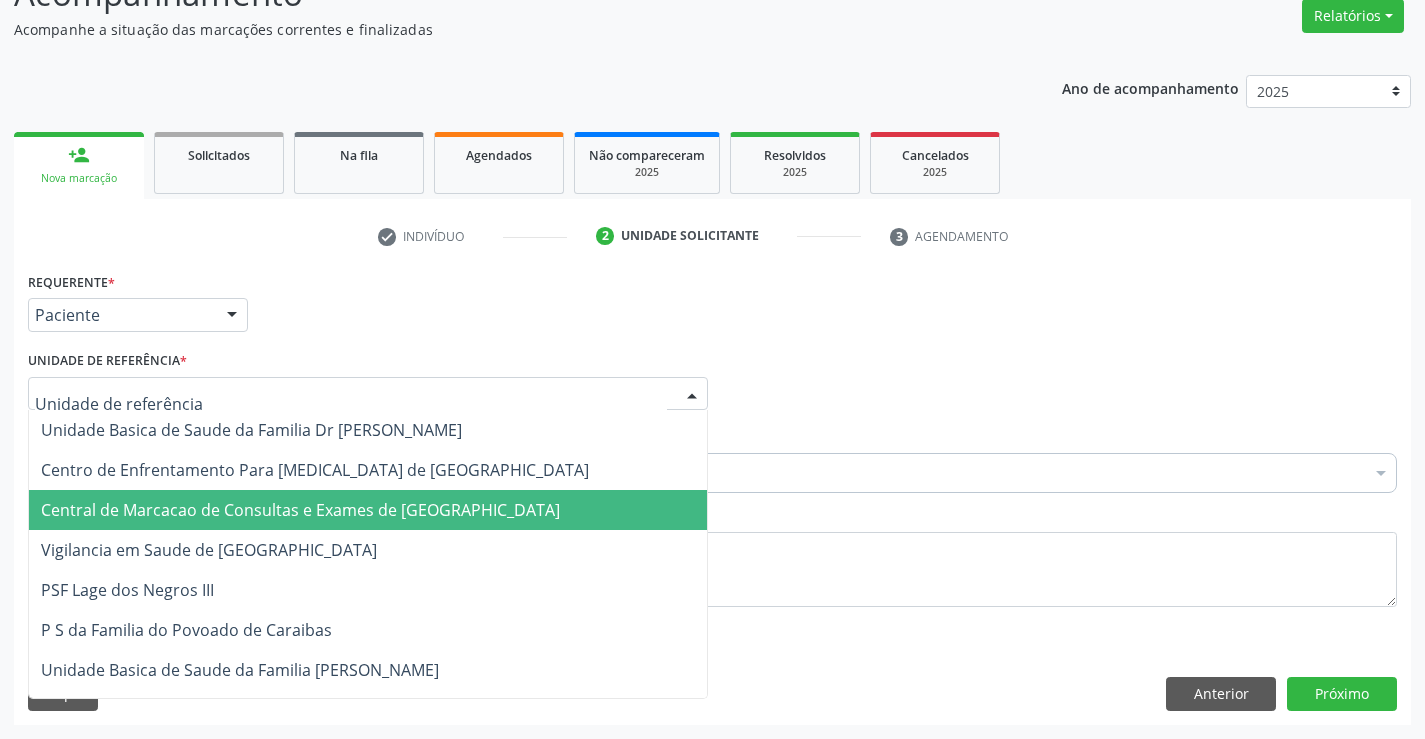 click on "Central de Marcacao de Consultas e Exames de [GEOGRAPHIC_DATA]" at bounding box center (300, 510) 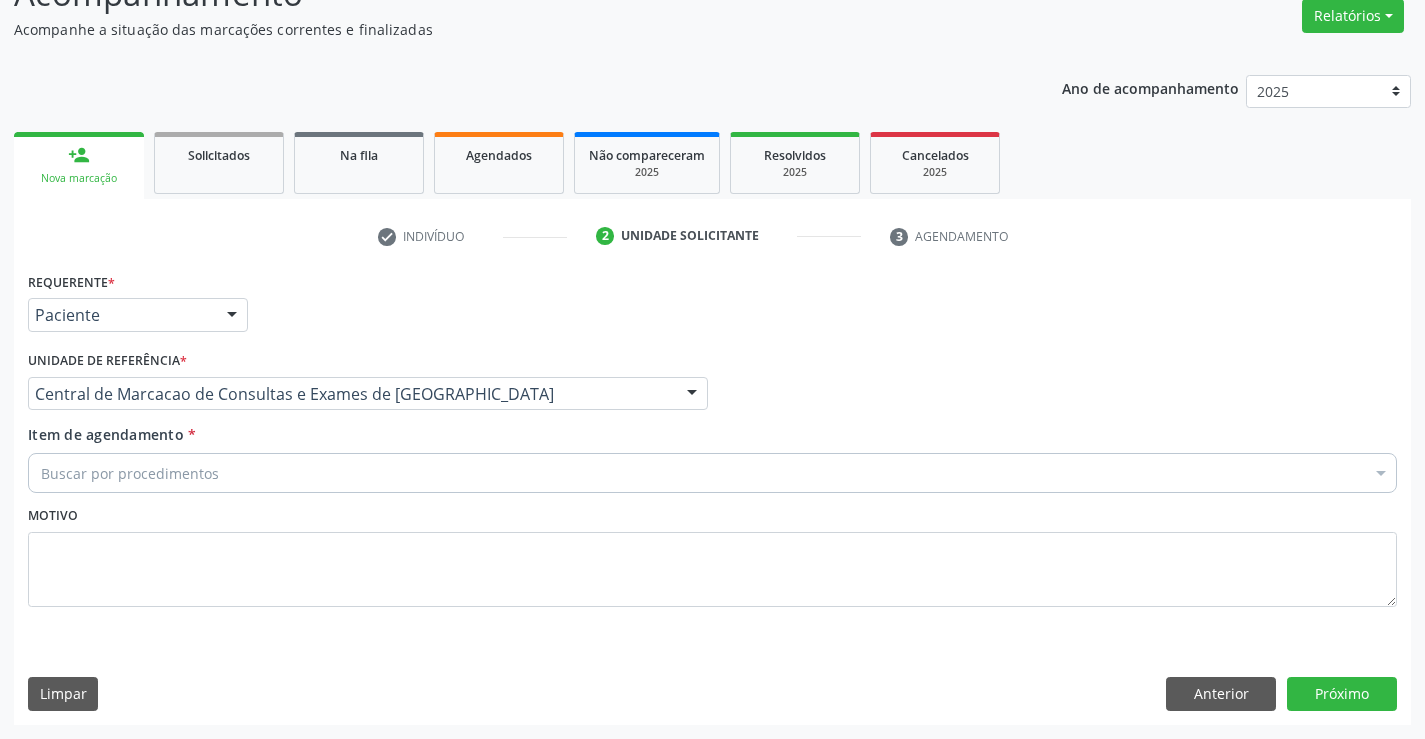 click on "Buscar por procedimentos" at bounding box center (712, 473) 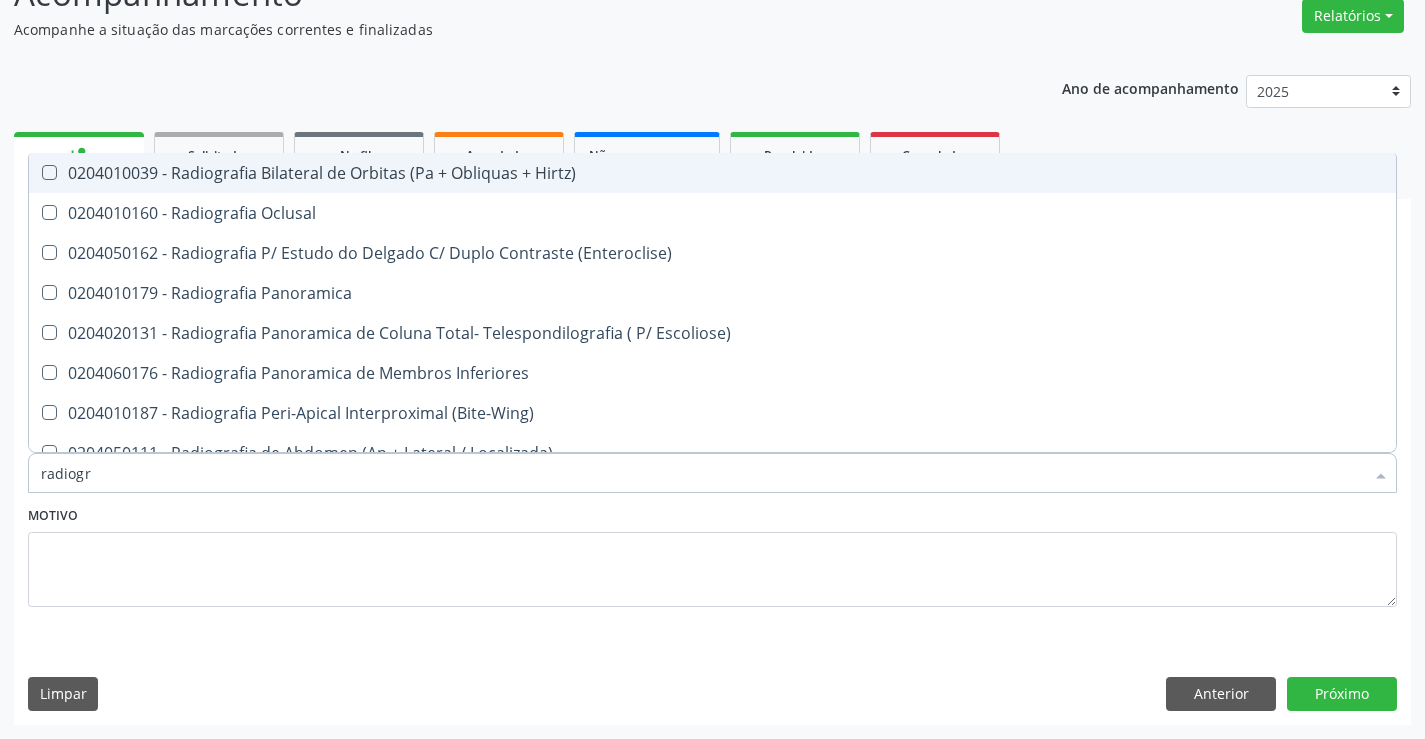 type on "radiogra" 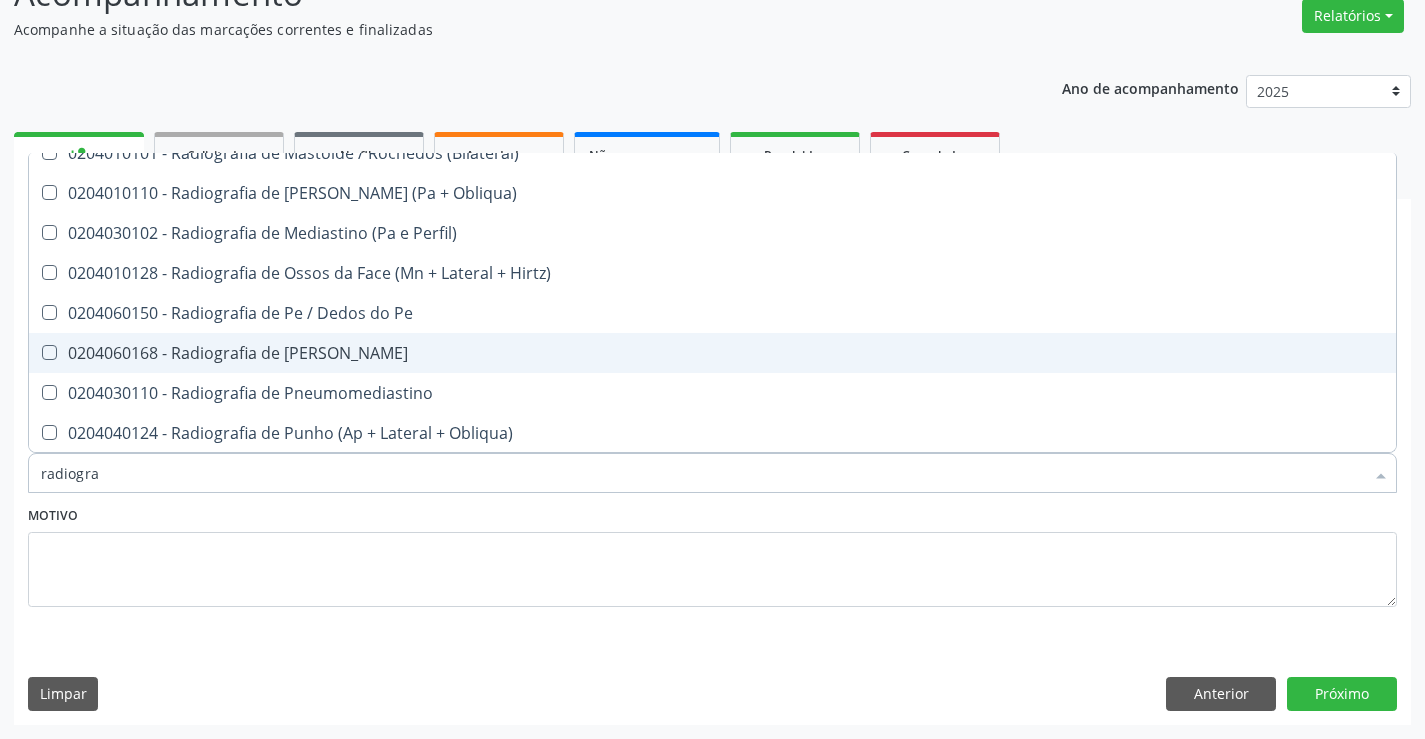 scroll, scrollTop: 2200, scrollLeft: 0, axis: vertical 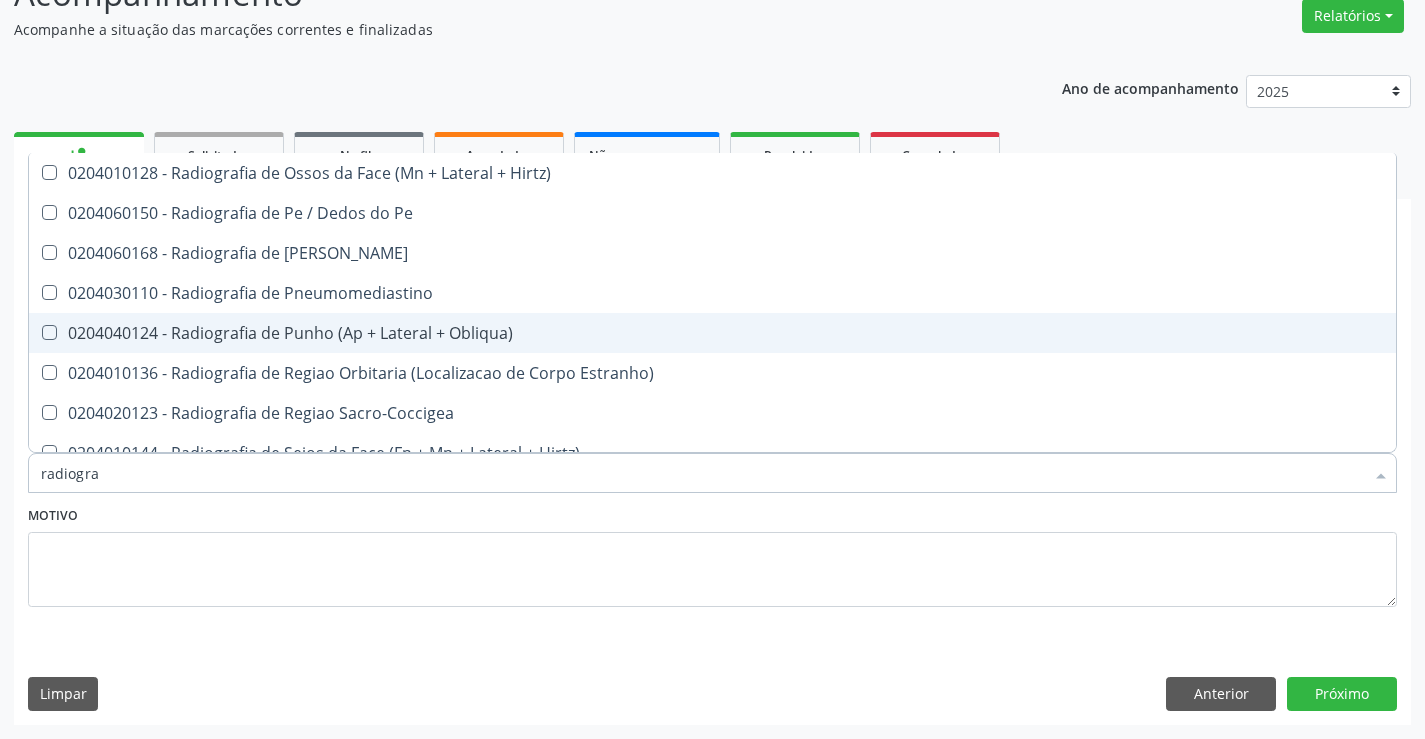 click on "0204040124 - Radiografia de Punho (Ap + Lateral + Obliqua)" at bounding box center [712, 333] 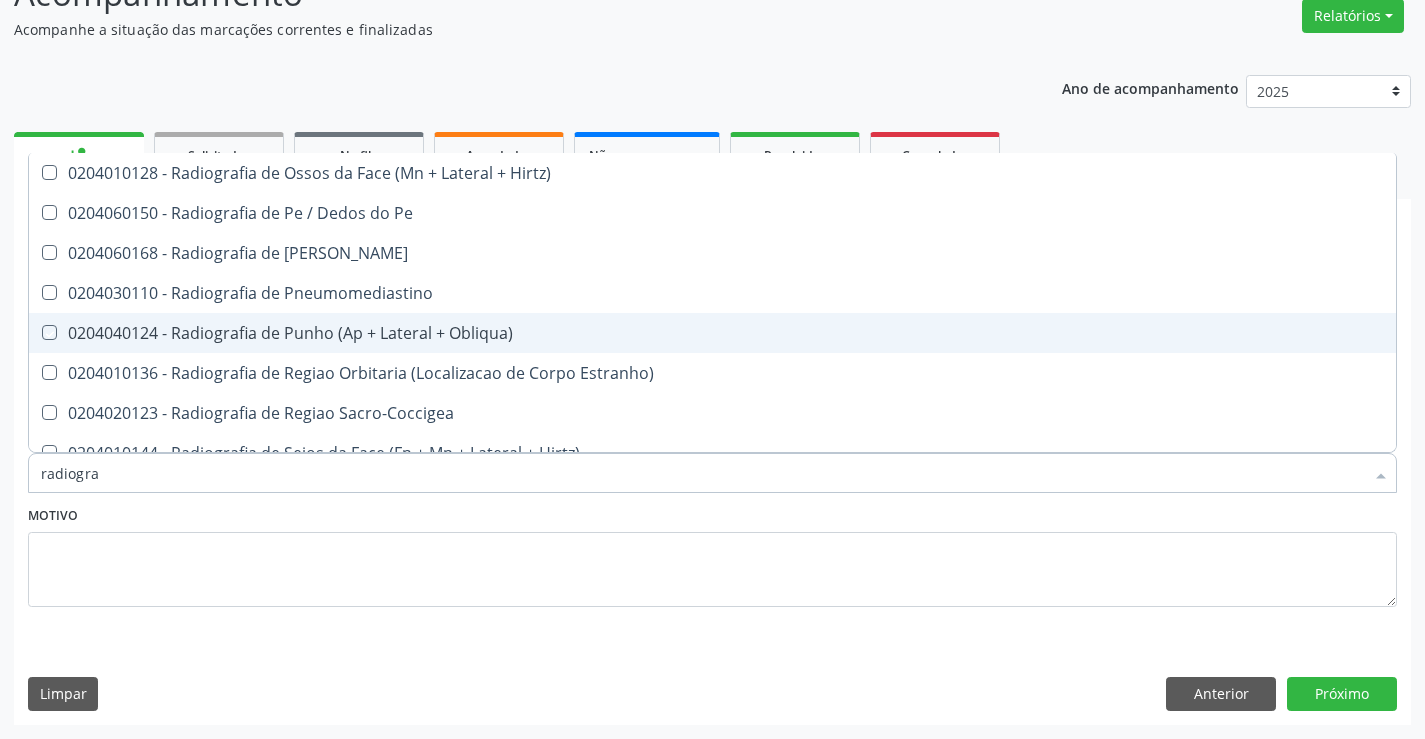 checkbox on "true" 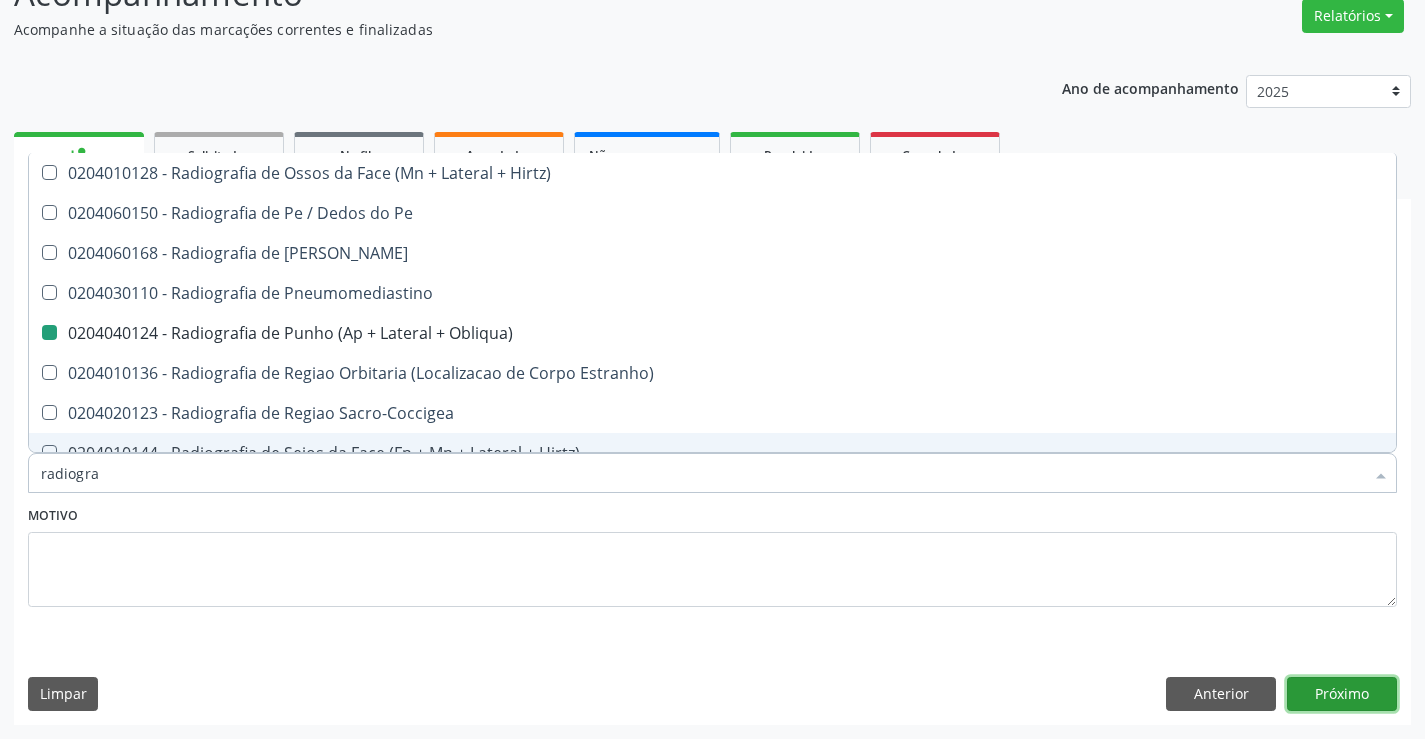 click on "Próximo" at bounding box center (1342, 694) 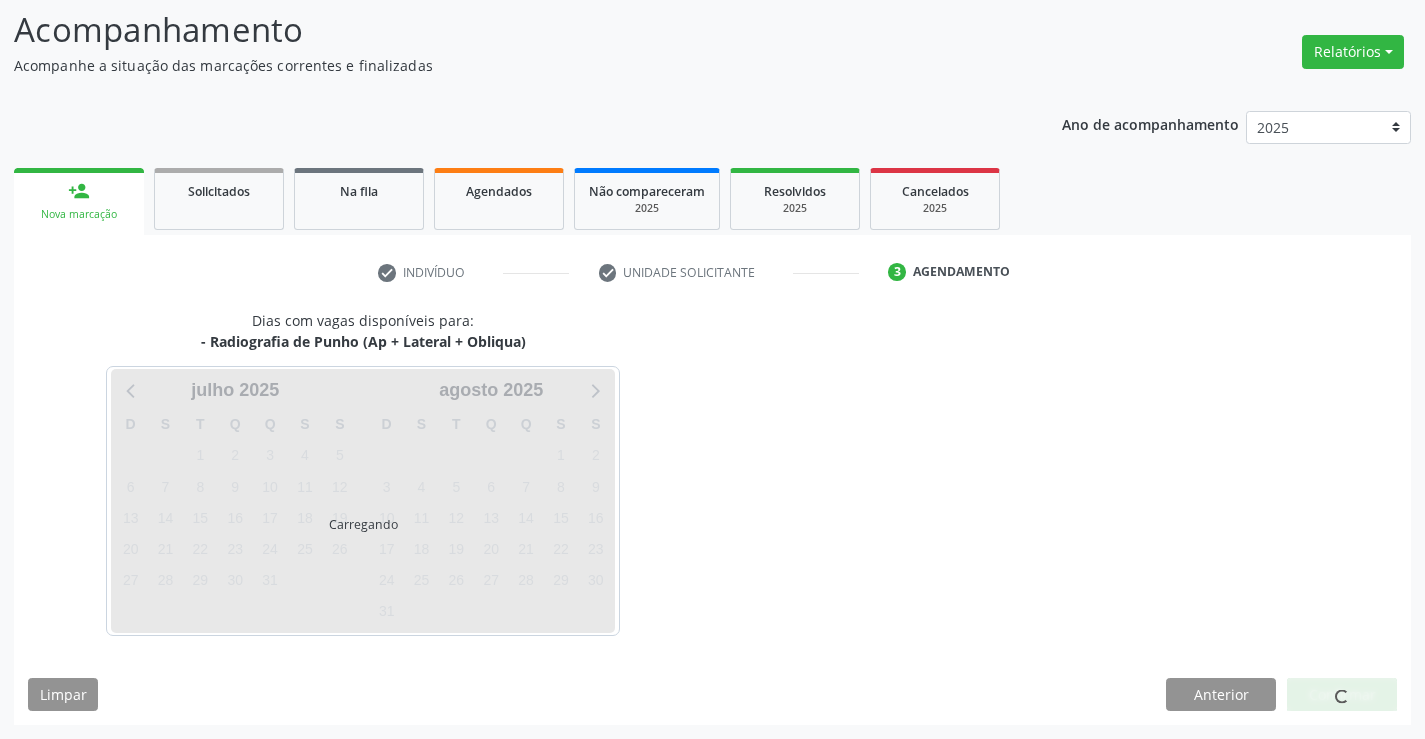 scroll, scrollTop: 131, scrollLeft: 0, axis: vertical 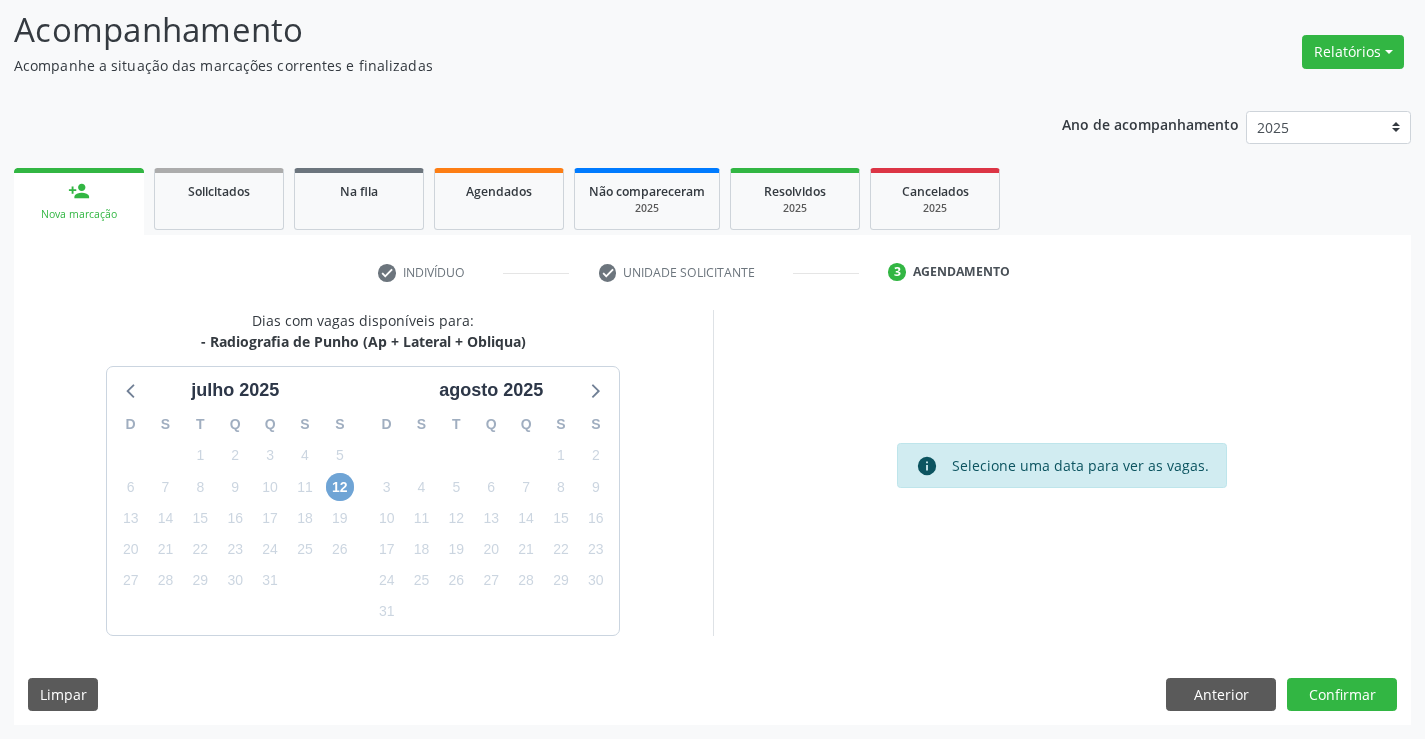 click on "12" at bounding box center [340, 487] 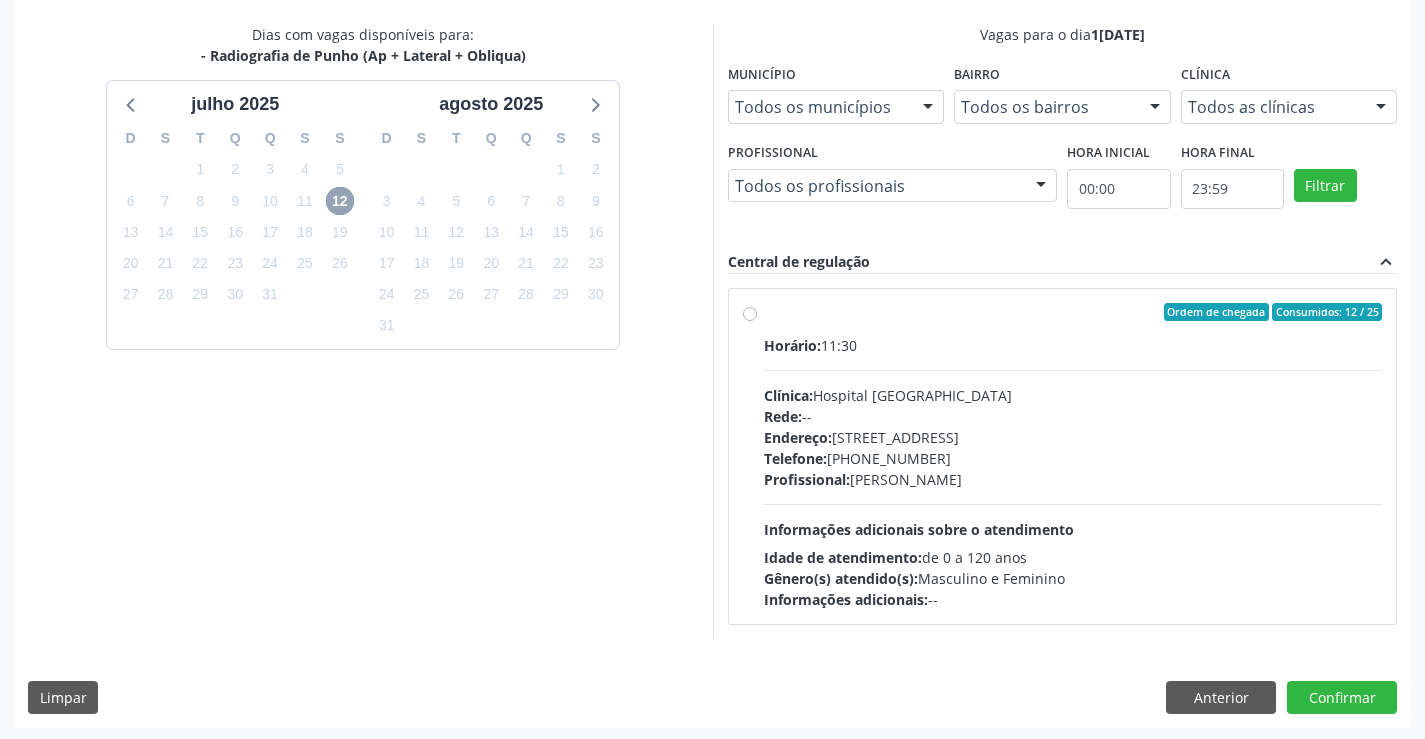 scroll, scrollTop: 420, scrollLeft: 0, axis: vertical 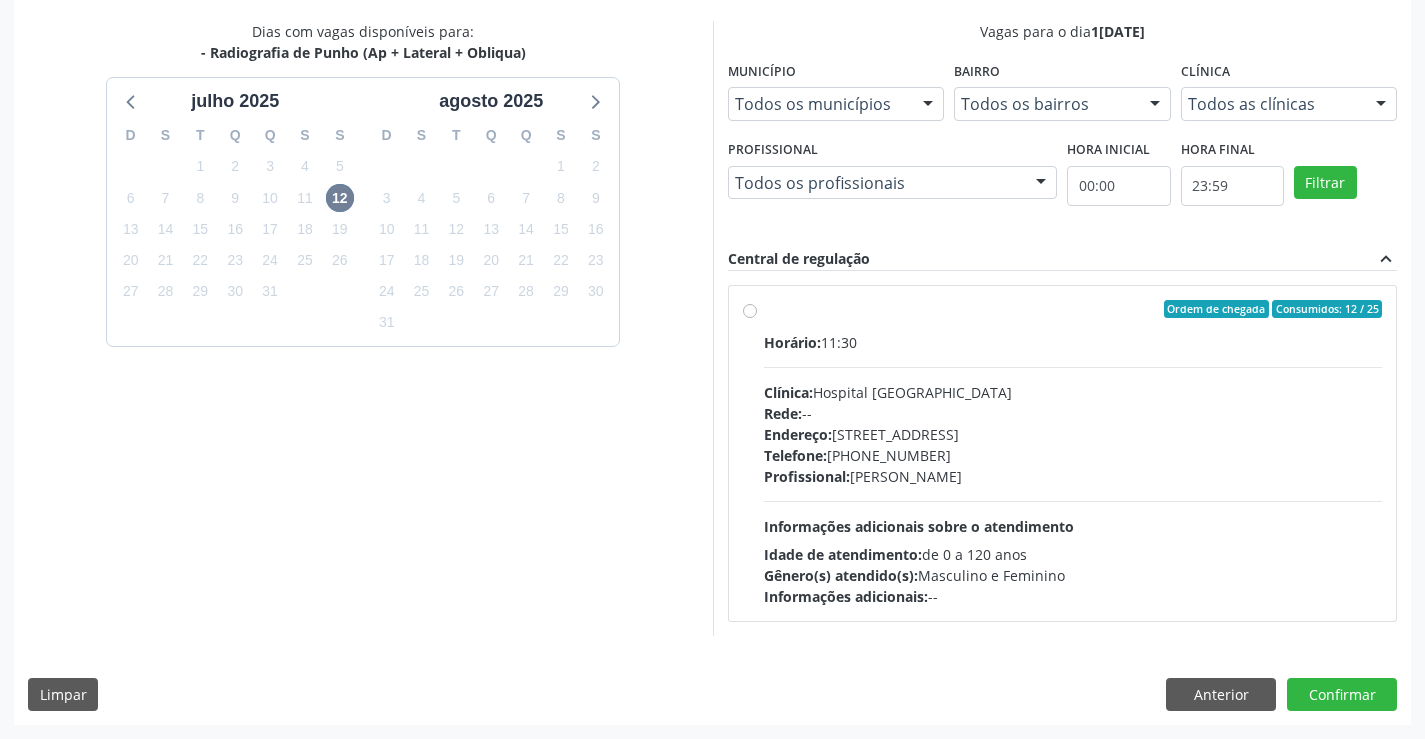 click on "Endereço:   [STREET_ADDRESS]" at bounding box center [1073, 434] 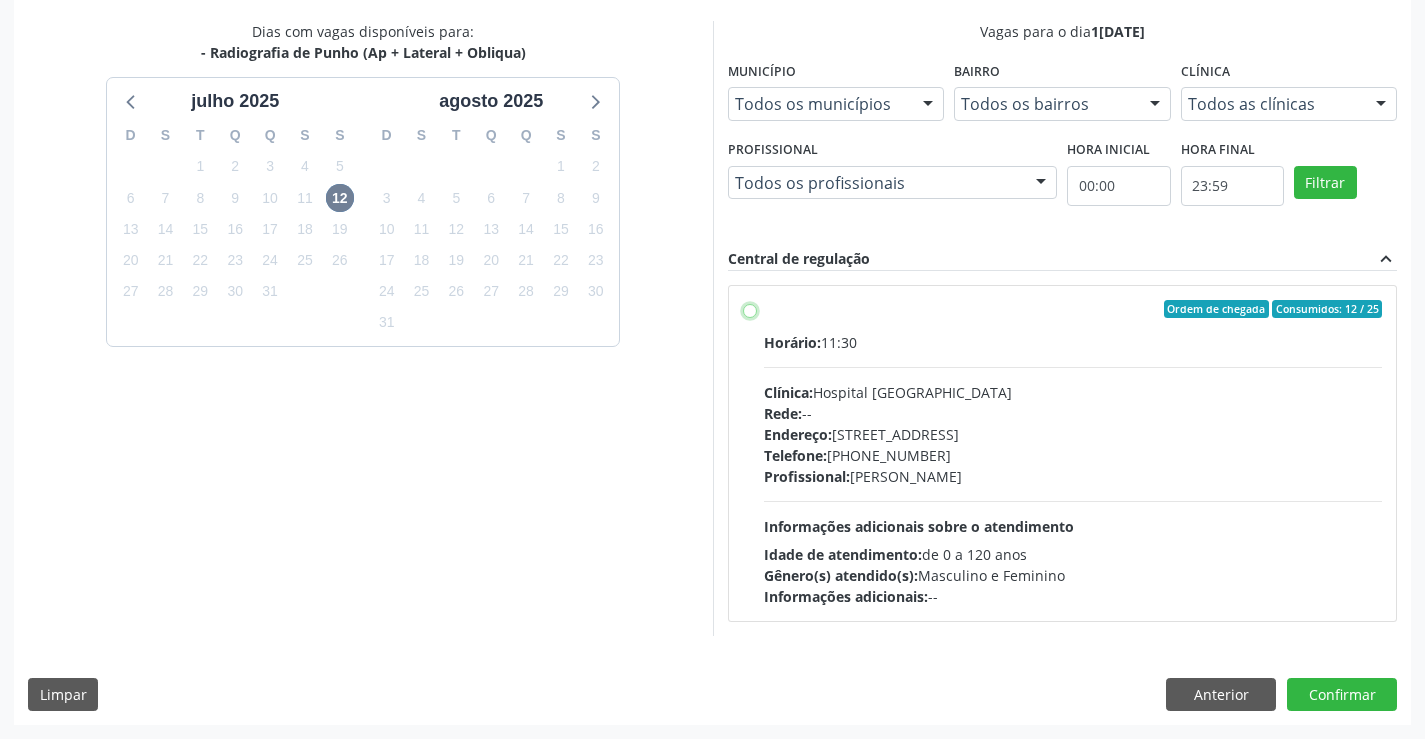 click on "Ordem de chegada
Consumidos: 12 / 25
Horário:   11:30
Clínica:  Hospital [GEOGRAPHIC_DATA]
Rede:
--
Endereço:   [STREET_ADDRESS]
Telefone:   [PHONE_NUMBER]
Profissional:
[PERSON_NAME]
Informações adicionais sobre o atendimento
Idade de atendimento:
de 0 a 120 anos
Gênero(s) atendido(s):
Masculino e Feminino
Informações adicionais:
--" at bounding box center (750, 309) 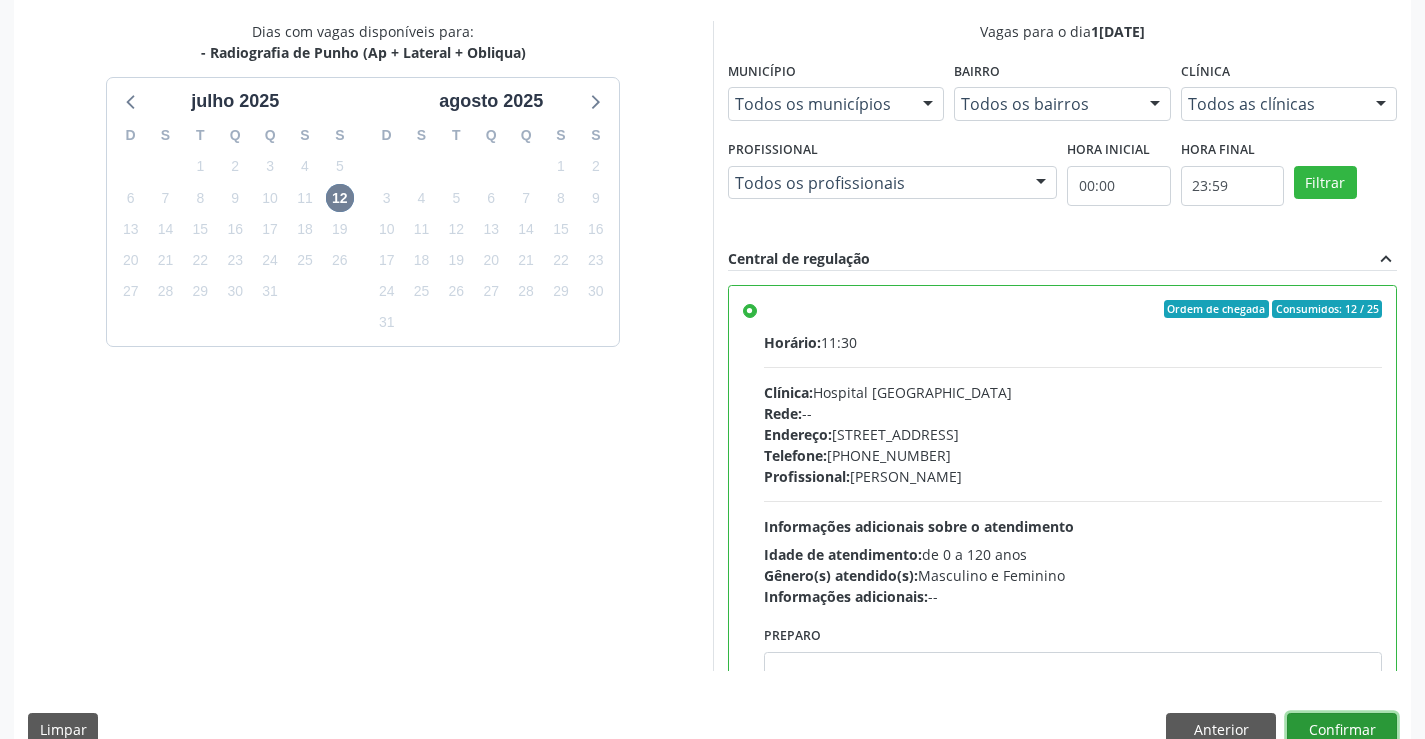 click on "Confirmar" at bounding box center (1342, 730) 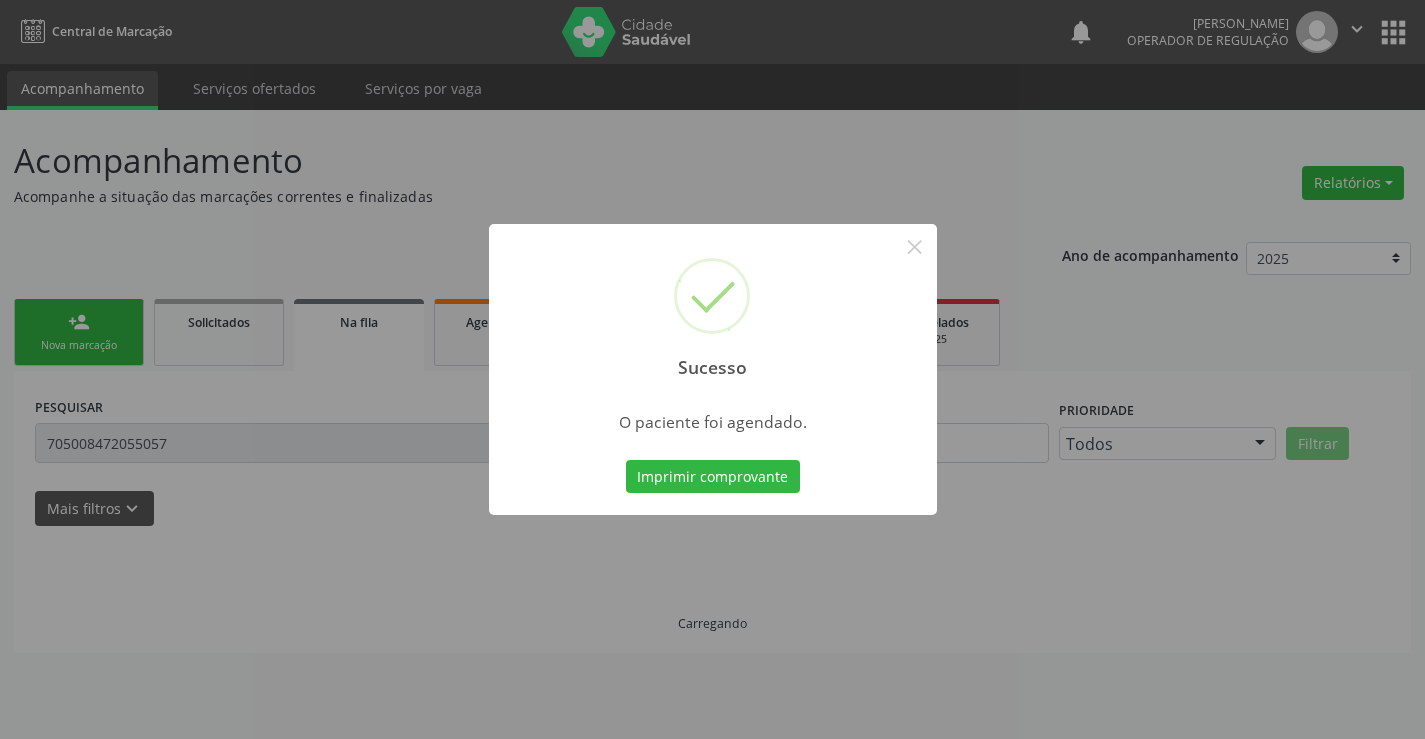 scroll, scrollTop: 0, scrollLeft: 0, axis: both 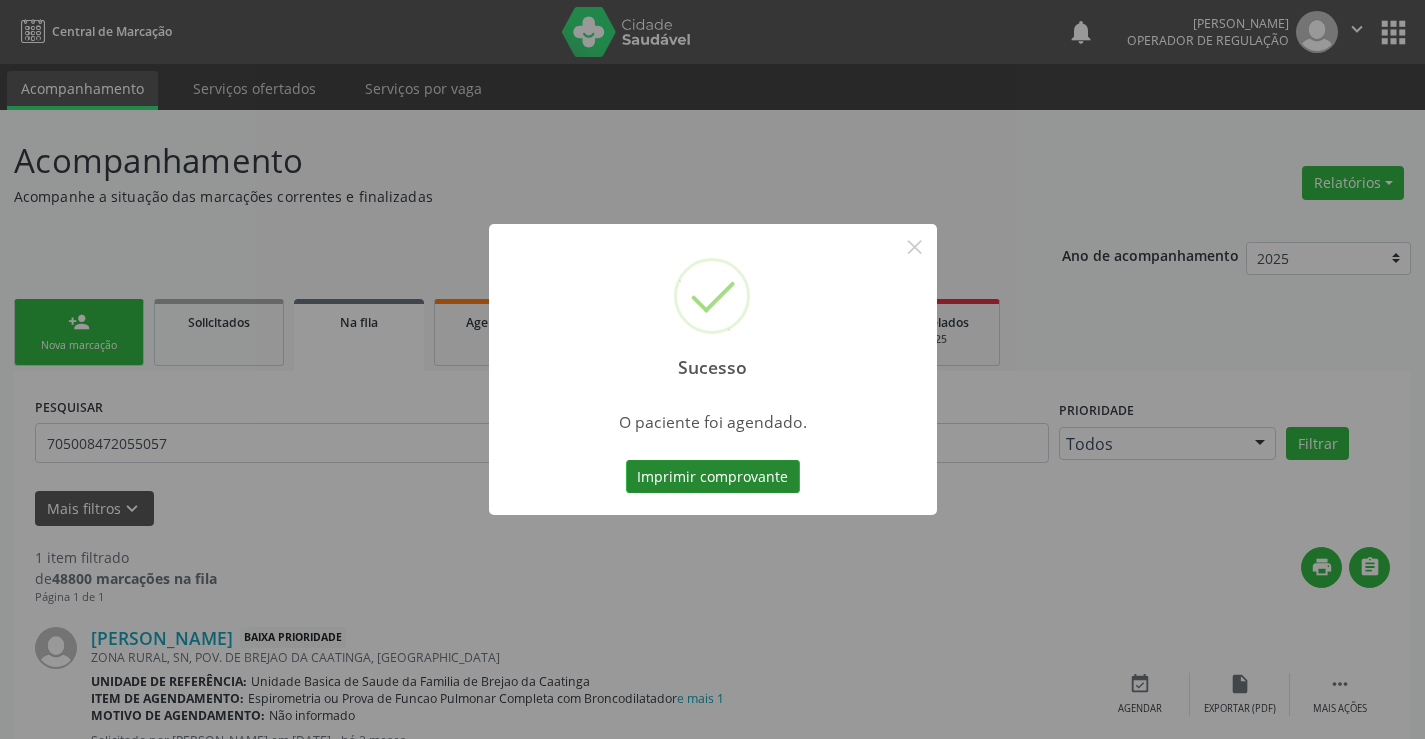 click on "Imprimir comprovante" at bounding box center (713, 477) 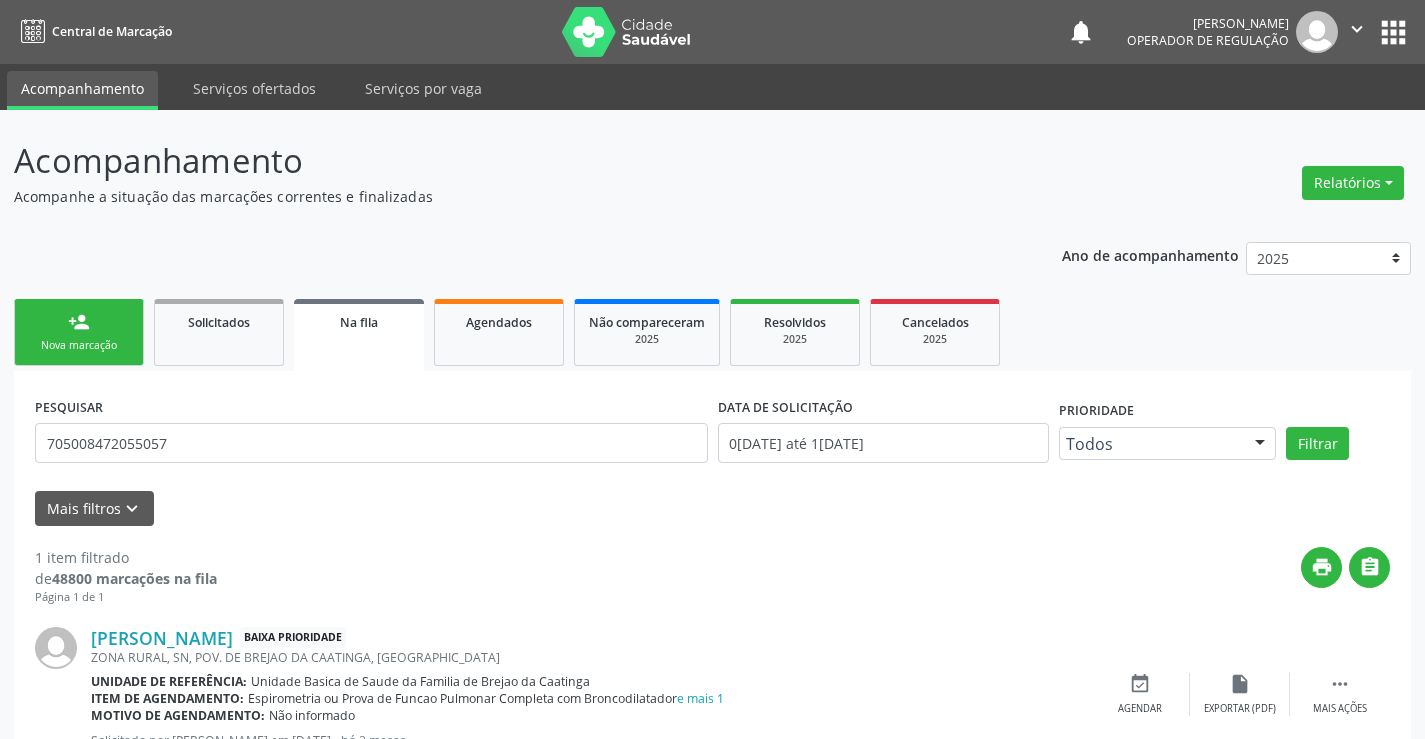 click on "Nova marcação" at bounding box center (79, 345) 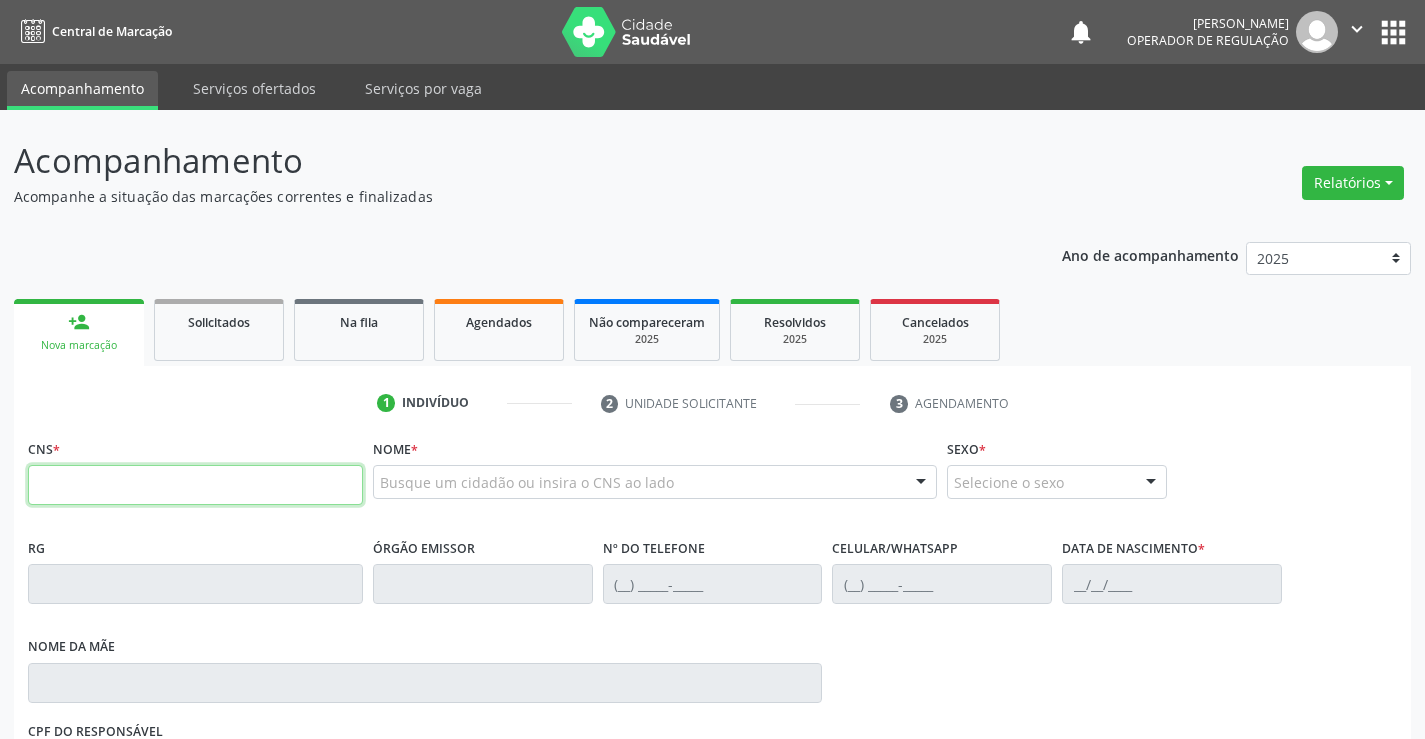 click at bounding box center (195, 485) 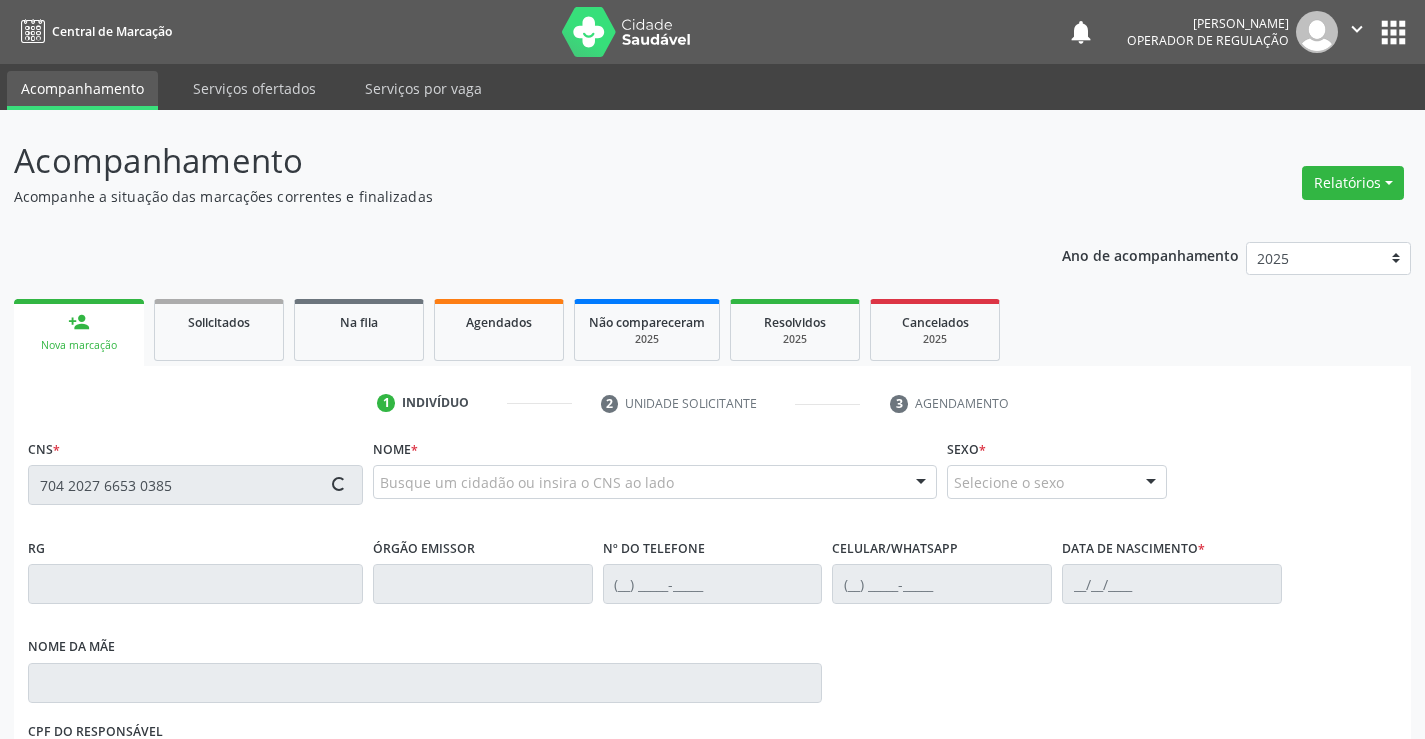 type on "704 2027 6653 0385" 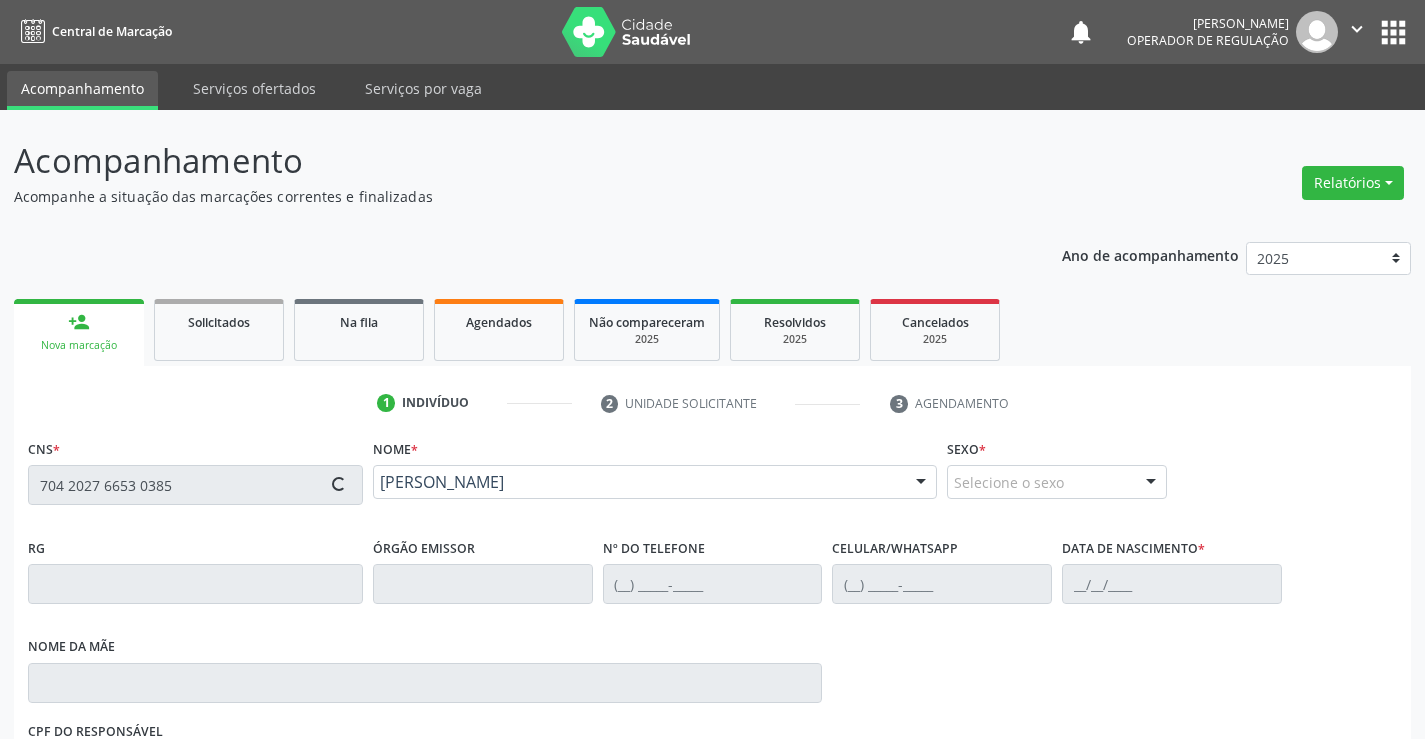 scroll, scrollTop: 331, scrollLeft: 0, axis: vertical 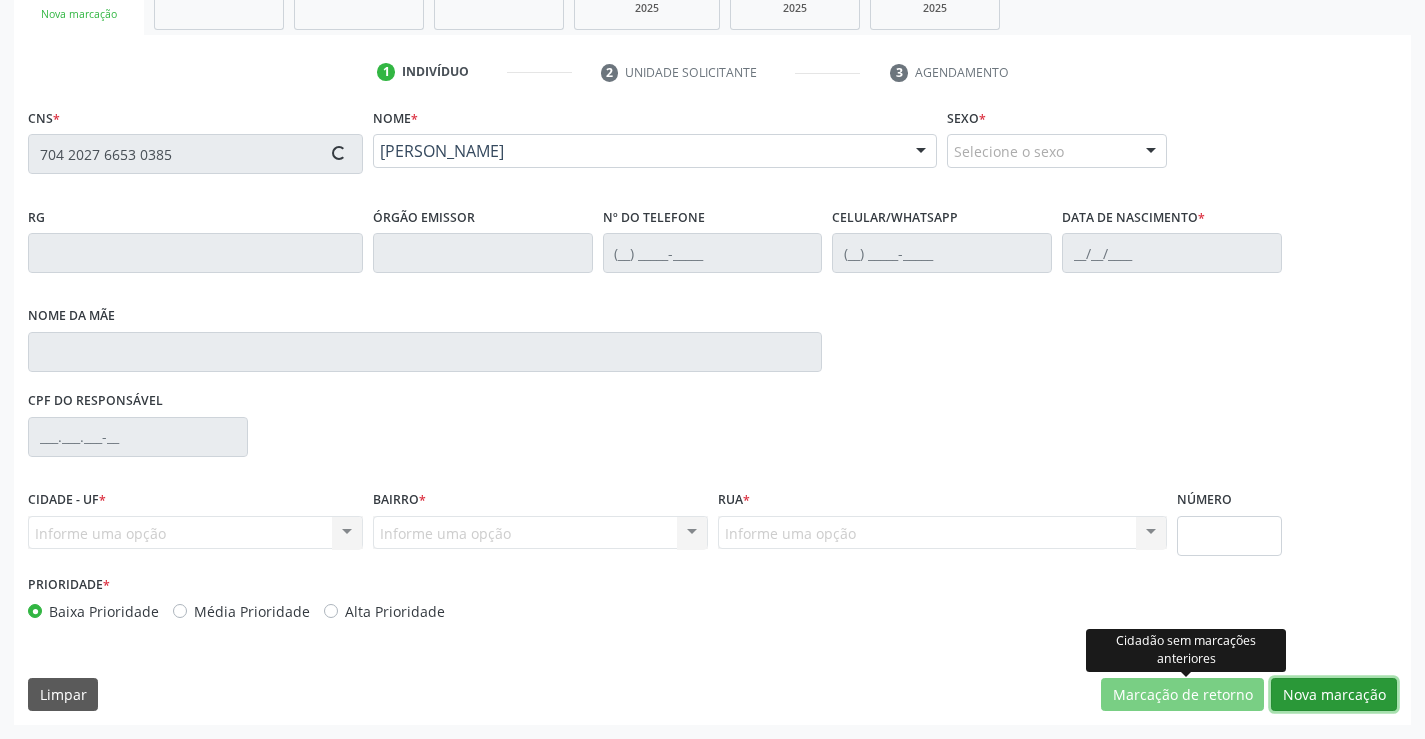 click on "Nova marcação" at bounding box center (1334, 695) 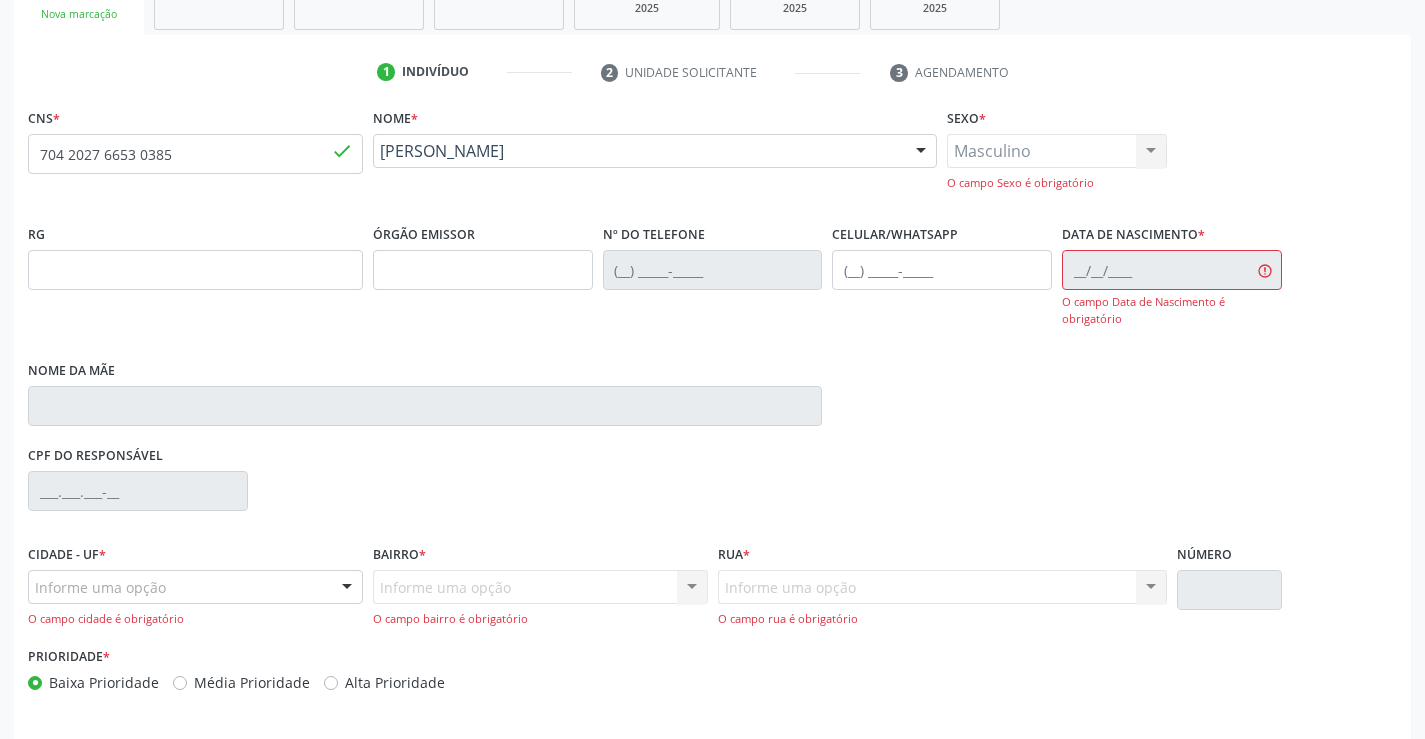 type on "9804789" 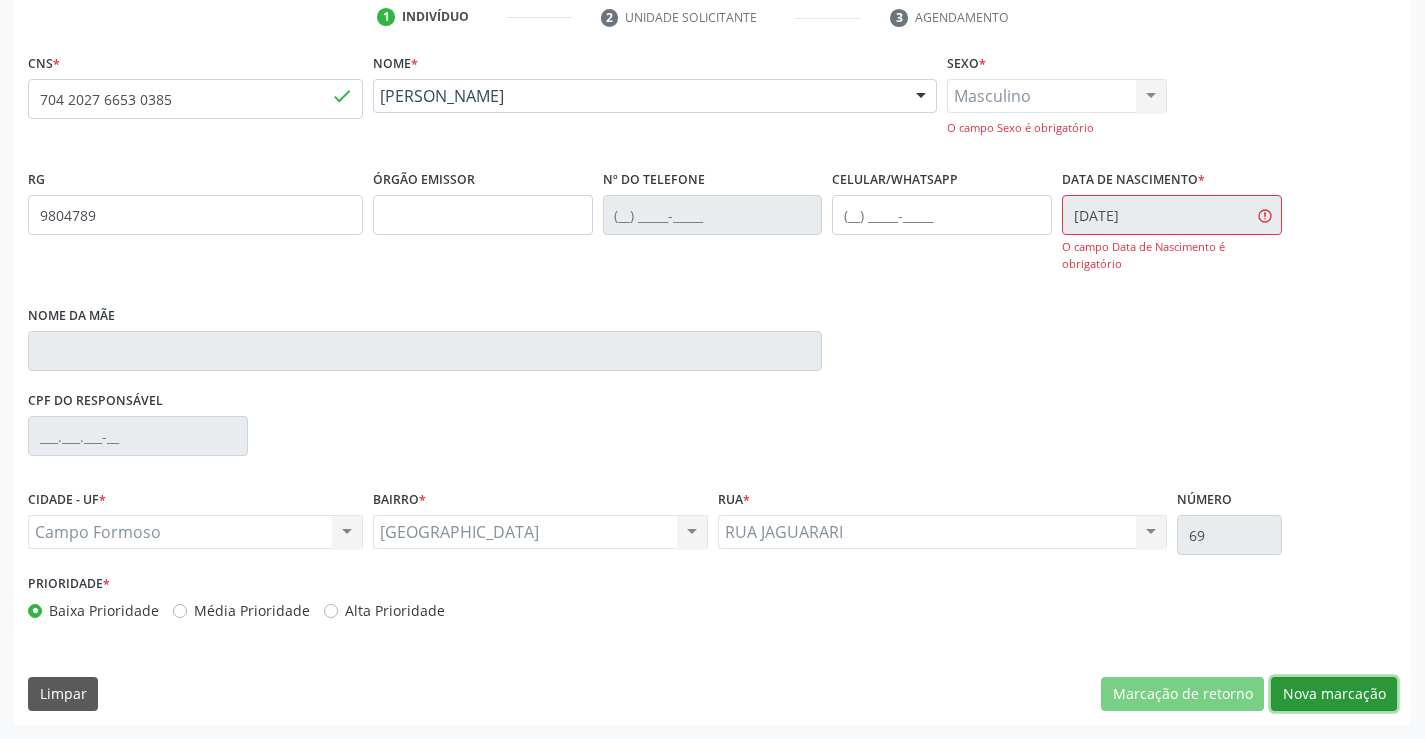 click on "Nova marcação" at bounding box center [1334, 694] 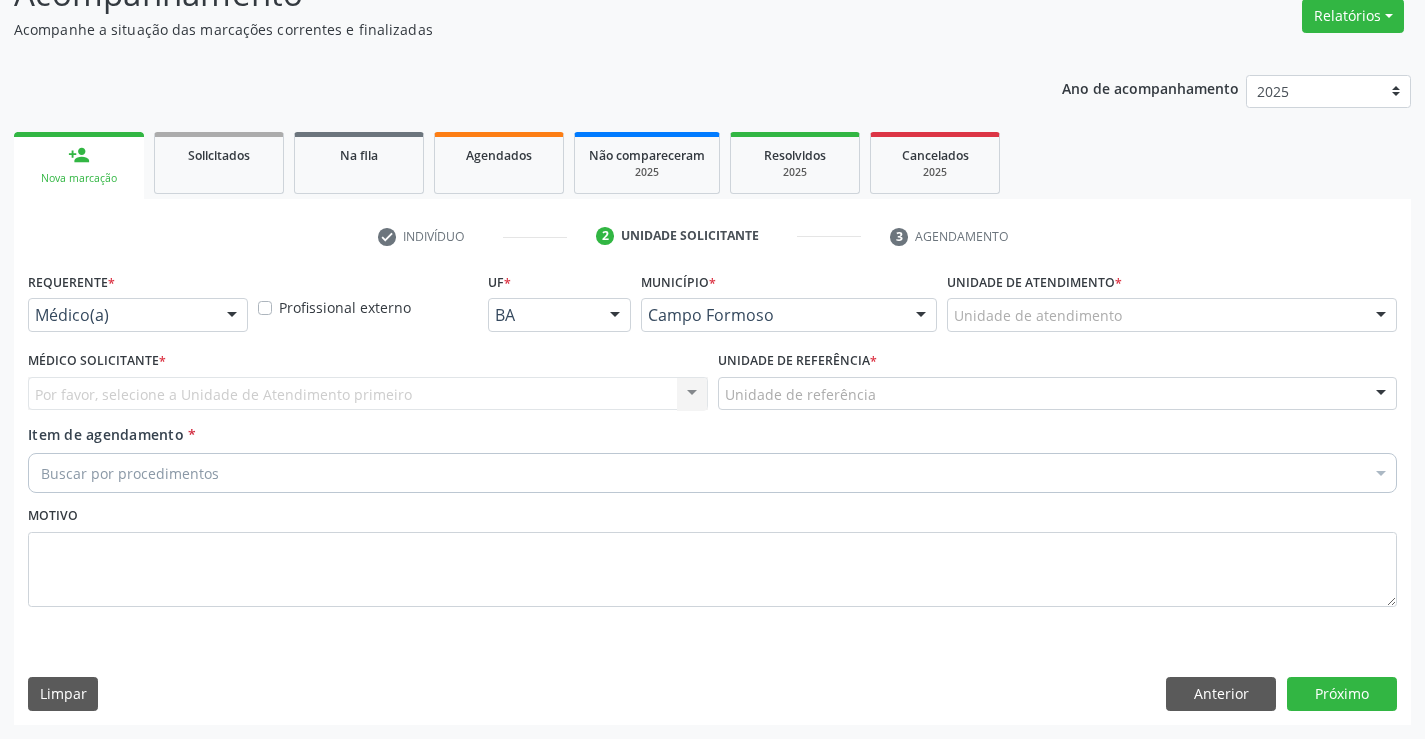 scroll, scrollTop: 167, scrollLeft: 0, axis: vertical 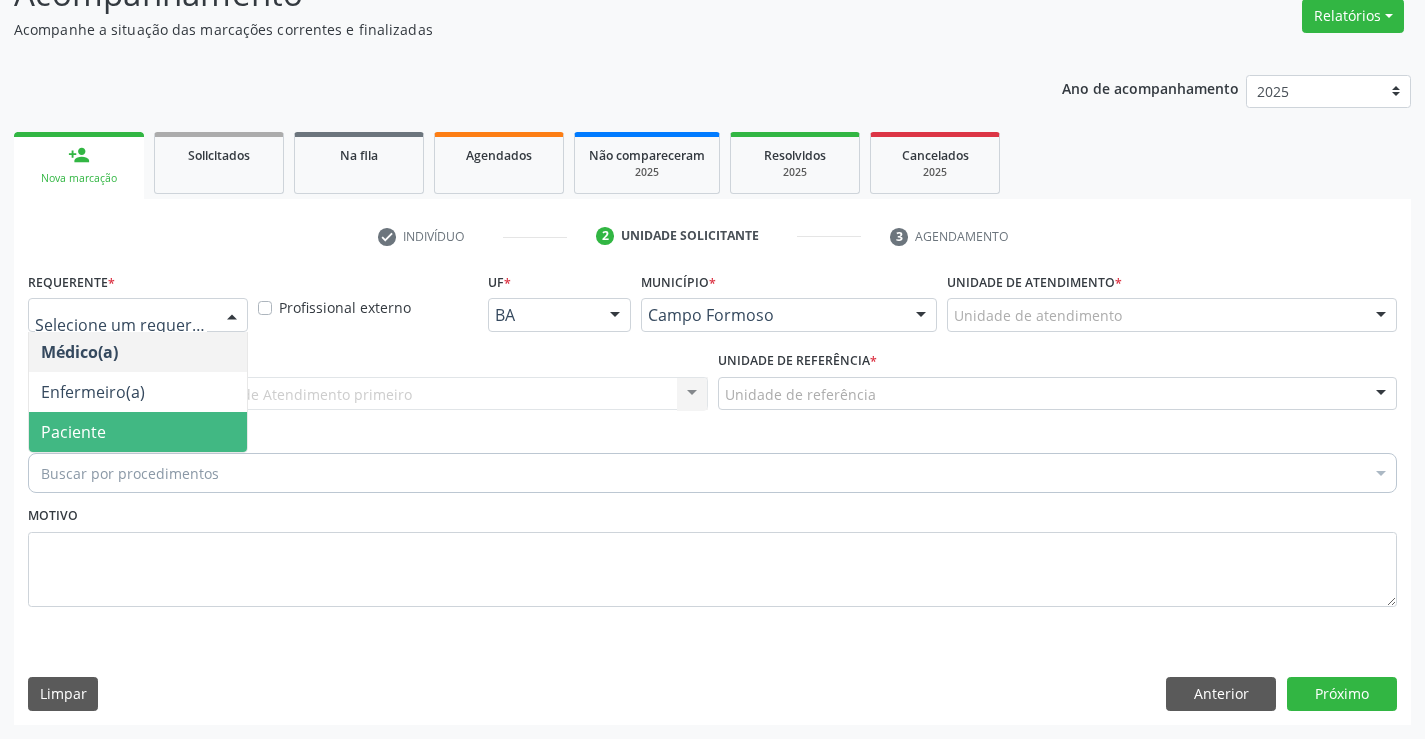 click on "Paciente" at bounding box center (73, 432) 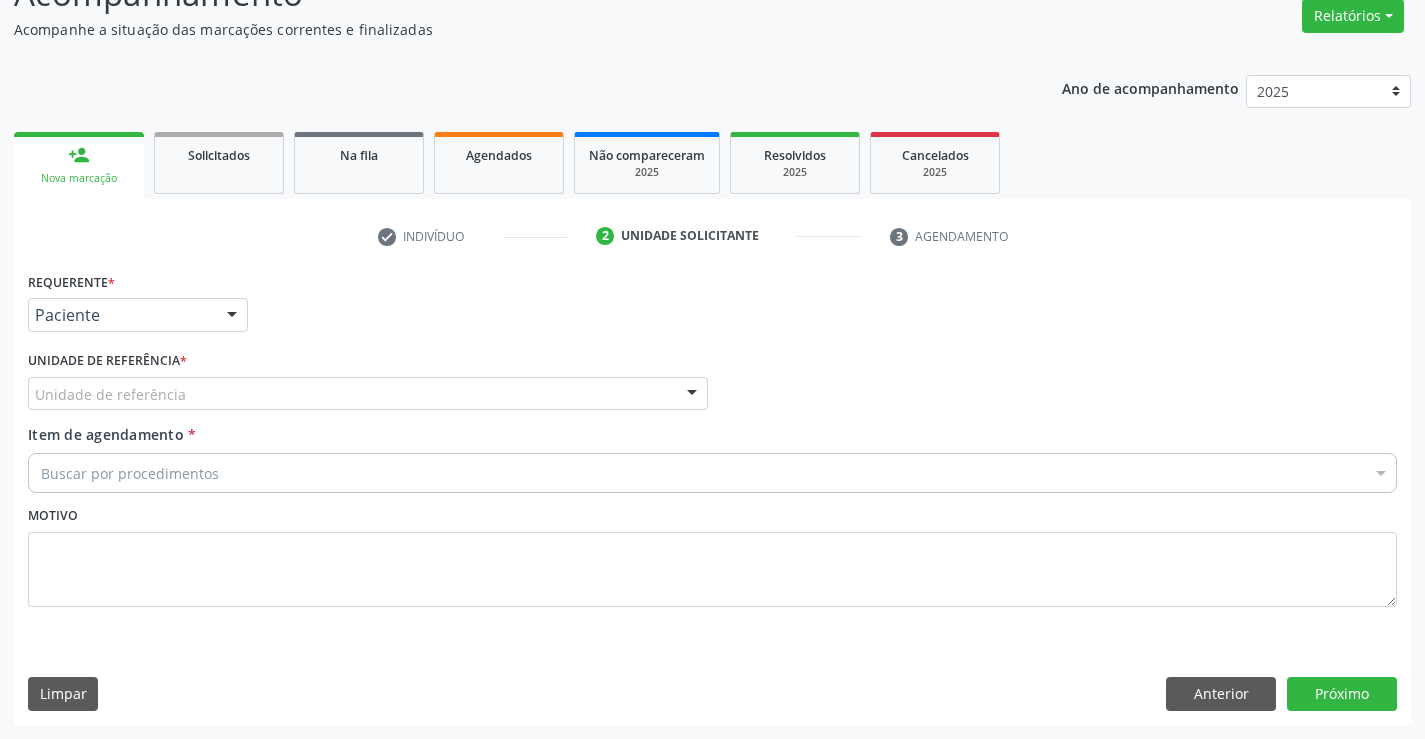 click on "Unidade de referência" at bounding box center [368, 394] 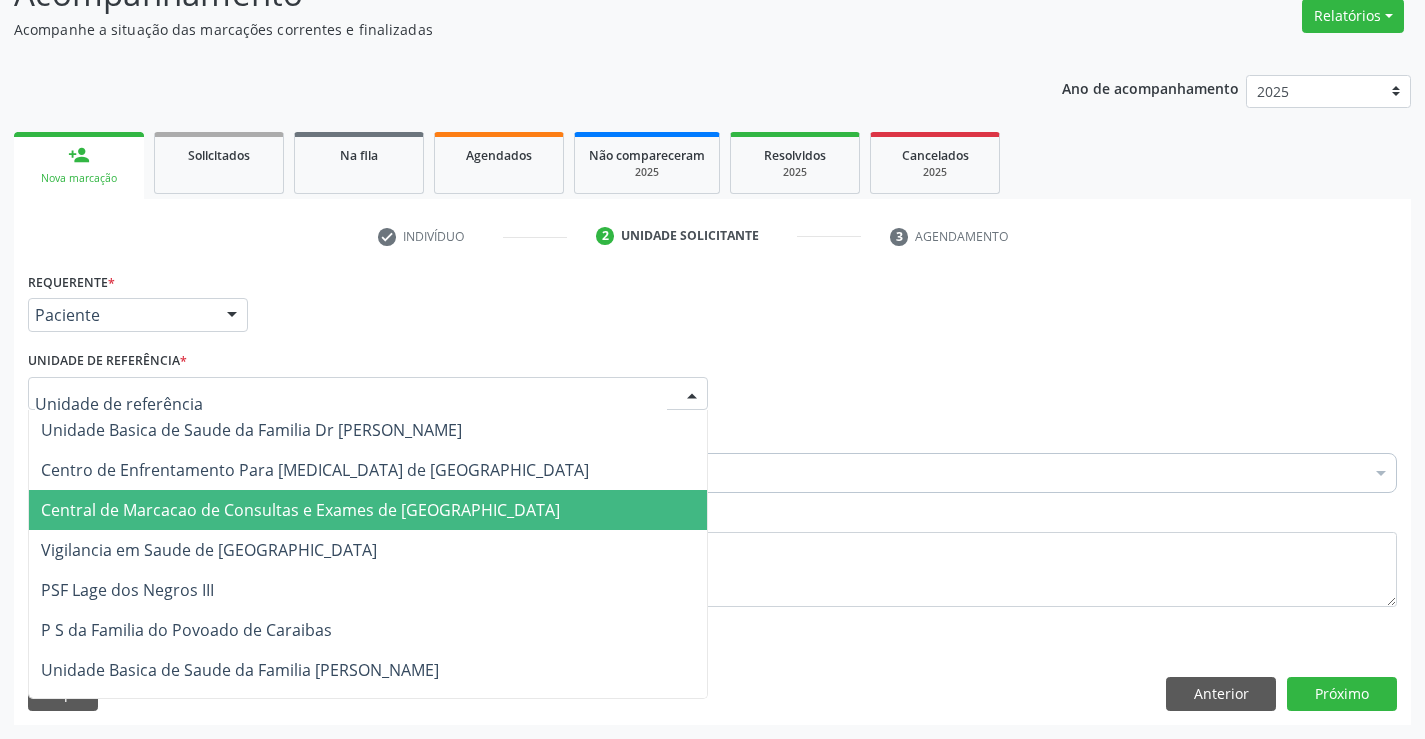 click on "Central de Marcacao de Consultas e Exames de [GEOGRAPHIC_DATA]" at bounding box center (368, 510) 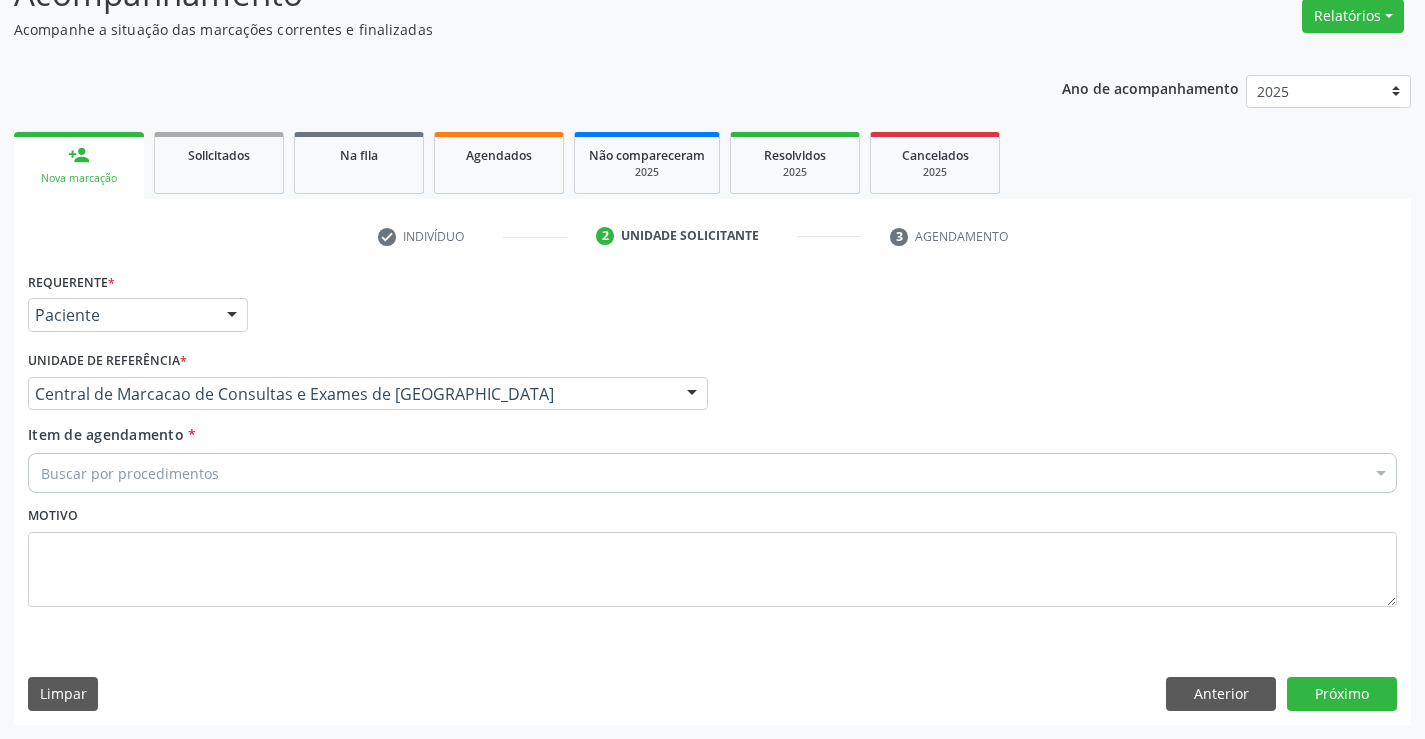 click on "Buscar por procedimentos" at bounding box center [712, 473] 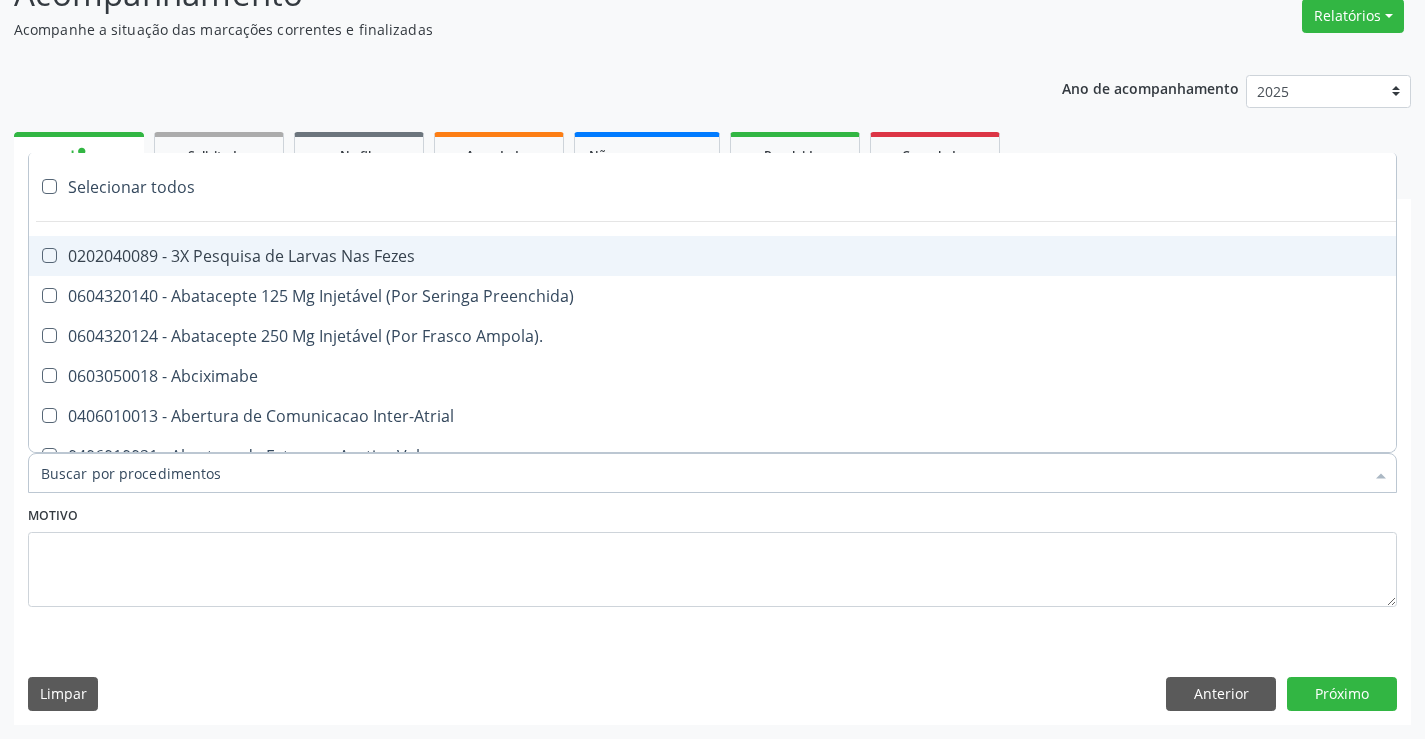 drag, startPoint x: 227, startPoint y: 473, endPoint x: 132, endPoint y: 474, distance: 95.005264 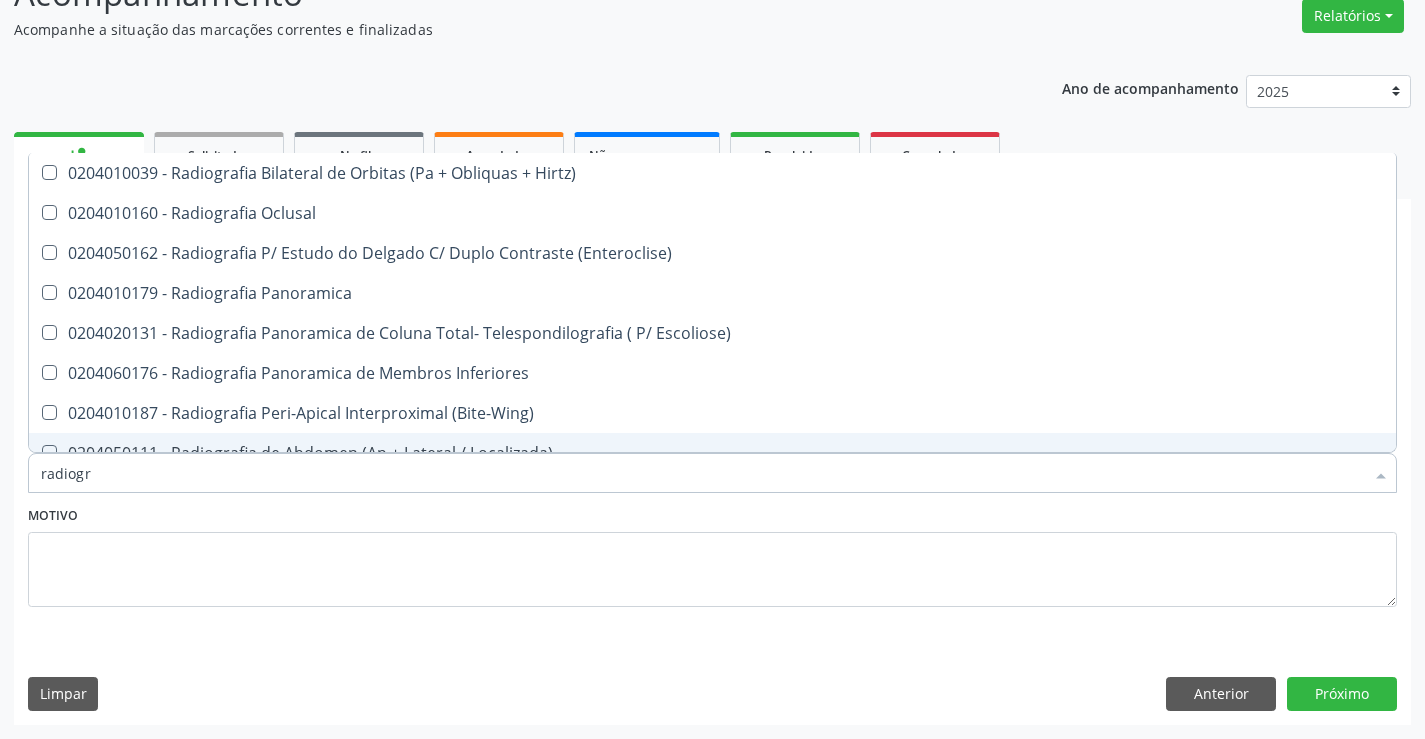type on "radiogra" 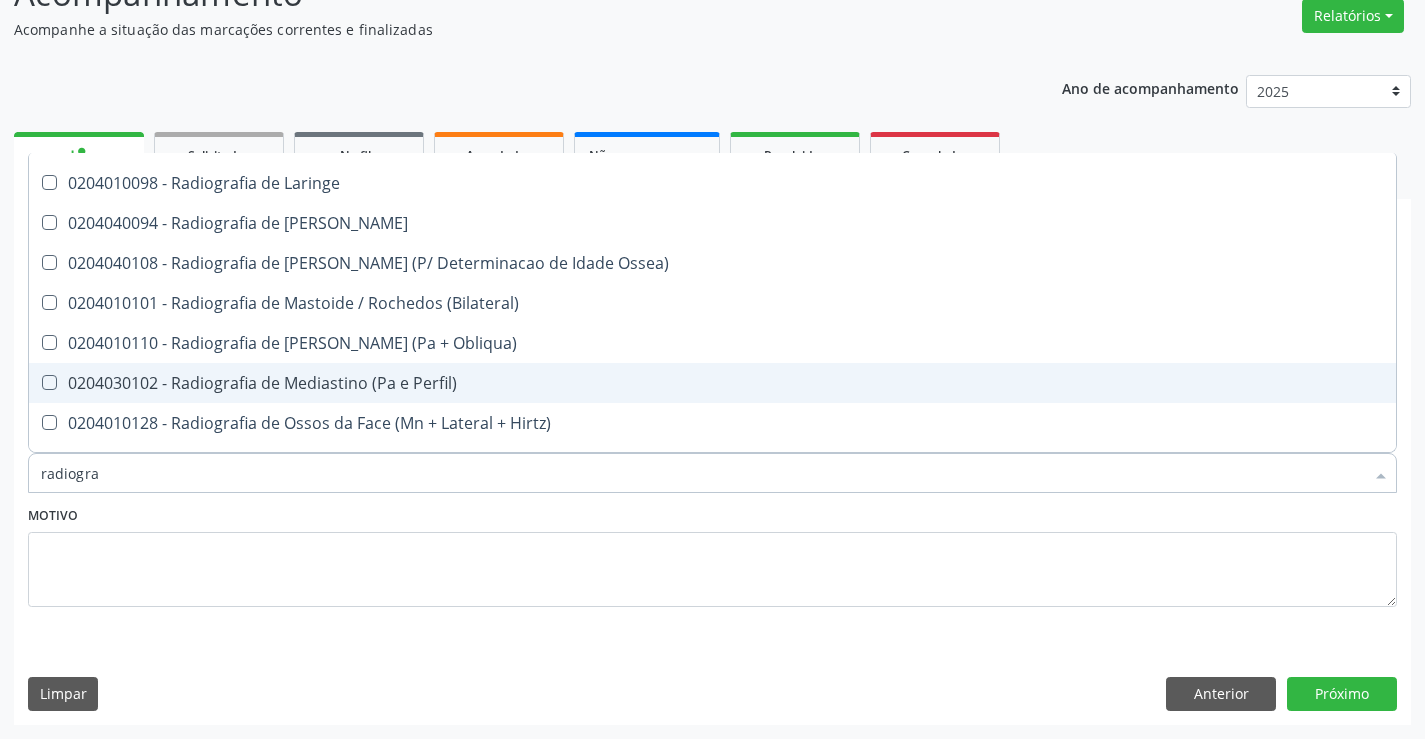 scroll, scrollTop: 2000, scrollLeft: 0, axis: vertical 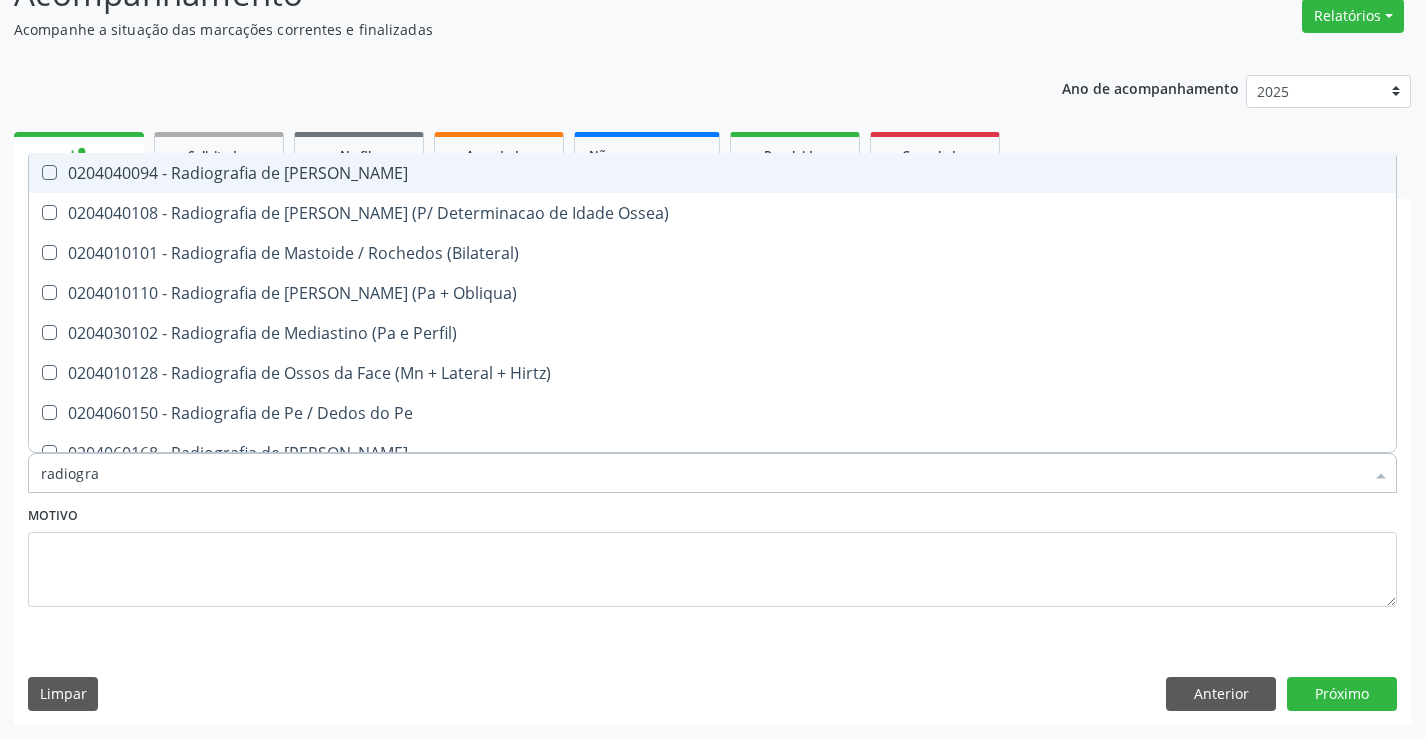 click on "0204040094 - Radiografia de [PERSON_NAME]" at bounding box center (712, 173) 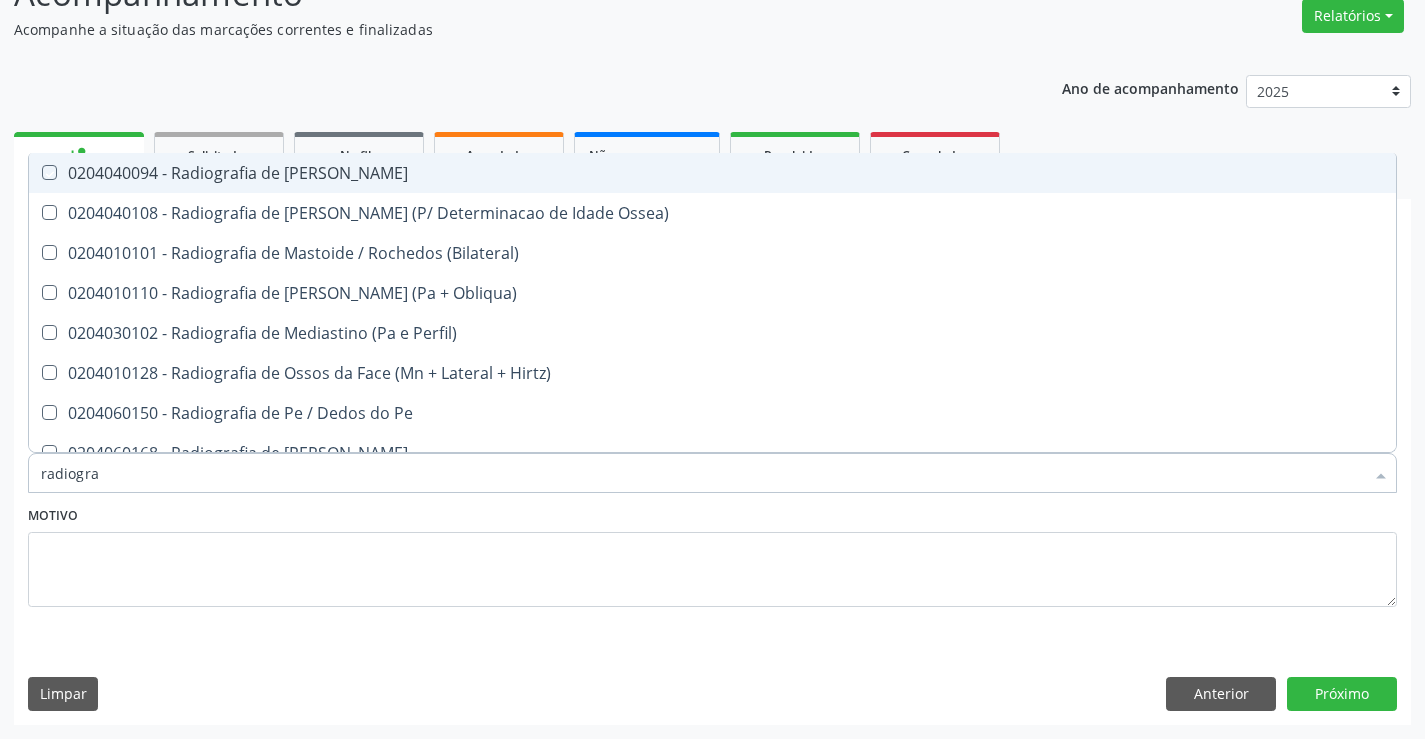 checkbox on "true" 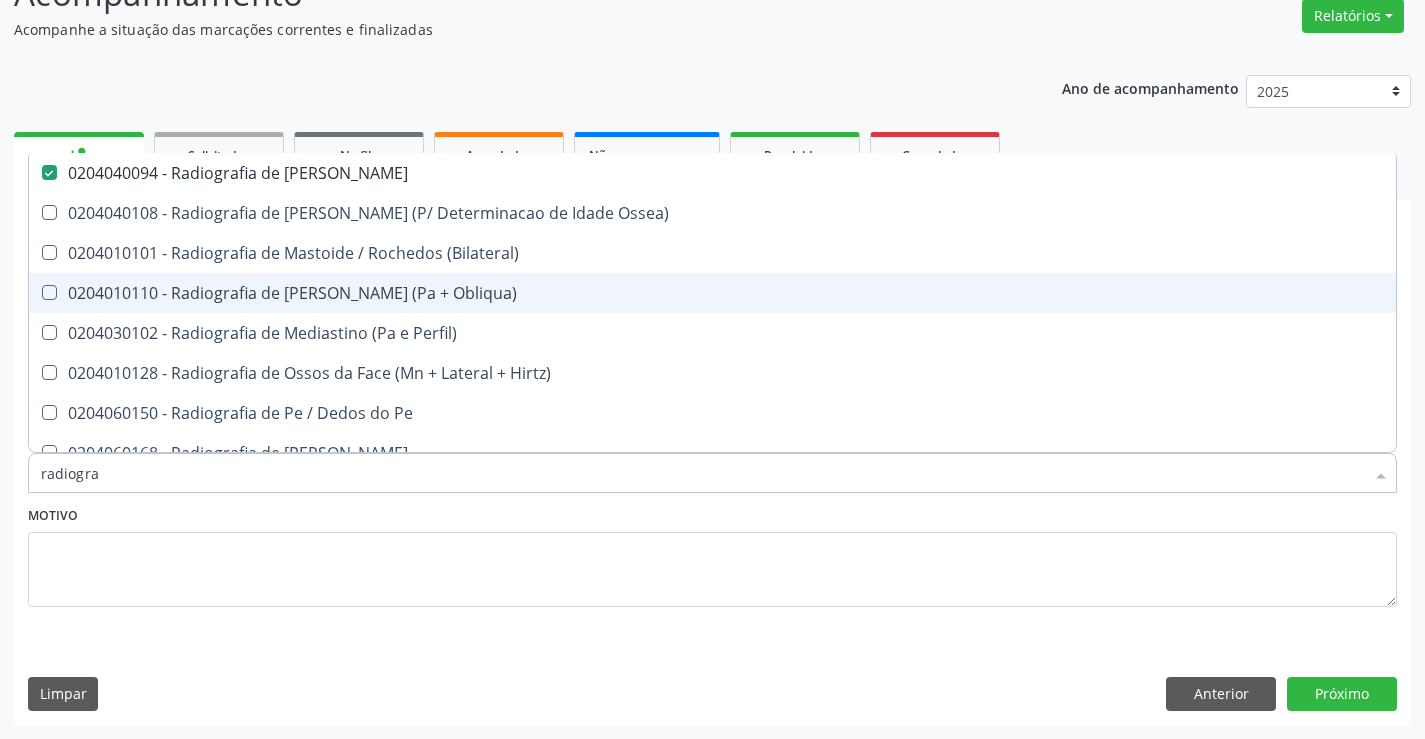 scroll, scrollTop: 1900, scrollLeft: 0, axis: vertical 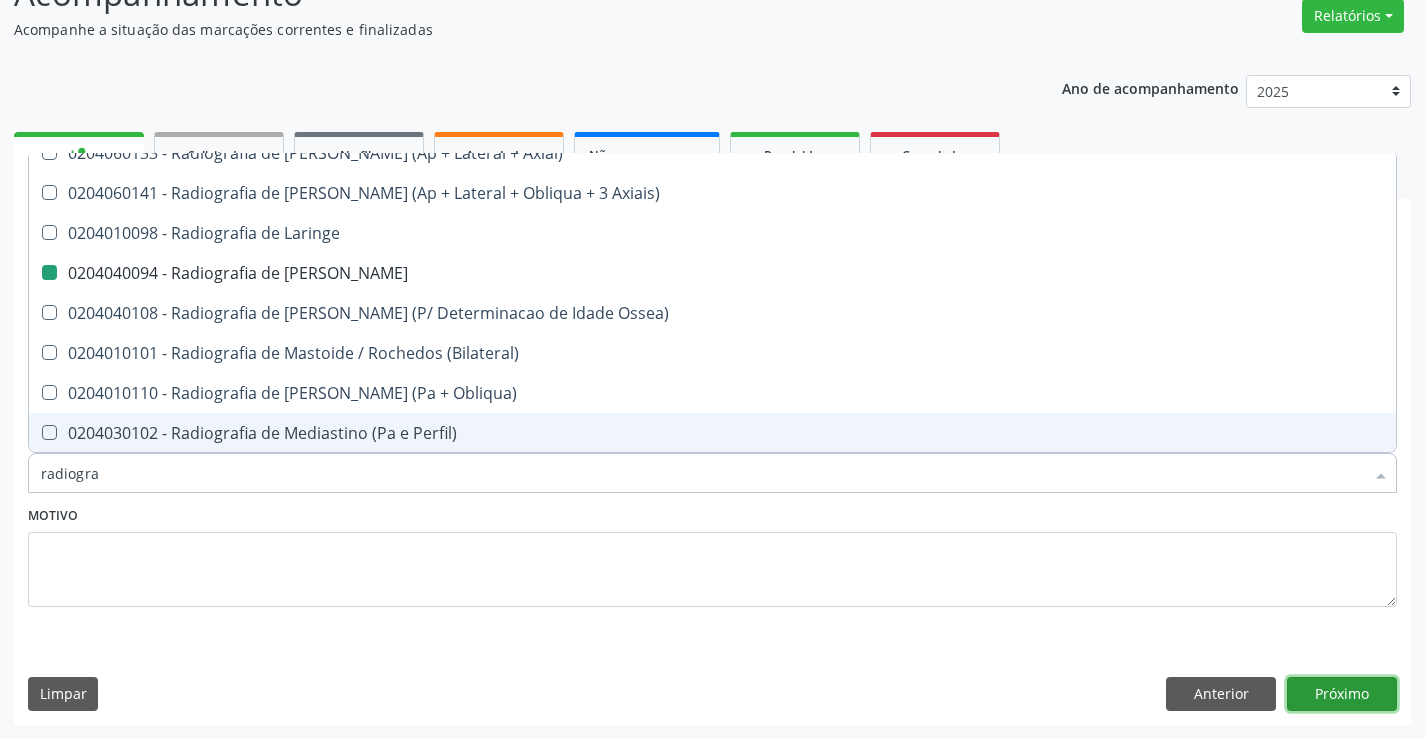 click on "Próximo" at bounding box center (1342, 694) 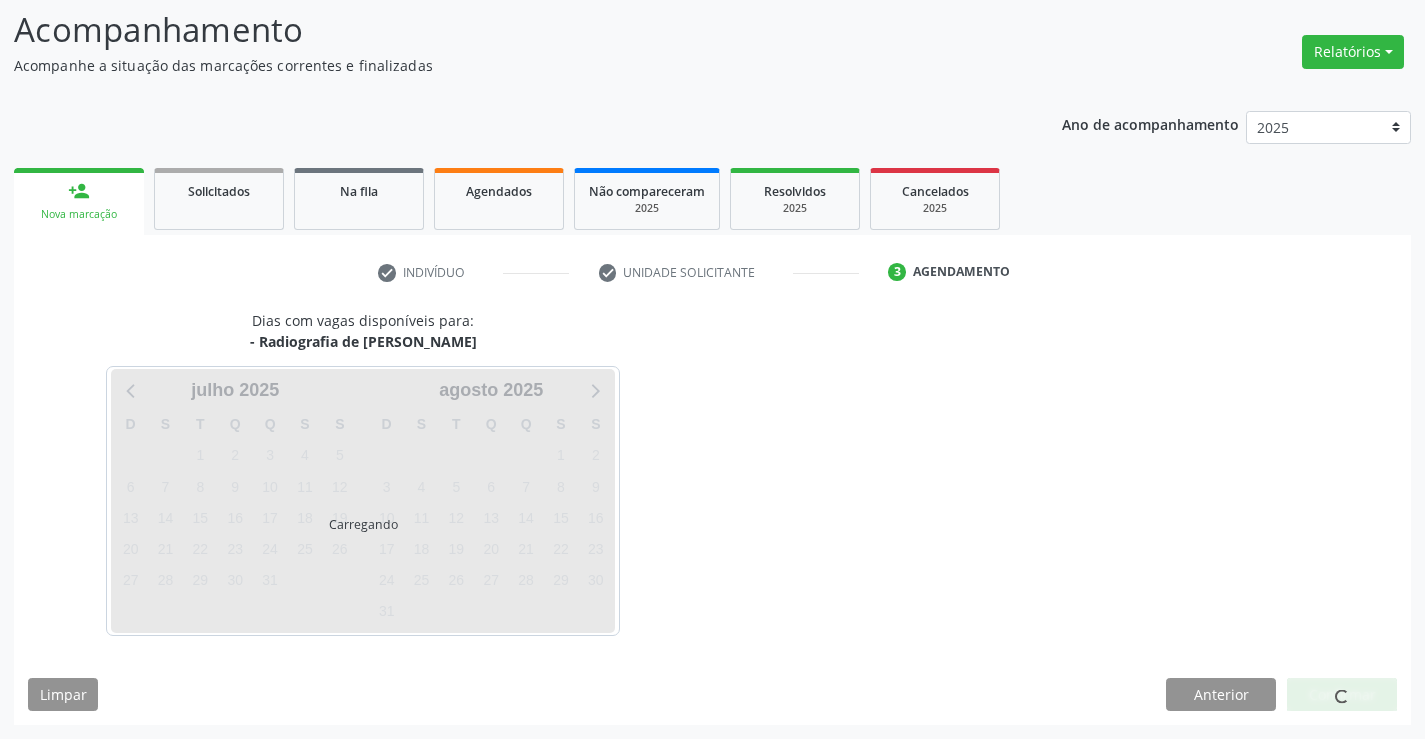 scroll, scrollTop: 131, scrollLeft: 0, axis: vertical 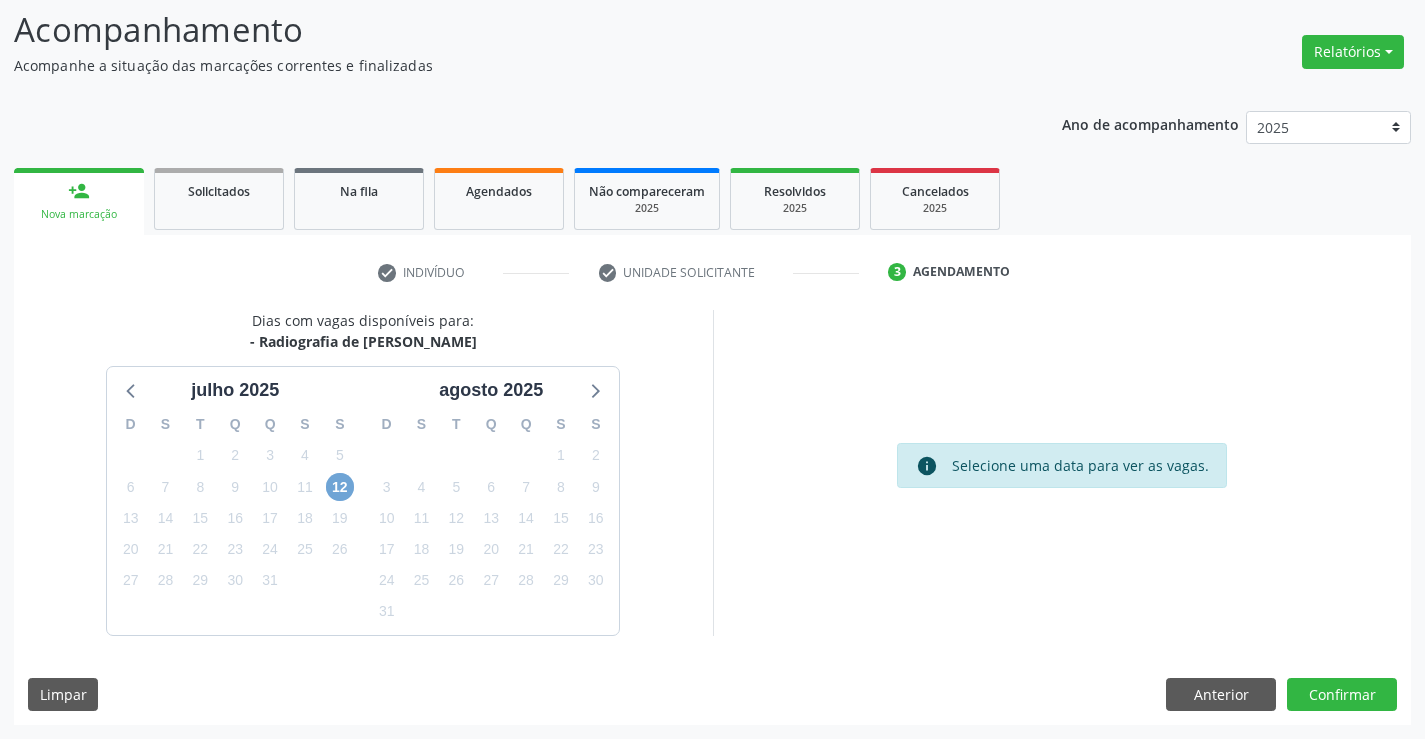 click on "12" at bounding box center (340, 487) 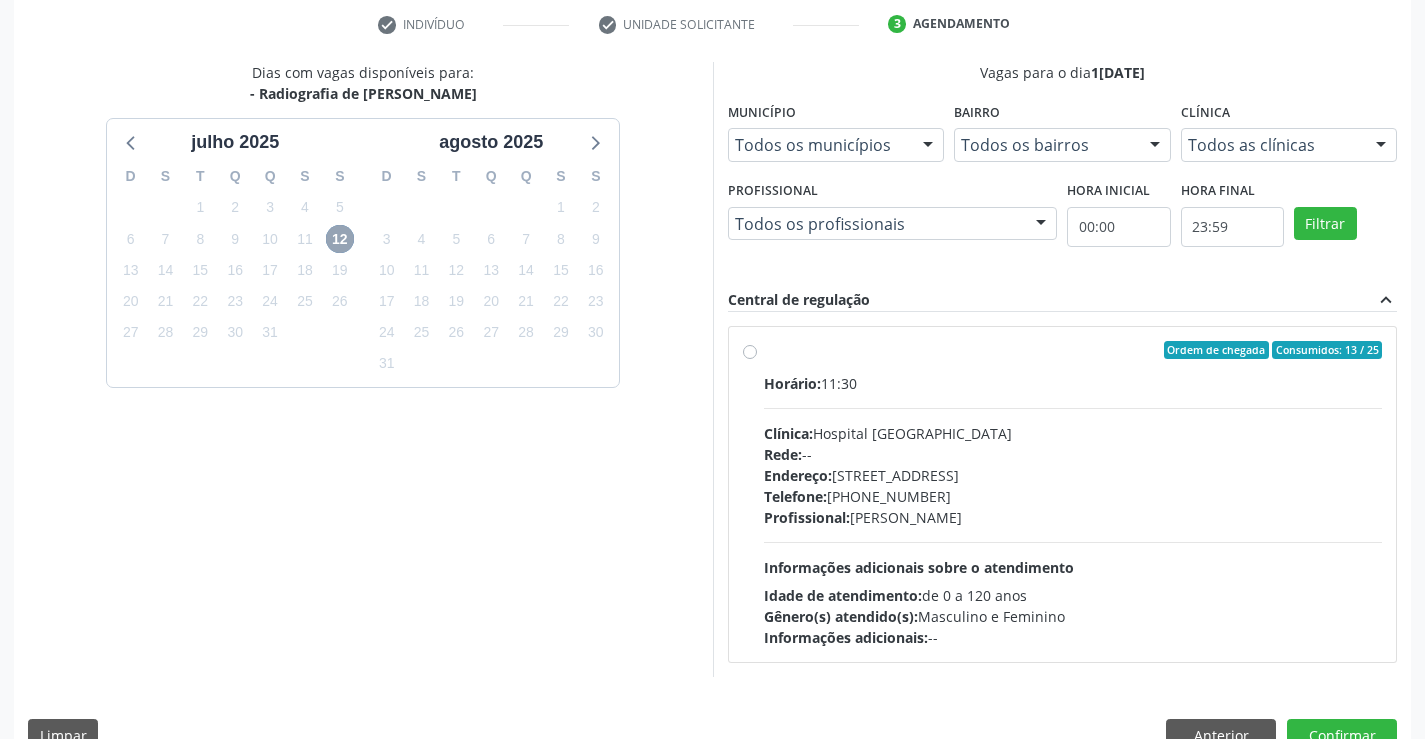 scroll, scrollTop: 420, scrollLeft: 0, axis: vertical 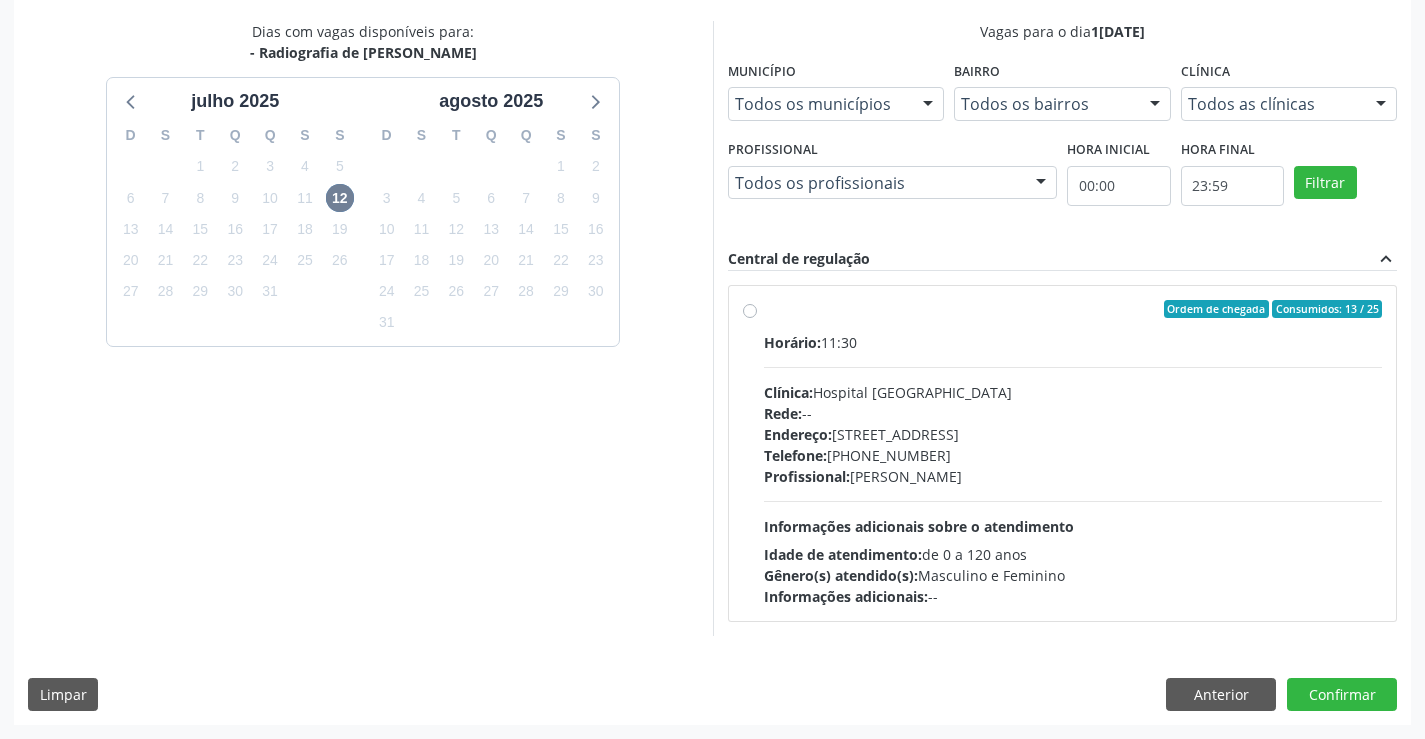 click on "Clínica:  Hospital [GEOGRAPHIC_DATA]" at bounding box center (1073, 392) 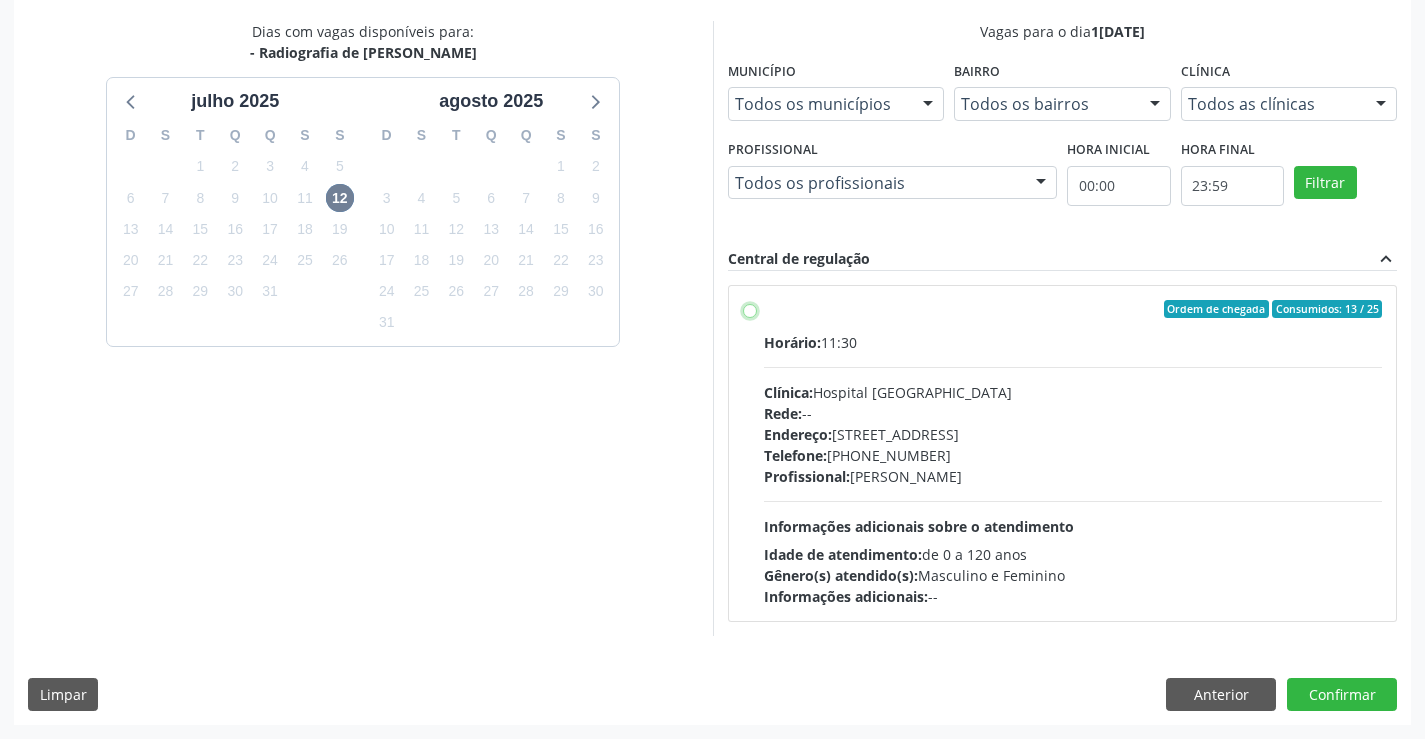 click on "Ordem de chegada
Consumidos: 13 / 25
Horário:   11:30
Clínica:  Hospital [GEOGRAPHIC_DATA]
Rede:
--
Endereço:   [STREET_ADDRESS]
Telefone:   [PHONE_NUMBER]
Profissional:
[PERSON_NAME]
Informações adicionais sobre o atendimento
Idade de atendimento:
de 0 a 120 anos
Gênero(s) atendido(s):
Masculino e Feminino
Informações adicionais:
--" at bounding box center (750, 309) 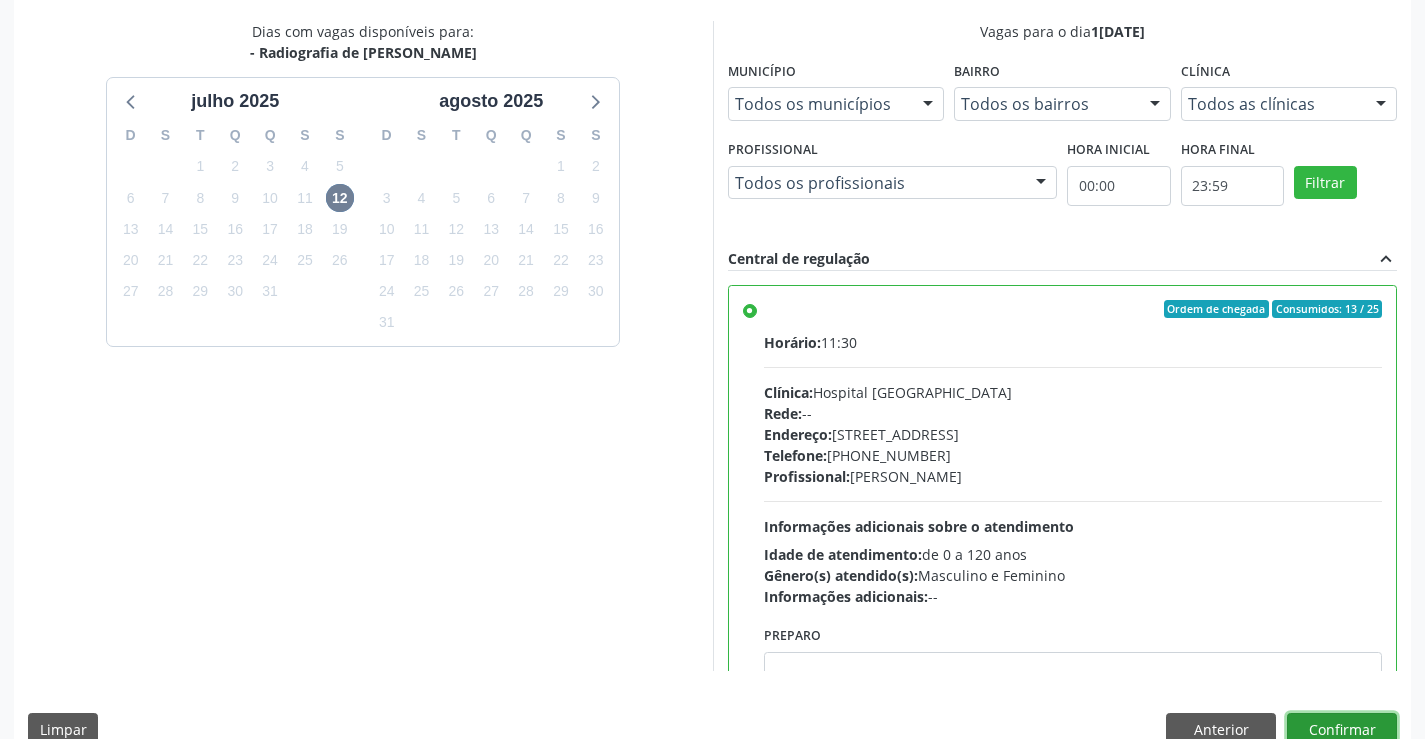 click on "Confirmar" at bounding box center (1342, 730) 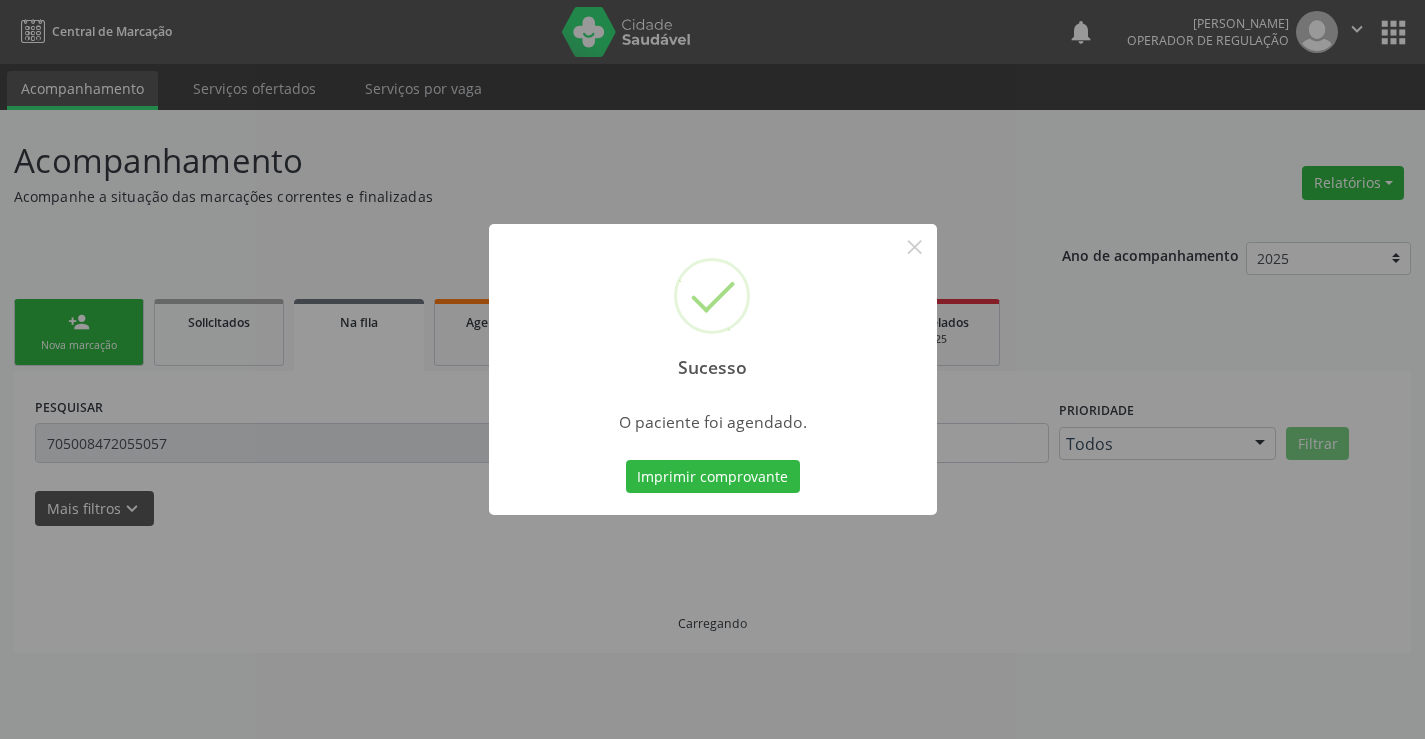 scroll, scrollTop: 0, scrollLeft: 0, axis: both 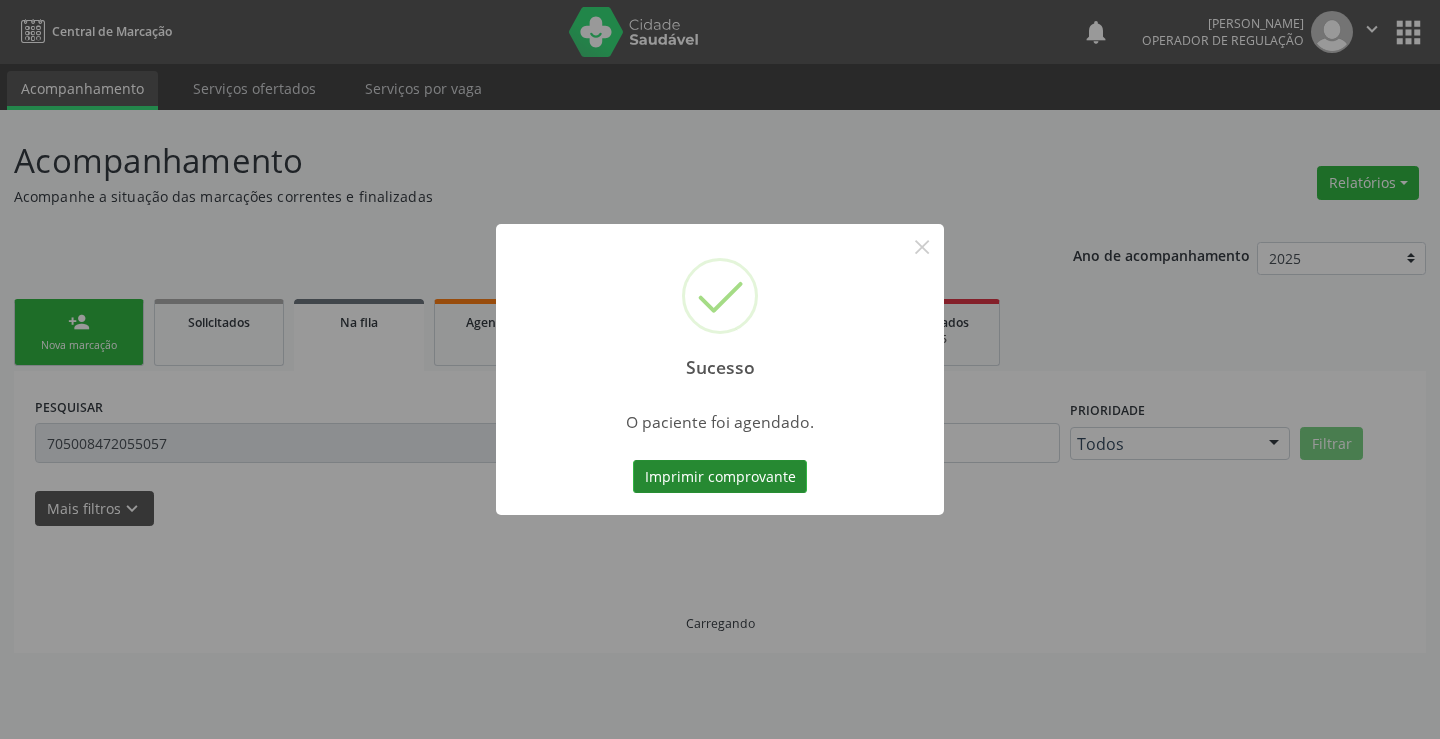 click on "Imprimir comprovante" at bounding box center (720, 477) 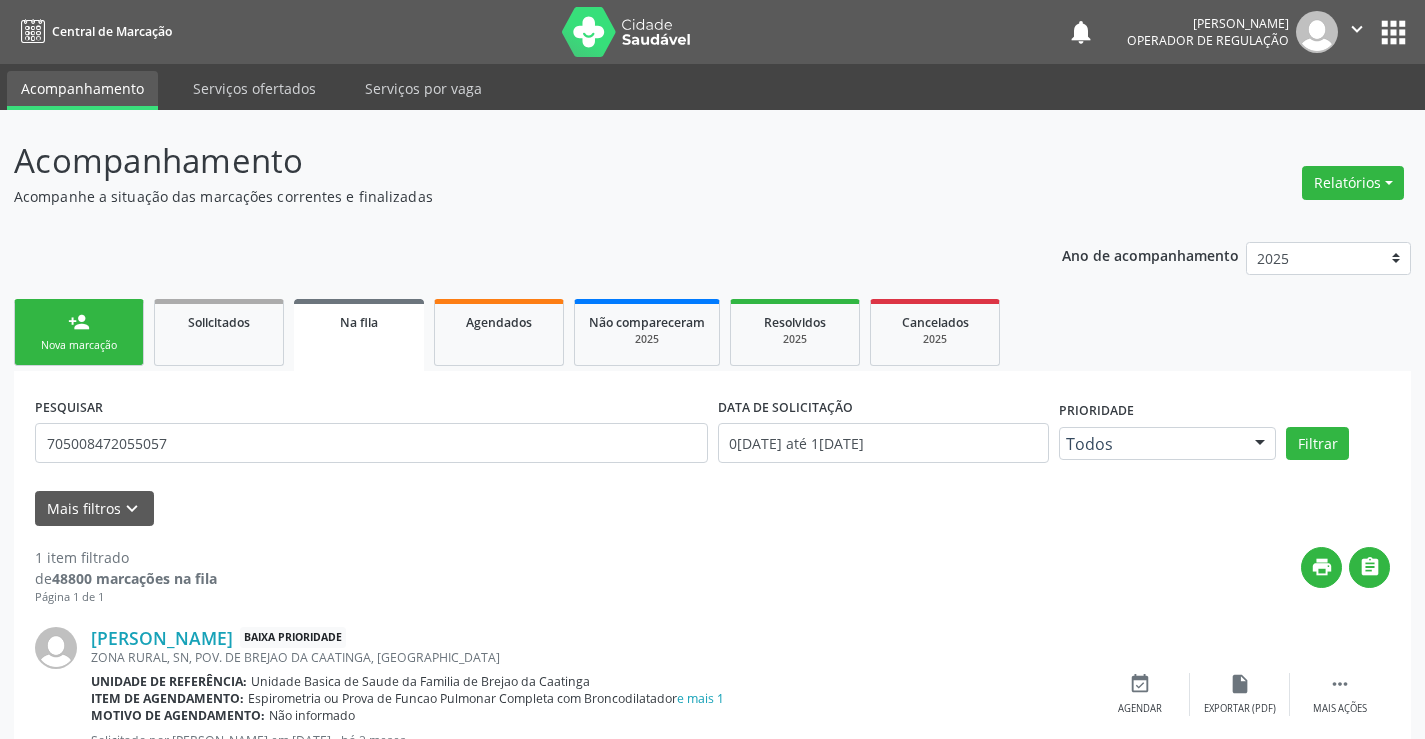 click on "Nova marcação" at bounding box center (79, 345) 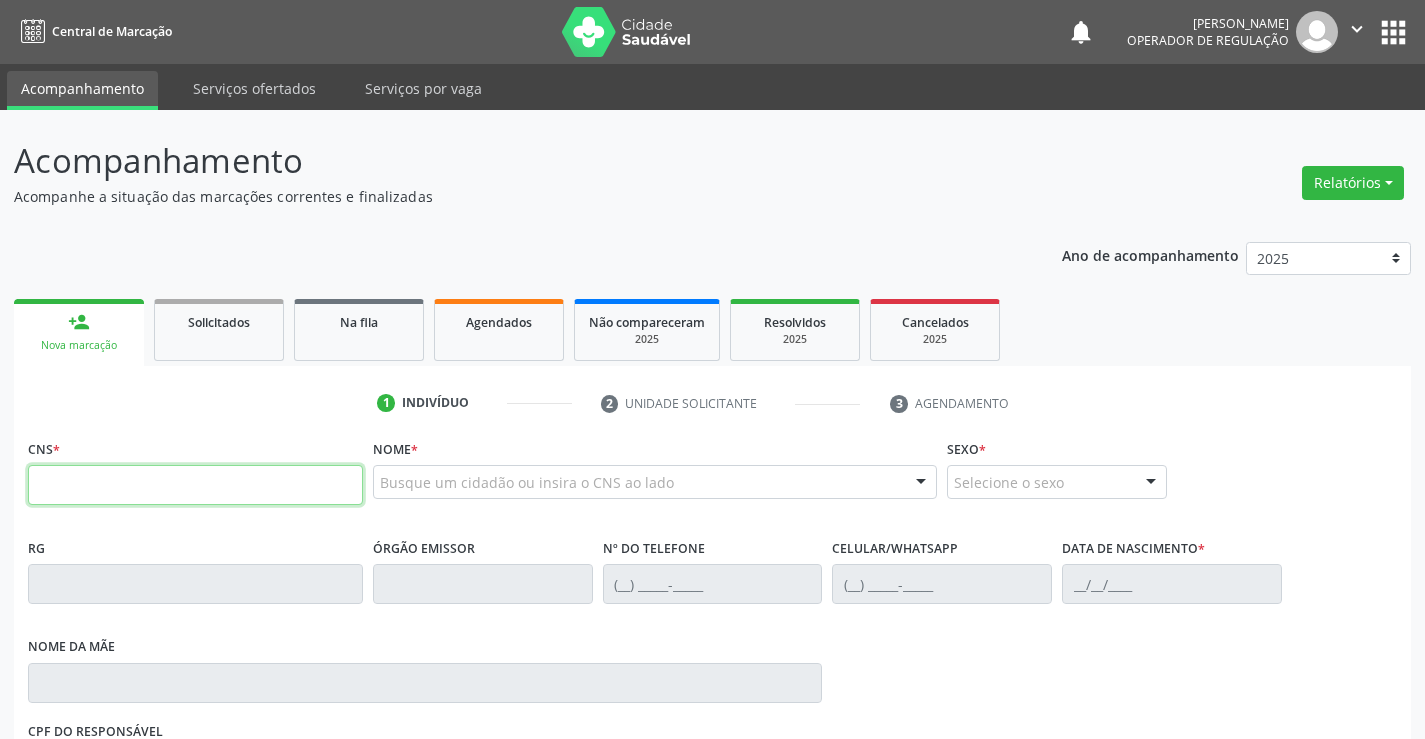 click at bounding box center (195, 485) 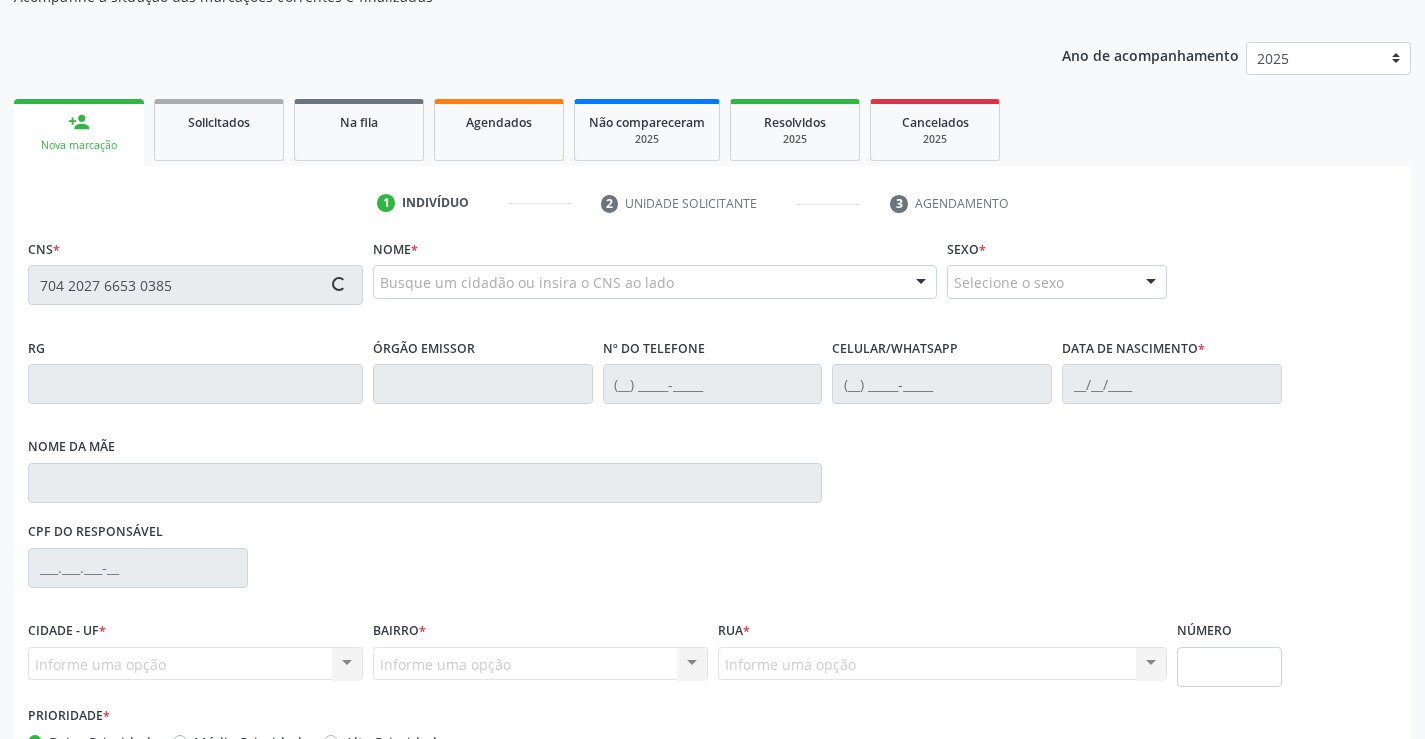 type on "704 2027 6653 0385" 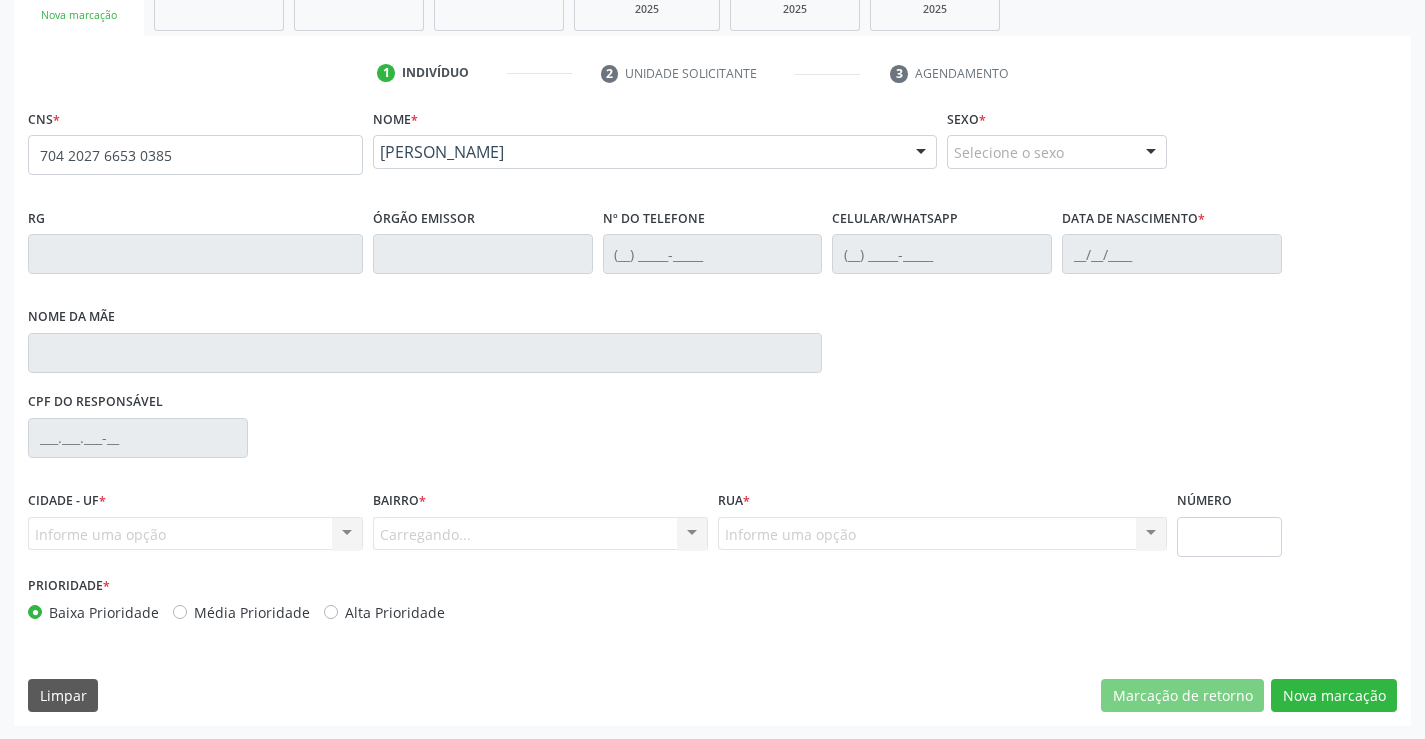 scroll, scrollTop: 331, scrollLeft: 0, axis: vertical 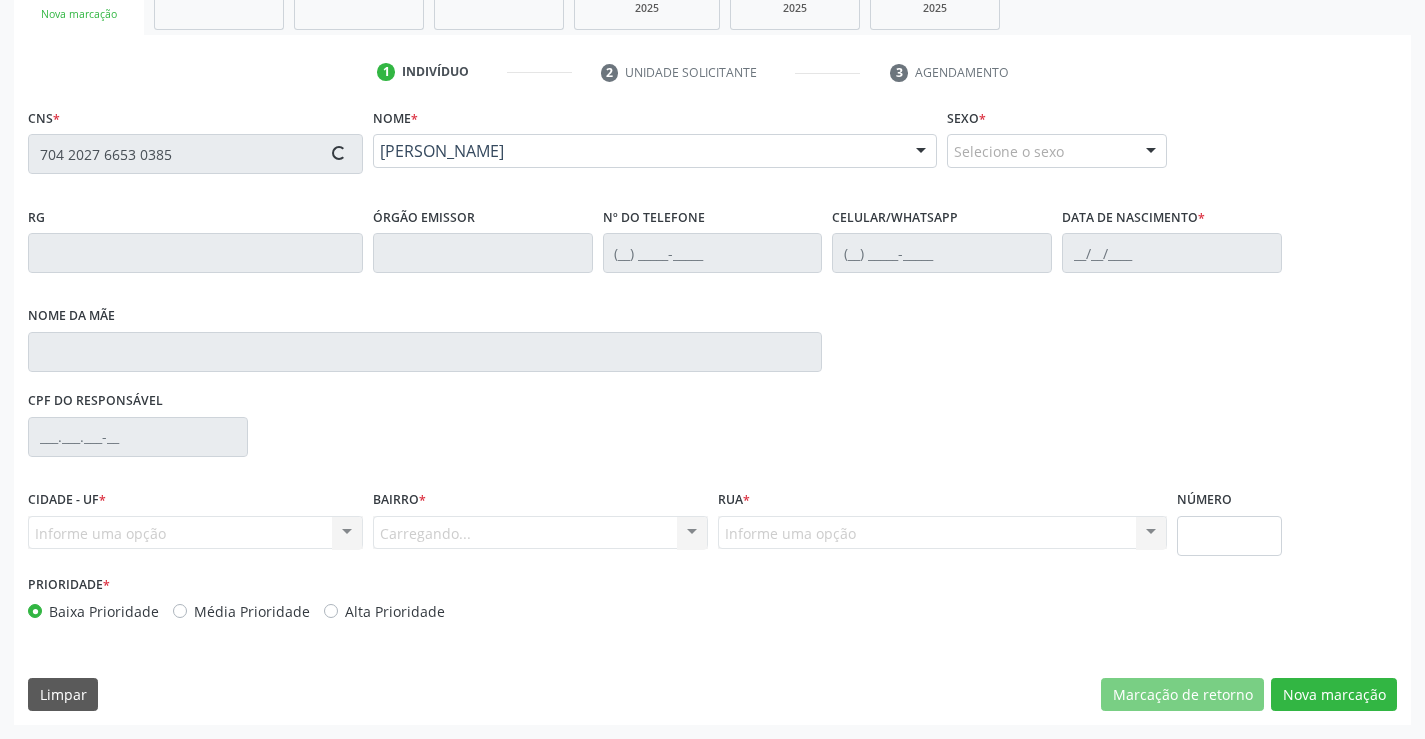 type on "9804789" 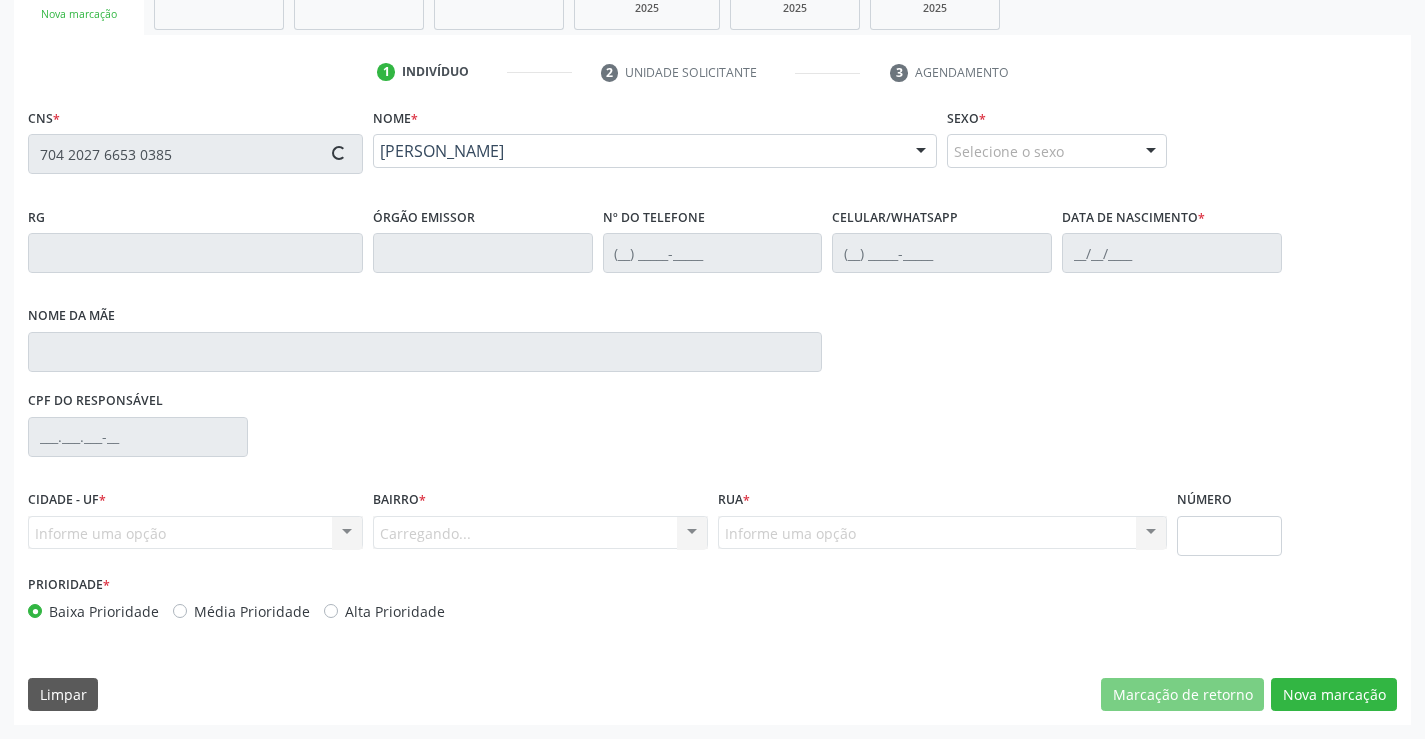 type on "[DATE]" 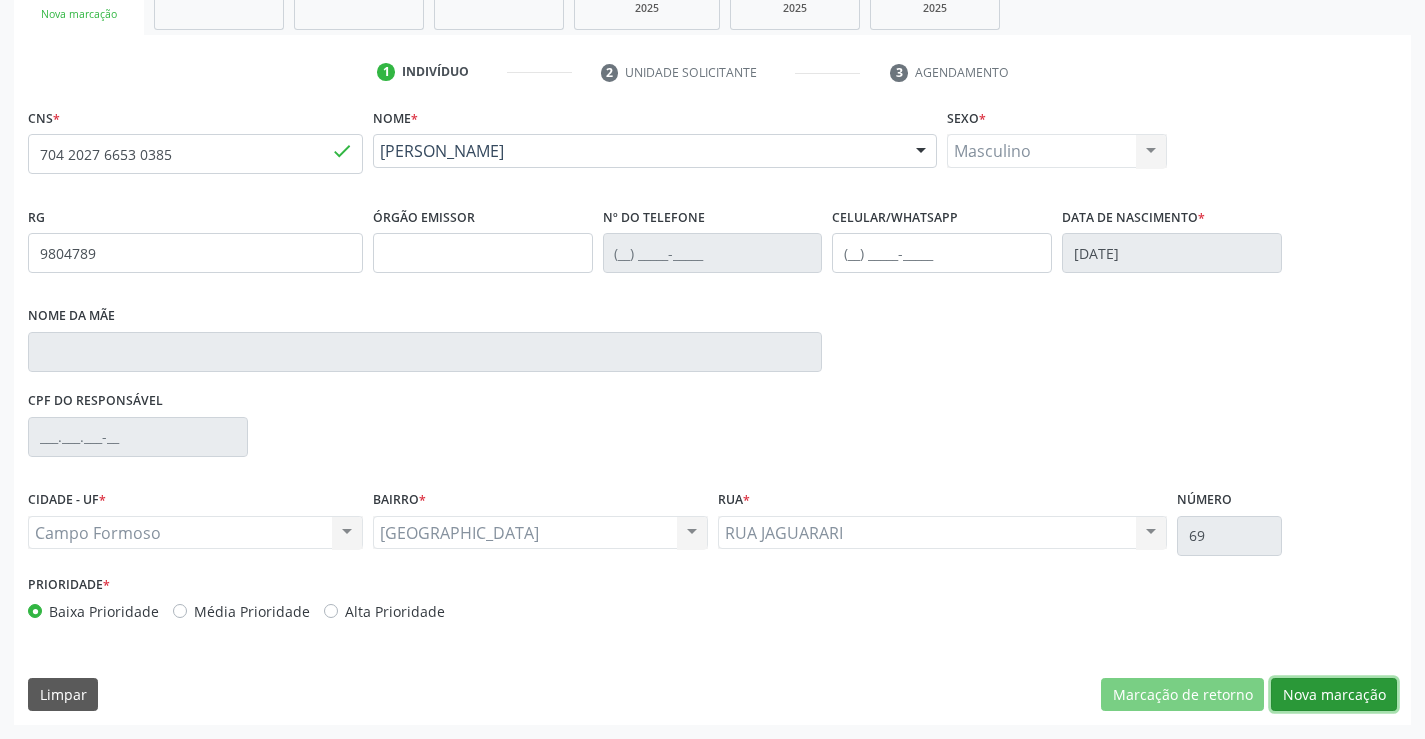 click on "Nova marcação" at bounding box center (1334, 695) 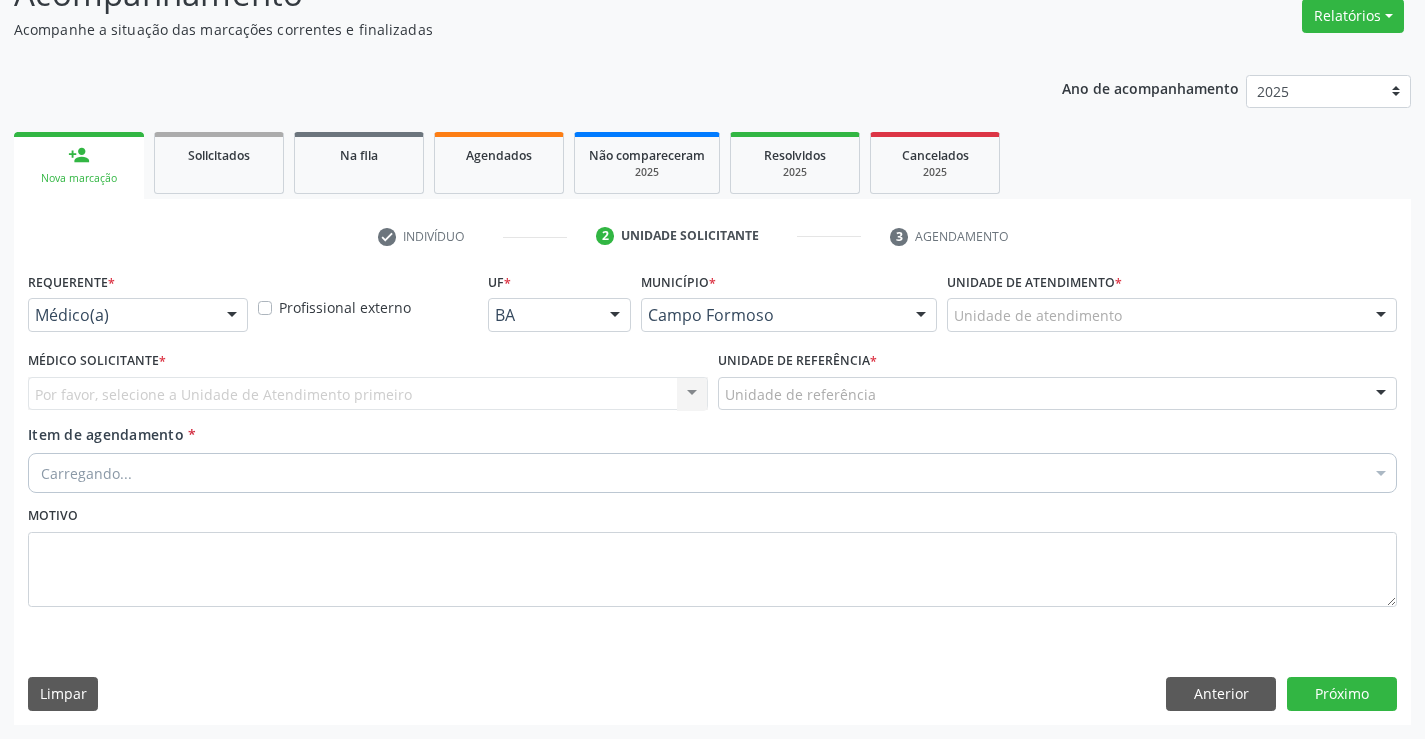 scroll, scrollTop: 167, scrollLeft: 0, axis: vertical 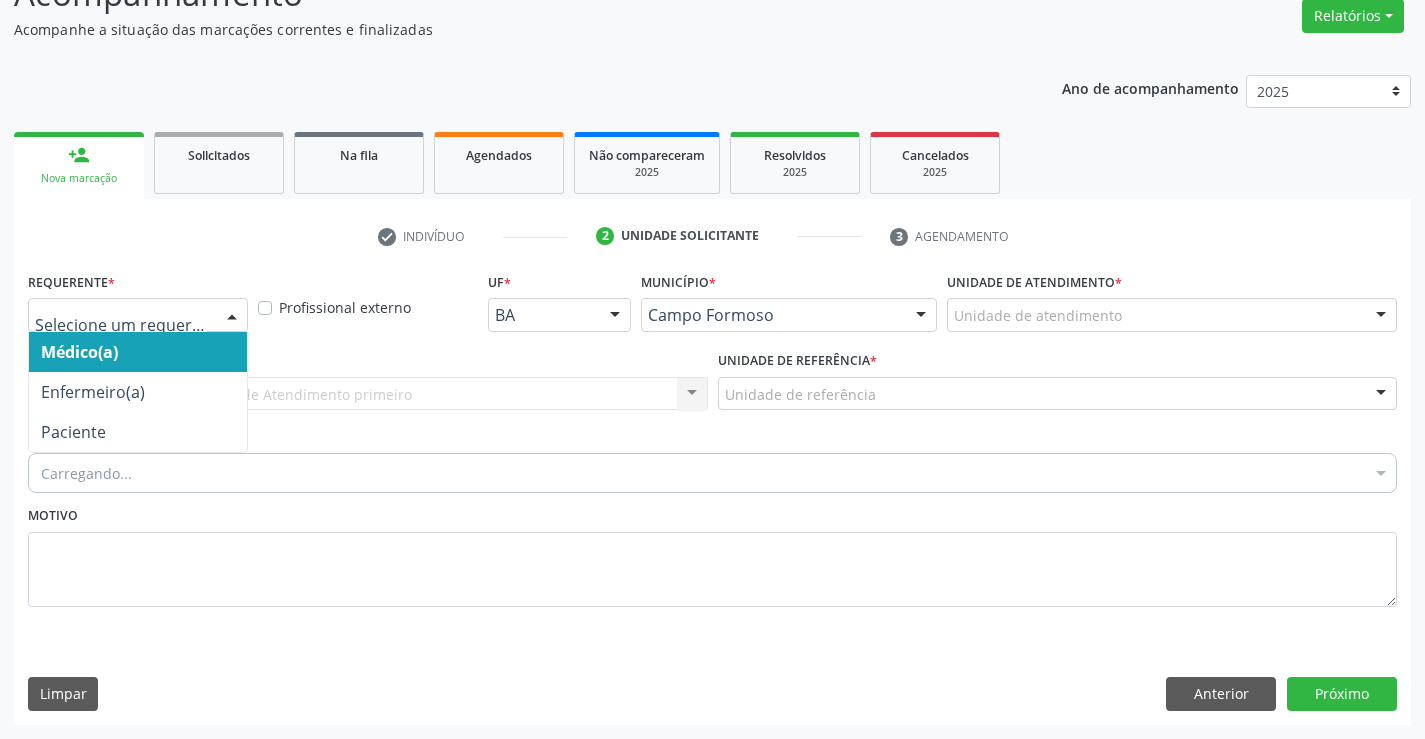 click at bounding box center [232, 316] 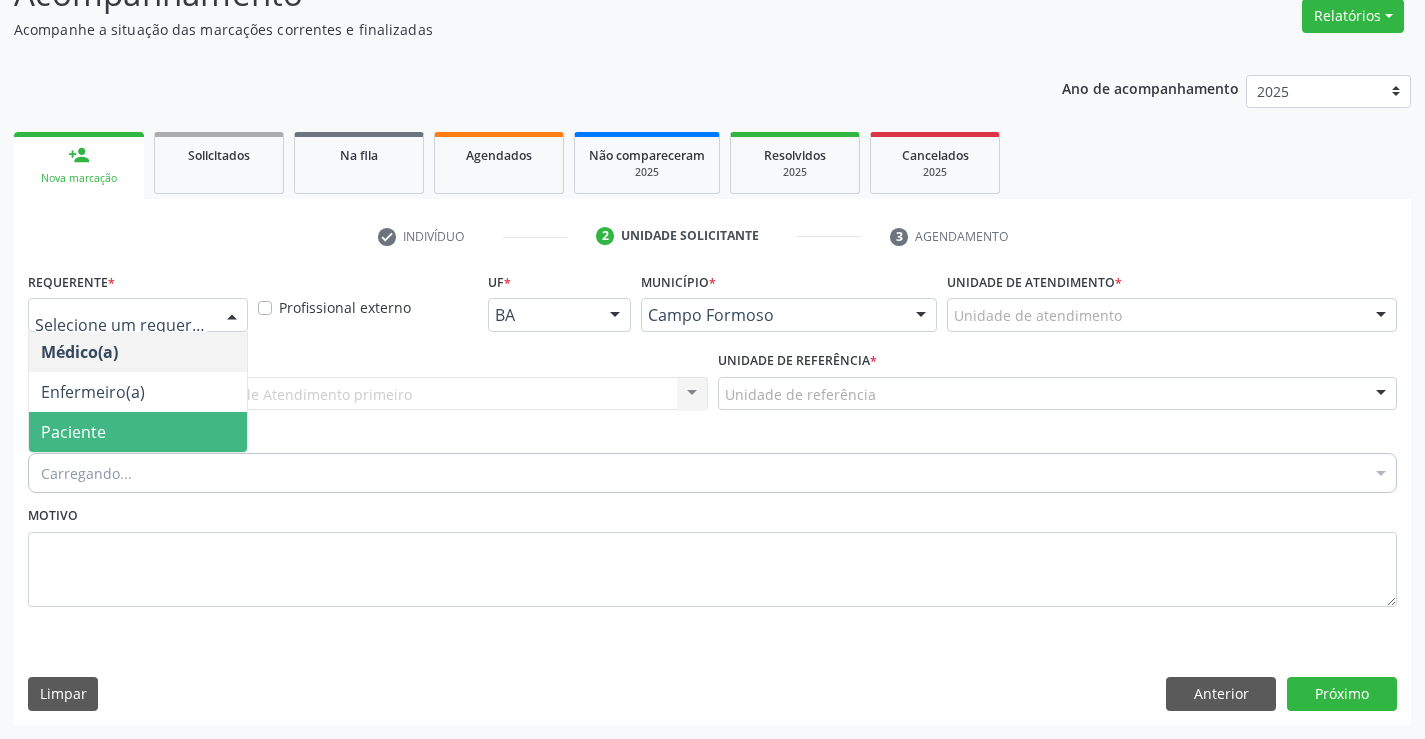 click on "Paciente" at bounding box center (138, 432) 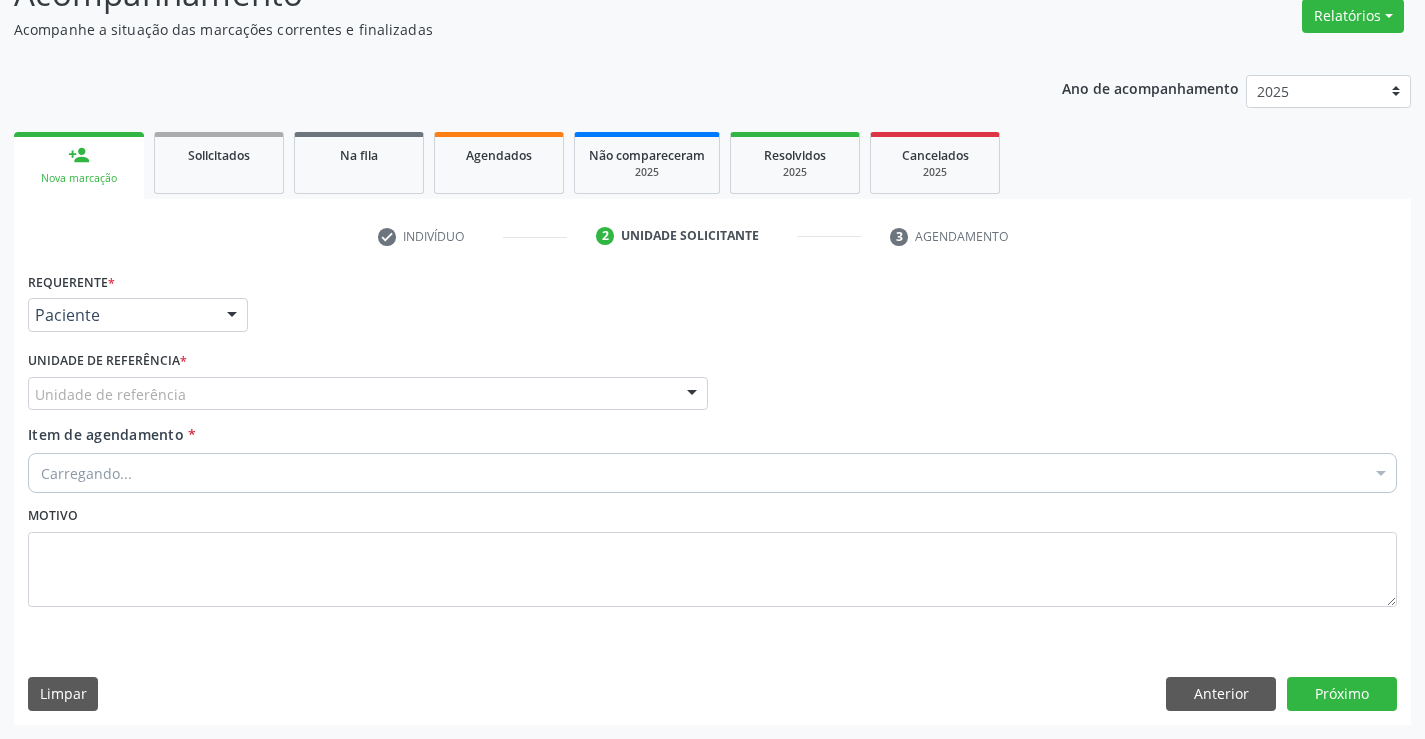 drag, startPoint x: 253, startPoint y: 397, endPoint x: 247, endPoint y: 522, distance: 125.14392 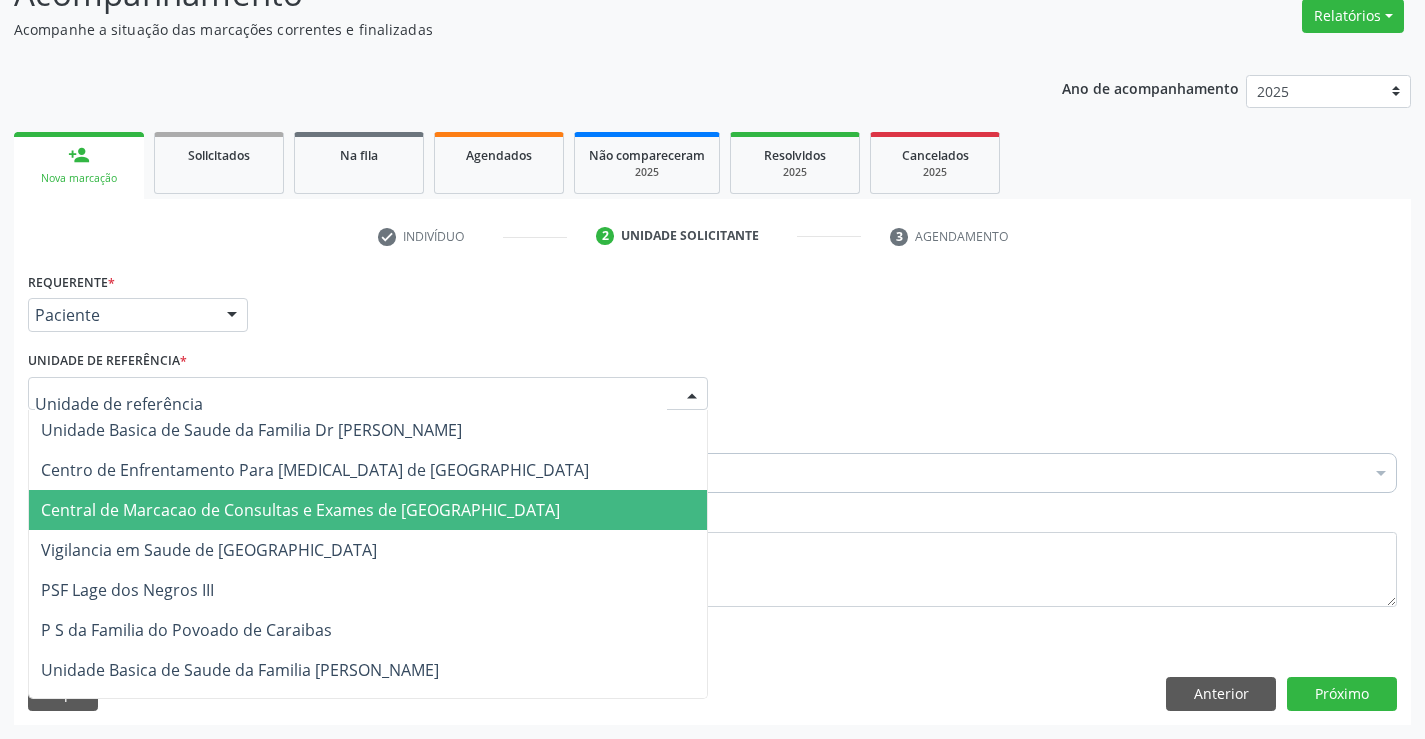 click on "Central de Marcacao de Consultas e Exames de [GEOGRAPHIC_DATA]" at bounding box center (368, 510) 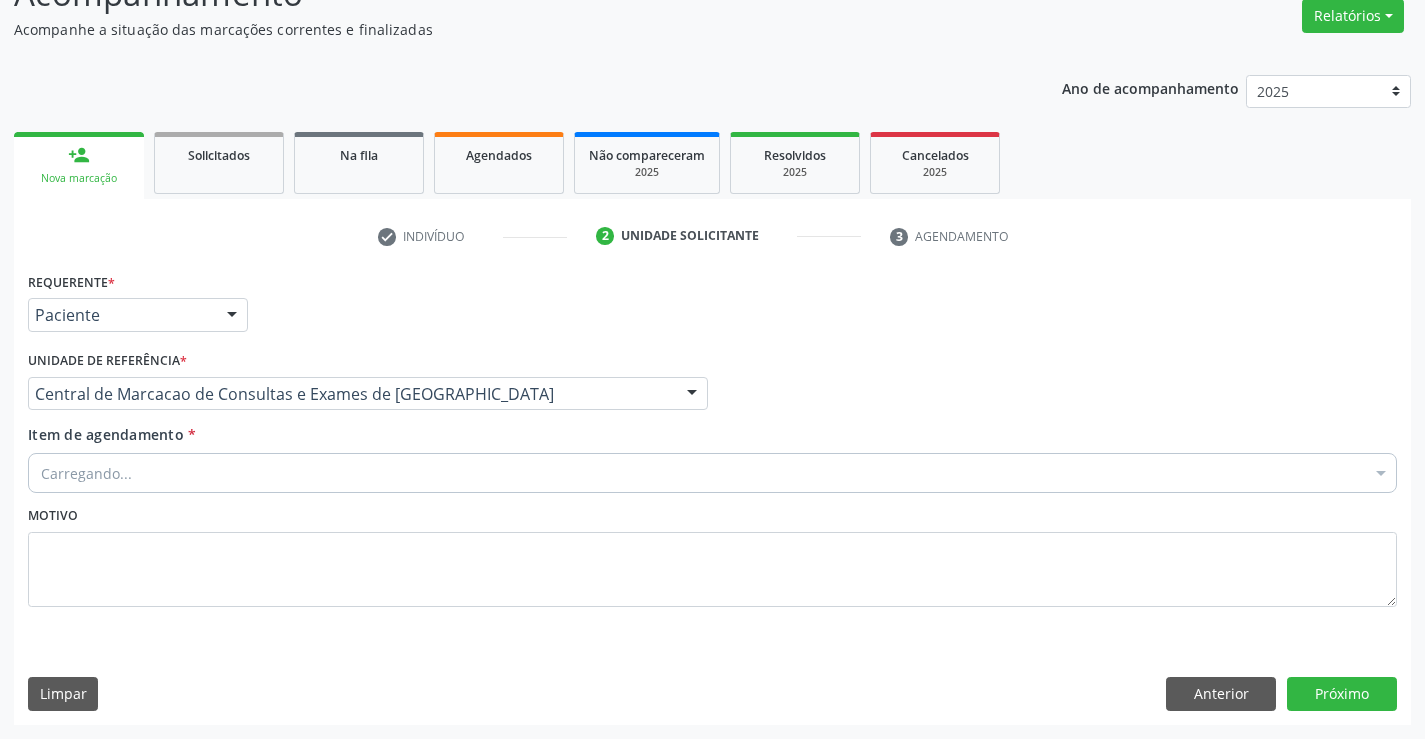 click on "Item de agendamento
*
[GEOGRAPHIC_DATA]...
Selecionar todos
Nenhum resultado encontrado para: "   "
Não há nenhuma opção para ser exibida." at bounding box center (712, 455) 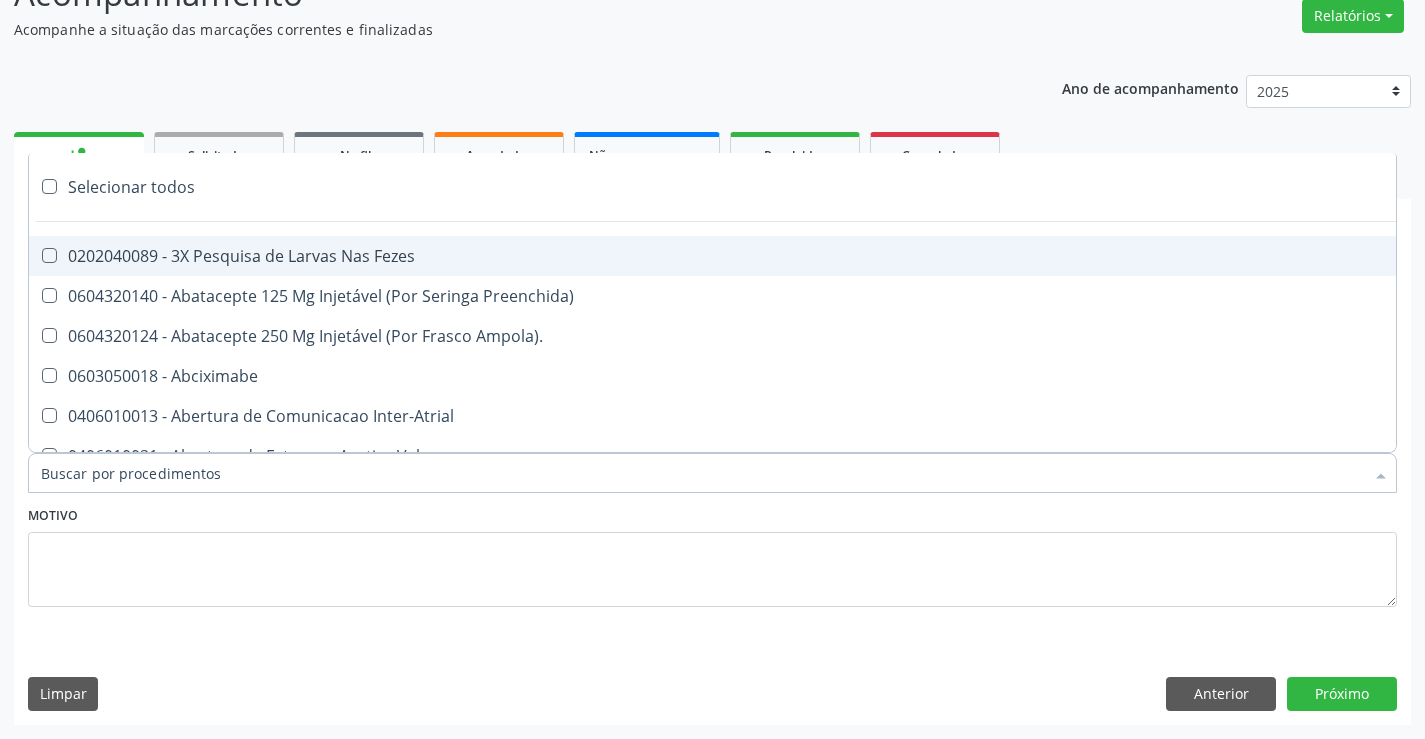 drag, startPoint x: 303, startPoint y: 451, endPoint x: 205, endPoint y: 477, distance: 101.390335 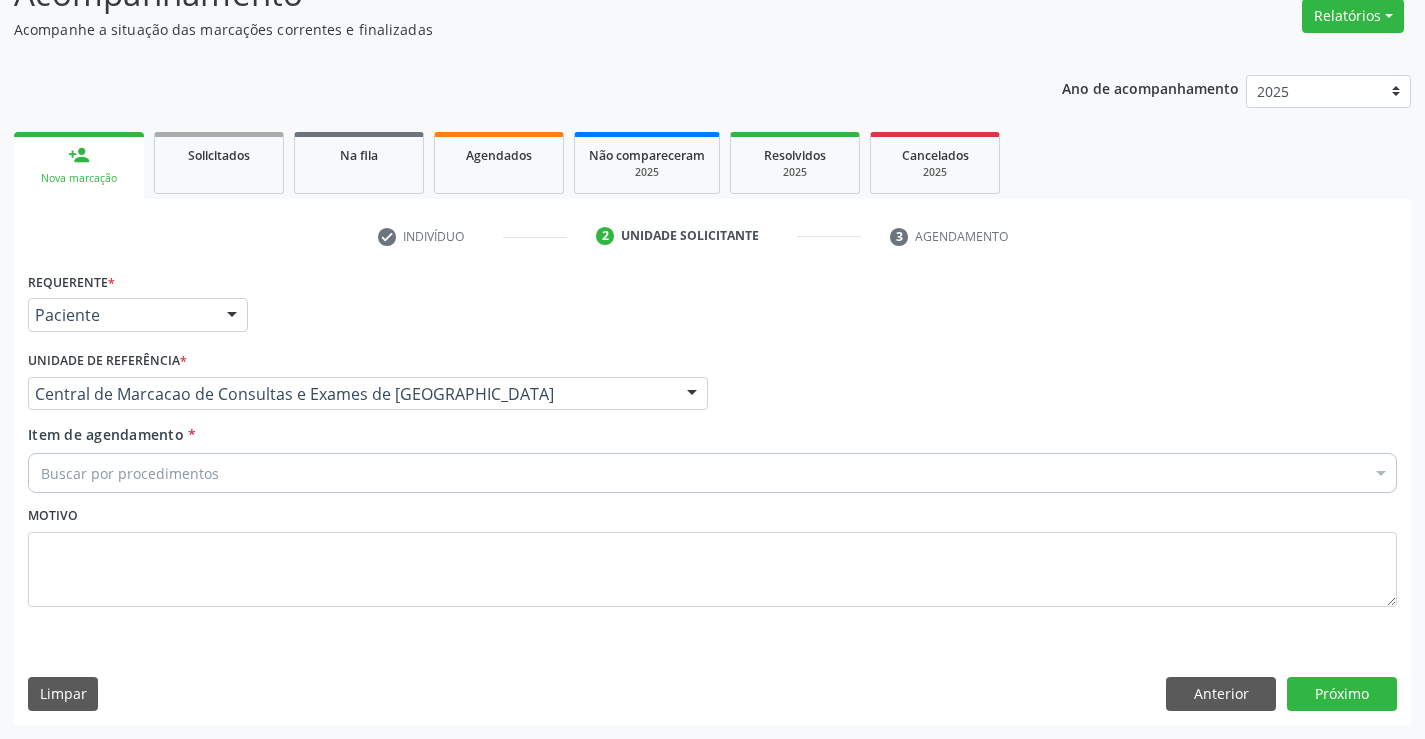scroll, scrollTop: 0, scrollLeft: 0, axis: both 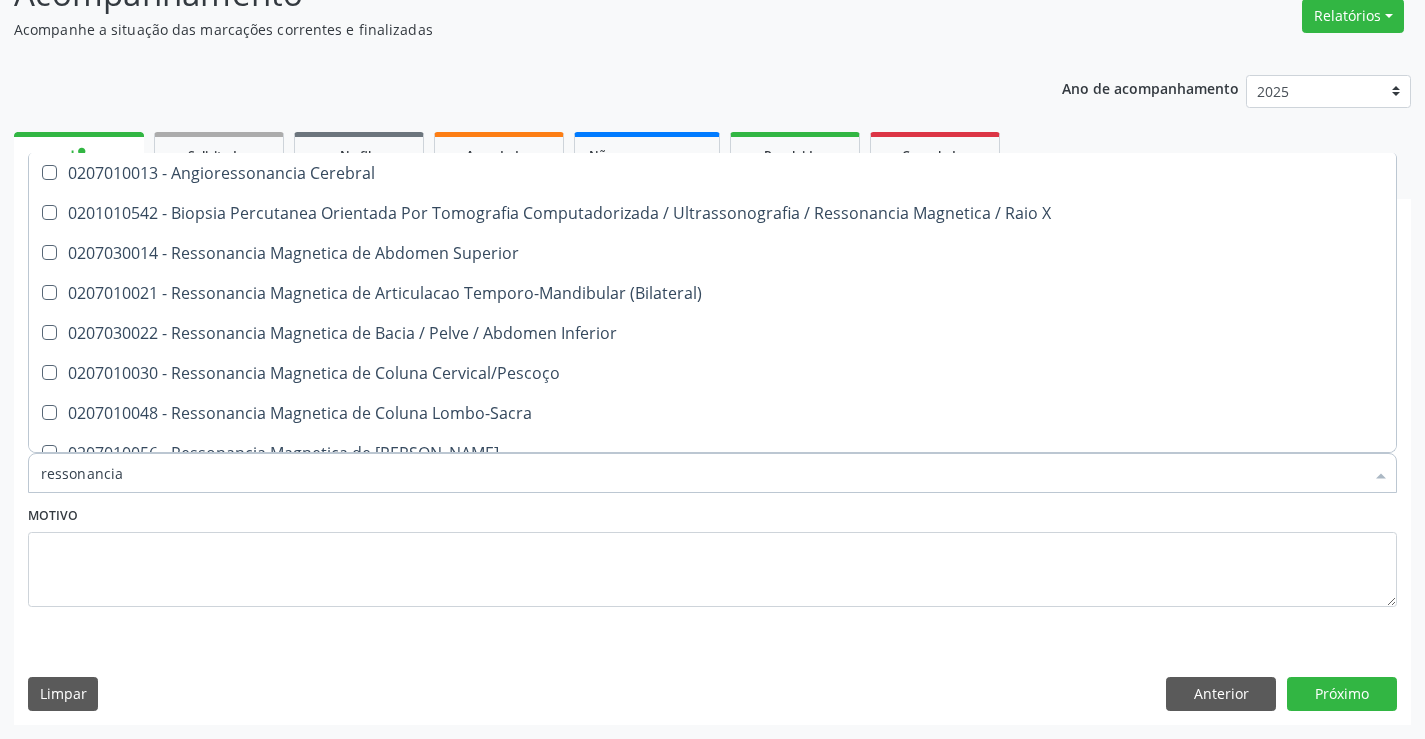 type on "ressonancia" 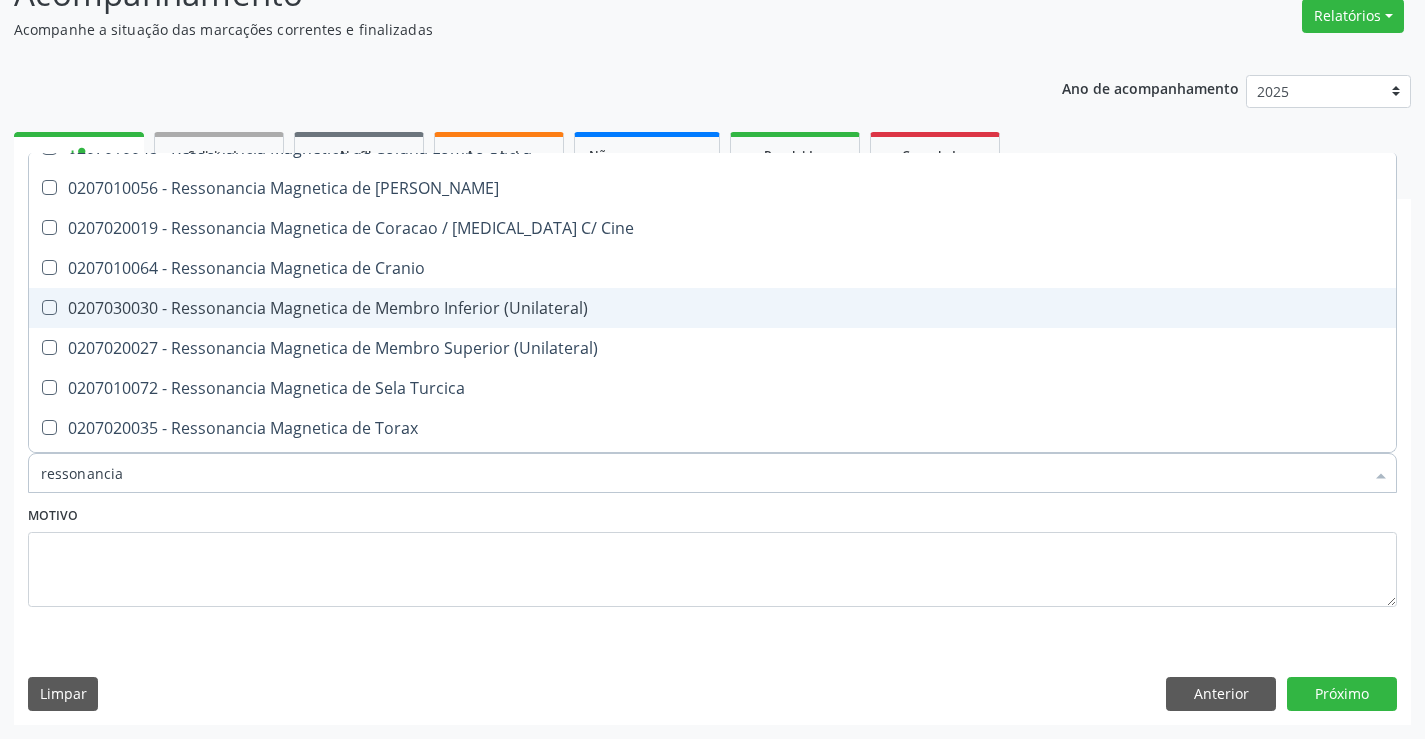scroll, scrollTop: 301, scrollLeft: 0, axis: vertical 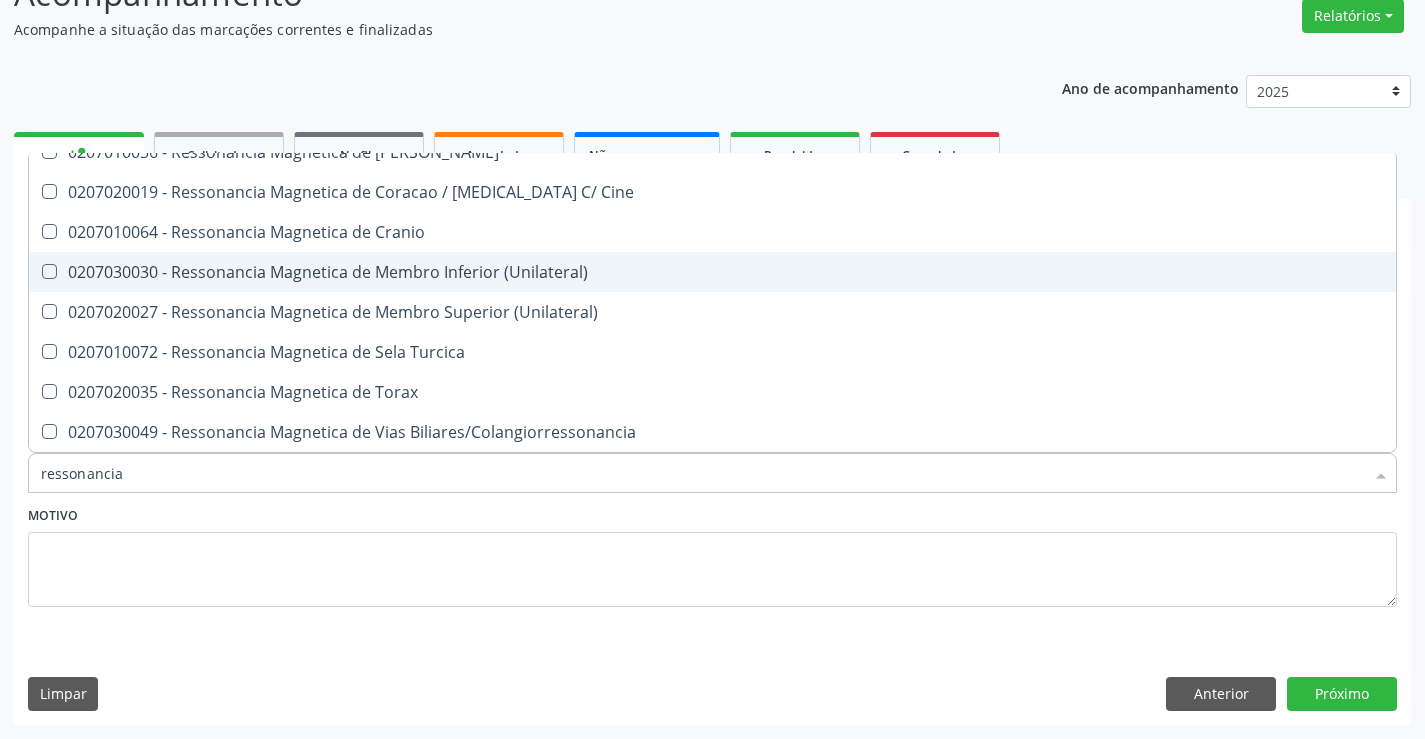 click on "0207030030 - Ressonancia Magnetica de Membro Inferior (Unilateral)" at bounding box center (712, 272) 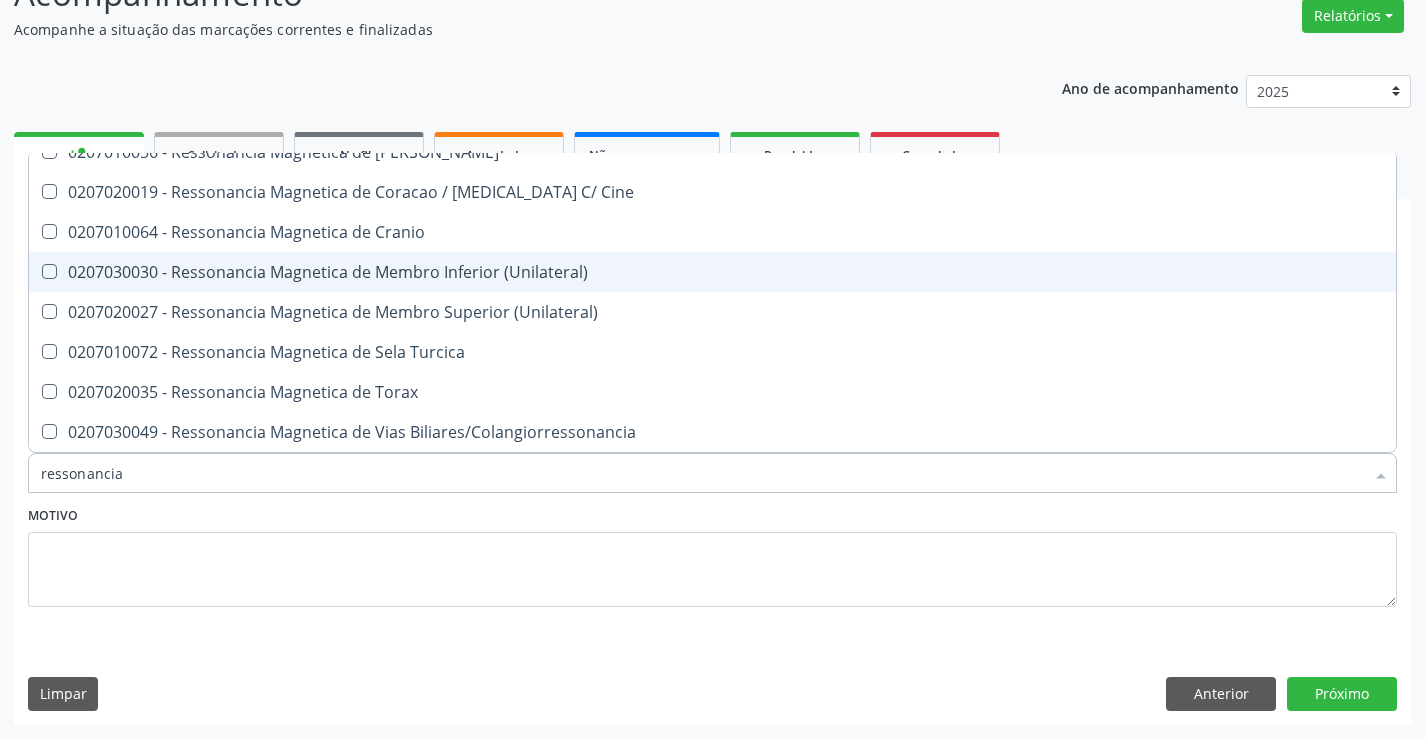 checkbox on "true" 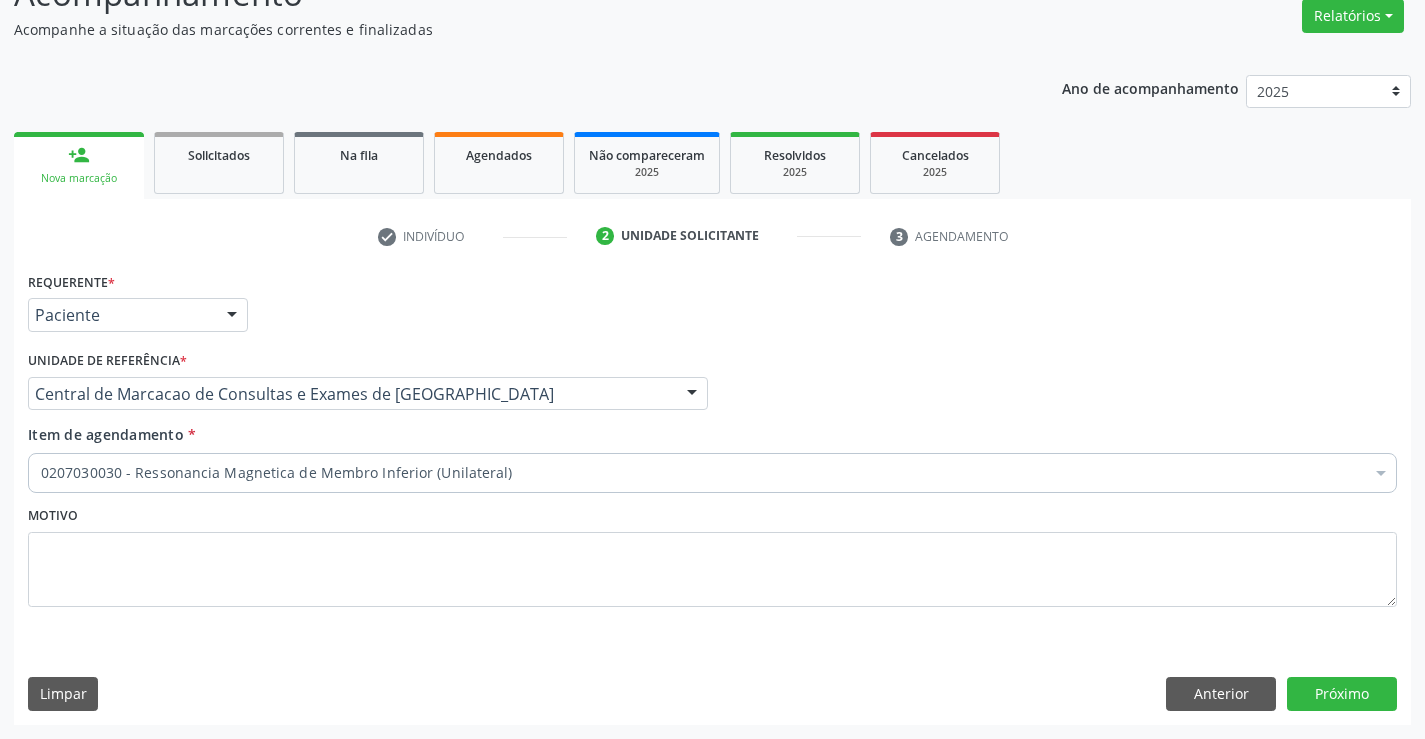 checkbox on "true" 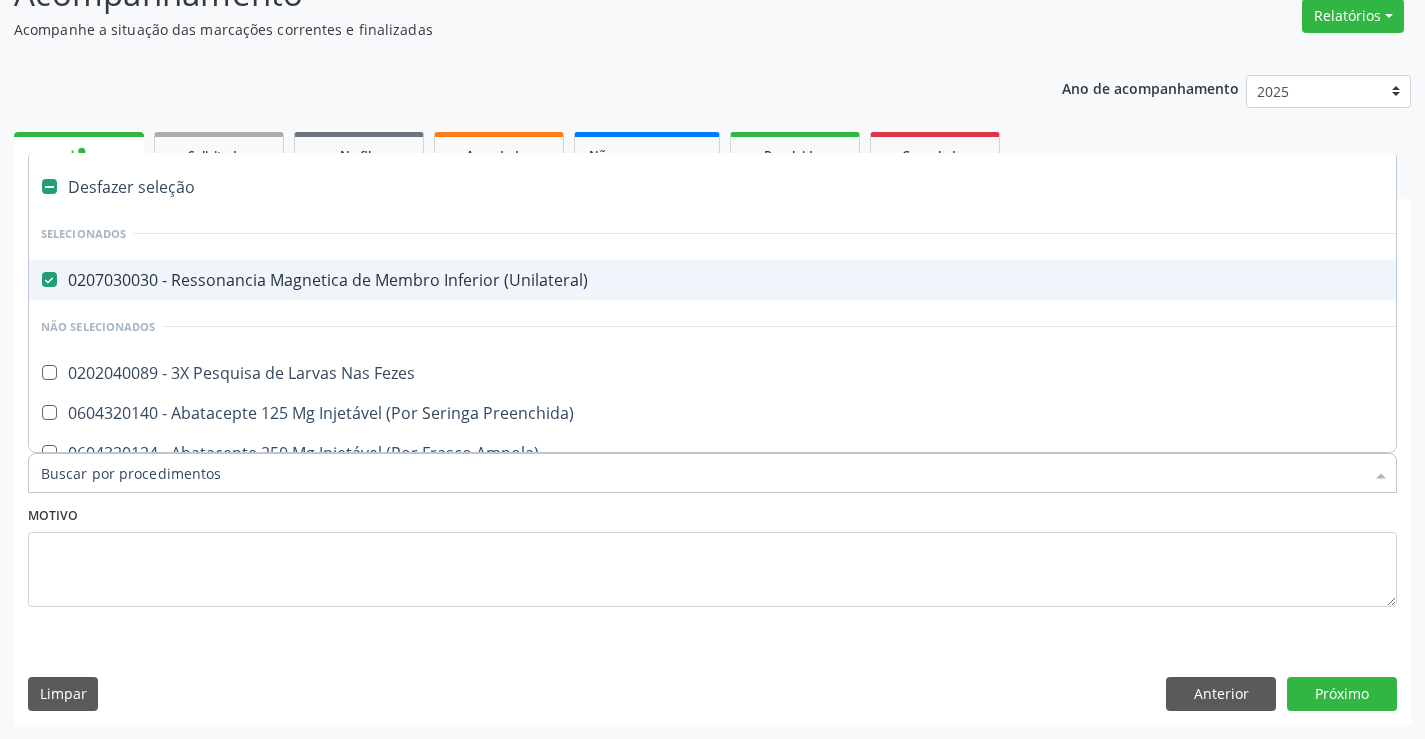click on "0207030030 - Ressonancia Magnetica de Membro Inferior (Unilateral)" at bounding box center [819, 280] 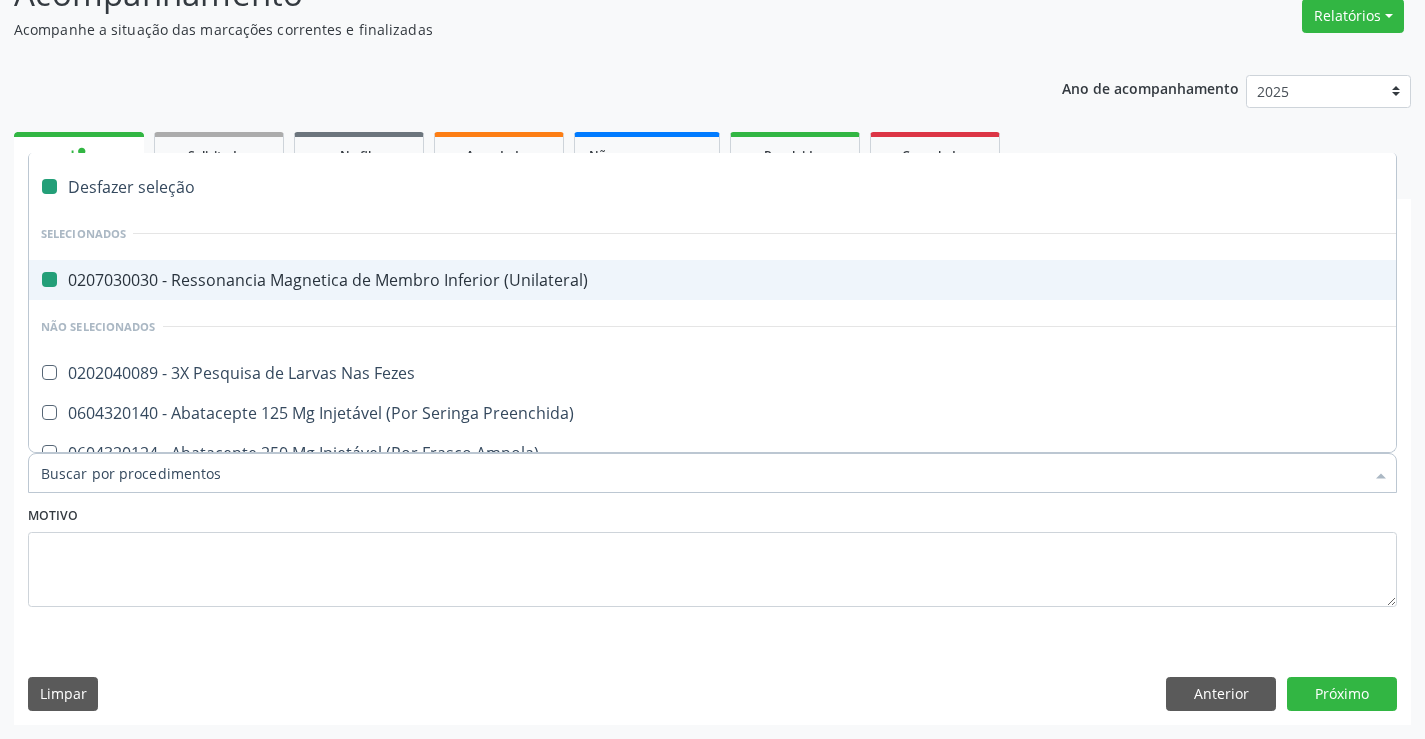checkbox on "false" 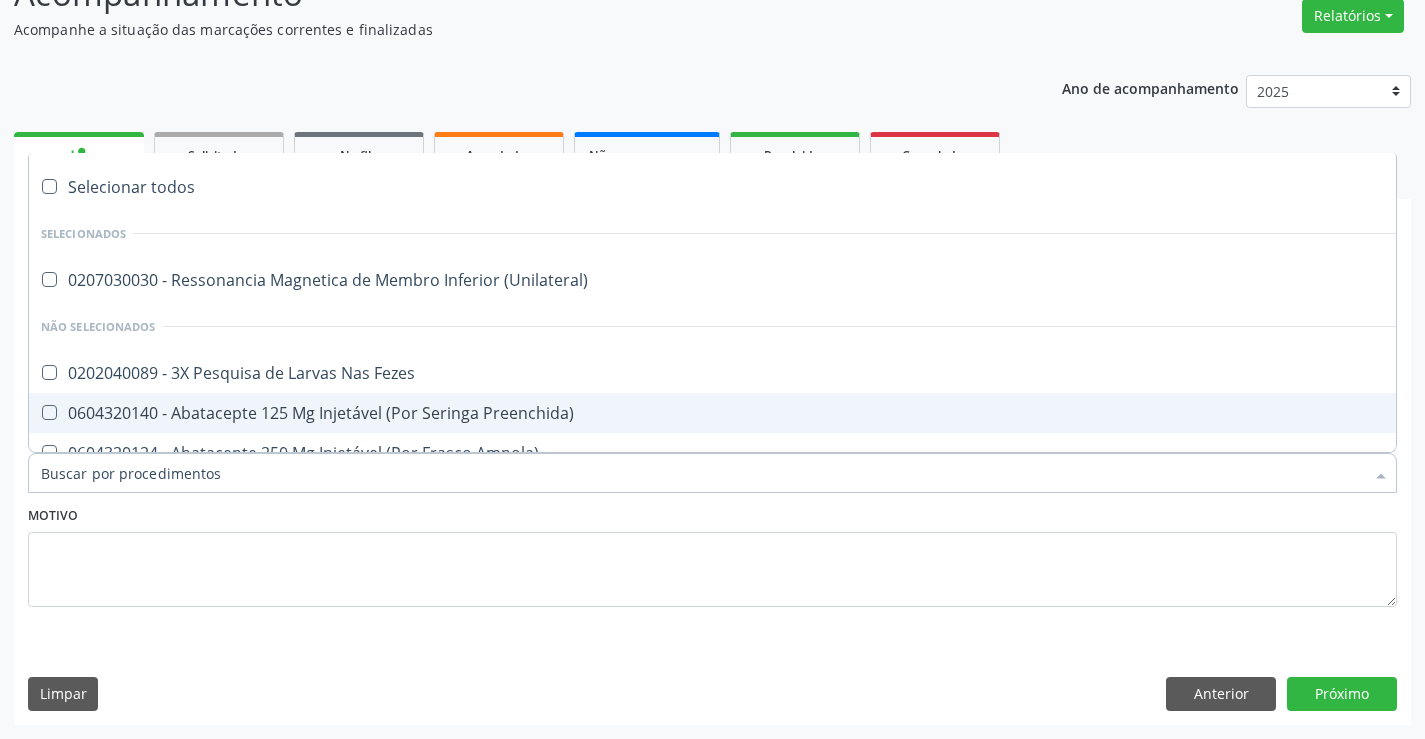 click on "Item de agendamento
*" at bounding box center (702, 473) 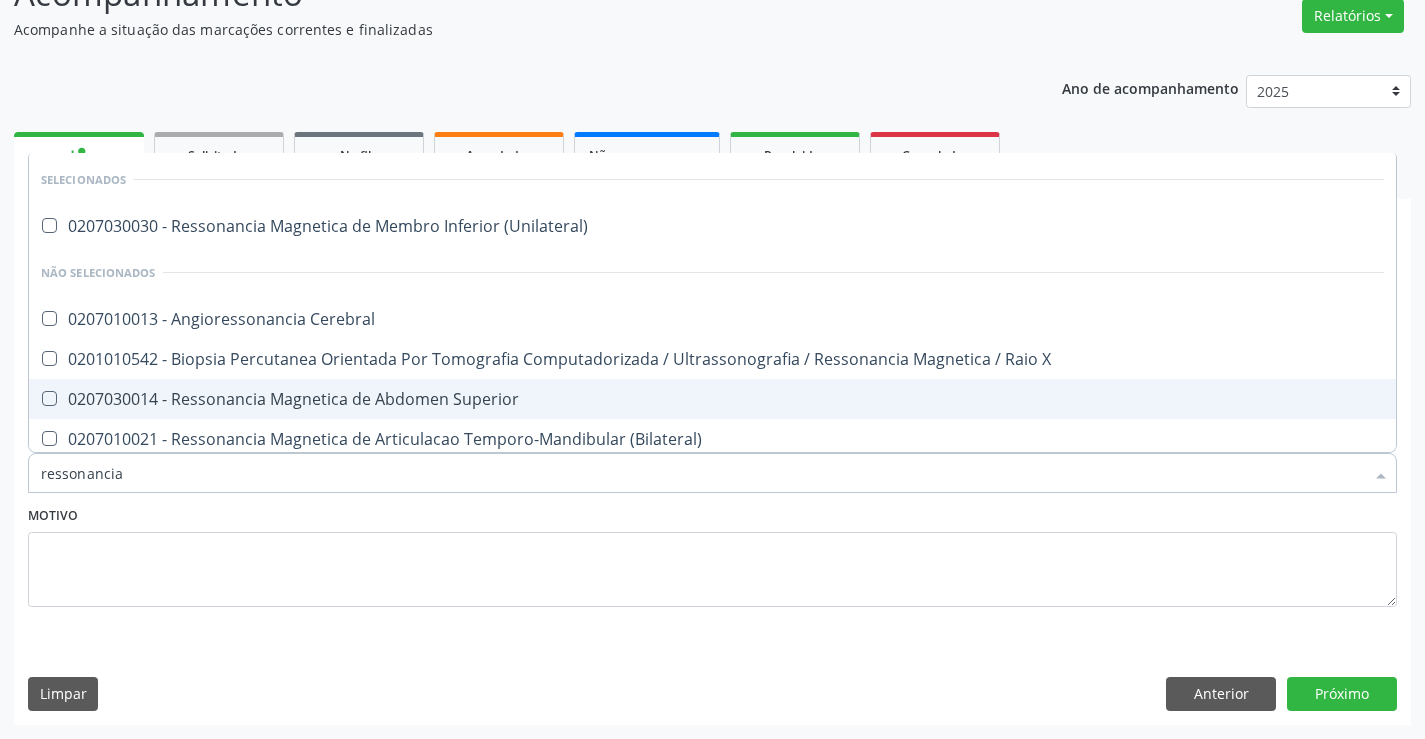 type on "ressonancia" 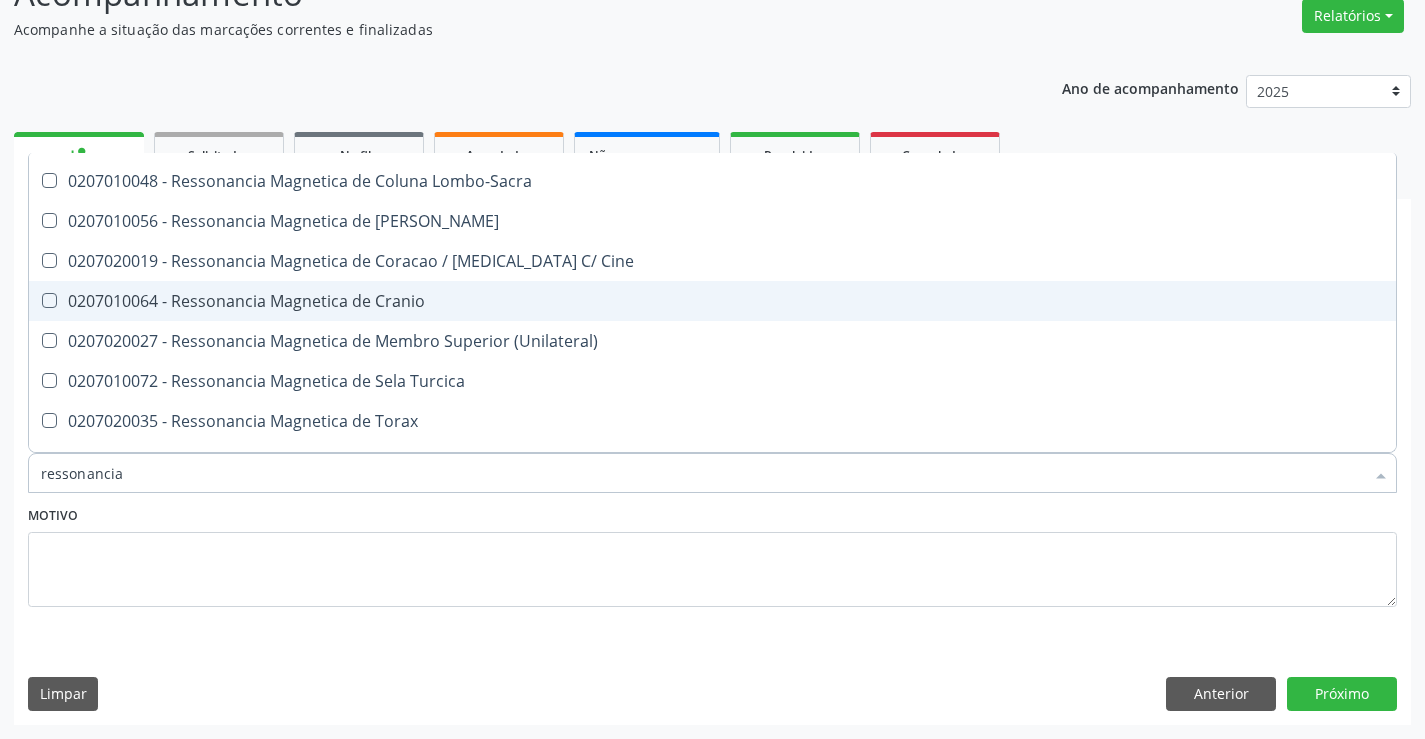 scroll, scrollTop: 407, scrollLeft: 0, axis: vertical 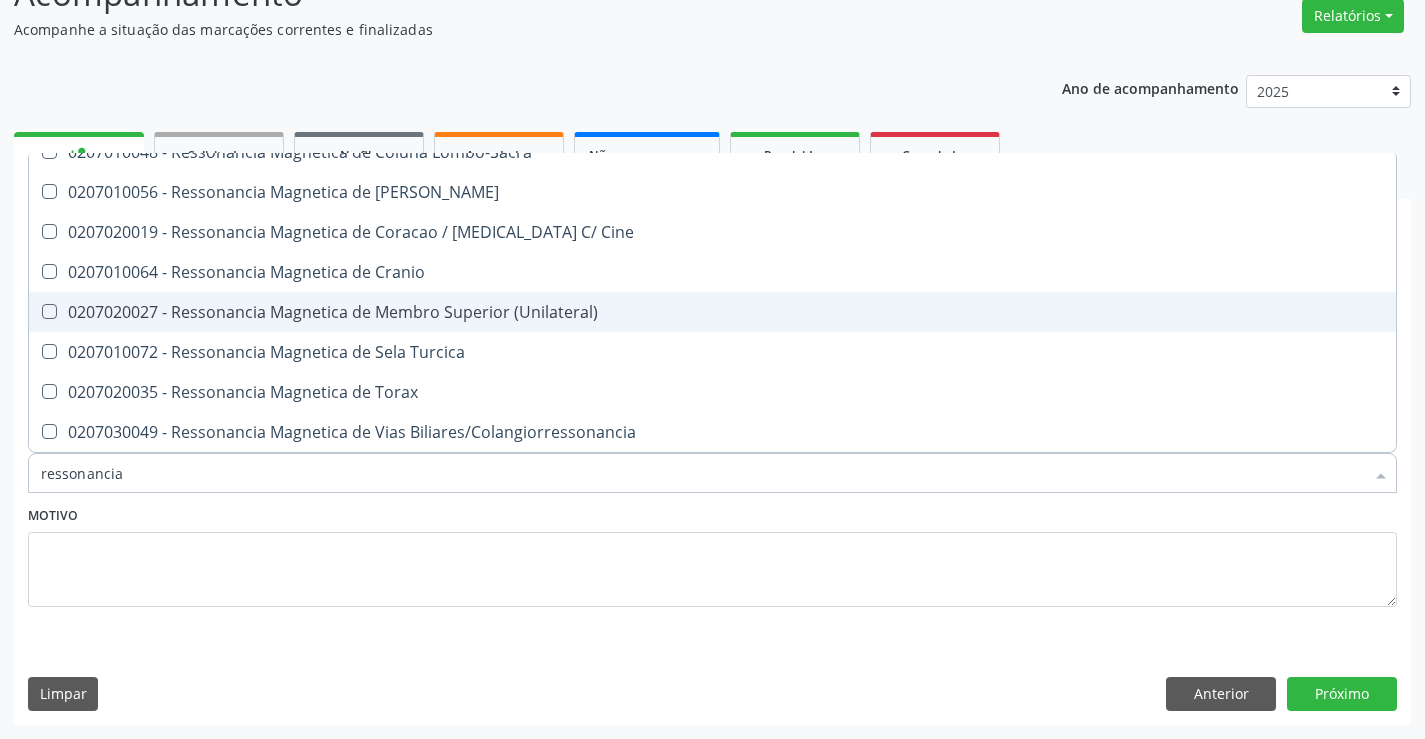 click on "0207020027 - Ressonancia Magnetica de Membro Superior (Unilateral)" at bounding box center (712, 312) 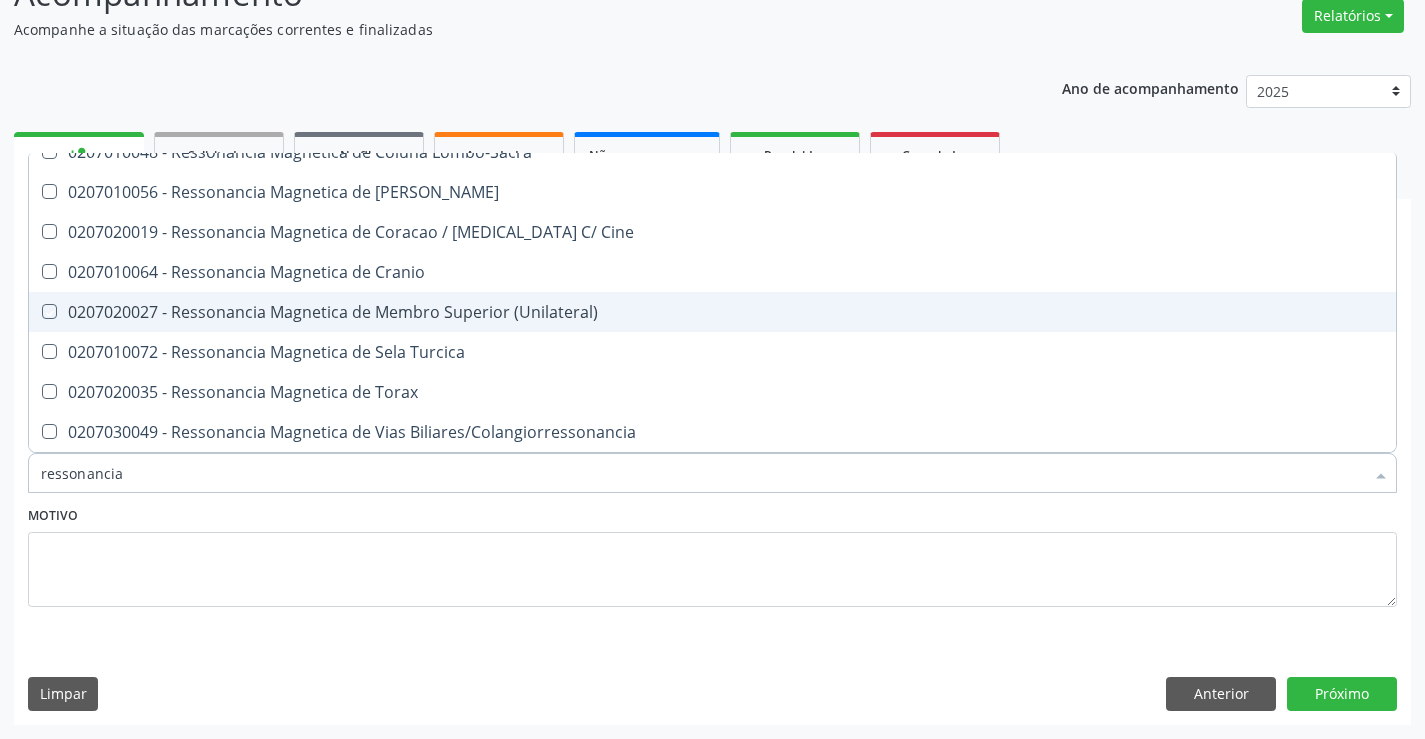 checkbox on "true" 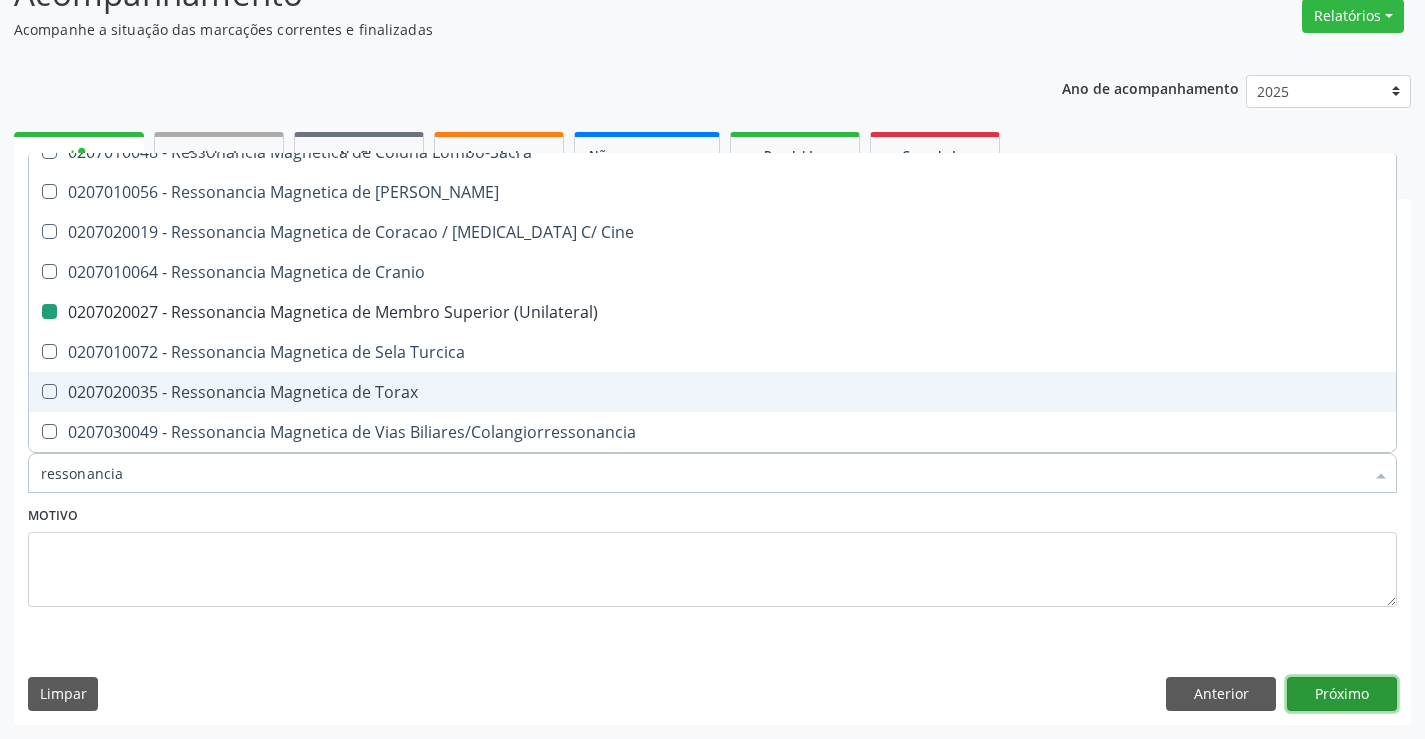 click on "Próximo" at bounding box center (1342, 694) 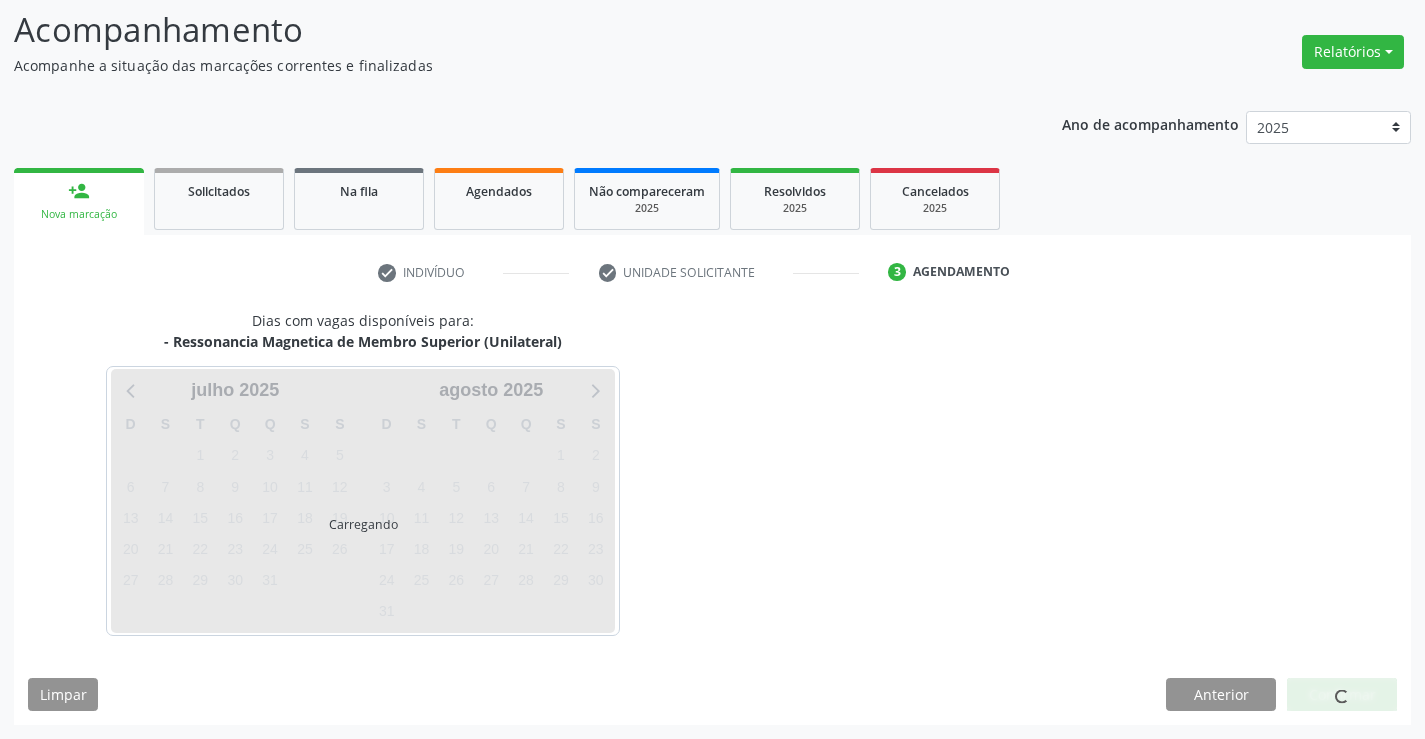 scroll, scrollTop: 131, scrollLeft: 0, axis: vertical 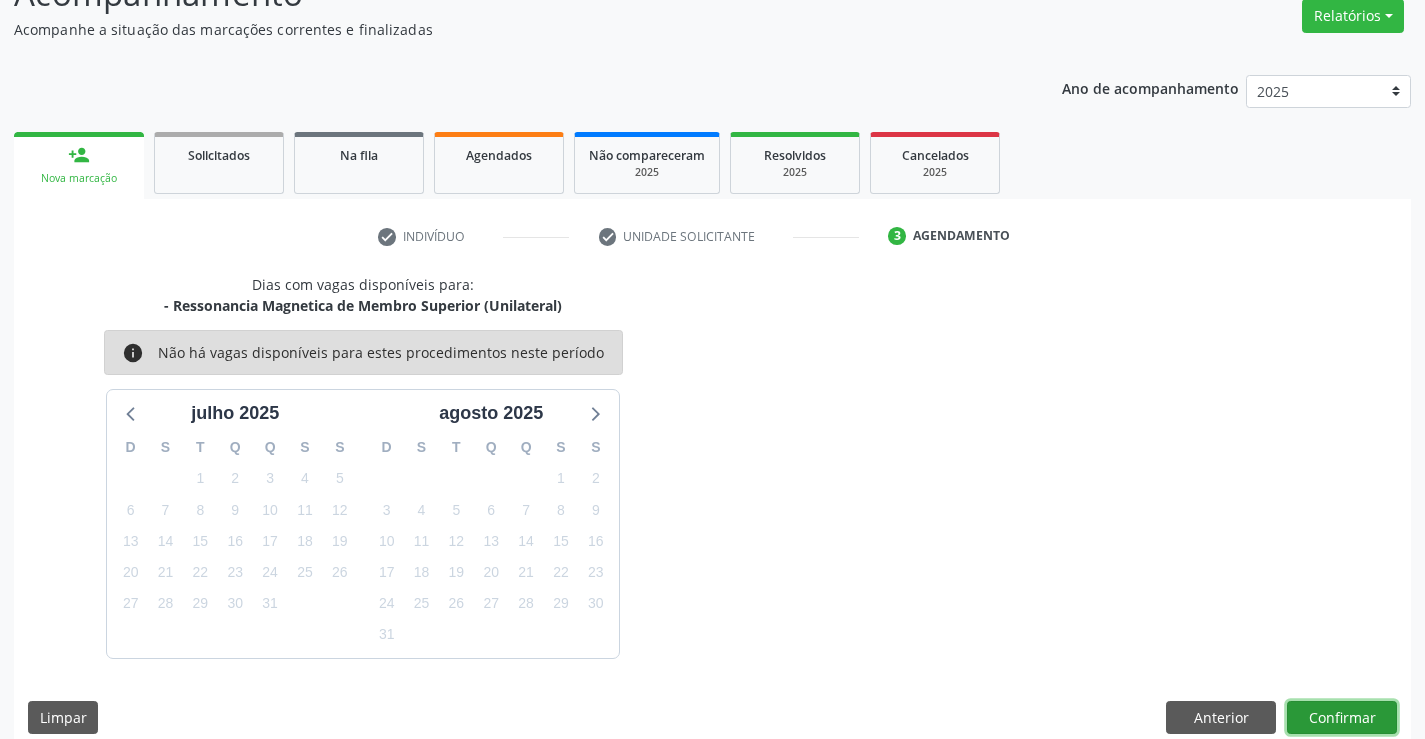 click on "Confirmar" at bounding box center [1342, 718] 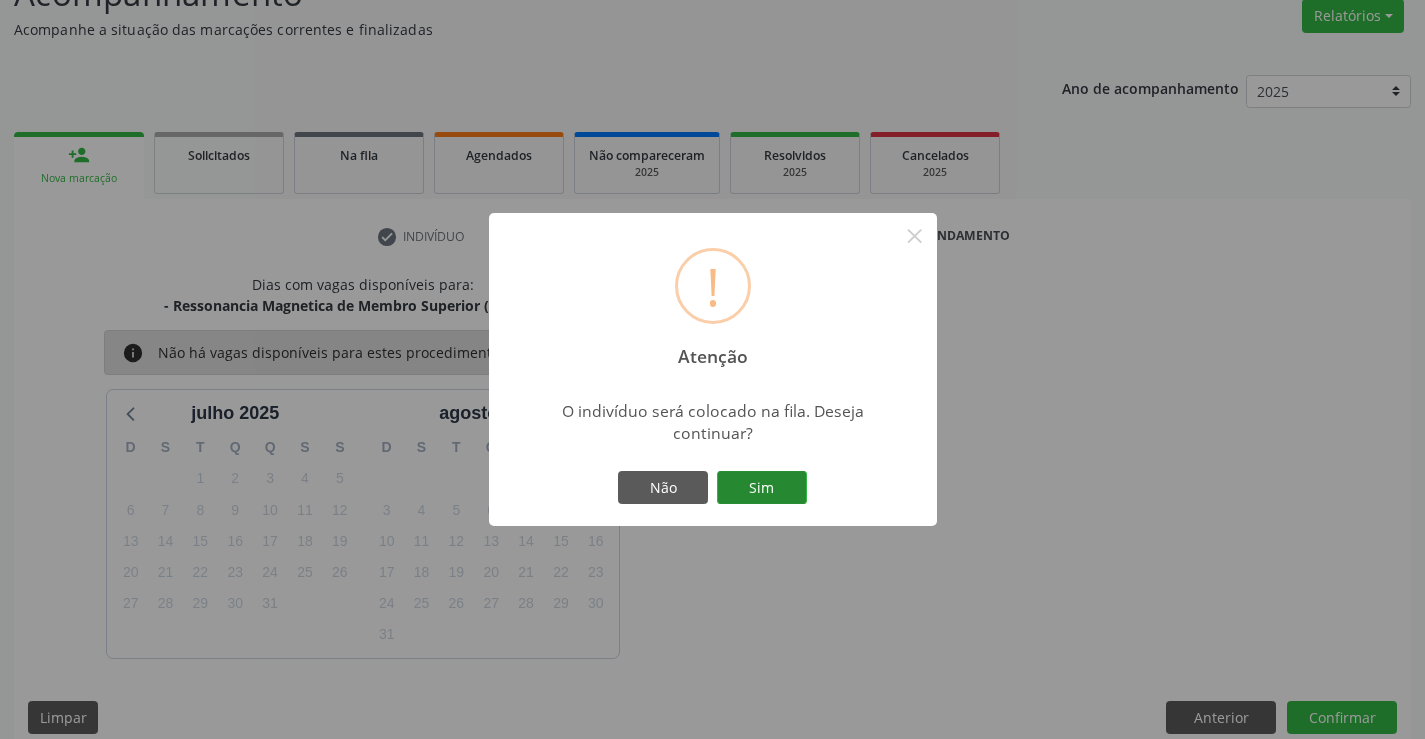 click on "Sim" at bounding box center (762, 488) 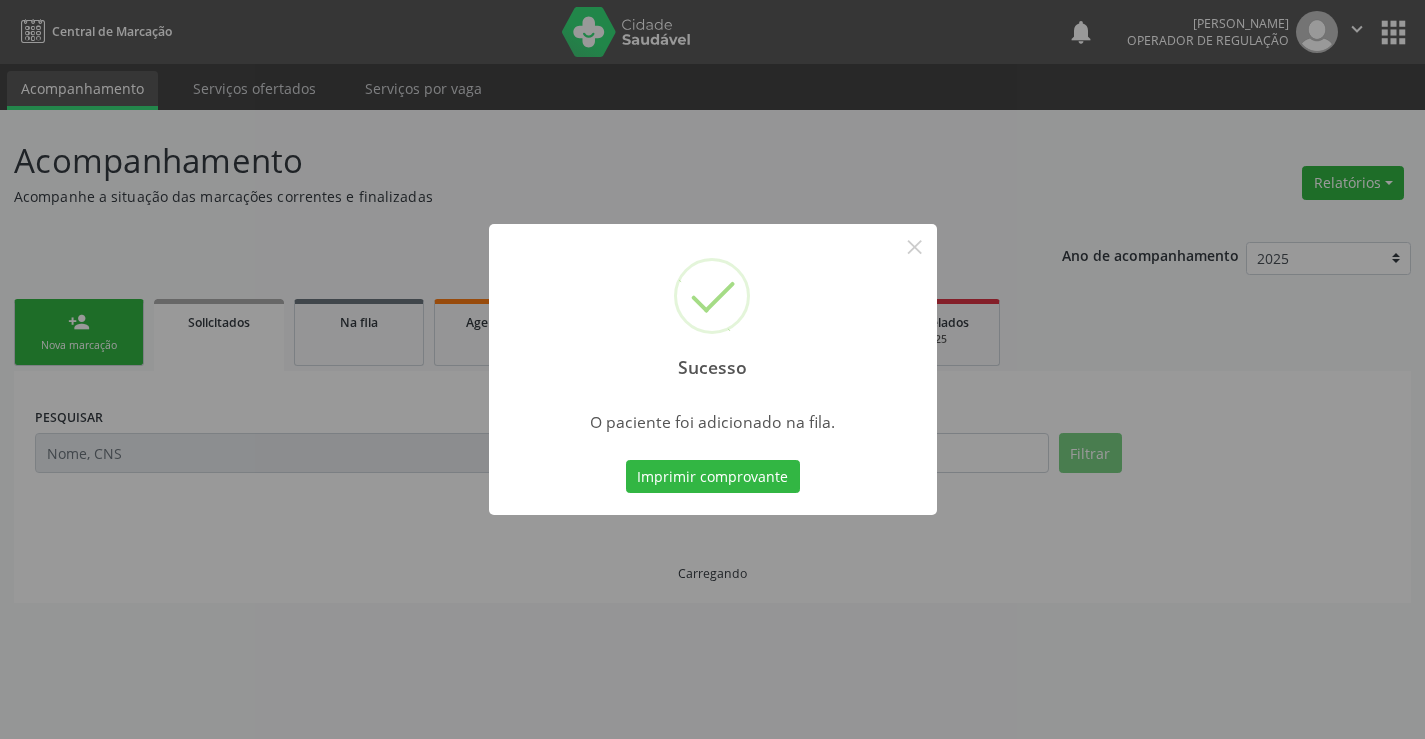 scroll, scrollTop: 0, scrollLeft: 0, axis: both 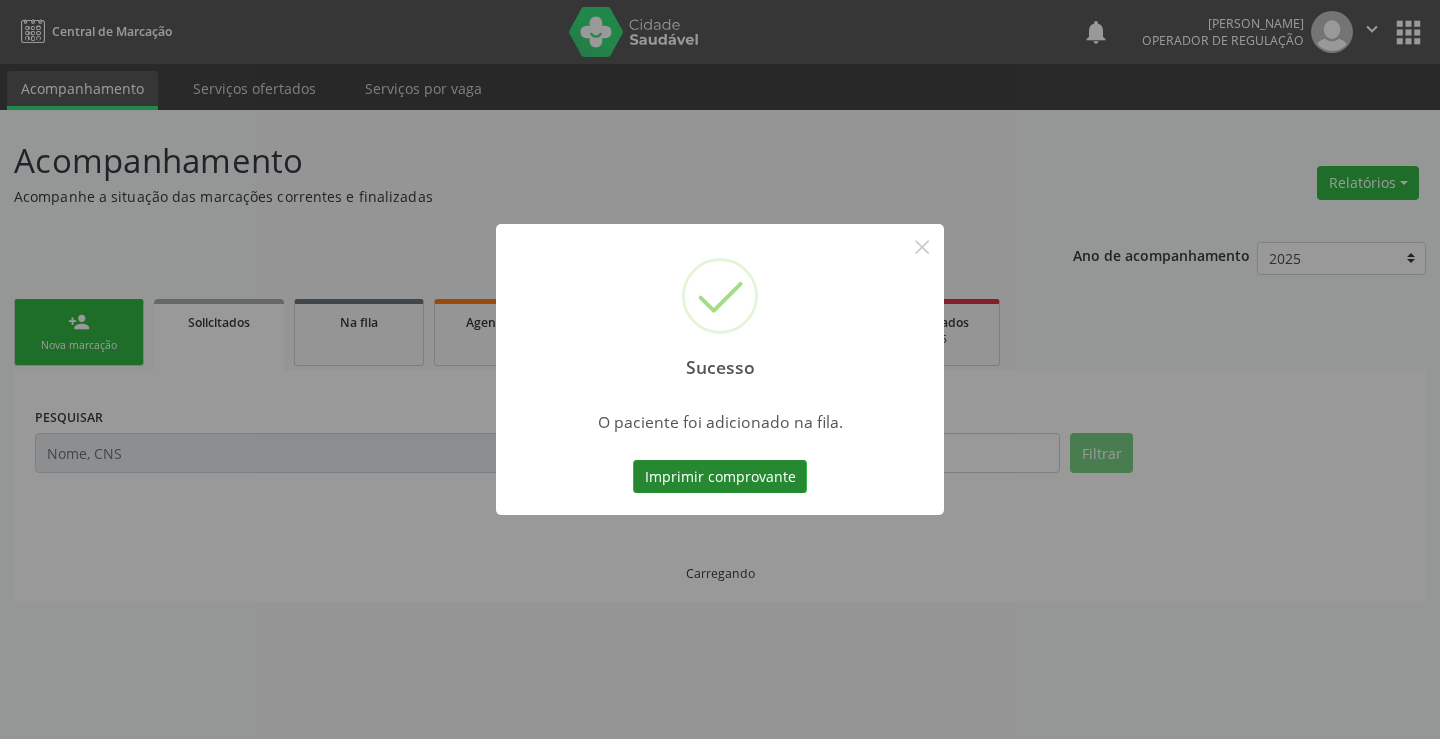 click on "Imprimir comprovante" at bounding box center (720, 477) 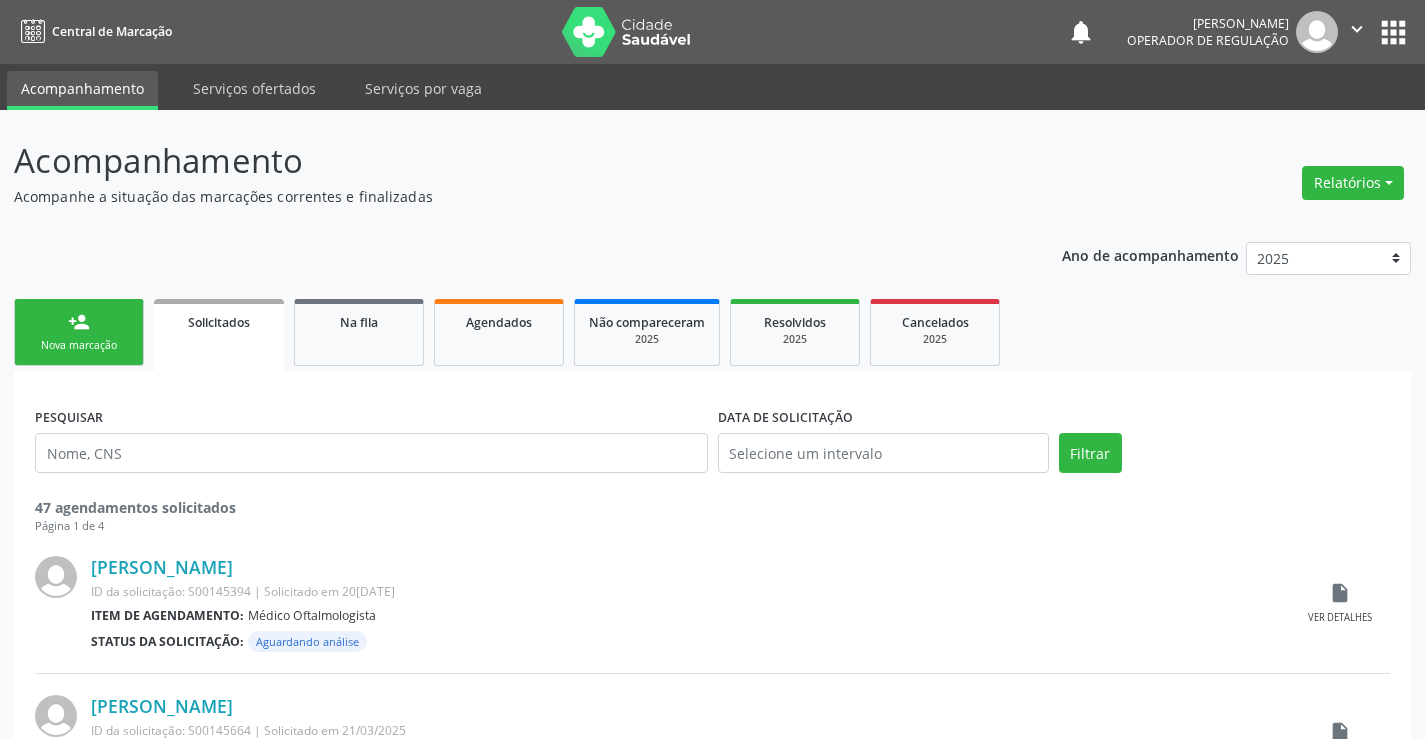 click on "person_add
Nova marcação" at bounding box center [79, 332] 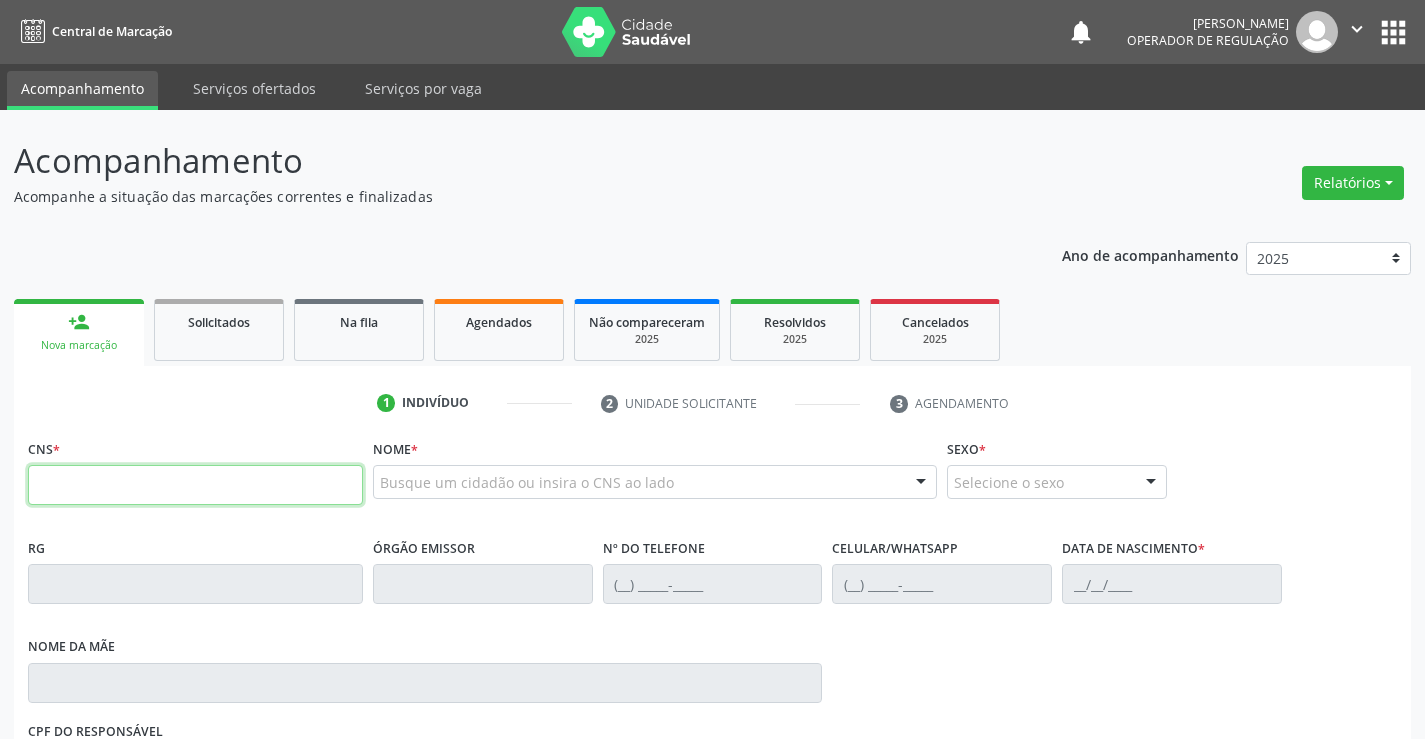 click at bounding box center [195, 485] 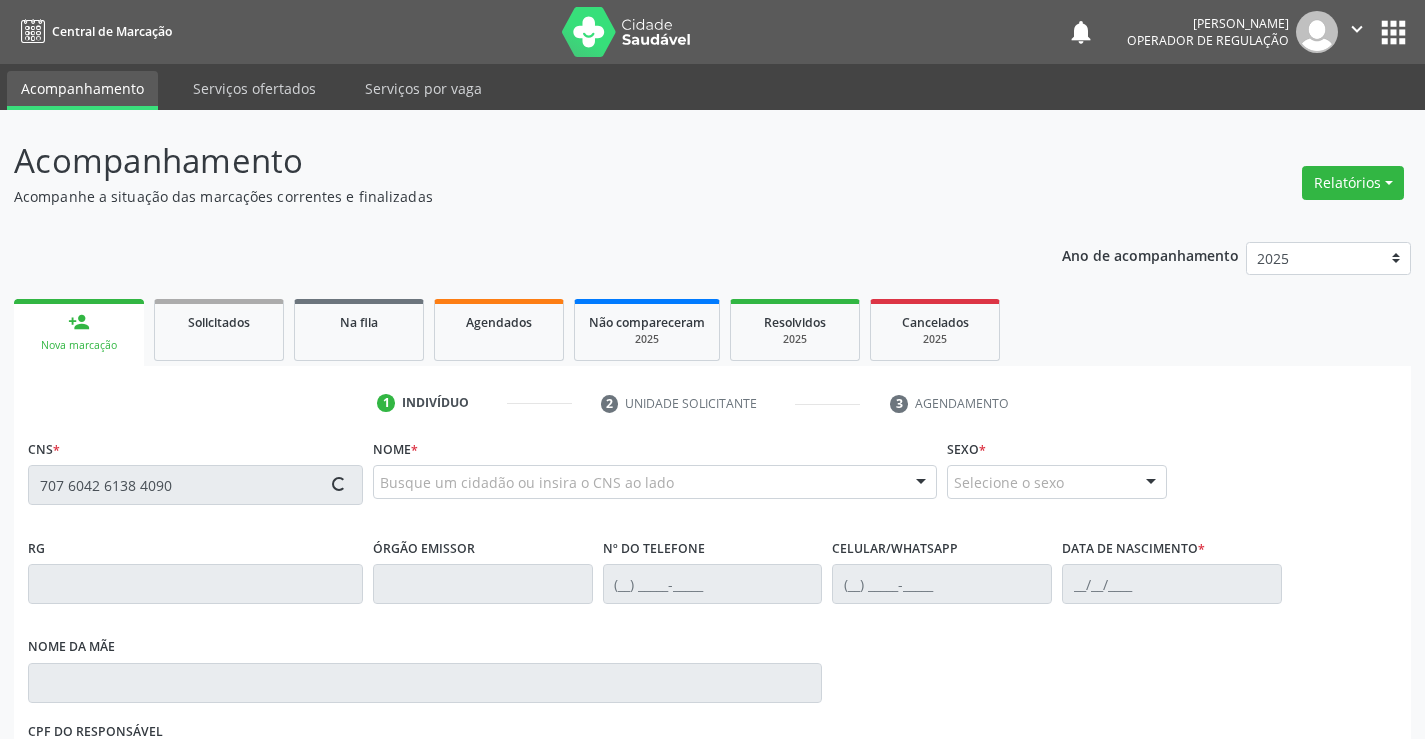 type on "707 6042 6138 4090" 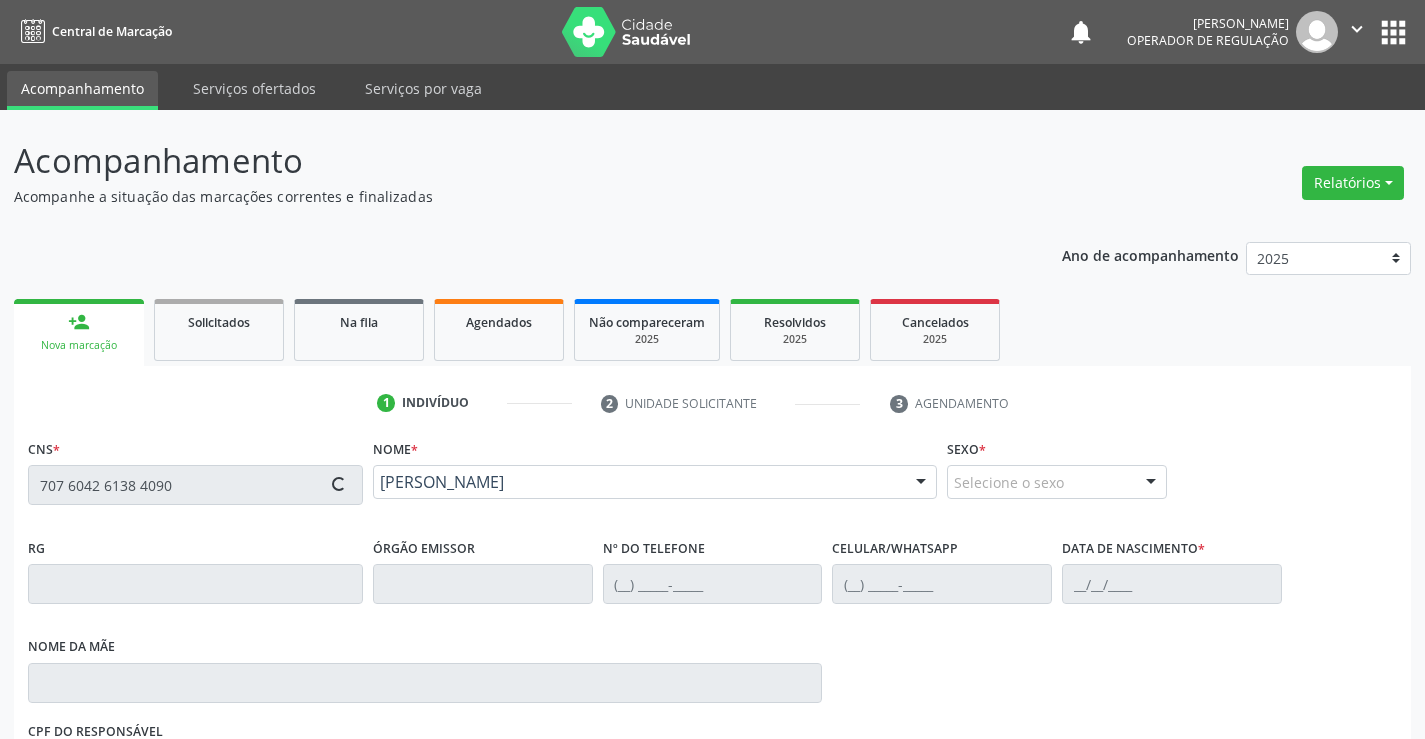 type on "[DATE]" 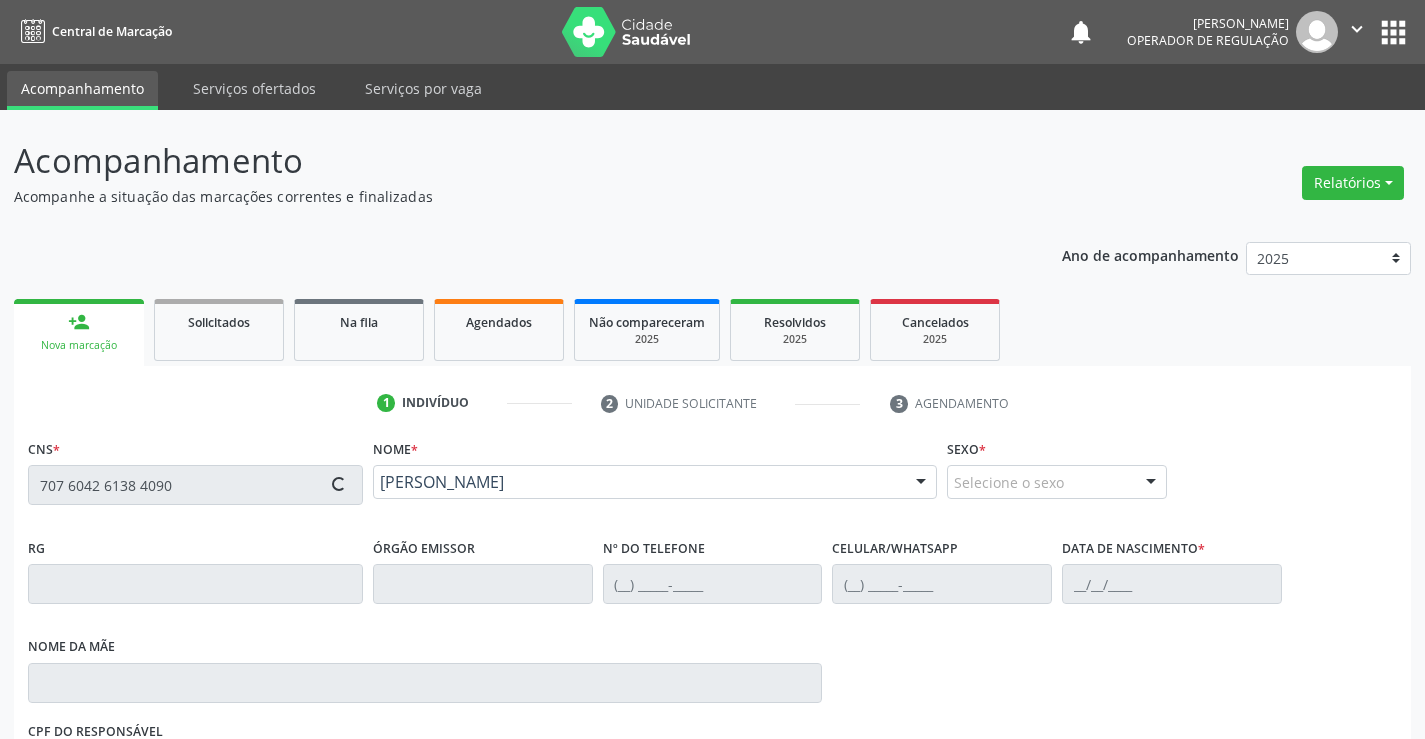 type on "128.239.995-07" 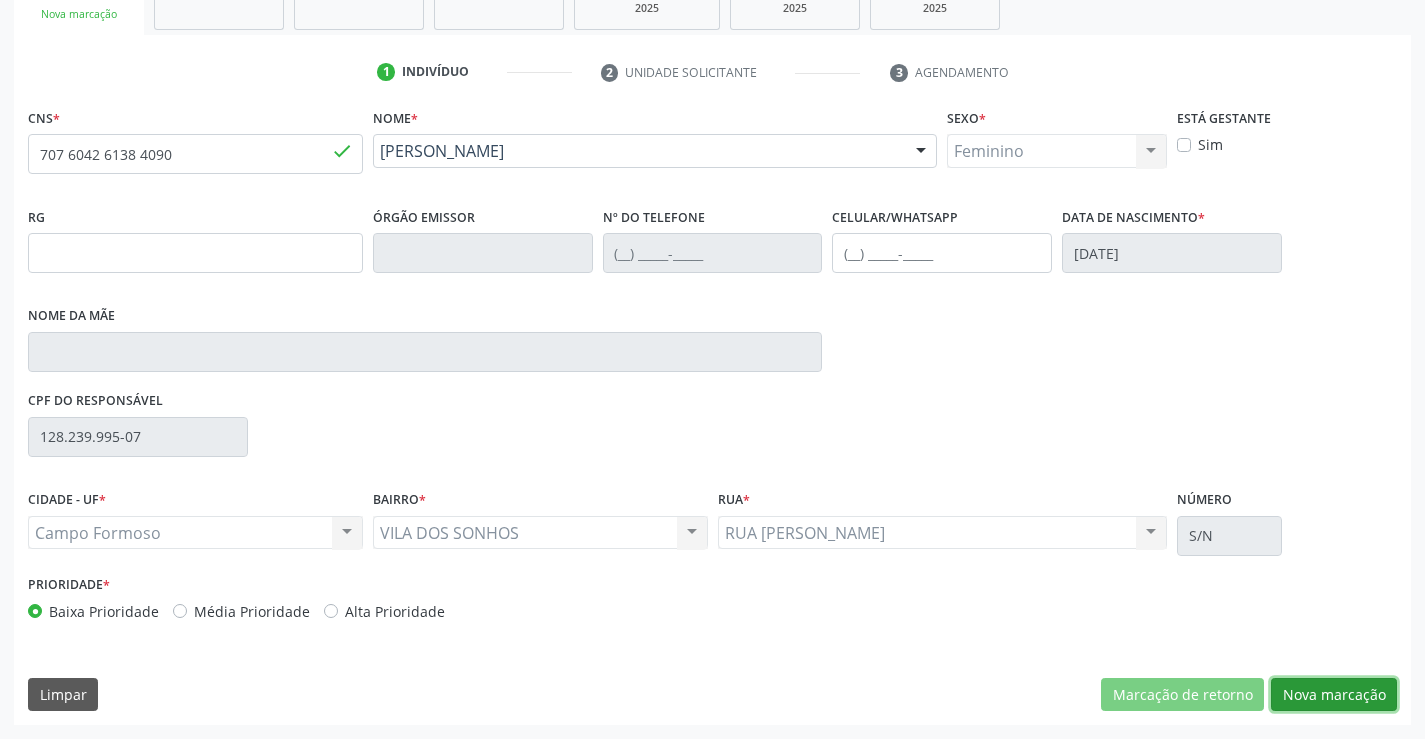 click on "Nova marcação" at bounding box center (1334, 695) 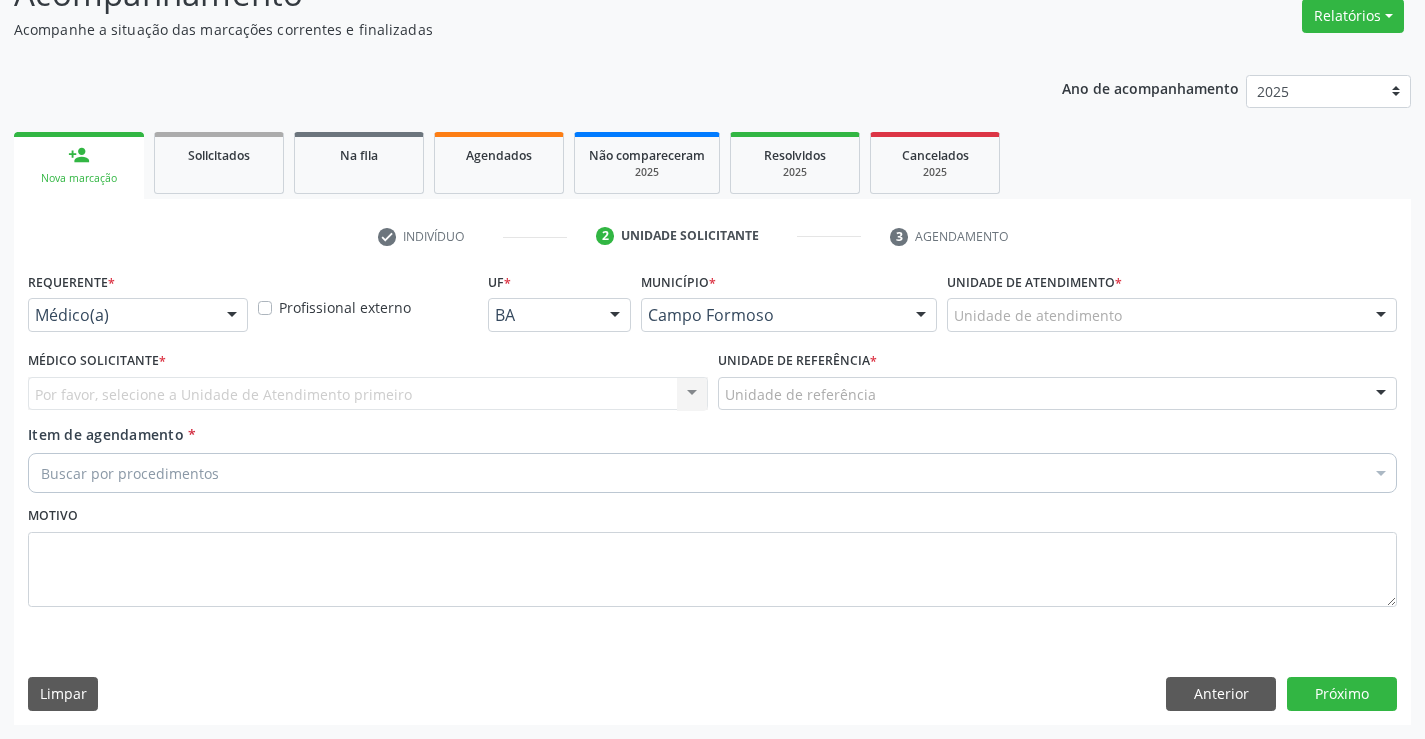 scroll, scrollTop: 167, scrollLeft: 0, axis: vertical 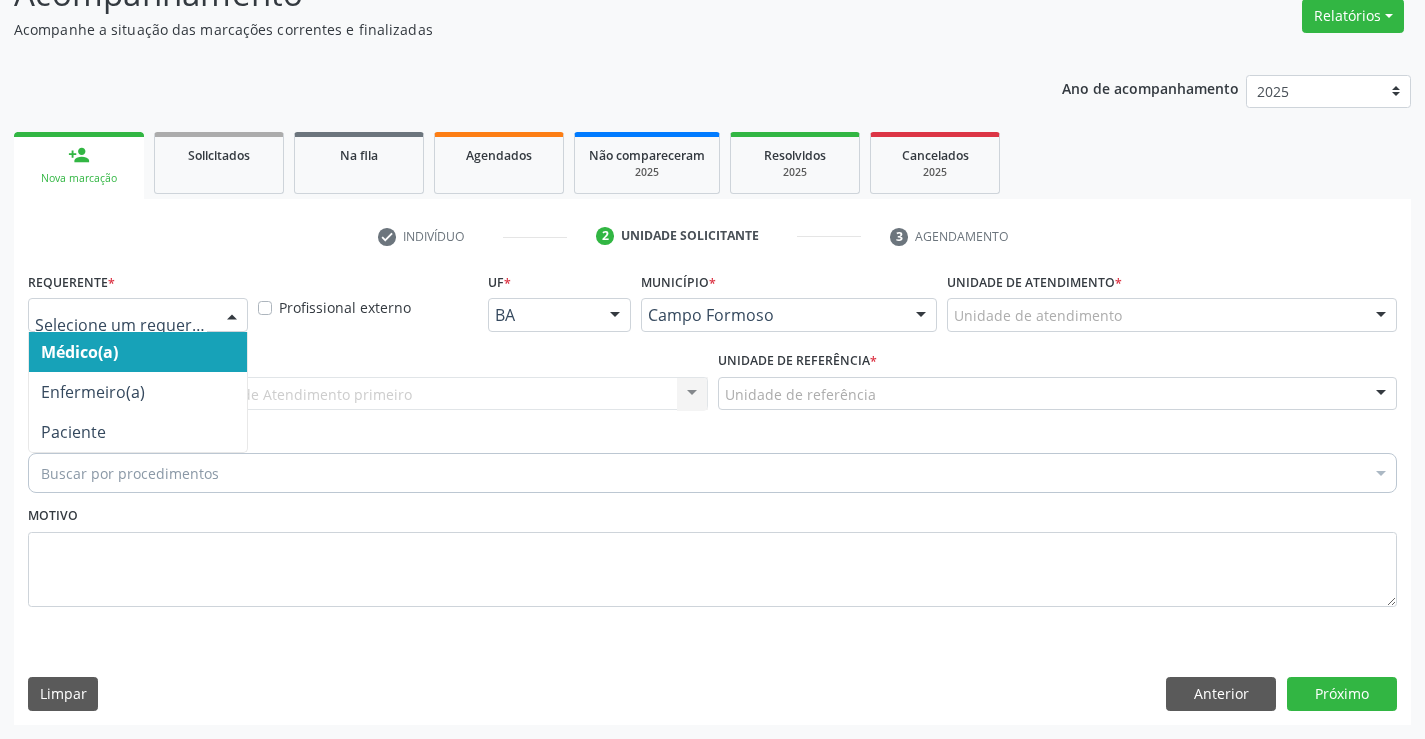 click at bounding box center [138, 315] 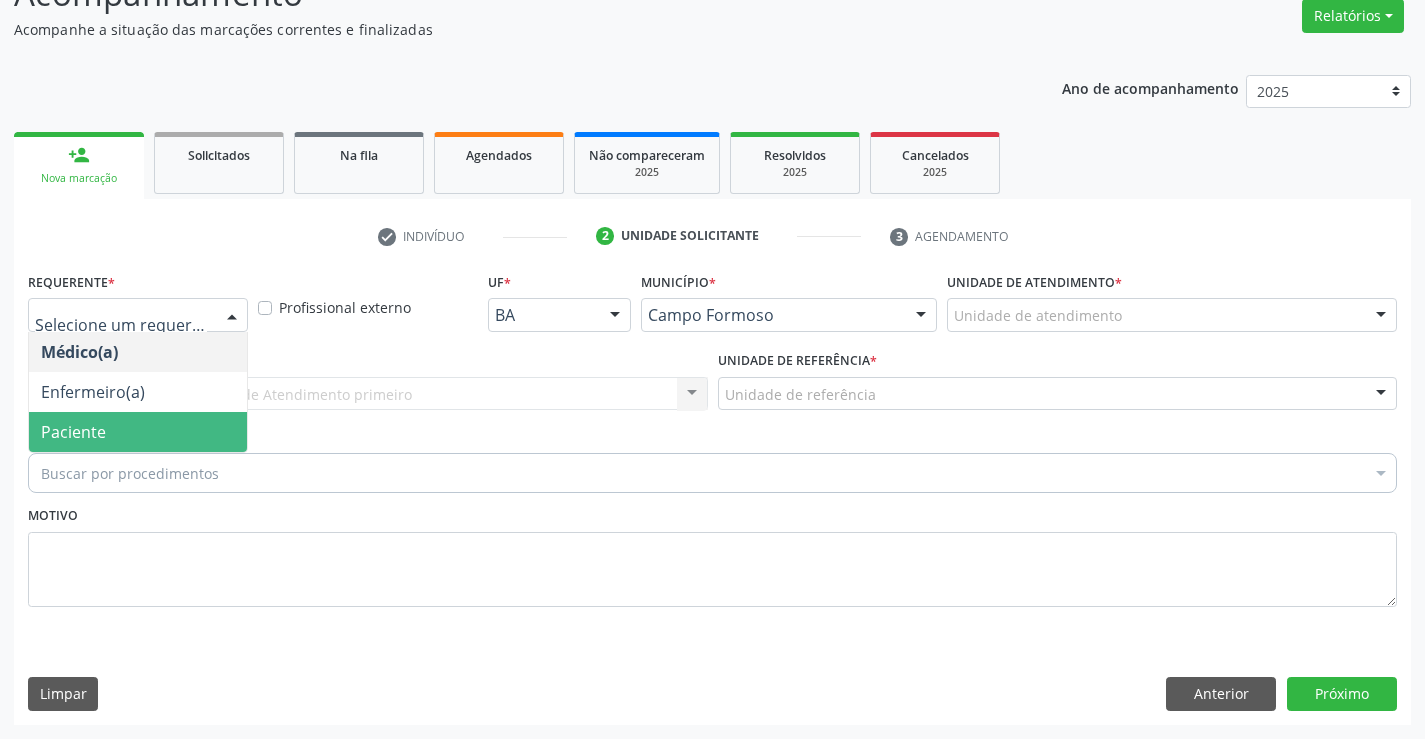 drag, startPoint x: 189, startPoint y: 432, endPoint x: 271, endPoint y: 399, distance: 88.391174 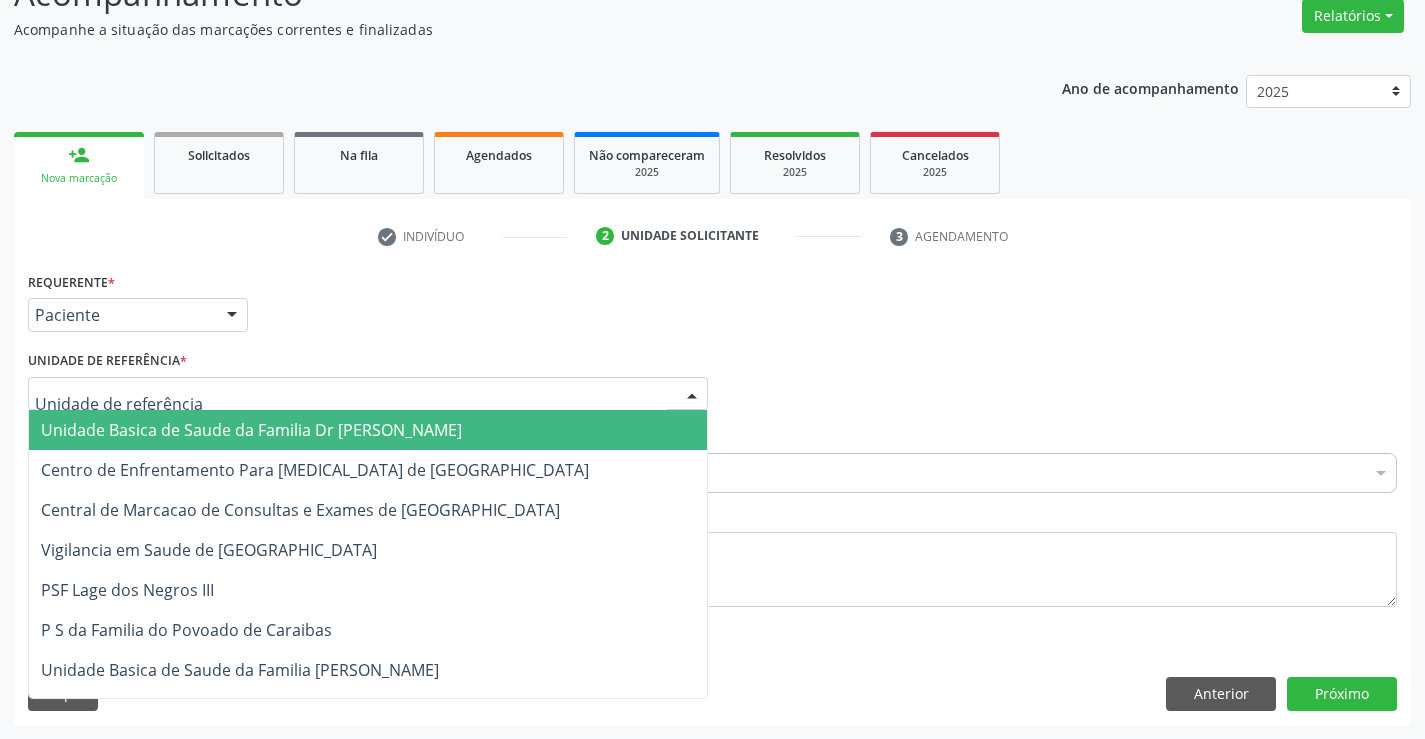 click at bounding box center [368, 394] 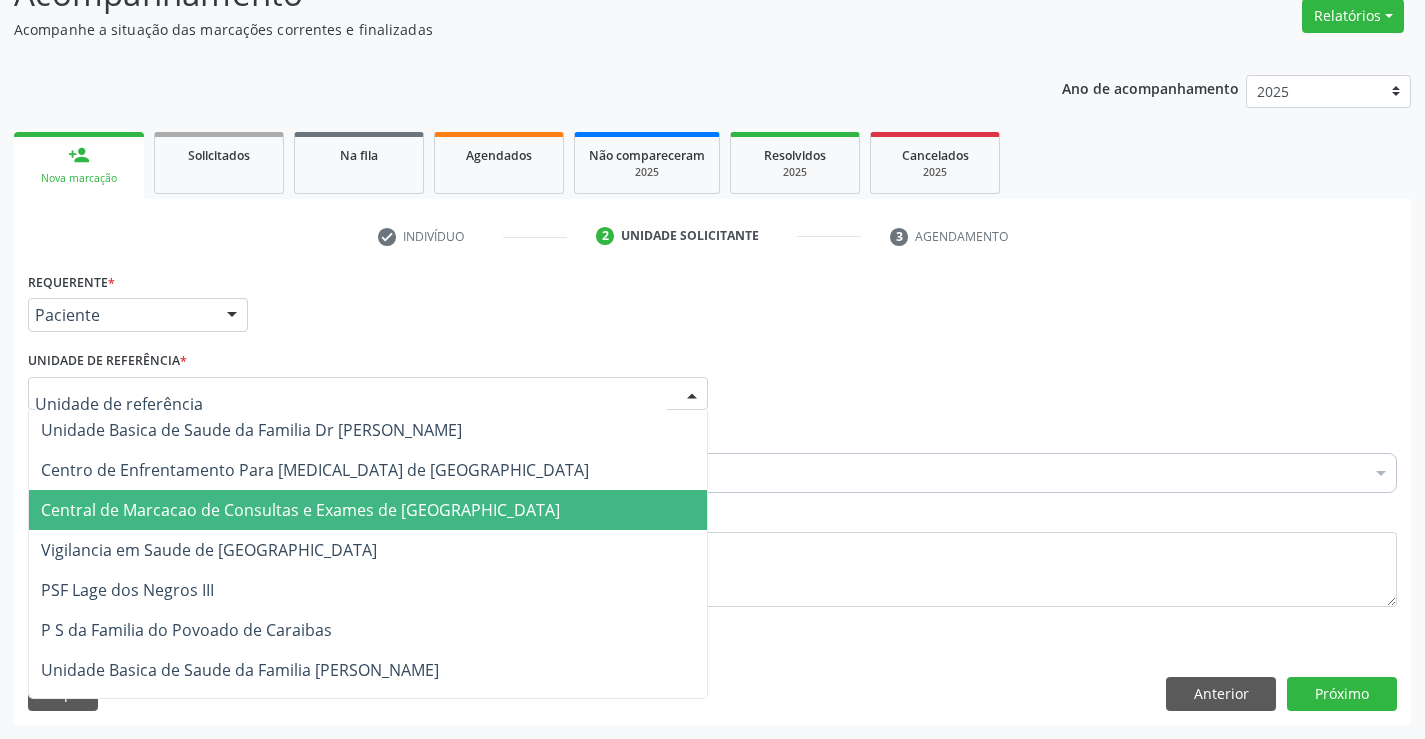 click on "Central de Marcacao de Consultas e Exames de [GEOGRAPHIC_DATA]" at bounding box center (300, 510) 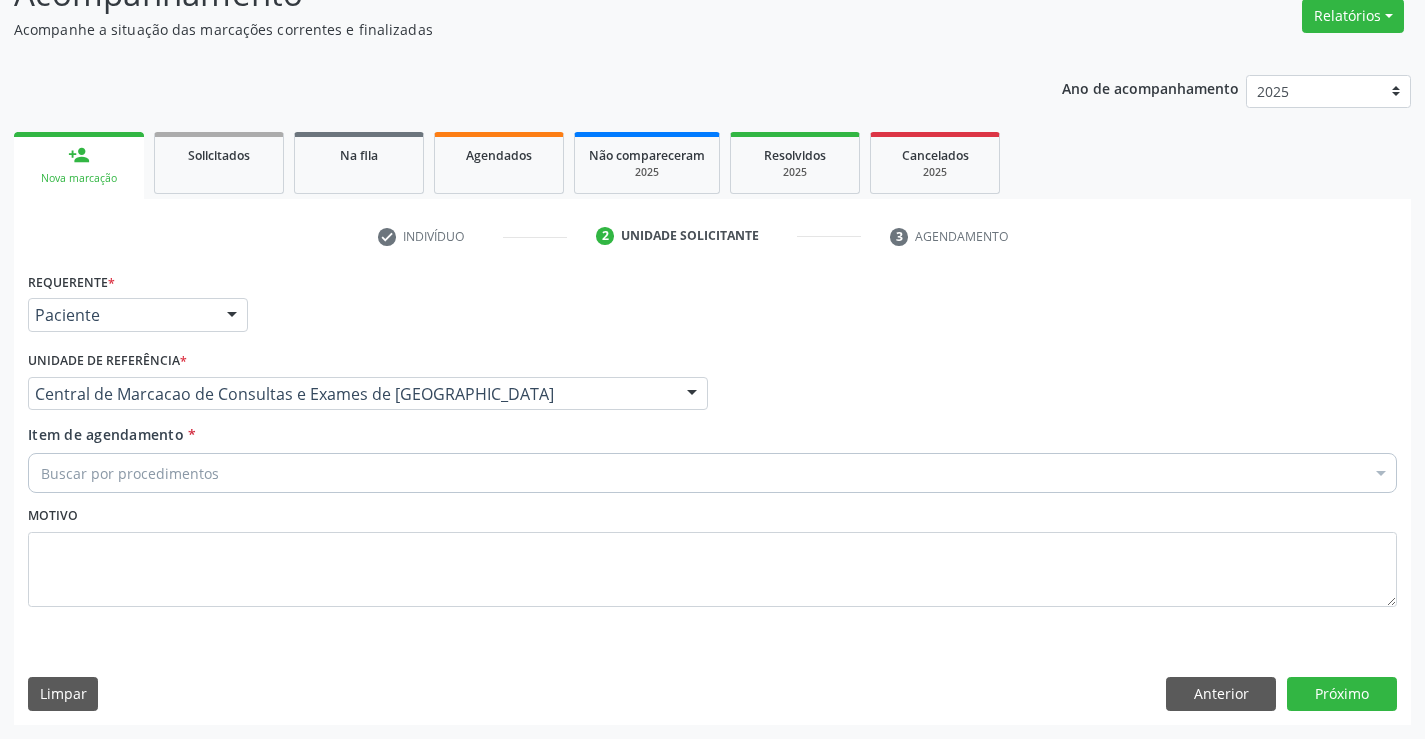 click on "Buscar por procedimentos" at bounding box center [712, 473] 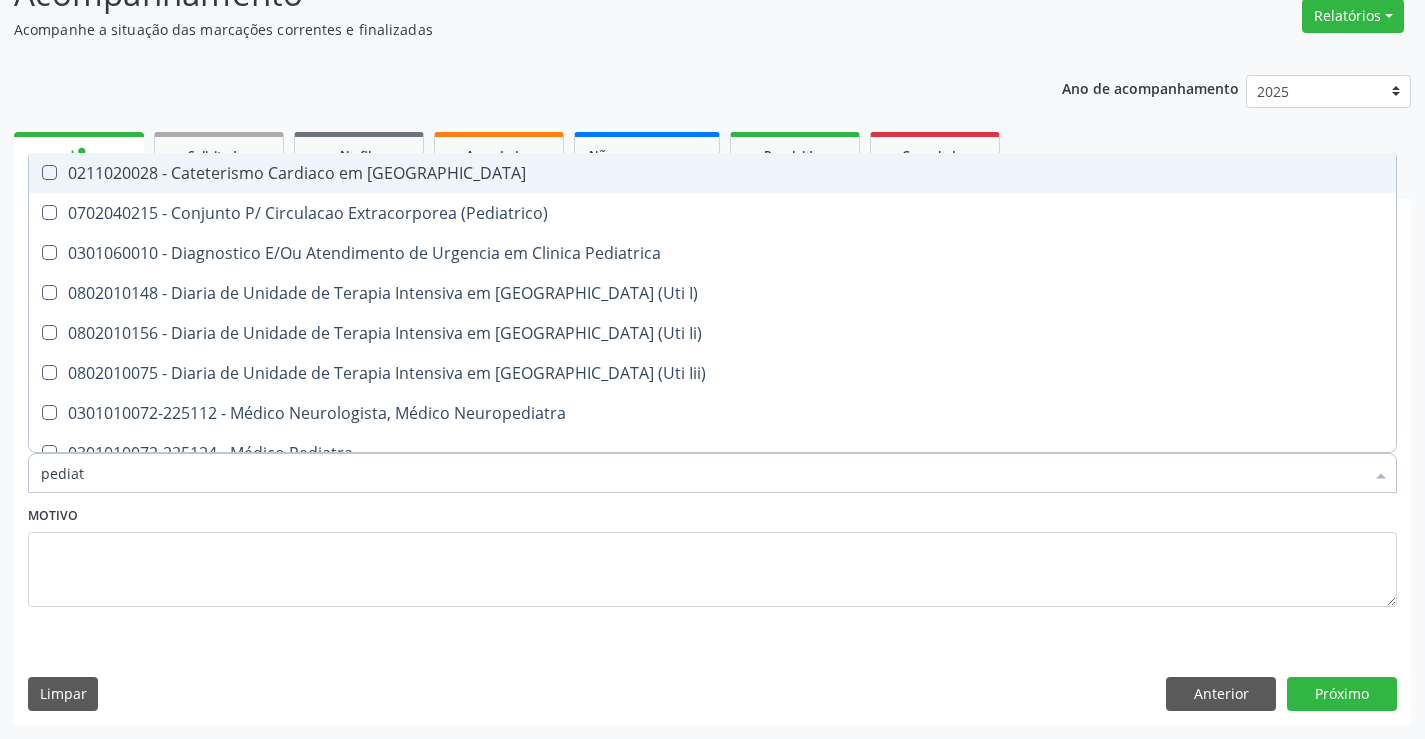 type on "pediatr" 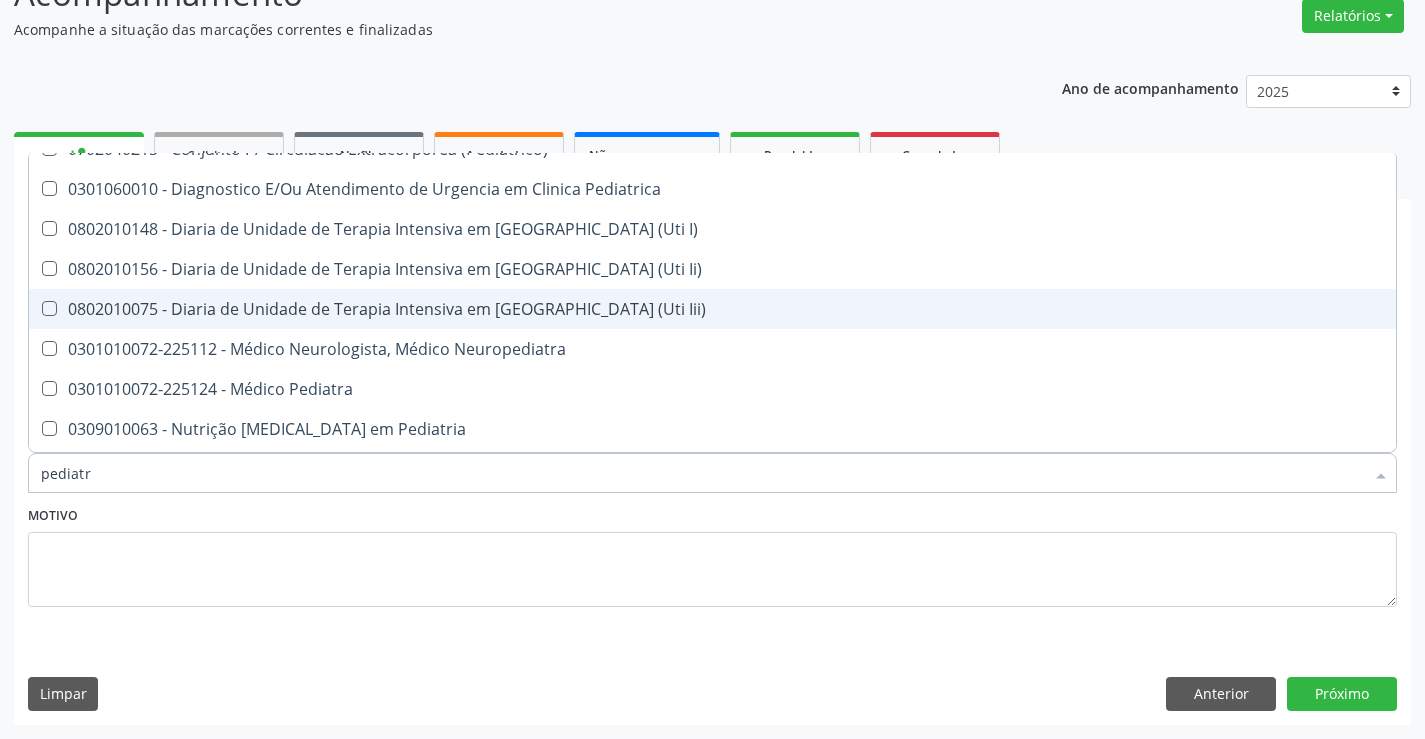 scroll, scrollTop: 141, scrollLeft: 0, axis: vertical 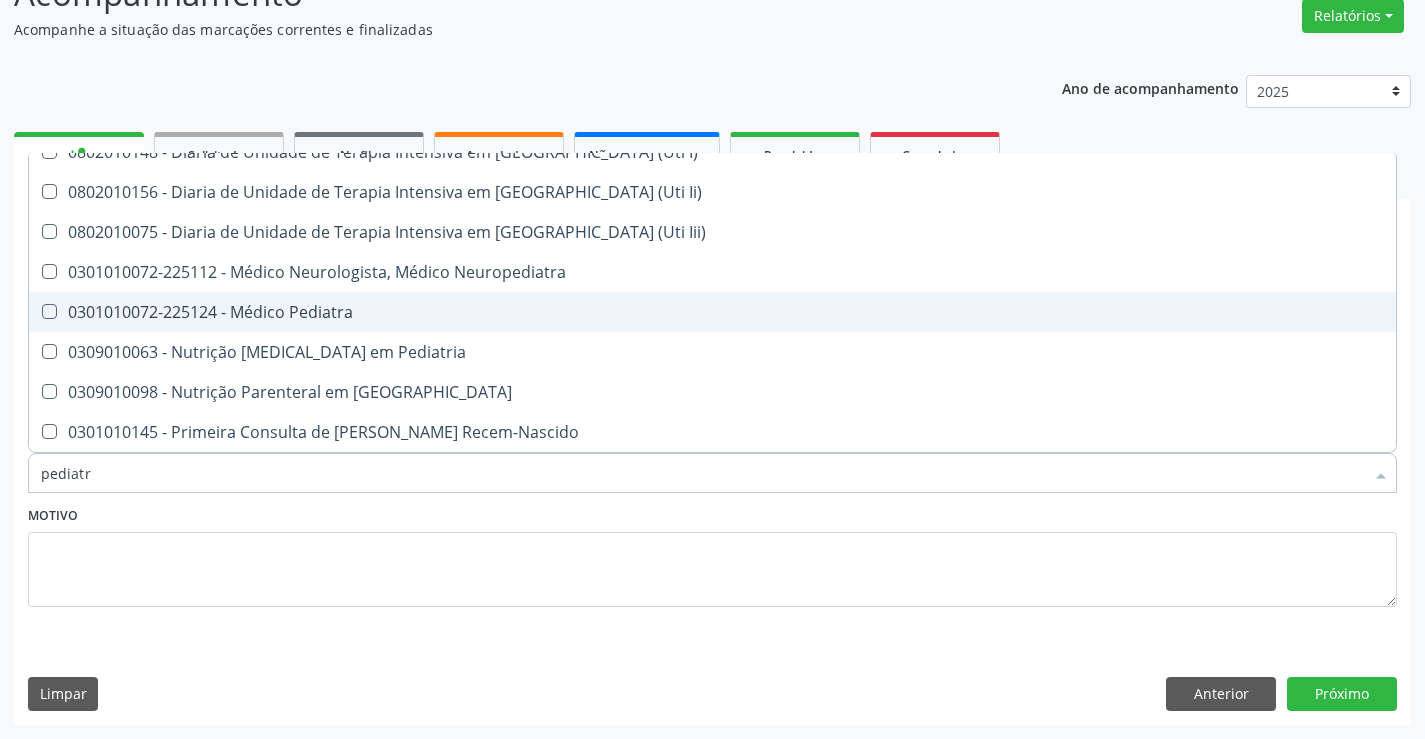 click on "0301010072-225124 - Médico Pediatra" at bounding box center [712, 312] 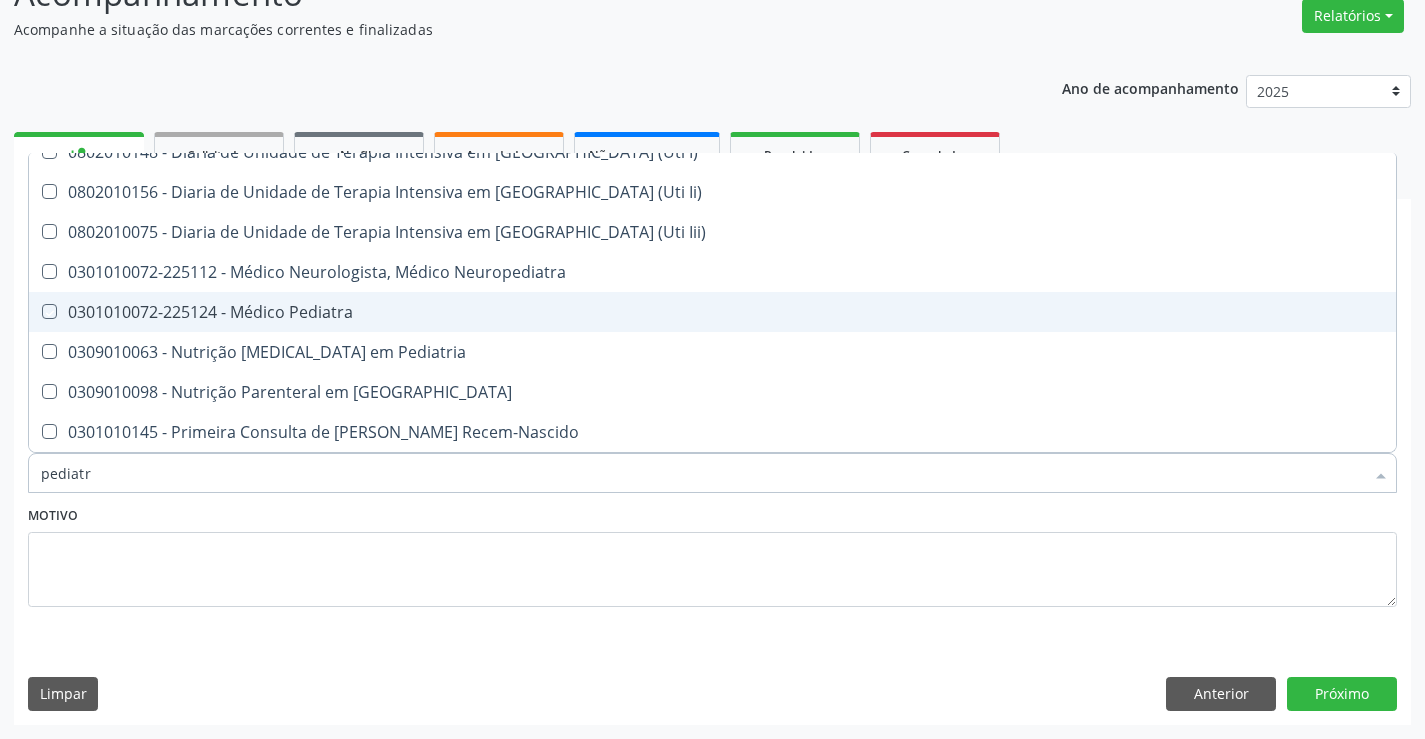 checkbox on "true" 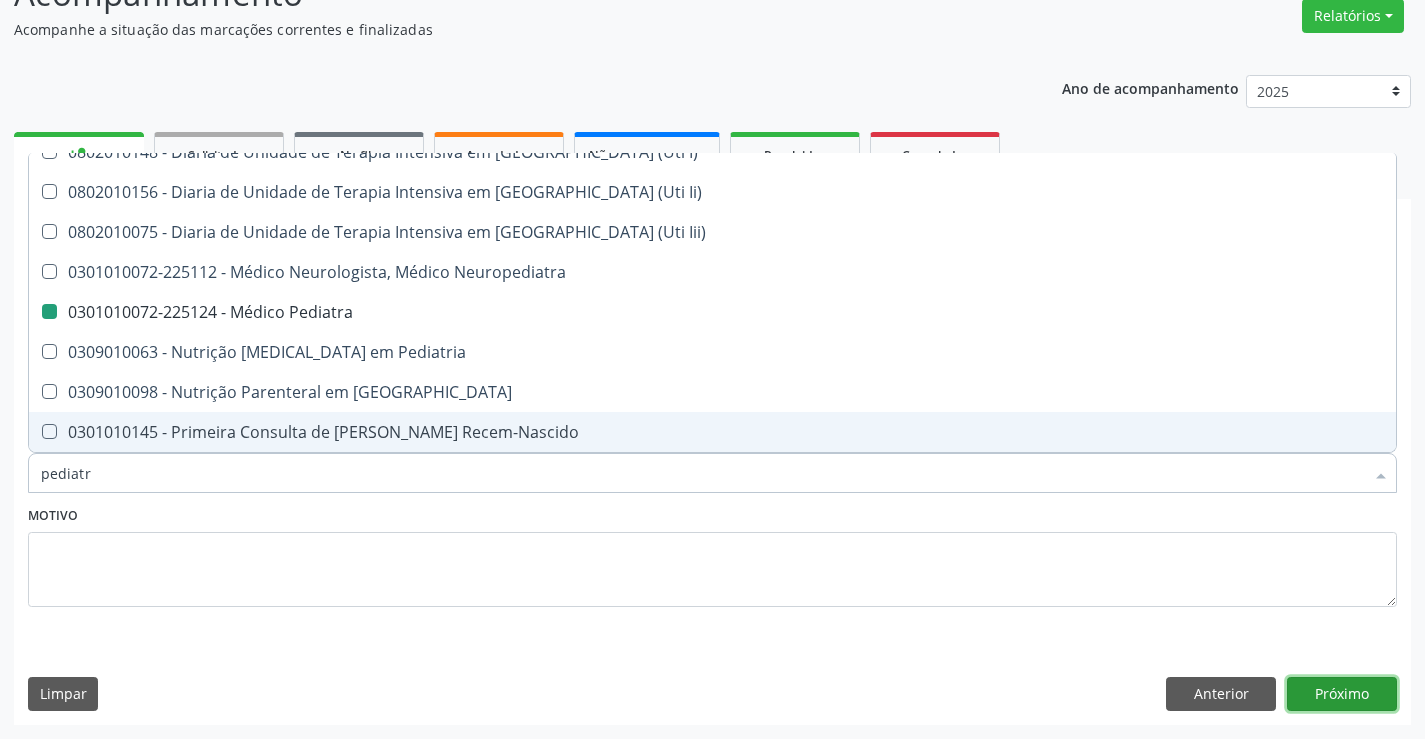 click on "Próximo" at bounding box center (1342, 694) 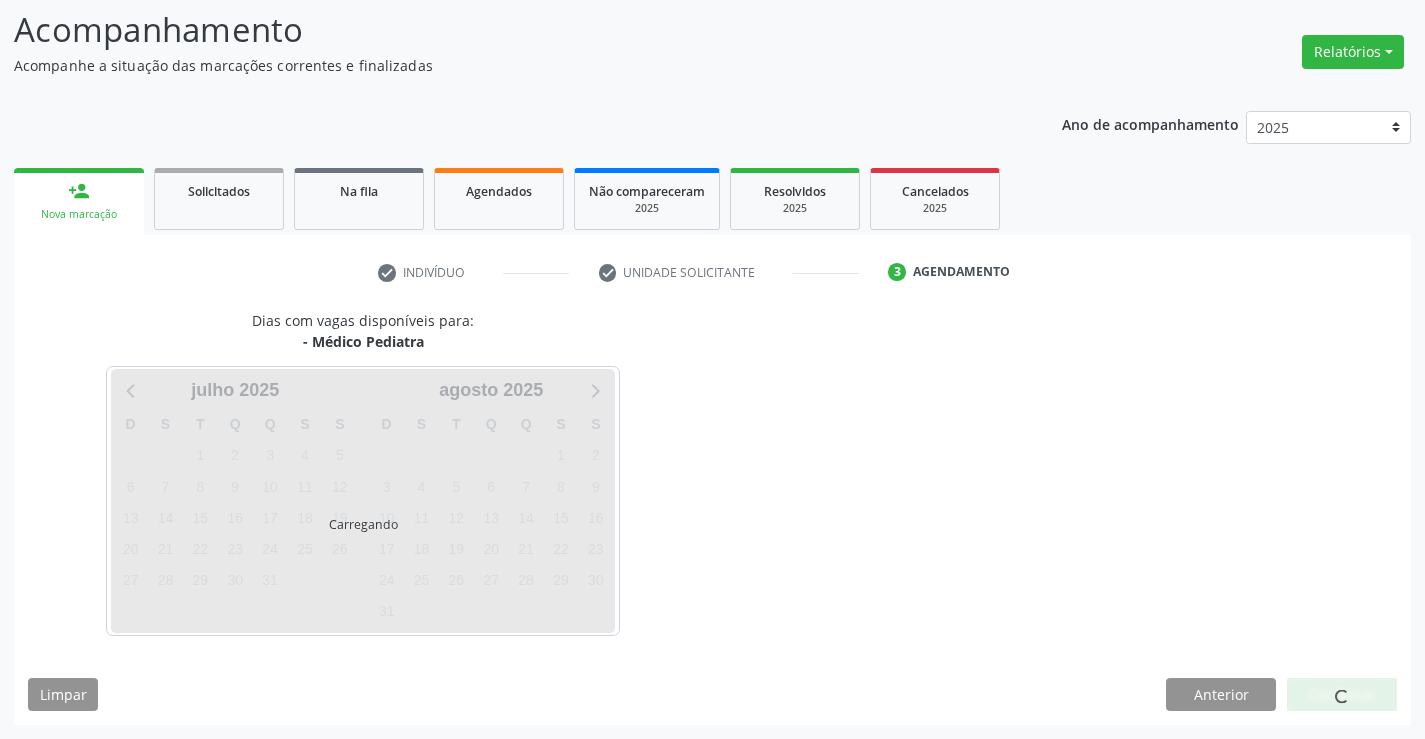 scroll, scrollTop: 131, scrollLeft: 0, axis: vertical 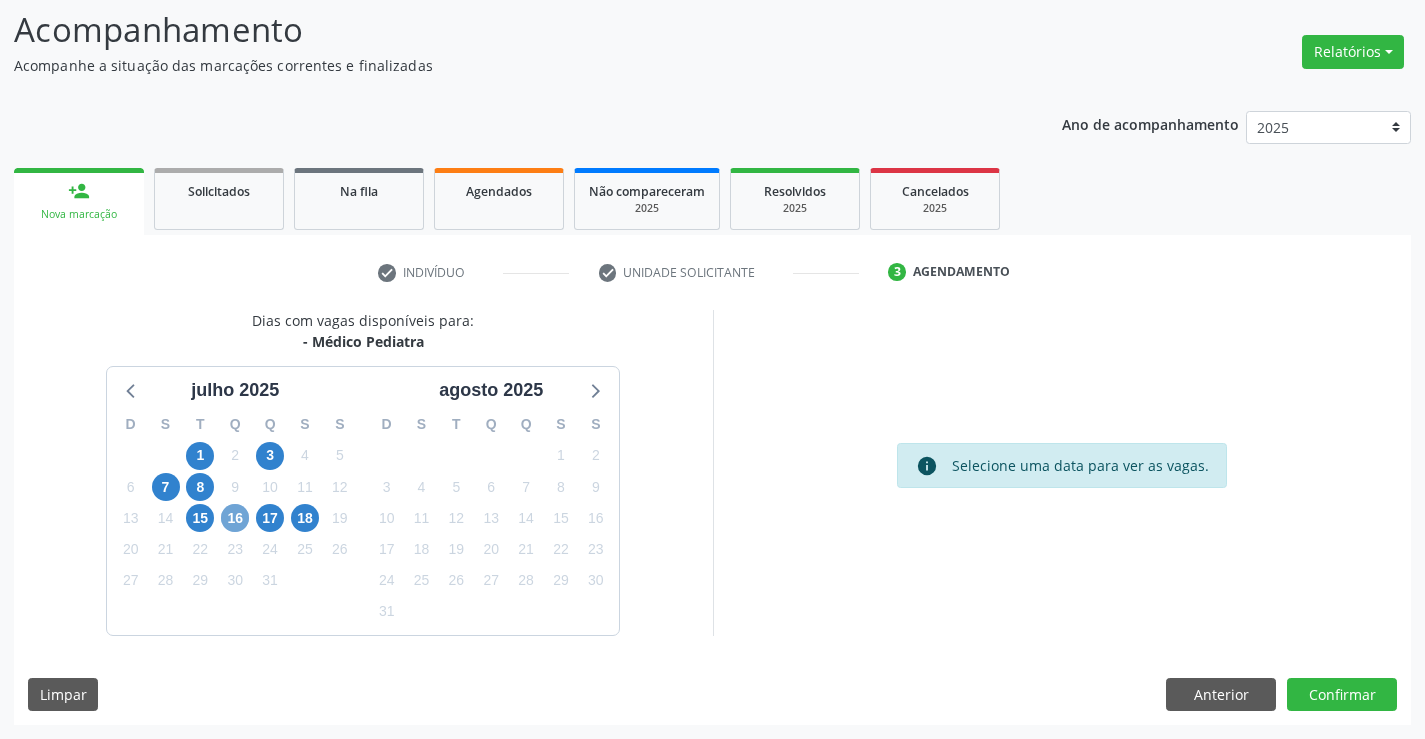 click on "16" at bounding box center [235, 518] 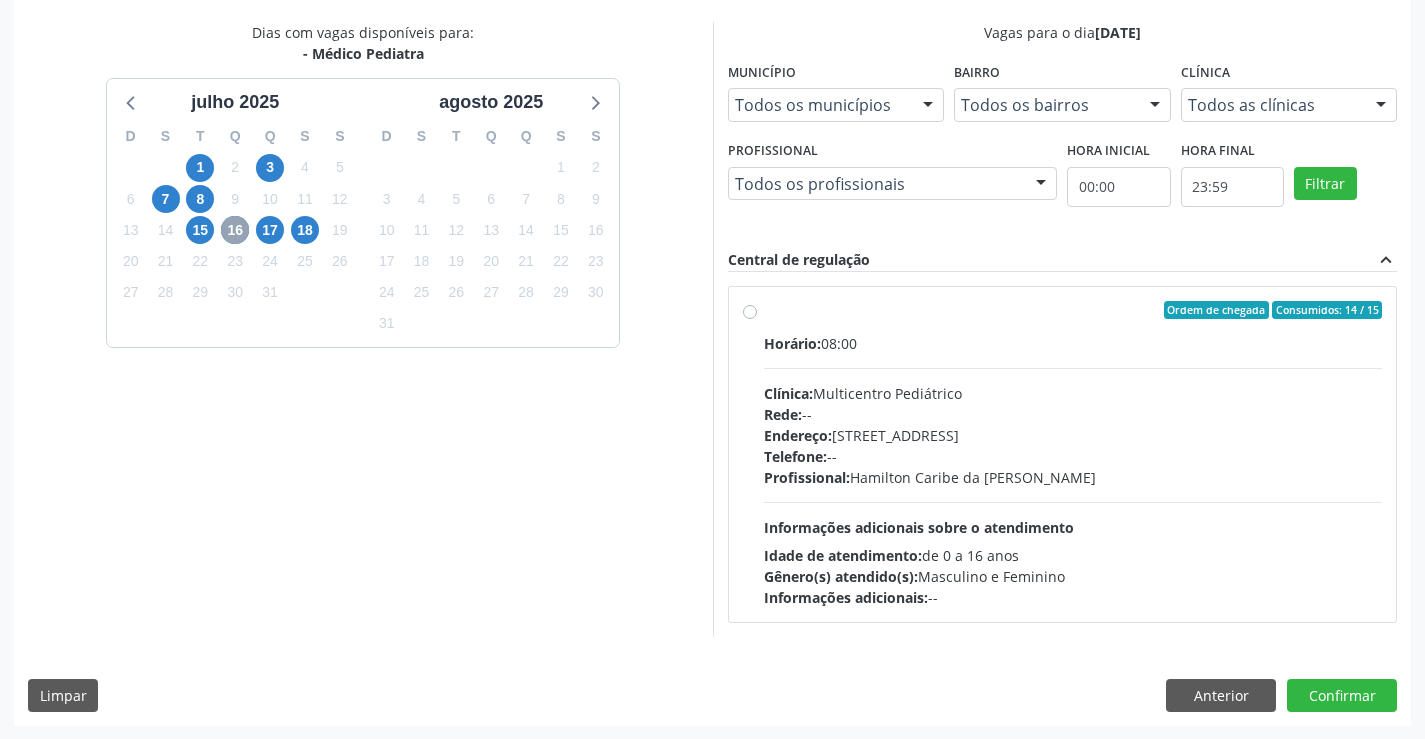 scroll, scrollTop: 420, scrollLeft: 0, axis: vertical 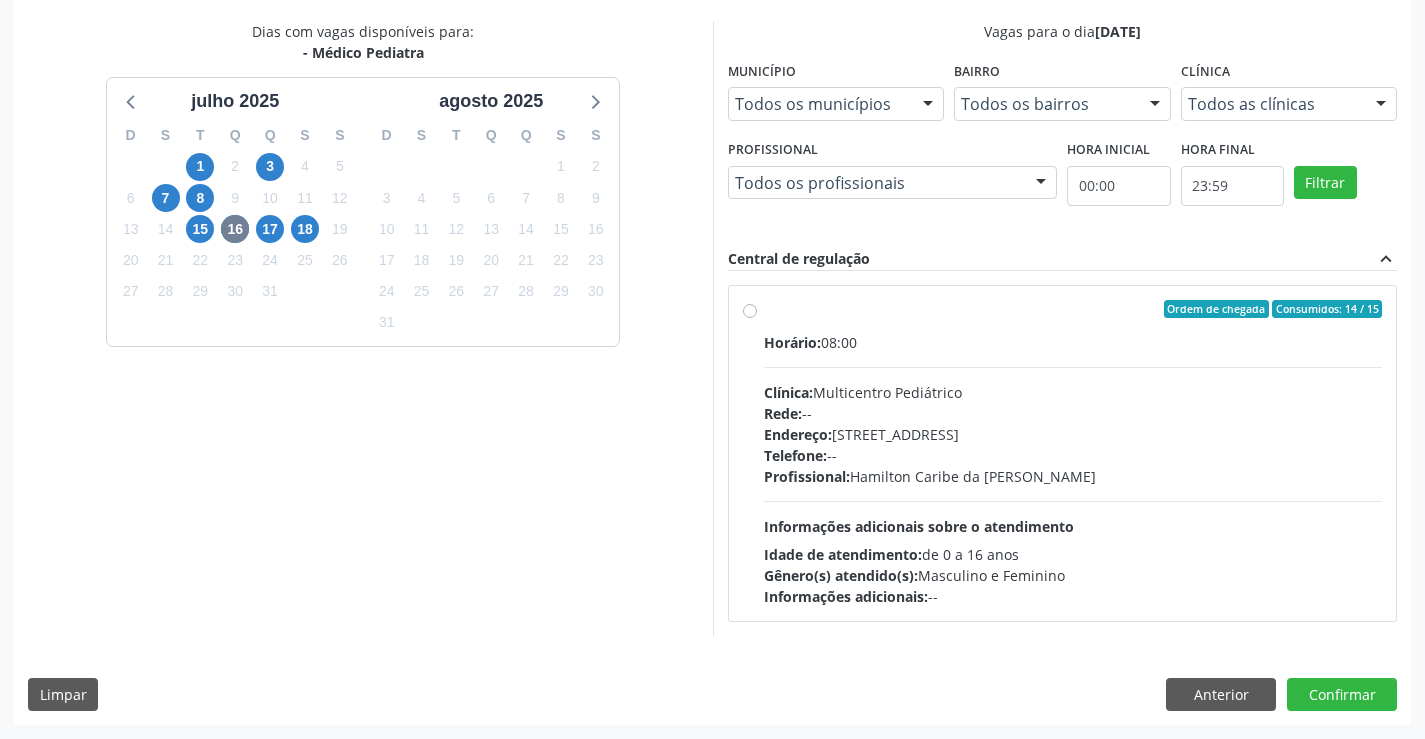 click on "Telefone:   --" at bounding box center [1073, 455] 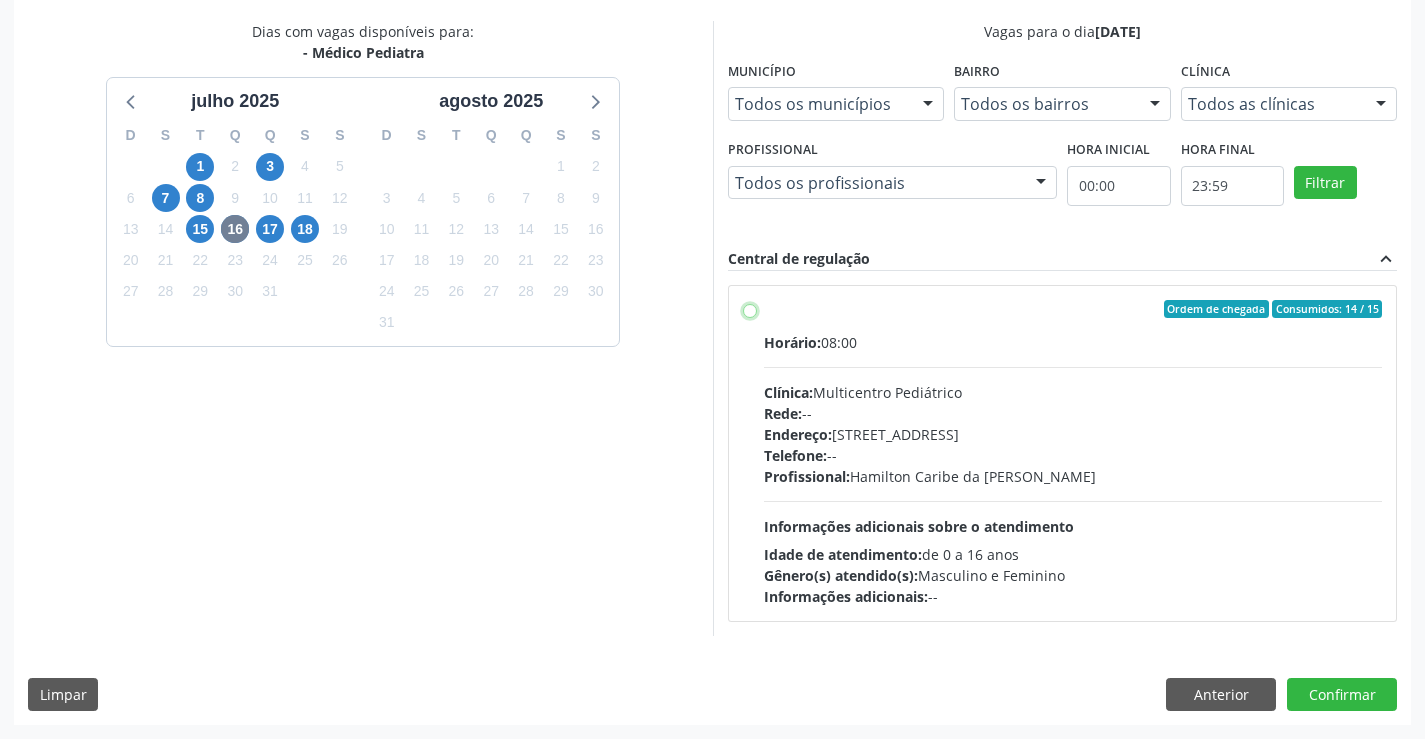 click on "Ordem de chegada
Consumidos: 14 / 15
Horário:   08:00
Clínica:  Multicentro Pediátrico
Rede:
--
Endereço:   Antigo Casa Grande, nº 37, Centro, Campo Formoso - BA
Telefone:   --
Profissional:
Hamilton Caribe da Silva
Informações adicionais sobre o atendimento
Idade de atendimento:
de 0 a 16 anos
Gênero(s) atendido(s):
Masculino e Feminino
Informações adicionais:
--" at bounding box center [750, 309] 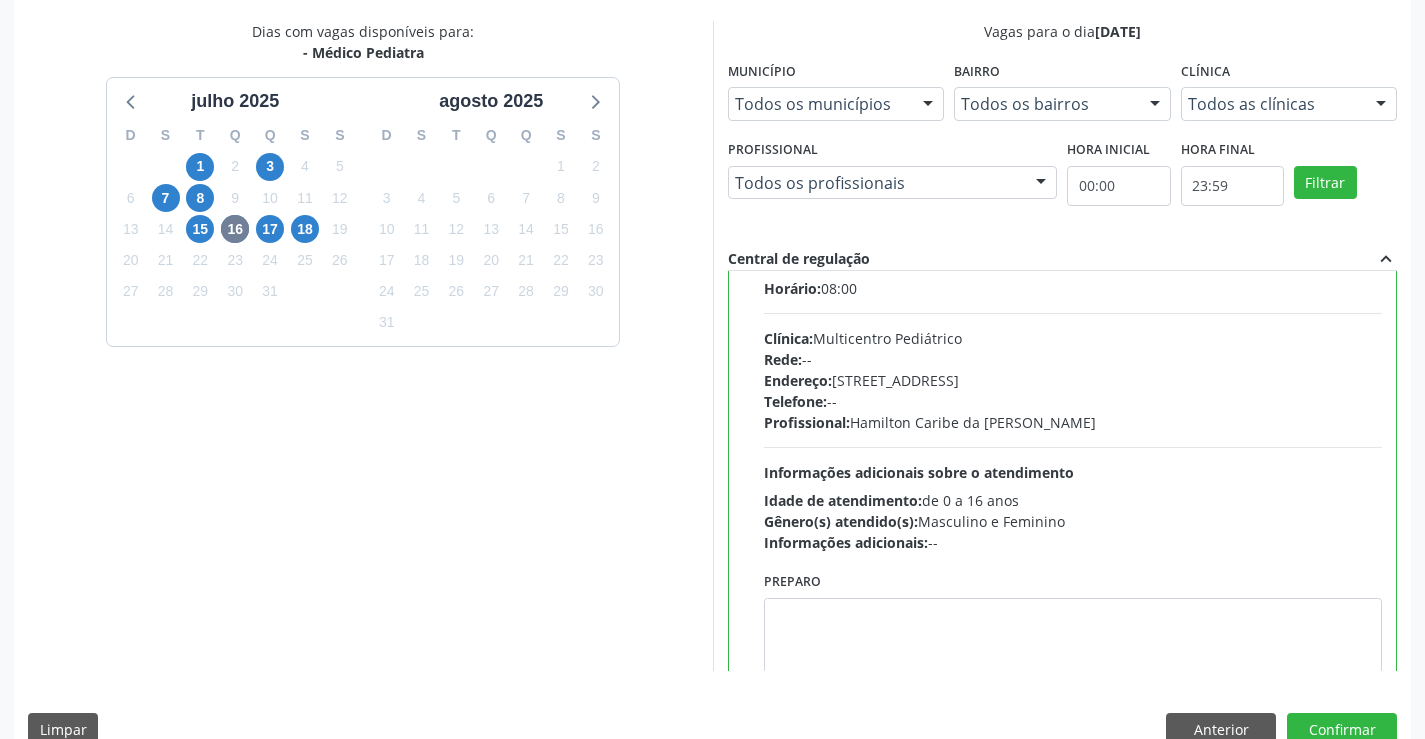 scroll, scrollTop: 99, scrollLeft: 0, axis: vertical 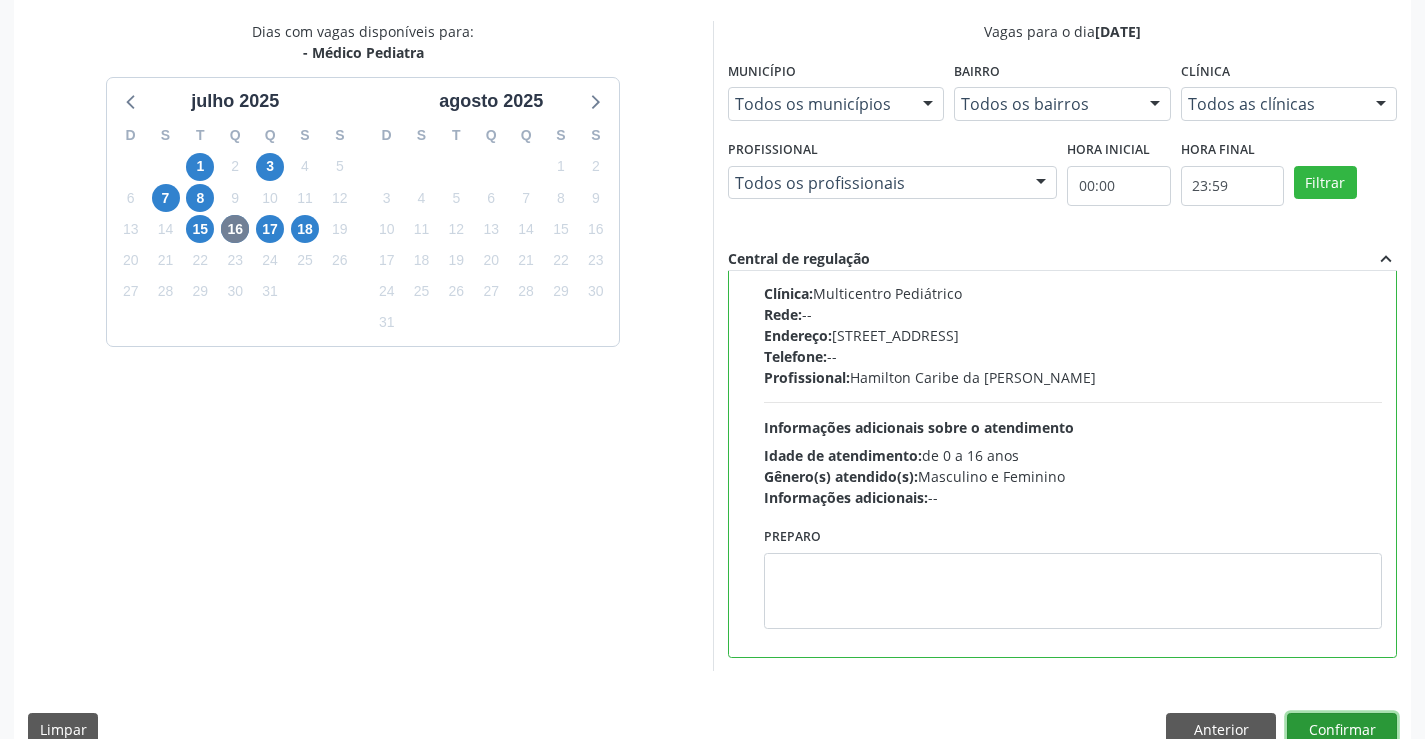 click on "Confirmar" at bounding box center (1342, 730) 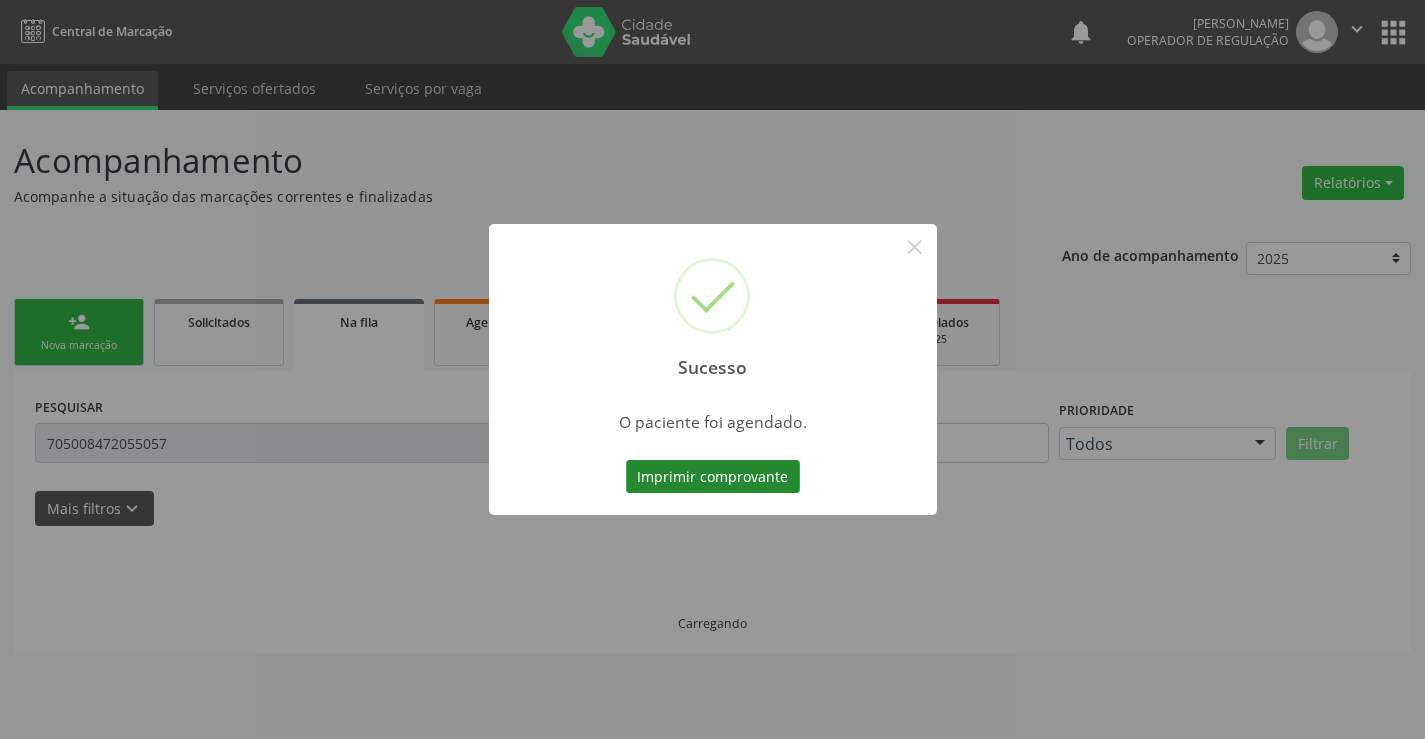 scroll, scrollTop: 0, scrollLeft: 0, axis: both 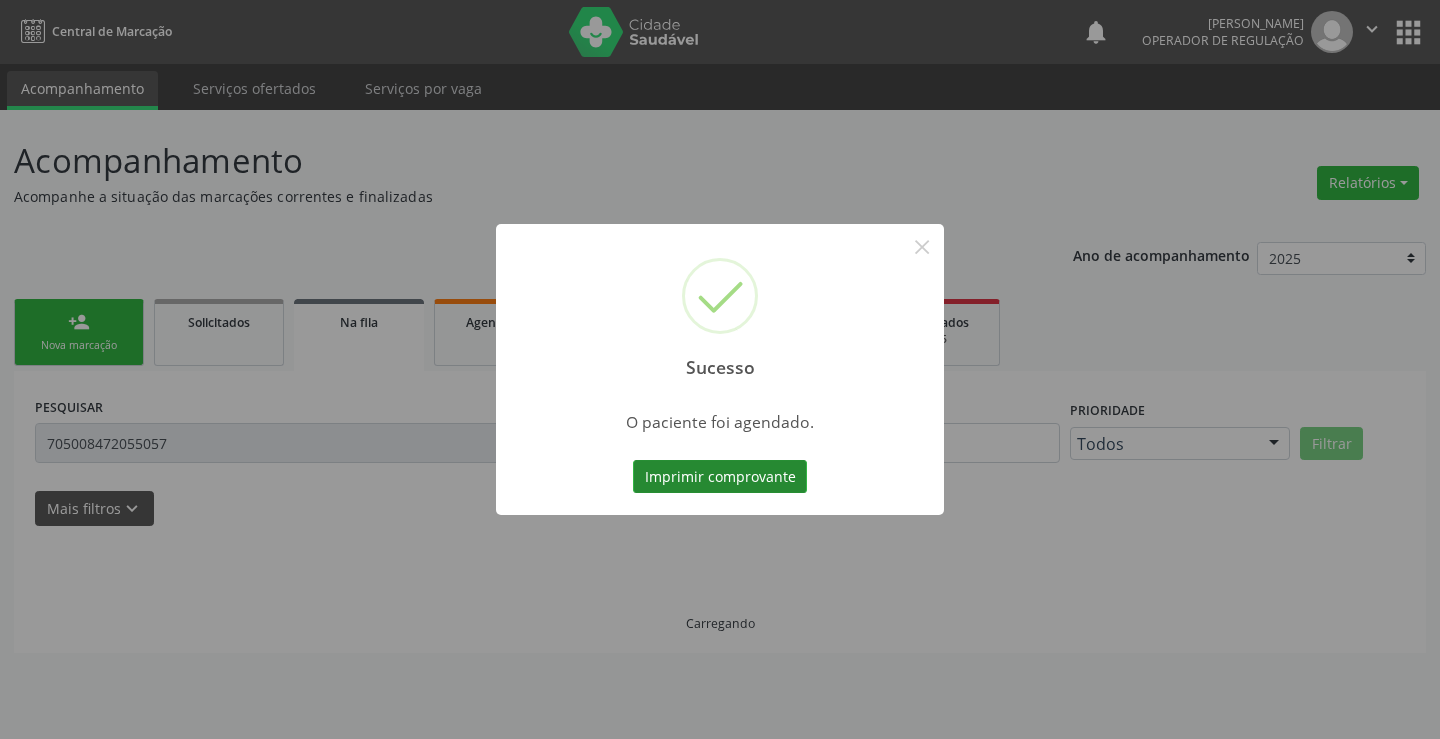 click on "Imprimir comprovante" at bounding box center [720, 477] 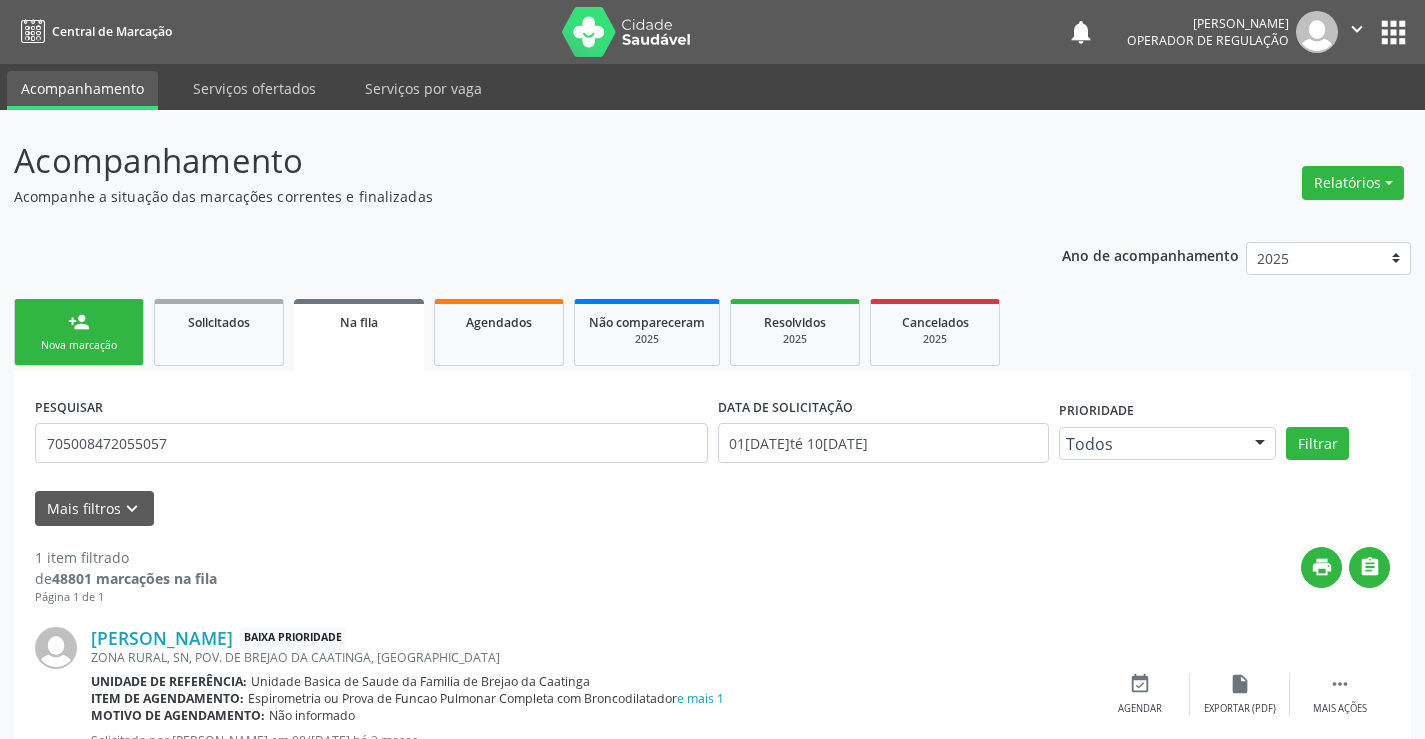 click on "person_add
Nova marcação" at bounding box center (79, 332) 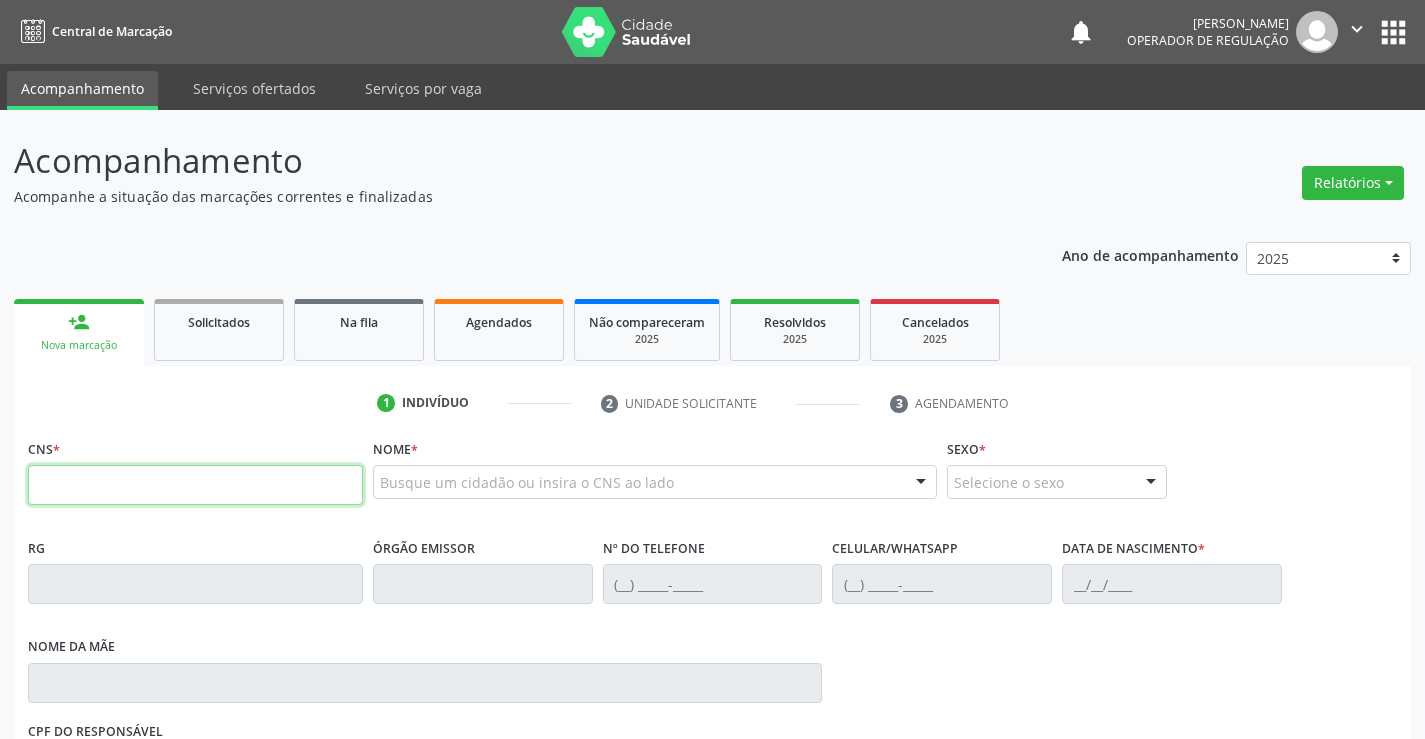 click at bounding box center (195, 485) 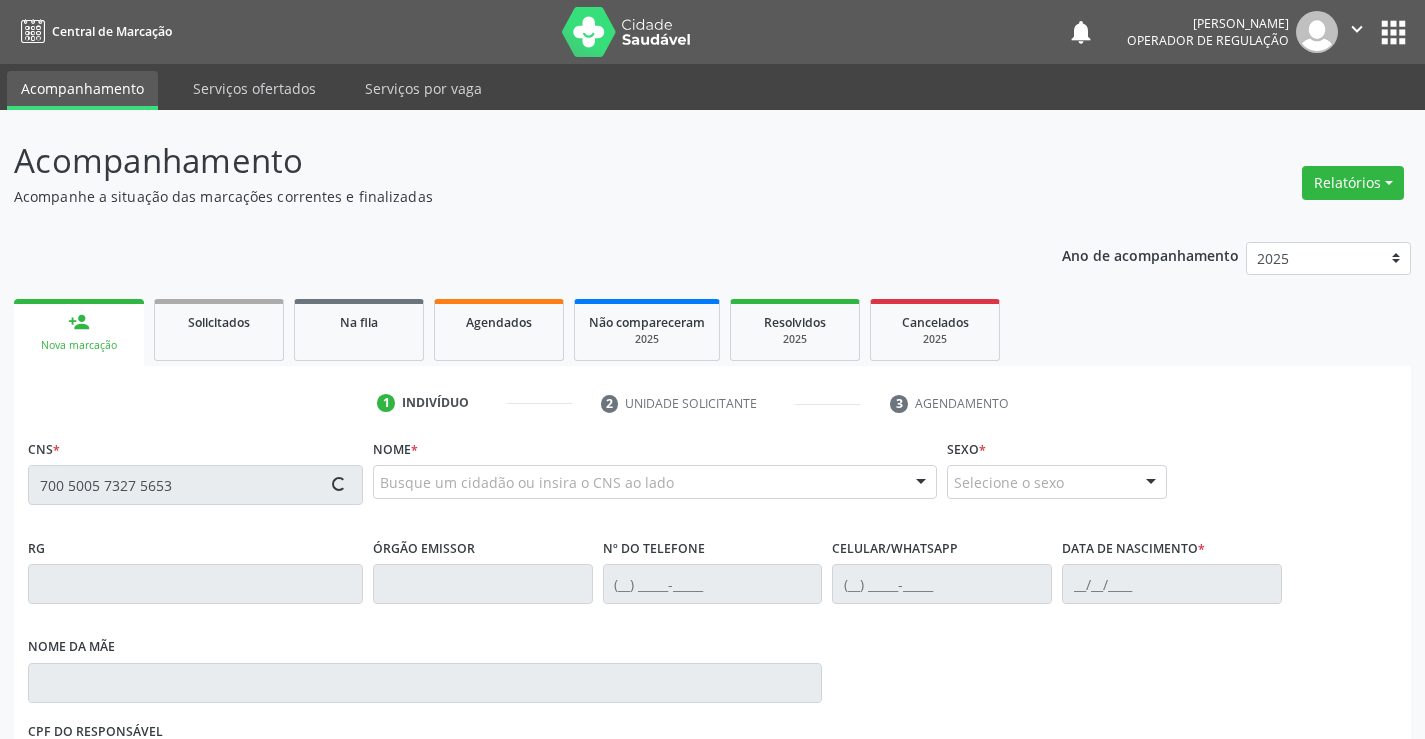 type on "700 5005 7327 5653" 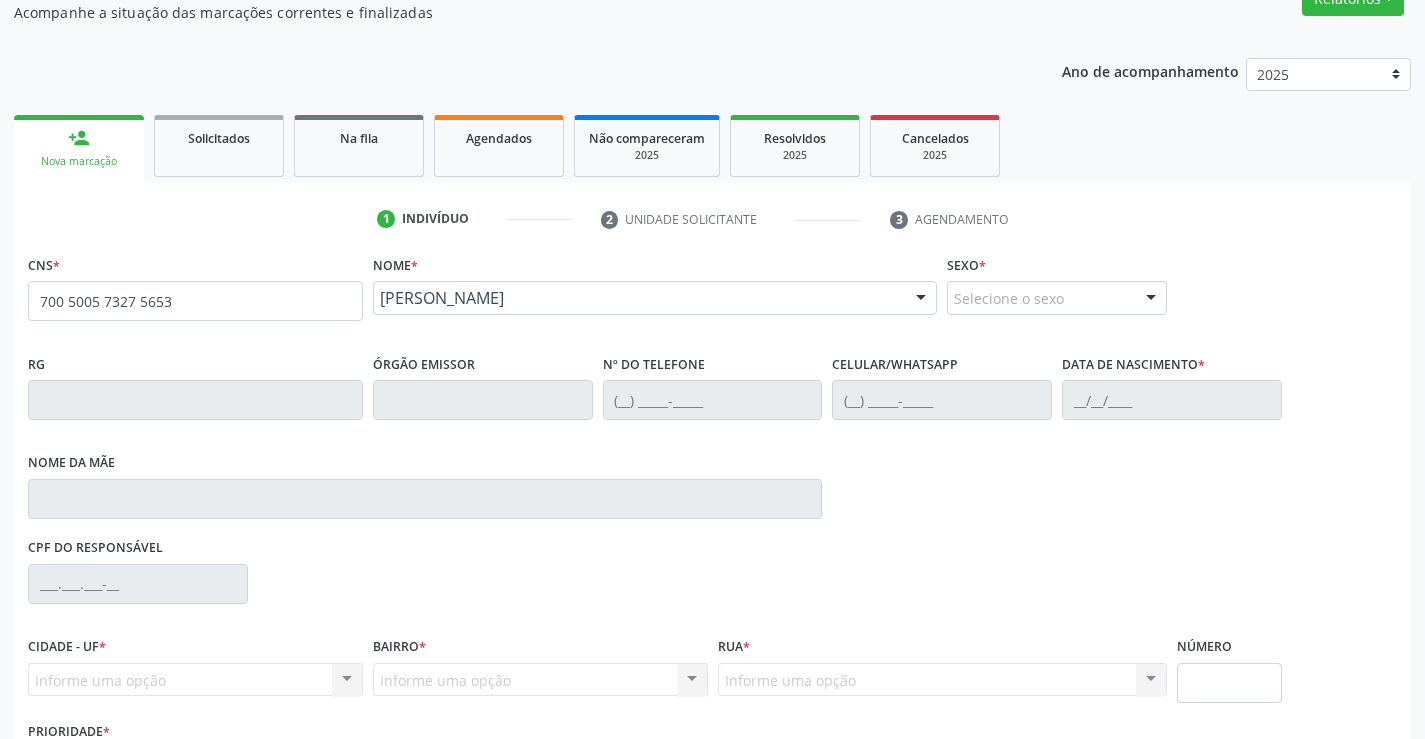 scroll, scrollTop: 300, scrollLeft: 0, axis: vertical 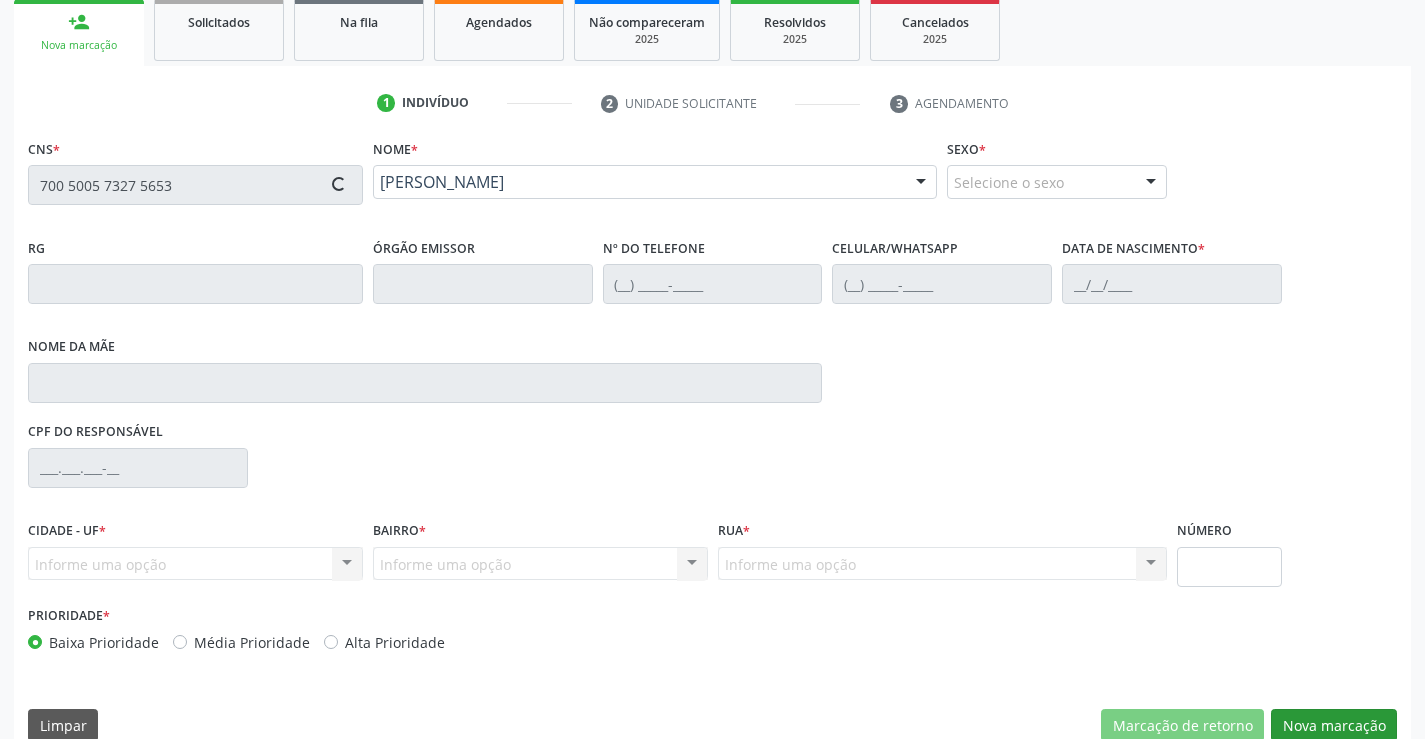 type on "1311295895" 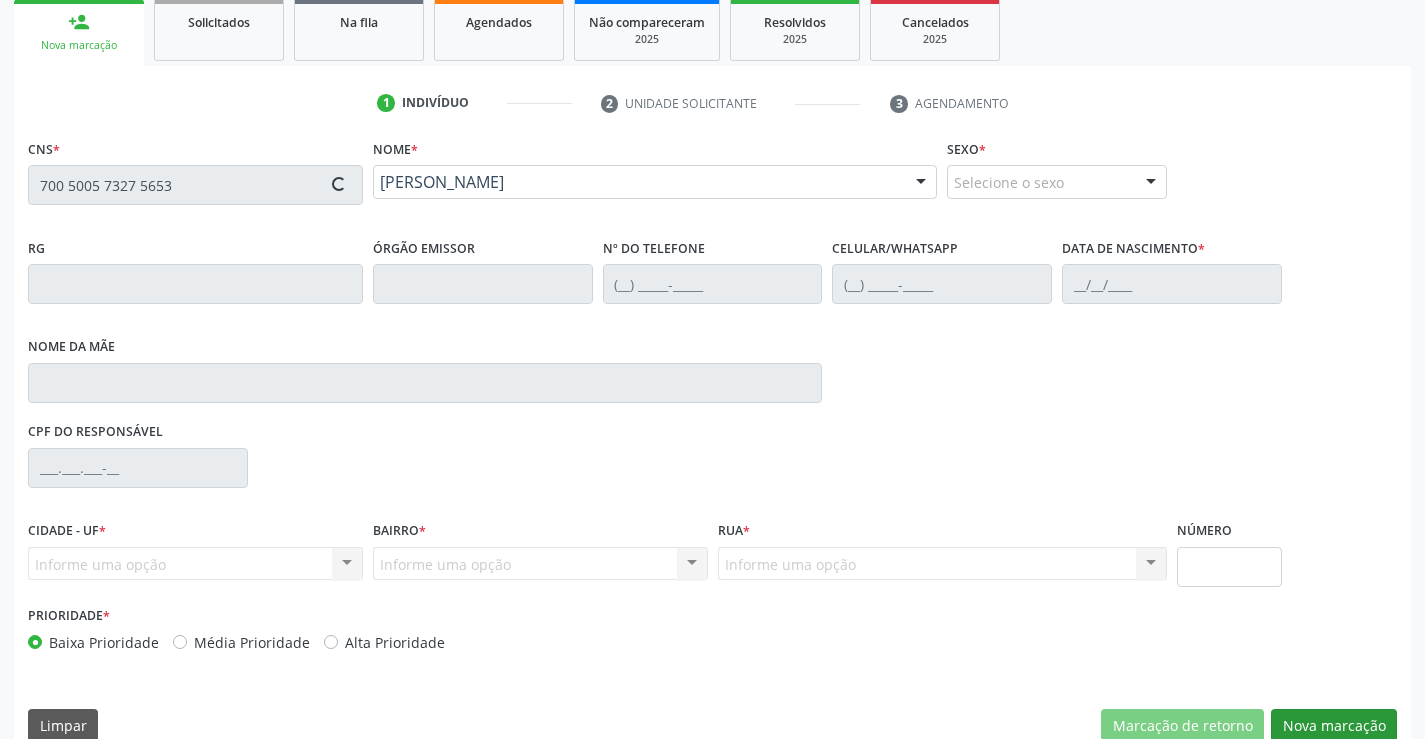 type on "[PHONE_NUMBER]" 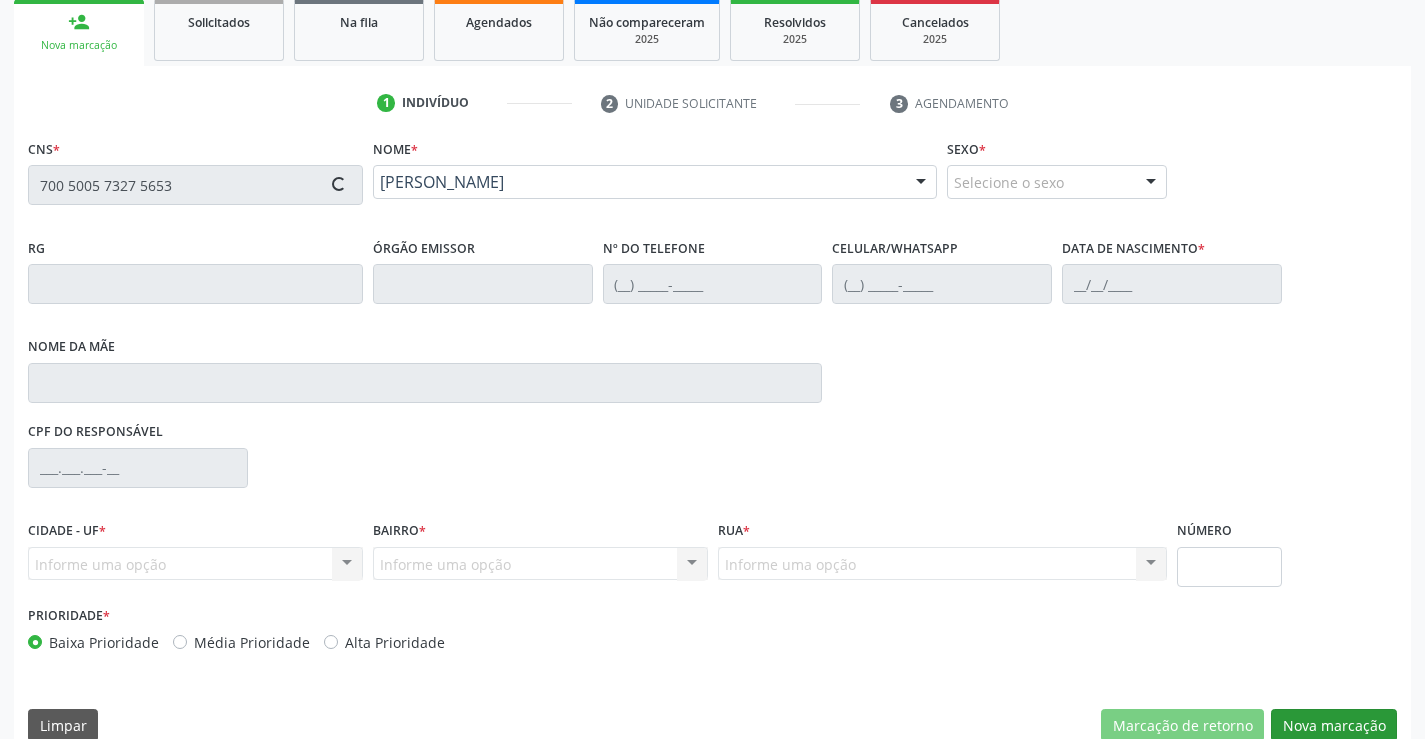 type on "[PHONE_NUMBER]" 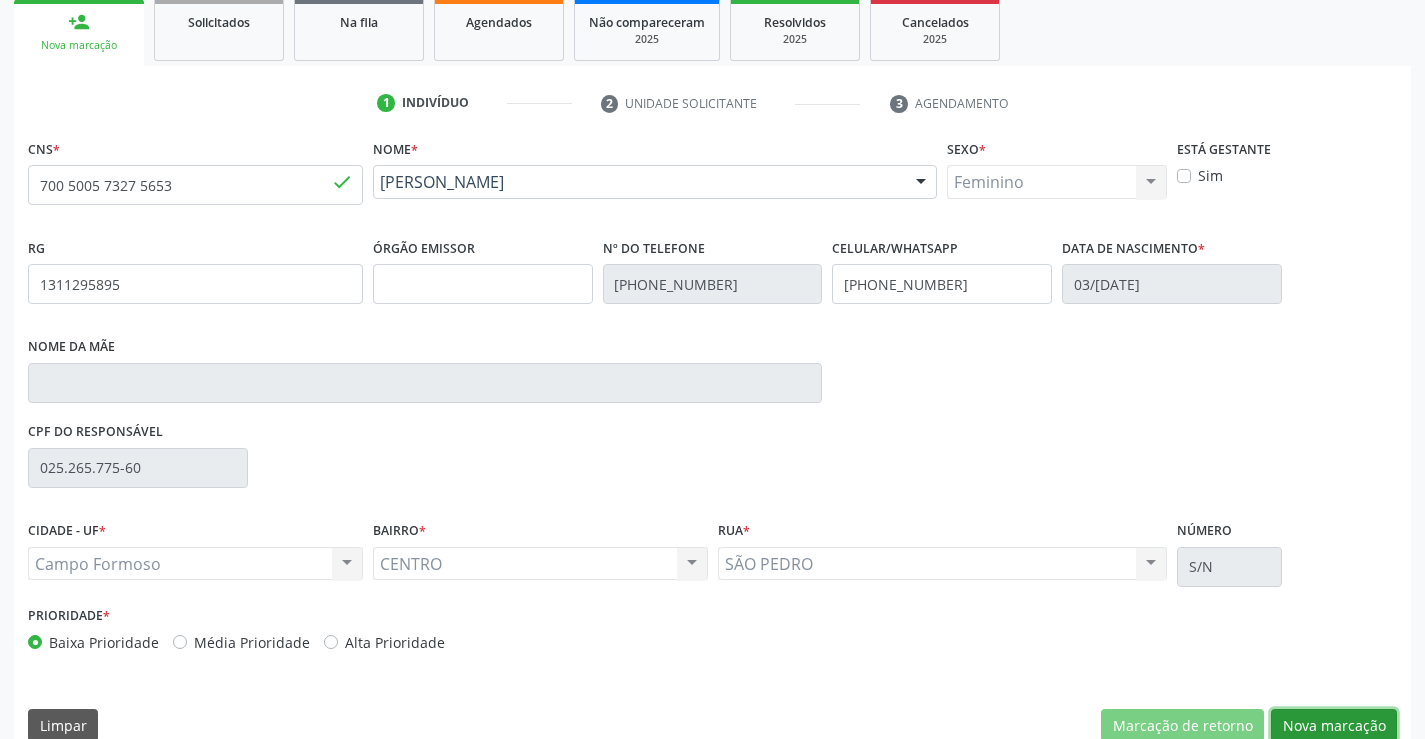 click on "Nova marcação" at bounding box center [1334, 726] 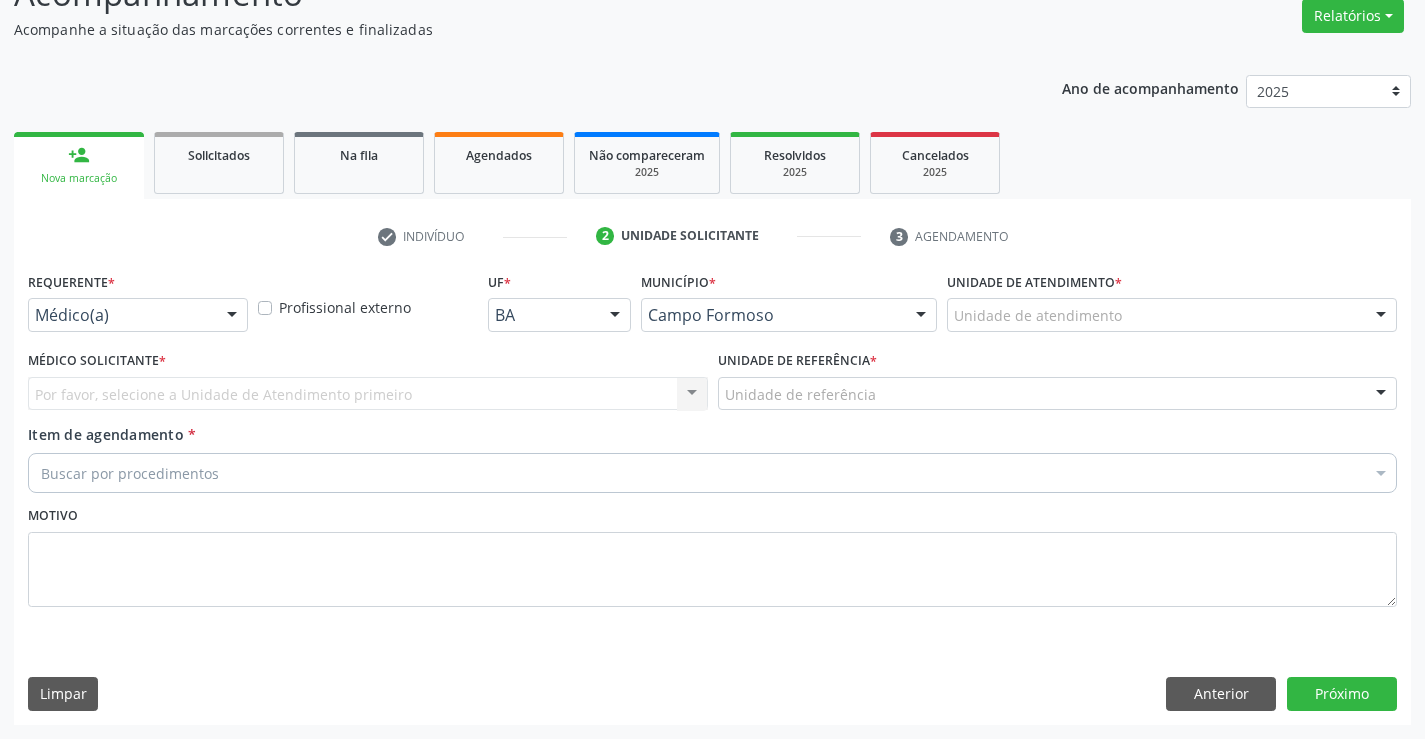 scroll, scrollTop: 167, scrollLeft: 0, axis: vertical 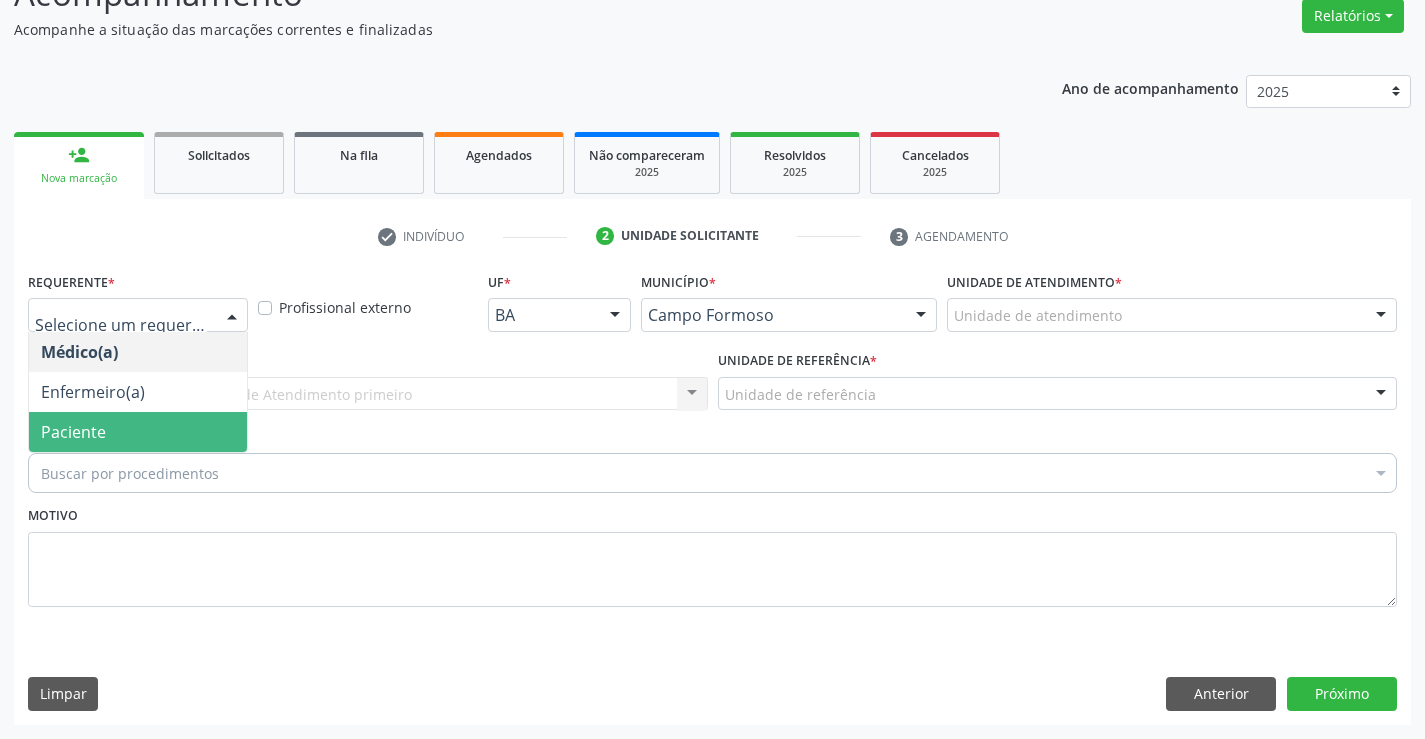 click on "Paciente" at bounding box center (138, 432) 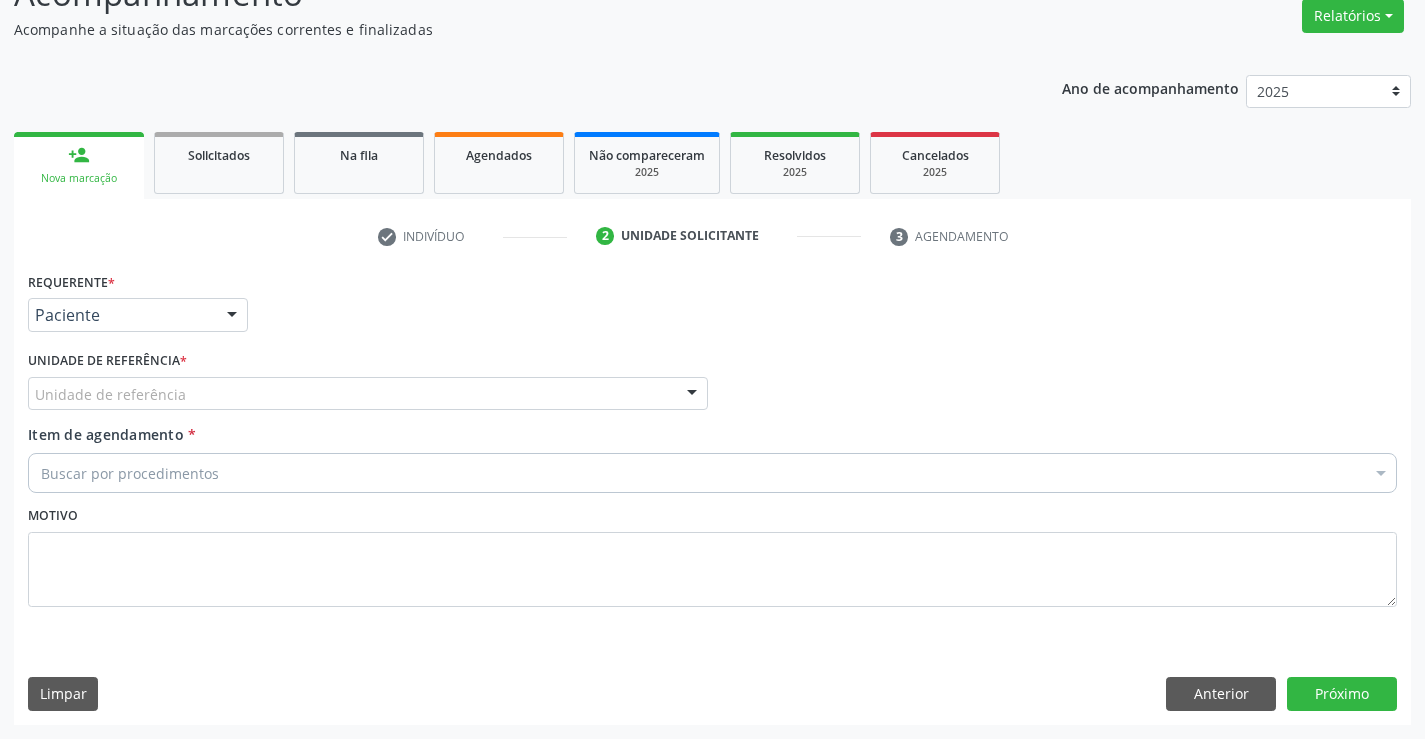 click on "Unidade de referência" at bounding box center [368, 394] 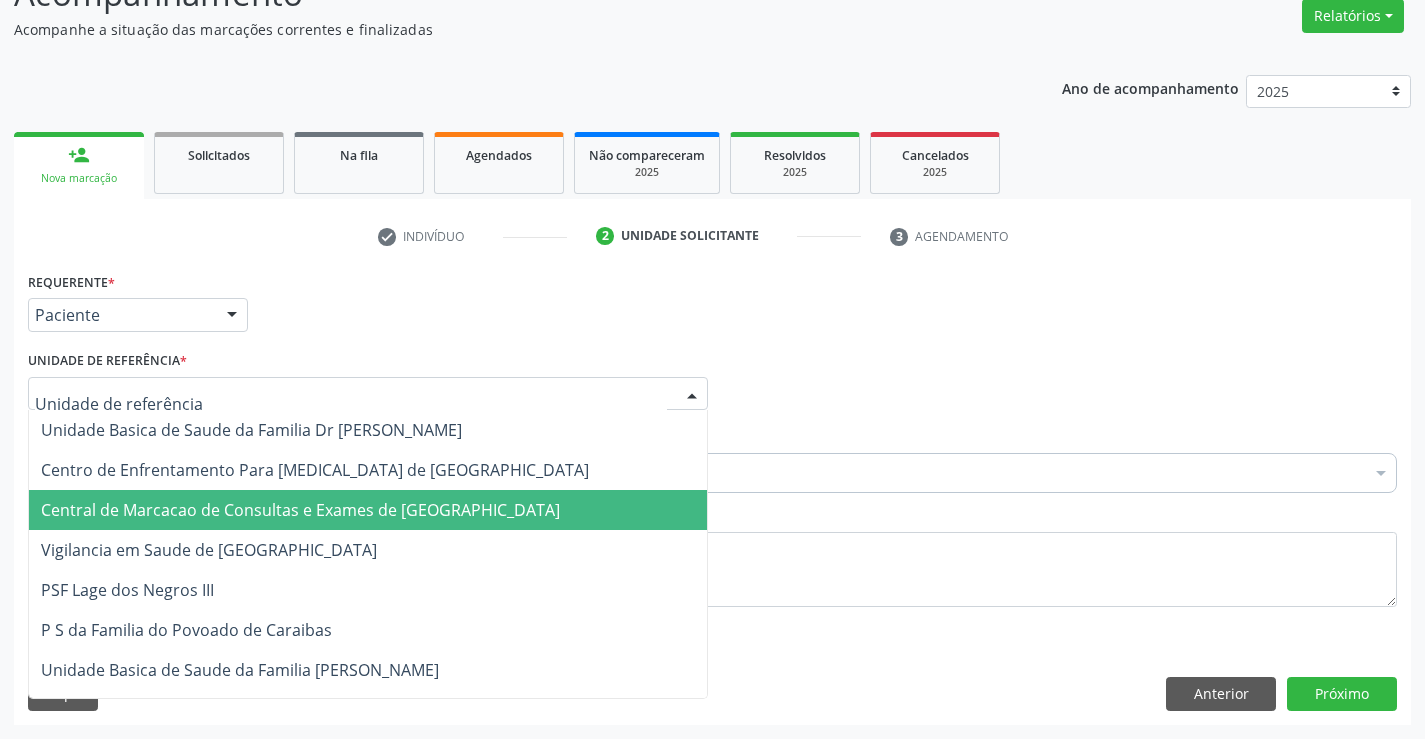 click on "Central de Marcacao de Consultas e Exames de [GEOGRAPHIC_DATA]" at bounding box center (300, 510) 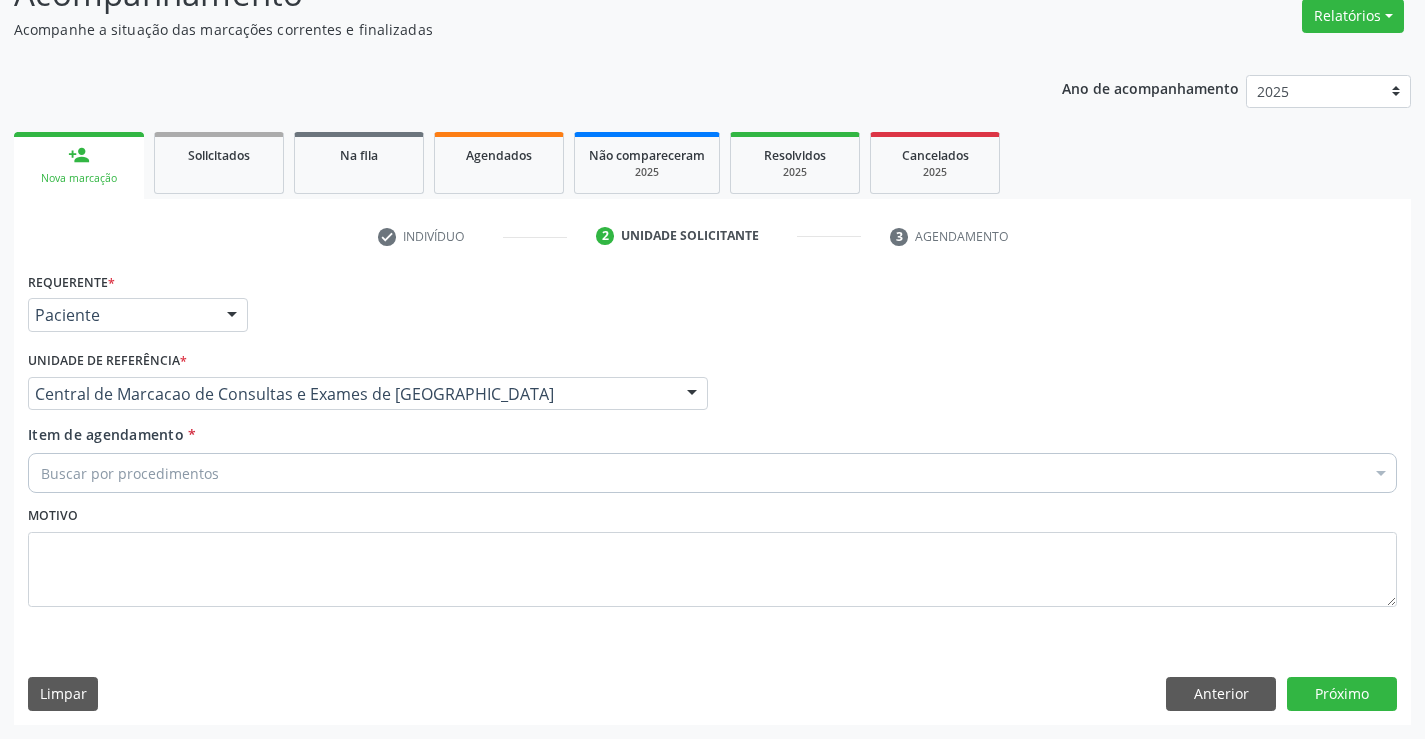 click on "Buscar por procedimentos" at bounding box center (712, 473) 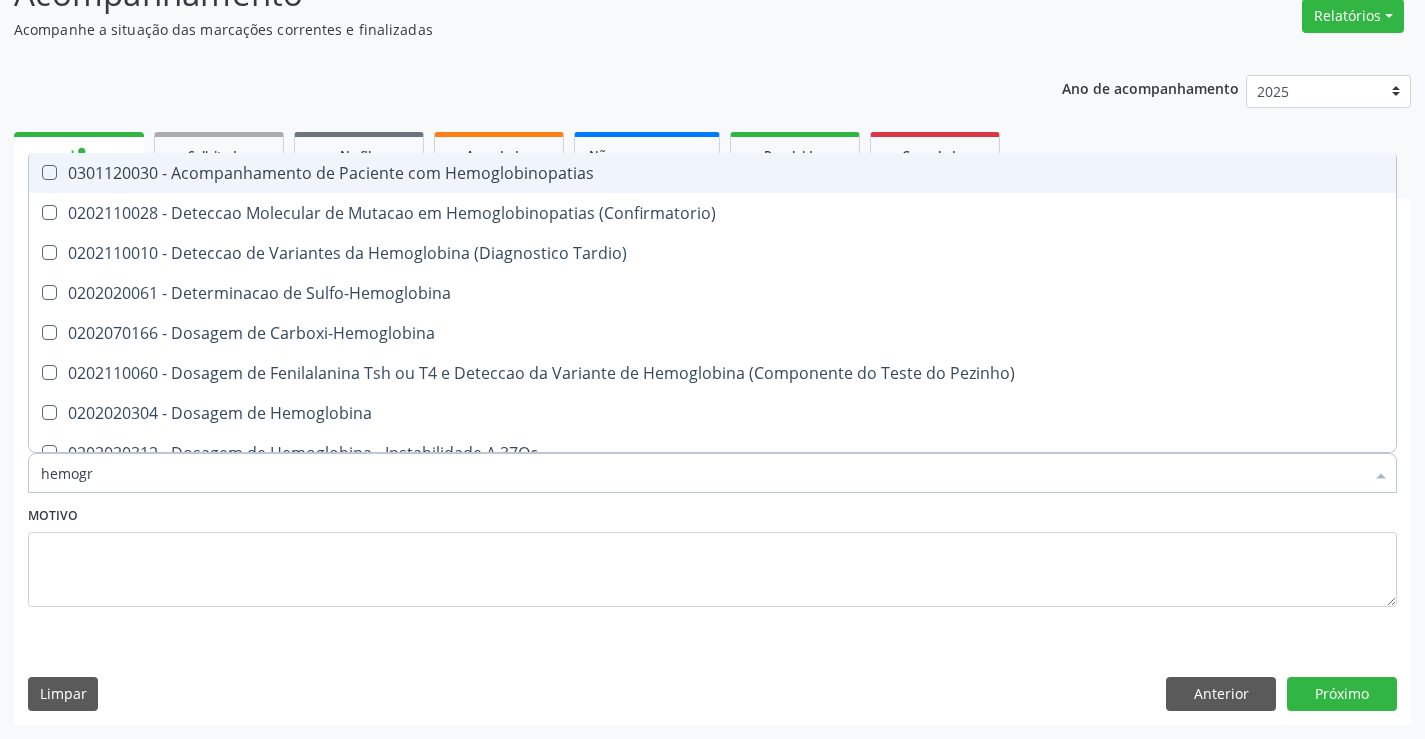 type on "hemogra" 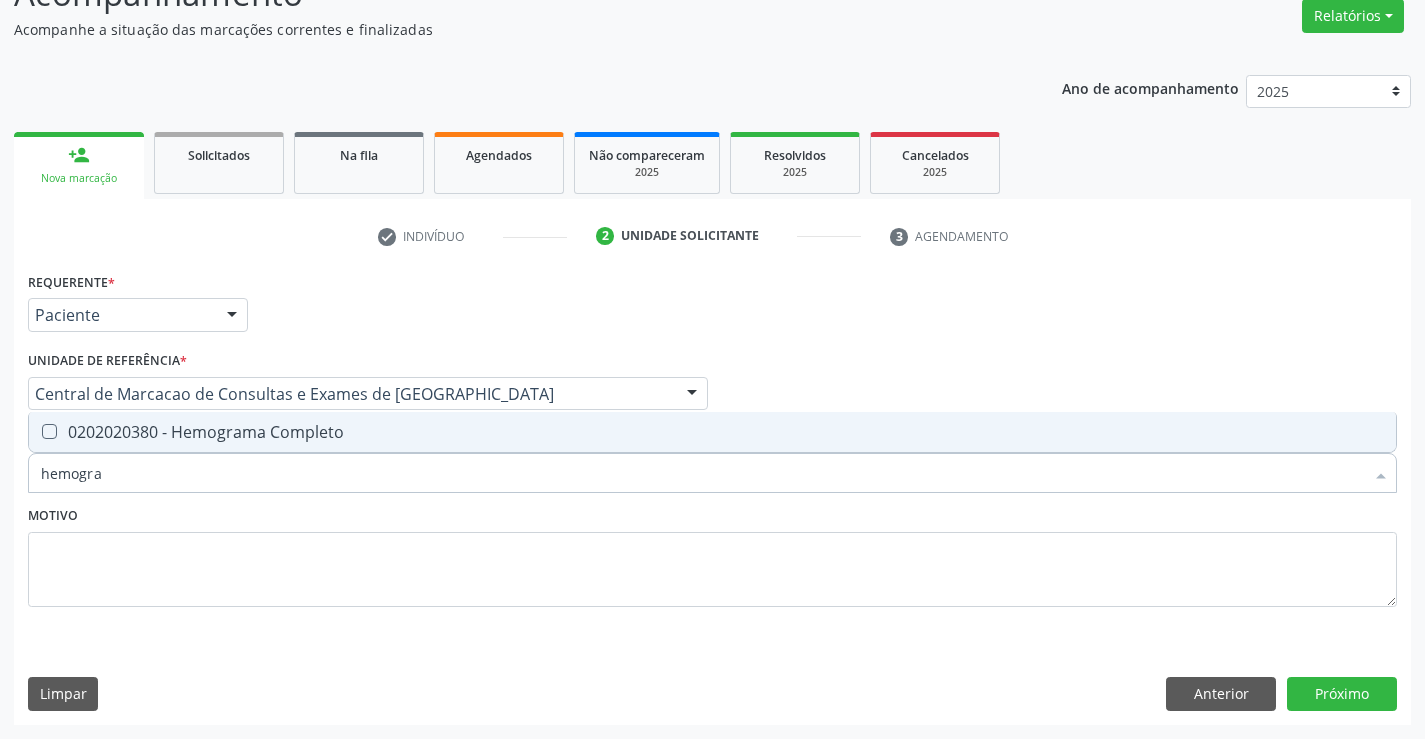click on "0202020380 - Hemograma Completo" at bounding box center [712, 432] 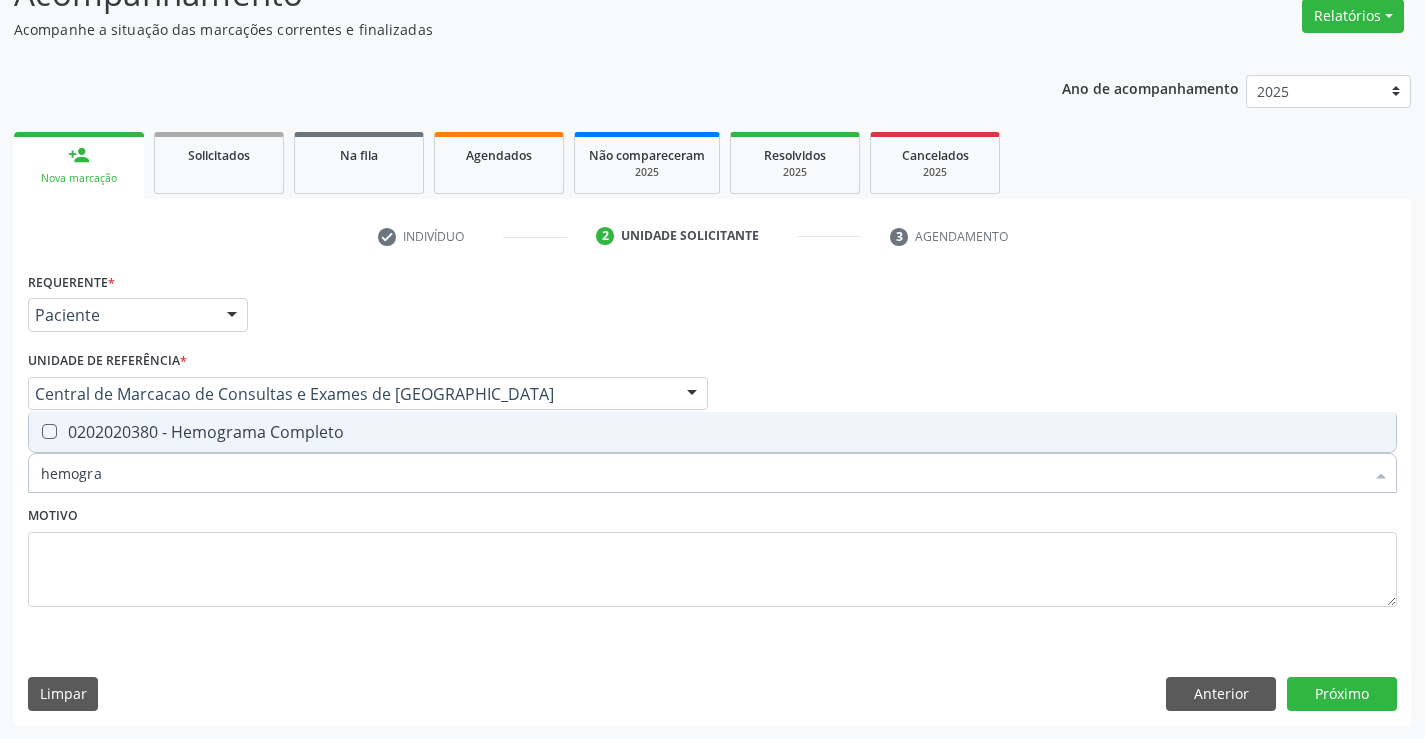 checkbox on "true" 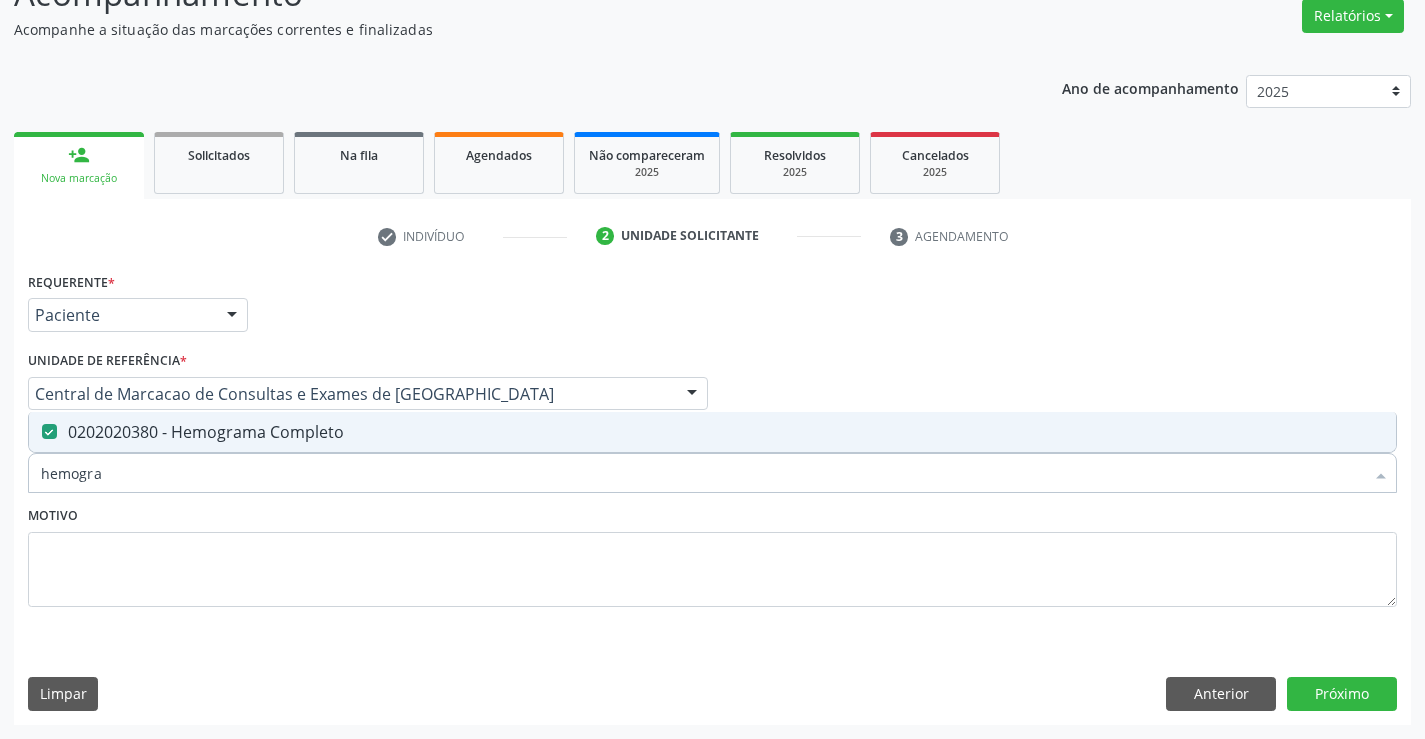 click on "hemogra" at bounding box center (702, 473) 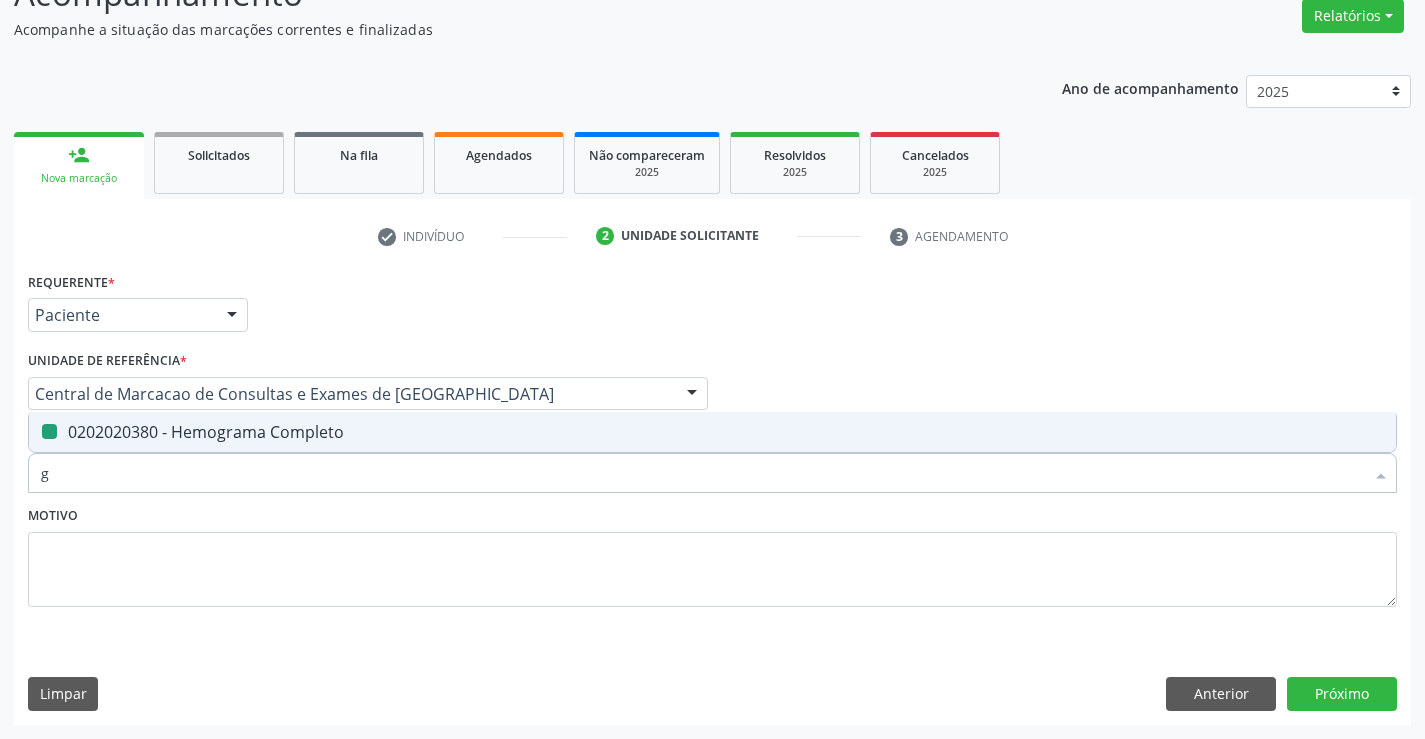 type on "gl" 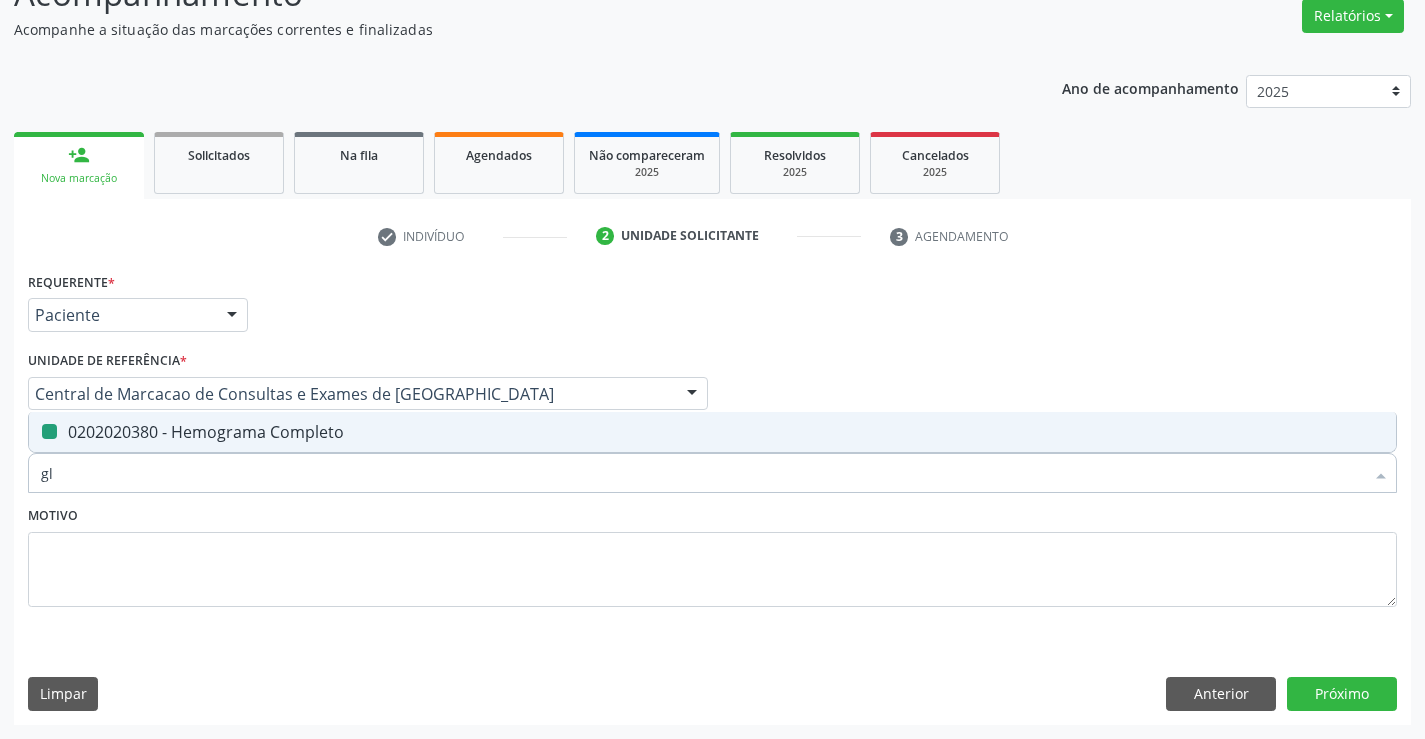 checkbox on "false" 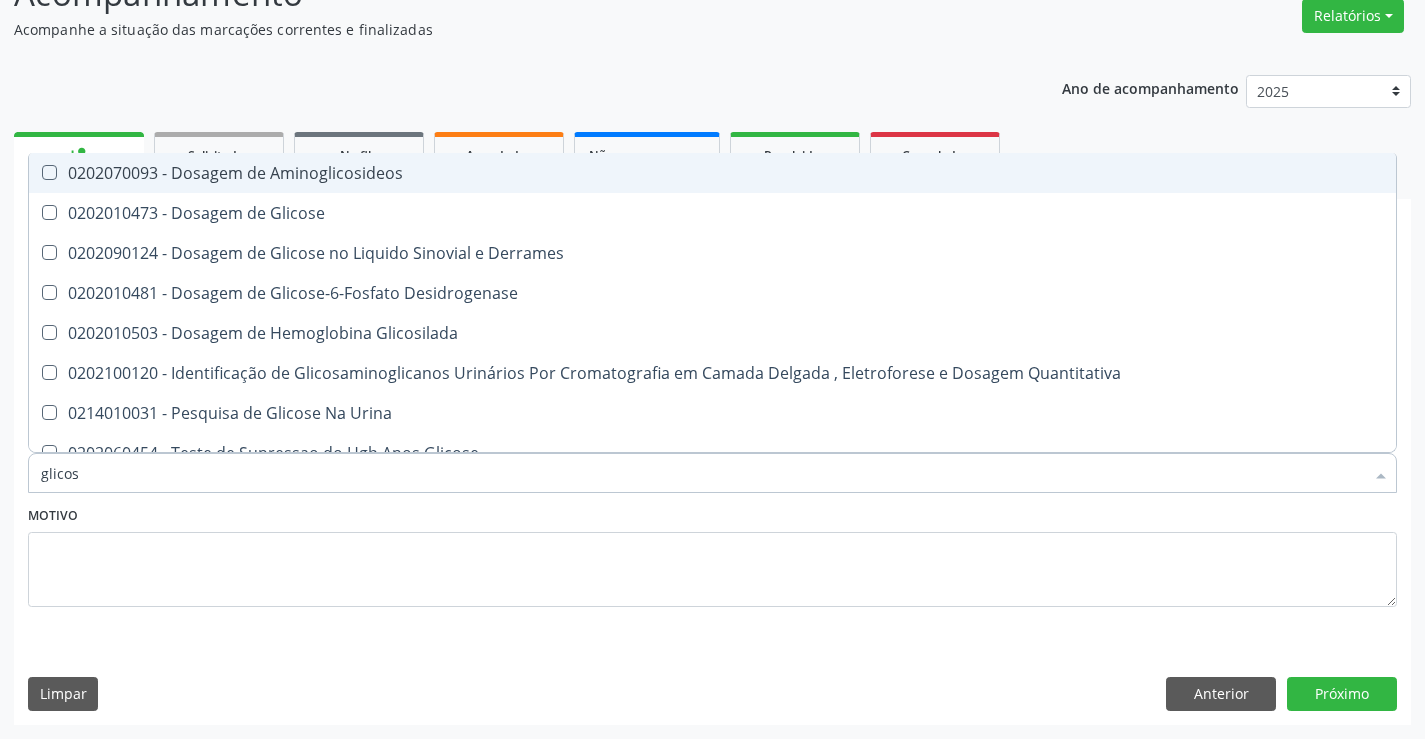 type on "glicose" 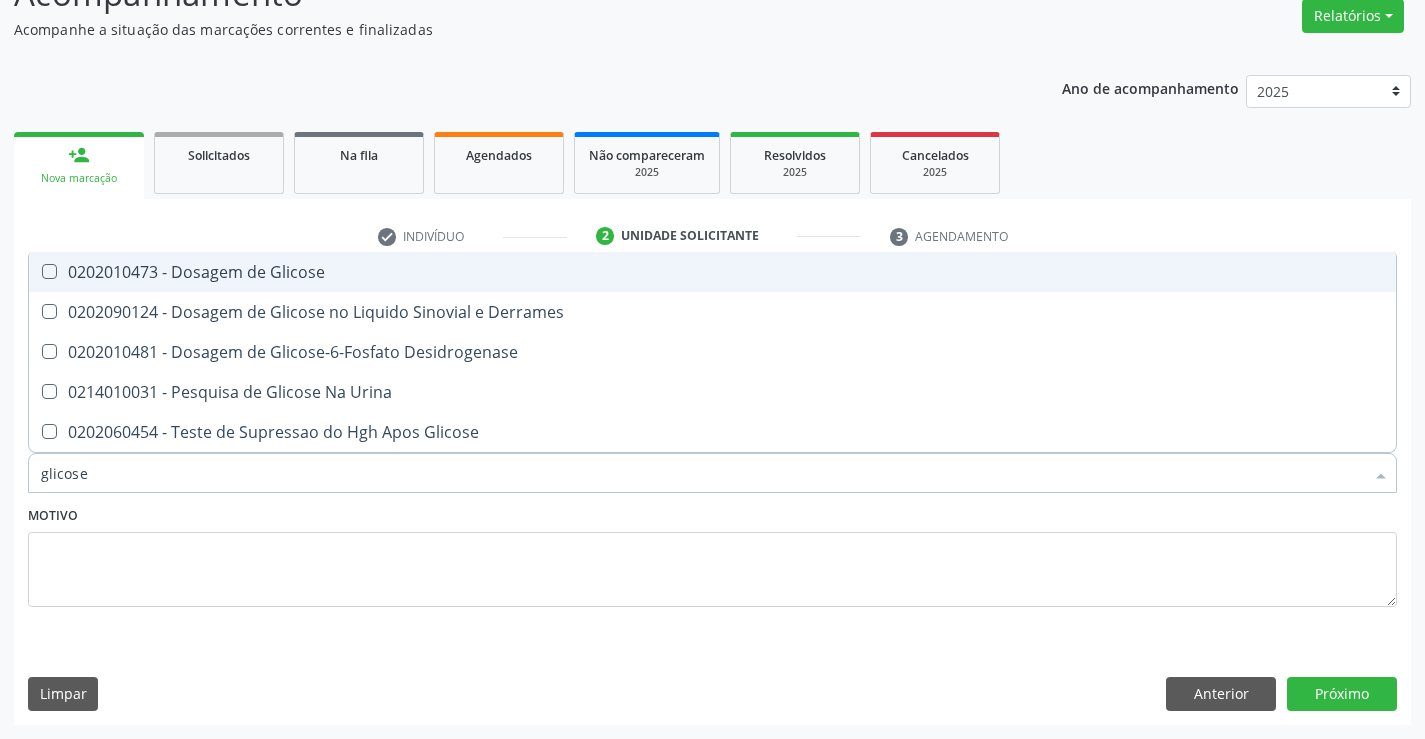 drag, startPoint x: 316, startPoint y: 257, endPoint x: 220, endPoint y: 439, distance: 205.76686 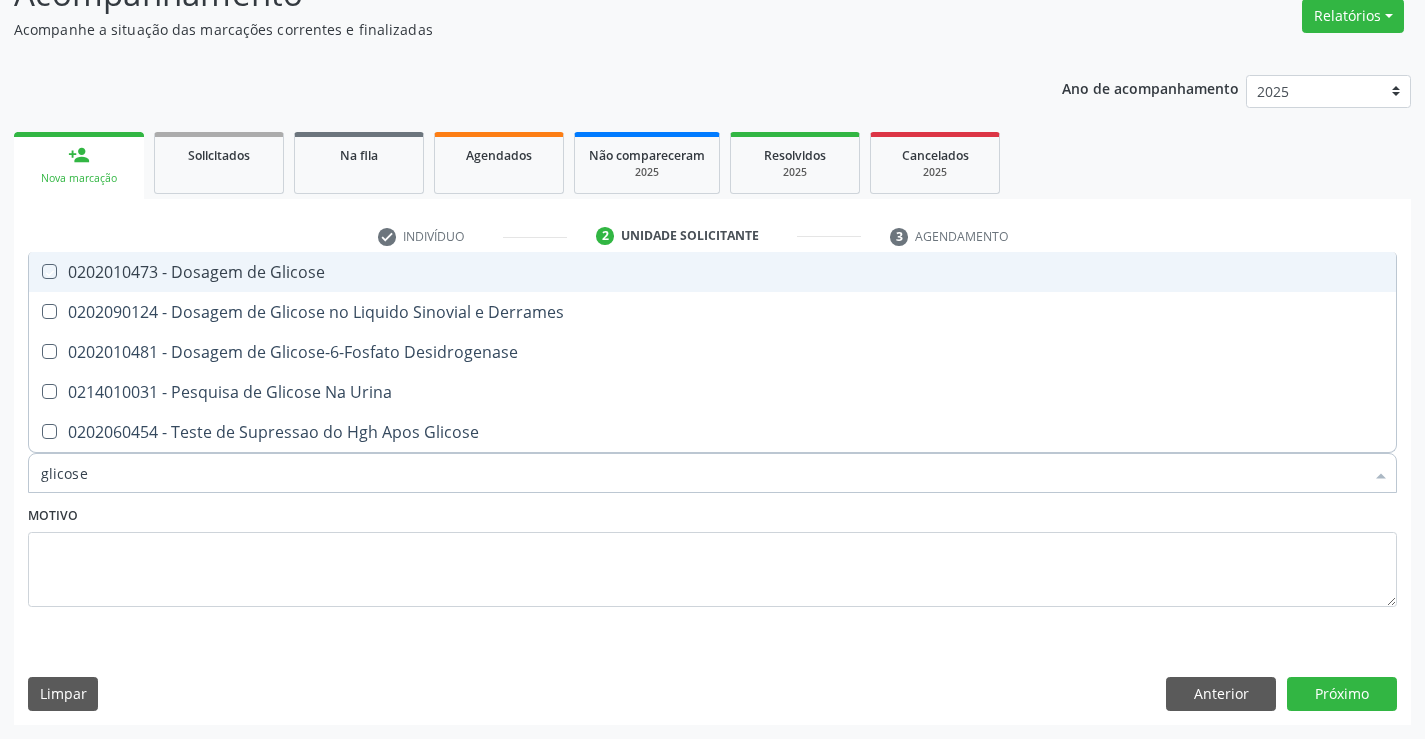 checkbox on "true" 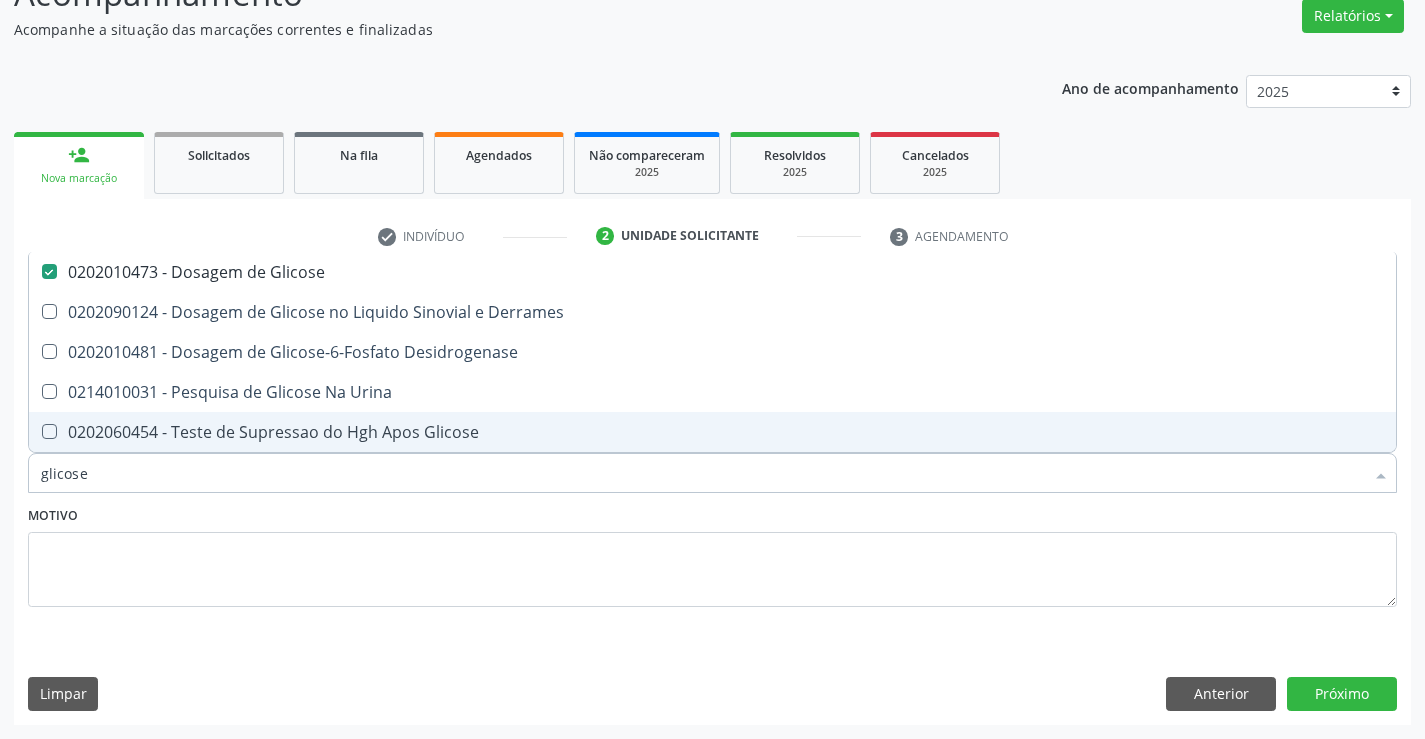 click on "glicose" at bounding box center (702, 473) 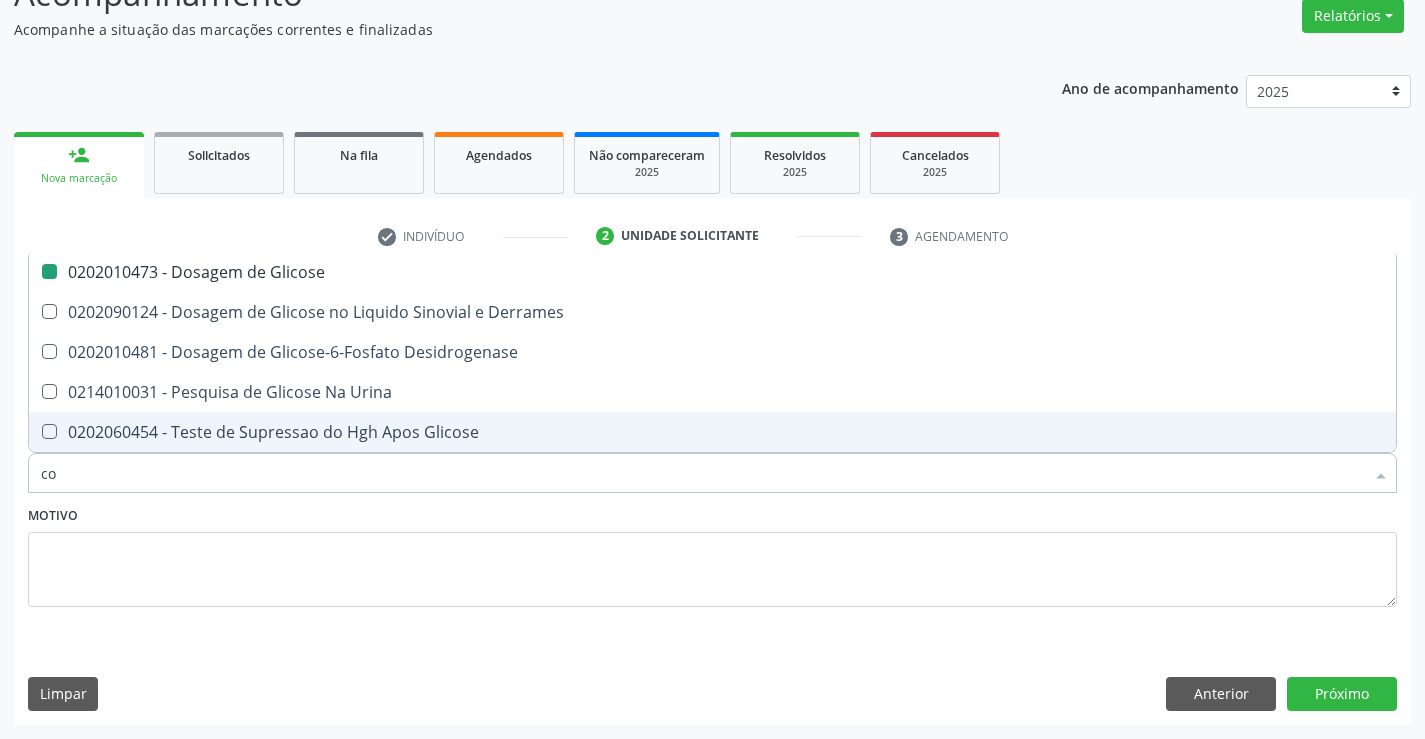 type on "col" 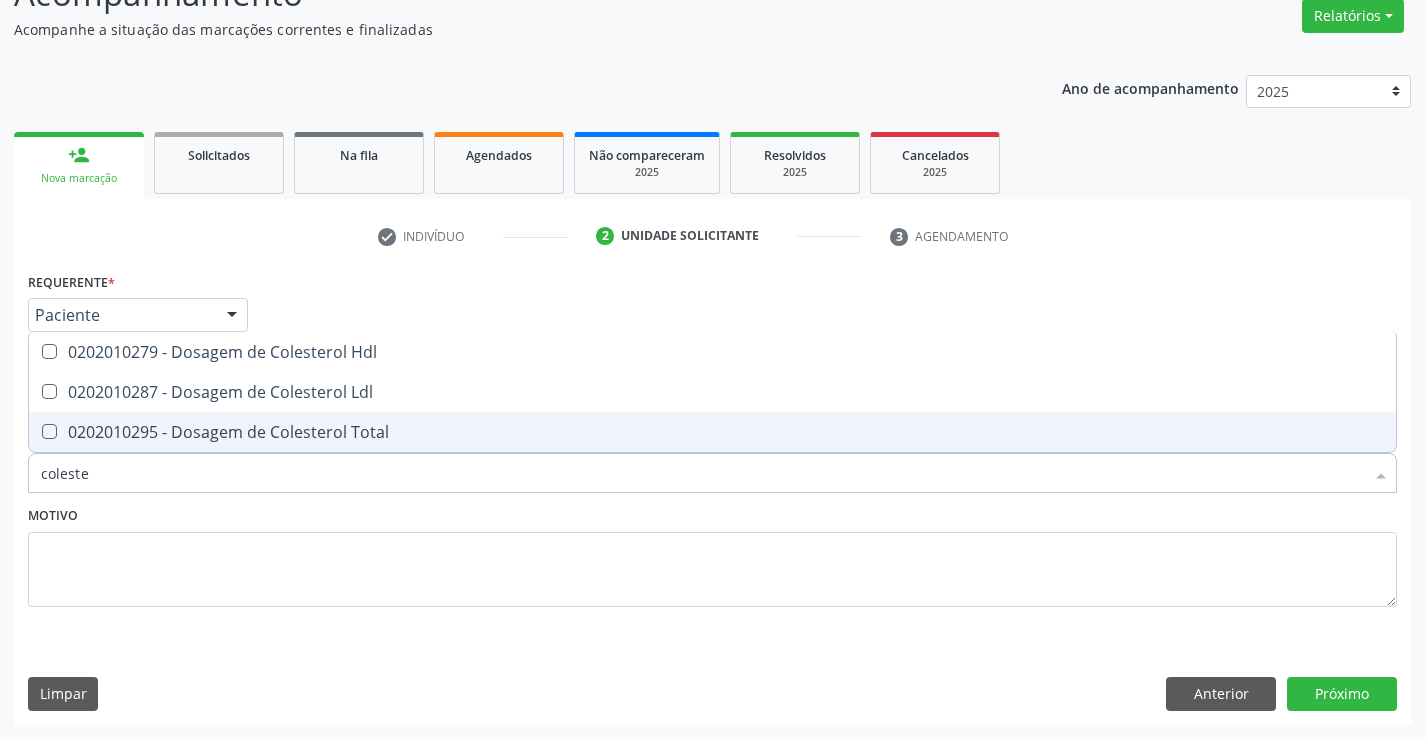 type on "colester" 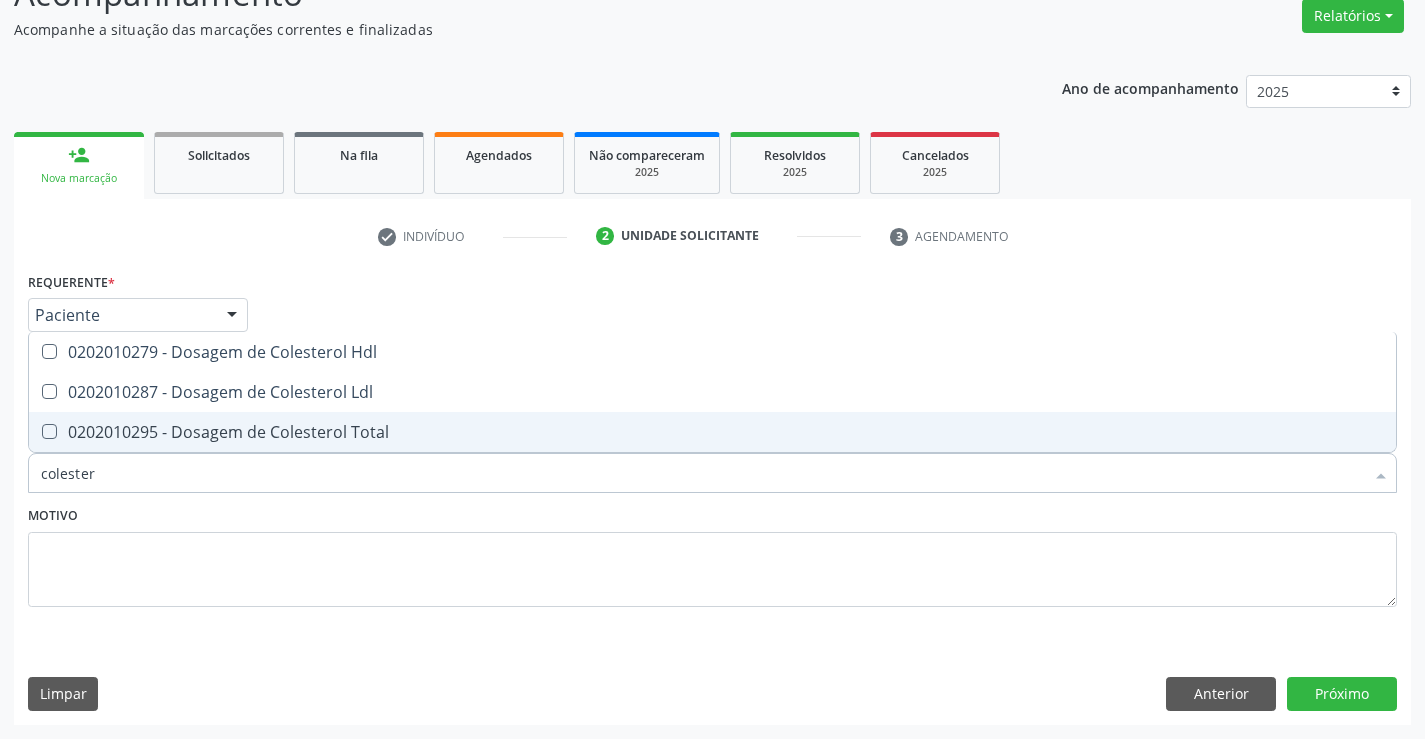 drag, startPoint x: 146, startPoint y: 429, endPoint x: 150, endPoint y: 395, distance: 34.234486 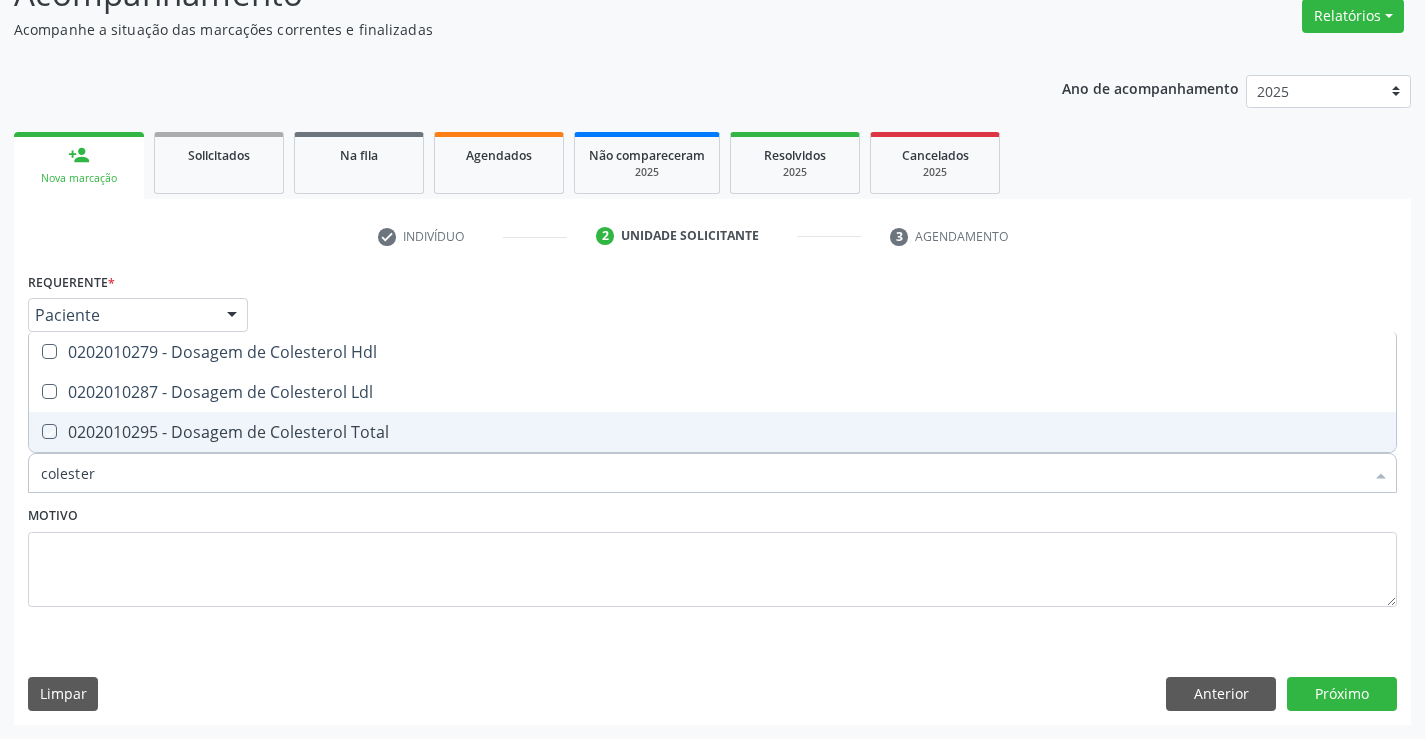 checkbox on "true" 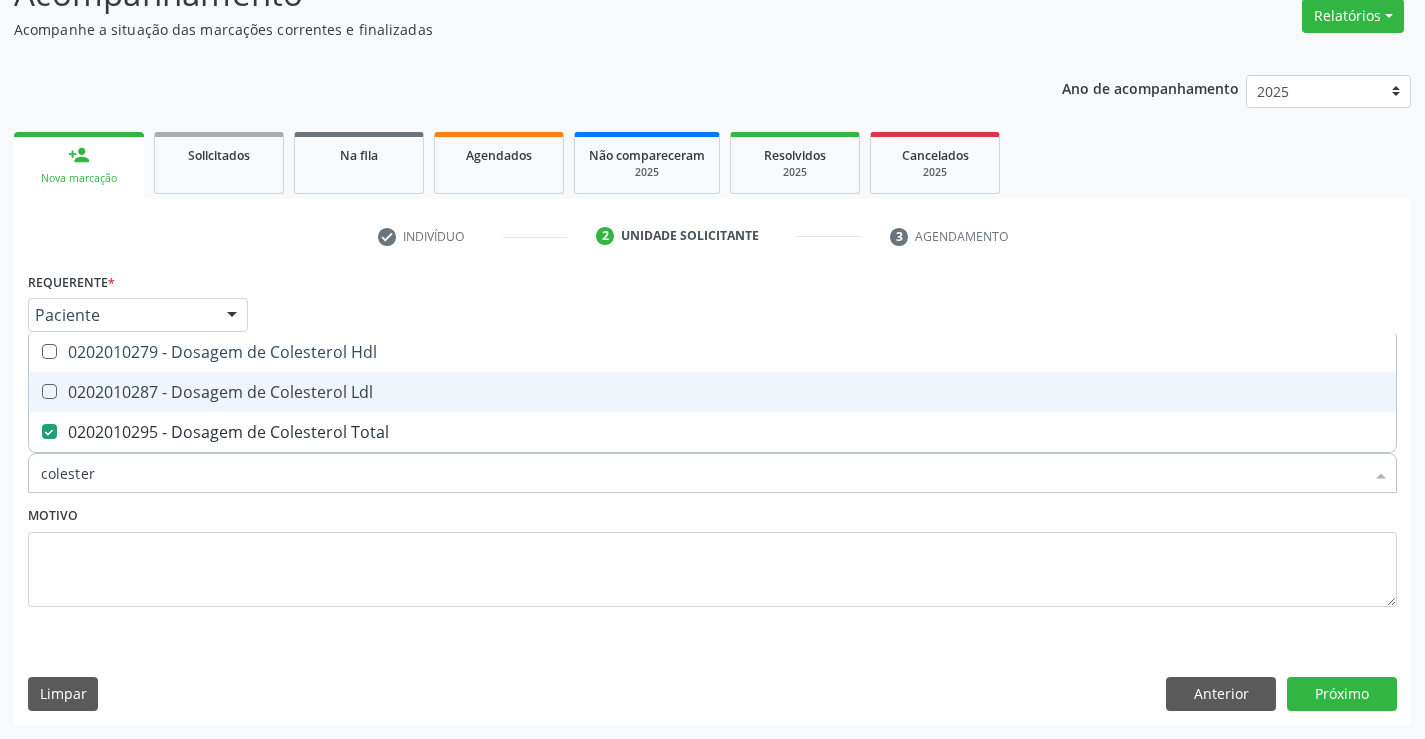 click on "0202010287 - Dosagem de Colesterol Ldl" at bounding box center [712, 392] 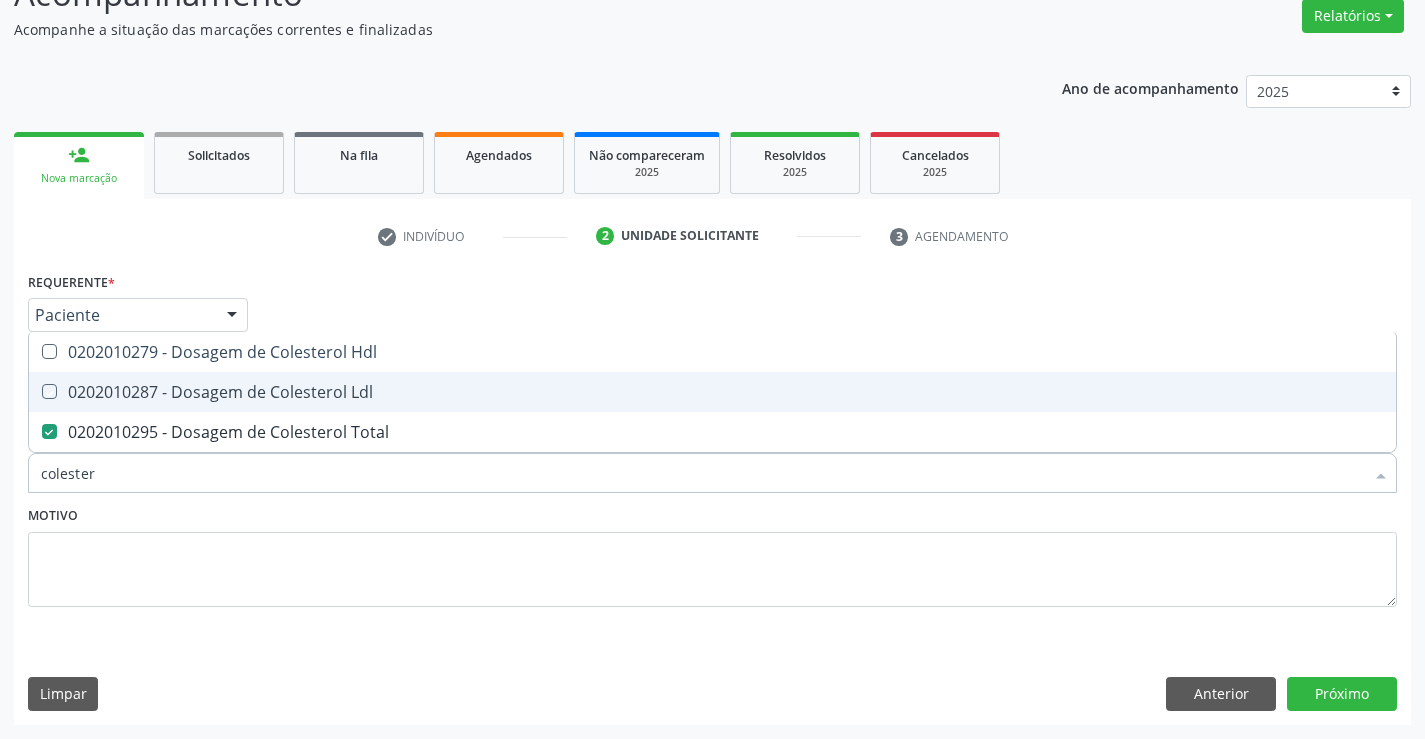 checkbox on "true" 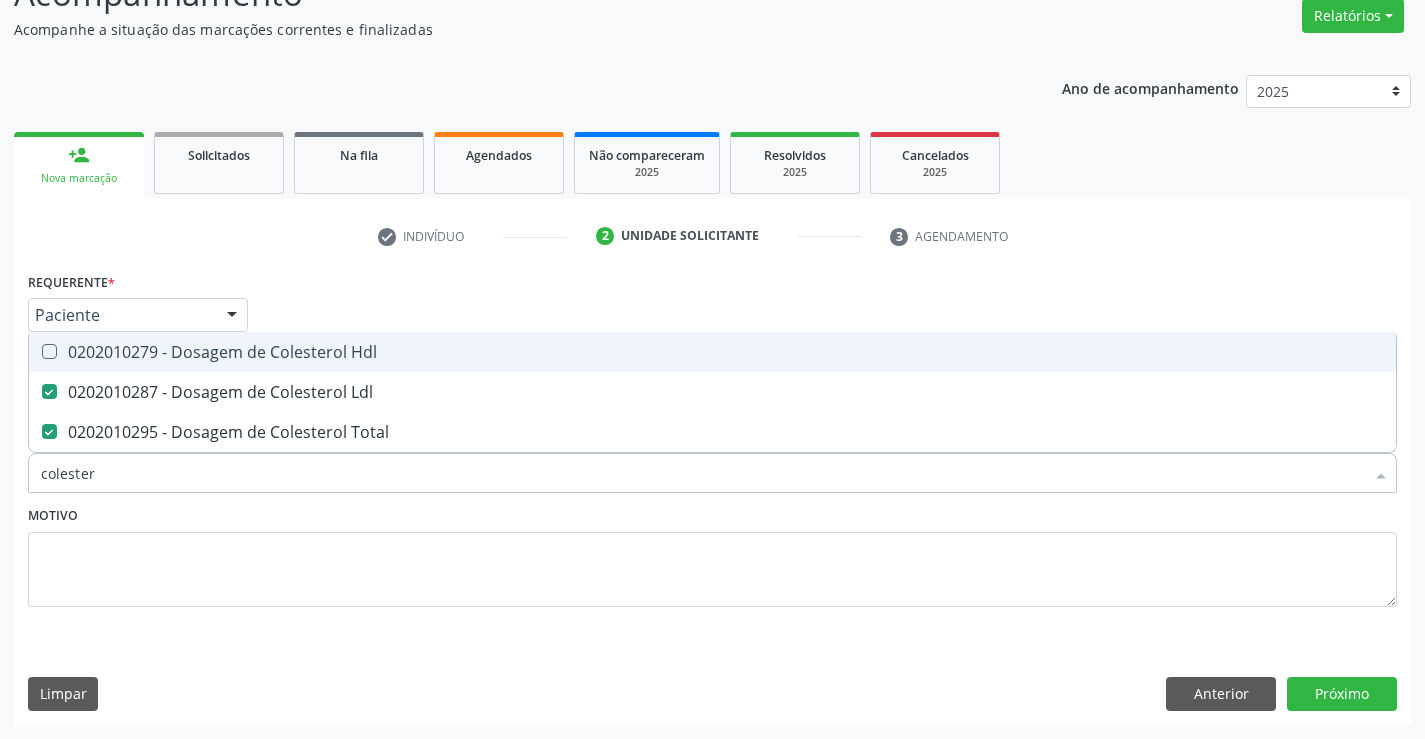 drag, startPoint x: 153, startPoint y: 348, endPoint x: 153, endPoint y: 366, distance: 18 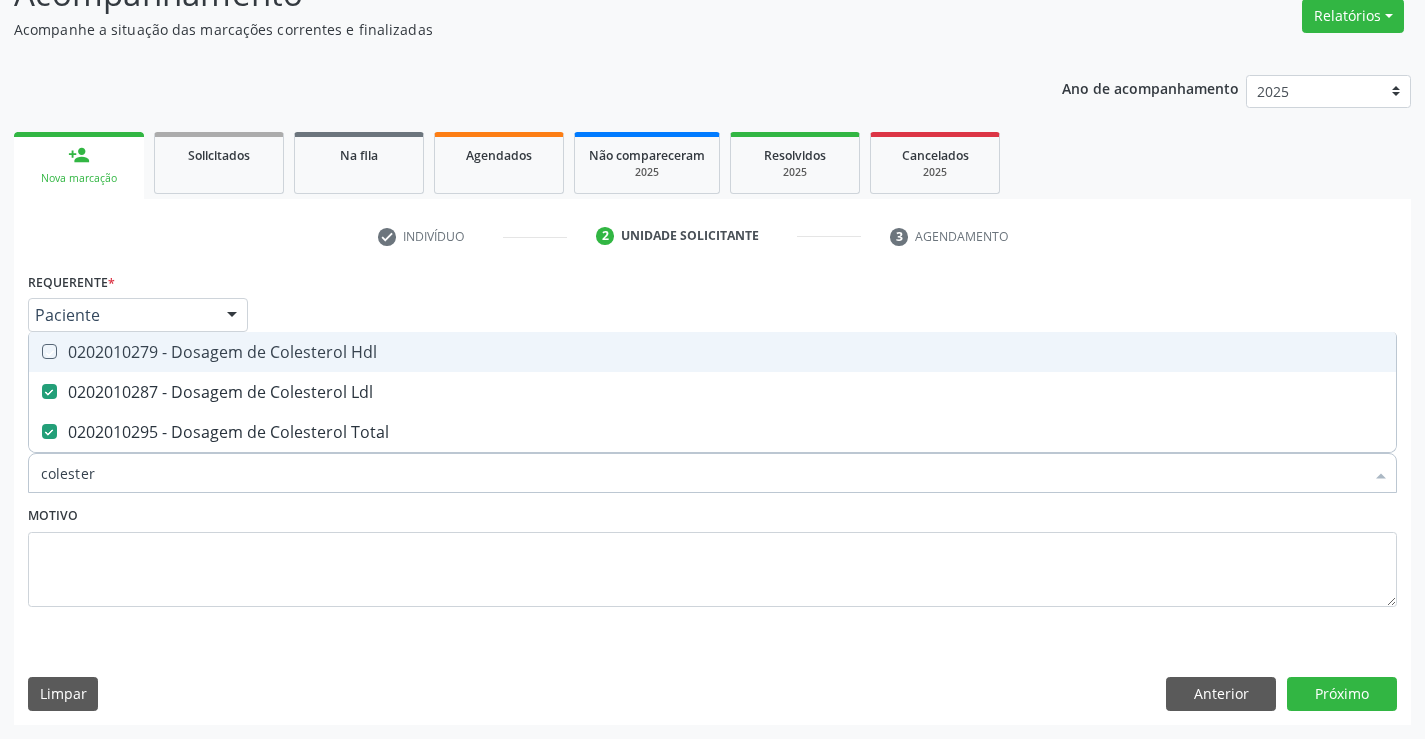 checkbox on "true" 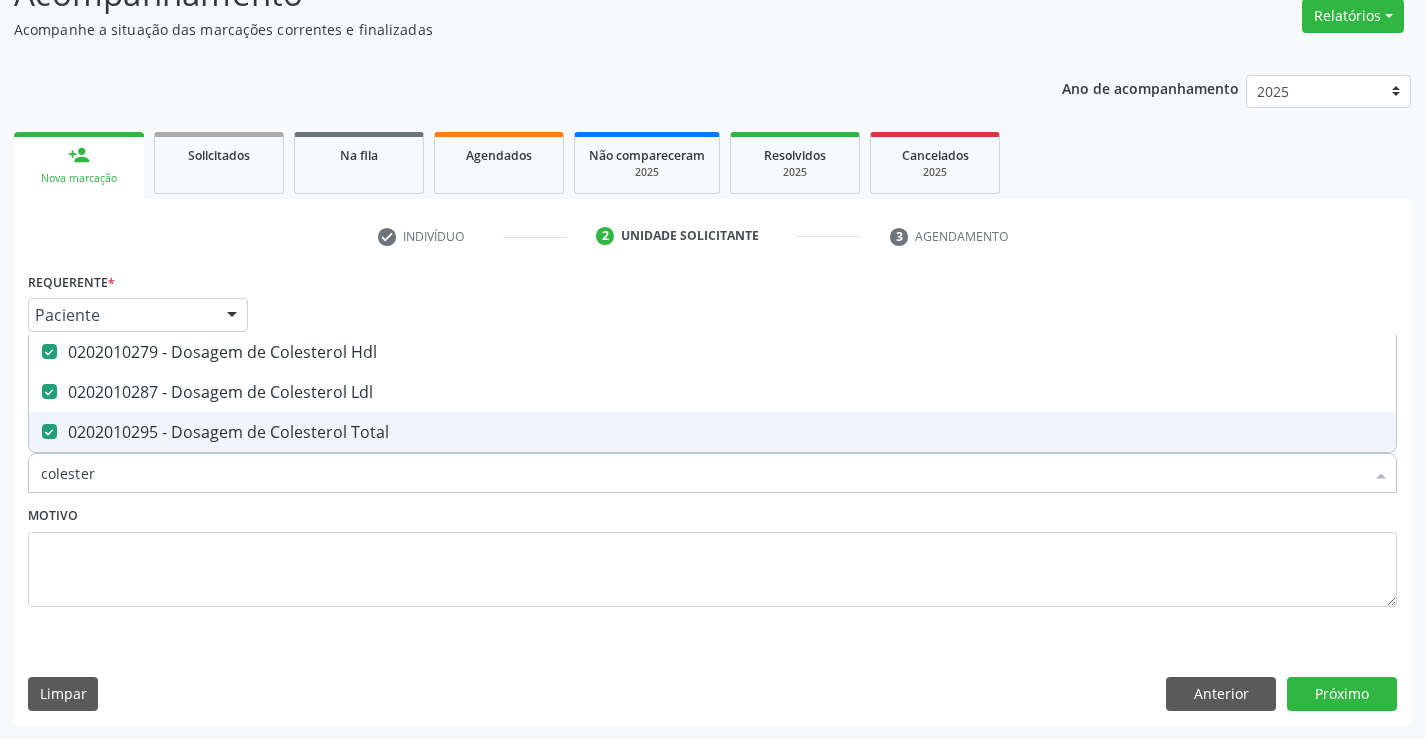 click on "colester" at bounding box center [702, 473] 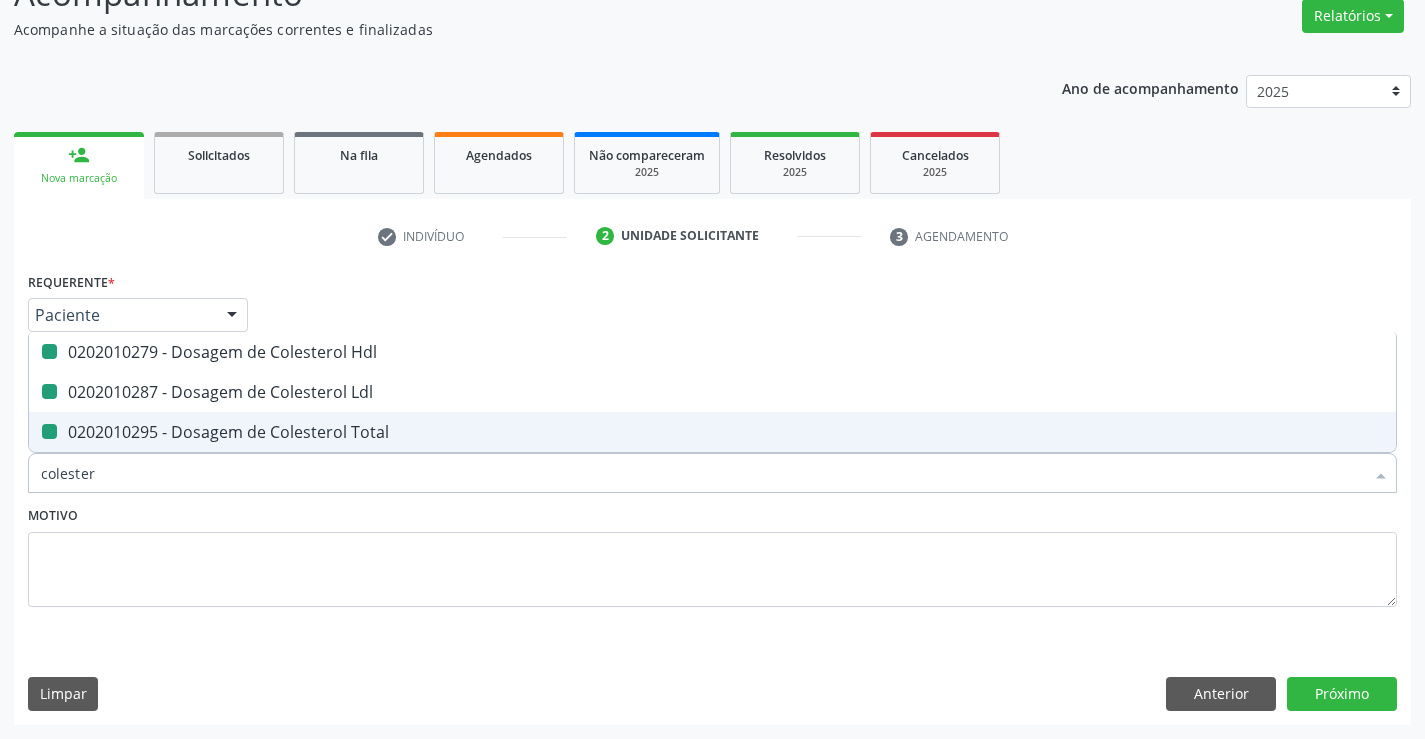 type on "t" 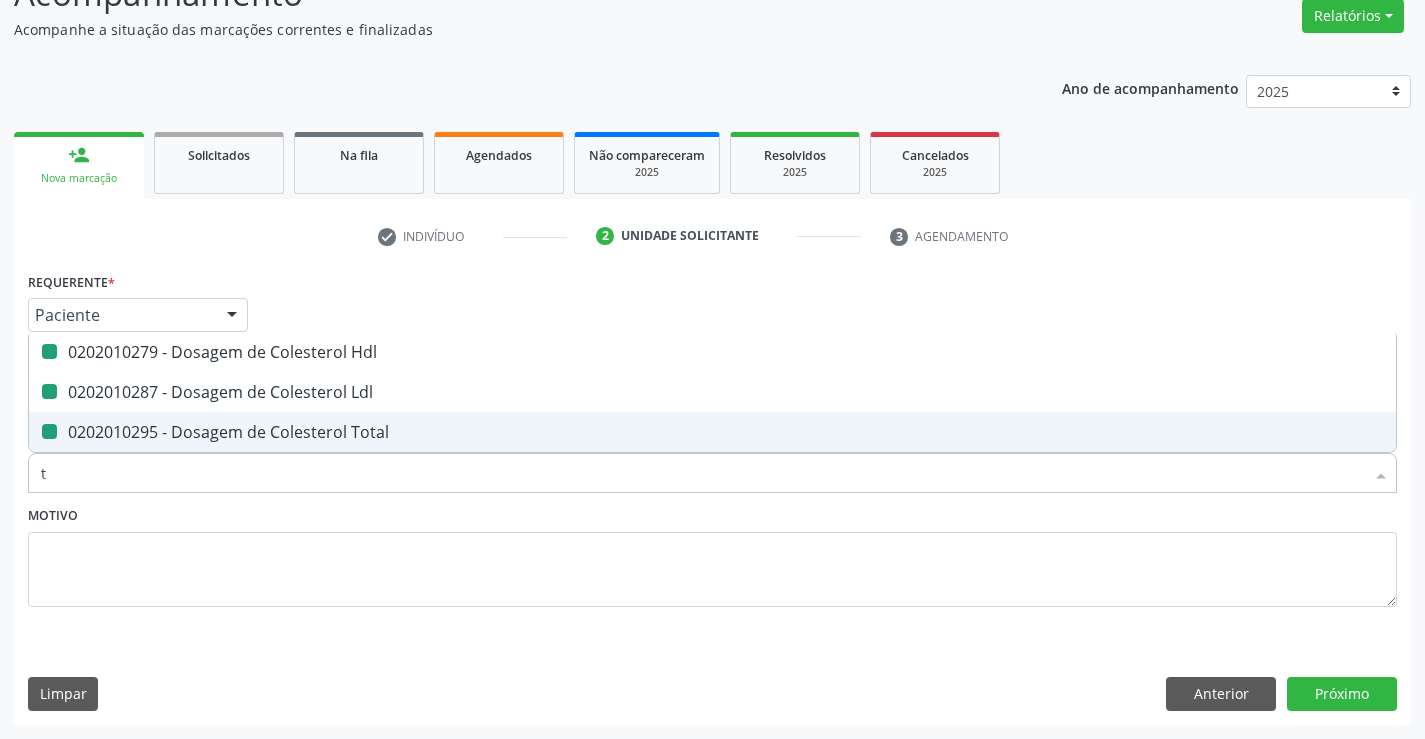 checkbox on "false" 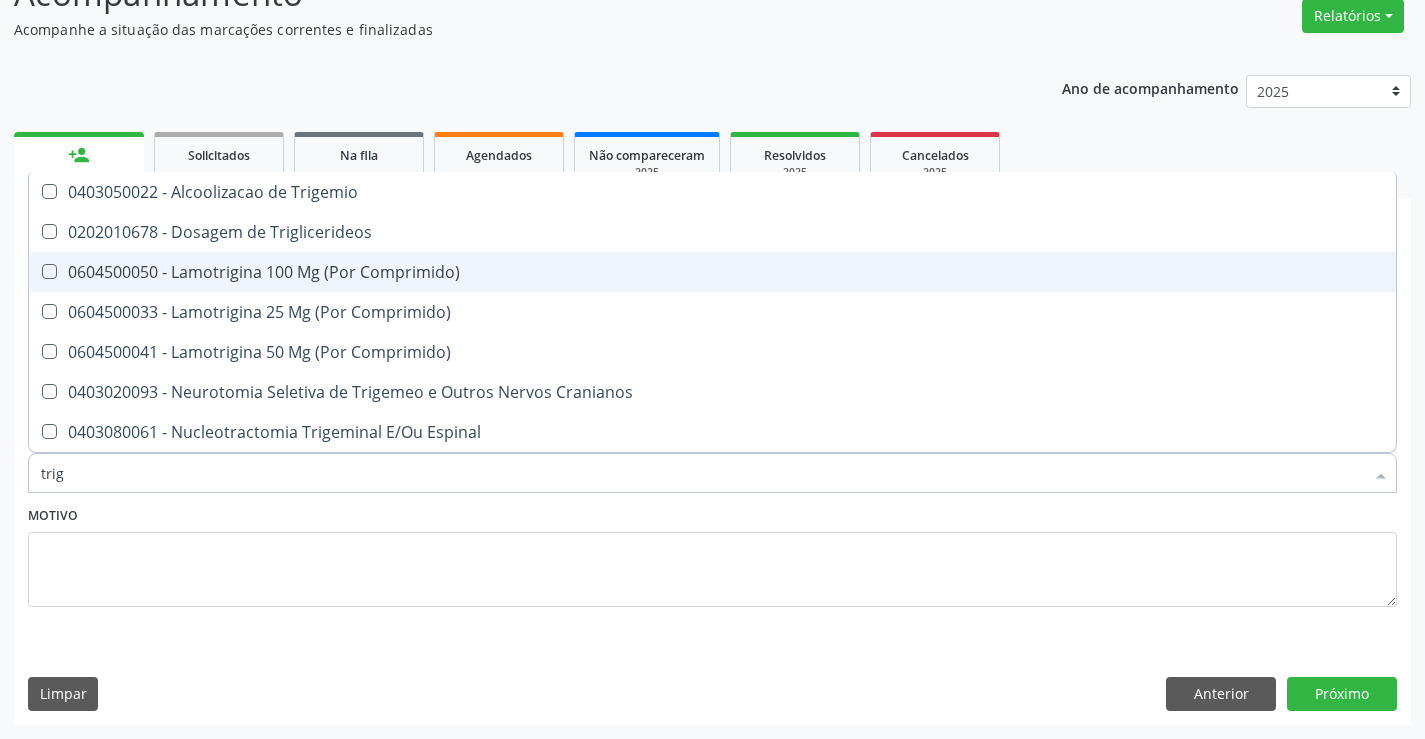 type on "trigl" 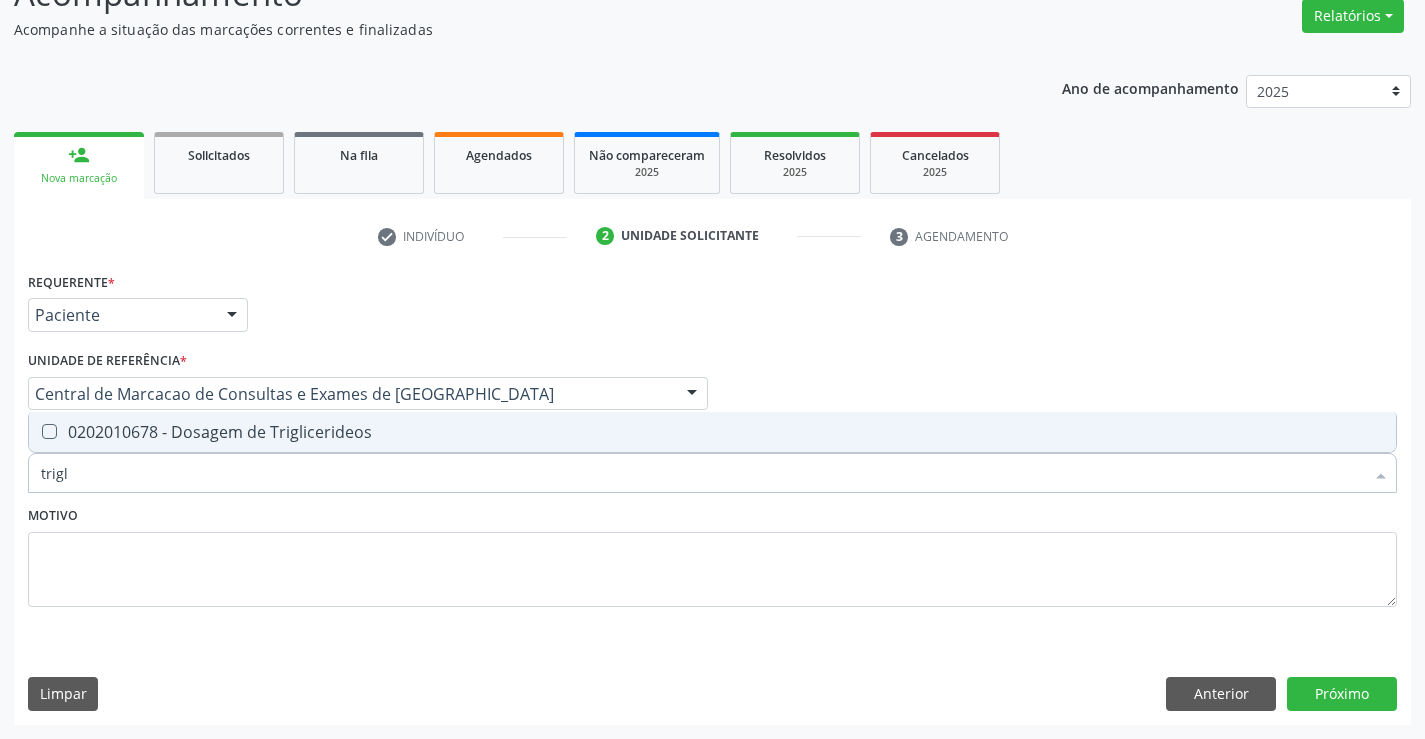 click on "0202010678 - Dosagem de Triglicerideos" at bounding box center (712, 432) 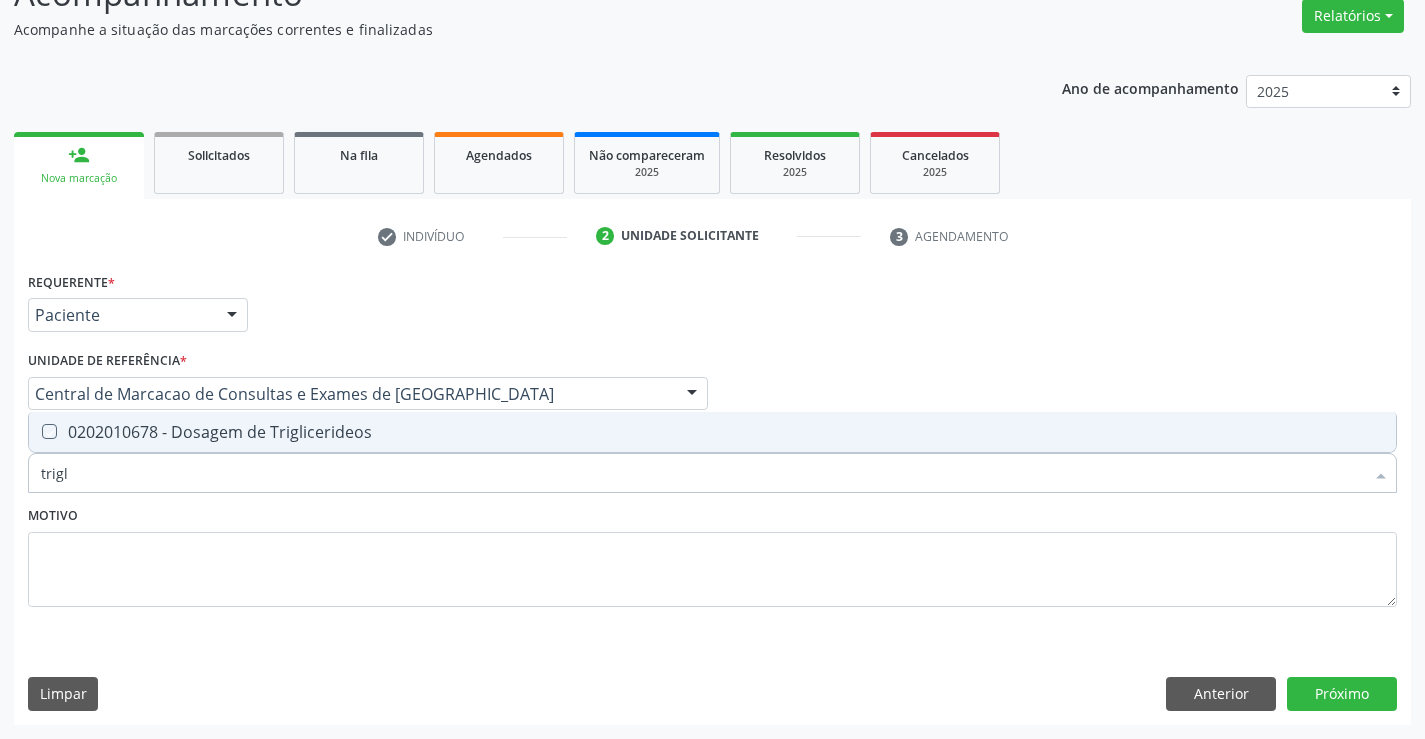 checkbox on "true" 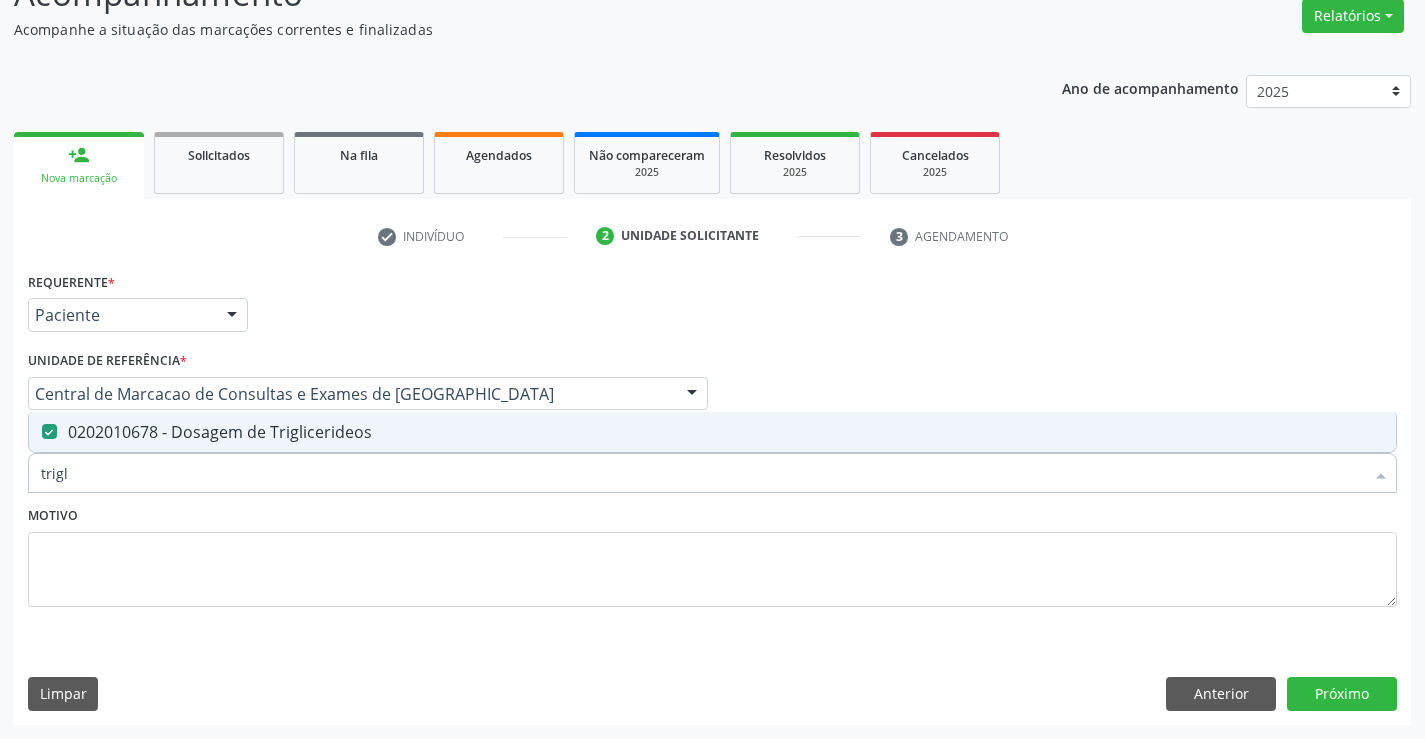 click on "trigl" at bounding box center (702, 473) 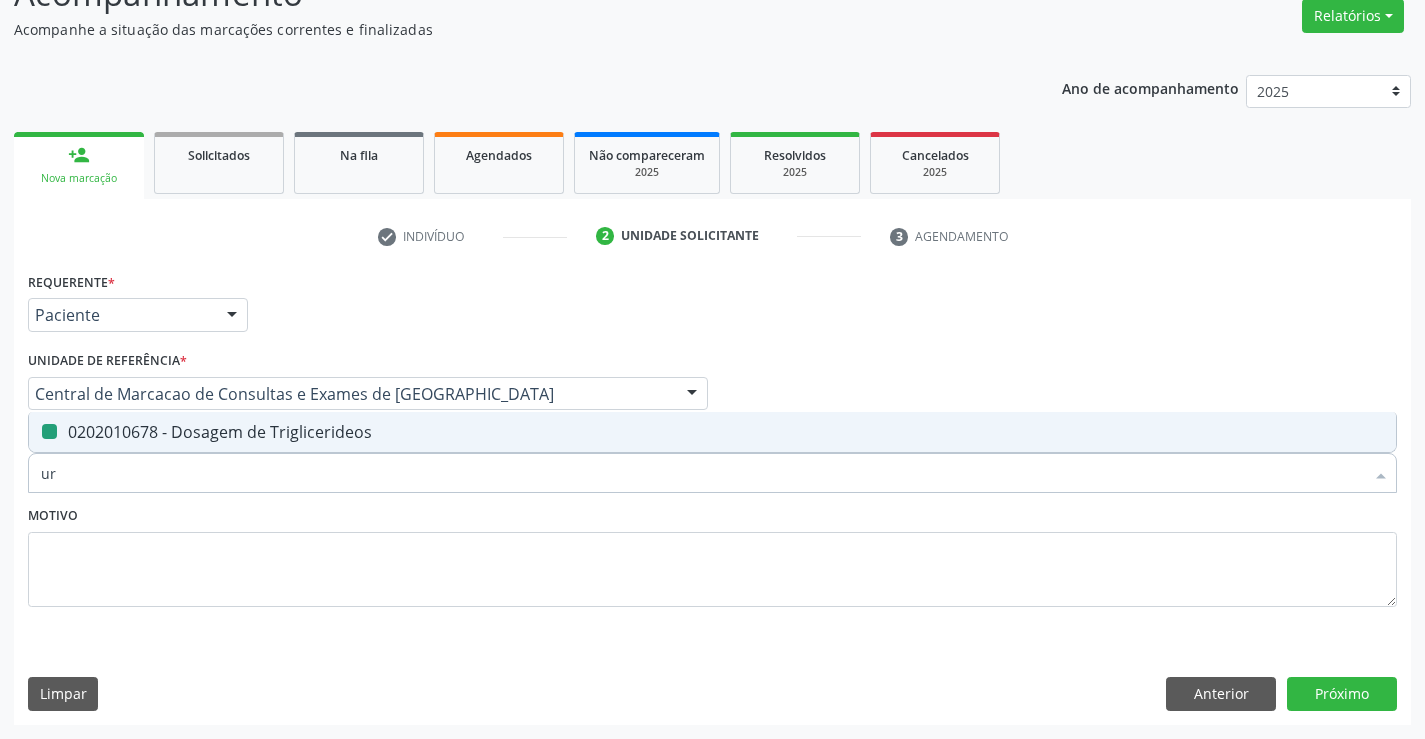 type on "ure" 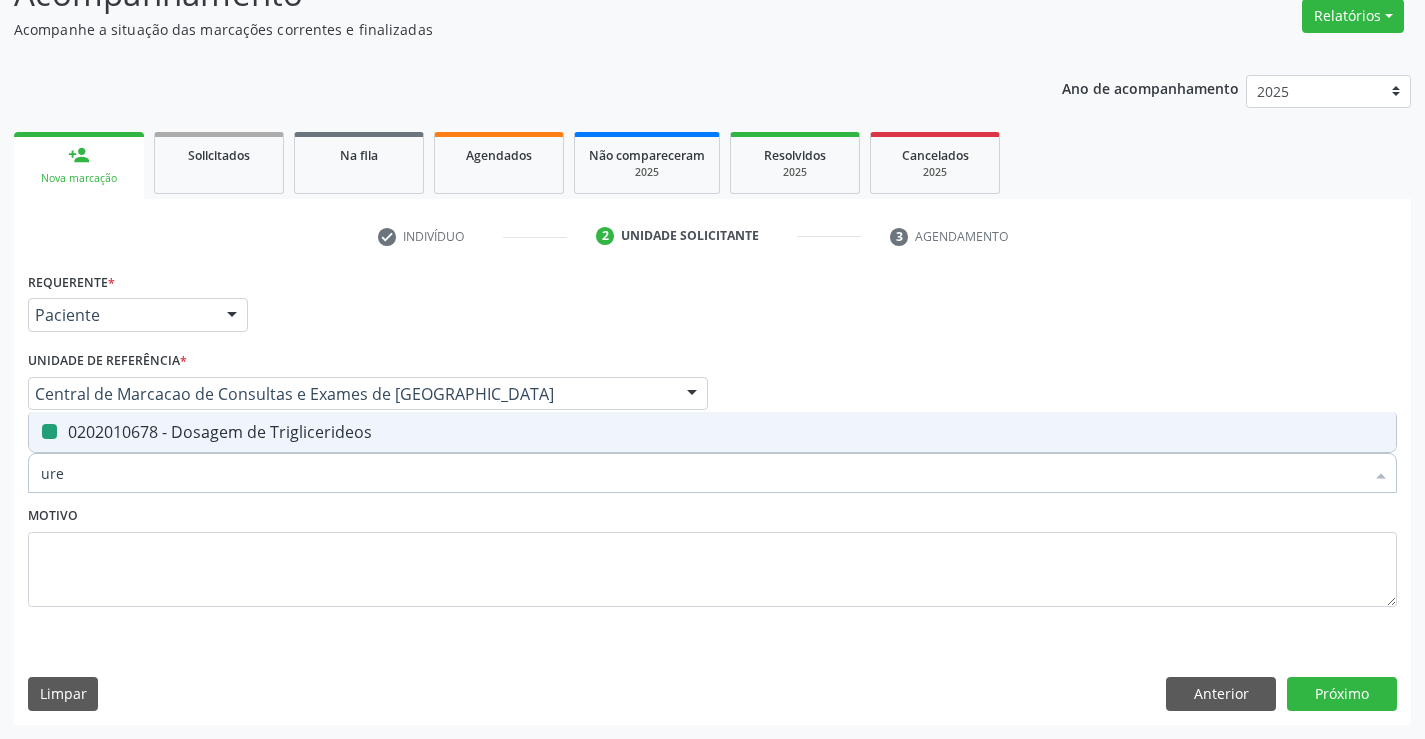 checkbox on "false" 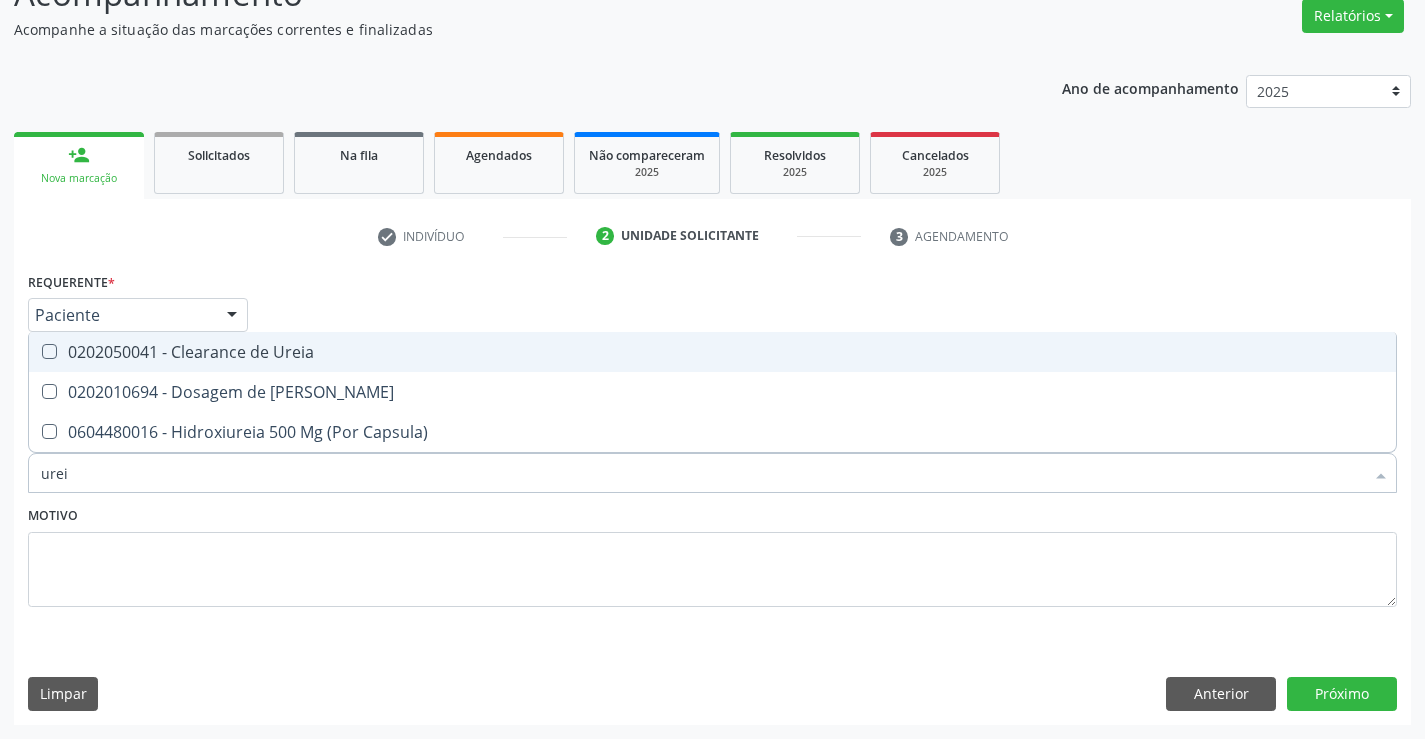 type on "ureia" 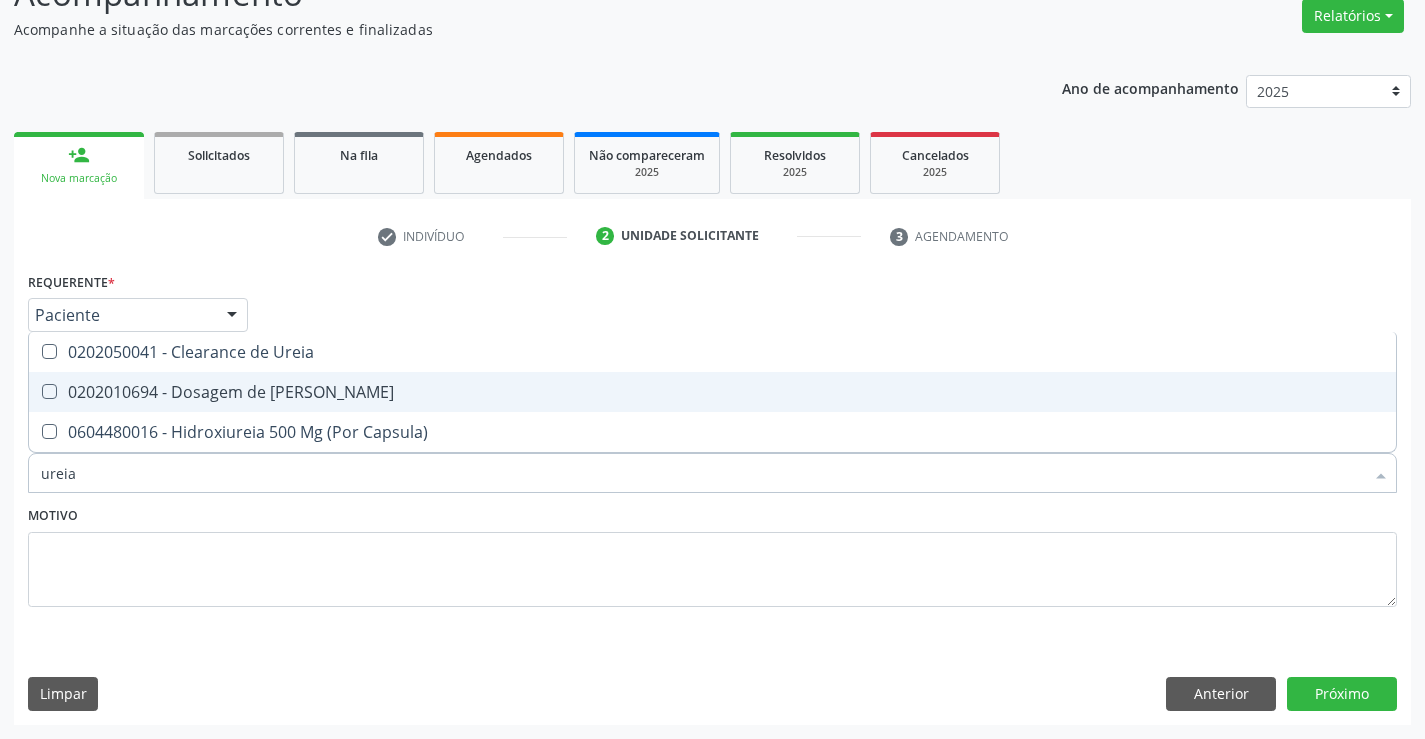 drag, startPoint x: 205, startPoint y: 391, endPoint x: 182, endPoint y: 442, distance: 55.946404 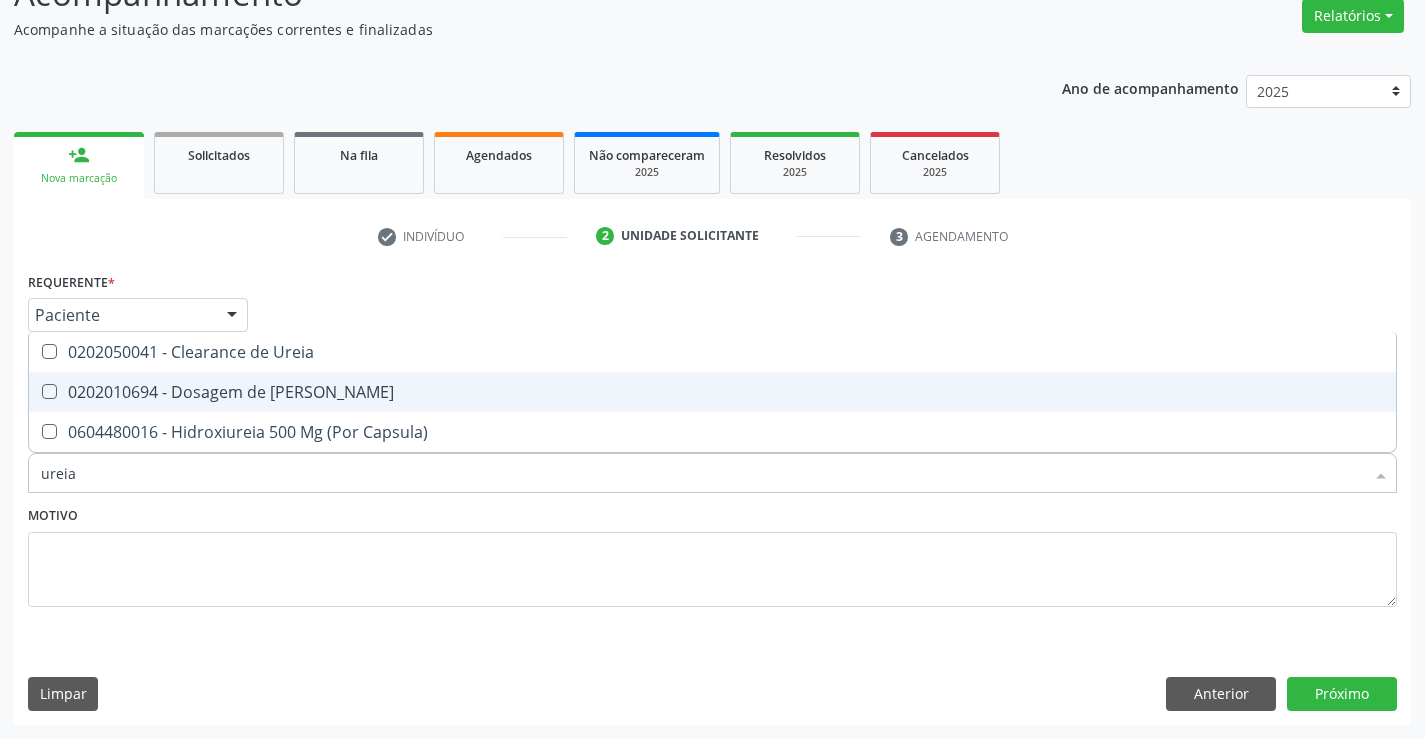 checkbox on "true" 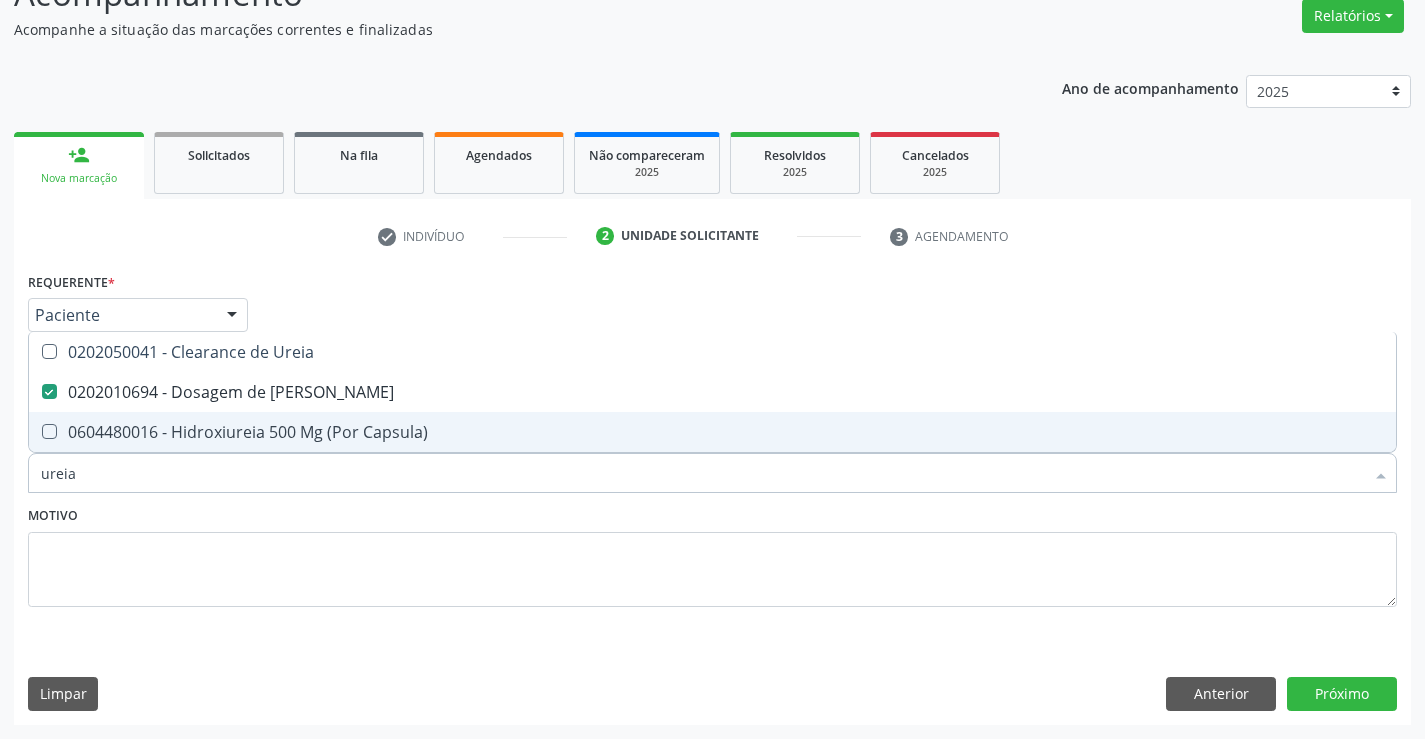 click on "ureia" at bounding box center [702, 473] 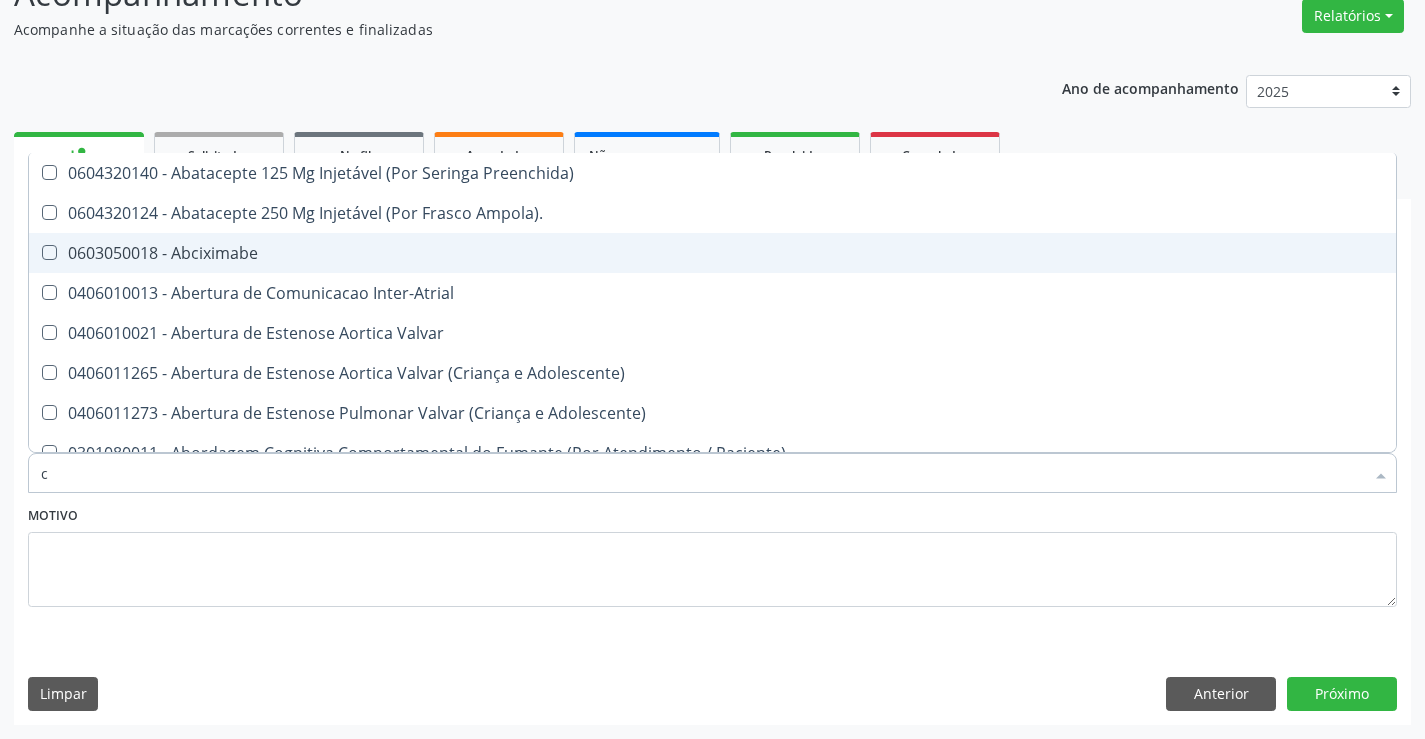 type on "cr" 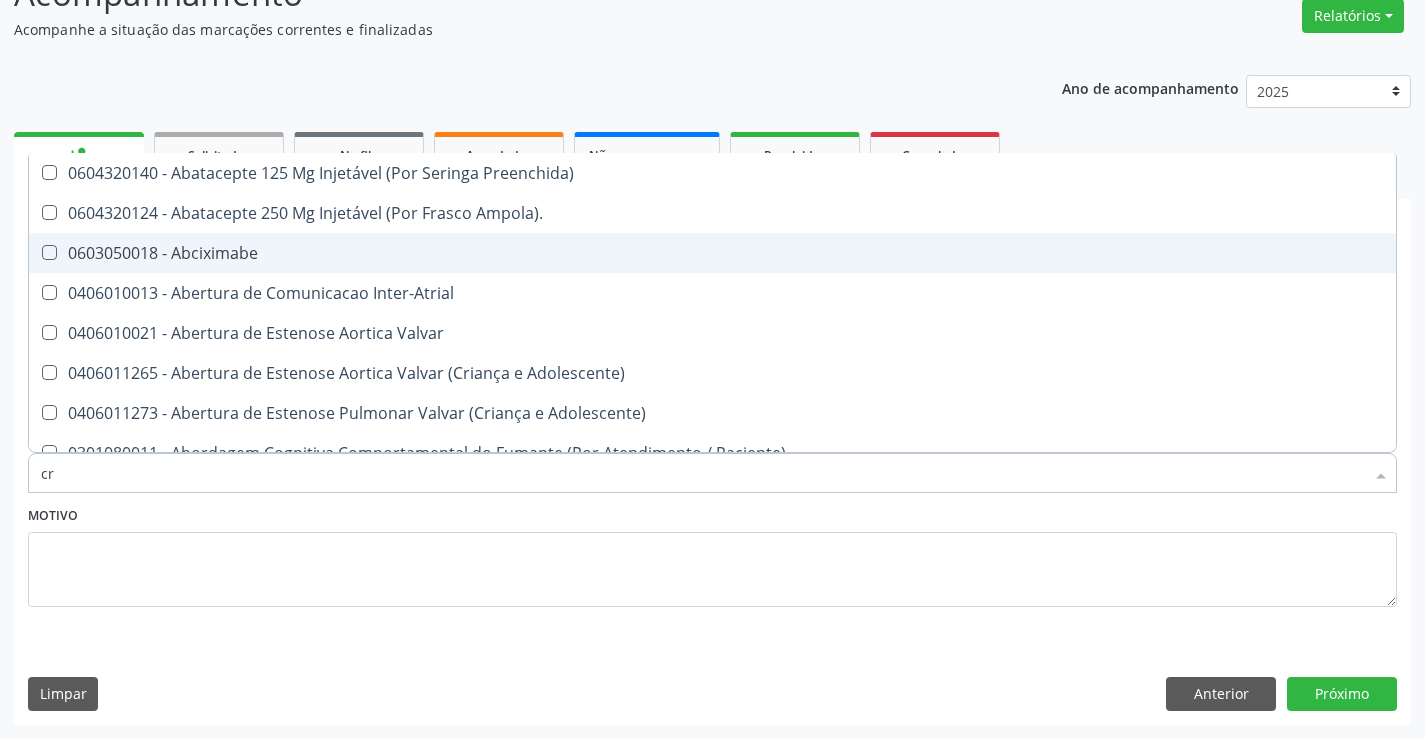 checkbox on "false" 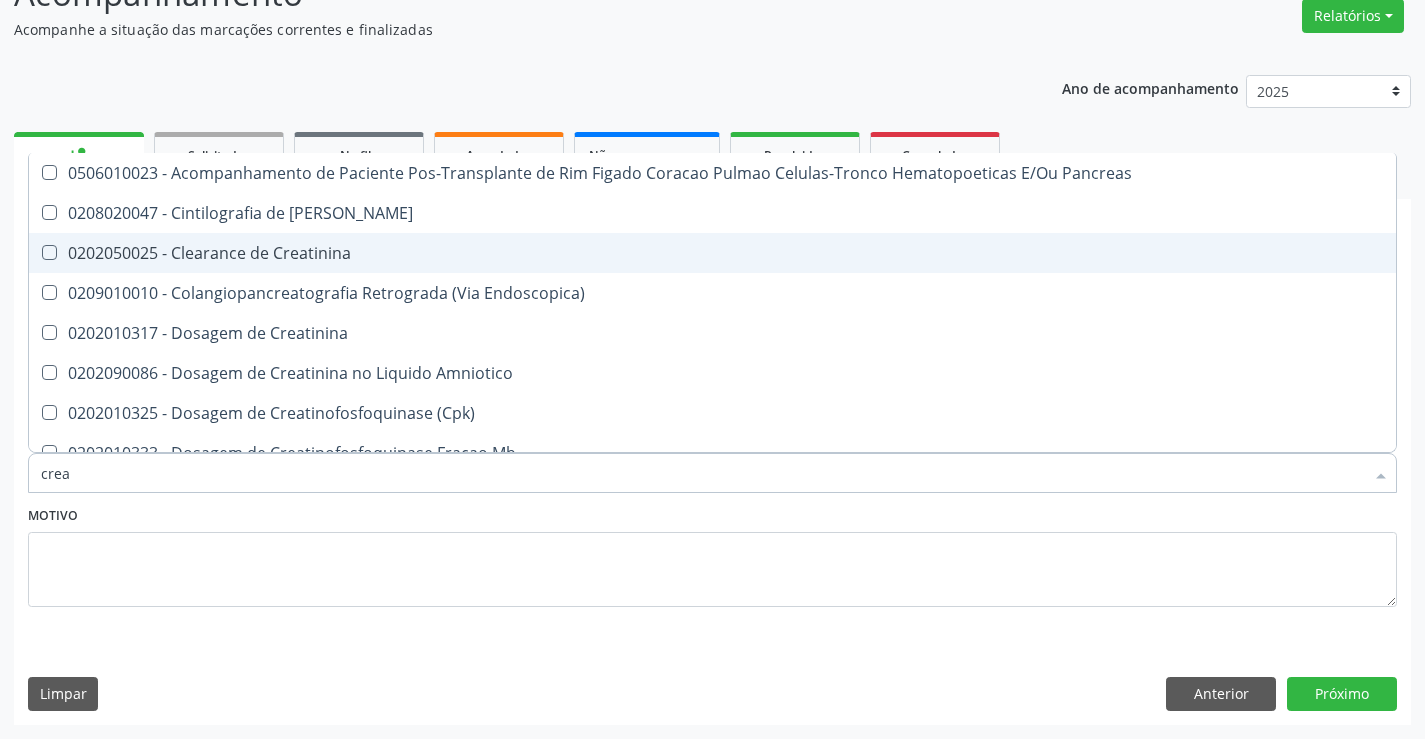 type on "creat" 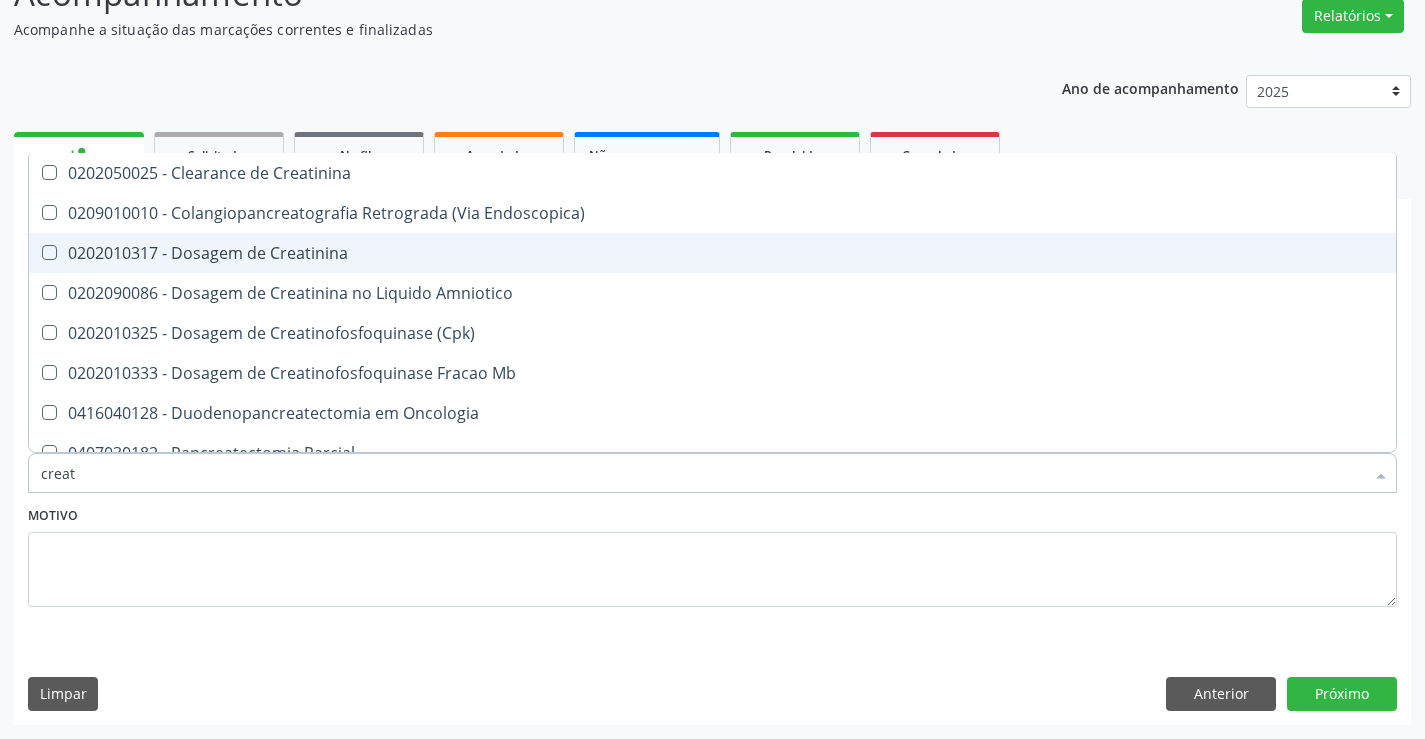 click on "0202010317 - Dosagem de Creatinina" at bounding box center [712, 253] 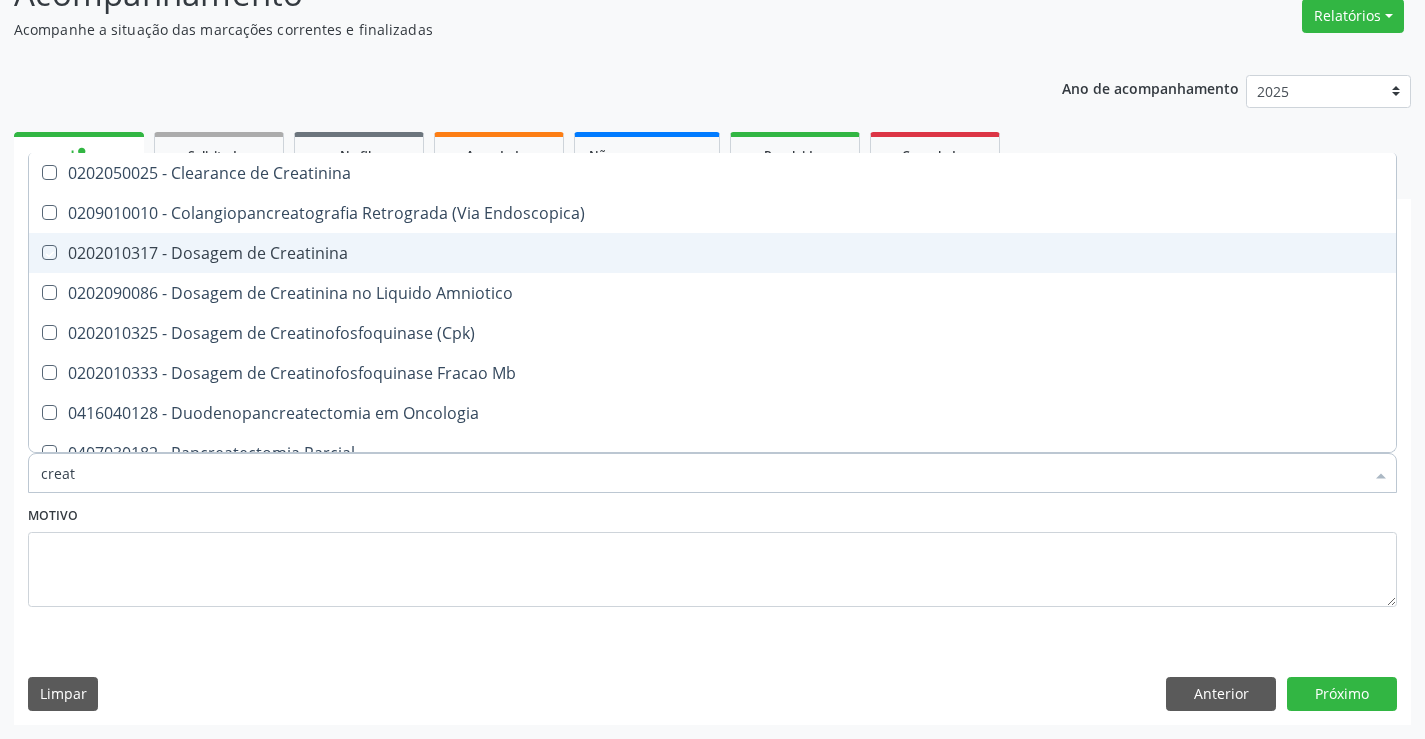 checkbox on "true" 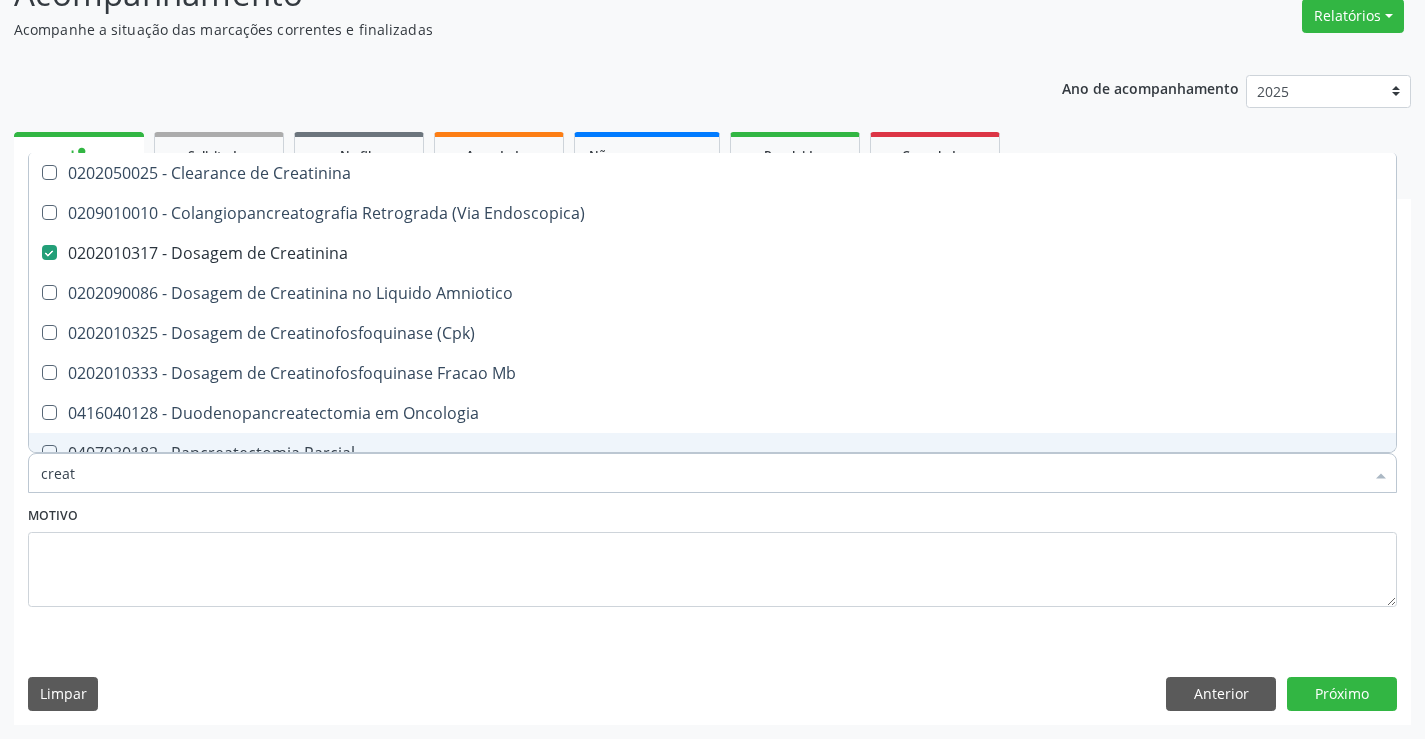 click on "creat" at bounding box center [702, 473] 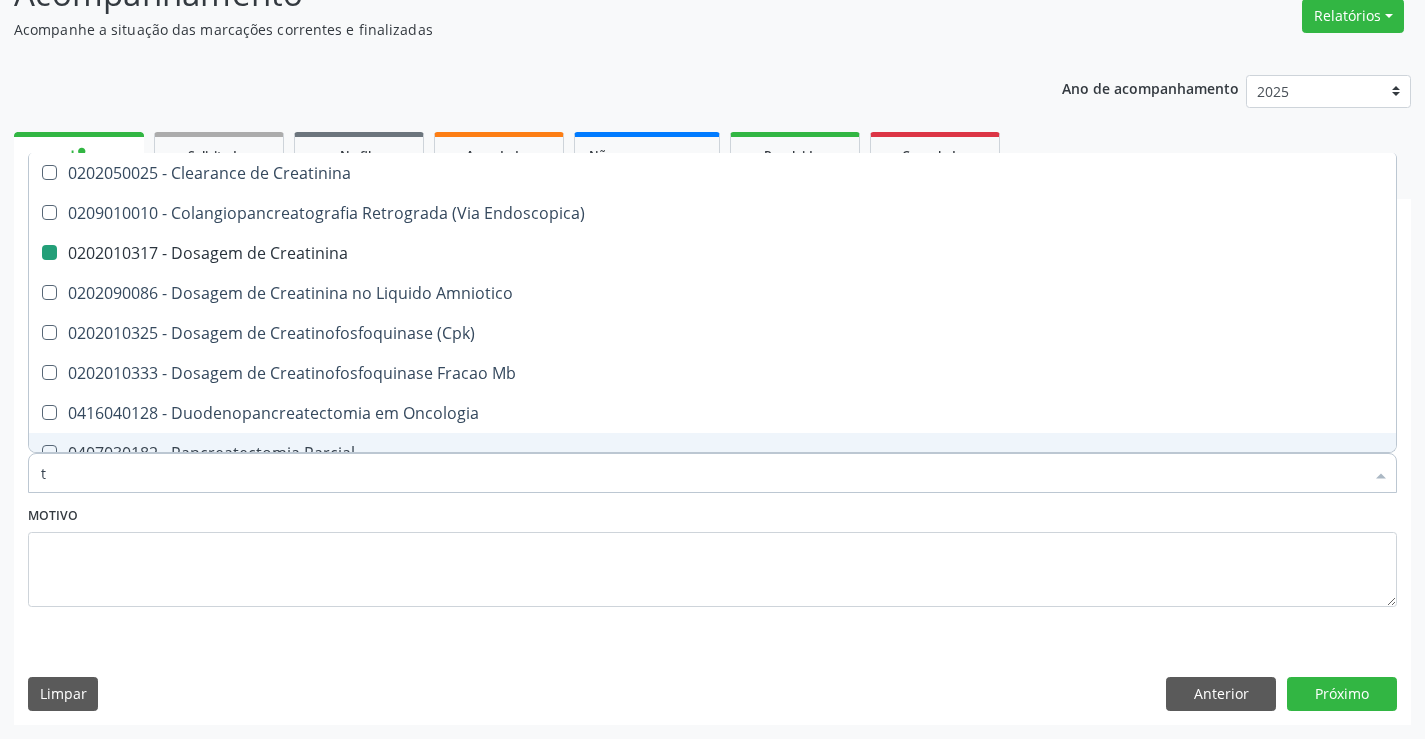 type on "tg" 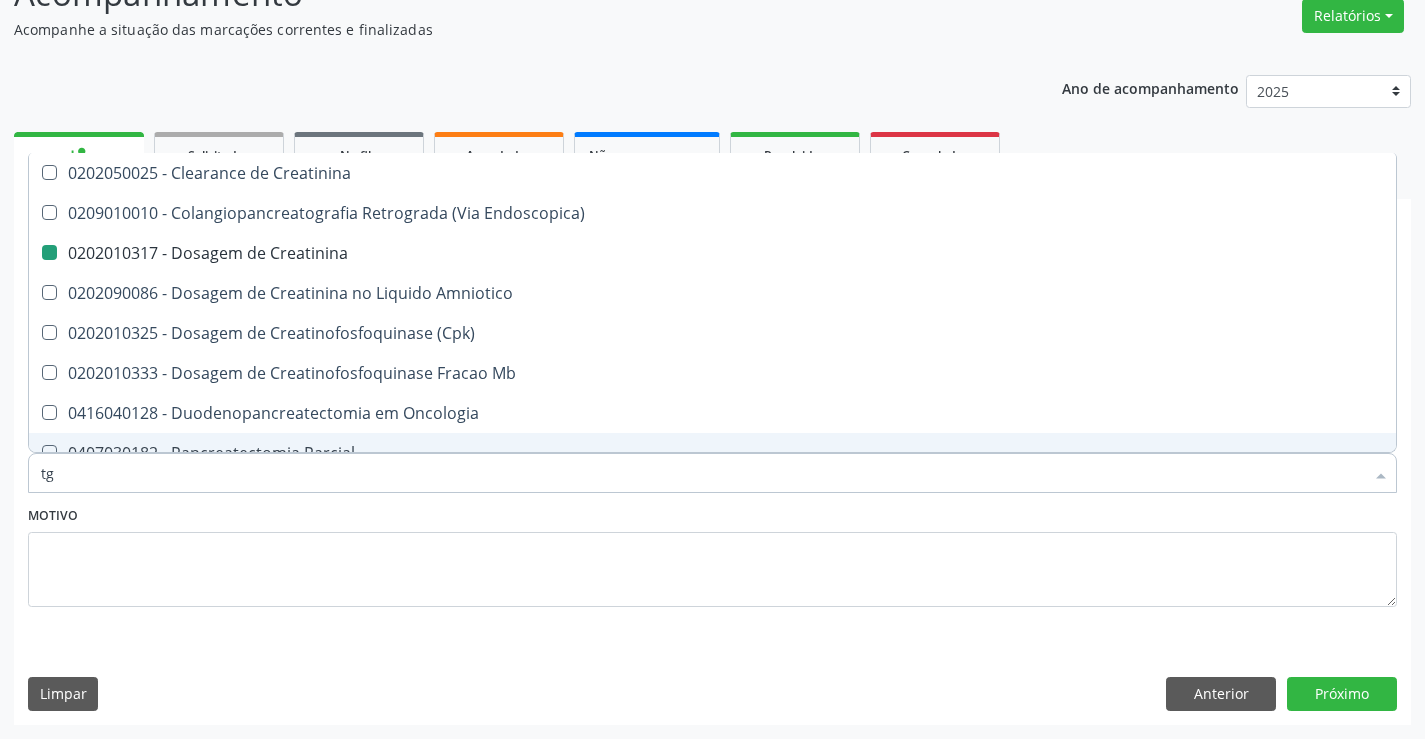 checkbox on "false" 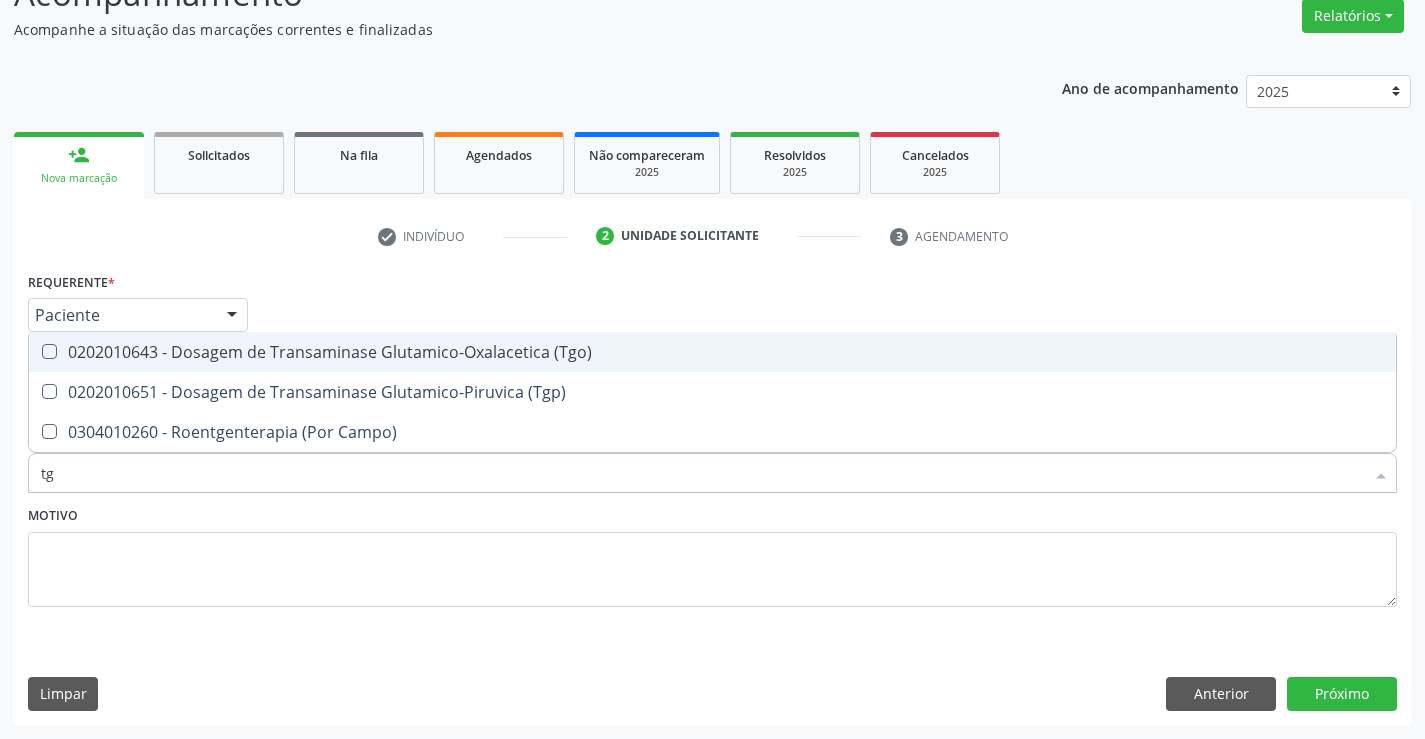 click on "0202010643 - Dosagem de Transaminase Glutamico-Oxalacetica (Tgo)" at bounding box center (712, 352) 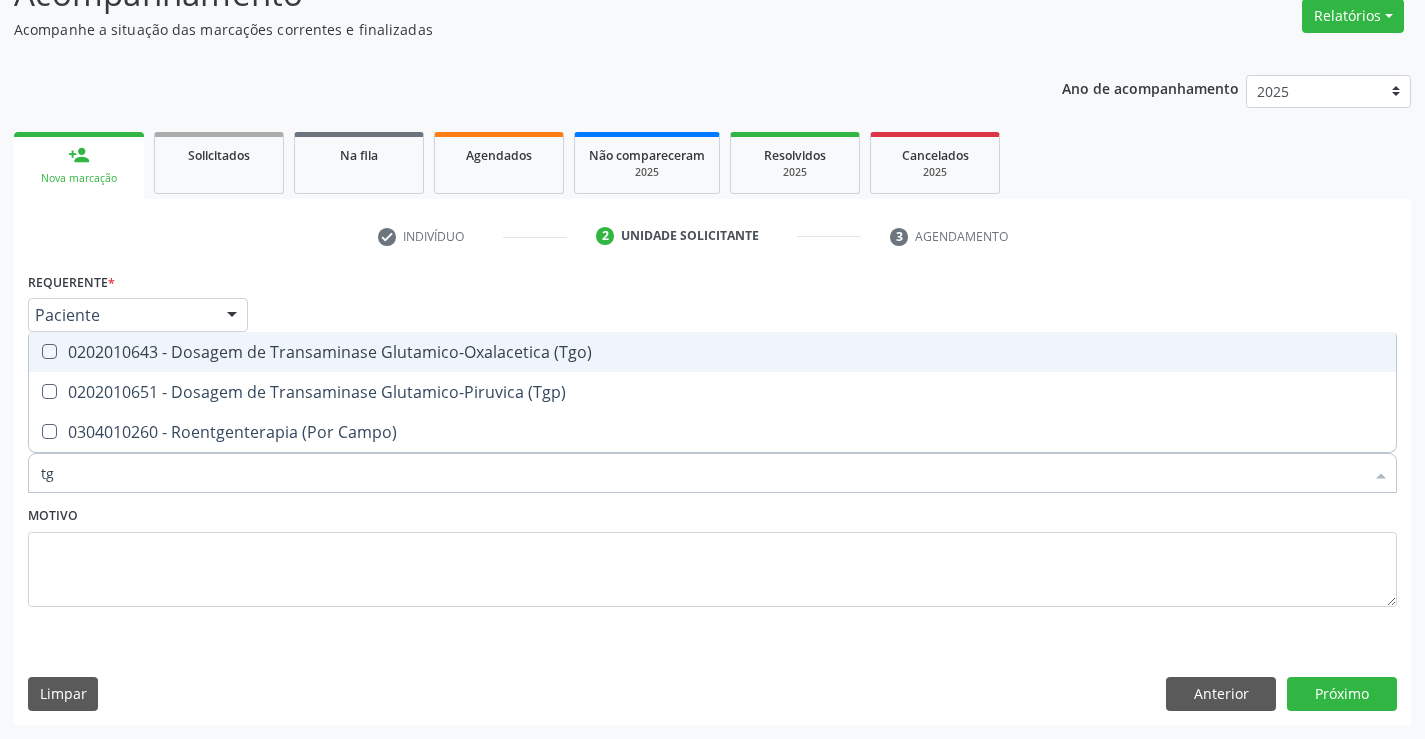 checkbox on "true" 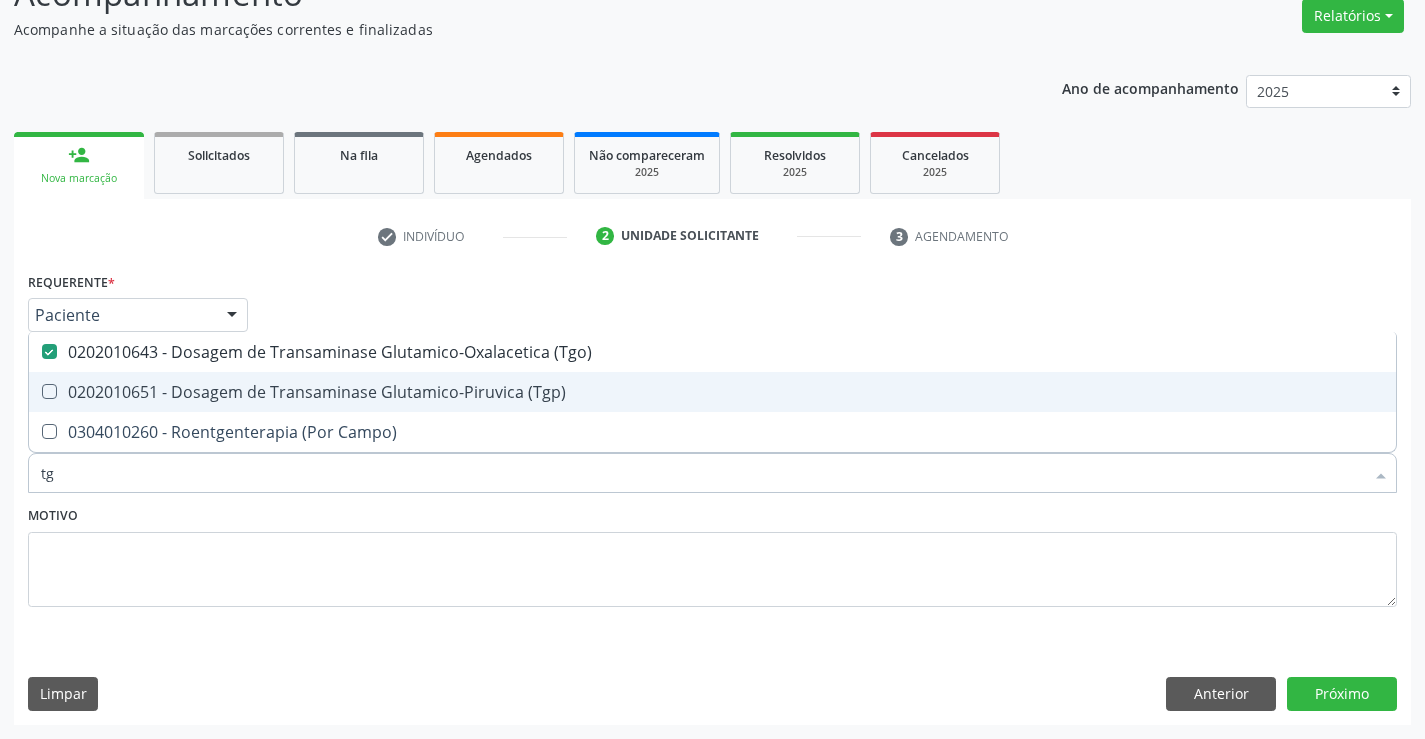 click on "0202010651 - Dosagem de Transaminase Glutamico-Piruvica (Tgp)" at bounding box center (712, 392) 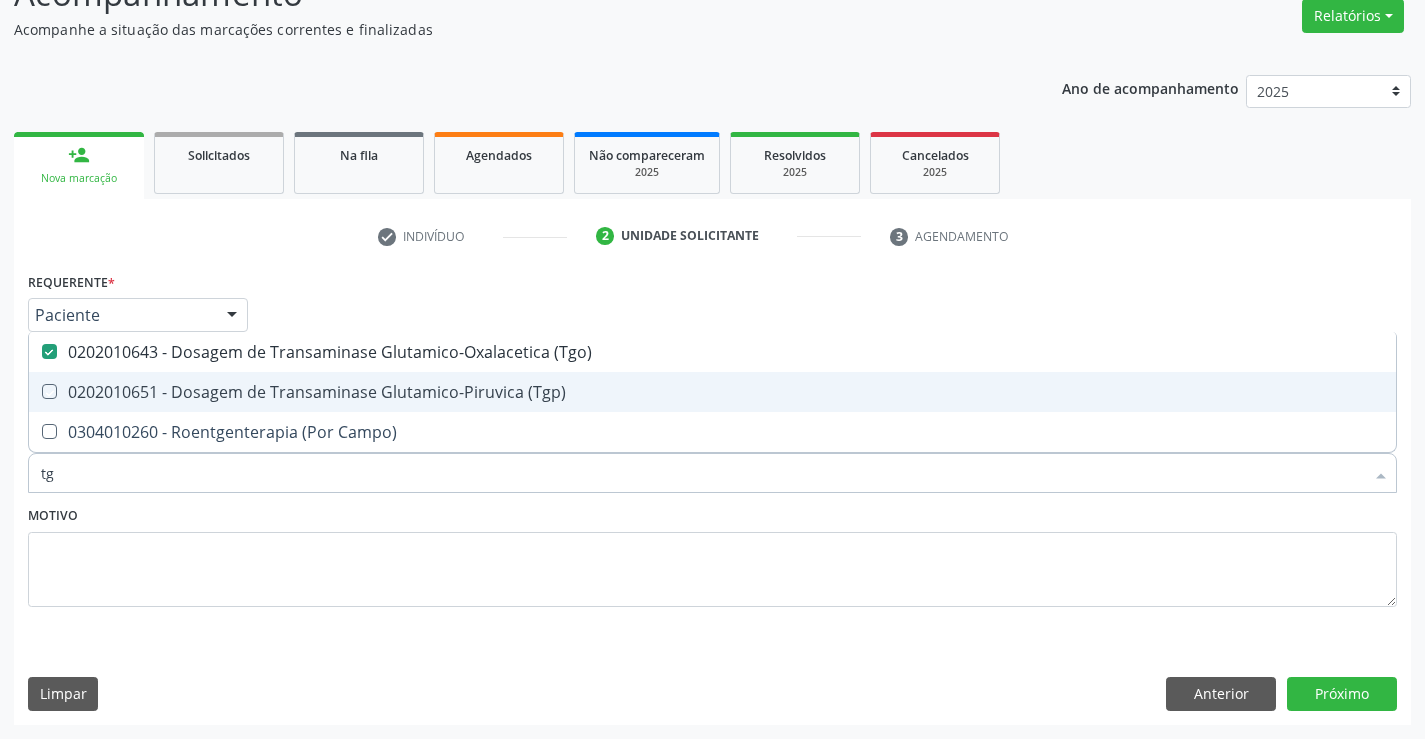 checkbox on "true" 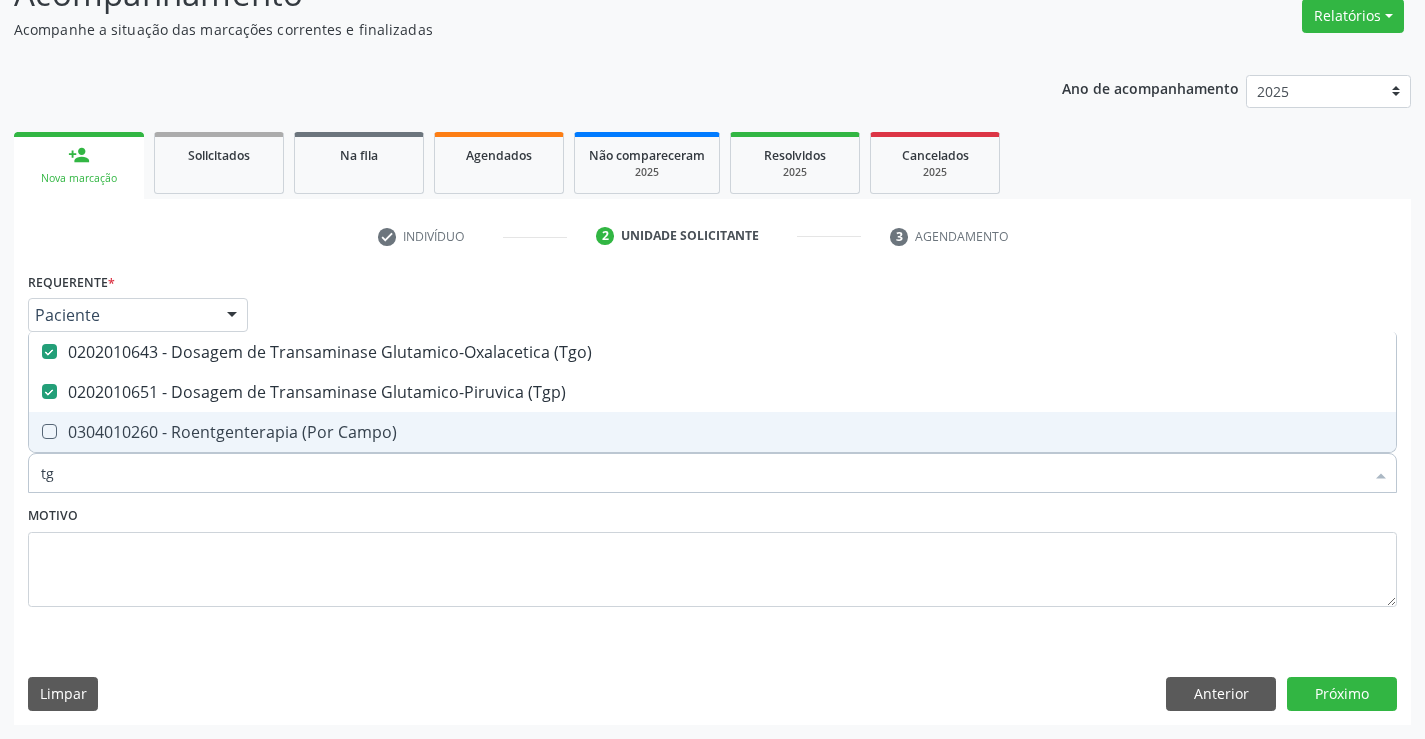 click on "tg" at bounding box center (702, 473) 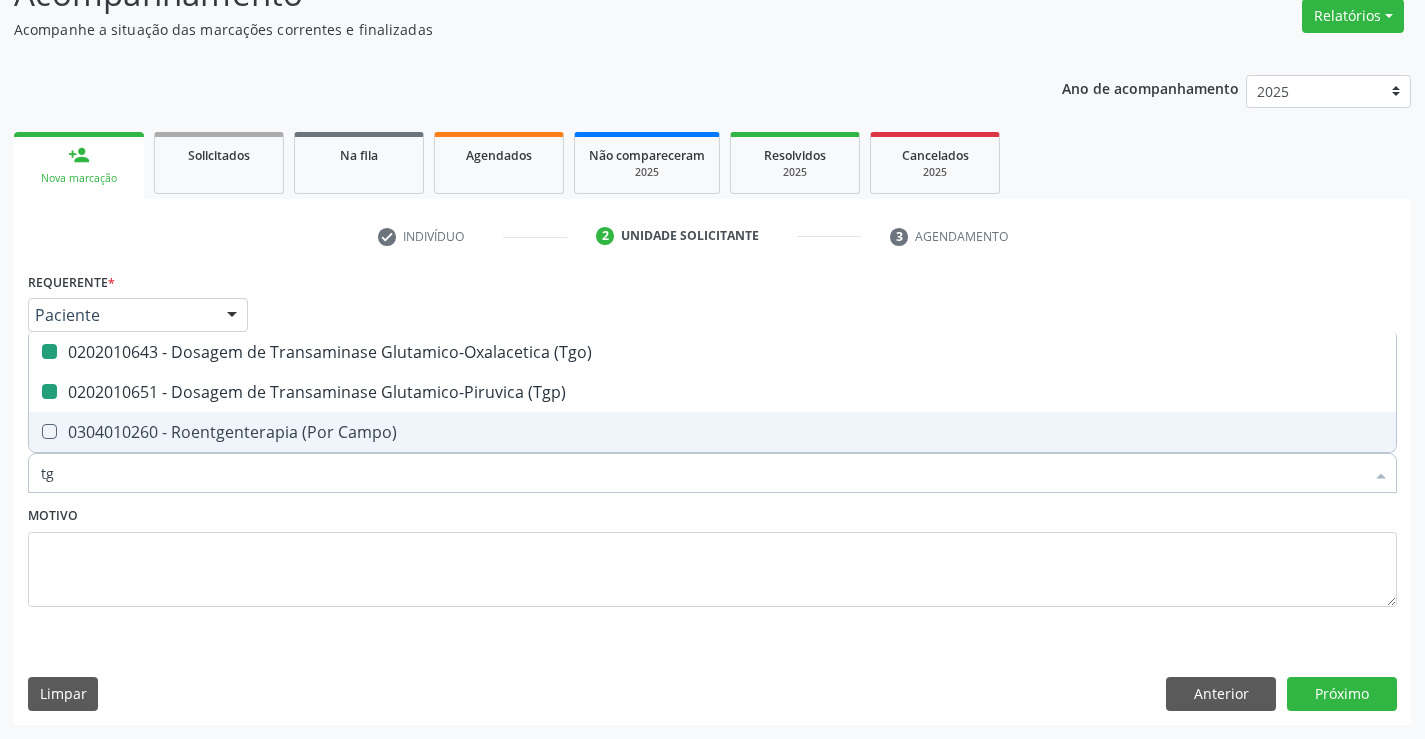 type on "a" 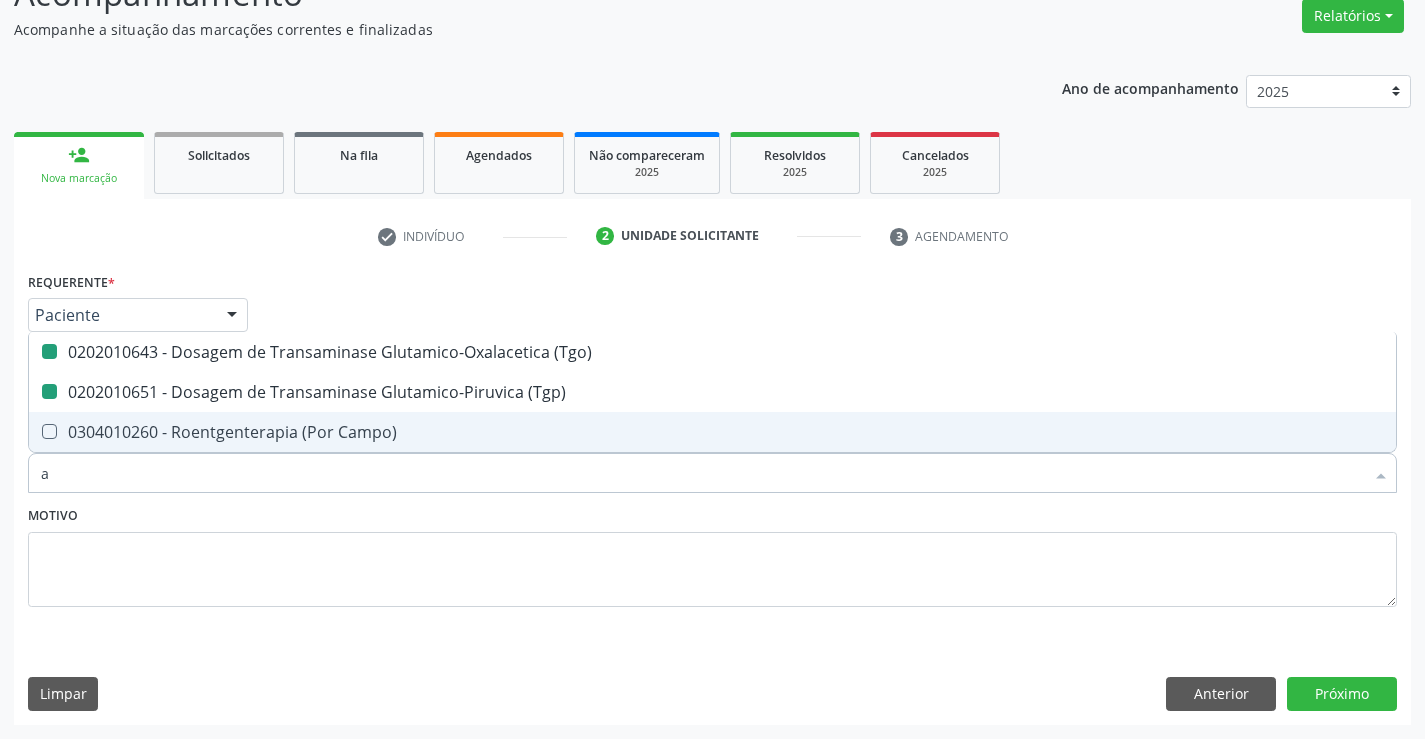 checkbox on "false" 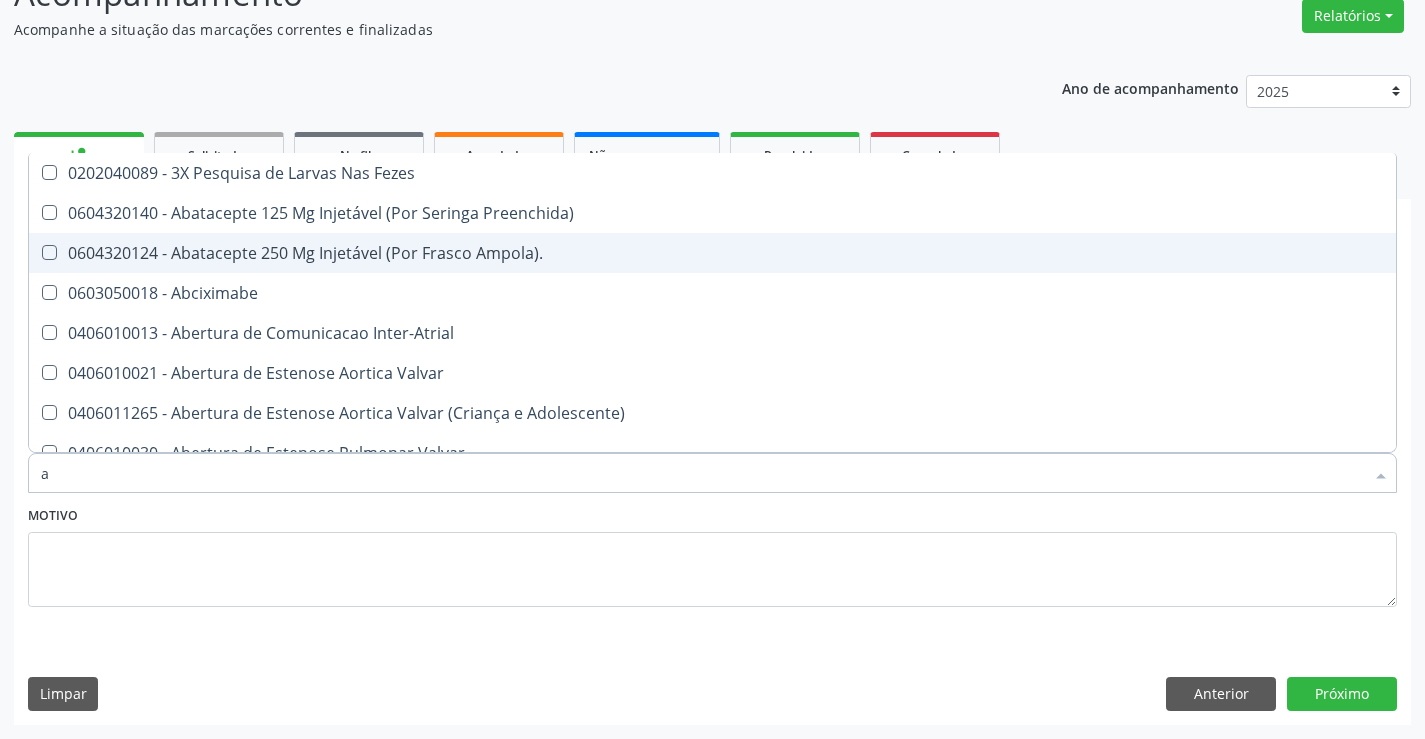 type on "al" 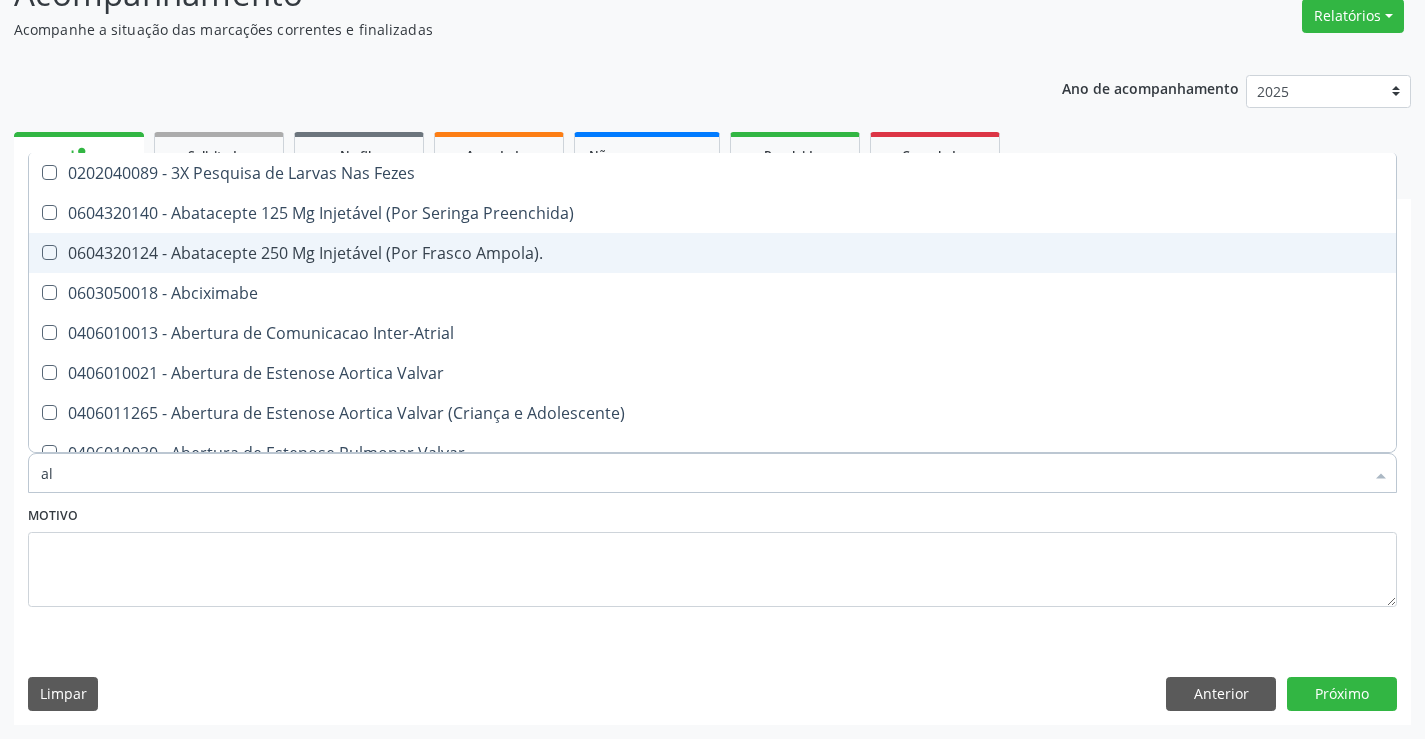 checkbox on "true" 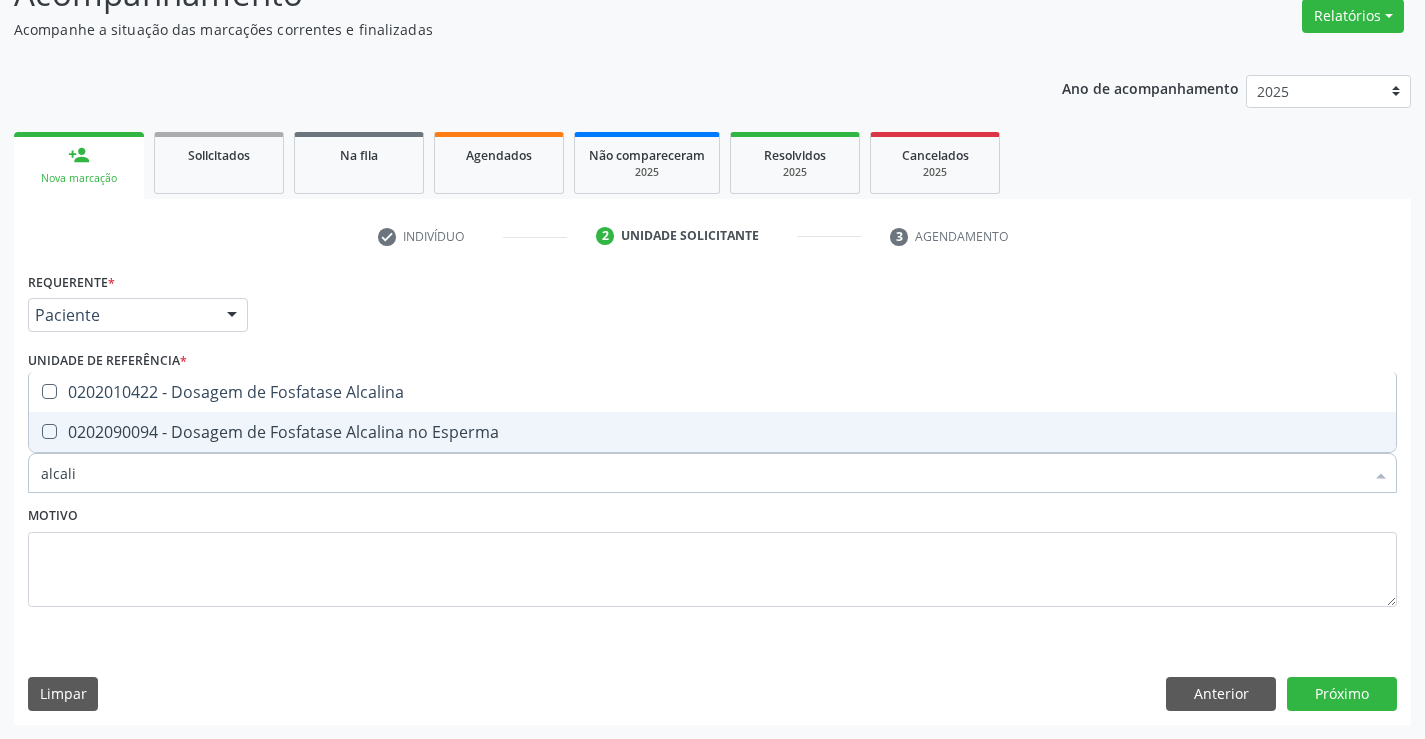 type on "alcalin" 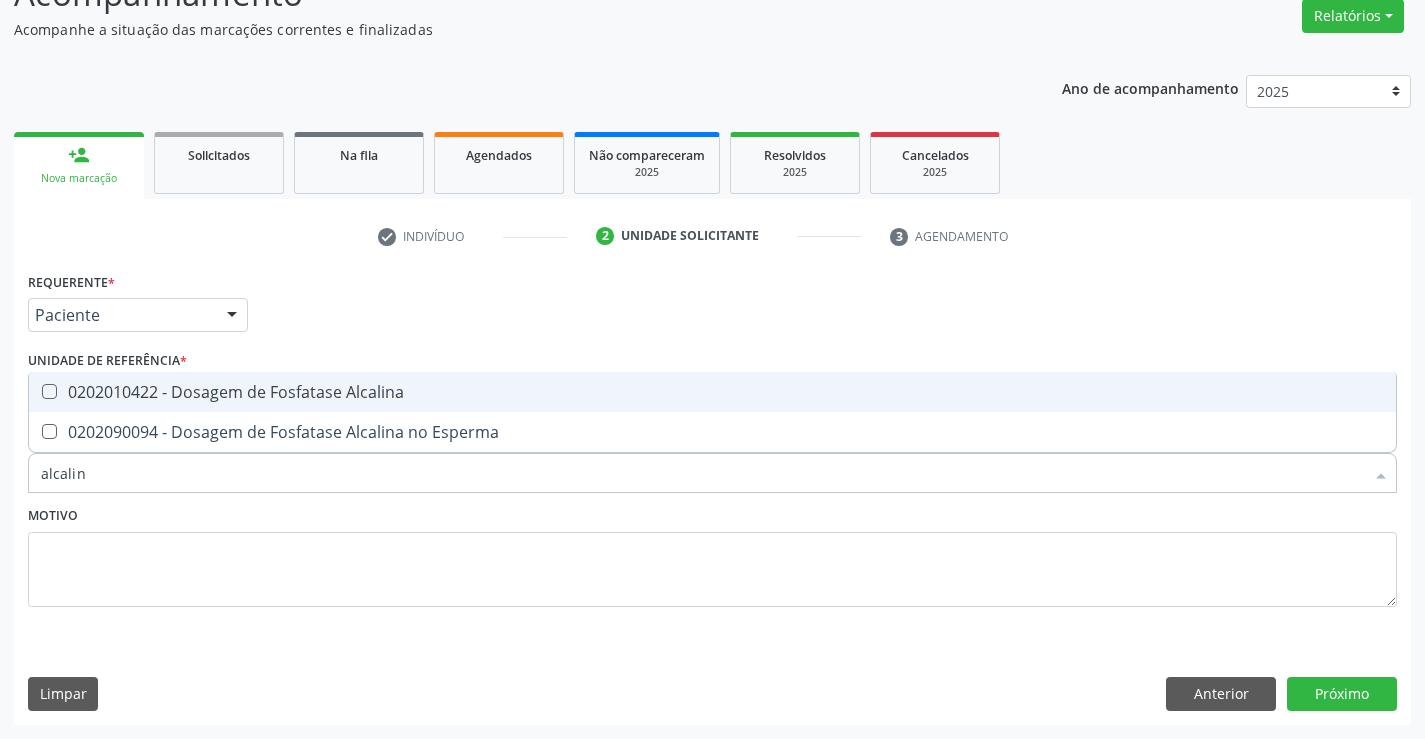 drag, startPoint x: 247, startPoint y: 398, endPoint x: 245, endPoint y: 432, distance: 34.058773 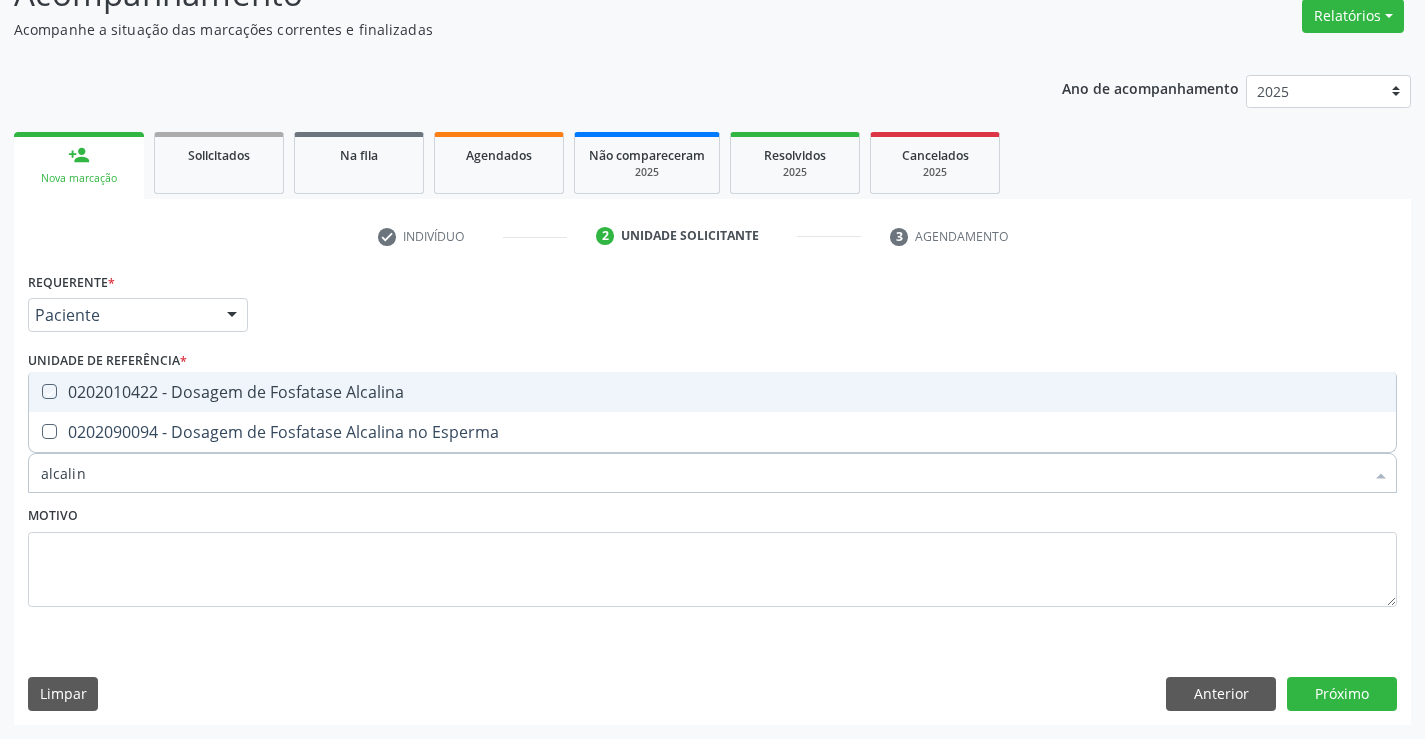 checkbox on "true" 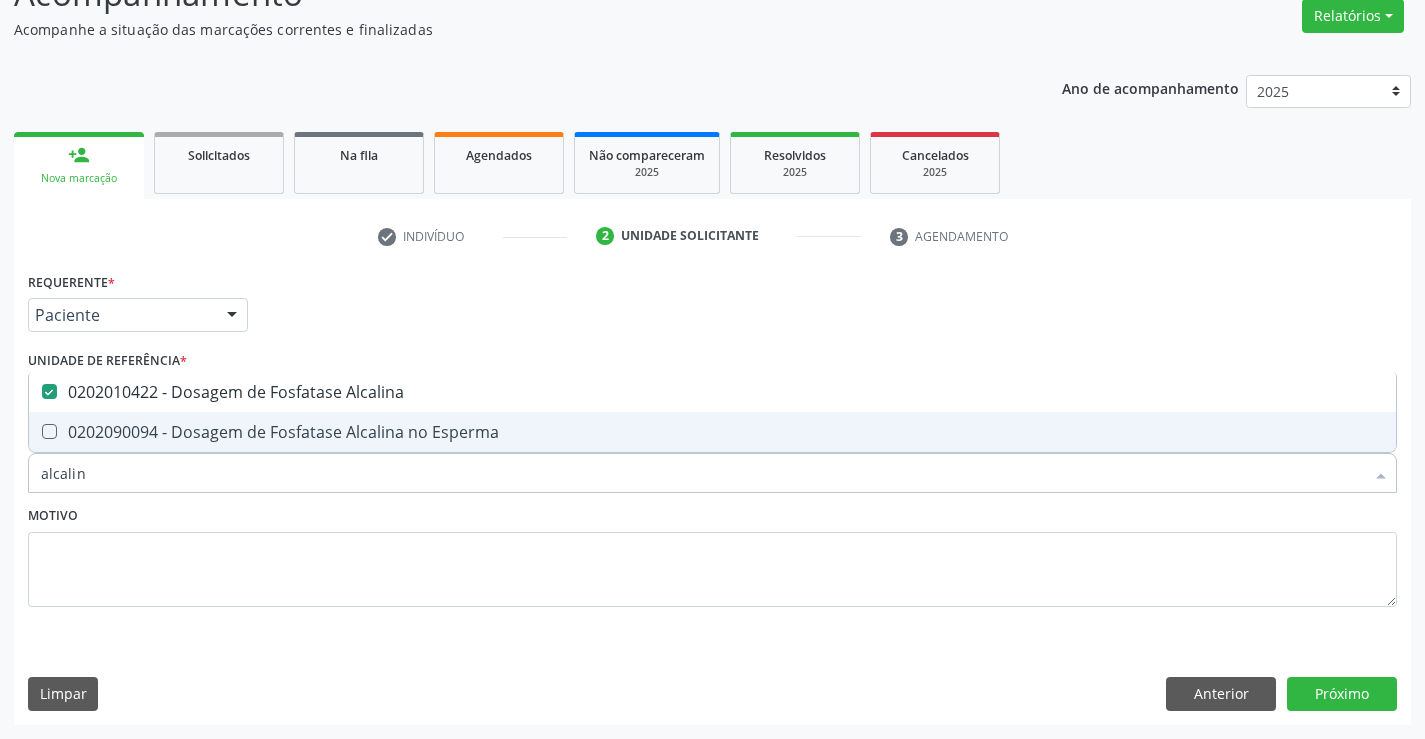 click on "alcalin" at bounding box center [702, 473] 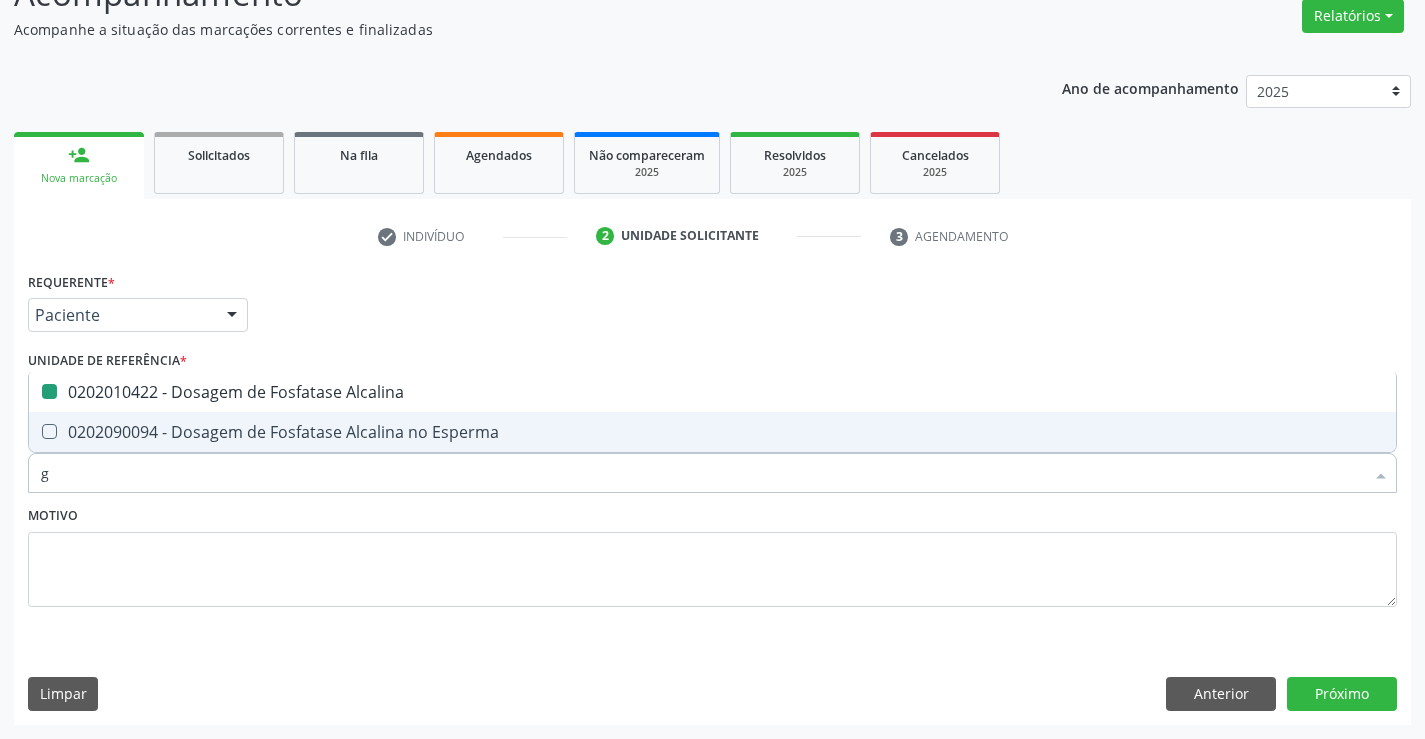 type on "ga" 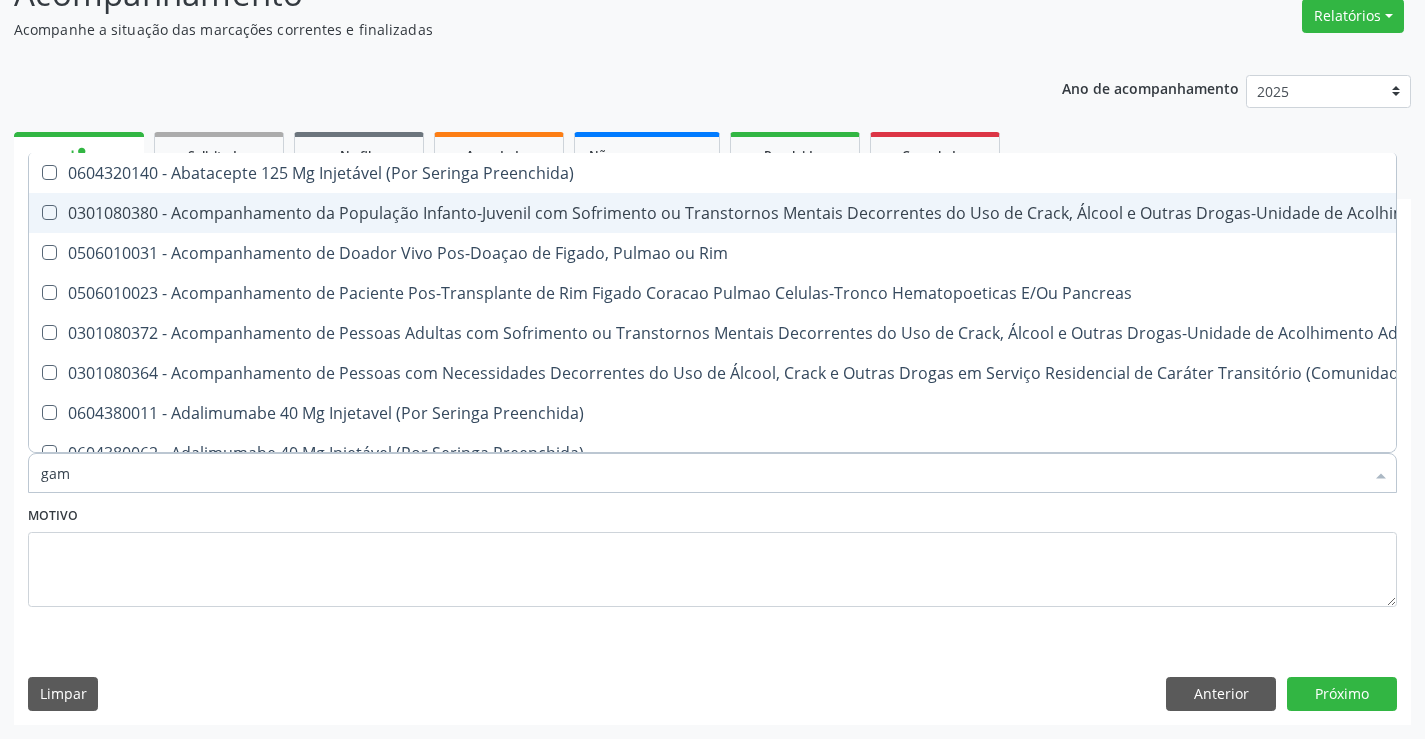 type on "gama" 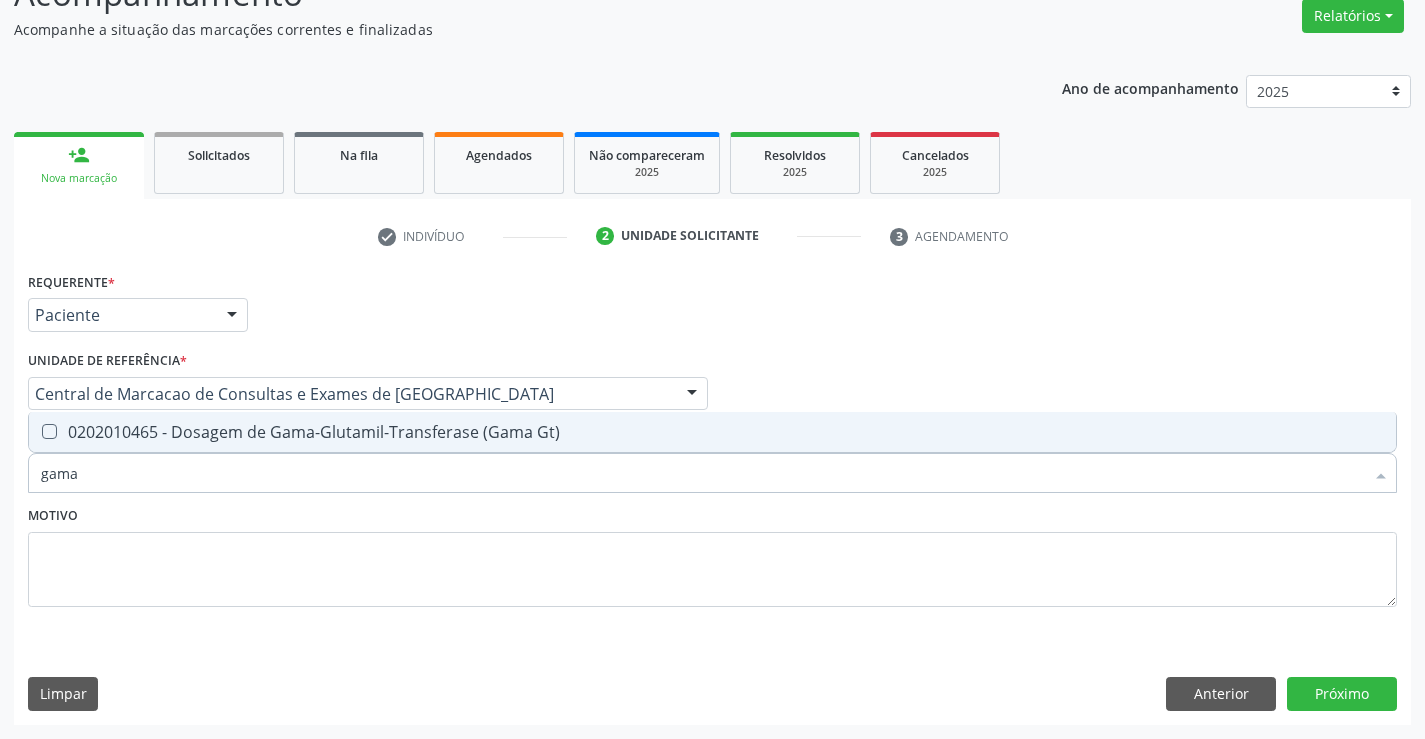 drag, startPoint x: 224, startPoint y: 419, endPoint x: 215, endPoint y: 437, distance: 20.12461 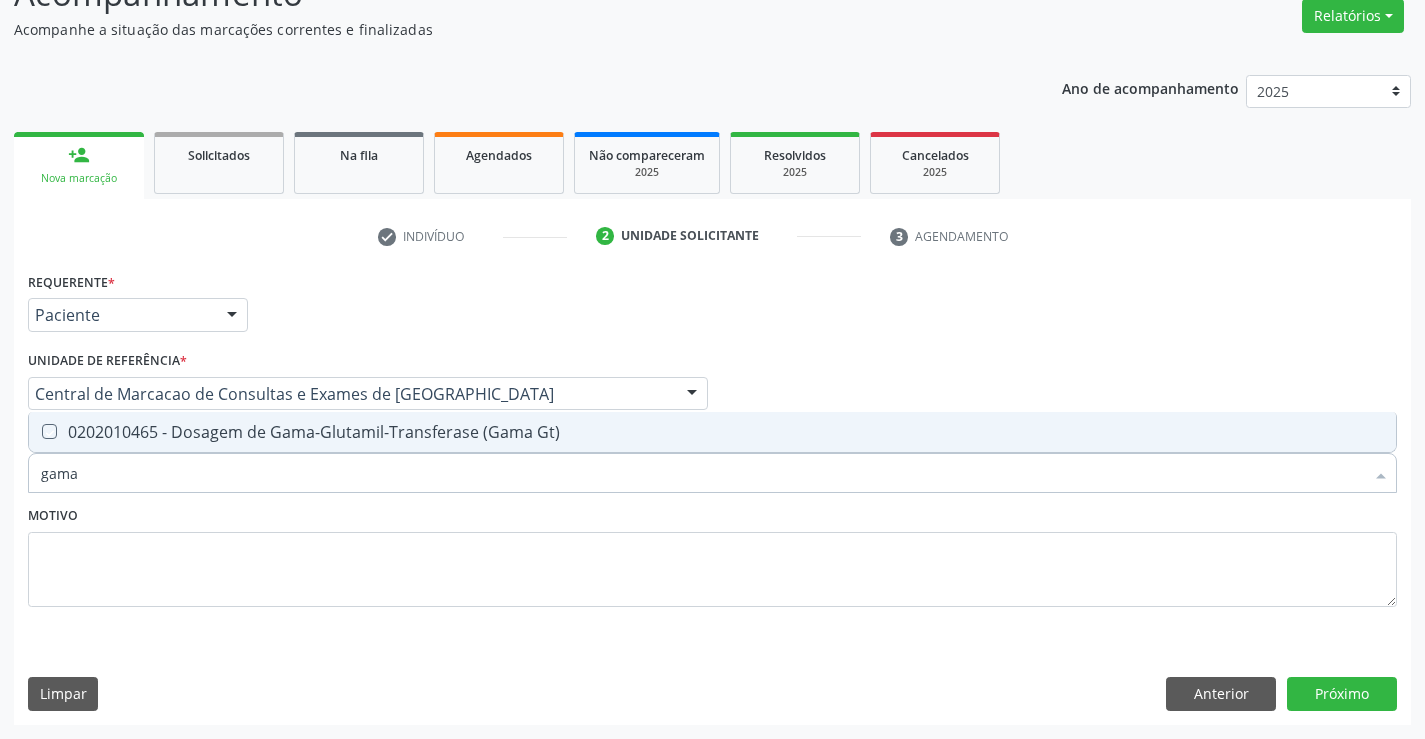 checkbox on "true" 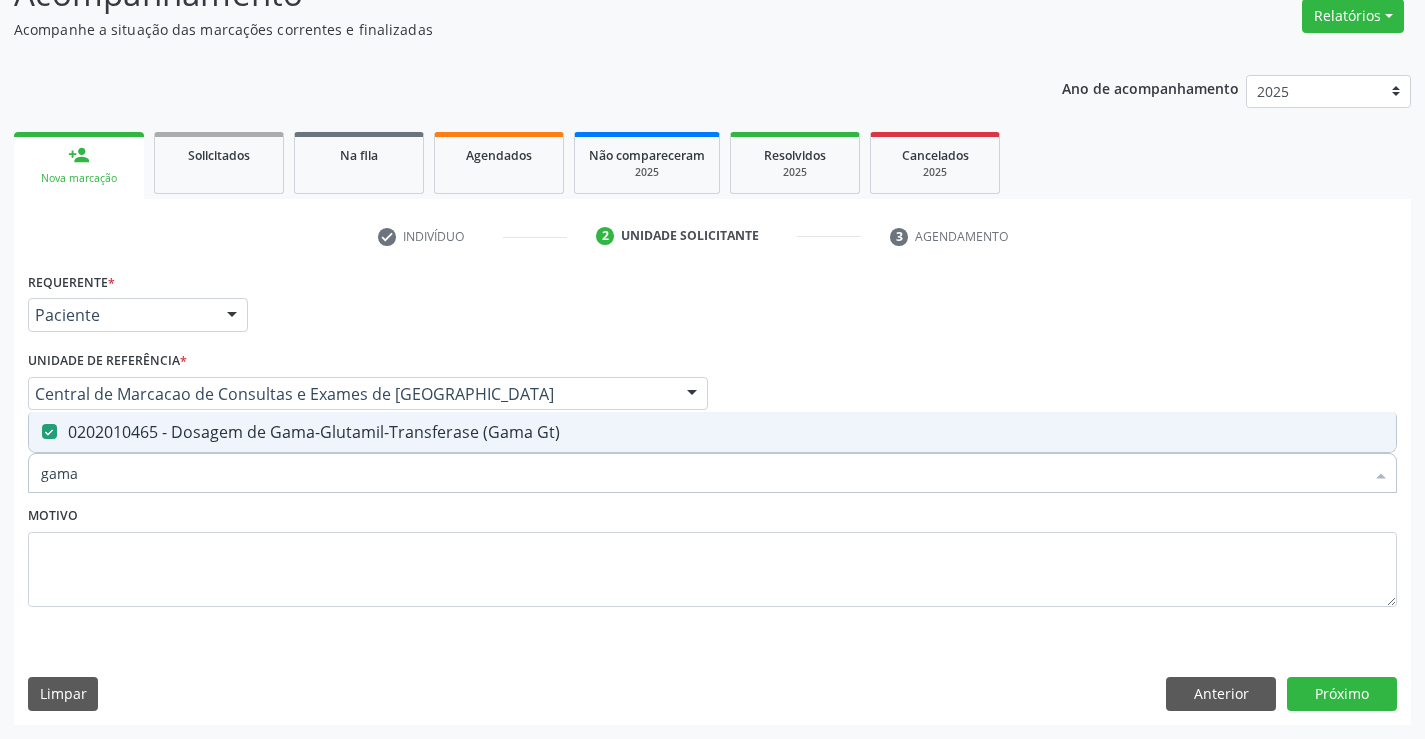 click on "gama" at bounding box center (702, 473) 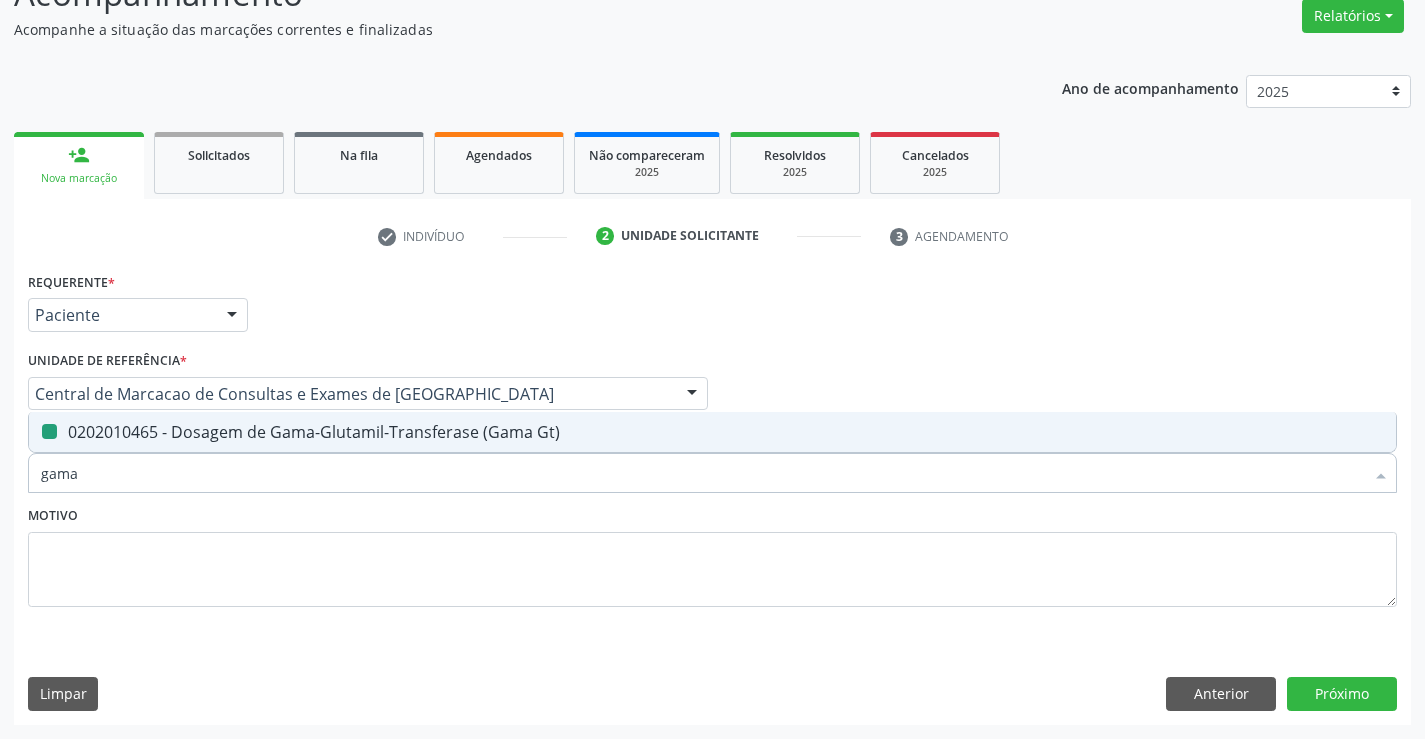 type on "a" 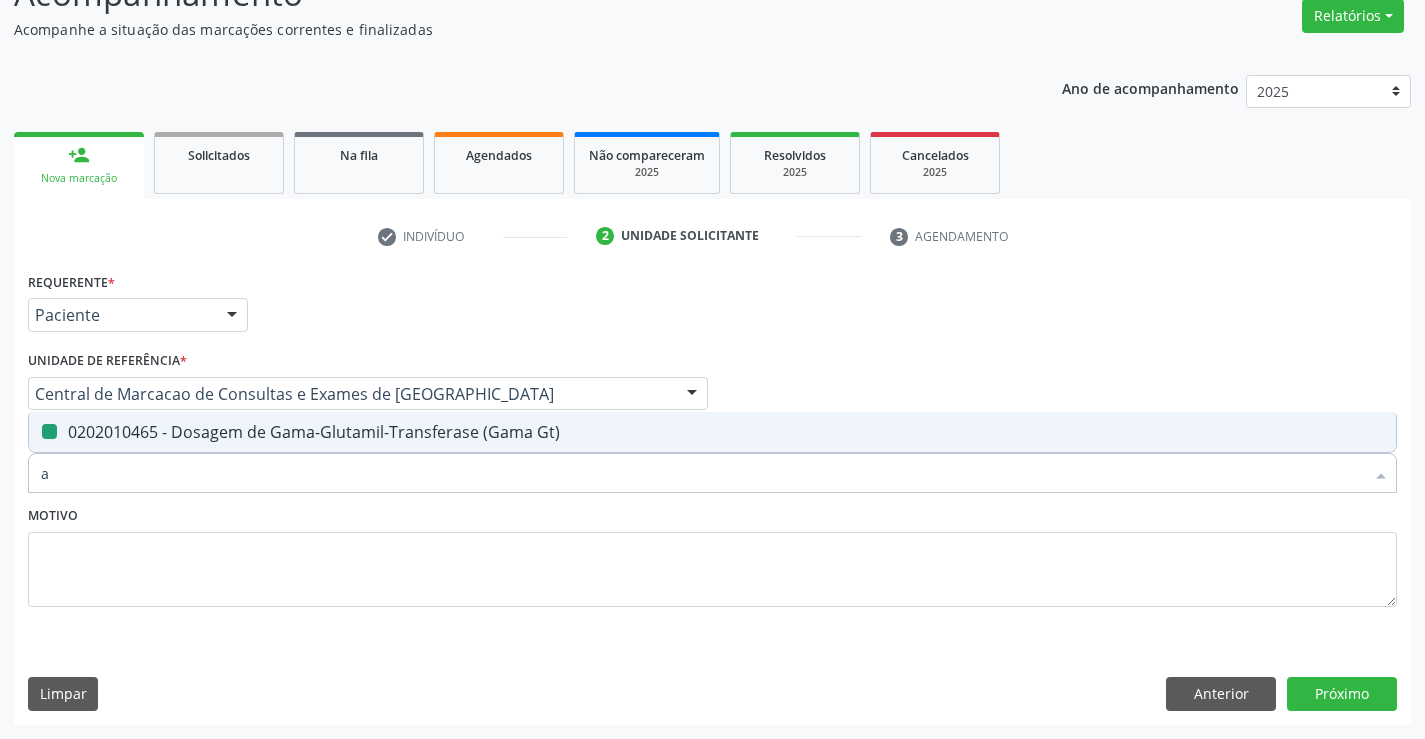 checkbox on "false" 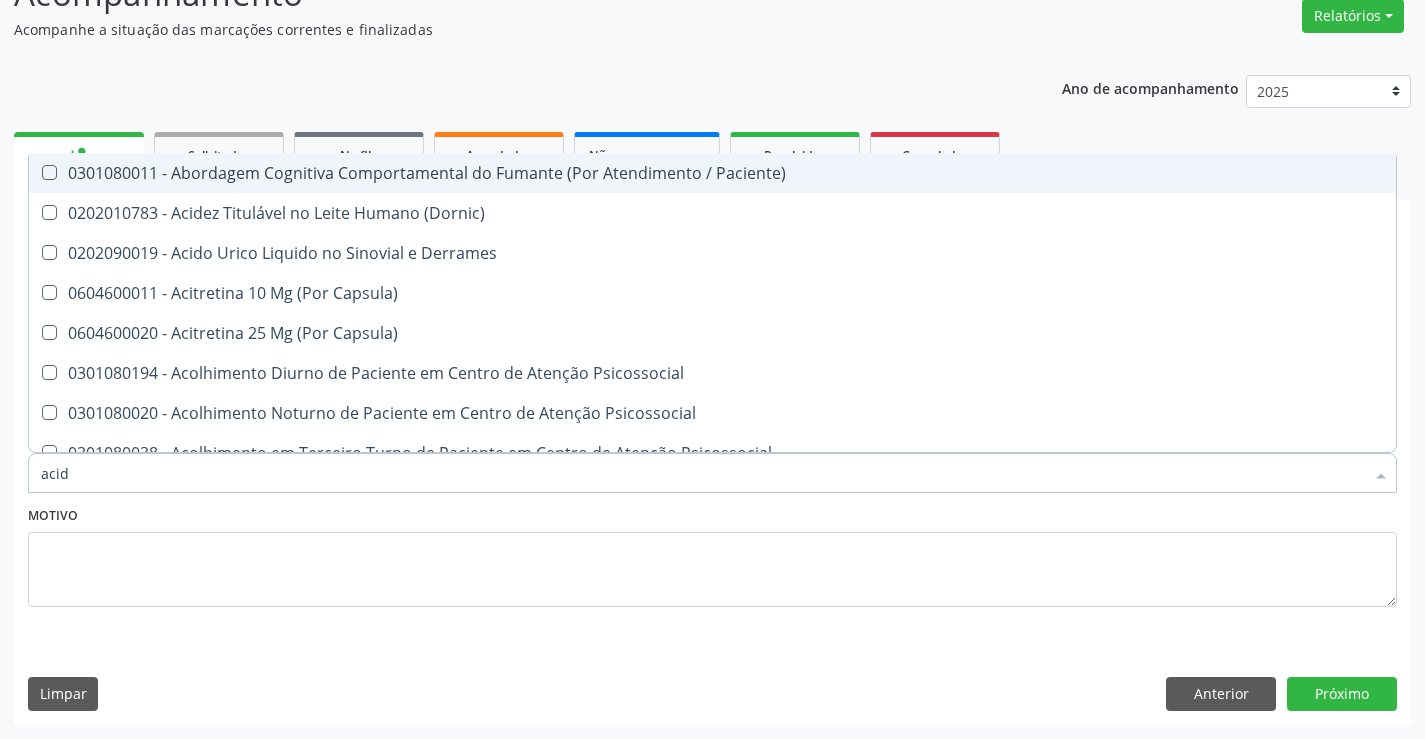 type on "acido" 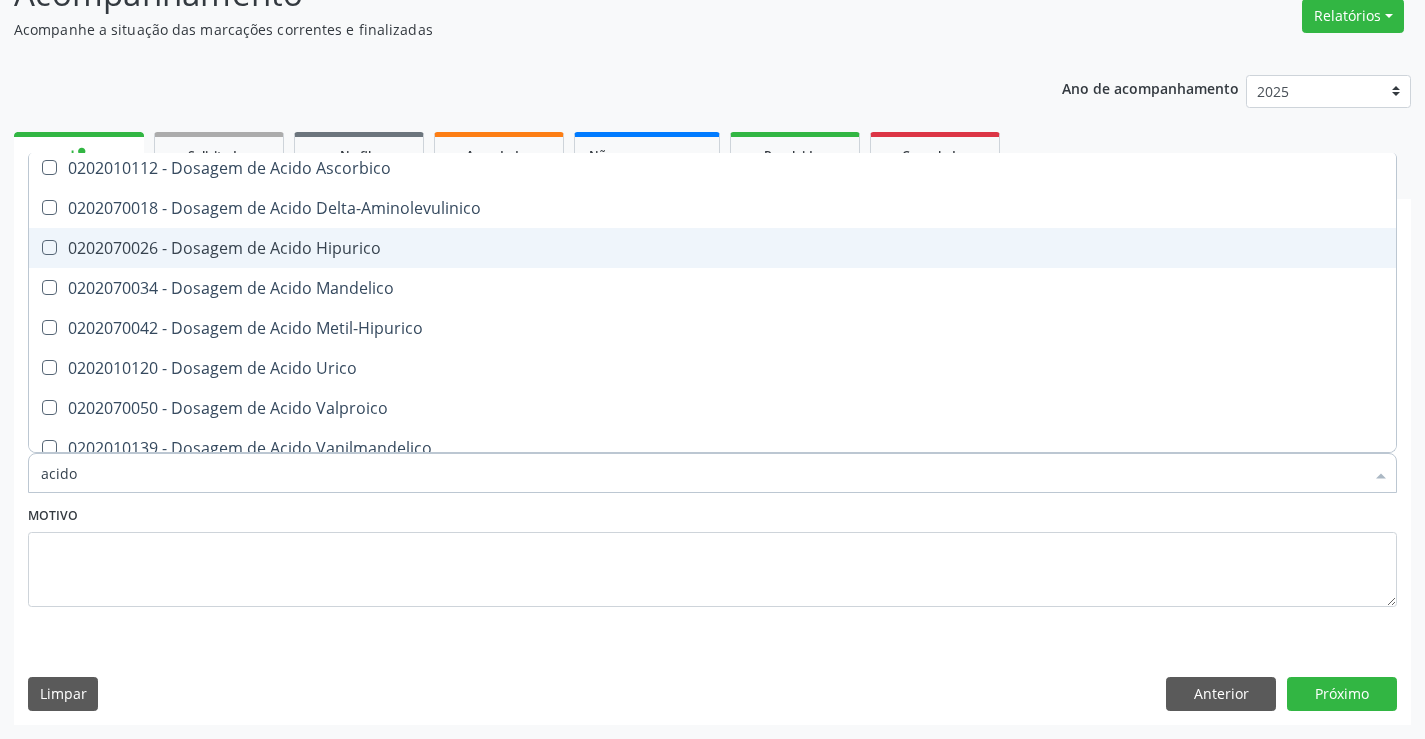 scroll, scrollTop: 200, scrollLeft: 0, axis: vertical 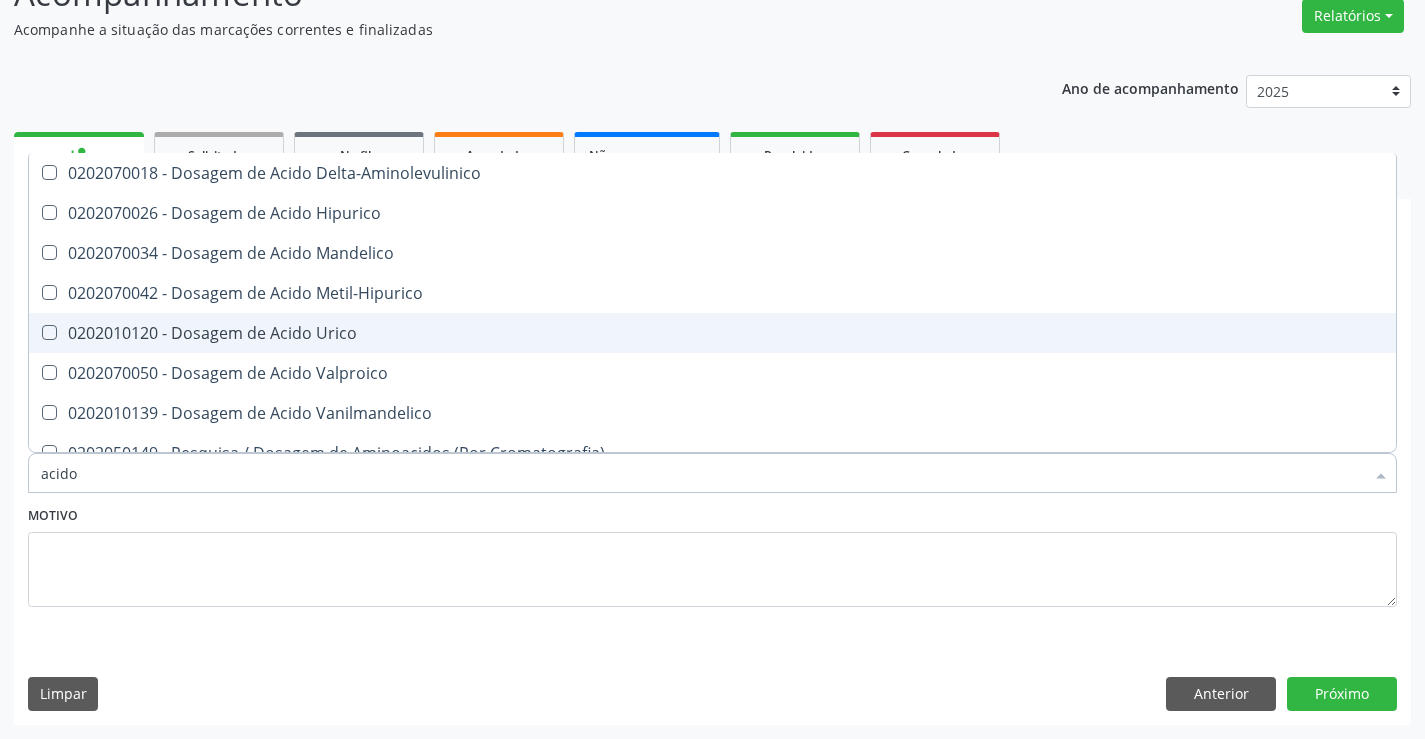 click on "0202010120 - Dosagem de Acido Urico" at bounding box center [712, 333] 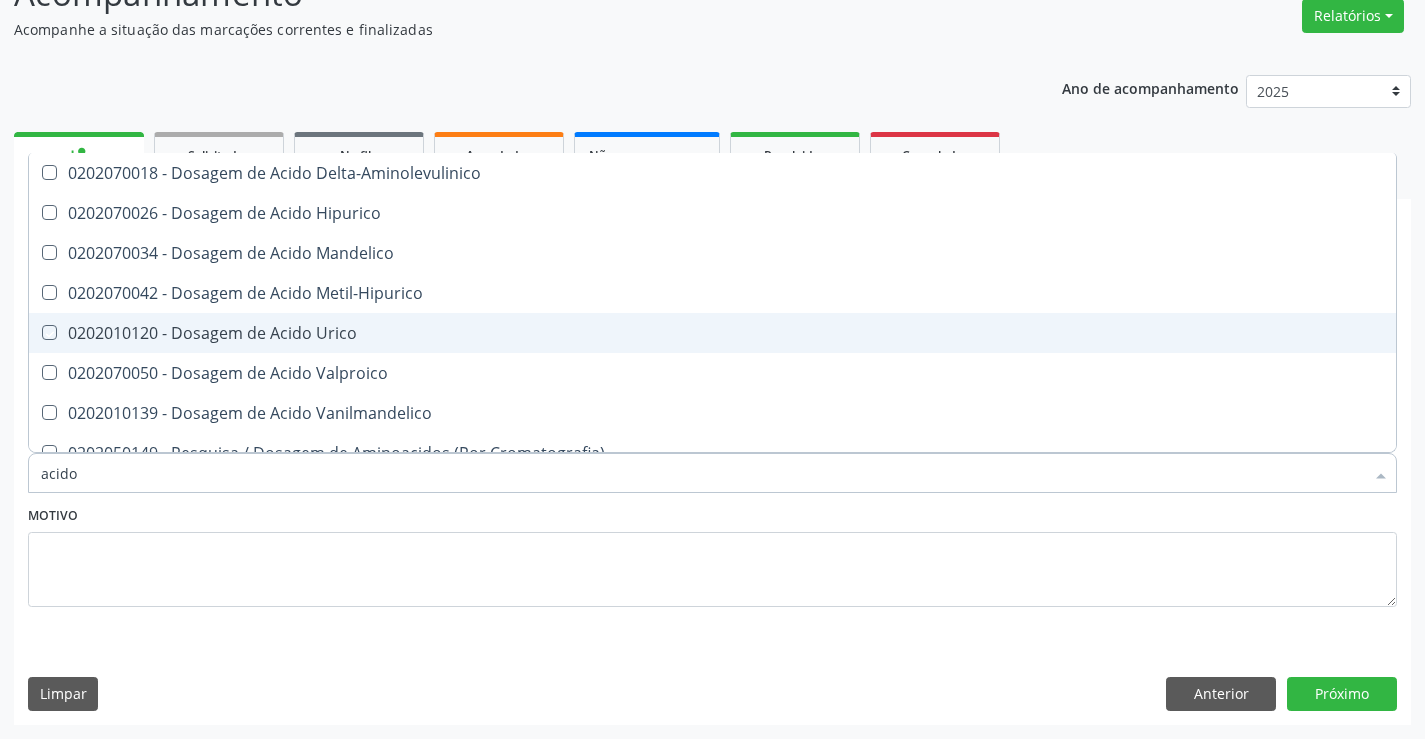 checkbox on "true" 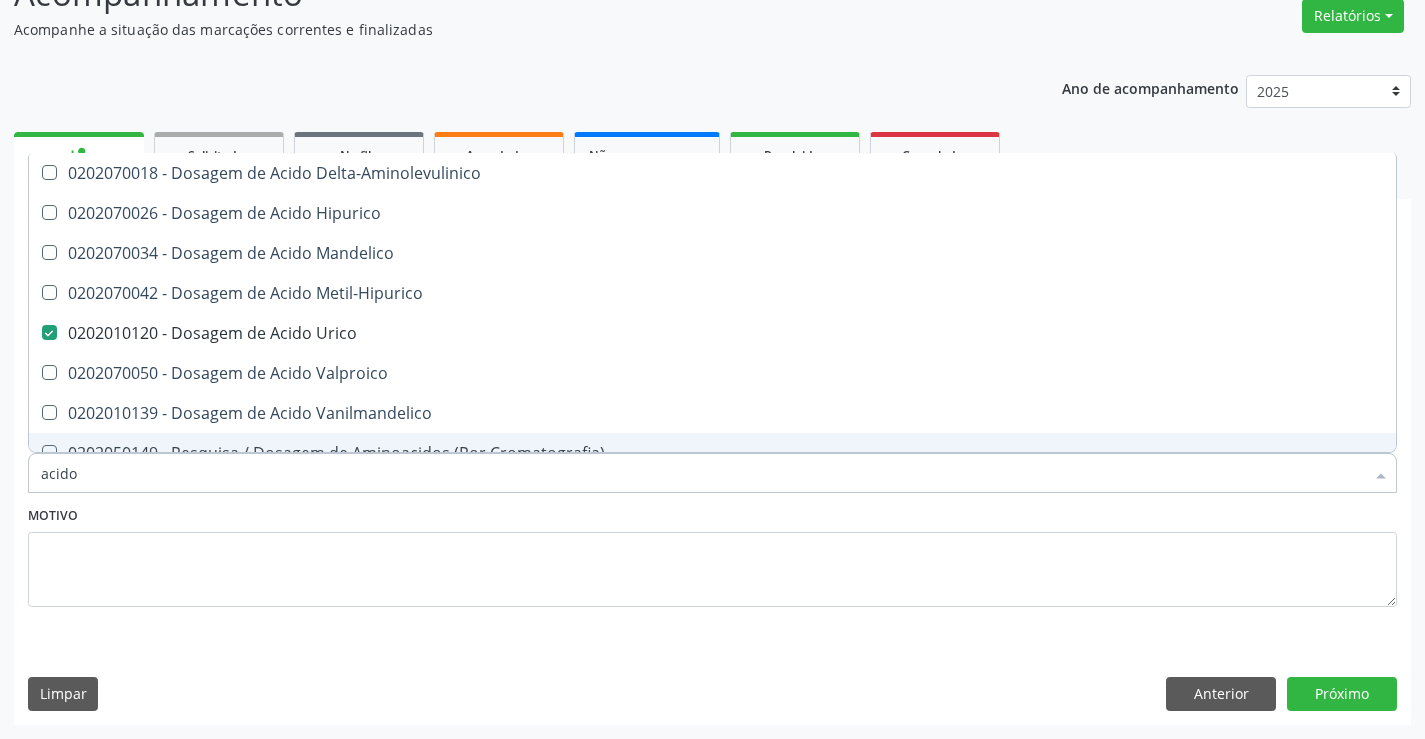 click on "acido" at bounding box center [702, 473] 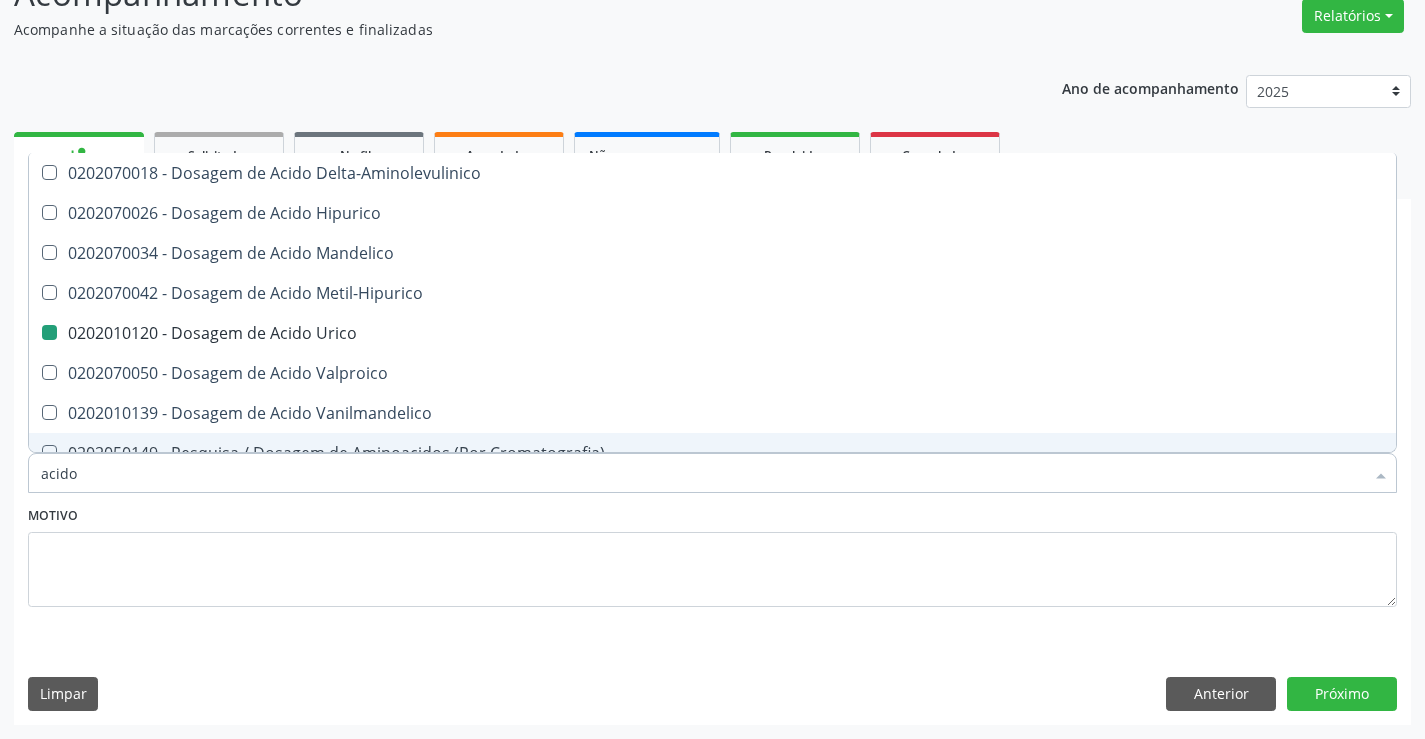 type on "s" 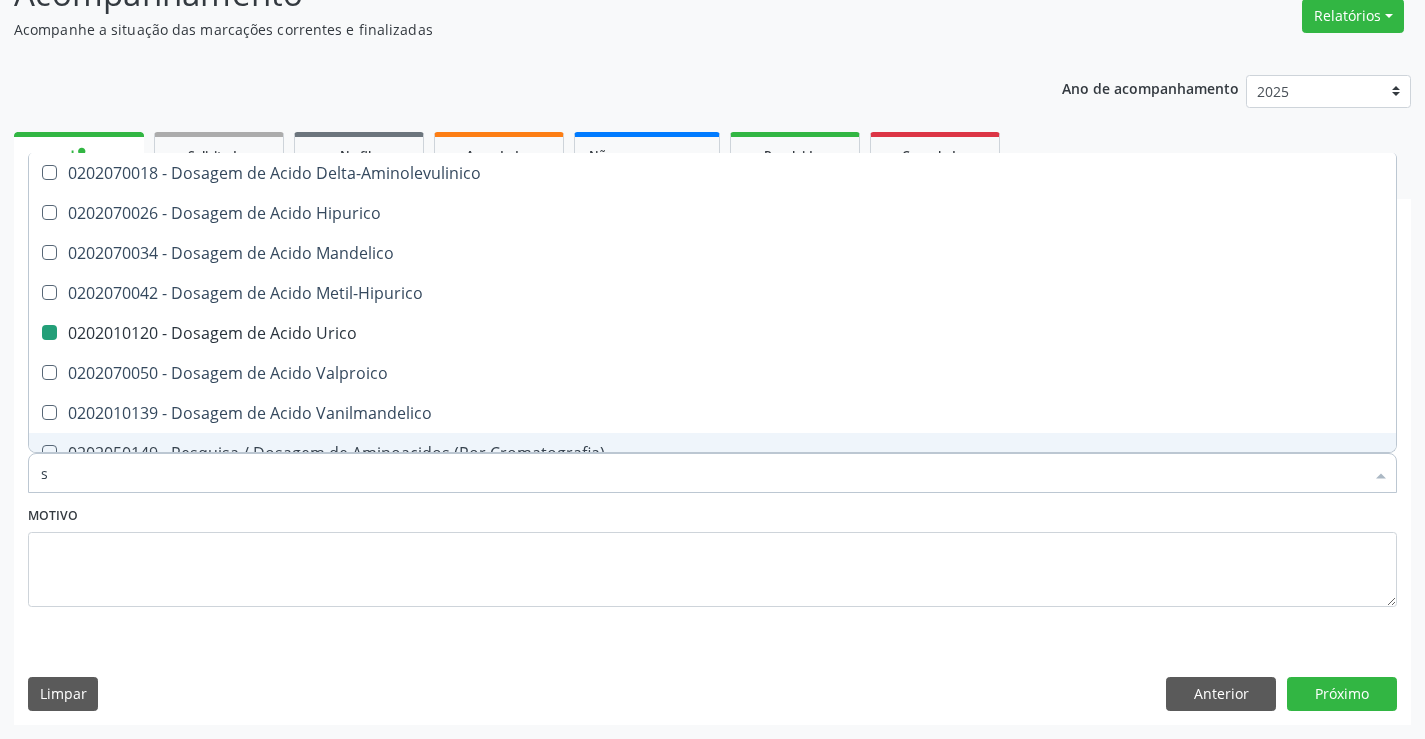 checkbox on "false" 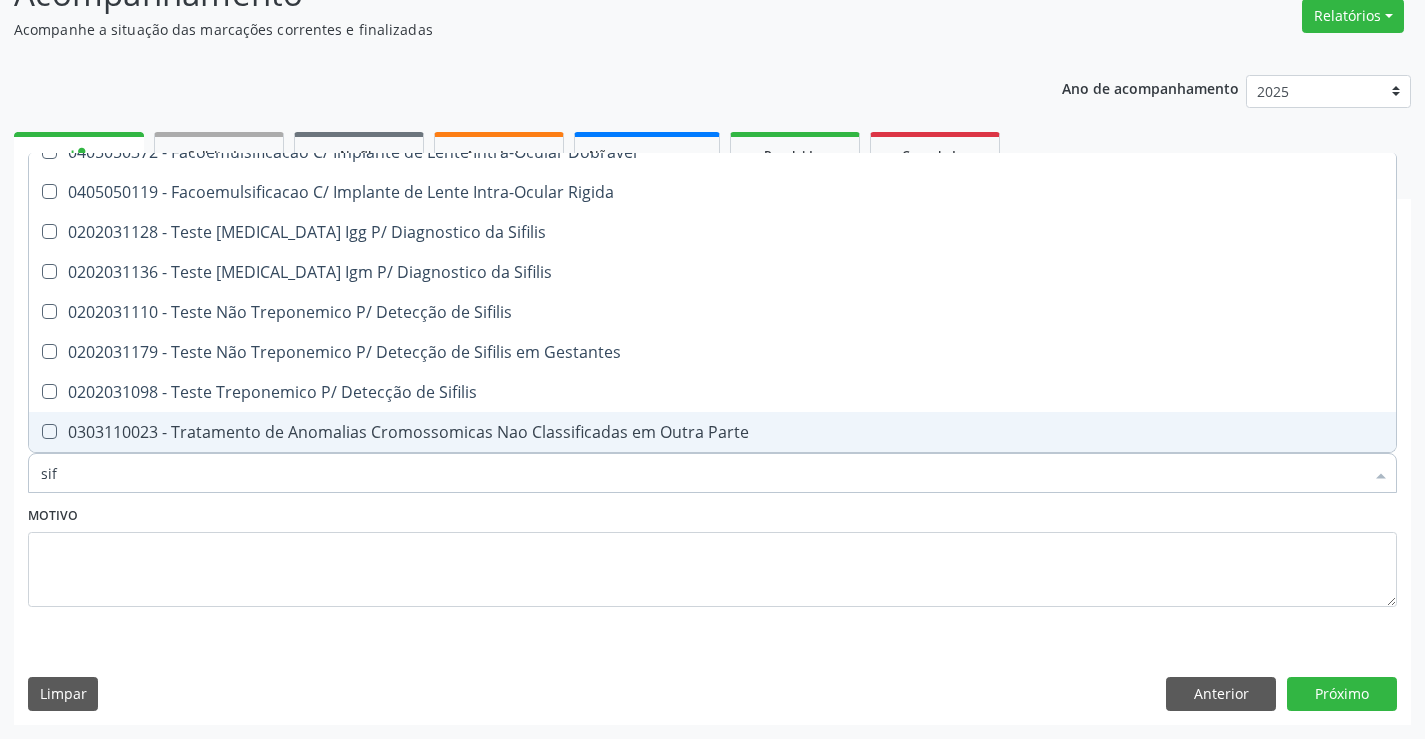 scroll, scrollTop: 61, scrollLeft: 0, axis: vertical 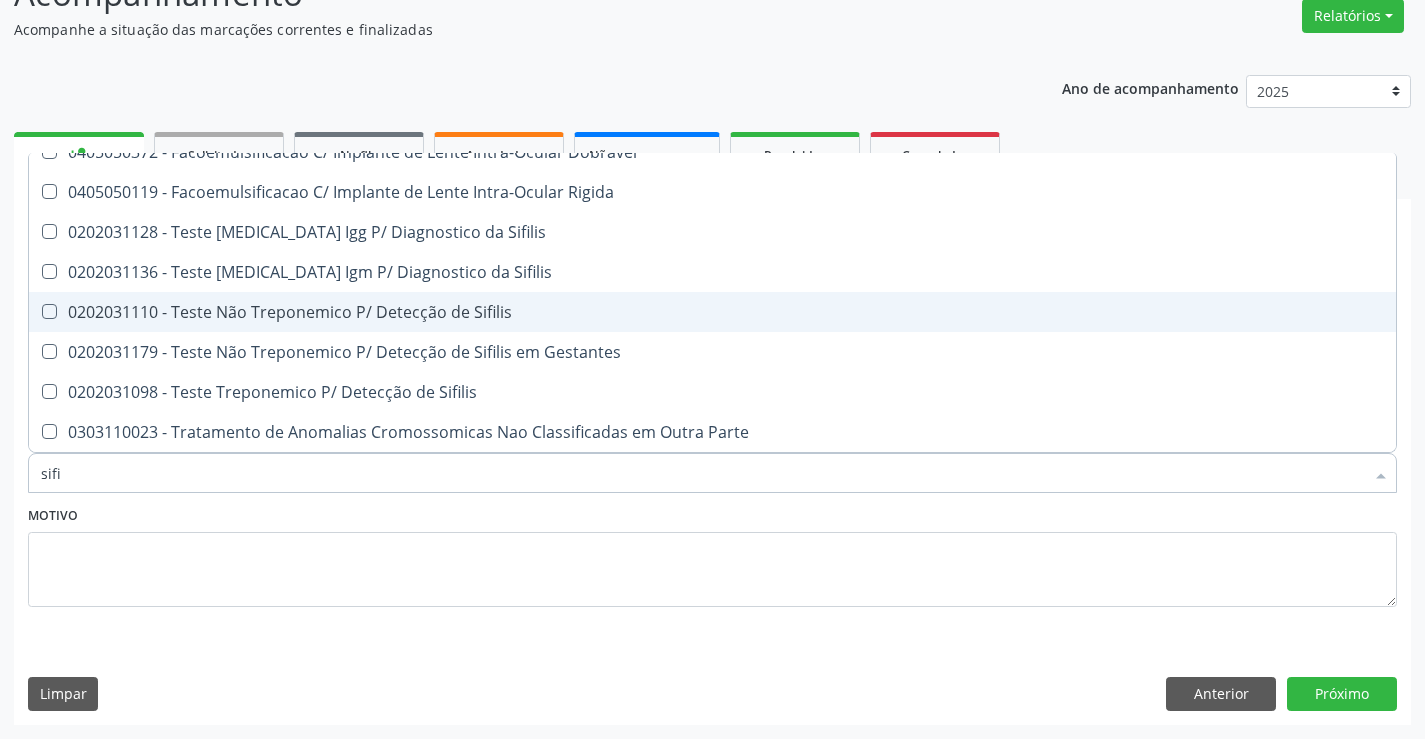 click on "0202031110 - Teste Não Treponemico P/ Detecção de Sifilis" at bounding box center (712, 312) 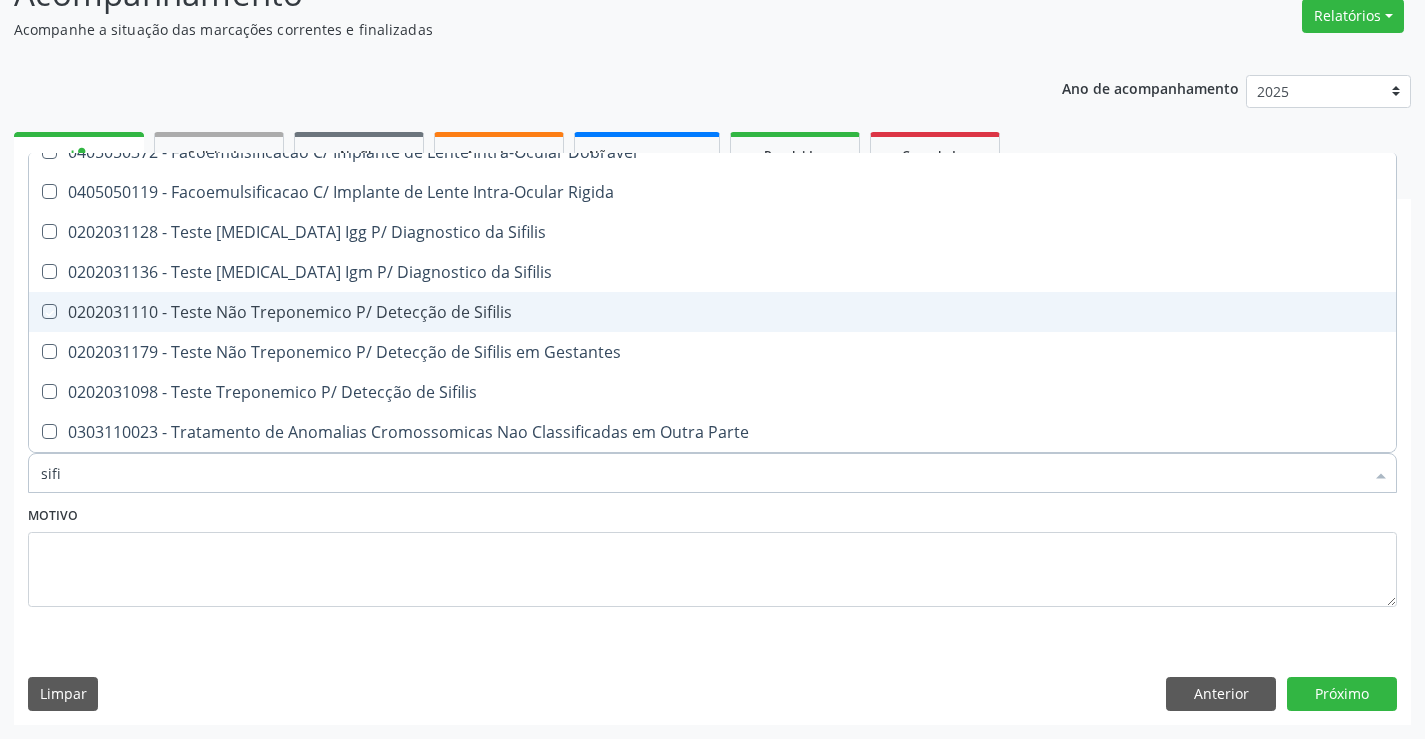 checkbox on "true" 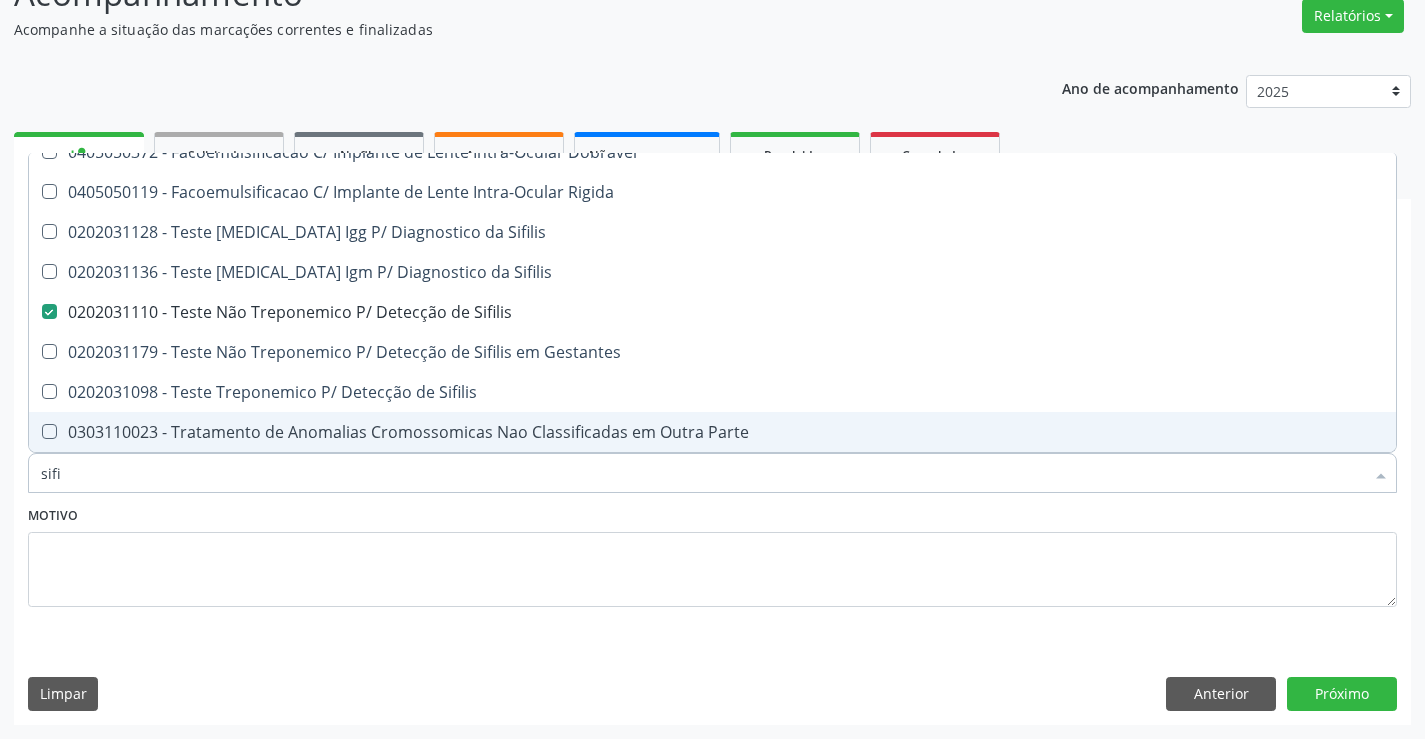 click on "sifi" at bounding box center [702, 473] 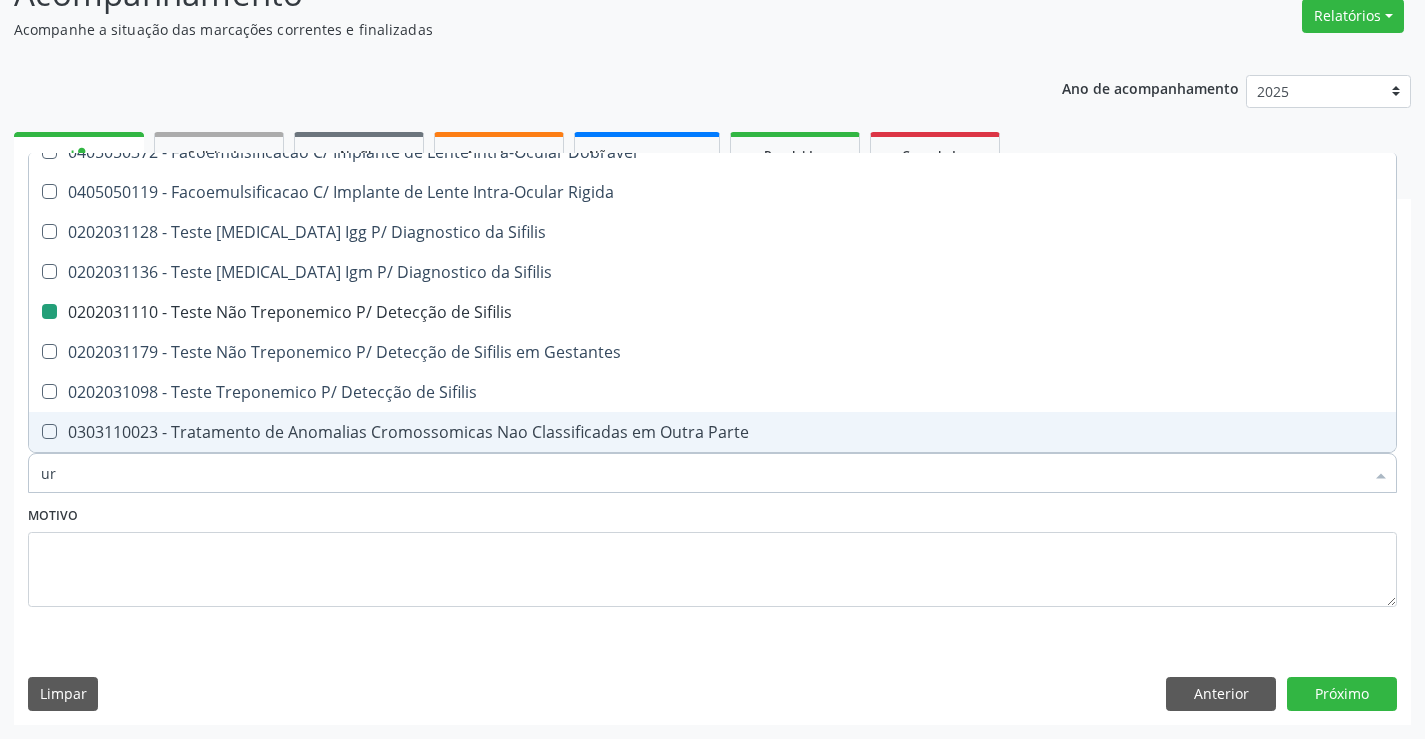 type on "uri" 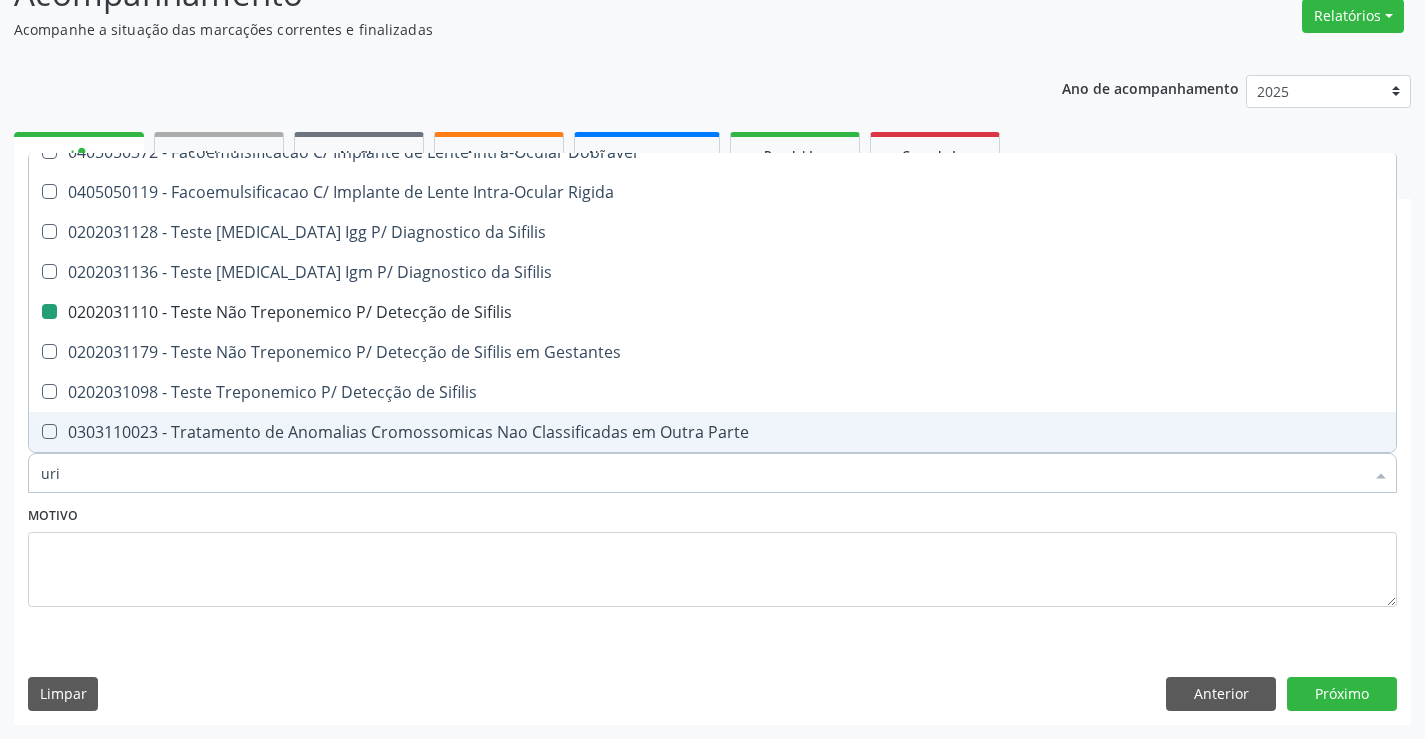 checkbox on "false" 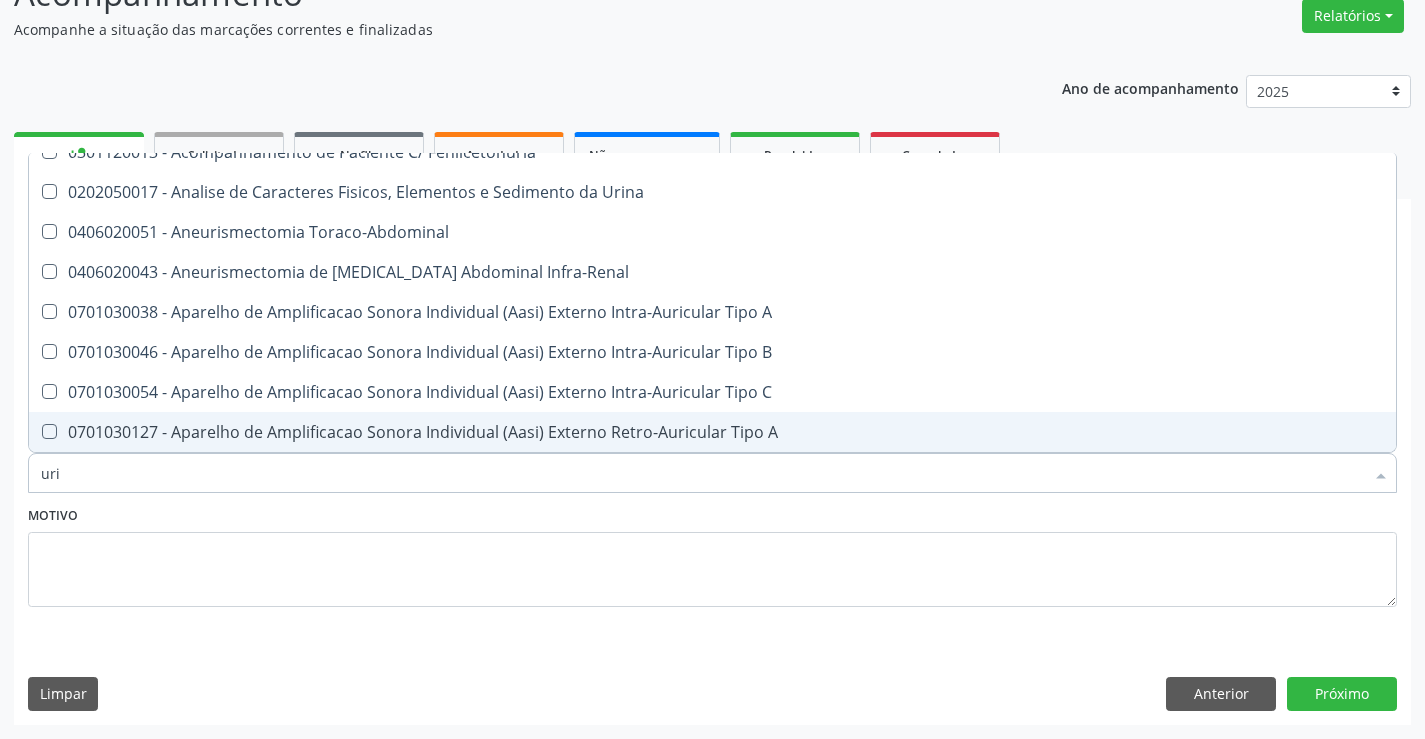 scroll, scrollTop: 200, scrollLeft: 0, axis: vertical 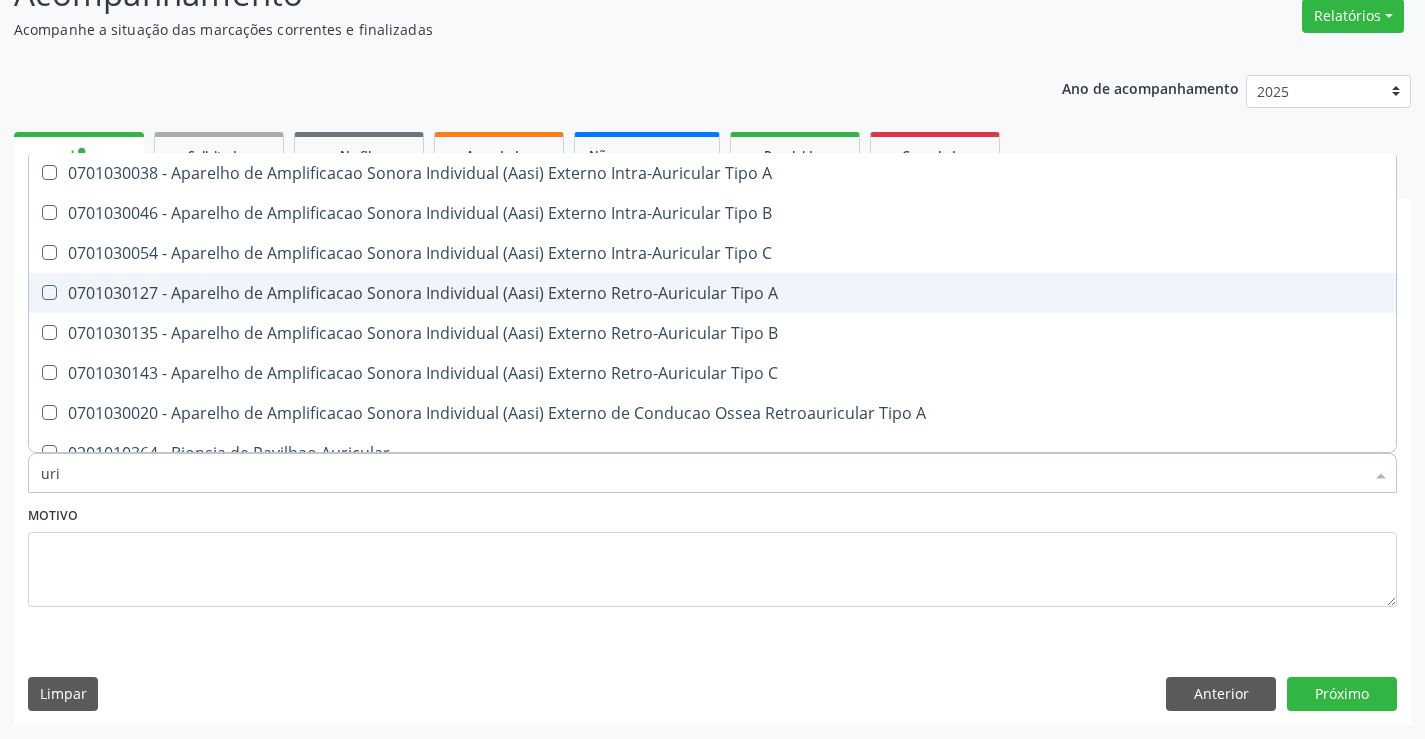 type on "urin" 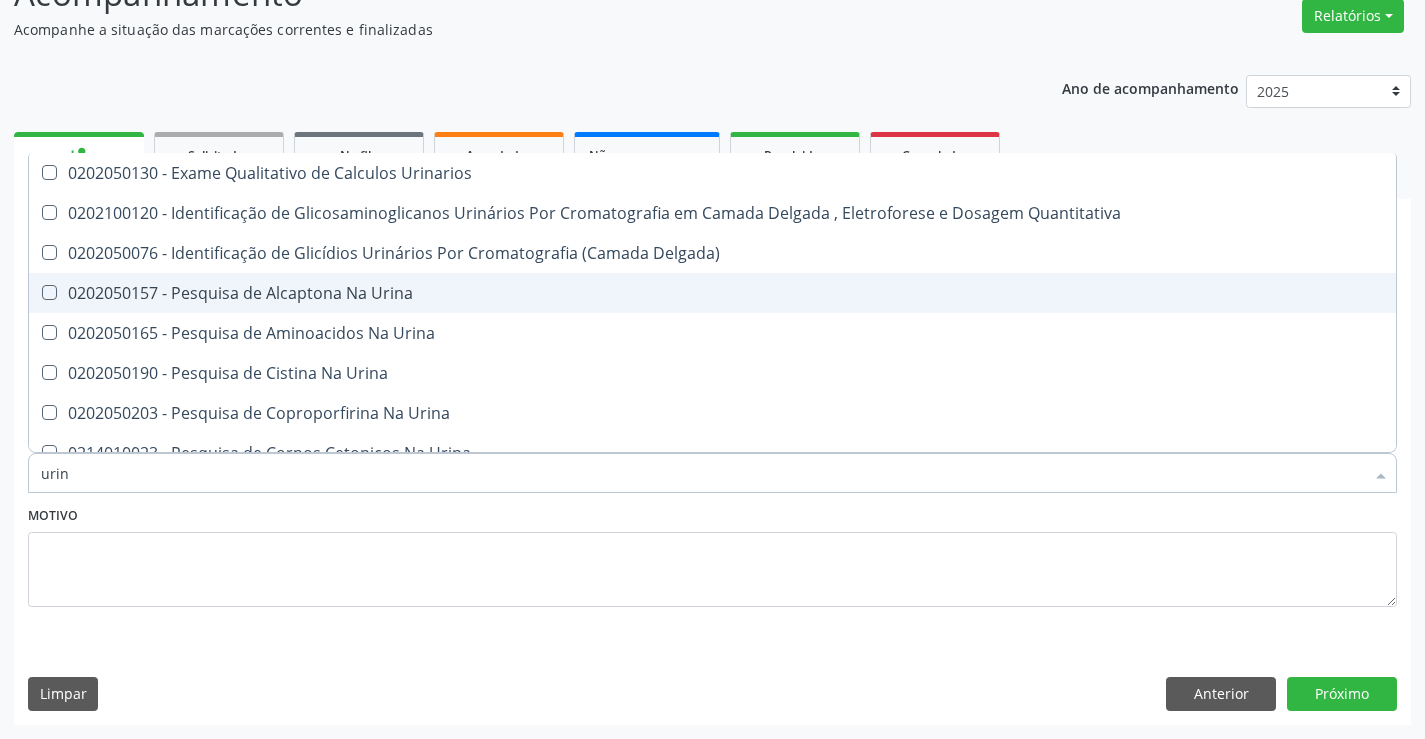 type on "urina" 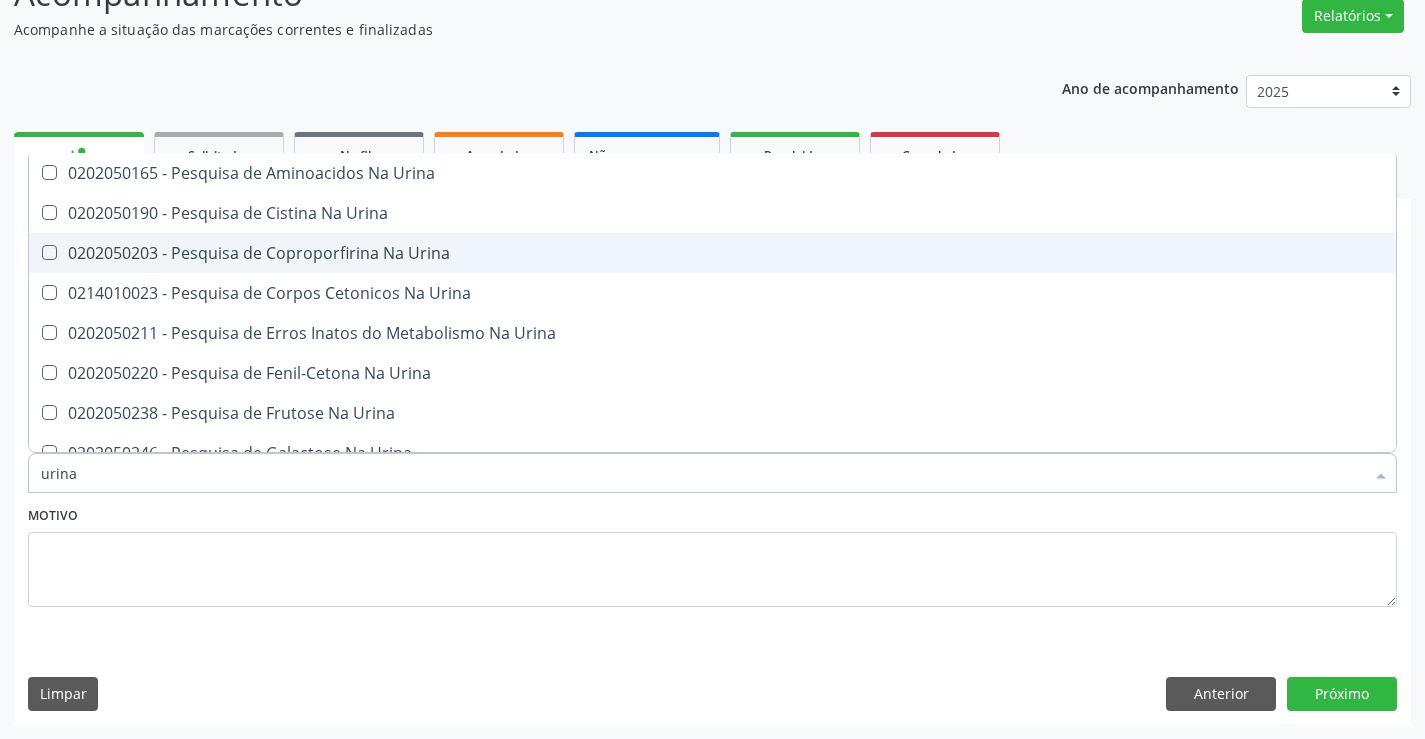 scroll, scrollTop: 0, scrollLeft: 0, axis: both 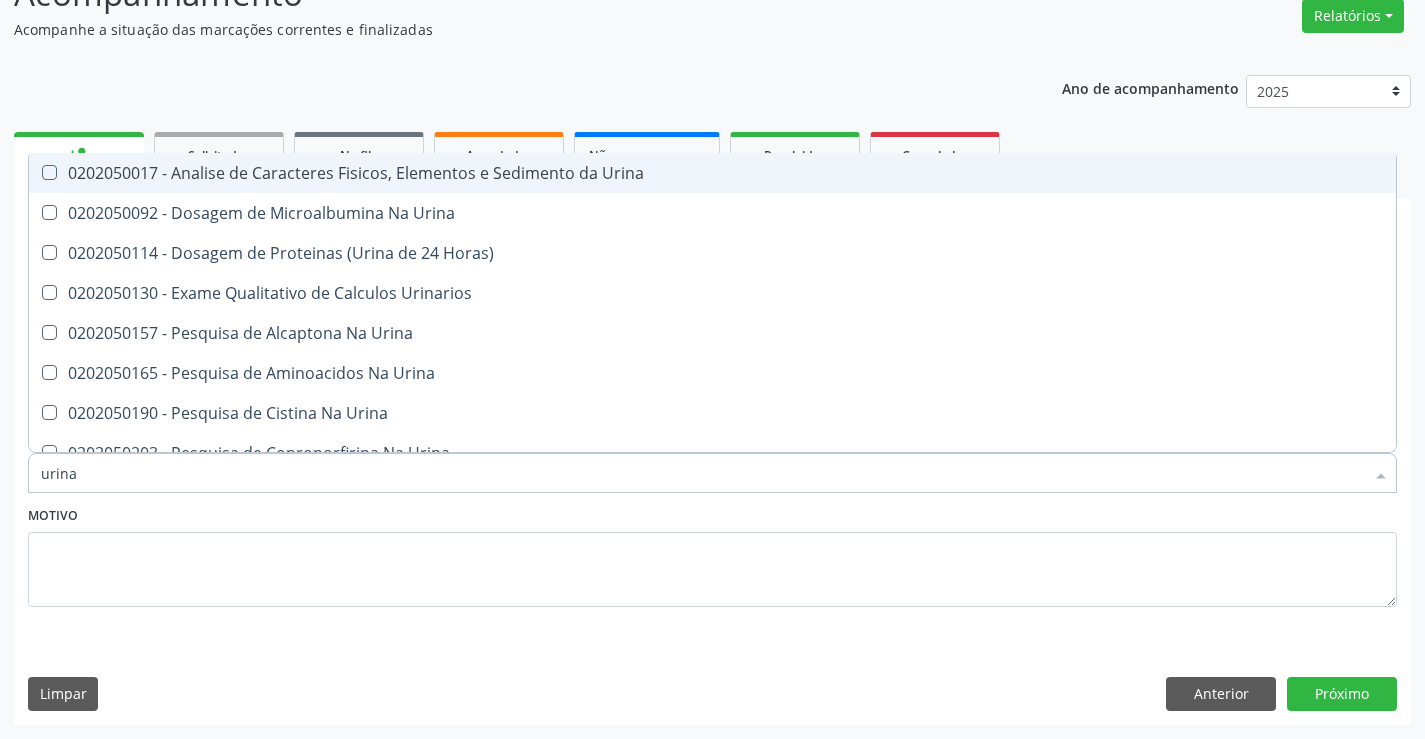 drag, startPoint x: 334, startPoint y: 183, endPoint x: 278, endPoint y: 319, distance: 147.07822 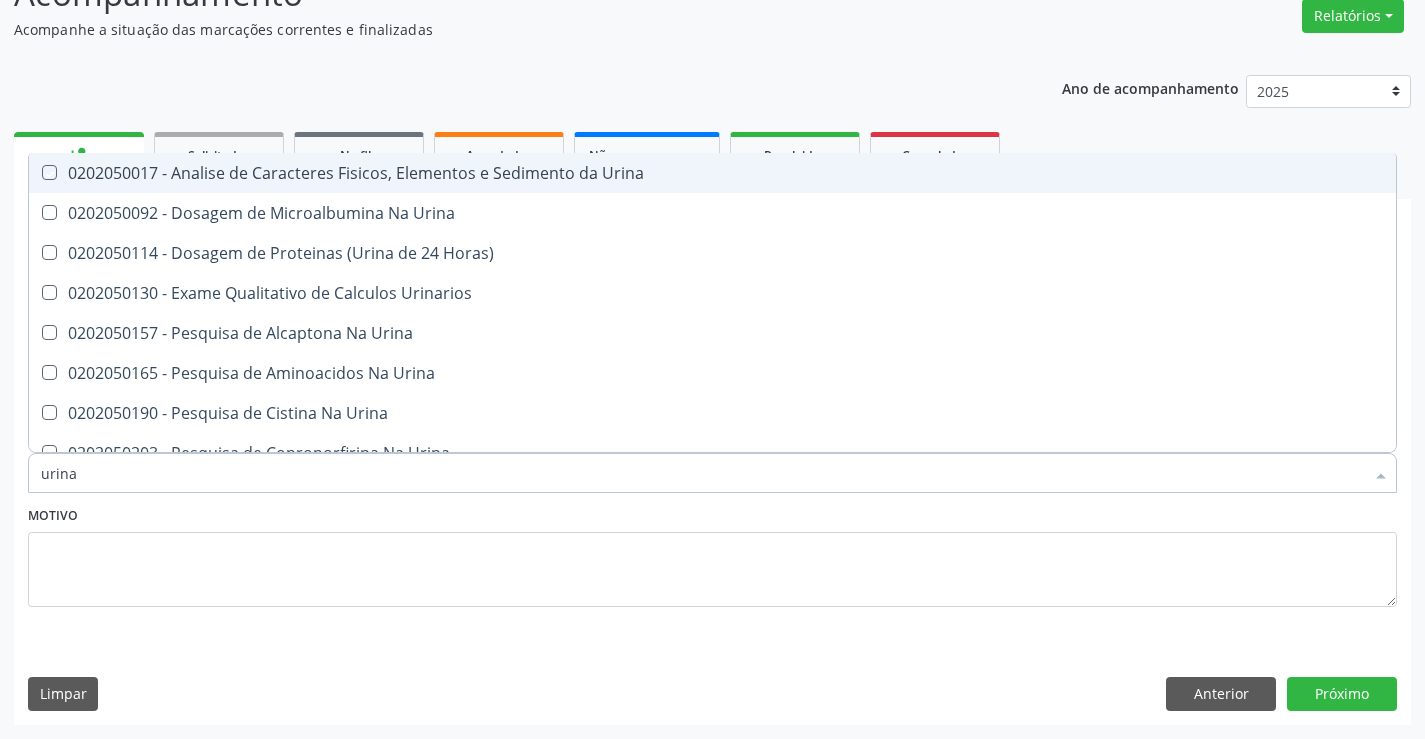 checkbox on "true" 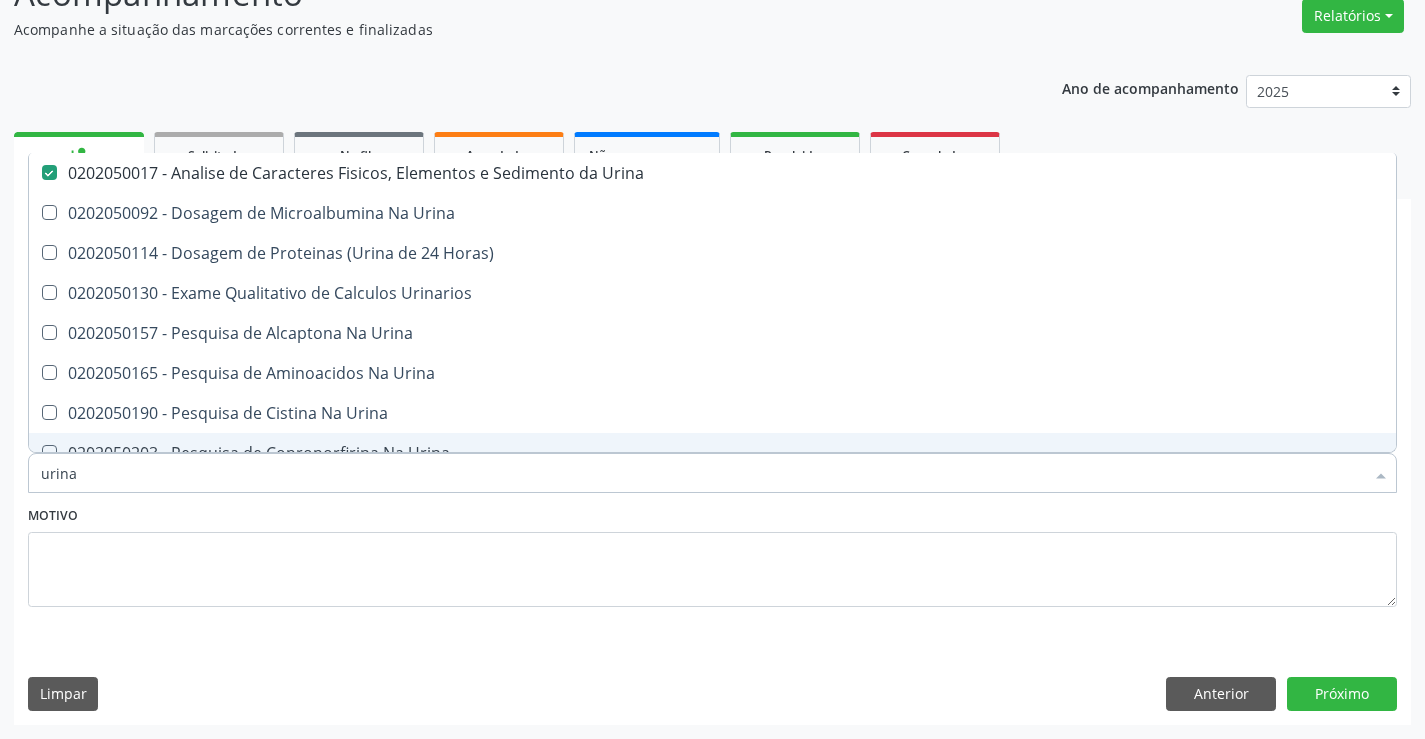 click on "urina" at bounding box center [702, 473] 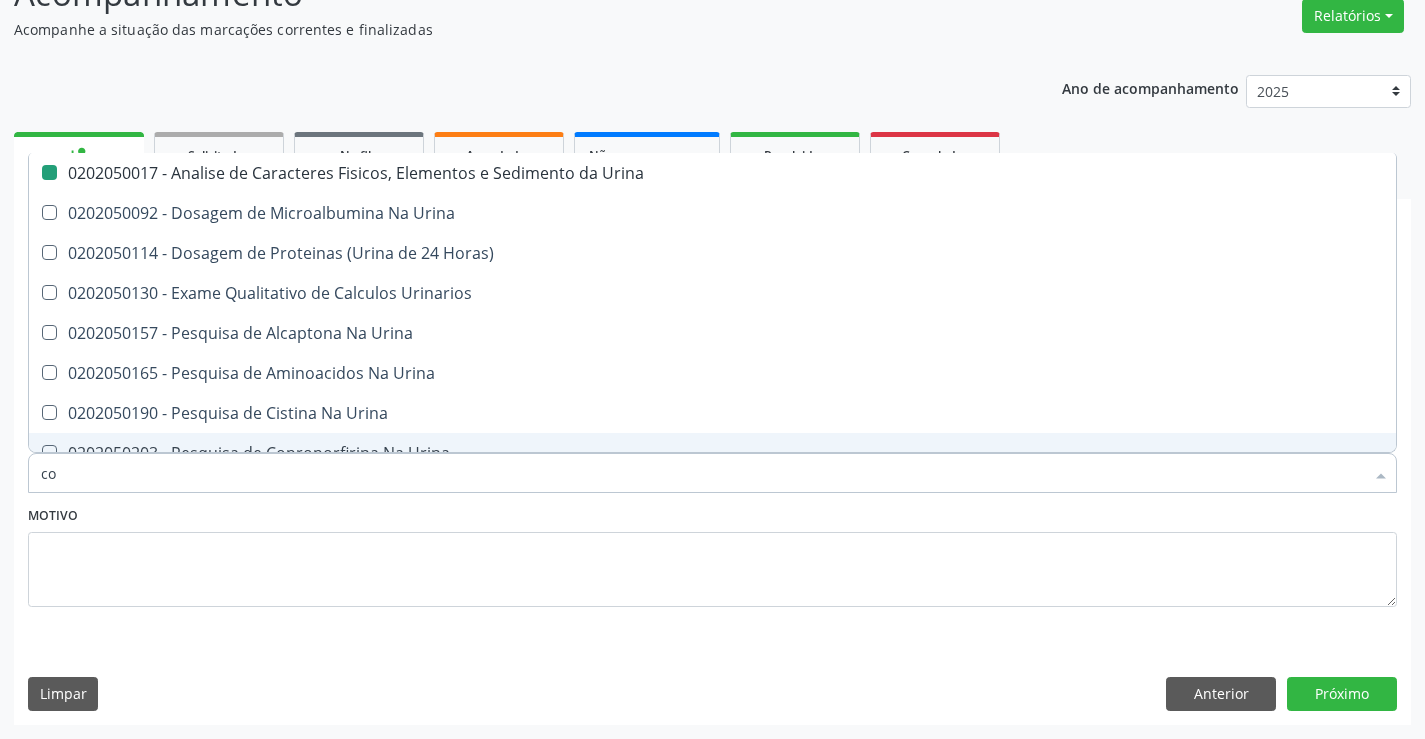 type on "coa" 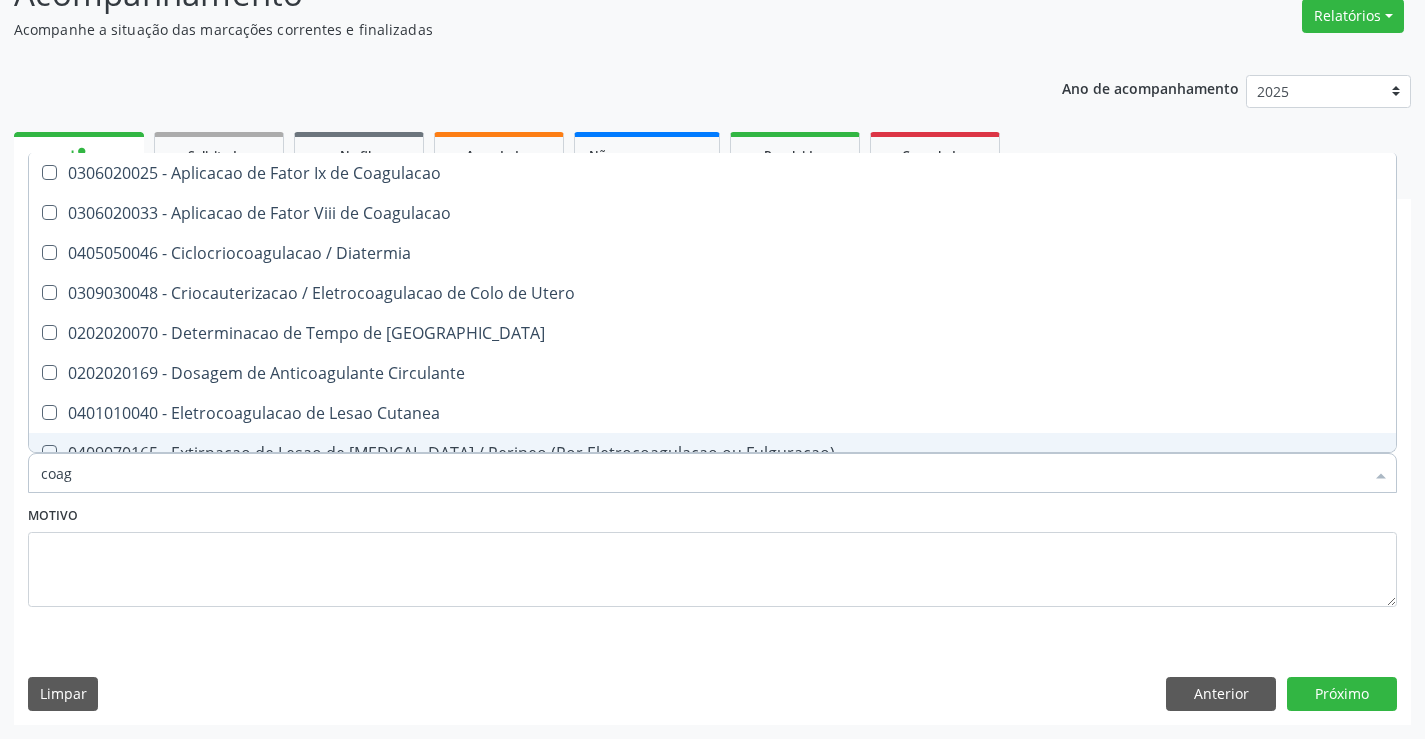 type on "coagu" 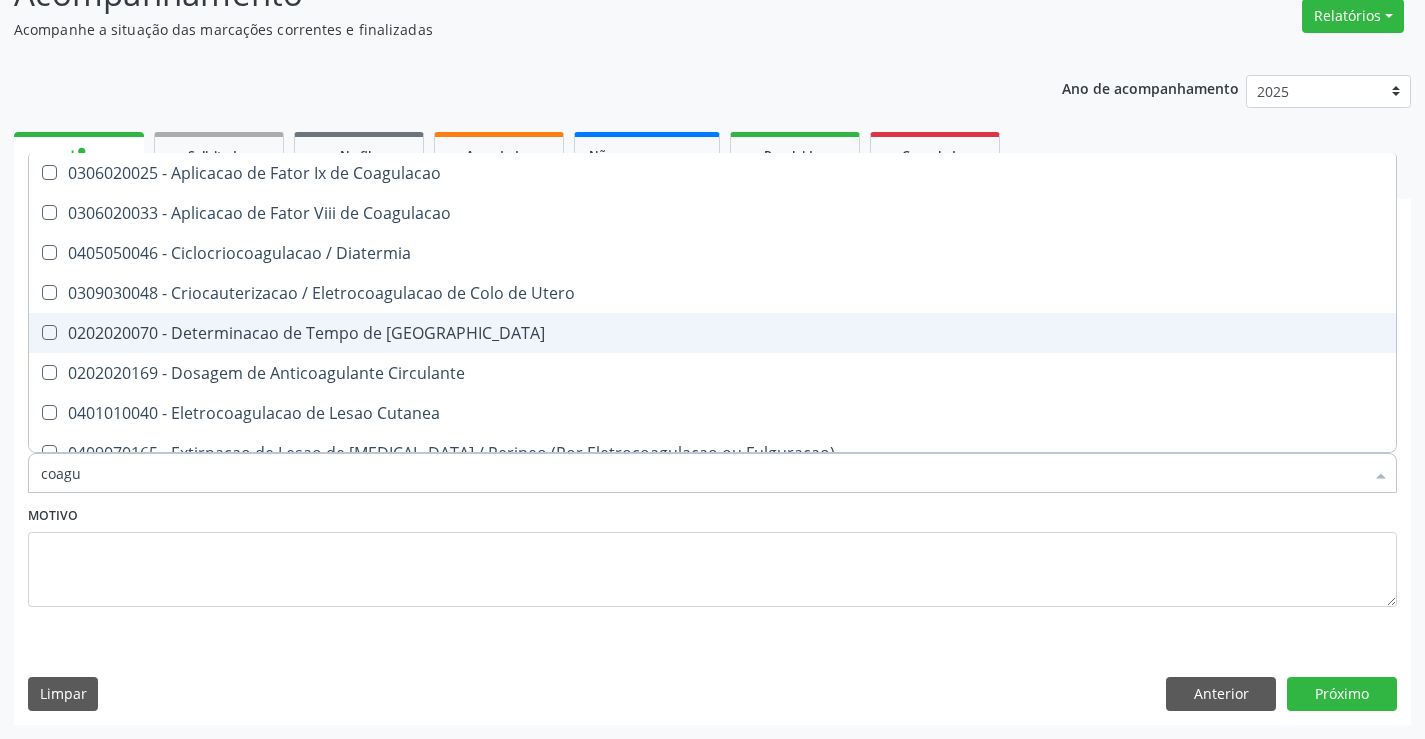 click on "0202020070 - Determinacao de Tempo de [GEOGRAPHIC_DATA]" at bounding box center [712, 333] 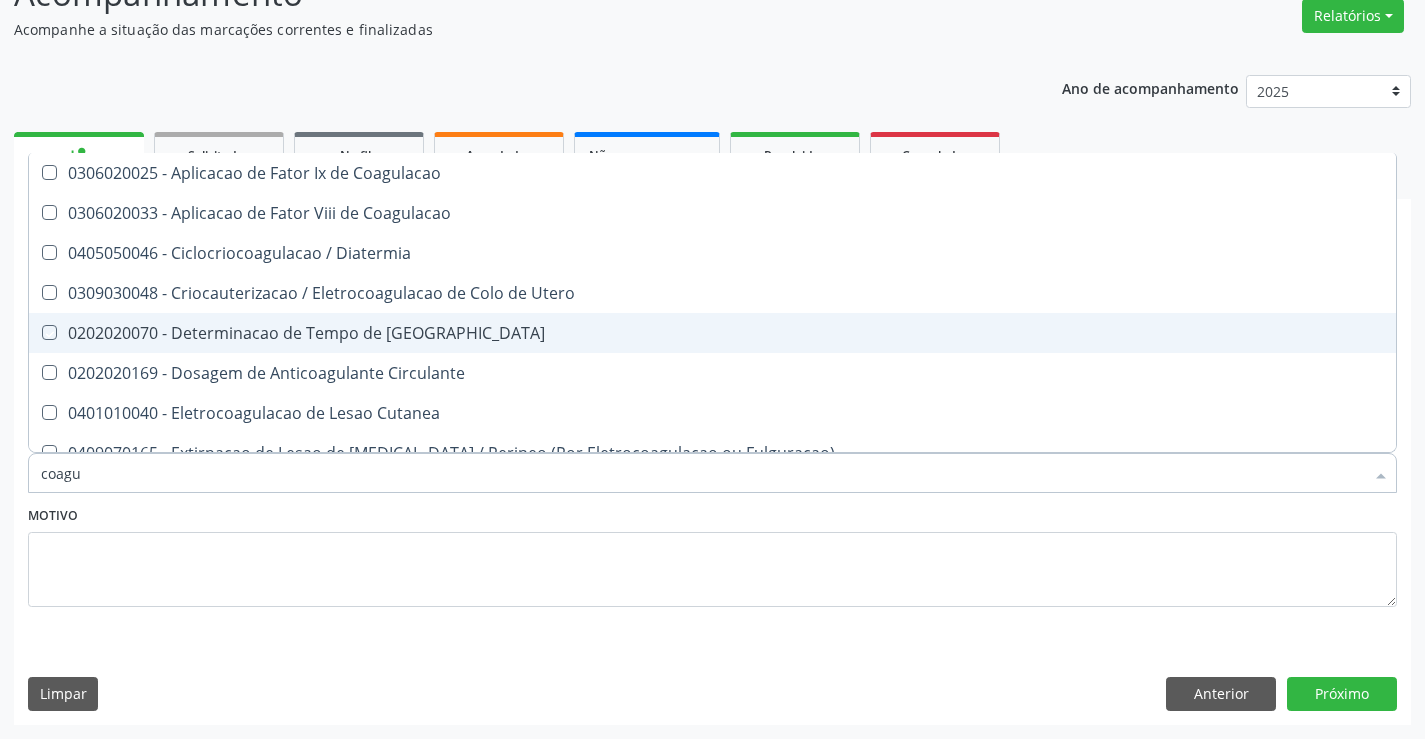 checkbox on "true" 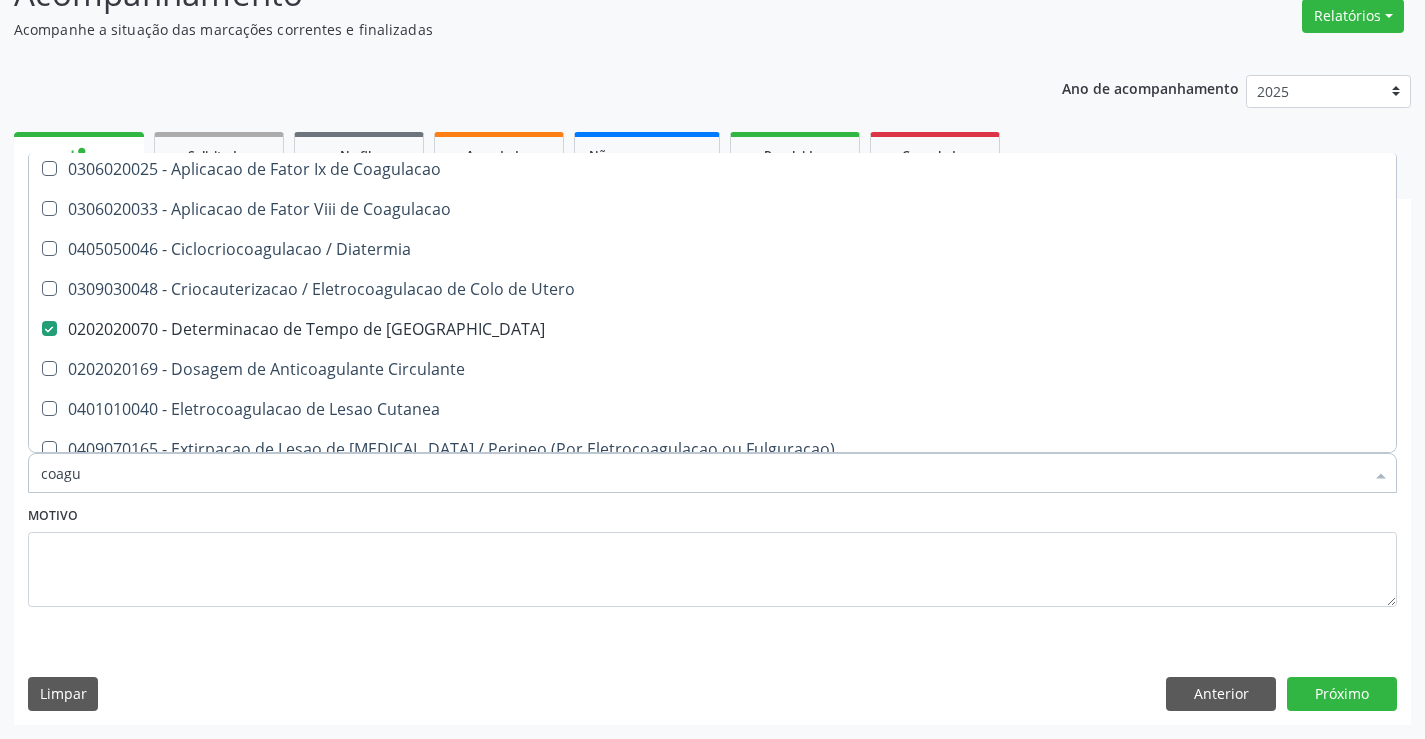 scroll, scrollTop: 0, scrollLeft: 0, axis: both 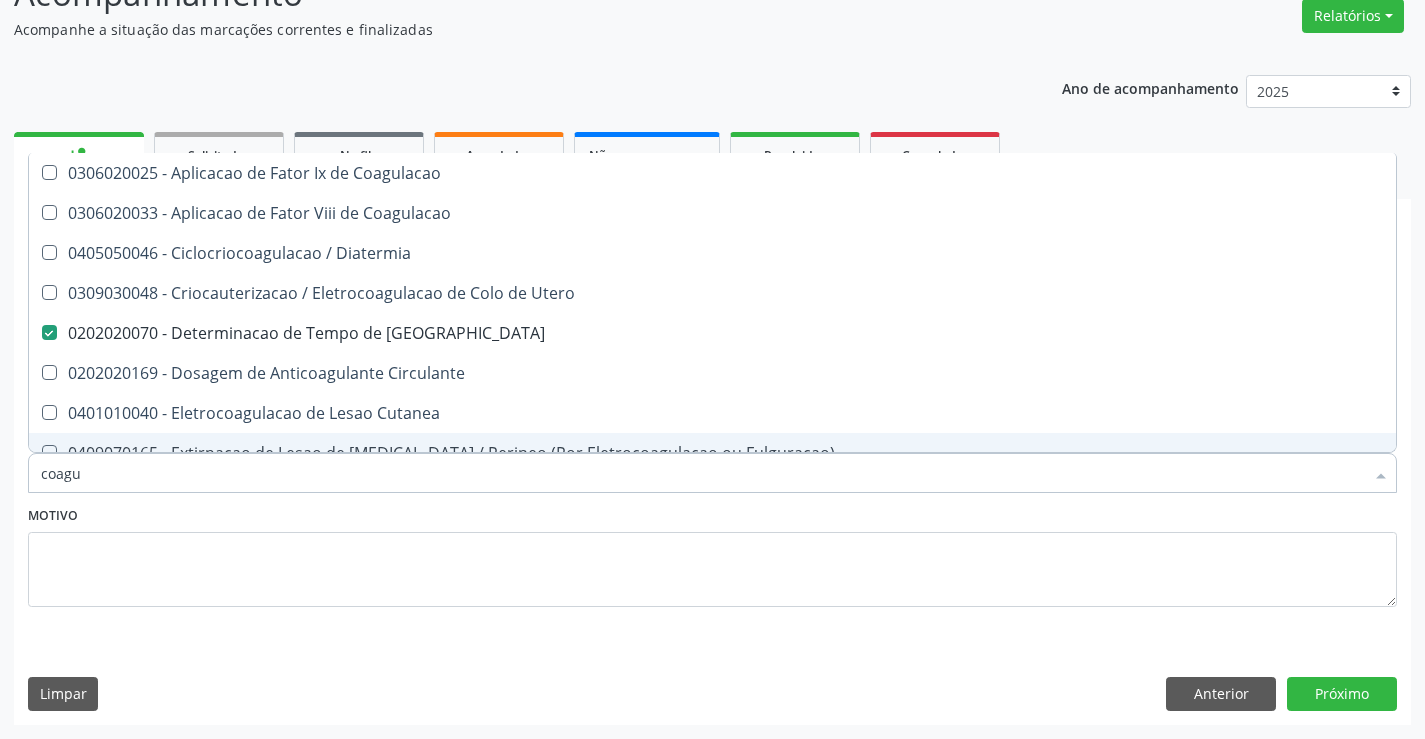 click on "coagu" at bounding box center (702, 473) 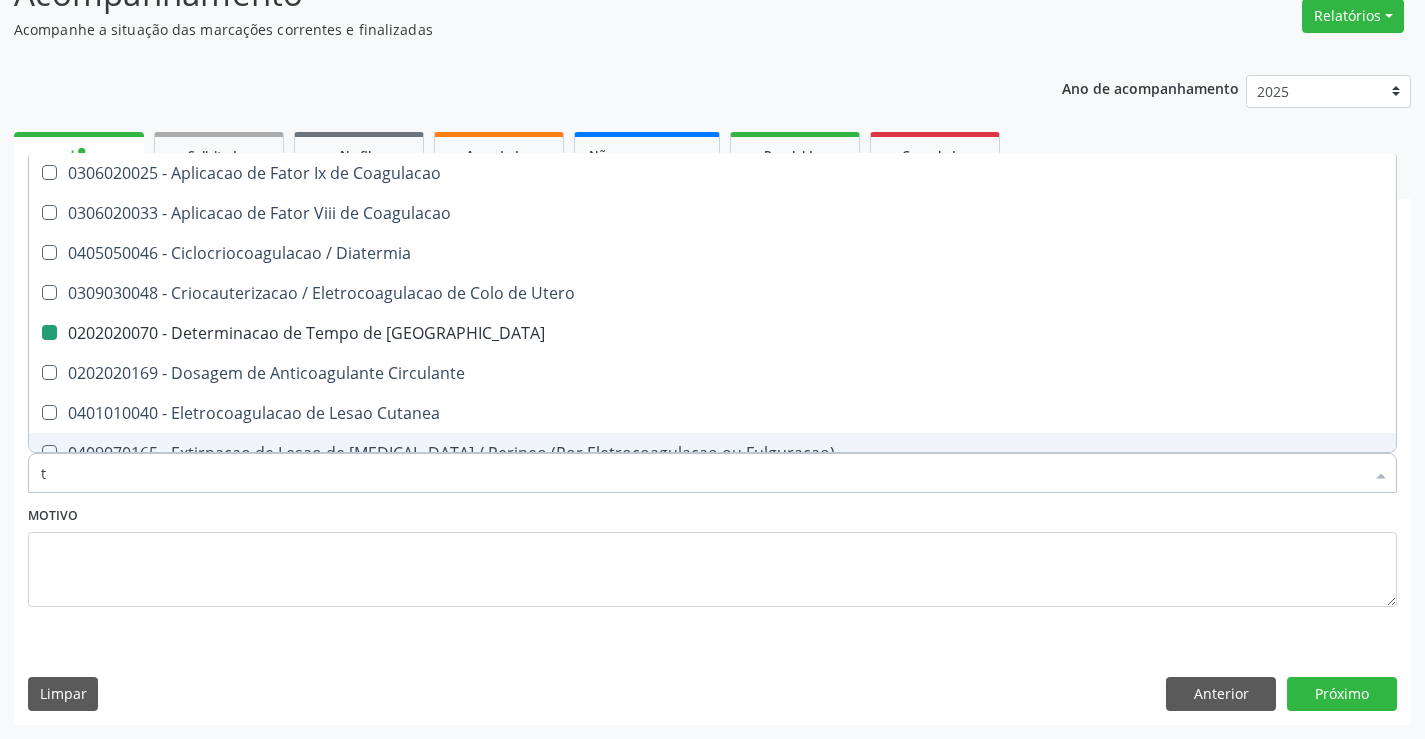 type on "ta" 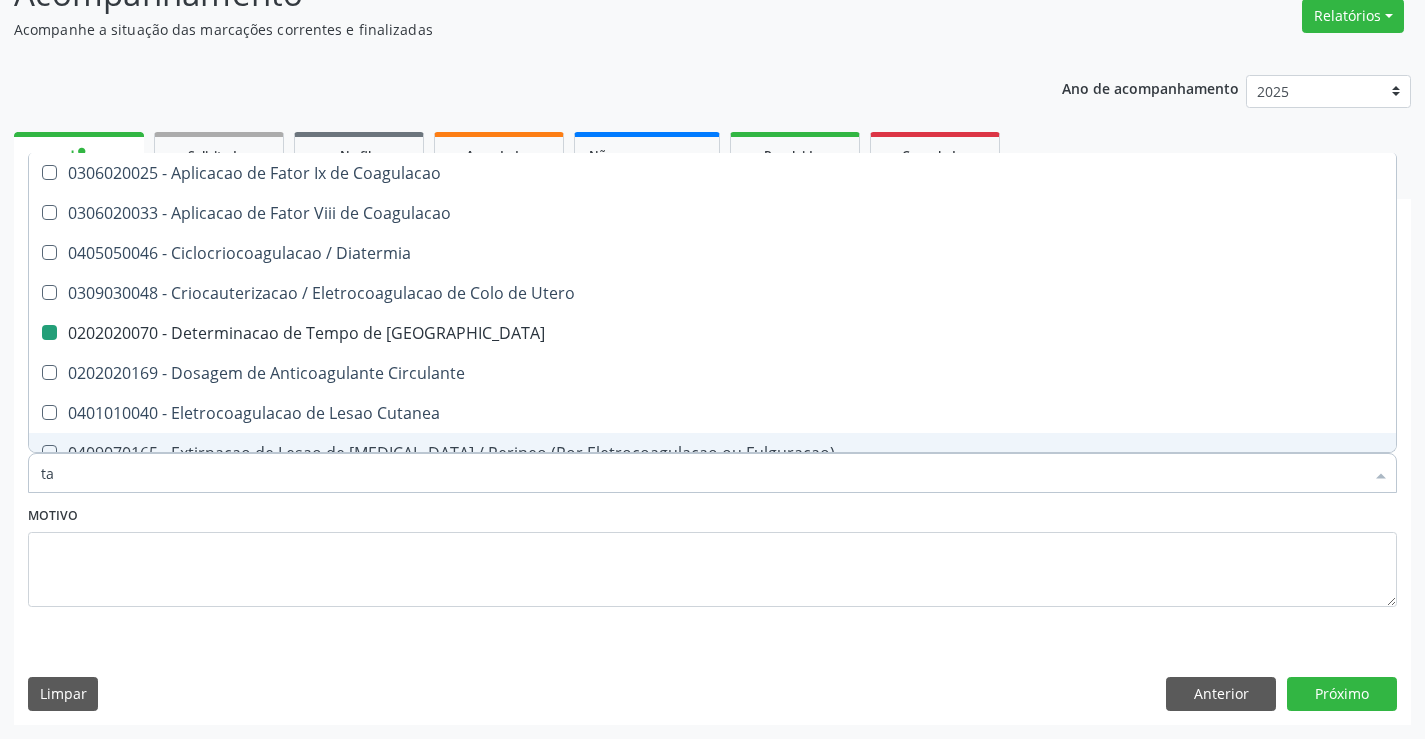 checkbox on "false" 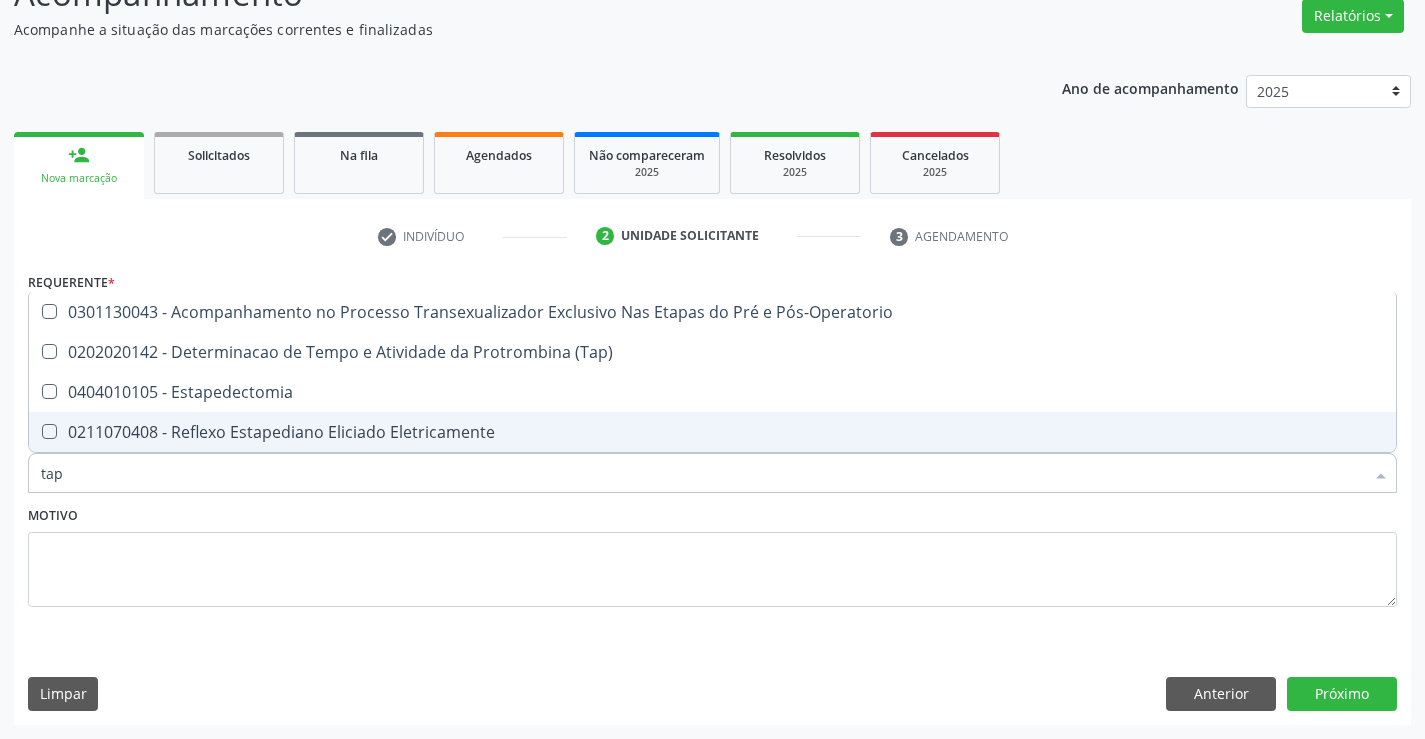 click on "tap" at bounding box center (702, 473) 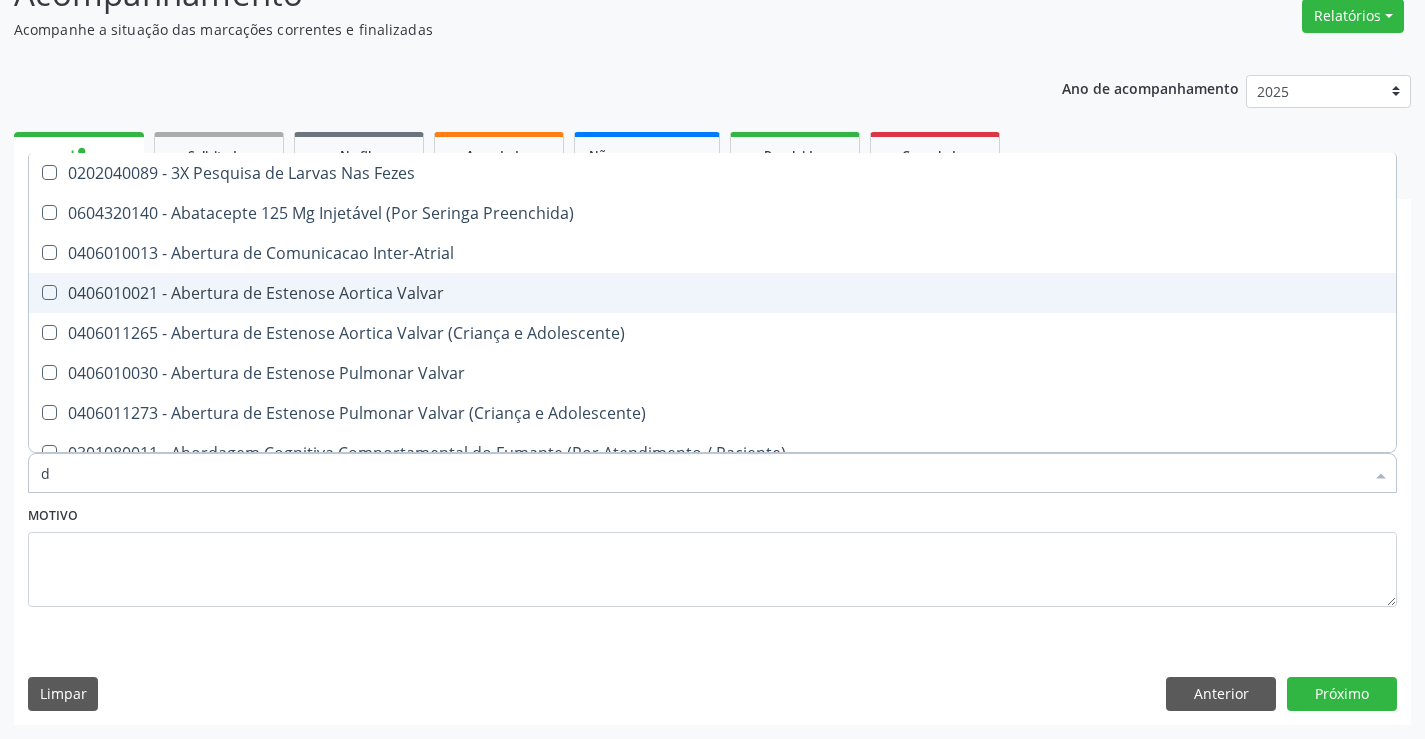 type on "du" 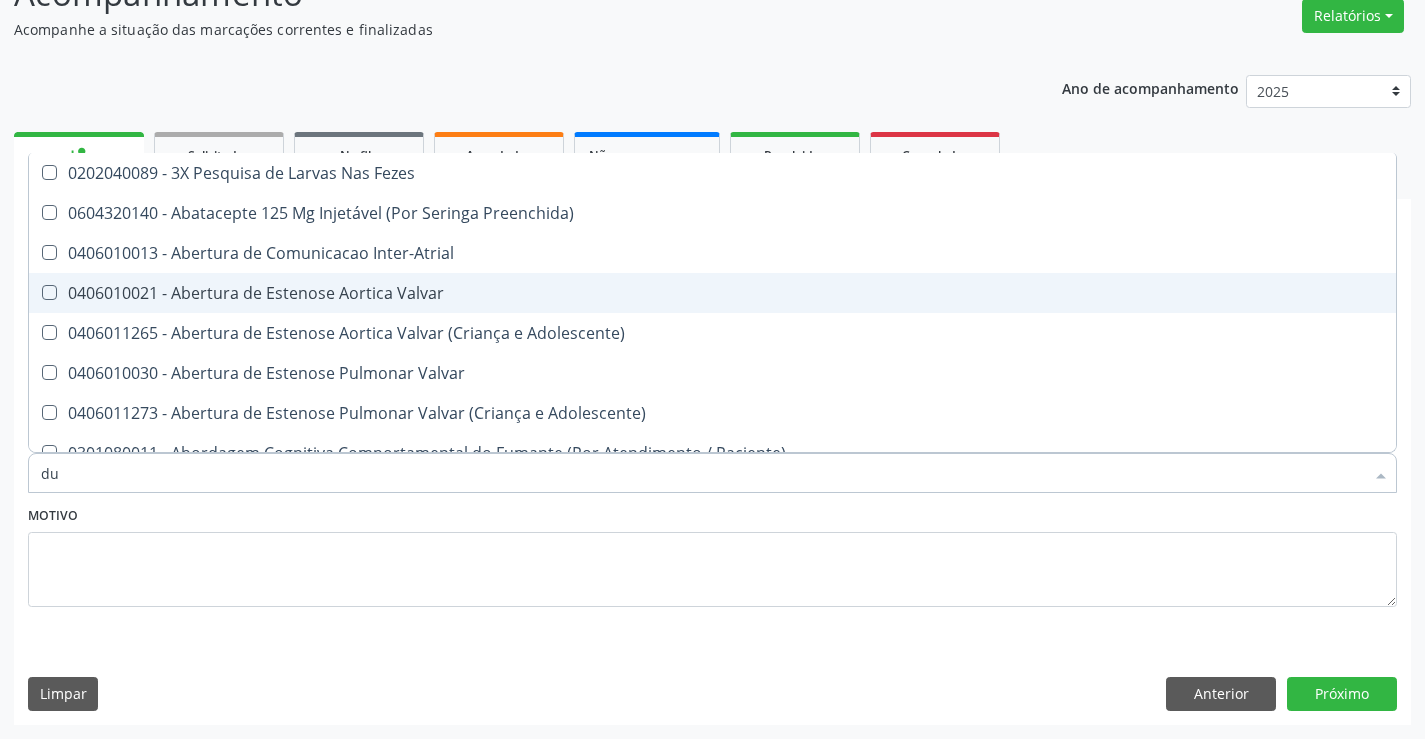 checkbox on "false" 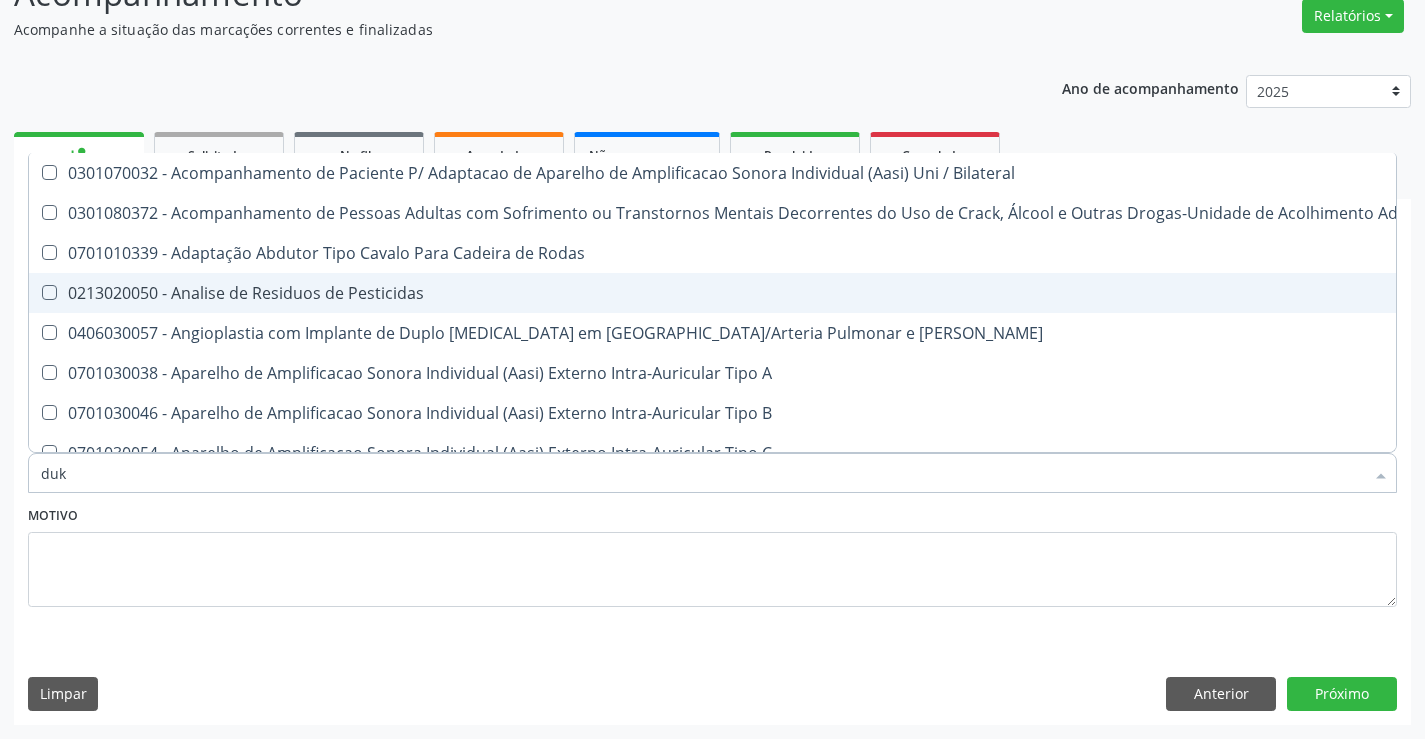 type on "duke" 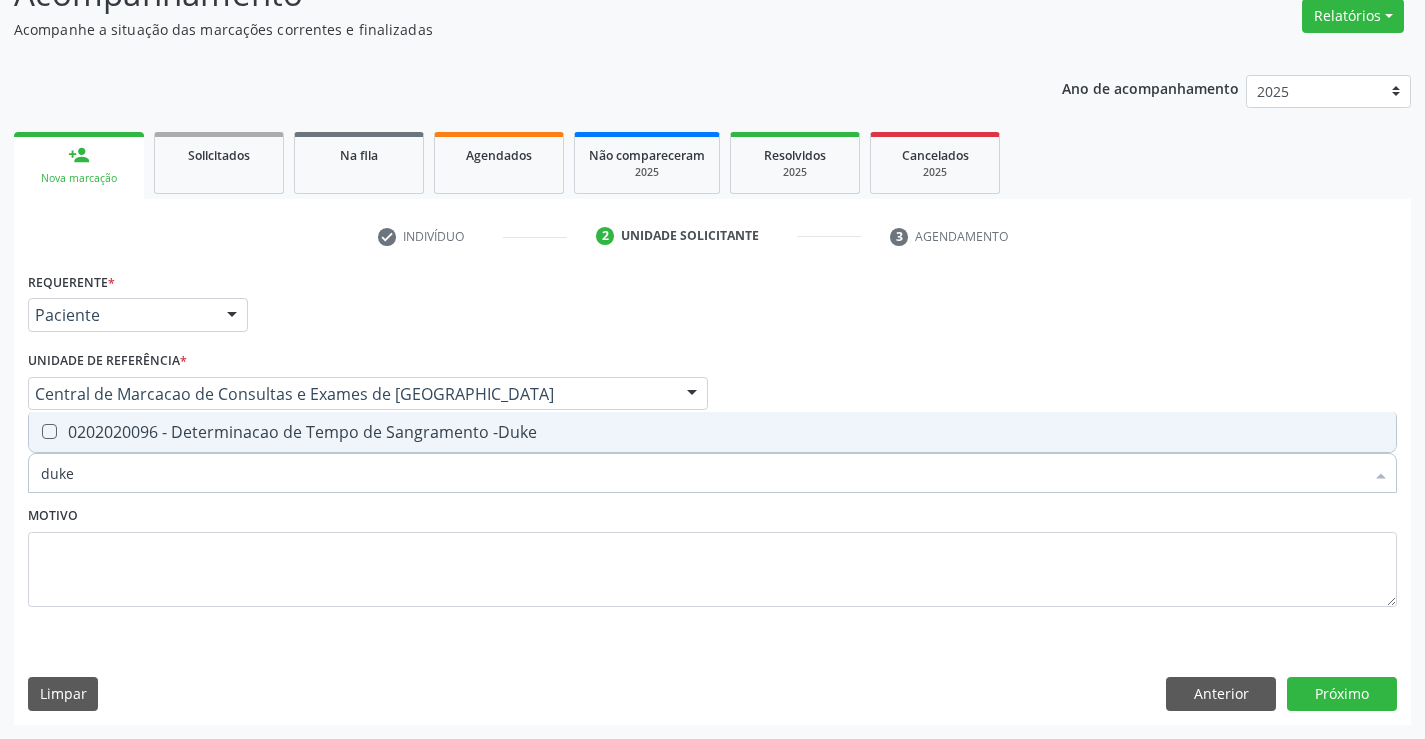 click on "0202020096 - Determinacao de Tempo de Sangramento -Duke" at bounding box center [712, 432] 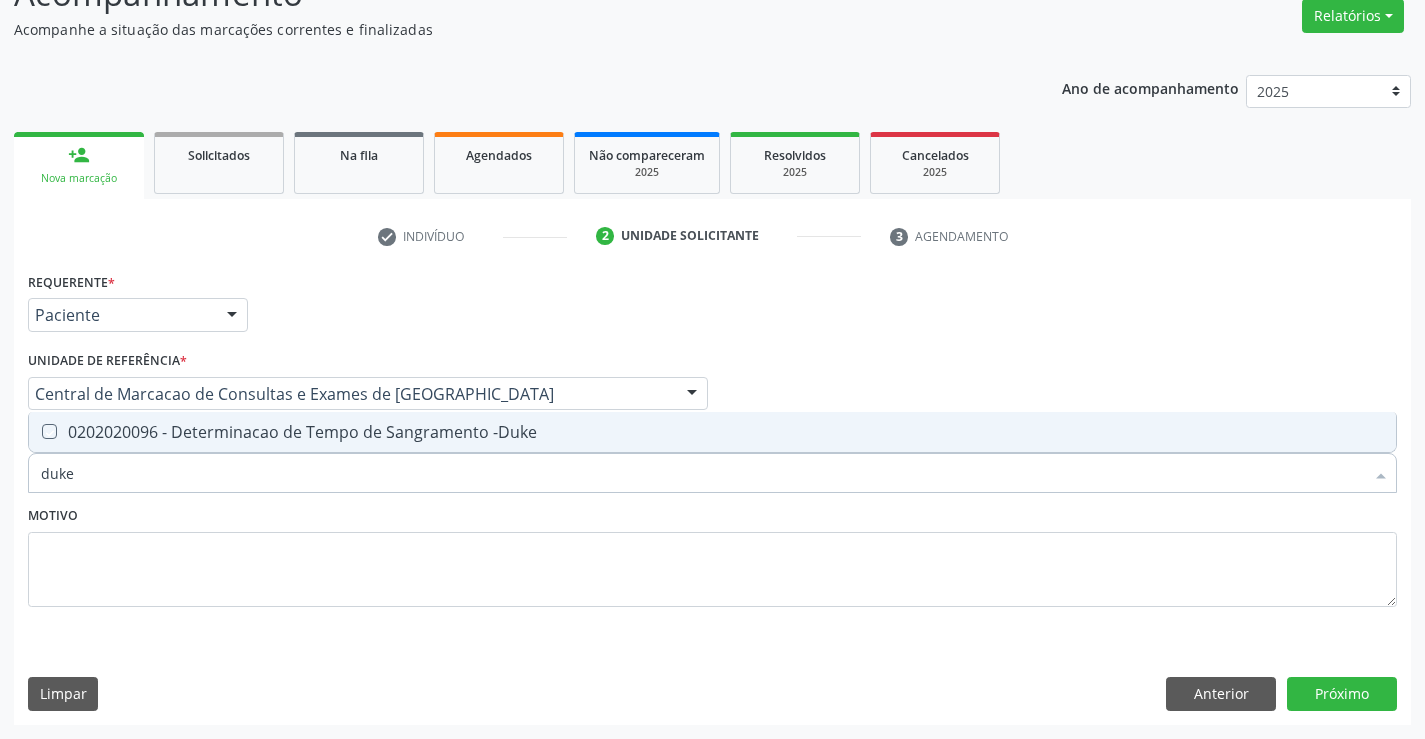 checkbox on "true" 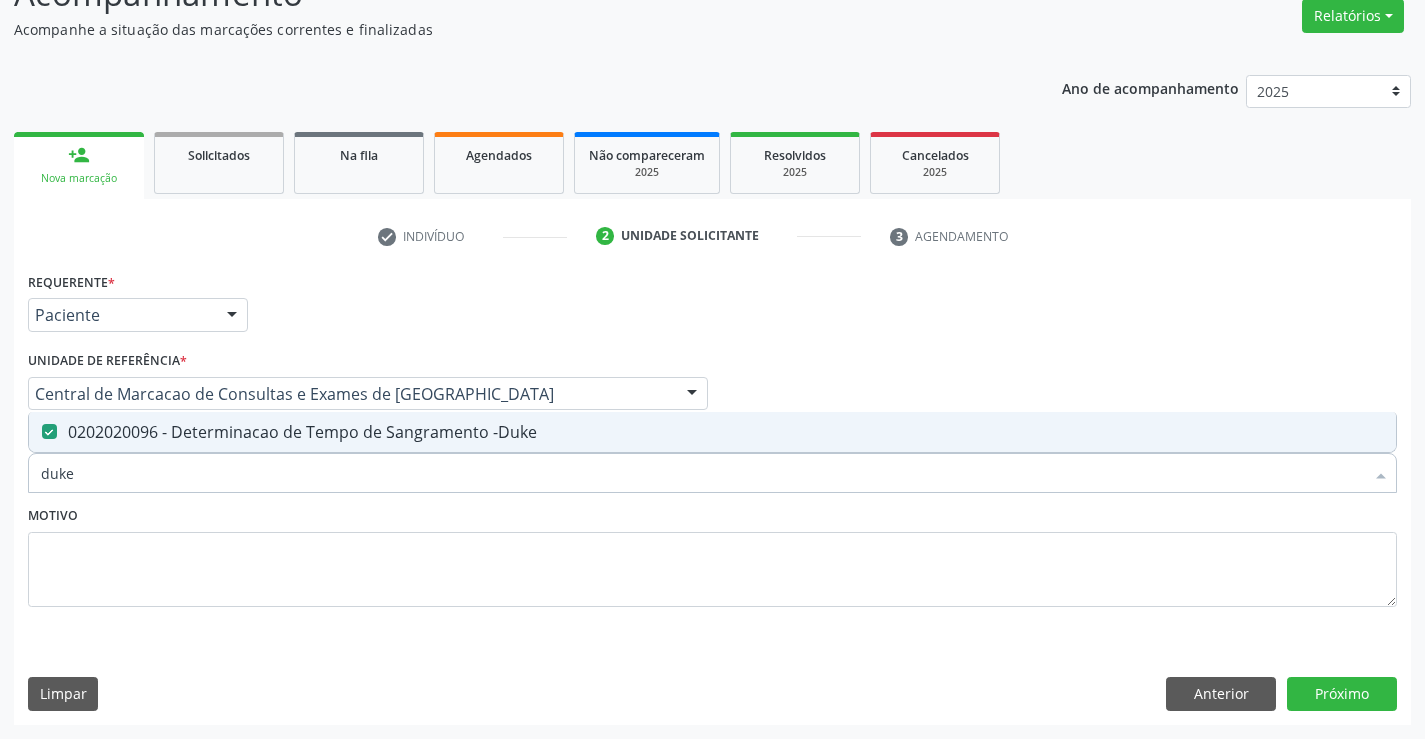 click on "duke" at bounding box center (702, 473) 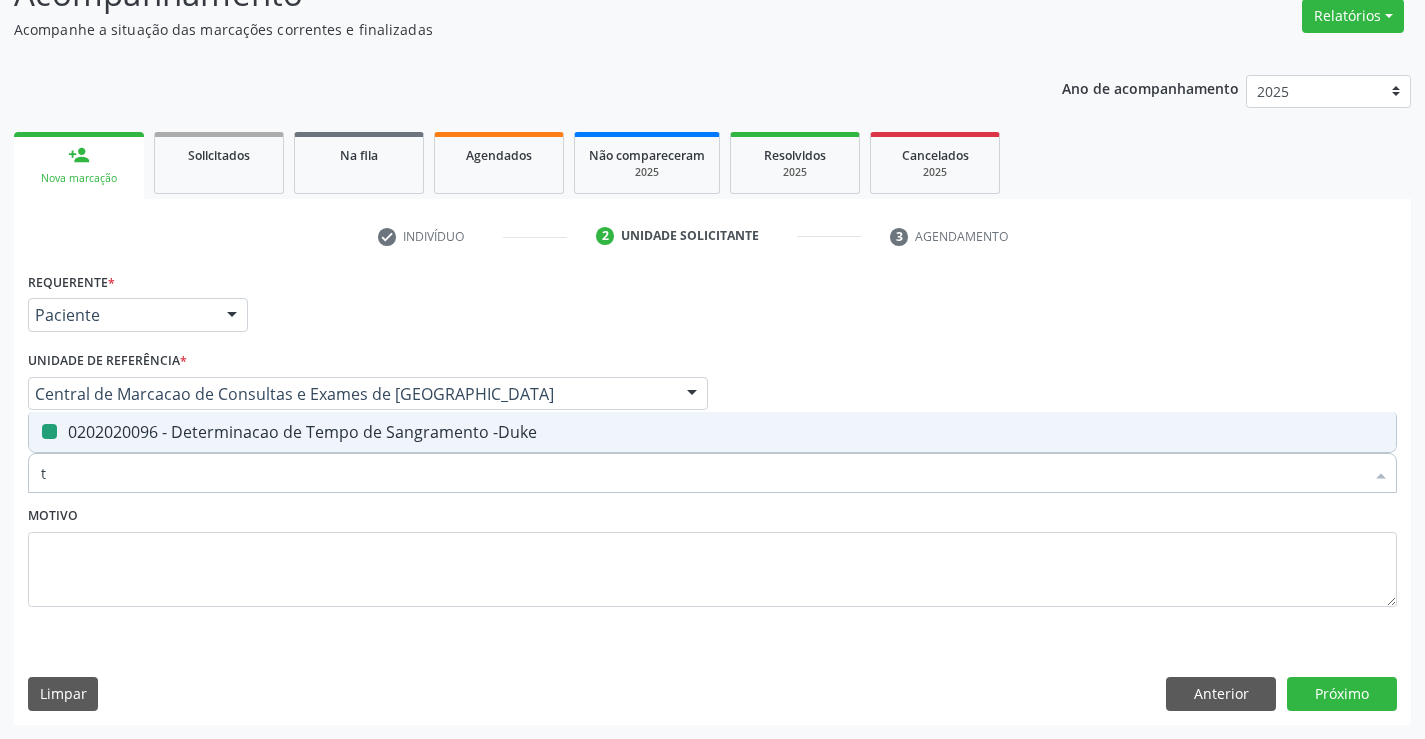 type on "te" 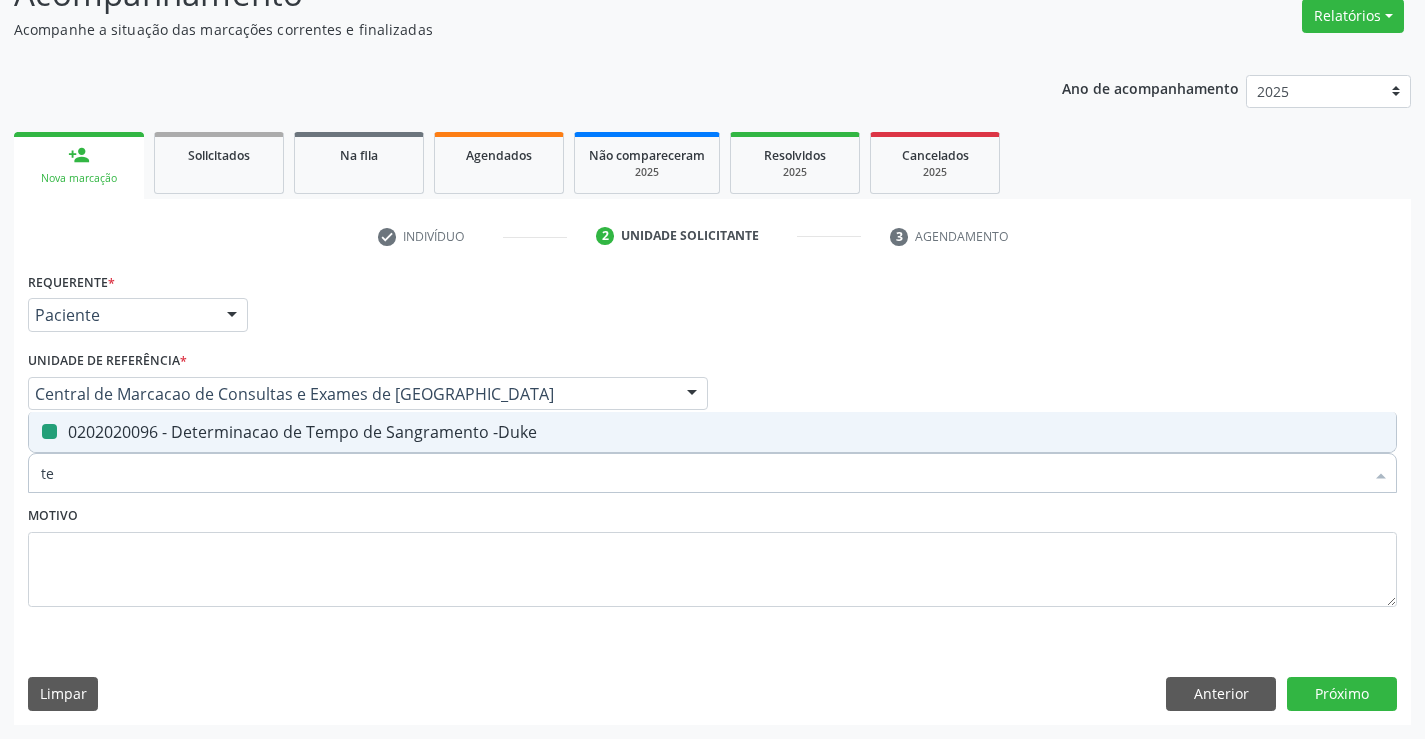 checkbox on "false" 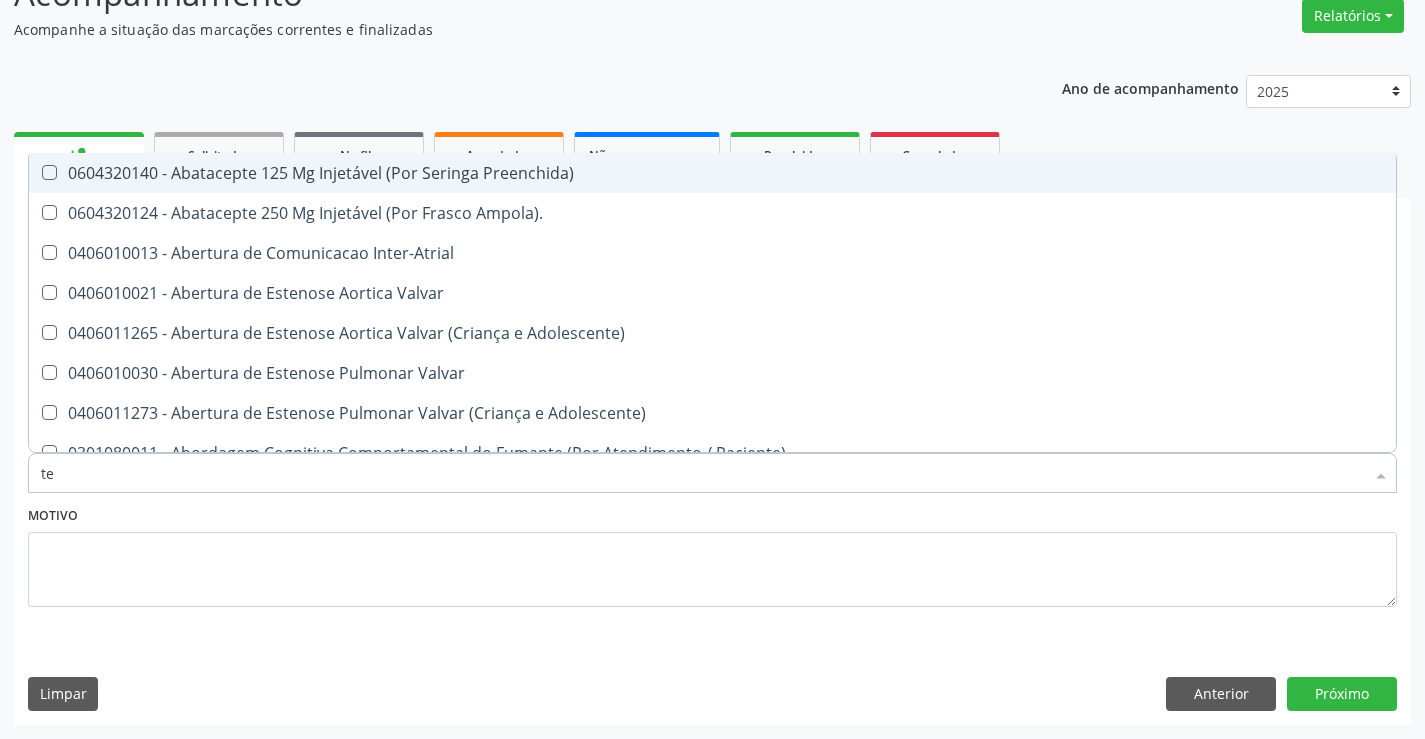 type on "tem" 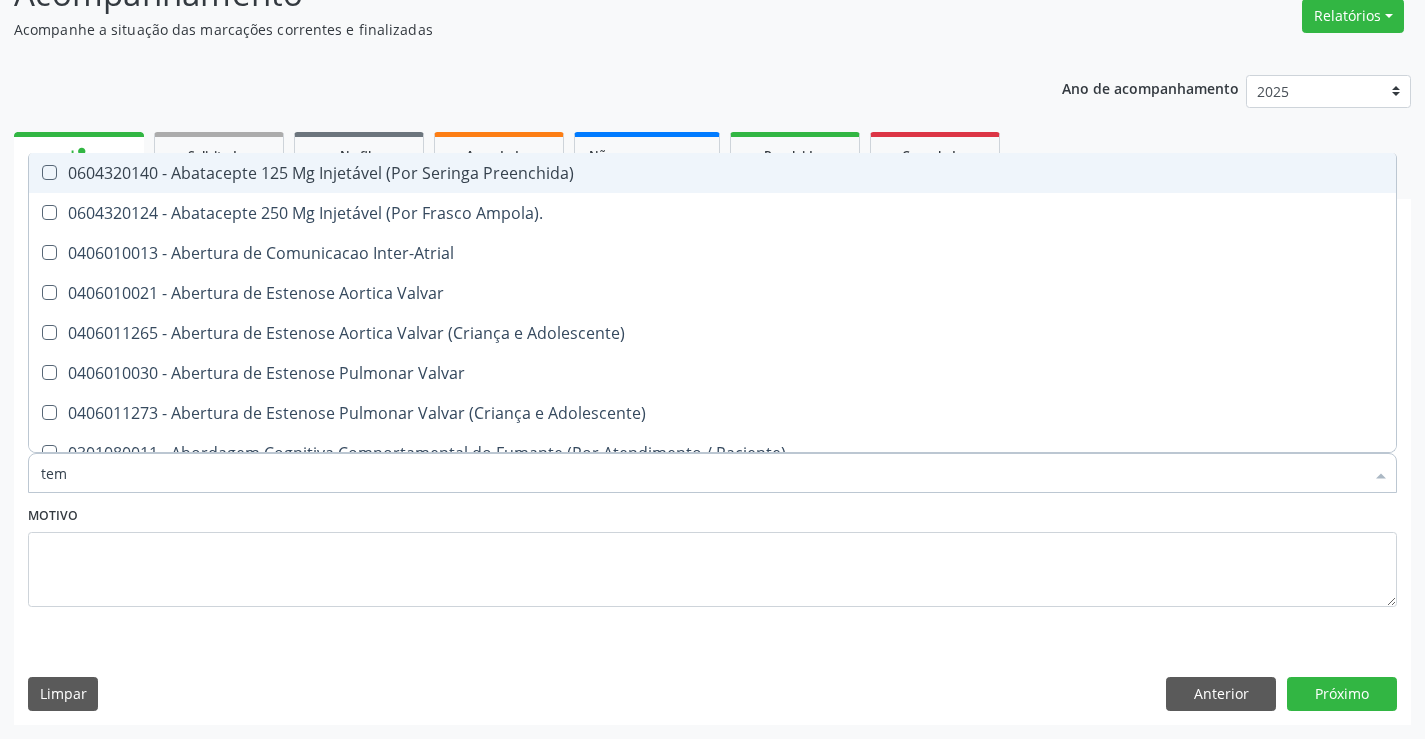 checkbox on "true" 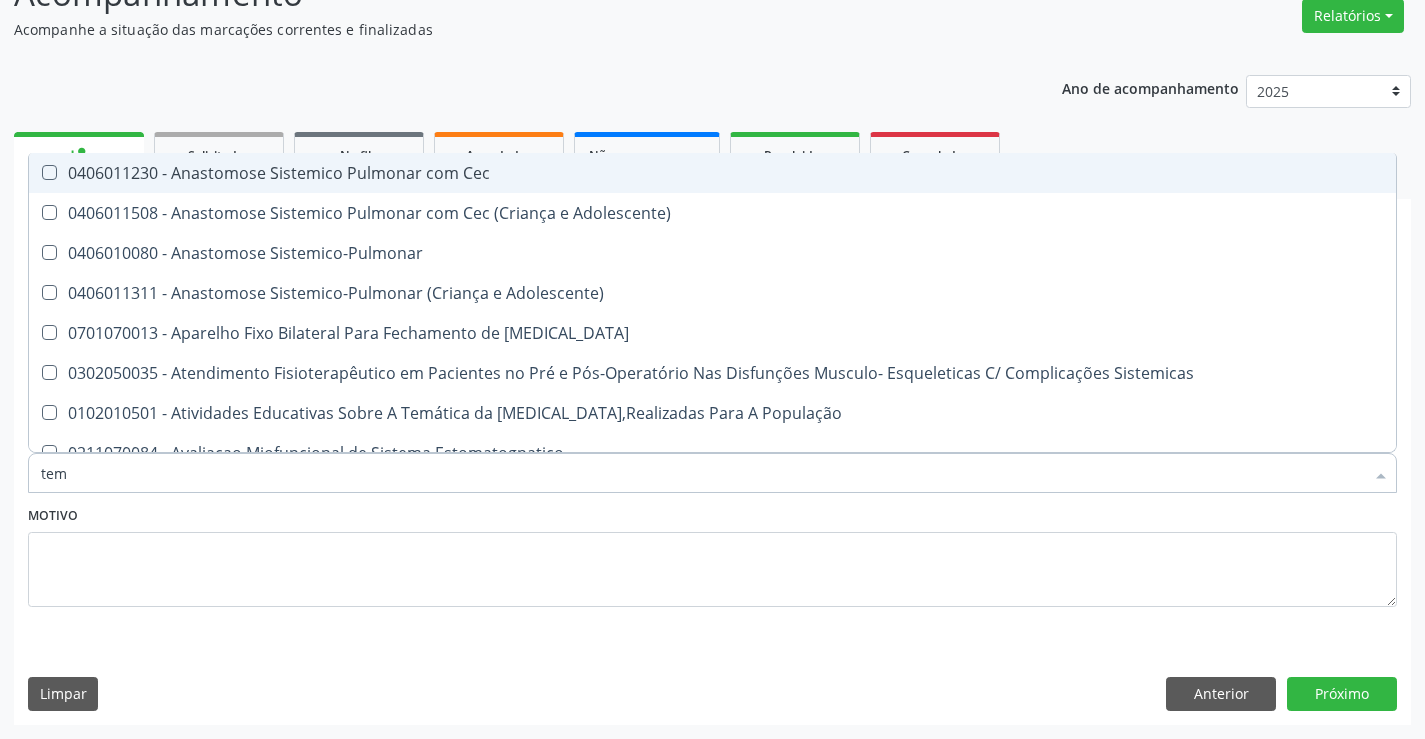 type on "temp" 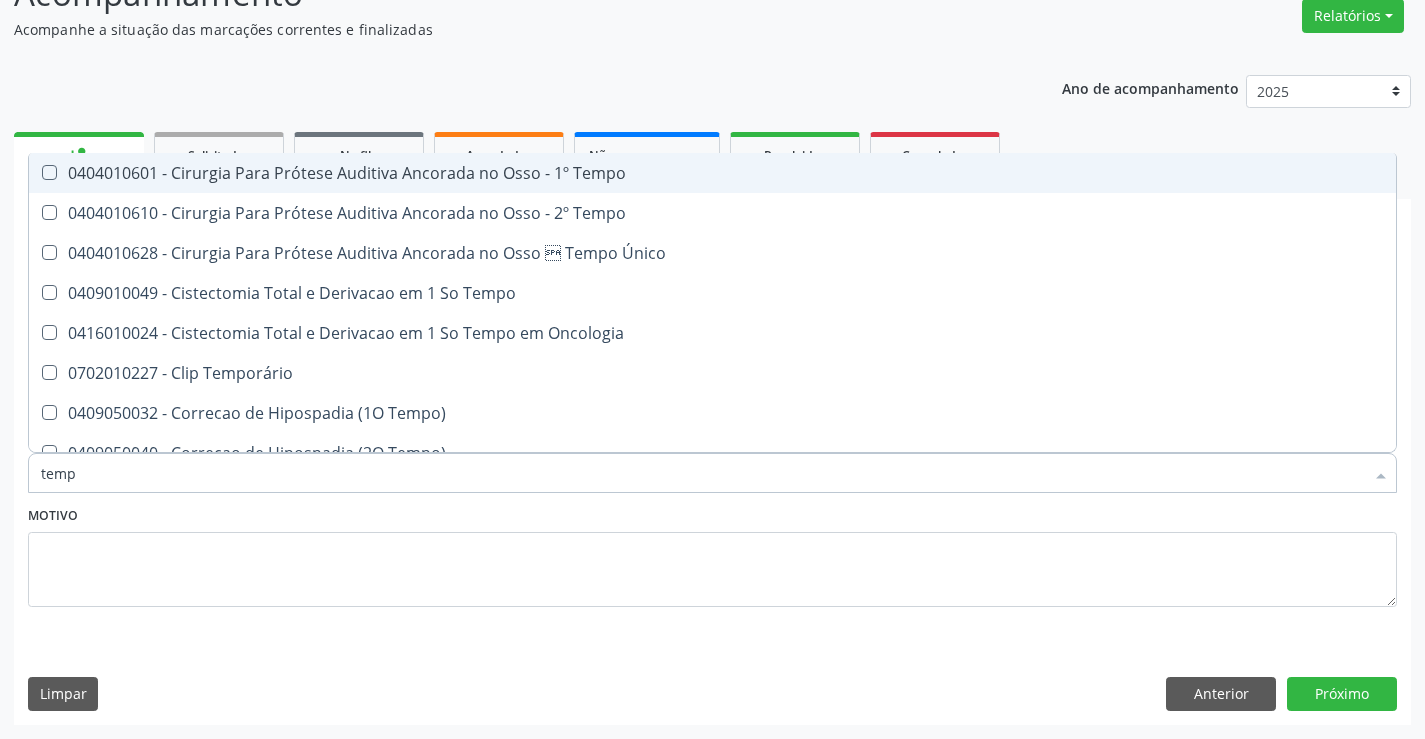type on "tempo" 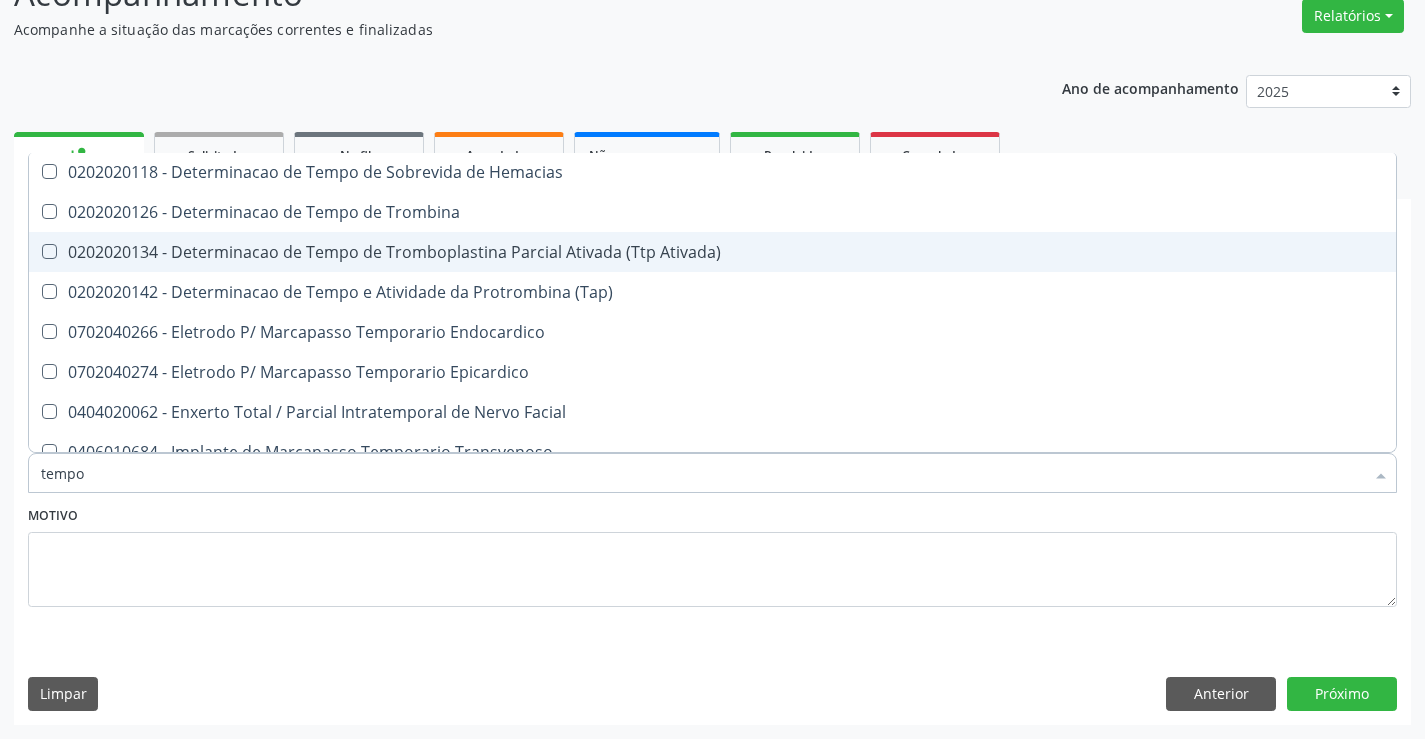 scroll, scrollTop: 500, scrollLeft: 0, axis: vertical 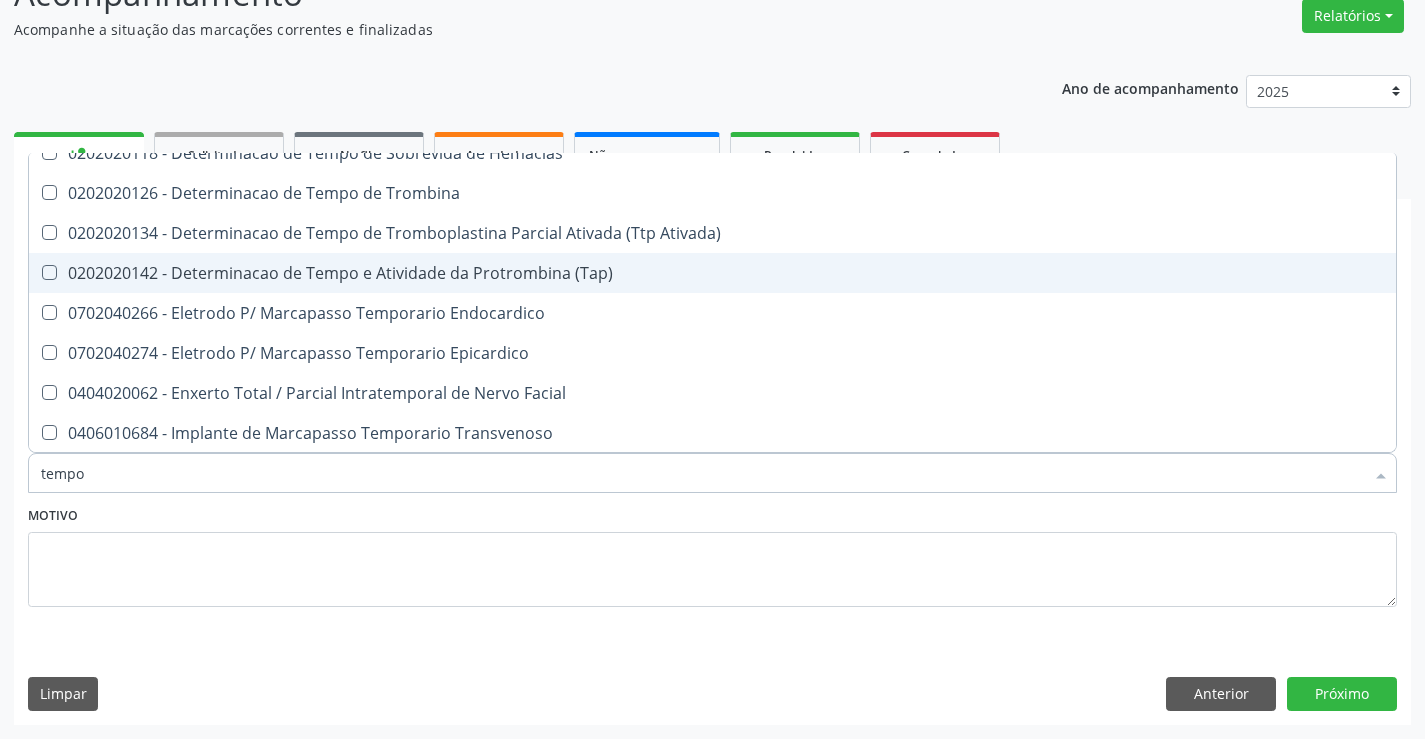 click on "0202020142 - Determinacao de Tempo e Atividade da Protrombina (Tap)" at bounding box center [756, 273] 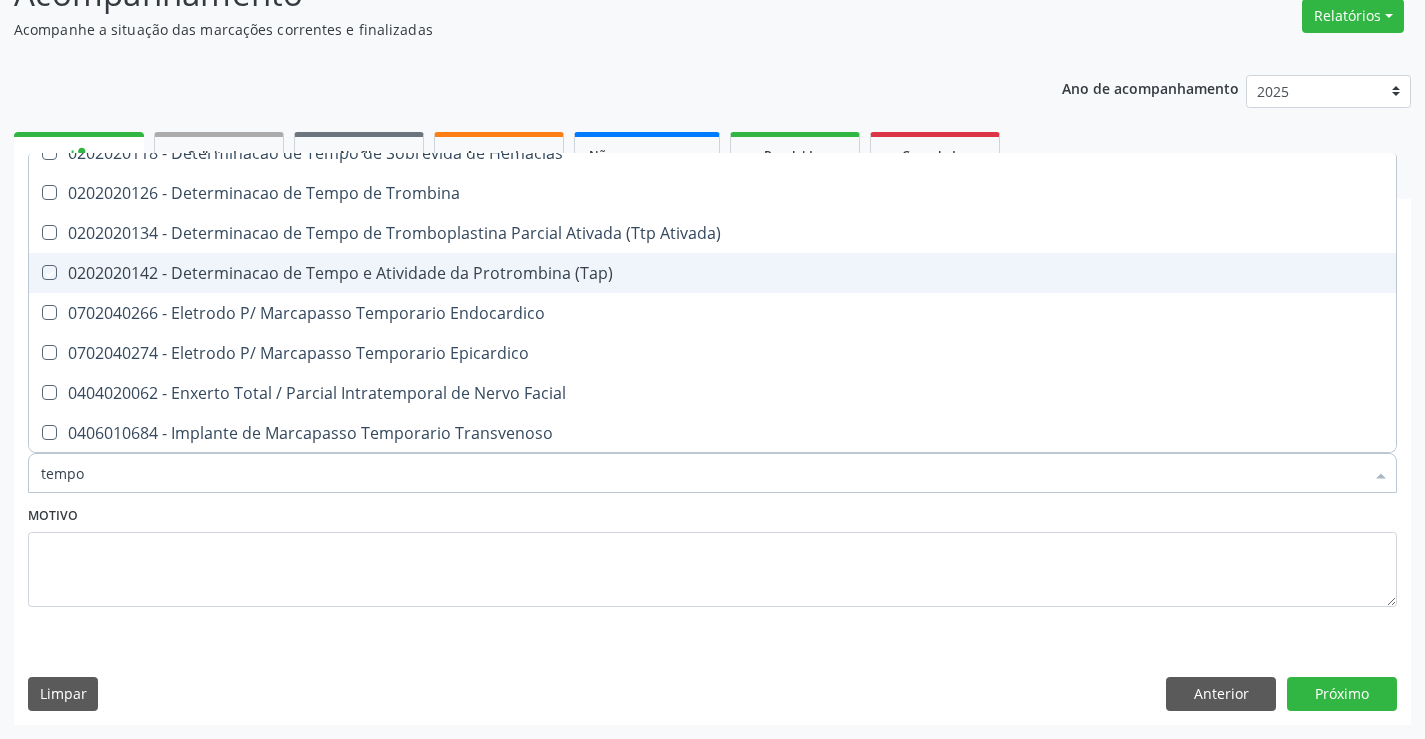 checkbox on "true" 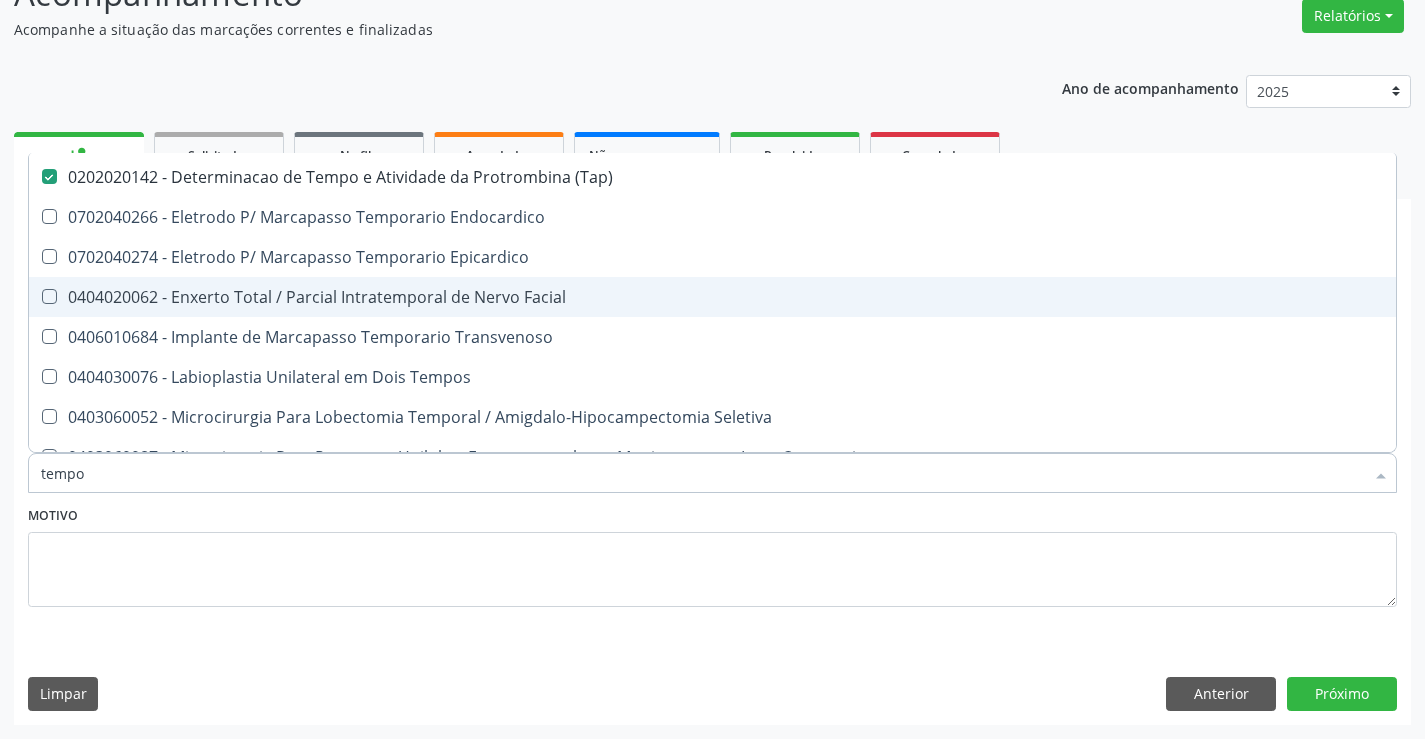 scroll, scrollTop: 900, scrollLeft: 0, axis: vertical 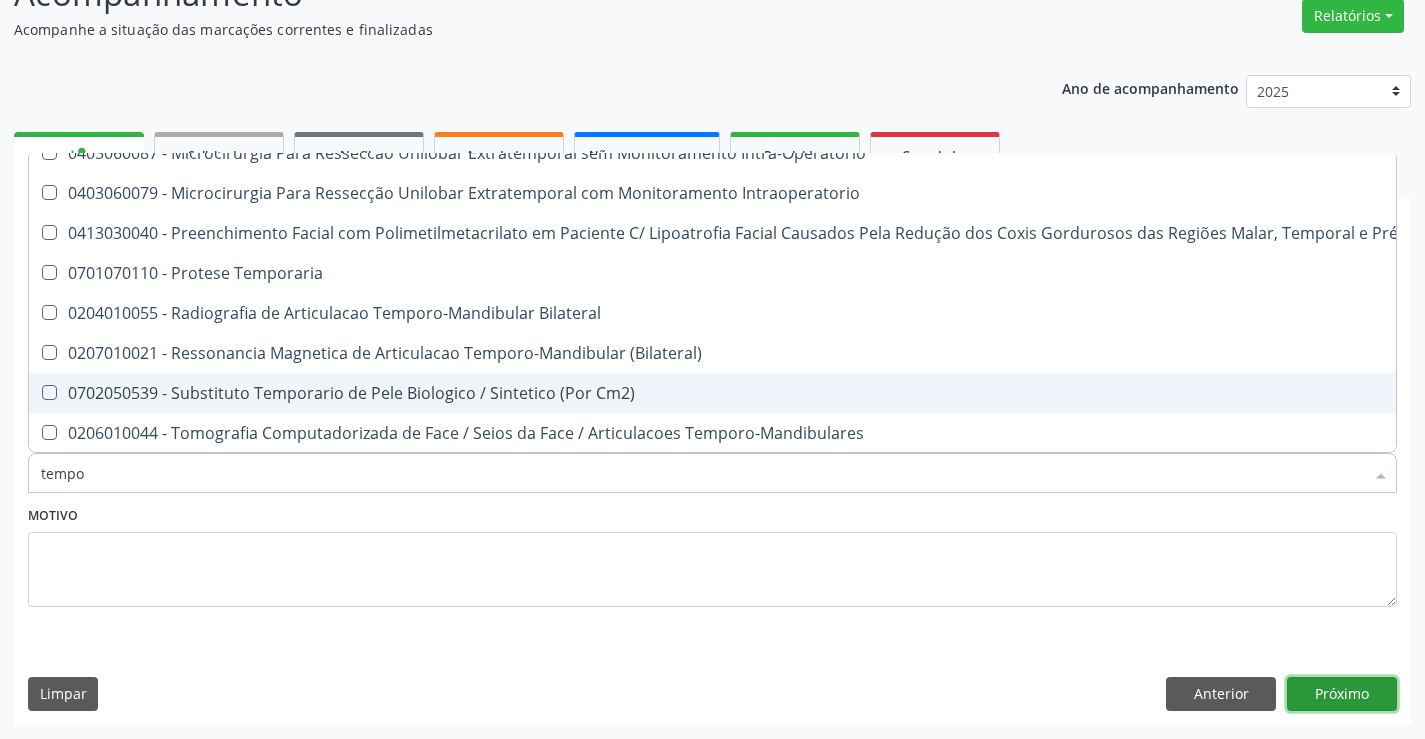 click on "Próximo" at bounding box center [1342, 694] 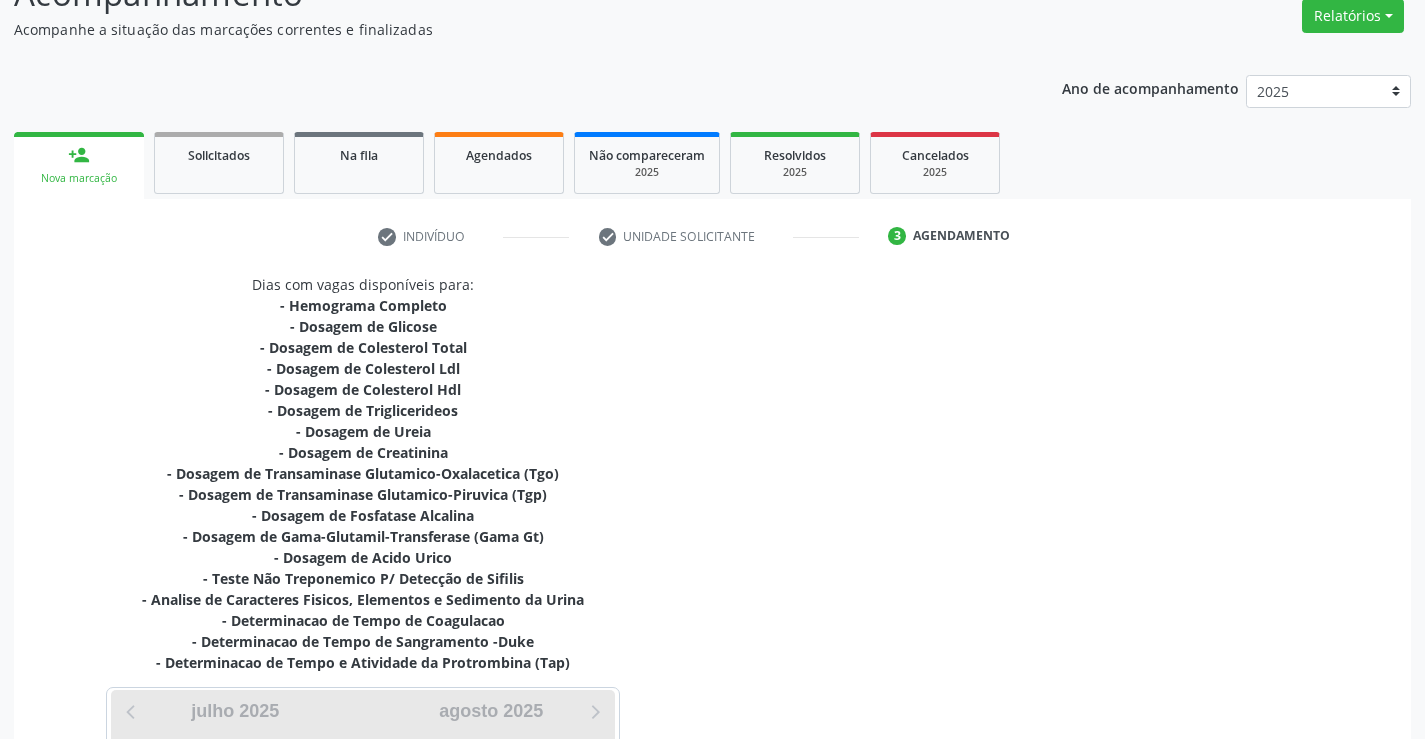 scroll, scrollTop: 0, scrollLeft: 0, axis: both 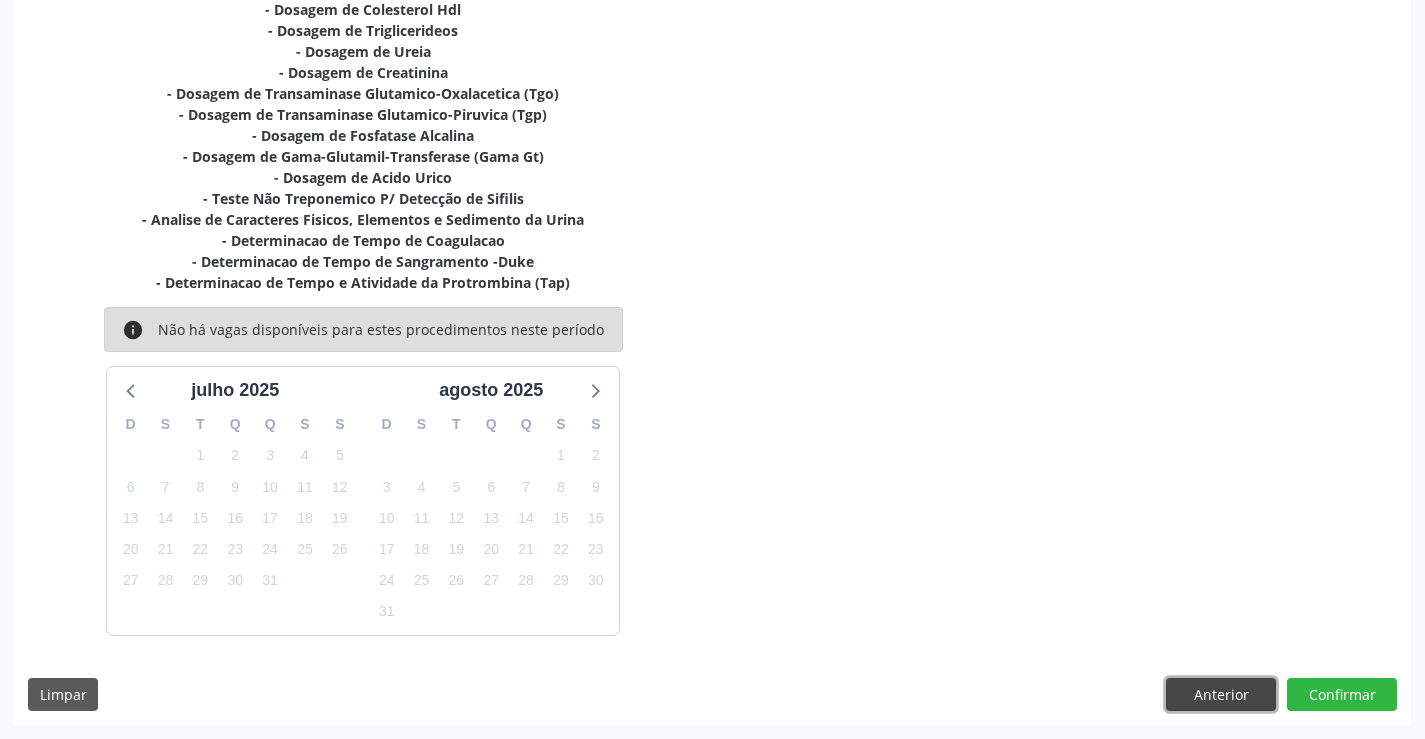 click on "Anterior" at bounding box center [1221, 695] 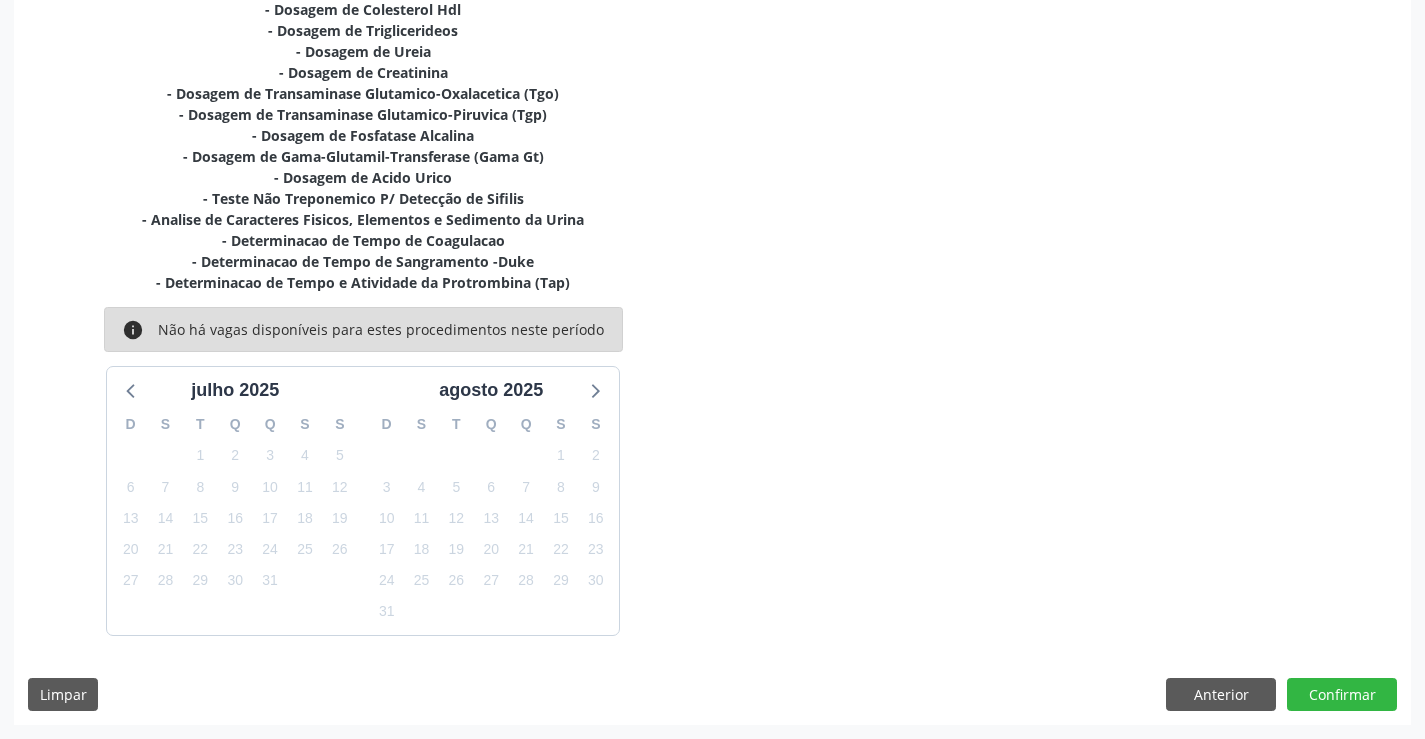 scroll, scrollTop: 167, scrollLeft: 0, axis: vertical 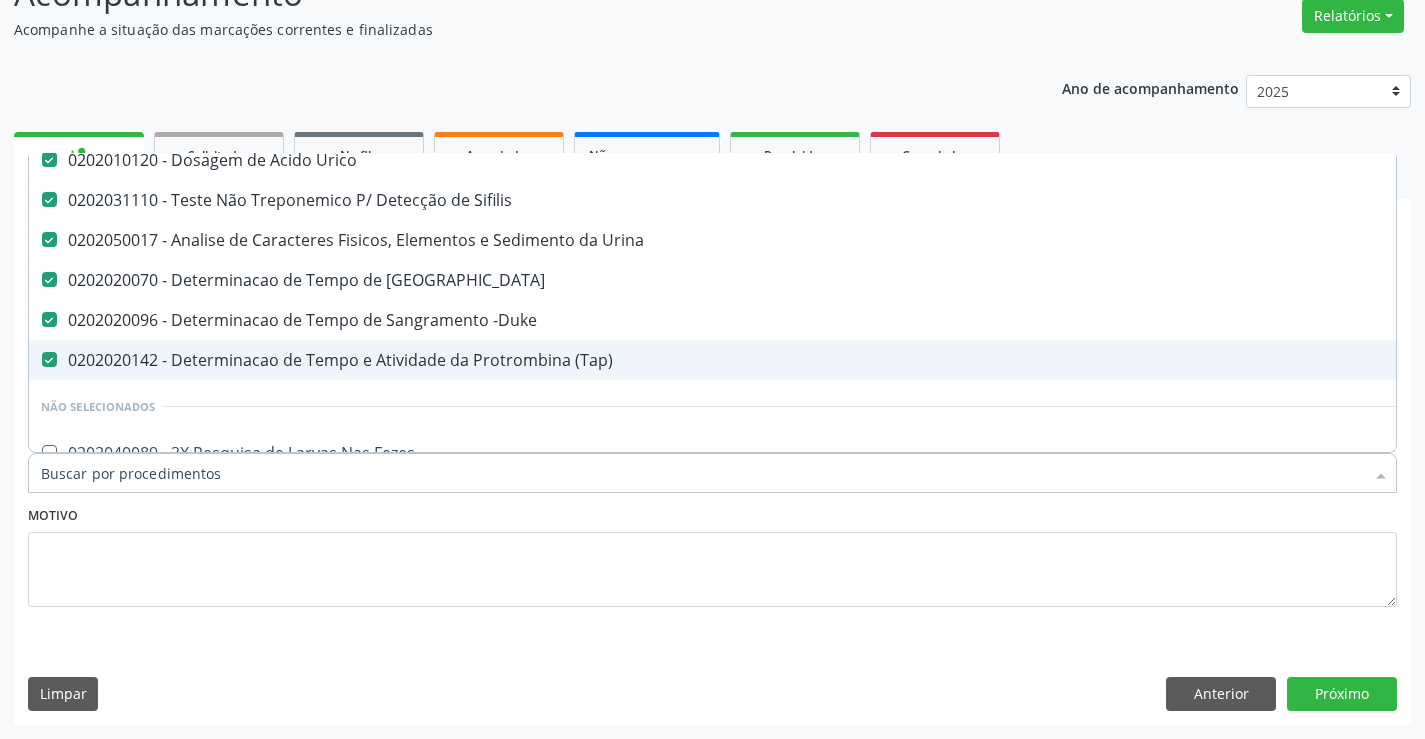 click on "0202020142 - Determinacao de Tempo e Atividade da Protrombina (Tap)" at bounding box center (819, 360) 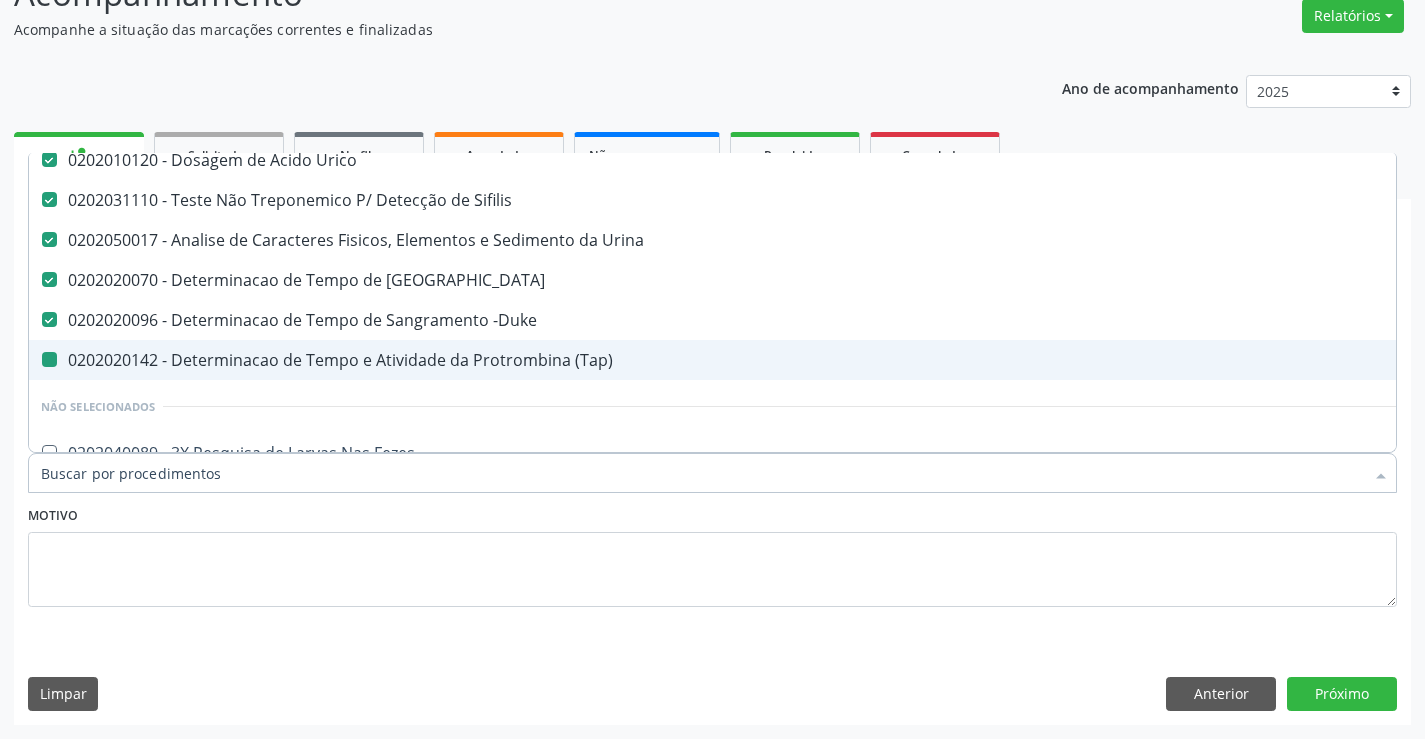 checkbox on "false" 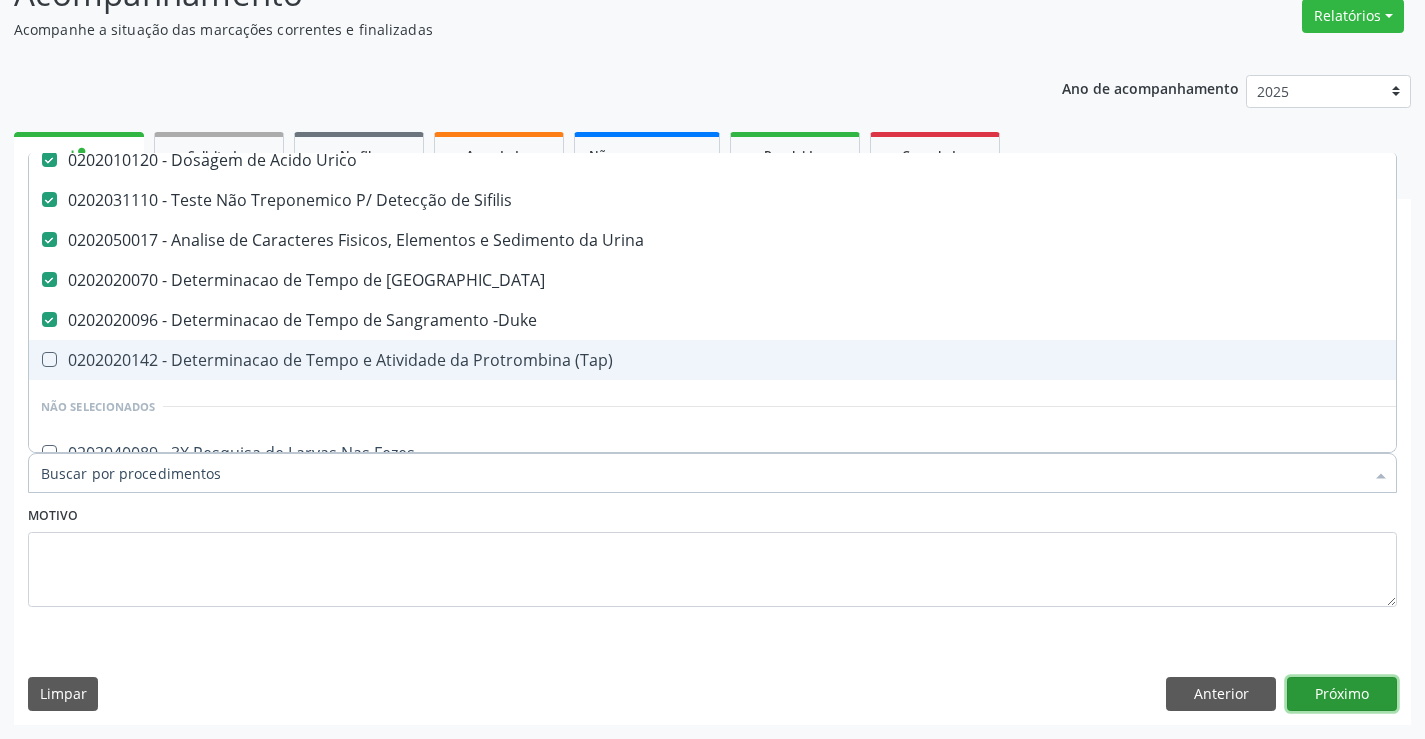 click on "Próximo" at bounding box center (1342, 694) 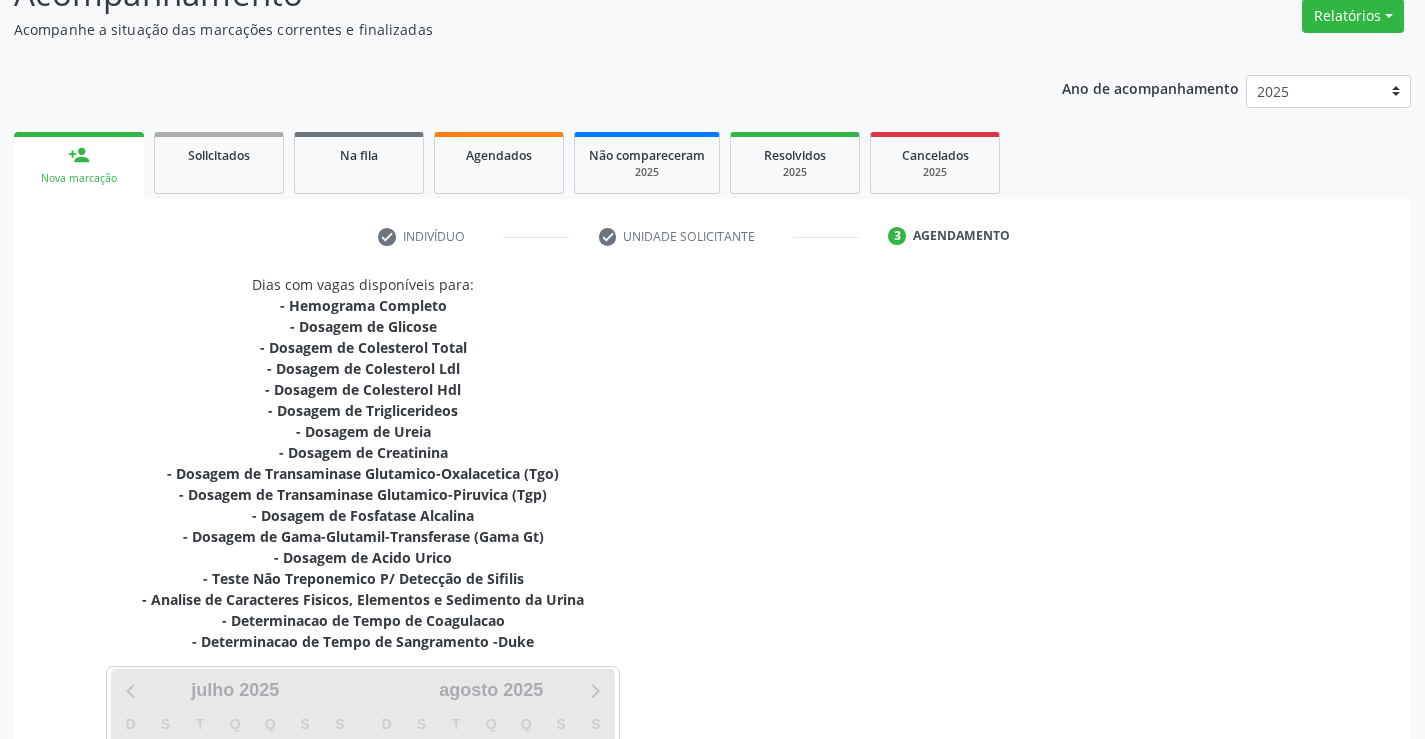 scroll, scrollTop: 0, scrollLeft: 0, axis: both 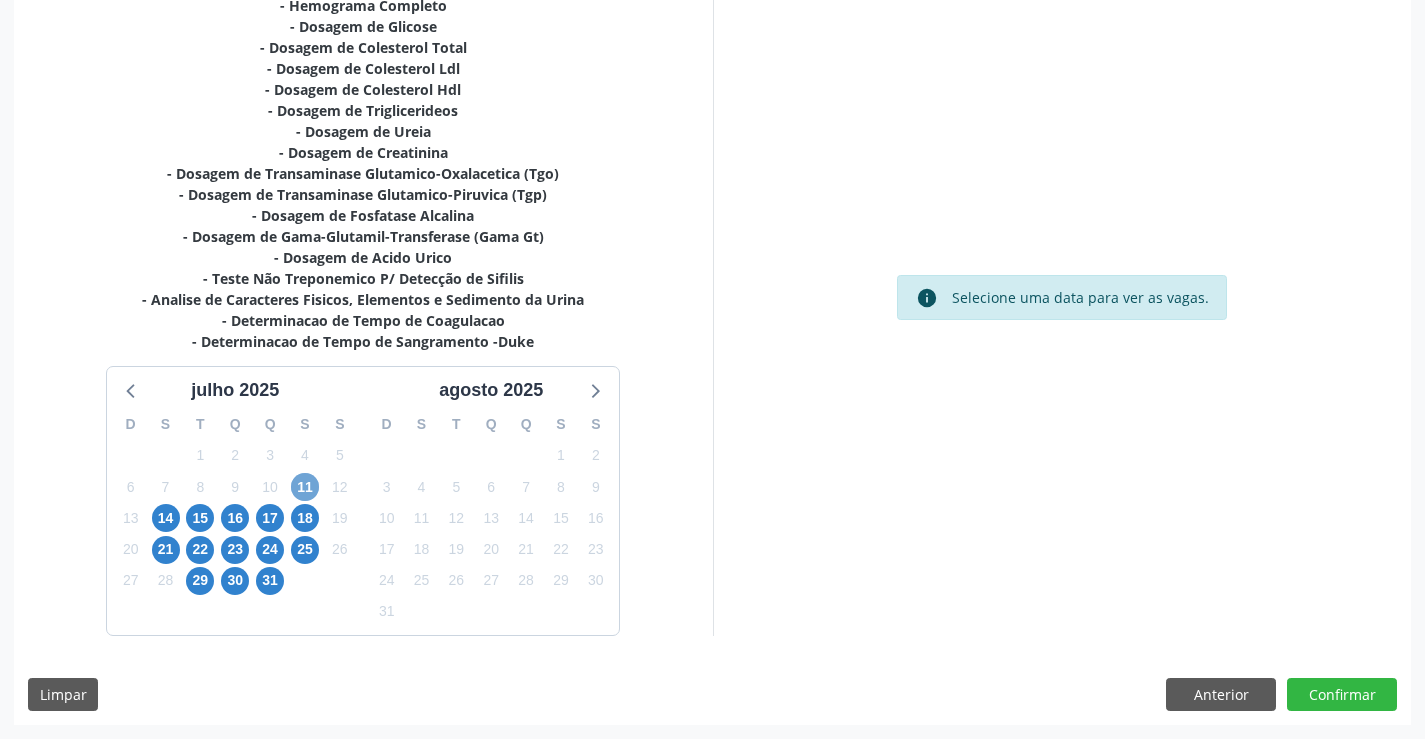 click on "11" at bounding box center [305, 487] 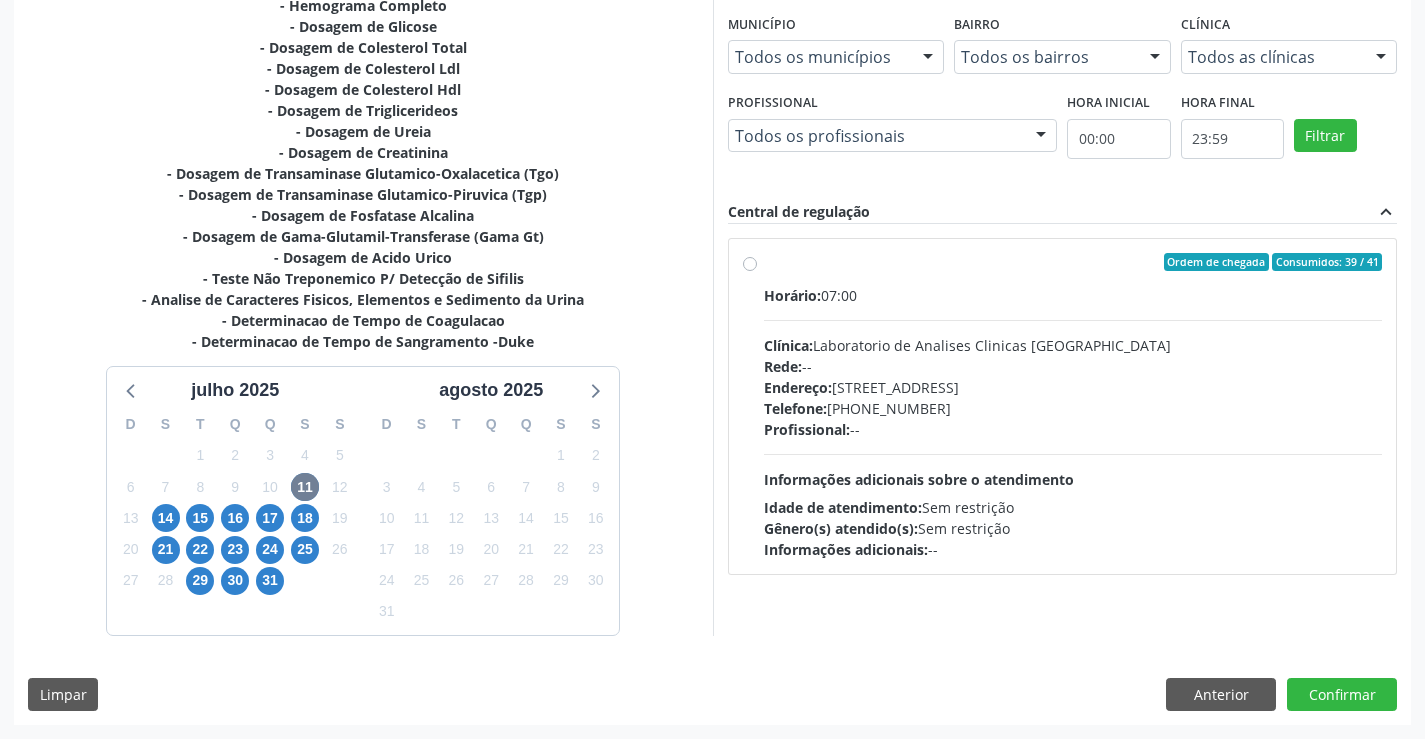click on "Rede:
--" at bounding box center [1073, 366] 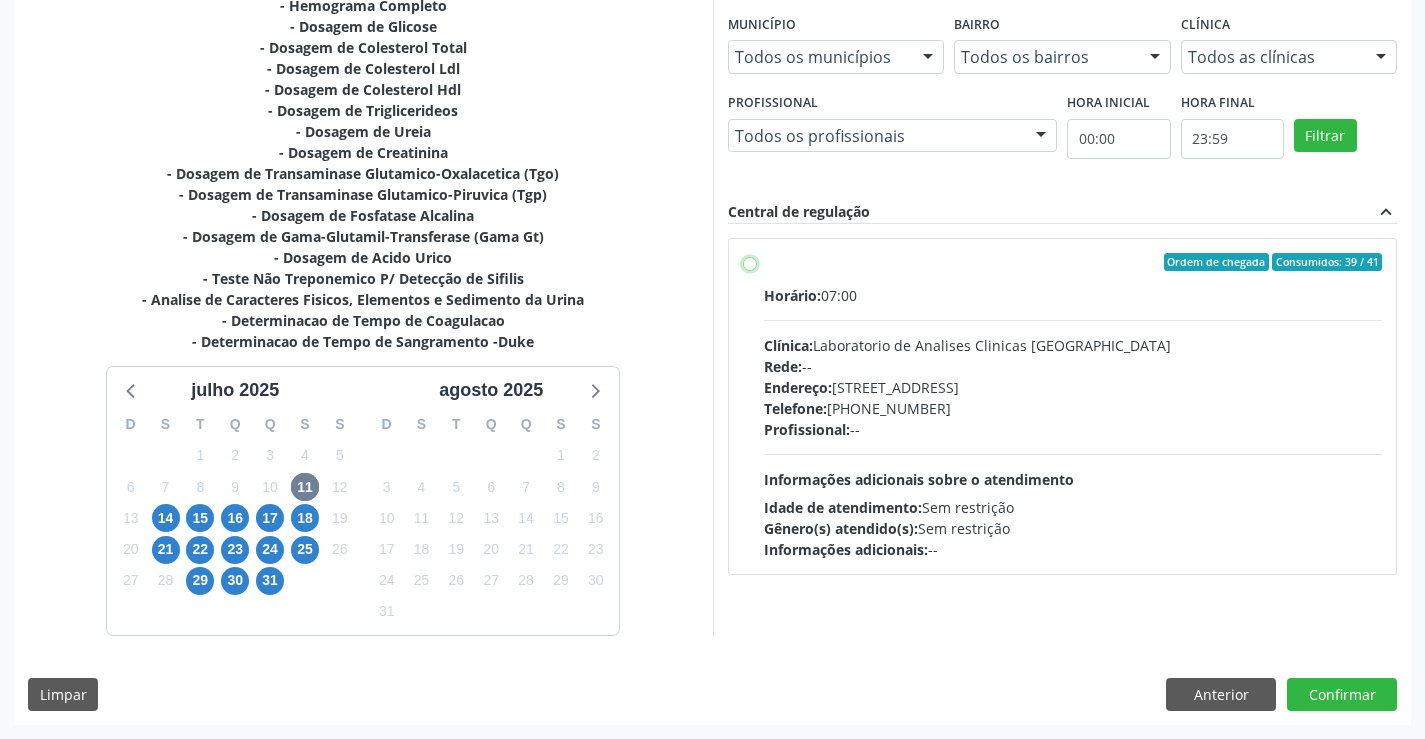click on "Ordem de chegada
Consumidos: 39 / 41
Horário:   07:00
Clínica:  Laboratorio de Analises Clinicas Sao Francisco
Rede:
--
Endereço:   Terreo, nº 258, Centro, Campo Formoso - BA
Telefone:   (74) 36453588
Profissional:
--
Informações adicionais sobre o atendimento
Idade de atendimento:
Sem restrição
Gênero(s) atendido(s):
Sem restrição
Informações adicionais:
--" at bounding box center [750, 262] 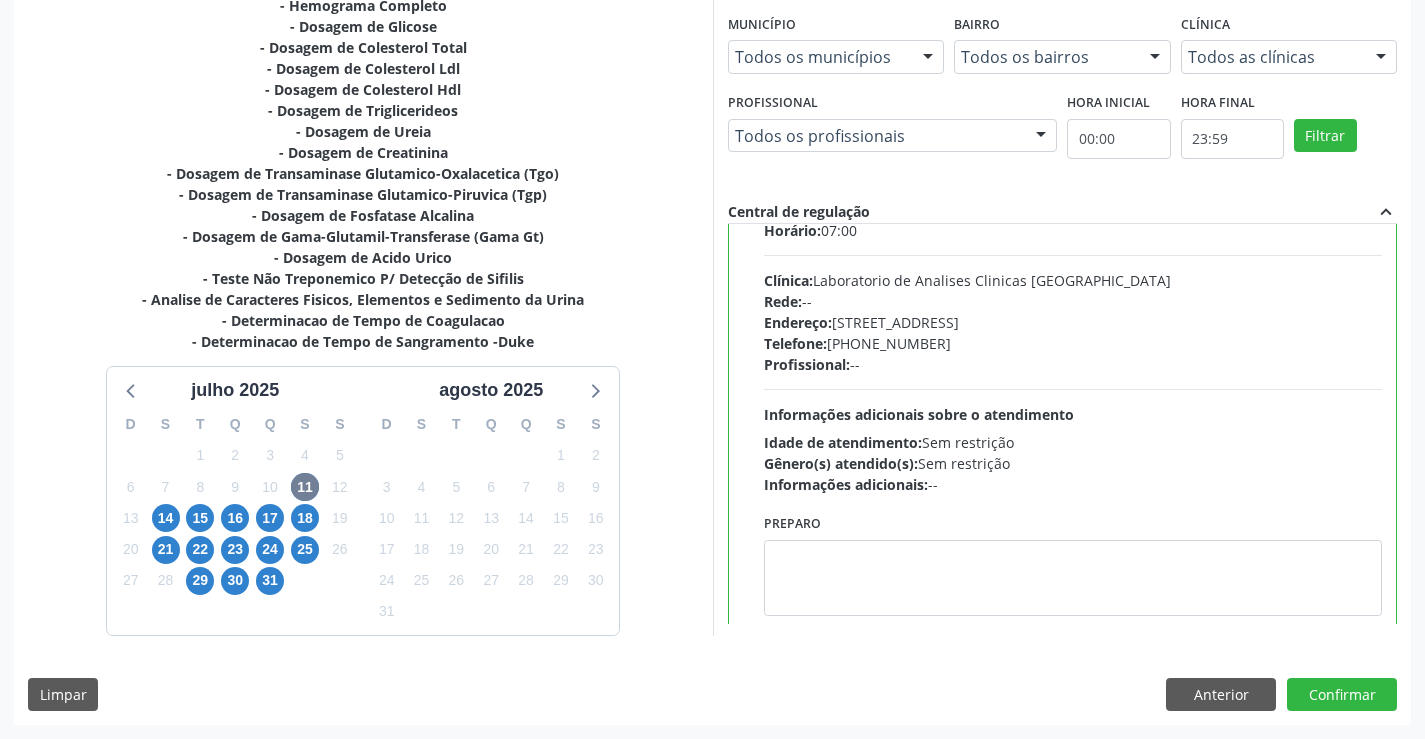 scroll, scrollTop: 99, scrollLeft: 0, axis: vertical 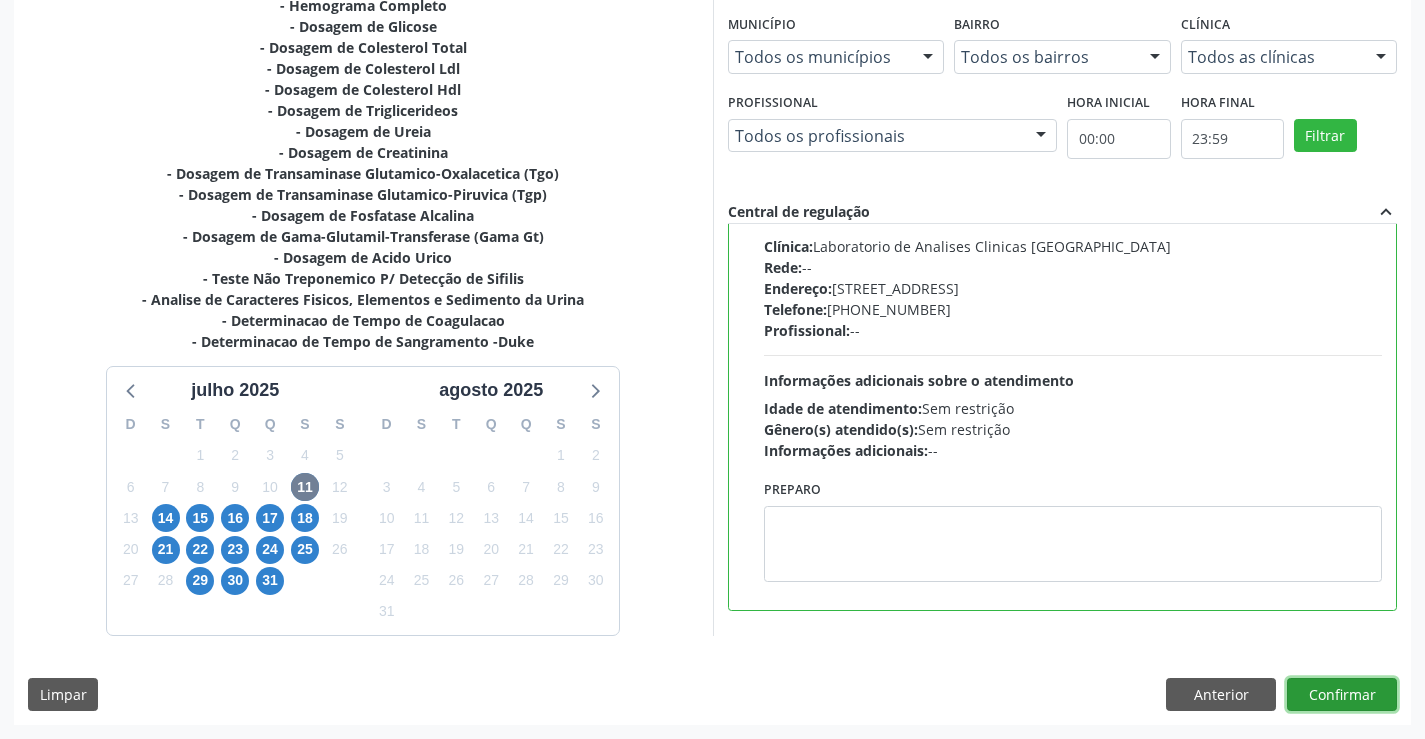 click on "Confirmar" at bounding box center [1342, 695] 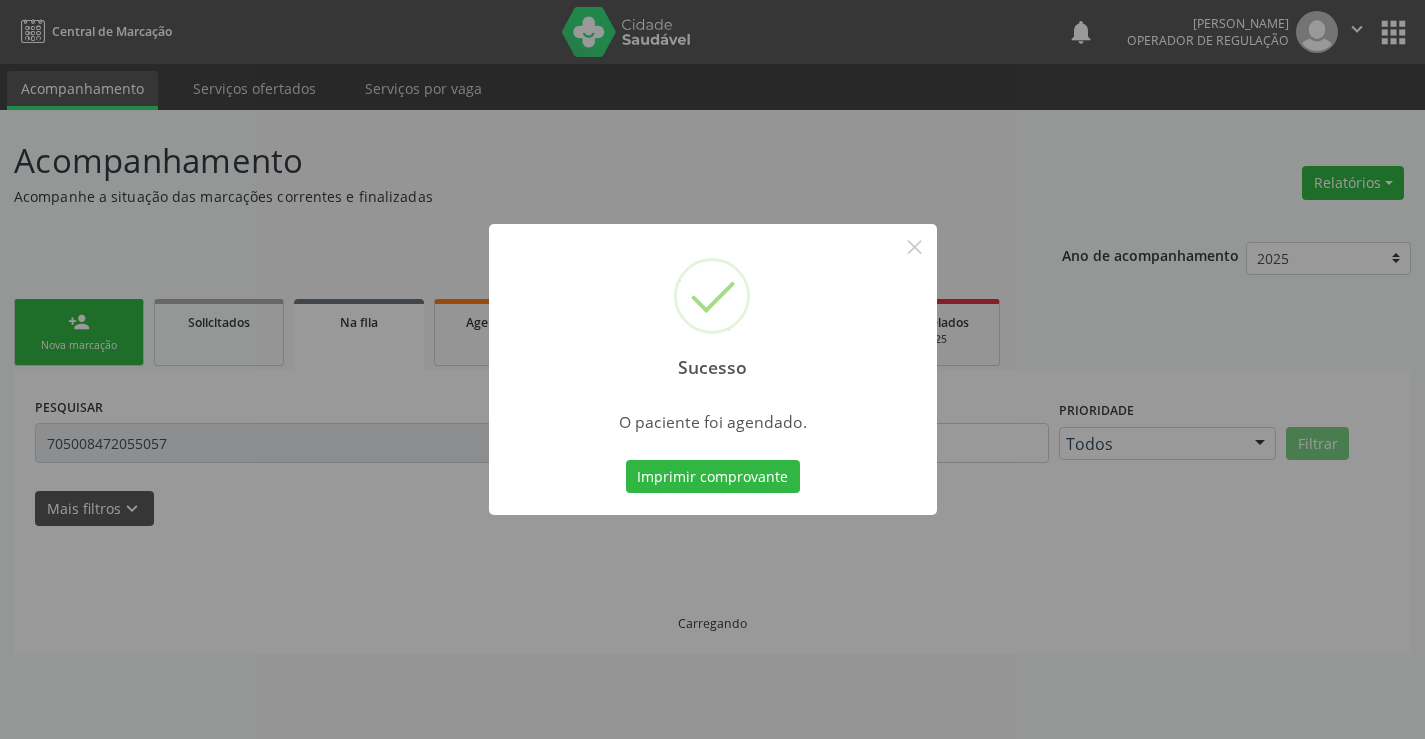 scroll, scrollTop: 0, scrollLeft: 0, axis: both 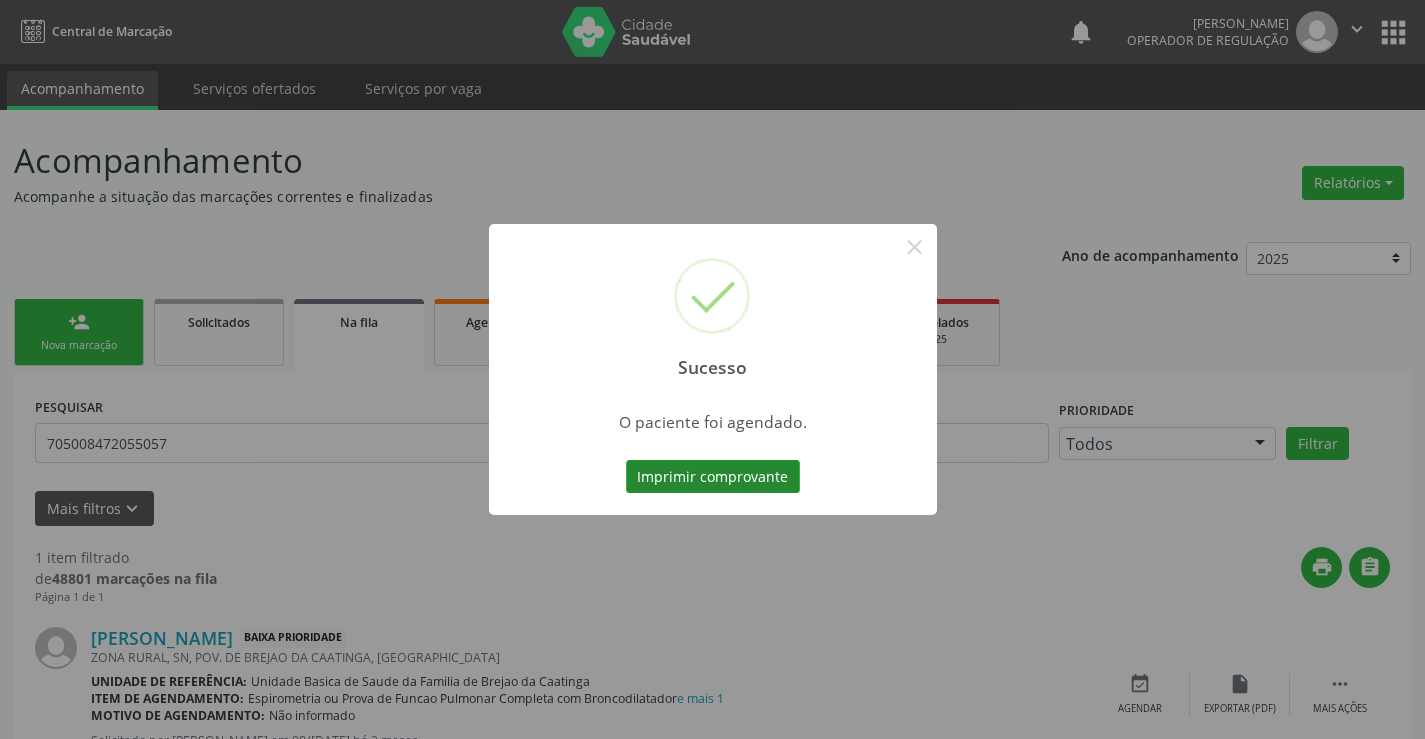 click on "Imprimir comprovante" at bounding box center (713, 477) 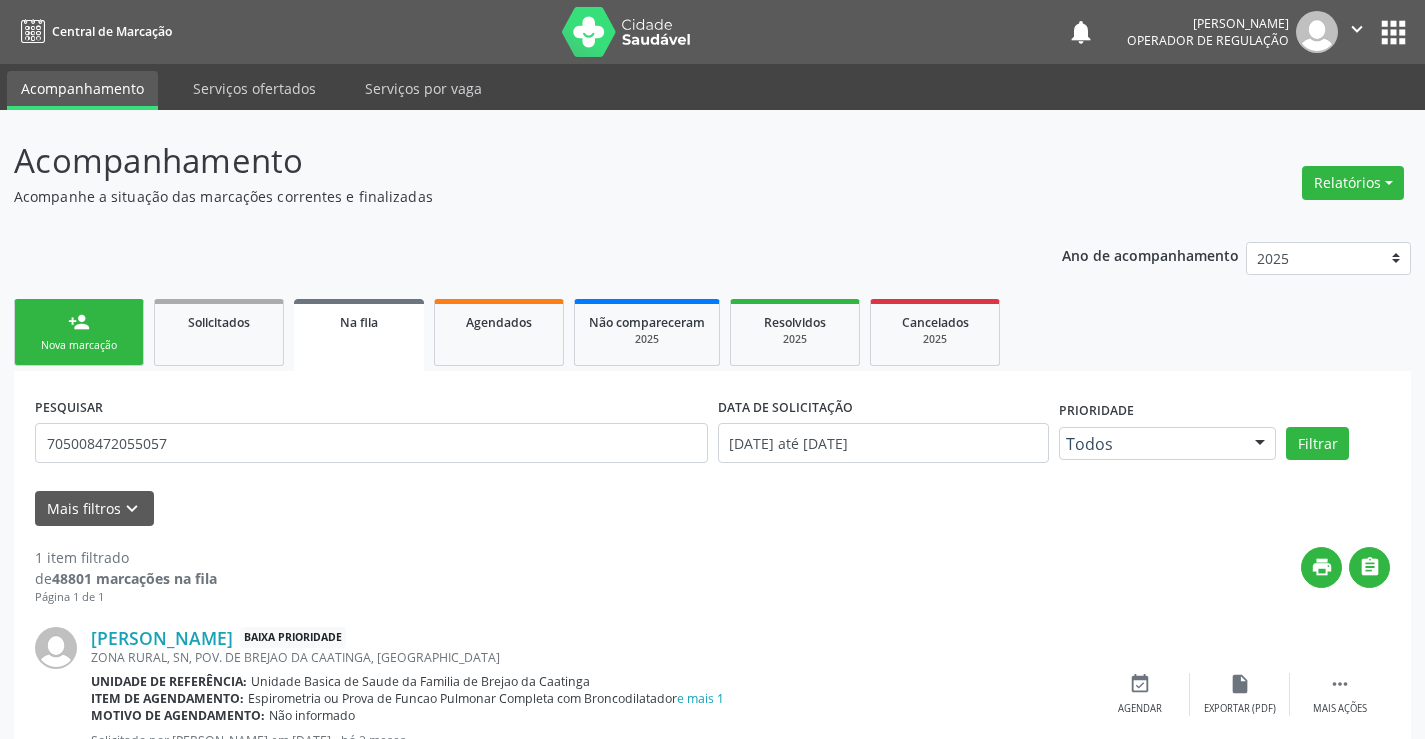 scroll, scrollTop: 0, scrollLeft: 0, axis: both 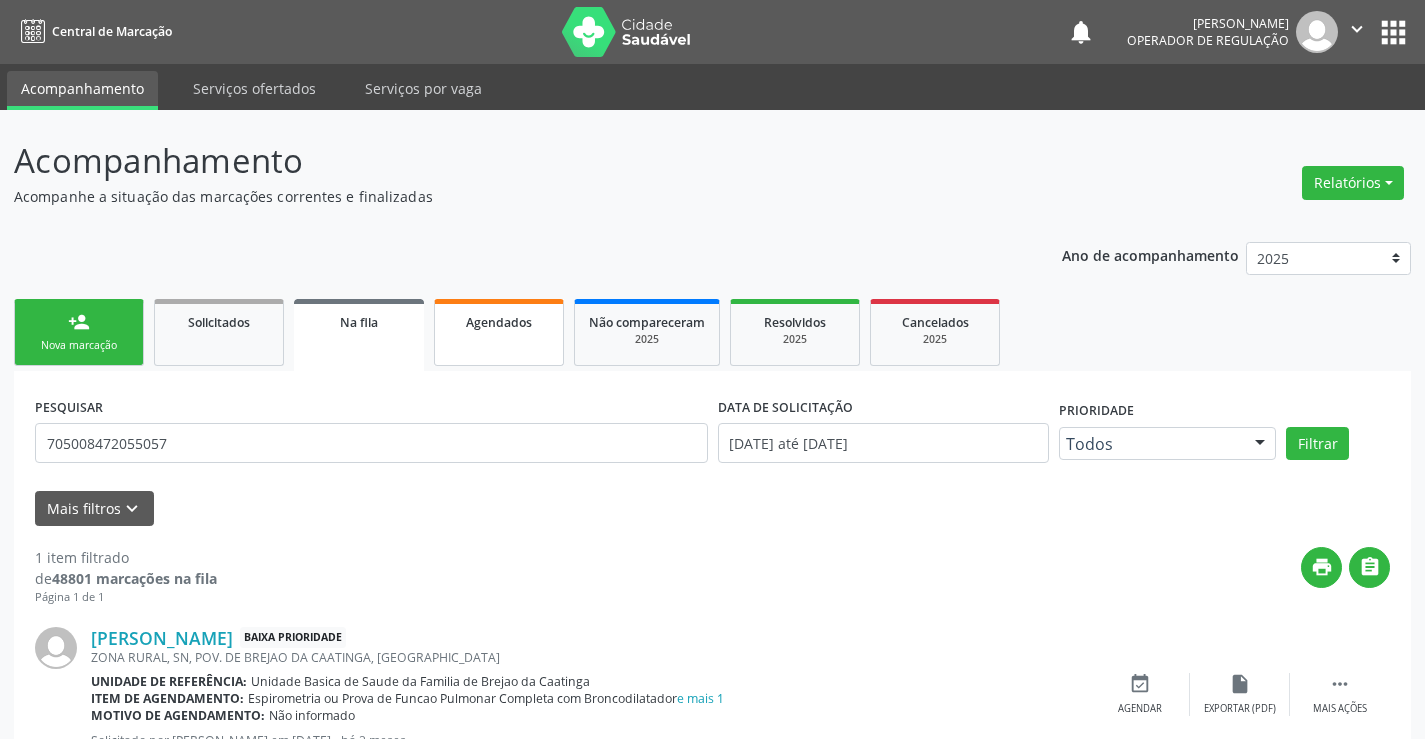 click on "Agendados" at bounding box center [499, 332] 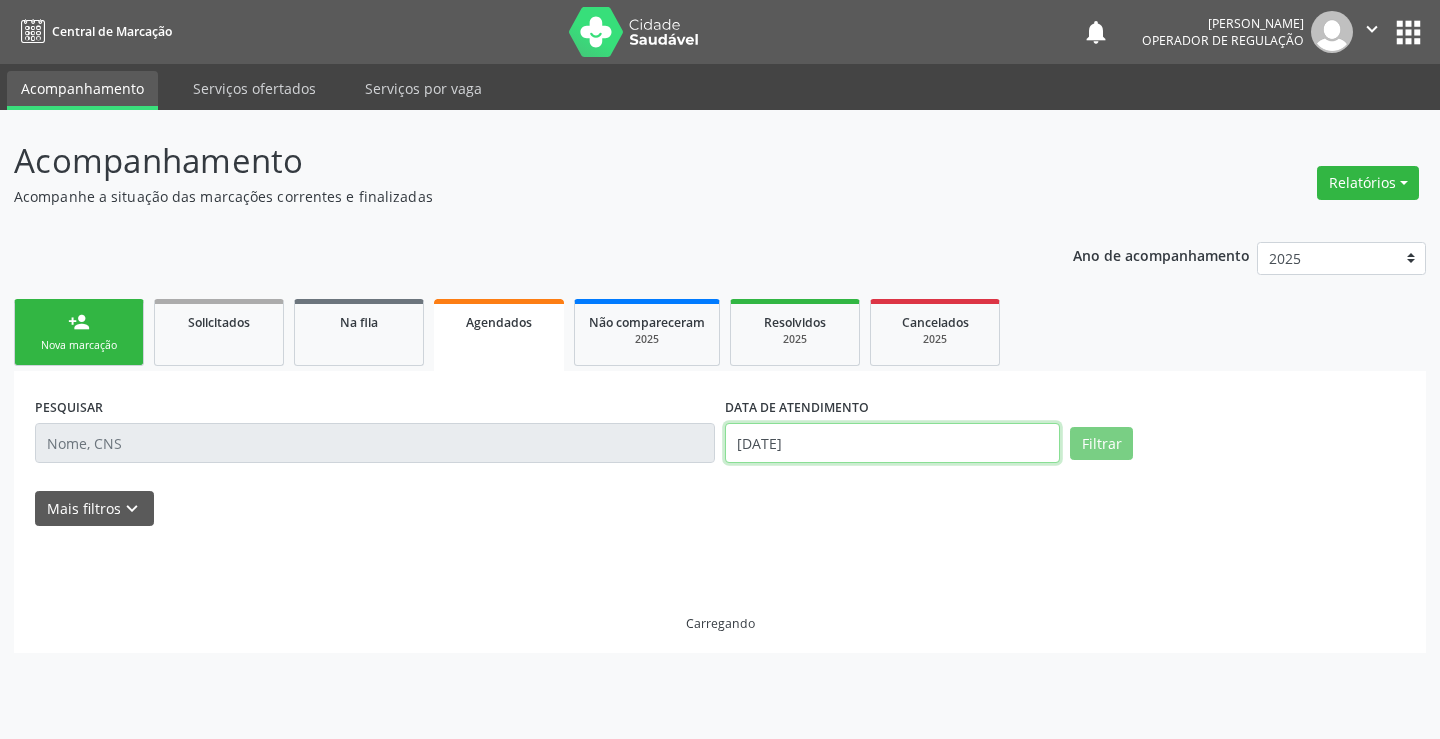 click on "[DATE]" at bounding box center [892, 443] 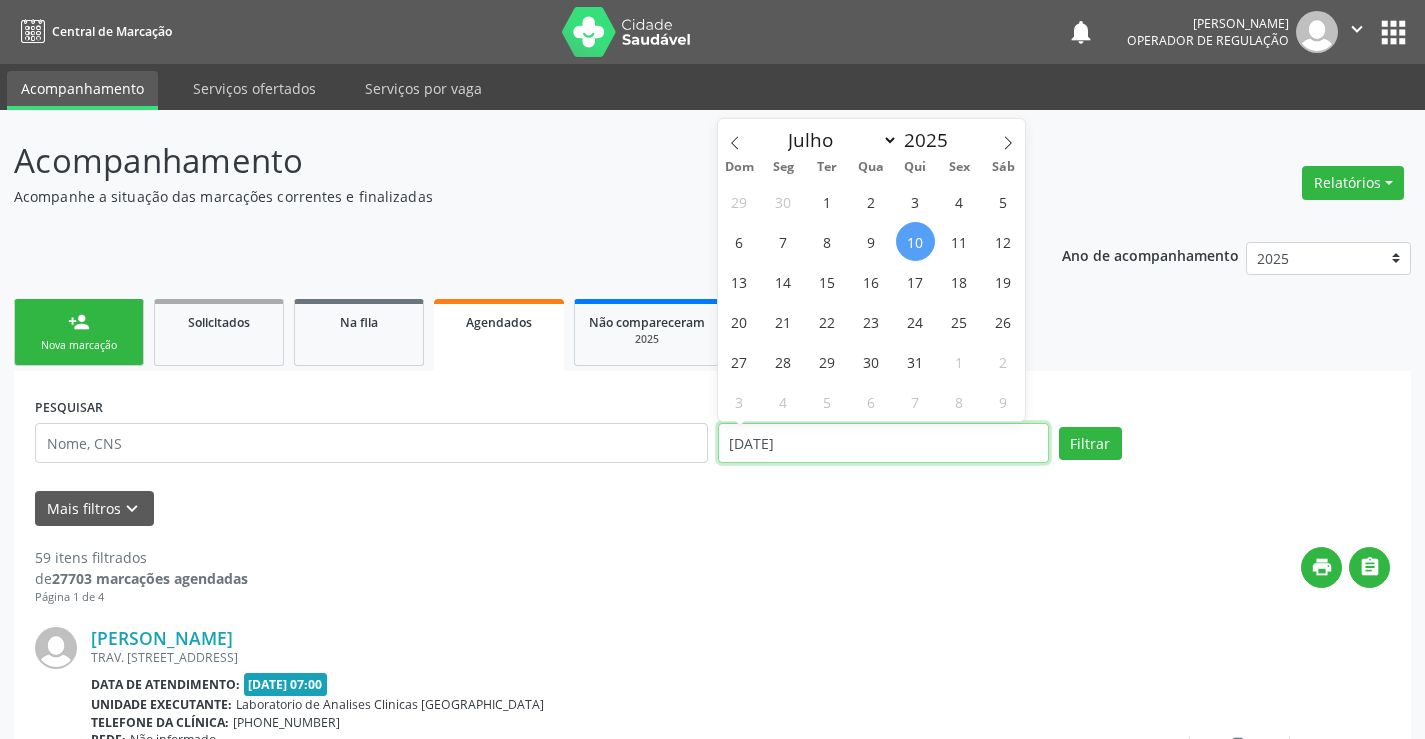 type 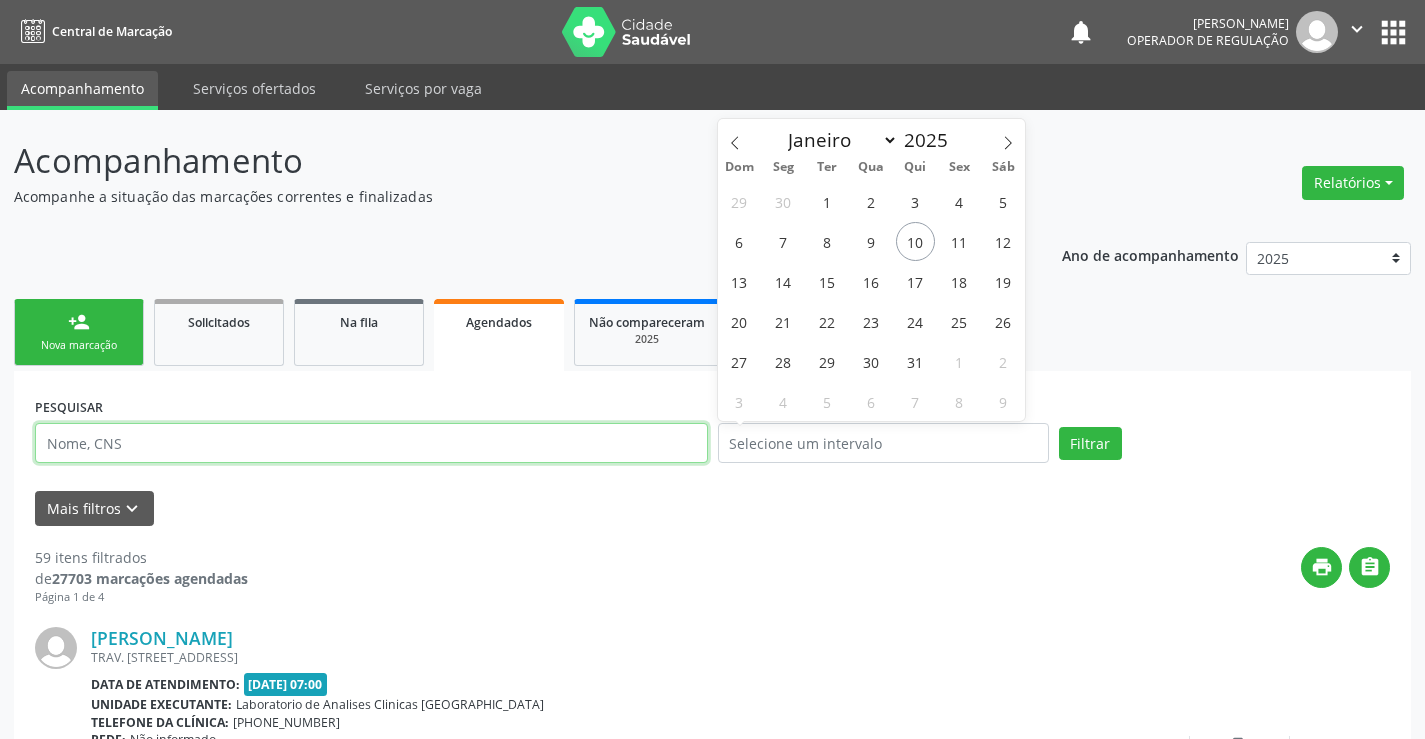 click at bounding box center (371, 443) 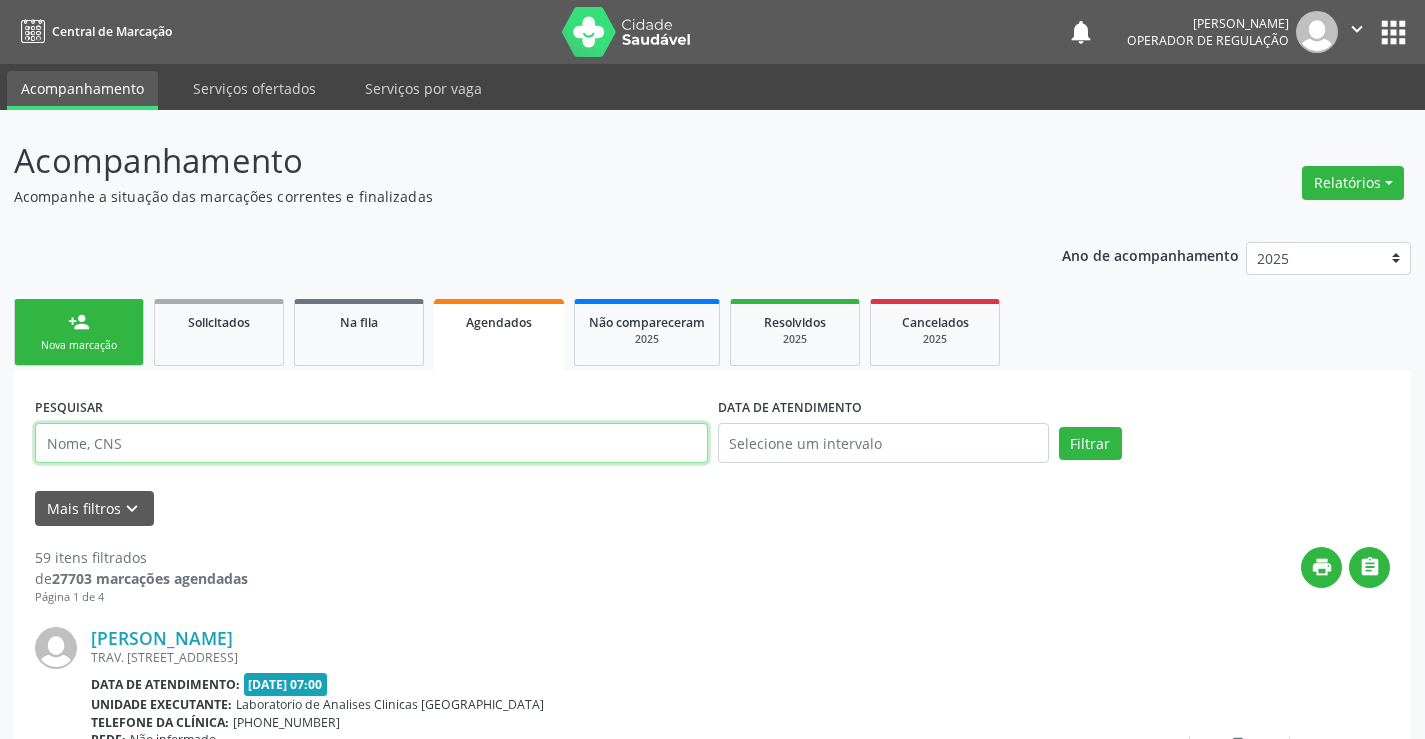 paste on "700 5005 7327 5653" 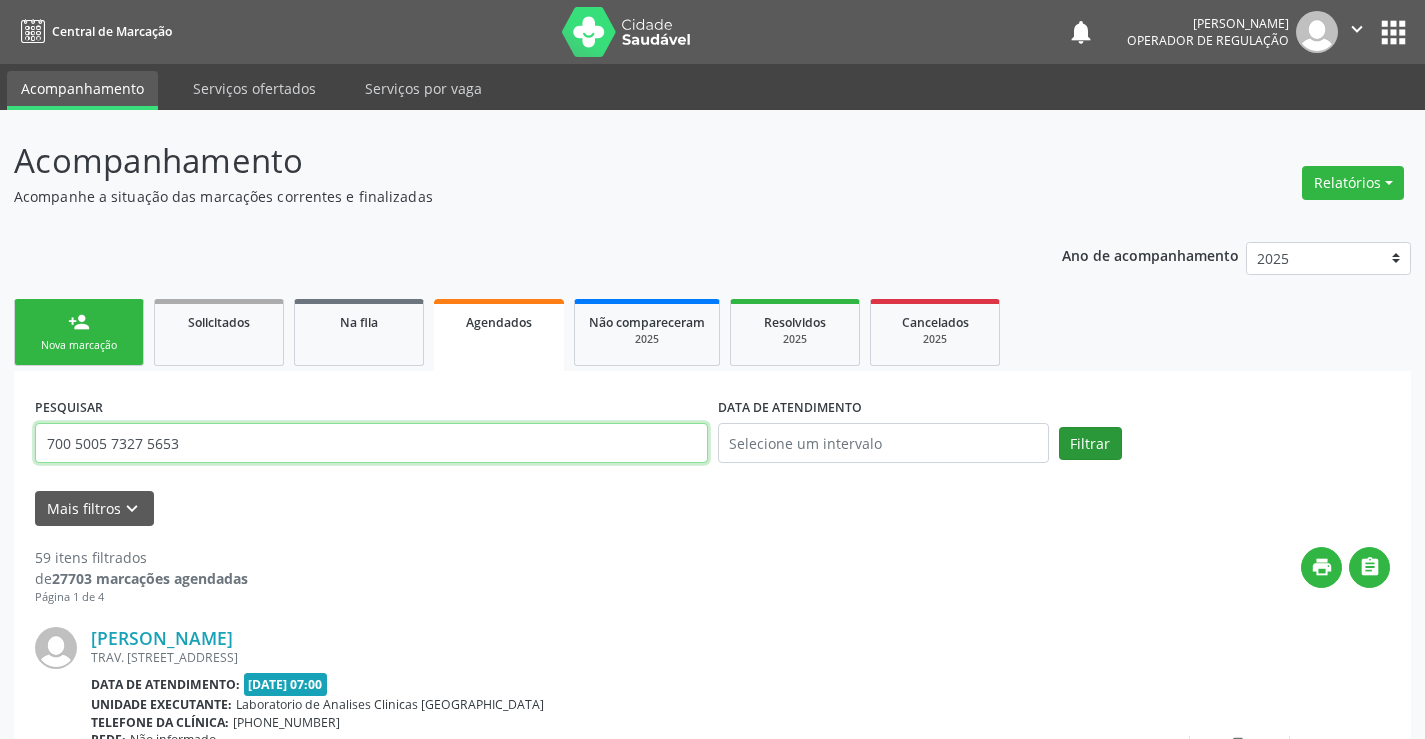 type on "700 5005 7327 5653" 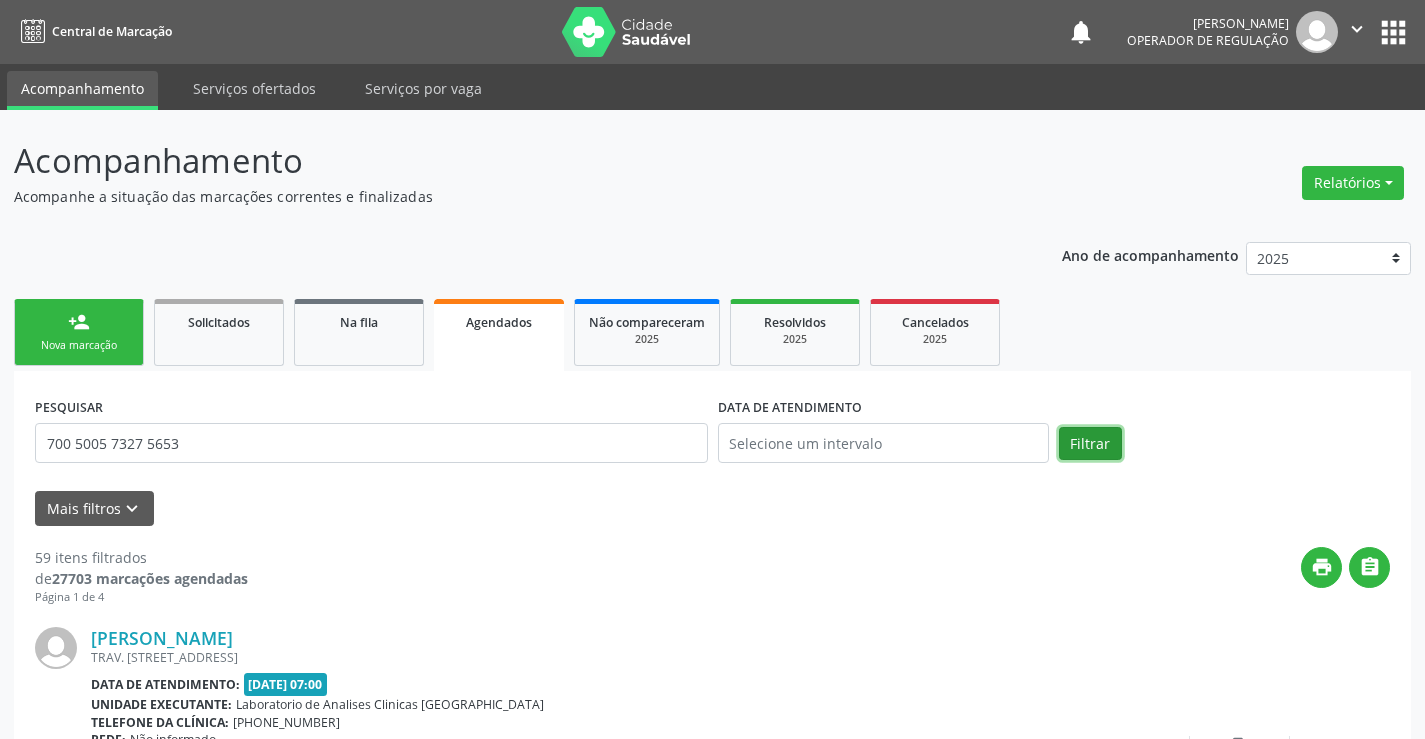 click on "Filtrar" at bounding box center (1090, 444) 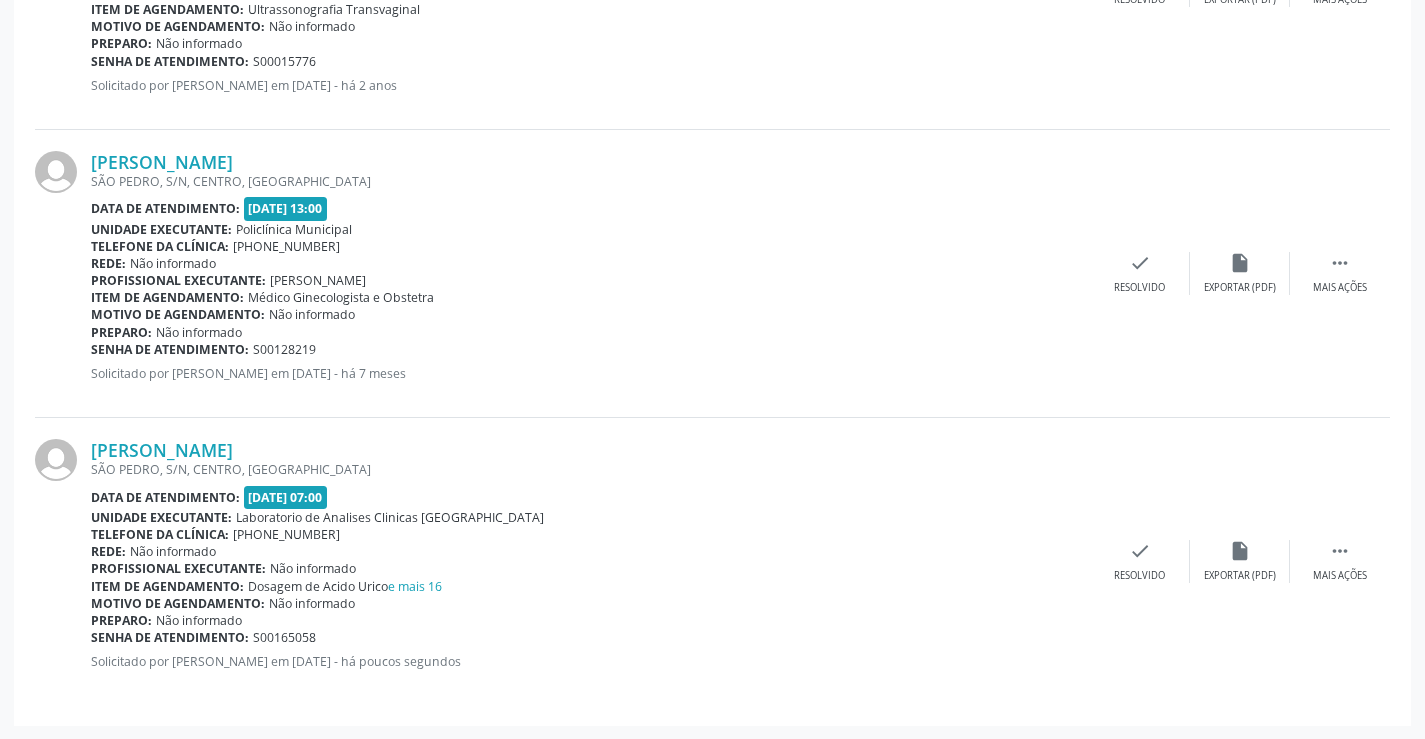 scroll, scrollTop: 765, scrollLeft: 0, axis: vertical 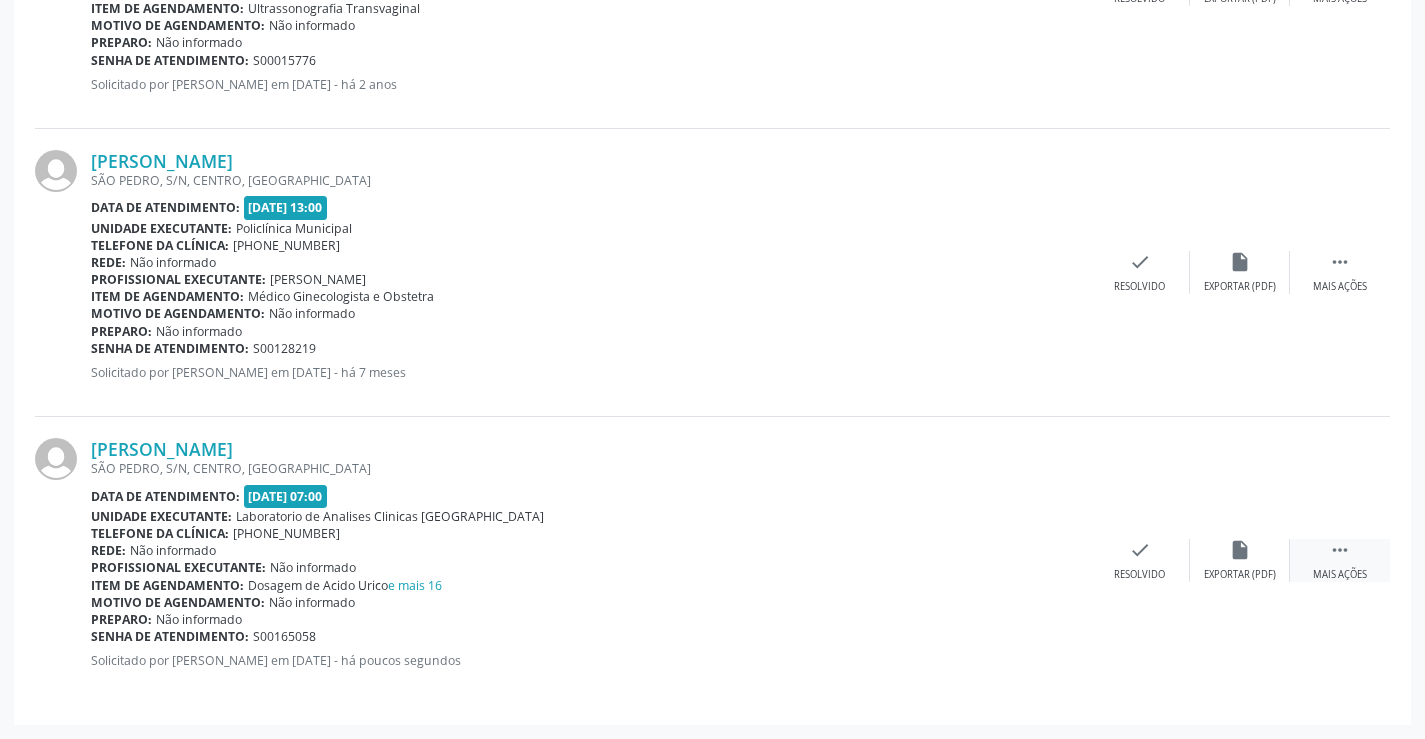 click on "
Mais ações" at bounding box center (1340, 560) 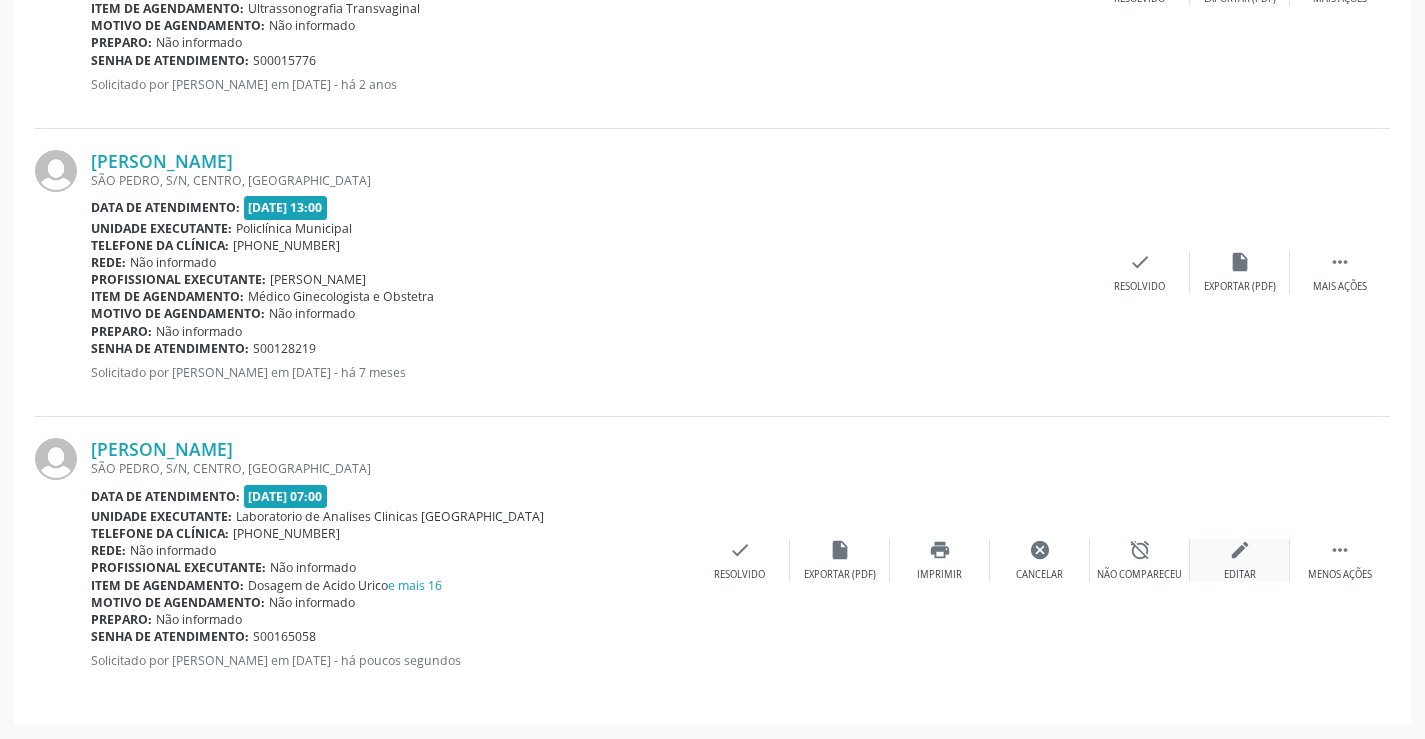 click on "edit
Editar" at bounding box center (1240, 560) 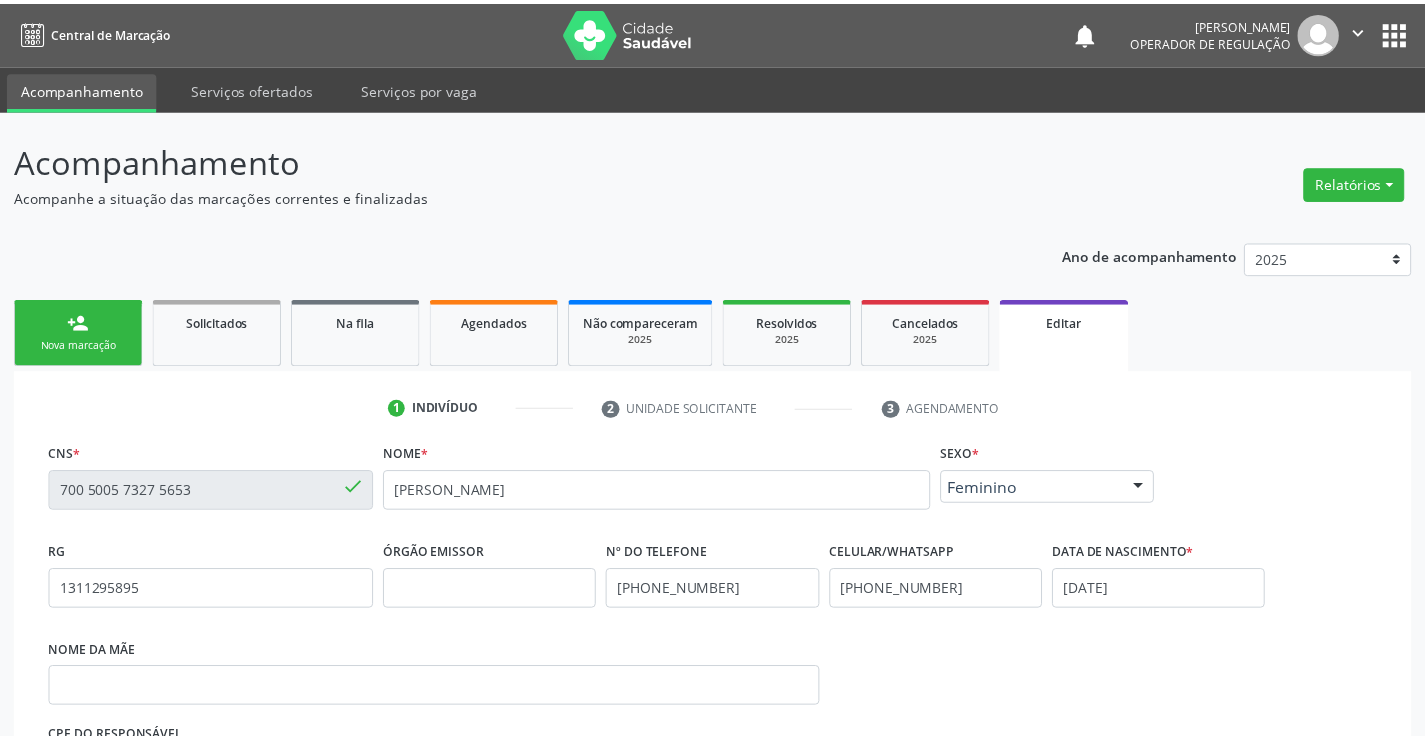 scroll, scrollTop: 358, scrollLeft: 0, axis: vertical 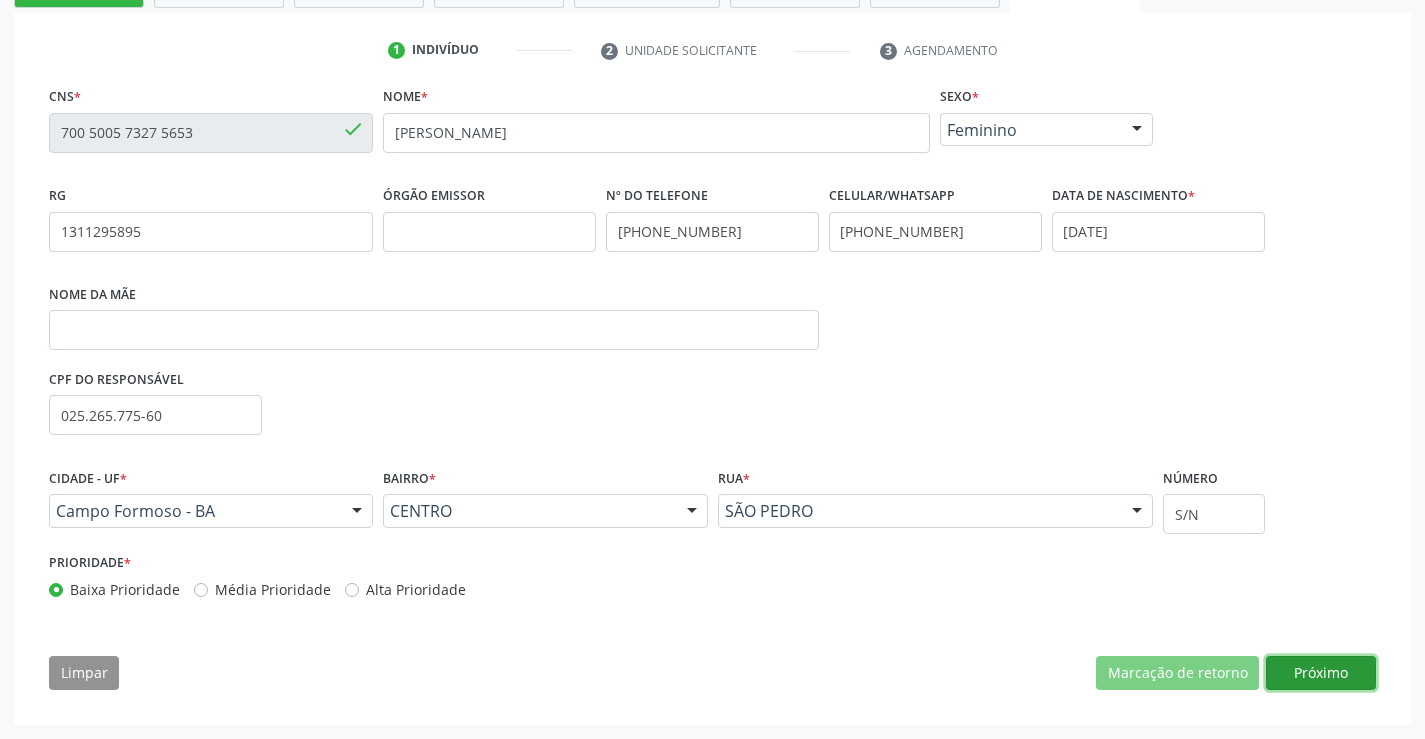 click on "Próximo" at bounding box center [1321, 673] 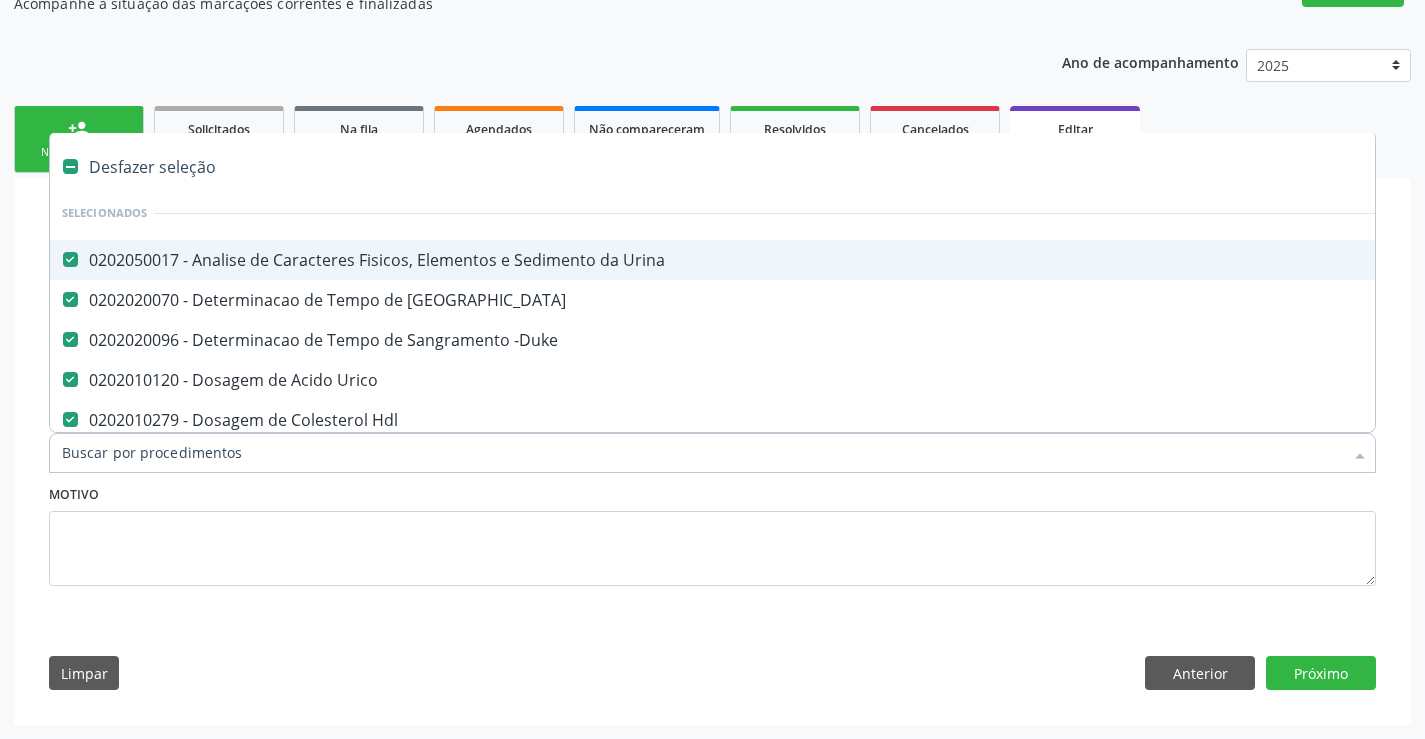 type on "r" 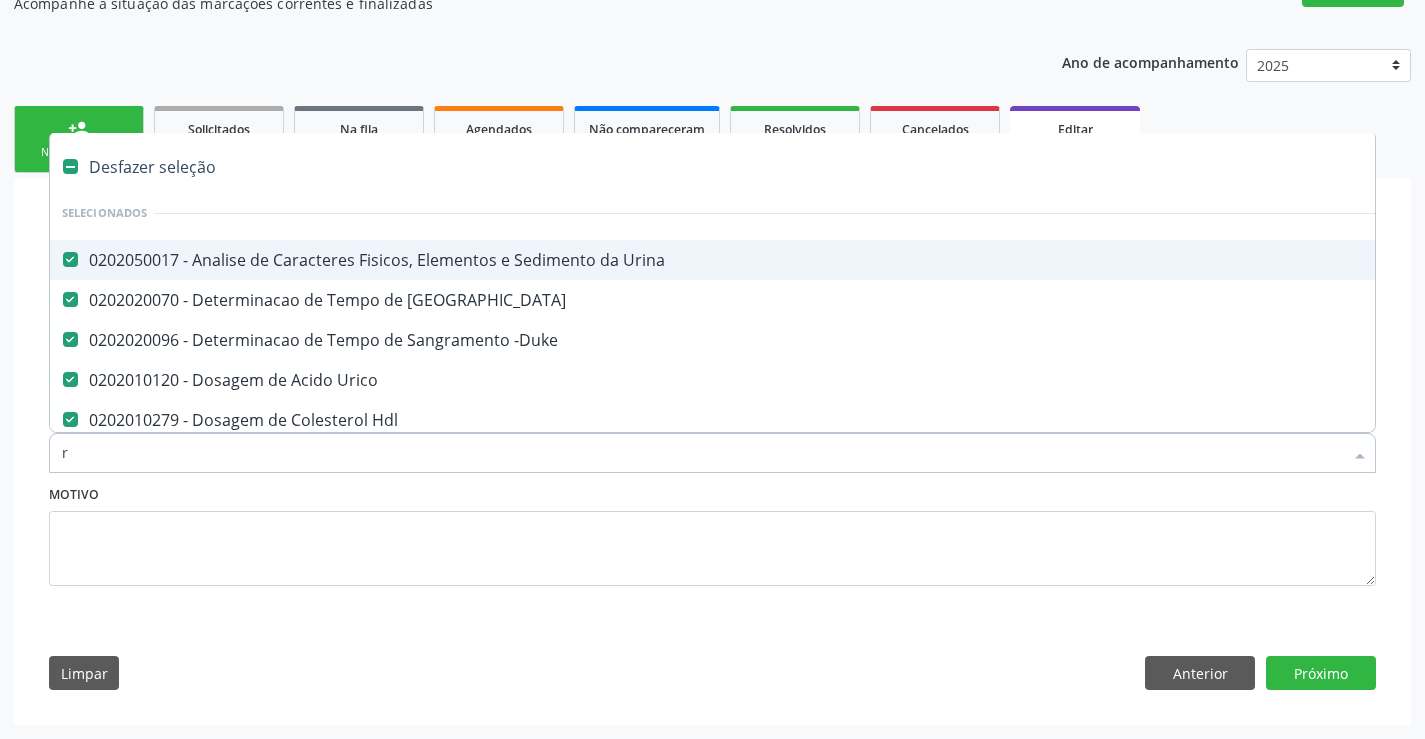 checkbox on "false" 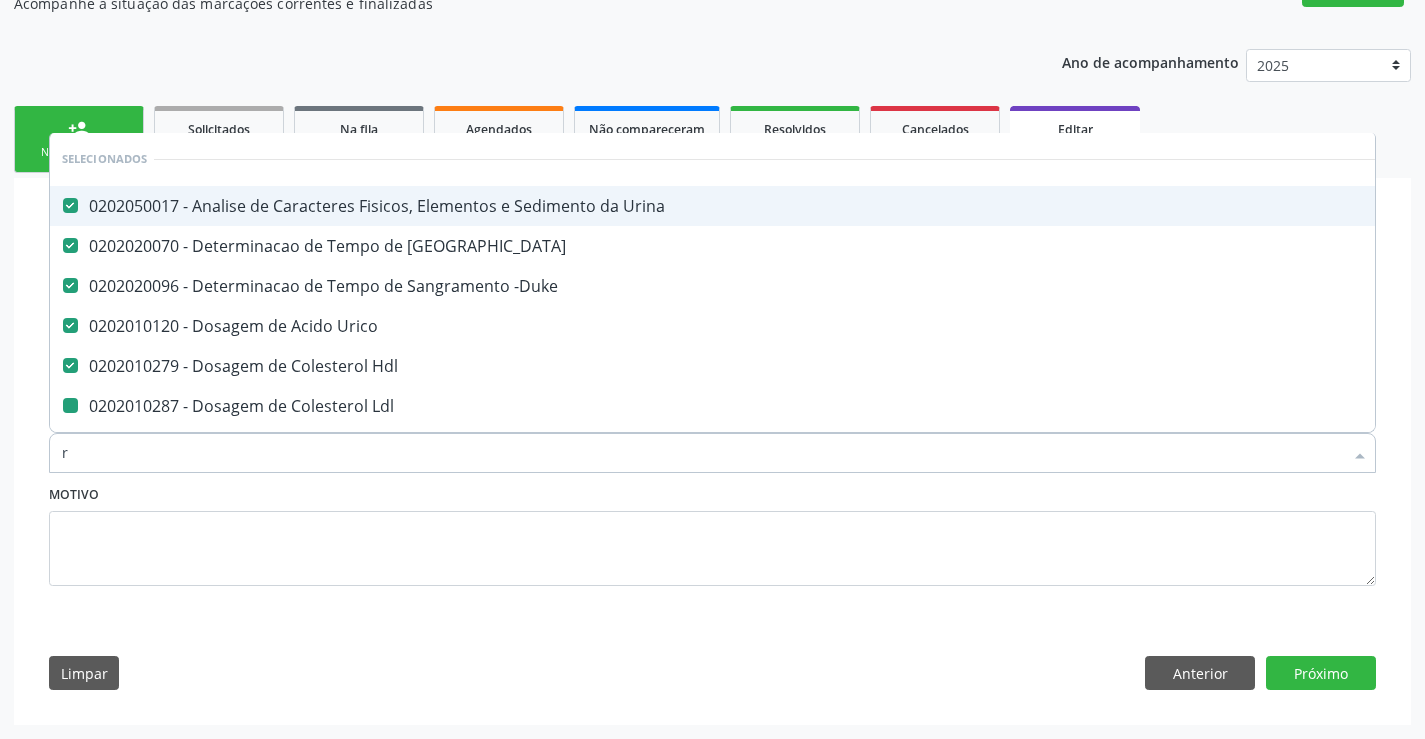 type on "re" 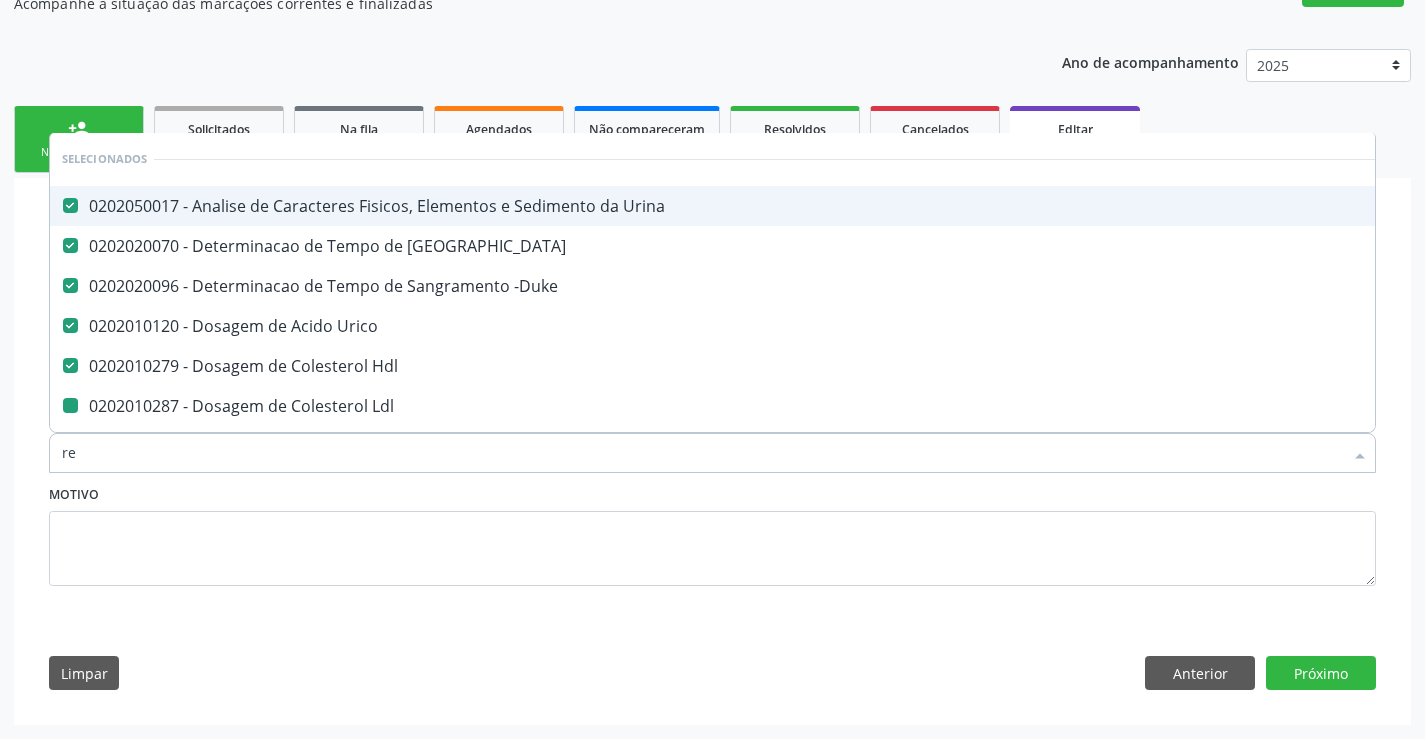 checkbox on "false" 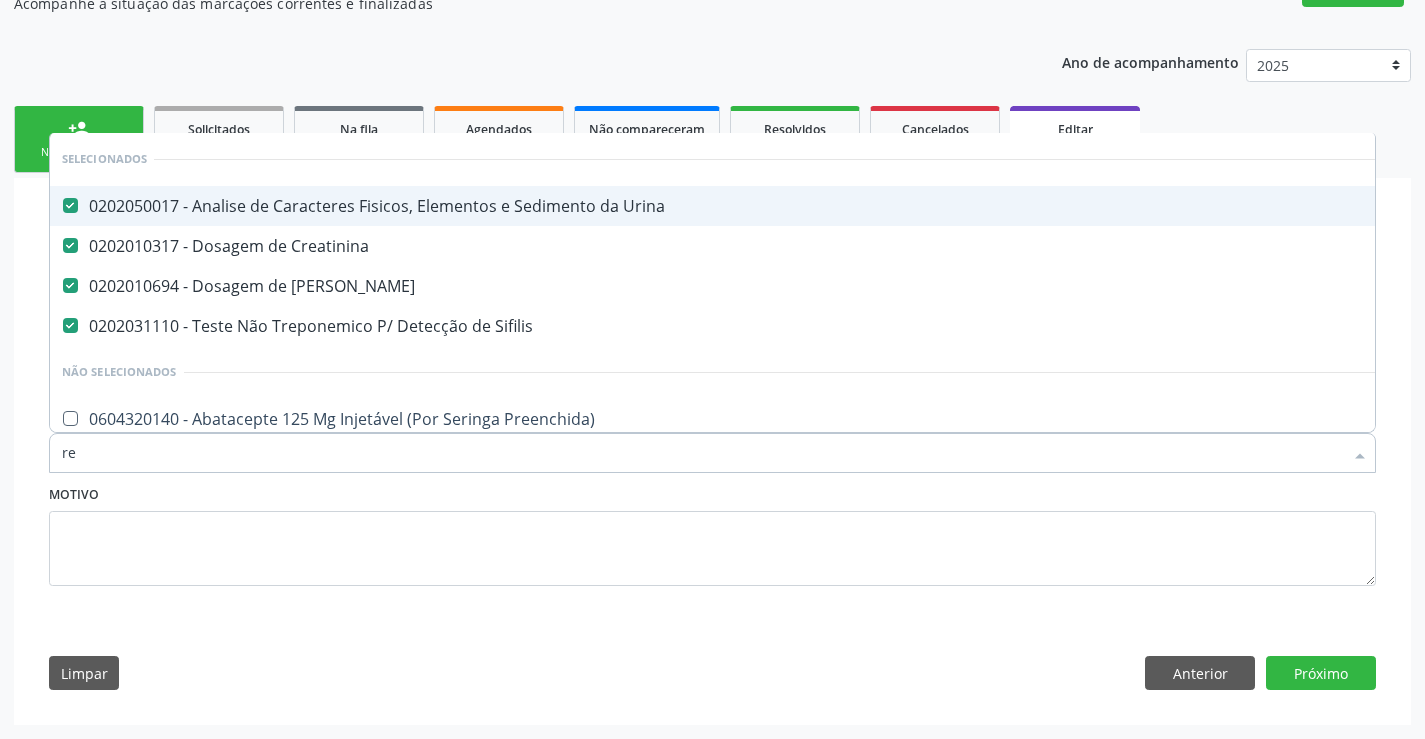 type on "r" 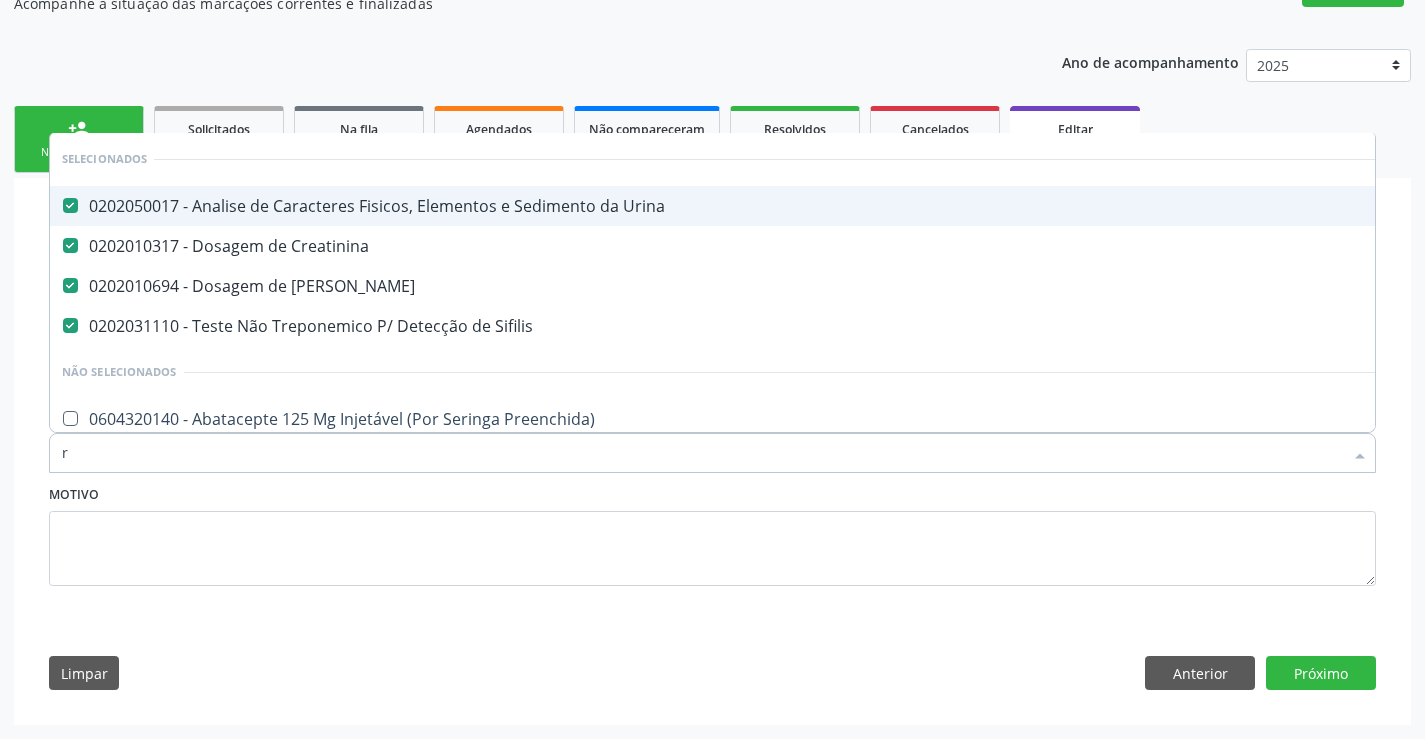 checkbox on "true" 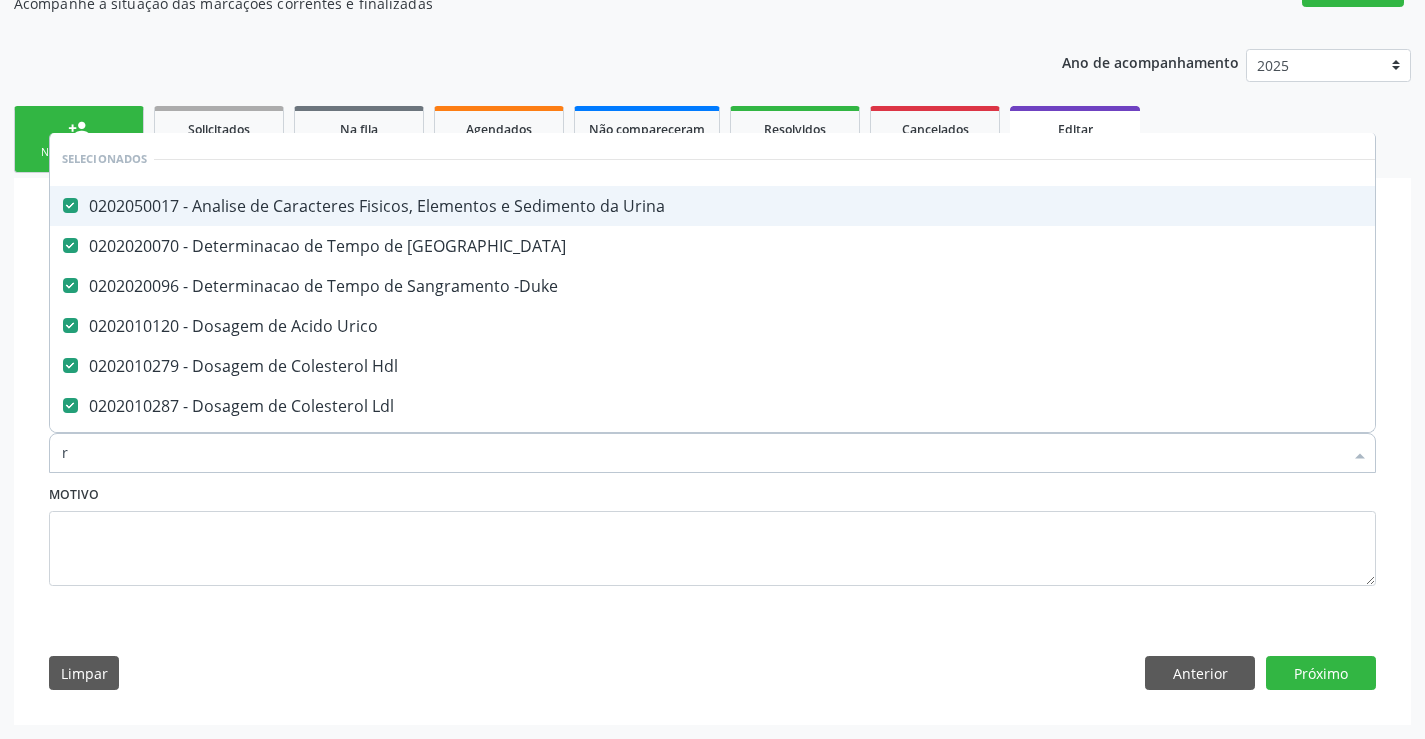 type 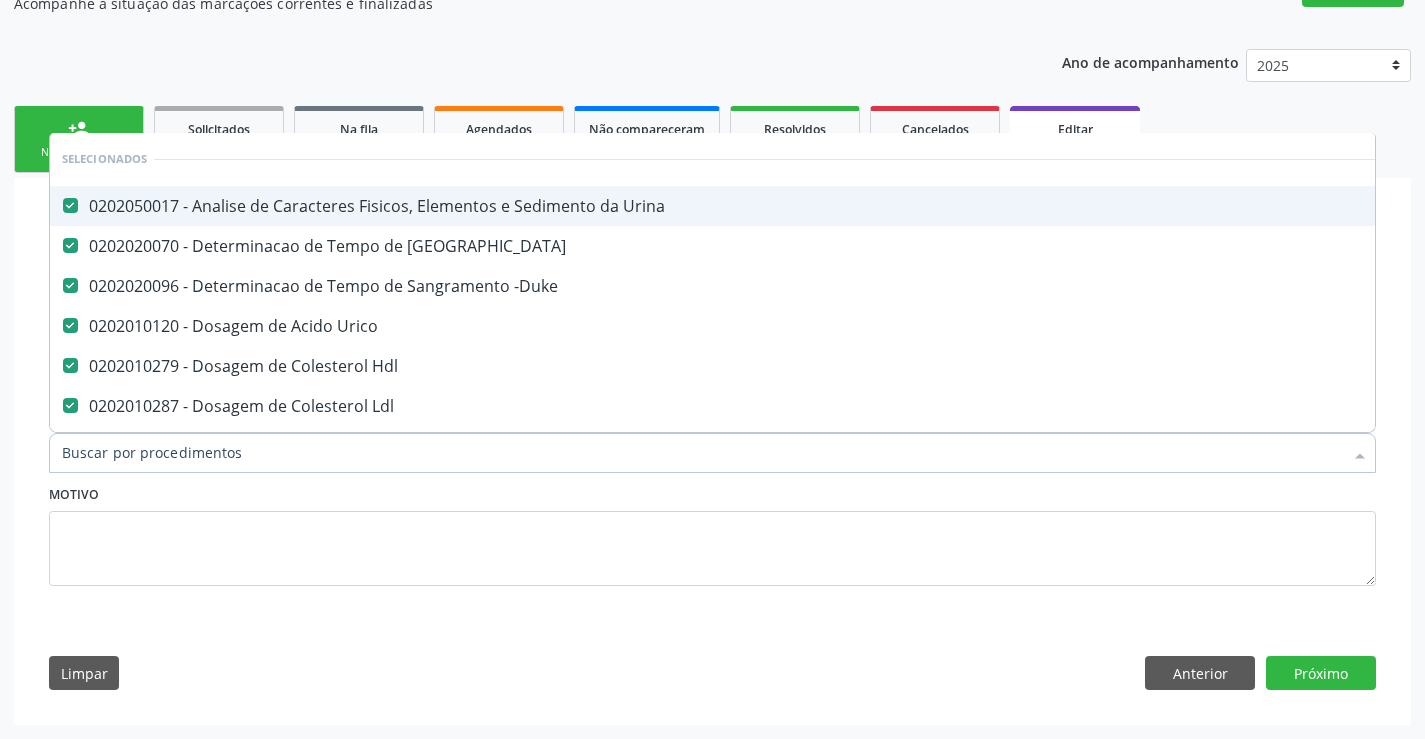 checkbox on "true" 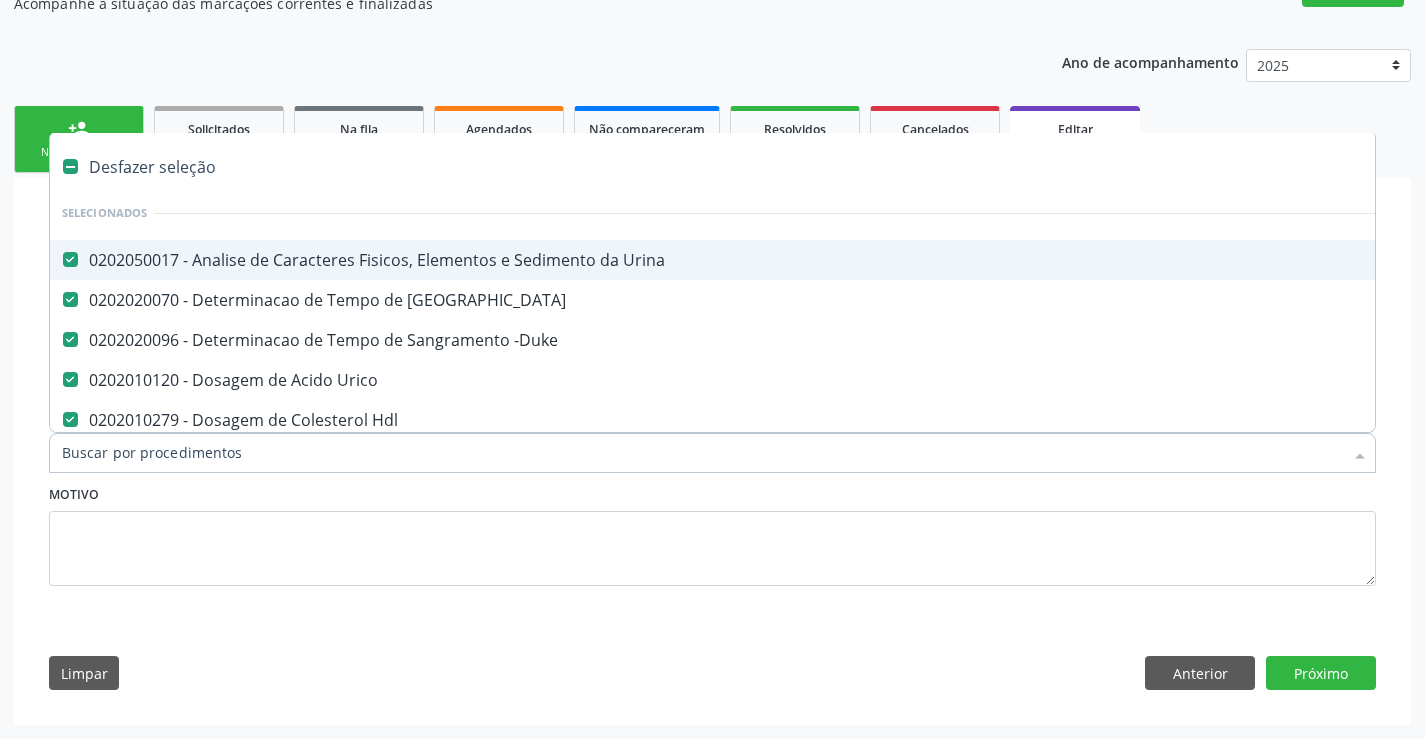 type on "g" 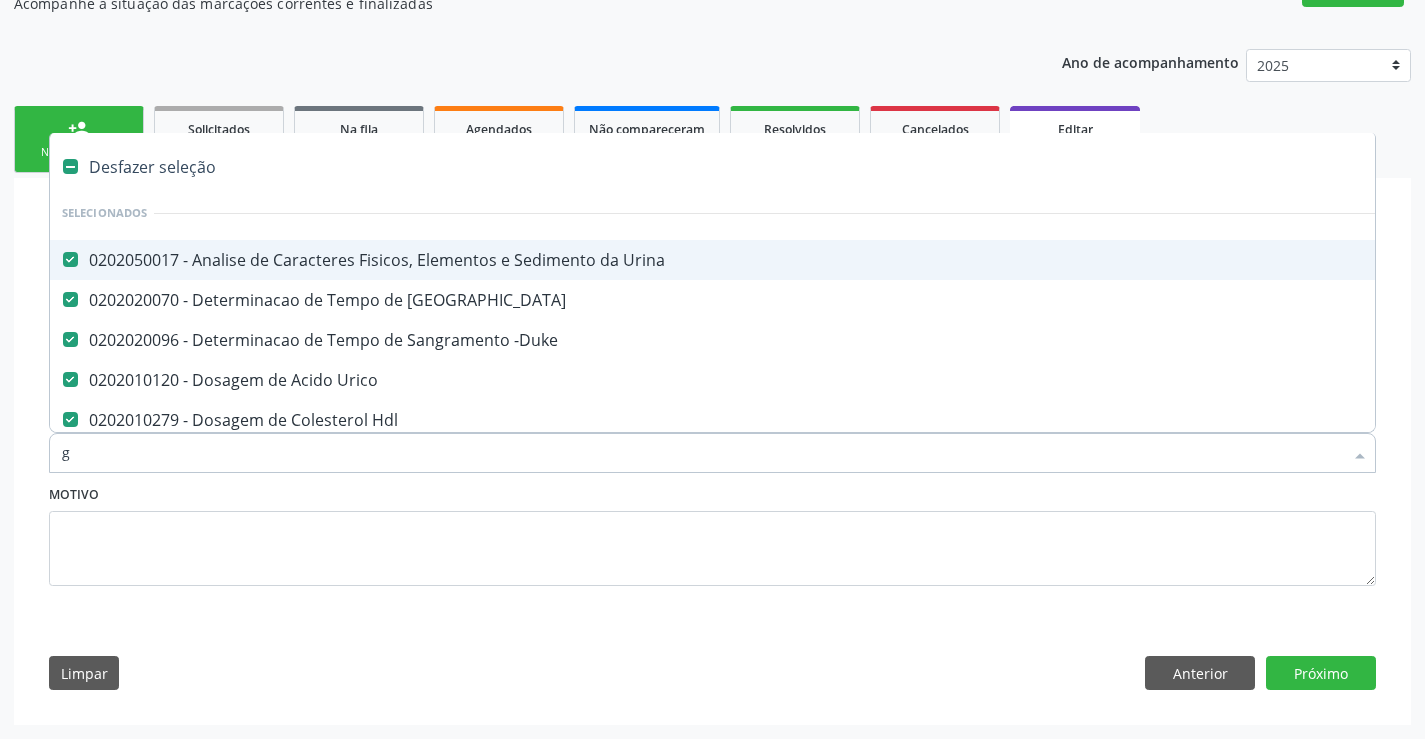 checkbox on "false" 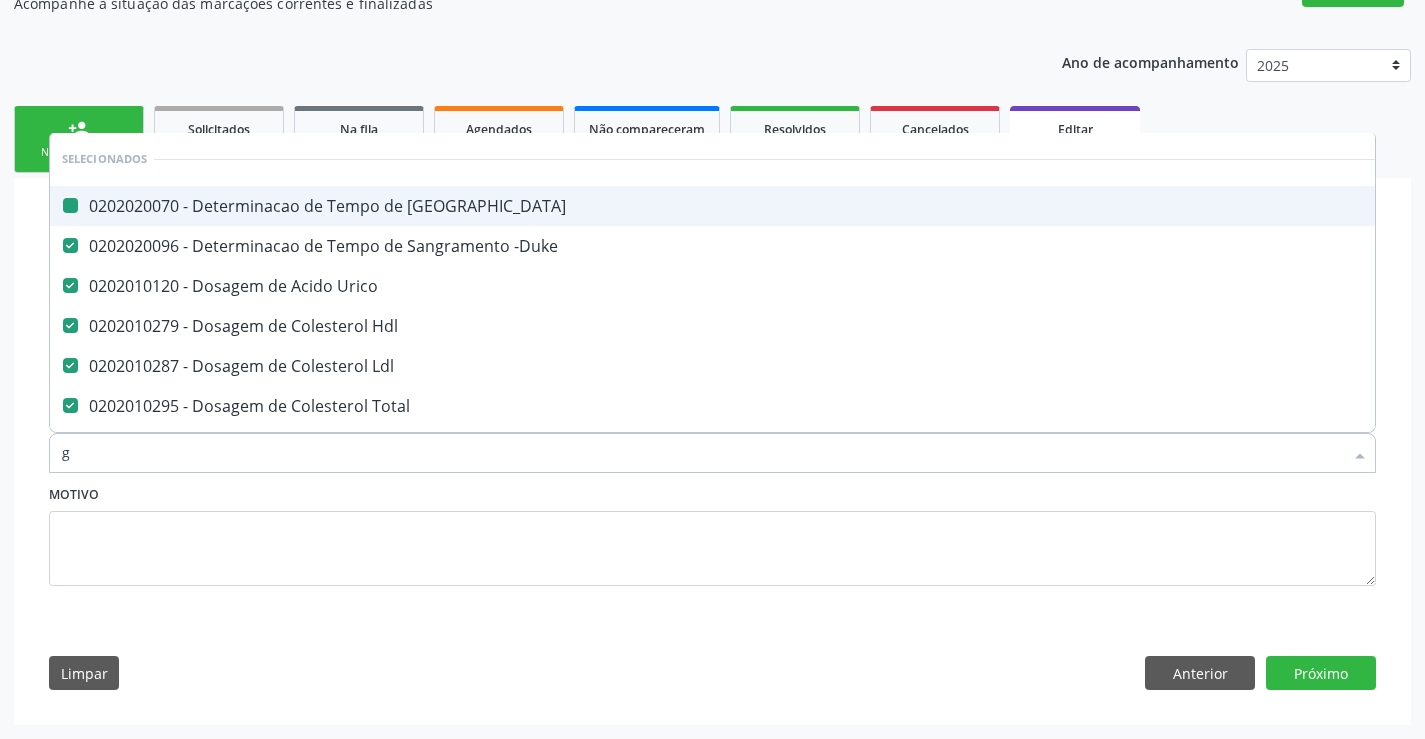 type on "gs" 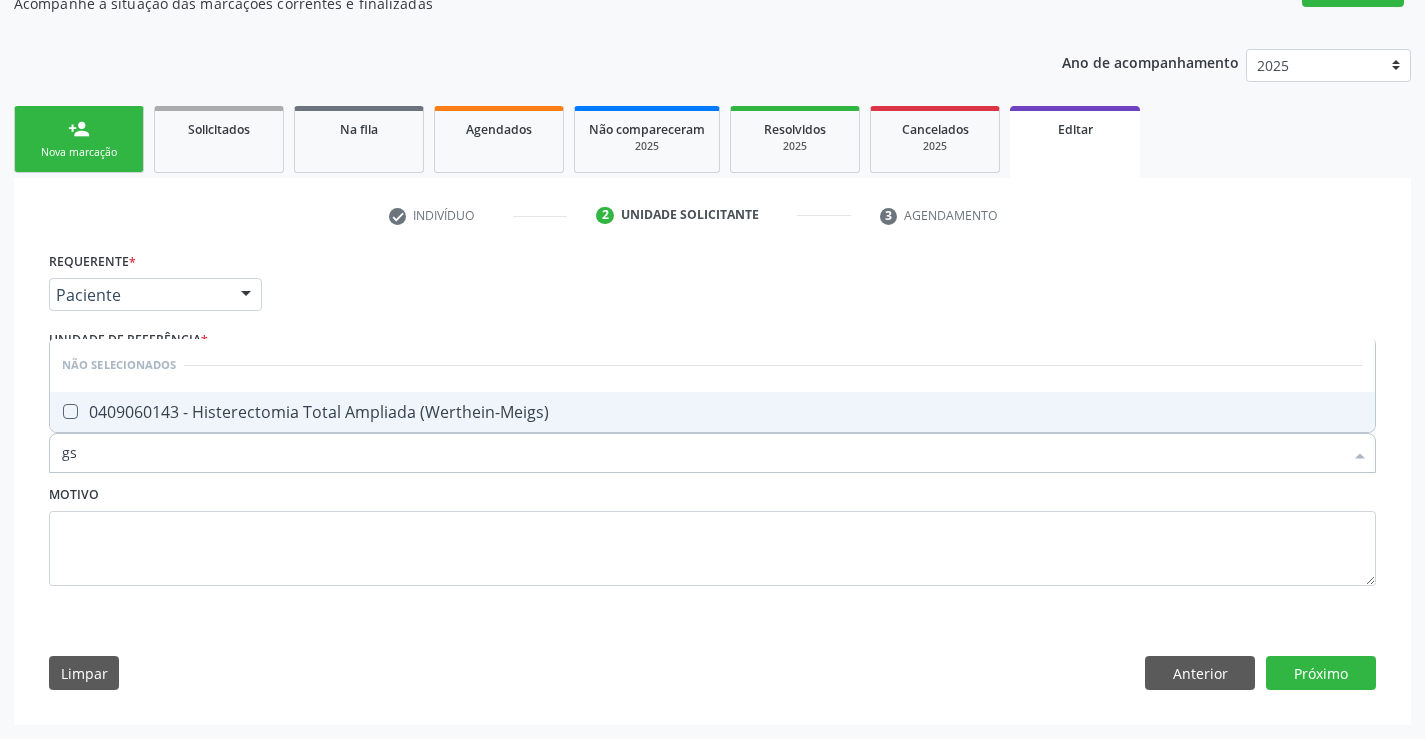 click on "gs" at bounding box center (702, 453) 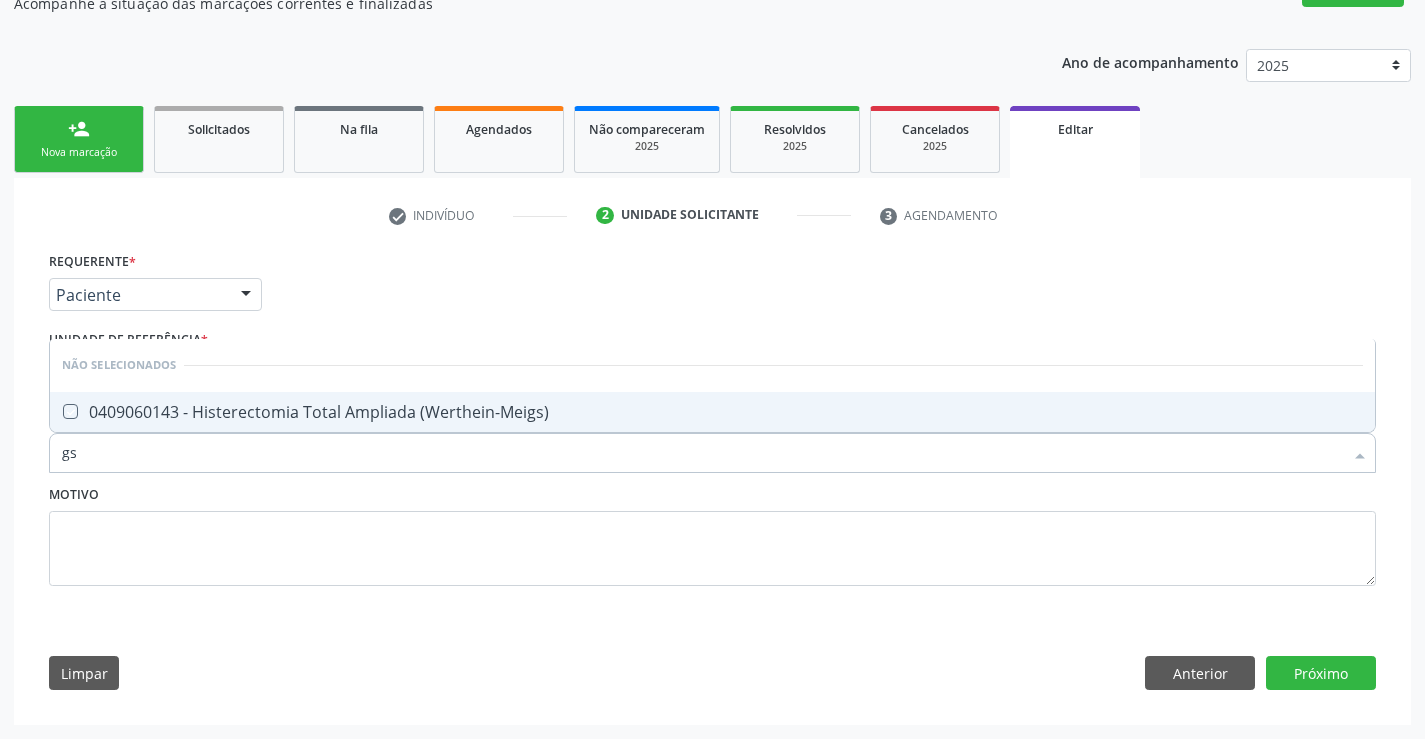 click on "person_add
Nova marcação
Solicitados   Na fila   Agendados   Não compareceram
2025
Resolvidos
2025
Cancelados
2025
Editar
check
Indivíduo
2
Unidade solicitante
3
Agendamento
CNS
*
700 5005 7327 5653       done
Nome
*
Leovania Santos Souza
Sexo
*
Feminino         Masculino   Feminino
Nenhum resultado encontrado para: "   "
Não há nenhuma opção para ser exibida.
RG
1311295895
Órgão emissor
Nº do Telefone
(74) 98818-6786
Celular/WhatsApp
(74) 98818-6786
Data de nascimento
*
03/11/1985
Nome da mãe
CPF do responsável
025.265.775-60
Cidade - UF
*" at bounding box center [712, 413] 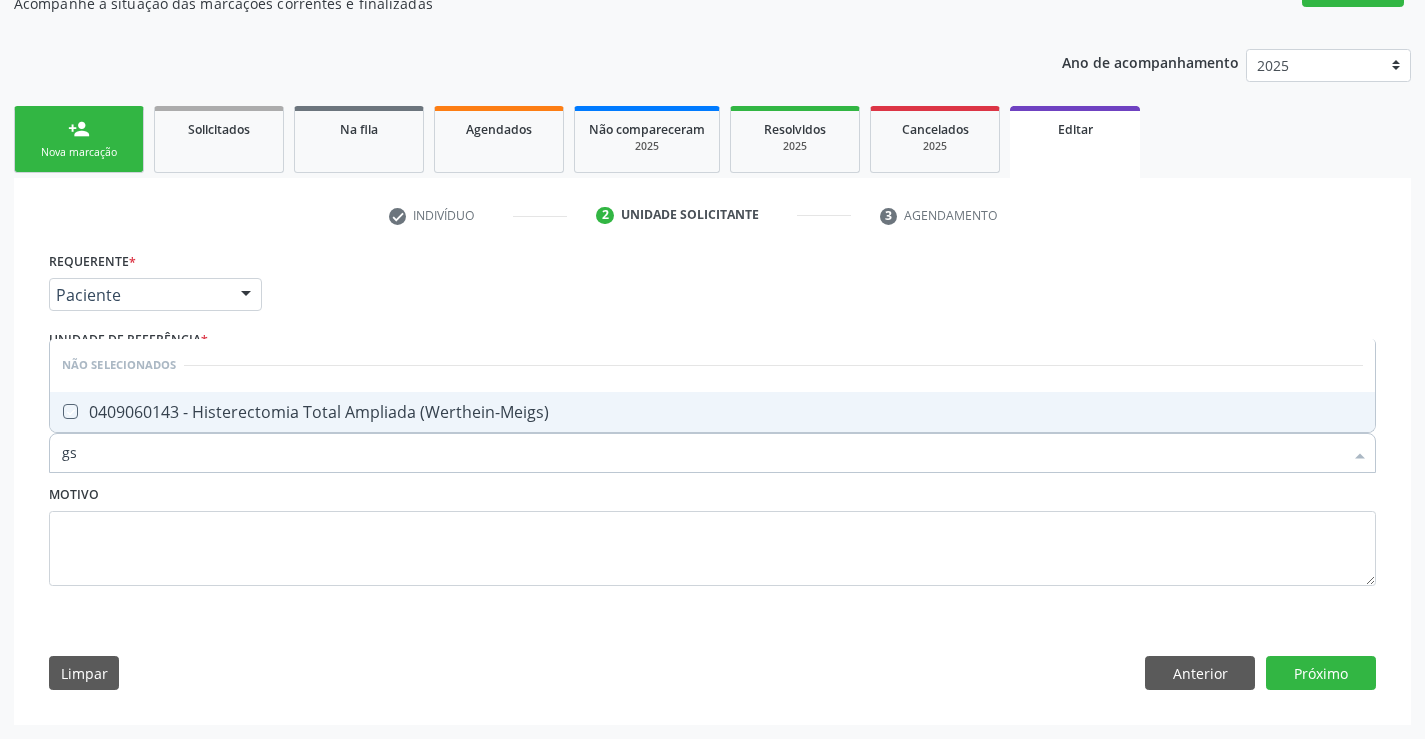 checkbox on "true" 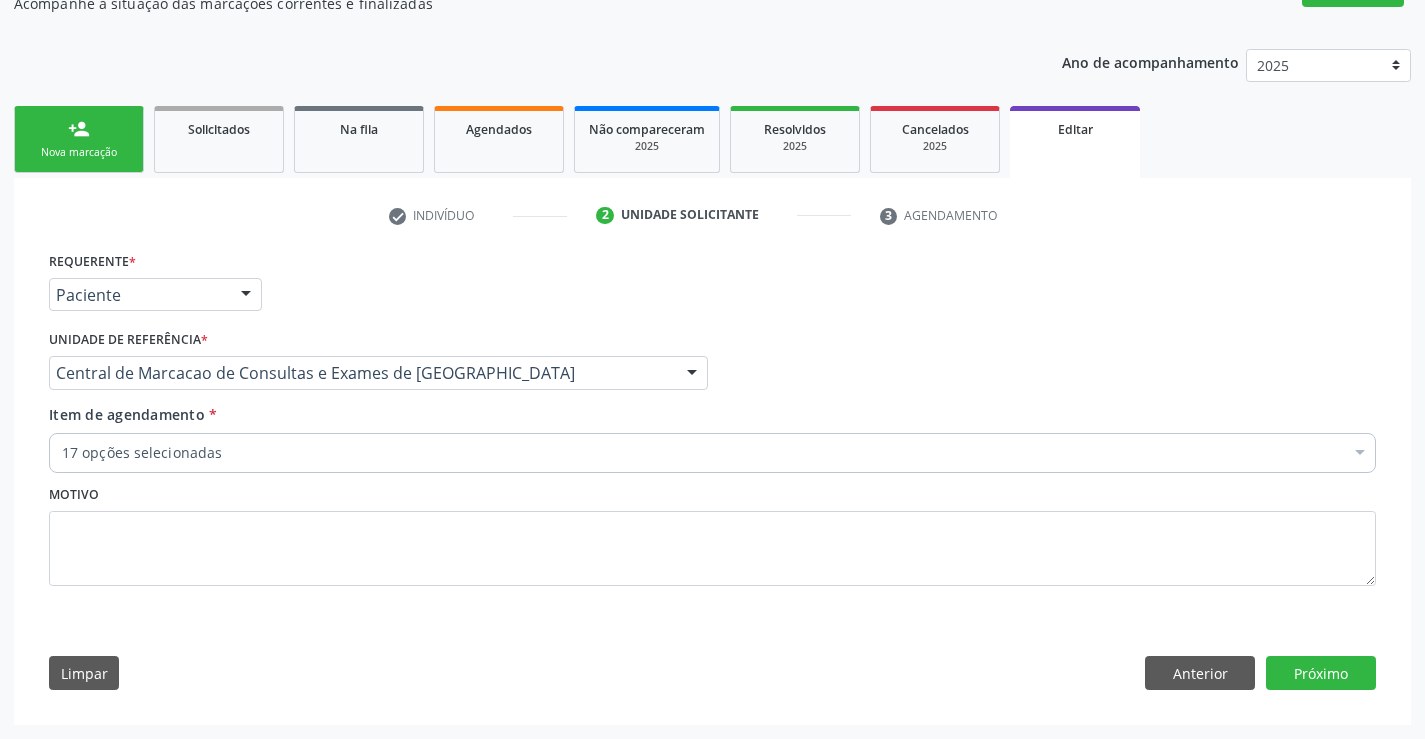 click on "person_add" at bounding box center [79, 129] 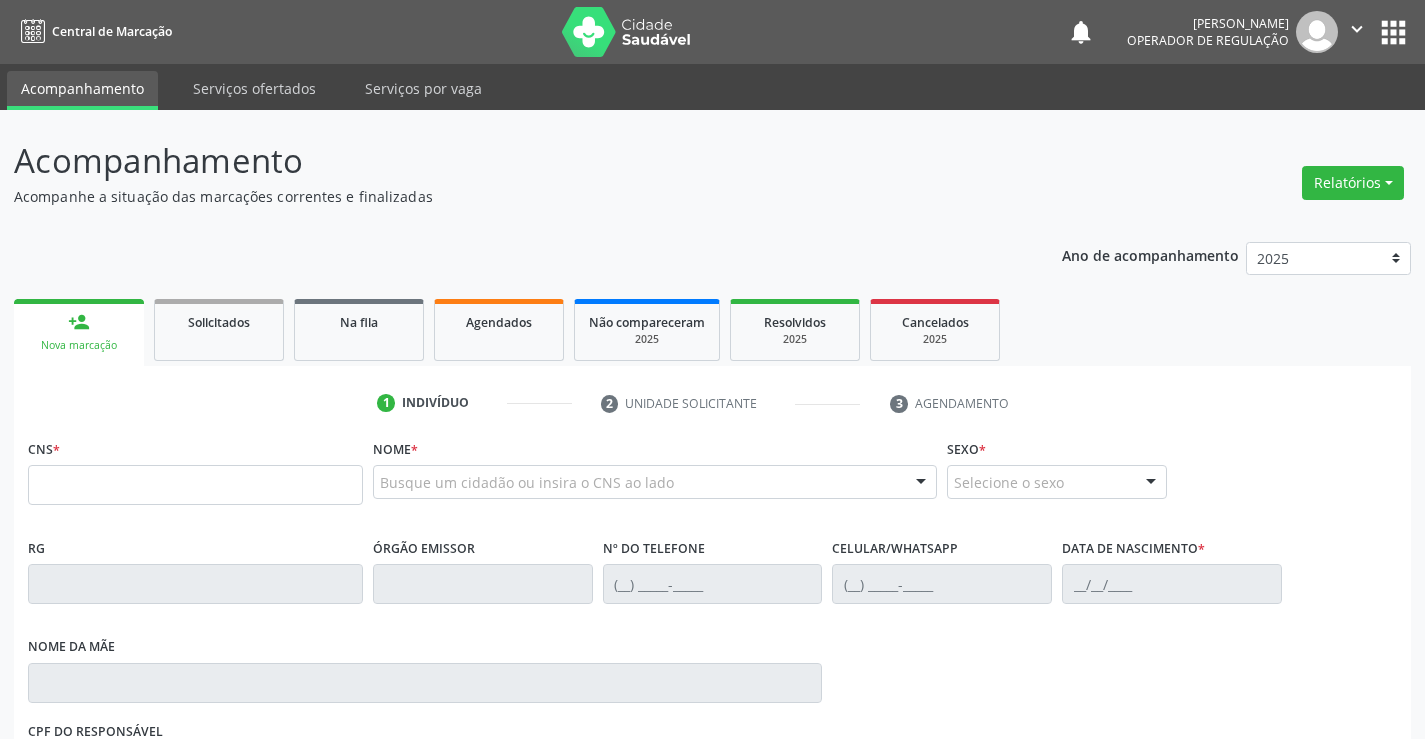 scroll, scrollTop: 0, scrollLeft: 0, axis: both 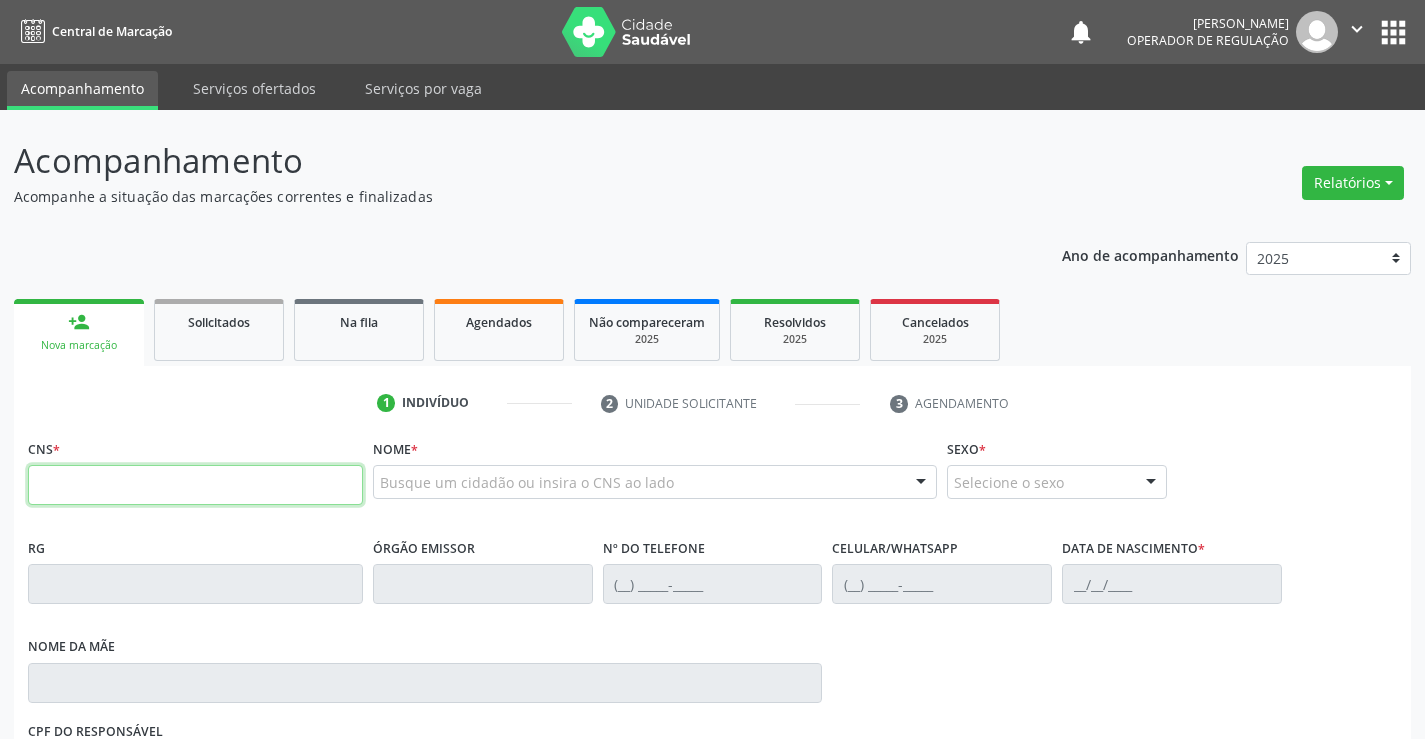 click at bounding box center [195, 485] 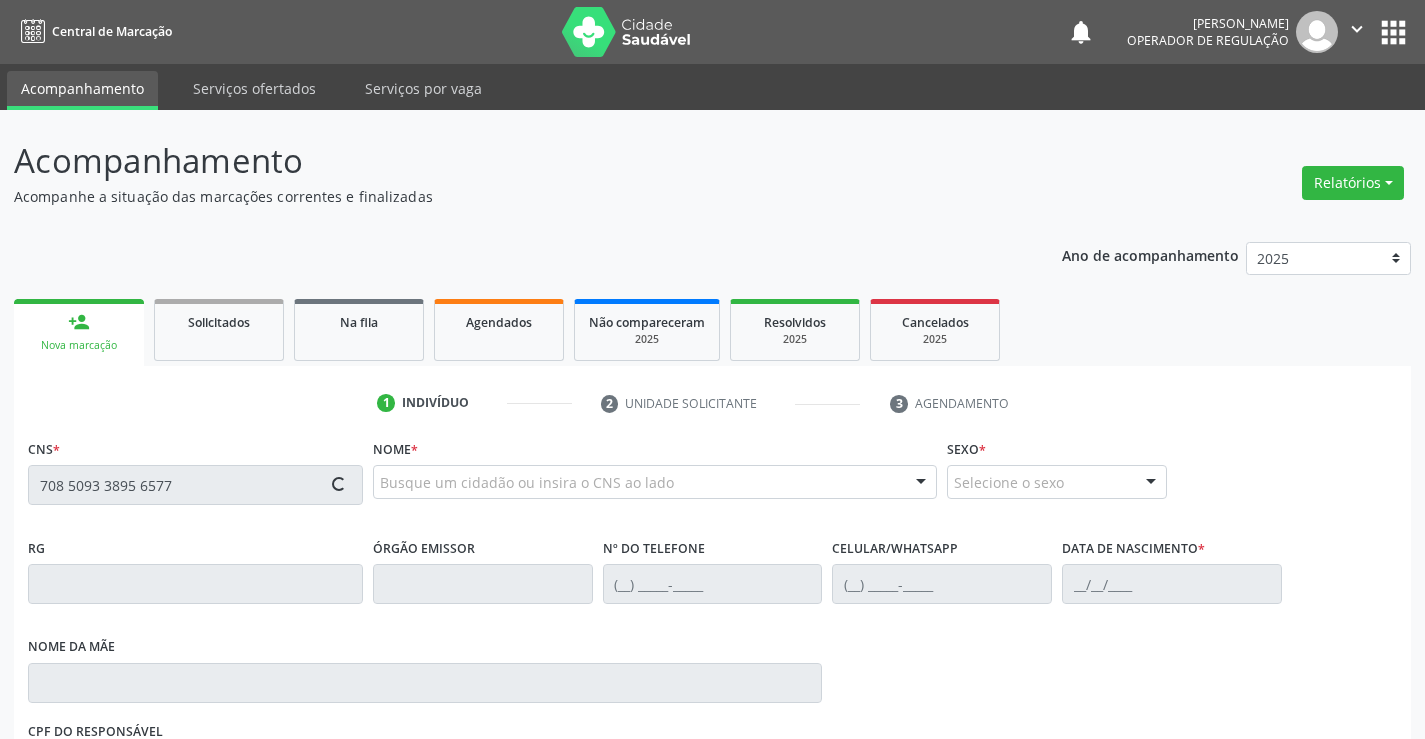 type on "708 5093 3895 6577" 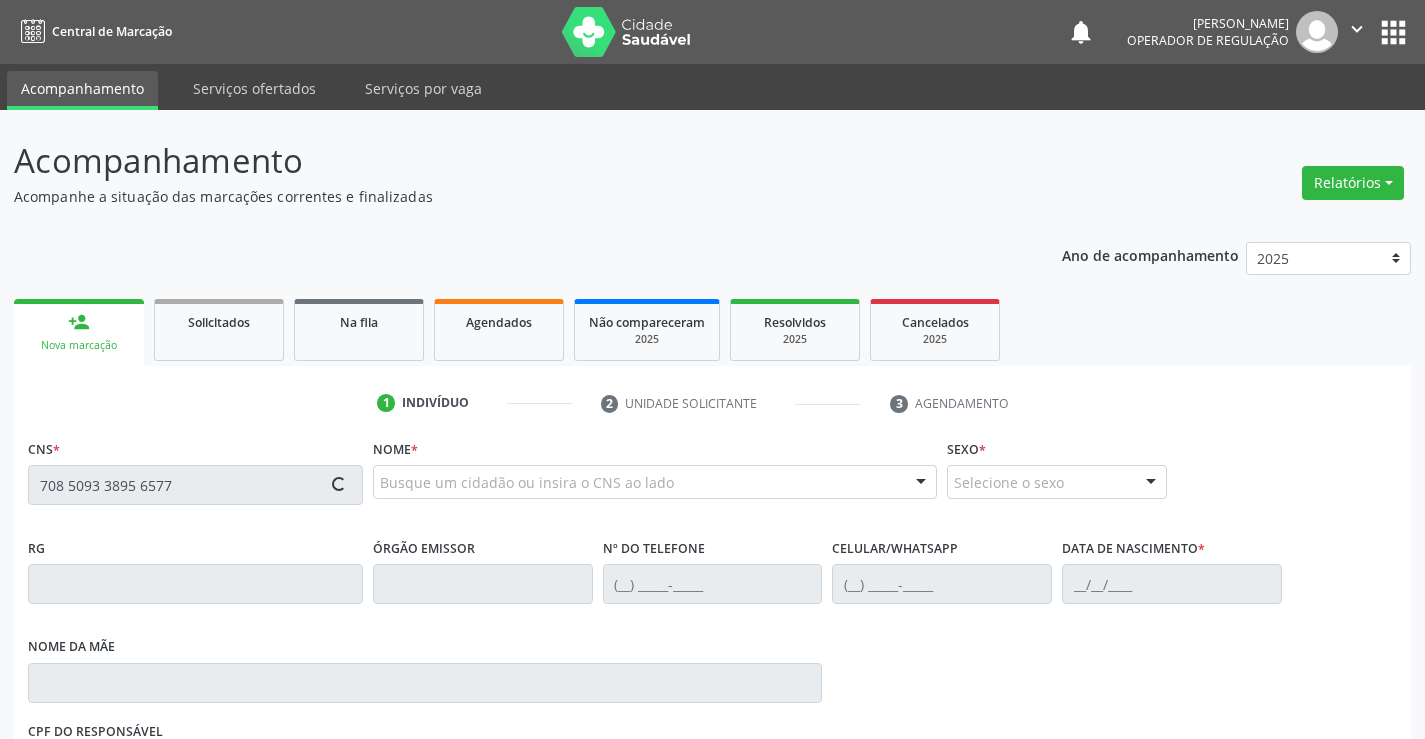 type 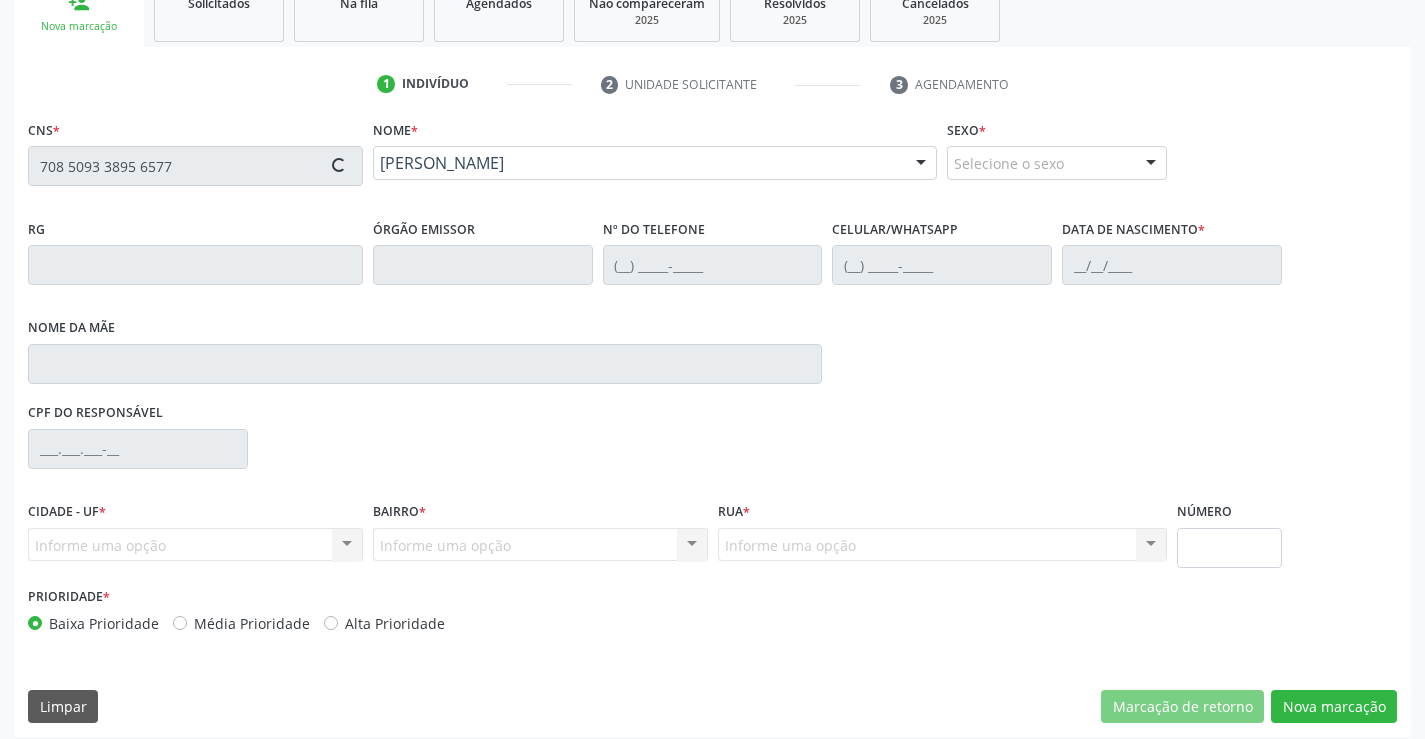 type on "0834590140" 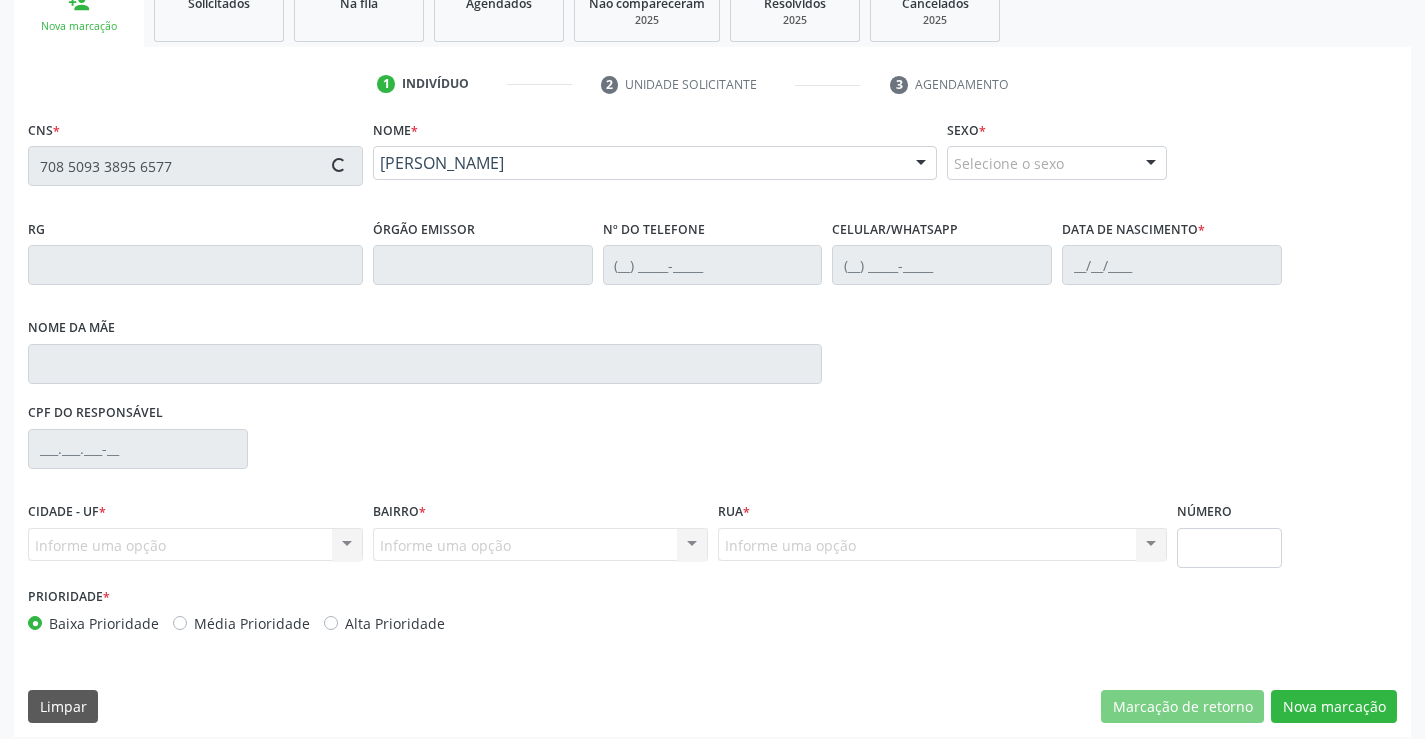 type on "[PHONE_NUMBER]" 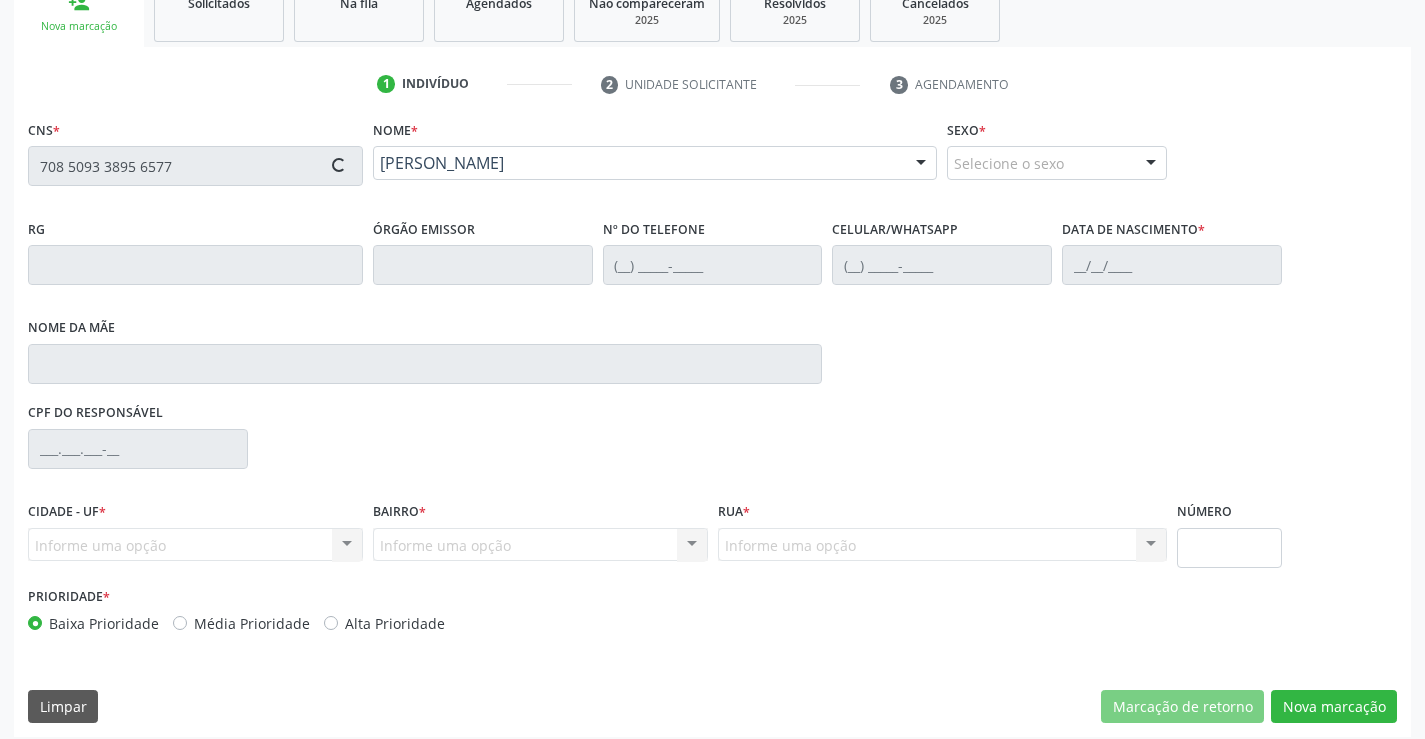 type on "[DATE]" 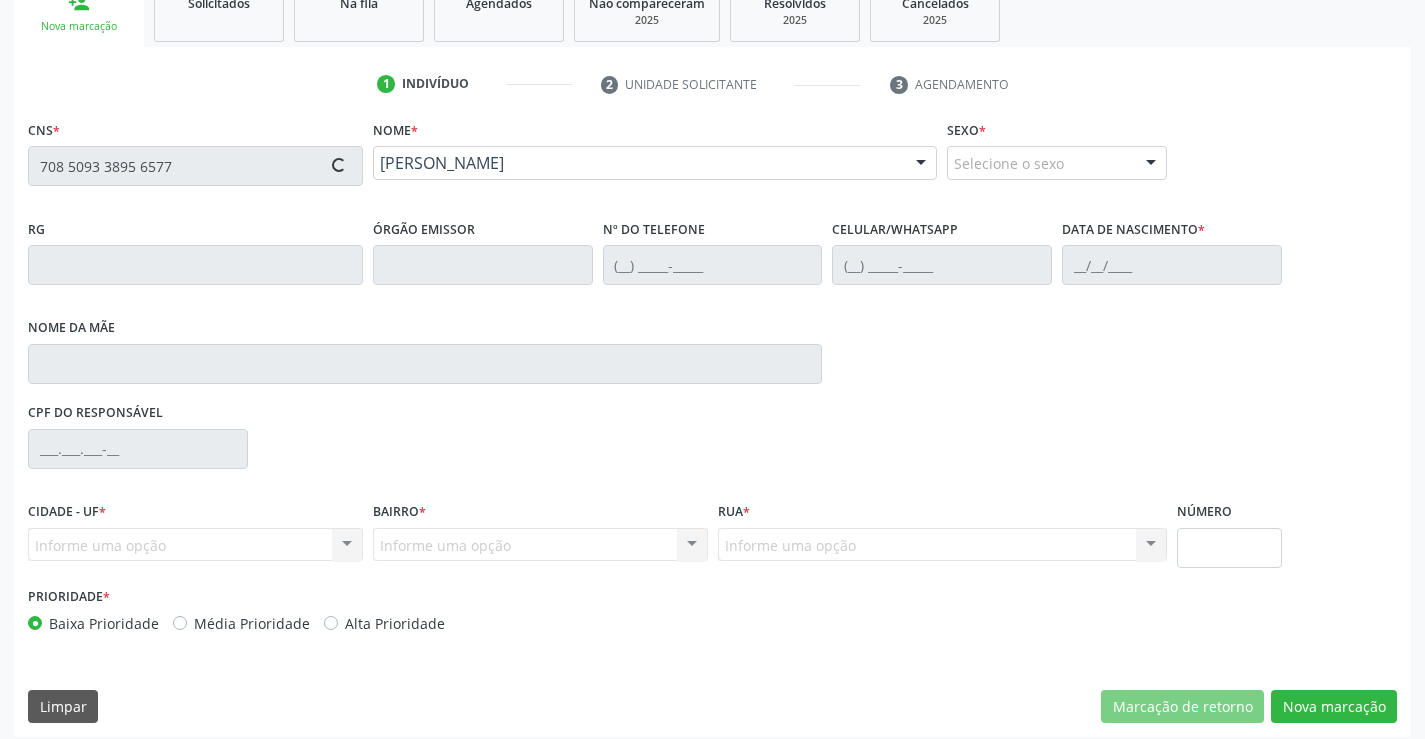 type on "S/N" 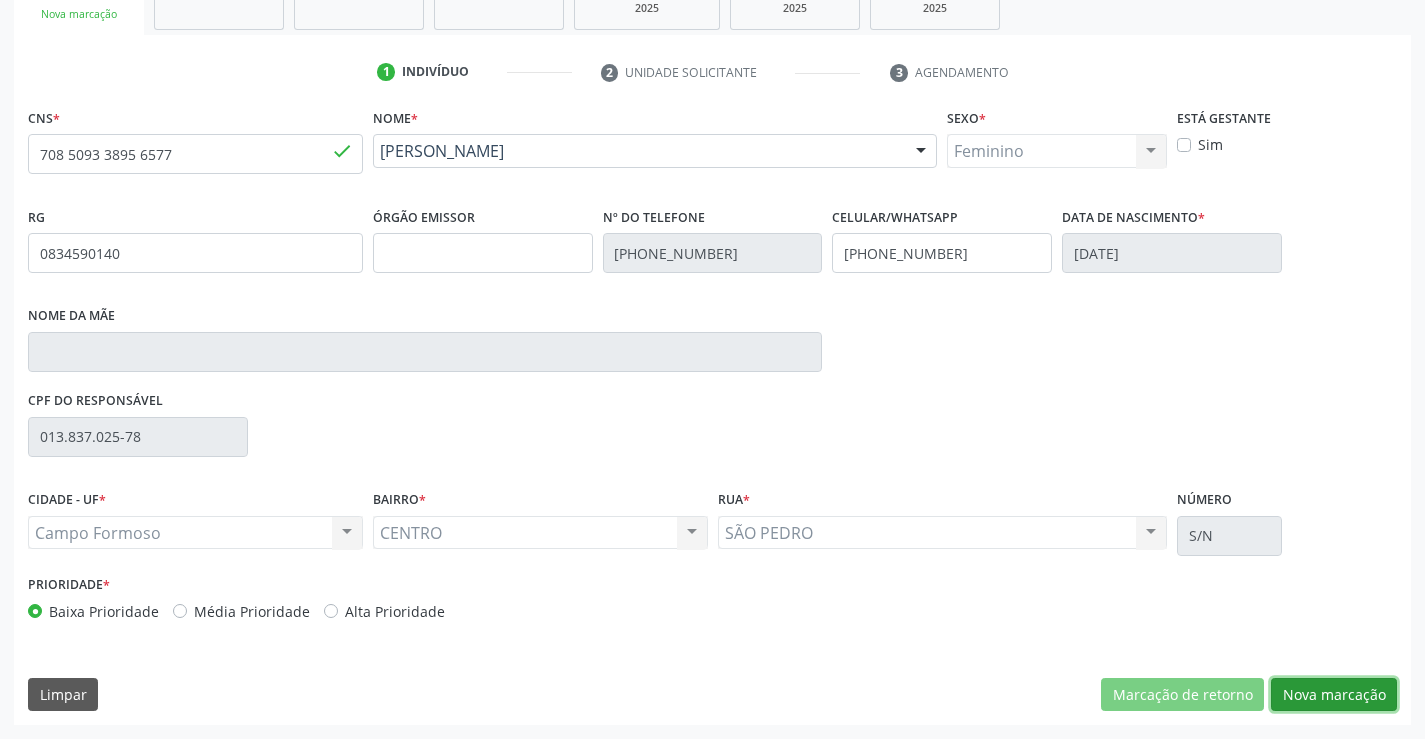click on "Nova marcação" at bounding box center [1334, 695] 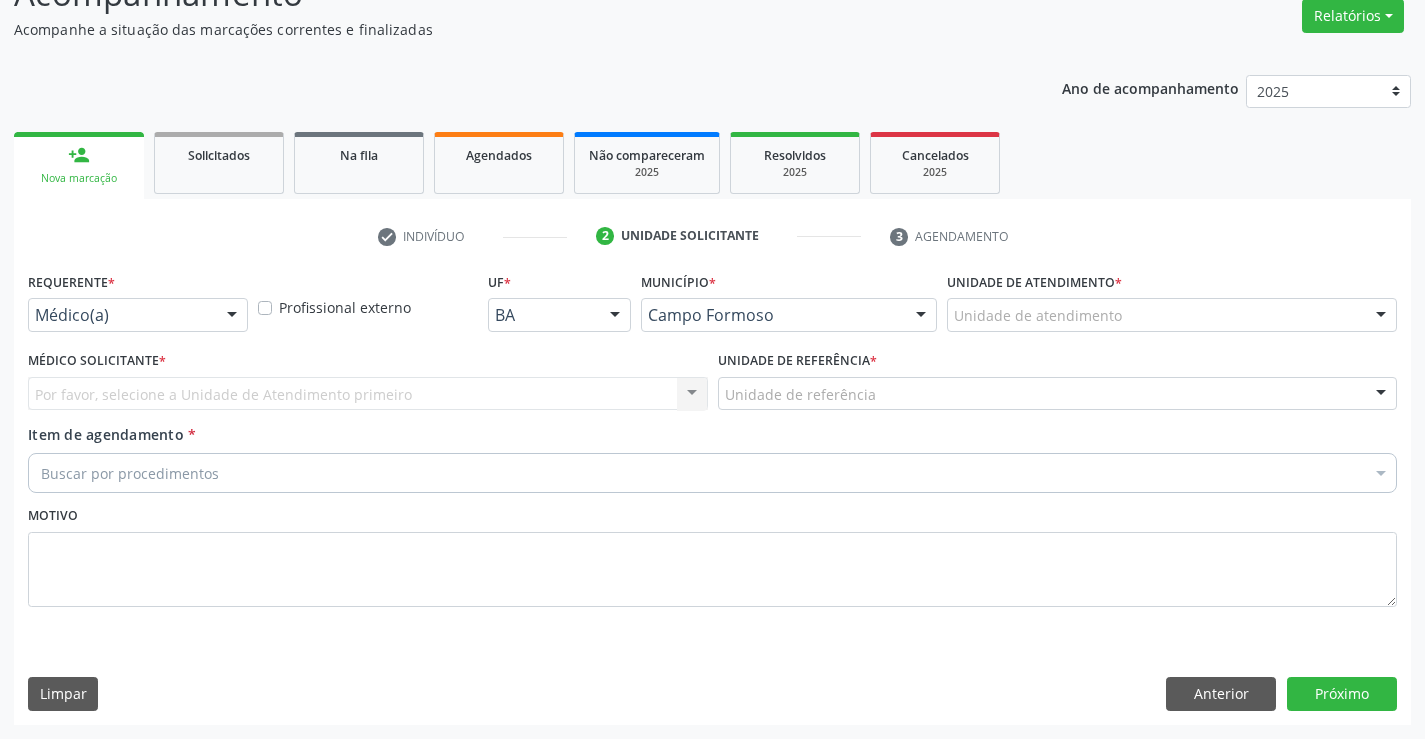 scroll, scrollTop: 167, scrollLeft: 0, axis: vertical 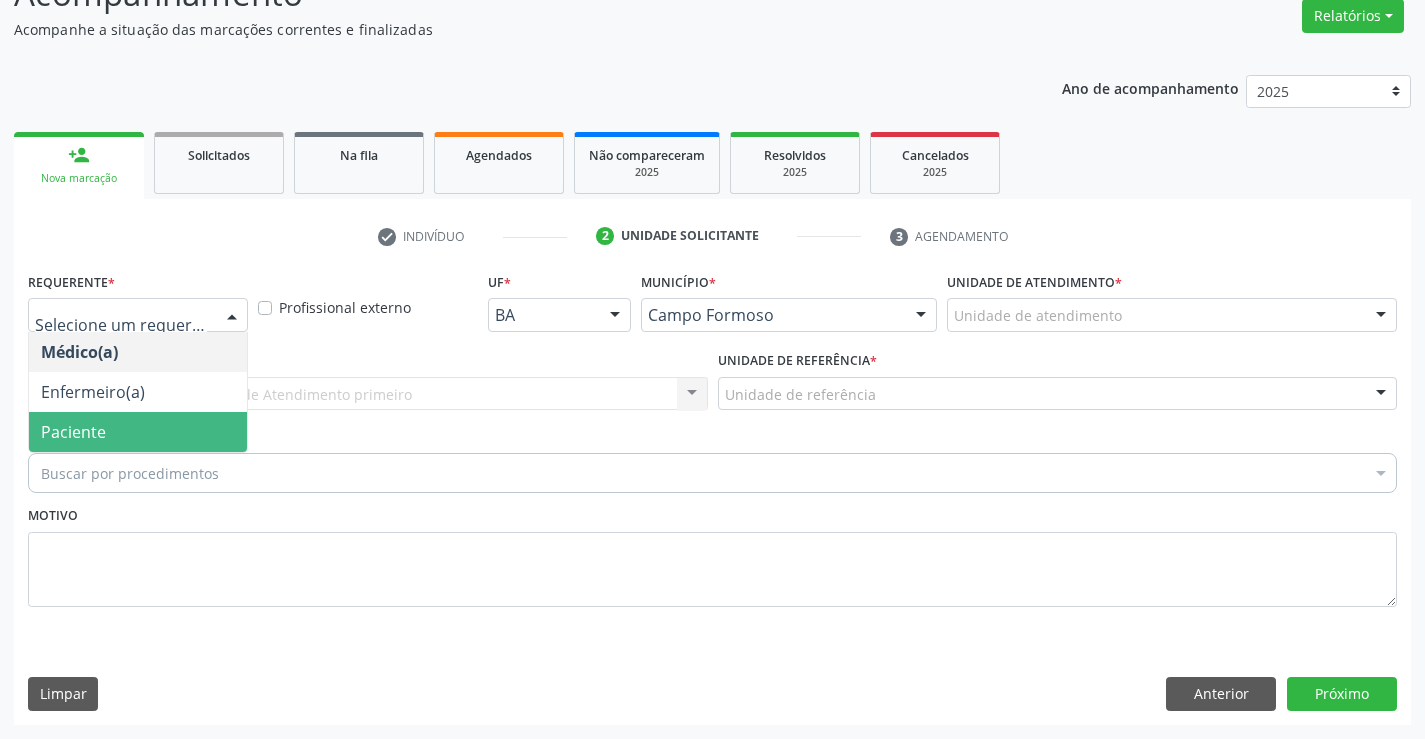 click on "Paciente" at bounding box center [138, 432] 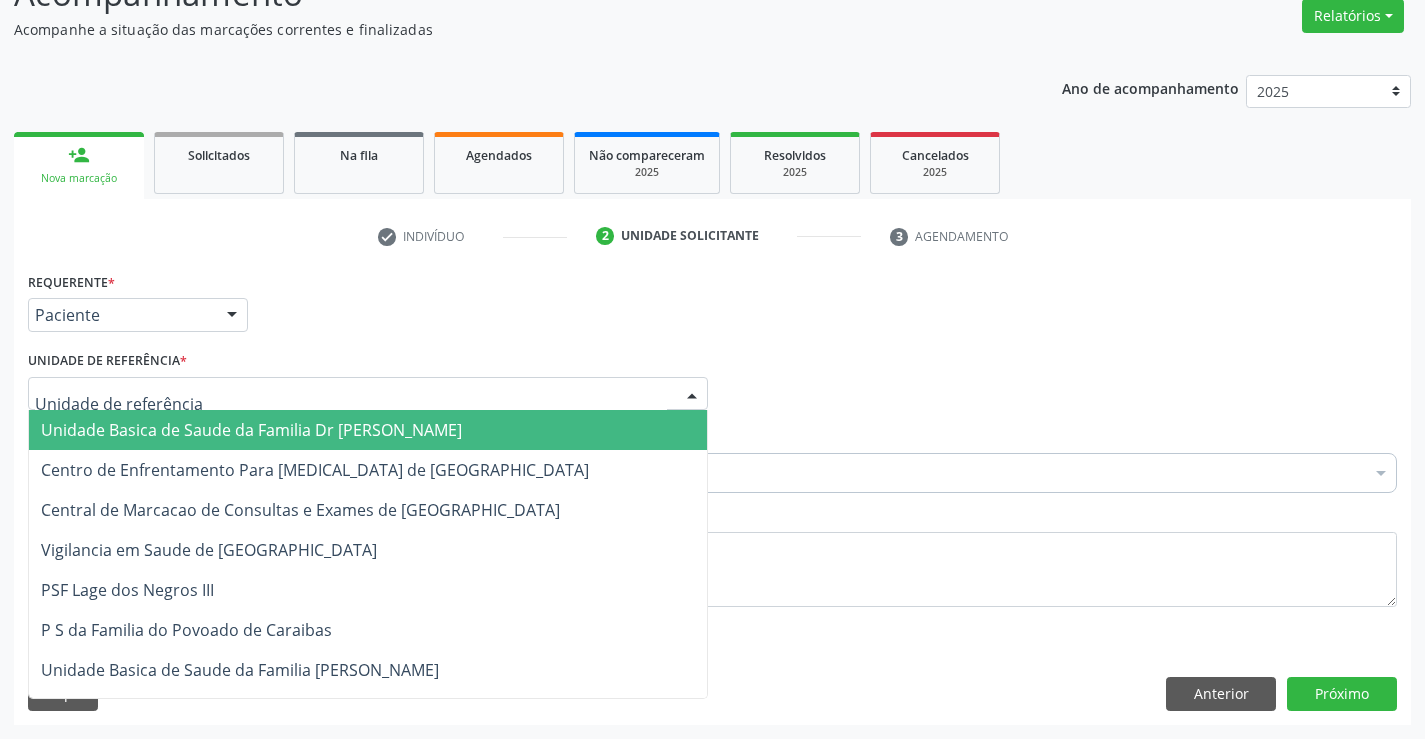 drag, startPoint x: 244, startPoint y: 380, endPoint x: 256, endPoint y: 491, distance: 111.64677 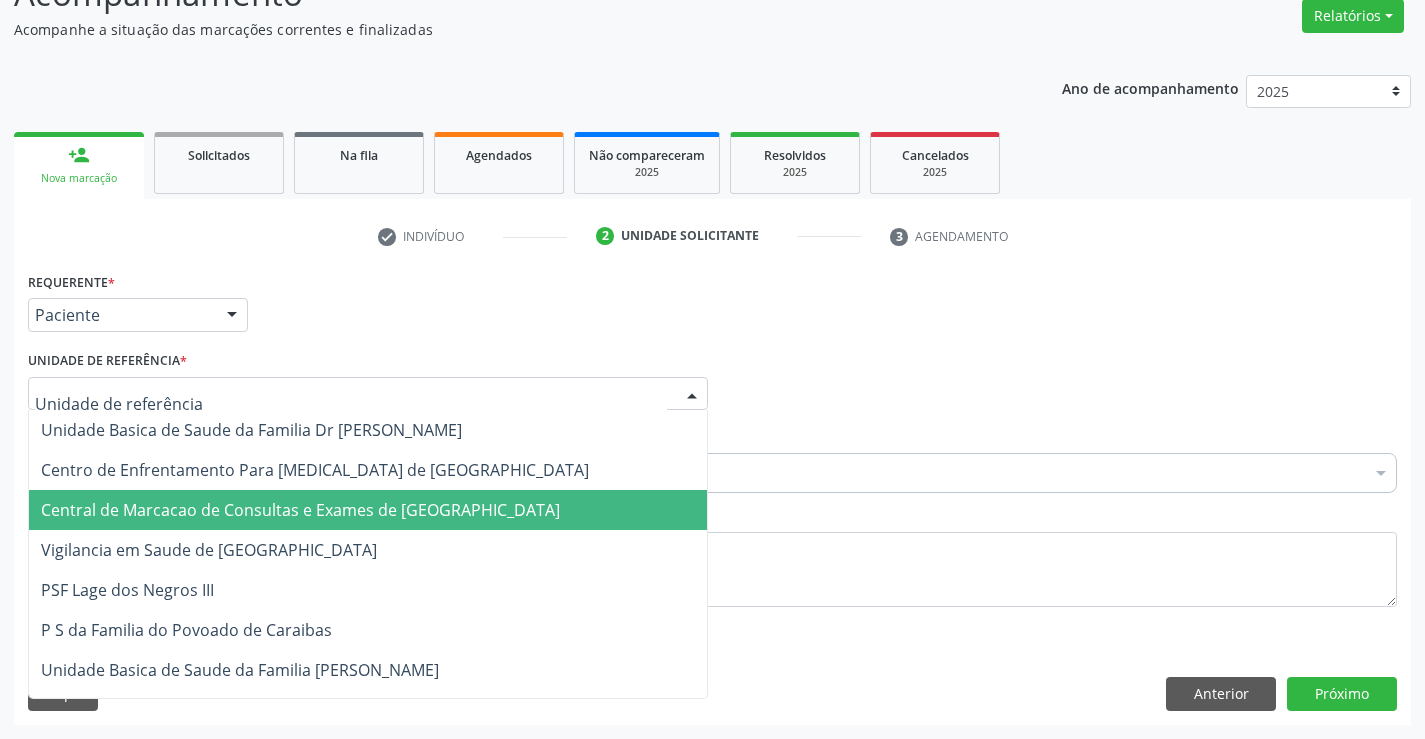 click on "Central de Marcacao de Consultas e Exames de [GEOGRAPHIC_DATA]" at bounding box center [300, 510] 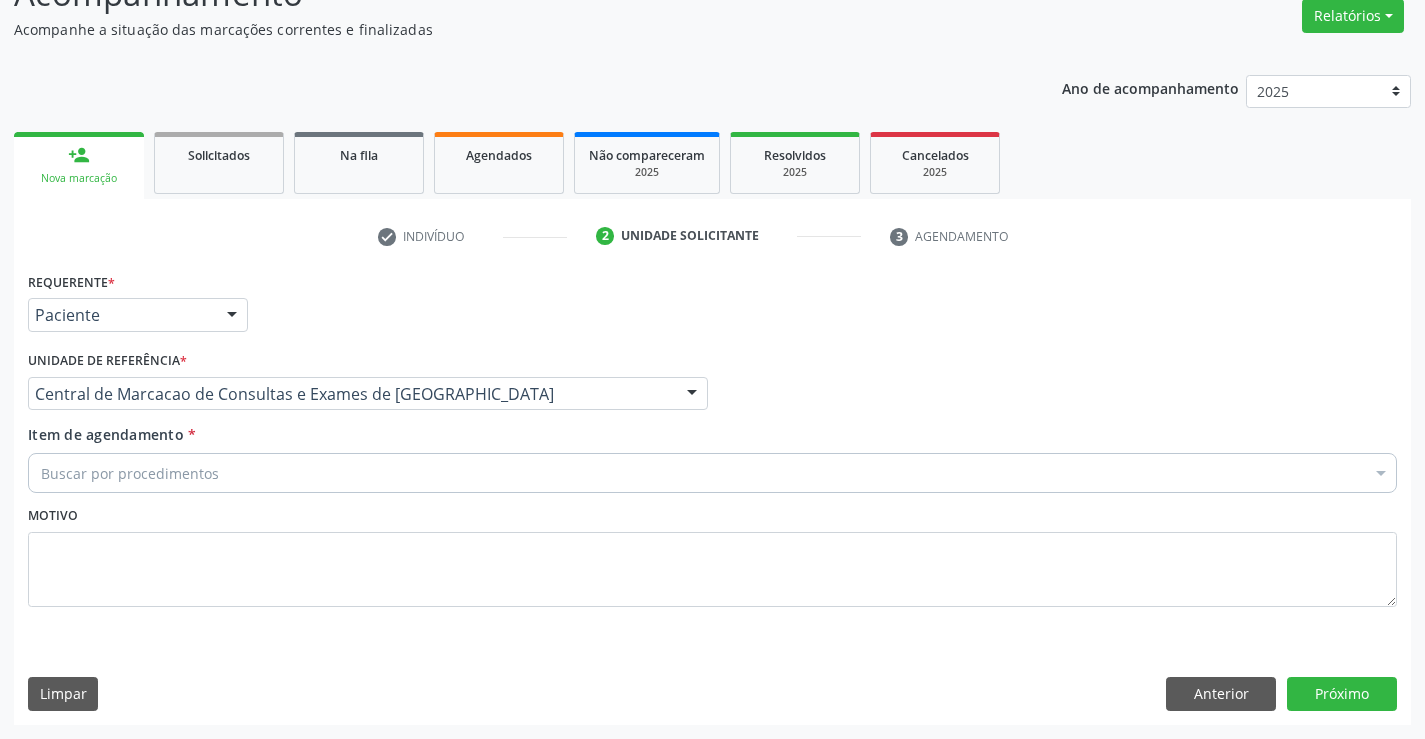 click on "Buscar por procedimentos" at bounding box center (712, 473) 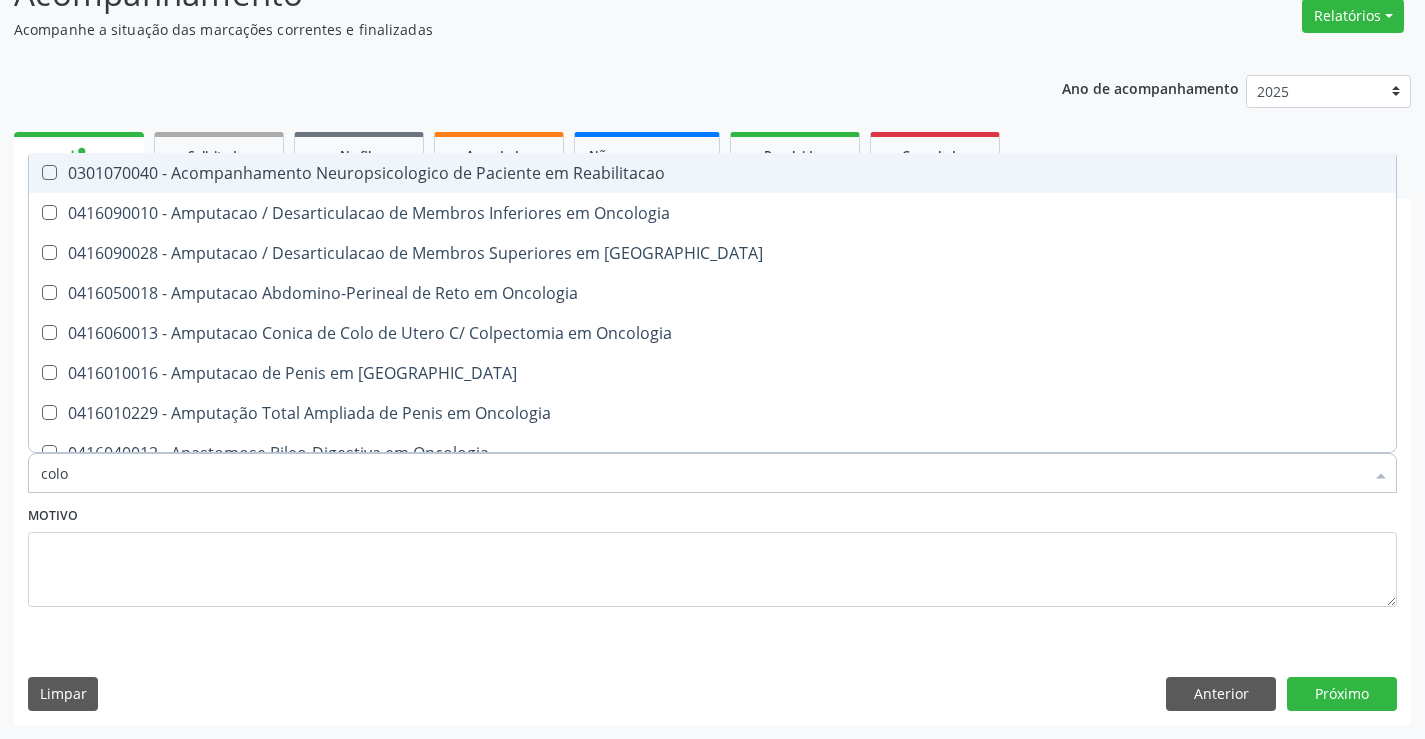type on "colon" 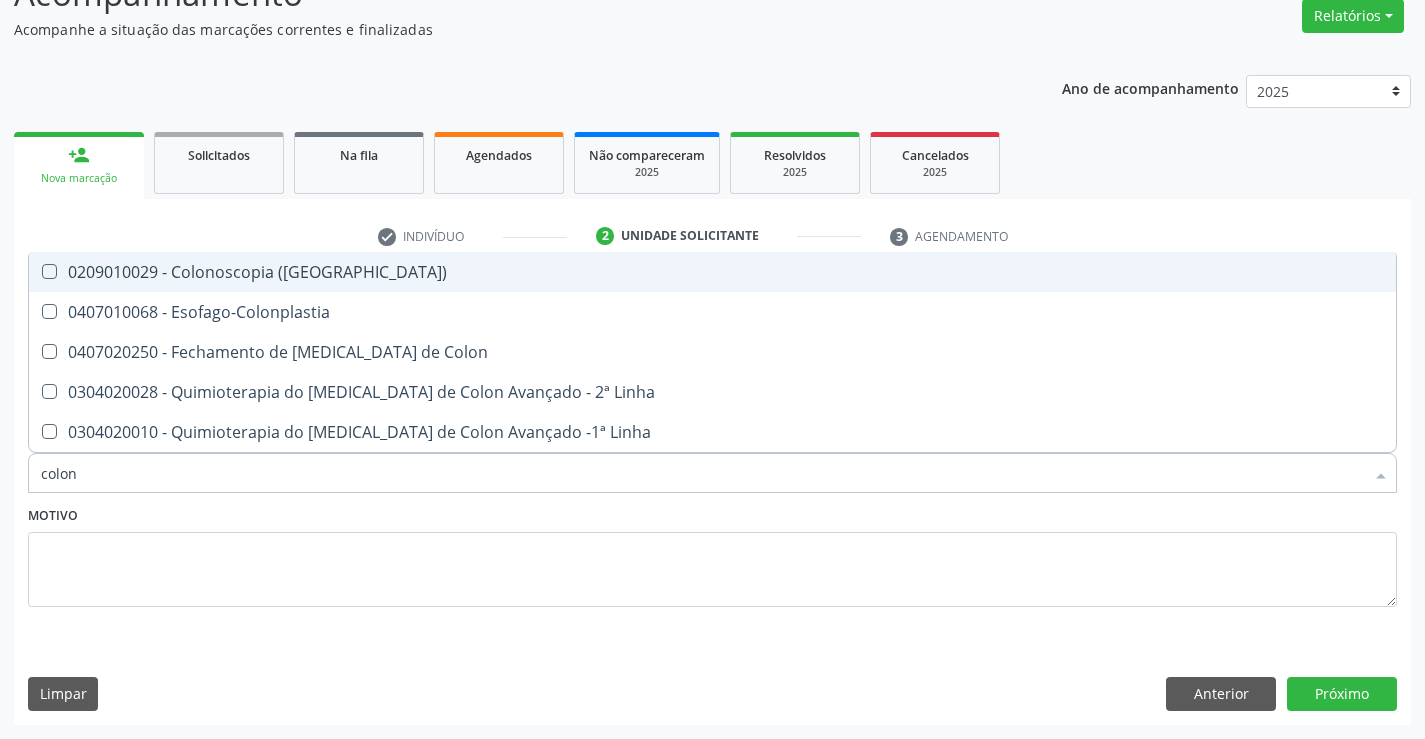 click on "0209010029 - Colonoscopia ([GEOGRAPHIC_DATA])" at bounding box center (712, 272) 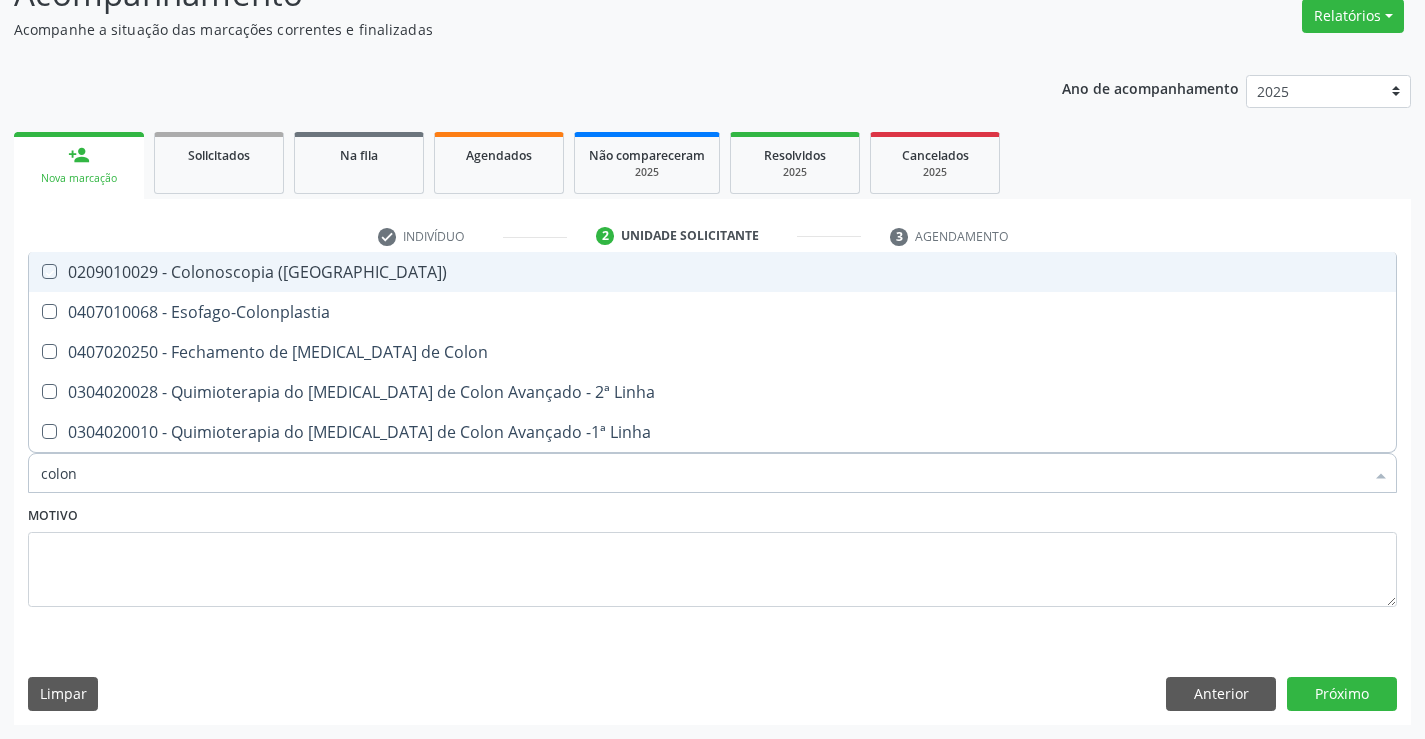 checkbox on "true" 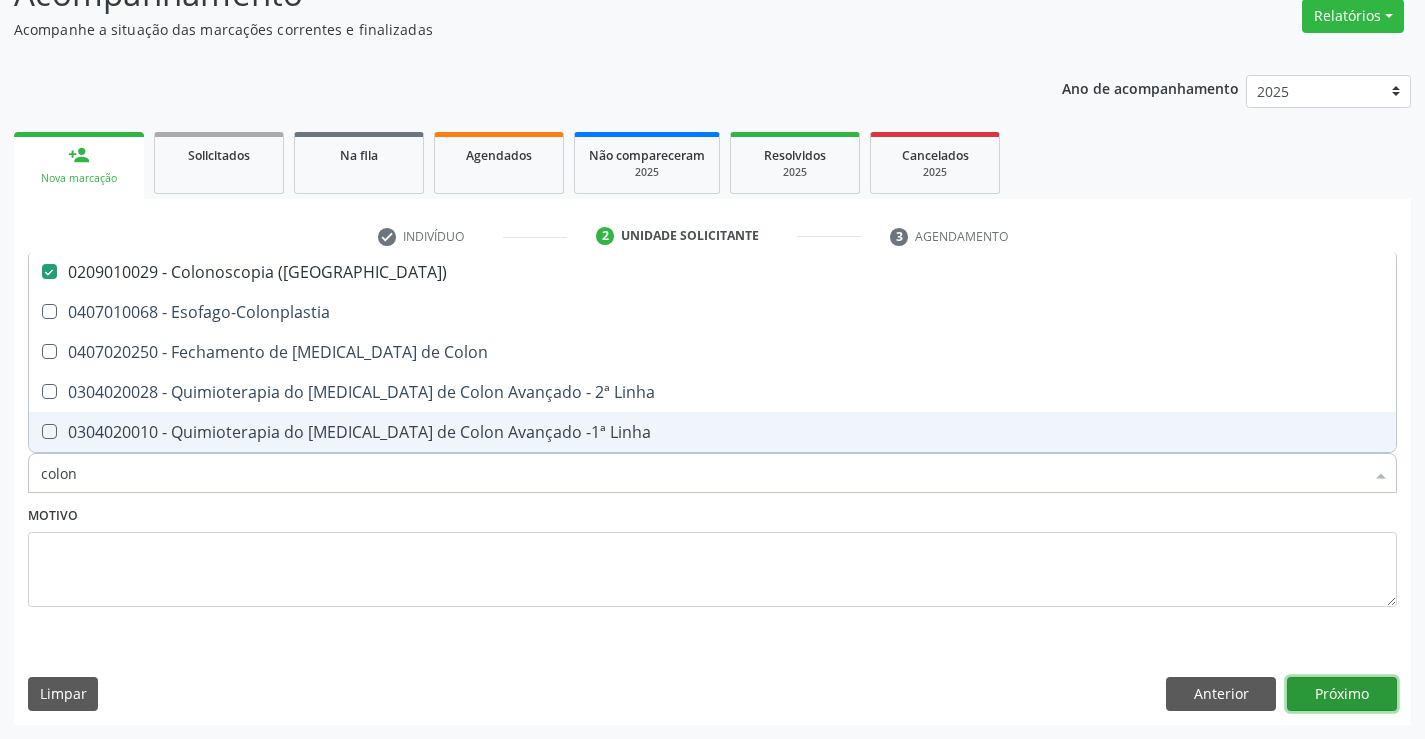 click on "Próximo" at bounding box center [1342, 694] 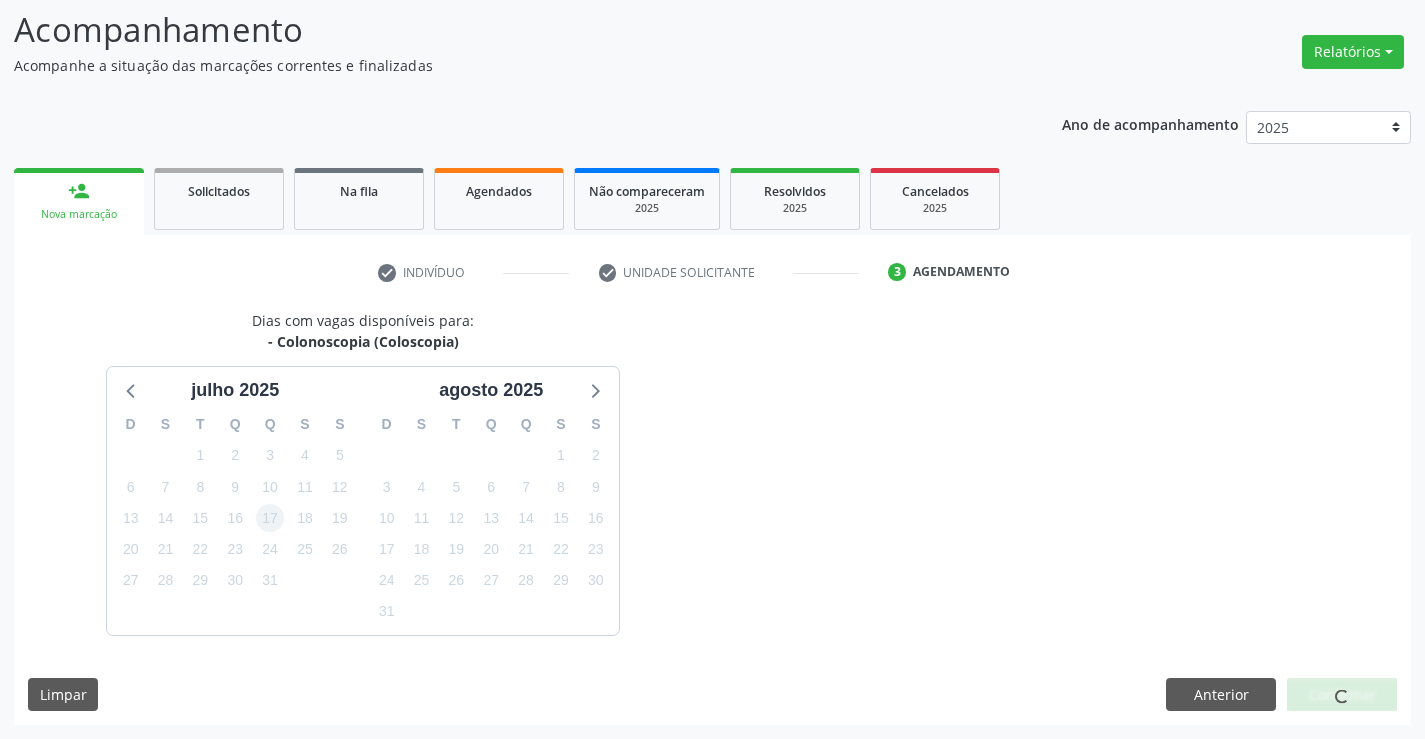 scroll, scrollTop: 167, scrollLeft: 0, axis: vertical 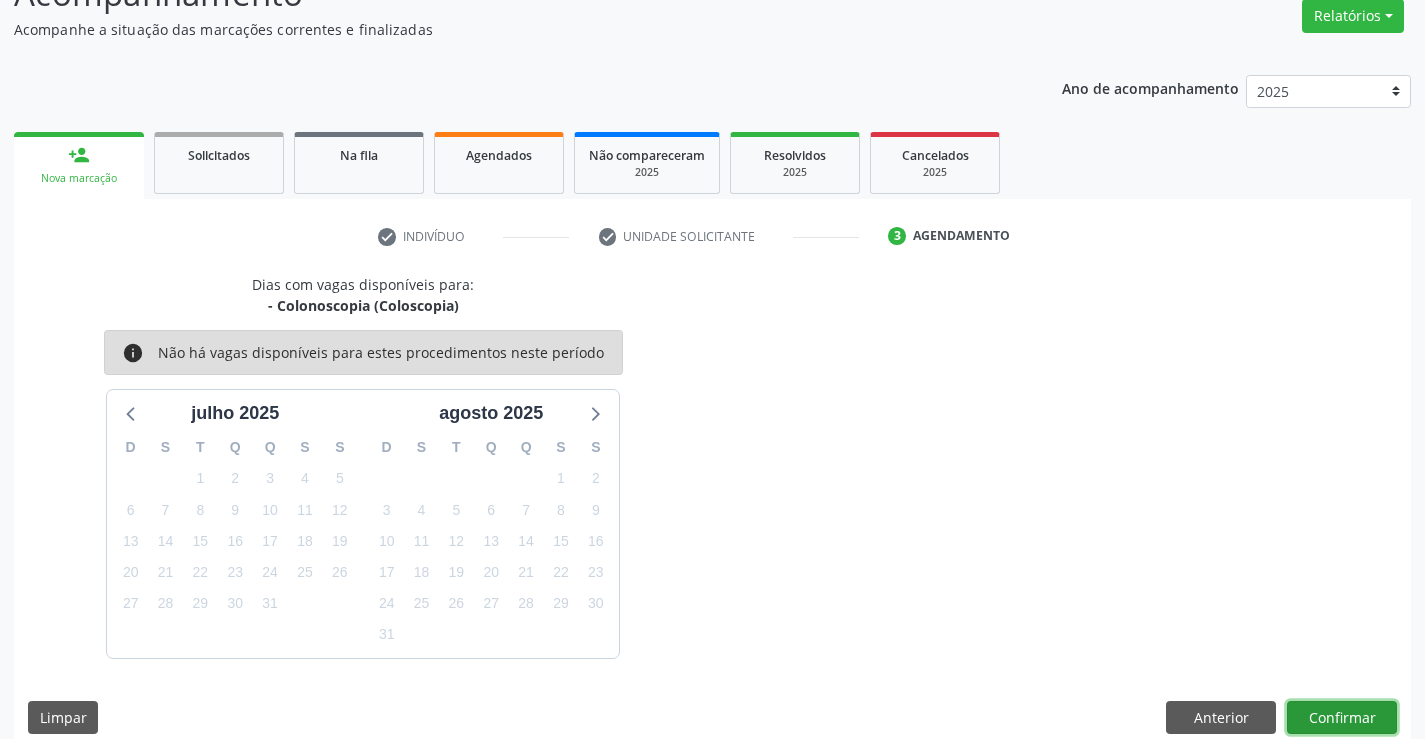 click on "Confirmar" at bounding box center [1342, 718] 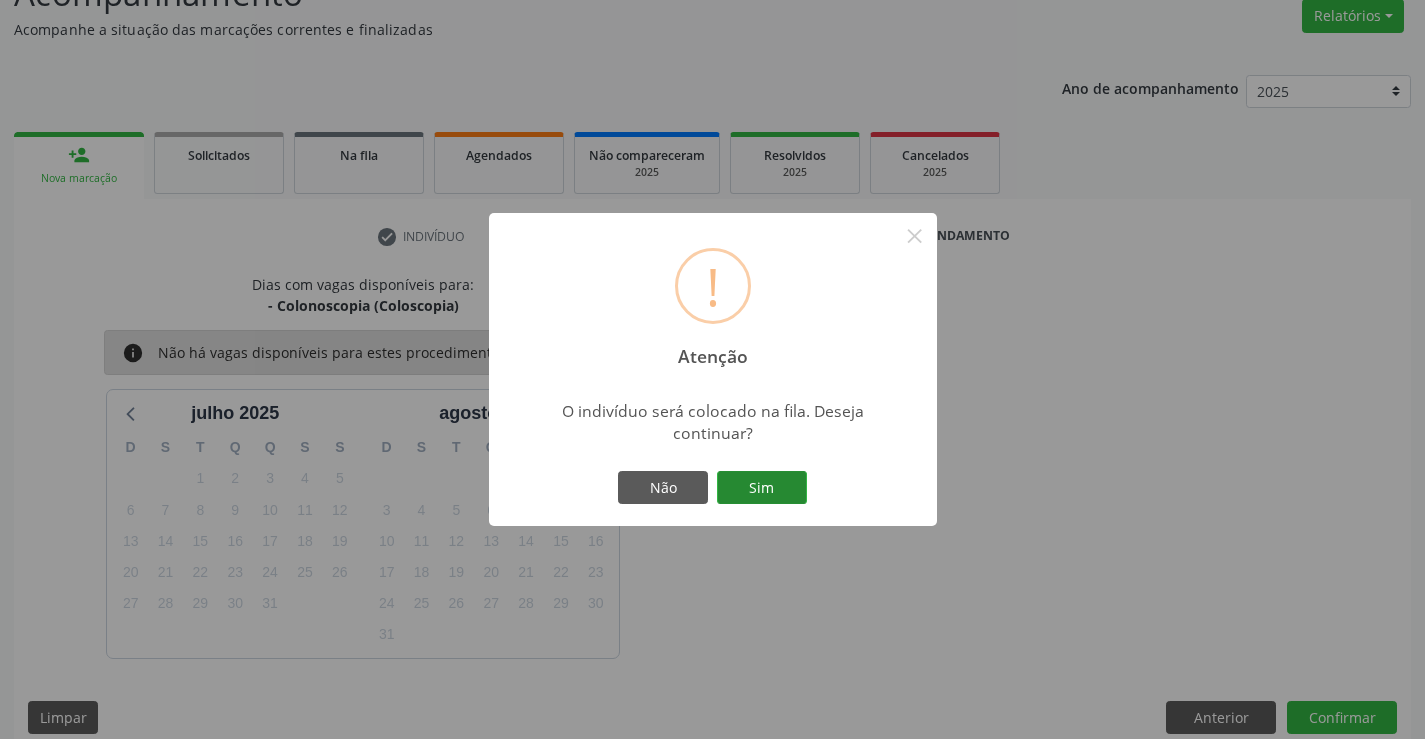 click on "Sim" at bounding box center [762, 488] 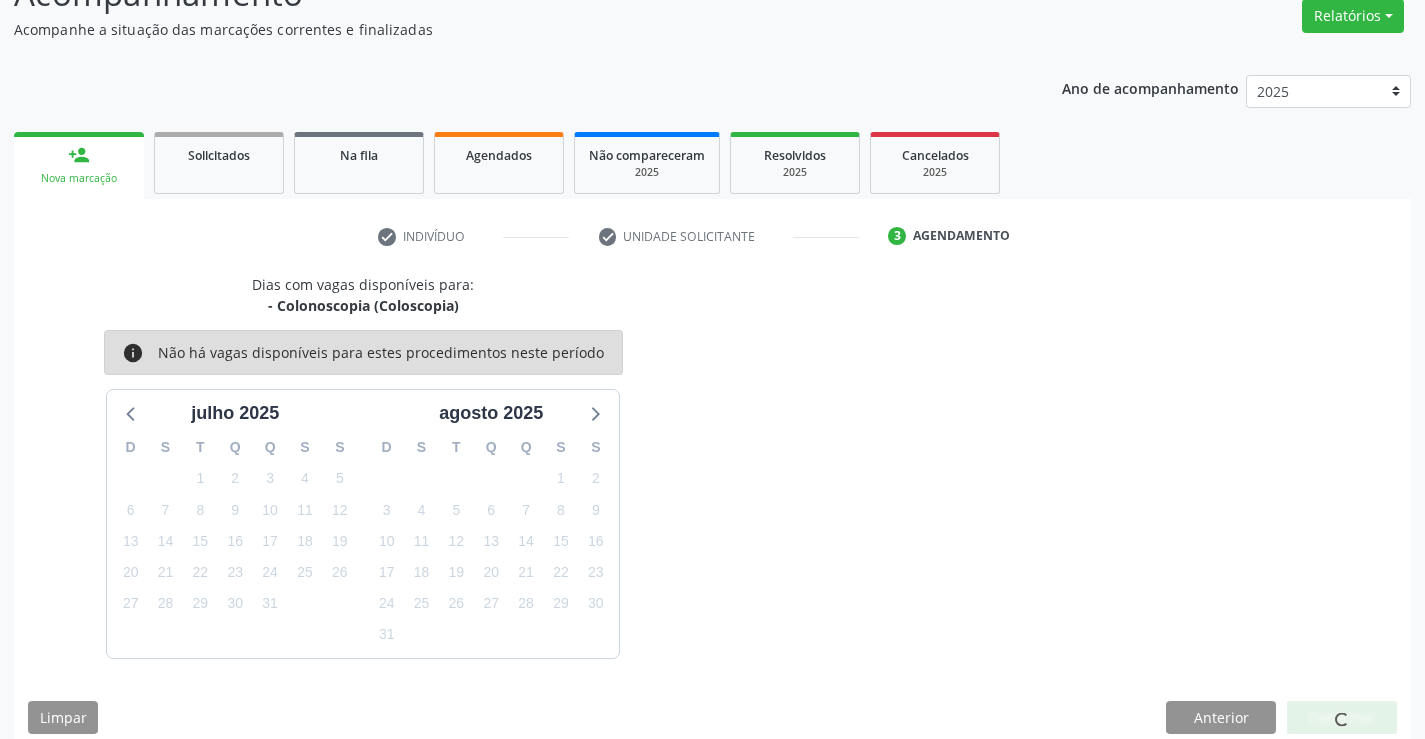 scroll, scrollTop: 0, scrollLeft: 0, axis: both 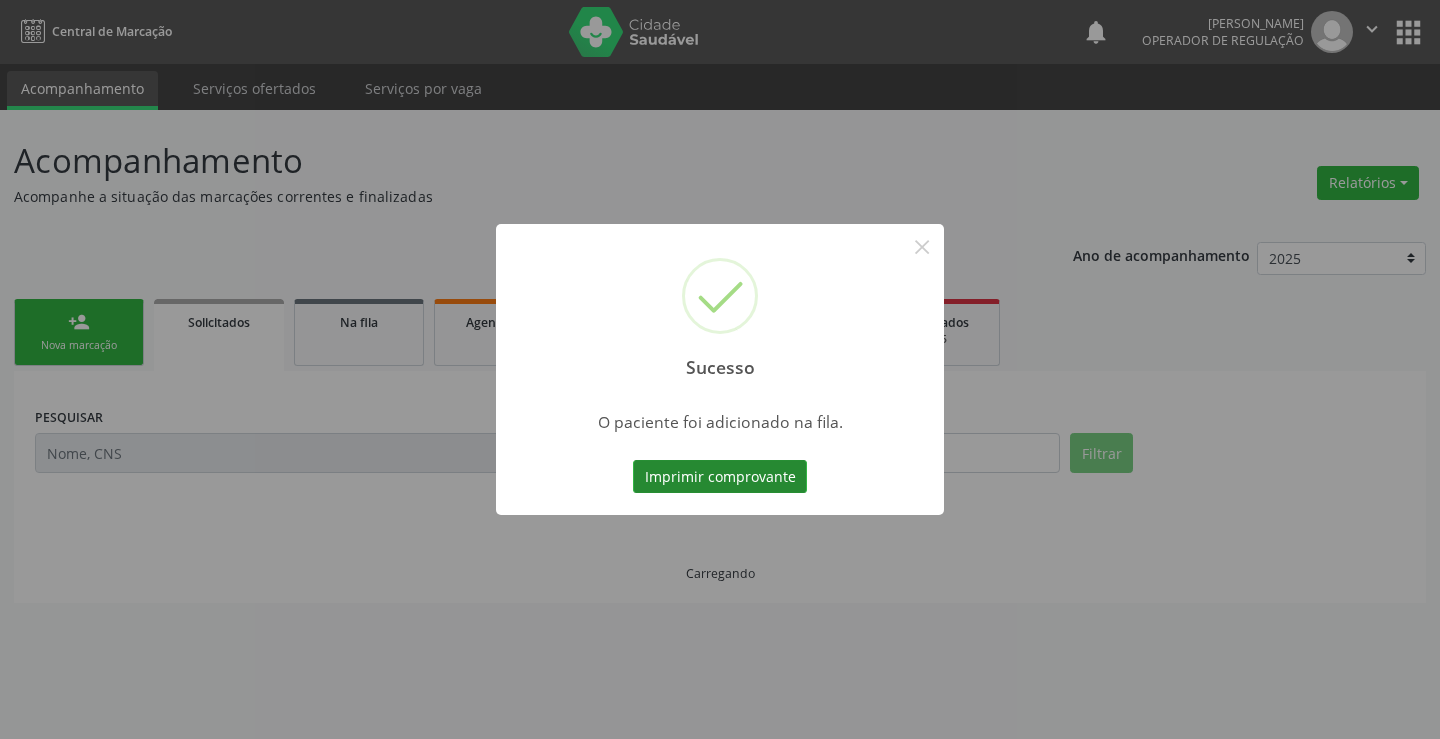 click on "Imprimir comprovante" at bounding box center [720, 477] 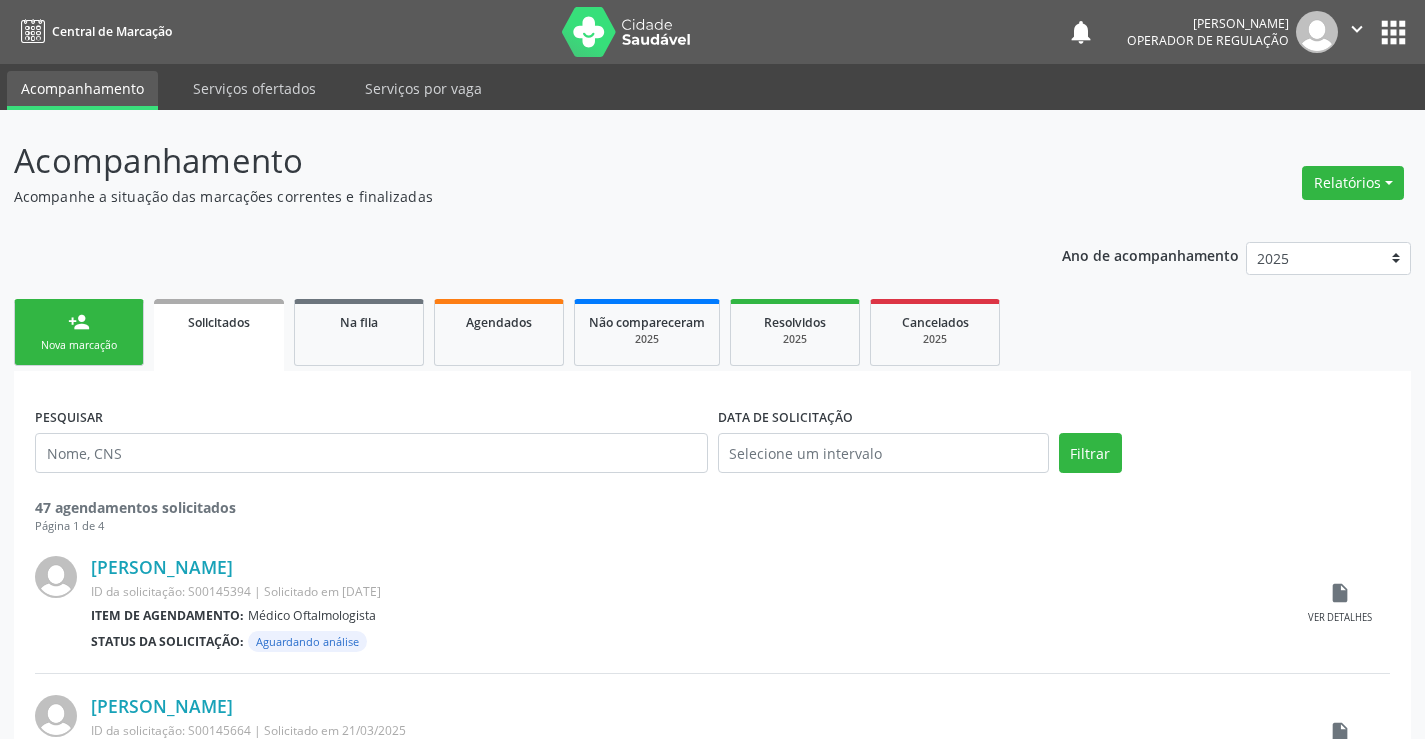 click on "person_add
Nova marcação" at bounding box center (79, 332) 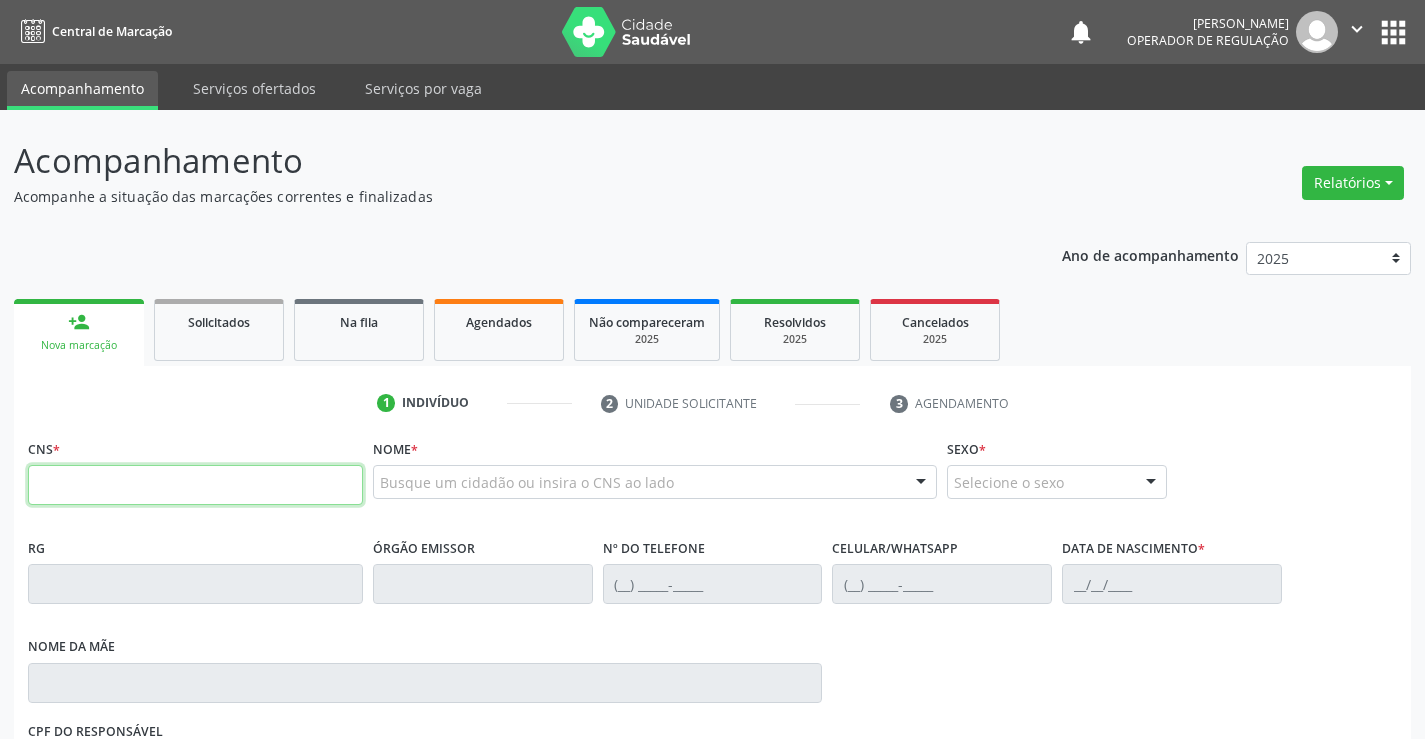 click at bounding box center (195, 485) 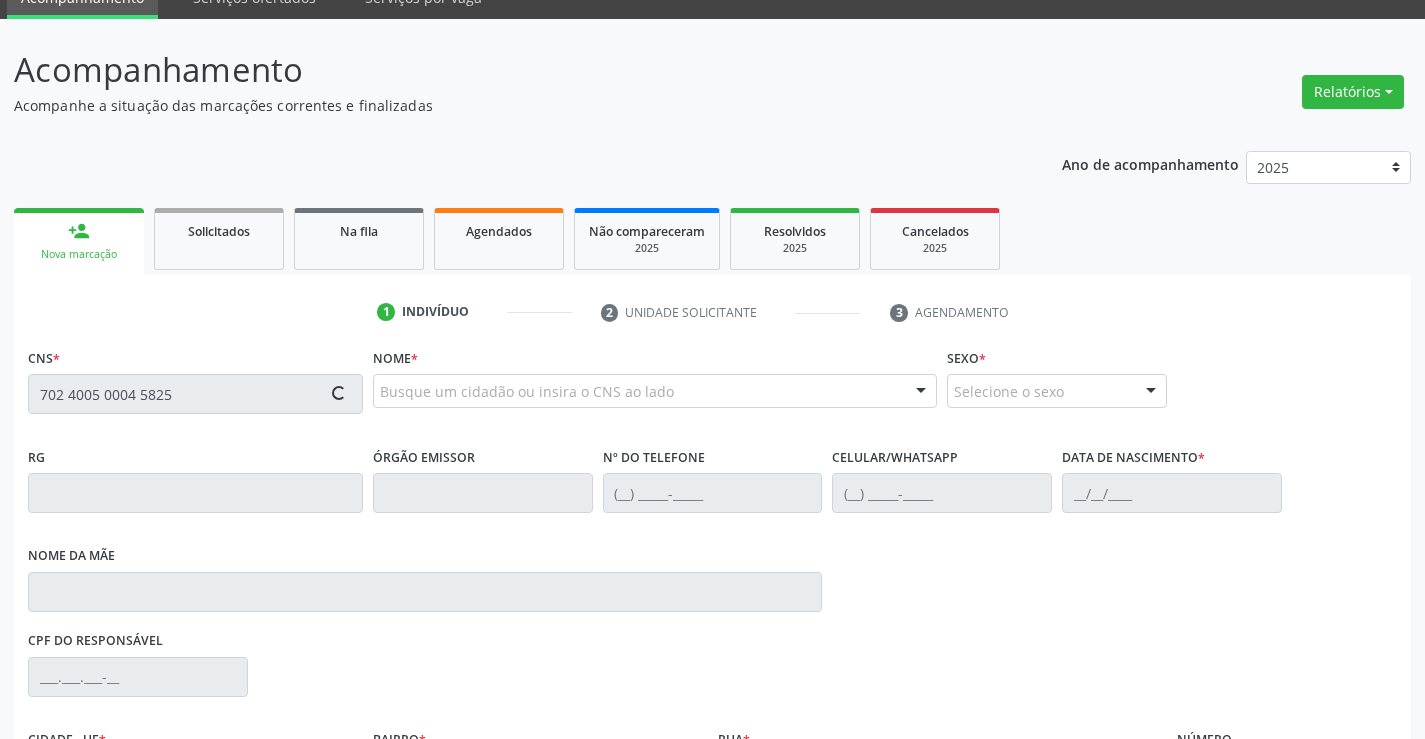 scroll, scrollTop: 300, scrollLeft: 0, axis: vertical 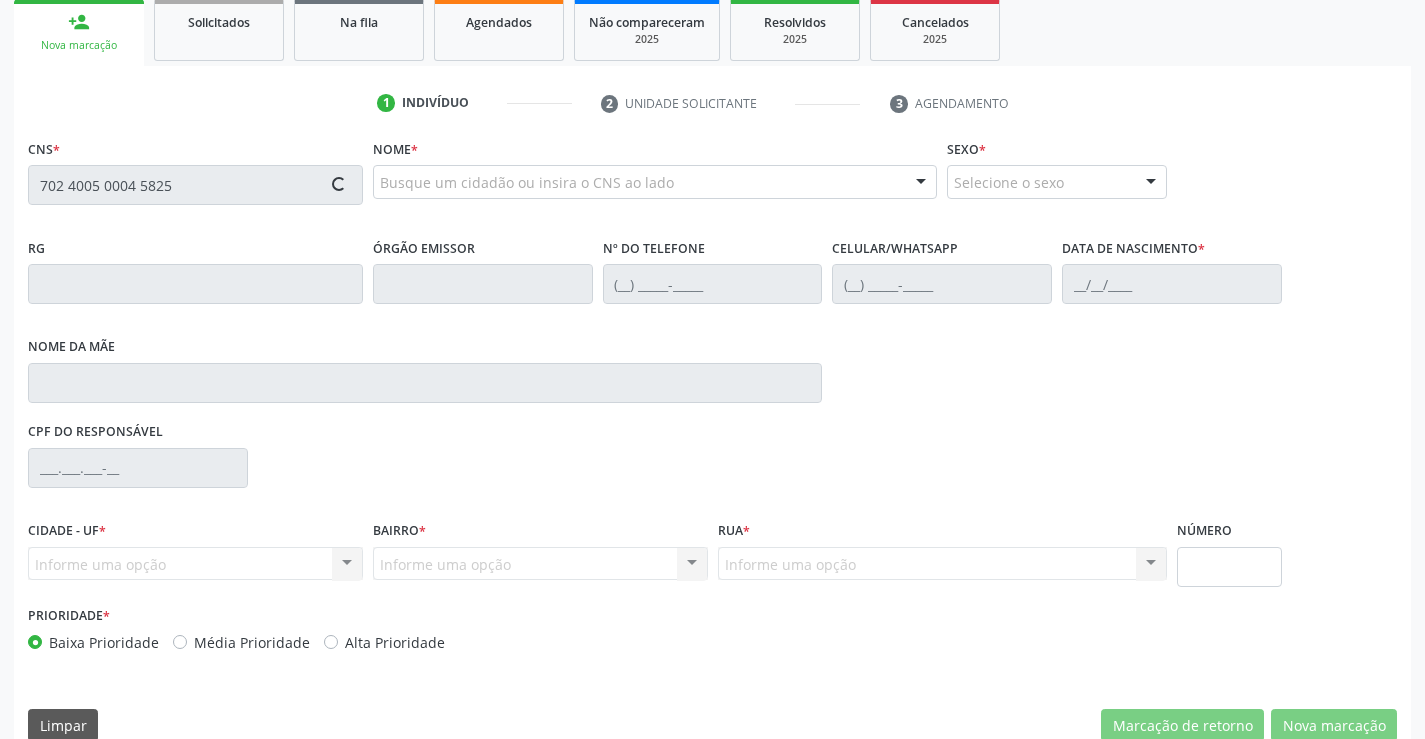 type on "702 4005 0004 5825" 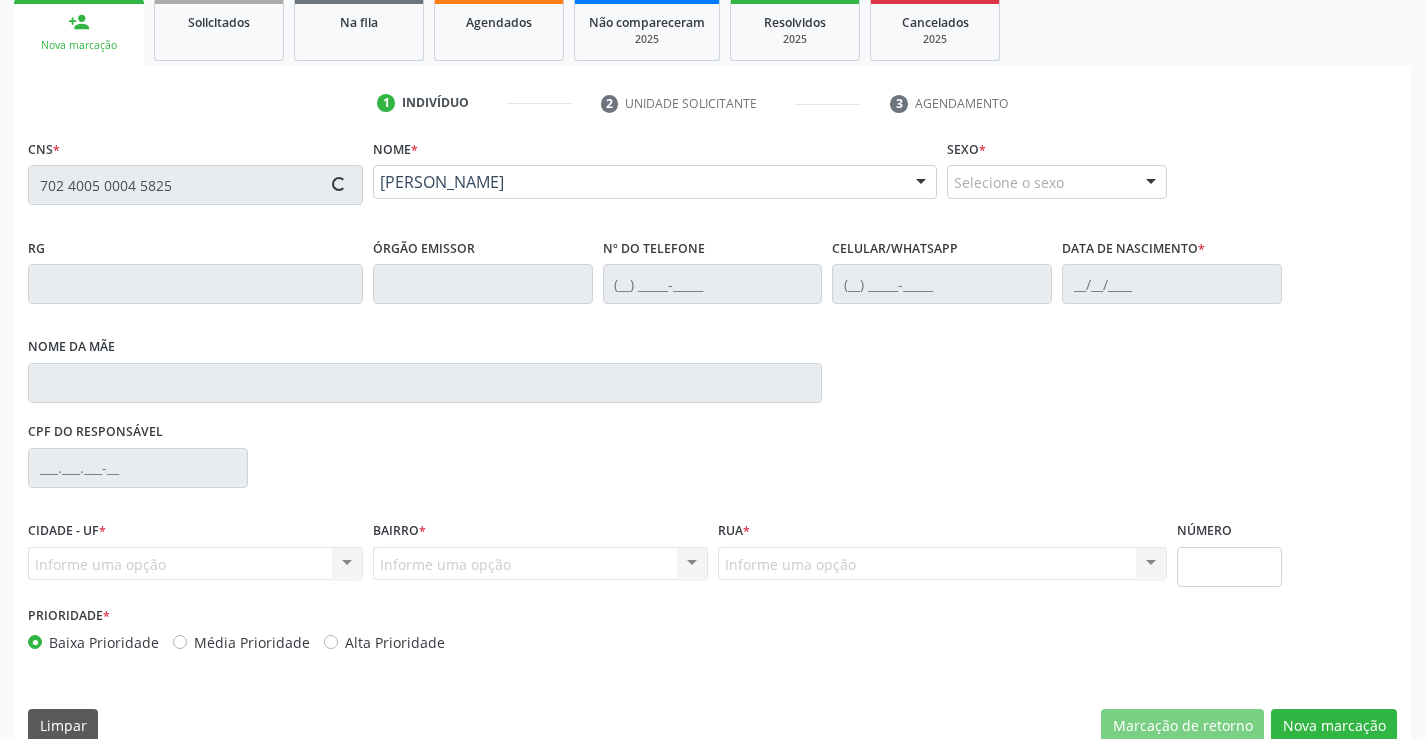 type on "[PHONE_NUMBER]" 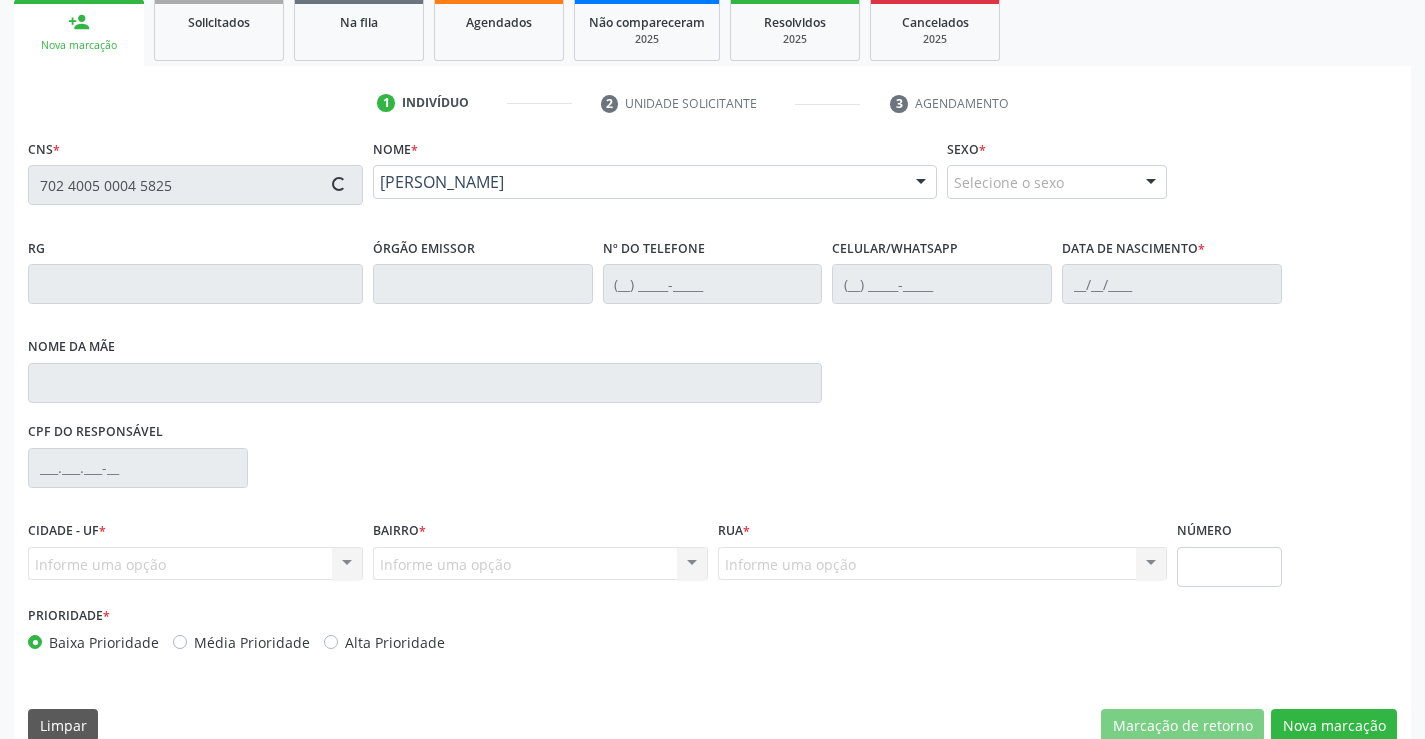 type on "1[DATE]" 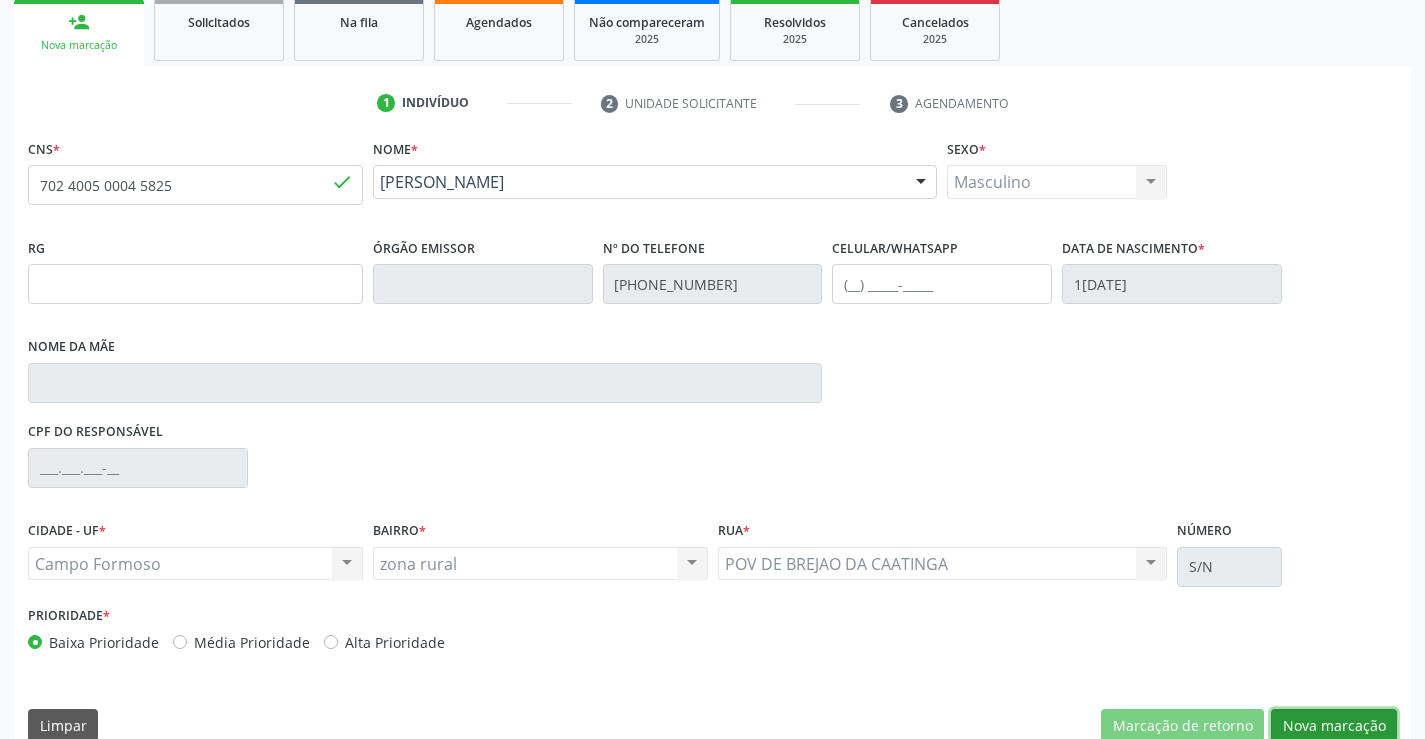 click on "Nova marcação" at bounding box center (1334, 726) 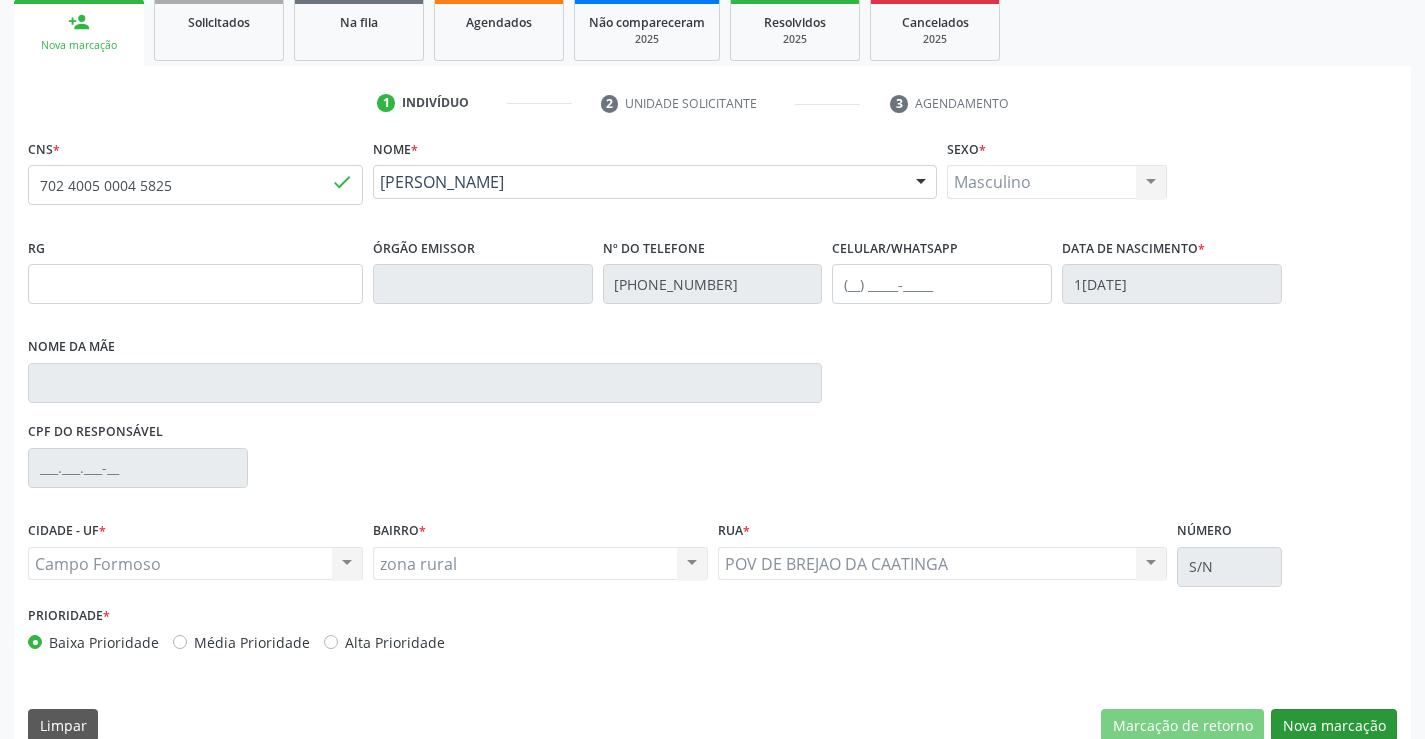 scroll, scrollTop: 167, scrollLeft: 0, axis: vertical 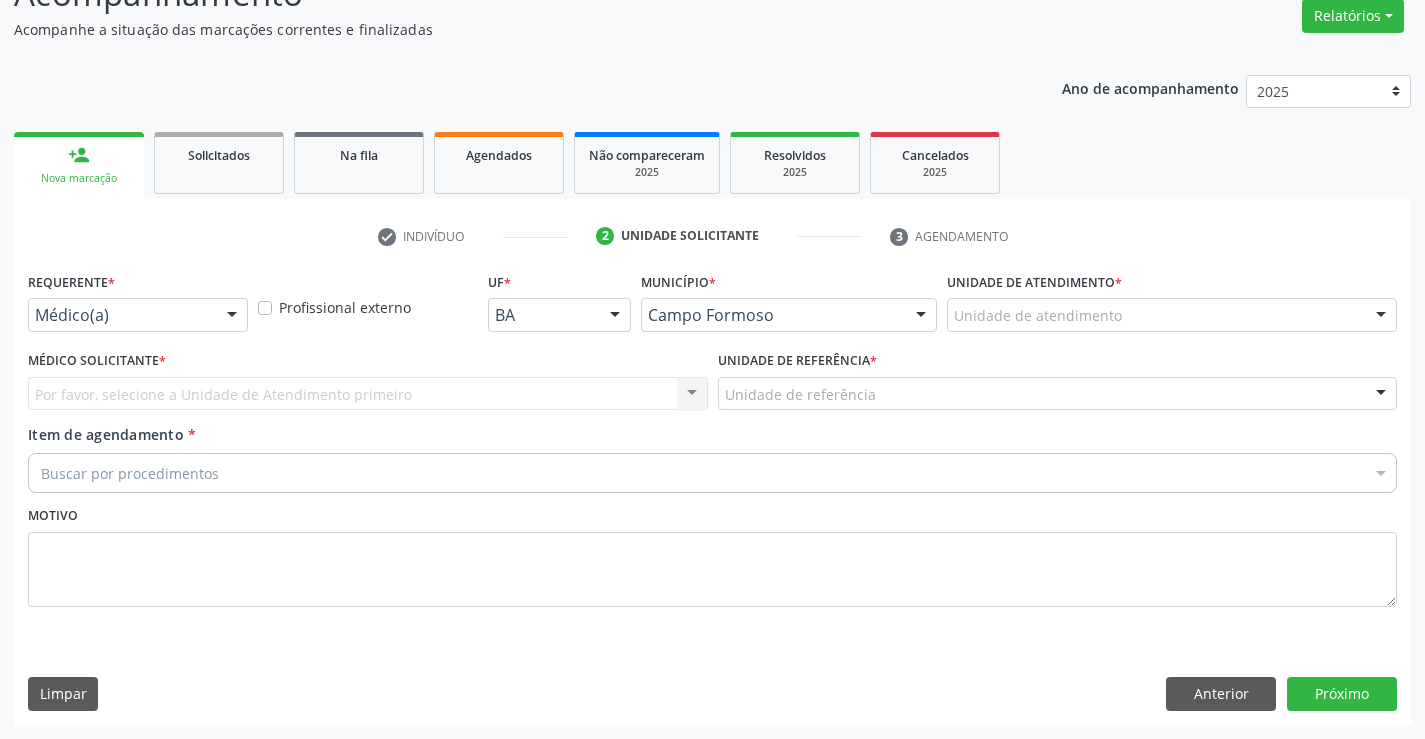 click on "Médico(a)" at bounding box center (138, 315) 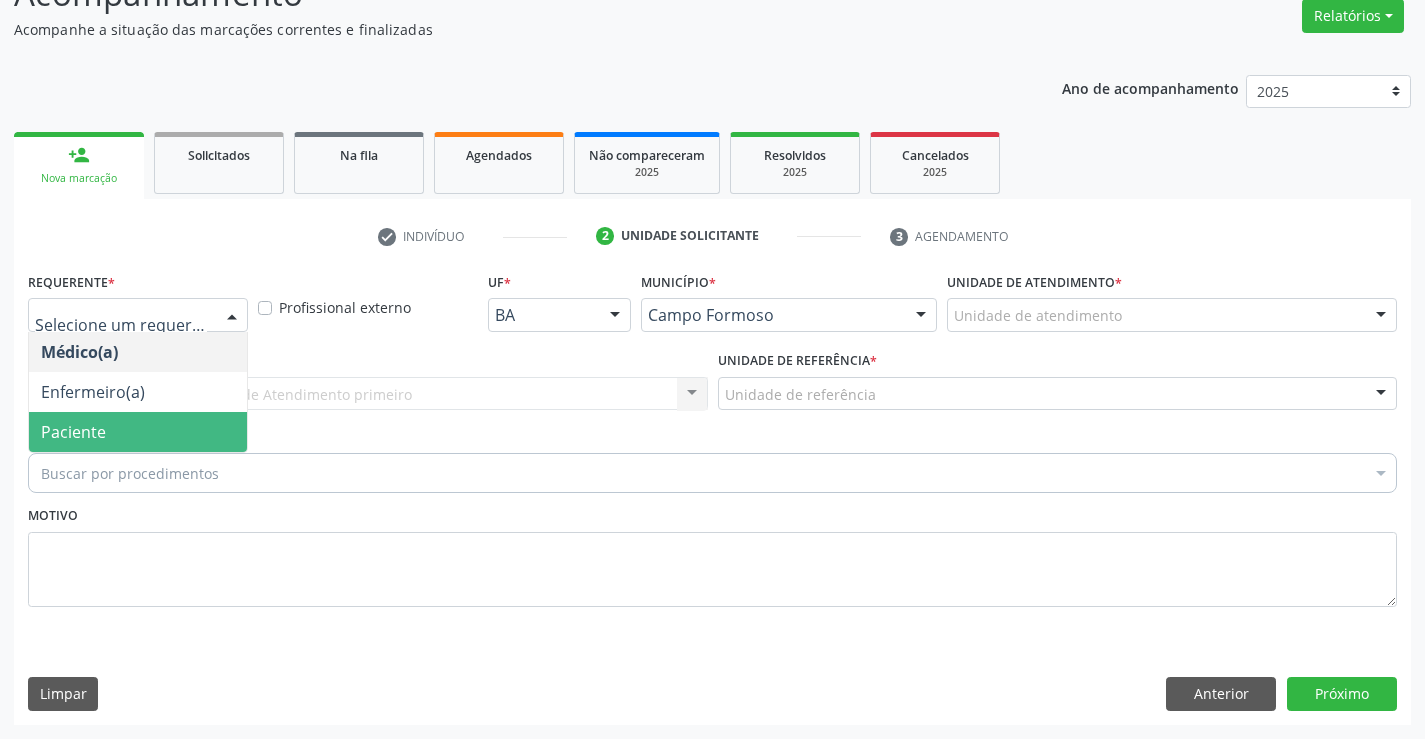 click on "Paciente" at bounding box center [138, 432] 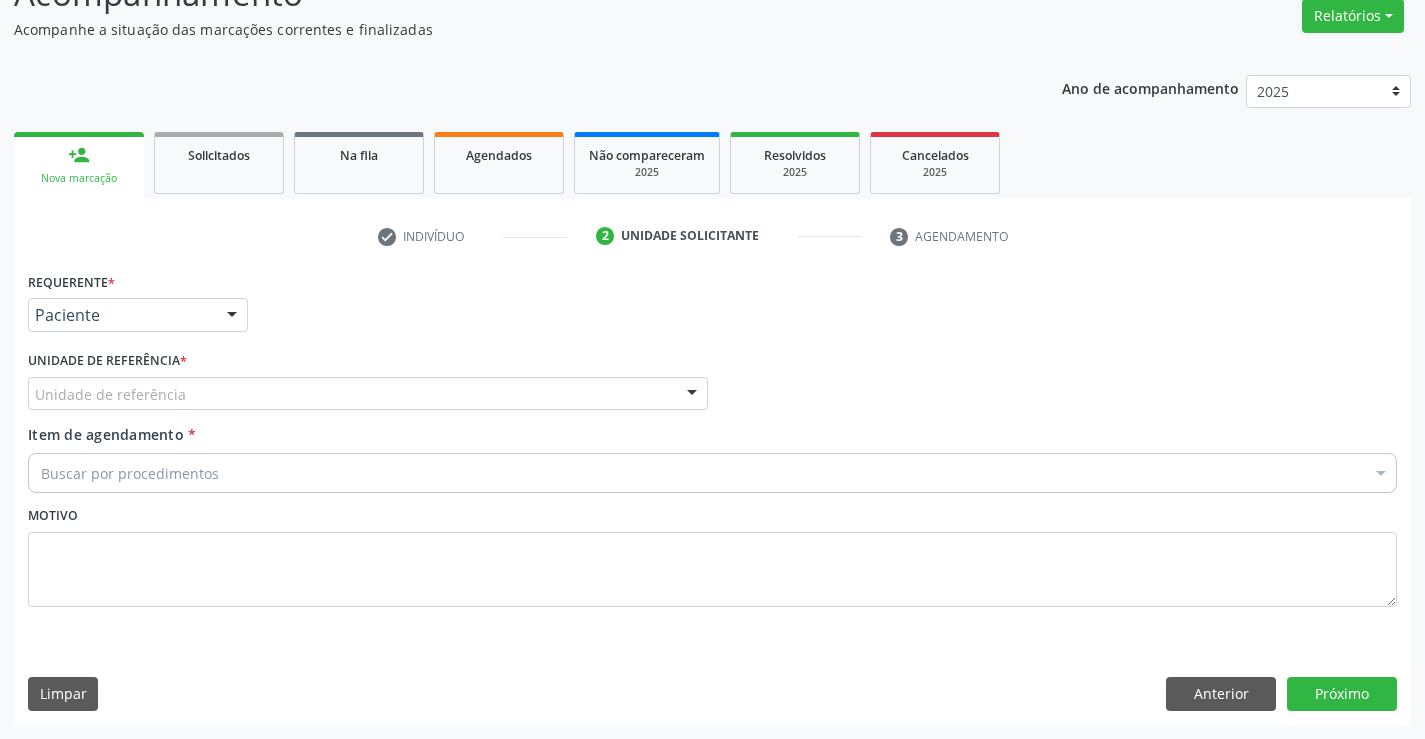 click on "Unidade de referência" at bounding box center [368, 394] 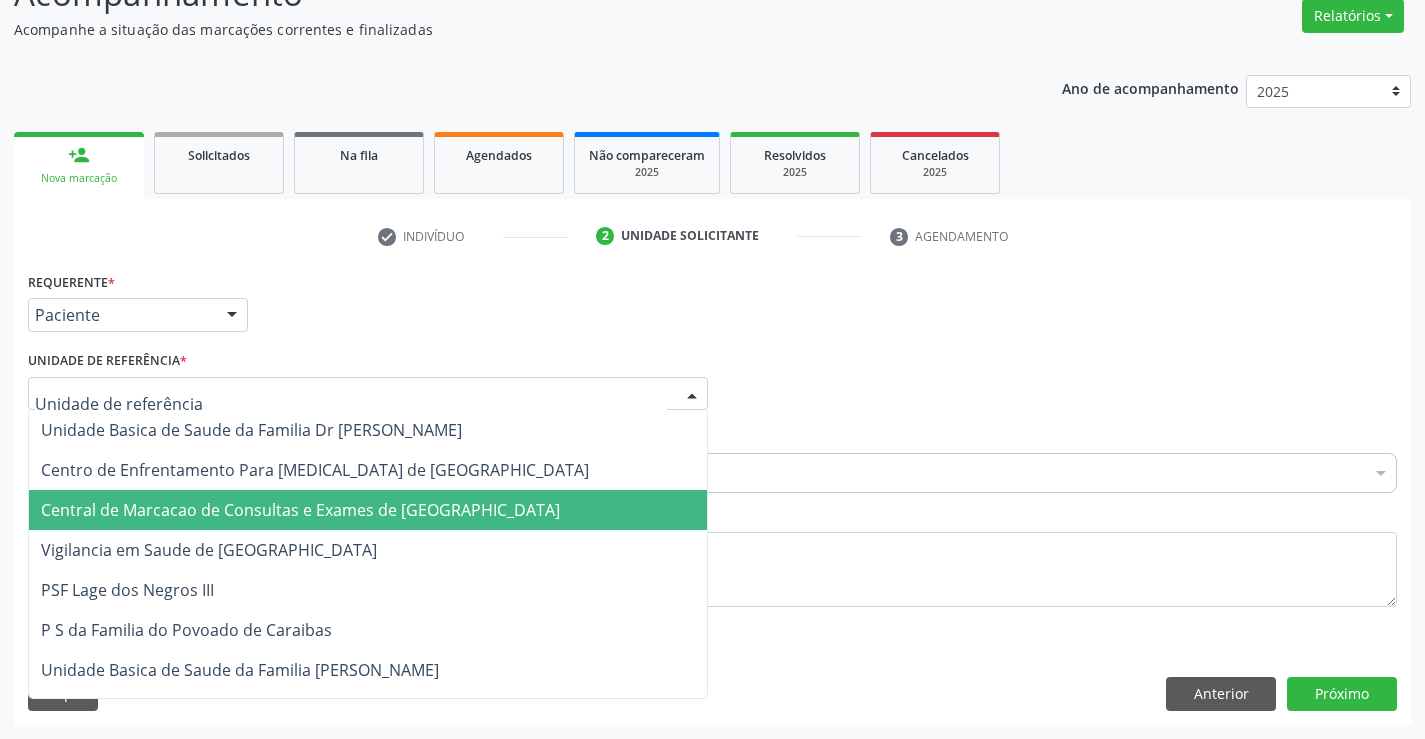 drag, startPoint x: 302, startPoint y: 509, endPoint x: 307, endPoint y: 491, distance: 18.681541 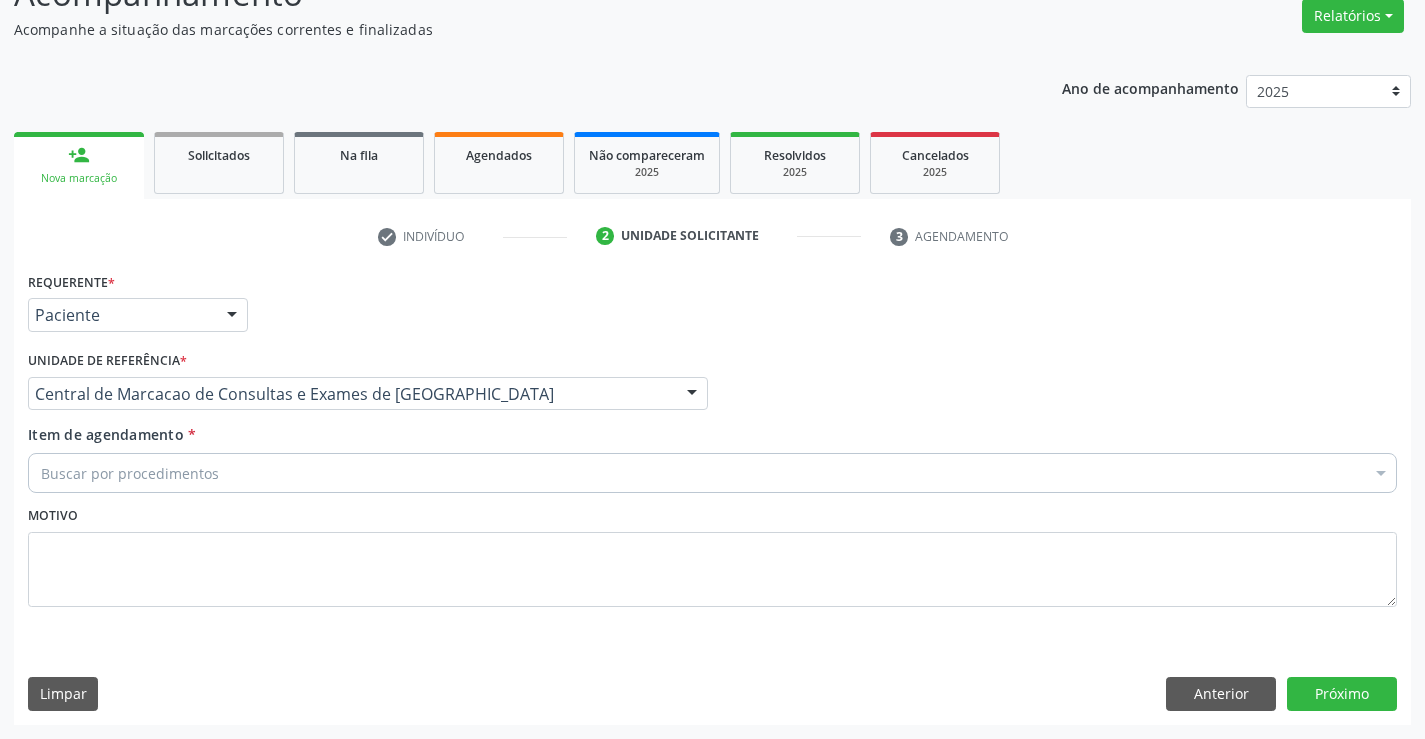 click on "Buscar por procedimentos" at bounding box center [712, 473] 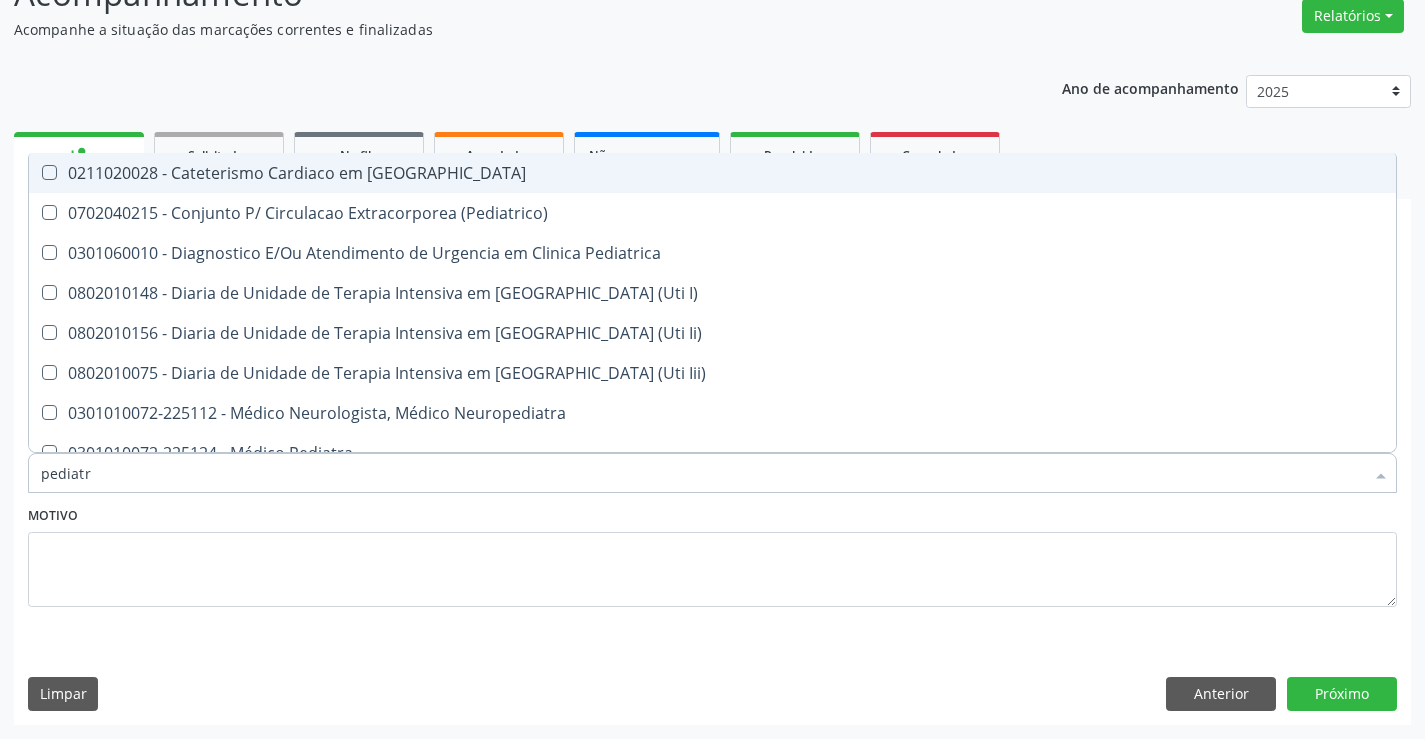 type on "pediatra" 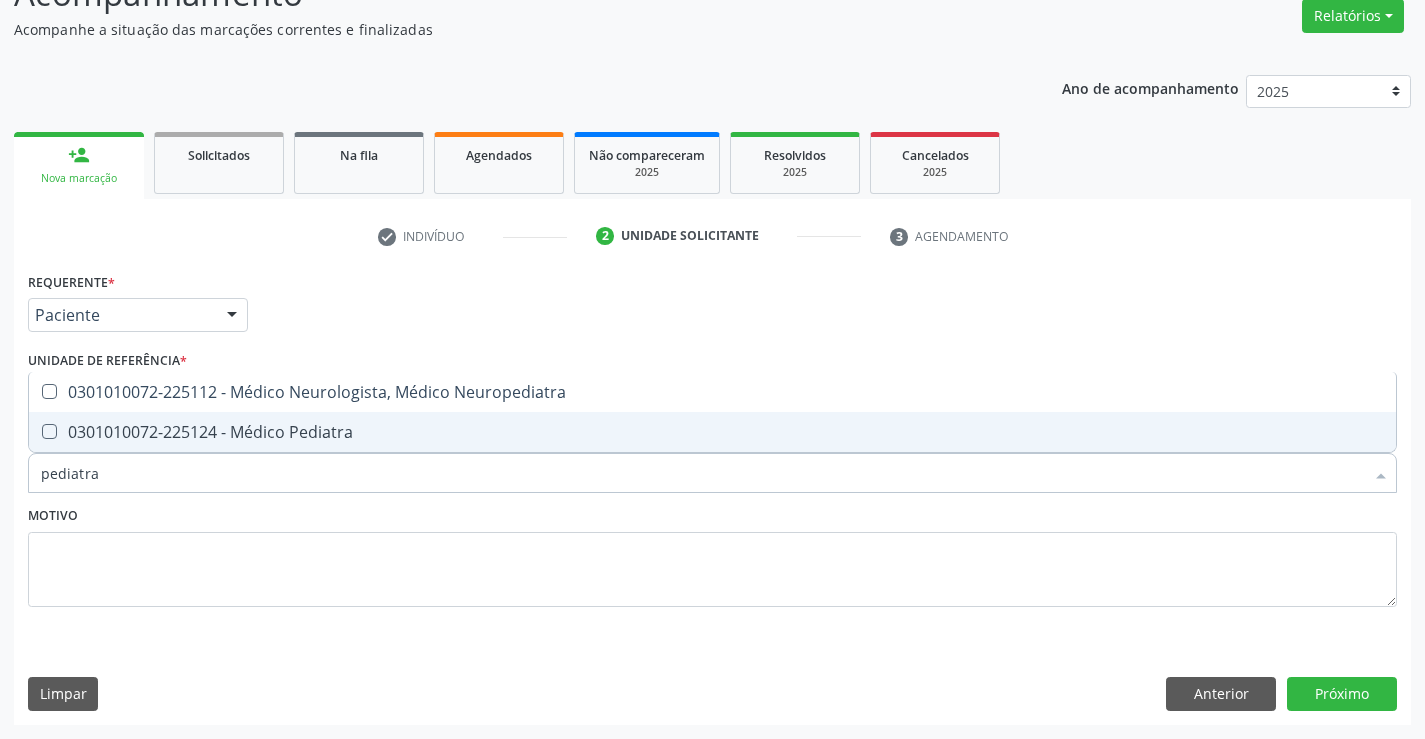 click on "0301010072-225124 - Médico Pediatra" at bounding box center [712, 432] 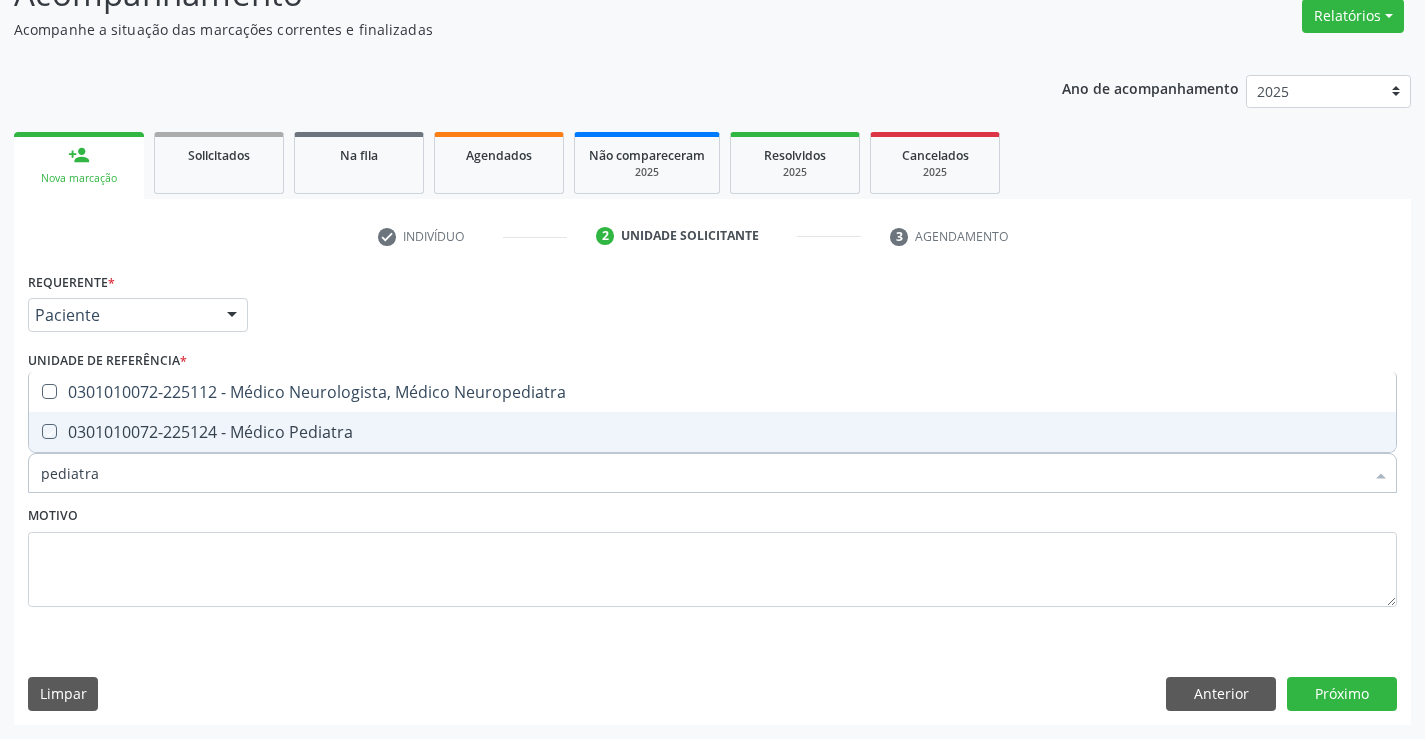 checkbox on "true" 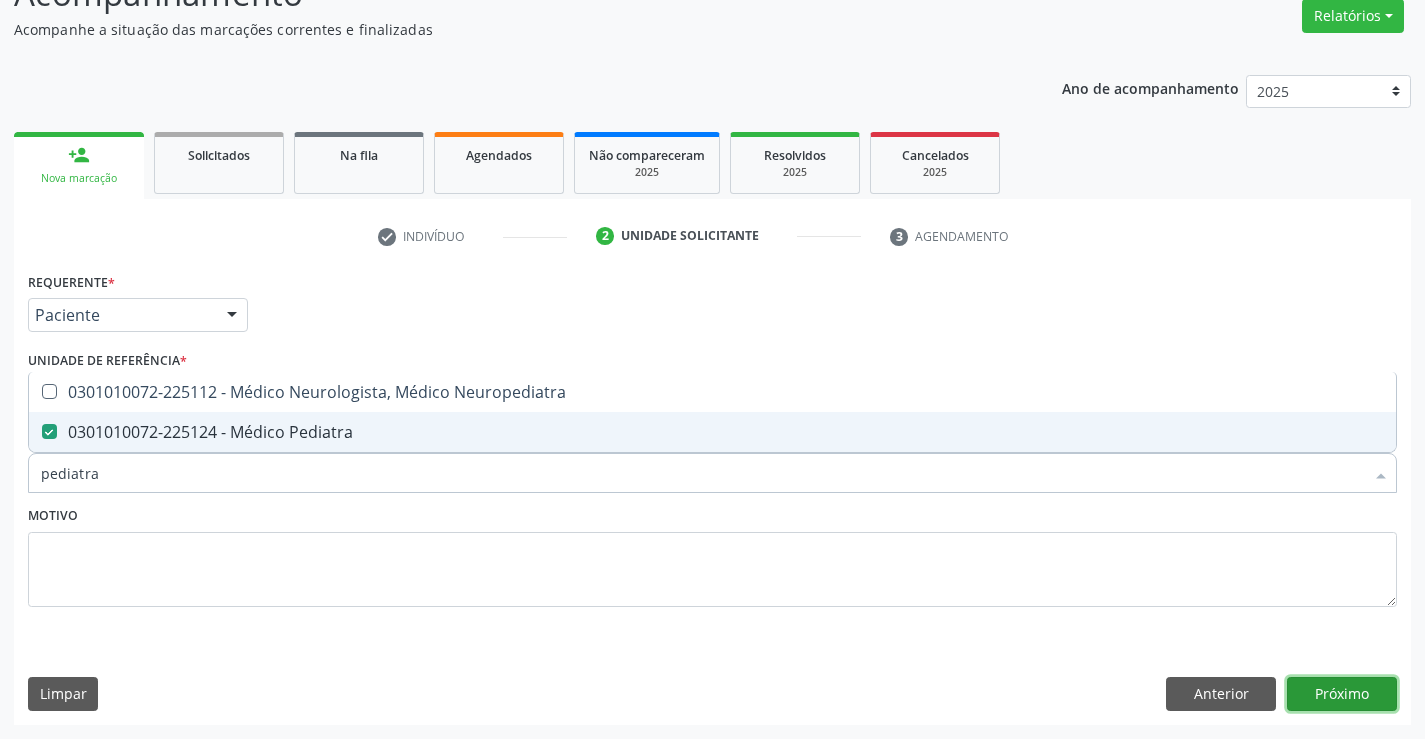 click on "Próximo" at bounding box center (1342, 694) 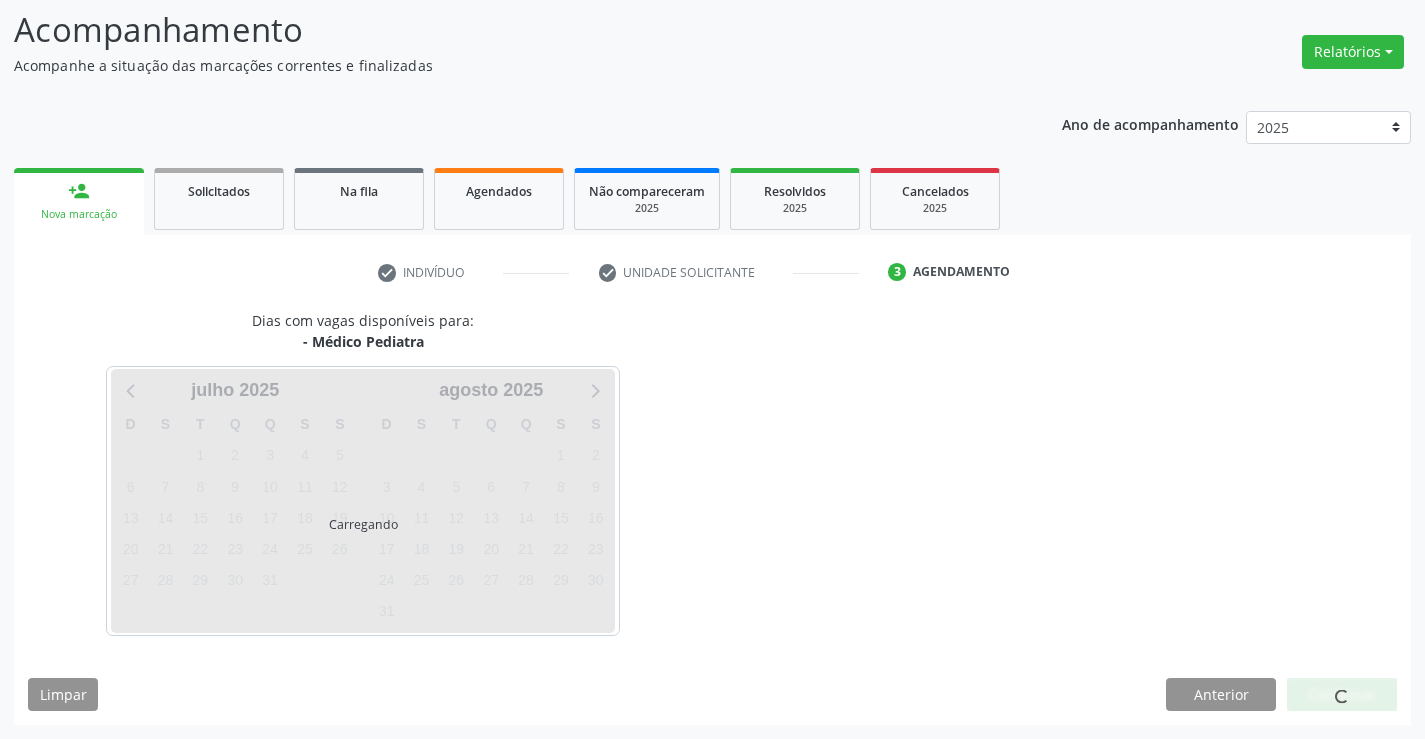 scroll, scrollTop: 131, scrollLeft: 0, axis: vertical 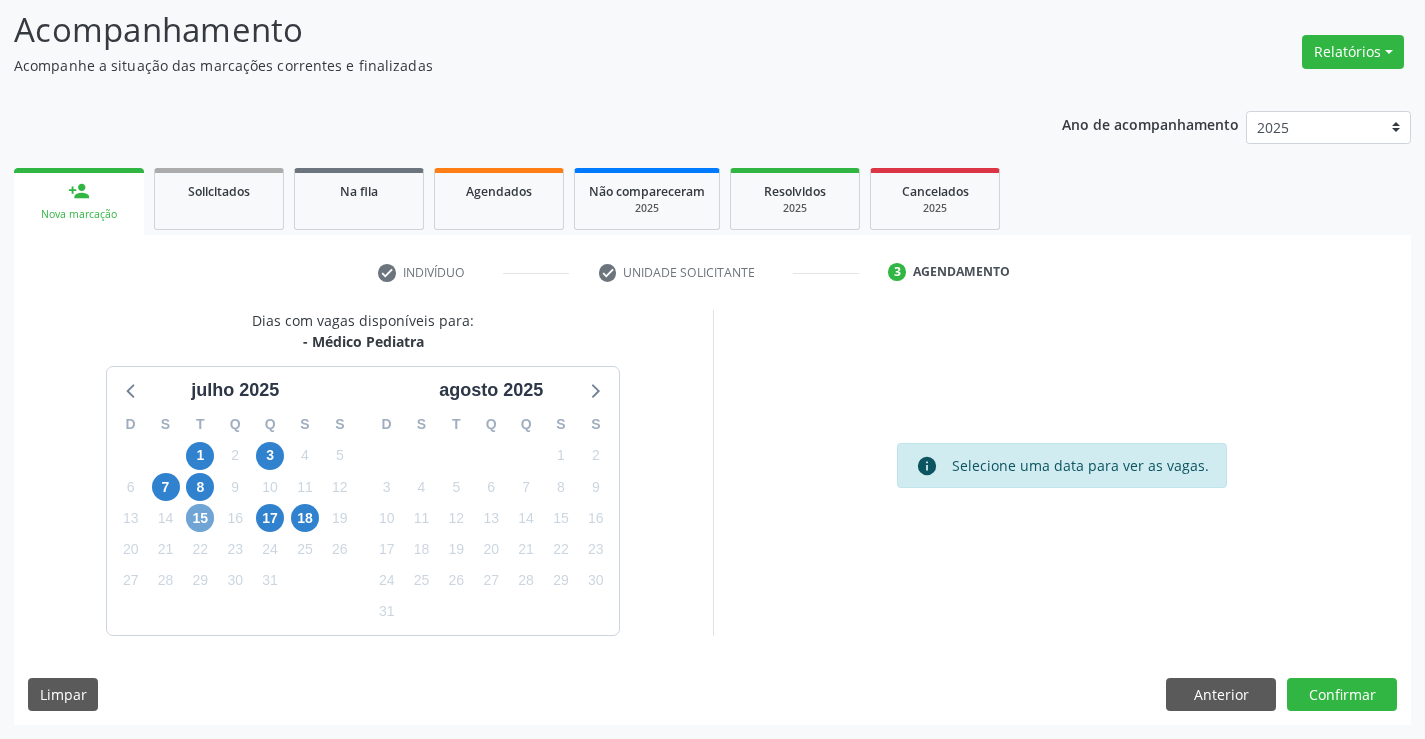 click on "15" at bounding box center [200, 518] 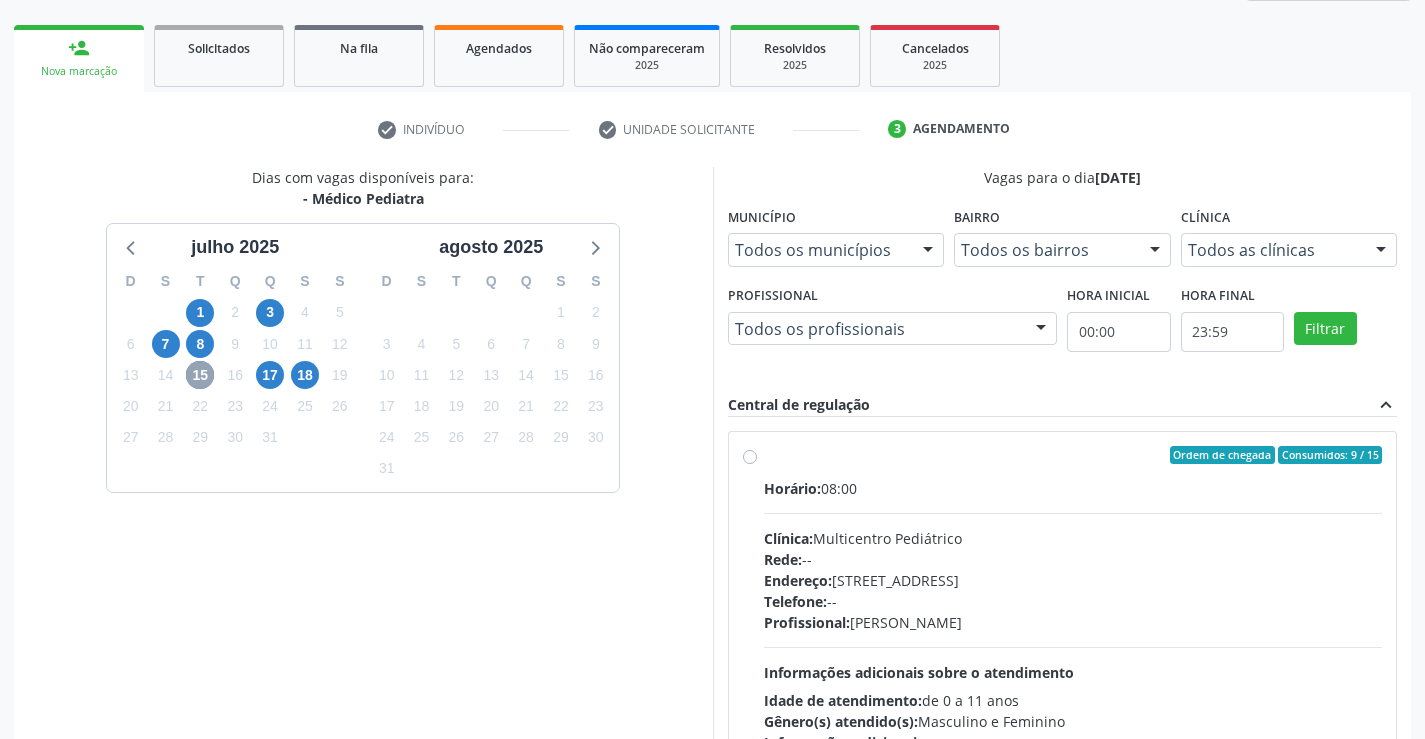 scroll, scrollTop: 420, scrollLeft: 0, axis: vertical 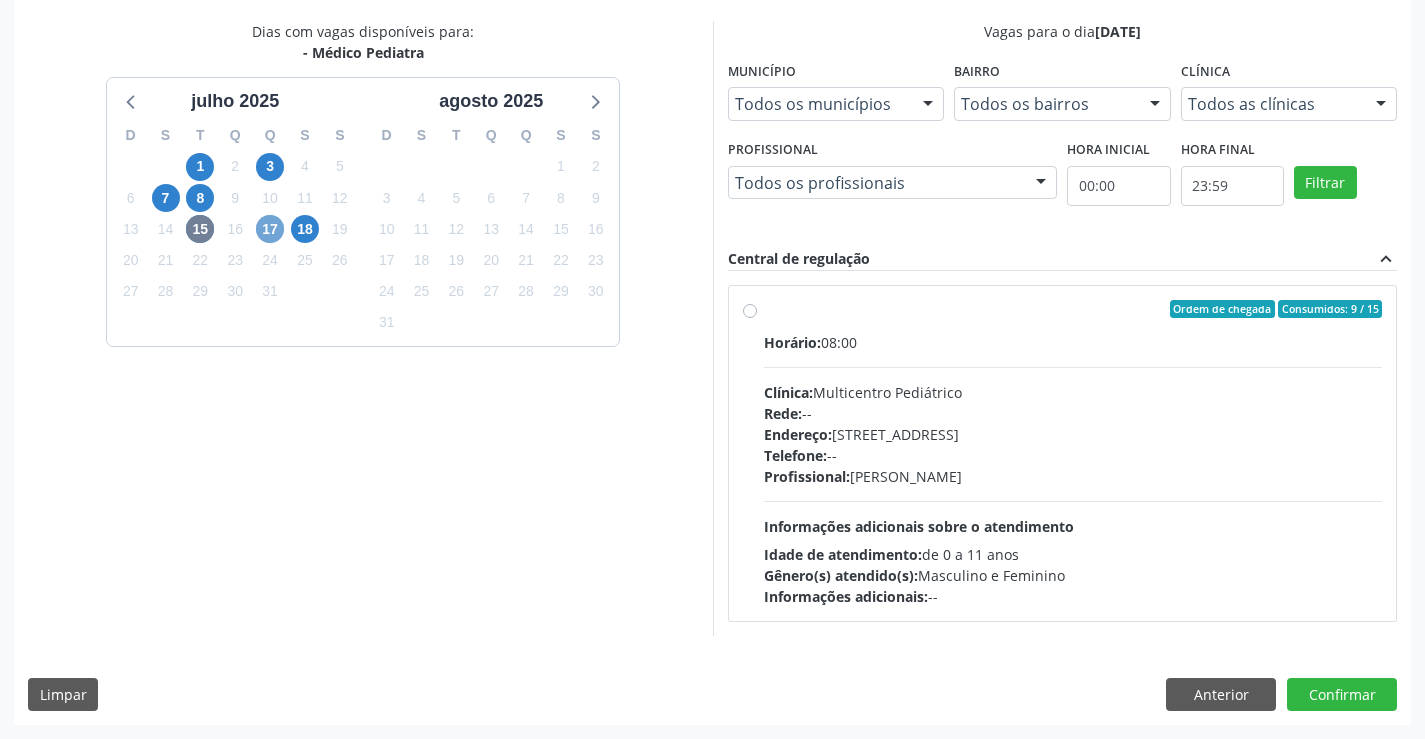 click on "17" at bounding box center [270, 229] 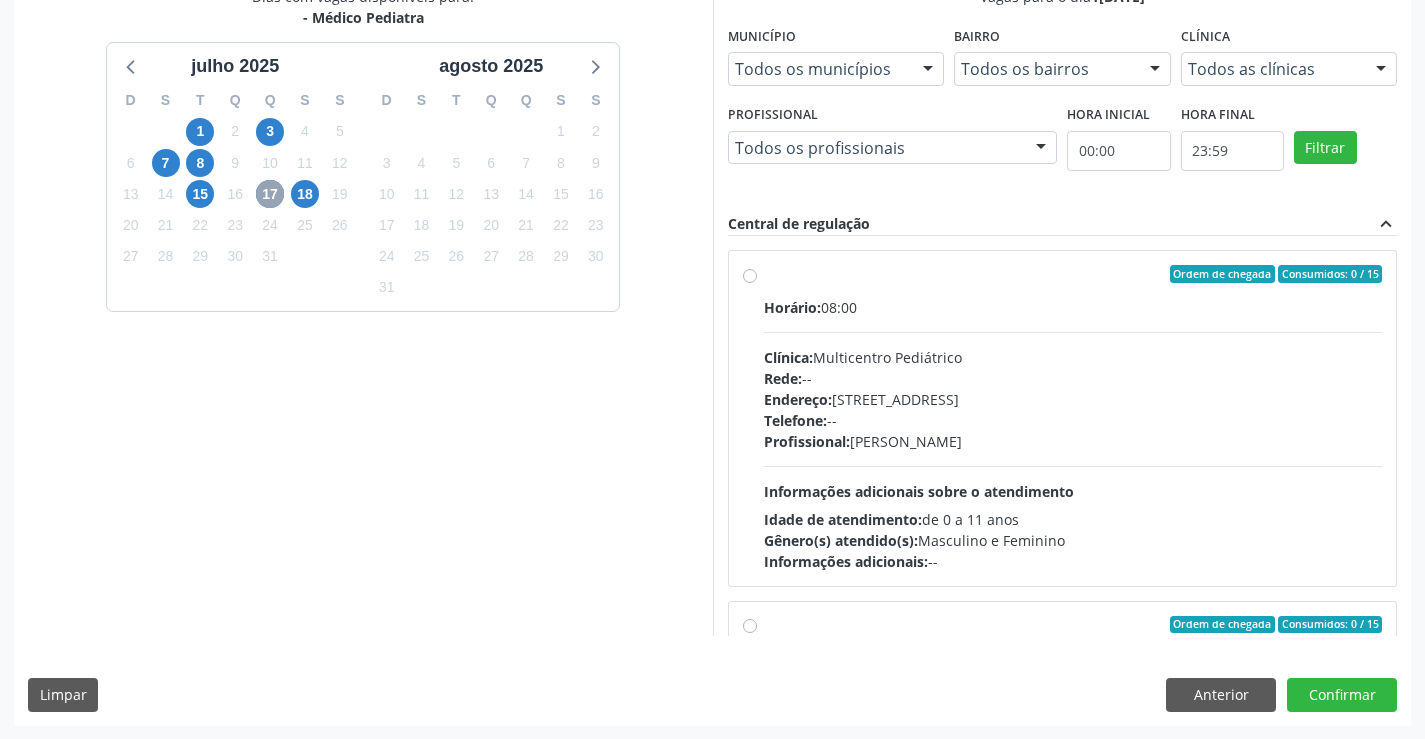 scroll, scrollTop: 456, scrollLeft: 0, axis: vertical 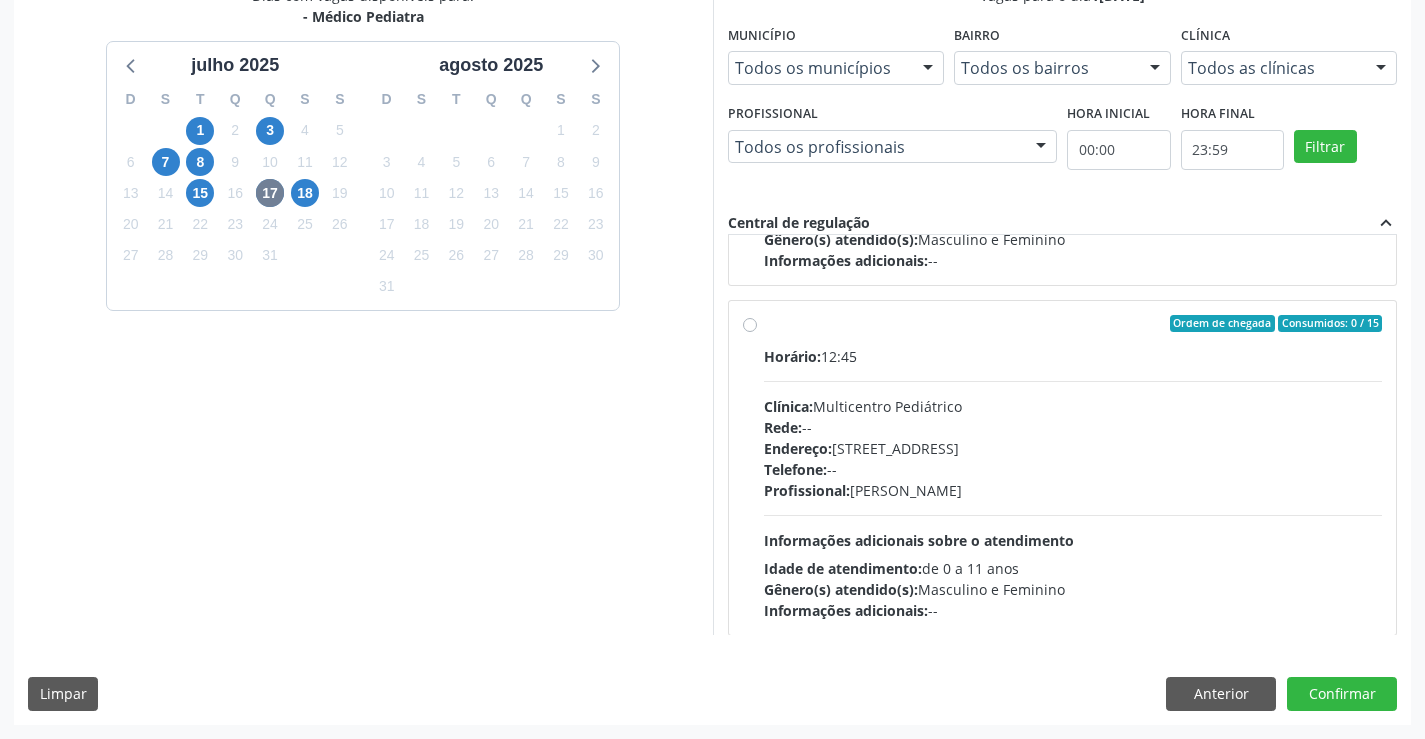 click on "Endereço:   Antigo Casa Grande, nº 37, Centro, Campo Formoso - BA" at bounding box center (1073, 448) 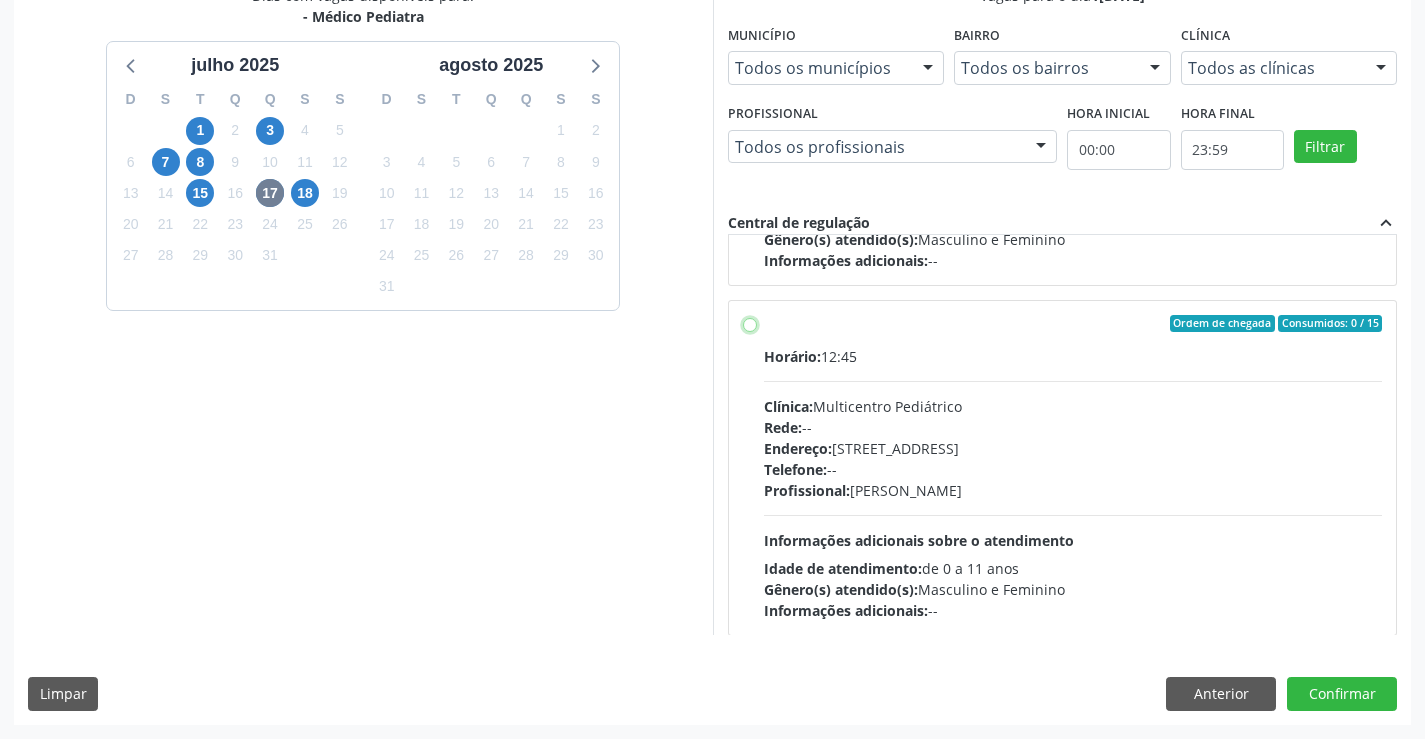 click on "Ordem de chegada
Consumidos: 0 / 15
Horário:   12:45
Clínica:  Multicentro Pediátrico
Rede:
--
Endereço:   Antigo Casa Grande, nº 37, Centro, Campo Formoso - BA
Telefone:   --
Profissional:
Maria Ubaldina Silva Calixto Sobreira
Informações adicionais sobre o atendimento
Idade de atendimento:
de 0 a 11 anos
Gênero(s) atendido(s):
Masculino e Feminino
Informações adicionais:
--" at bounding box center [750, 324] 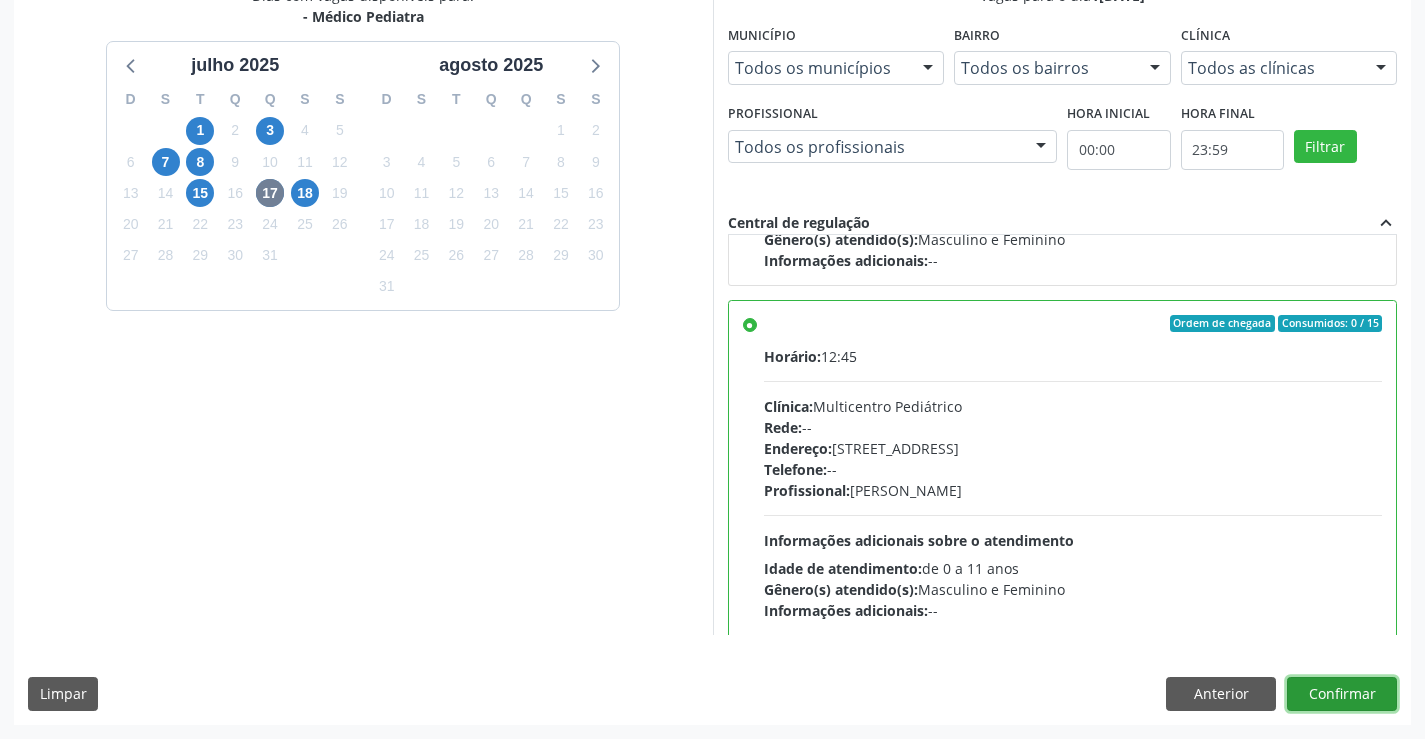 click on "Confirmar" at bounding box center [1342, 694] 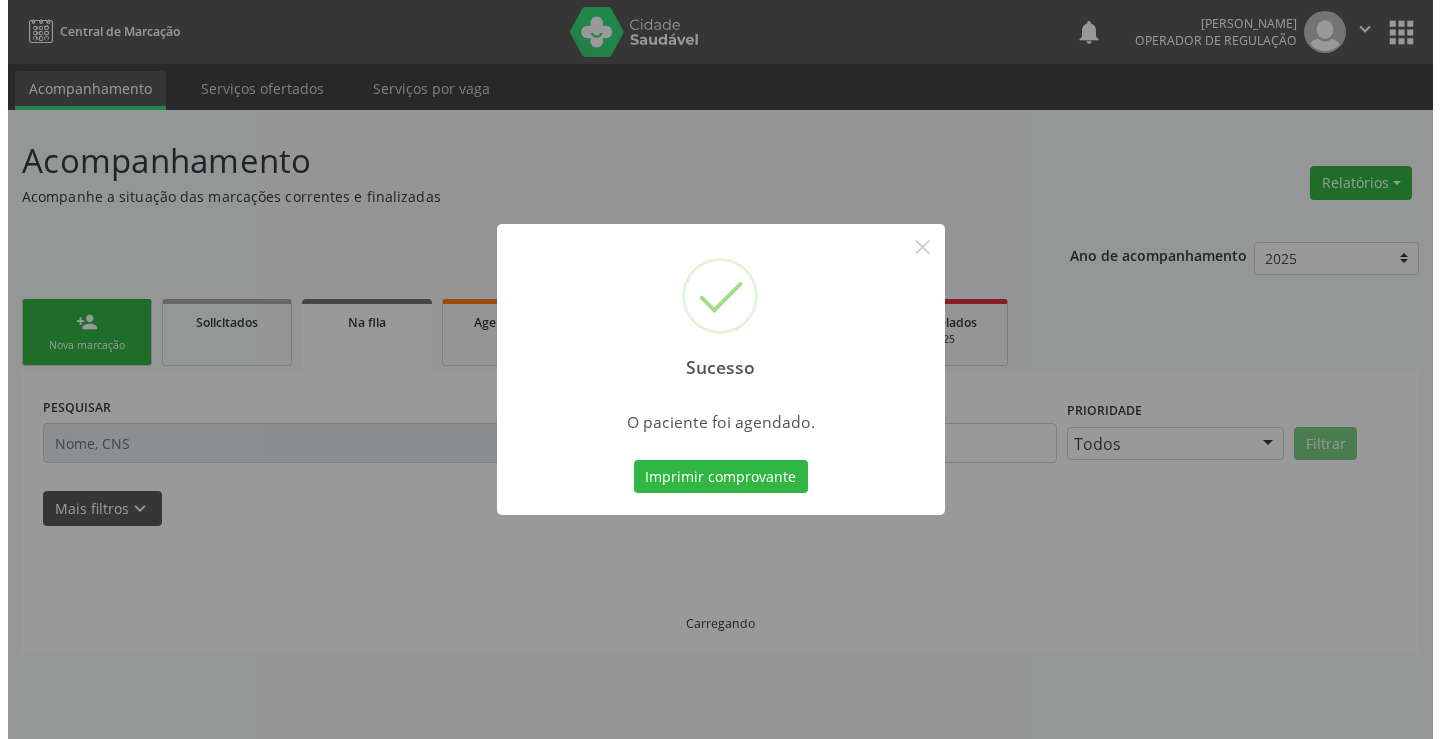 scroll, scrollTop: 0, scrollLeft: 0, axis: both 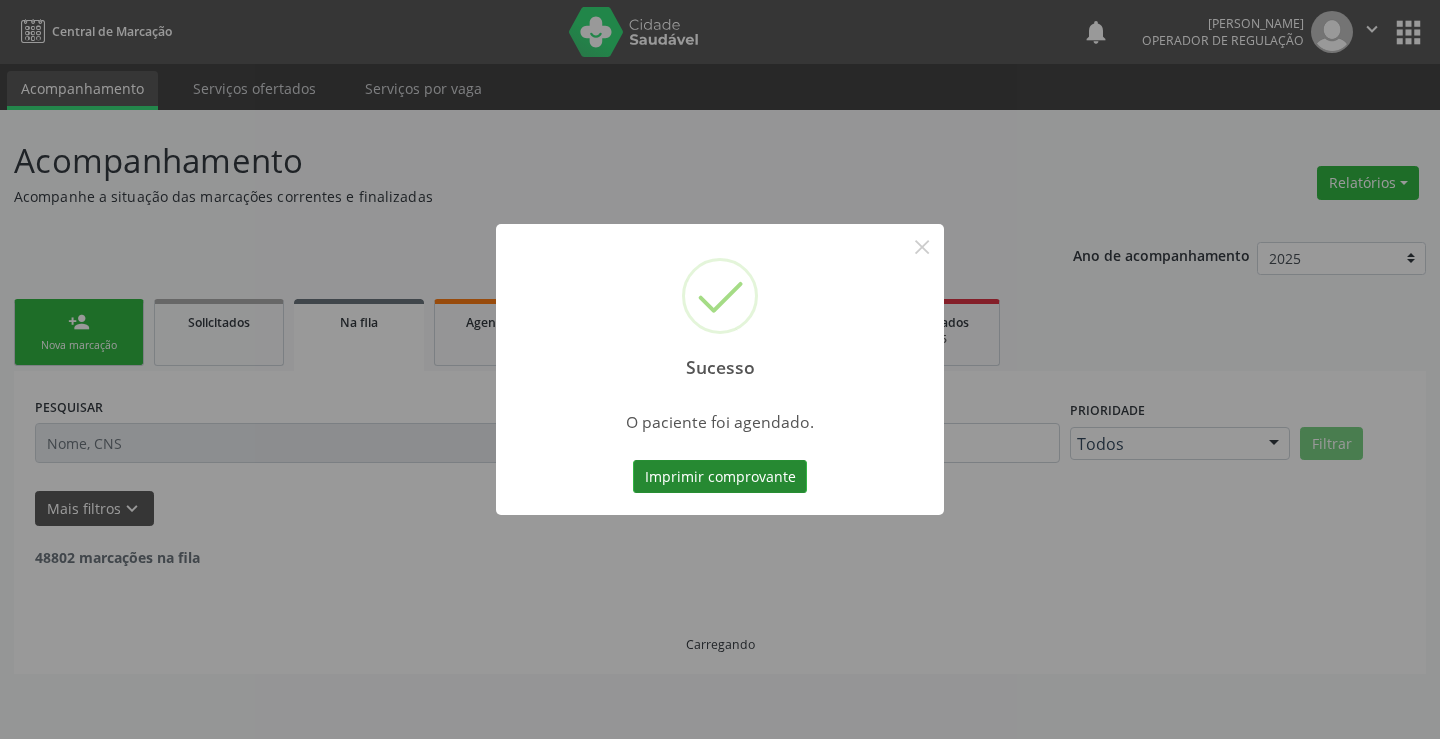 click on "Imprimir comprovante" at bounding box center (720, 477) 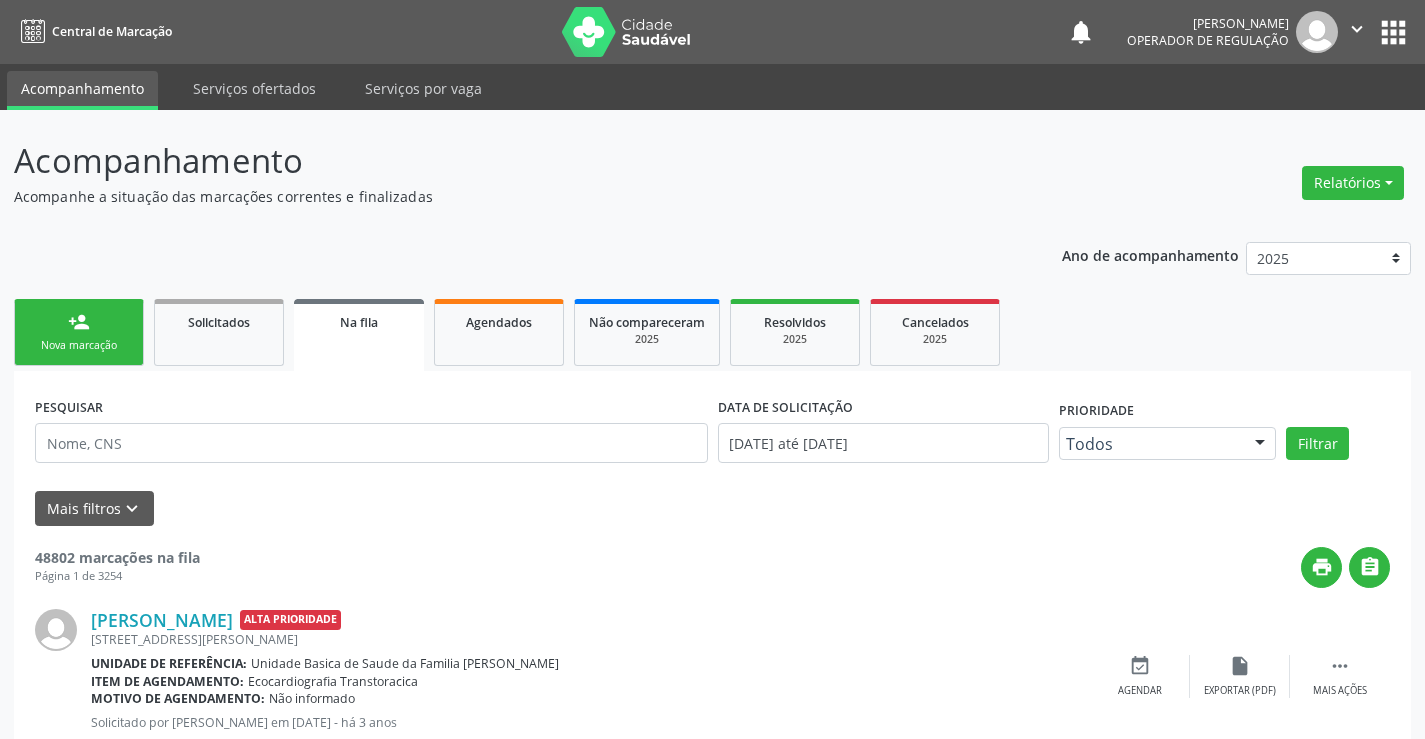 drag, startPoint x: 490, startPoint y: 320, endPoint x: 369, endPoint y: 338, distance: 122.33152 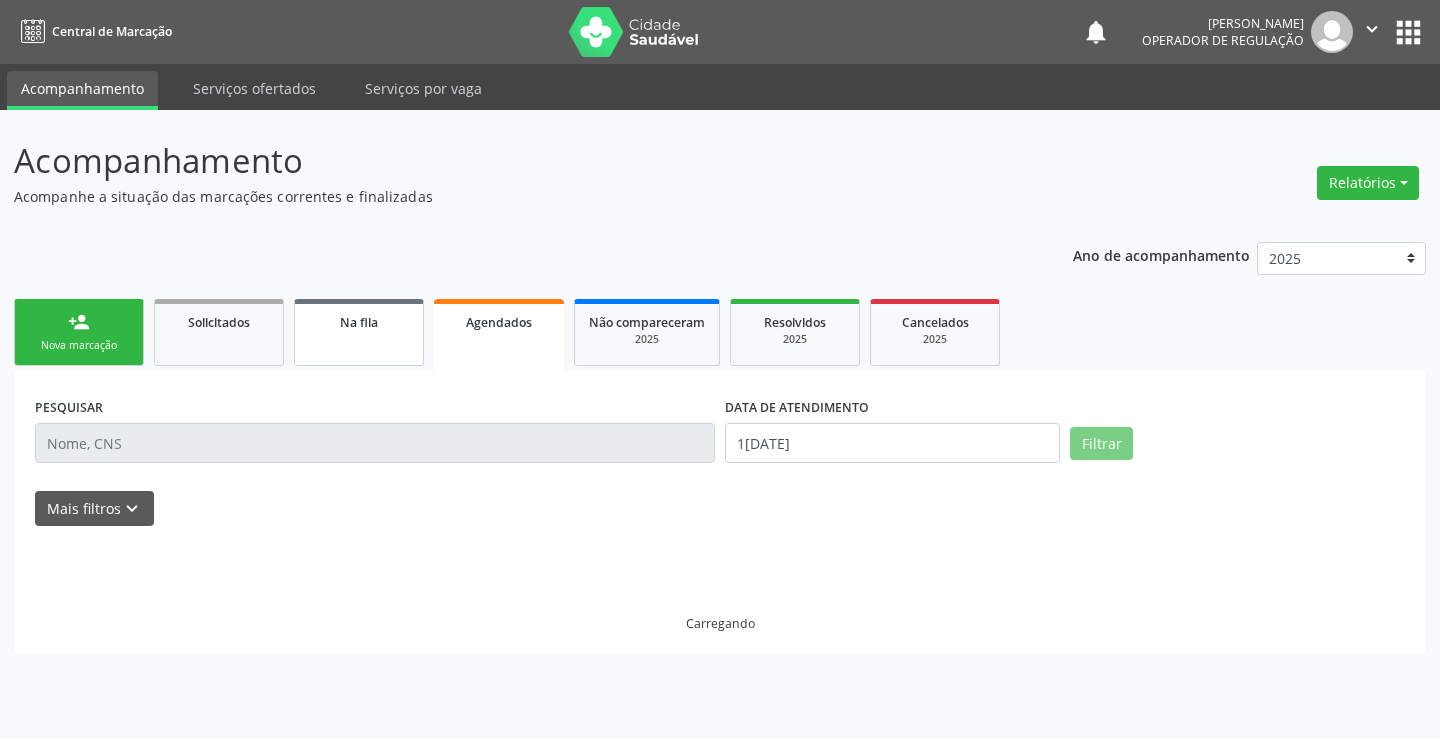click on "Na fila" at bounding box center (359, 332) 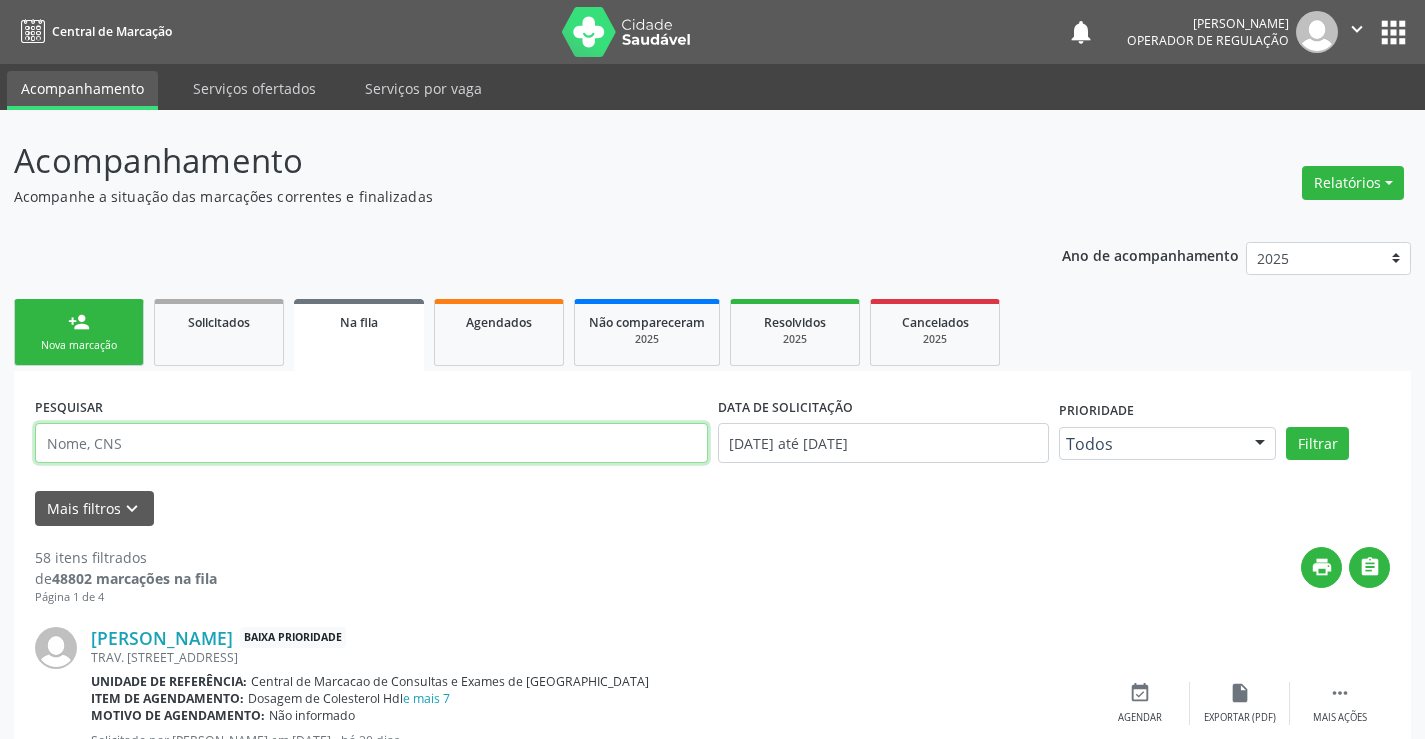click at bounding box center (371, 443) 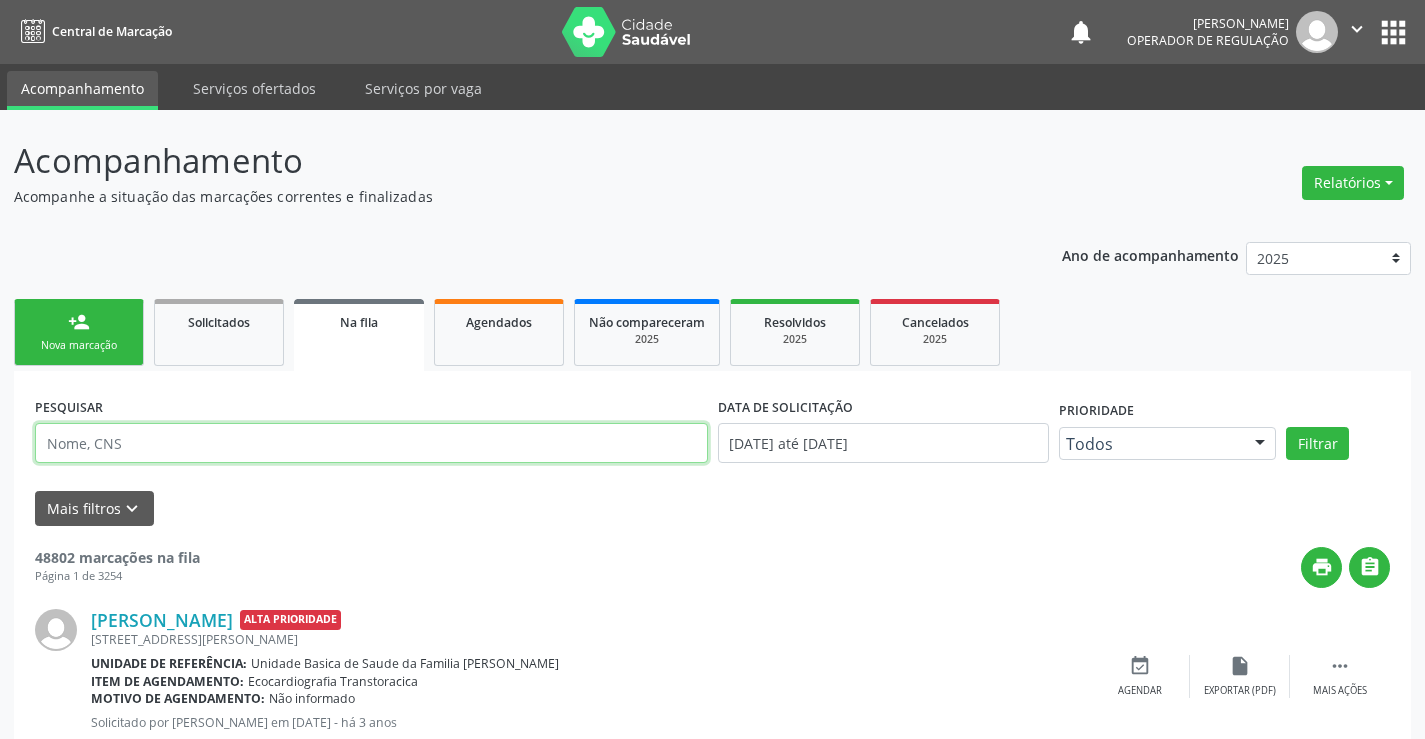 click at bounding box center (371, 443) 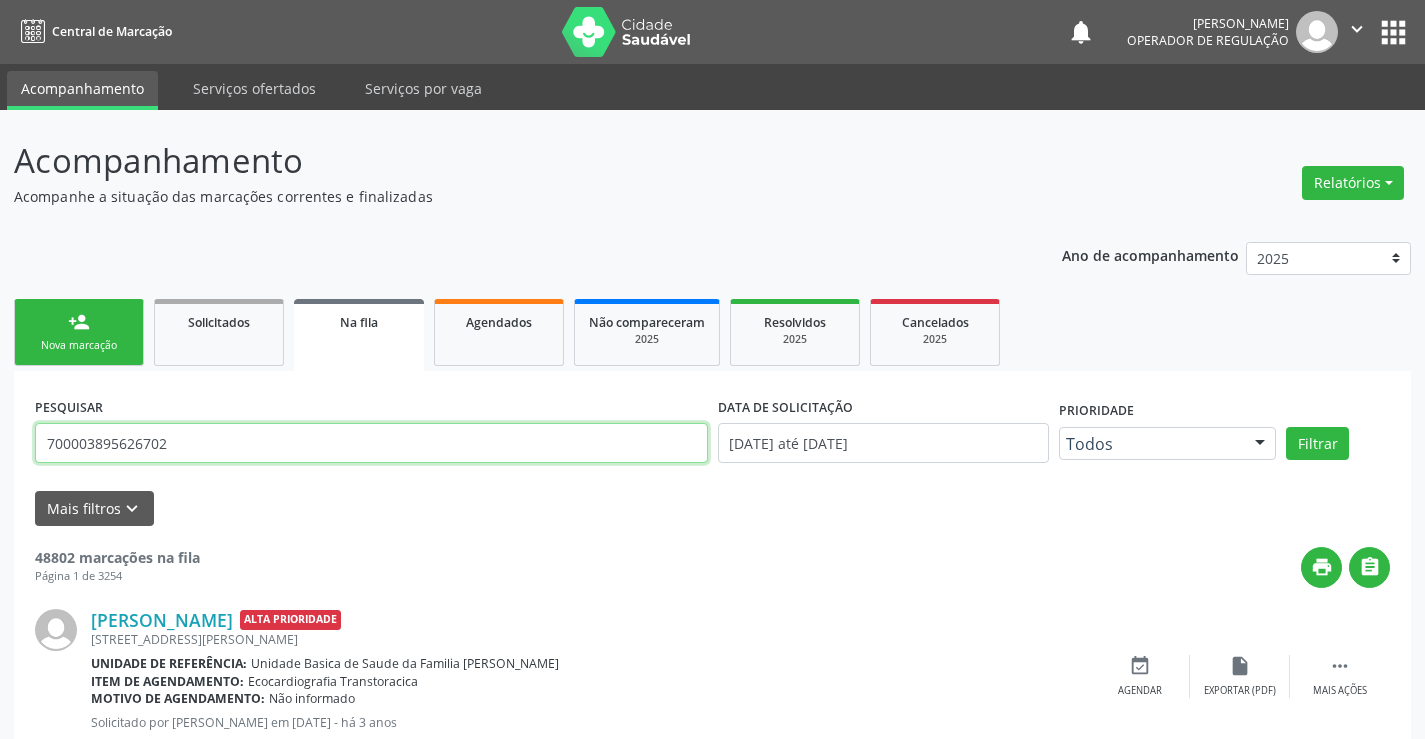 type on "700003895626702" 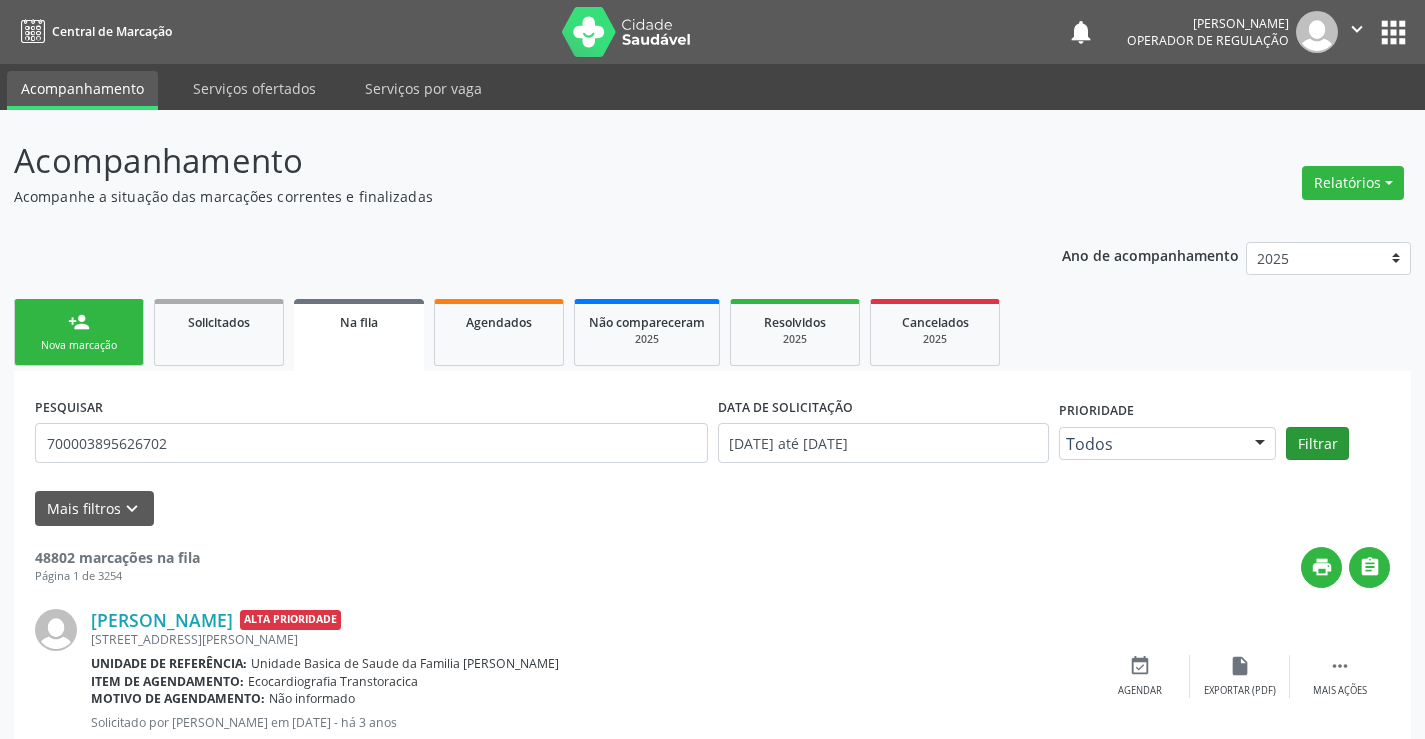 drag, startPoint x: 1357, startPoint y: 449, endPoint x: 1344, endPoint y: 445, distance: 13.601471 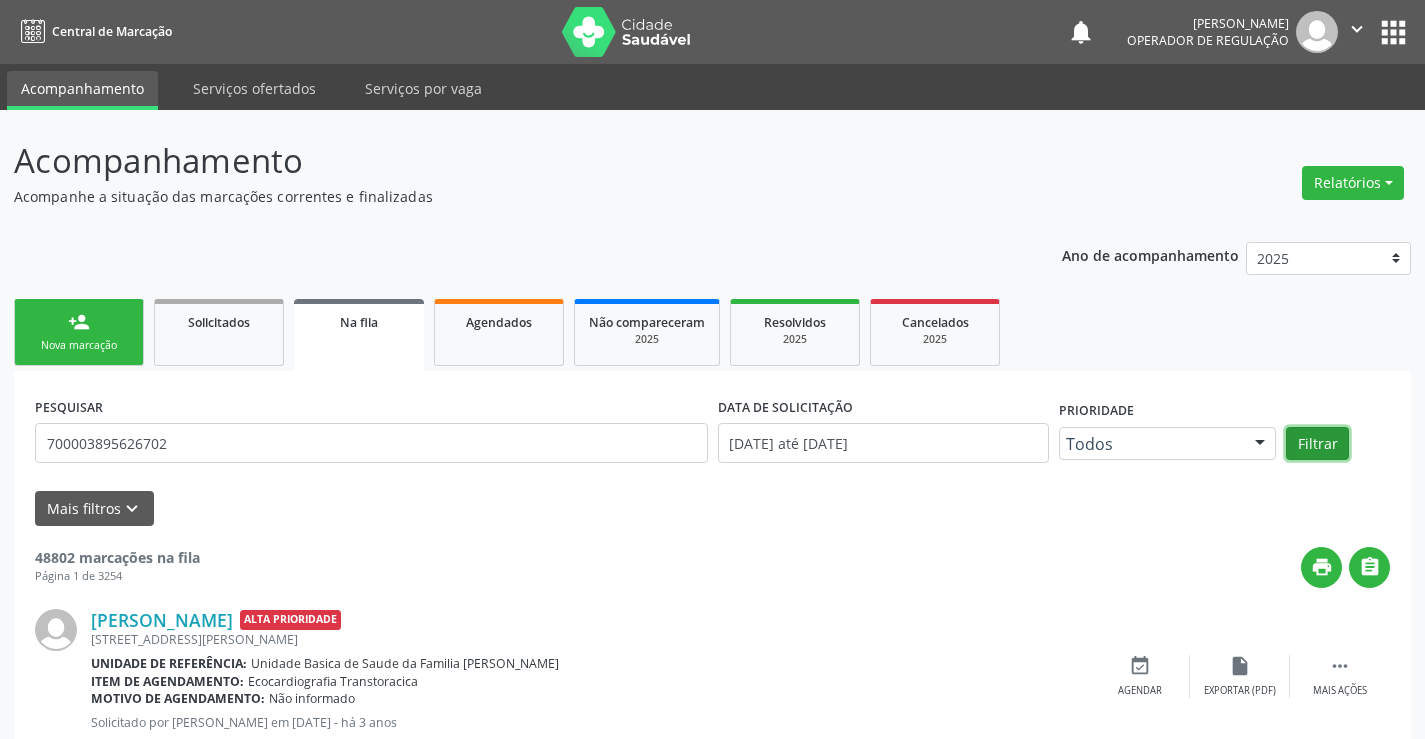 click on "Filtrar" at bounding box center [1317, 444] 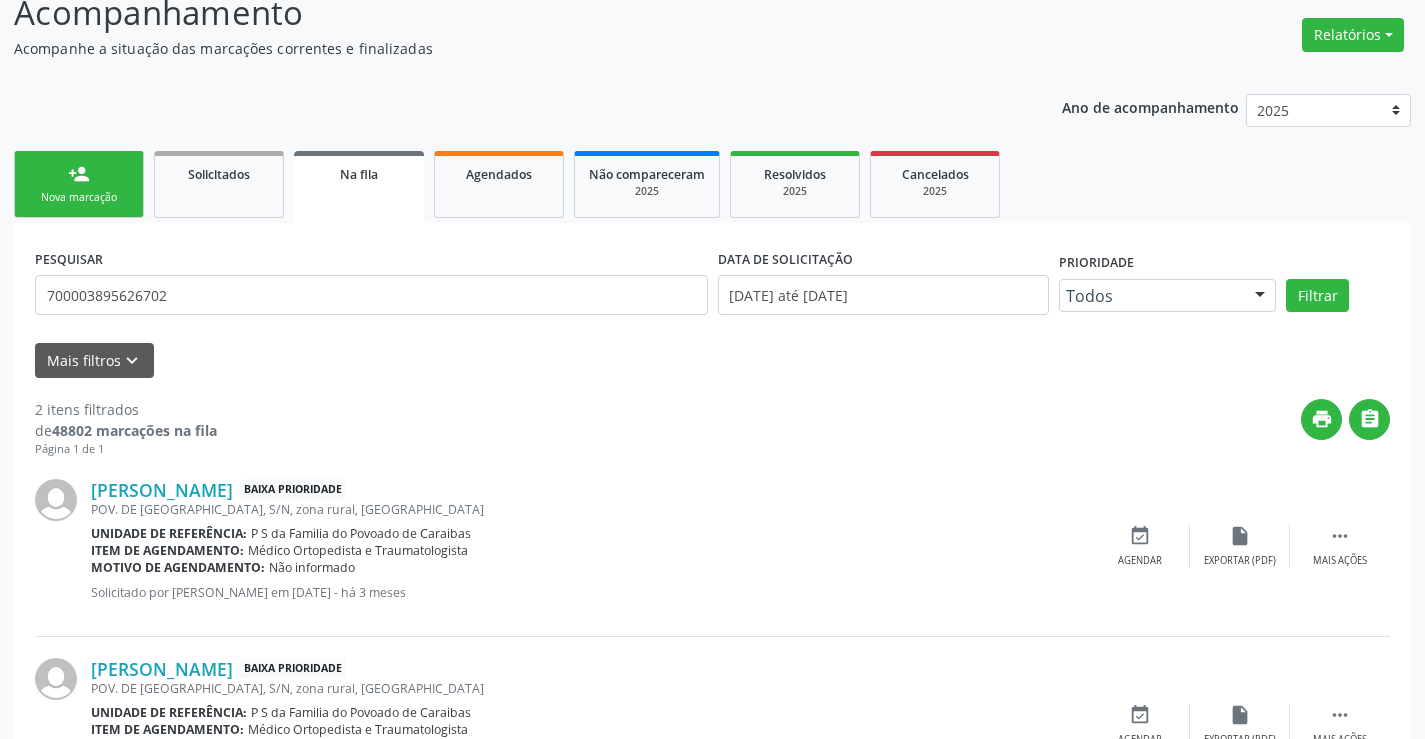 scroll, scrollTop: 59, scrollLeft: 0, axis: vertical 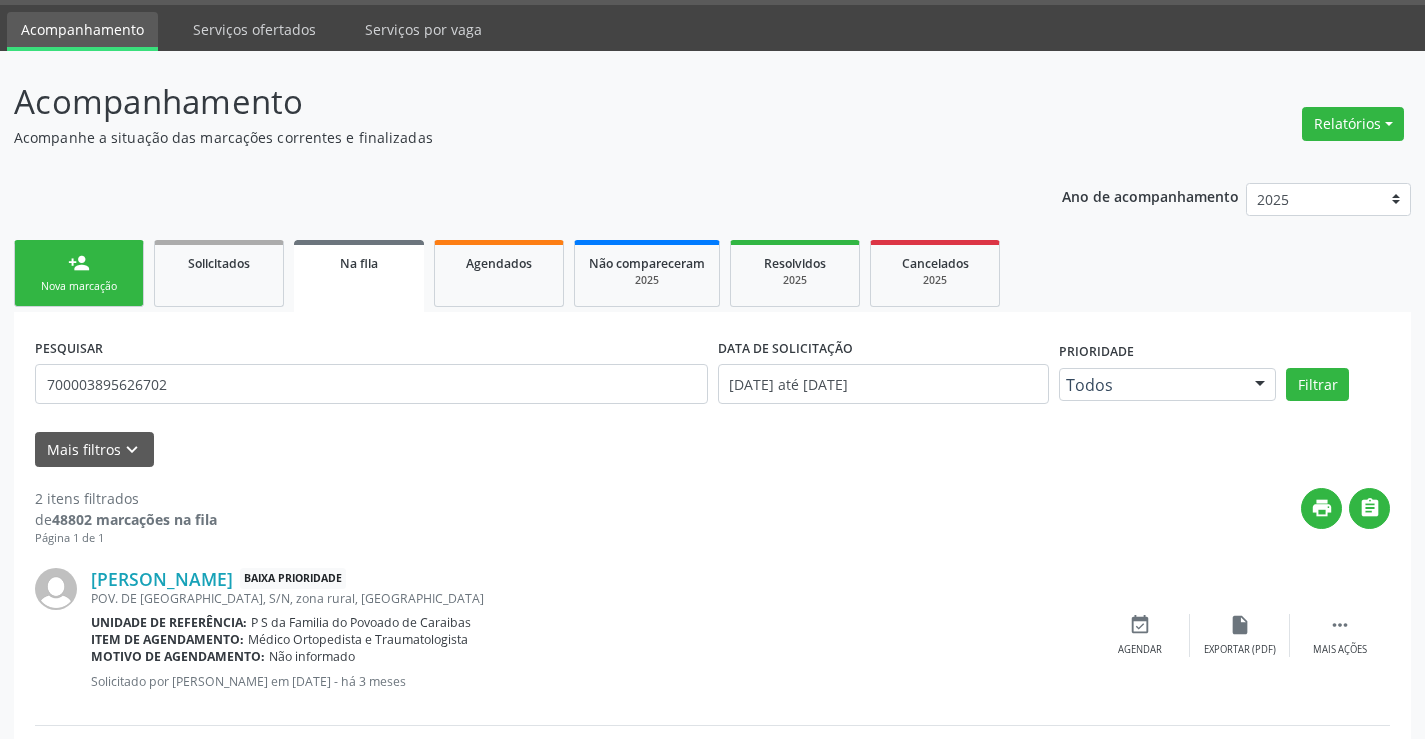 click on "person_add
Nova marcação" at bounding box center [79, 273] 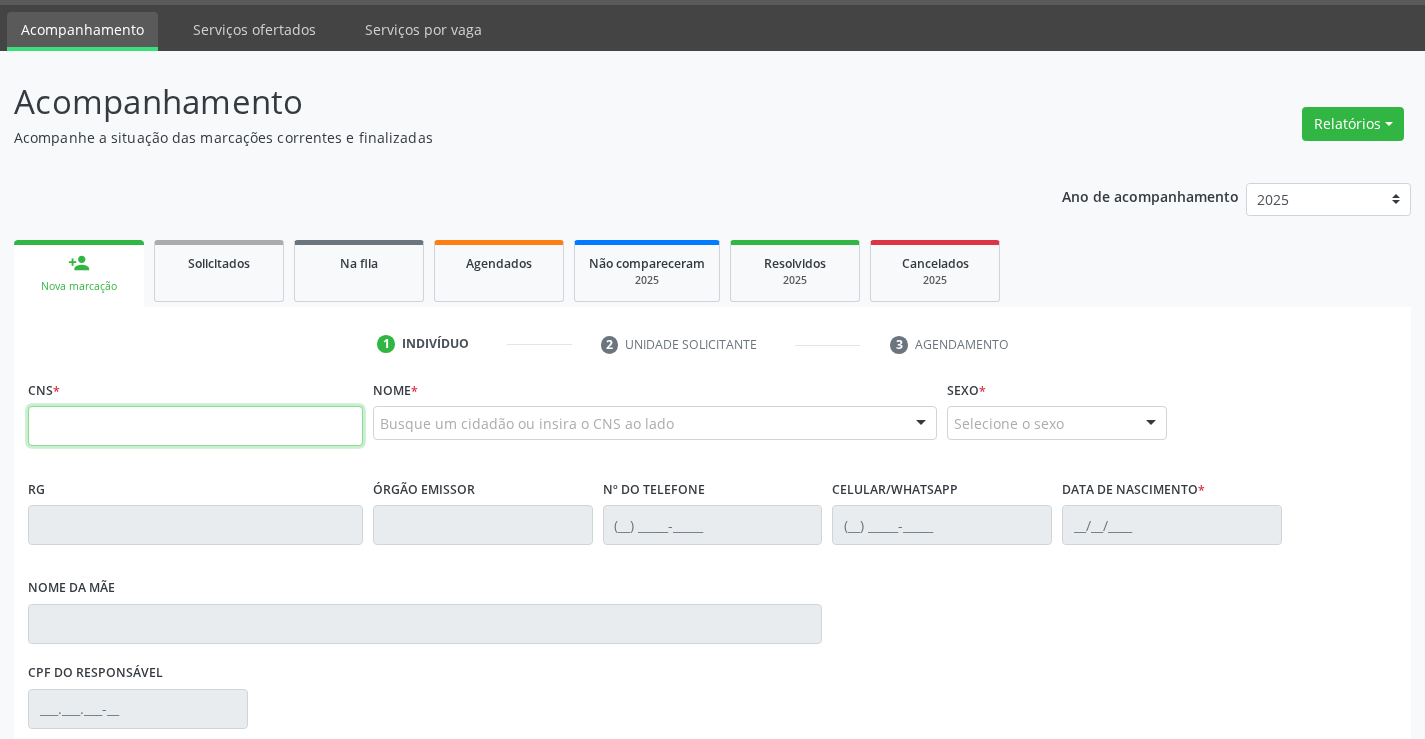 click at bounding box center [195, 426] 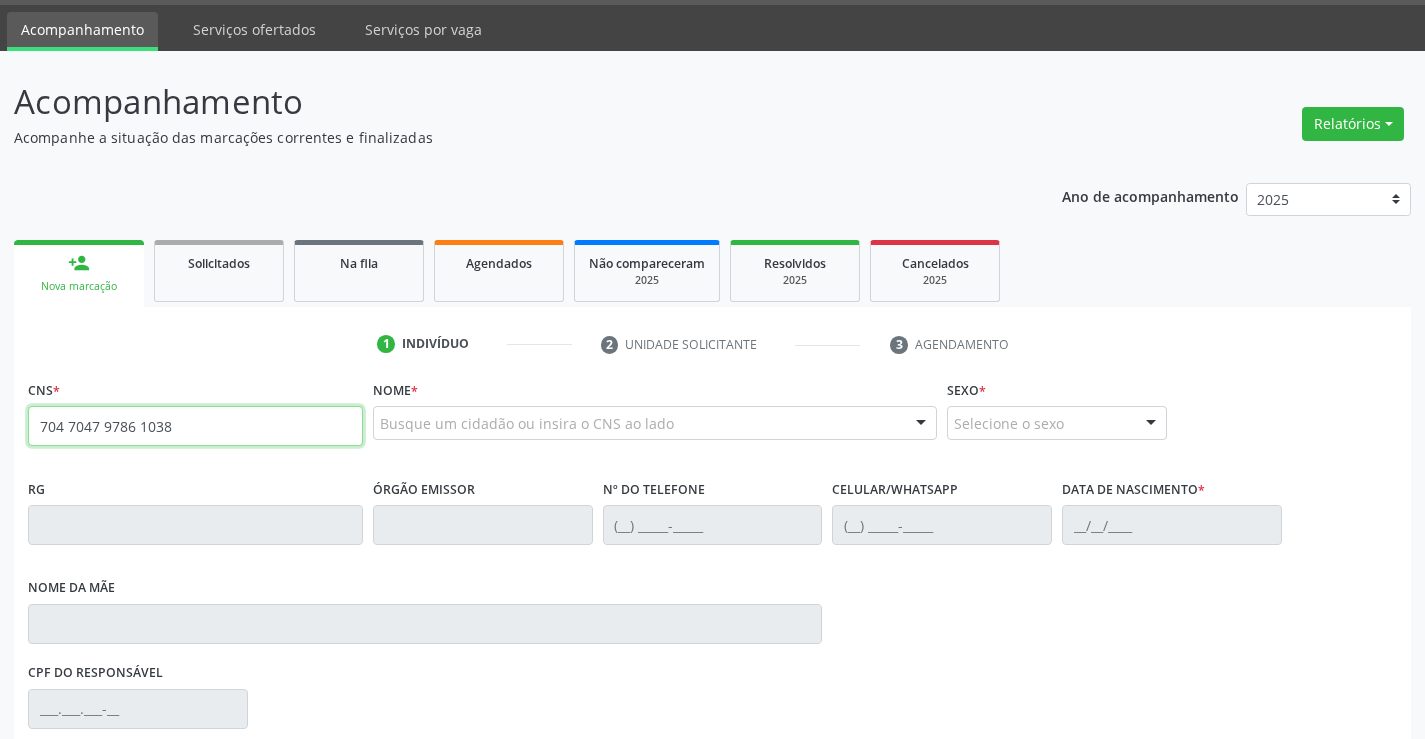 type on "704 7047 9786 1038" 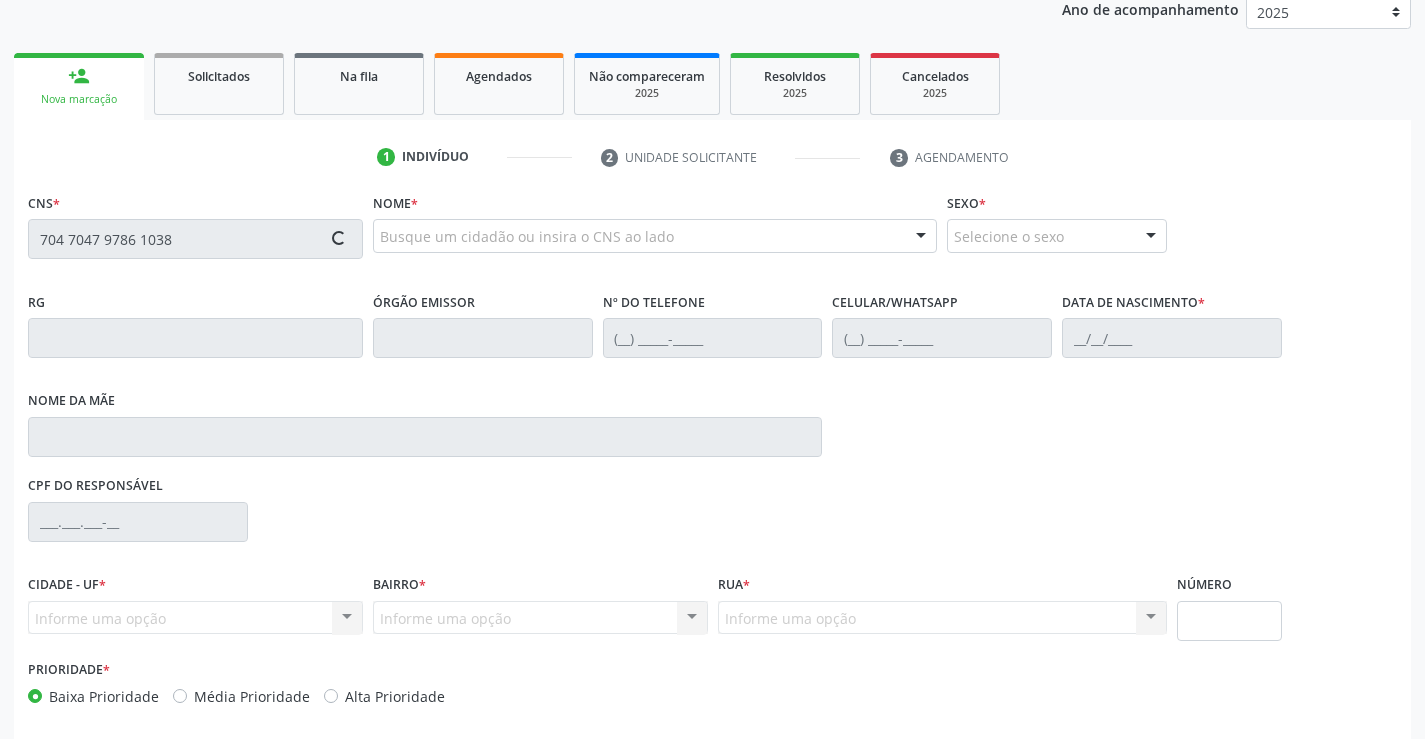 scroll, scrollTop: 331, scrollLeft: 0, axis: vertical 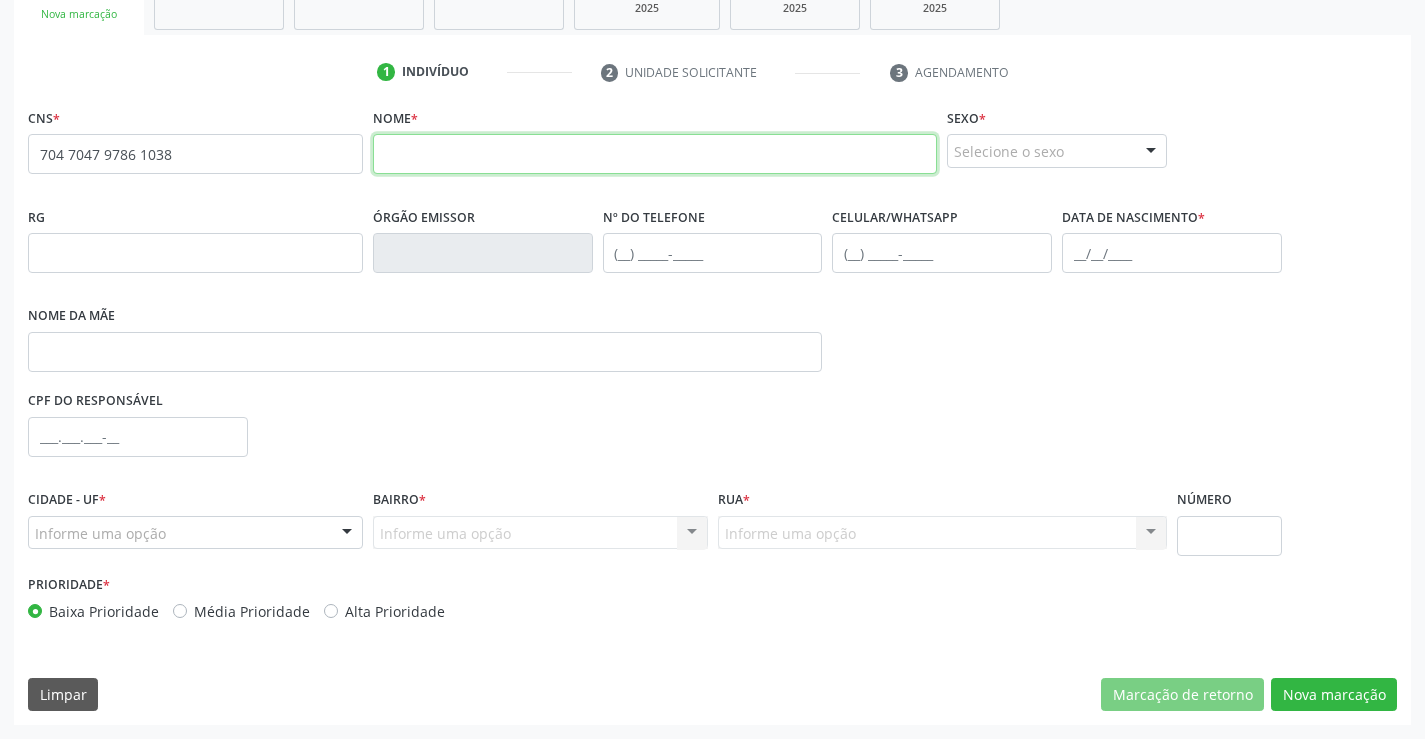 click at bounding box center [655, 154] 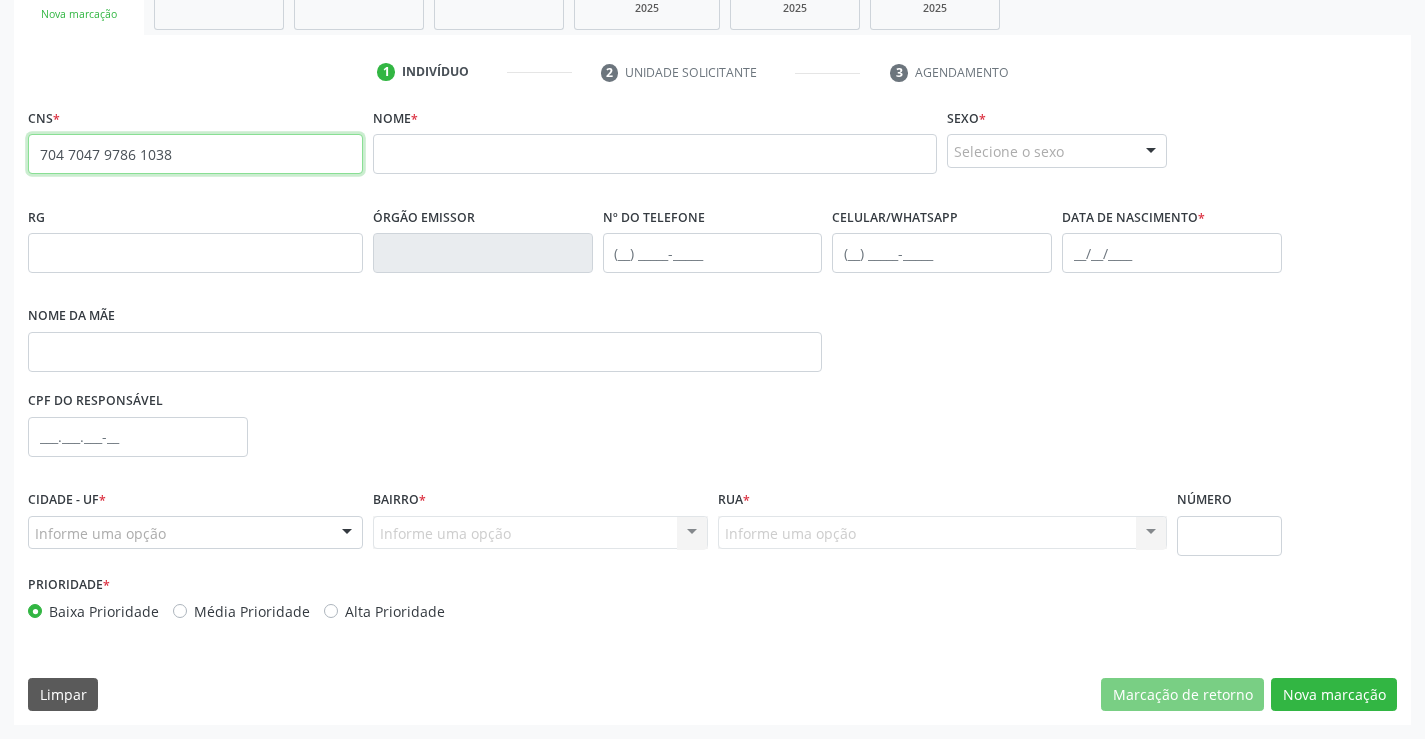 click on "704 7047 9786 1038" at bounding box center (195, 154) 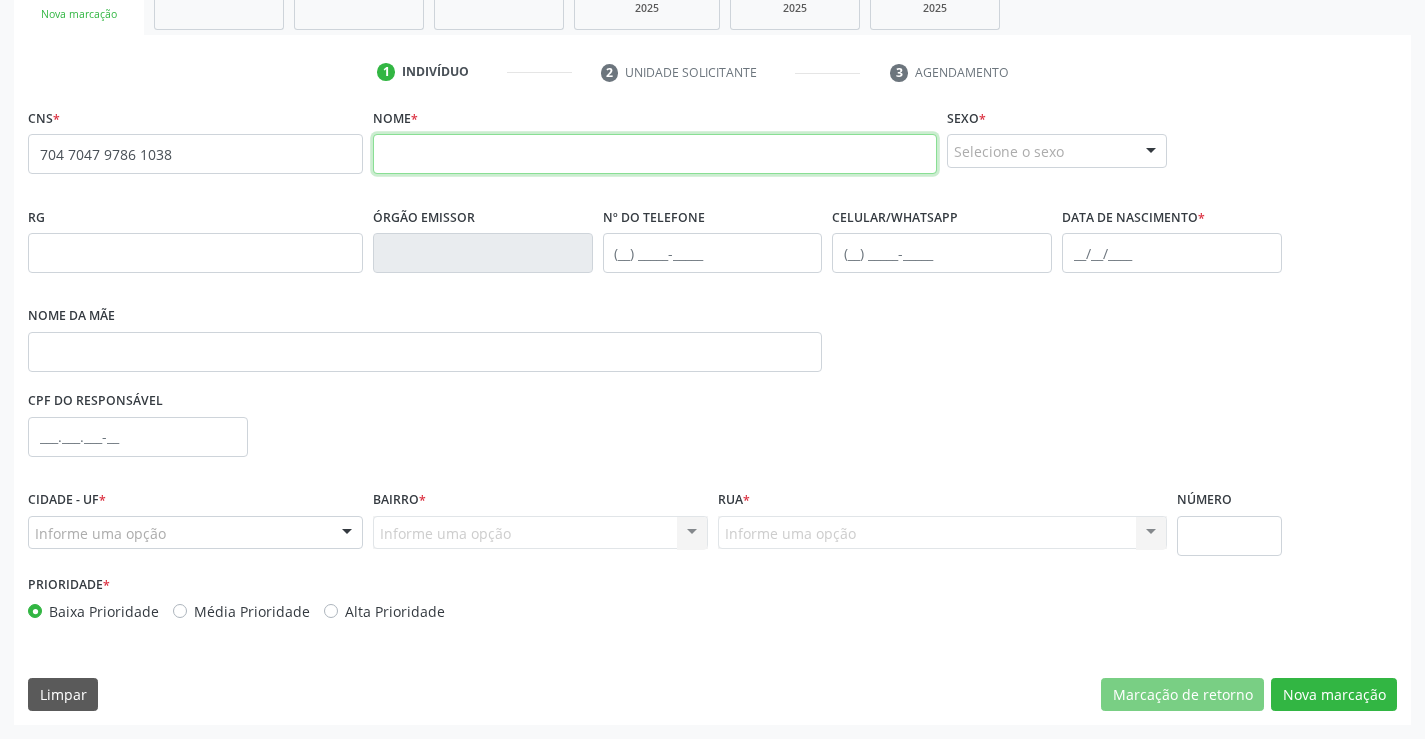 click at bounding box center (655, 154) 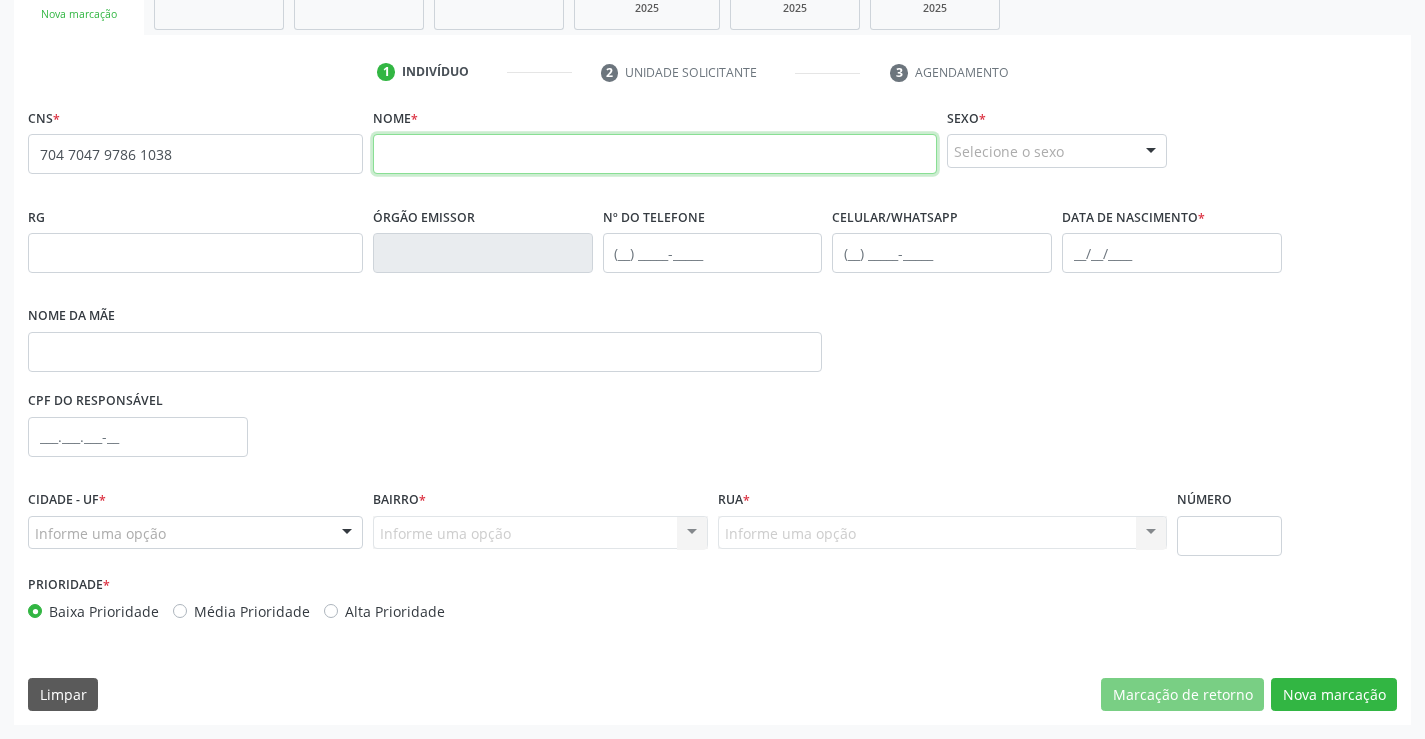 click at bounding box center [655, 154] 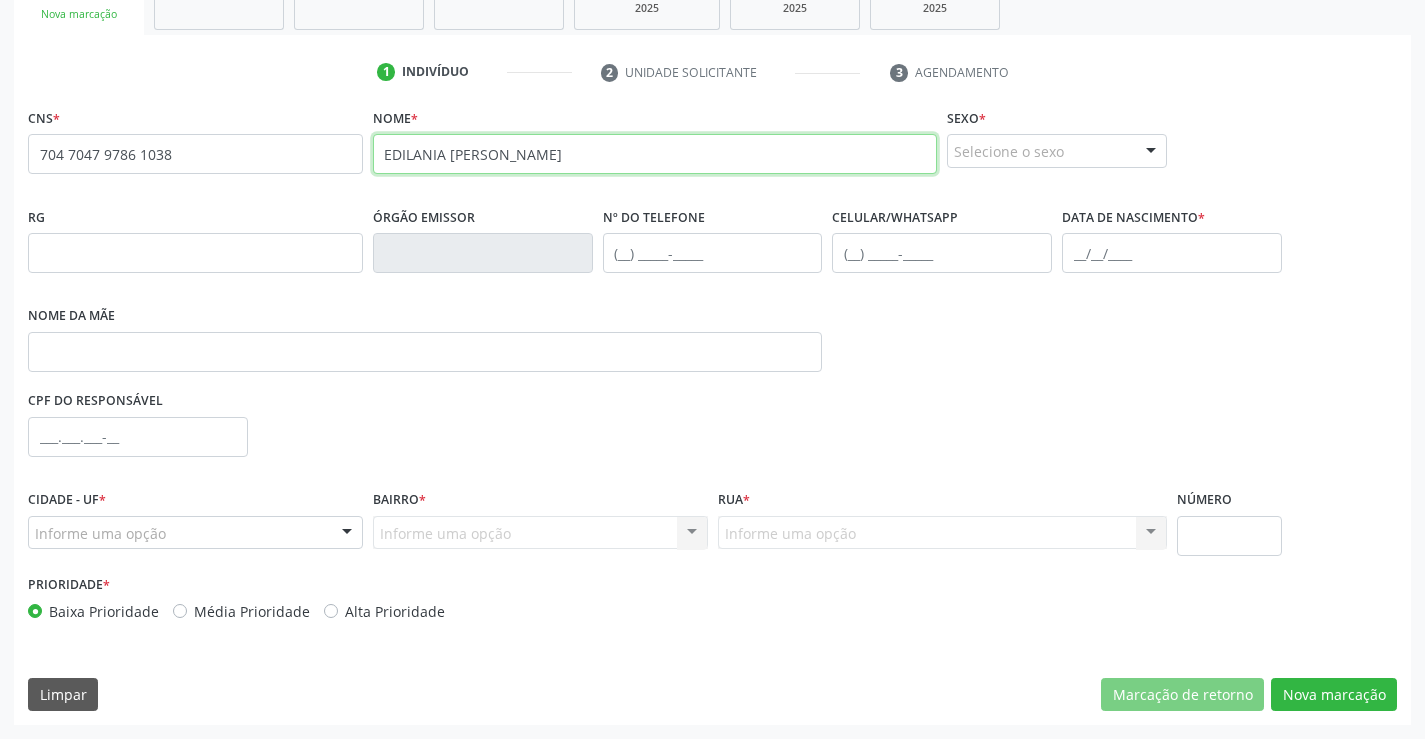 type on "EDILANIA FELIX BATISTA" 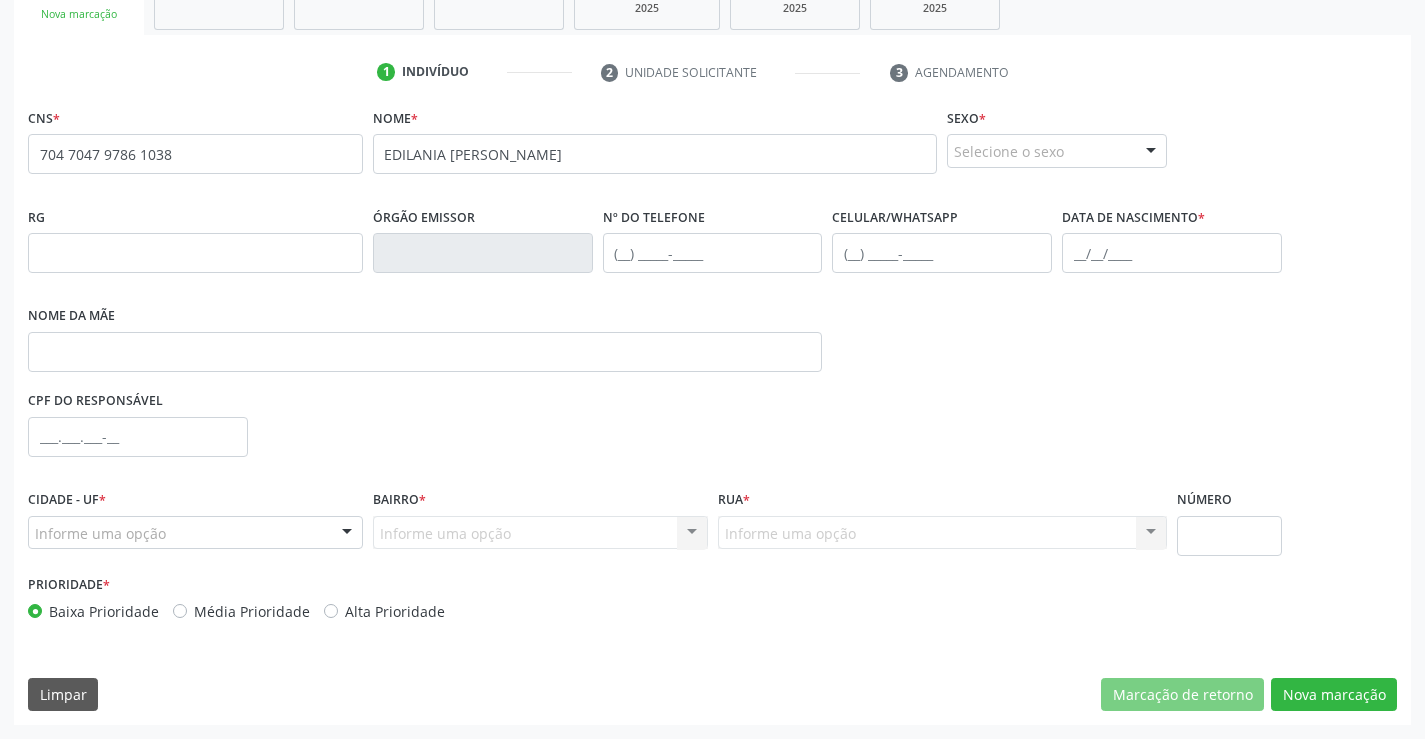 click on "Selecione o sexo" at bounding box center (1057, 151) 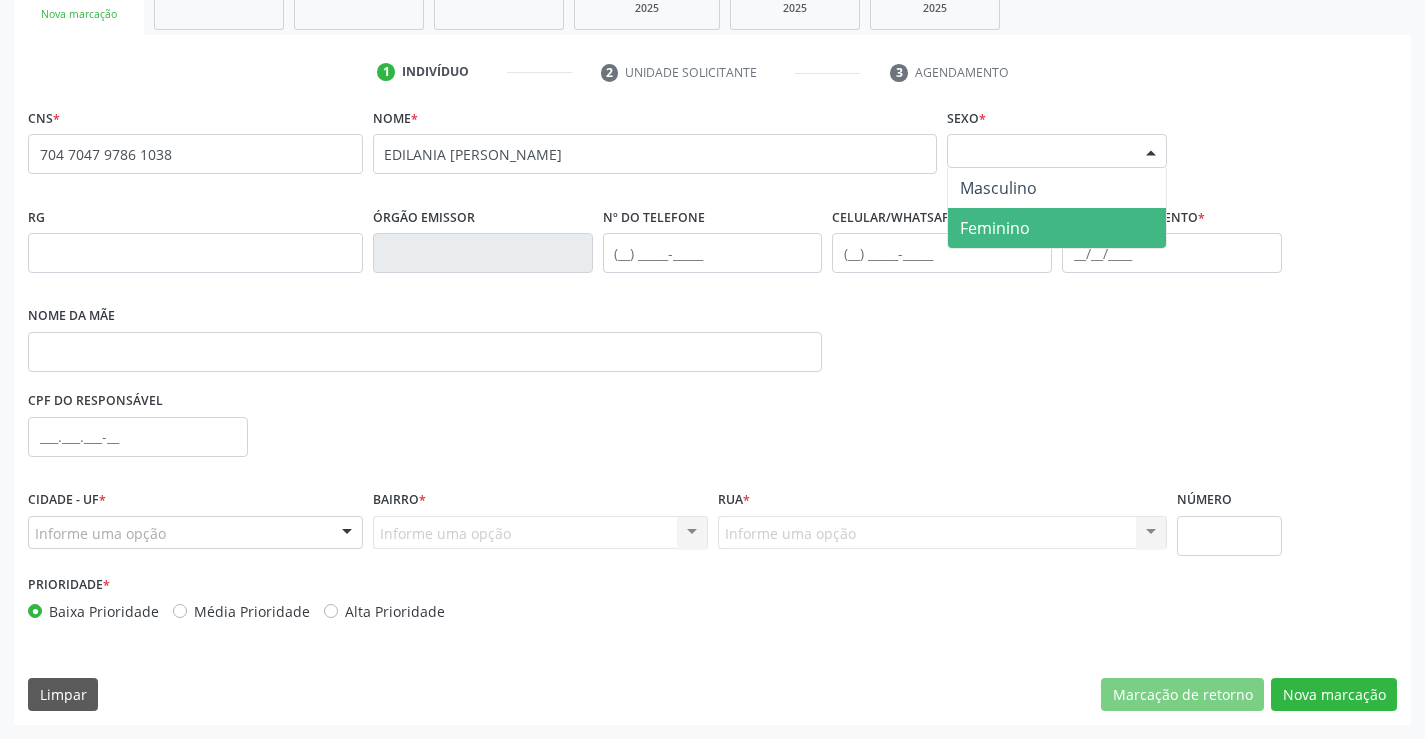 click on "Feminino" at bounding box center [995, 228] 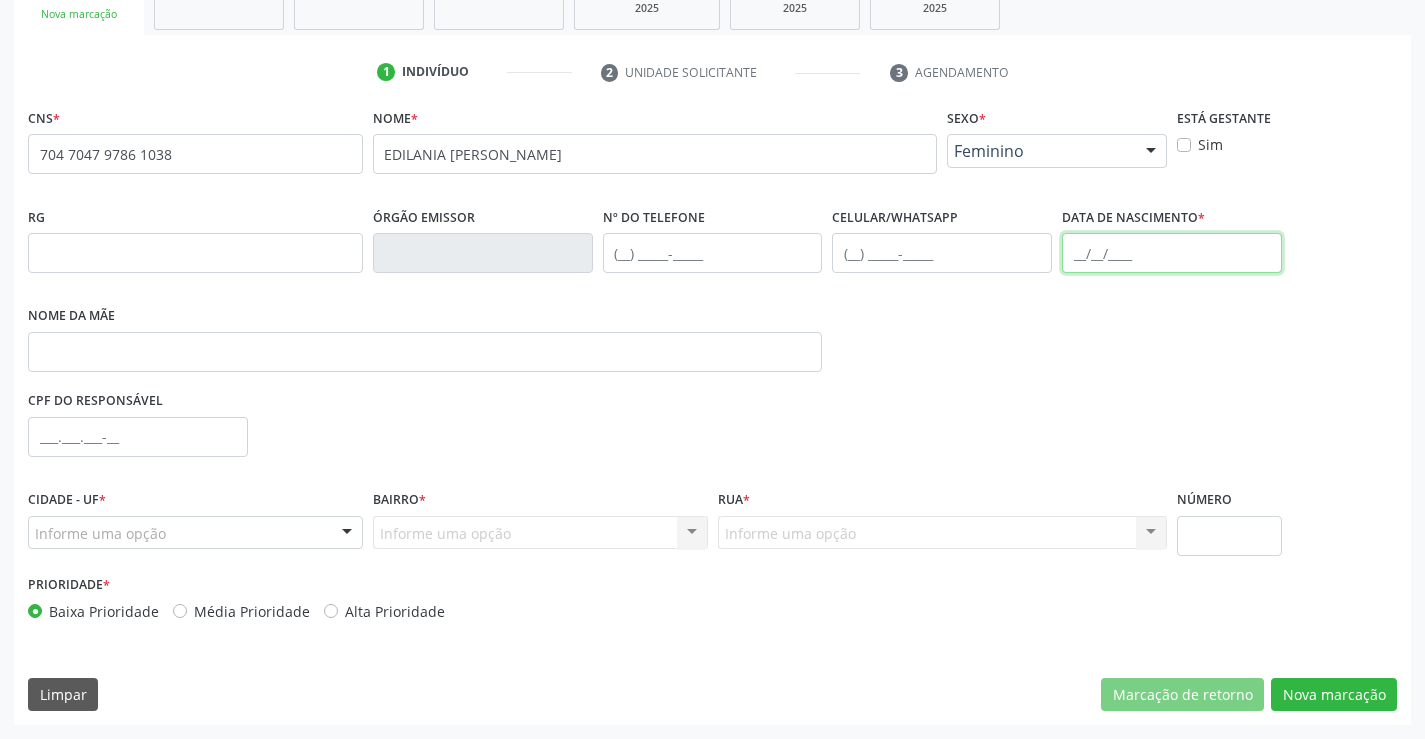 click at bounding box center [1172, 253] 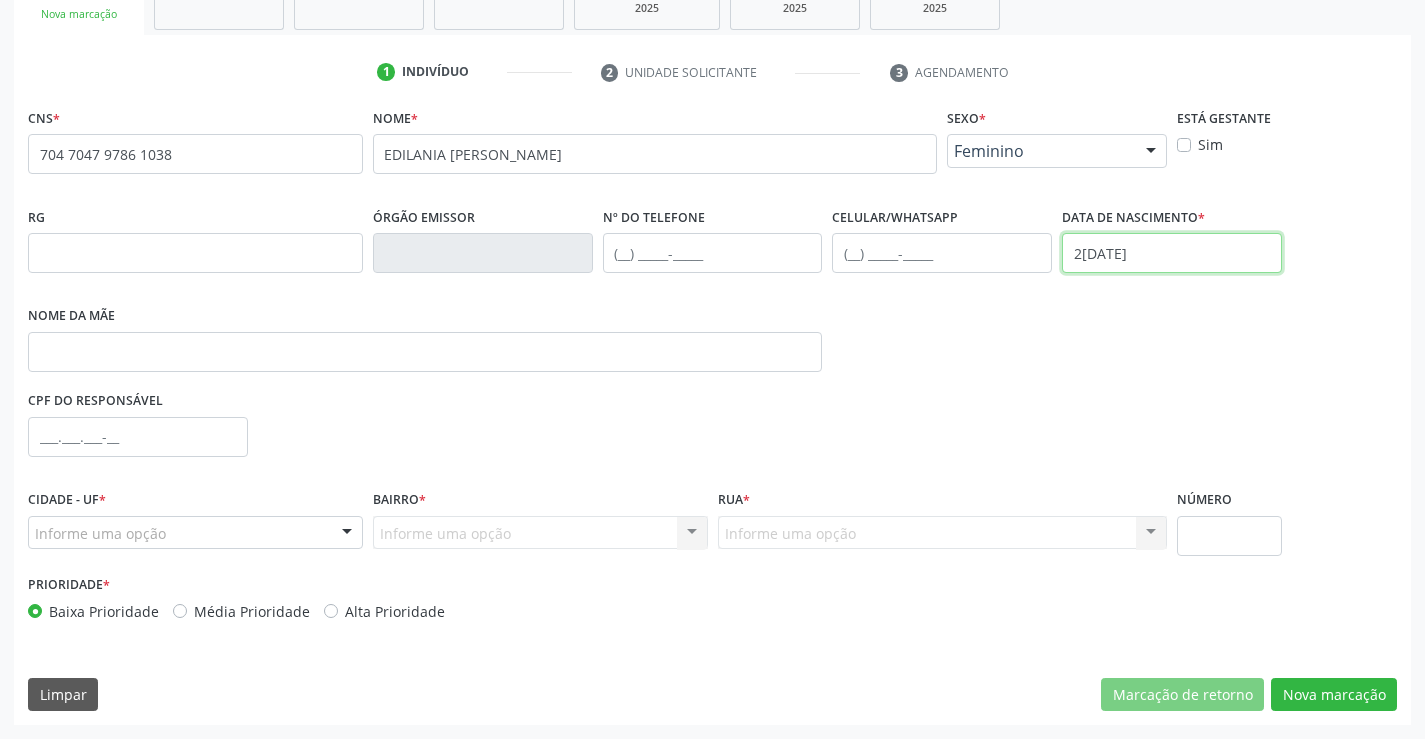 type on "25/07/1981" 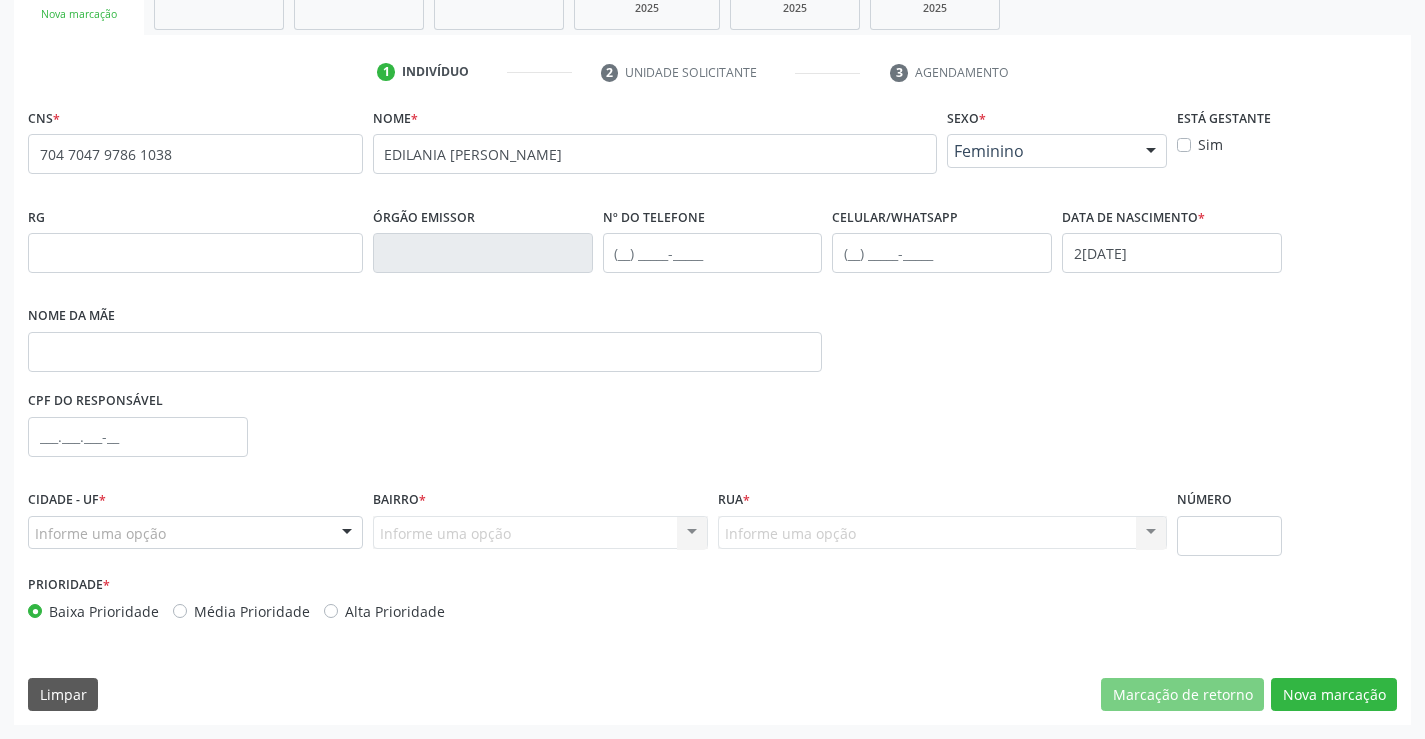 click on "Informe uma opção" at bounding box center (195, 533) 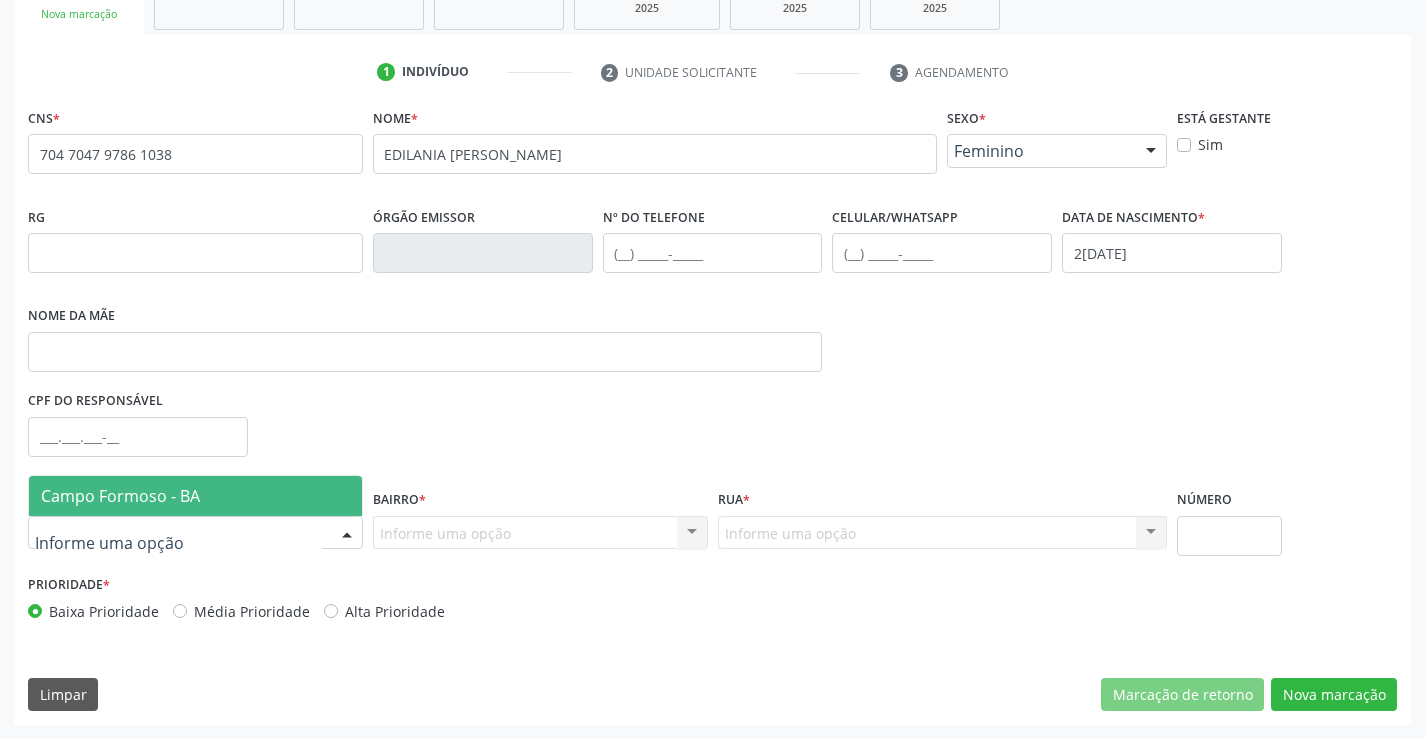 click on "Campo Formoso - BA" at bounding box center [195, 496] 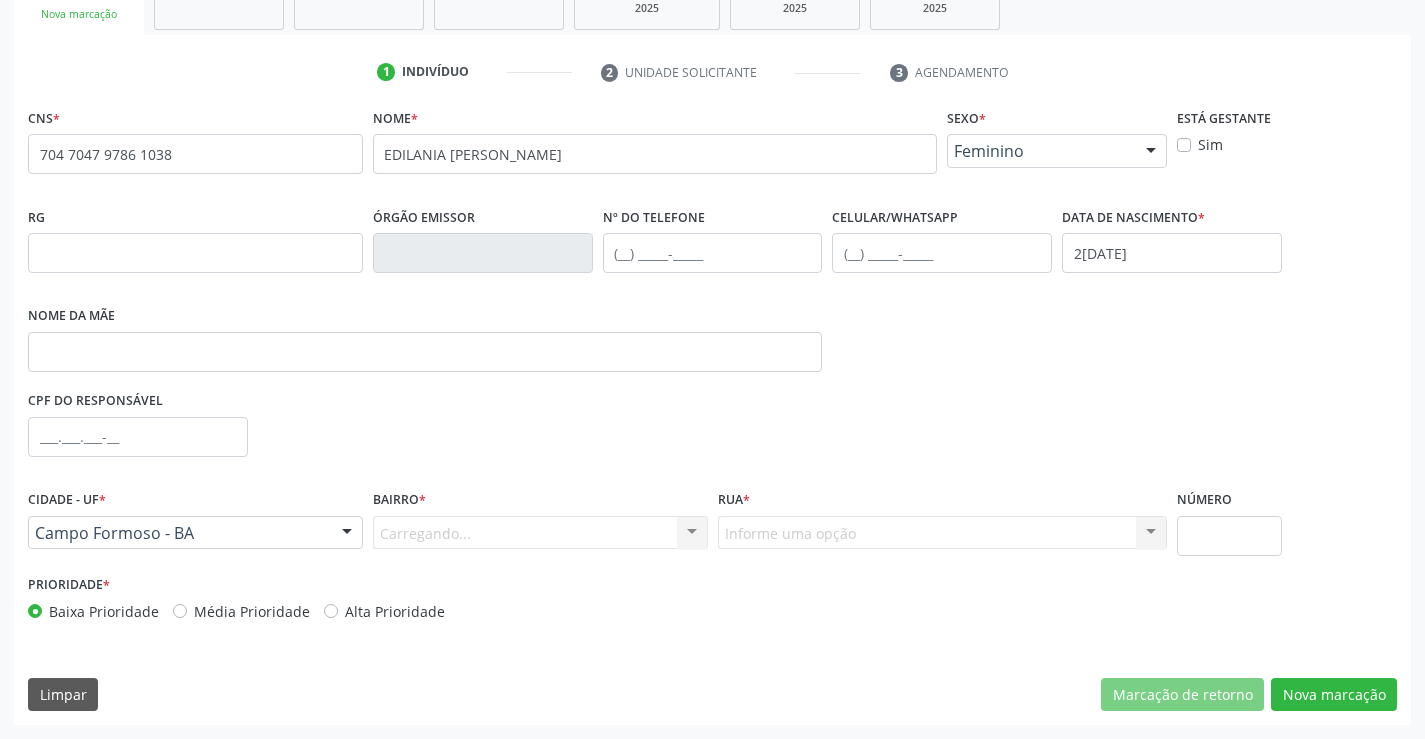 click on "Carregando...
Nenhum resultado encontrado para: "   "
Nenhuma opção encontrada. Digite para adicionar." at bounding box center [540, 533] 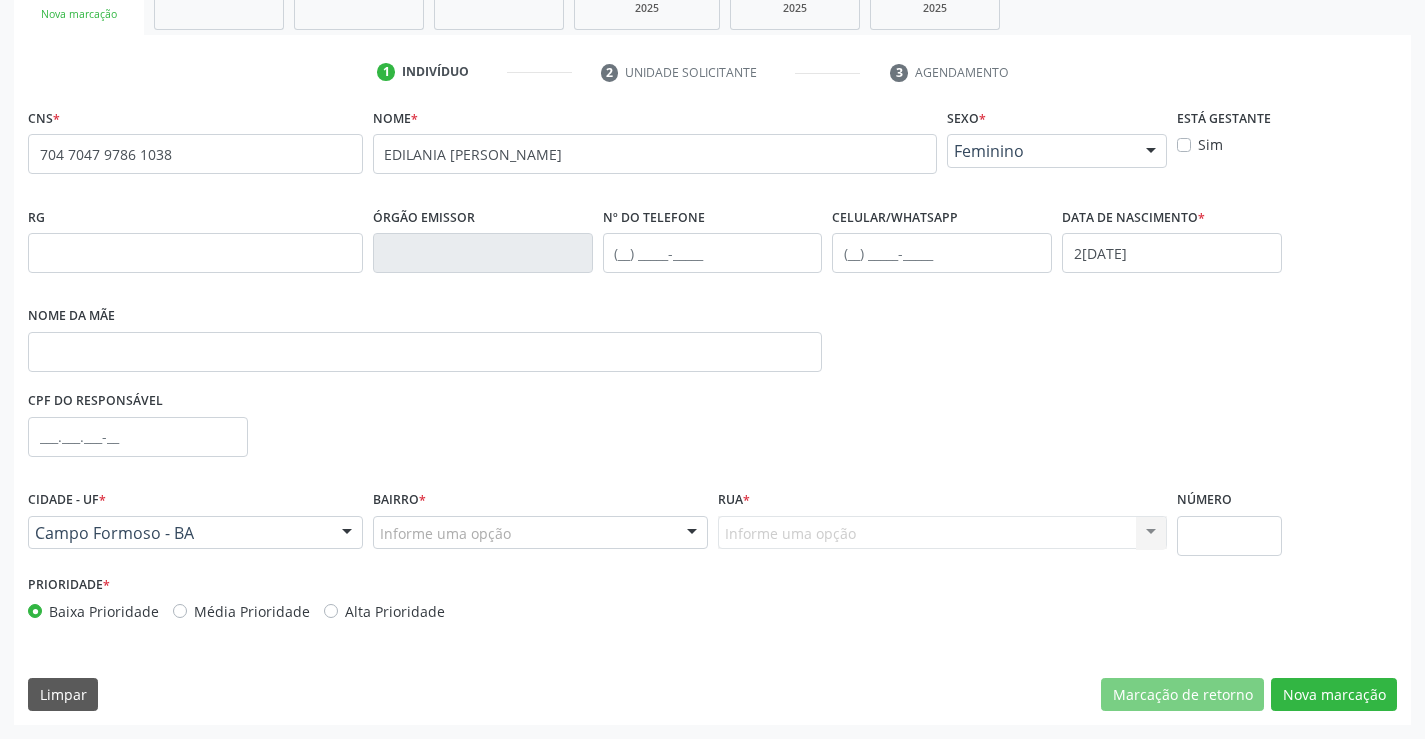 click at bounding box center [692, 534] 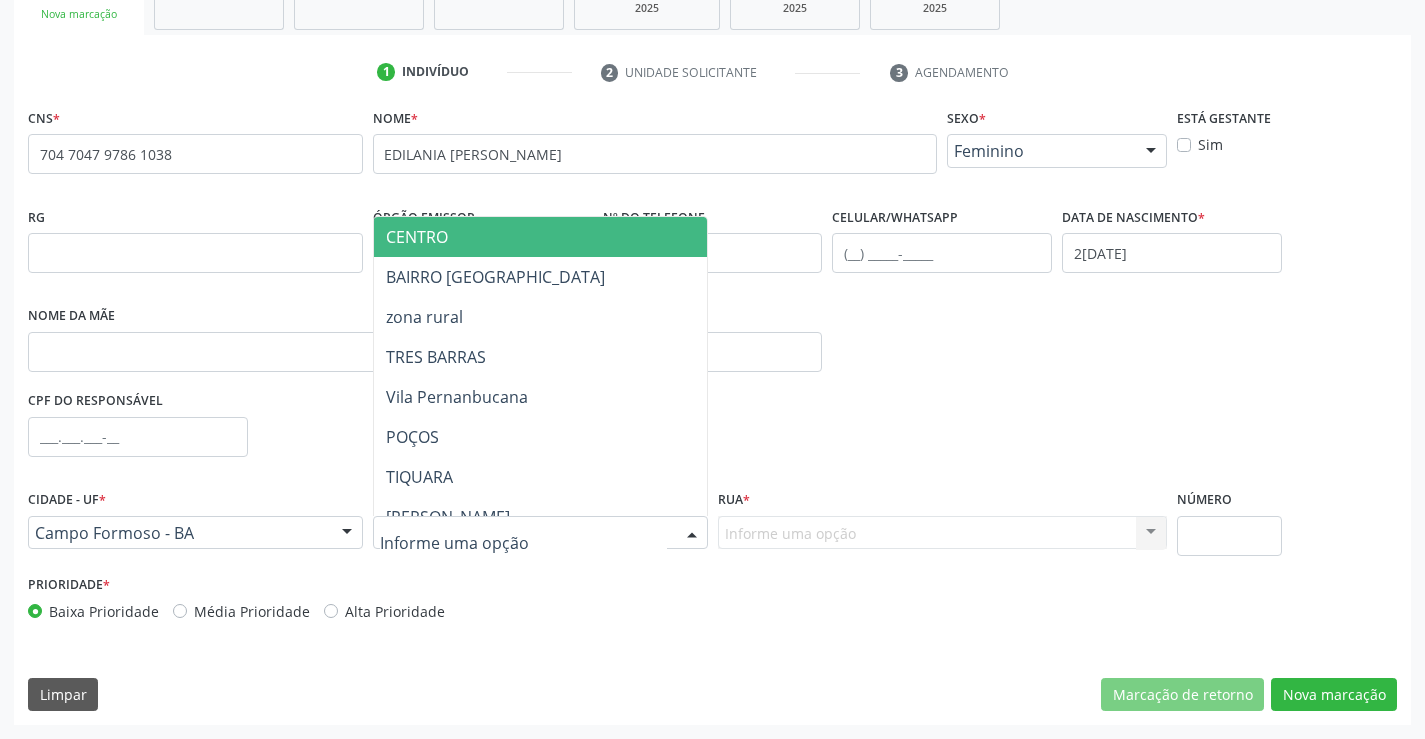 click on "CENTRO" at bounding box center [590, 237] 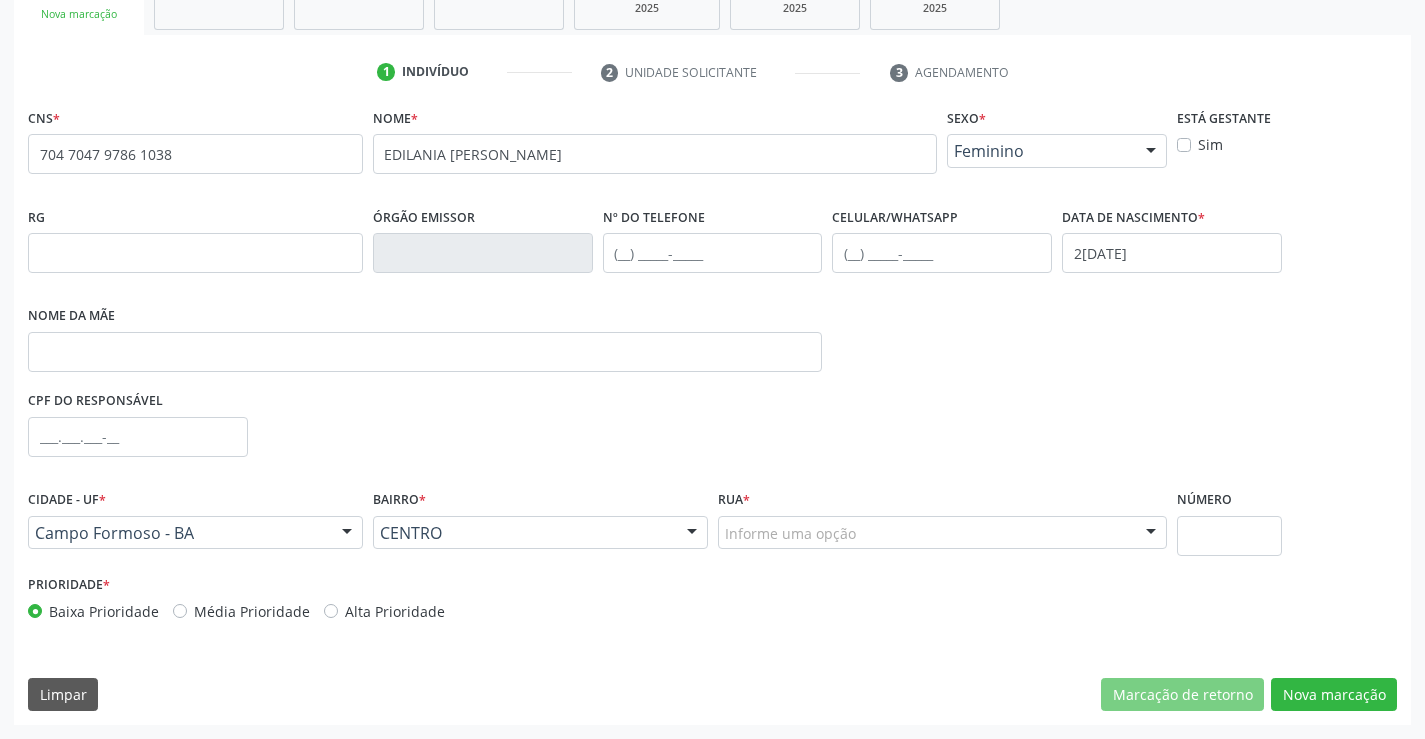 click on "Informe uma opção" at bounding box center [943, 533] 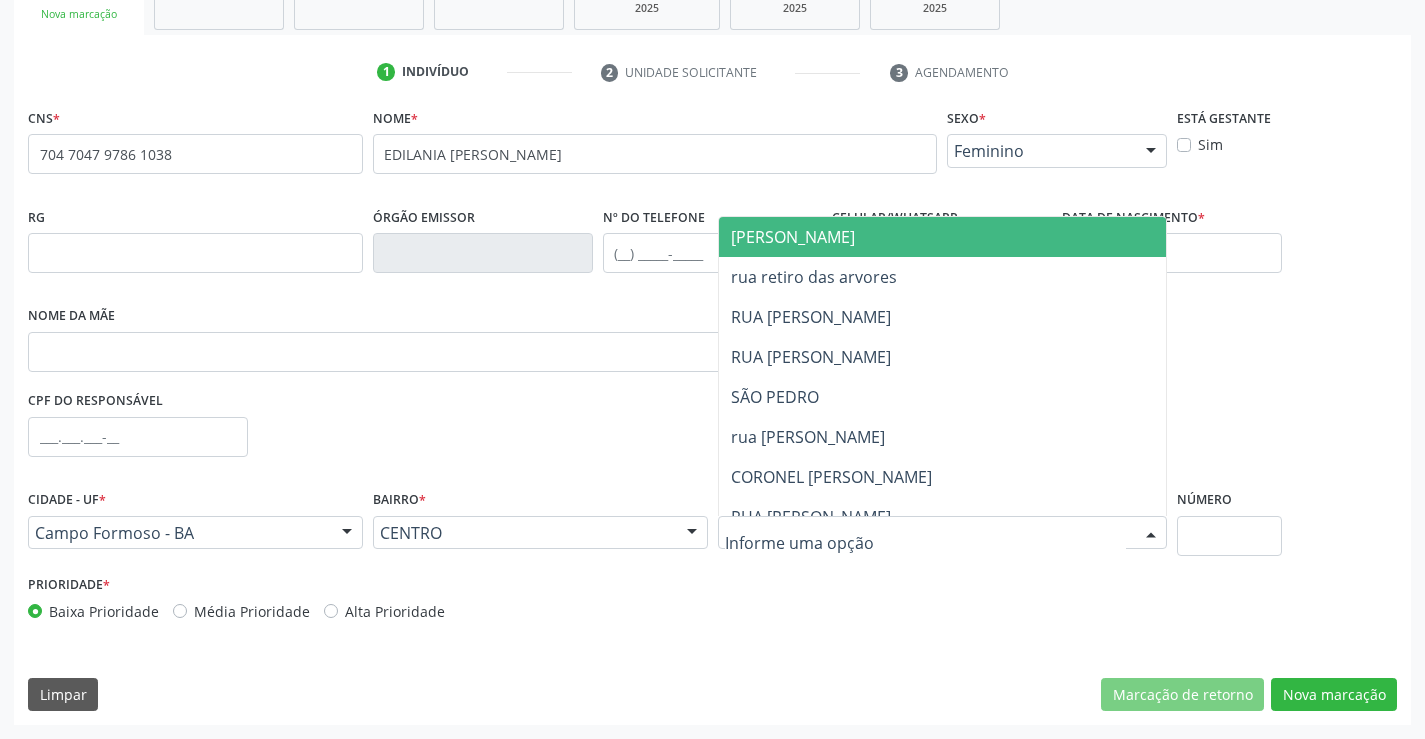 click on "[PERSON_NAME]" at bounding box center [960, 237] 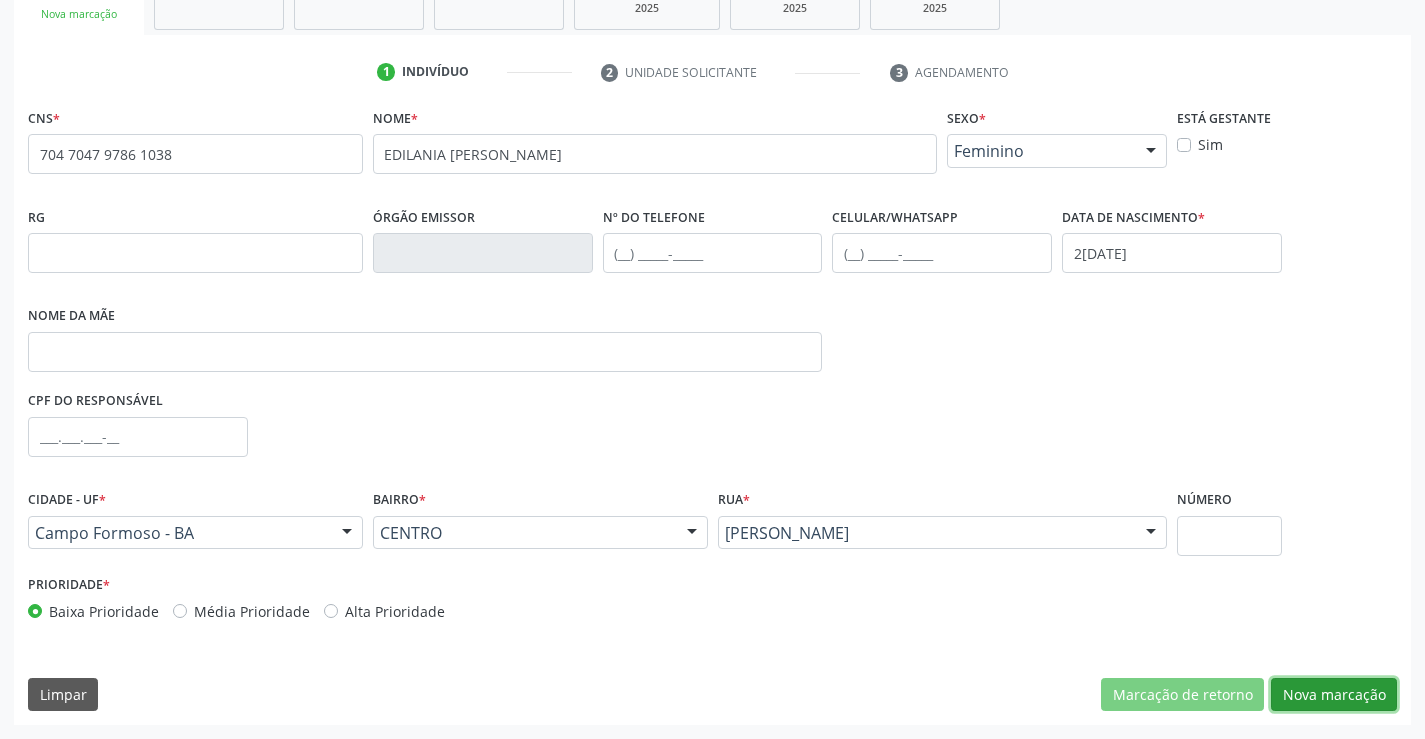 click on "Nova marcação" at bounding box center [1334, 695] 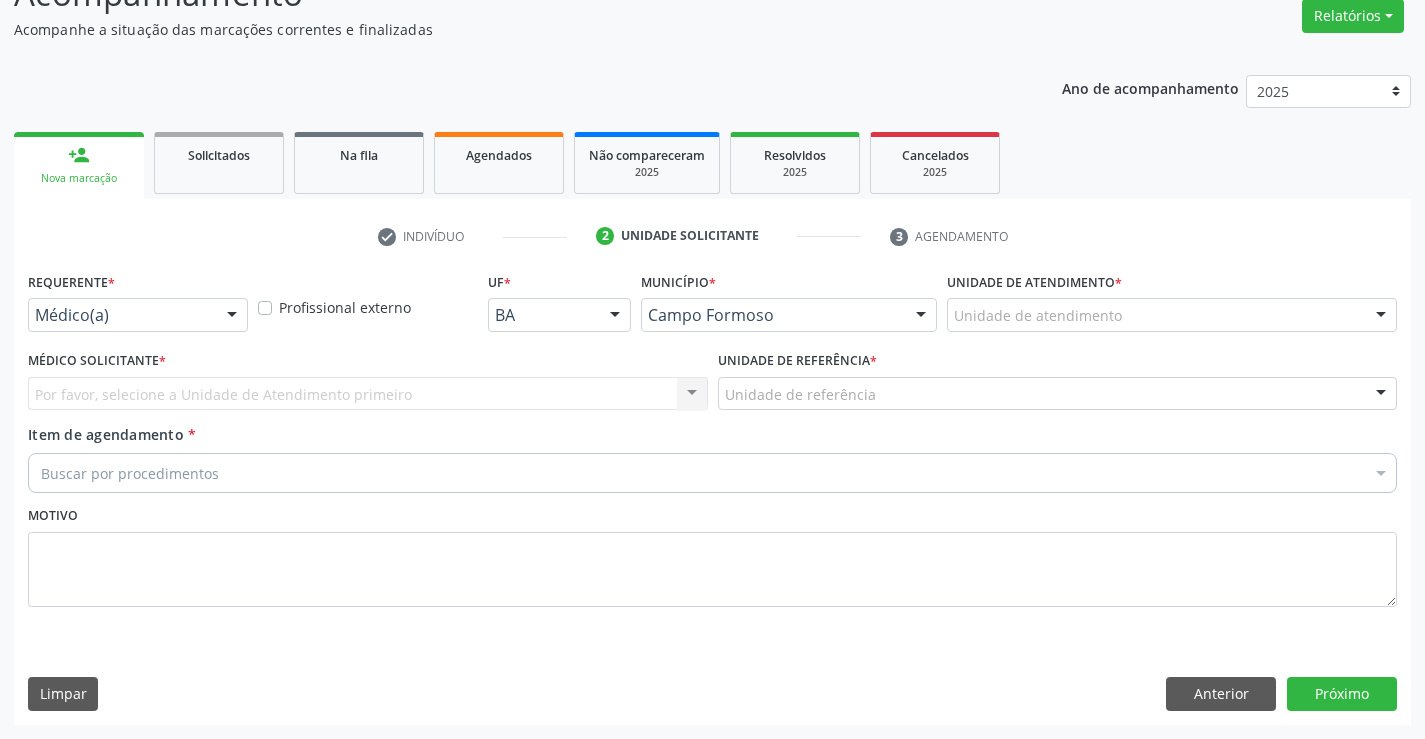 scroll, scrollTop: 167, scrollLeft: 0, axis: vertical 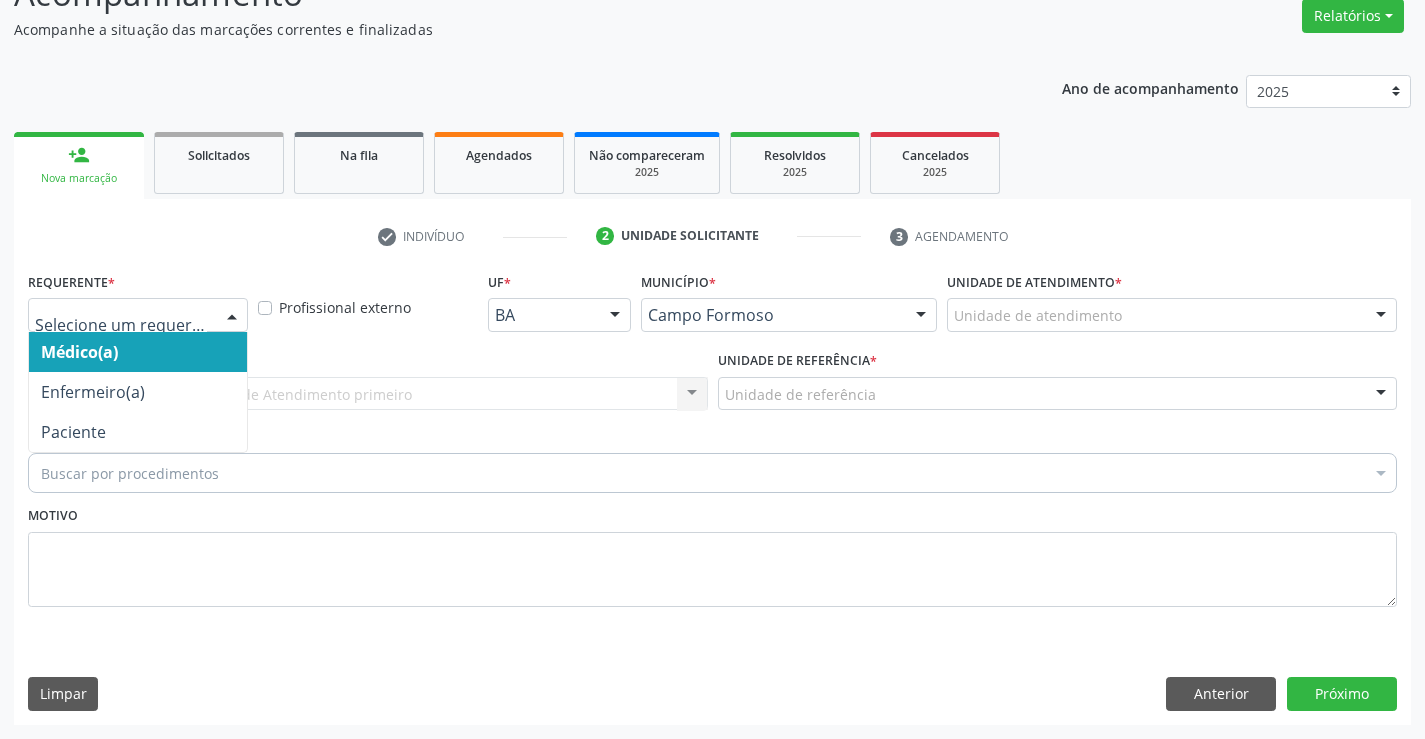 drag, startPoint x: 228, startPoint y: 303, endPoint x: 184, endPoint y: 419, distance: 124.0645 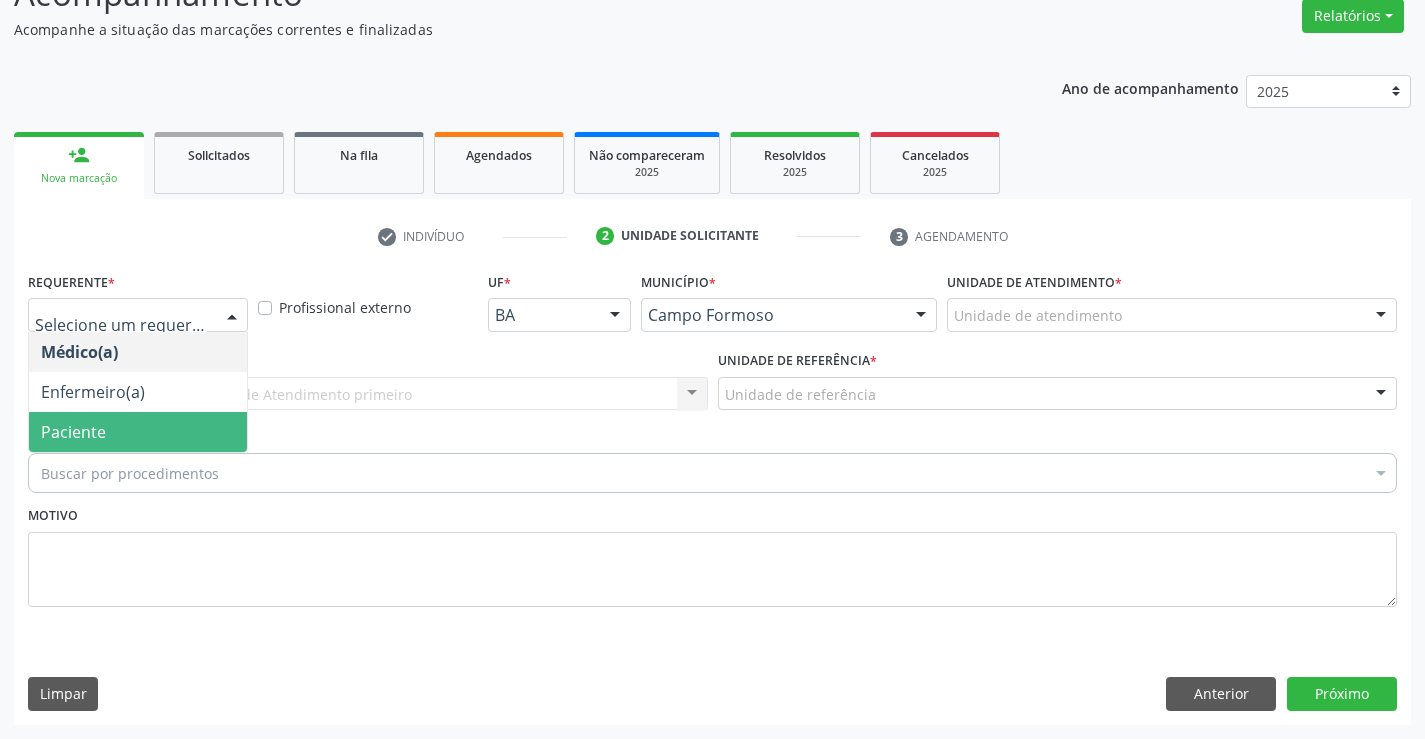 click on "Paciente" at bounding box center (138, 432) 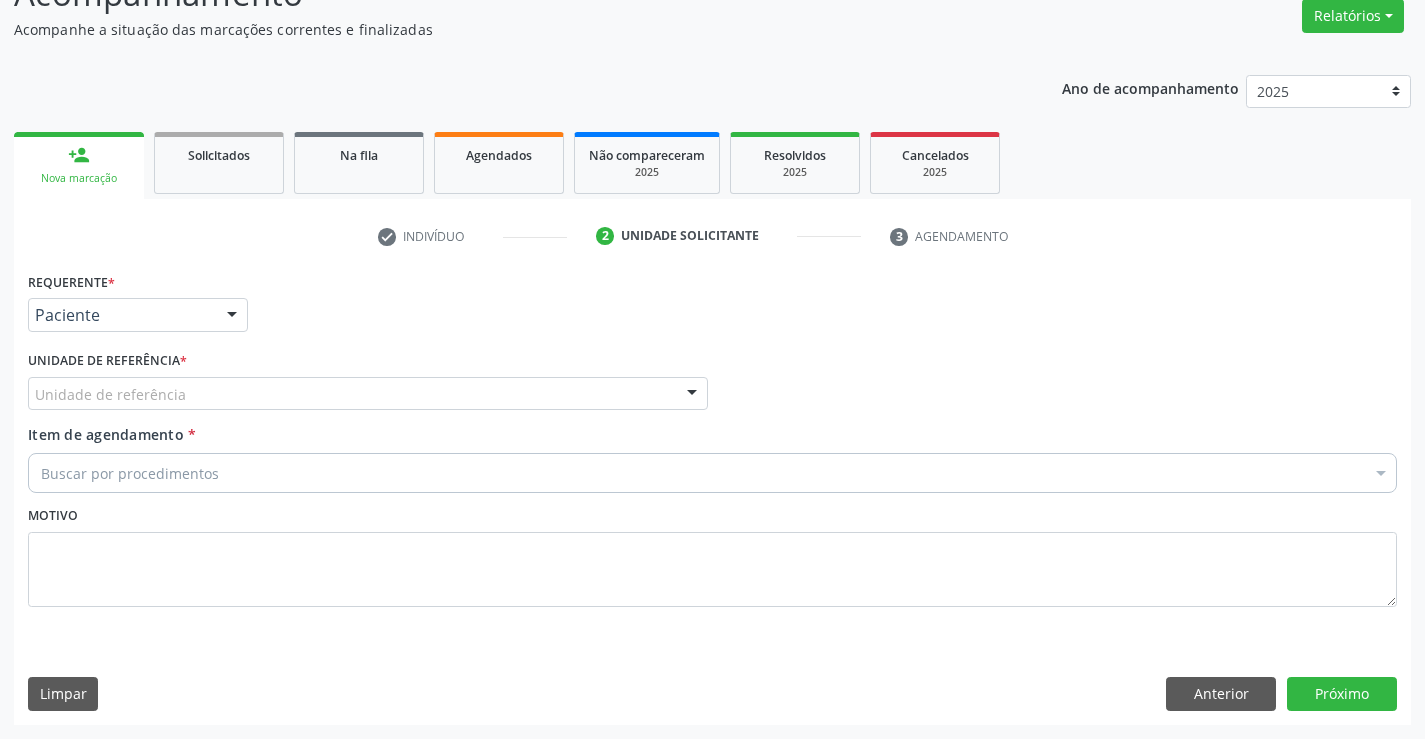 drag, startPoint x: 300, startPoint y: 377, endPoint x: 300, endPoint y: 395, distance: 18 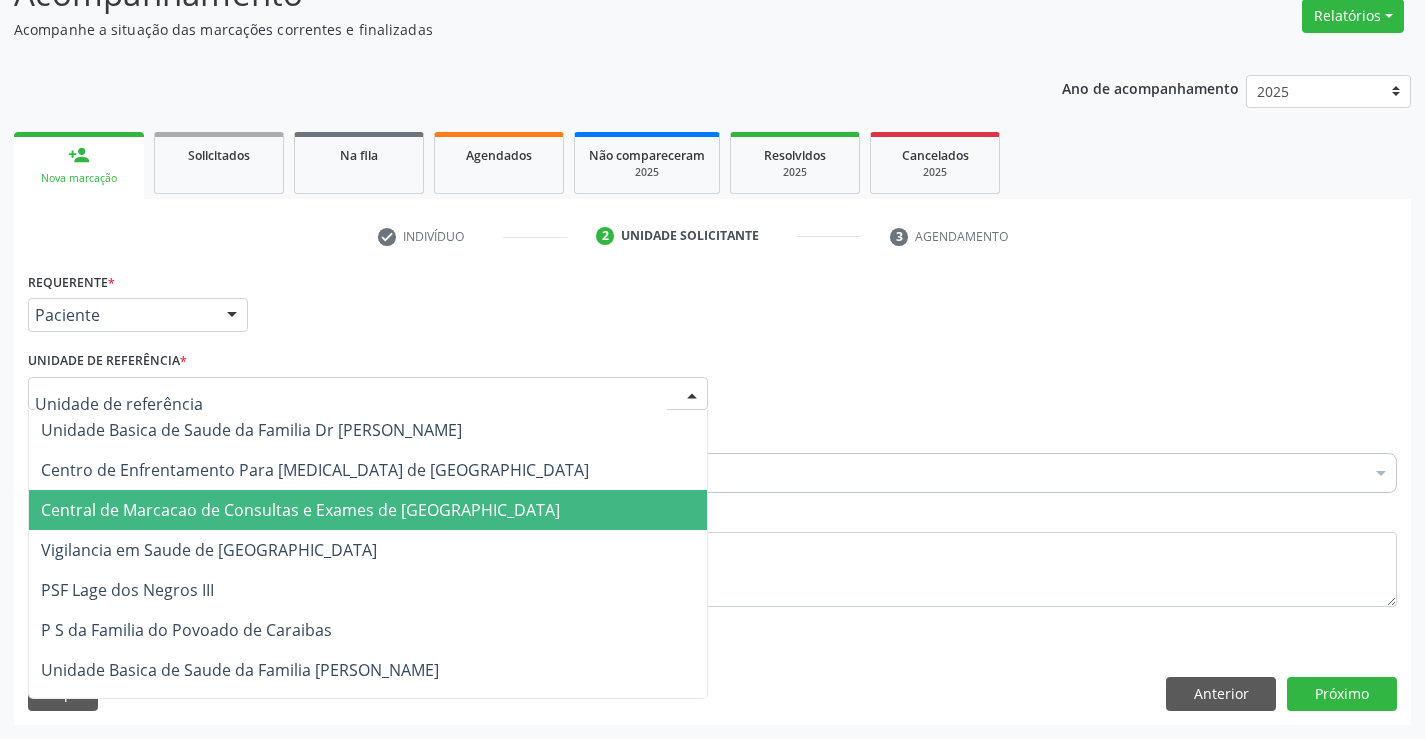 click on "Central de Marcacao de Consultas e Exames de [GEOGRAPHIC_DATA]" at bounding box center [368, 510] 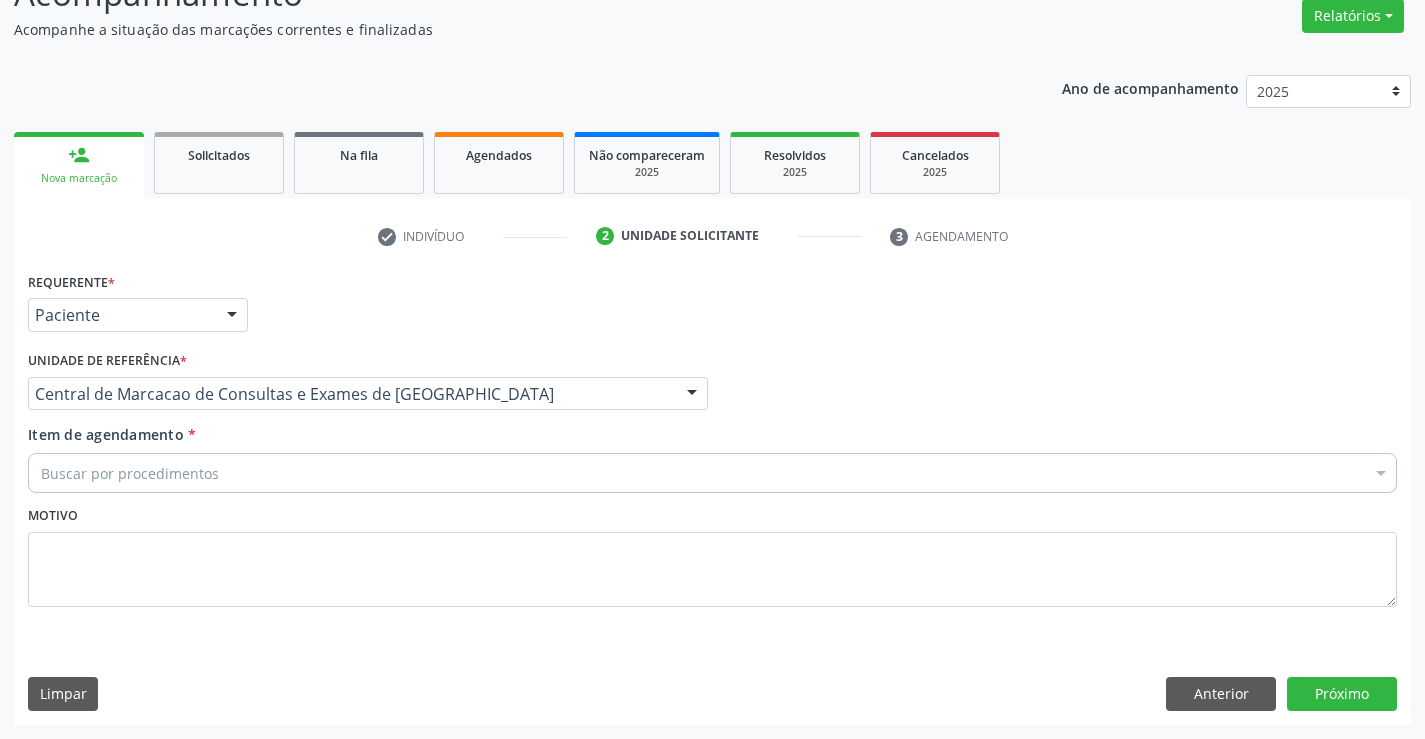 click on "Buscar por procedimentos" at bounding box center [712, 473] 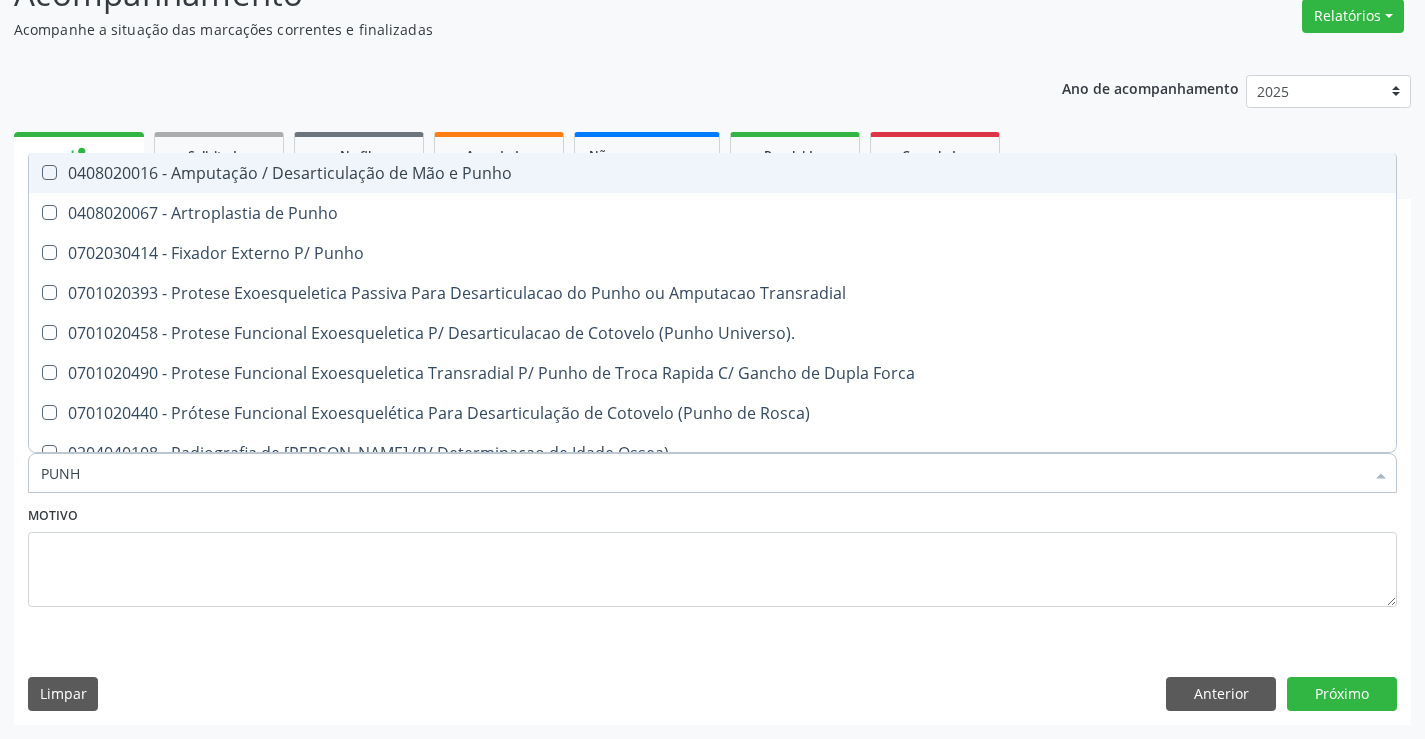 type on "PUNHO" 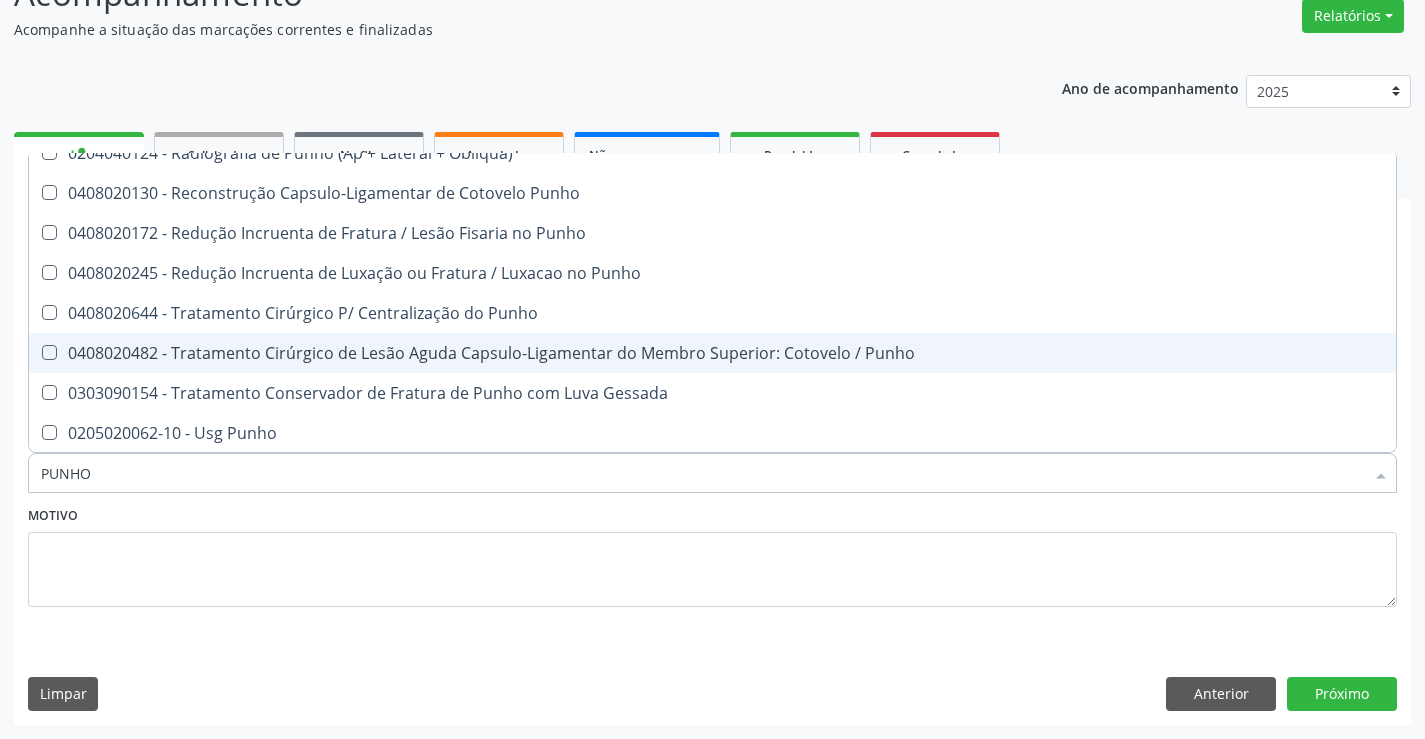 scroll, scrollTop: 341, scrollLeft: 0, axis: vertical 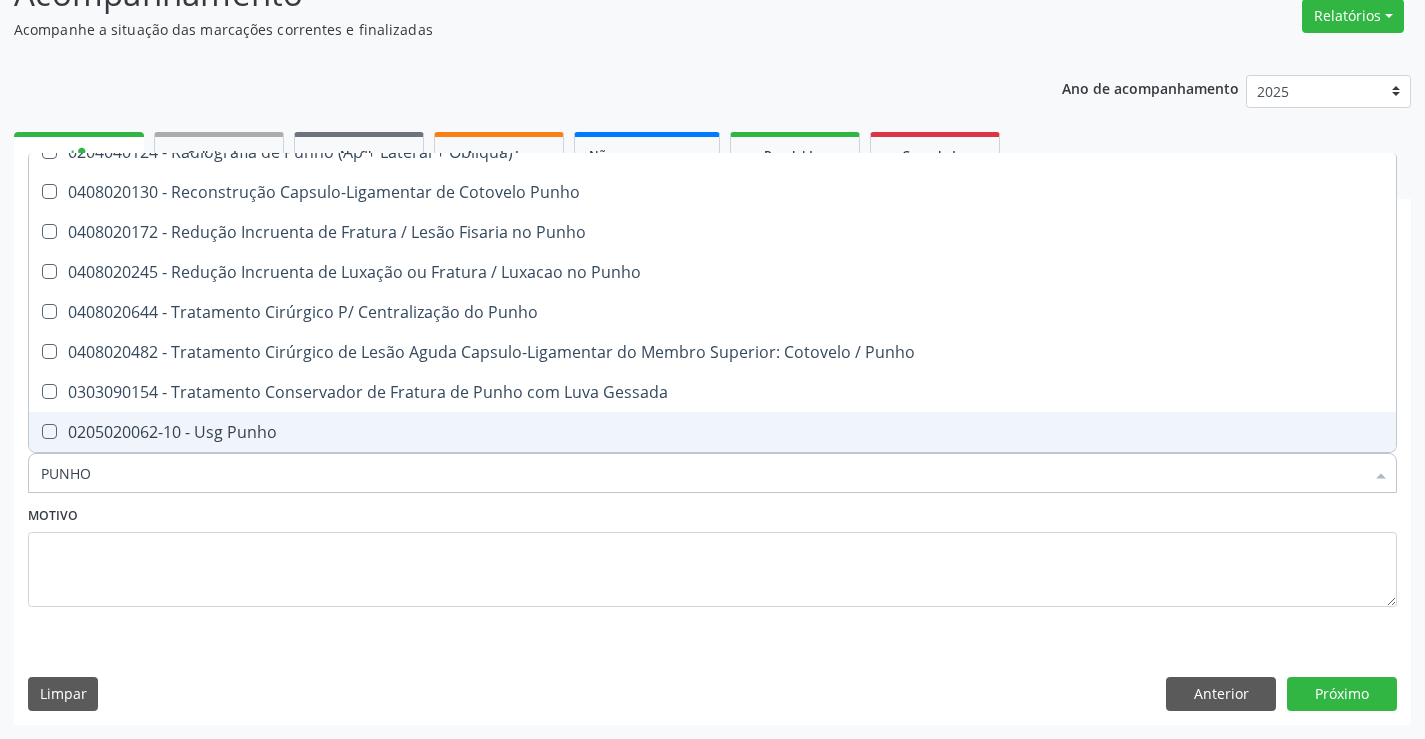 click on "0205020062-10 - Usg Punho" at bounding box center [712, 432] 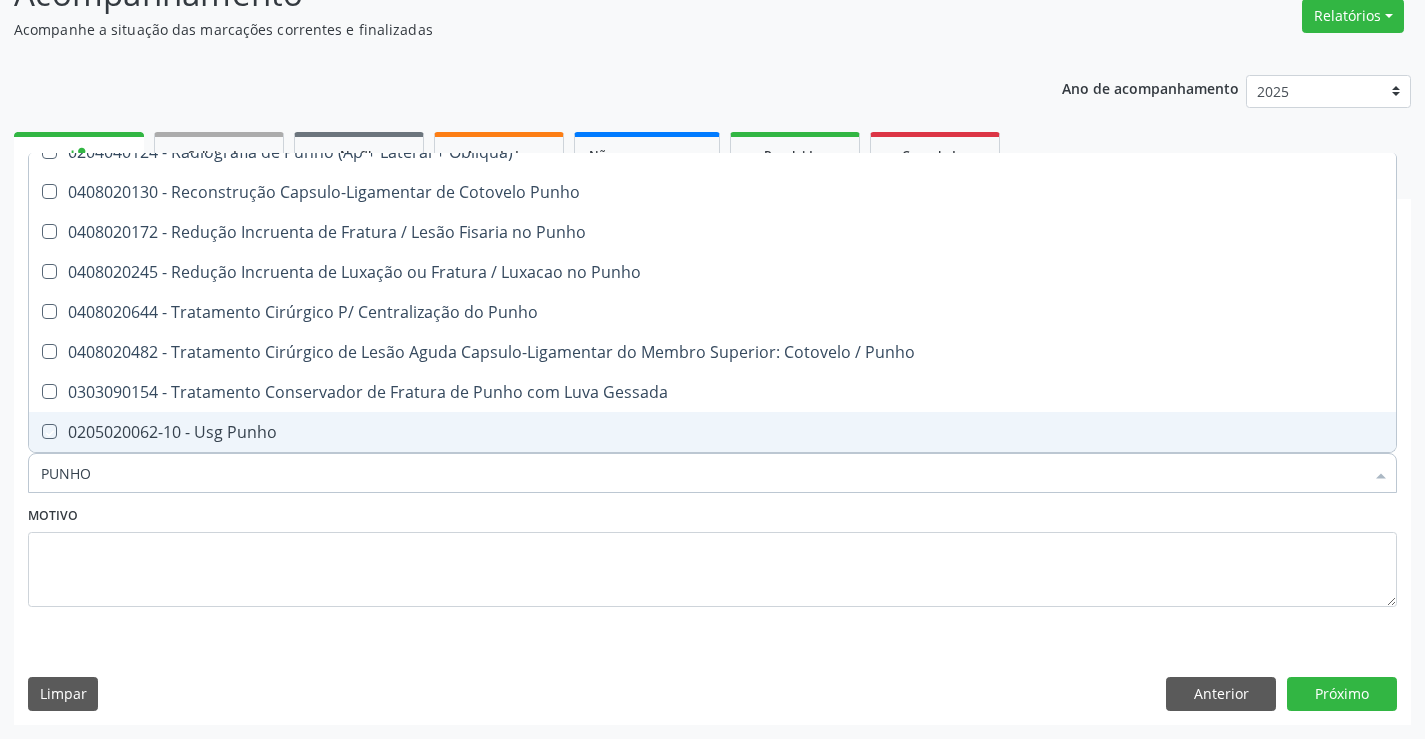 checkbox on "true" 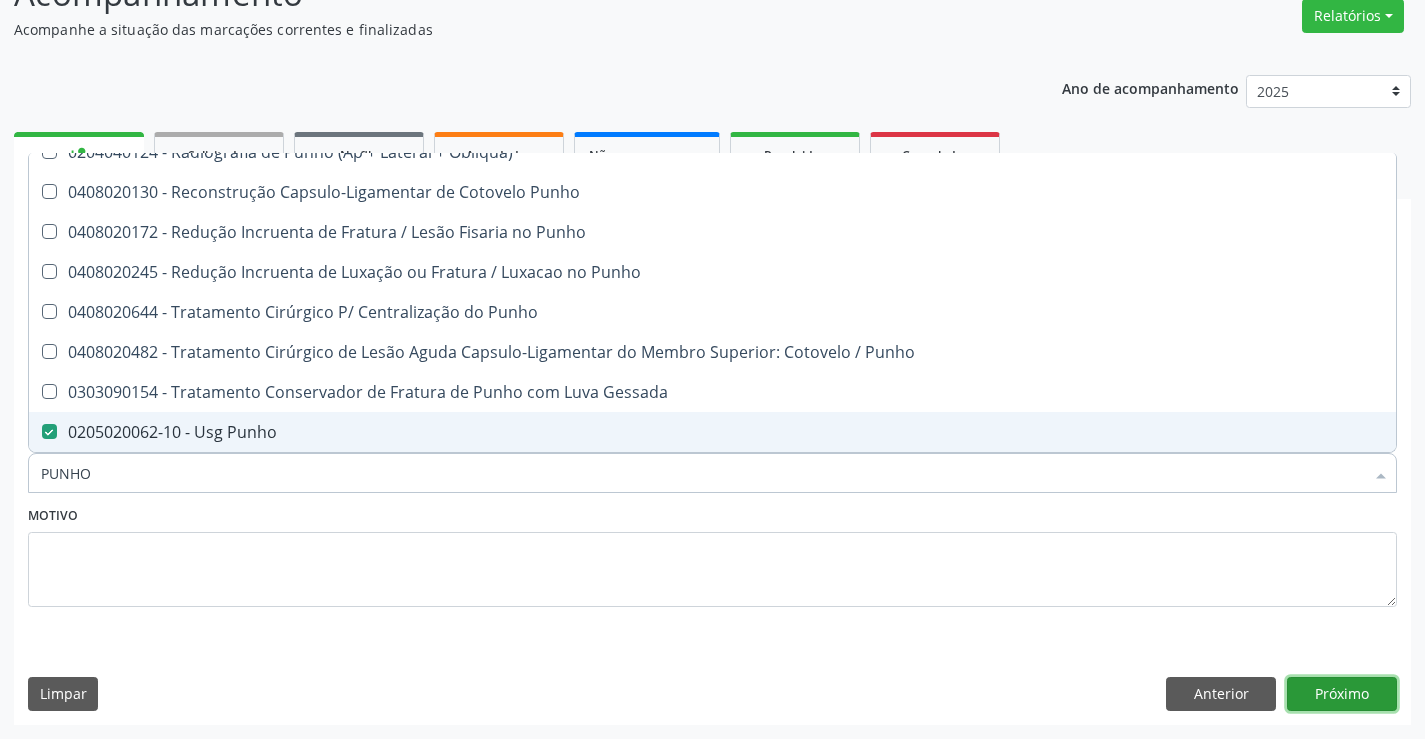 click on "Próximo" at bounding box center (1342, 694) 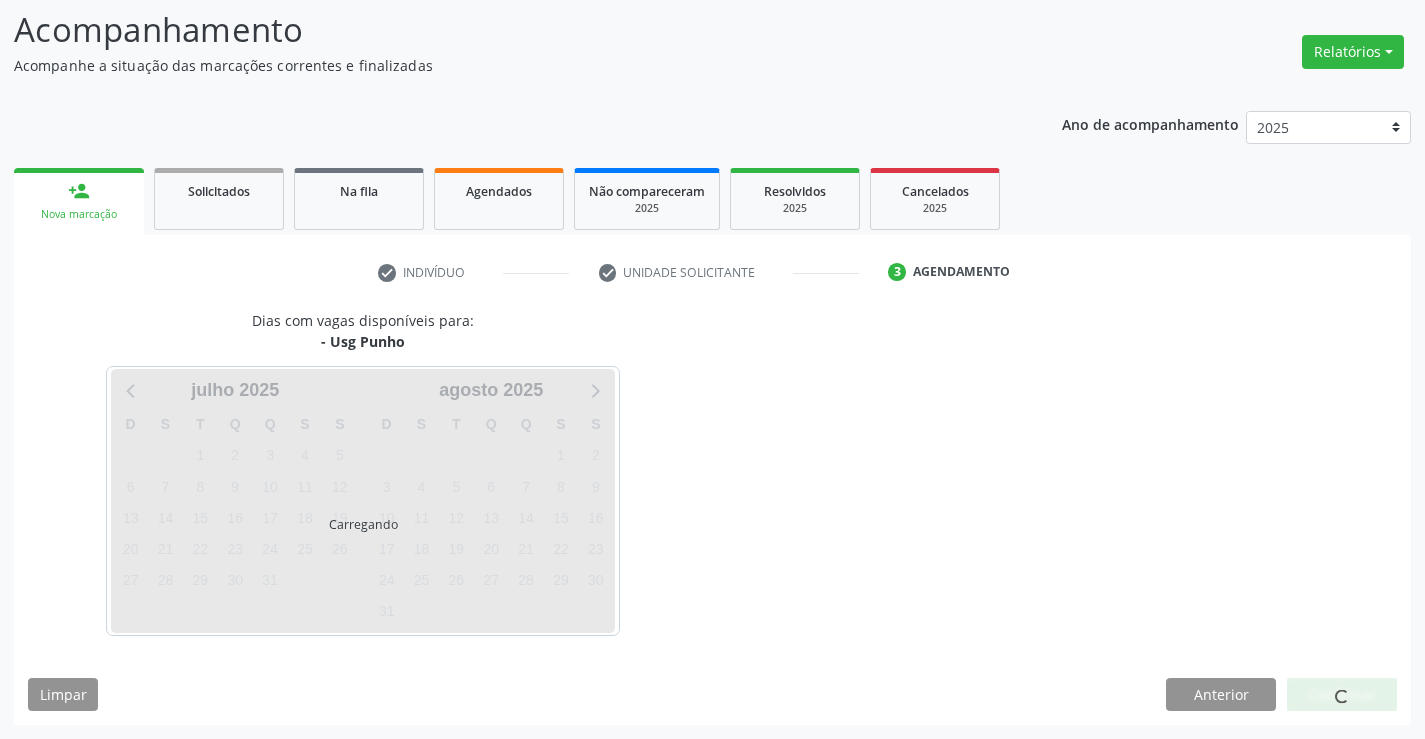 scroll, scrollTop: 131, scrollLeft: 0, axis: vertical 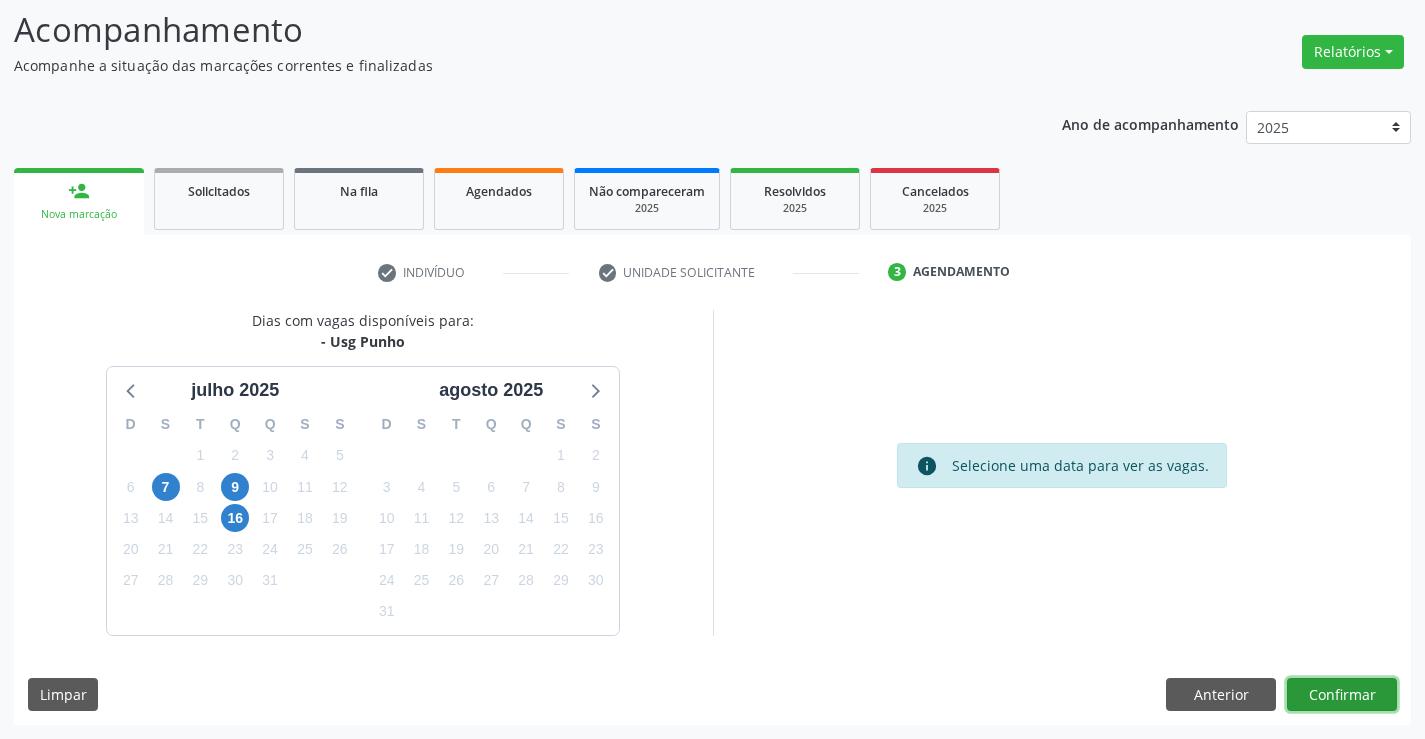 click on "Confirmar" at bounding box center [1342, 695] 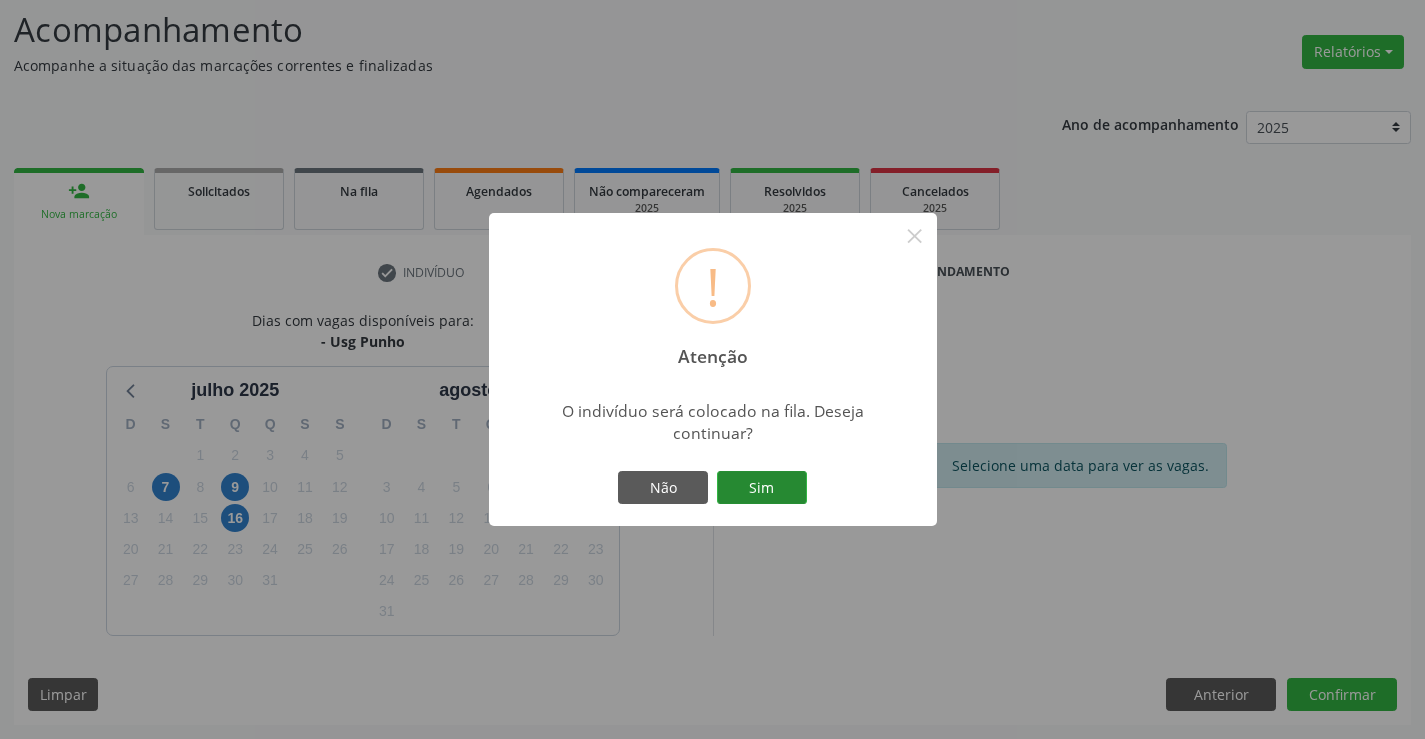 click on "Sim" at bounding box center [762, 488] 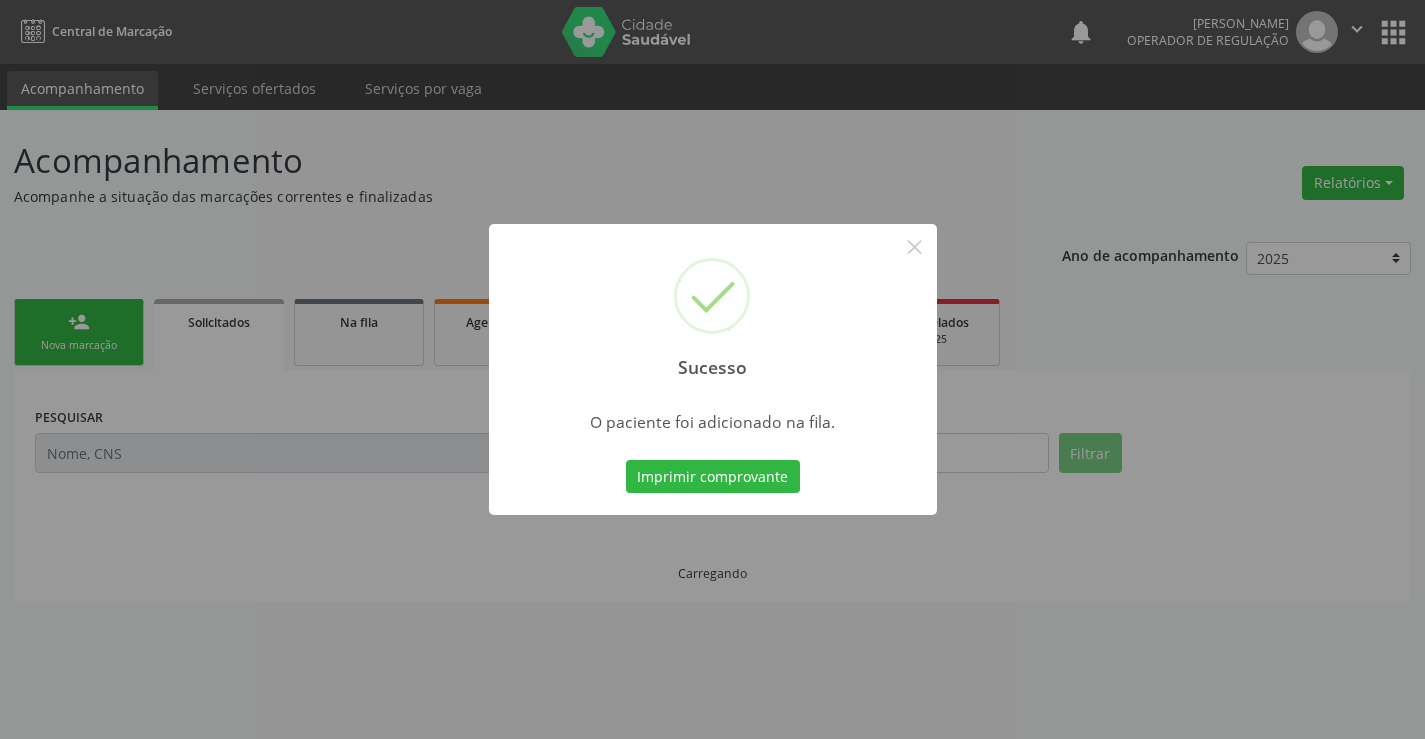 scroll, scrollTop: 0, scrollLeft: 0, axis: both 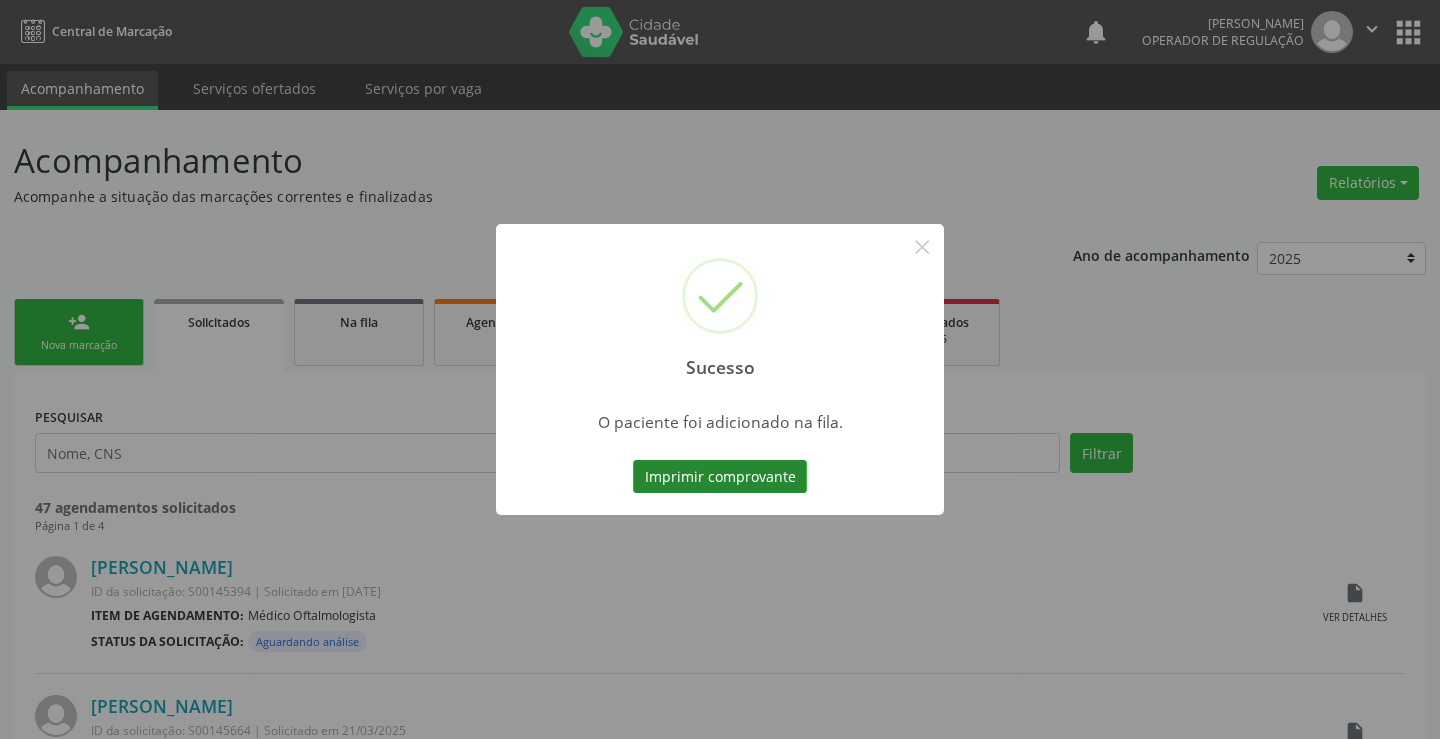 click on "Imprimir comprovante" at bounding box center (720, 477) 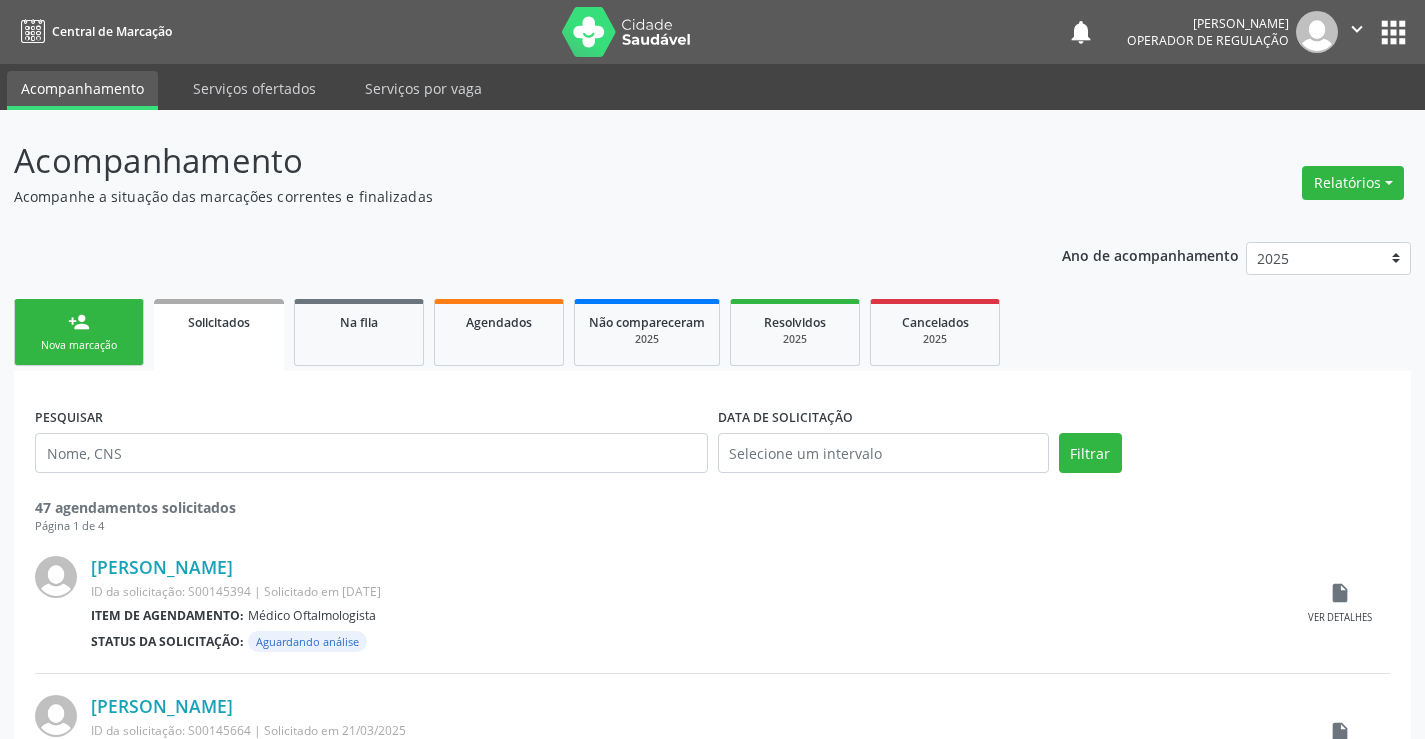 click on "Nova marcação" at bounding box center [79, 345] 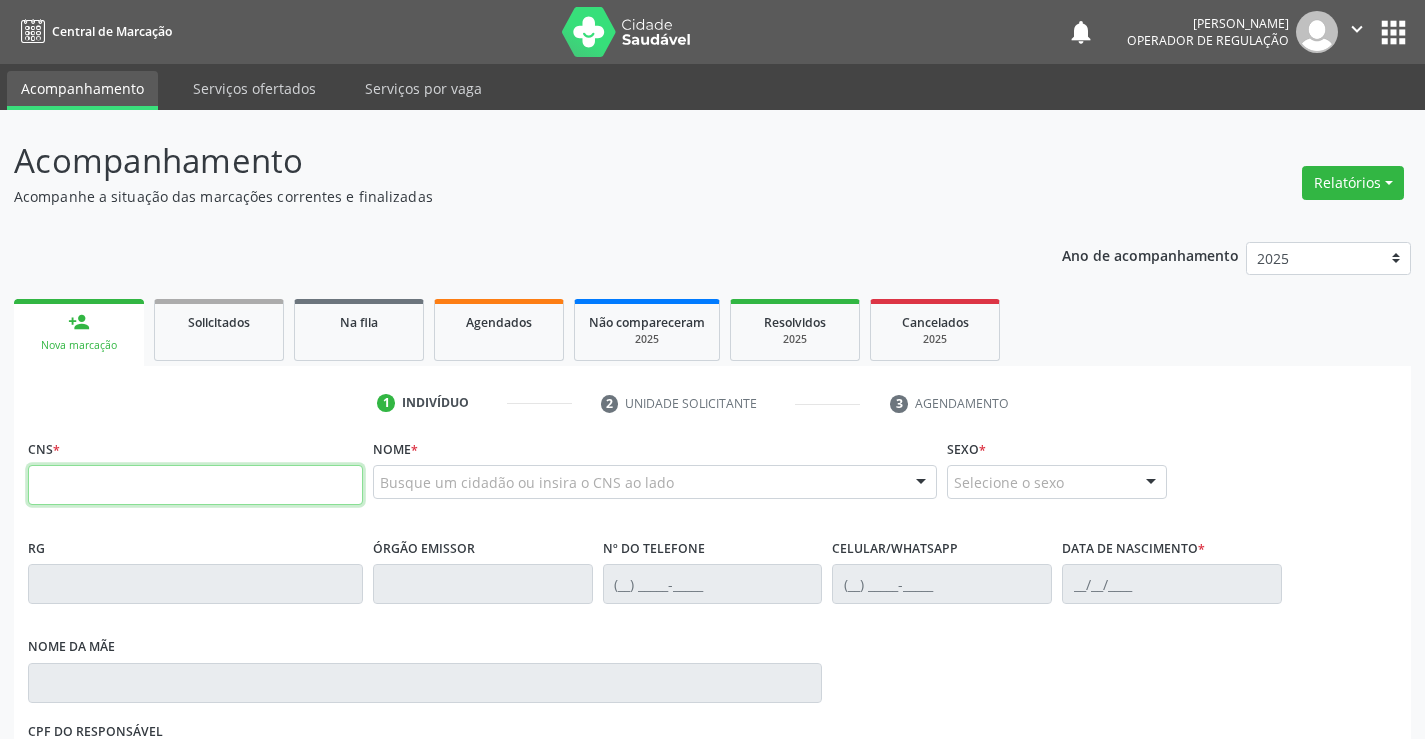 click at bounding box center [195, 485] 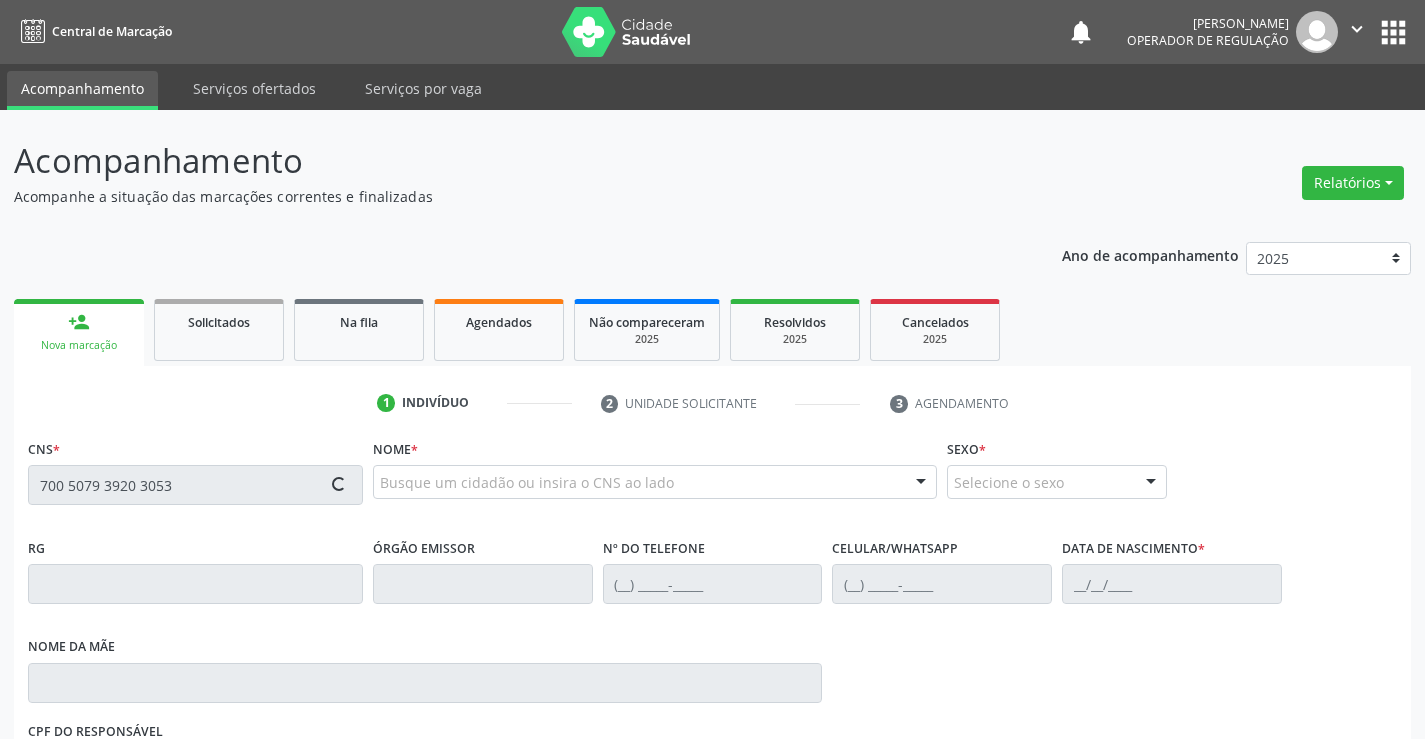 type on "700 5079 3920 3053" 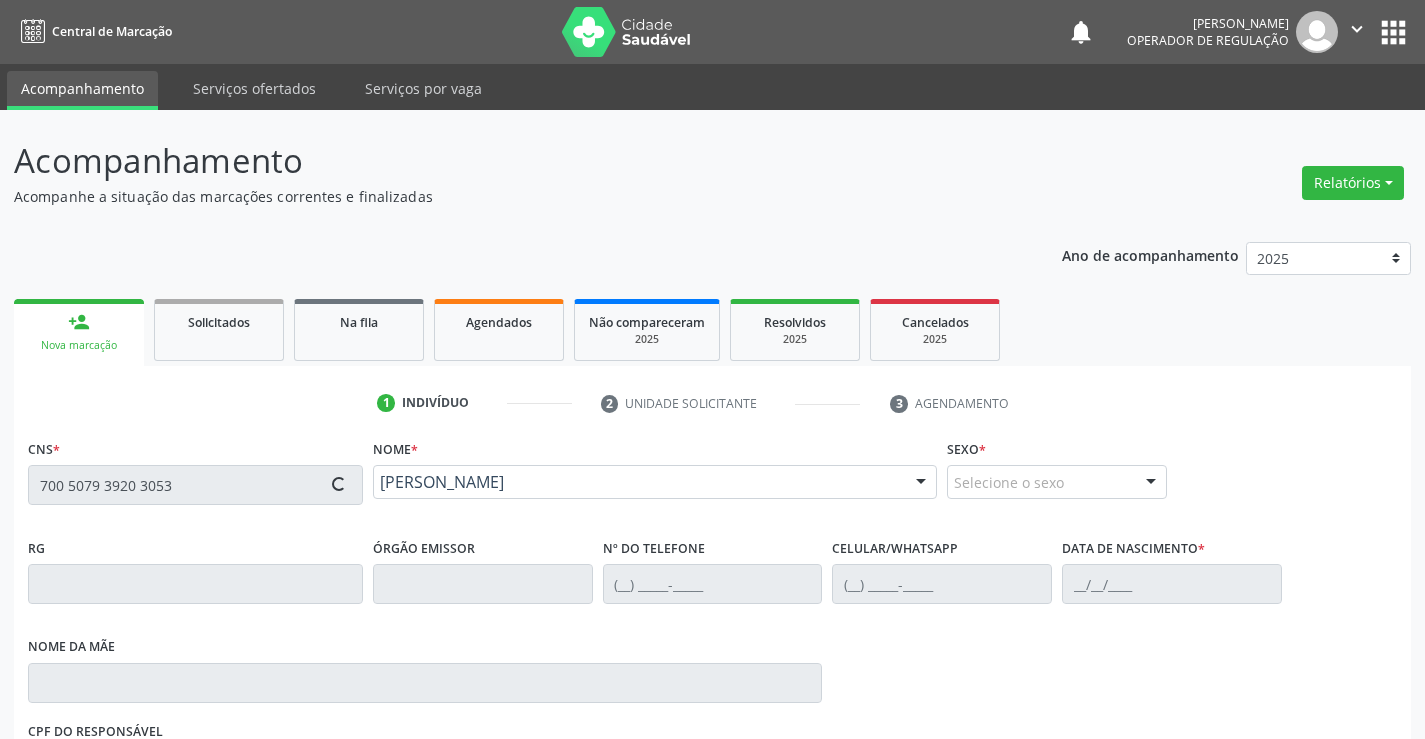 type on "(74) 99913-0569" 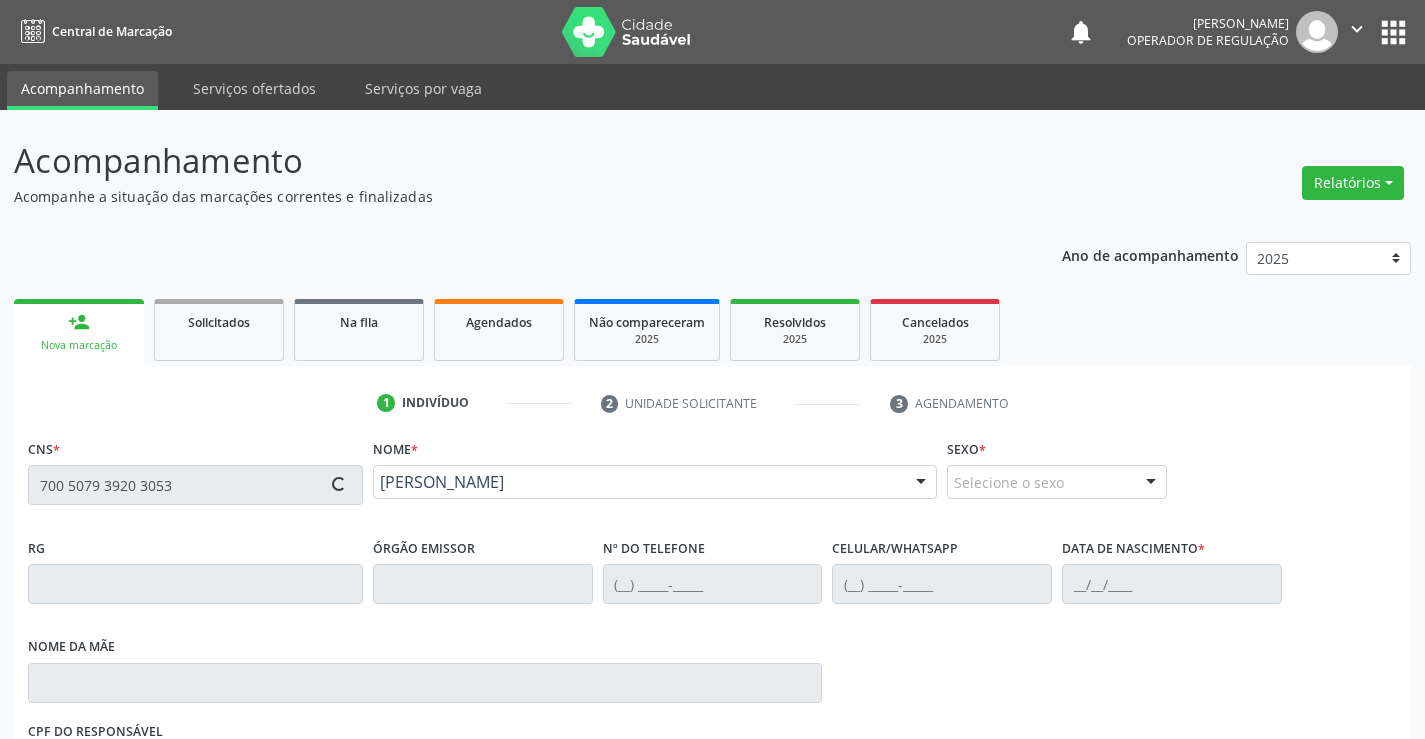 type on "(74) 99913-0569" 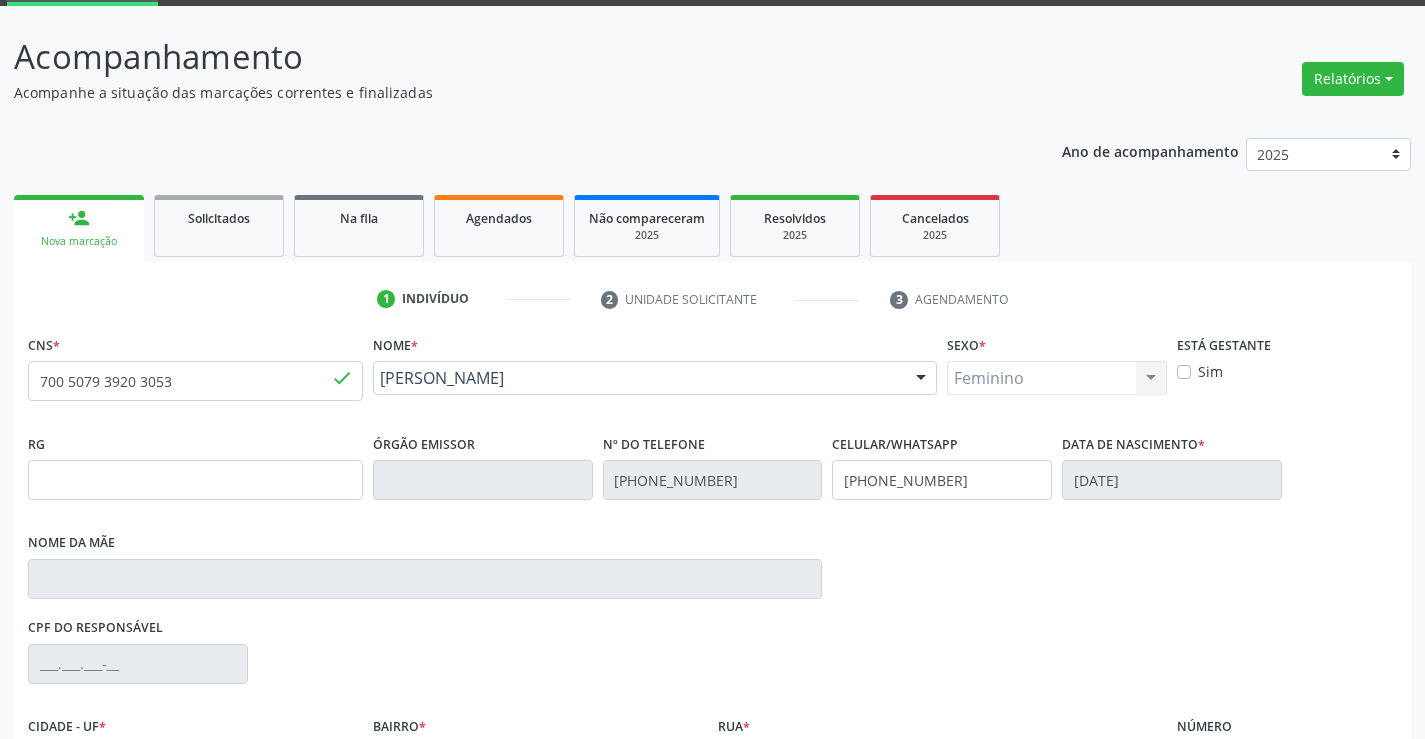 scroll, scrollTop: 331, scrollLeft: 0, axis: vertical 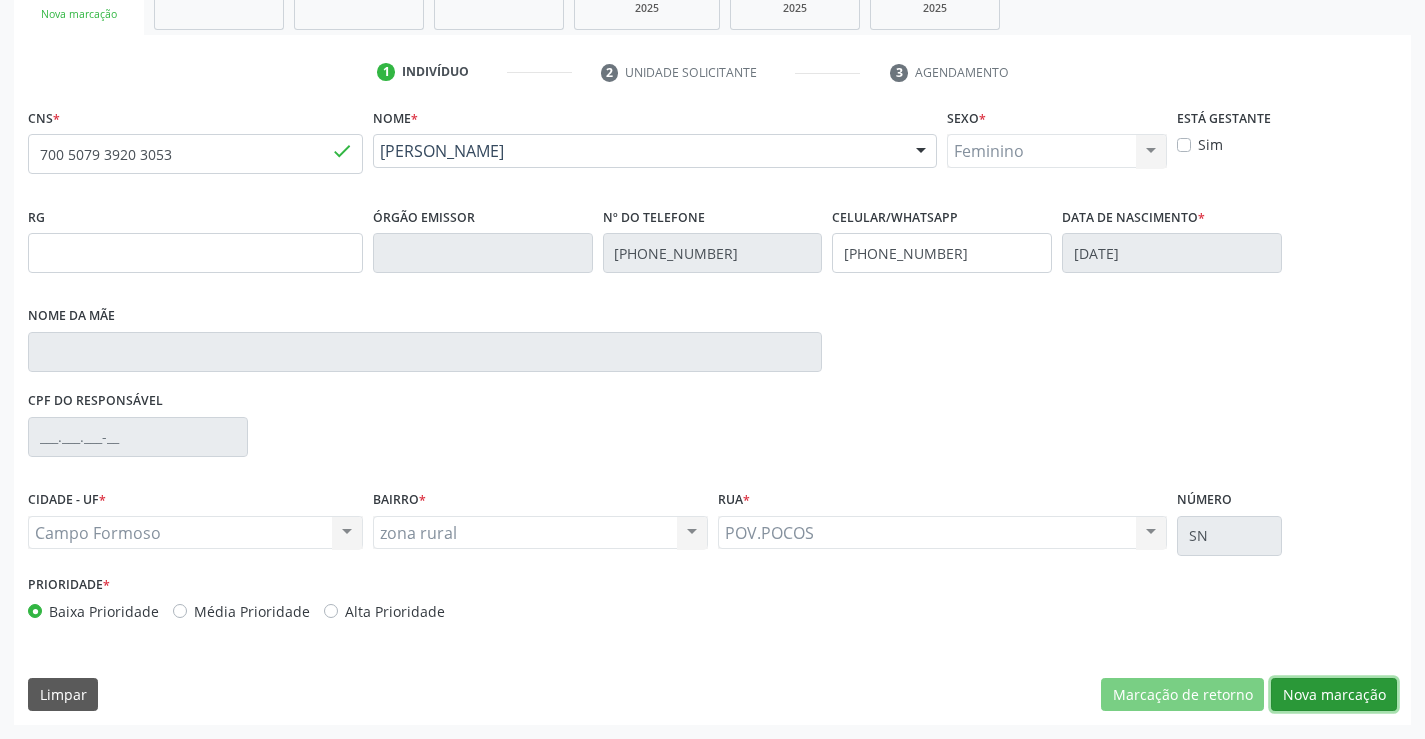 click on "Nova marcação" at bounding box center (1334, 695) 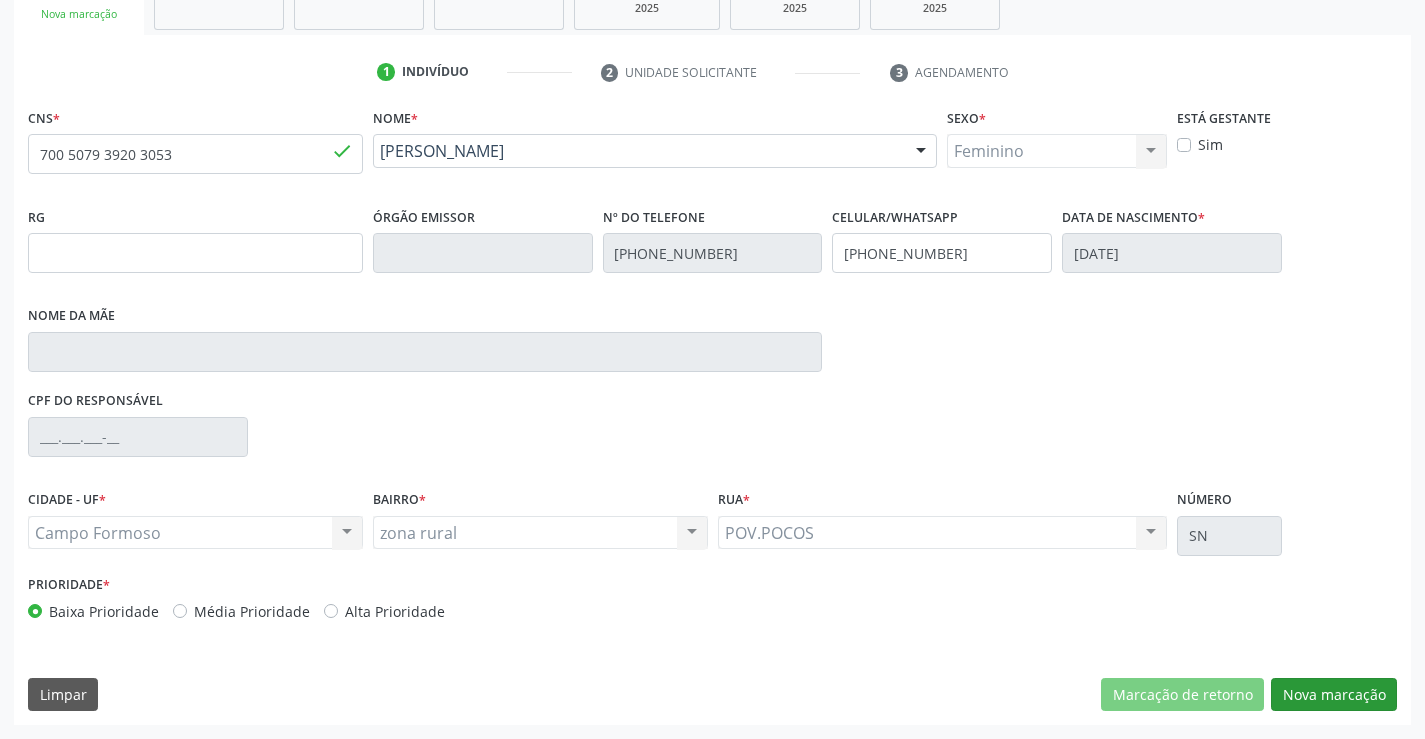scroll, scrollTop: 167, scrollLeft: 0, axis: vertical 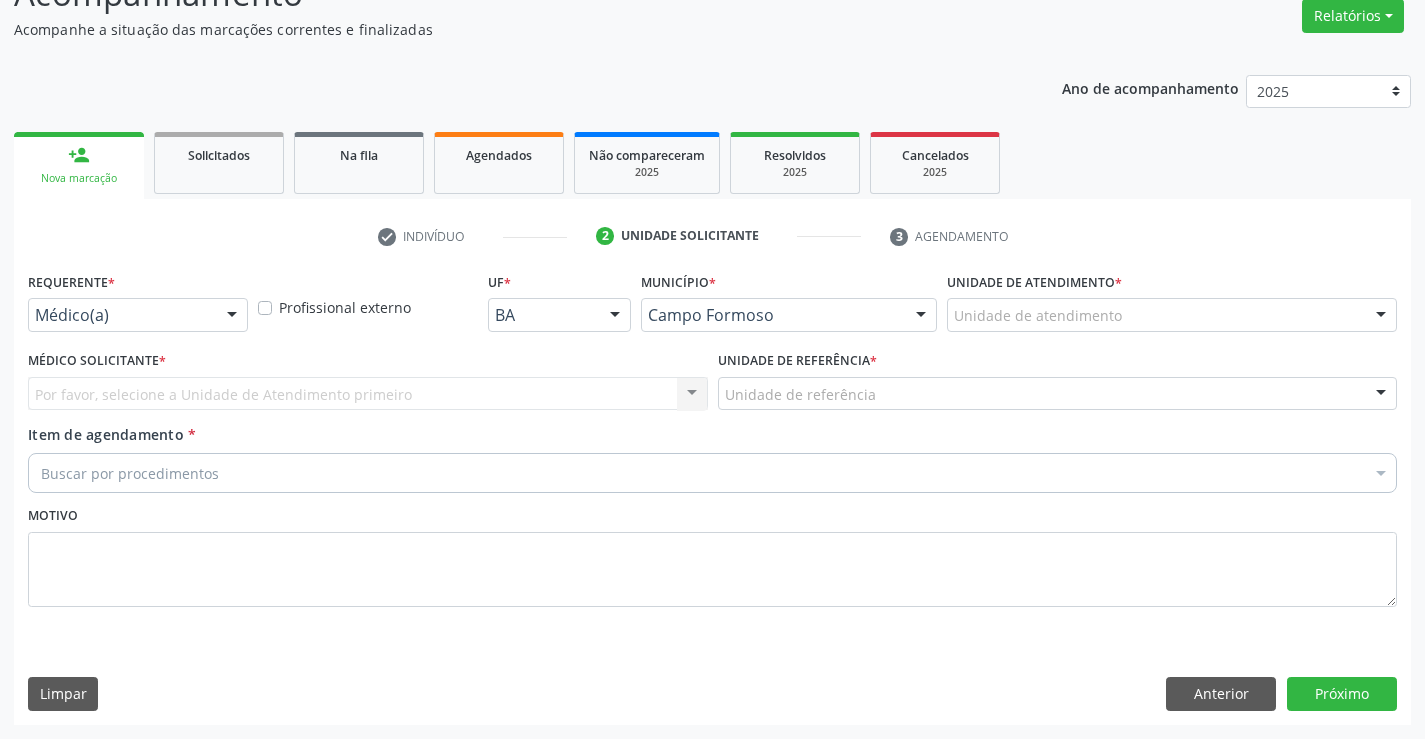 click at bounding box center (232, 316) 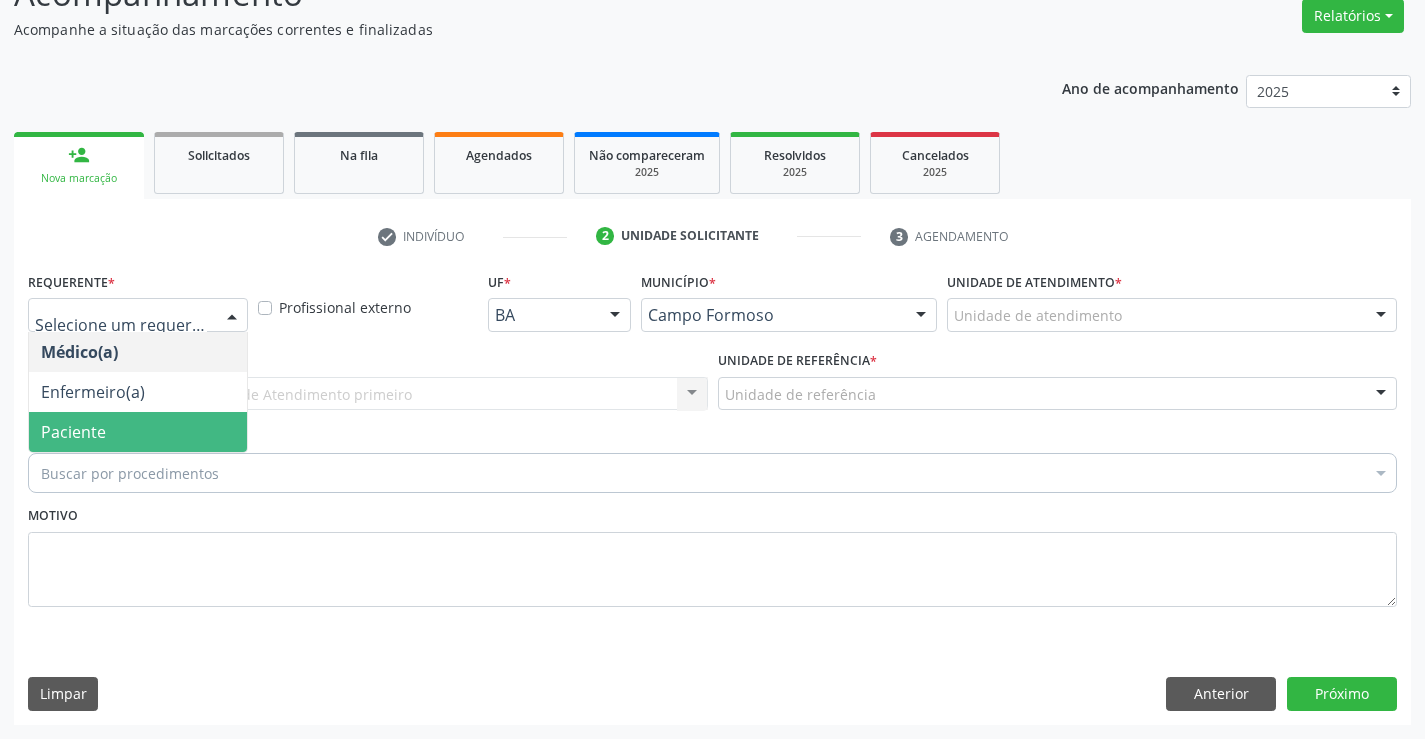 click on "Paciente" at bounding box center (138, 432) 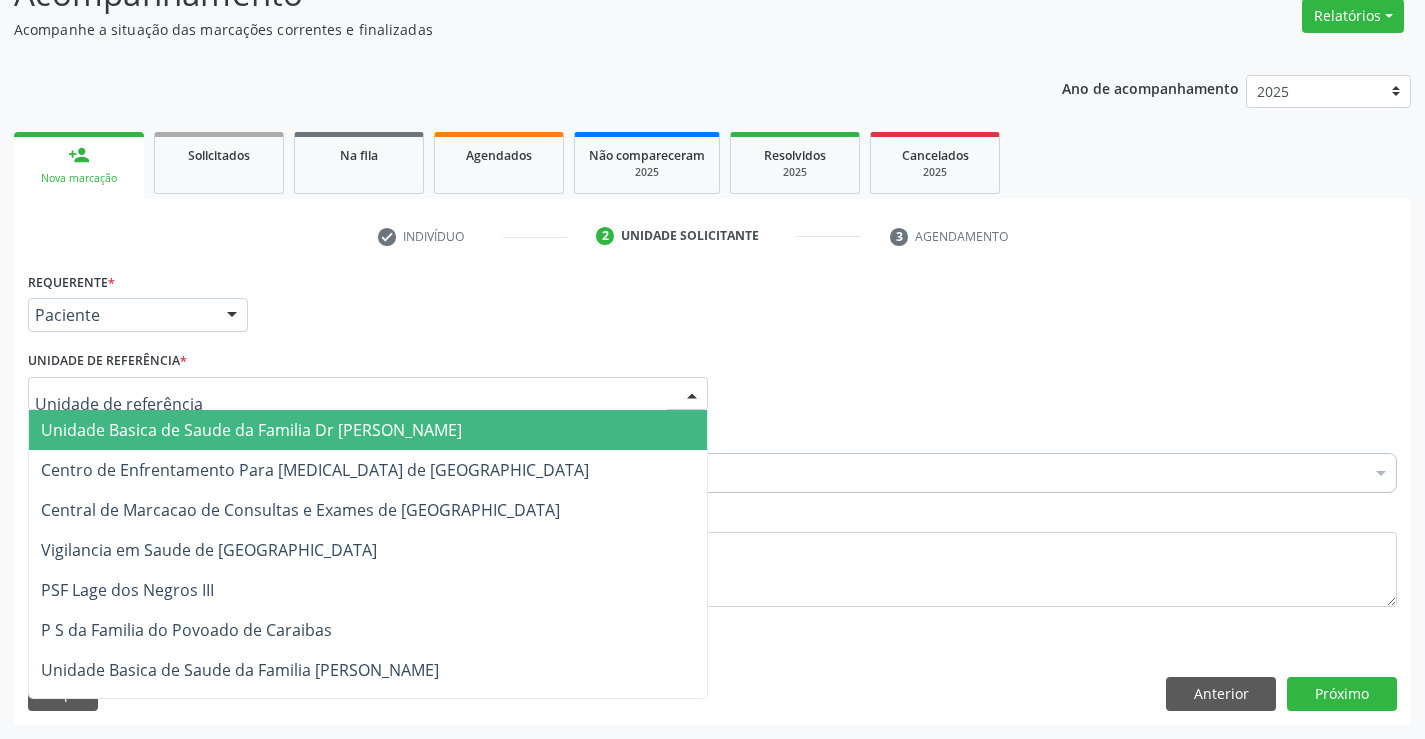 drag, startPoint x: 289, startPoint y: 388, endPoint x: 319, endPoint y: 470, distance: 87.31552 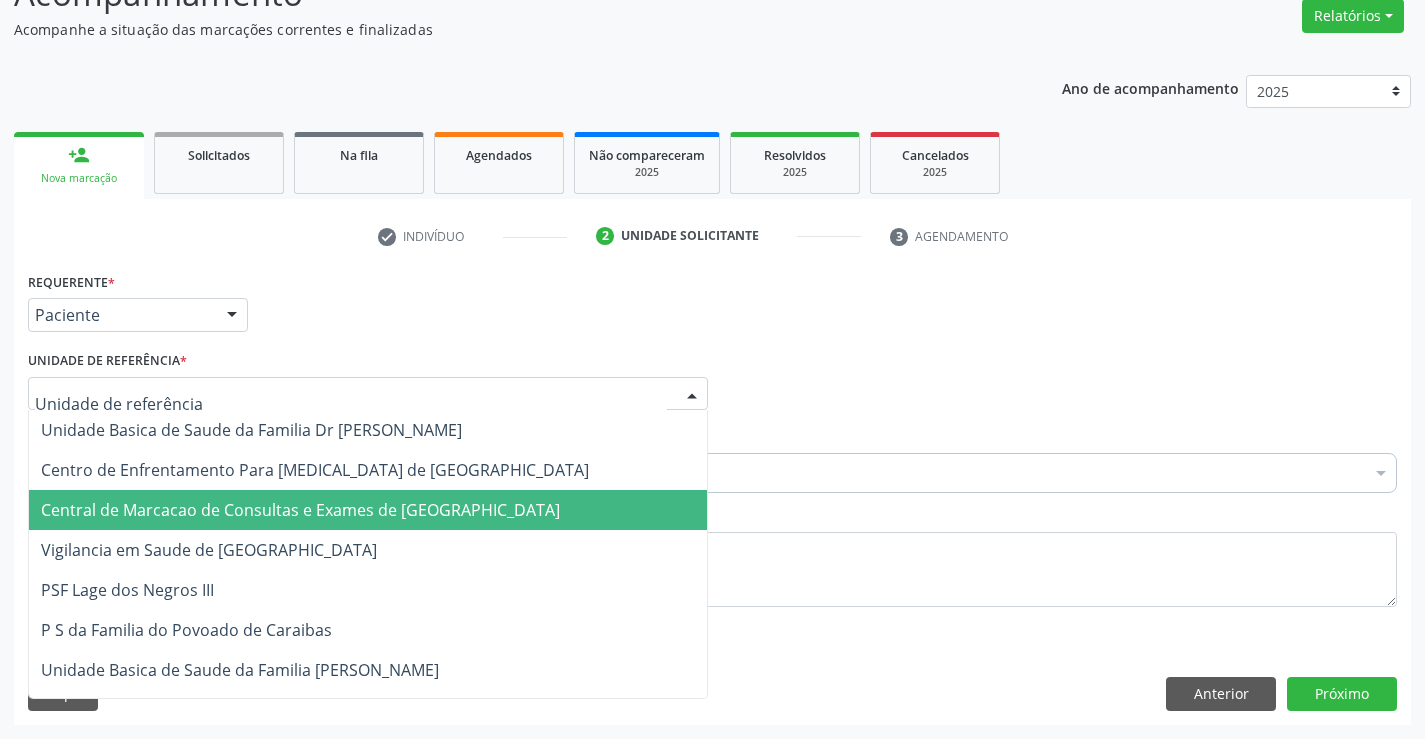 drag, startPoint x: 324, startPoint y: 497, endPoint x: 333, endPoint y: 480, distance: 19.235384 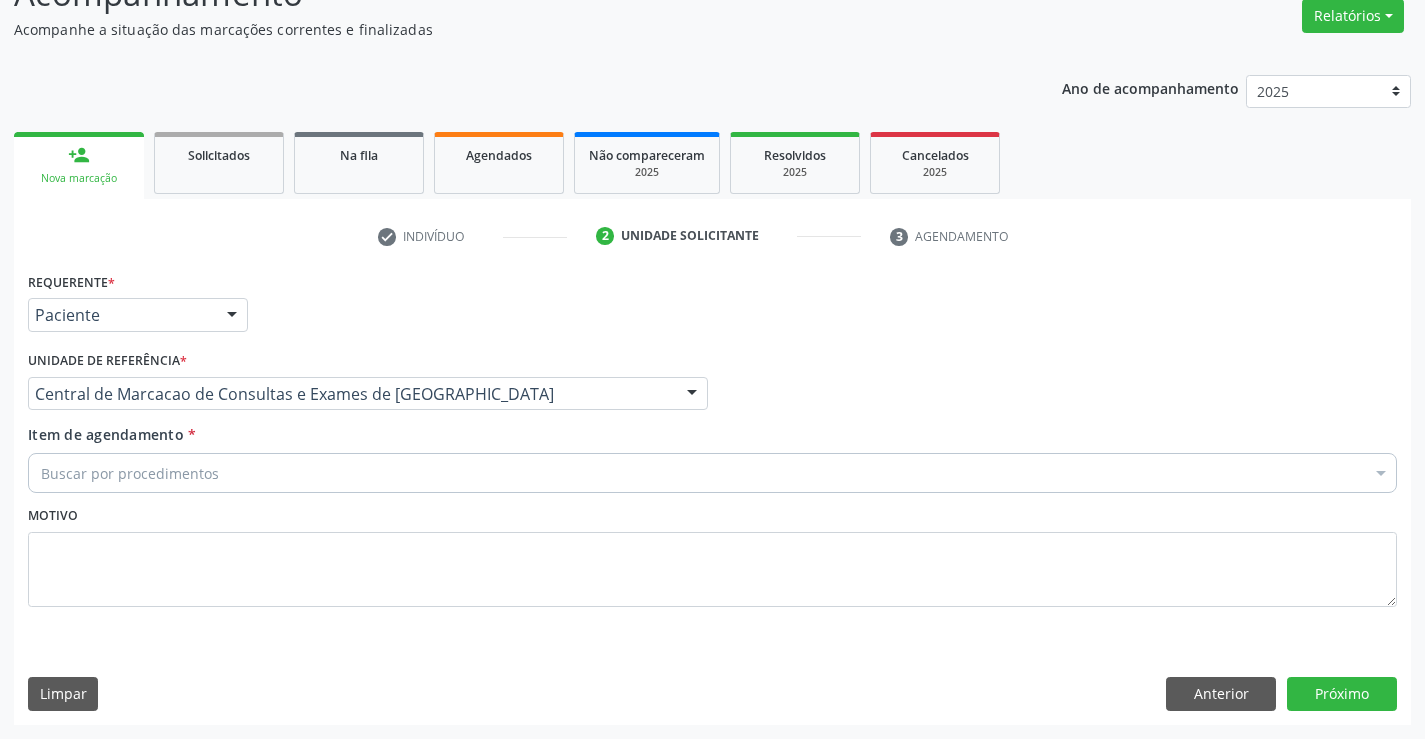 click on "Buscar por procedimentos" at bounding box center [712, 473] 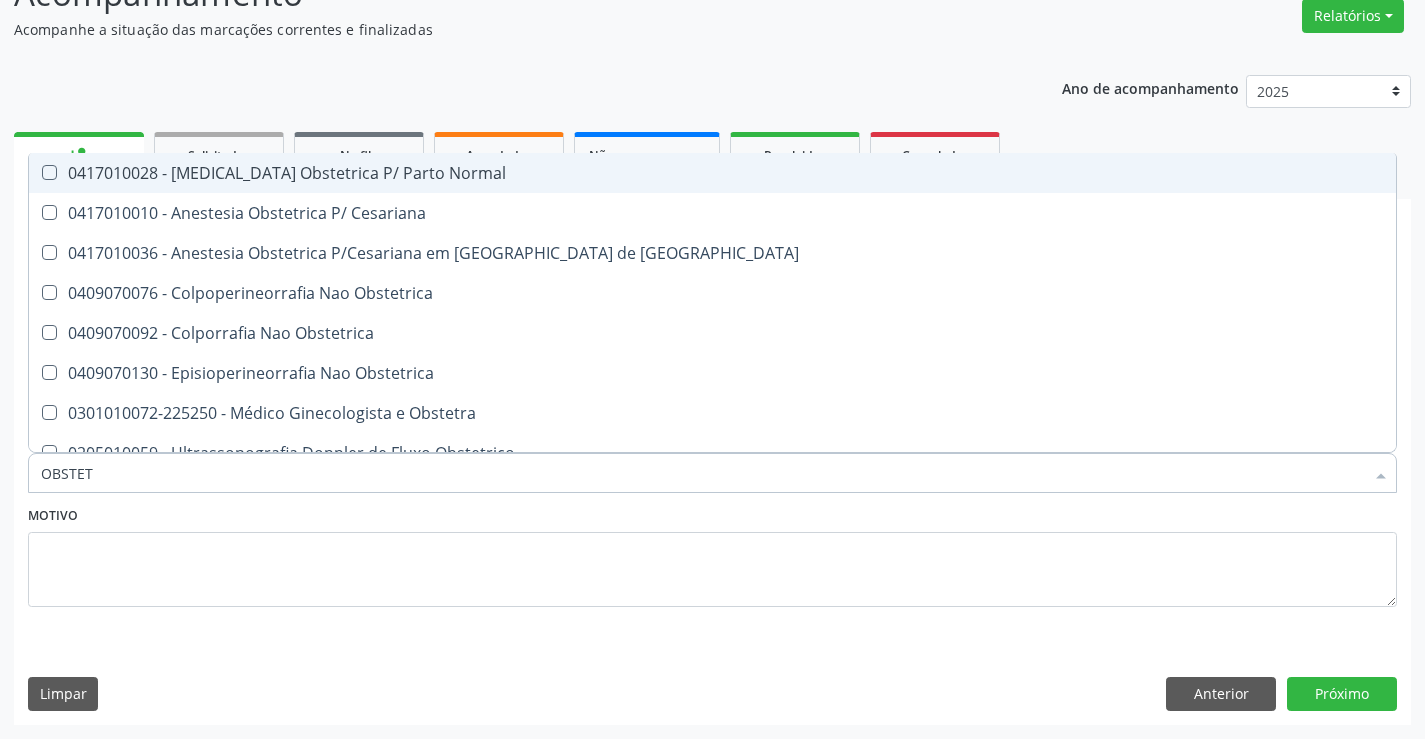 type on "OBSTETR" 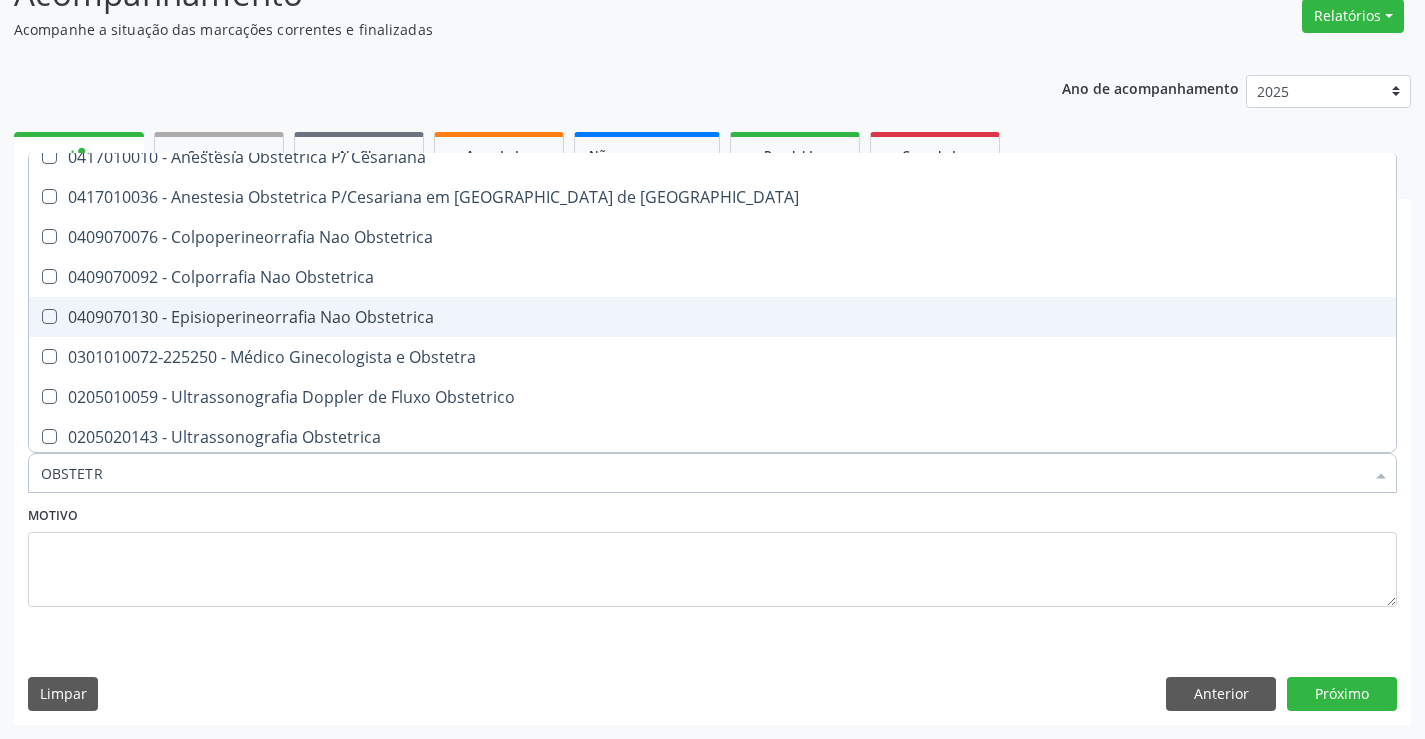scroll, scrollTop: 100, scrollLeft: 0, axis: vertical 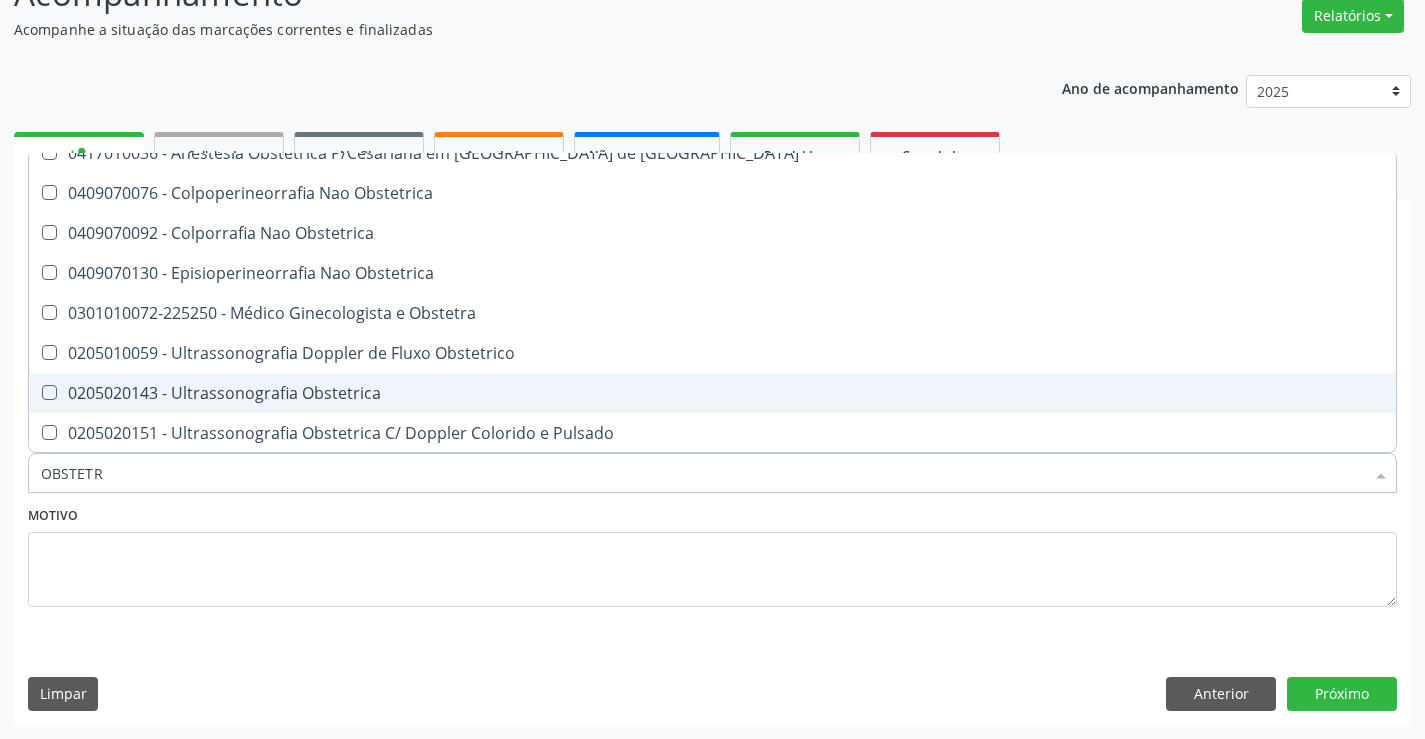 click on "0205020143 - Ultrassonografia Obstetrica" at bounding box center (712, 393) 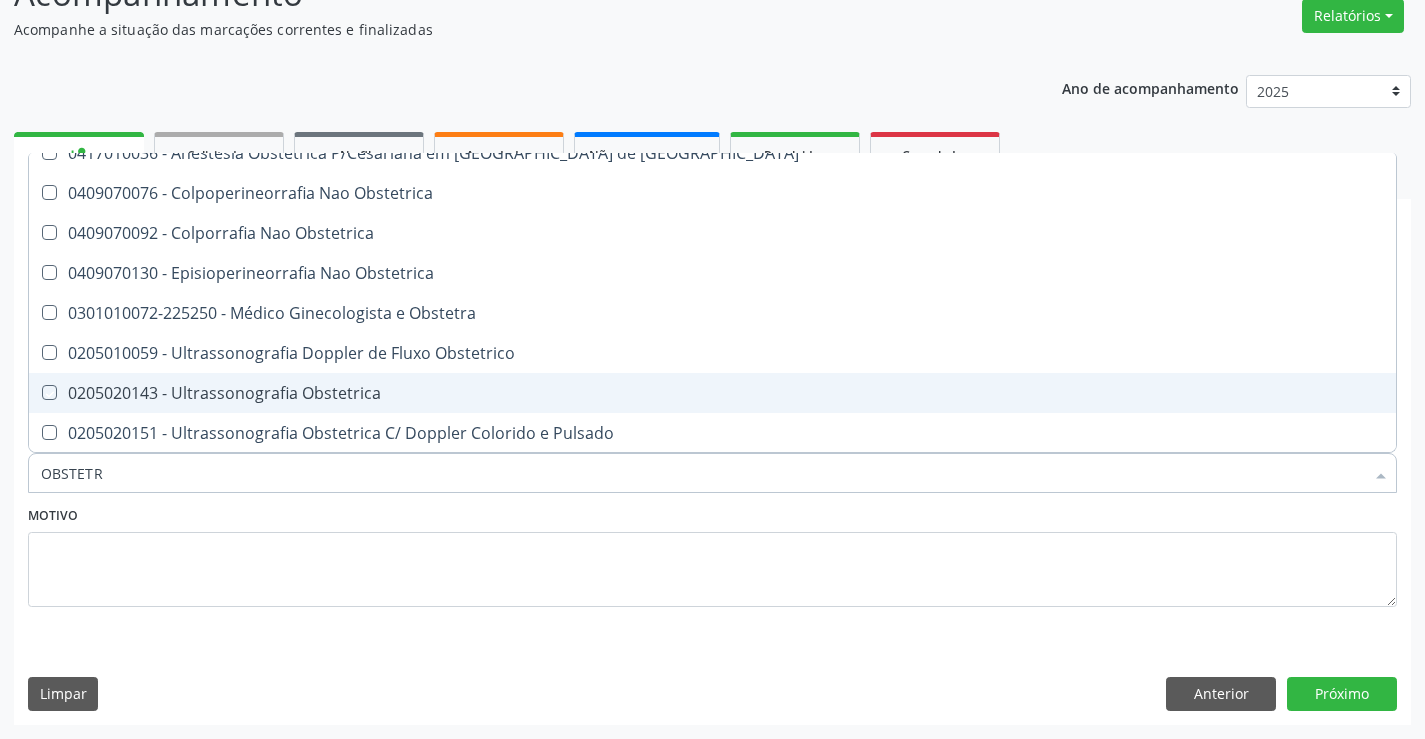 checkbox on "true" 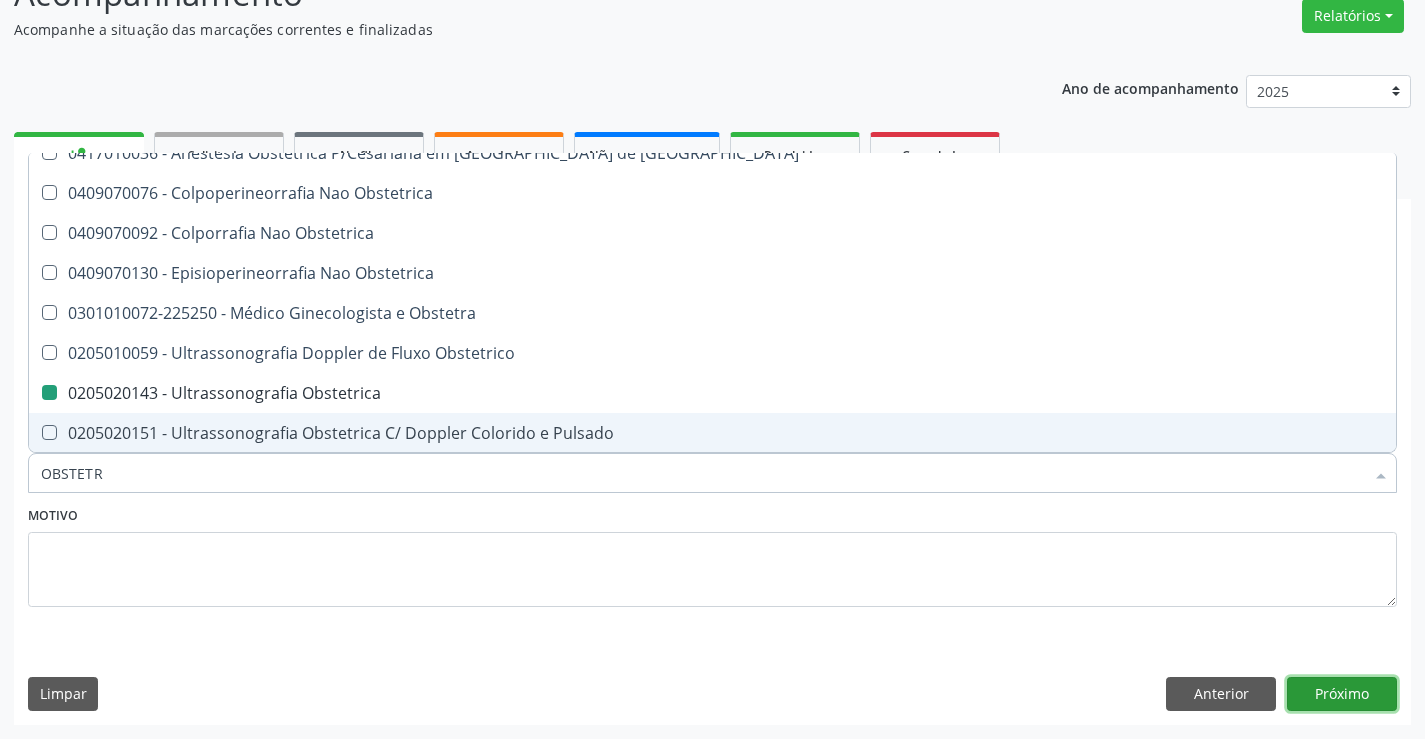 click on "Próximo" at bounding box center (1342, 694) 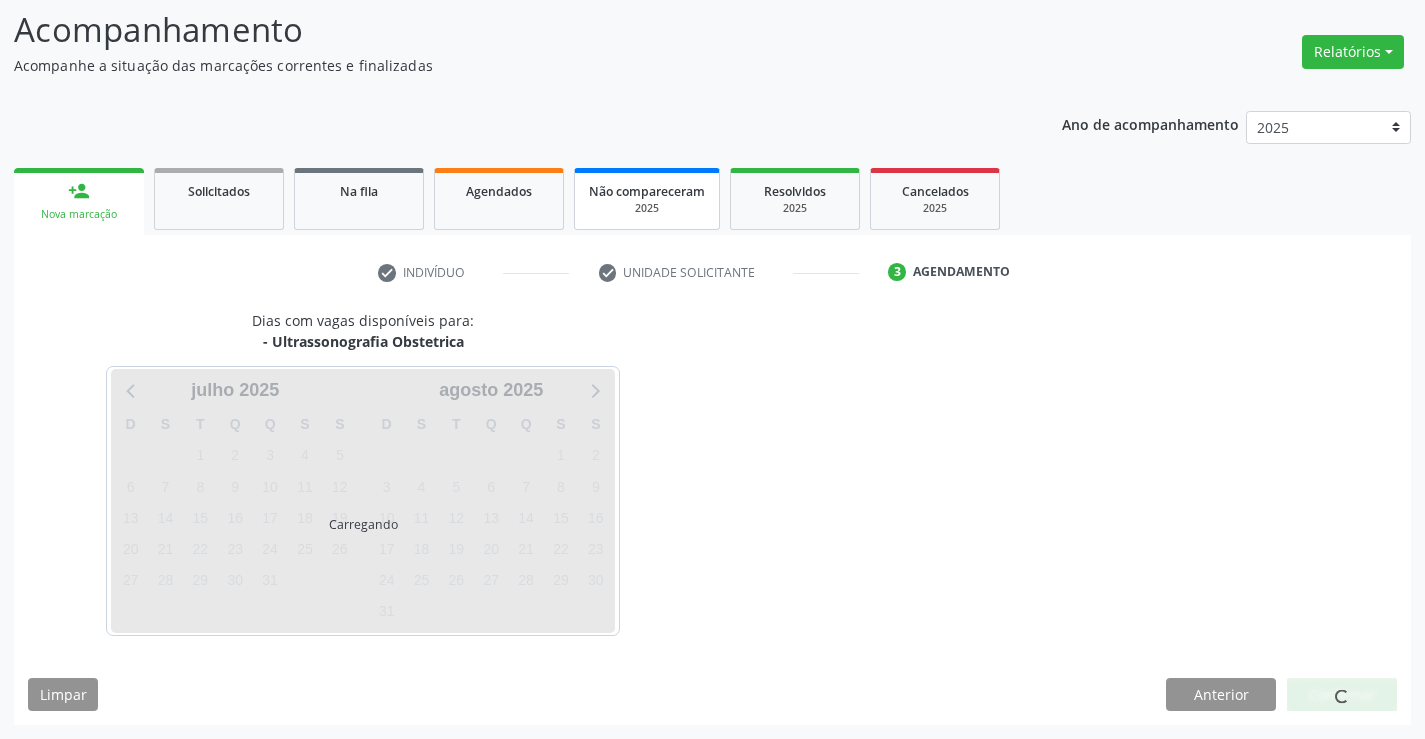 scroll, scrollTop: 131, scrollLeft: 0, axis: vertical 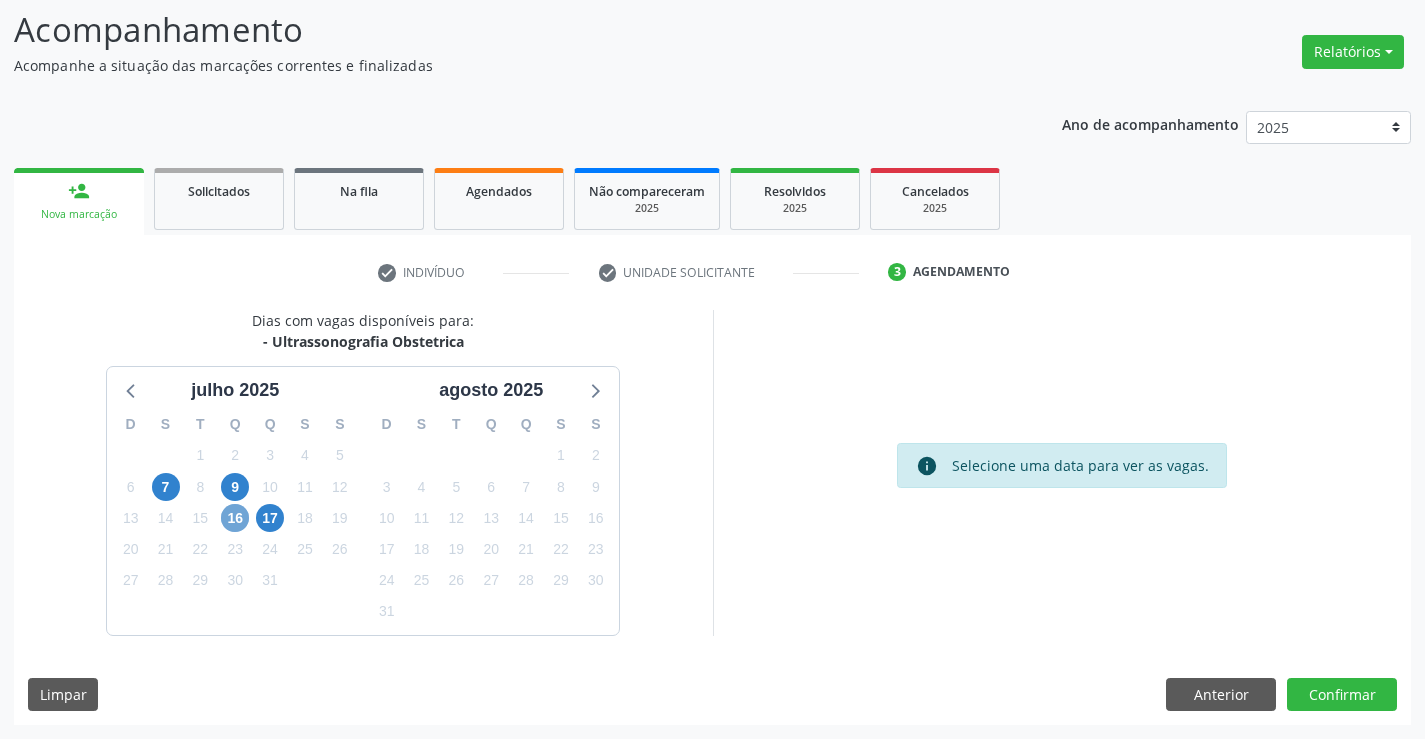click on "16" at bounding box center [235, 518] 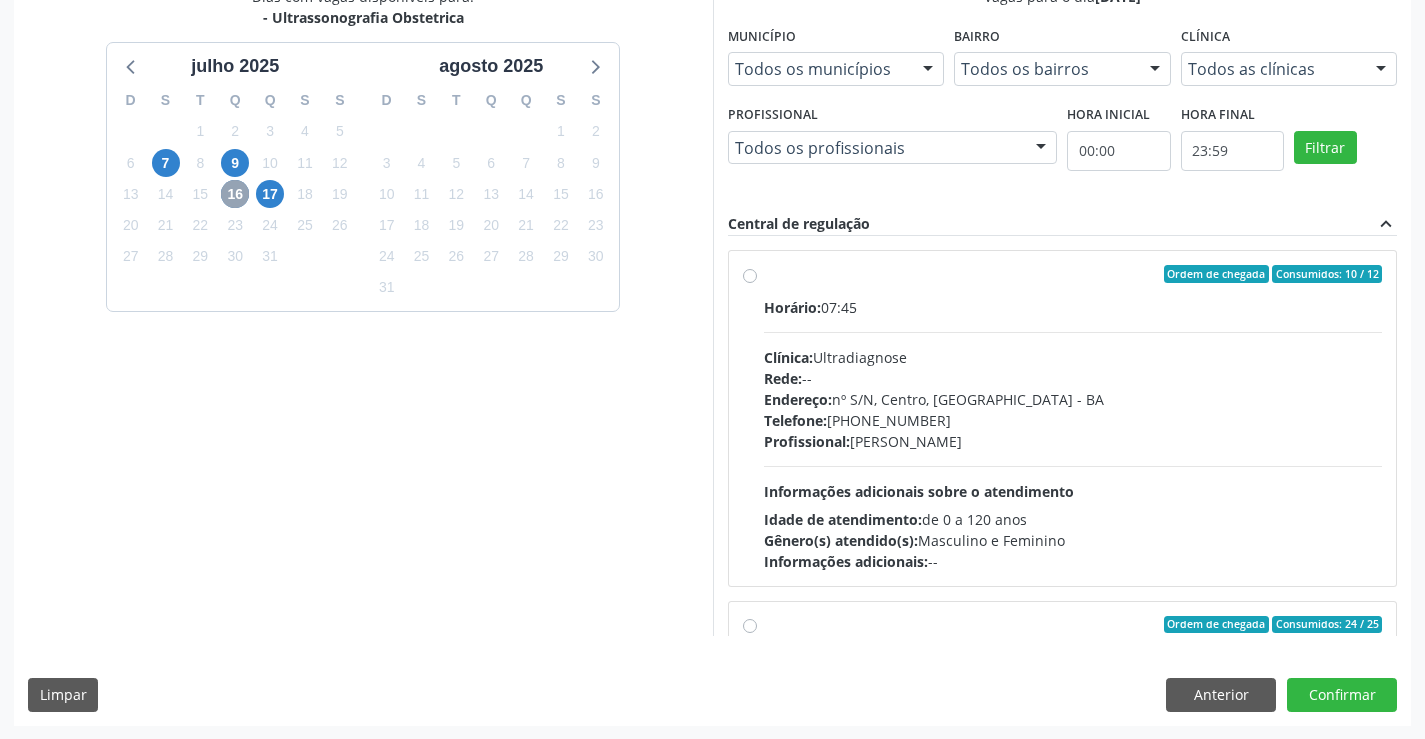 scroll, scrollTop: 456, scrollLeft: 0, axis: vertical 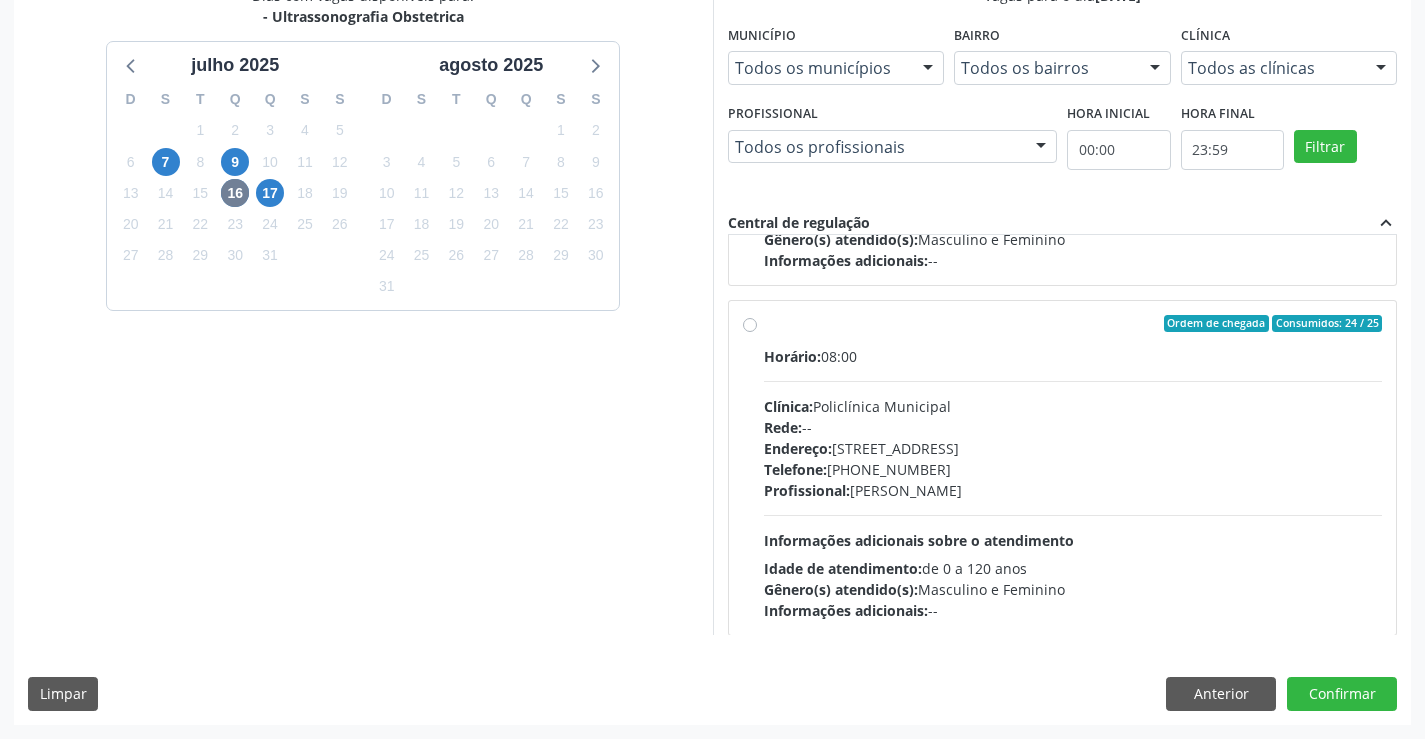 click on "Telefone:   [PHONE_NUMBER]" at bounding box center [1073, 469] 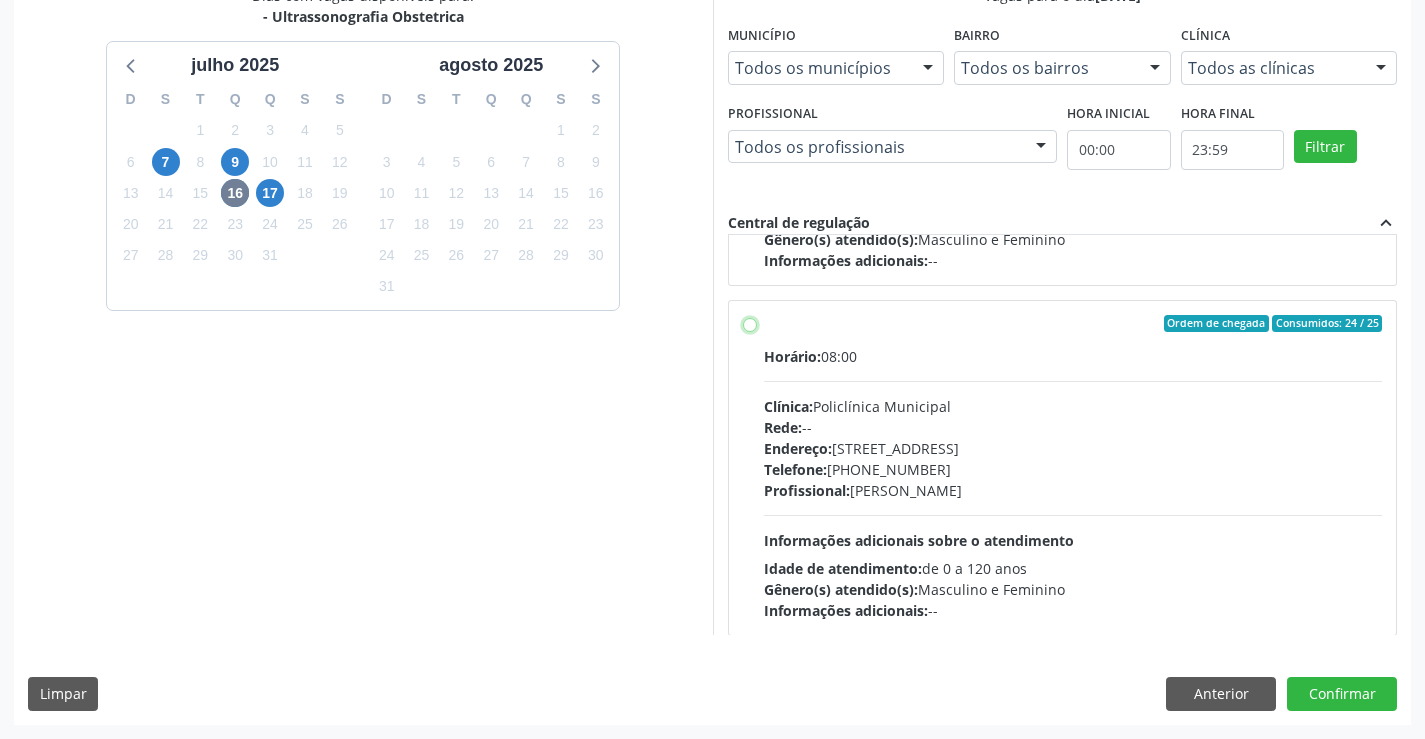 click on "Ordem de chegada
Consumidos: 24 / 25
Horário:   08:00
Clínica:  Policlínica Municipal
Rede:
--
Endereço:   Predio, nº 386, Centro, Campo Formoso - BA
Telefone:   (74) 6451312
Profissional:
Orlindo Carvalho dos Santos
Informações adicionais sobre o atendimento
Idade de atendimento:
de 0 a 120 anos
Gênero(s) atendido(s):
Masculino e Feminino
Informações adicionais:
--" at bounding box center [750, 324] 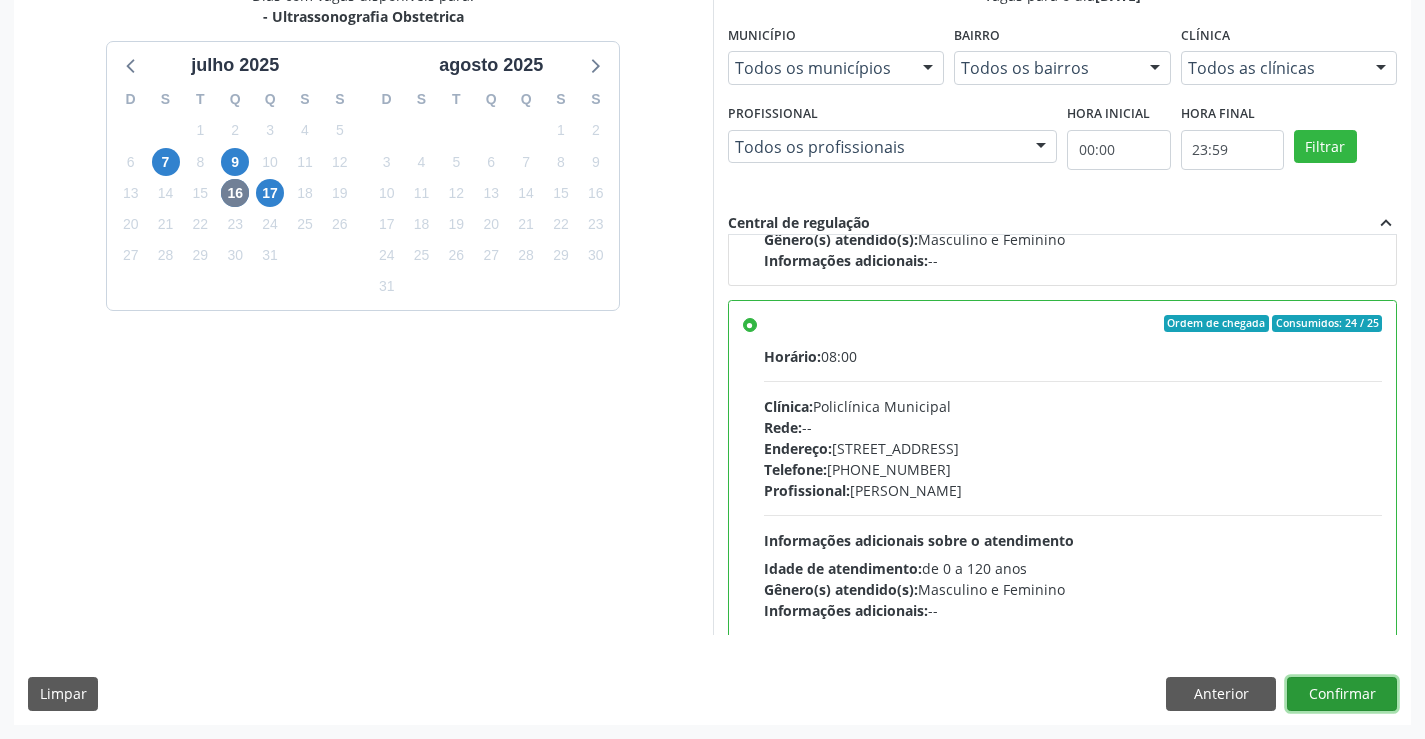 click on "Confirmar" at bounding box center (1342, 694) 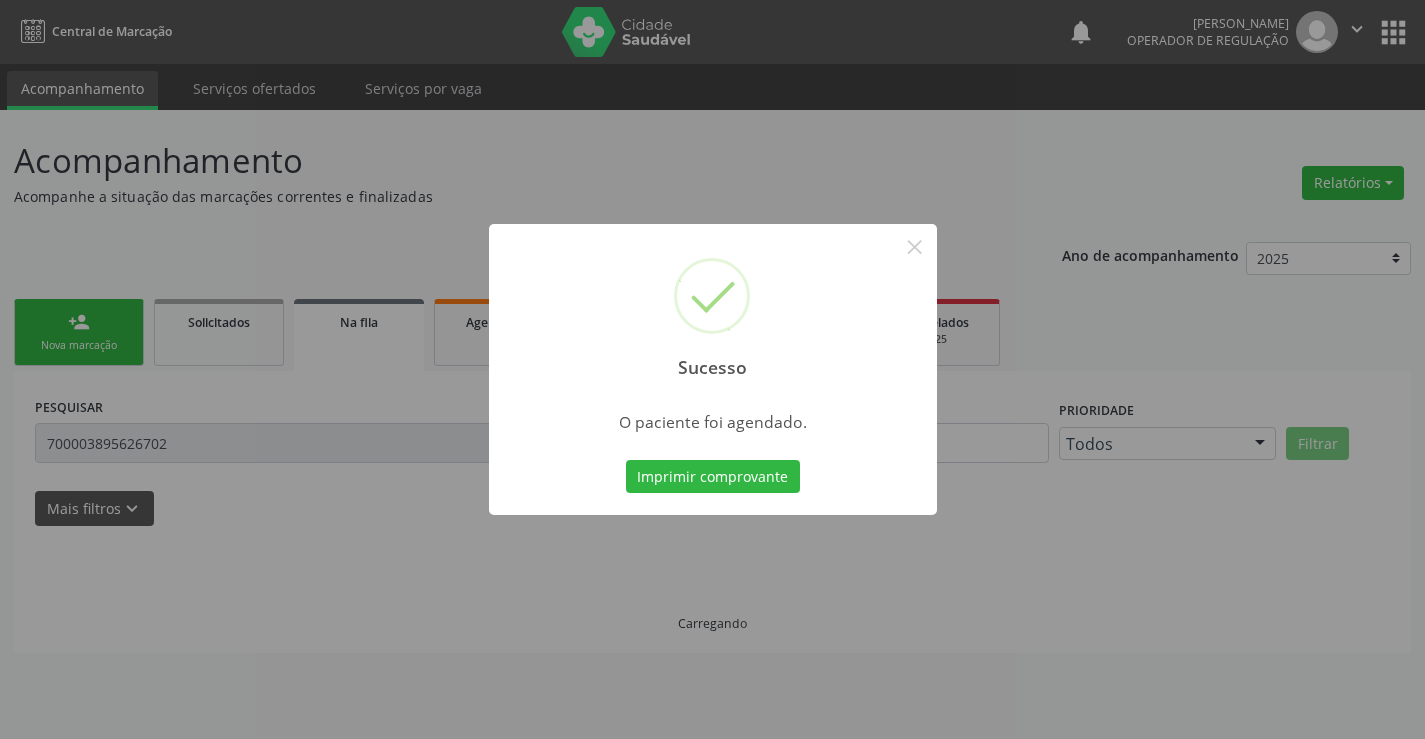 scroll, scrollTop: 0, scrollLeft: 0, axis: both 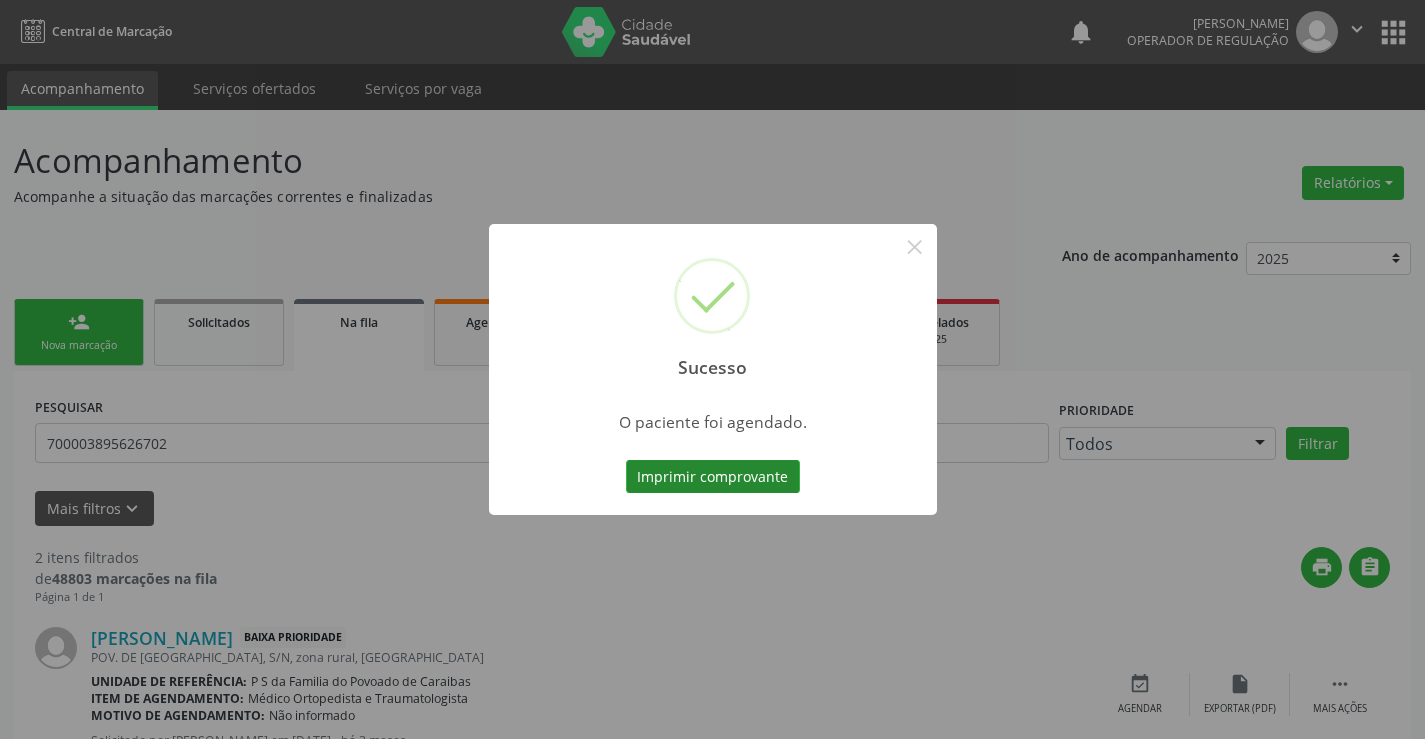 click on "Imprimir comprovante" at bounding box center (713, 477) 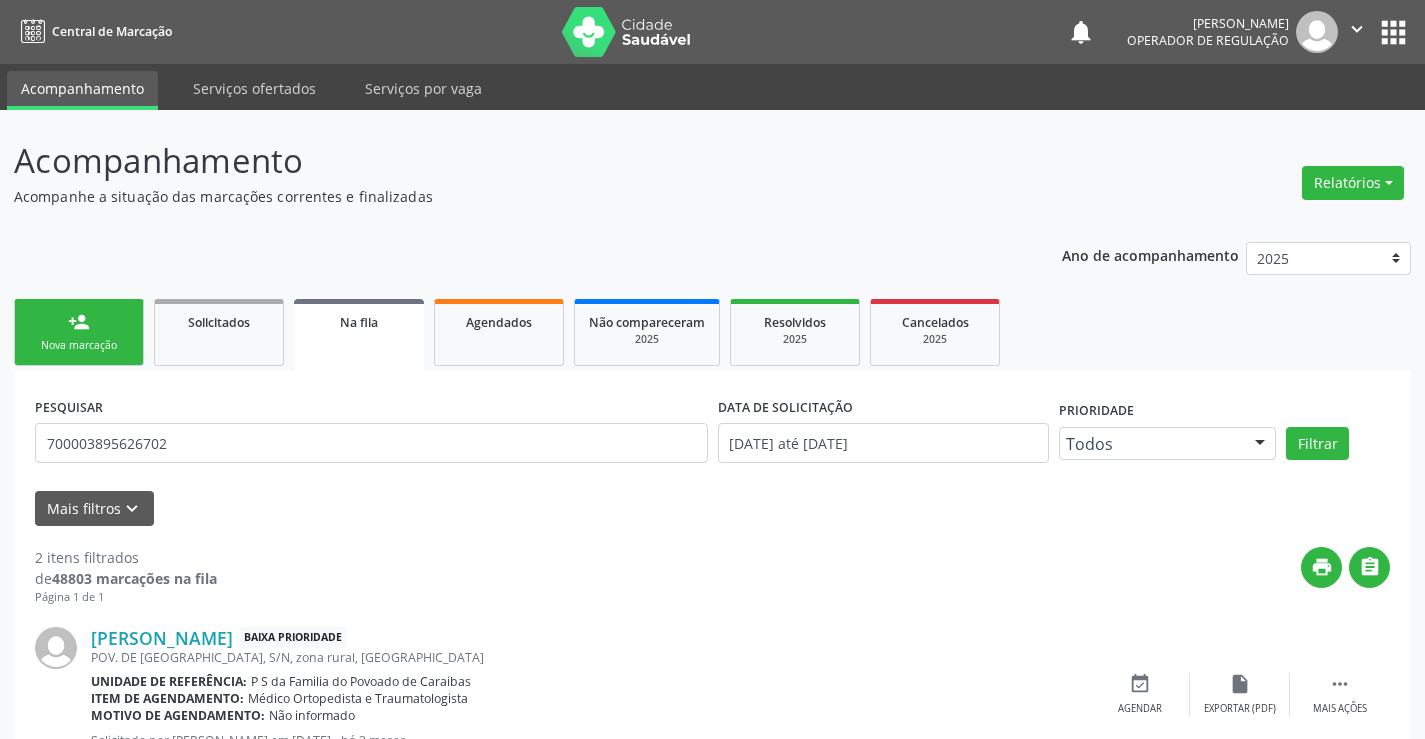 click on "person_add
Nova marcação" at bounding box center [79, 332] 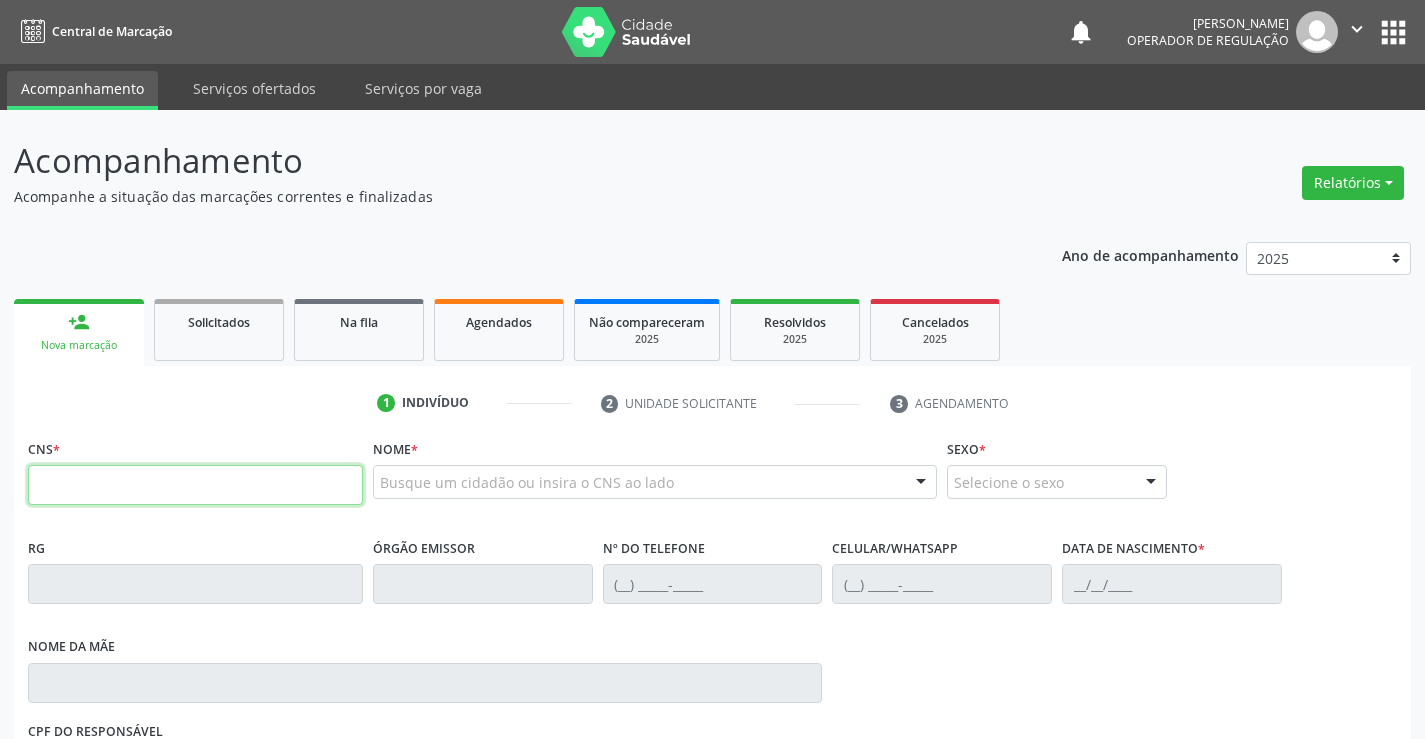 click at bounding box center [195, 485] 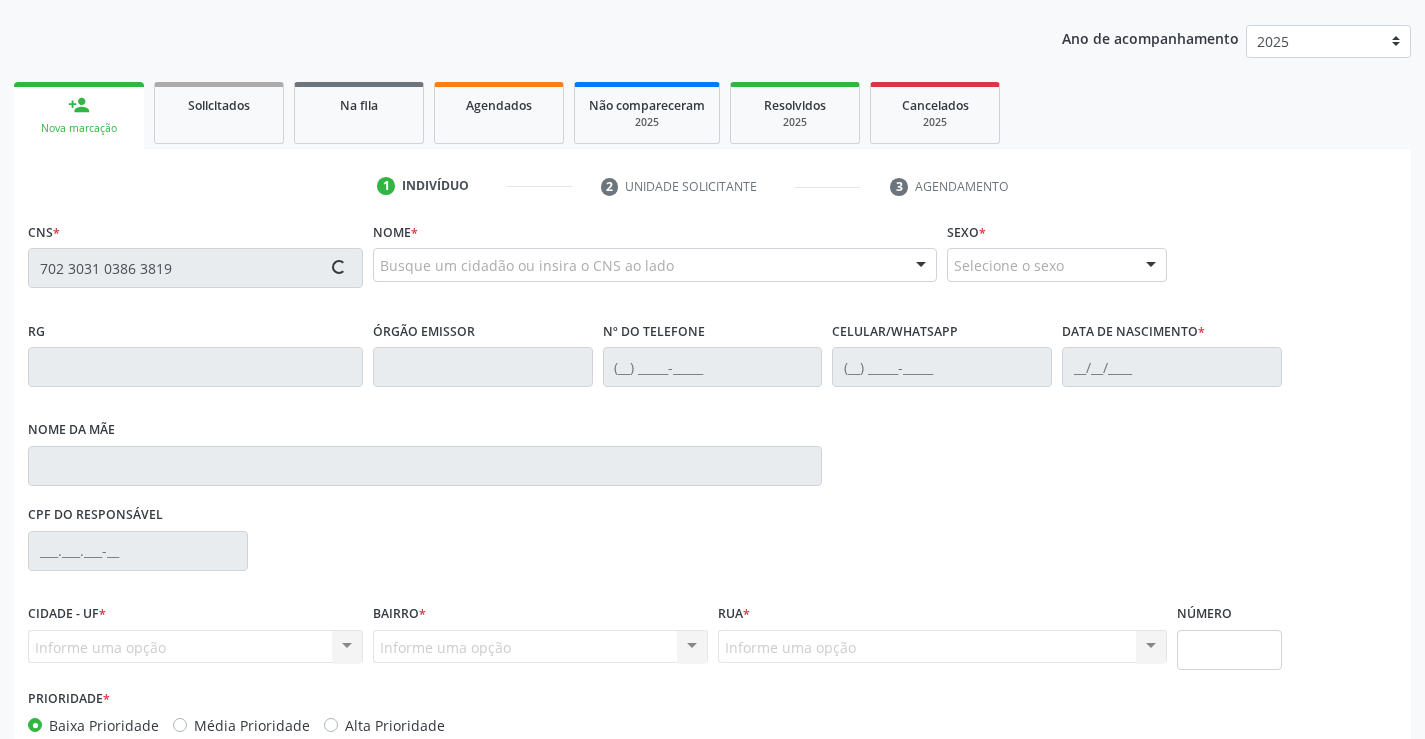 type on "702 3031 0386 3819" 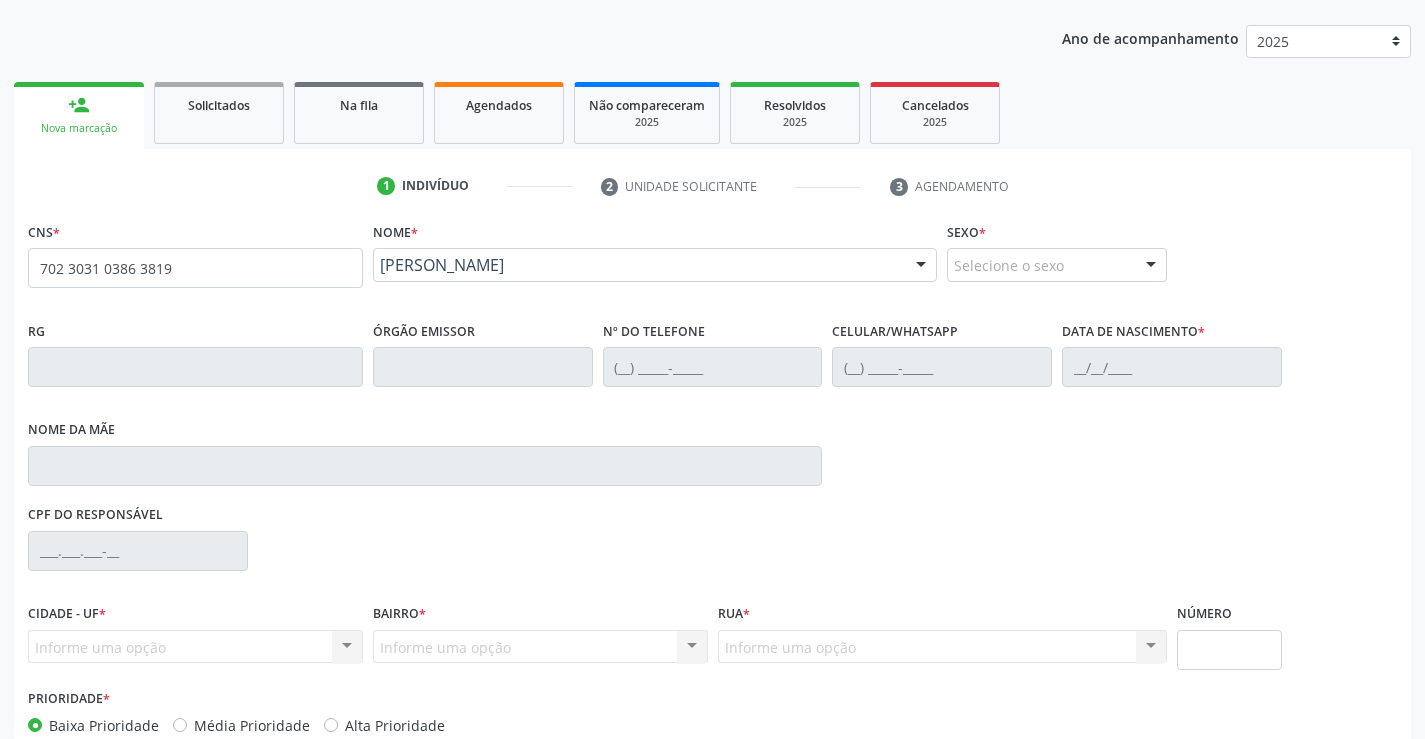 scroll, scrollTop: 331, scrollLeft: 0, axis: vertical 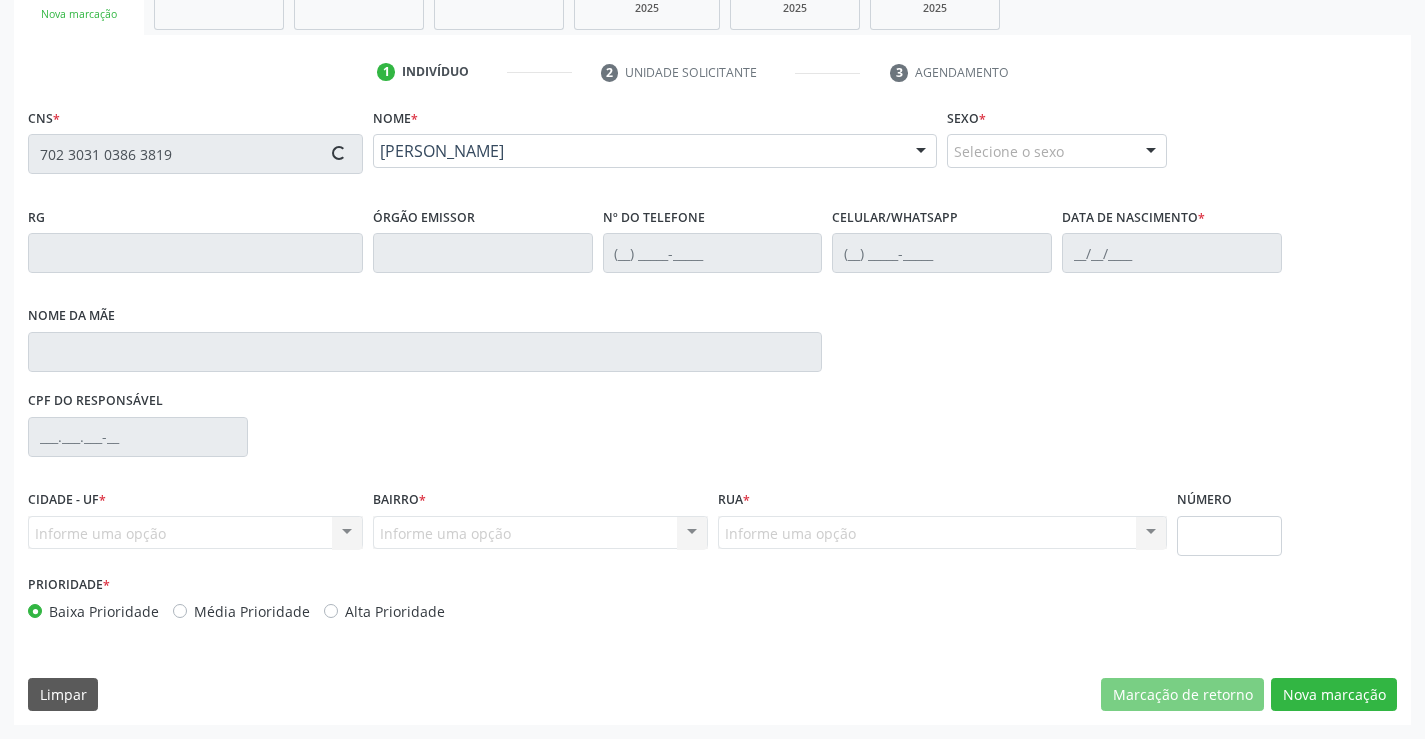 type on "0503412198" 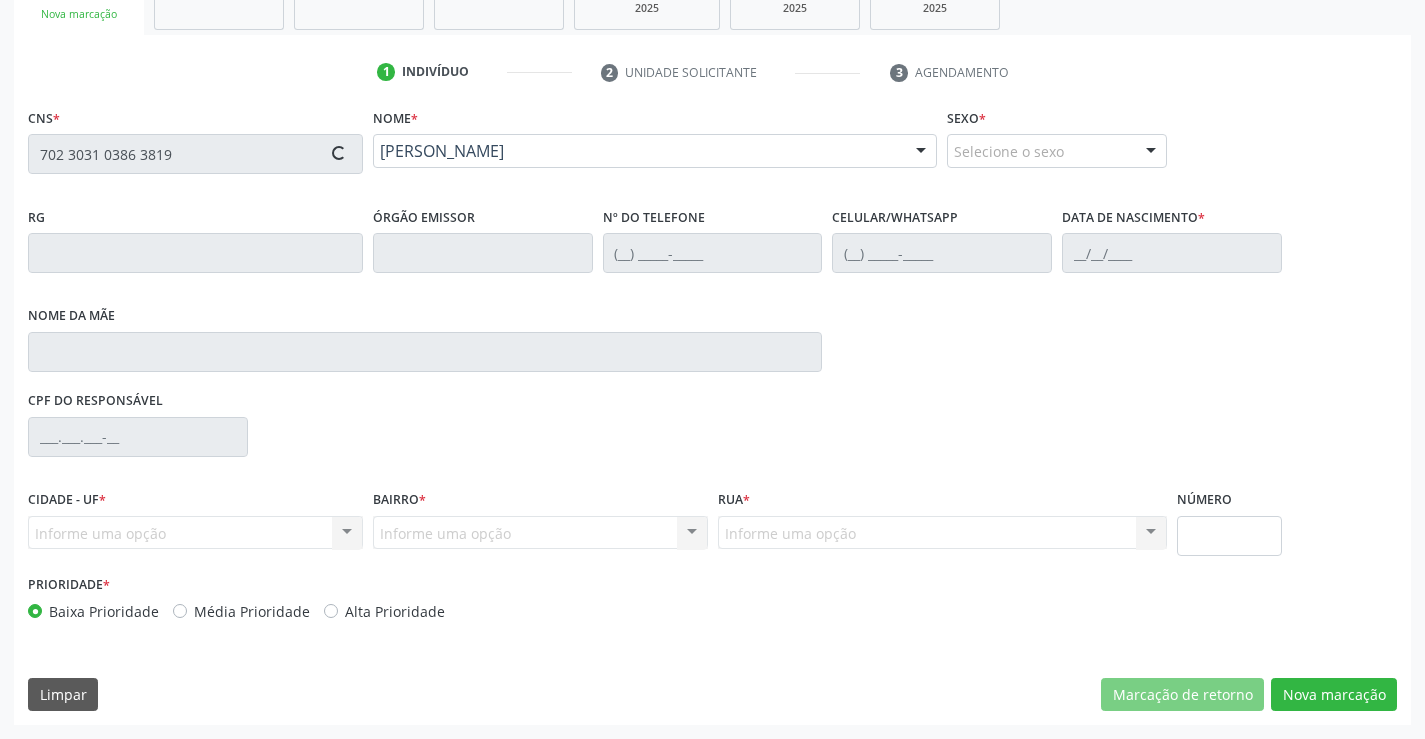 type on "(74) 98821-2540" 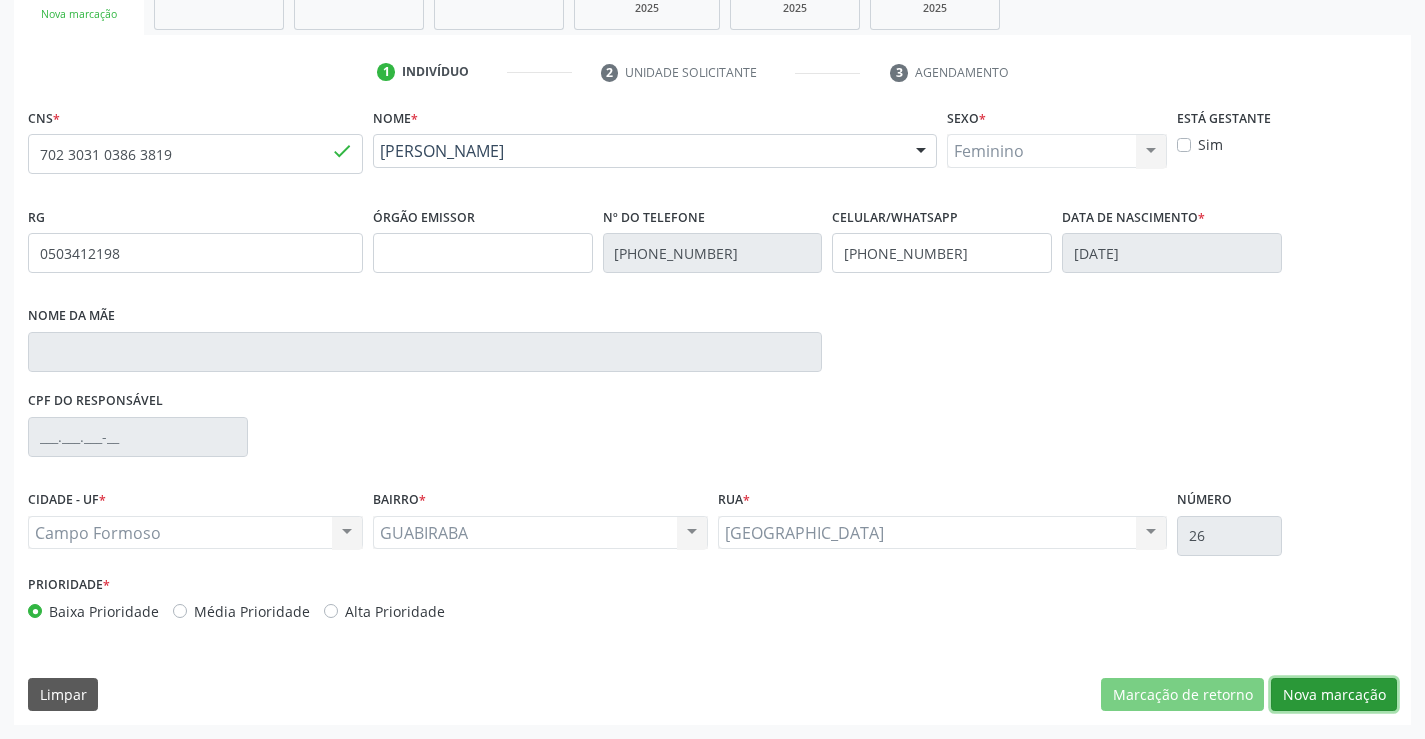 click on "Nova marcação" at bounding box center [1334, 695] 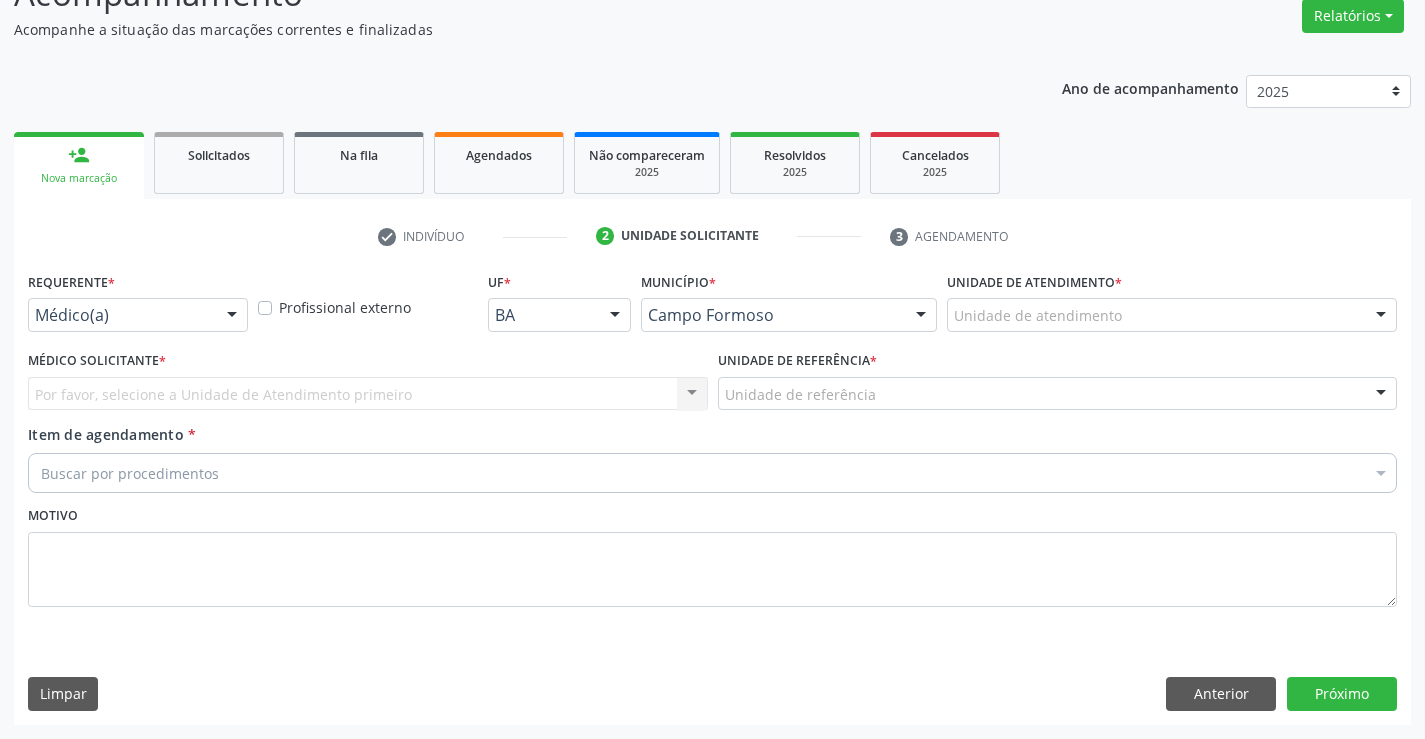 click at bounding box center (232, 316) 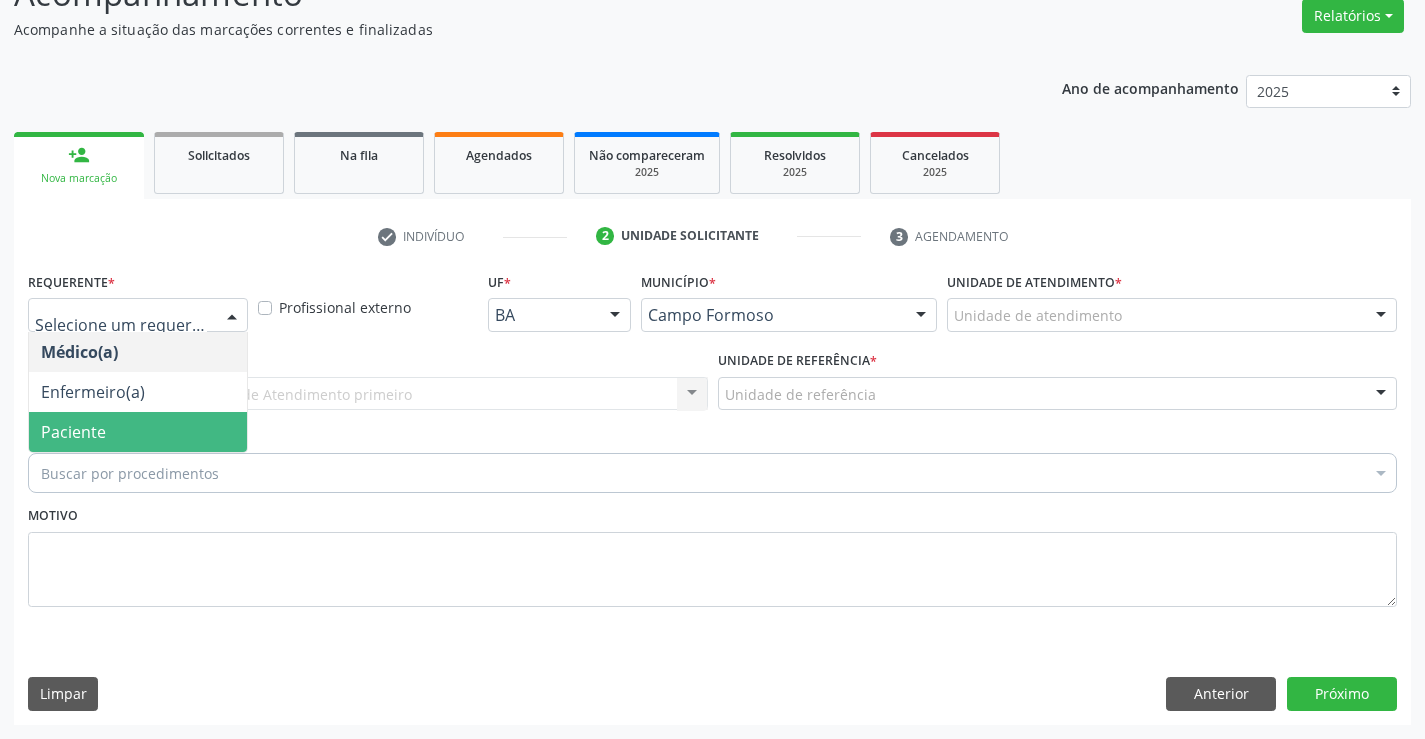 click on "Paciente" at bounding box center [138, 432] 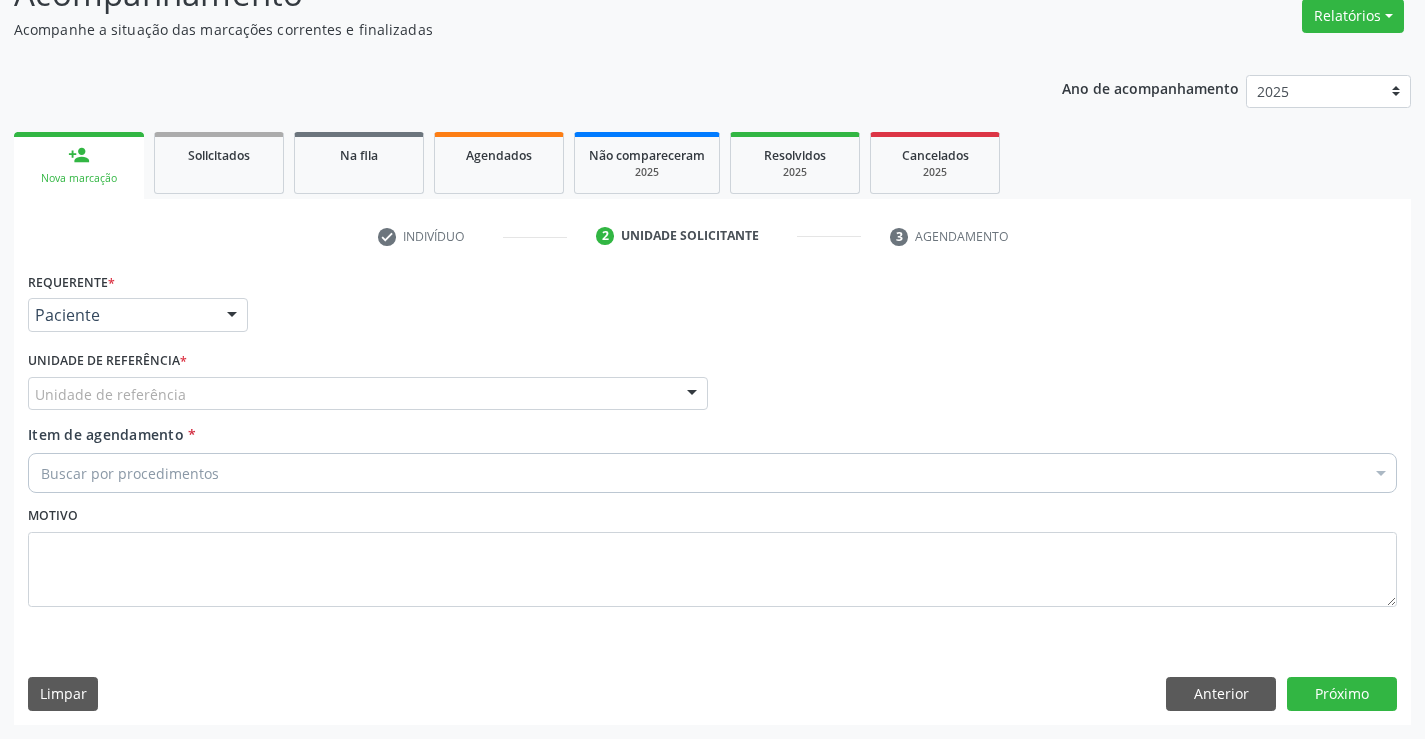 click on "Unidade de referência" at bounding box center [368, 394] 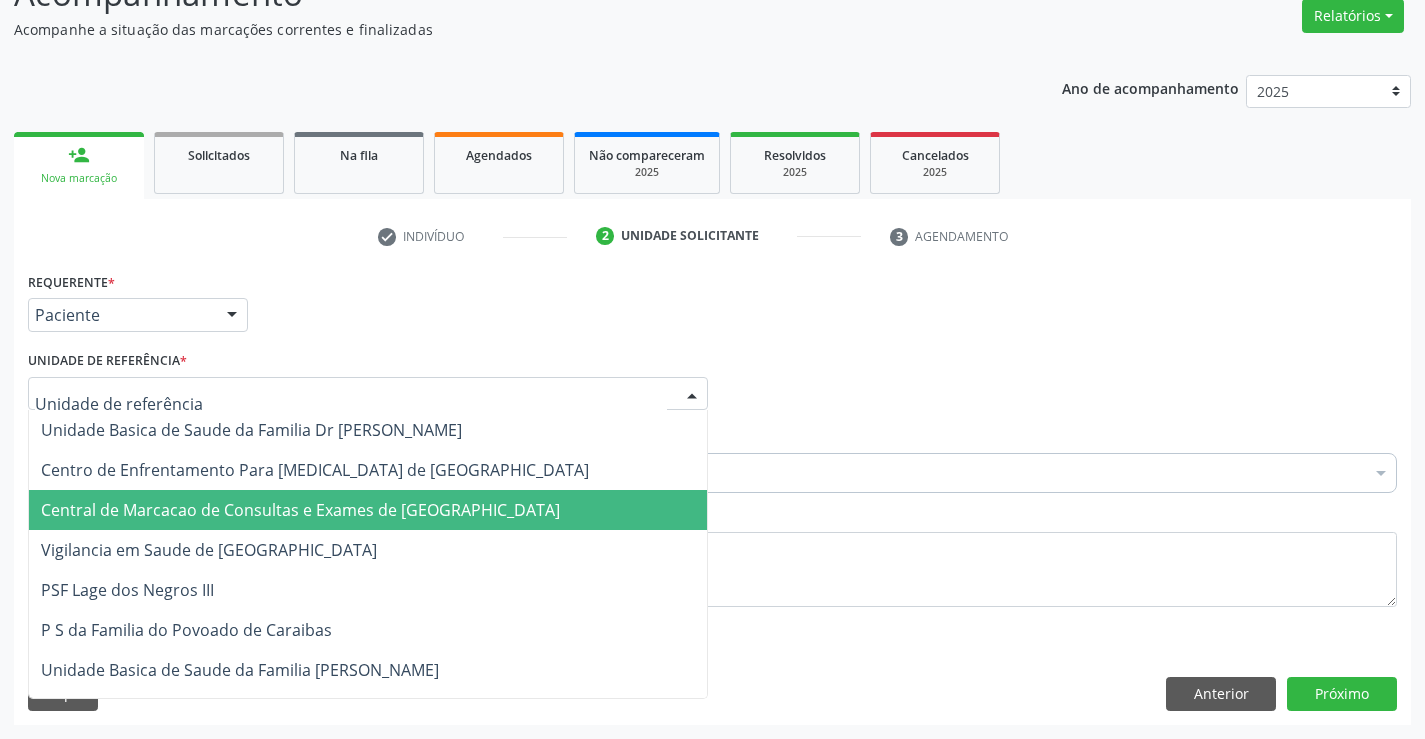 click on "Central de Marcacao de Consultas e Exames de [GEOGRAPHIC_DATA]" at bounding box center (300, 510) 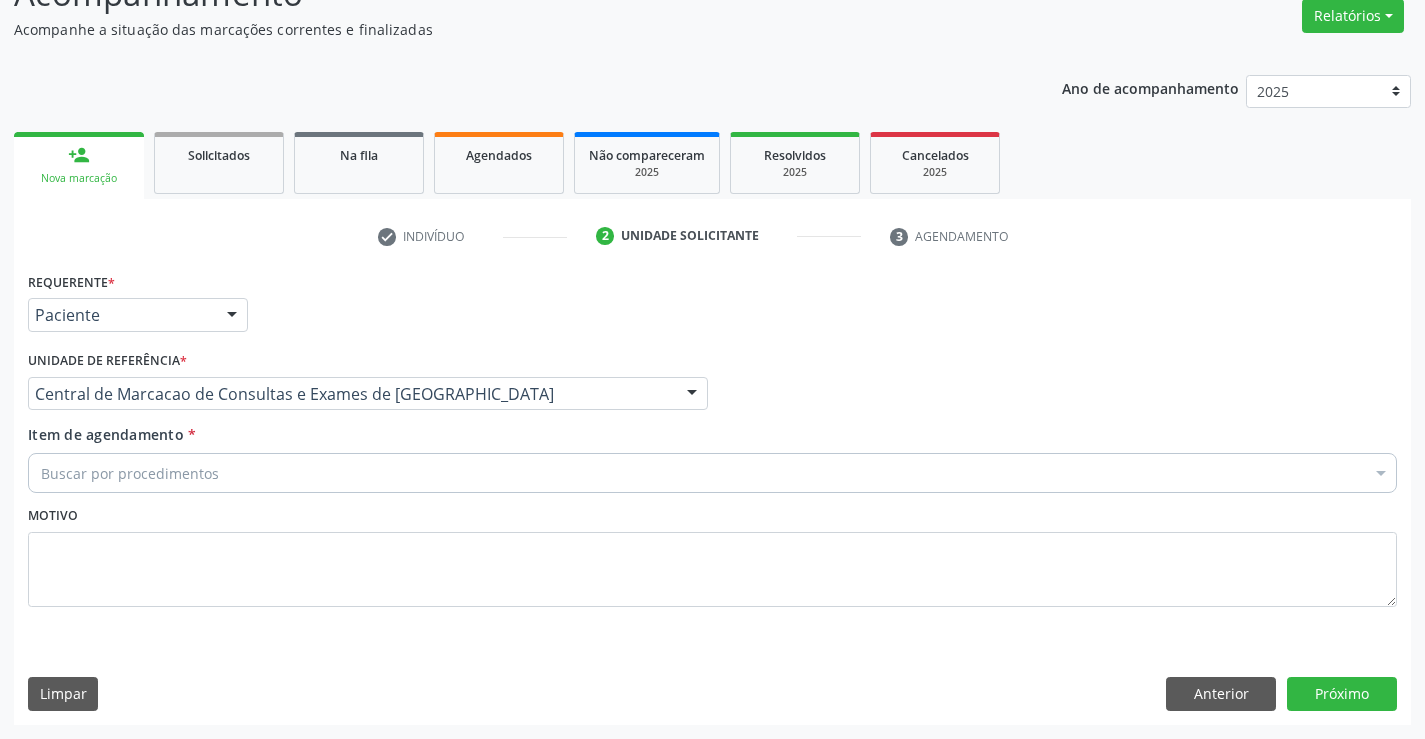 click on "Buscar por procedimentos" at bounding box center (712, 473) 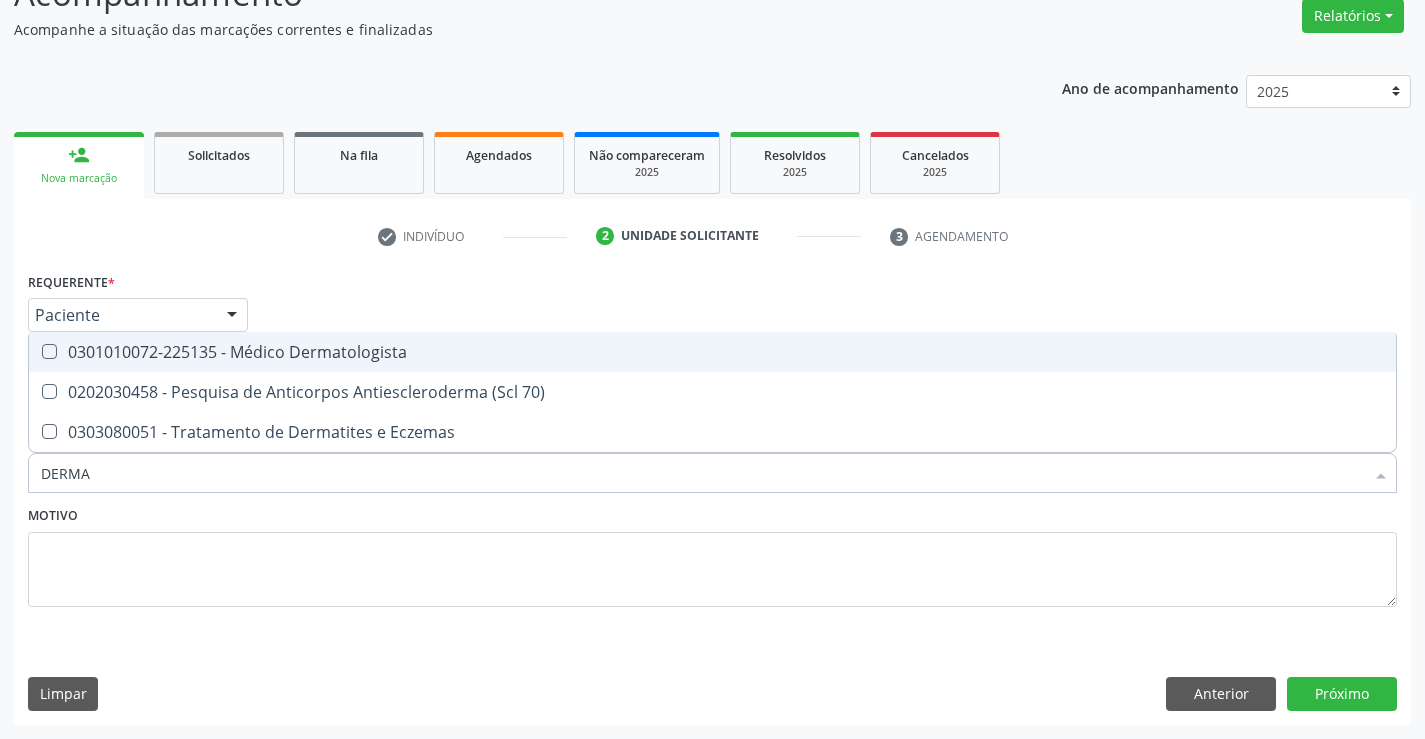 type on "DERMAT" 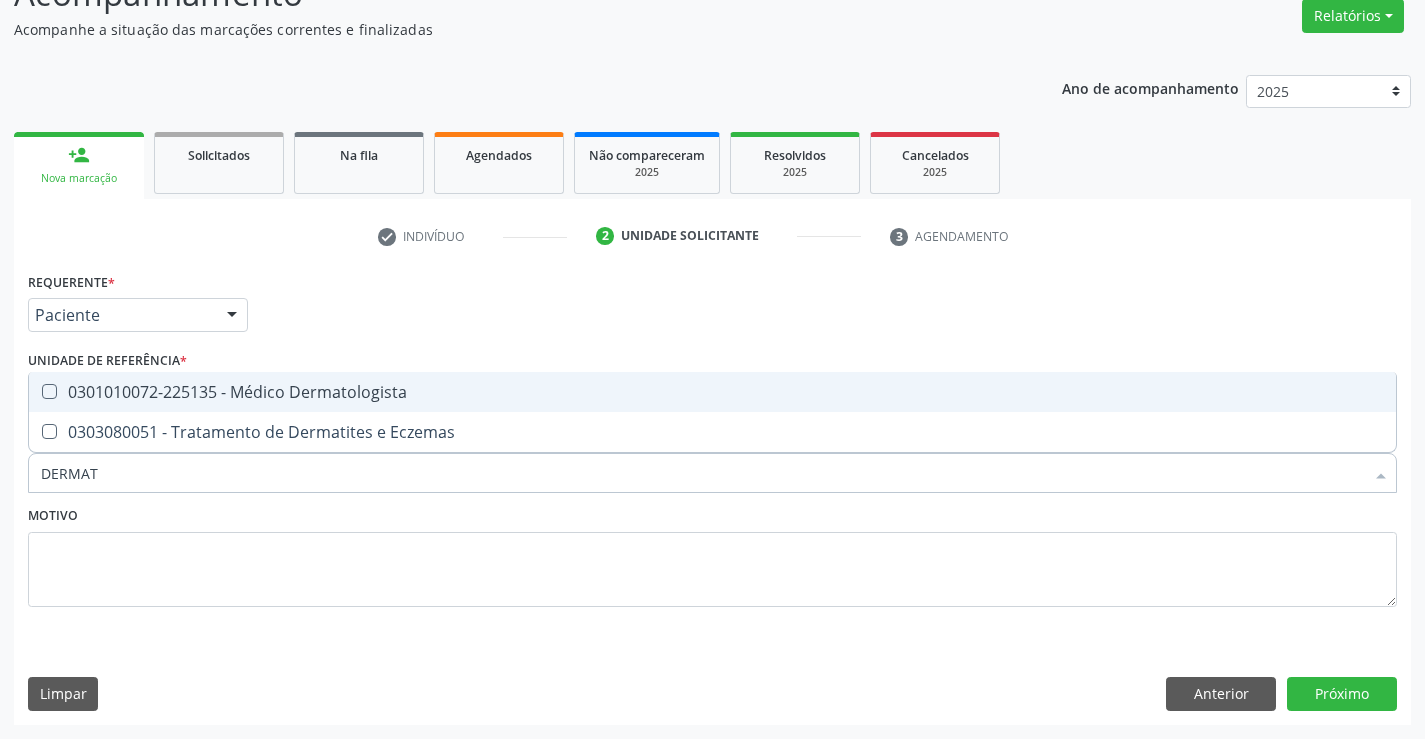 click on "0301010072-225135 - Médico Dermatologista" at bounding box center (712, 392) 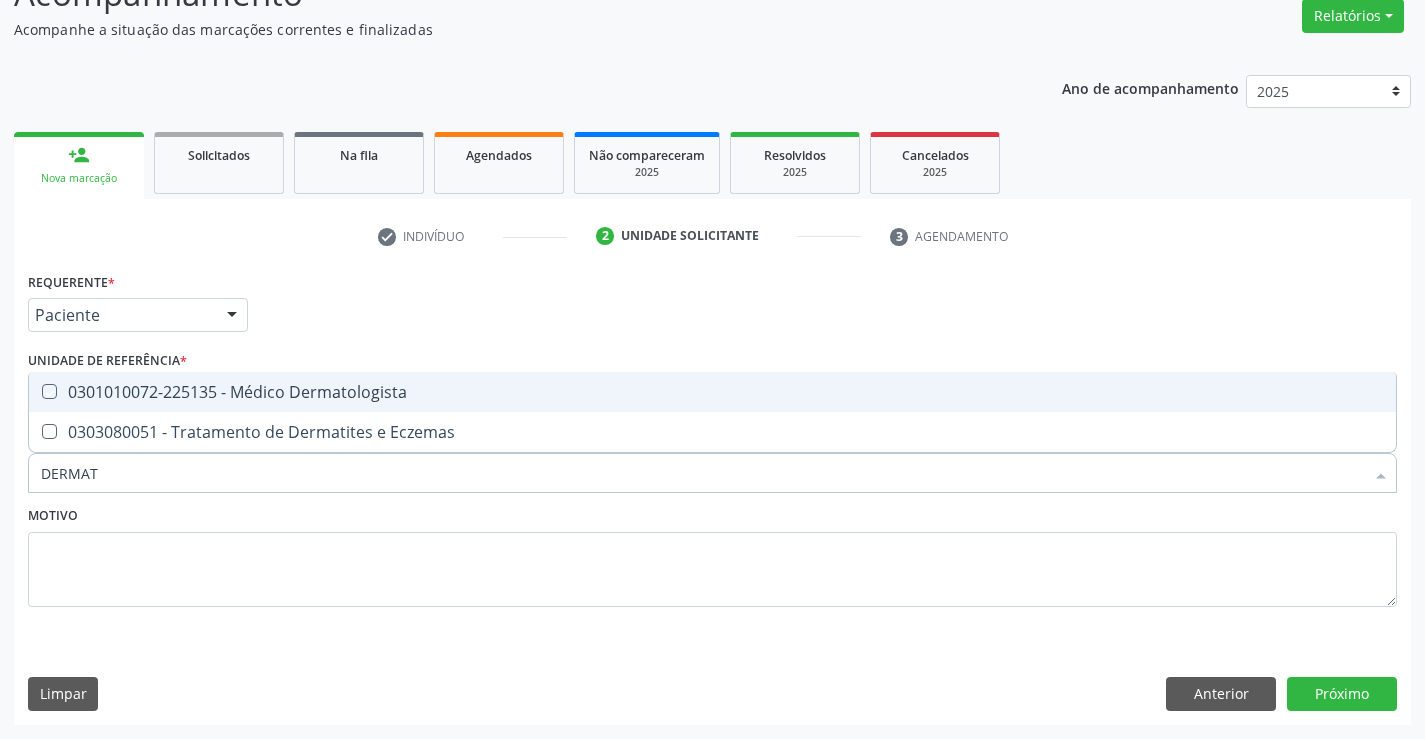 checkbox on "true" 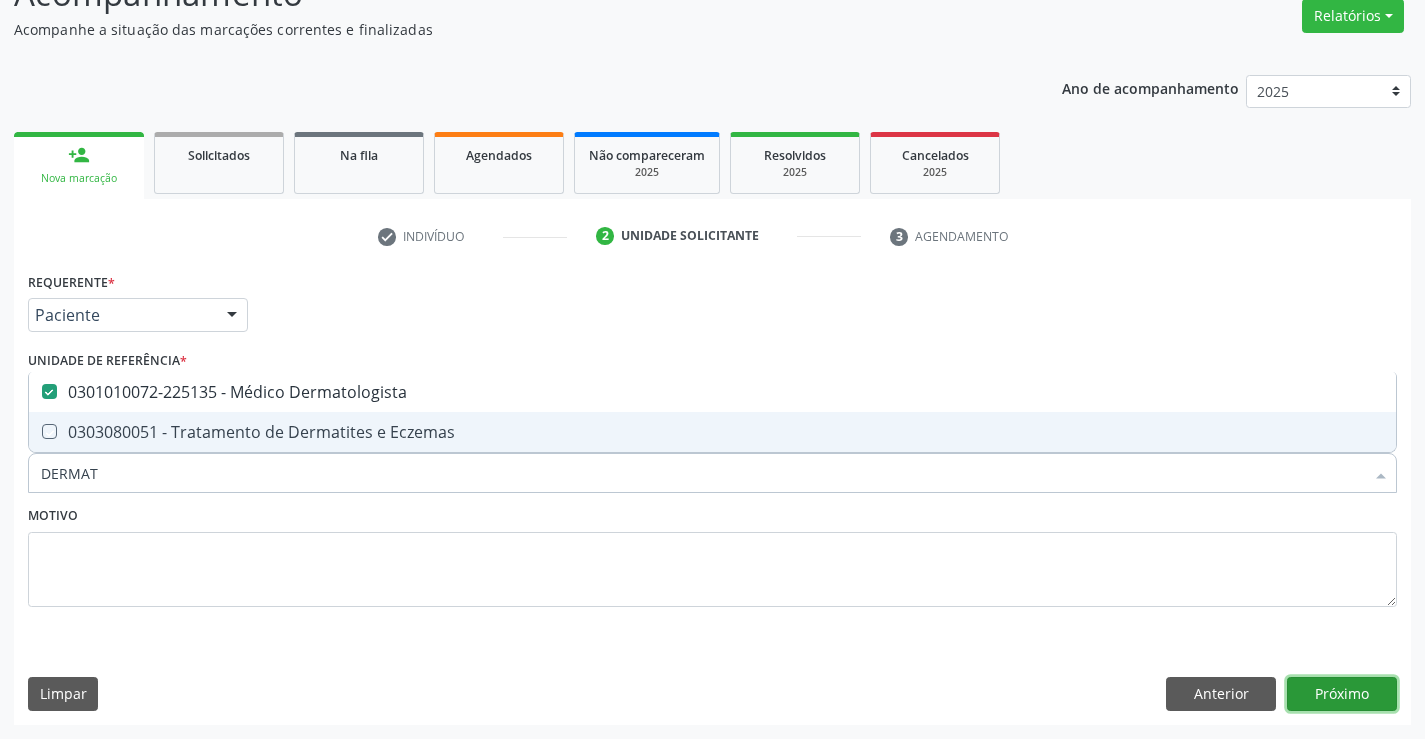 click on "Próximo" at bounding box center (1342, 694) 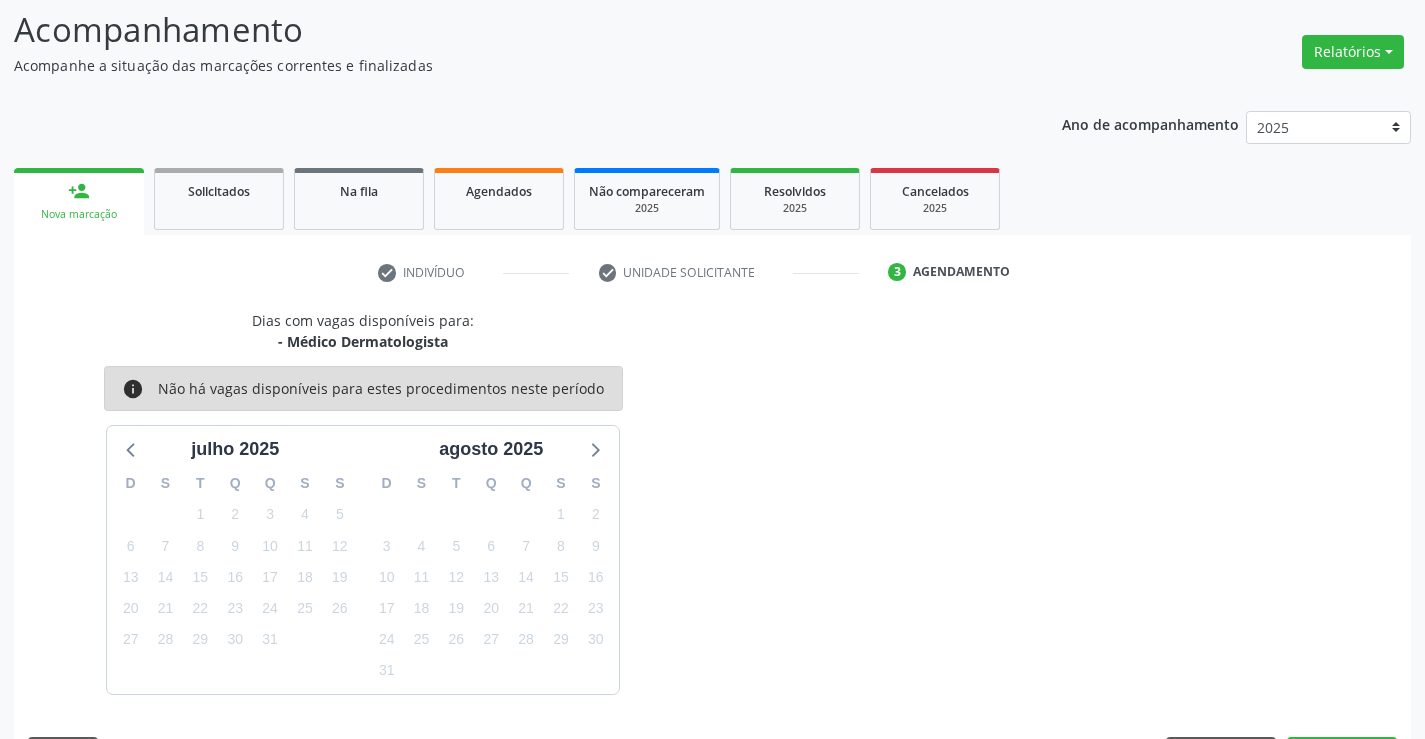scroll, scrollTop: 167, scrollLeft: 0, axis: vertical 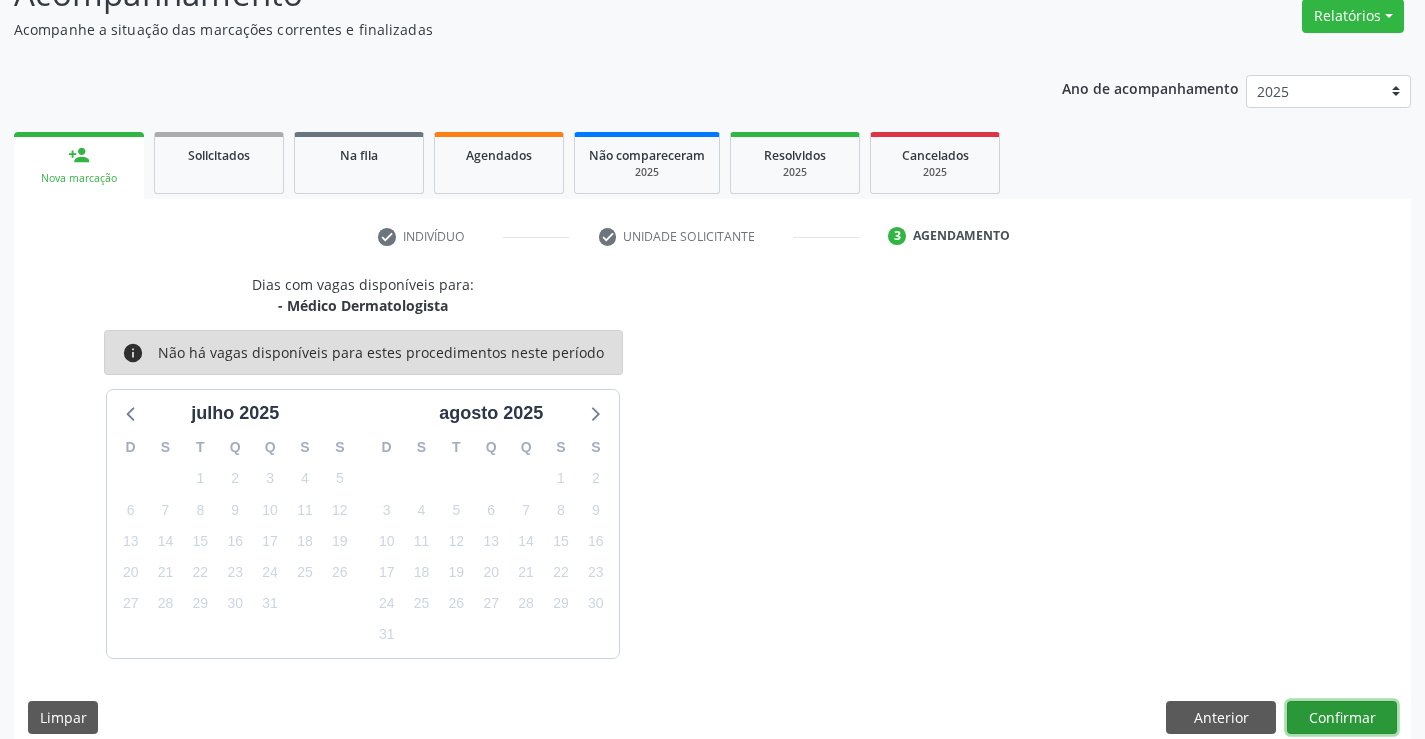 click on "Confirmar" at bounding box center [1342, 718] 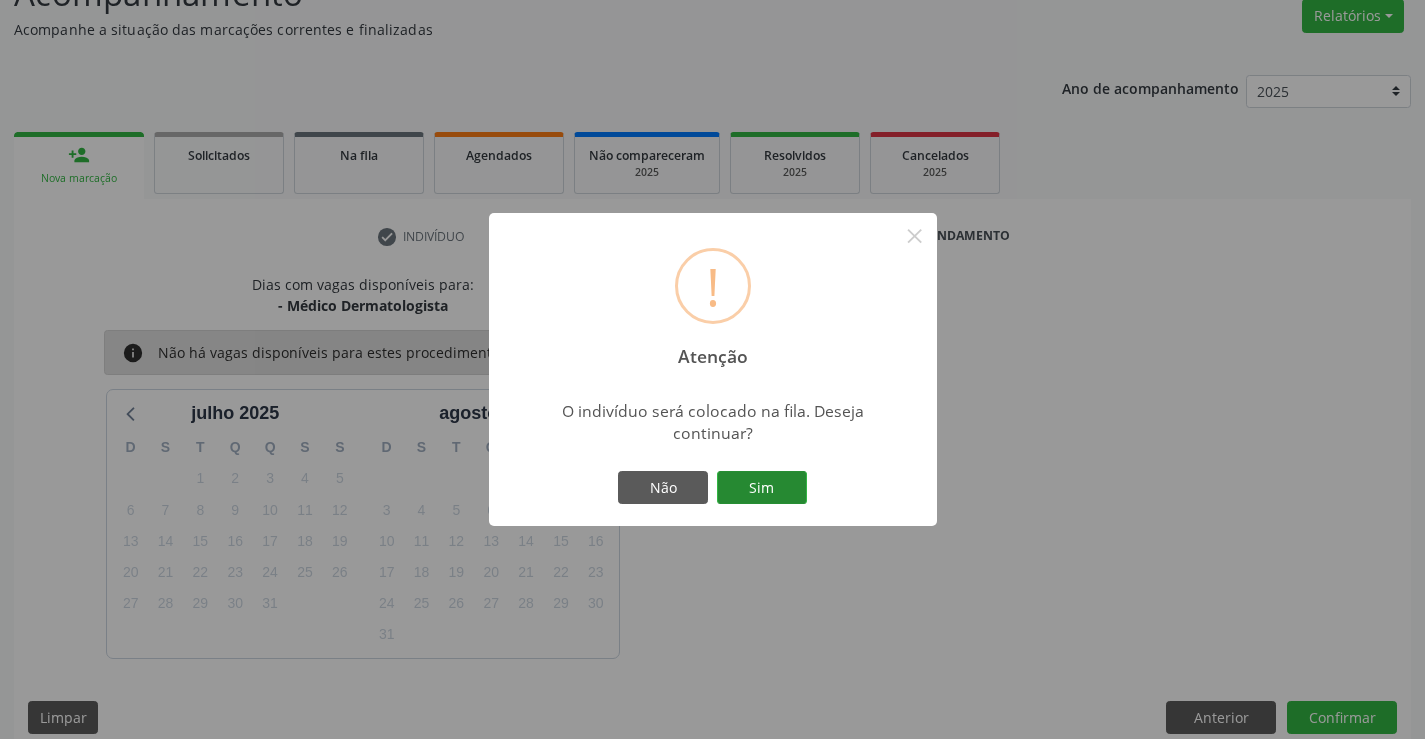 click on "Sim" at bounding box center (762, 488) 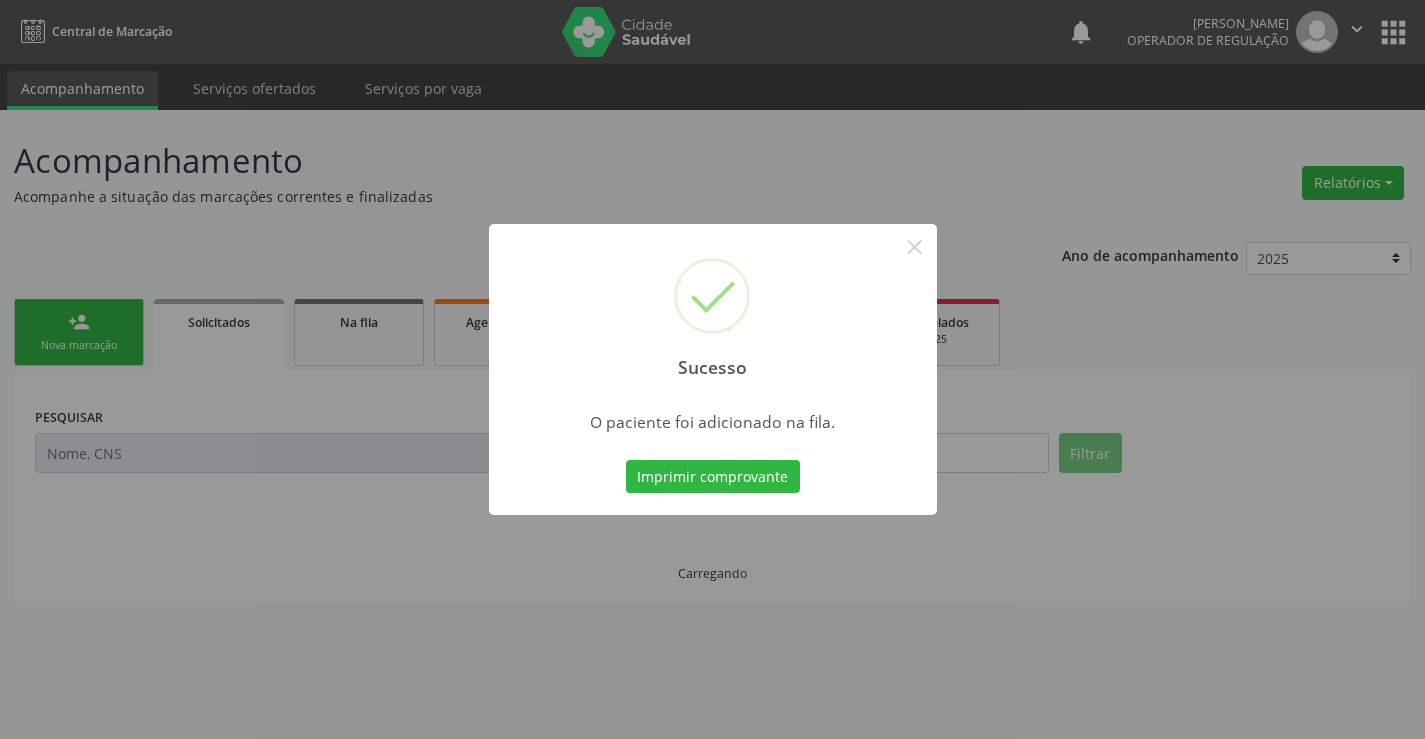 scroll, scrollTop: 0, scrollLeft: 0, axis: both 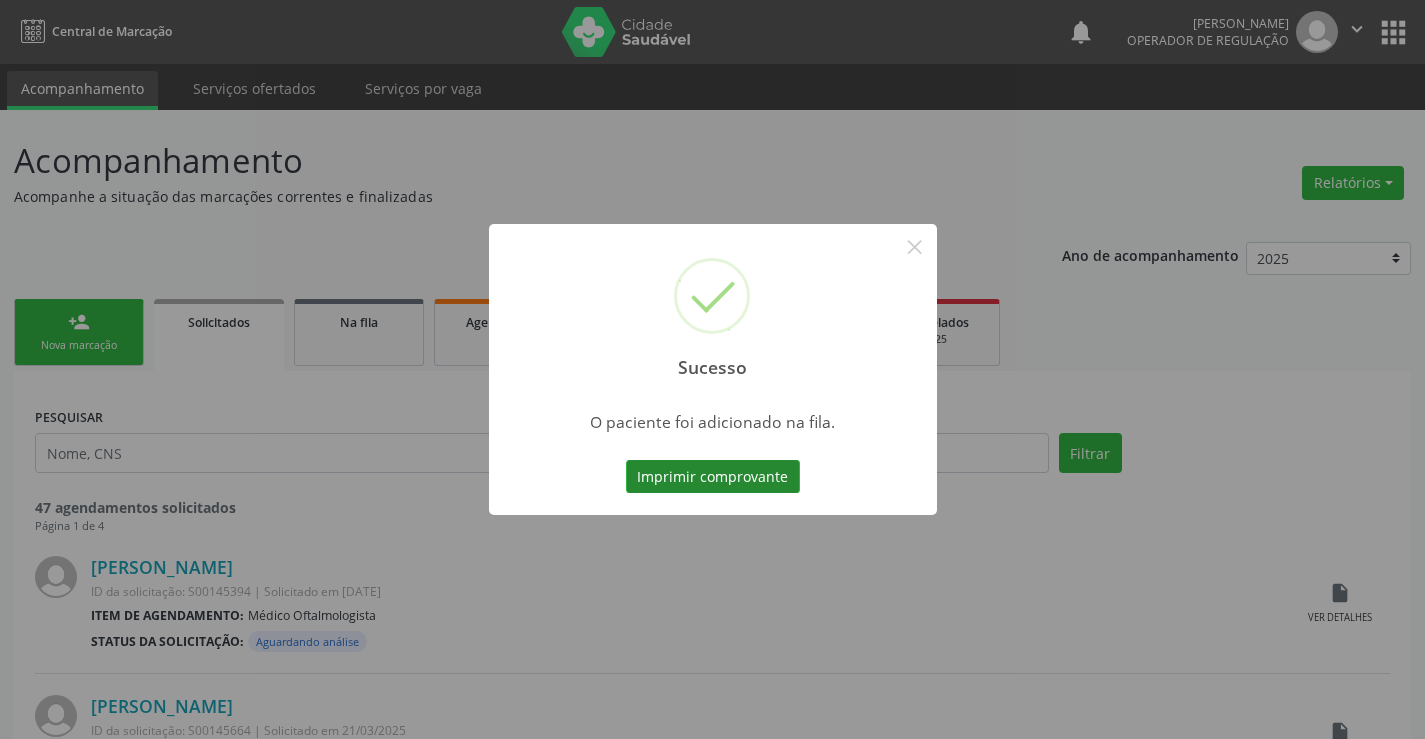 click on "Imprimir comprovante" at bounding box center [713, 477] 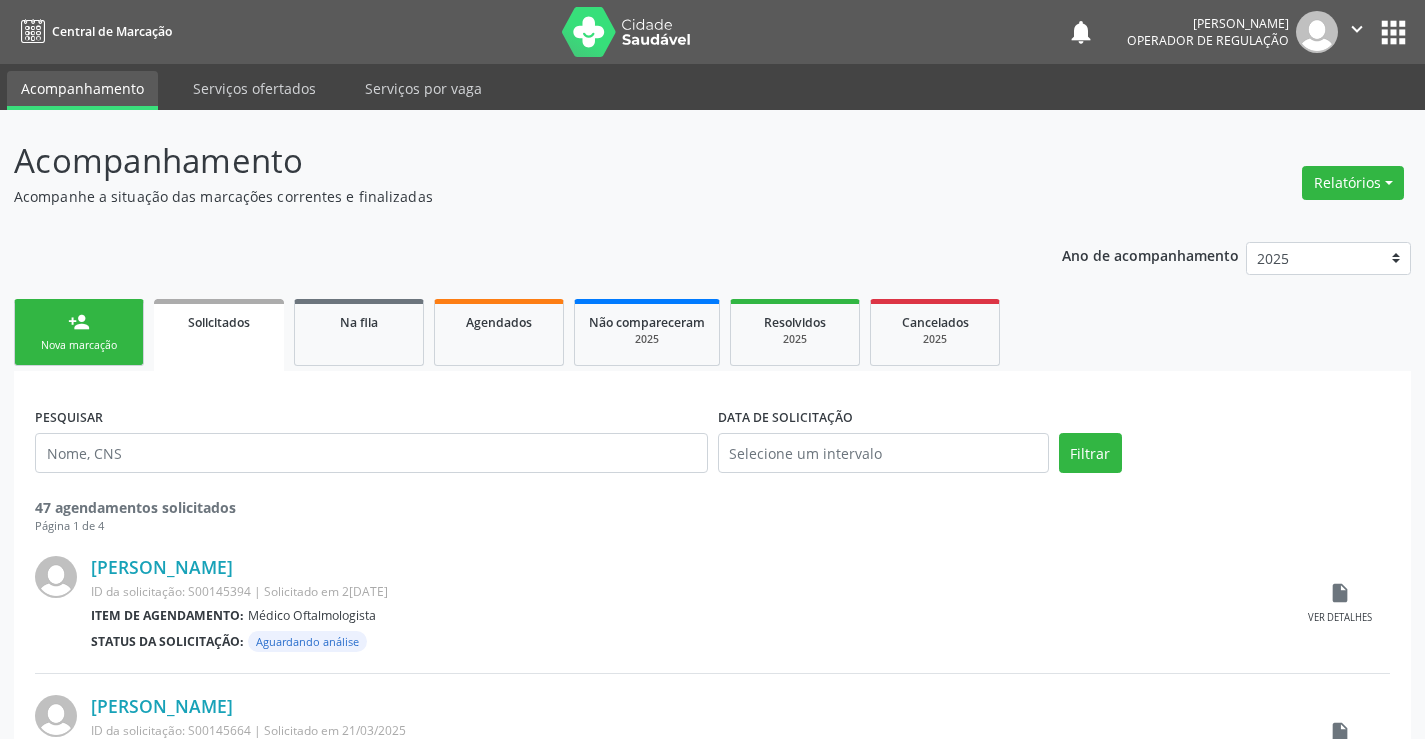 scroll, scrollTop: 0, scrollLeft: 0, axis: both 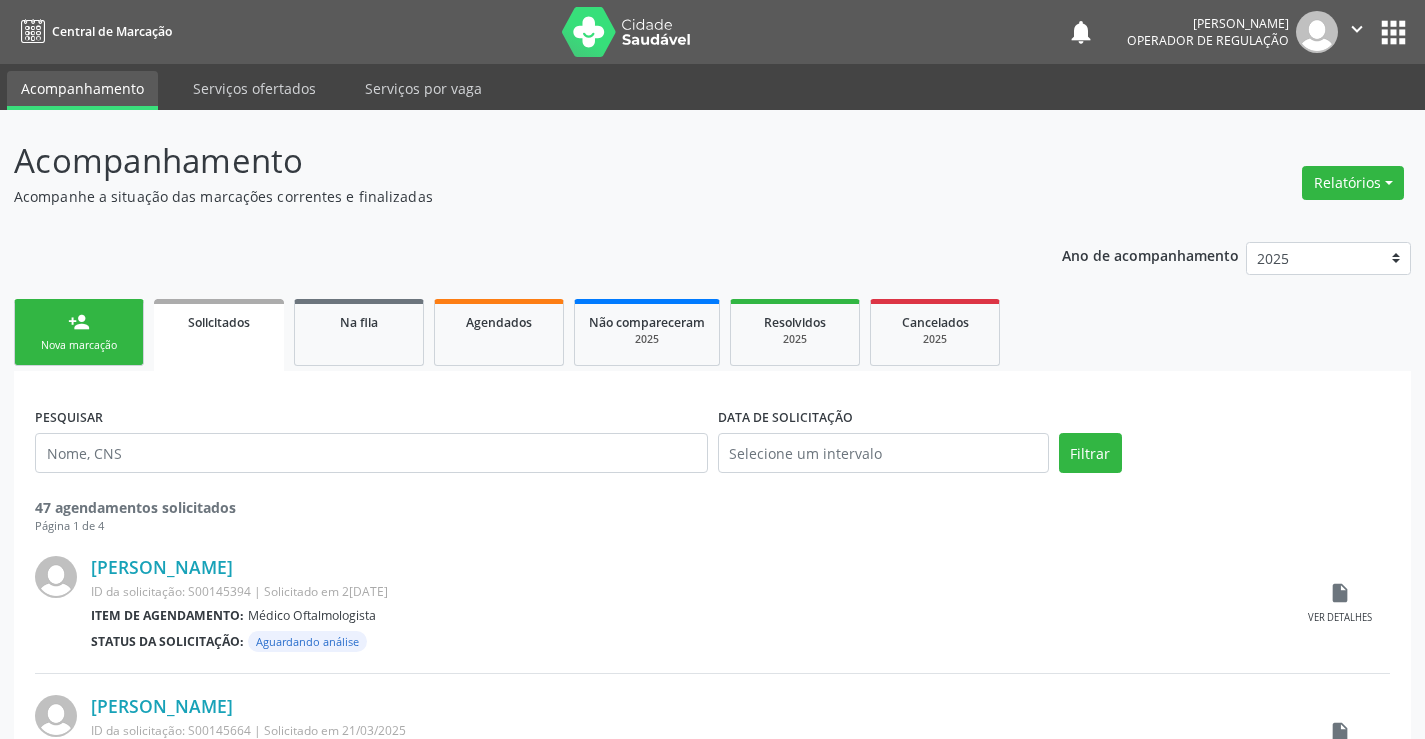 click on "person_add
Nova marcação" at bounding box center [79, 332] 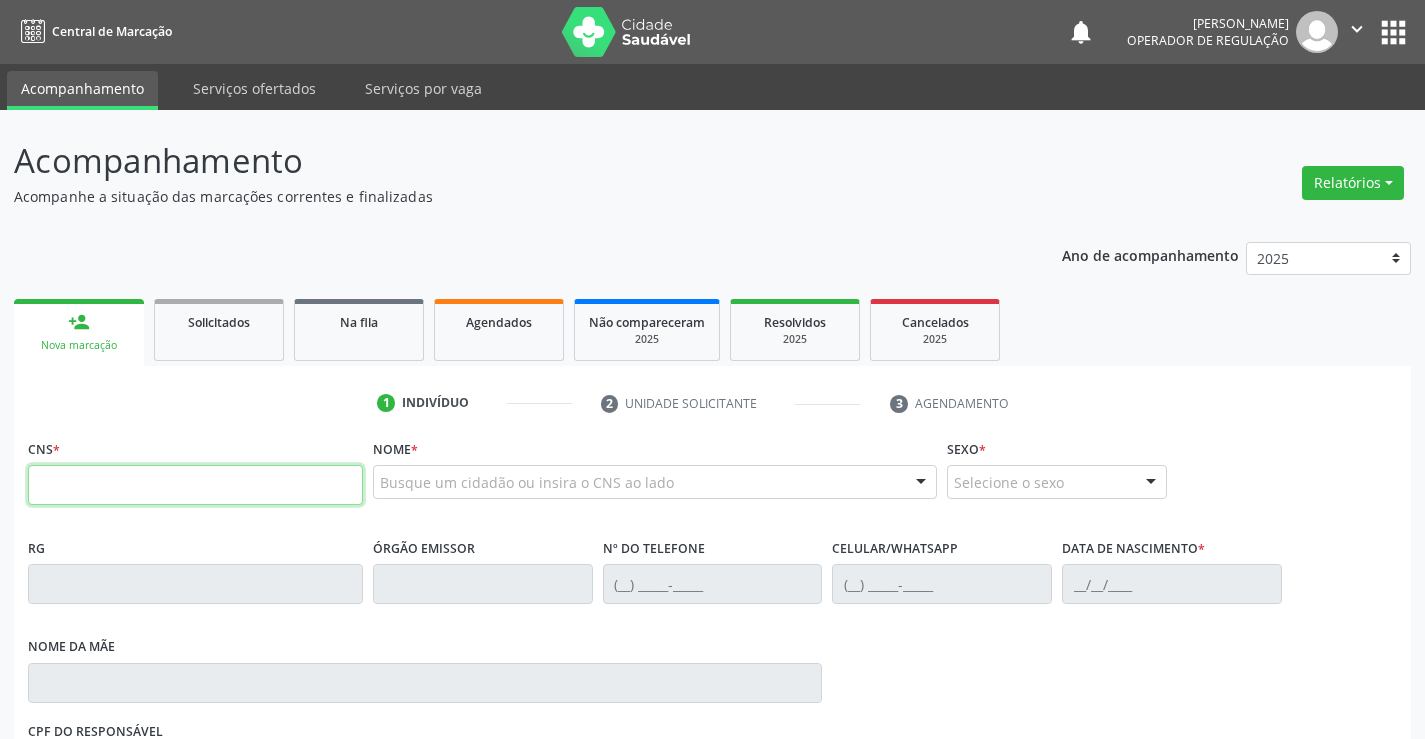 click at bounding box center [195, 485] 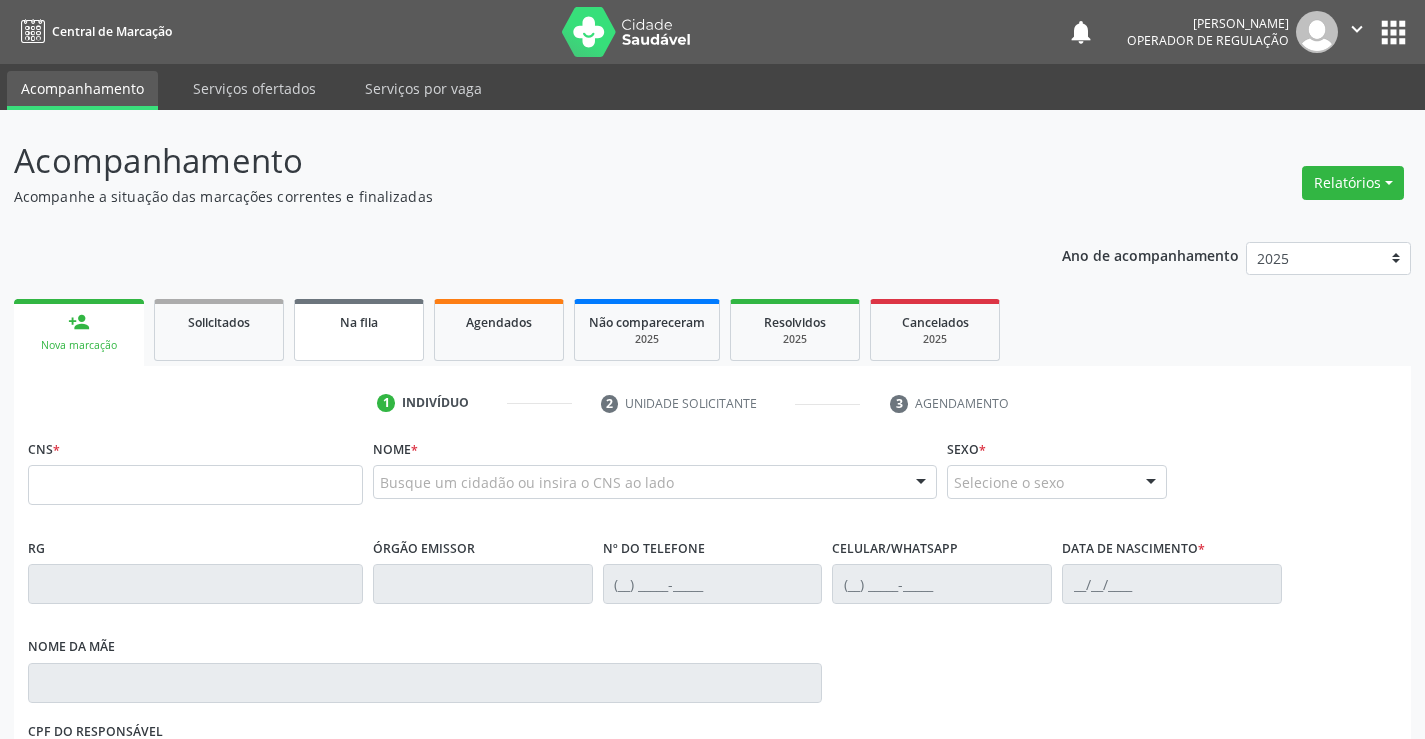 click on "Na fila" at bounding box center [359, 321] 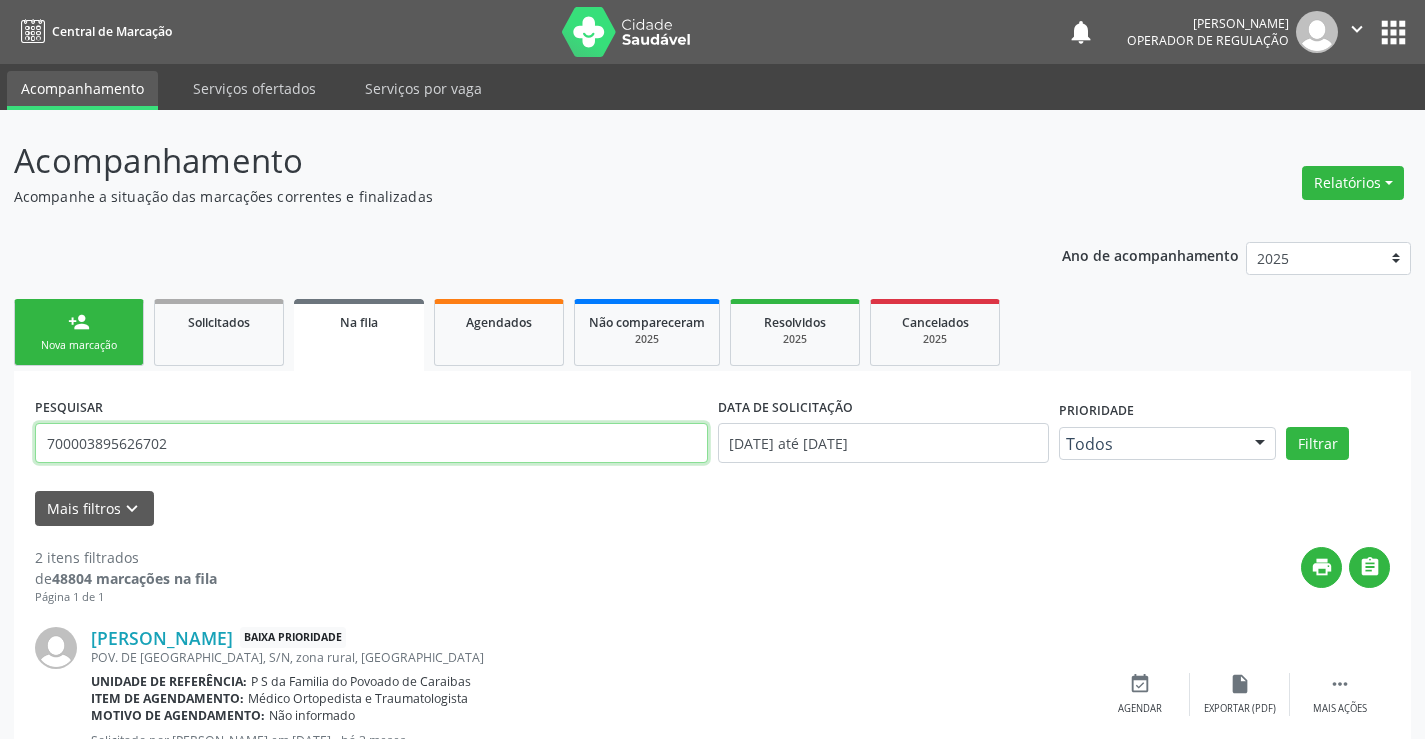 click on "700003895626702" at bounding box center (371, 443) 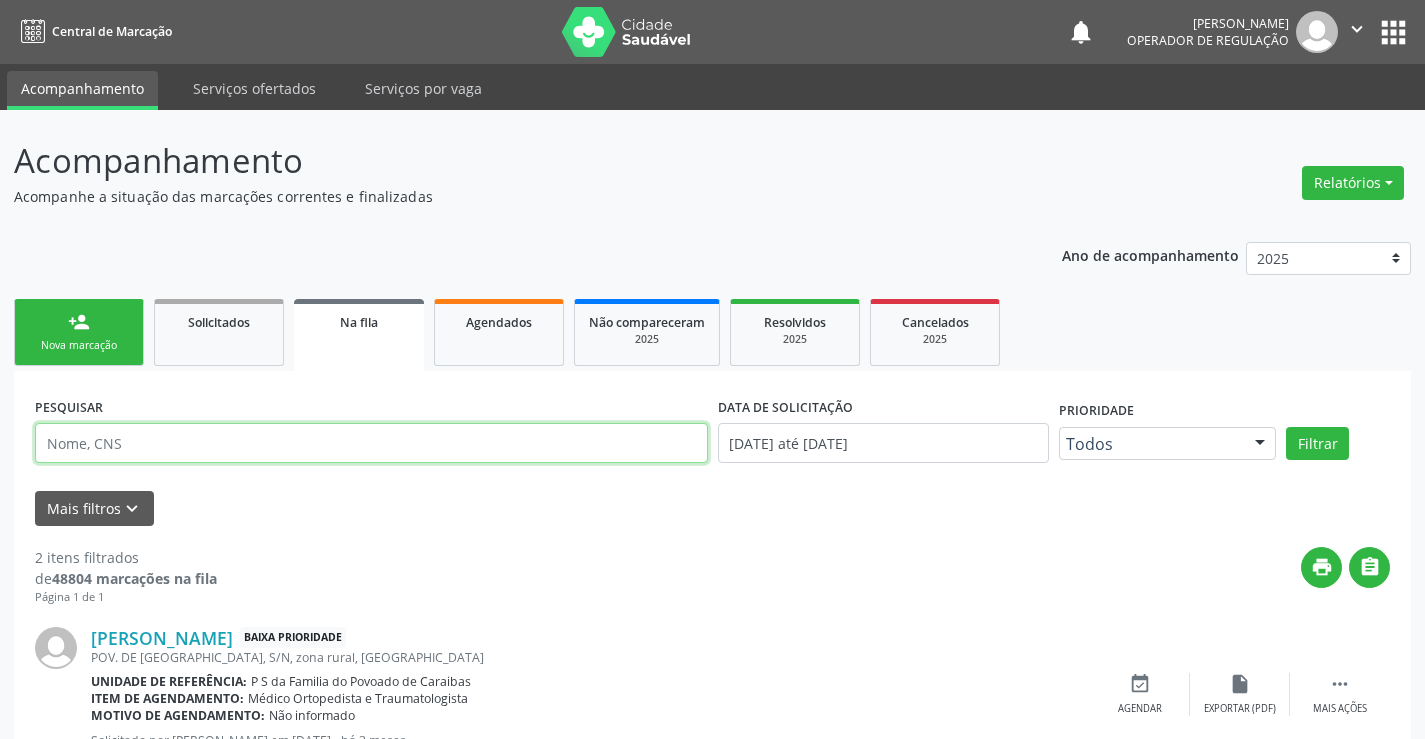 paste on "702 3031 0386 3819" 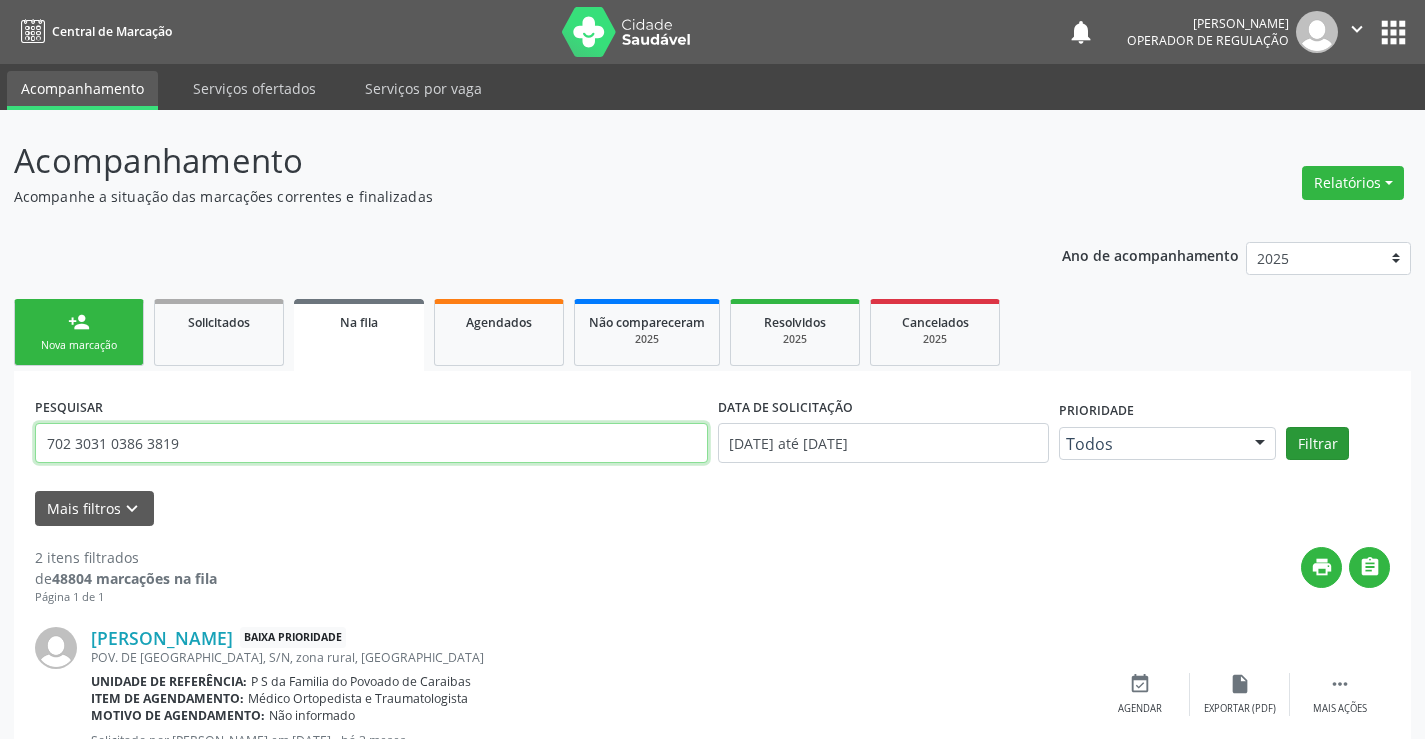 type on "702 3031 0386 3819" 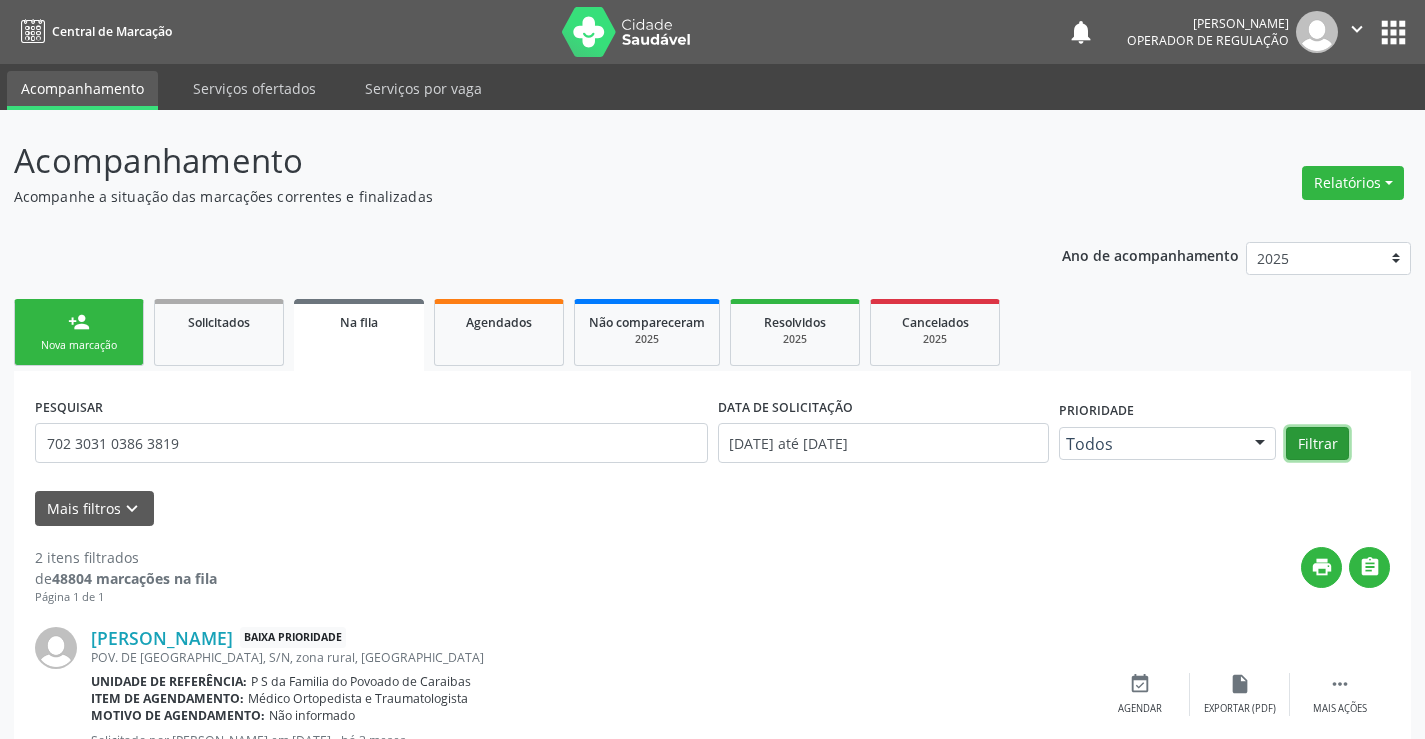 click on "Filtrar" at bounding box center (1317, 444) 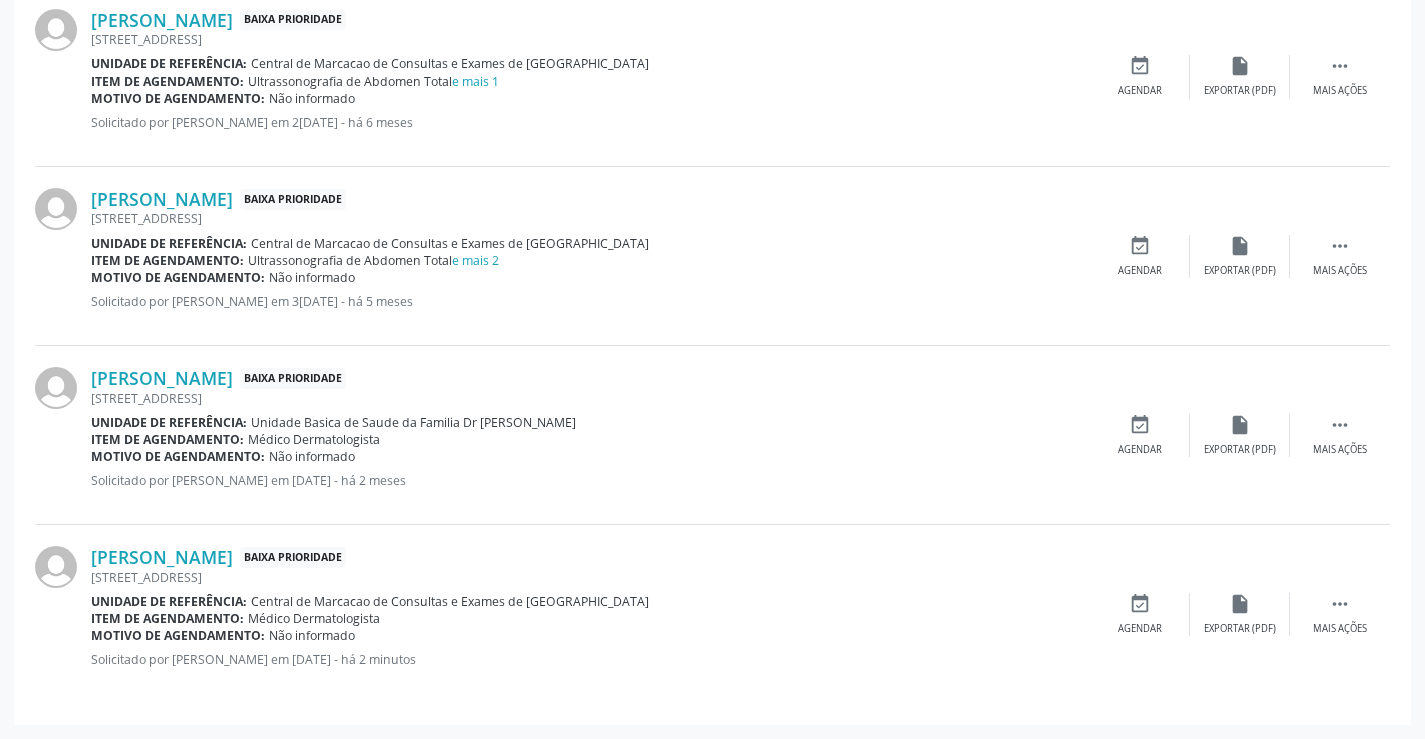 scroll, scrollTop: 1772, scrollLeft: 0, axis: vertical 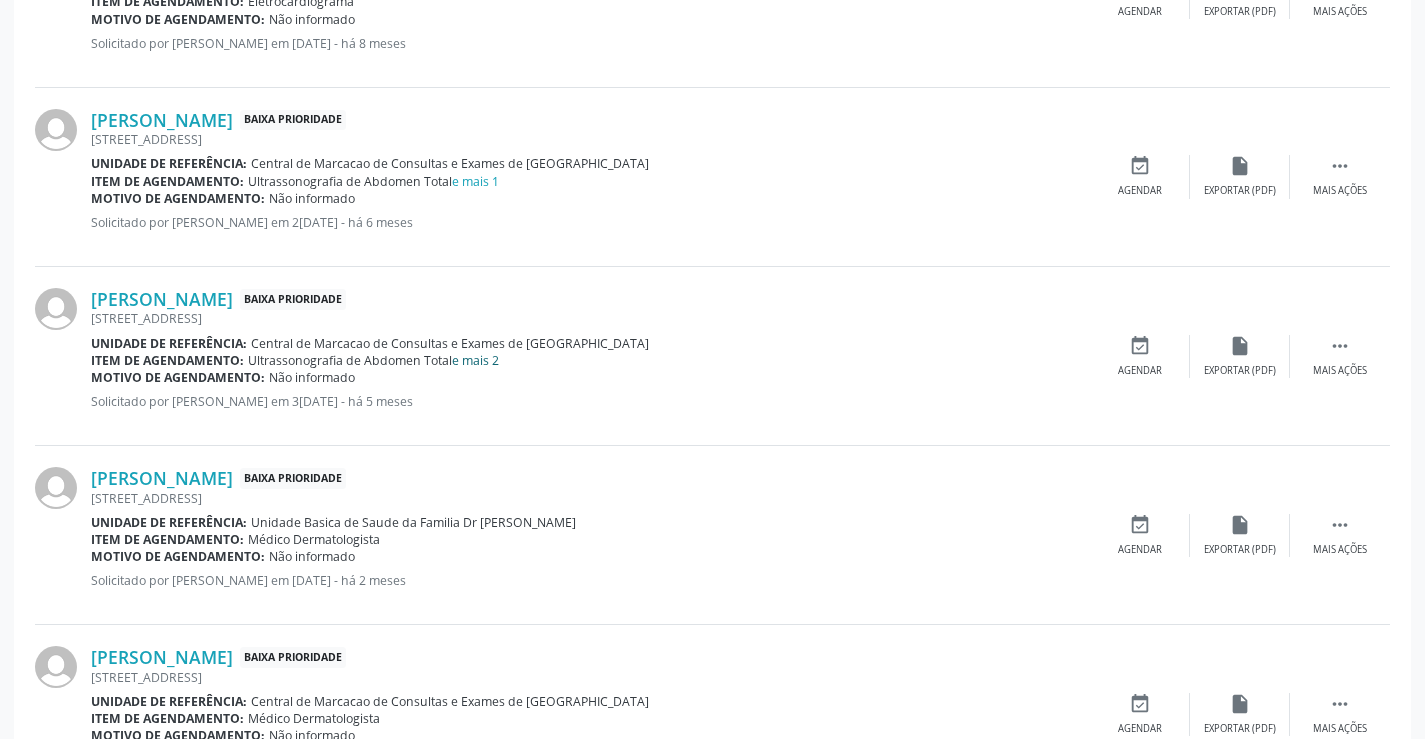 click on "e mais 2" at bounding box center [475, 360] 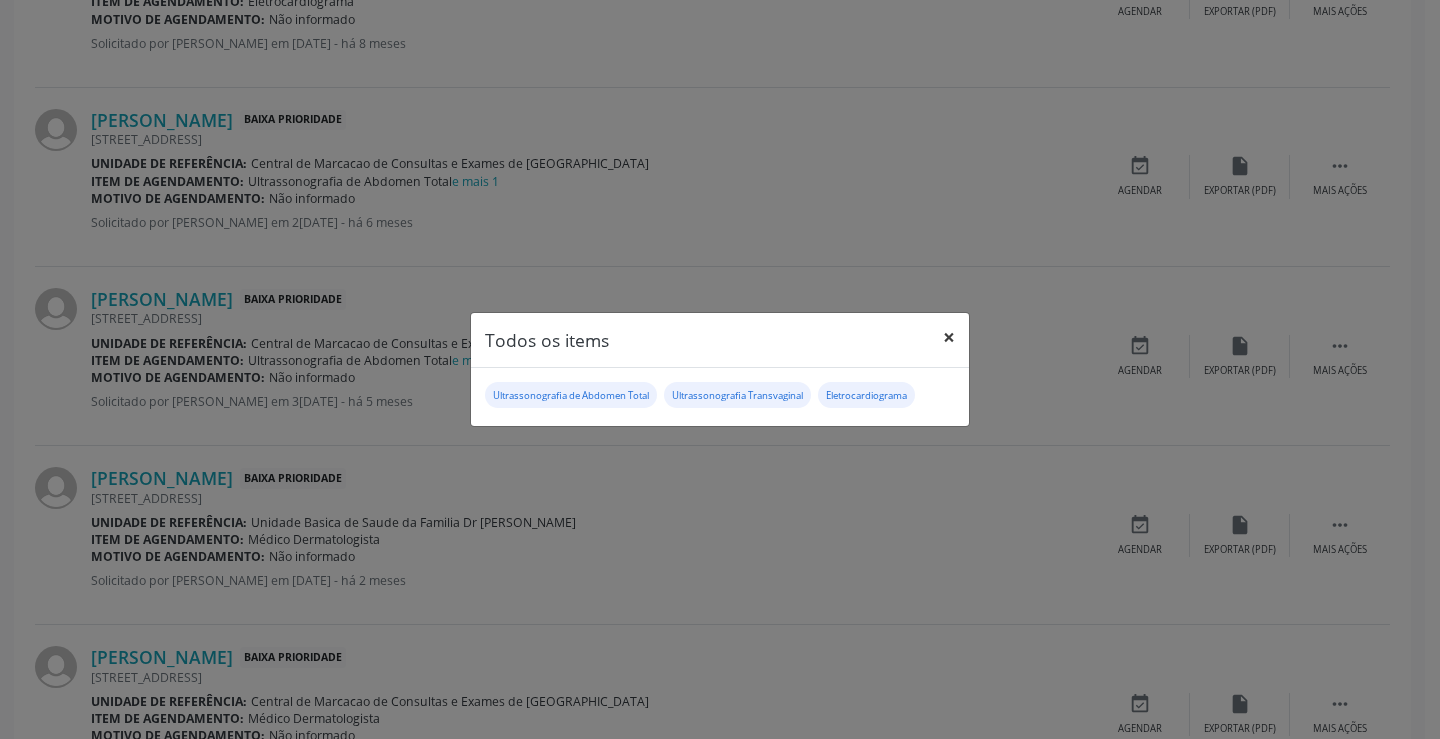 click on "×" at bounding box center [949, 337] 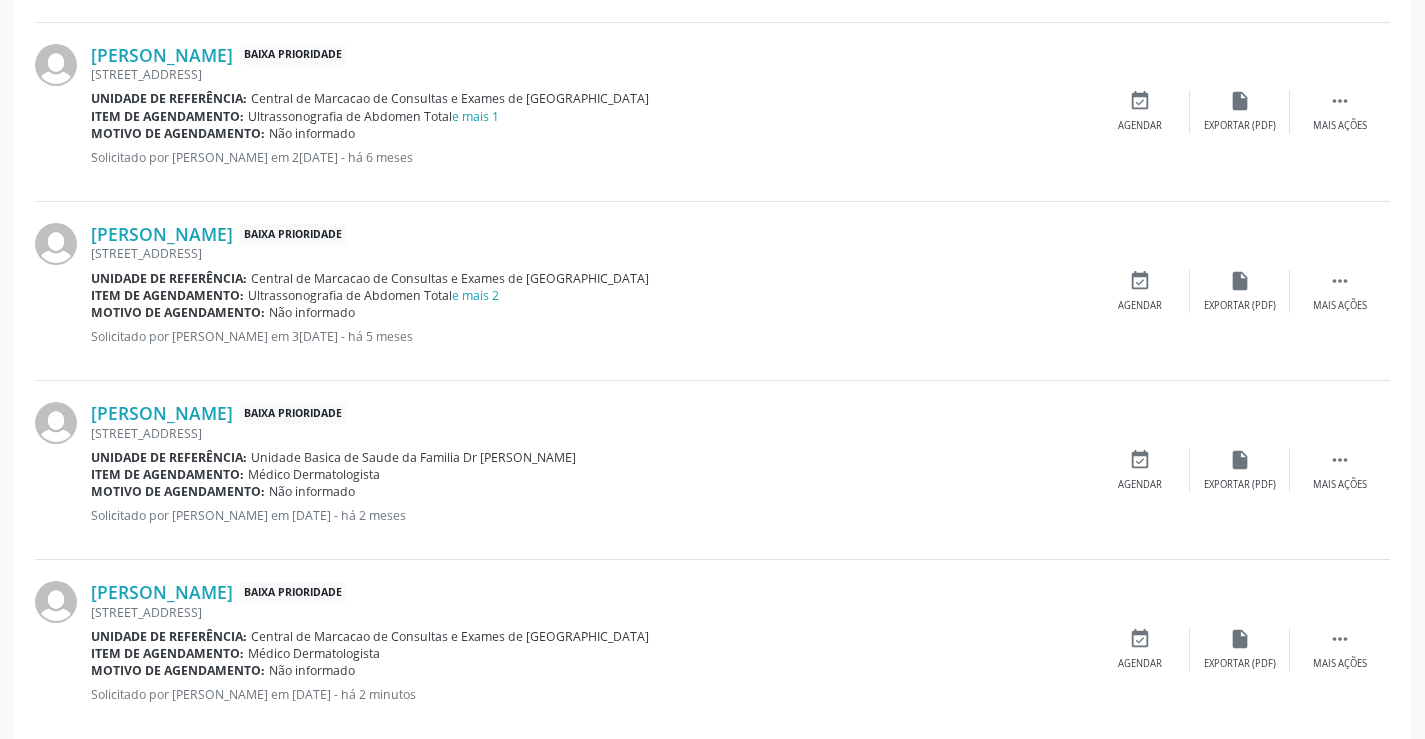 scroll, scrollTop: 1872, scrollLeft: 0, axis: vertical 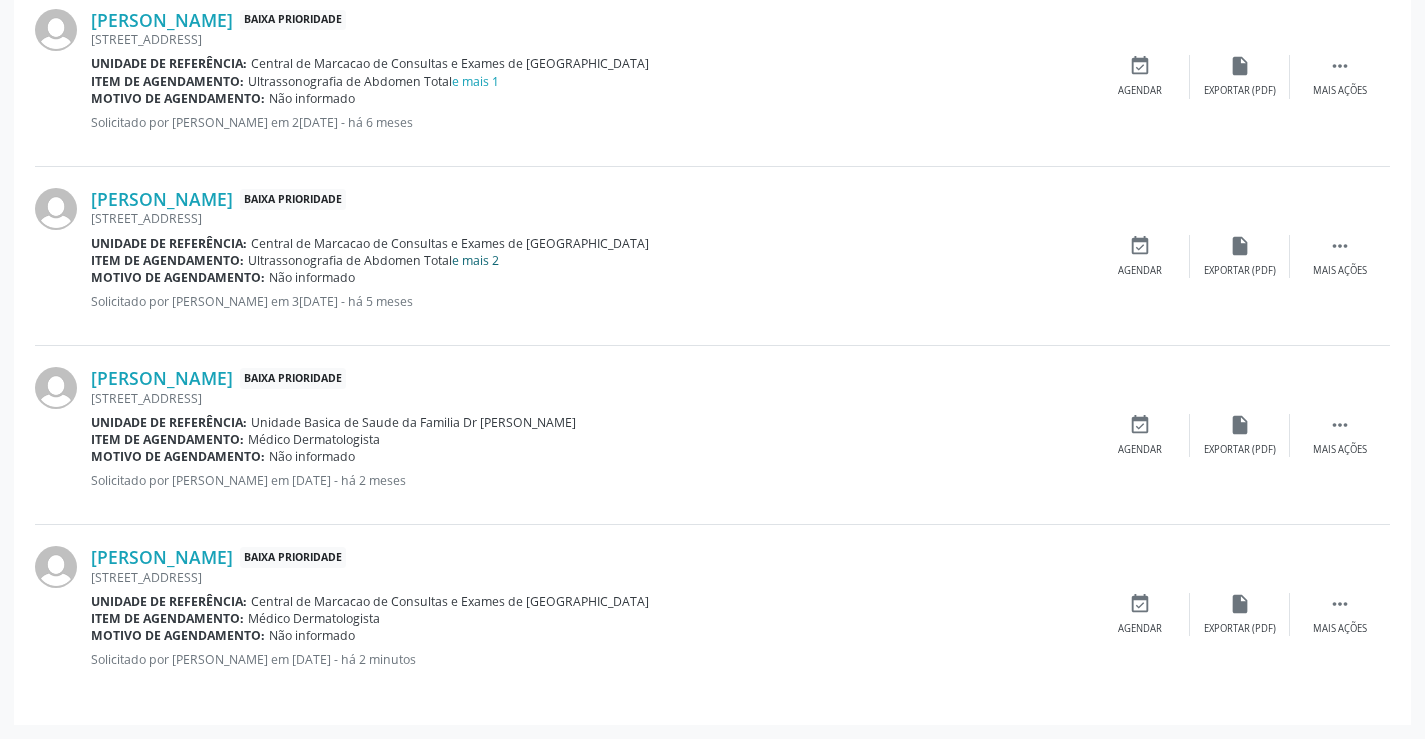 click on "e mais 2" at bounding box center [475, 260] 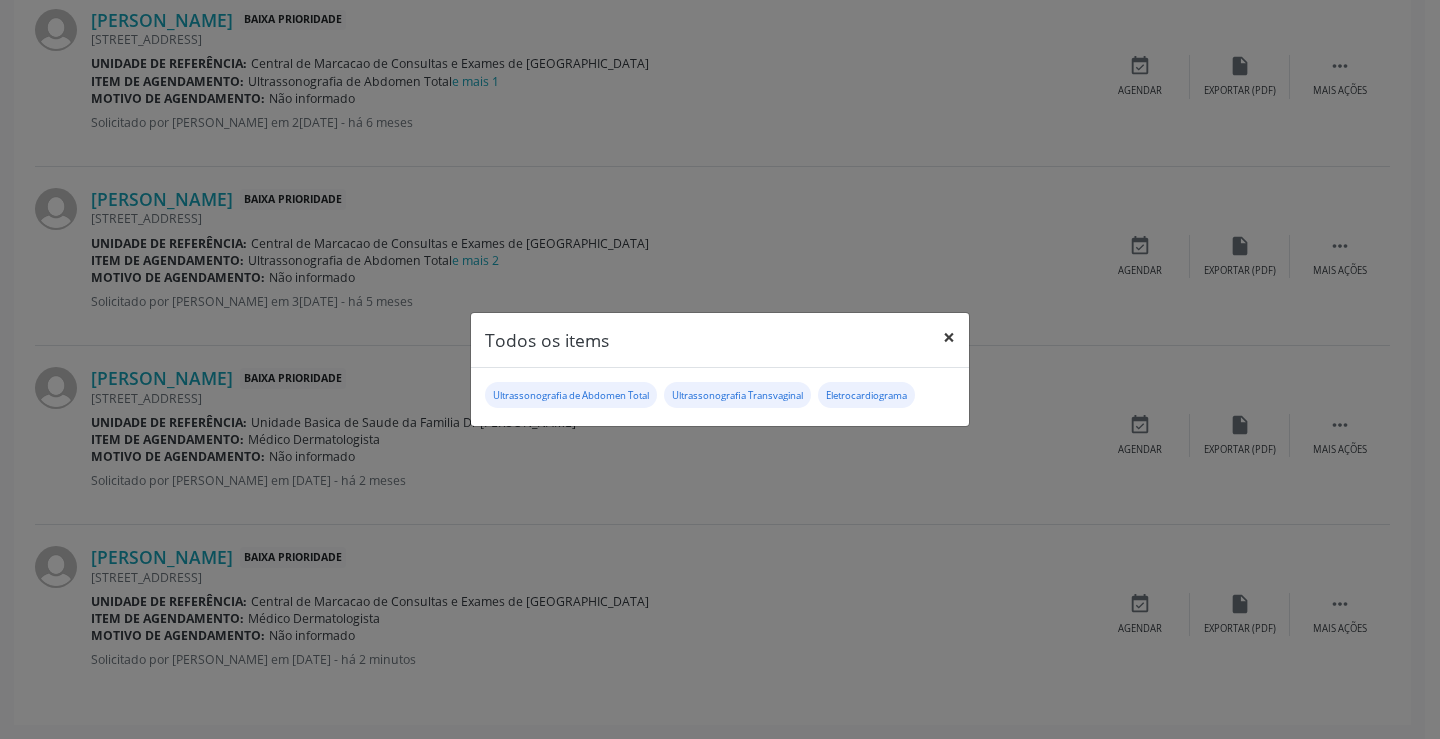 click on "×" at bounding box center [949, 337] 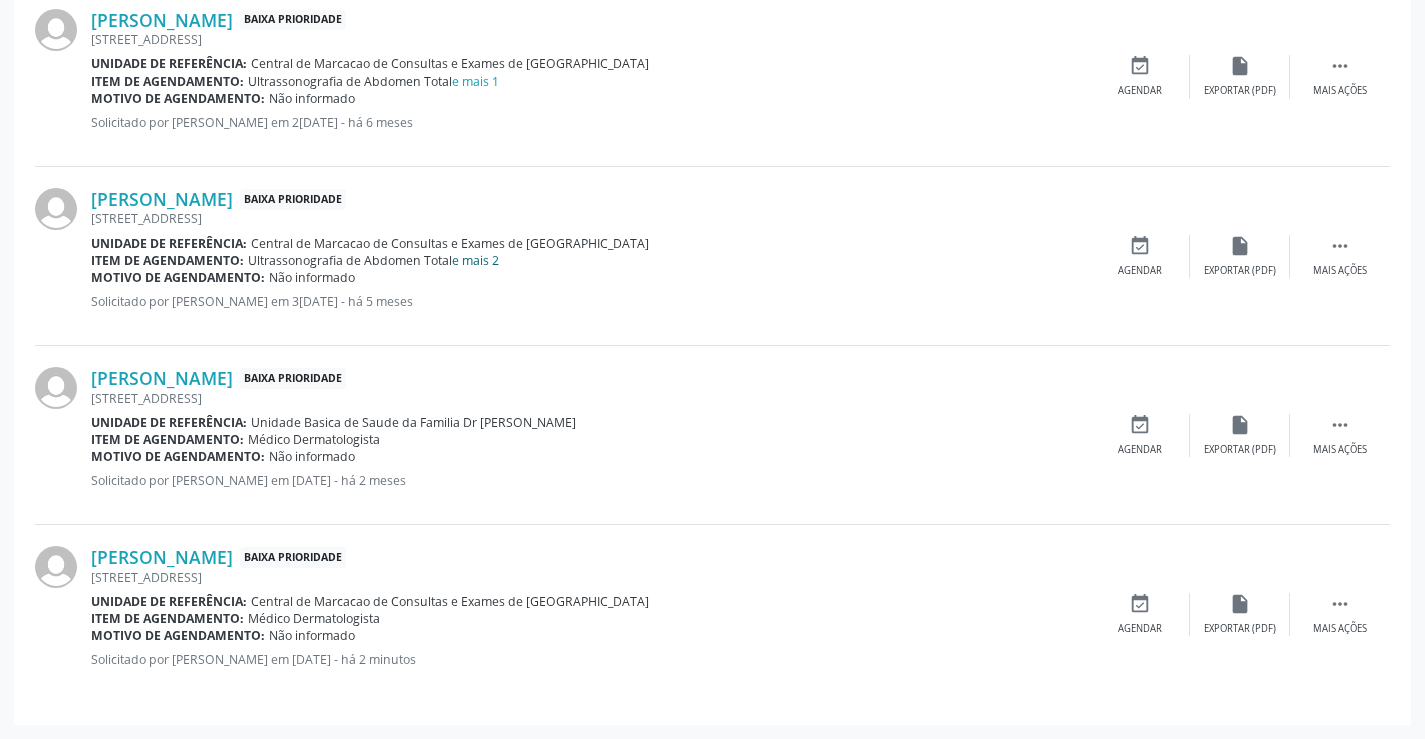 click on "e mais 2" at bounding box center [475, 260] 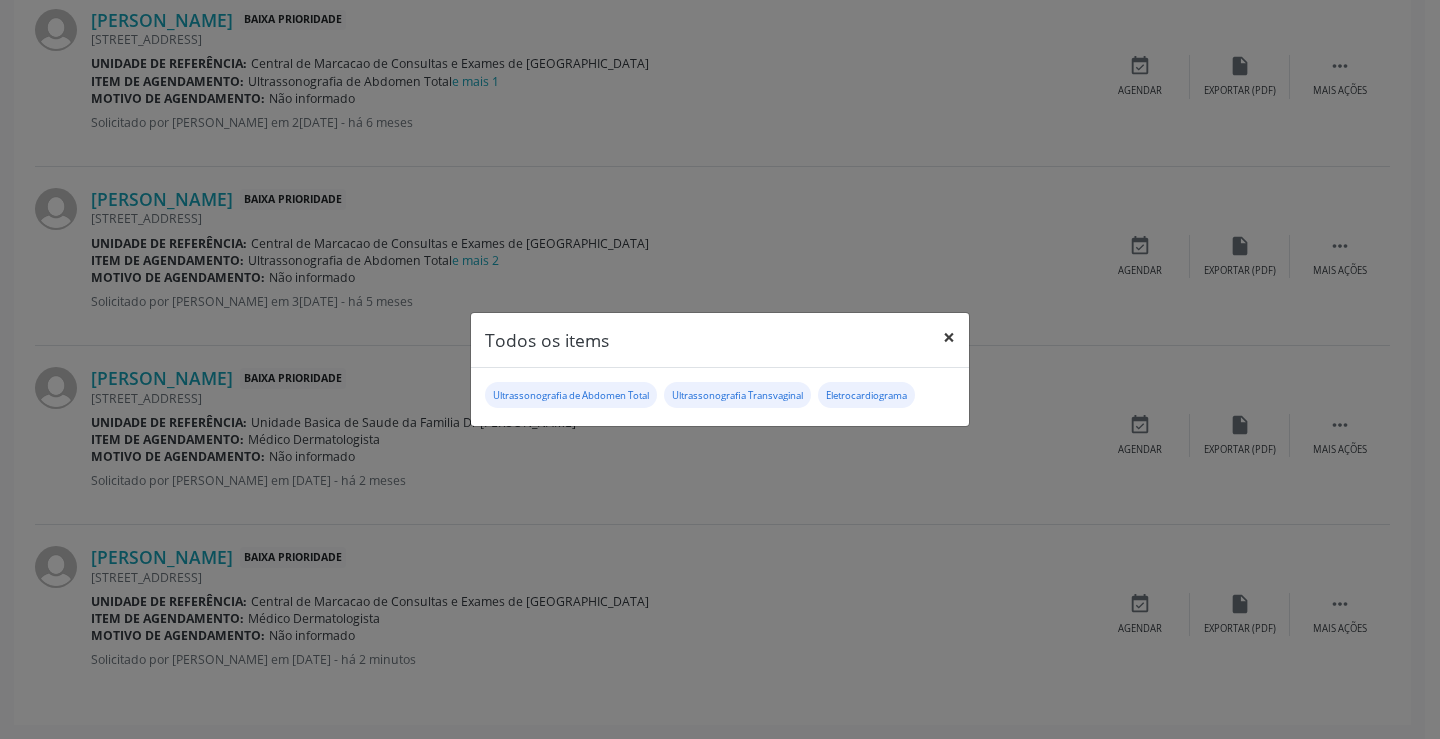 click on "×" at bounding box center (949, 337) 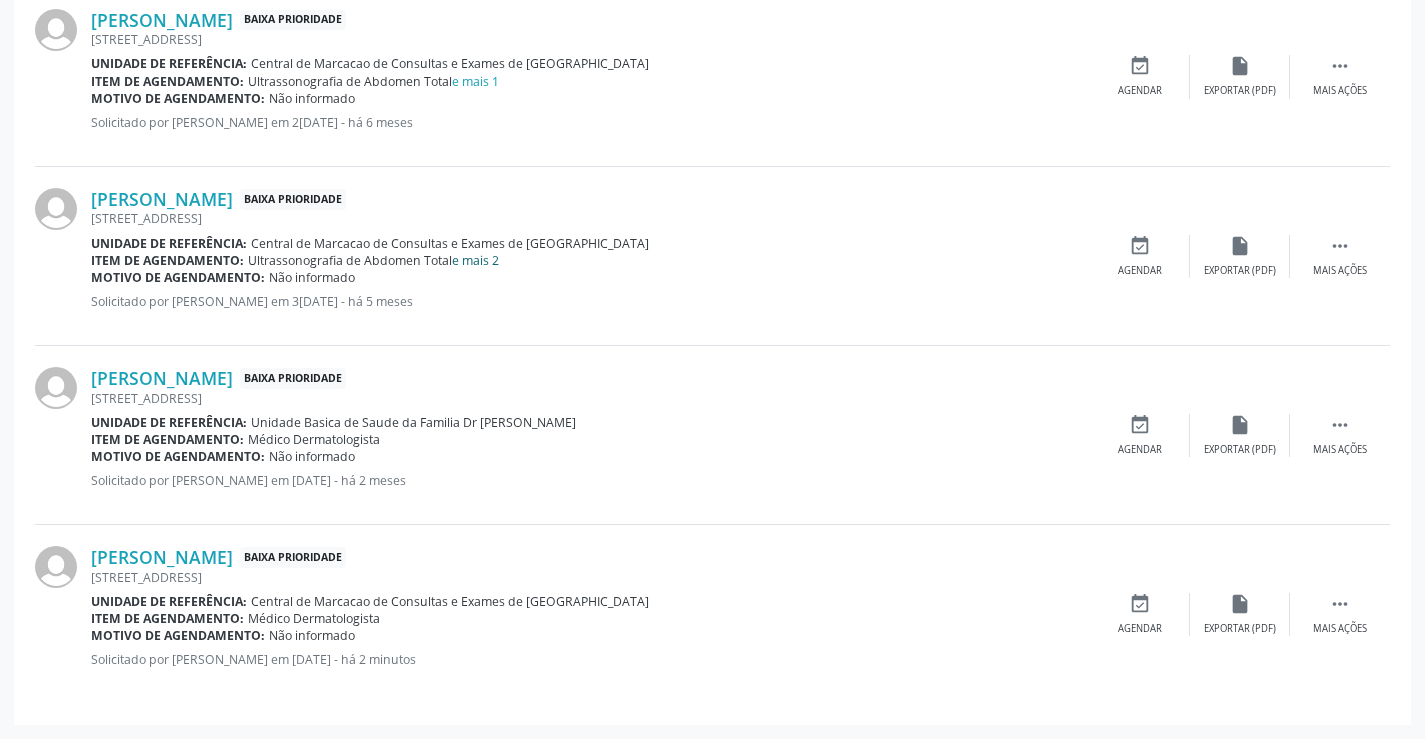 click on "e mais 2" at bounding box center (475, 260) 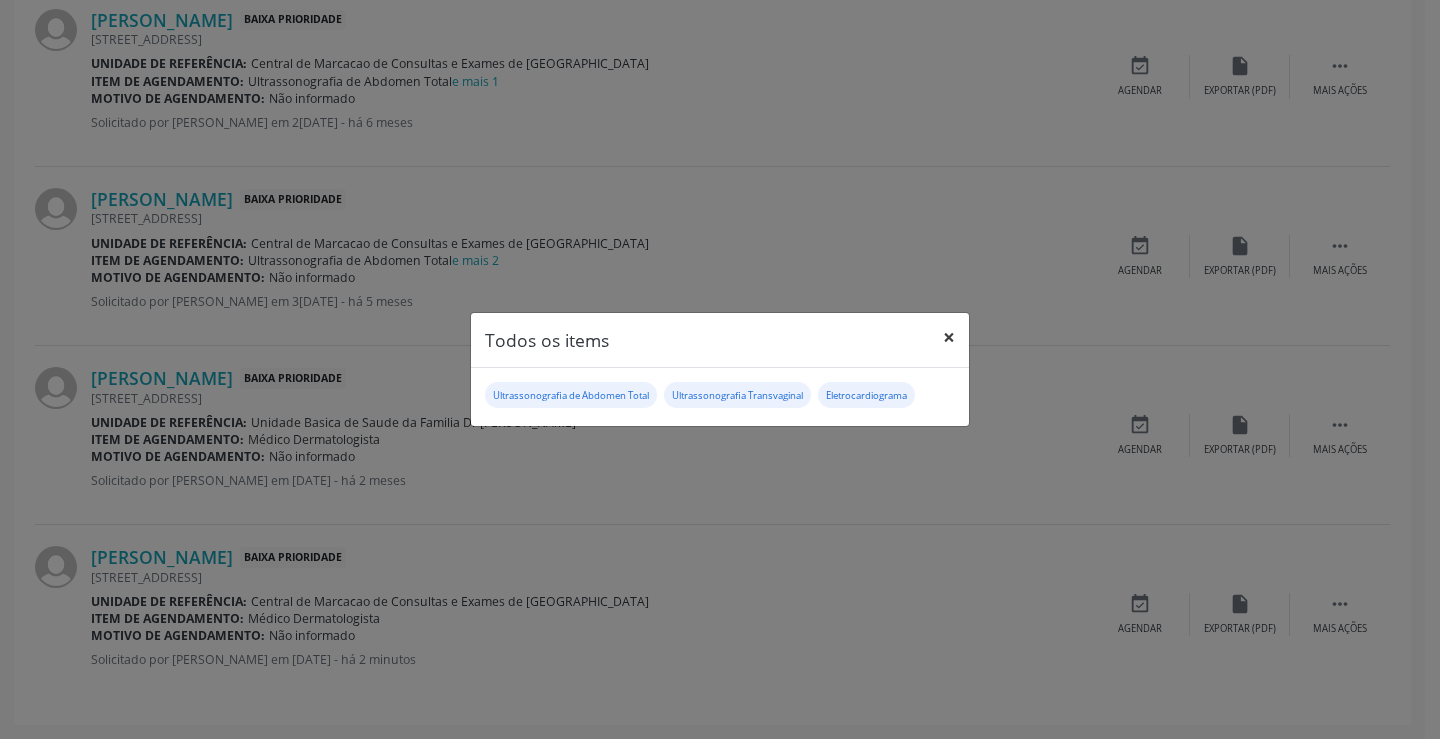 click on "×" at bounding box center [949, 337] 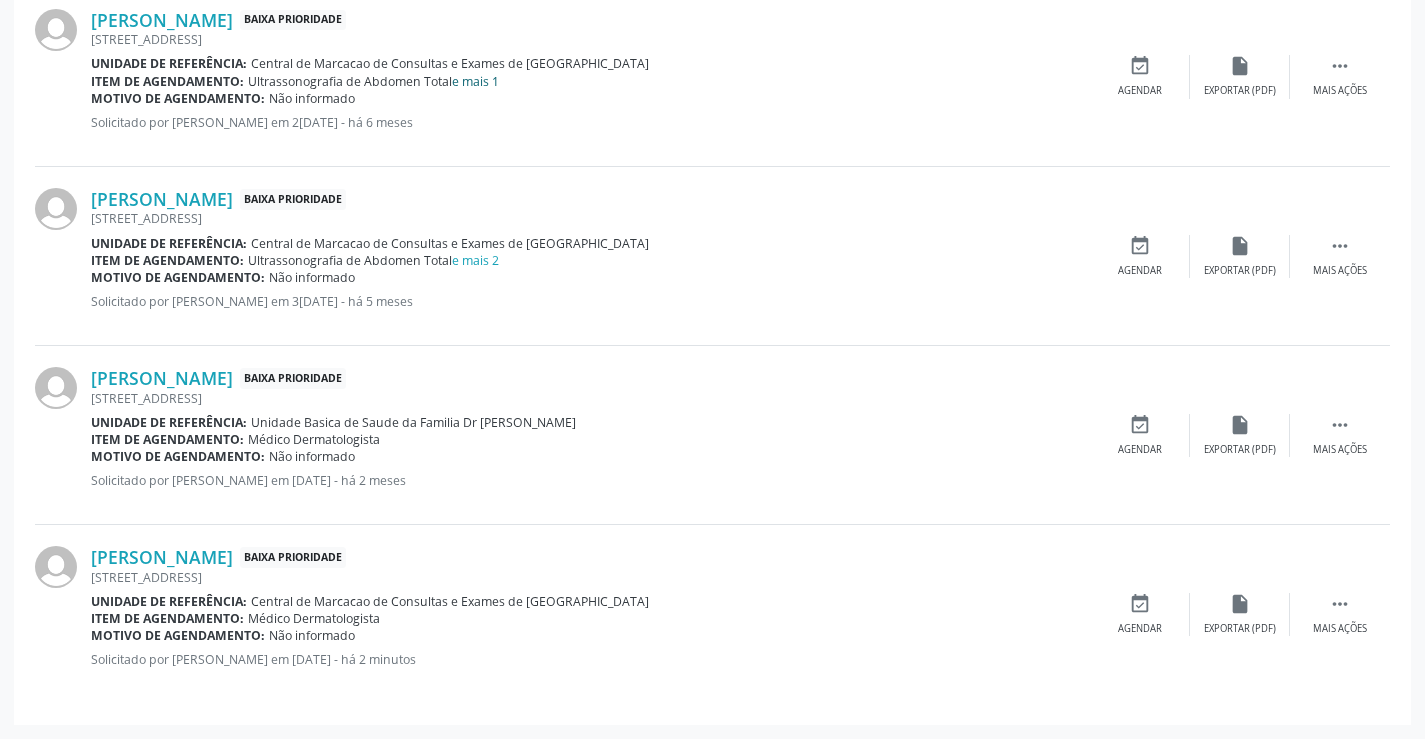 click on "e mais 1" at bounding box center (475, 81) 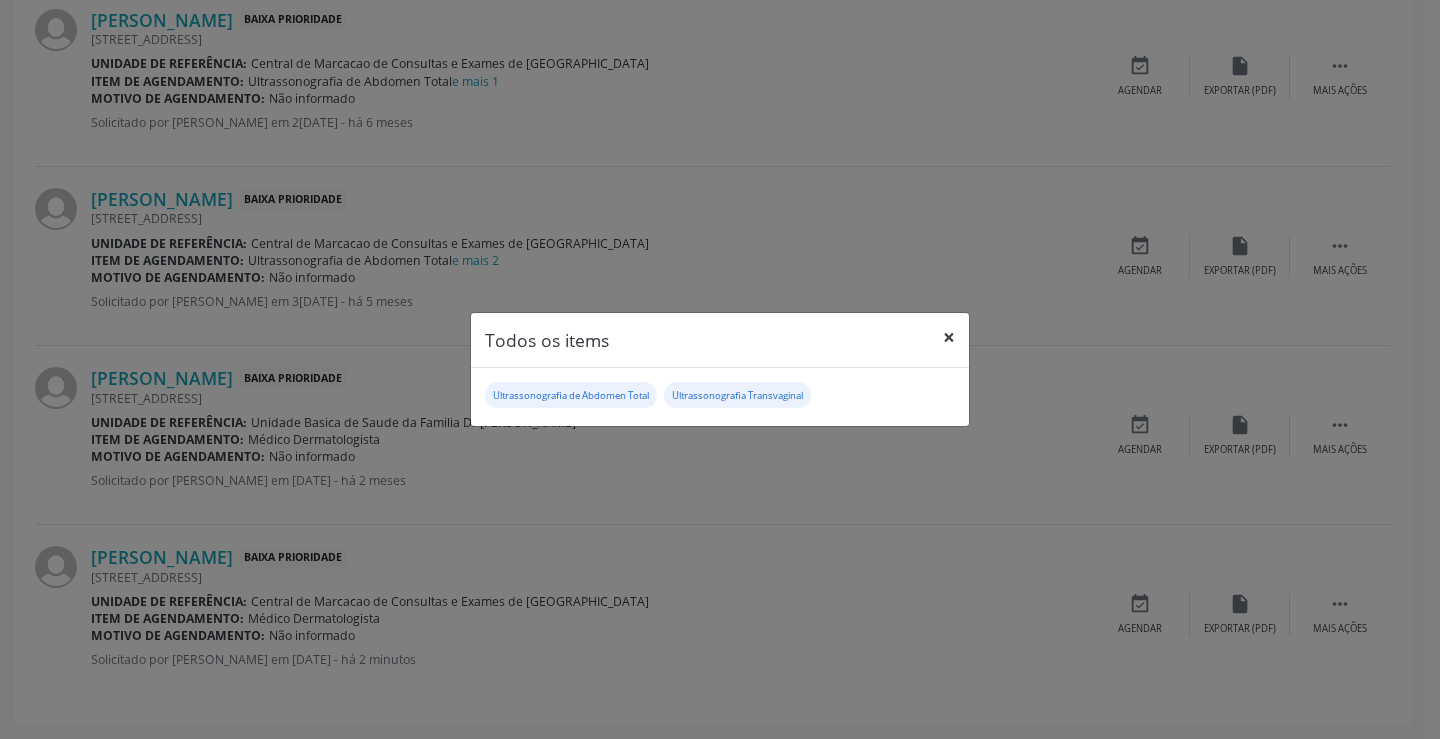 click on "×" at bounding box center [949, 337] 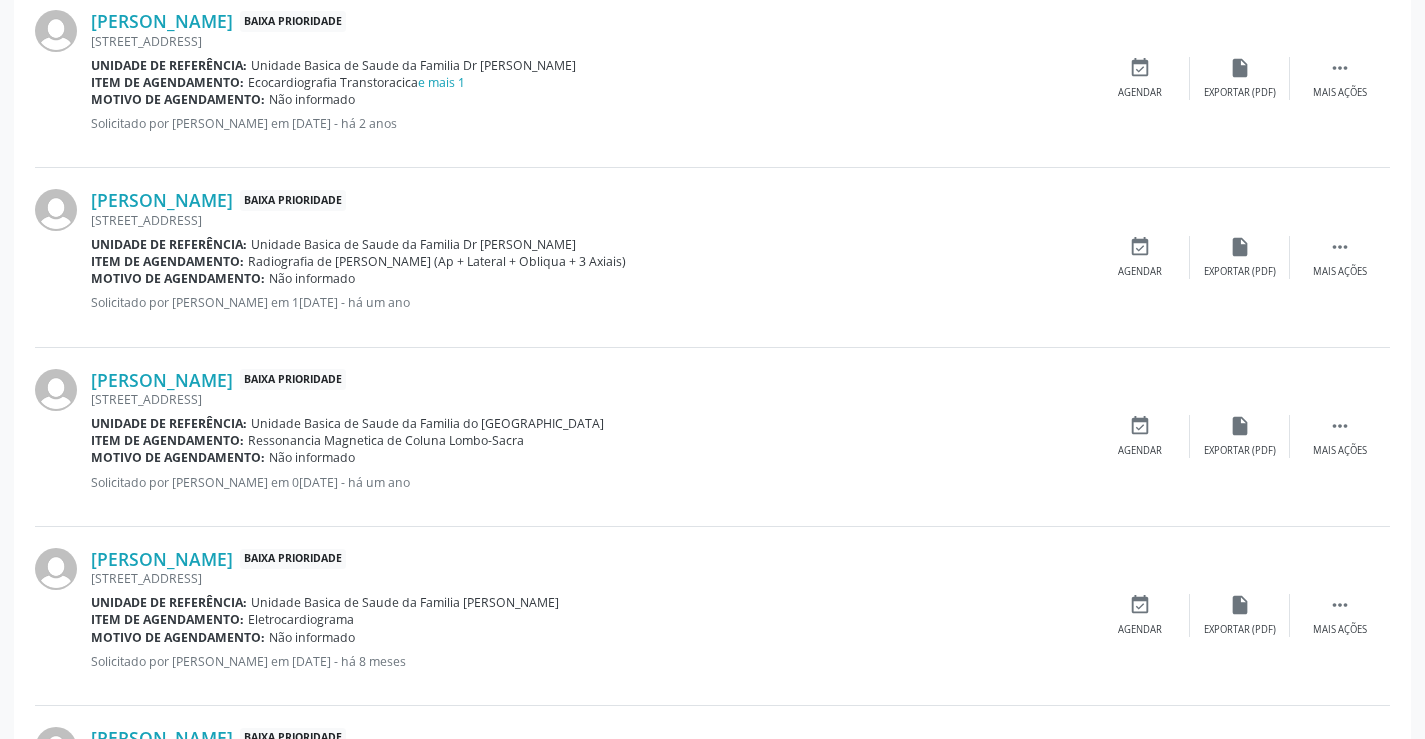 scroll, scrollTop: 972, scrollLeft: 0, axis: vertical 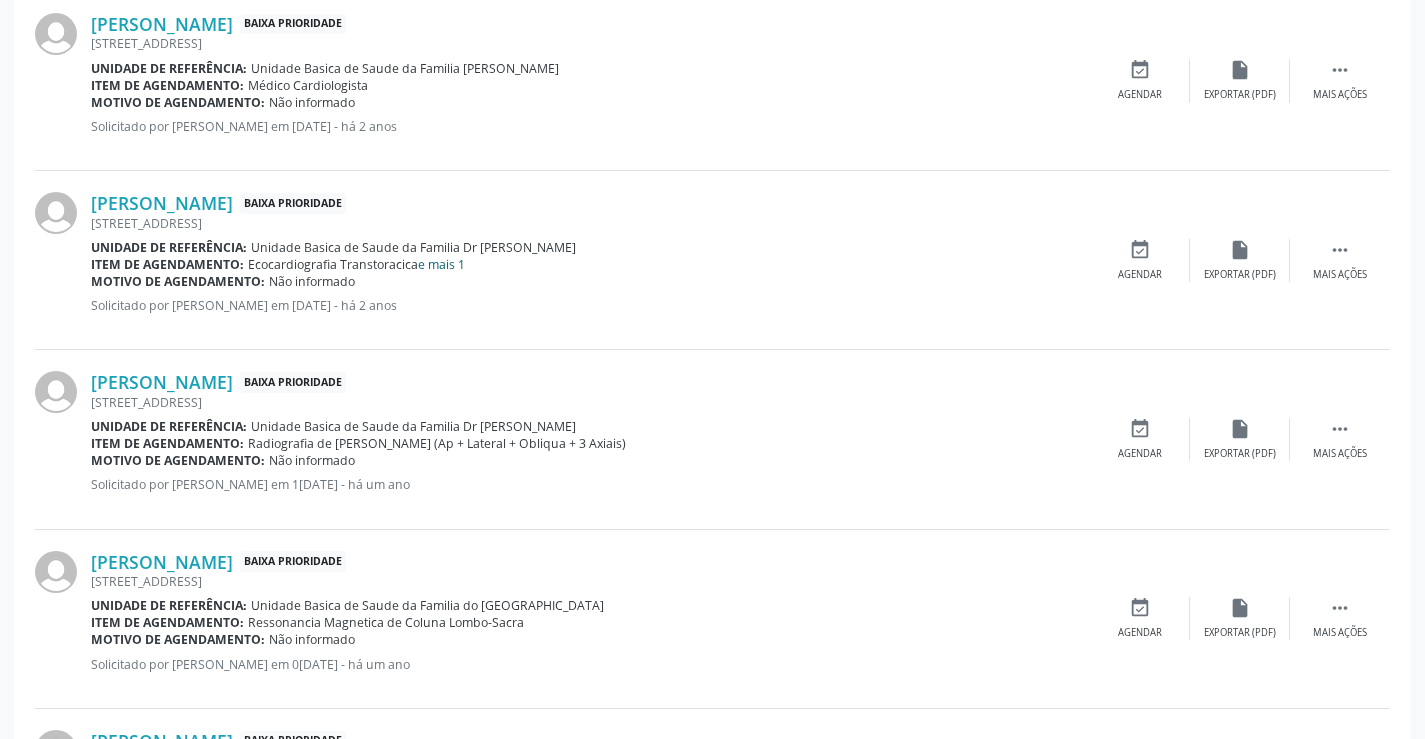 click on "e mais 1" at bounding box center (441, 264) 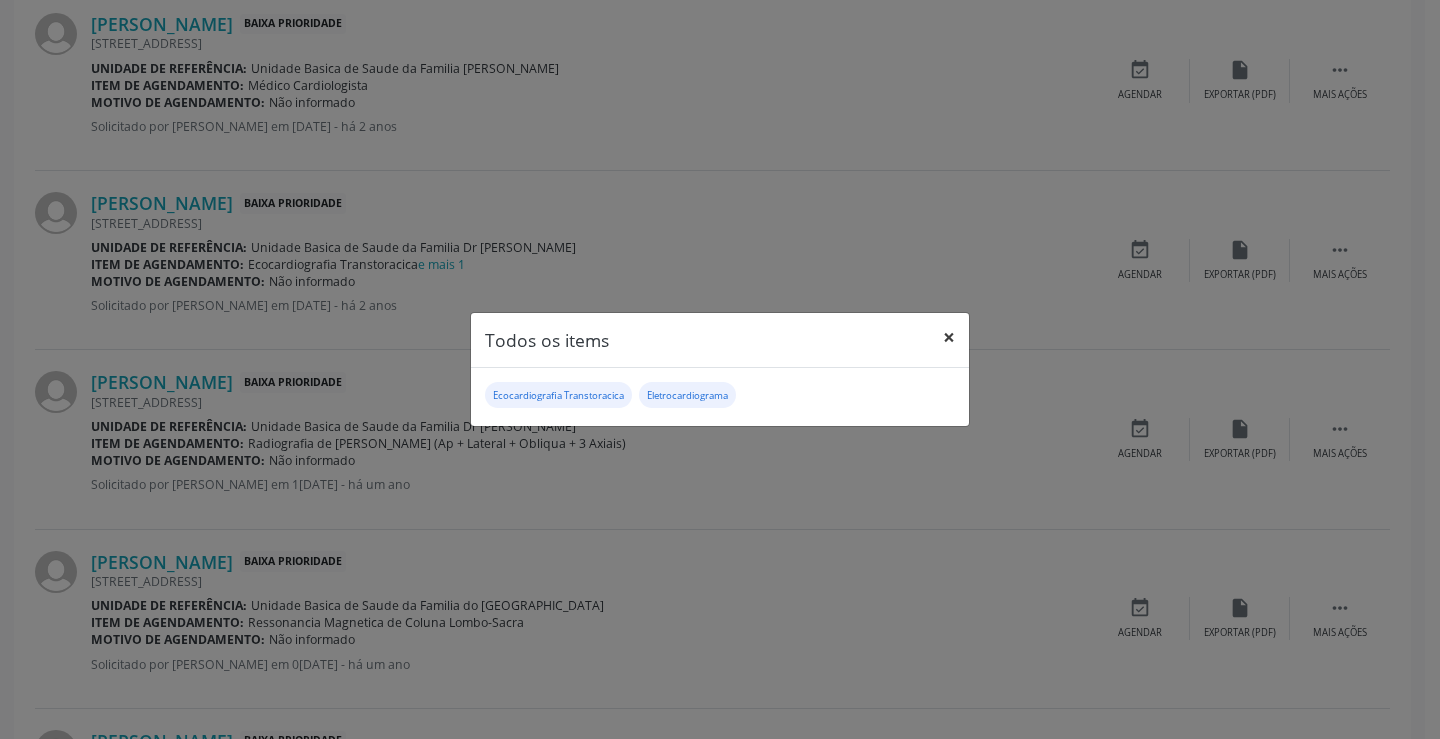 click on "×" at bounding box center [949, 337] 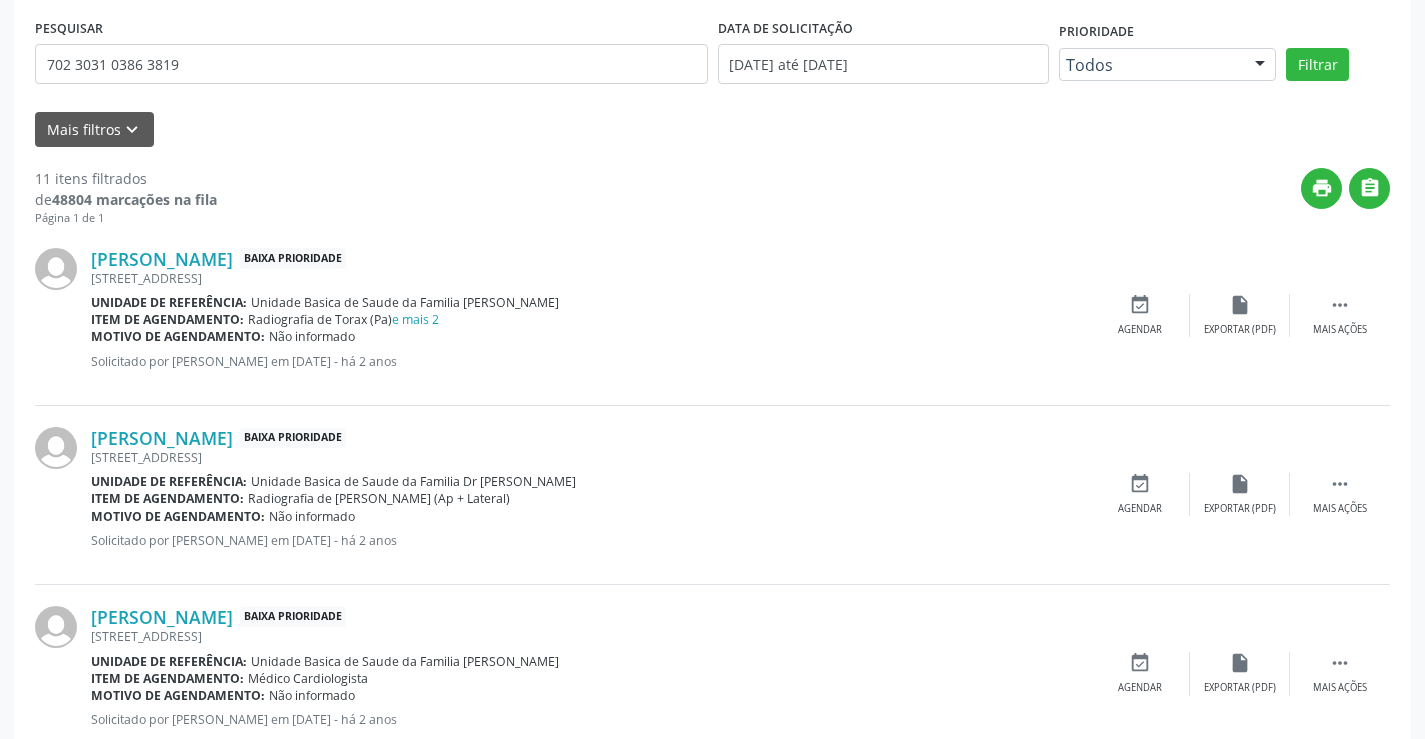 scroll, scrollTop: 272, scrollLeft: 0, axis: vertical 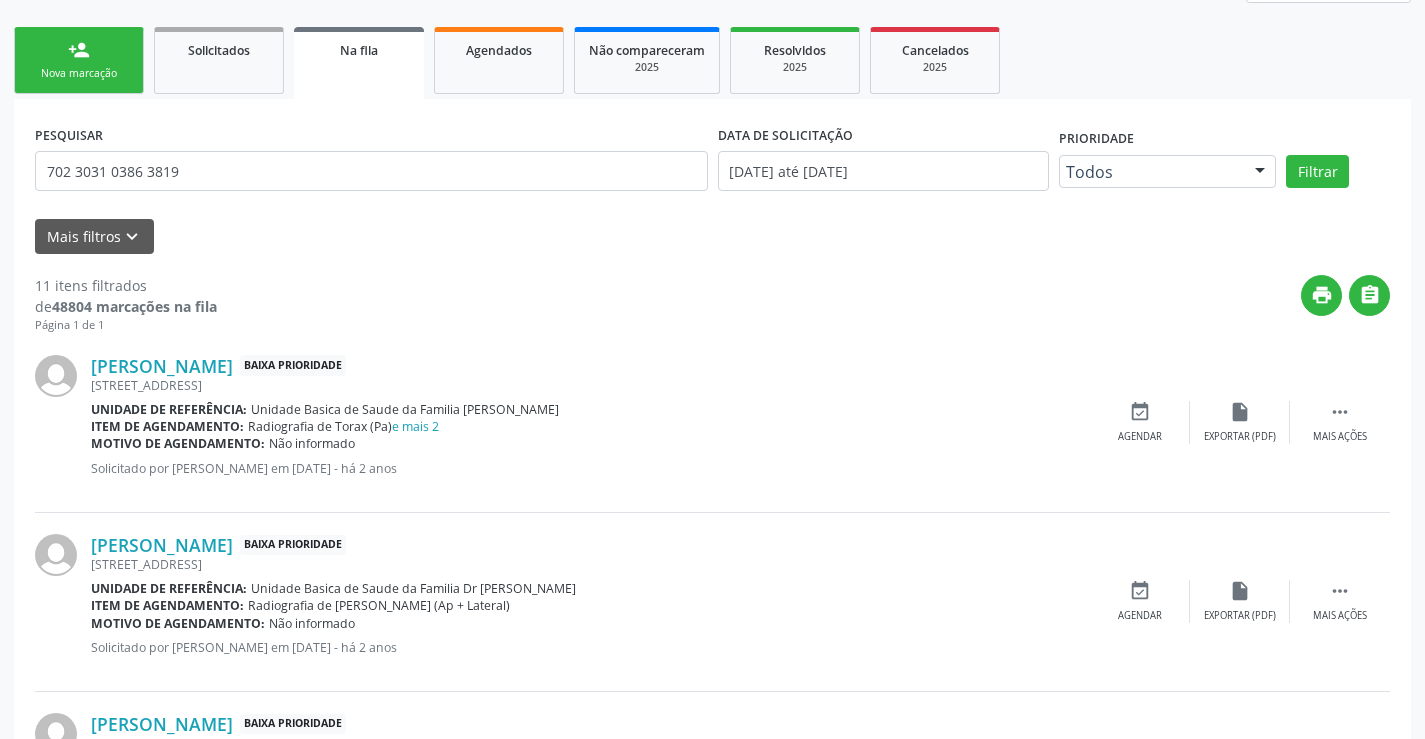 click on "Nova marcação" at bounding box center [79, 73] 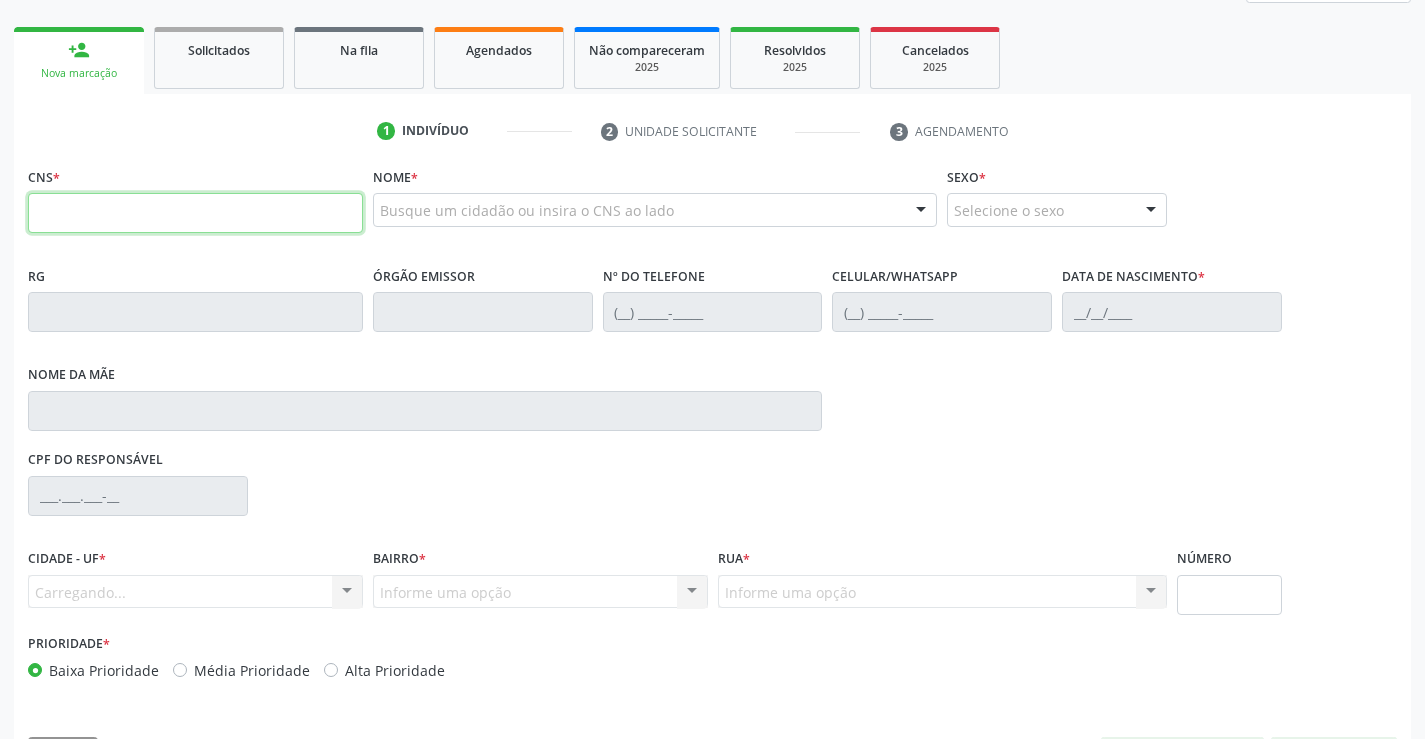 click at bounding box center (195, 213) 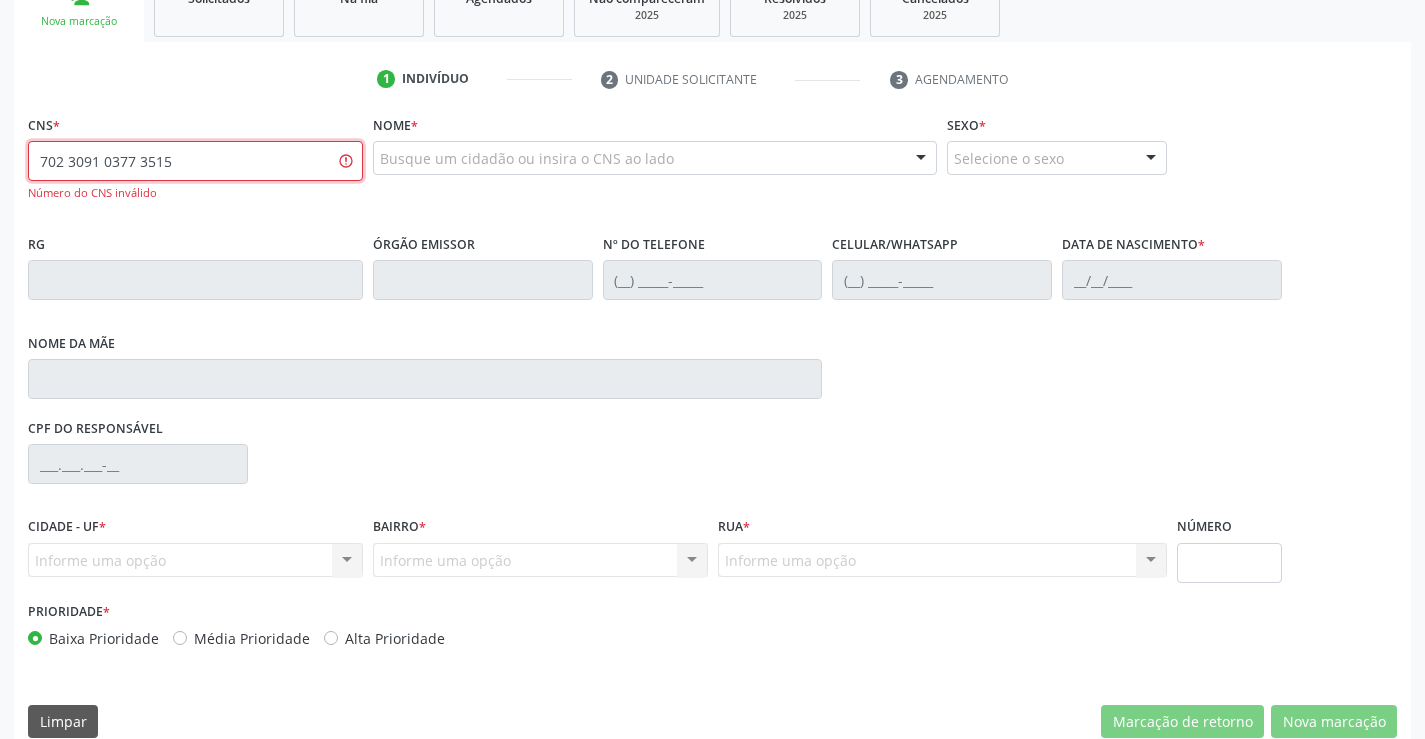 scroll, scrollTop: 351, scrollLeft: 0, axis: vertical 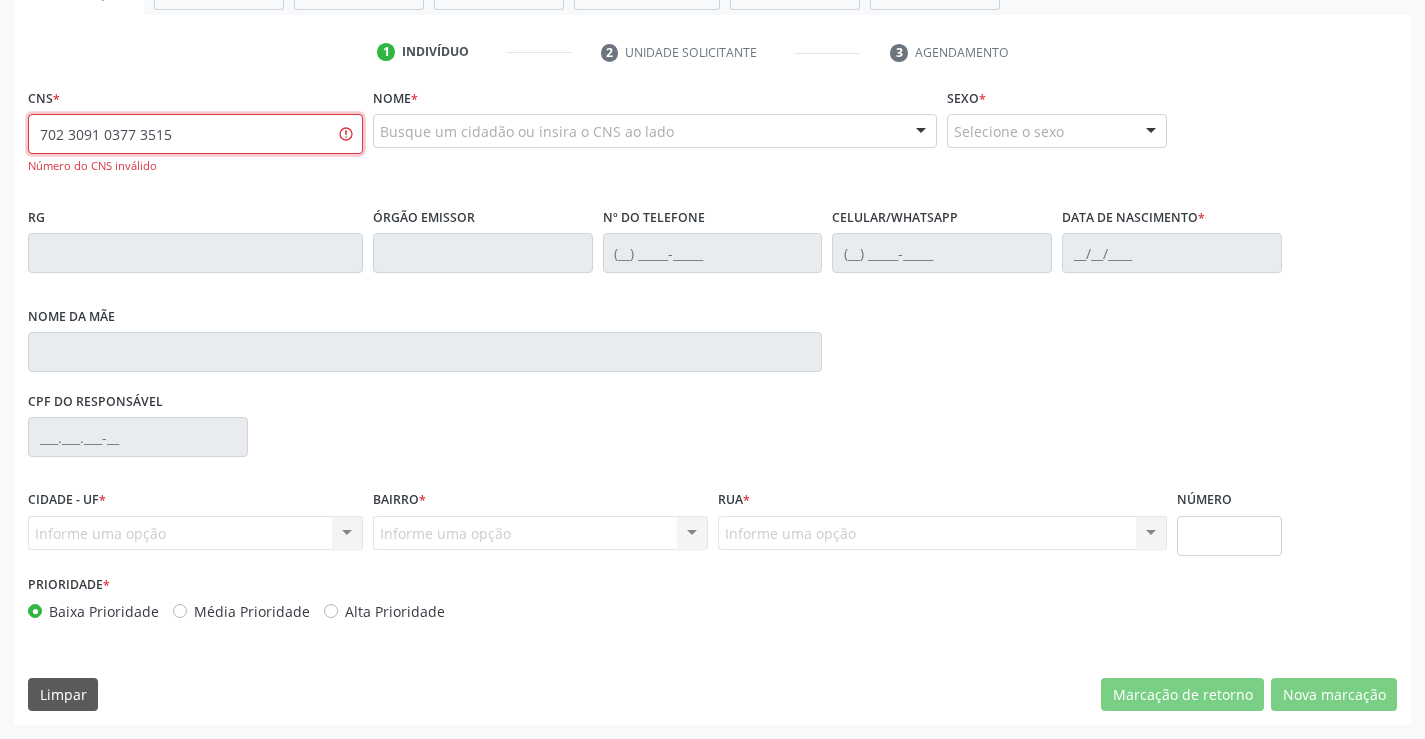 click on "702 3091 0377 3515" at bounding box center [195, 134] 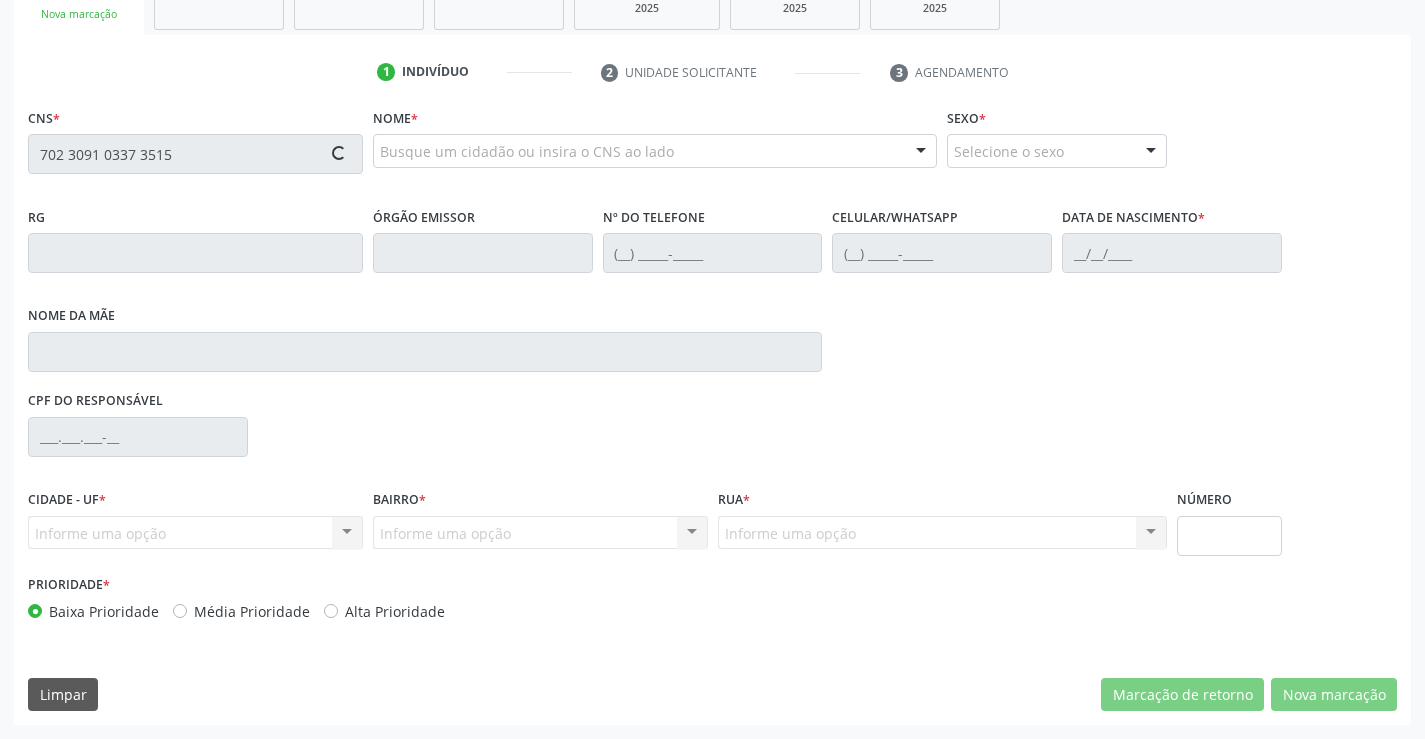 scroll, scrollTop: 331, scrollLeft: 0, axis: vertical 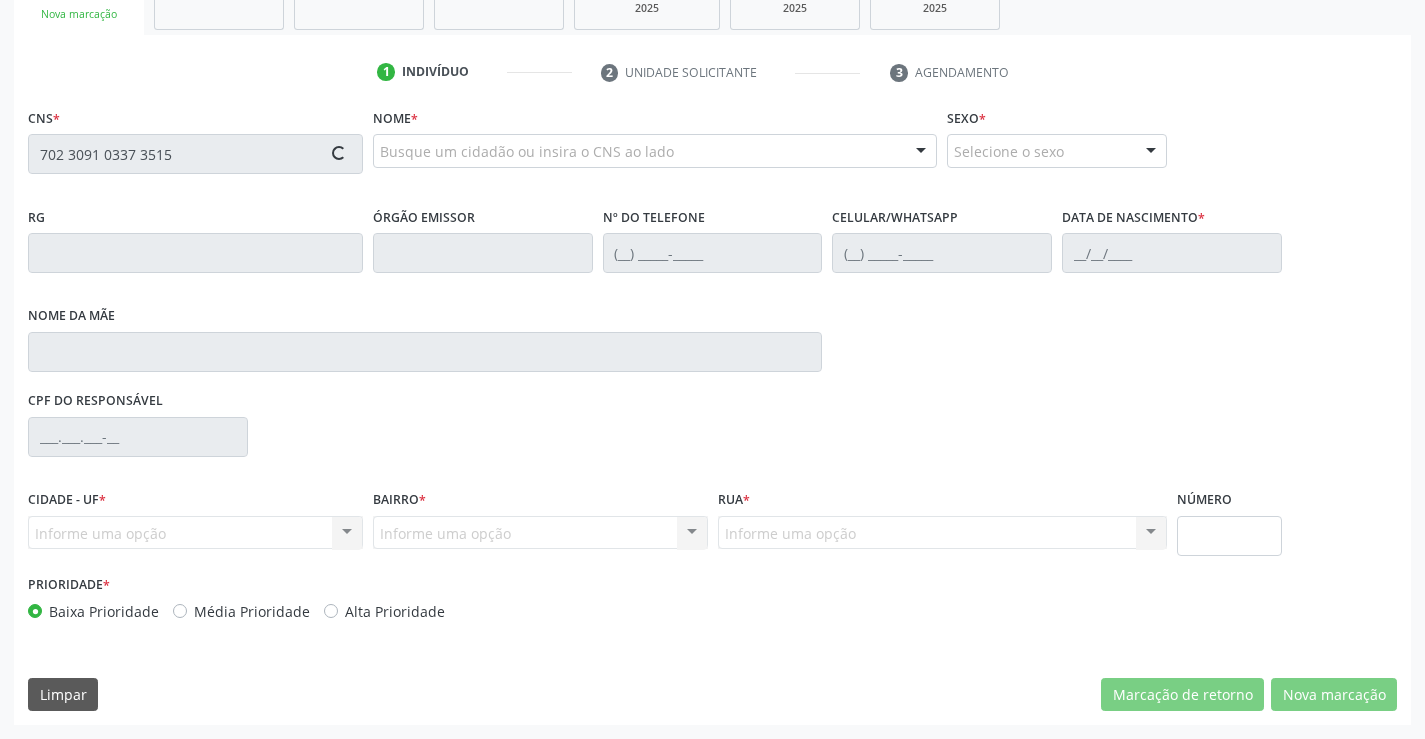 type on "702 3091 0337 3515" 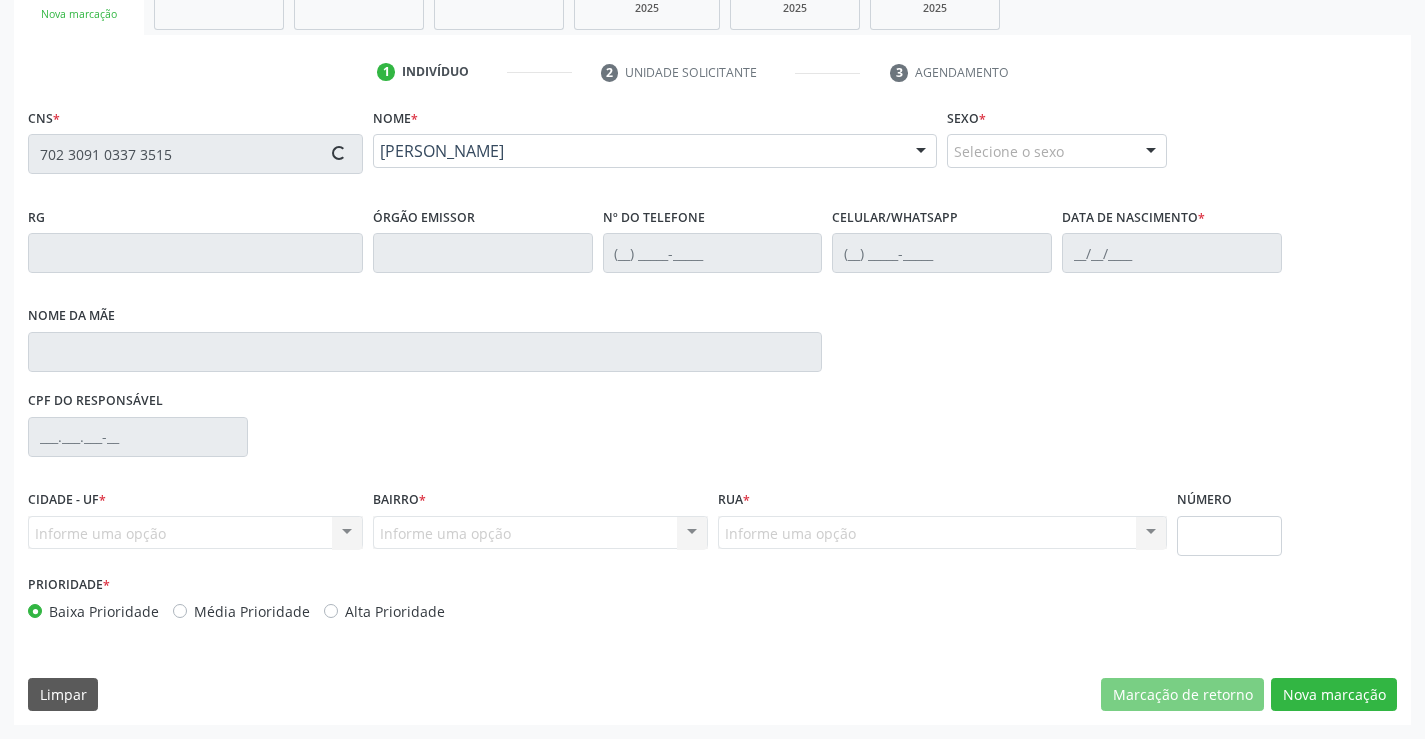 type on "0570474647" 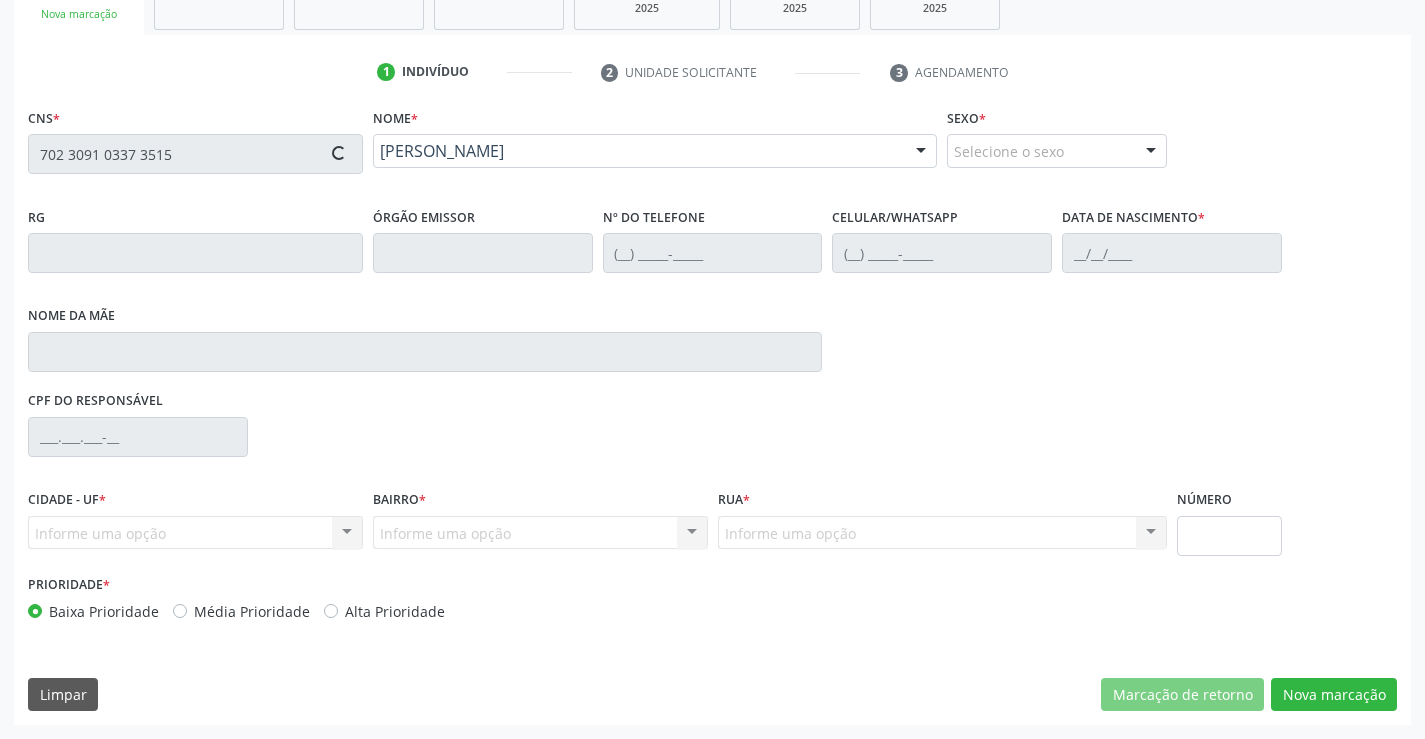 type on "(74) 9190-0254" 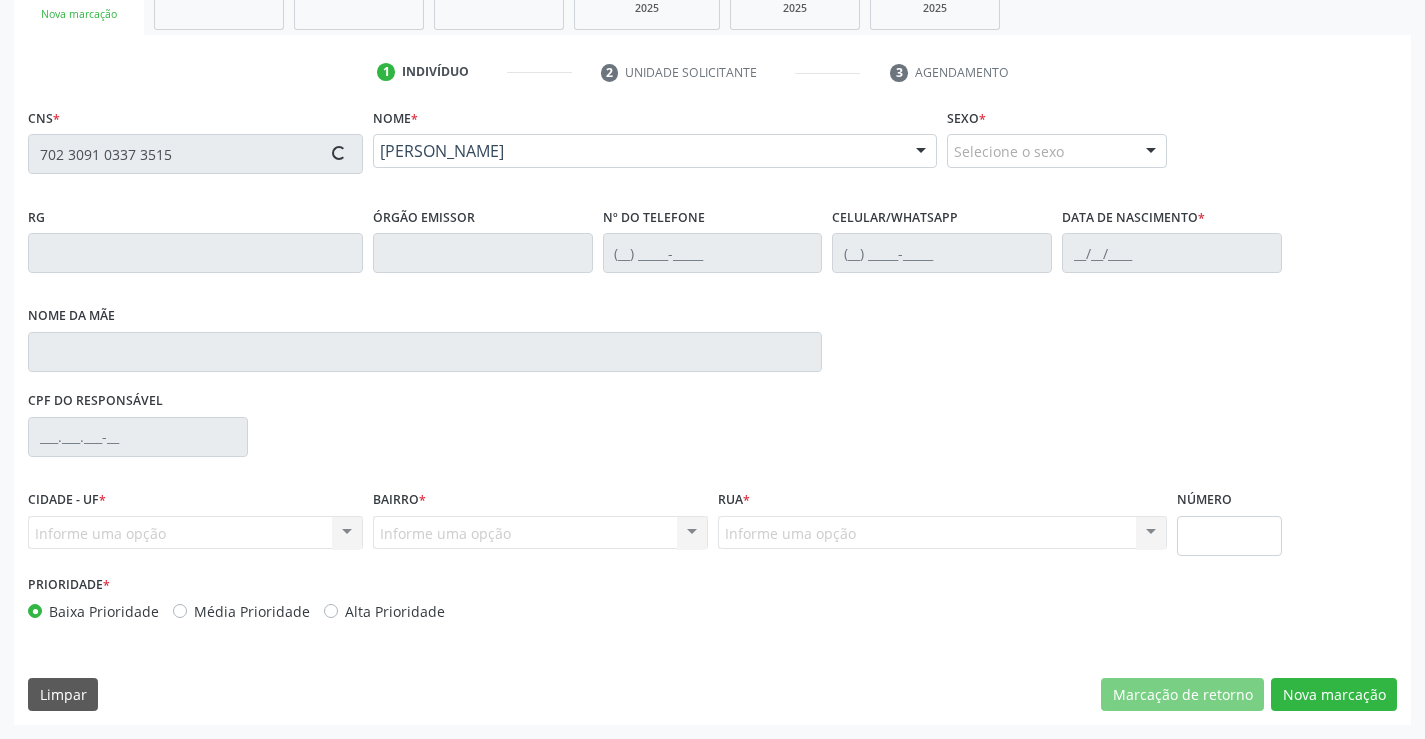 type on "(74) 9190-0254" 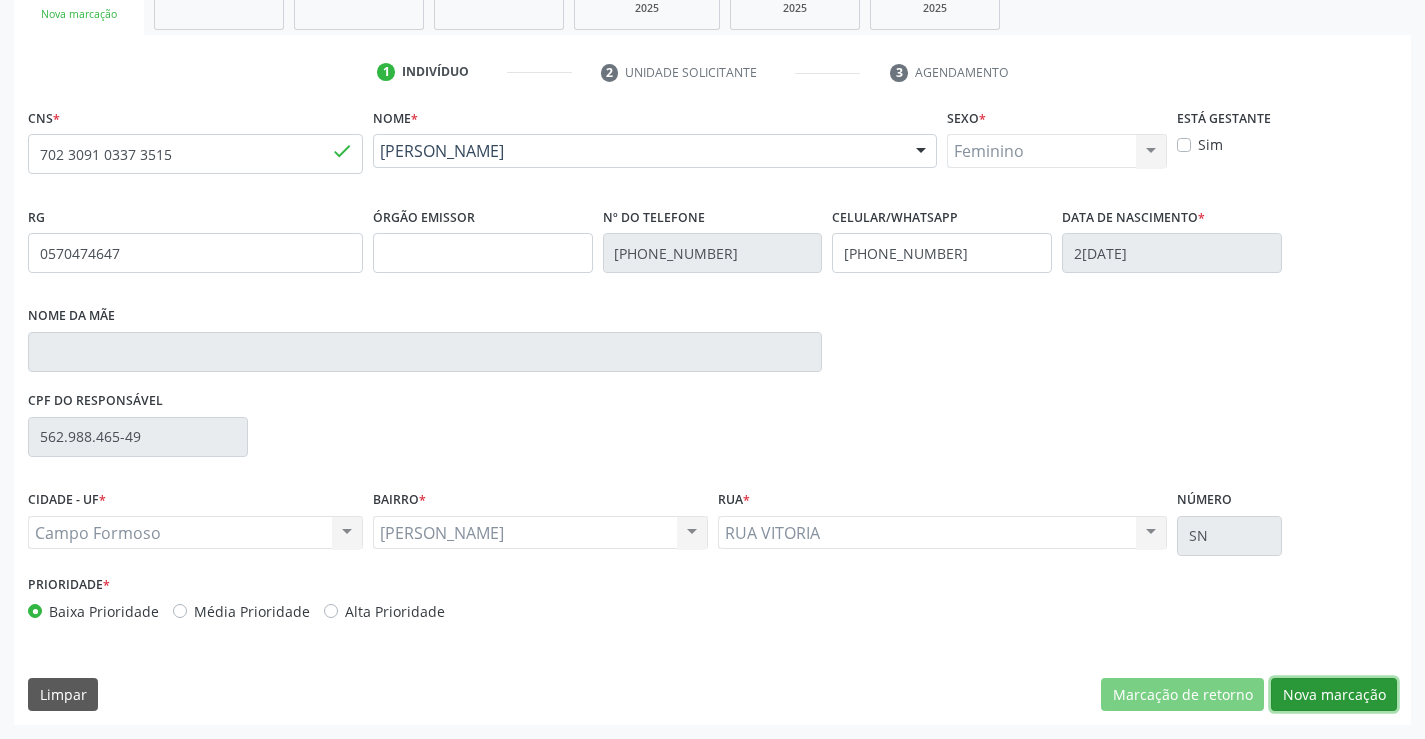 click on "Nova marcação" at bounding box center (1334, 695) 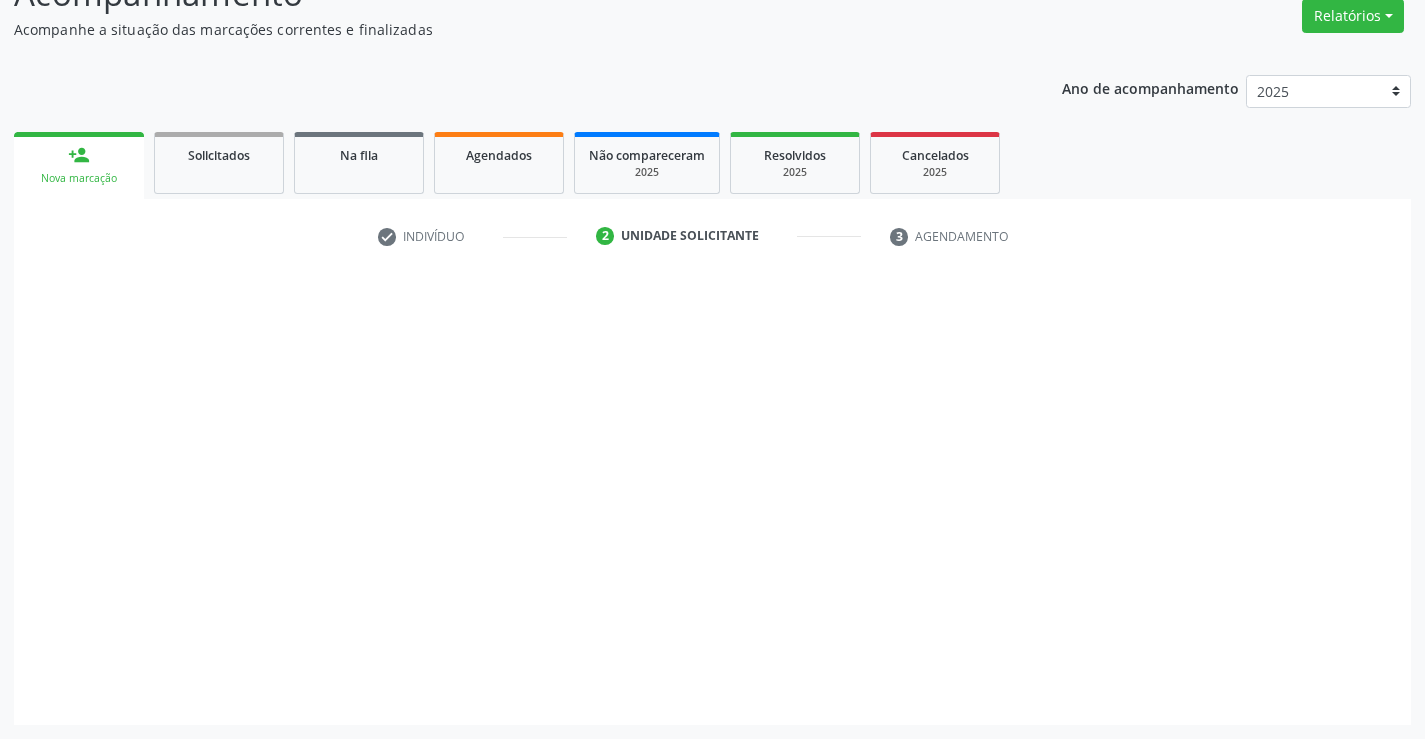 scroll, scrollTop: 167, scrollLeft: 0, axis: vertical 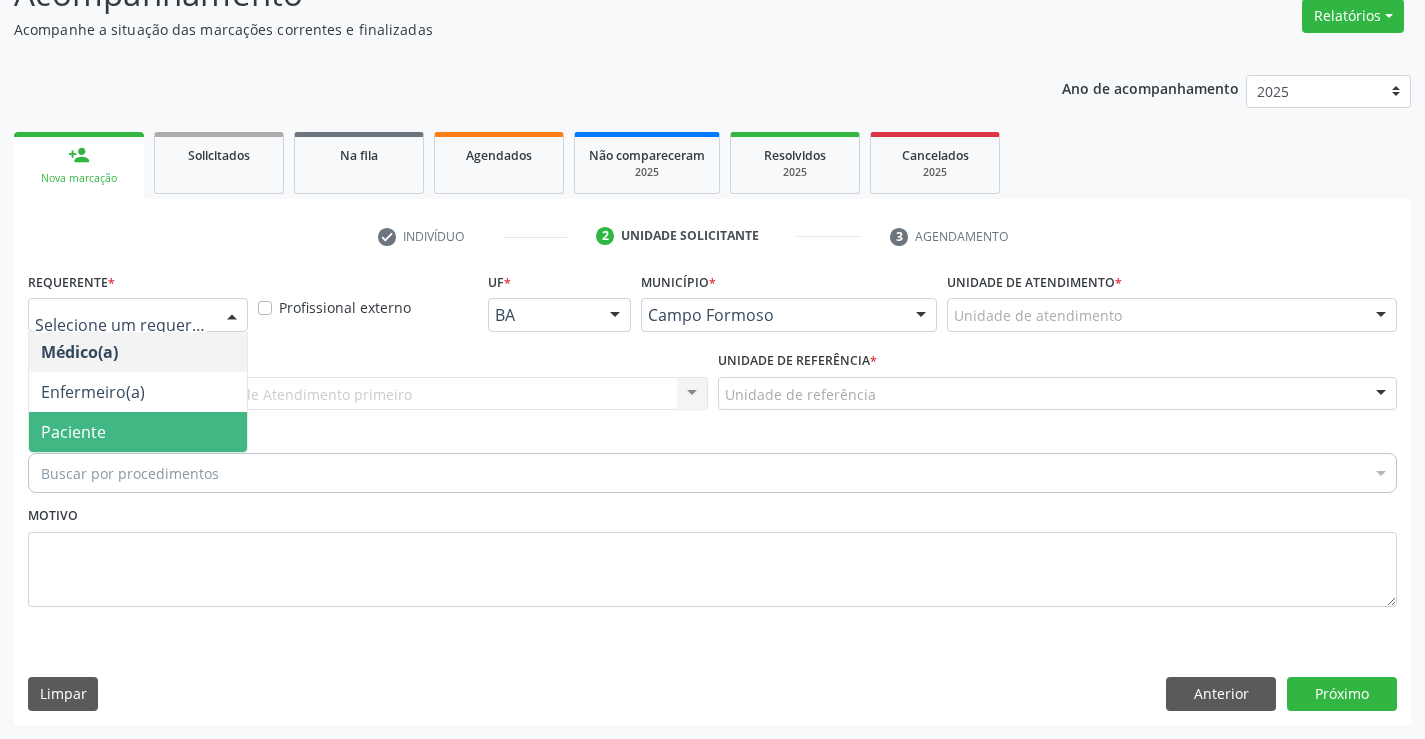 drag, startPoint x: 157, startPoint y: 434, endPoint x: 265, endPoint y: 408, distance: 111.085556 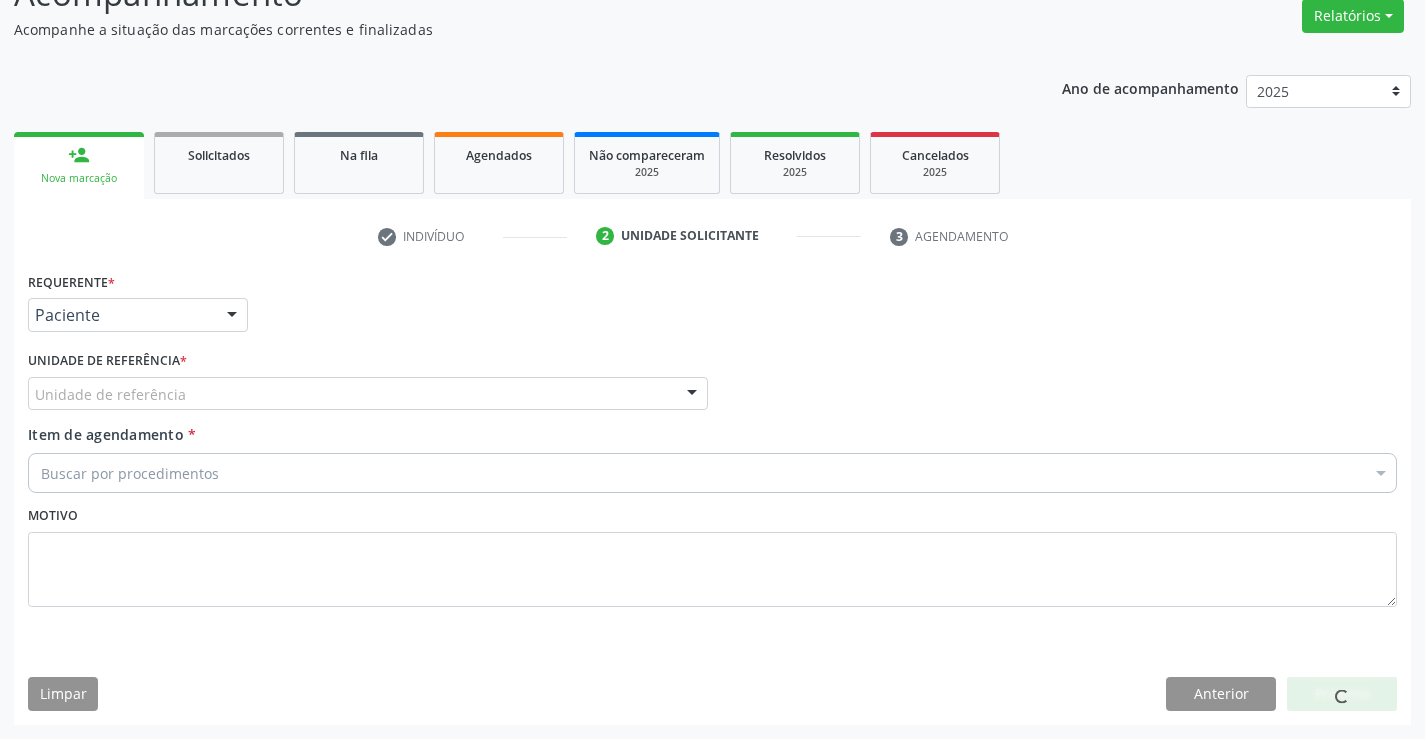 click on "Unidade de referência" at bounding box center (368, 394) 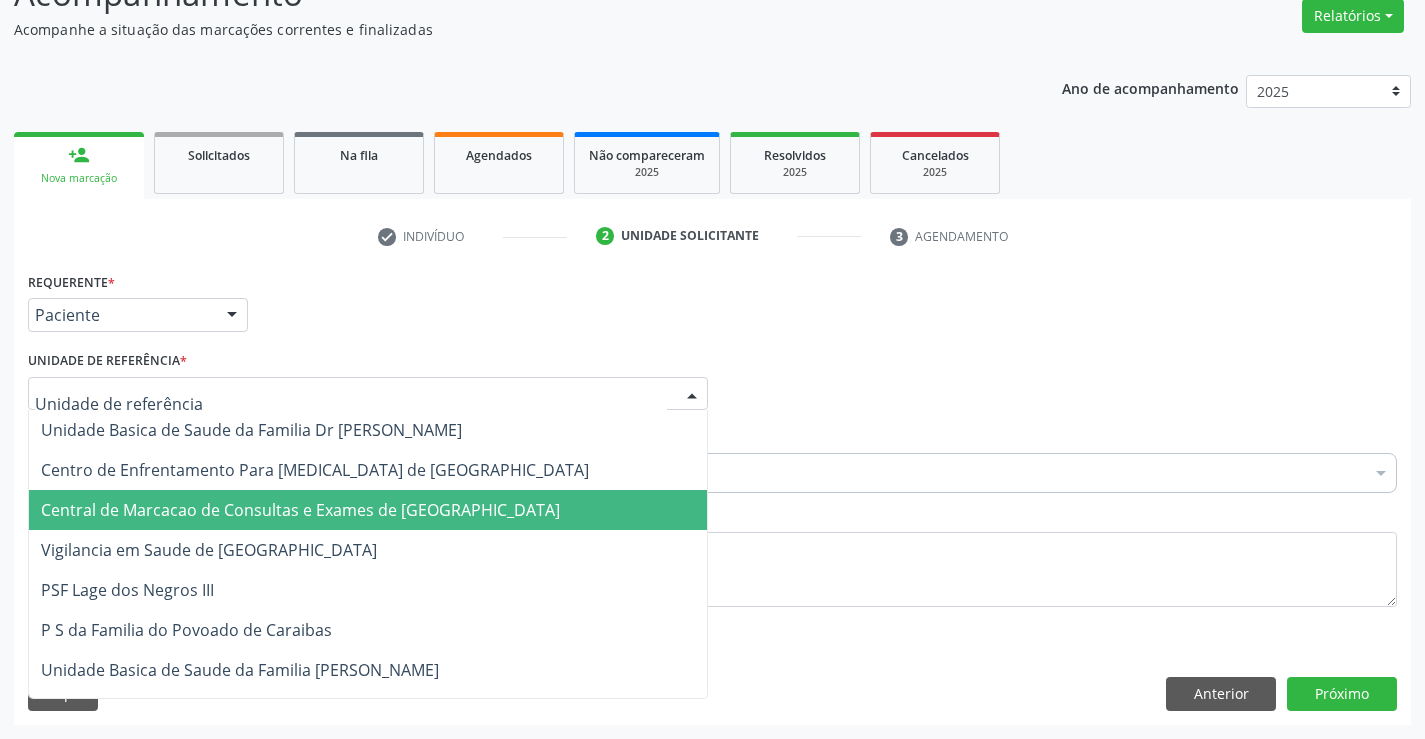 click on "Central de Marcacao de Consultas e Exames de [GEOGRAPHIC_DATA]" at bounding box center (368, 510) 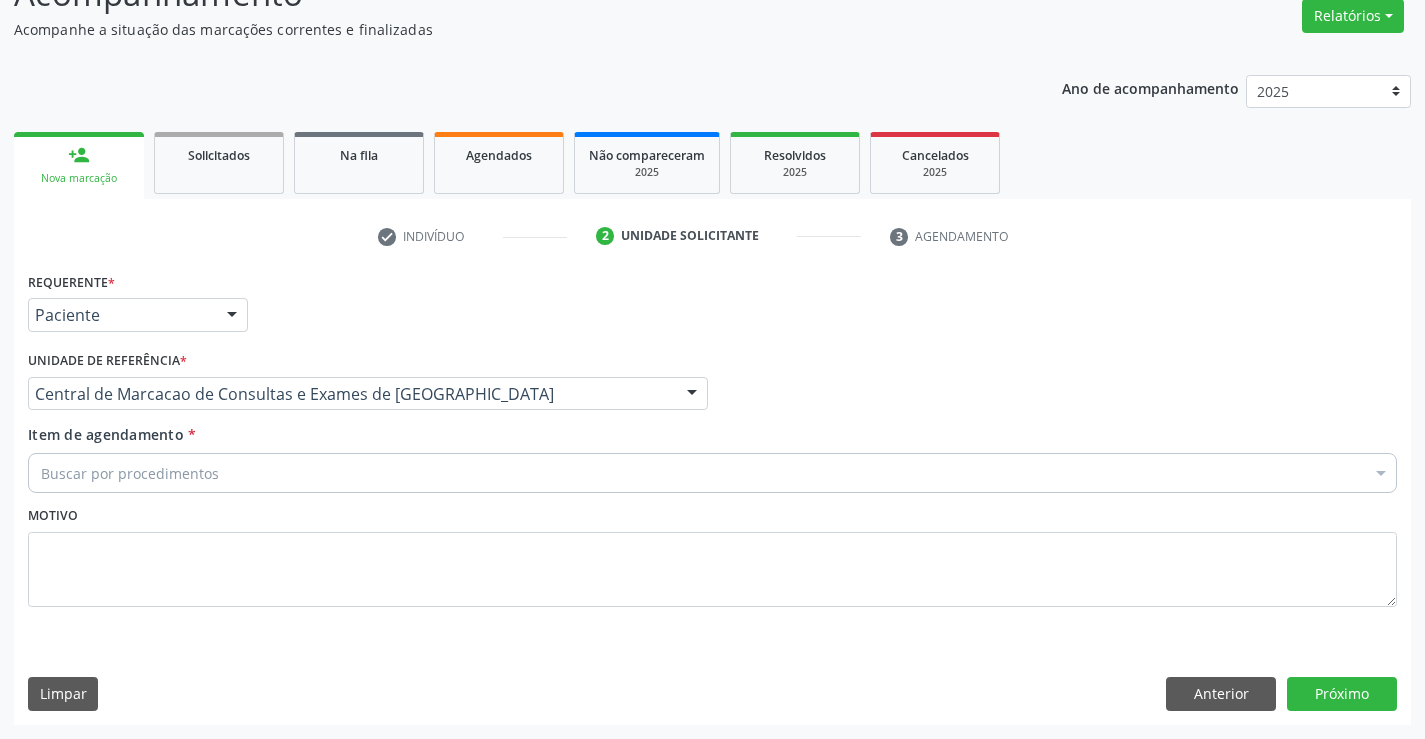 click on "Buscar por procedimentos" at bounding box center (712, 473) 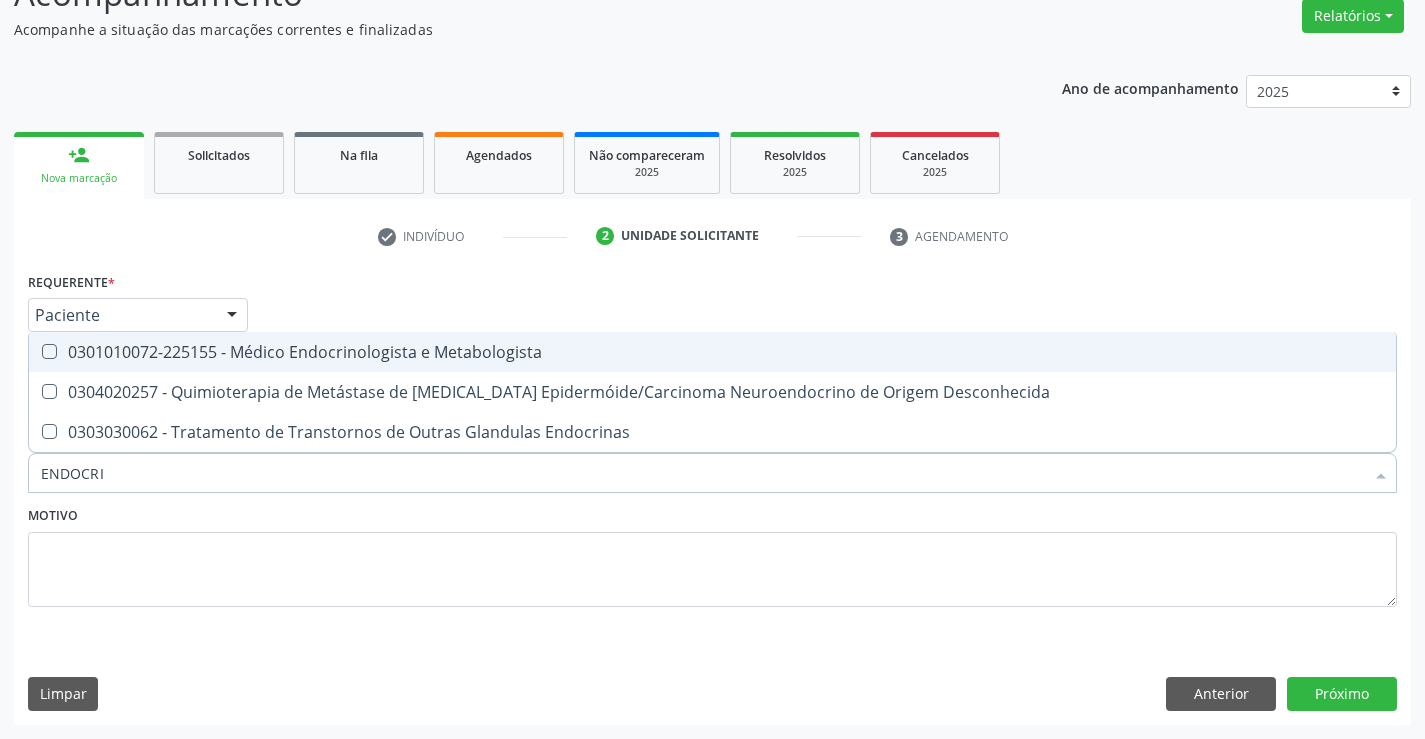 type on "ENDOCRIN" 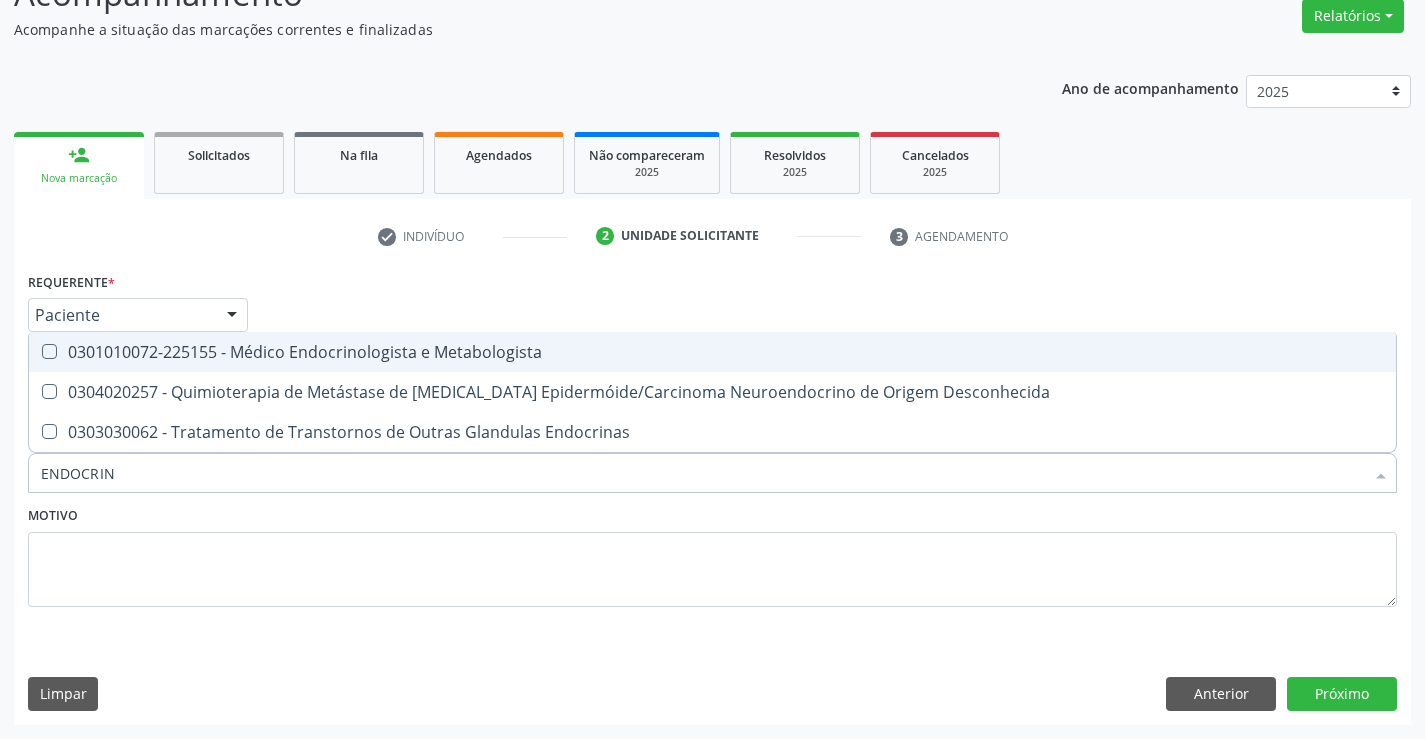 click on "0301010072-225155 - Médico Endocrinologista e Metabologista" at bounding box center (712, 352) 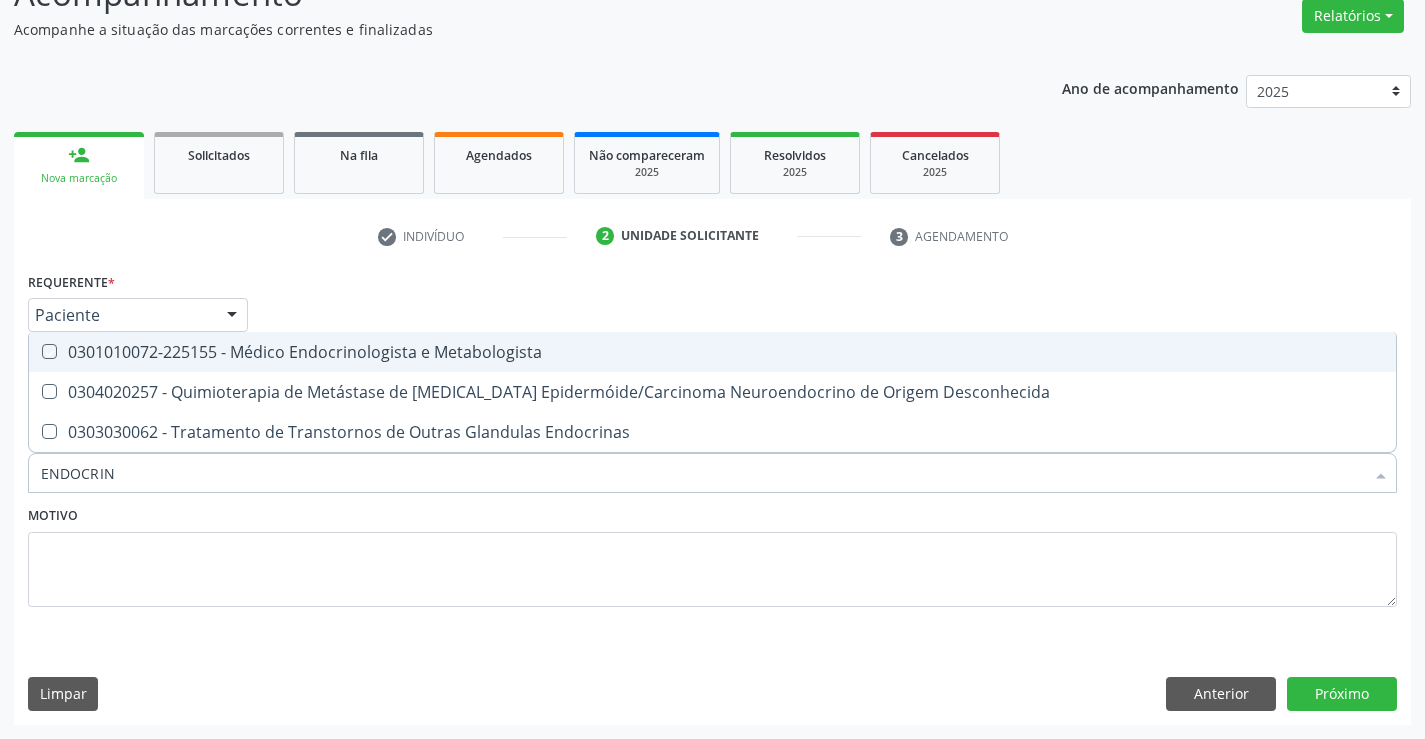 checkbox on "true" 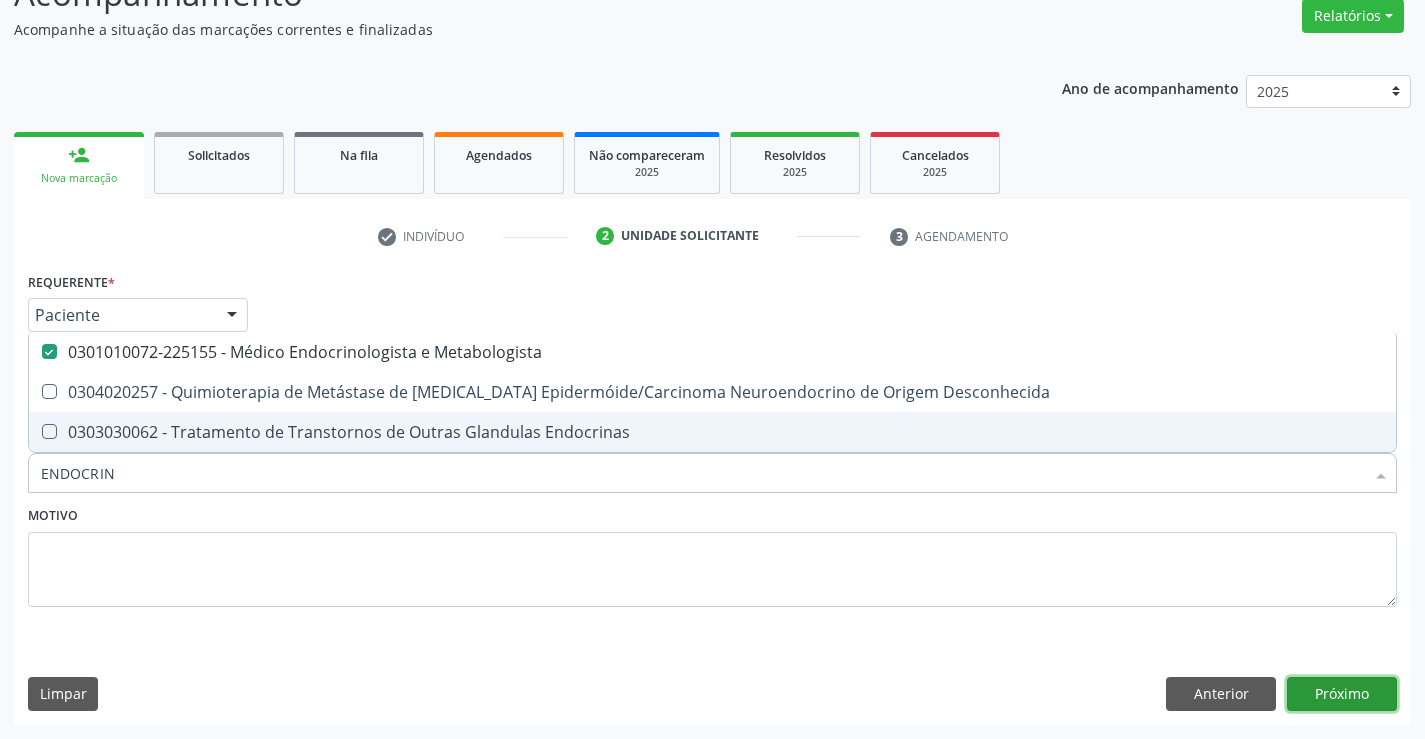 click on "Próximo" at bounding box center (1342, 694) 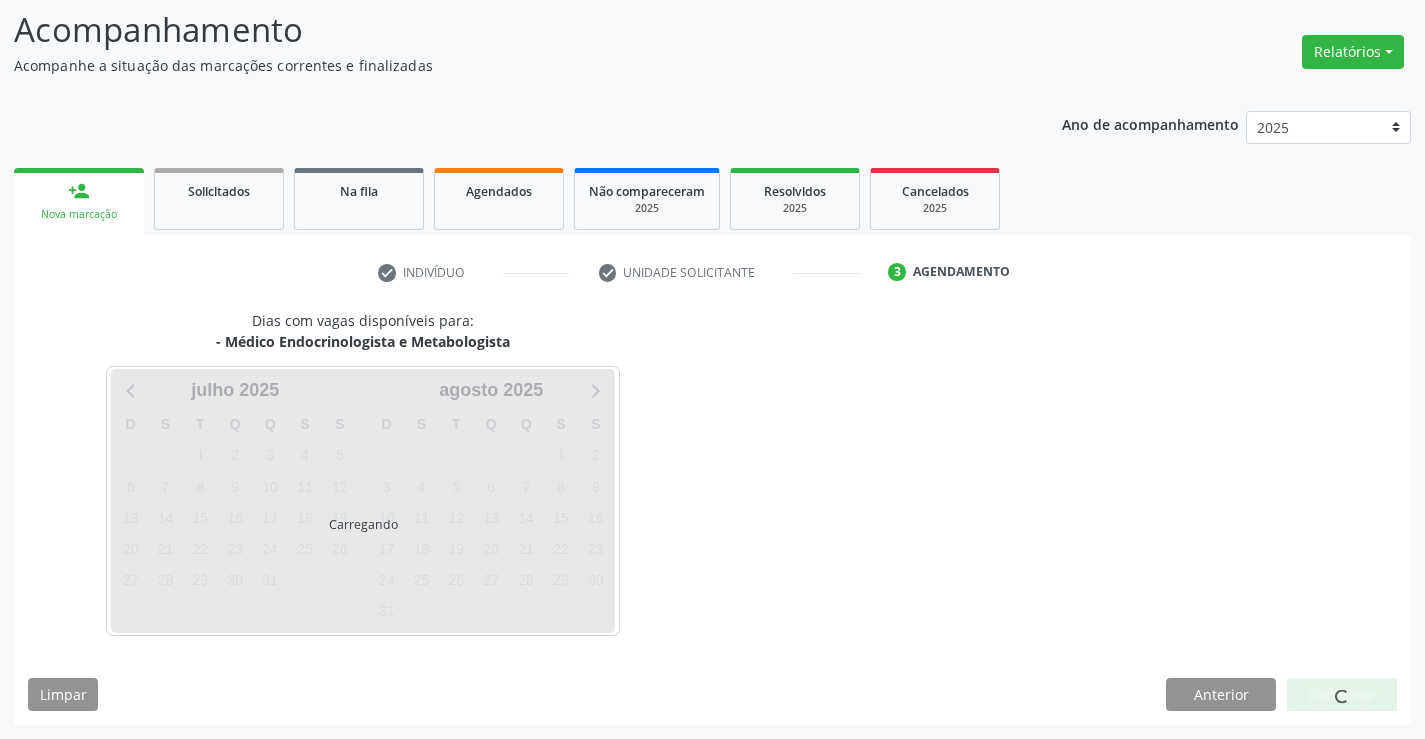 scroll, scrollTop: 131, scrollLeft: 0, axis: vertical 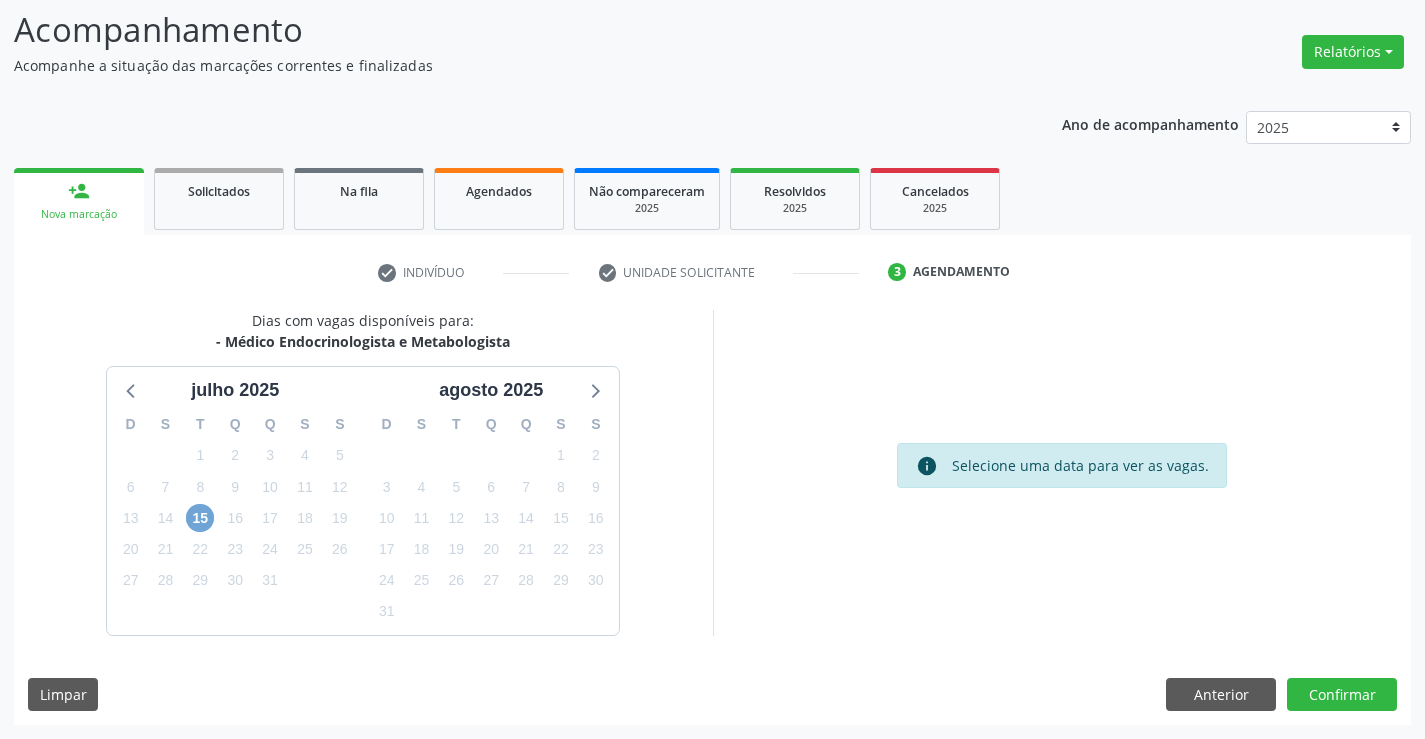 click on "15" at bounding box center [200, 518] 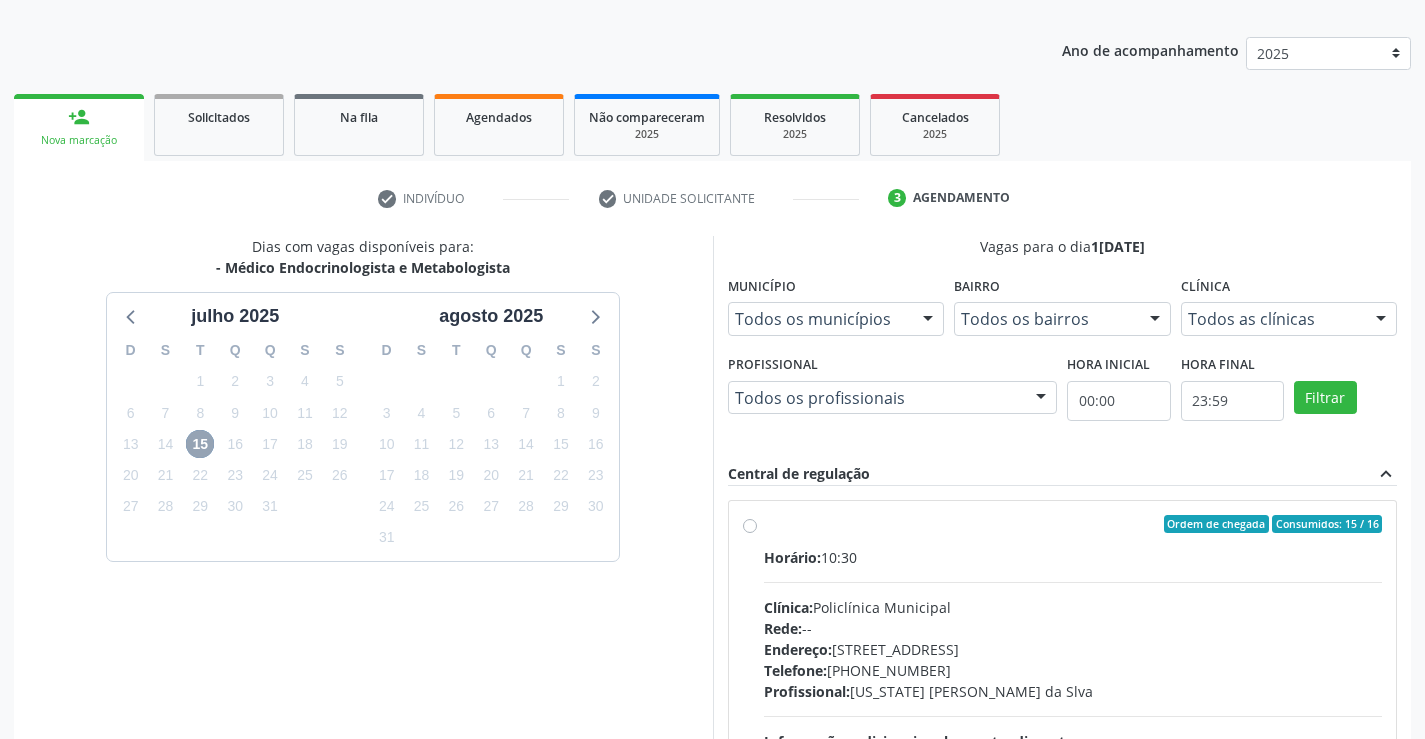 scroll, scrollTop: 331, scrollLeft: 0, axis: vertical 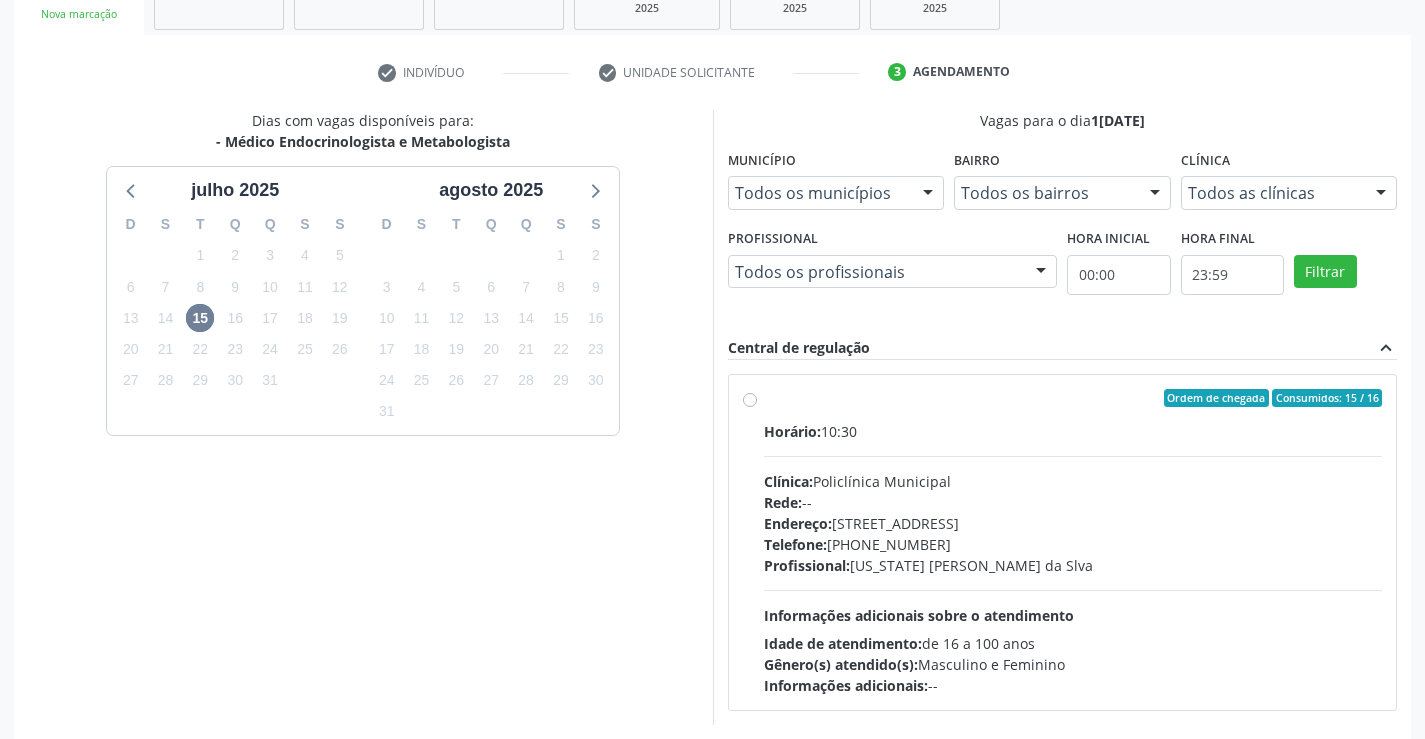 click on "Rede:
--" at bounding box center [1073, 502] 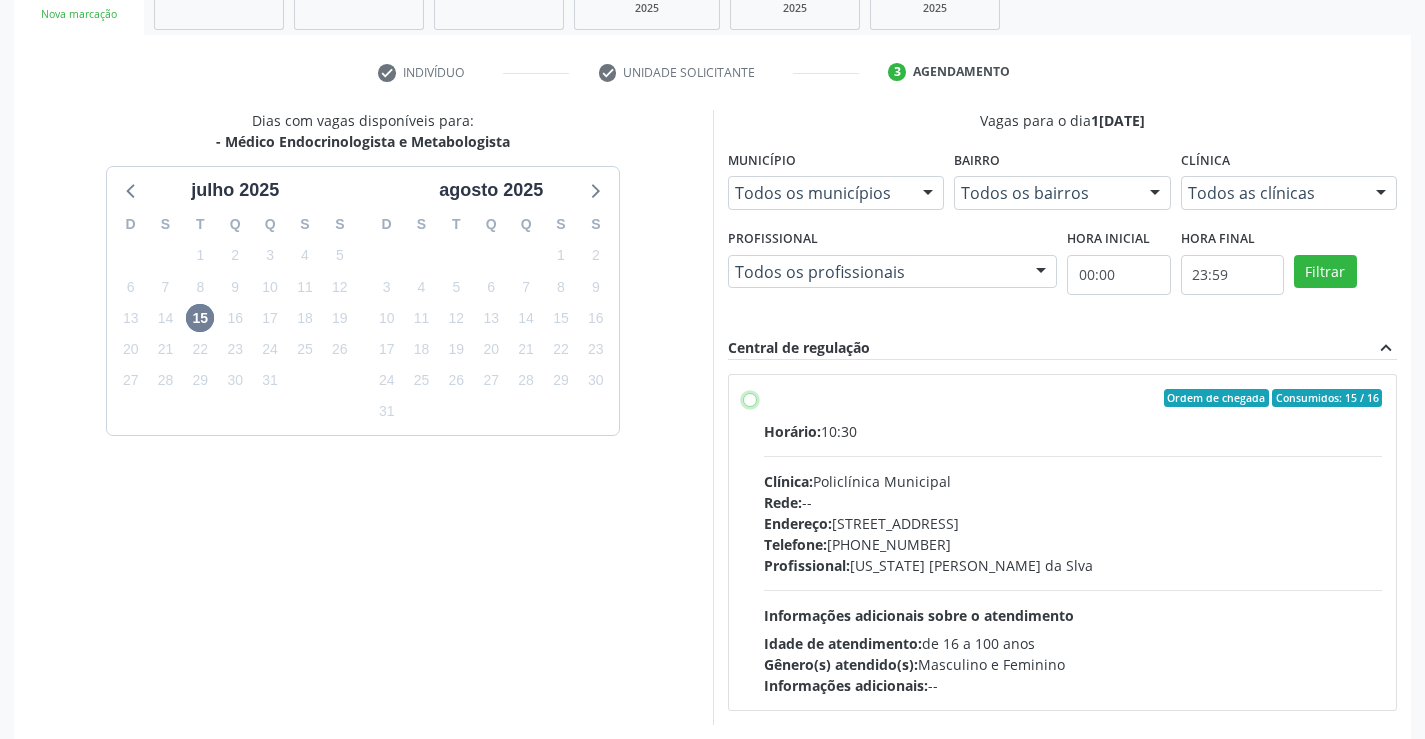 click on "Ordem de chegada
Consumidos: 15 / 16
Horário:   10:30
Clínica:  Policlínica Municipal
Rede:
--
Endereço:   Predio, nº 386, Centro, Campo Formoso - BA
Telefone:   (74) 6451312
Profissional:
Washington Luiz Sobreira da Slva
Informações adicionais sobre o atendimento
Idade de atendimento:
de 16 a 100 anos
Gênero(s) atendido(s):
Masculino e Feminino
Informações adicionais:
--" at bounding box center (750, 398) 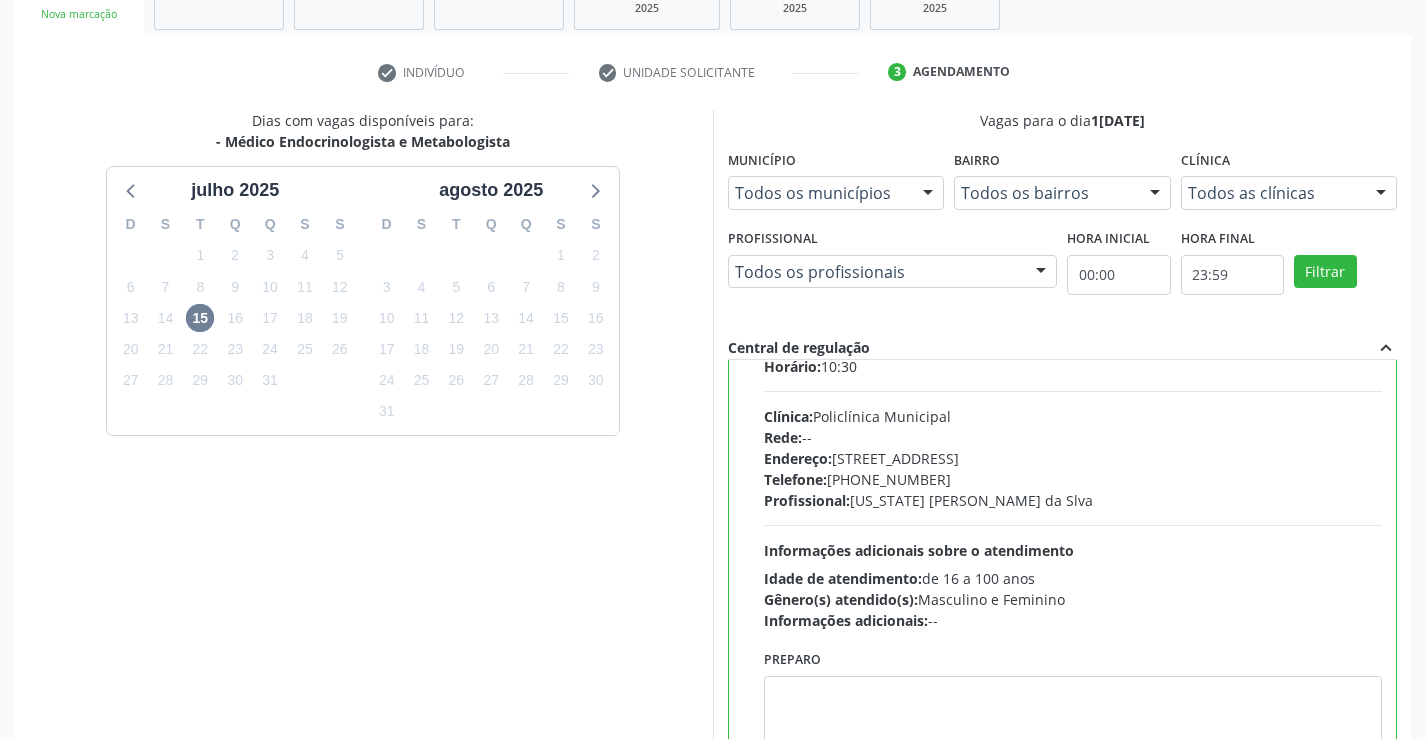 scroll, scrollTop: 99, scrollLeft: 0, axis: vertical 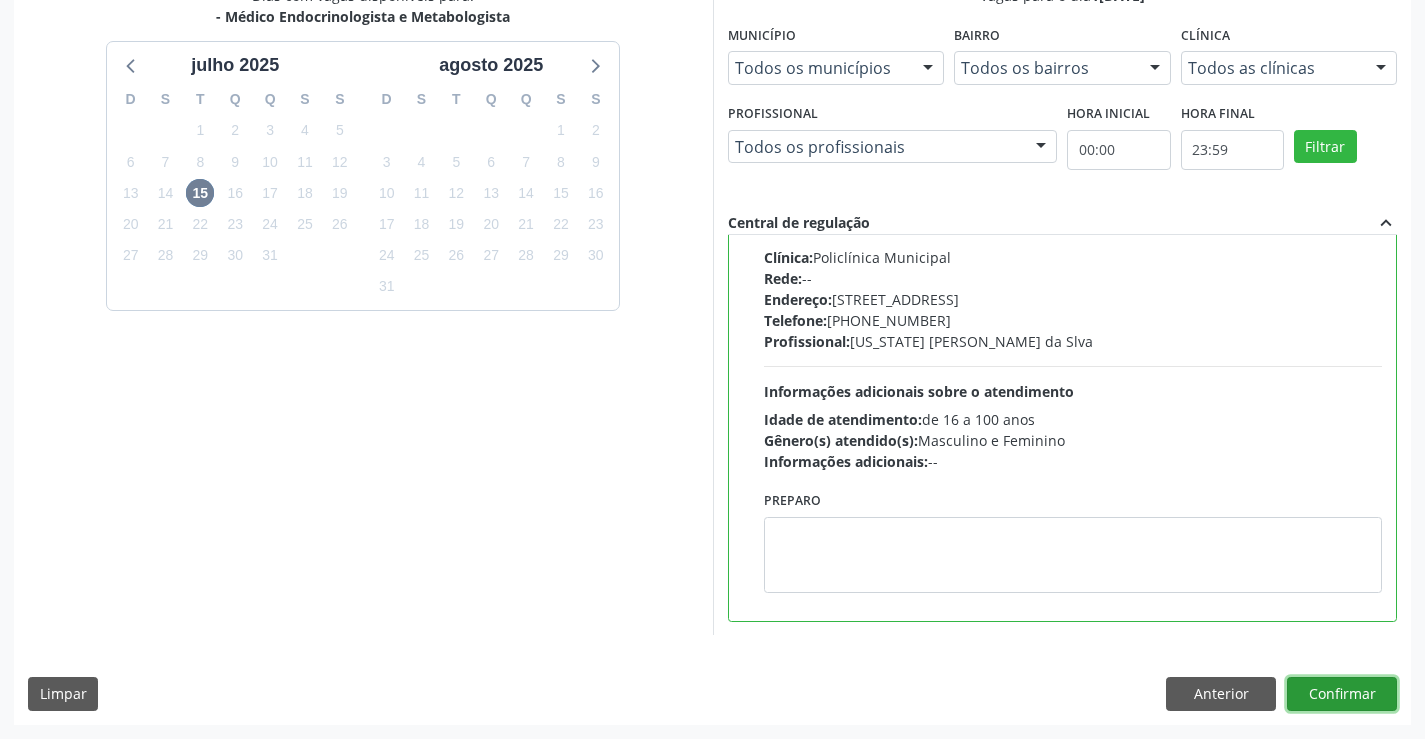 click on "Confirmar" at bounding box center [1342, 694] 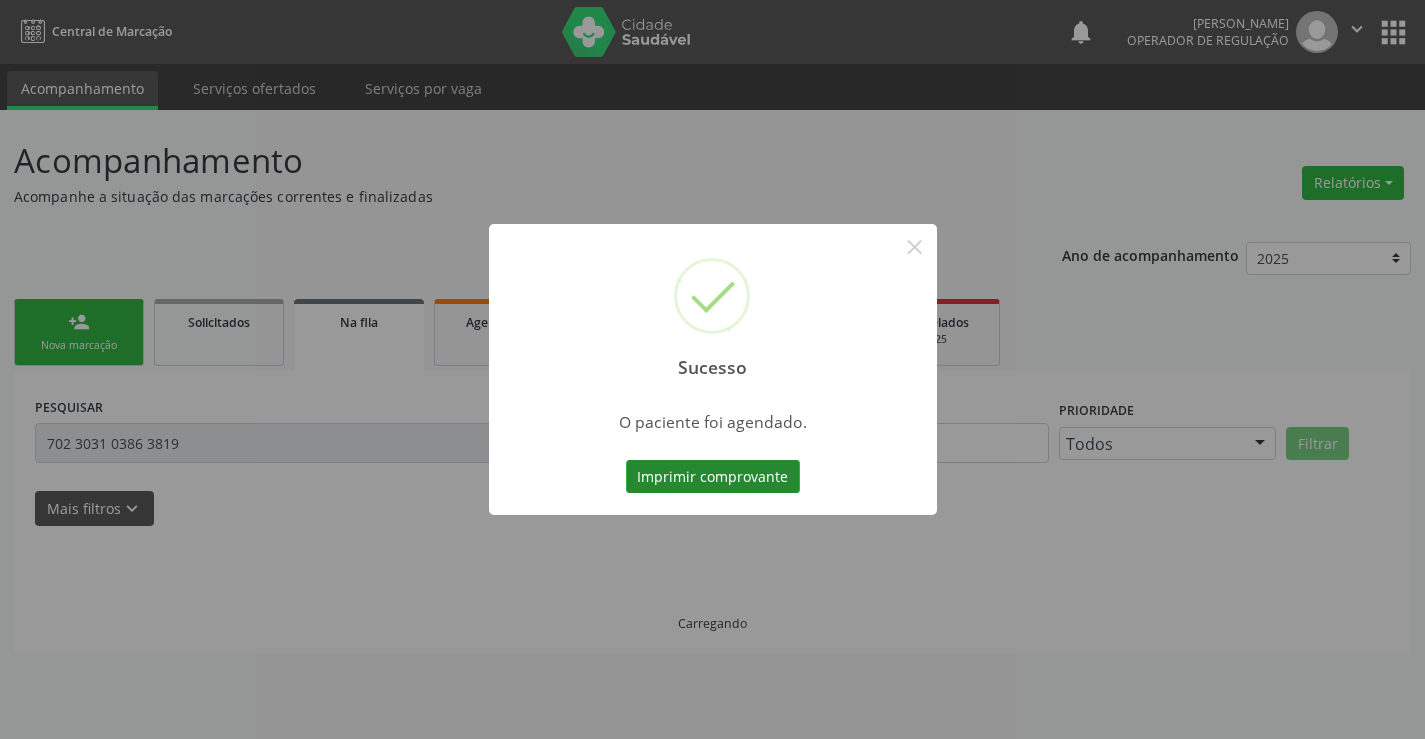 scroll, scrollTop: 0, scrollLeft: 0, axis: both 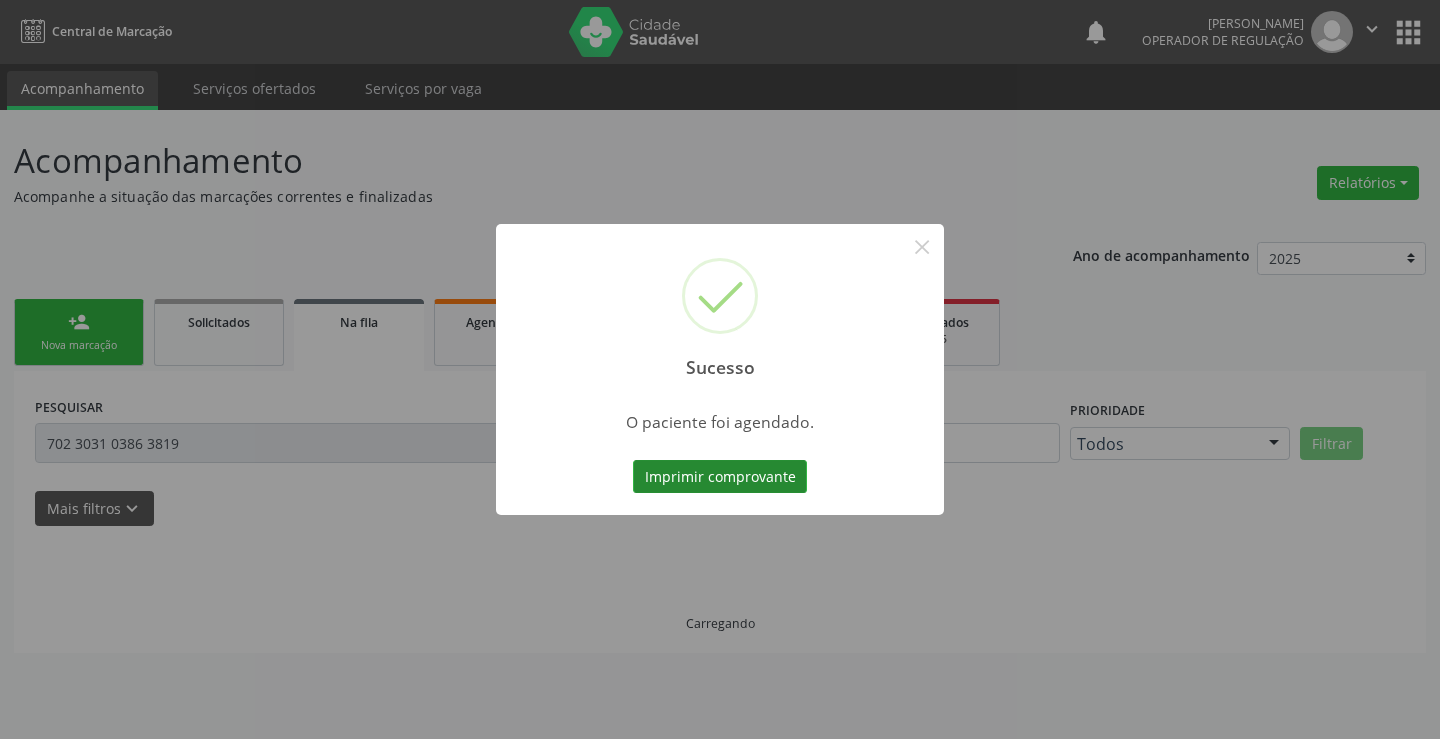 click on "Imprimir comprovante" at bounding box center (720, 477) 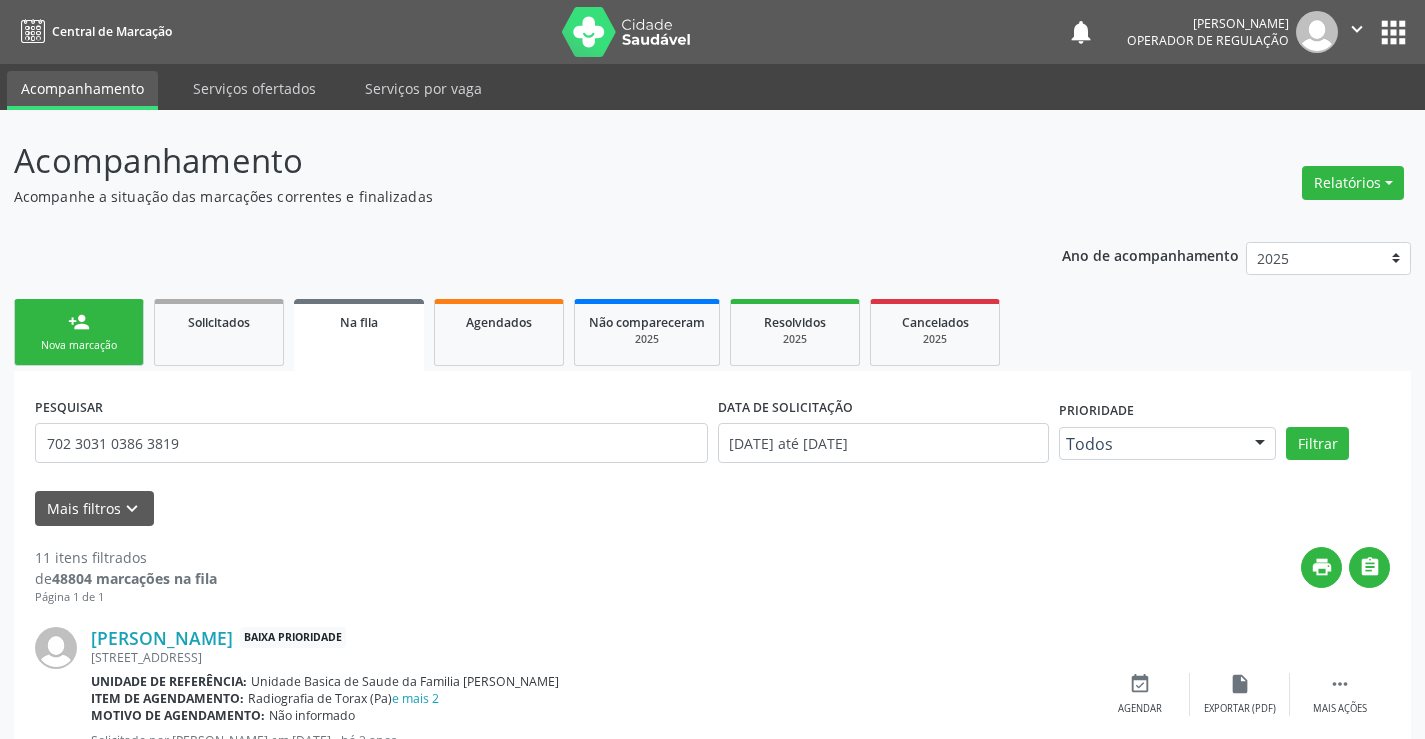 click on "person_add
Nova marcação" at bounding box center [79, 332] 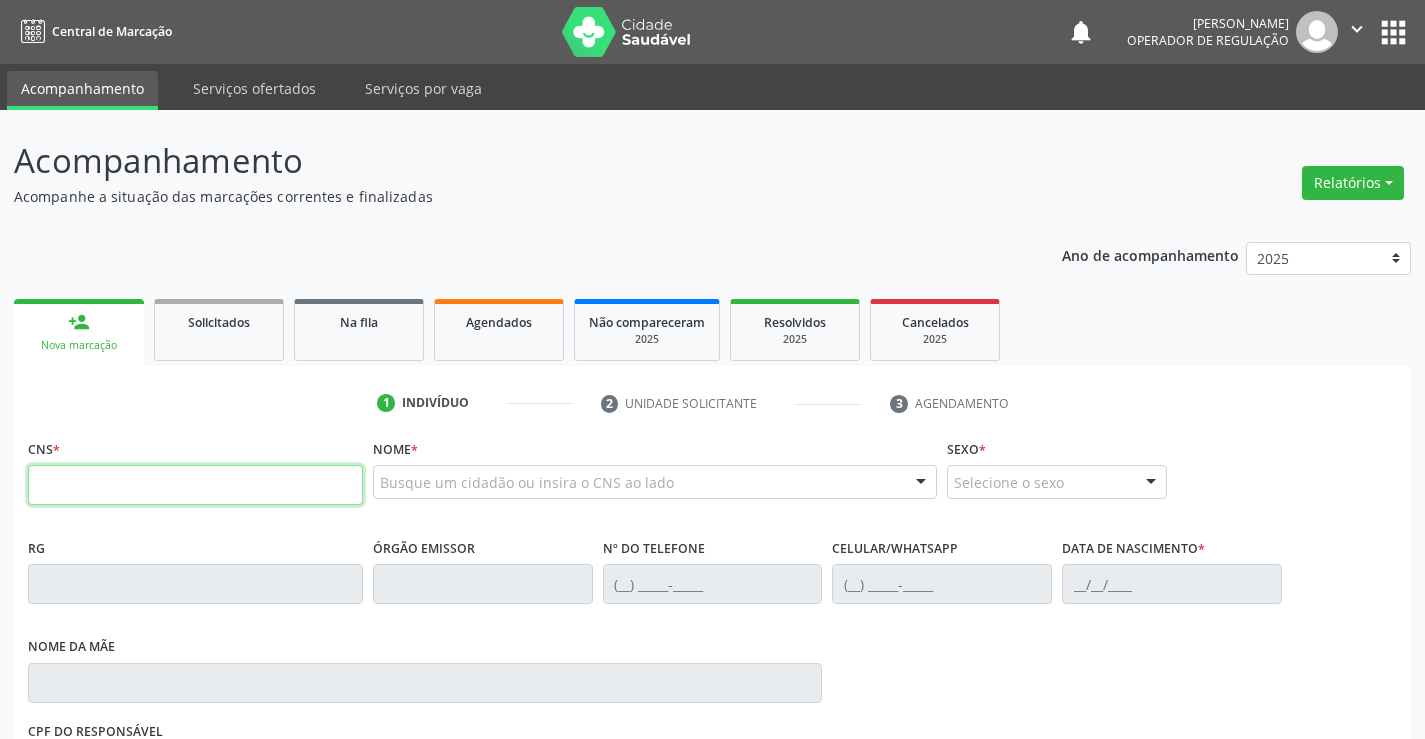 click at bounding box center (195, 485) 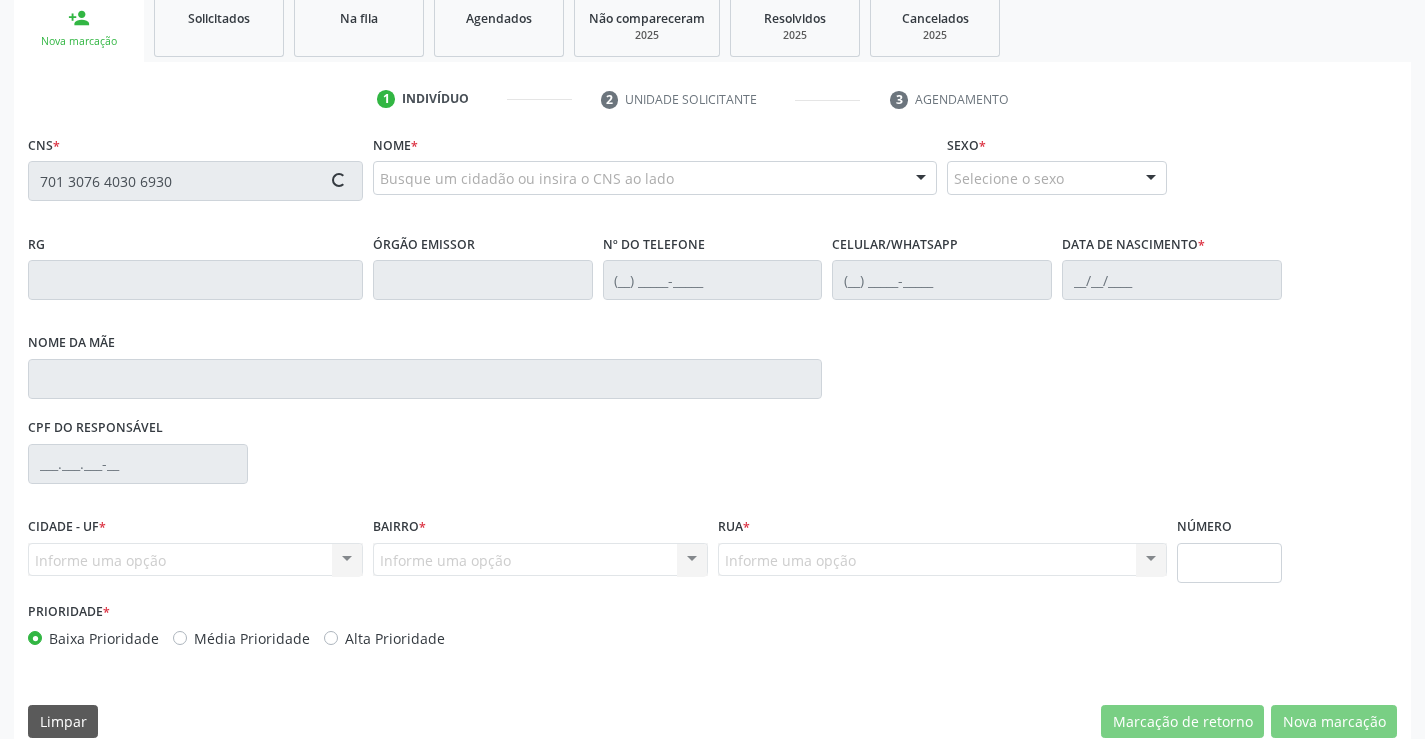 scroll, scrollTop: 331, scrollLeft: 0, axis: vertical 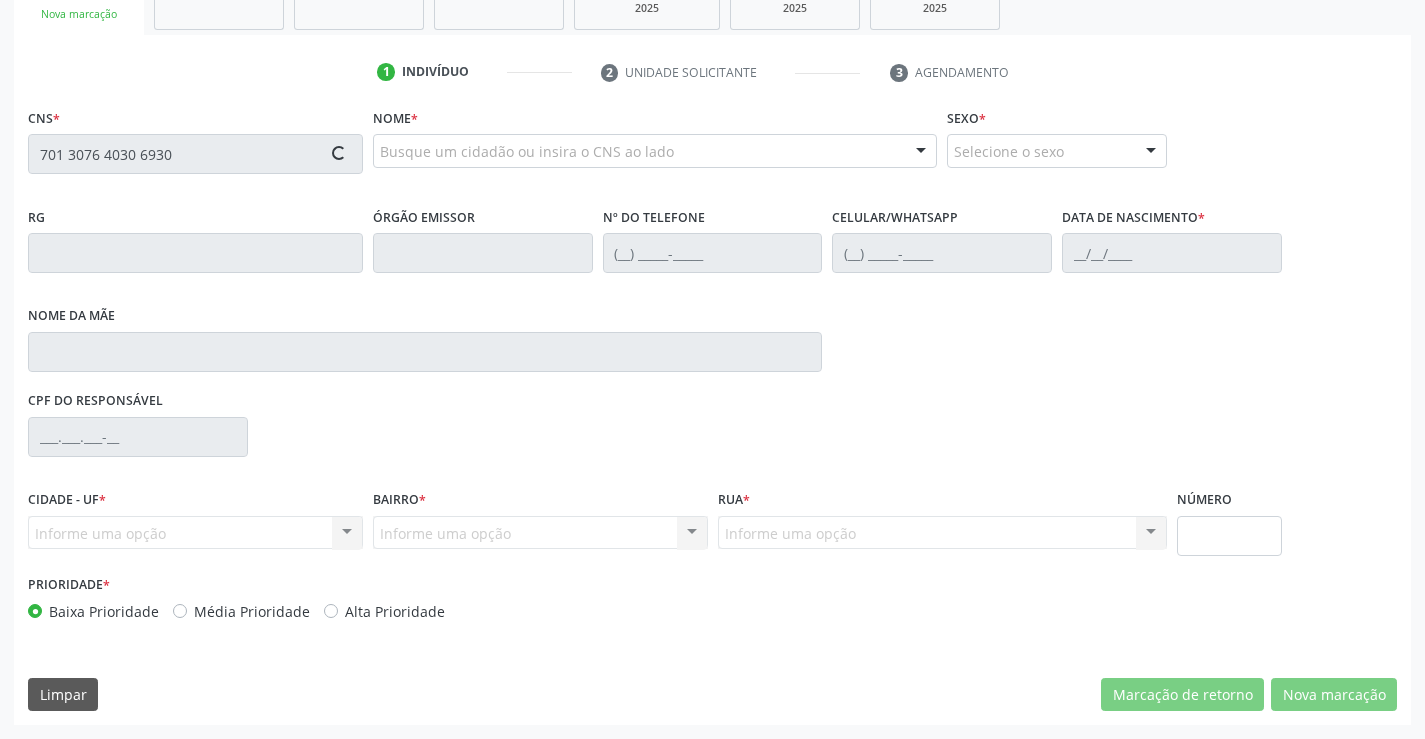 type on "701 3076 4030 6930" 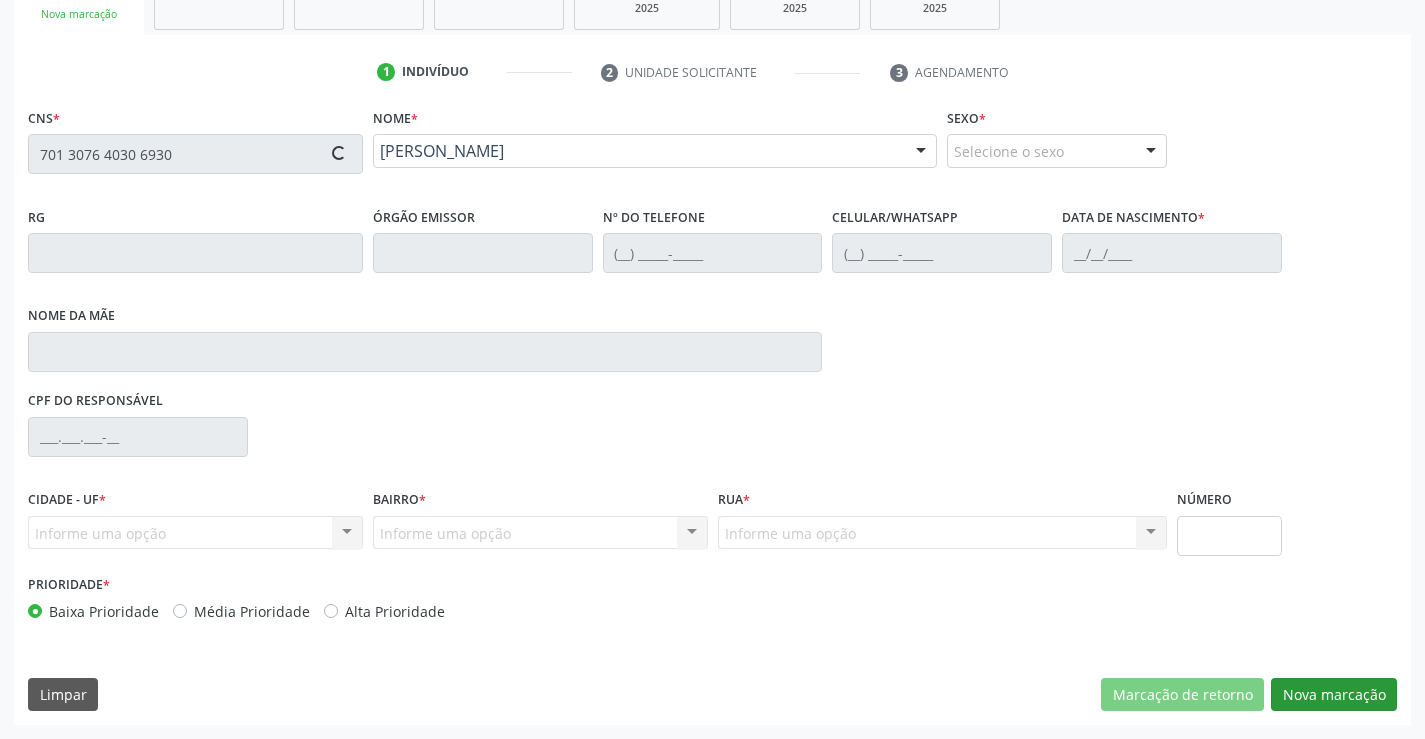 type on "583533115" 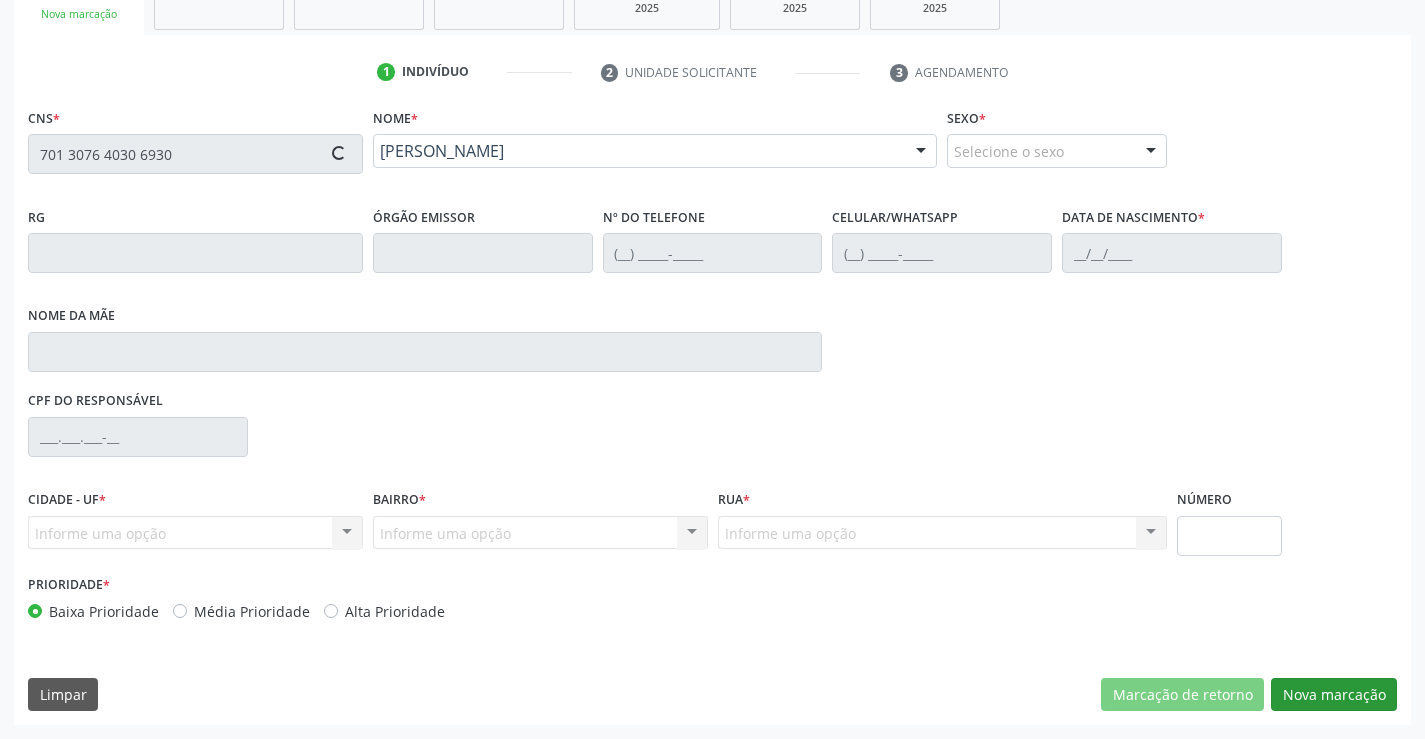 type on "(74) 99121-2233" 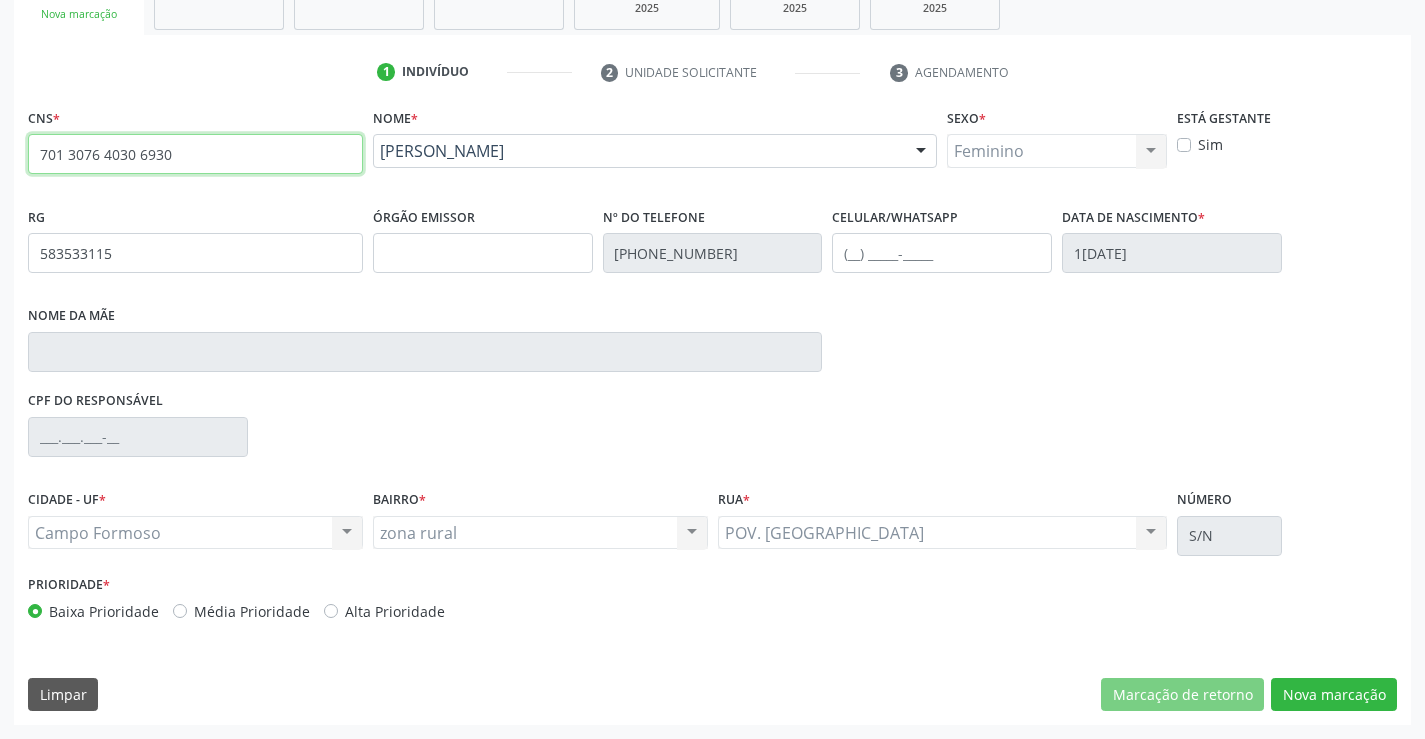 click on "701 3076 4030 6930" at bounding box center [195, 154] 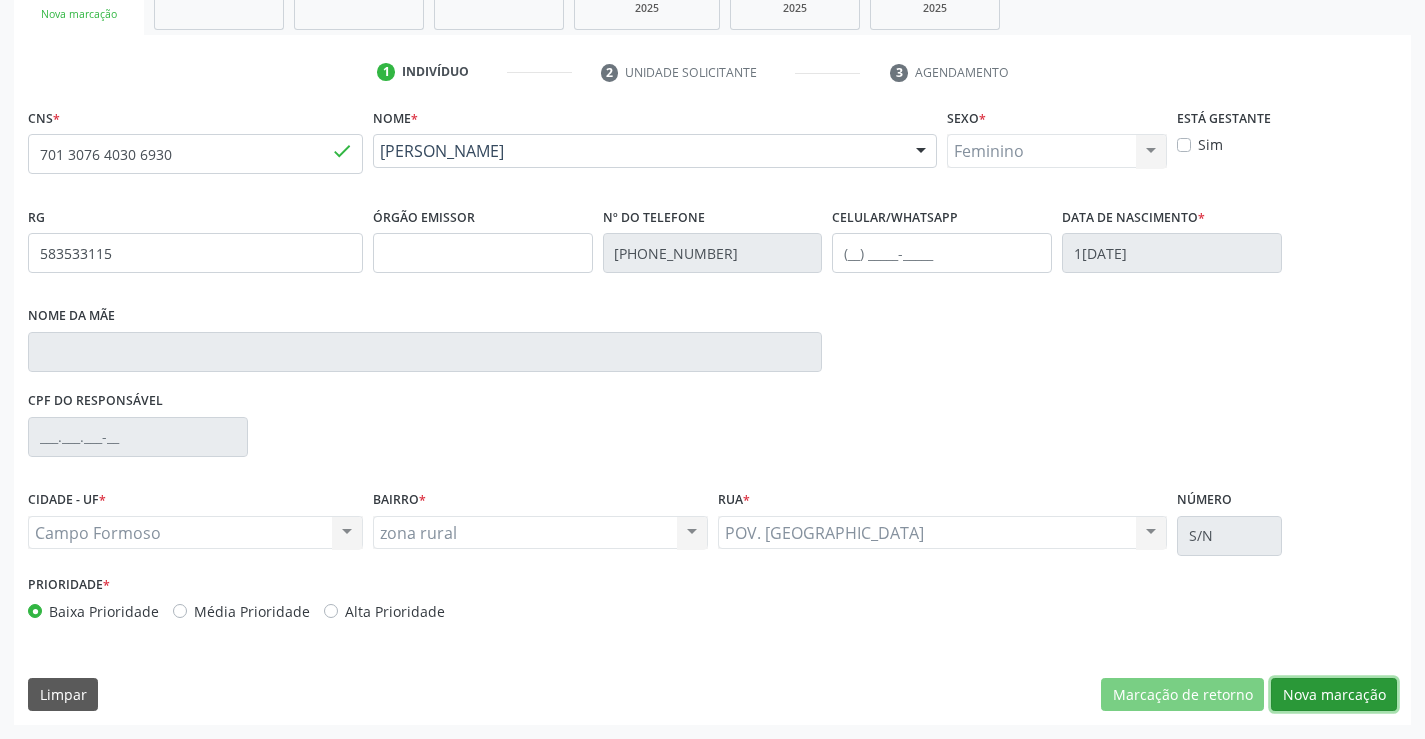 click on "Nova marcação" at bounding box center (1334, 695) 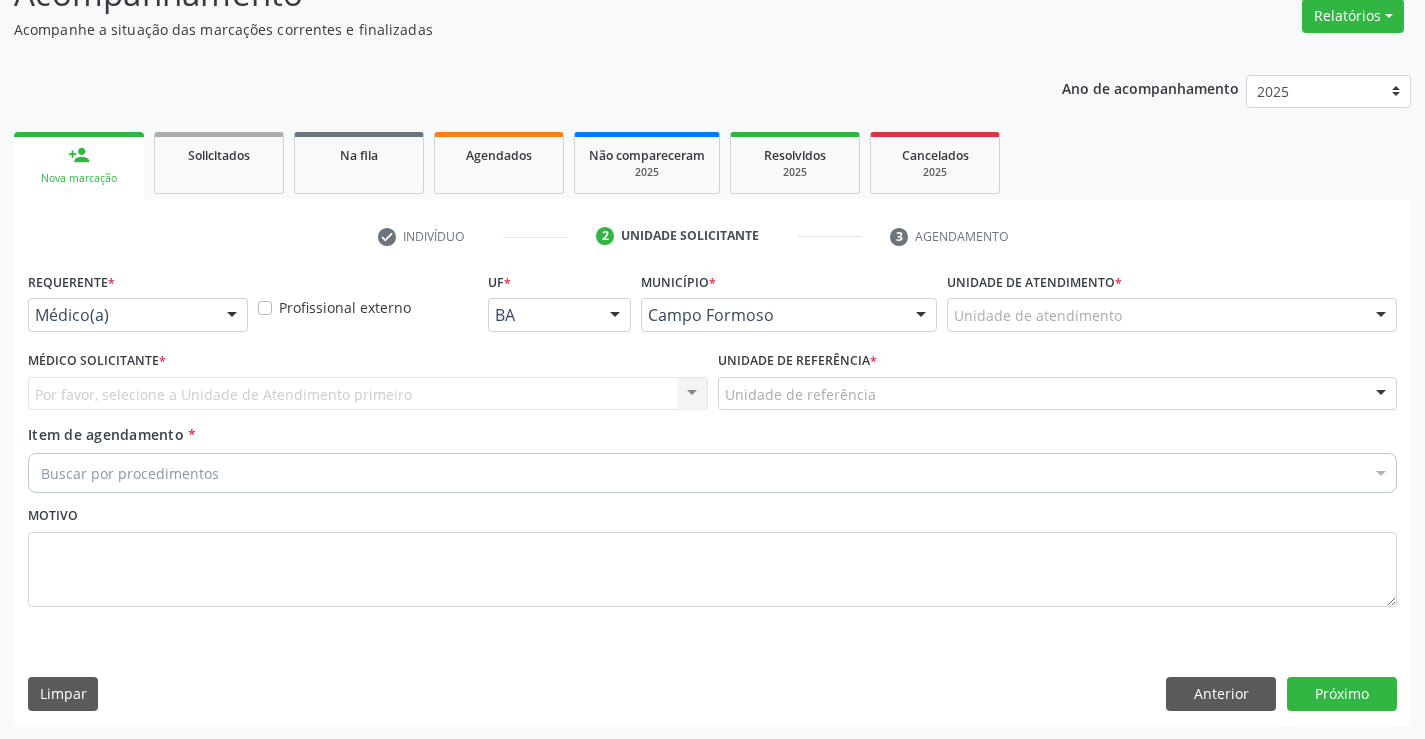 scroll, scrollTop: 167, scrollLeft: 0, axis: vertical 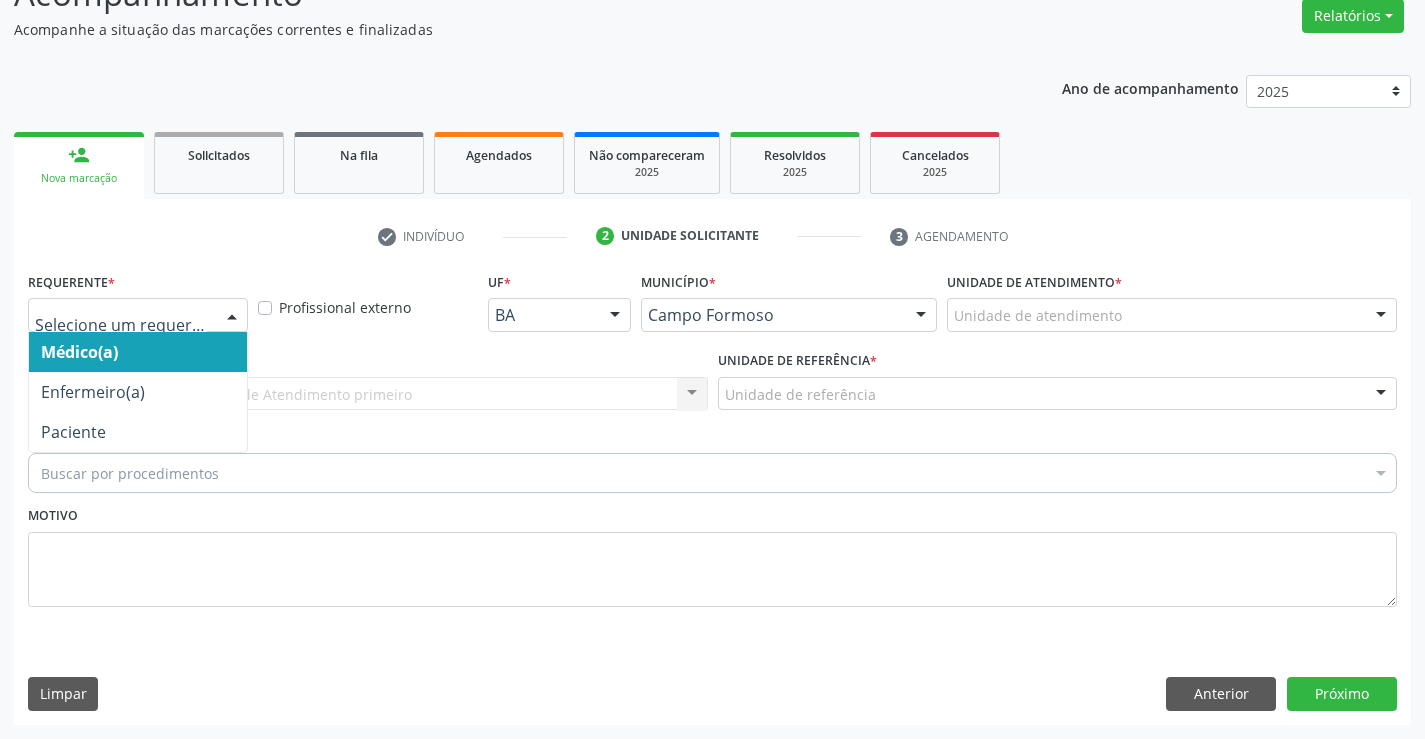 drag, startPoint x: 140, startPoint y: 312, endPoint x: 122, endPoint y: 430, distance: 119.36499 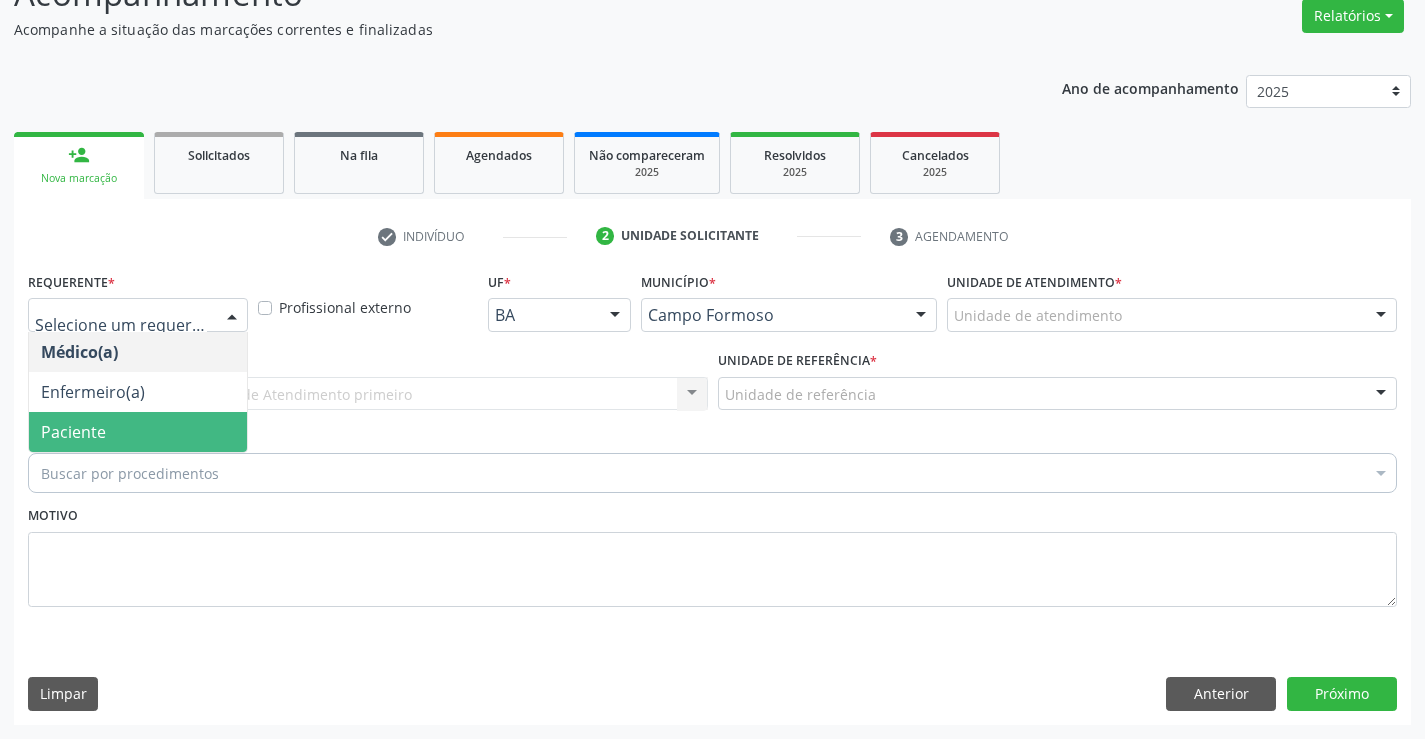 click on "Paciente" at bounding box center [138, 432] 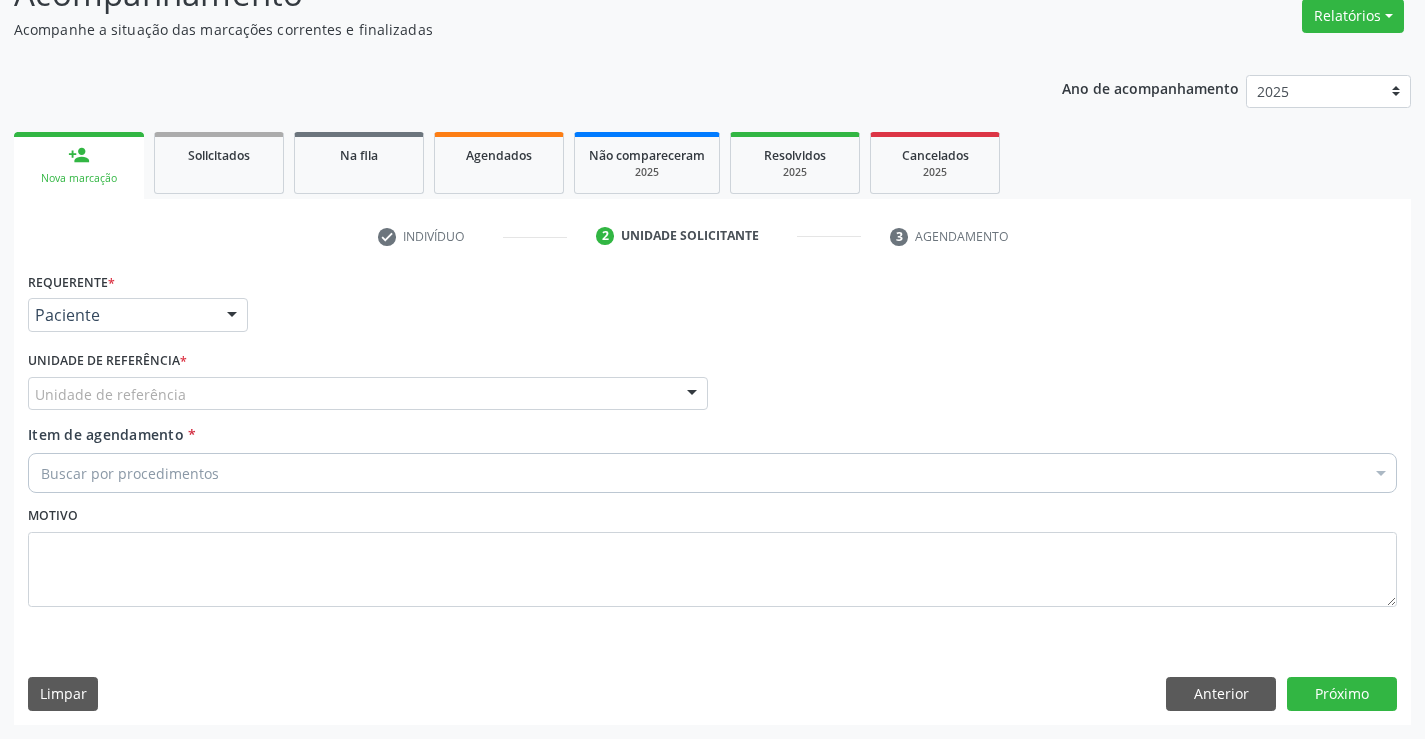 click on "Unidade de referência" at bounding box center (368, 394) 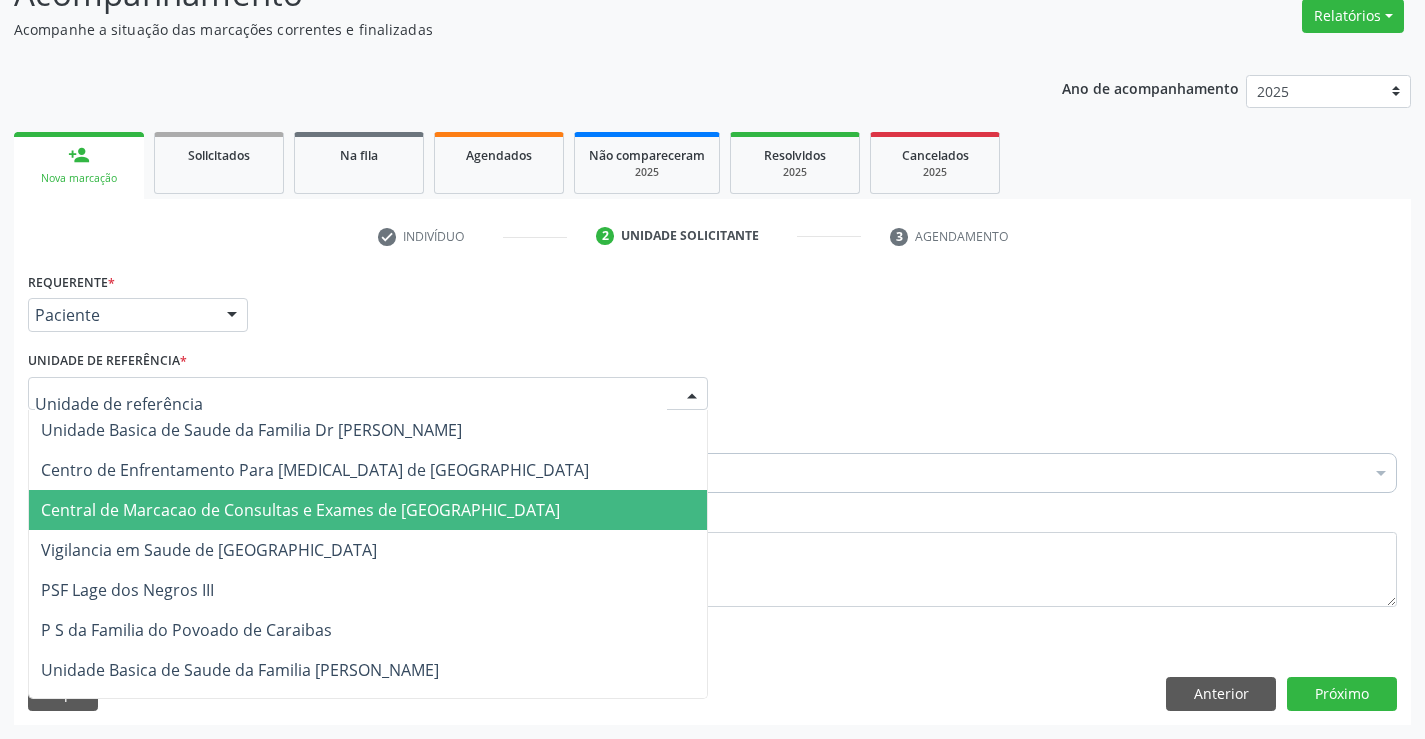 click on "Central de Marcacao de Consultas e Exames de [GEOGRAPHIC_DATA]" at bounding box center [300, 510] 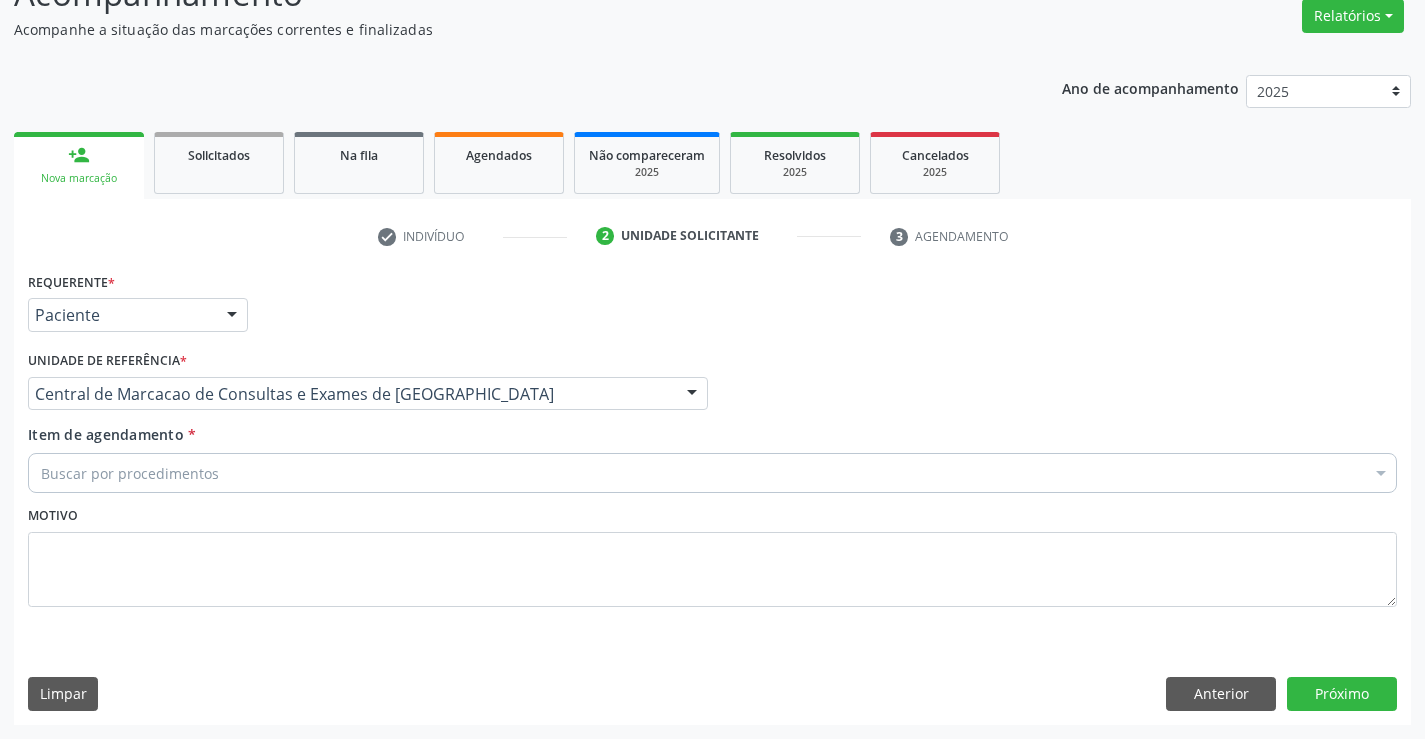 click on "Buscar por procedimentos" at bounding box center [712, 473] 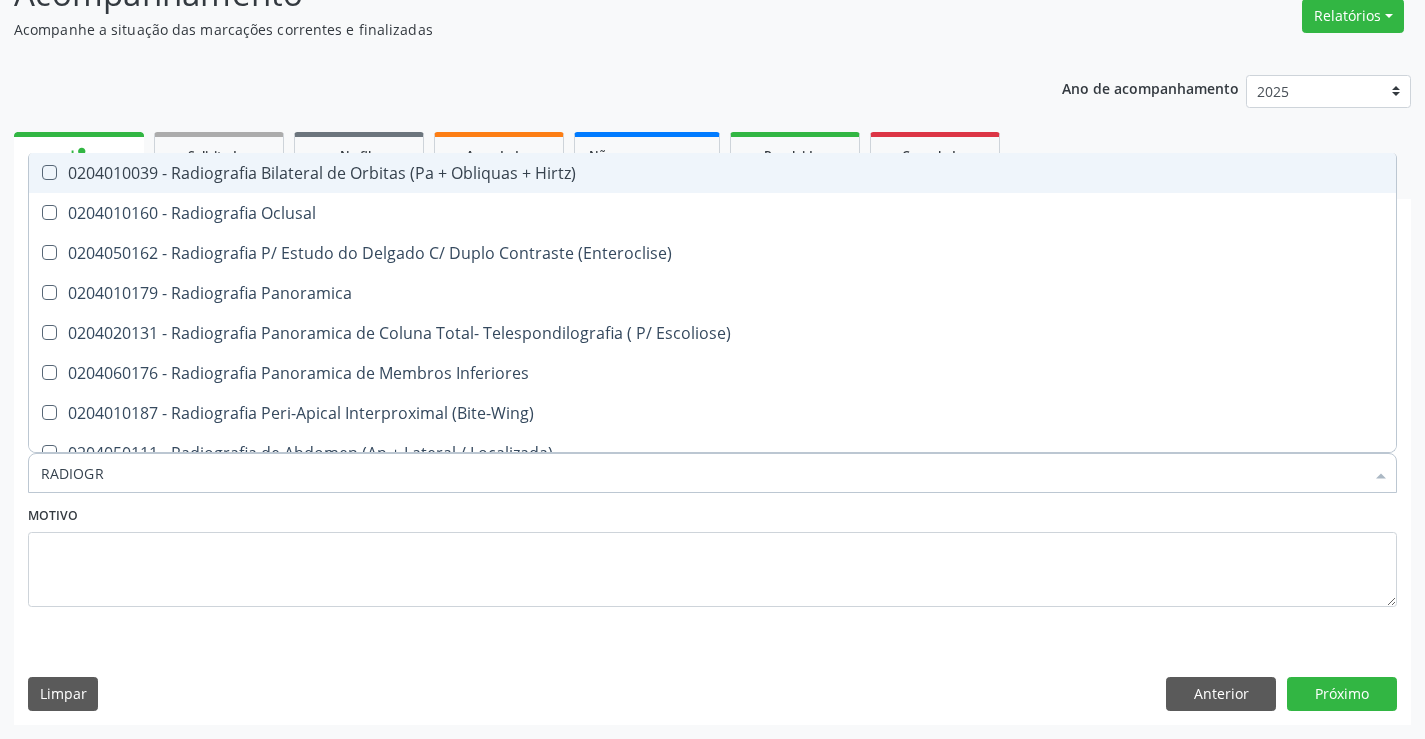 type on "RADIOGRA" 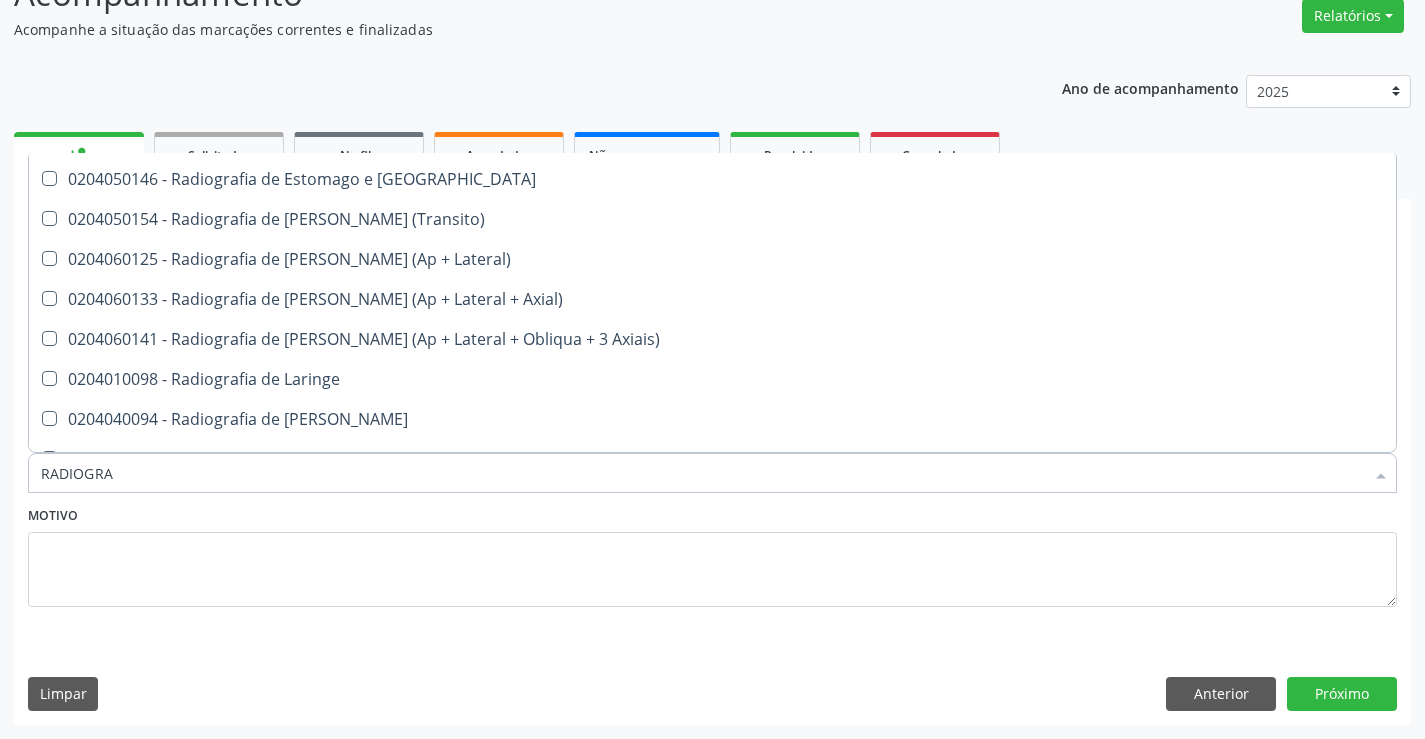 scroll, scrollTop: 1741, scrollLeft: 0, axis: vertical 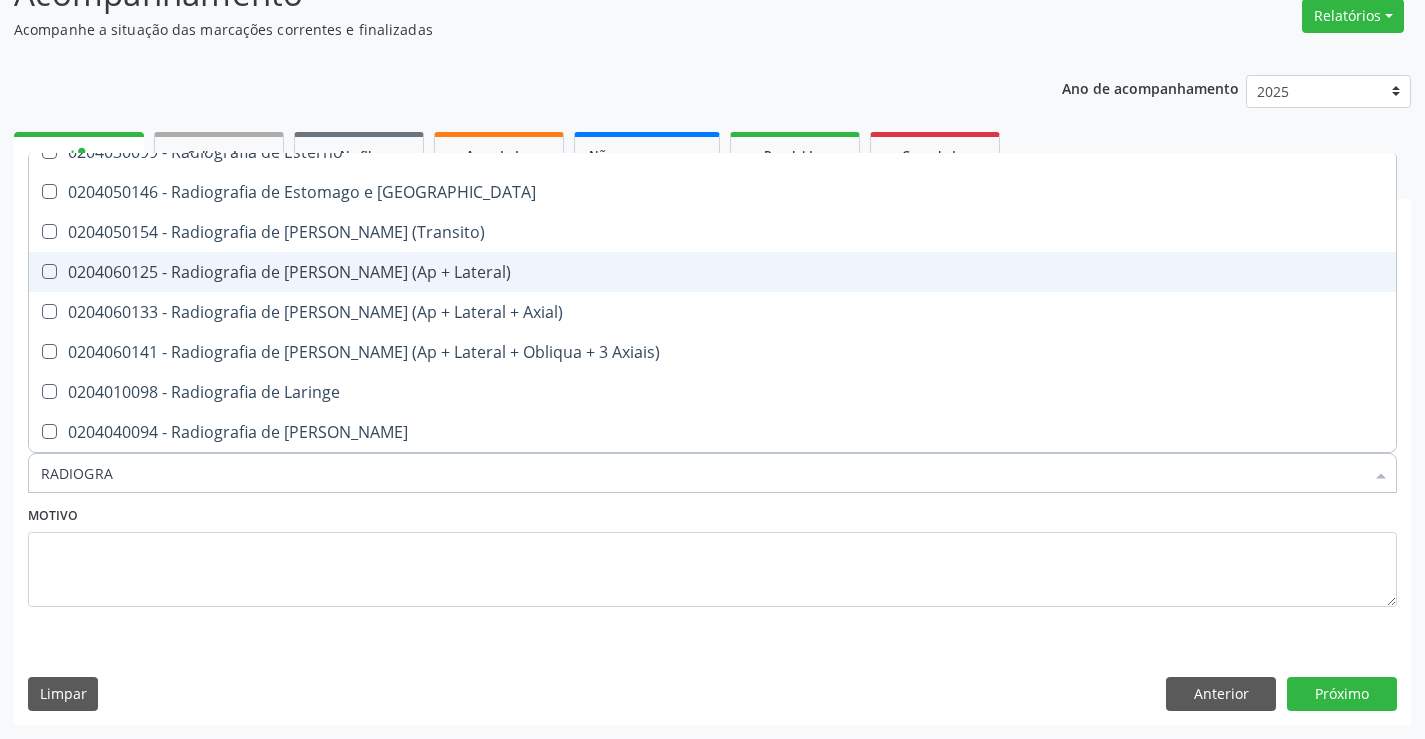 click on "0204060125 - Radiografia de Joelho (Ap + Lateral)" at bounding box center (712, 272) 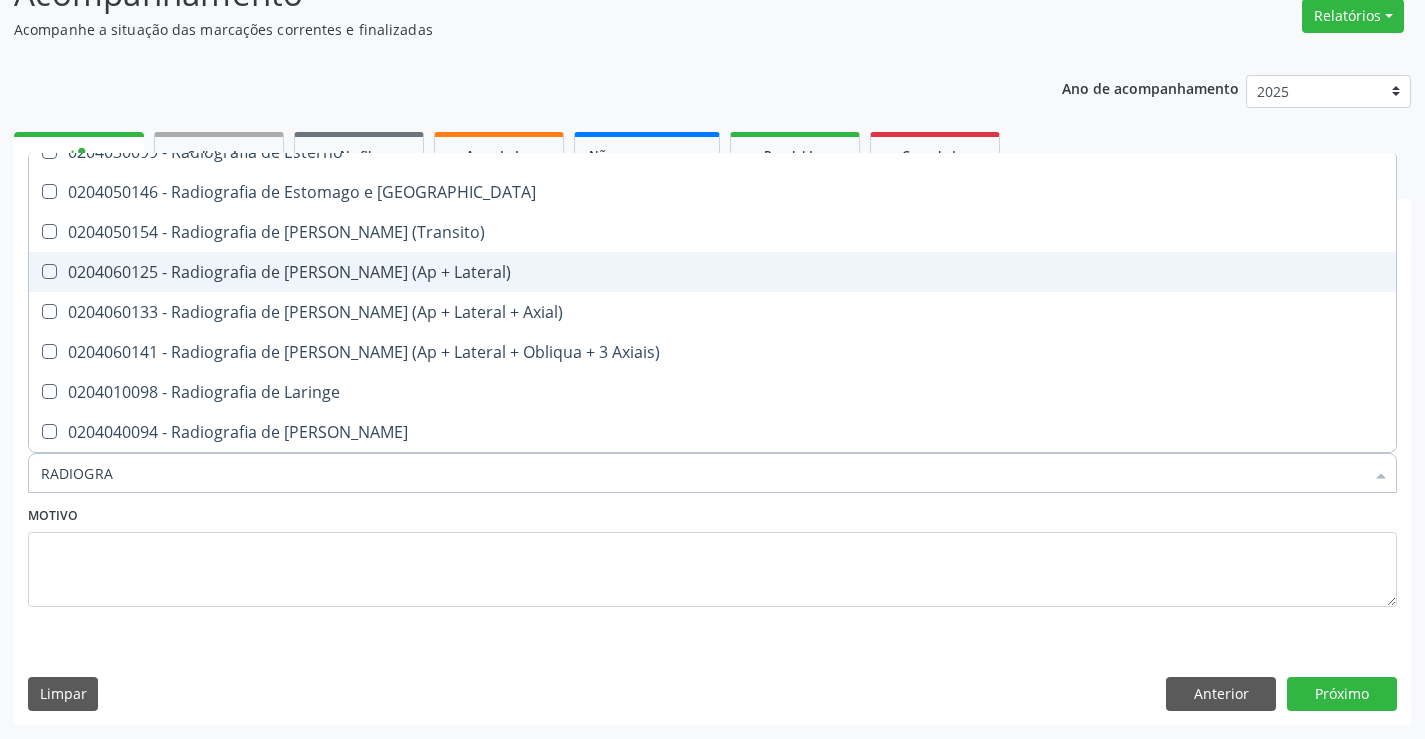checkbox on "true" 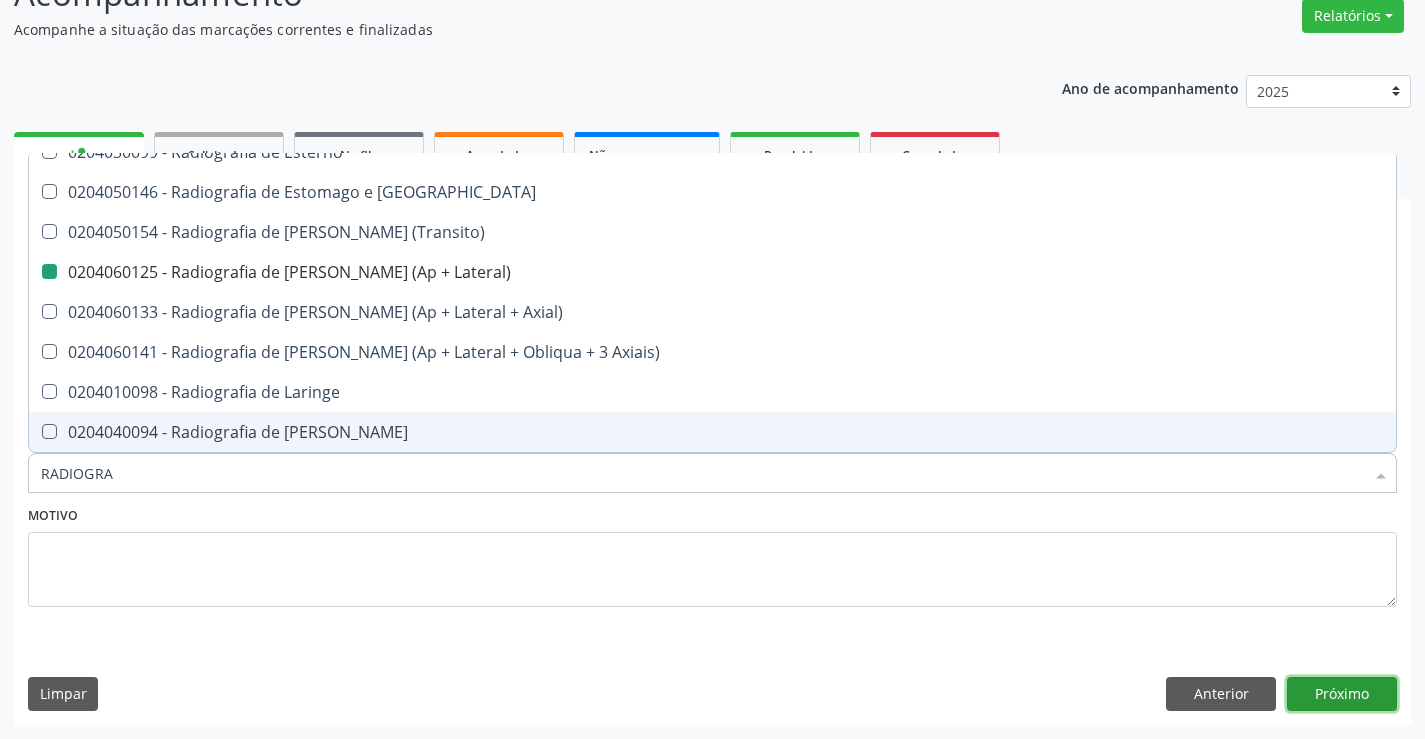 click on "Próximo" at bounding box center (1342, 694) 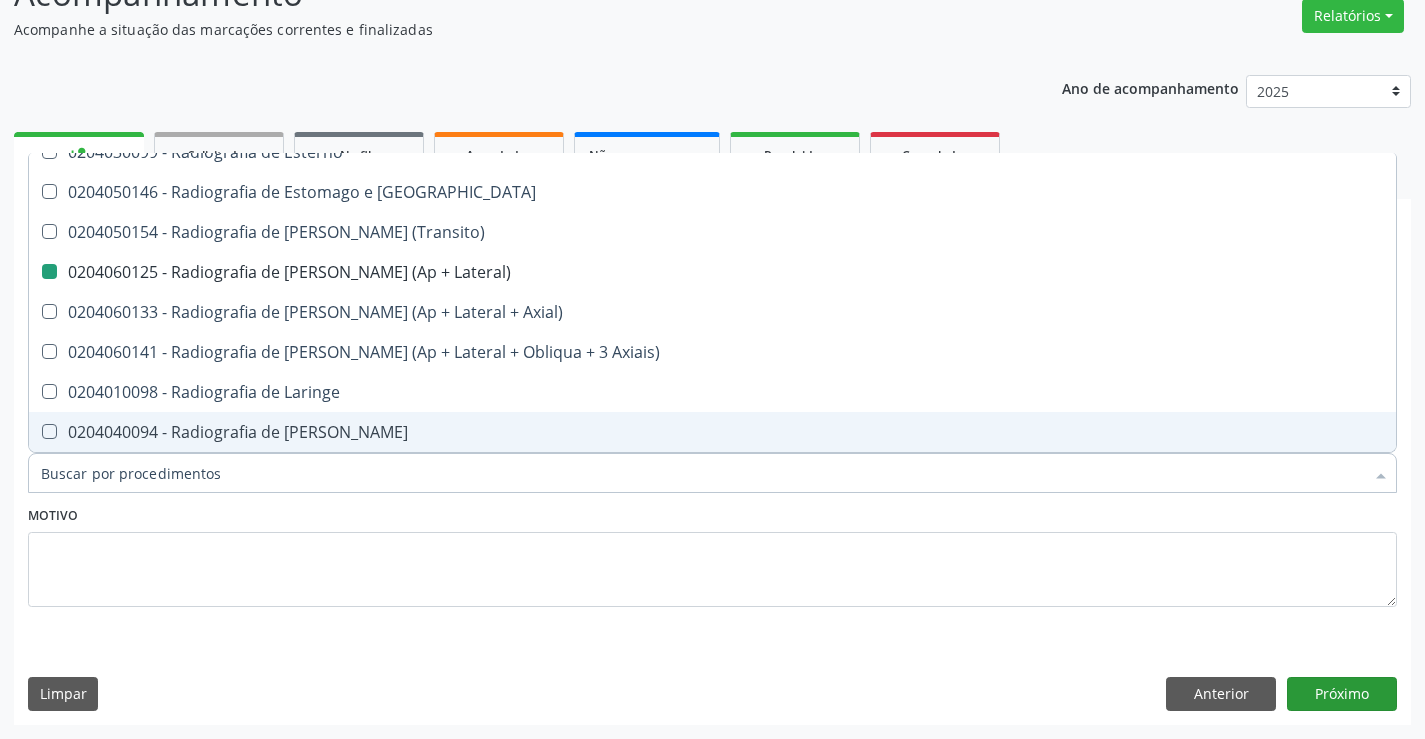 scroll, scrollTop: 131, scrollLeft: 0, axis: vertical 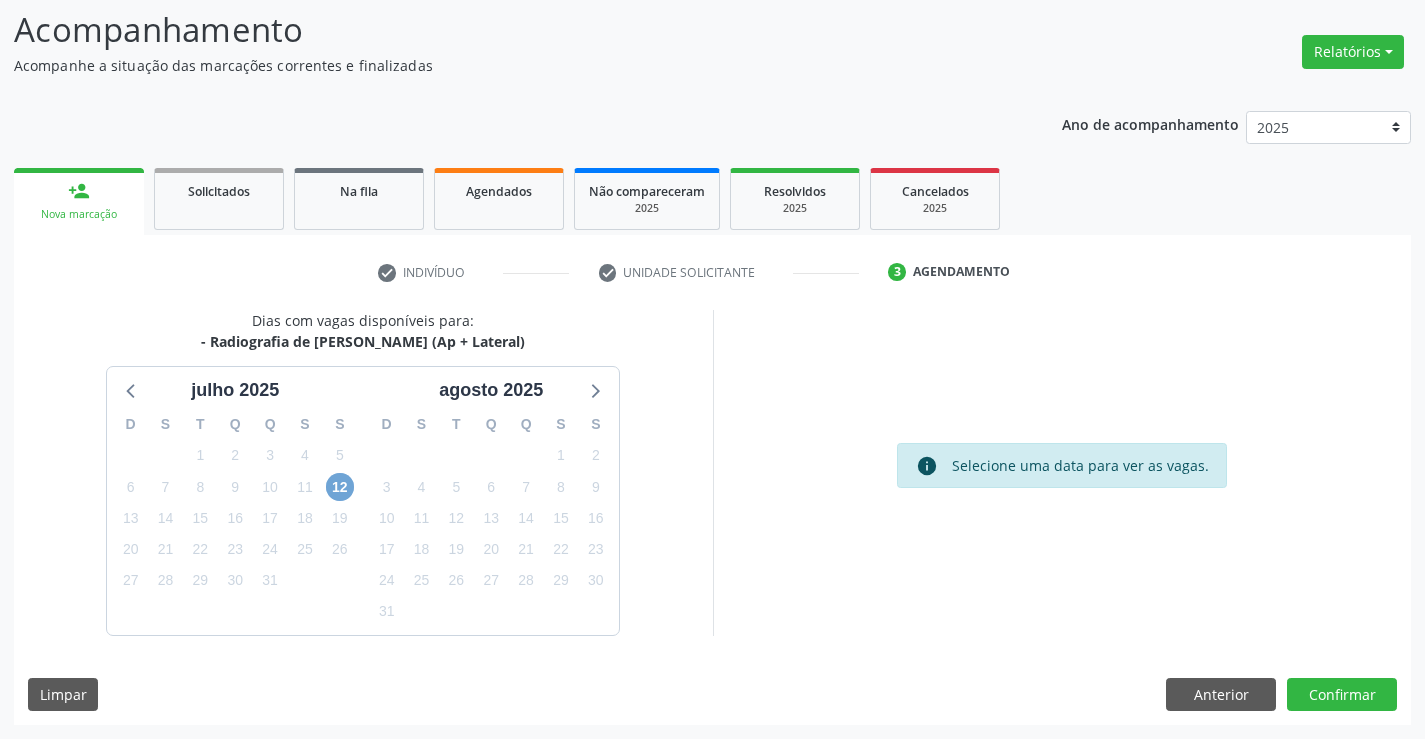 click on "12" at bounding box center (340, 487) 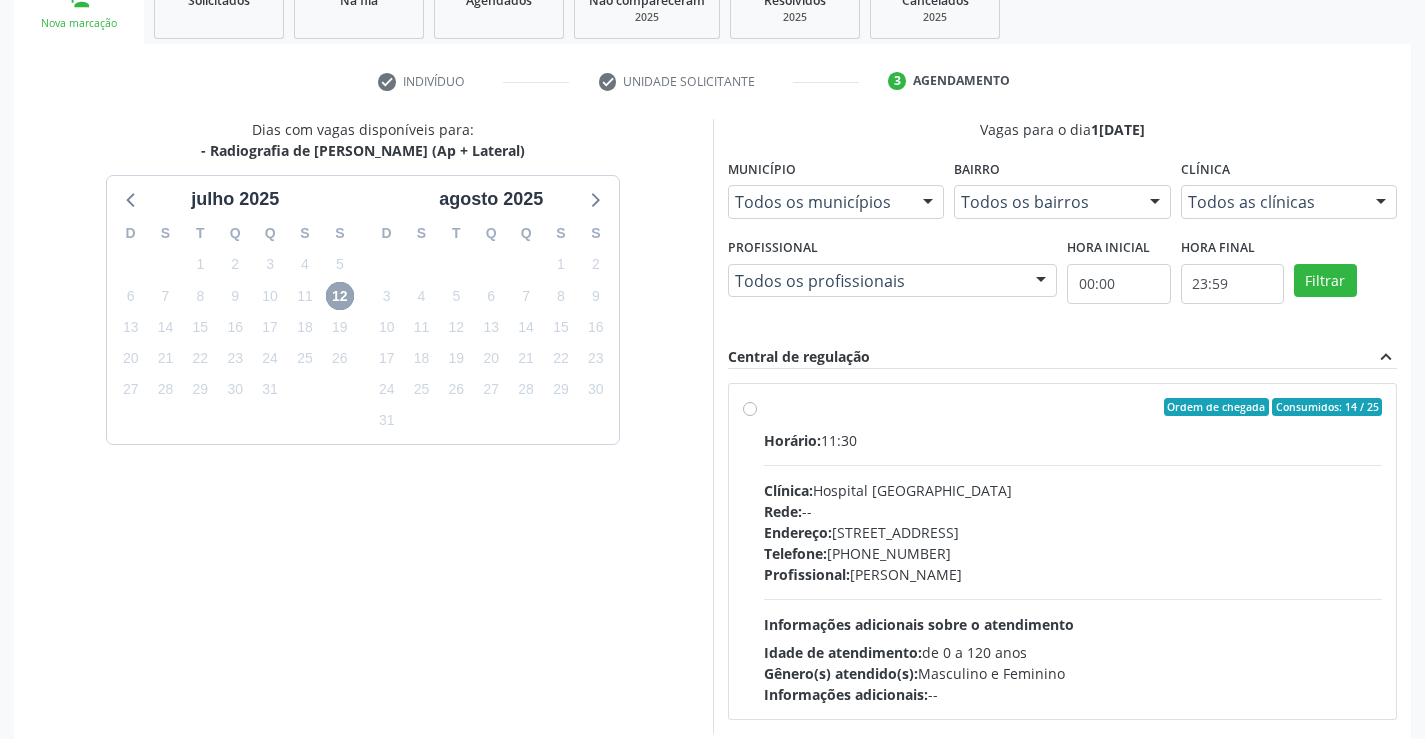 scroll, scrollTop: 420, scrollLeft: 0, axis: vertical 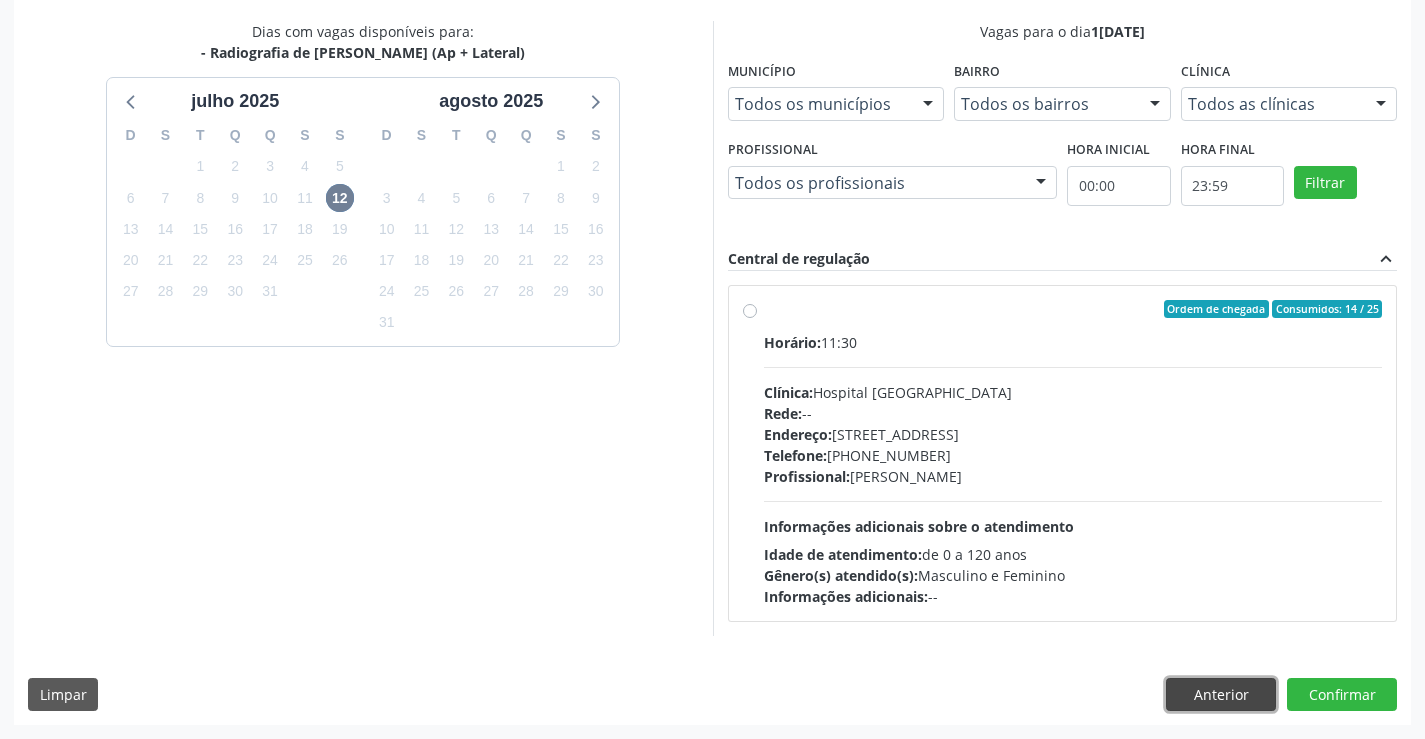 click on "Anterior" at bounding box center (1221, 695) 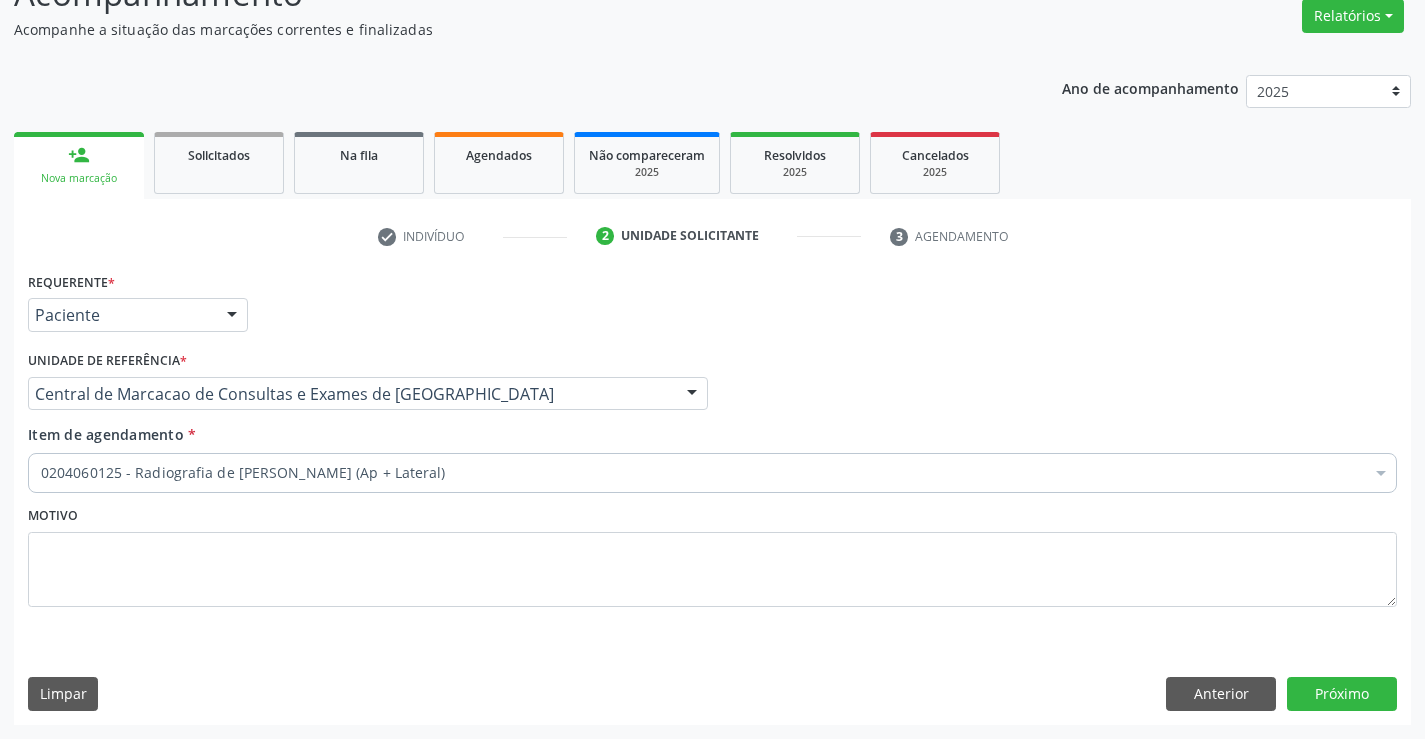 scroll, scrollTop: 167, scrollLeft: 0, axis: vertical 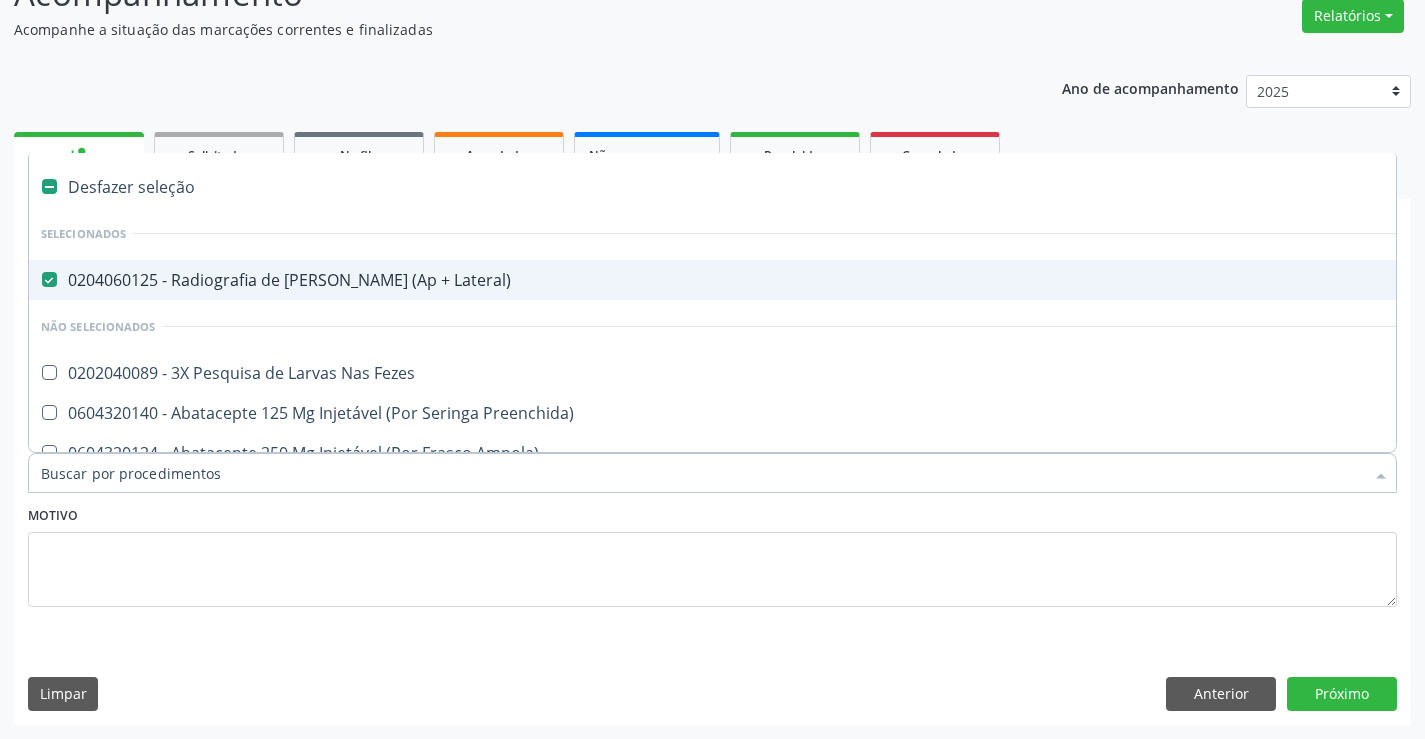 drag, startPoint x: 310, startPoint y: 279, endPoint x: 295, endPoint y: 337, distance: 59.908264 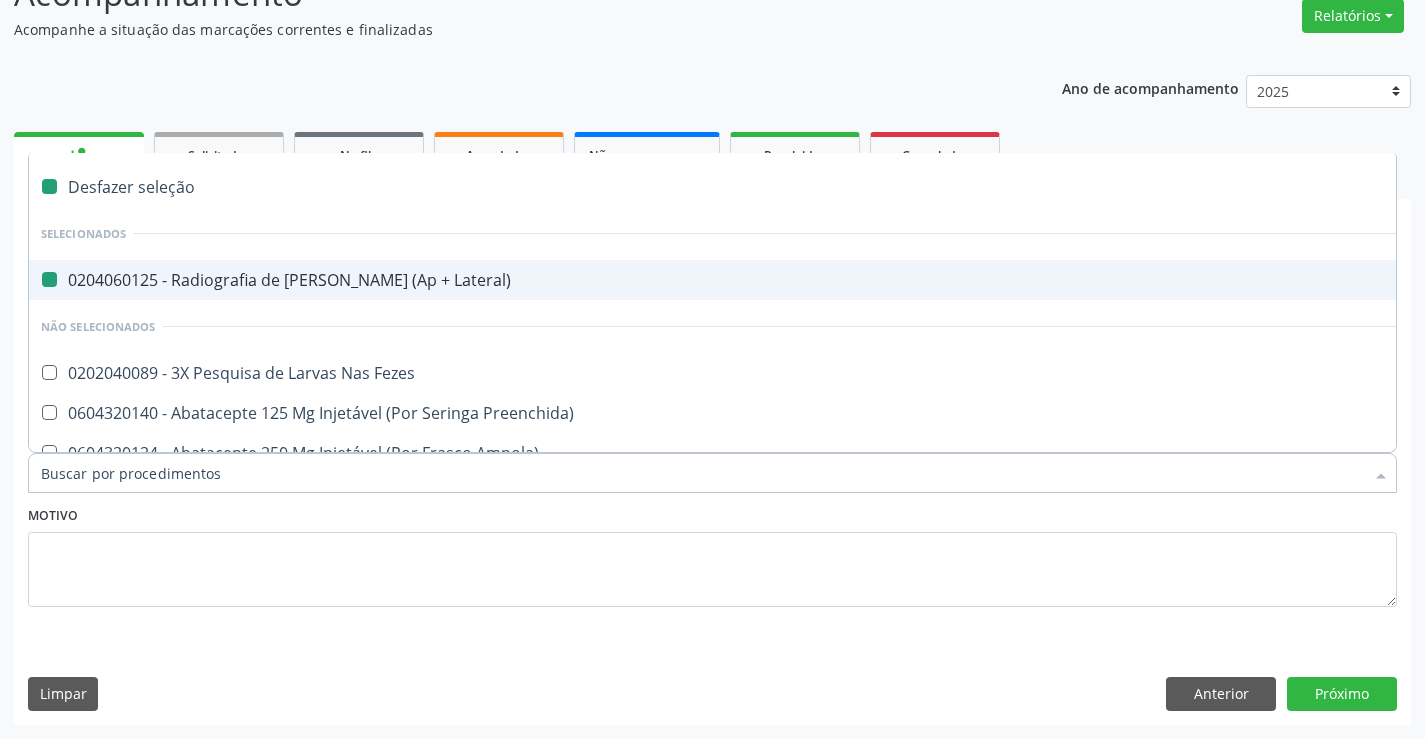 checkbox on "false" 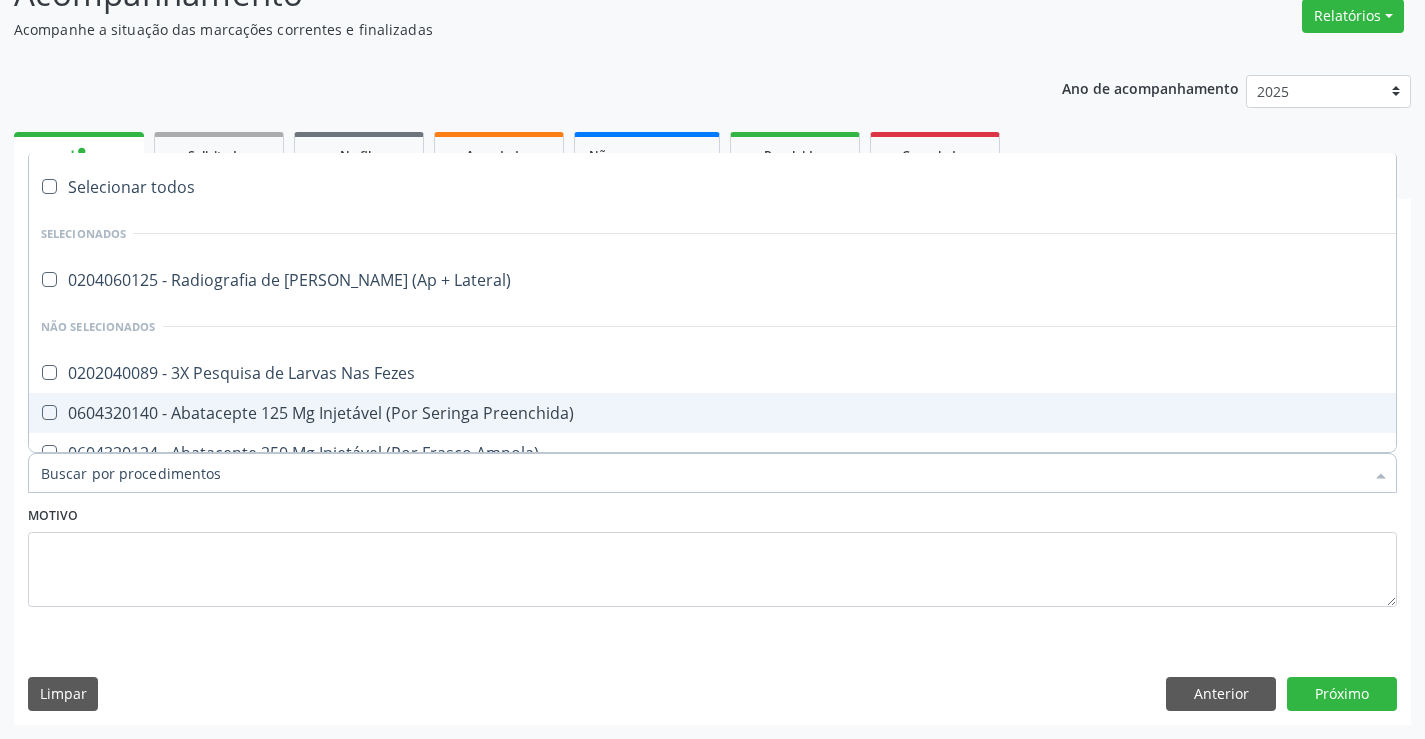 click on "Item de agendamento
*" at bounding box center [702, 473] 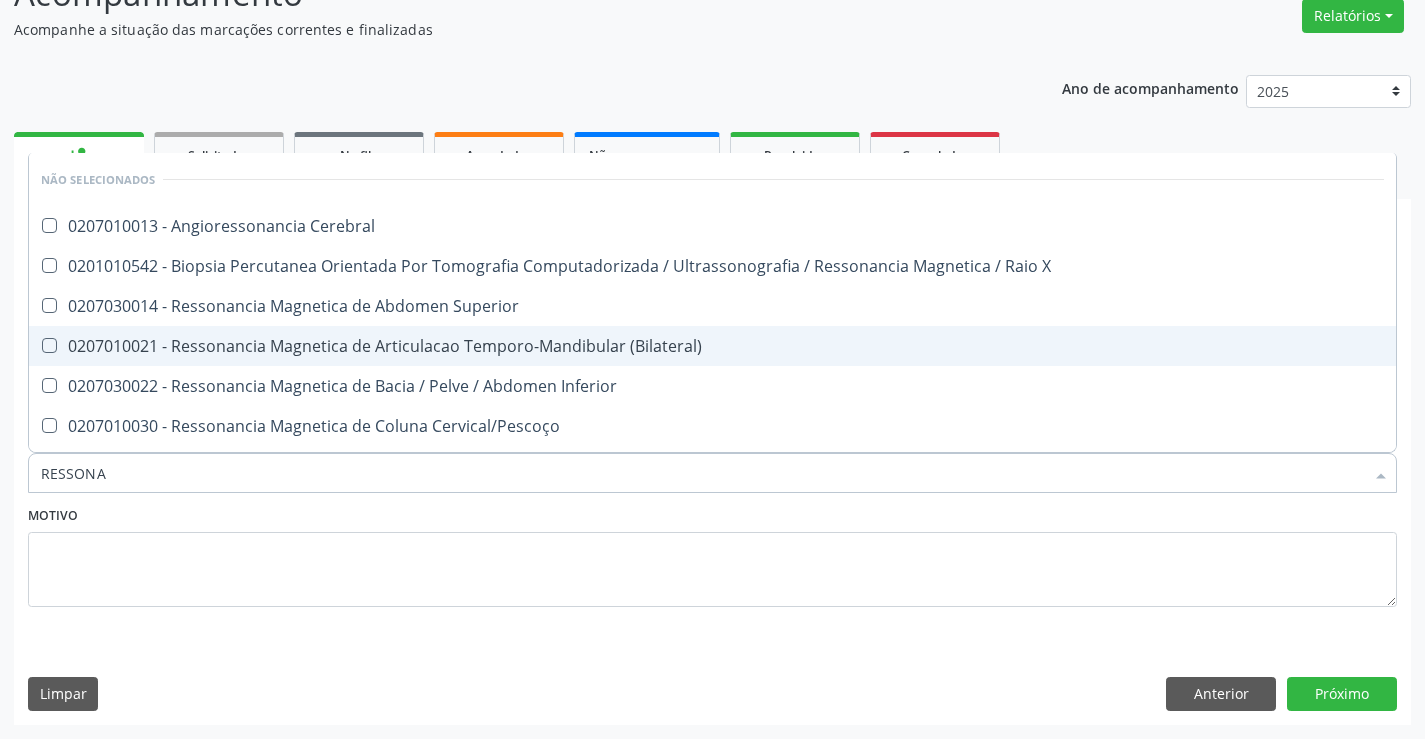 type on "RESSONAN" 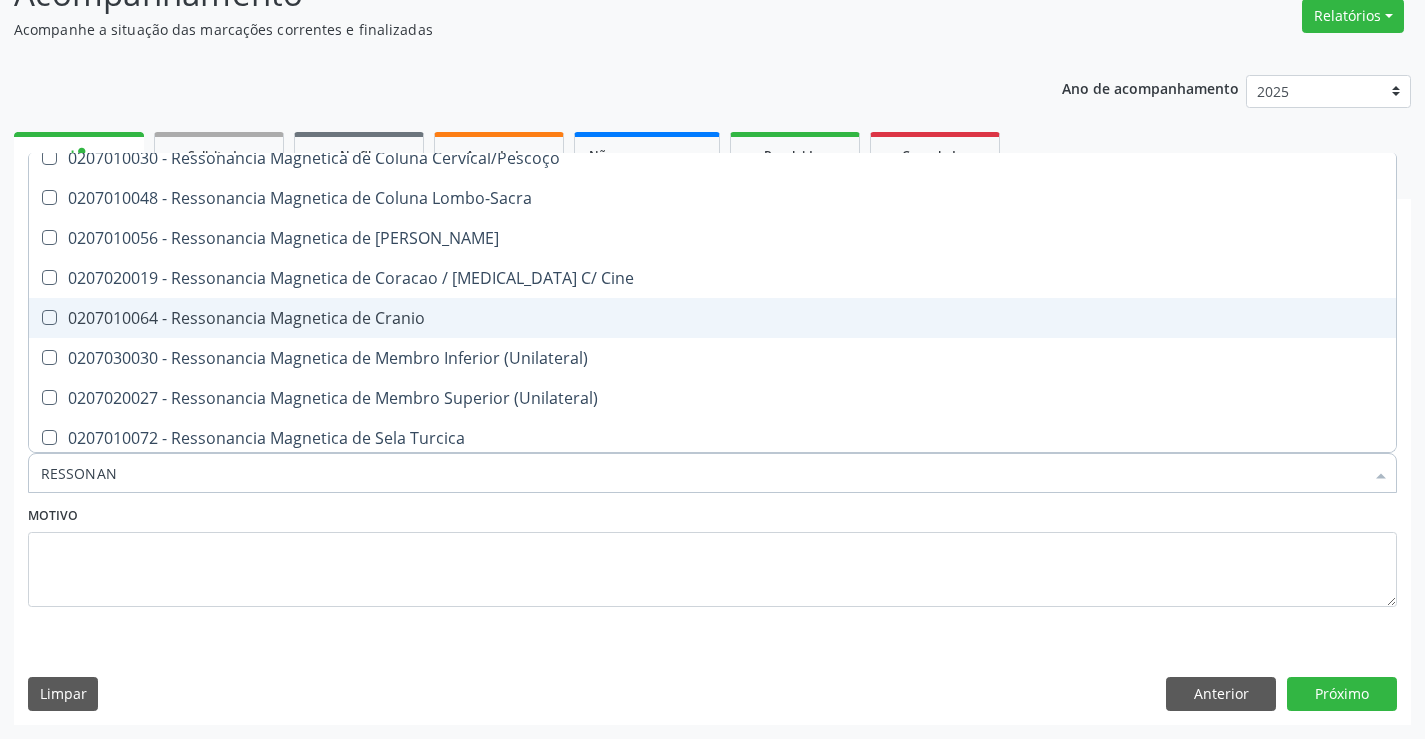 scroll, scrollTop: 300, scrollLeft: 0, axis: vertical 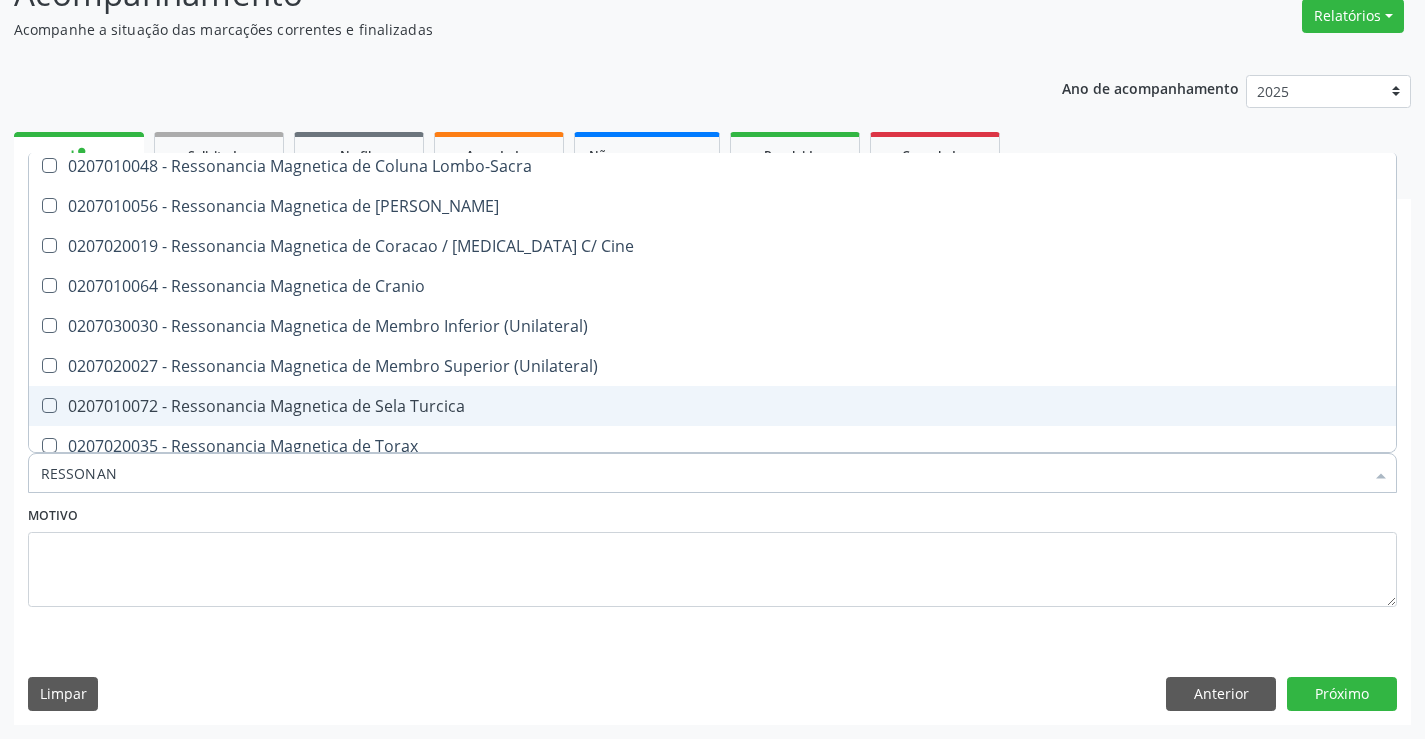 click on "0207010072 - Ressonancia Magnetica de Sela Turcica" at bounding box center [712, 406] 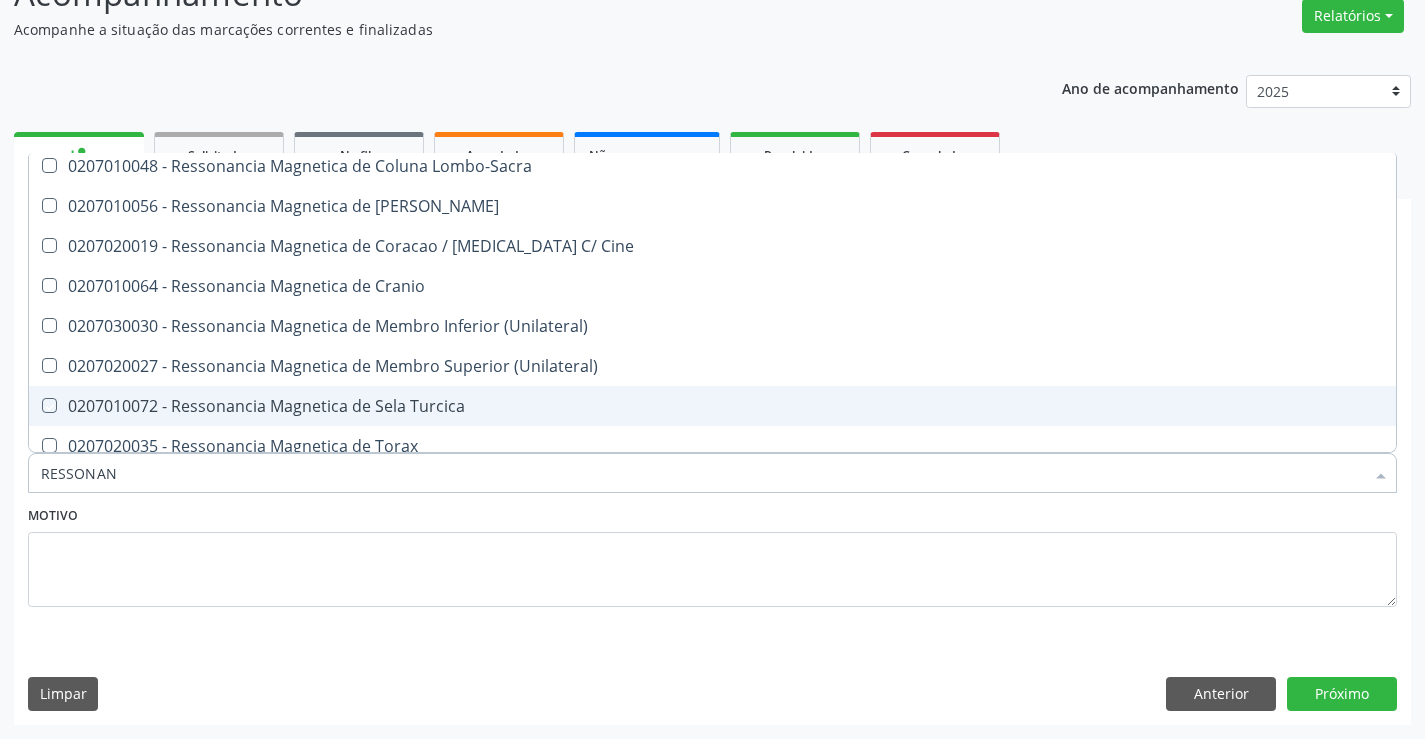 checkbox on "true" 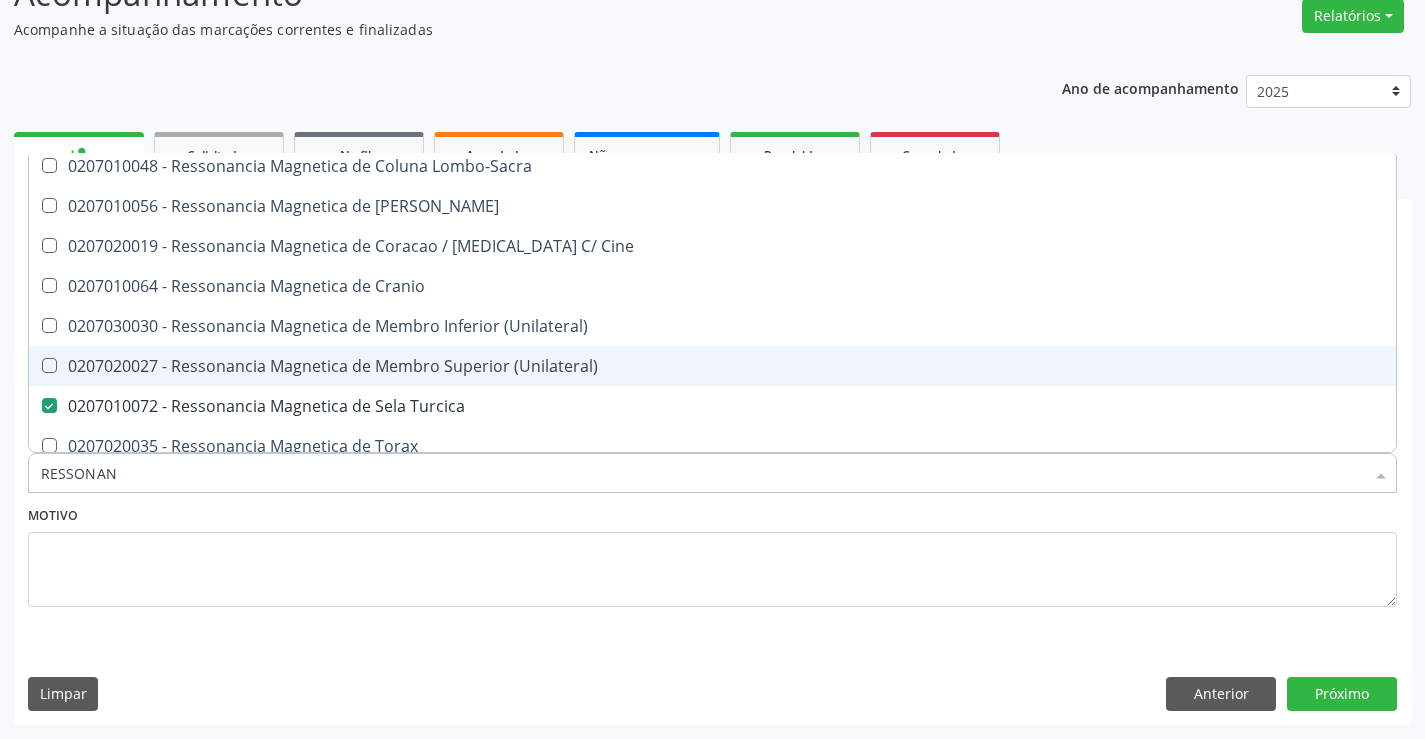 click on "0207020027 - Ressonancia Magnetica de Membro Superior (Unilateral)" at bounding box center (712, 366) 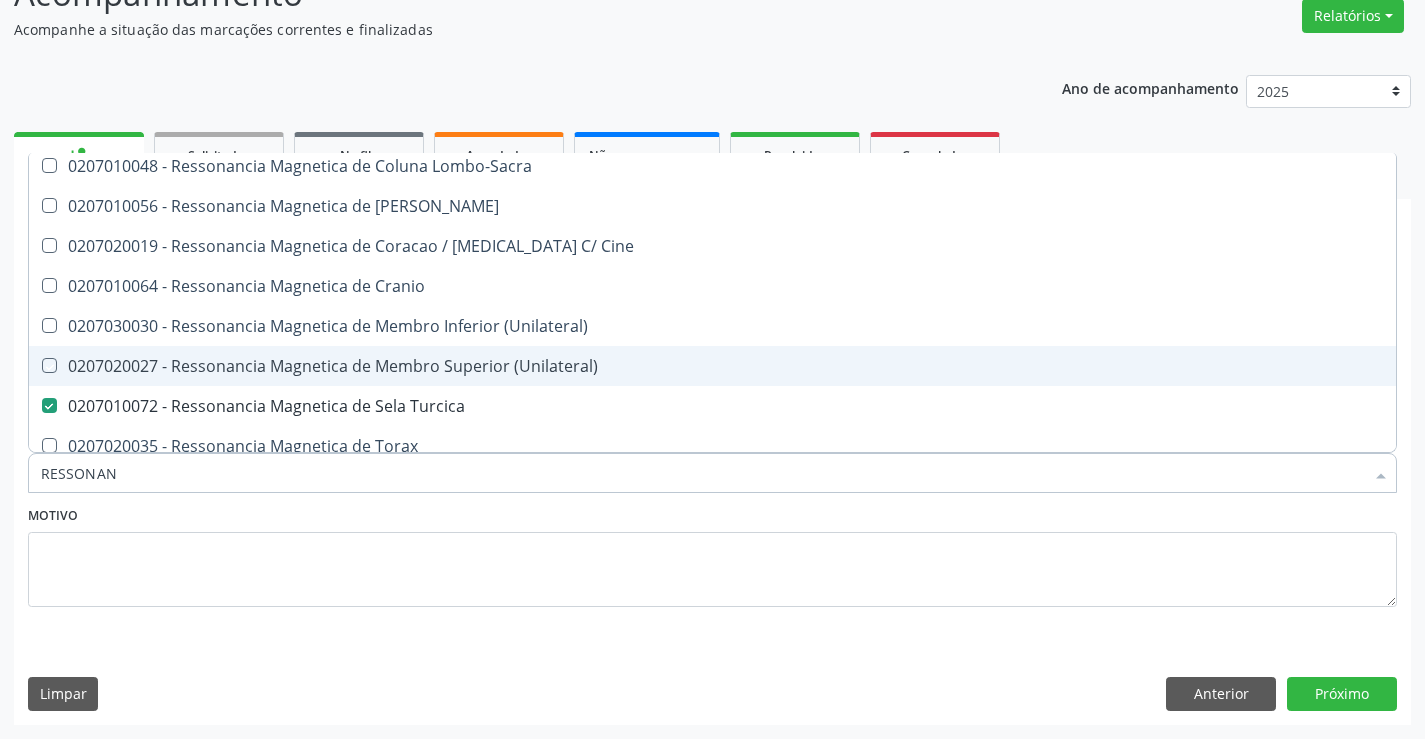 checkbox on "true" 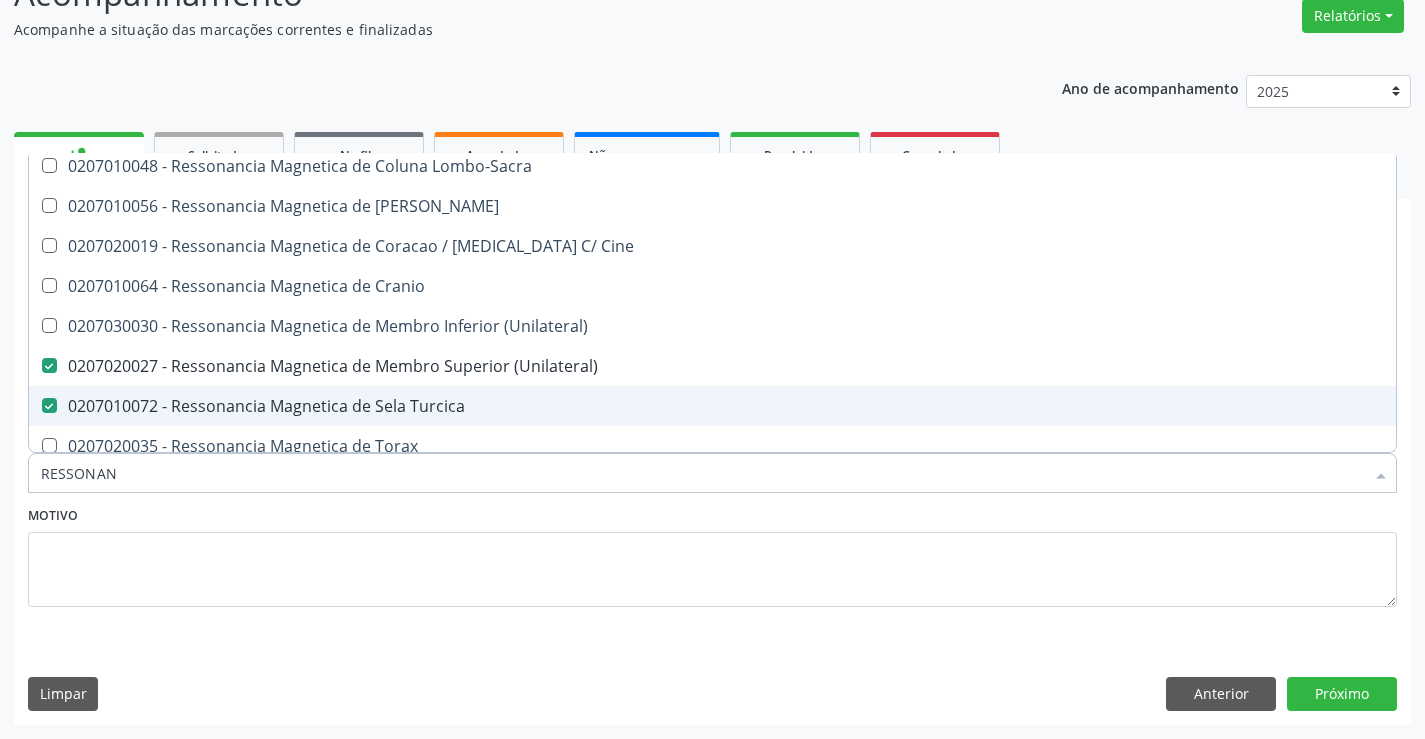 click on "0207010072 - Ressonancia Magnetica de Sela Turcica" at bounding box center [712, 406] 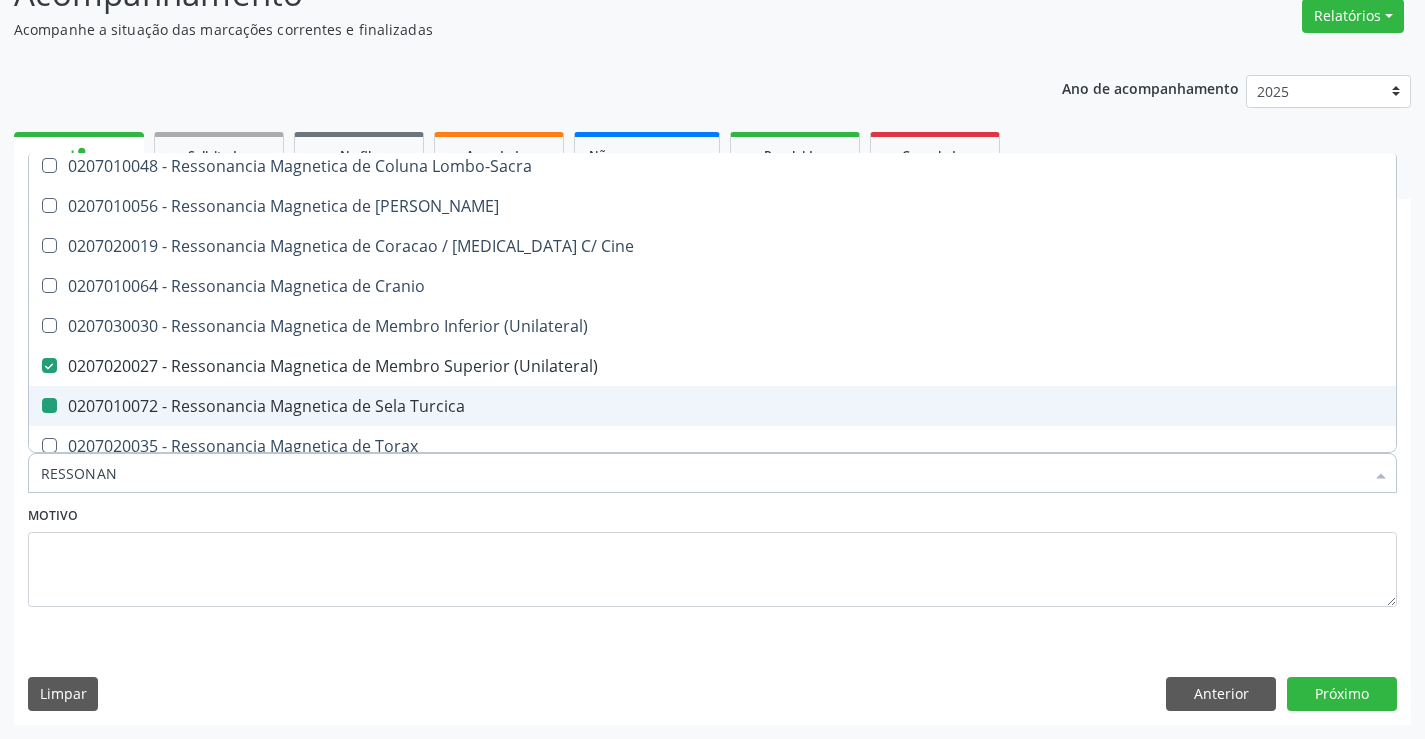 checkbox on "false" 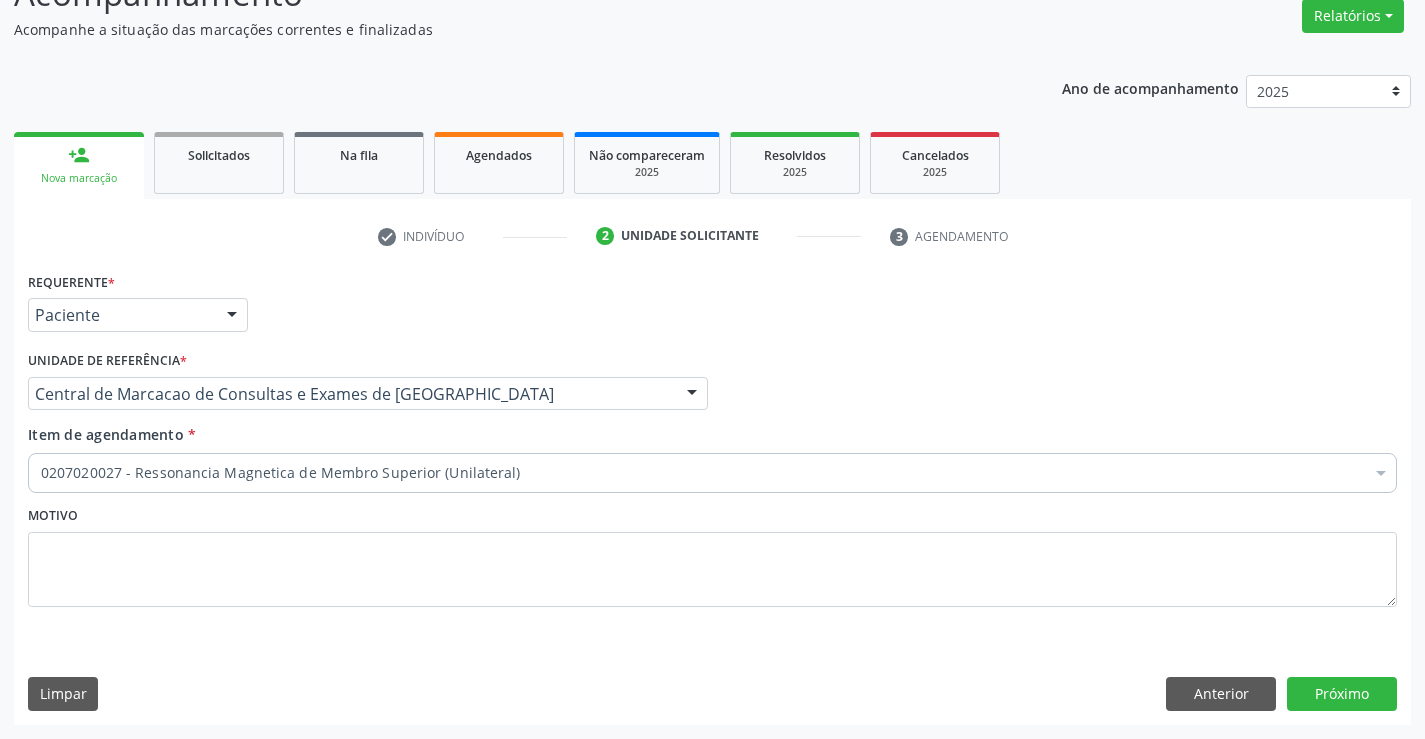 checkbox on "true" 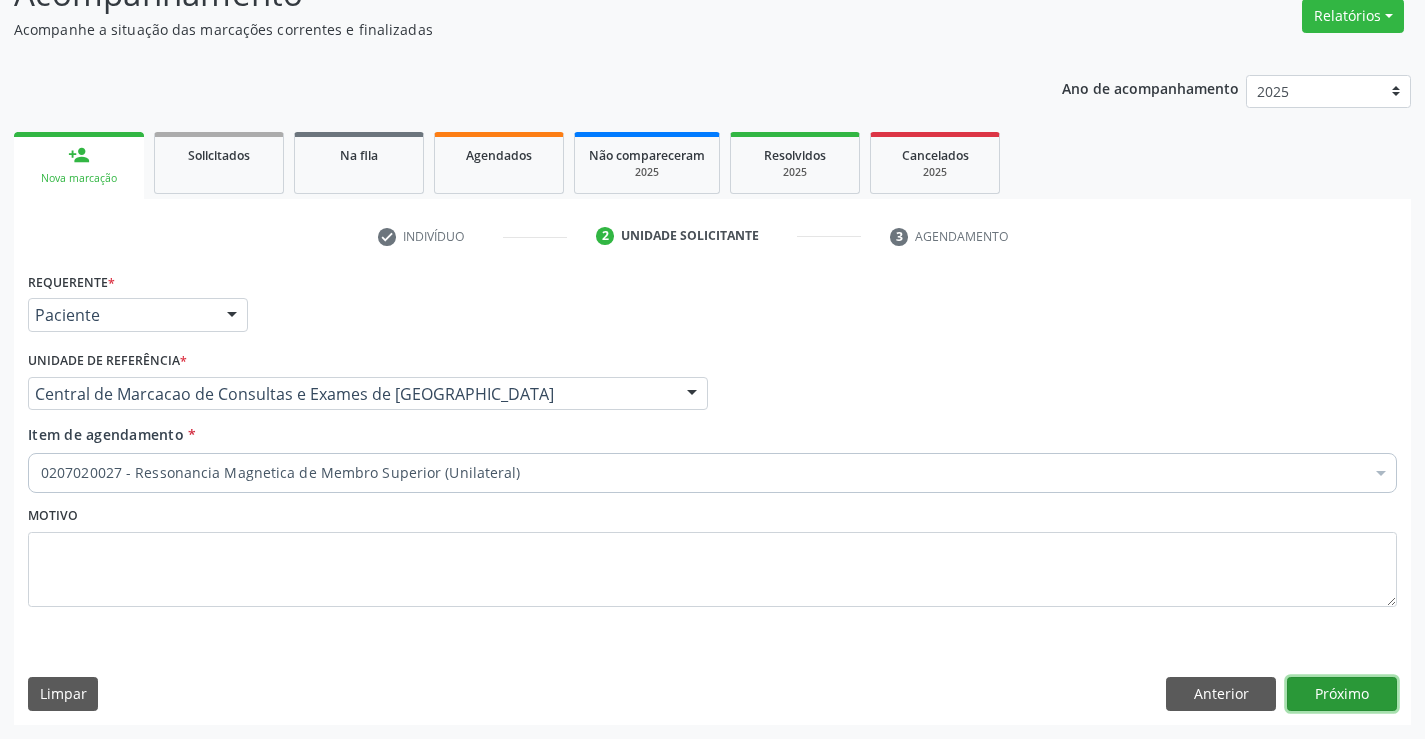click on "Próximo" at bounding box center [1342, 694] 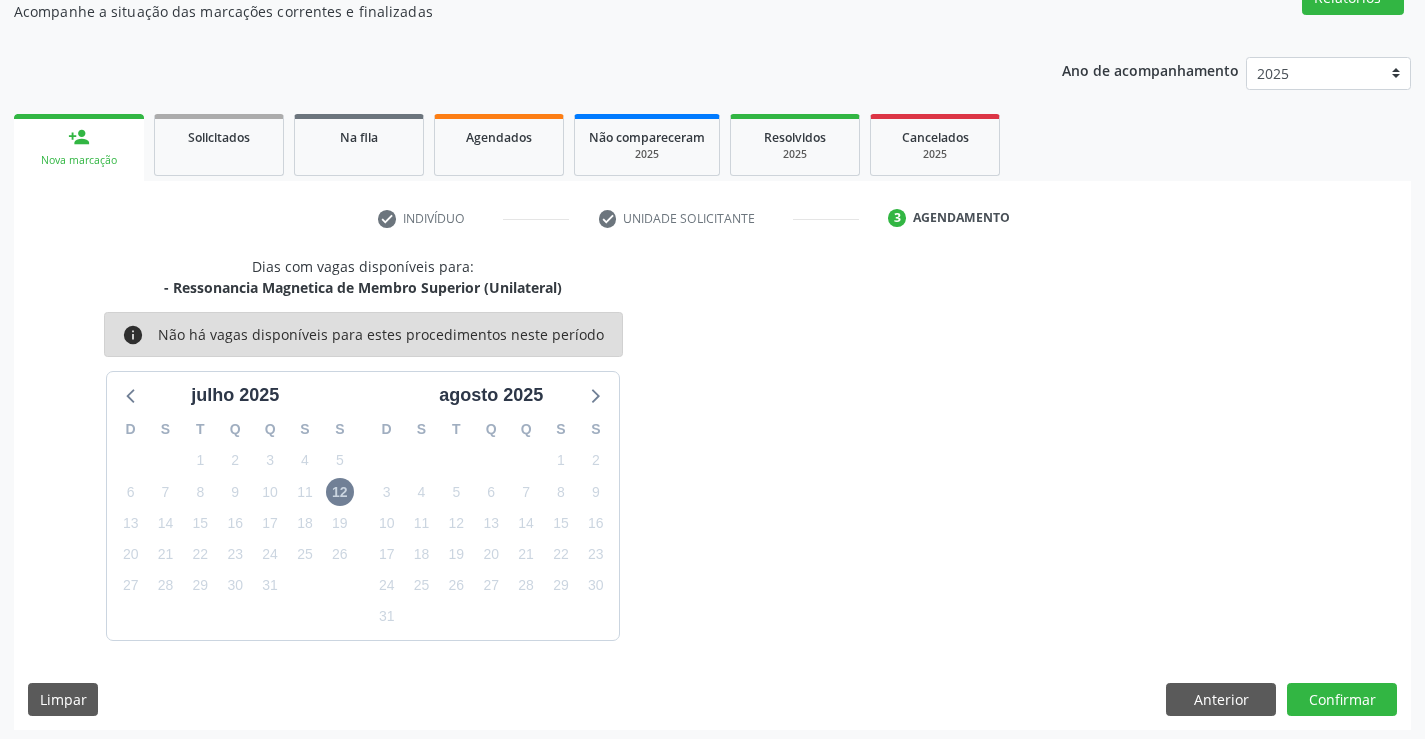 scroll, scrollTop: 190, scrollLeft: 0, axis: vertical 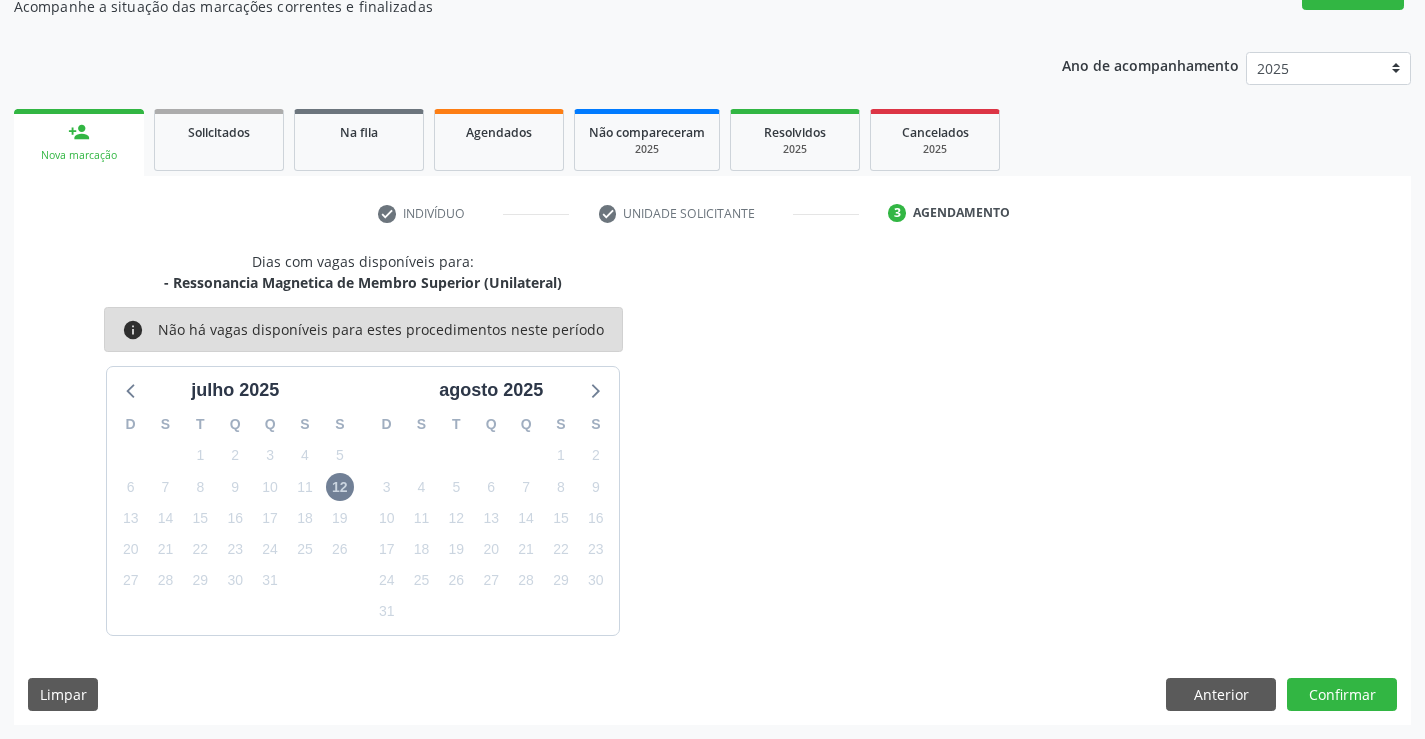 click on "Dias com vagas disponíveis para:
- Ressonancia Magnetica de Membro Superior (Unilateral)
info
Não há vagas disponíveis para estes procedimentos neste período
julho 2025 D S T Q Q S S 29 30 1 2 3 4 5 6 7 8 9 10 11 12 13 14 15 16 17 18 19 20 21 22 23 24 25 26 27 28 29 30 31 1 2 3 4 5 6 7 8 9 agosto 2025 D S T Q Q S S 27 28 29 30 31 1 2 3 4 5 6 7 8 9 10 11 12 13 14 15 16 17 18 19 20 21 22 23 24 25 26 27 28 29 30 31 1 2 3 4 5 6
Limpar
Anterior
Confirmar" at bounding box center (712, 488) 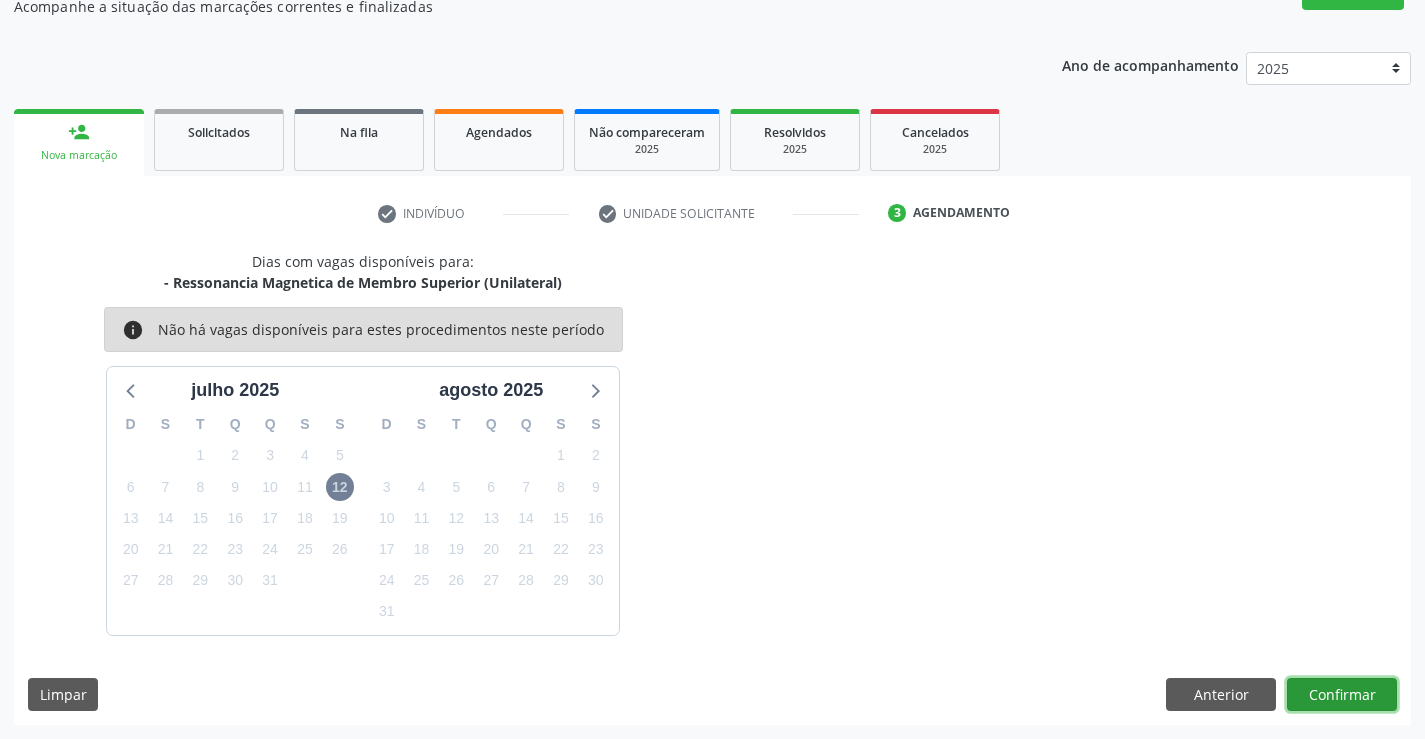 click on "Confirmar" at bounding box center (1342, 695) 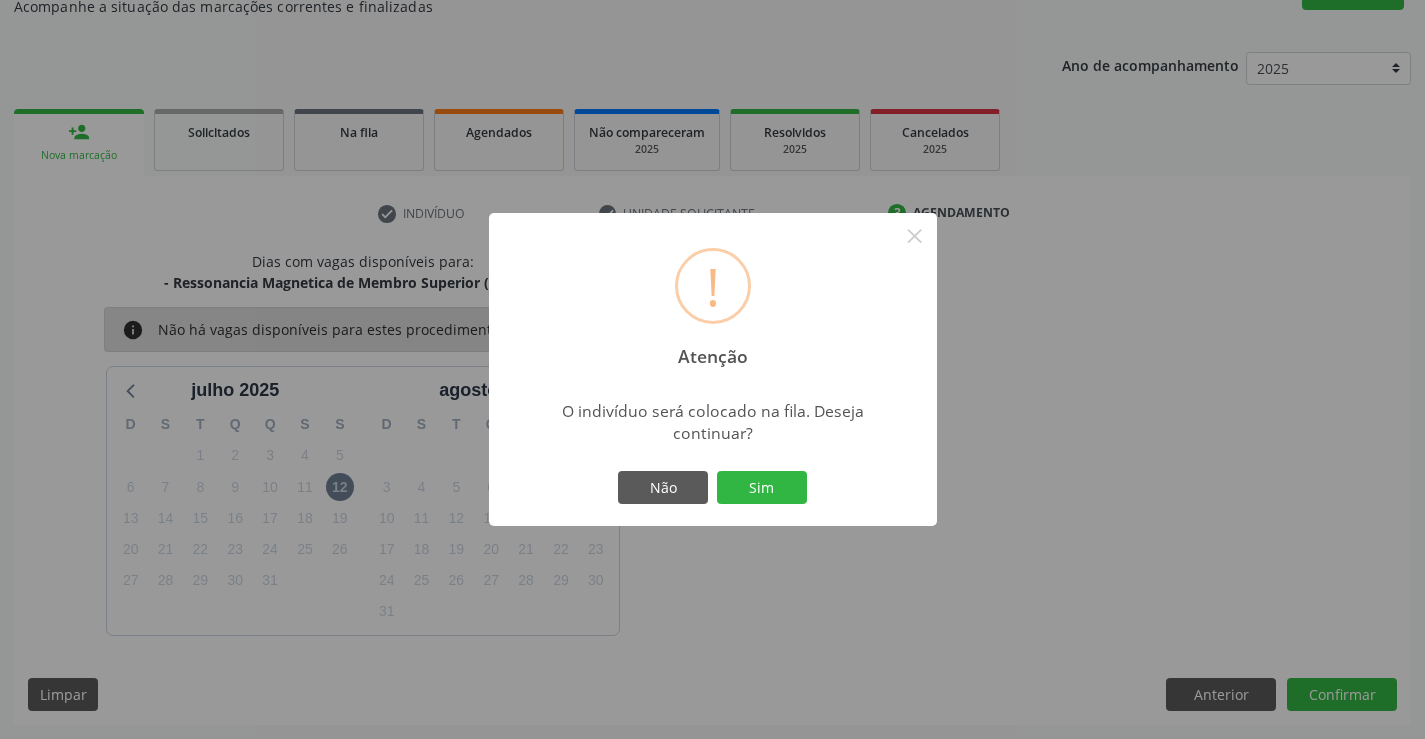 click on "Não Sim" at bounding box center [713, 488] 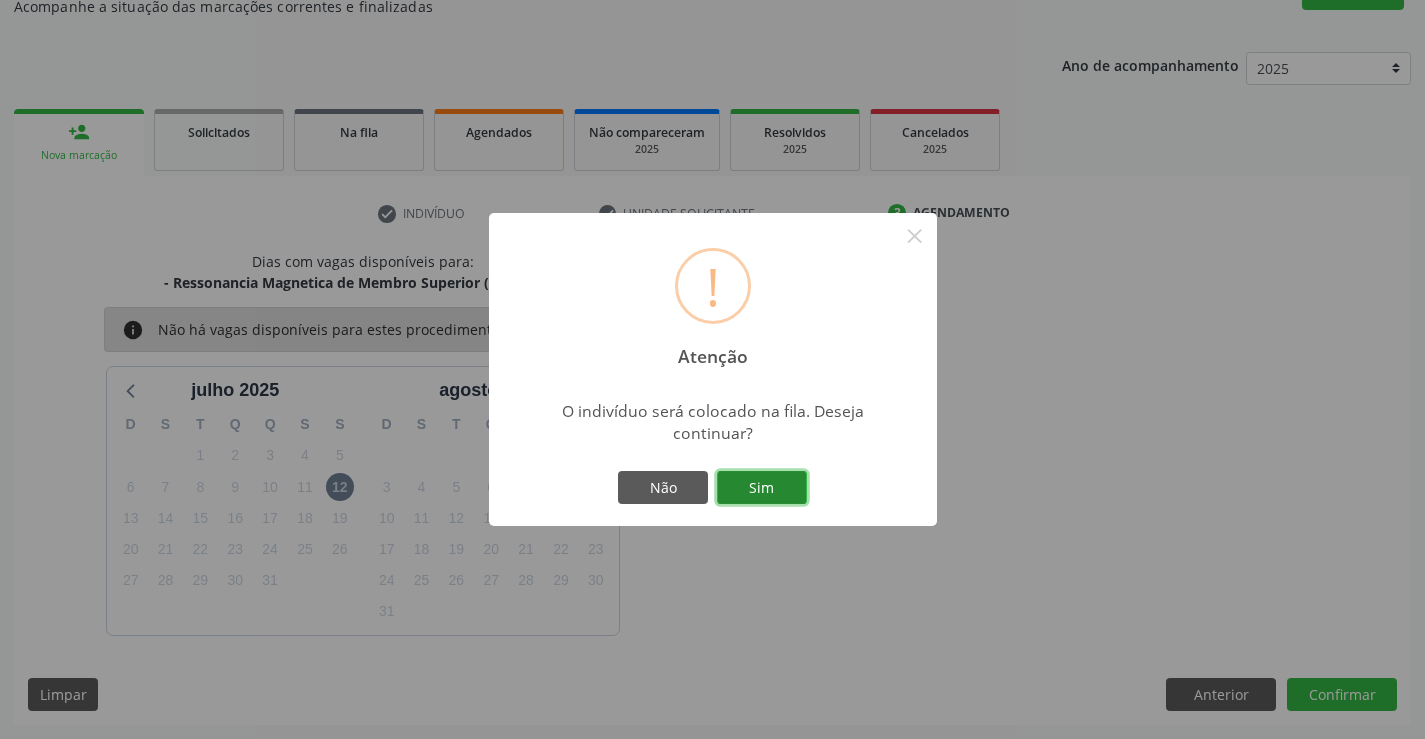 click on "Sim" at bounding box center [762, 488] 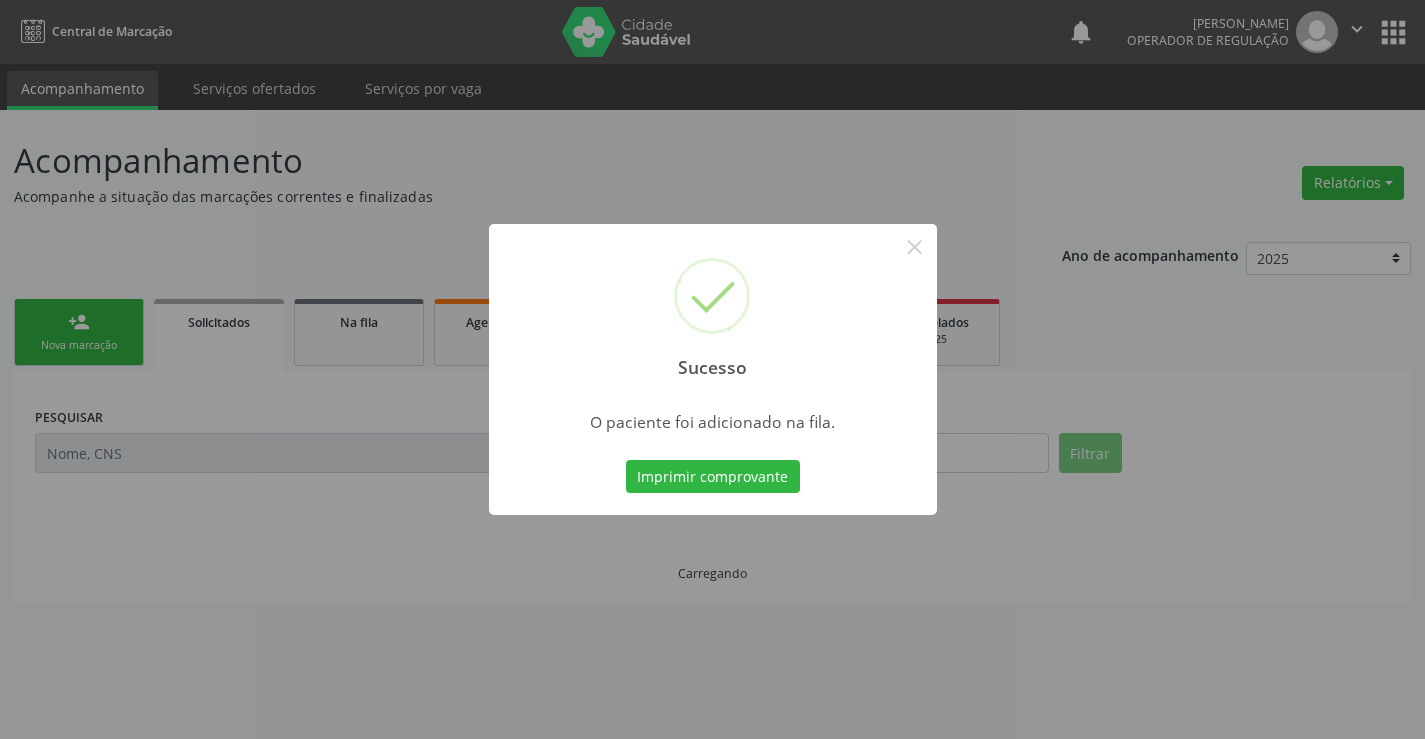 scroll, scrollTop: 0, scrollLeft: 0, axis: both 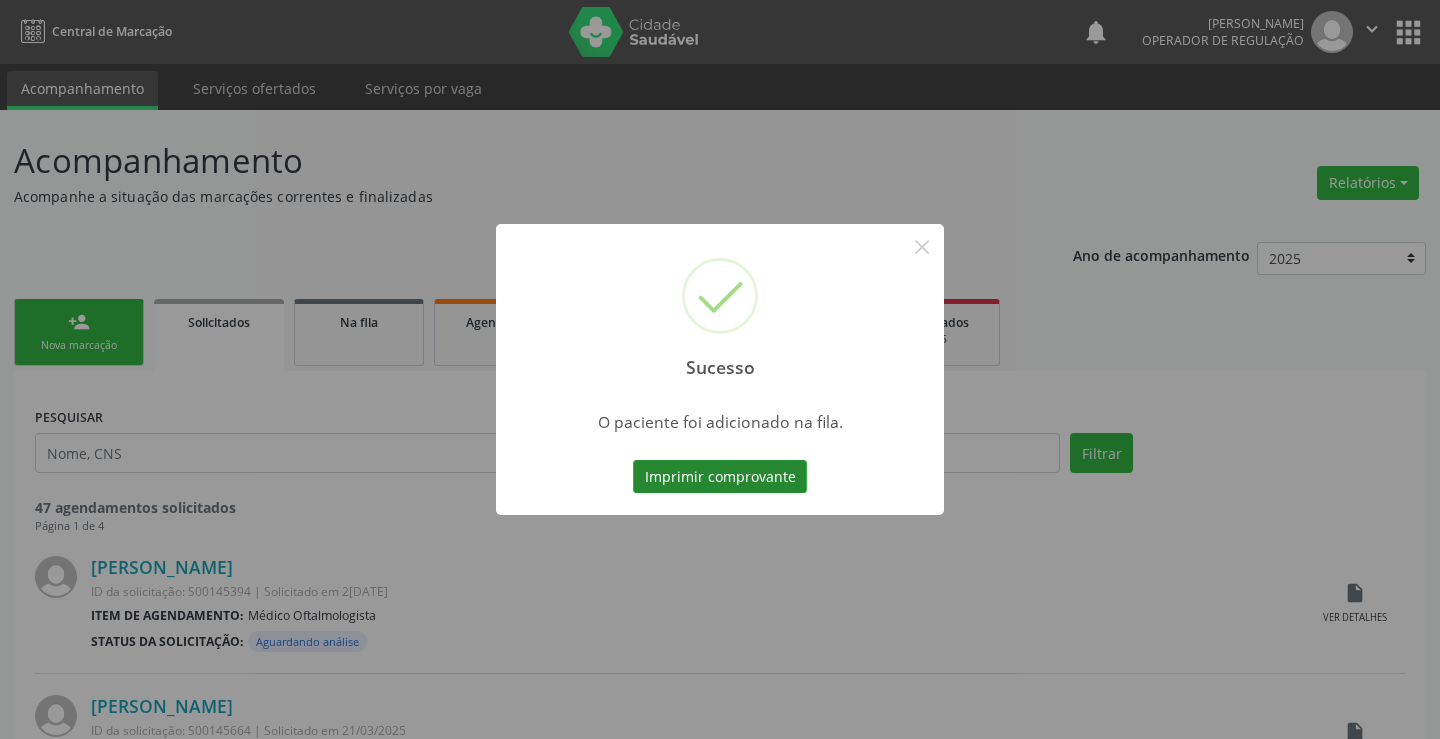click on "Imprimir comprovante" at bounding box center (720, 477) 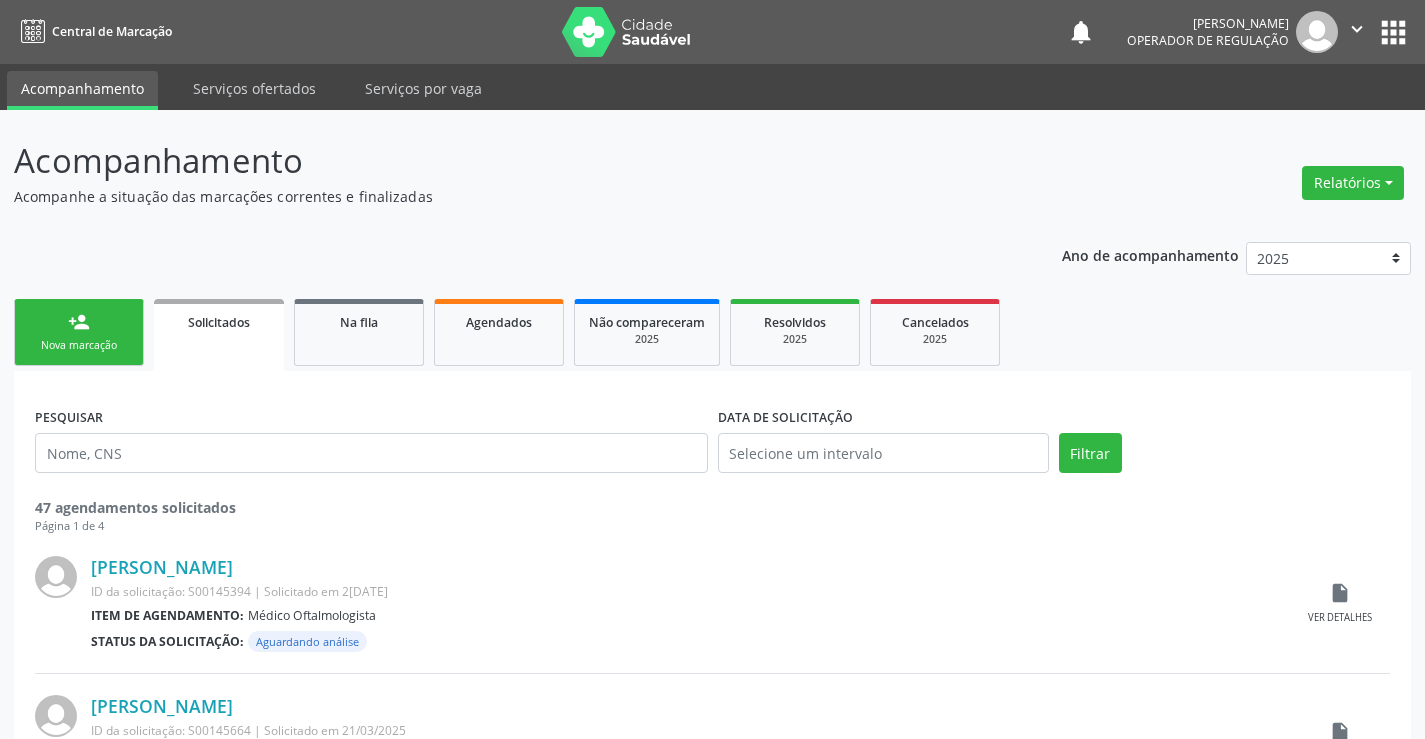 click on "person_add
Nova marcação" at bounding box center [79, 332] 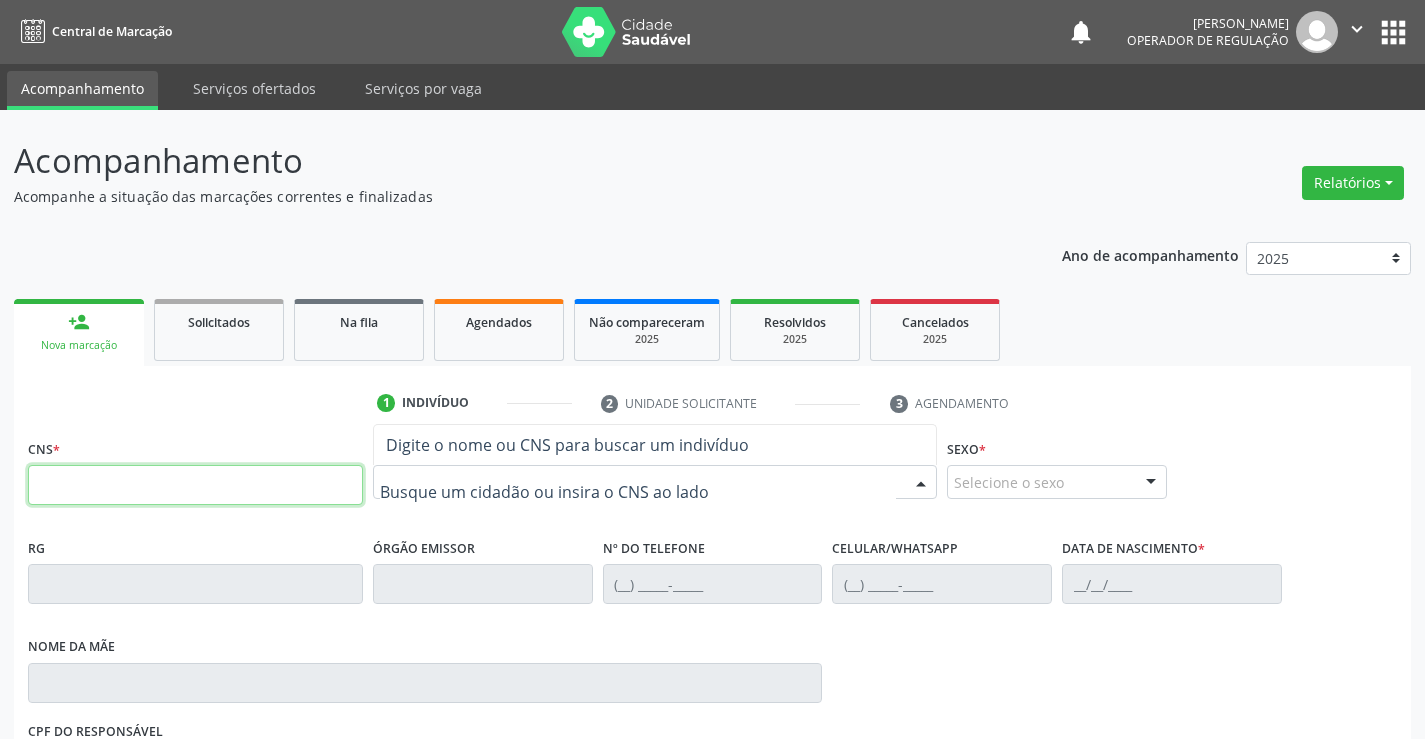 click at bounding box center [195, 485] 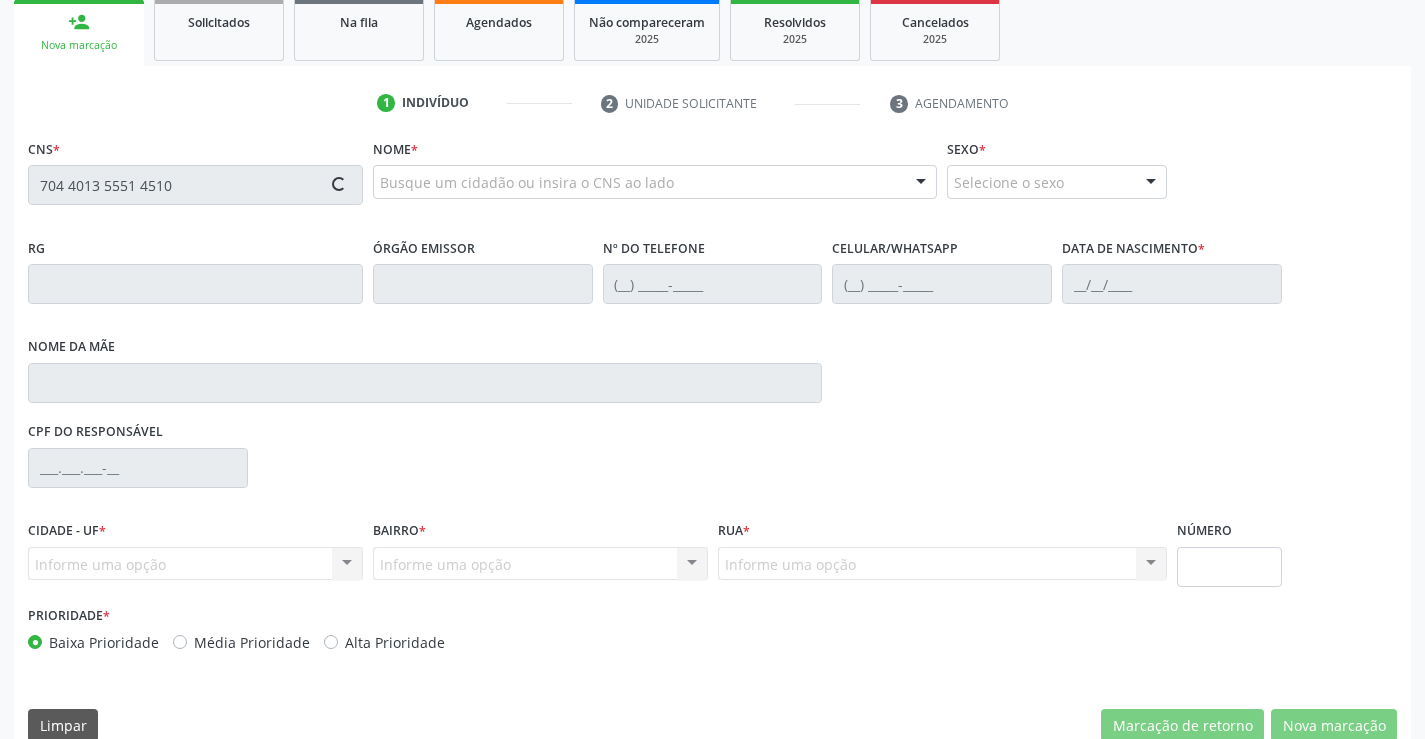 scroll, scrollTop: 331, scrollLeft: 0, axis: vertical 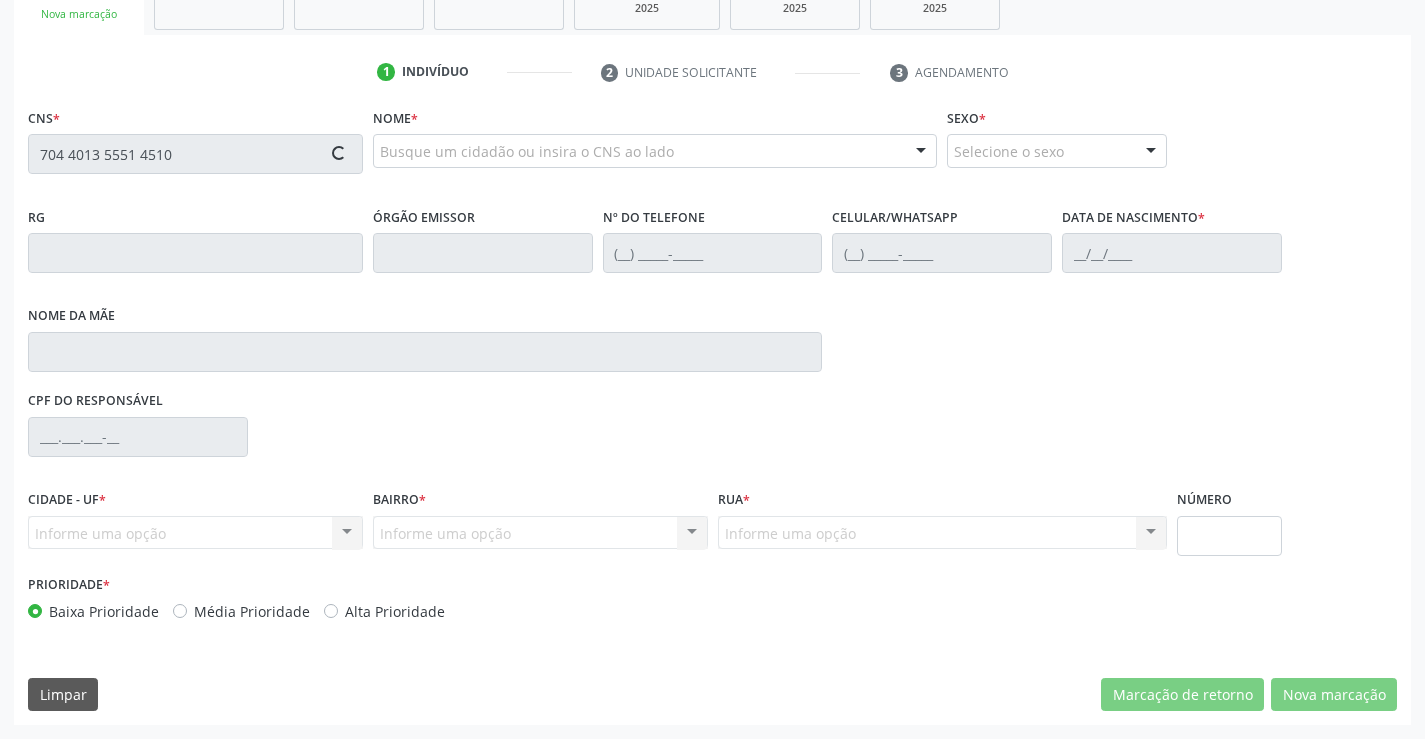 type on "704 4013 5551 4510" 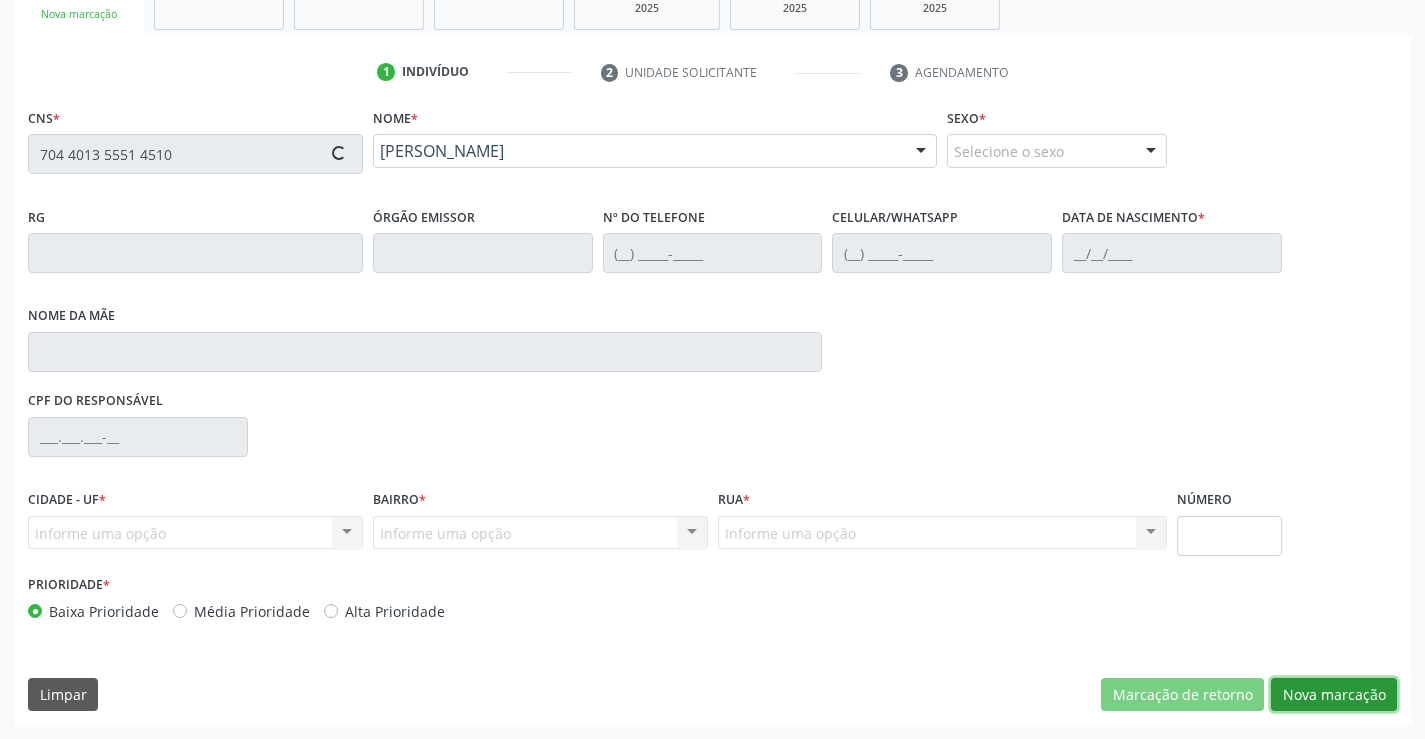 click on "Nova marcação" at bounding box center (1334, 695) 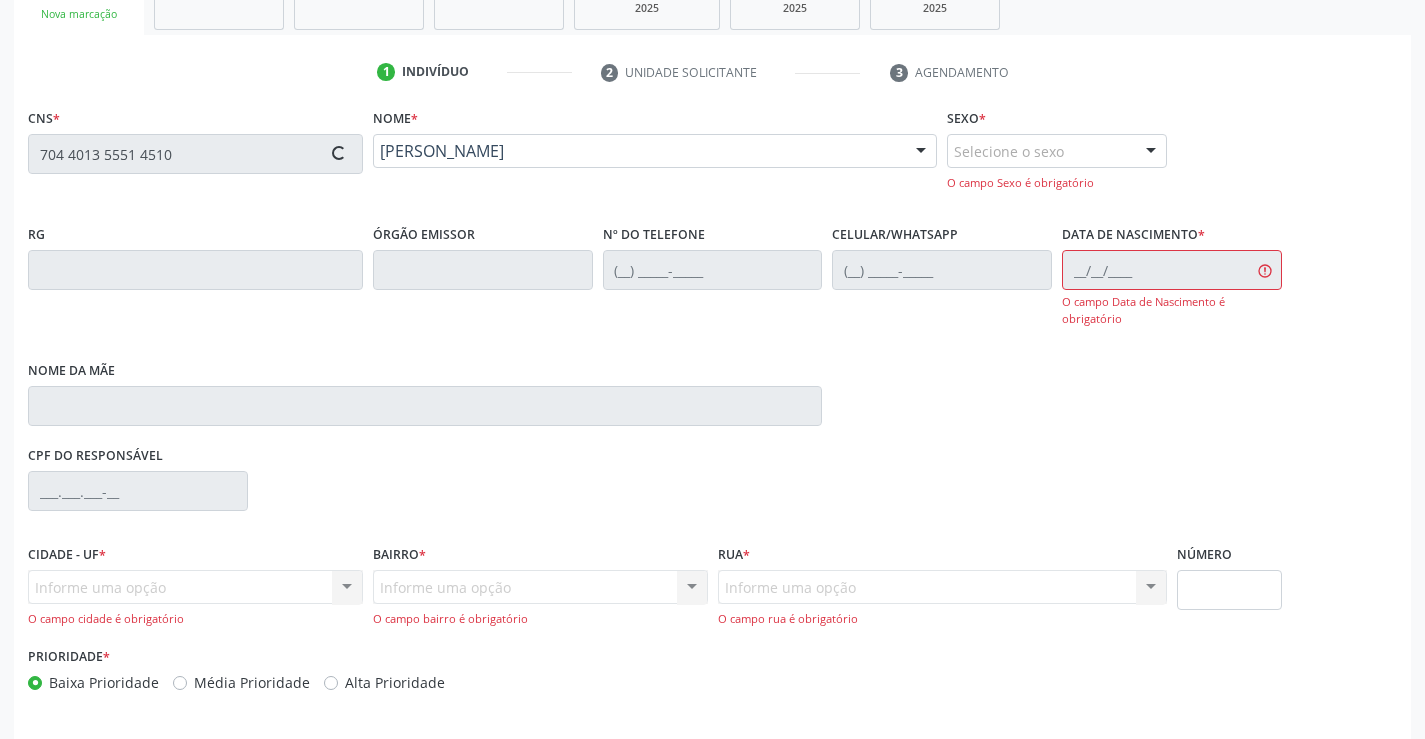 type on "(74) 9137-2217" 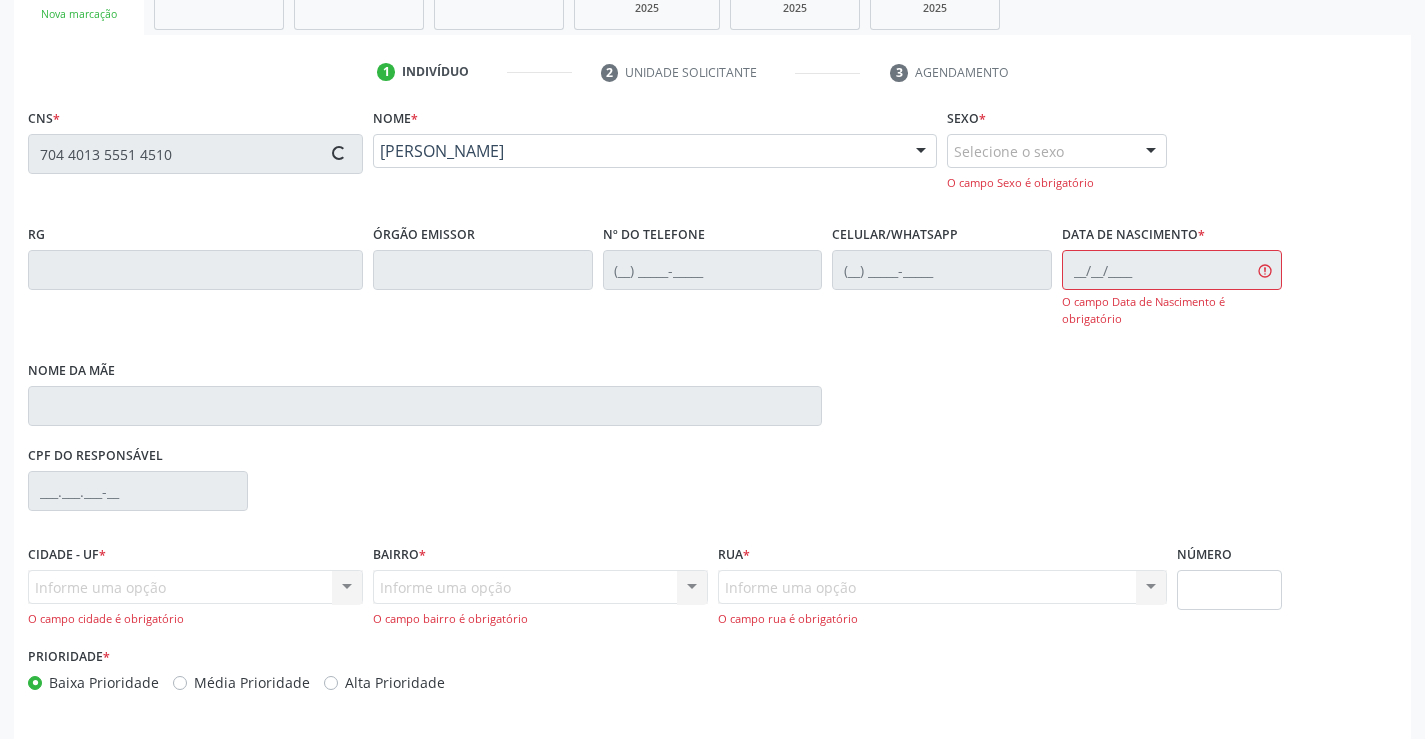 type on "18/06/1985" 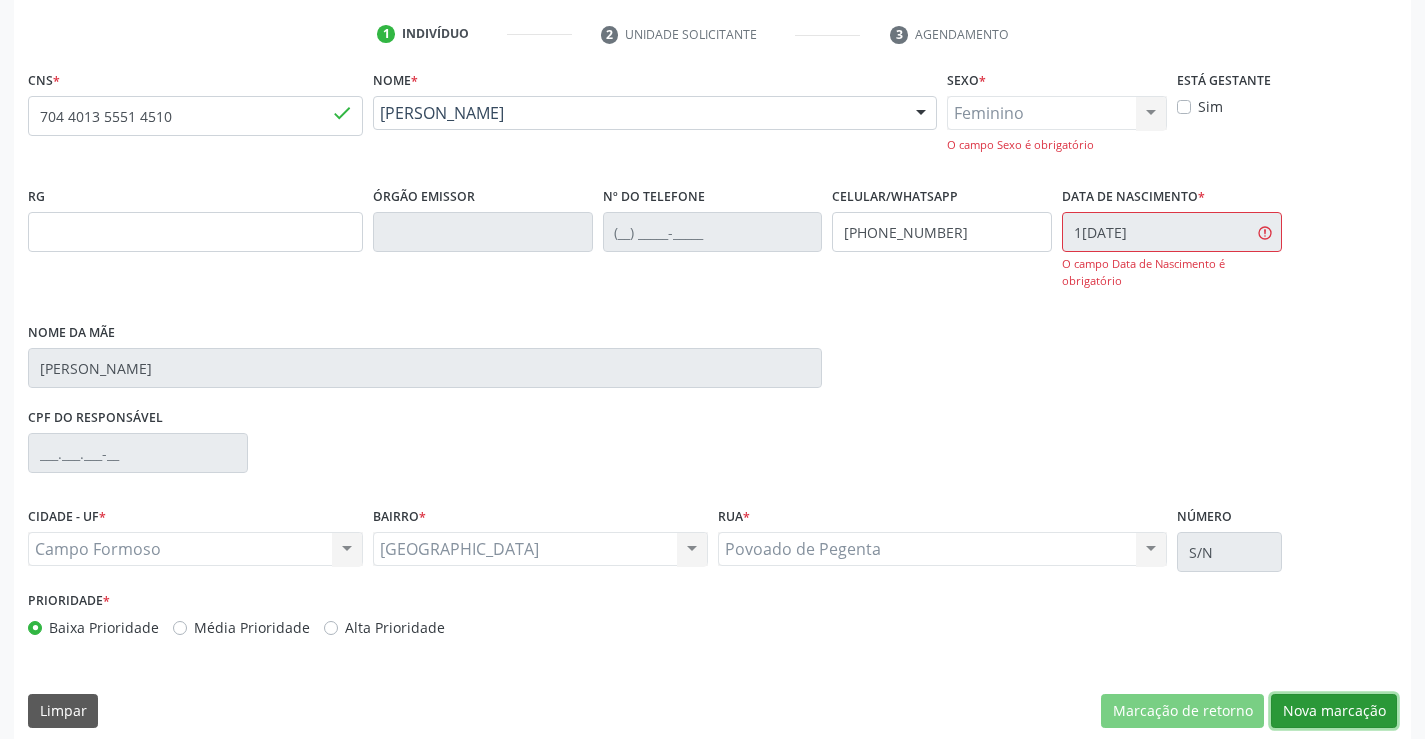 scroll, scrollTop: 386, scrollLeft: 0, axis: vertical 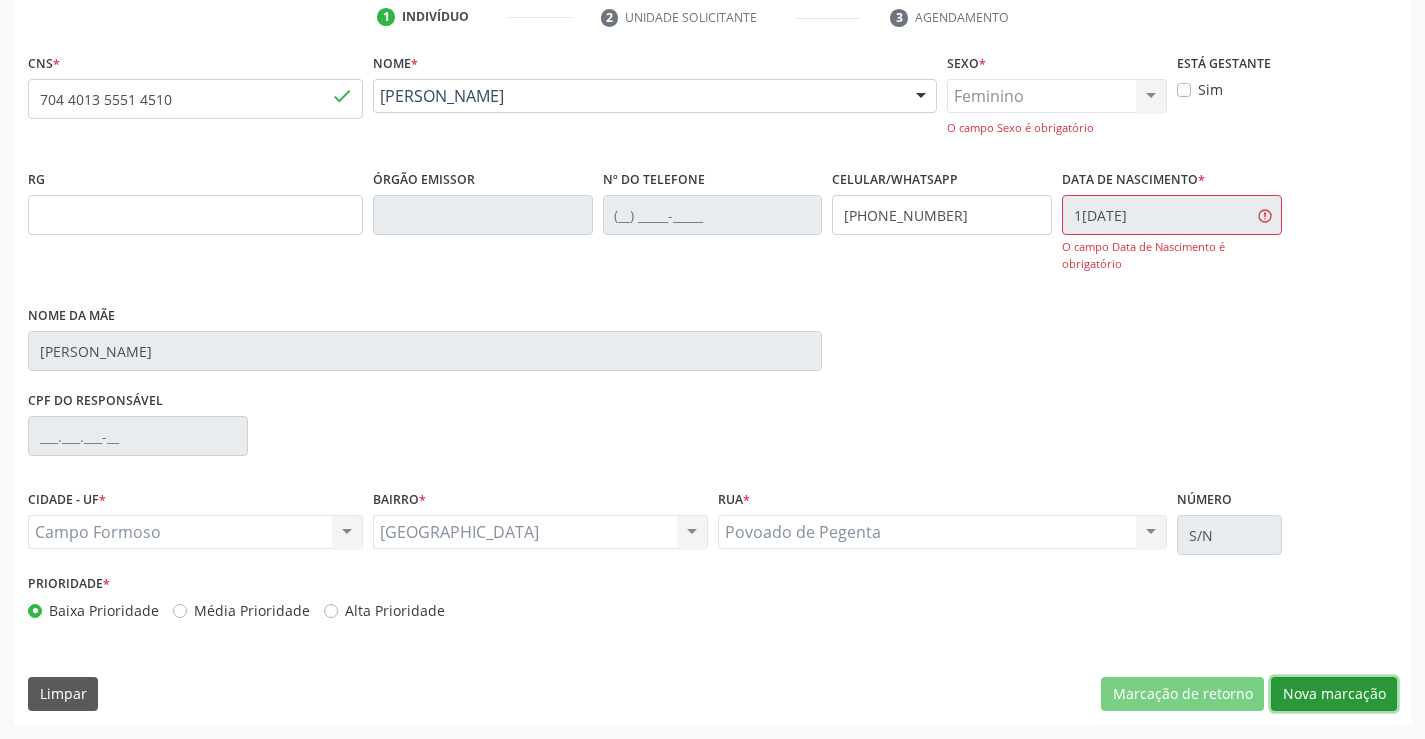 click on "Nova marcação" at bounding box center (1334, 694) 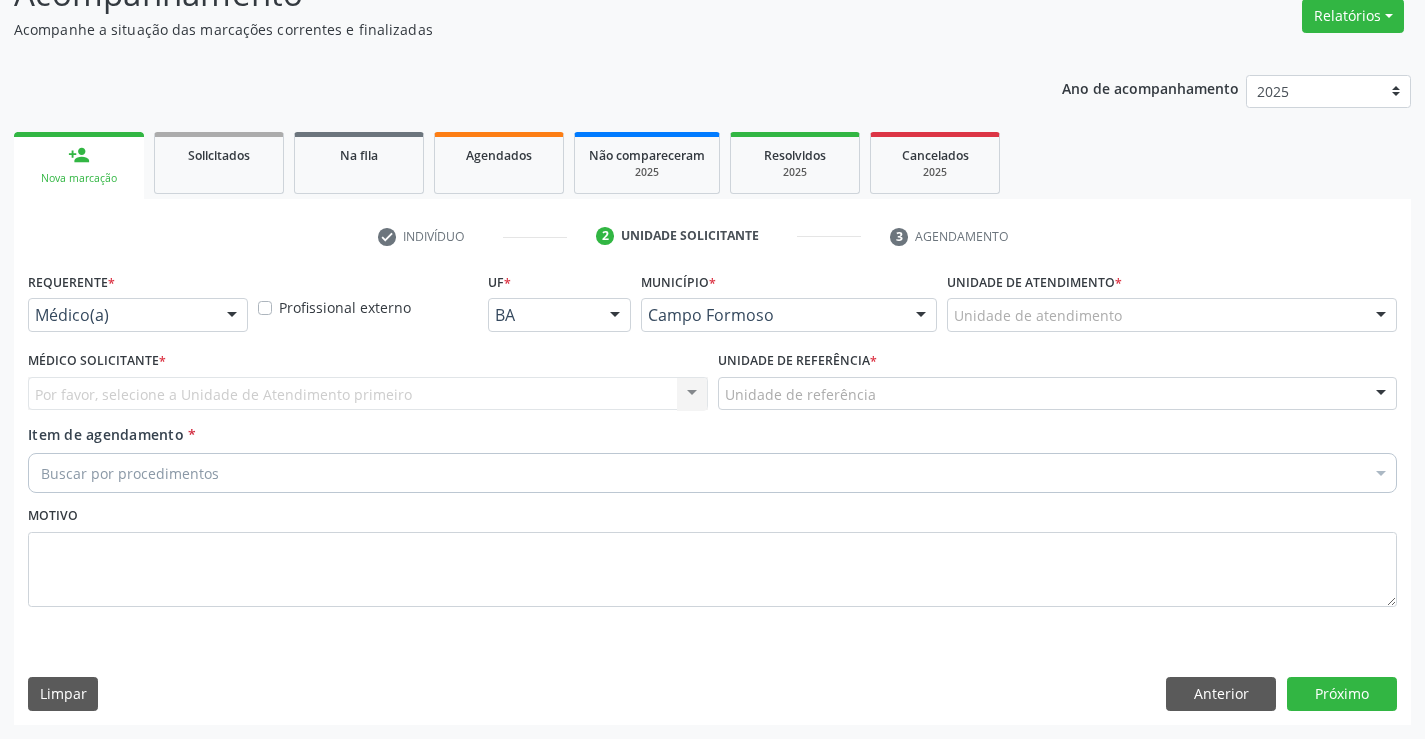 scroll, scrollTop: 167, scrollLeft: 0, axis: vertical 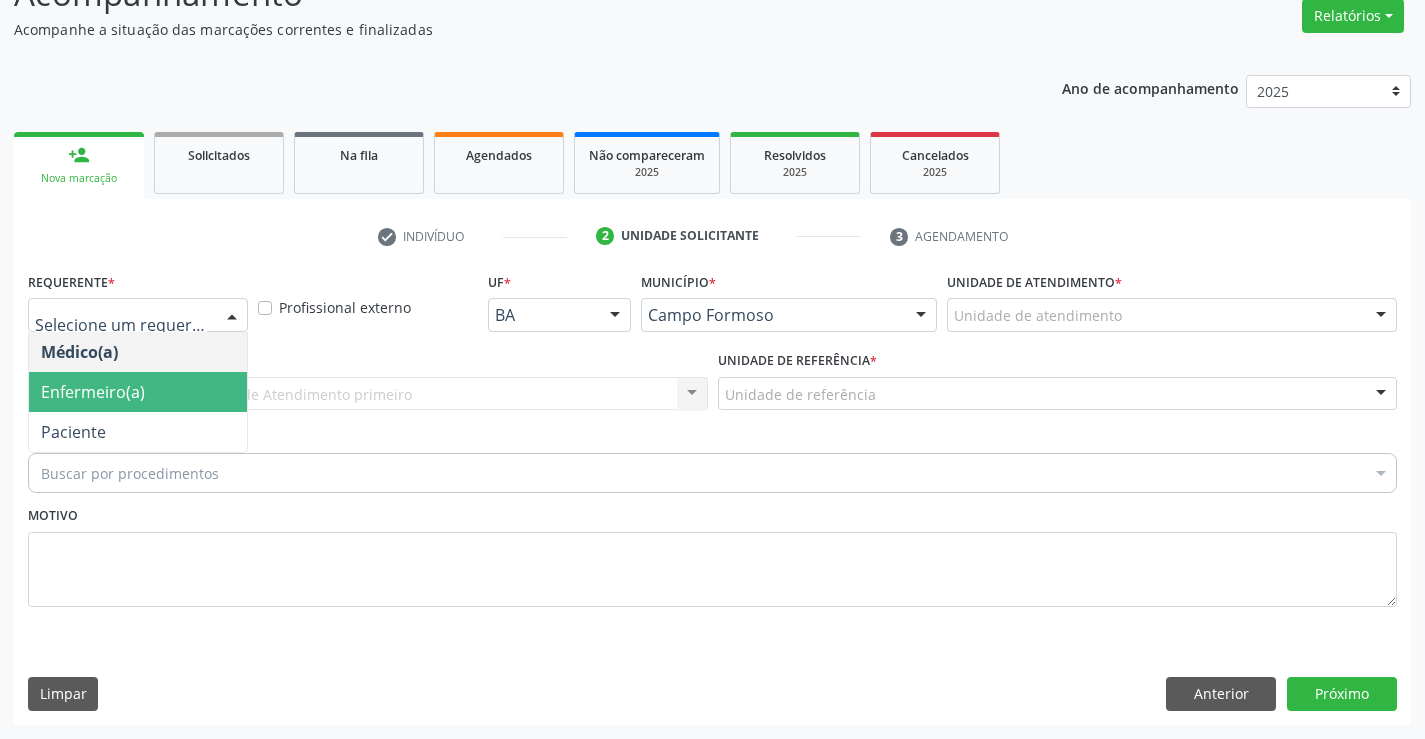 click on "Paciente" at bounding box center [138, 432] 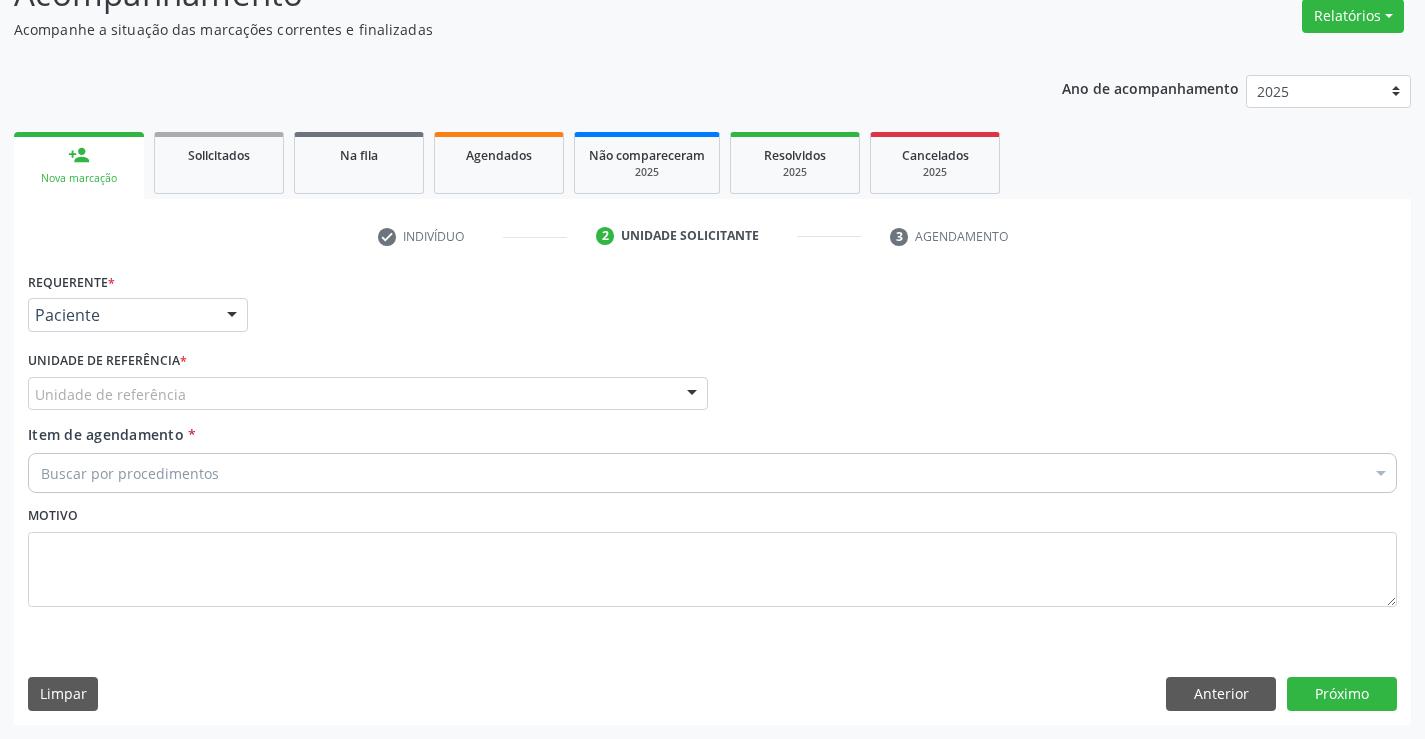 click on "Unidade de referência" at bounding box center [368, 394] 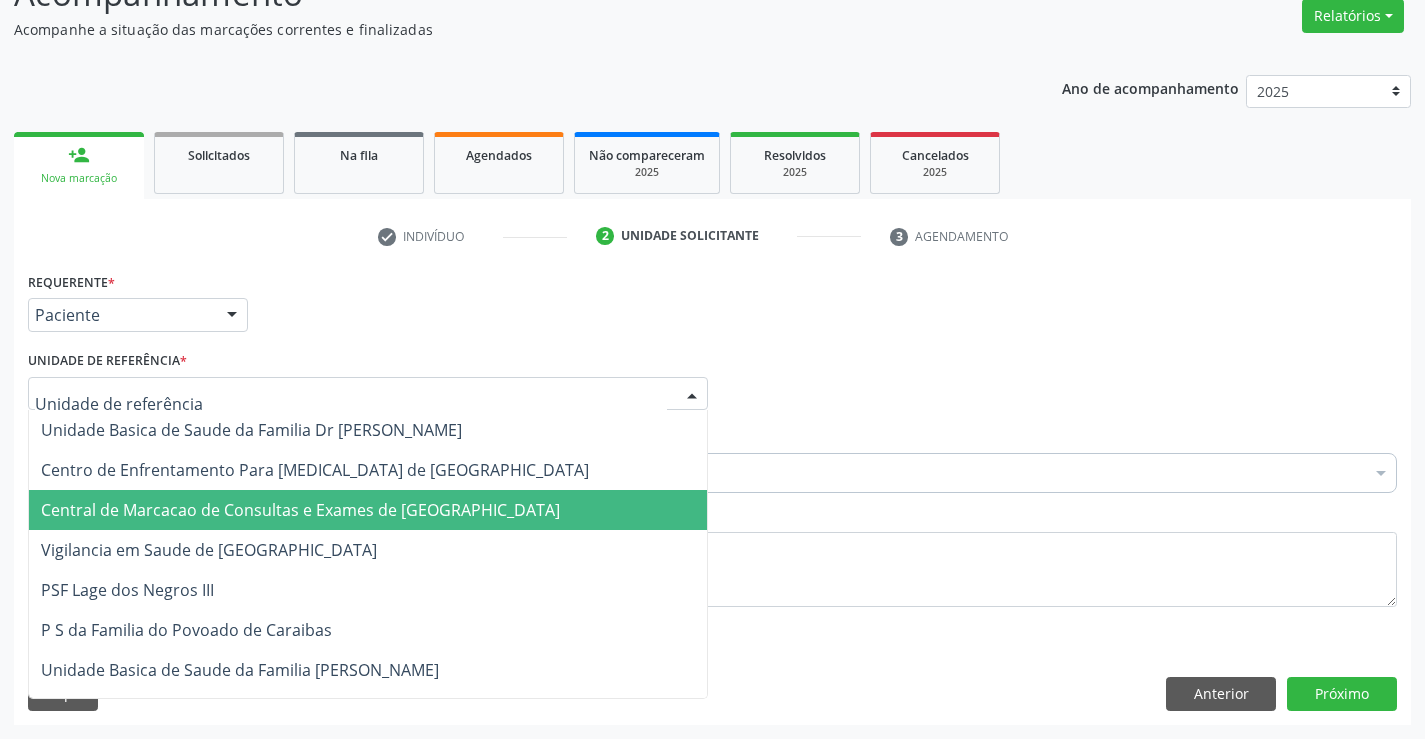 click on "Central de Marcacao de Consultas e Exames de [GEOGRAPHIC_DATA]" at bounding box center [300, 510] 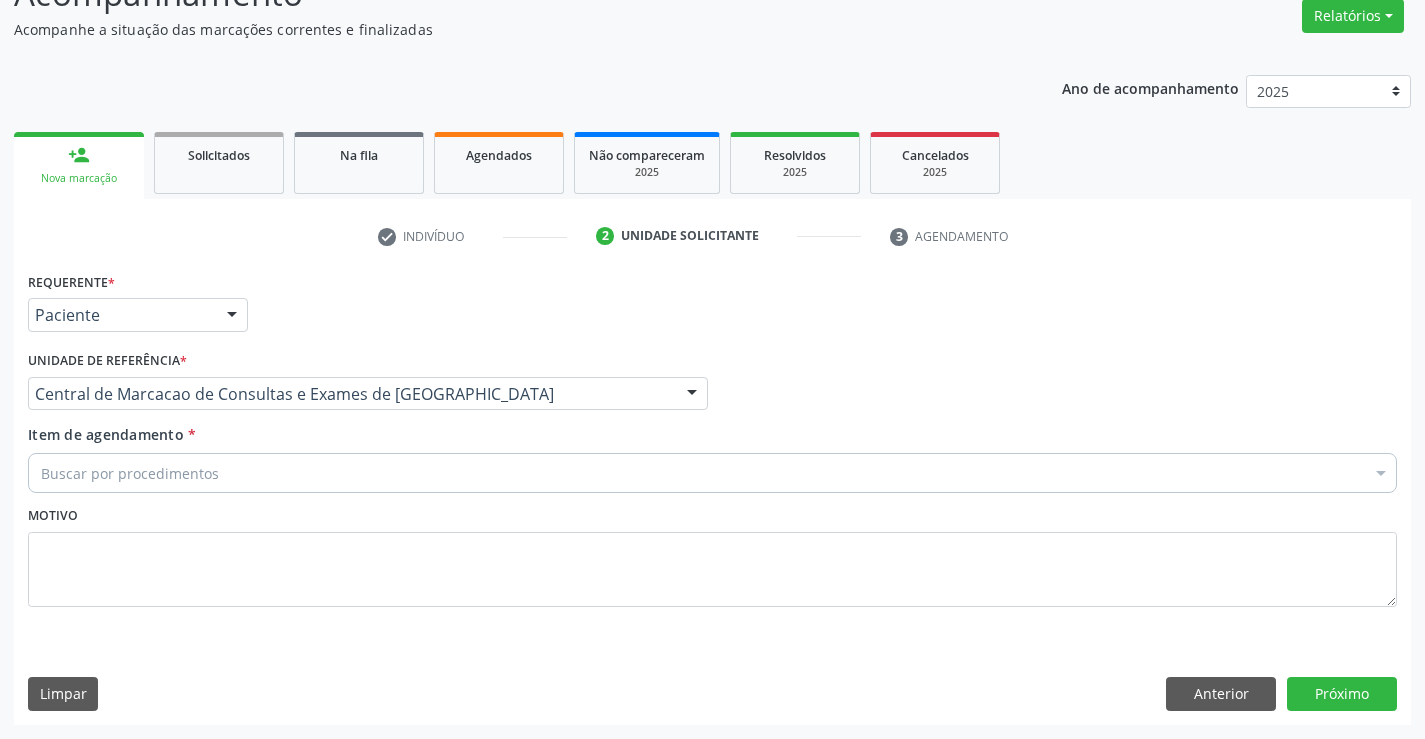 click on "Buscar por procedimentos" at bounding box center (712, 473) 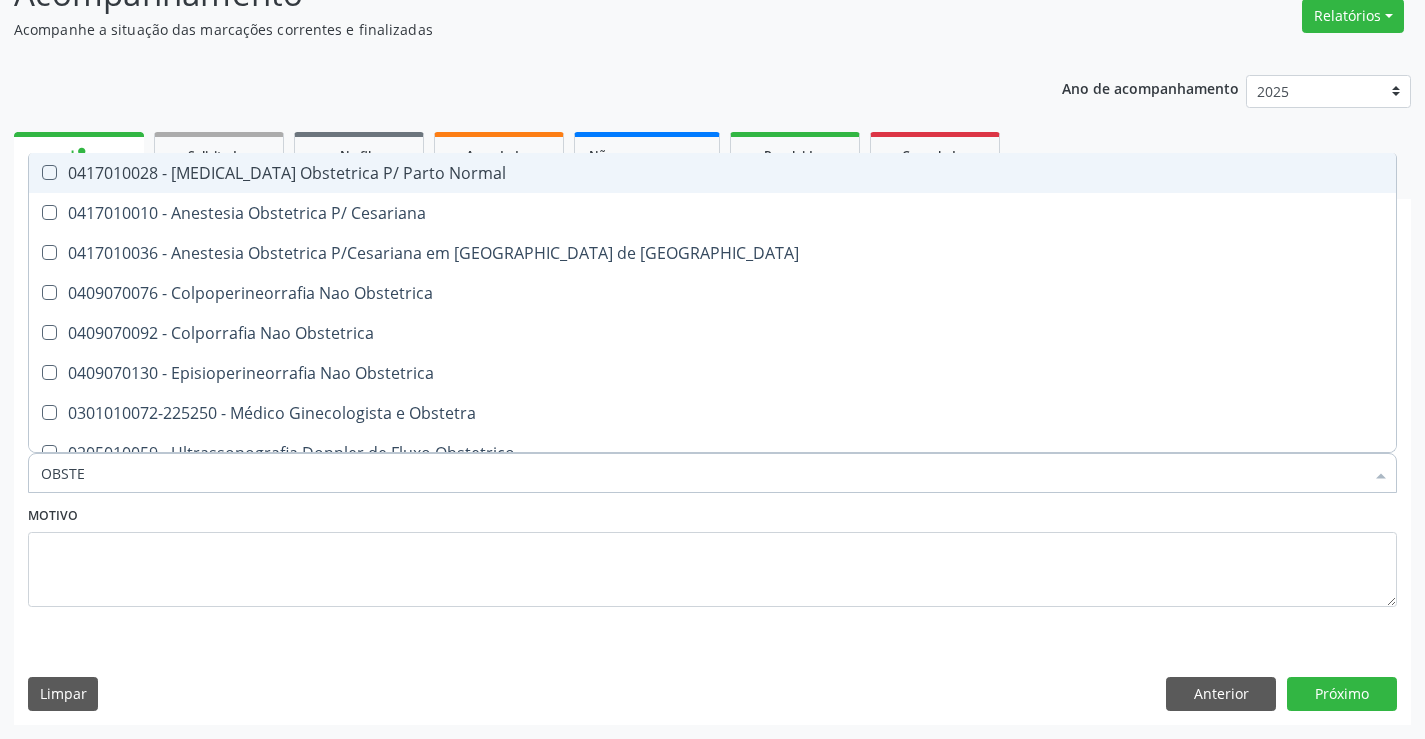 type on "OBSTET" 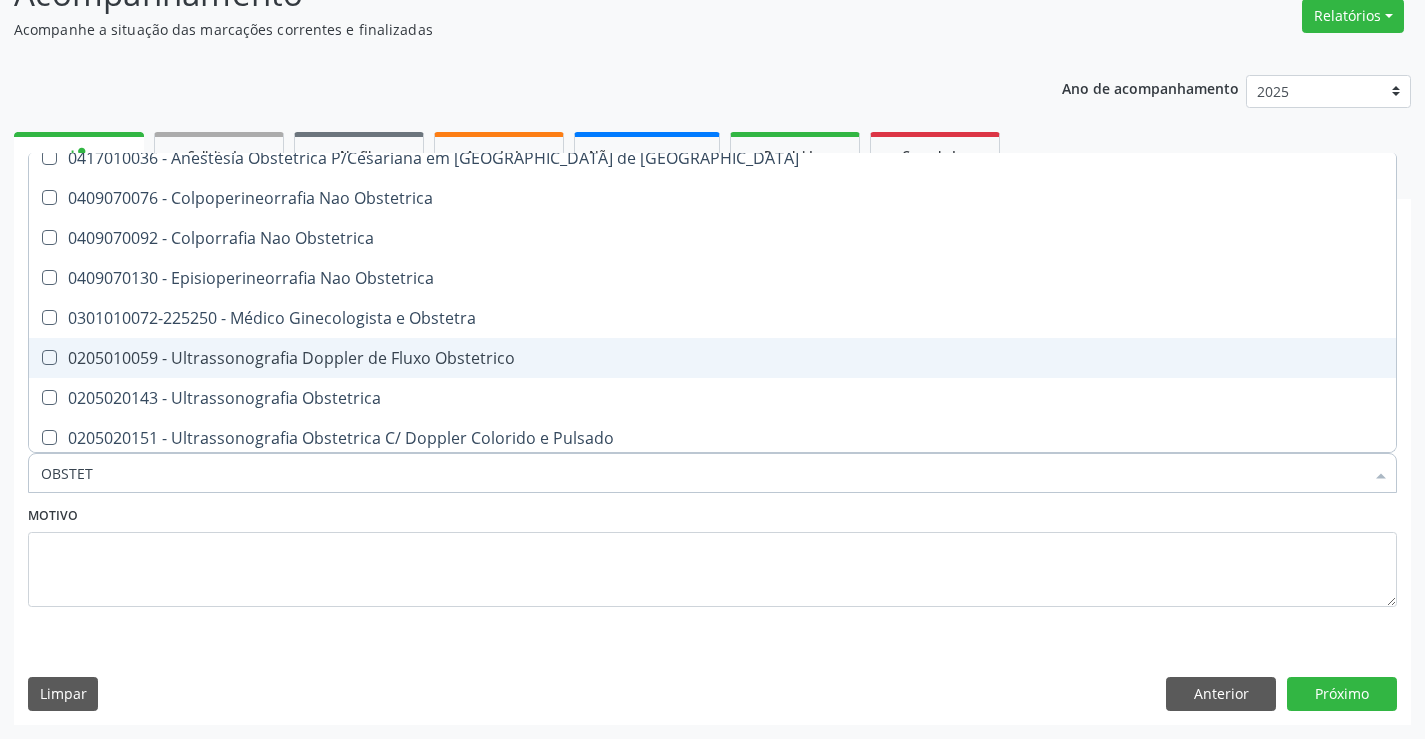 scroll, scrollTop: 101, scrollLeft: 0, axis: vertical 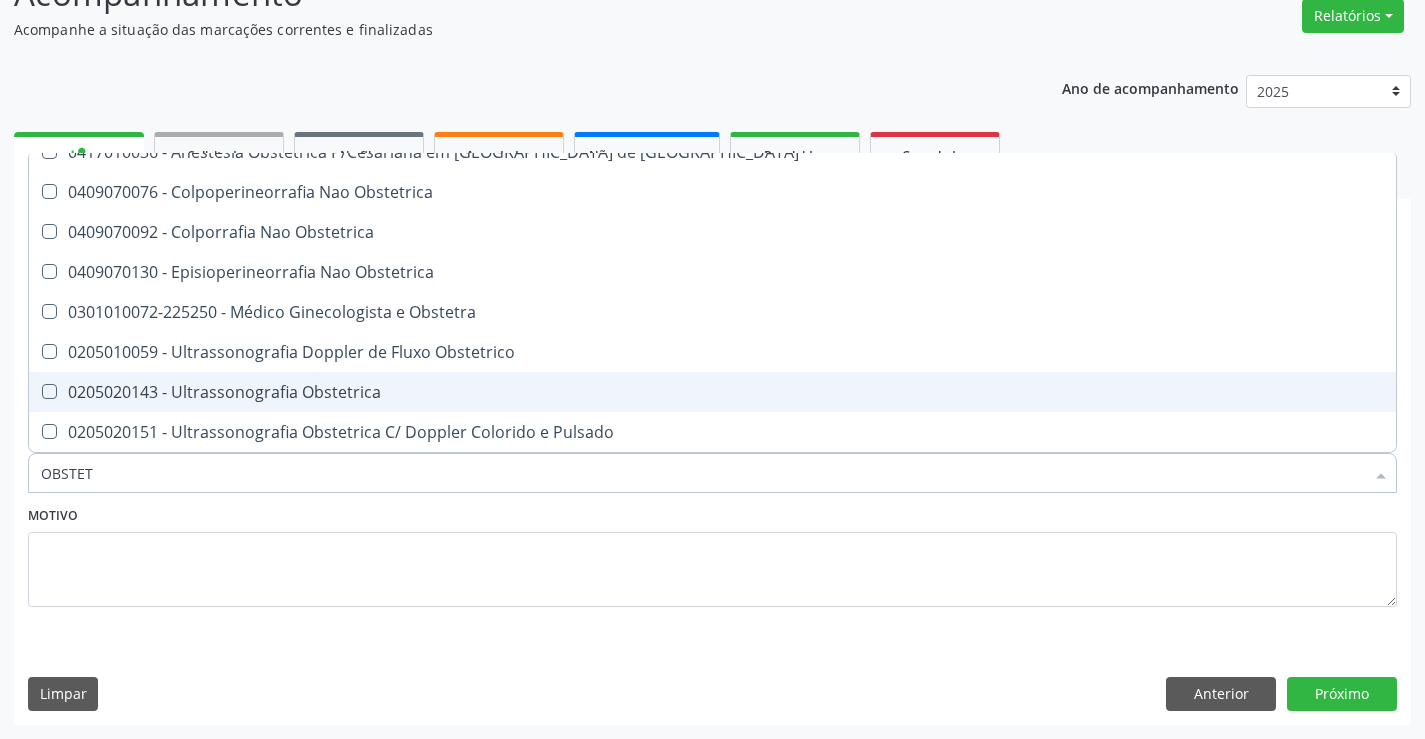 click on "0205020143 - Ultrassonografia Obstetrica" at bounding box center (712, 392) 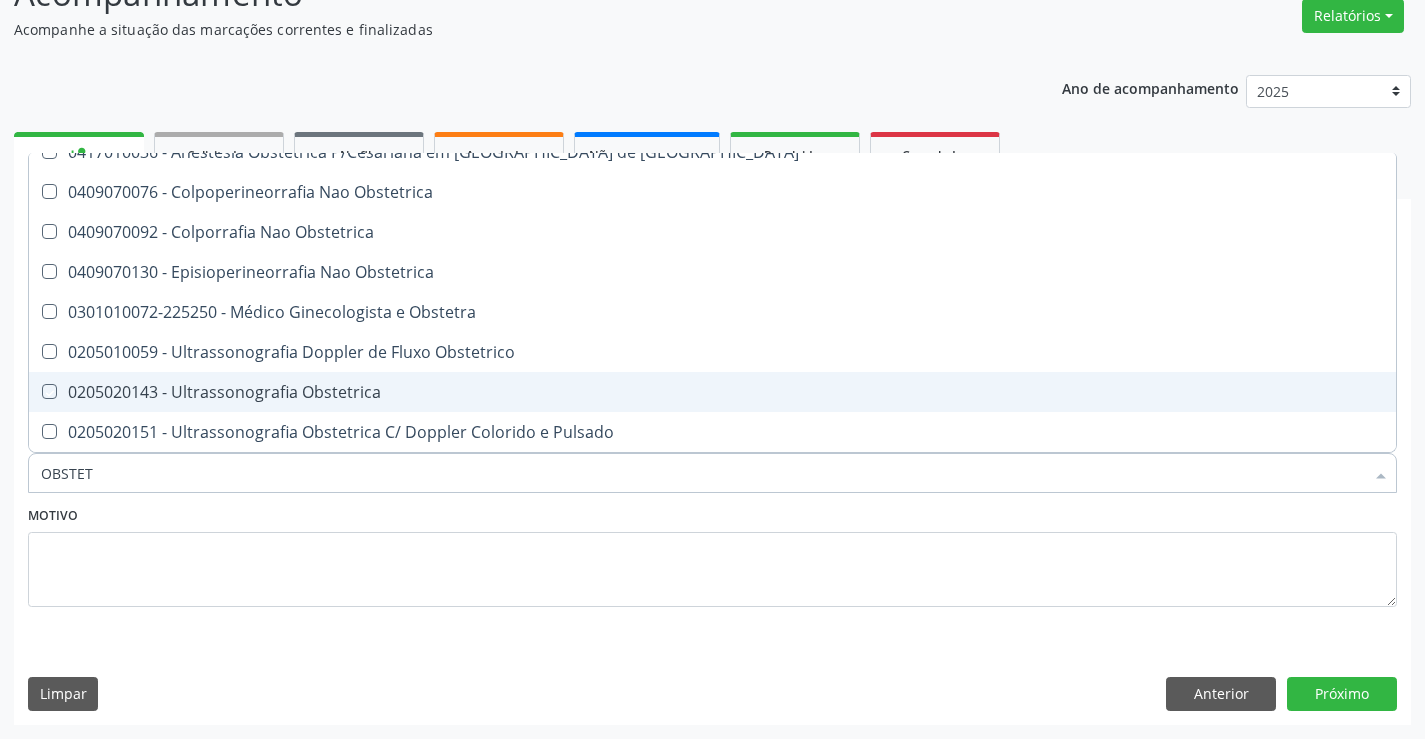checkbox on "true" 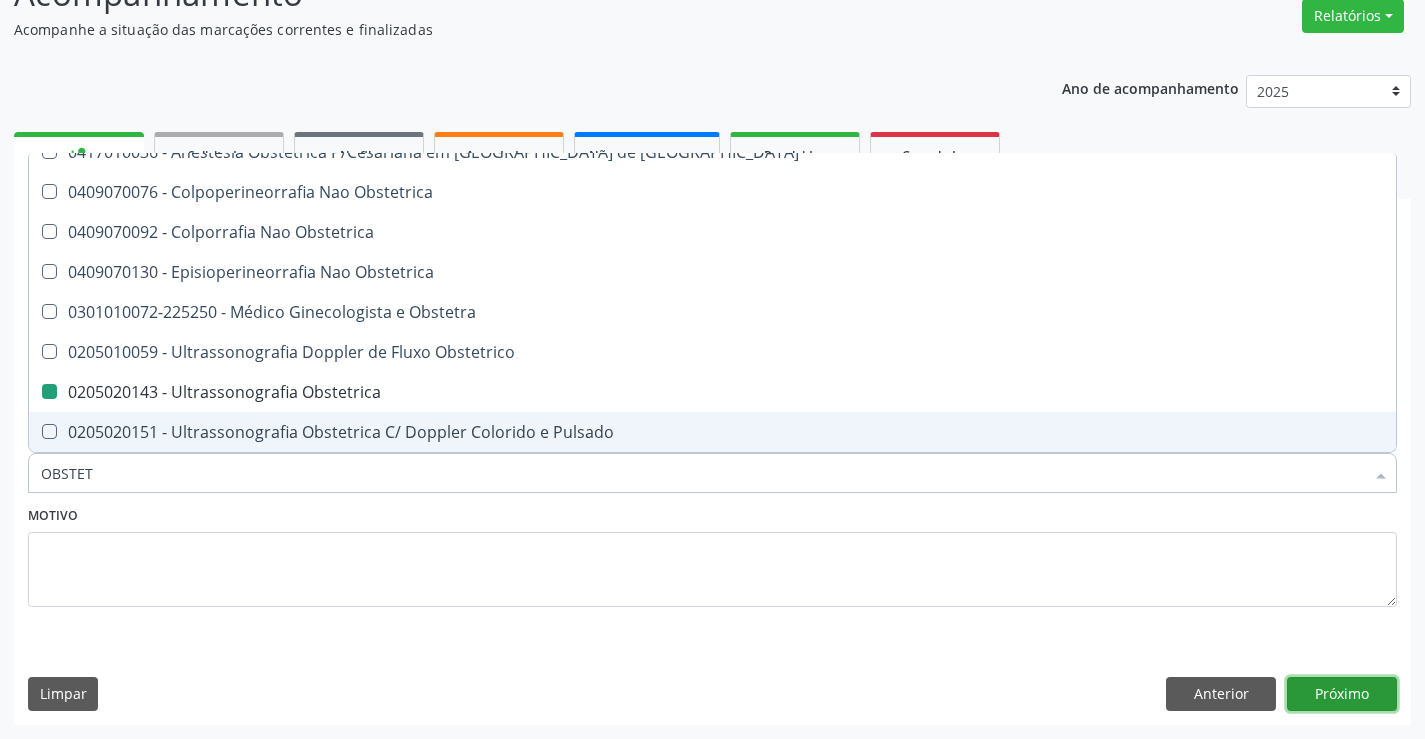 click on "Próximo" at bounding box center (1342, 694) 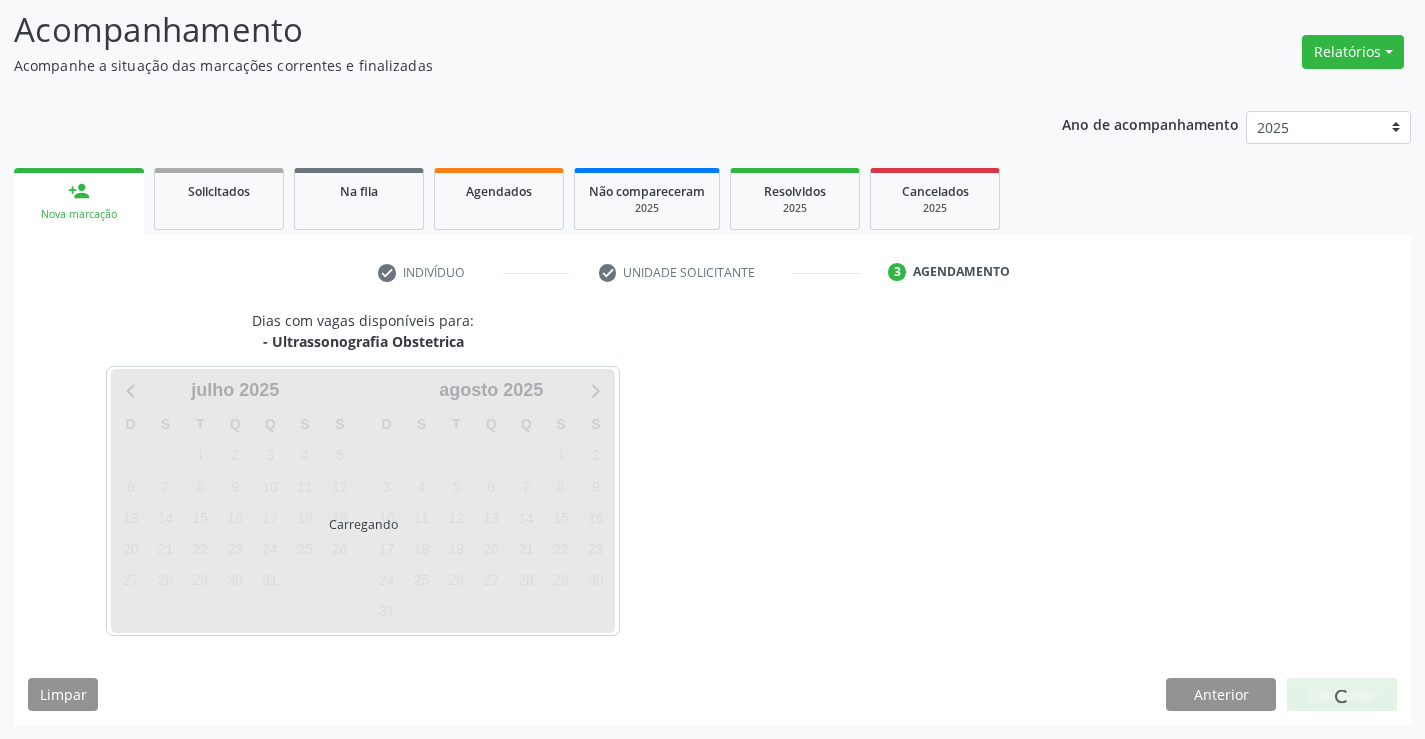 scroll, scrollTop: 131, scrollLeft: 0, axis: vertical 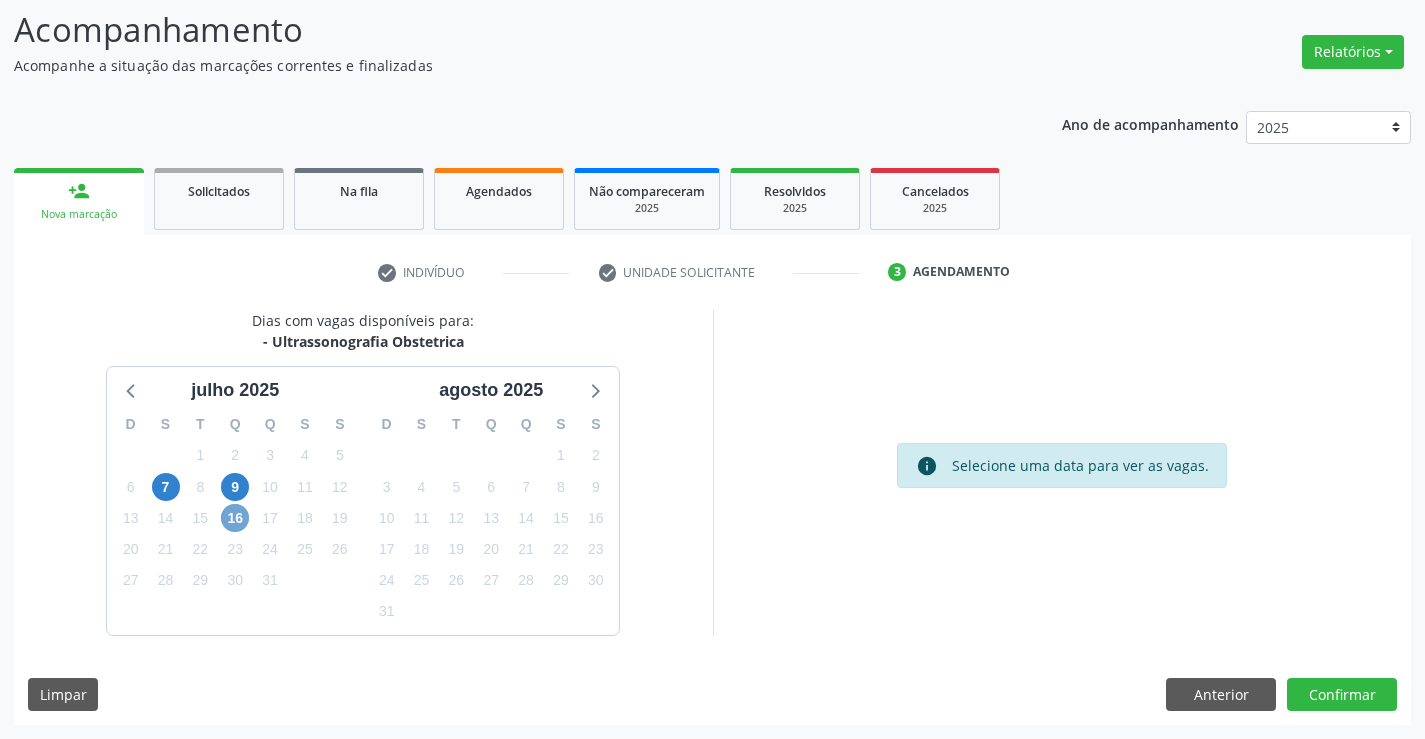 click on "16" at bounding box center (235, 518) 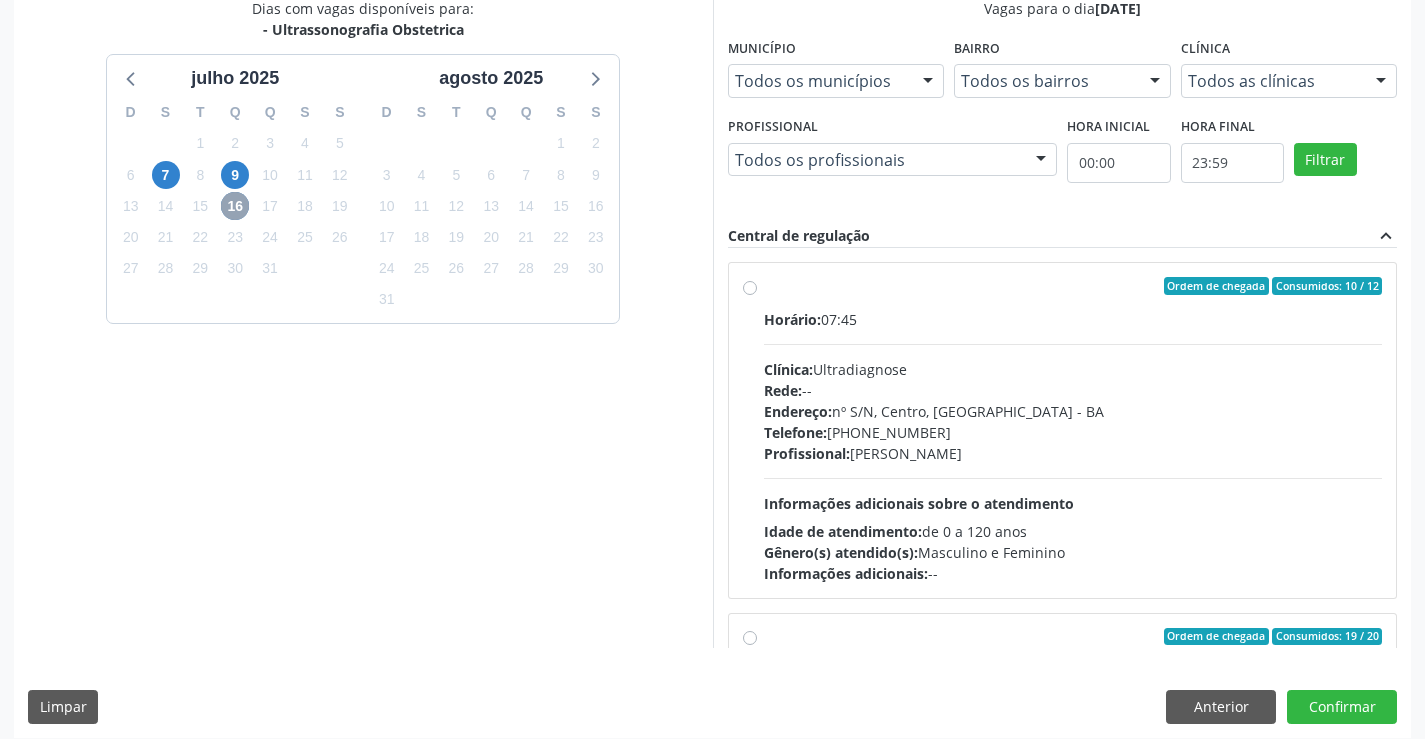 scroll, scrollTop: 456, scrollLeft: 0, axis: vertical 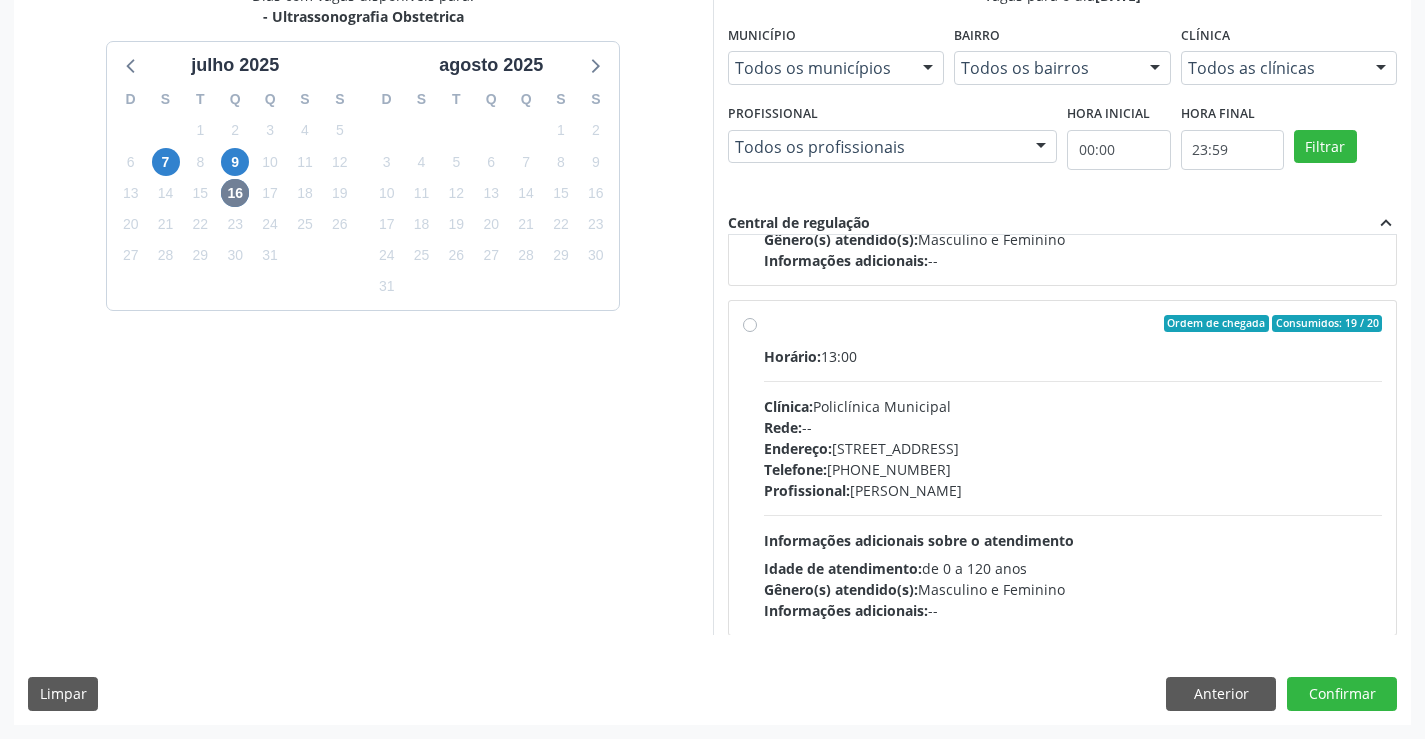 click on "Endereço:   Predio, nº 386, Centro, Campo Formoso - BA" at bounding box center (1073, 448) 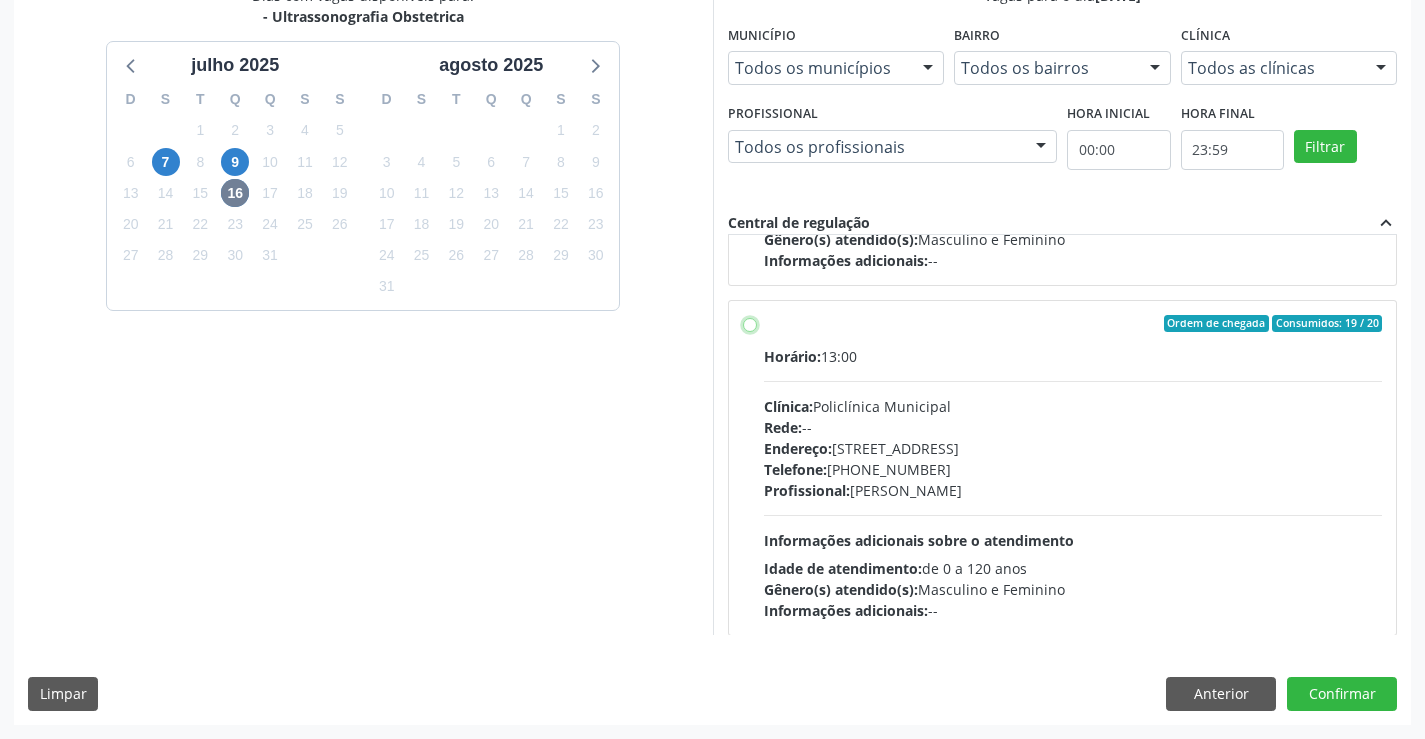 click on "Ordem de chegada
Consumidos: 19 / 20
Horário:   13:00
Clínica:  Policlínica Municipal
Rede:
--
Endereço:   Predio, nº 386, Centro, Campo Formoso - BA
Telefone:   (74) 6451312
Profissional:
Orlindo Carvalho dos Santos
Informações adicionais sobre o atendimento
Idade de atendimento:
de 0 a 120 anos
Gênero(s) atendido(s):
Masculino e Feminino
Informações adicionais:
--" at bounding box center (750, 324) 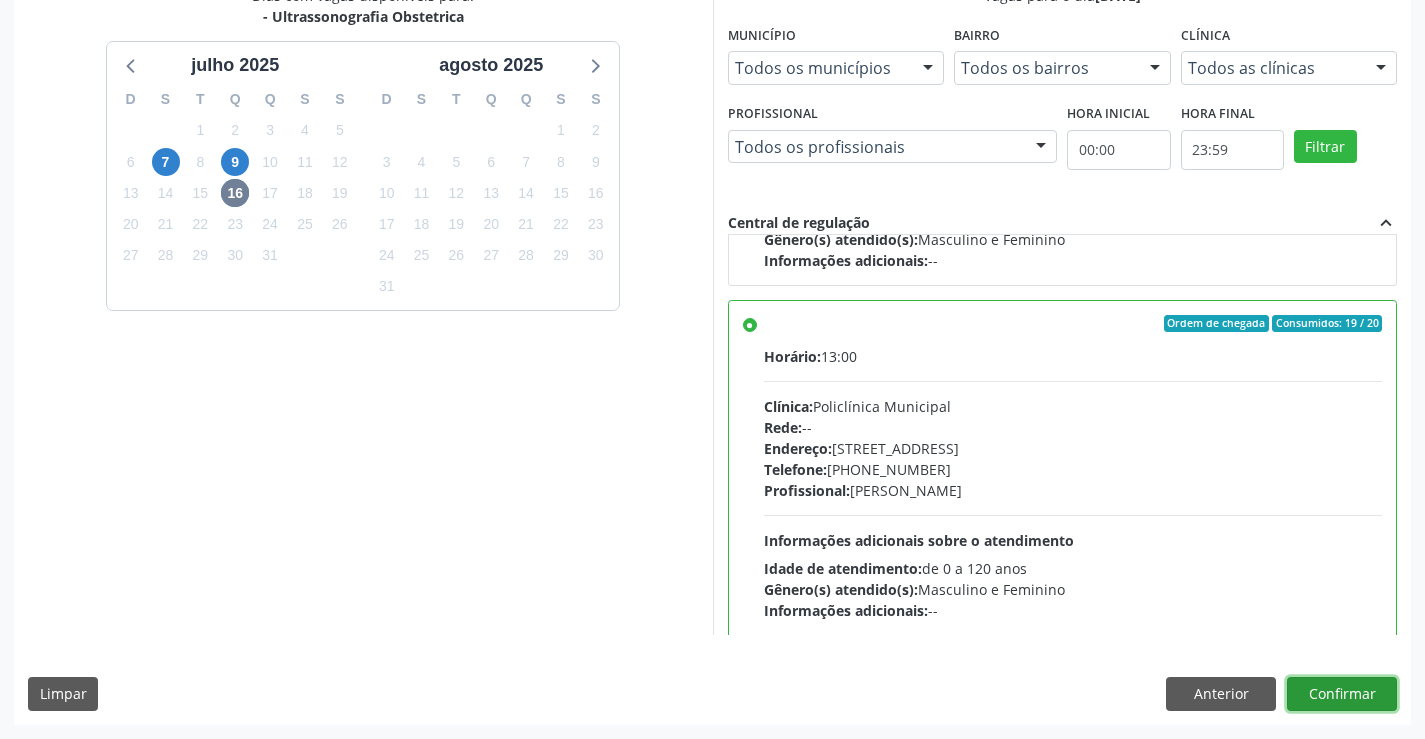 click on "Confirmar" at bounding box center (1342, 694) 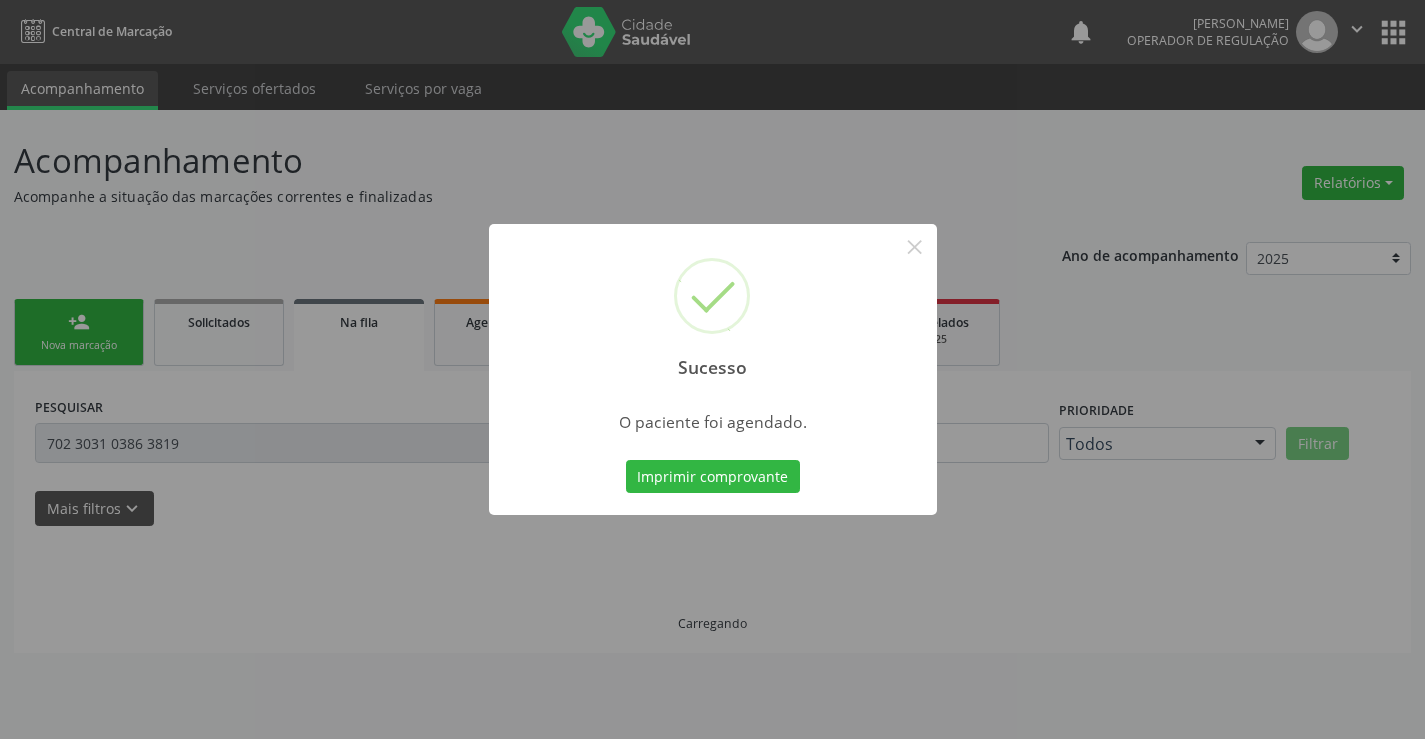 scroll, scrollTop: 0, scrollLeft: 0, axis: both 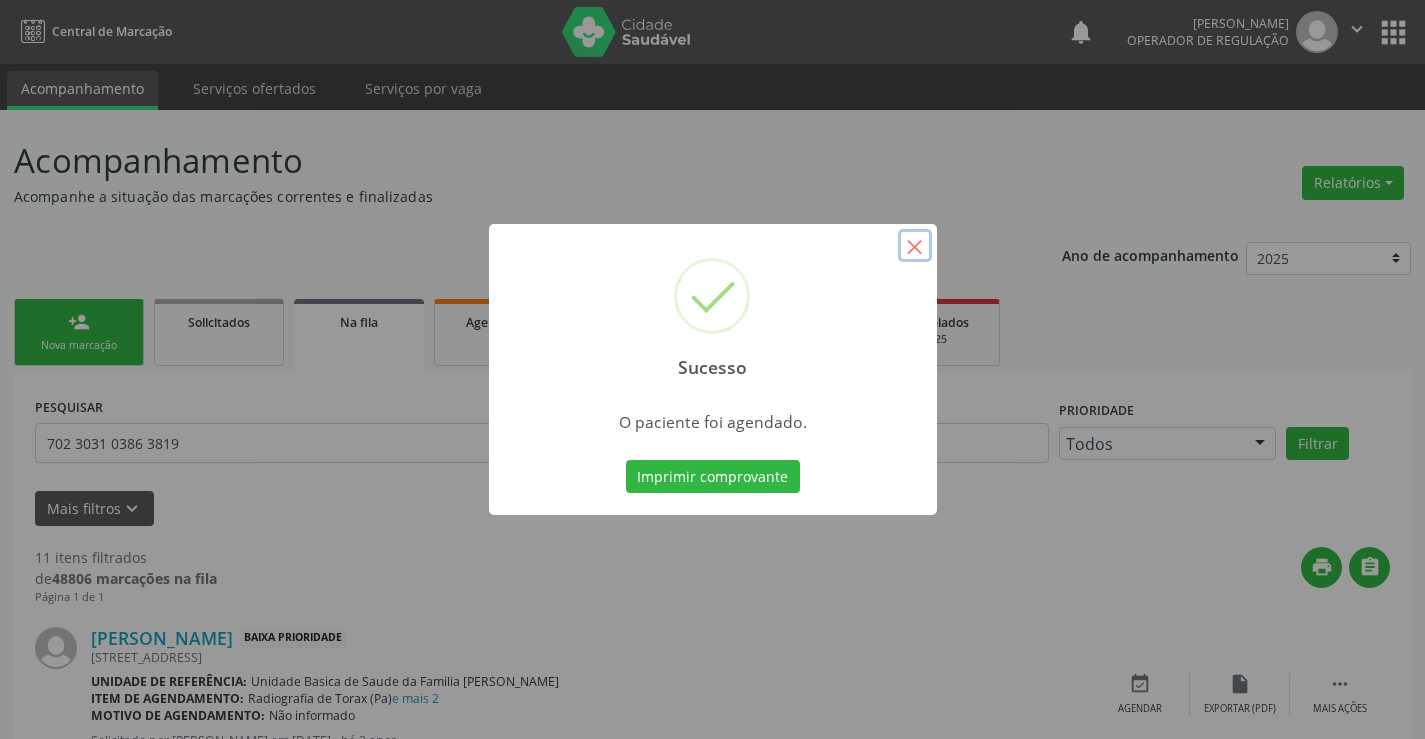 click on "×" at bounding box center (915, 246) 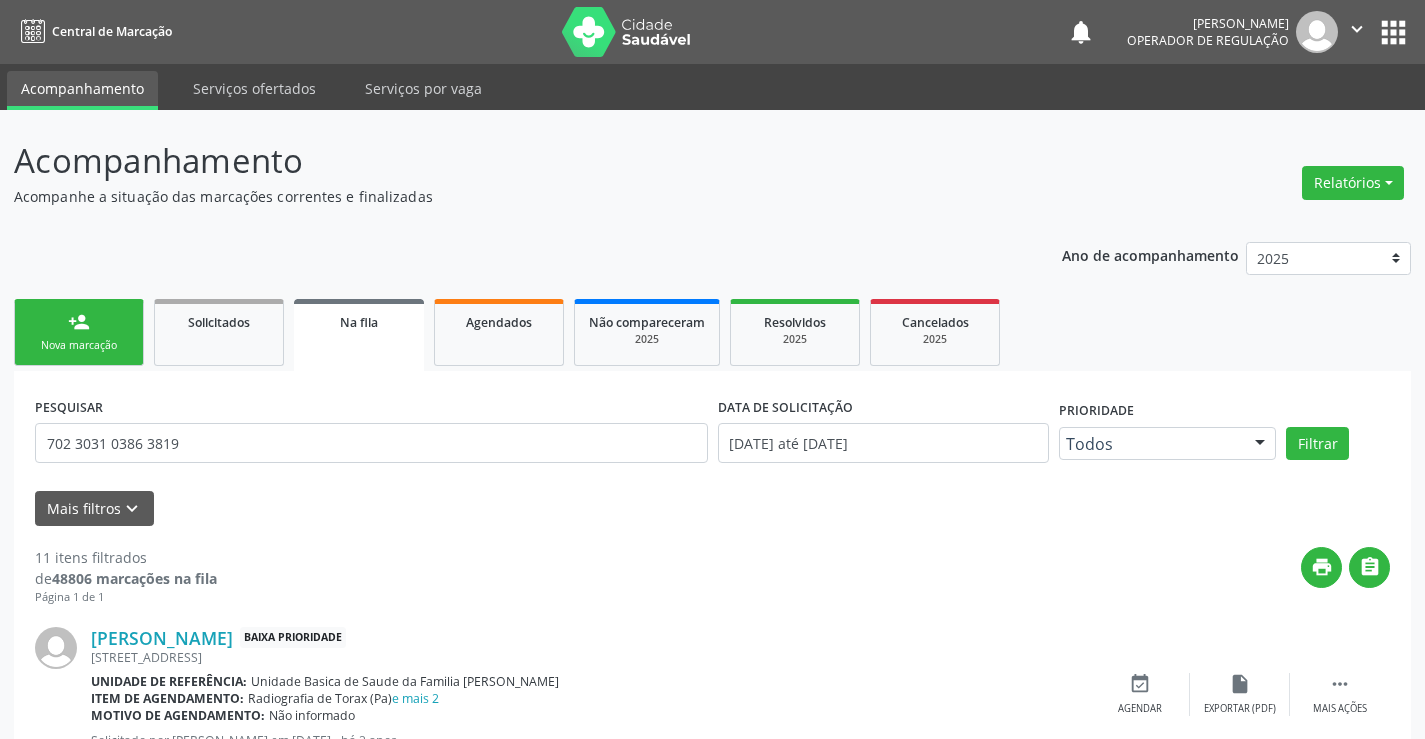 click on "person_add
Nova marcação" at bounding box center [79, 332] 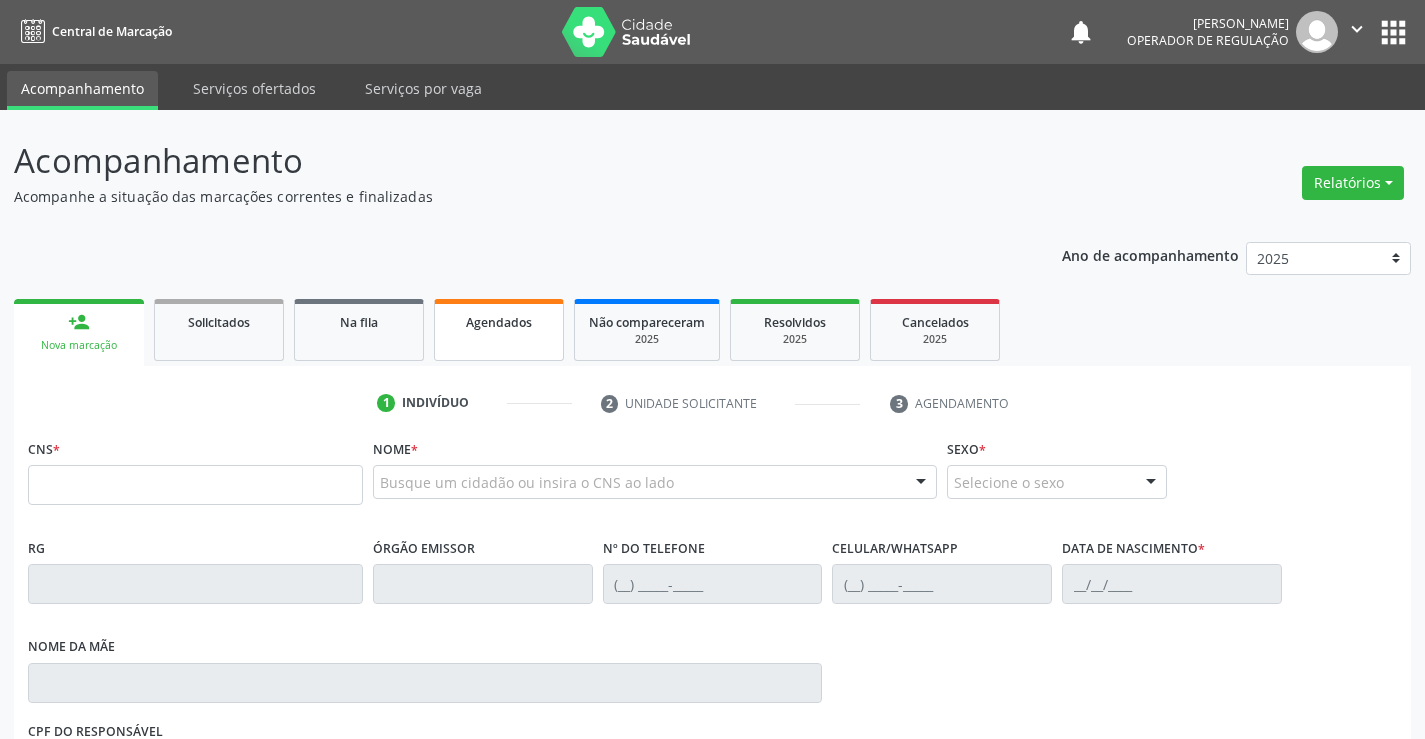 click on "Agendados" at bounding box center [499, 330] 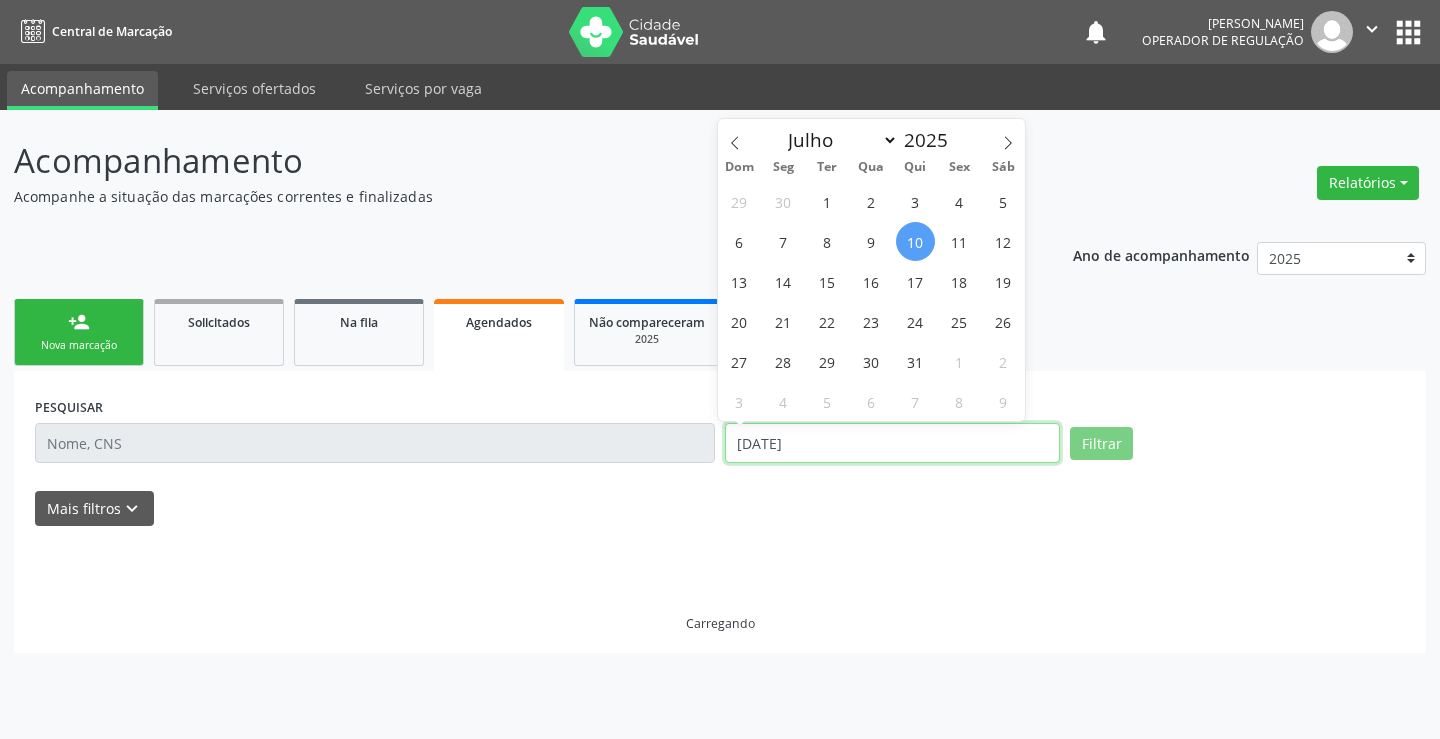 click on "10/07/2025" at bounding box center (892, 443) 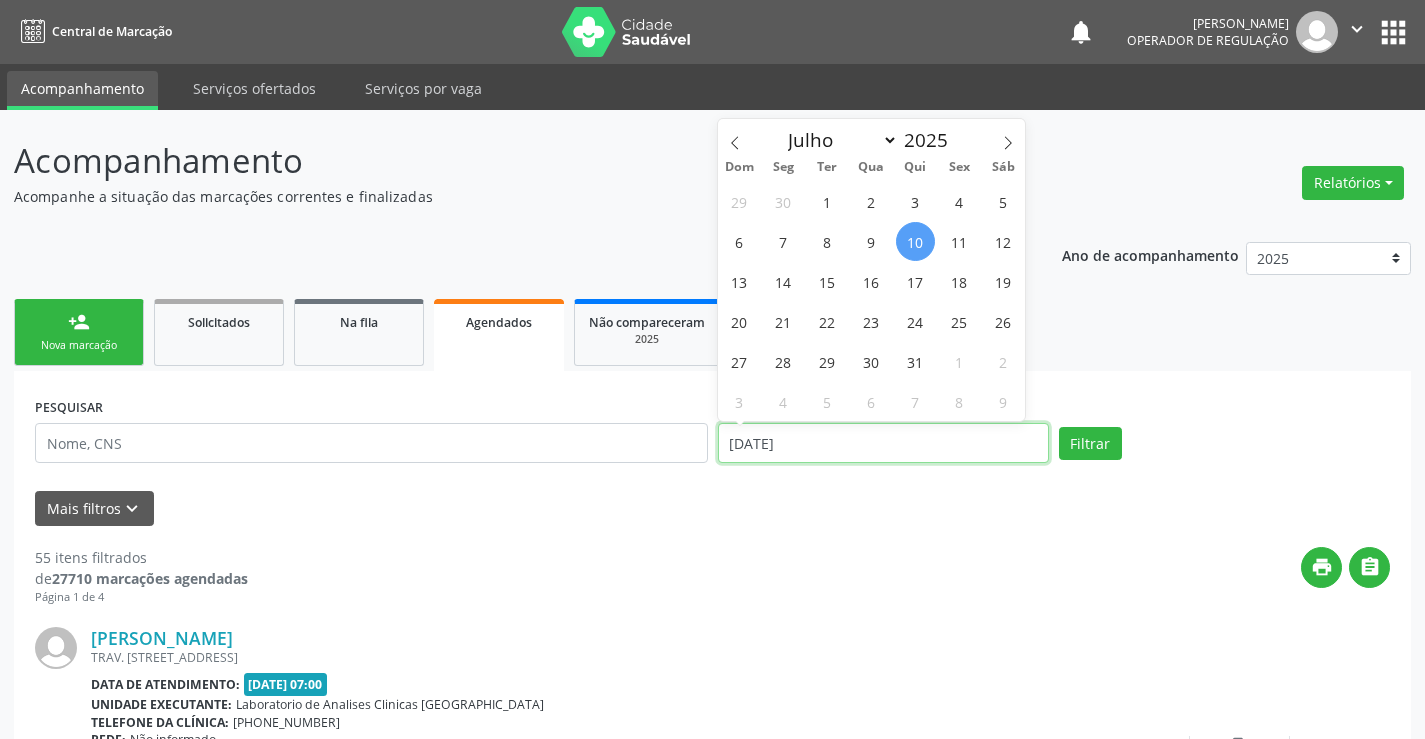 type 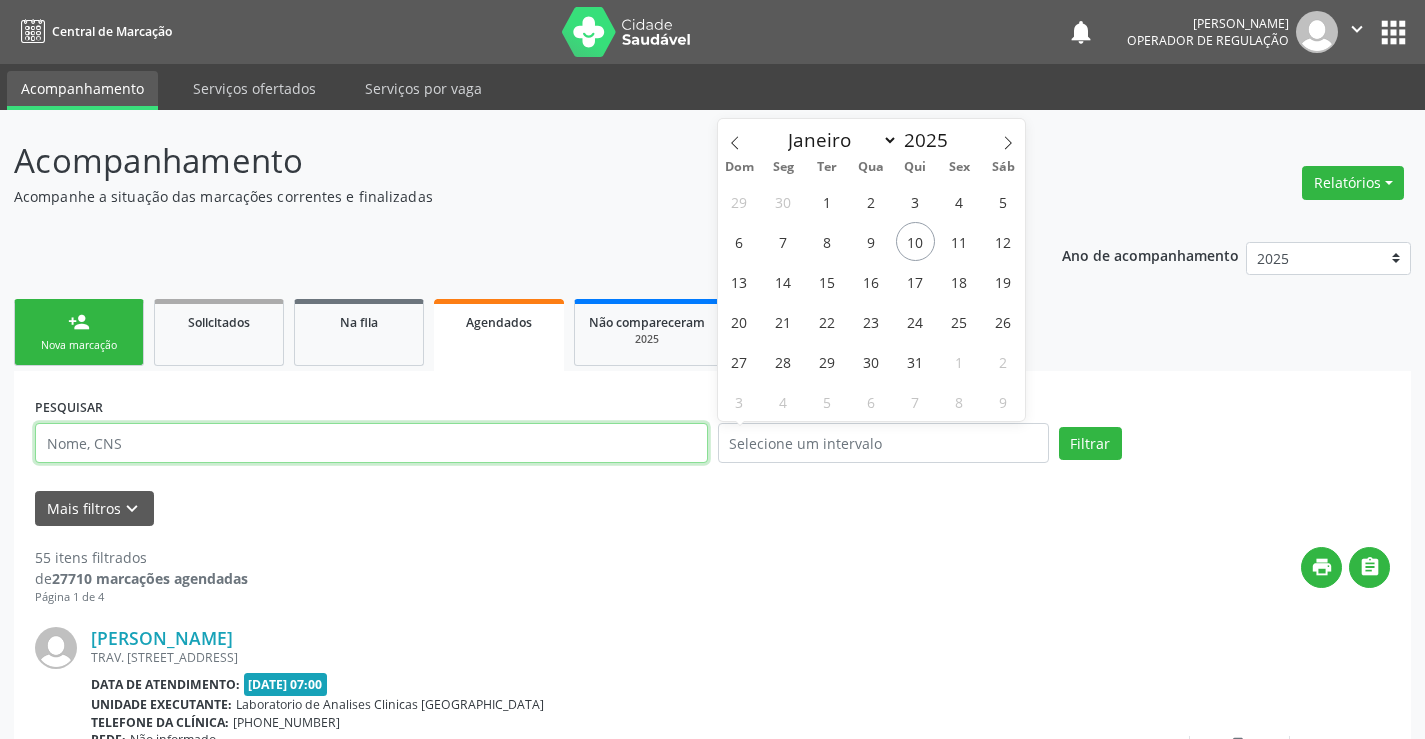 click at bounding box center (371, 443) 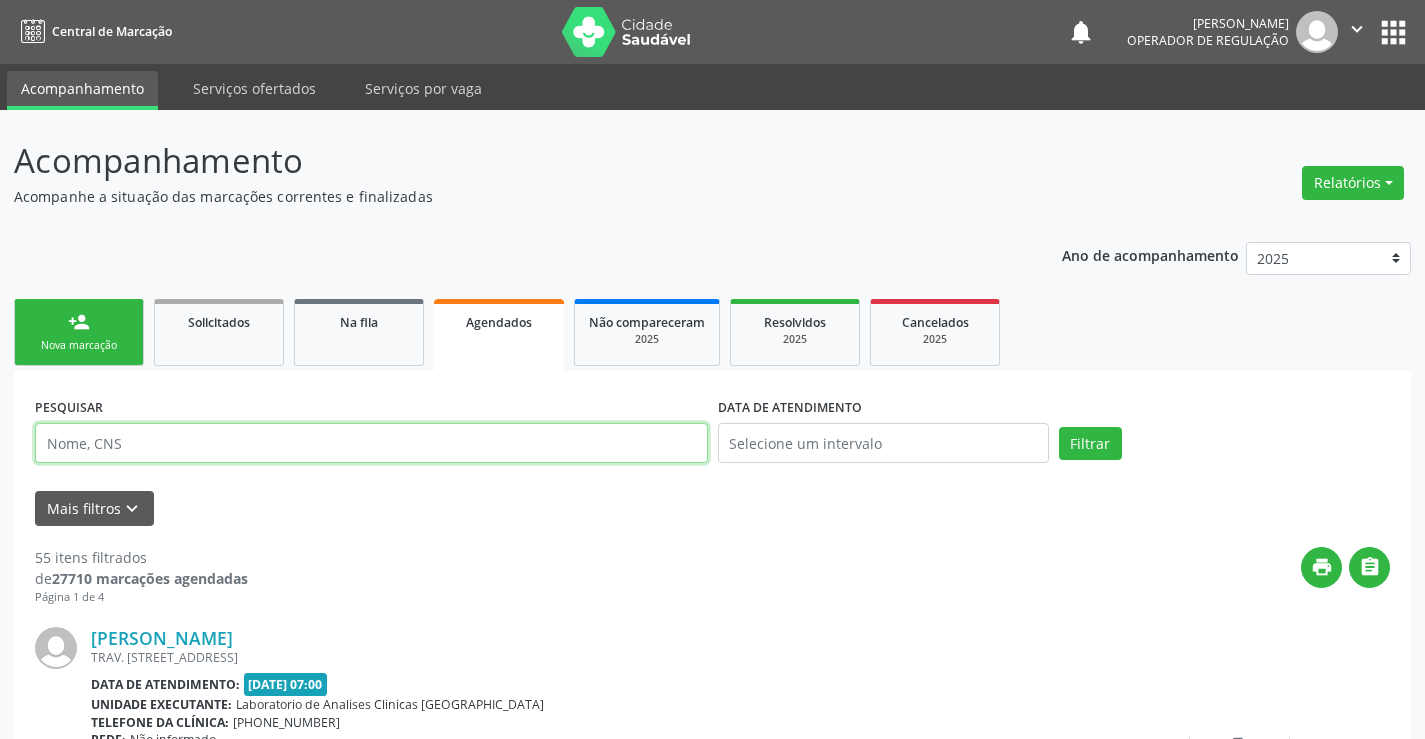 click at bounding box center [371, 443] 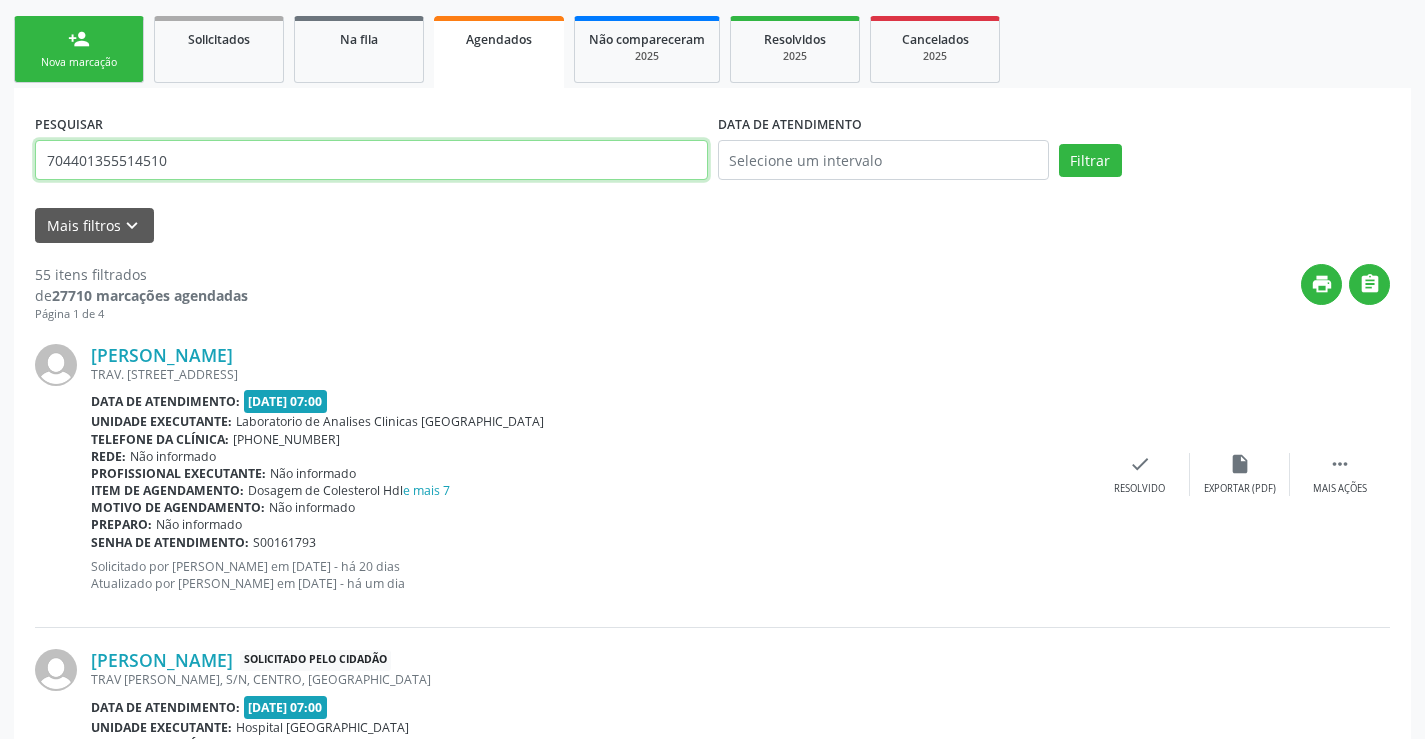 scroll, scrollTop: 300, scrollLeft: 0, axis: vertical 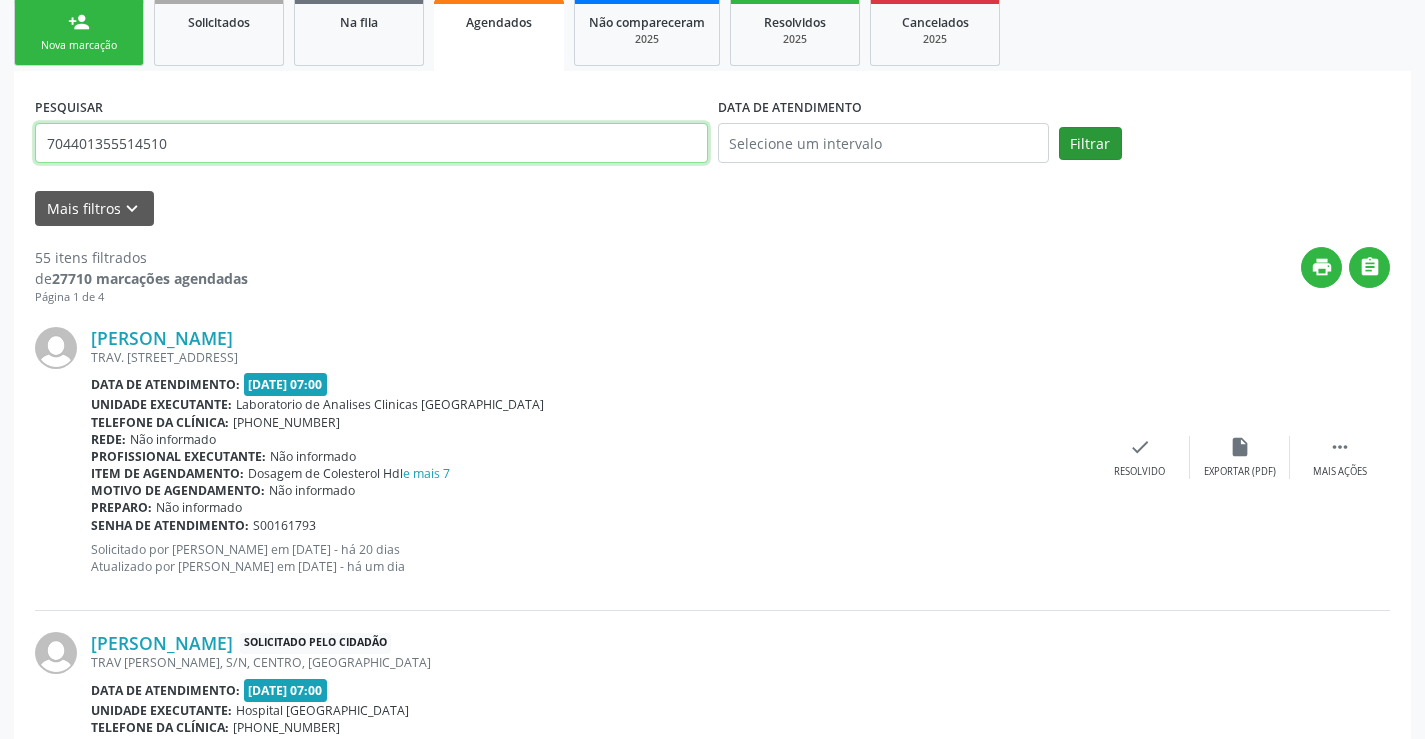 type on "704401355514510" 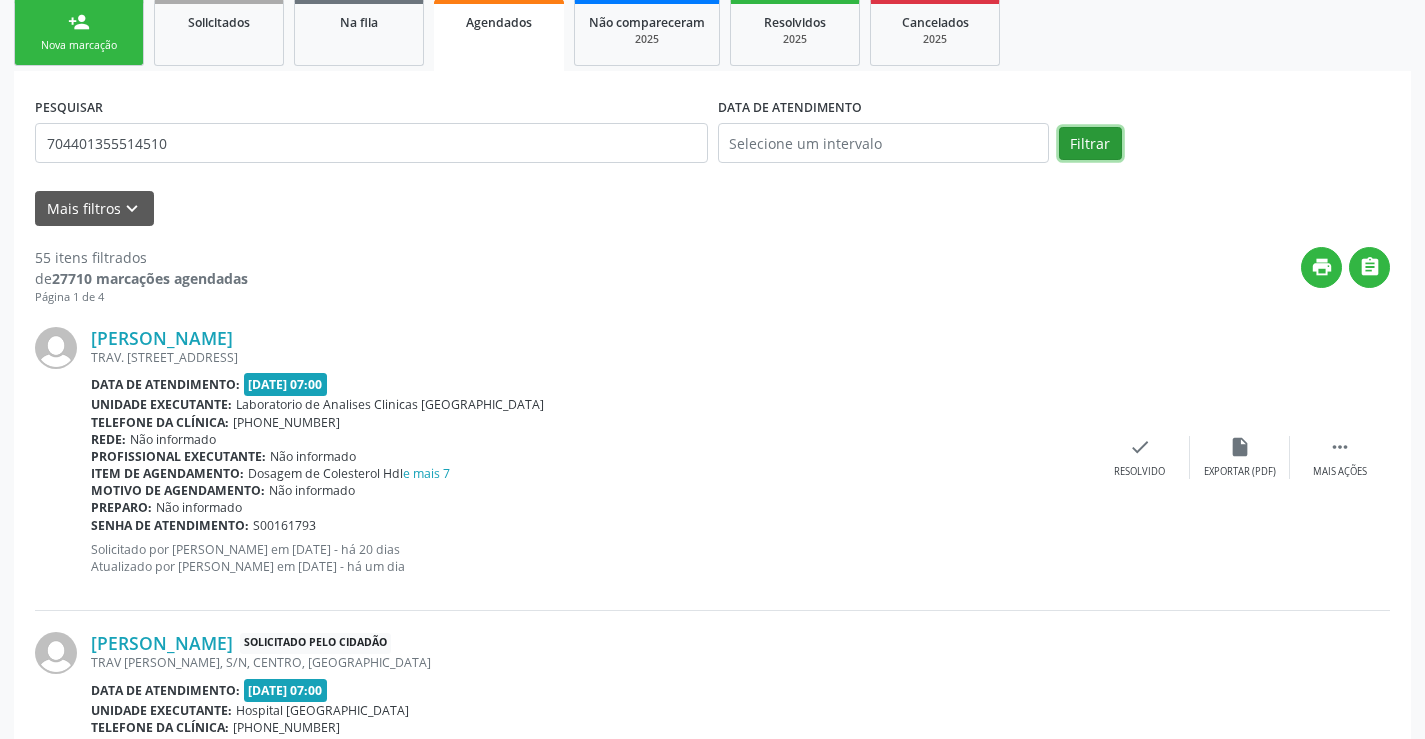 click on "Filtrar" at bounding box center [1090, 144] 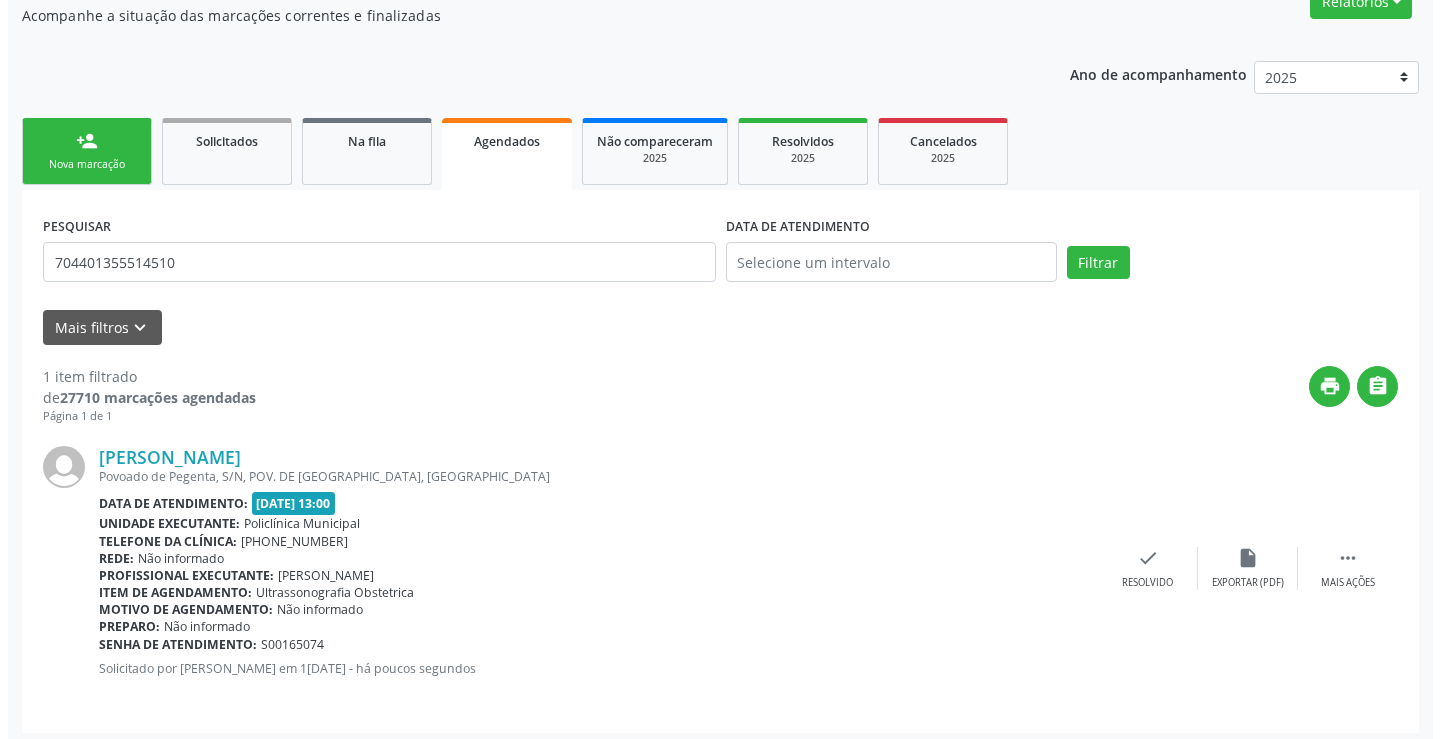 scroll, scrollTop: 189, scrollLeft: 0, axis: vertical 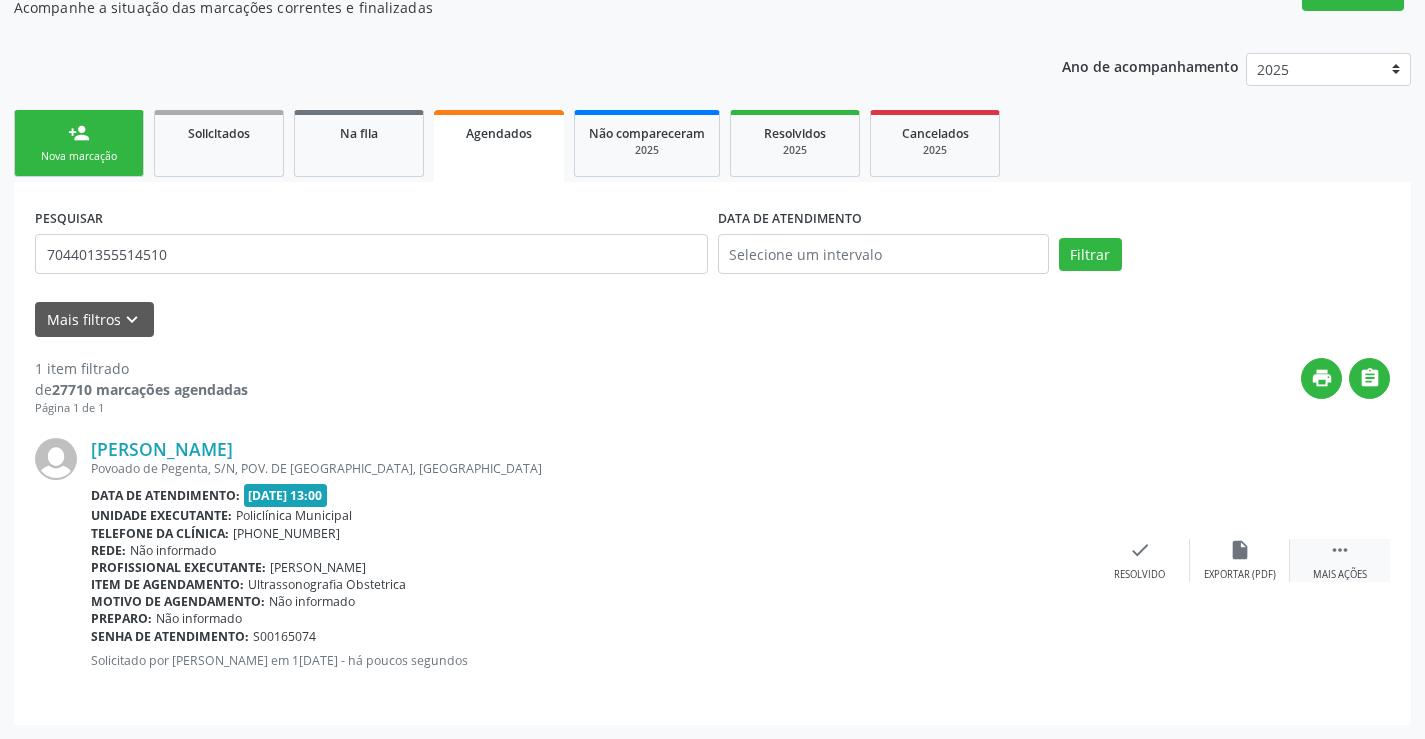 click on "" at bounding box center (1340, 550) 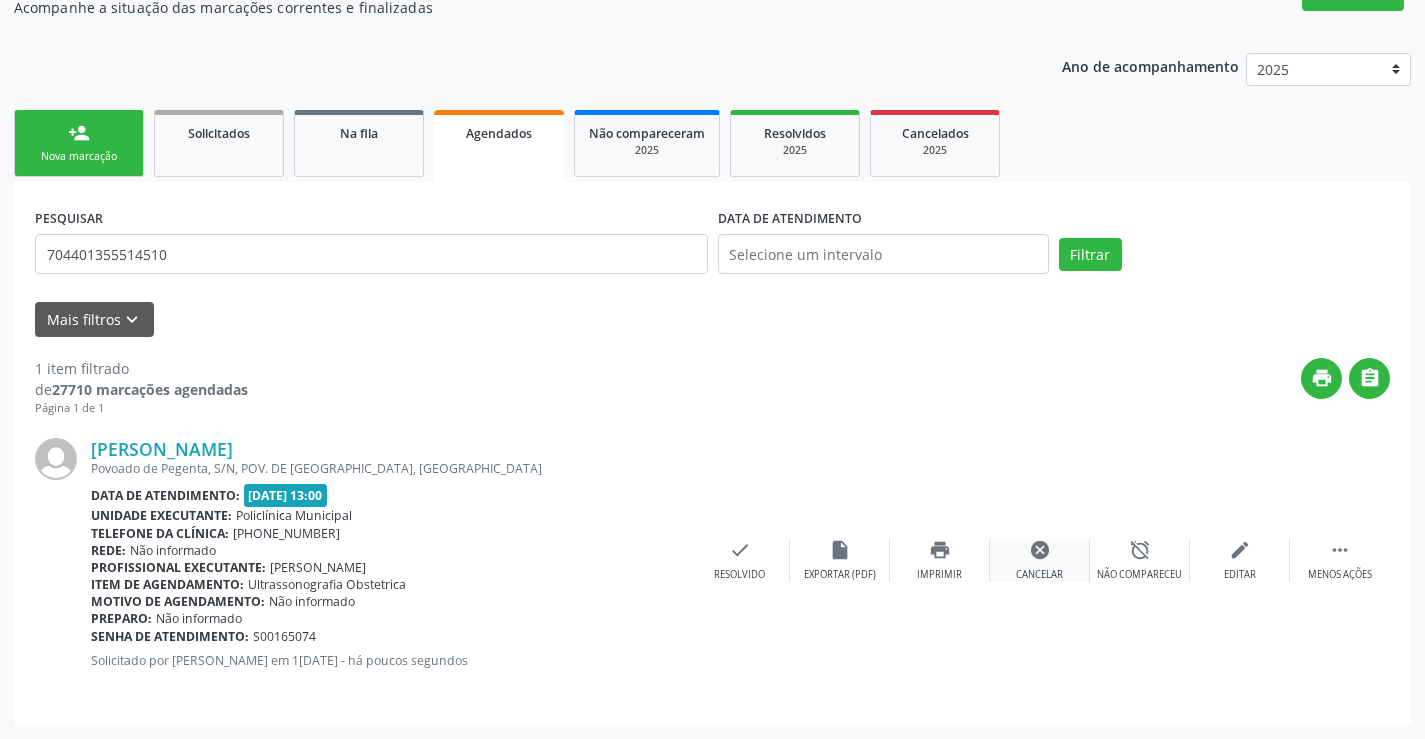 click on "cancel
Cancelar" at bounding box center (1040, 560) 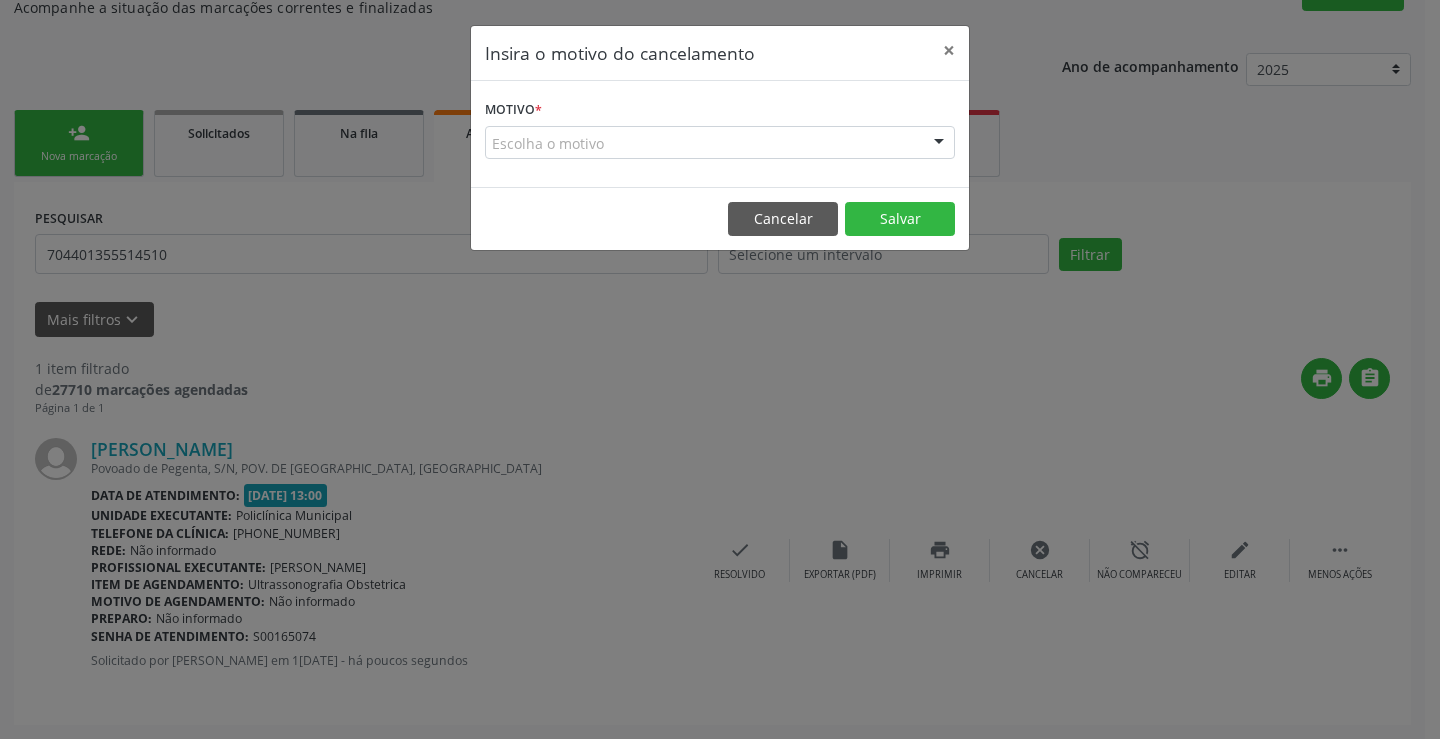 click at bounding box center (939, 144) 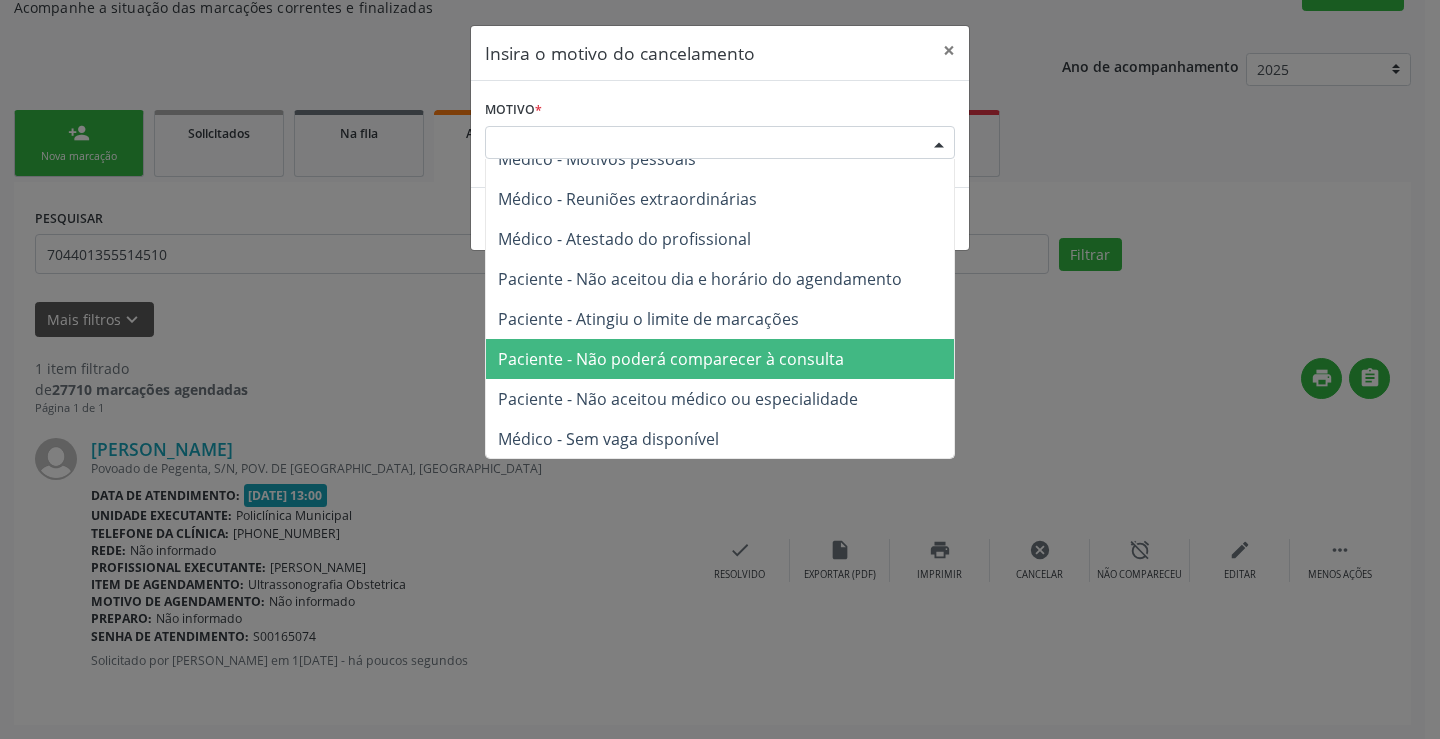 scroll, scrollTop: 101, scrollLeft: 0, axis: vertical 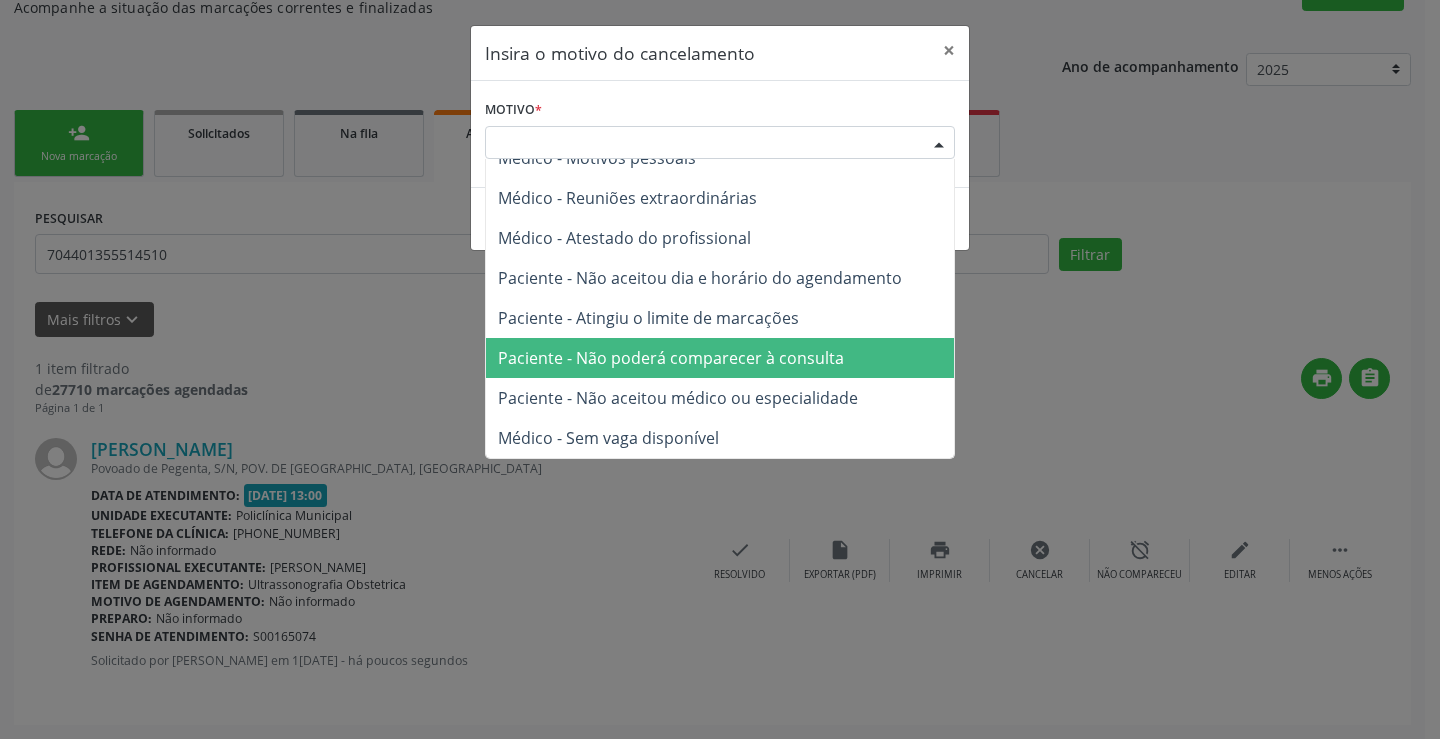 click on "Paciente - Não poderá comparecer à consulta" at bounding box center (671, 358) 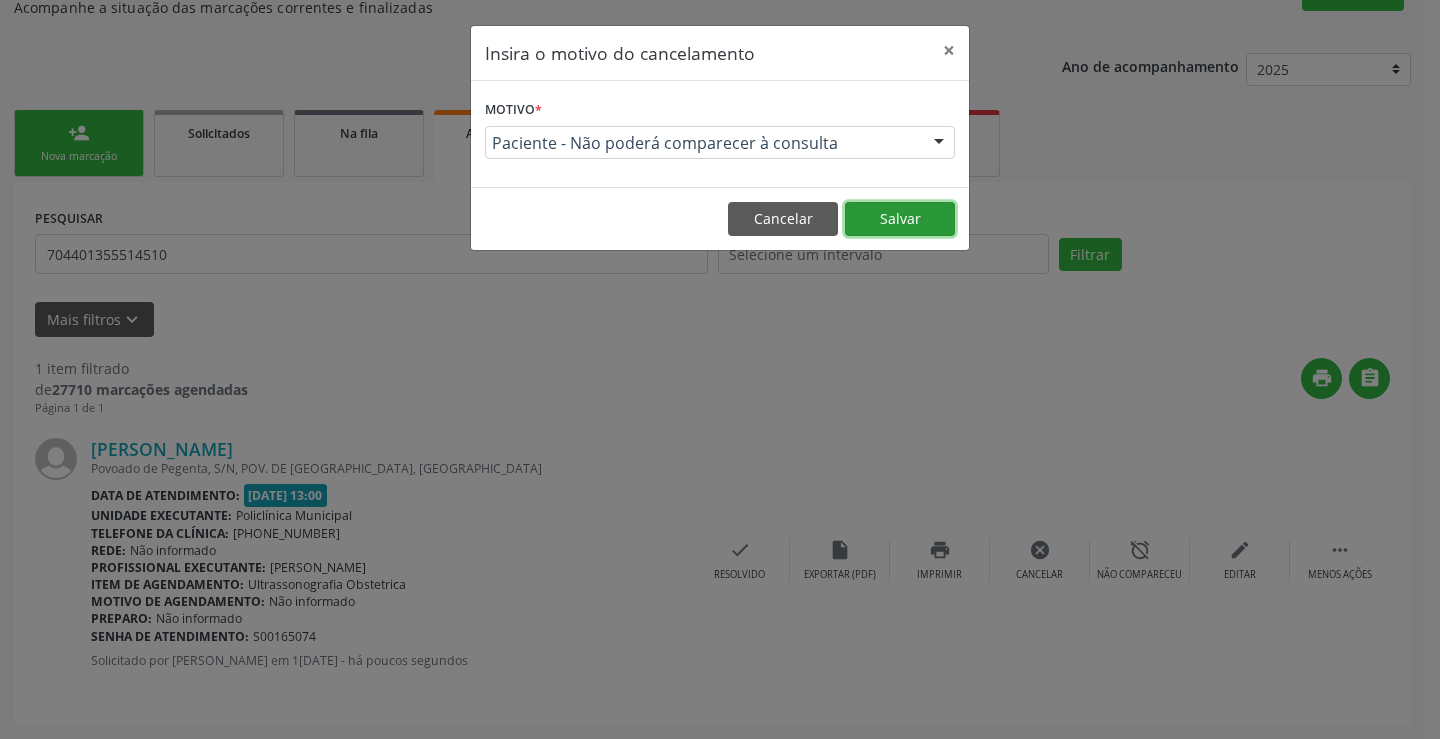 click on "Salvar" at bounding box center [900, 219] 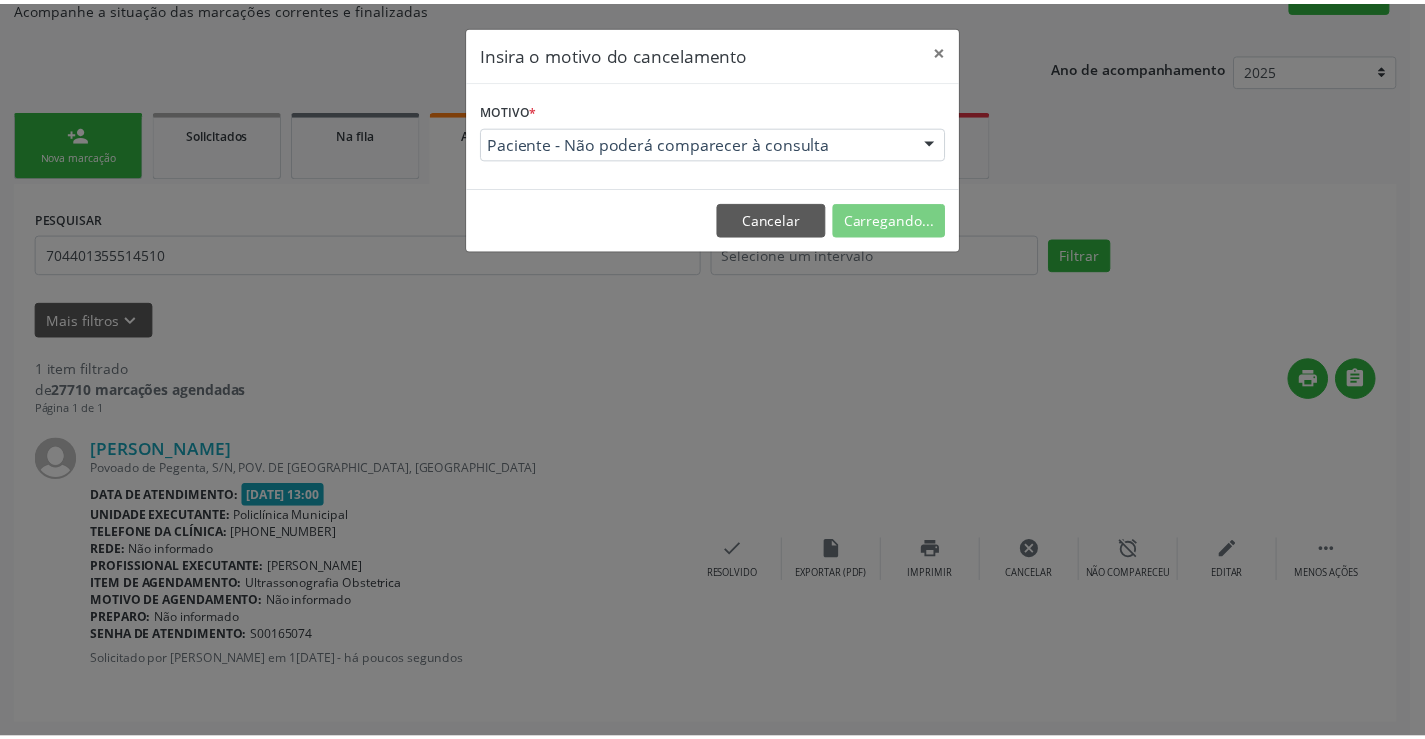 scroll, scrollTop: 0, scrollLeft: 0, axis: both 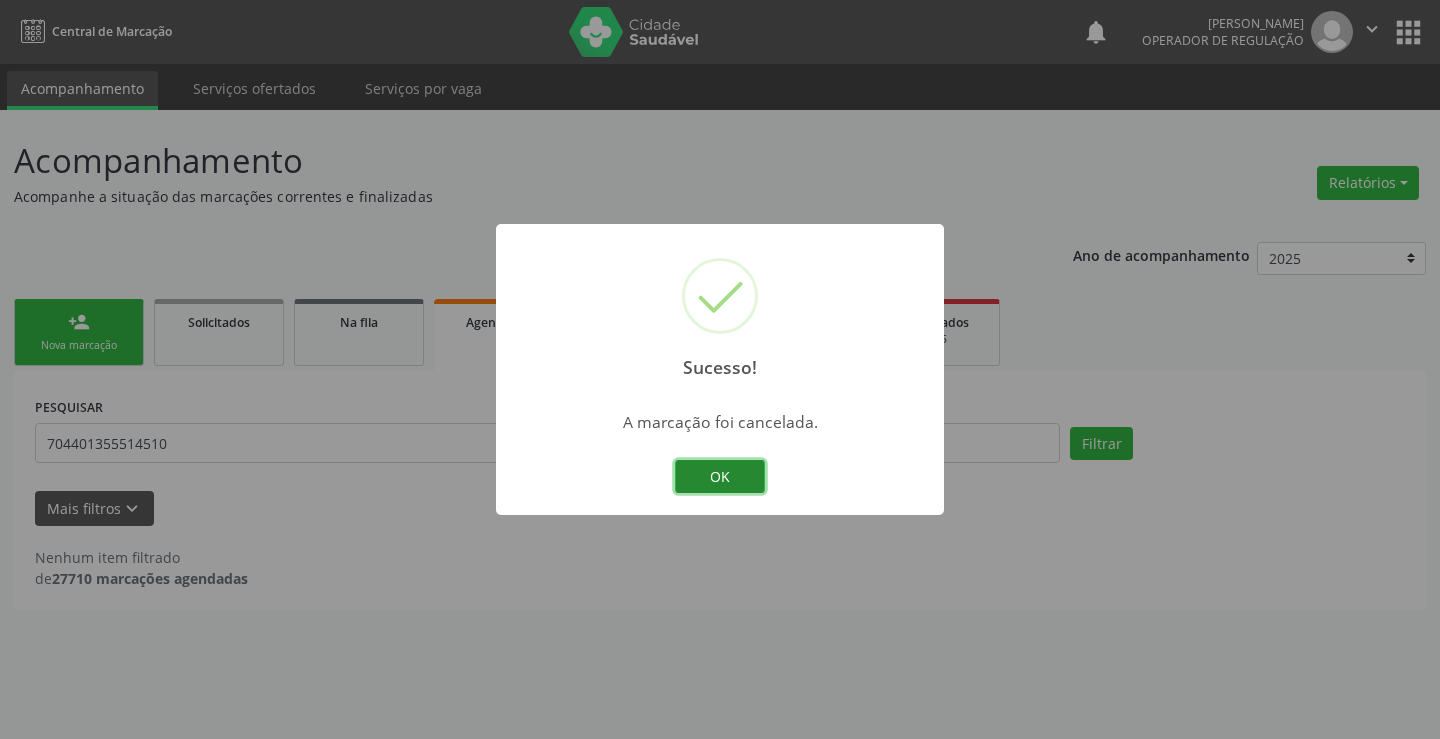click on "OK" at bounding box center [720, 477] 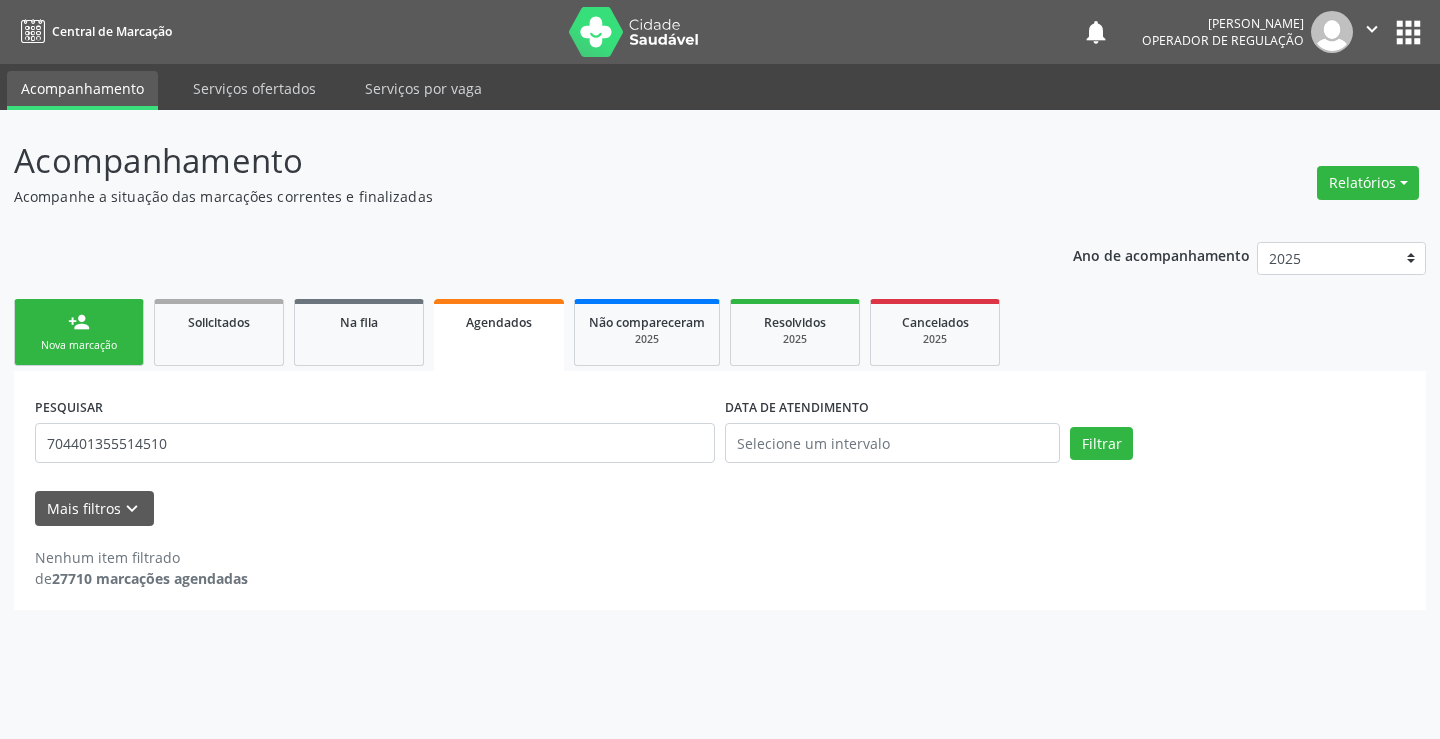 click on "Nova marcação" at bounding box center (79, 345) 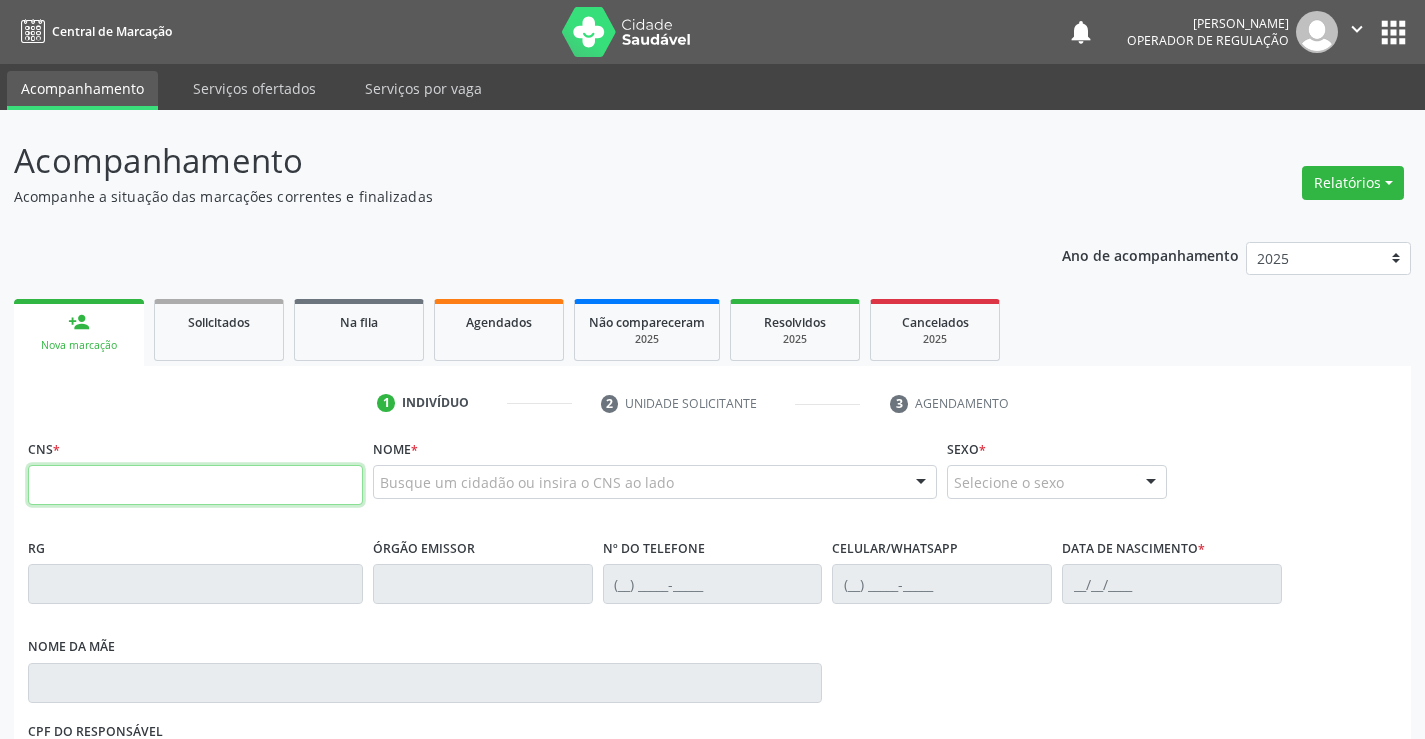 click at bounding box center [195, 485] 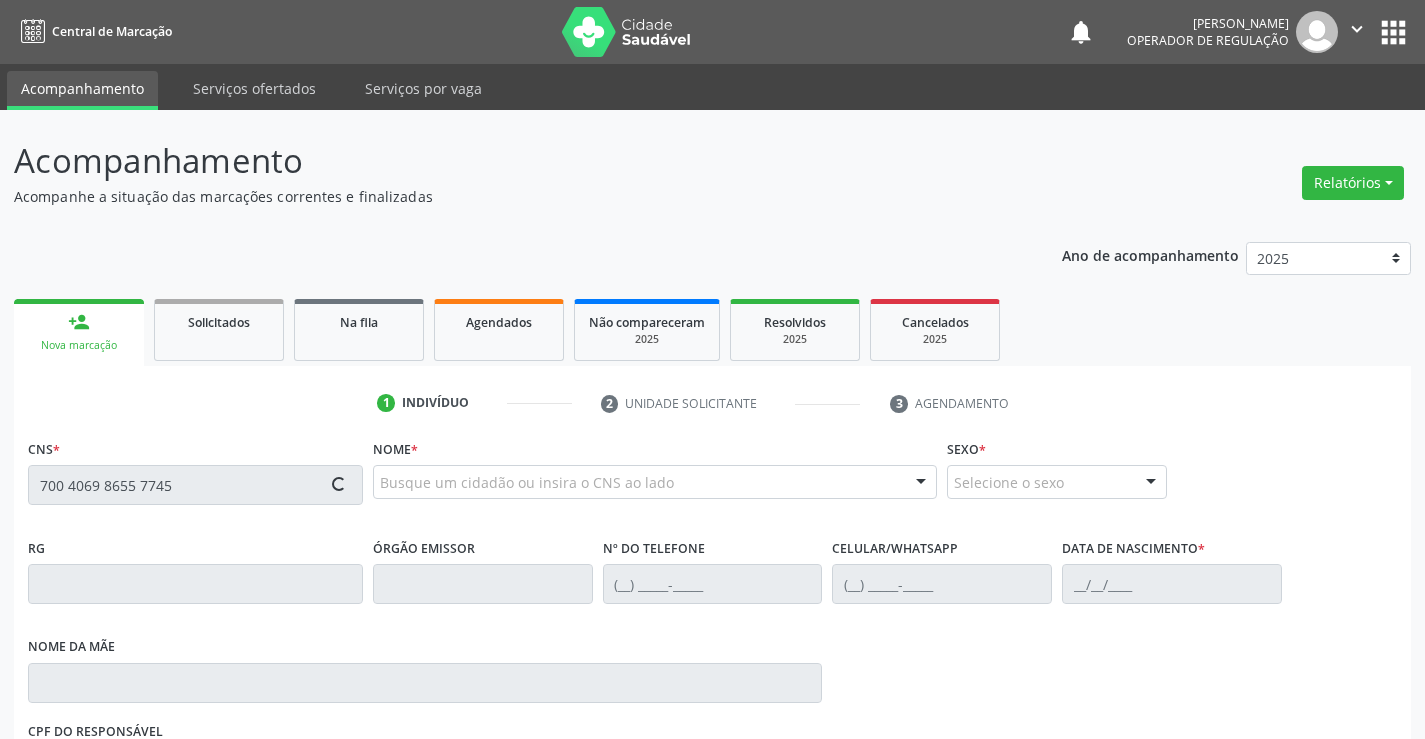 type on "700 4069 8655 7745" 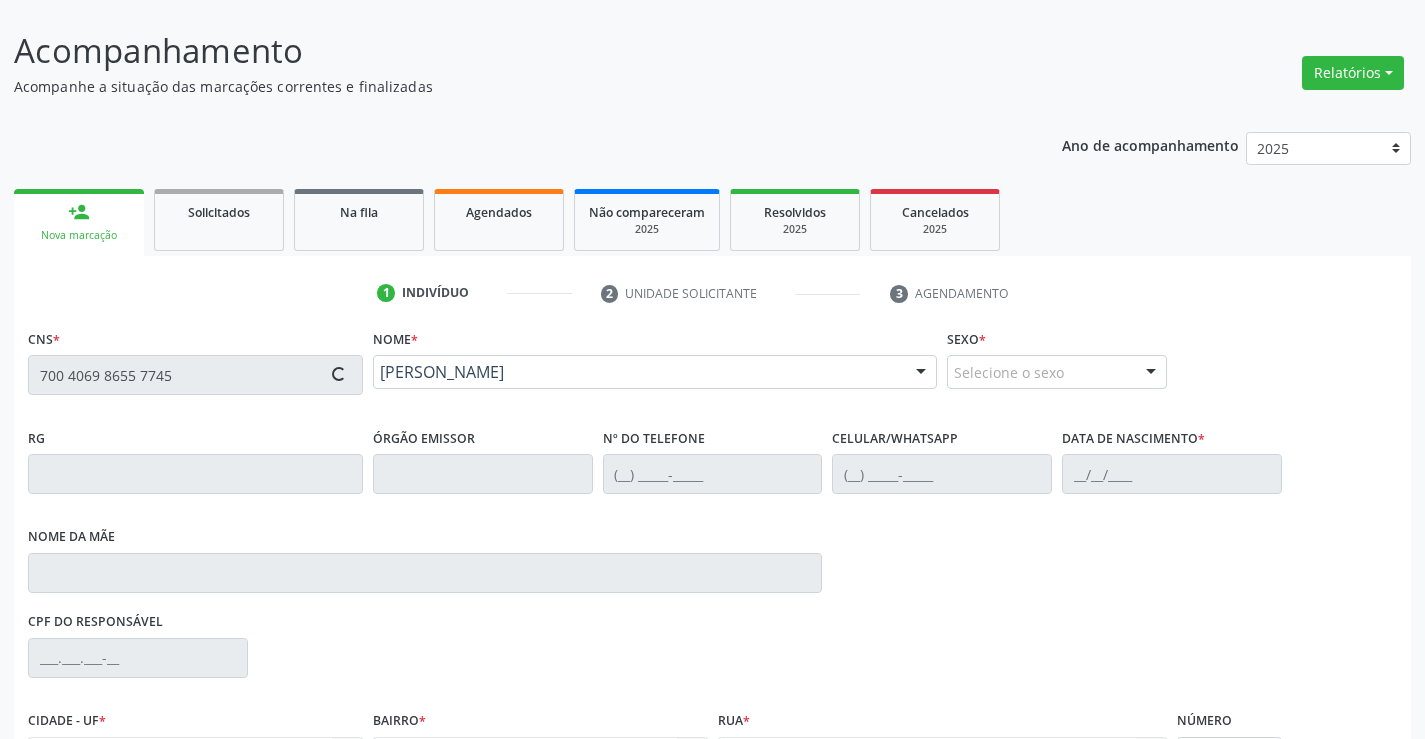 scroll, scrollTop: 300, scrollLeft: 0, axis: vertical 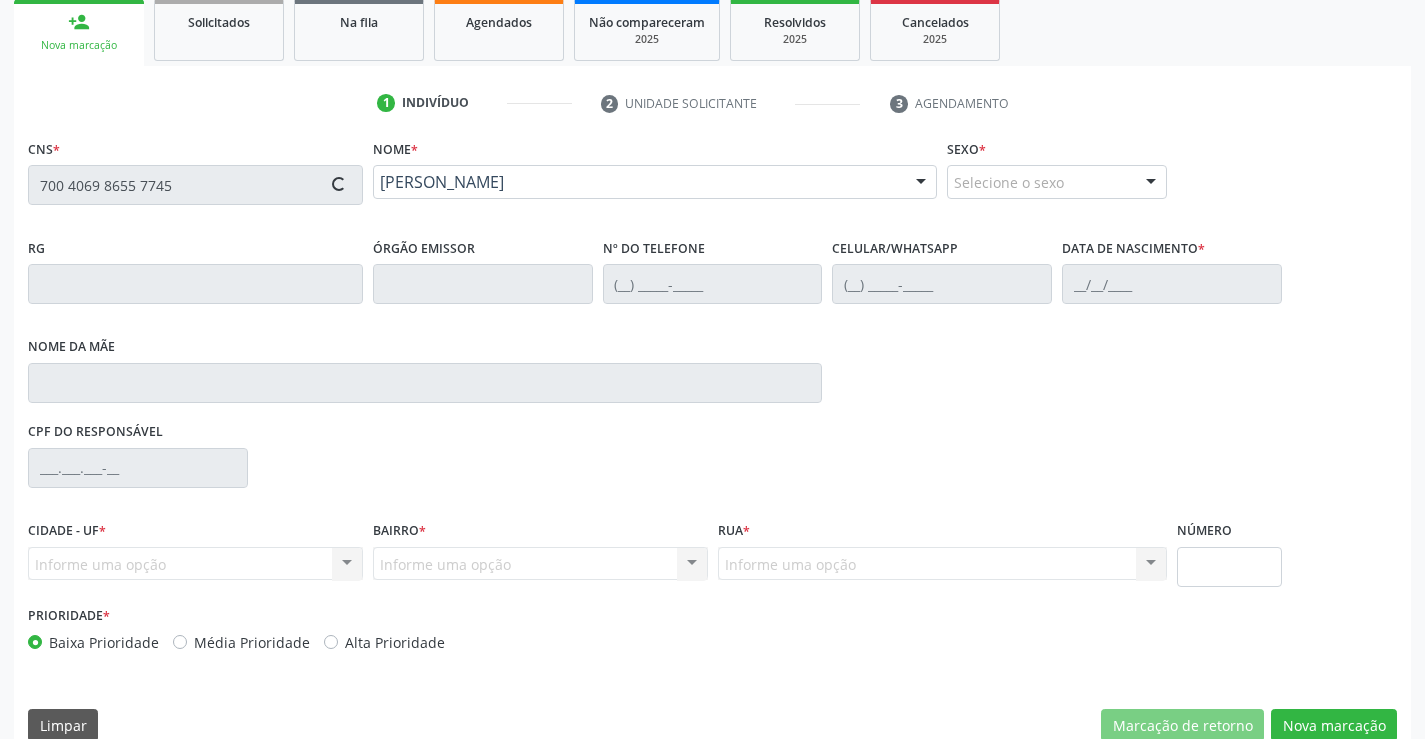 type on "0947742930" 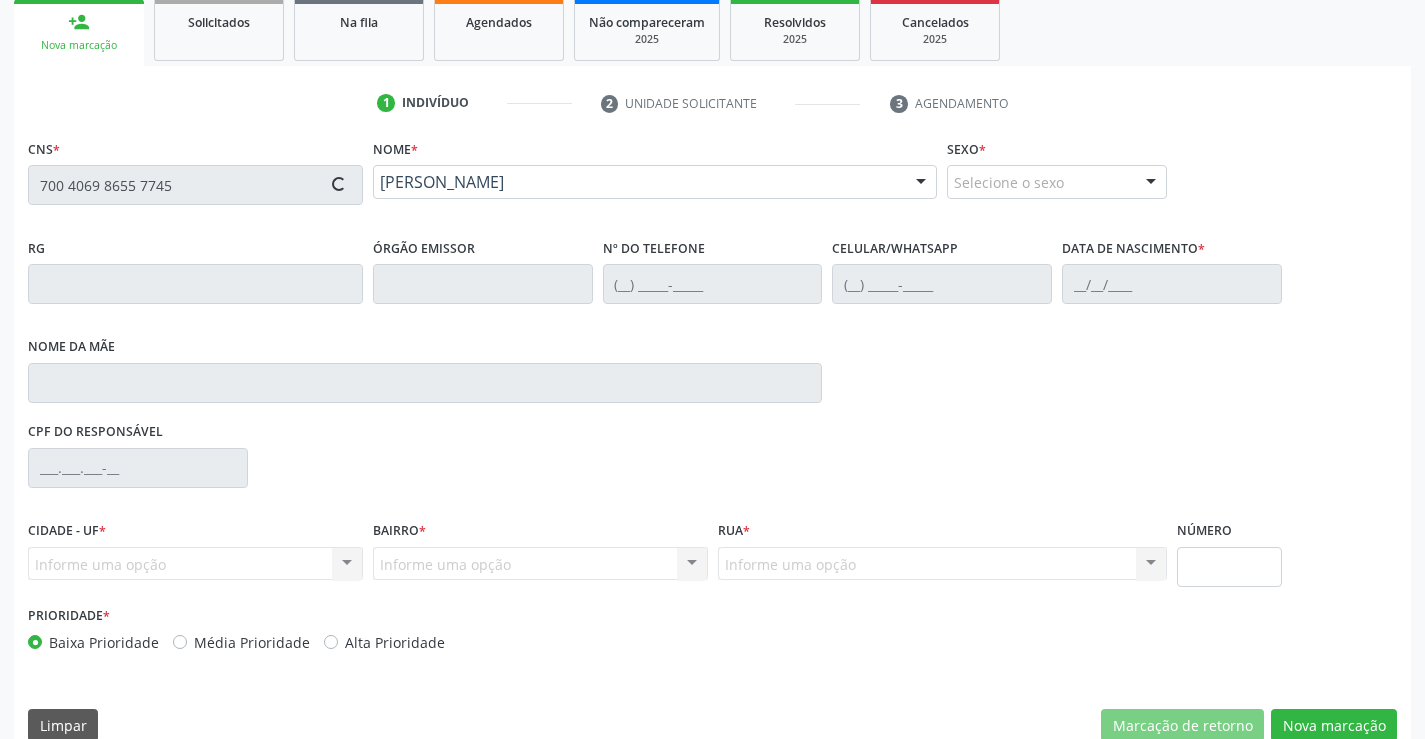type on "(74) 98847-2407" 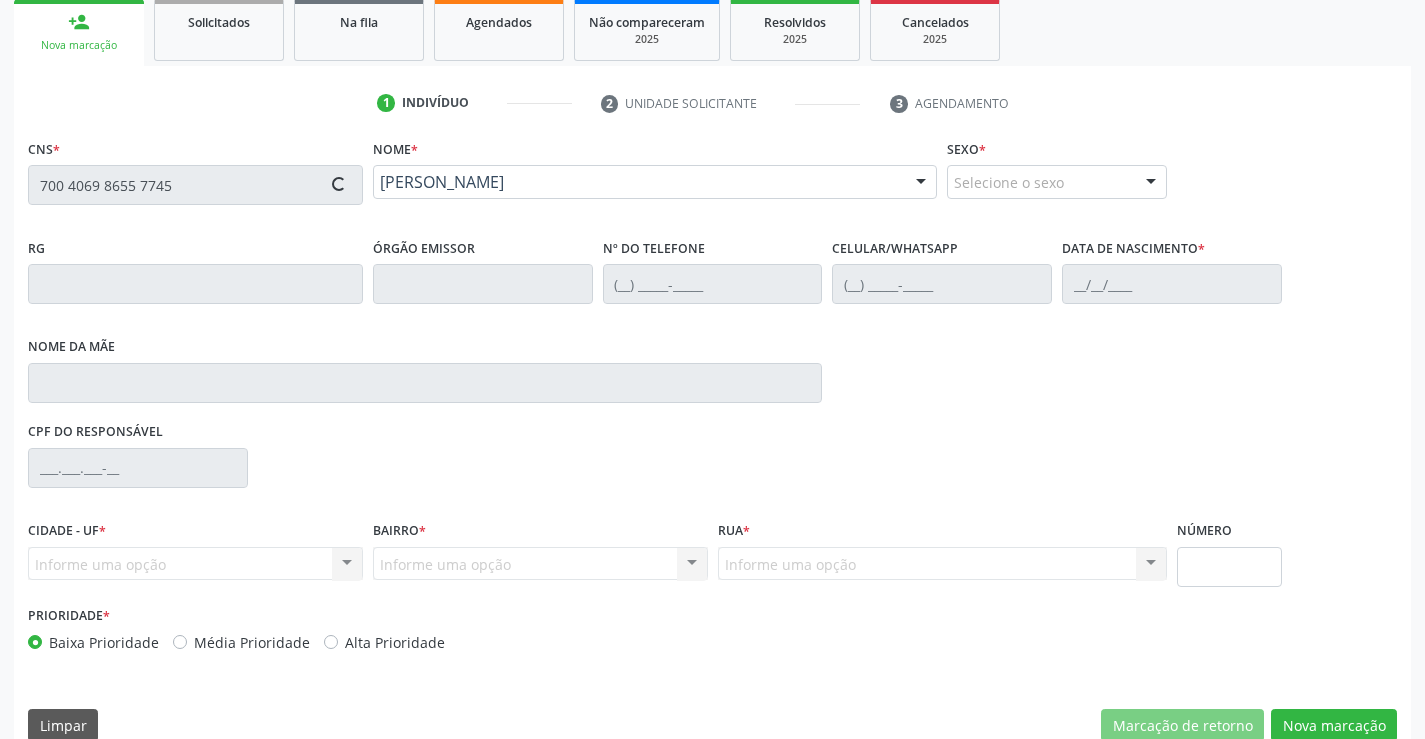 type on "27/10/1977" 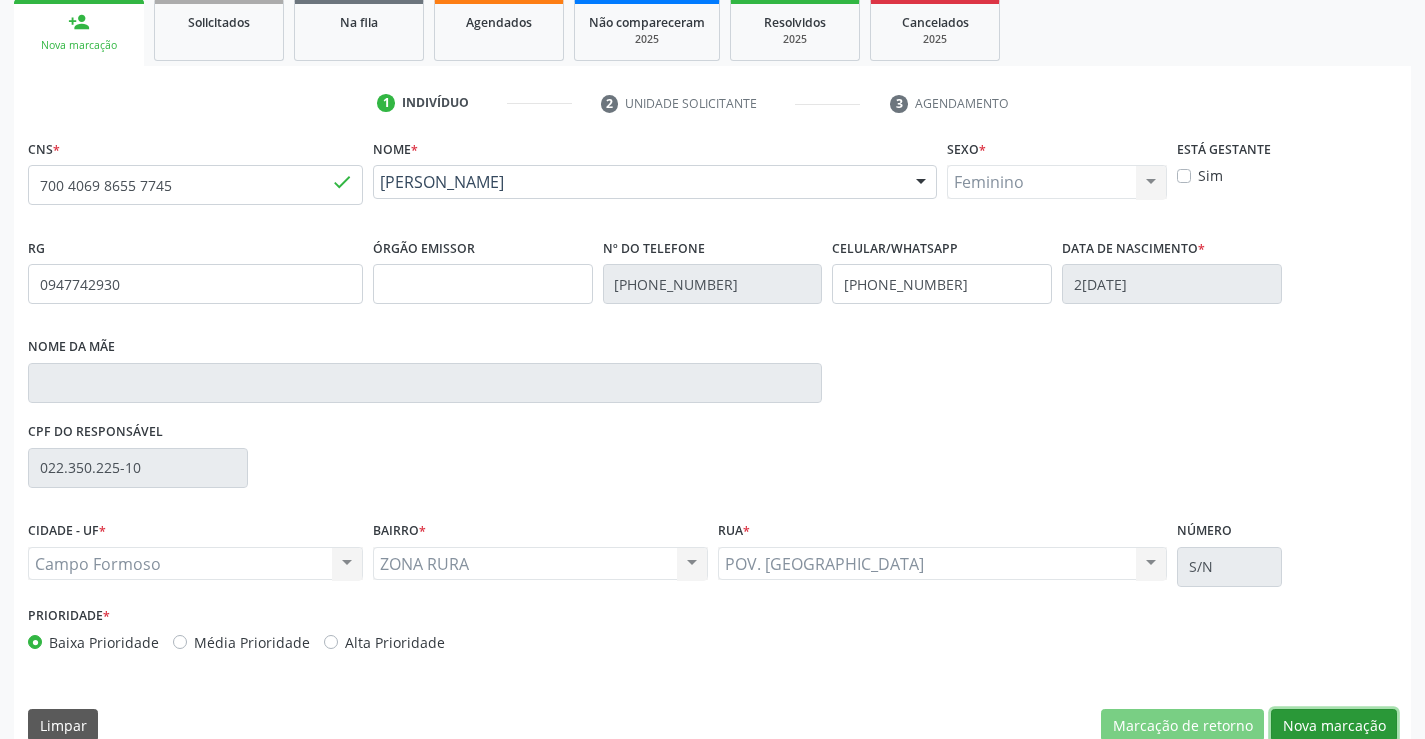 click on "Nova marcação" at bounding box center [1334, 726] 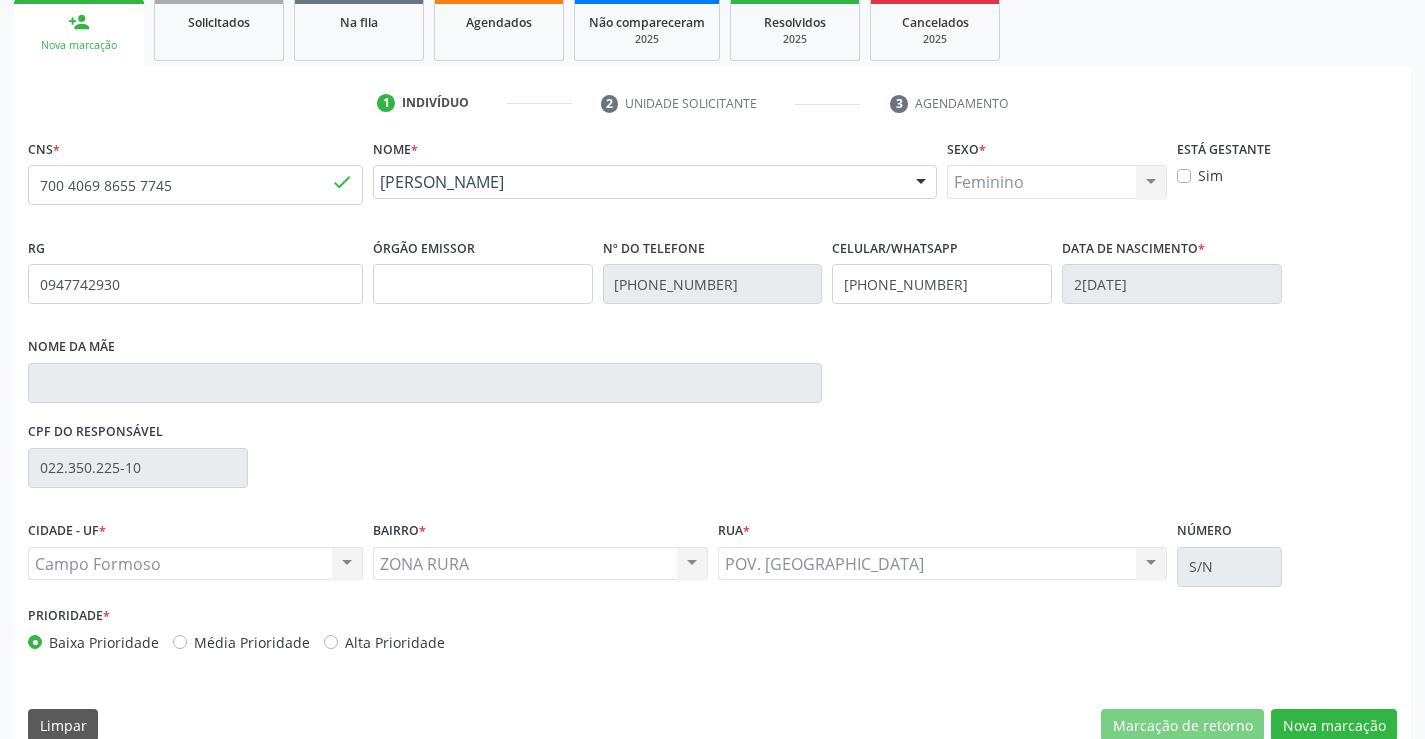 scroll, scrollTop: 167, scrollLeft: 0, axis: vertical 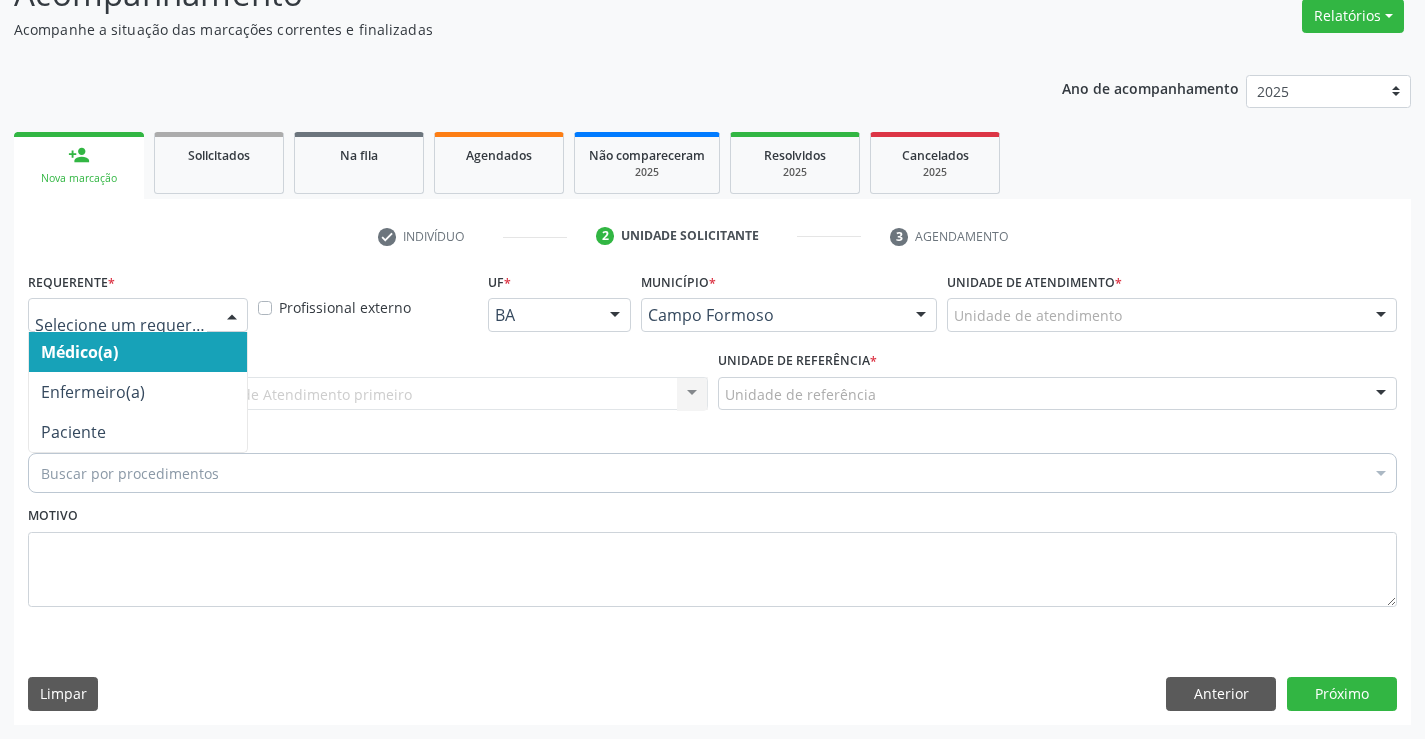 drag, startPoint x: 237, startPoint y: 308, endPoint x: 188, endPoint y: 397, distance: 101.597244 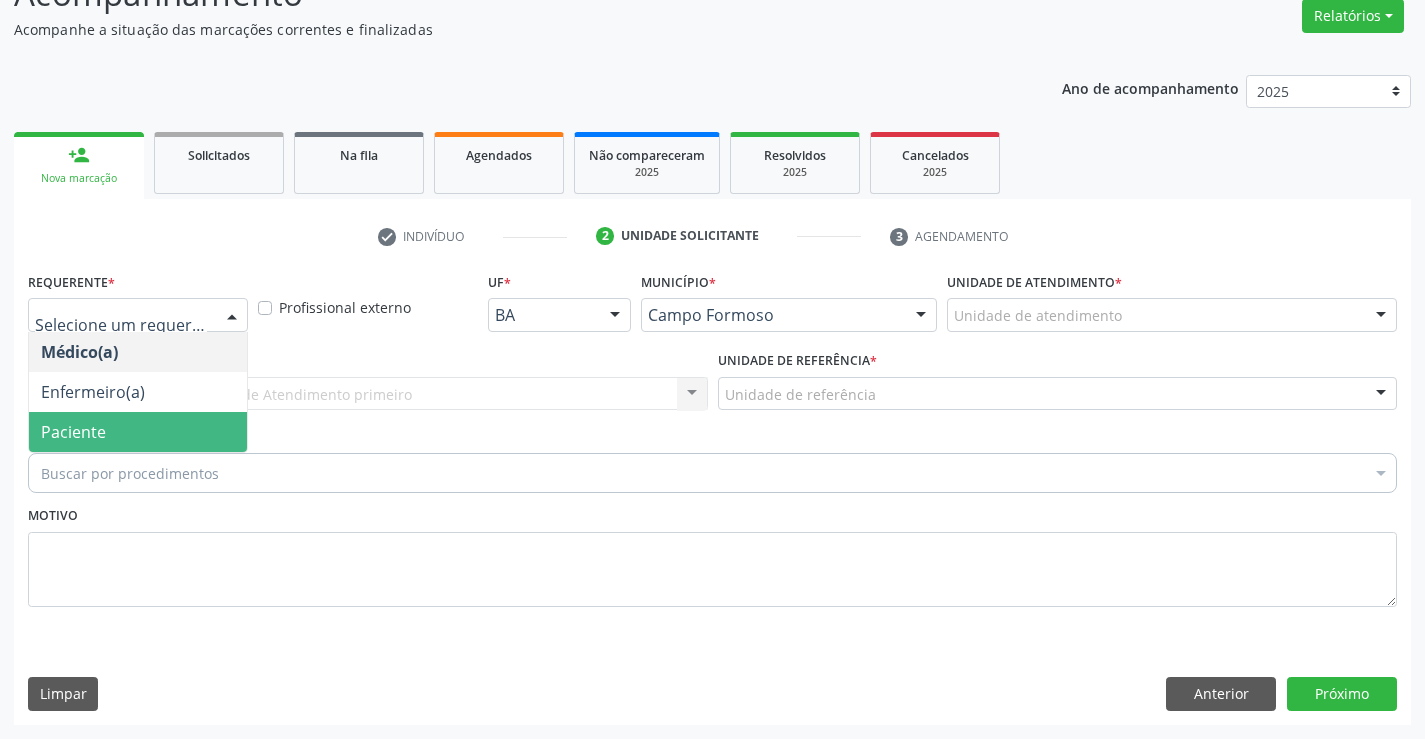drag, startPoint x: 145, startPoint y: 424, endPoint x: 281, endPoint y: 413, distance: 136.44412 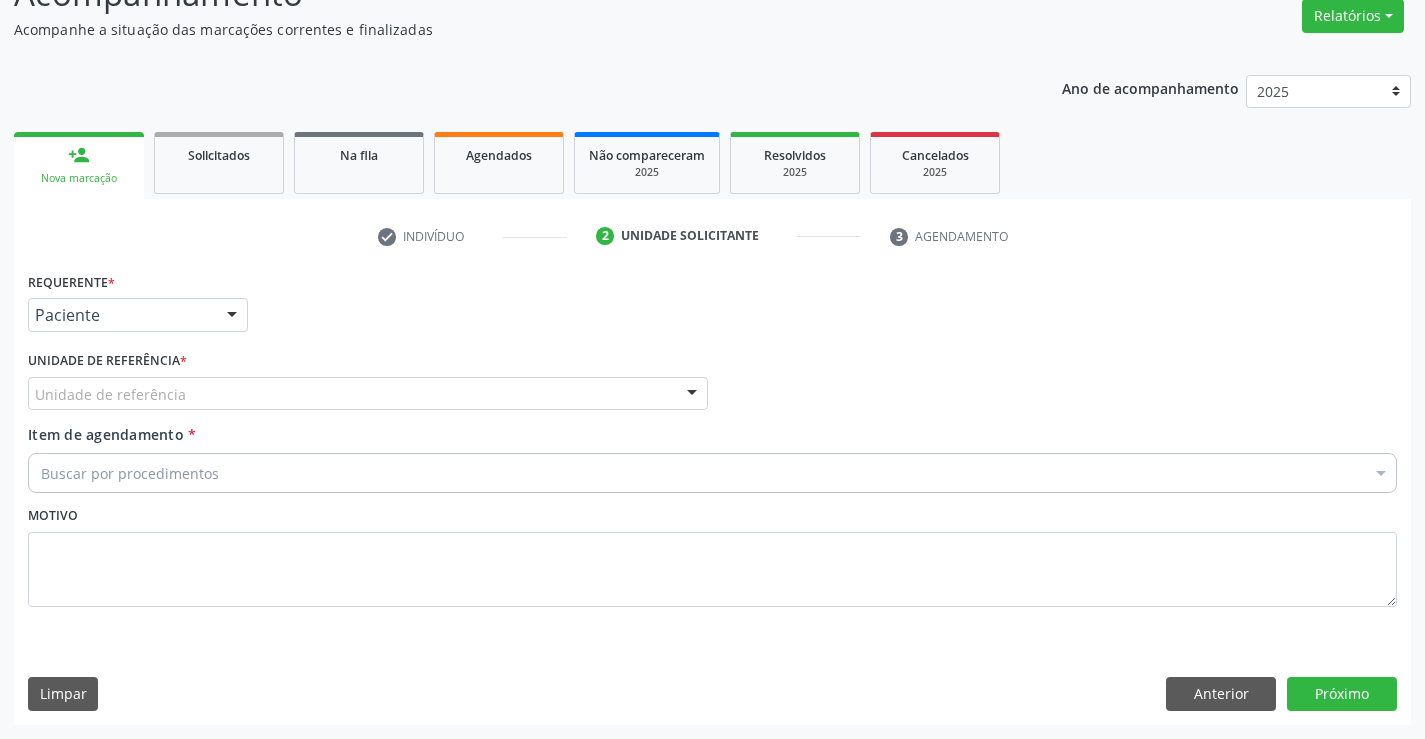 click on "Unidade de referência" at bounding box center [368, 394] 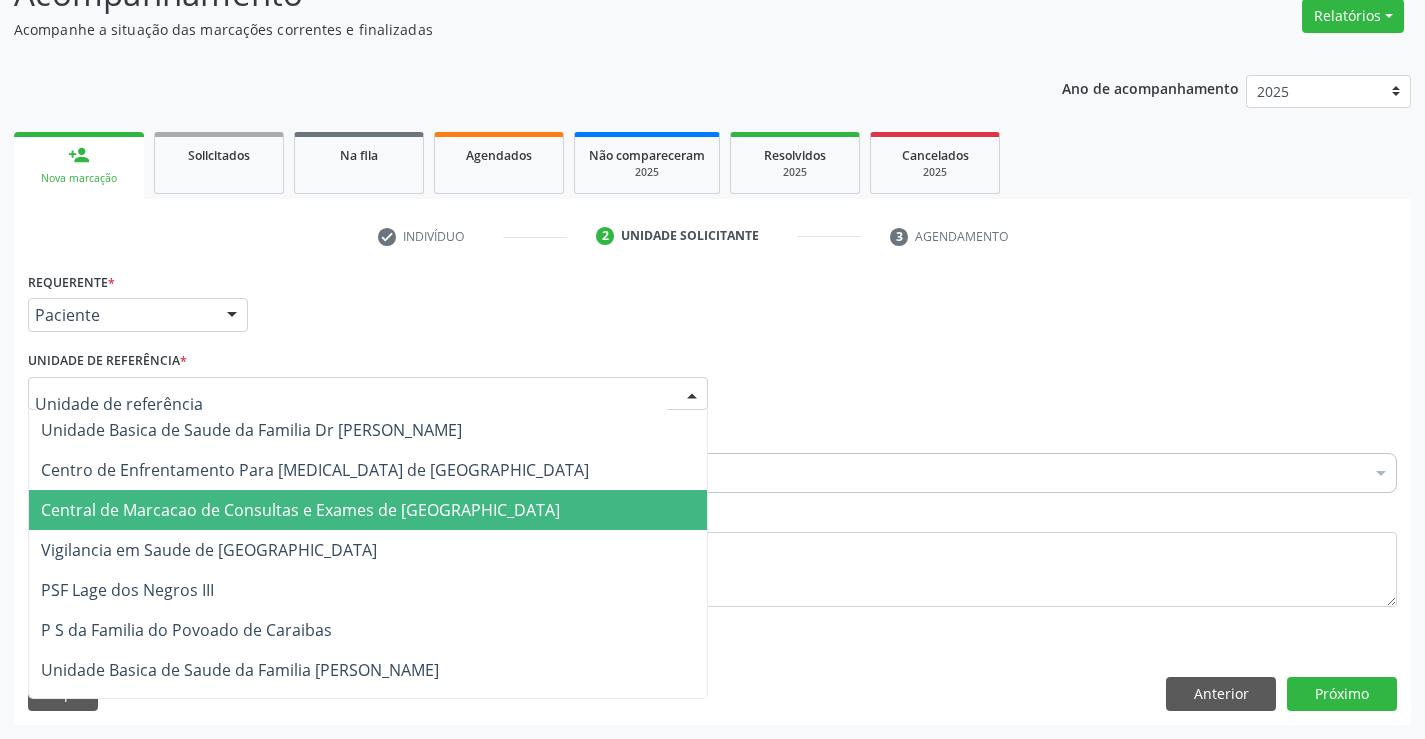 click on "Central de Marcacao de Consultas e Exames de [GEOGRAPHIC_DATA]" at bounding box center (368, 510) 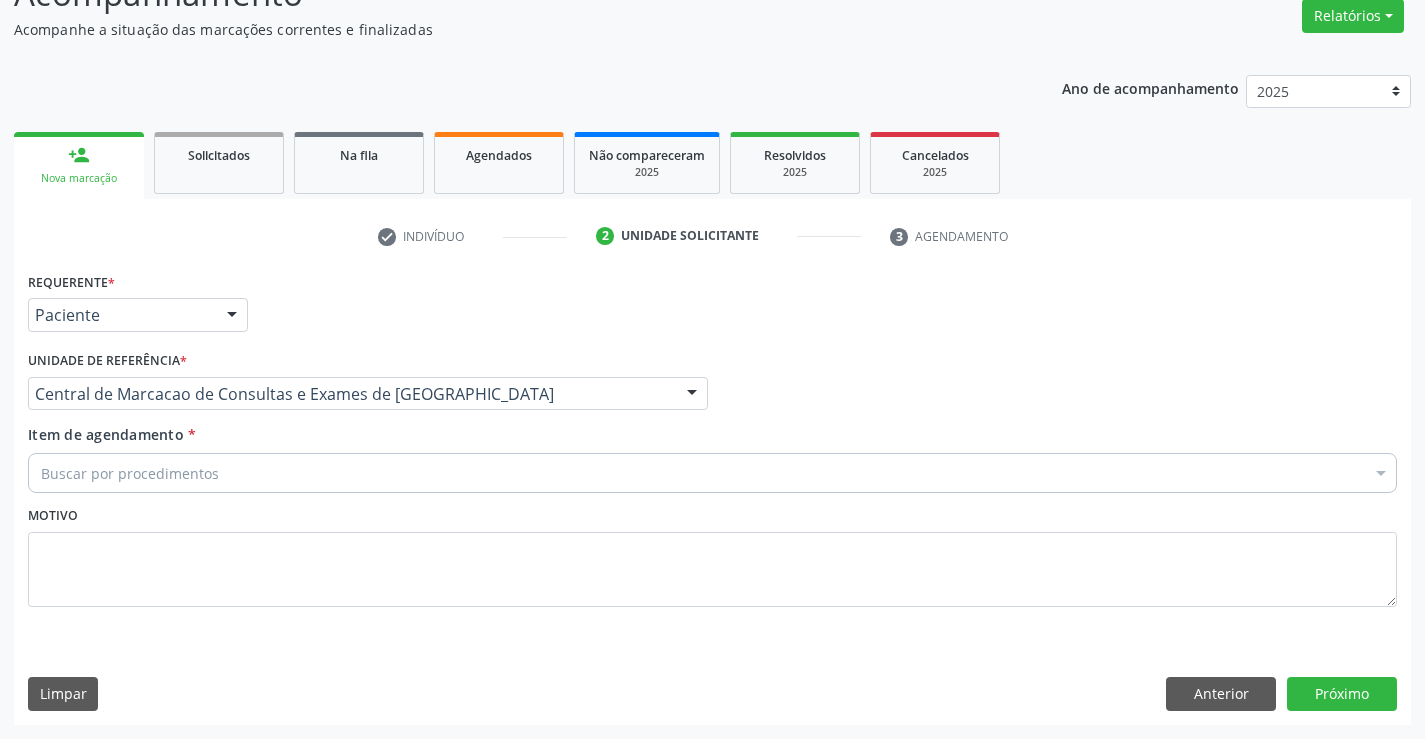 click on "Item de agendamento
*
Buscar por procedimentos
Selecionar todos
0202040089 - 3X Pesquisa de Larvas Nas Fezes
0604320140 - Abatacepte 125 Mg Injetável (Por Seringa Preenchida)
0604320124 - Abatacepte 250 Mg Injetável (Por Frasco Ampola).
0603050018 - Abciximabe
0406010013 - Abertura de Comunicacao Inter-Atrial
0406010021 - Abertura de Estenose Aortica Valvar
0406011265 - Abertura de Estenose Aortica Valvar (Criança e Adolescente)
0406010030 - Abertura de Estenose Pulmonar Valvar
0406011273 - Abertura de Estenose Pulmonar Valvar (Criança e Adolescente)
0301080011 - Abordagem Cognitiva Comportamental do Fumante (Por Atendimento / Paciente)
0307020010 - Acesso A Polpa Dentaria e Medicacao (Por Dente)
0604660030 - Acetazolamida 250 Mg (Por Comprimido)" at bounding box center [712, 455] 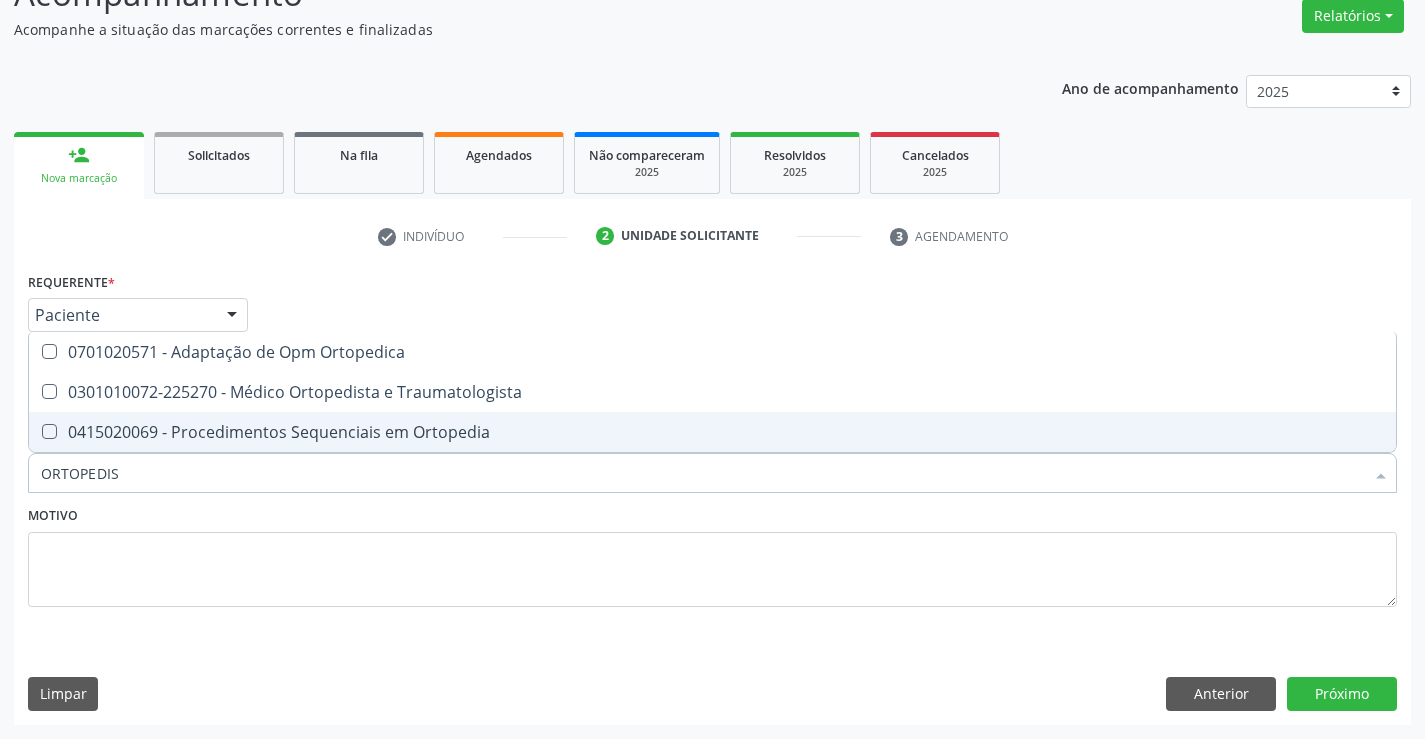 type on "ORTOPEDIST" 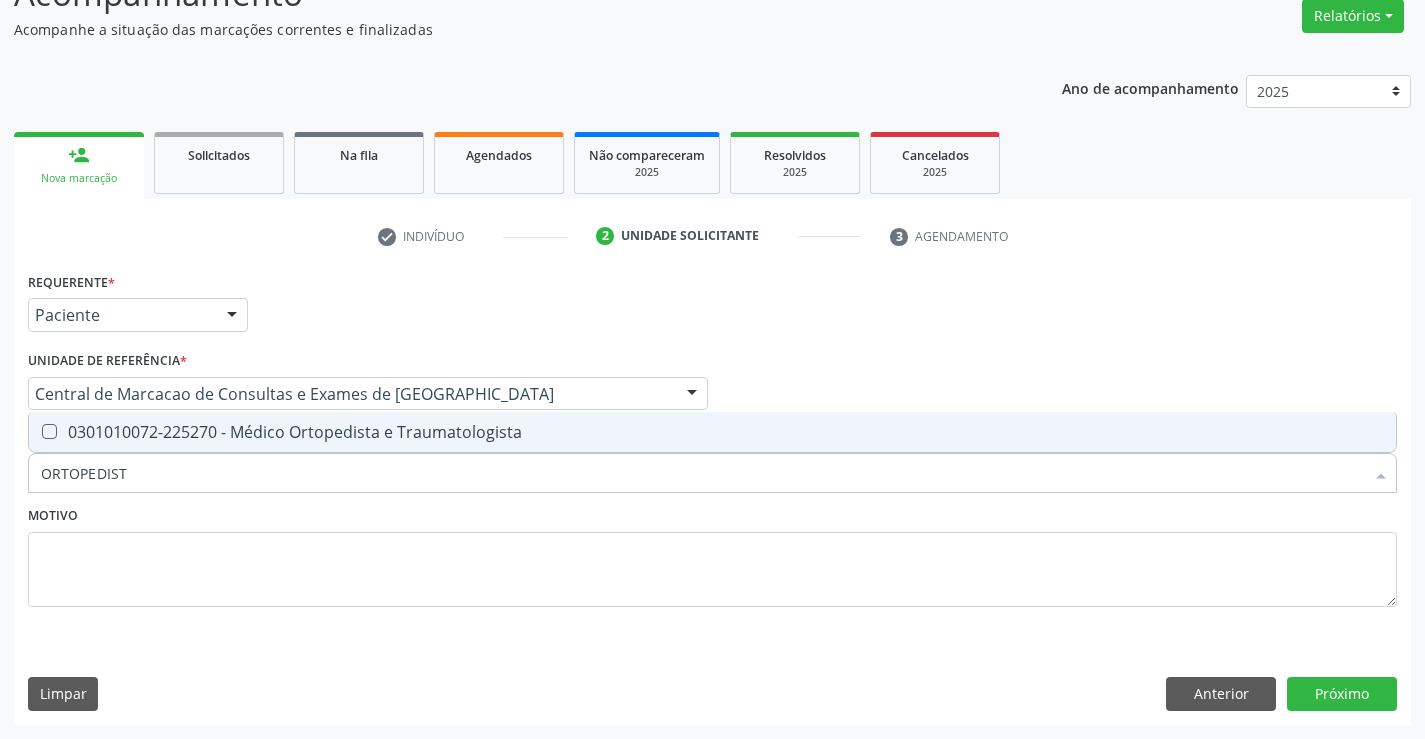 click on "0301010072-225270 - Médico Ortopedista e Traumatologista" at bounding box center (712, 432) 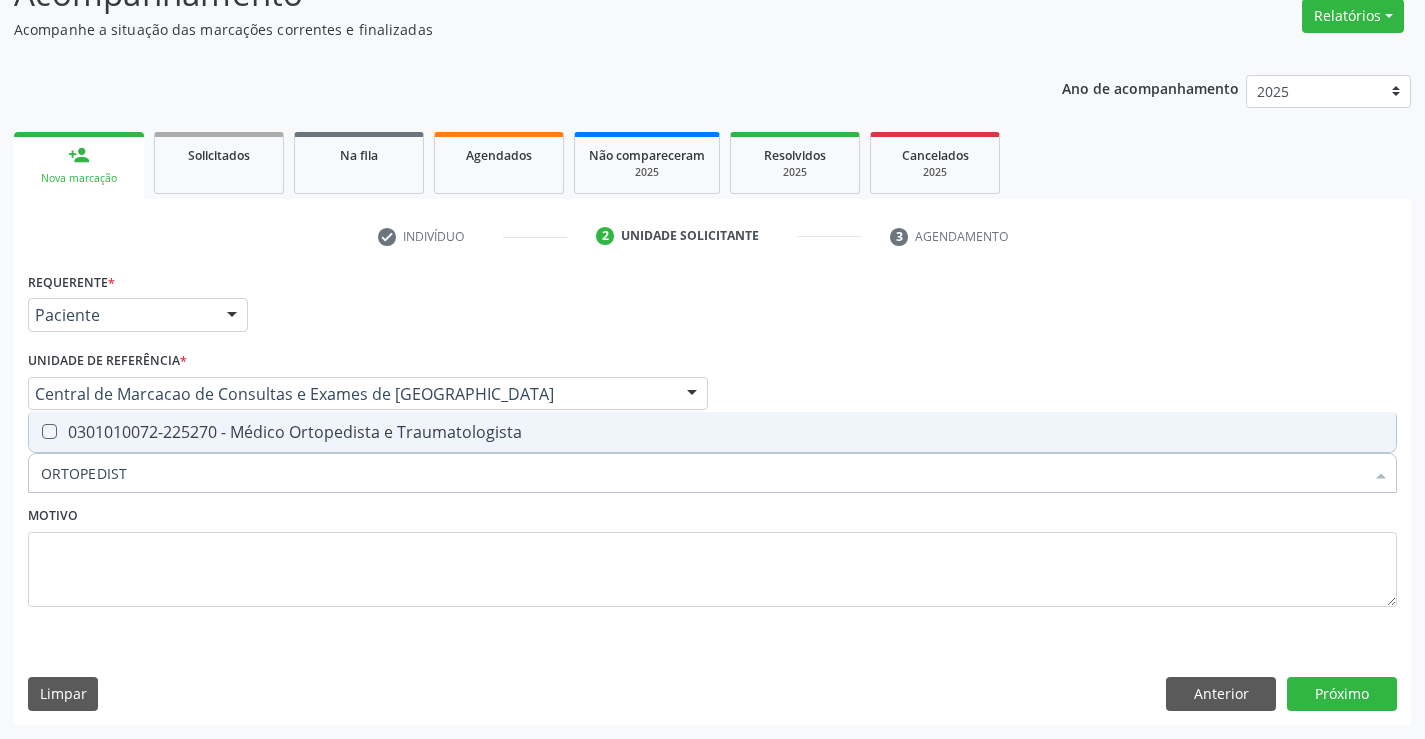 checkbox on "true" 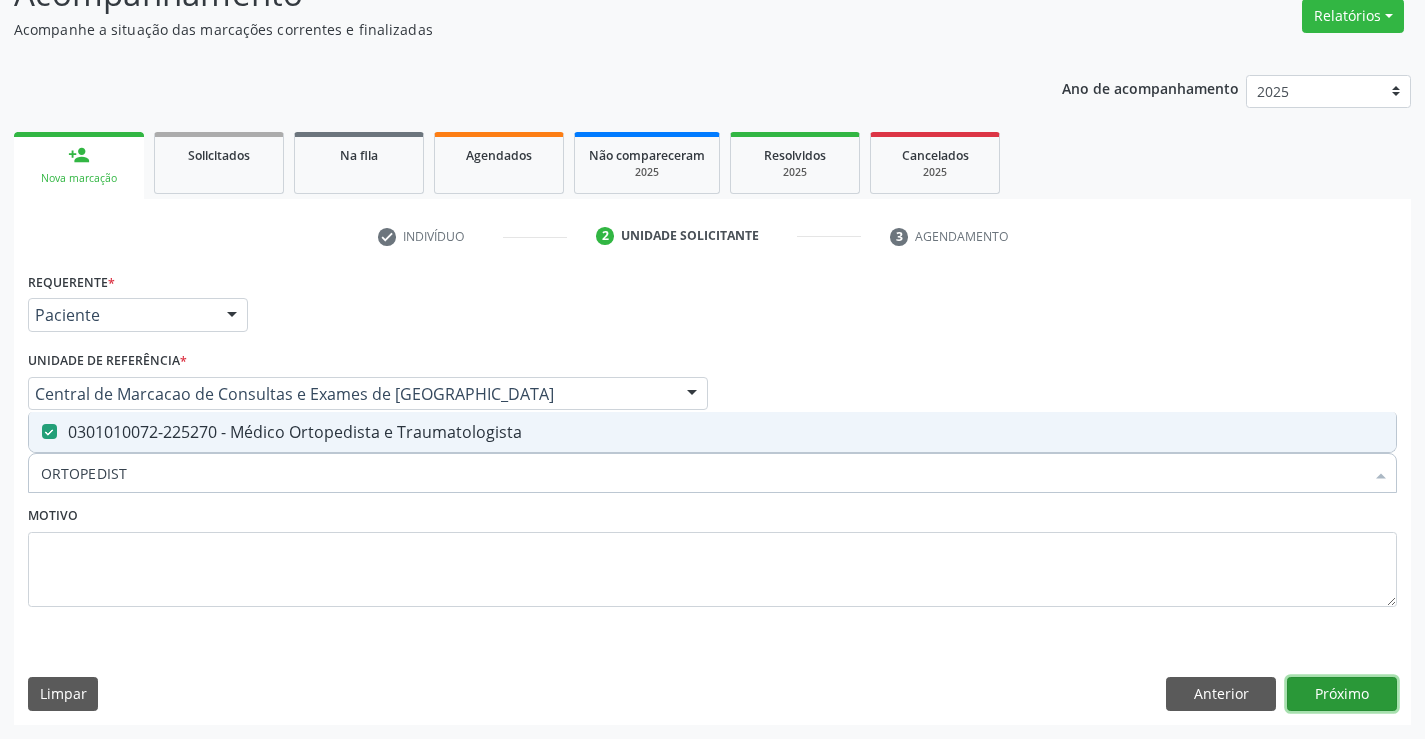 click on "Próximo" at bounding box center [1342, 694] 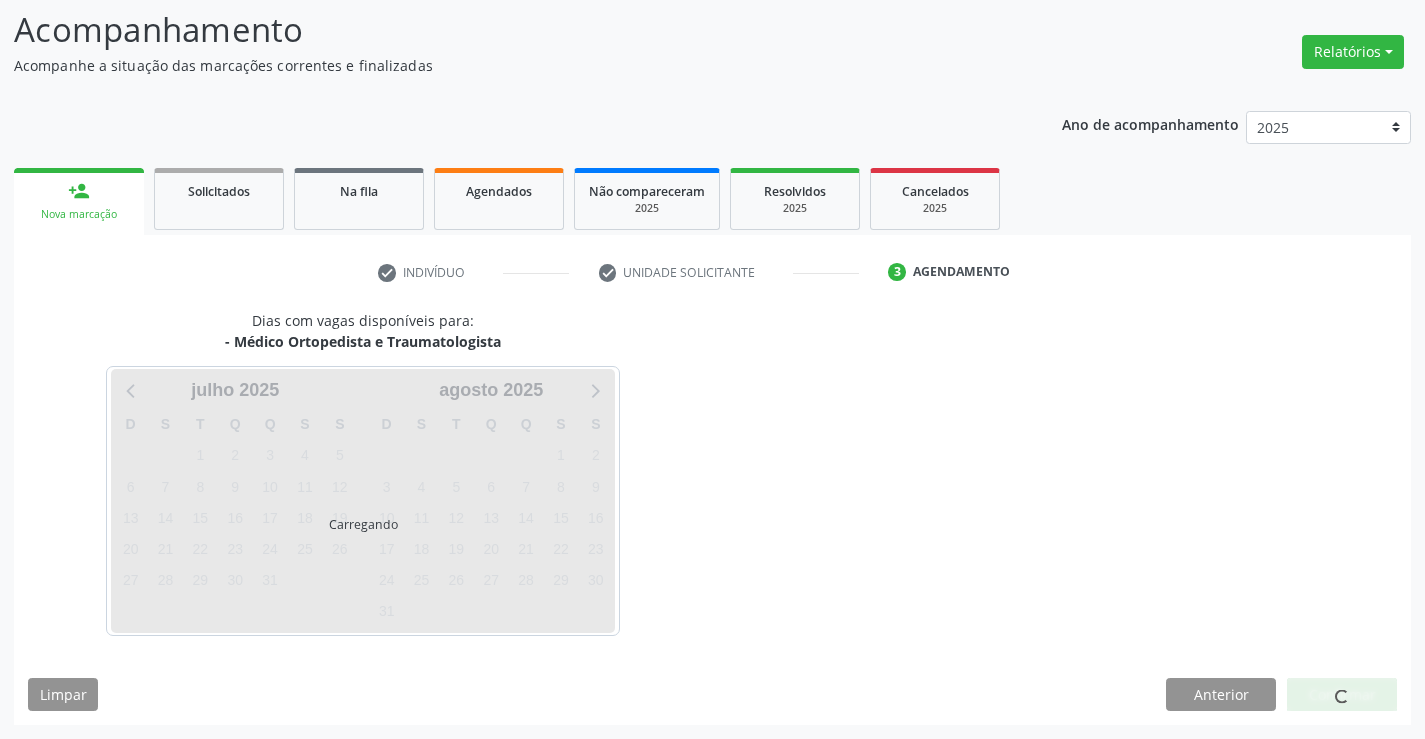 scroll, scrollTop: 131, scrollLeft: 0, axis: vertical 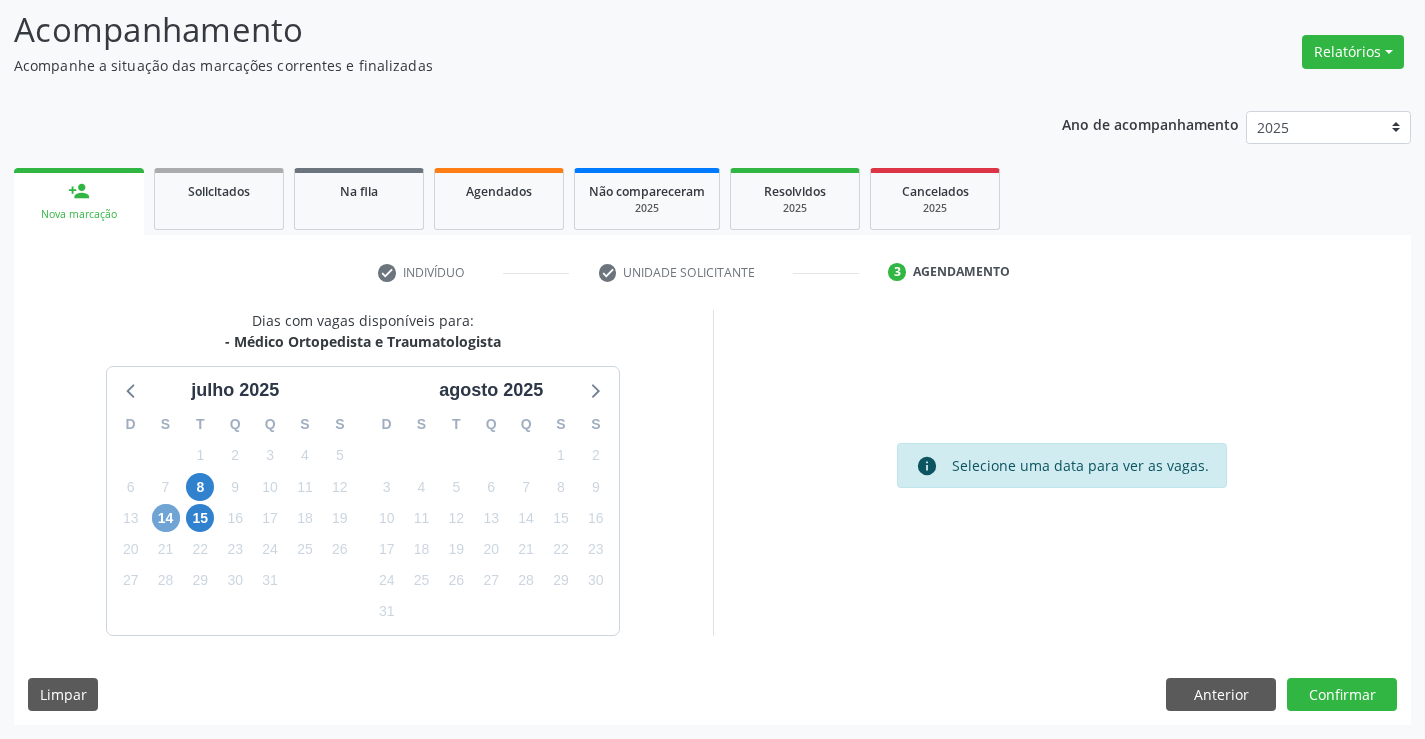 click on "14" at bounding box center (166, 518) 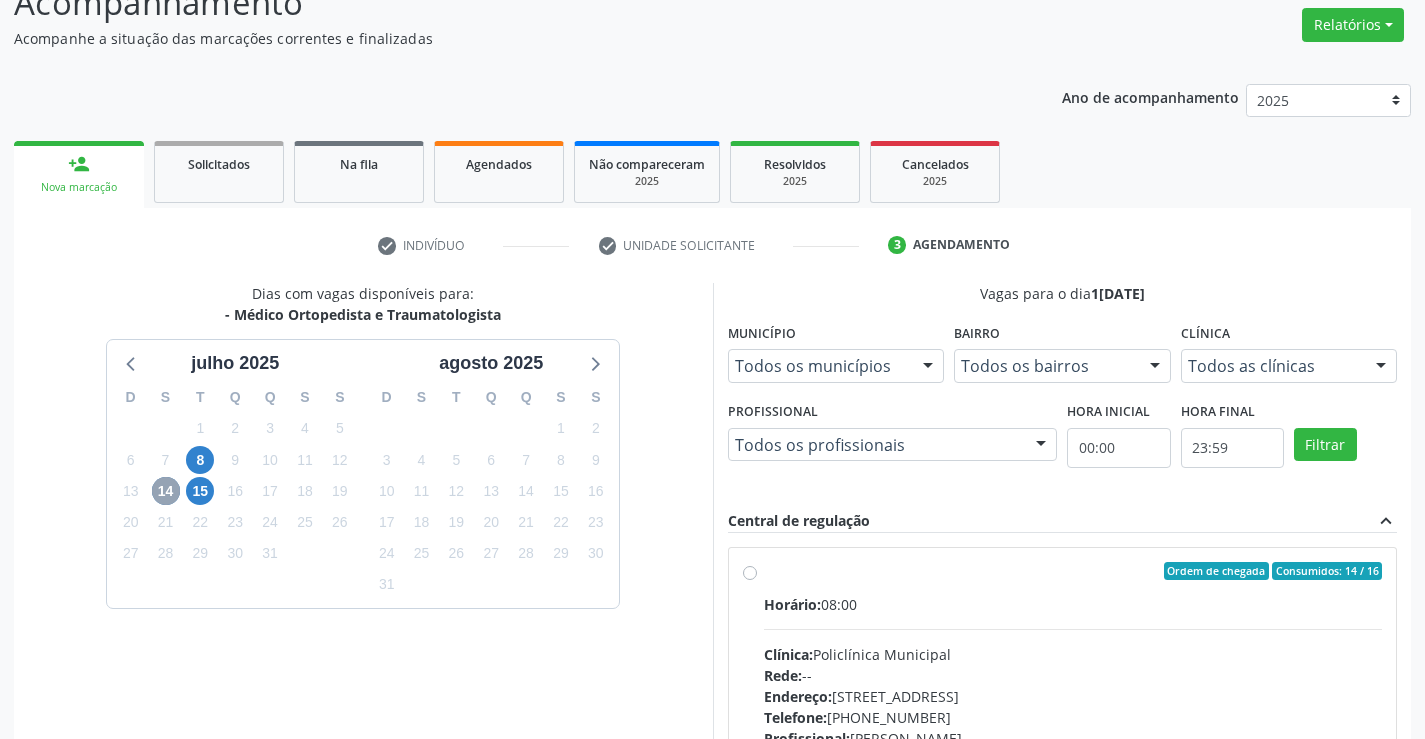 scroll, scrollTop: 120, scrollLeft: 0, axis: vertical 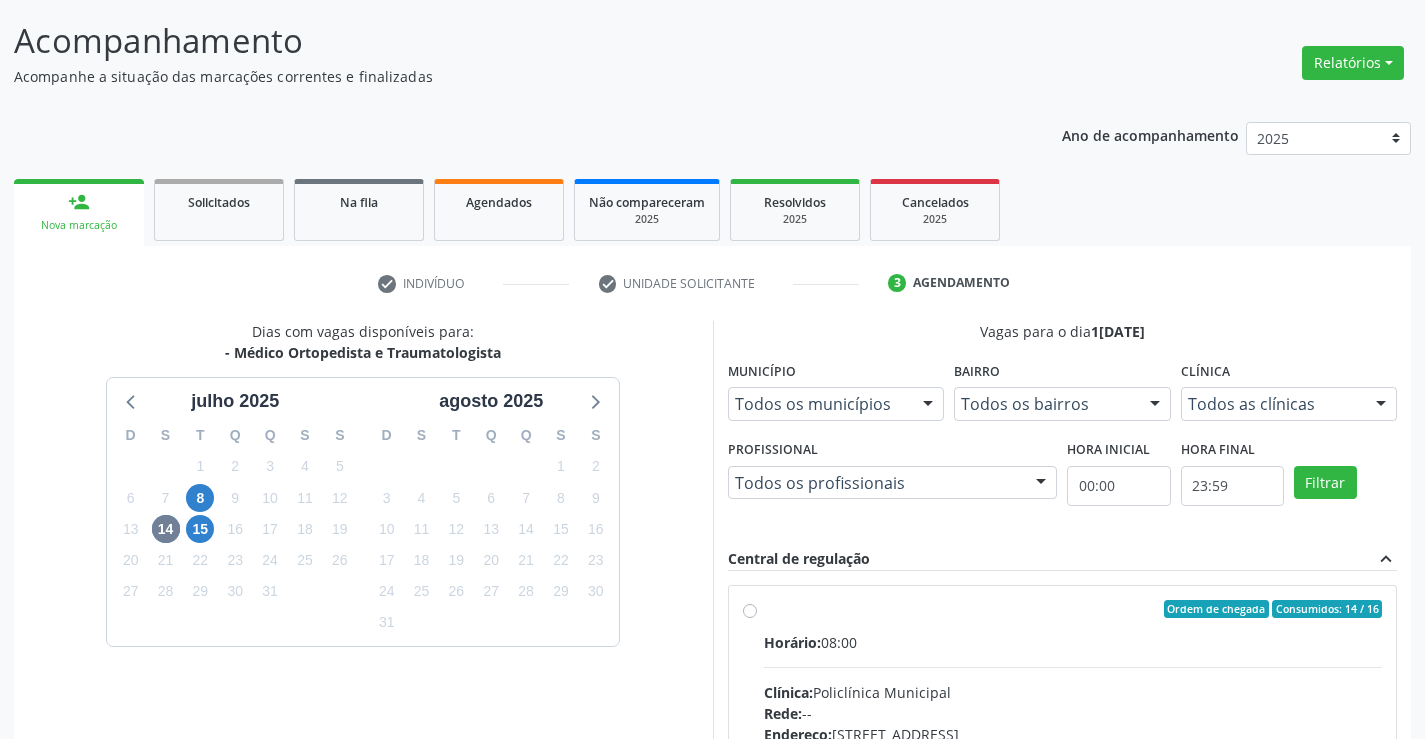 click on "Nova marcação" at bounding box center (79, 225) 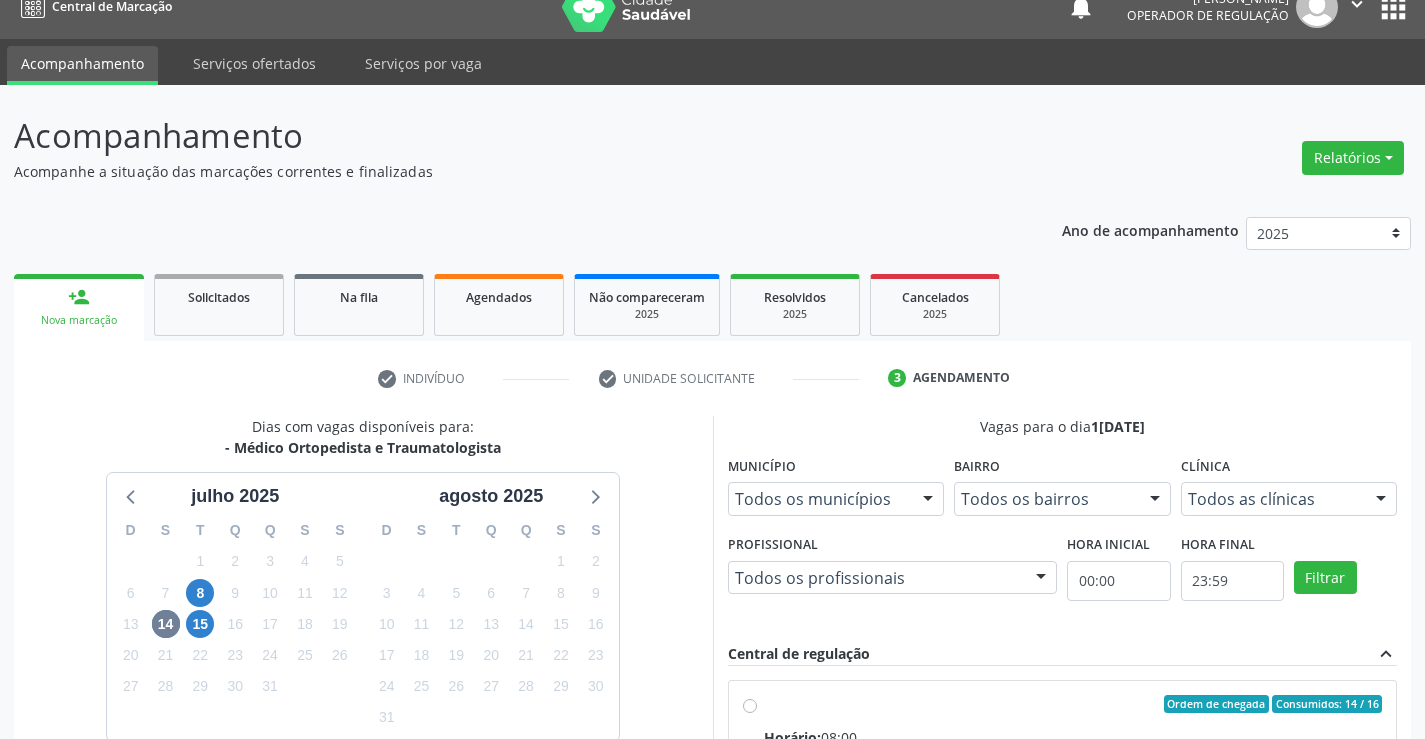 scroll, scrollTop: 0, scrollLeft: 0, axis: both 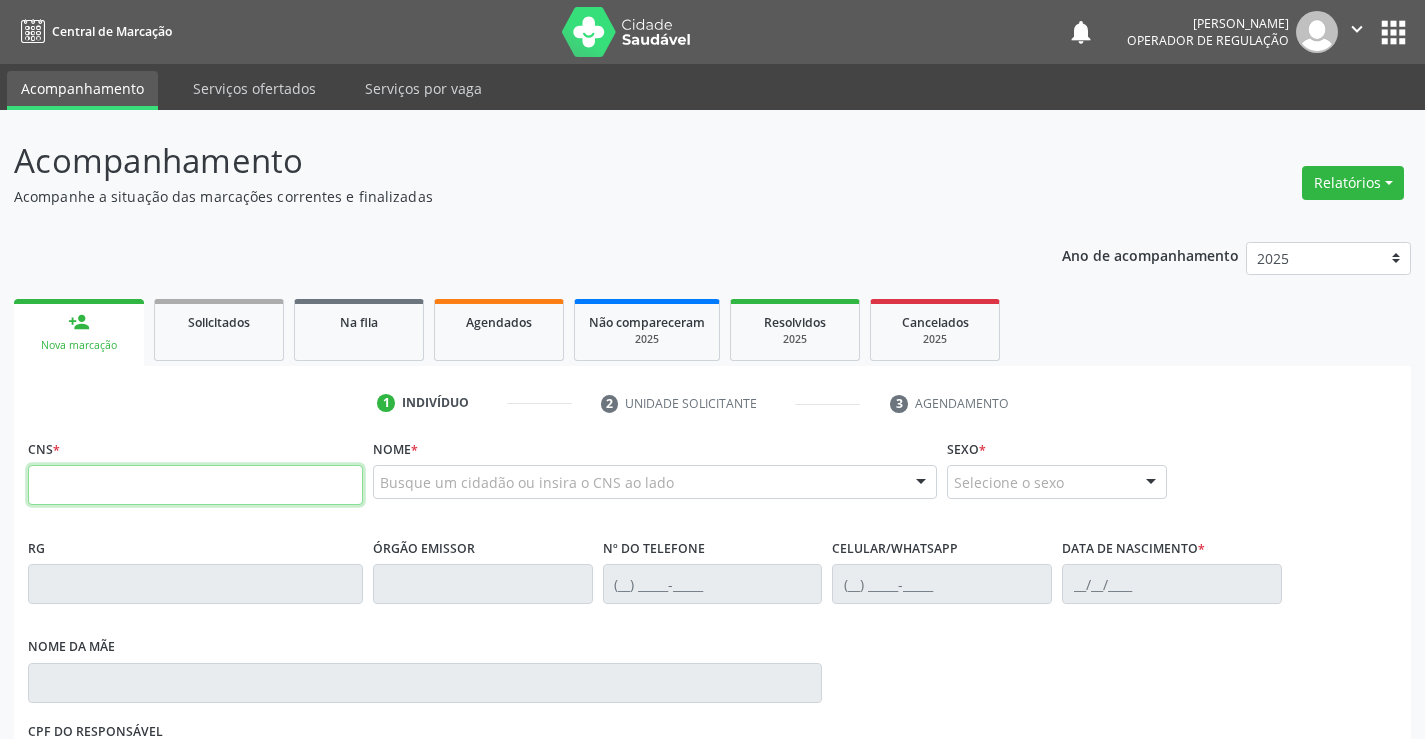click at bounding box center (195, 485) 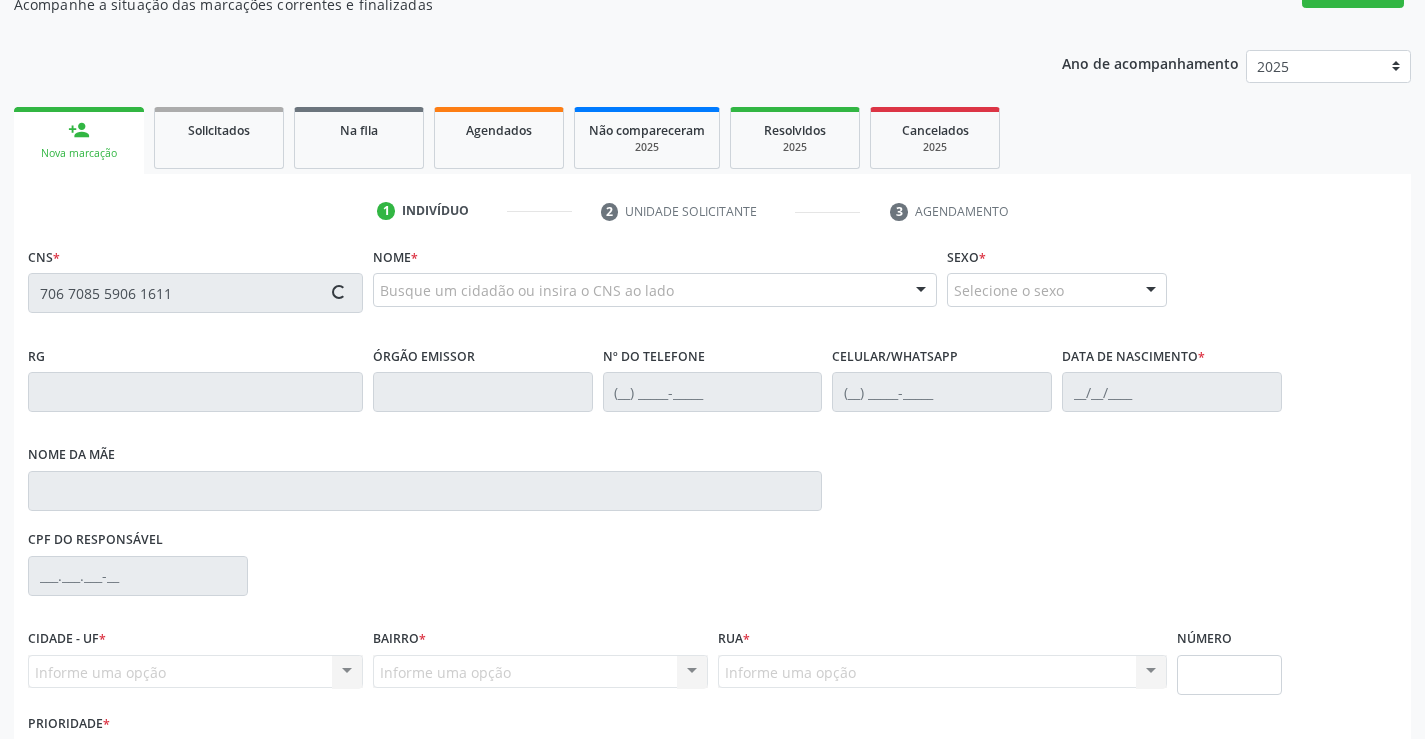 type on "706 7085 5906 1611" 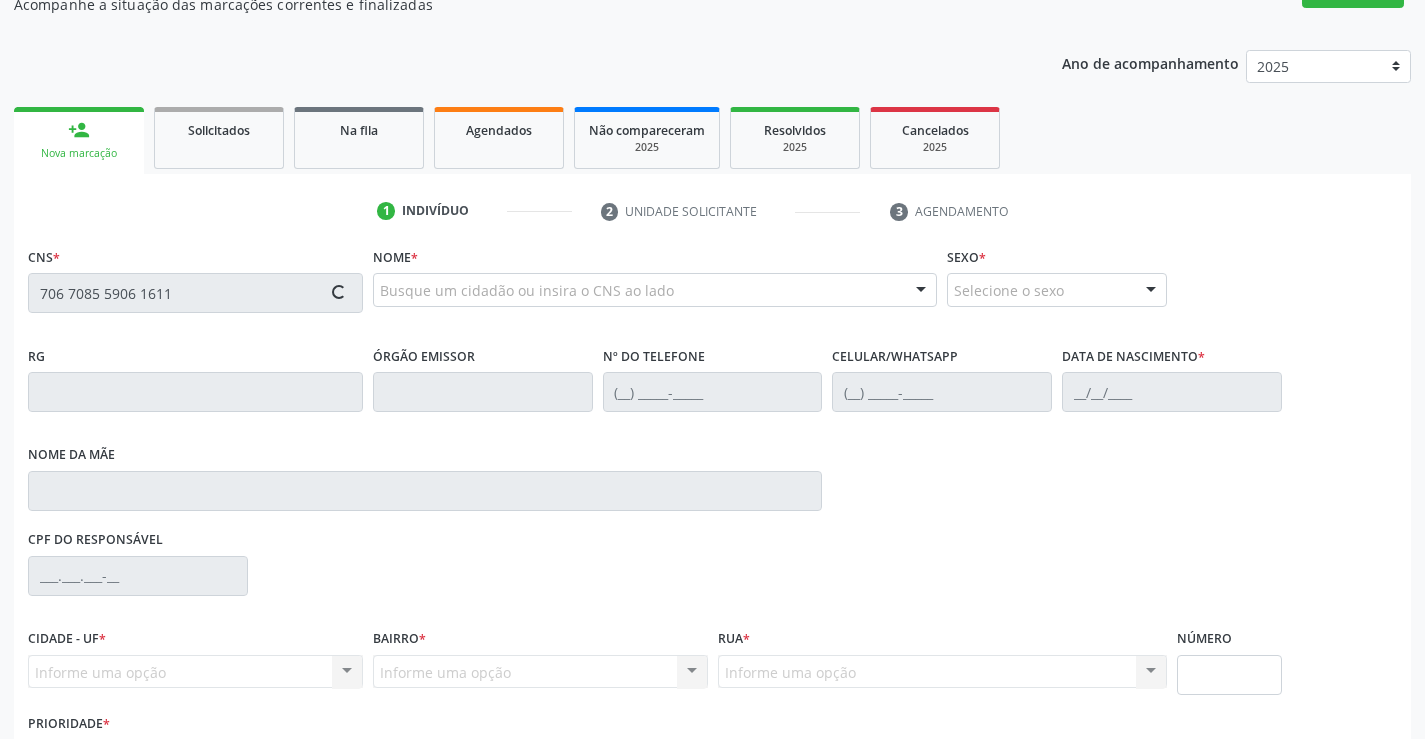 type 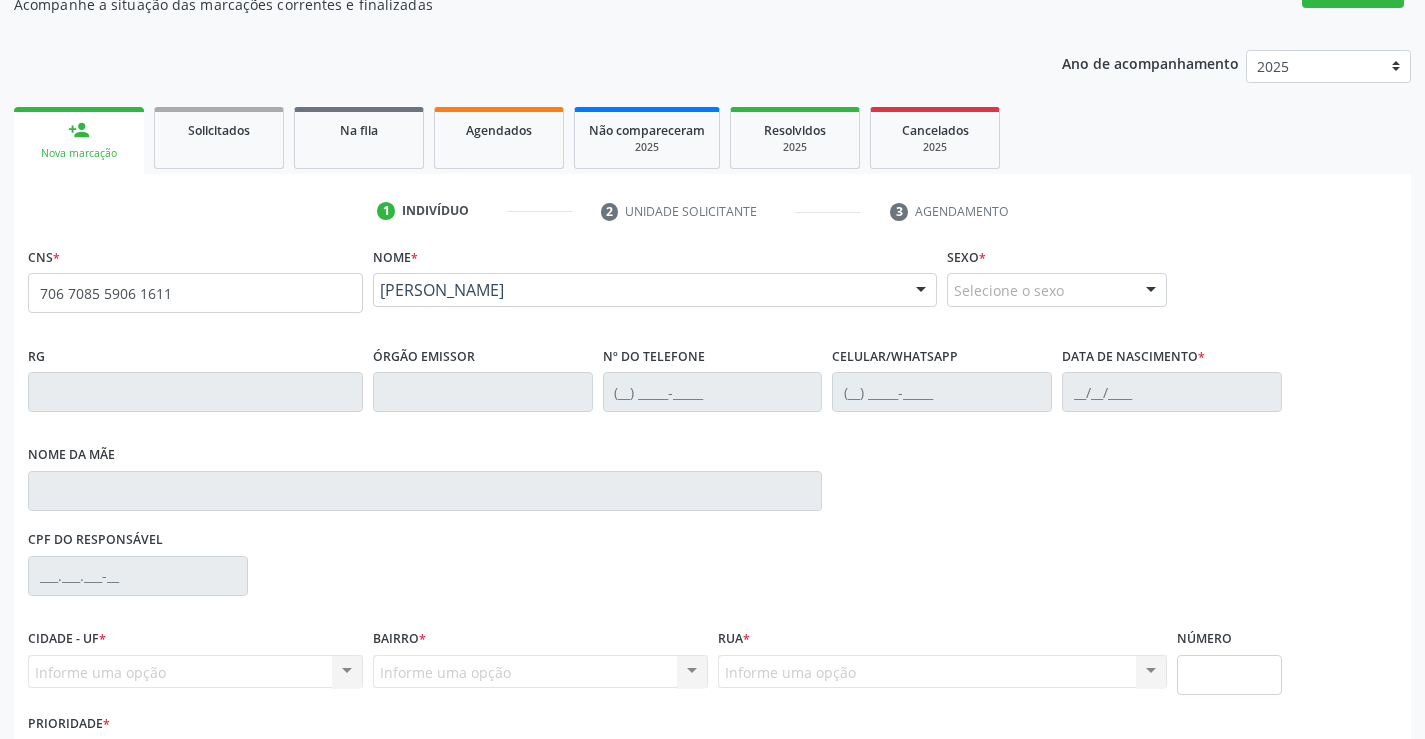 scroll, scrollTop: 200, scrollLeft: 0, axis: vertical 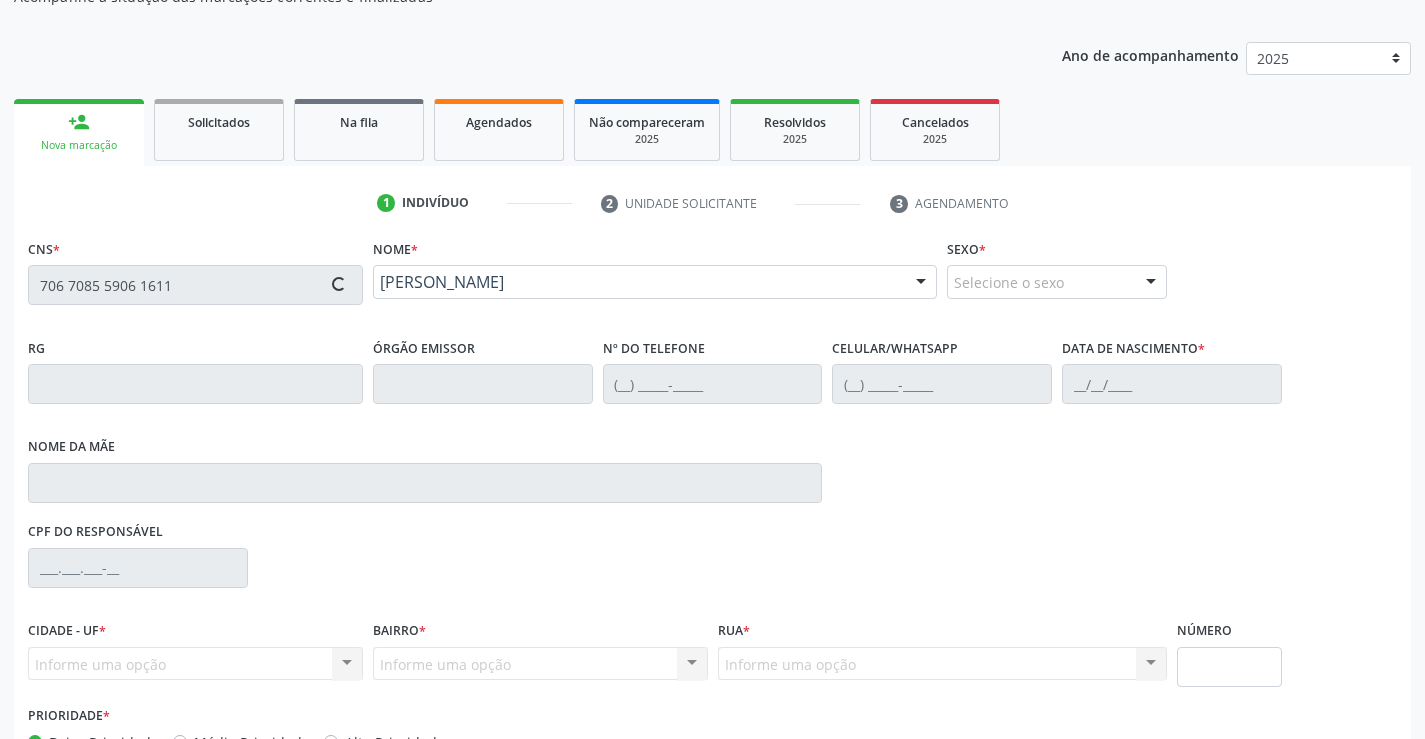 type on "[DATE]" 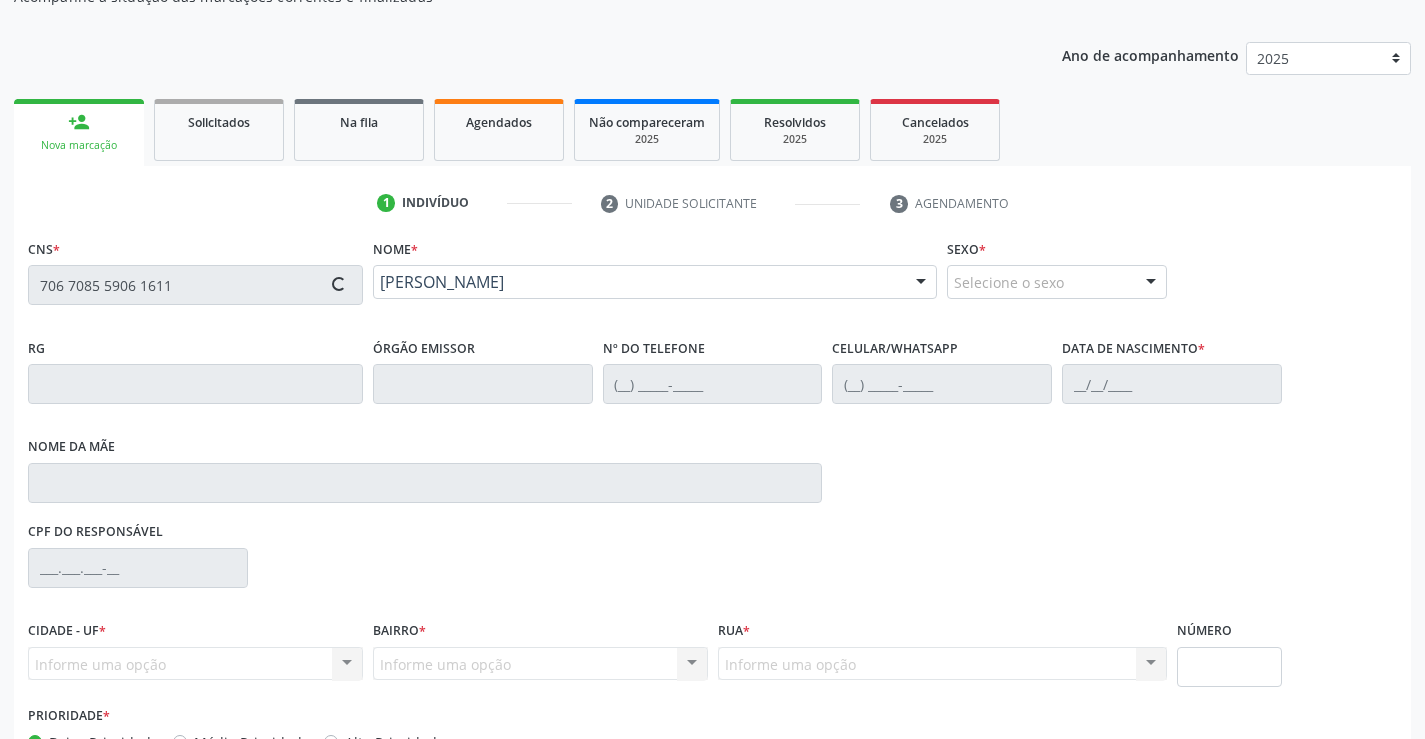 type on "S/N" 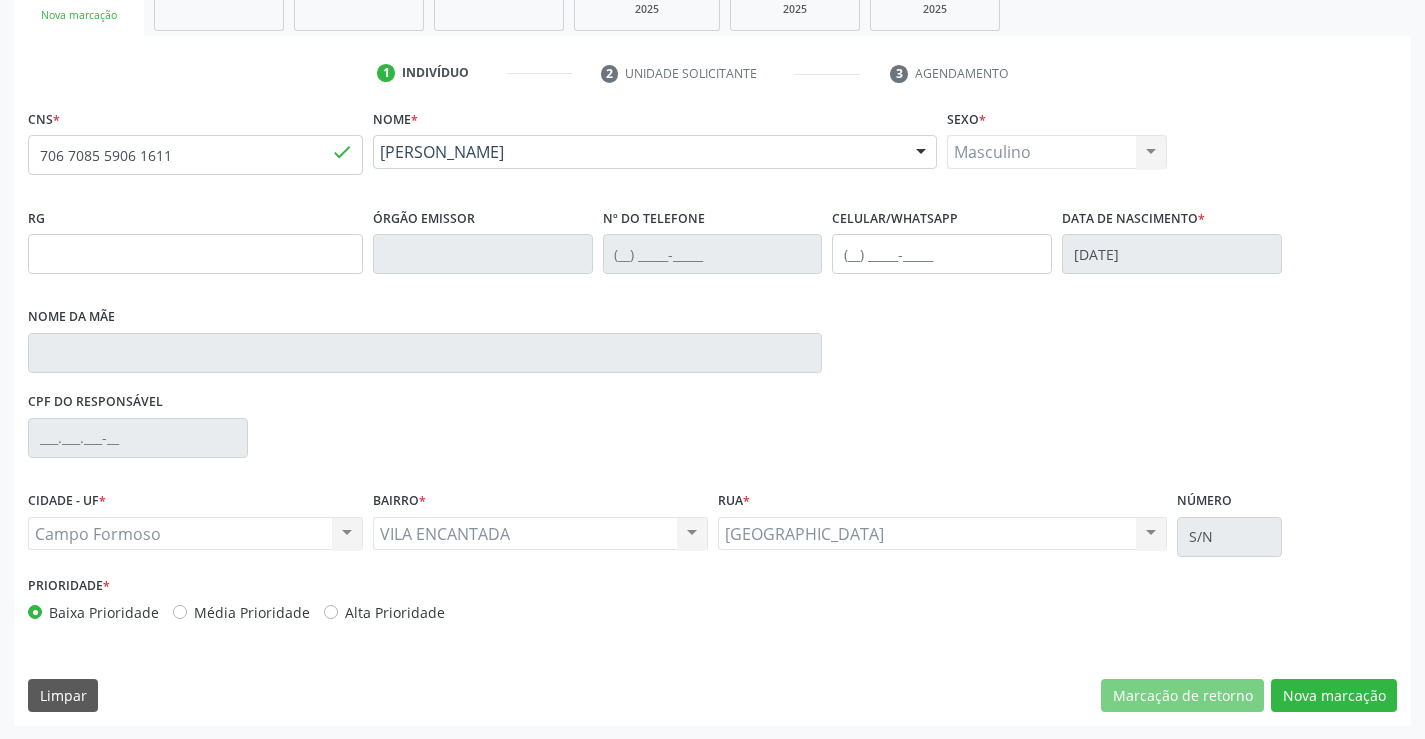 scroll, scrollTop: 331, scrollLeft: 0, axis: vertical 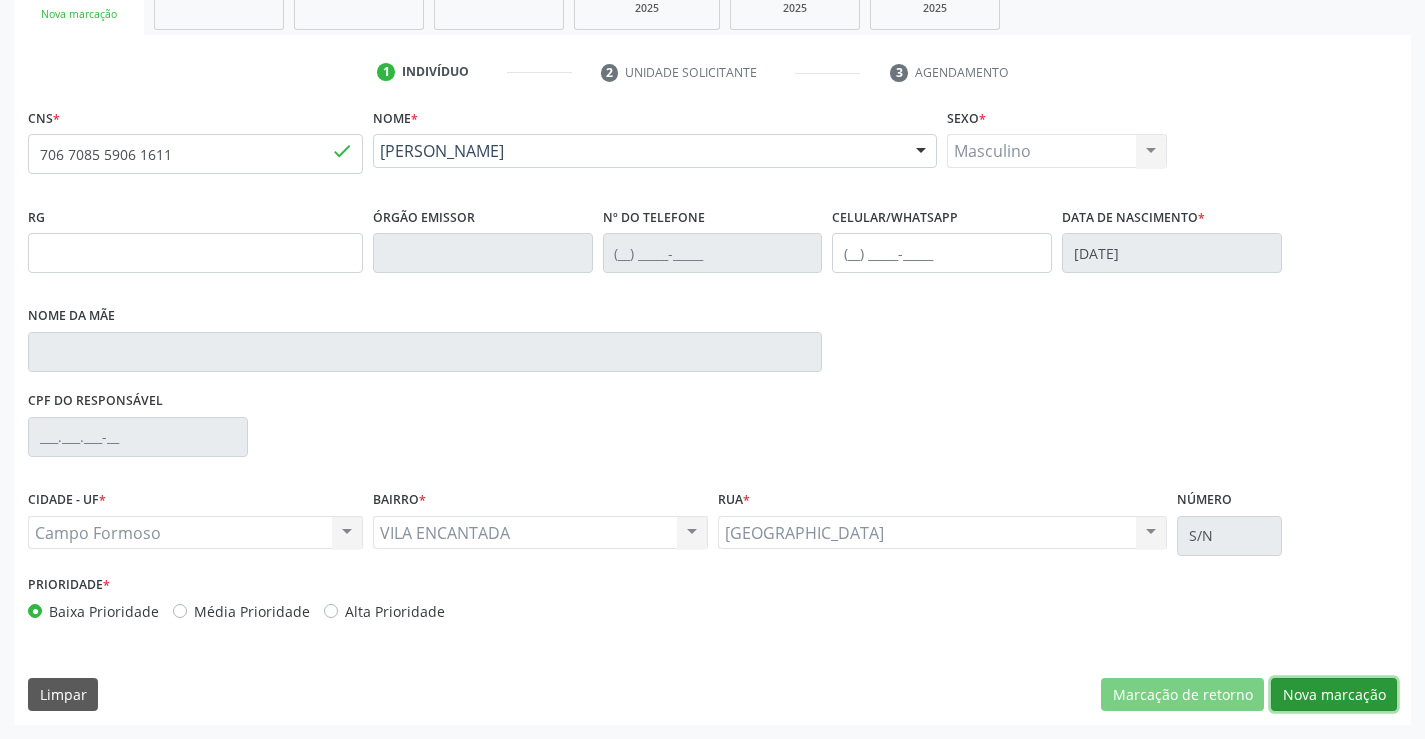 click on "Nova marcação" at bounding box center [1334, 695] 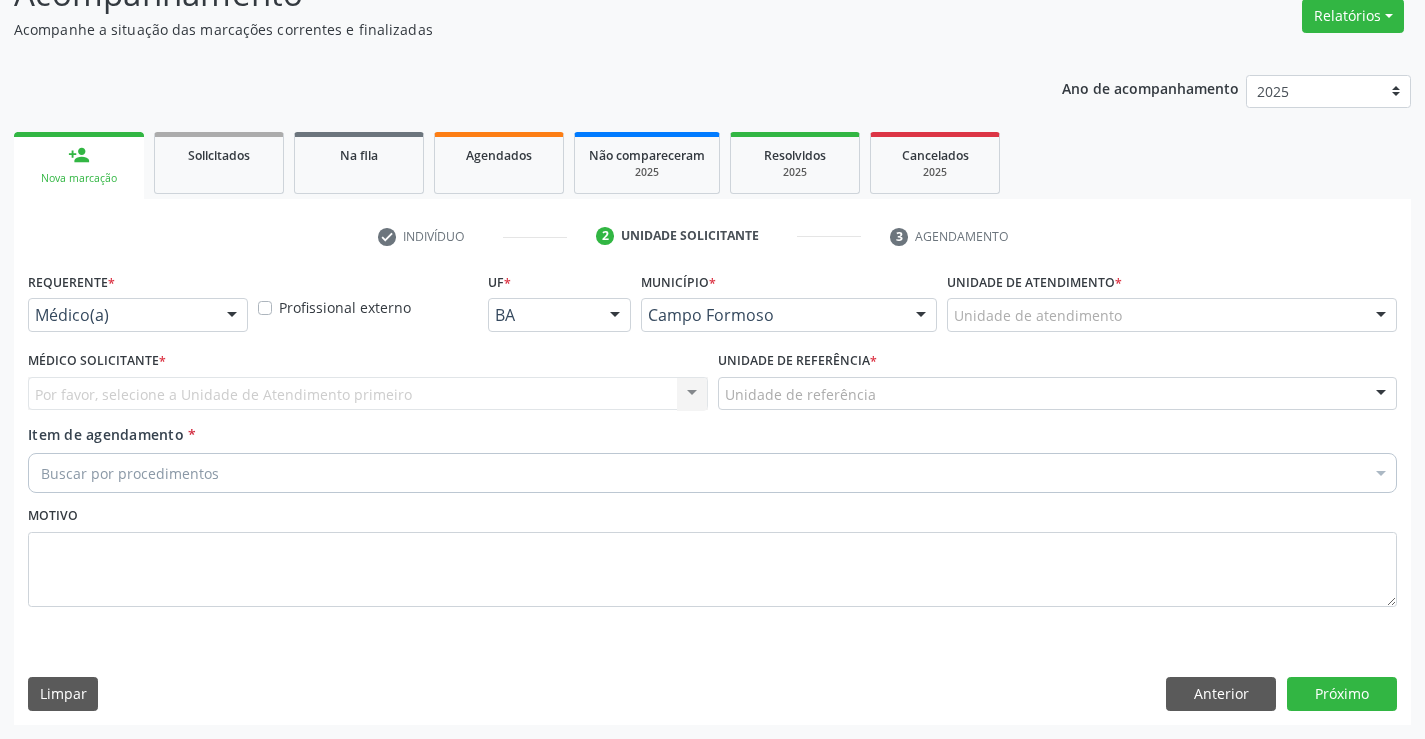 scroll, scrollTop: 167, scrollLeft: 0, axis: vertical 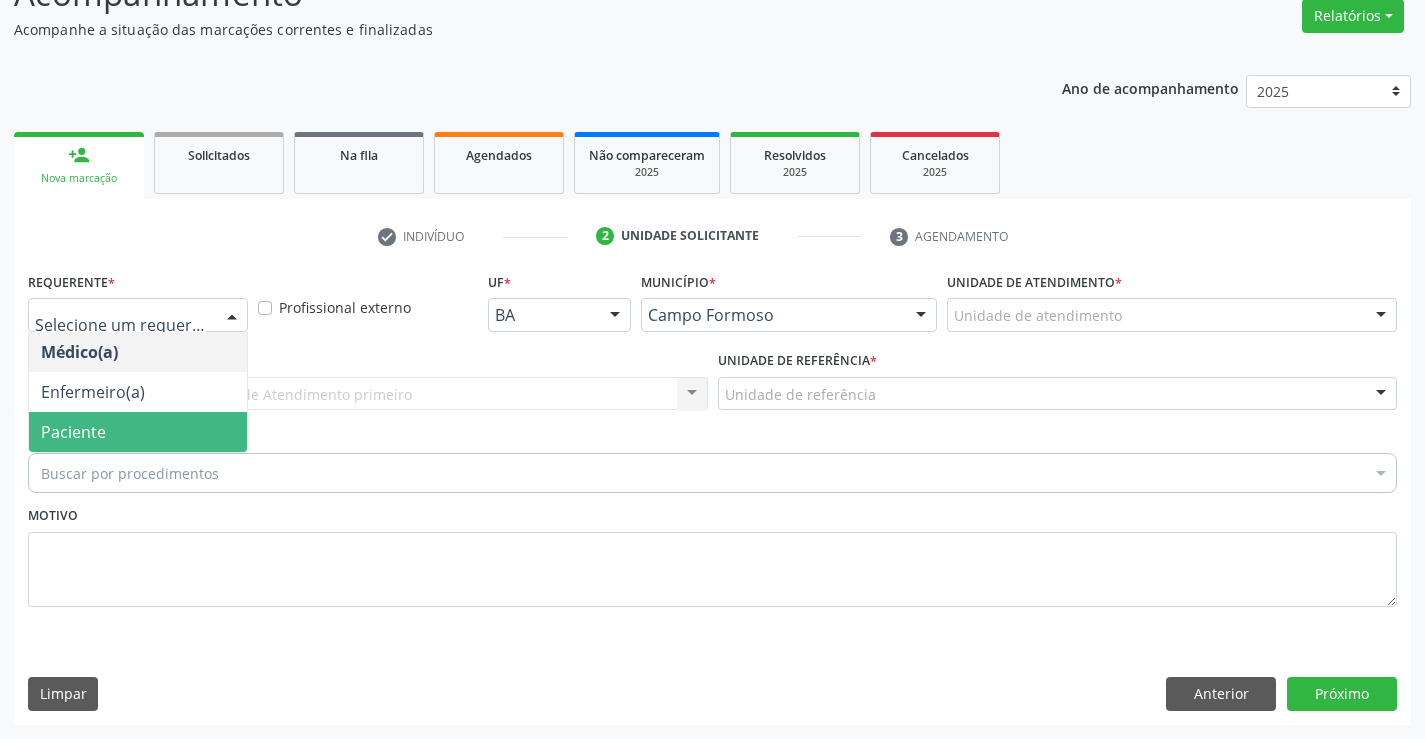 click on "Paciente" at bounding box center [138, 432] 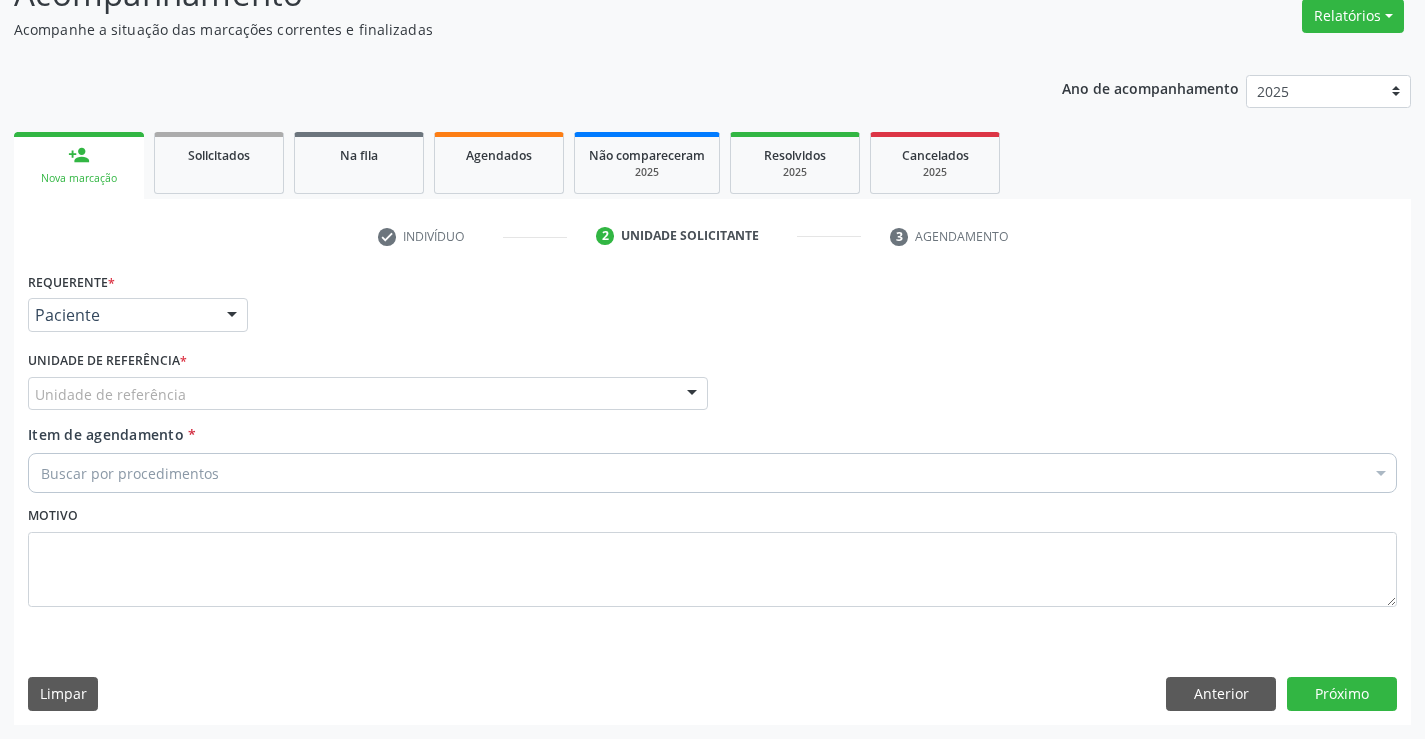 drag, startPoint x: 283, startPoint y: 390, endPoint x: 289, endPoint y: 464, distance: 74.24284 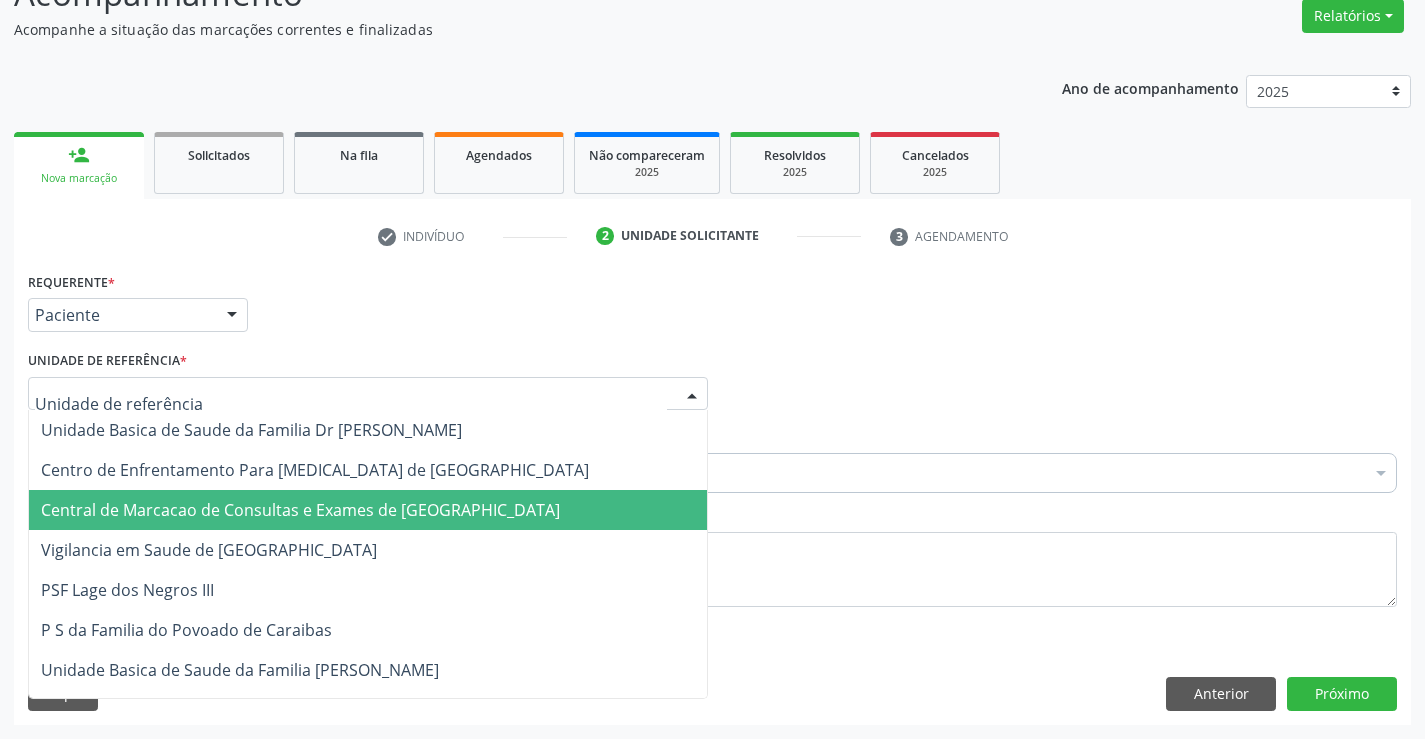 click on "Central de Marcacao de Consultas e Exames de [GEOGRAPHIC_DATA]" at bounding box center (300, 510) 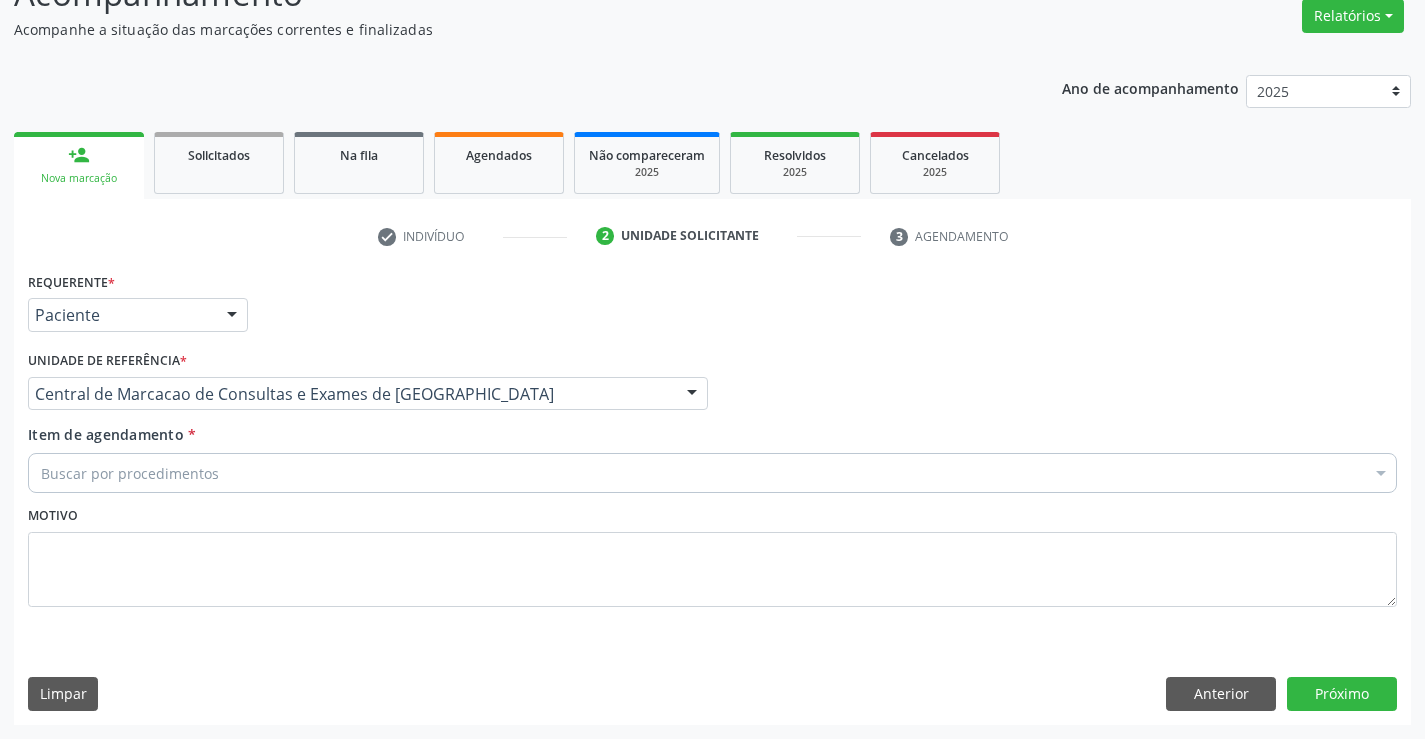 click on "Buscar por procedimentos" at bounding box center (712, 473) 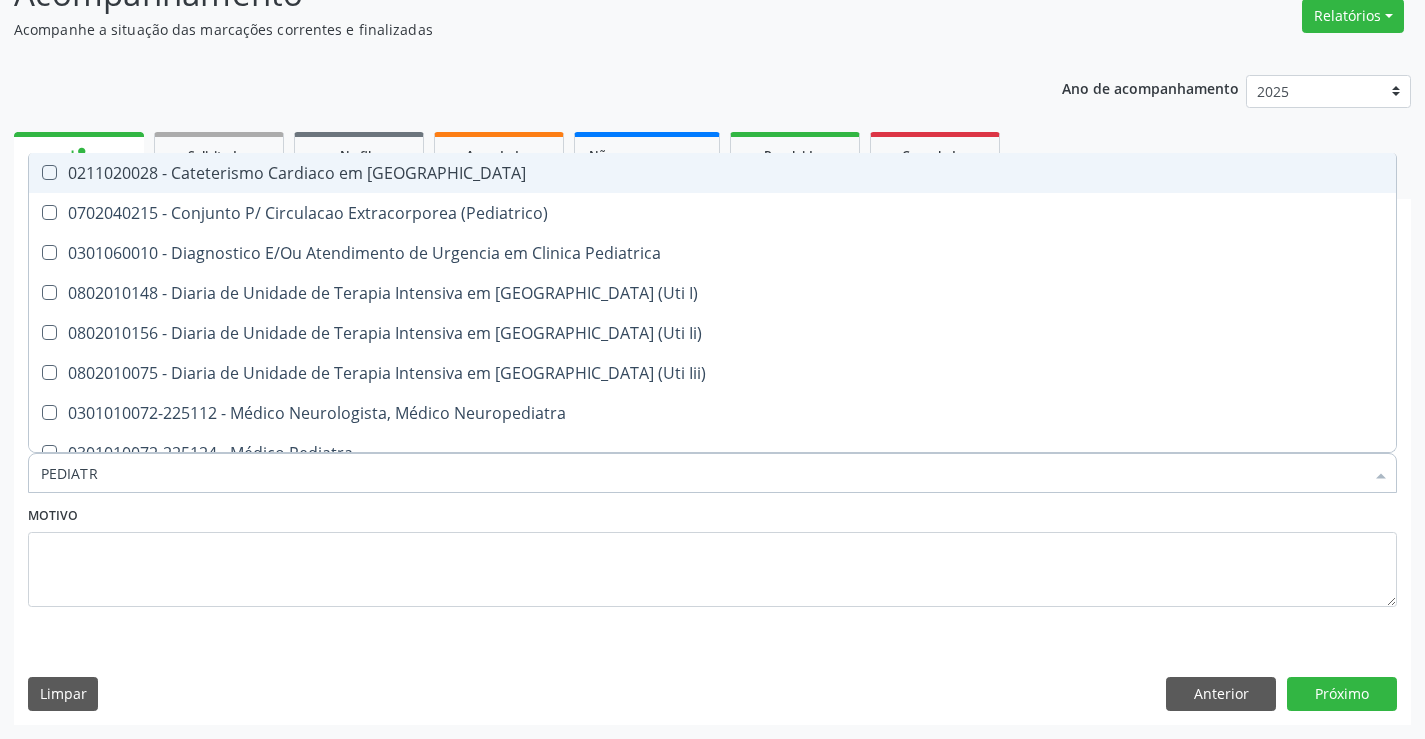 type on "PEDIATRA" 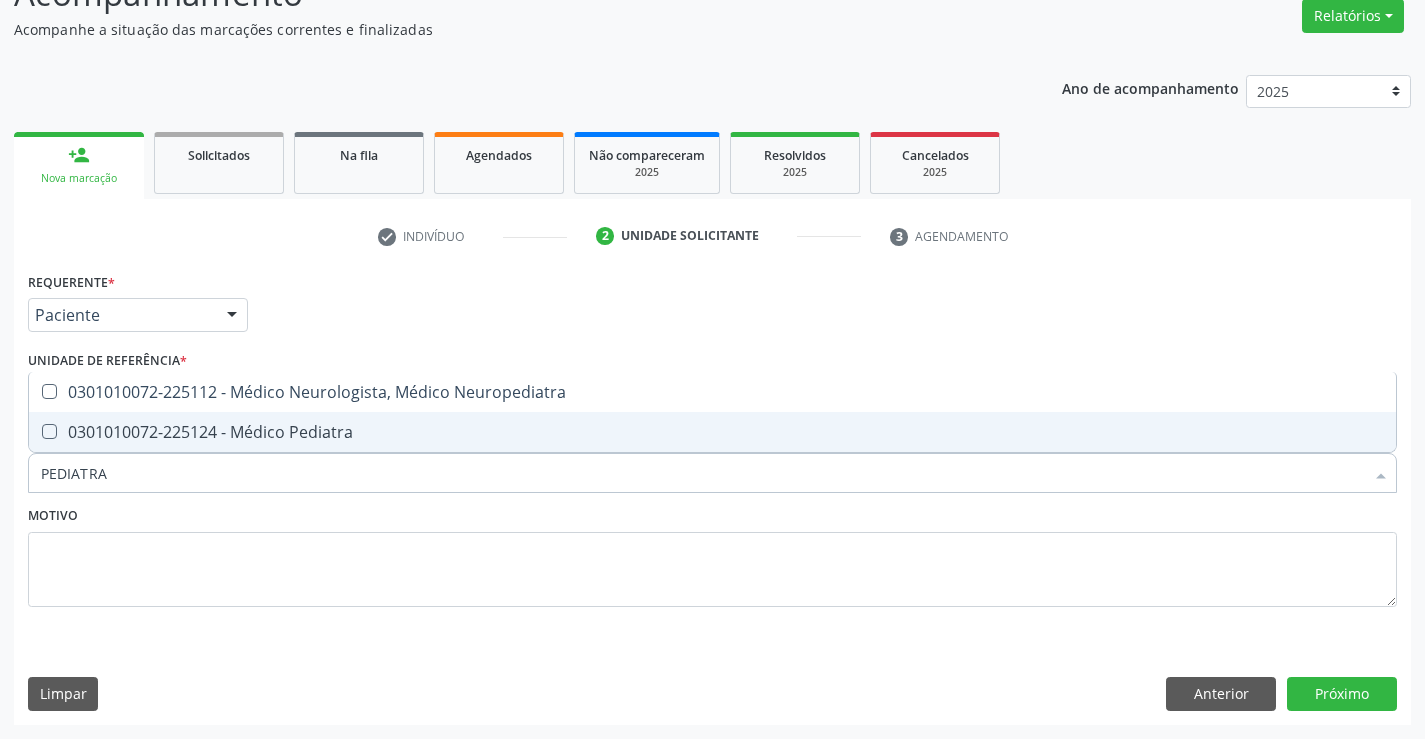 click on "0301010072-225124 - Médico Pediatra" at bounding box center [712, 432] 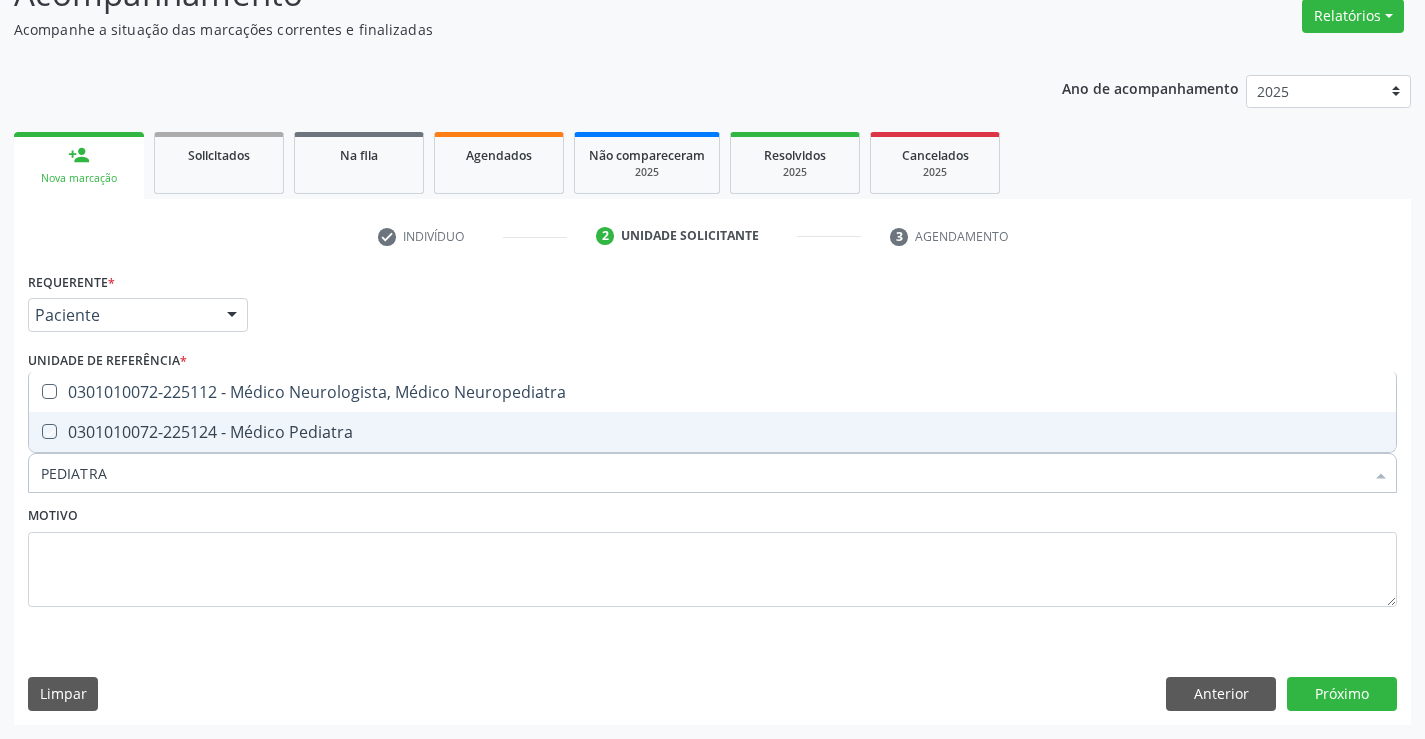 checkbox on "true" 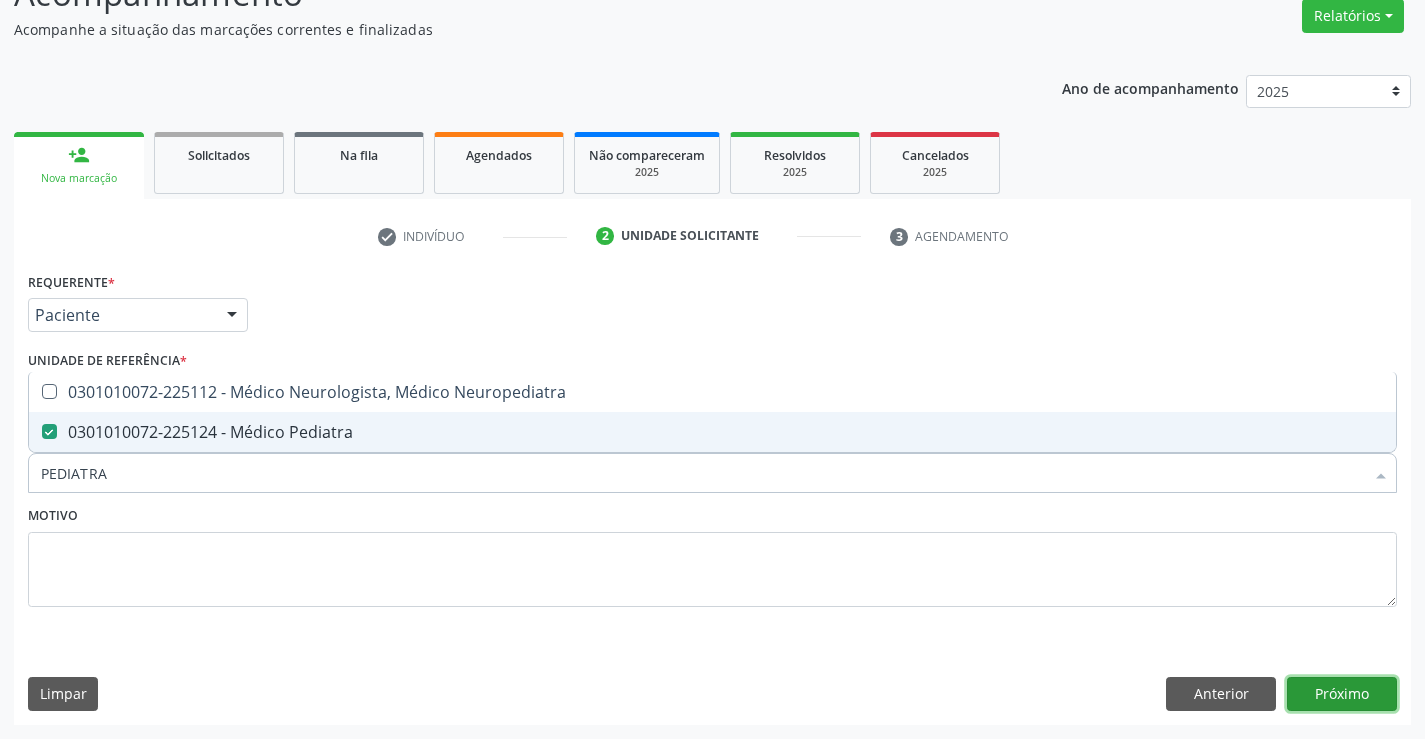 click on "Próximo" at bounding box center (1342, 694) 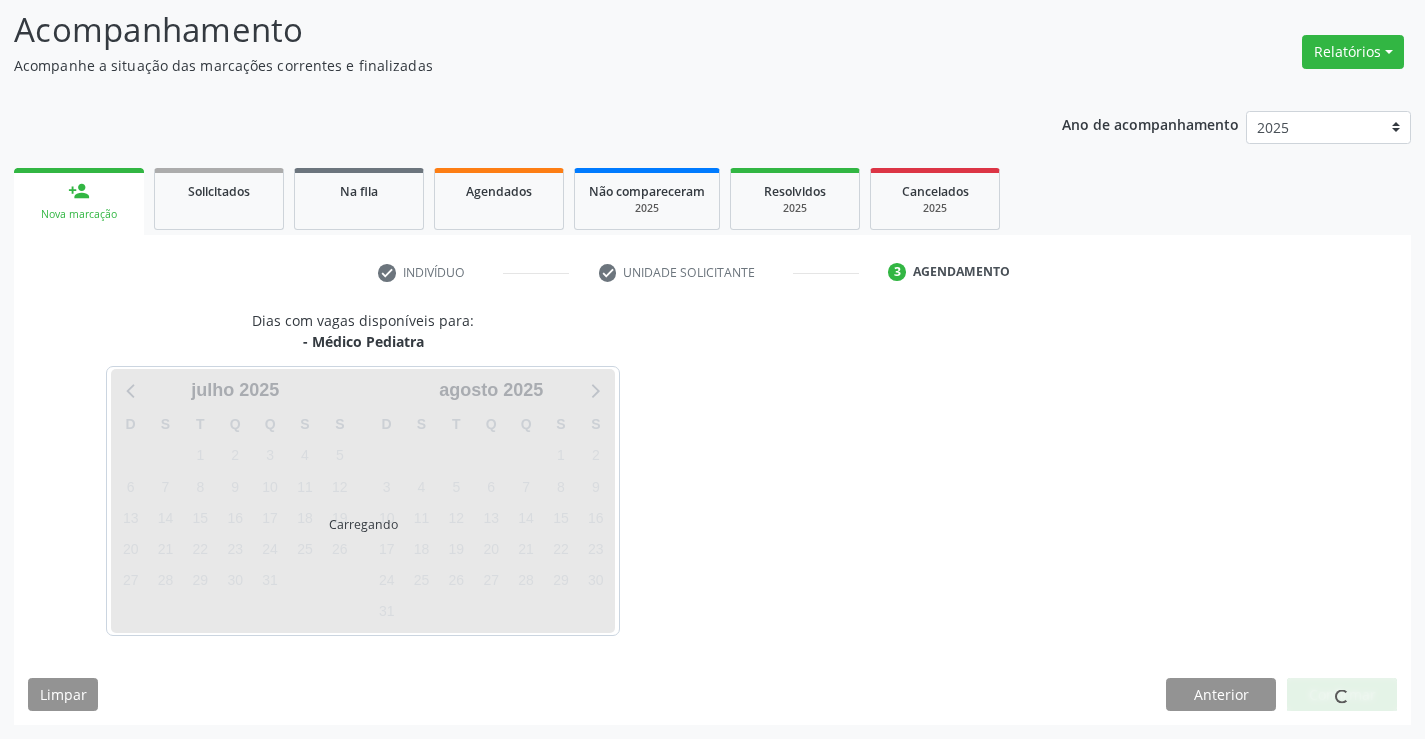 scroll, scrollTop: 131, scrollLeft: 0, axis: vertical 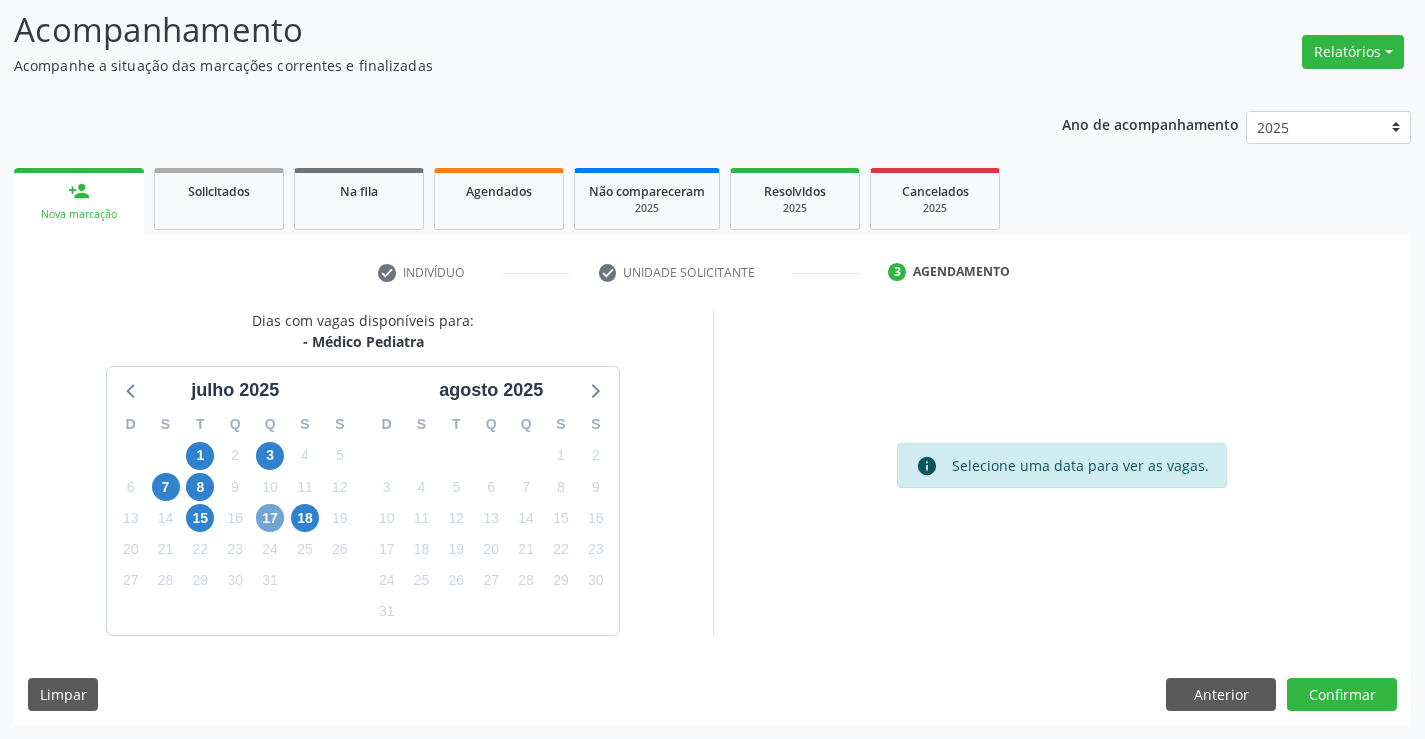 click on "17" at bounding box center [270, 518] 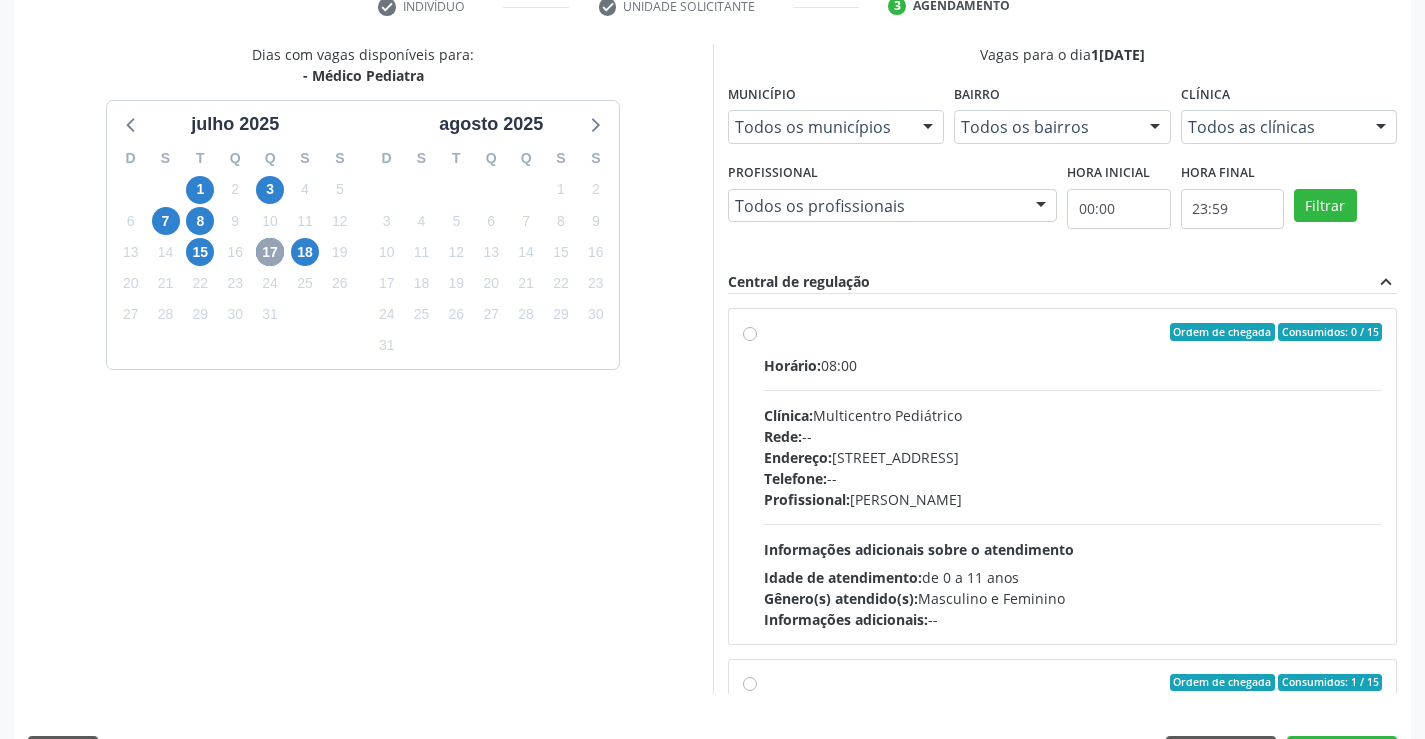 scroll, scrollTop: 456, scrollLeft: 0, axis: vertical 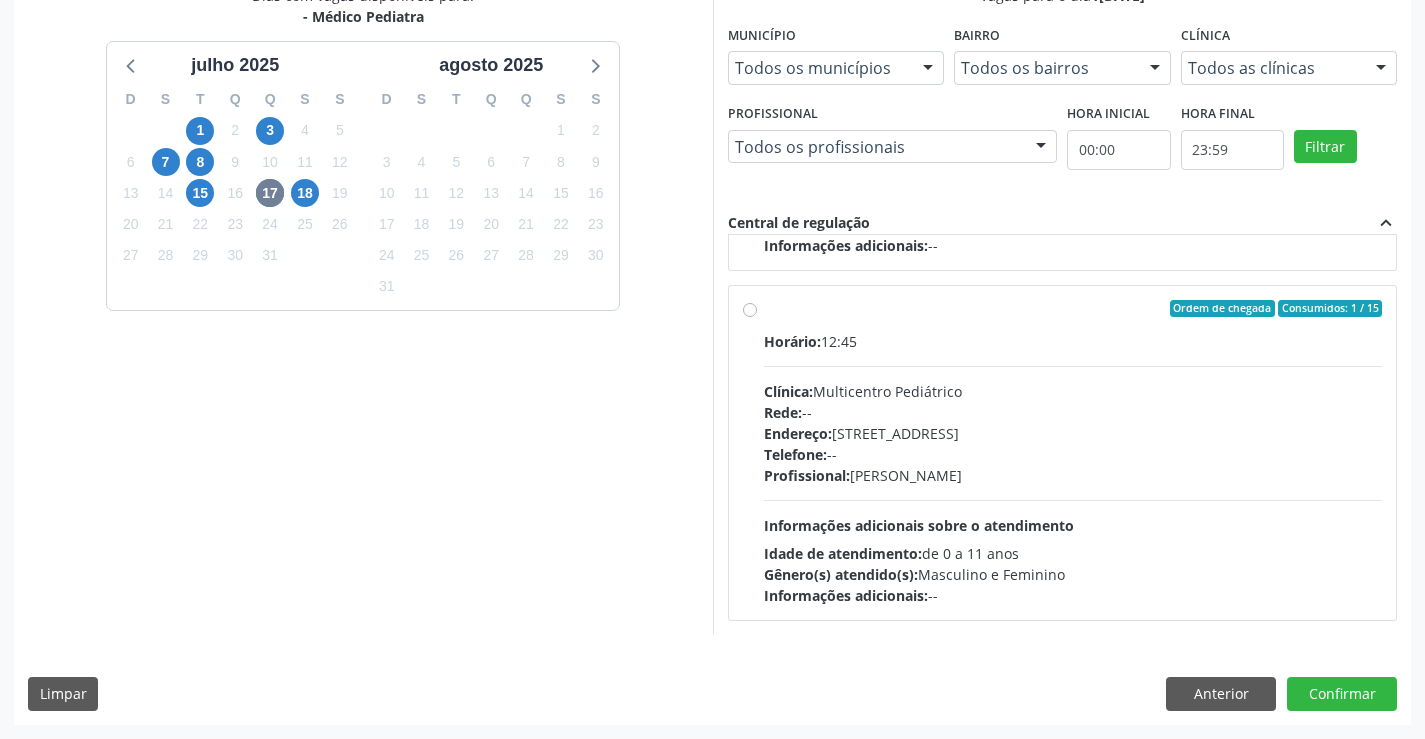click on "Clínica:  Multicentro Pediátrico" at bounding box center (1073, 391) 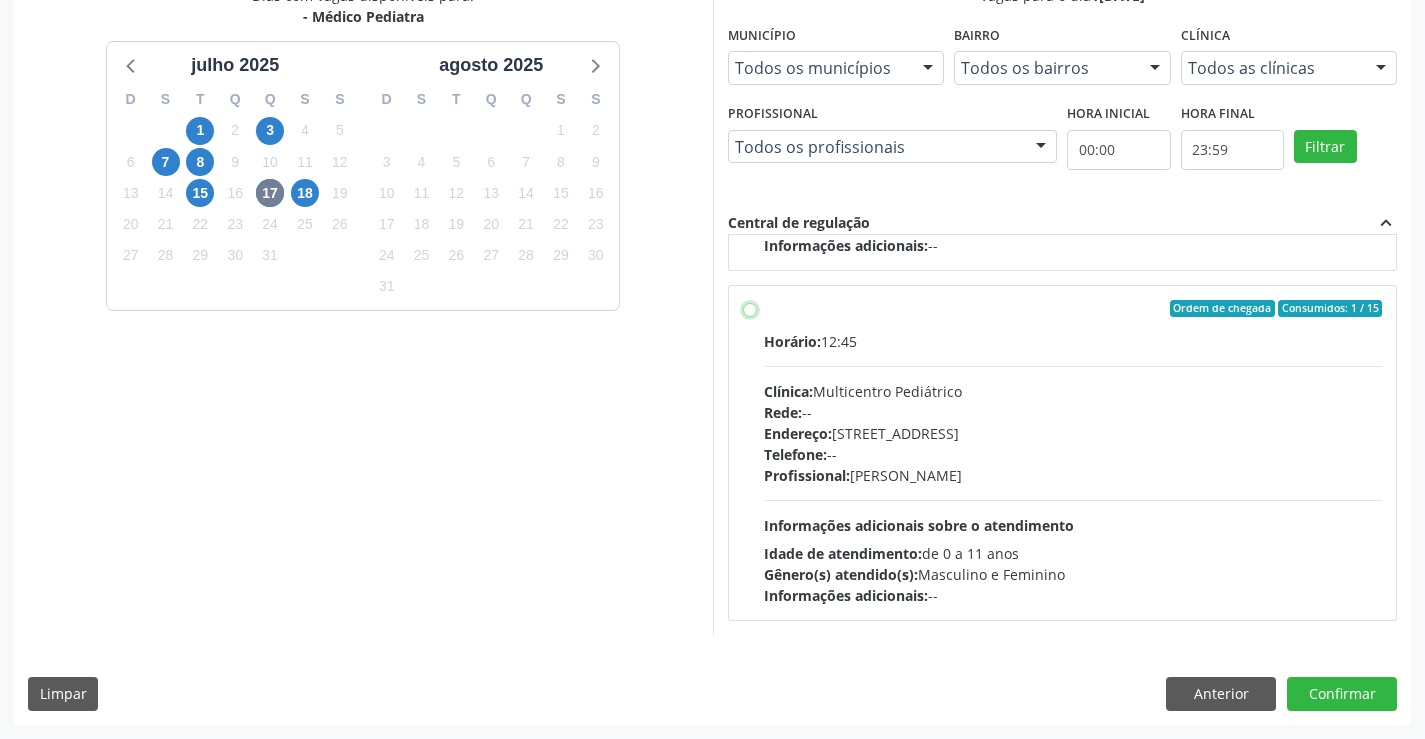 click on "Ordem de chegada
Consumidos: 1 / 15
Horário:   12:45
Clínica:  Multicentro Pediátrico
Rede:
--
Endereço:   [STREET_ADDRESS]
Telefone:   --
Profissional:
[PERSON_NAME]
Informações adicionais sobre o atendimento
Idade de atendimento:
de 0 a 11 anos
Gênero(s) atendido(s):
Masculino e Feminino
Informações adicionais:
--" at bounding box center [750, 309] 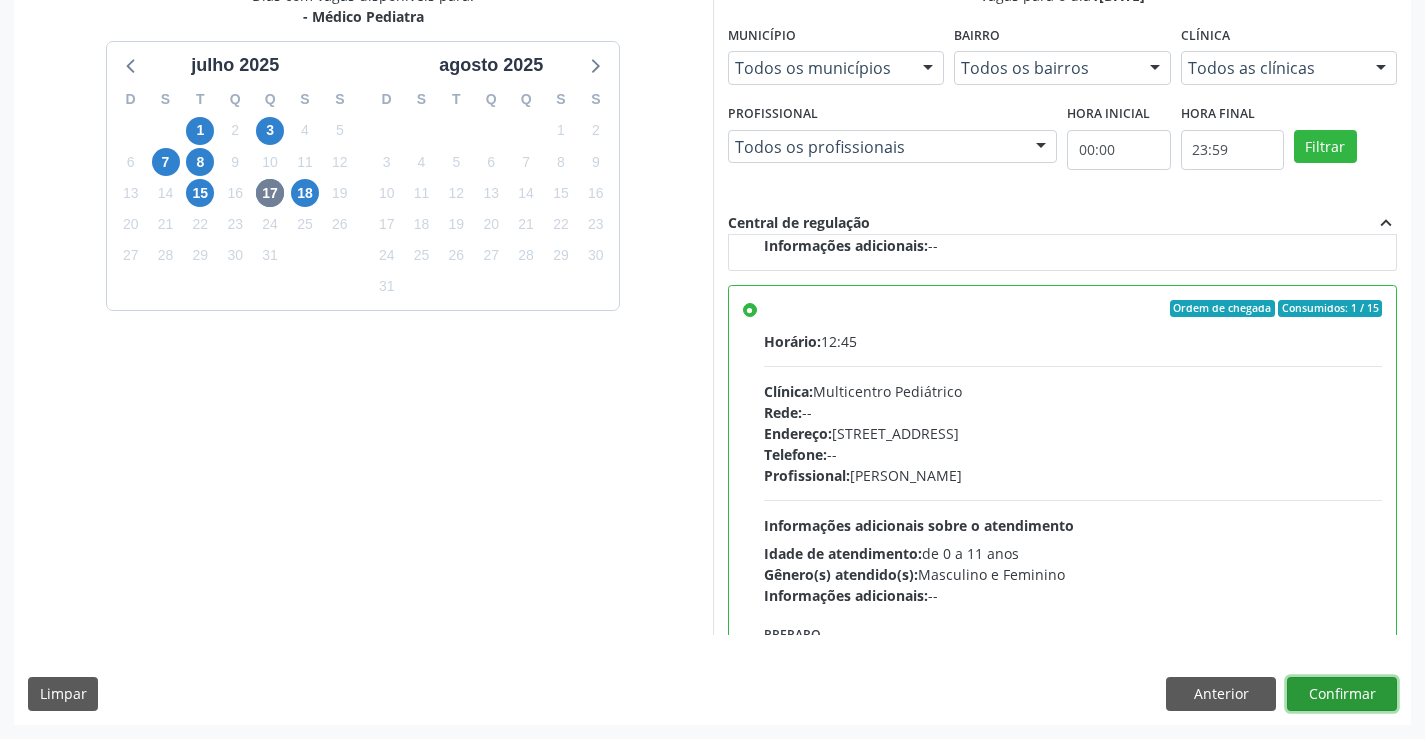 click on "Confirmar" at bounding box center [1342, 694] 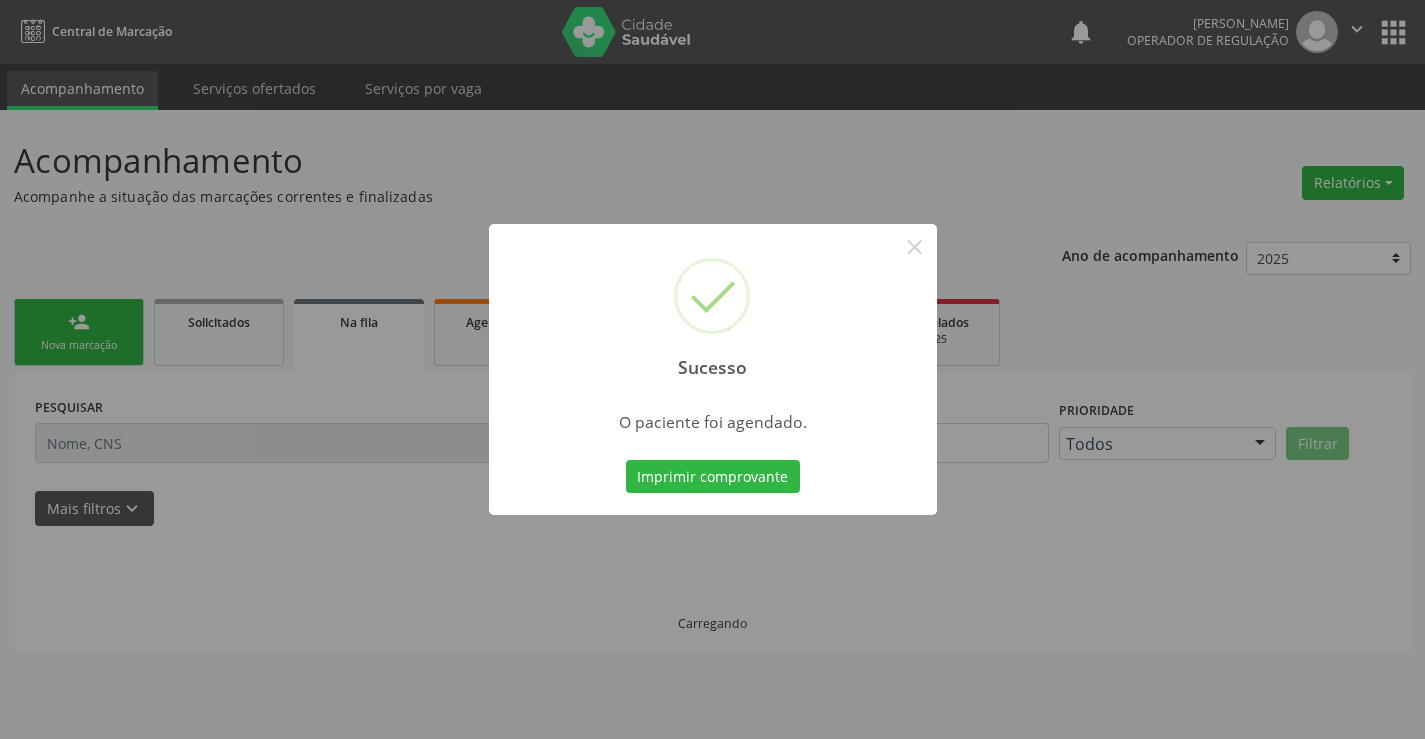 scroll, scrollTop: 0, scrollLeft: 0, axis: both 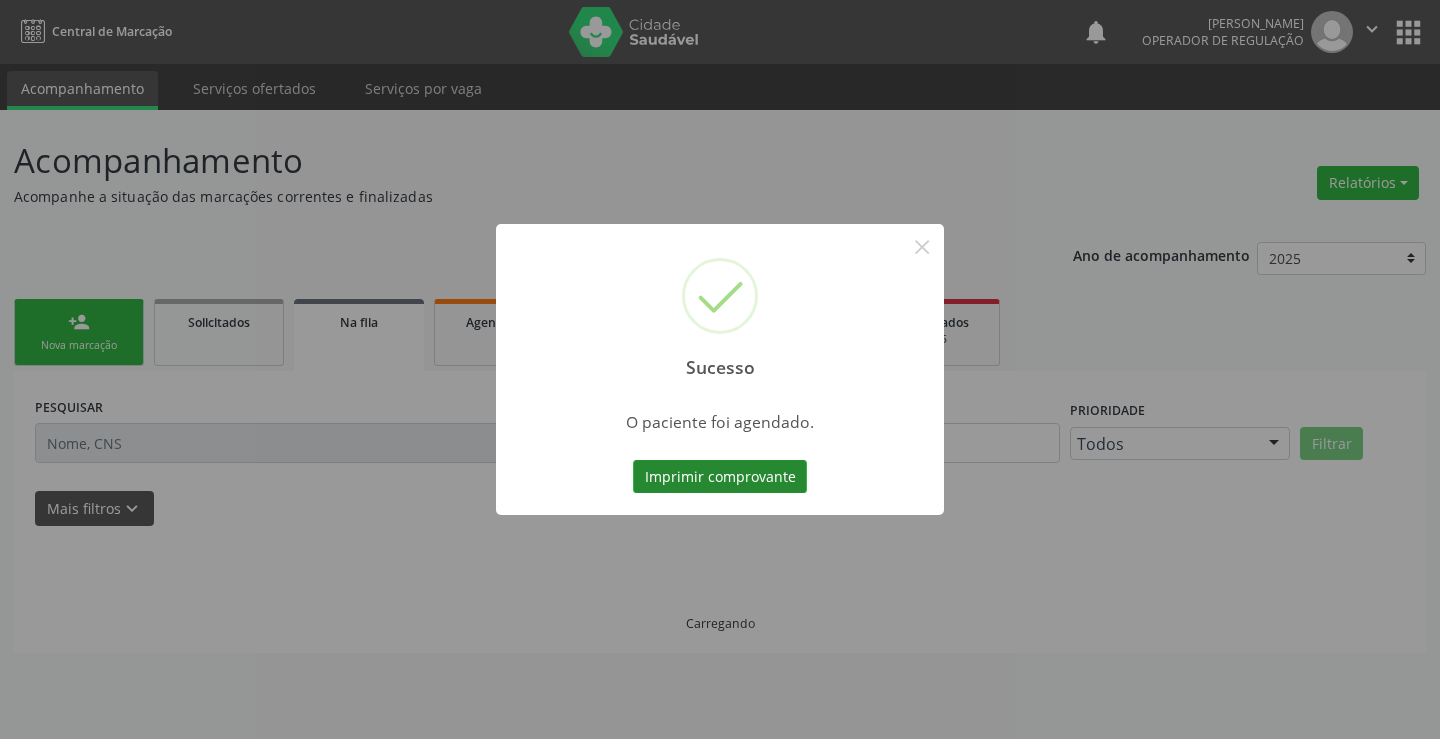 click on "Imprimir comprovante" at bounding box center (720, 477) 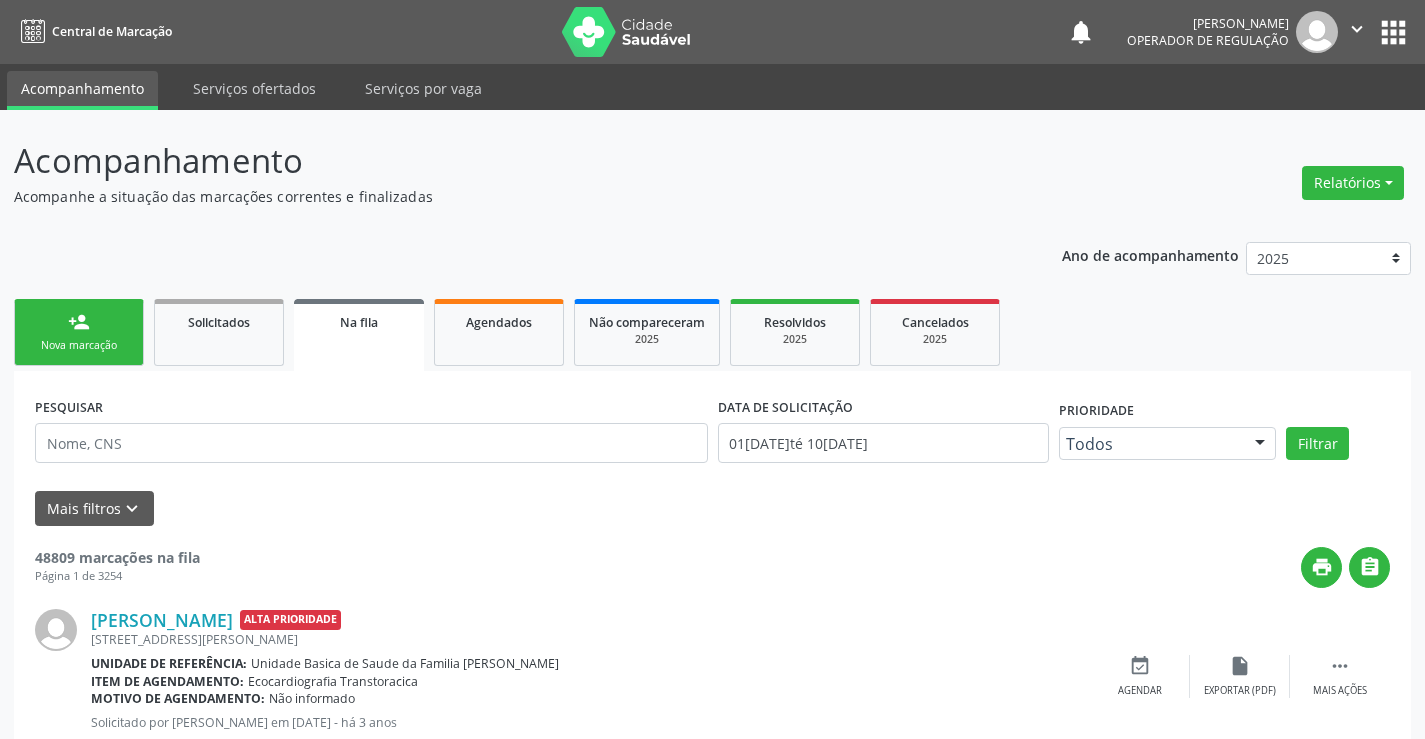 click on "person_add
Nova marcação" at bounding box center (79, 332) 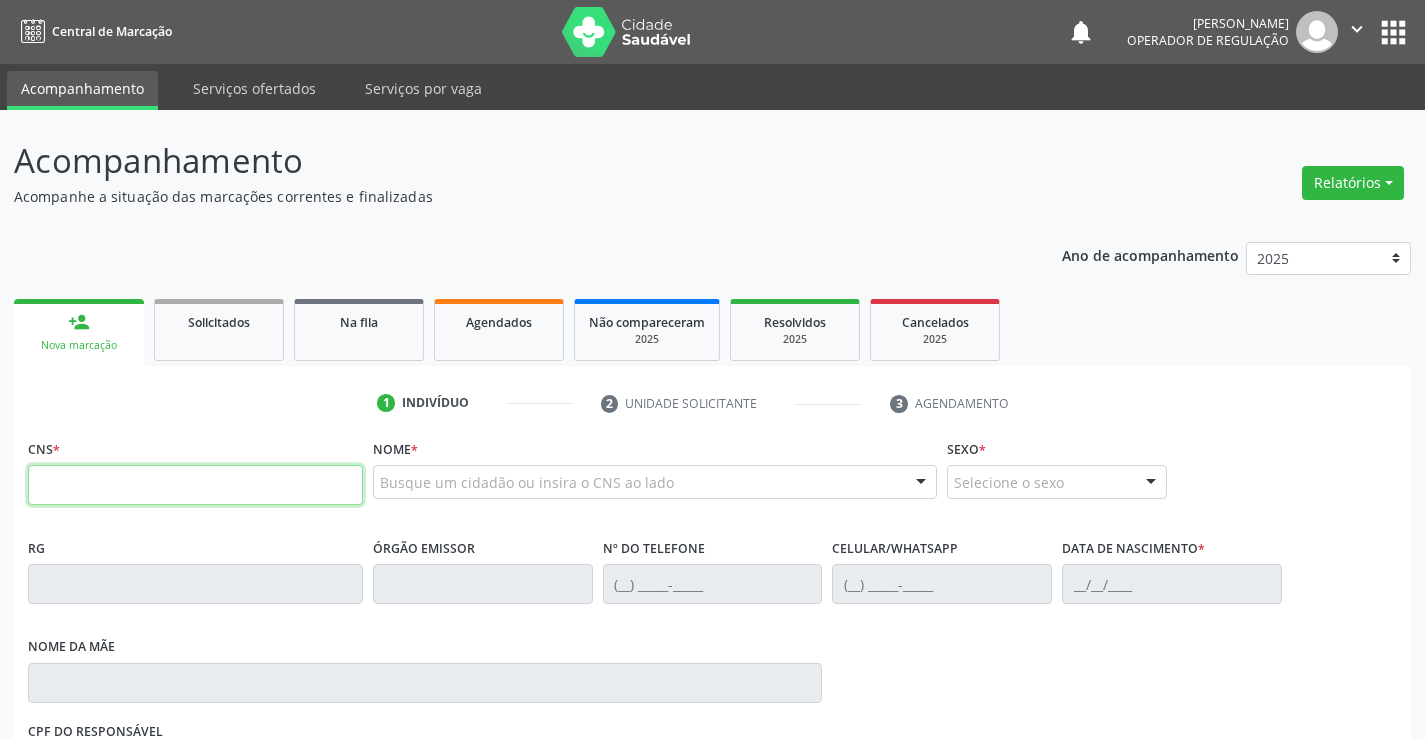 click at bounding box center [195, 485] 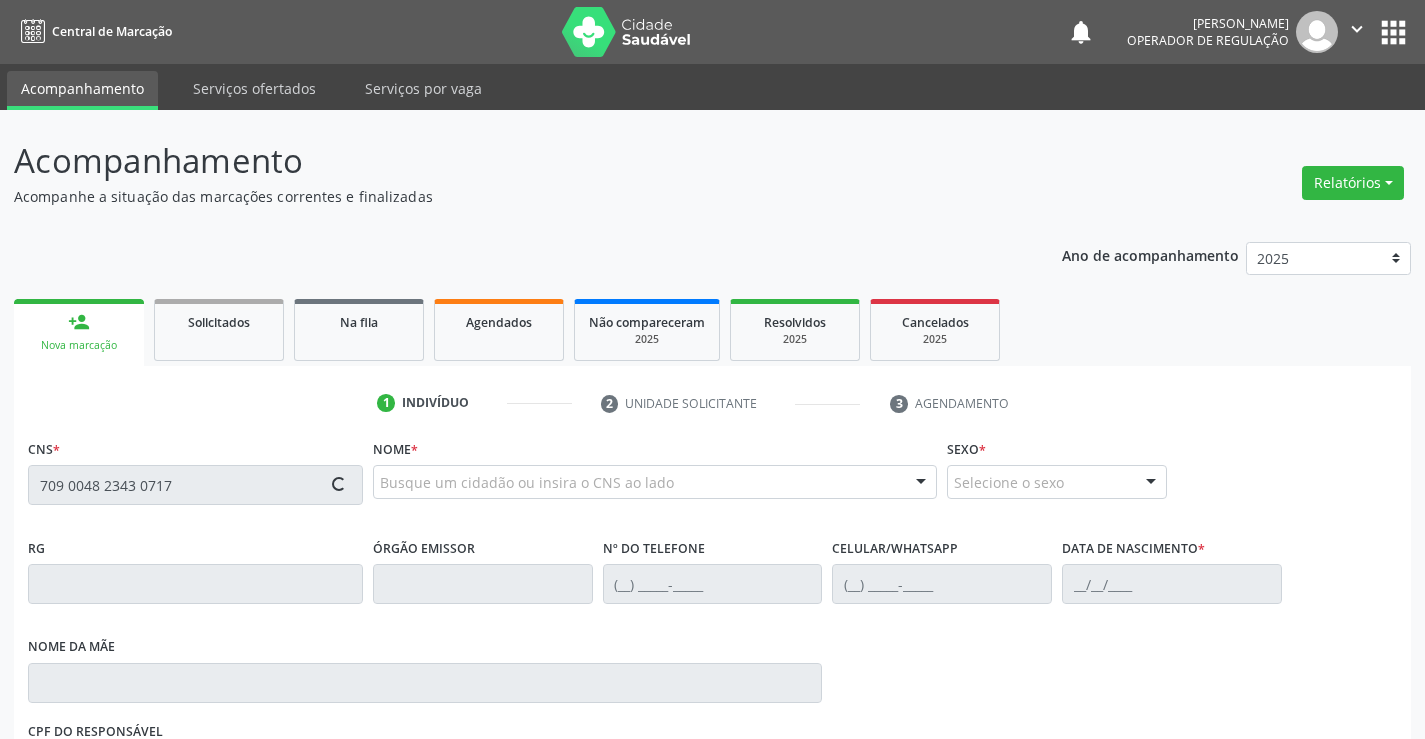 type on "709 0048 2343 0717" 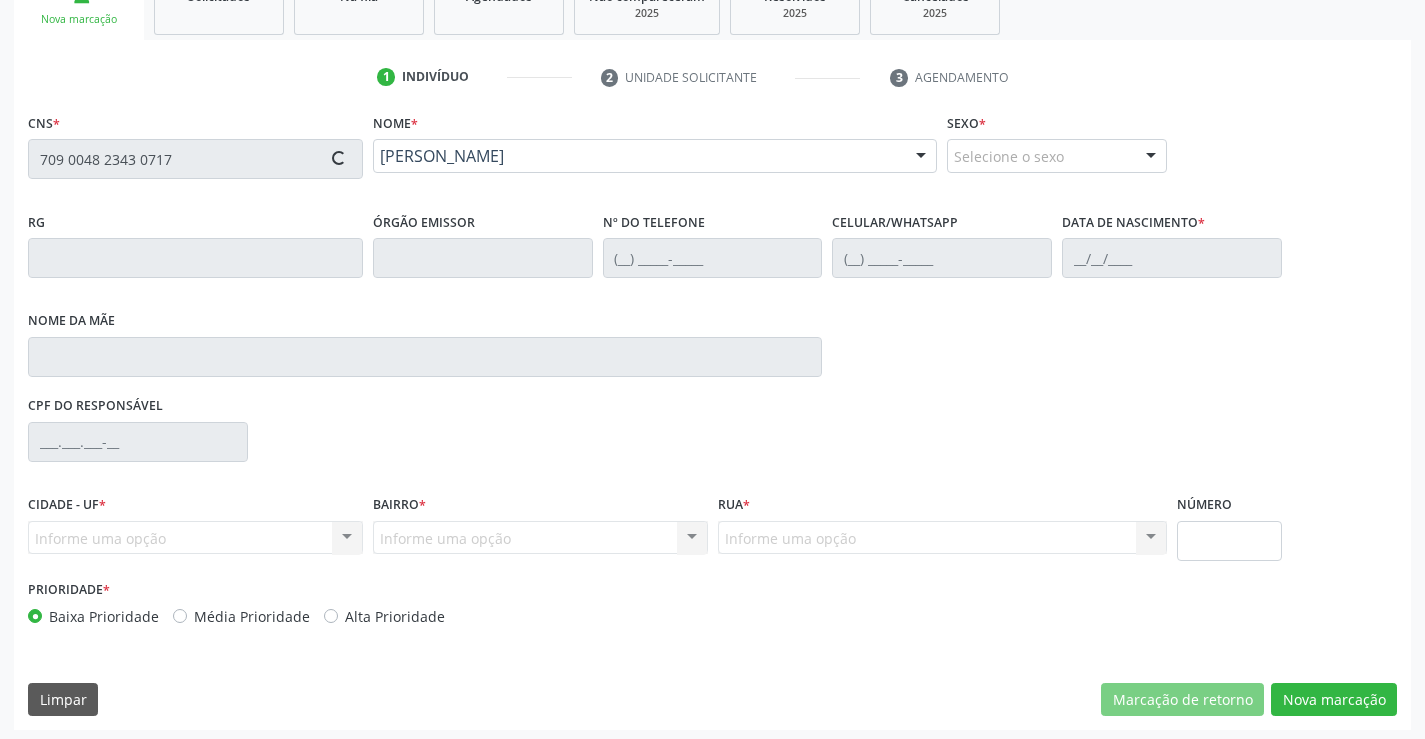 scroll, scrollTop: 331, scrollLeft: 0, axis: vertical 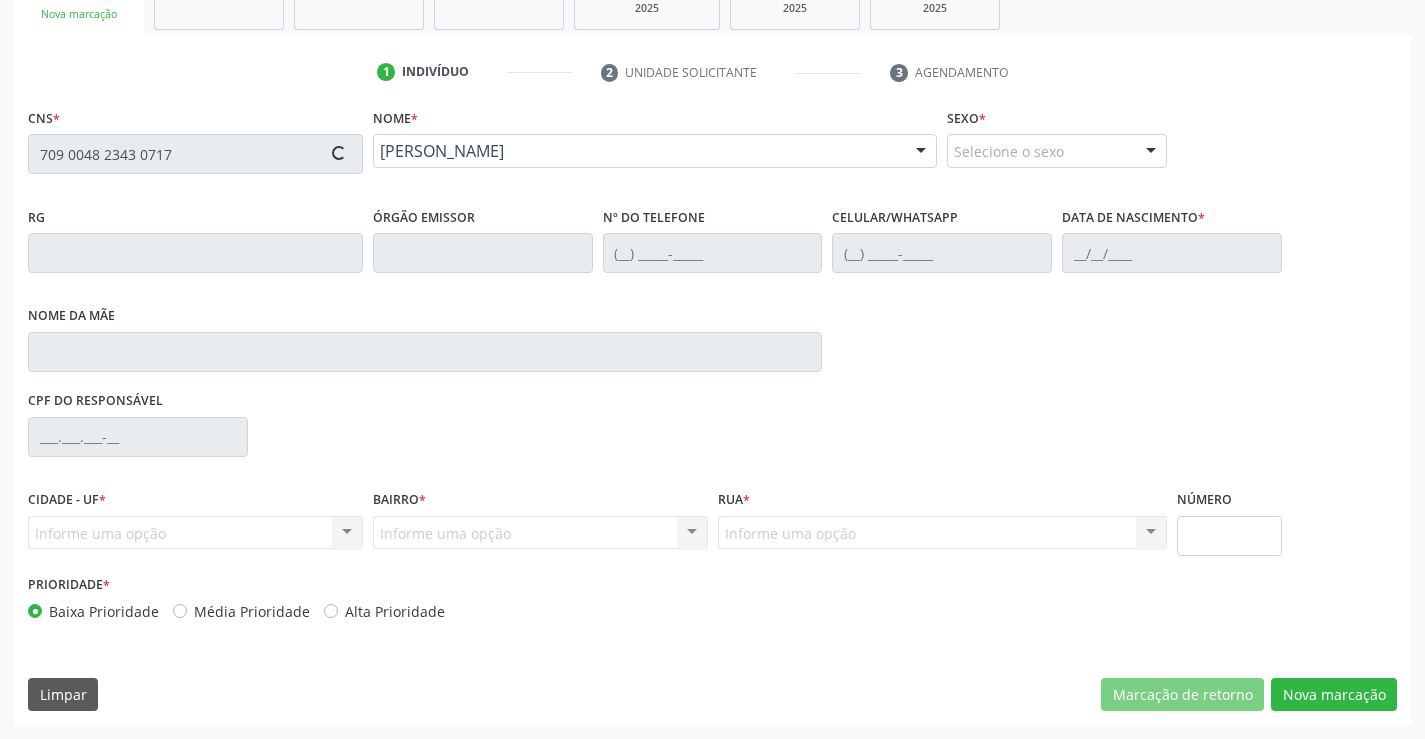 type on "[PHONE_NUMBER]" 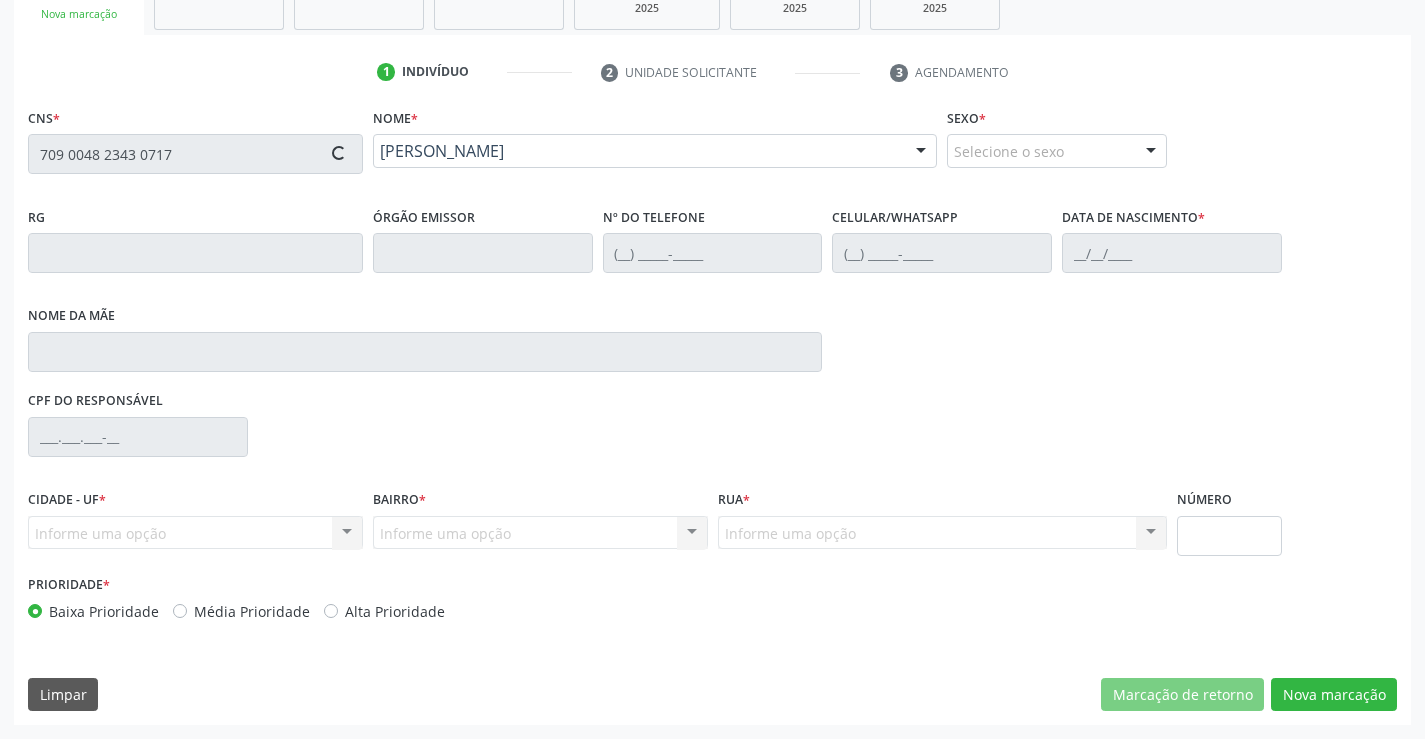 type on "S/N" 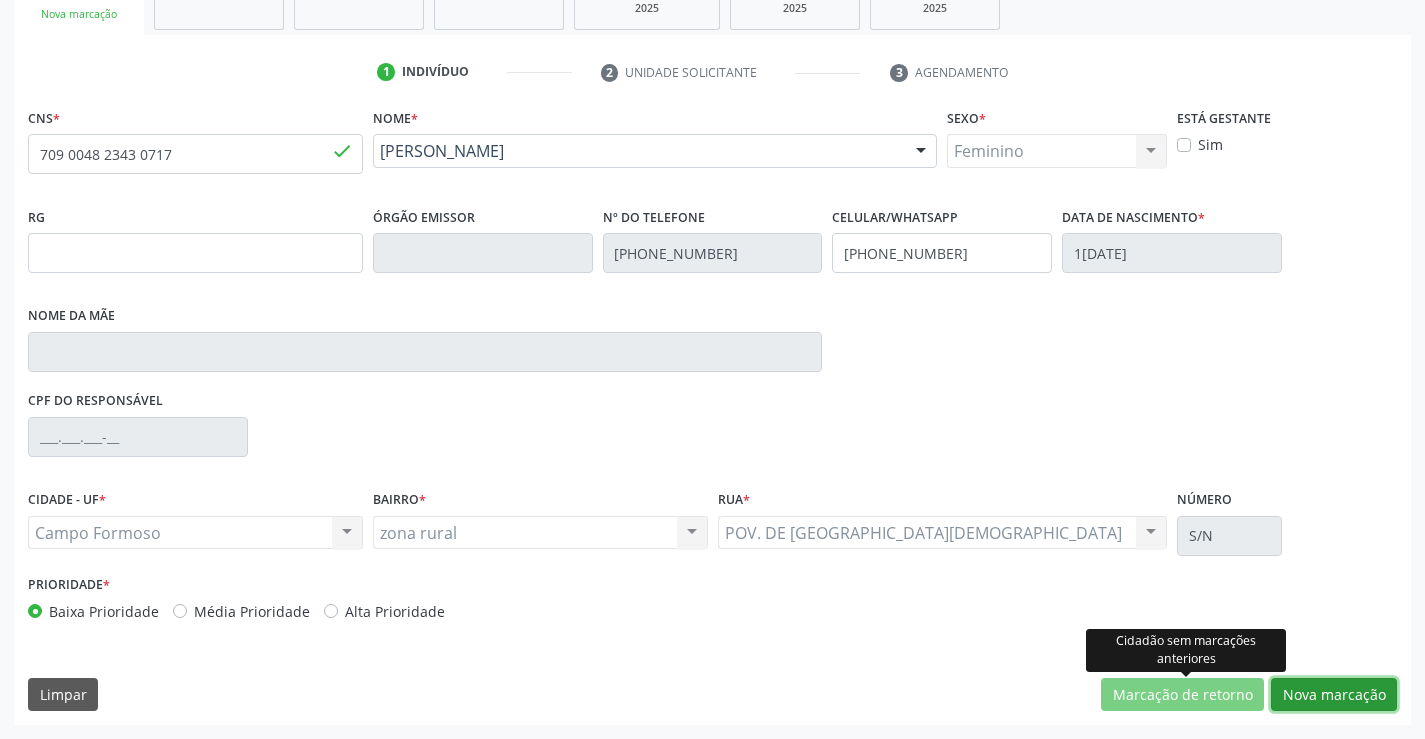 click on "Nova marcação" at bounding box center [1334, 695] 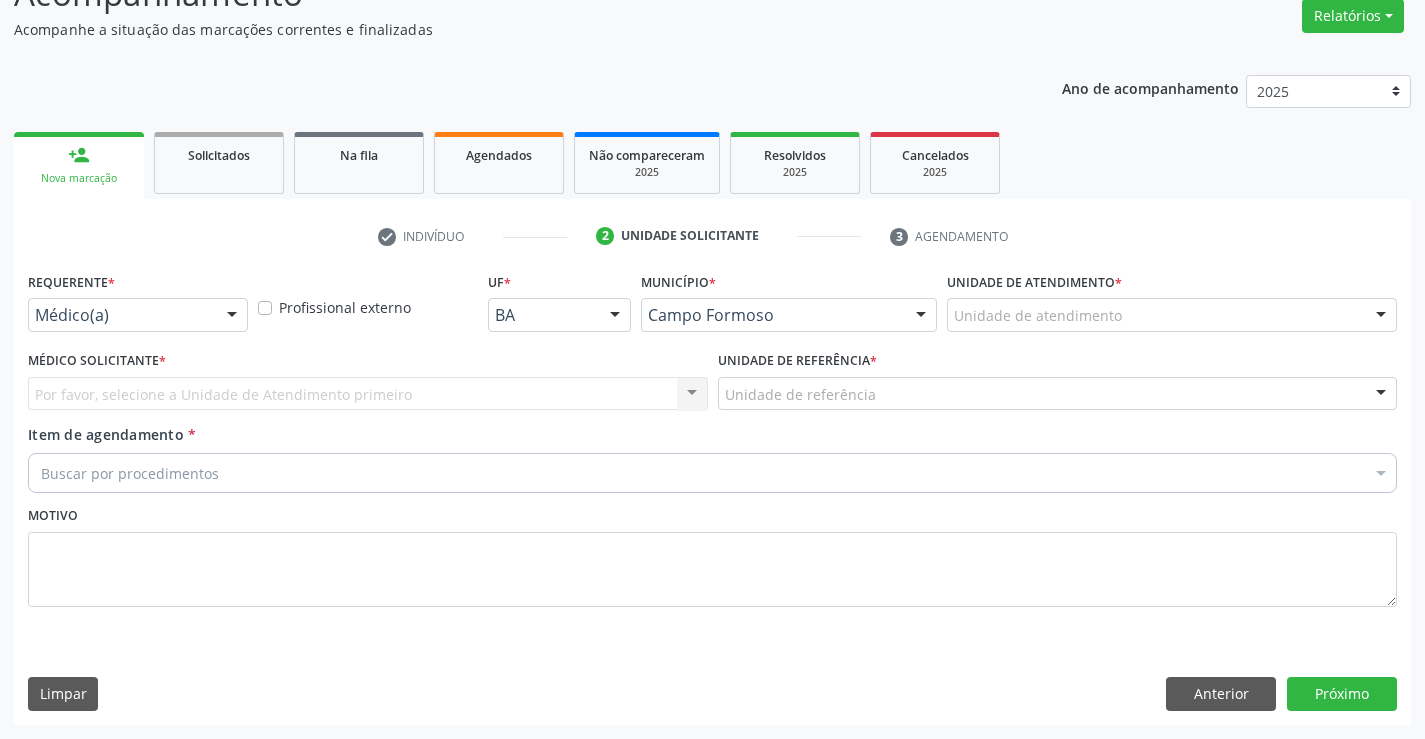 scroll, scrollTop: 167, scrollLeft: 0, axis: vertical 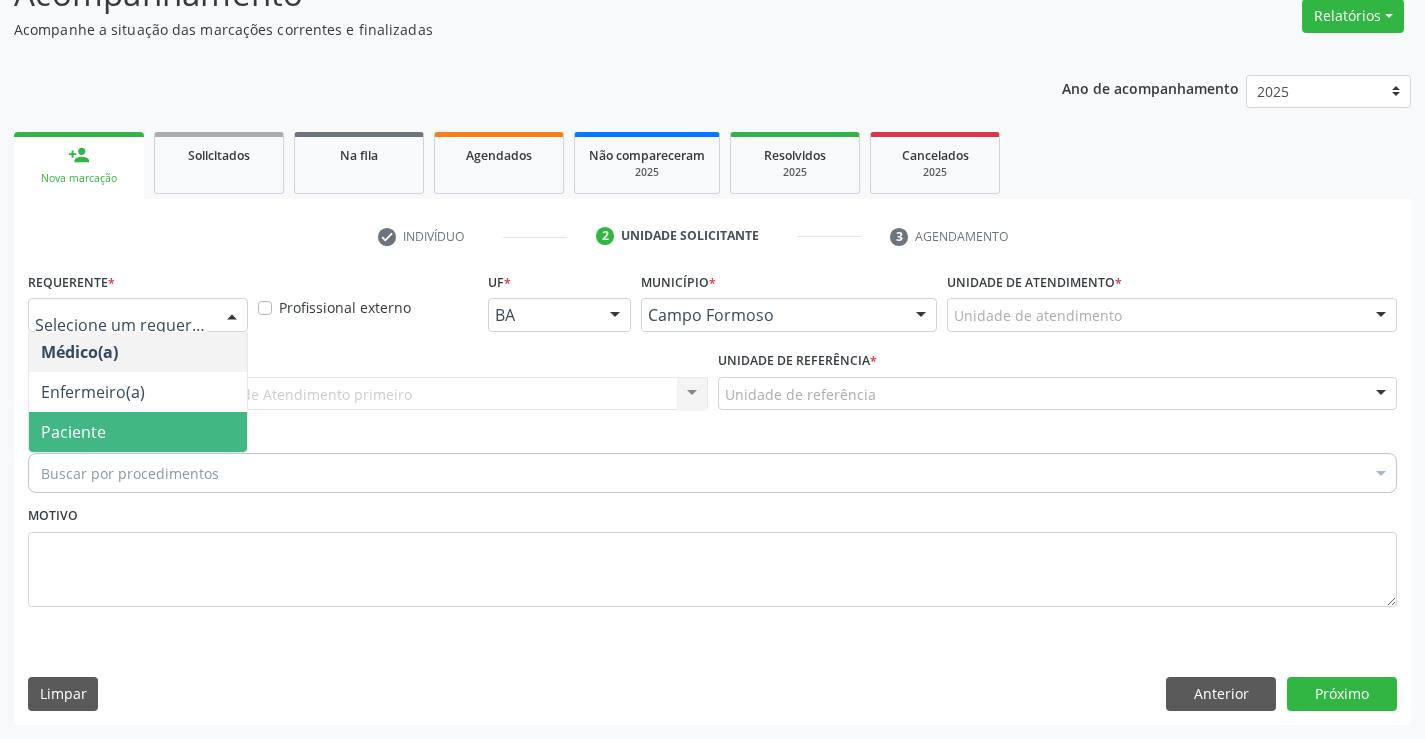 click on "Paciente" at bounding box center (138, 432) 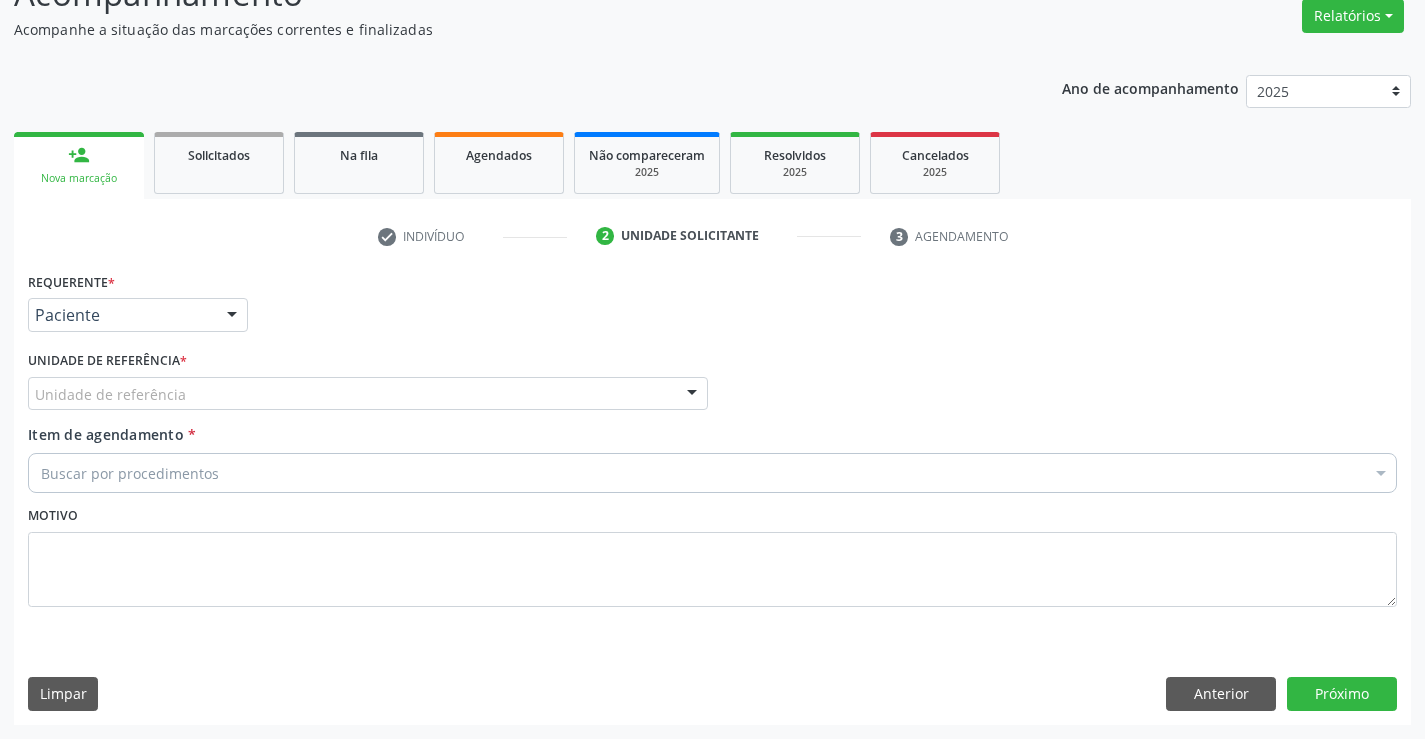 drag, startPoint x: 298, startPoint y: 389, endPoint x: 291, endPoint y: 416, distance: 27.89265 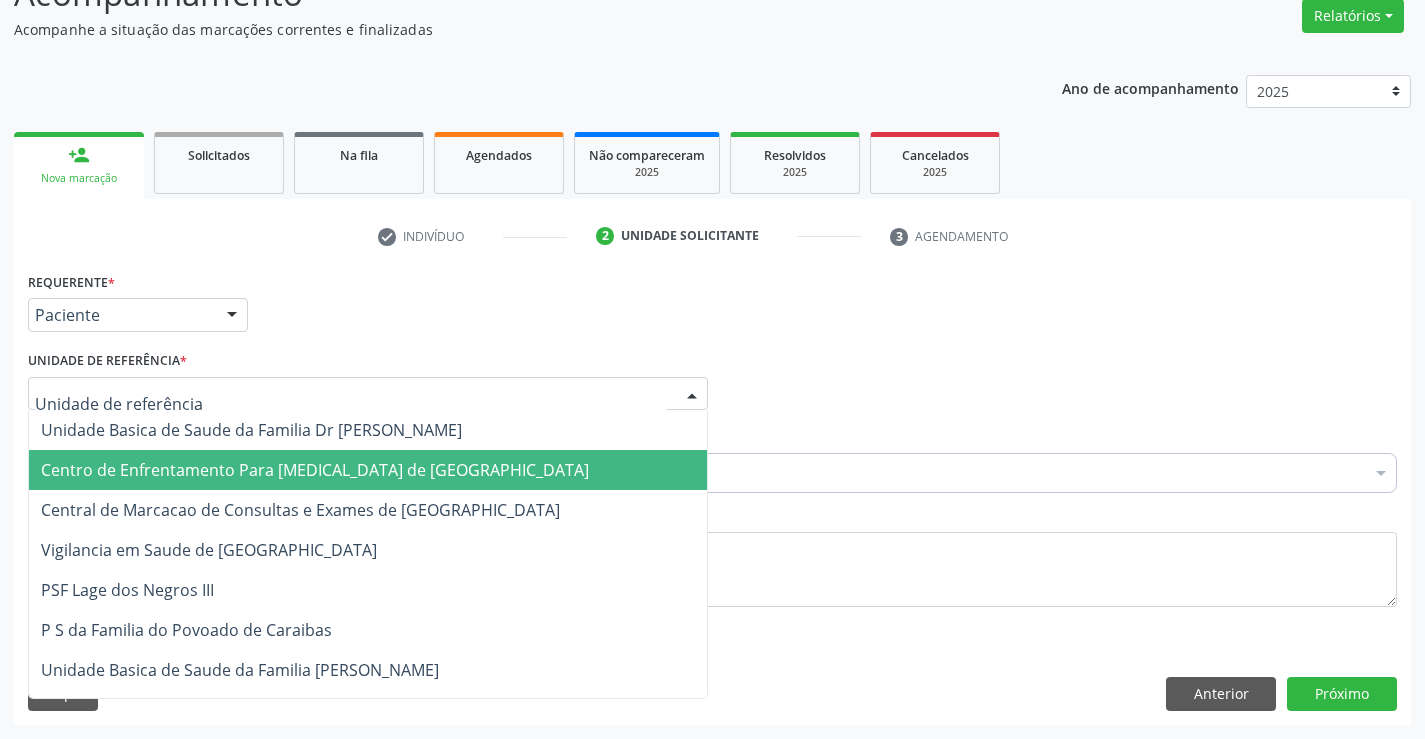 click on "Central de Marcacao de Consultas e Exames de [GEOGRAPHIC_DATA]" at bounding box center [300, 510] 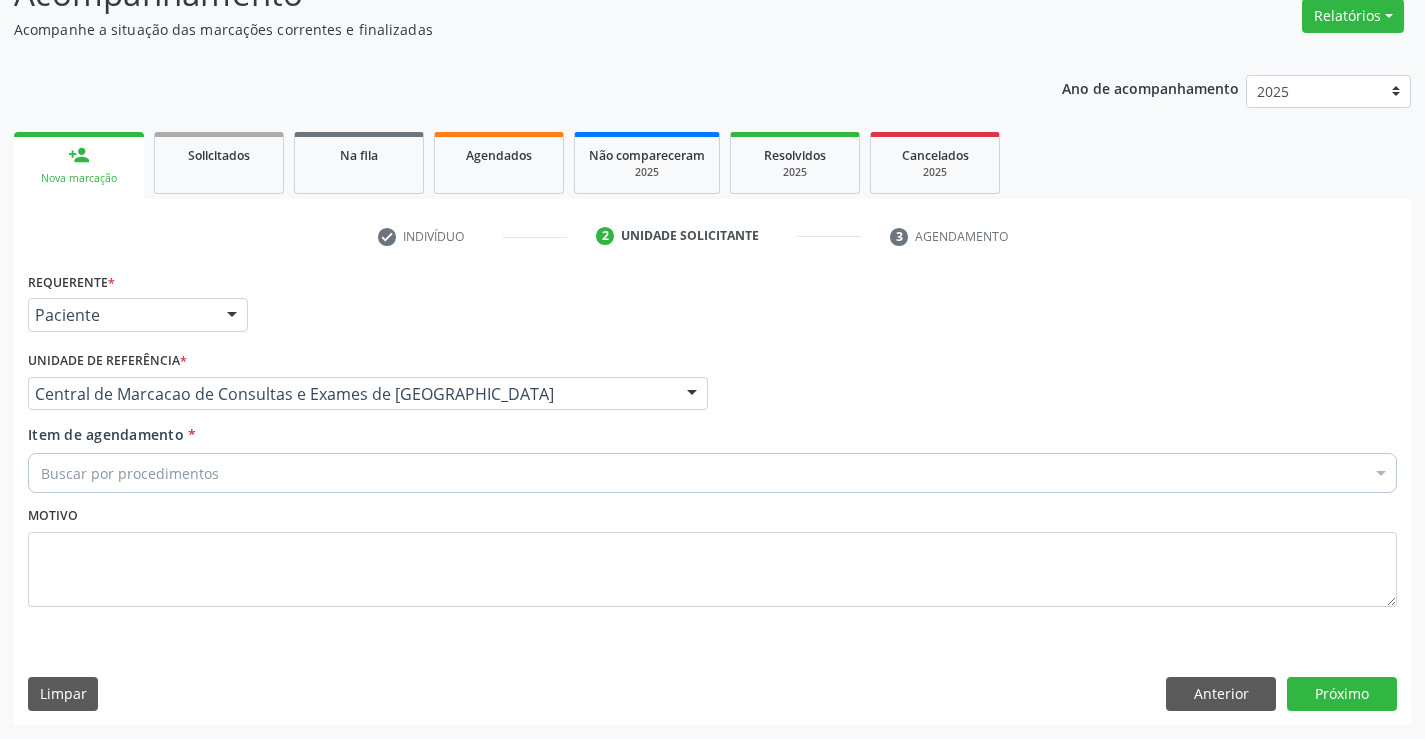 click on "Buscar por procedimentos" at bounding box center [712, 473] 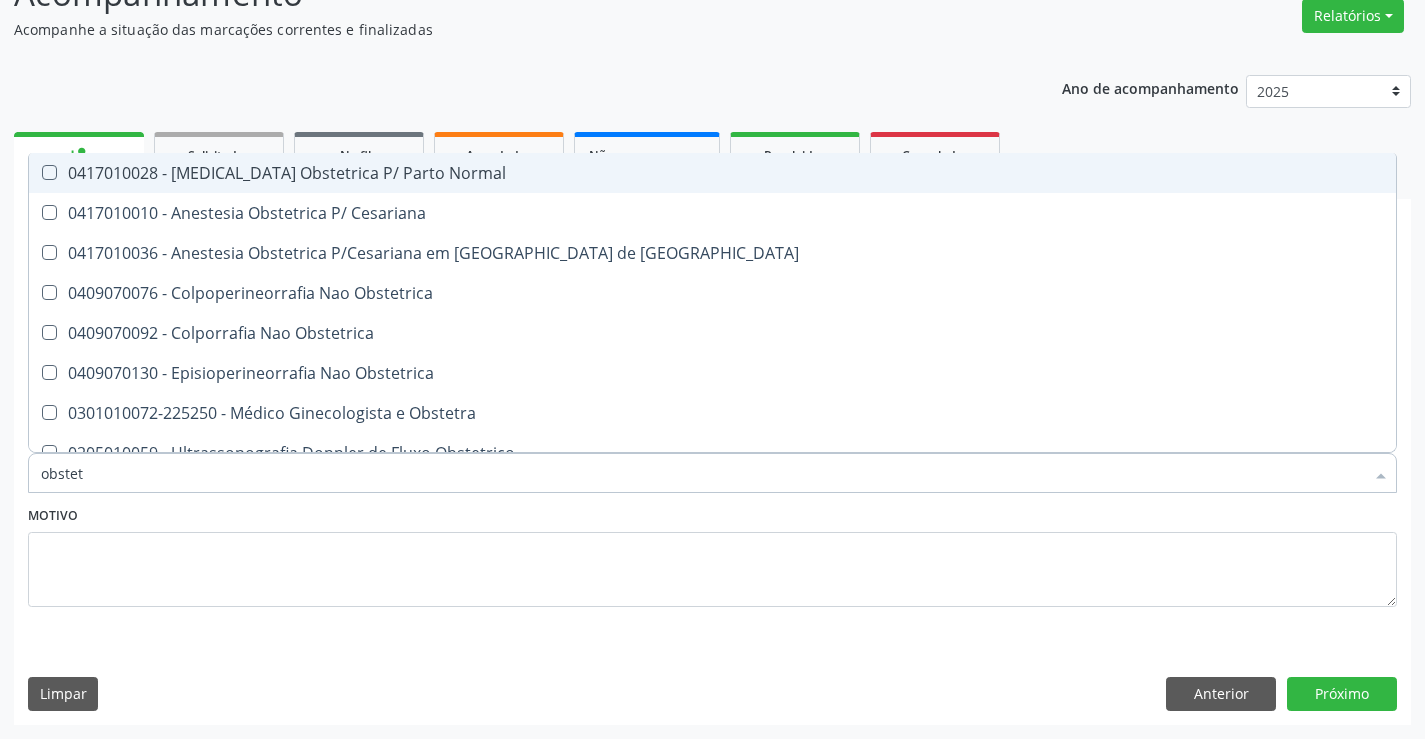 type on "obstetr" 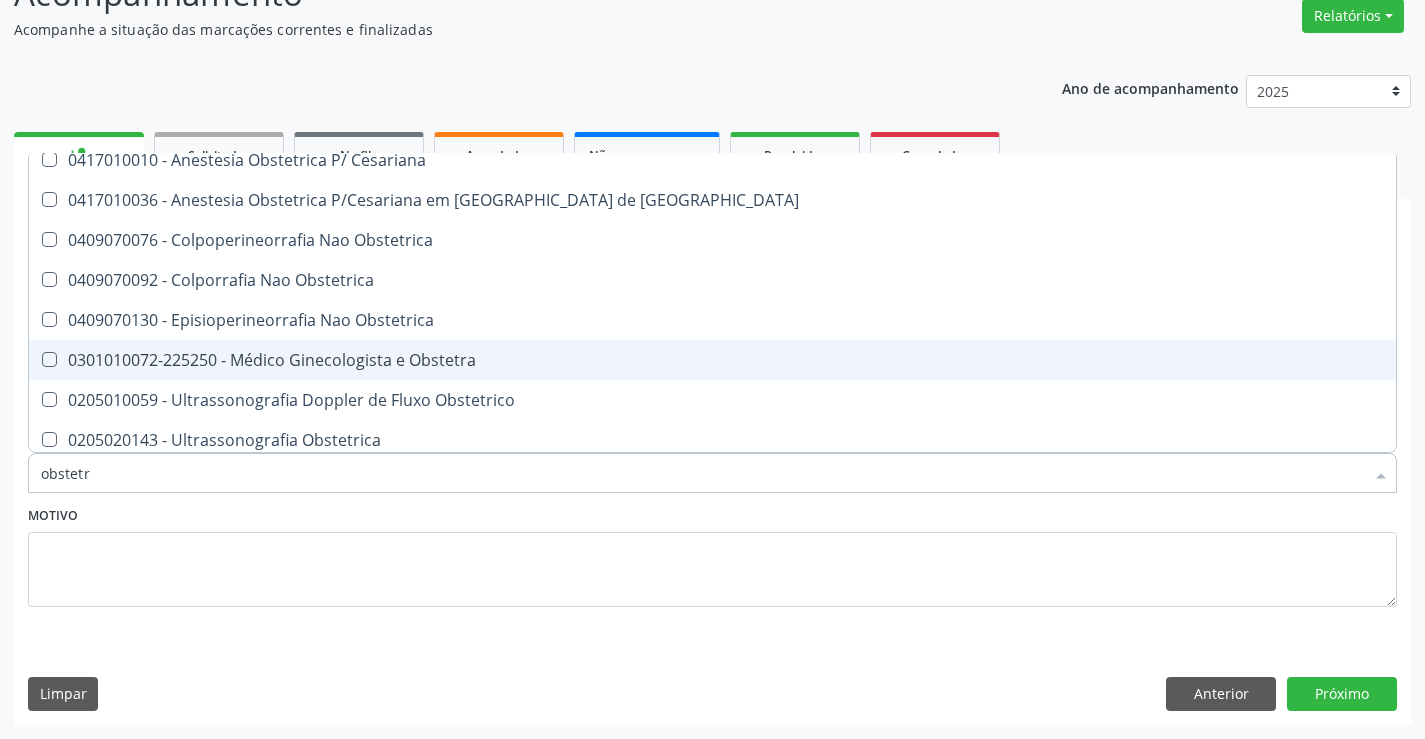 scroll, scrollTop: 101, scrollLeft: 0, axis: vertical 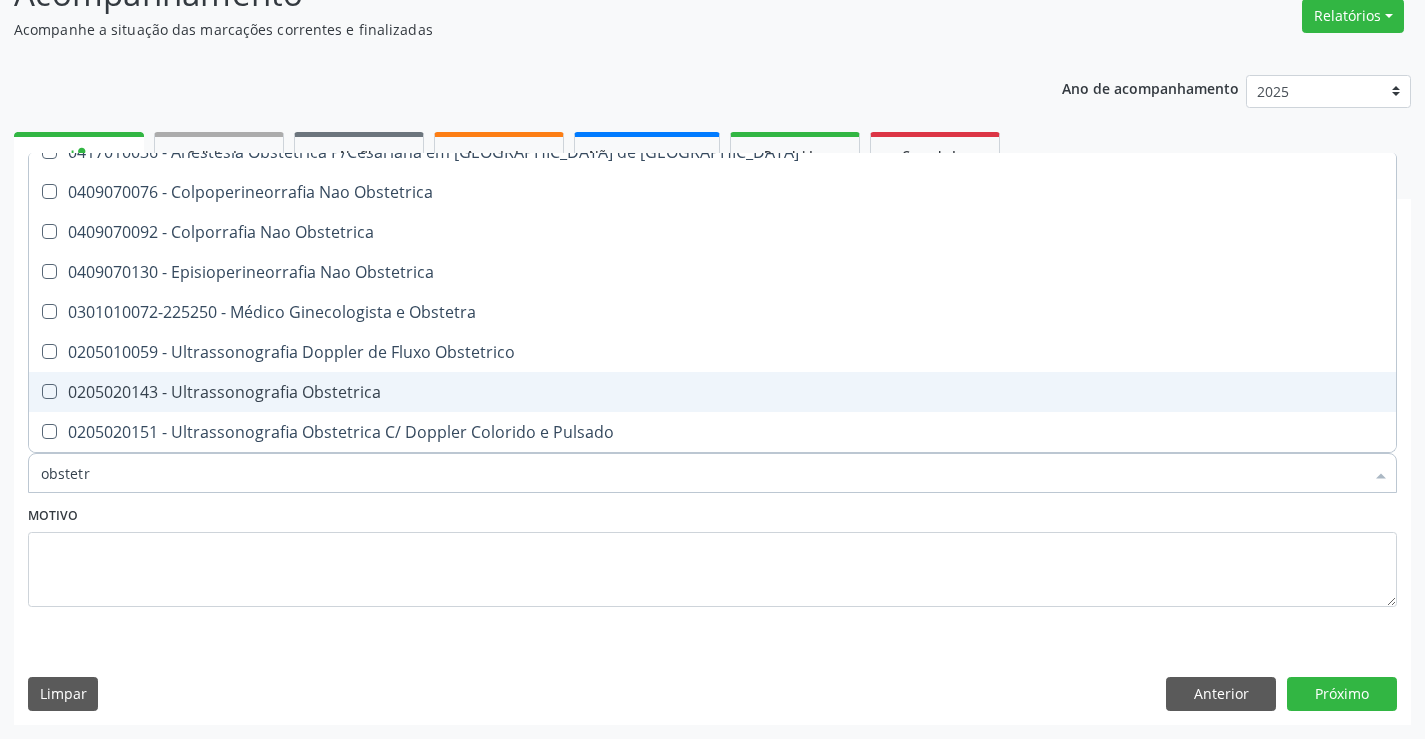 click on "0205020143 - Ultrassonografia Obstetrica" at bounding box center (712, 392) 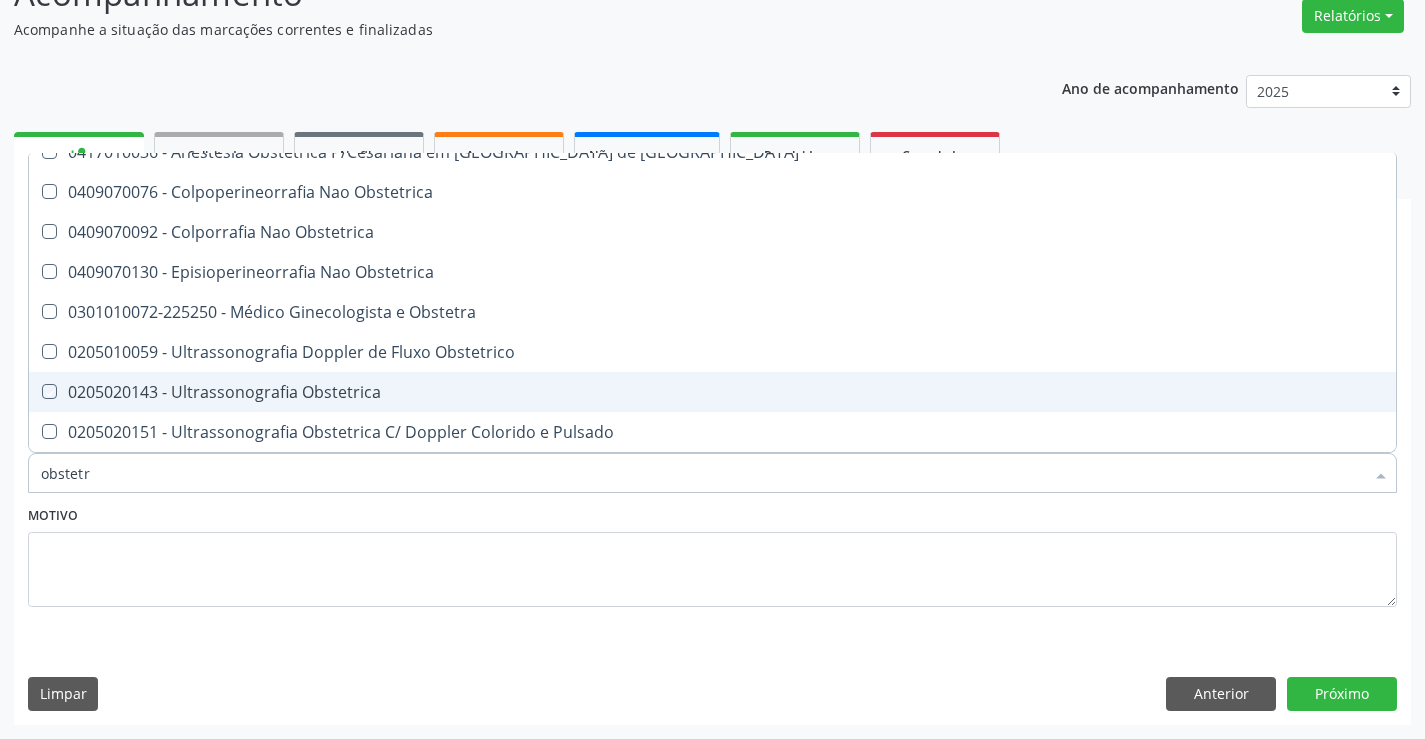 checkbox on "true" 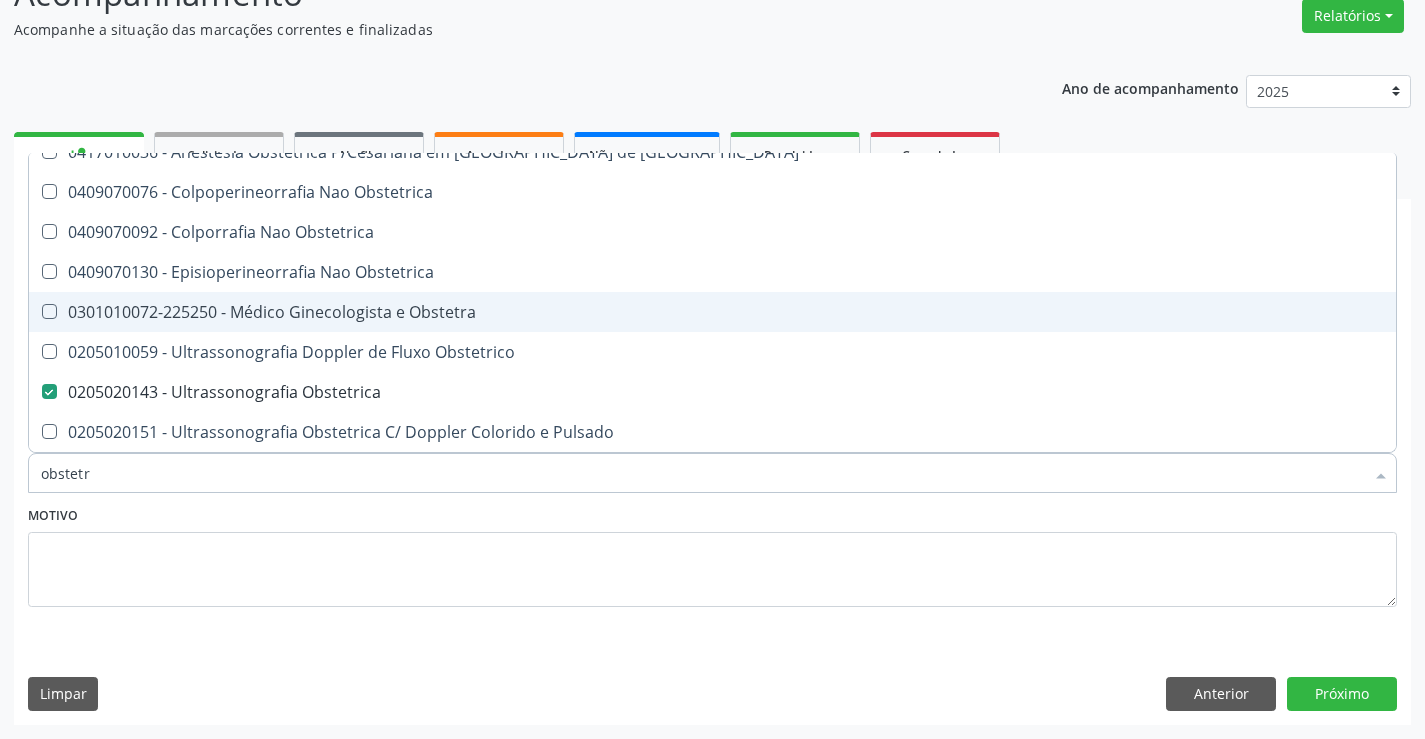 click on "0301010072-225250 - Médico Ginecologista e Obstetra" at bounding box center [712, 312] 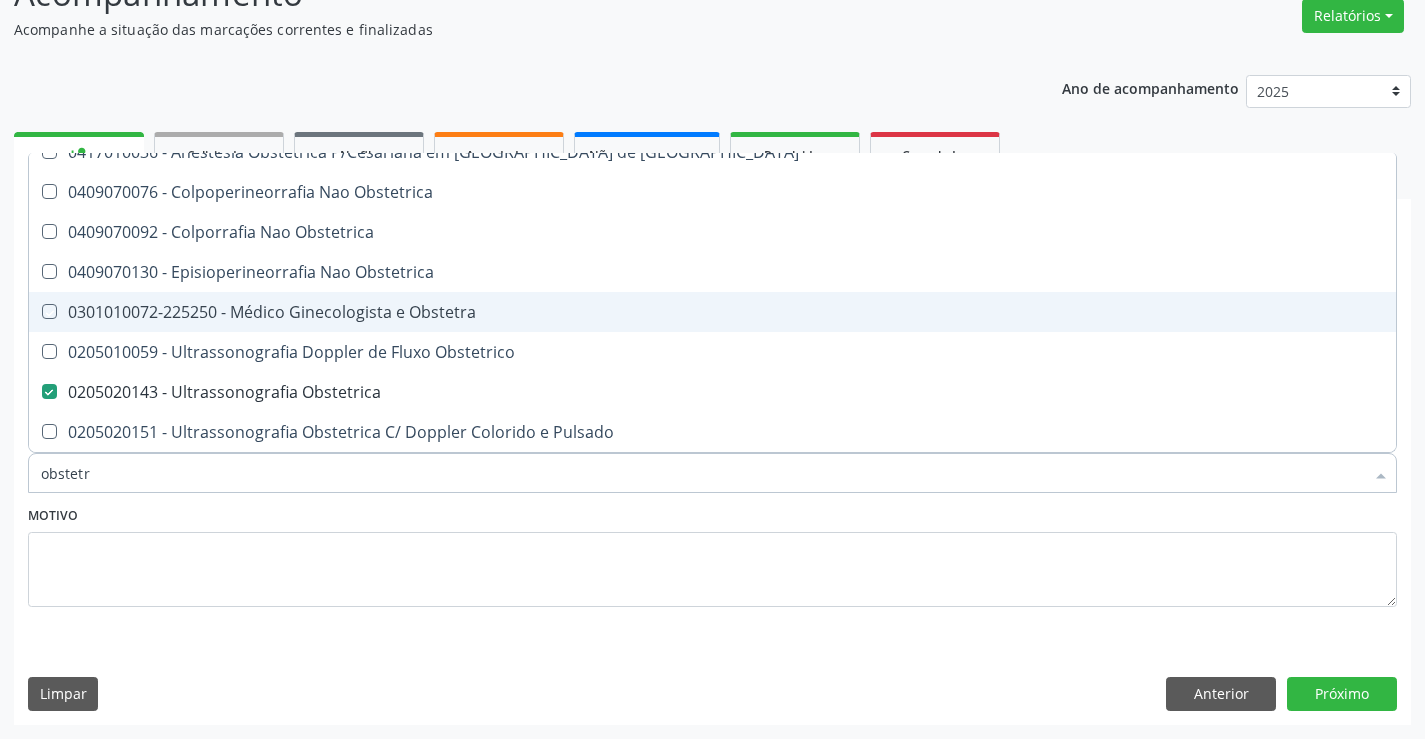 checkbox on "true" 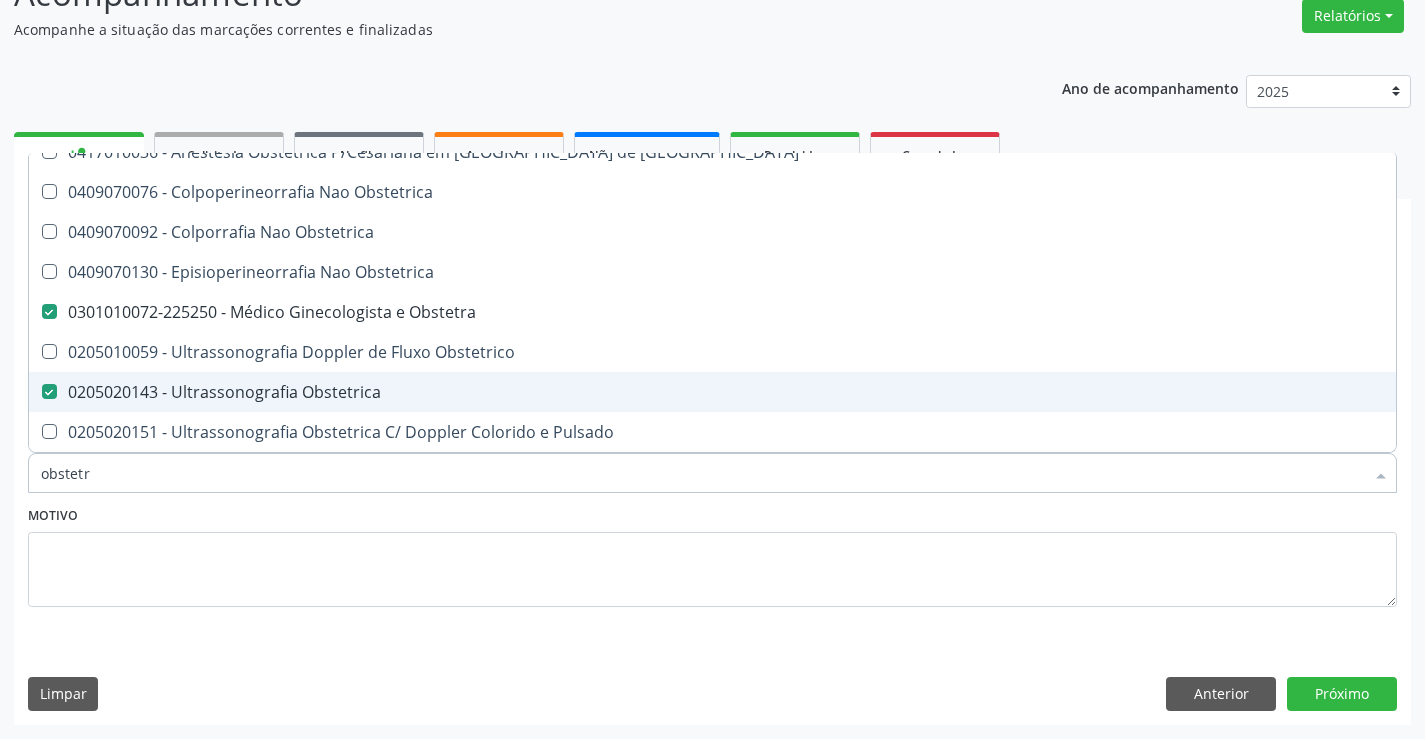 click on "0205020143 - Ultrassonografia Obstetrica" at bounding box center (712, 392) 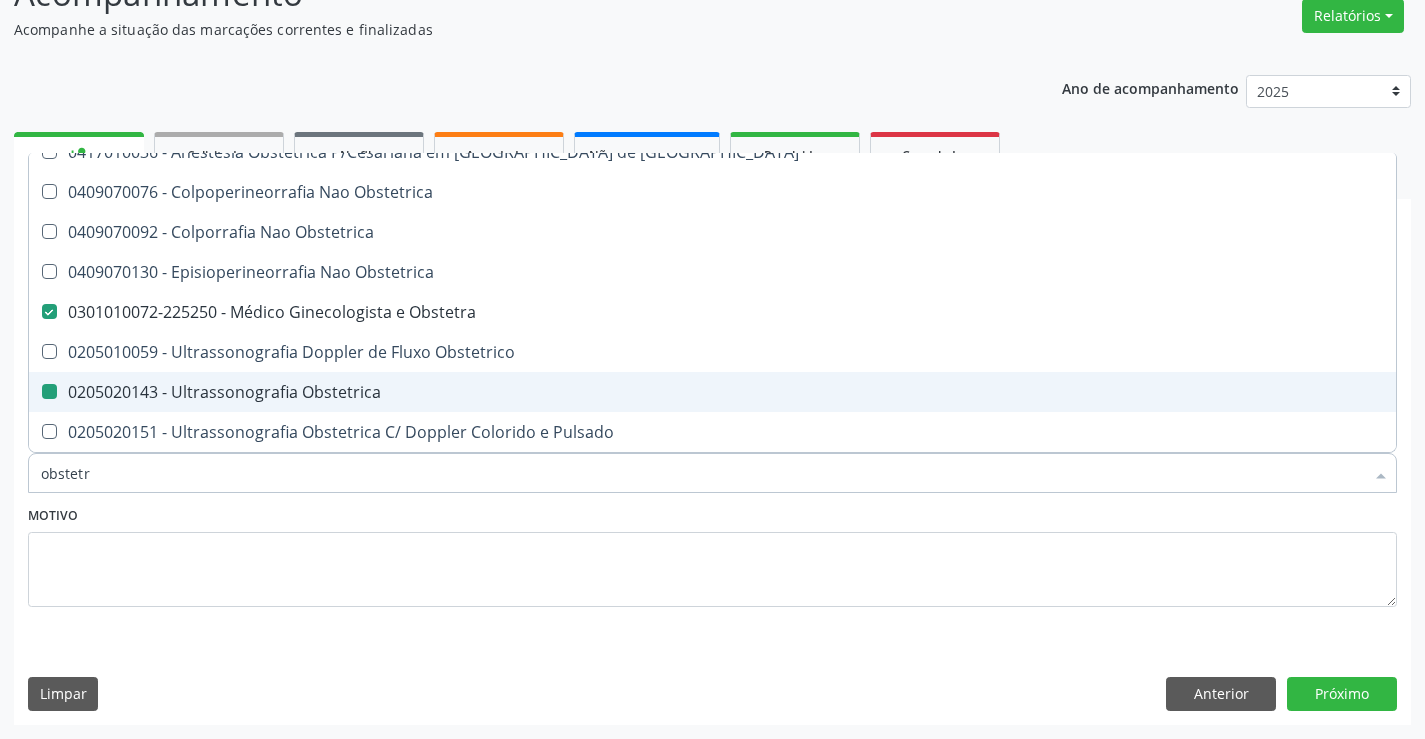 checkbox on "false" 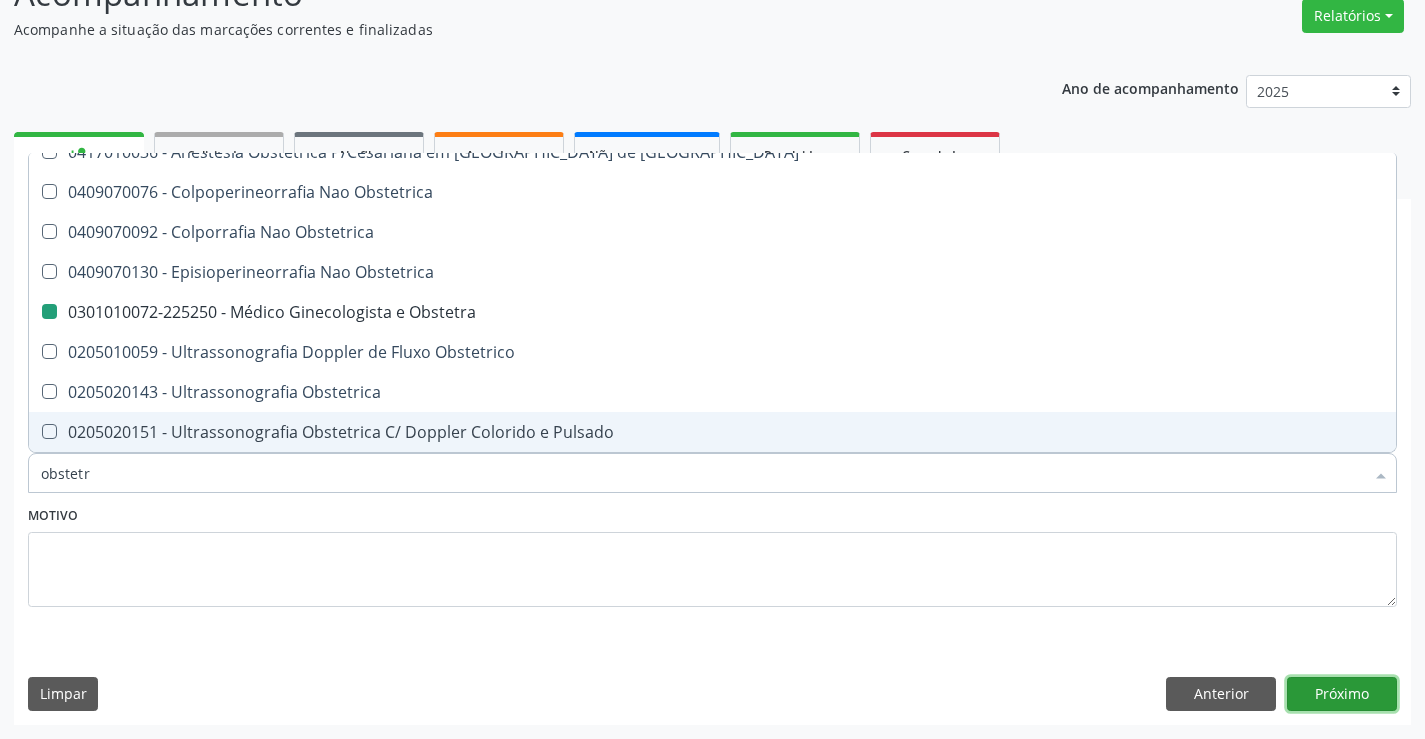 click on "Próximo" at bounding box center (1342, 694) 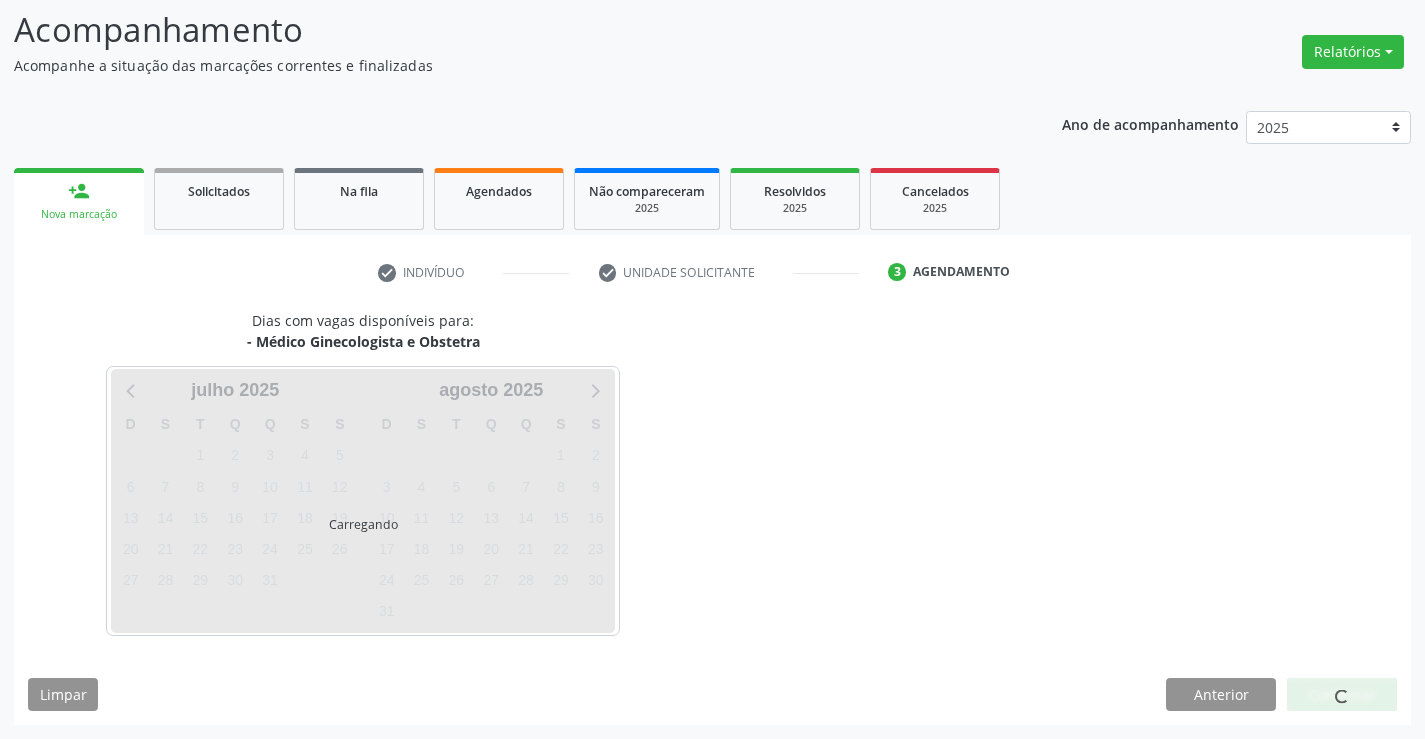 scroll, scrollTop: 131, scrollLeft: 0, axis: vertical 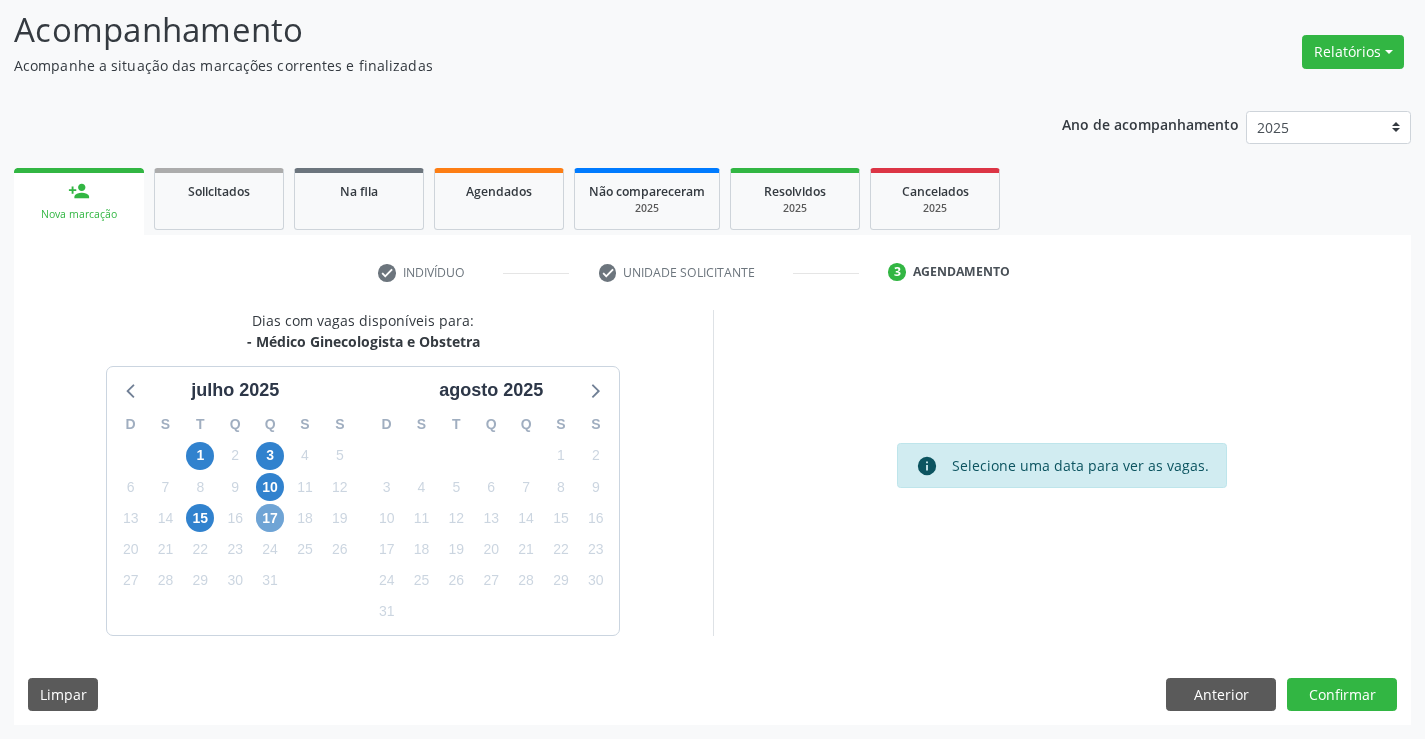 click on "17" at bounding box center [270, 518] 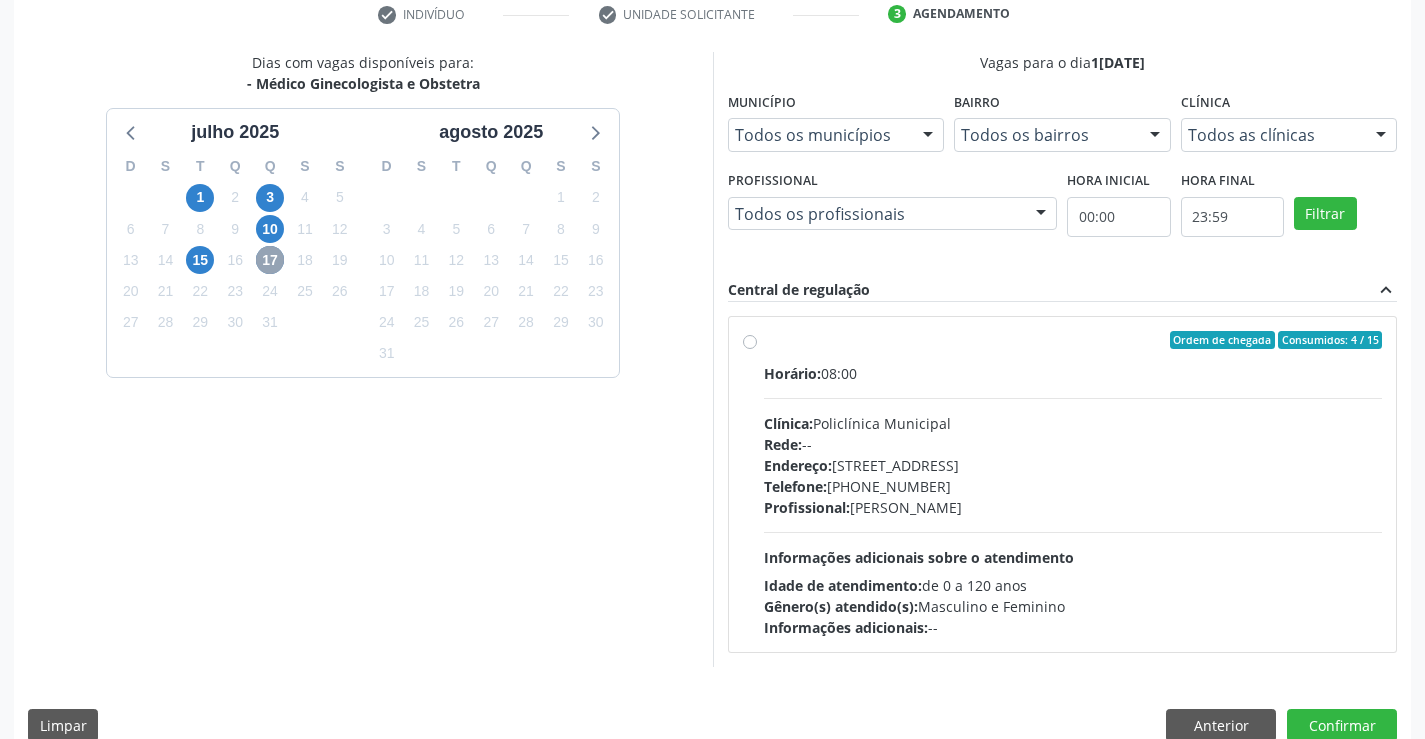 scroll, scrollTop: 420, scrollLeft: 0, axis: vertical 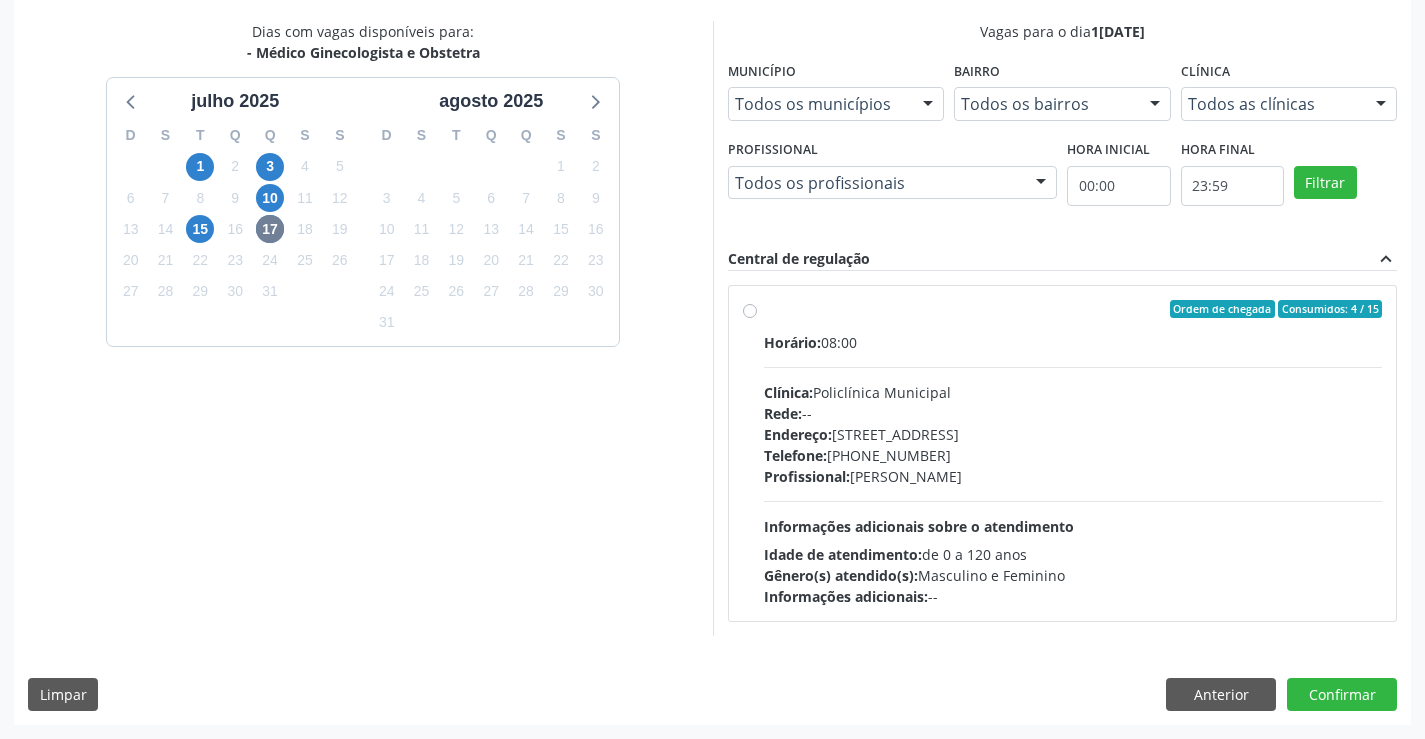 drag, startPoint x: 926, startPoint y: 454, endPoint x: 1039, endPoint y: 453, distance: 113.004425 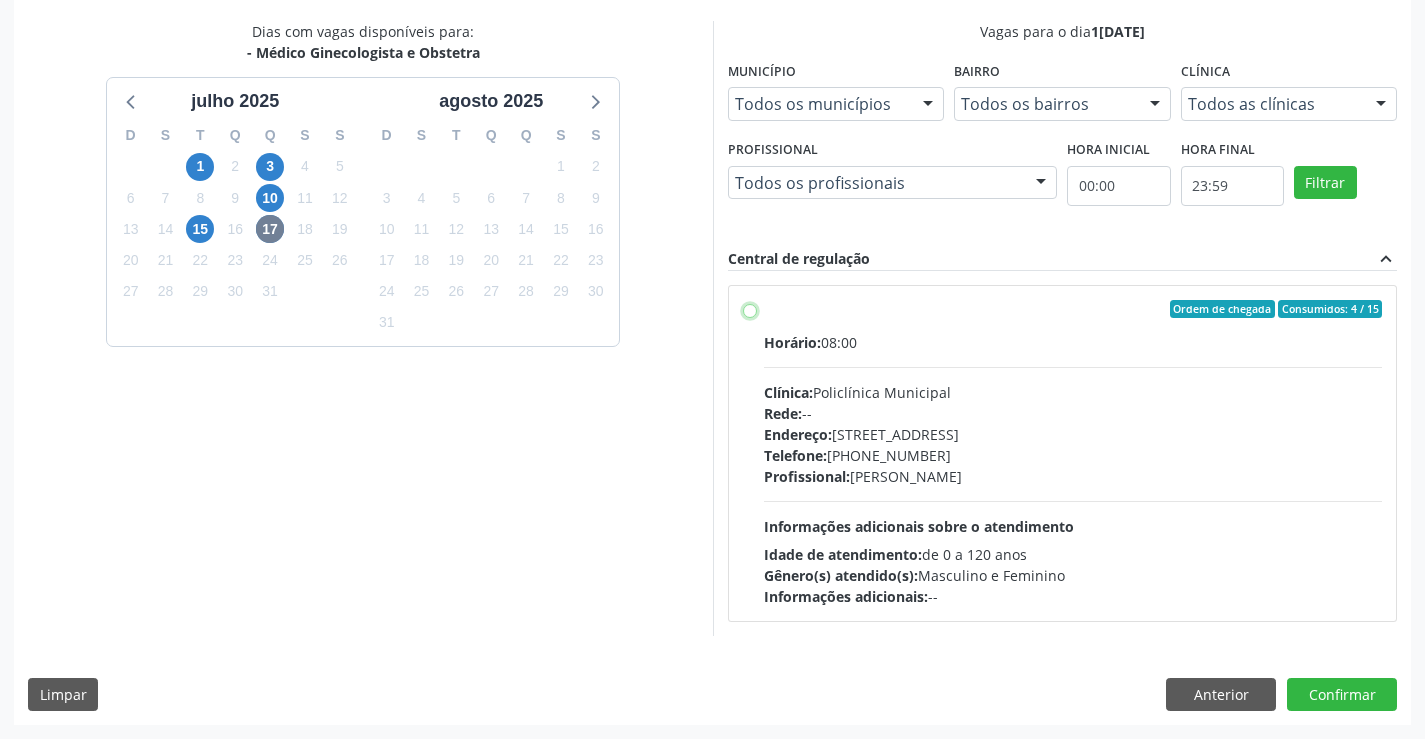 click on "Ordem de chegada
Consumidos: 4 / 15
Horário:   08:00
Clínica:  Policlínica Municipal
Rede:
--
[GEOGRAPHIC_DATA]:   [STREET_ADDRESS]
Telefone:   [PHONE_NUMBER]
Profissional:
[PERSON_NAME]
Informações adicionais sobre o atendimento
Idade de atendimento:
de 0 a 120 anos
Gênero(s) atendido(s):
Masculino e Feminino
Informações adicionais:
--" at bounding box center (750, 309) 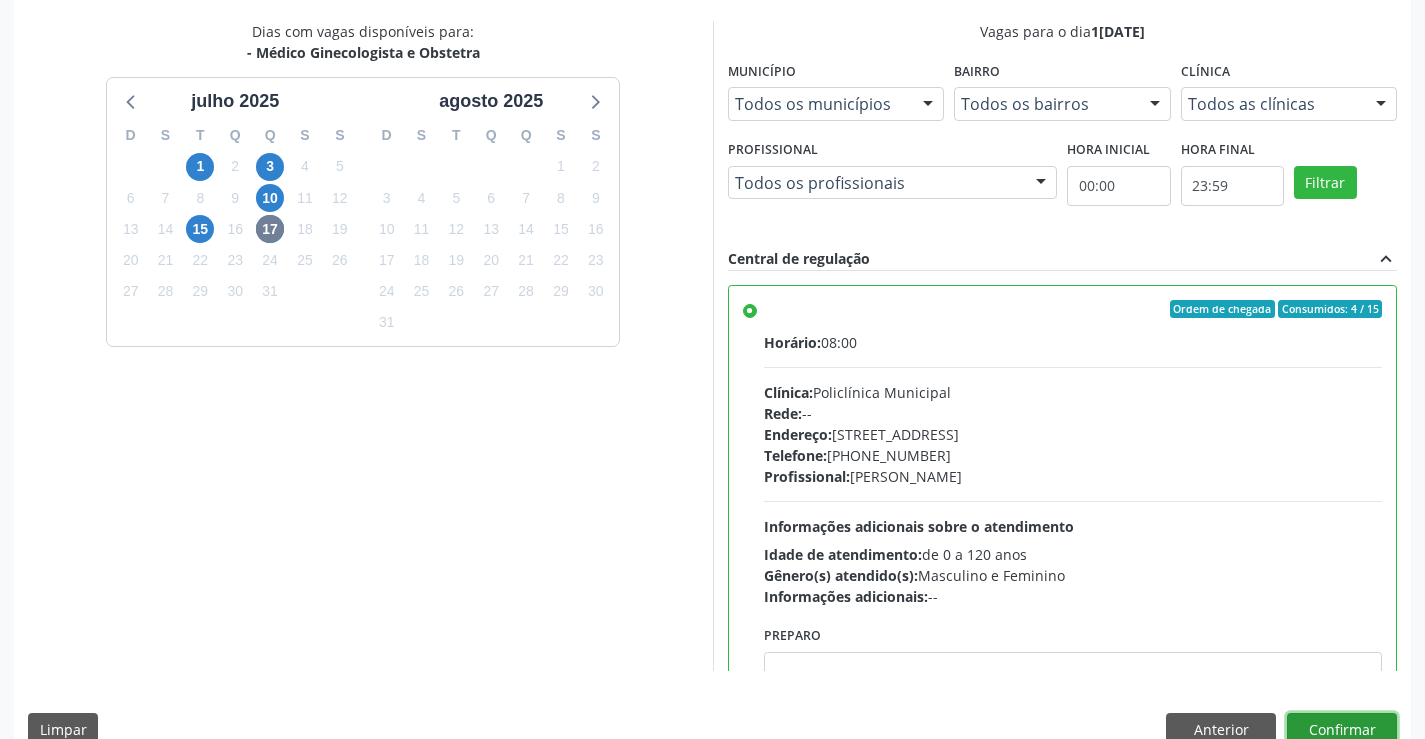 click on "Confirmar" at bounding box center (1342, 730) 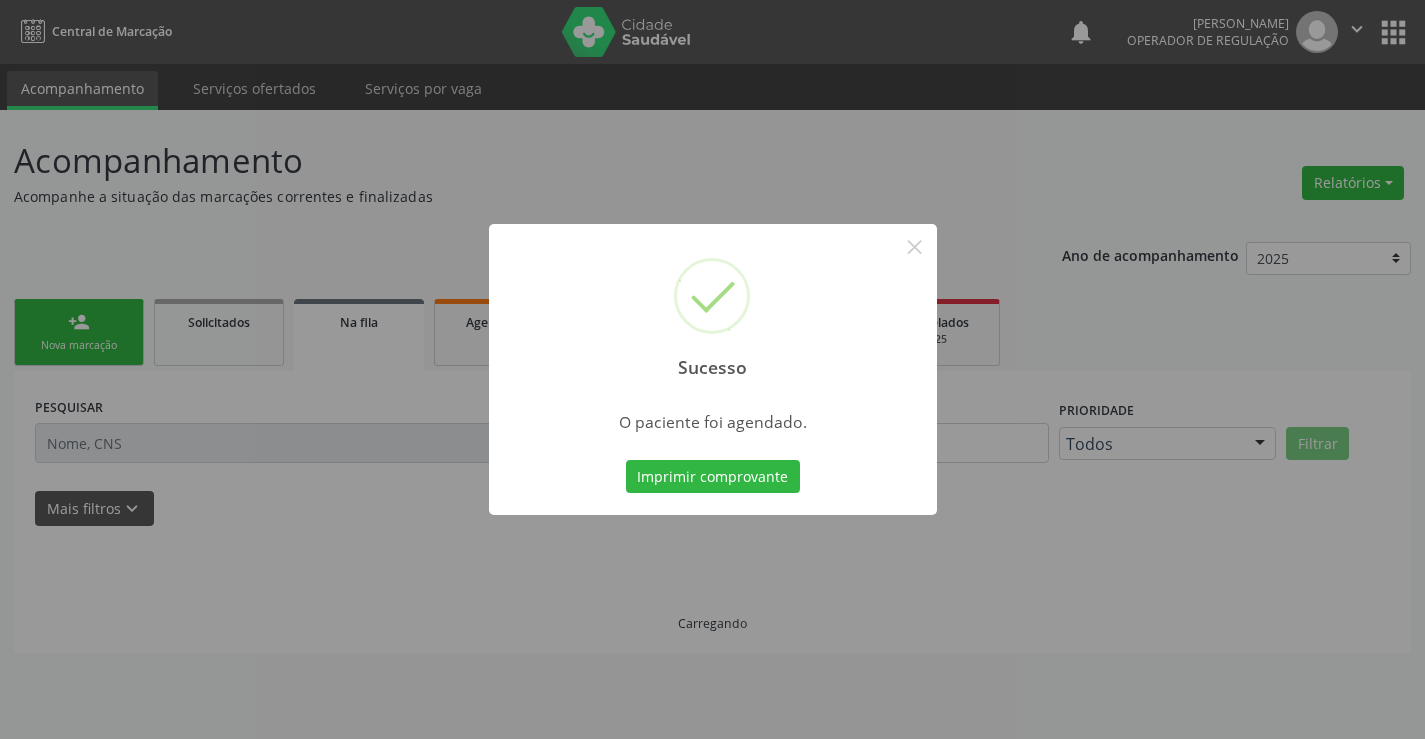 scroll, scrollTop: 0, scrollLeft: 0, axis: both 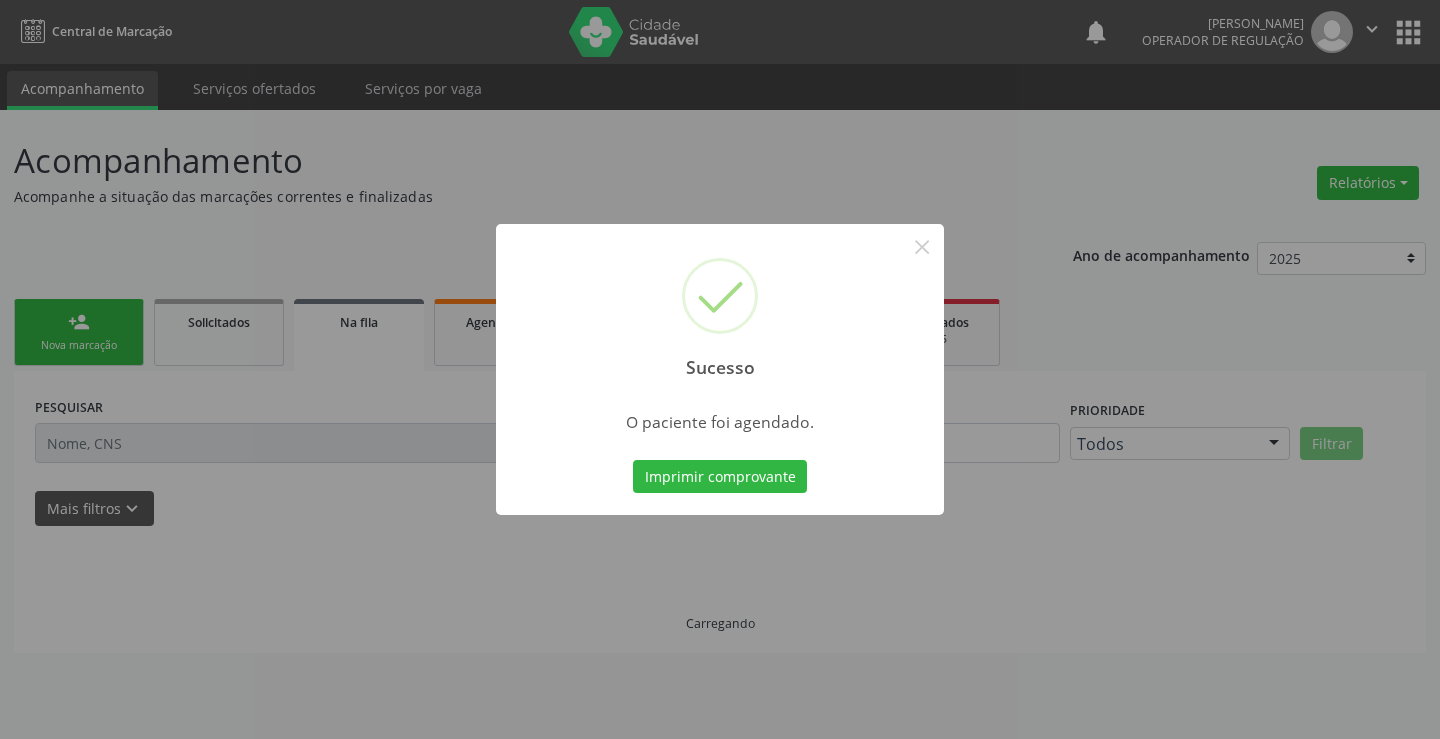 type 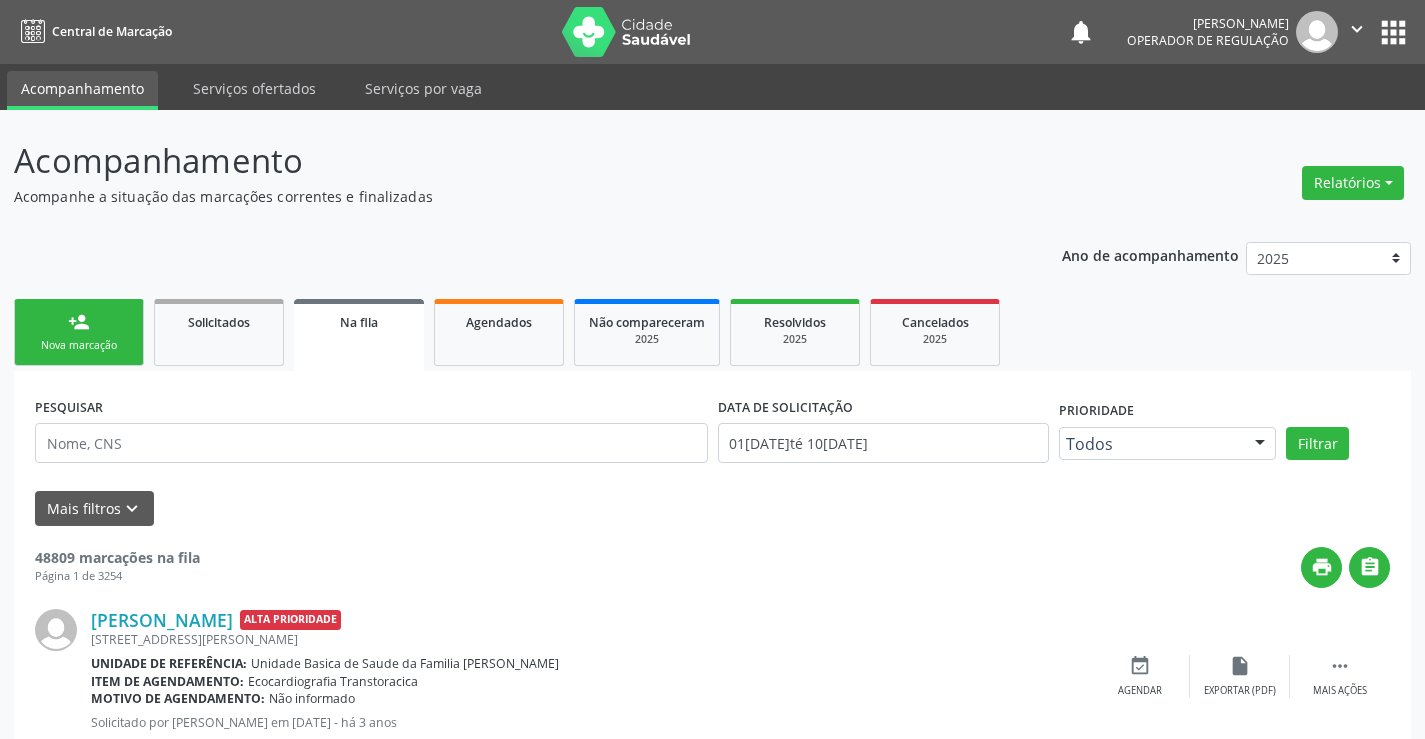click on "person_add
Nova marcação" at bounding box center (79, 332) 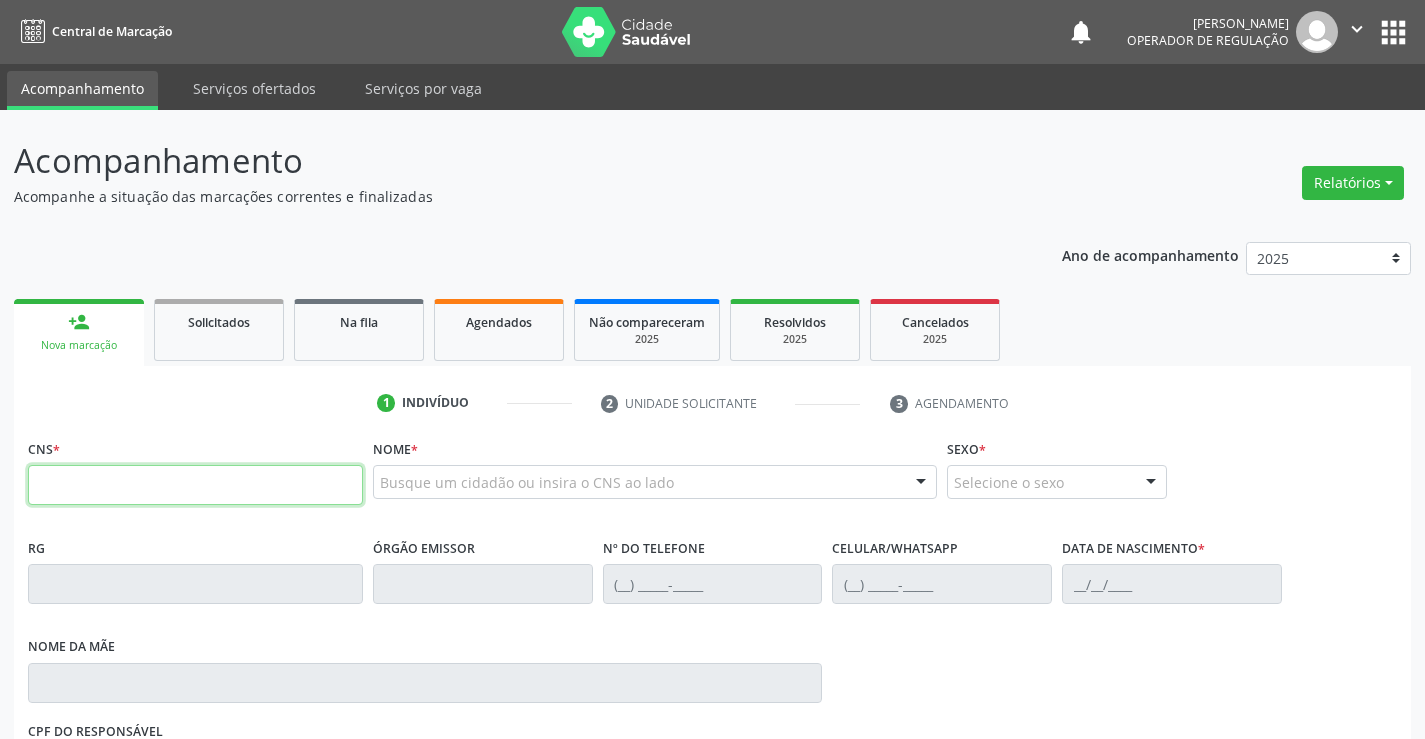 click at bounding box center [195, 485] 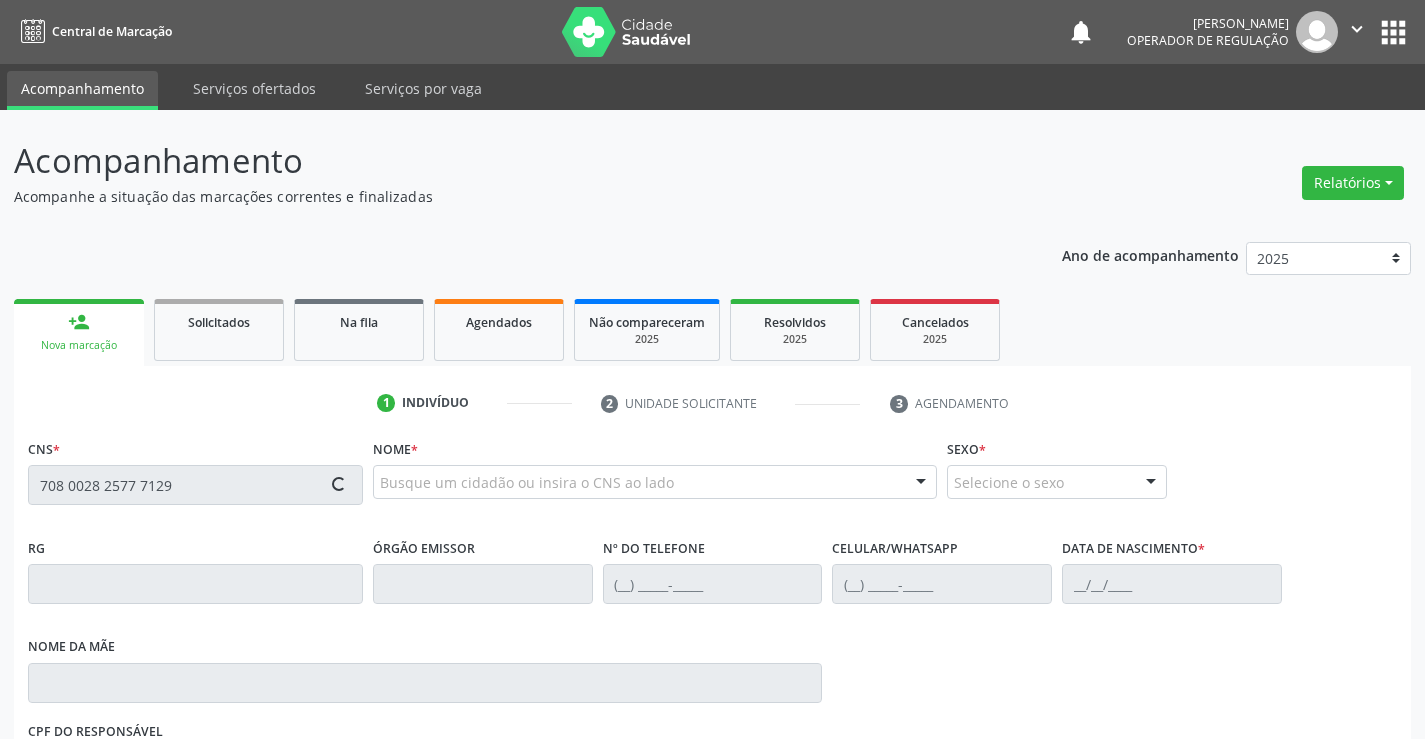type on "708 0028 2577 7129" 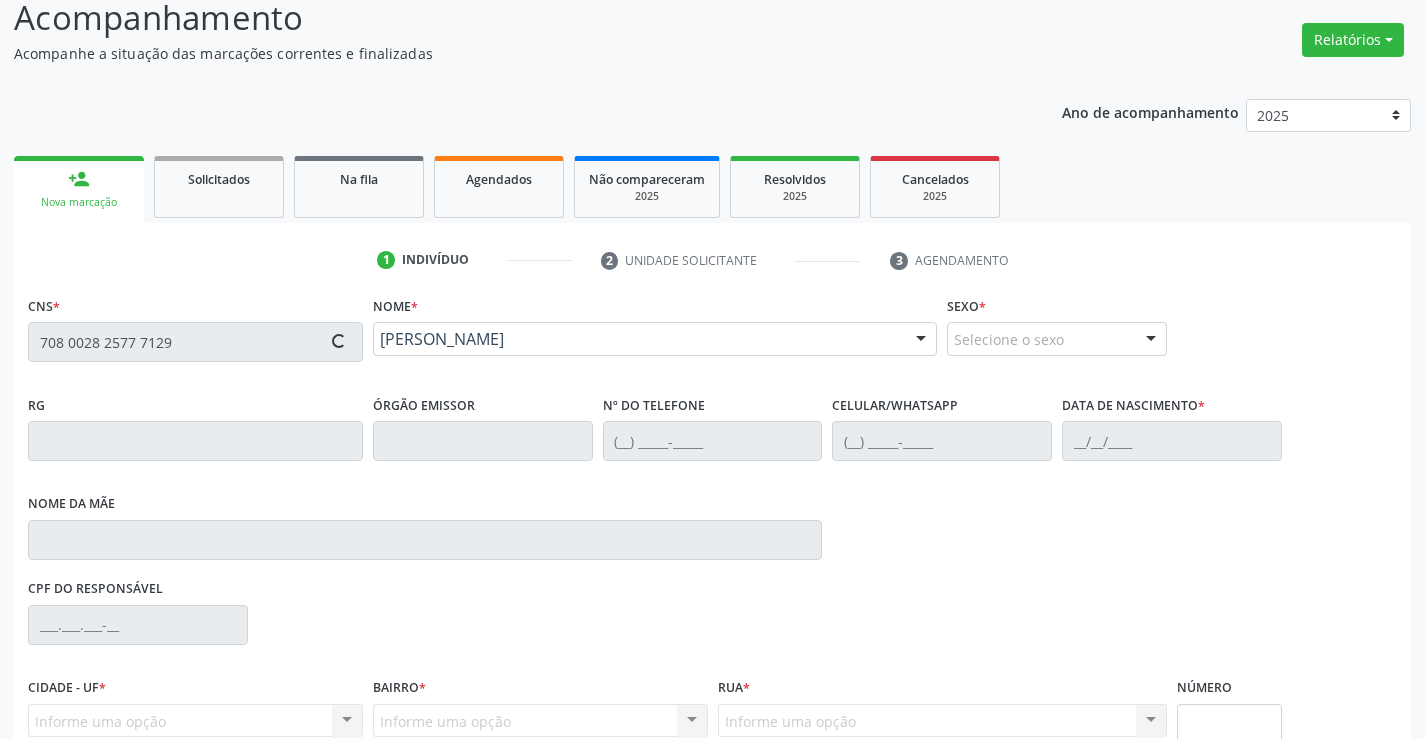 type on "0738576379" 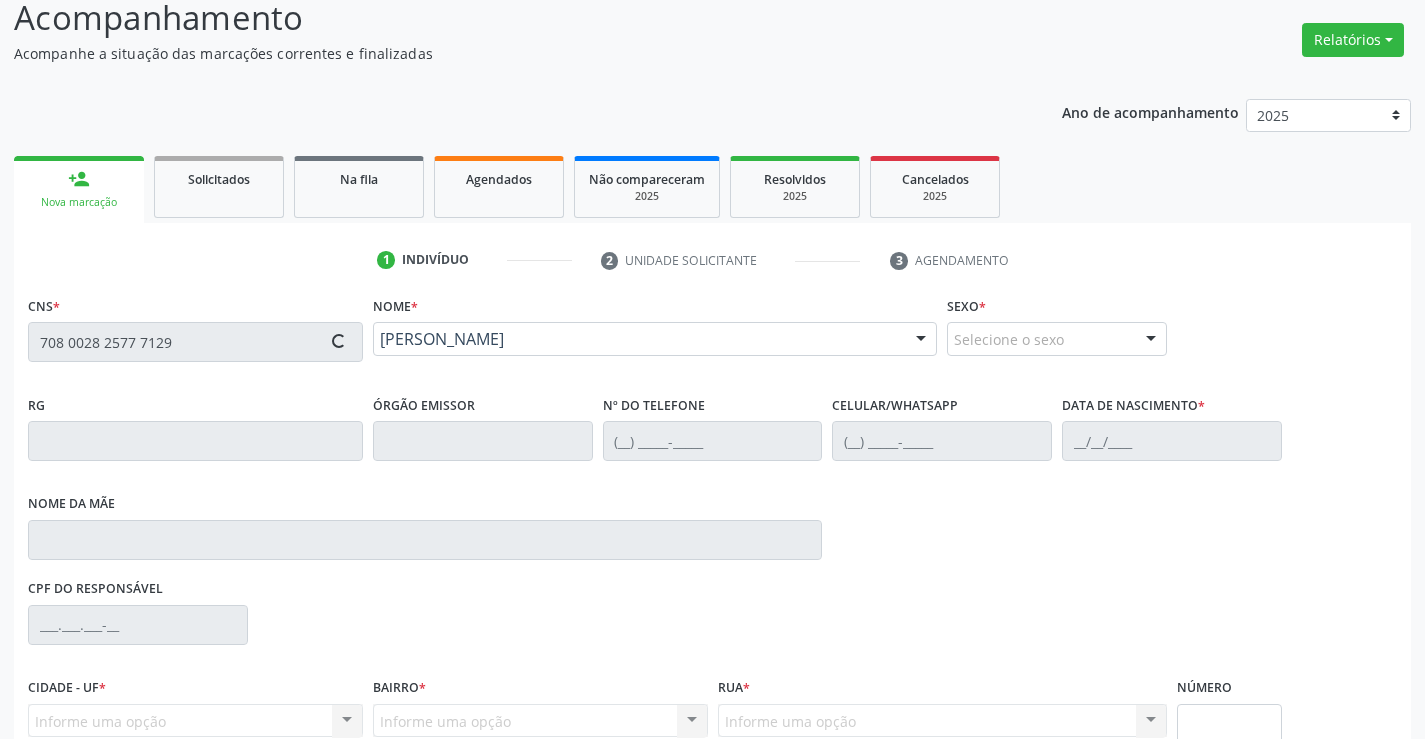 type on "[PHONE_NUMBER]" 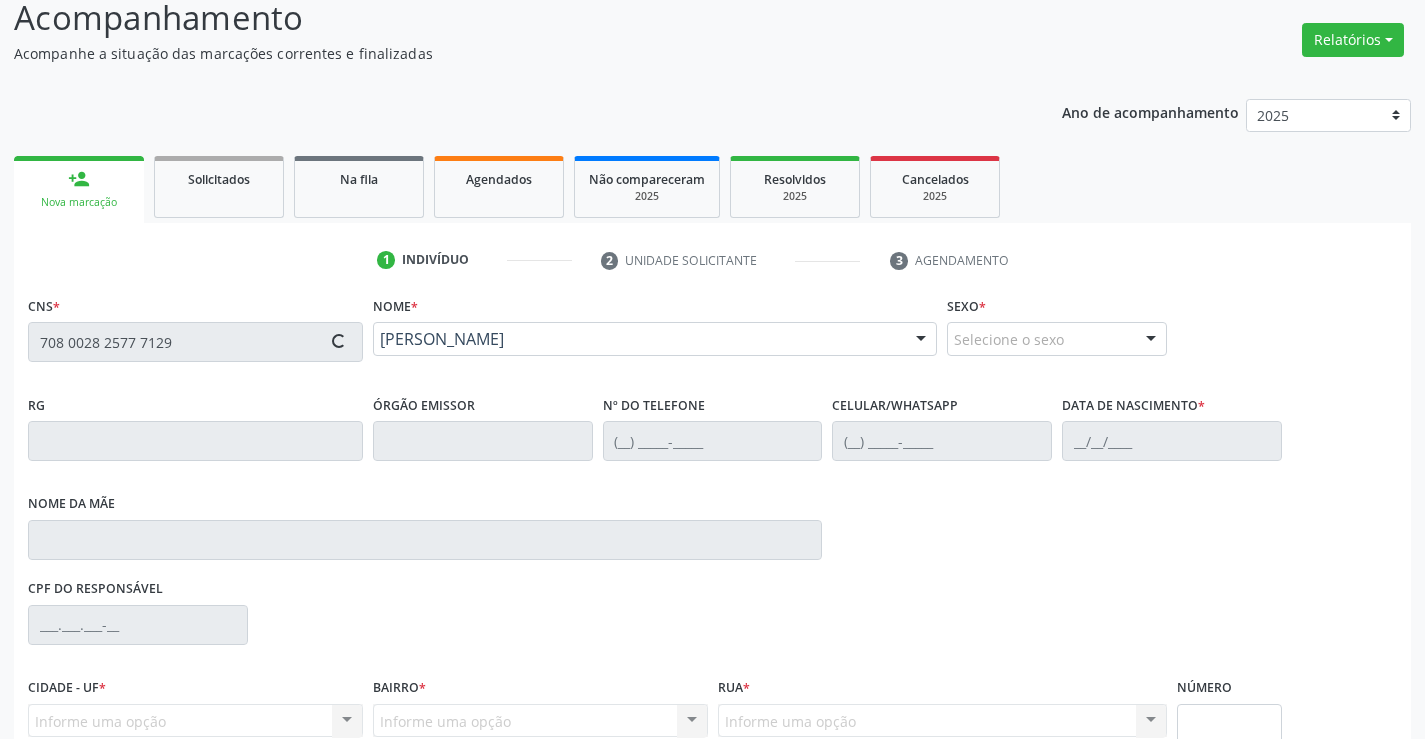 type on "[PHONE_NUMBER]" 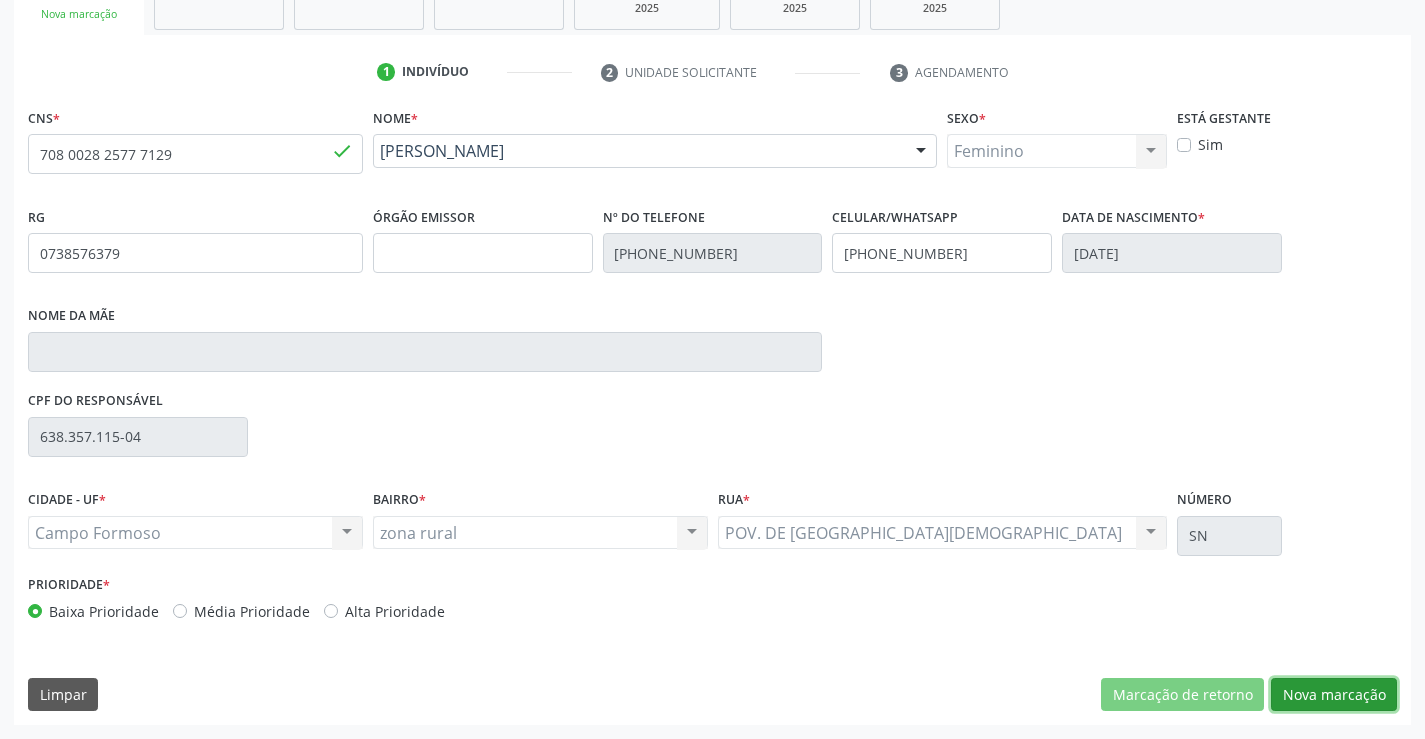 click on "Nova marcação" at bounding box center (1334, 695) 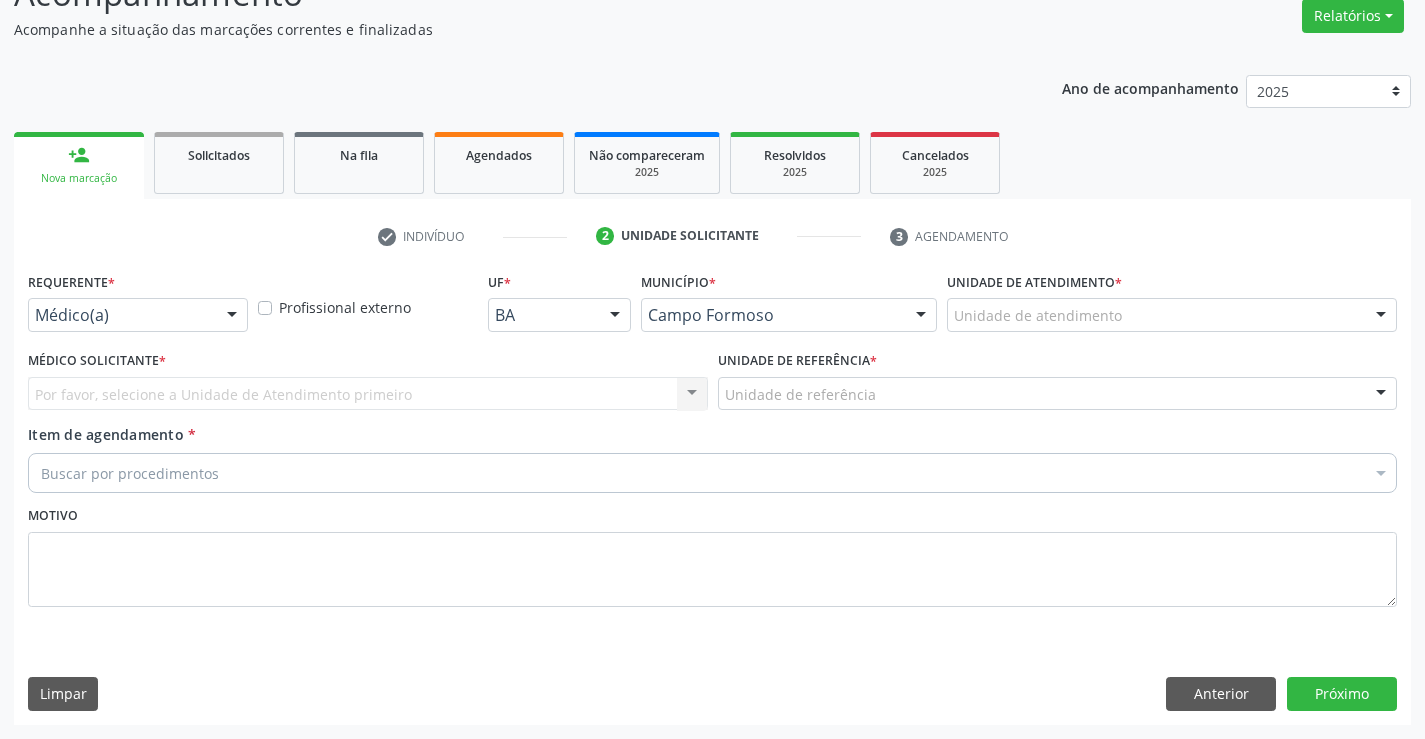 scroll, scrollTop: 167, scrollLeft: 0, axis: vertical 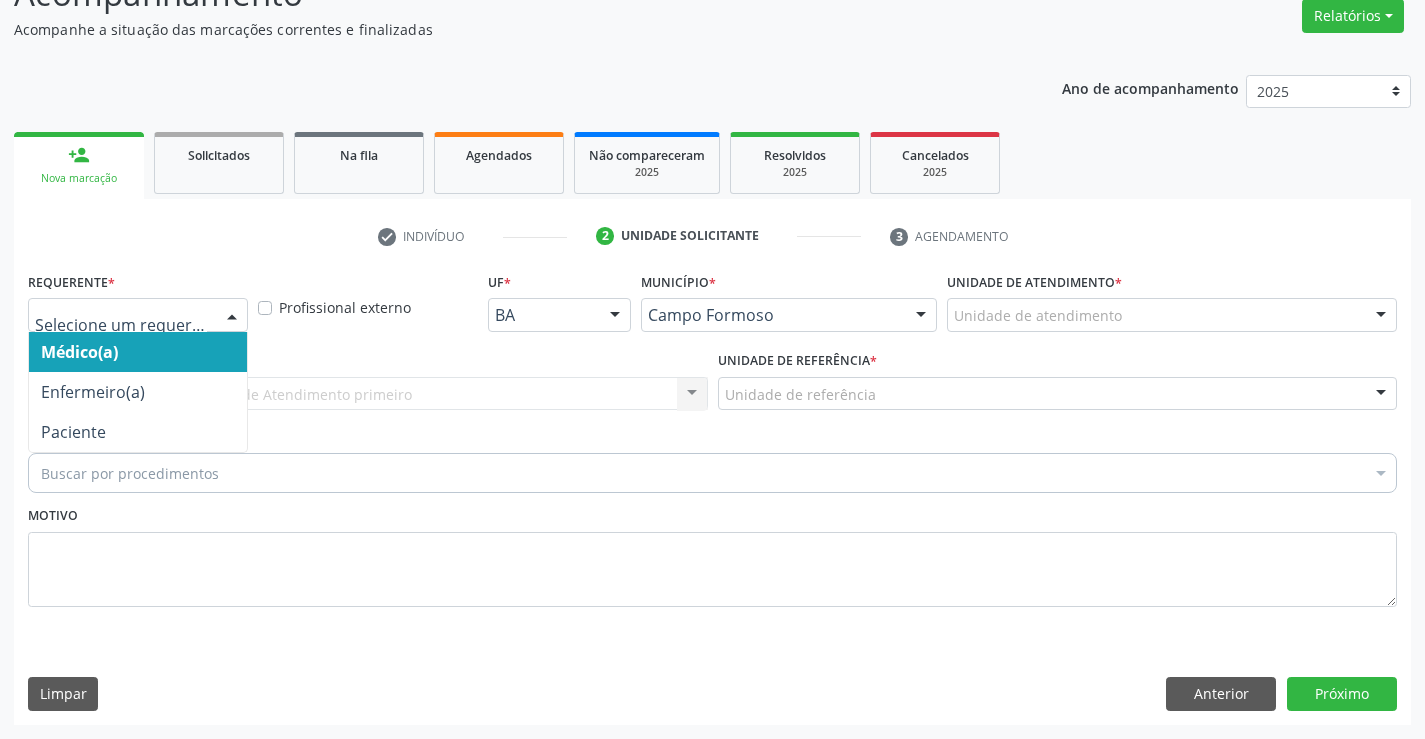 click at bounding box center [138, 315] 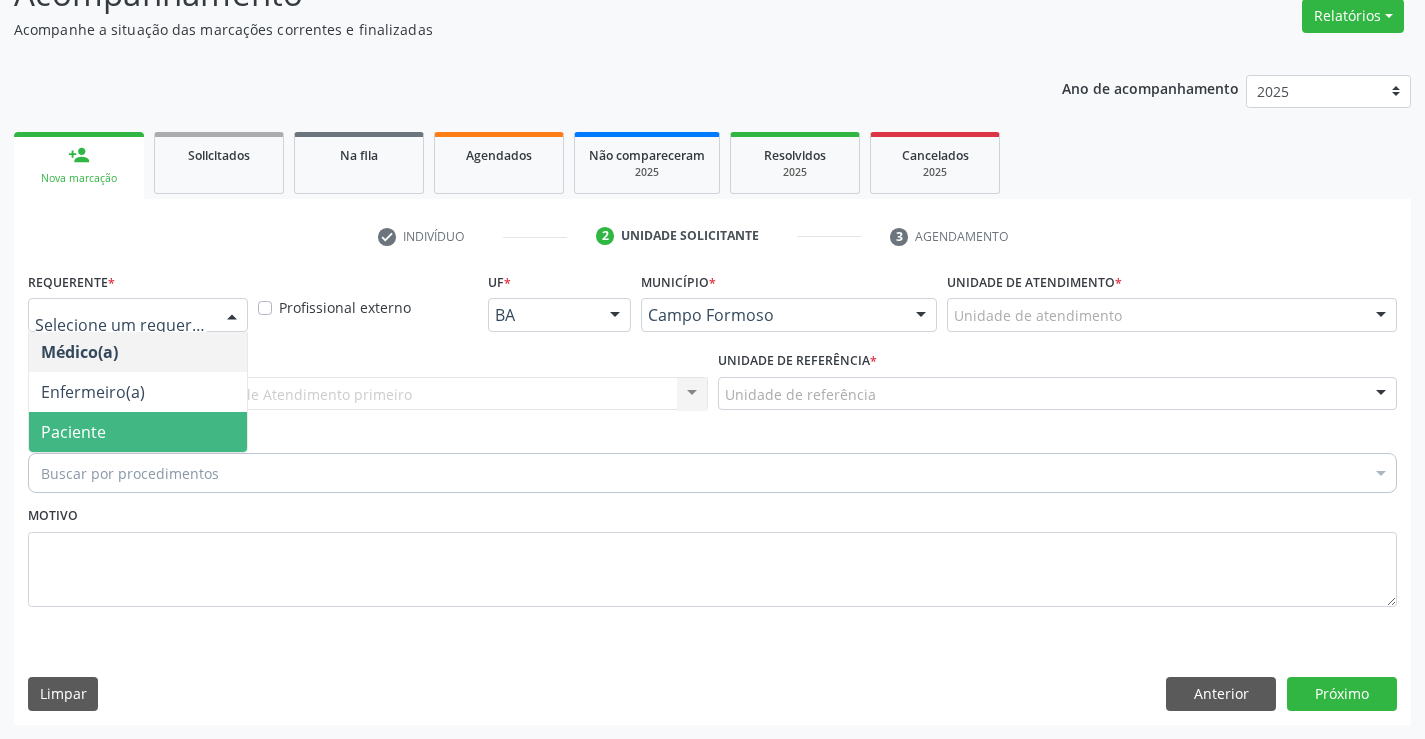 click on "Paciente" at bounding box center [138, 432] 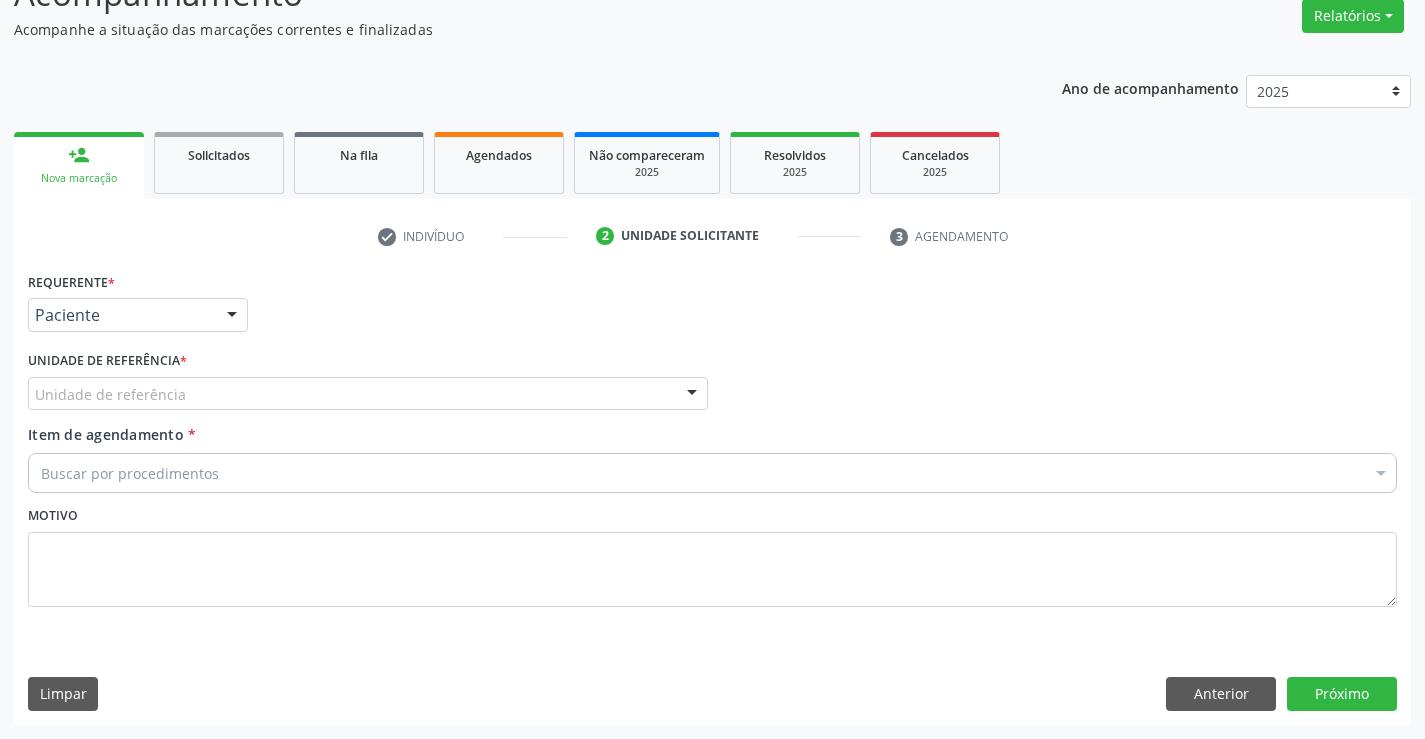 click on "Unidade de referência" at bounding box center (368, 394) 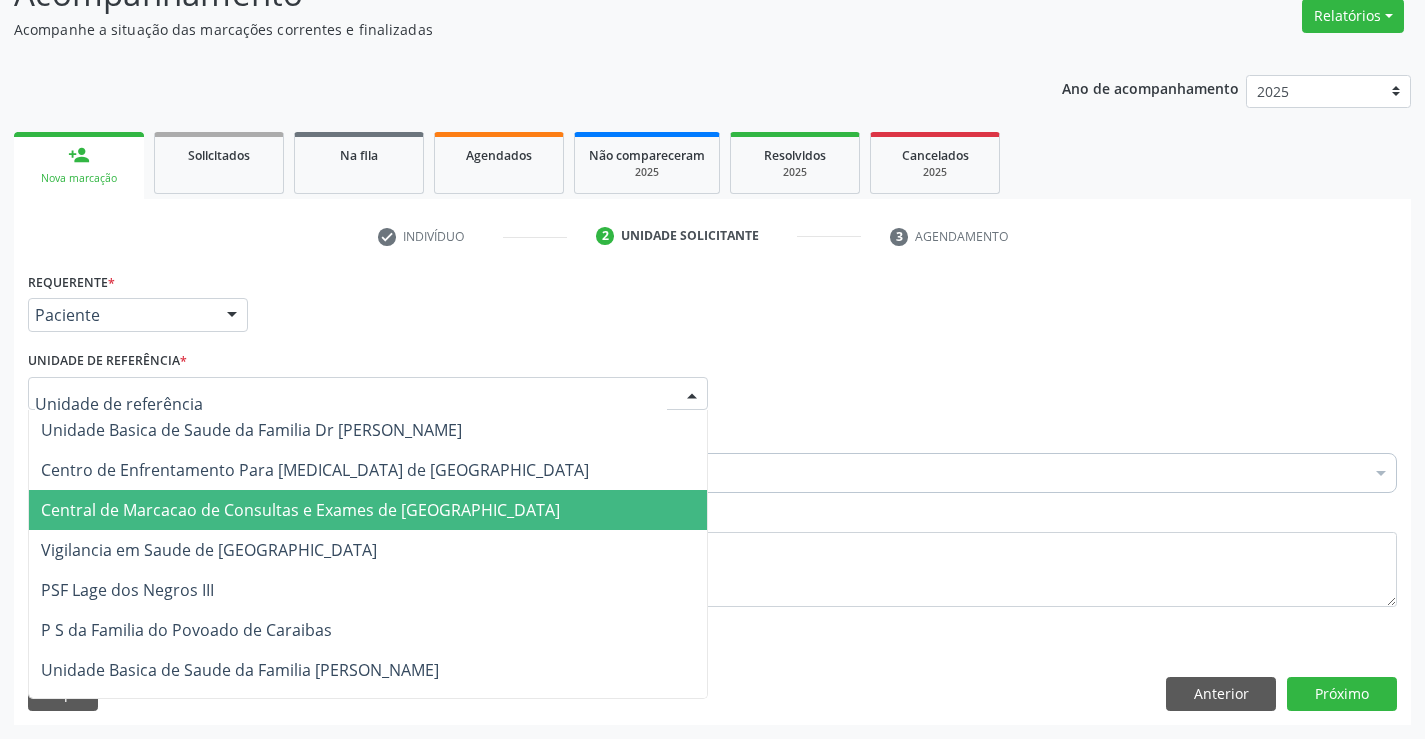 click on "Central de Marcacao de Consultas e Exames de [GEOGRAPHIC_DATA]" at bounding box center (300, 510) 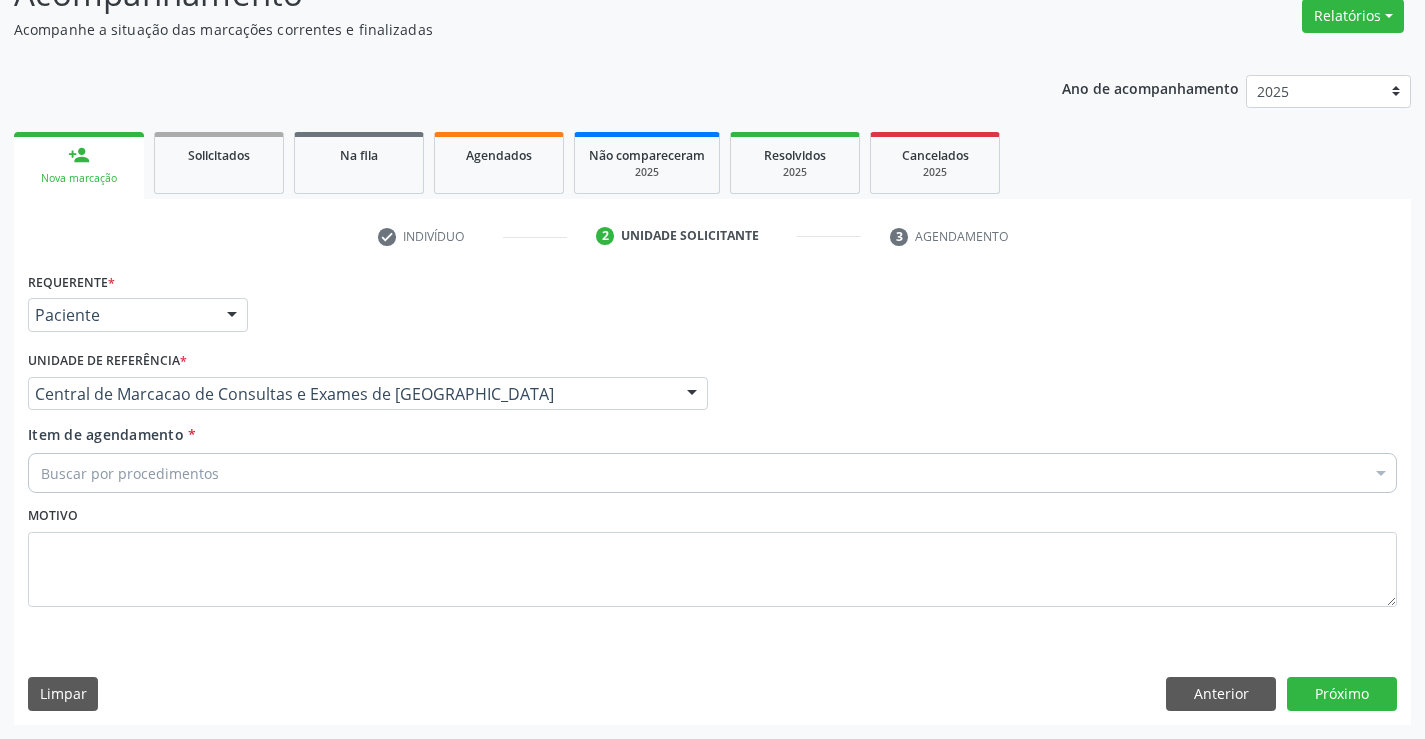 click on "Buscar por procedimentos" at bounding box center (712, 473) 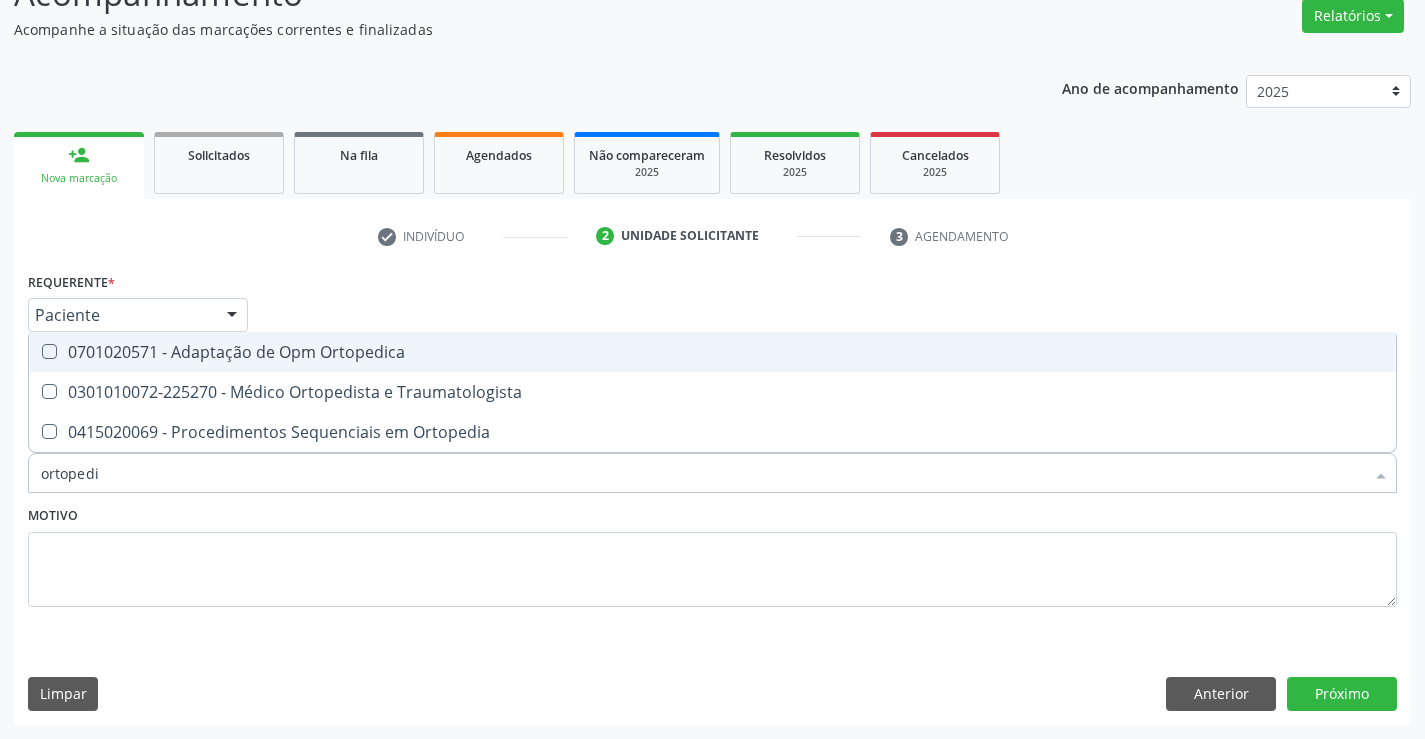 type on "ortopedis" 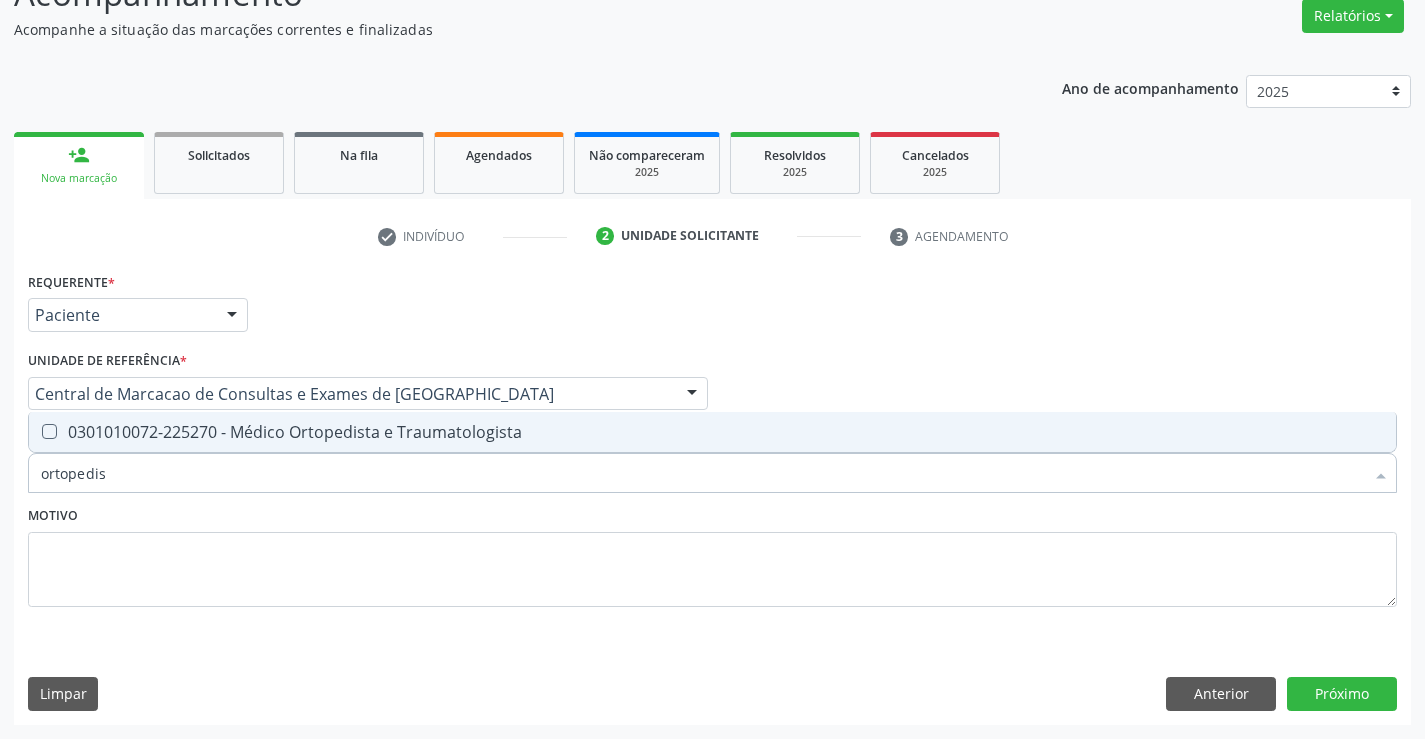click on "0301010072-225270 - Médico Ortopedista e Traumatologista" at bounding box center (712, 432) 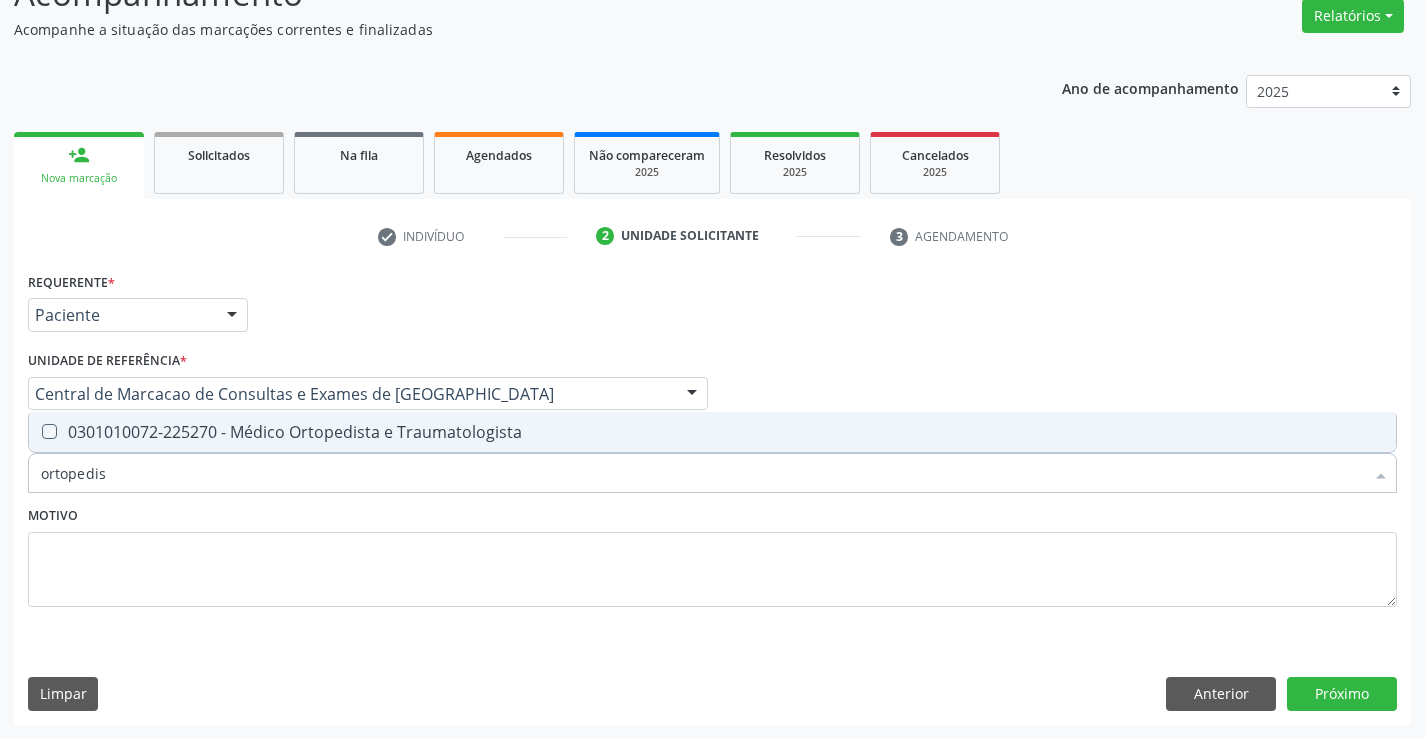checkbox on "true" 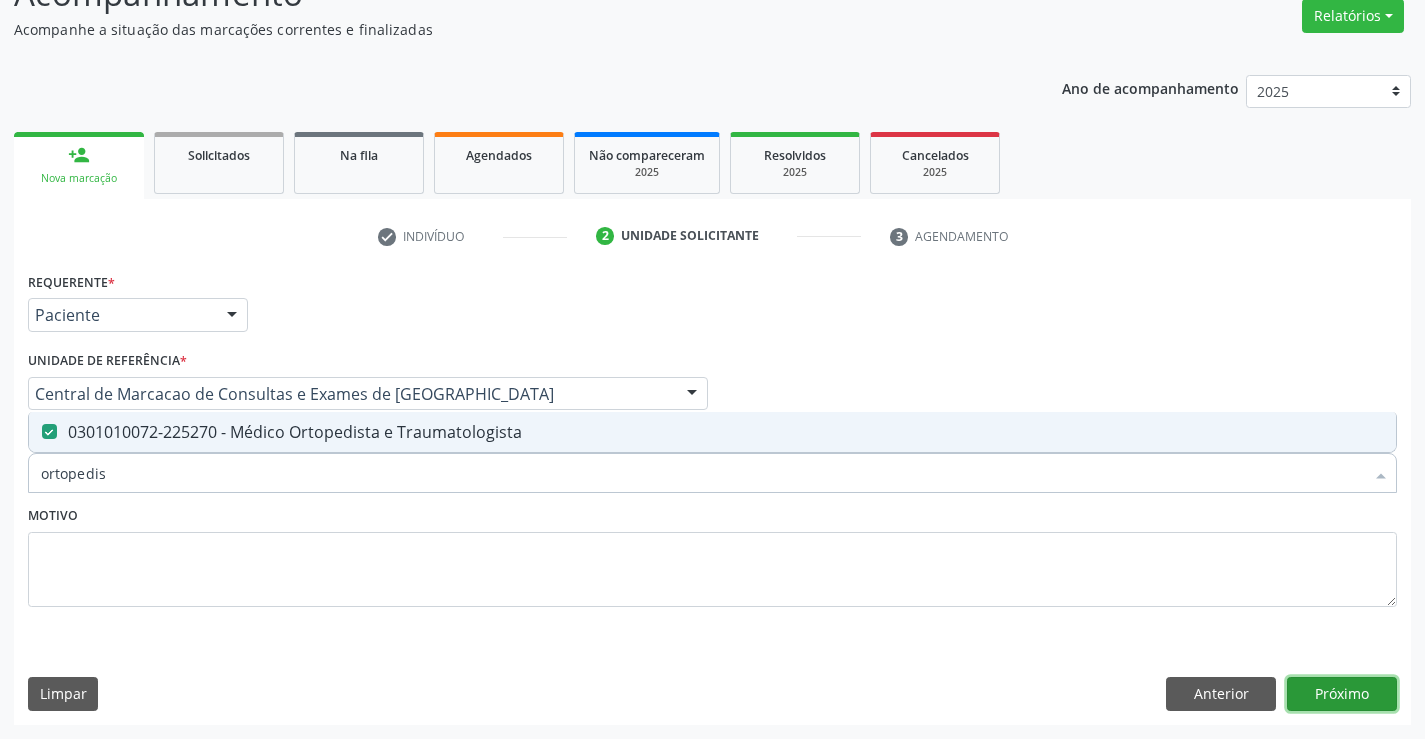 click on "Próximo" at bounding box center [1342, 694] 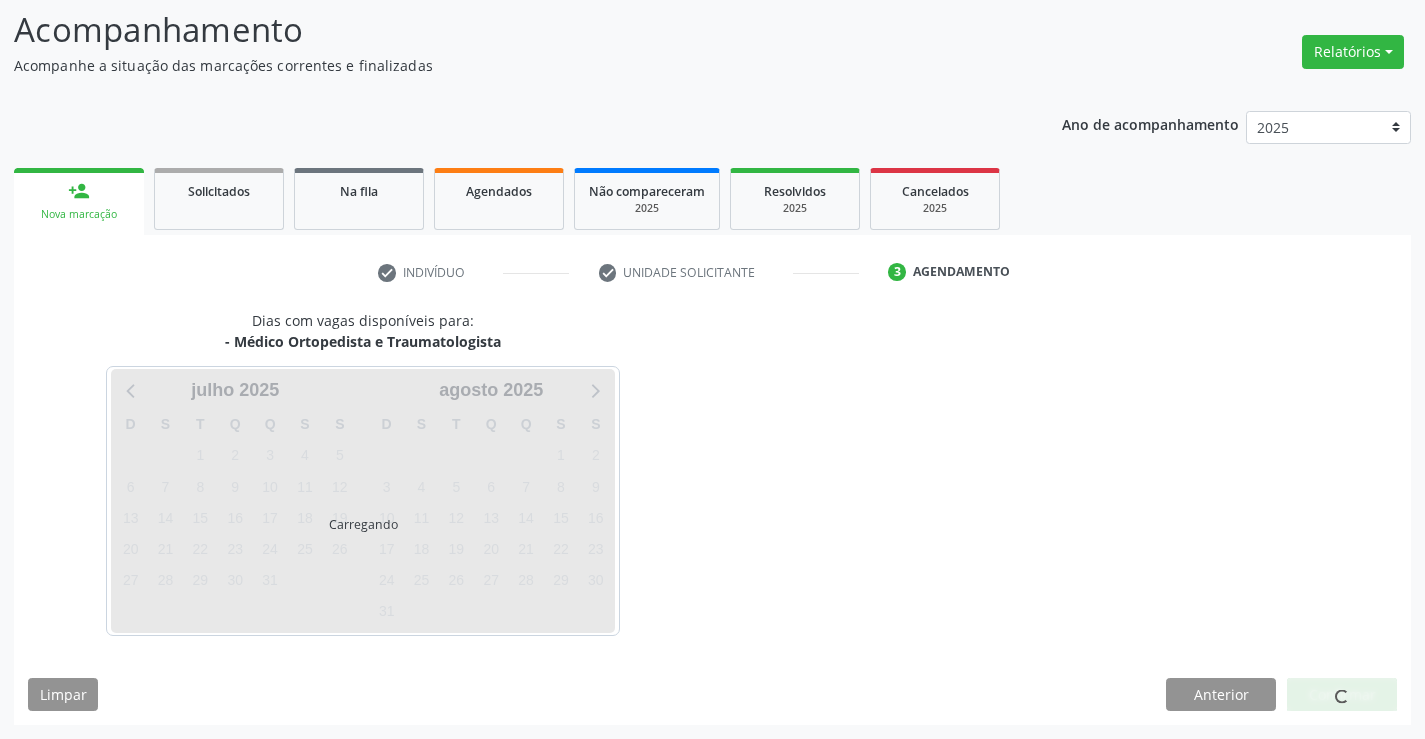scroll, scrollTop: 131, scrollLeft: 0, axis: vertical 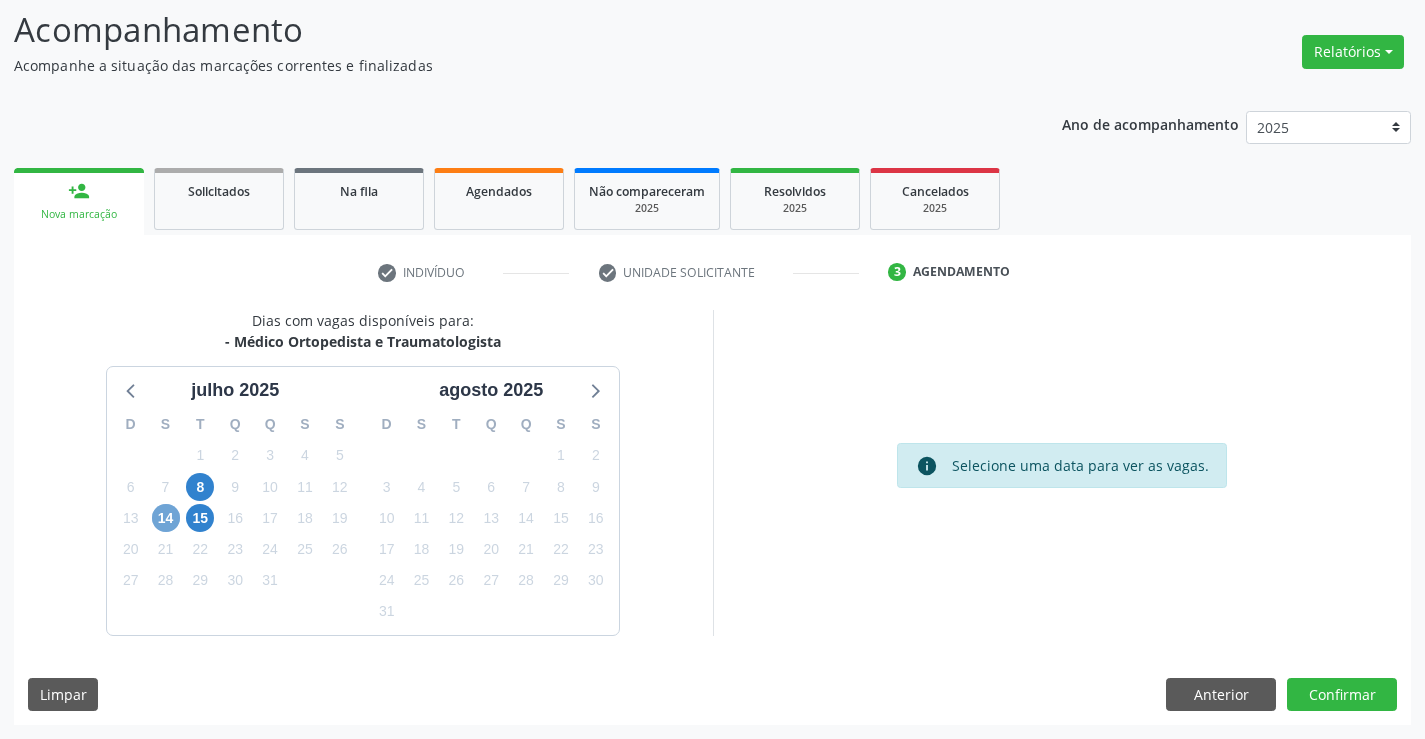 click on "14" at bounding box center [166, 518] 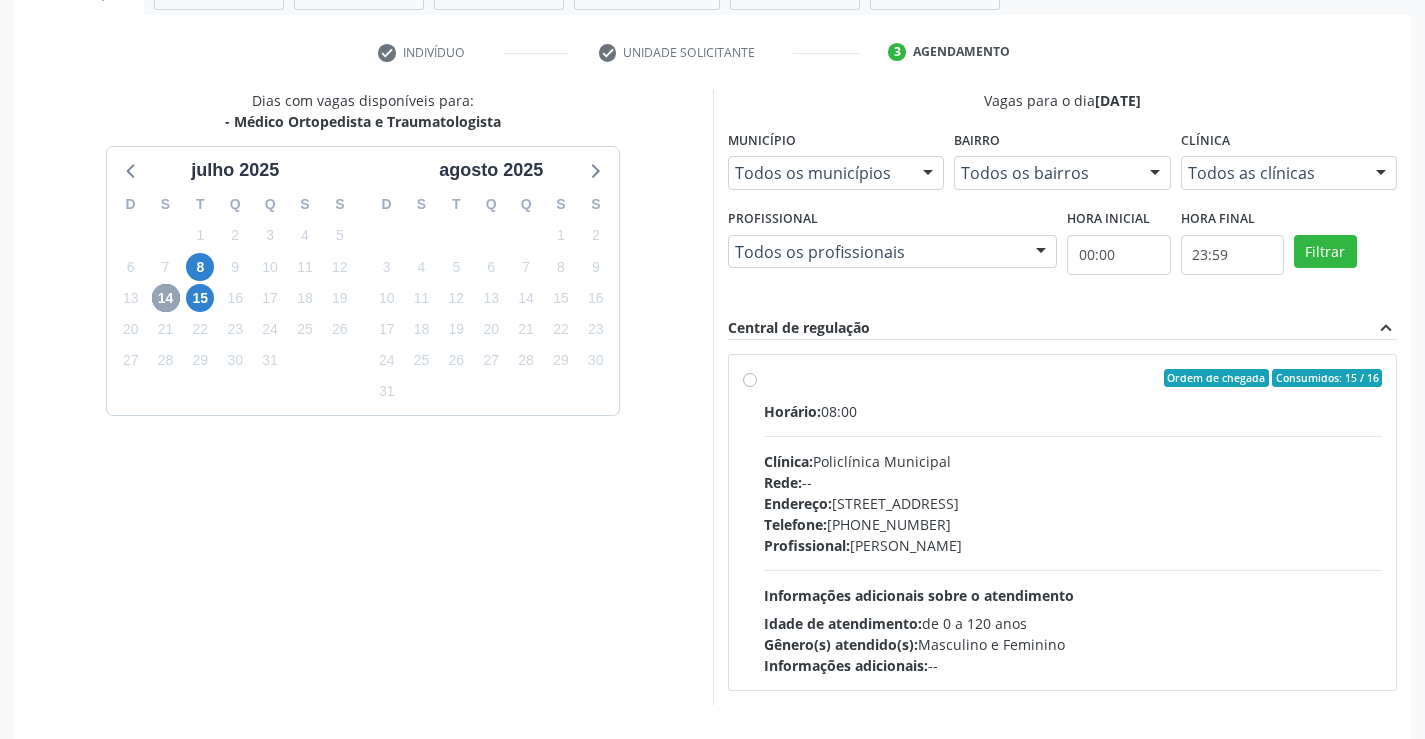 scroll, scrollTop: 420, scrollLeft: 0, axis: vertical 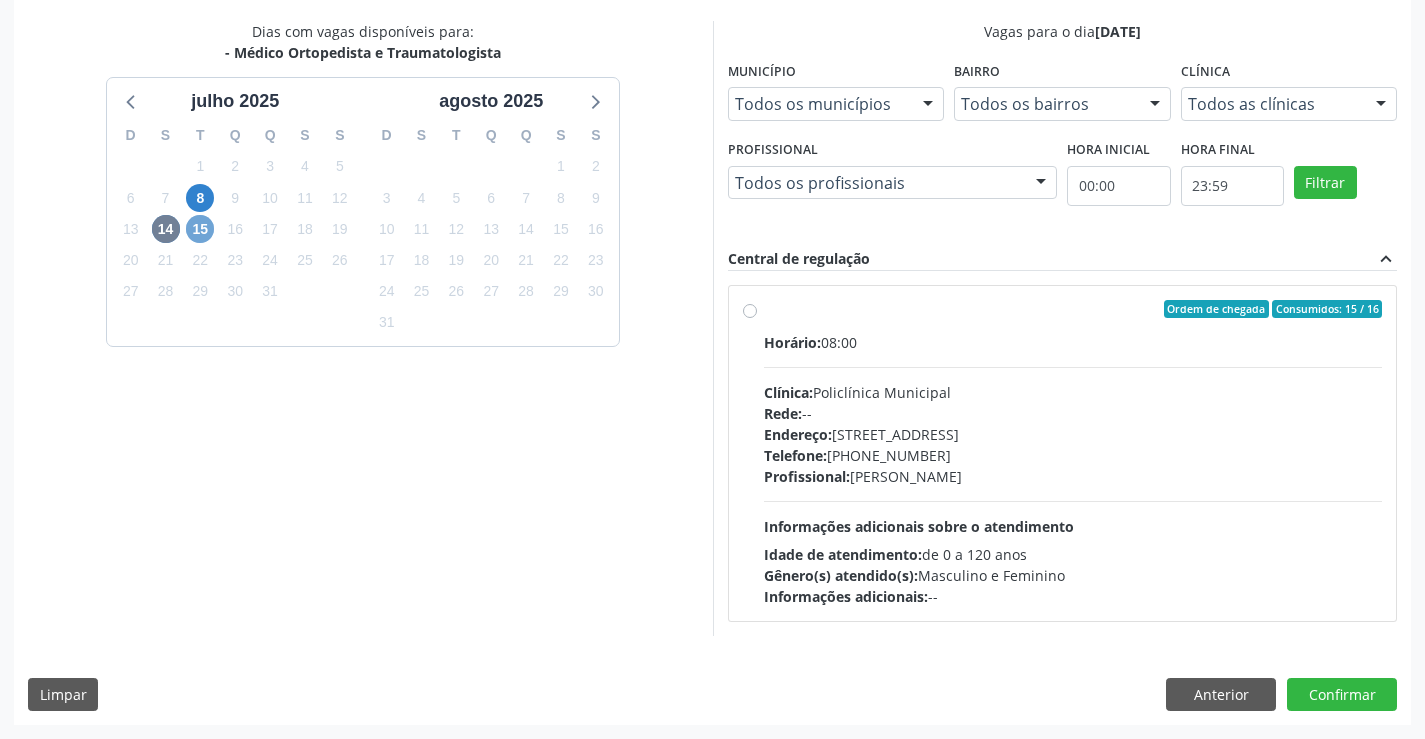 click on "15" at bounding box center (200, 229) 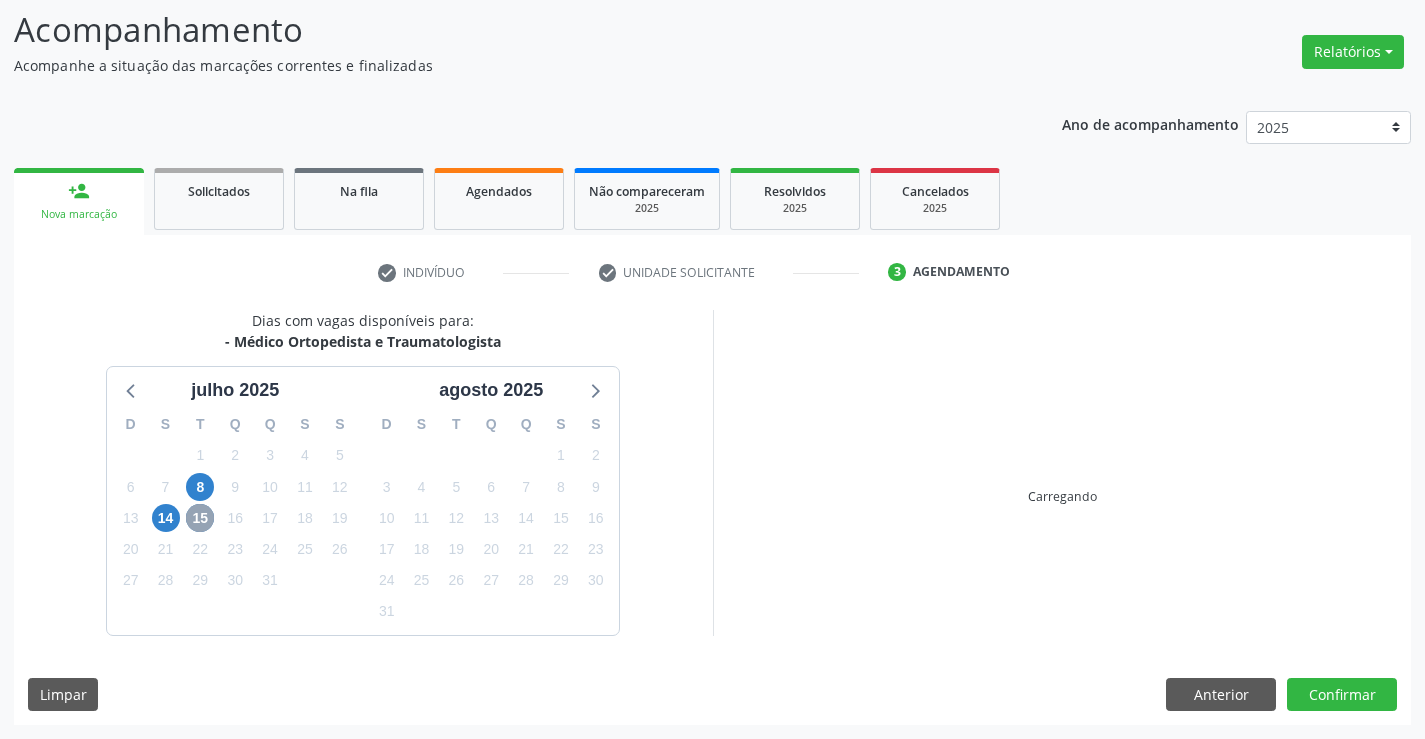 scroll, scrollTop: 420, scrollLeft: 0, axis: vertical 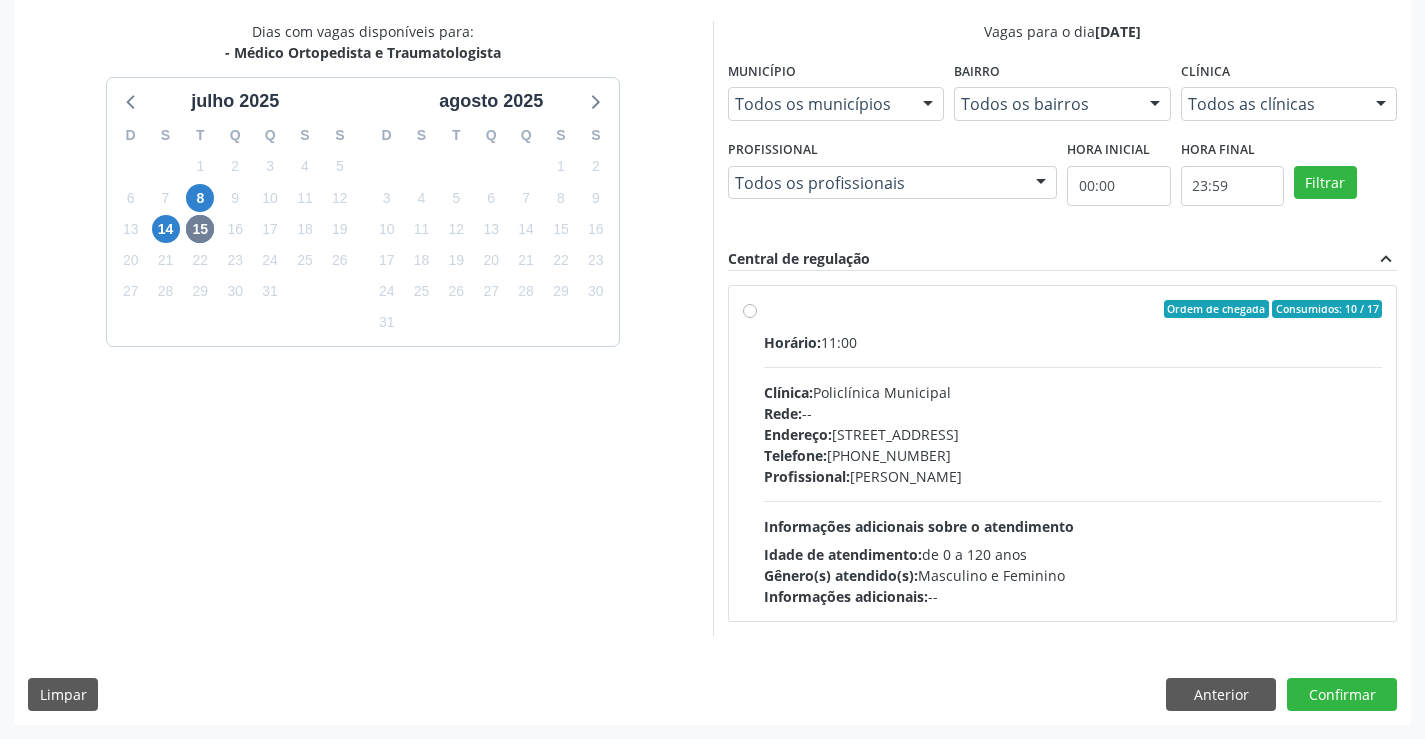 click on "Rede:
--" at bounding box center (1073, 413) 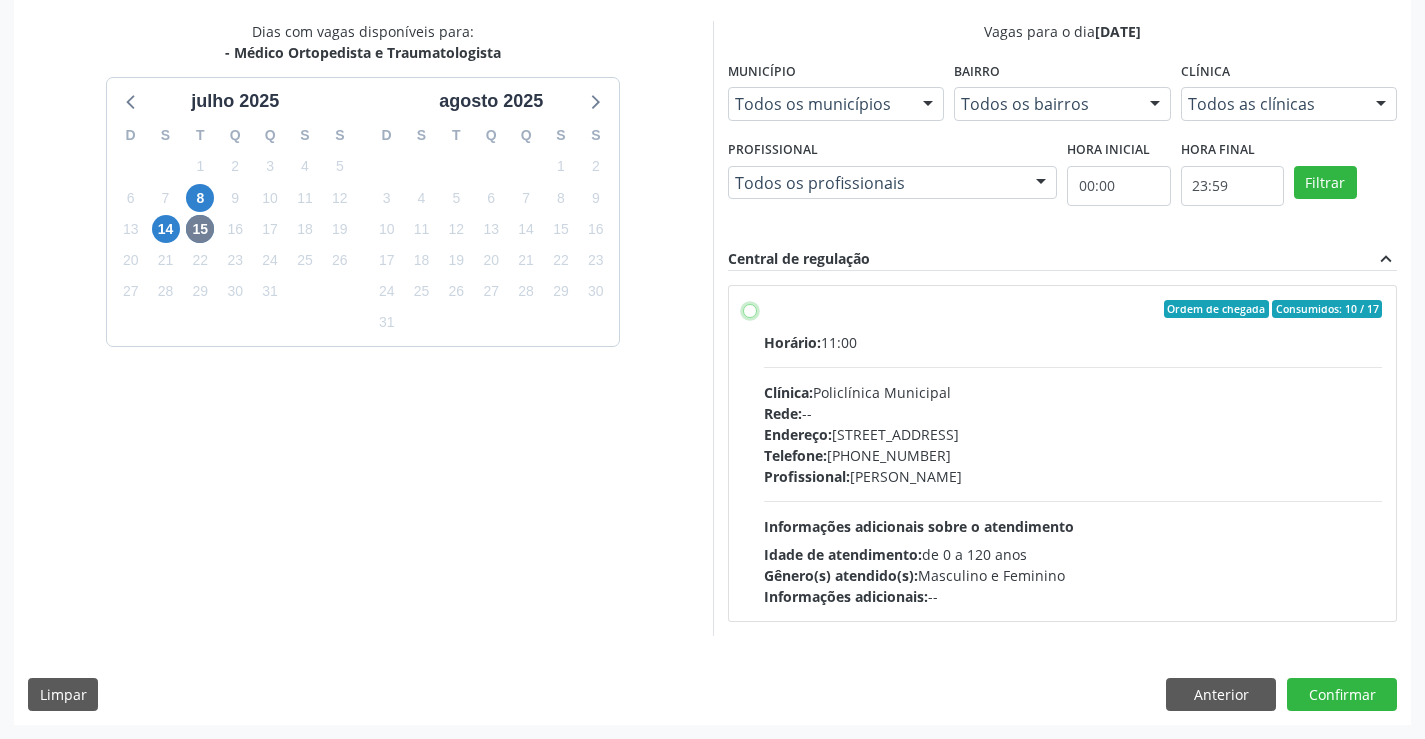 click on "Ordem de chegada
Consumidos: 10 / 17
Horário:   11:00
Clínica:  Policlínica Municipal
Rede:
--
Endereço:   [STREET_ADDRESS]
Telefone:   [PHONE_NUMBER]
Profissional:
[PERSON_NAME]
Informações adicionais sobre o atendimento
Idade de atendimento:
de 0 a 120 anos
Gênero(s) atendido(s):
Masculino e Feminino
Informações adicionais:
--" at bounding box center [750, 309] 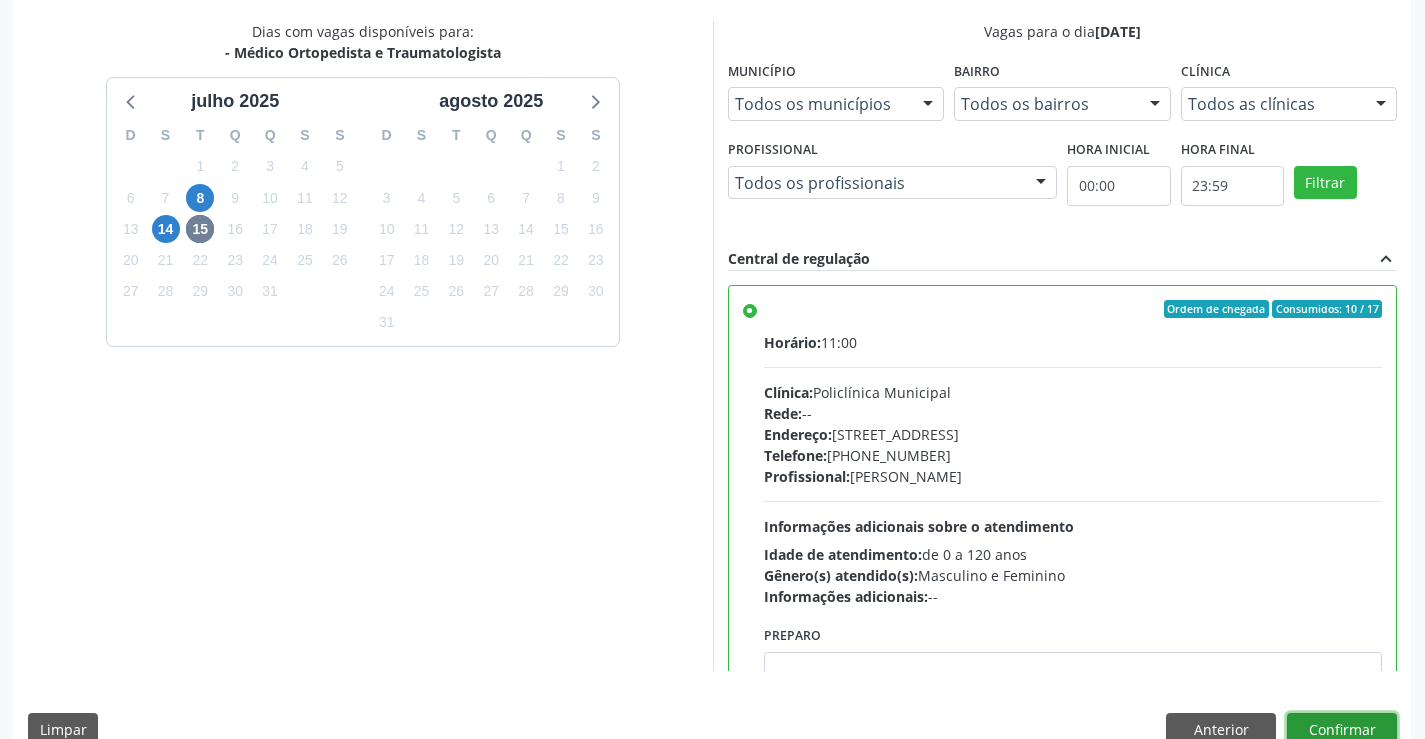 click on "Confirmar" at bounding box center [1342, 730] 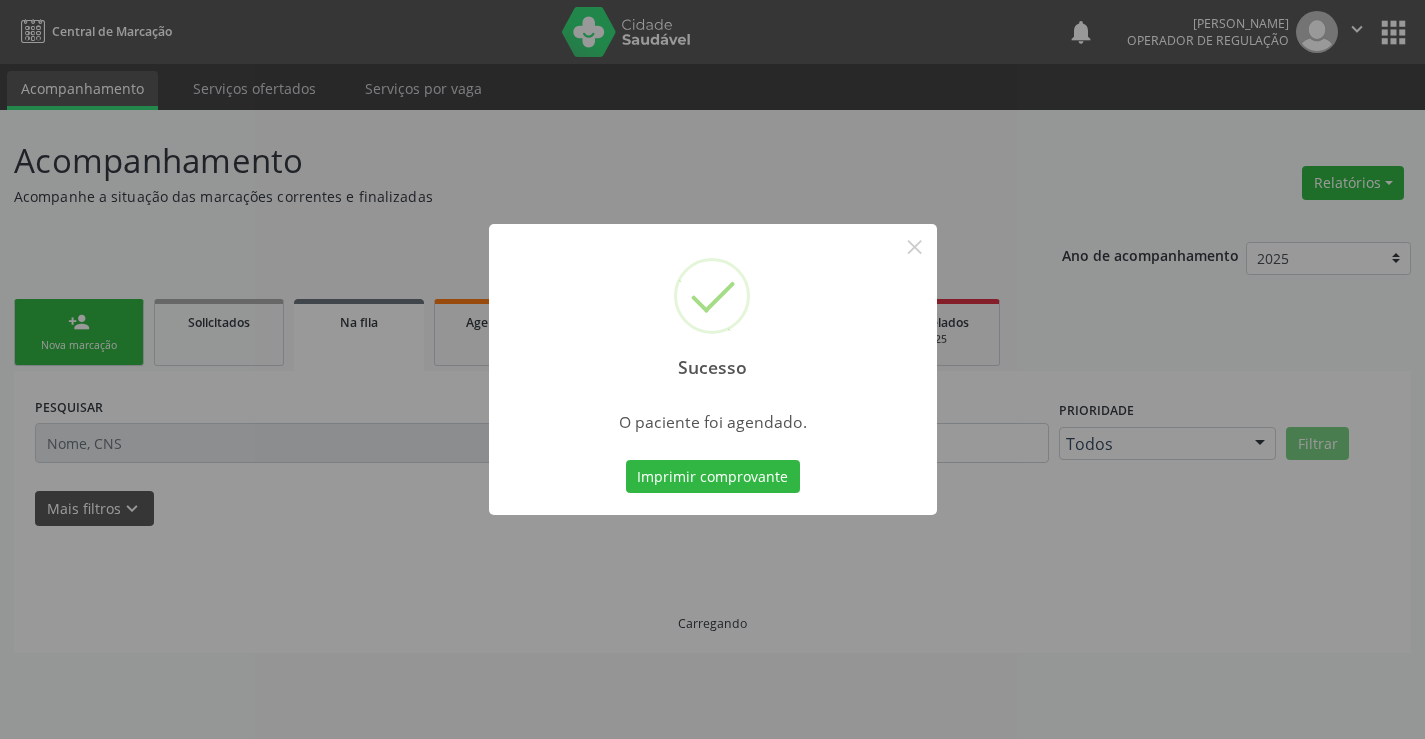 scroll, scrollTop: 0, scrollLeft: 0, axis: both 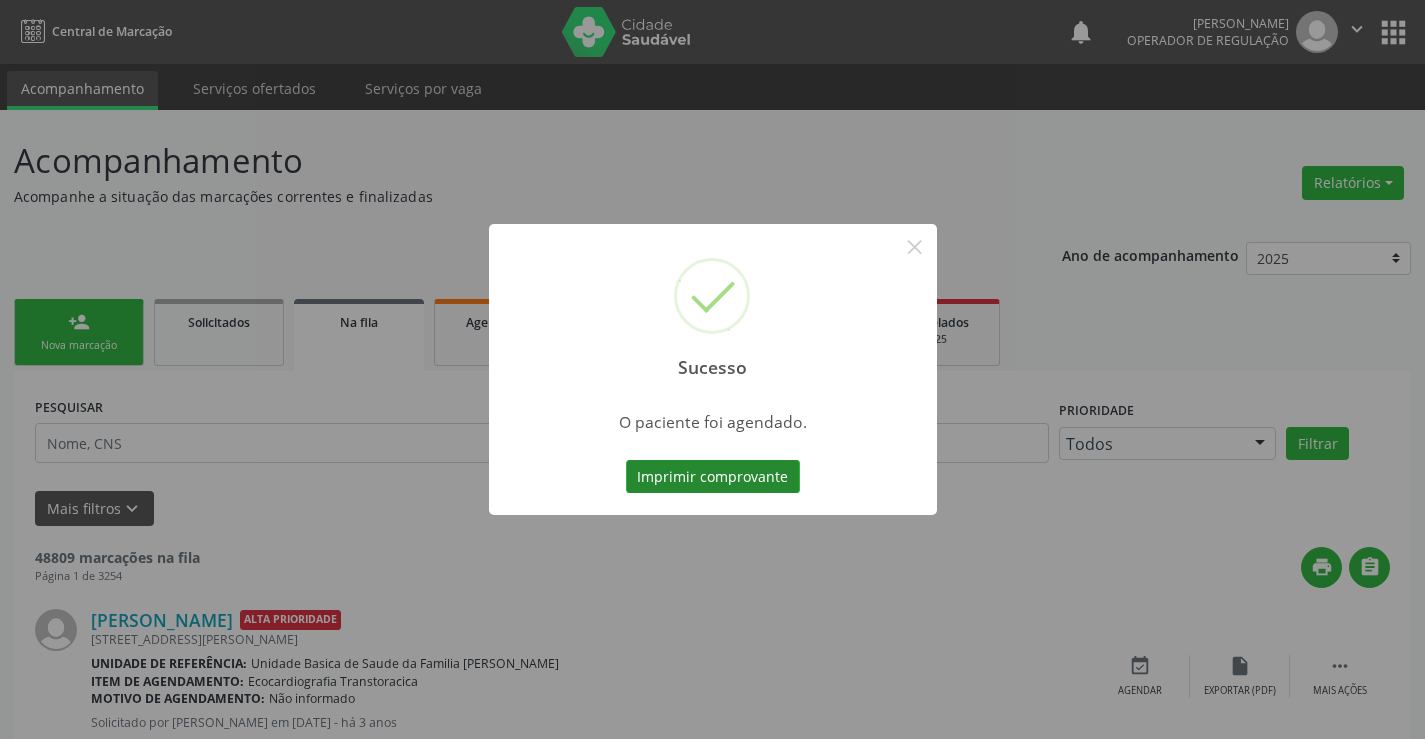 click on "Imprimir comprovante" at bounding box center [713, 477] 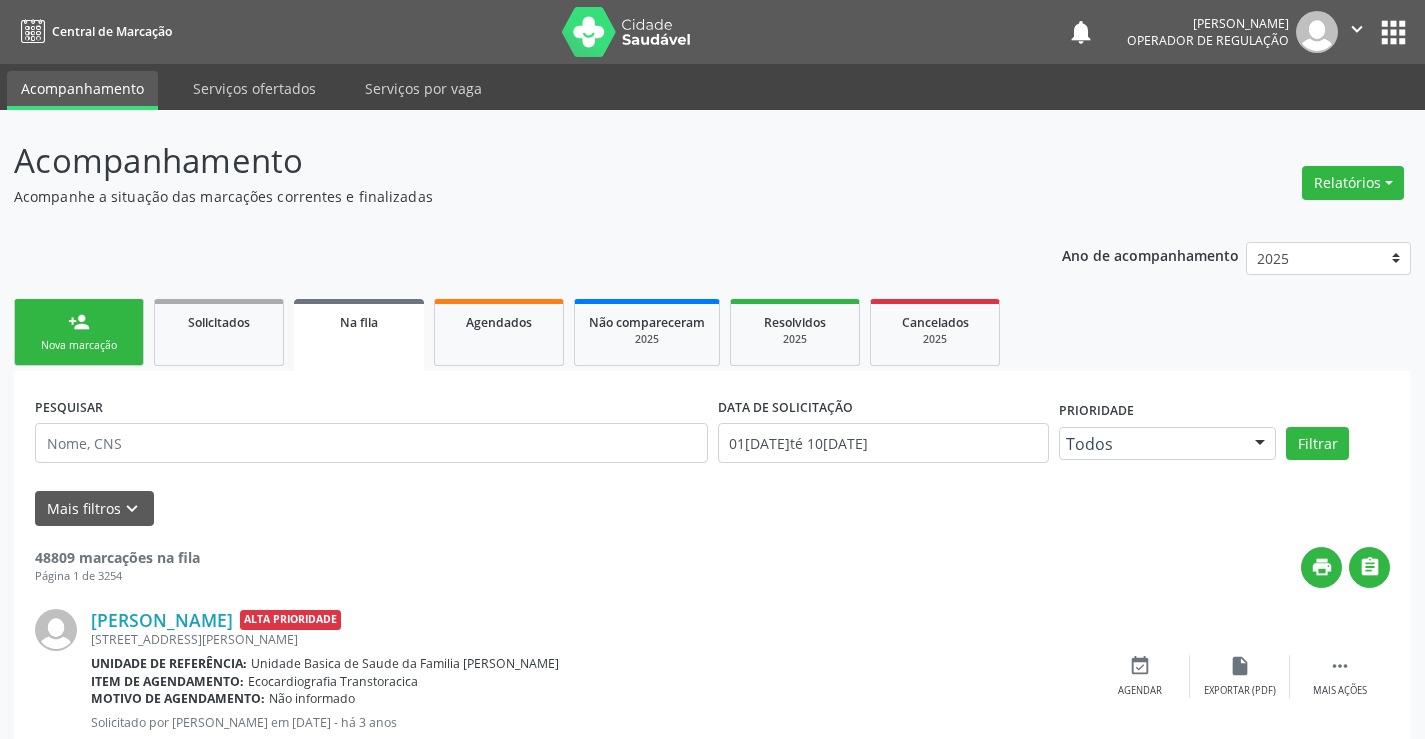 click on "person_add
Nova marcação" at bounding box center [79, 332] 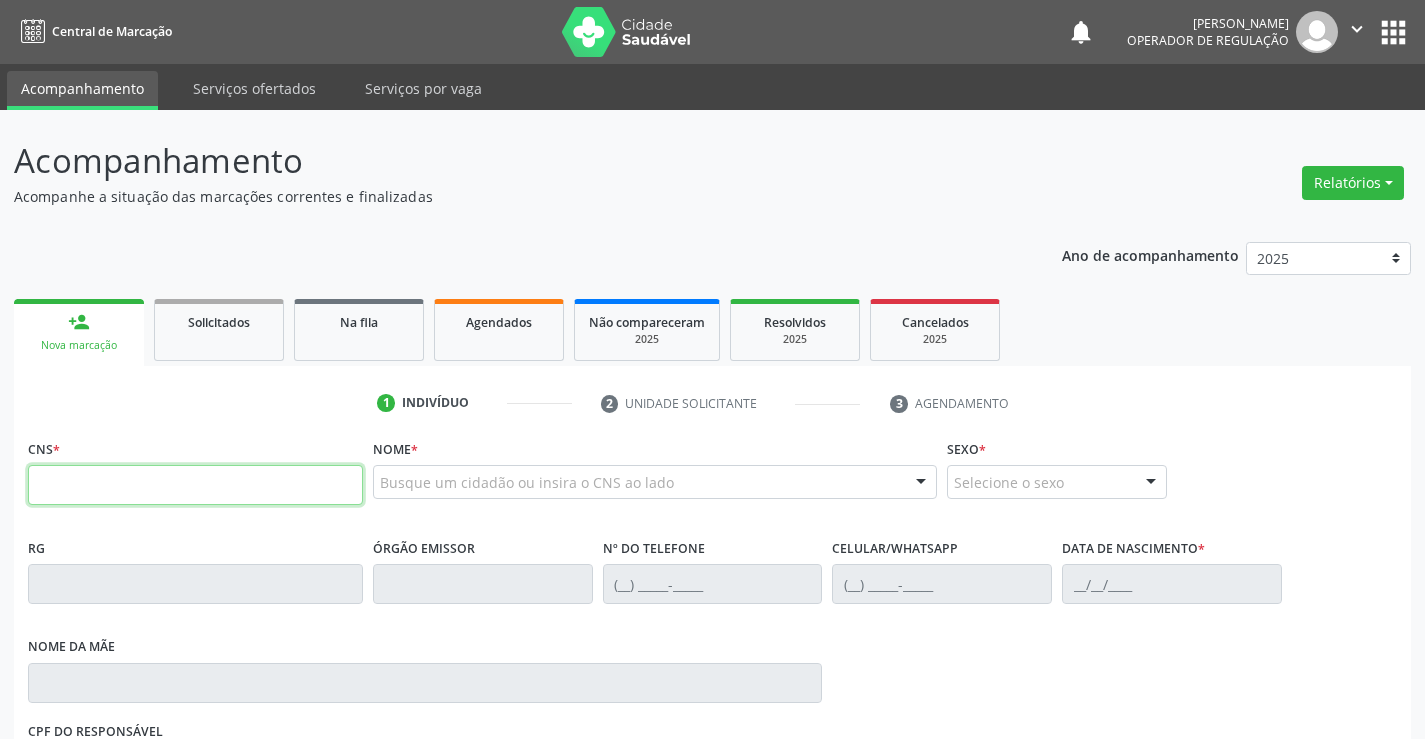 click at bounding box center (195, 485) 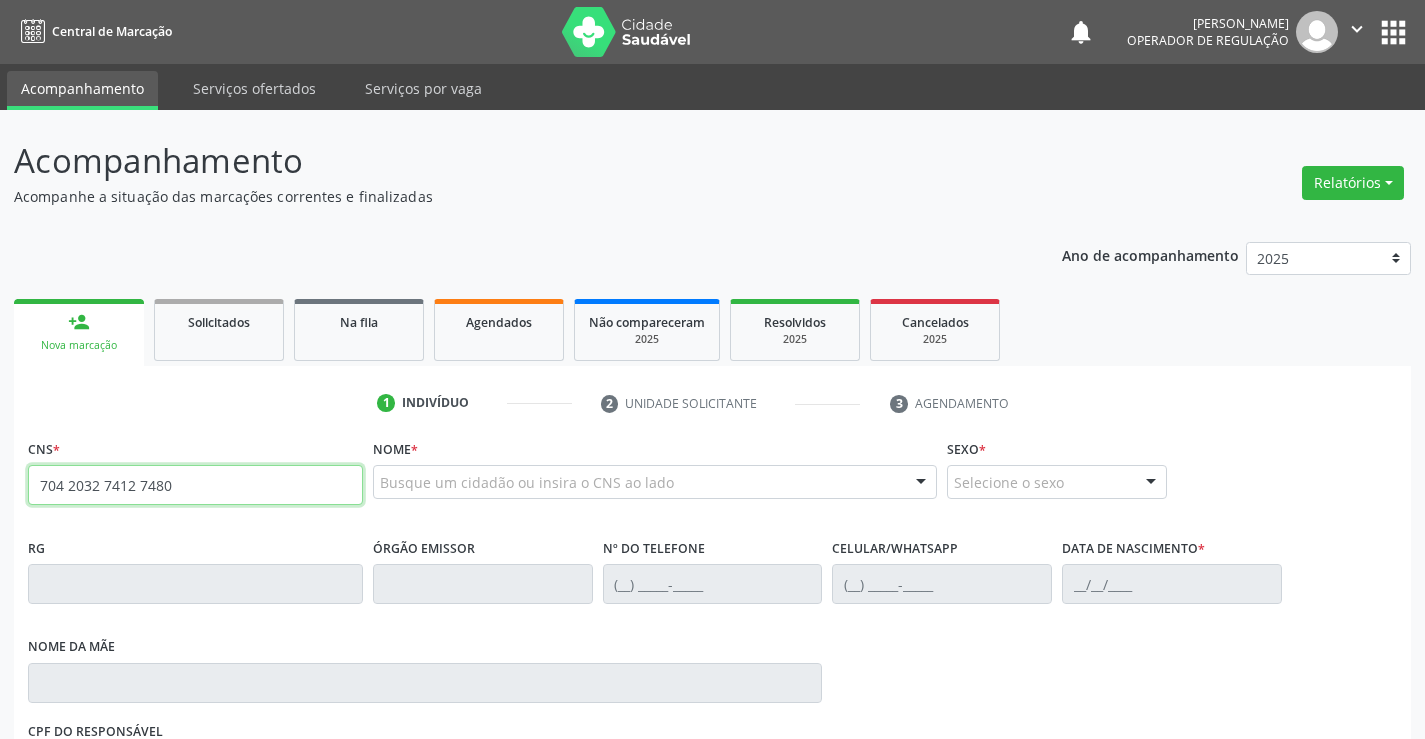 type on "704 2032 7412 7480" 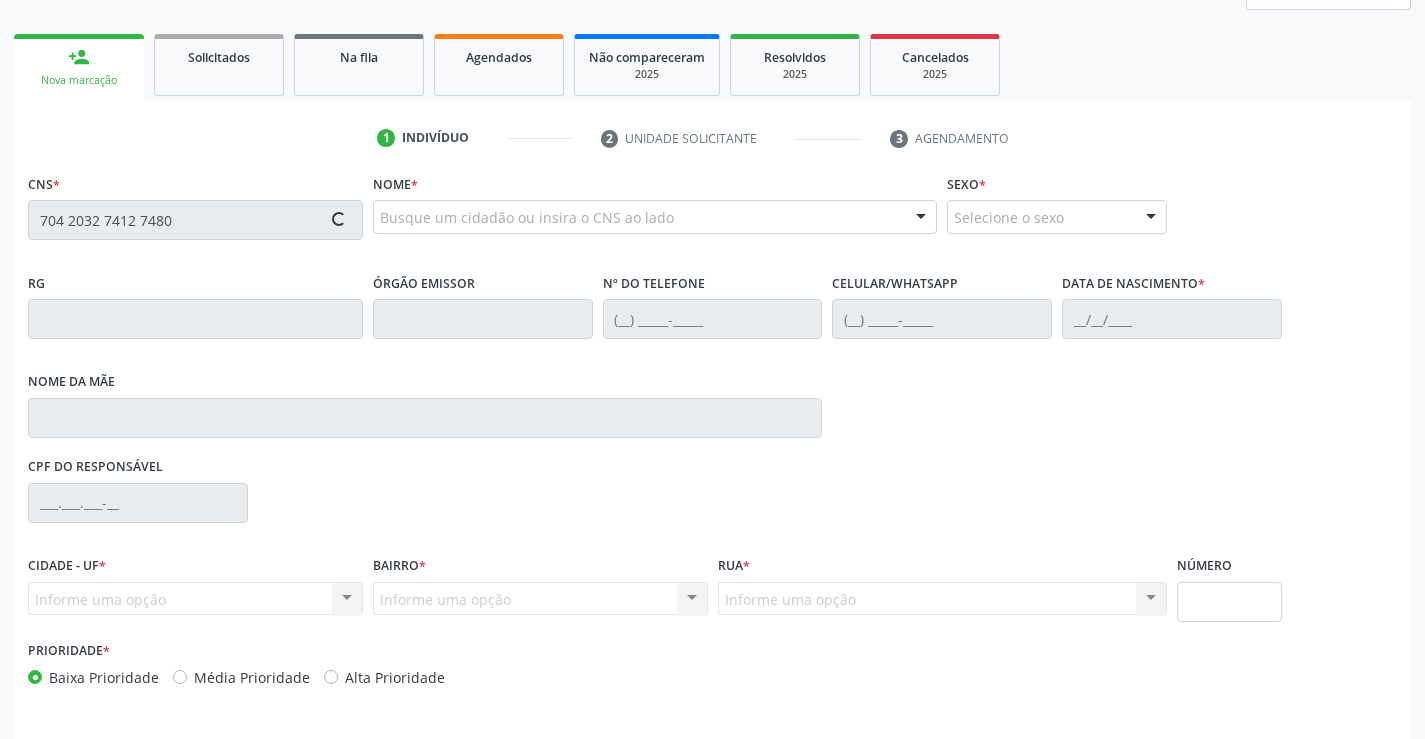scroll, scrollTop: 331, scrollLeft: 0, axis: vertical 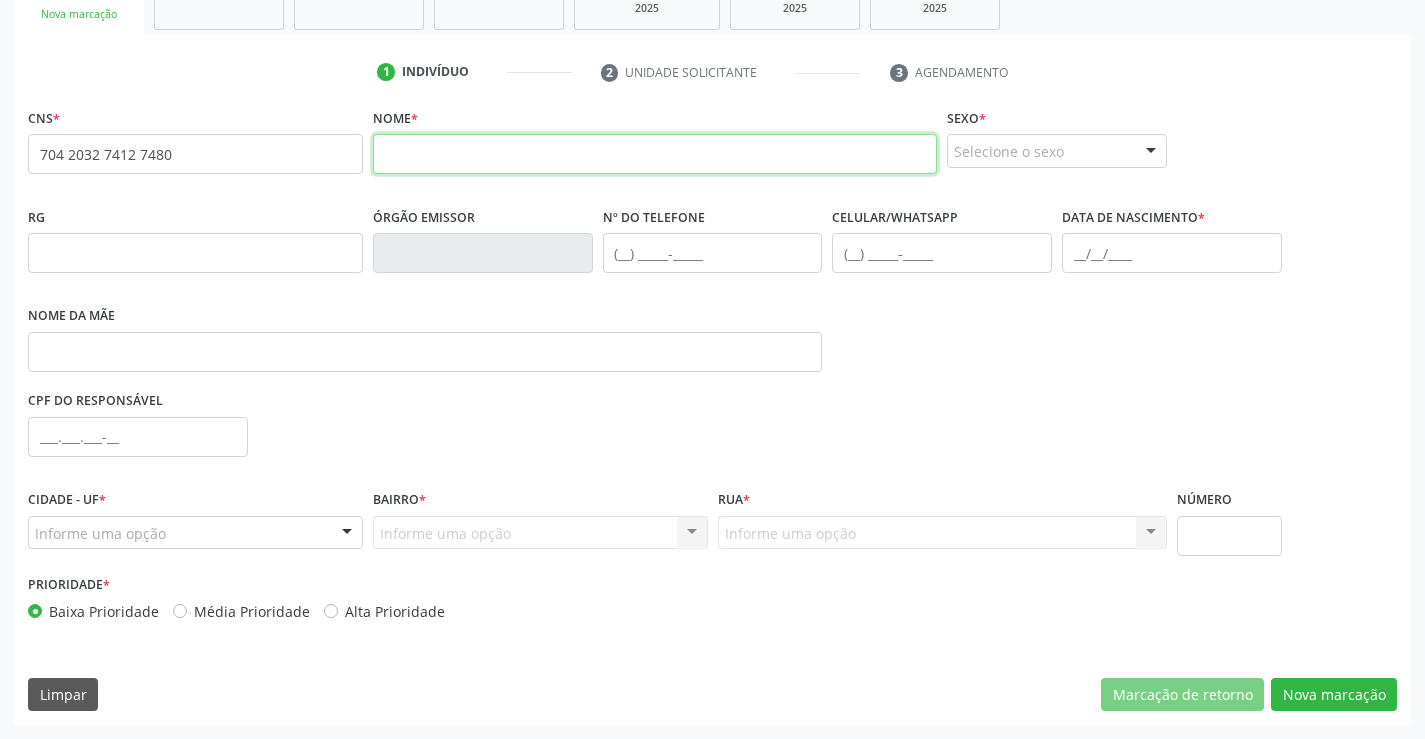 click at bounding box center [655, 154] 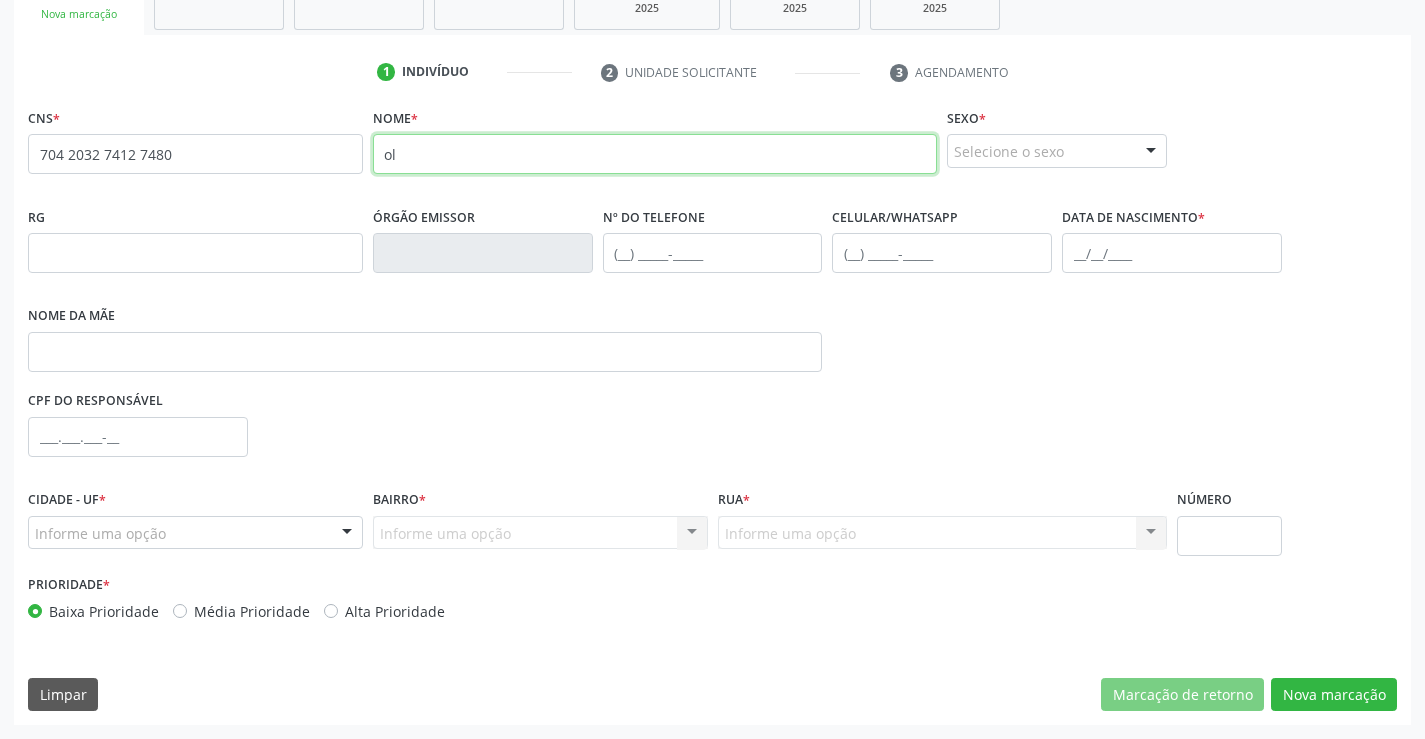 type on "o" 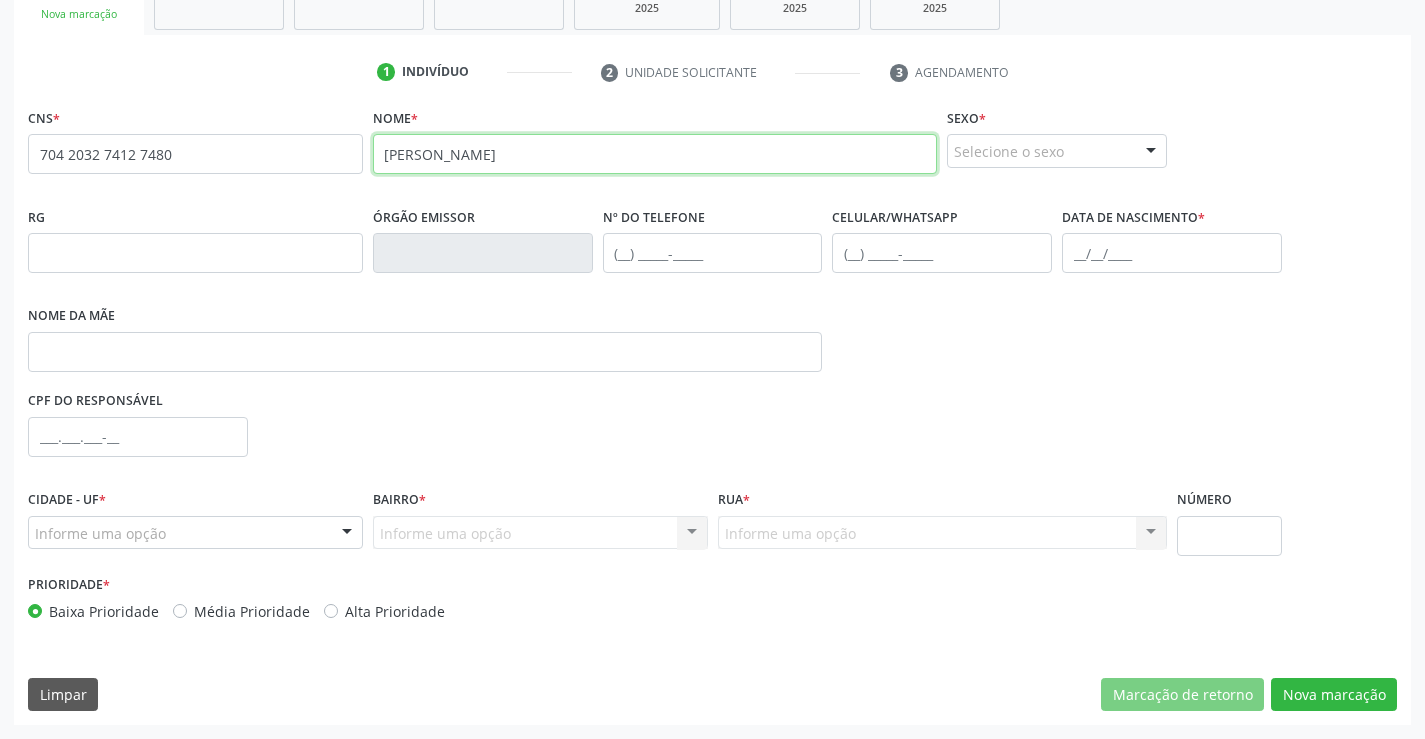 type on "[PERSON_NAME]" 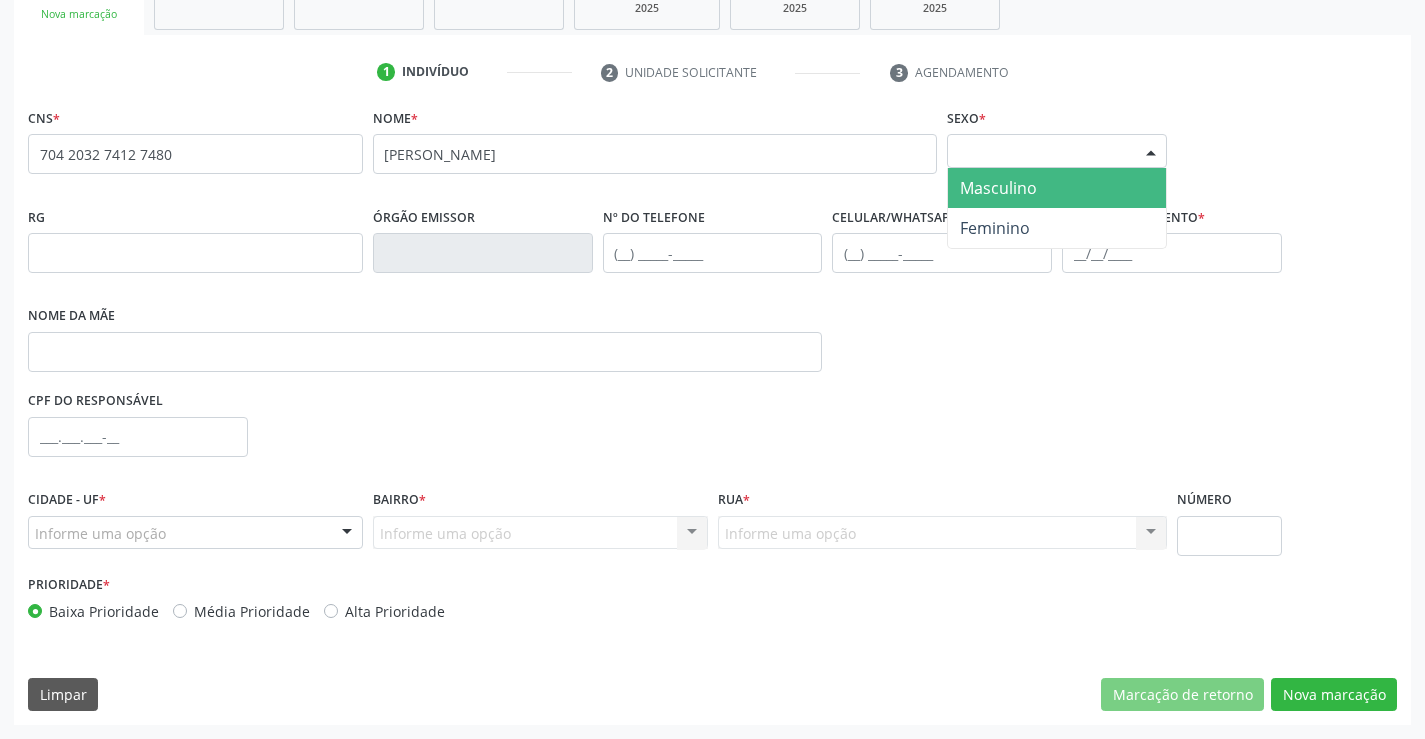 click on "Selecione o sexo" at bounding box center [1057, 151] 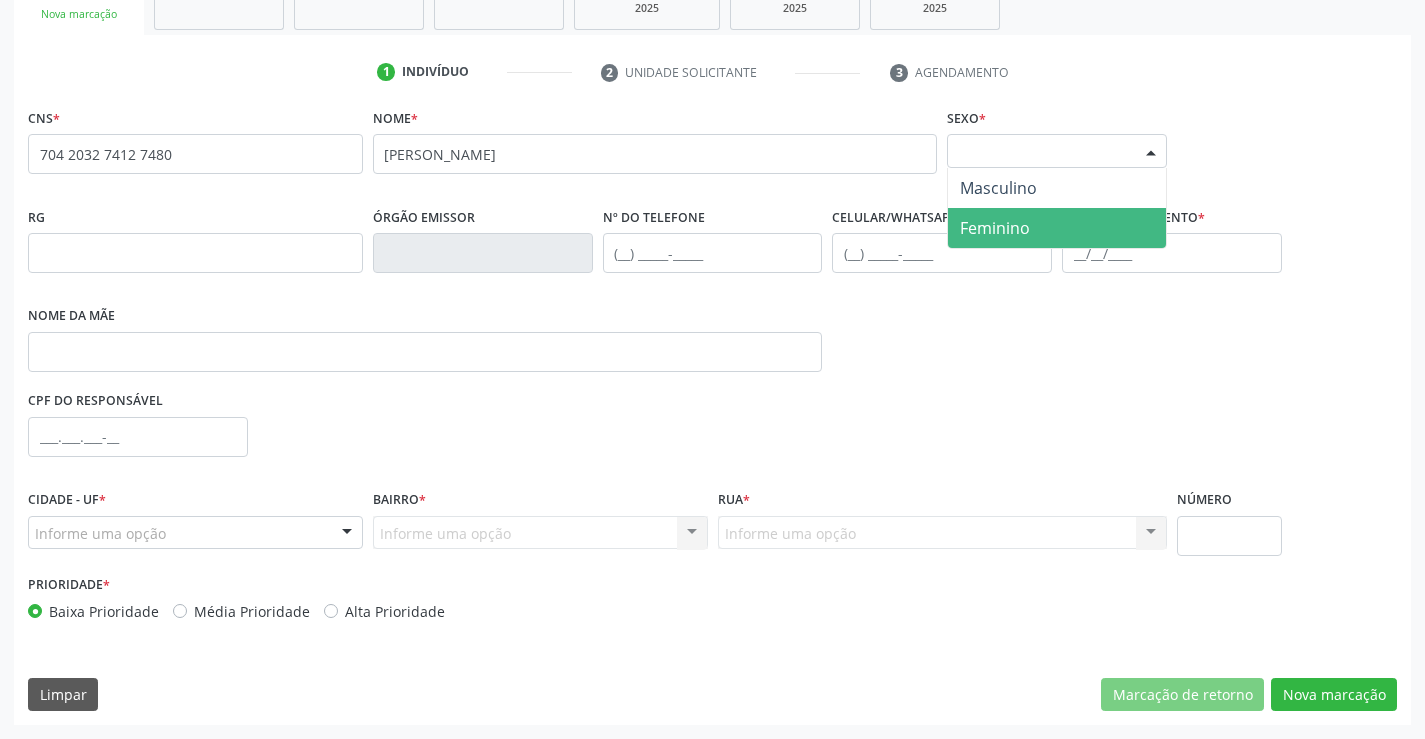 click on "Feminino" at bounding box center (1057, 228) 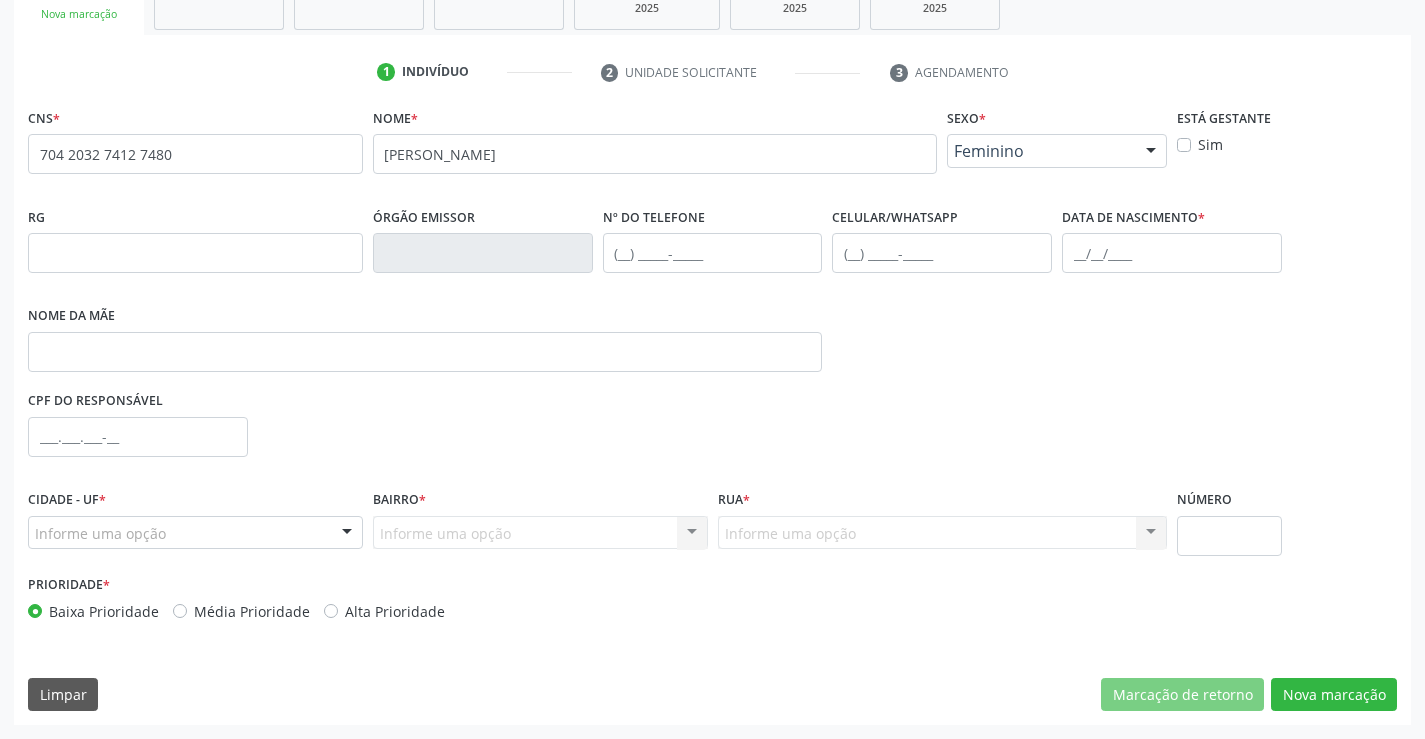click on "Informe uma opção" at bounding box center [195, 533] 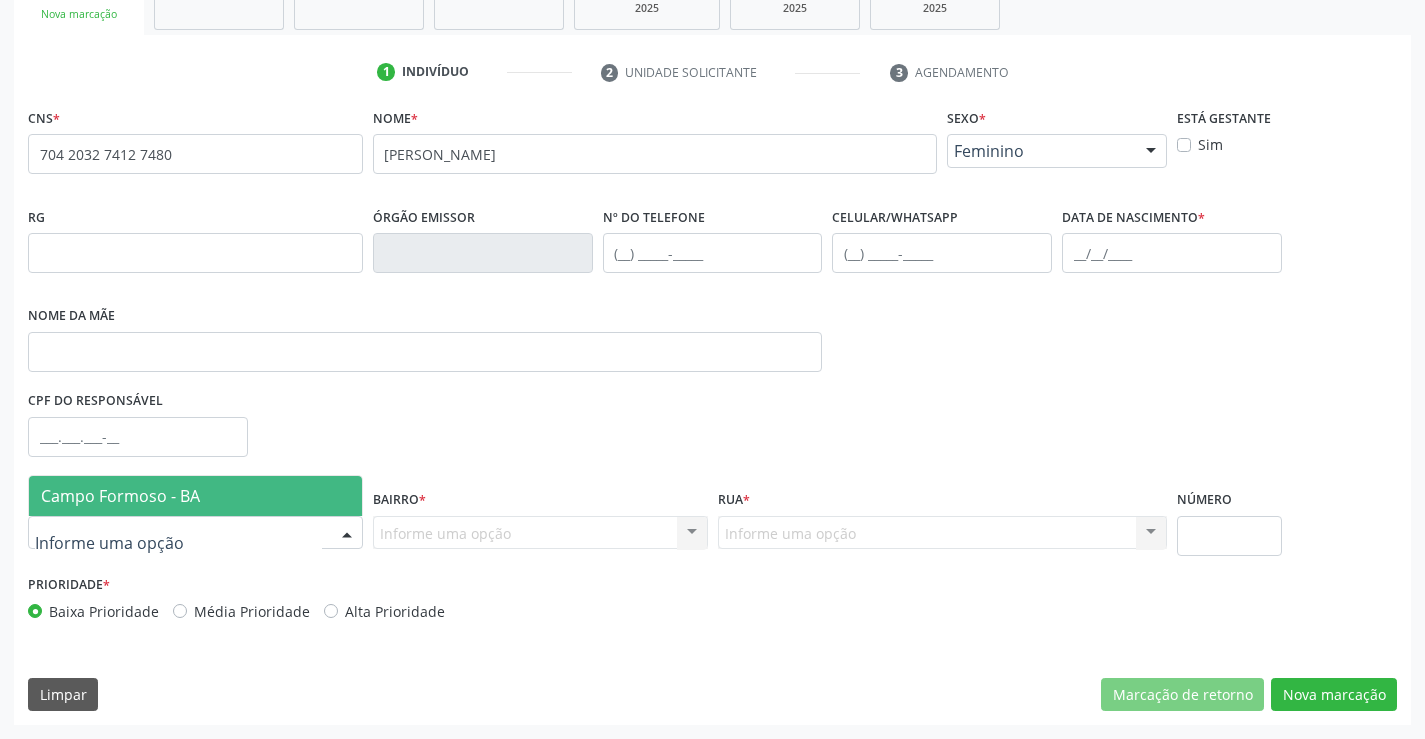 drag, startPoint x: 244, startPoint y: 491, endPoint x: 452, endPoint y: 528, distance: 211.26524 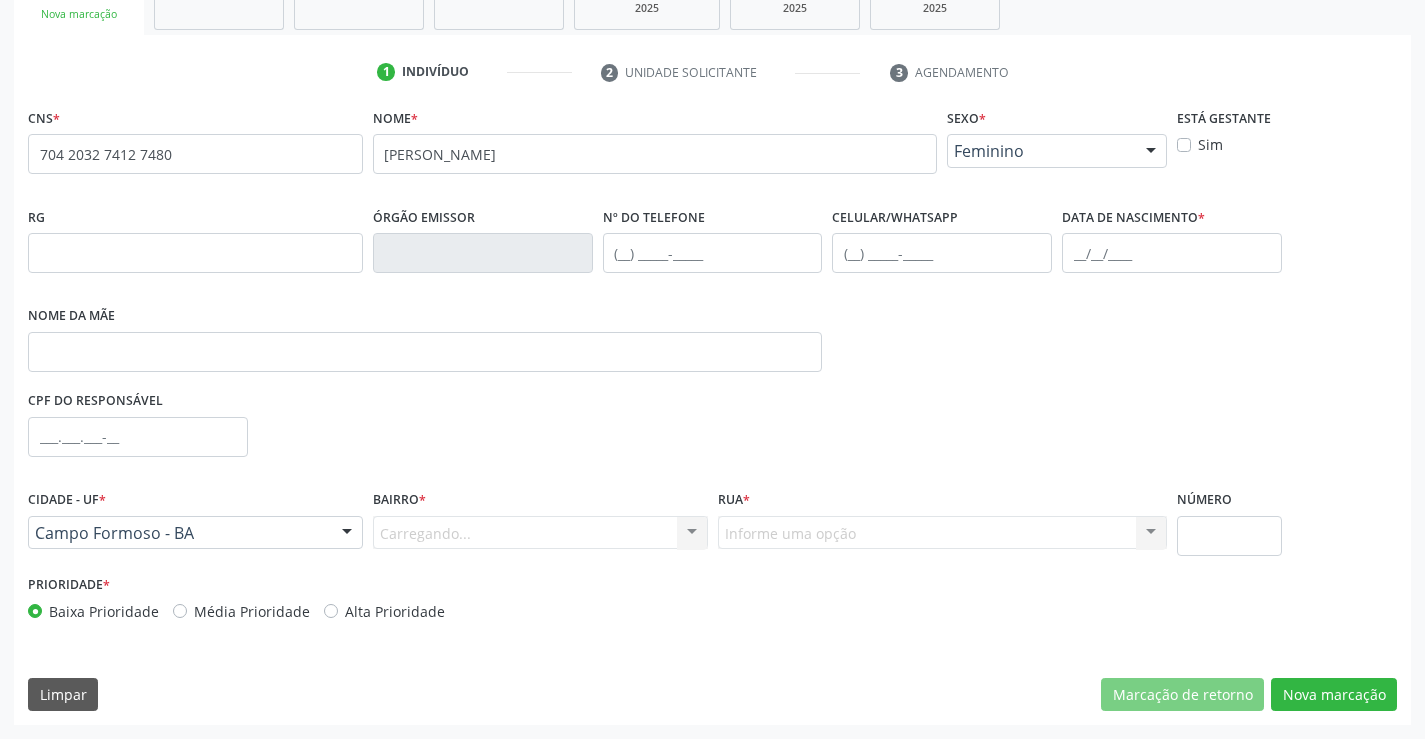 click on "Carregando...
Nenhum resultado encontrado para: "   "
Nenhuma opção encontrada. Digite para adicionar." at bounding box center (540, 533) 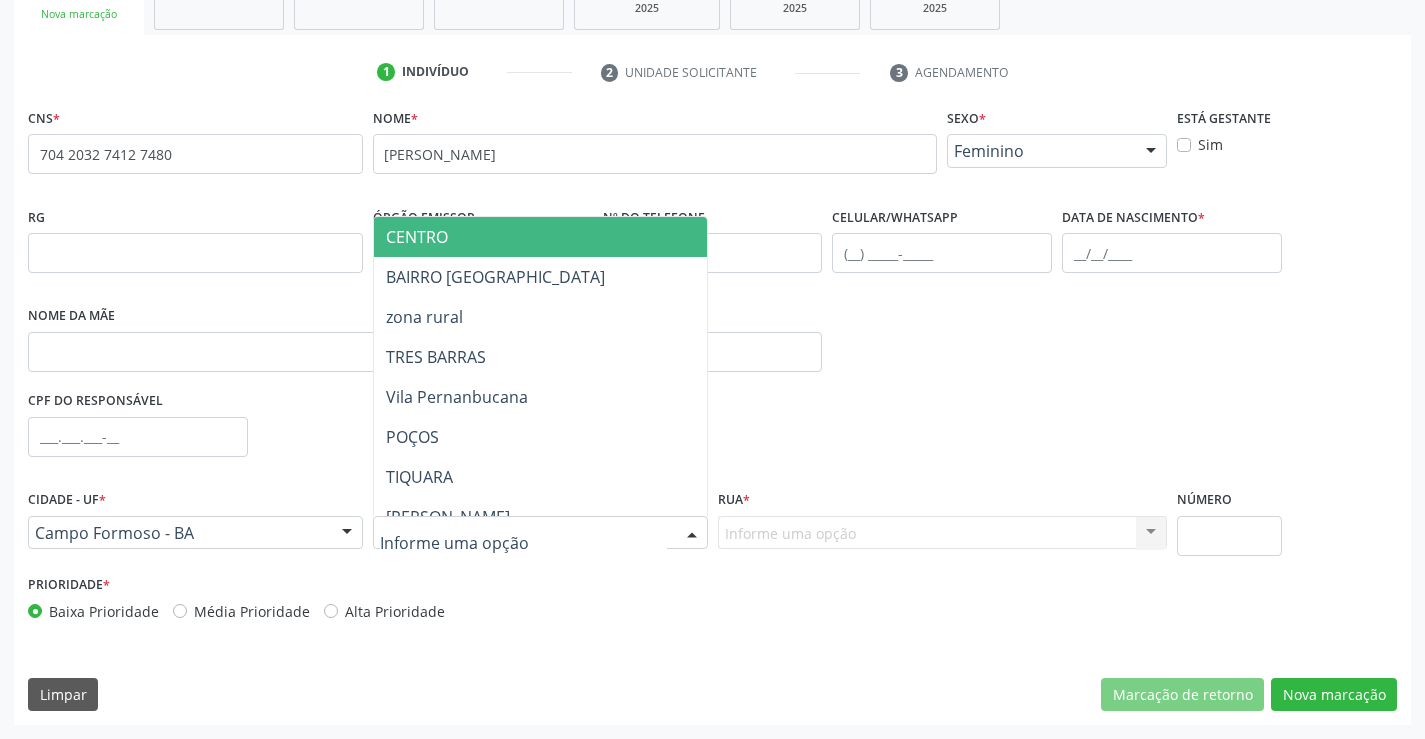 click at bounding box center (692, 534) 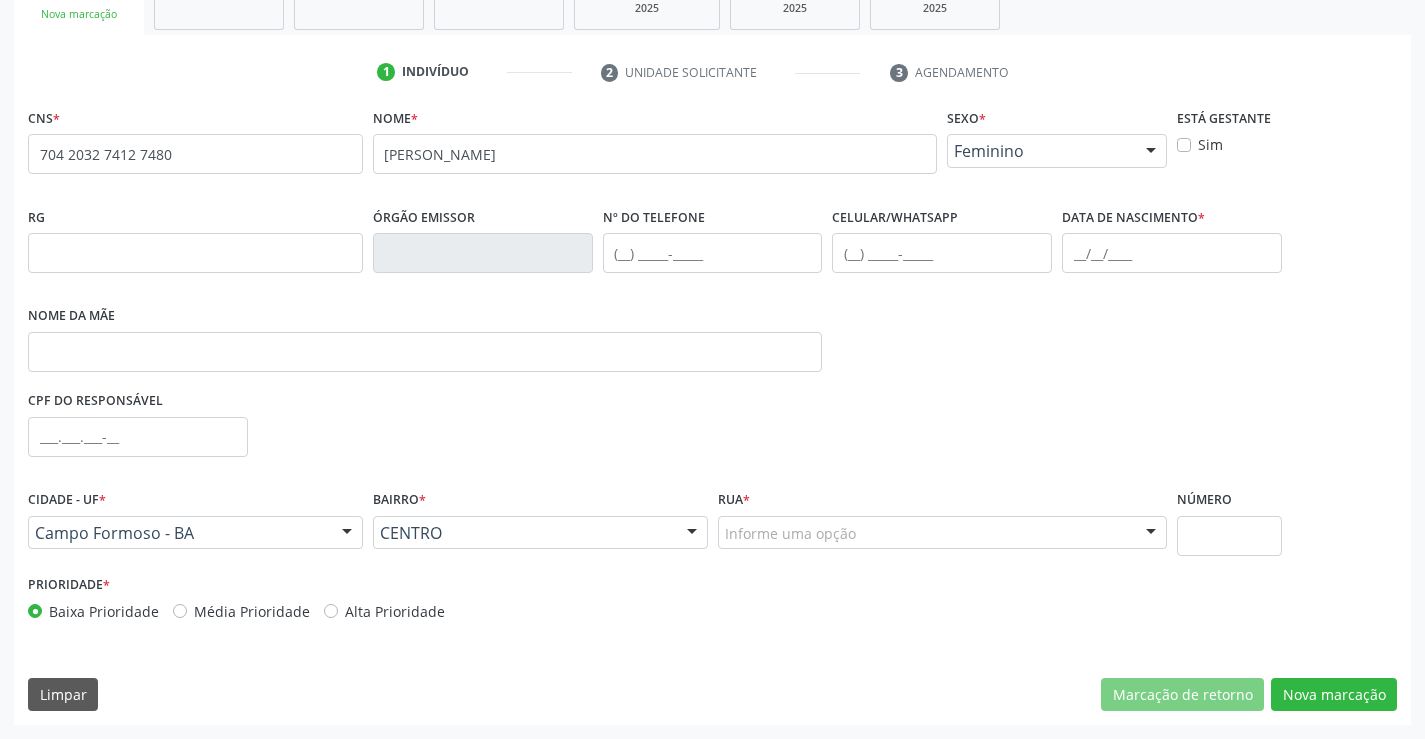 click at bounding box center [1151, 534] 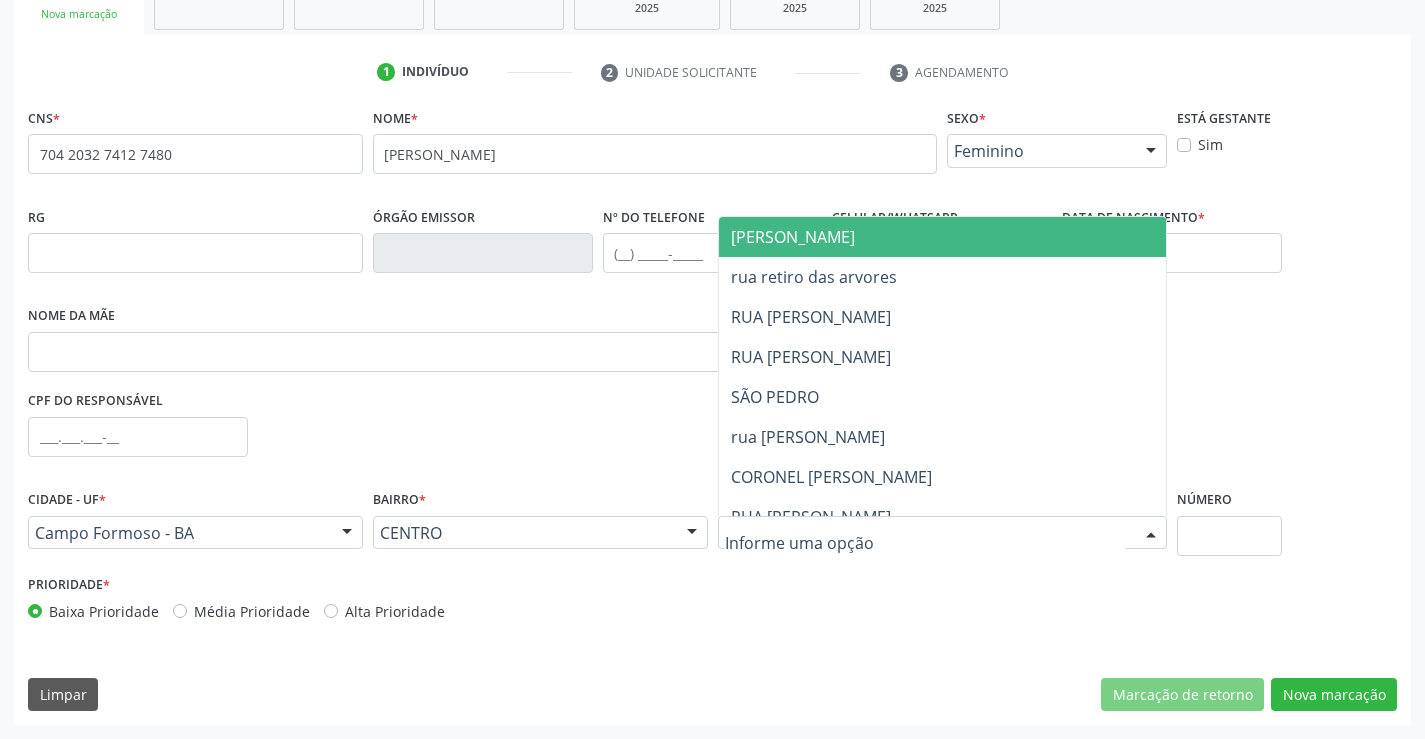 drag, startPoint x: 781, startPoint y: 238, endPoint x: 961, endPoint y: 331, distance: 202.60553 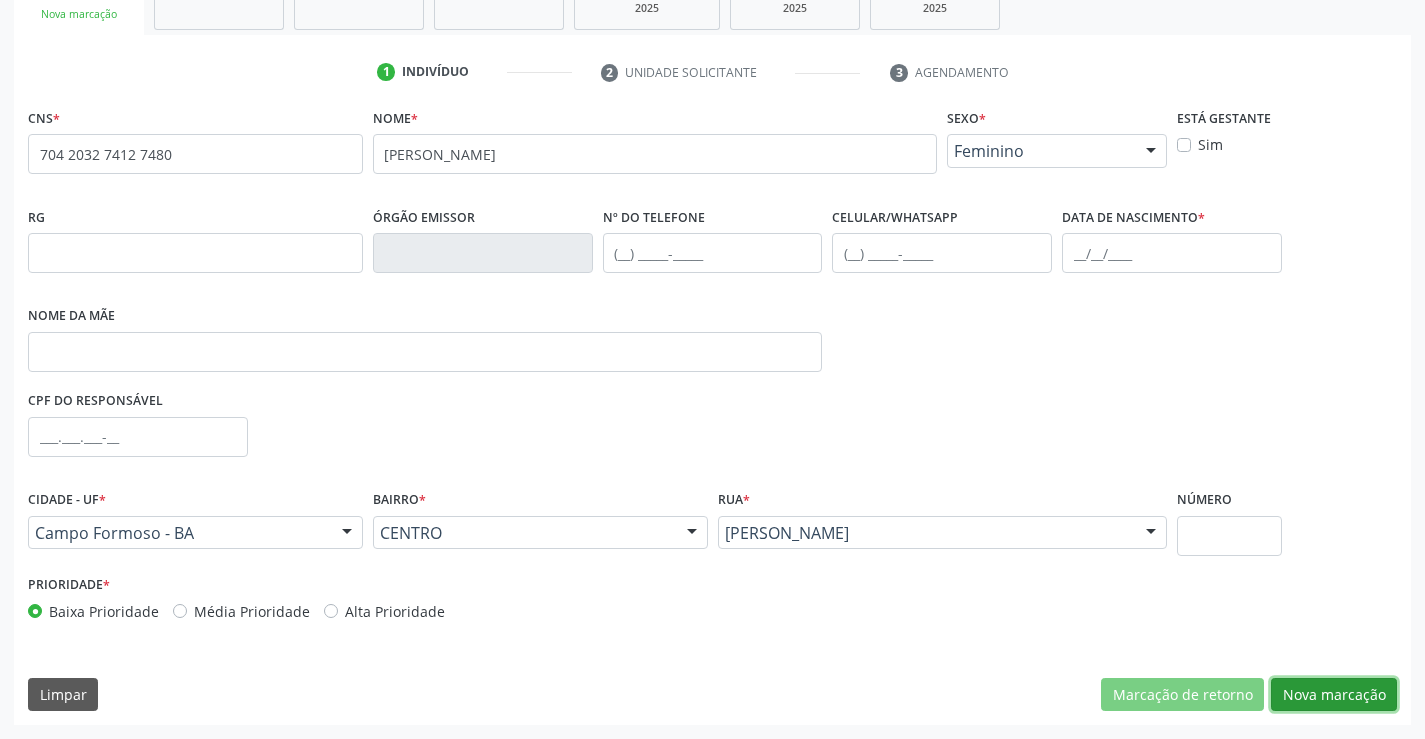 click on "Nova marcação" at bounding box center (1334, 695) 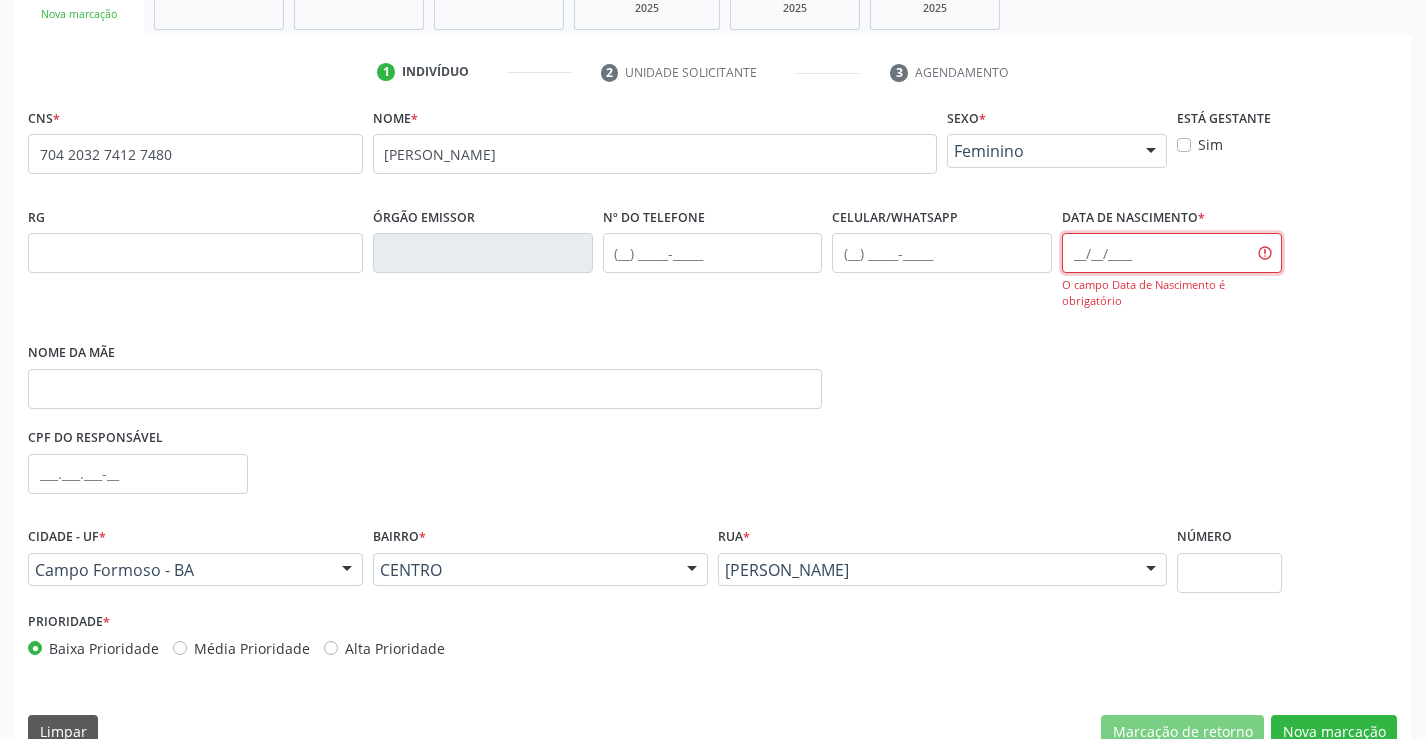 click at bounding box center [1172, 253] 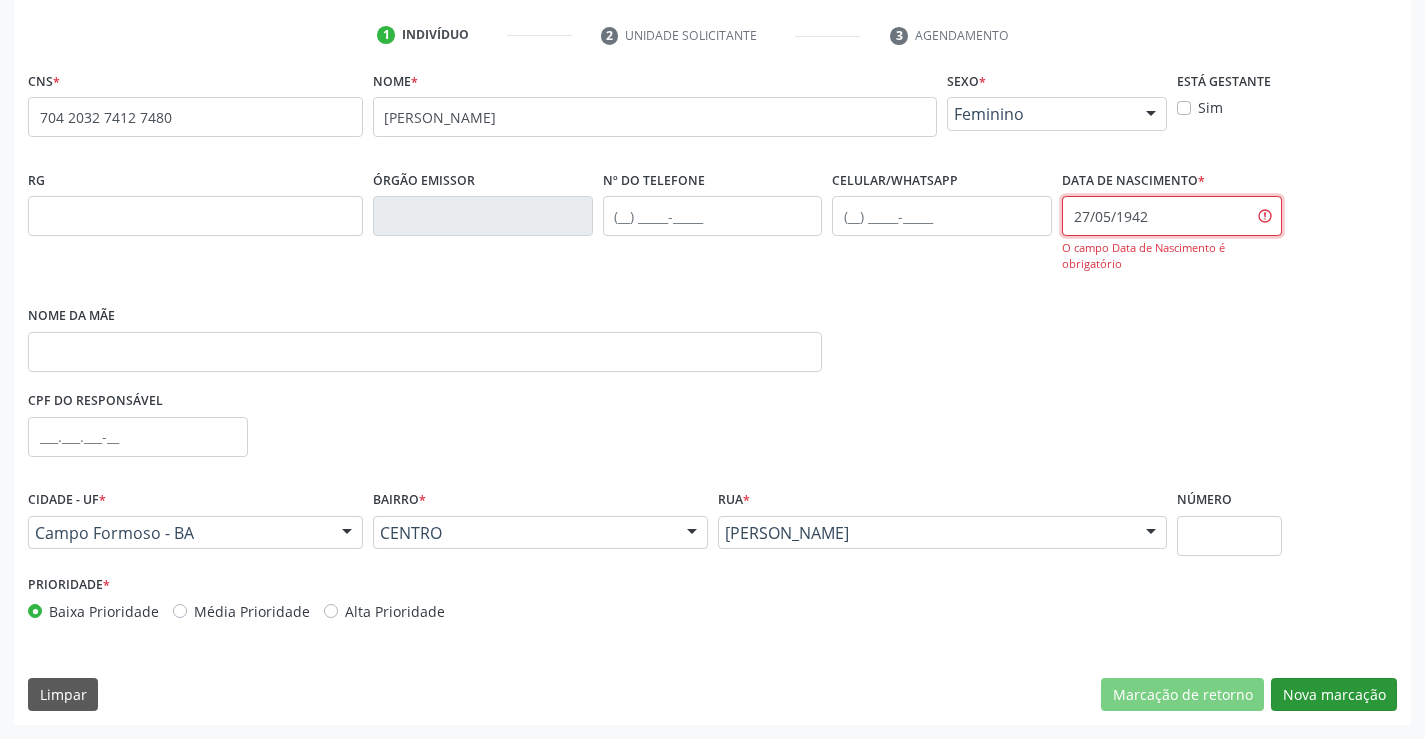 type on "27/05/1942" 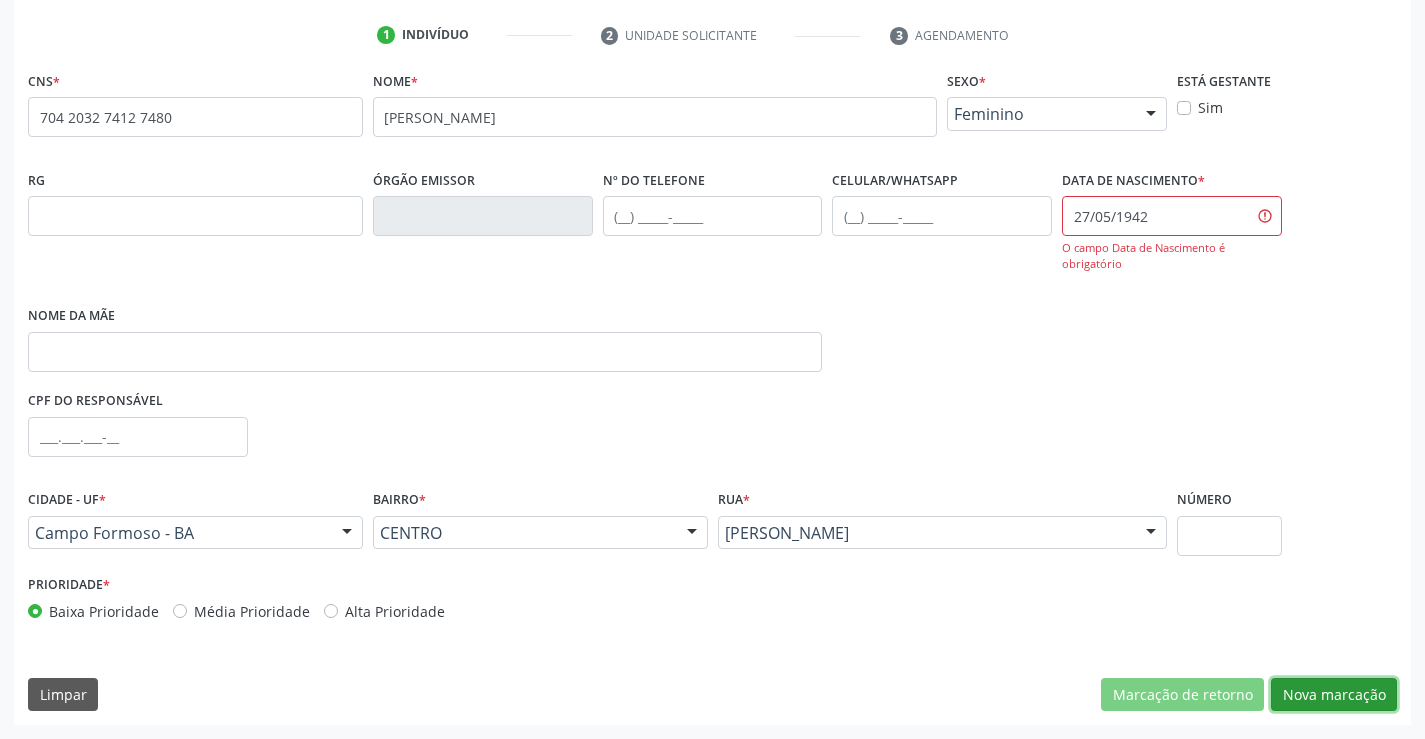 click on "Nova marcação" at bounding box center [1334, 695] 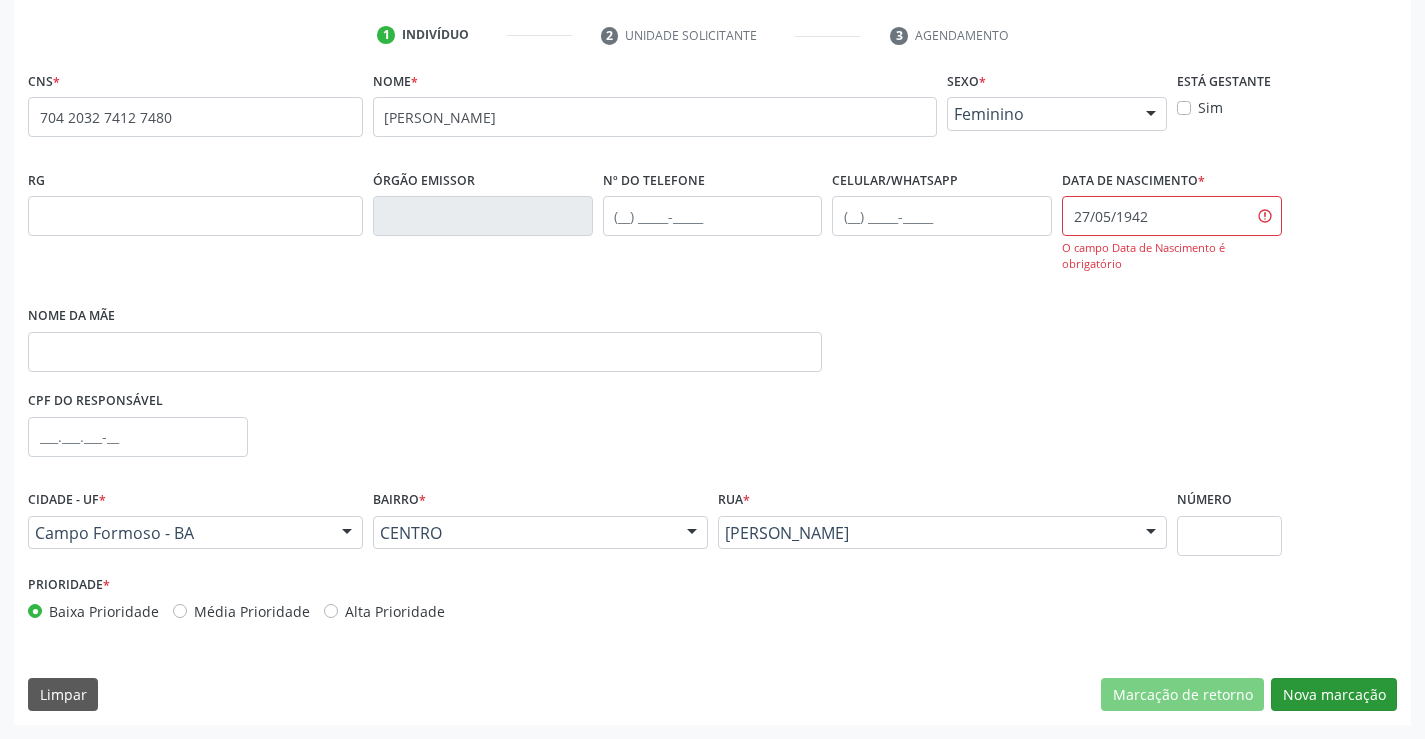 scroll, scrollTop: 167, scrollLeft: 0, axis: vertical 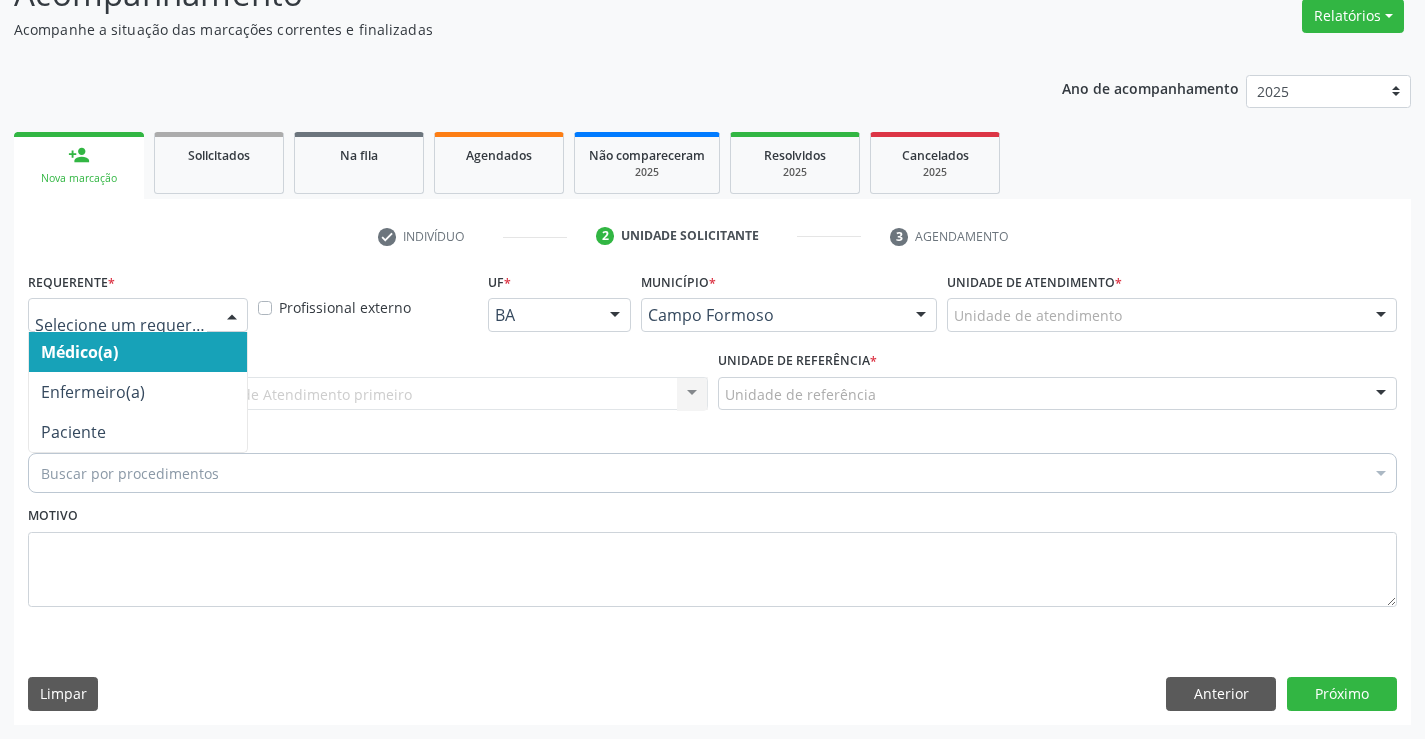 click at bounding box center [232, 316] 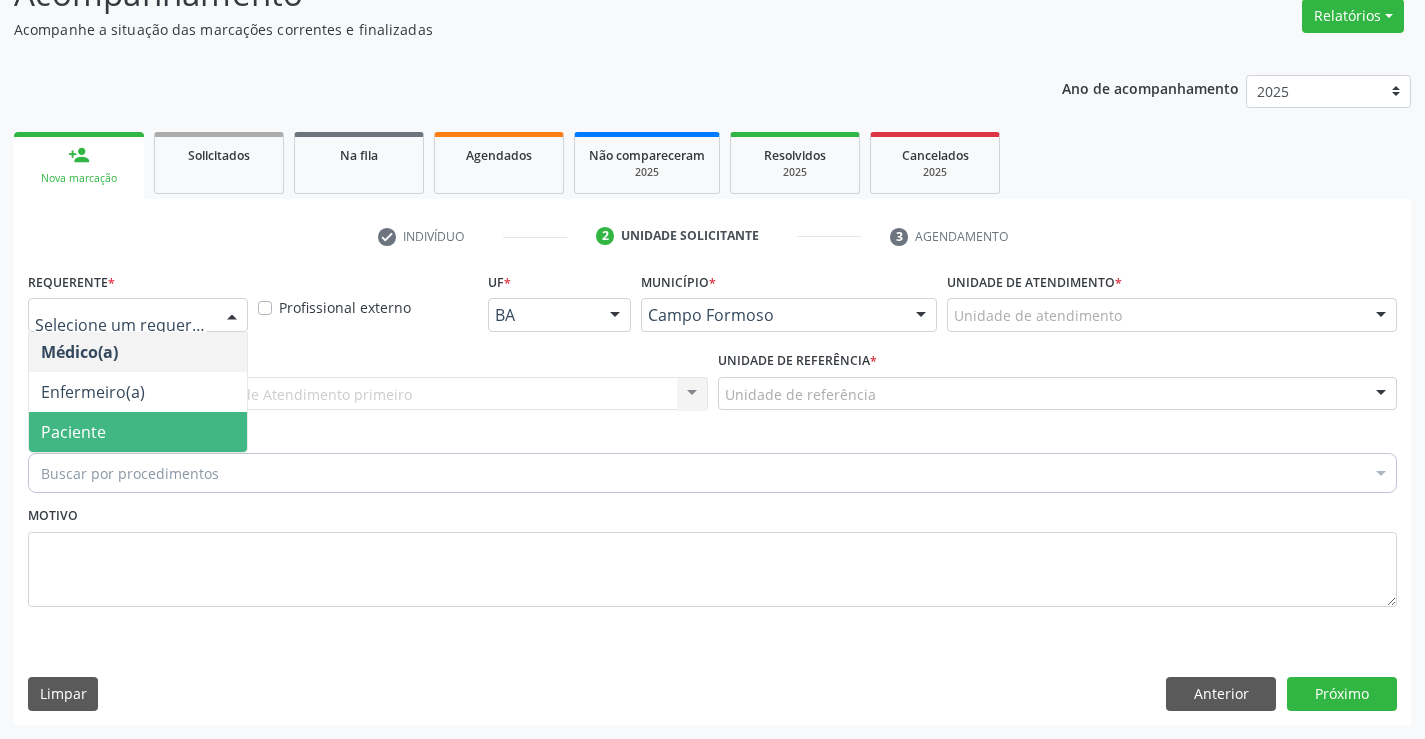 drag, startPoint x: 168, startPoint y: 428, endPoint x: 289, endPoint y: 387, distance: 127.75758 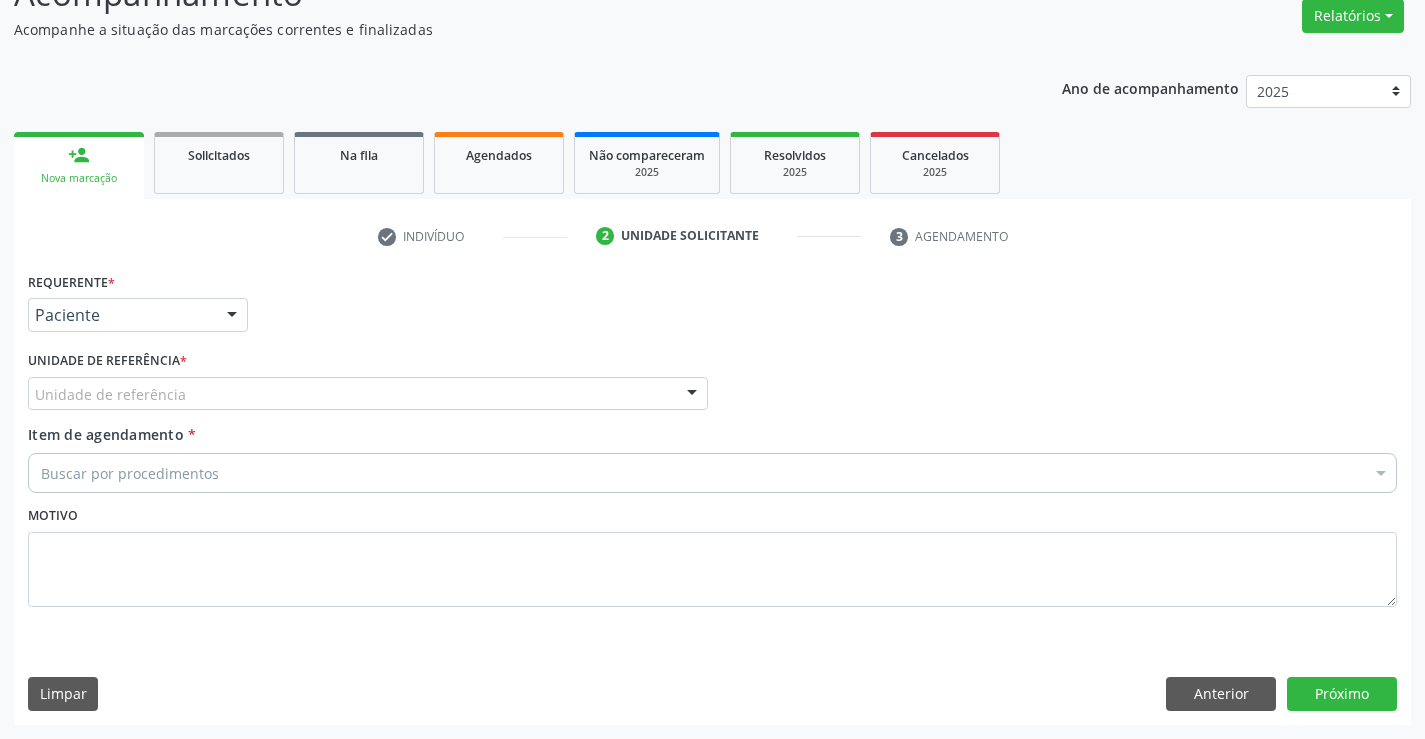 click on "Unidade de referência" at bounding box center [368, 394] 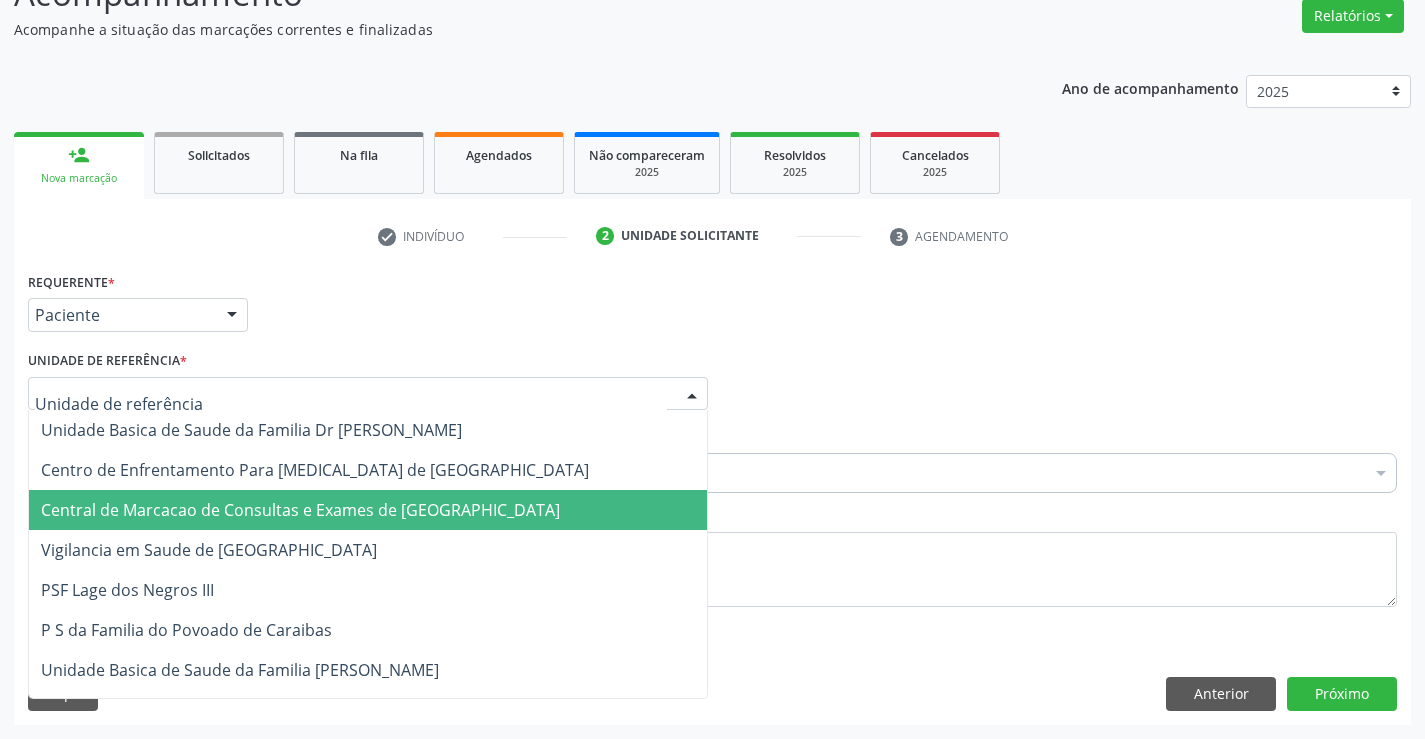 click on "Central de Marcacao de Consultas e Exames de [GEOGRAPHIC_DATA]" at bounding box center [300, 510] 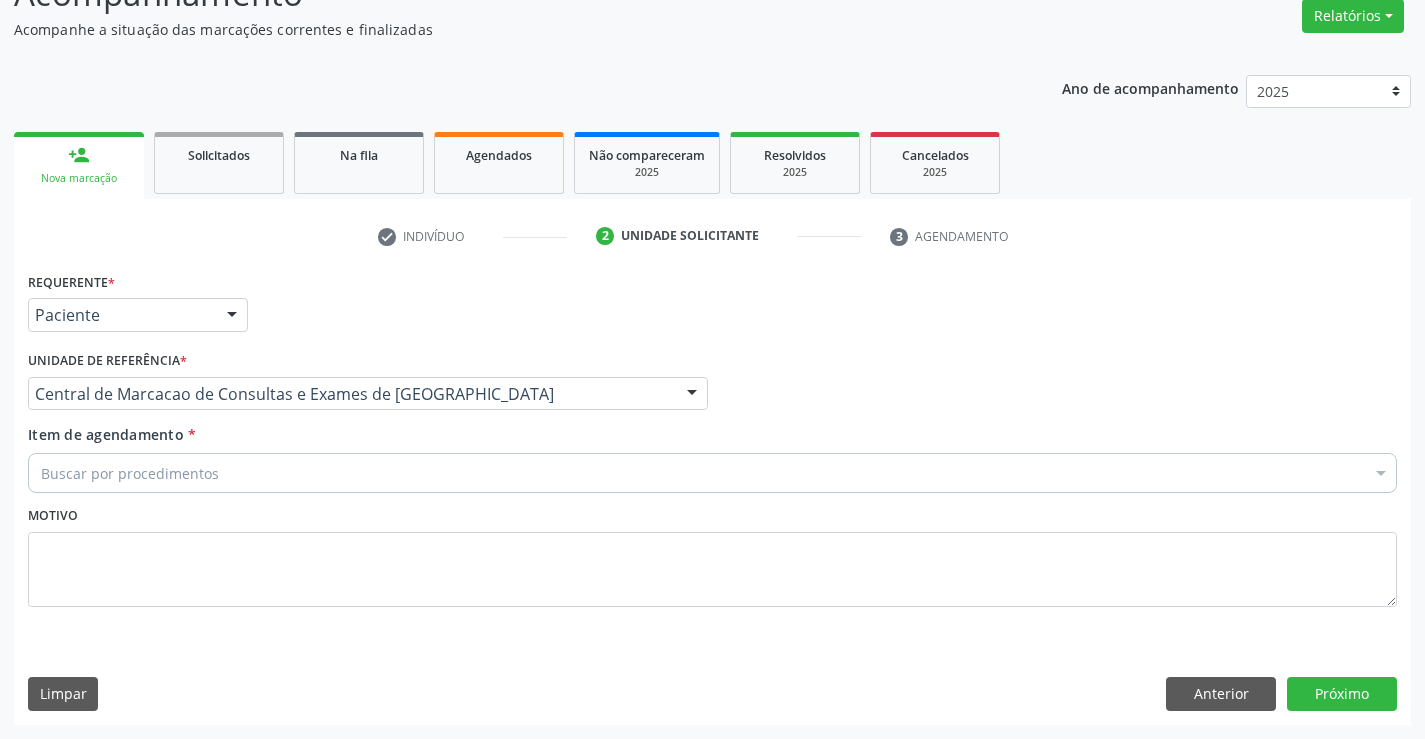 click on "Buscar por procedimentos" at bounding box center [712, 473] 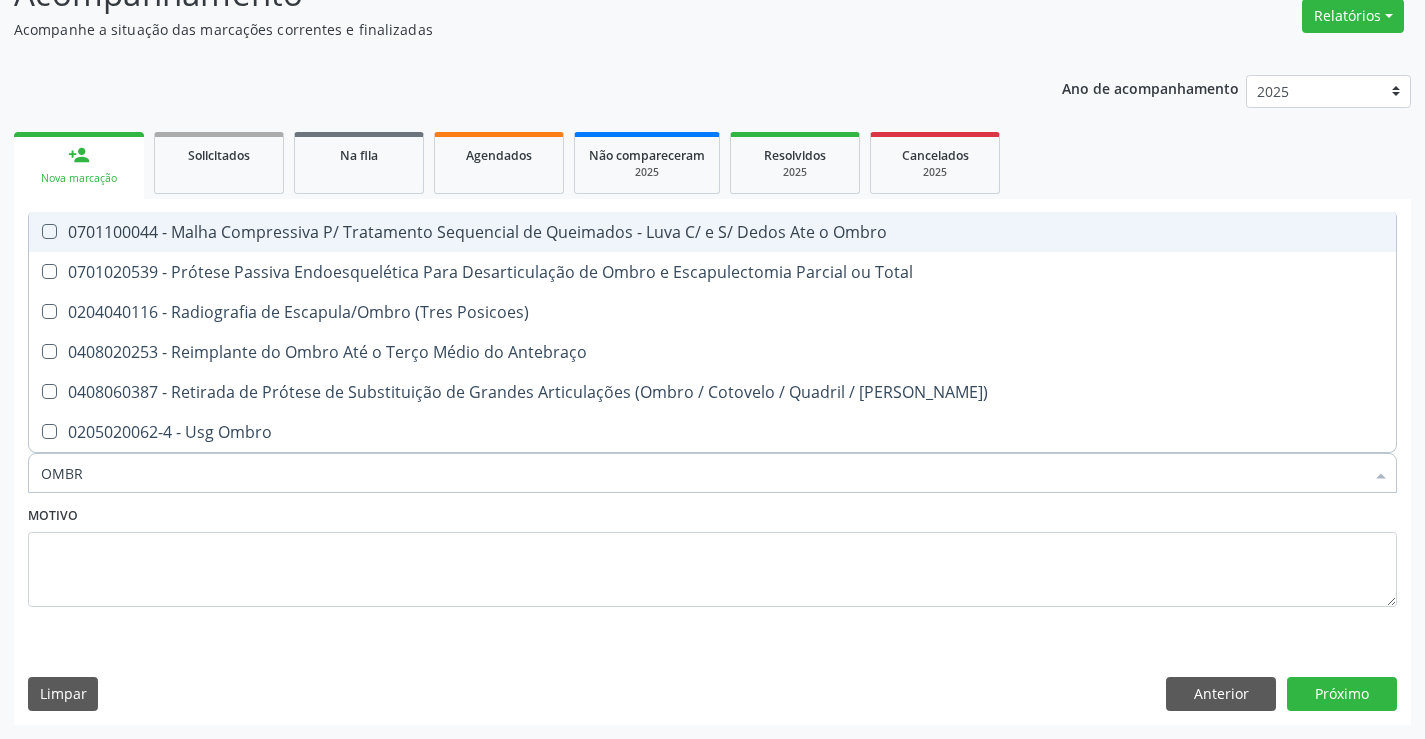 type on "OMBRO" 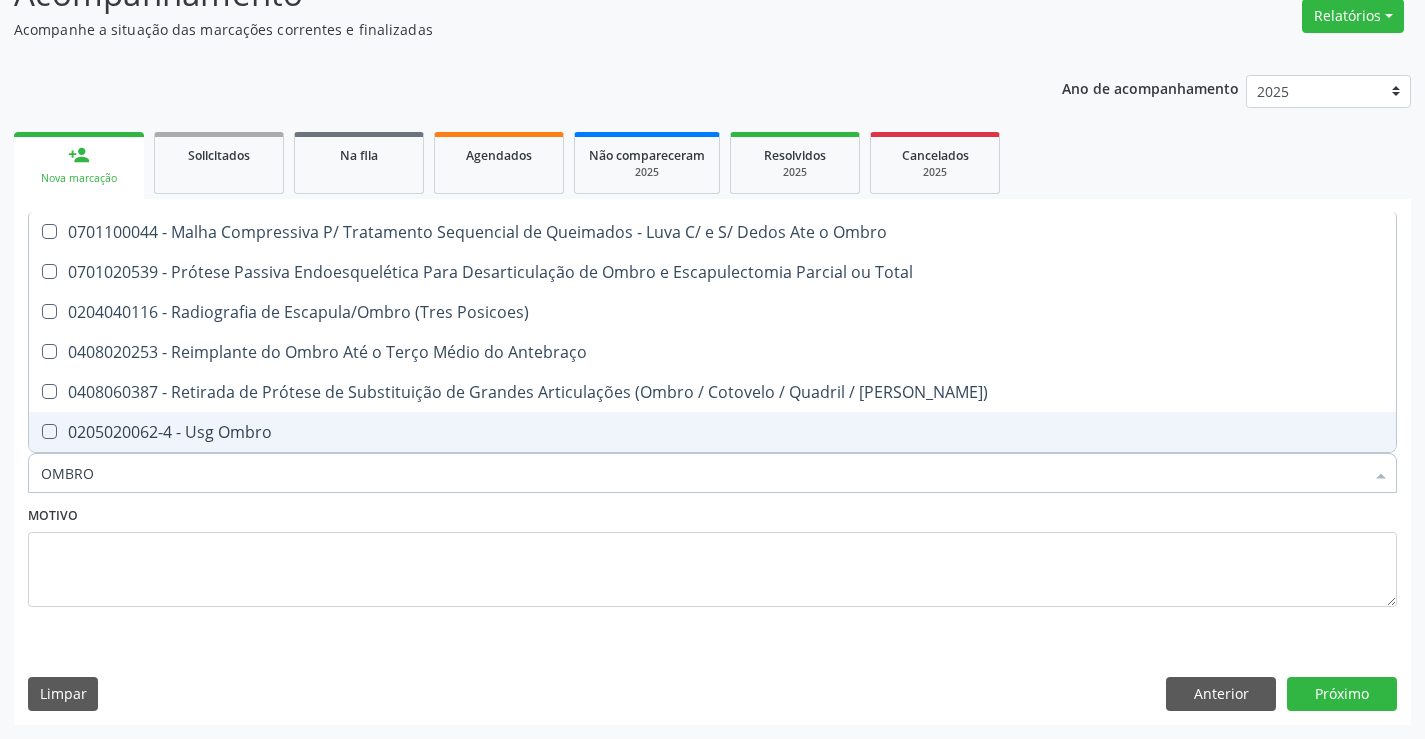 click on "0205020062-4 - Usg Ombro" at bounding box center [712, 432] 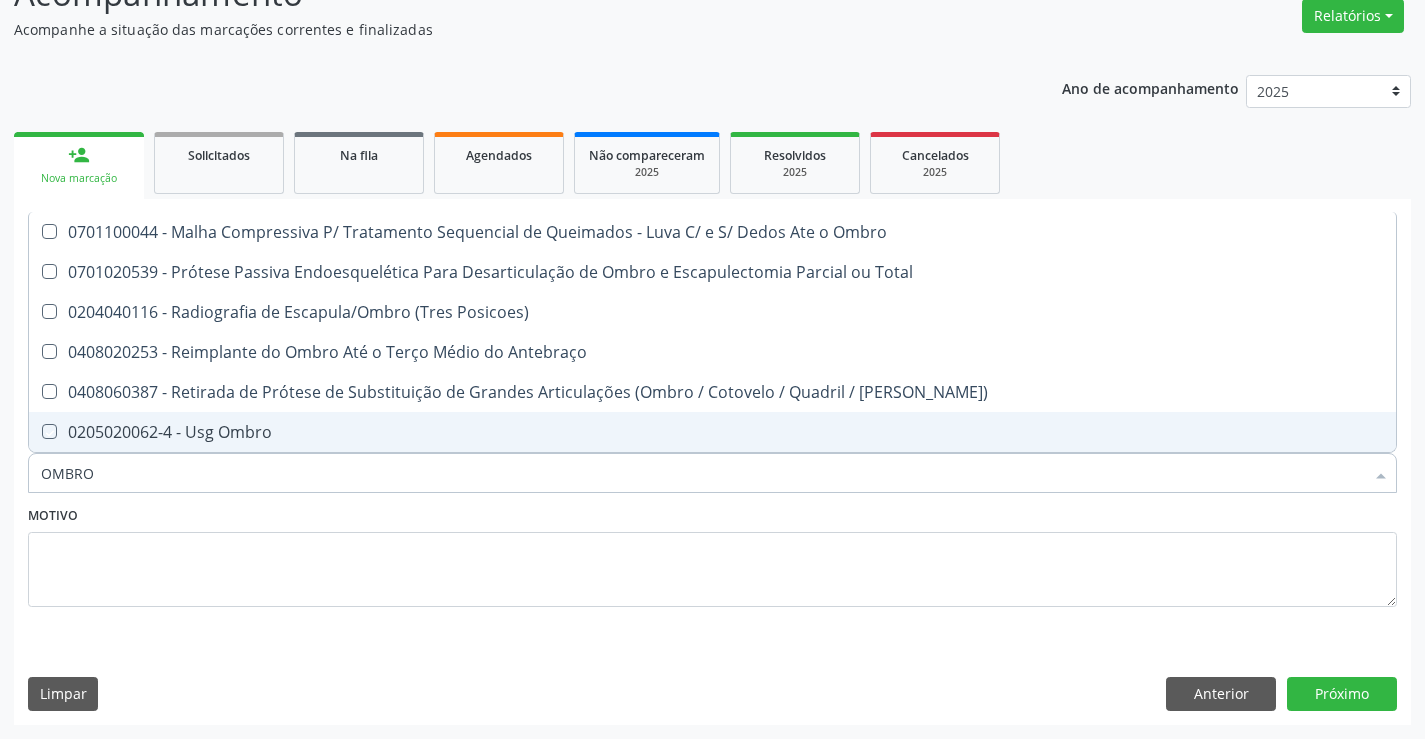 checkbox on "true" 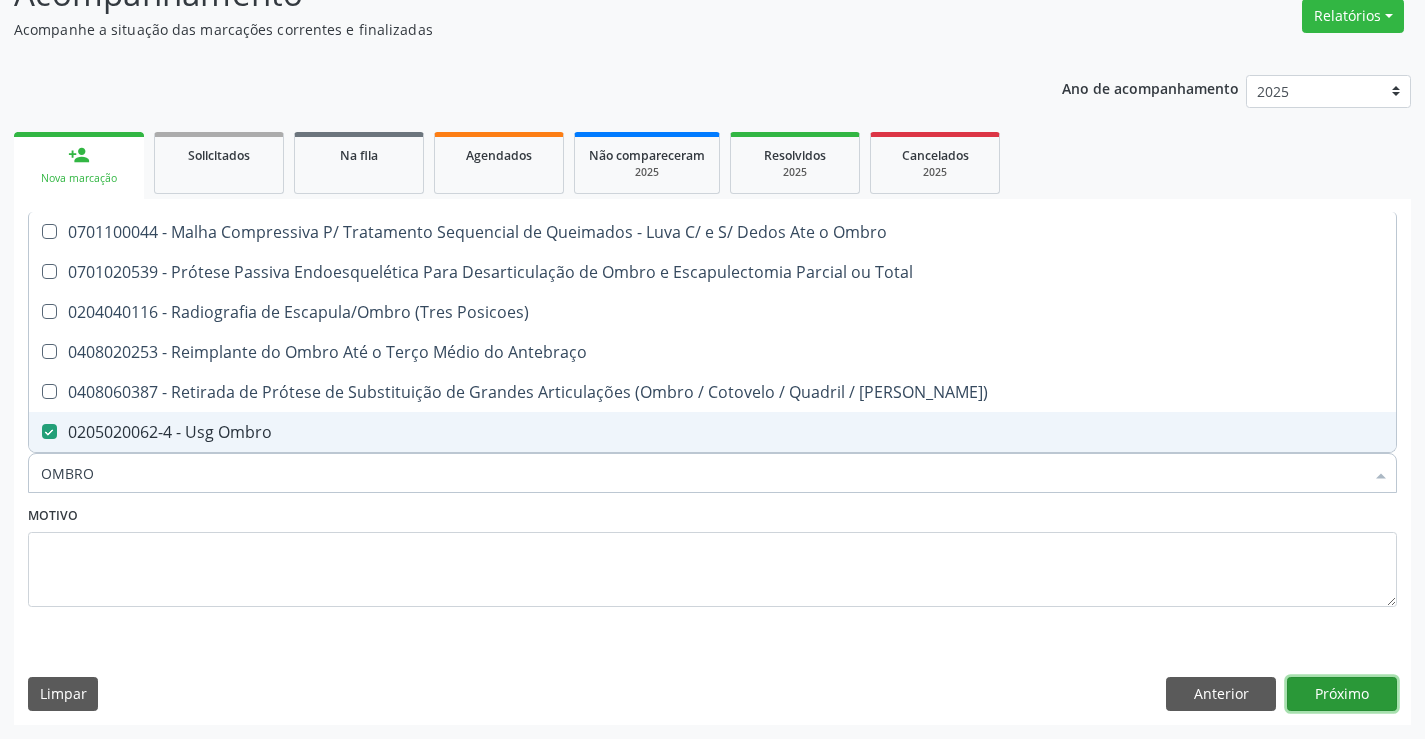 click on "Próximo" at bounding box center (1342, 694) 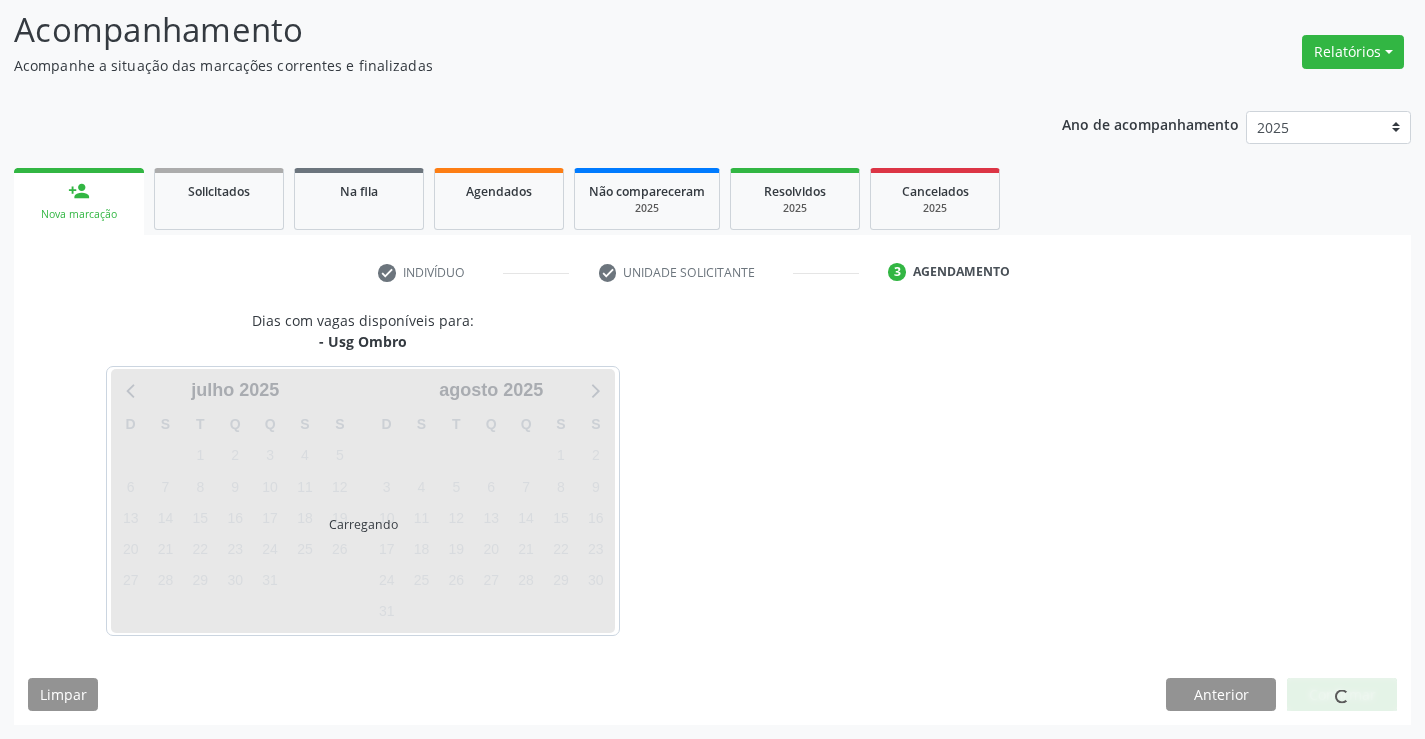 scroll, scrollTop: 131, scrollLeft: 0, axis: vertical 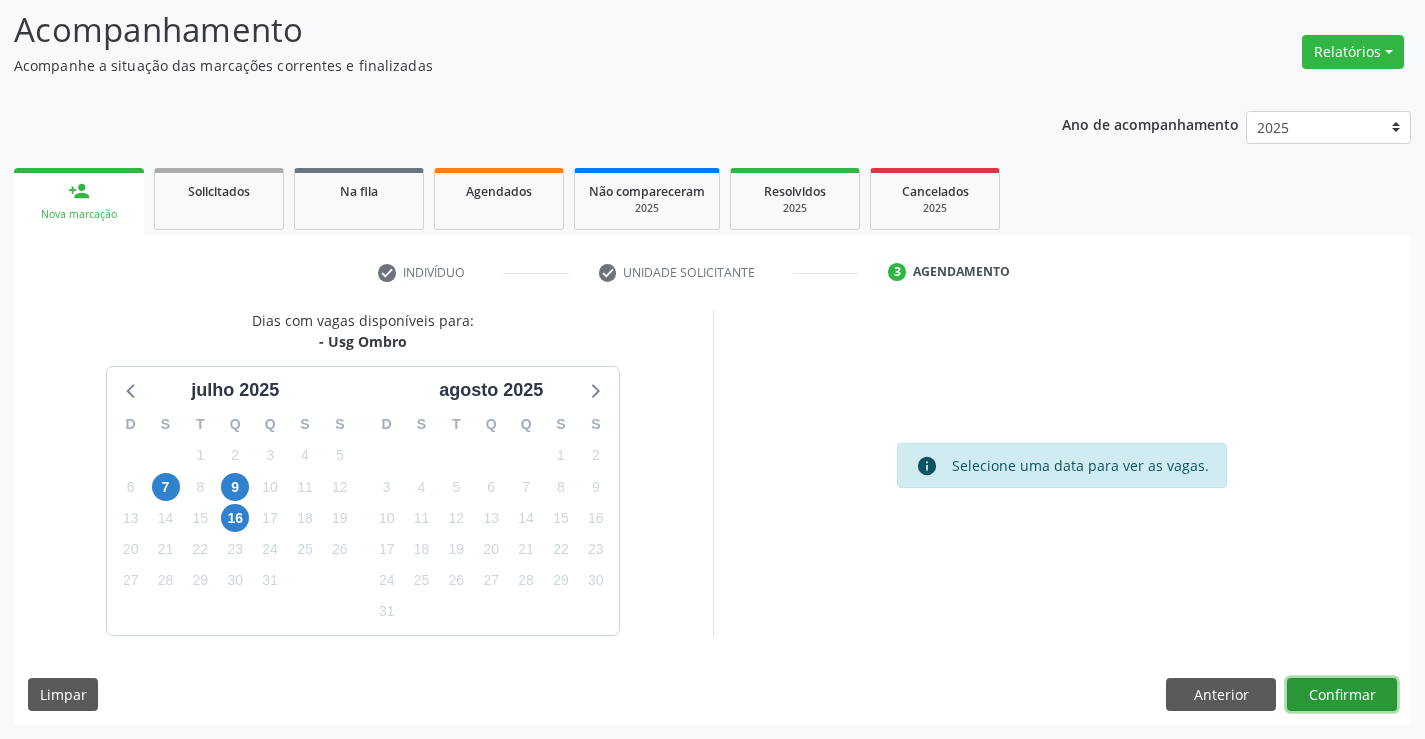 click on "Confirmar" at bounding box center (1342, 695) 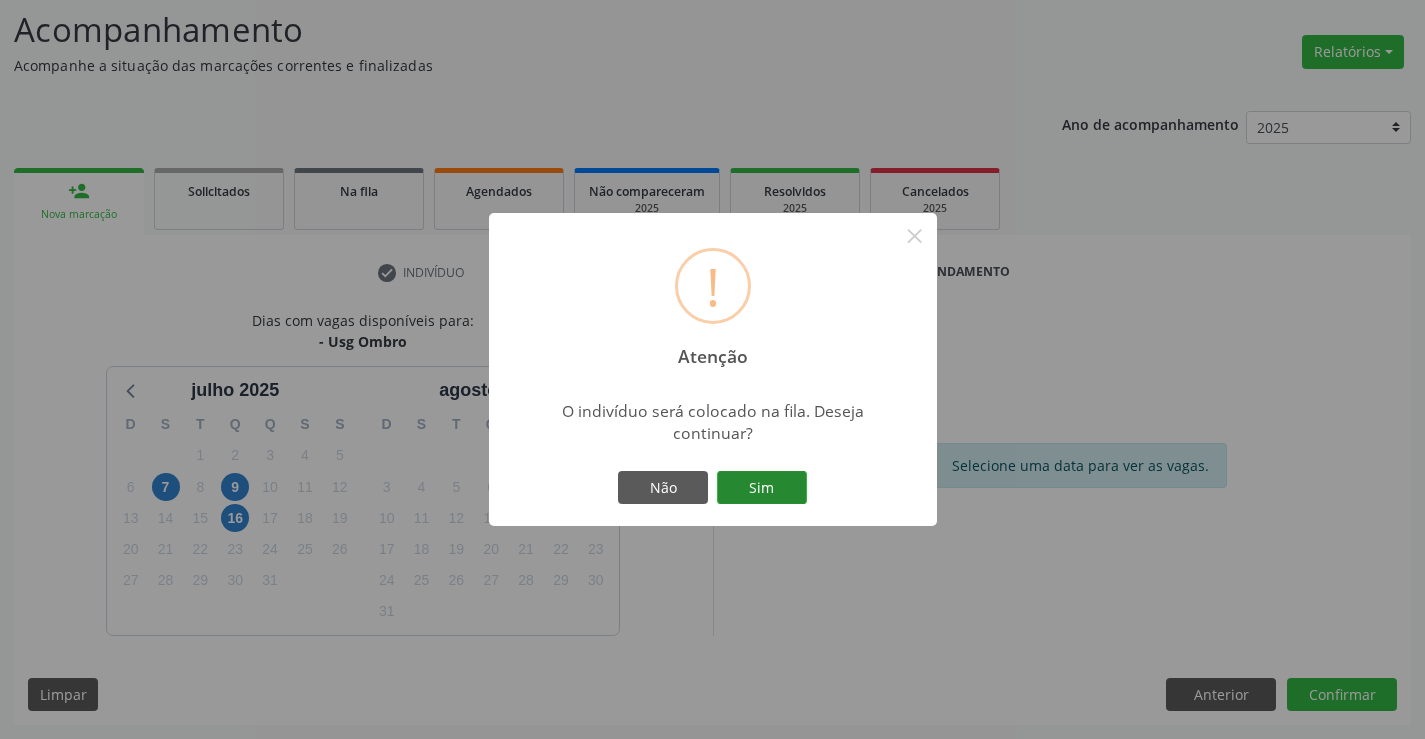 click on "Sim" at bounding box center [762, 488] 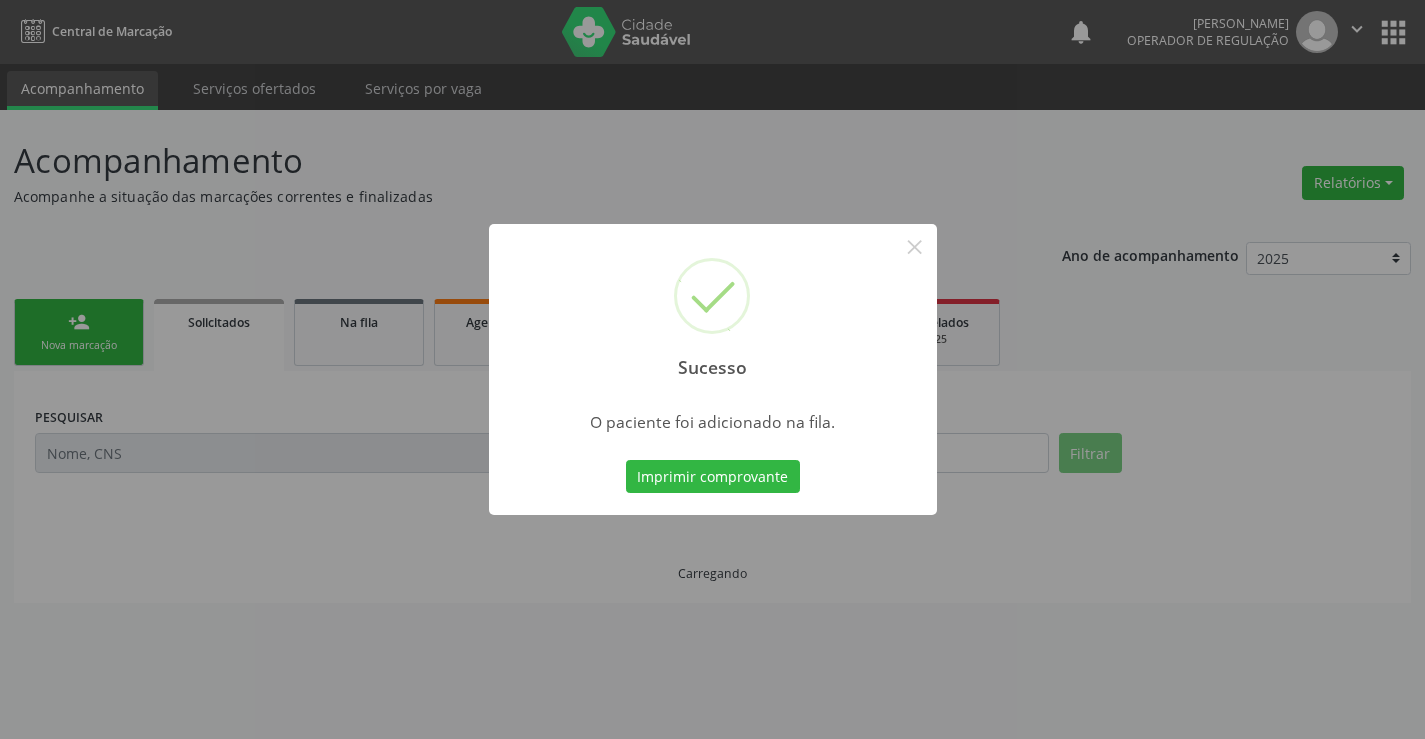 scroll, scrollTop: 0, scrollLeft: 0, axis: both 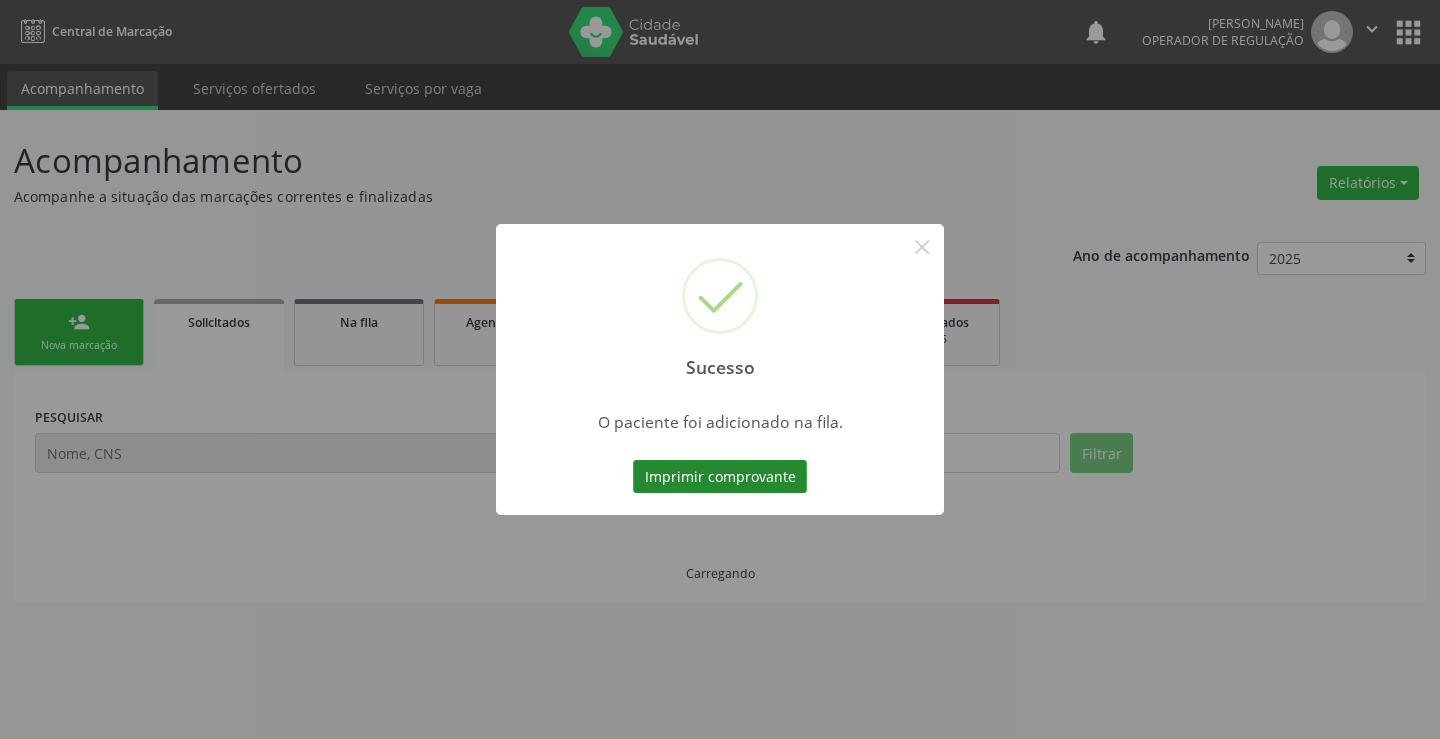 click on "Imprimir comprovante" at bounding box center (720, 477) 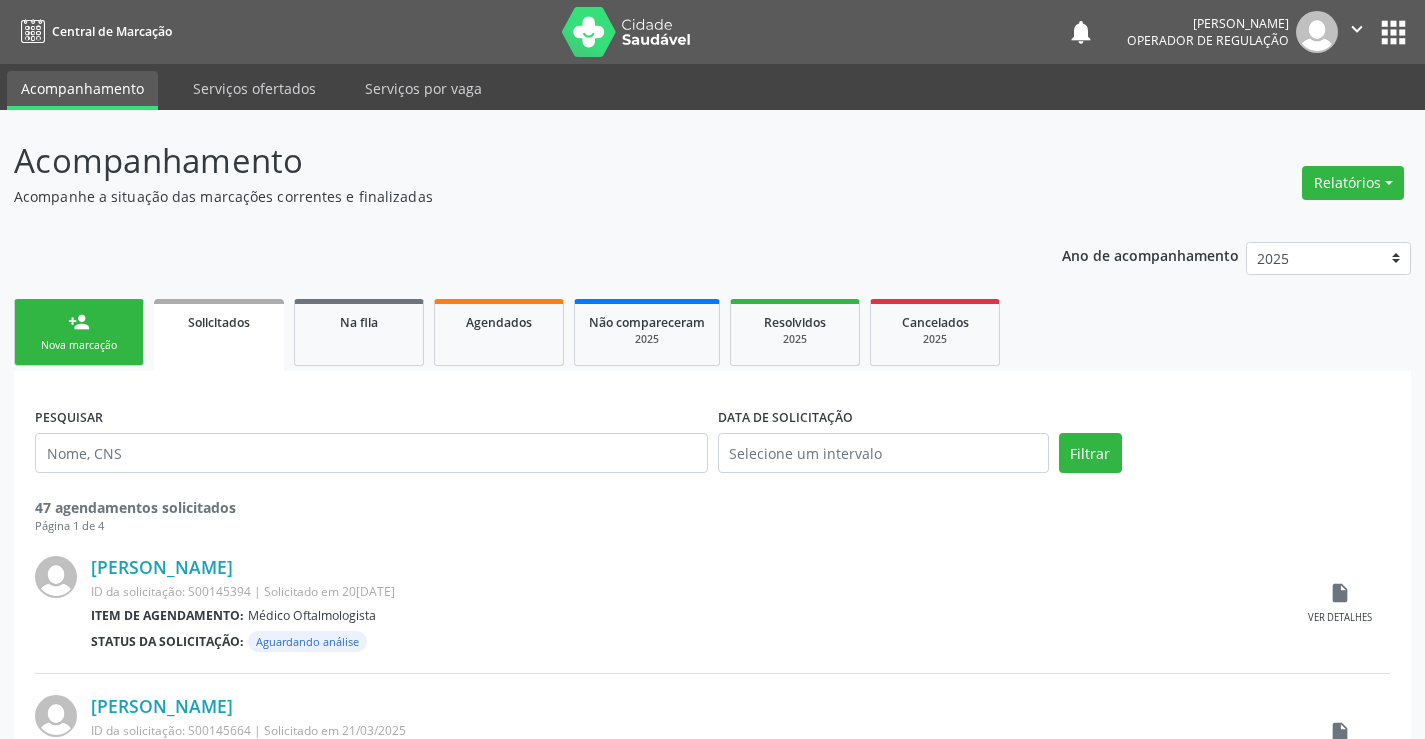 click on "Nova marcação" at bounding box center [79, 345] 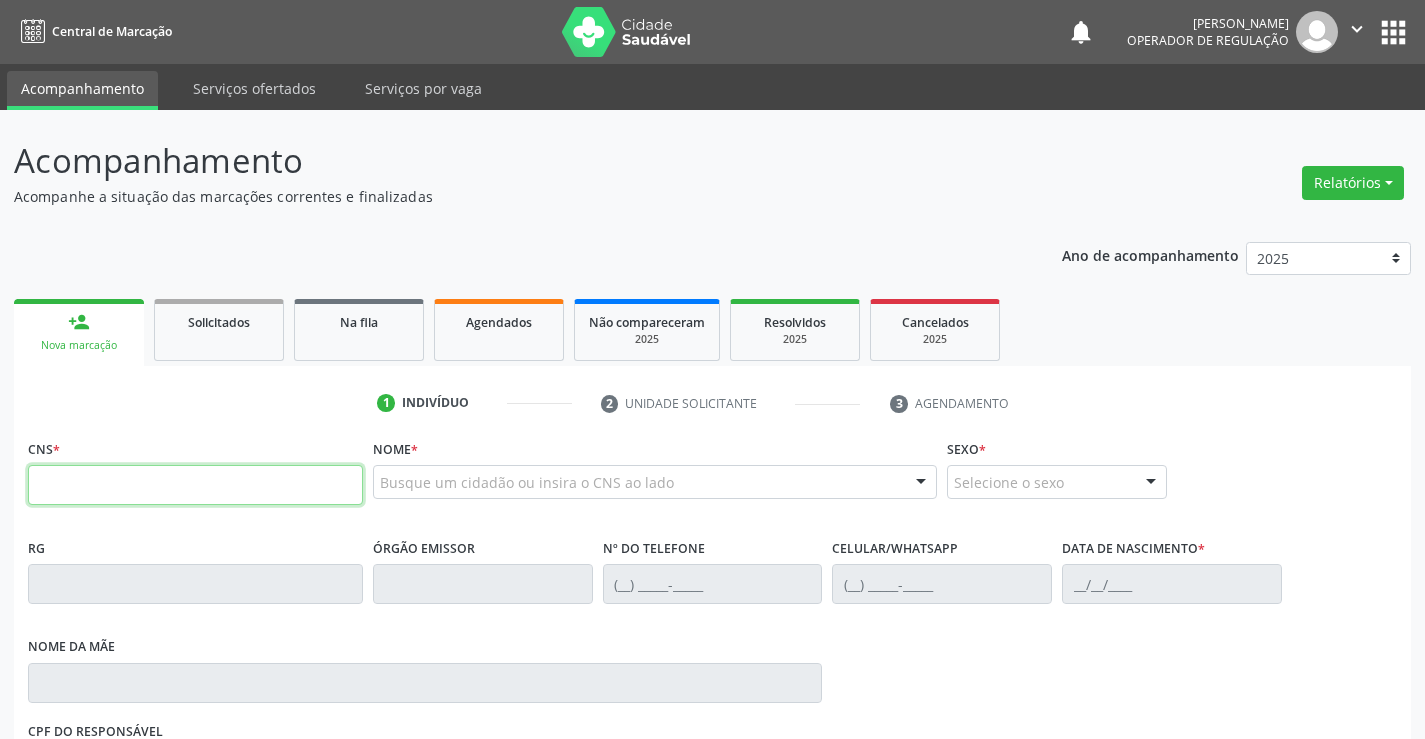 click at bounding box center [195, 485] 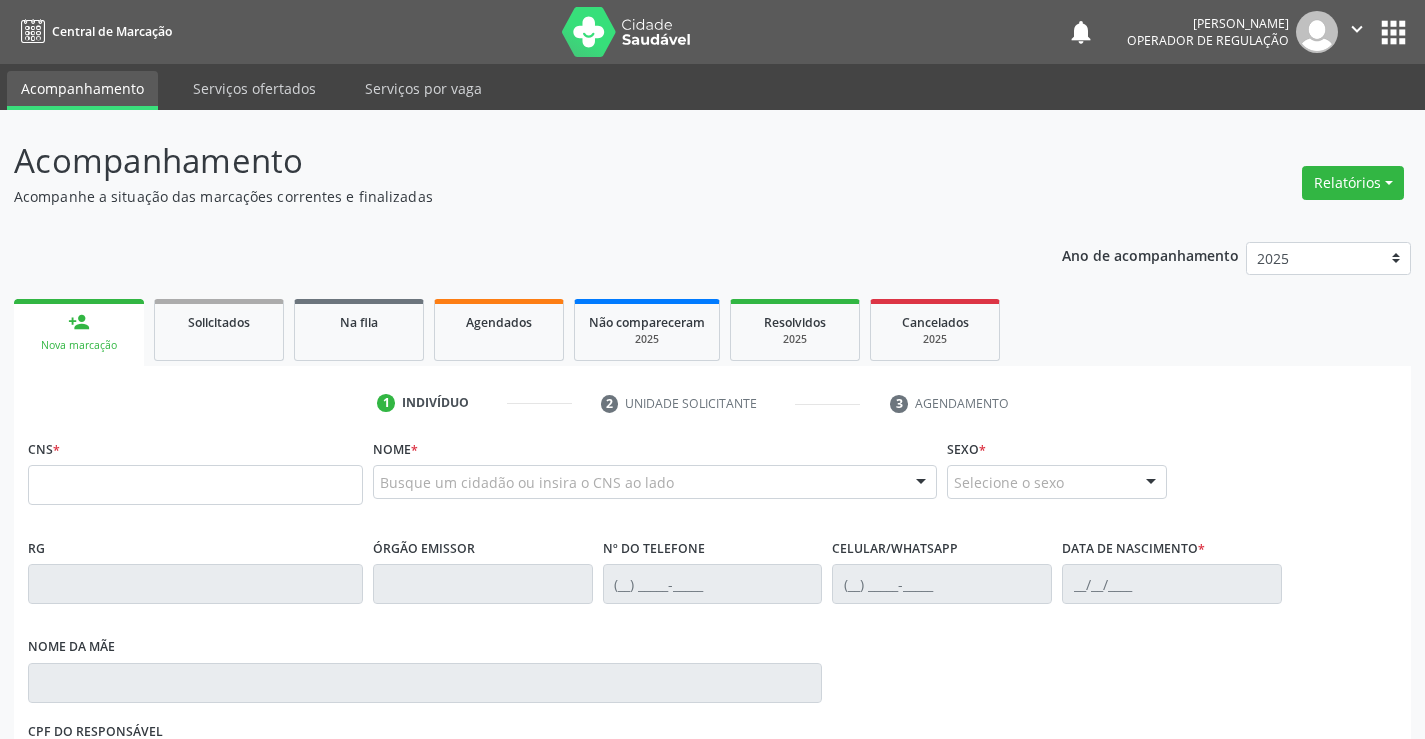 click on "Busque um cidadão ou insira o CNS ao lado
Nenhum resultado encontrado para: "   "
Digite o nome ou CNS para buscar um indivíduo" at bounding box center (655, 489) 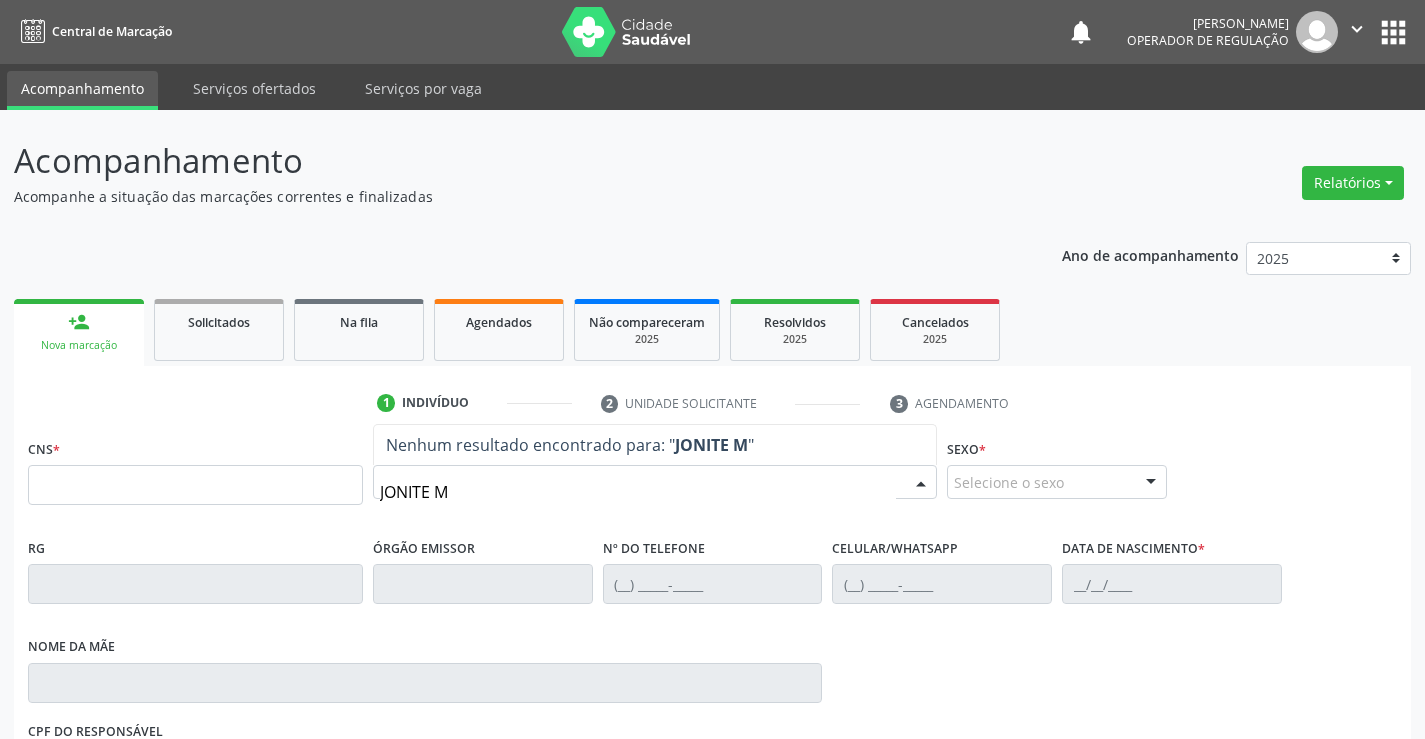 type on "JONITE MA" 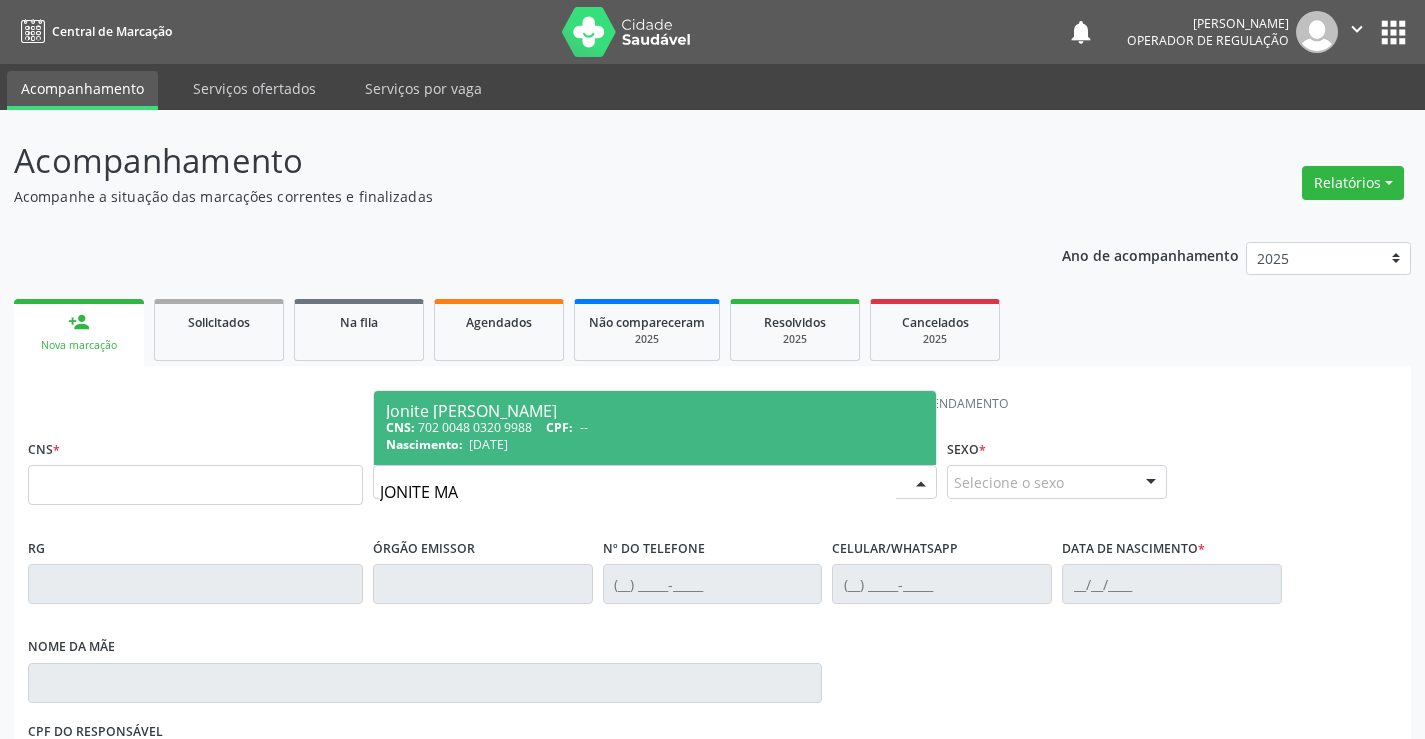 click on "CNS:
702 0048 0320 9988
CPF:    --" at bounding box center (655, 427) 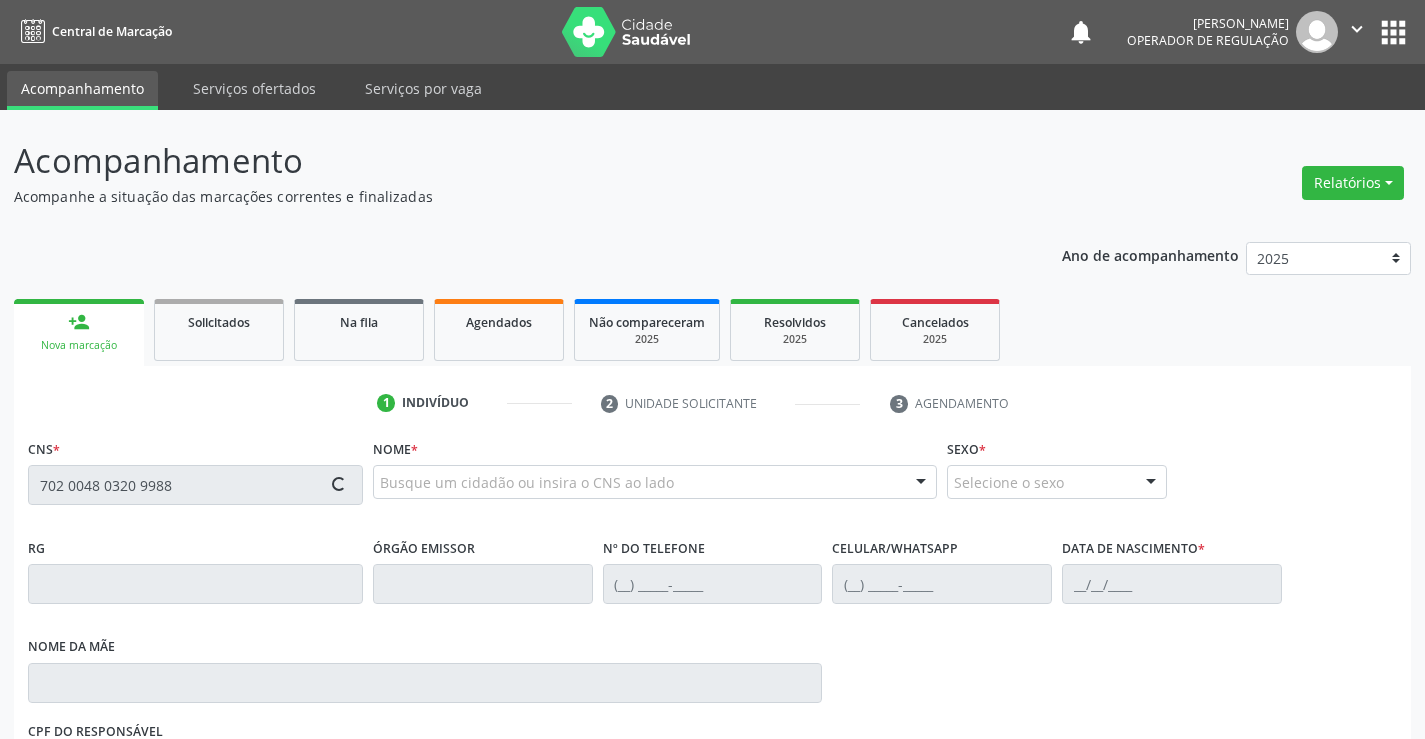 type on "702 0048 0320 9988" 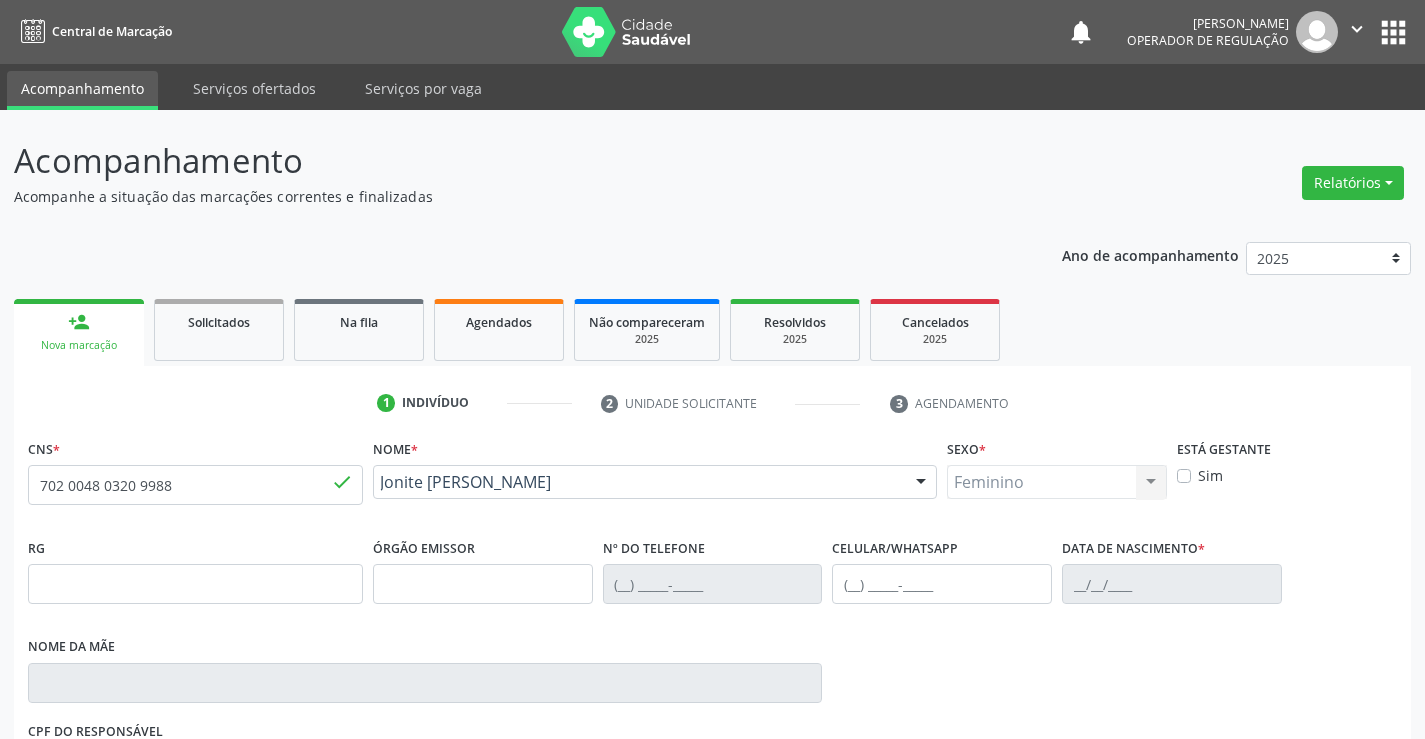 type on "0810657520" 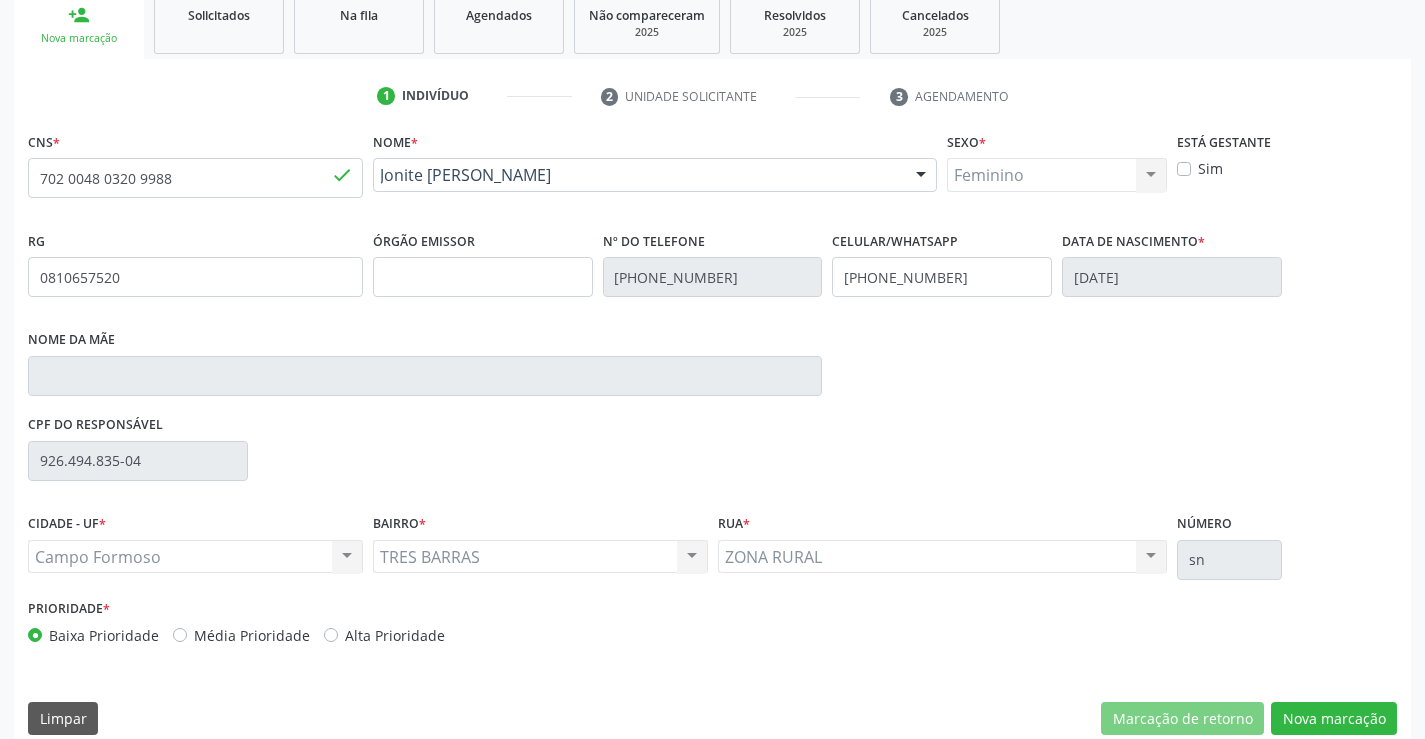 scroll, scrollTop: 331, scrollLeft: 0, axis: vertical 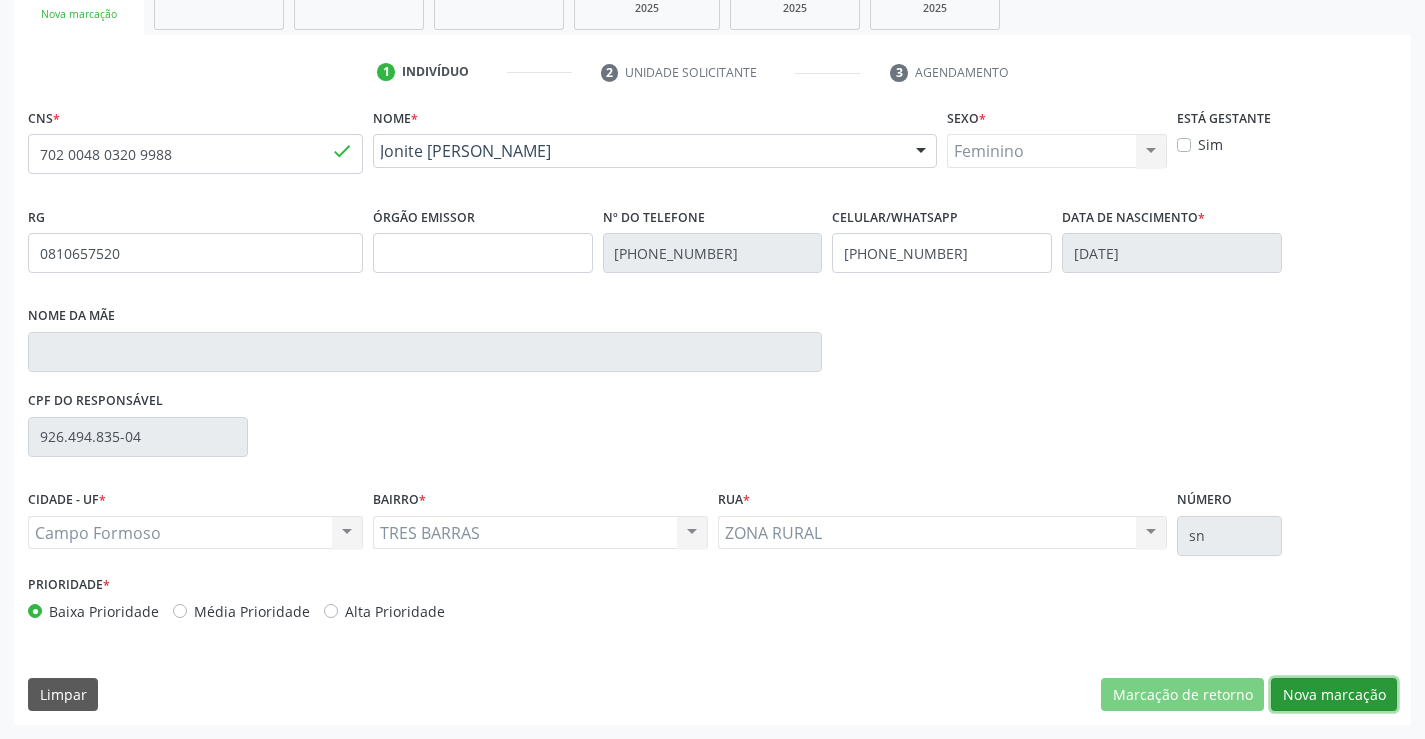 click on "Nova marcação" at bounding box center [1334, 695] 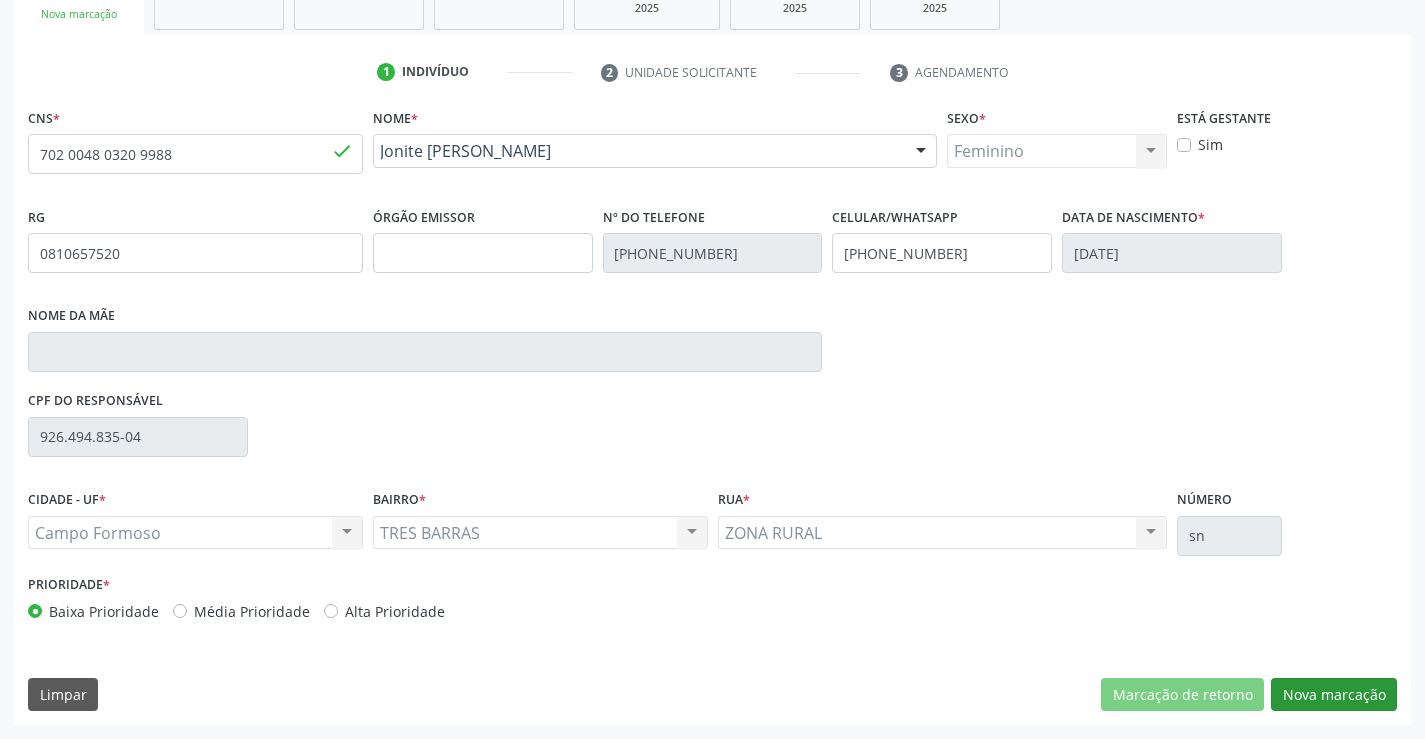 scroll, scrollTop: 167, scrollLeft: 0, axis: vertical 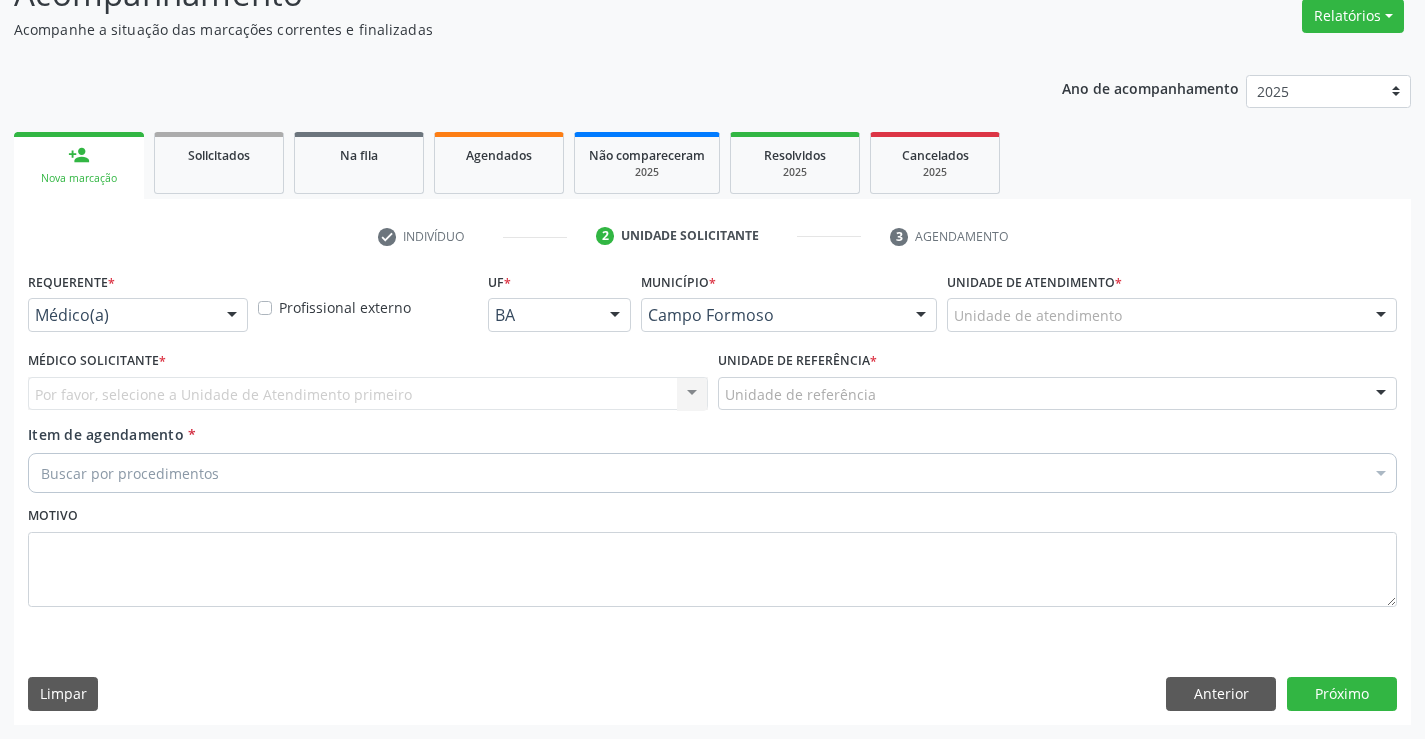 click at bounding box center [232, 316] 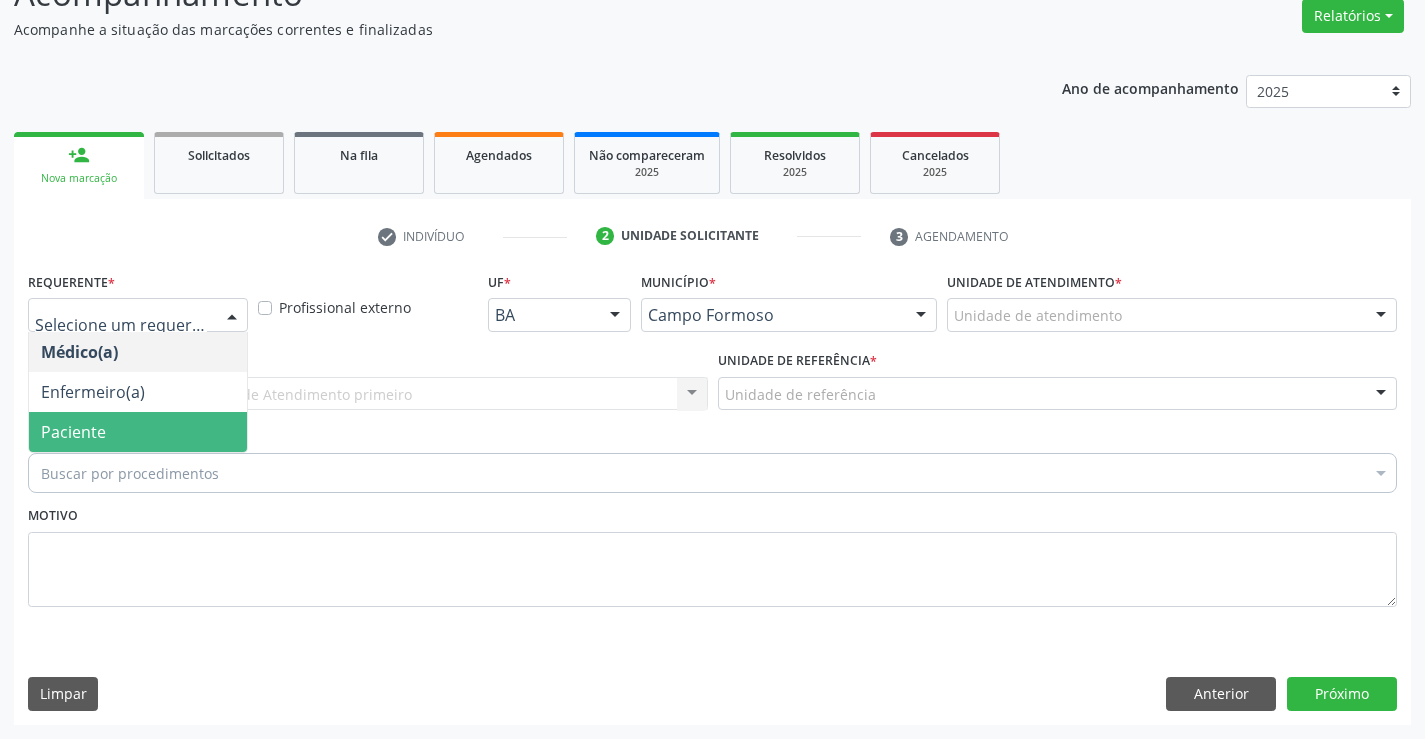 click on "Paciente" at bounding box center (138, 432) 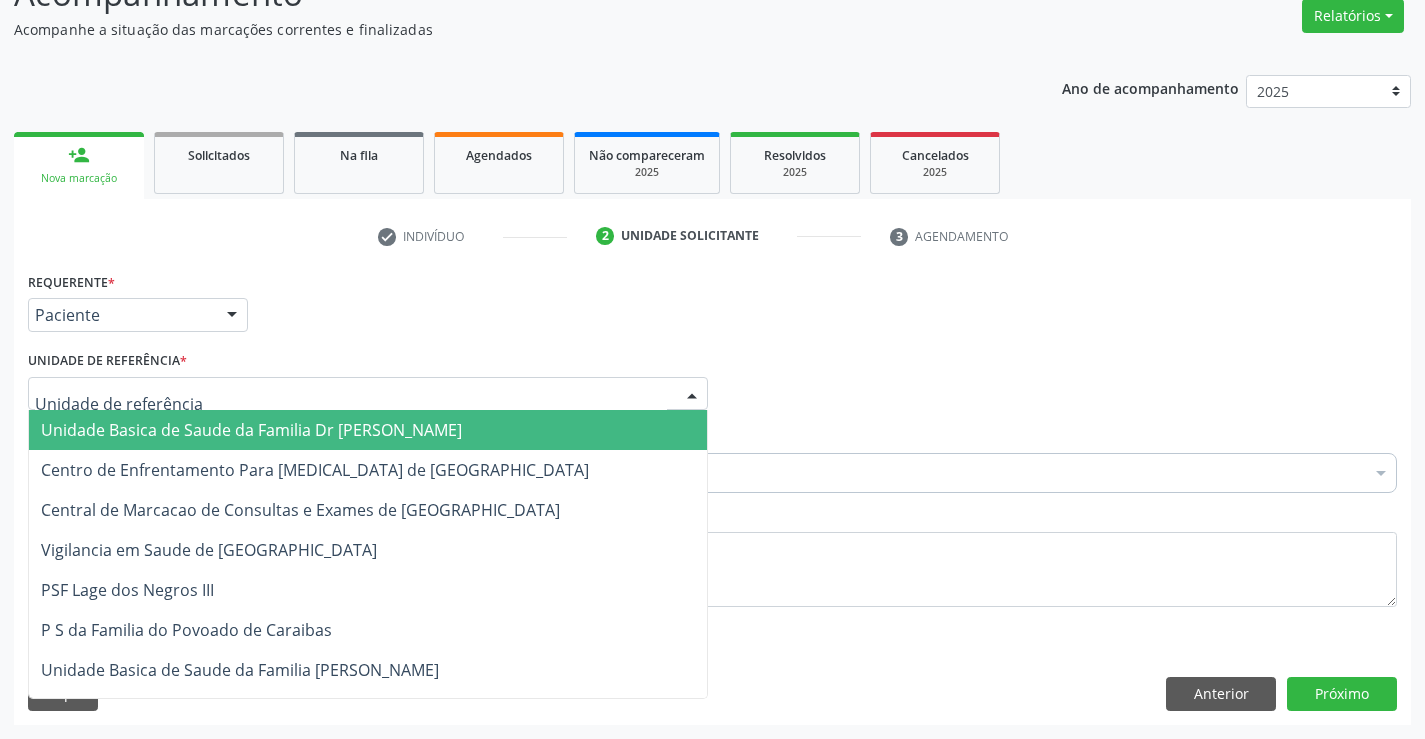 click at bounding box center [368, 394] 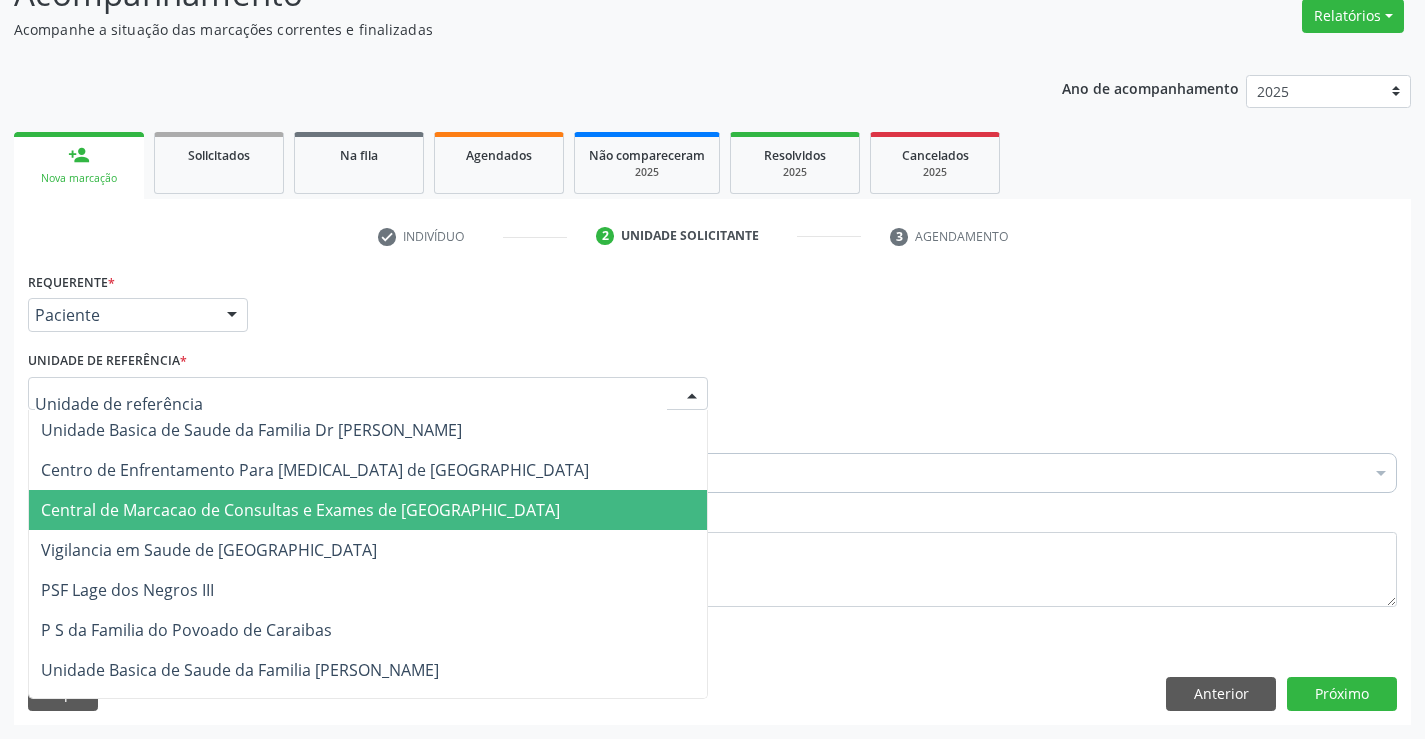 click on "Central de Marcacao de Consultas e Exames de [GEOGRAPHIC_DATA]" at bounding box center (300, 510) 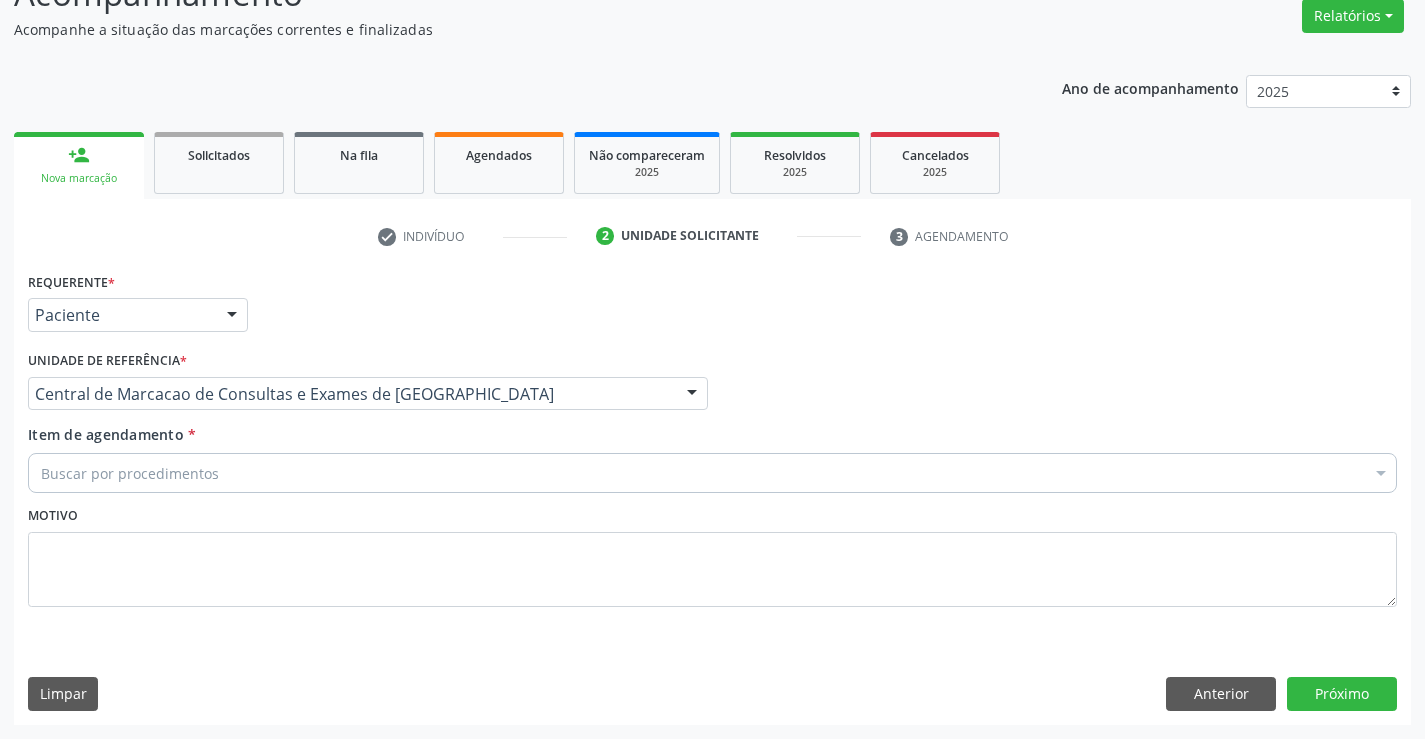 click on "Buscar por procedimentos" at bounding box center [712, 473] 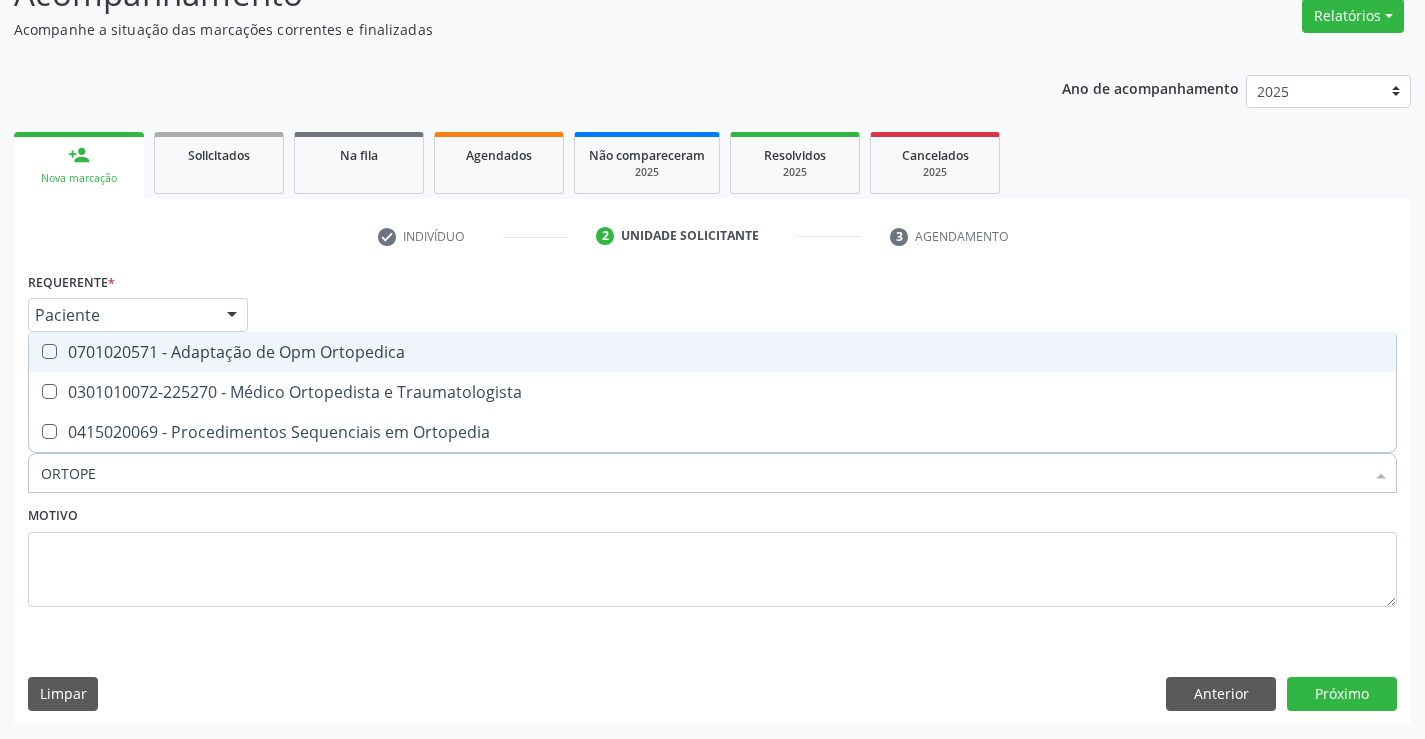 type on "ORTOPED" 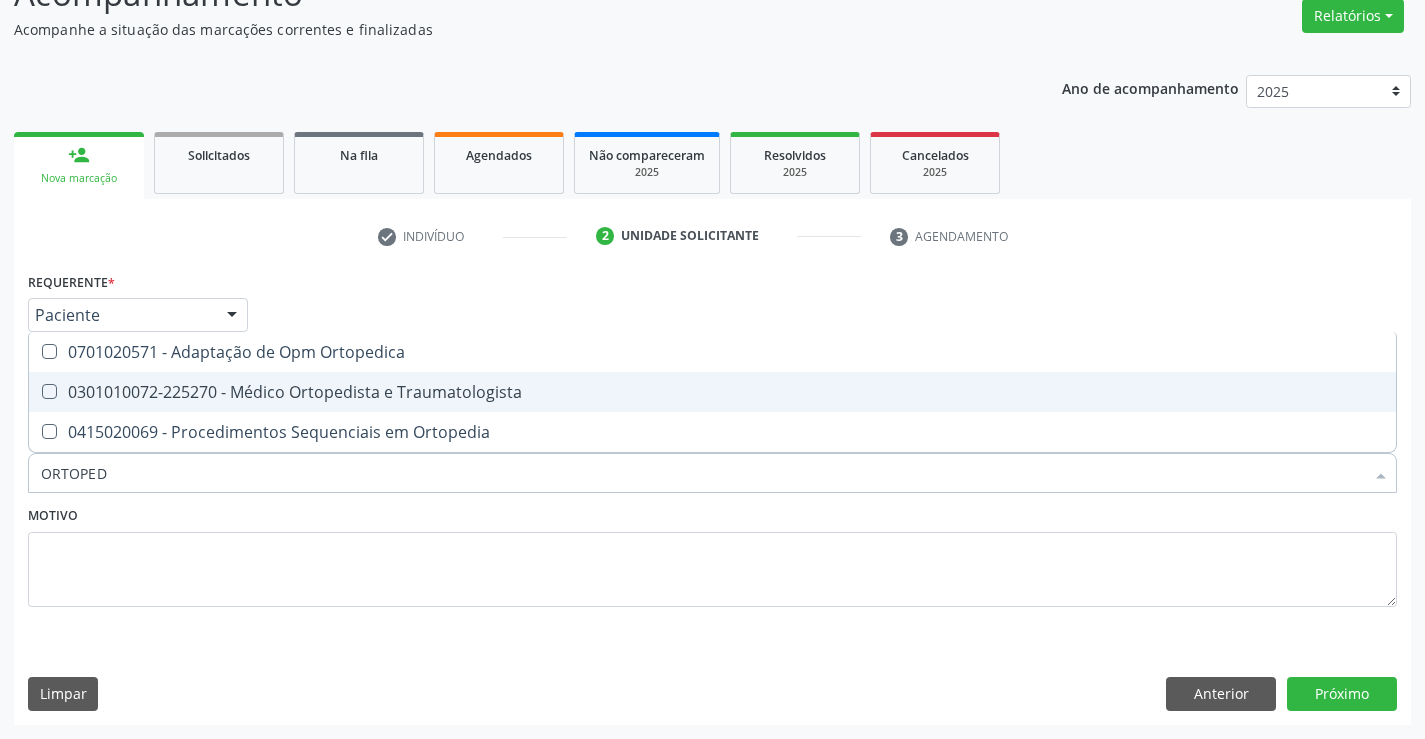 click on "0301010072-225270 - Médico Ortopedista e Traumatologista" at bounding box center [712, 392] 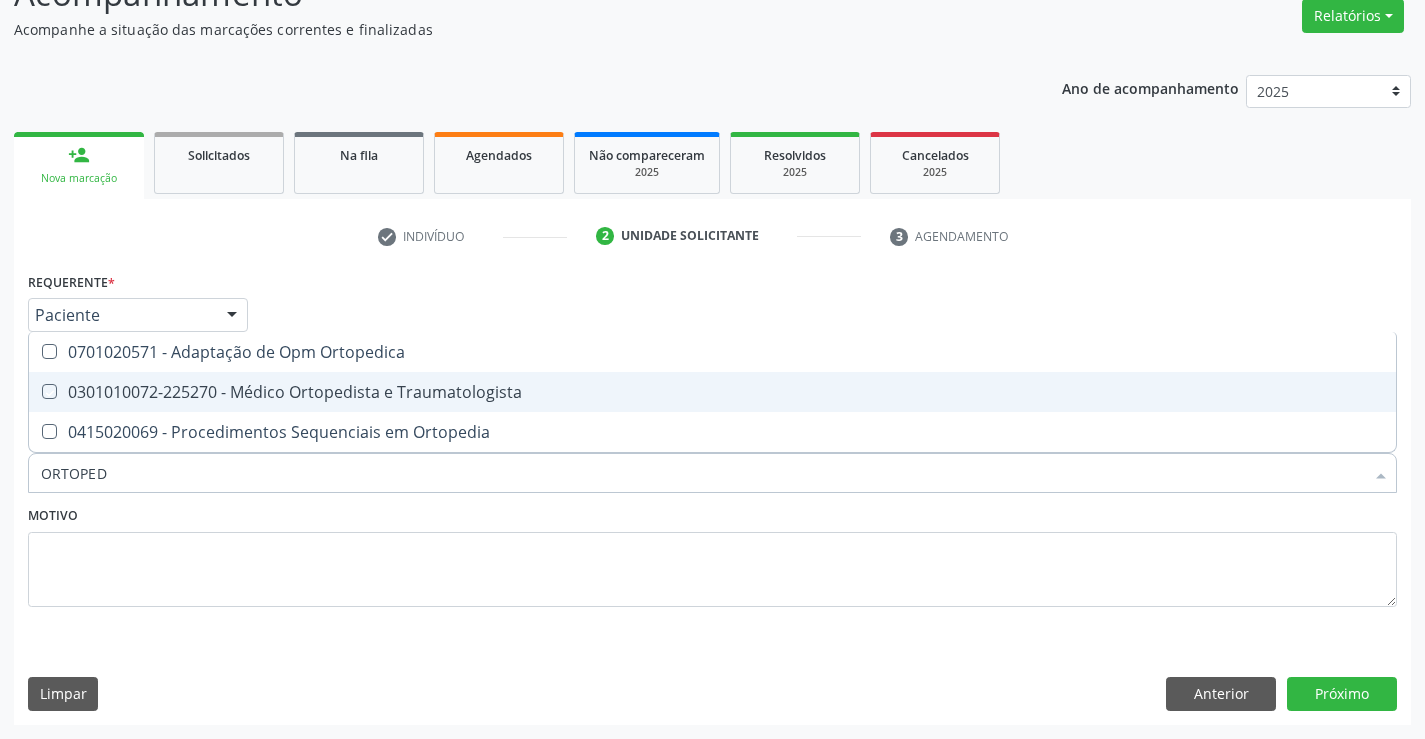 checkbox on "true" 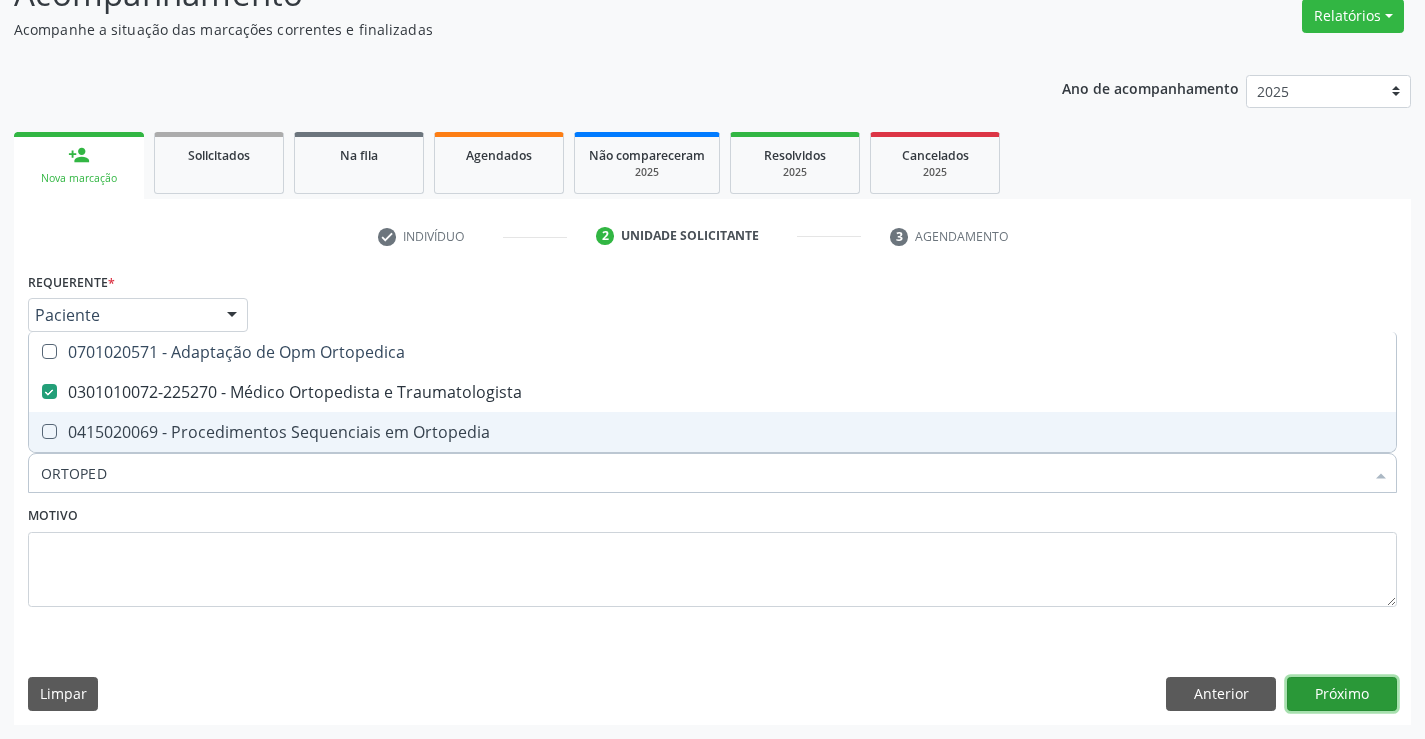 click on "Próximo" at bounding box center [1342, 694] 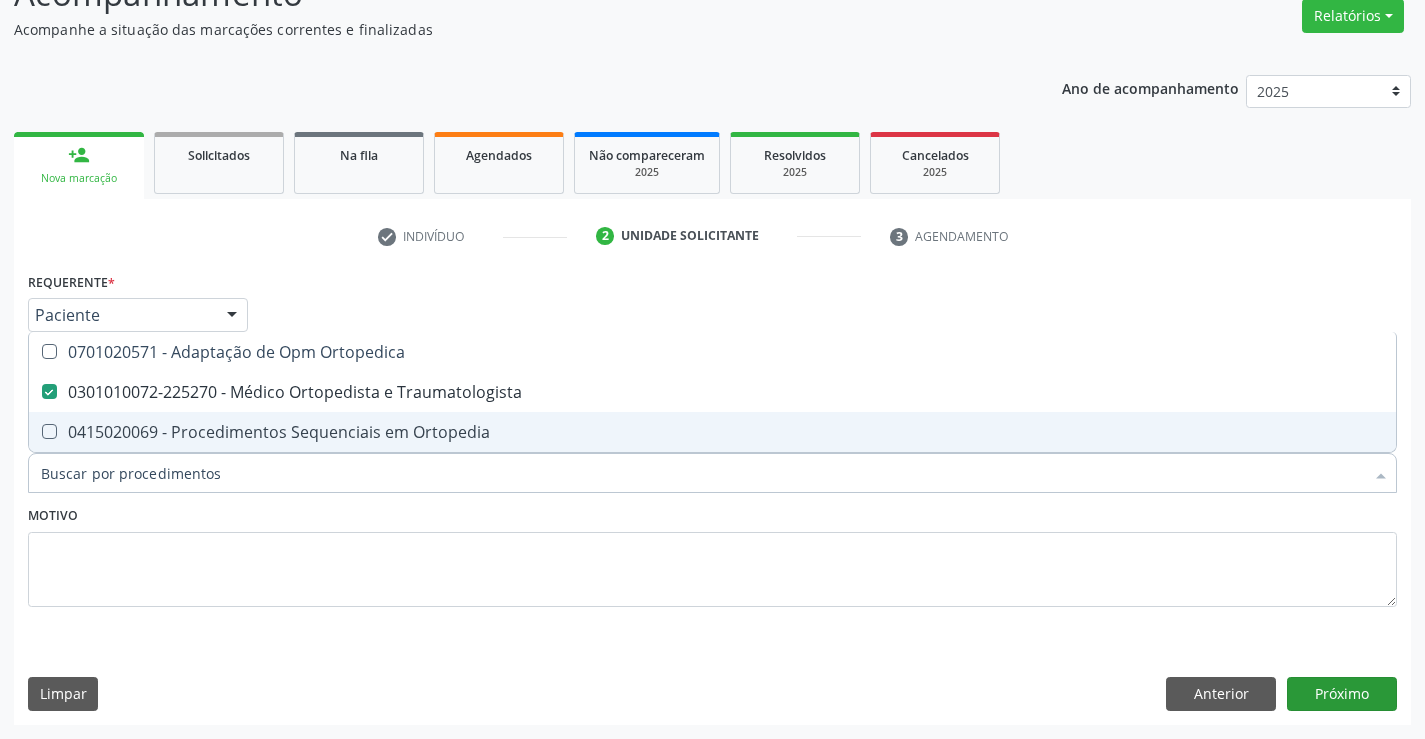 scroll, scrollTop: 131, scrollLeft: 0, axis: vertical 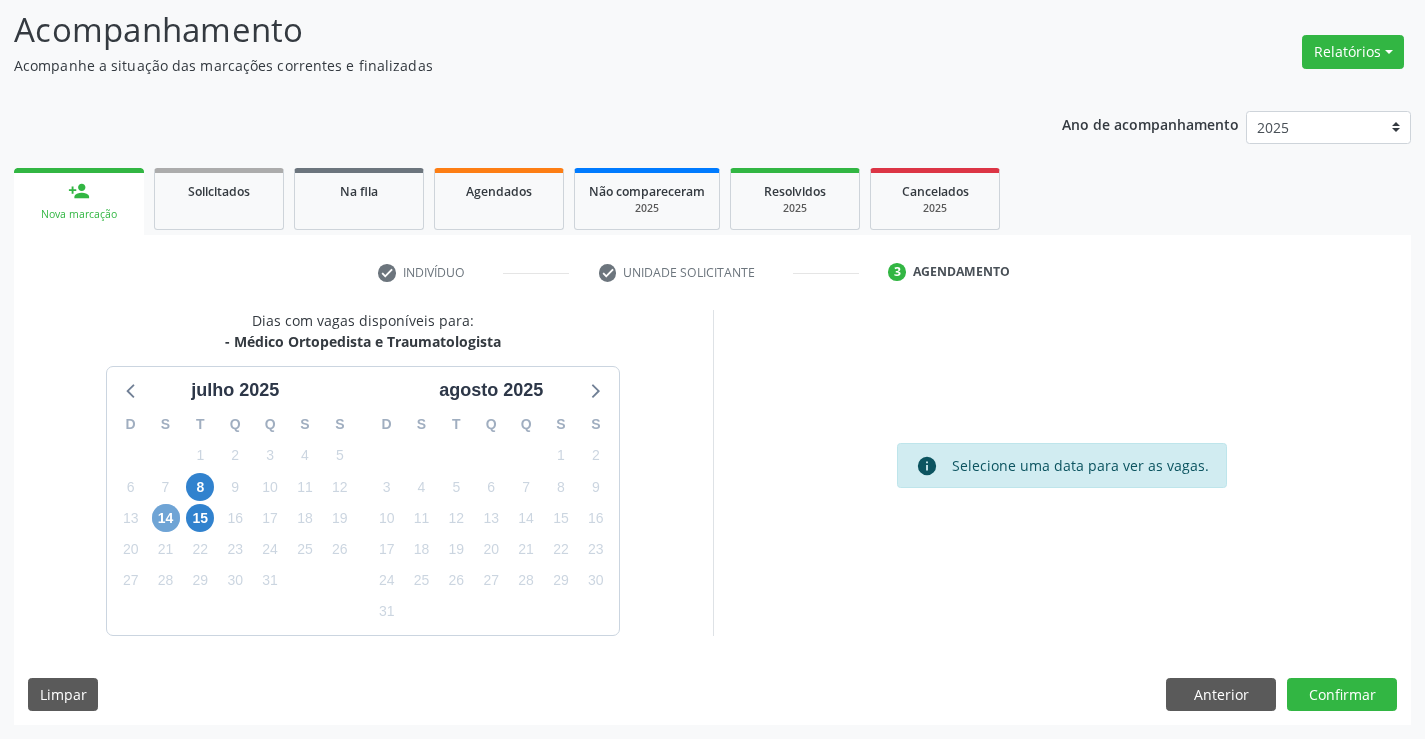 click on "14" at bounding box center (166, 518) 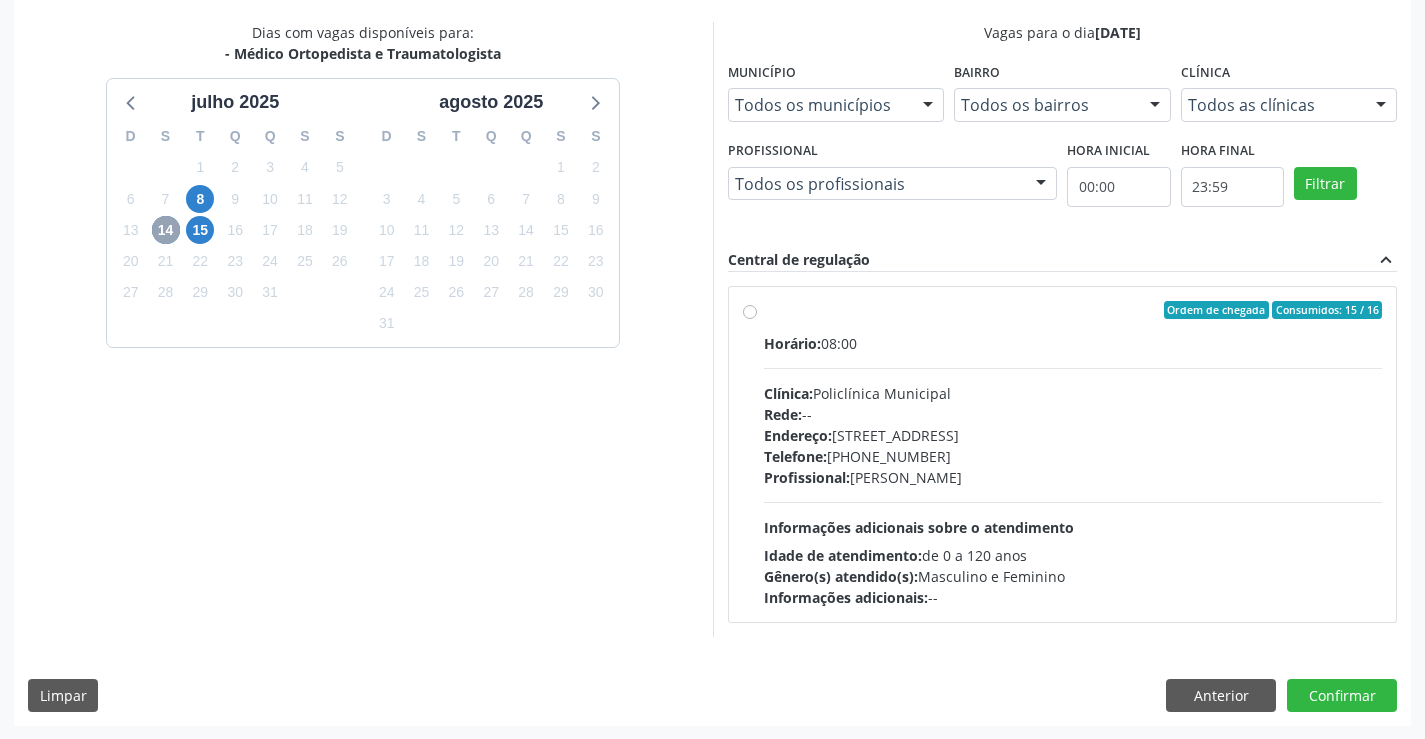 scroll, scrollTop: 420, scrollLeft: 0, axis: vertical 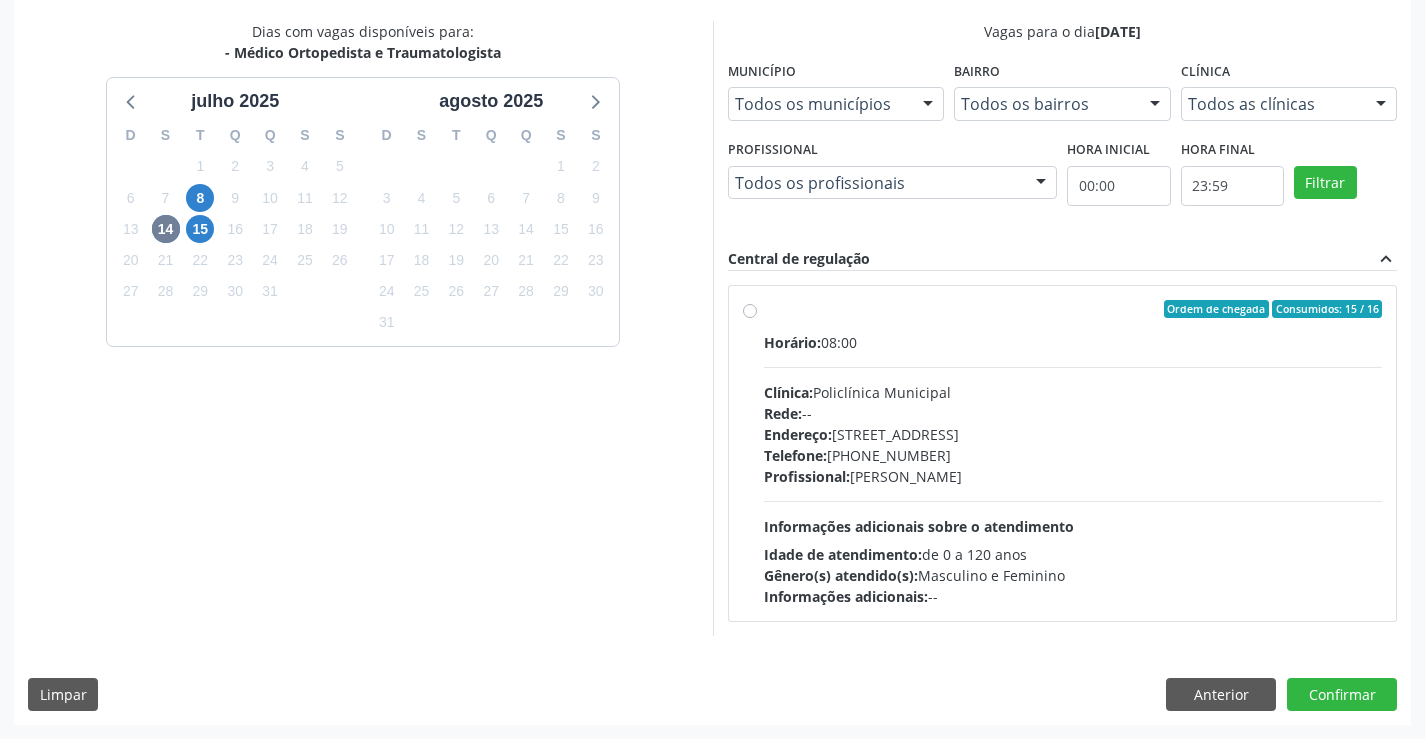 click on "Telefone:   [PHONE_NUMBER]" at bounding box center [1073, 455] 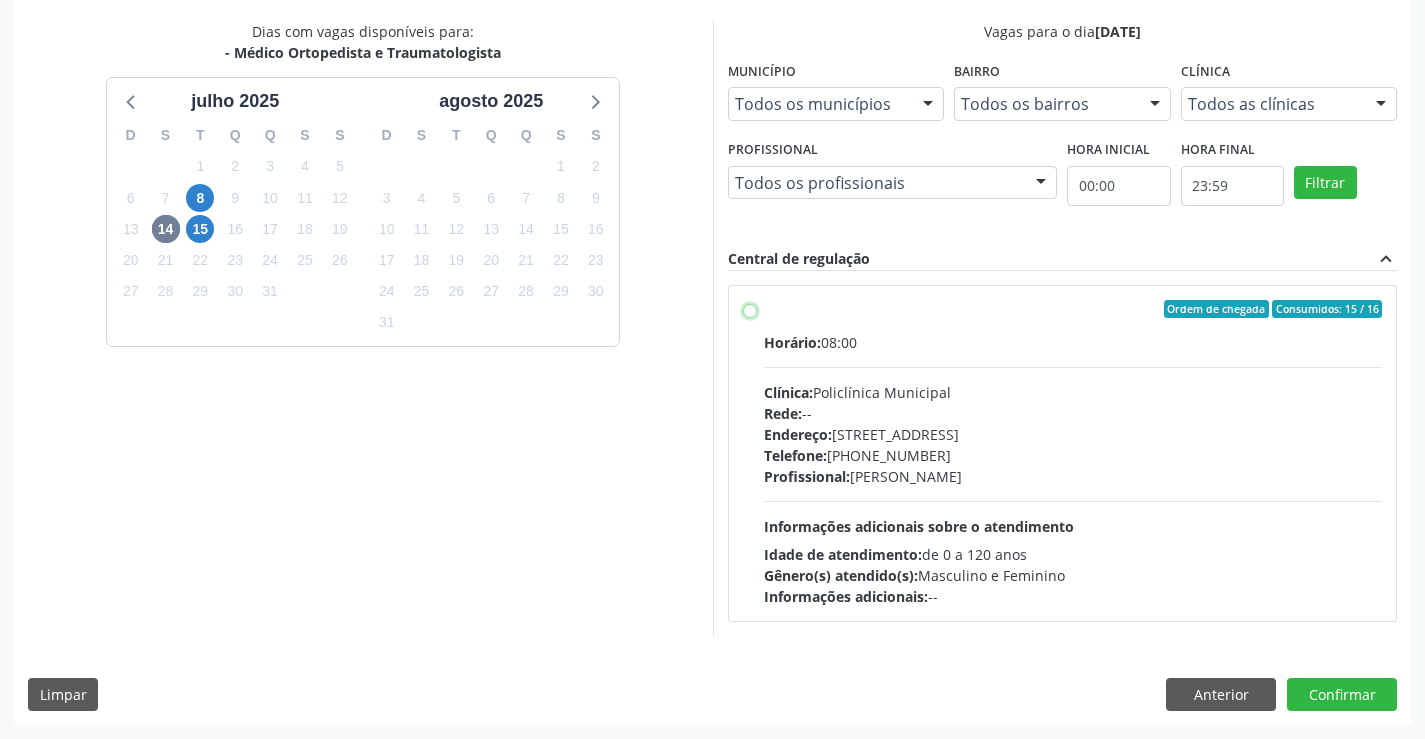 click on "Ordem de chegada
Consumidos: 15 / 16
Horário:   08:00
Clínica:  Policlínica Municipal
Rede:
--
Endereço:   [STREET_ADDRESS]
Telefone:   [PHONE_NUMBER]
Profissional:
[PERSON_NAME]
Informações adicionais sobre o atendimento
Idade de atendimento:
de 0 a 120 anos
Gênero(s) atendido(s):
Masculino e Feminino
Informações adicionais:
--" at bounding box center [750, 309] 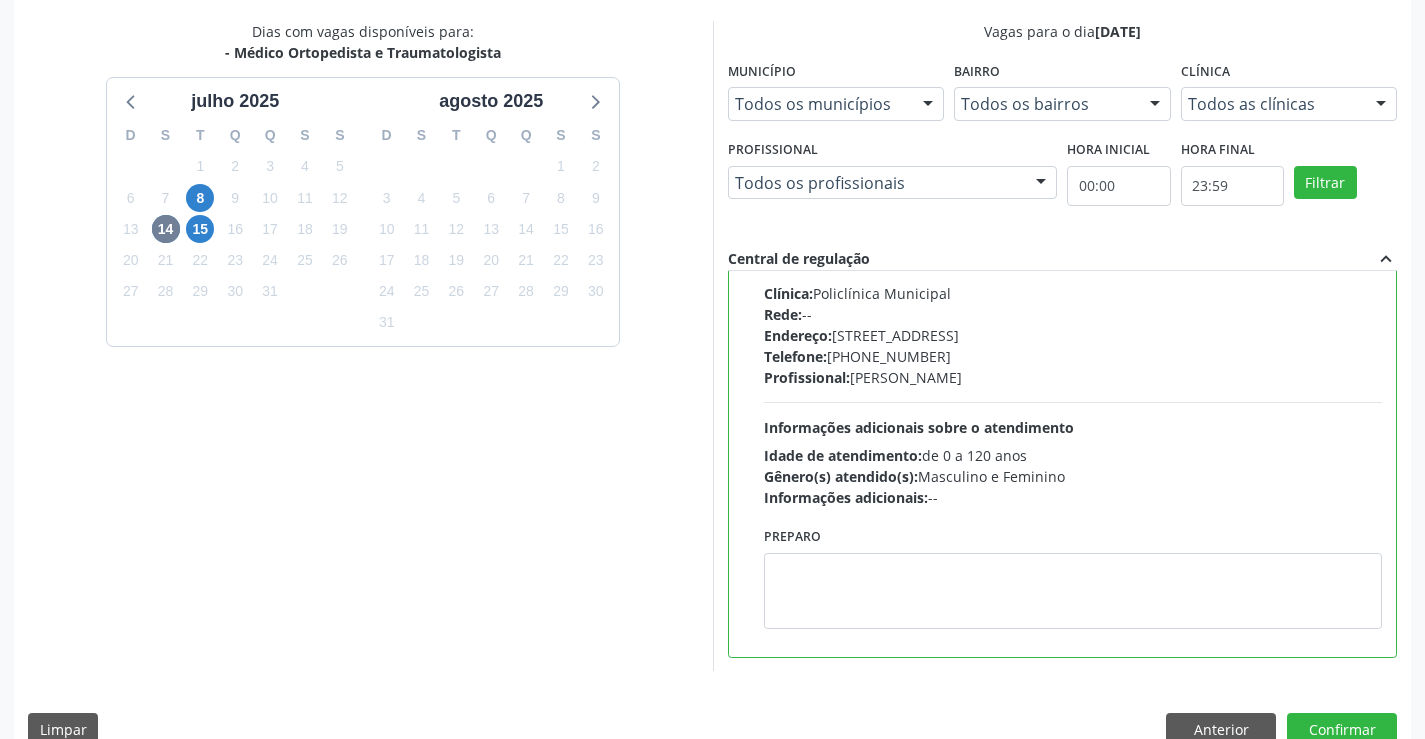 scroll, scrollTop: 0, scrollLeft: 0, axis: both 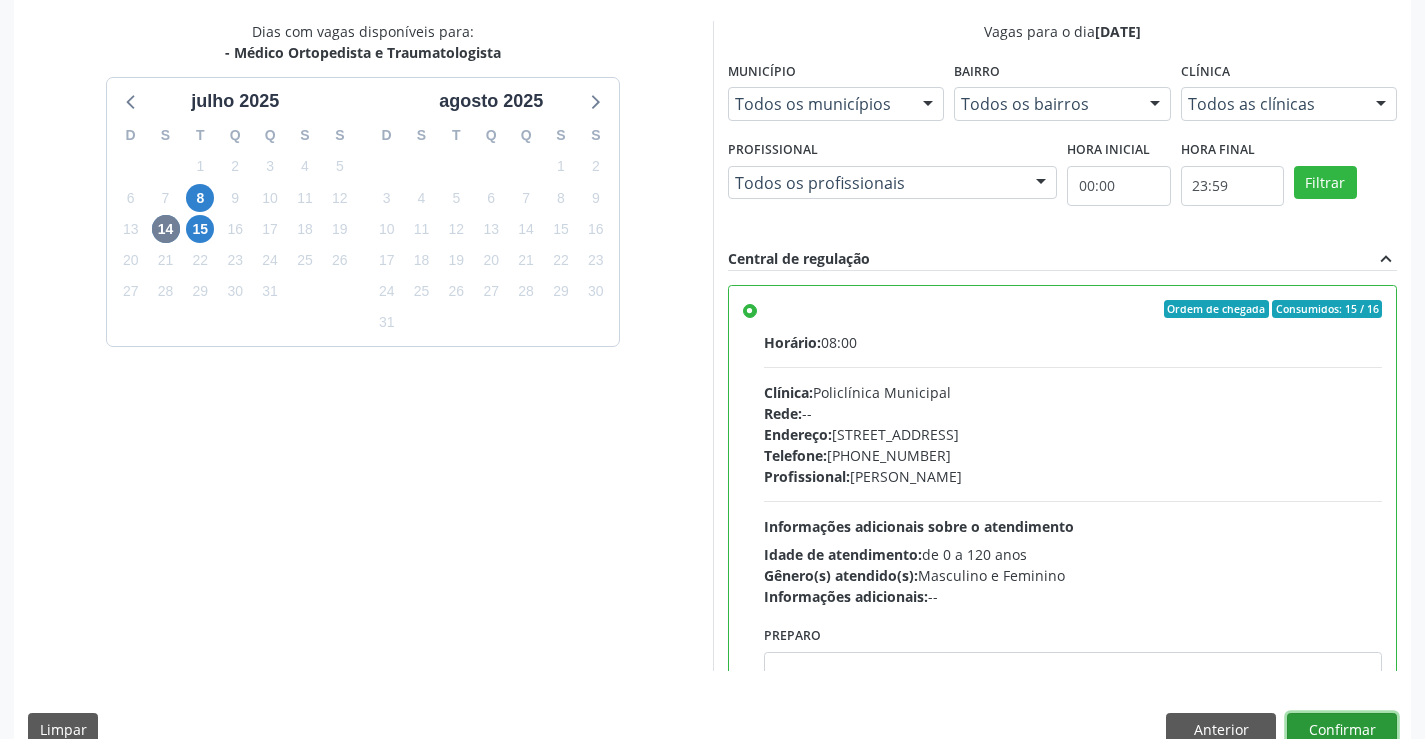 click on "Confirmar" at bounding box center (1342, 730) 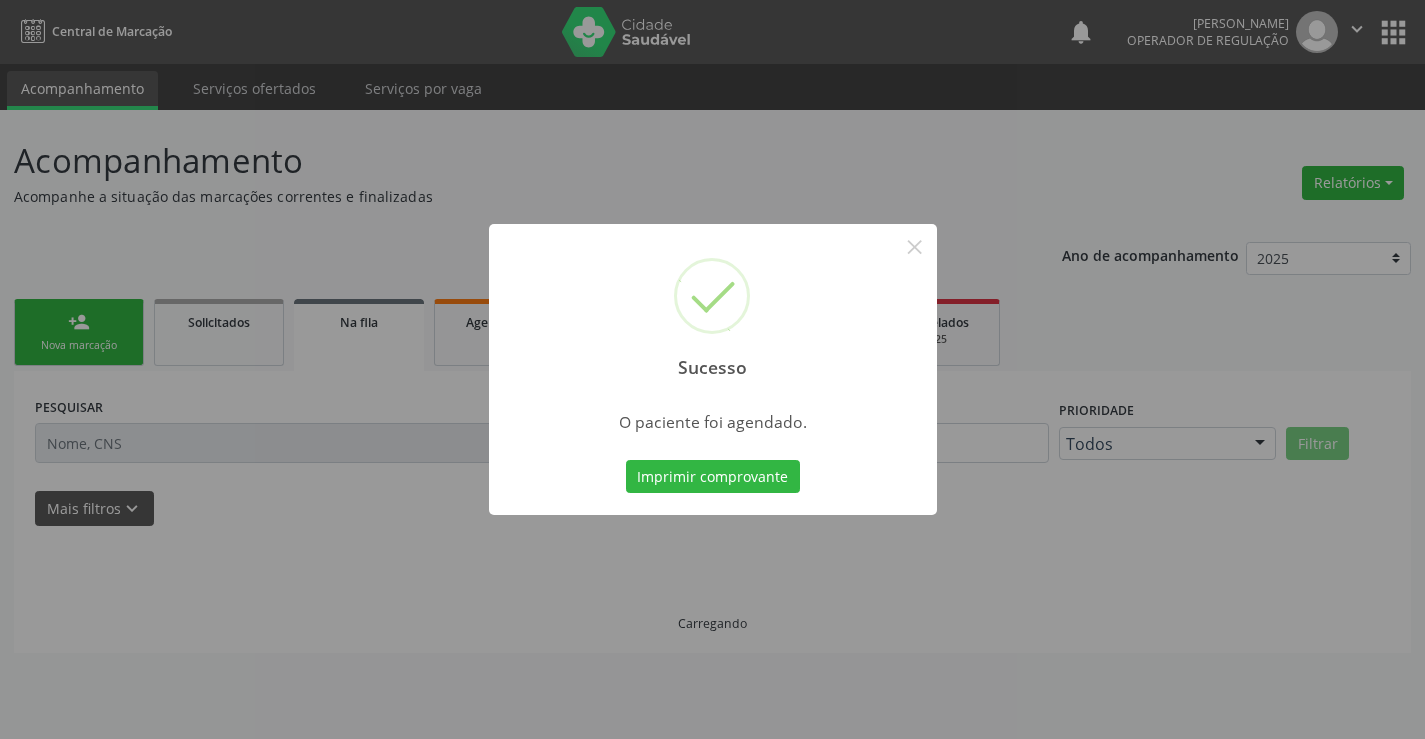 scroll, scrollTop: 0, scrollLeft: 0, axis: both 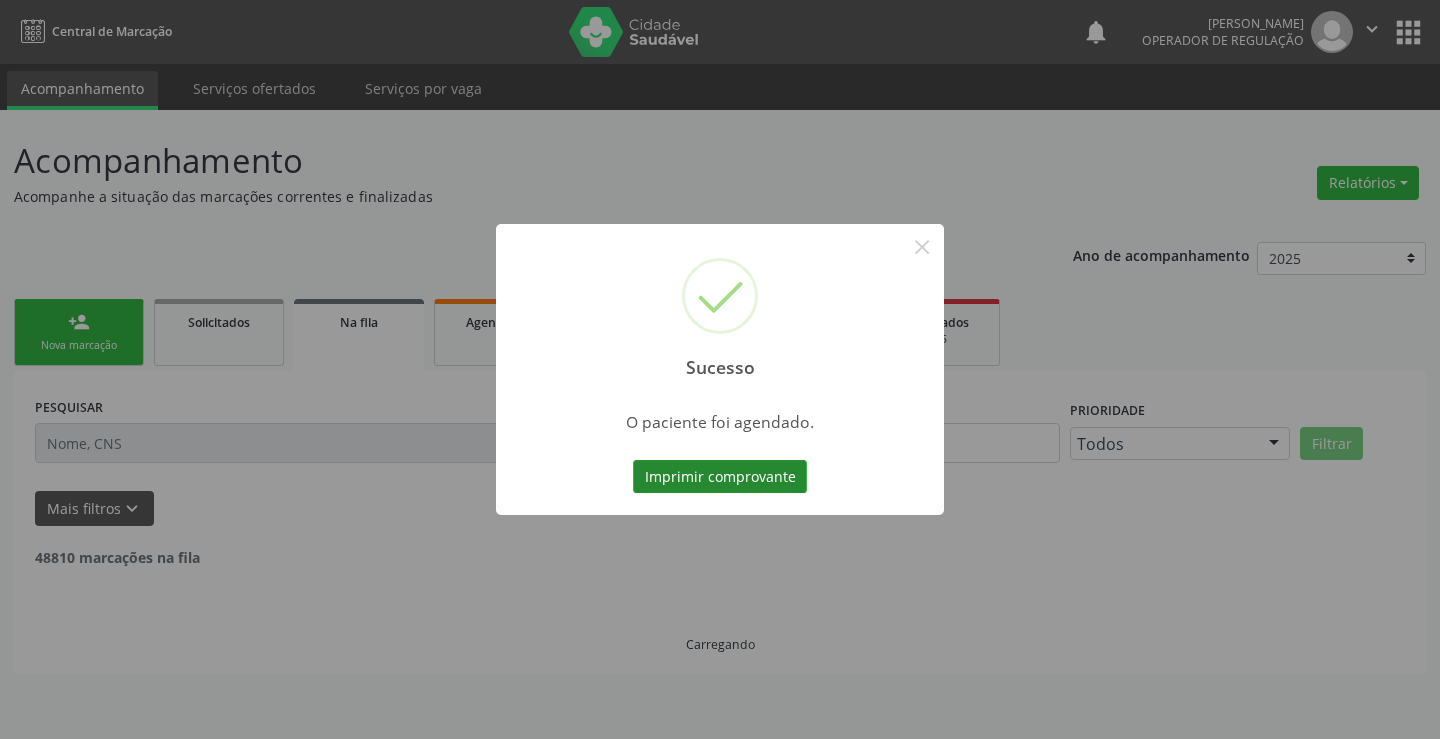 click on "Imprimir comprovante" at bounding box center [720, 477] 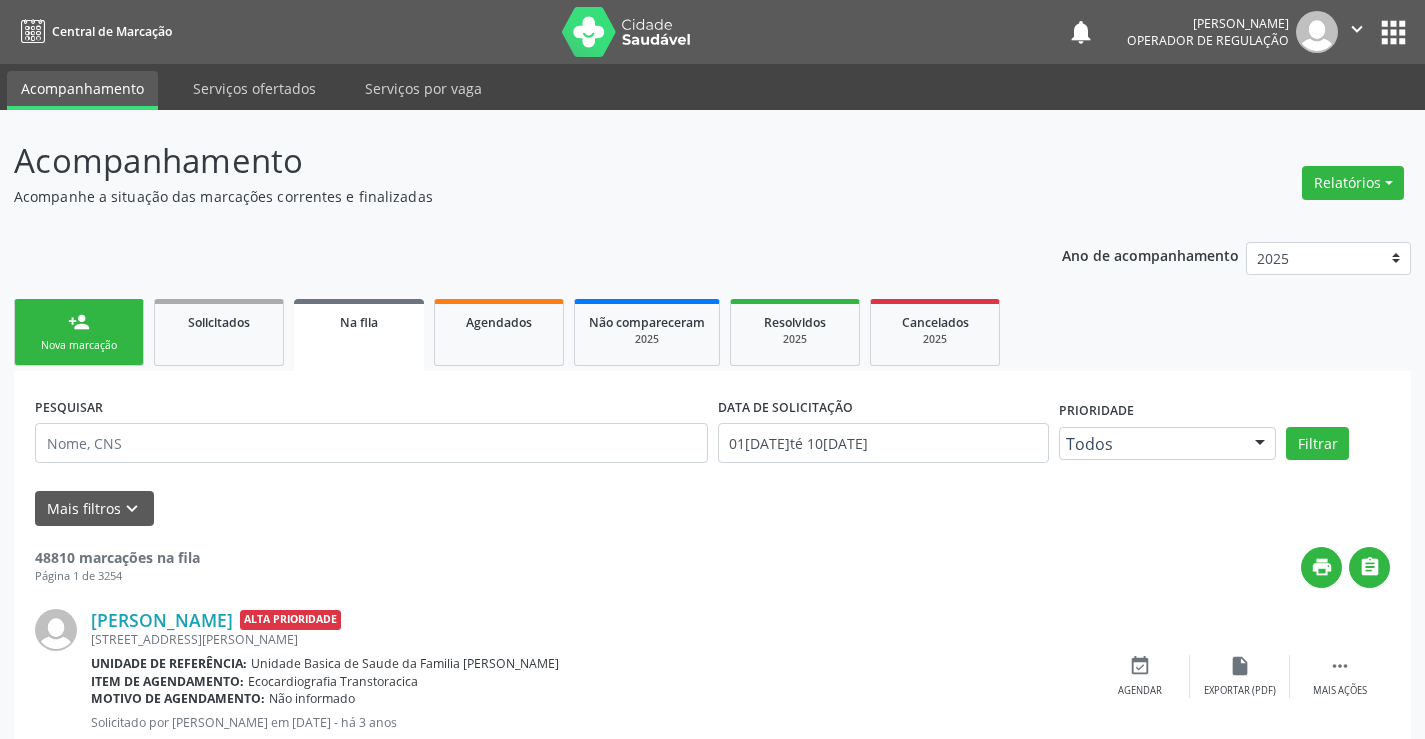 click on "" at bounding box center (1357, 29) 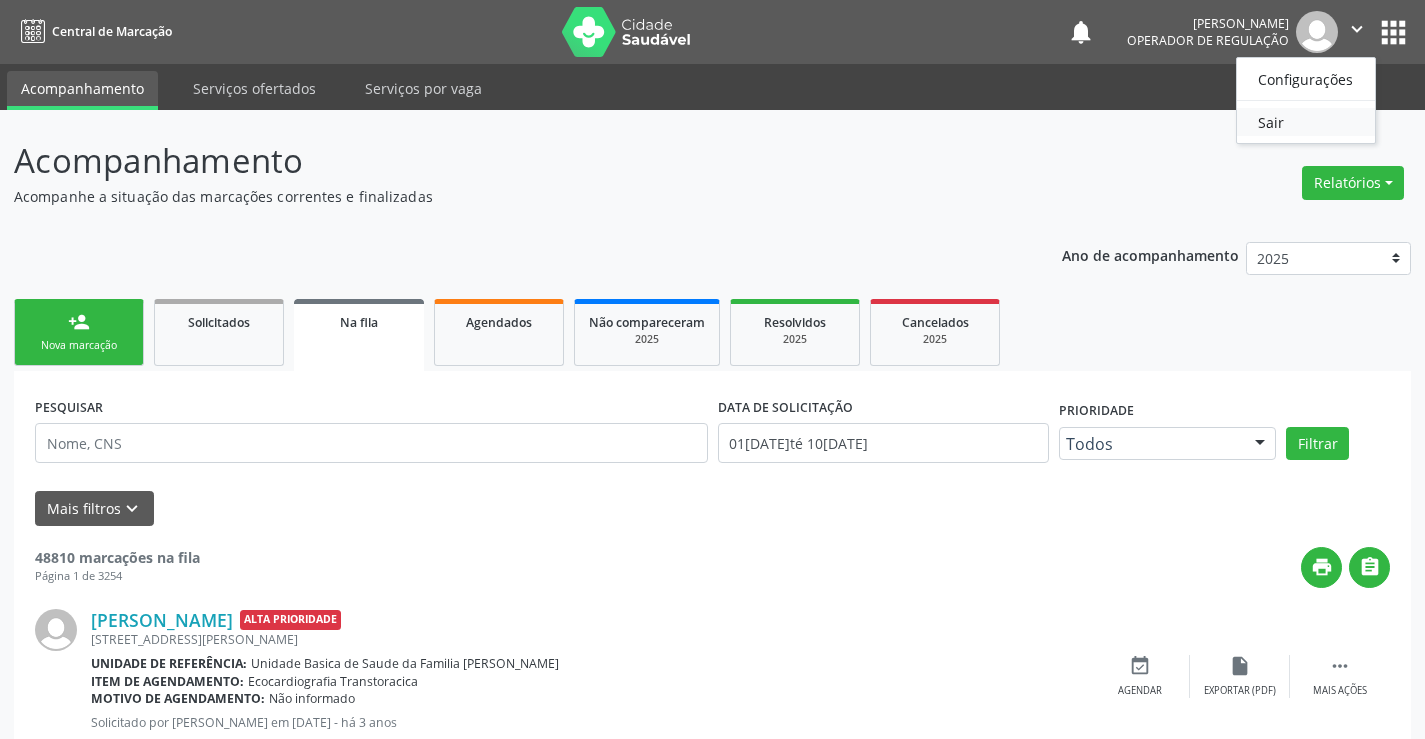 click on "Sair" at bounding box center [1306, 122] 